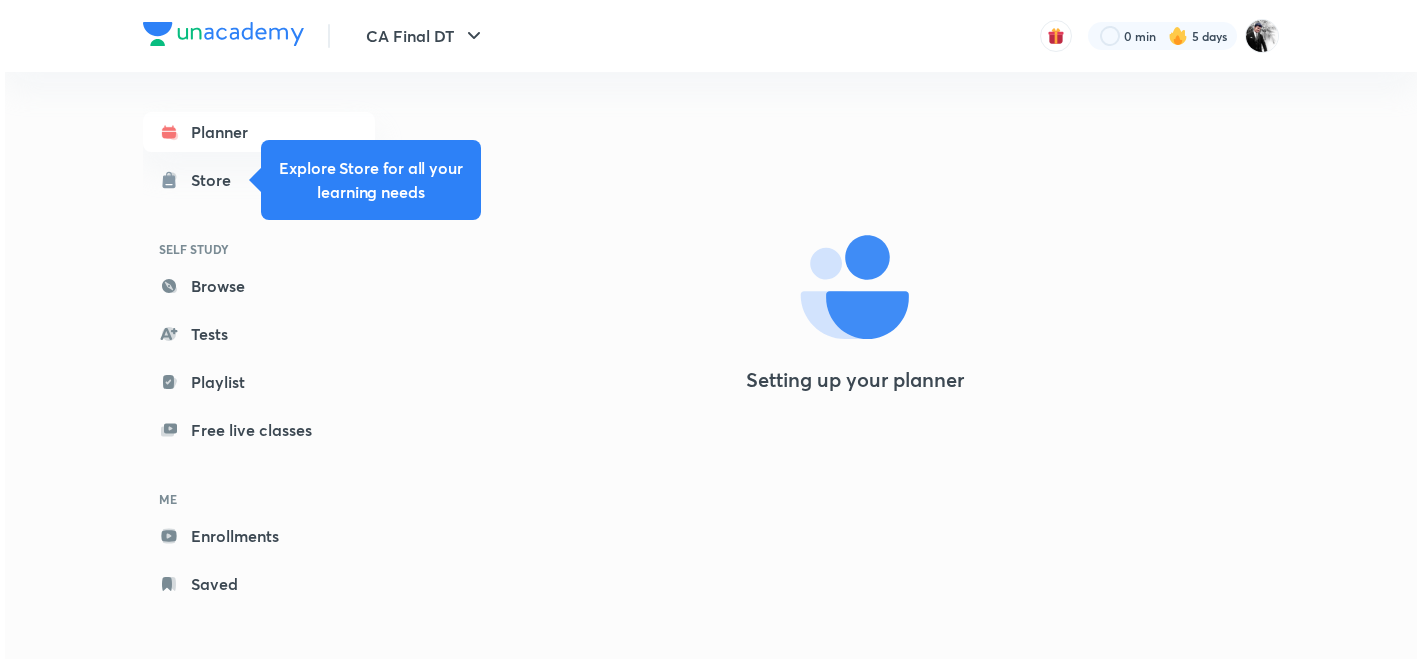 scroll, scrollTop: 0, scrollLeft: 0, axis: both 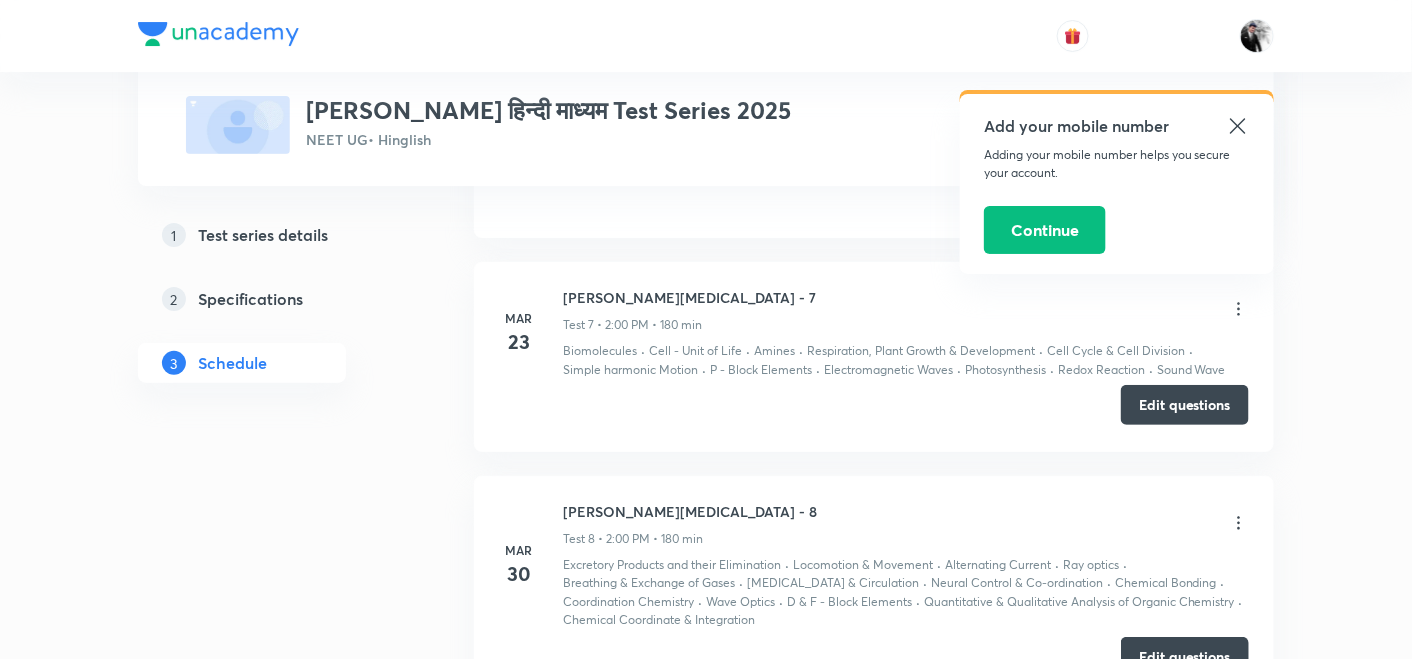 click on "Edit questions" at bounding box center (1185, 405) 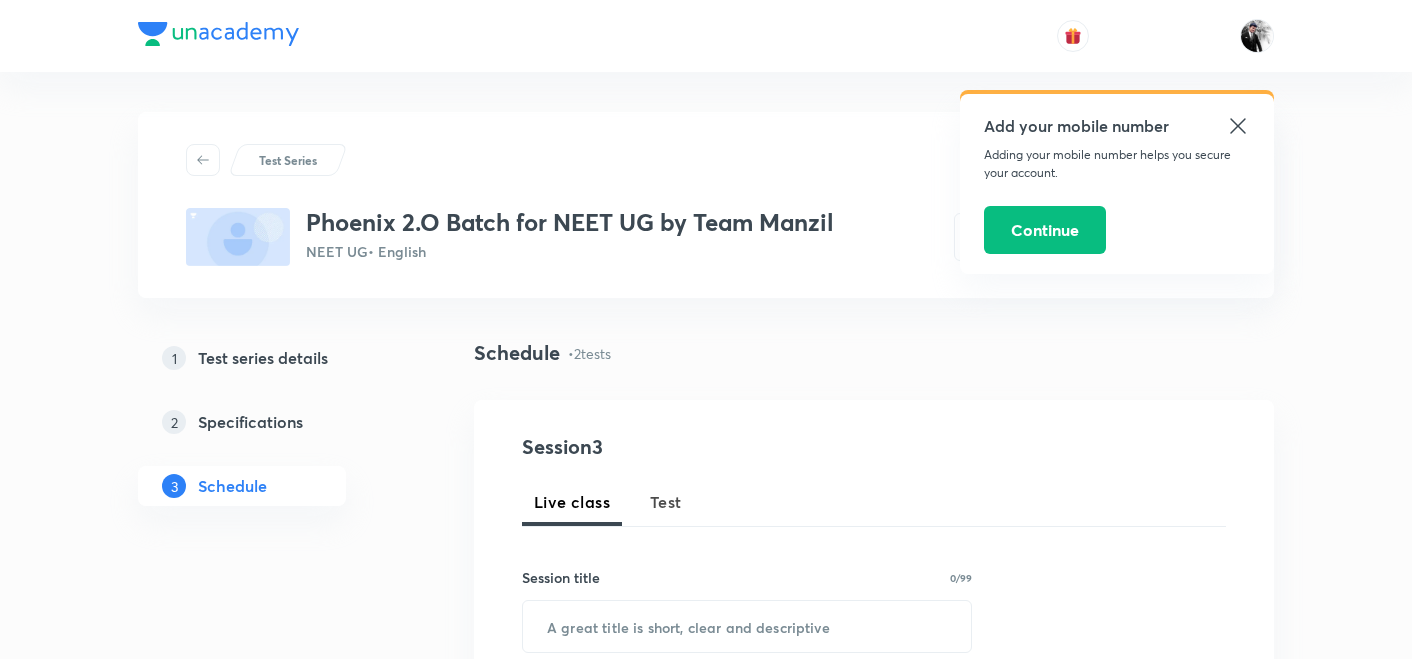 scroll, scrollTop: 0, scrollLeft: 0, axis: both 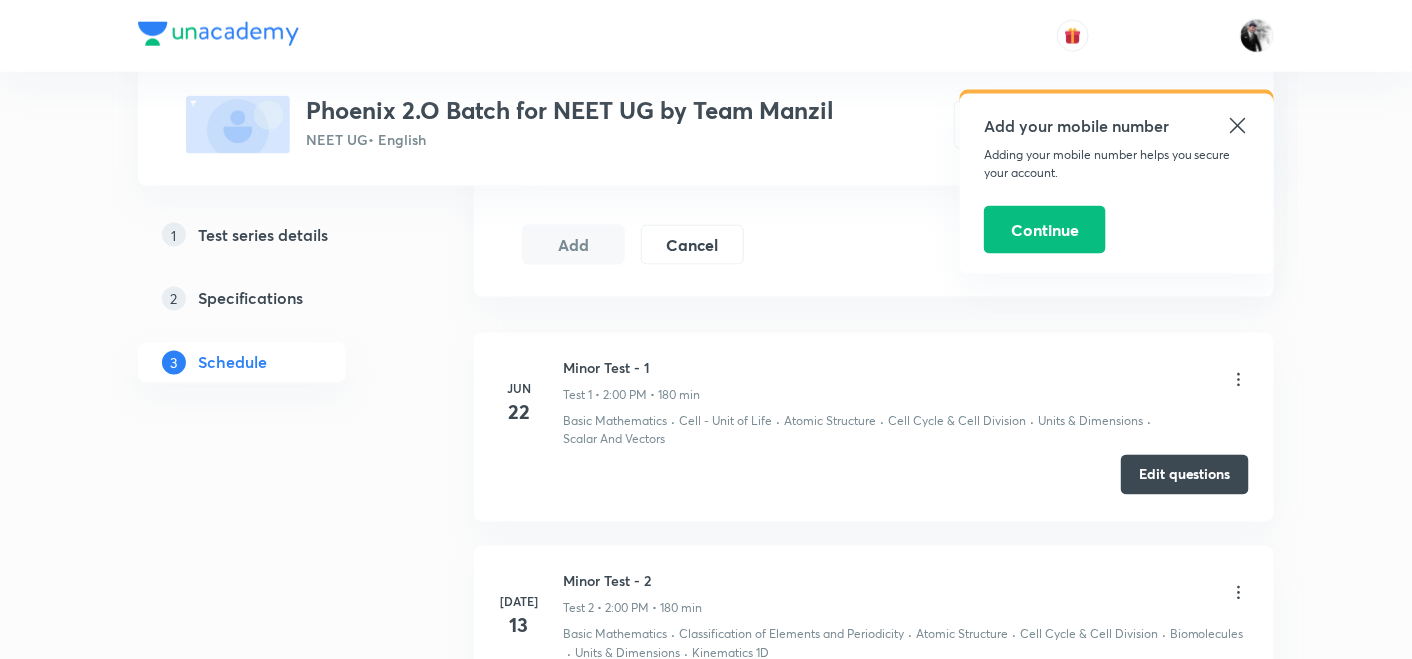 click on "Edit questions" at bounding box center [1185, 475] 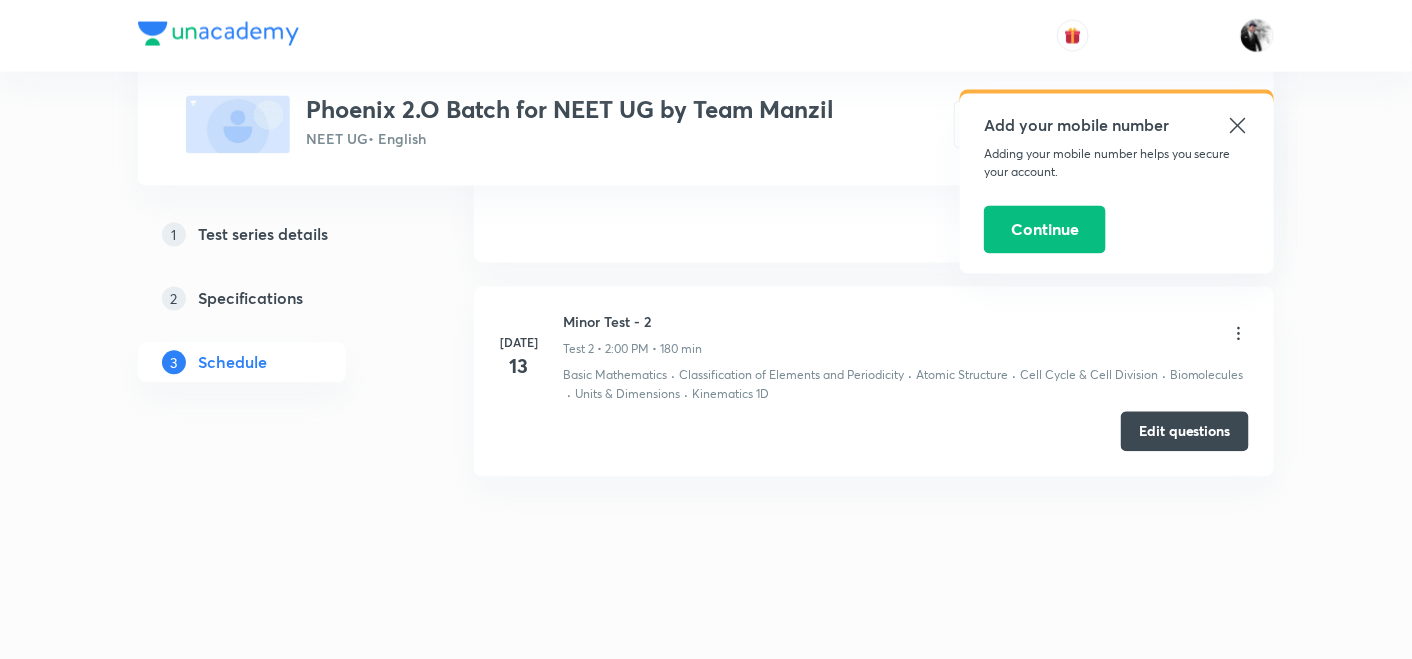 scroll, scrollTop: 1148, scrollLeft: 0, axis: vertical 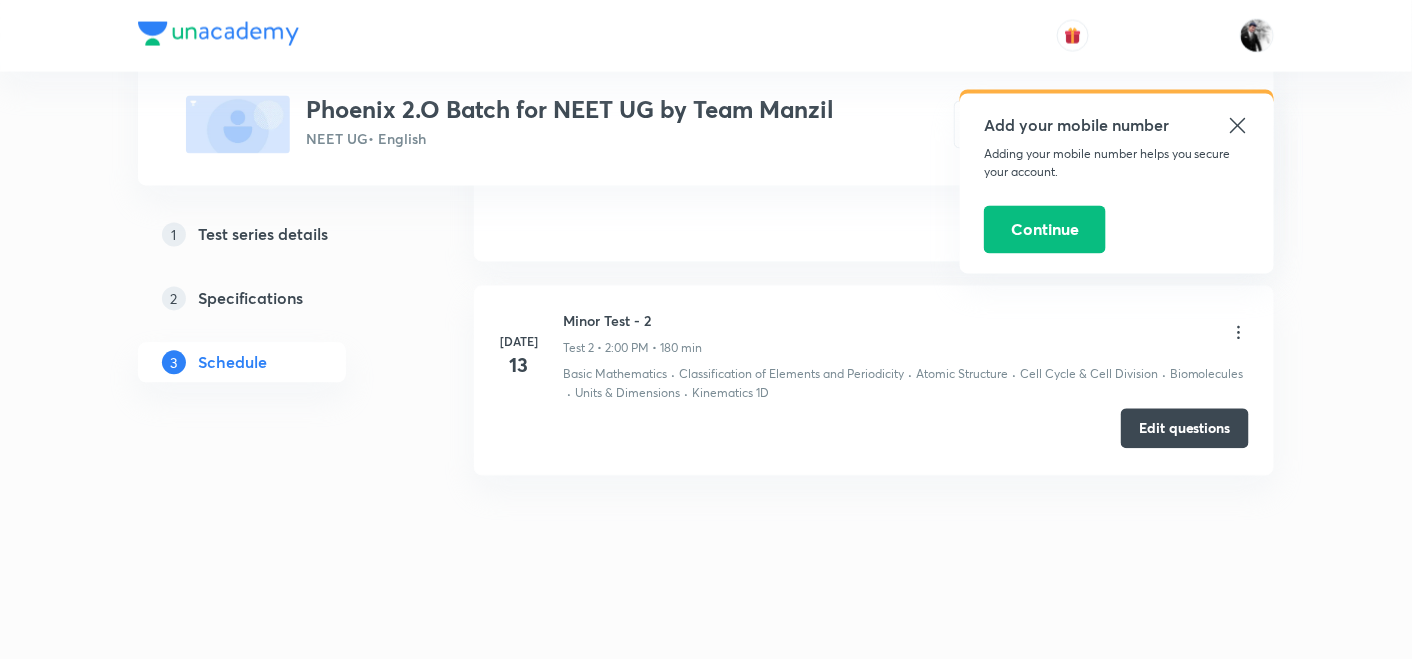 click on "Edit questions" at bounding box center [1185, 429] 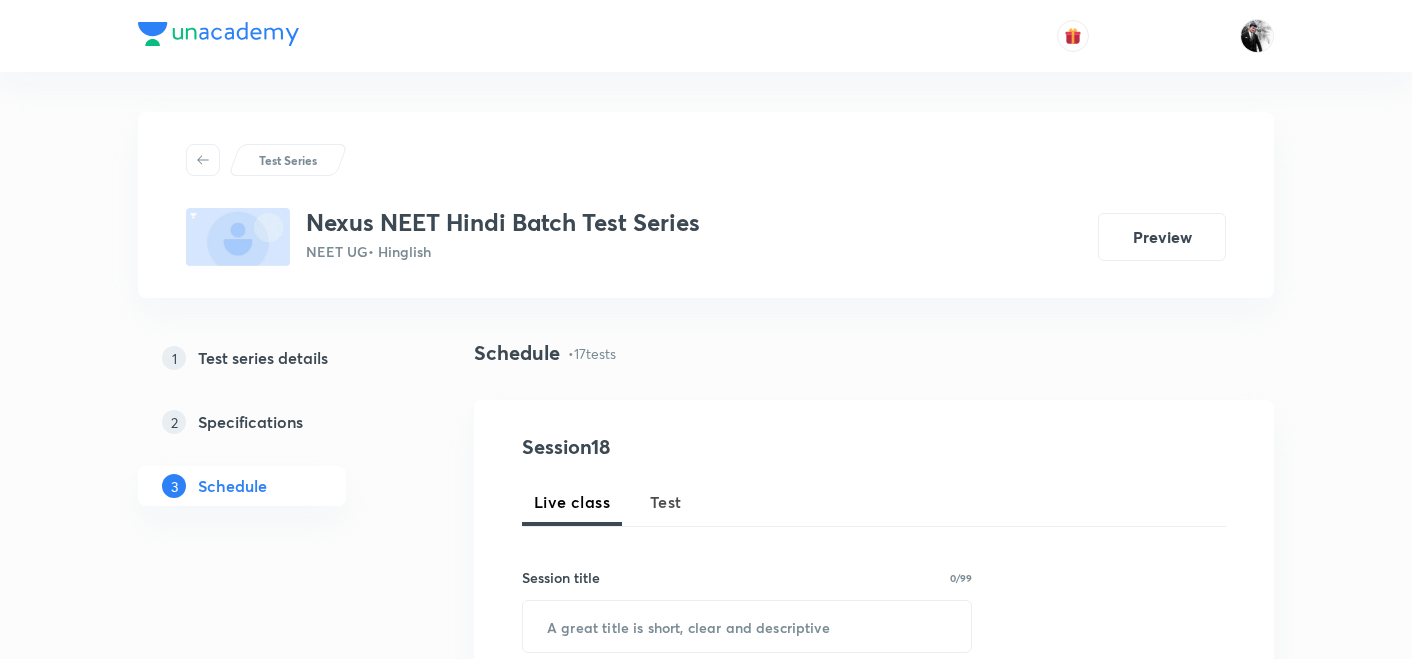 scroll, scrollTop: 0, scrollLeft: 0, axis: both 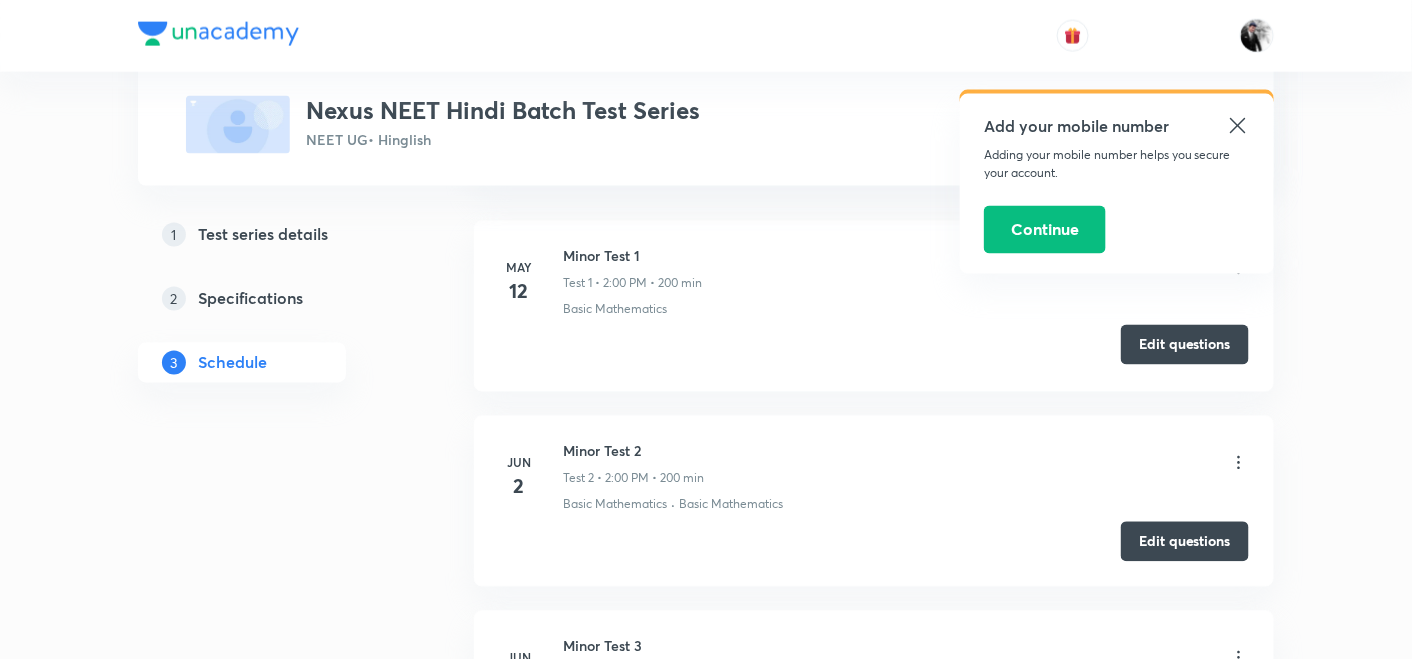 click on "Edit questions" at bounding box center [1185, 345] 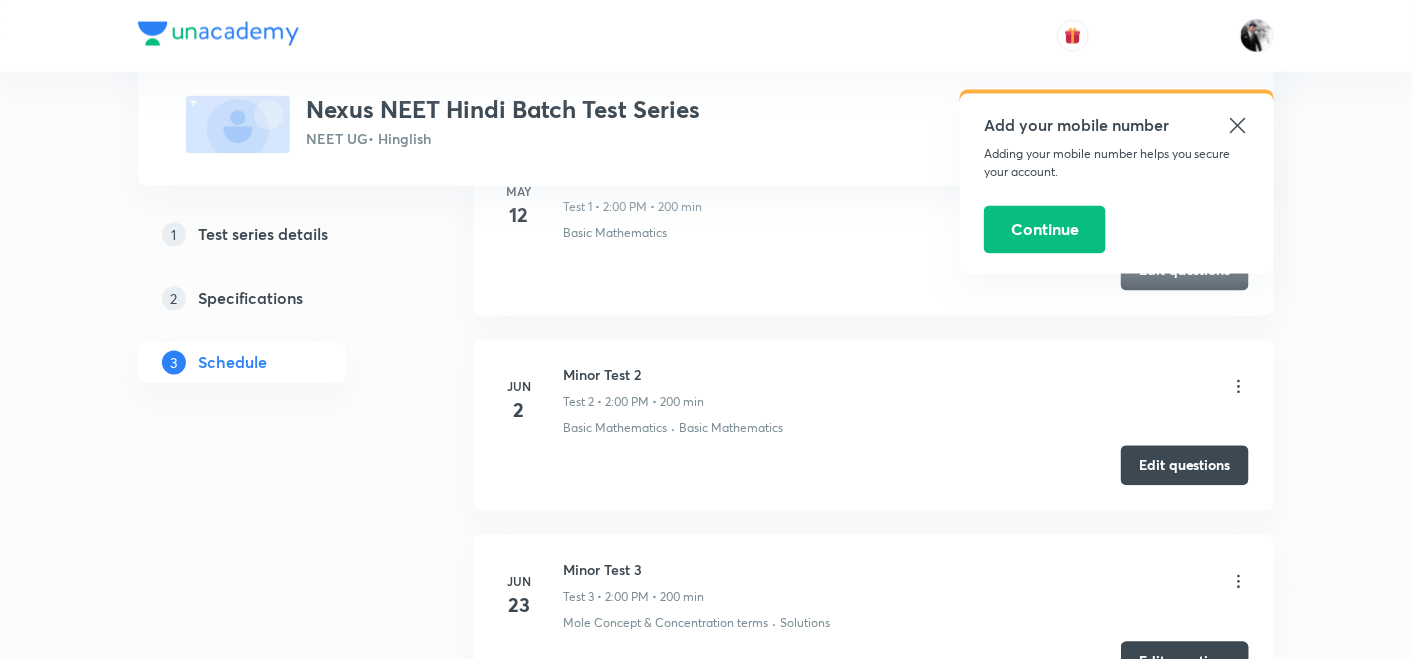 scroll, scrollTop: 1111, scrollLeft: 0, axis: vertical 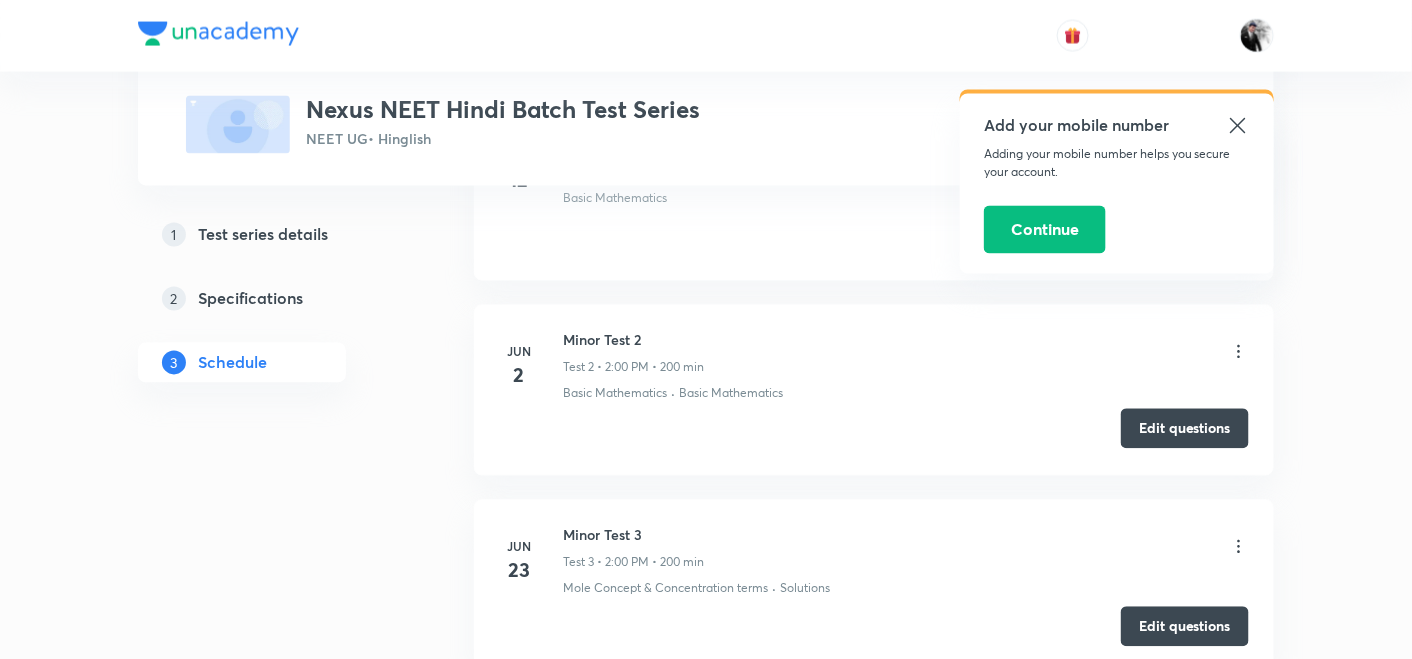 click on "Edit questions" at bounding box center (1185, 429) 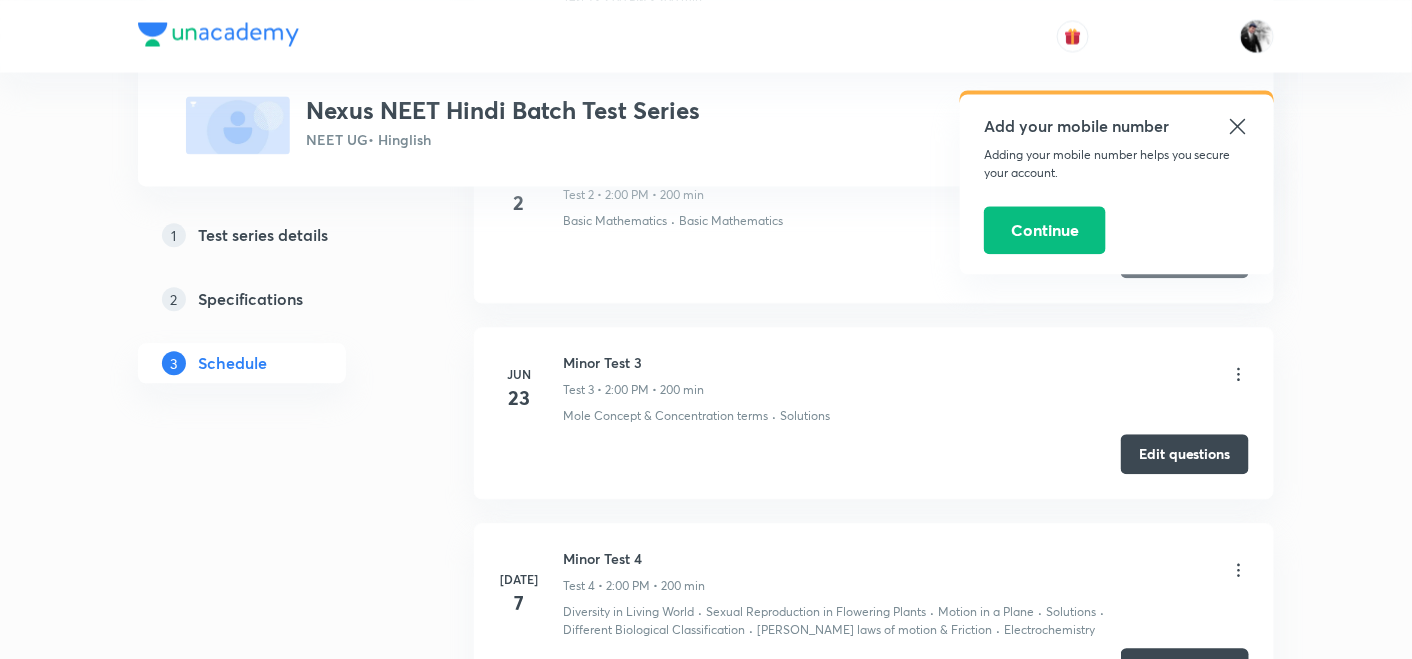 scroll, scrollTop: 1333, scrollLeft: 0, axis: vertical 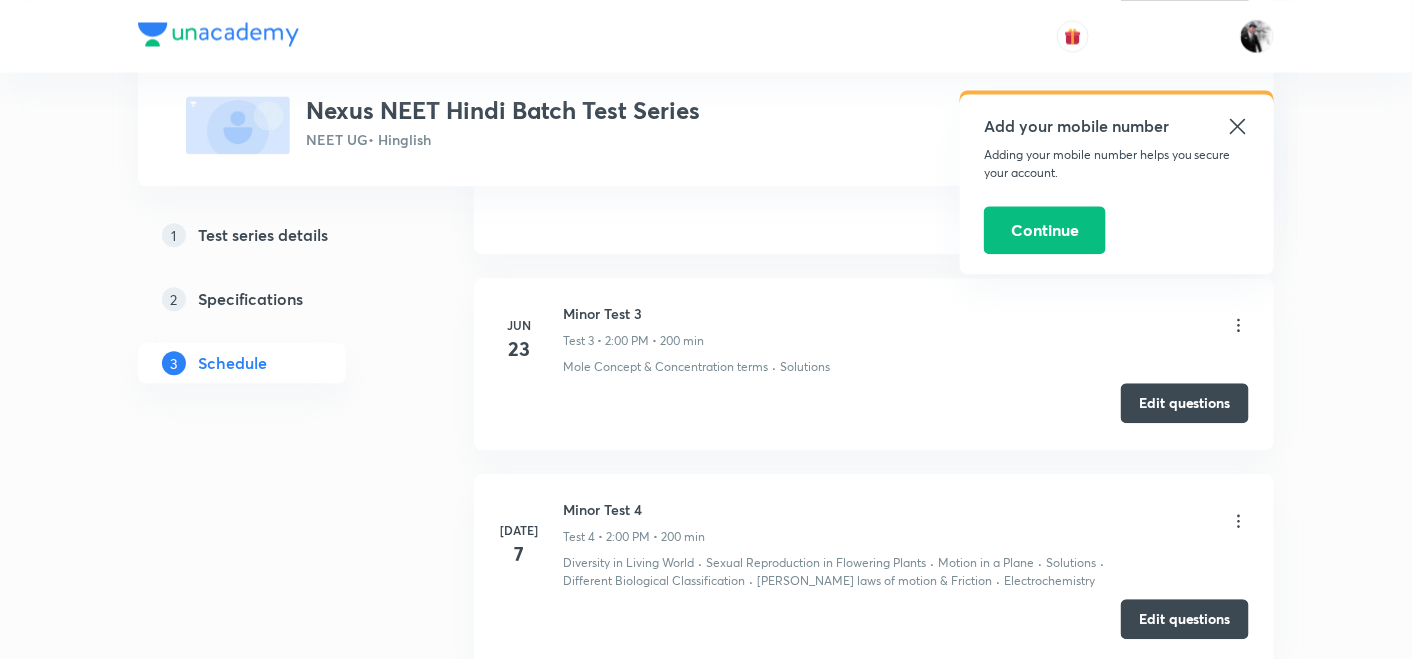 click on "Edit questions" at bounding box center [1185, 403] 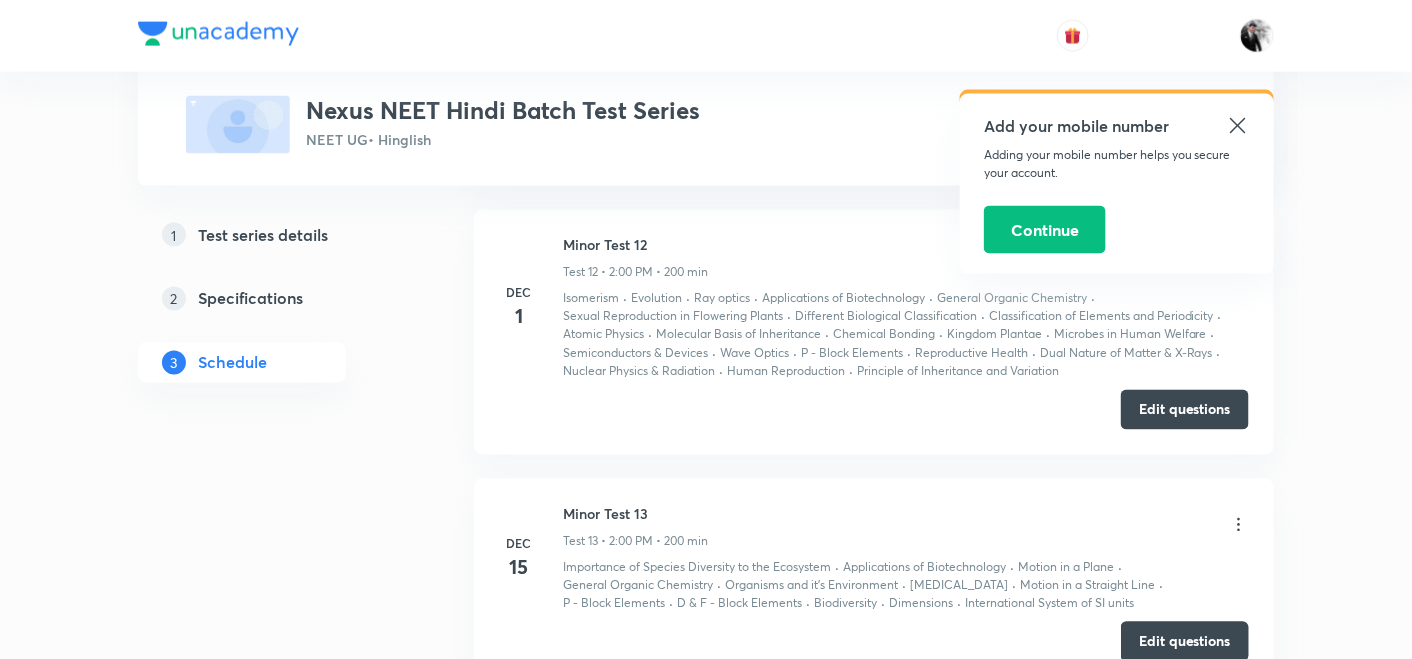 scroll, scrollTop: 2659, scrollLeft: 0, axis: vertical 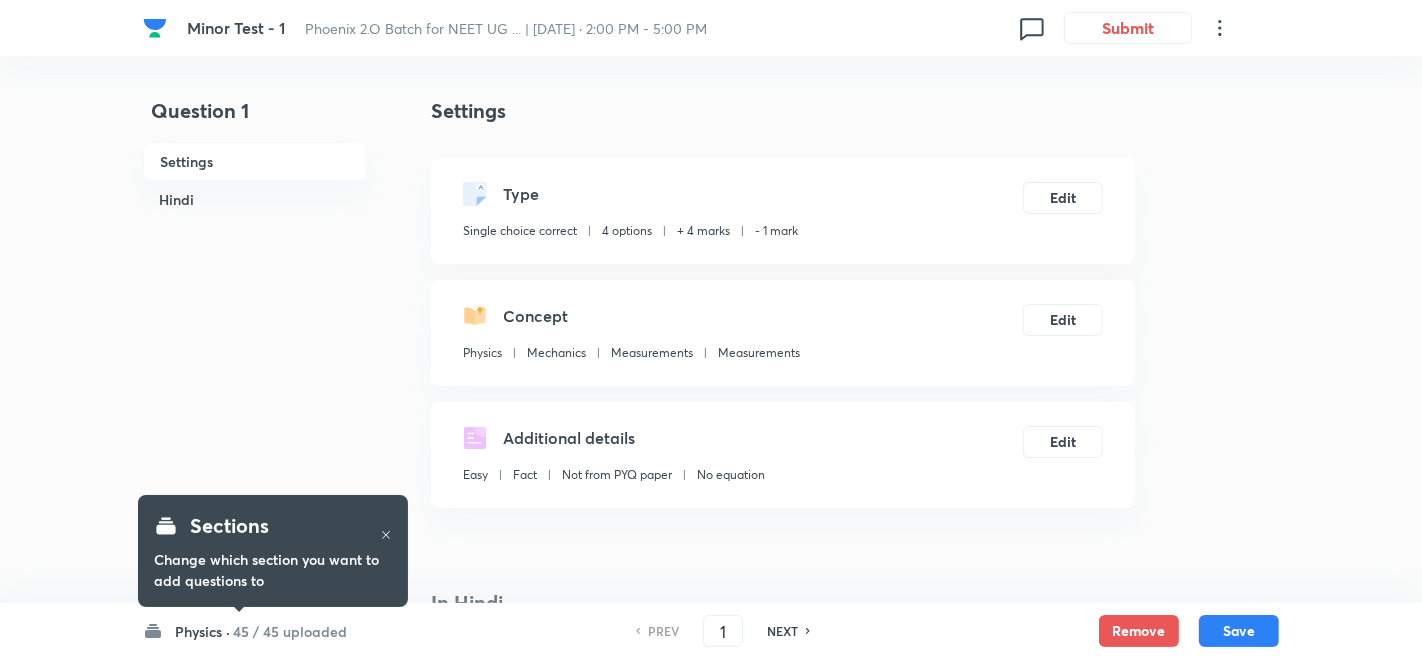 checkbox on "true" 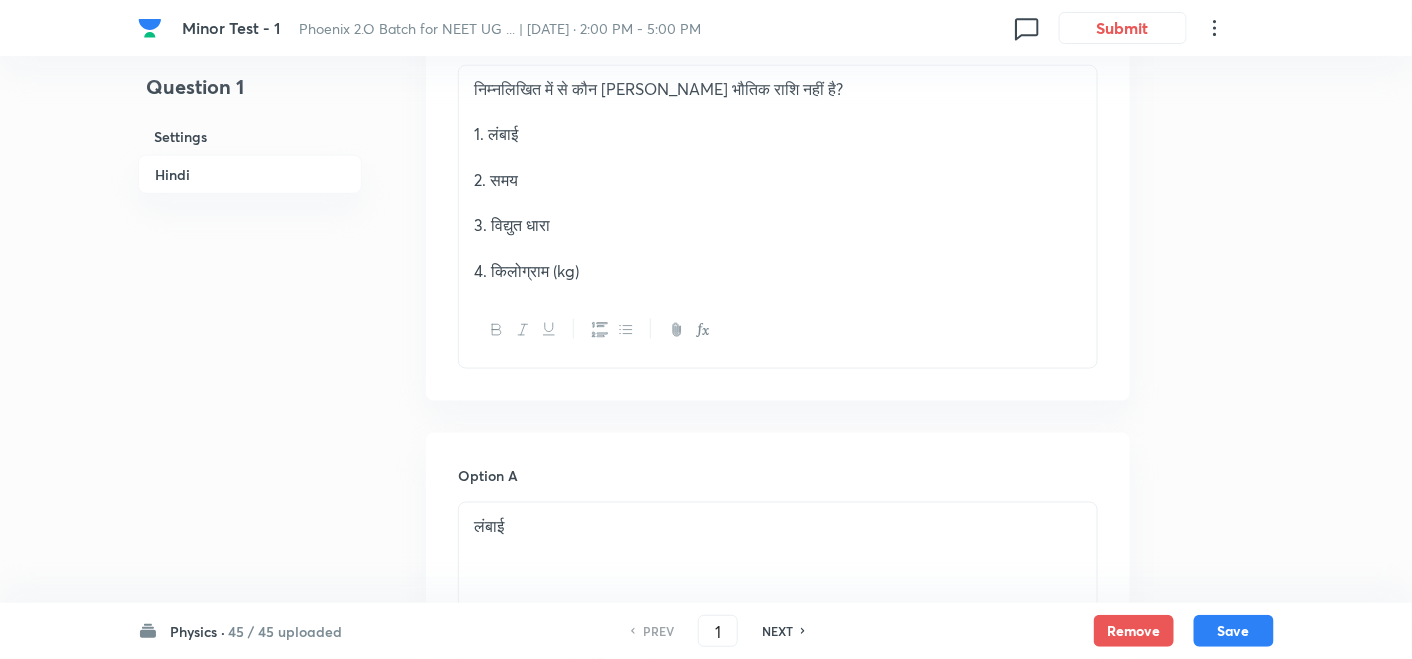 scroll, scrollTop: 555, scrollLeft: 0, axis: vertical 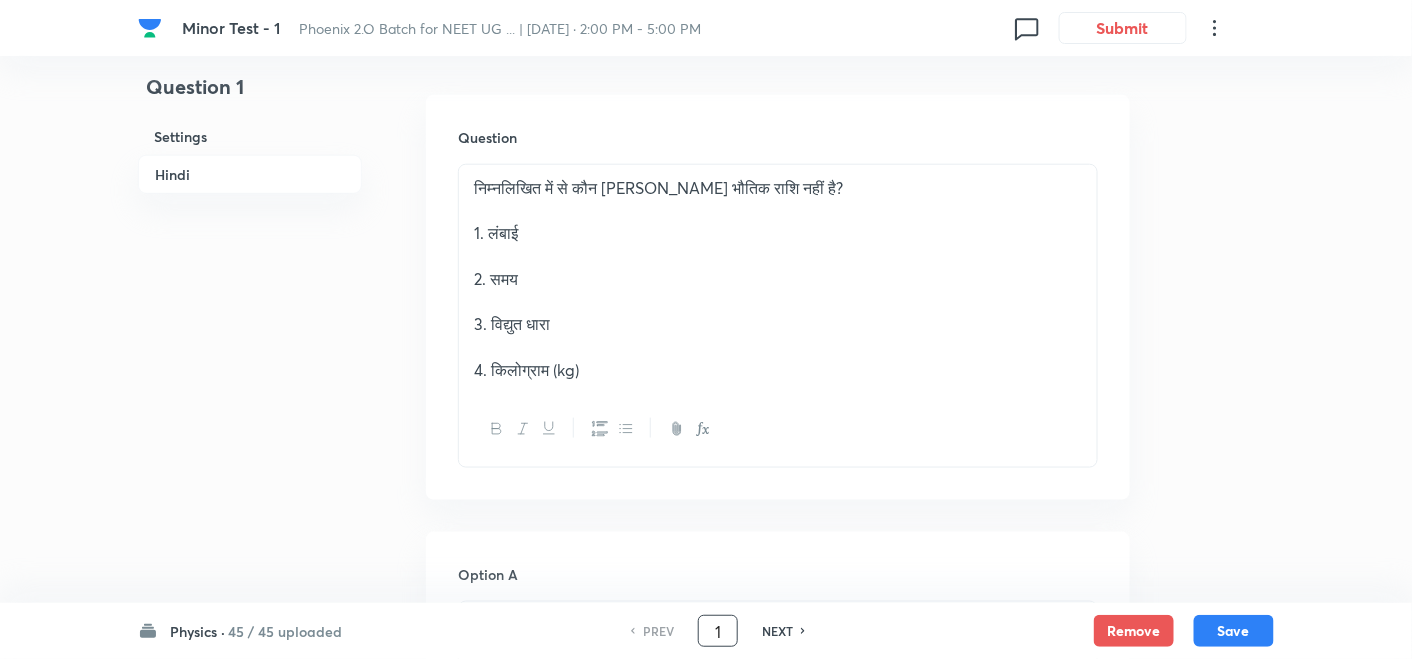 click on "1" at bounding box center (718, 631) 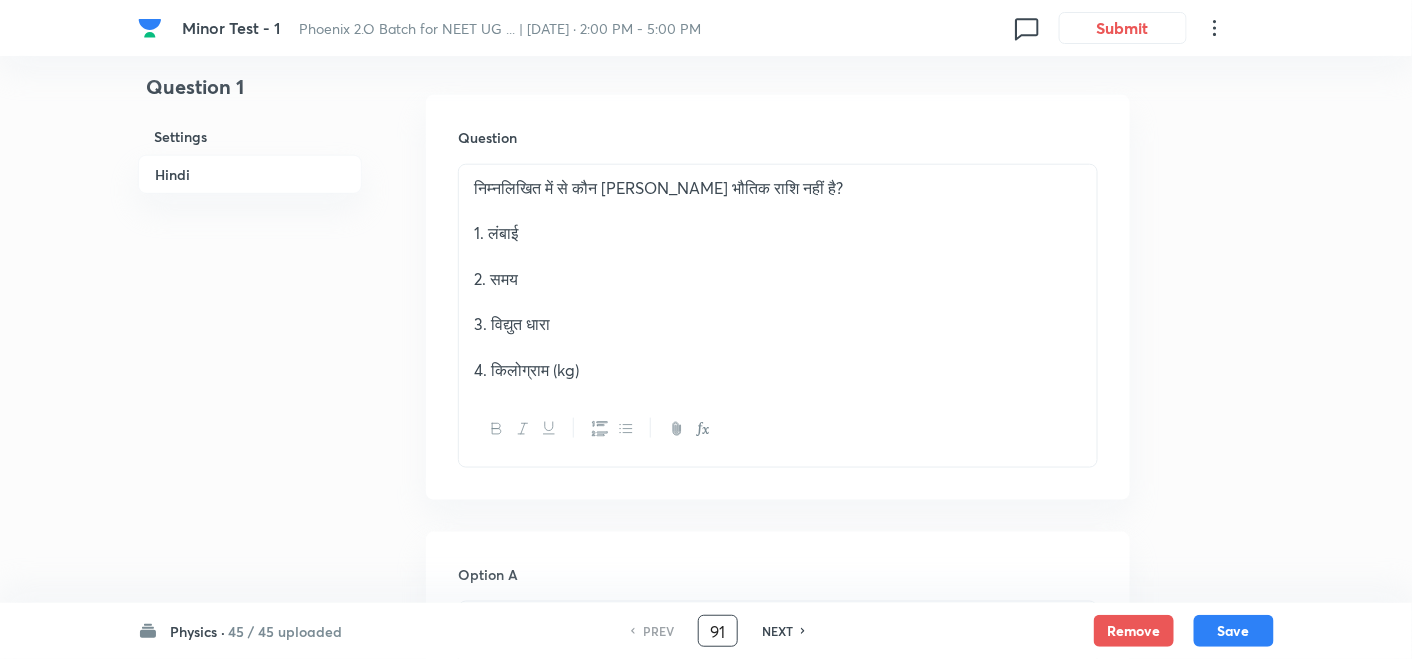 type on "91" 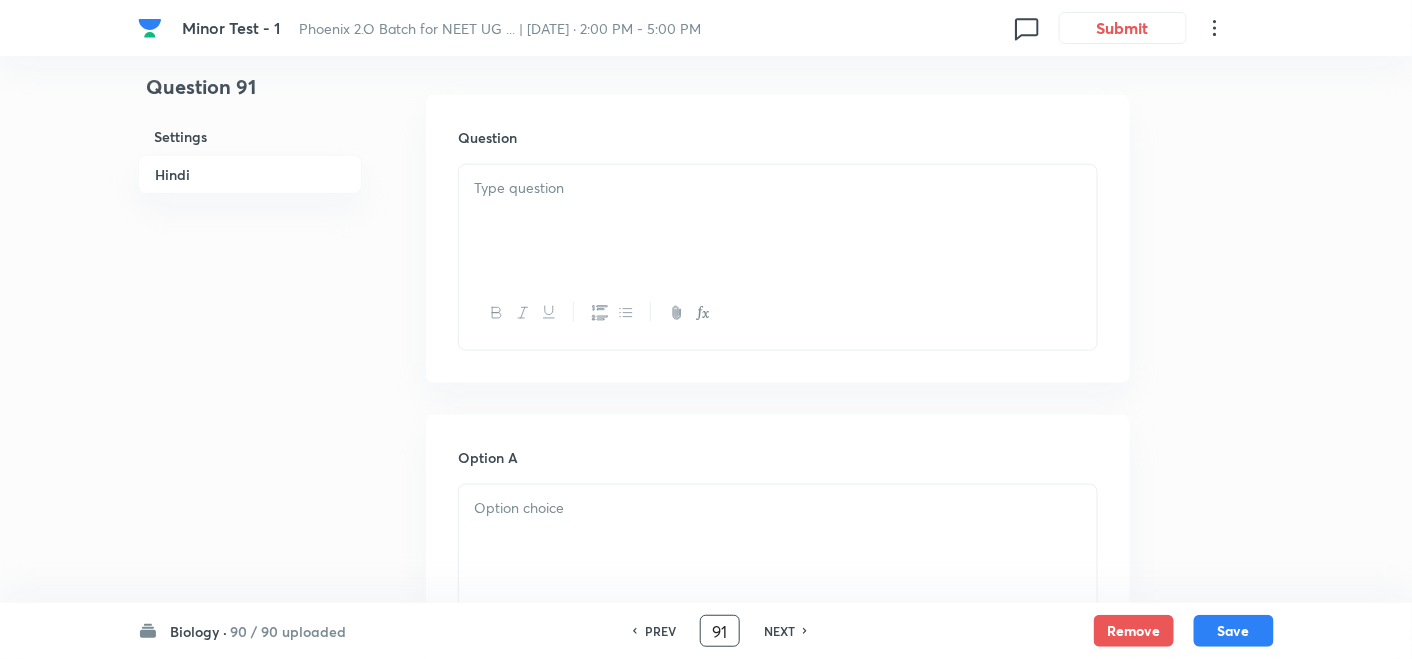 checkbox on "false" 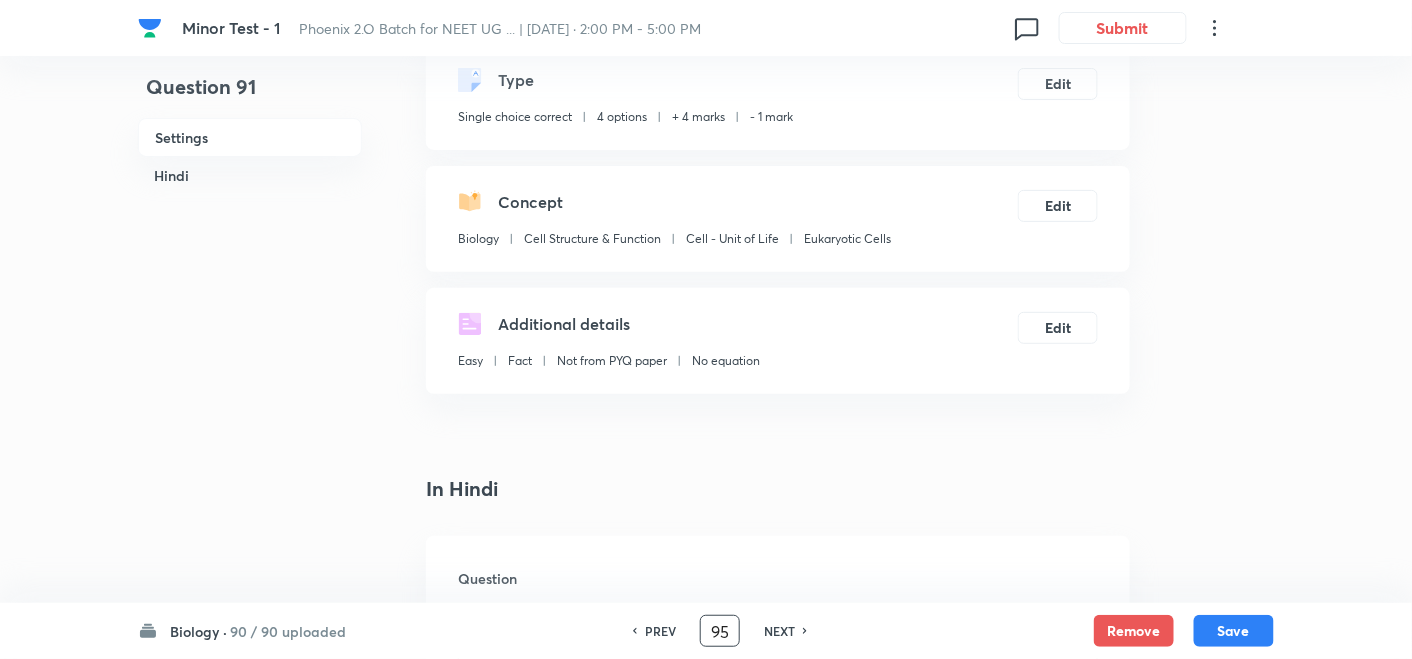 scroll, scrollTop: 111, scrollLeft: 0, axis: vertical 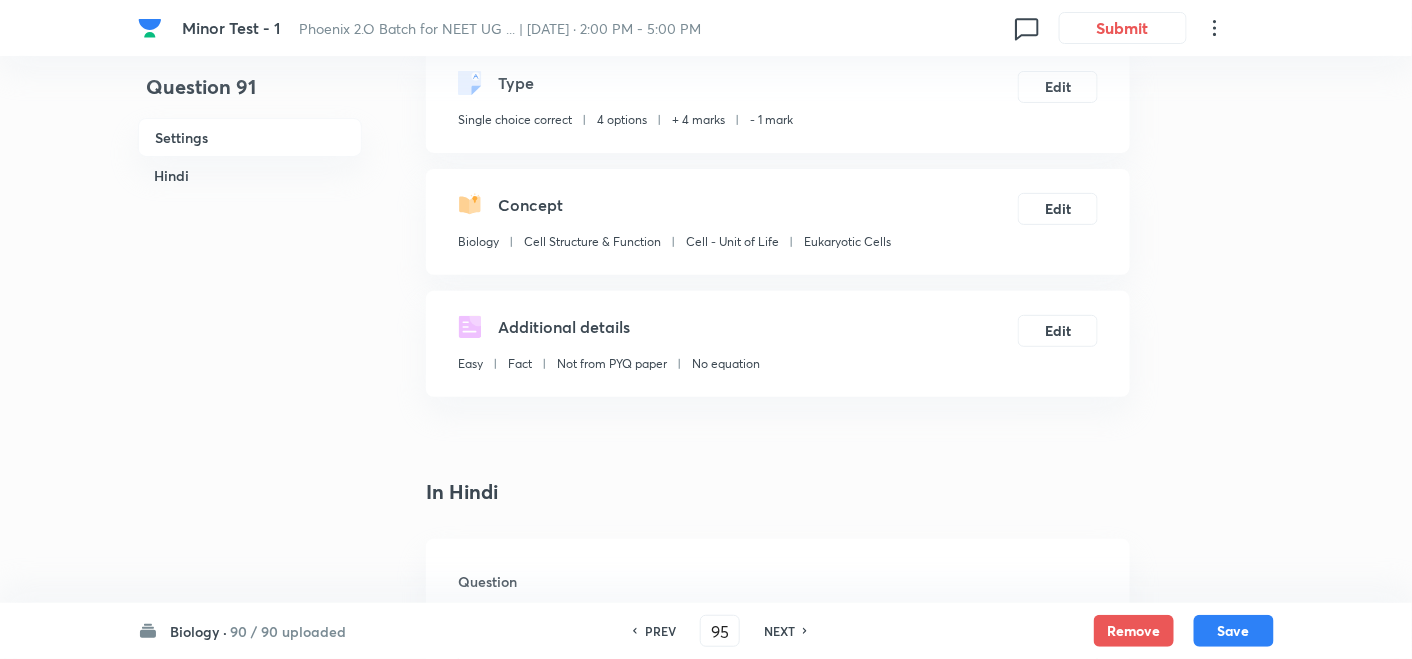click on "NEXT" at bounding box center (779, 631) 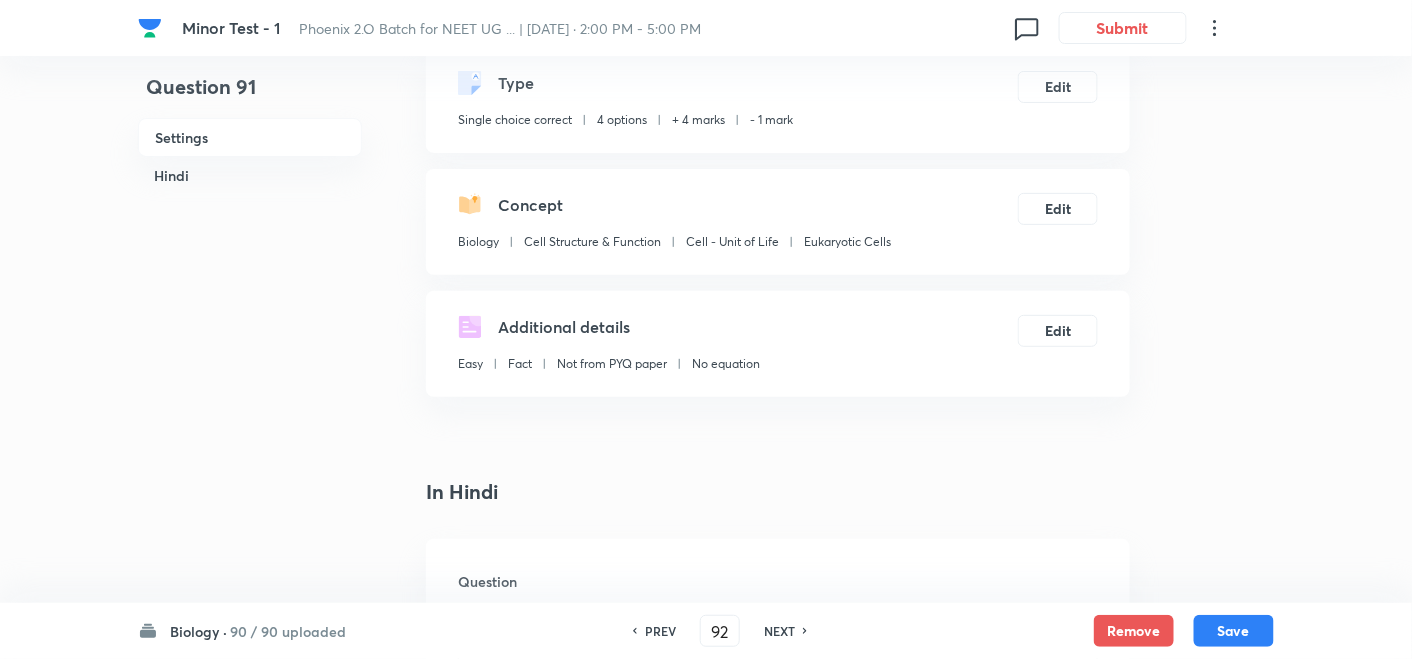 checkbox on "false" 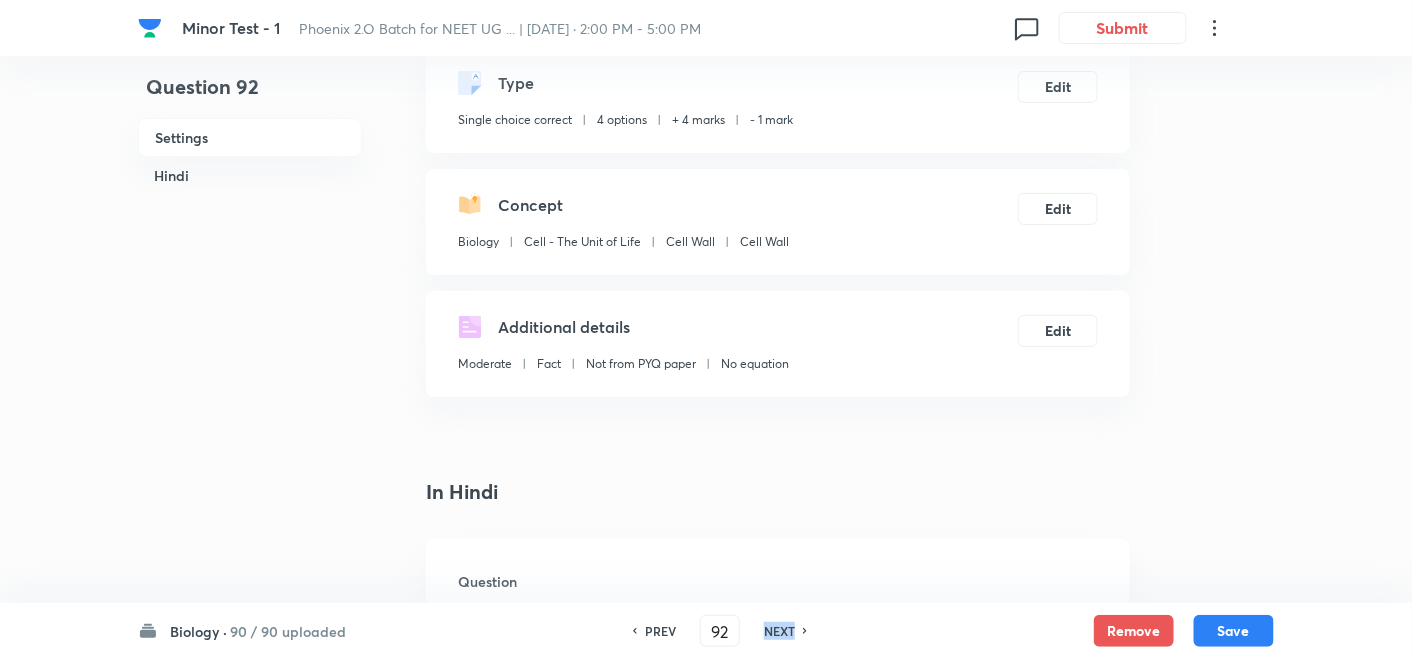 click on "NEXT" at bounding box center [779, 631] 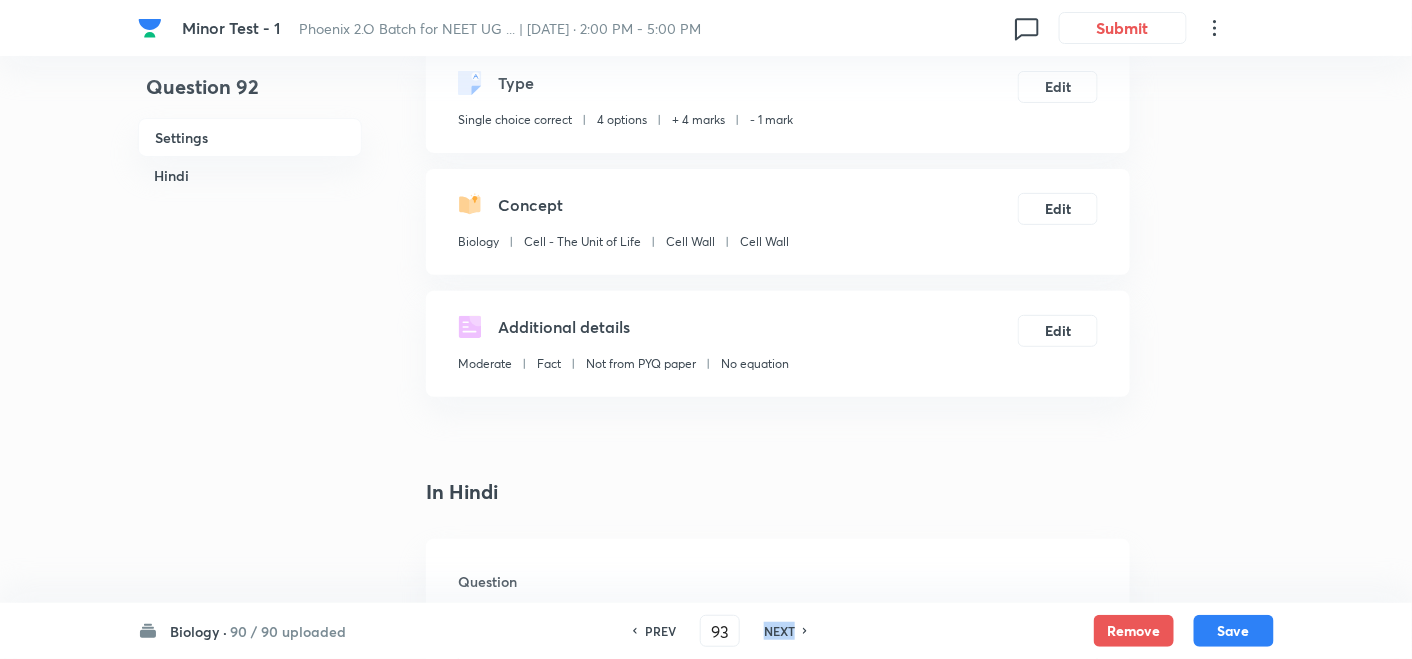 checkbox on "false" 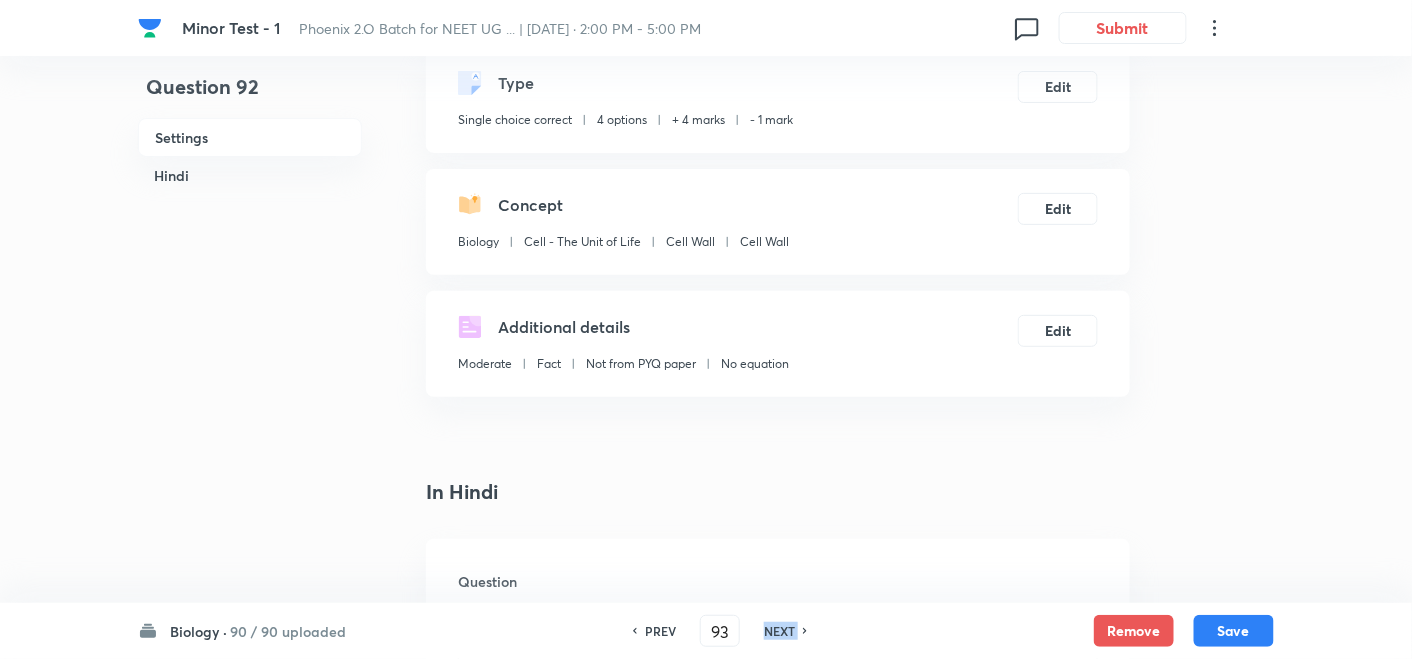 checkbox on "true" 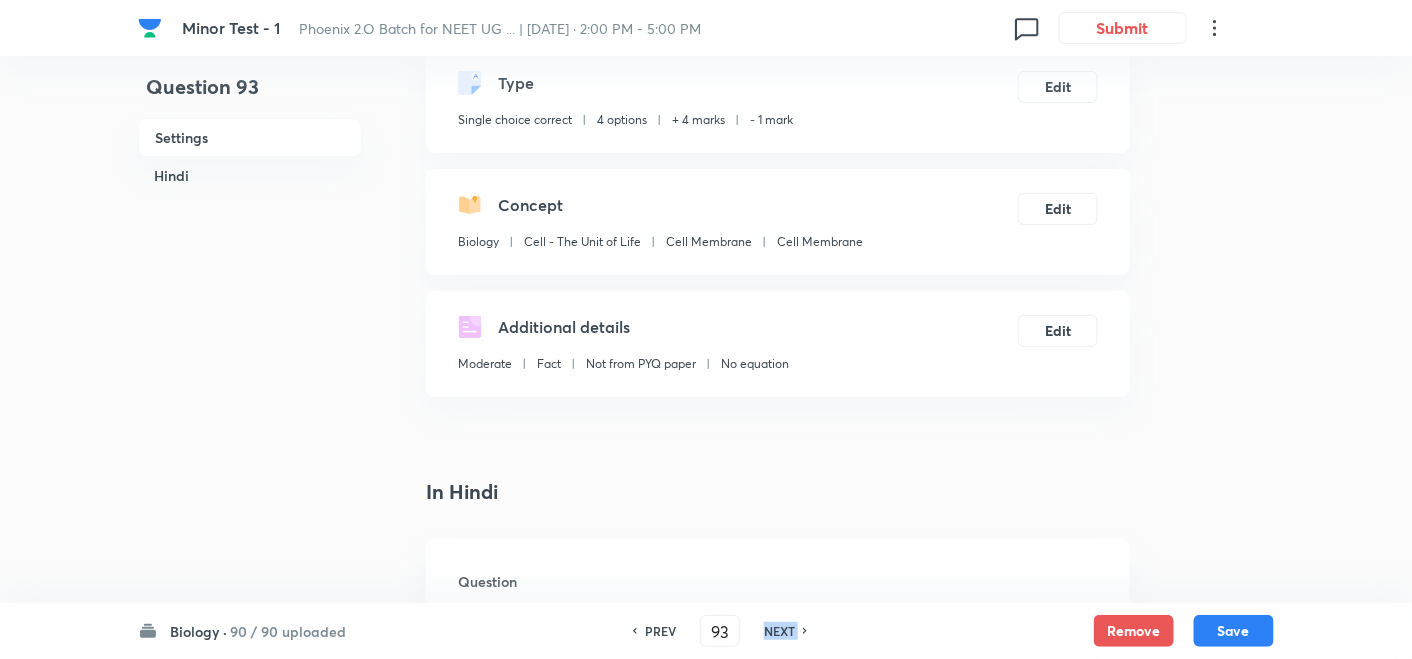 click on "NEXT" at bounding box center [779, 631] 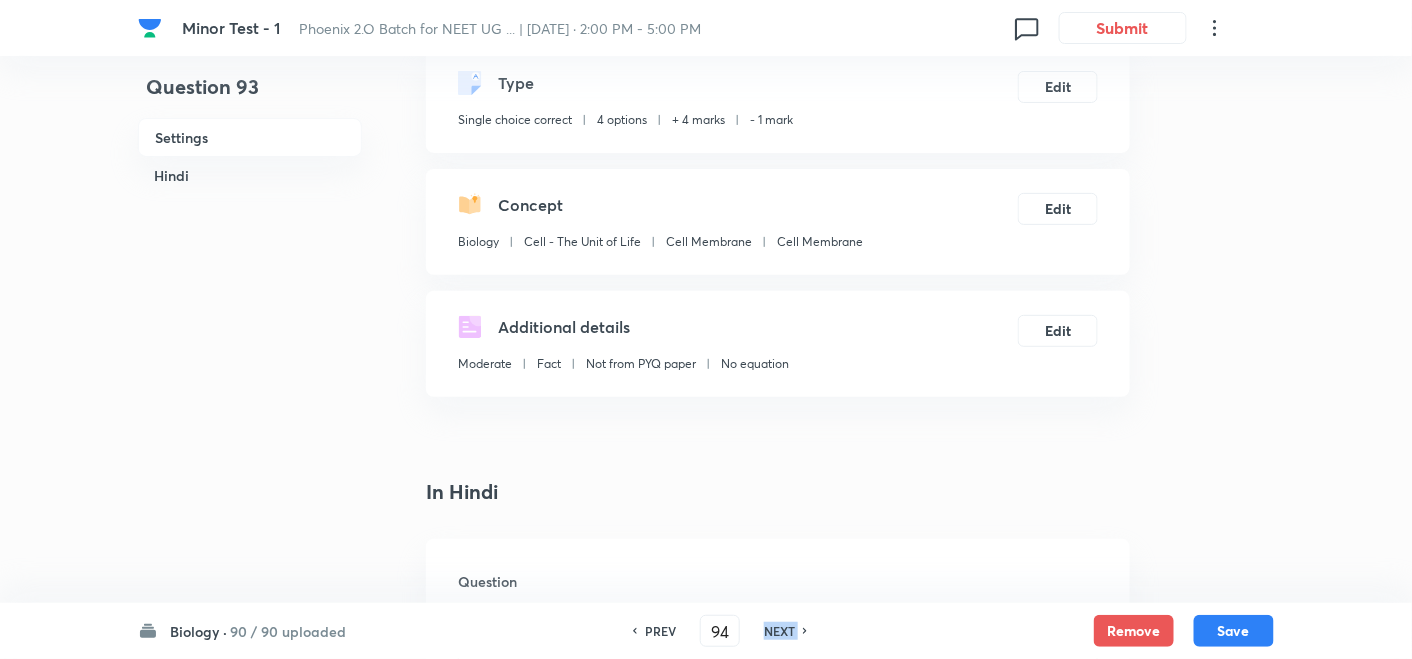 checkbox on "false" 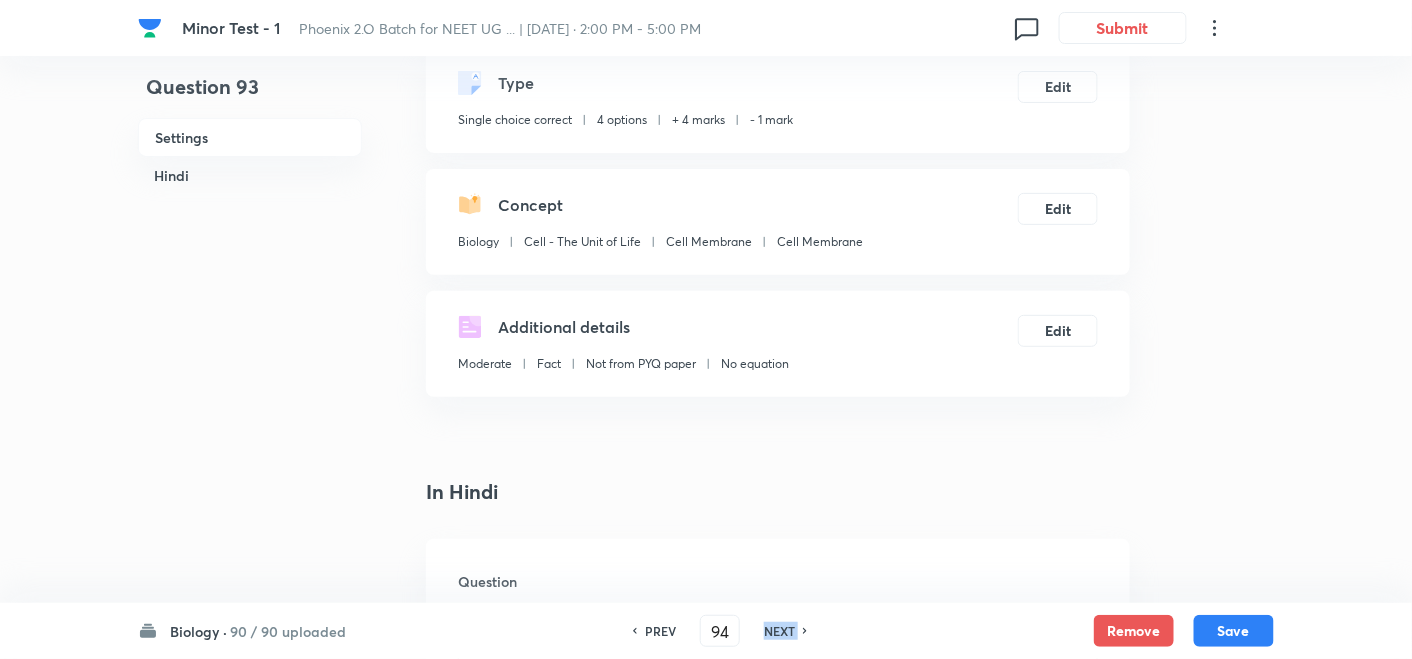 click on "NEXT" at bounding box center [779, 631] 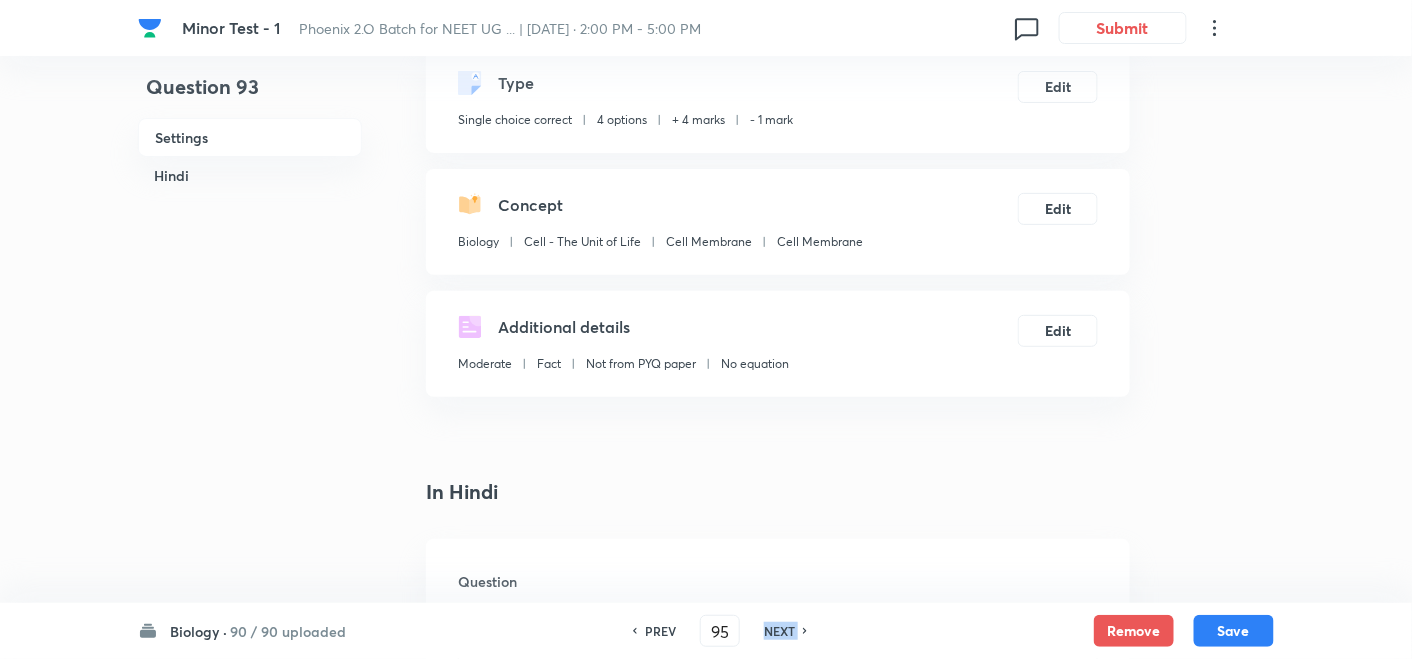 checkbox on "false" 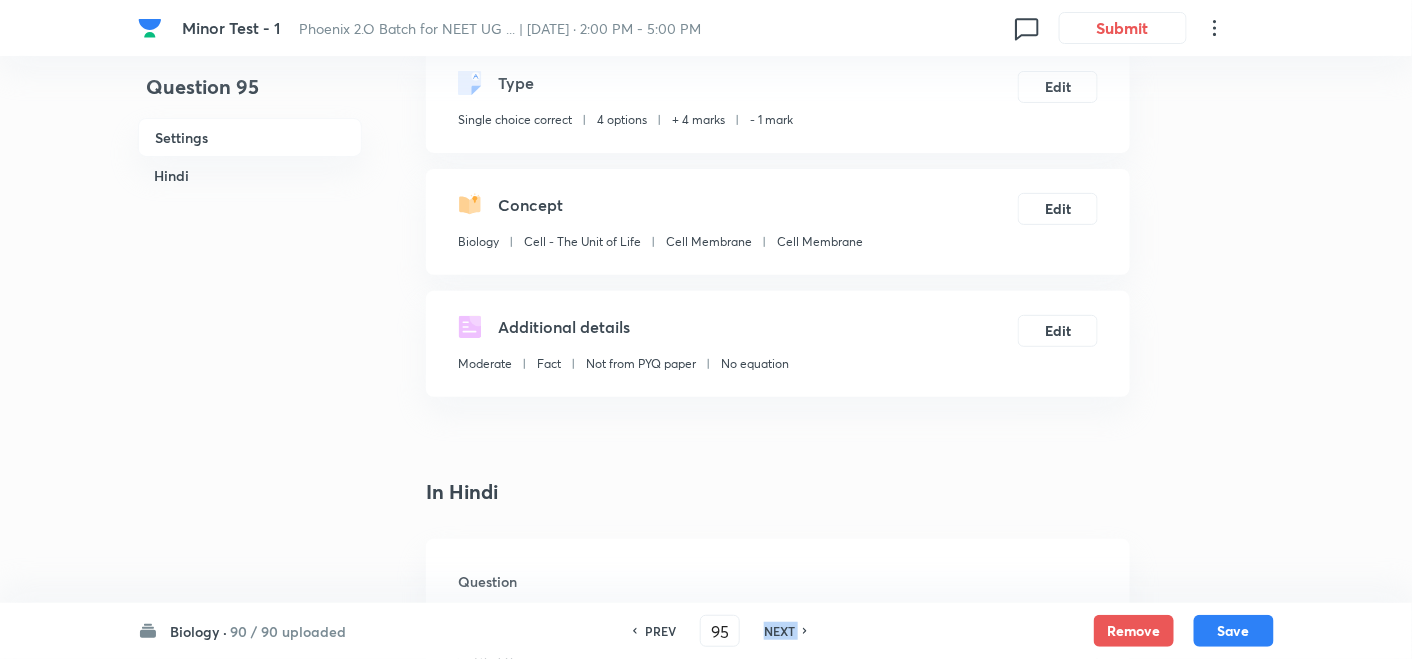 checkbox on "true" 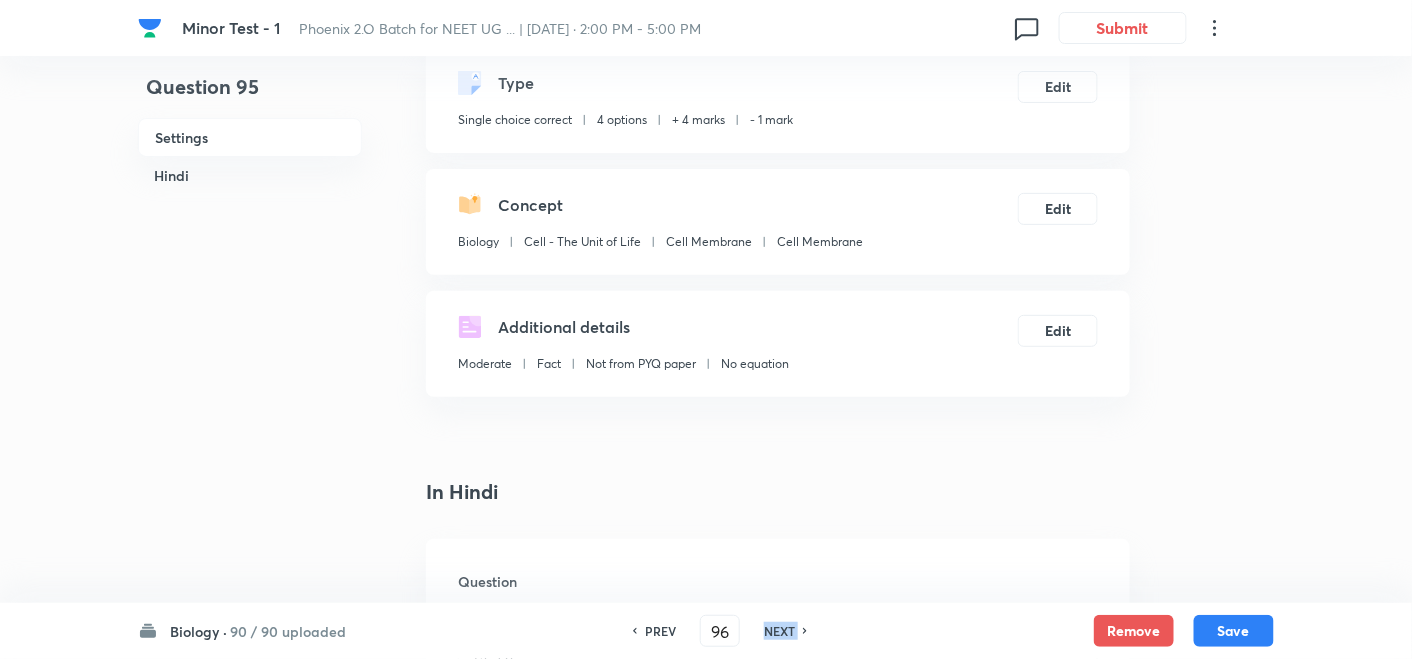 checkbox on "false" 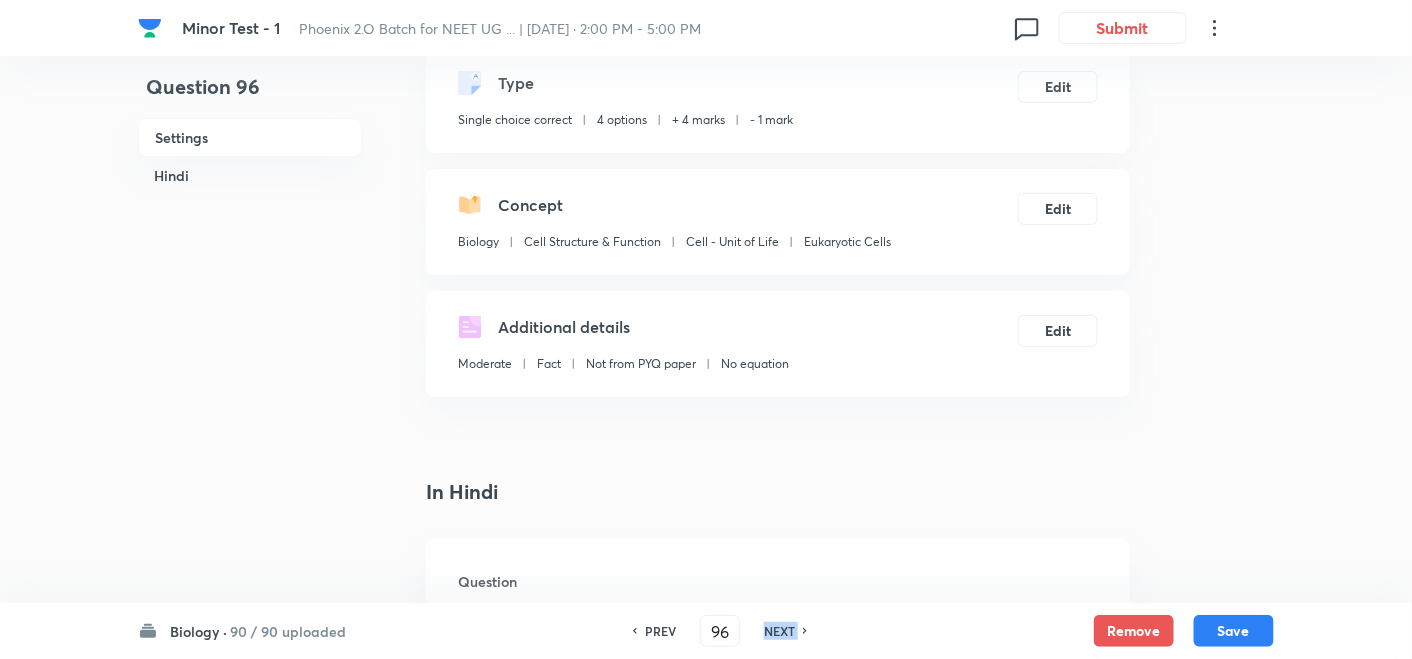 click on "NEXT" at bounding box center (779, 631) 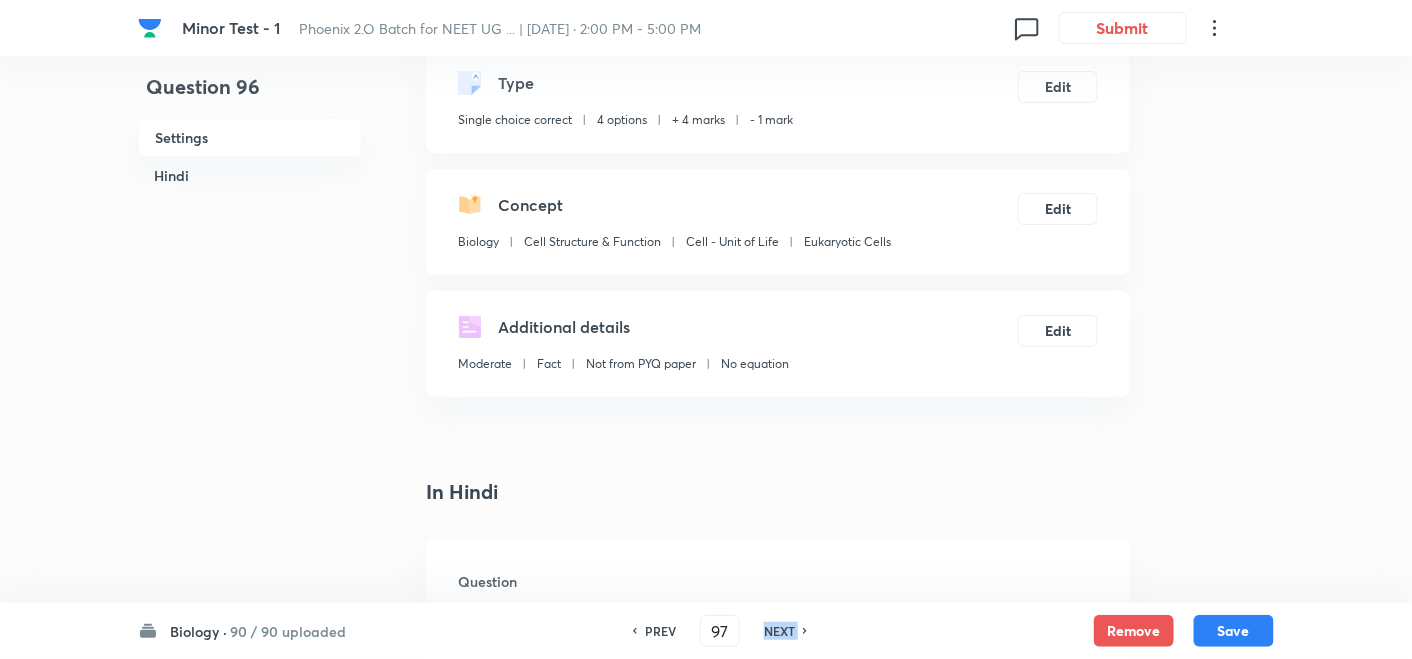 checkbox on "true" 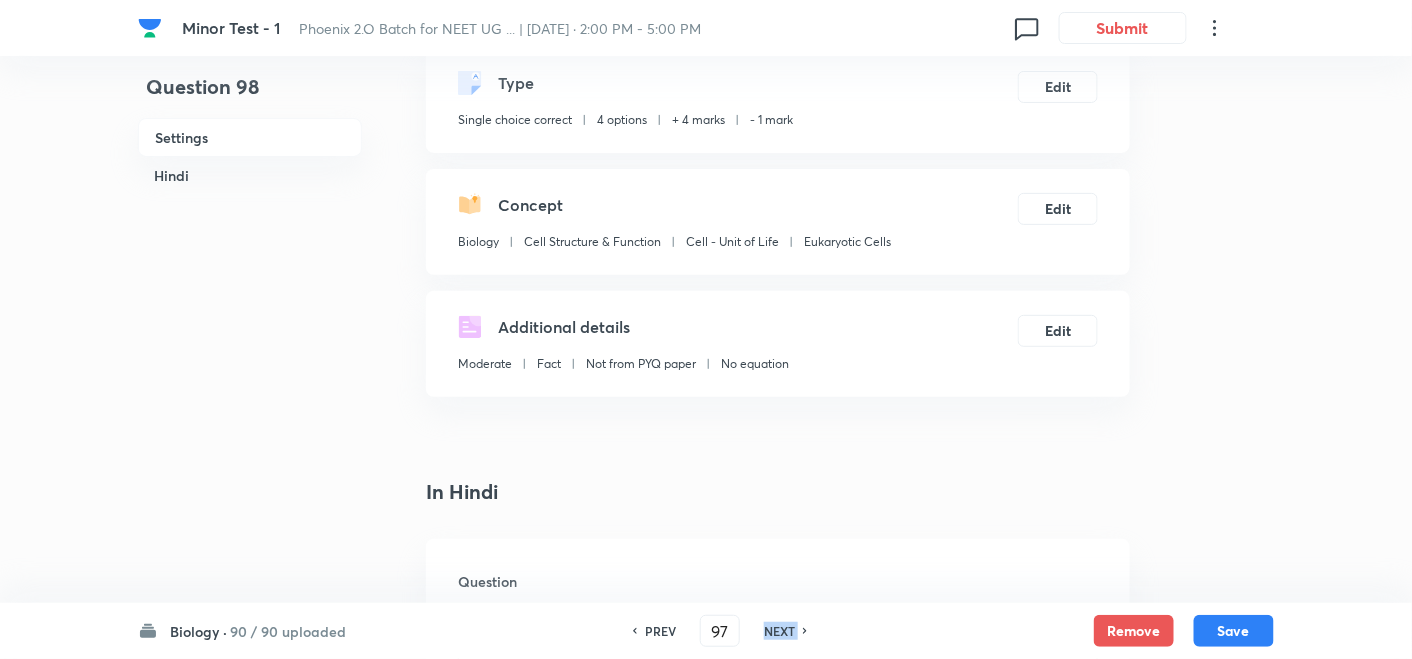 type on "98" 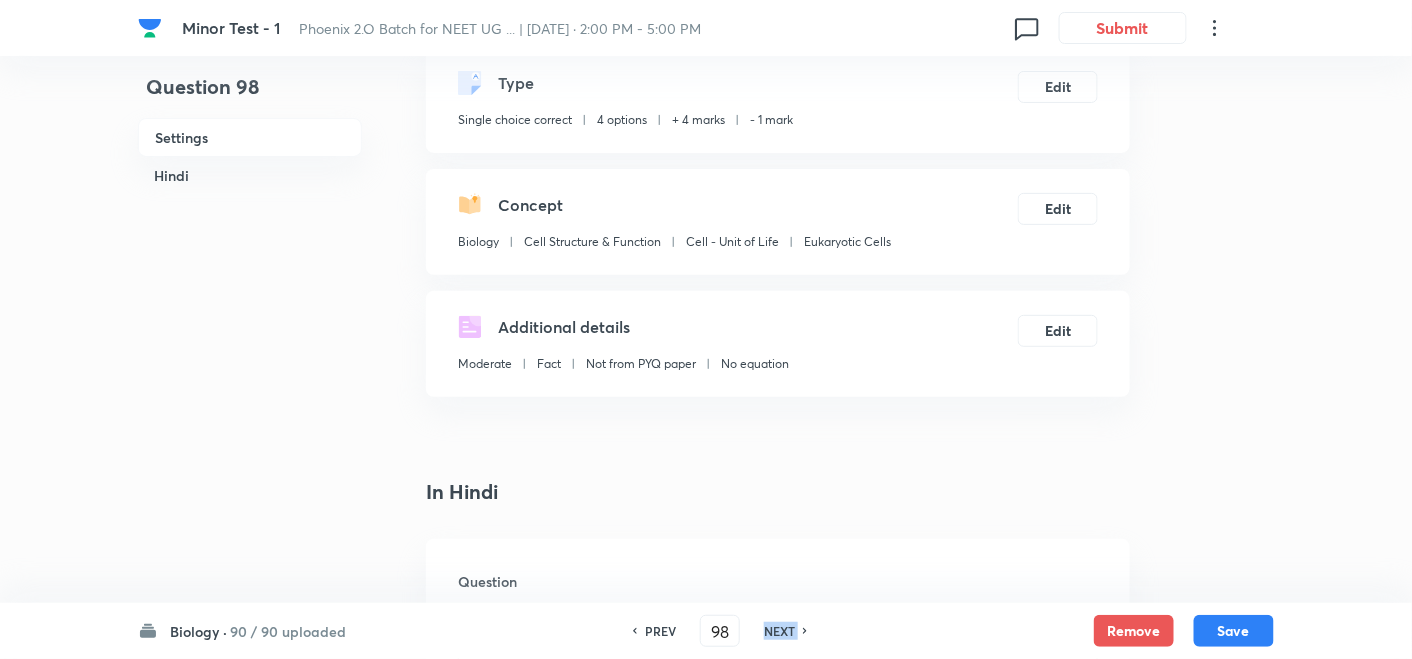 checkbox on "true" 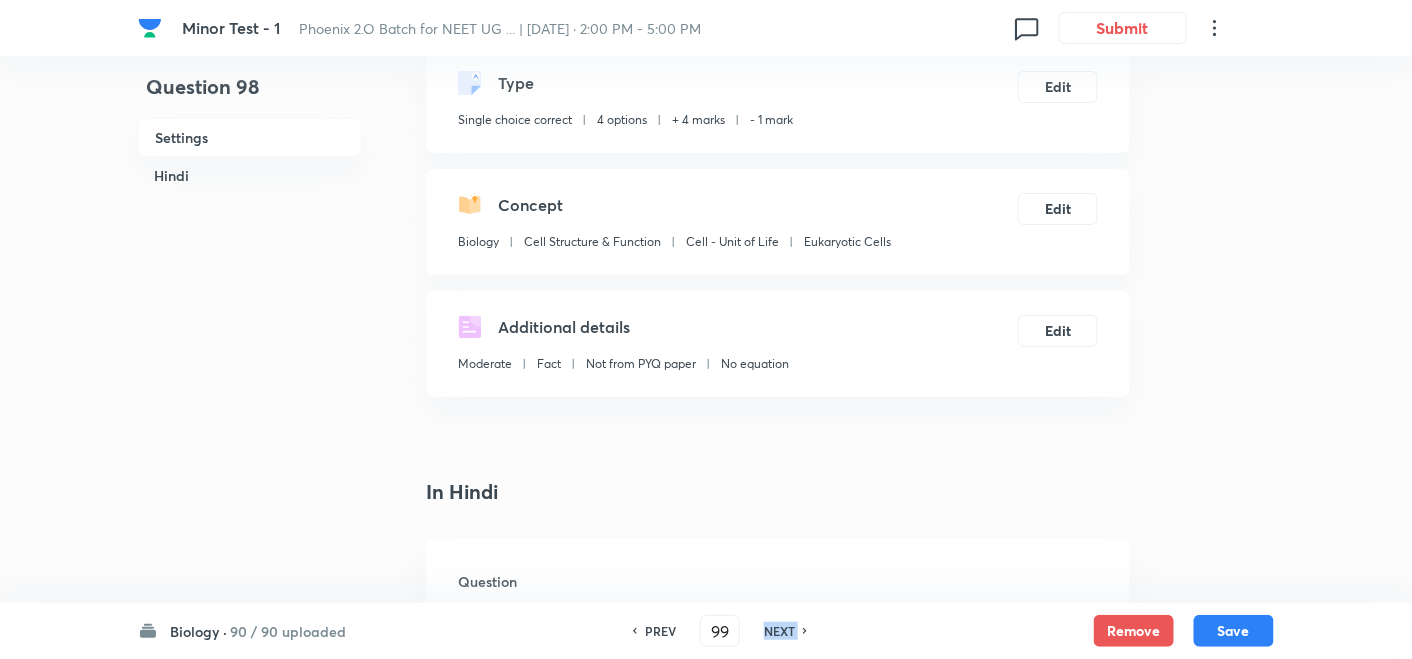 checkbox on "false" 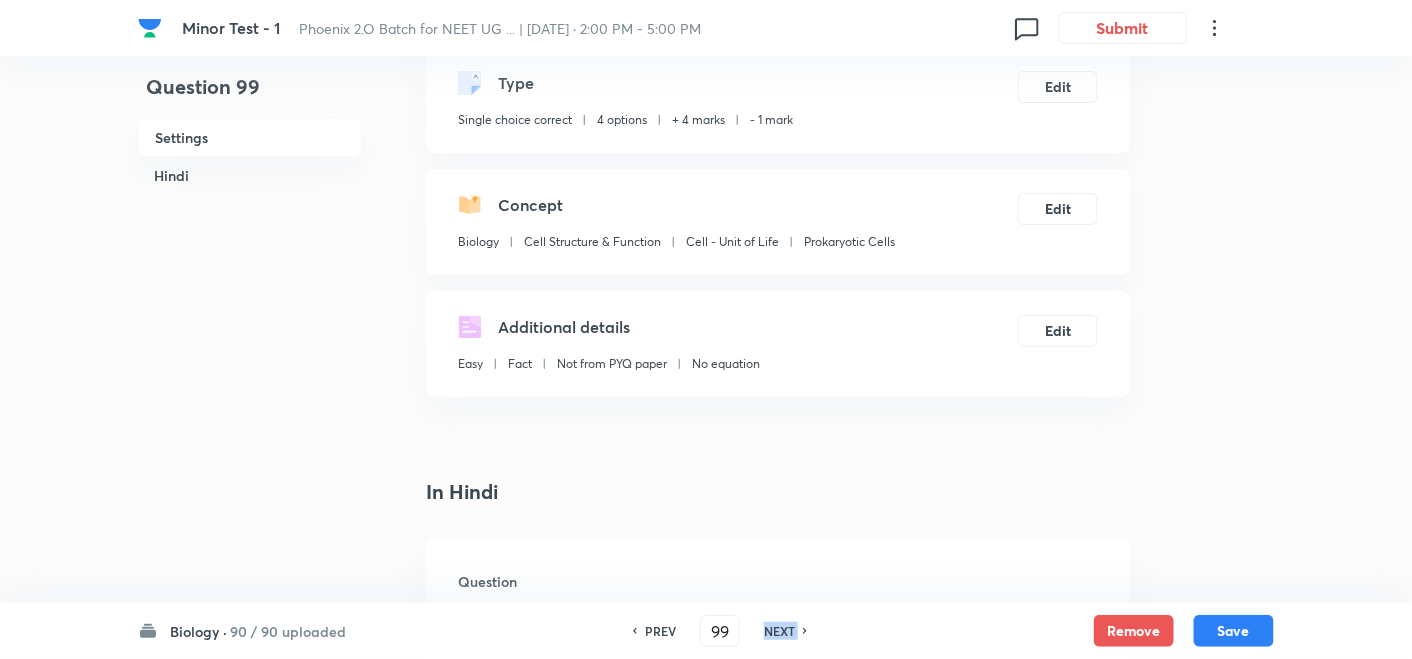 checkbox on "true" 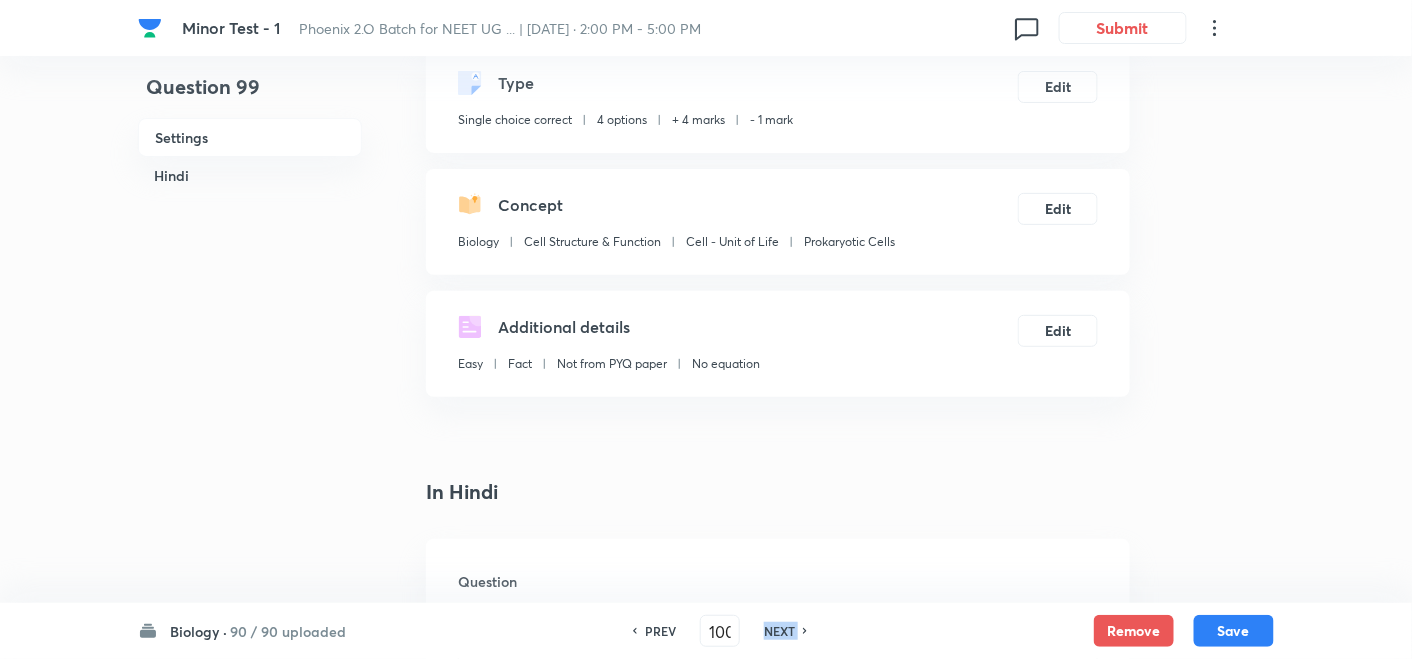 checkbox on "true" 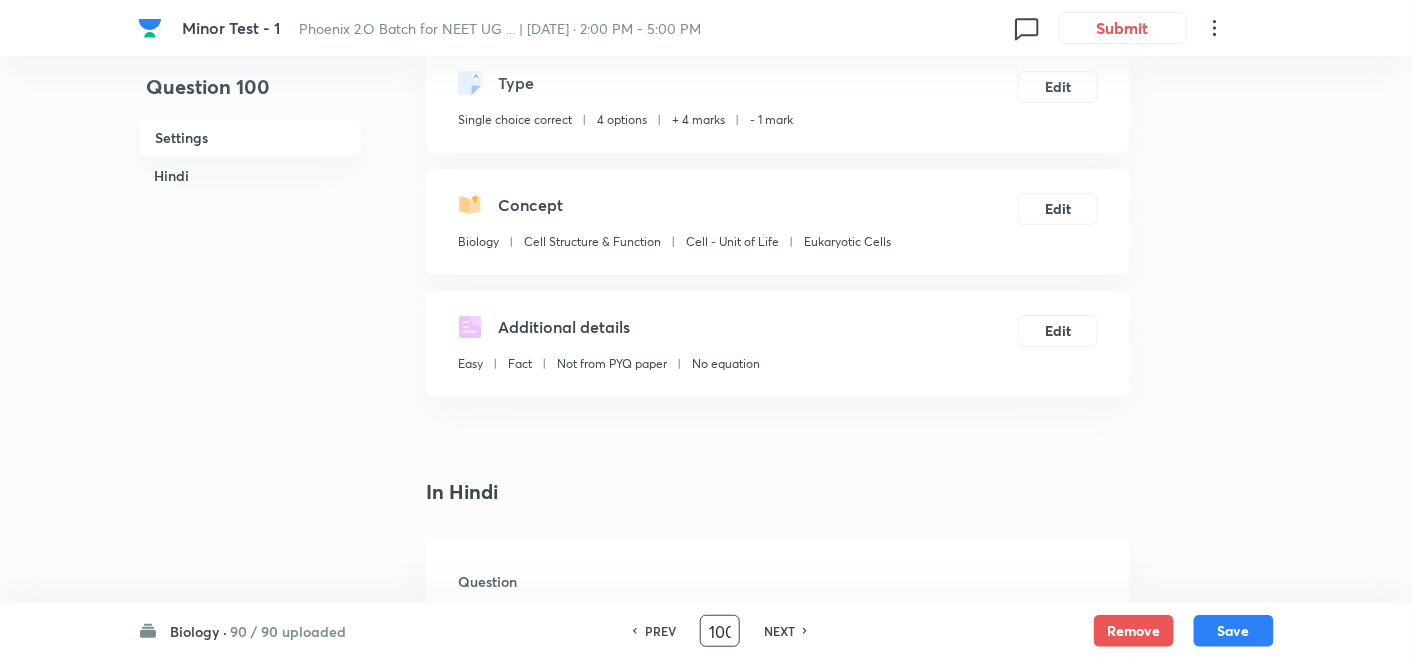 click on "100" at bounding box center (720, 631) 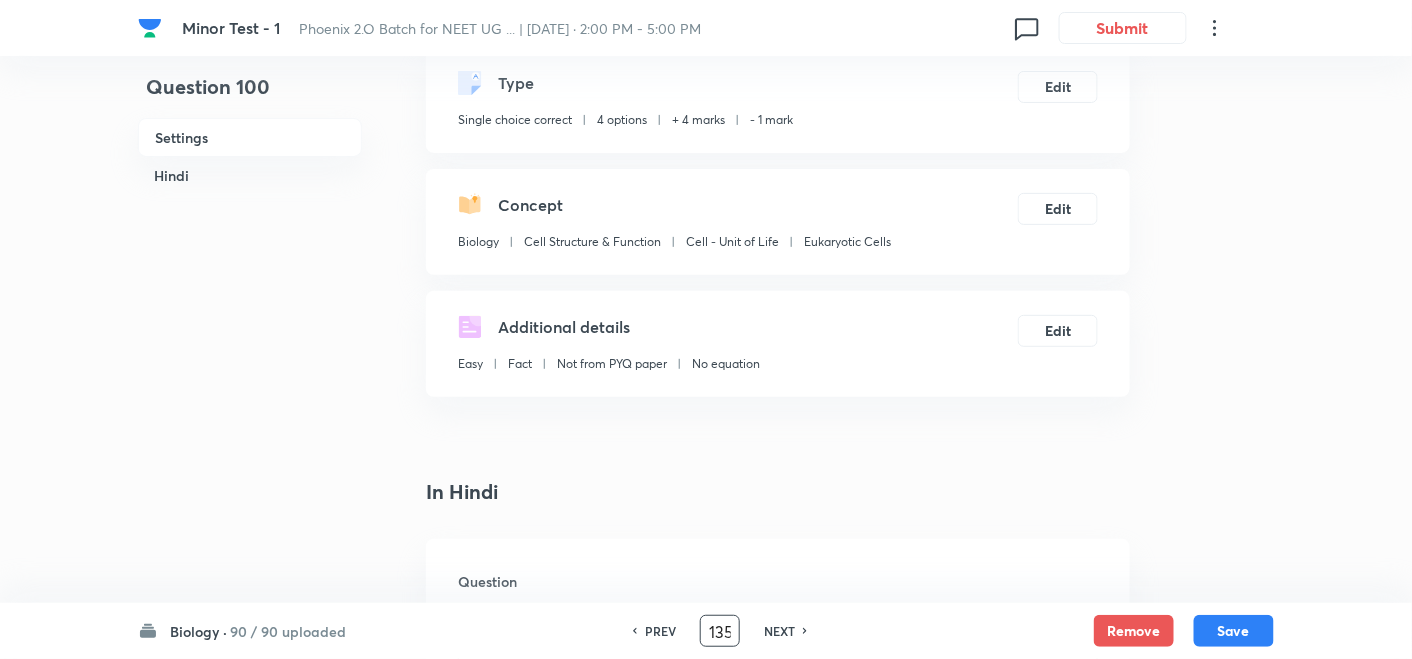 scroll, scrollTop: 0, scrollLeft: 0, axis: both 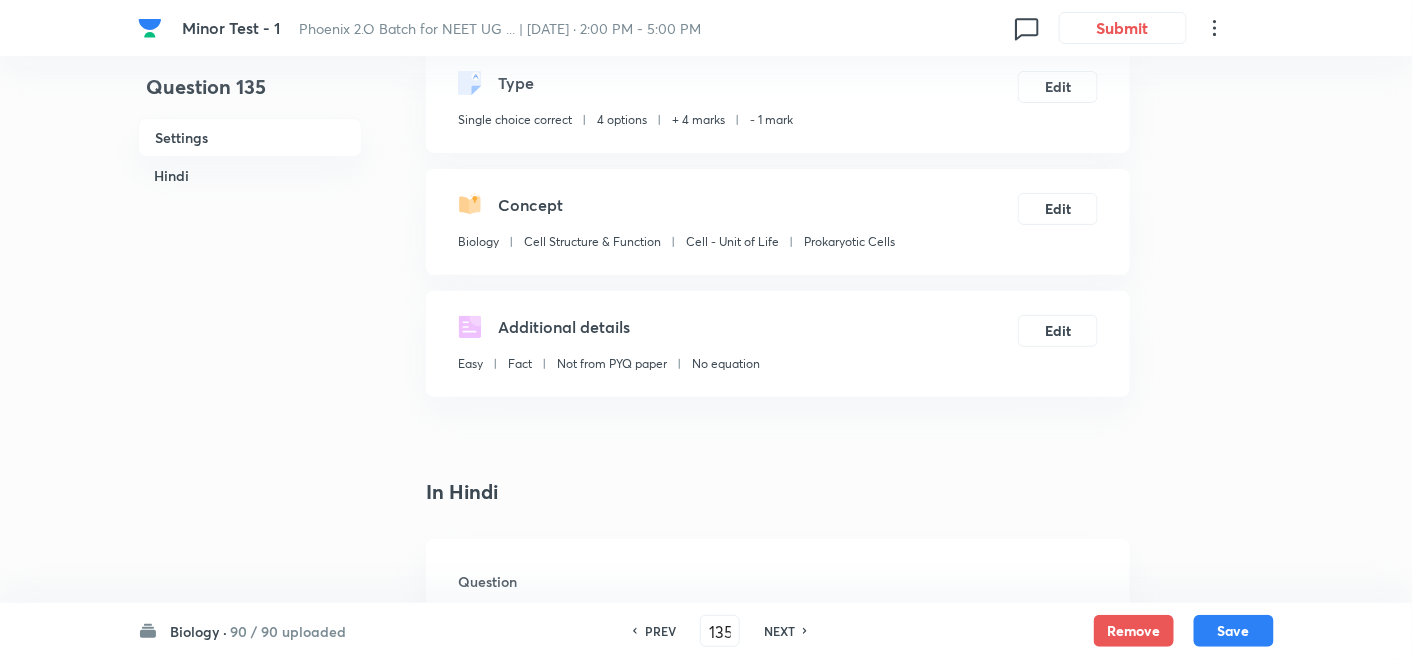 click on "NEXT" at bounding box center [779, 631] 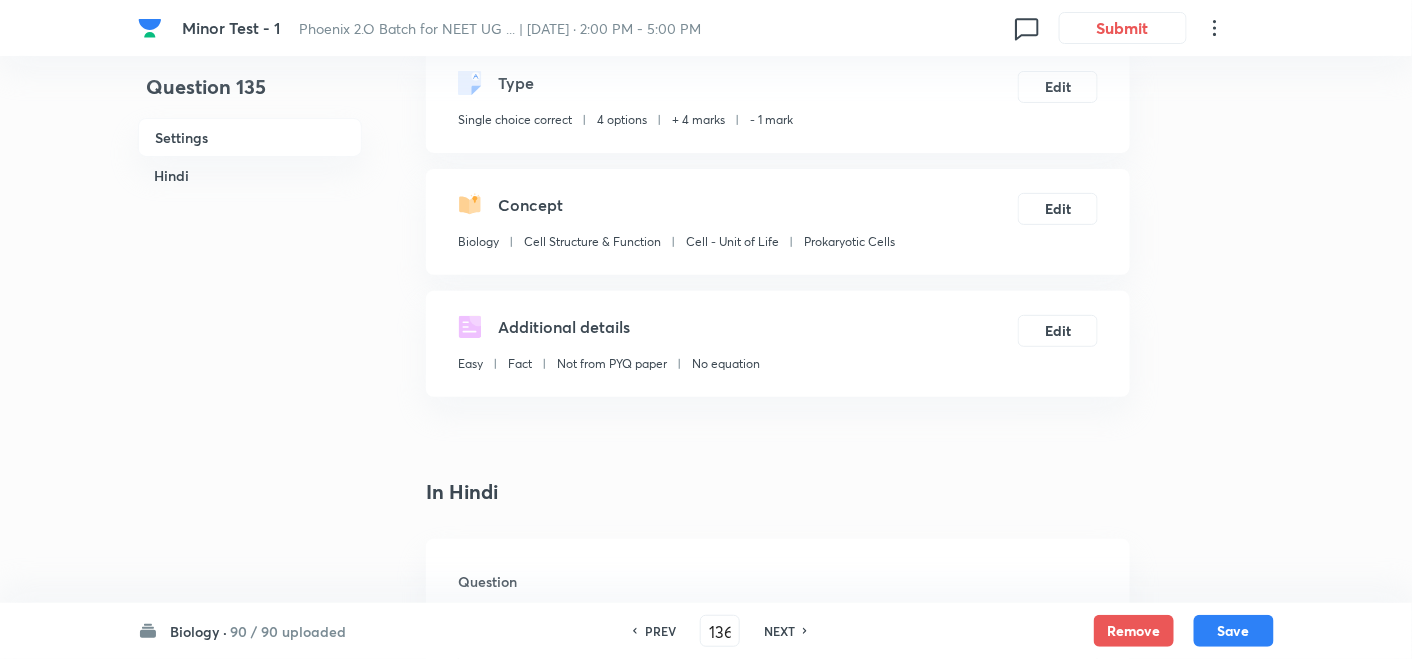 checkbox on "false" 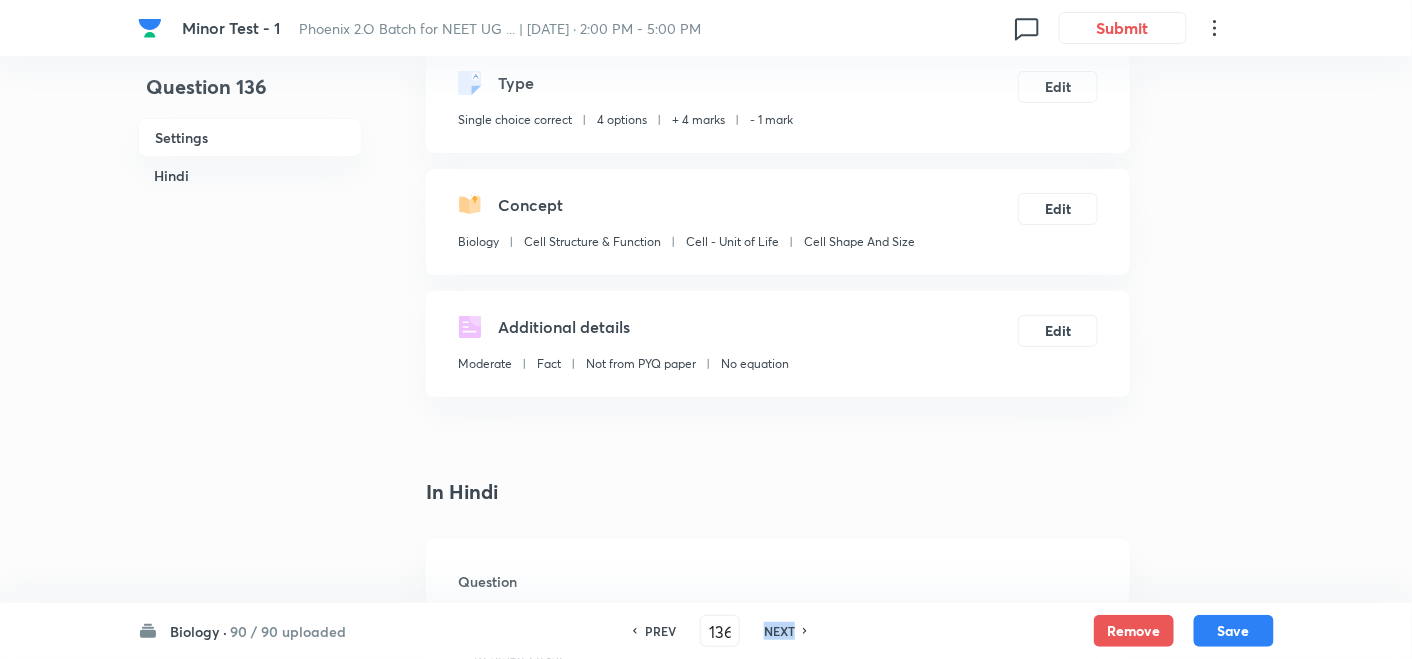 click on "NEXT" at bounding box center [779, 631] 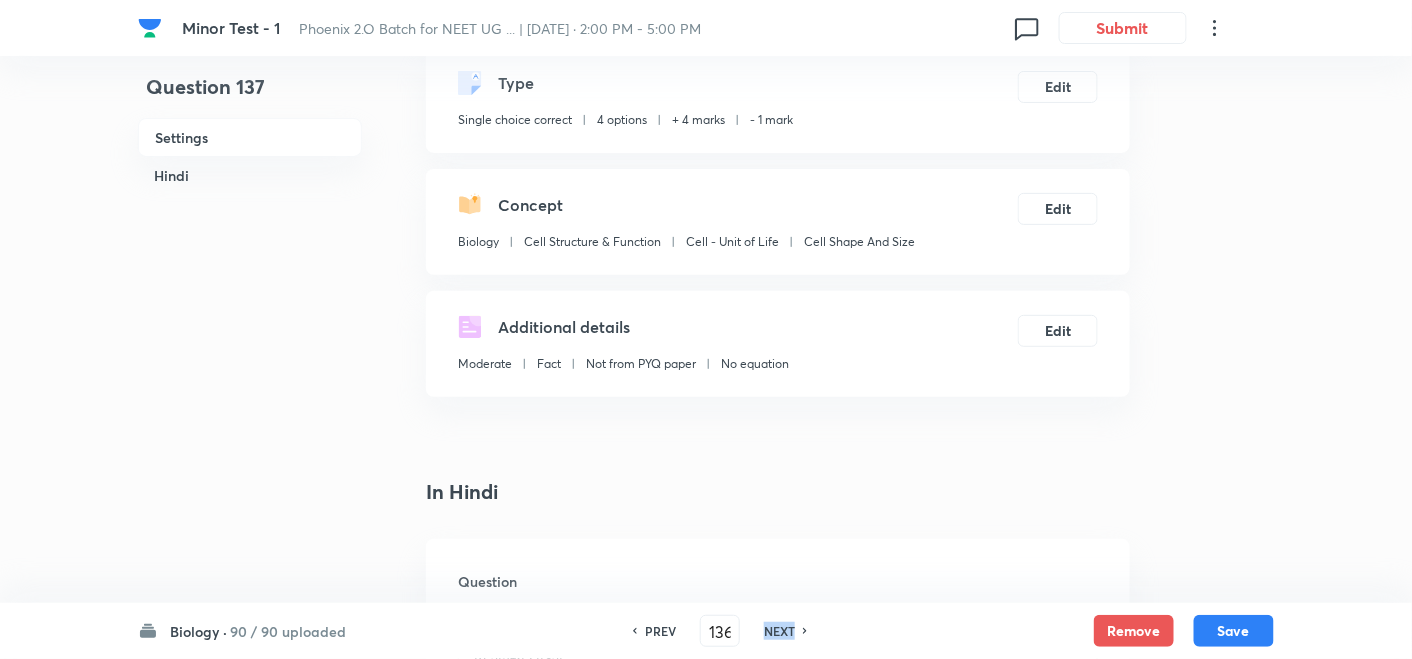 type on "137" 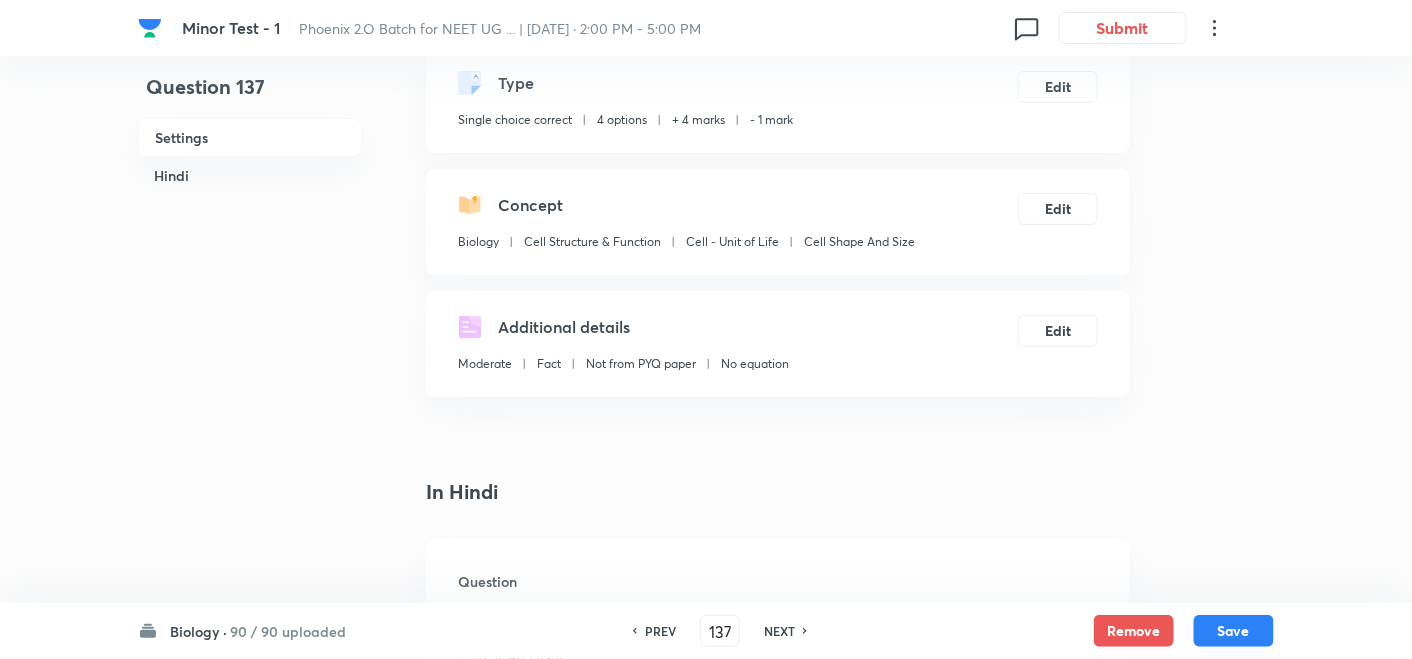 checkbox on "true" 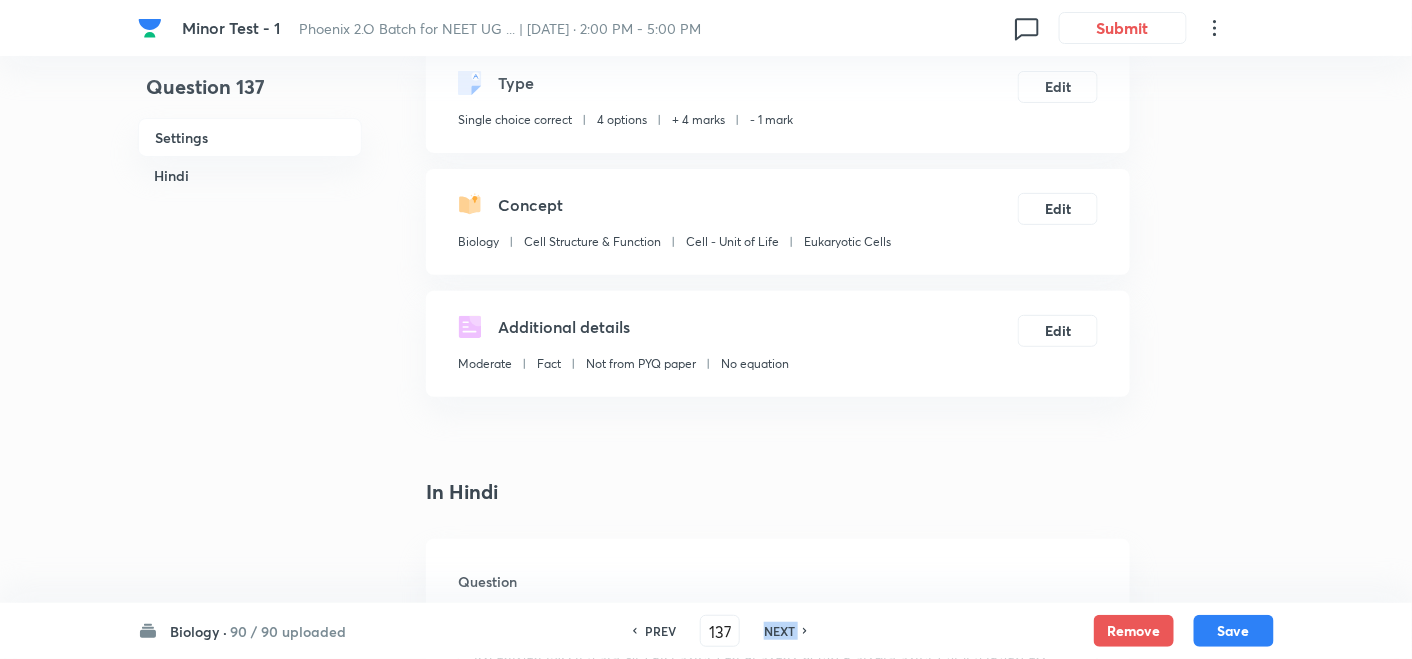 click on "NEXT" at bounding box center [779, 631] 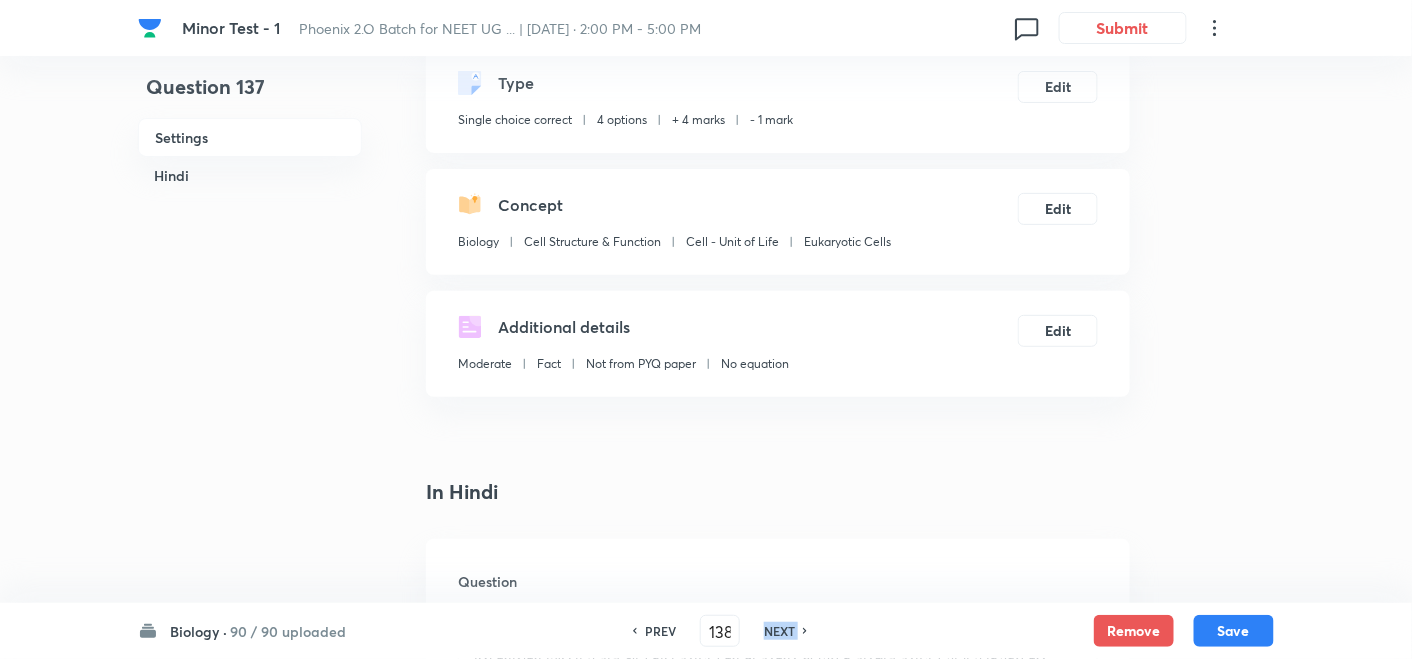 checkbox on "false" 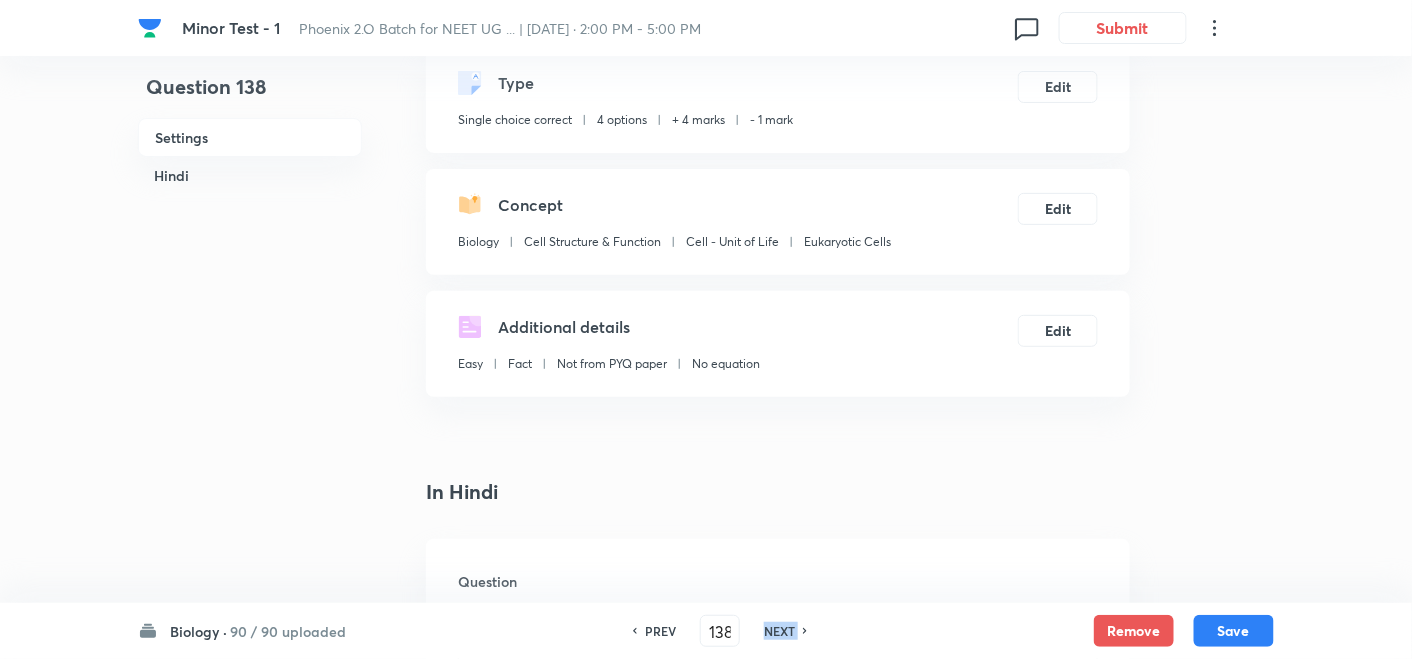 click on "NEXT" at bounding box center (779, 631) 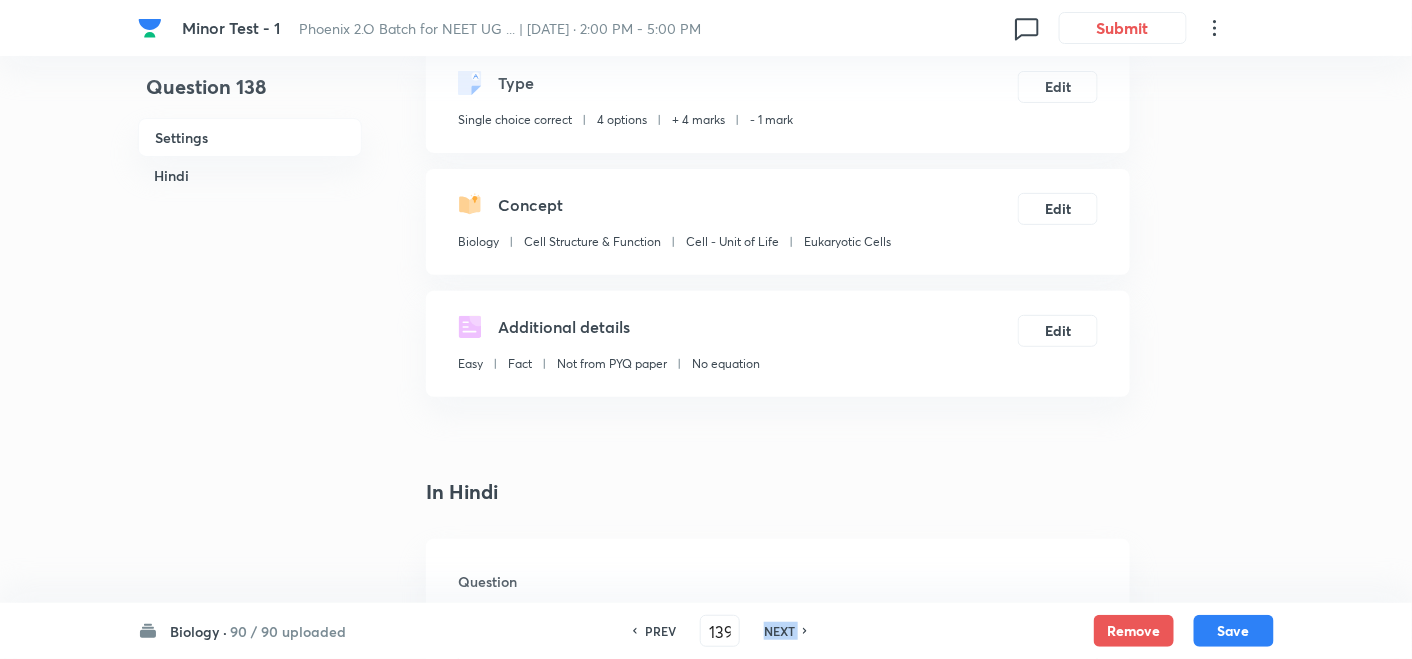checkbox on "true" 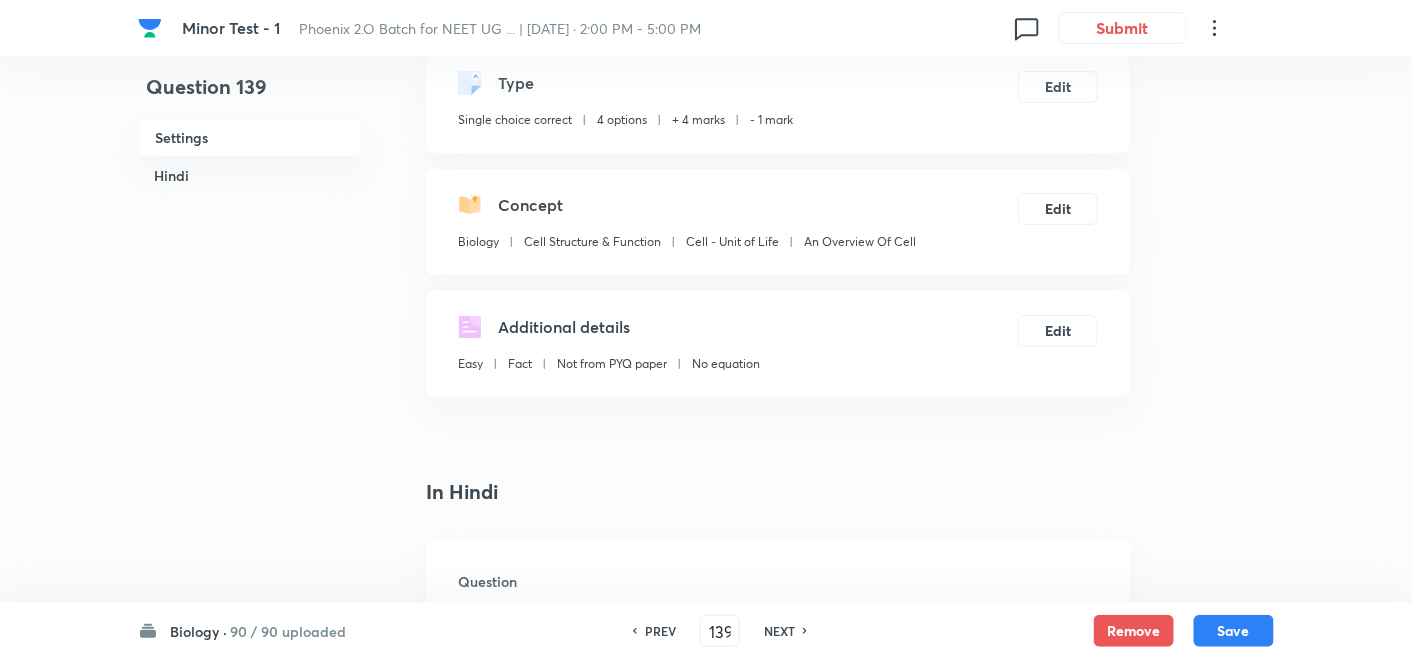click on "NEXT" at bounding box center (779, 631) 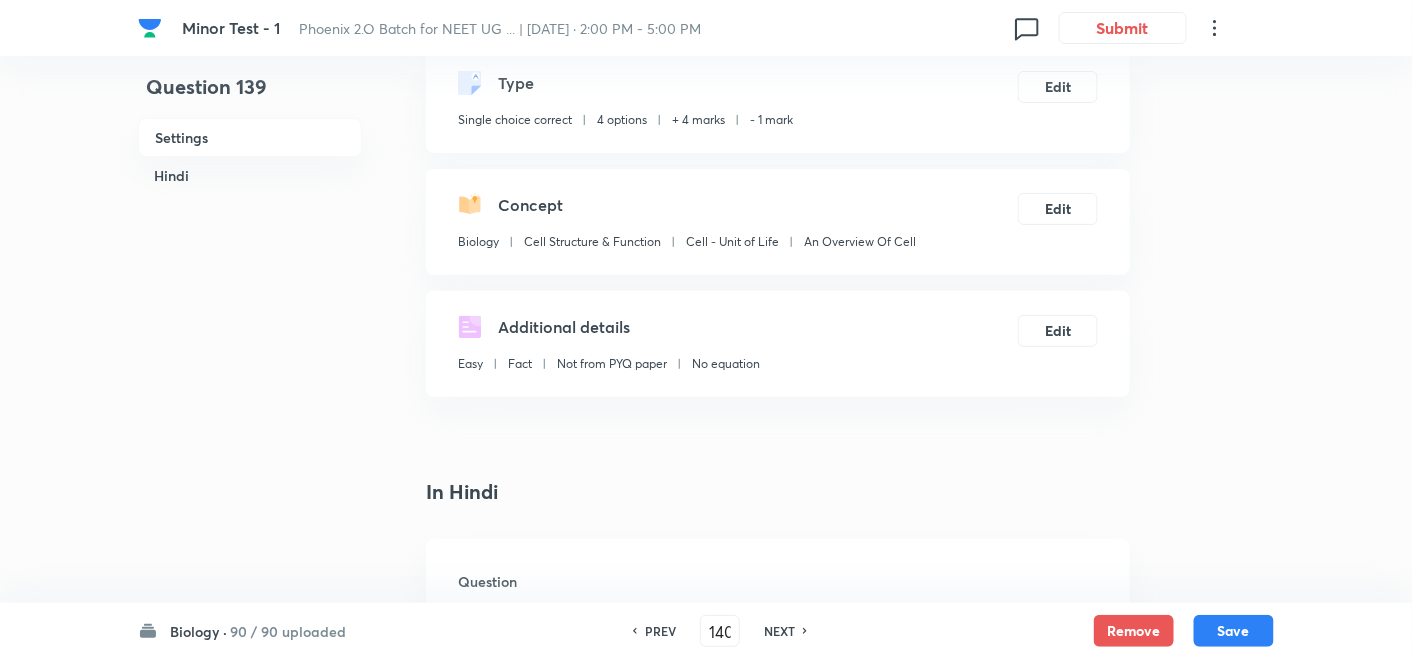 checkbox on "true" 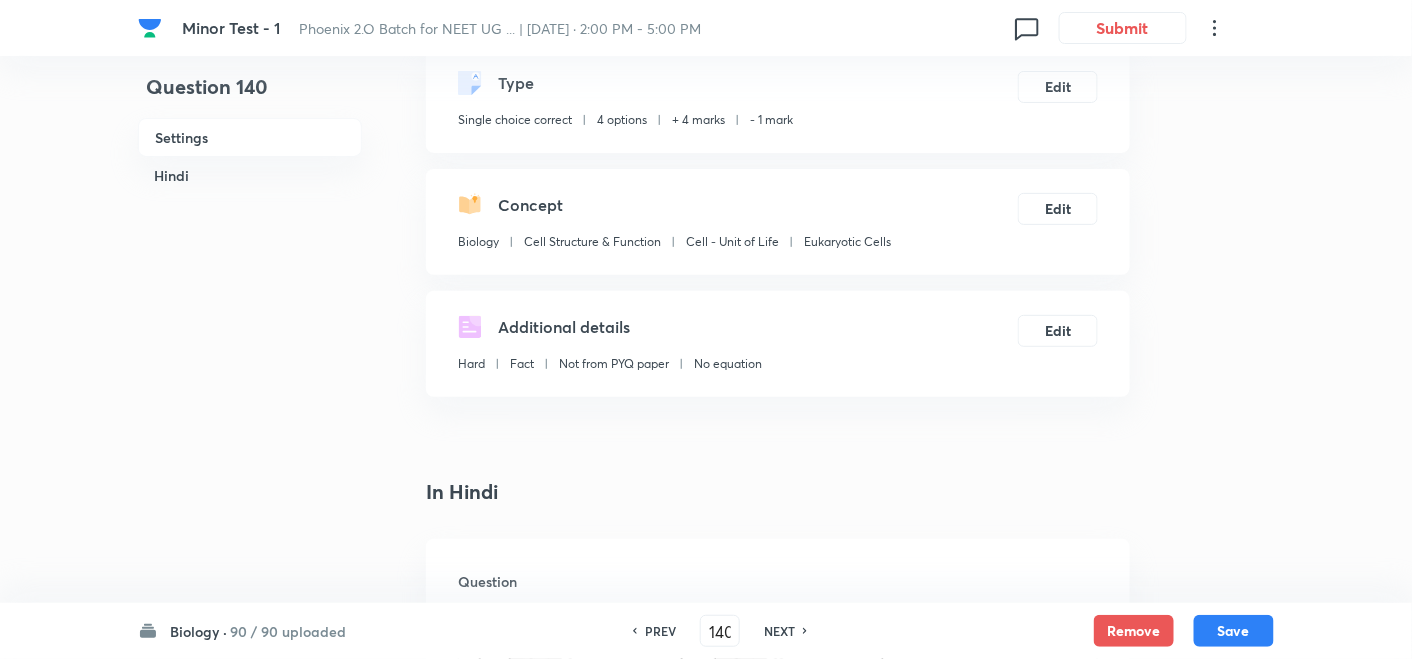 click on "NEXT" at bounding box center [779, 631] 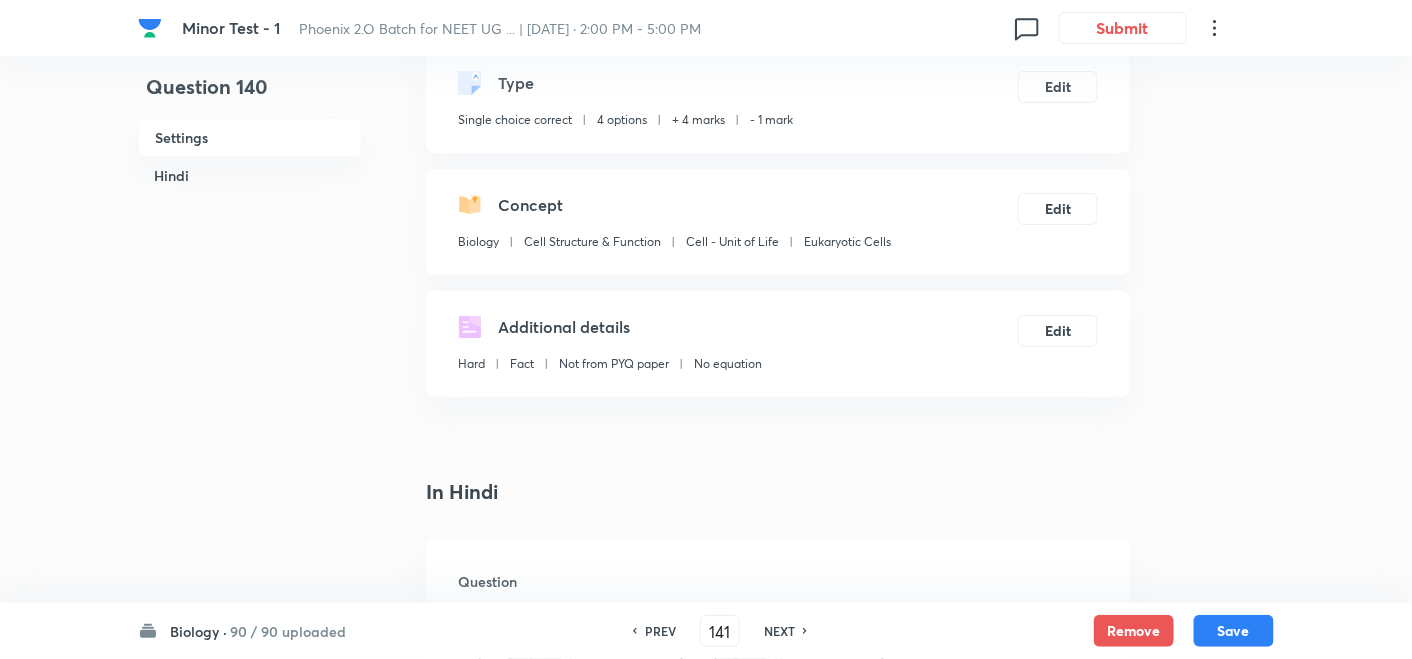 checkbox on "false" 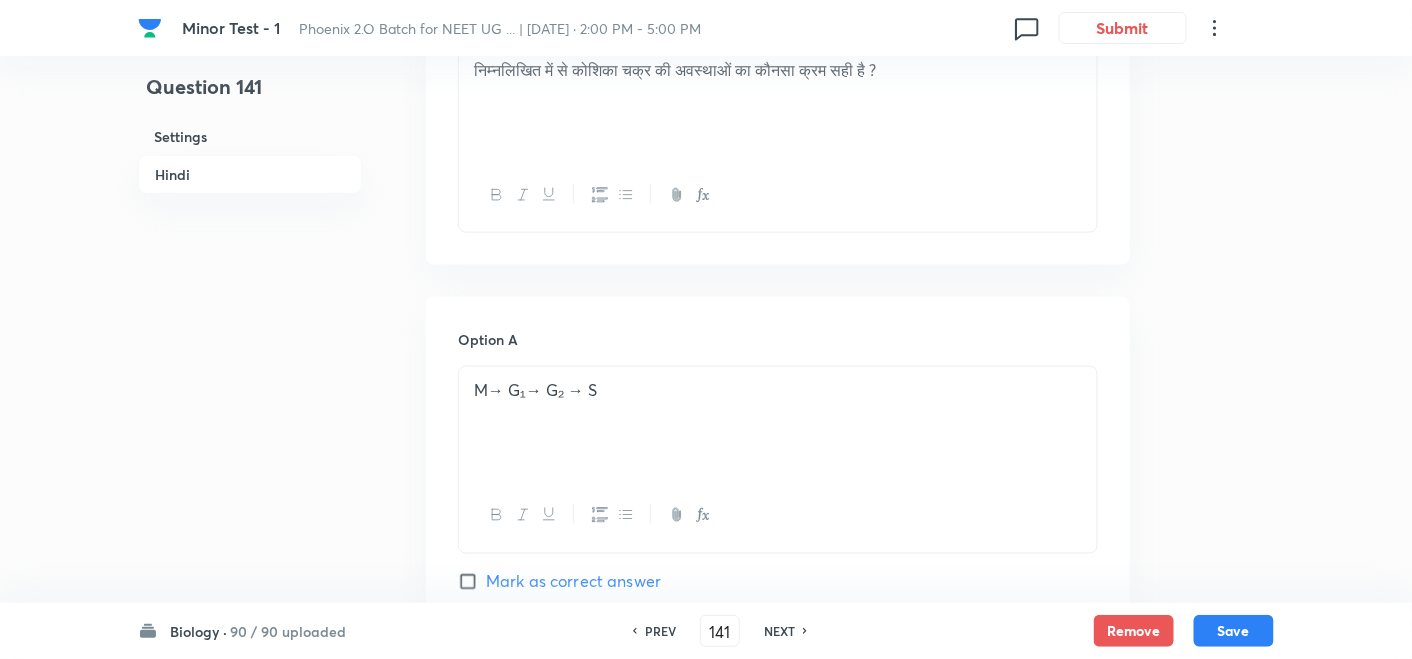 scroll, scrollTop: 555, scrollLeft: 0, axis: vertical 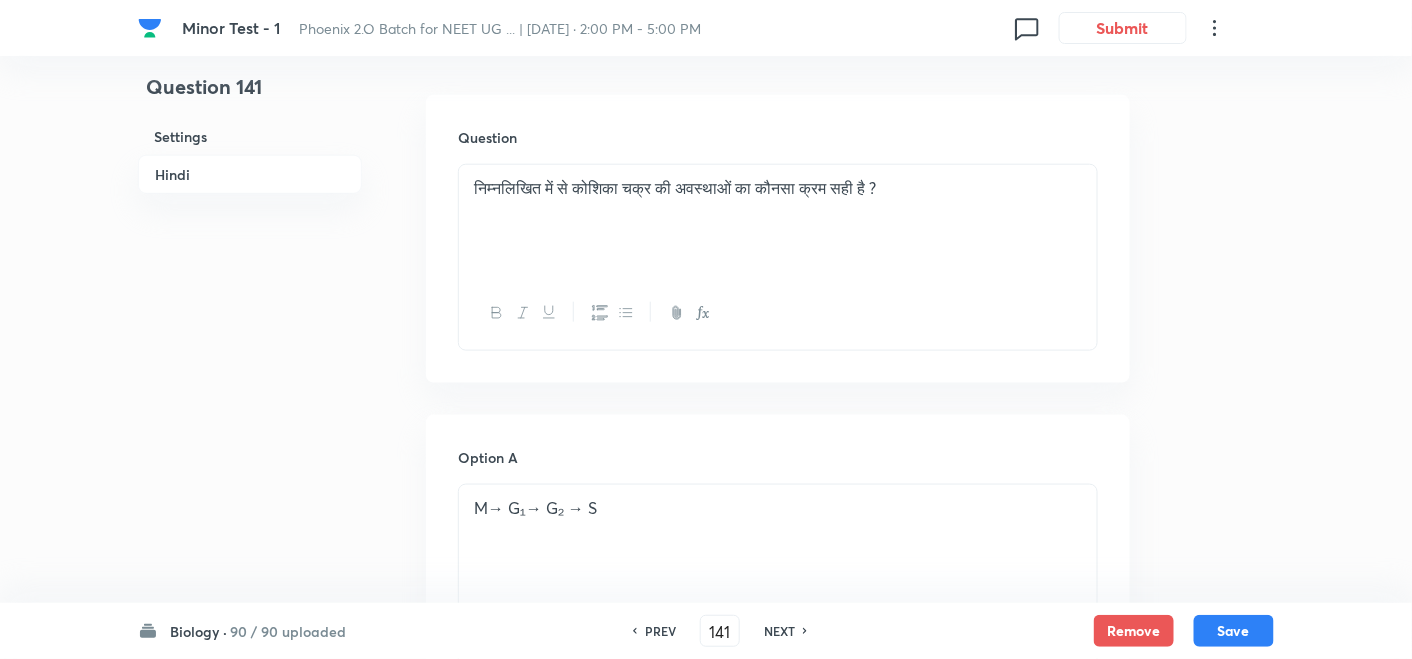 click on "NEXT" at bounding box center (779, 631) 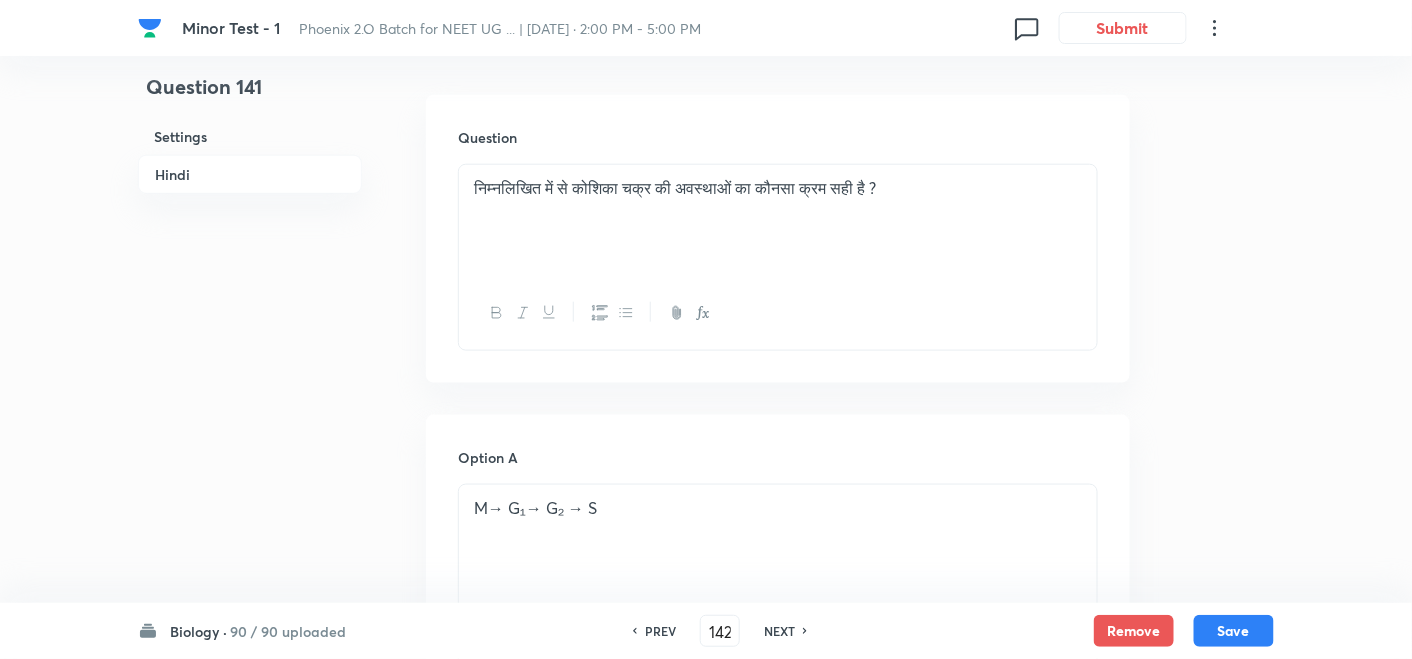 checkbox on "true" 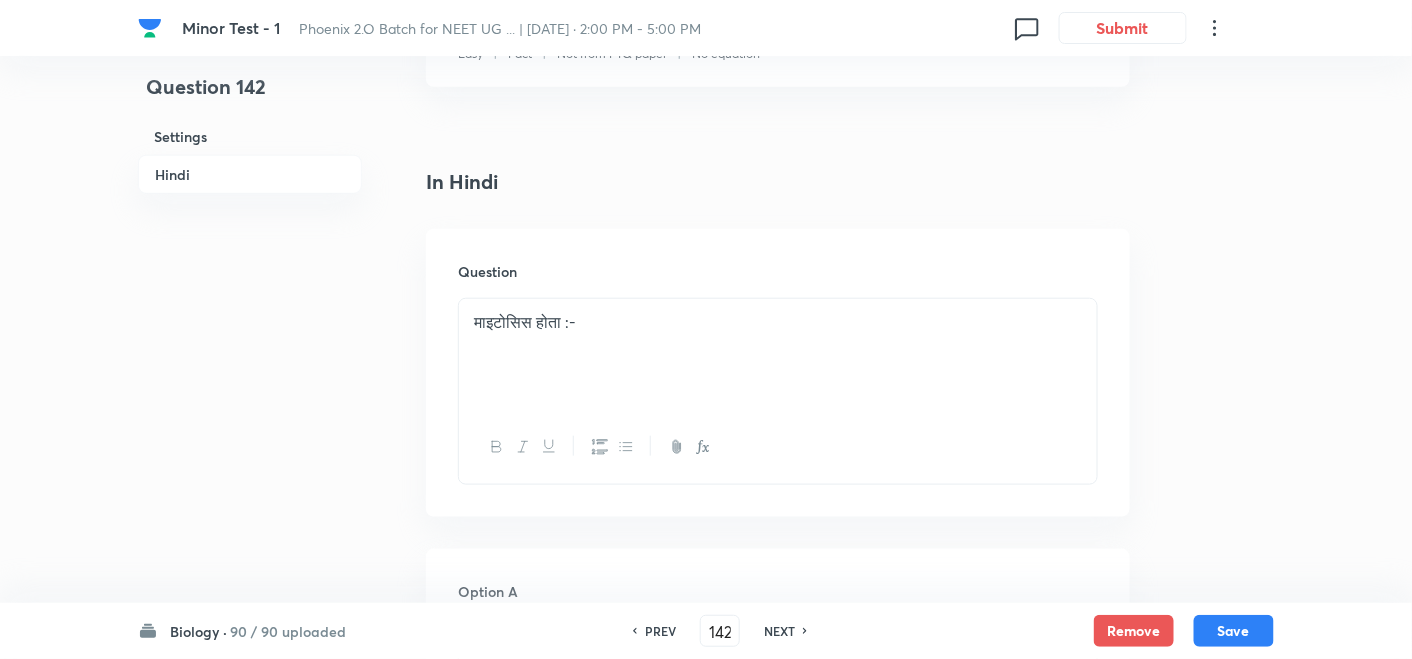 scroll, scrollTop: 555, scrollLeft: 0, axis: vertical 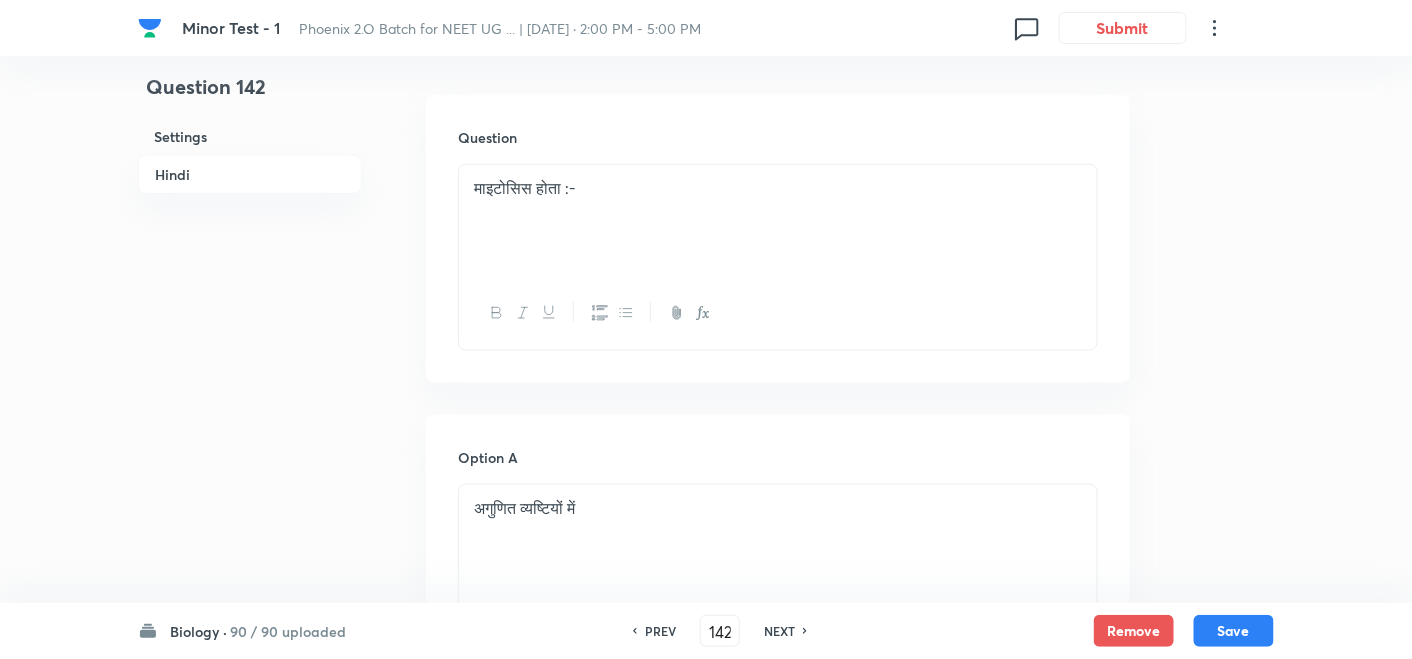 click on "NEXT" at bounding box center [779, 631] 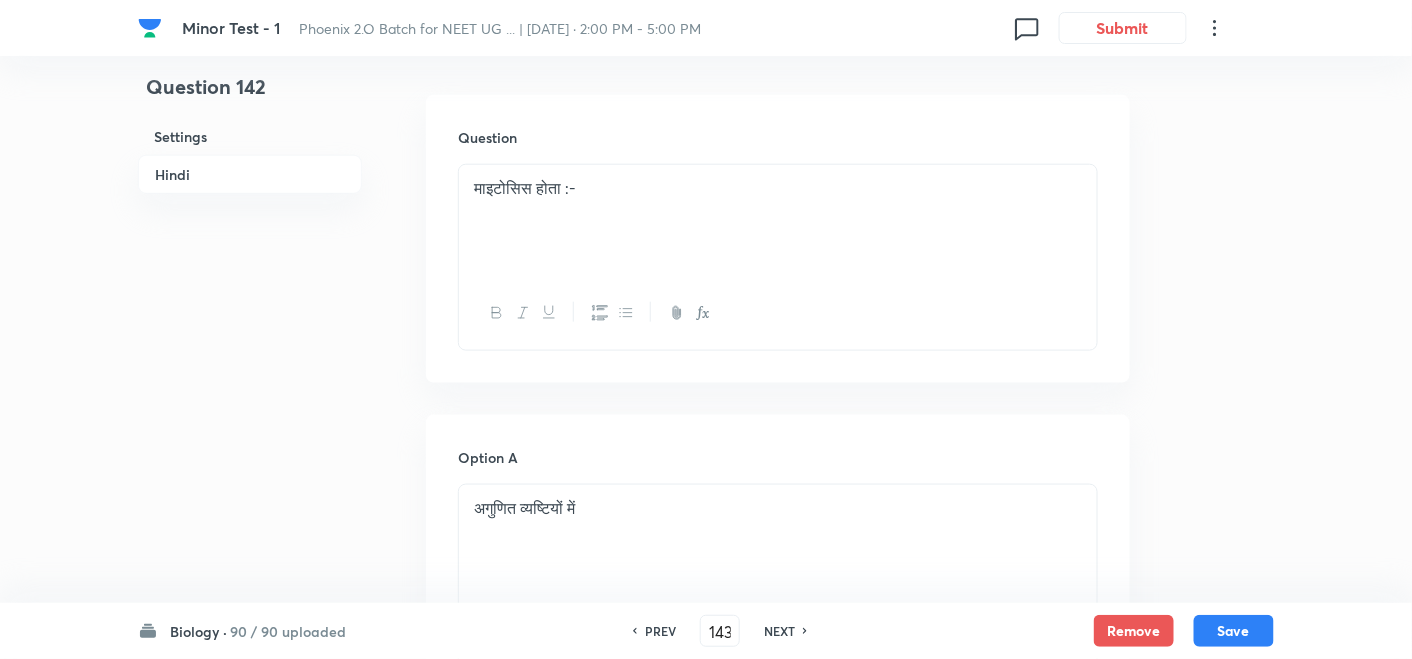 checkbox on "false" 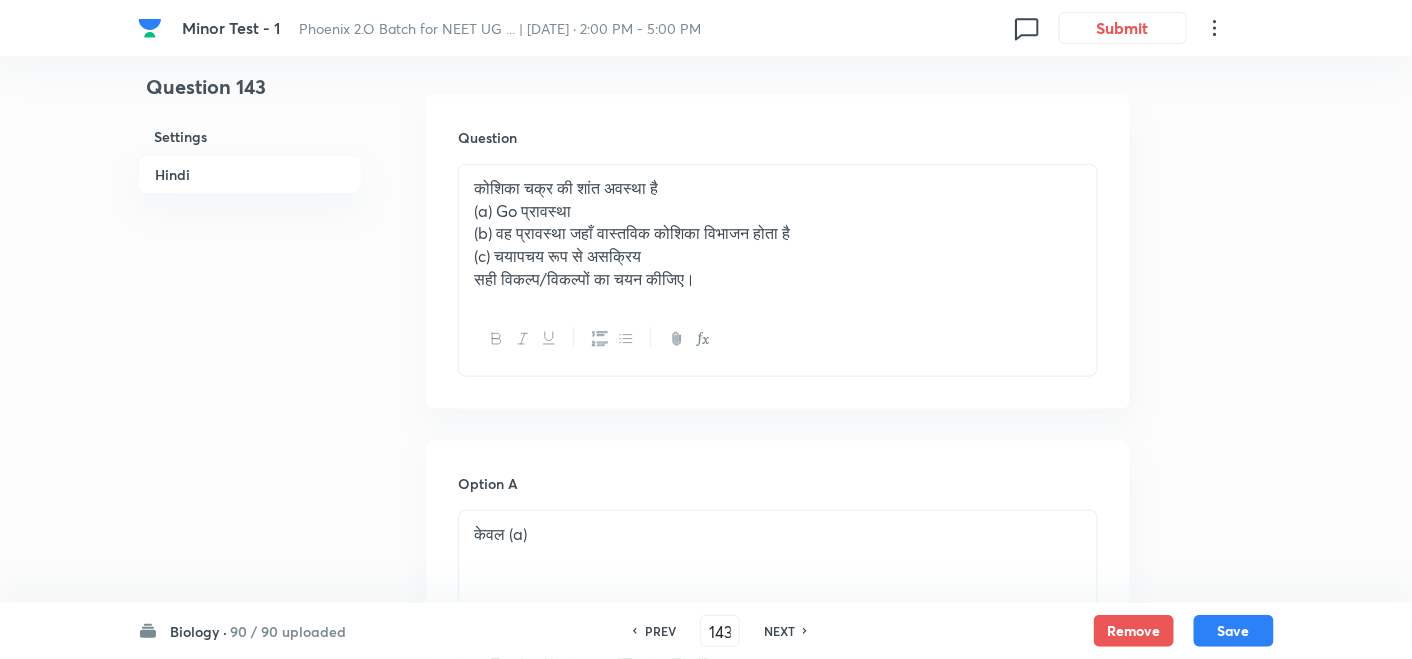 click on "NEXT" at bounding box center (779, 631) 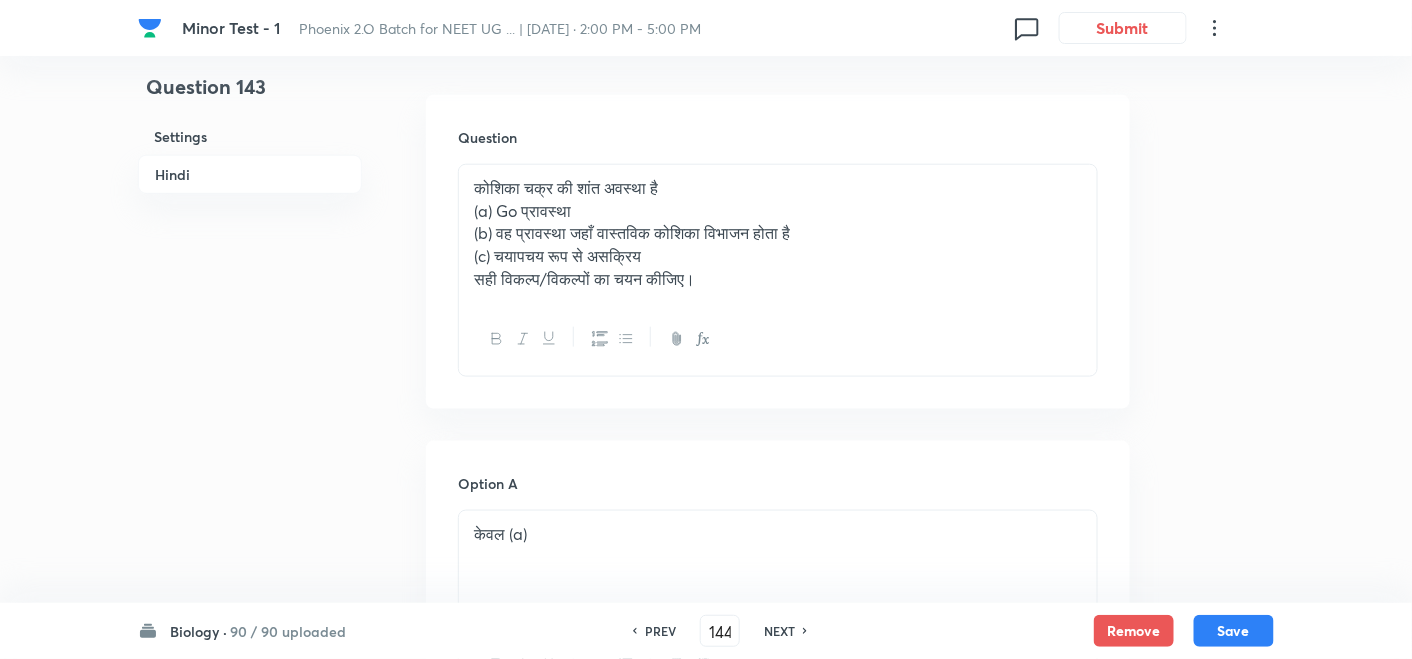 checkbox on "false" 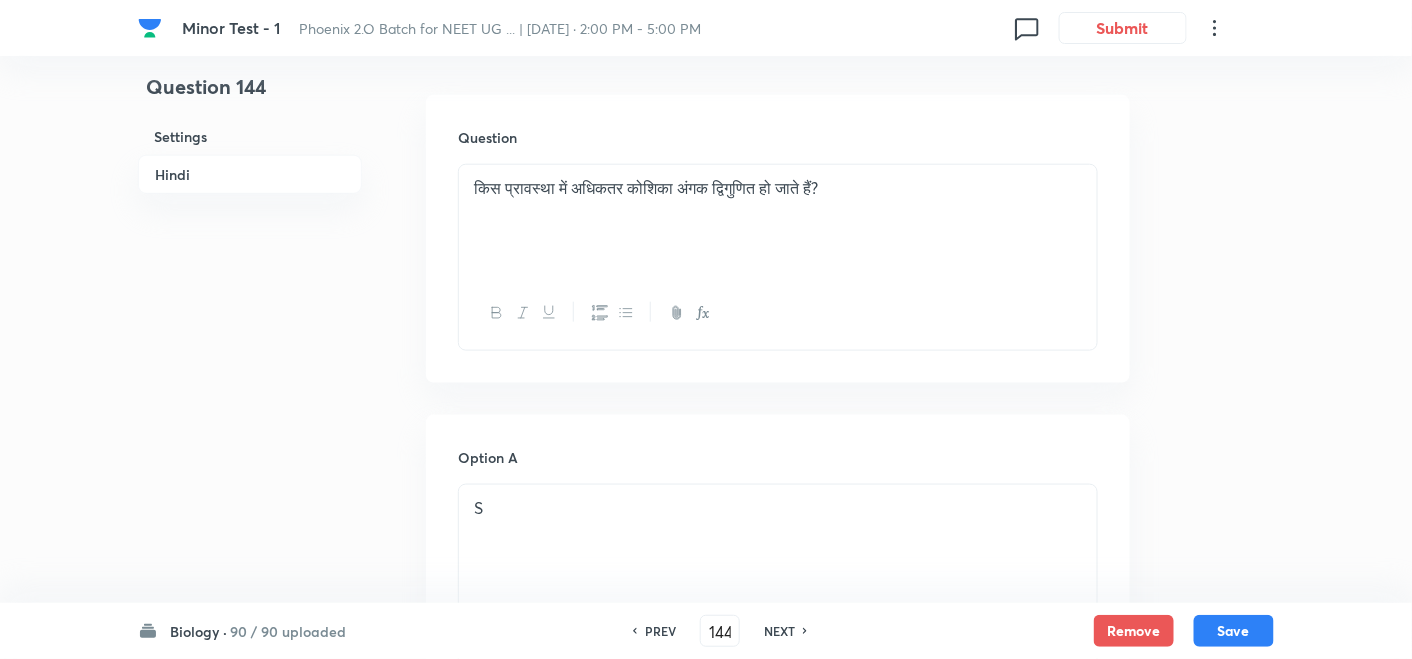 click on "NEXT" at bounding box center (779, 631) 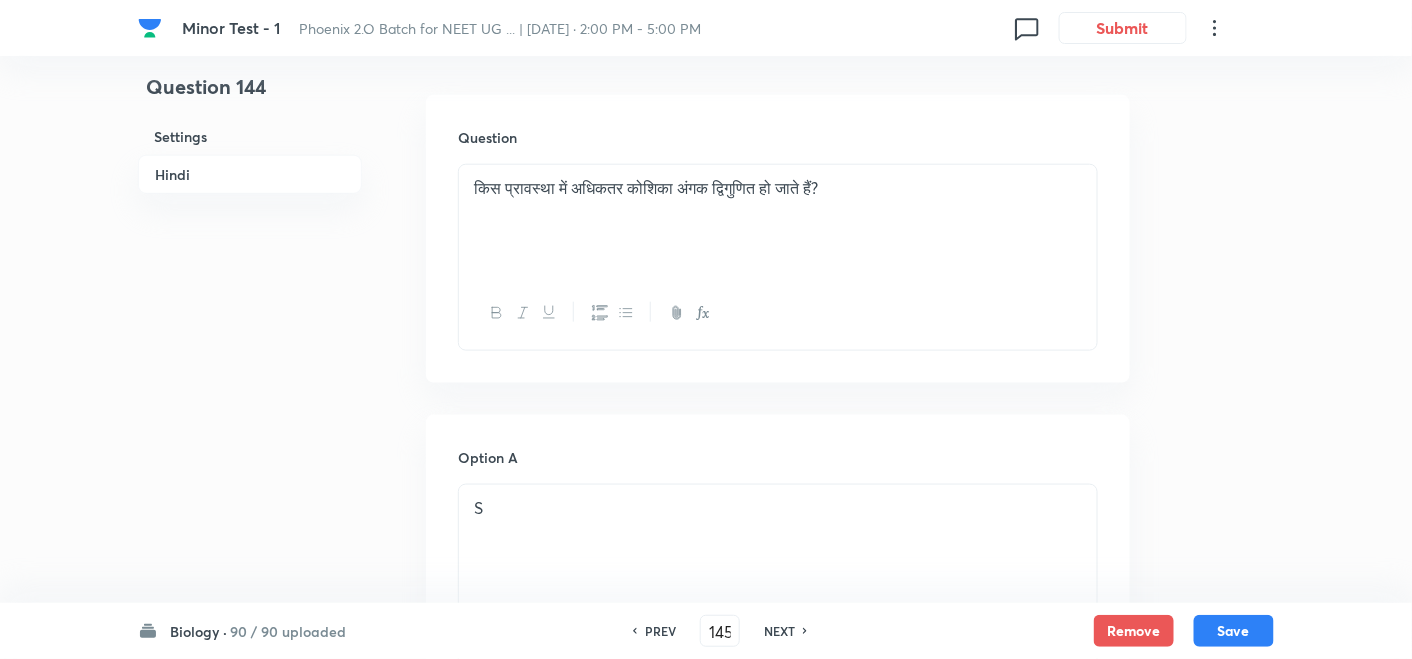 checkbox on "true" 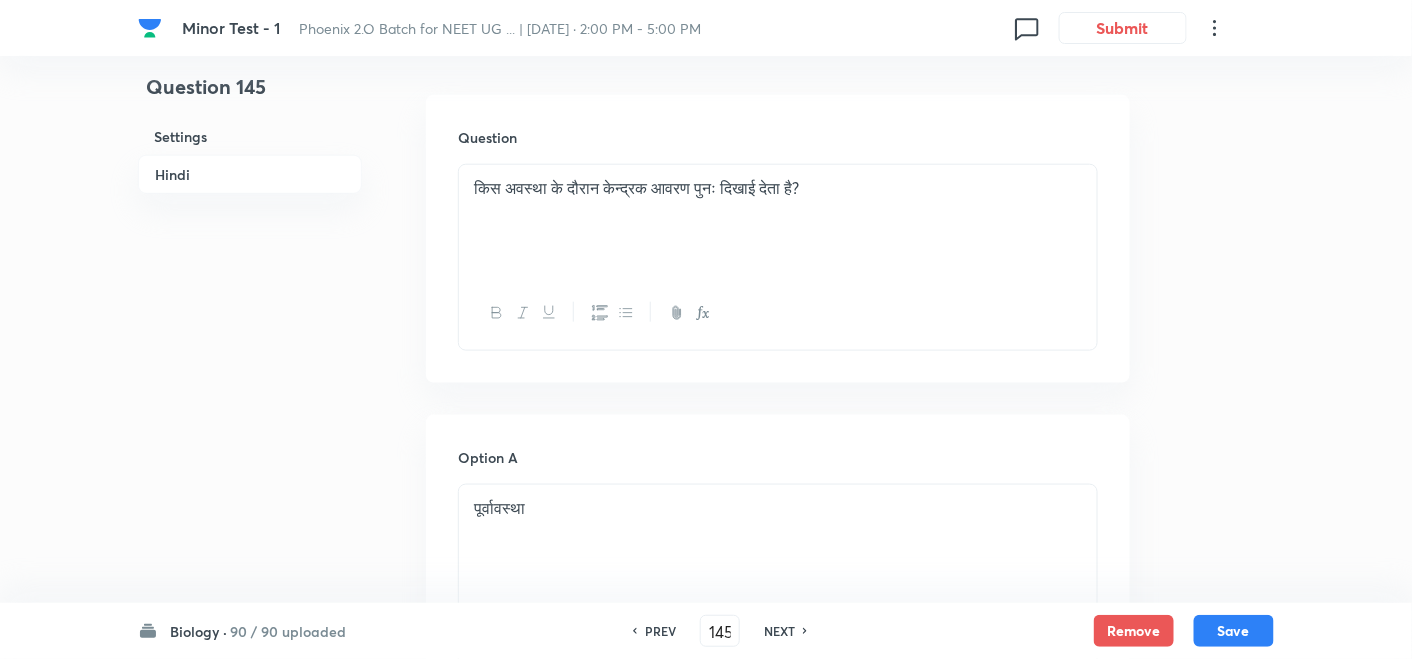 click on "NEXT" at bounding box center [779, 631] 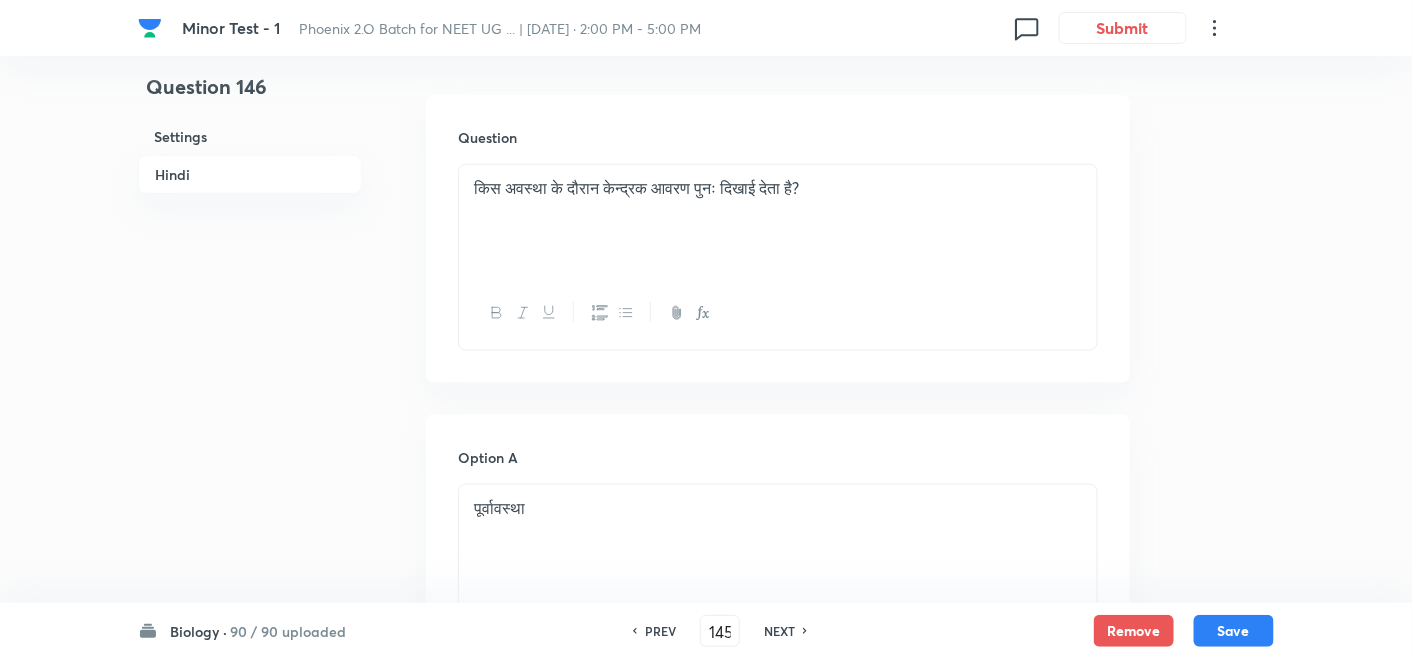 type on "146" 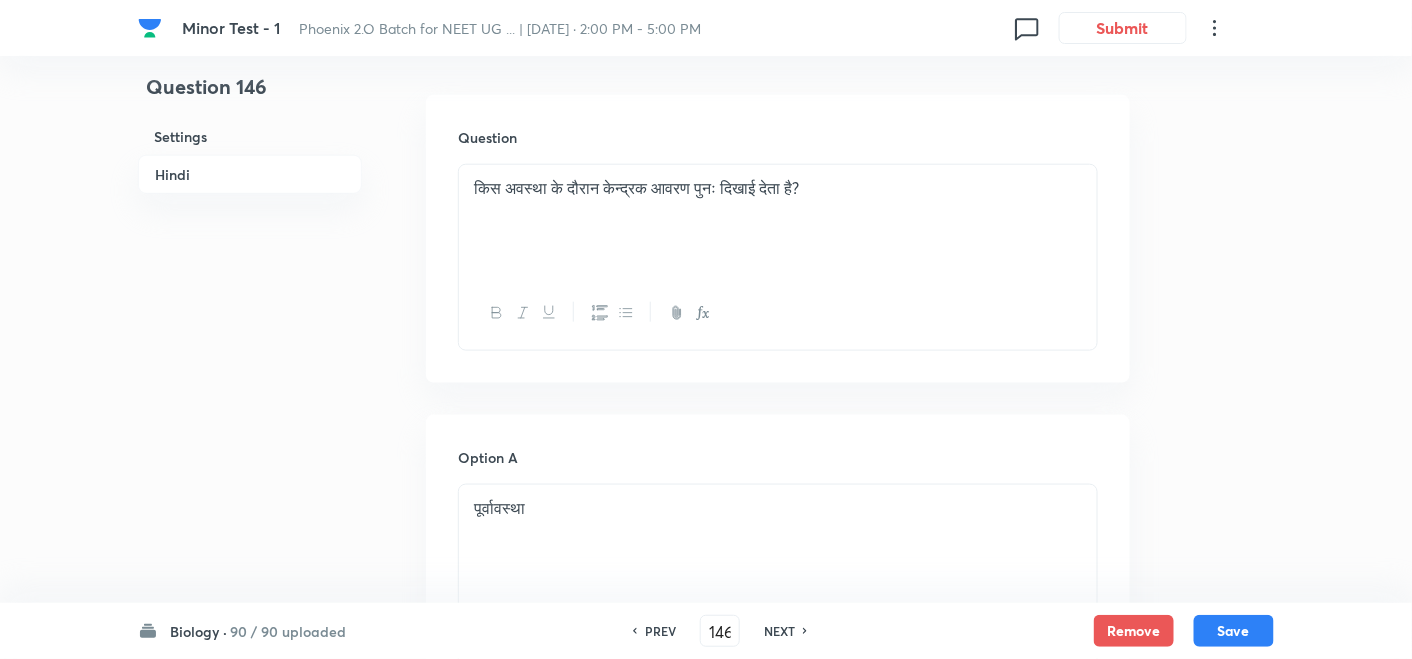 checkbox on "false" 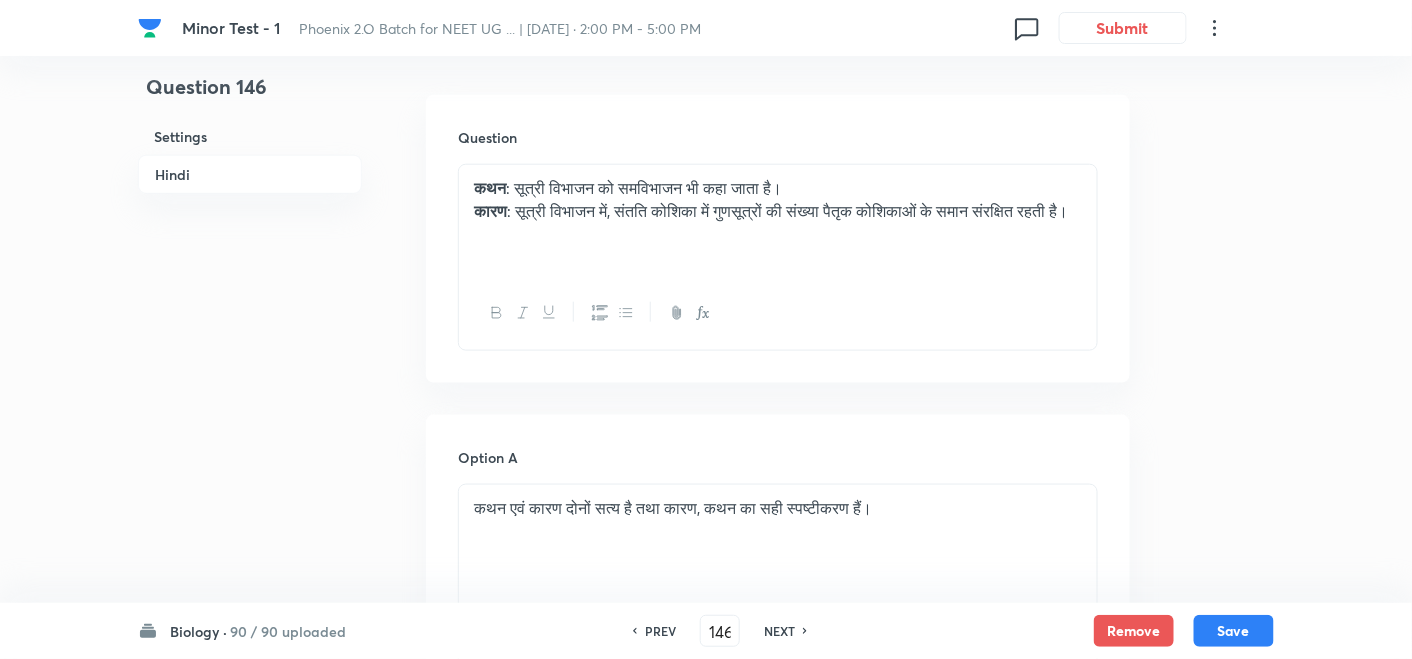 click on "NEXT" at bounding box center (779, 631) 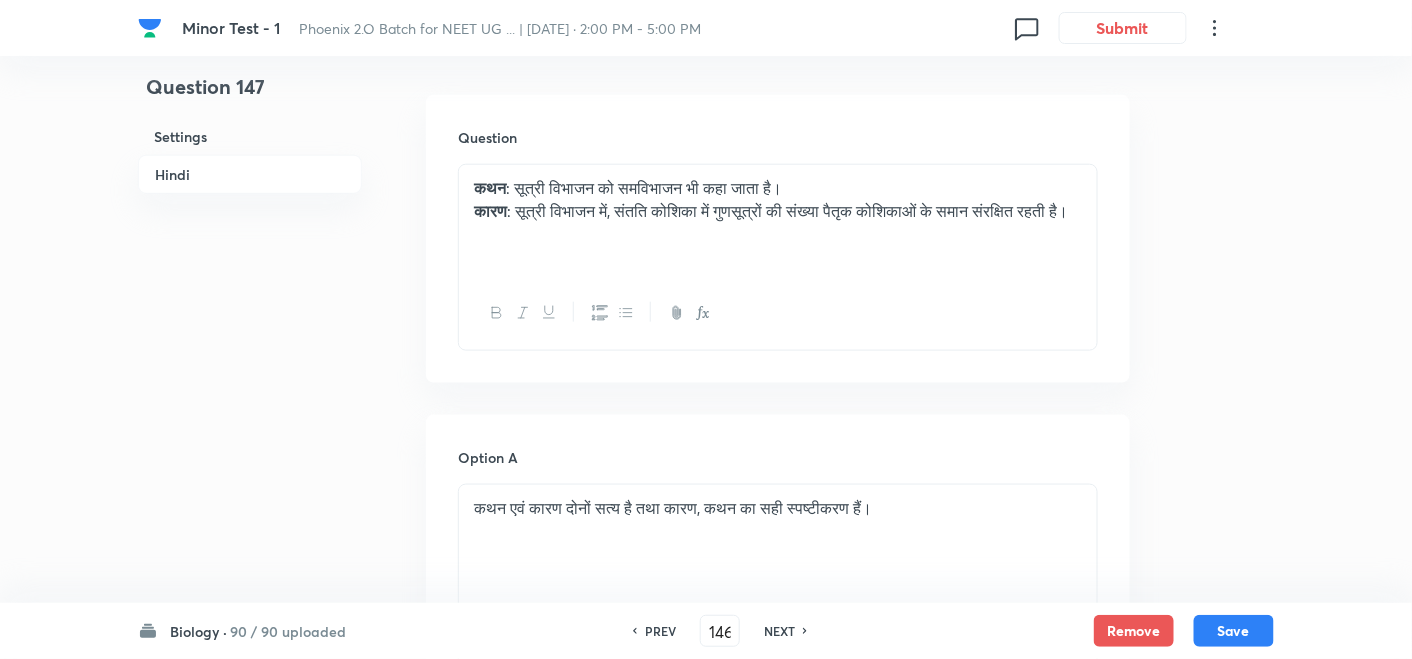 type on "147" 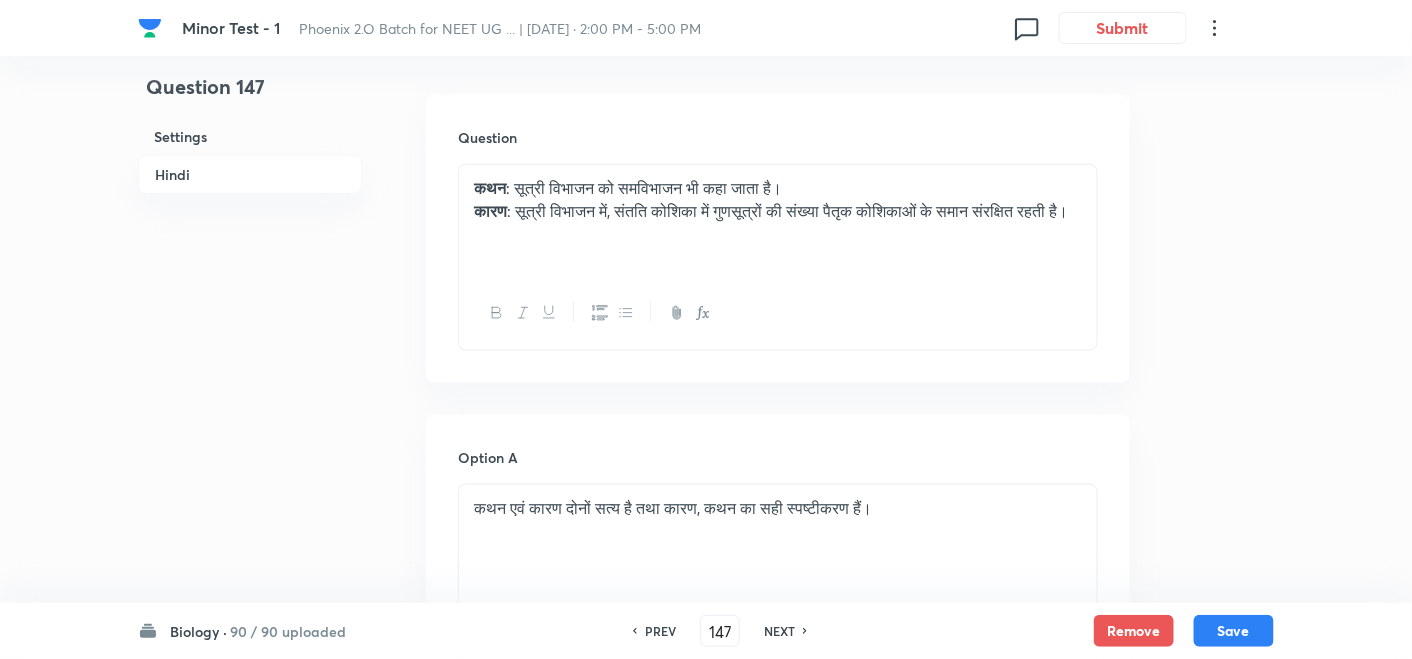 checkbox on "false" 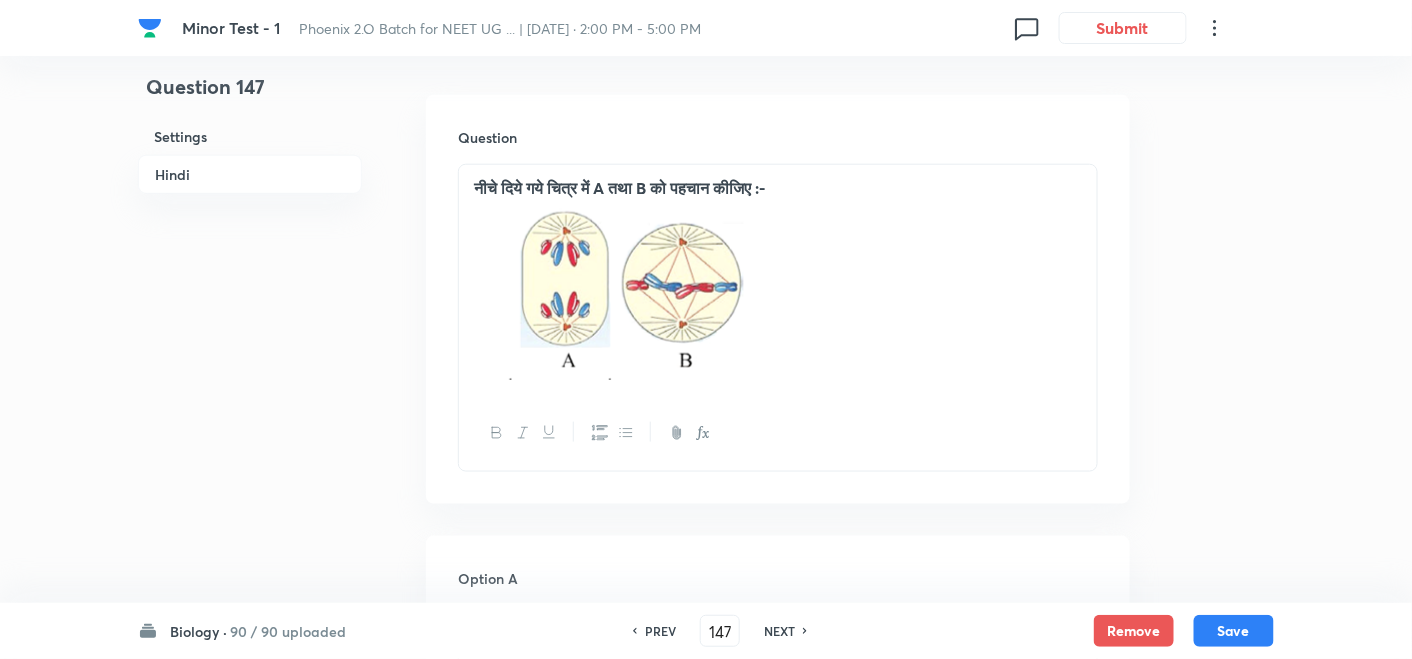 click on "NEXT" at bounding box center [779, 631] 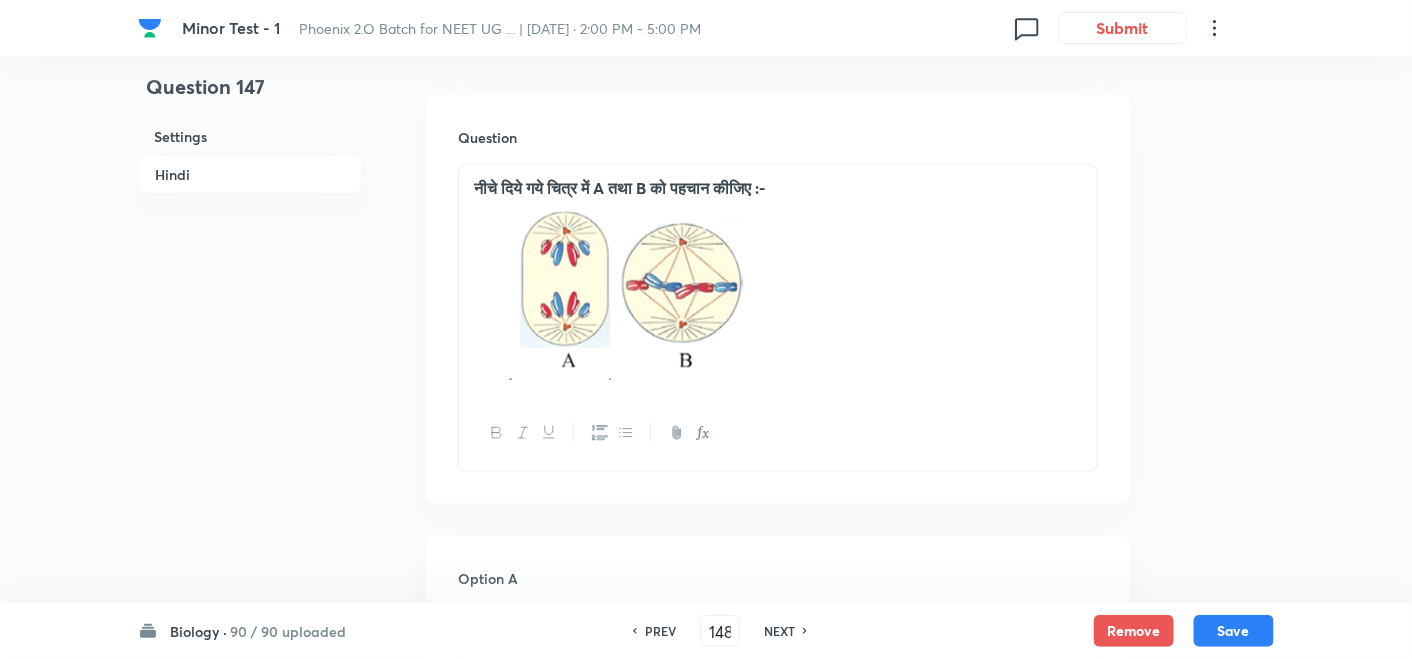 checkbox on "false" 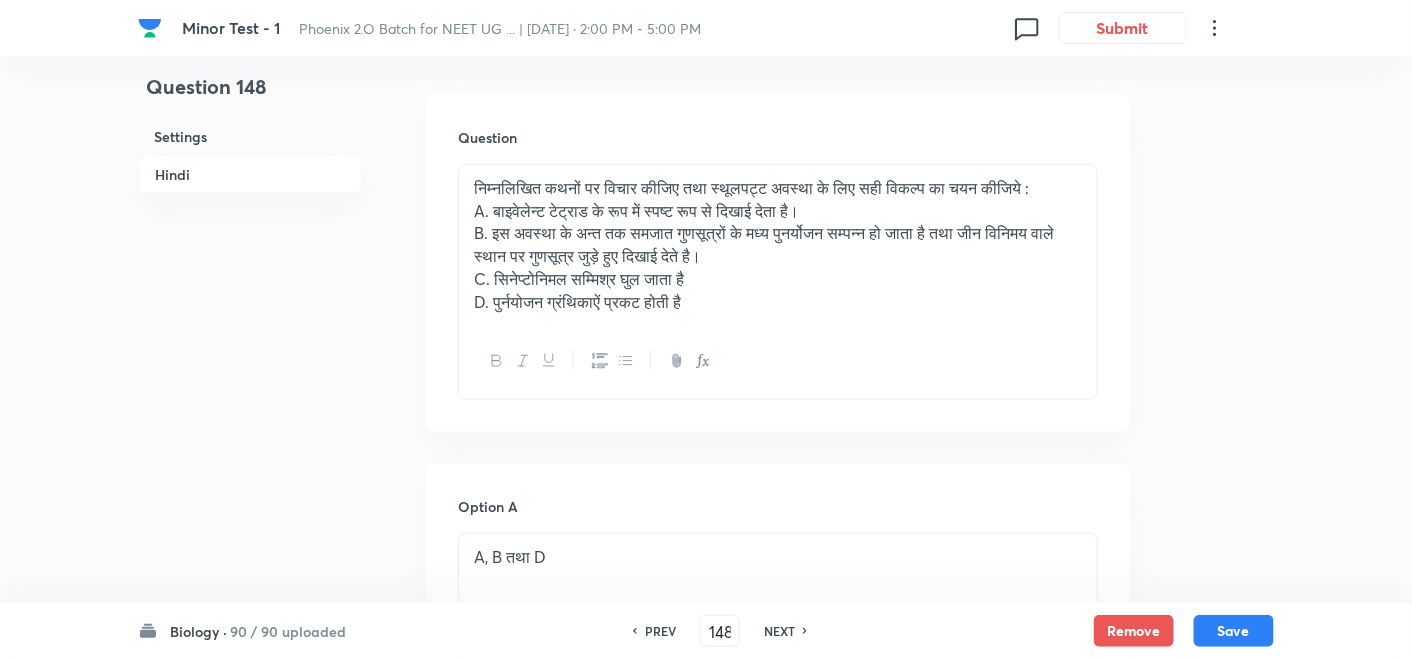 click on "NEXT" at bounding box center (779, 631) 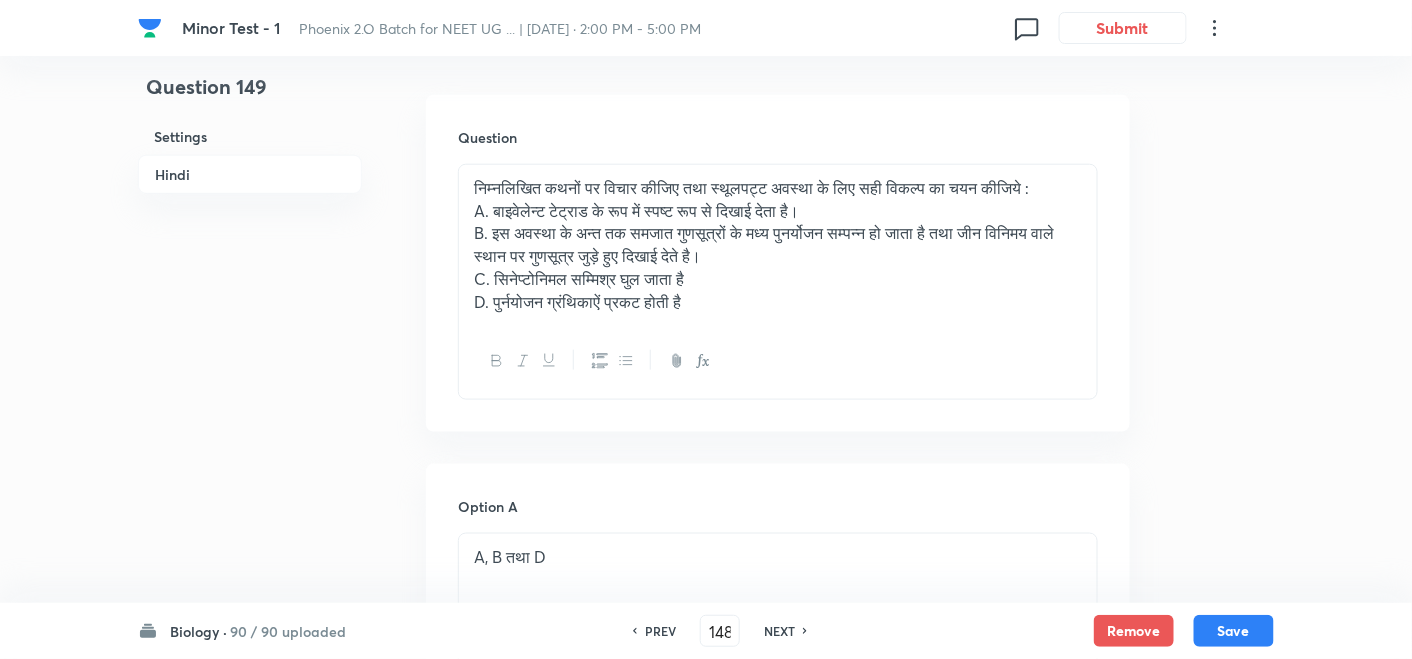 type on "149" 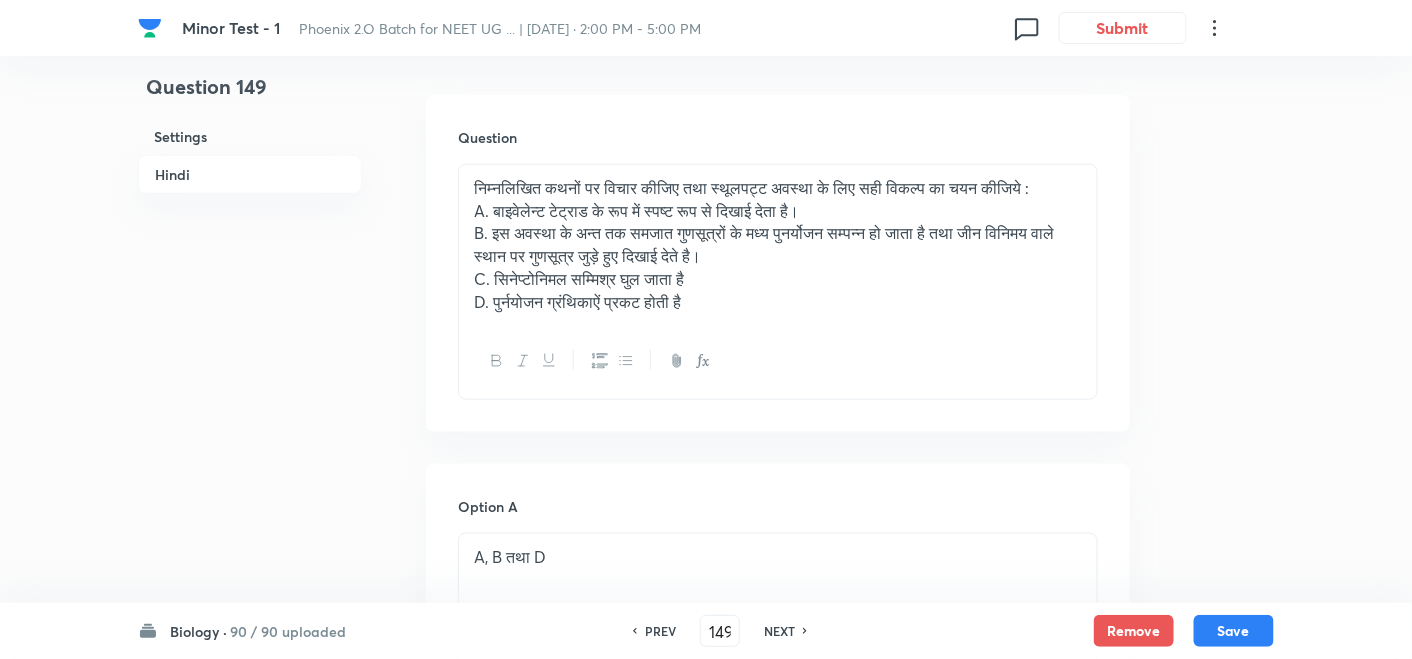 checkbox on "false" 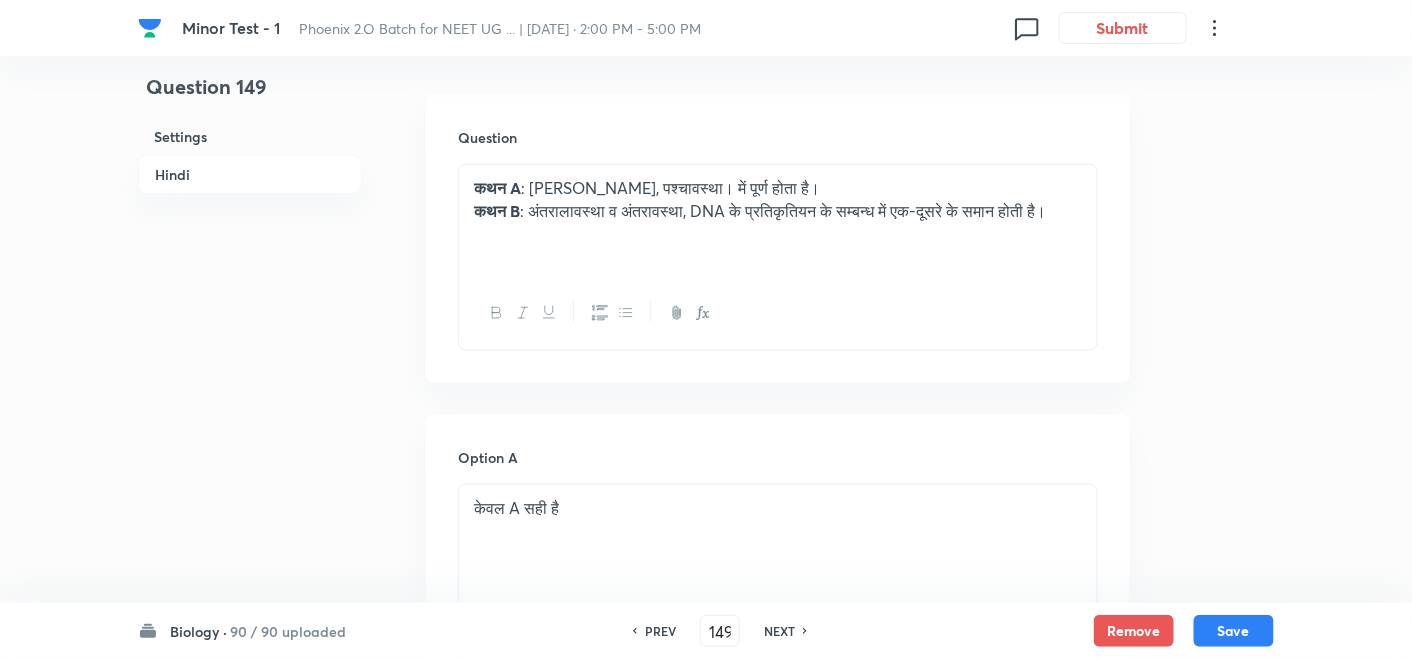 click on "NEXT" at bounding box center [779, 631] 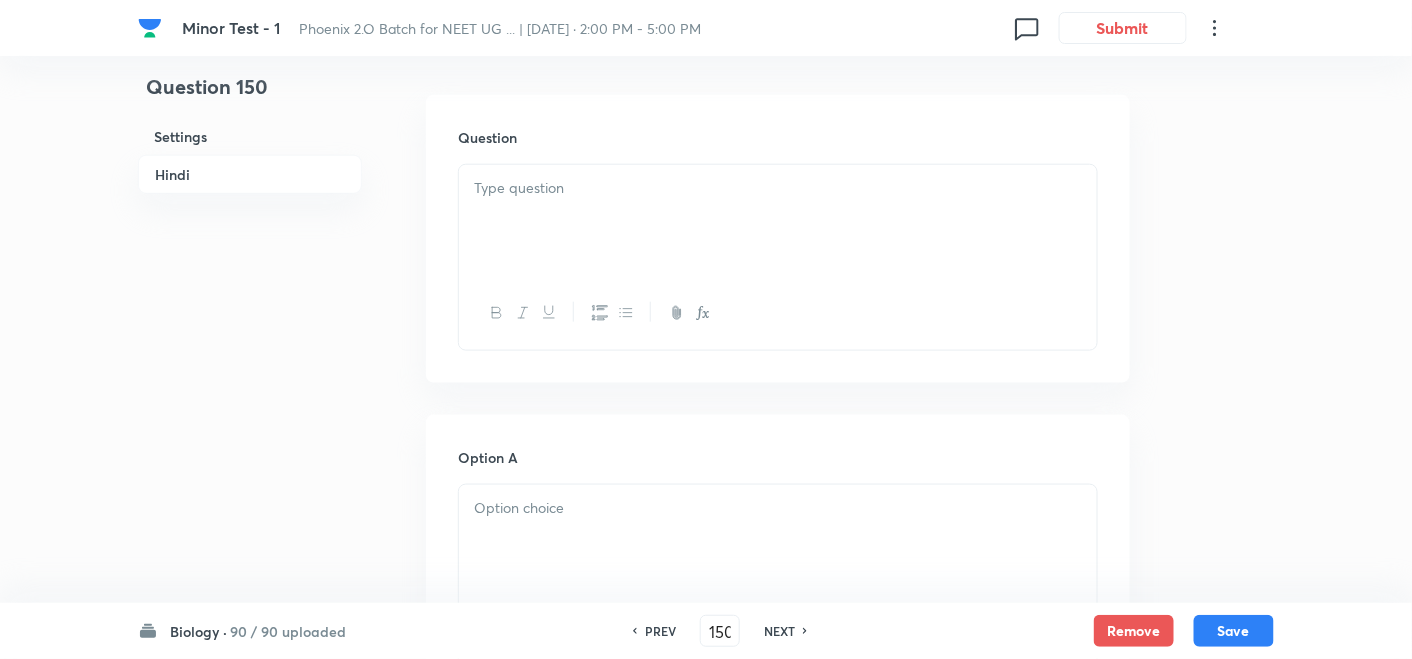 checkbox on "false" 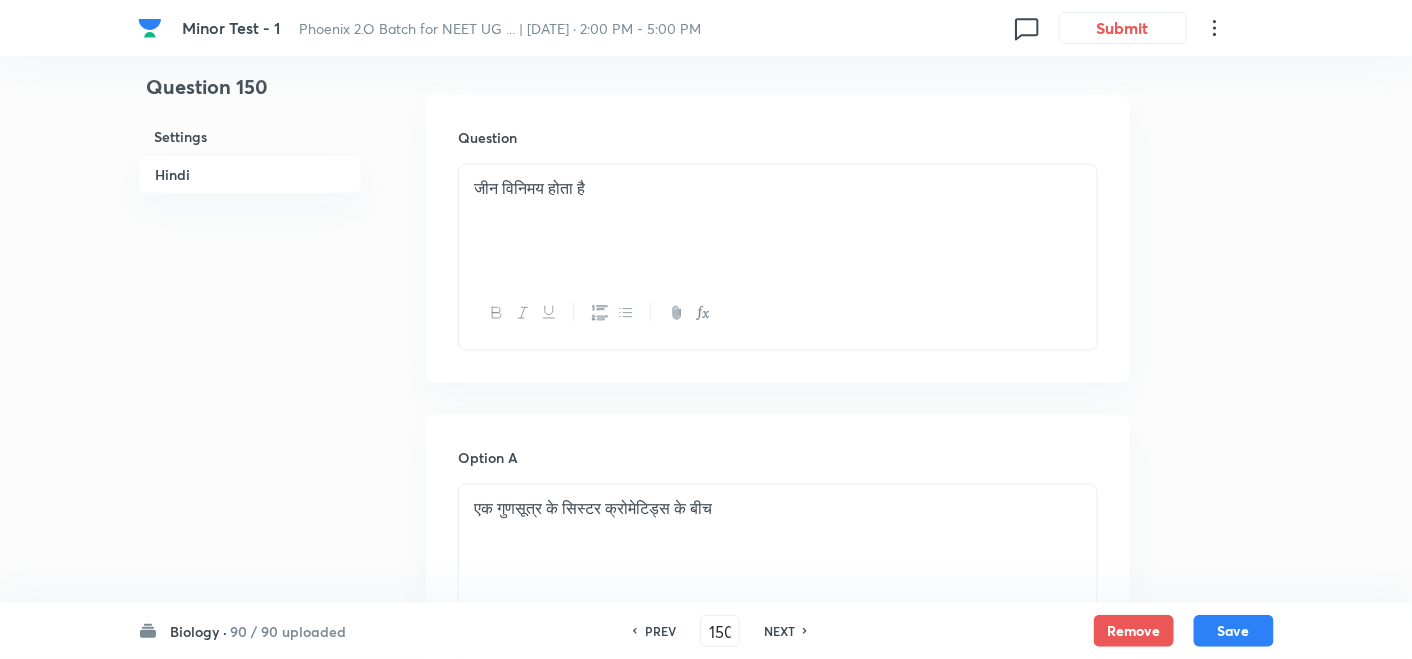 click on "NEXT" at bounding box center [779, 631] 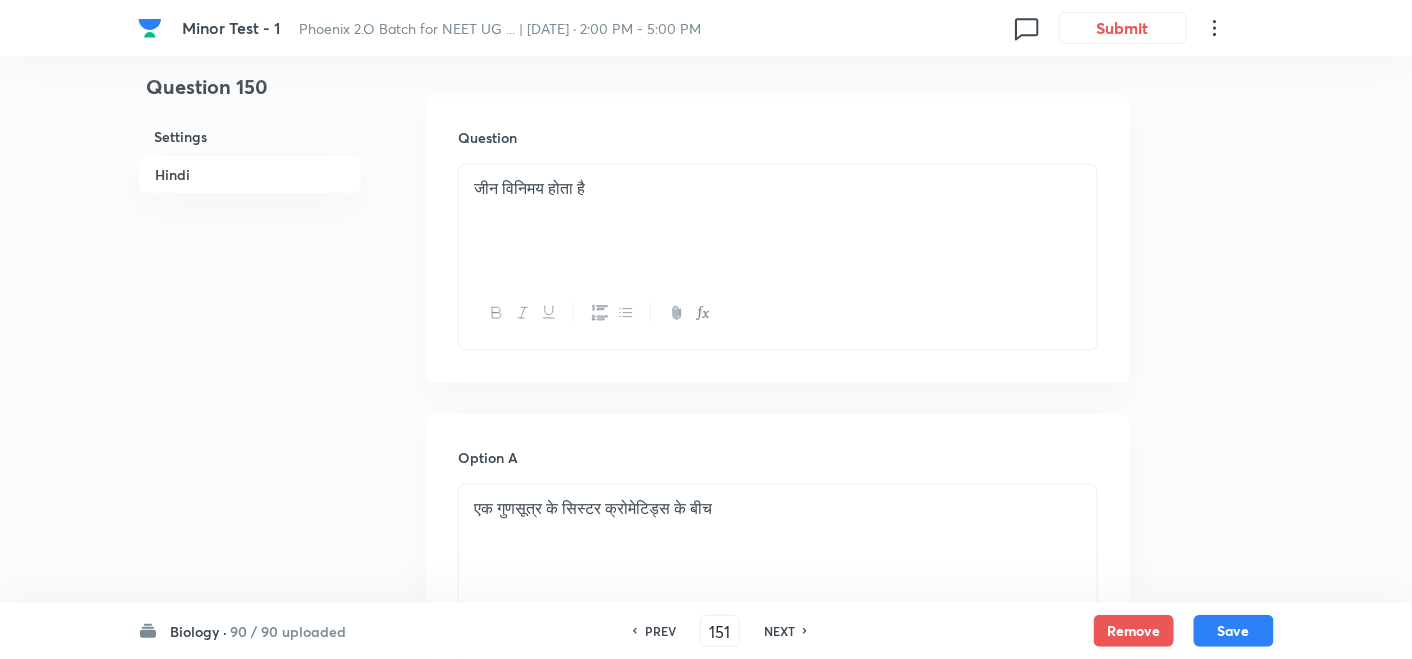 checkbox on "false" 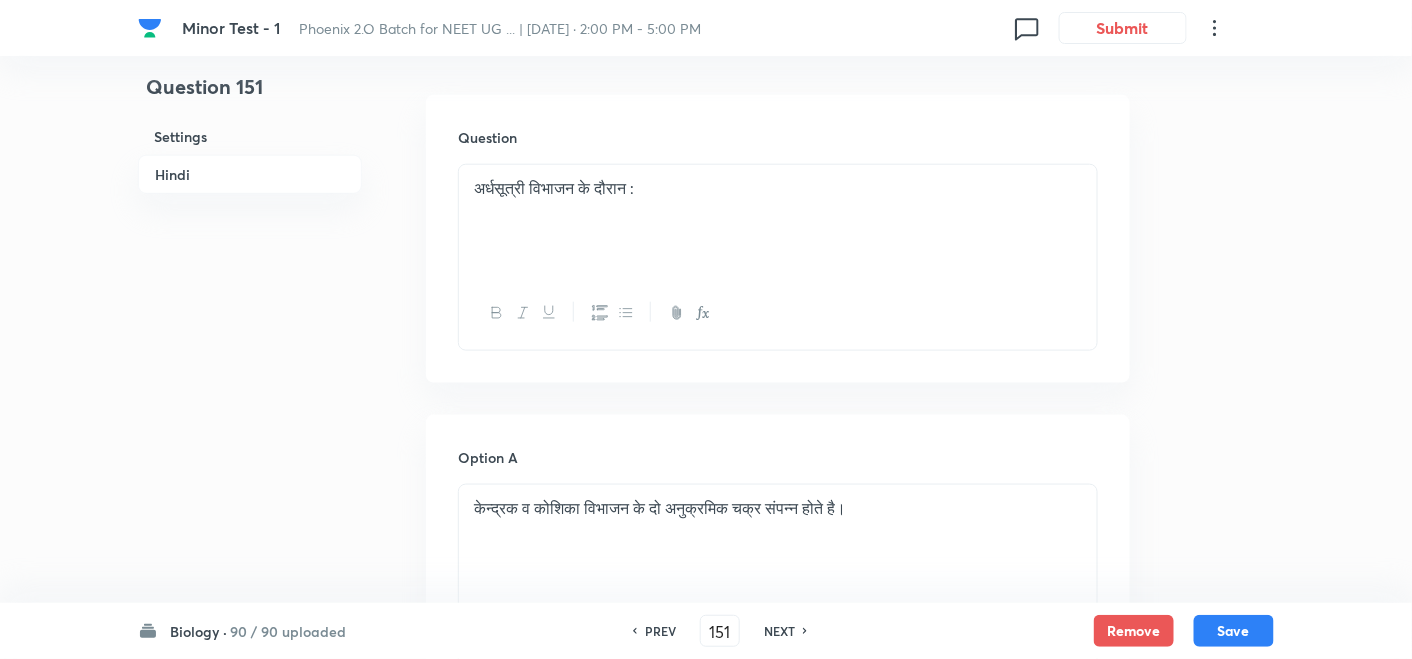 click on "NEXT" at bounding box center [779, 631] 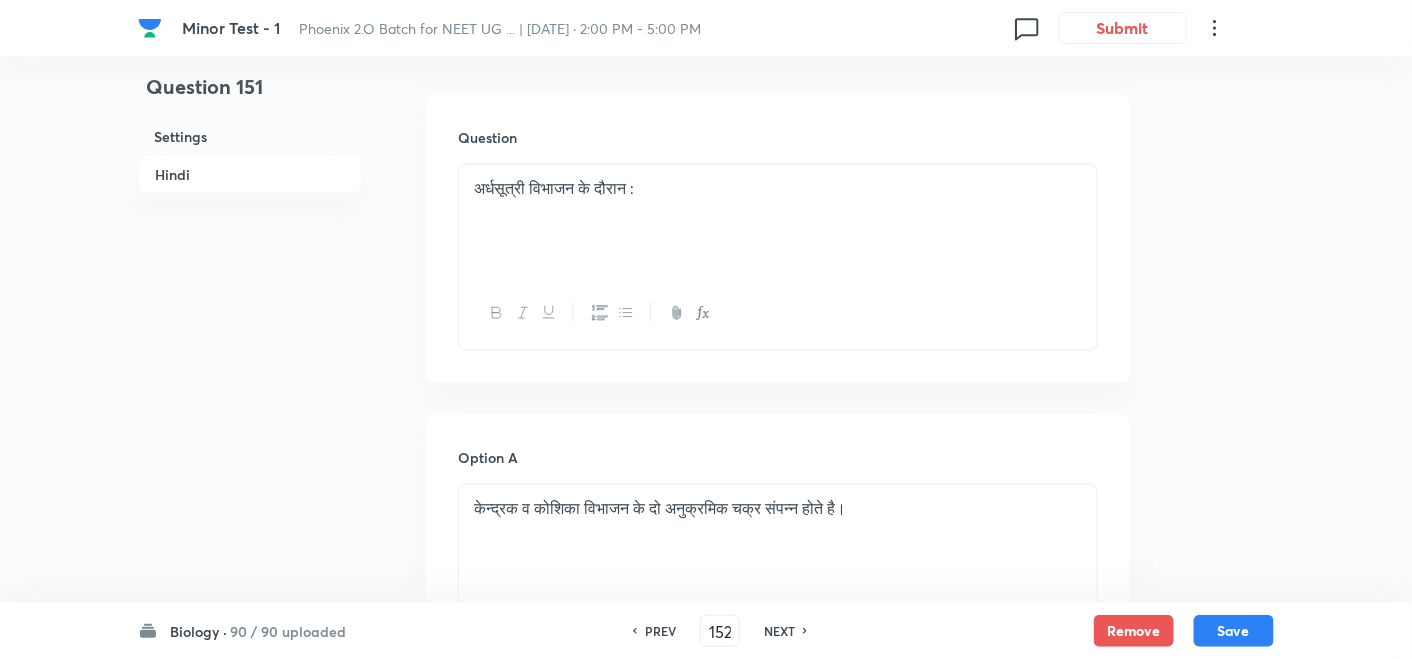 checkbox on "false" 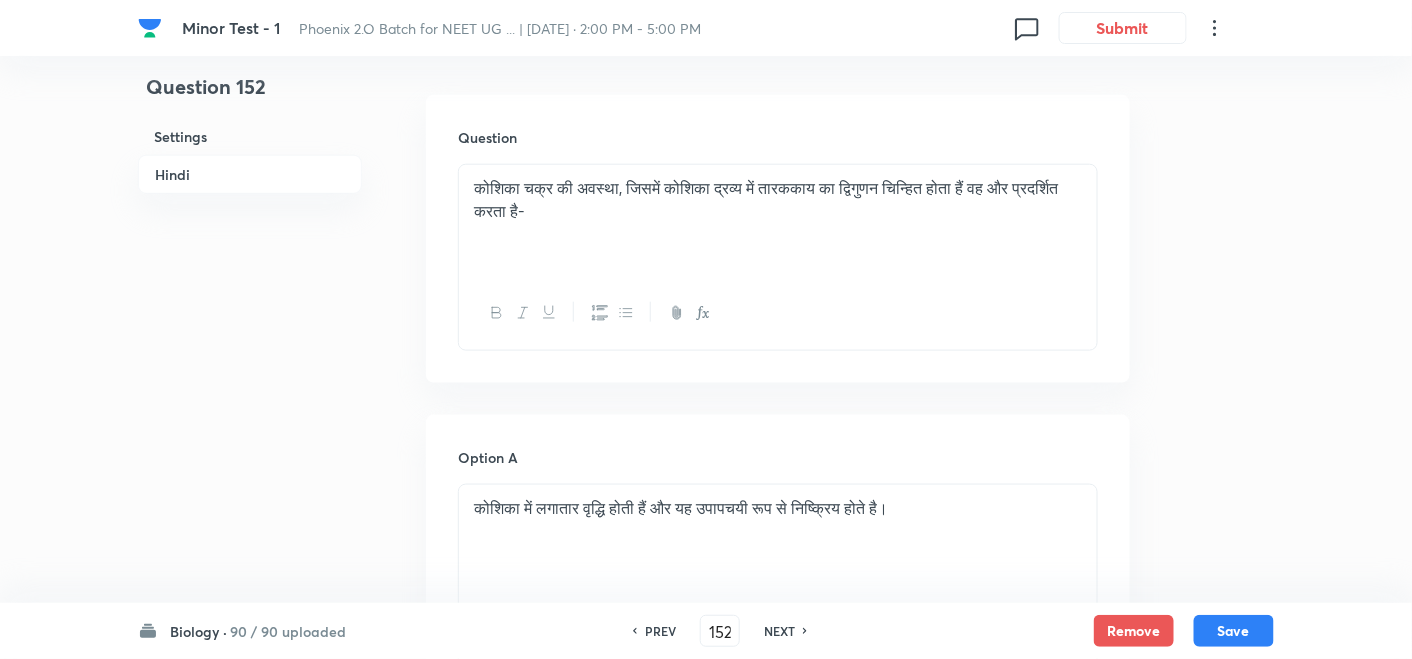 click on "NEXT" at bounding box center (779, 631) 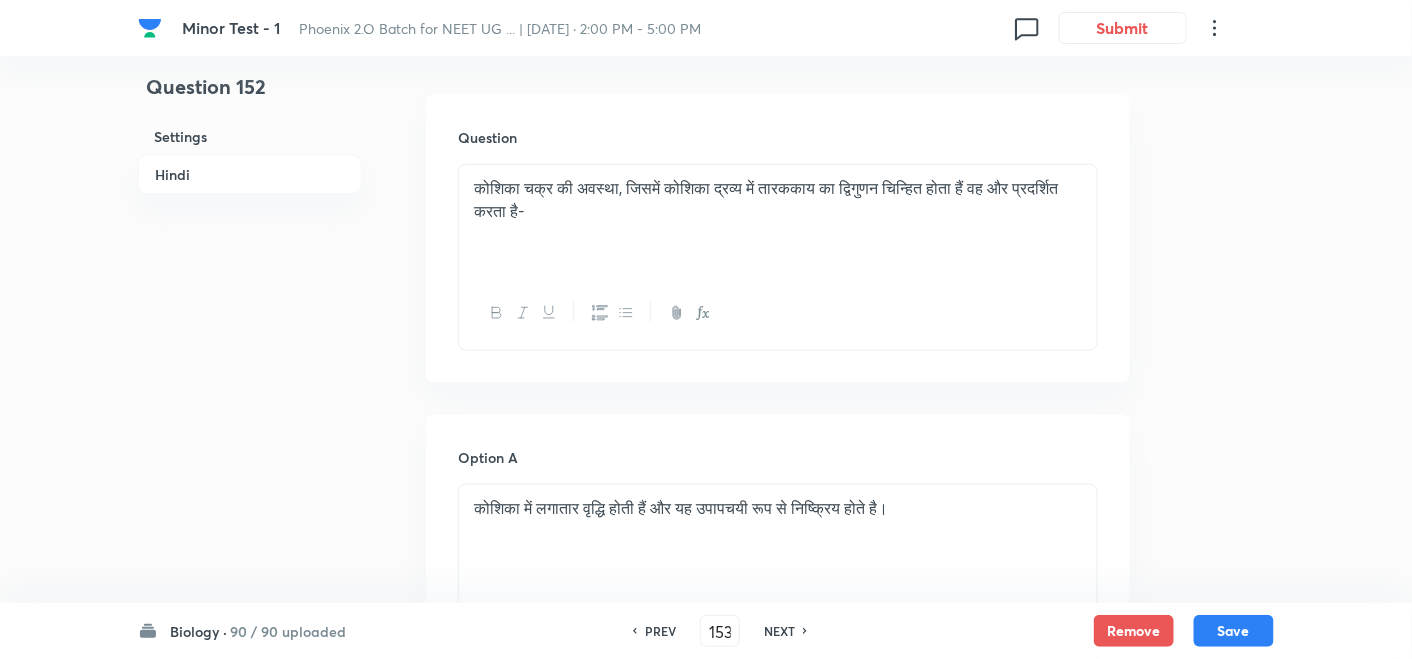 checkbox on "false" 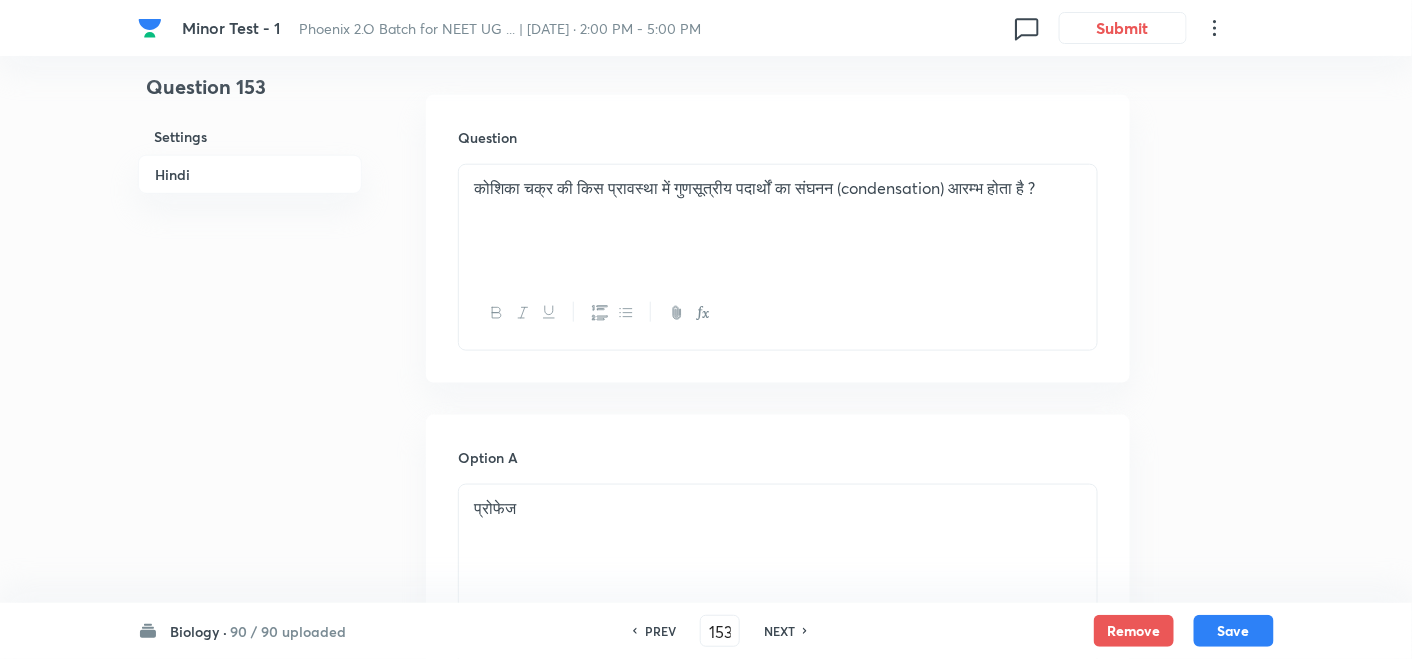 click on "NEXT" at bounding box center [779, 631] 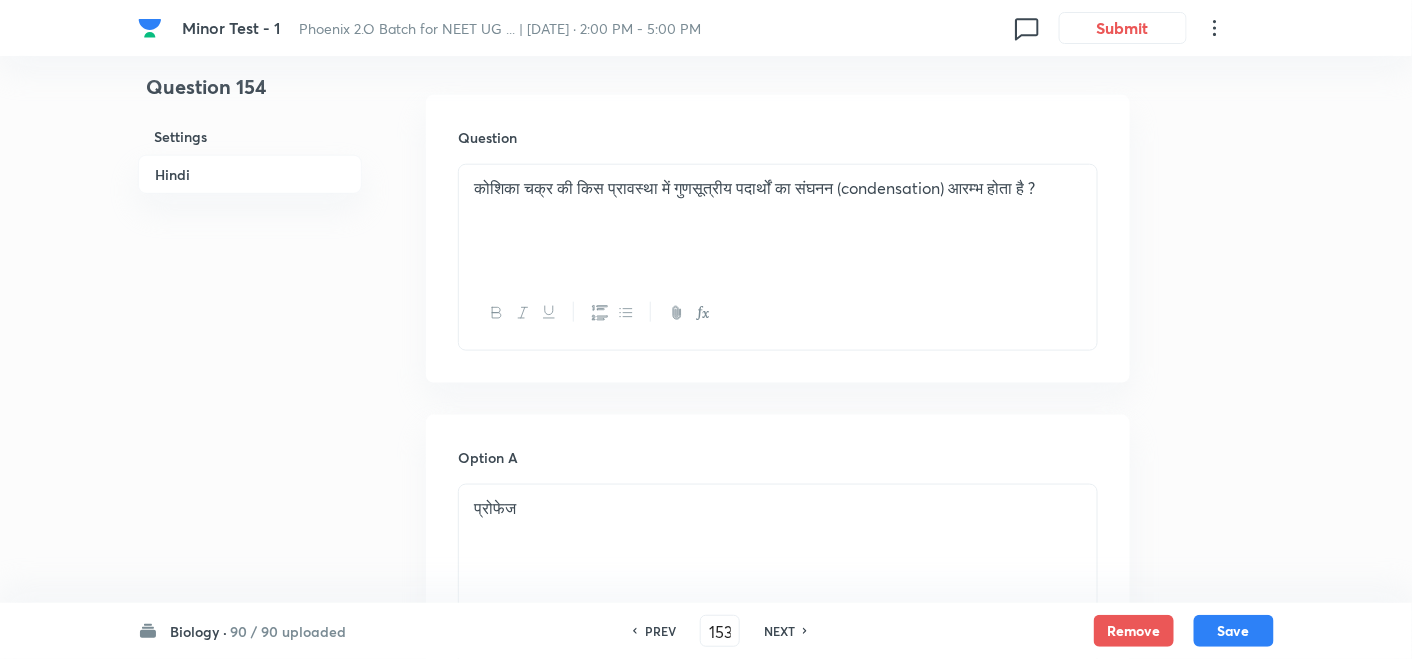 type on "154" 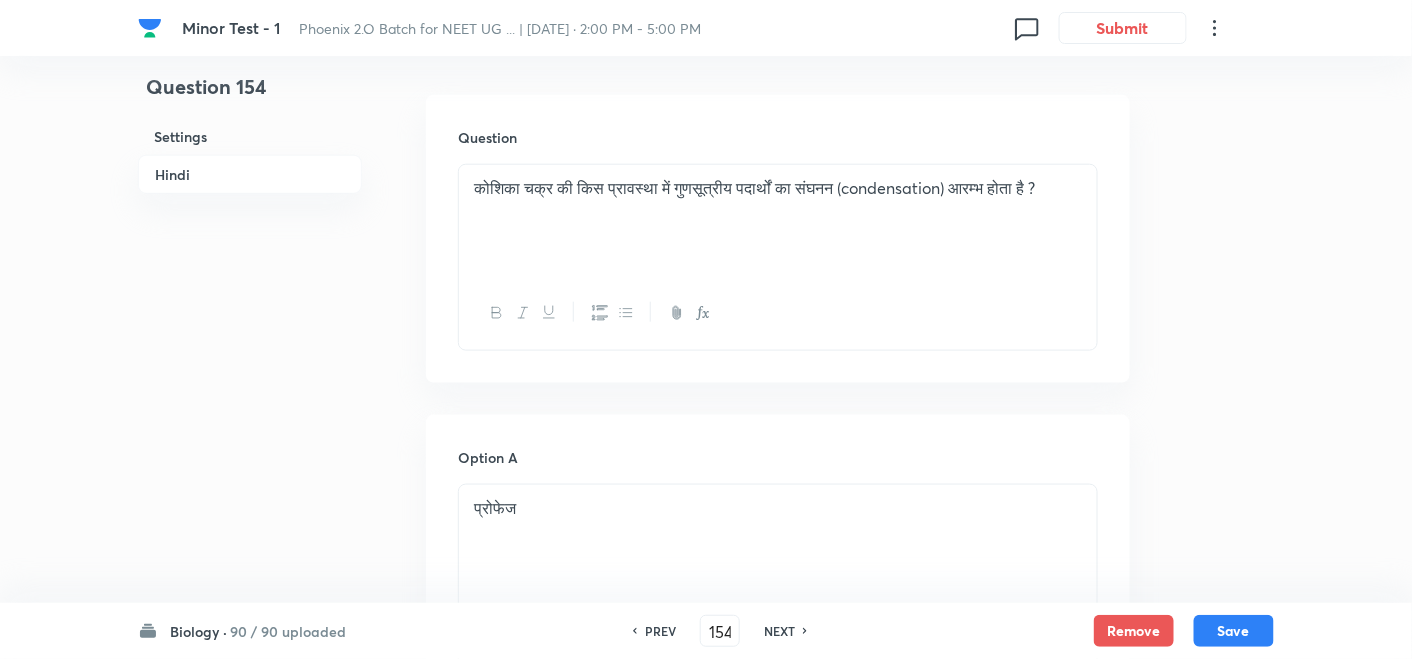 checkbox on "false" 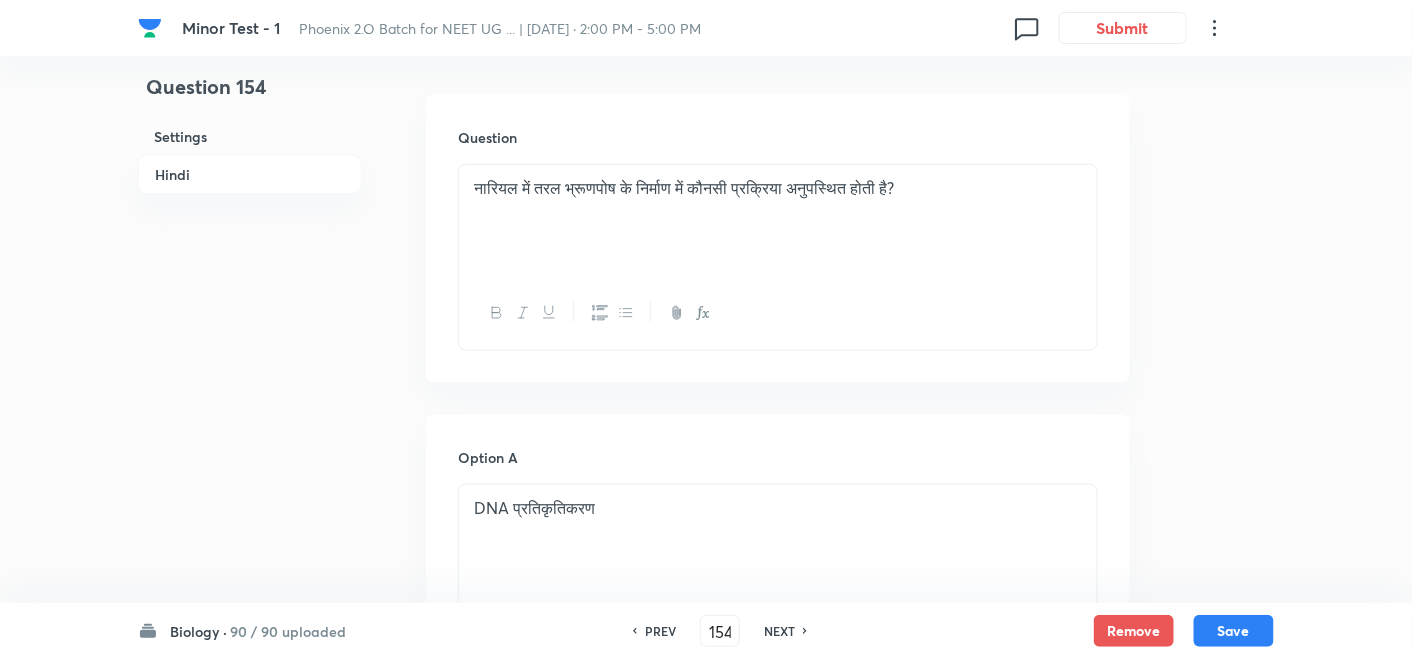 click on "NEXT" at bounding box center (779, 631) 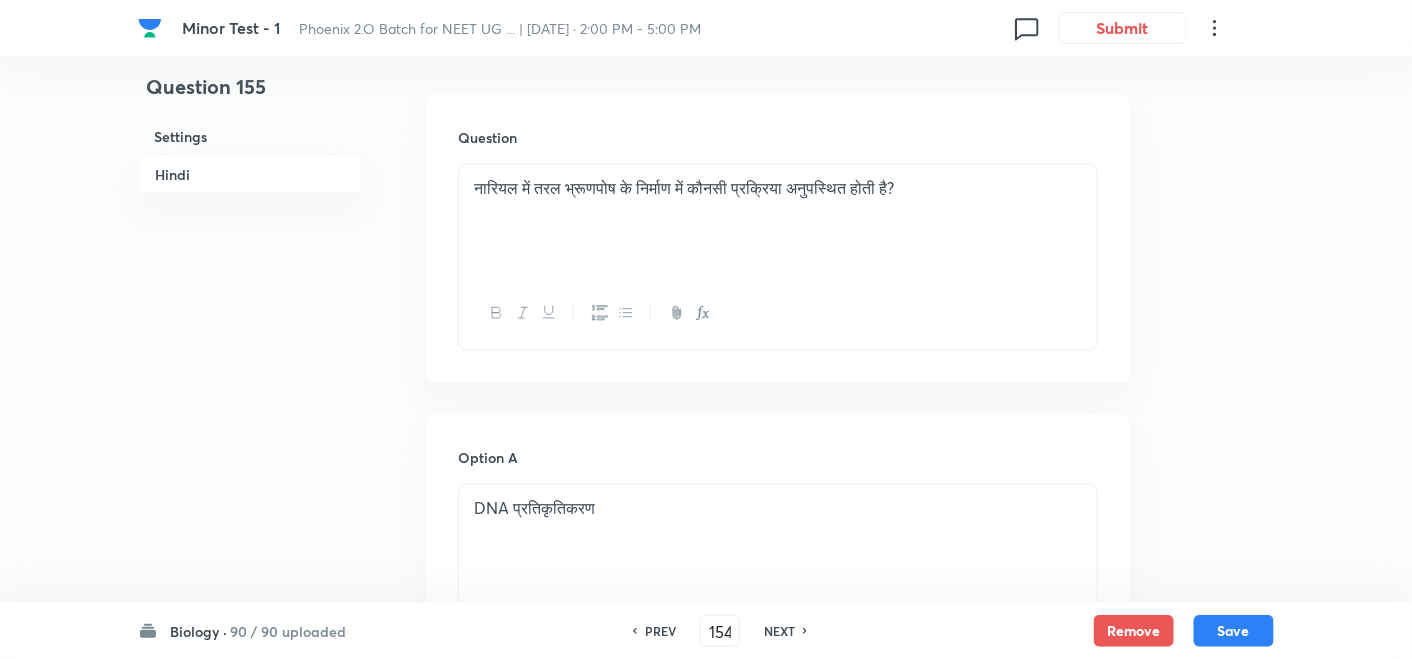 type on "155" 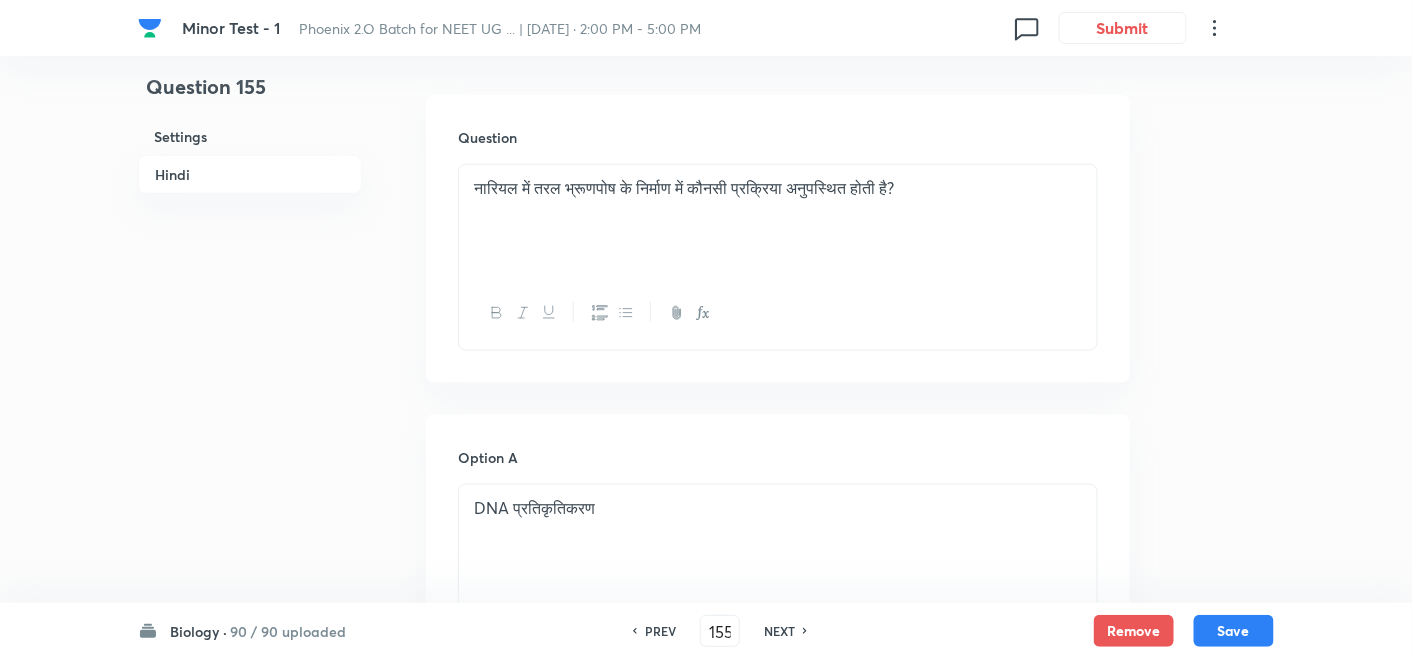 checkbox on "true" 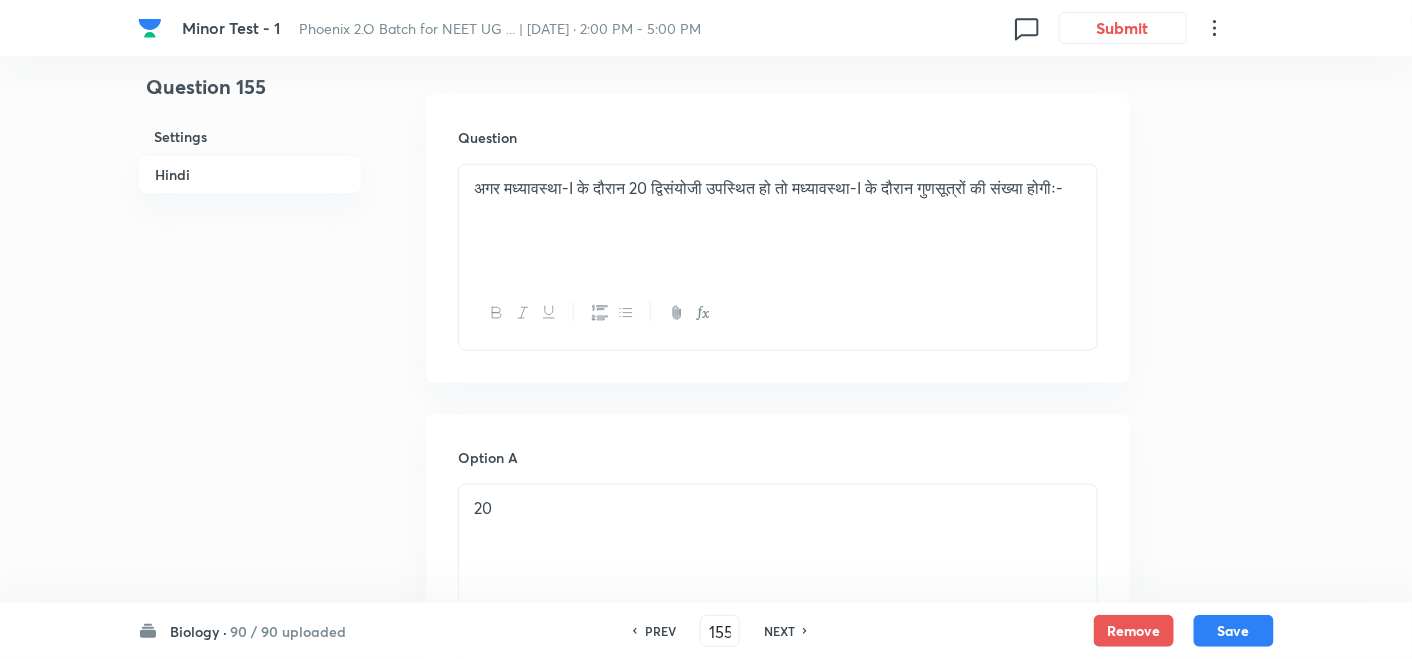 click on "NEXT" at bounding box center (779, 631) 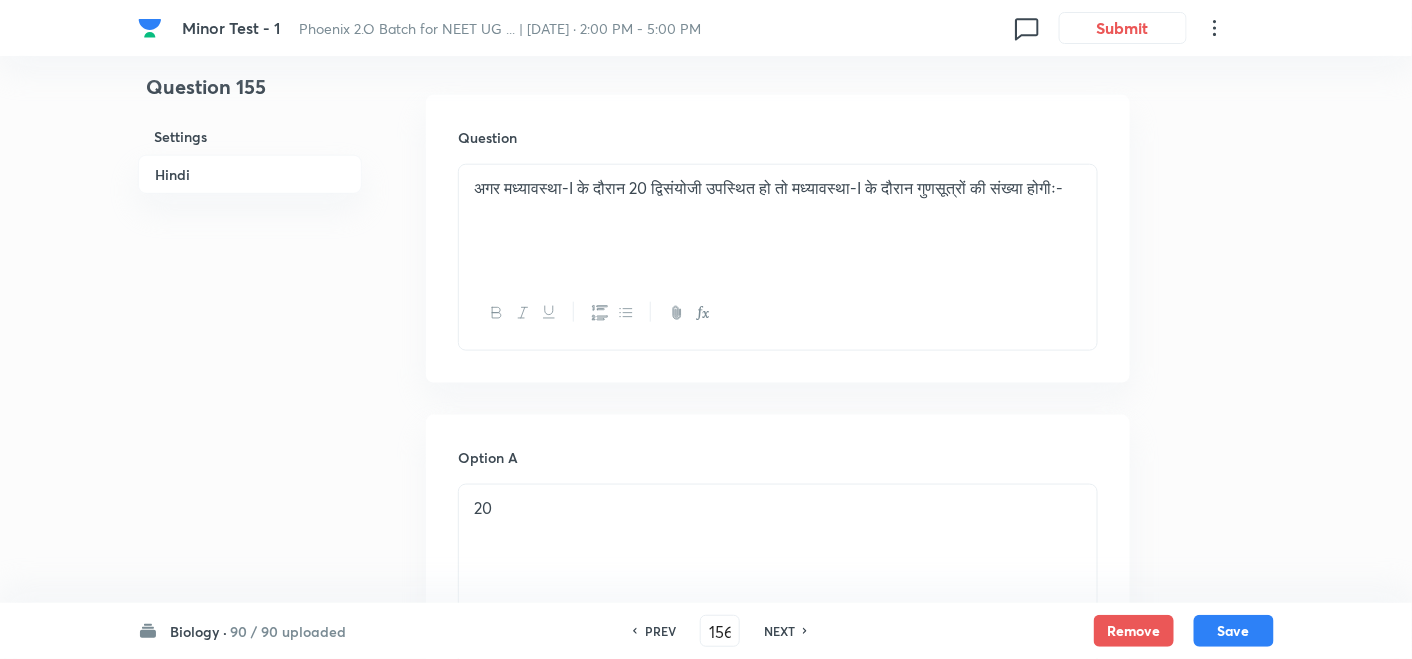 checkbox on "false" 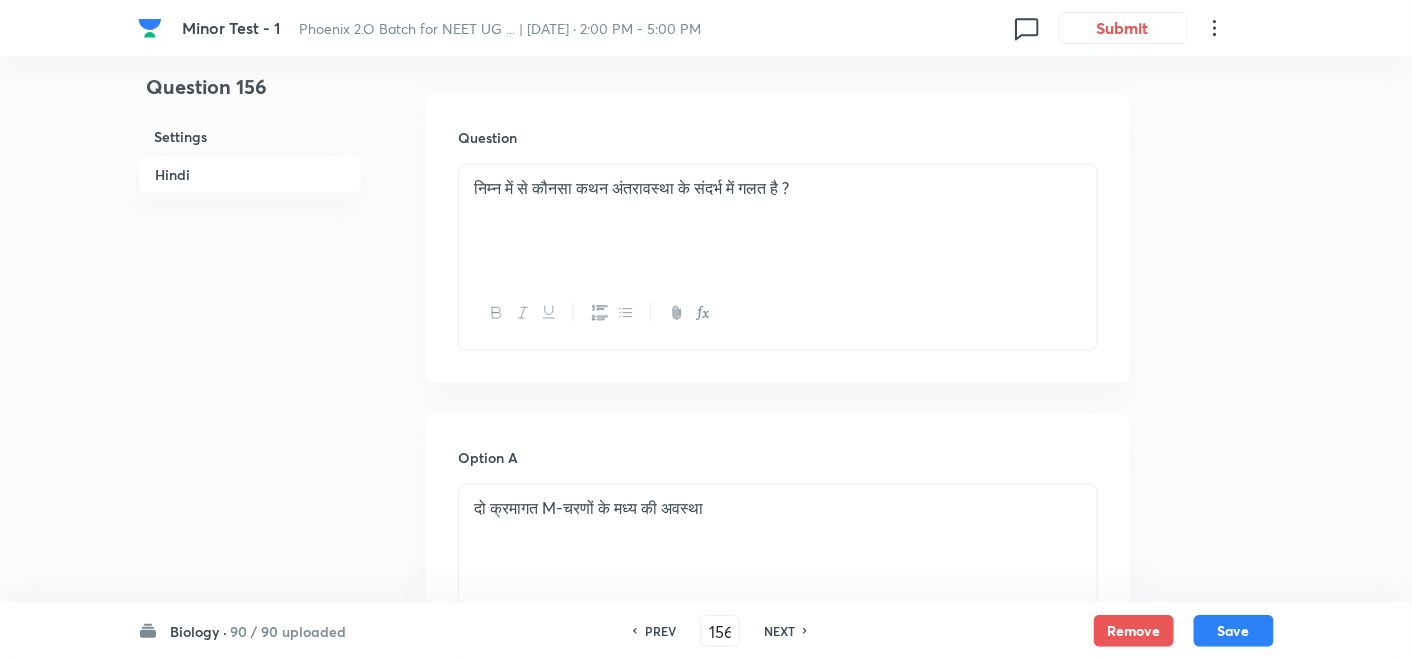 click on "NEXT" at bounding box center [779, 631] 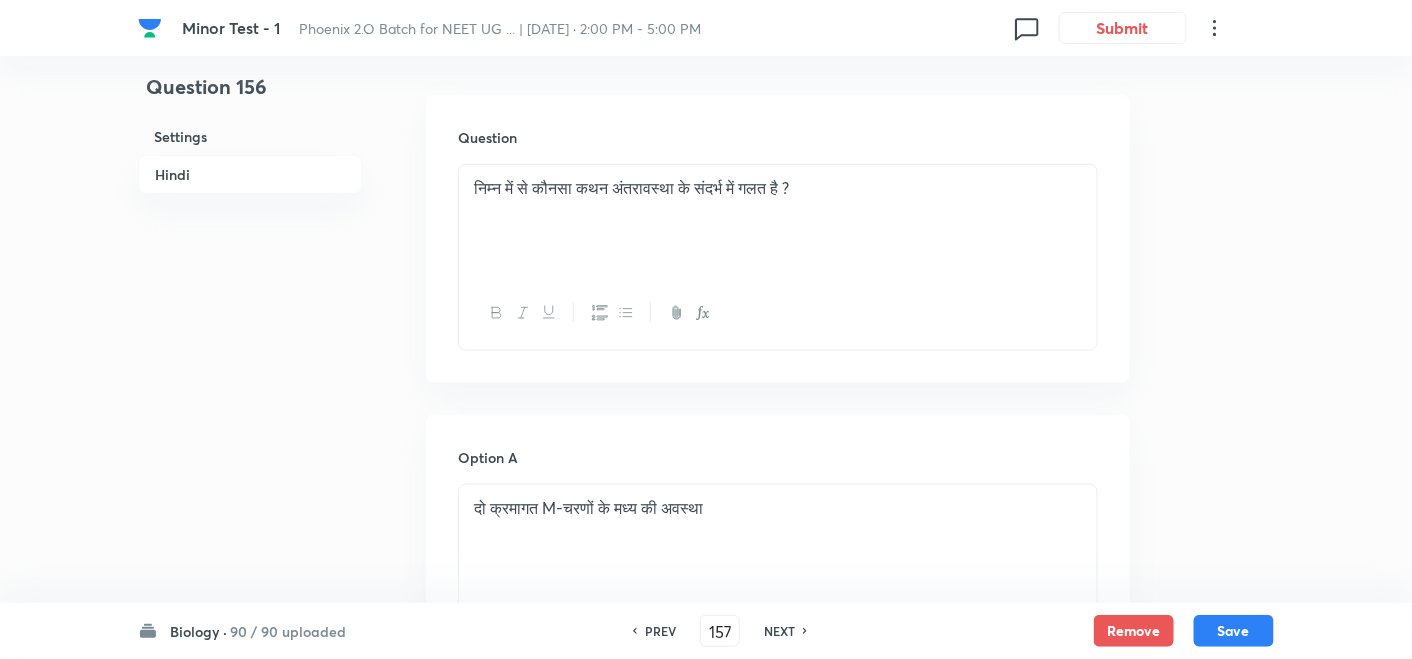 checkbox on "false" 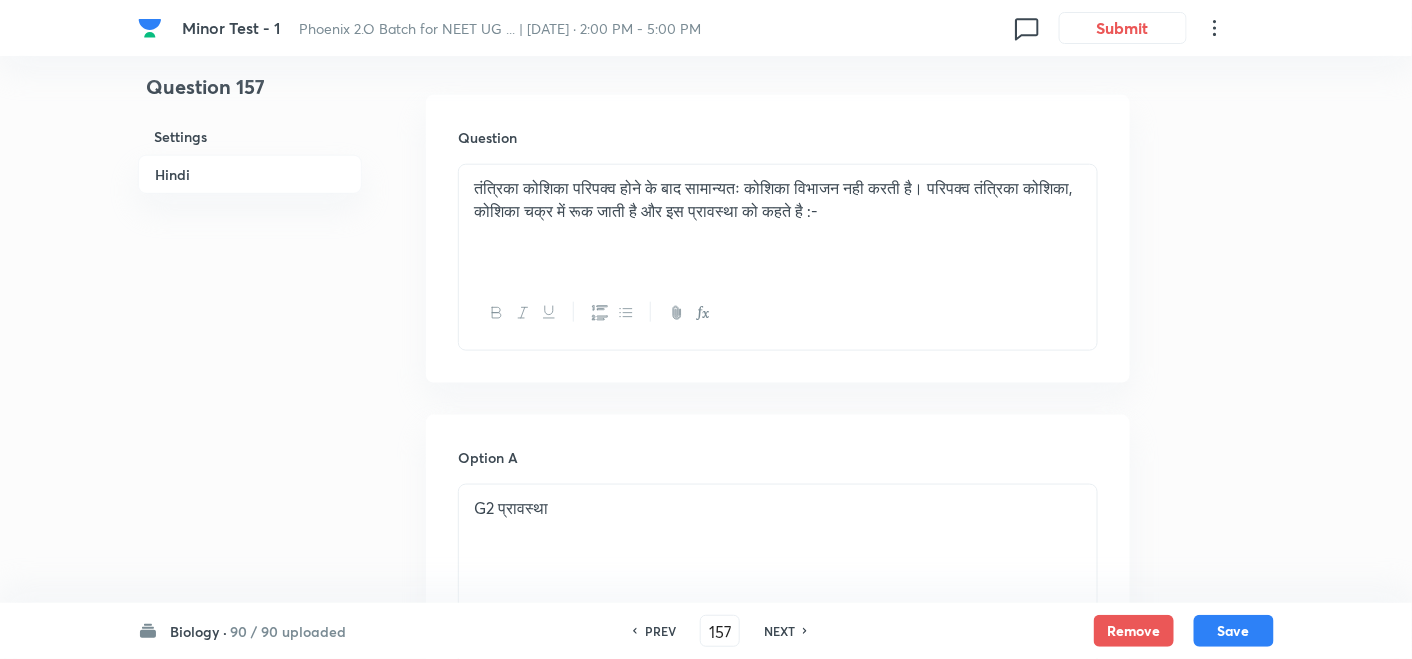 checkbox on "true" 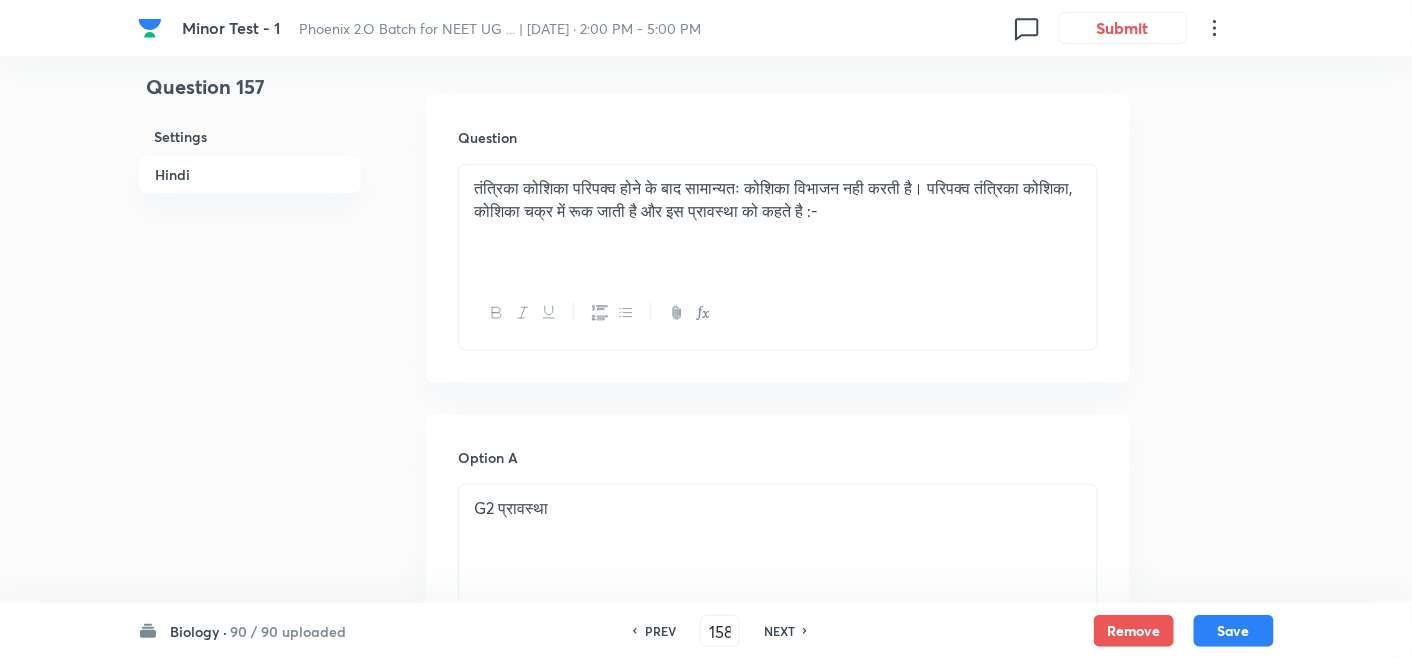 checkbox on "false" 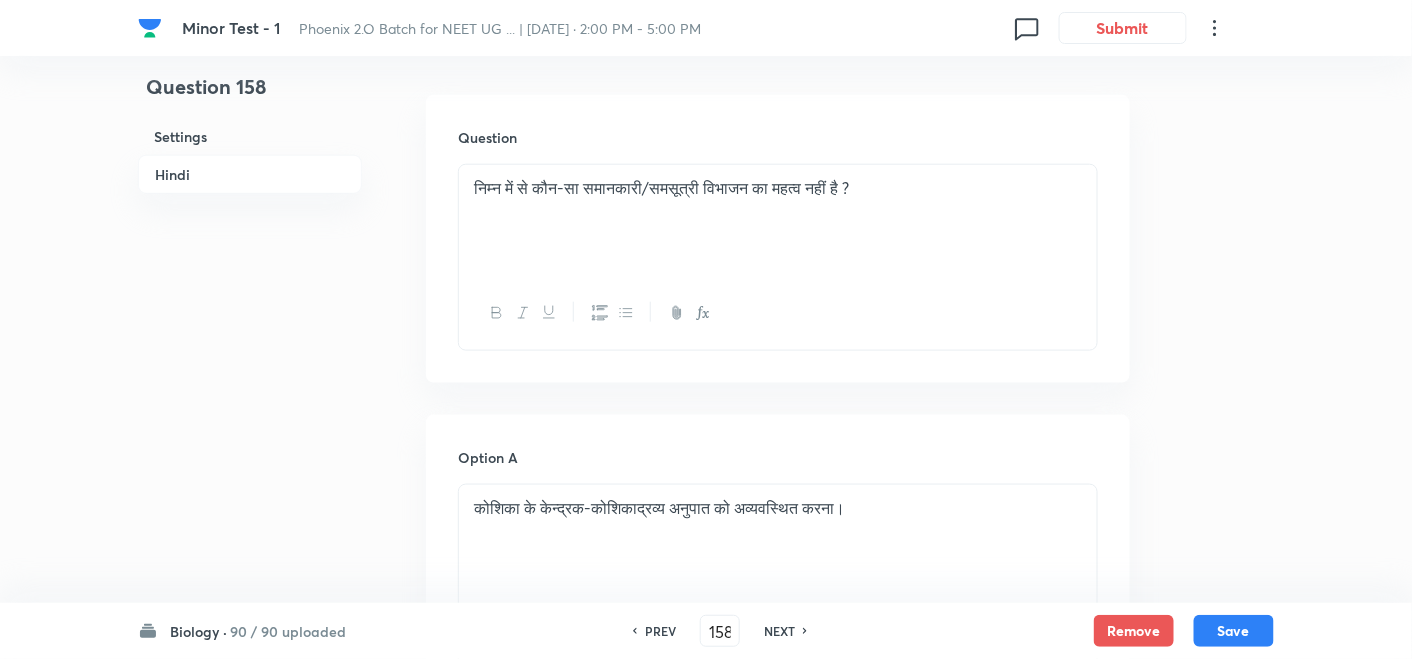 click on "NEXT" at bounding box center [779, 631] 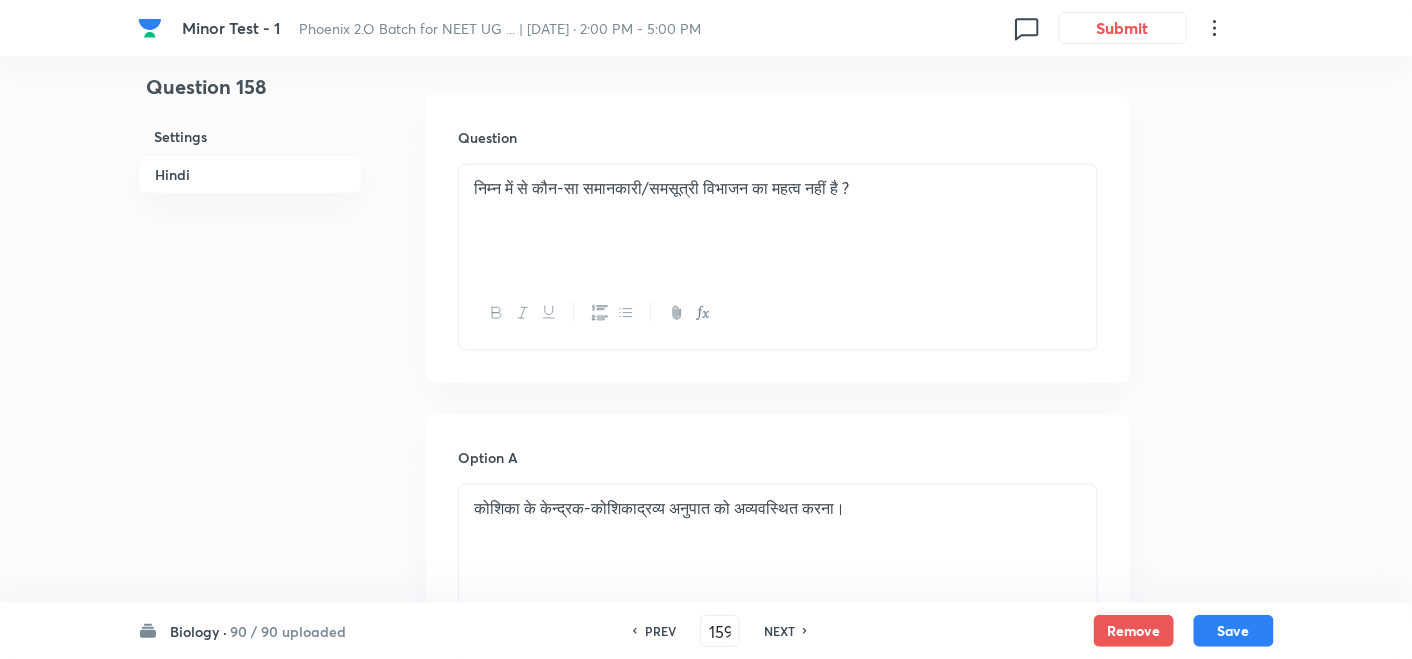 checkbox on "true" 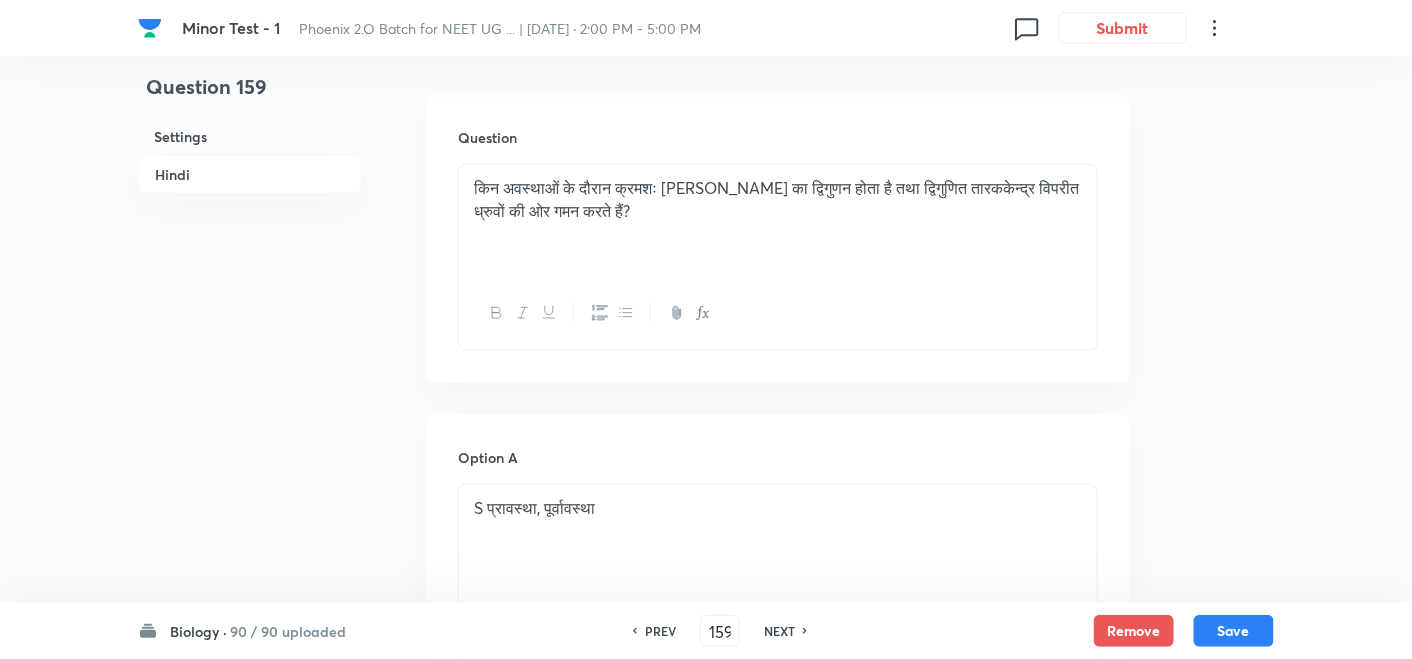 click on "NEXT" at bounding box center [779, 631] 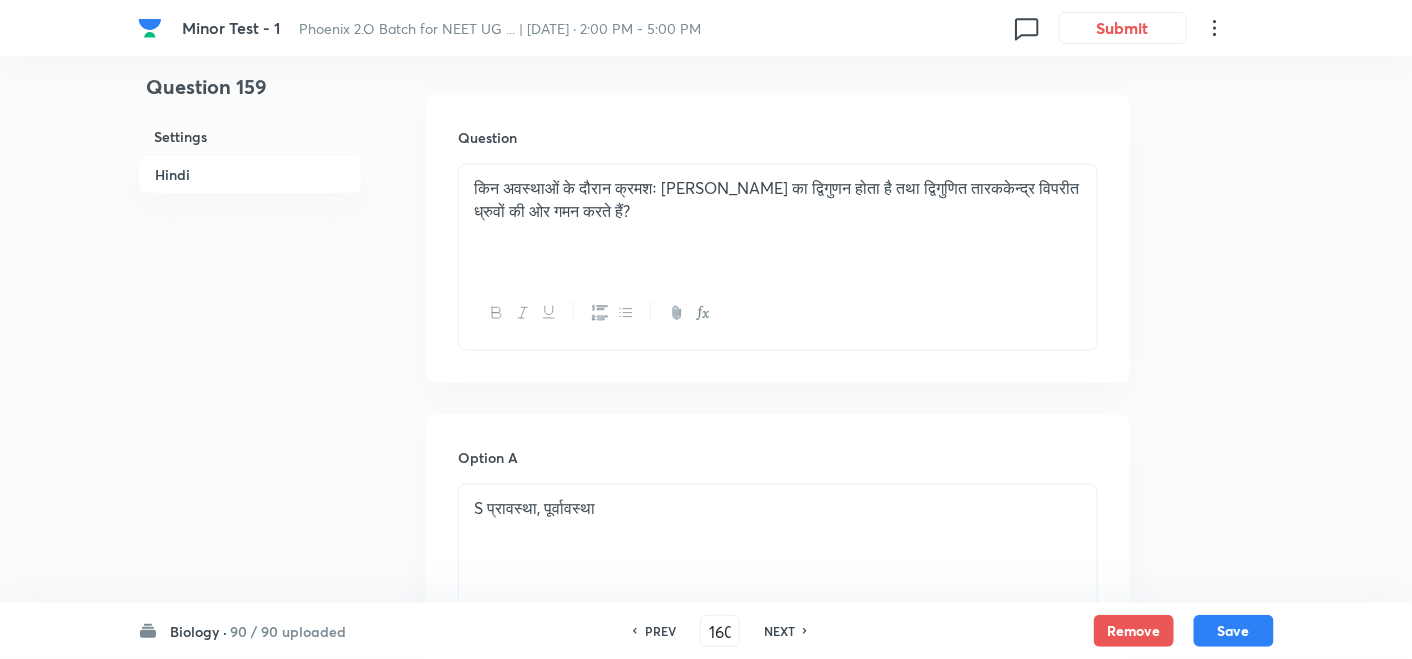 checkbox on "false" 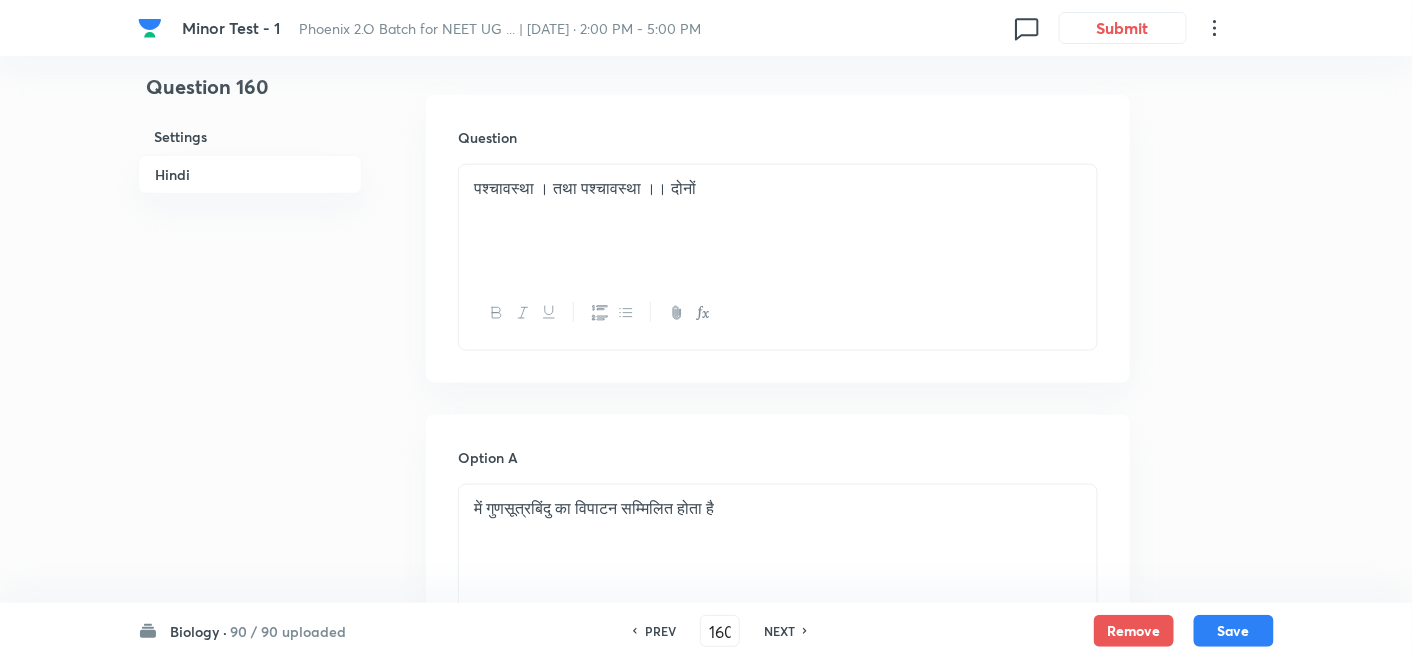 click on "NEXT" at bounding box center (779, 631) 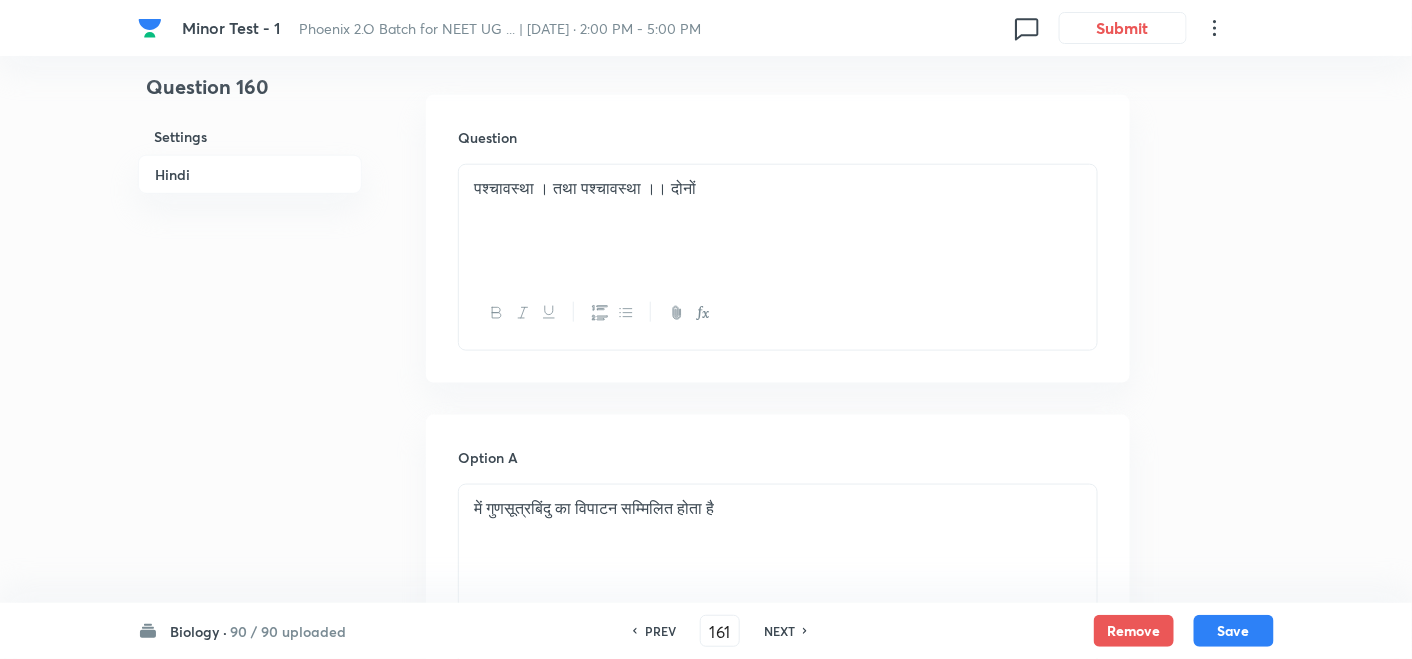 checkbox on "false" 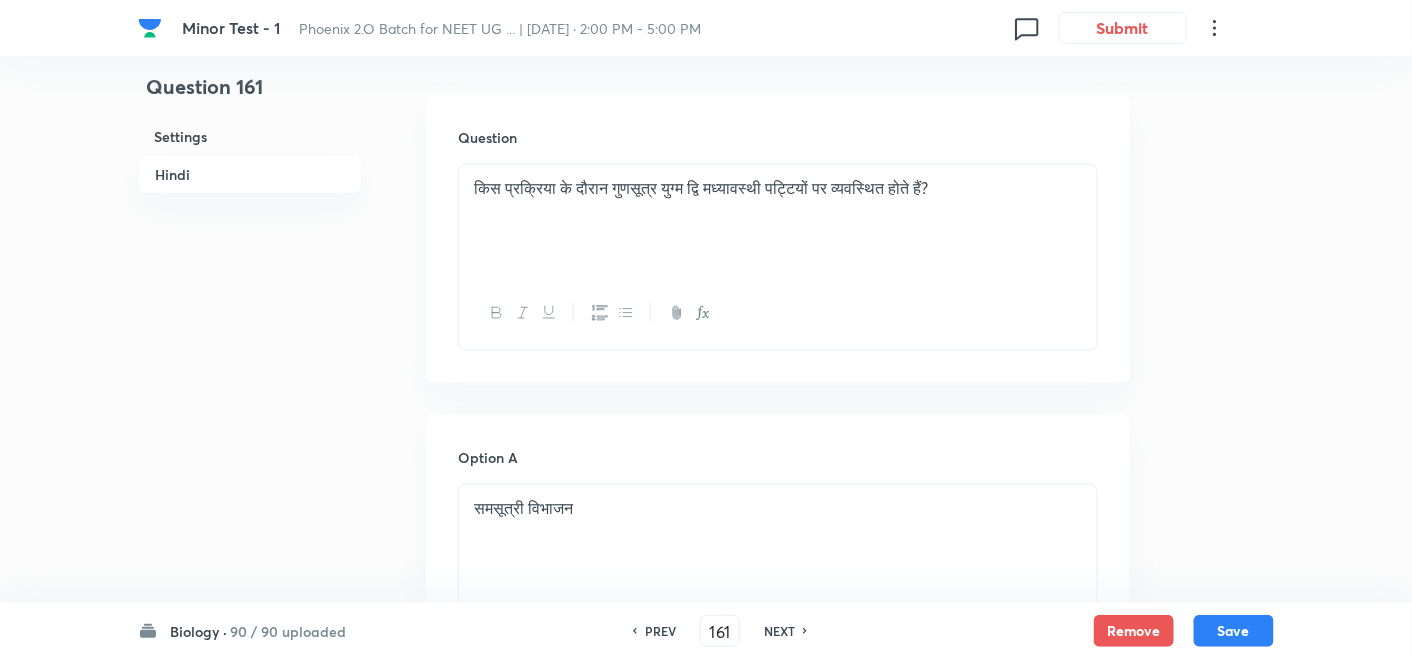 checkbox on "true" 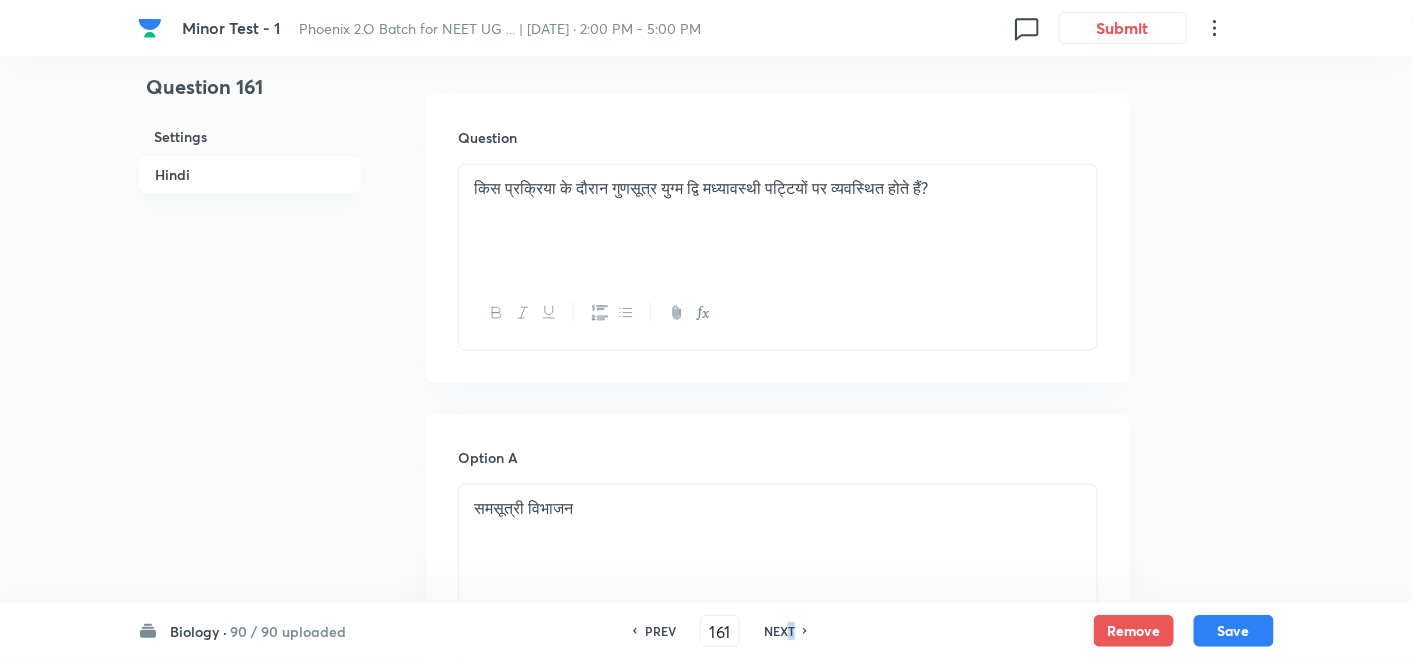 click on "NEXT" at bounding box center [779, 631] 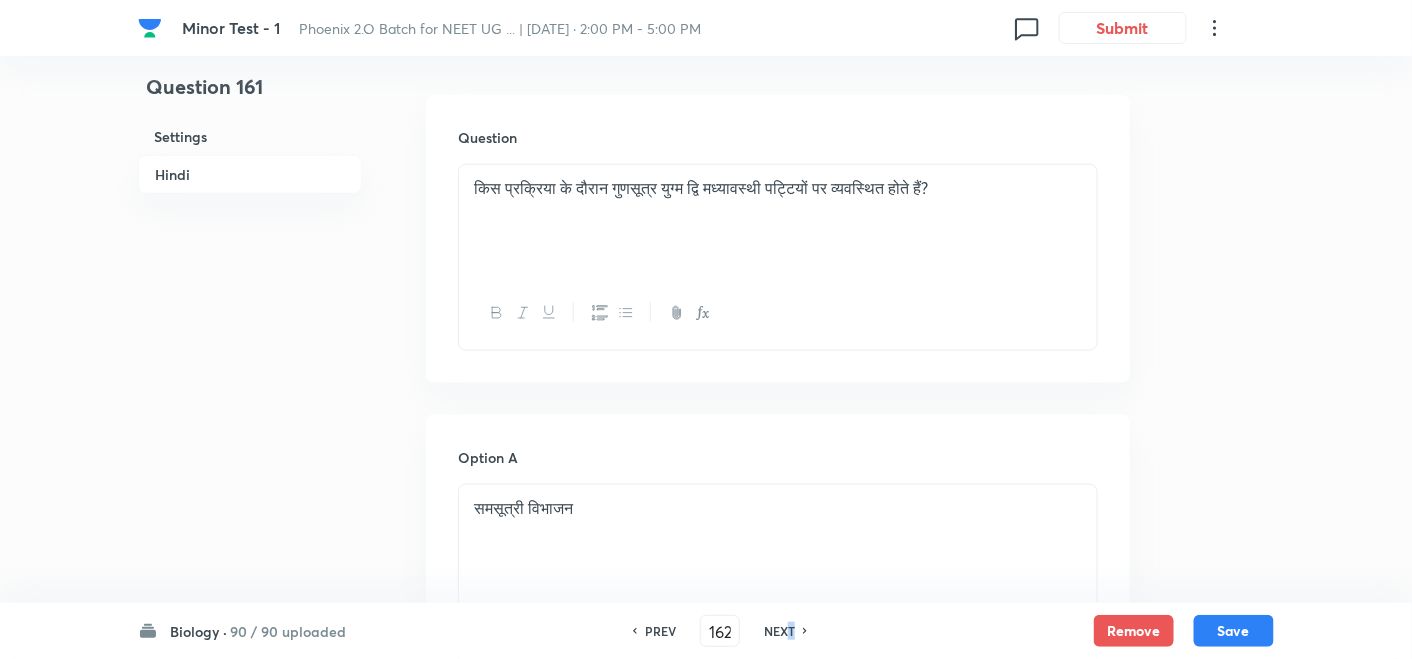 checkbox on "true" 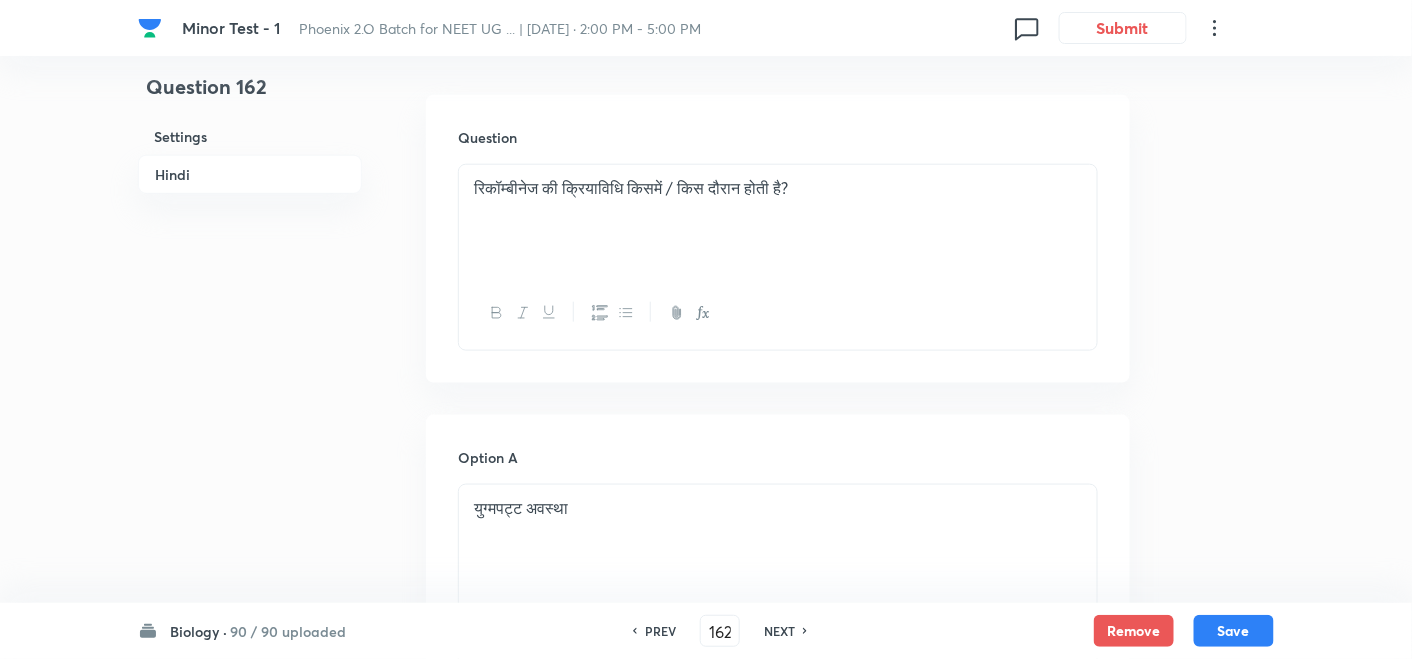 click on "NEXT" at bounding box center [782, 631] 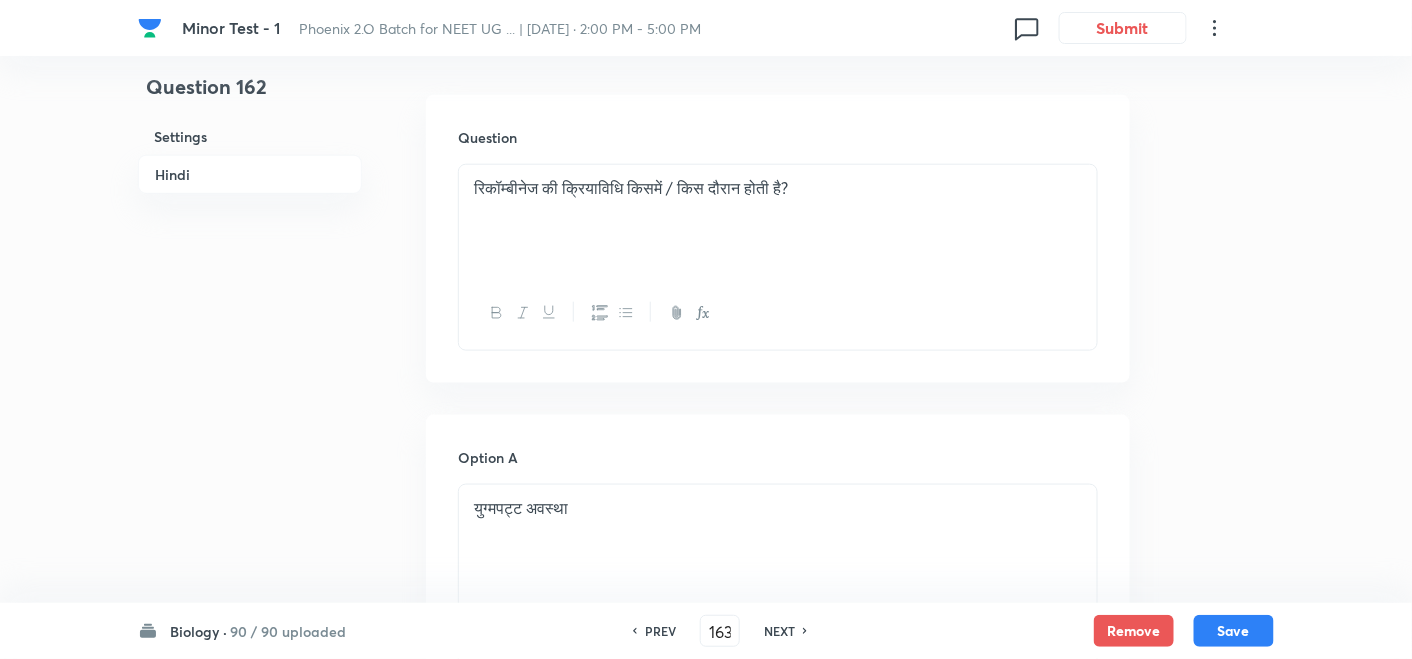 checkbox on "true" 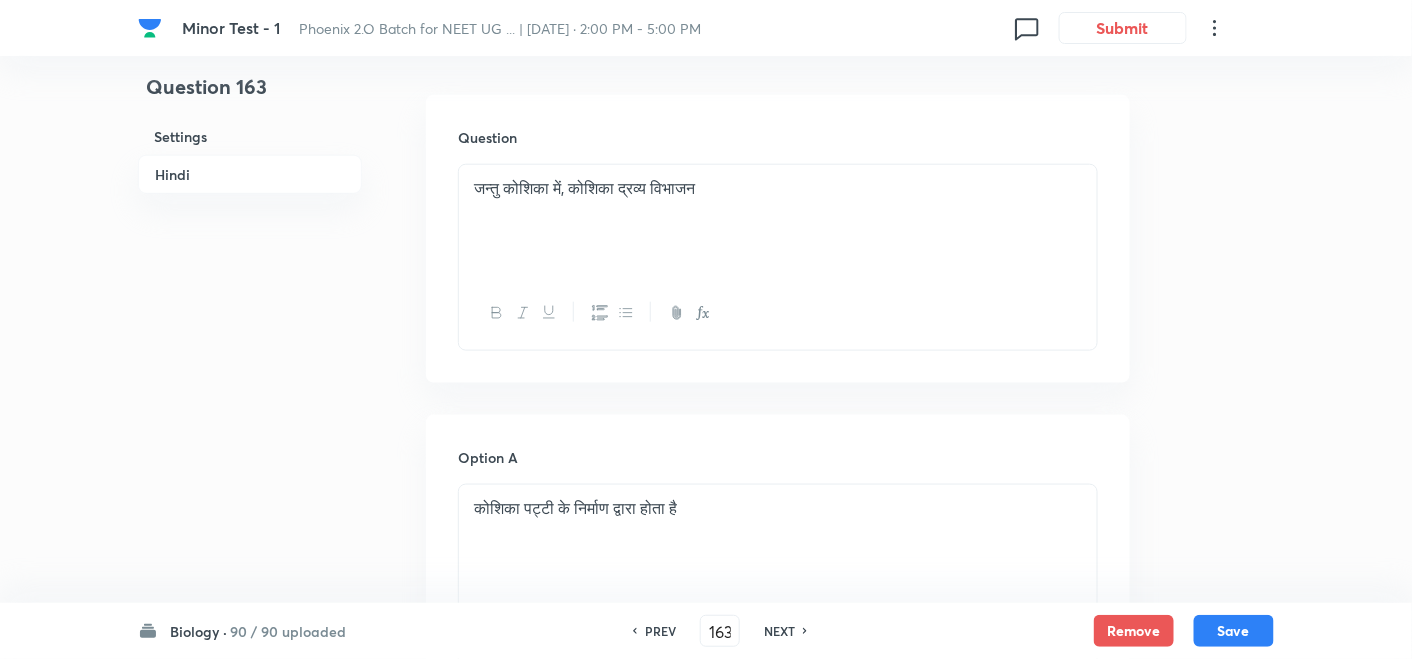 click on "PREV 163 ​ NEXT" at bounding box center [720, 631] 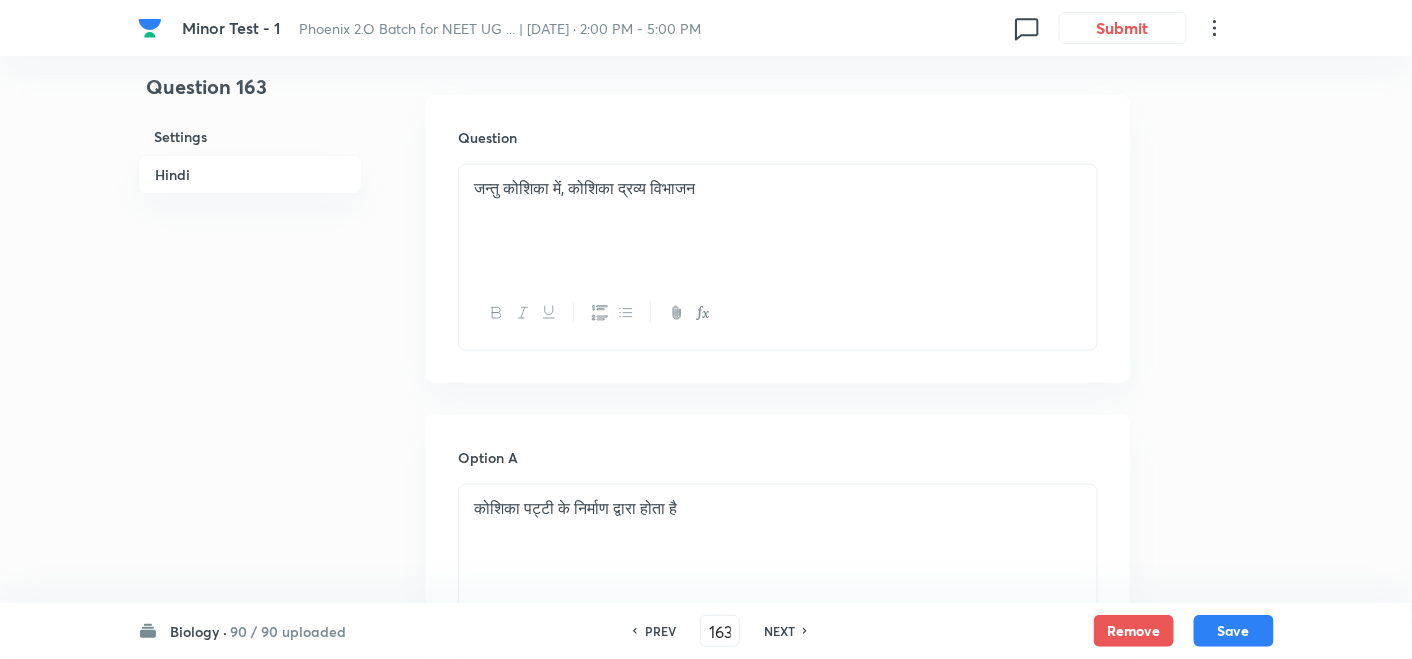 click on "NEXT" at bounding box center [779, 631] 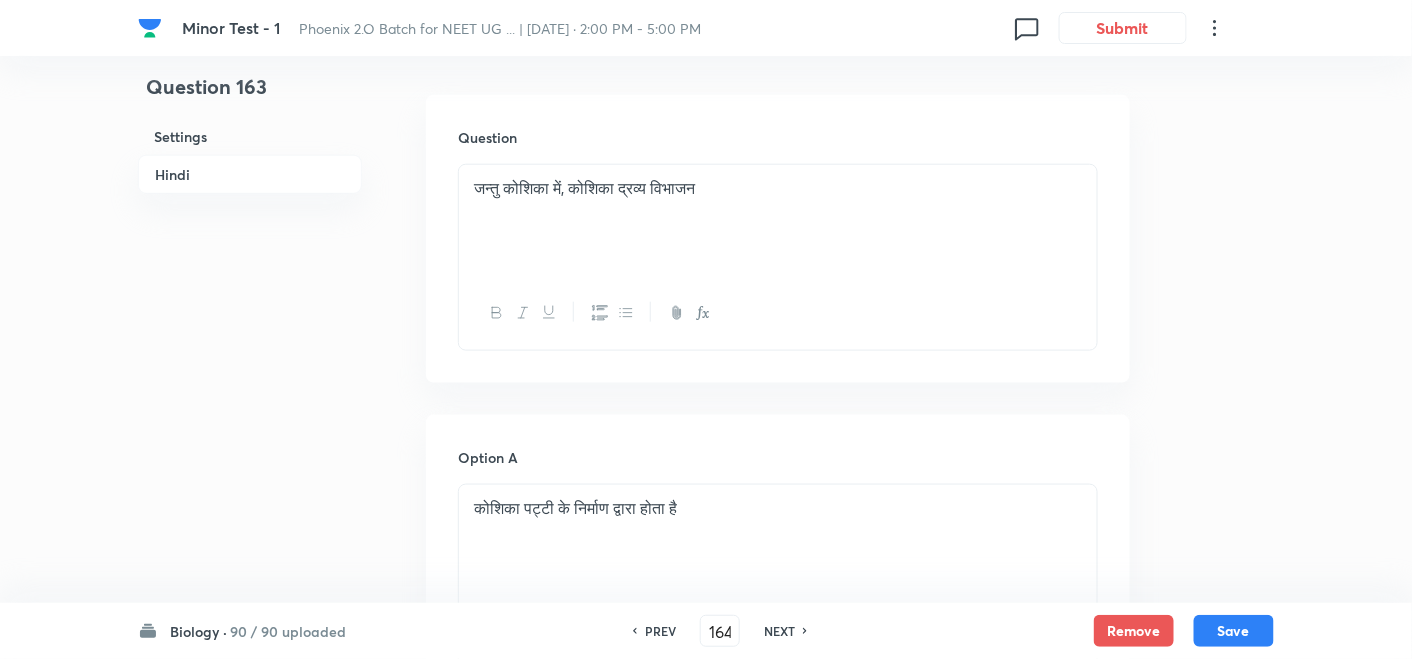 checkbox on "true" 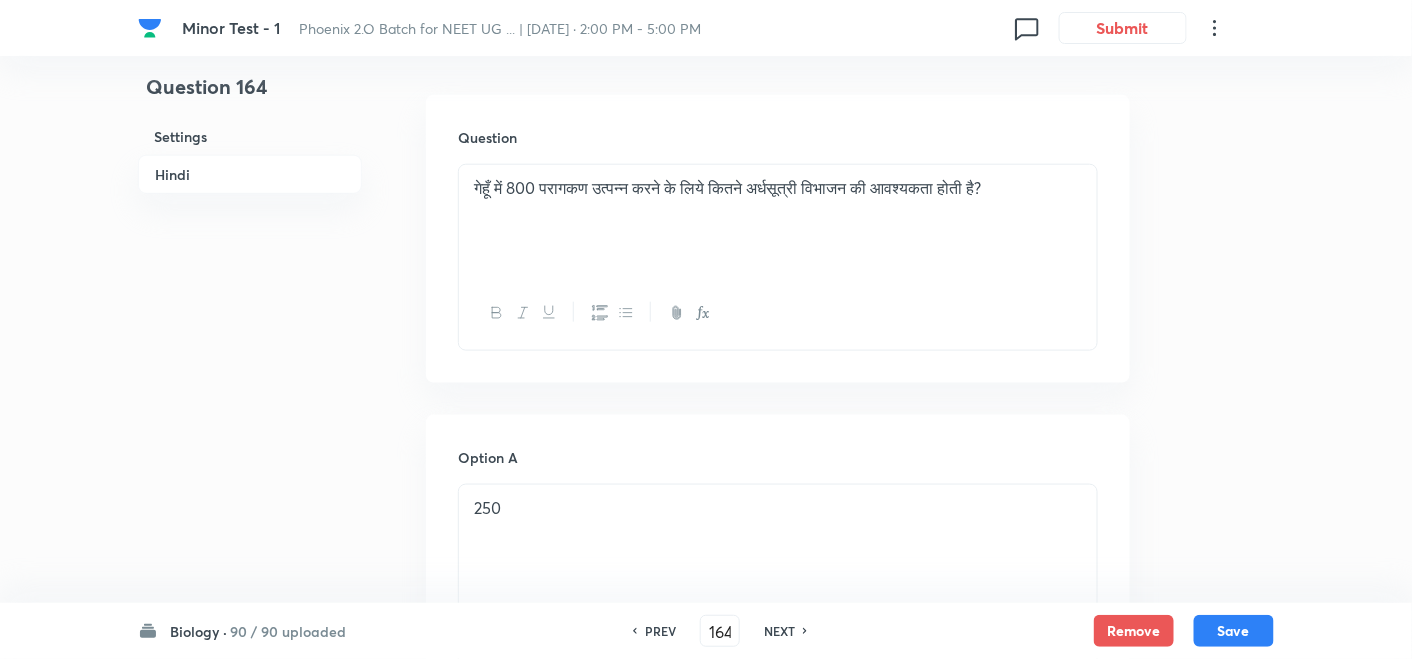 click on "NEXT" at bounding box center (779, 631) 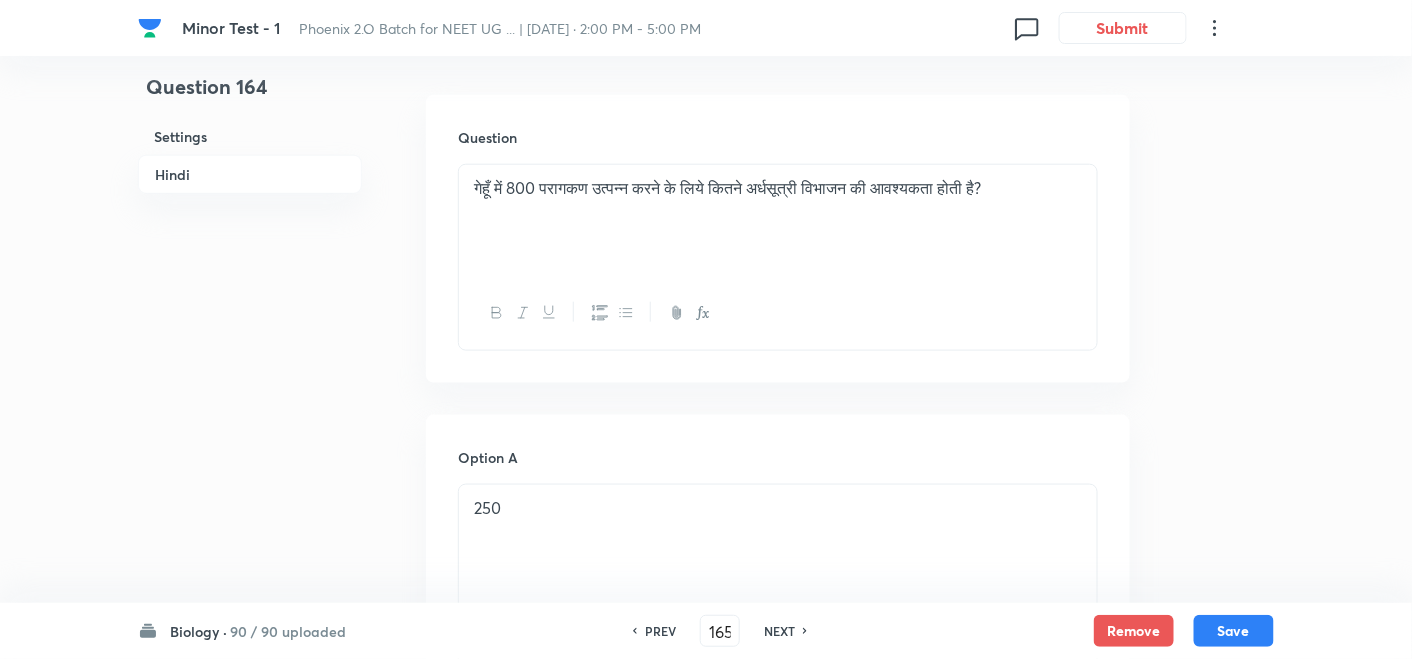 checkbox on "true" 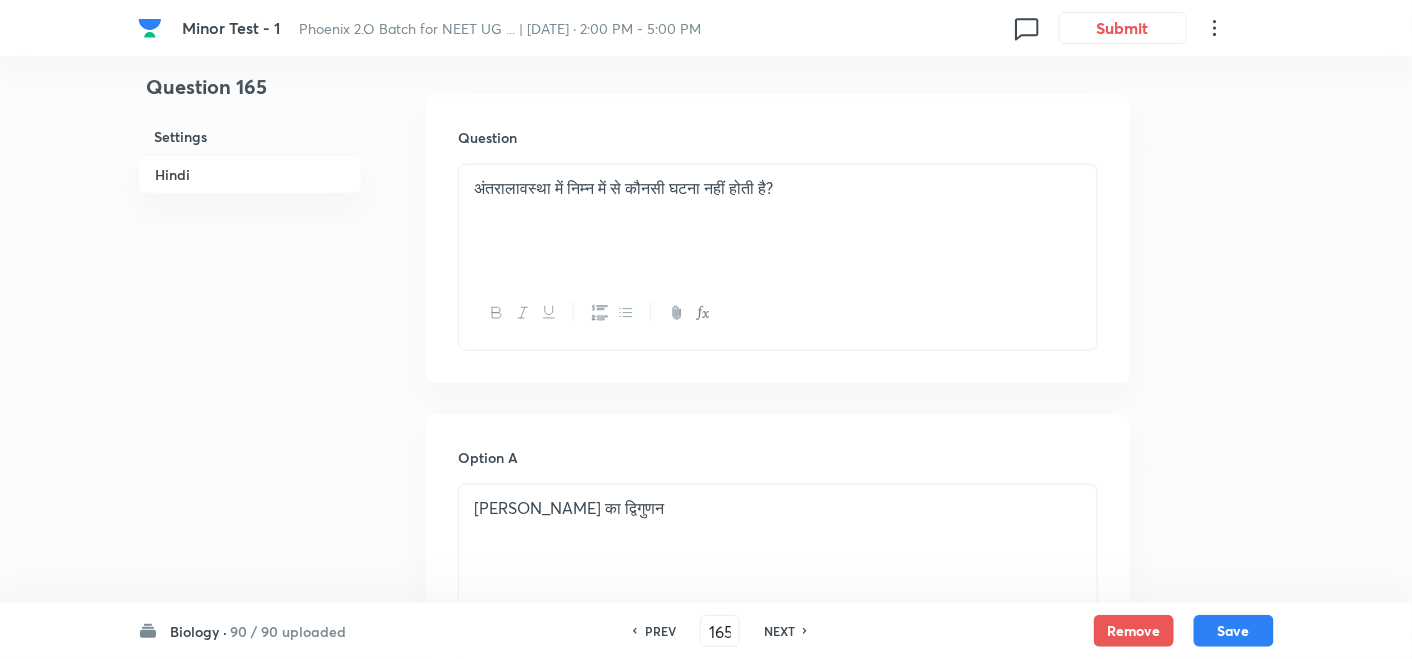 click on "NEXT" at bounding box center (779, 631) 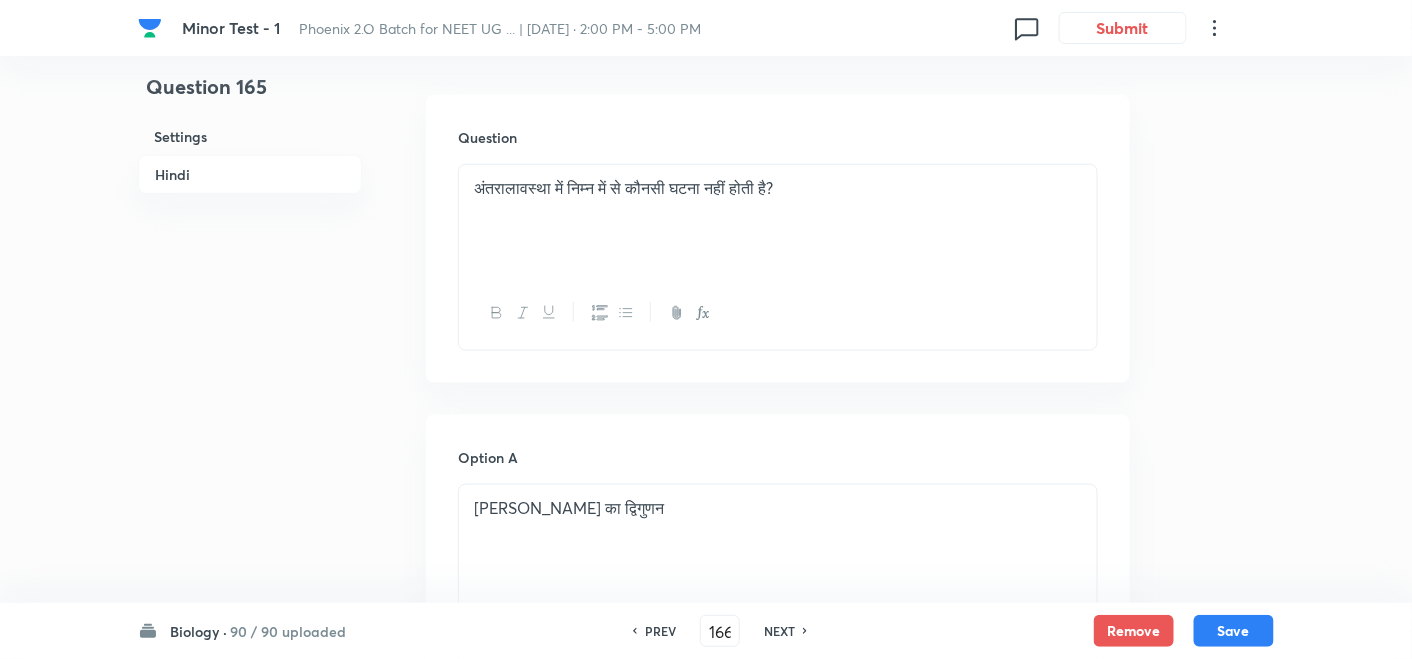 checkbox on "false" 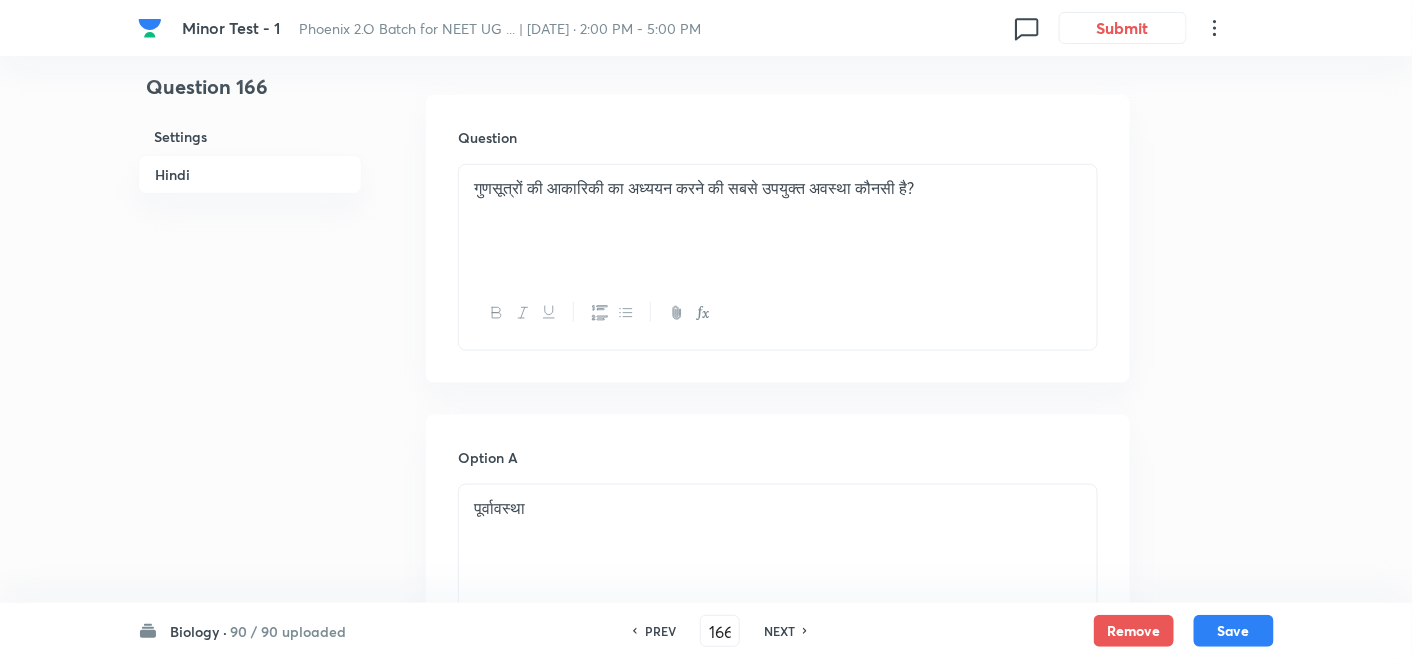click on "NEXT" at bounding box center (779, 631) 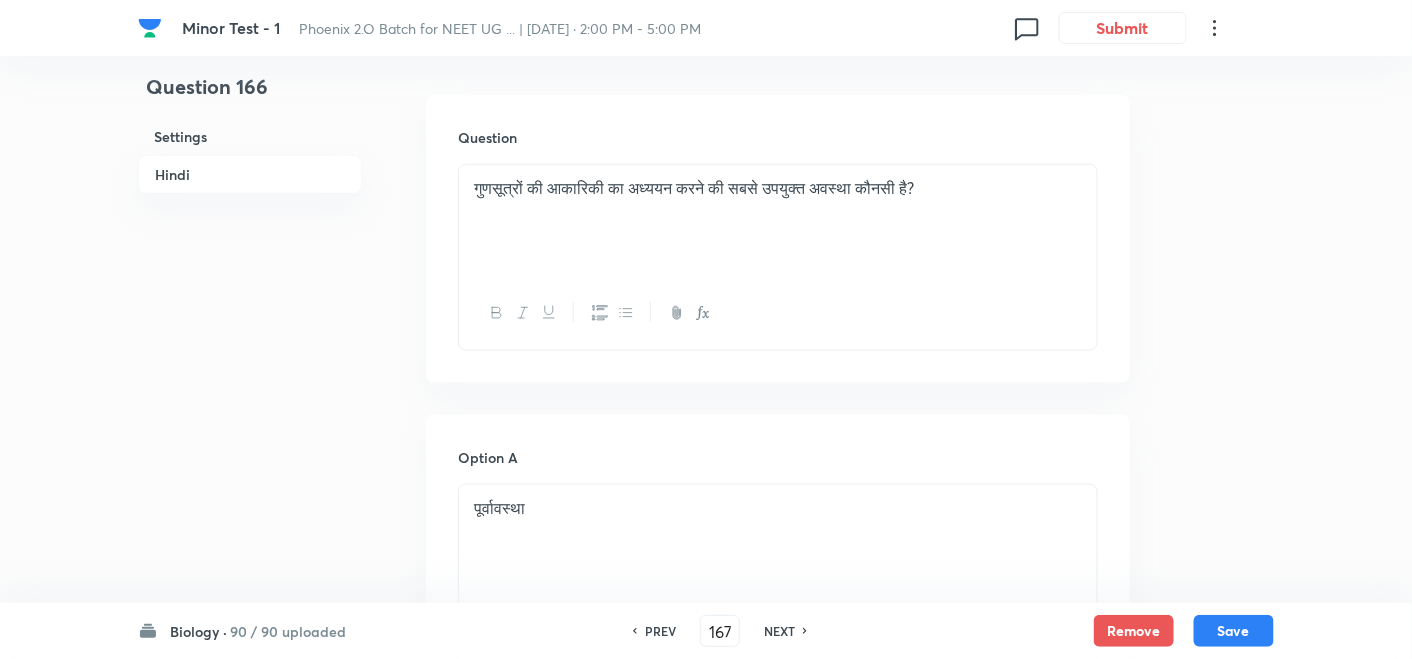 checkbox on "false" 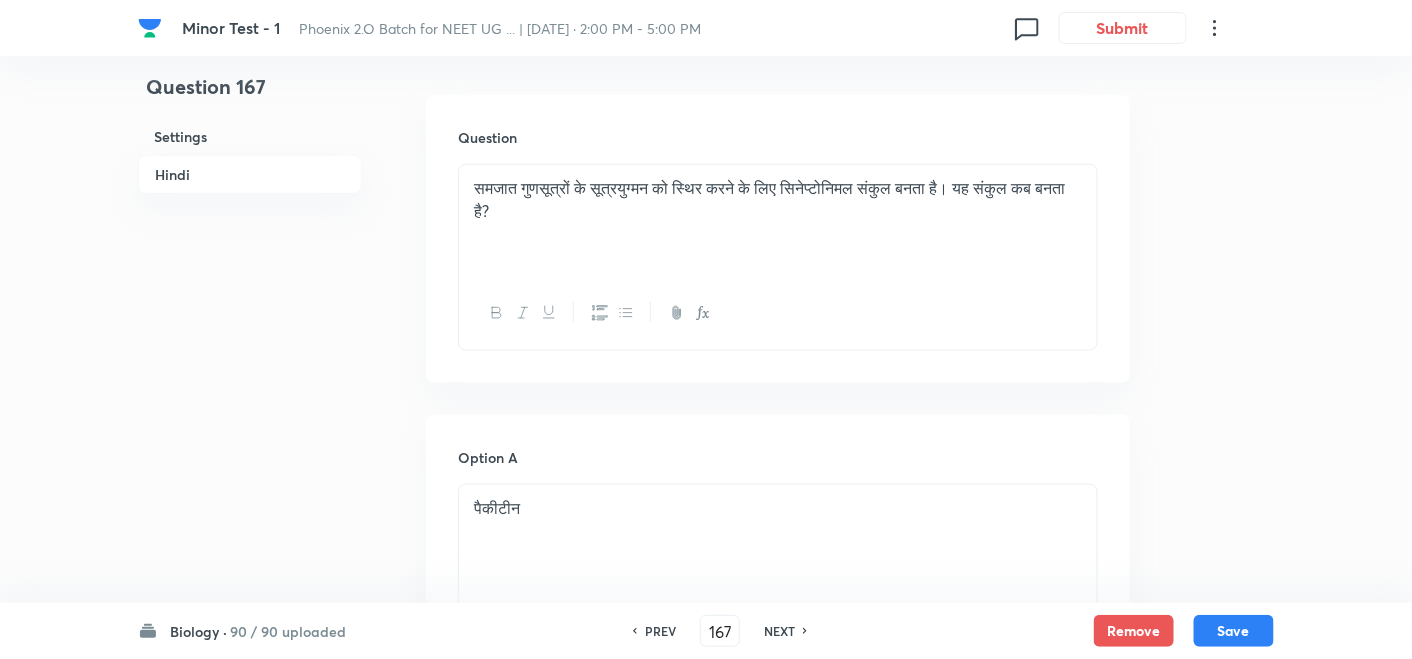 click on "NEXT" at bounding box center [779, 631] 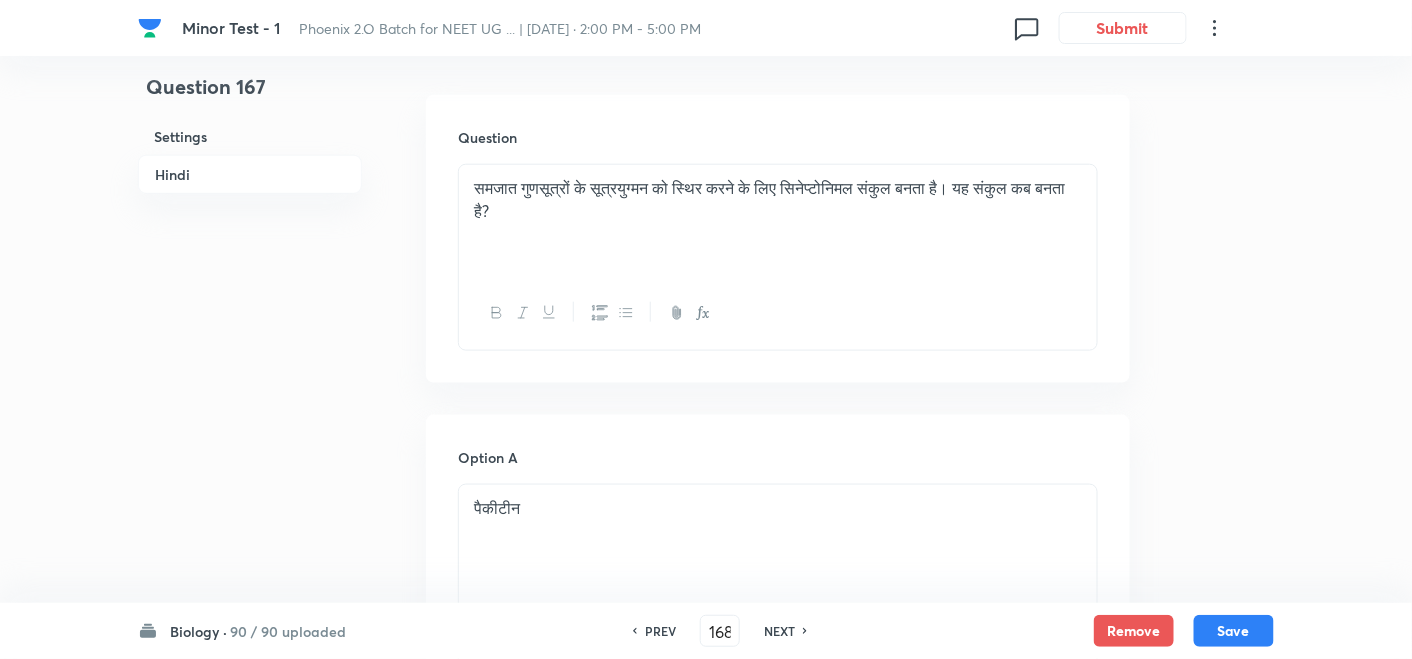 checkbox on "false" 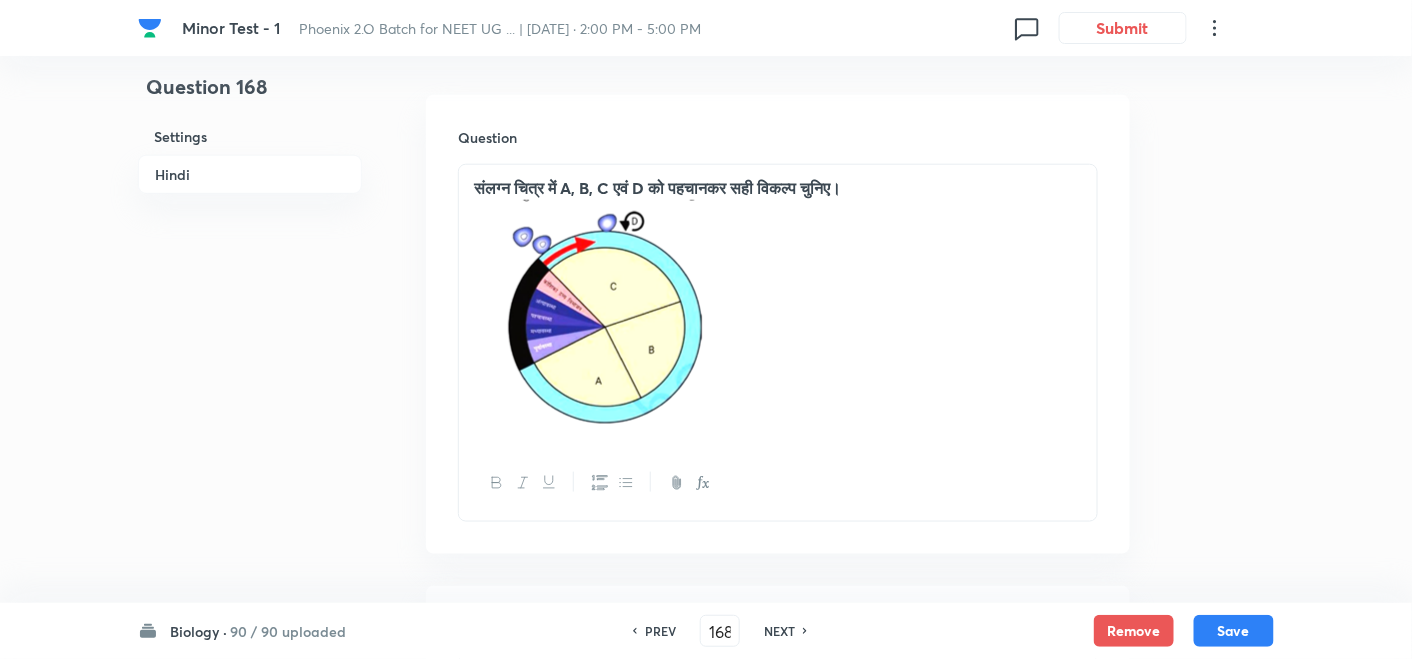 click on "NEXT" at bounding box center (779, 631) 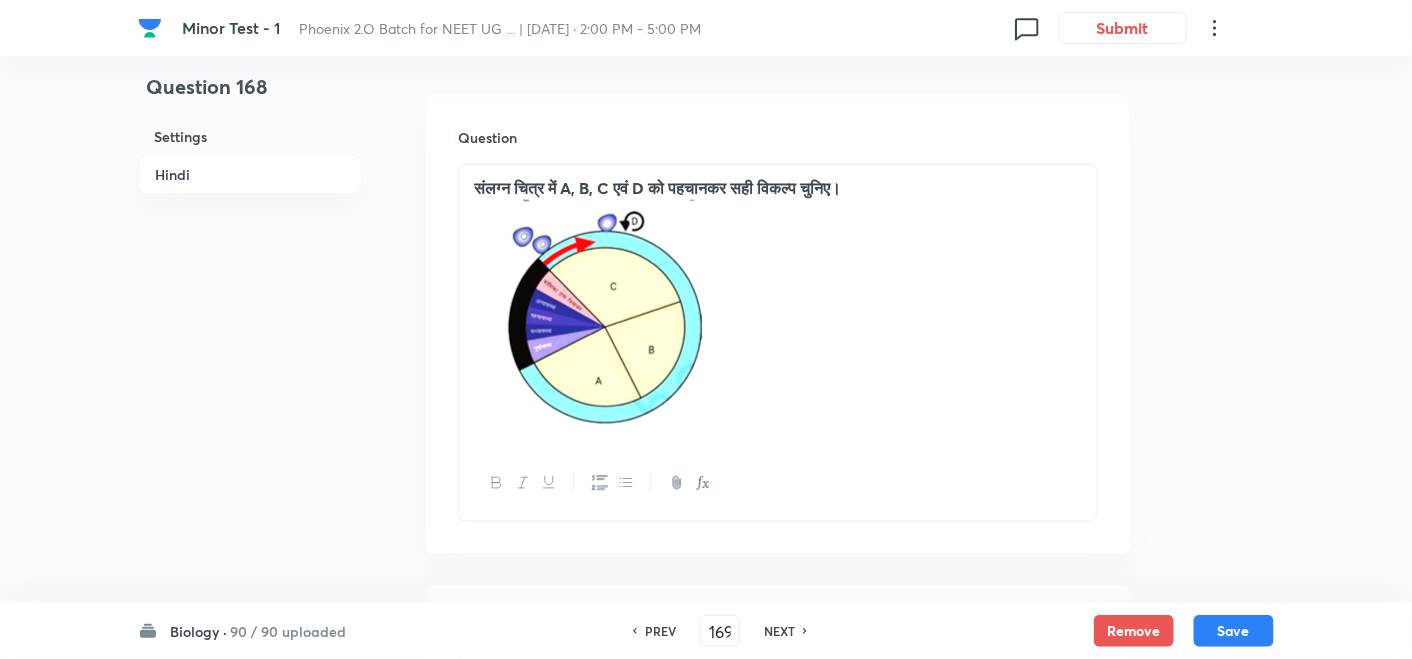 checkbox on "false" 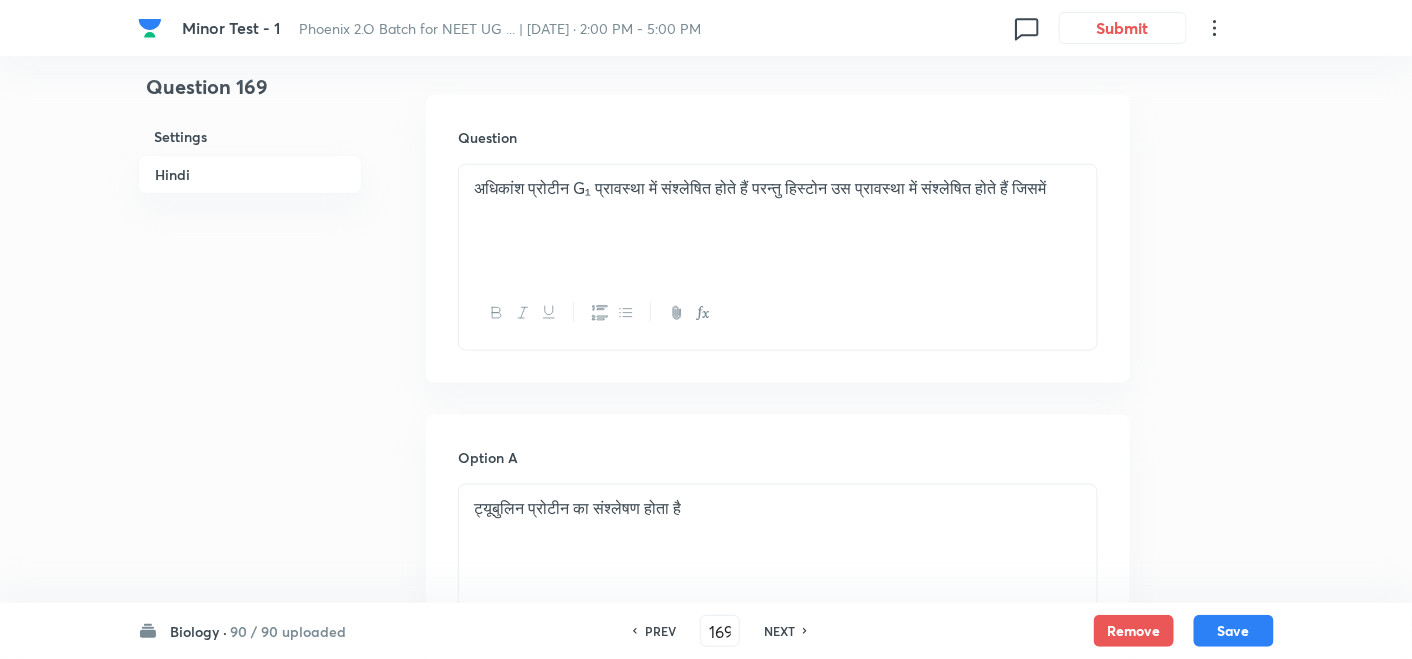 click on "NEXT" at bounding box center (779, 631) 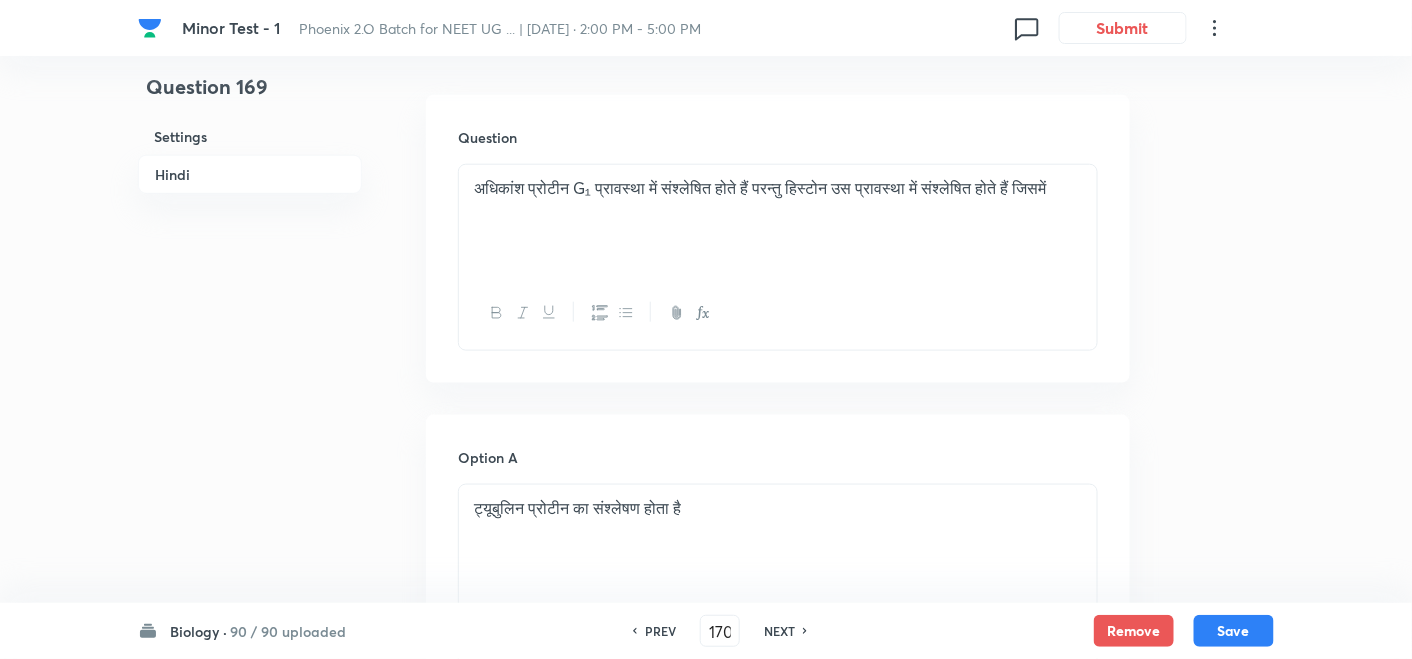 checkbox on "false" 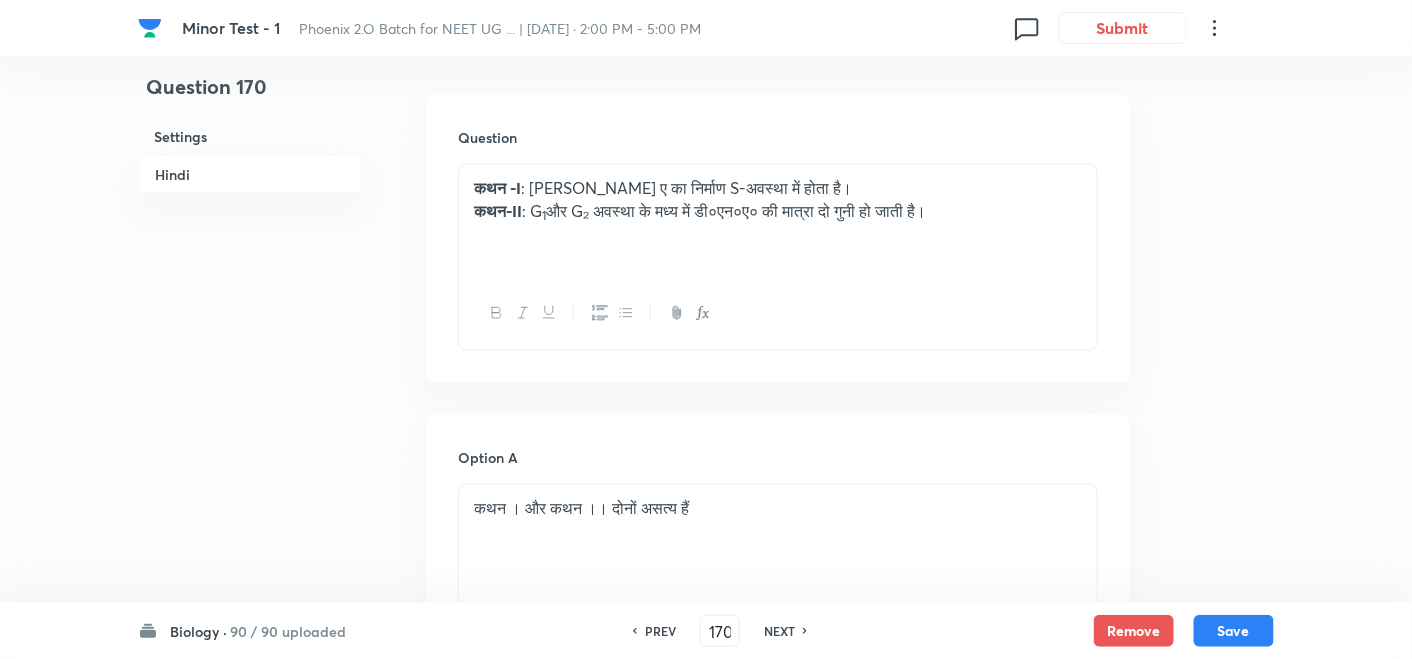 click on "NEXT" at bounding box center [779, 631] 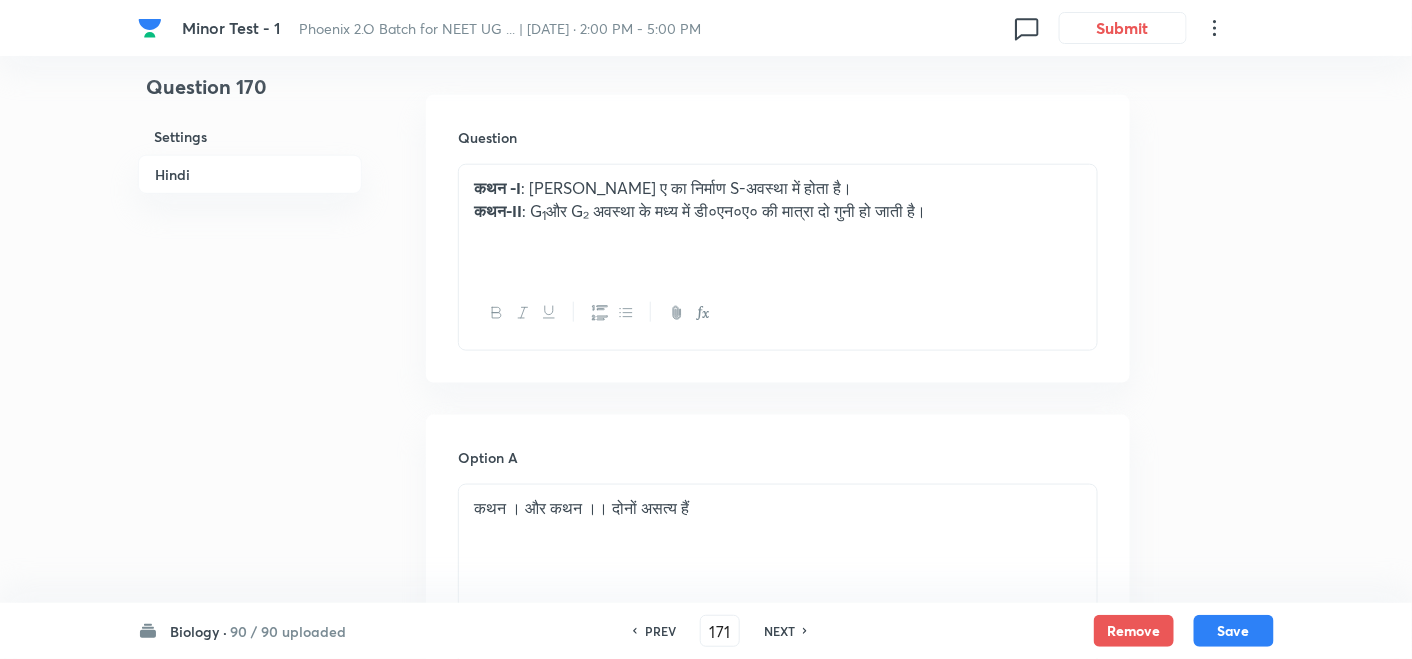 checkbox on "true" 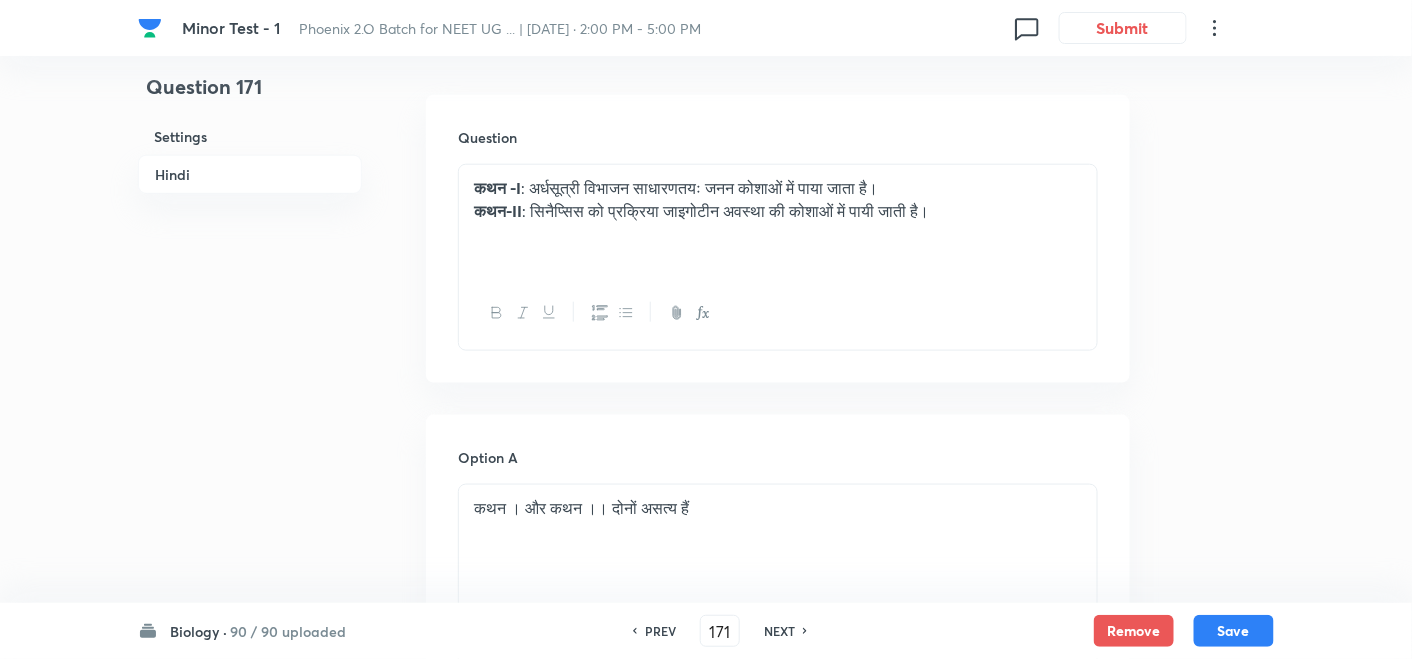 click on "NEXT" at bounding box center [779, 631] 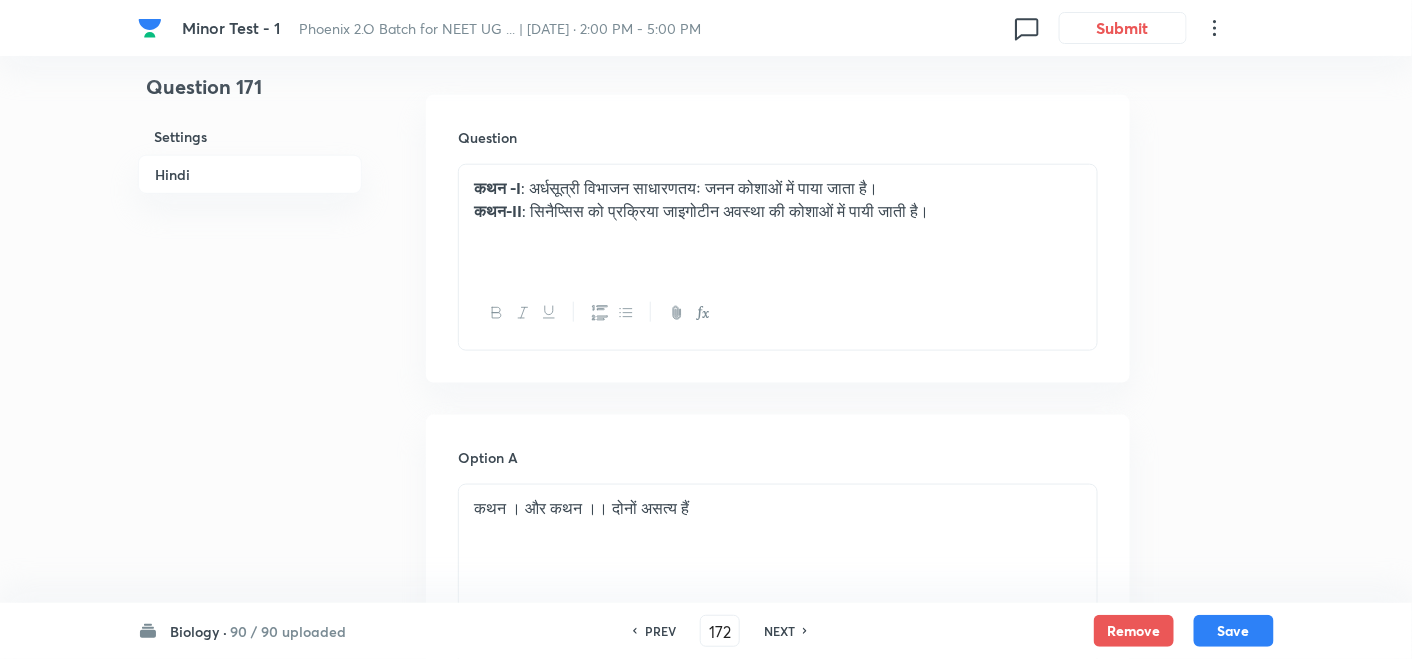 checkbox on "true" 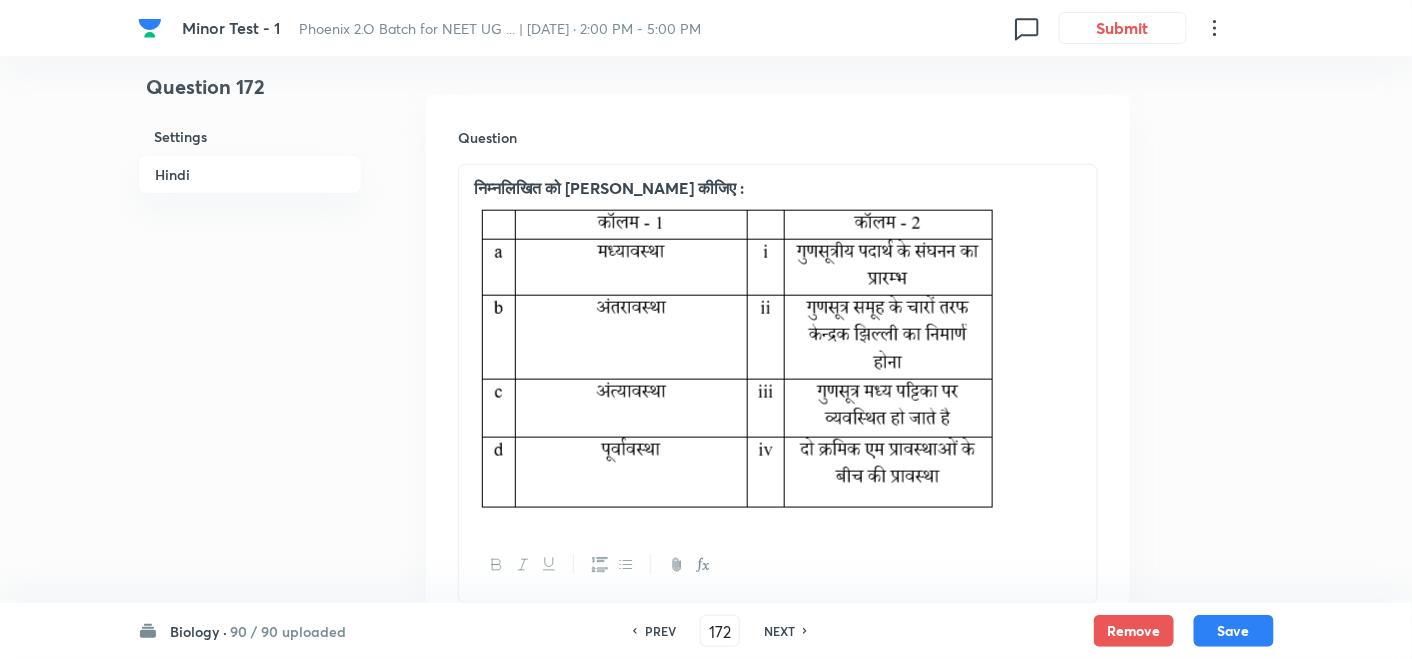 click on "NEXT" at bounding box center (779, 631) 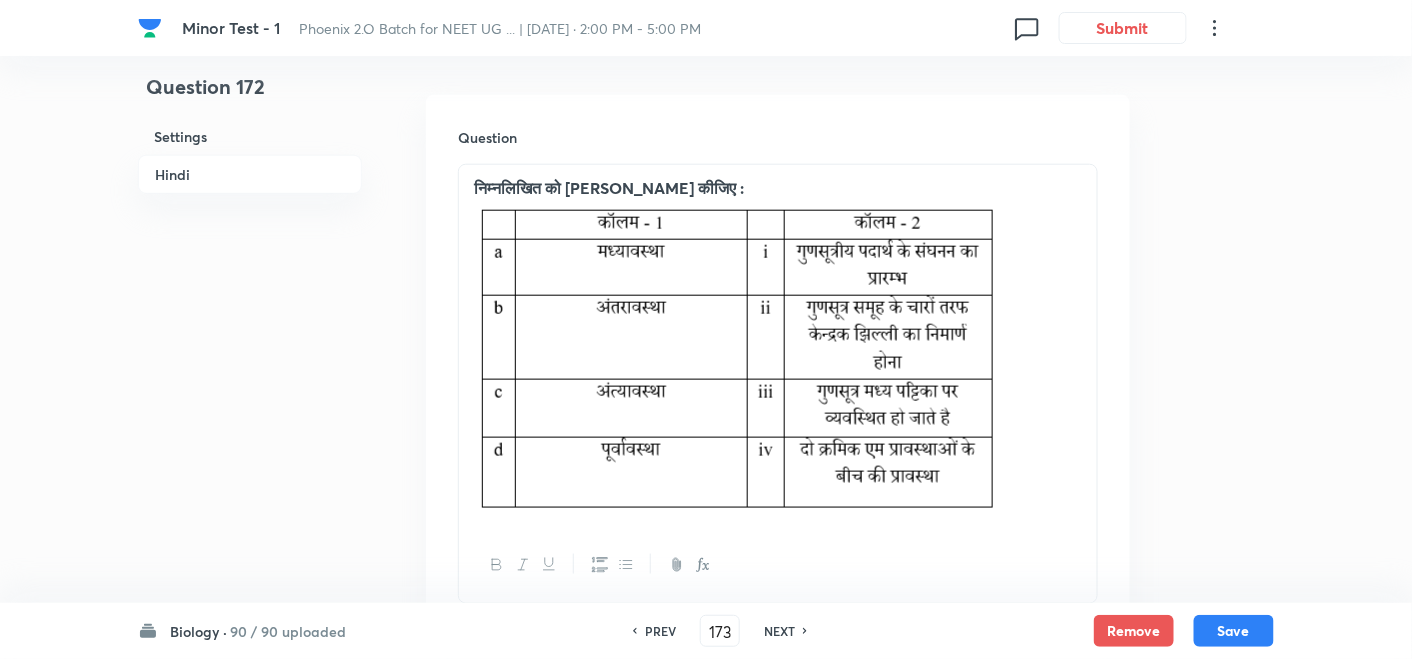 checkbox on "true" 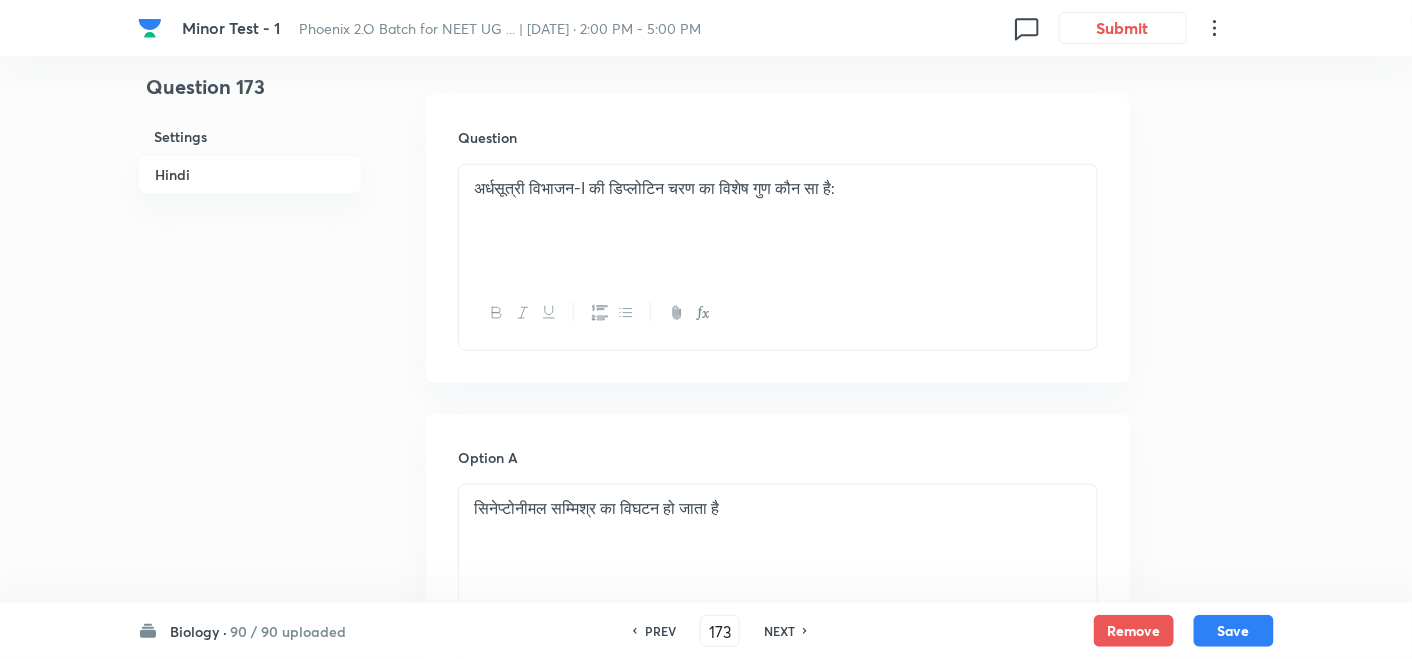 click on "NEXT" at bounding box center (779, 631) 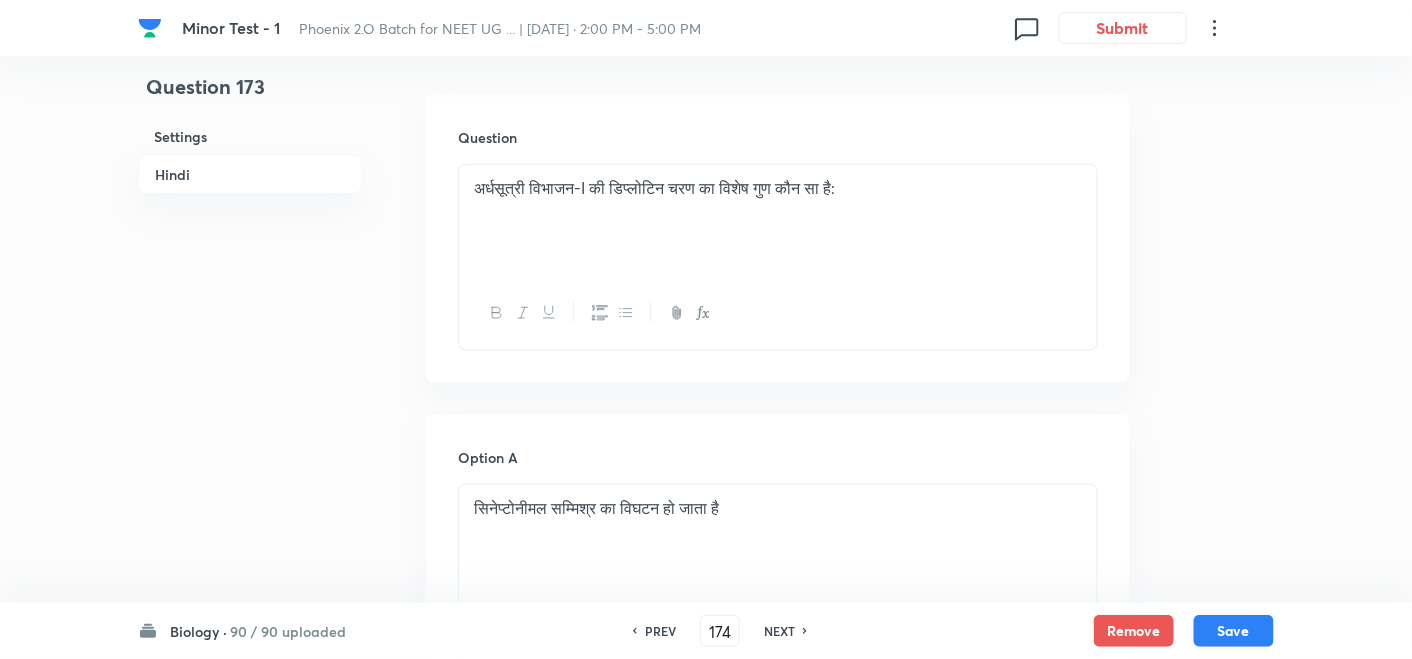 checkbox on "true" 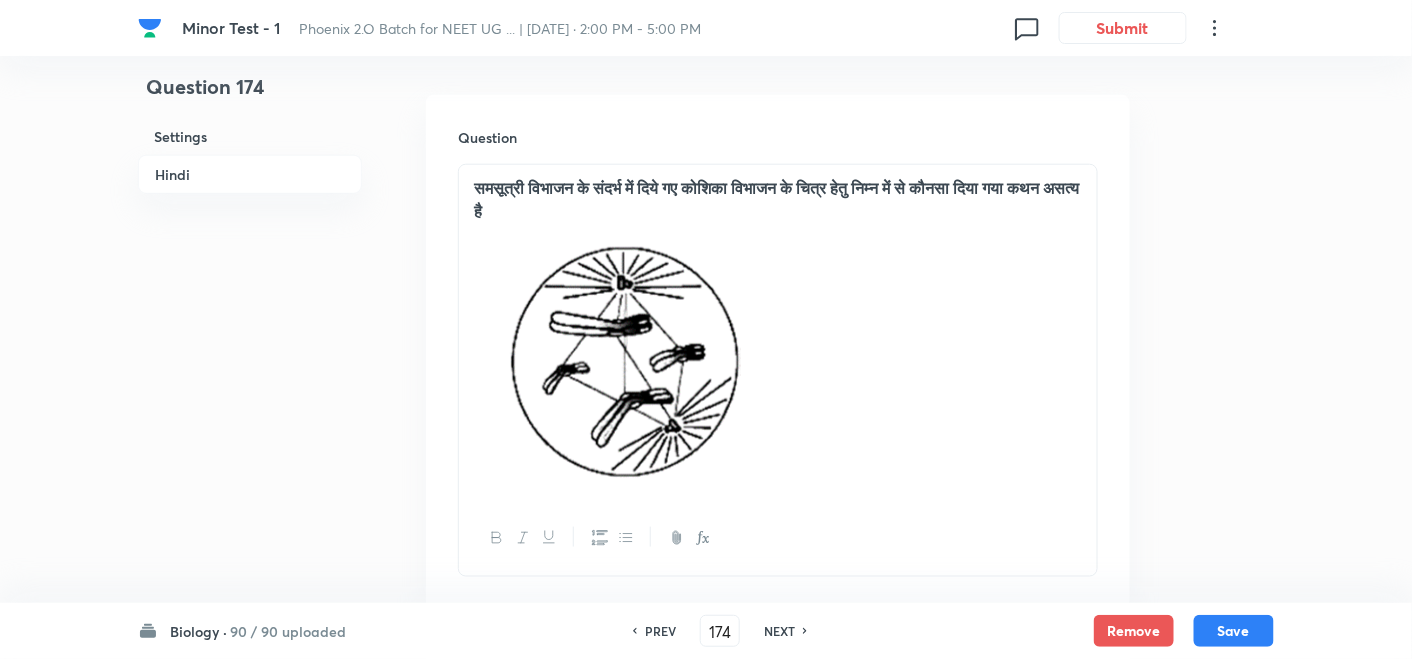 click on "NEXT" at bounding box center [779, 631] 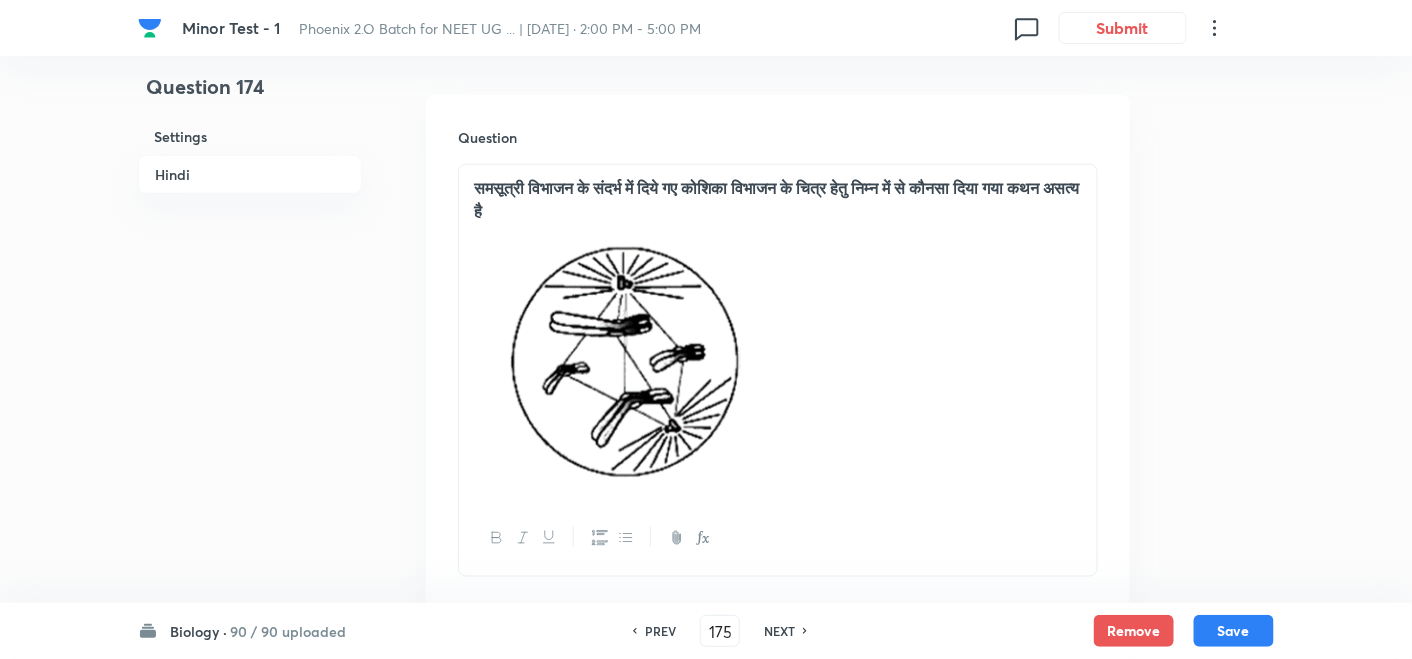 checkbox on "false" 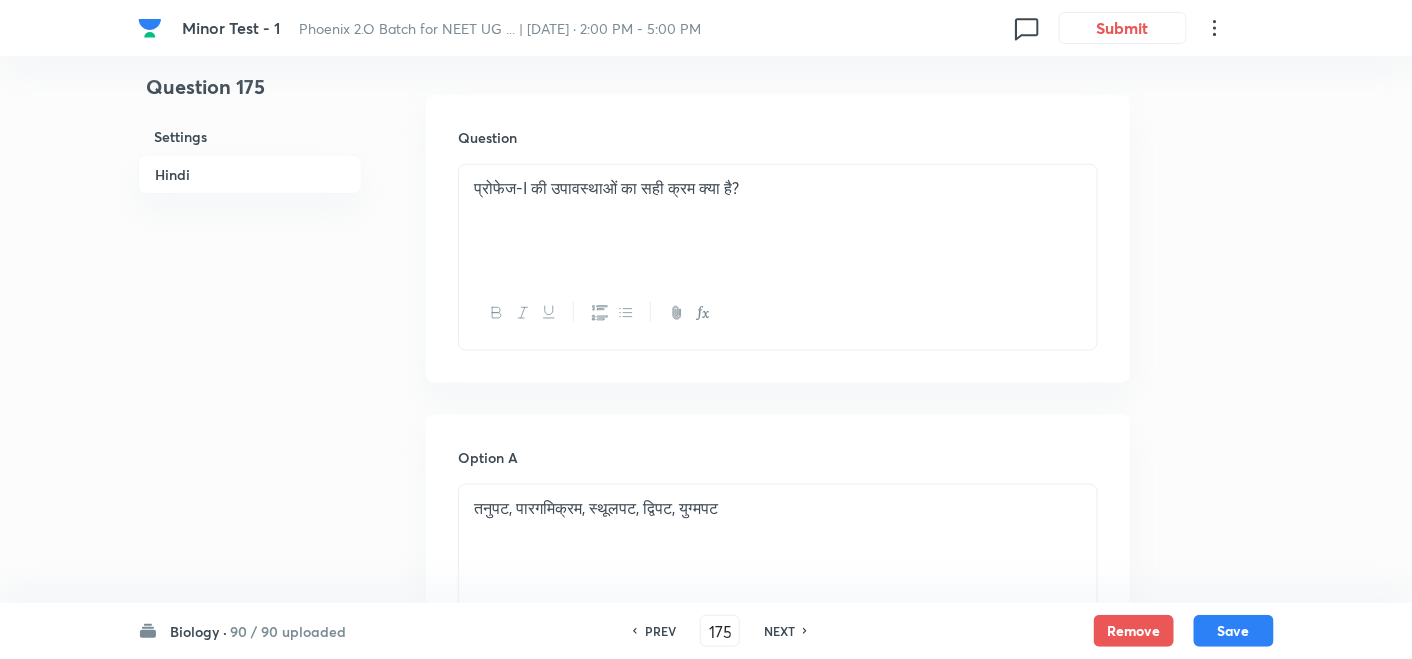 click on "NEXT" at bounding box center [779, 631] 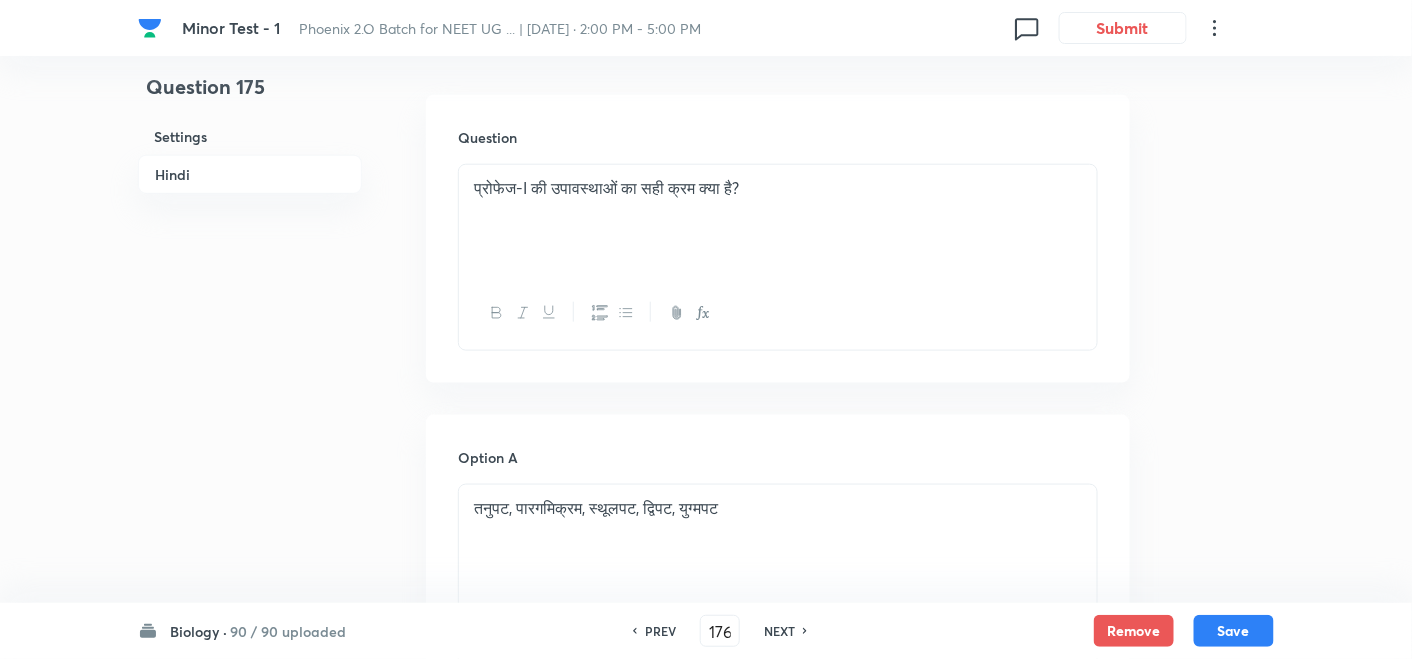 checkbox on "true" 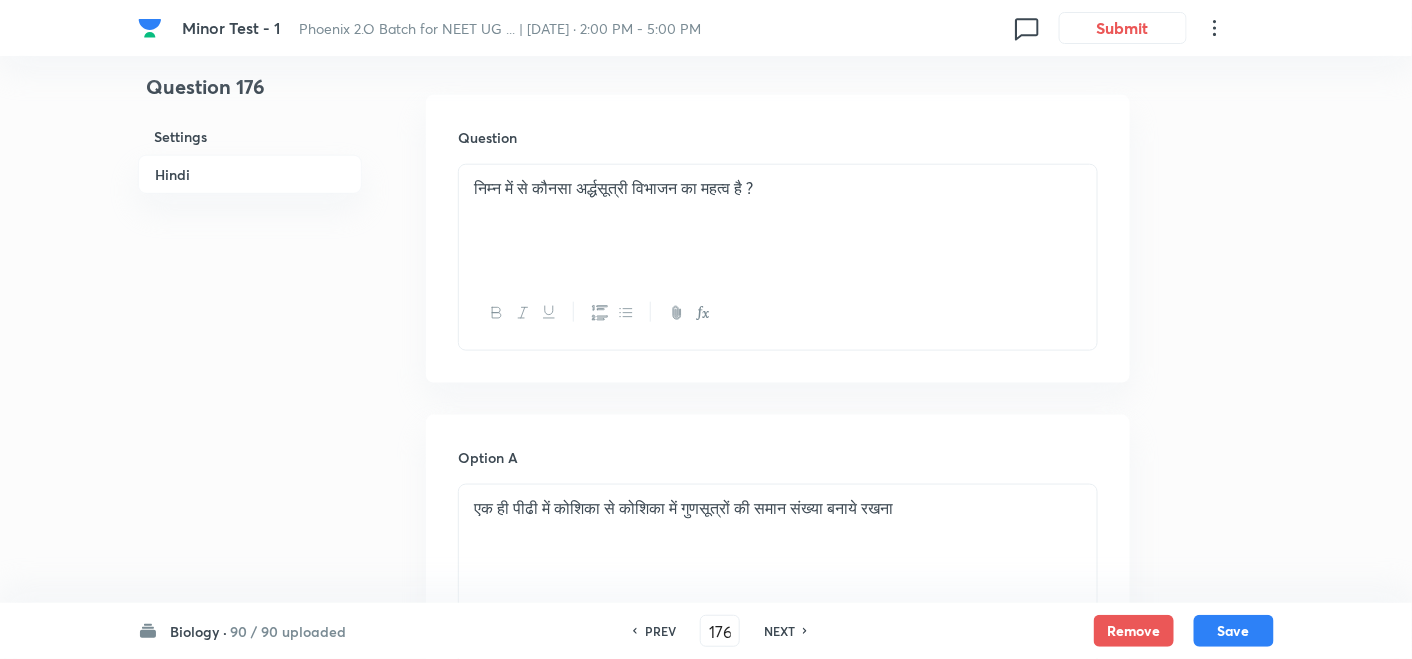 click on "NEXT" at bounding box center (779, 631) 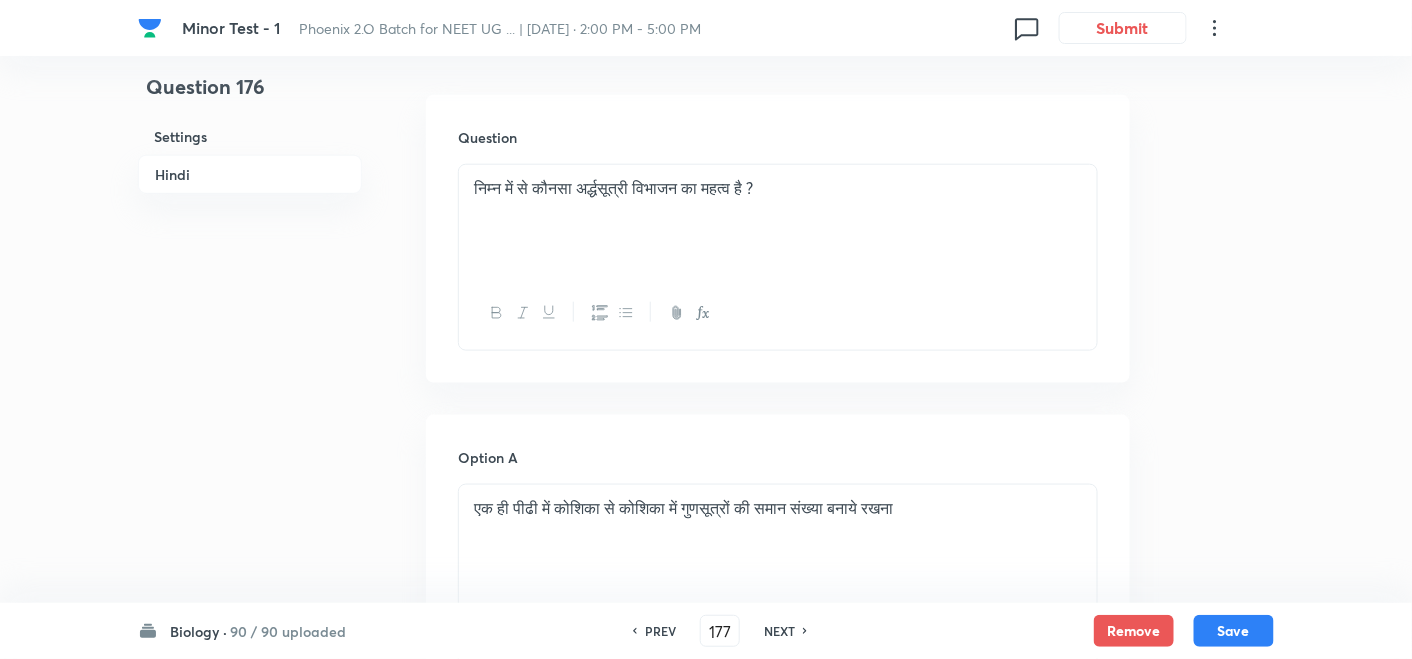checkbox on "true" 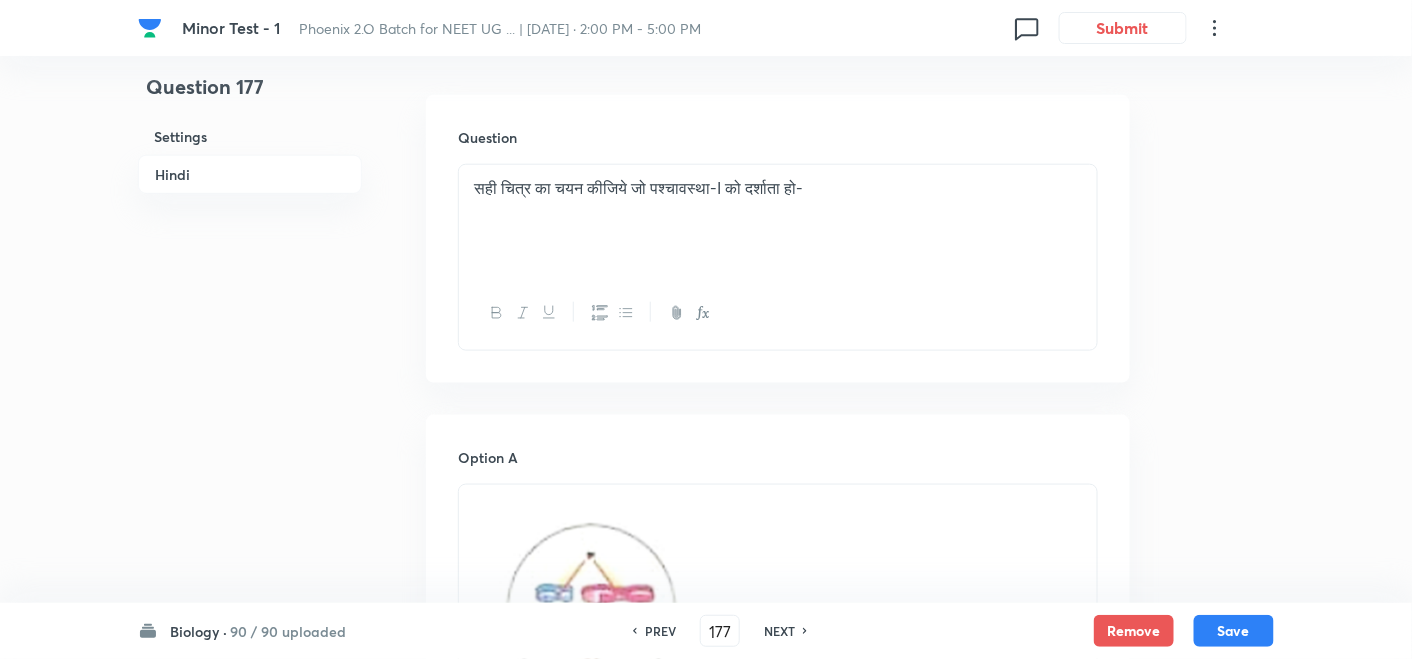 click on "NEXT" at bounding box center (779, 631) 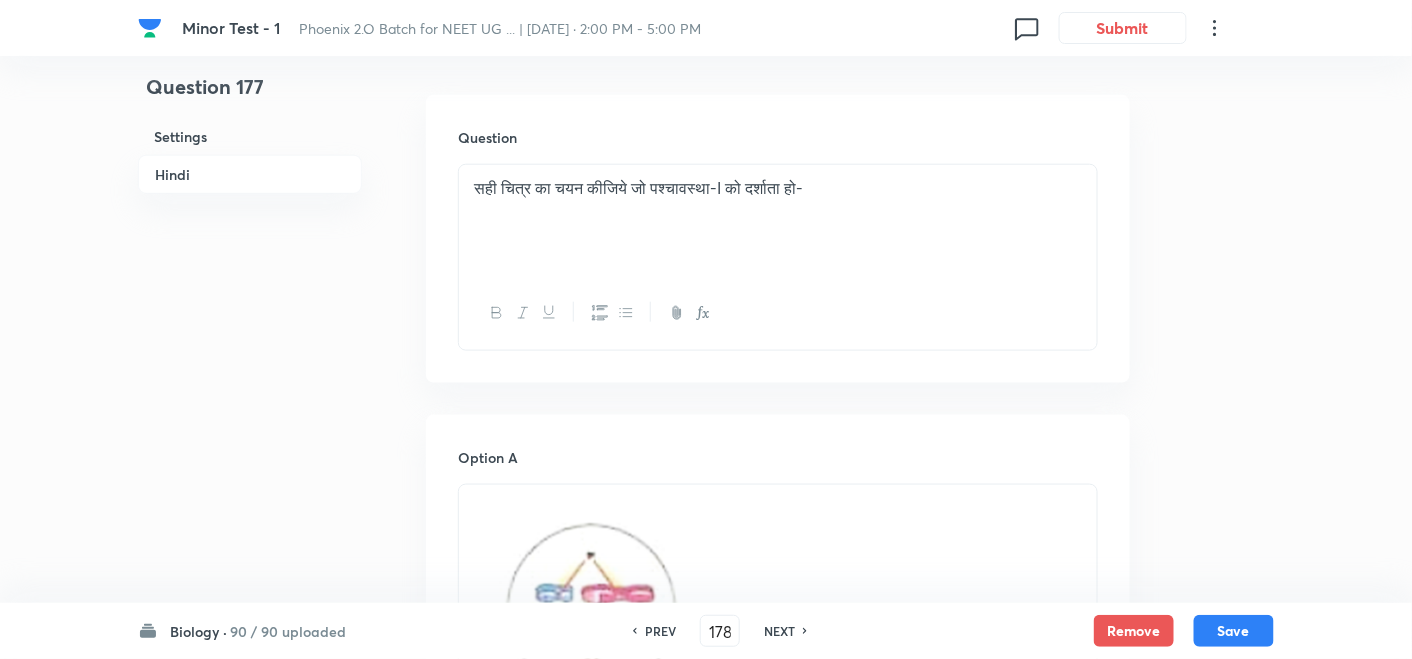 checkbox on "false" 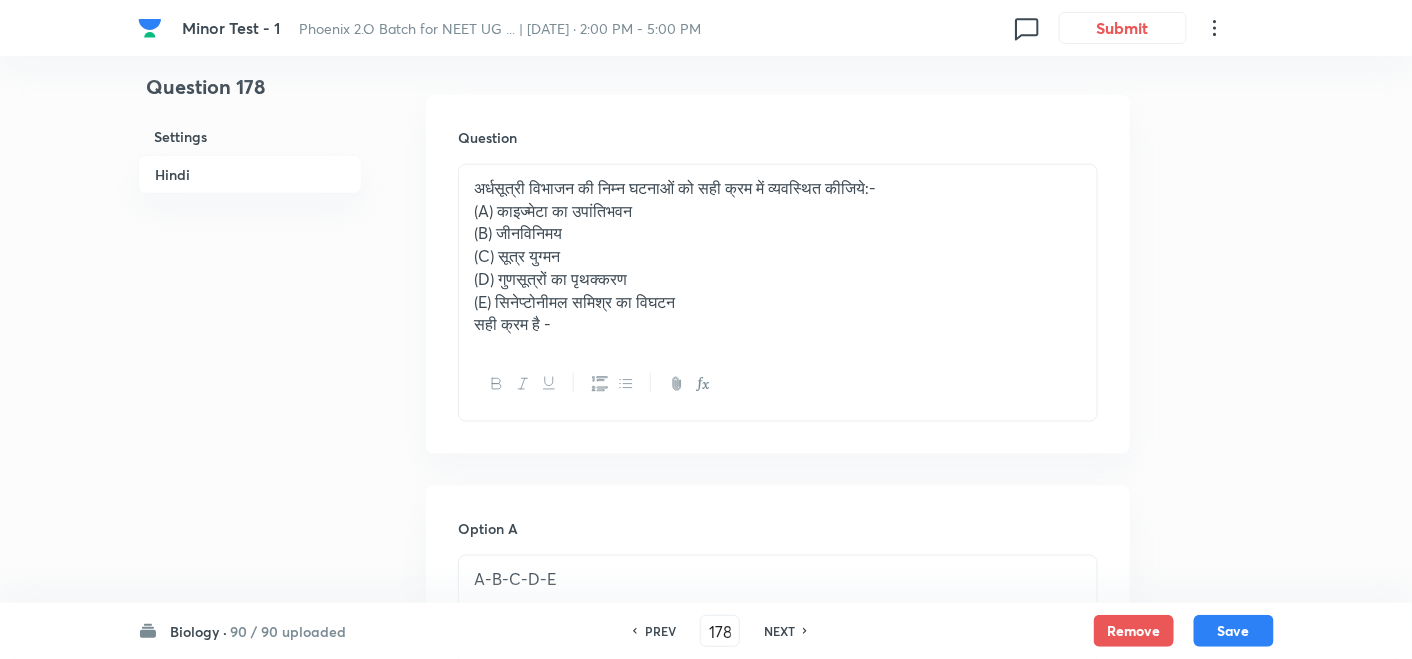 click on "NEXT" at bounding box center (779, 631) 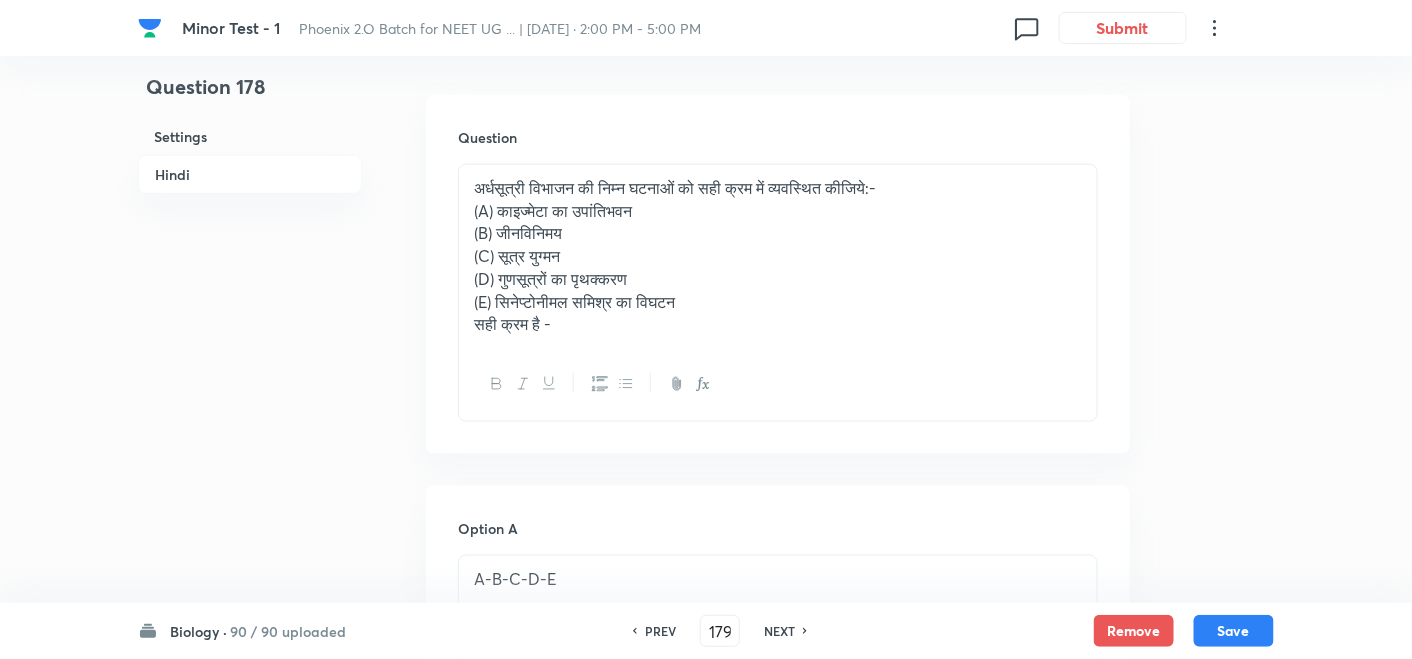 checkbox on "false" 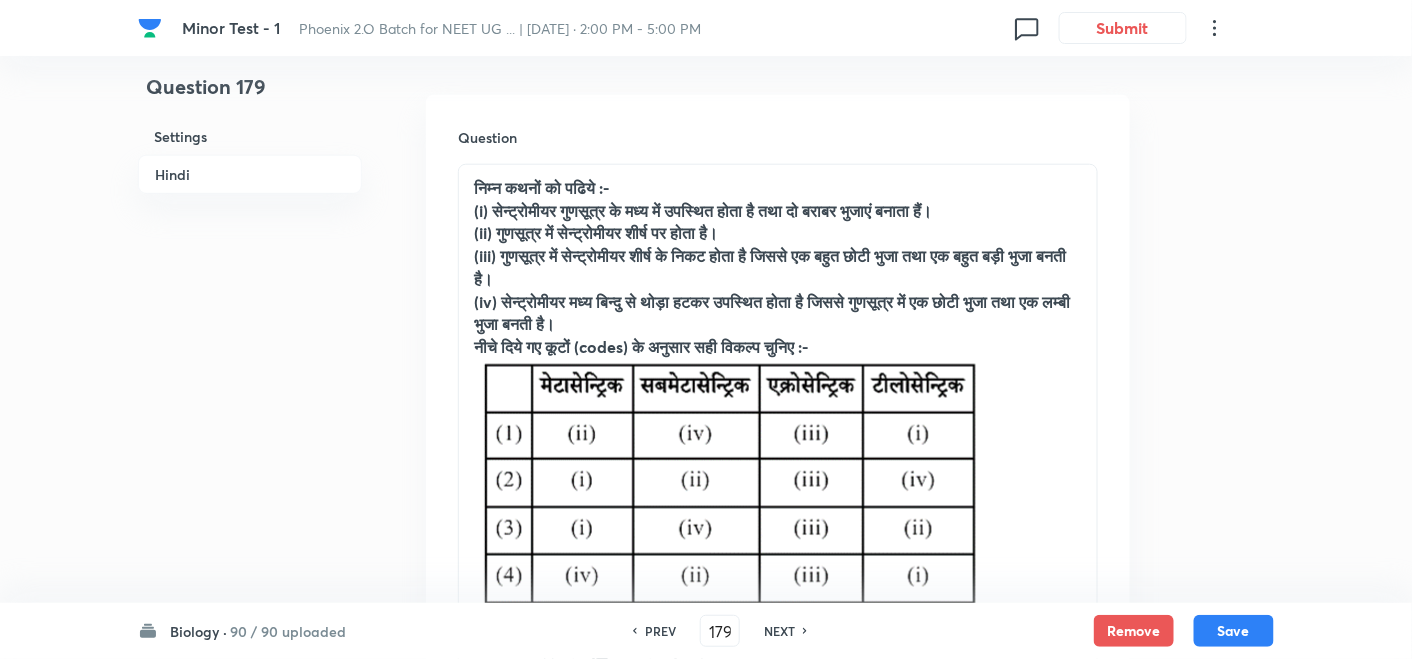 click on "NEXT" at bounding box center [779, 631] 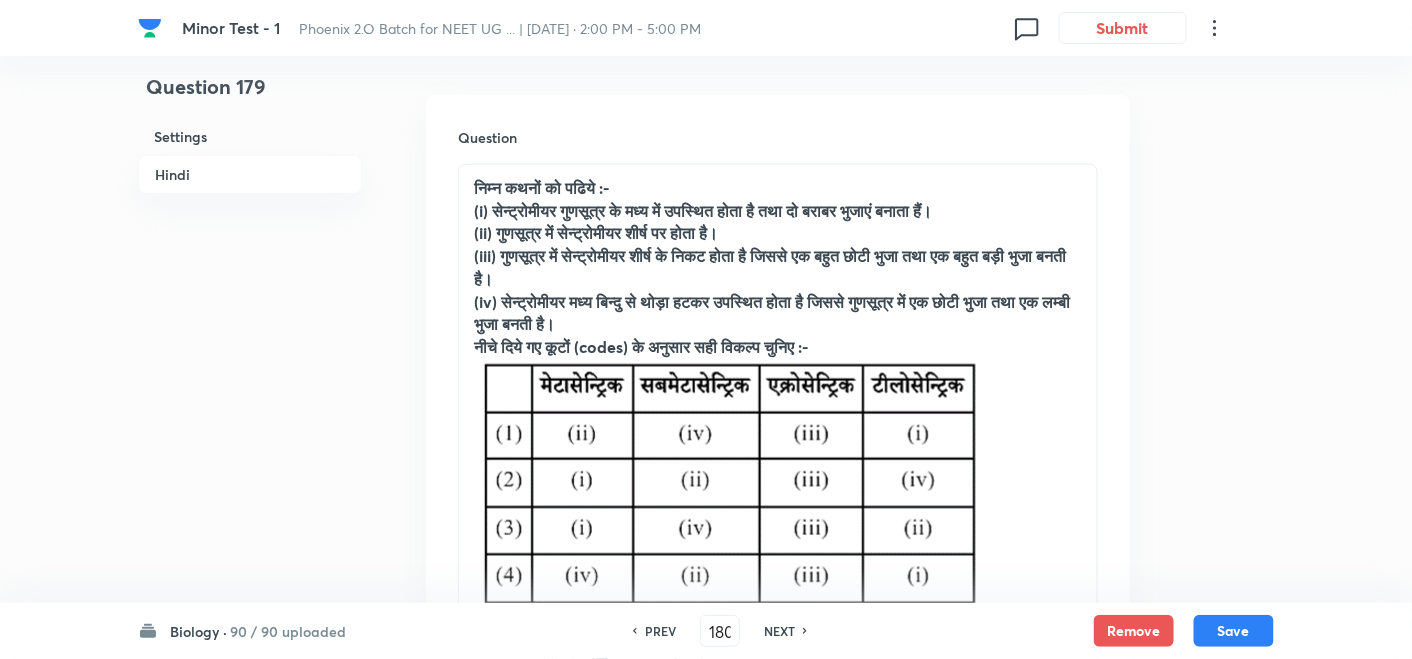 checkbox on "false" 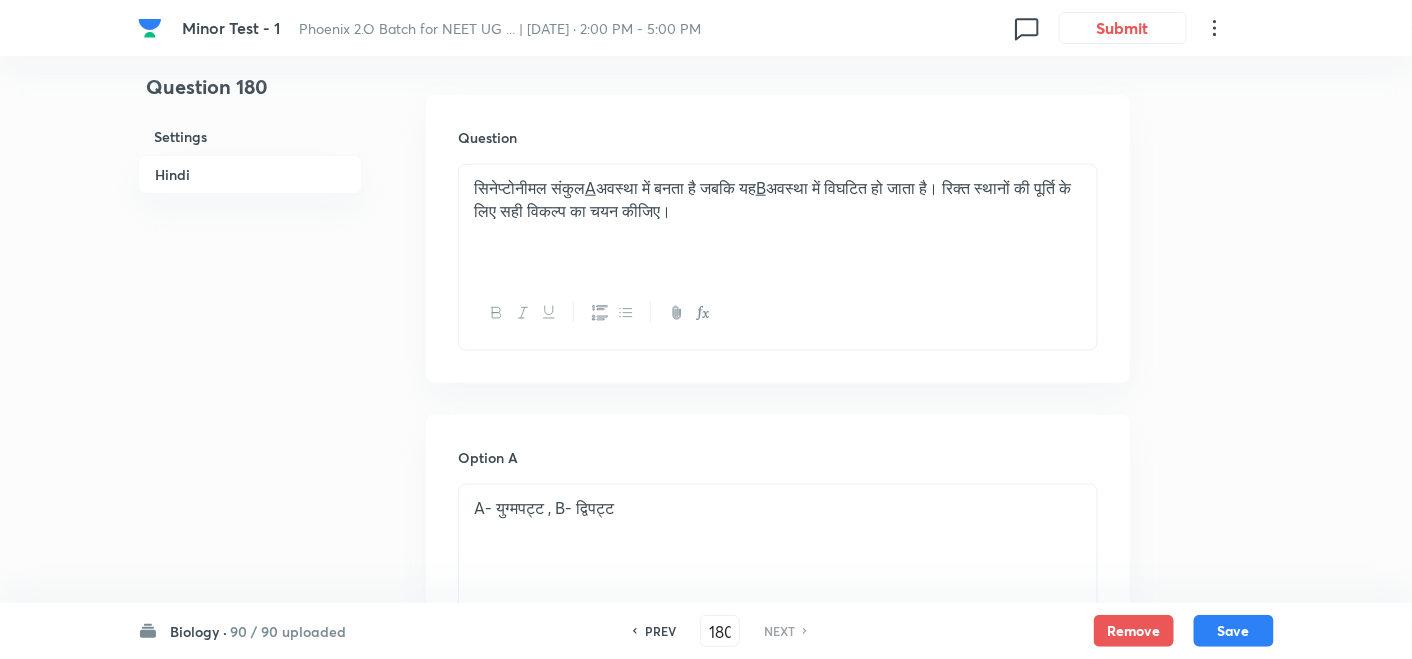 click on "PREV" at bounding box center [660, 631] 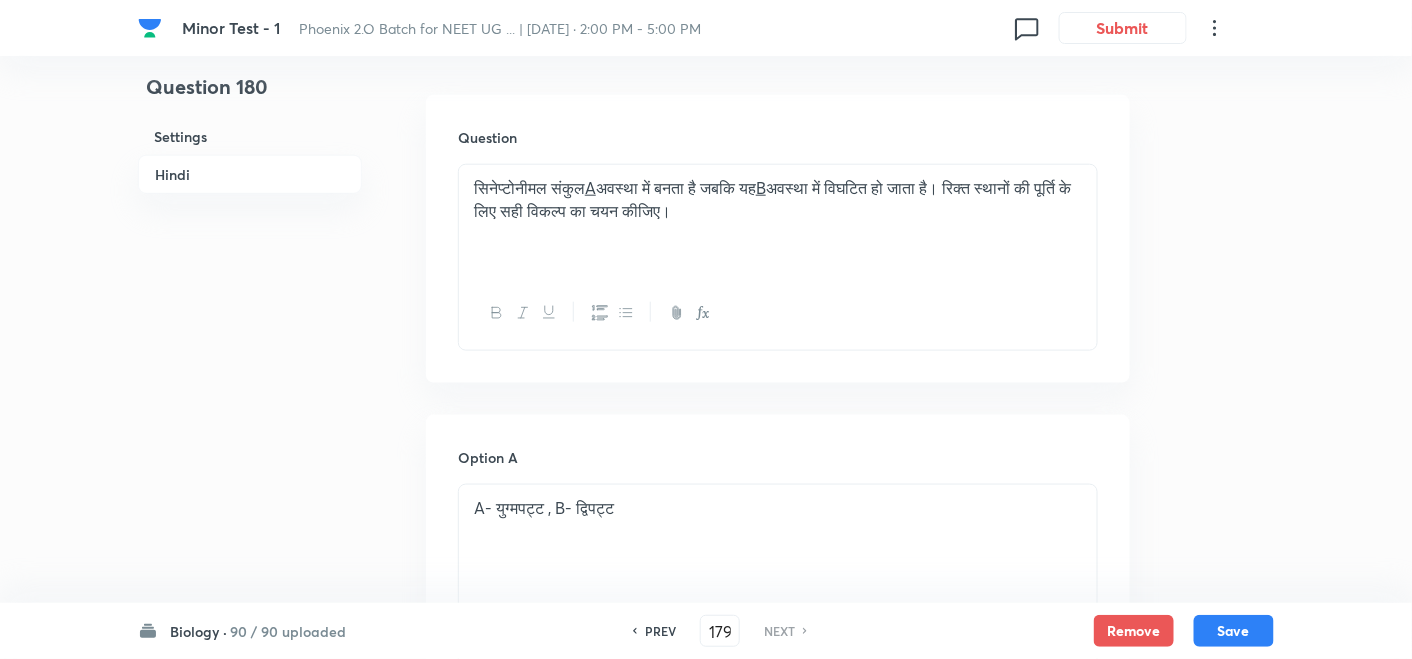 checkbox on "false" 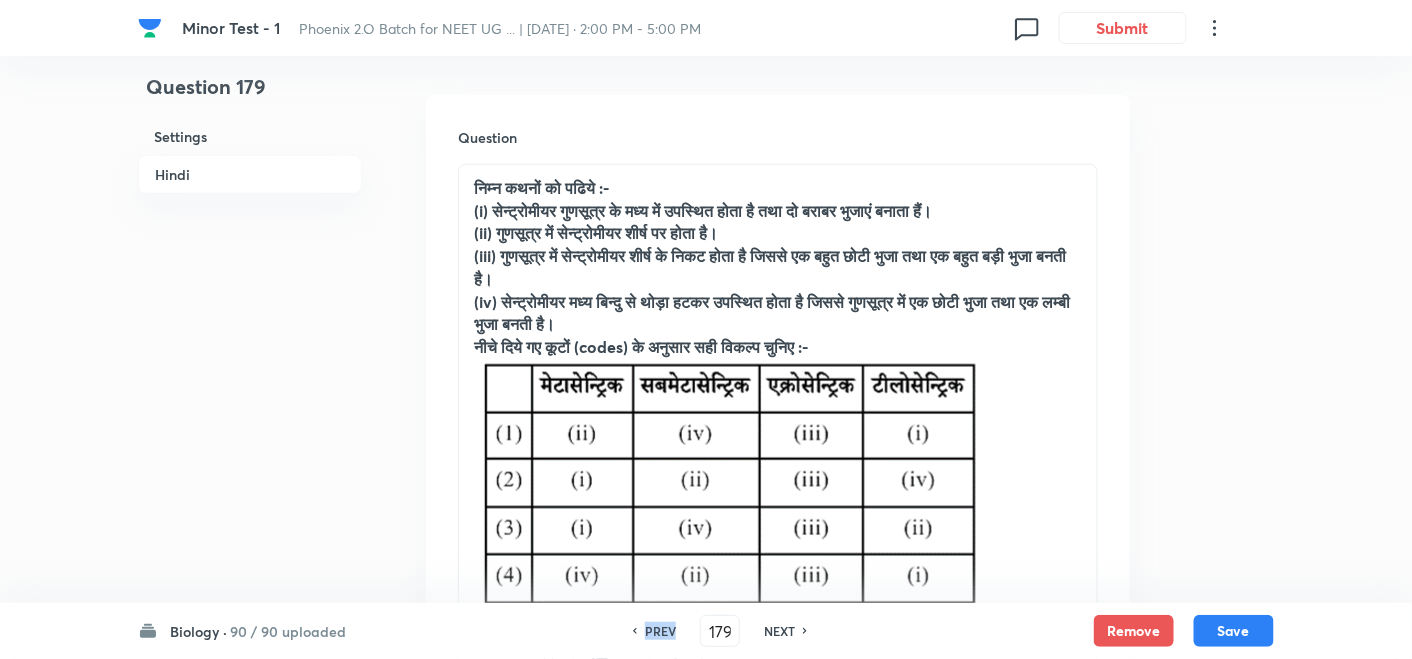click on "PREV" at bounding box center (660, 631) 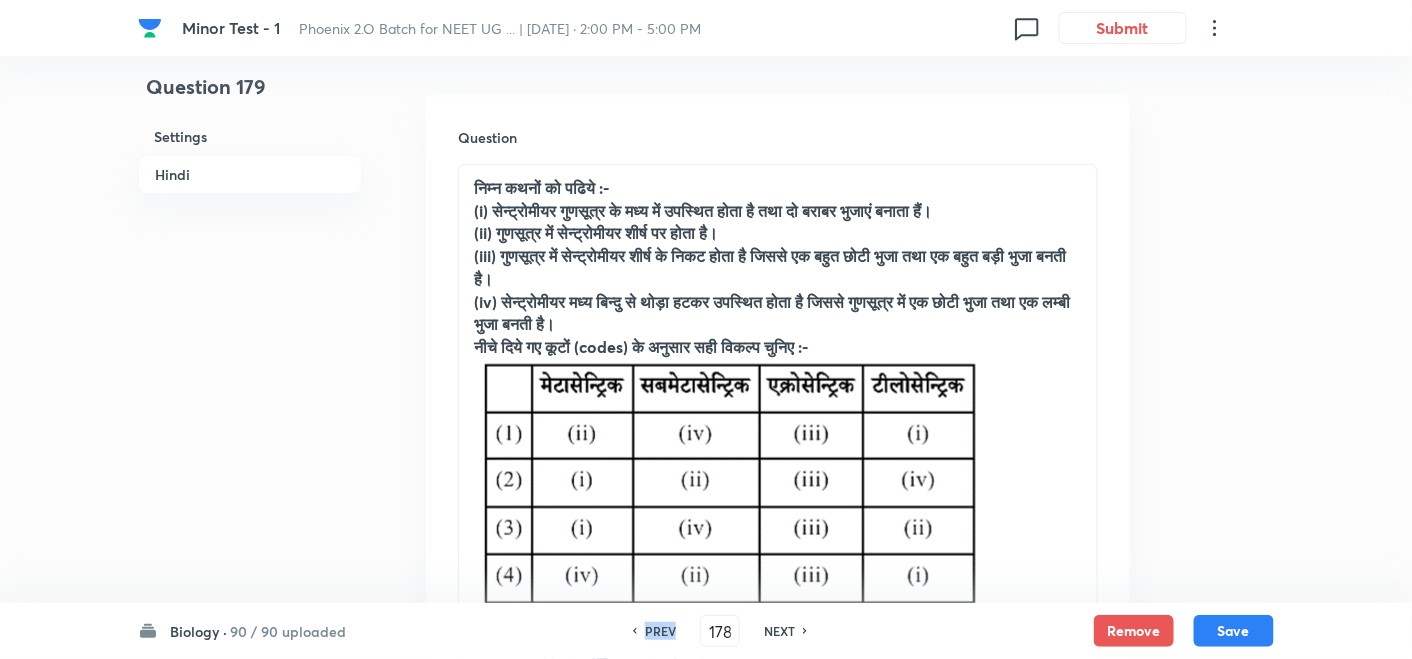 checkbox on "false" 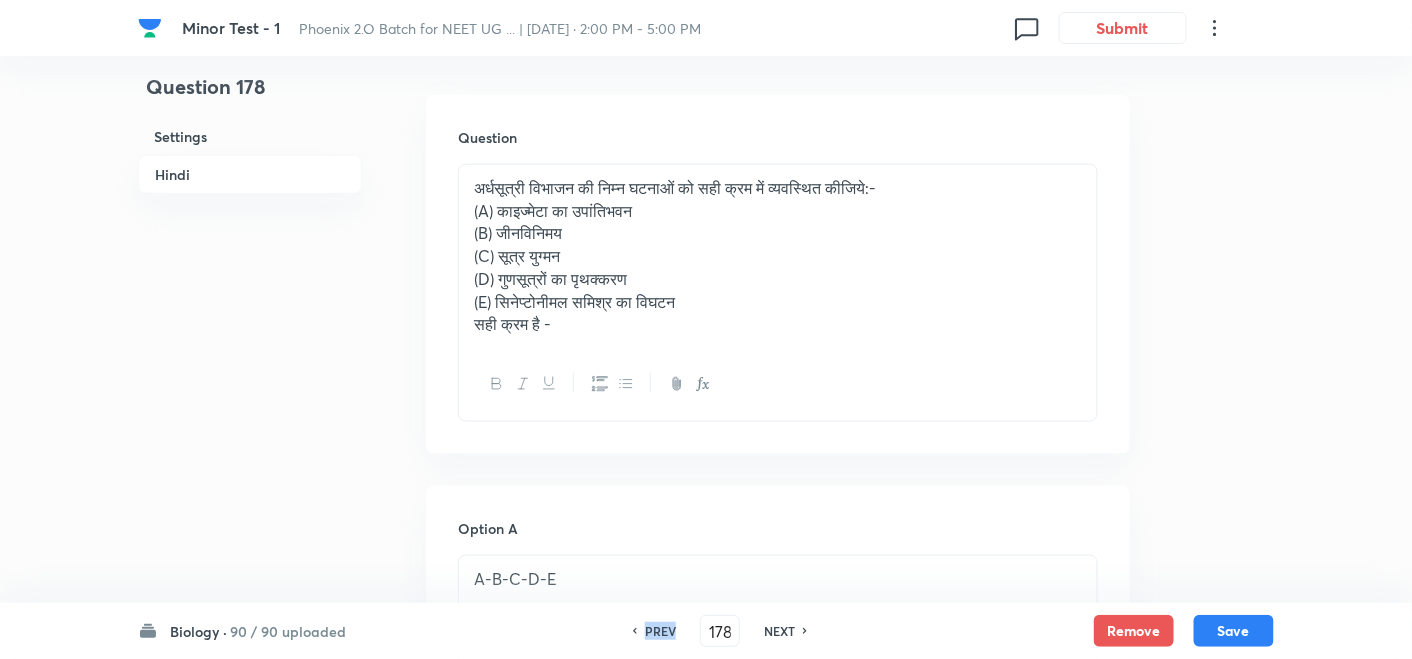 click on "PREV" at bounding box center (660, 631) 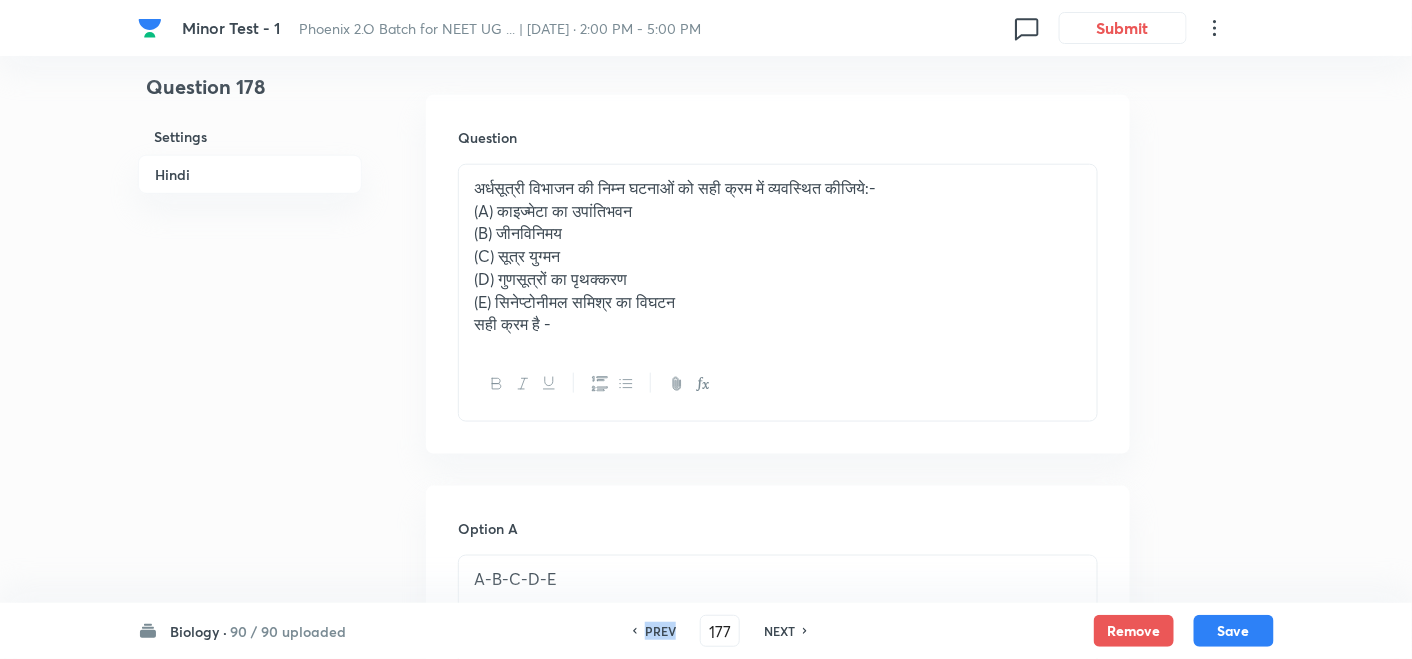 checkbox on "false" 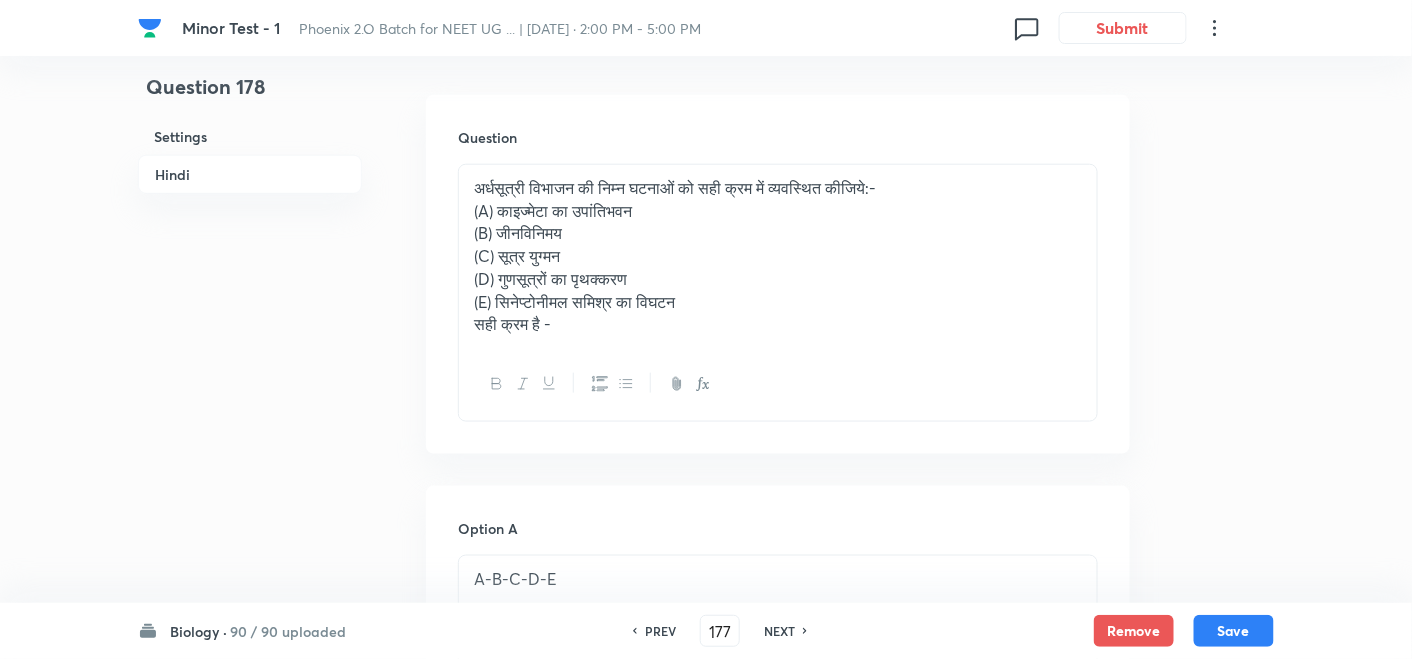 checkbox on "true" 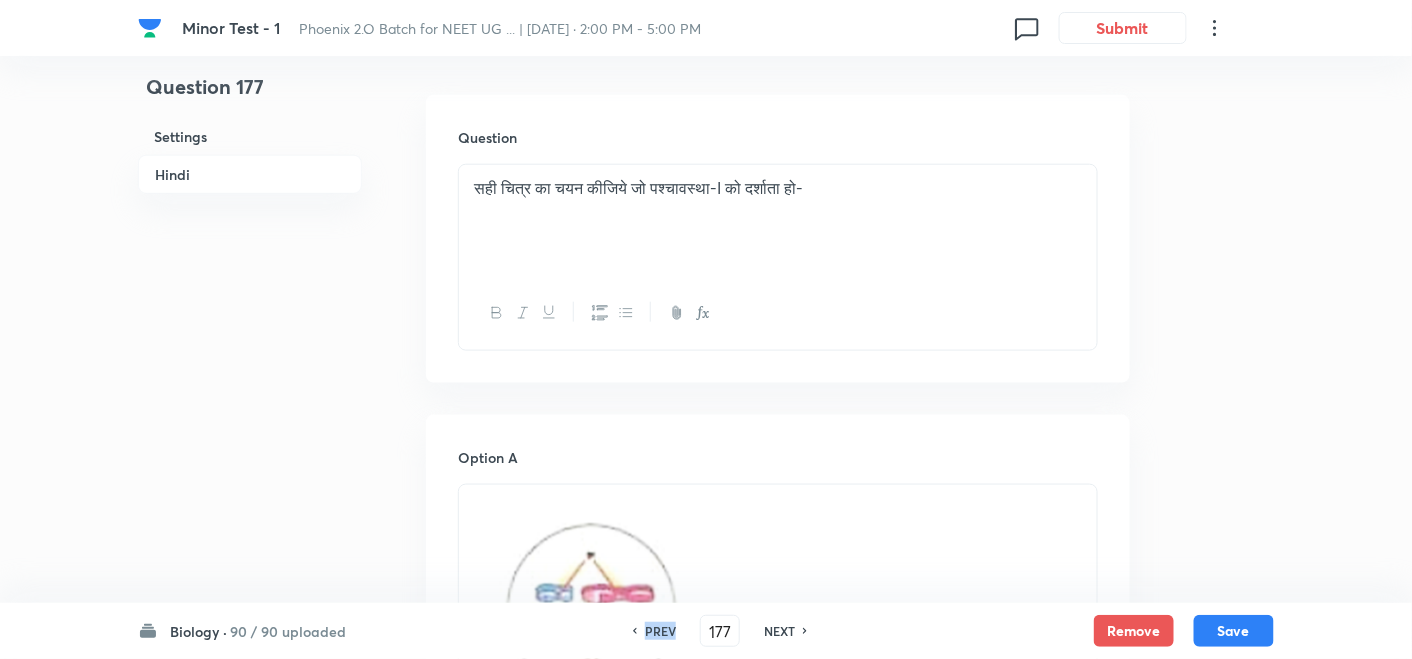 click on "PREV" at bounding box center (660, 631) 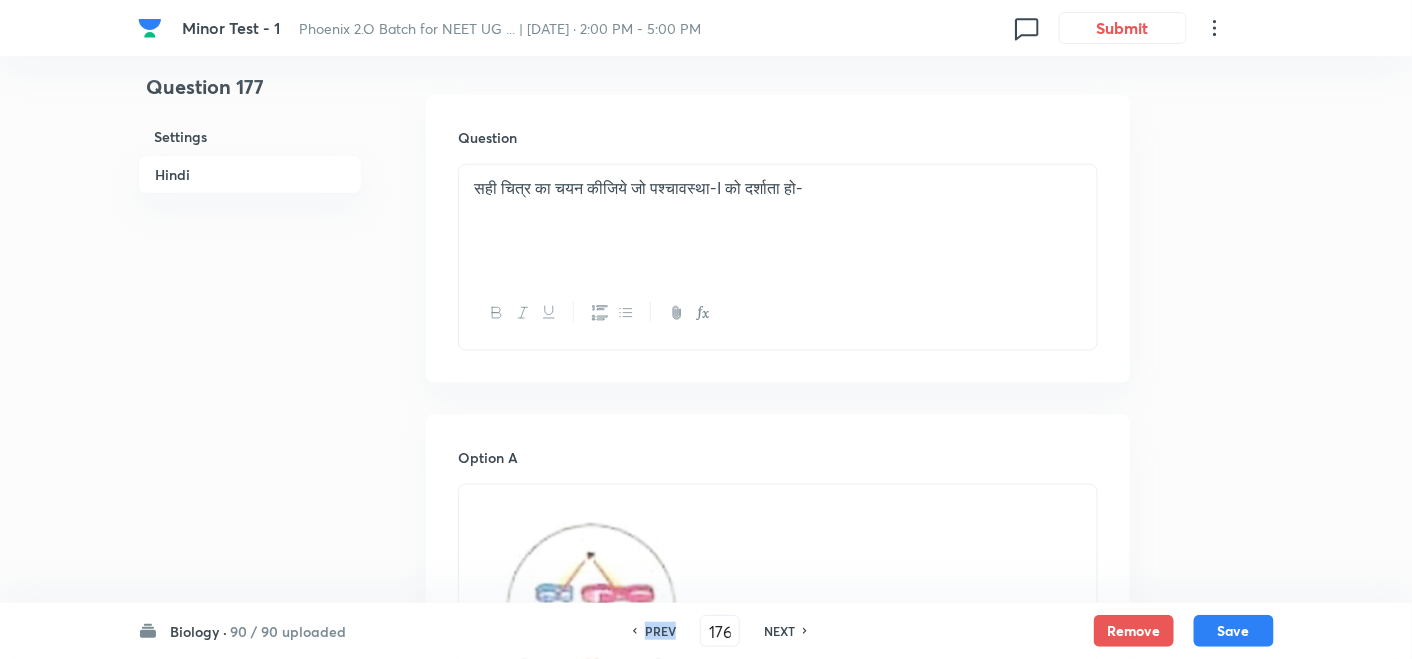 checkbox on "true" 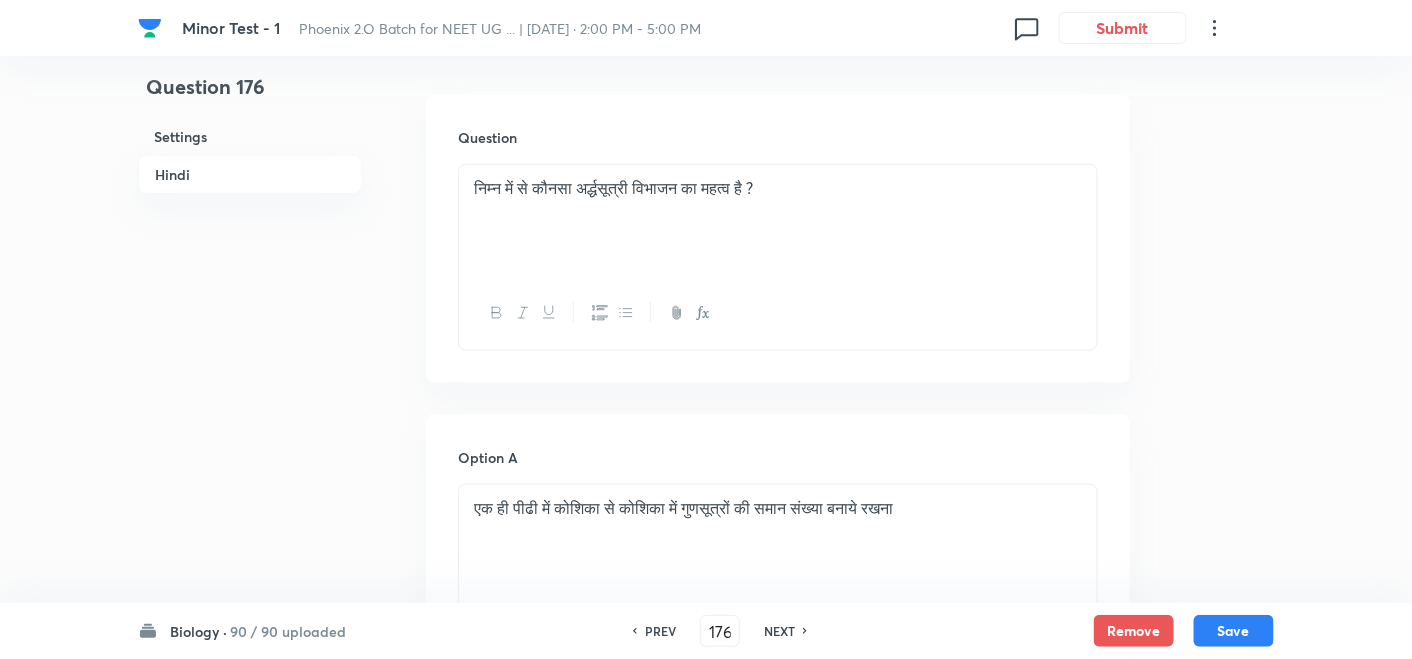 click on "PREV" at bounding box center [660, 631] 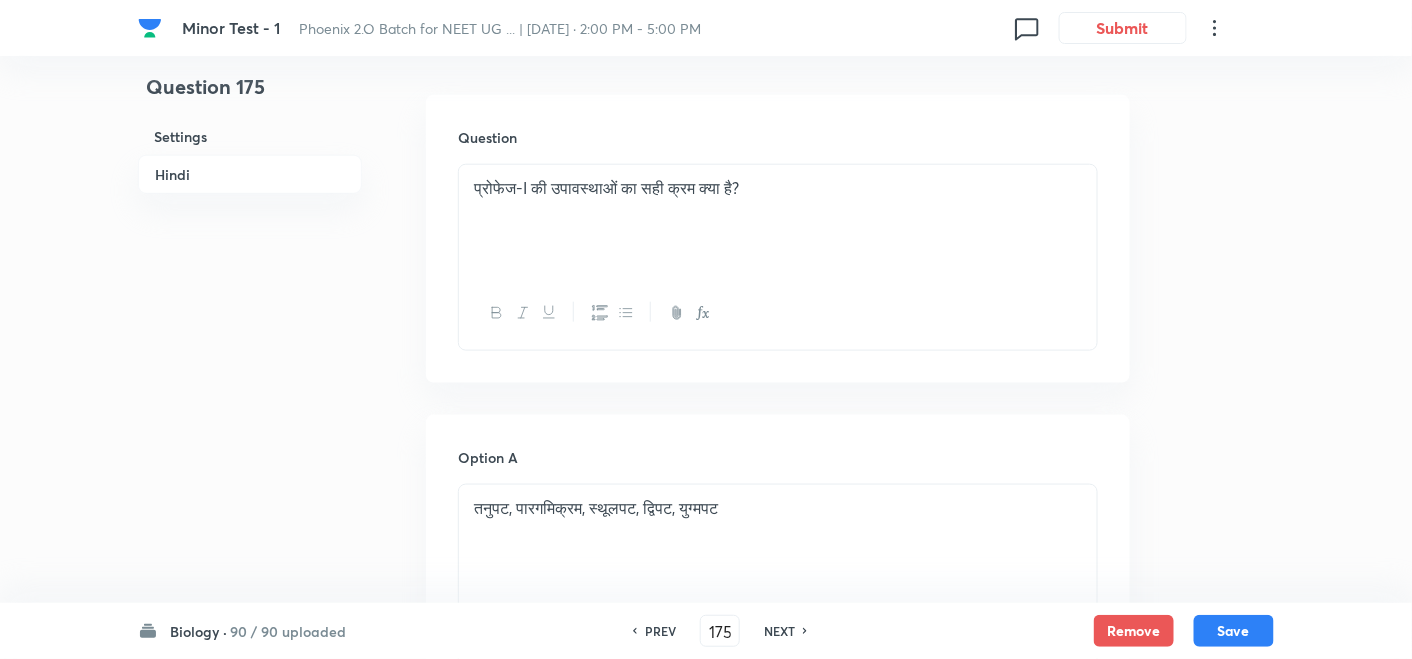 checkbox on "true" 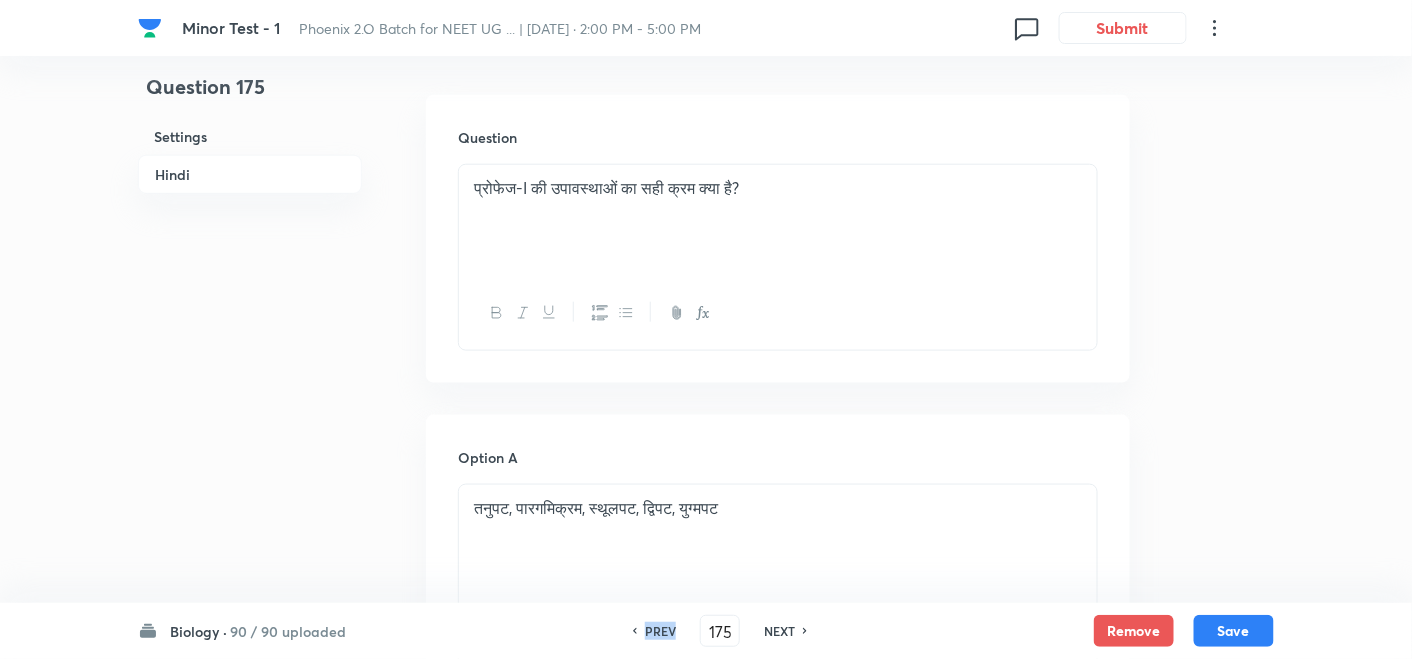 click on "PREV" at bounding box center (660, 631) 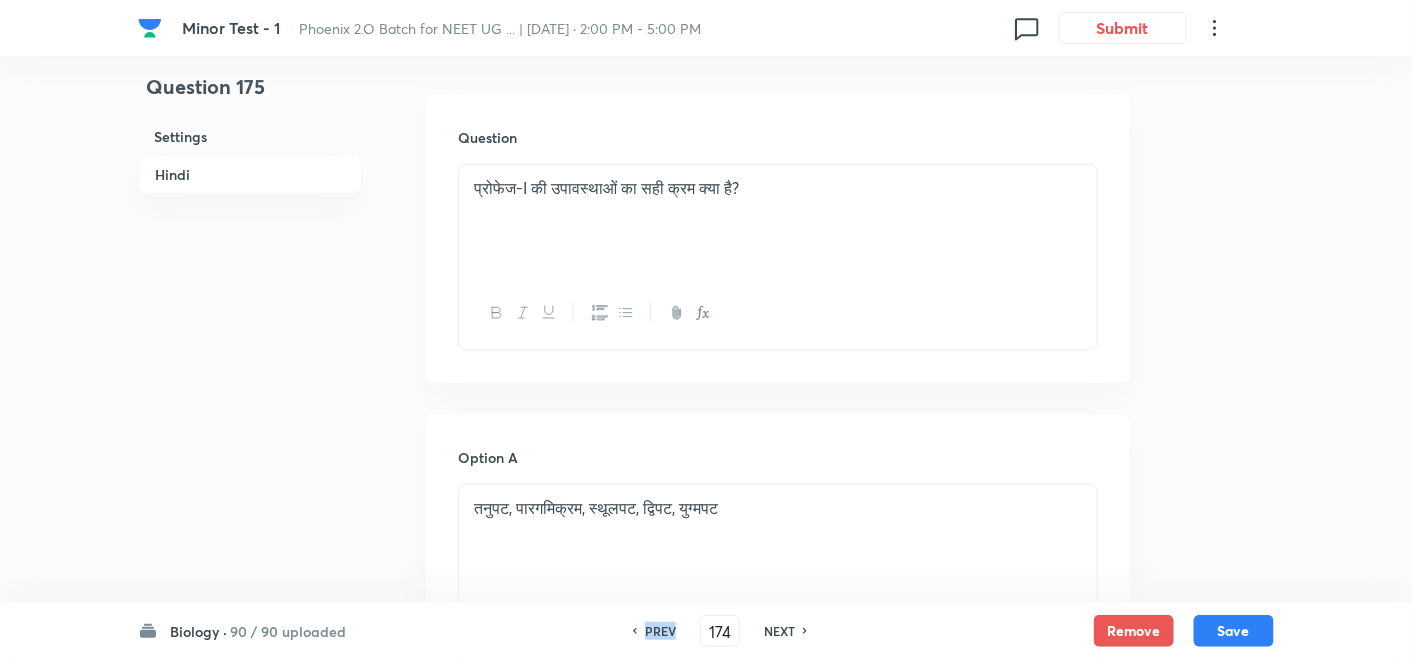 checkbox on "false" 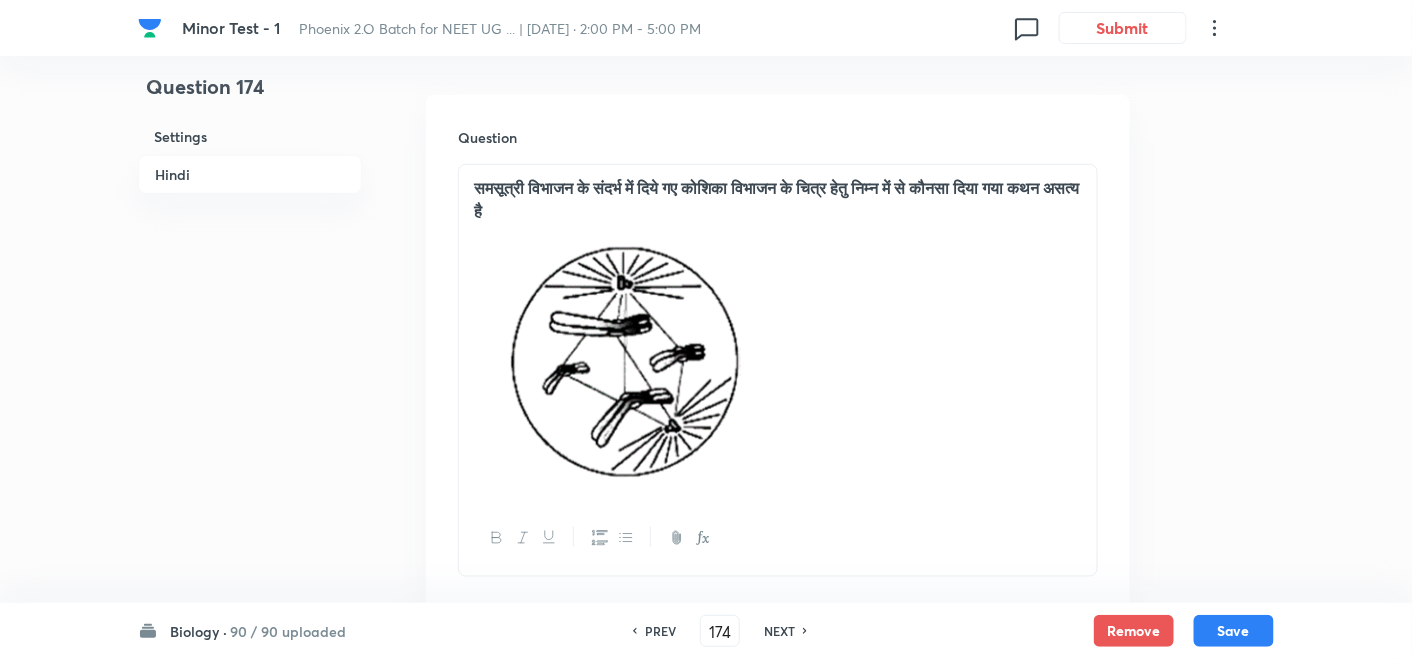 click on "PREV" at bounding box center [660, 631] 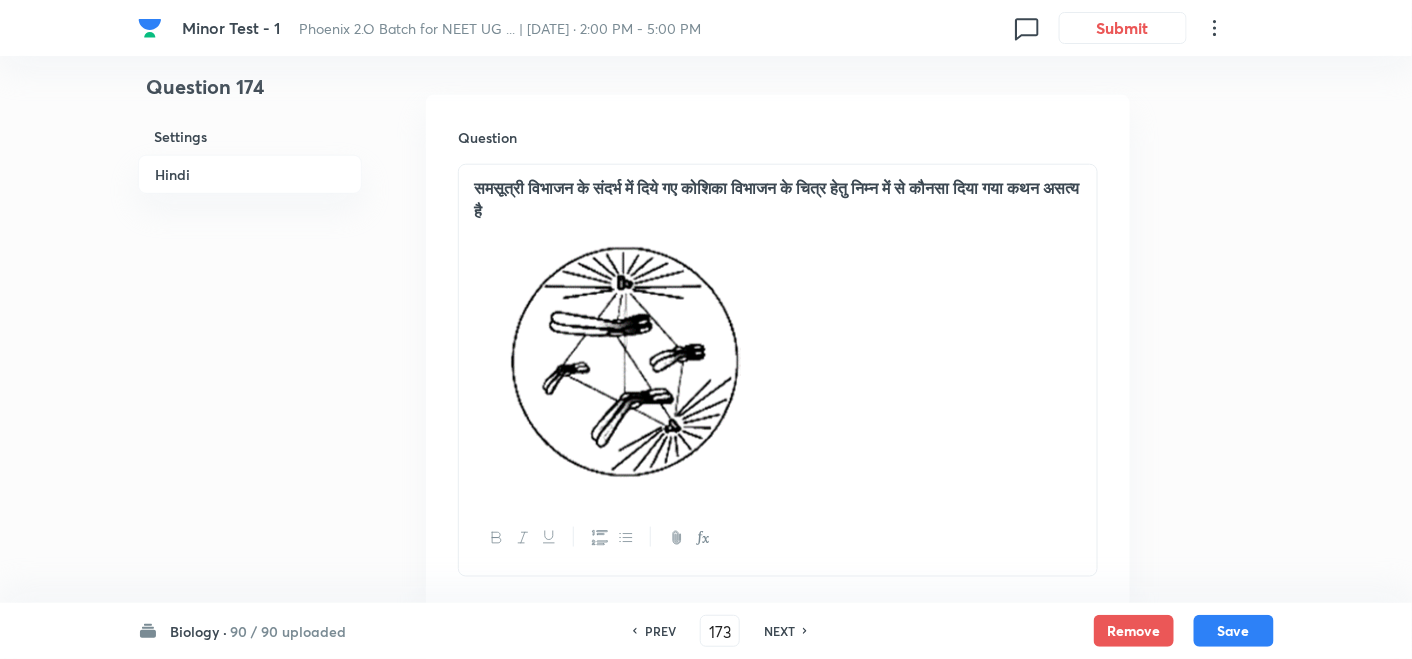 checkbox on "true" 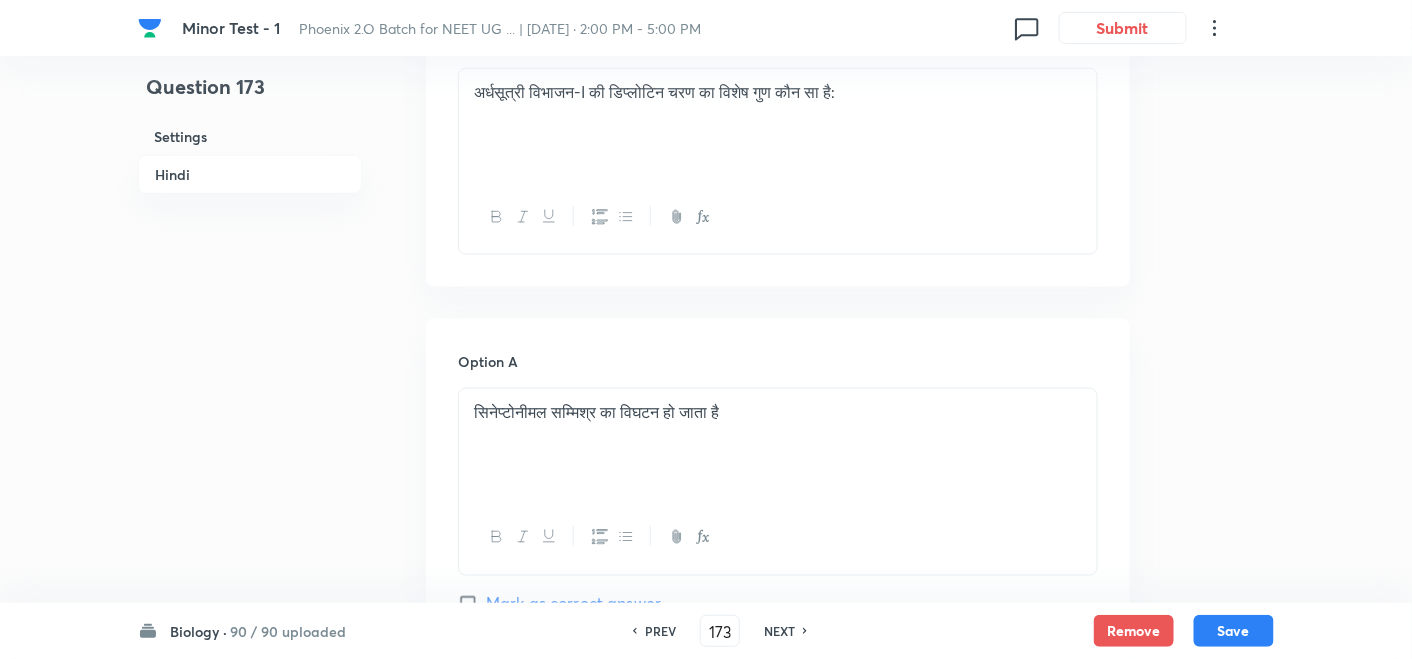 scroll, scrollTop: 777, scrollLeft: 0, axis: vertical 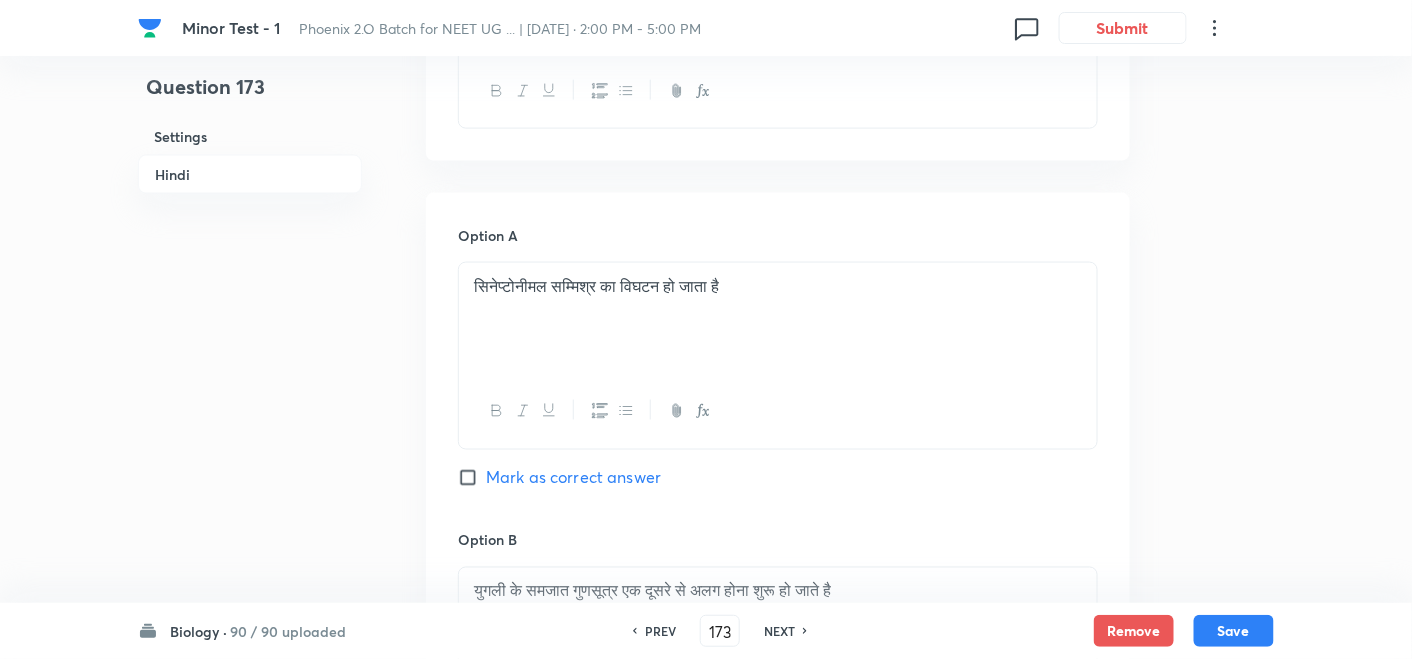 click on "PREV" at bounding box center [660, 631] 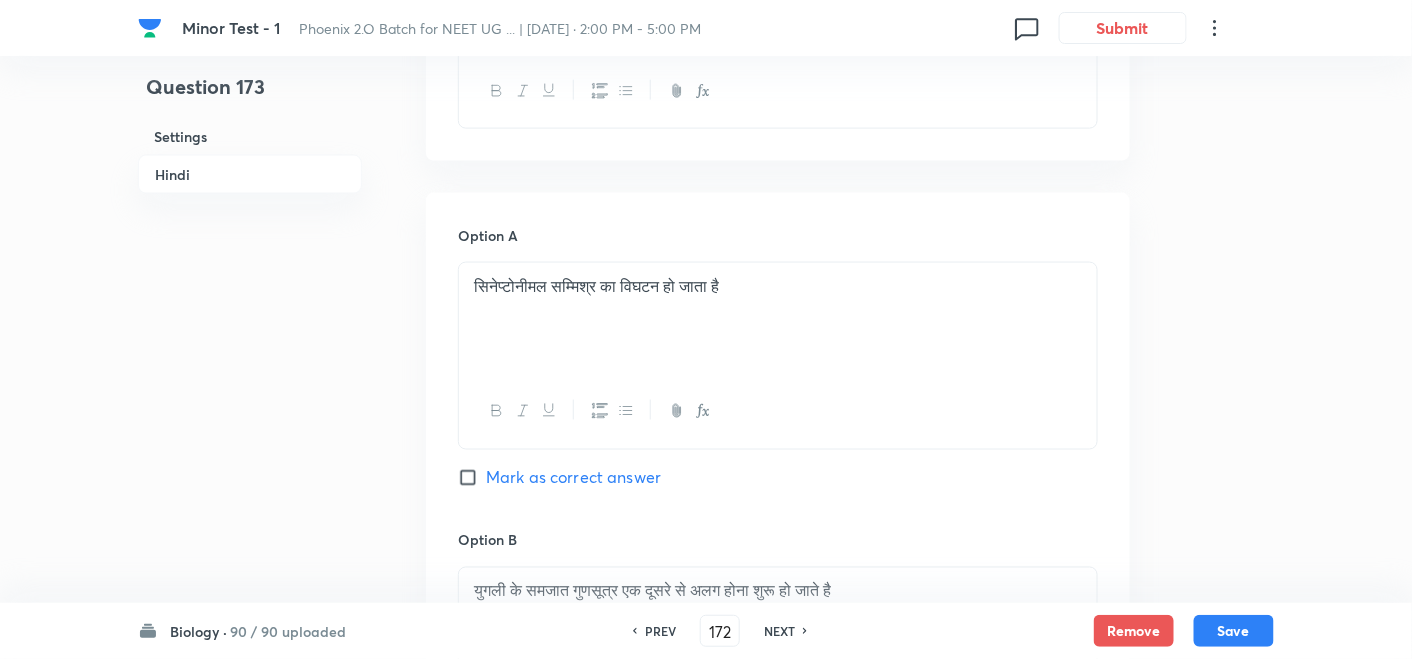 checkbox on "true" 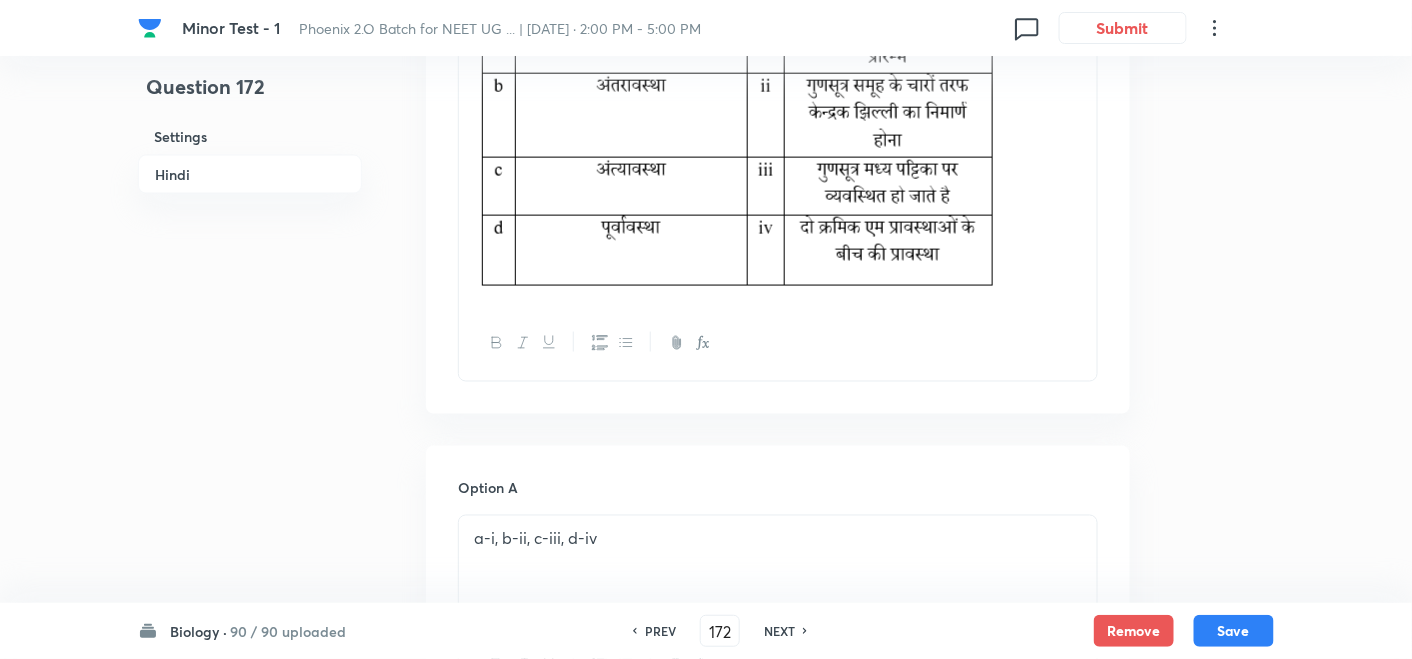 click on "PREV" at bounding box center [660, 631] 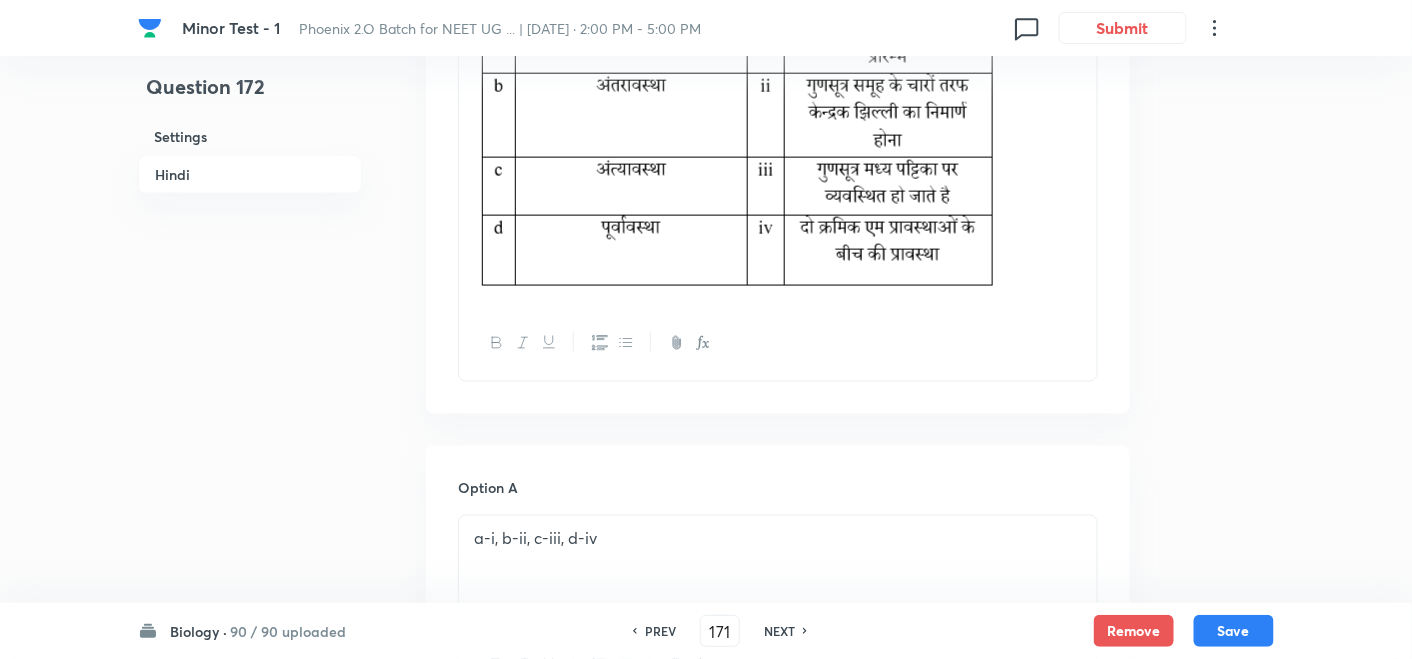 checkbox on "true" 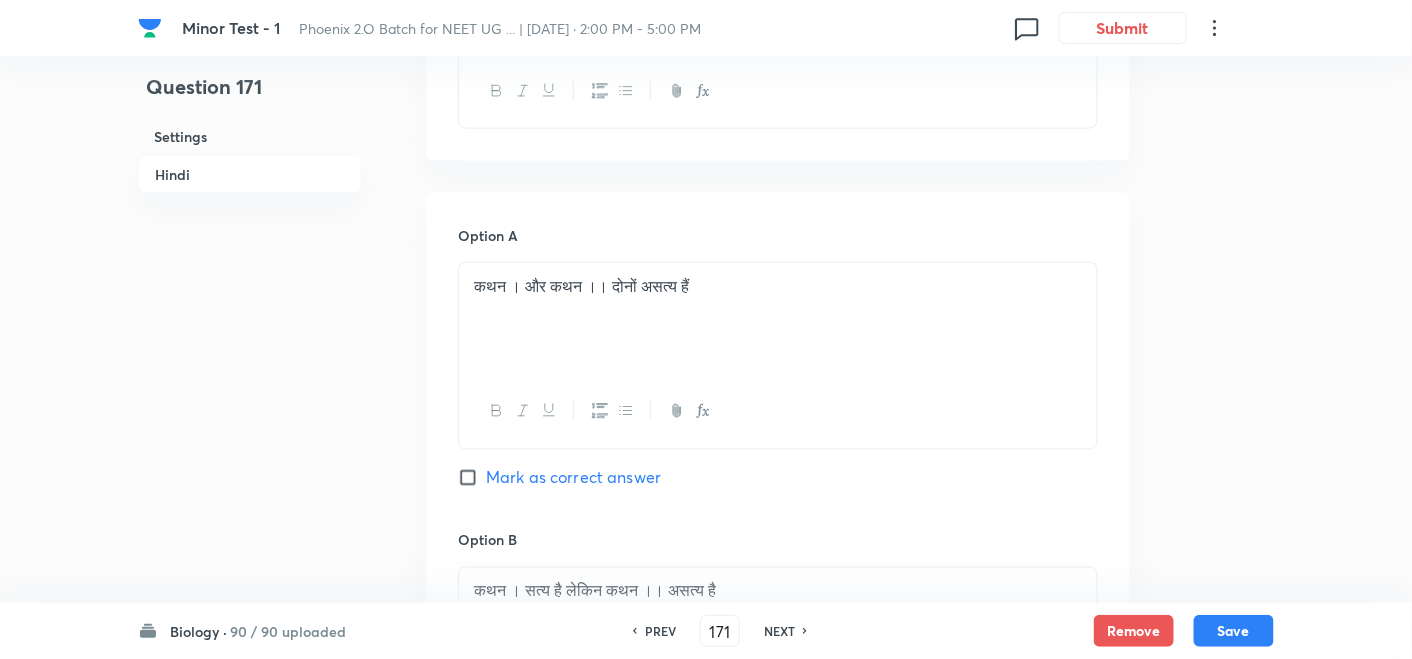 click on "PREV" at bounding box center (660, 631) 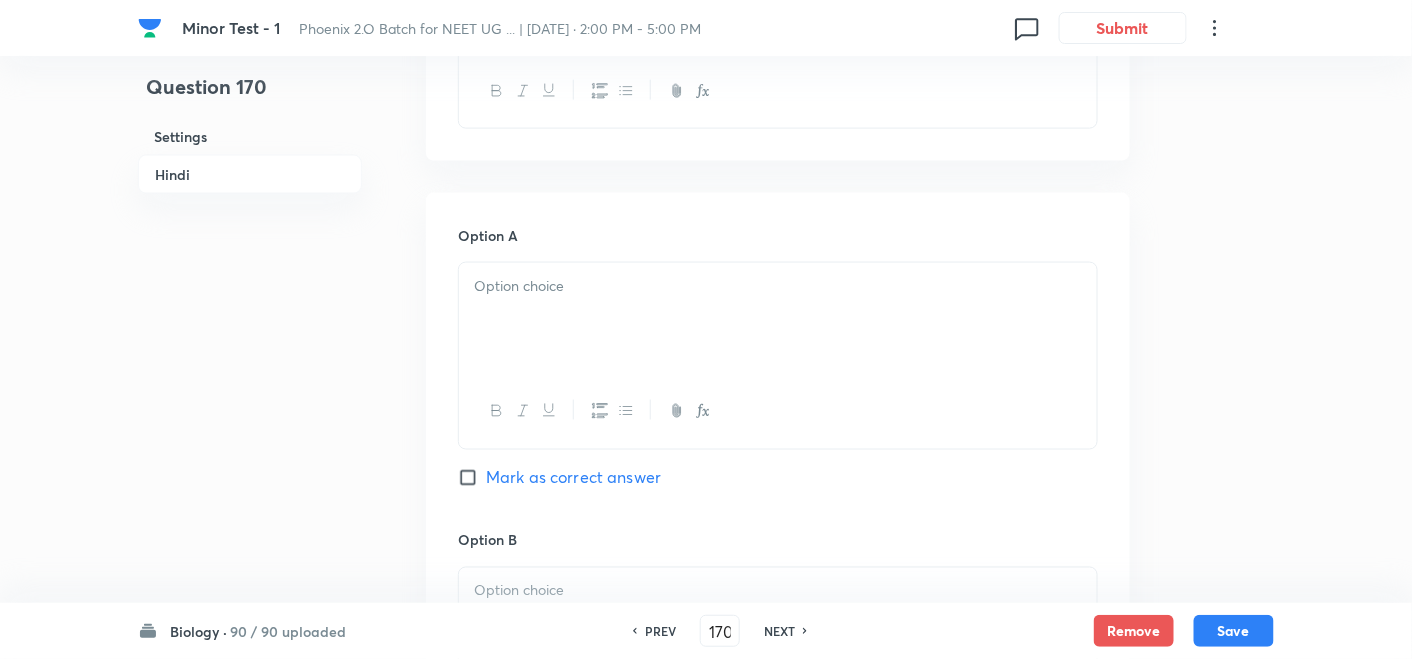 checkbox on "true" 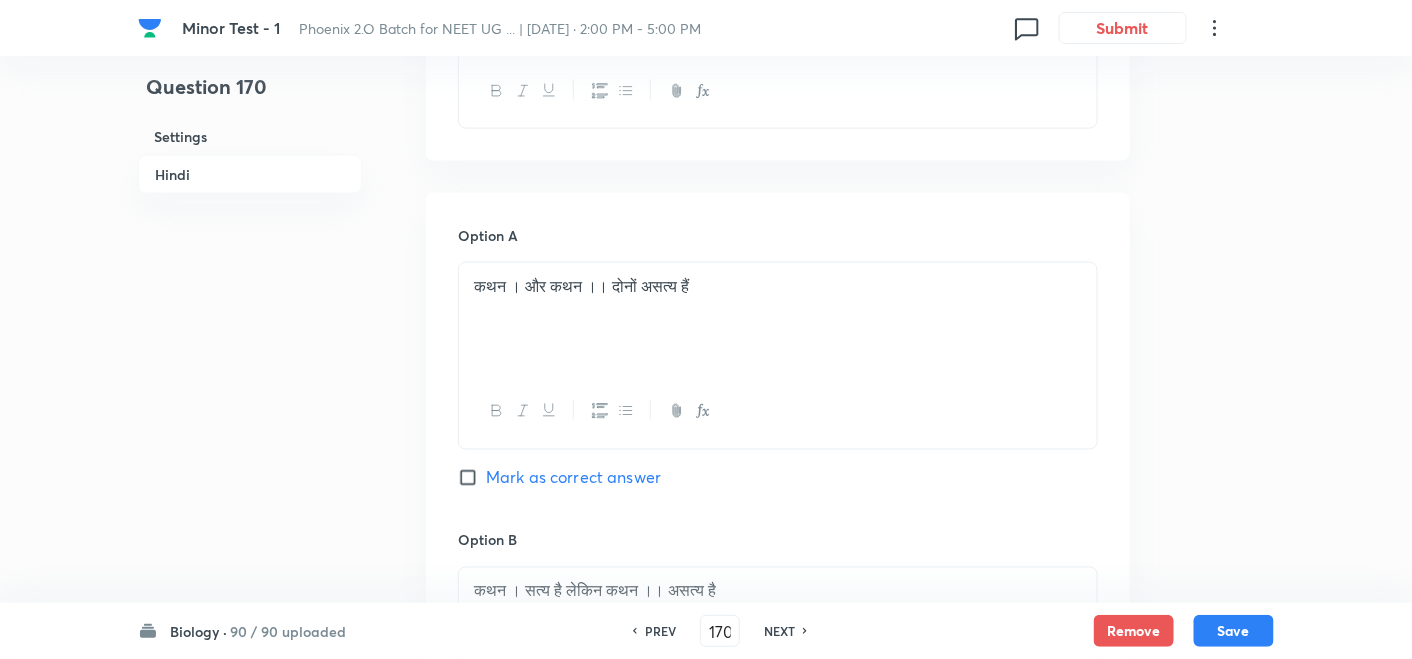 click on "PREV" at bounding box center (660, 631) 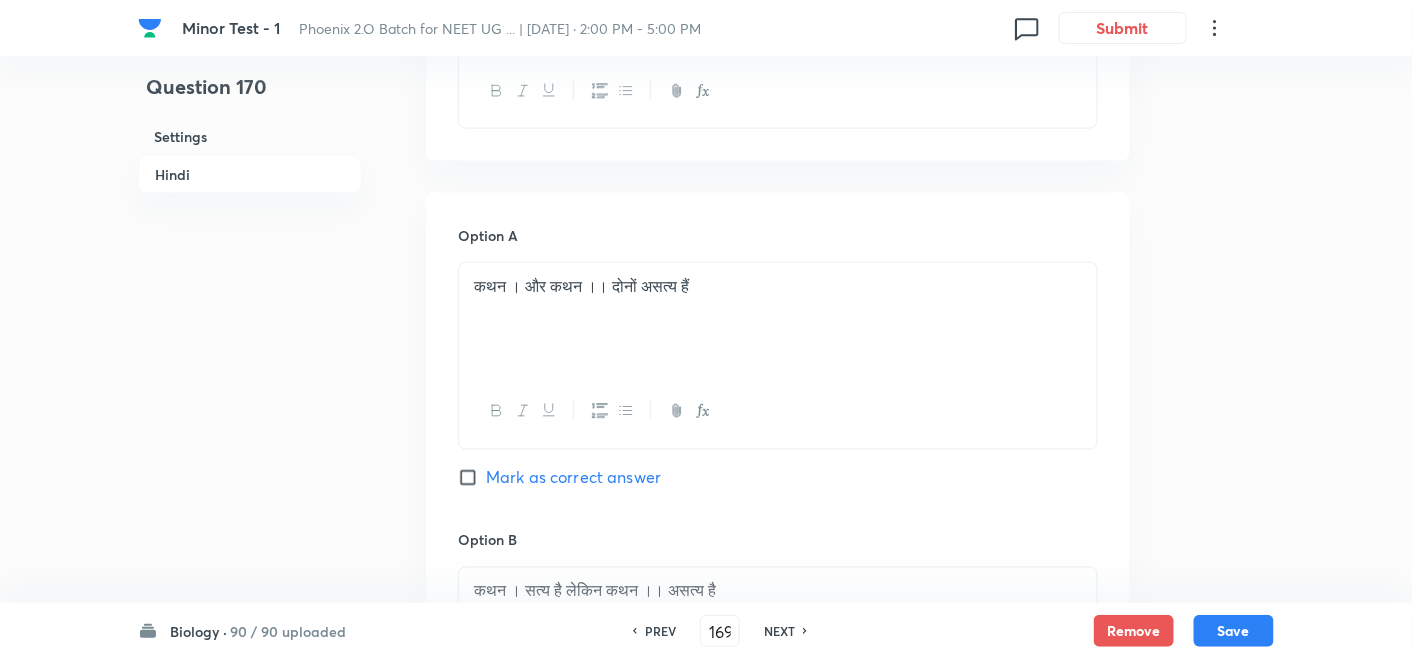 checkbox on "false" 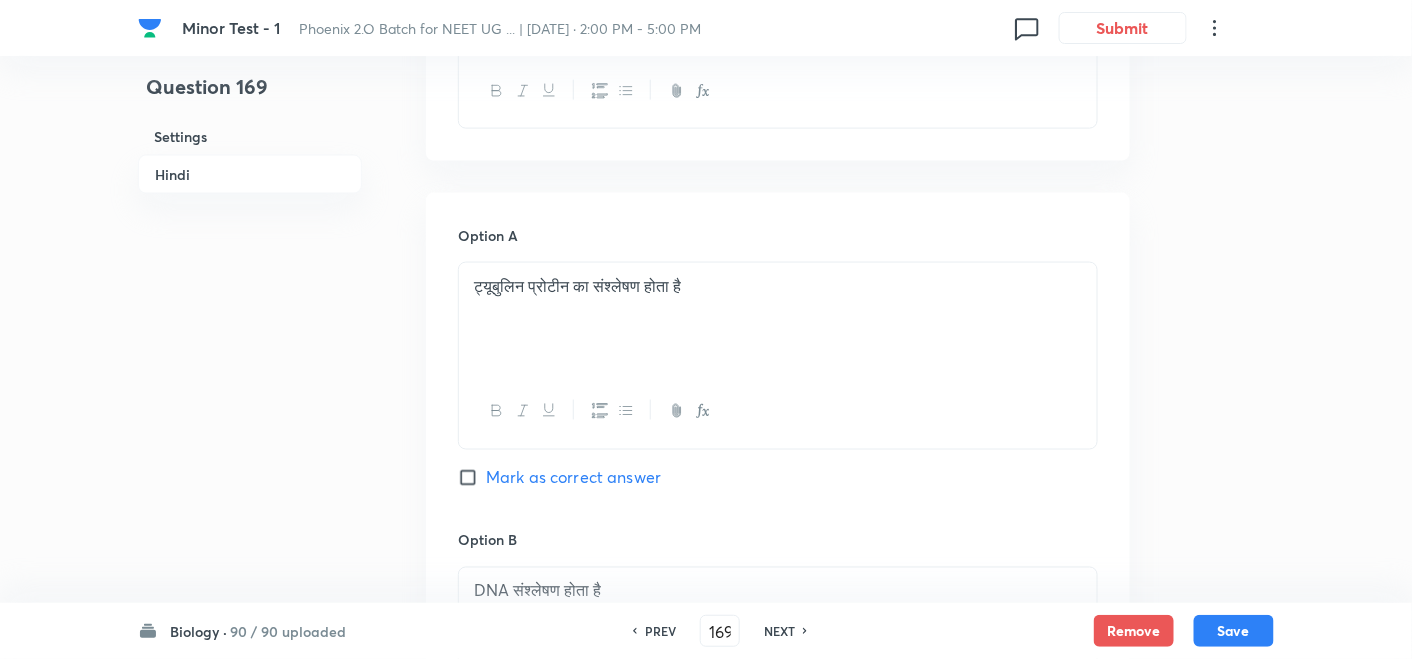 click on "PREV" at bounding box center (660, 631) 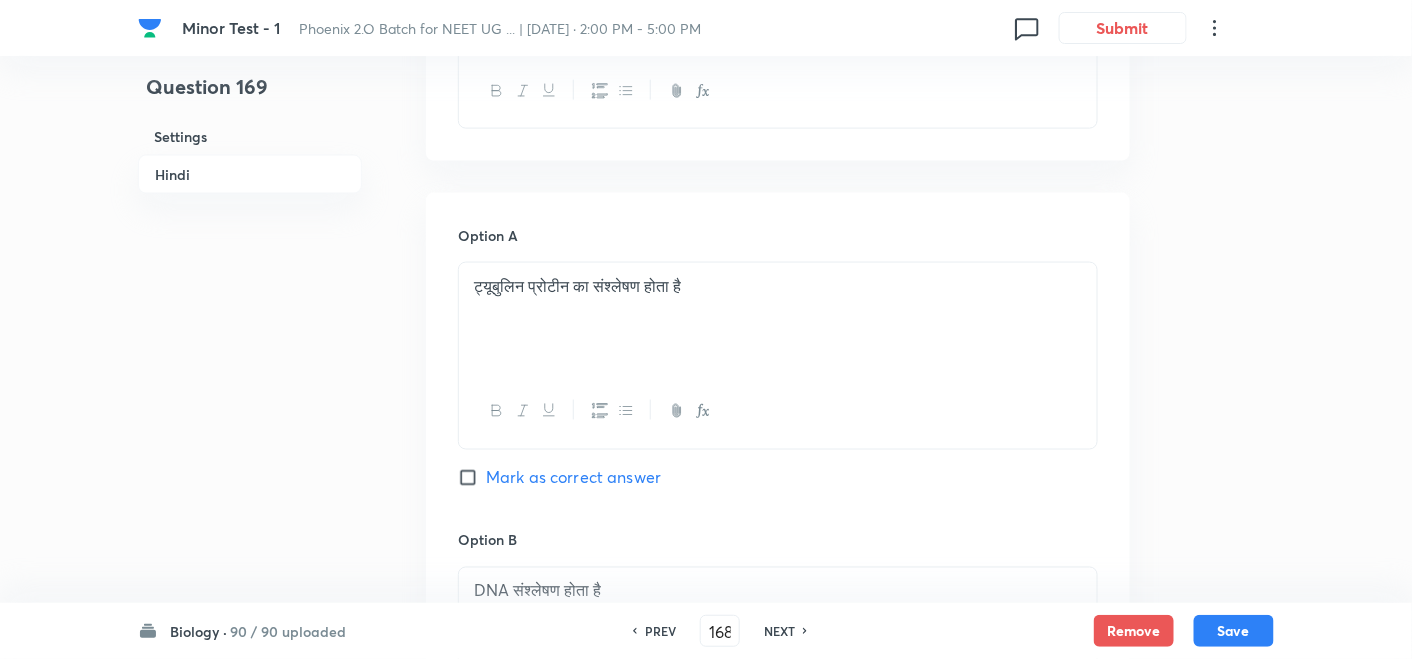 checkbox on "false" 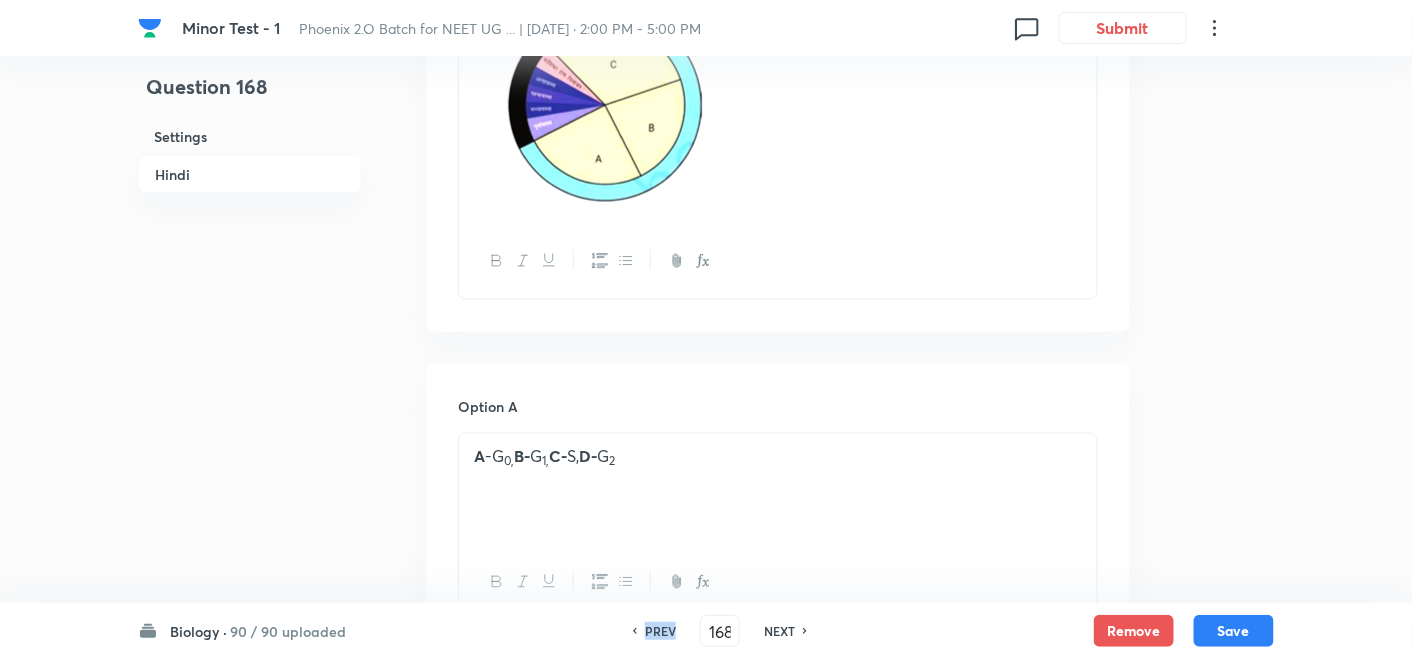 click on "PREV" at bounding box center [660, 631] 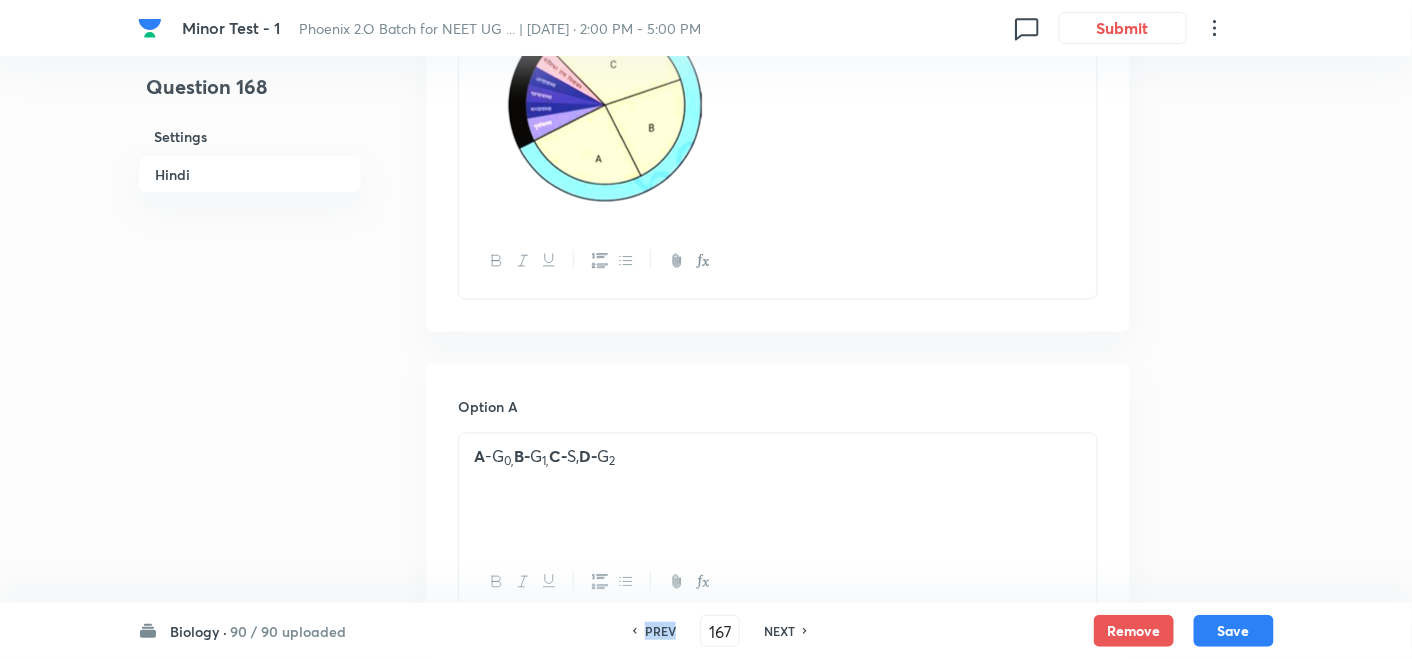 checkbox on "false" 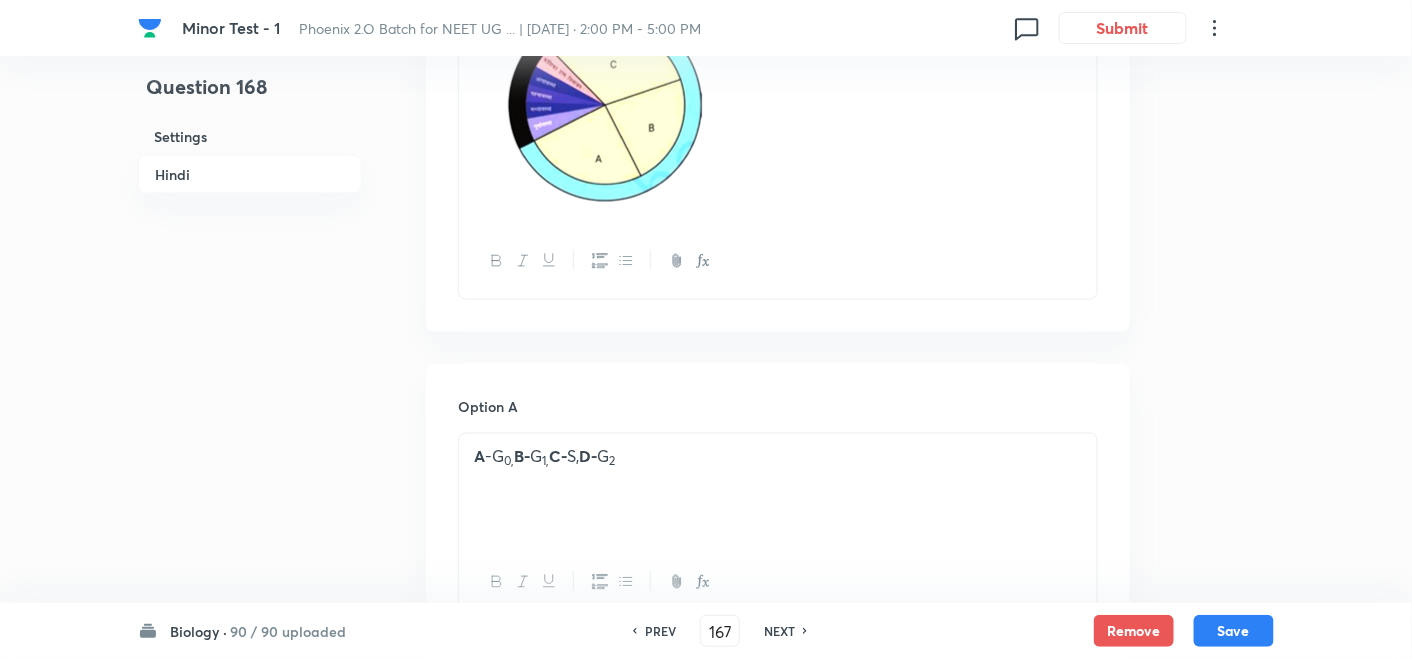 checkbox on "true" 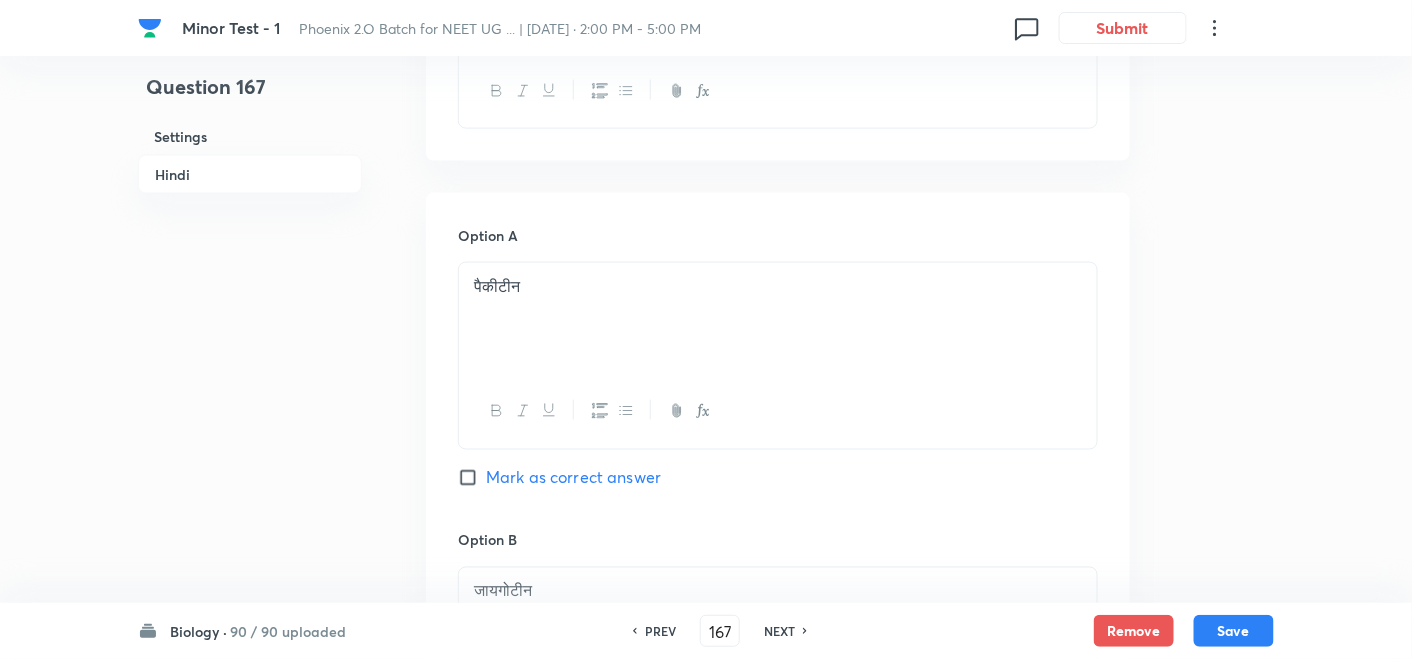 click on "NEXT" at bounding box center [779, 631] 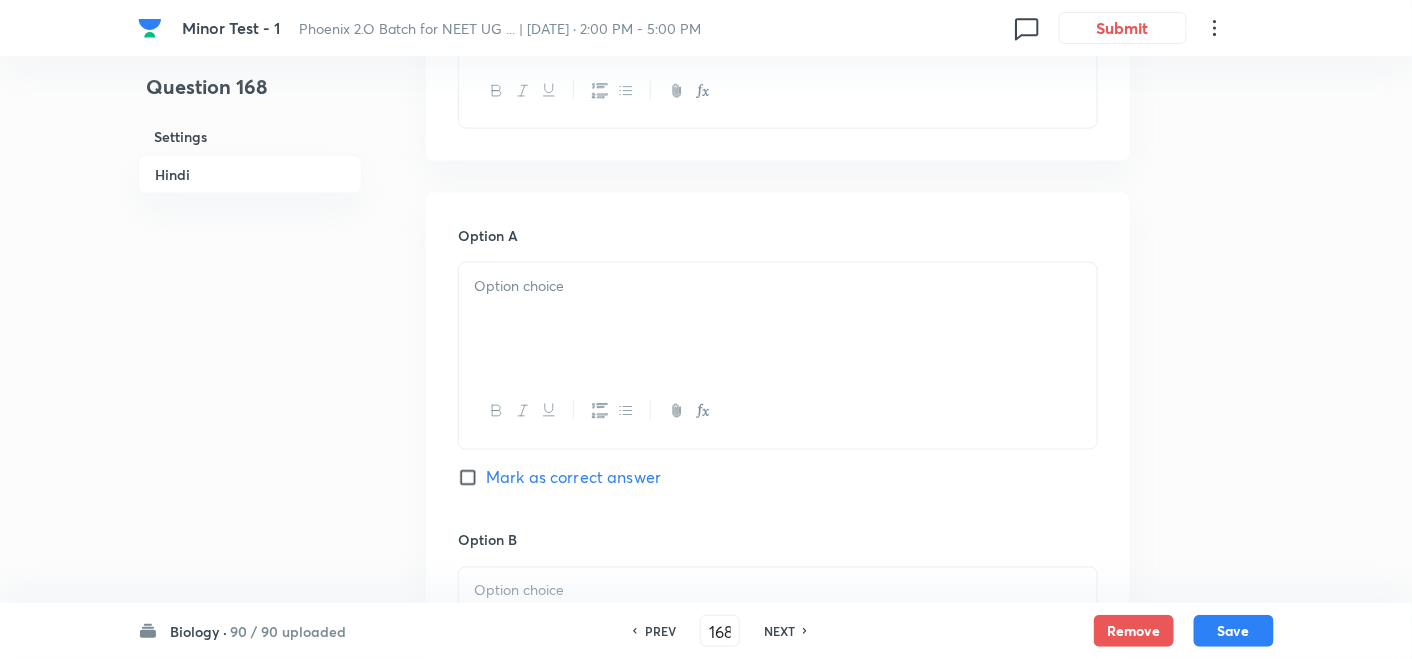 checkbox on "false" 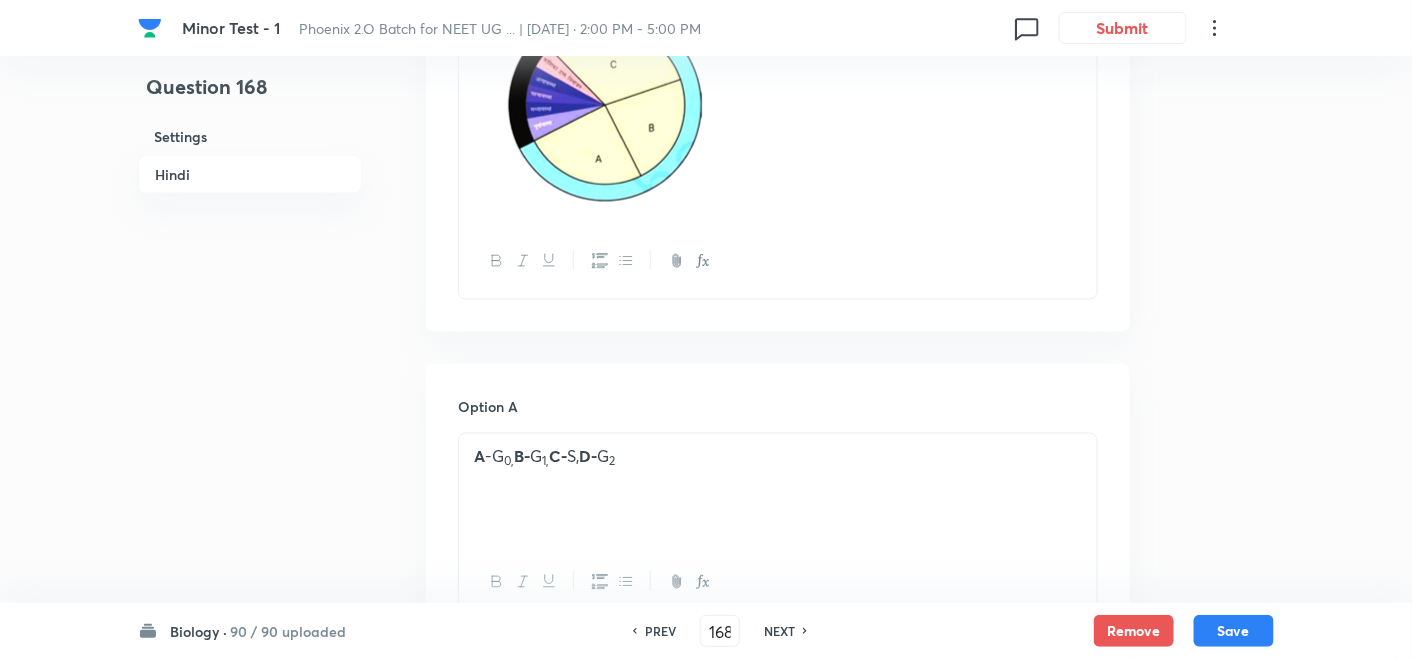 click on "PREV 168 ​ NEXT" at bounding box center (720, 631) 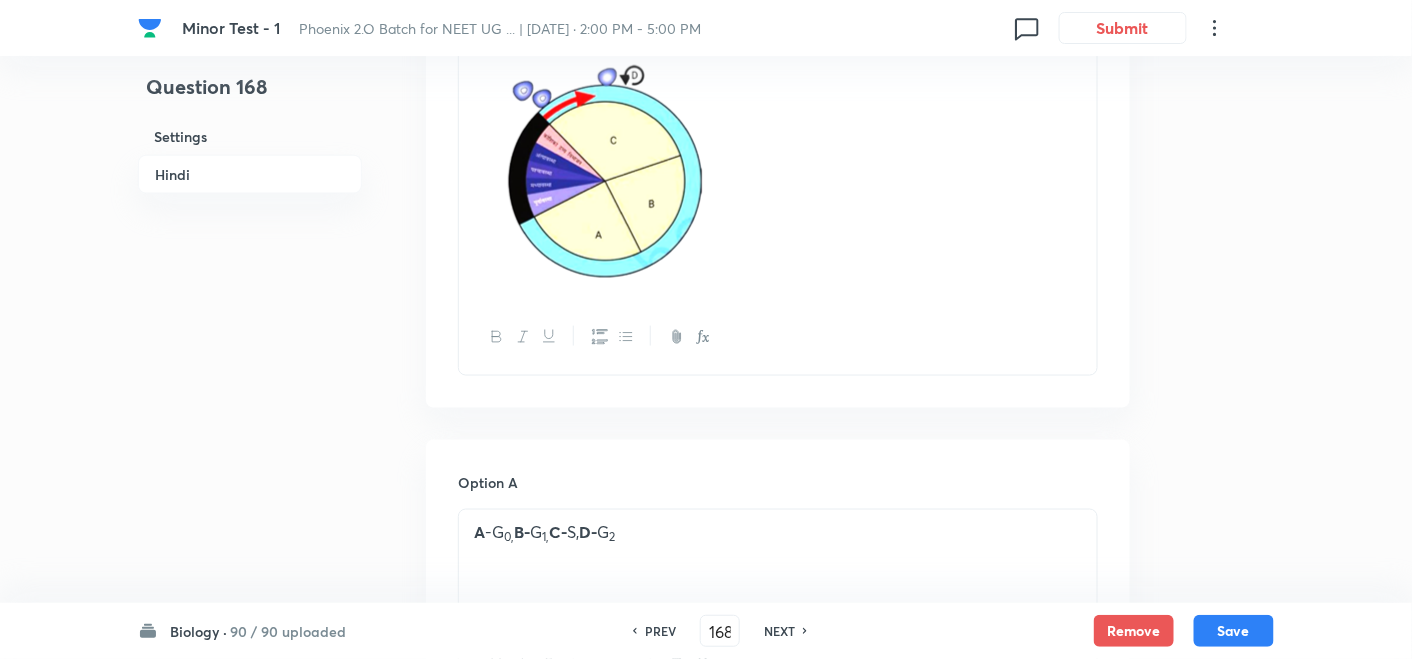 scroll, scrollTop: 666, scrollLeft: 0, axis: vertical 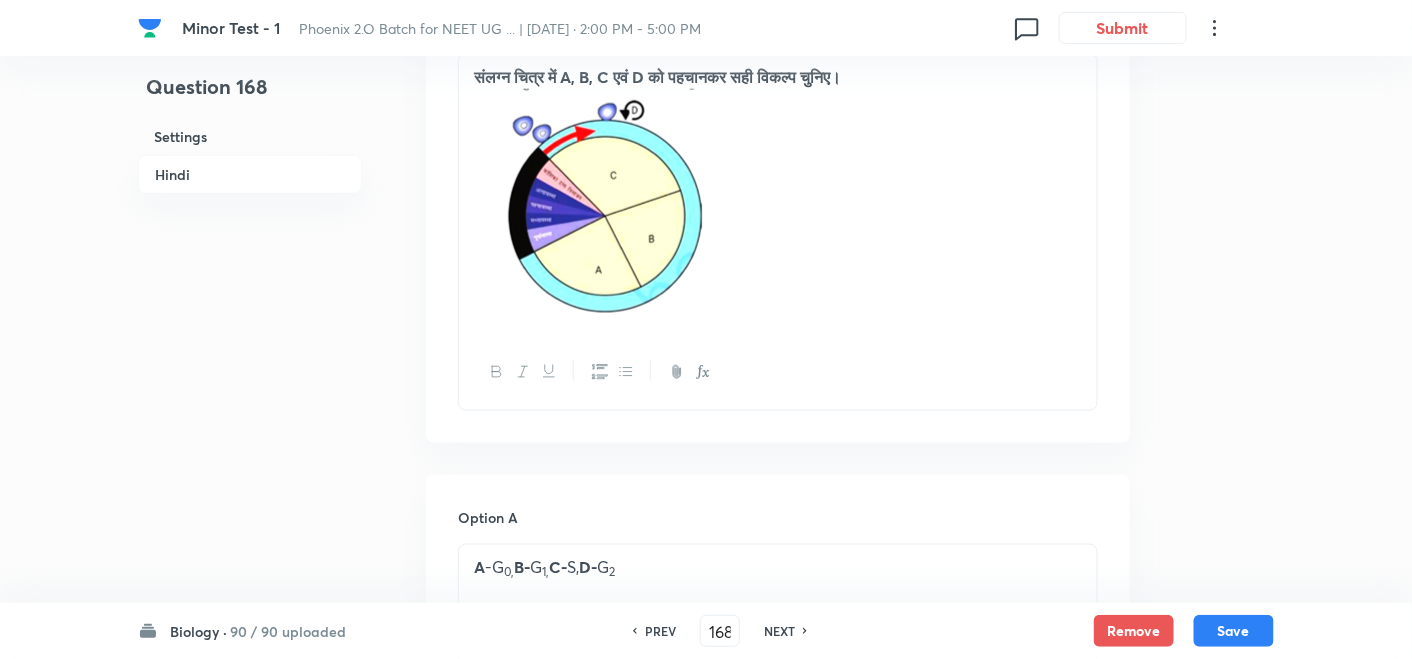 click on "PREV" at bounding box center [660, 631] 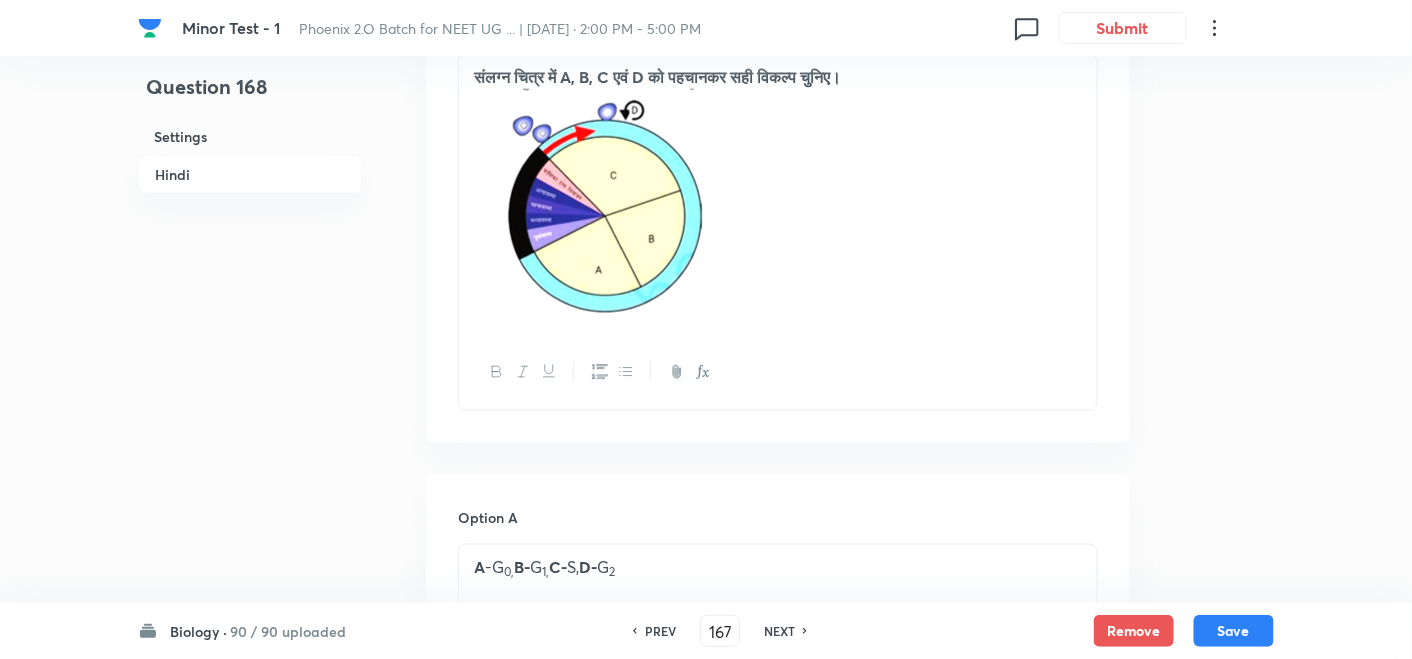checkbox on "false" 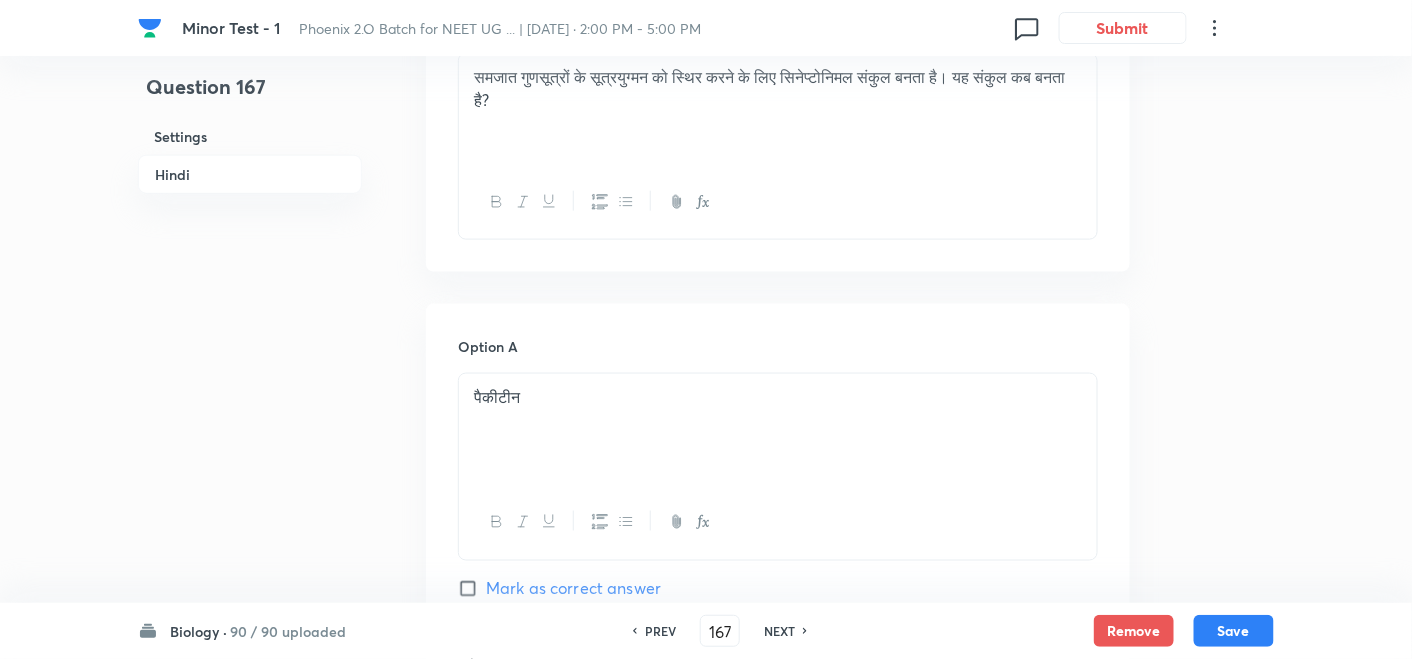click on "PREV" at bounding box center (660, 631) 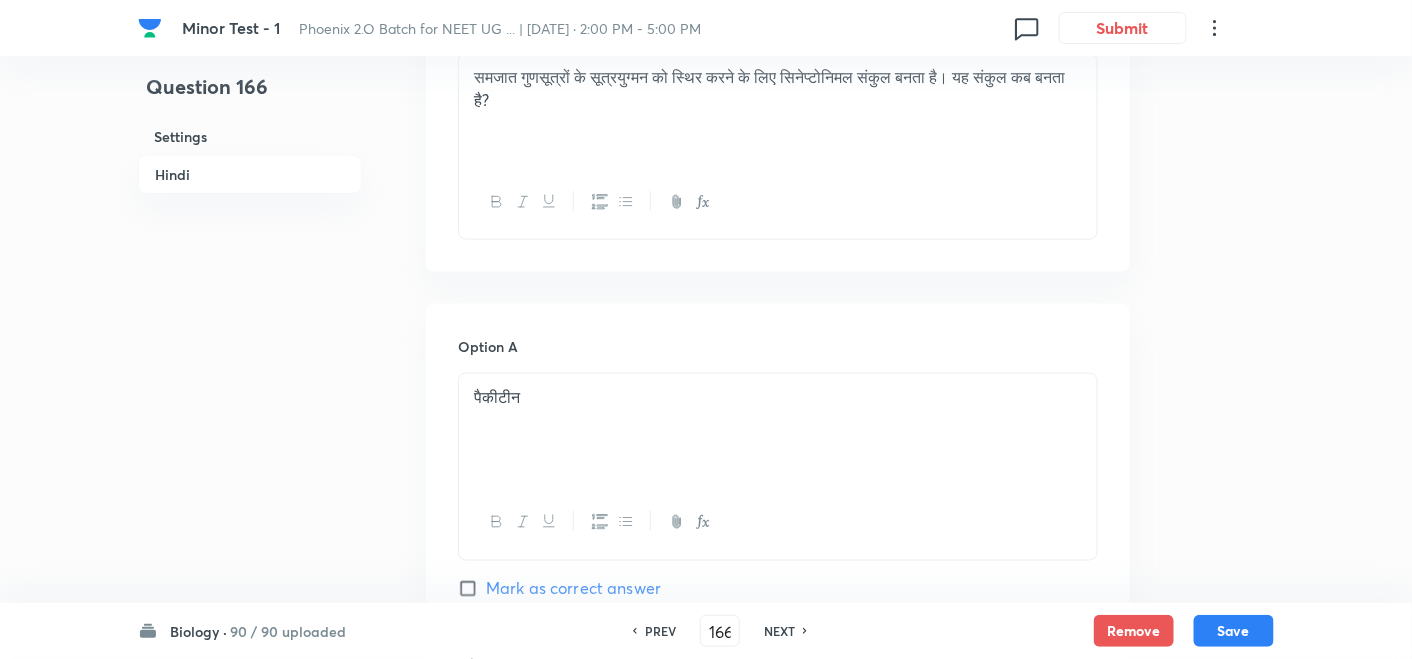checkbox on "false" 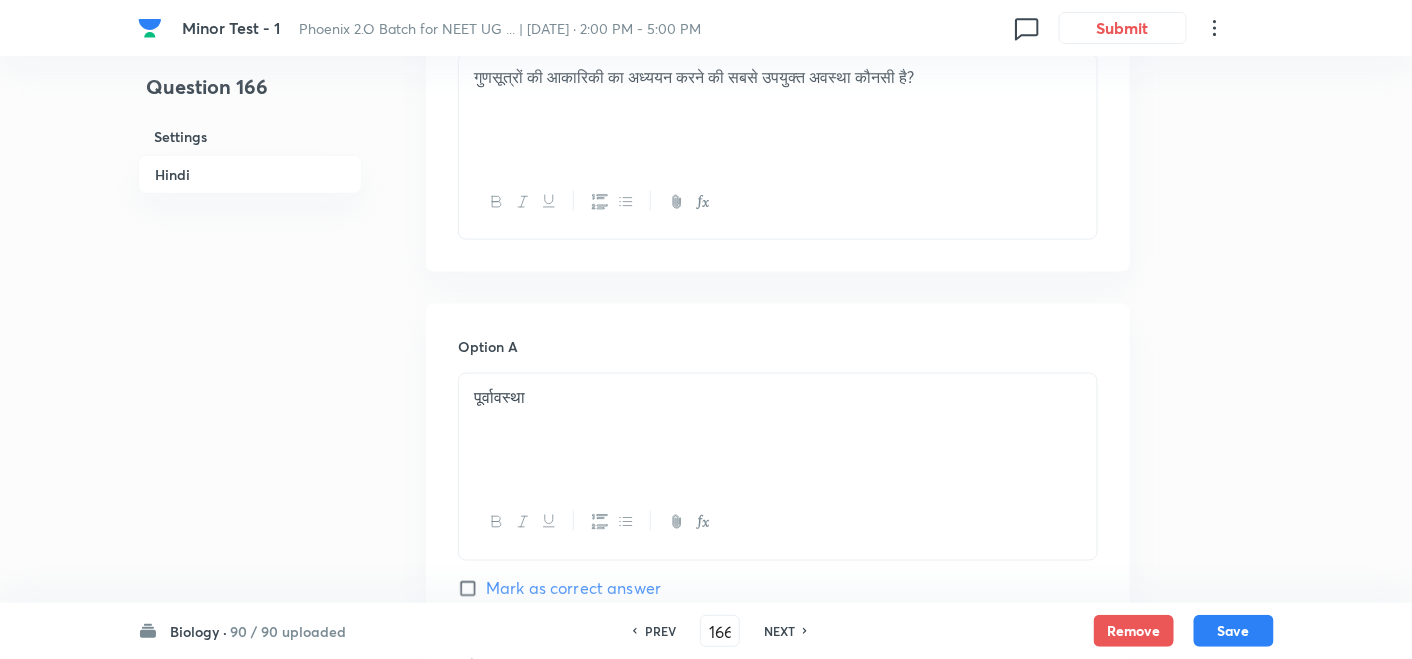 click on "PREV" at bounding box center [660, 631] 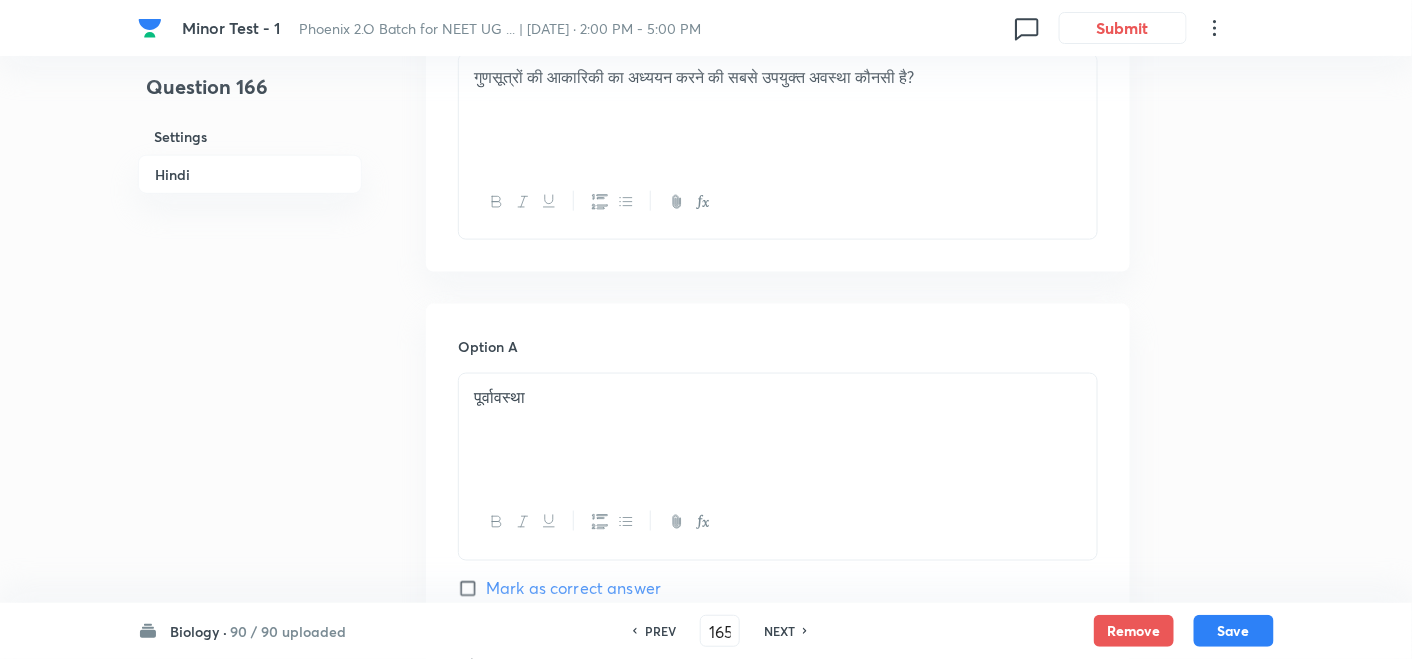 checkbox on "false" 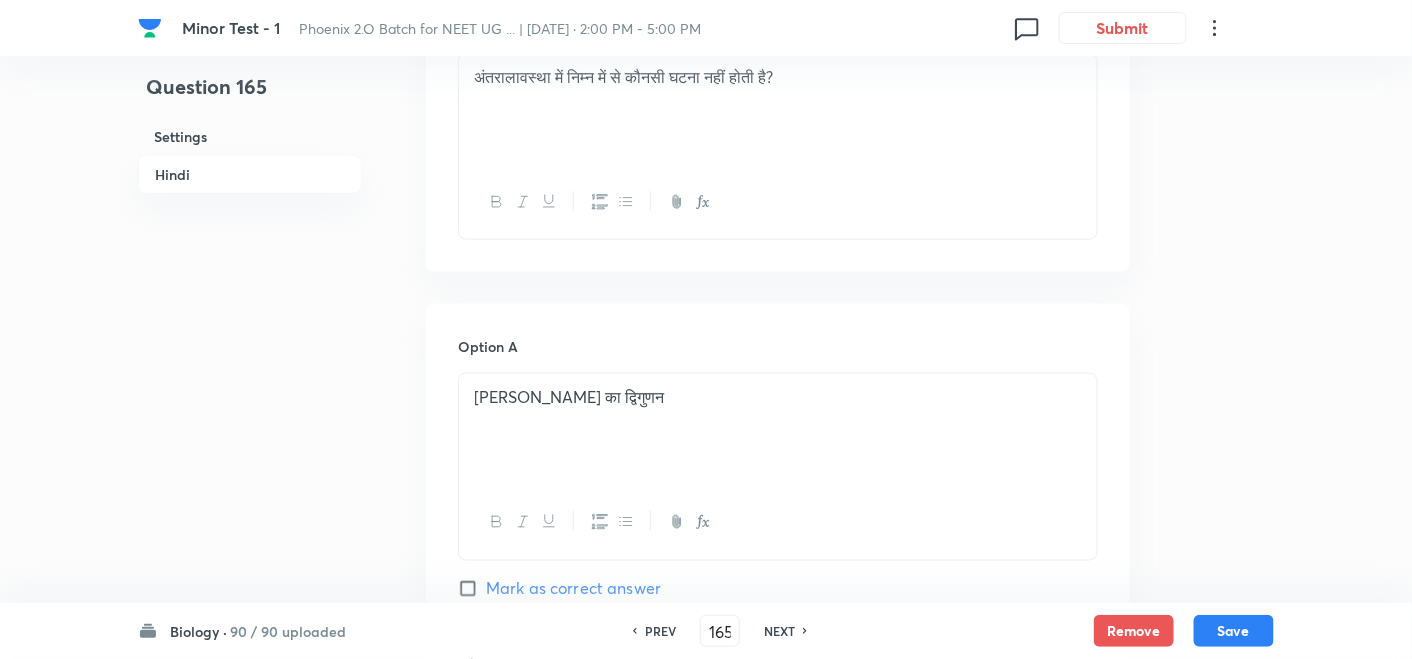 checkbox on "true" 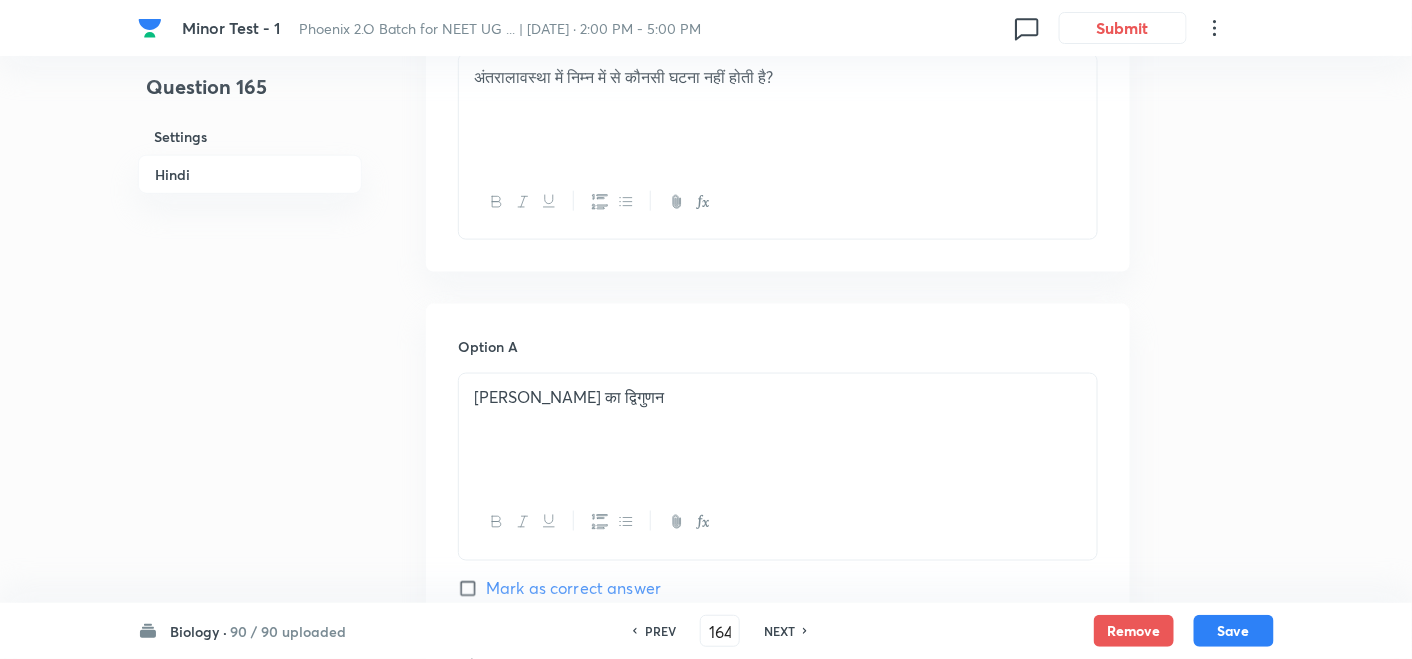 checkbox on "true" 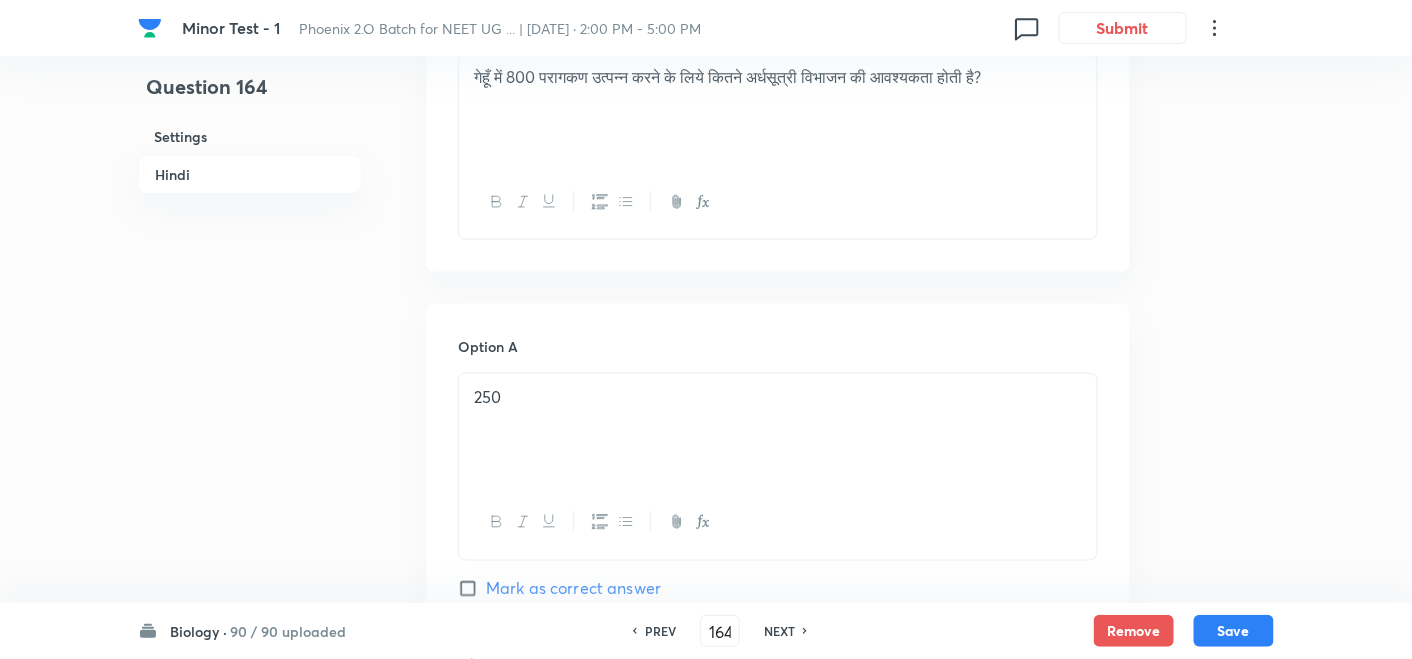 click on "PREV" at bounding box center [660, 631] 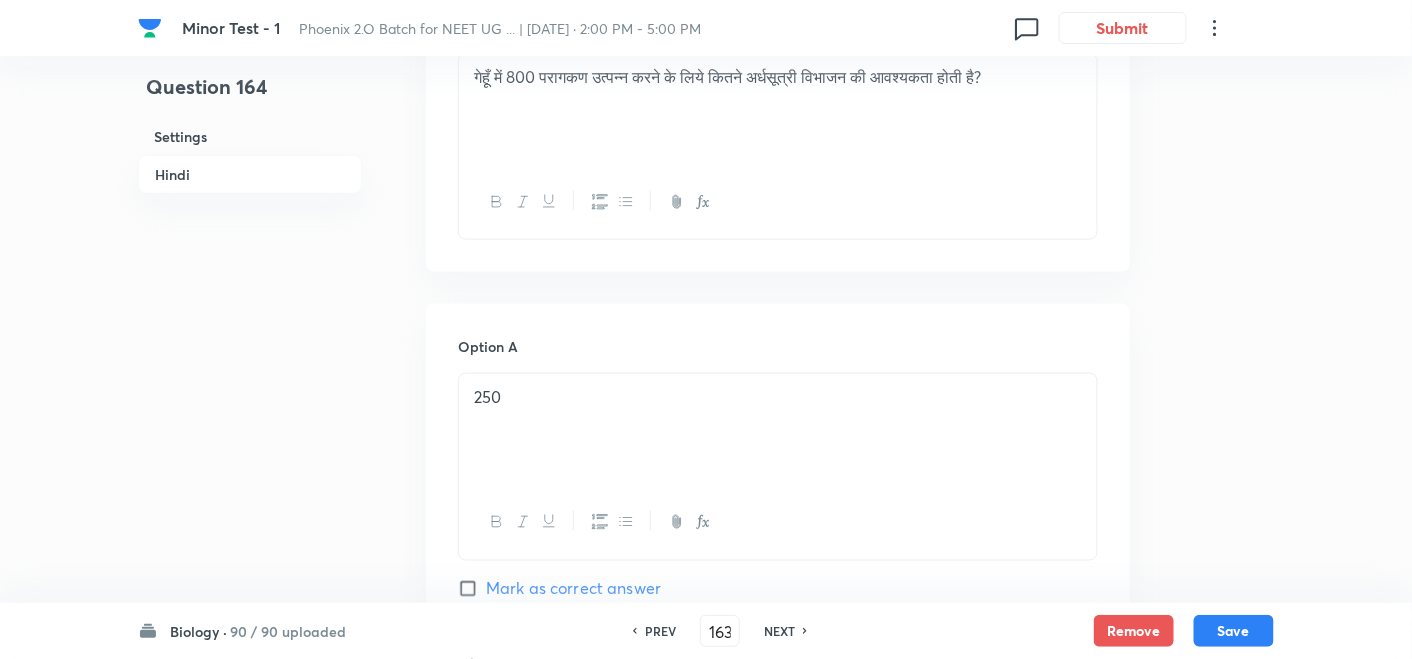 checkbox on "true" 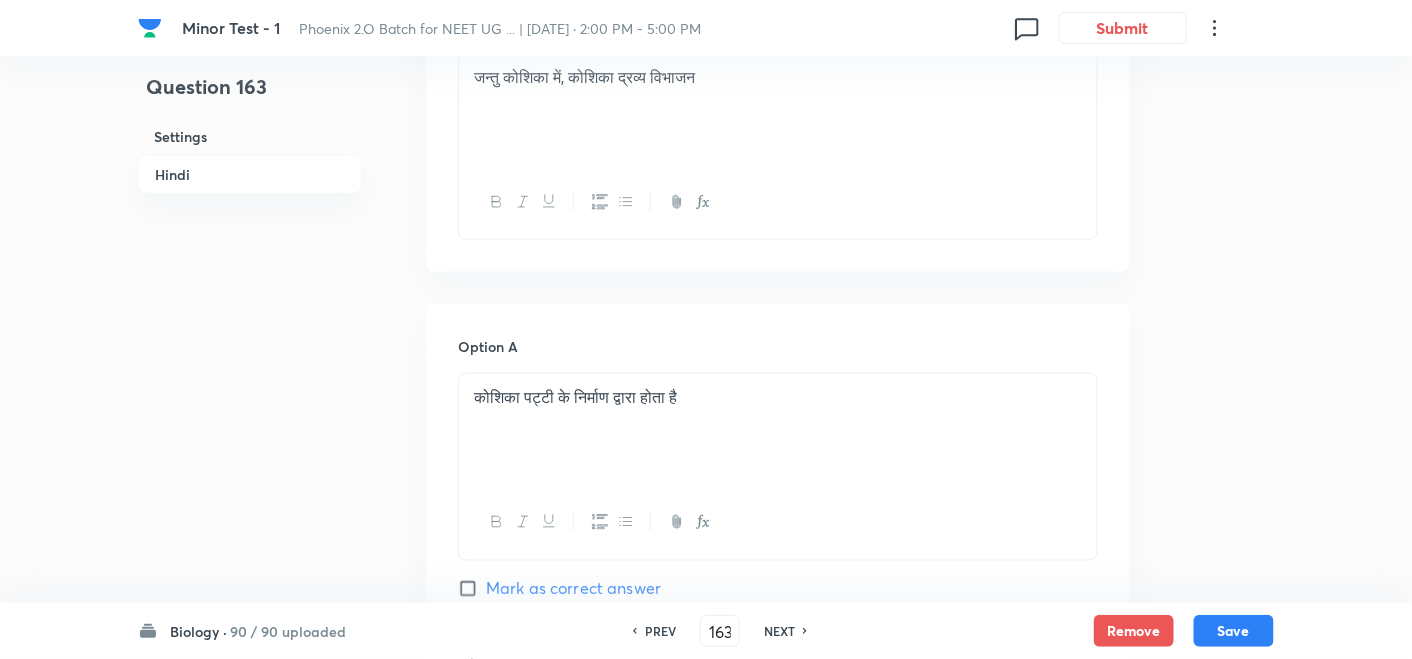 click on "PREV" at bounding box center [660, 631] 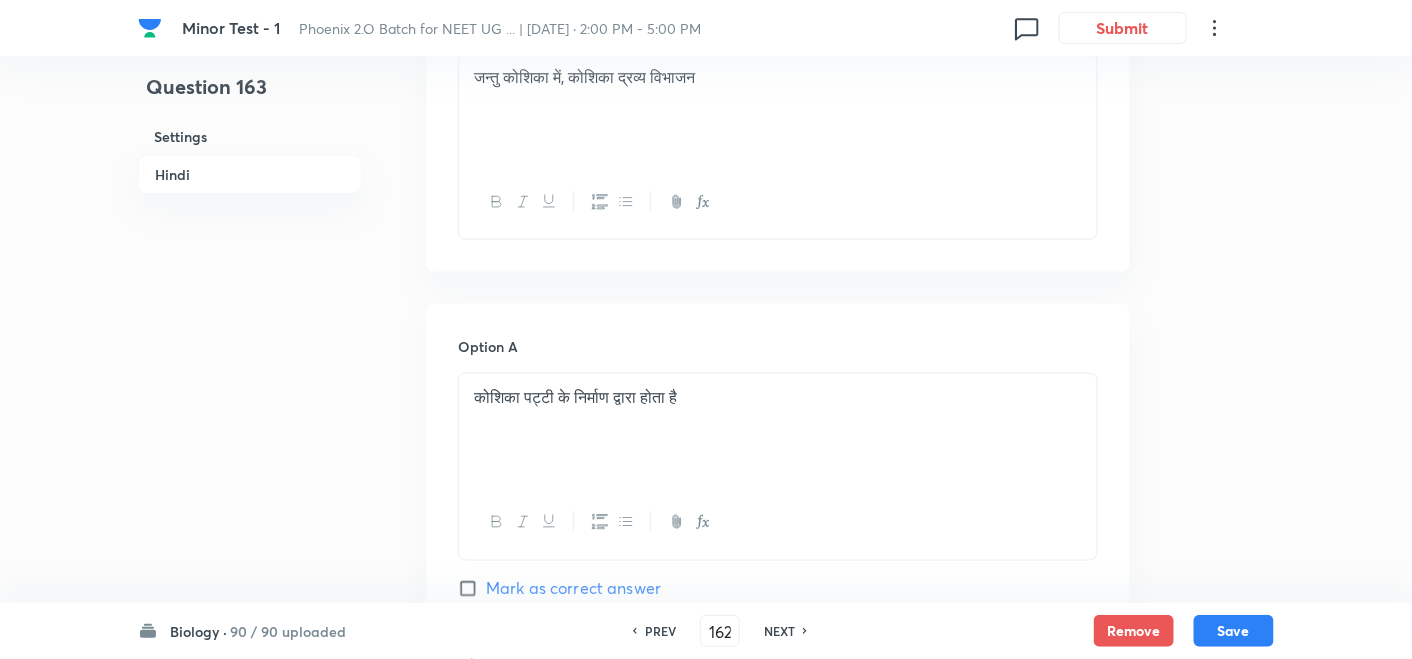checkbox on "true" 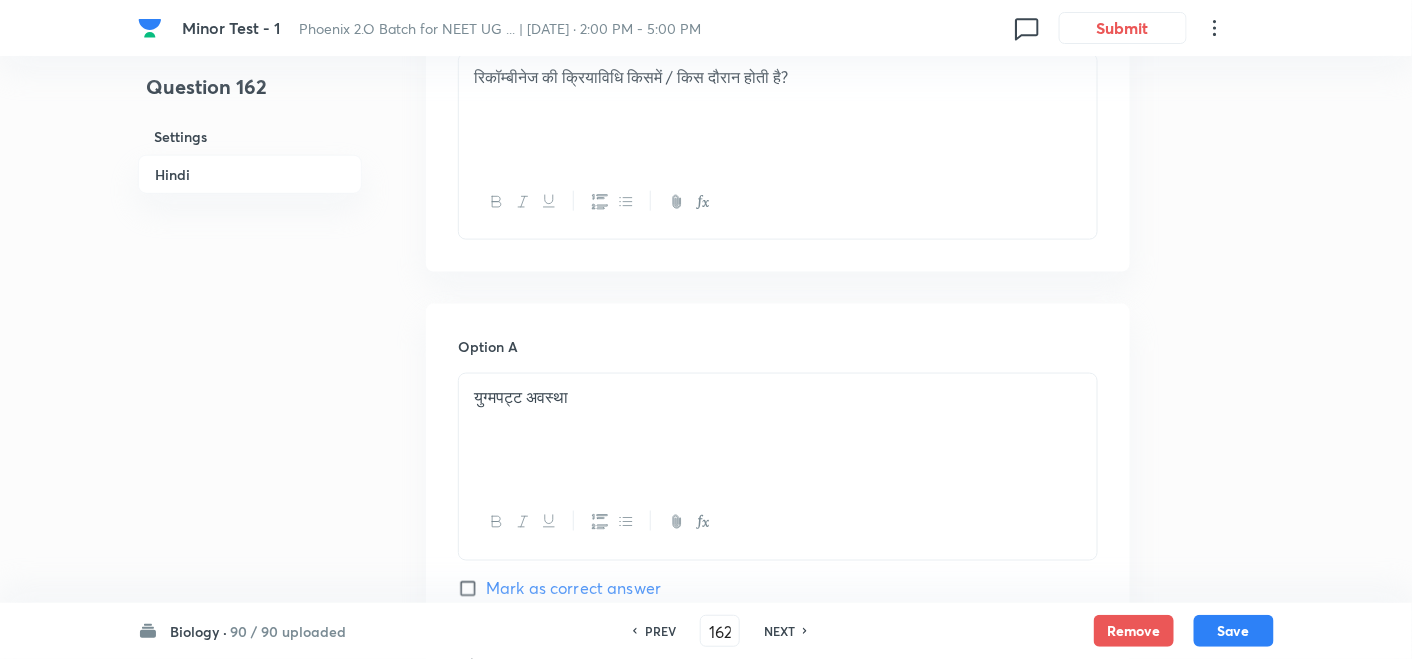 click on "PREV" at bounding box center (660, 631) 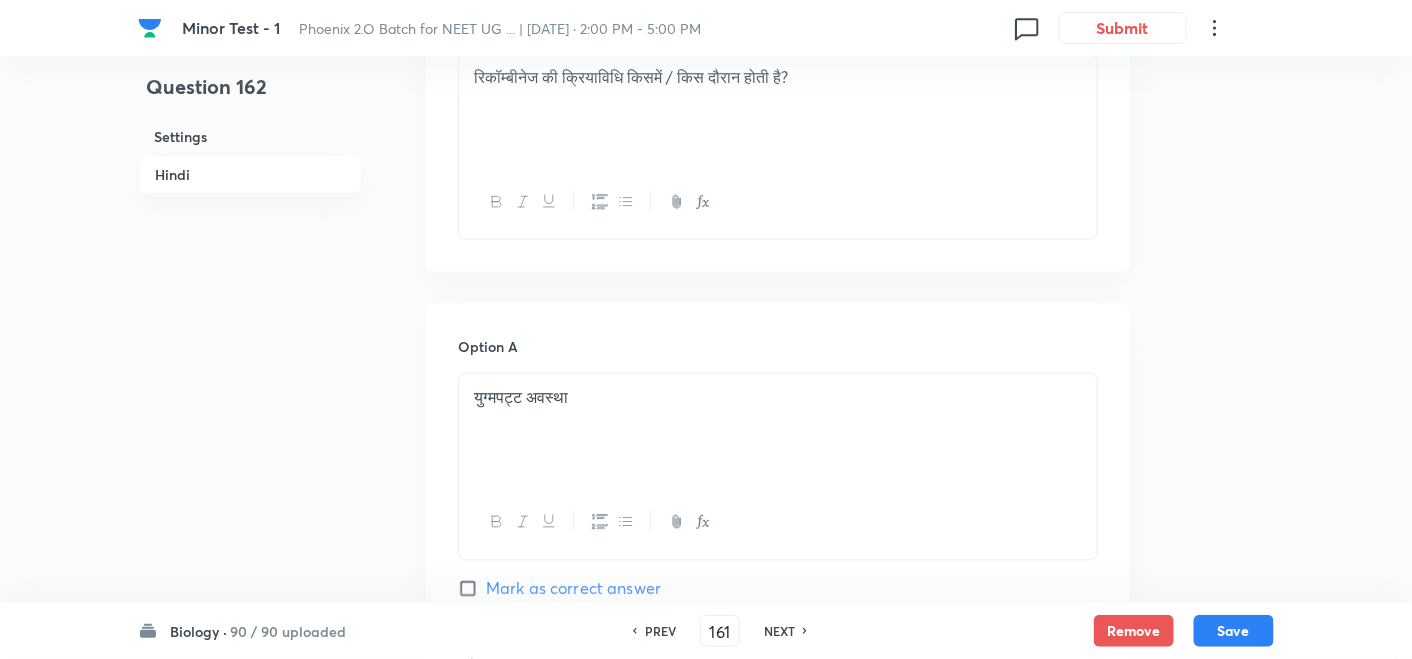 type 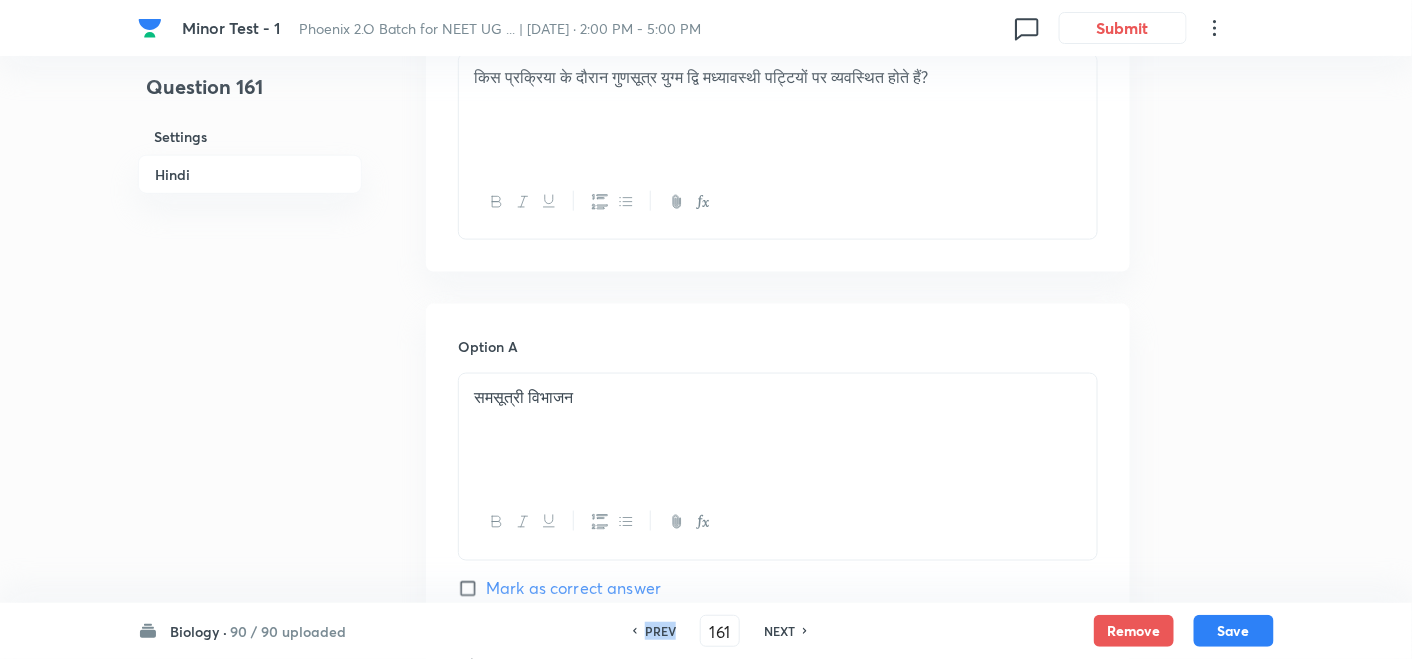 click on "PREV" at bounding box center [660, 631] 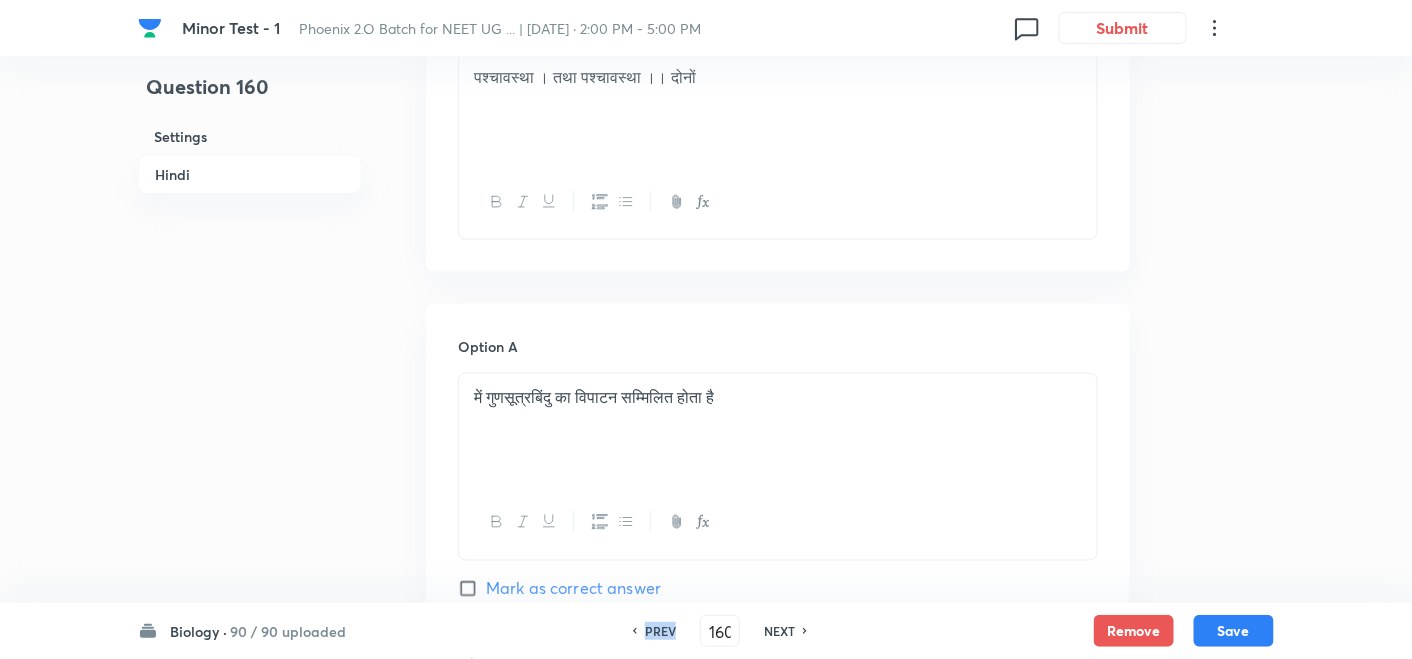 click on "PREV" at bounding box center (660, 631) 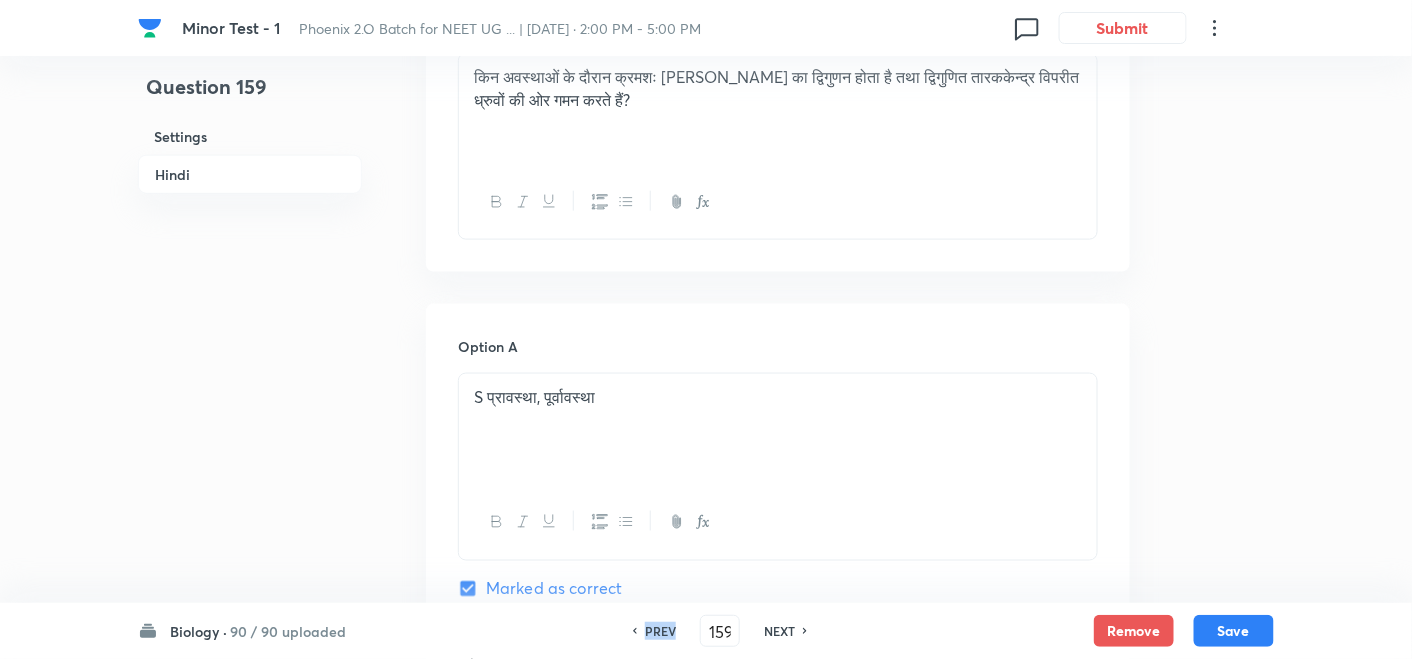 click on "PREV" at bounding box center [660, 631] 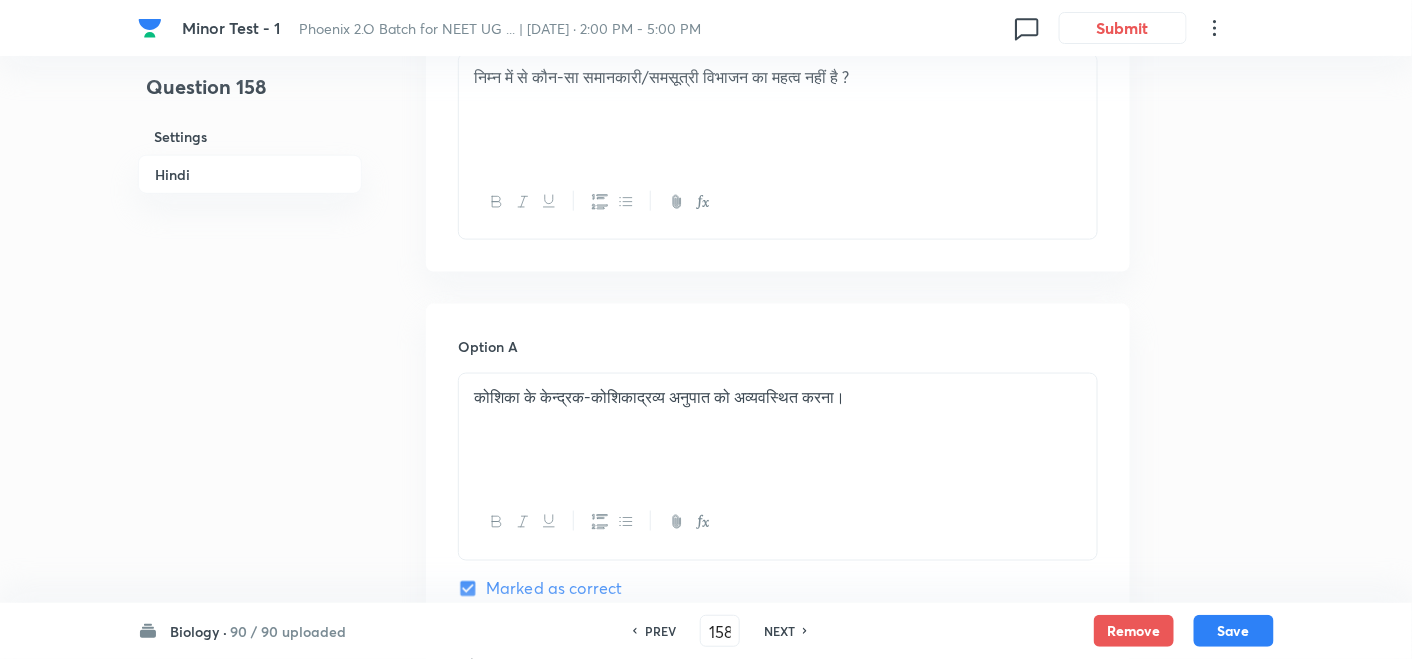 click on "NEXT" at bounding box center (779, 631) 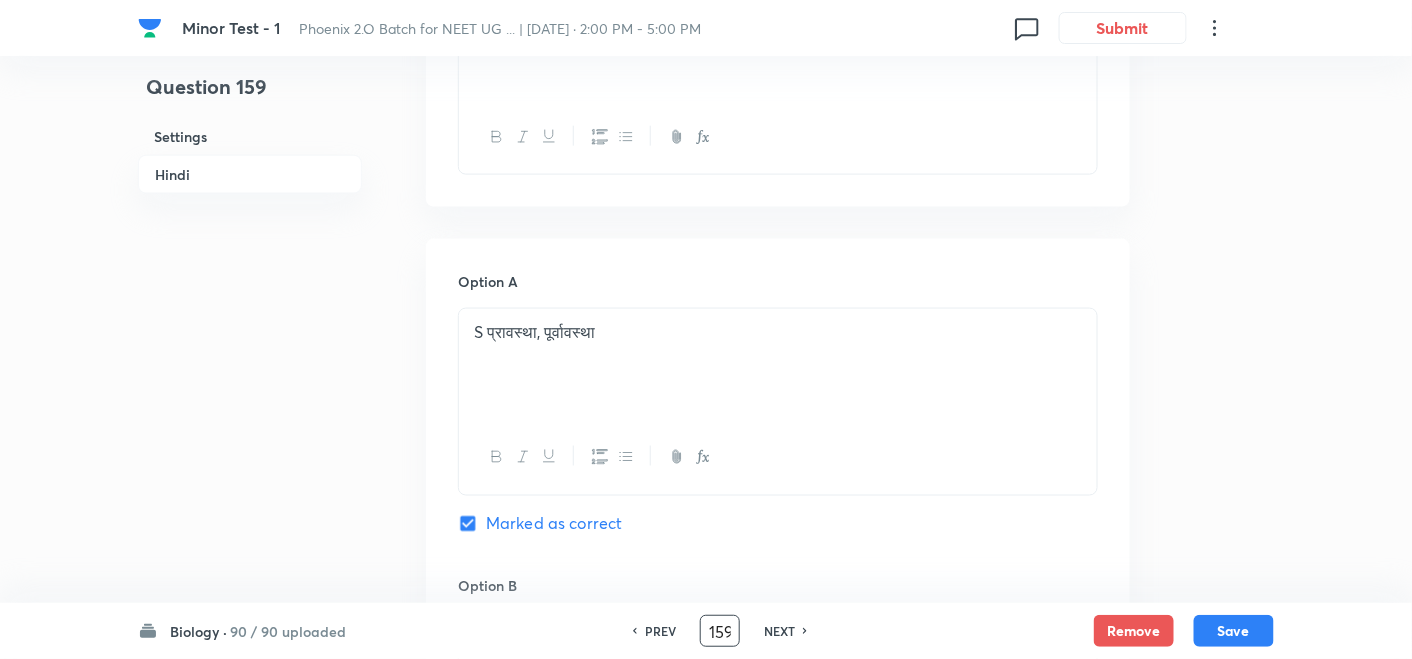 scroll, scrollTop: 777, scrollLeft: 0, axis: vertical 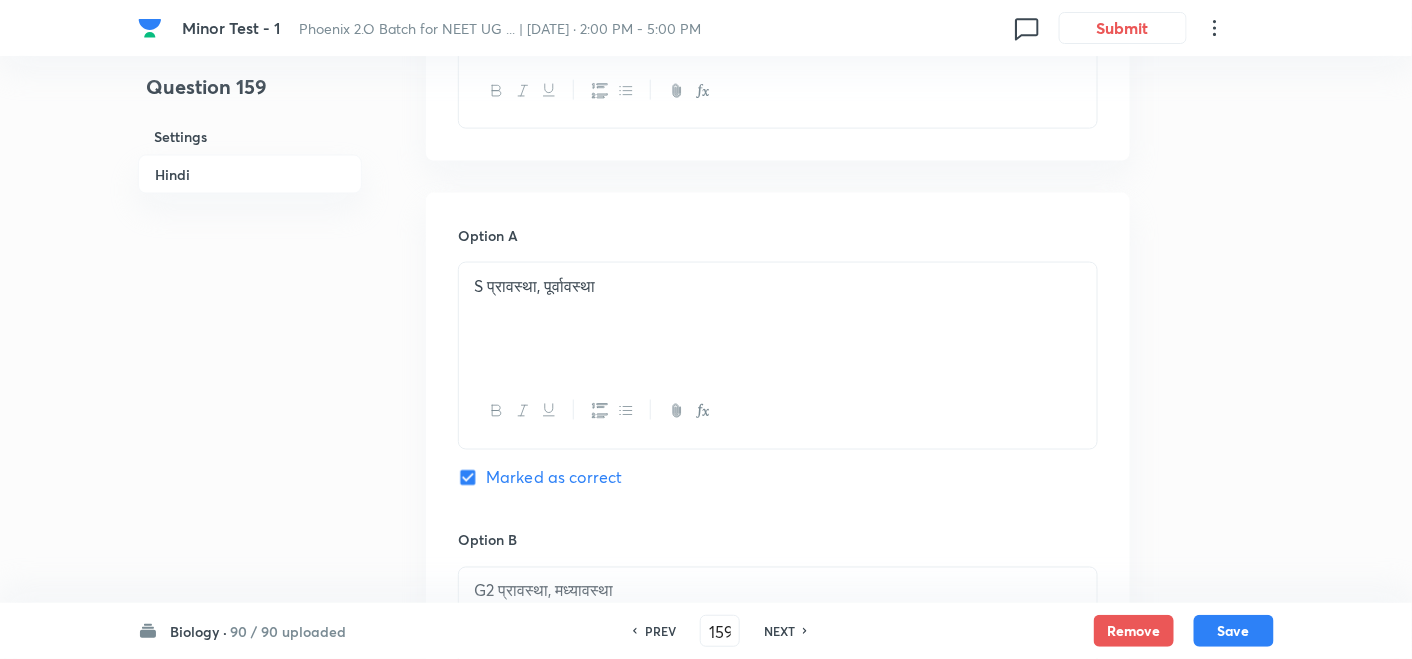 click on "PREV" at bounding box center (660, 631) 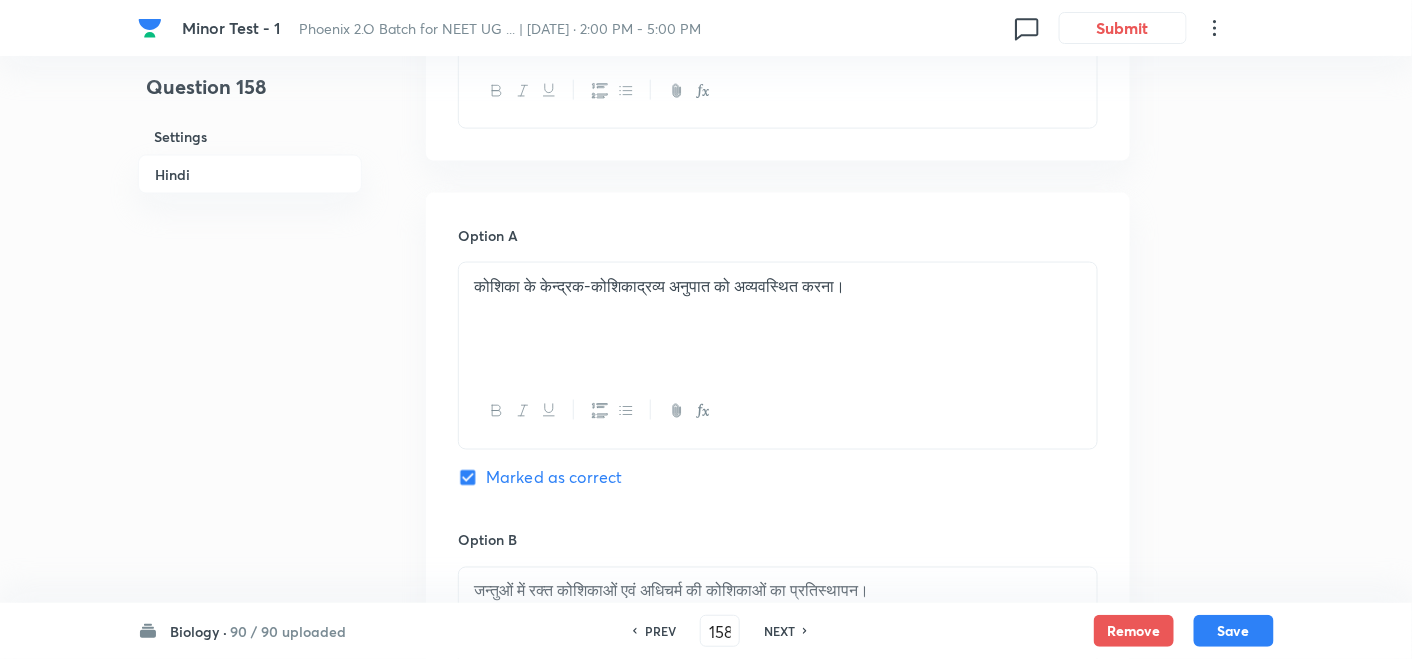 click on "PREV" at bounding box center (660, 631) 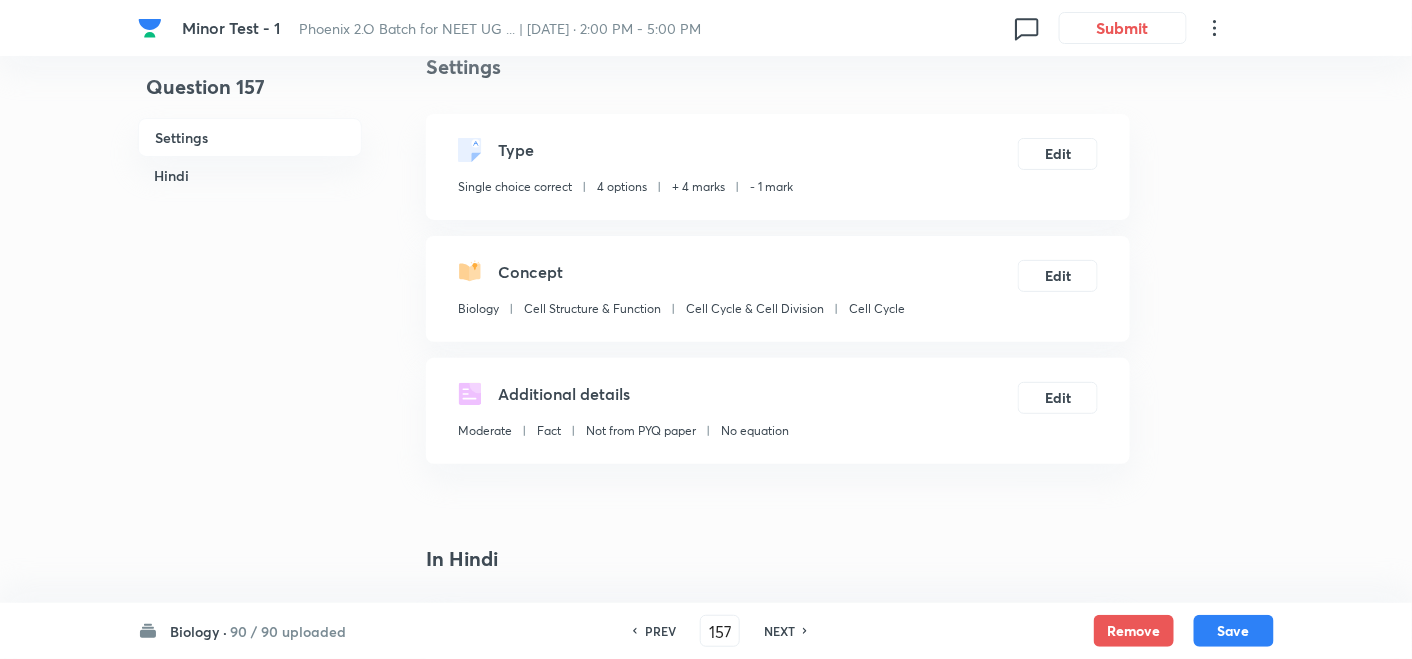 scroll, scrollTop: 0, scrollLeft: 0, axis: both 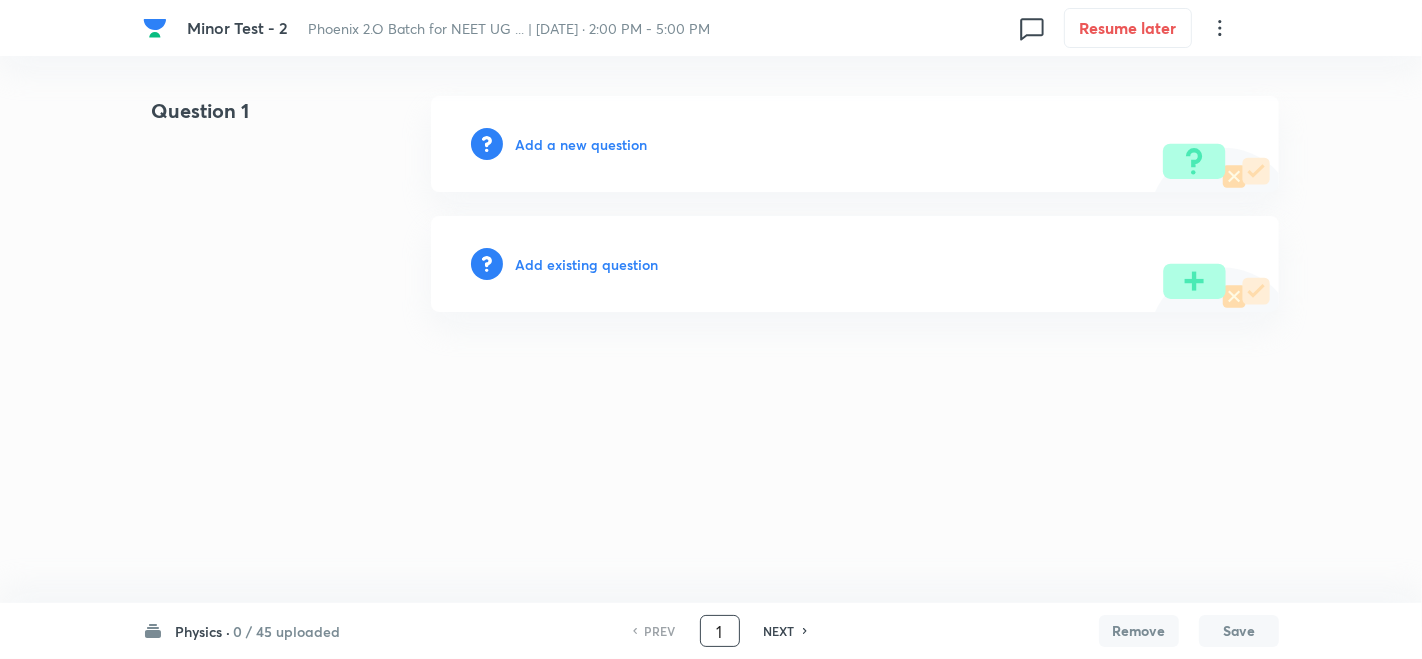 click on "1" at bounding box center (720, 631) 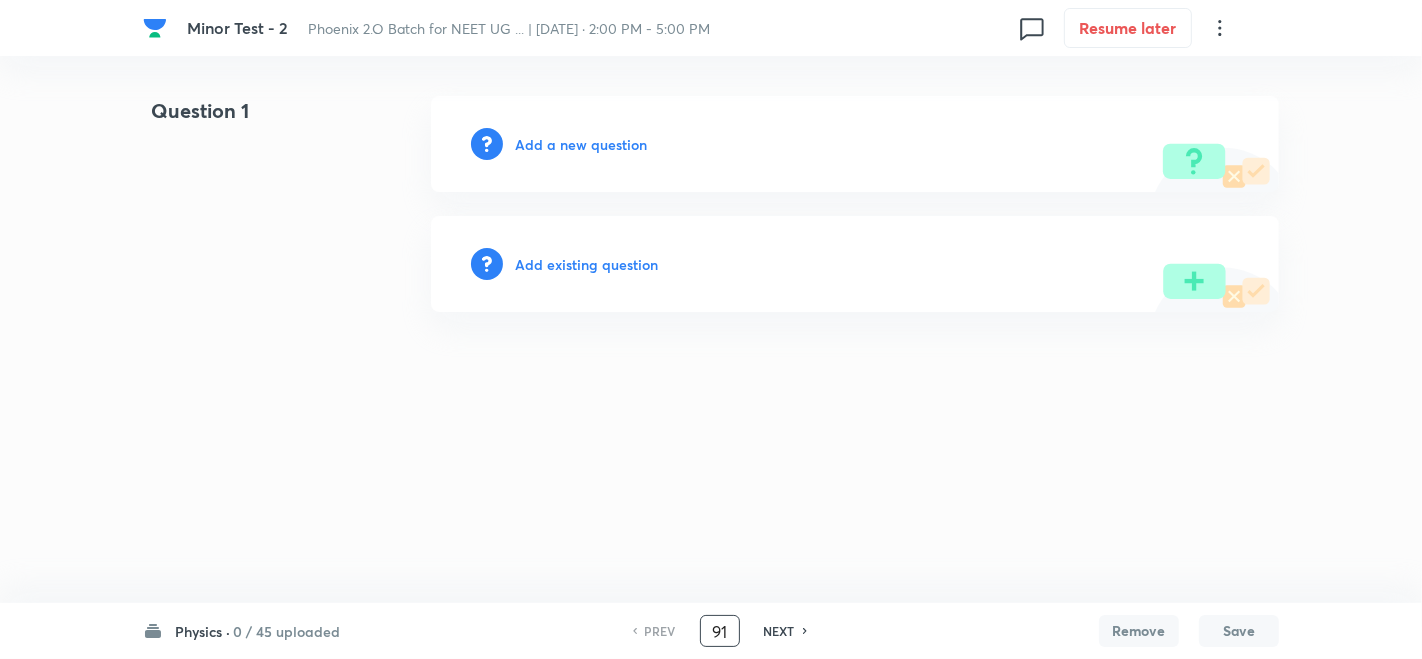 type on "91" 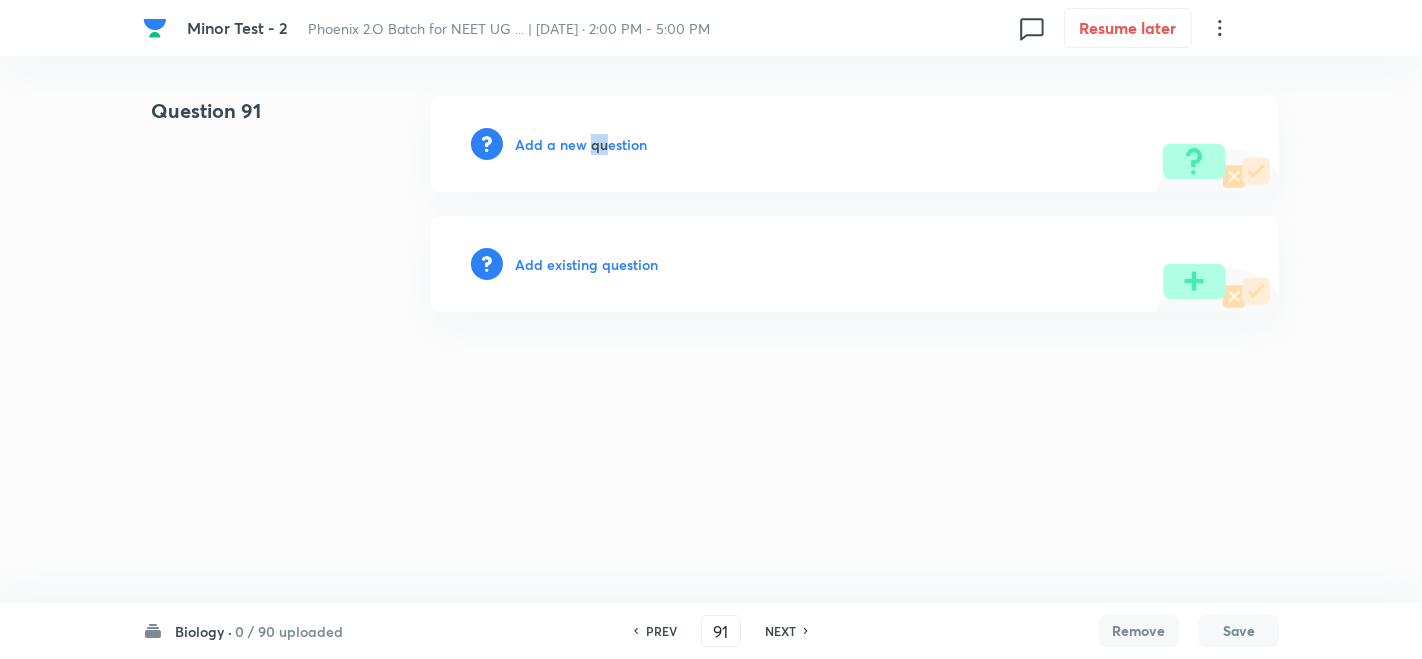 drag, startPoint x: 592, startPoint y: 143, endPoint x: 605, endPoint y: 142, distance: 13.038404 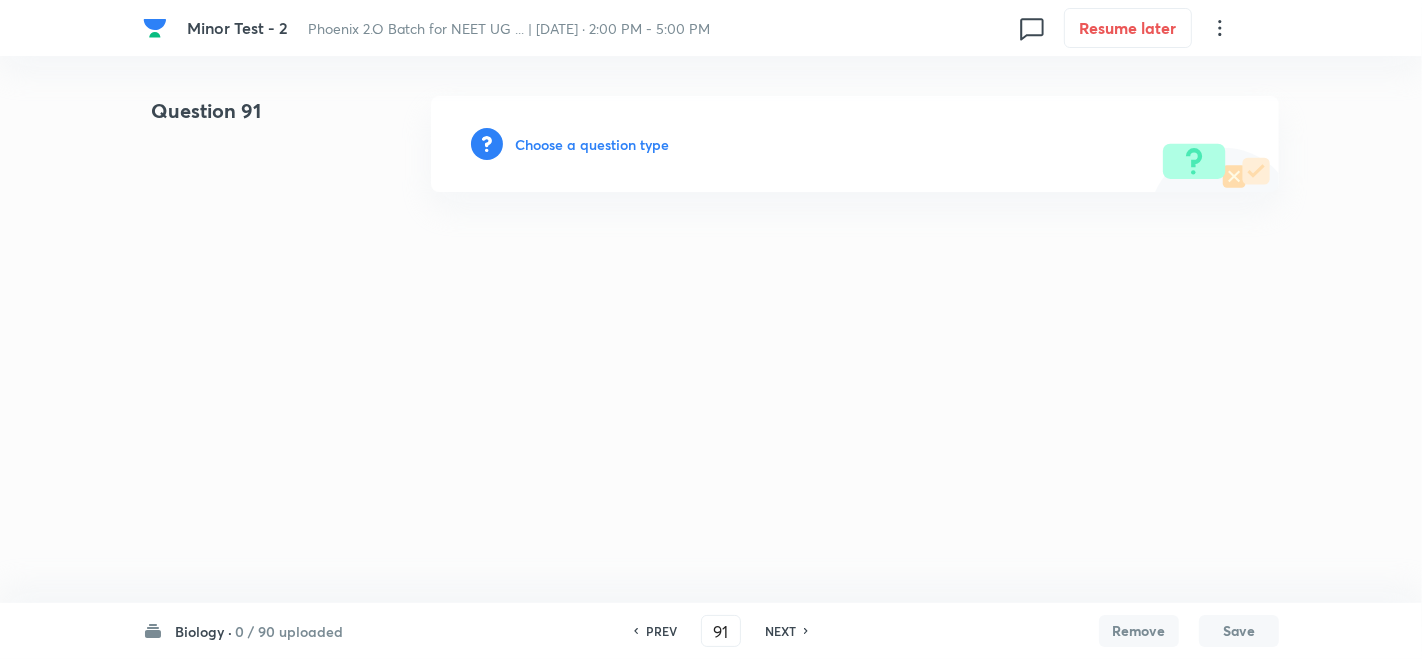 click on "Choose a question type" at bounding box center [592, 144] 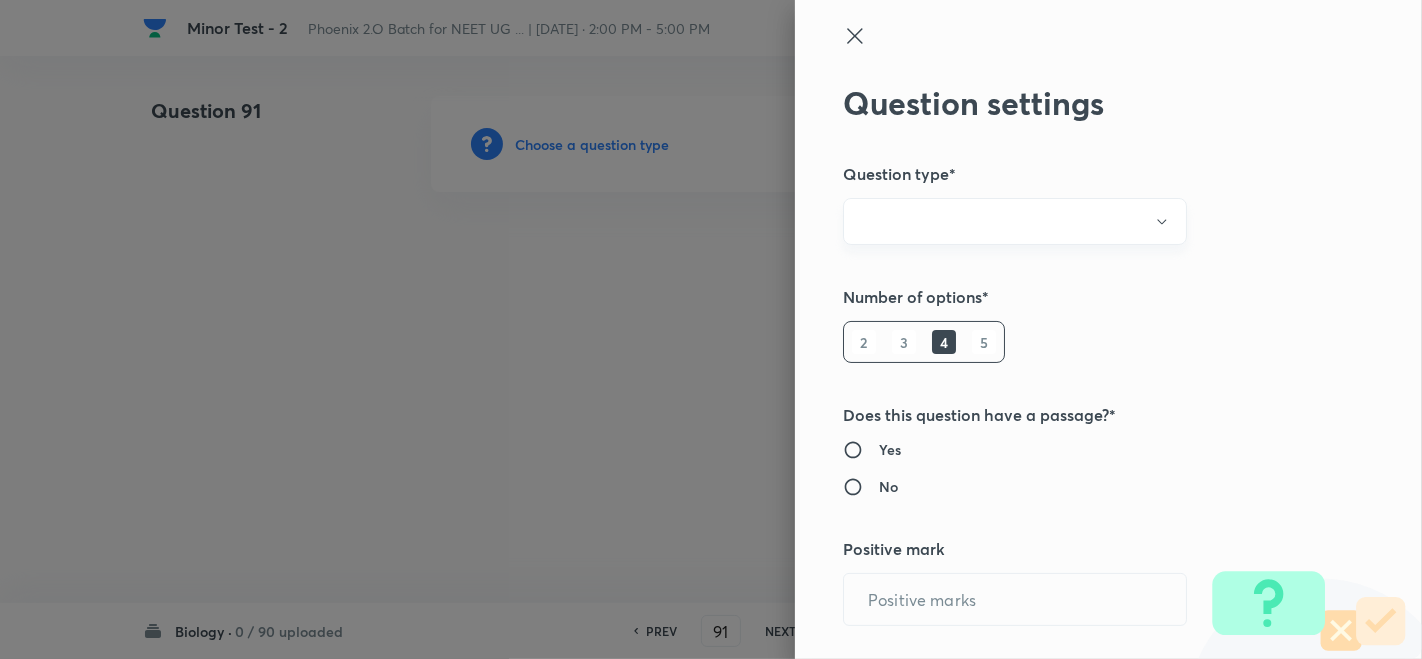 radio on "true" 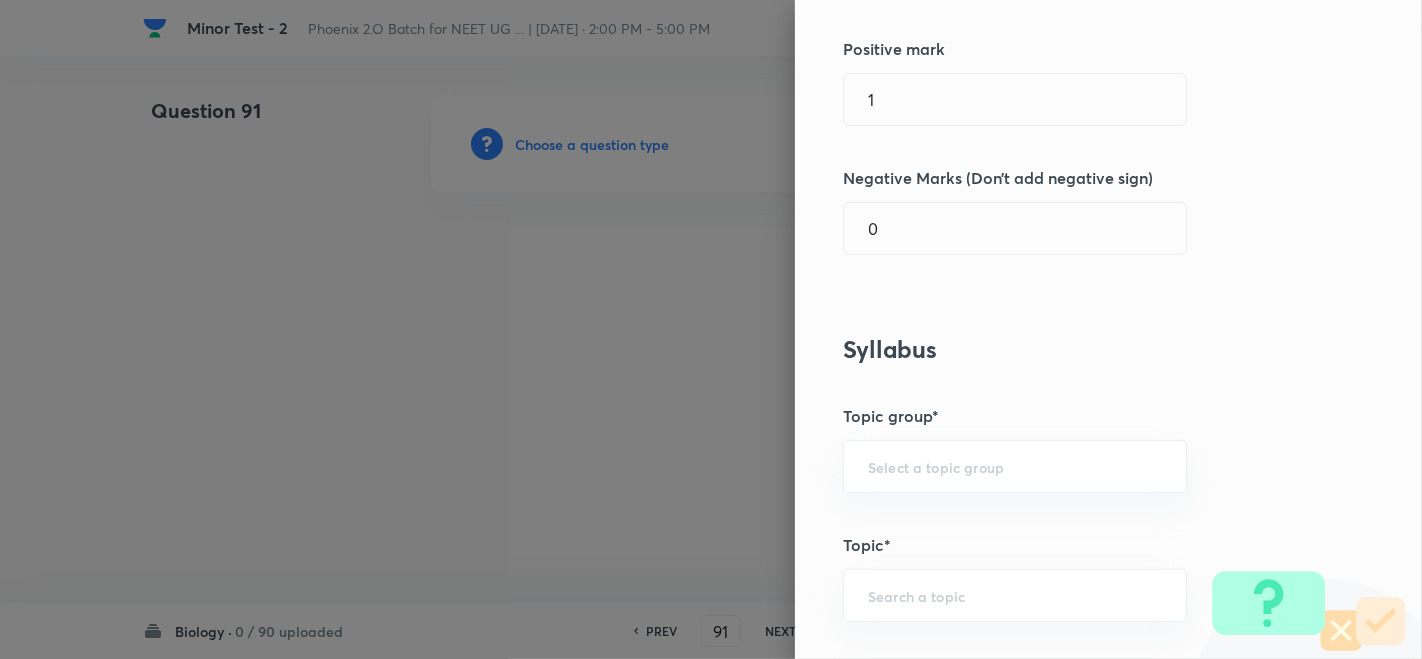 scroll, scrollTop: 333, scrollLeft: 0, axis: vertical 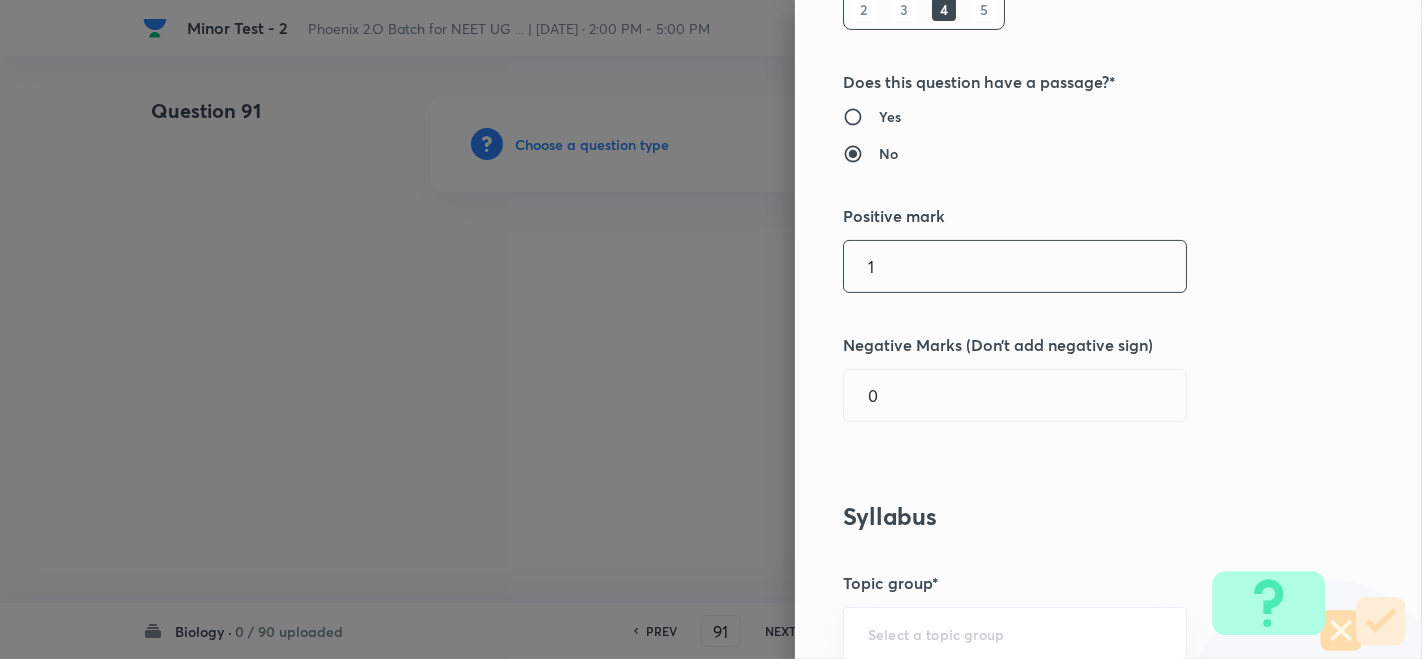 click on "1" at bounding box center (1015, 266) 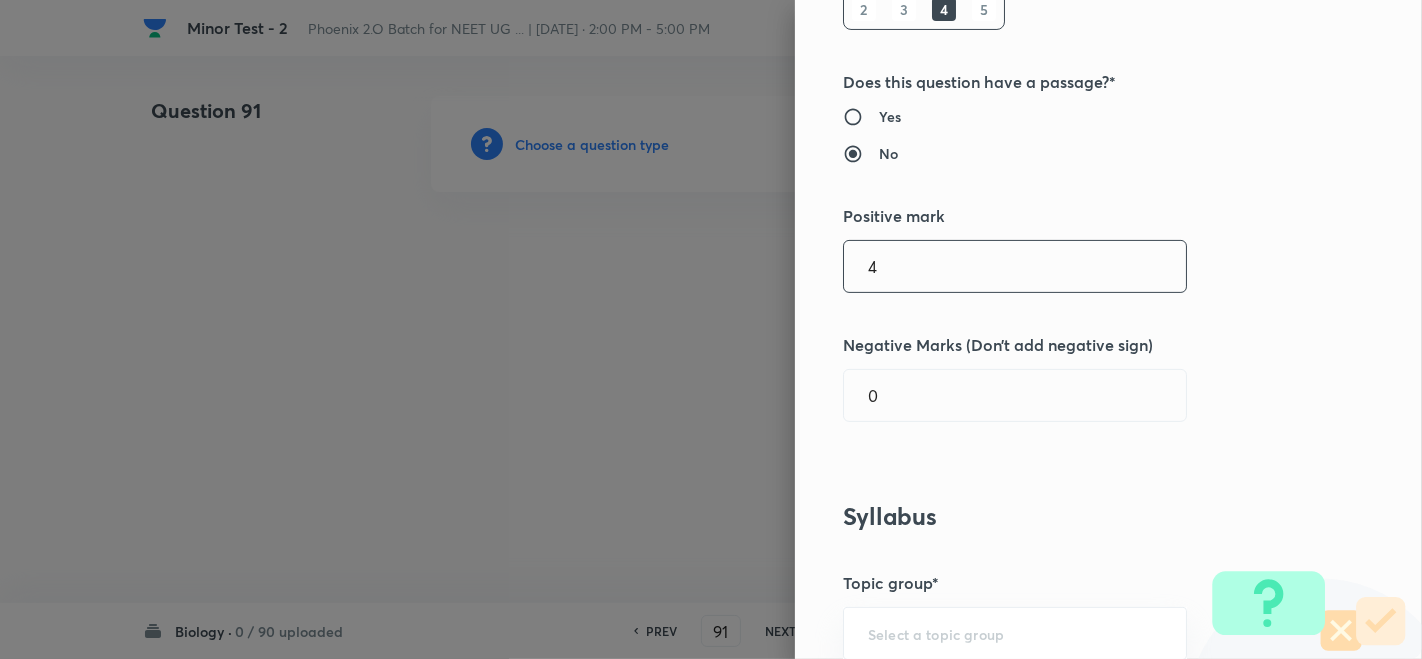 type on "4" 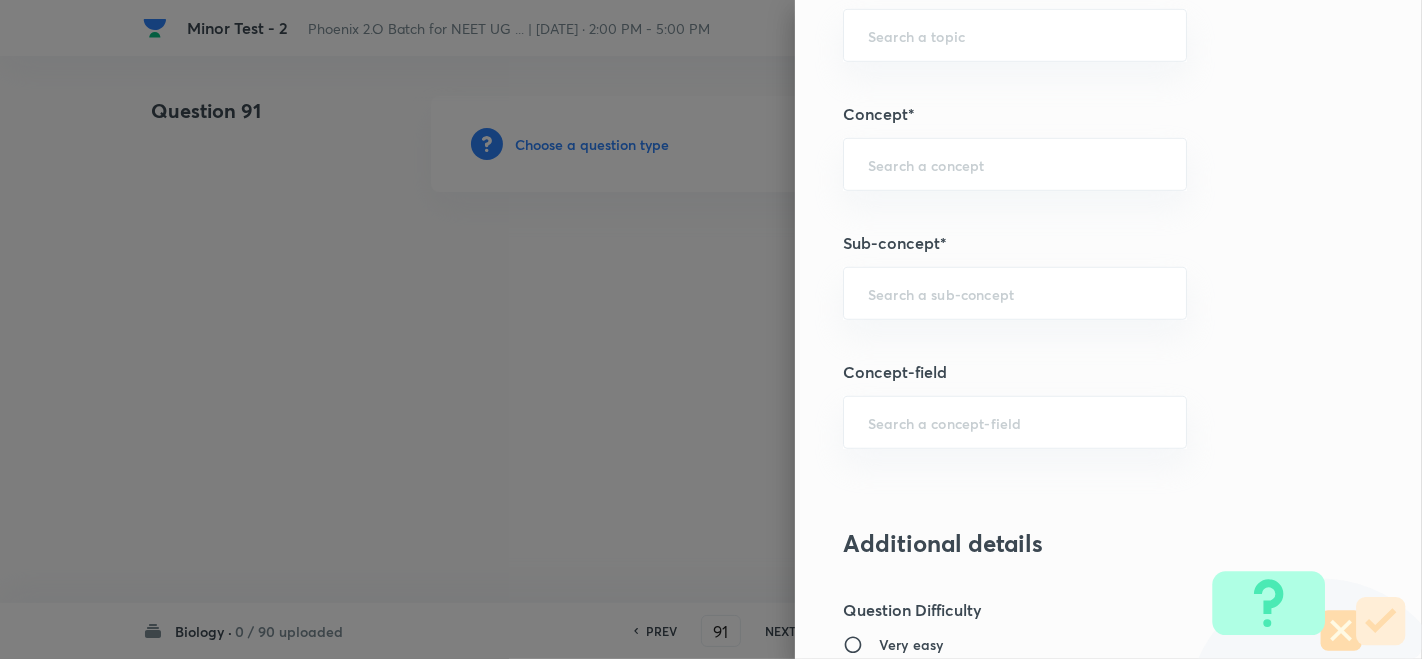 scroll, scrollTop: 1111, scrollLeft: 0, axis: vertical 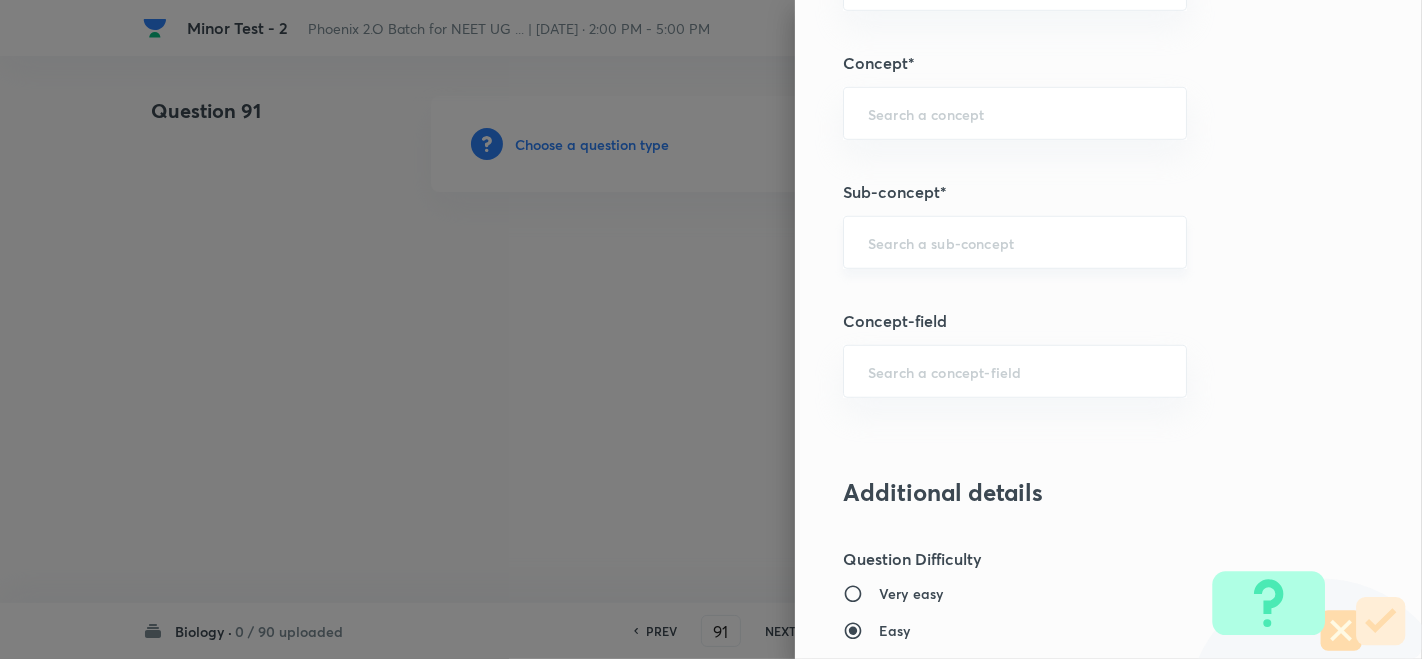 type on "1" 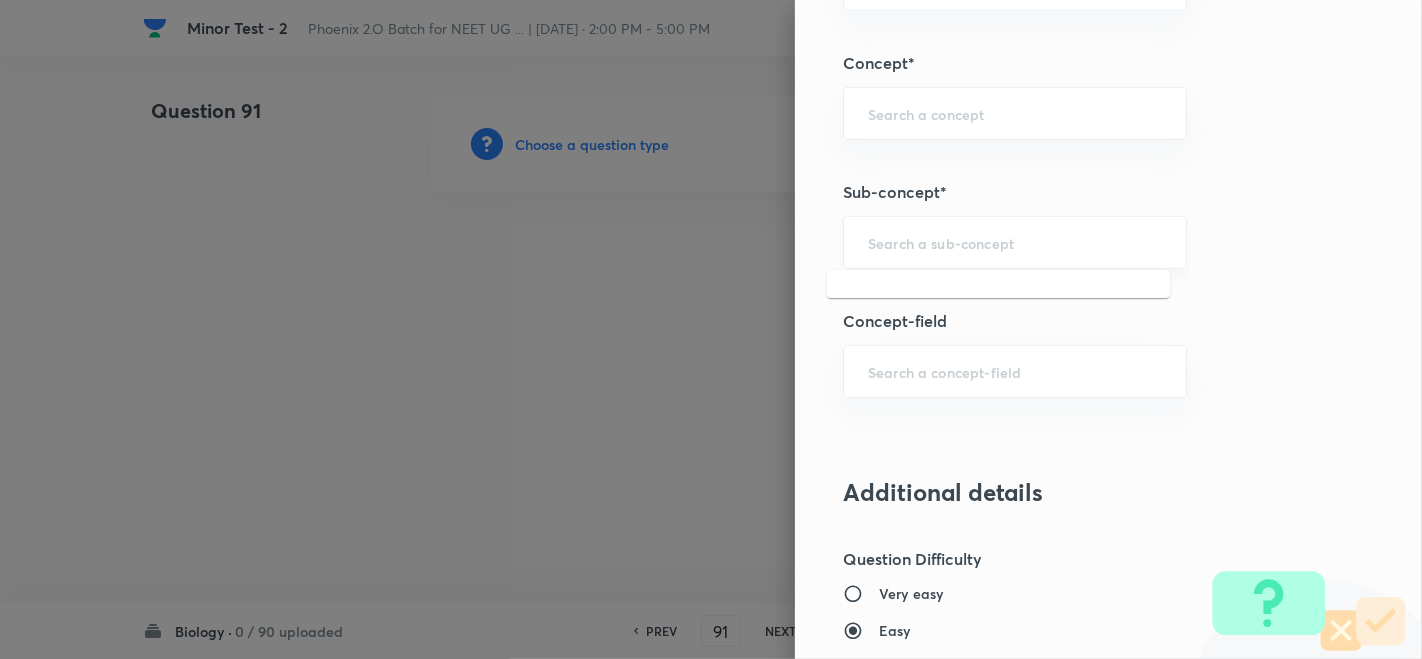 click at bounding box center (1015, 242) 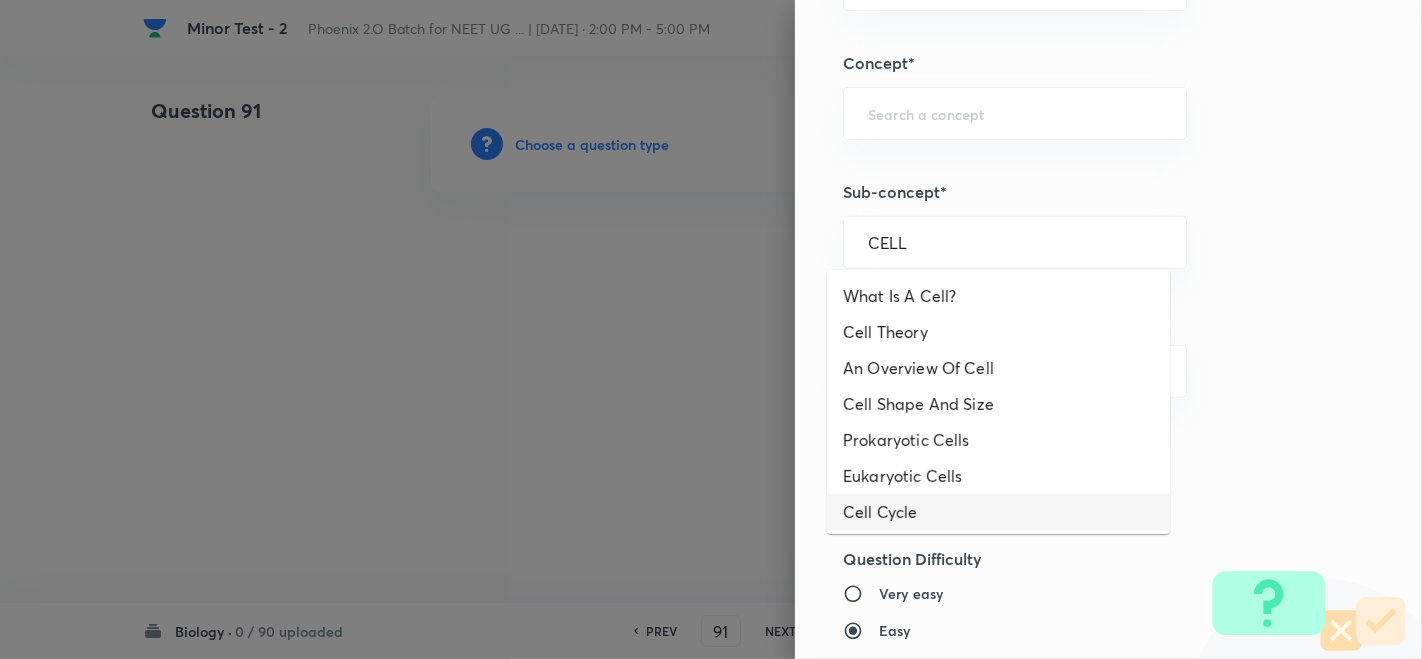 click on "Cell Cycle" at bounding box center [998, 512] 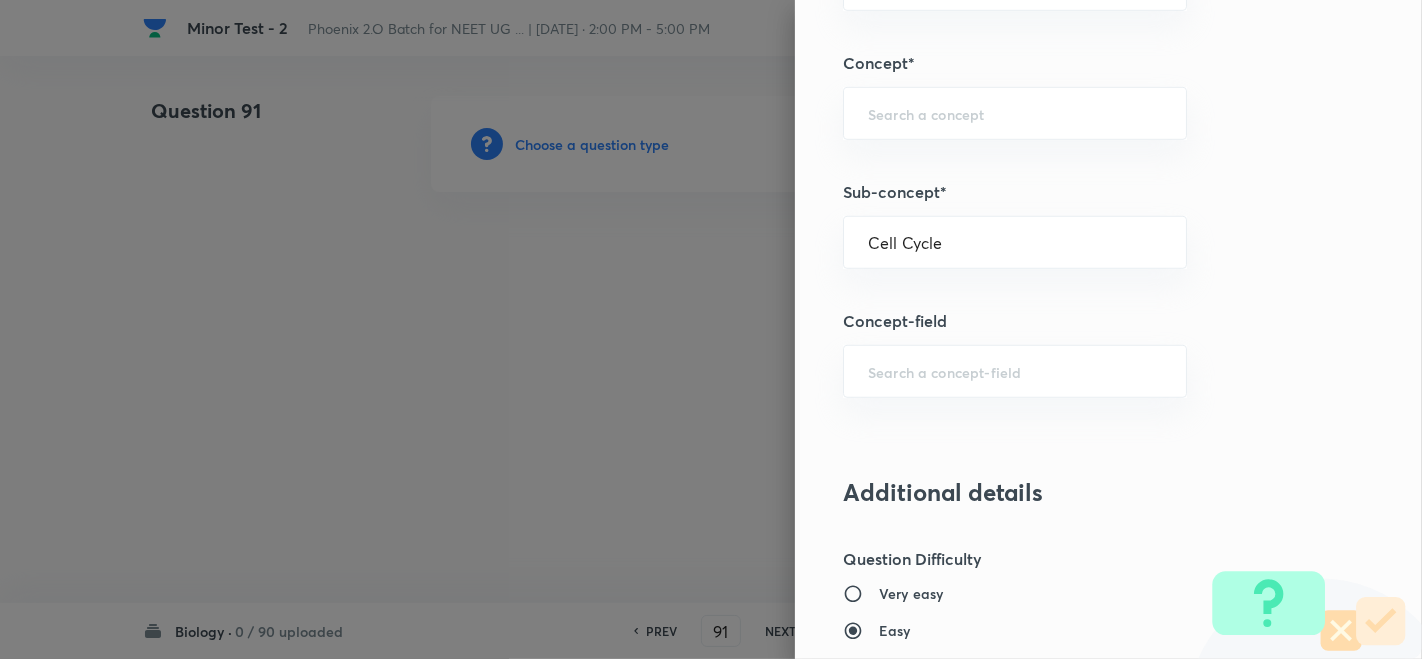 type on "Biology" 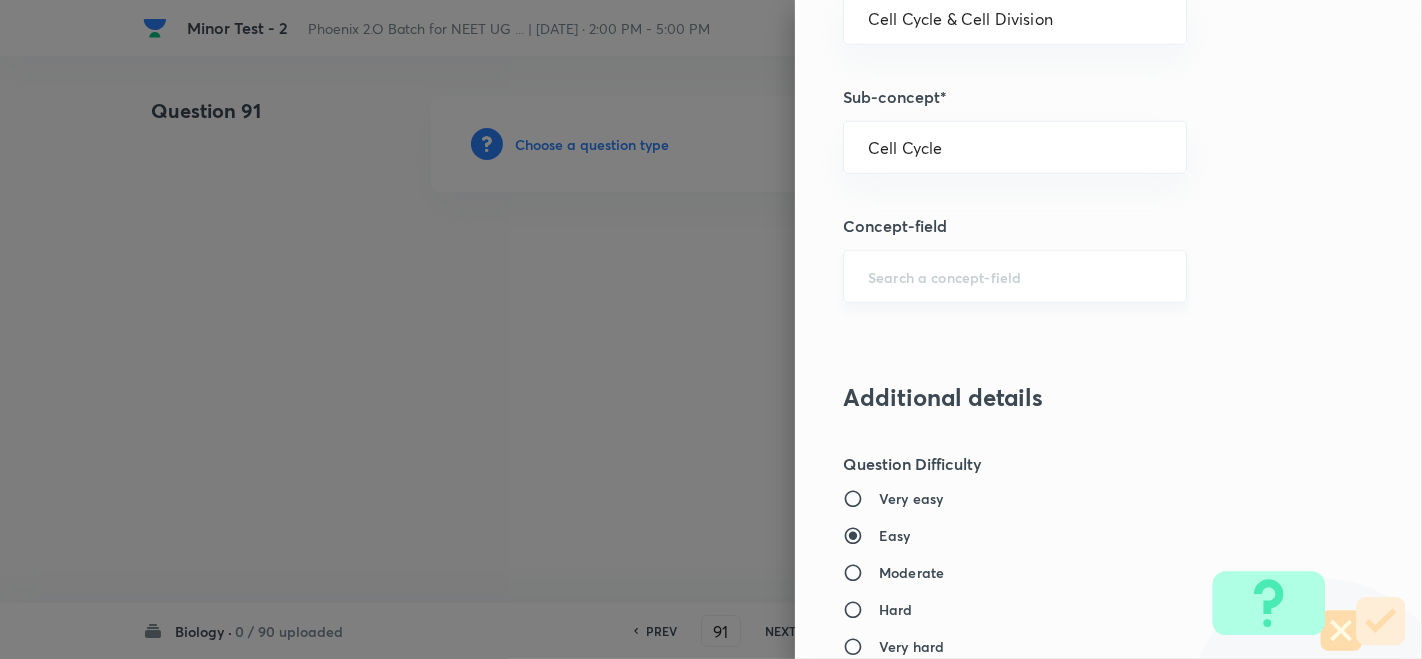 scroll, scrollTop: 1333, scrollLeft: 0, axis: vertical 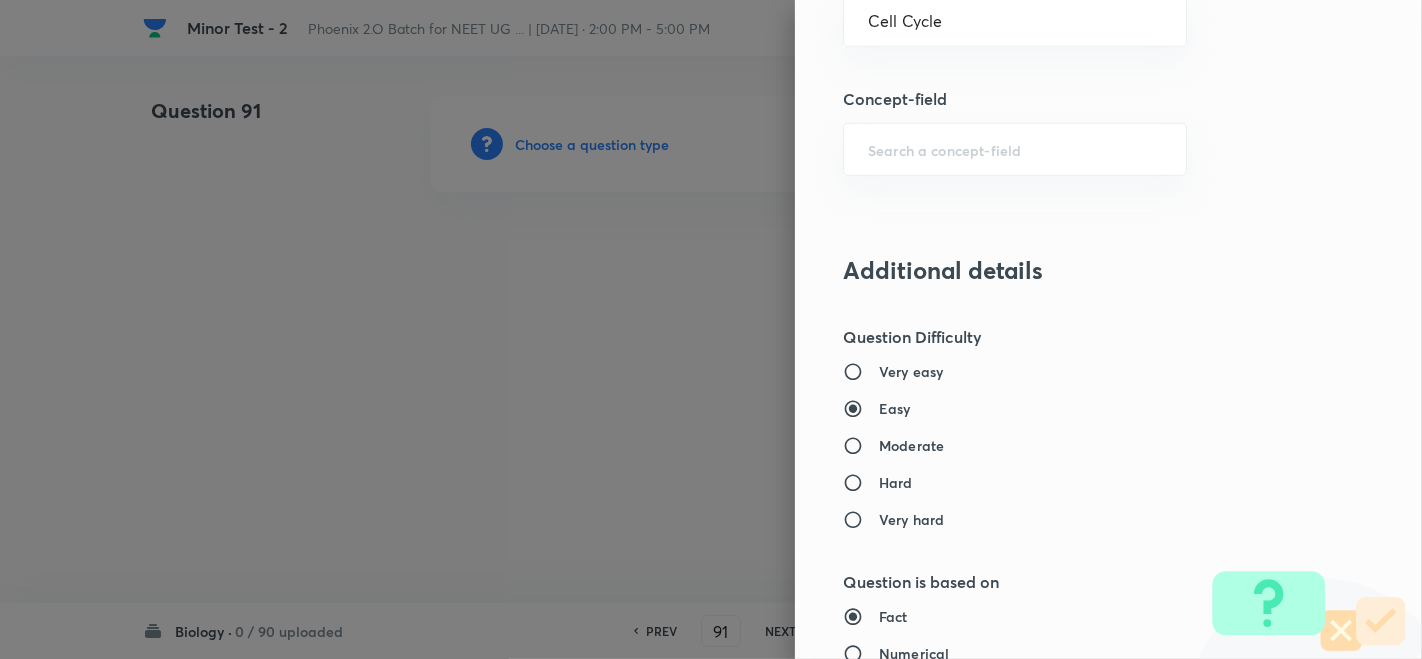 click on "Moderate" at bounding box center (911, 445) 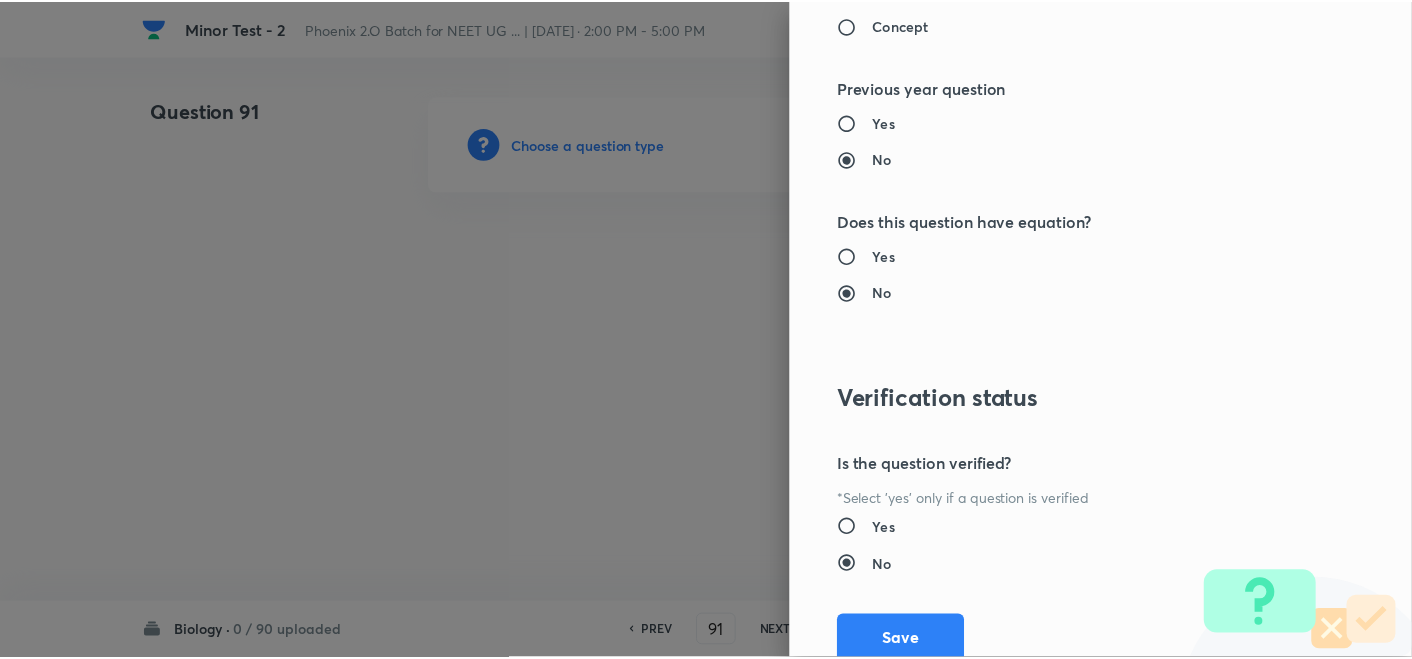 scroll, scrollTop: 2000, scrollLeft: 0, axis: vertical 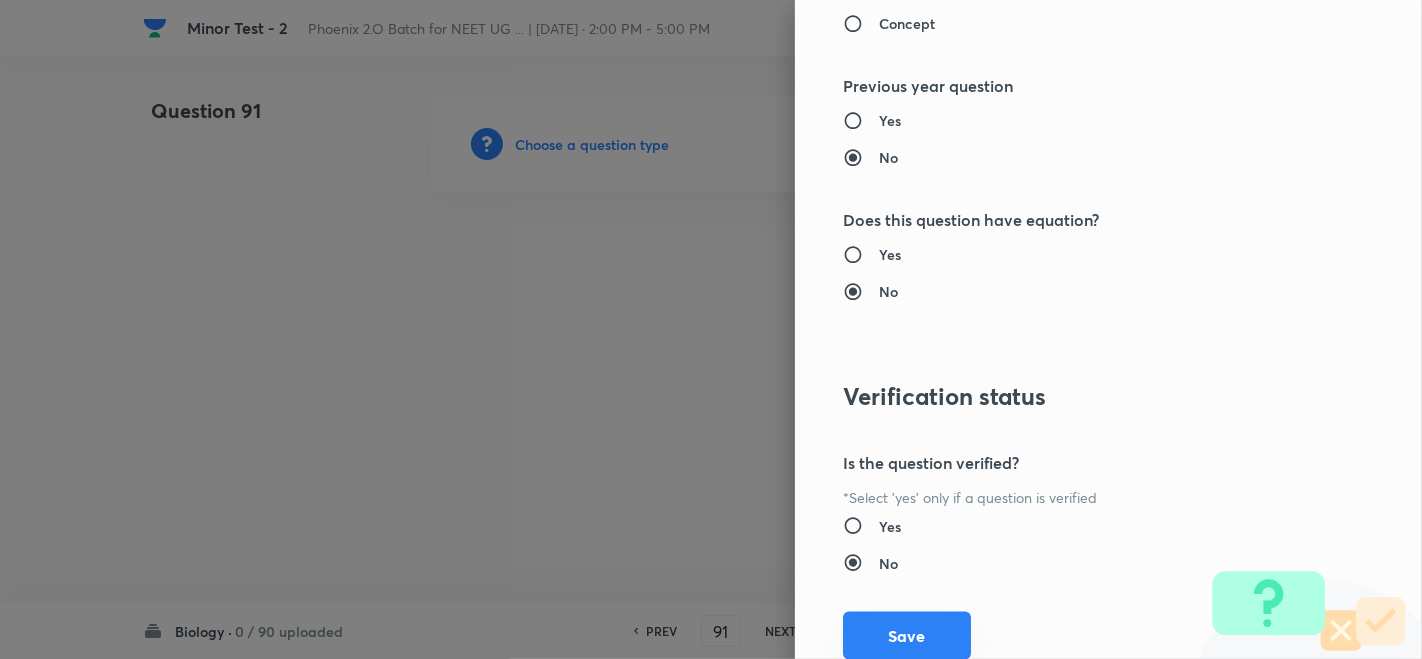 click on "Save" at bounding box center (907, 636) 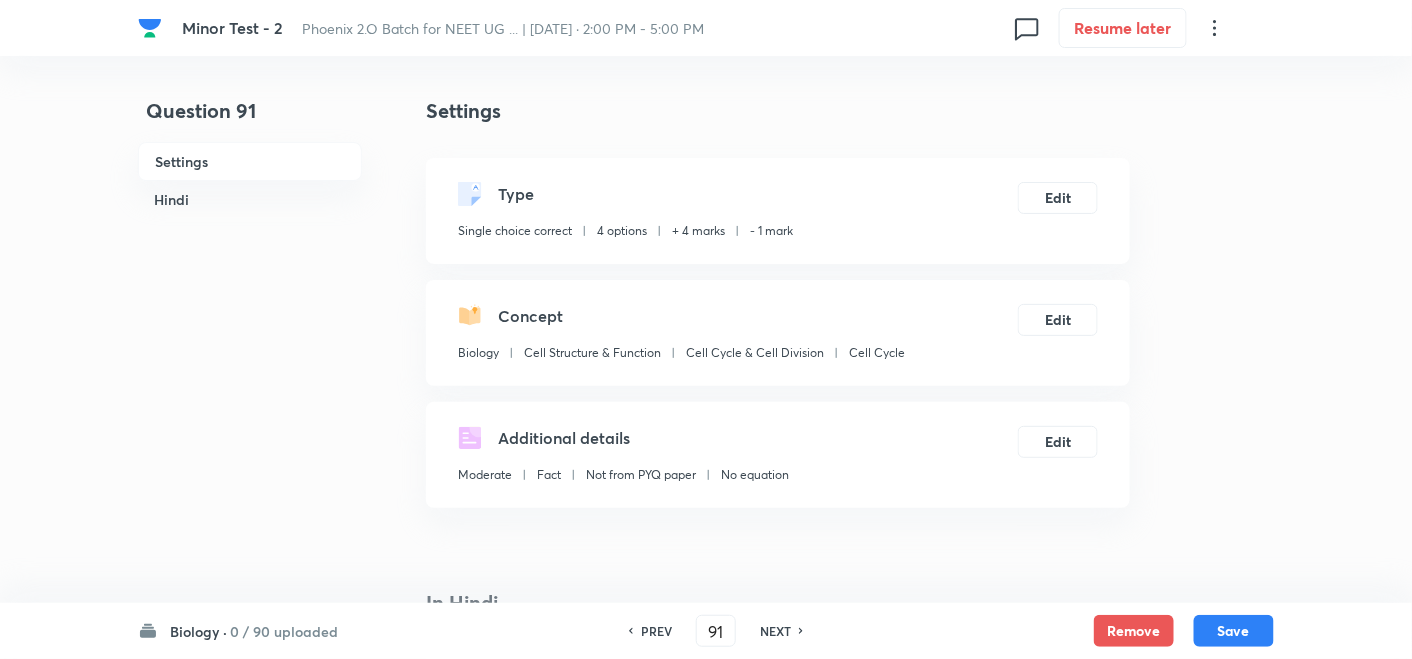 click on "Settings Type Single choice correct 4 options + 4 marks - 1 mark Edit Concept Biology Cell Structure & Function Cell Cycle & Cell Division Cell Cycle Edit Additional details Moderate Fact Not from PYQ paper No equation Edit In Hindi Question Option A Mark as correct answer Option B Mark as correct answer Option C Mark as correct answer Option D Mark as correct answer Solution" at bounding box center (778, 1314) 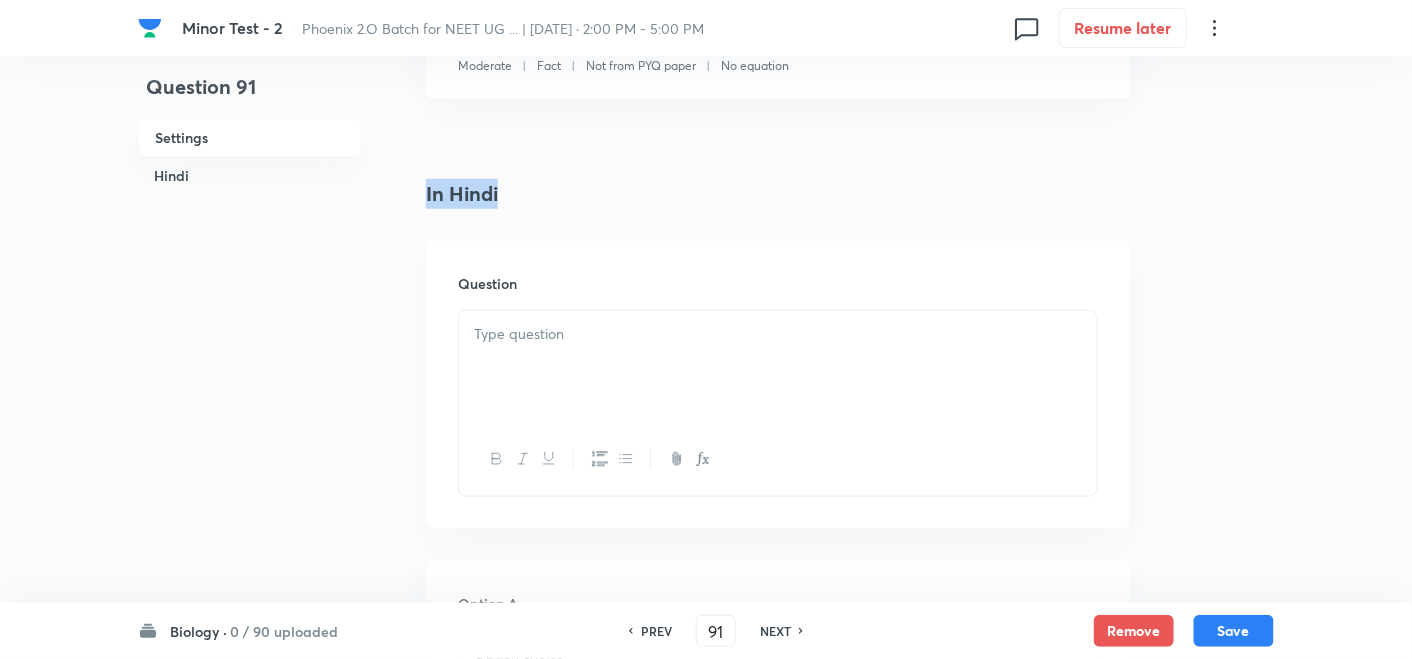 scroll, scrollTop: 444, scrollLeft: 0, axis: vertical 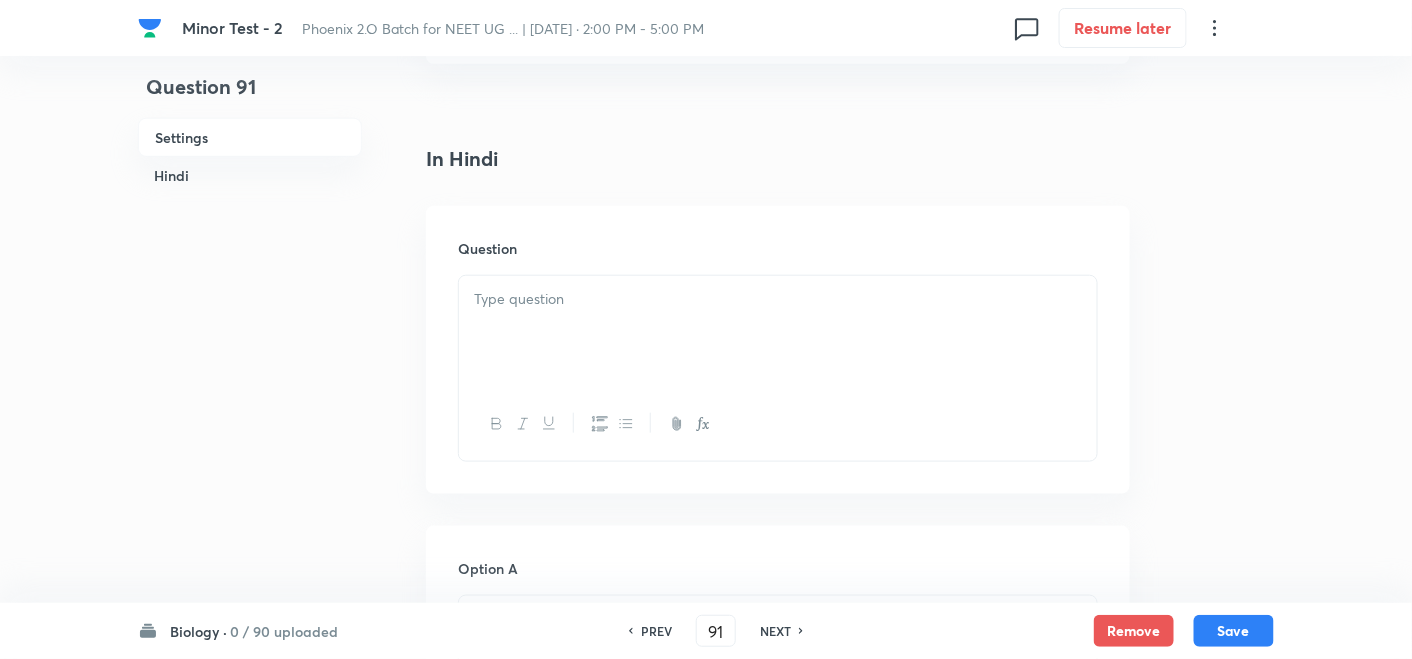 click at bounding box center (778, 332) 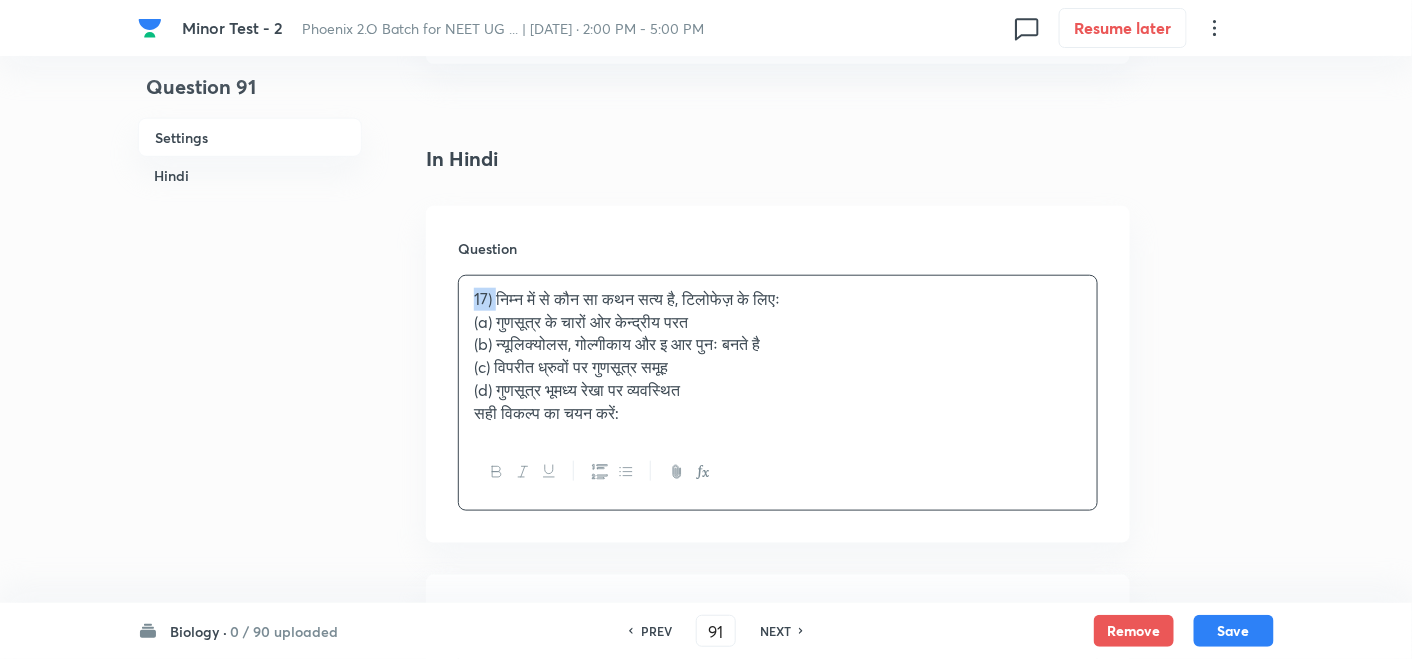 drag, startPoint x: 500, startPoint y: 297, endPoint x: 445, endPoint y: 292, distance: 55.226807 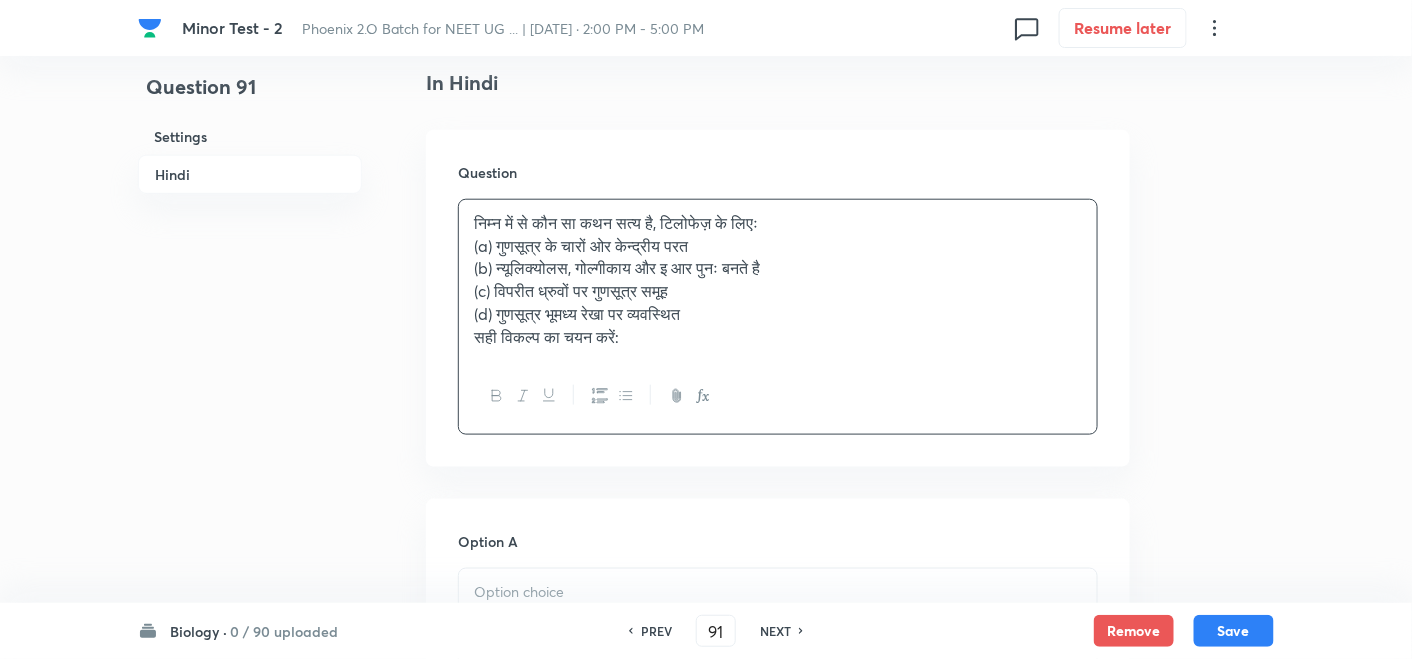 scroll, scrollTop: 555, scrollLeft: 0, axis: vertical 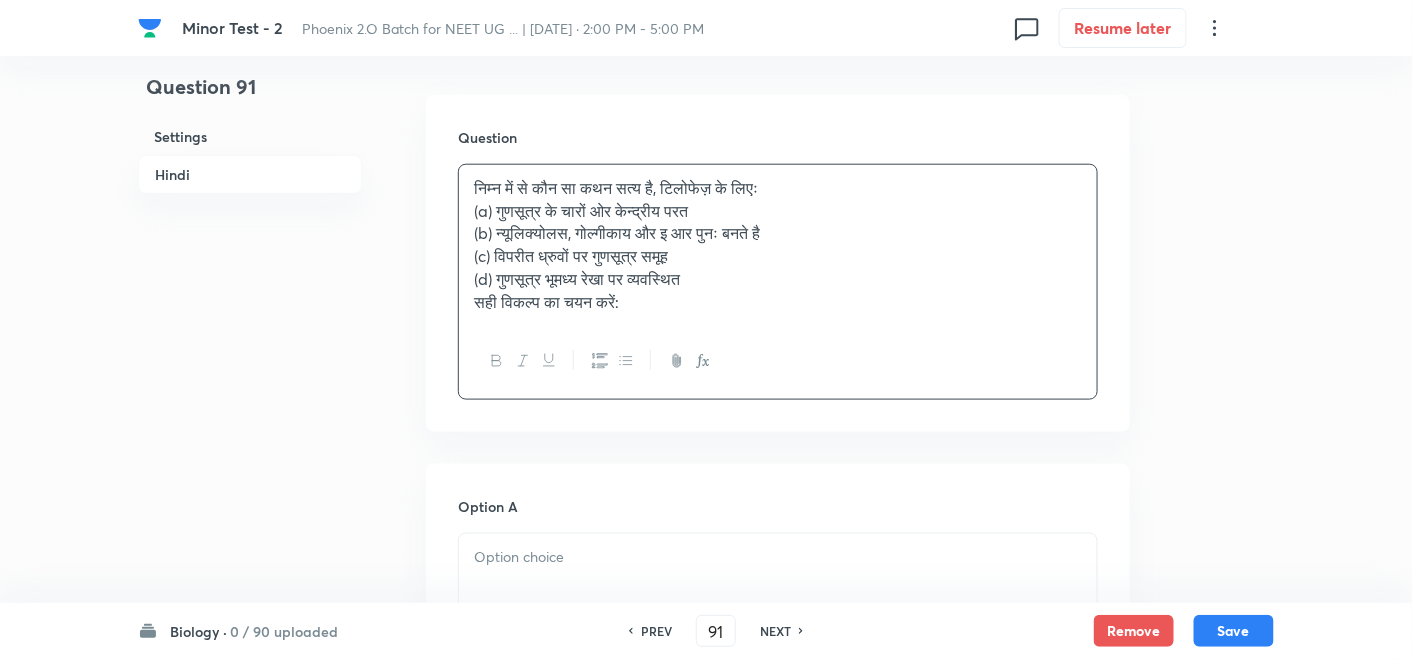 click at bounding box center (778, 557) 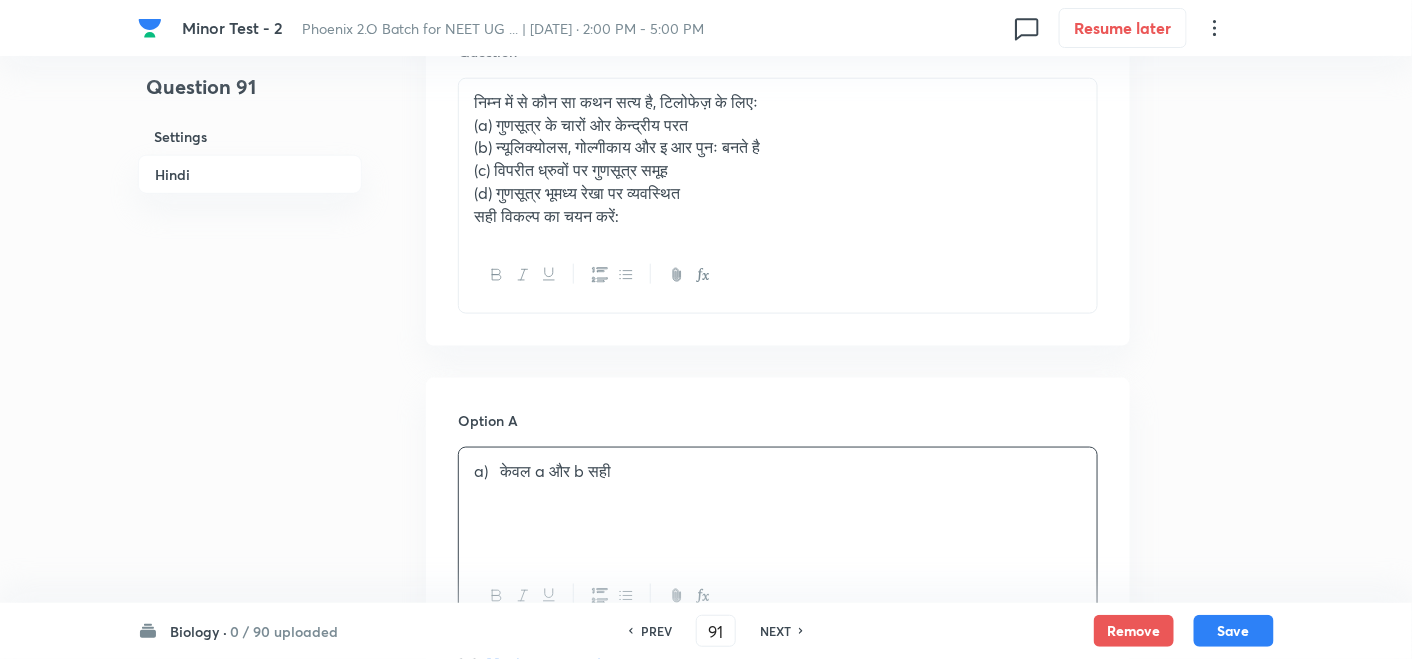 scroll, scrollTop: 888, scrollLeft: 0, axis: vertical 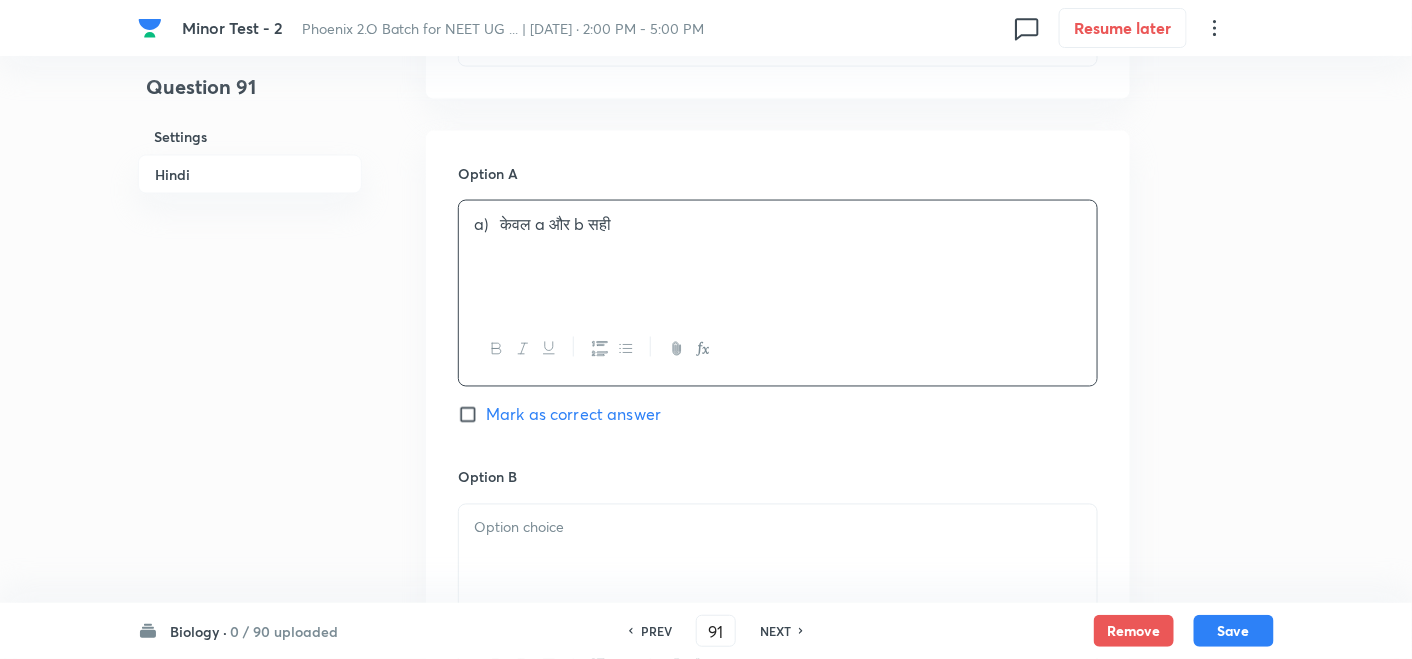 click at bounding box center [778, 528] 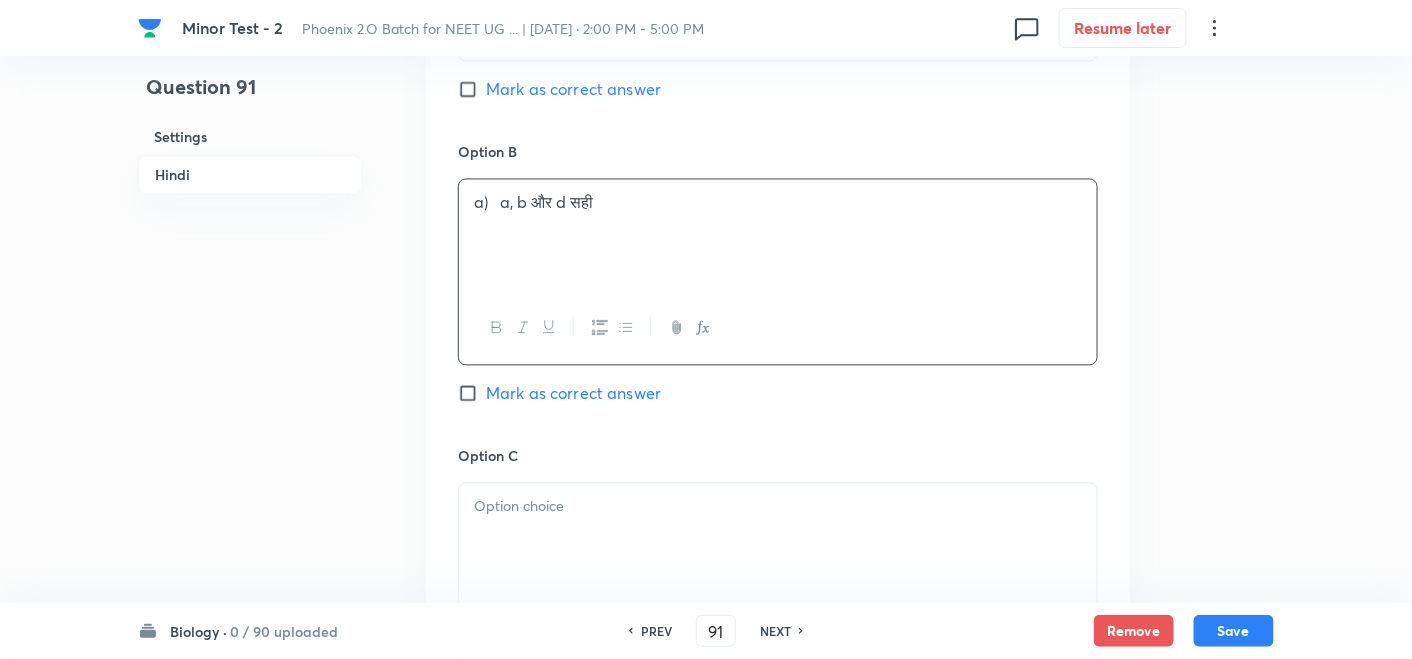 scroll, scrollTop: 1222, scrollLeft: 0, axis: vertical 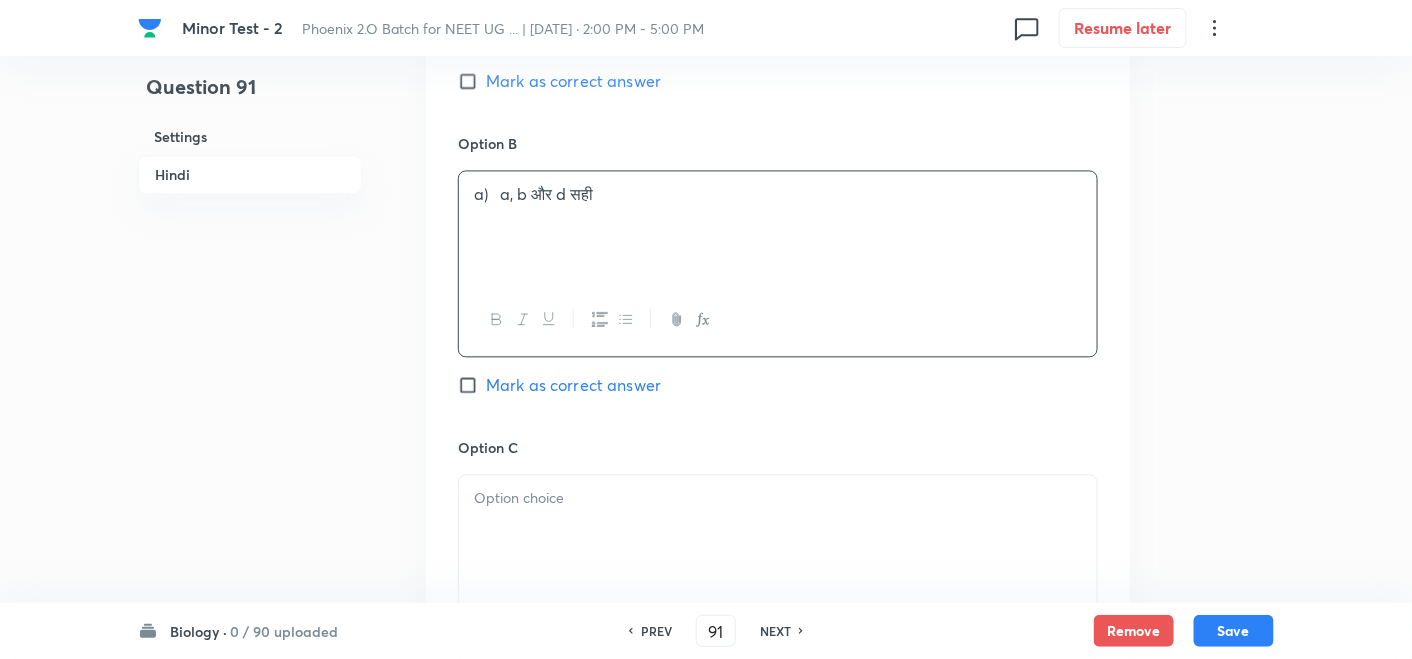 click on "Option C Mark as correct answer" at bounding box center (778, 589) 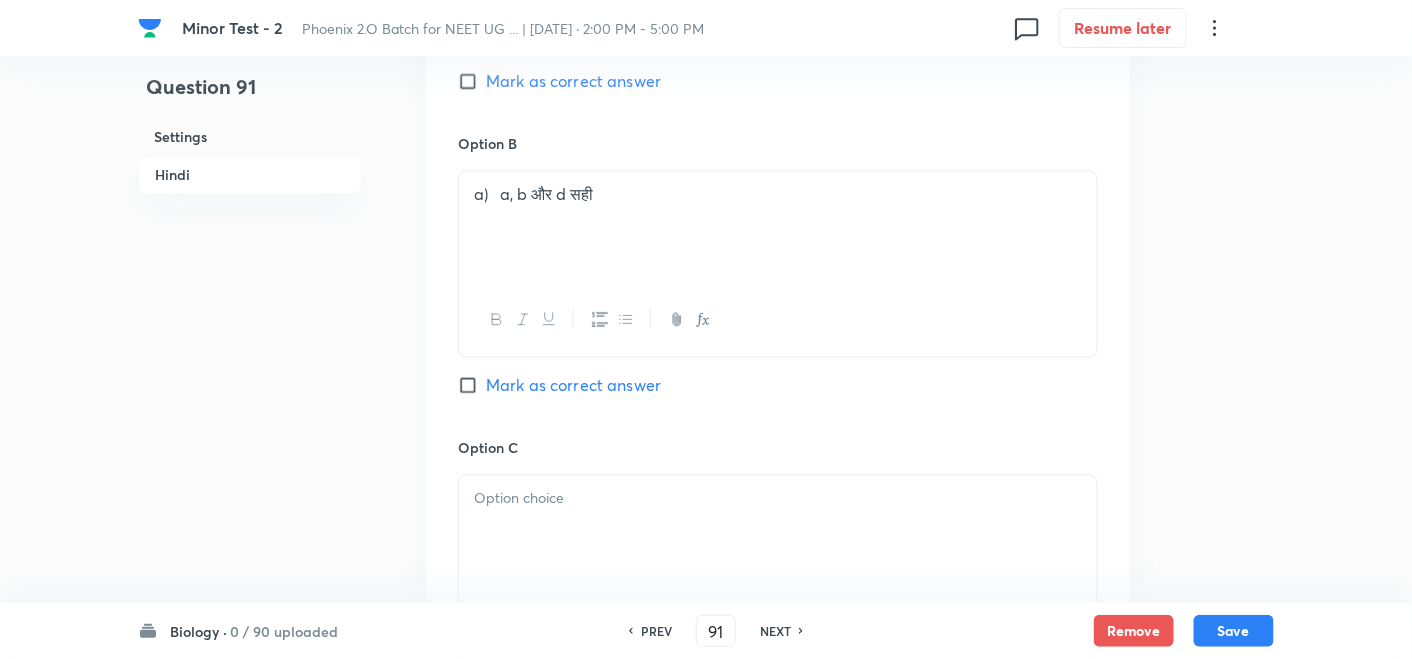 click at bounding box center [778, 498] 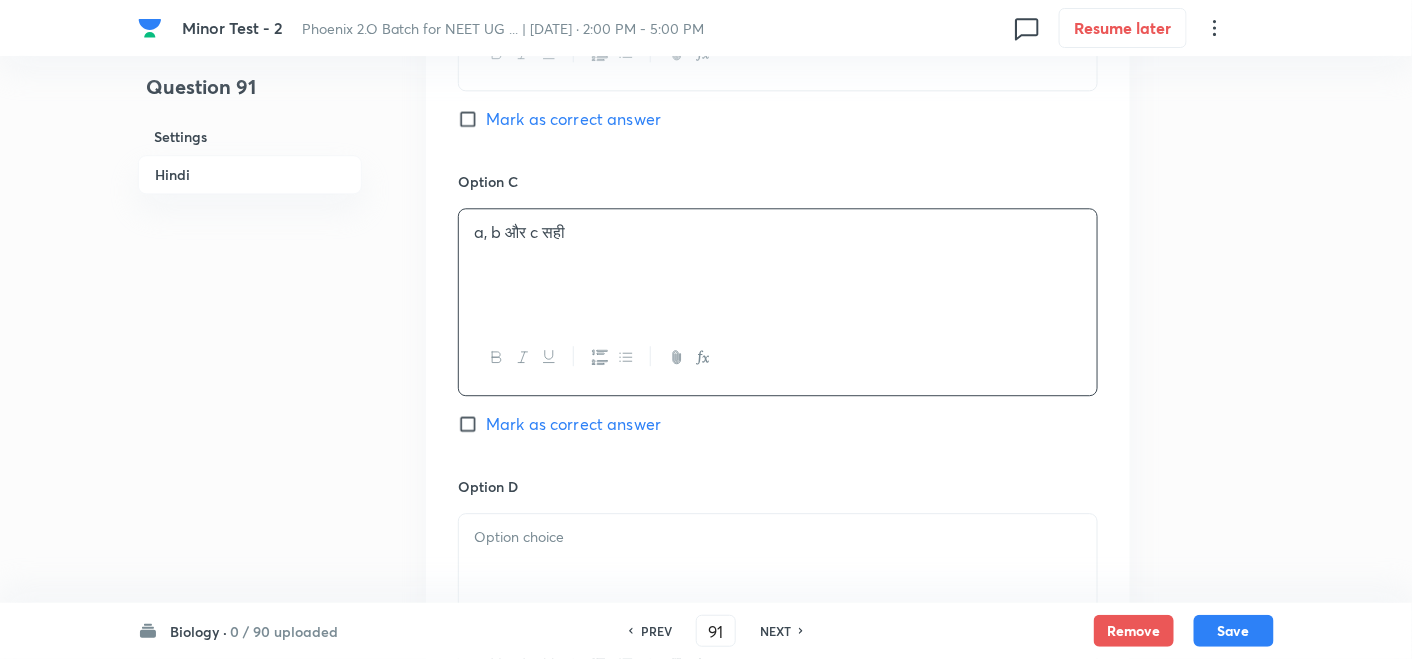 scroll, scrollTop: 1555, scrollLeft: 0, axis: vertical 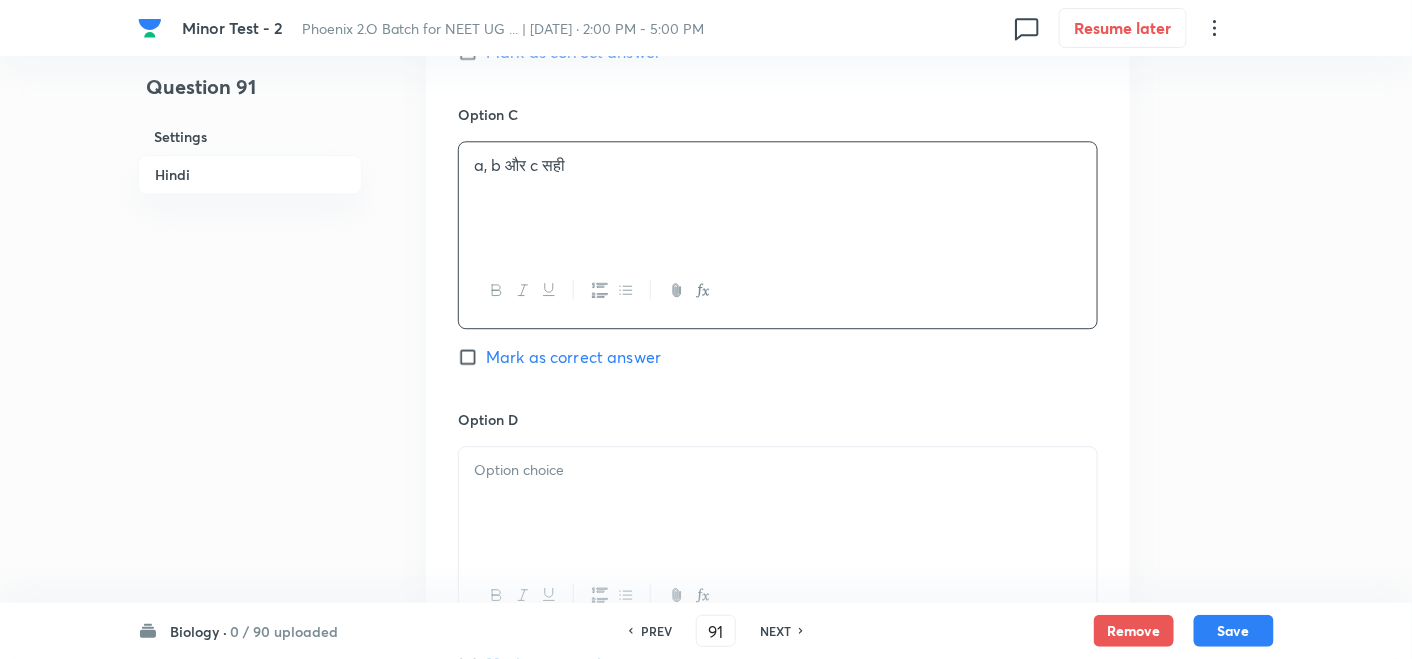 click at bounding box center [778, 470] 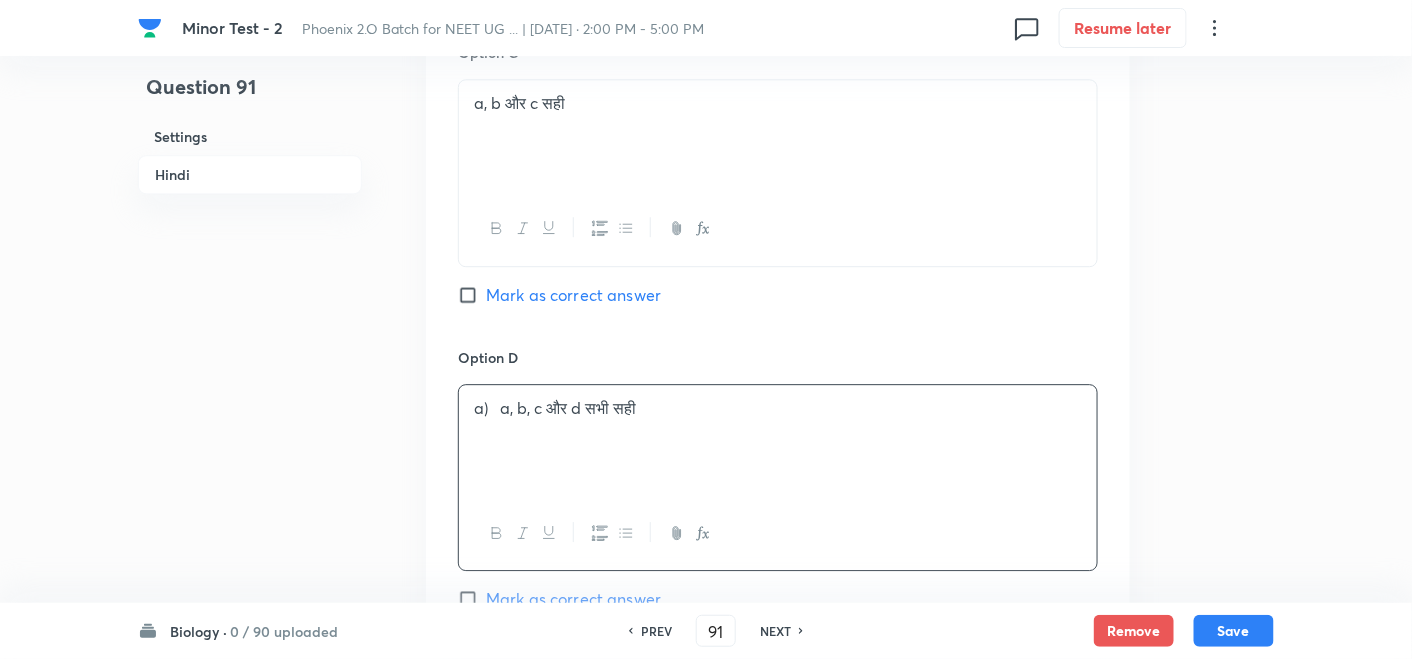 scroll, scrollTop: 1666, scrollLeft: 0, axis: vertical 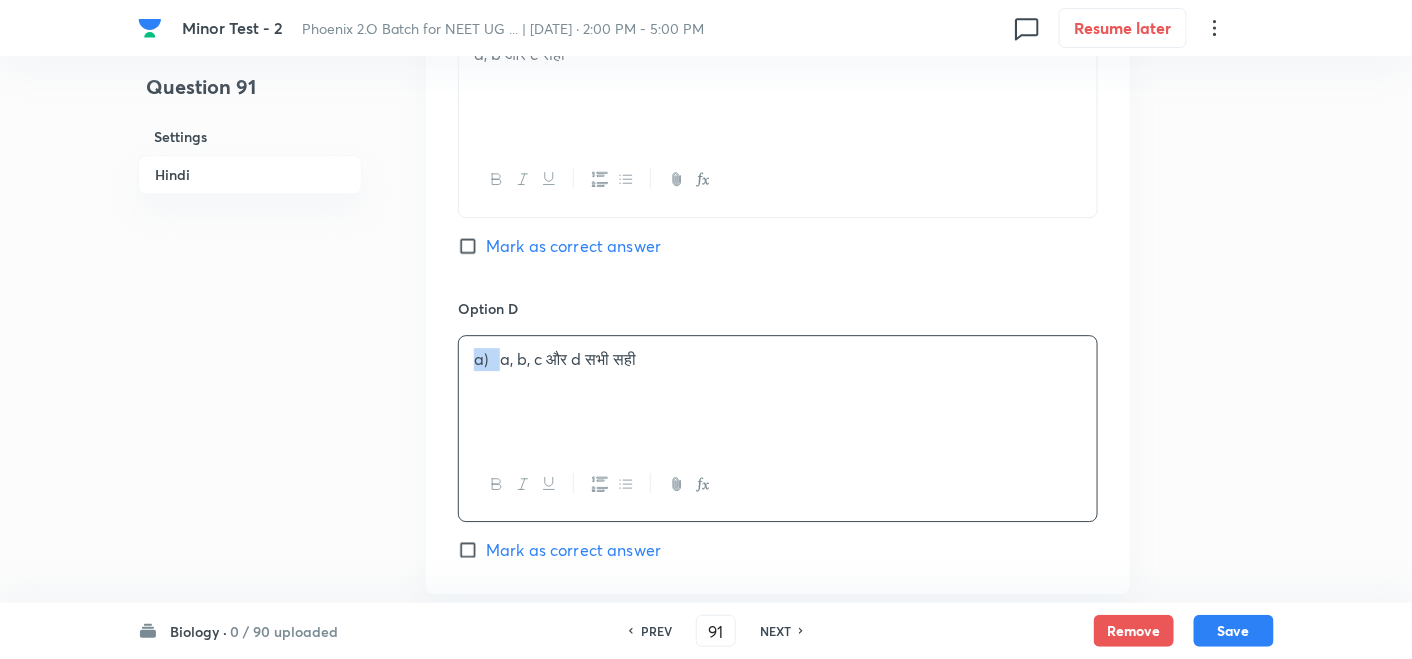drag, startPoint x: 499, startPoint y: 361, endPoint x: 435, endPoint y: 364, distance: 64.070274 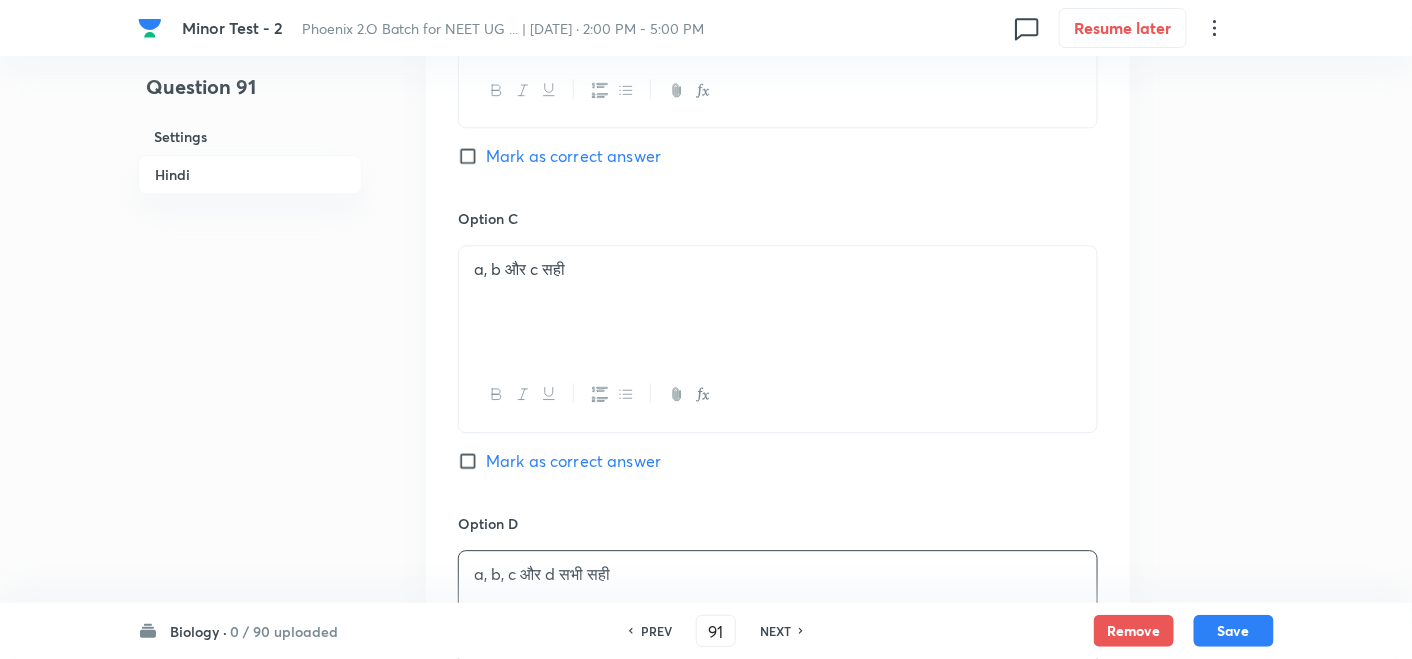 scroll, scrollTop: 1444, scrollLeft: 0, axis: vertical 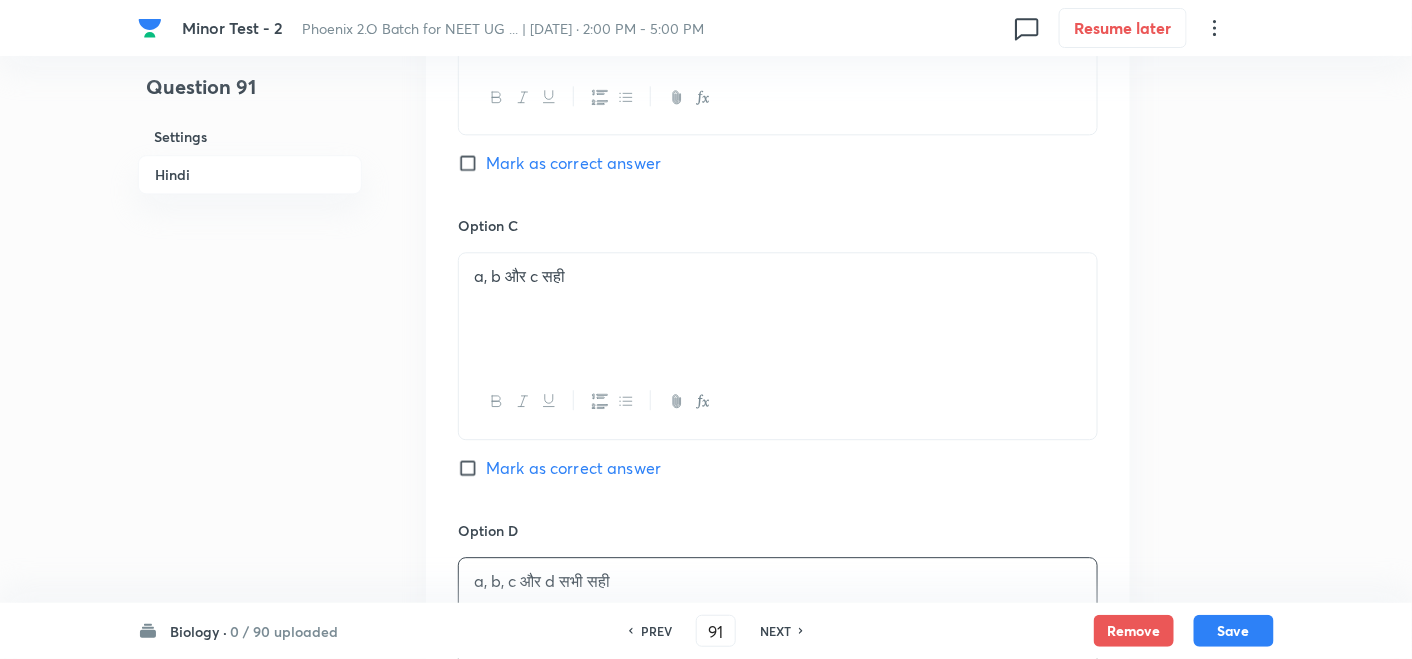 click on "a, b और c सही" at bounding box center [778, 276] 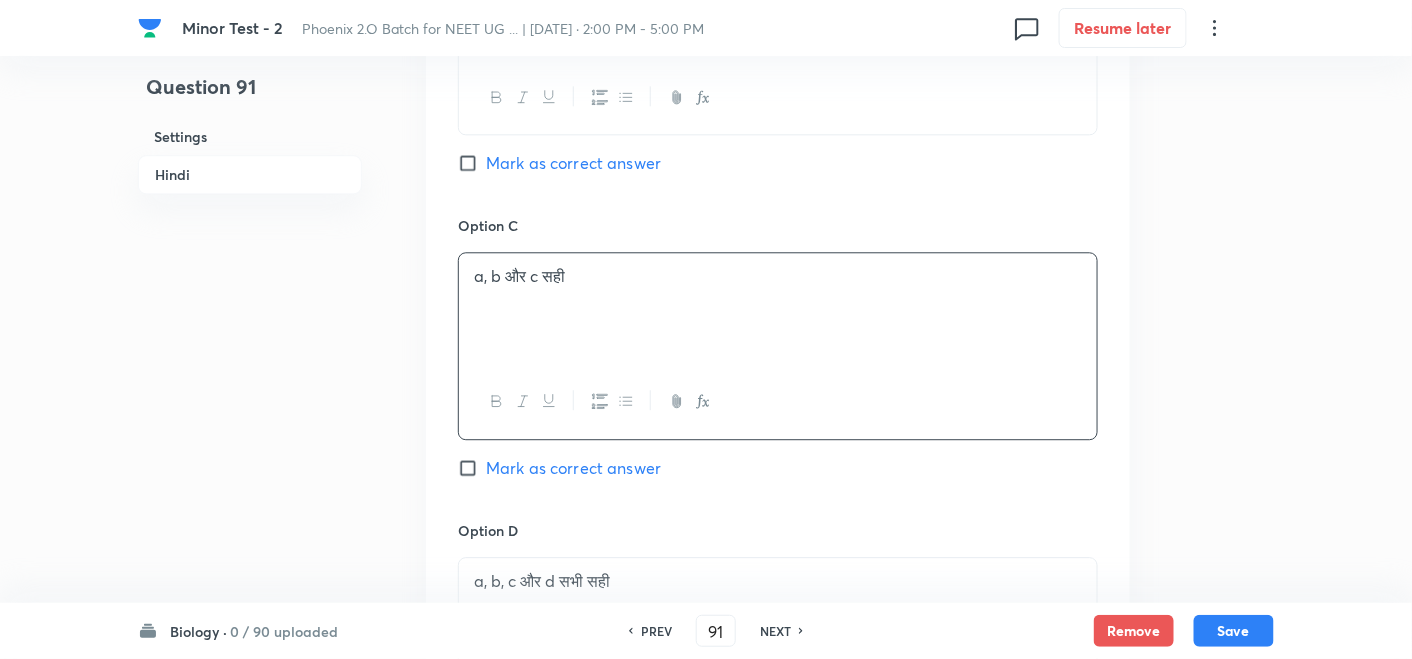 scroll, scrollTop: 1222, scrollLeft: 0, axis: vertical 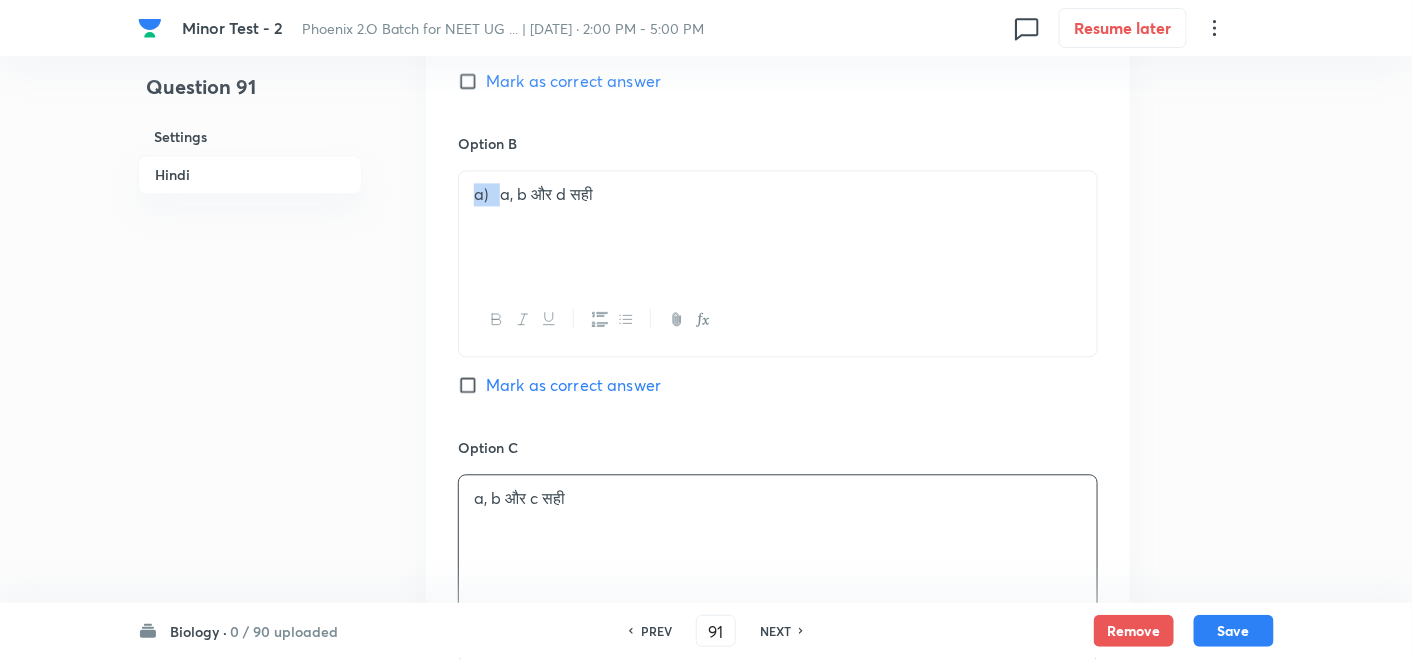 drag, startPoint x: 501, startPoint y: 208, endPoint x: 409, endPoint y: 207, distance: 92.00543 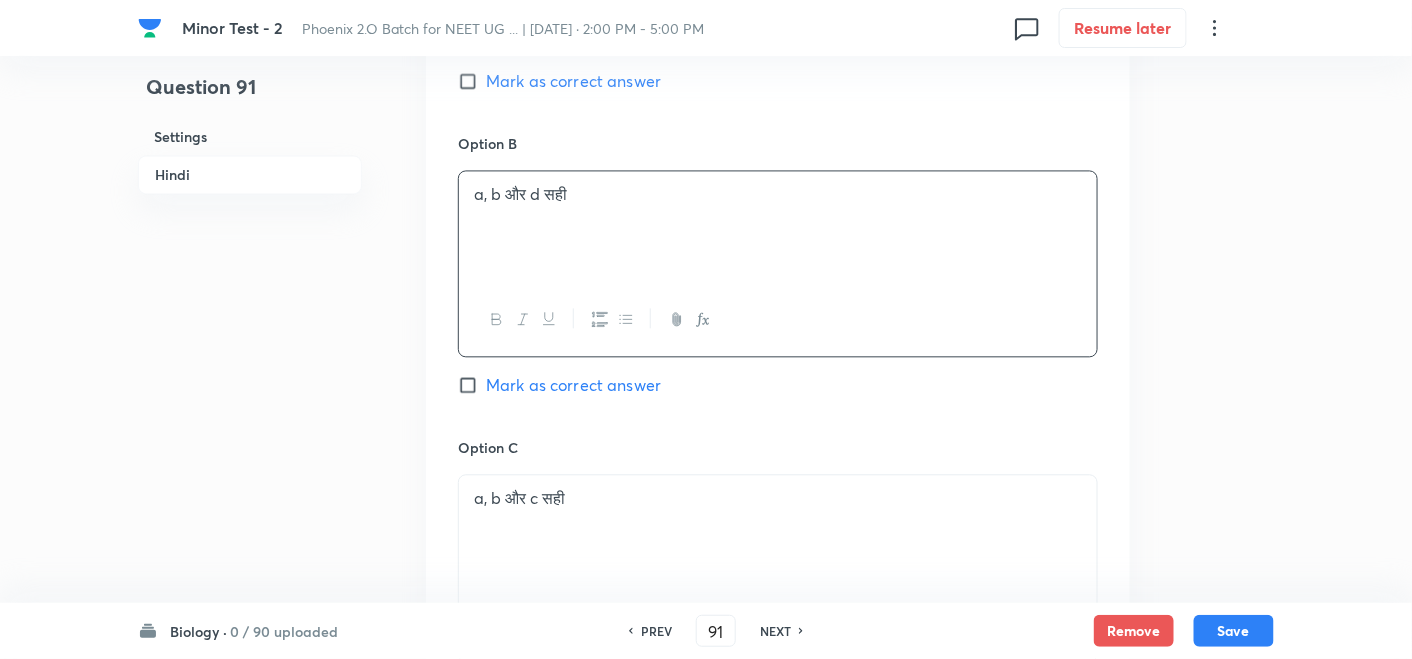 scroll, scrollTop: 1000, scrollLeft: 0, axis: vertical 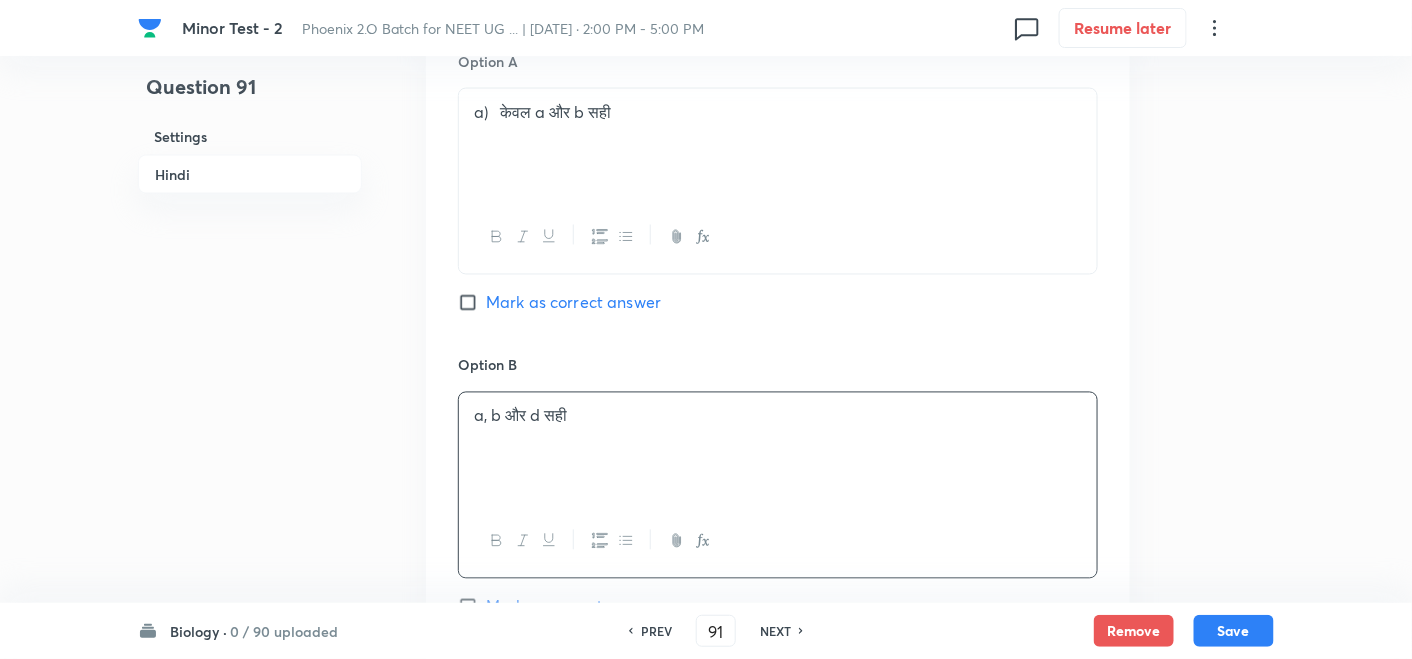 click on "a)   केवल a और b सही" at bounding box center [778, 112] 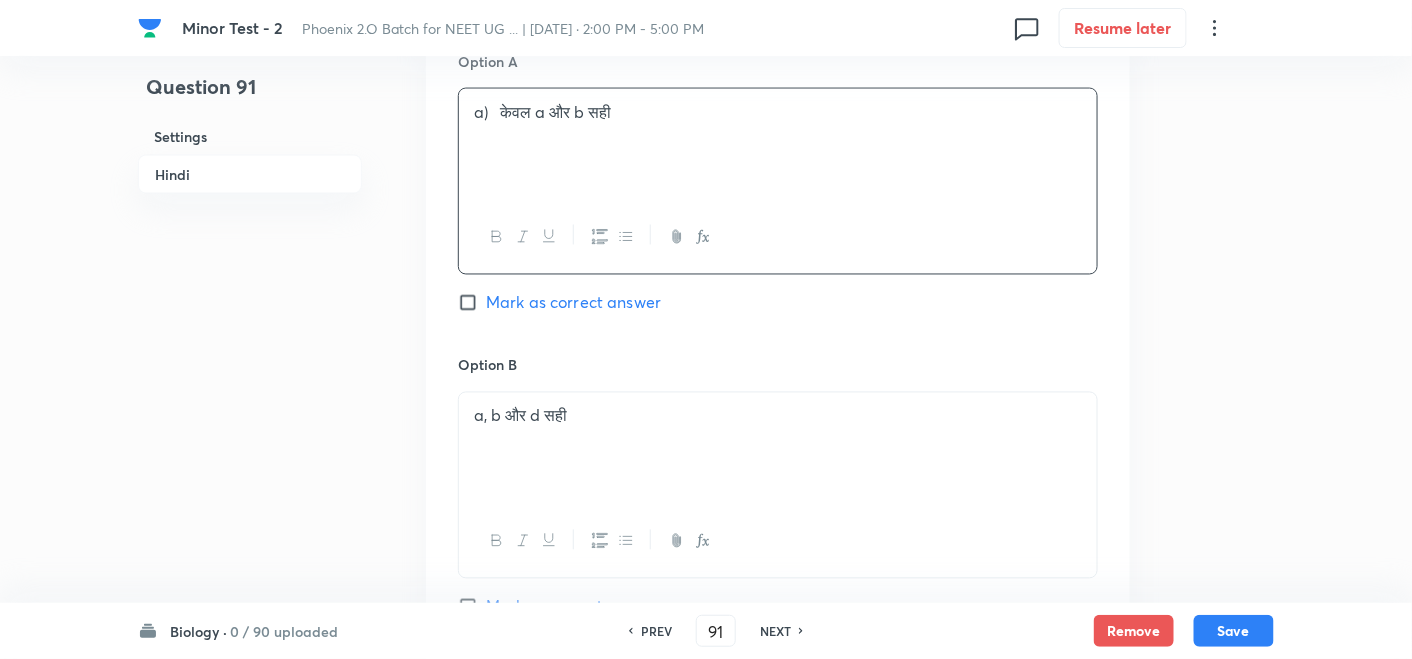 click on "a)   केवल a और b सही" at bounding box center [778, 112] 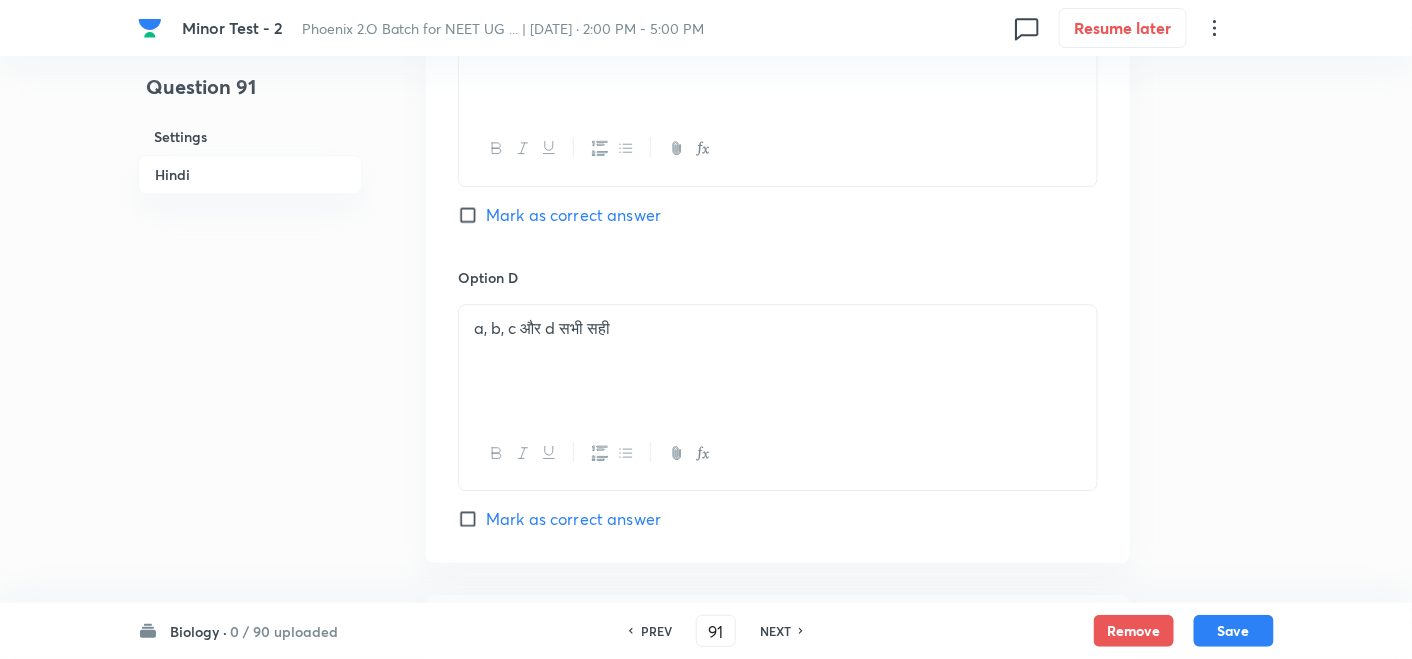 scroll, scrollTop: 1650, scrollLeft: 0, axis: vertical 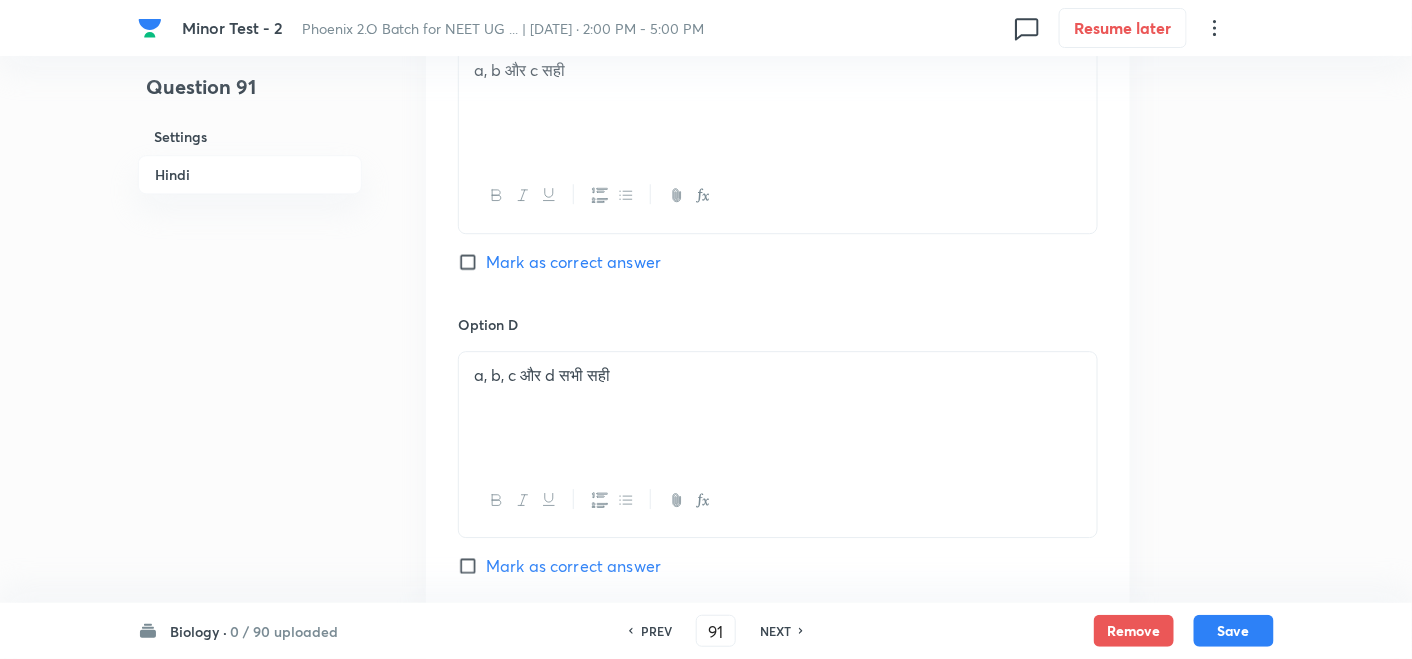 click on "Mark as correct answer" at bounding box center (472, 262) 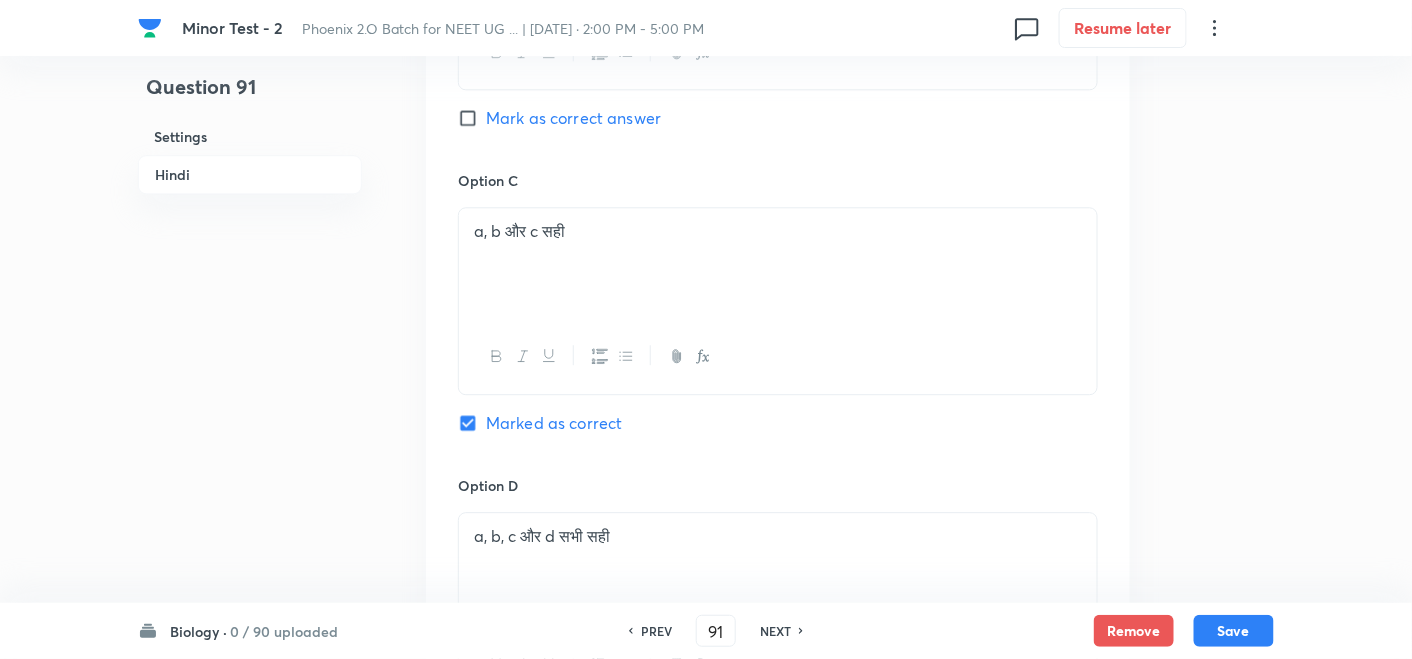 scroll, scrollTop: 1205, scrollLeft: 0, axis: vertical 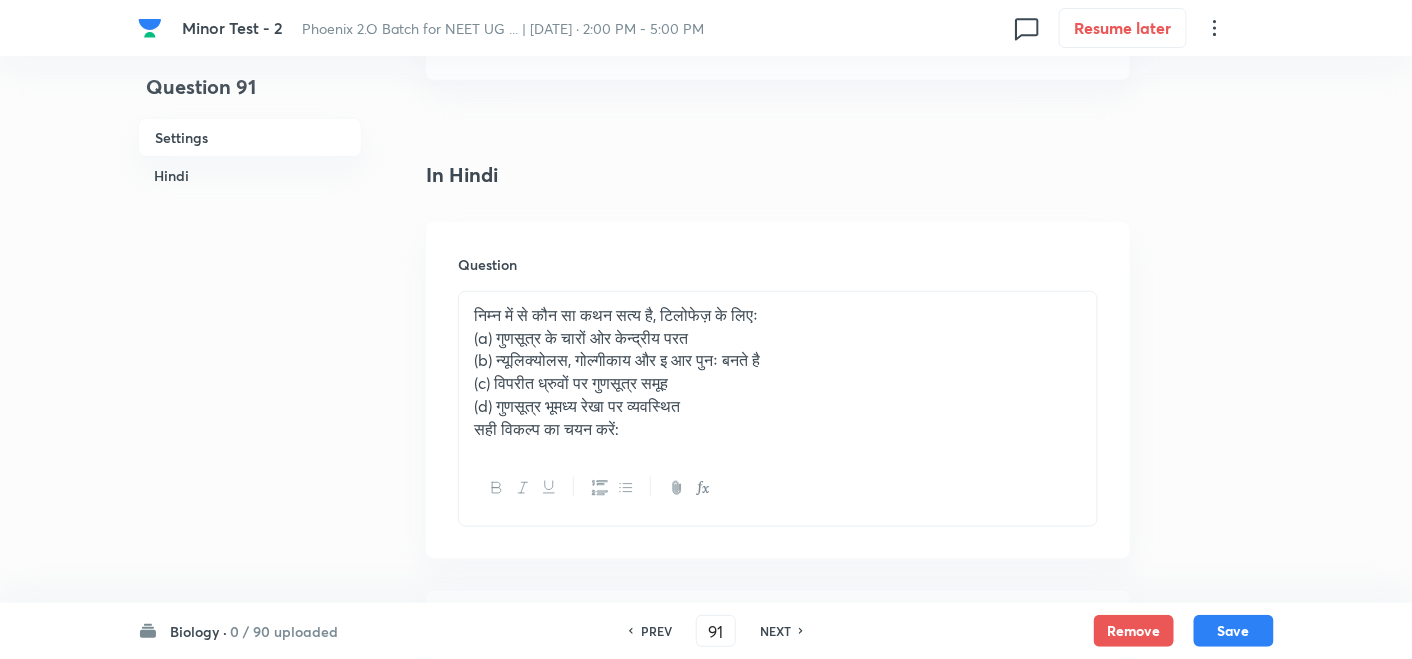 click on "निम्न में से कौन सा कथन सत्य है, टिलोफेज़ के लिएः" at bounding box center [778, 315] 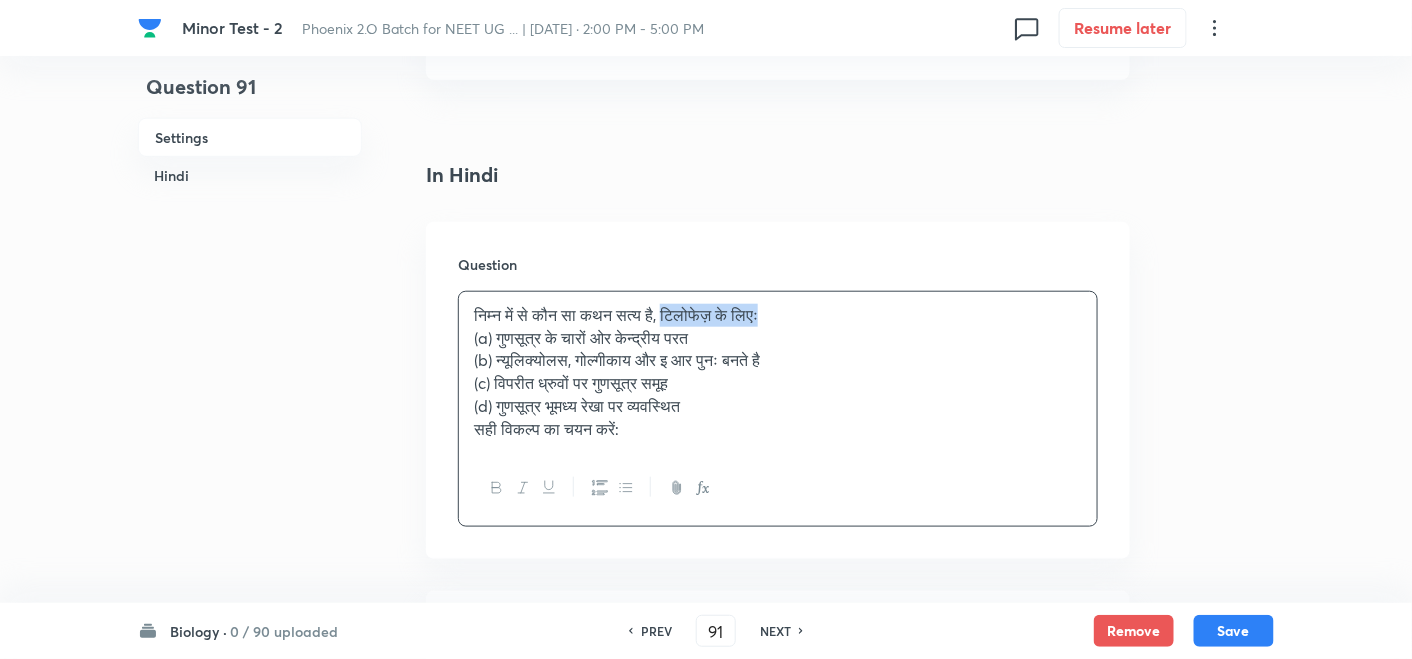 drag, startPoint x: 771, startPoint y: 319, endPoint x: 675, endPoint y: 320, distance: 96.00521 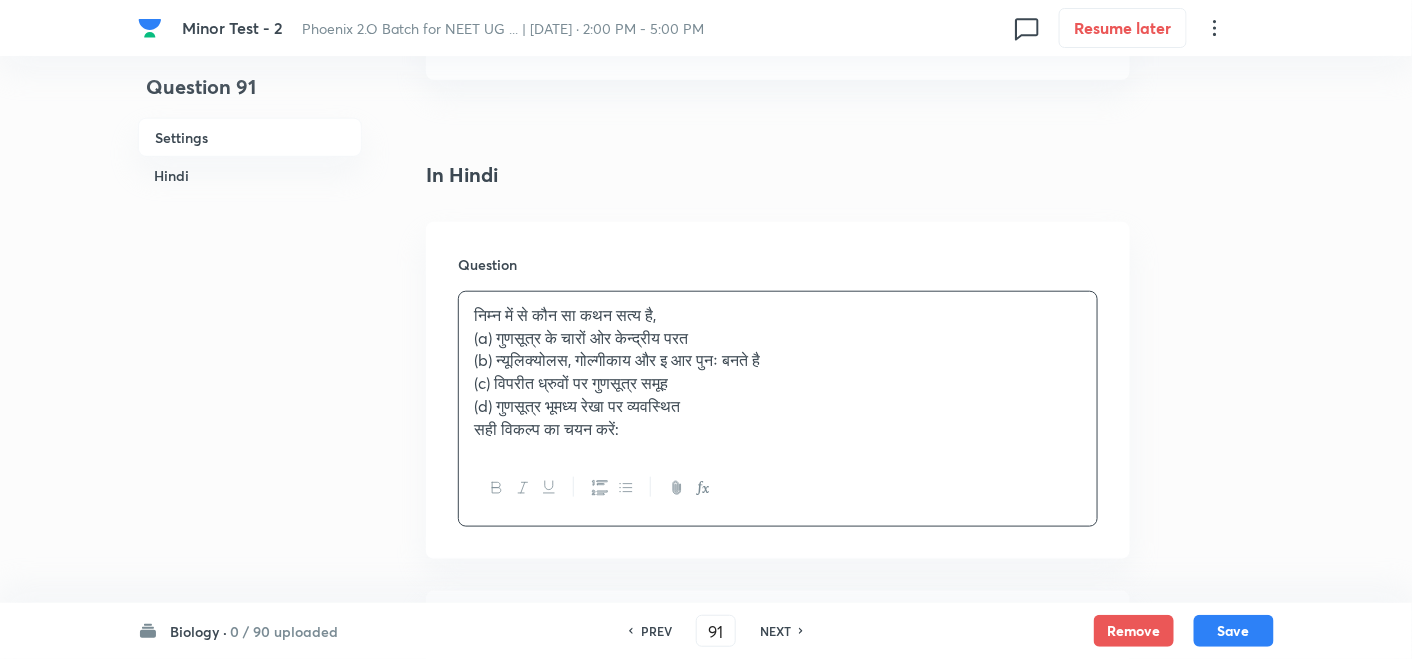 click on "निम्न में से कौन सा कथन सत्य है," at bounding box center [778, 315] 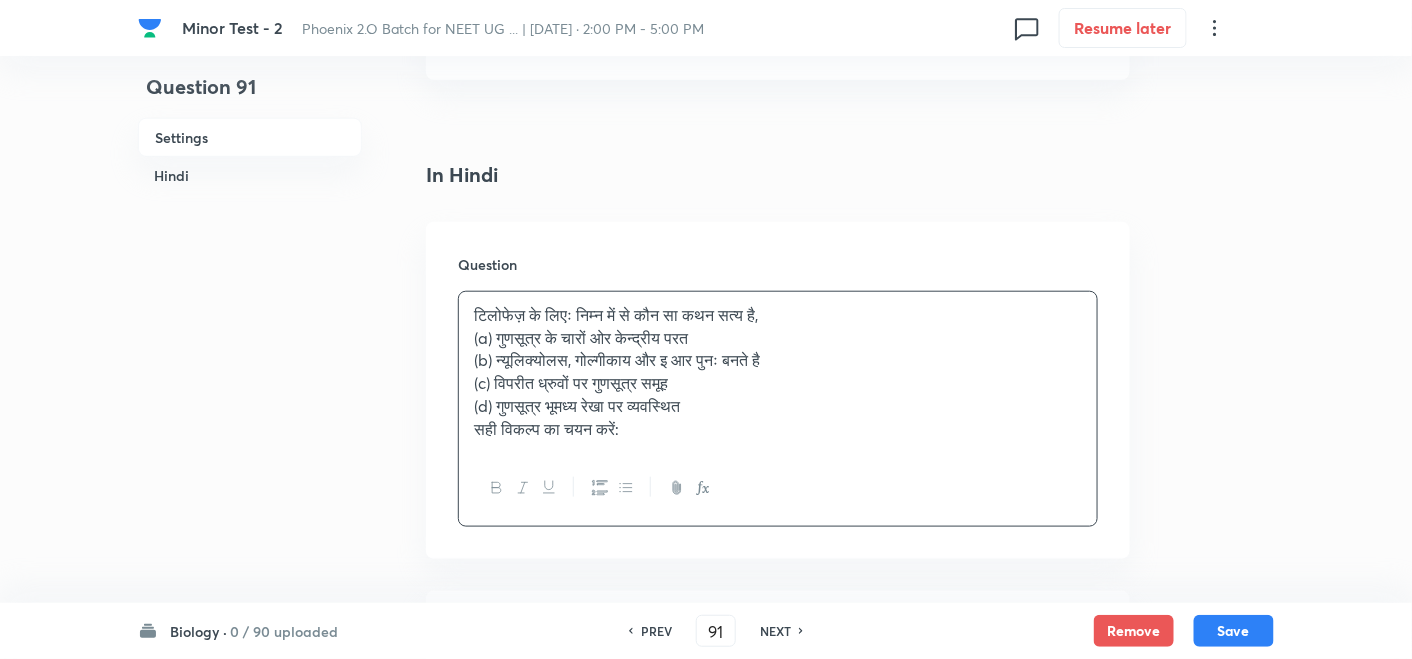 type 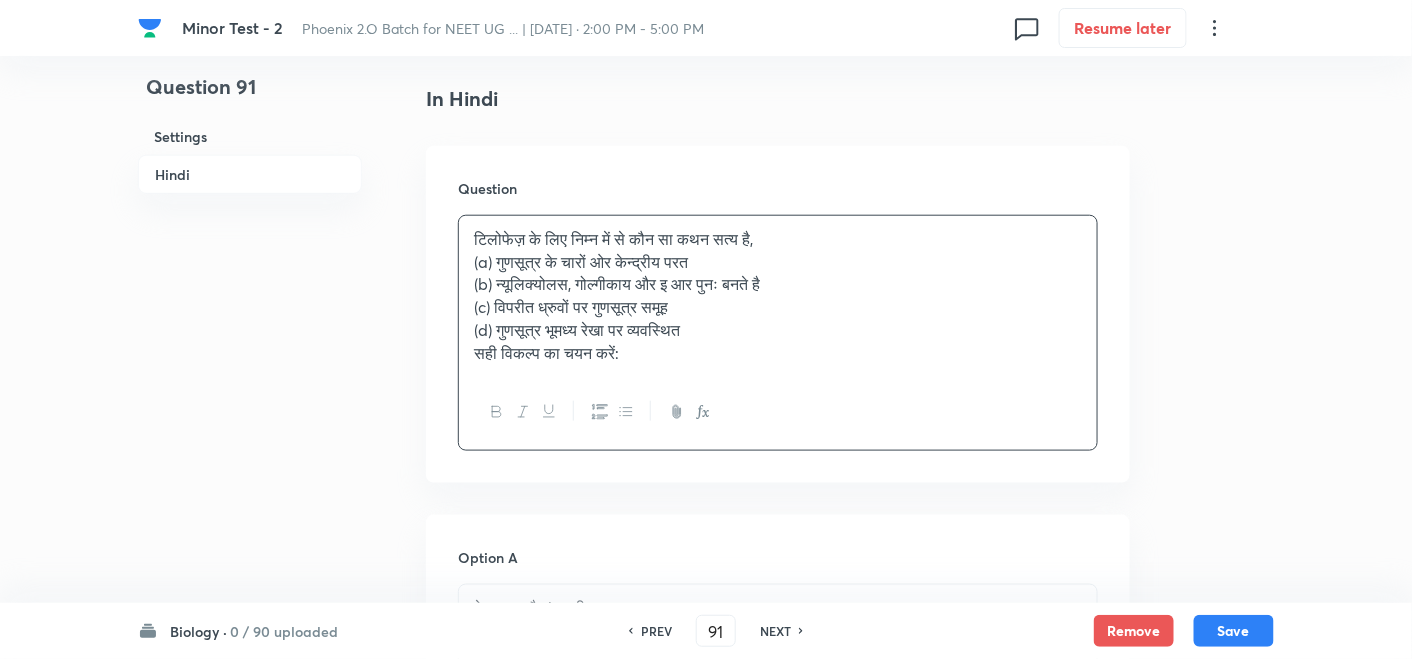scroll, scrollTop: 539, scrollLeft: 0, axis: vertical 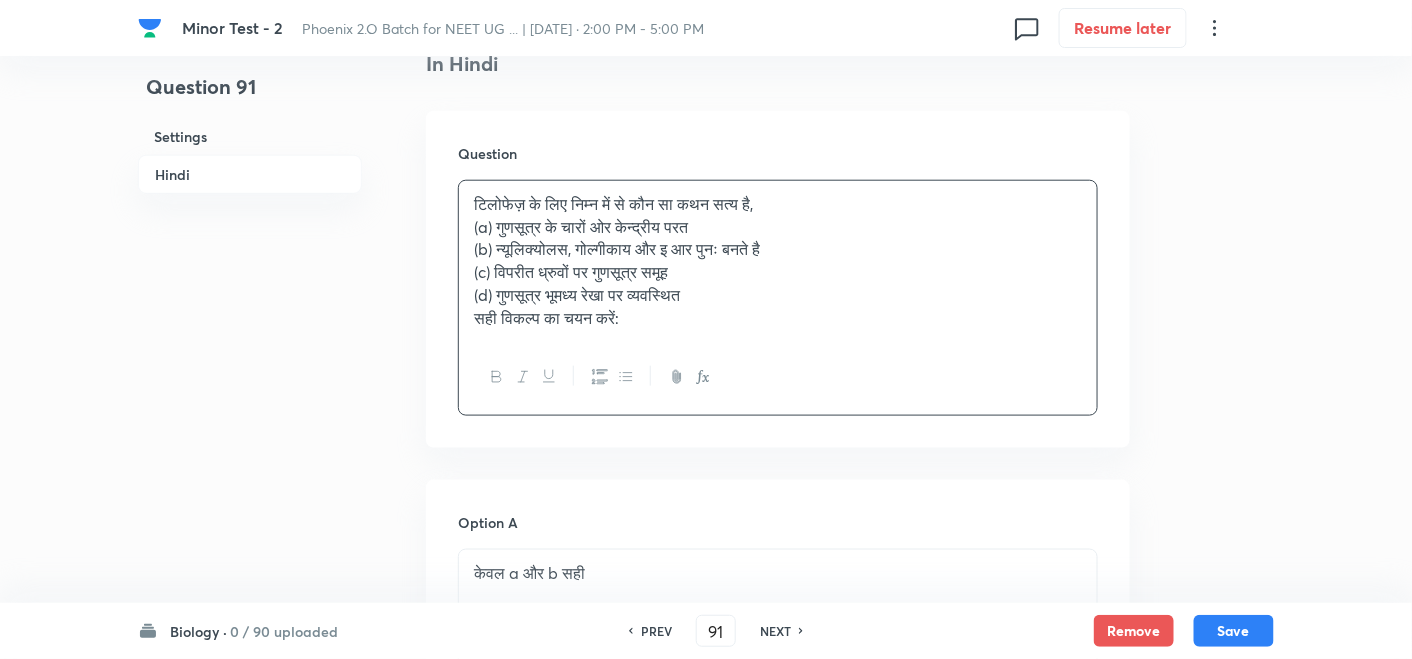 click on "(a) गुणसूत्र के चारों ओर केन्द्रीय परत" at bounding box center (778, 227) 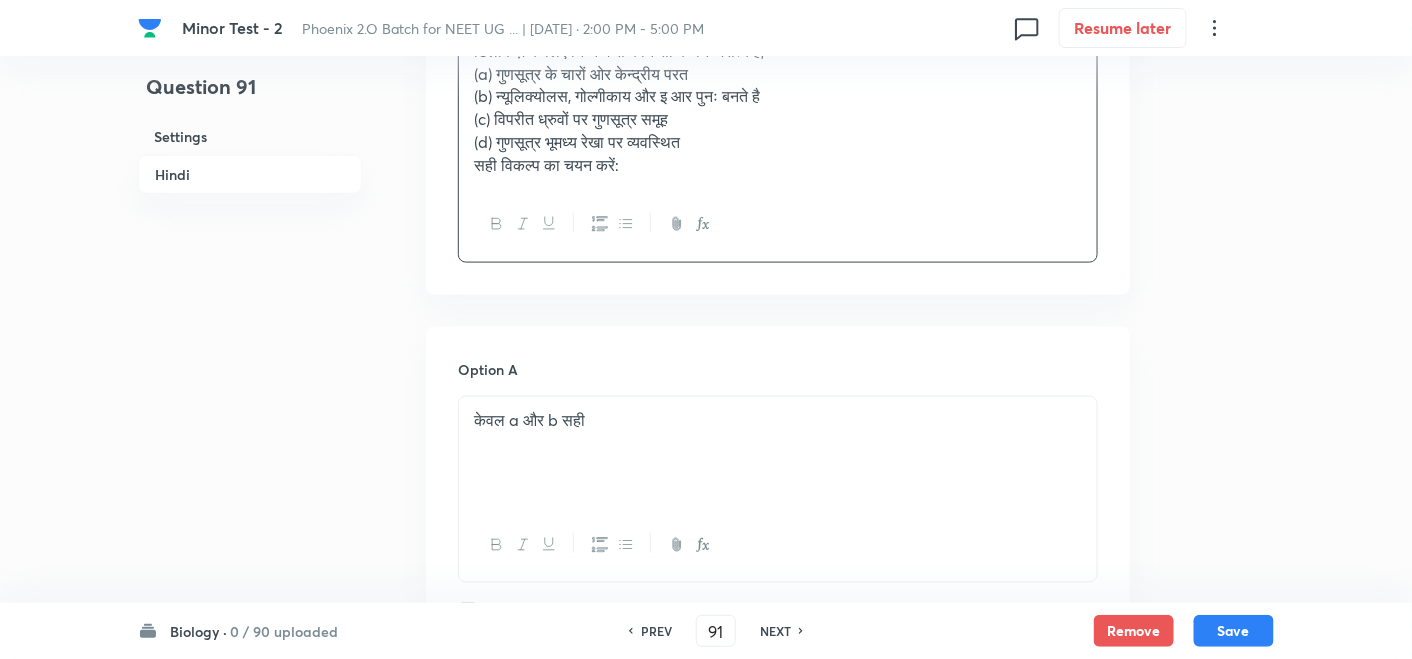 scroll, scrollTop: 761, scrollLeft: 0, axis: vertical 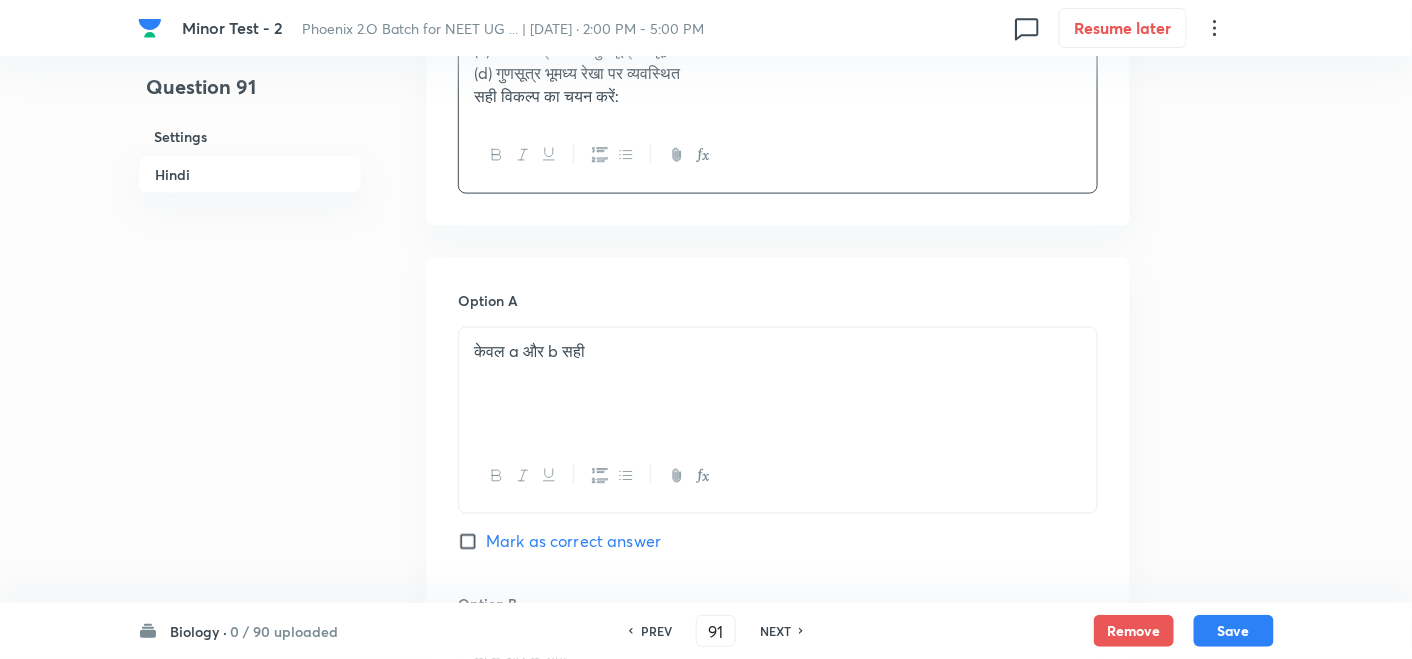 click on "केवल a और b सही" at bounding box center (778, 351) 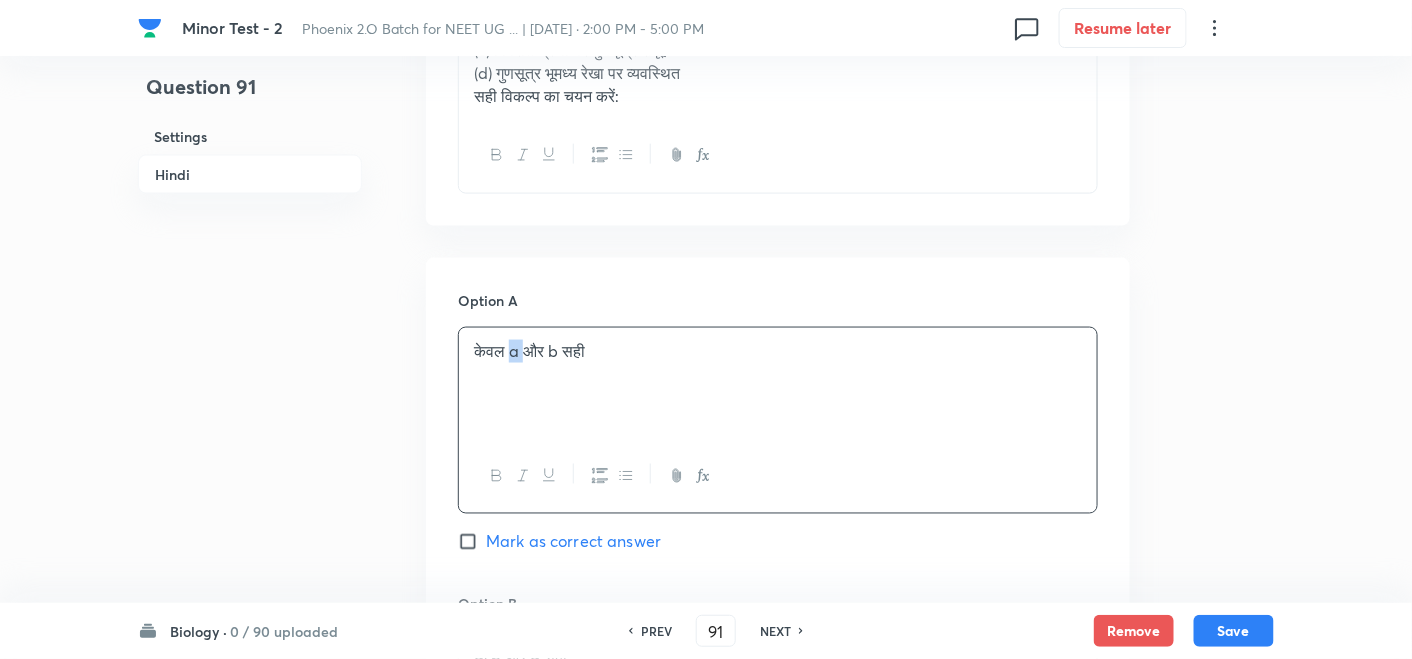 click on "केवल a और b सही" at bounding box center [778, 351] 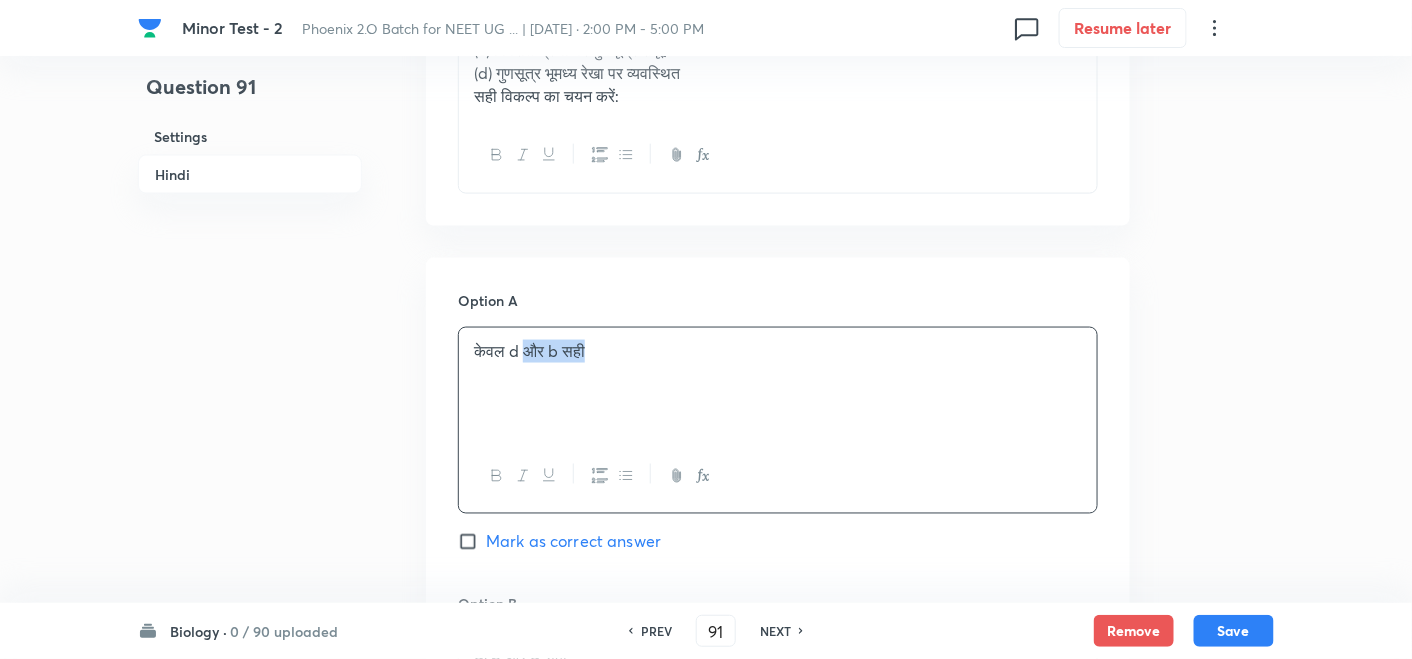 drag, startPoint x: 622, startPoint y: 361, endPoint x: 527, endPoint y: 364, distance: 95.047356 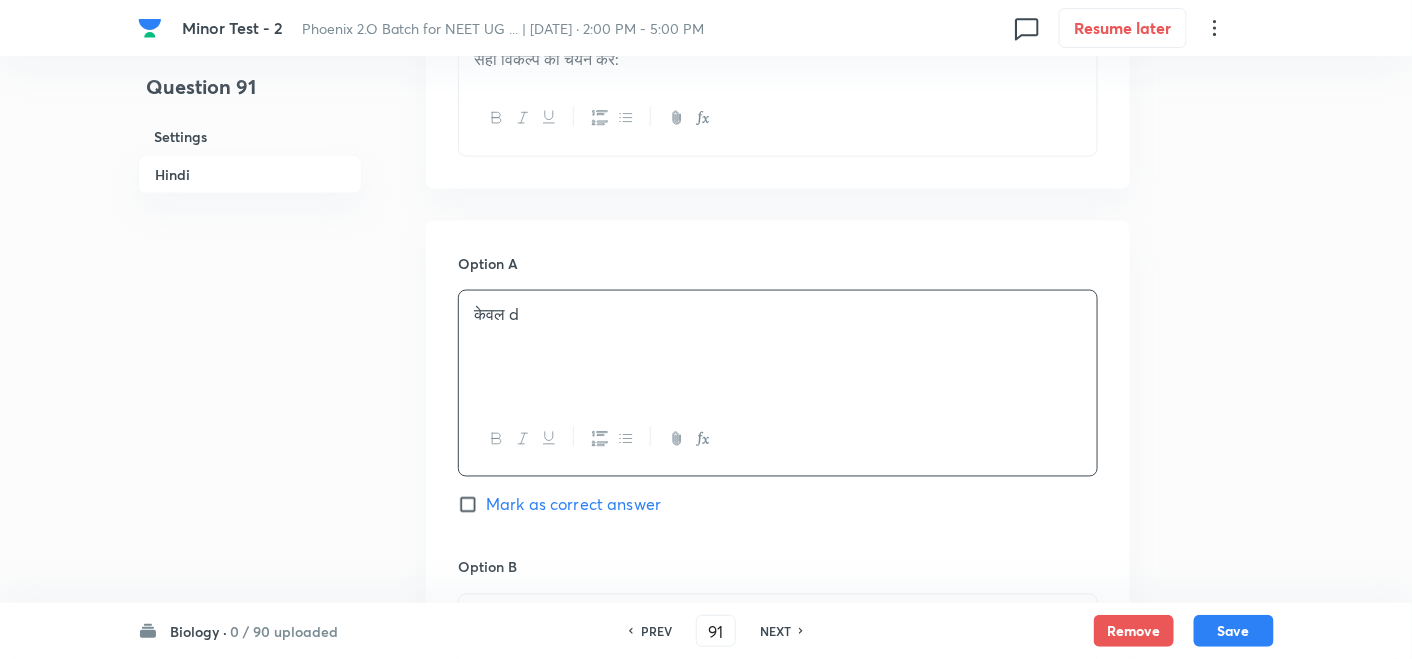 scroll, scrollTop: 872, scrollLeft: 0, axis: vertical 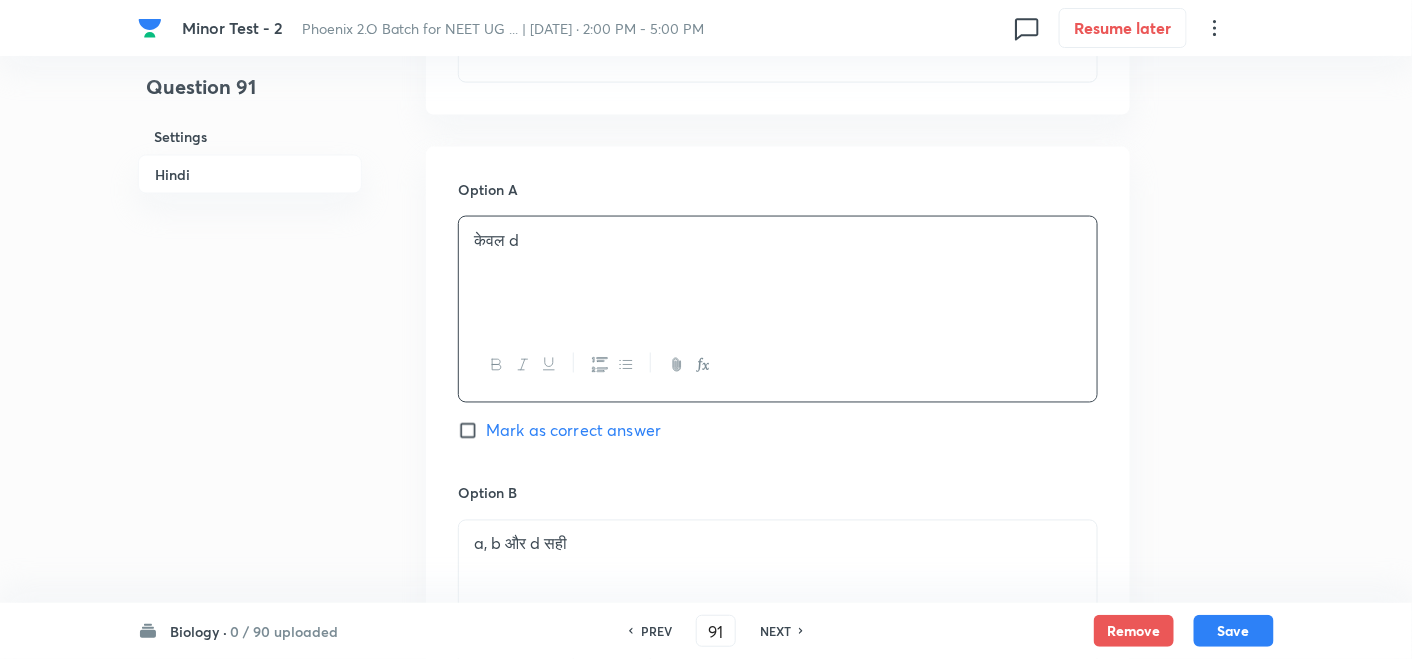 click on "Mark as correct answer" at bounding box center [573, 431] 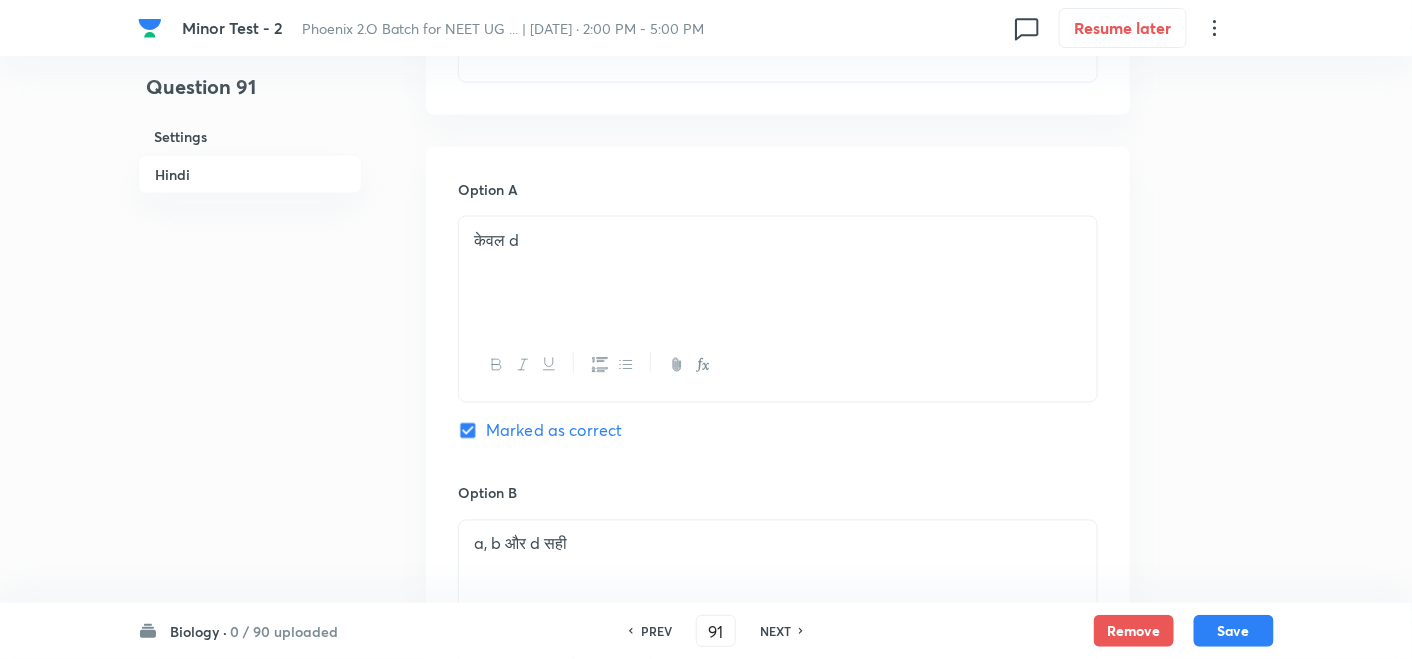 checkbox on "false" 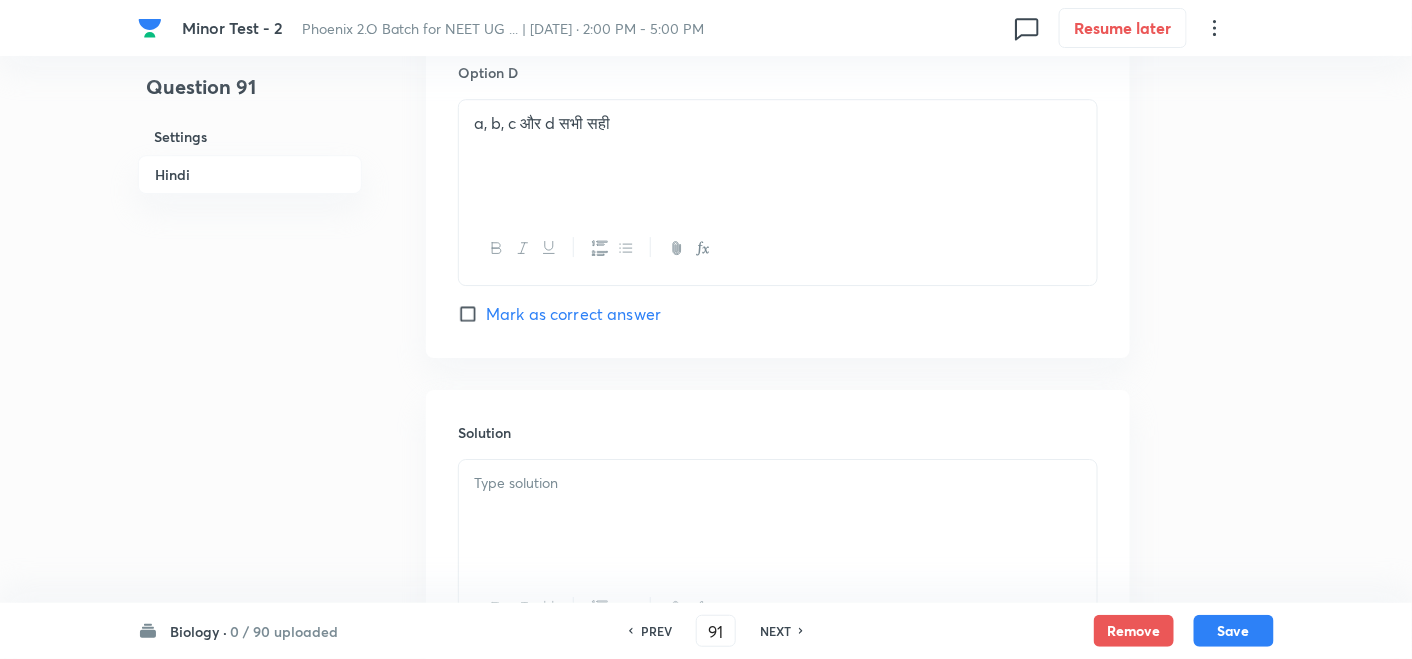 scroll, scrollTop: 1983, scrollLeft: 0, axis: vertical 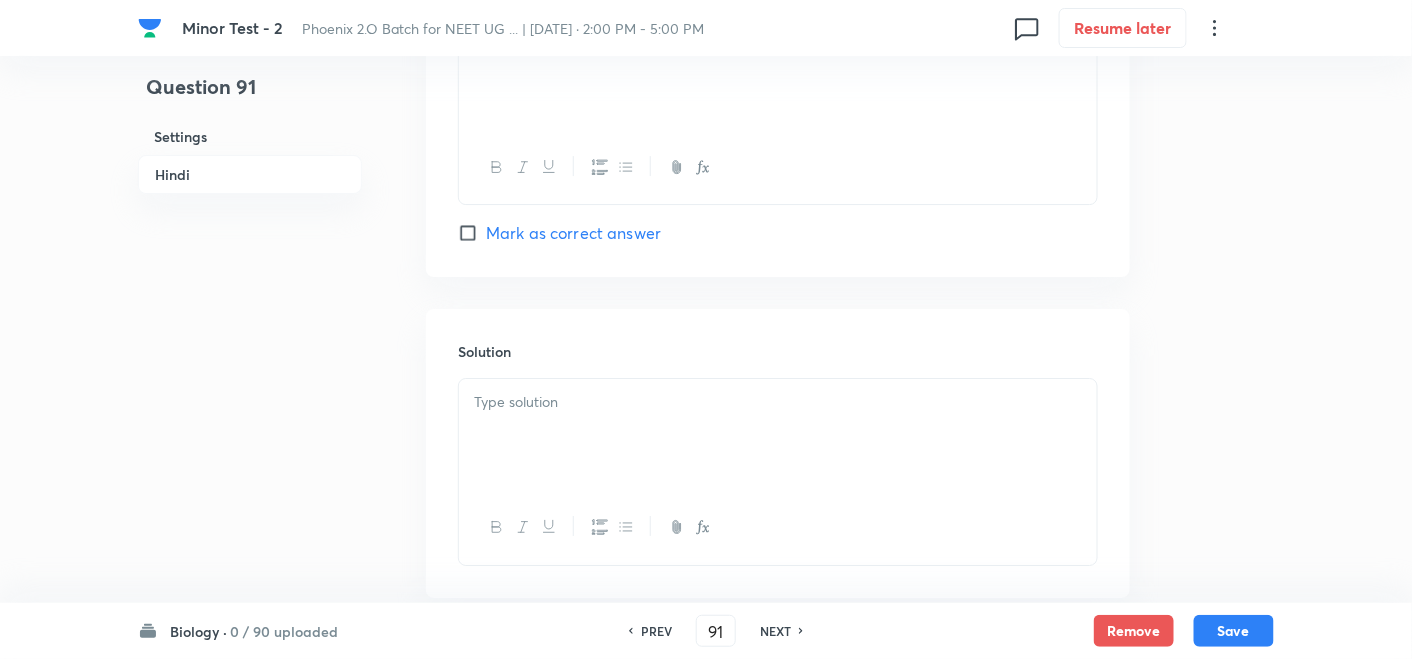 click at bounding box center [778, 435] 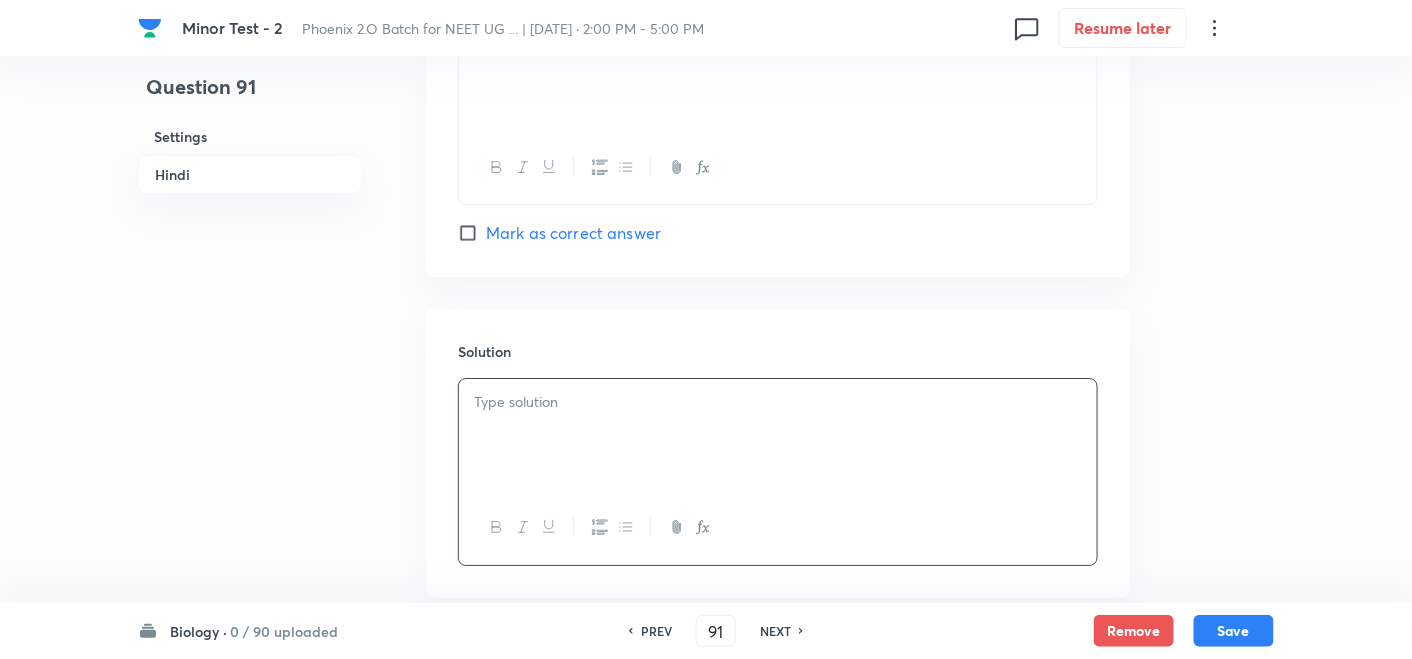 type 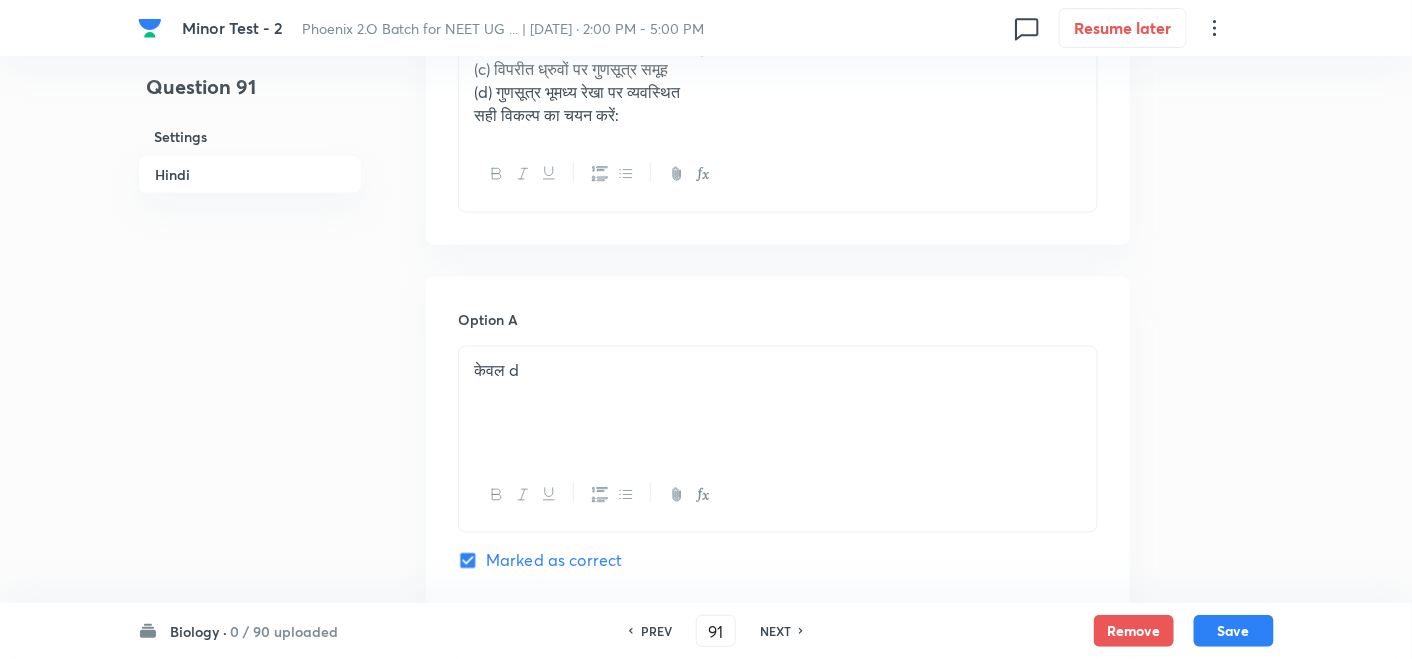 scroll, scrollTop: 650, scrollLeft: 0, axis: vertical 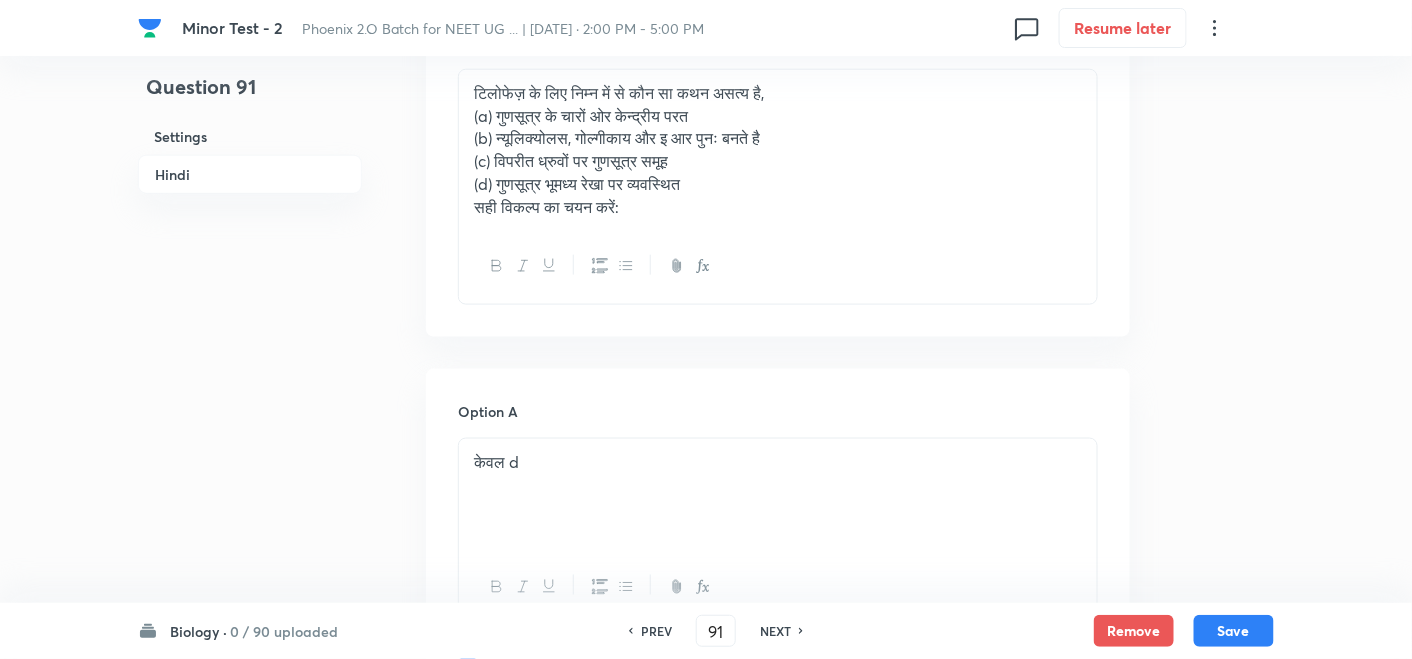 click on "टिलोफेज़ के लिए निम्न में से कौन सा कथन असत्य है," at bounding box center [778, 93] 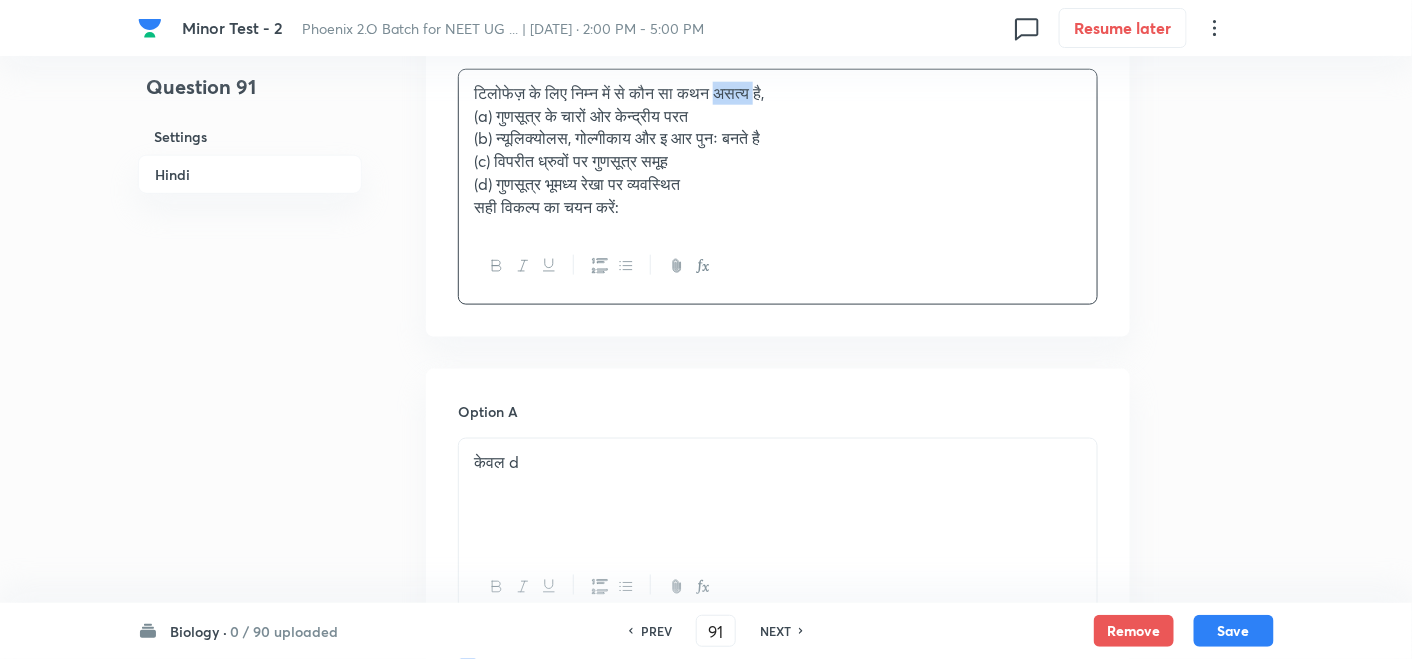 click on "टिलोफेज़ के लिए निम्न में से कौन सा कथन असत्य है," at bounding box center [778, 93] 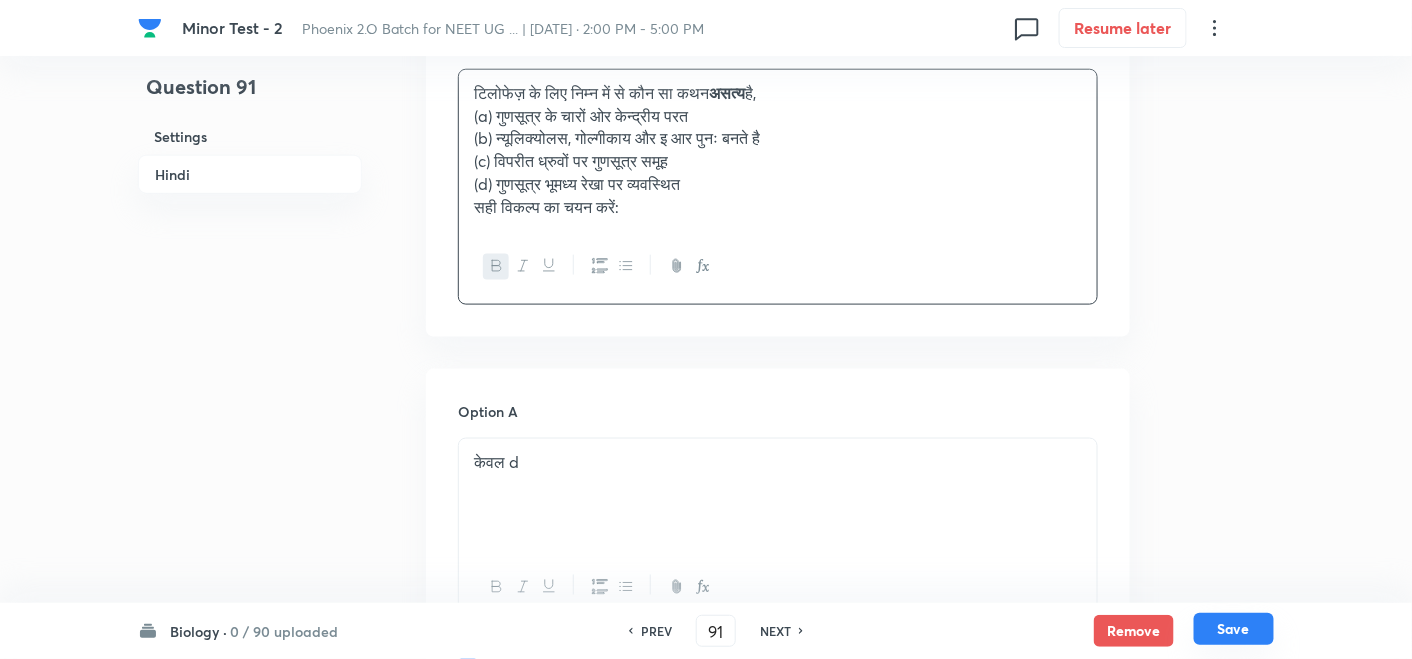 click on "Save" at bounding box center [1234, 629] 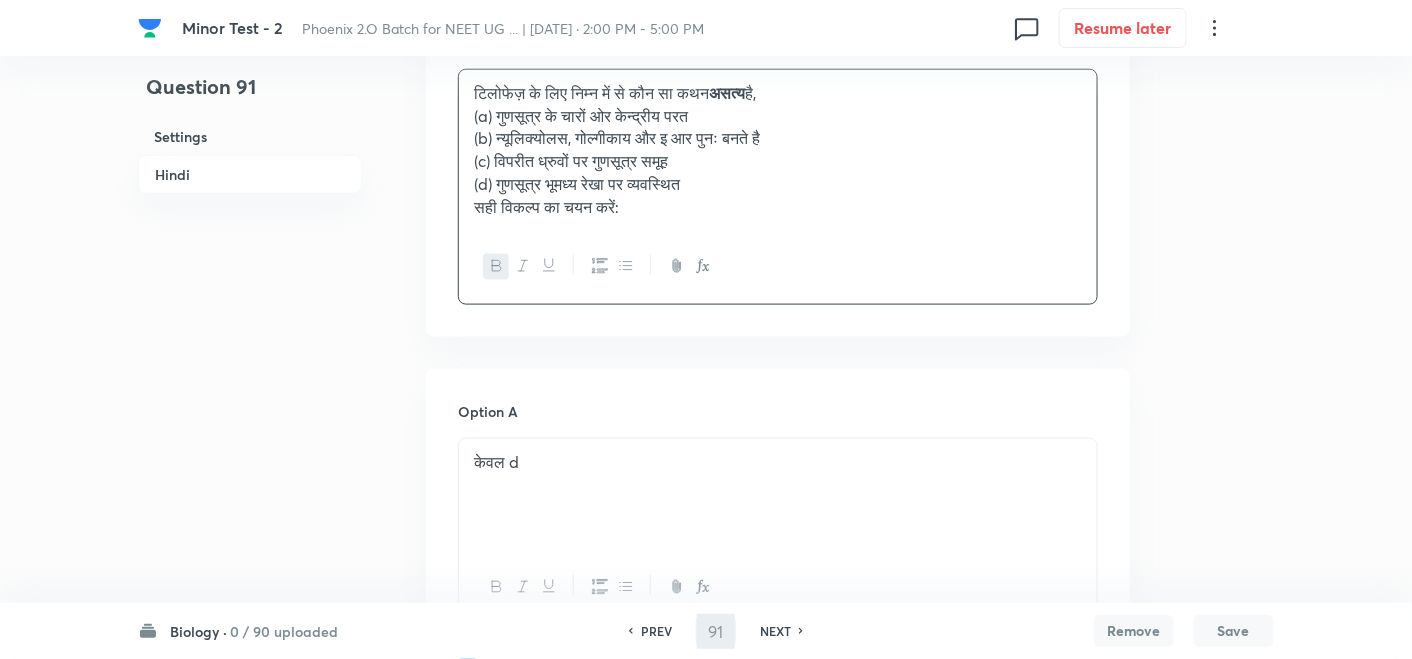 type on "92" 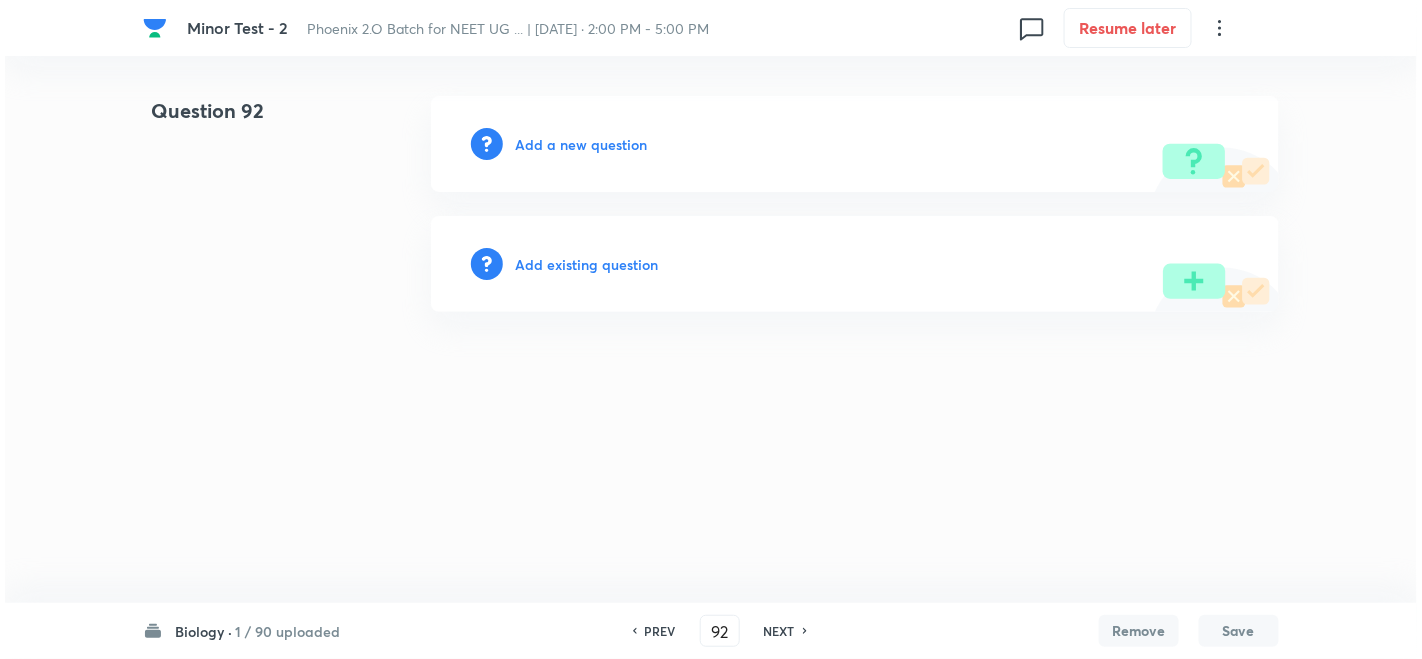 scroll, scrollTop: 0, scrollLeft: 0, axis: both 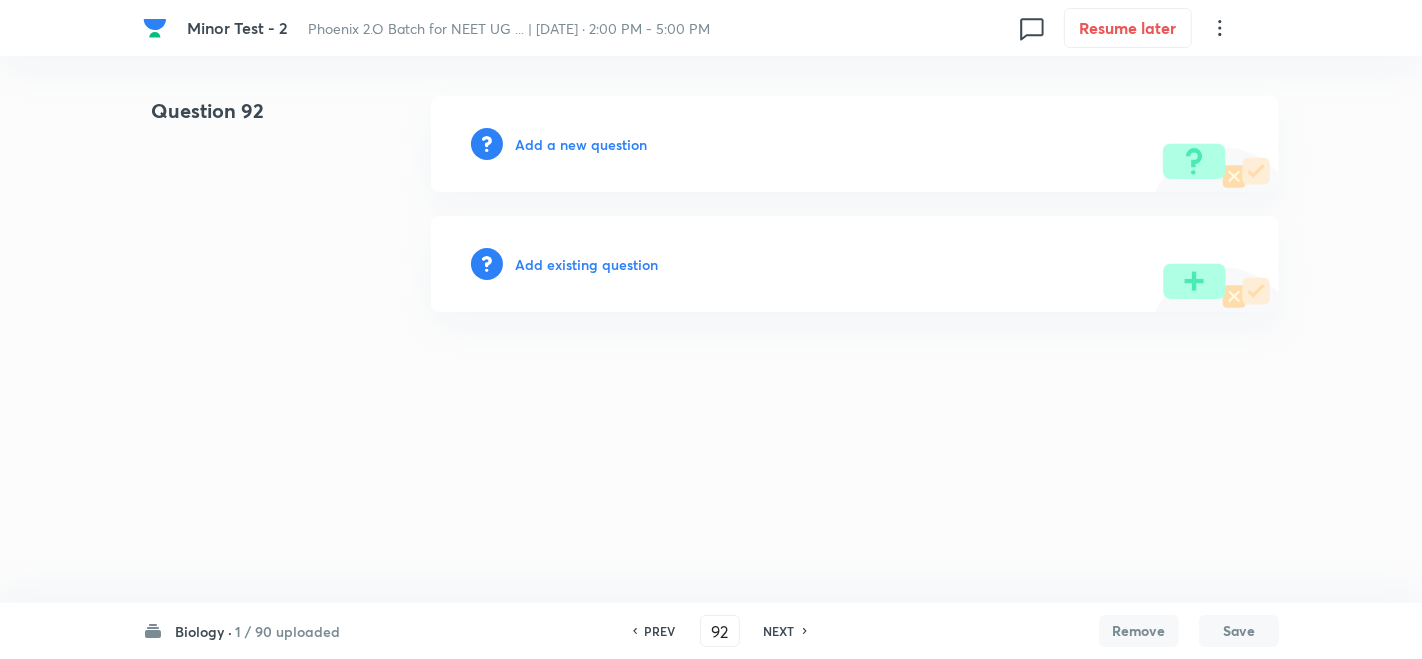 click on "Add a new question" at bounding box center (581, 144) 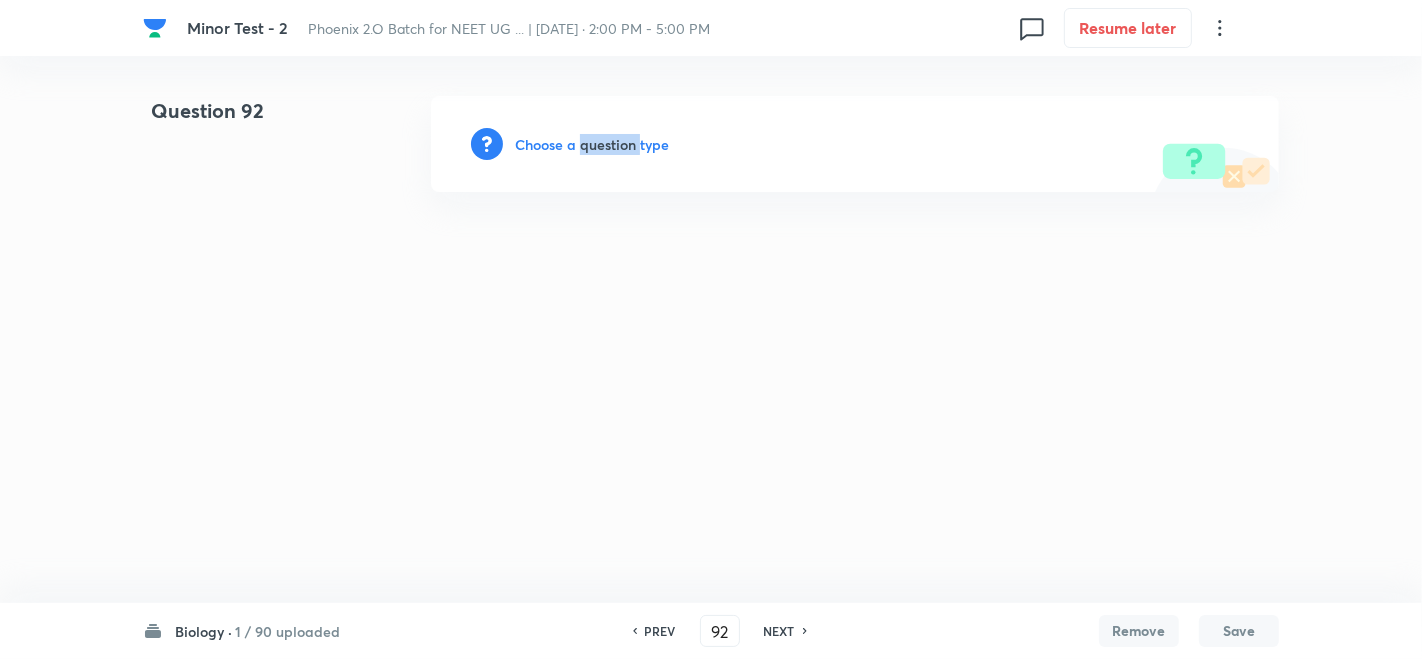 click on "Choose a question type" at bounding box center [592, 144] 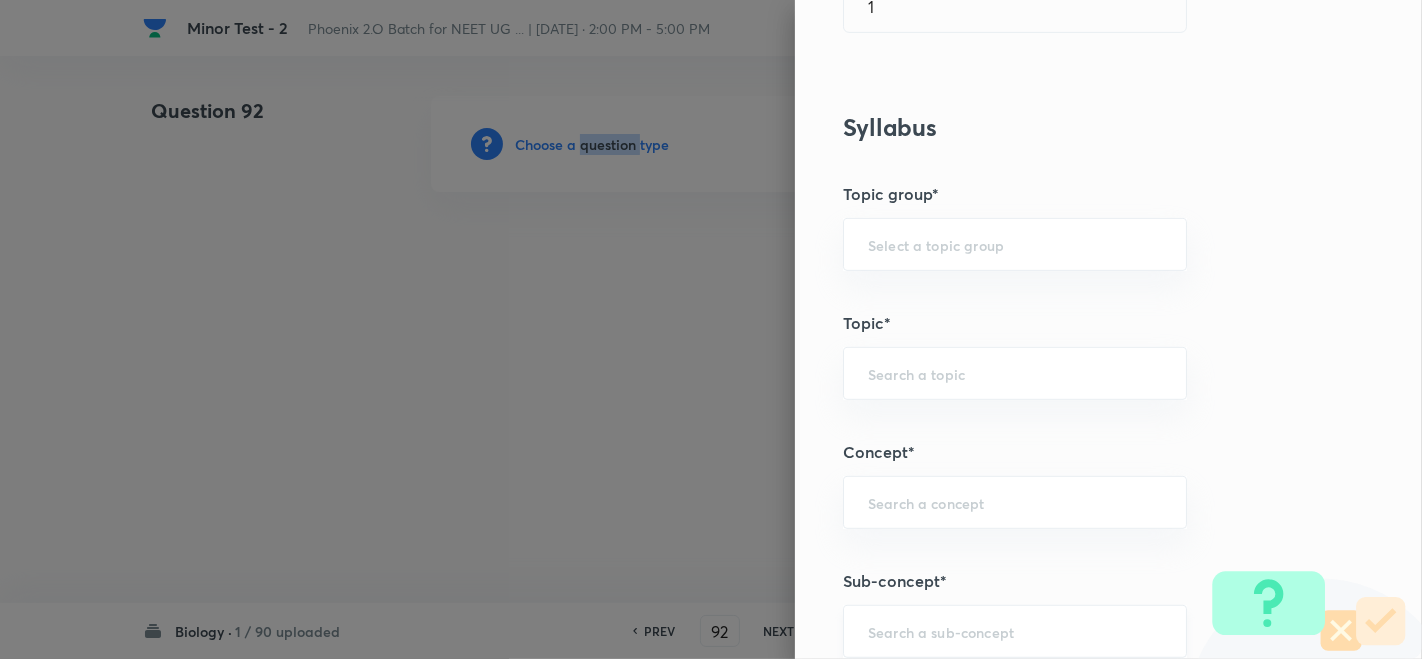 scroll, scrollTop: 888, scrollLeft: 0, axis: vertical 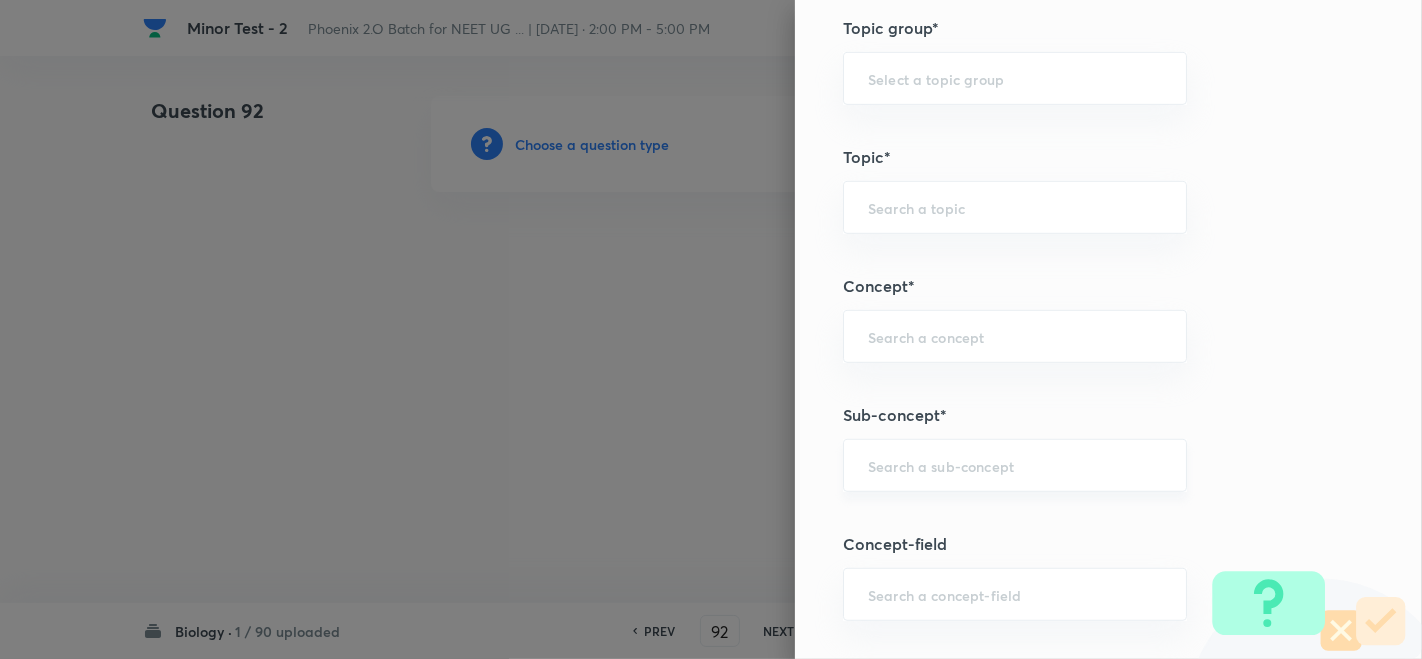 click at bounding box center [1015, 465] 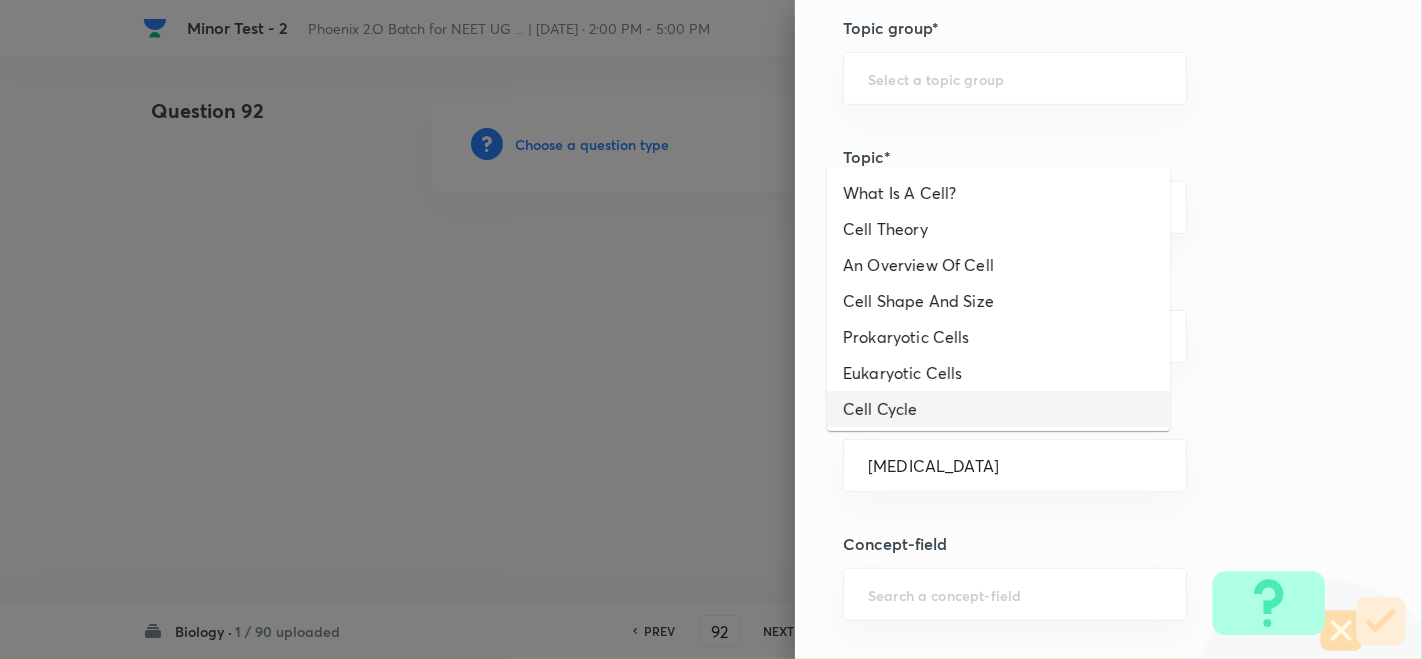 click on "Cell Cycle" at bounding box center [998, 409] 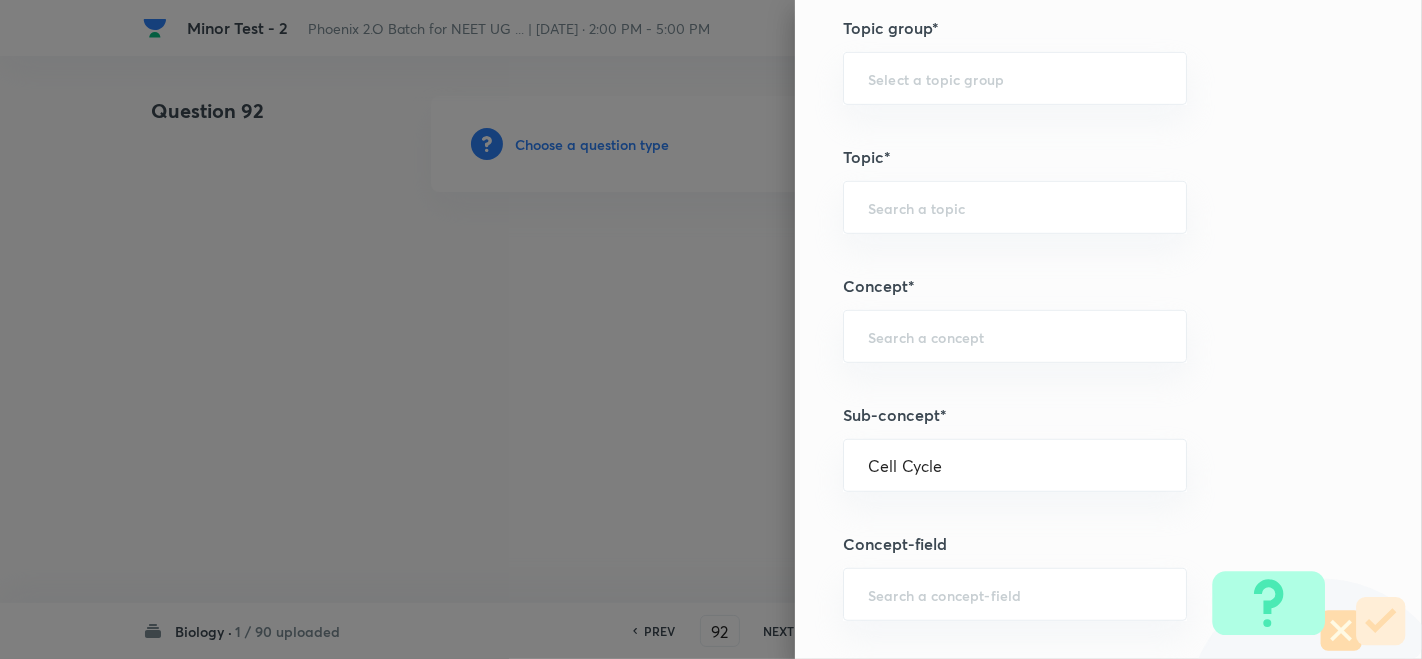 type on "Biology" 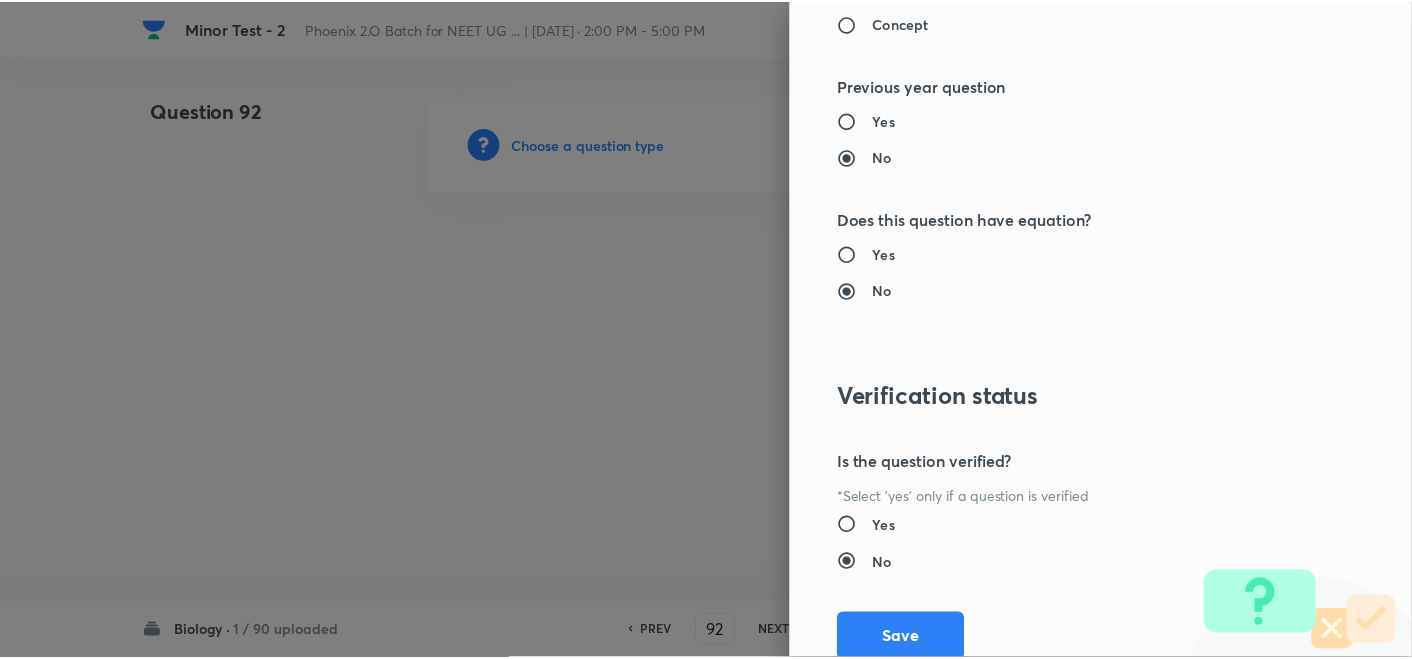 scroll, scrollTop: 2061, scrollLeft: 0, axis: vertical 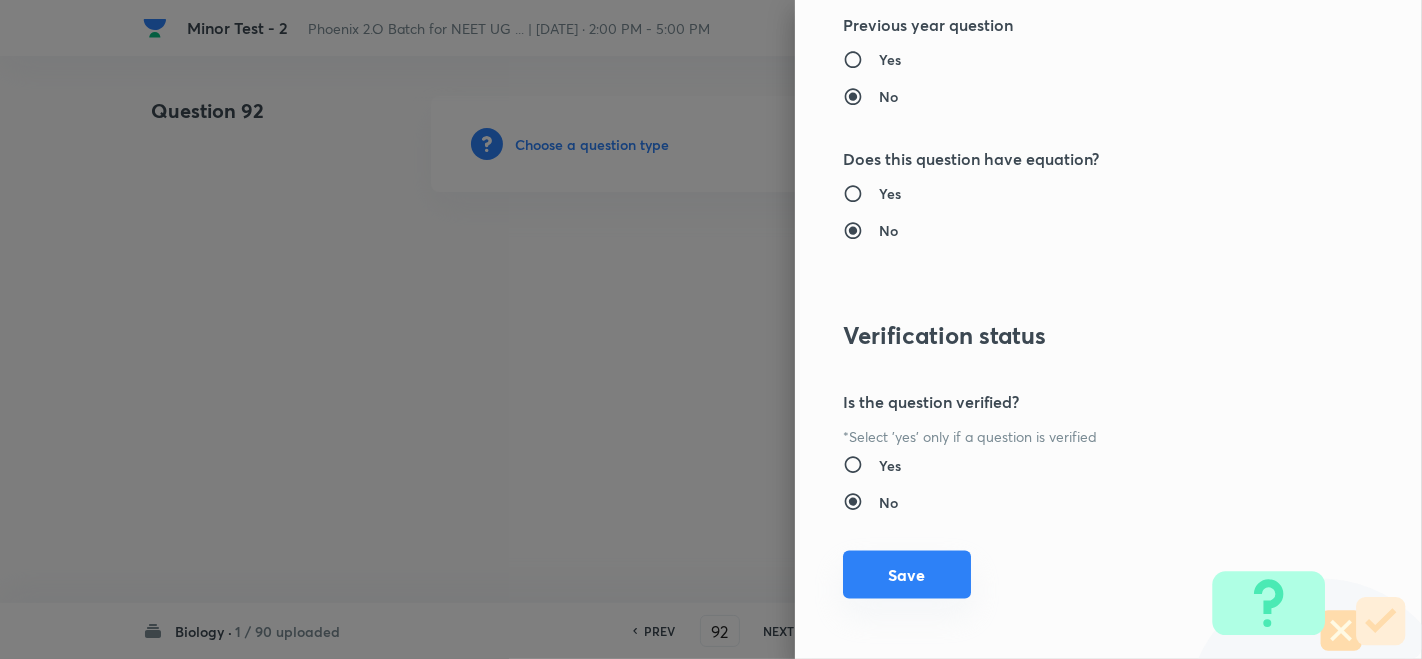 click on "Save" at bounding box center [907, 575] 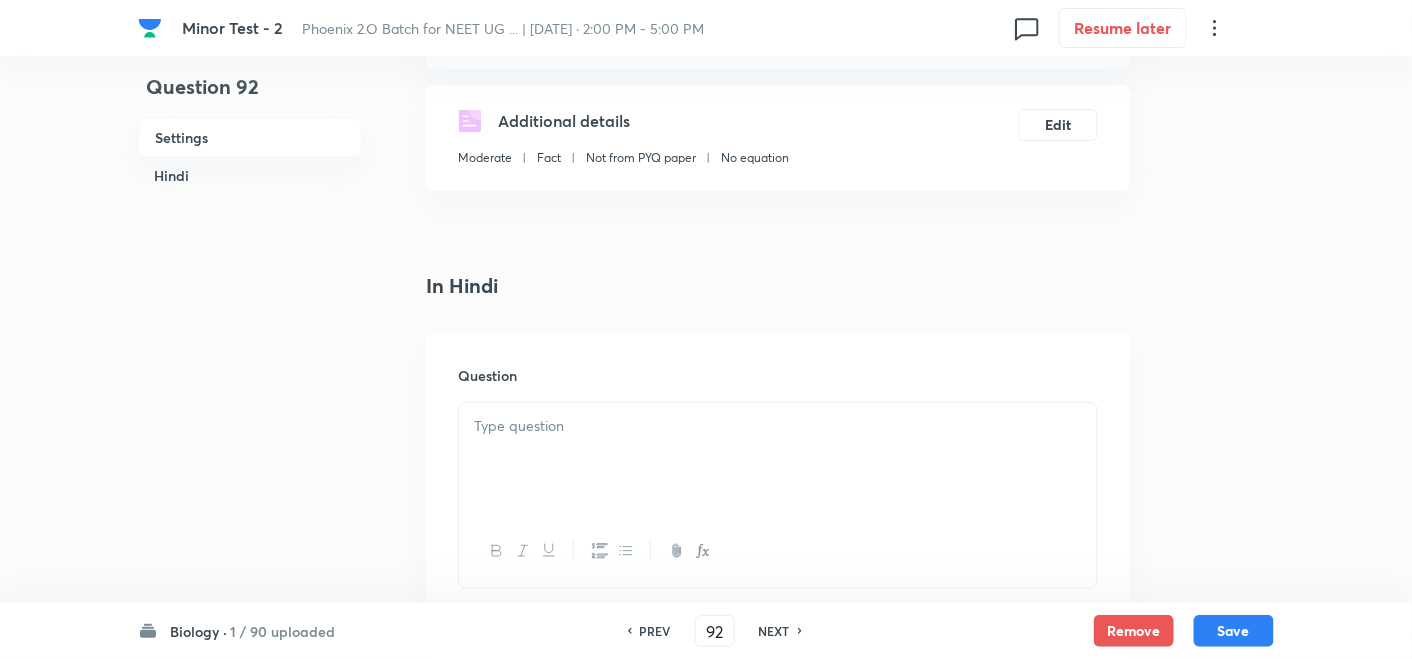scroll, scrollTop: 333, scrollLeft: 0, axis: vertical 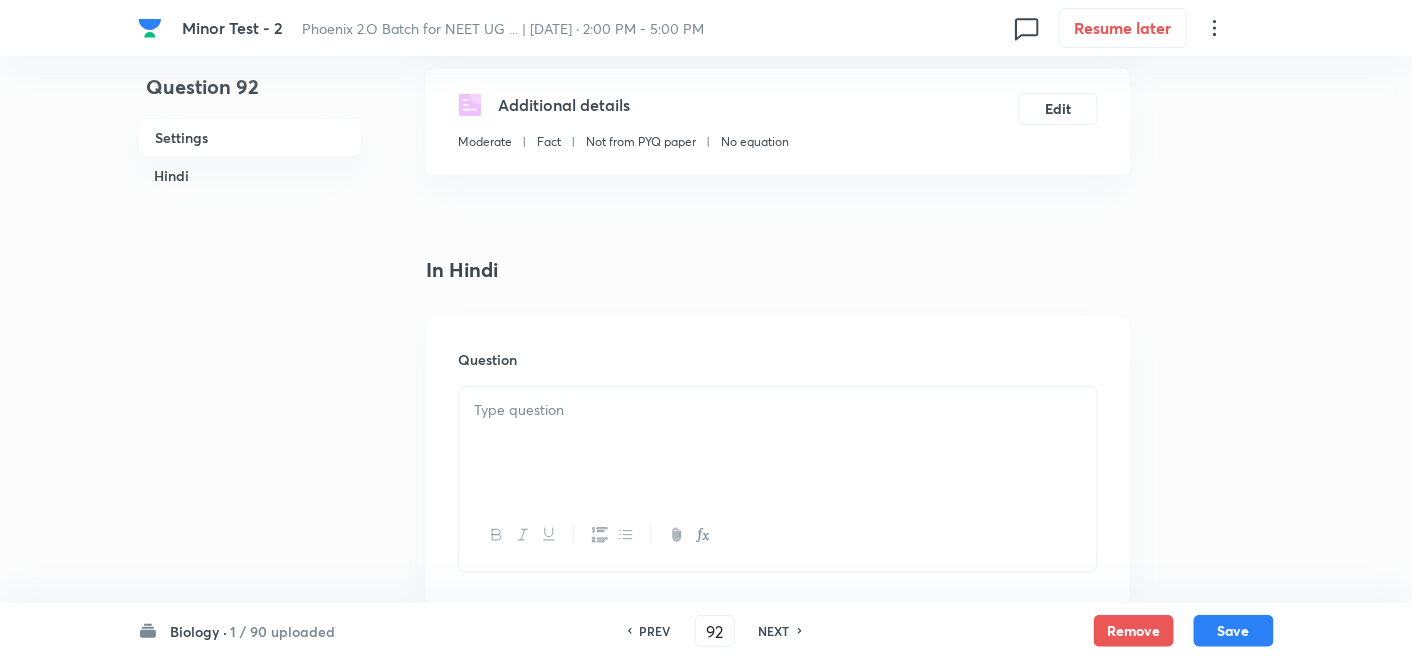 click at bounding box center [778, 410] 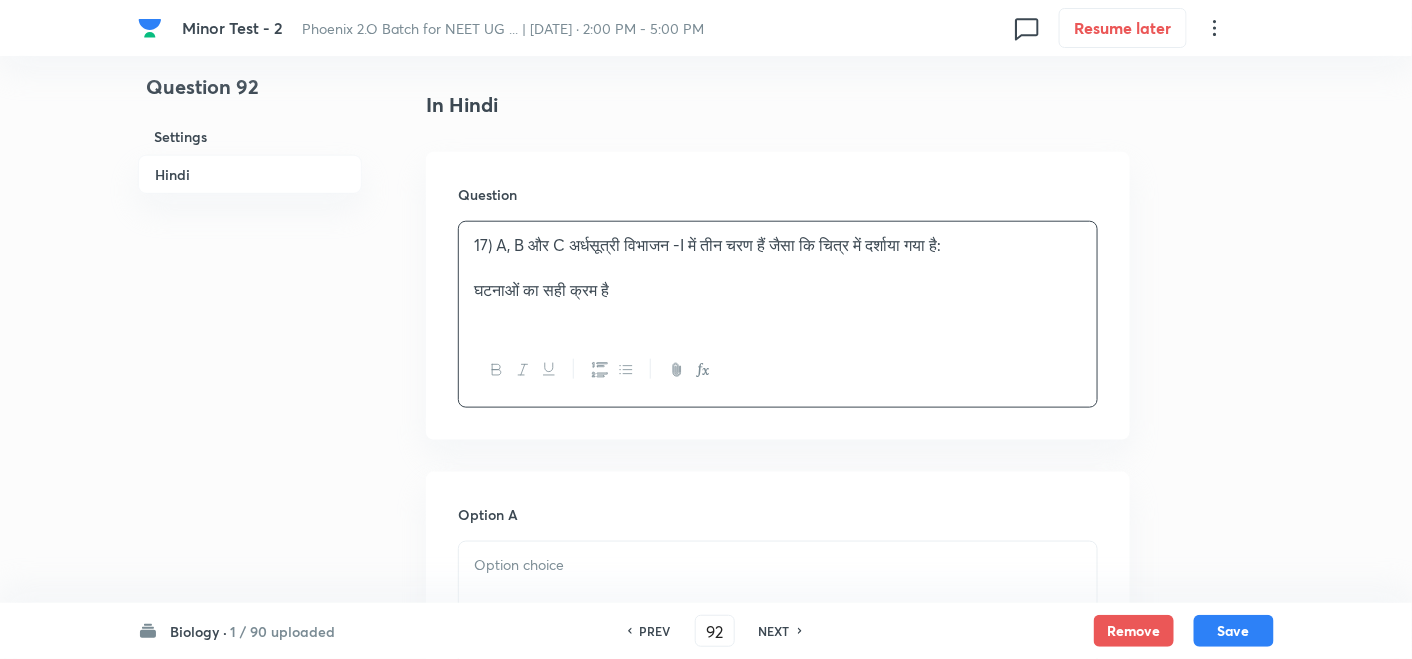 scroll, scrollTop: 555, scrollLeft: 0, axis: vertical 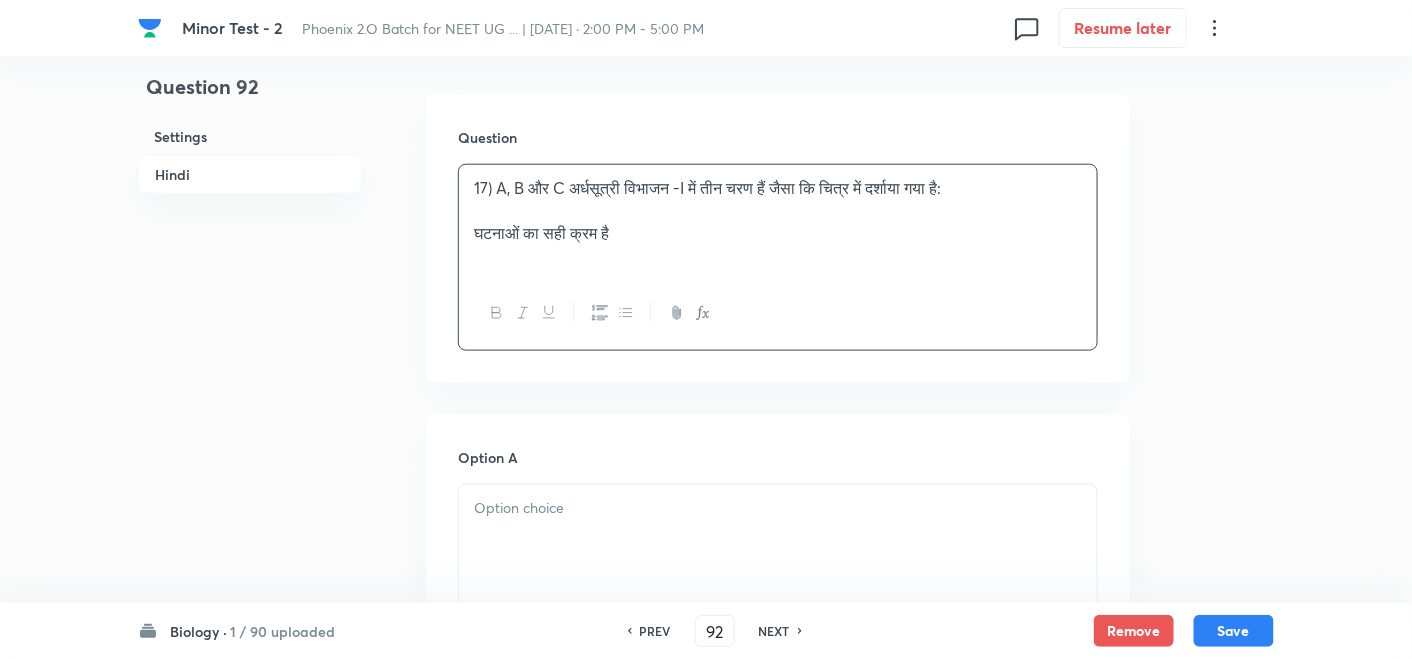 click on "17) A, B और C अर्धसूत्री विभाजन -I में तीन चरण हैं जैसा कि चित्र में दर्शाया गया है:" at bounding box center (778, 188) 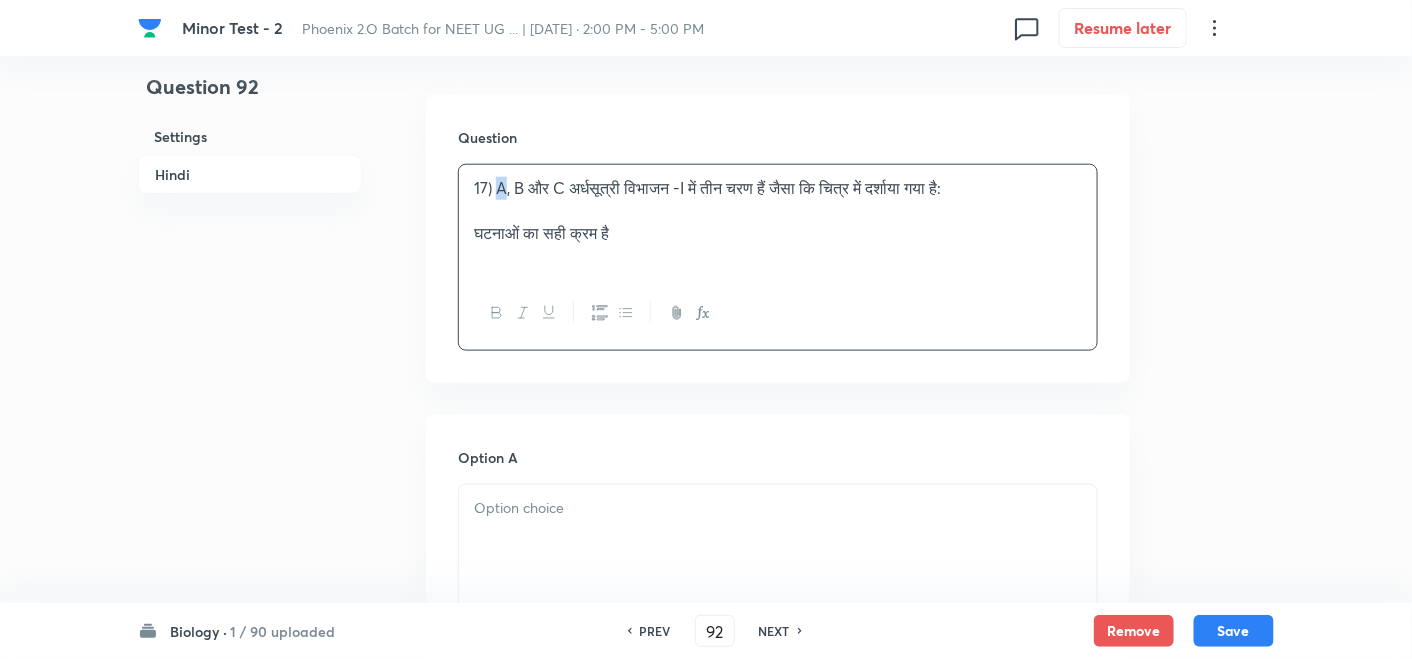 click on "17) A, B और C अर्धसूत्री विभाजन -I में तीन चरण हैं जैसा कि चित्र में दर्शाया गया है:" at bounding box center (778, 188) 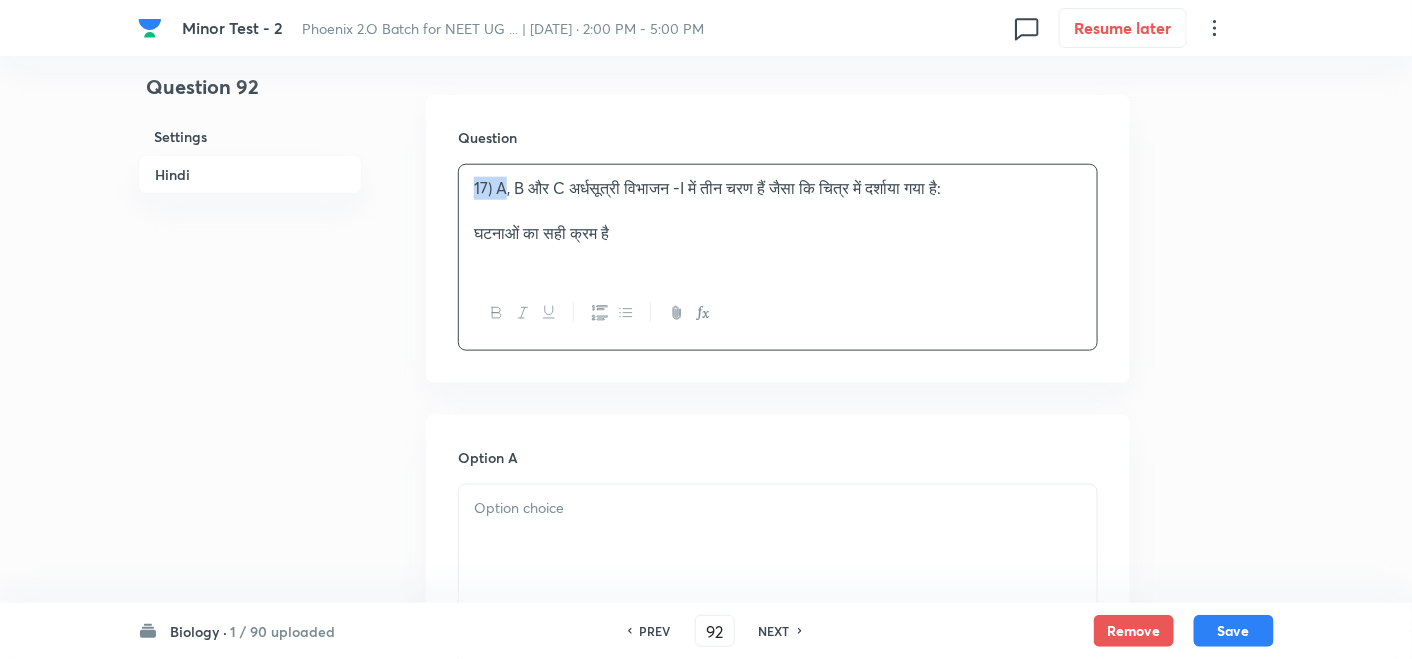 drag, startPoint x: 498, startPoint y: 183, endPoint x: 479, endPoint y: 184, distance: 19.026299 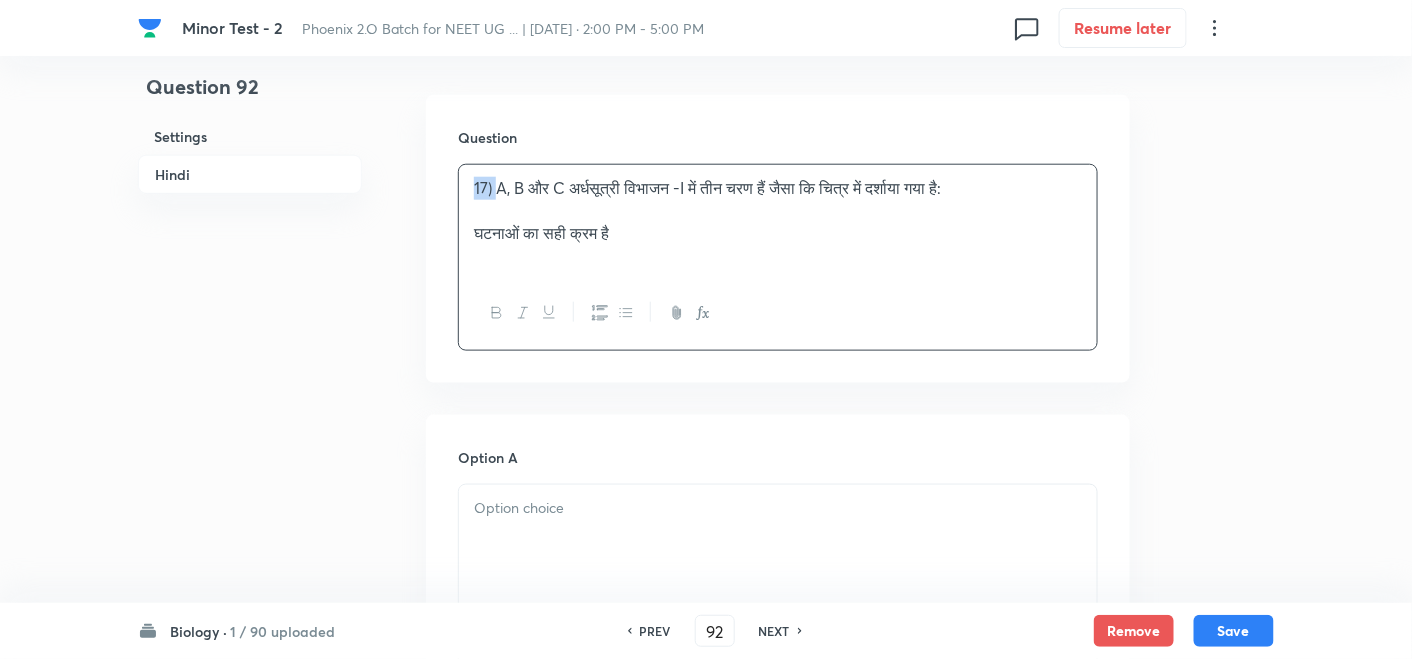 drag, startPoint x: 495, startPoint y: 192, endPoint x: 468, endPoint y: 195, distance: 27.166155 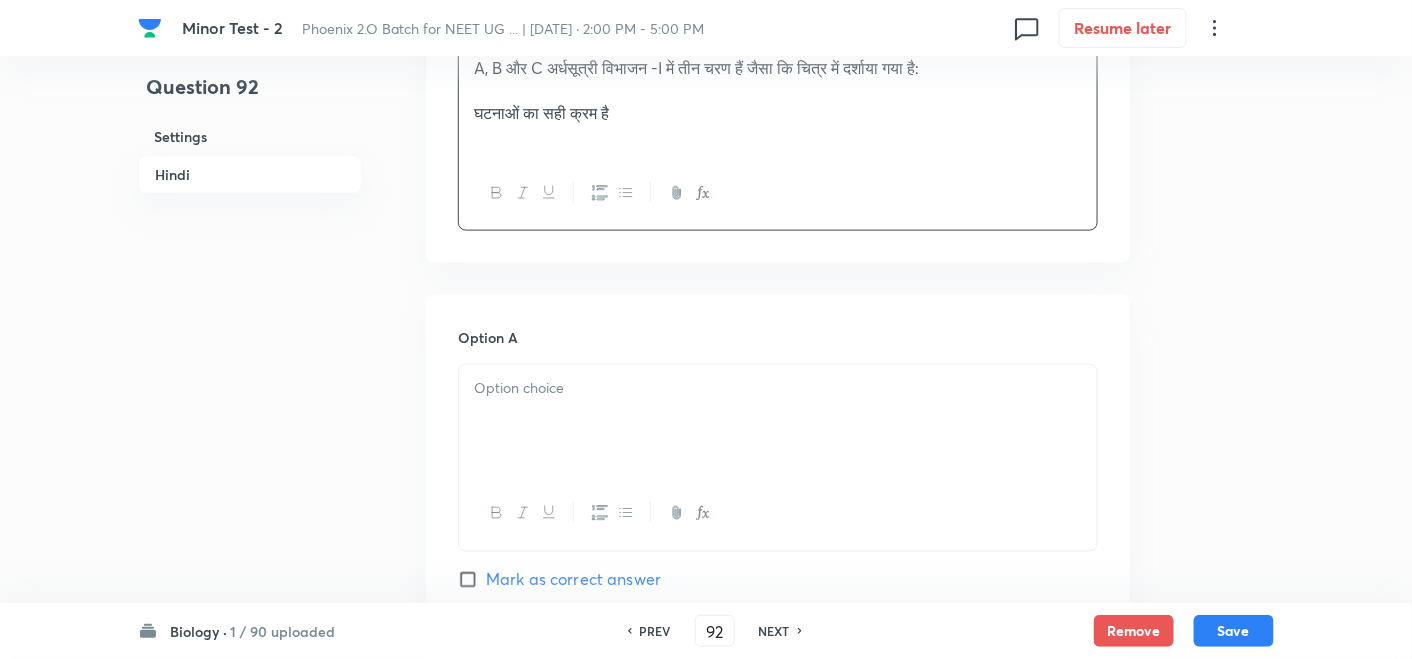 scroll, scrollTop: 777, scrollLeft: 0, axis: vertical 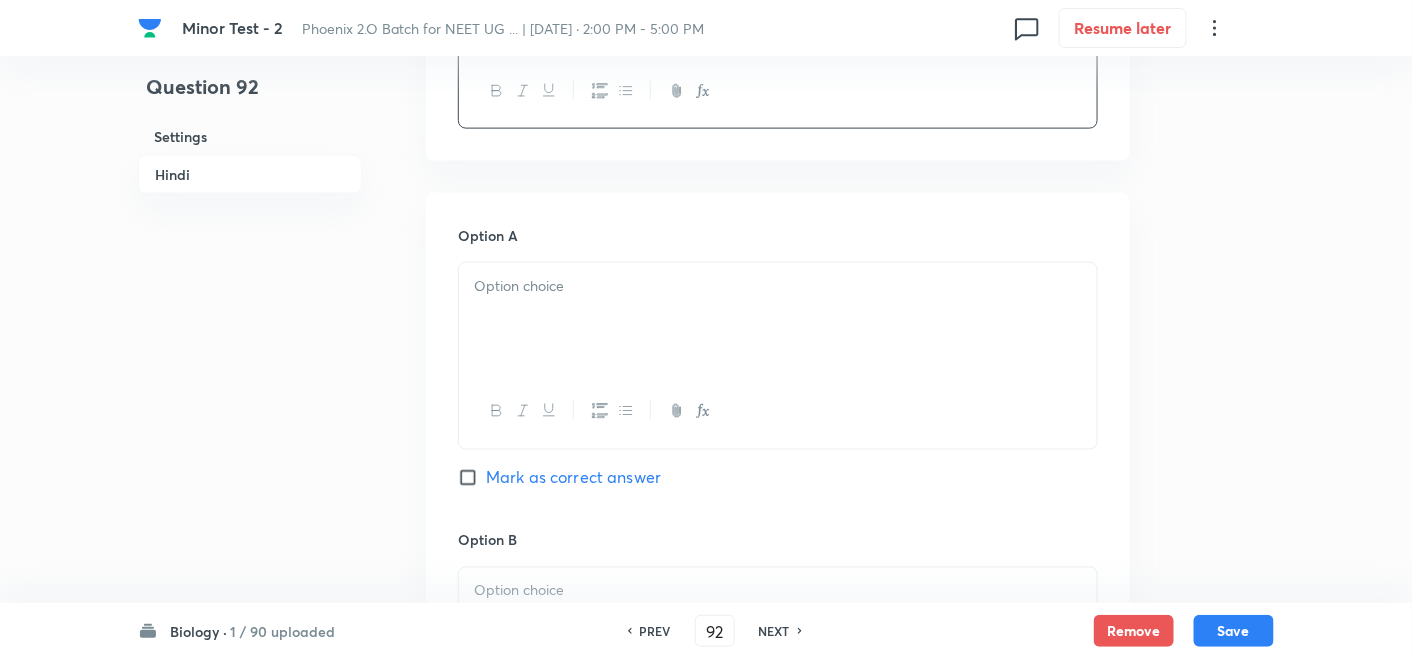 click at bounding box center [778, 319] 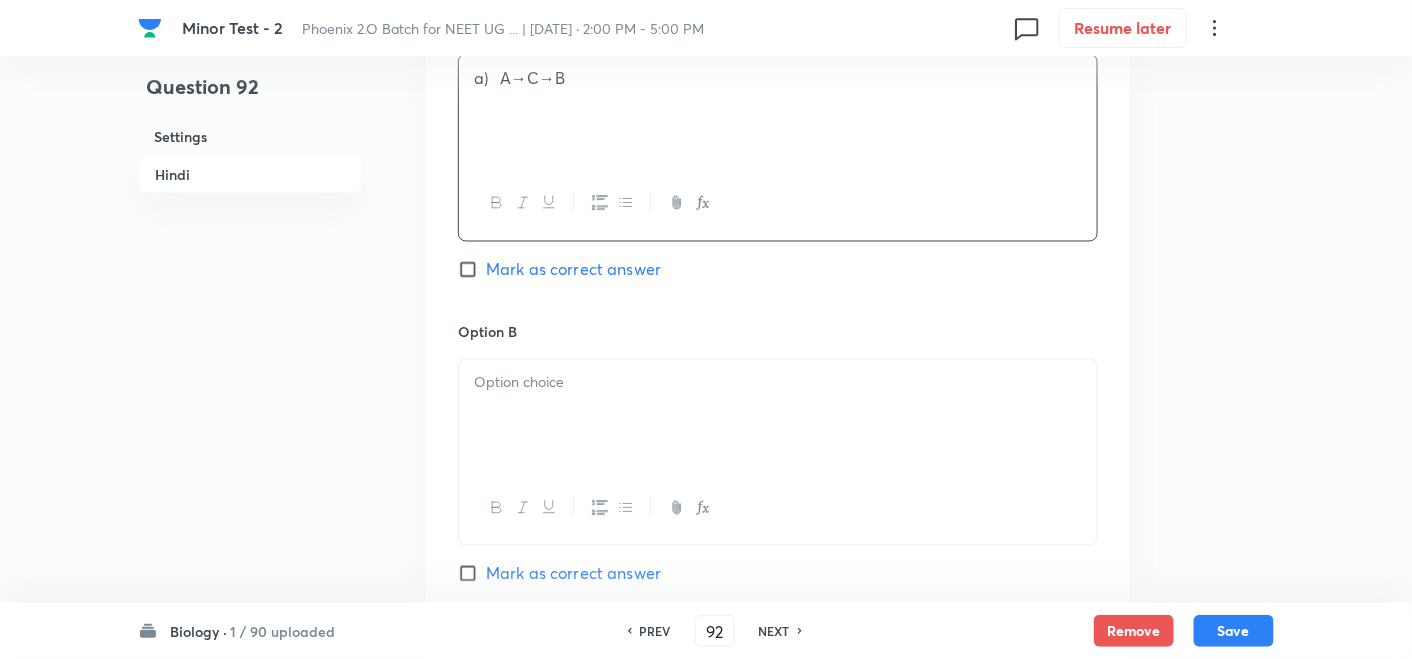 scroll, scrollTop: 1111, scrollLeft: 0, axis: vertical 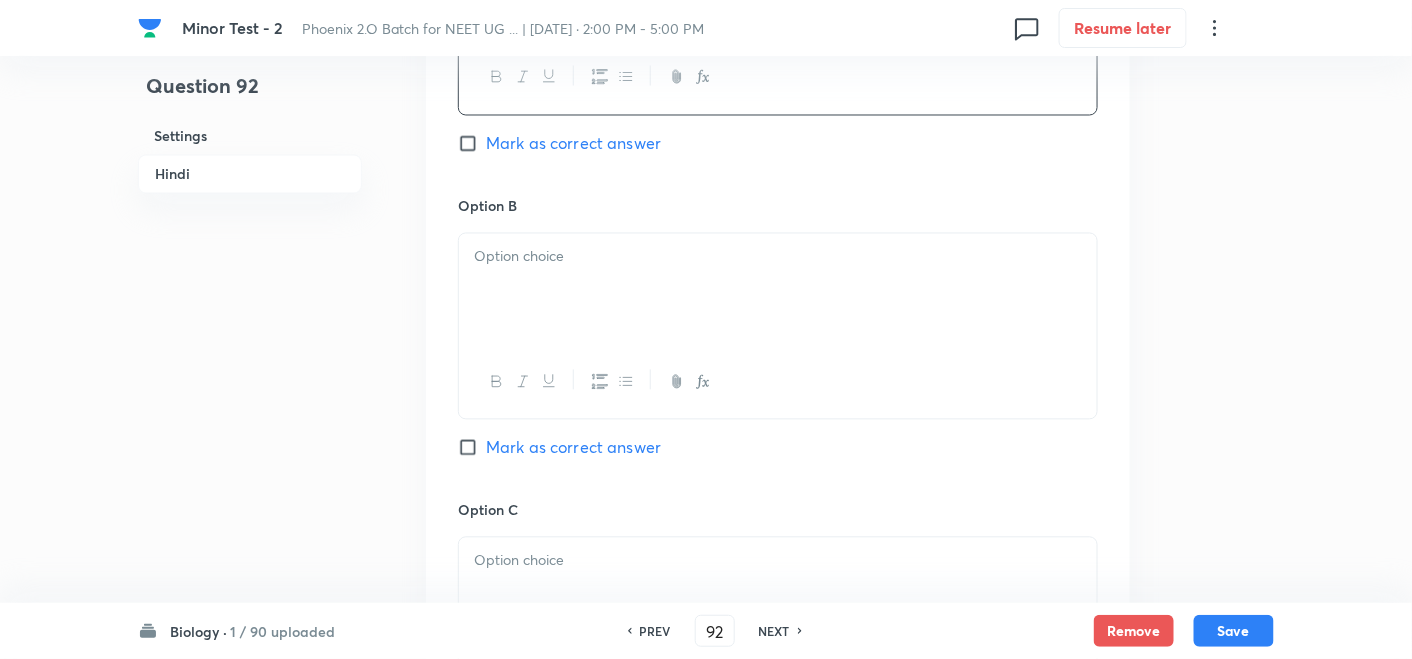 click at bounding box center [778, 290] 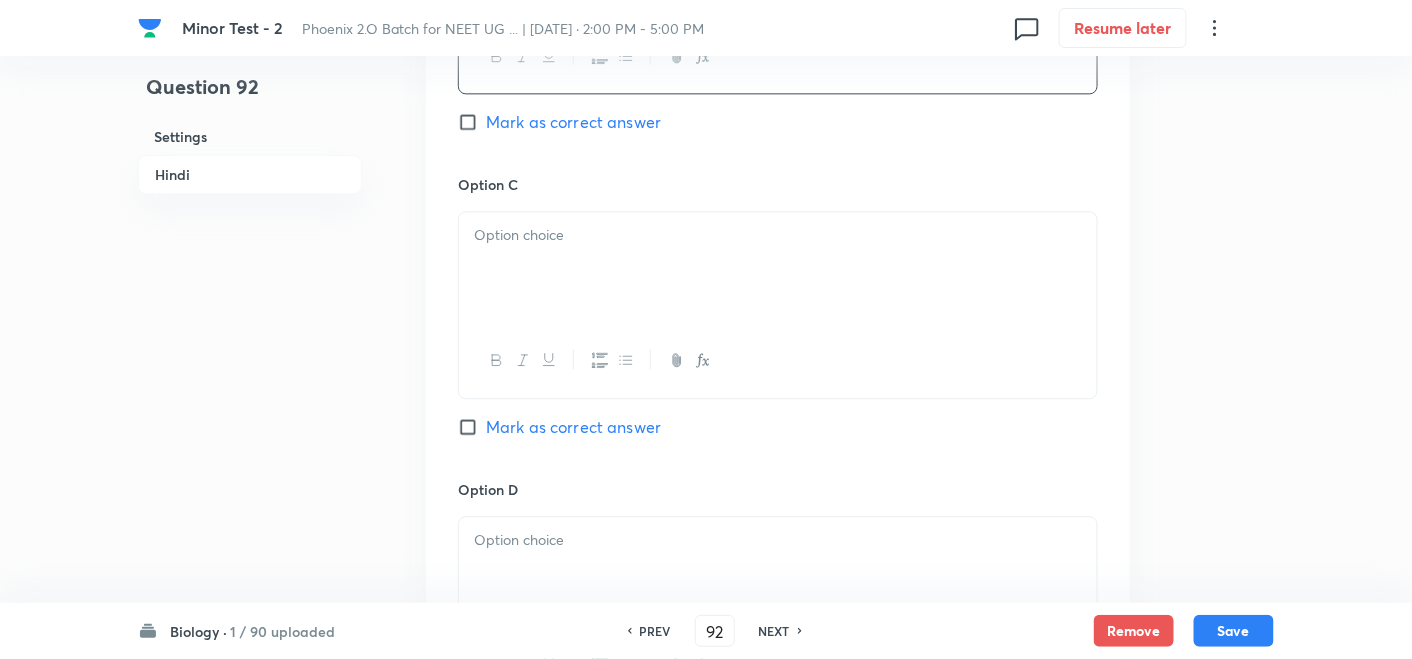 scroll, scrollTop: 1444, scrollLeft: 0, axis: vertical 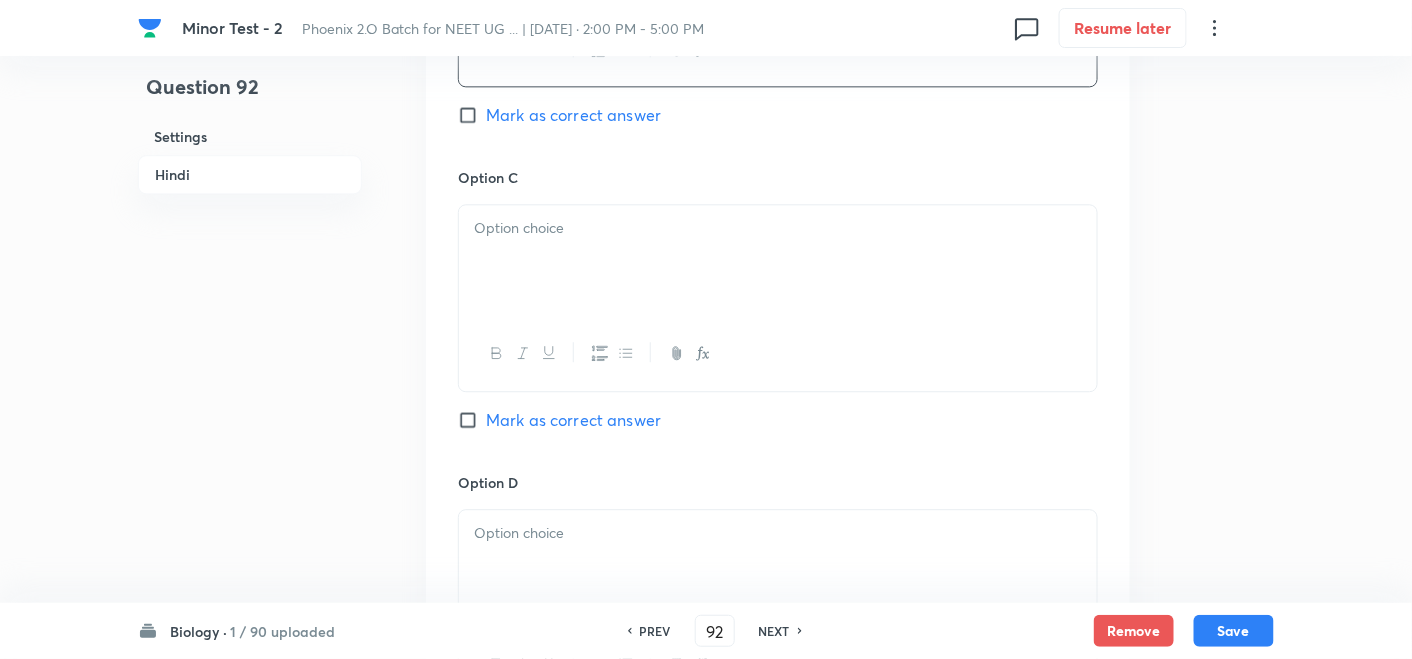 click at bounding box center [778, 261] 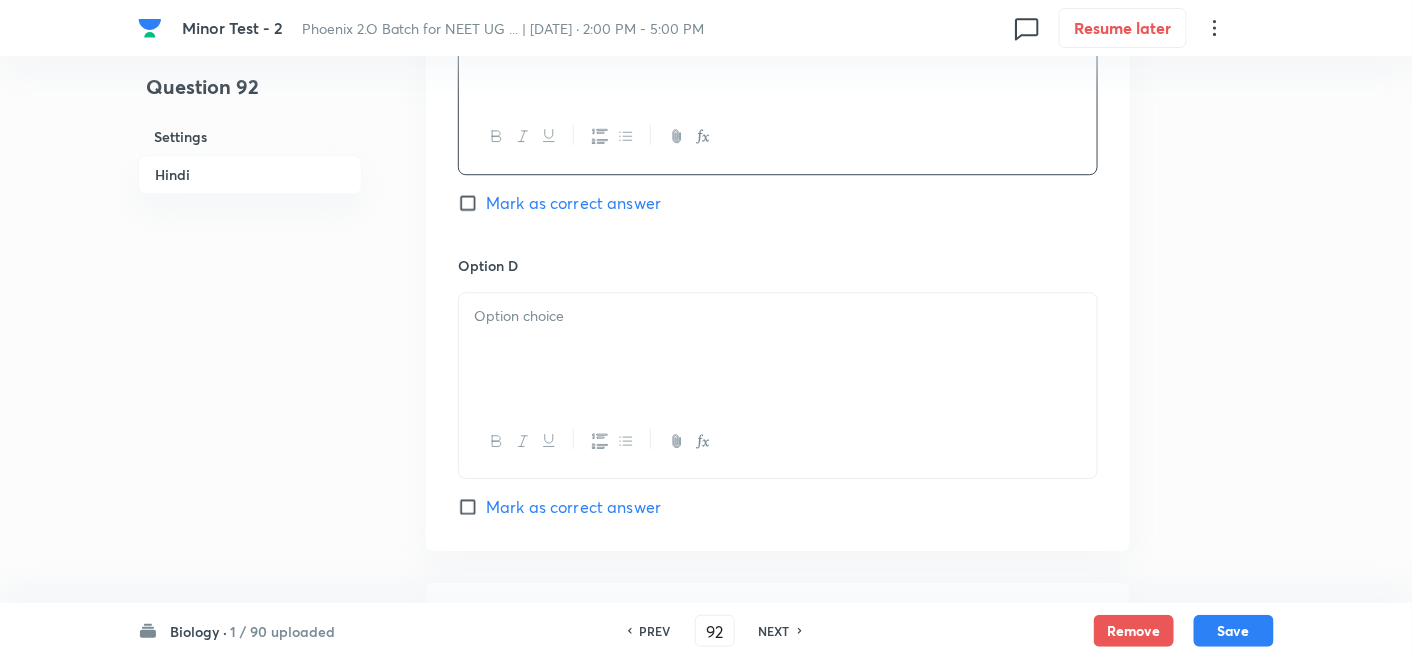 scroll, scrollTop: 1666, scrollLeft: 0, axis: vertical 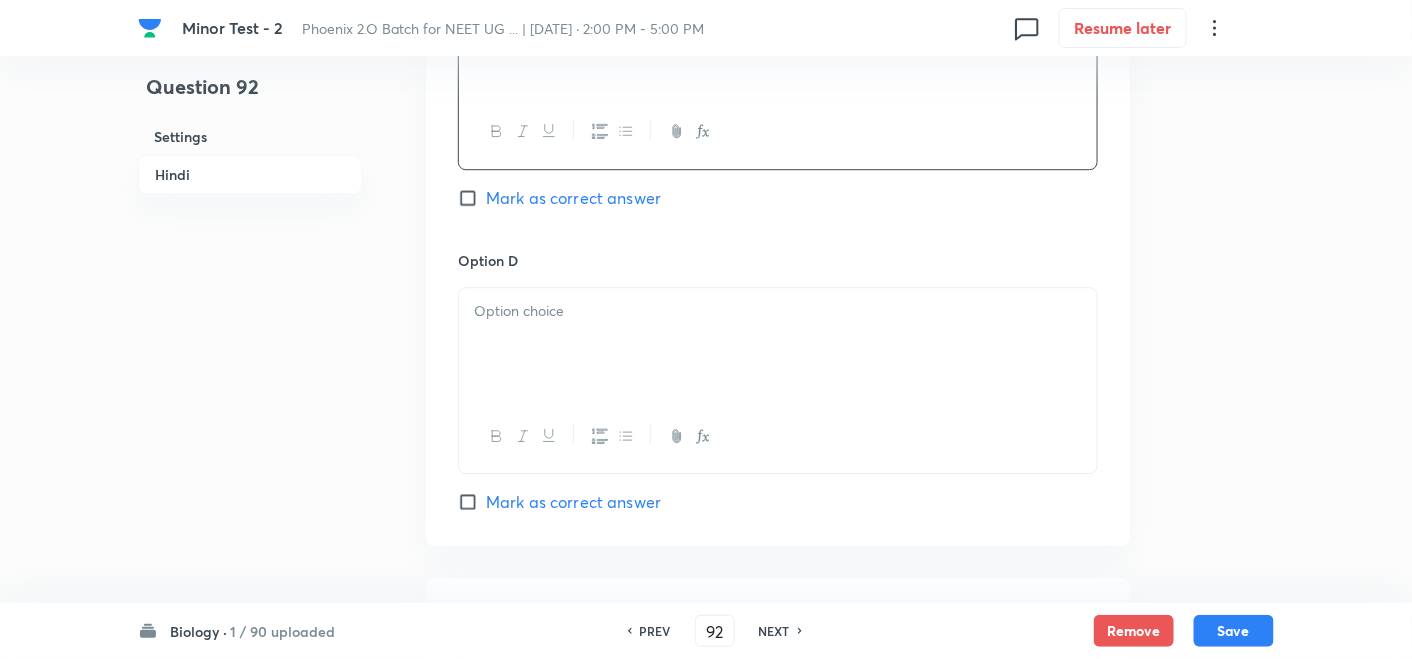 click at bounding box center (778, 344) 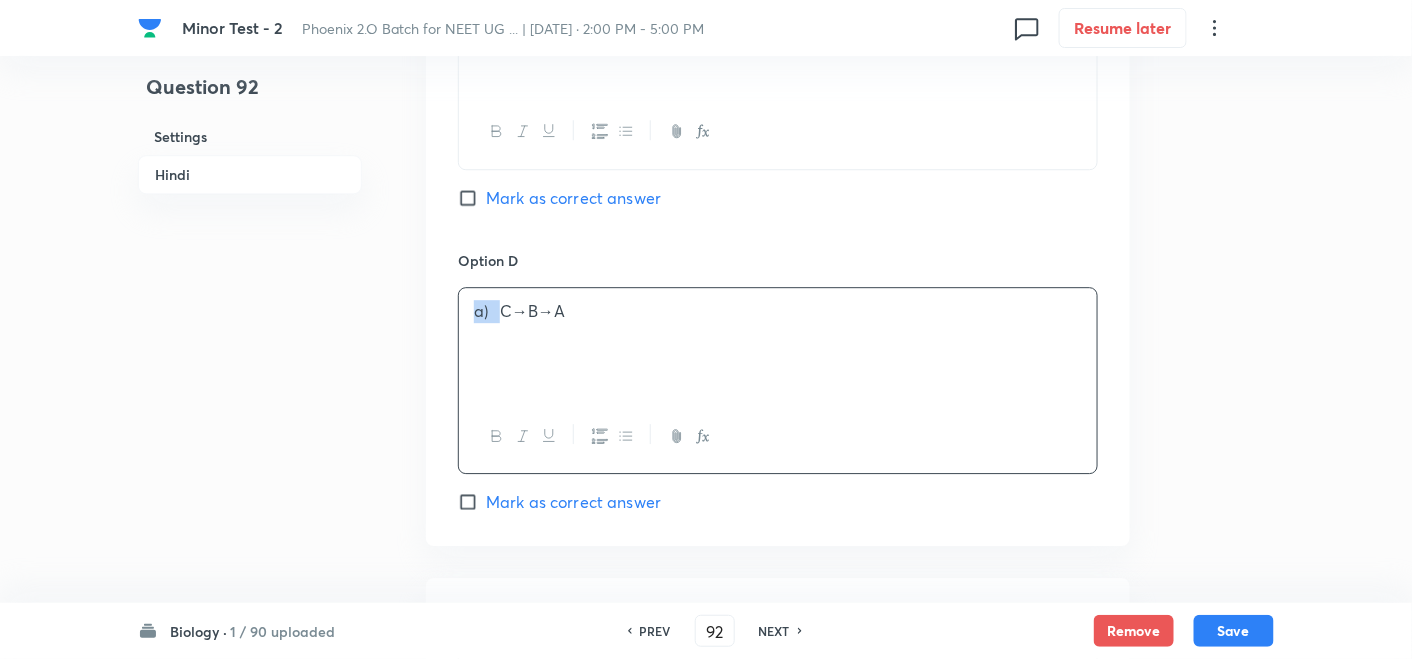drag, startPoint x: 504, startPoint y: 324, endPoint x: 423, endPoint y: 327, distance: 81.055534 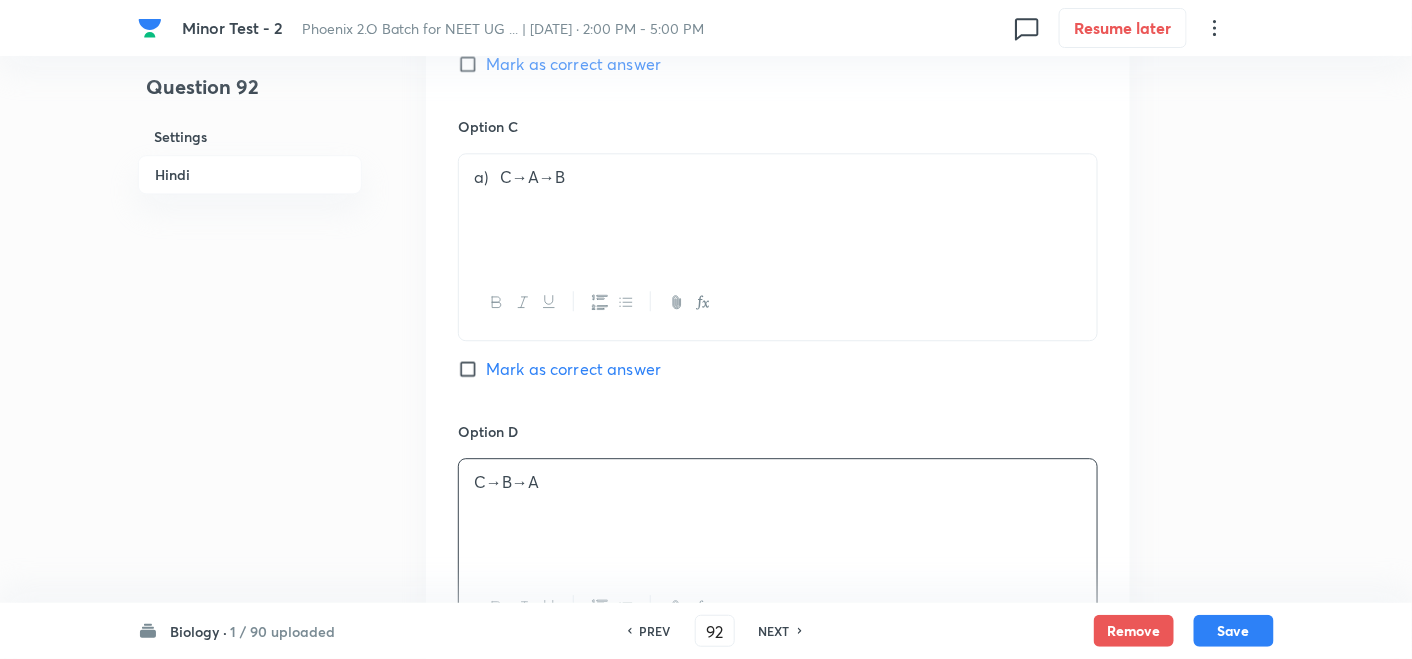 scroll, scrollTop: 1444, scrollLeft: 0, axis: vertical 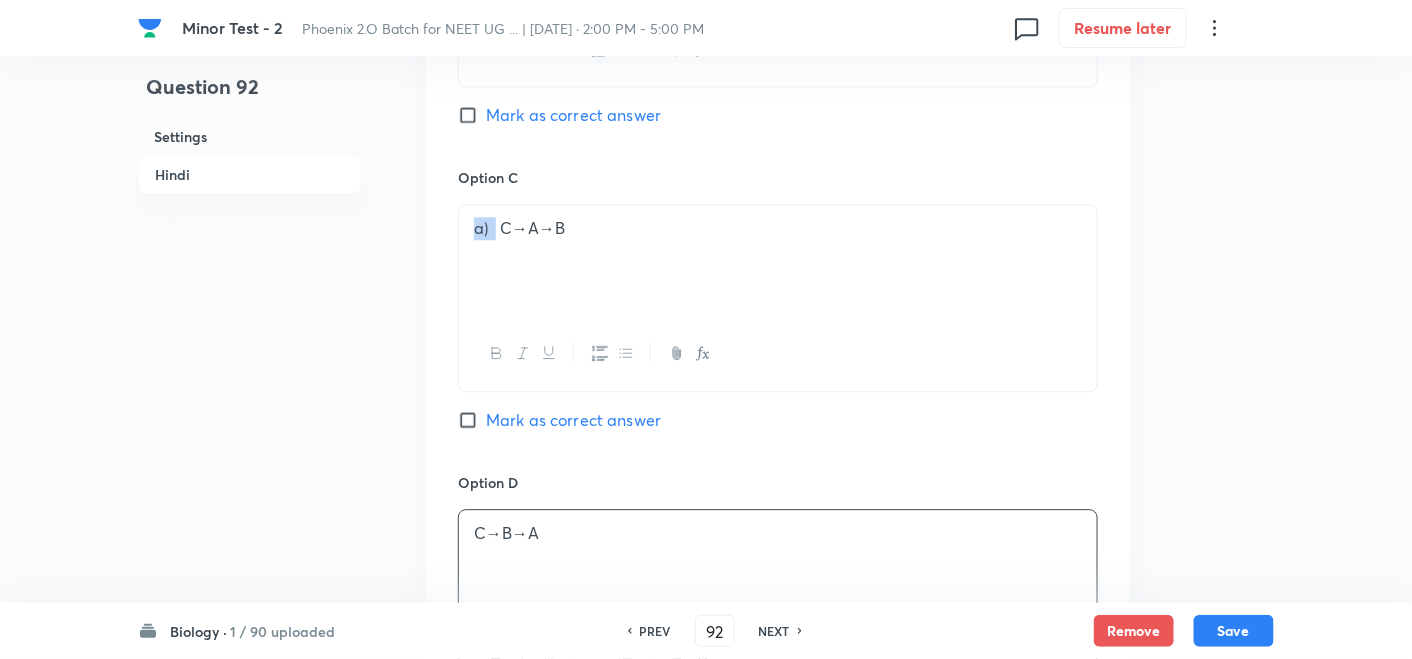 drag, startPoint x: 498, startPoint y: 230, endPoint x: 448, endPoint y: 255, distance: 55.9017 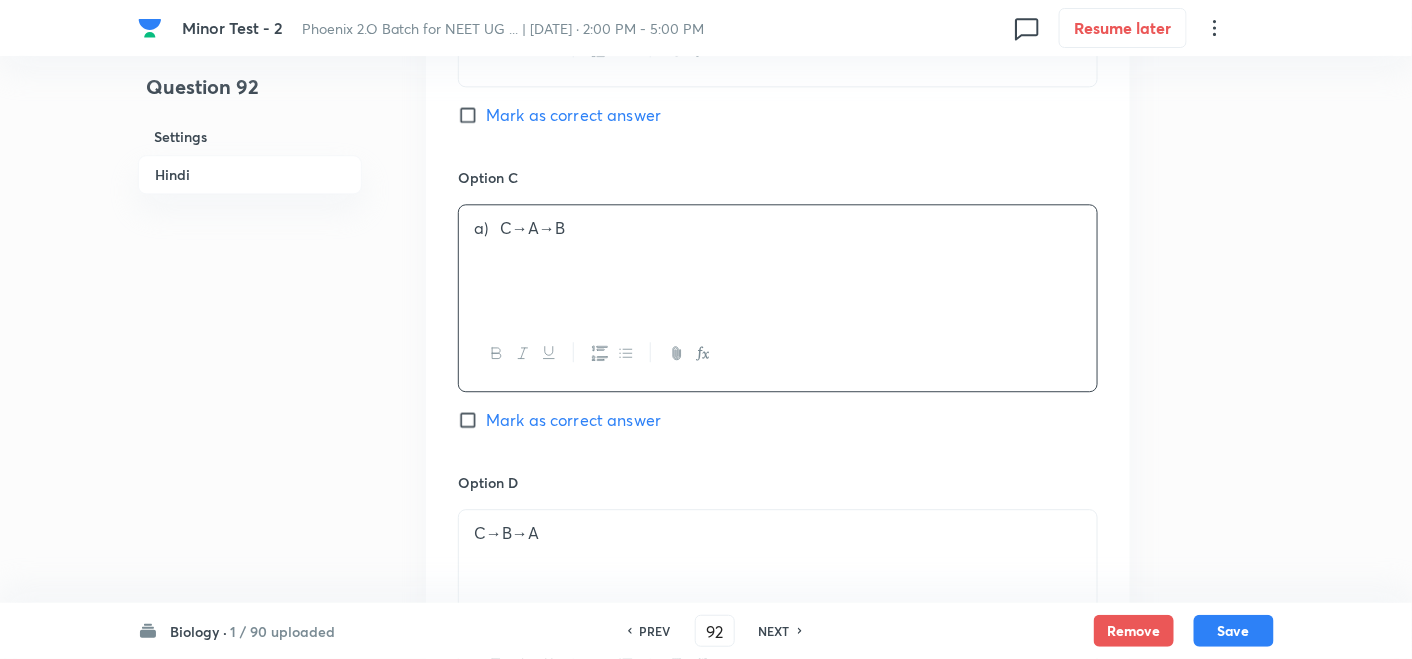 click on "a)   C→A→B" at bounding box center [778, 261] 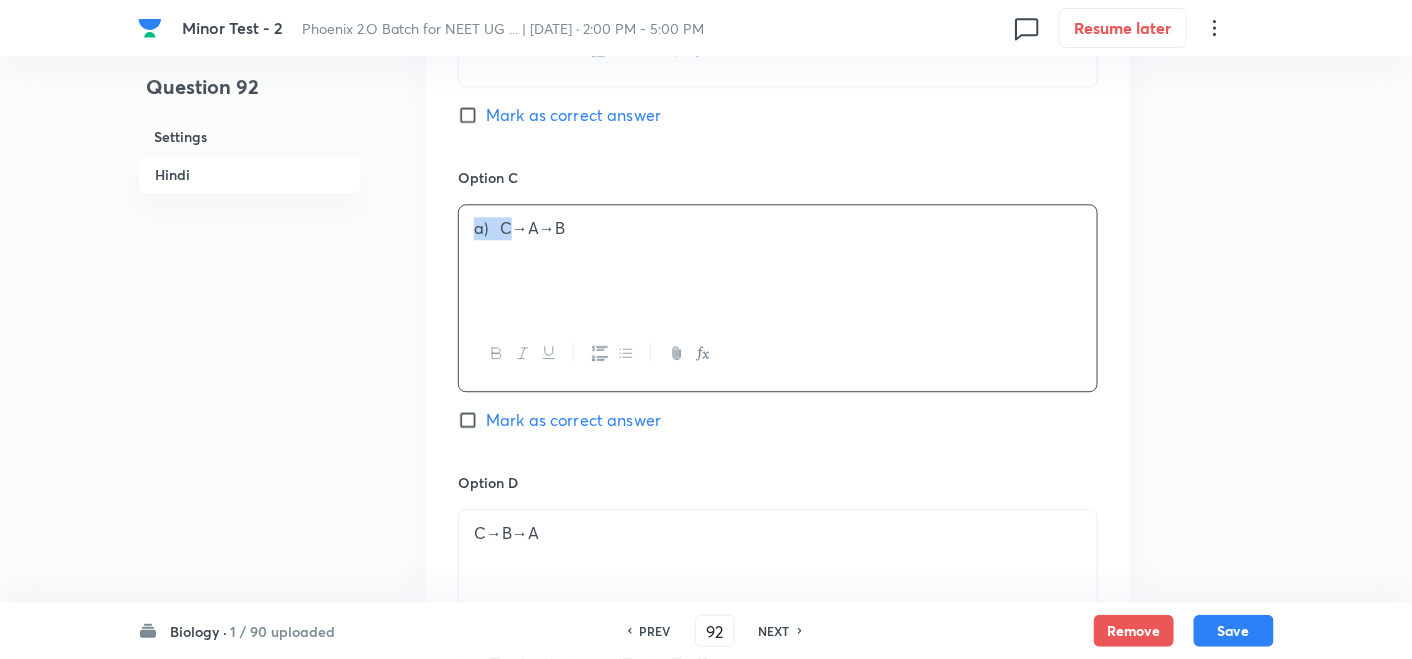 drag, startPoint x: 500, startPoint y: 241, endPoint x: 477, endPoint y: 242, distance: 23.021729 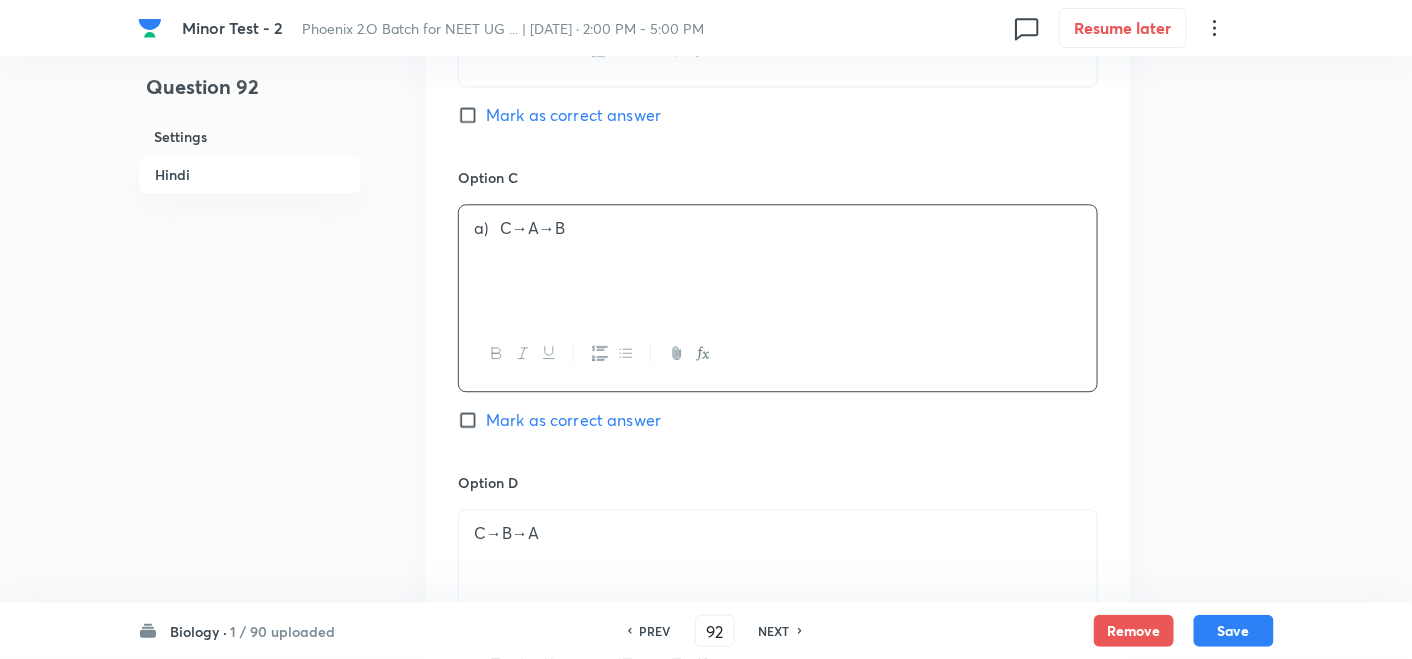 click on "a)   C→A→B" at bounding box center [778, 228] 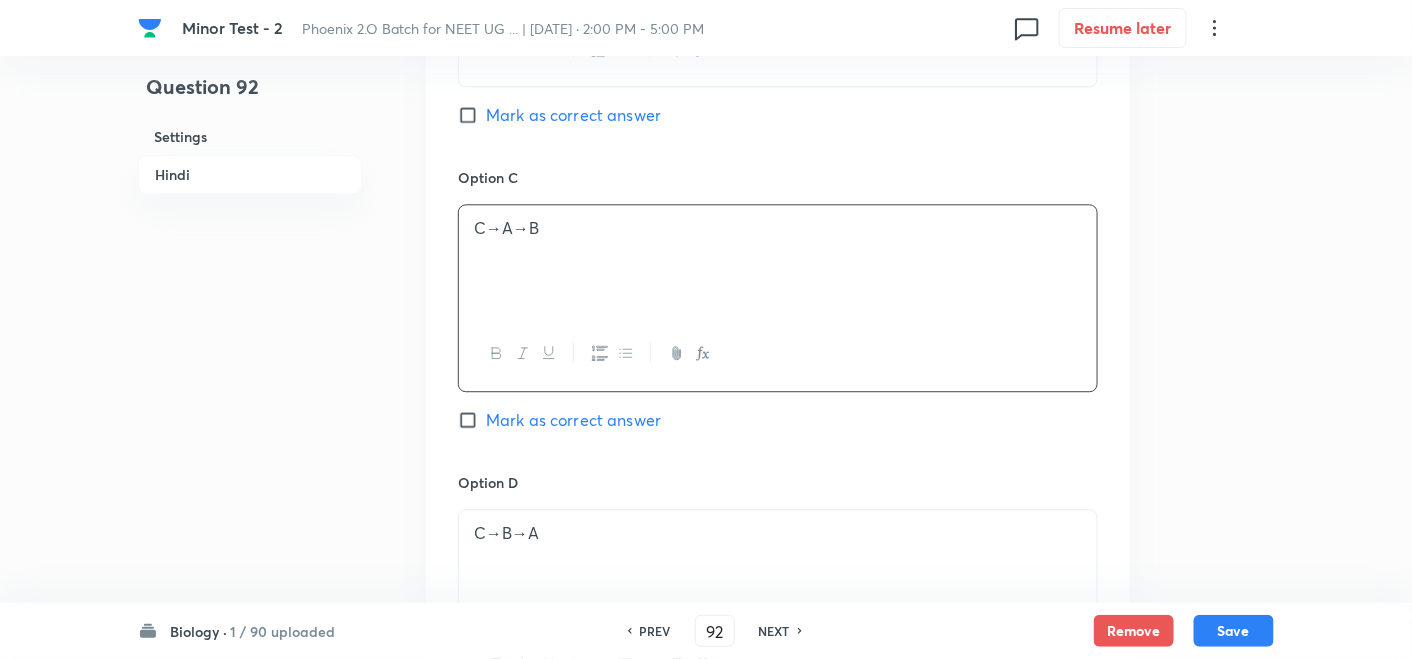 scroll, scrollTop: 1111, scrollLeft: 0, axis: vertical 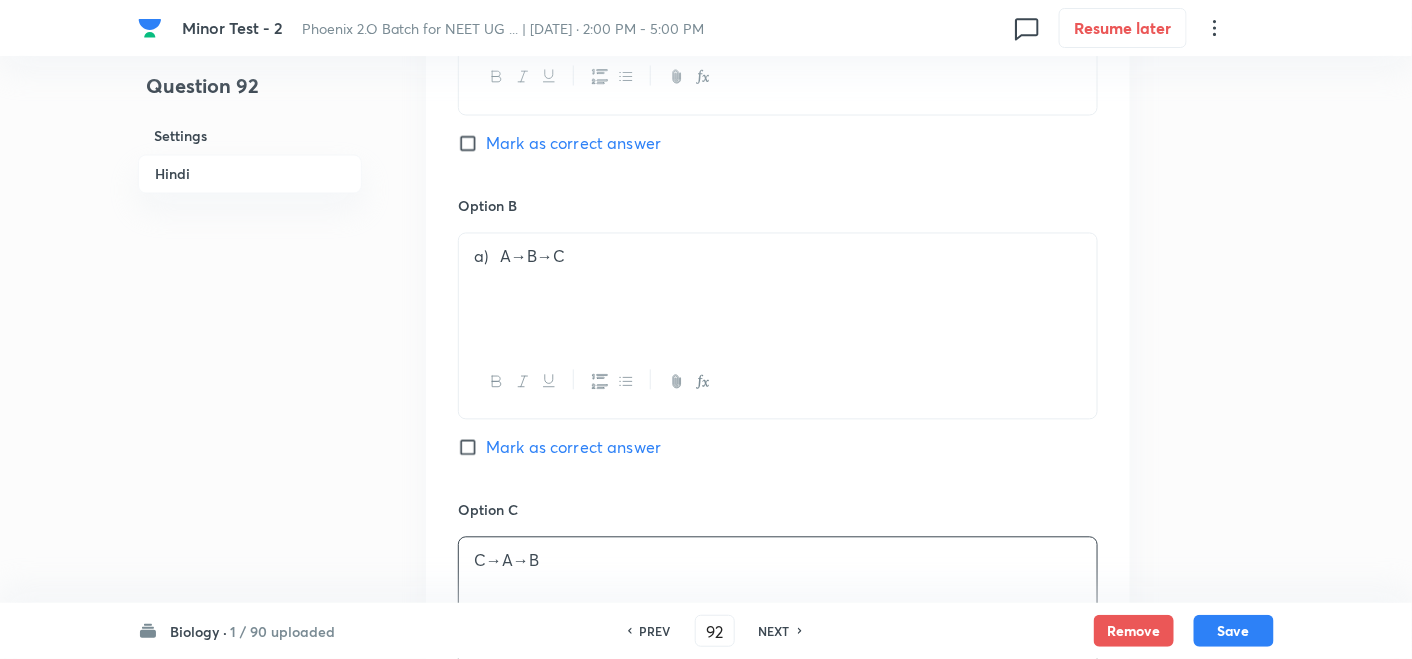 click on "a)   A→B→C" at bounding box center (778, 257) 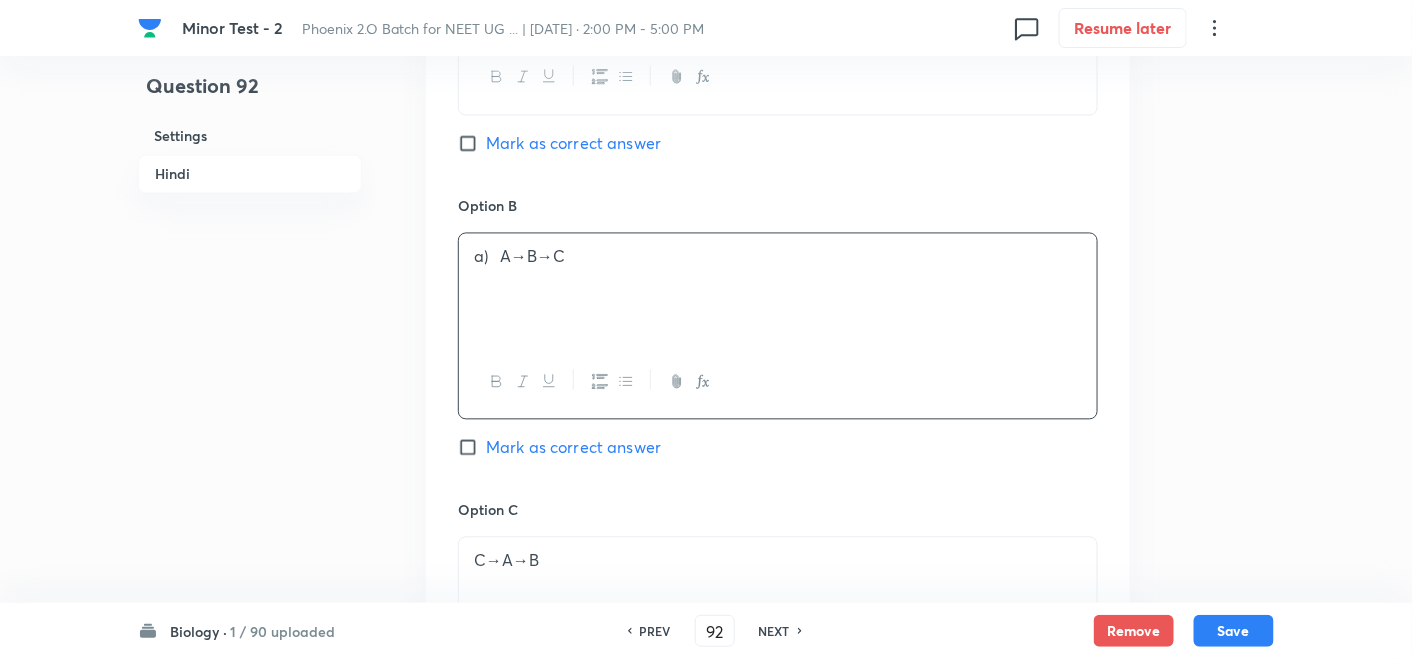 click on "a)   A→B→C" at bounding box center (778, 257) 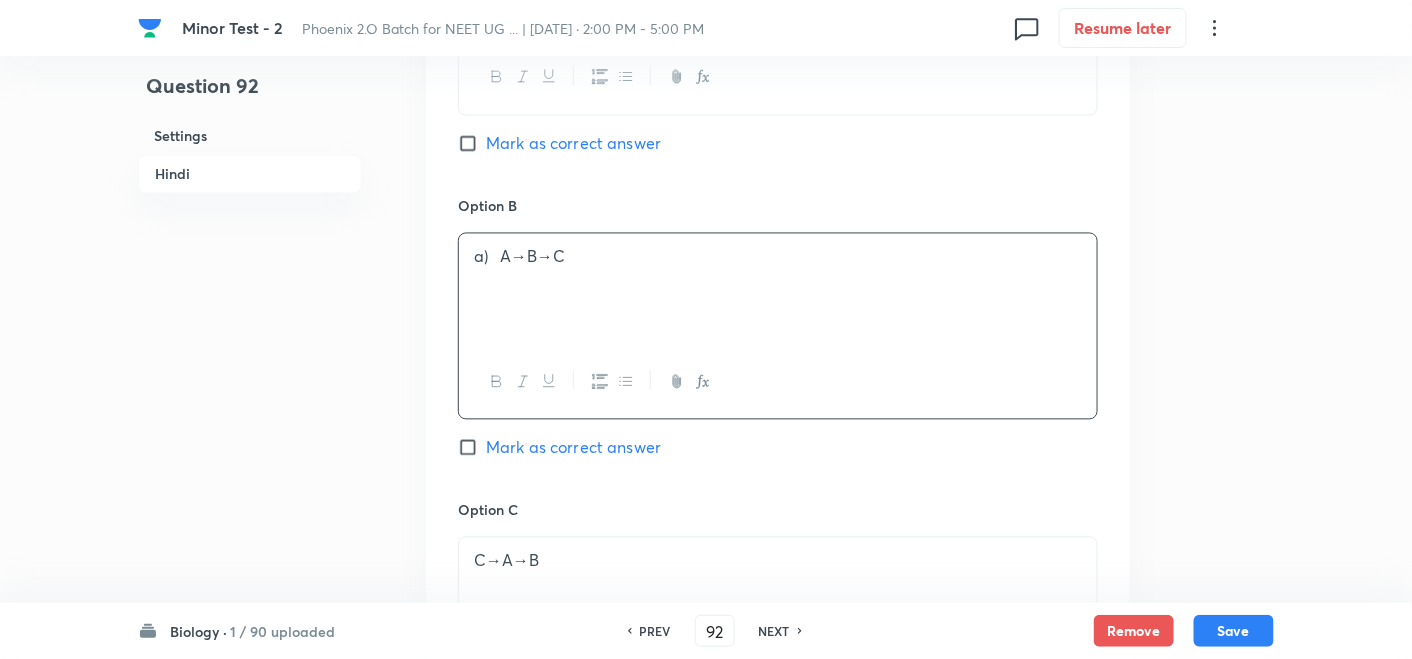 type 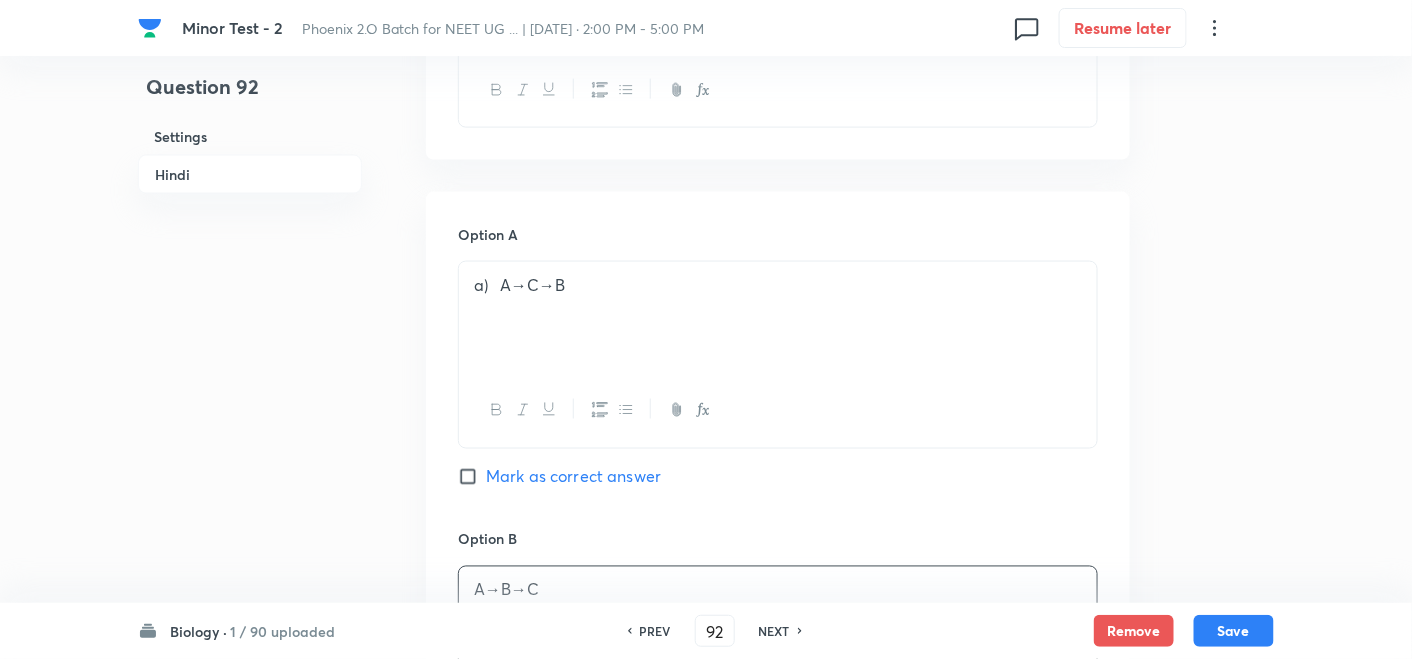 scroll, scrollTop: 777, scrollLeft: 0, axis: vertical 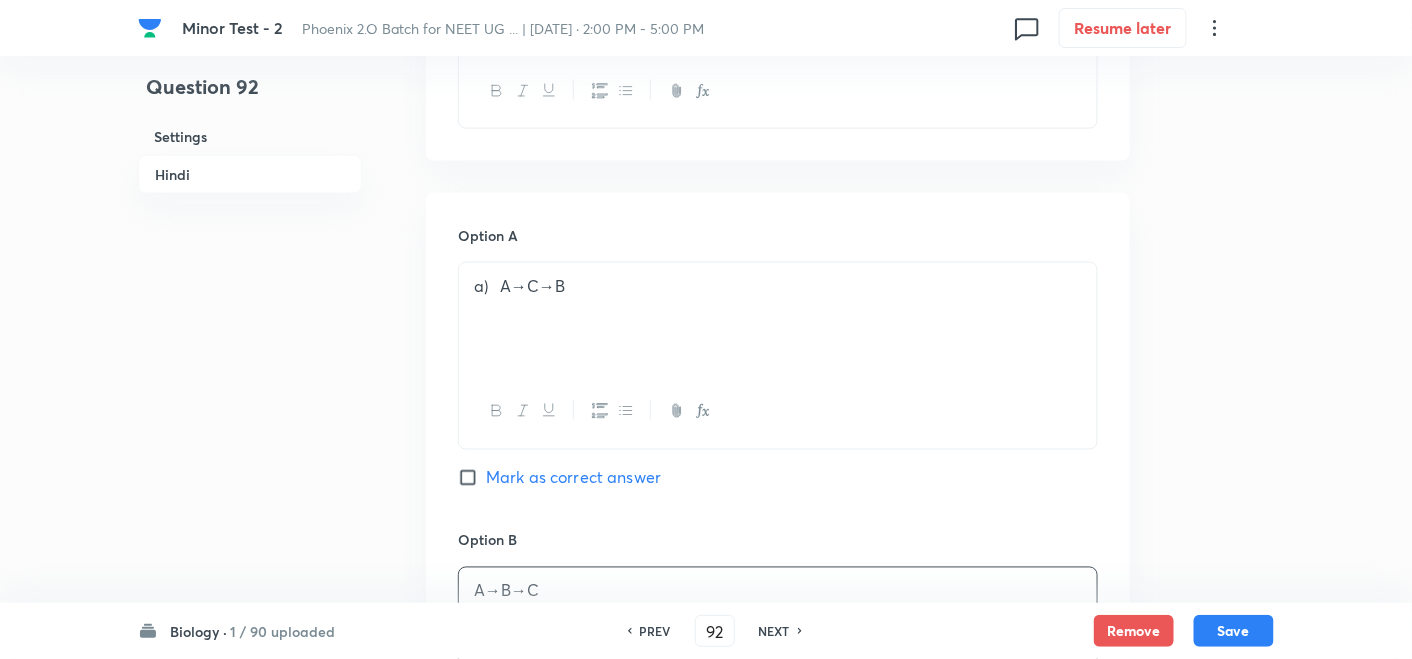 click on "a)   A→C→B" at bounding box center (778, 286) 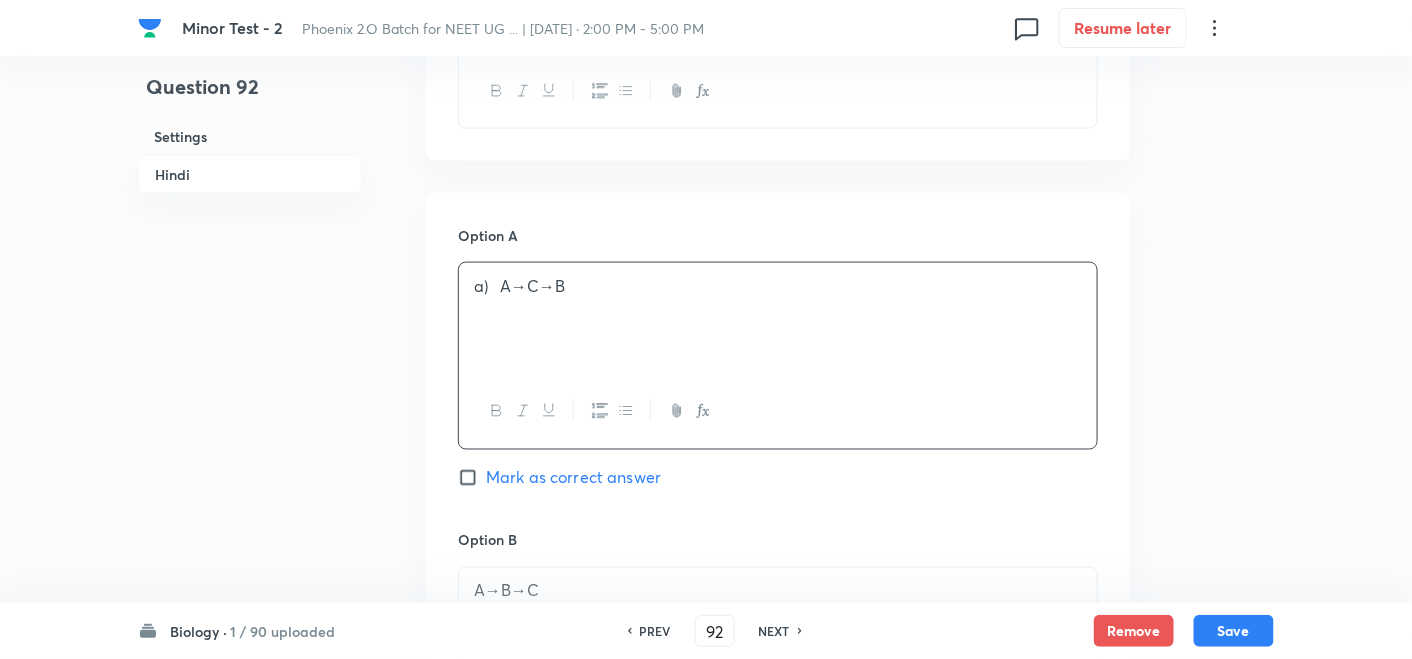 type 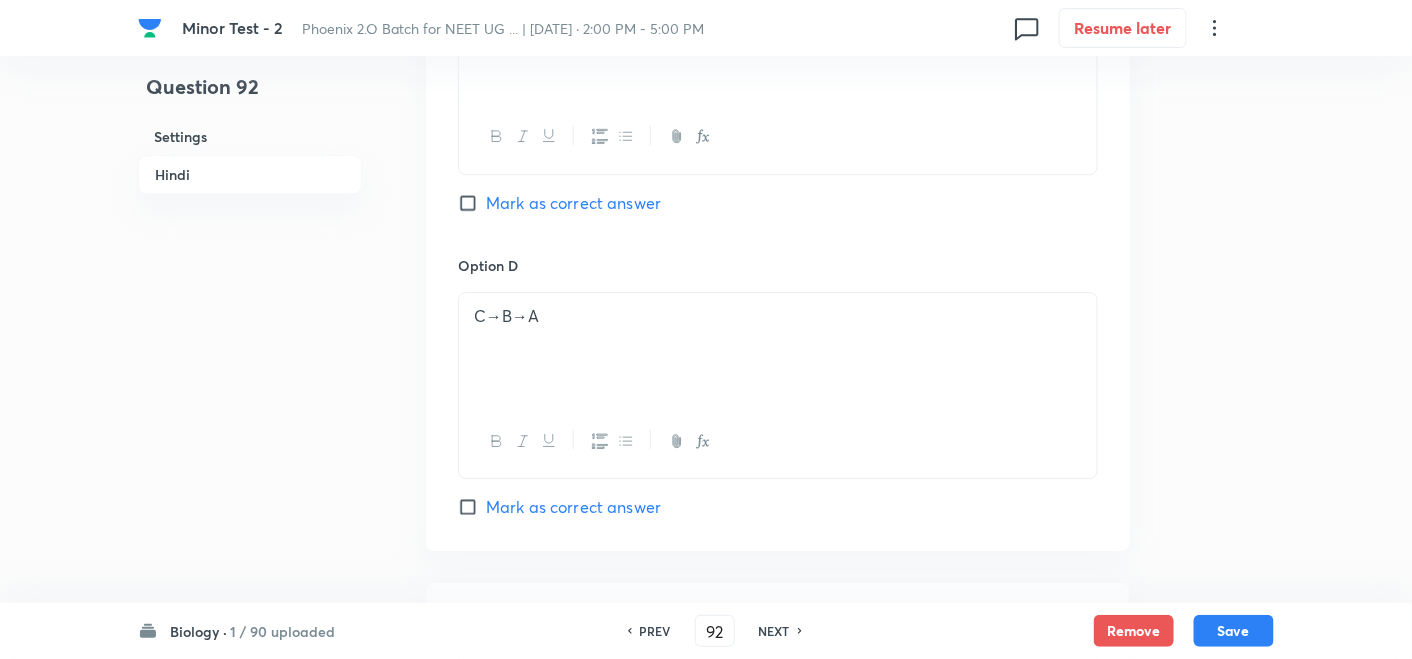 scroll, scrollTop: 1666, scrollLeft: 0, axis: vertical 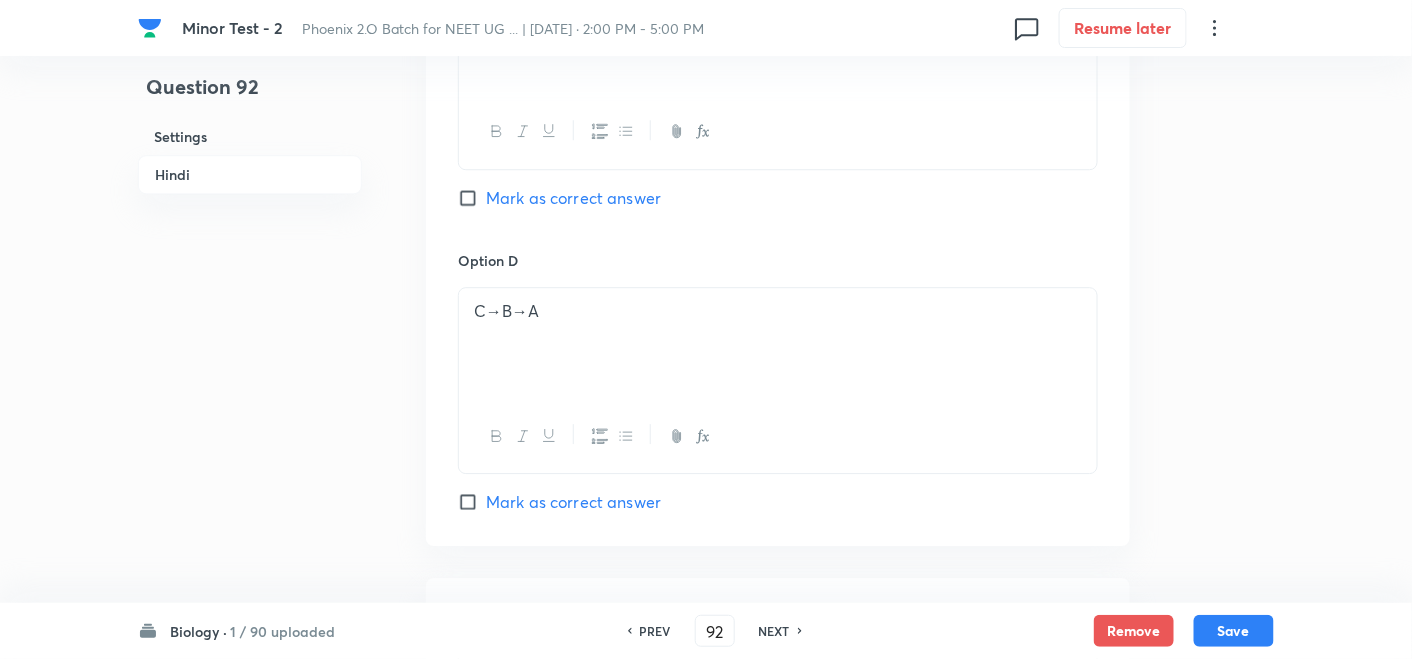 click on "Mark as correct answer" at bounding box center (573, 198) 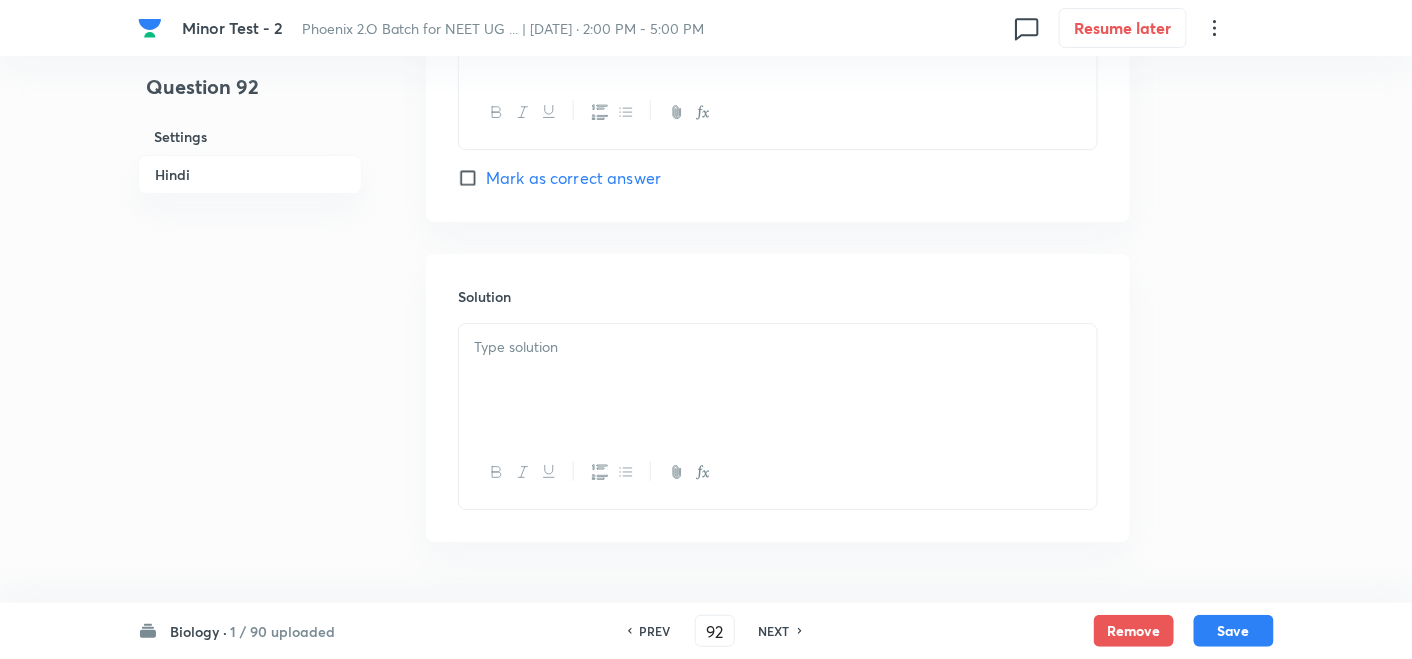scroll, scrollTop: 2000, scrollLeft: 0, axis: vertical 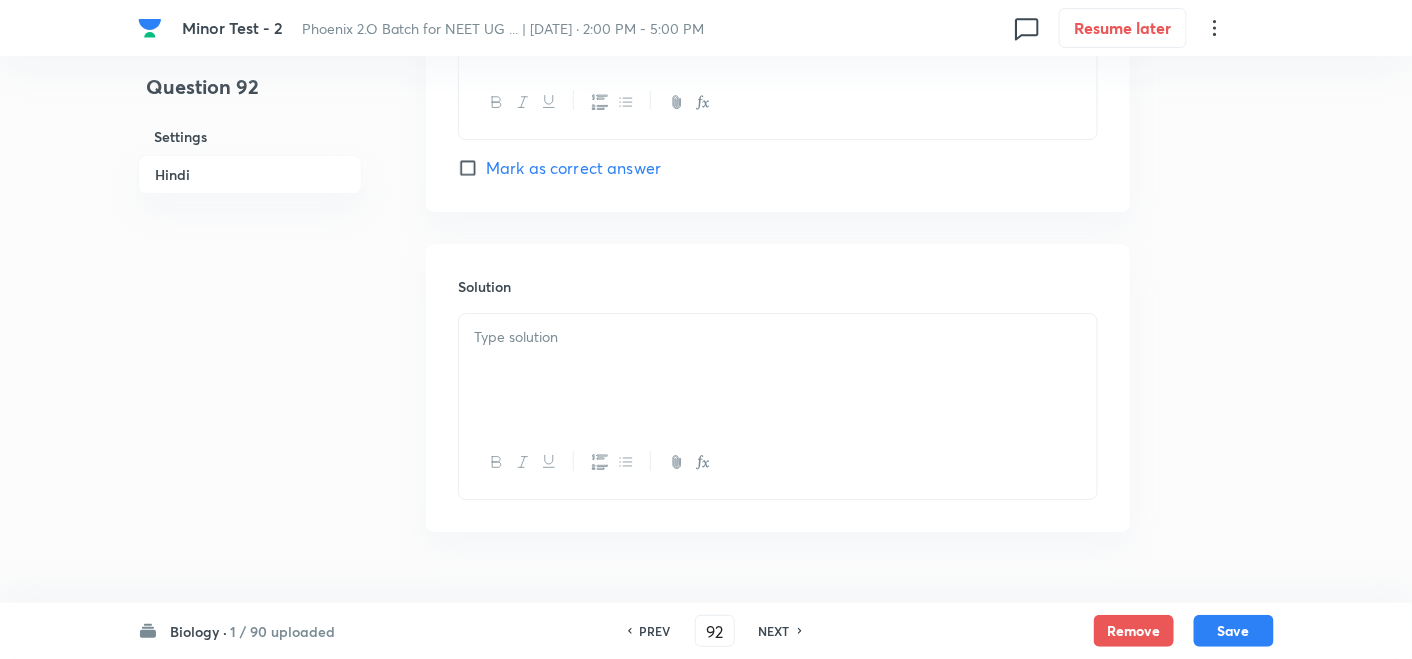 click at bounding box center [778, 337] 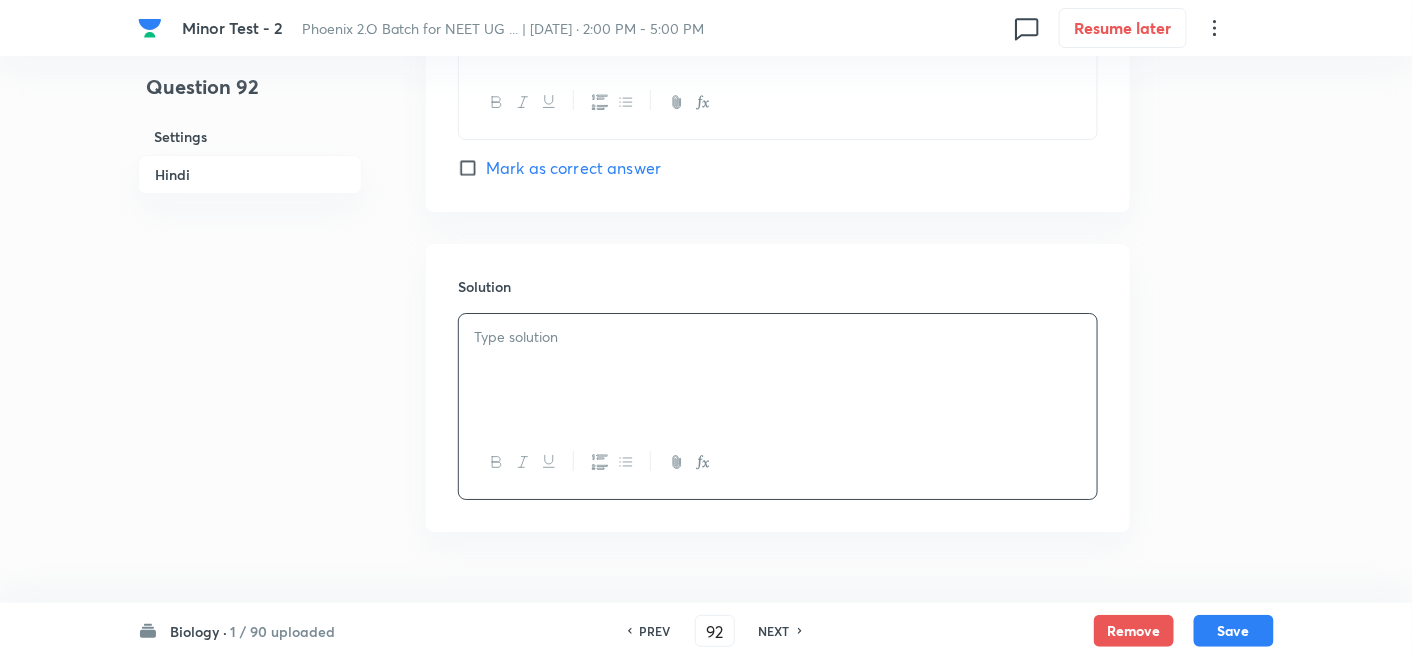type 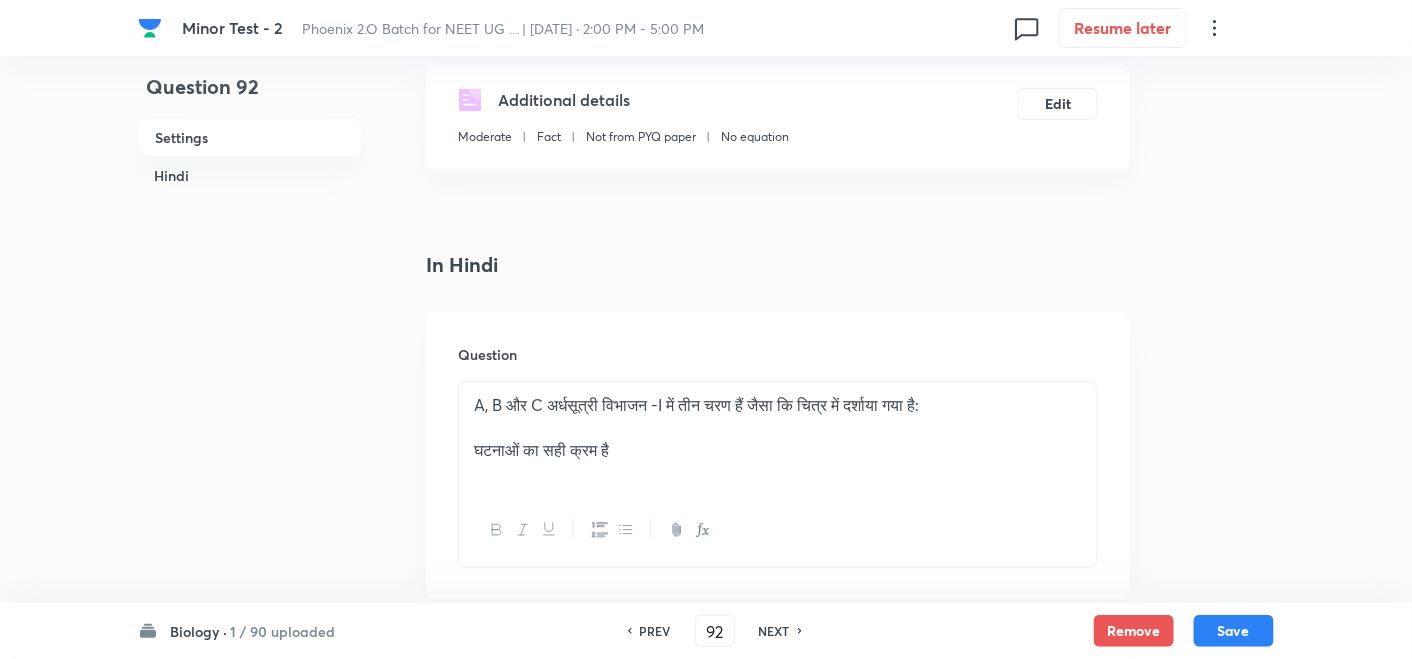scroll, scrollTop: 333, scrollLeft: 0, axis: vertical 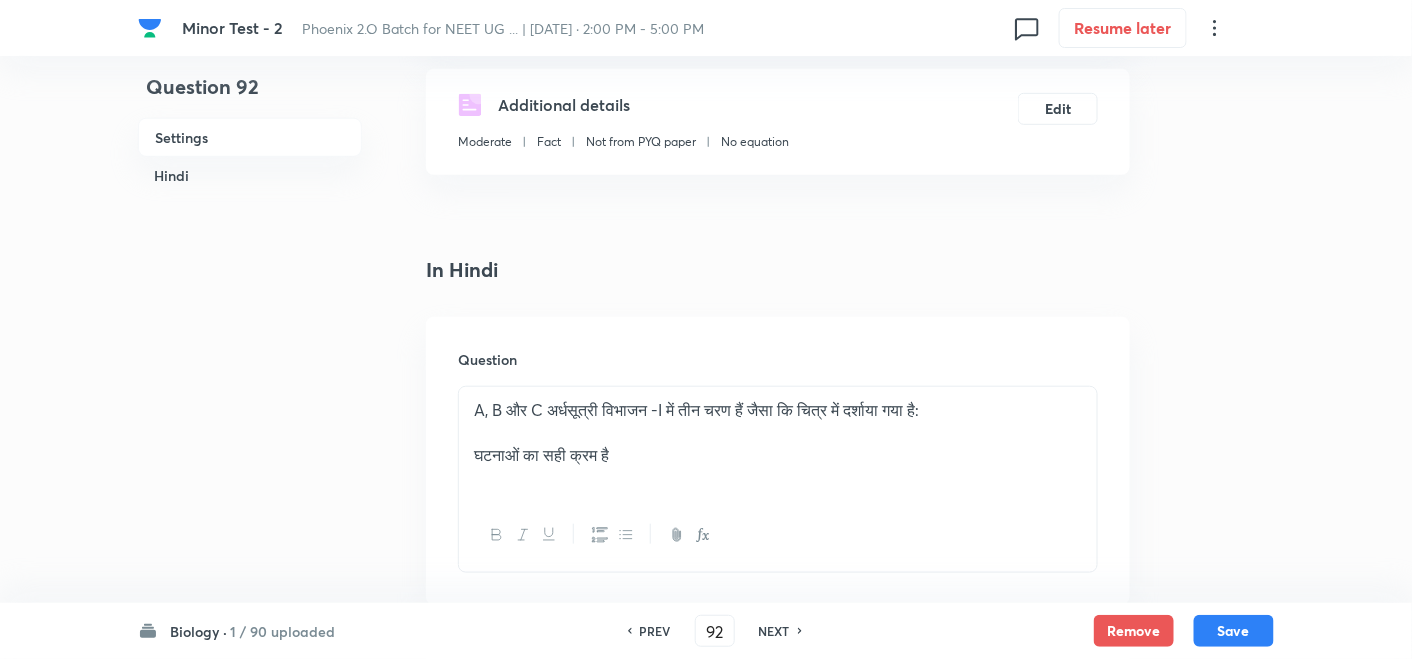 click on "घटनाओं का सही क्रम है" at bounding box center [778, 455] 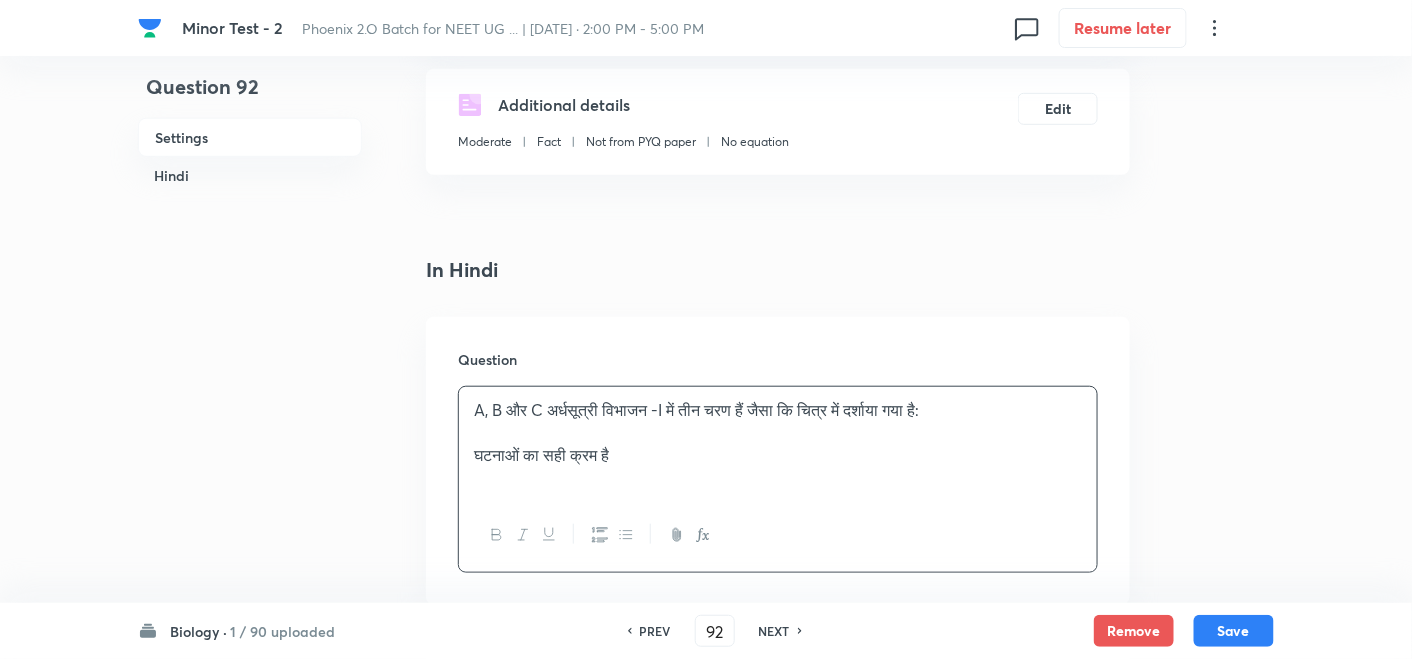 click at bounding box center (778, 433) 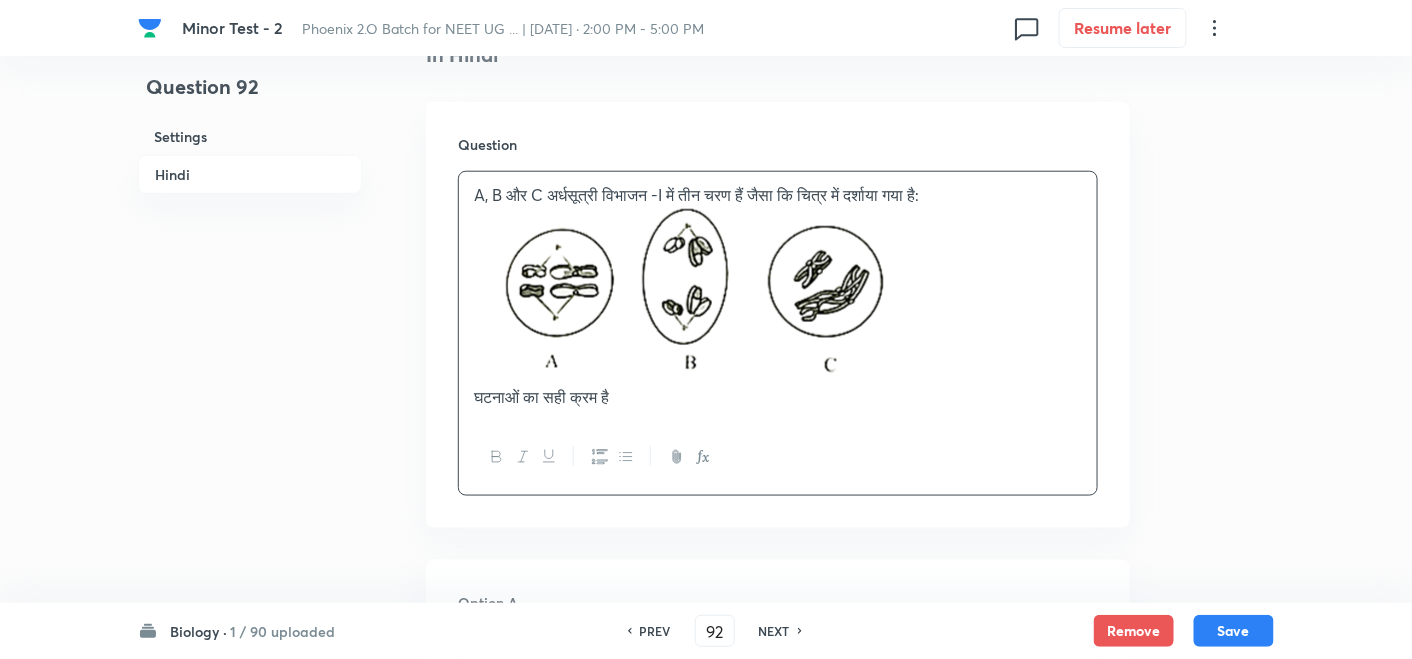 scroll, scrollTop: 555, scrollLeft: 0, axis: vertical 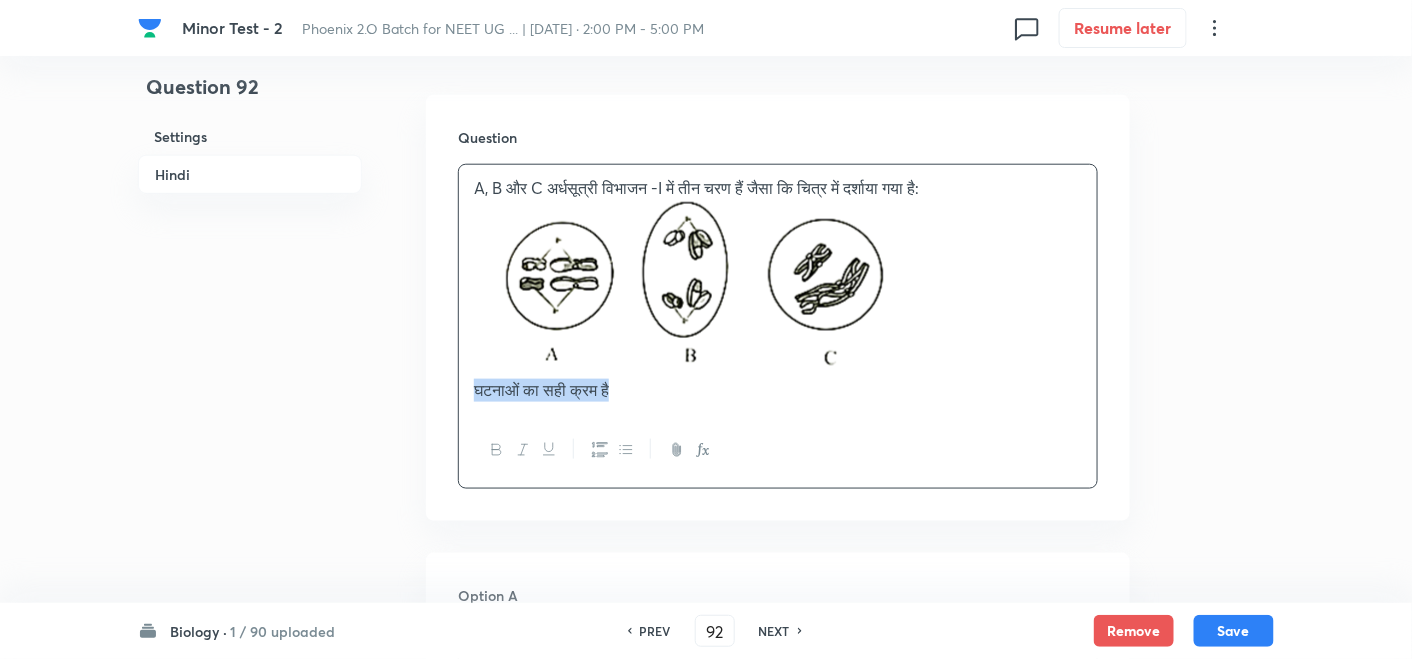 drag, startPoint x: 637, startPoint y: 390, endPoint x: 460, endPoint y: 404, distance: 177.55281 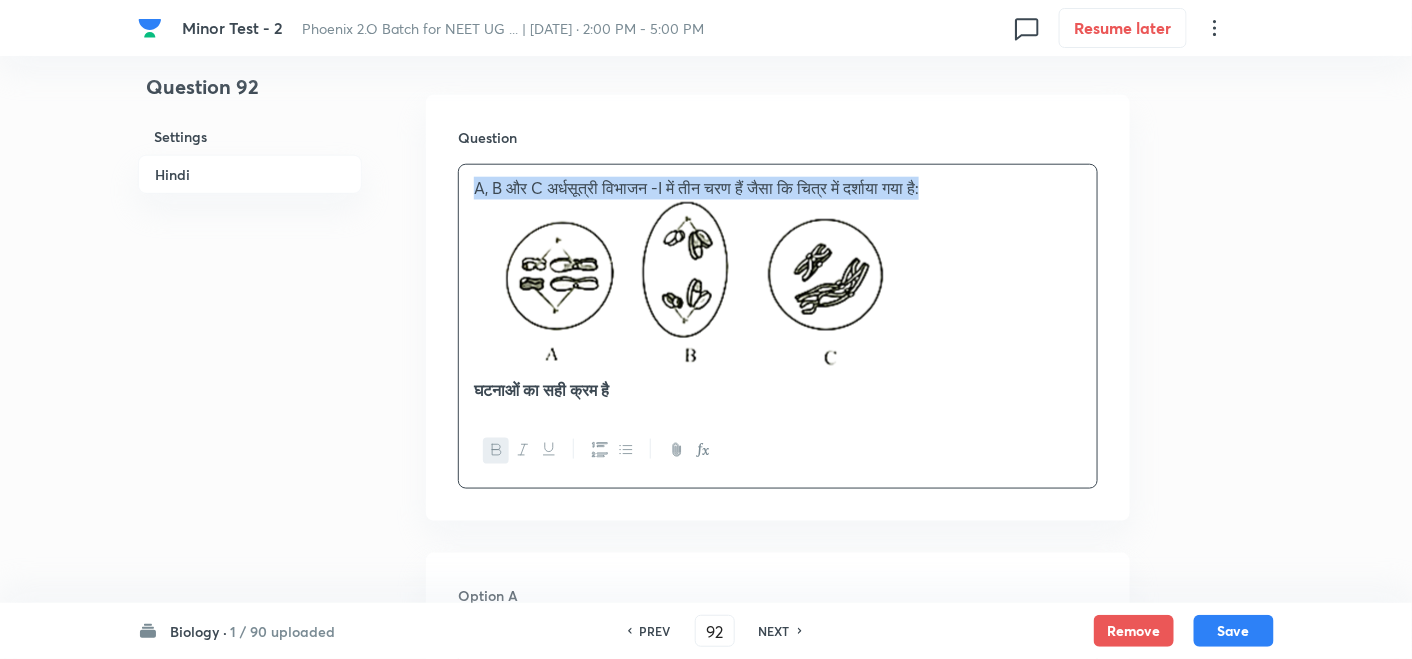 drag, startPoint x: 971, startPoint y: 190, endPoint x: 473, endPoint y: 176, distance: 498.19675 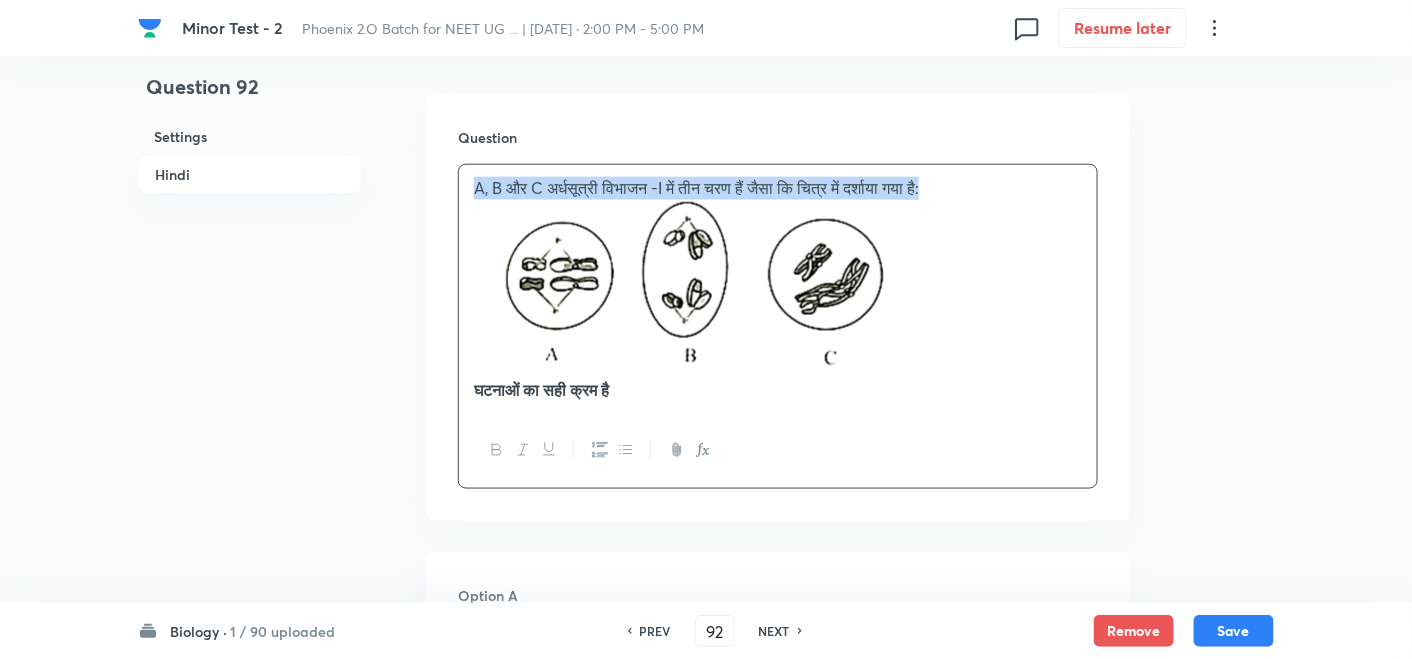 click 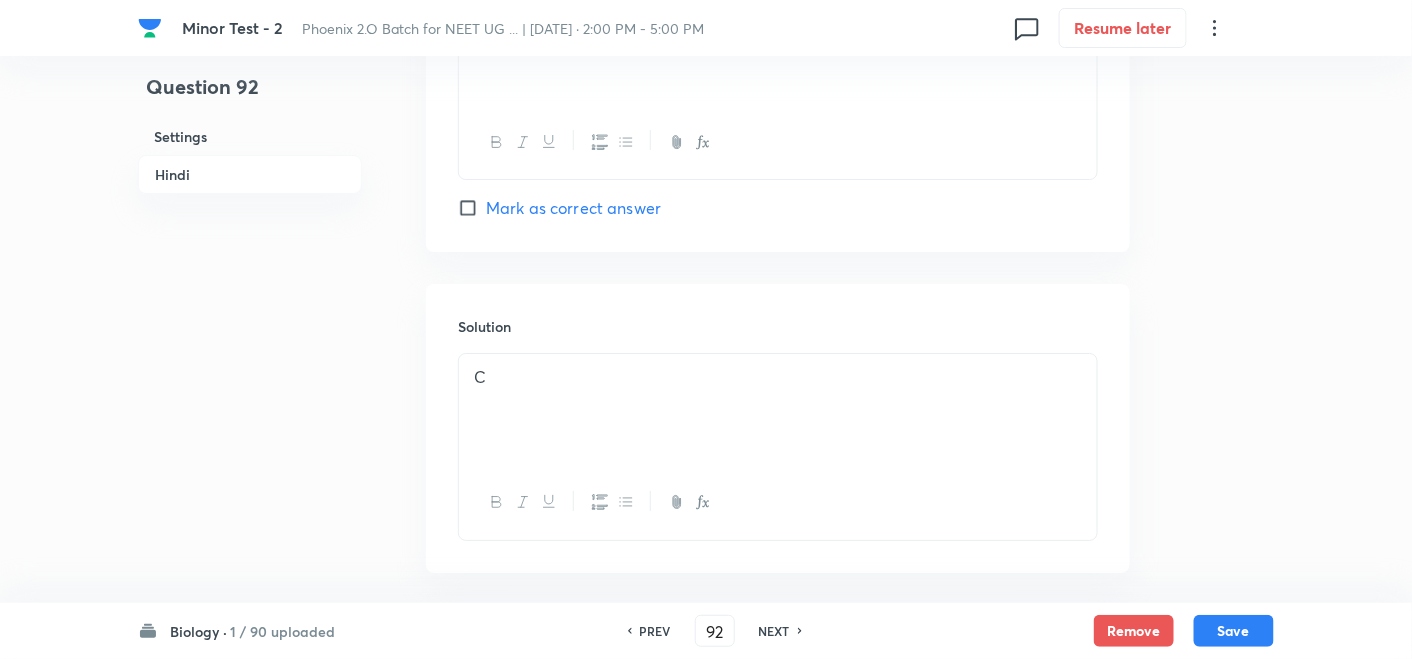 scroll, scrollTop: 2183, scrollLeft: 0, axis: vertical 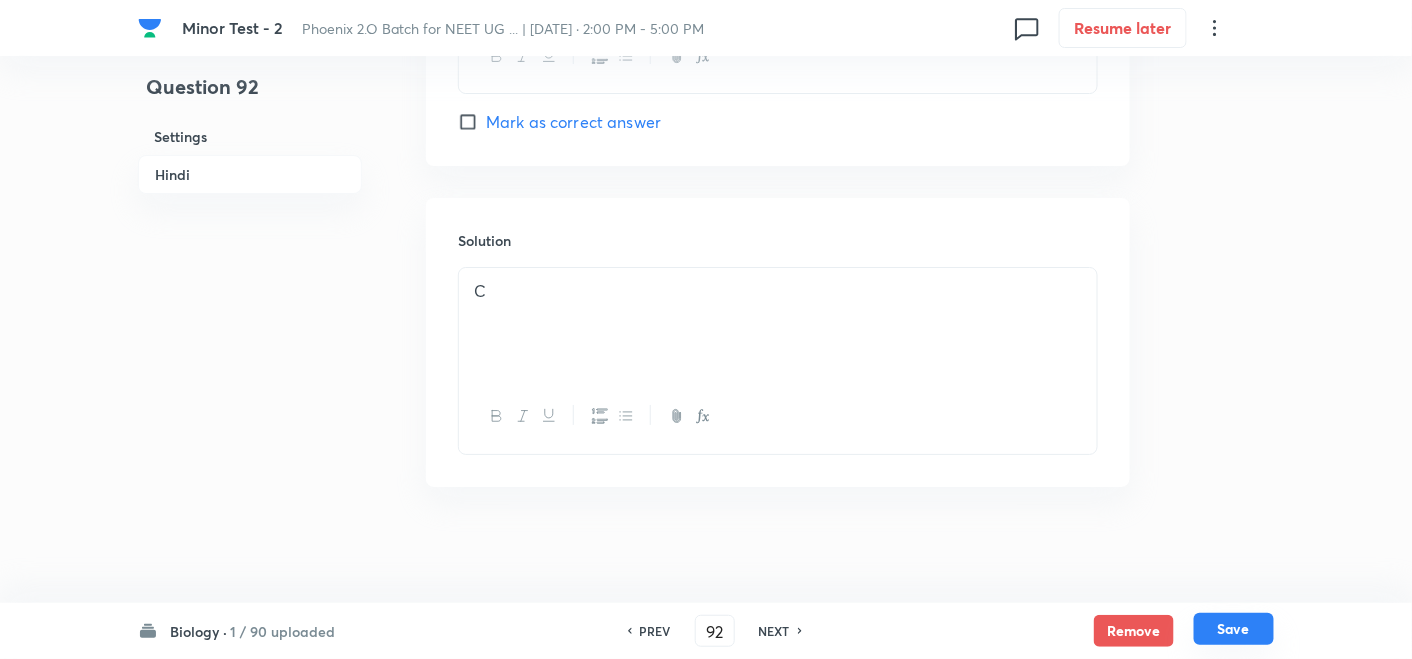 click on "Save" at bounding box center [1234, 629] 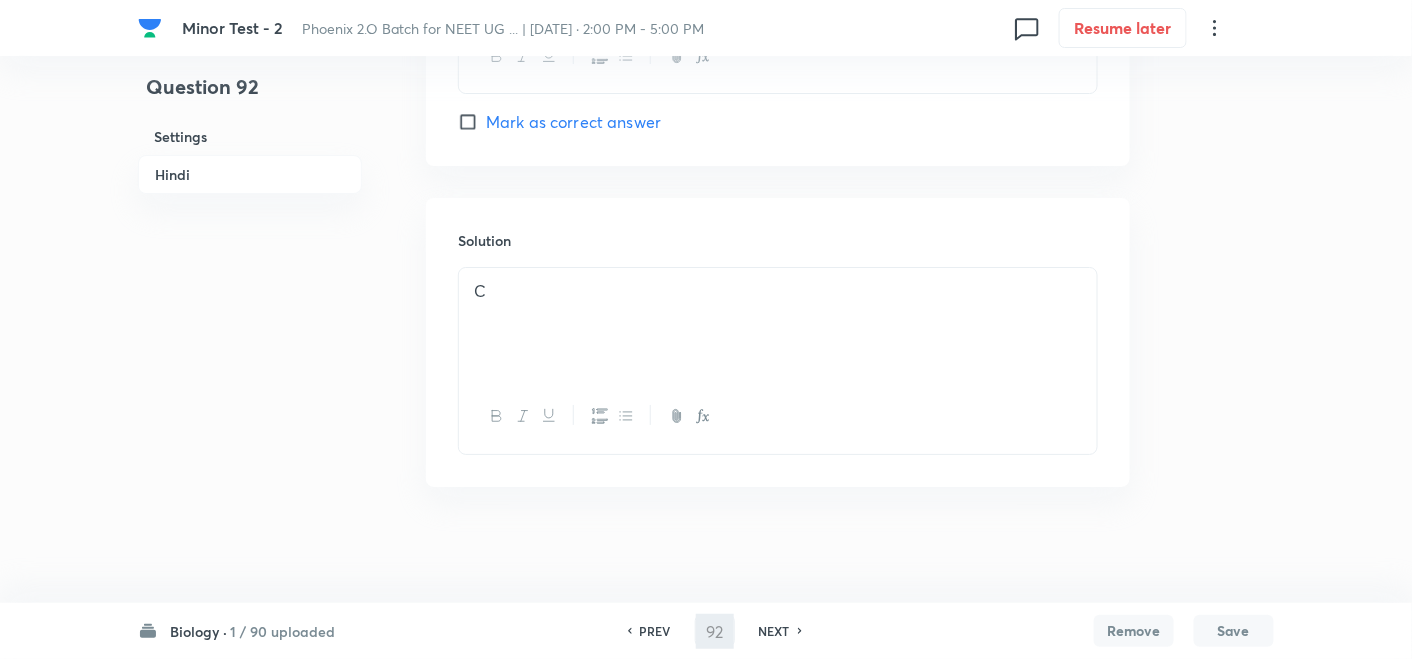 type on "93" 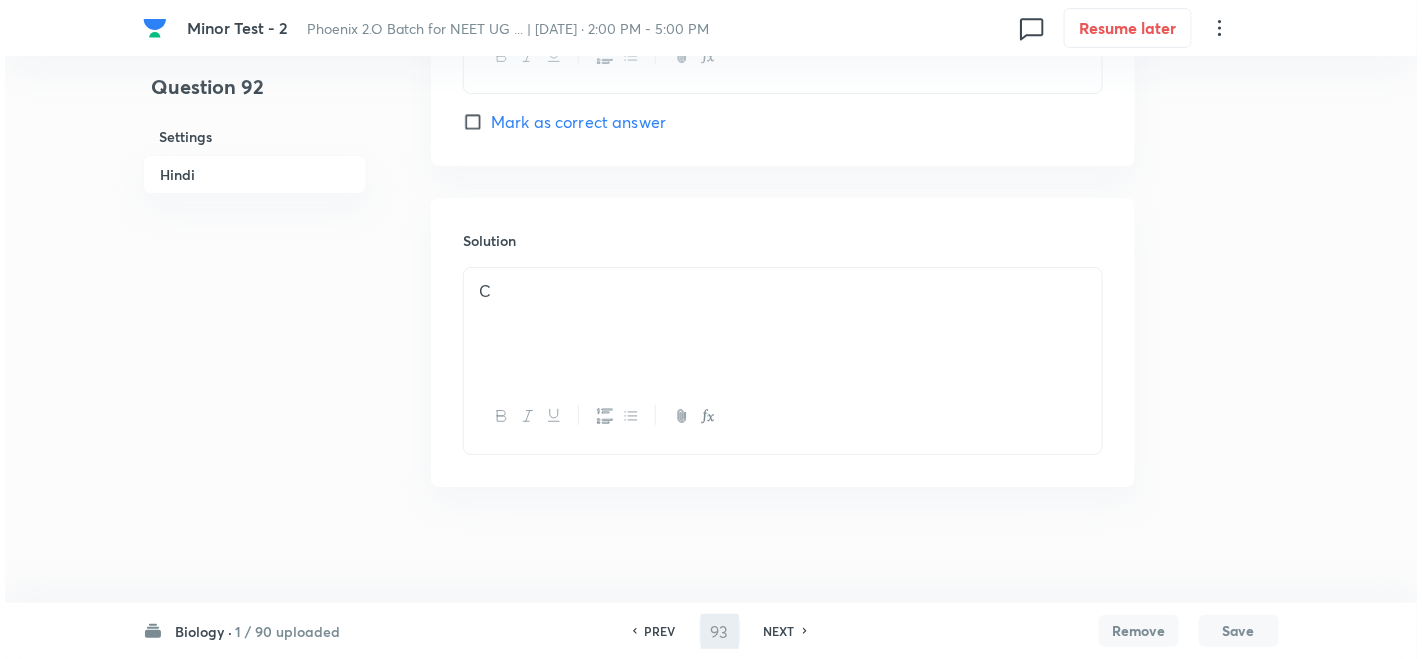 scroll, scrollTop: 0, scrollLeft: 0, axis: both 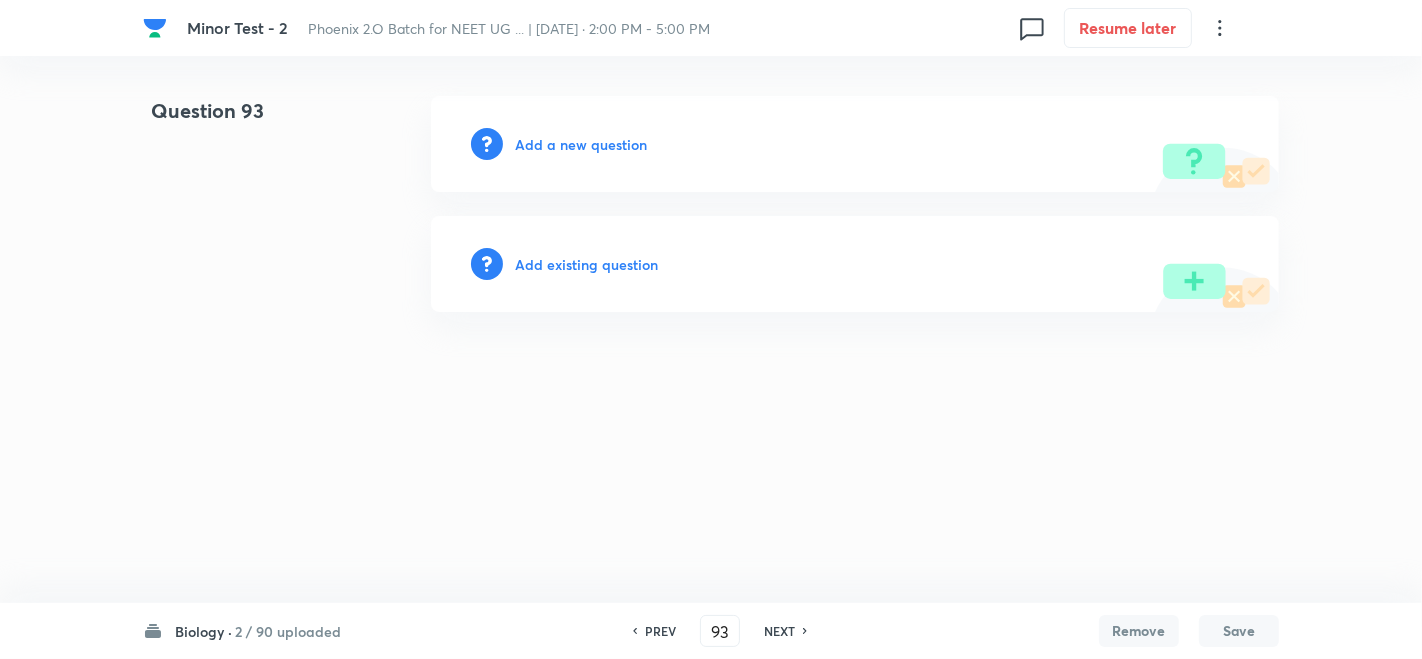 click on "Add a new question" at bounding box center [581, 144] 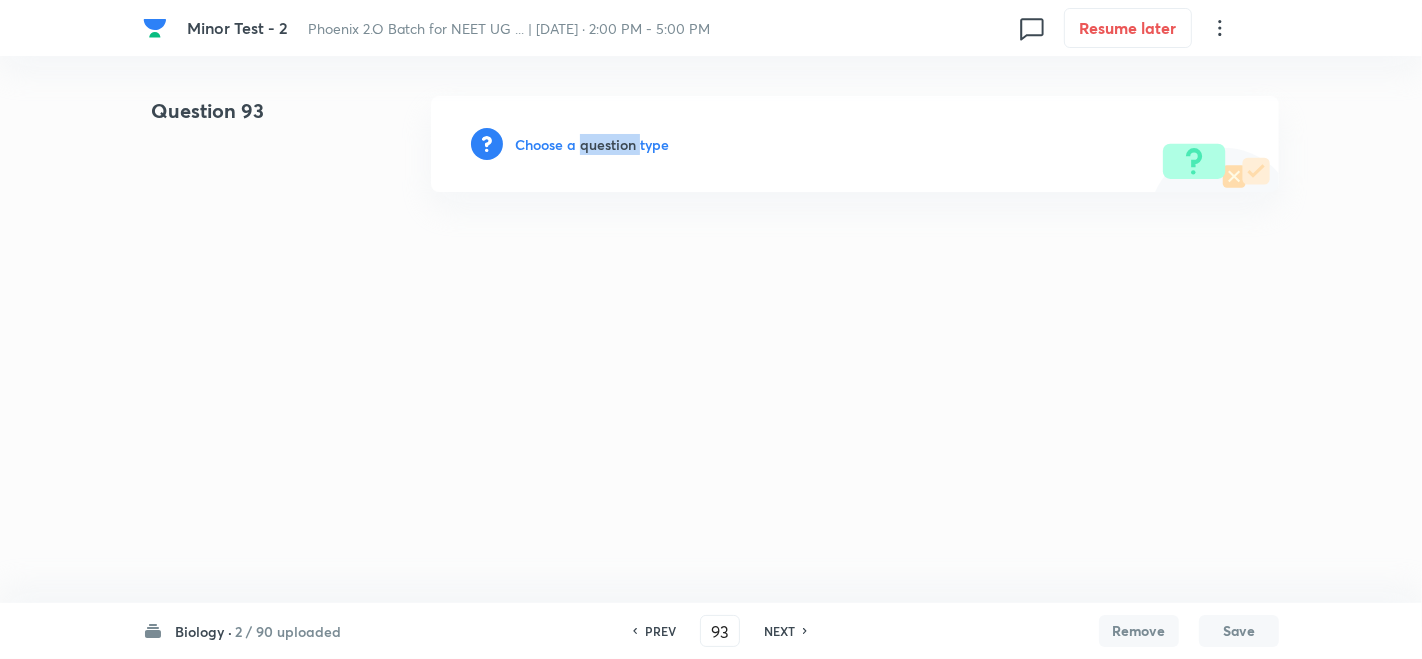 click on "Choose a question type" at bounding box center [592, 144] 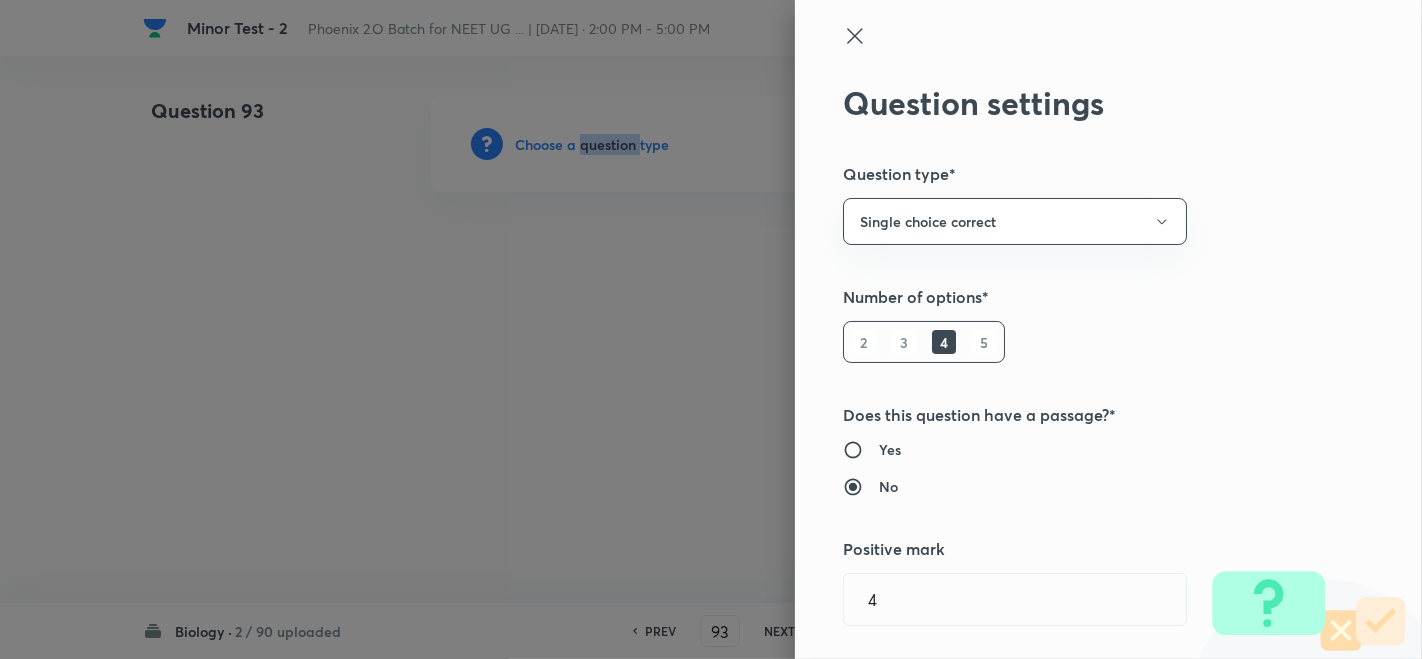 type 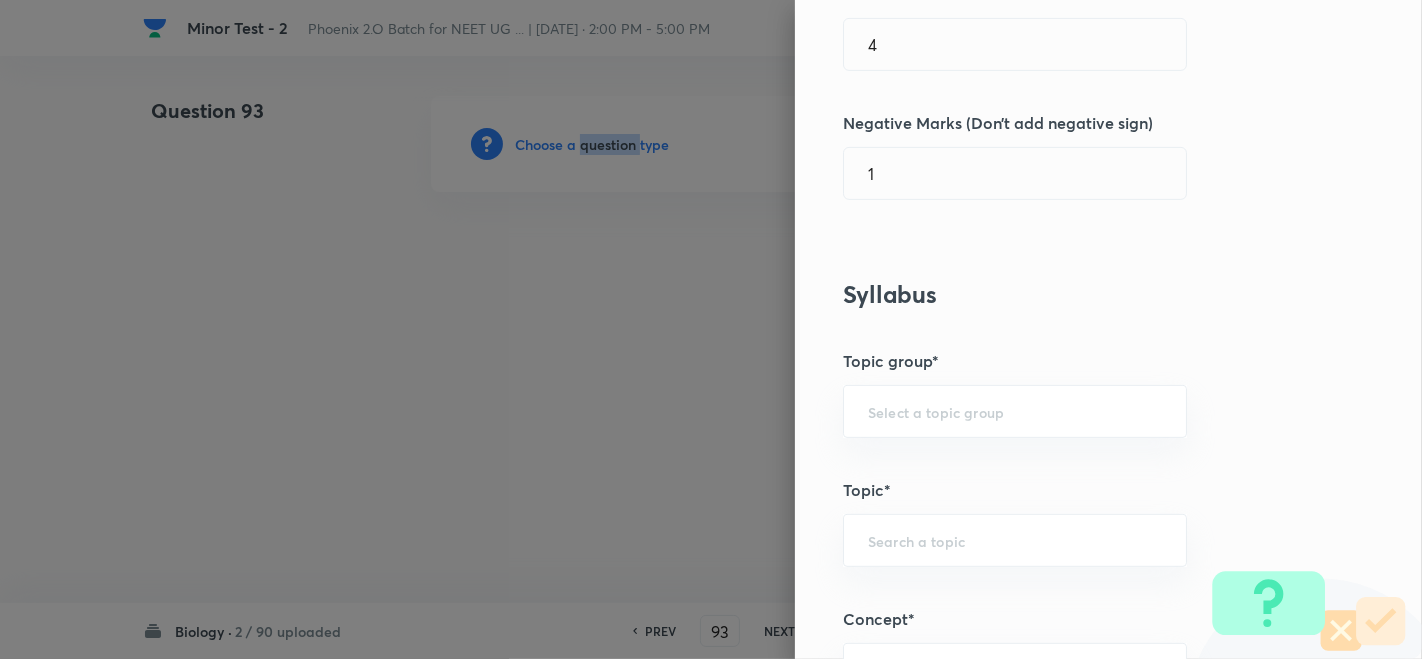 scroll, scrollTop: 1000, scrollLeft: 0, axis: vertical 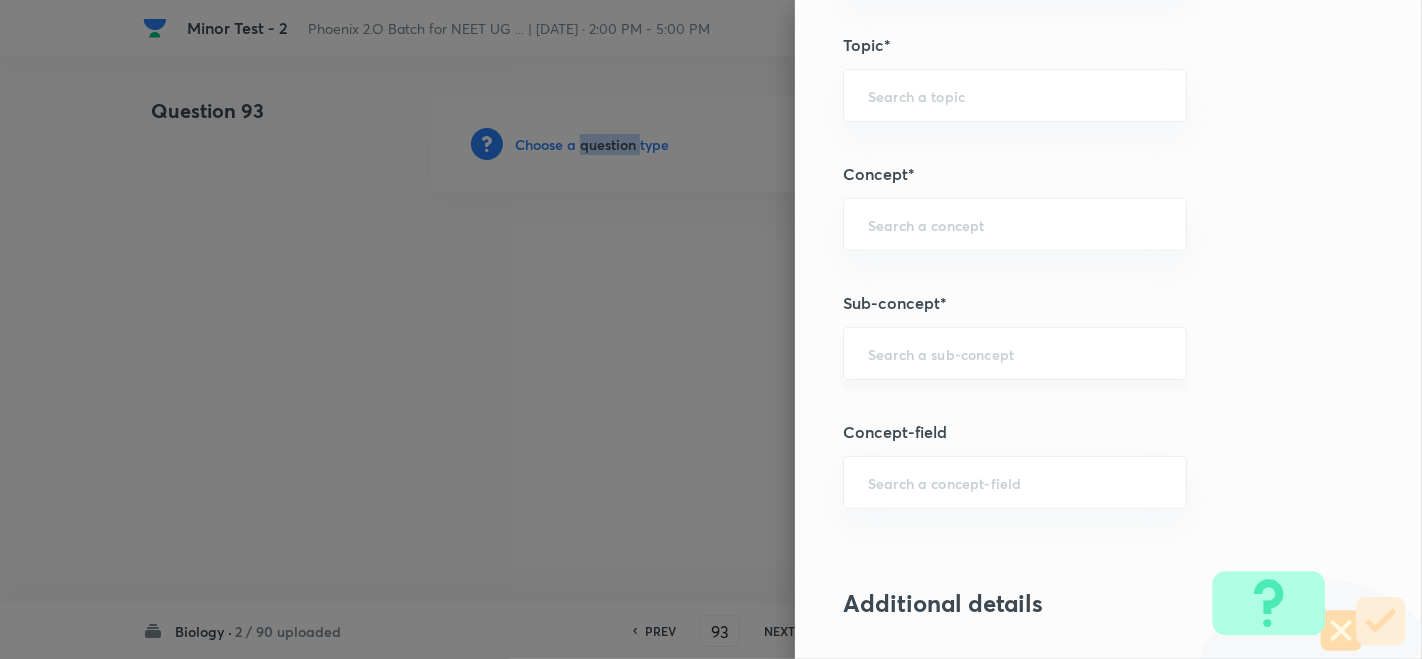 click on "​" at bounding box center (1015, 353) 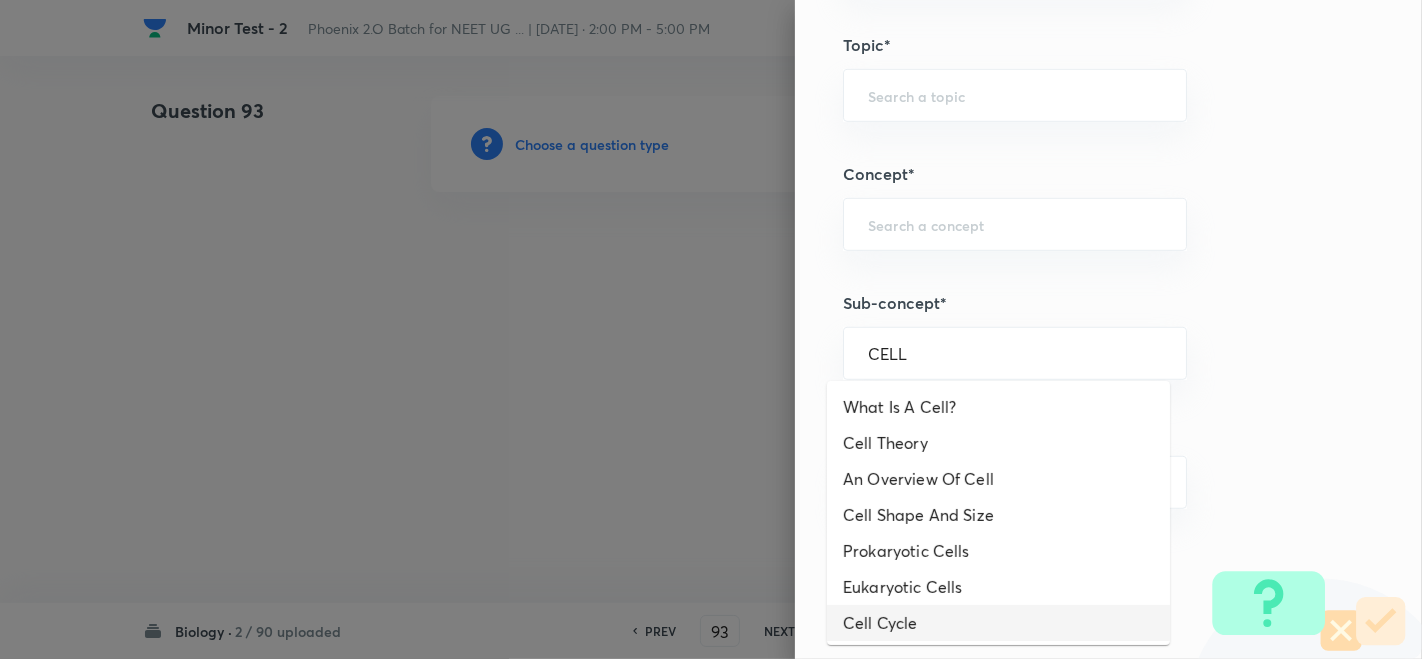 click on "Cell Cycle" at bounding box center [998, 623] 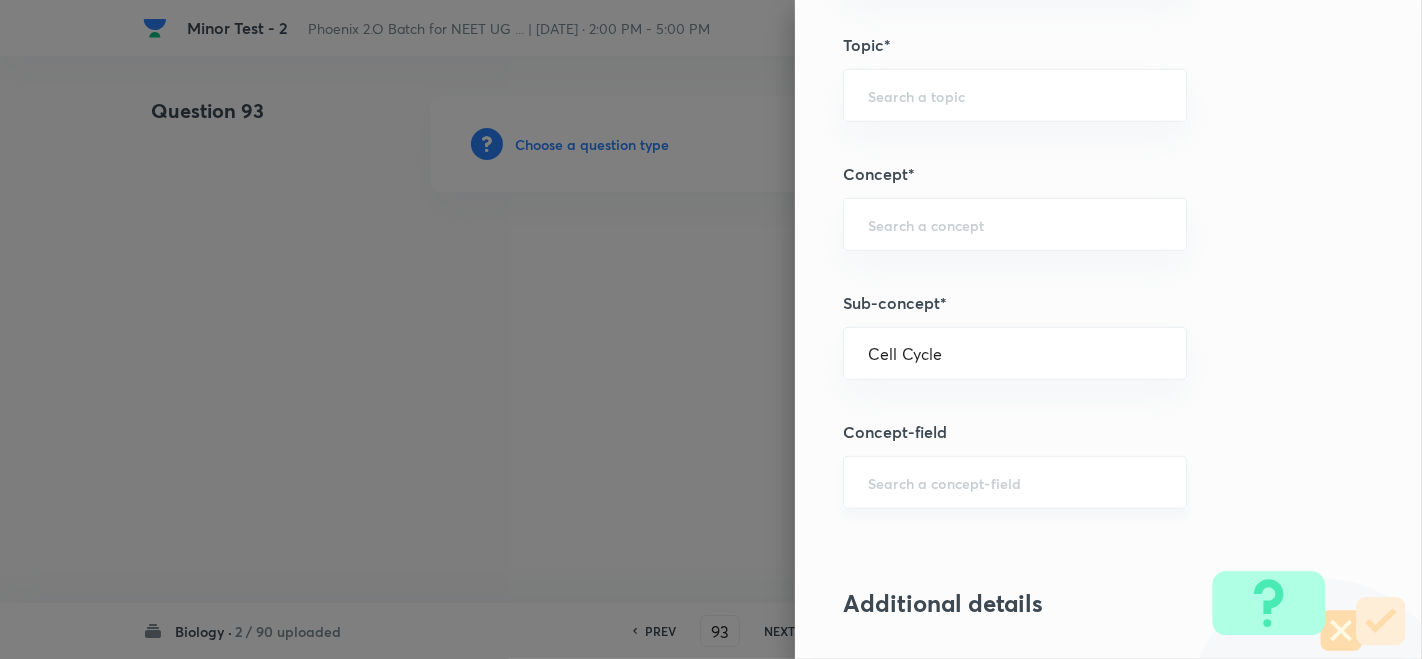 type on "Biology" 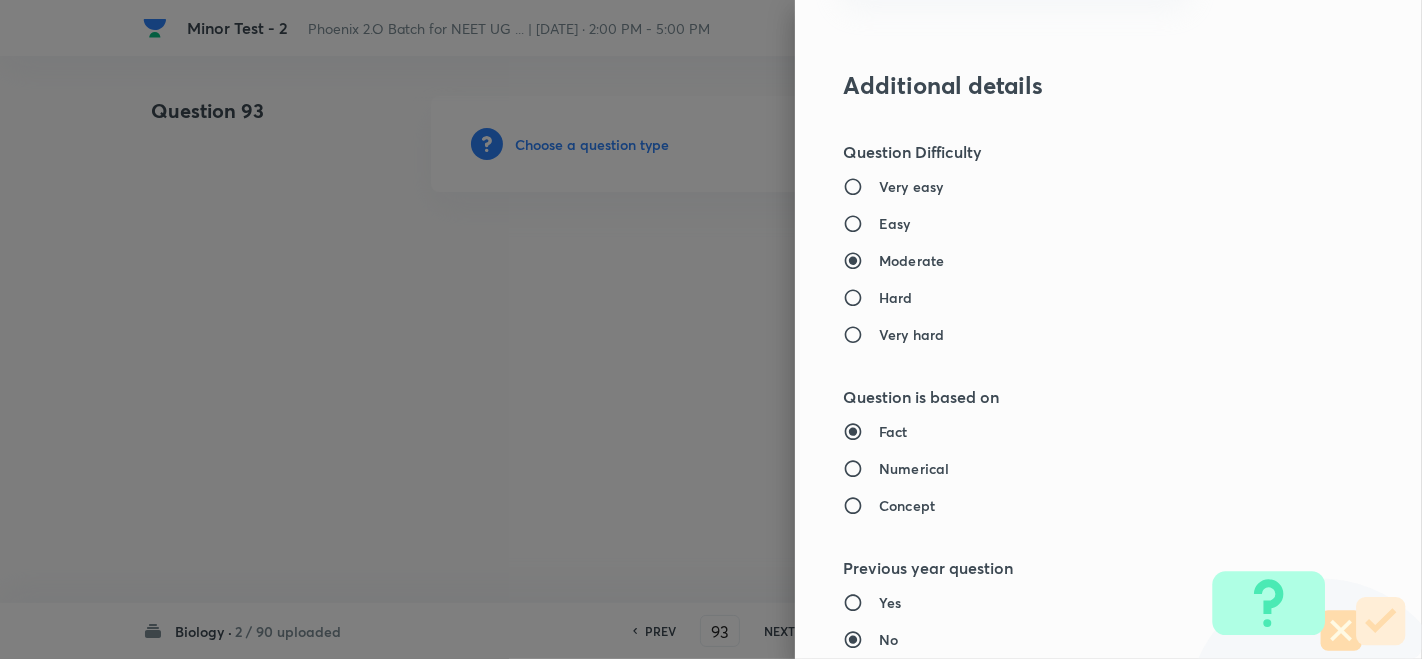 scroll, scrollTop: 1728, scrollLeft: 0, axis: vertical 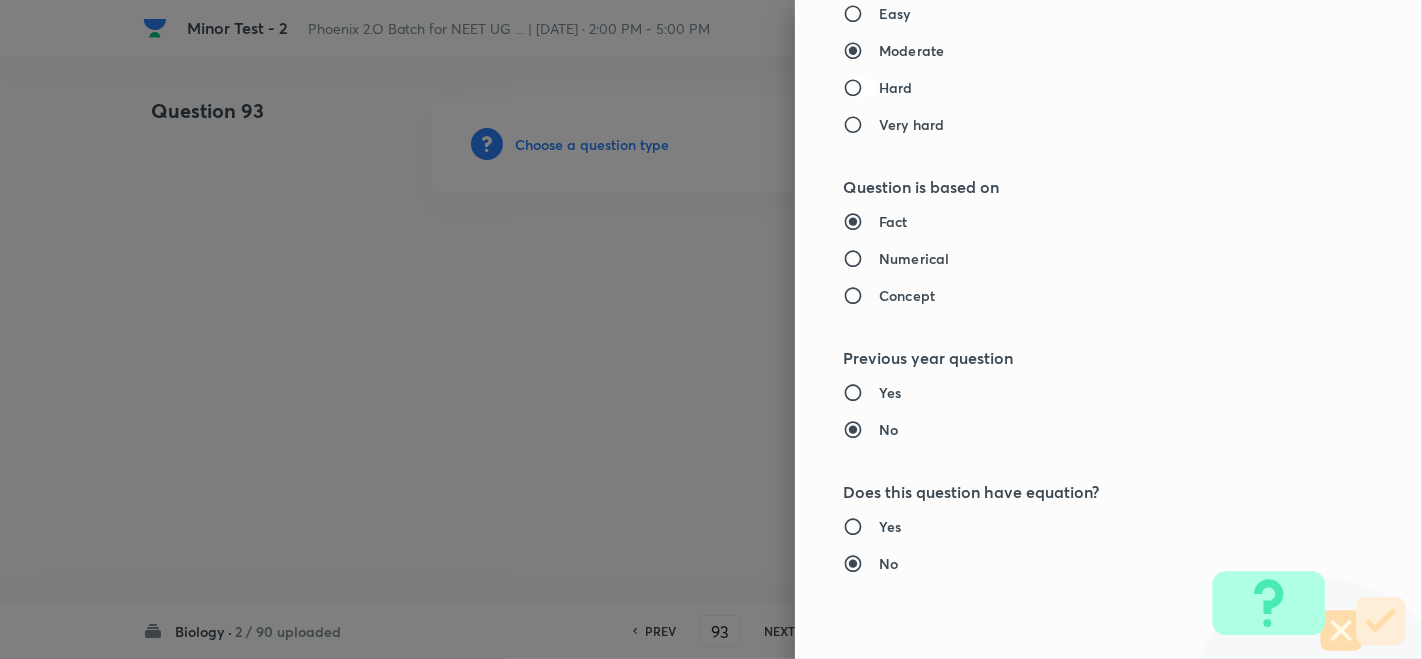 click on "Hard" at bounding box center (861, 88) 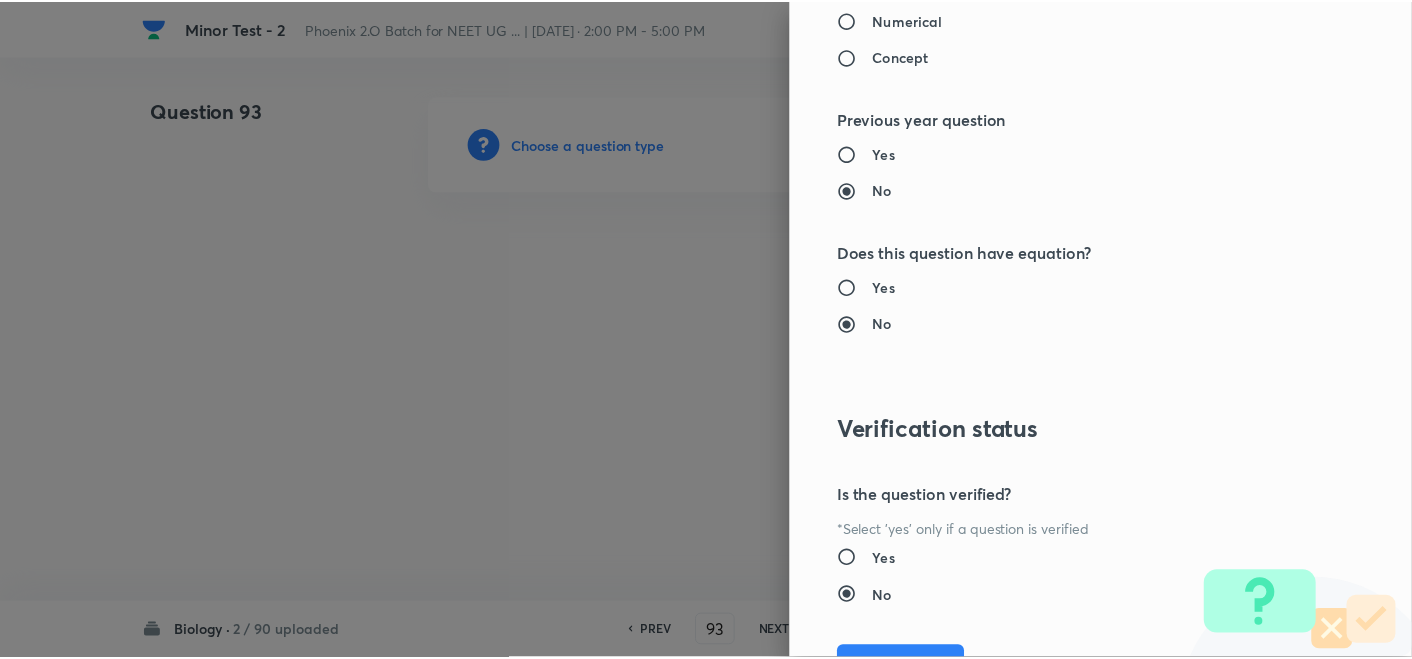 scroll, scrollTop: 2061, scrollLeft: 0, axis: vertical 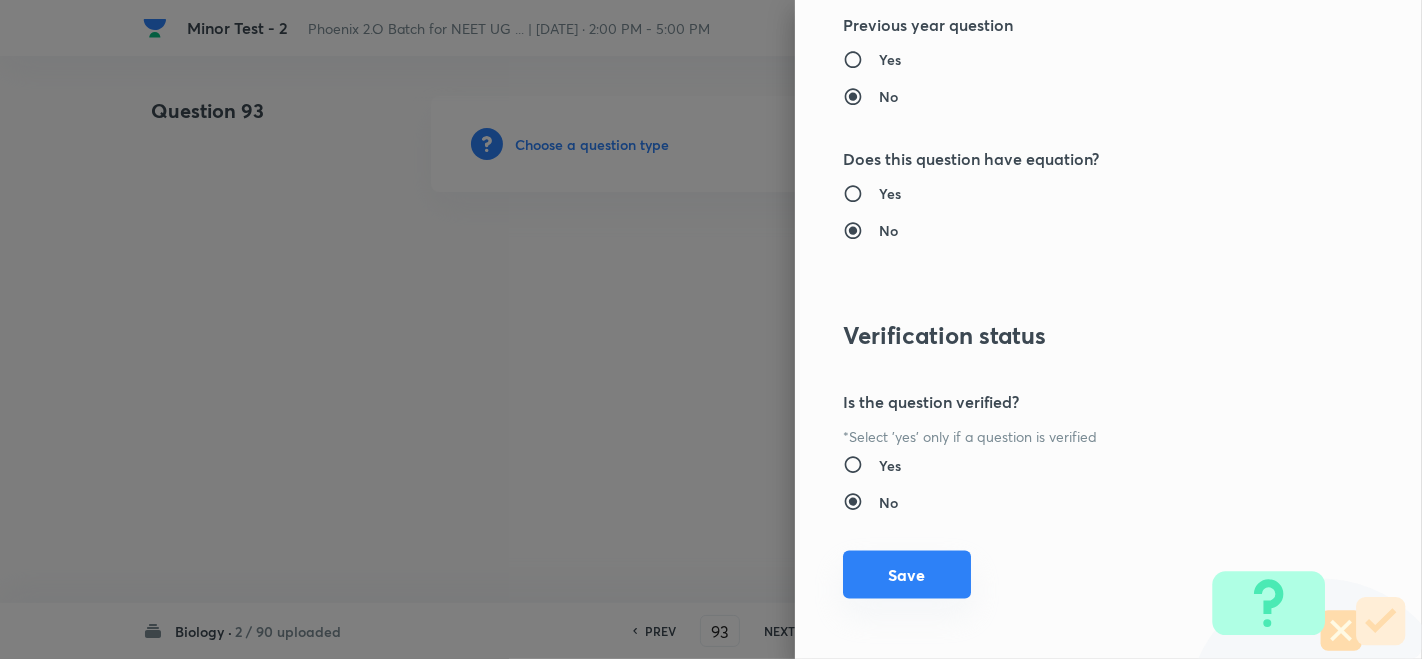 click on "Save" at bounding box center (907, 575) 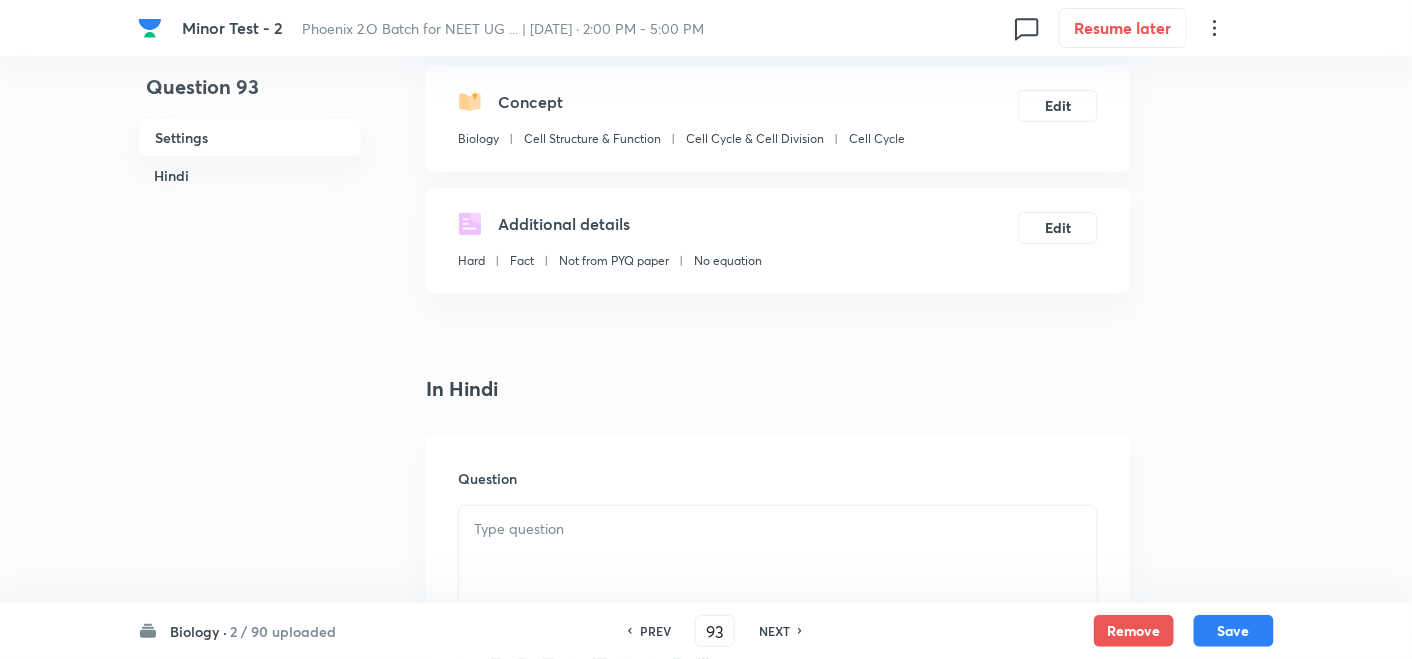 scroll, scrollTop: 333, scrollLeft: 0, axis: vertical 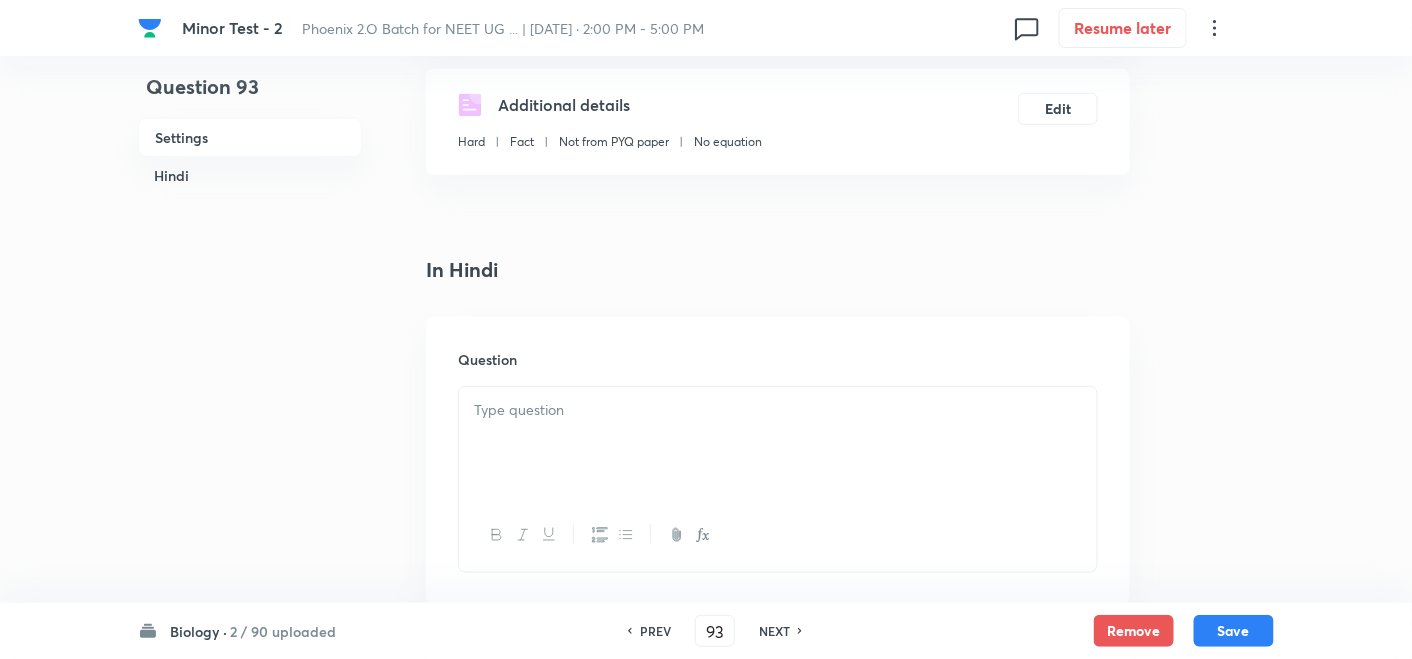 click at bounding box center [778, 443] 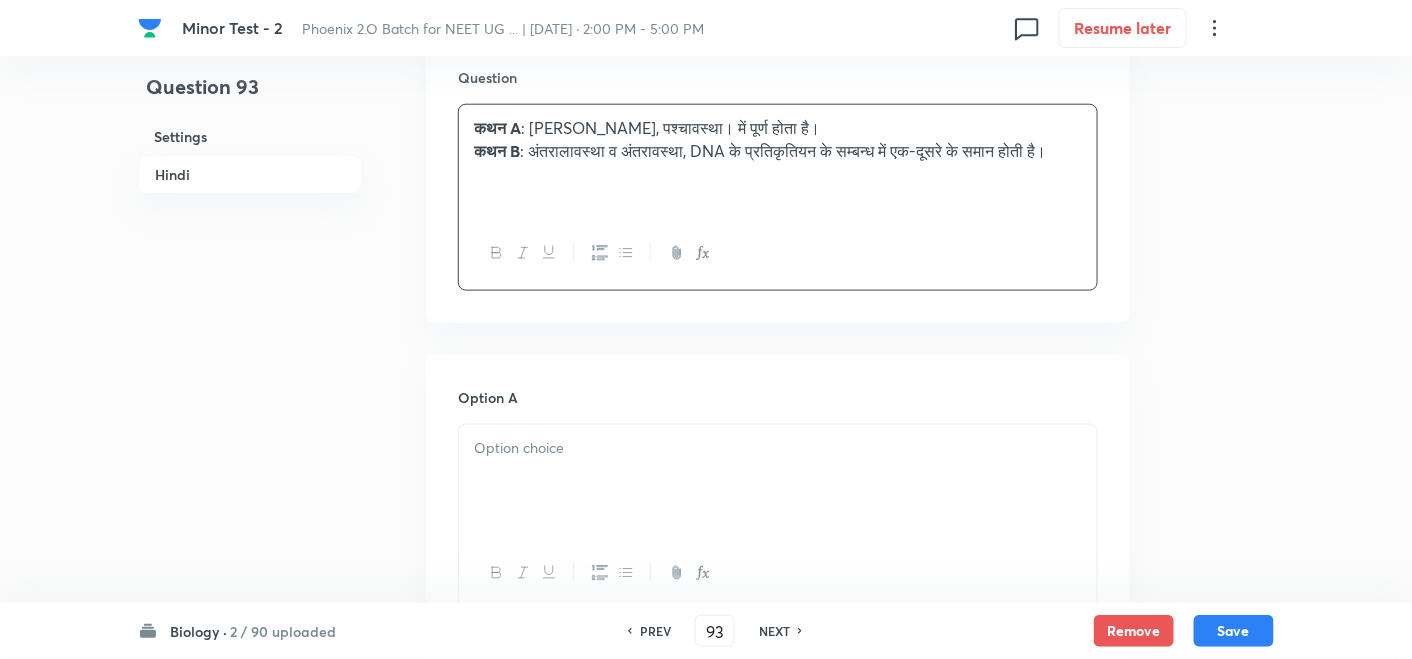 scroll, scrollTop: 666, scrollLeft: 0, axis: vertical 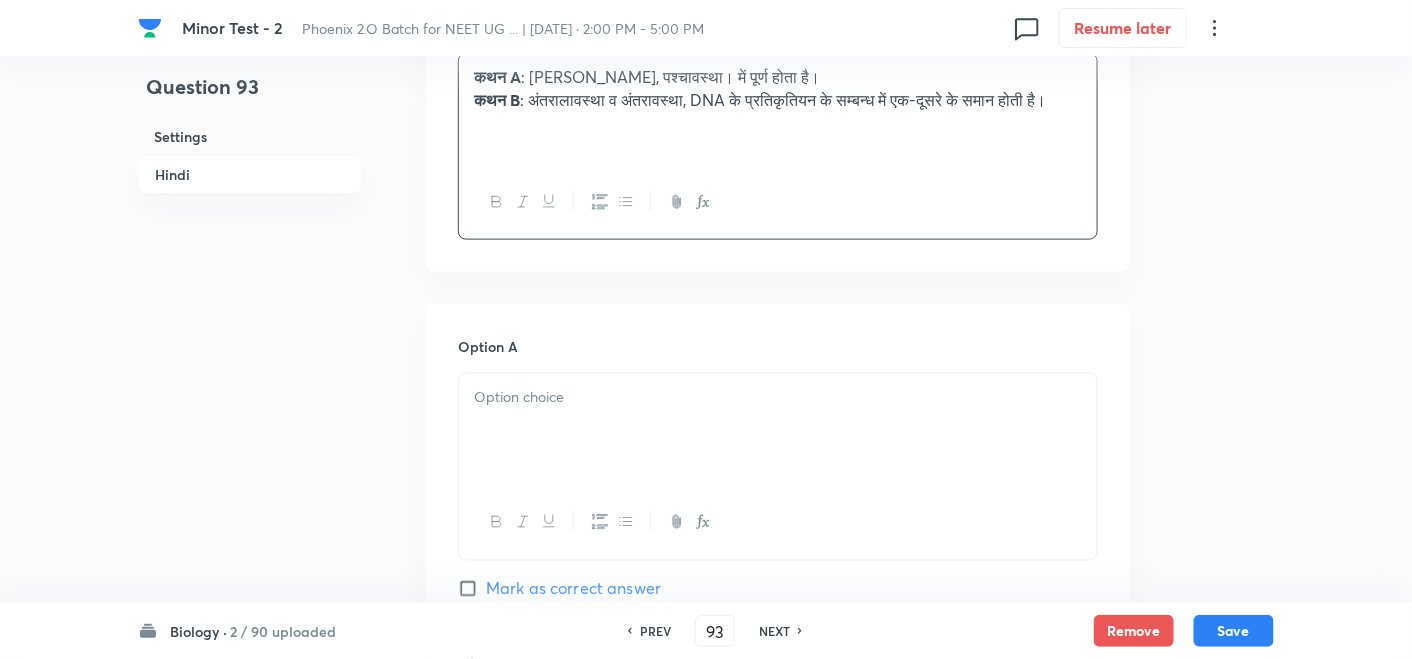 click at bounding box center (778, 430) 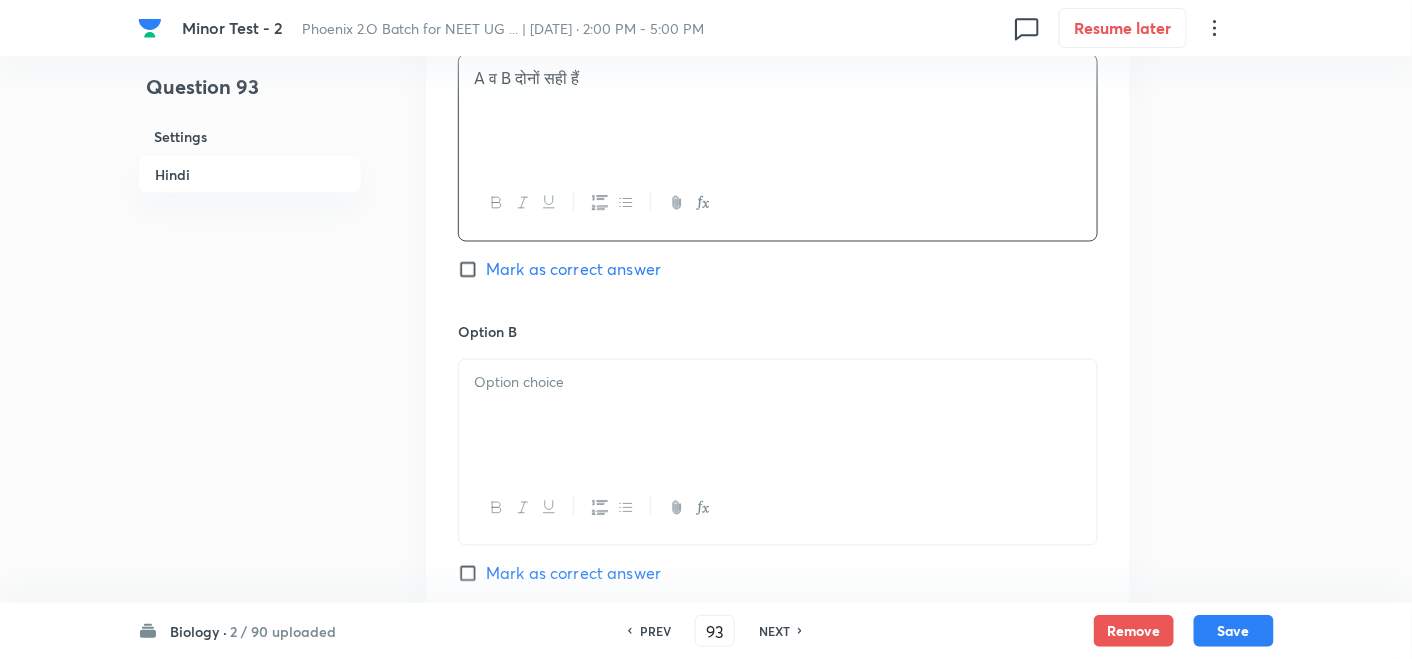 scroll, scrollTop: 1000, scrollLeft: 0, axis: vertical 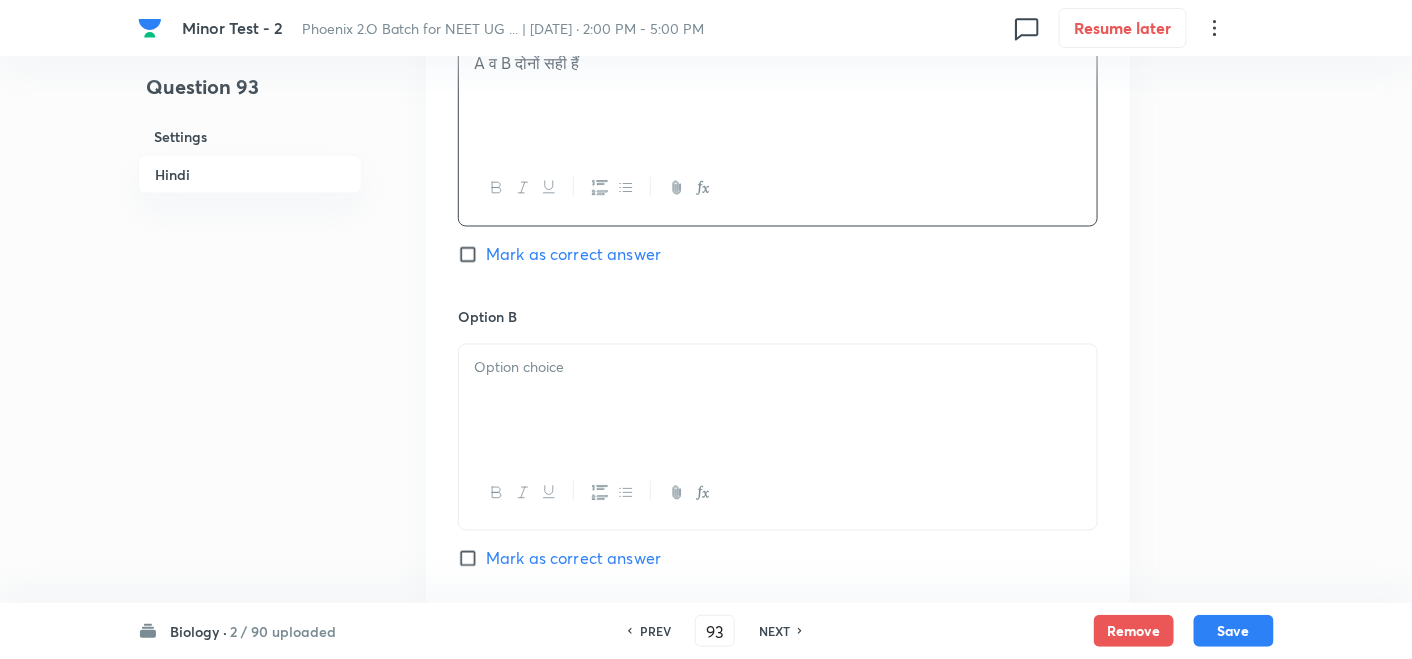 click at bounding box center [778, 368] 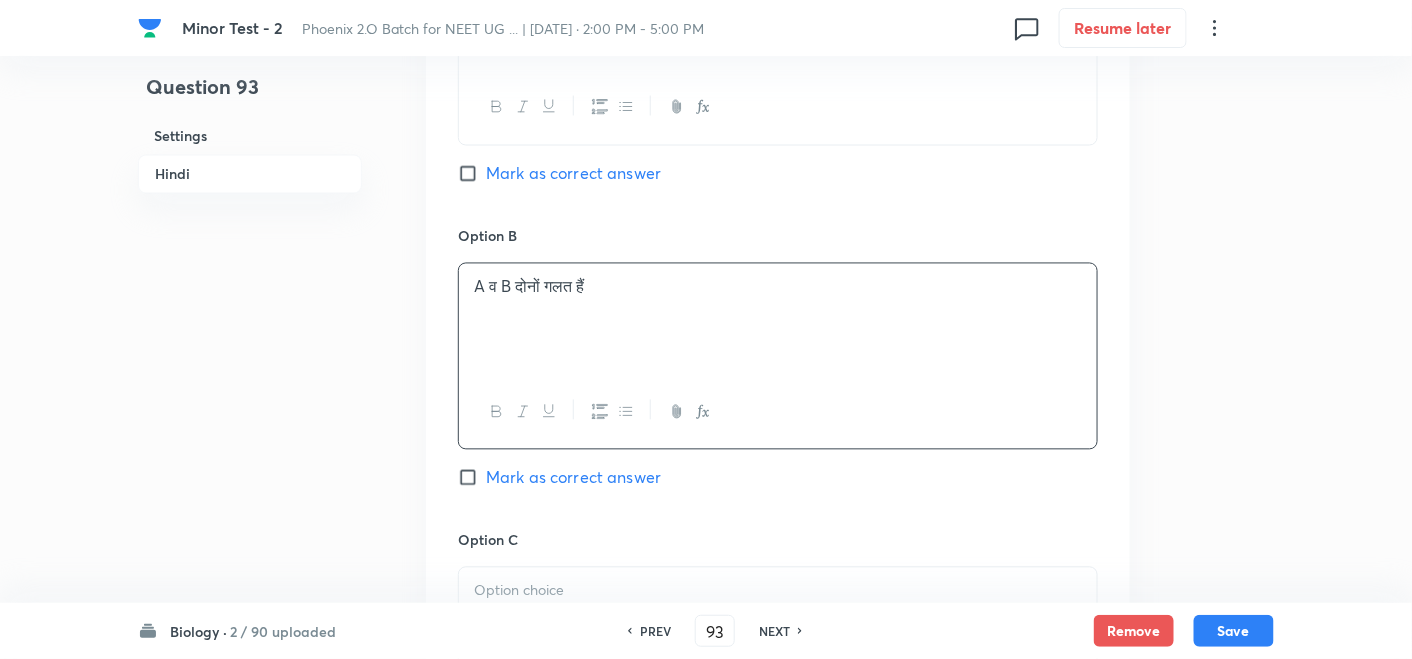 scroll, scrollTop: 1222, scrollLeft: 0, axis: vertical 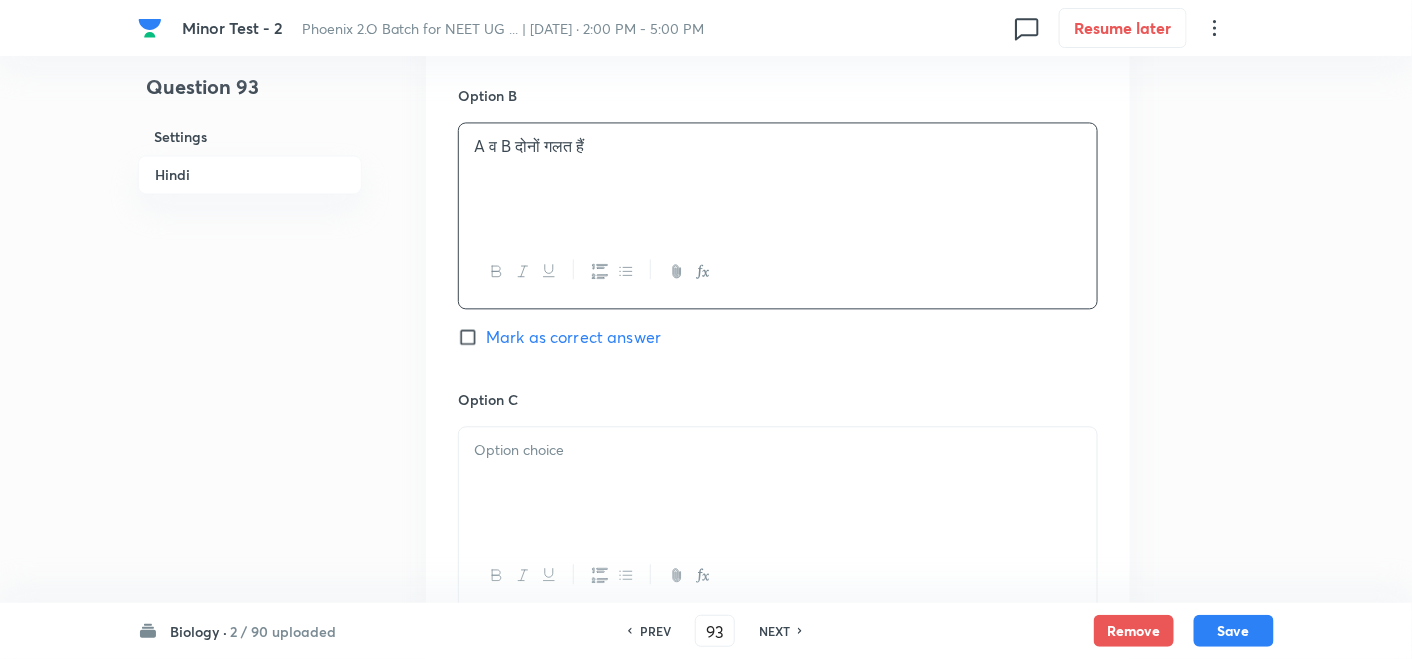 click on "Mark as correct answer" at bounding box center [573, 337] 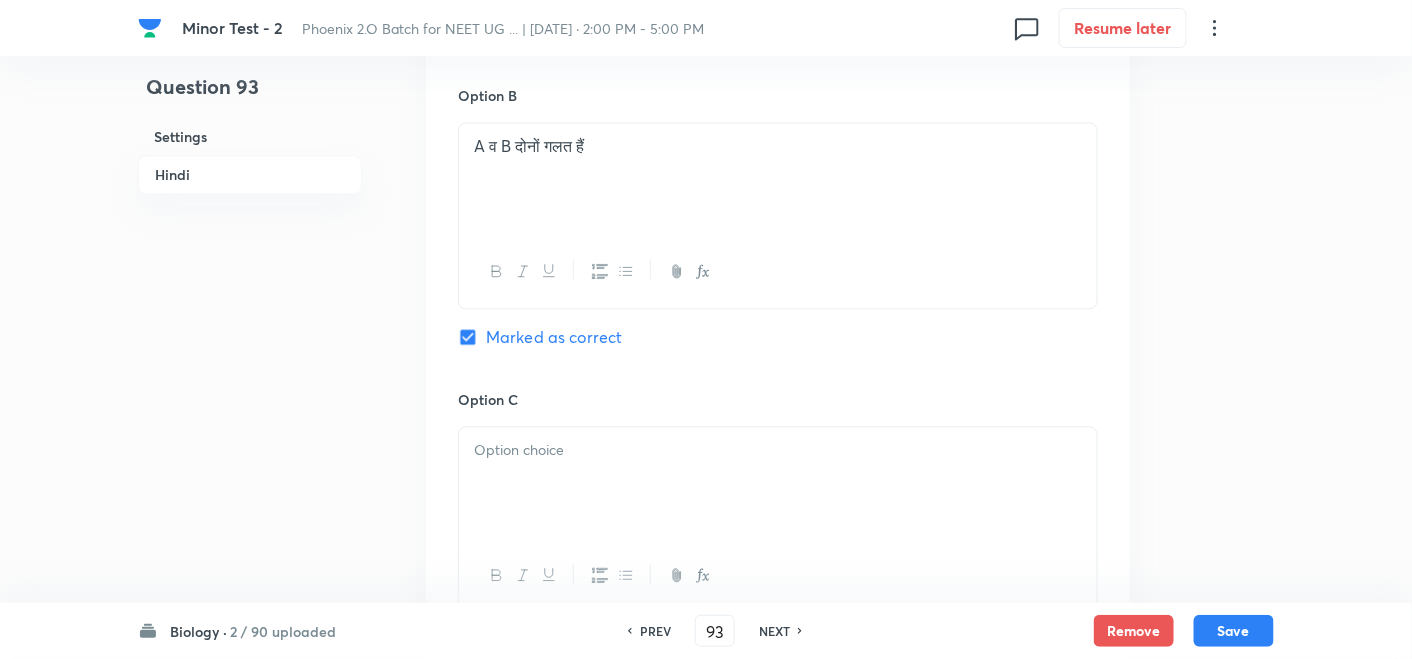 click at bounding box center (778, 483) 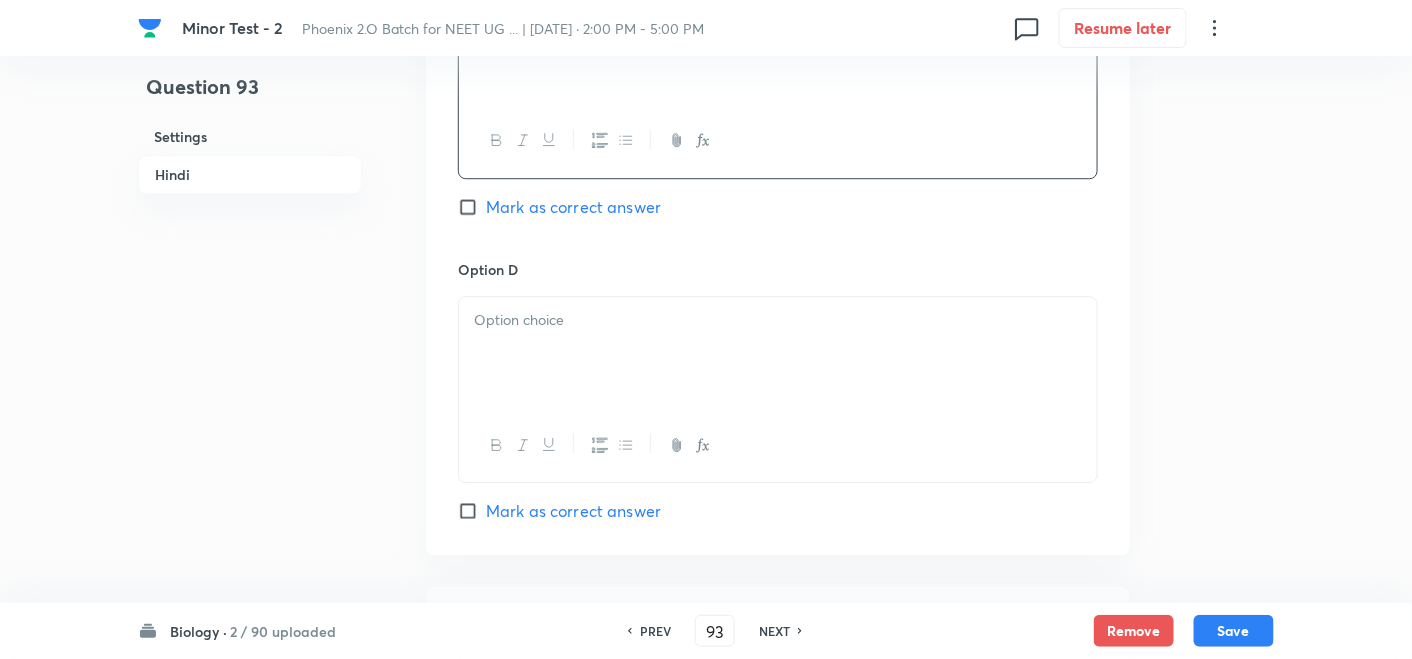 scroll, scrollTop: 1666, scrollLeft: 0, axis: vertical 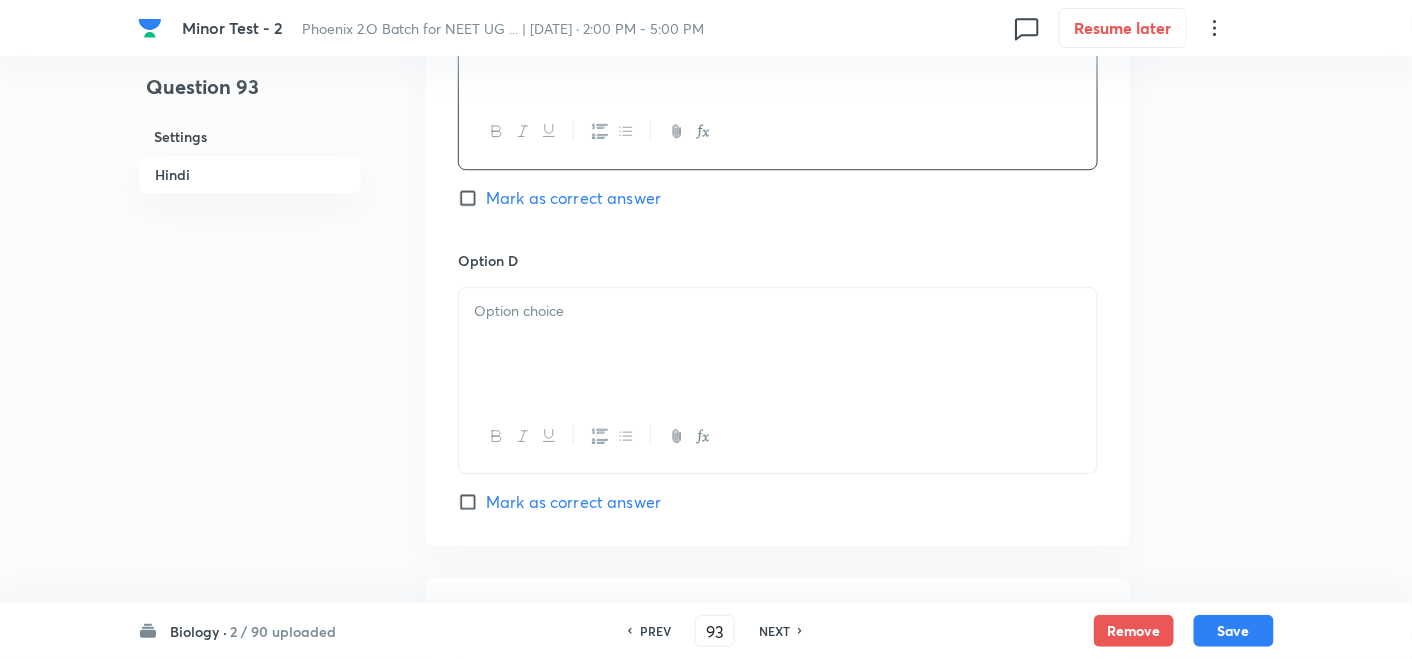 click at bounding box center (548, 436) 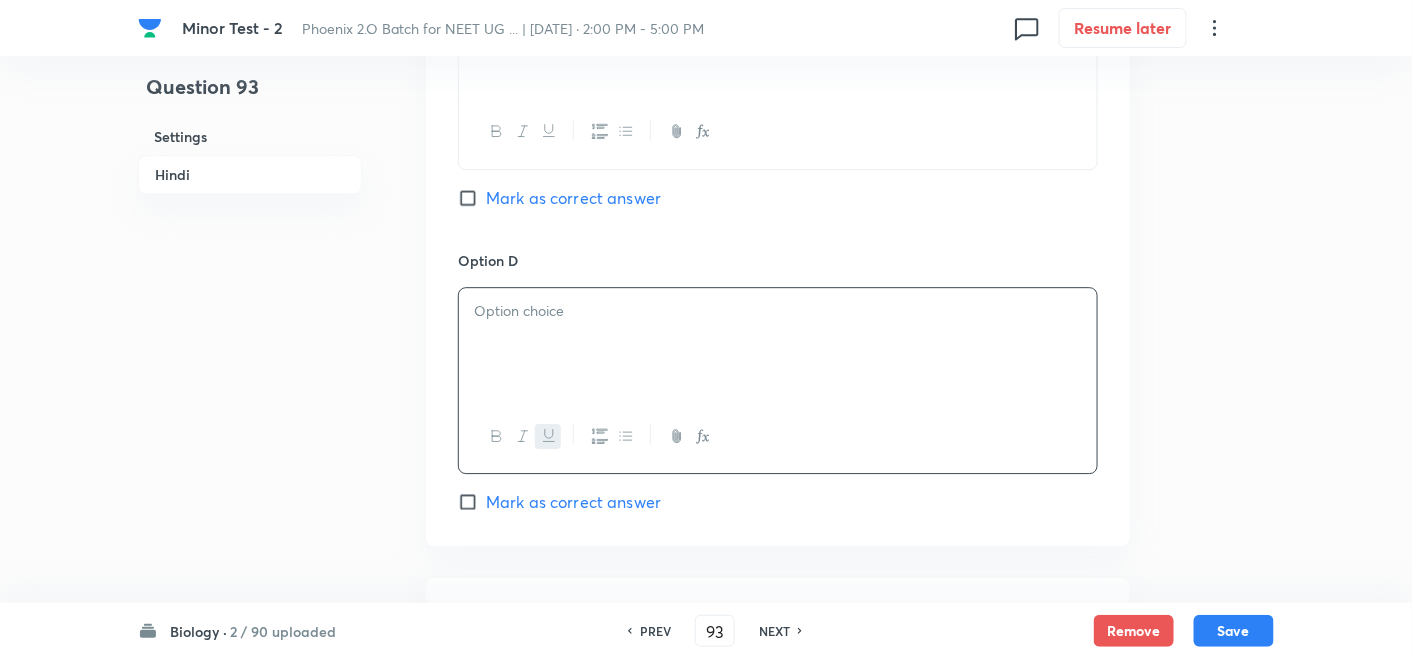 click on "﻿" at bounding box center [778, 344] 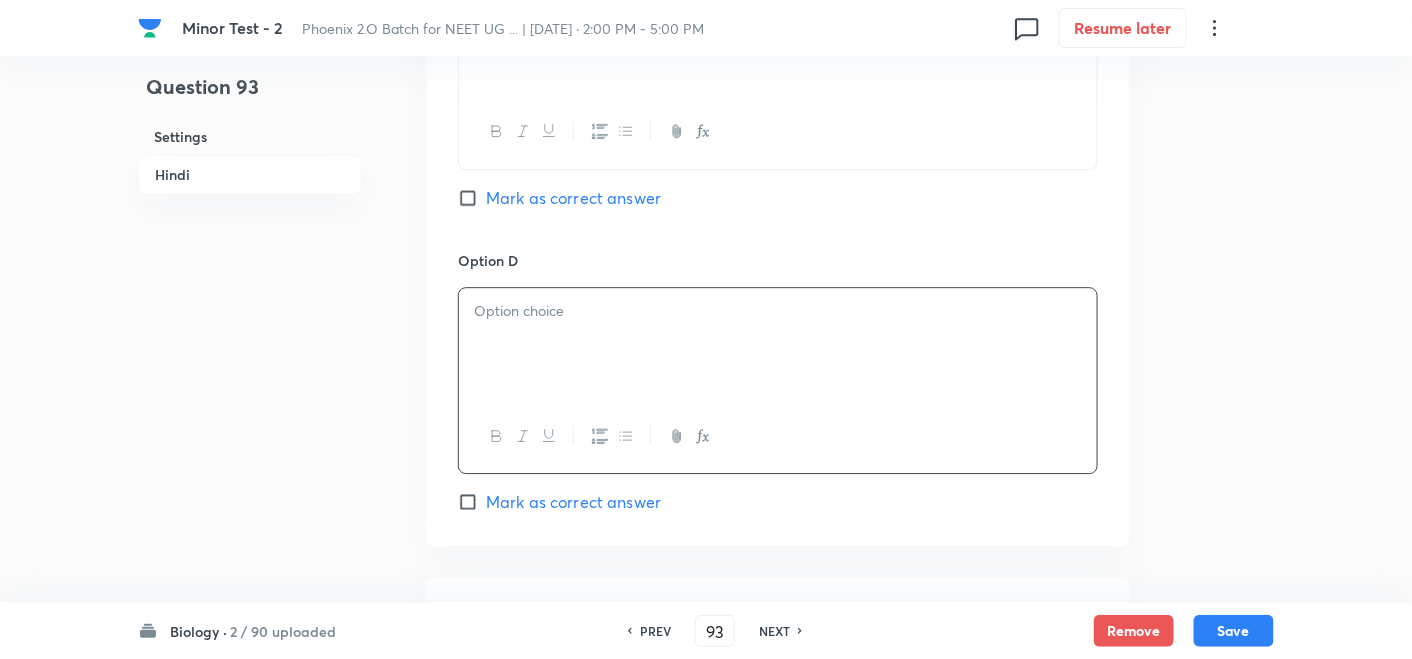 click on "﻿" at bounding box center [778, 344] 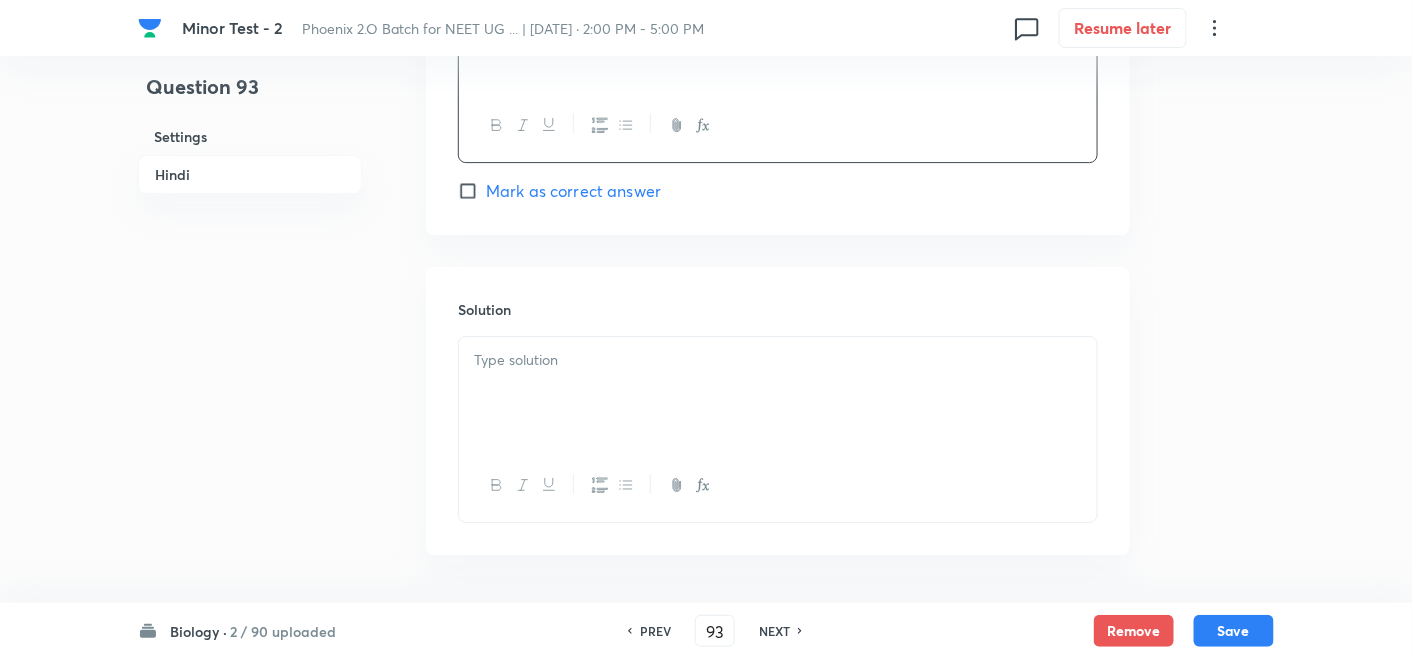 scroll, scrollTop: 2000, scrollLeft: 0, axis: vertical 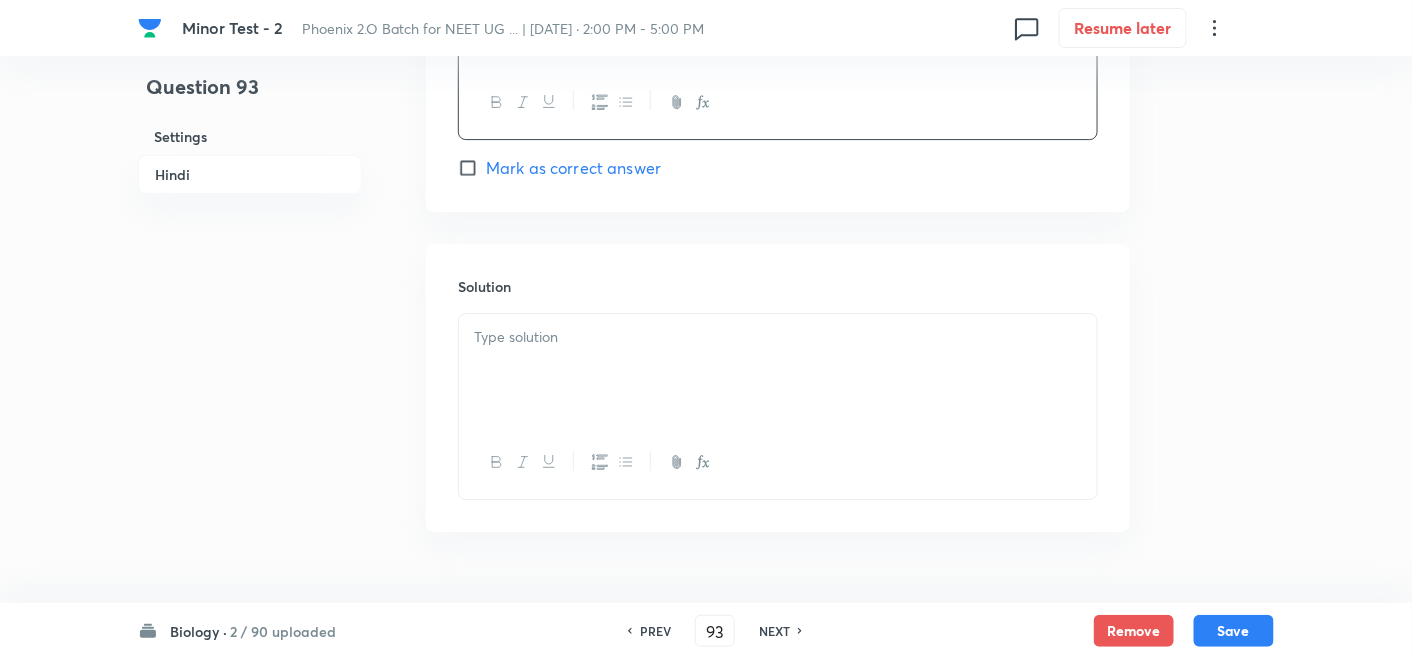 click at bounding box center [778, 370] 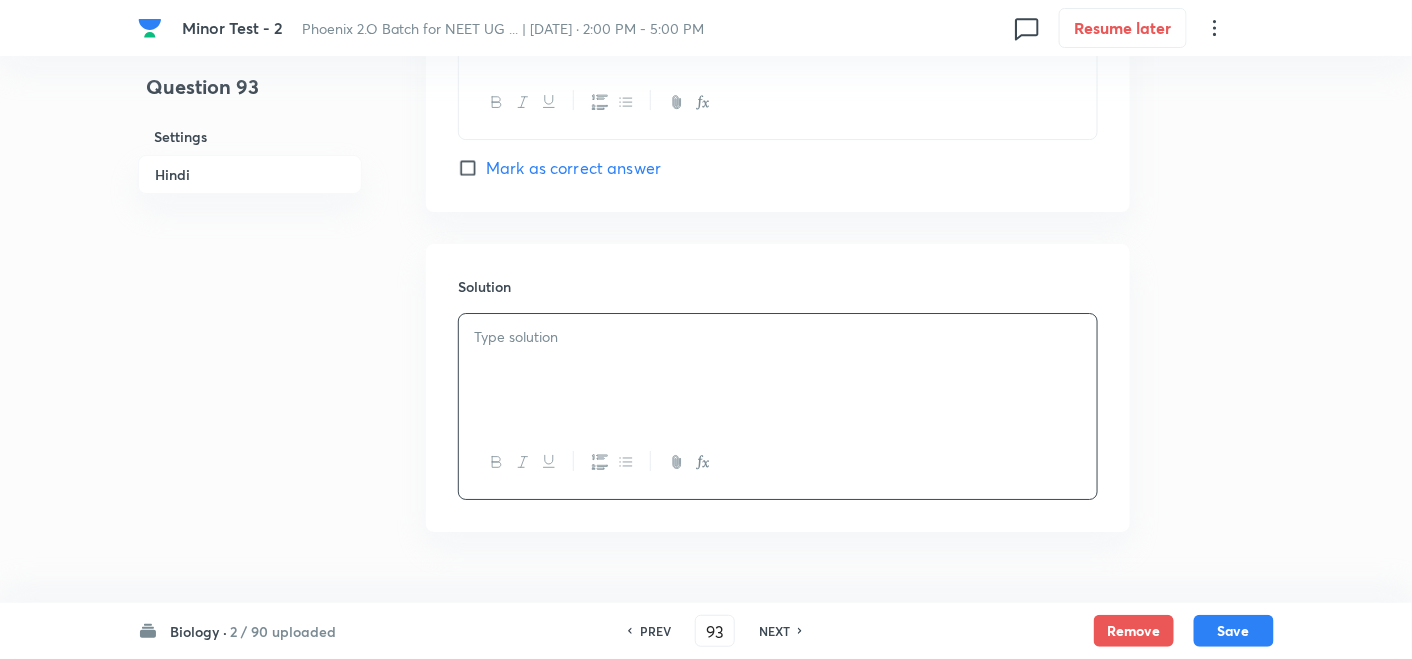 type 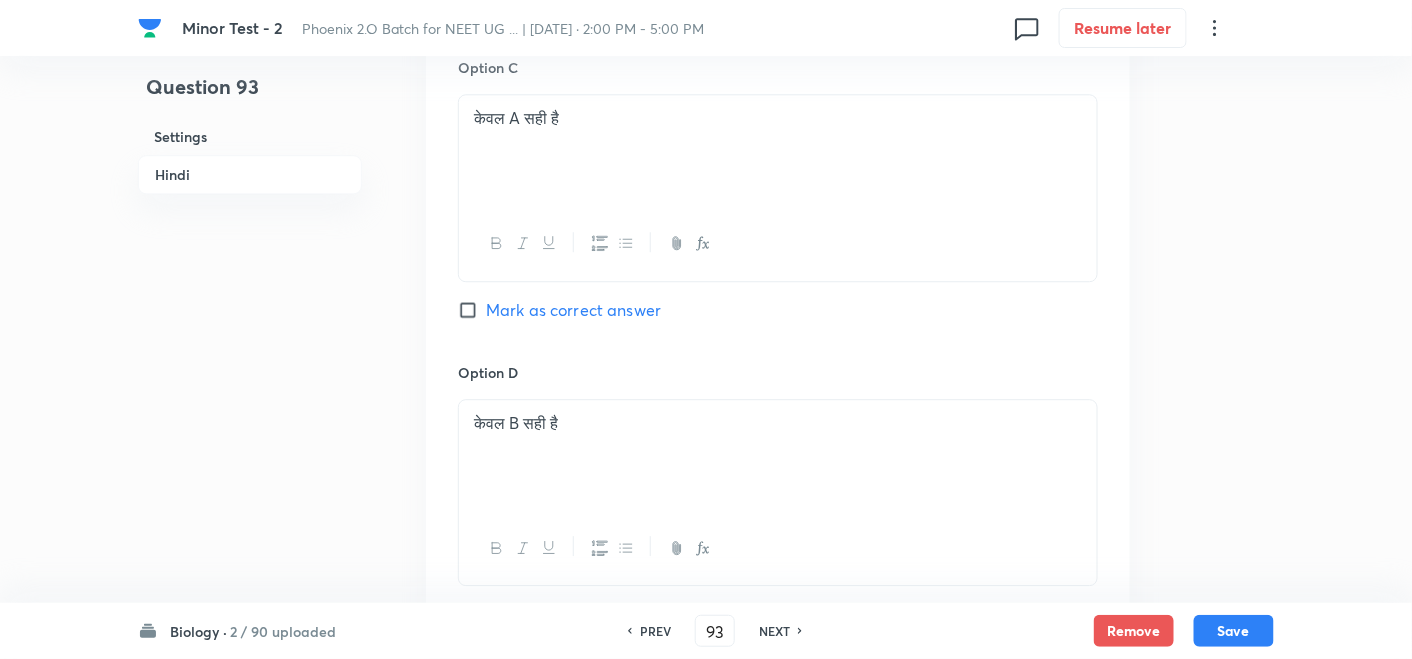 scroll, scrollTop: 1333, scrollLeft: 0, axis: vertical 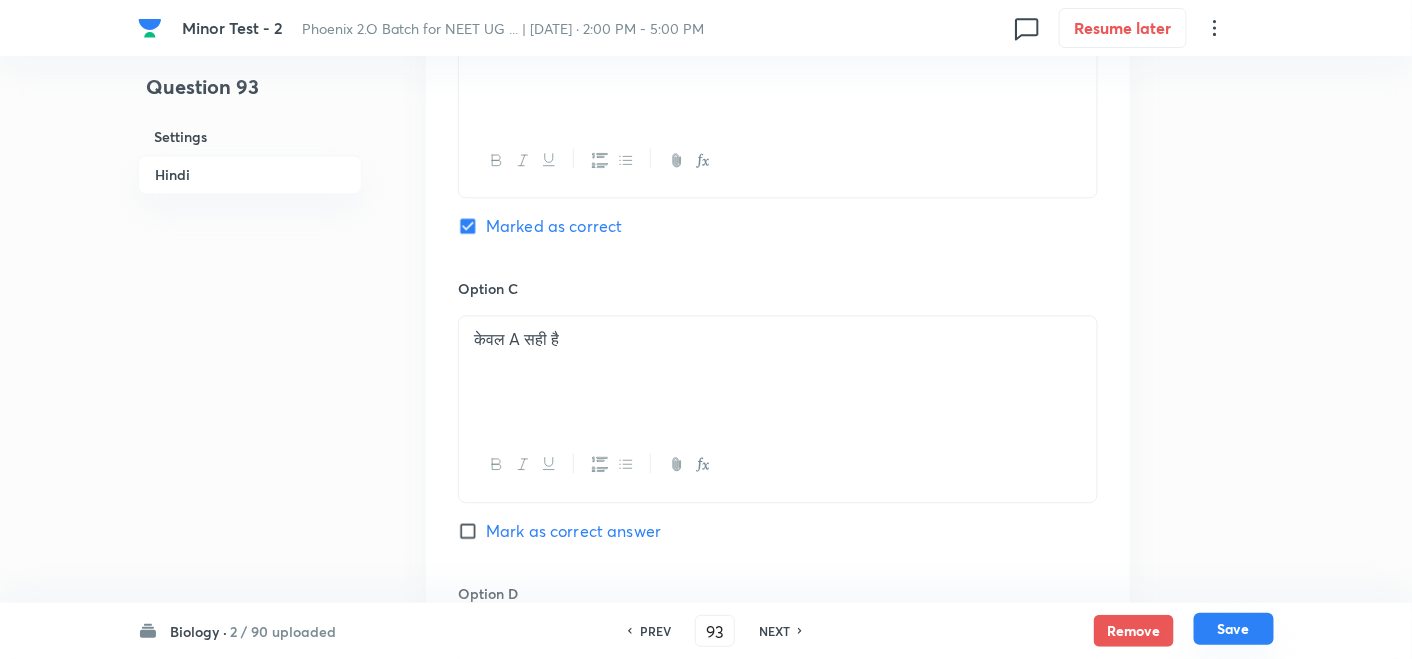 click on "Save" at bounding box center (1234, 629) 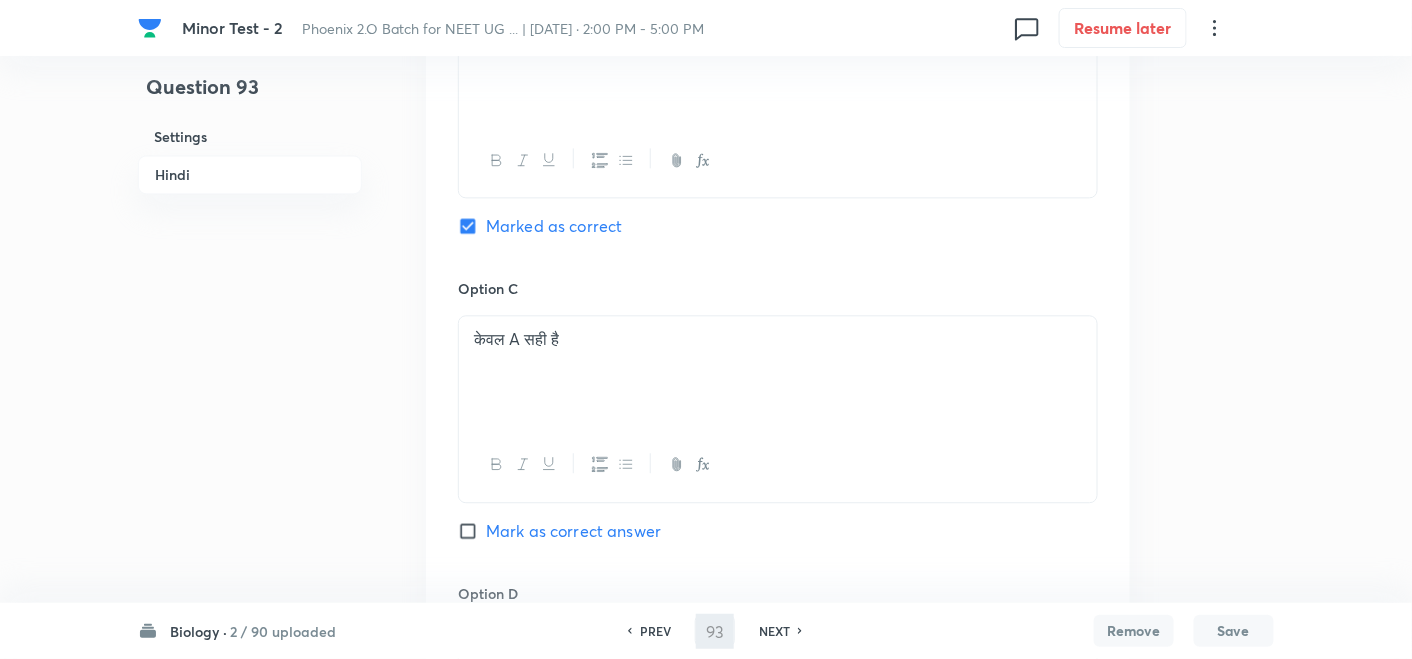 type on "94" 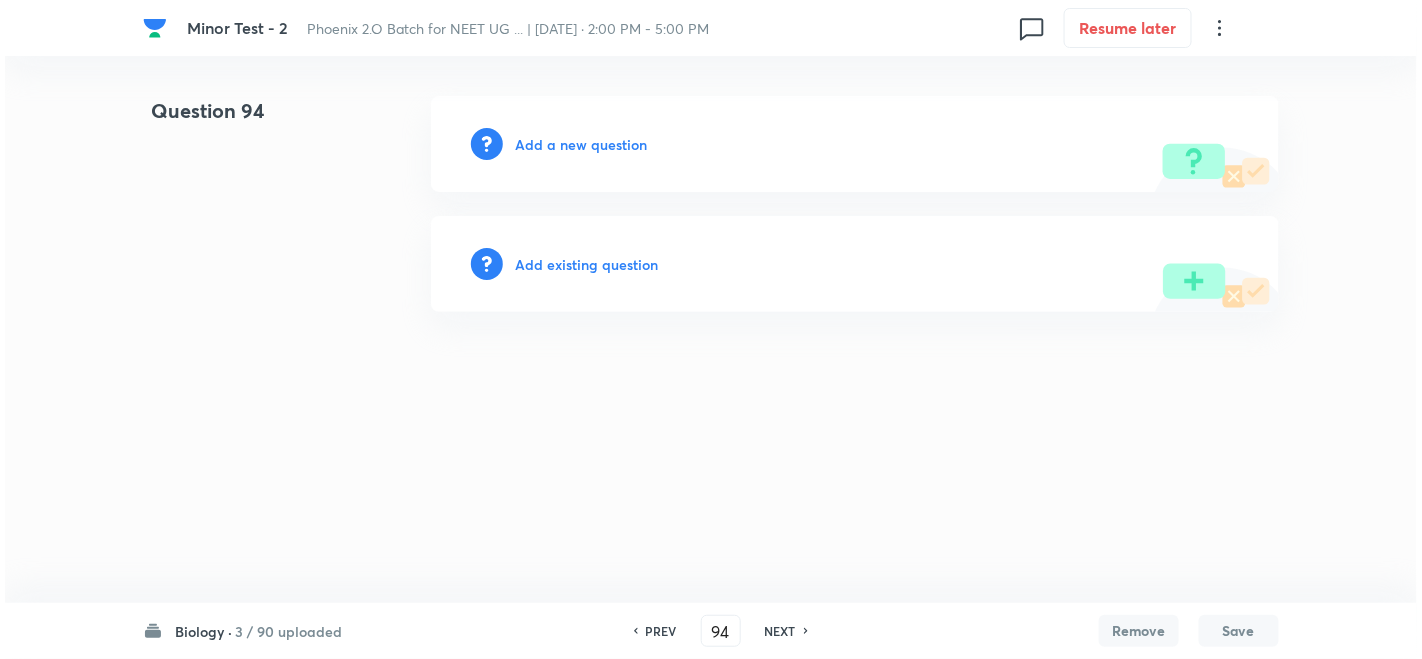 scroll, scrollTop: 0, scrollLeft: 0, axis: both 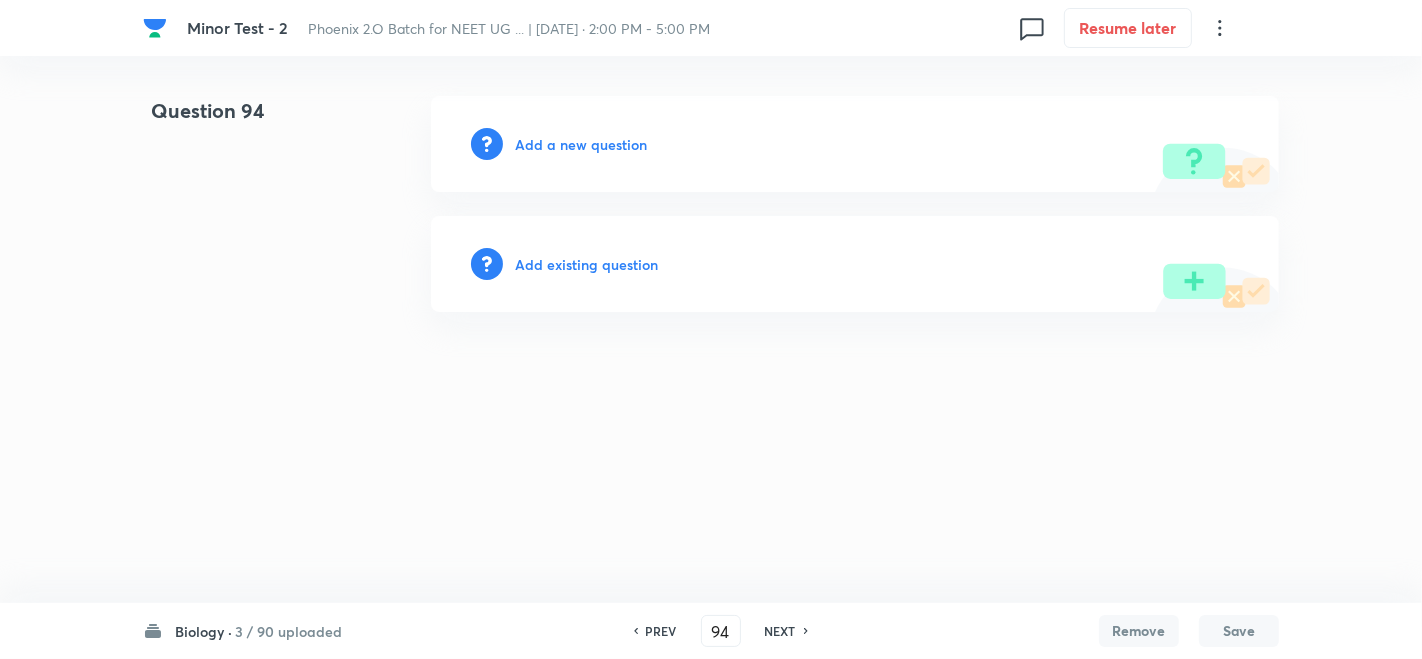 click on "Add a new question" at bounding box center [581, 144] 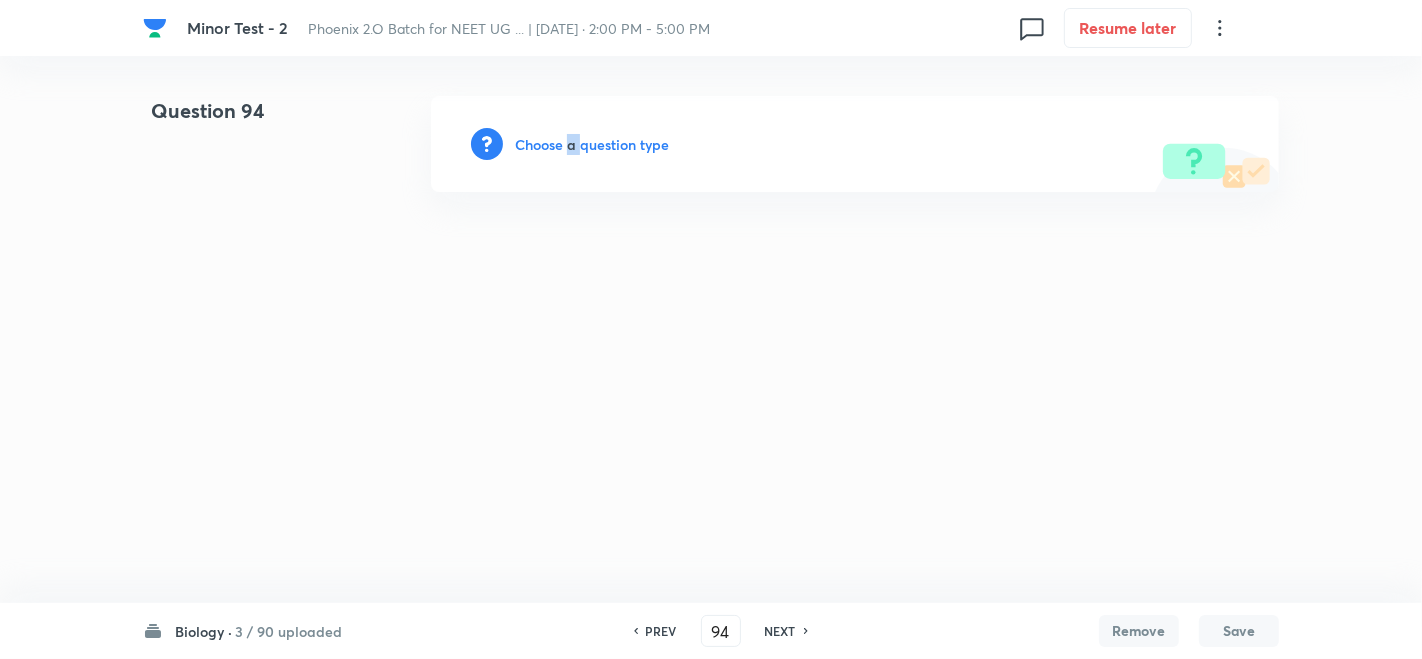 click on "Choose a question type" at bounding box center [592, 144] 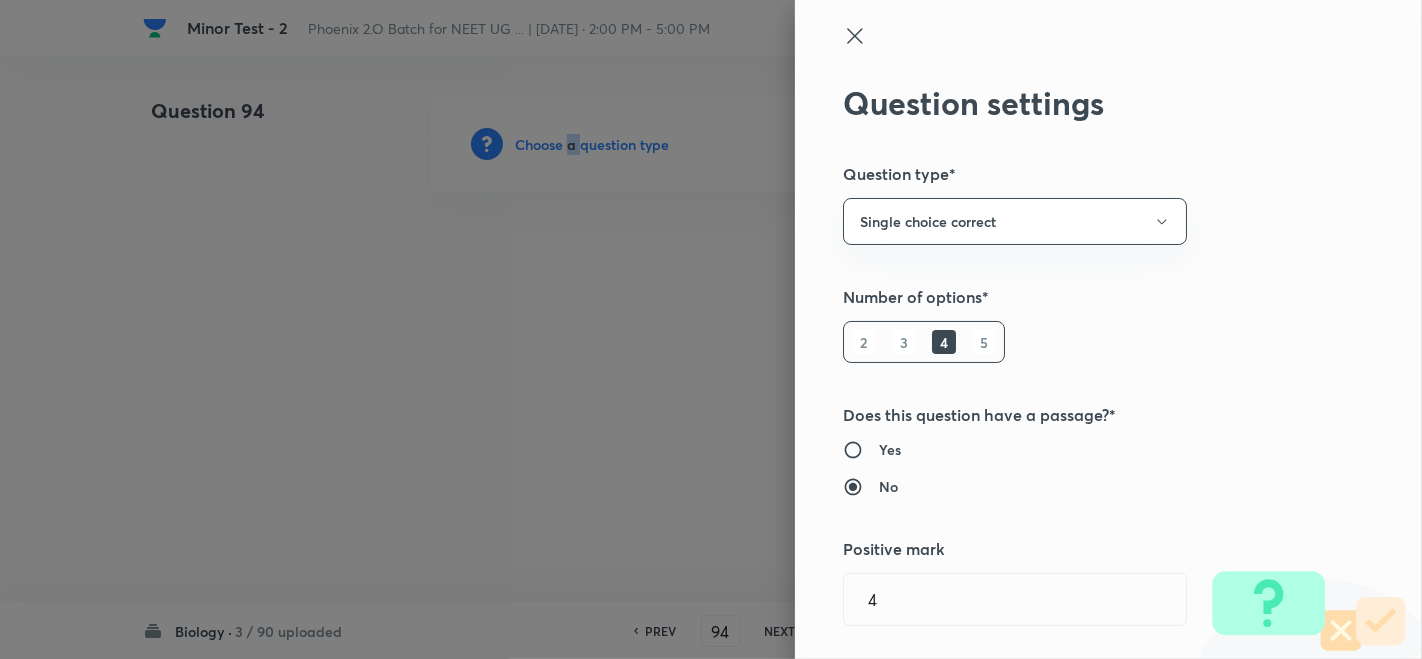 type 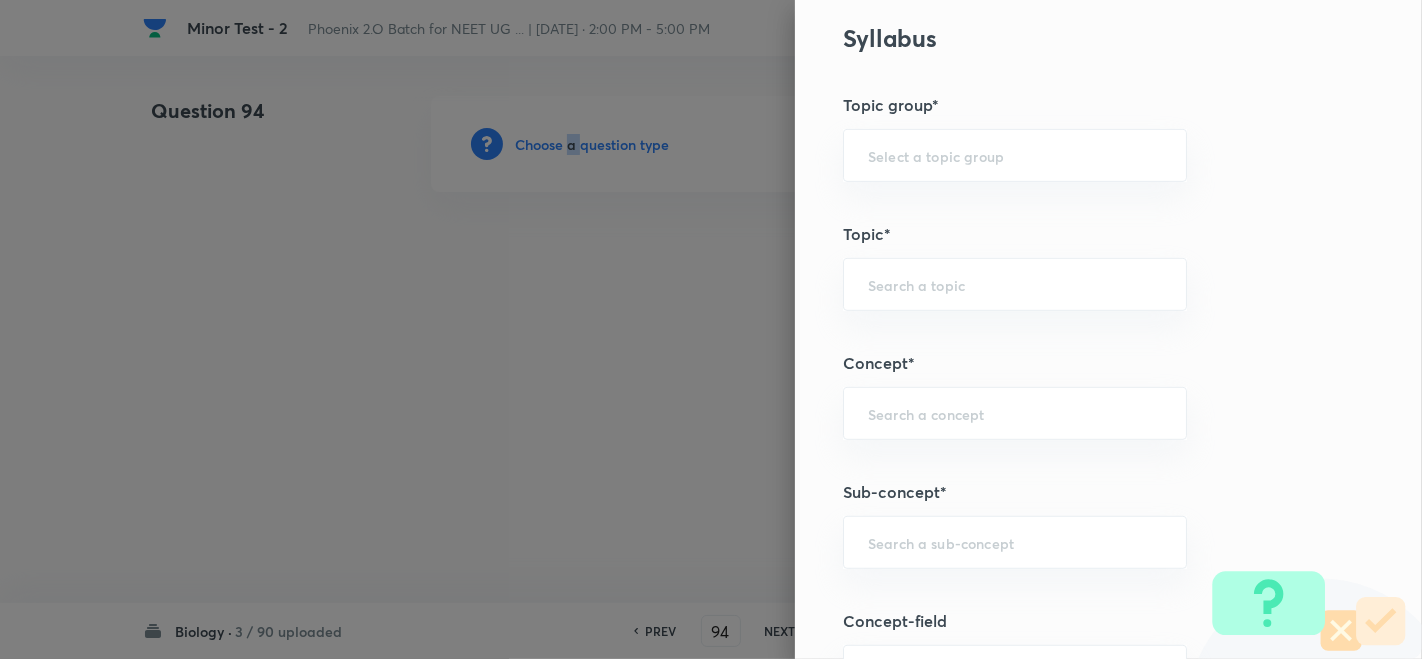 scroll, scrollTop: 888, scrollLeft: 0, axis: vertical 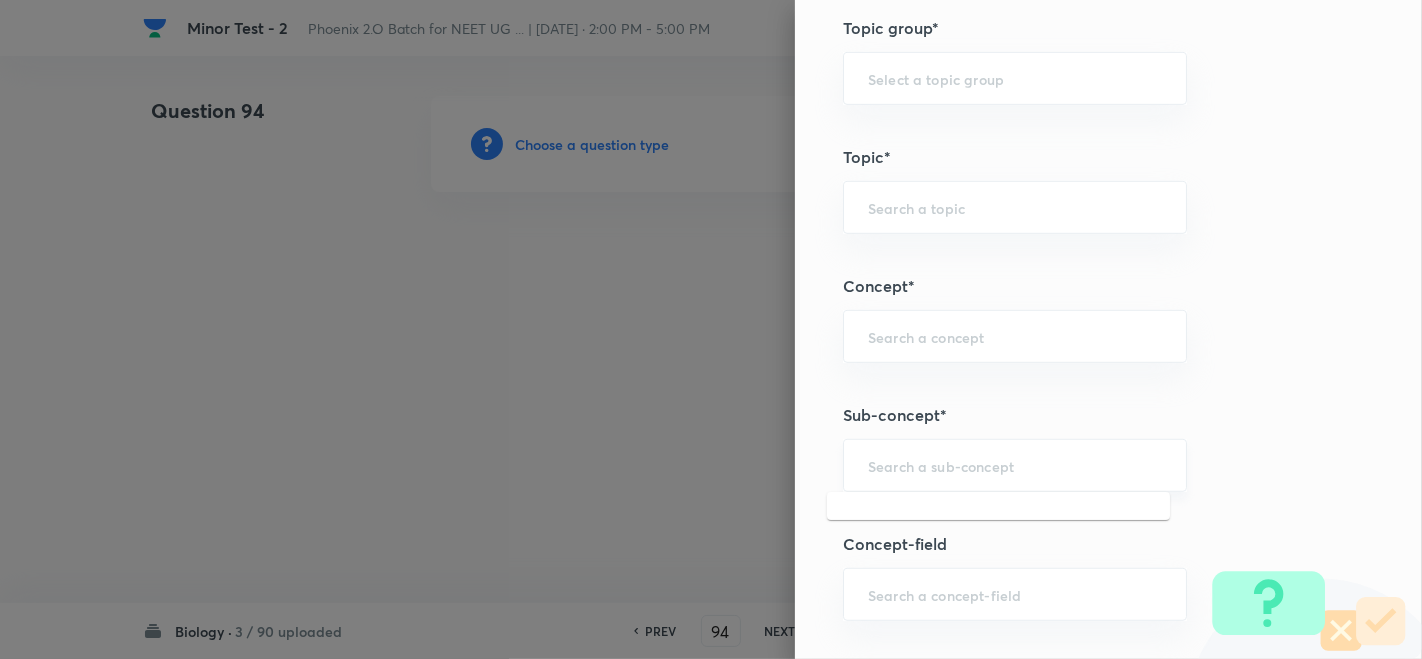 click at bounding box center (1015, 465) 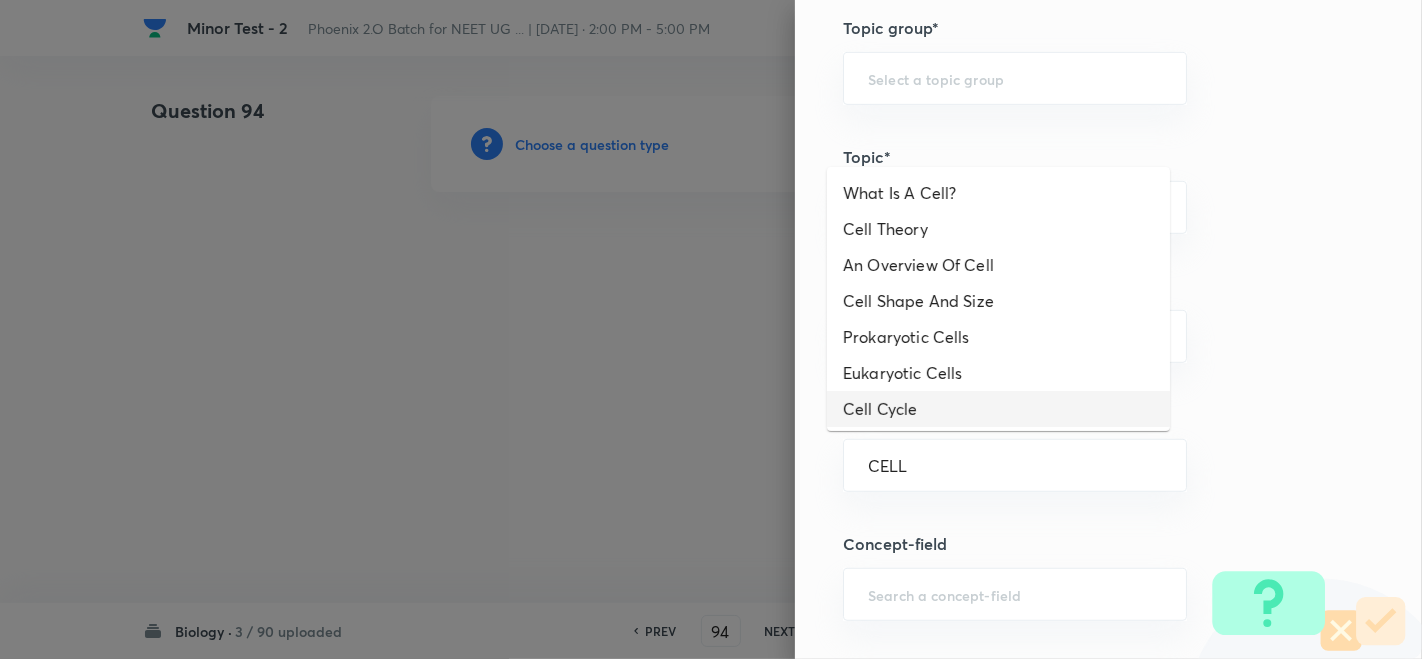 click on "Cell Cycle" at bounding box center (998, 409) 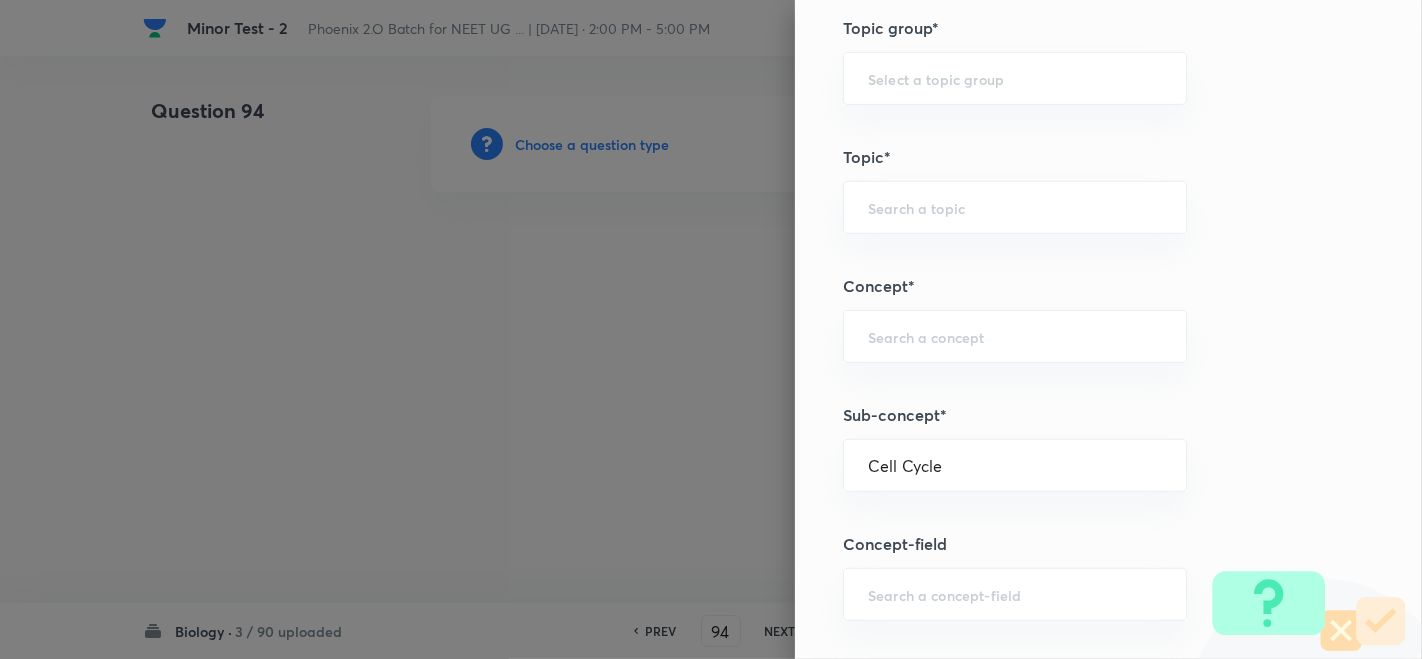 type on "Biology" 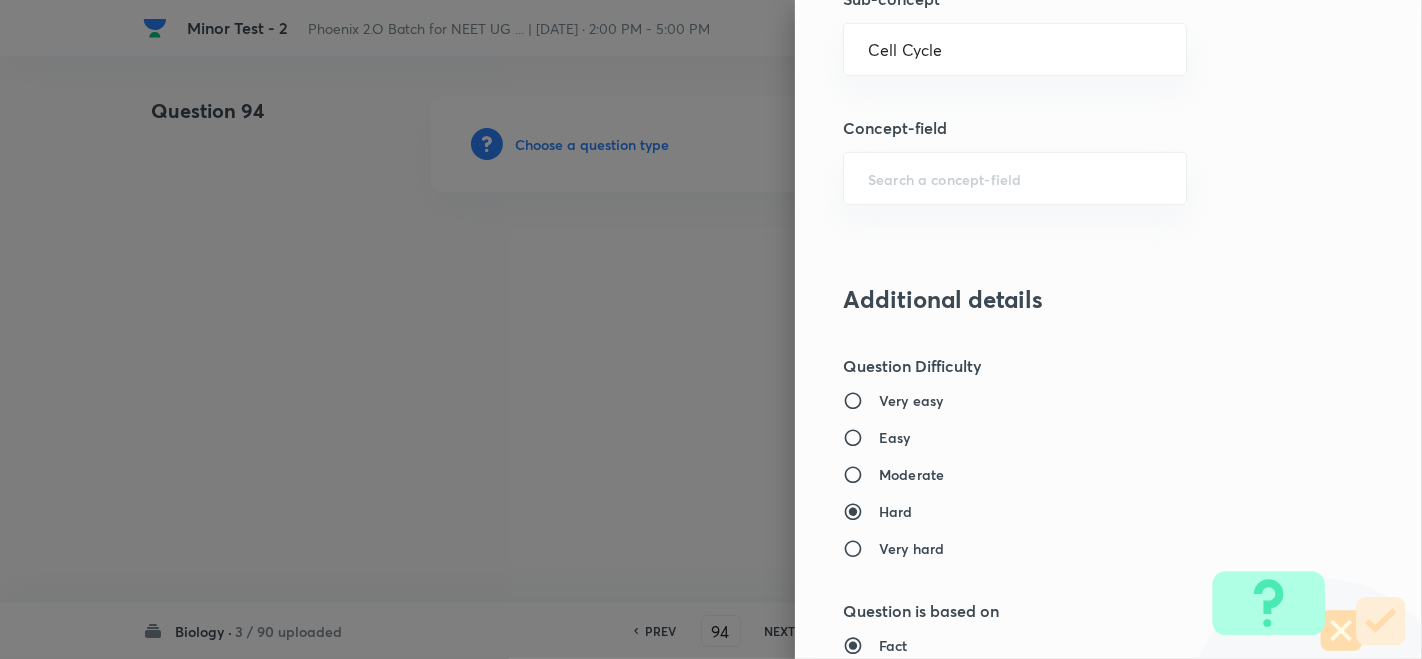 scroll, scrollTop: 1333, scrollLeft: 0, axis: vertical 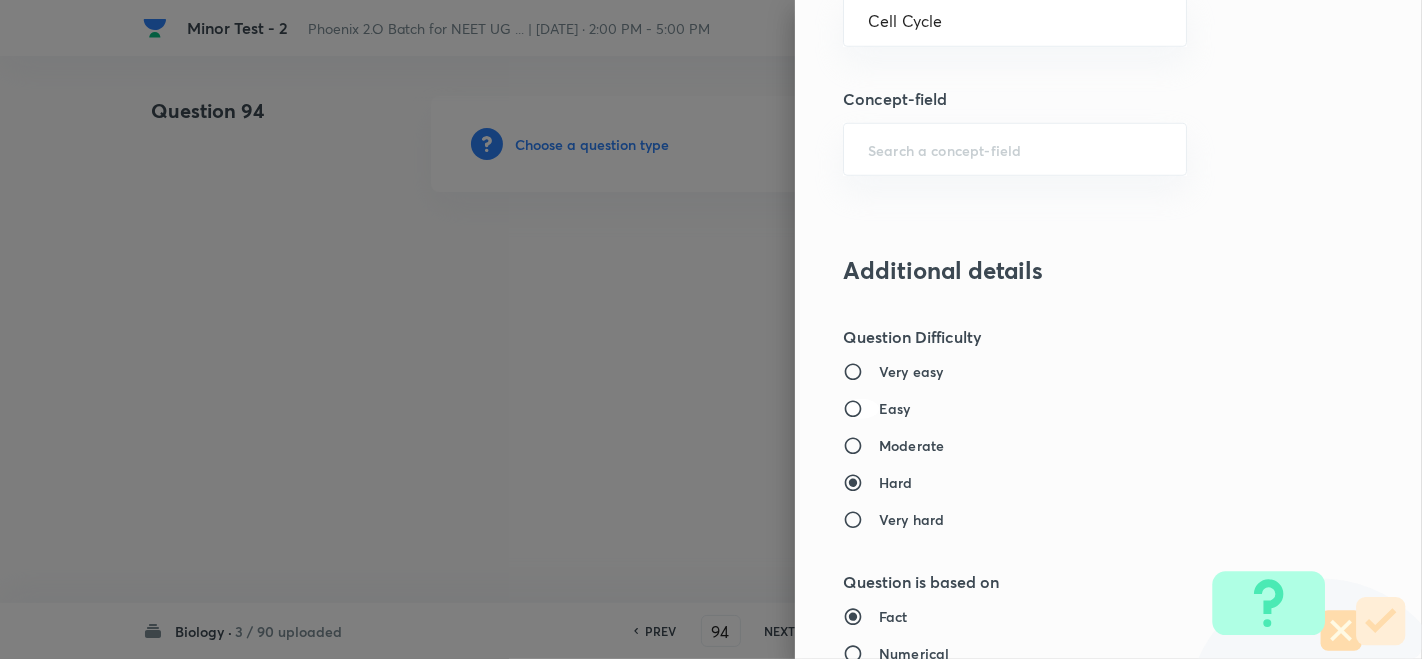 click on "Easy" at bounding box center [861, 409] 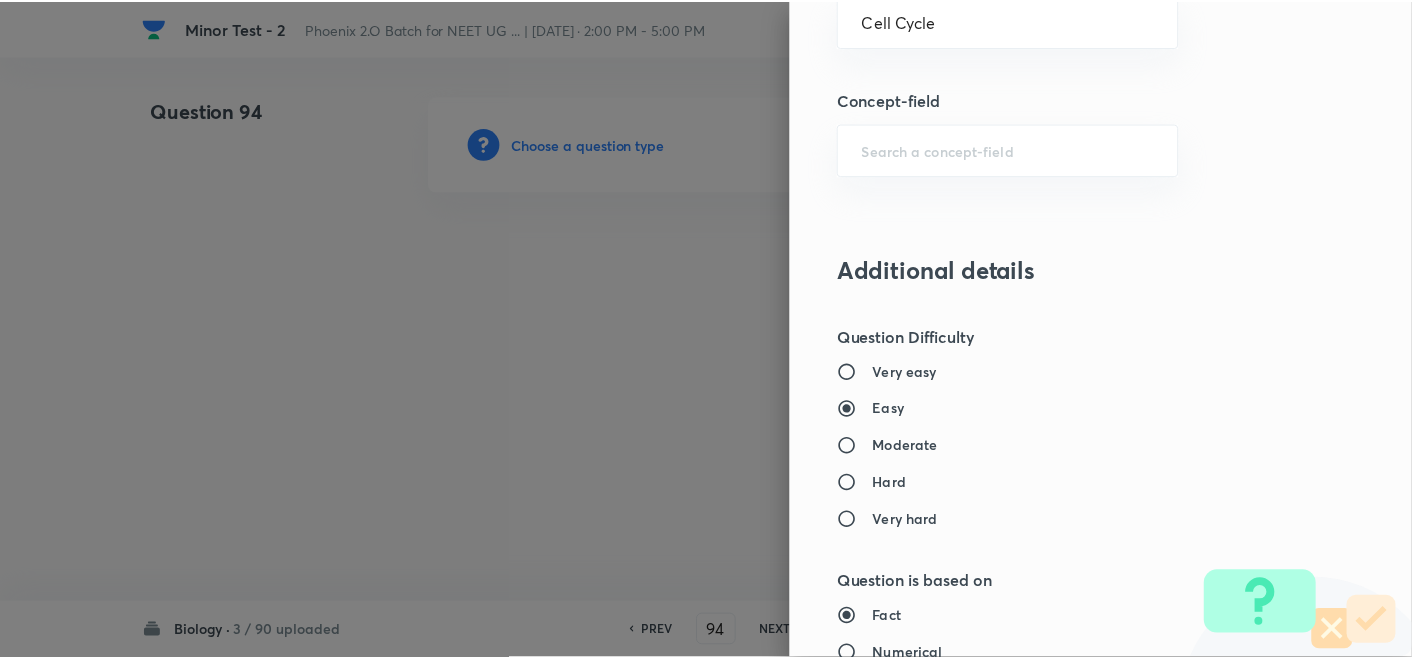scroll, scrollTop: 2061, scrollLeft: 0, axis: vertical 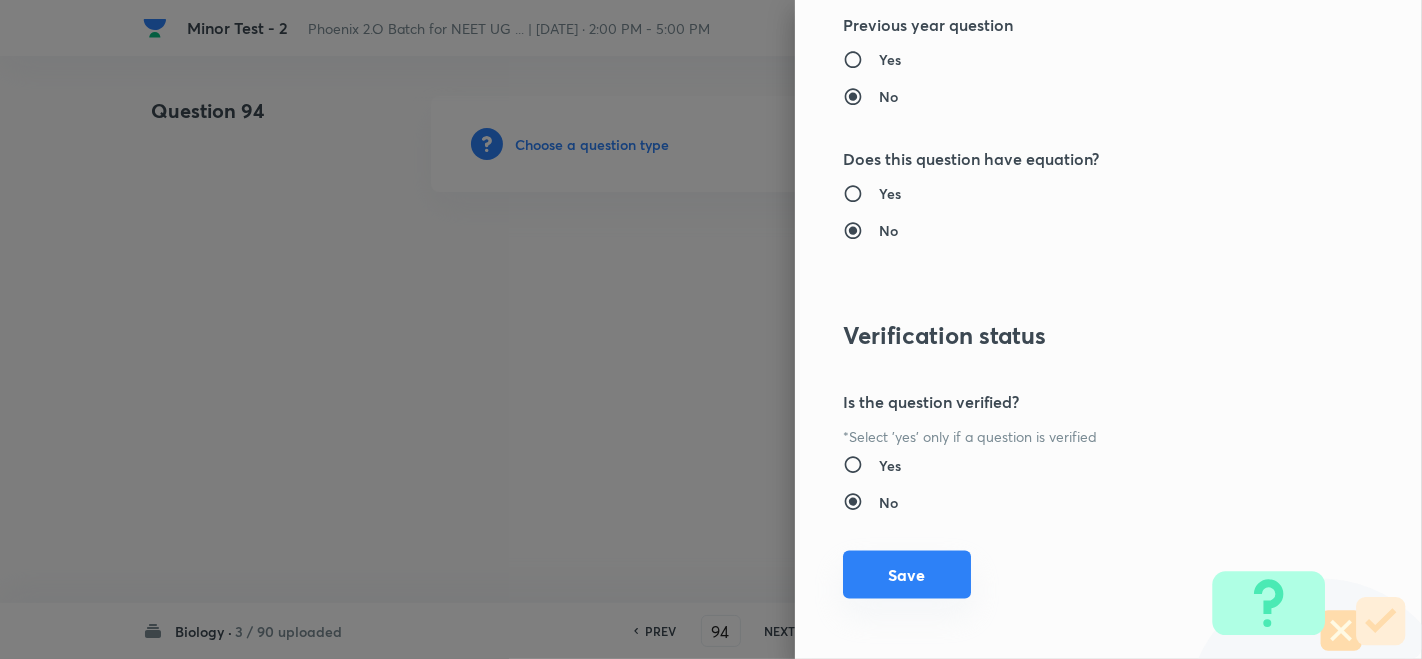 click on "Save" at bounding box center (907, 575) 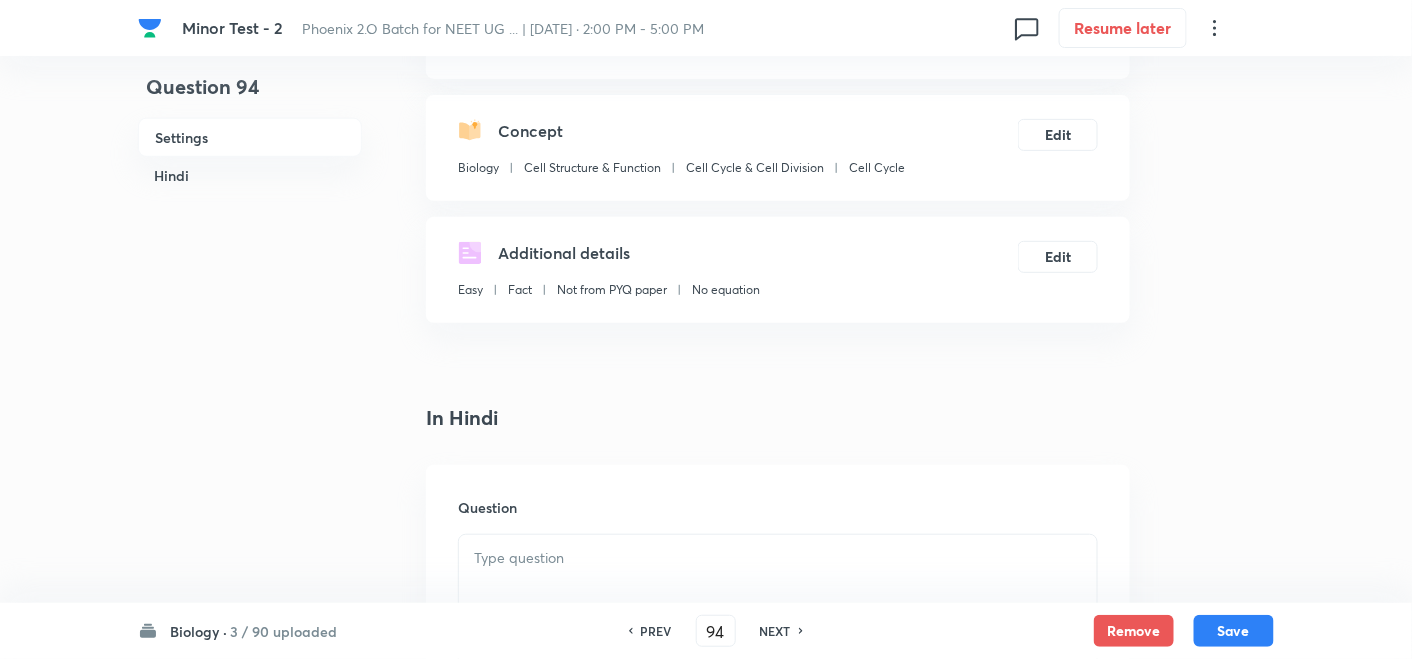 scroll, scrollTop: 333, scrollLeft: 0, axis: vertical 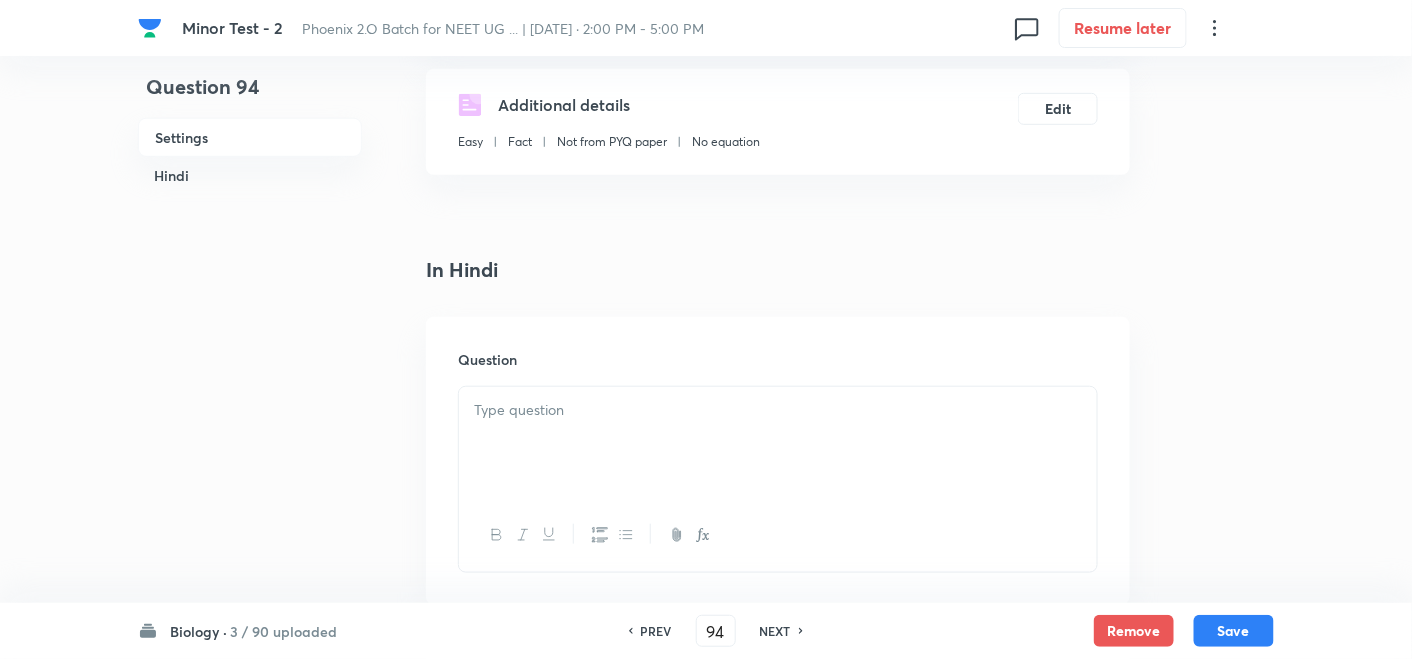 click at bounding box center (778, 443) 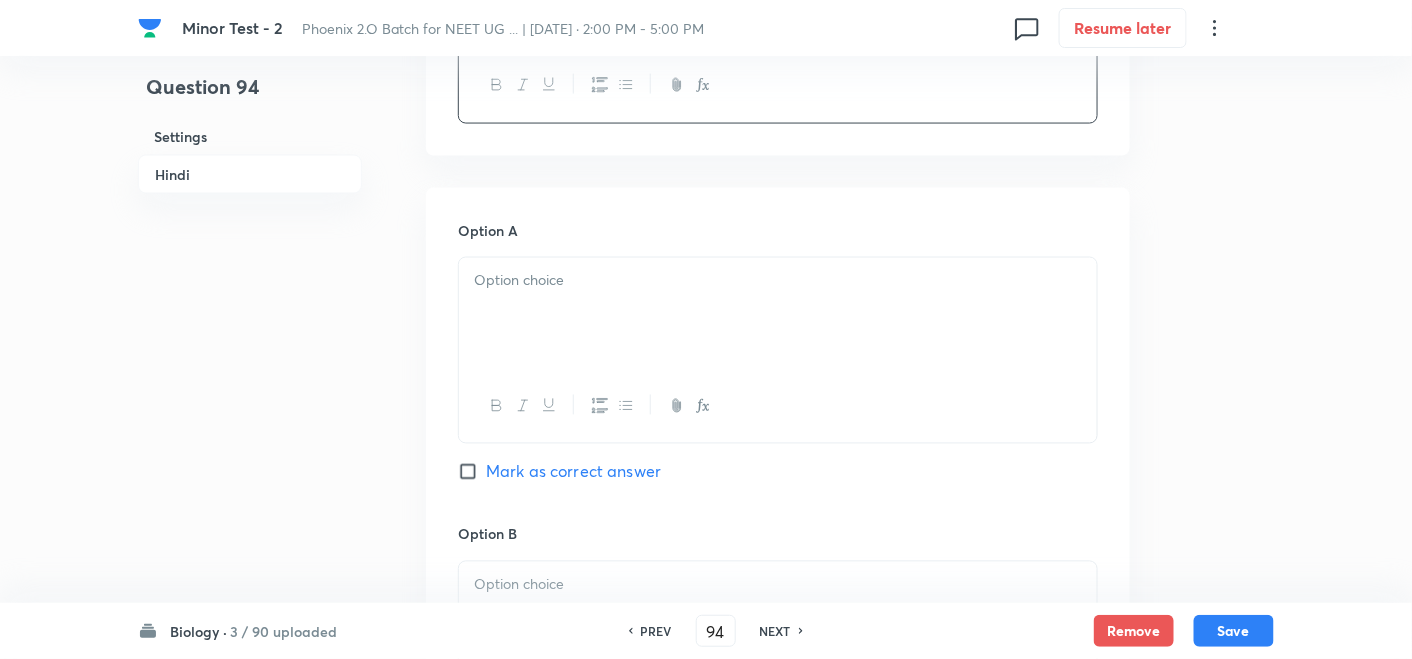 scroll, scrollTop: 1000, scrollLeft: 0, axis: vertical 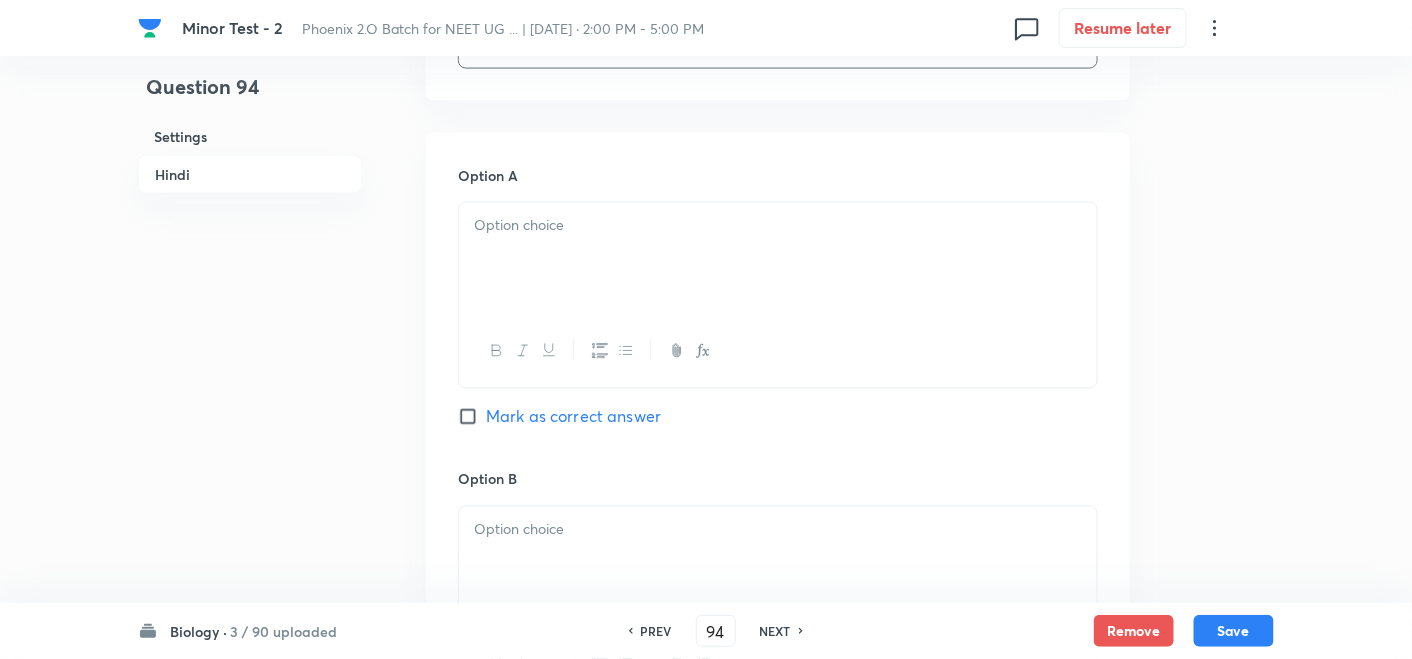 click at bounding box center [778, 259] 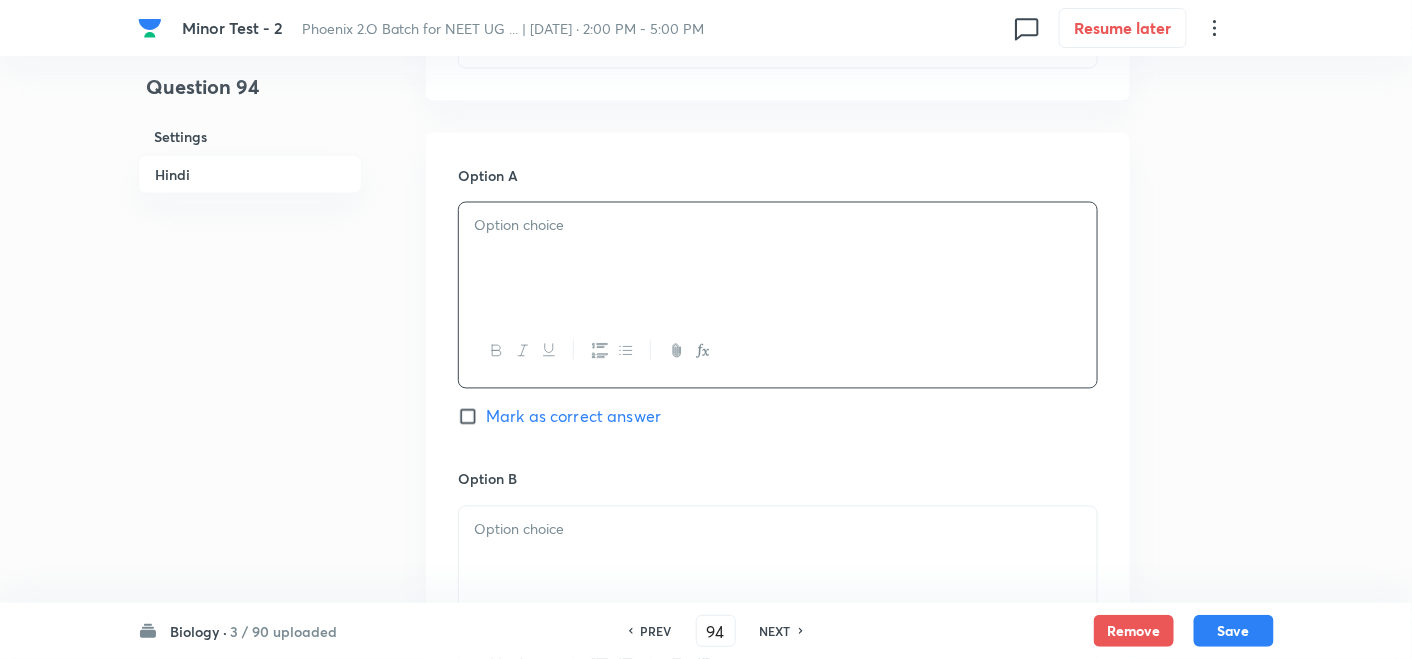 paste 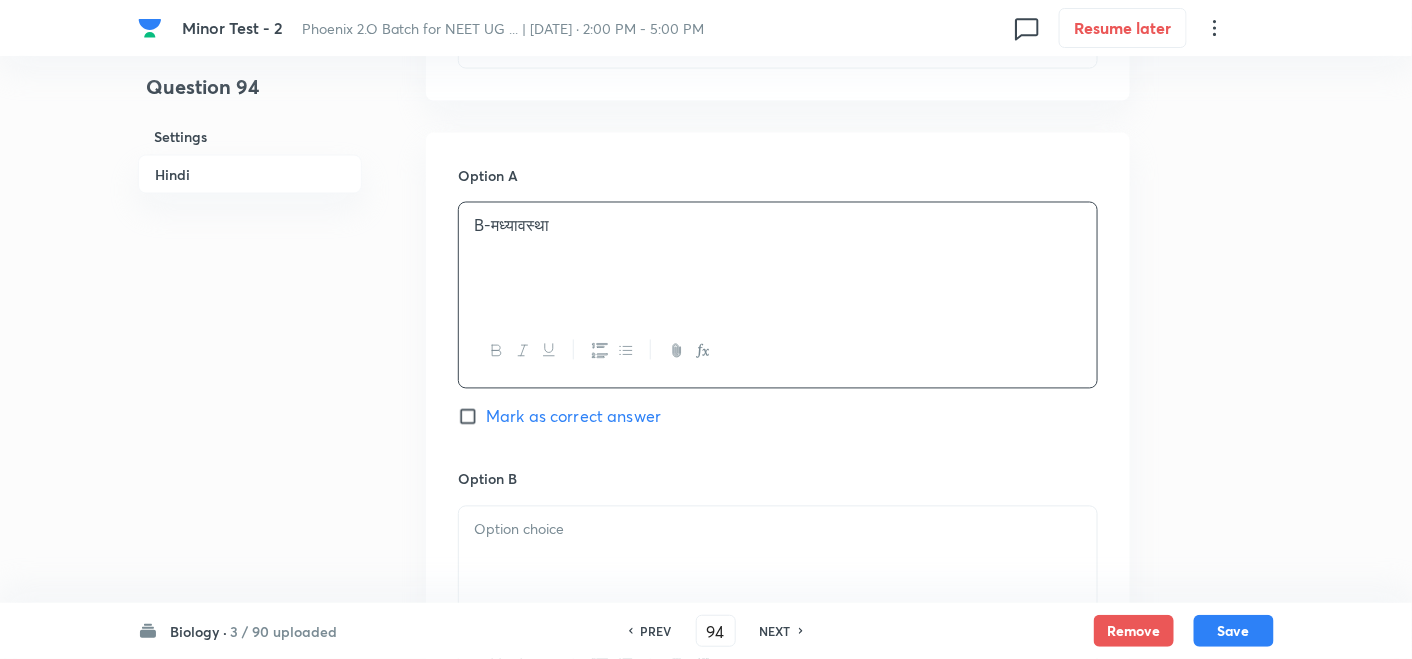 click on "B-मध्यावस्था" at bounding box center (778, 259) 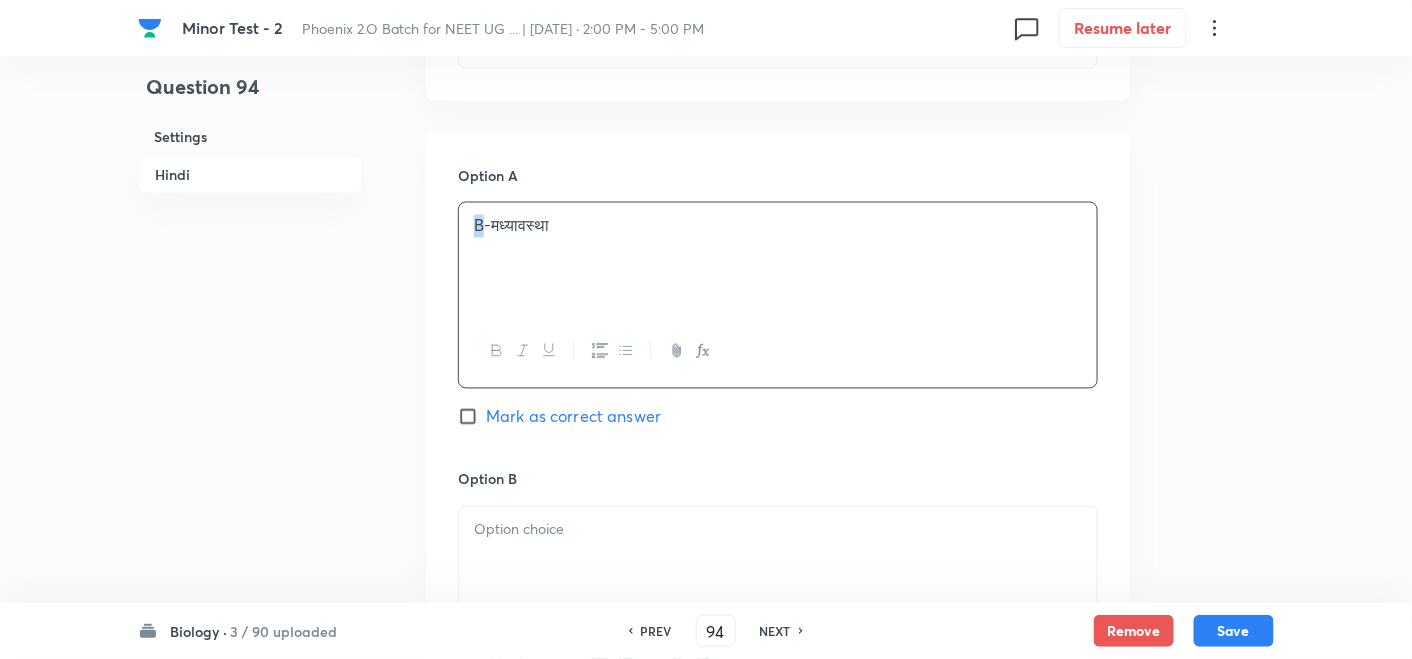 click on "B-मध्यावस्था" at bounding box center (778, 259) 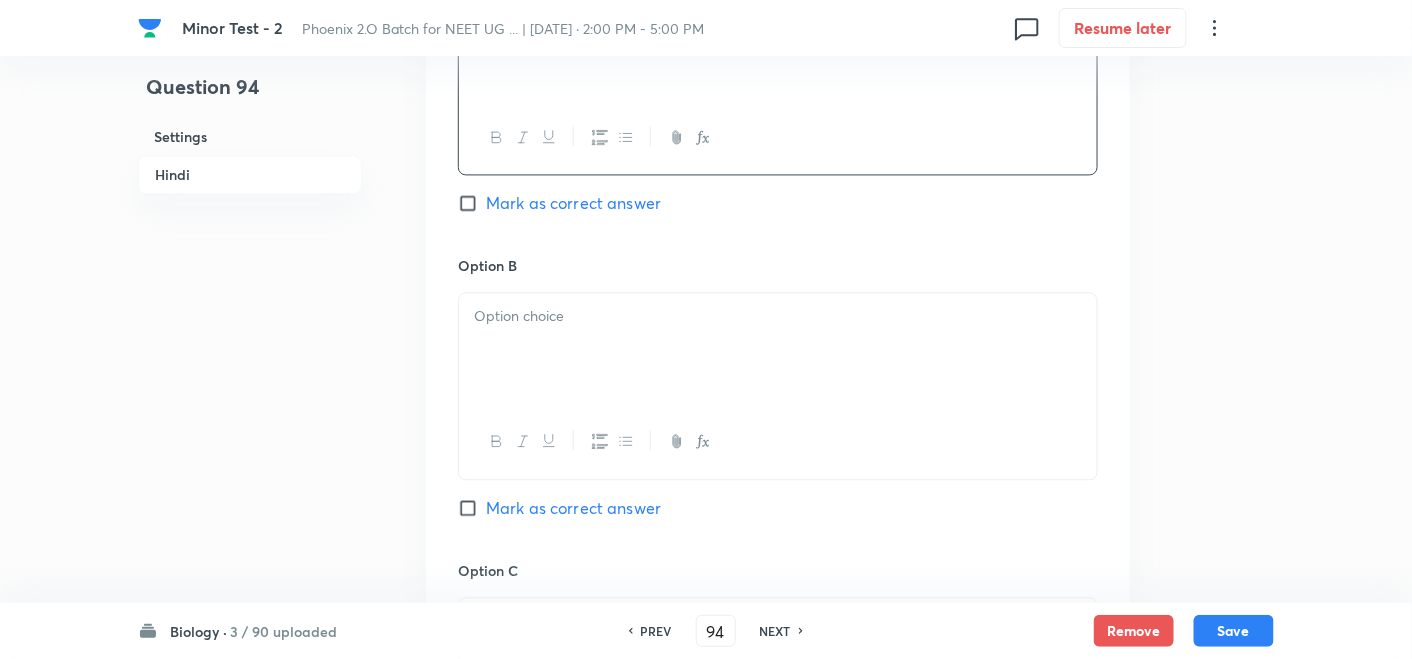 scroll, scrollTop: 1222, scrollLeft: 0, axis: vertical 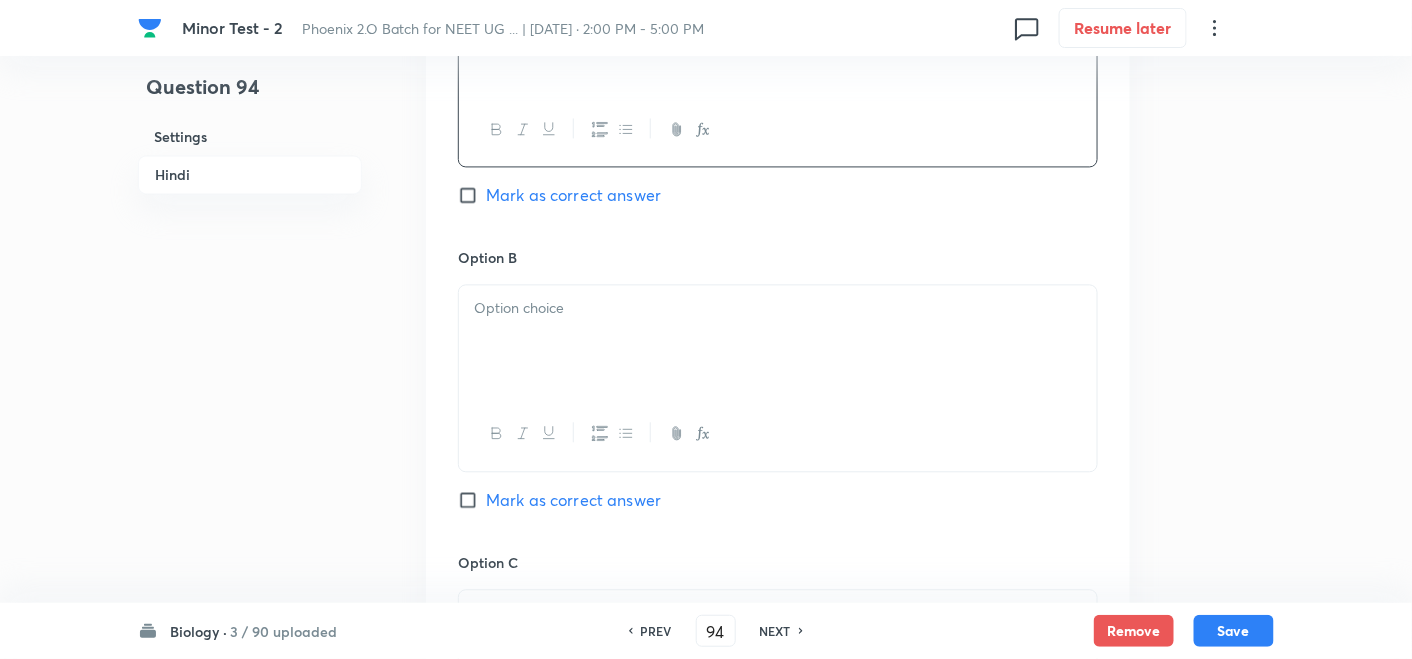 click at bounding box center [778, 308] 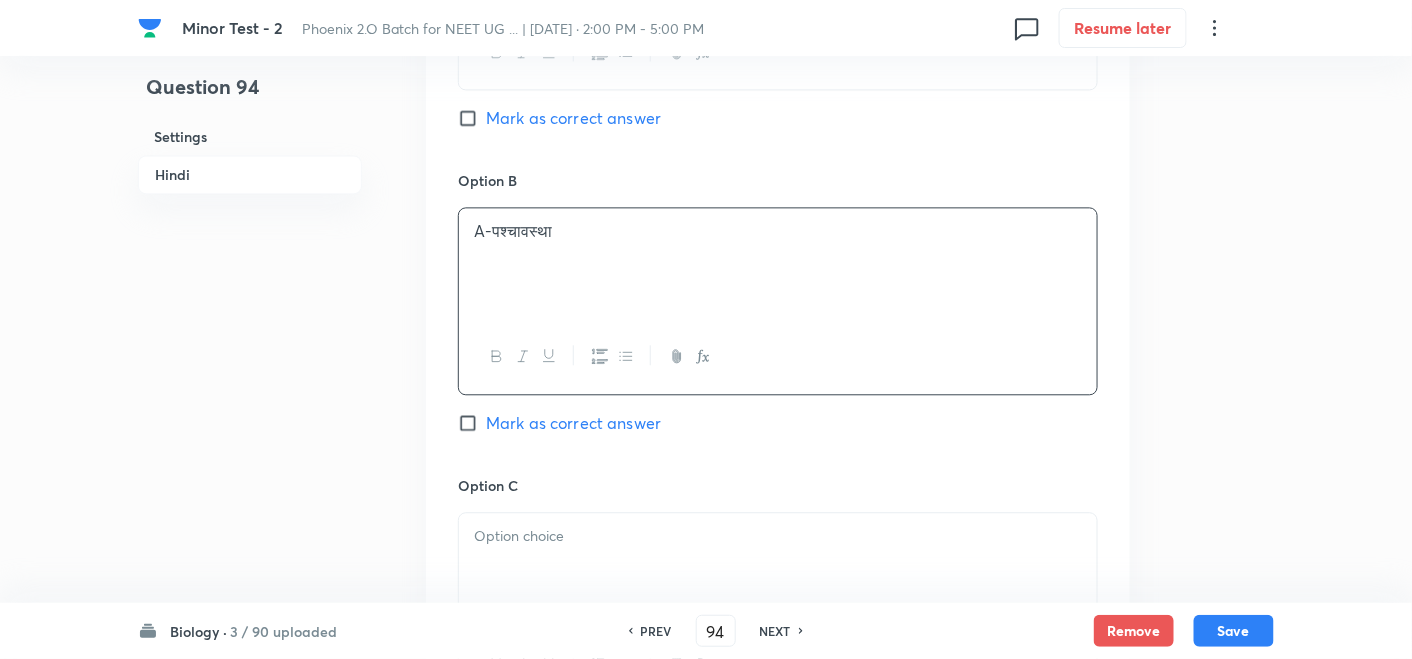 scroll, scrollTop: 1333, scrollLeft: 0, axis: vertical 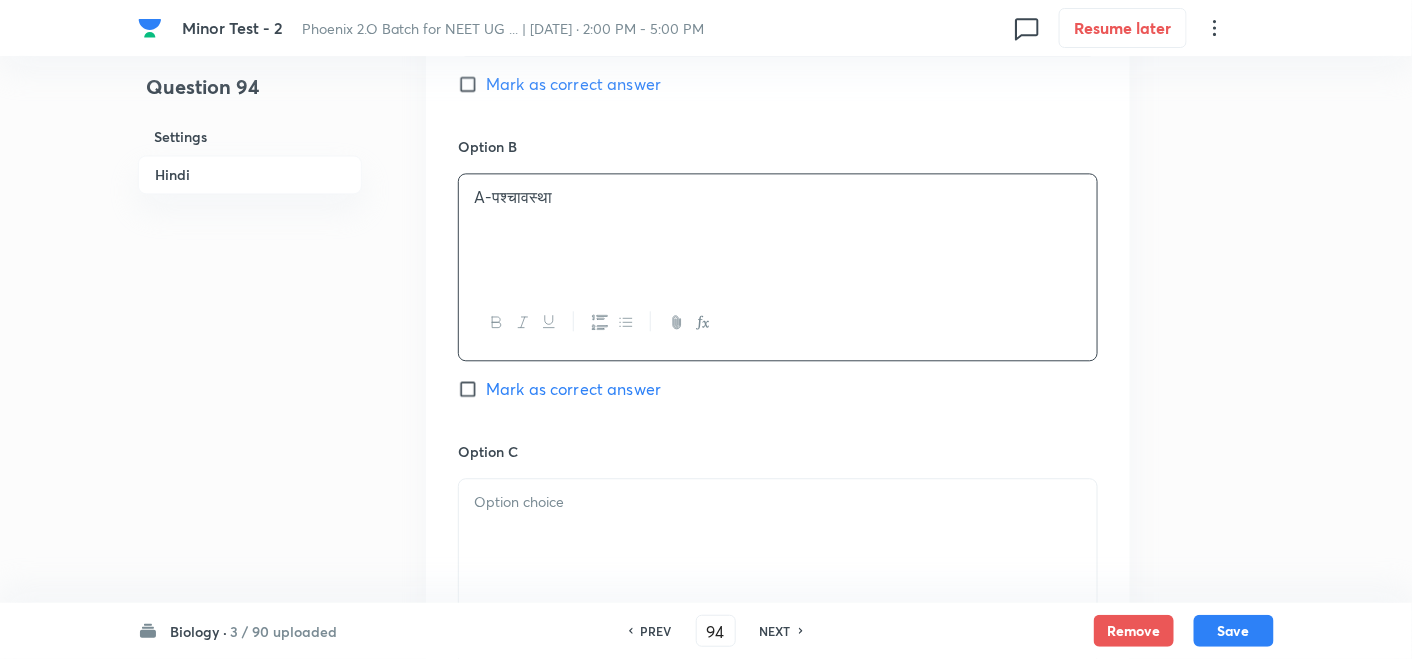 click on "Mark as correct answer" at bounding box center [573, 389] 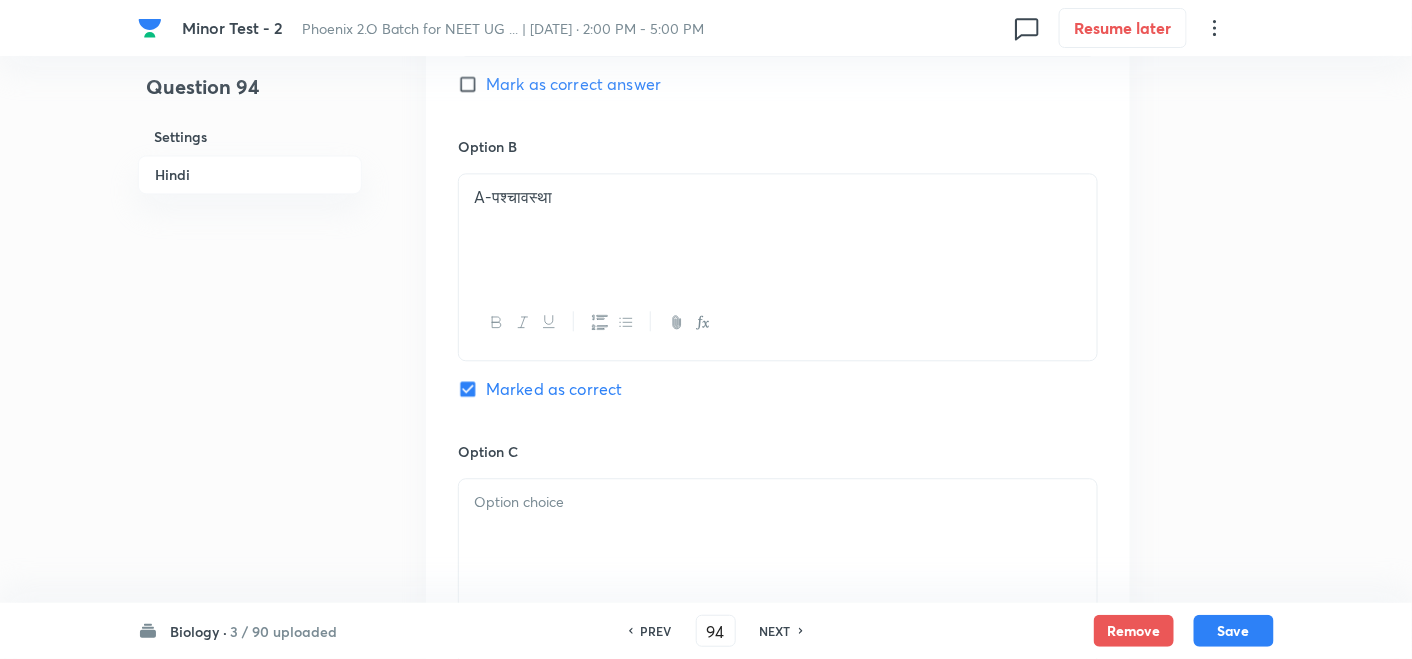 click at bounding box center [778, 535] 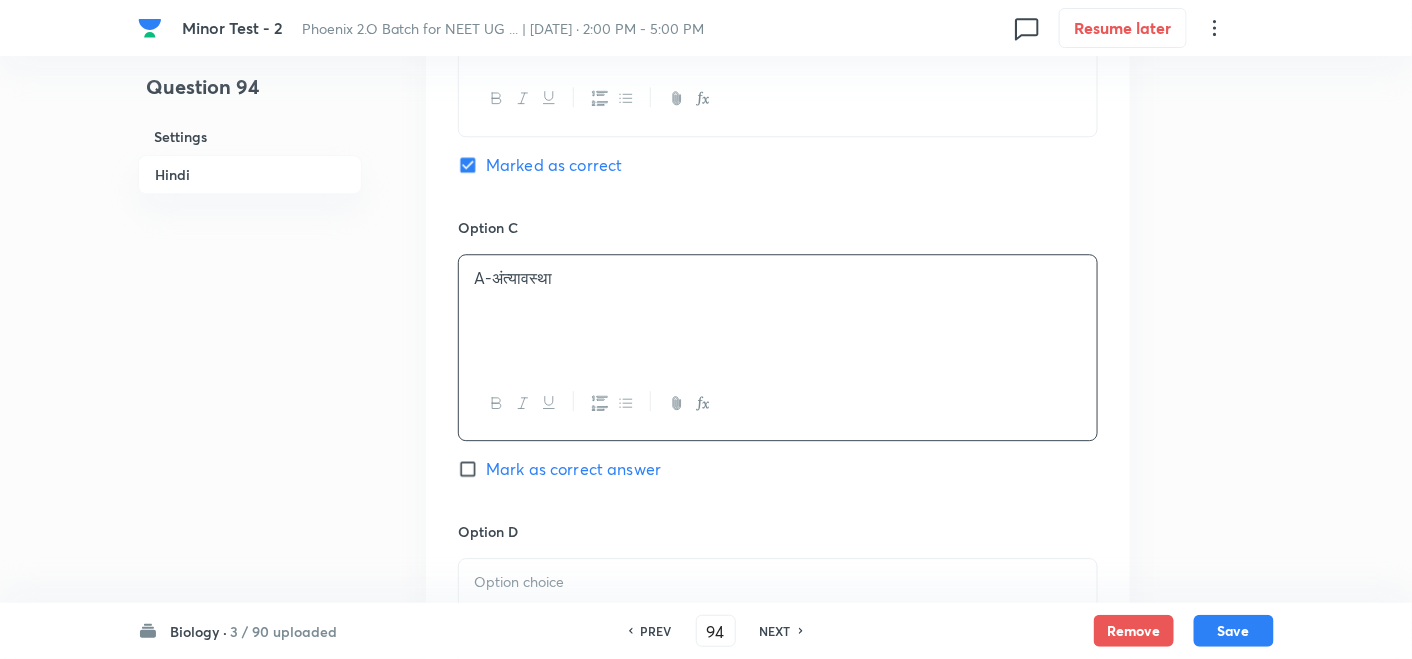 scroll, scrollTop: 1666, scrollLeft: 0, axis: vertical 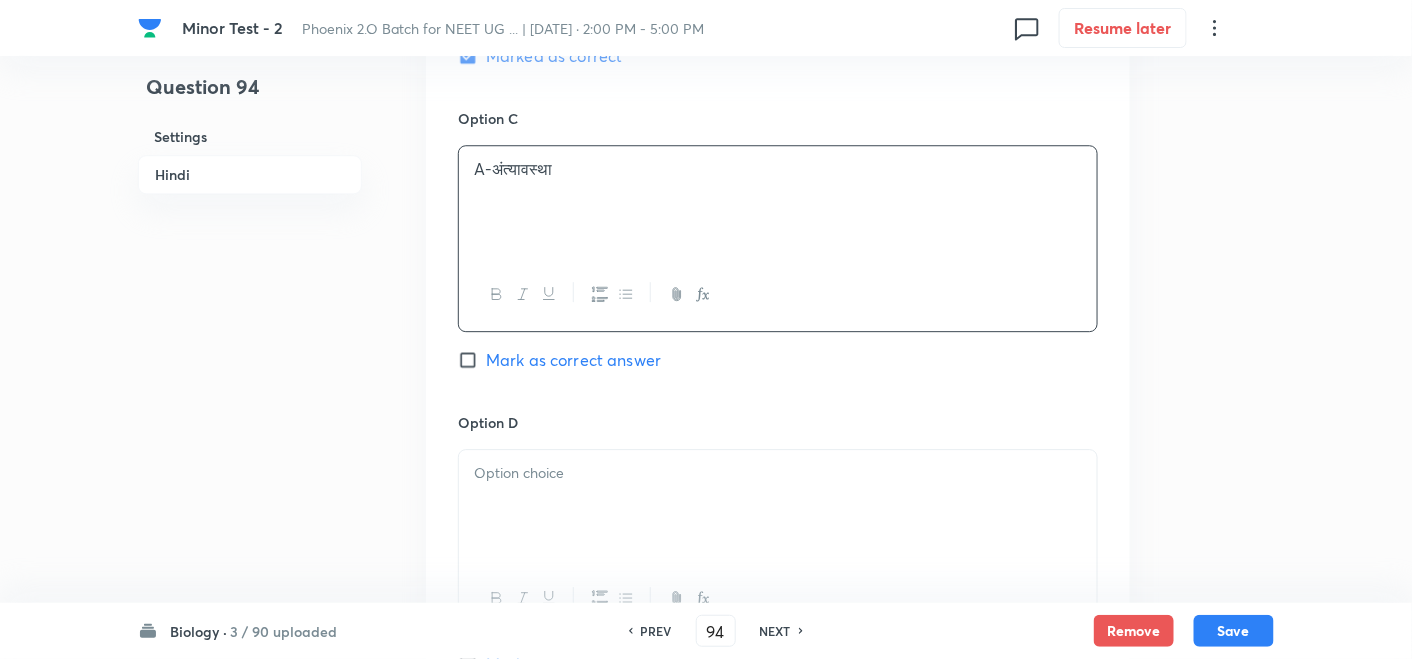 click at bounding box center [778, 506] 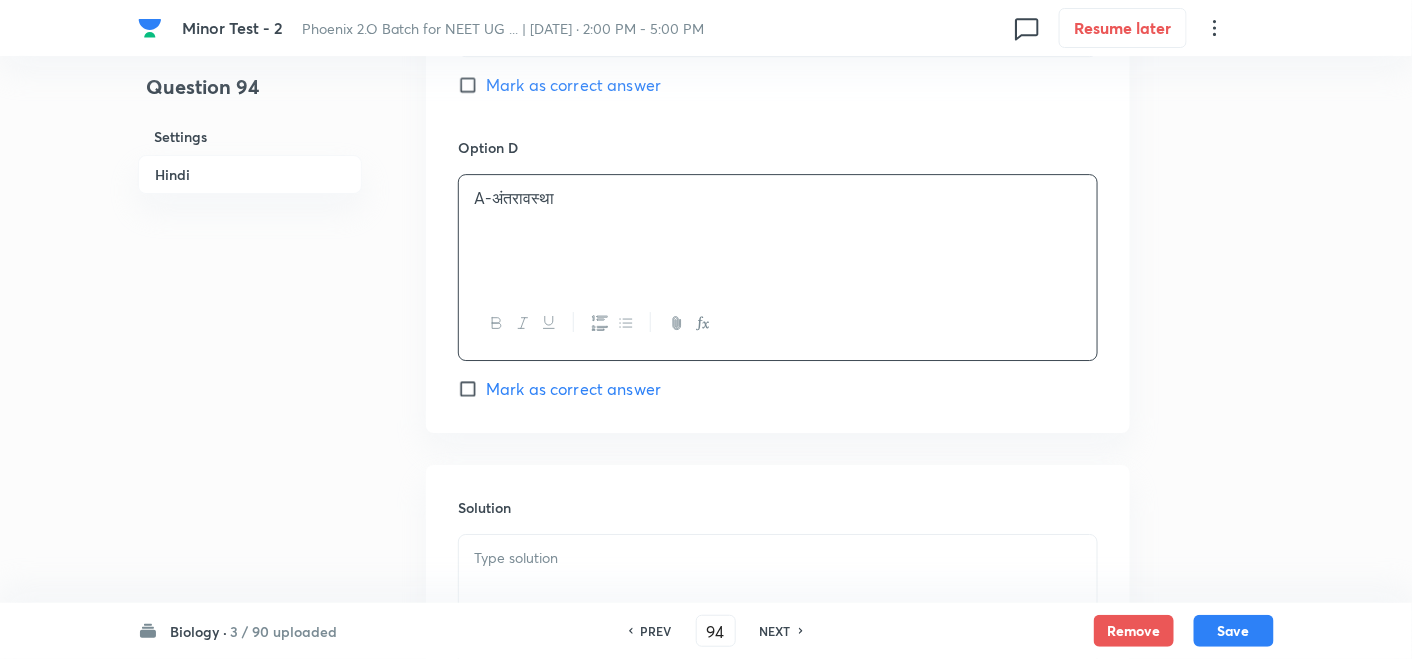 scroll, scrollTop: 2000, scrollLeft: 0, axis: vertical 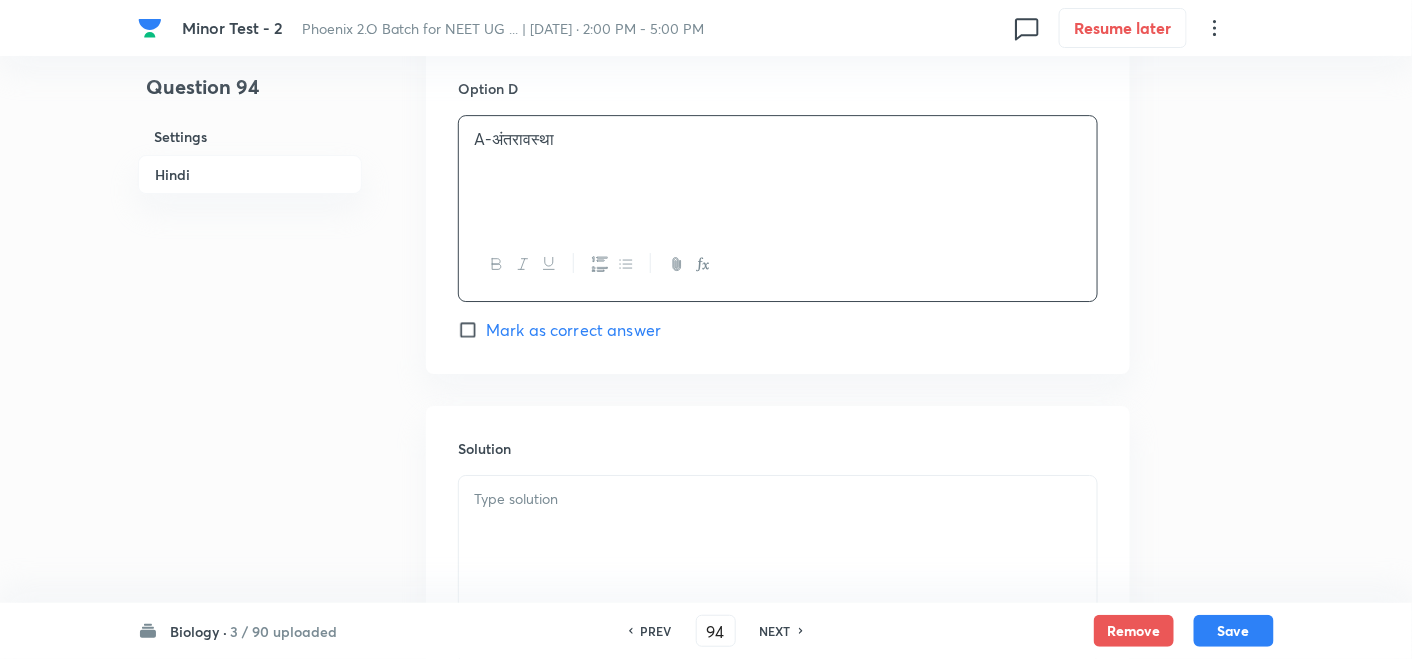 click at bounding box center (778, 499) 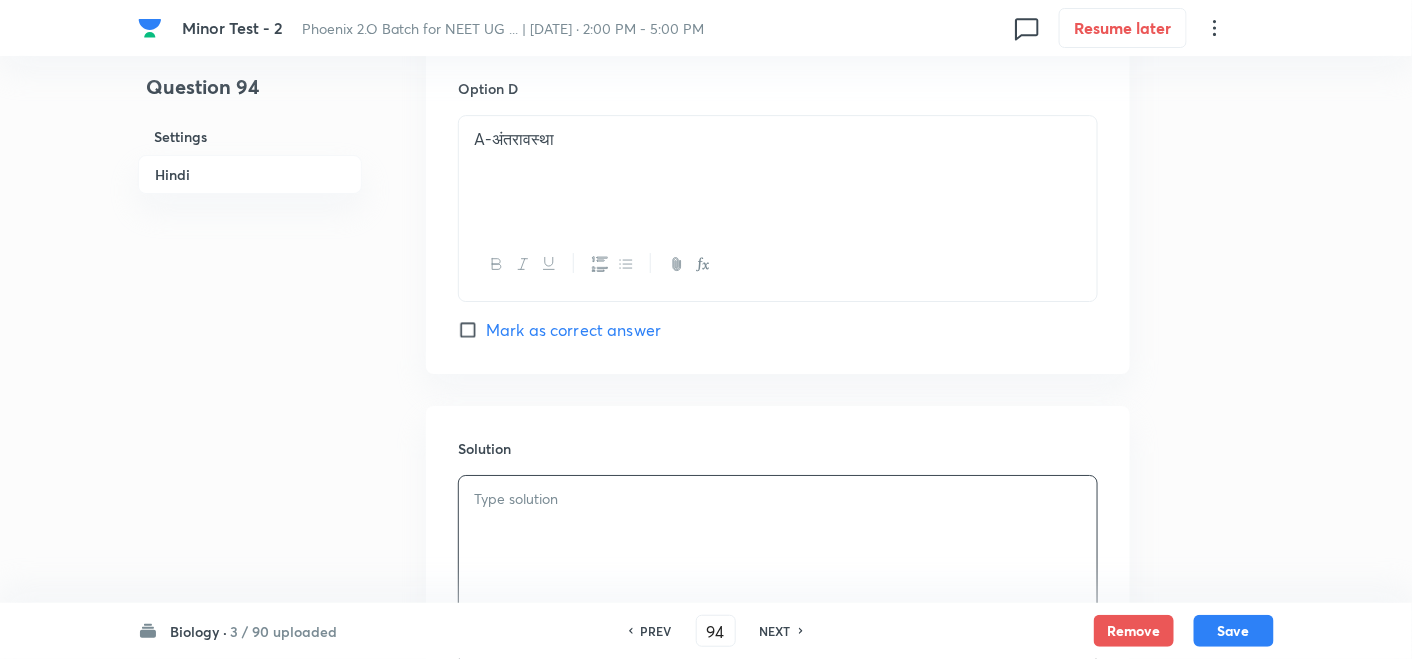 type 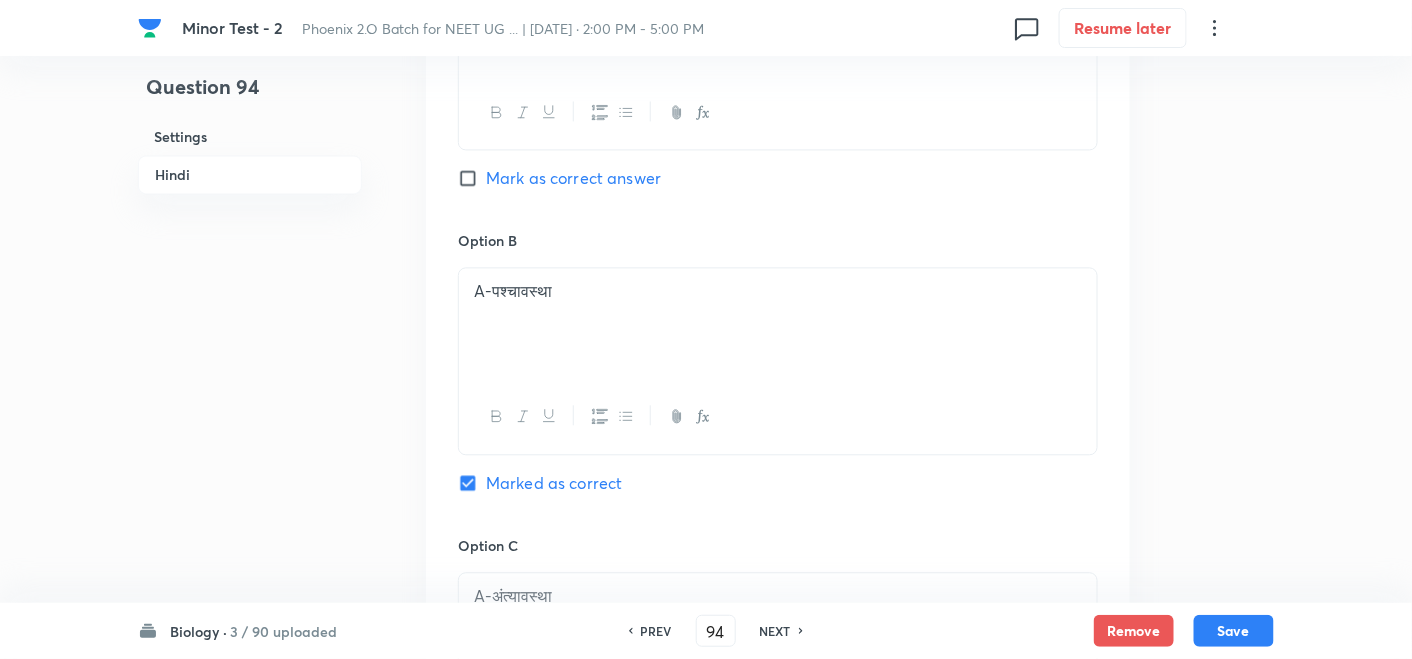 scroll, scrollTop: 1111, scrollLeft: 0, axis: vertical 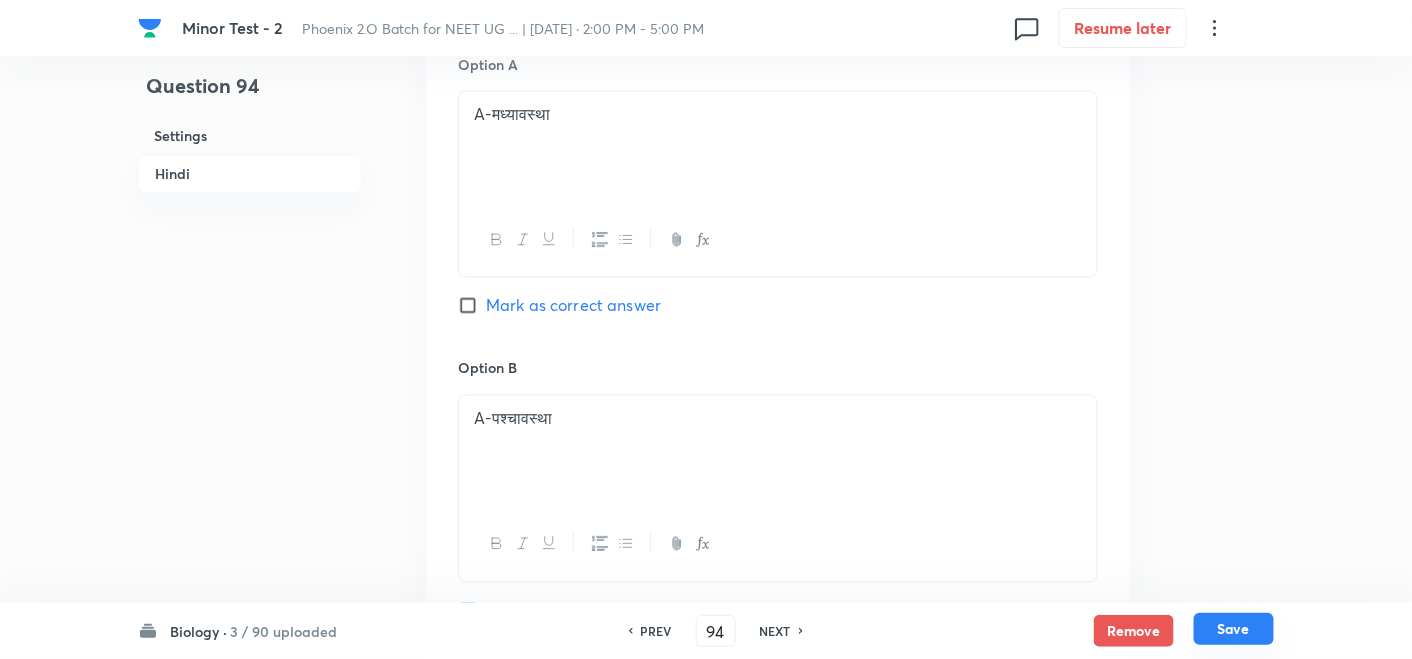 click on "Save" at bounding box center [1234, 629] 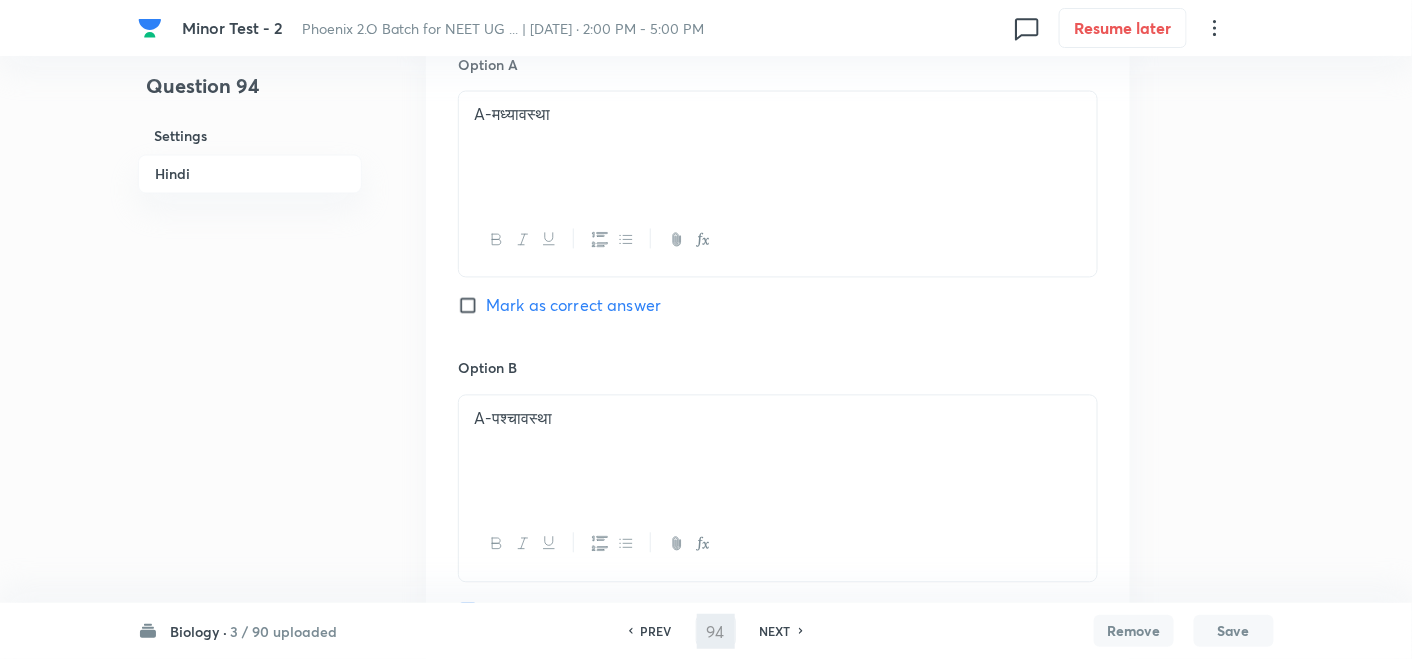 type on "95" 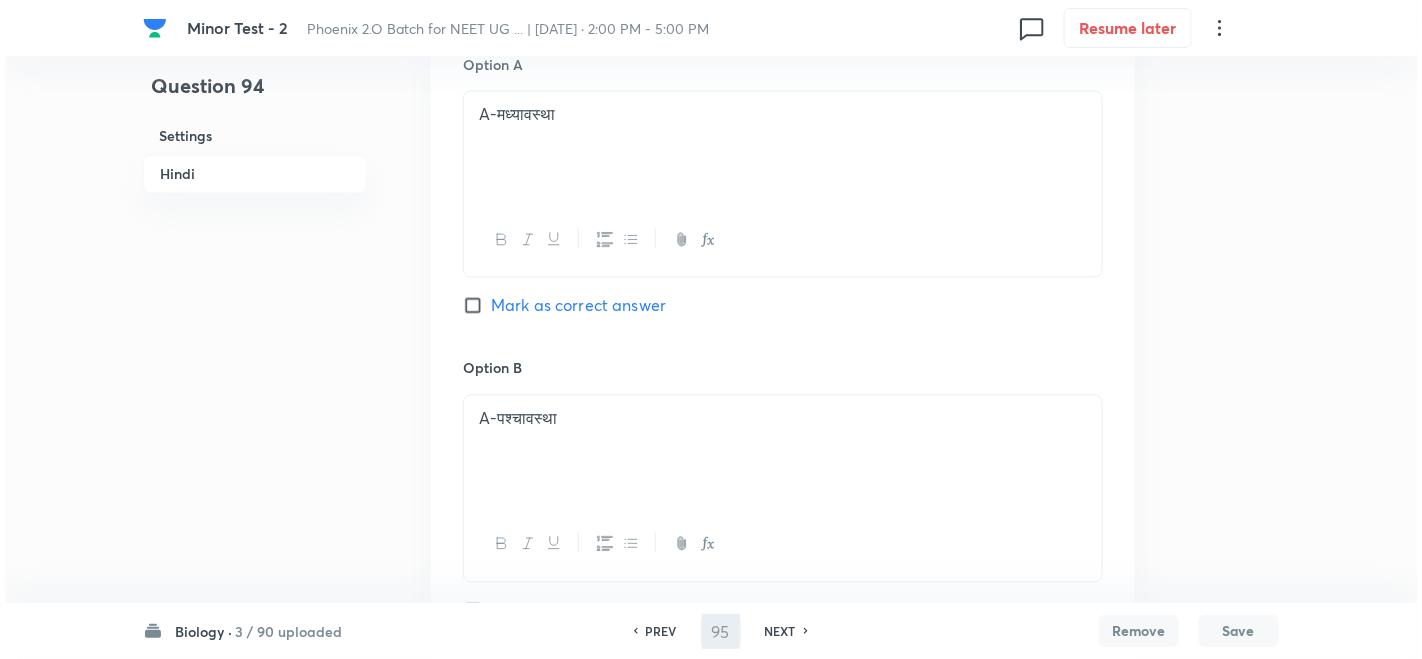 scroll, scrollTop: 0, scrollLeft: 0, axis: both 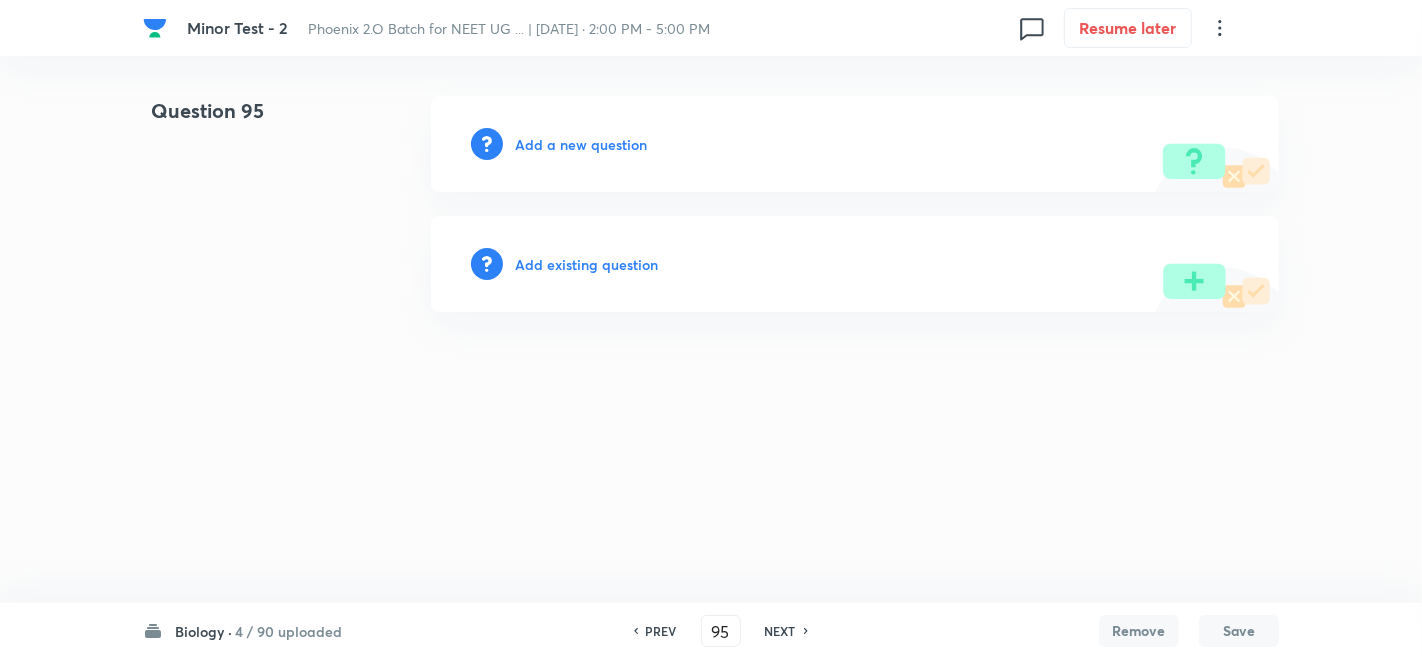 click on "Add a new question" at bounding box center [581, 144] 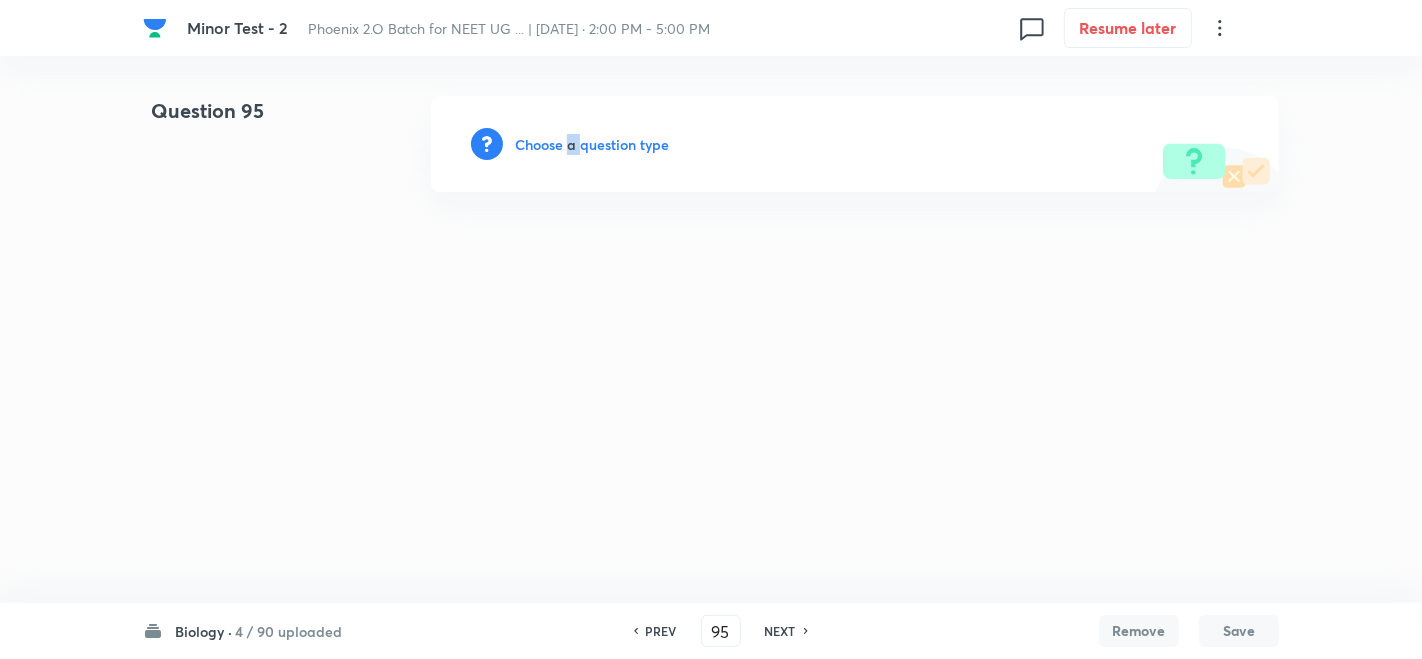 click on "Choose a question type" at bounding box center [592, 144] 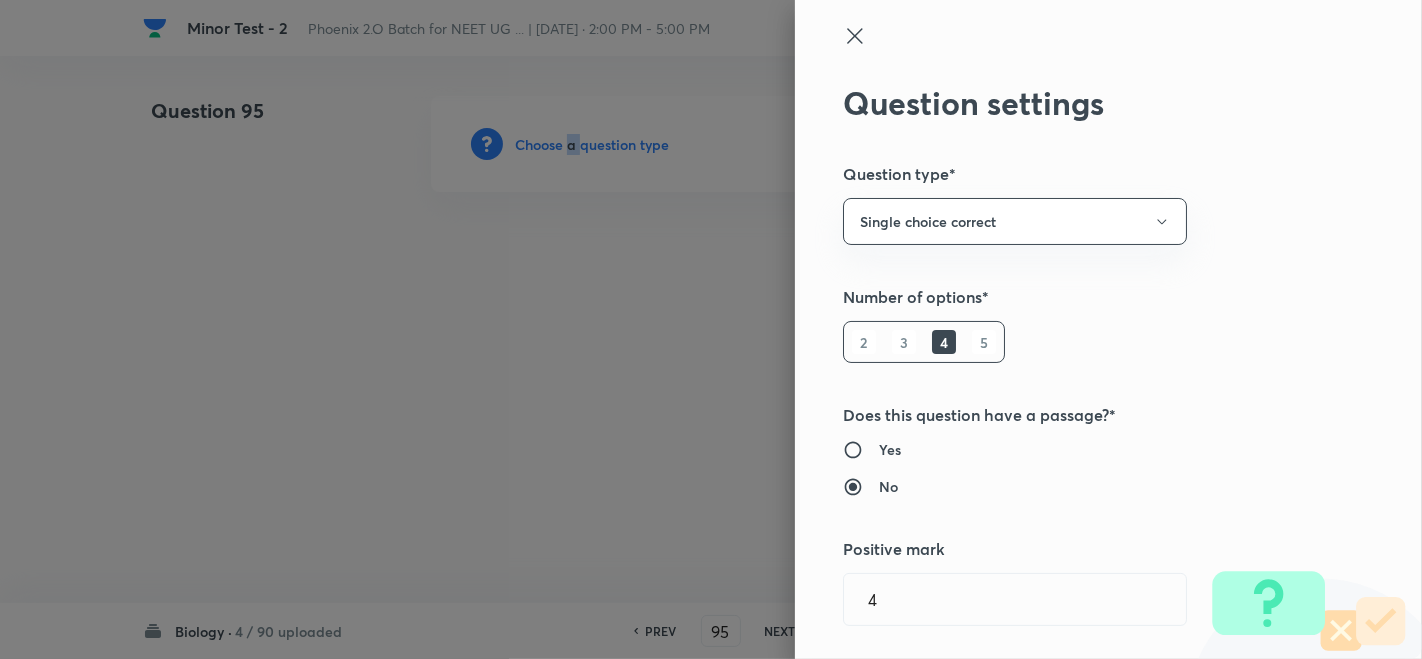 type 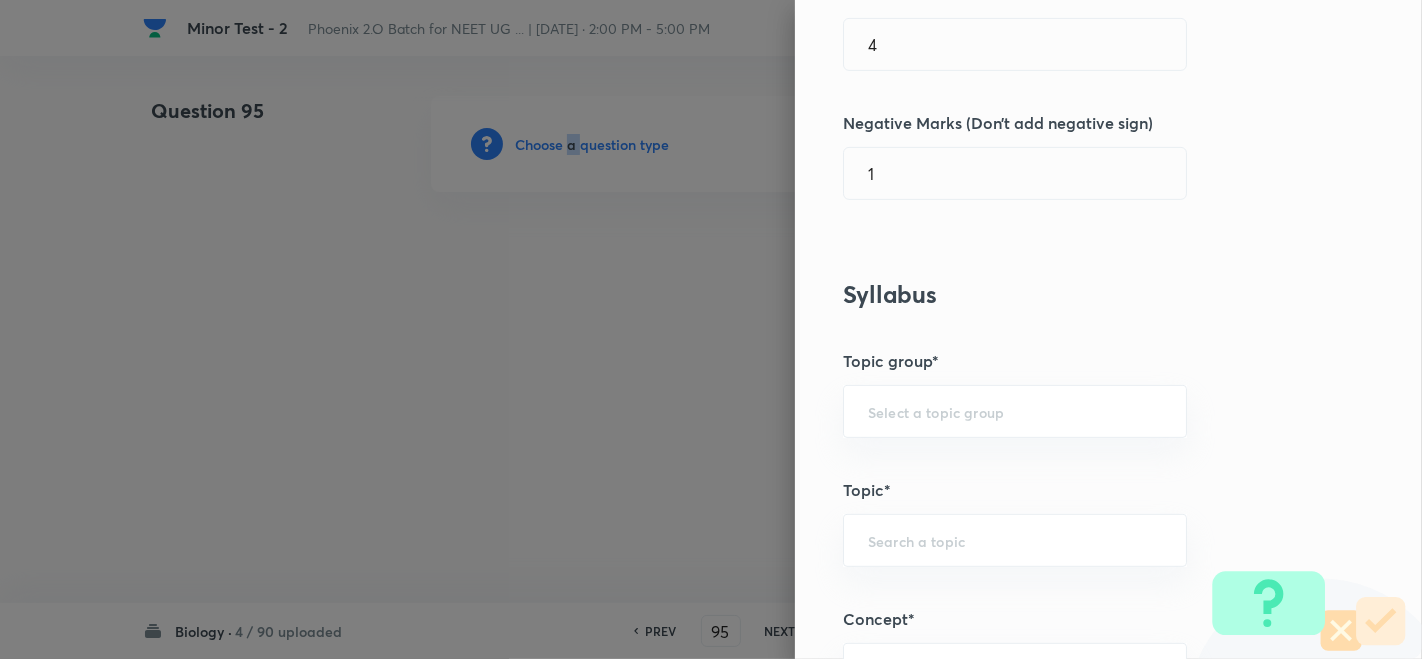 scroll, scrollTop: 888, scrollLeft: 0, axis: vertical 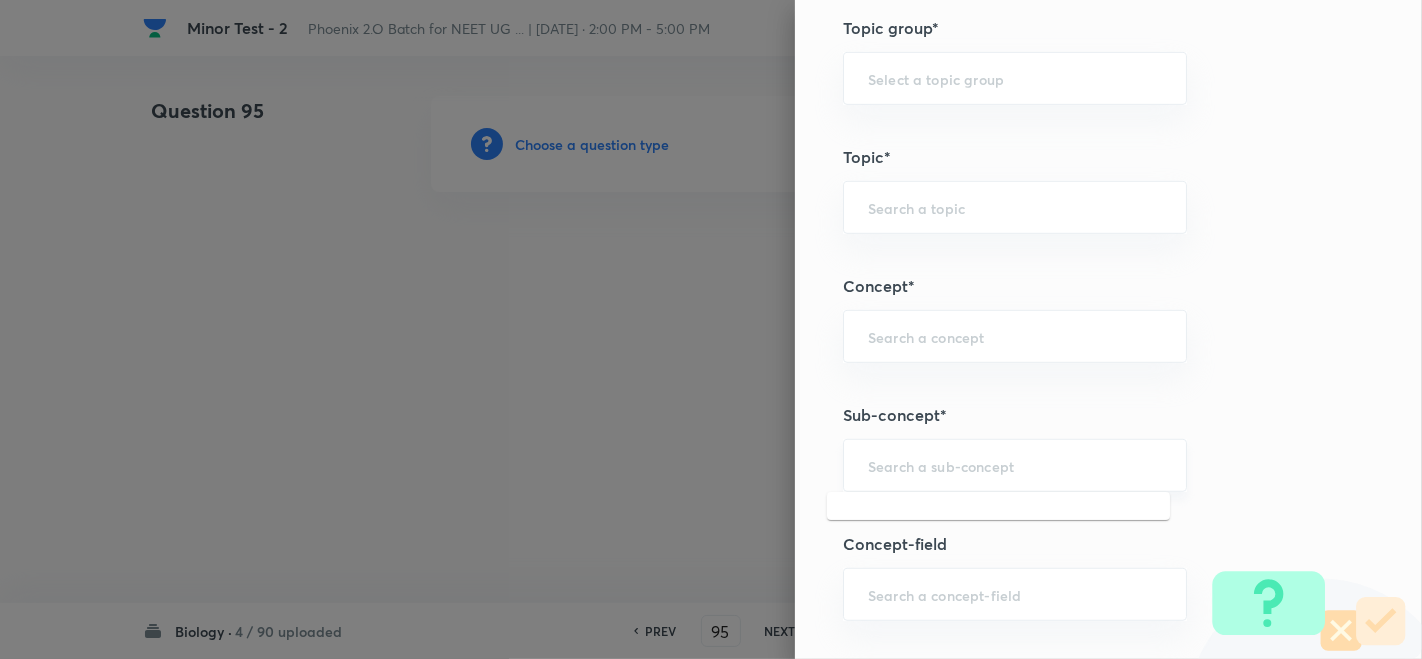 click at bounding box center (1015, 465) 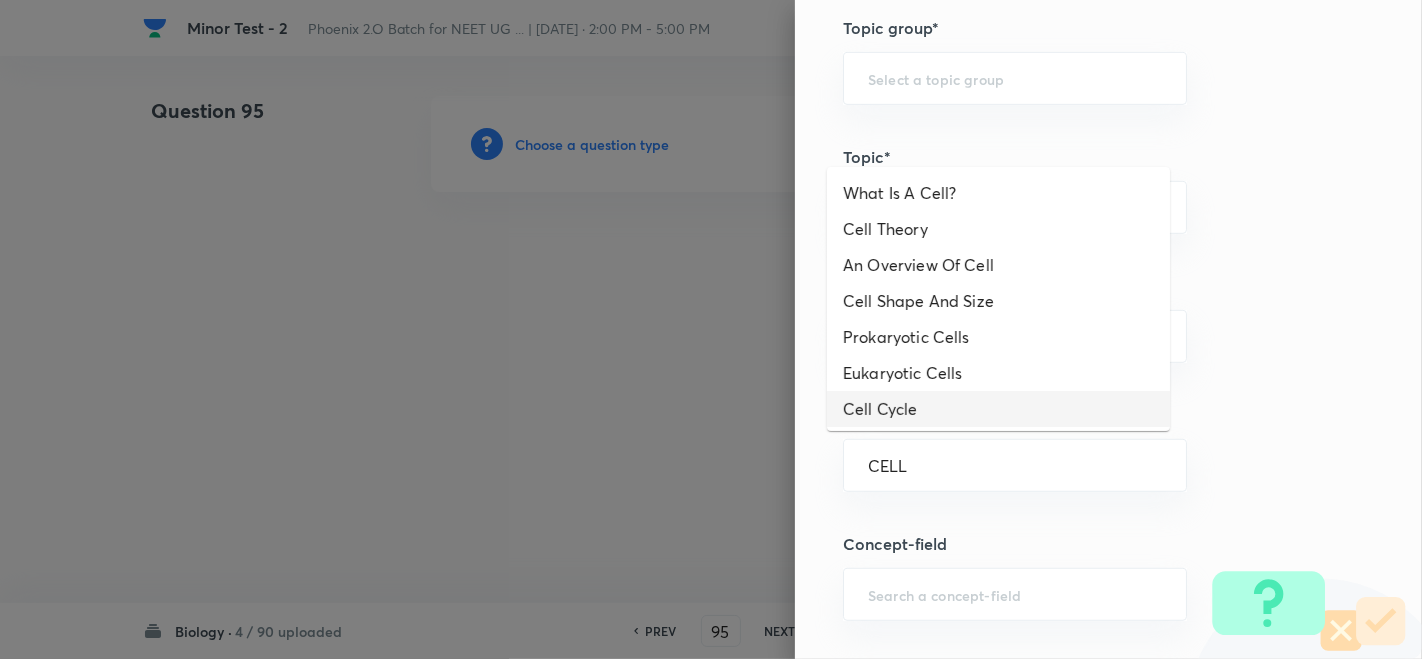 click on "Cell Cycle" at bounding box center [998, 409] 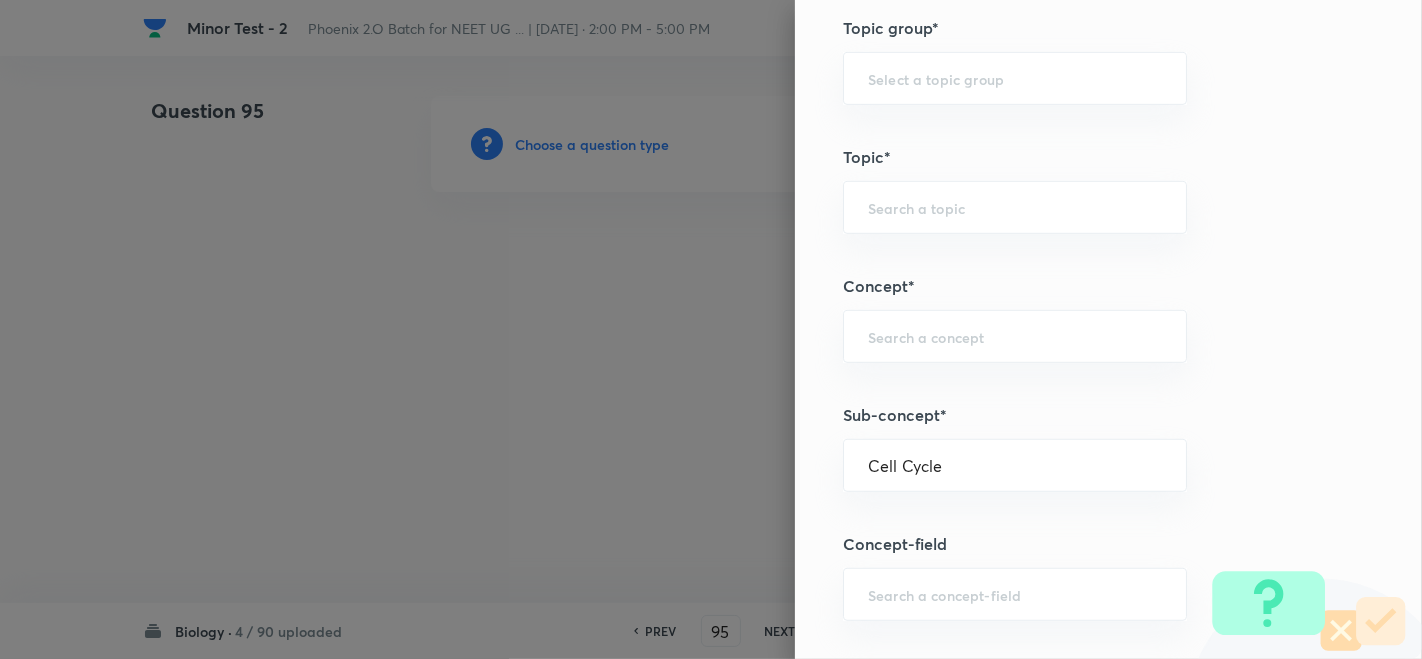 type on "Biology" 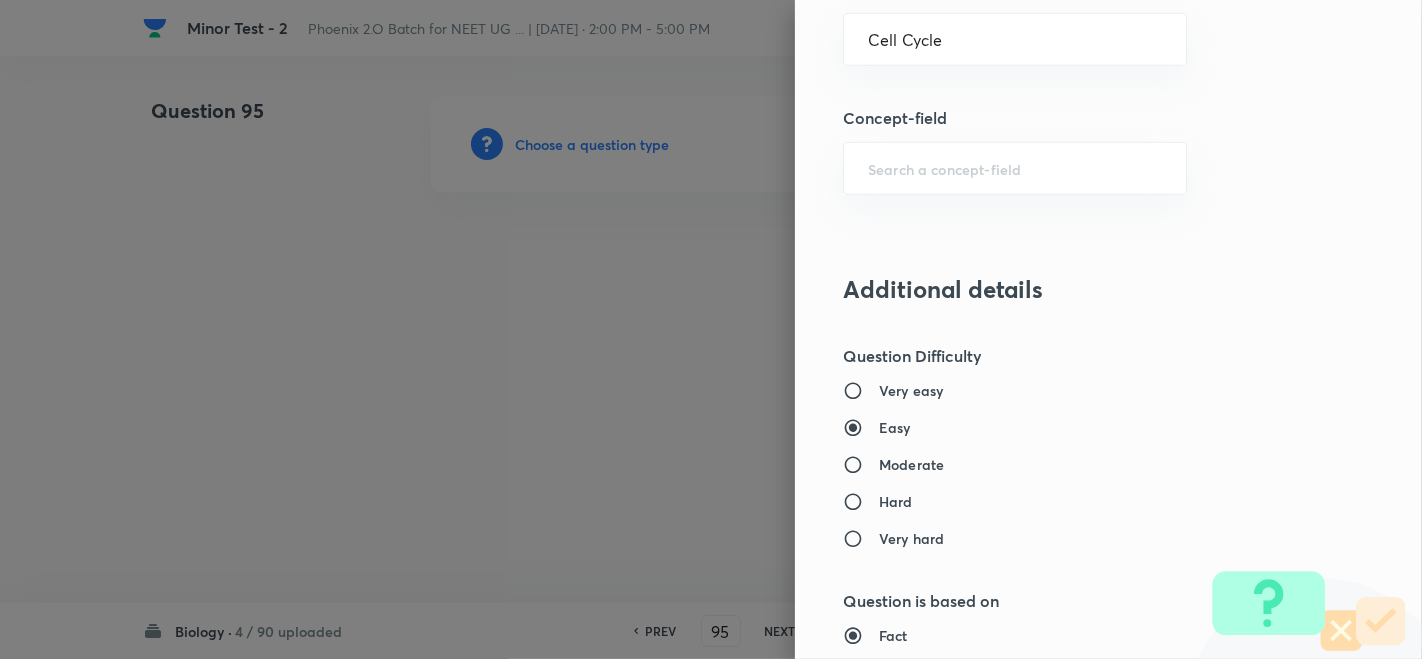 scroll, scrollTop: 1444, scrollLeft: 0, axis: vertical 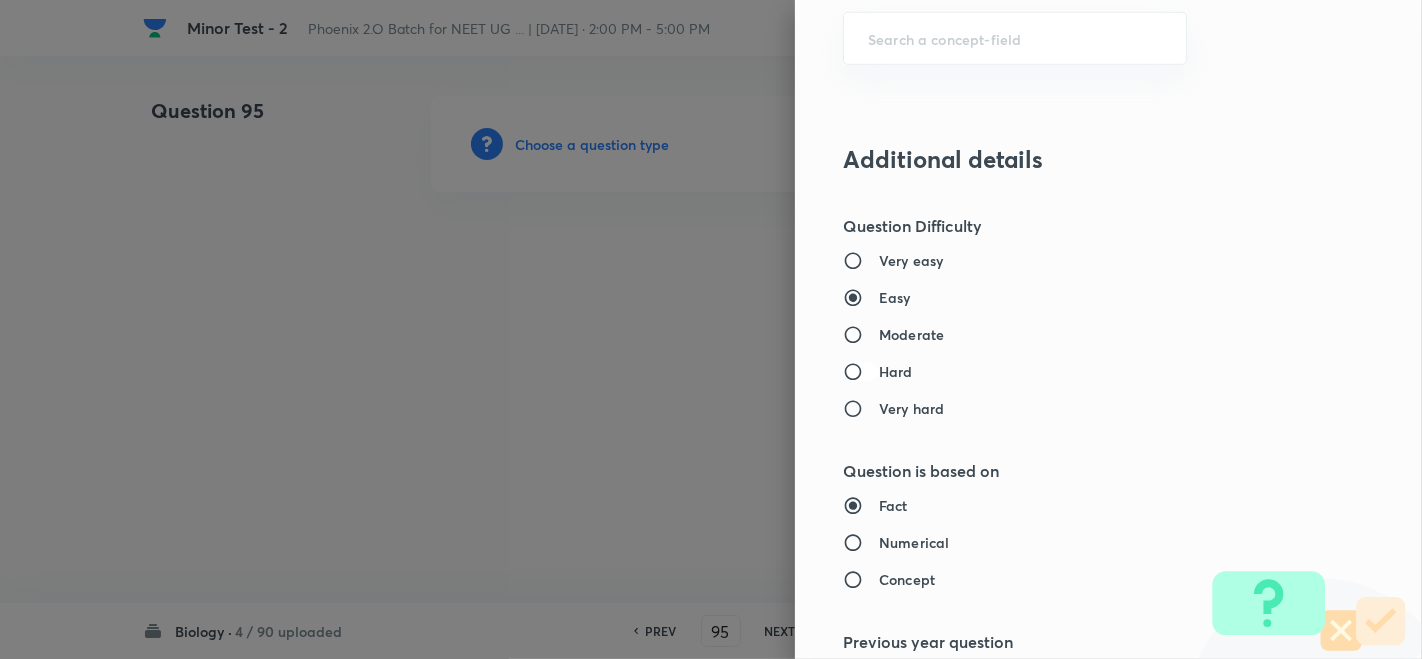 click on "Hard" at bounding box center [861, 372] 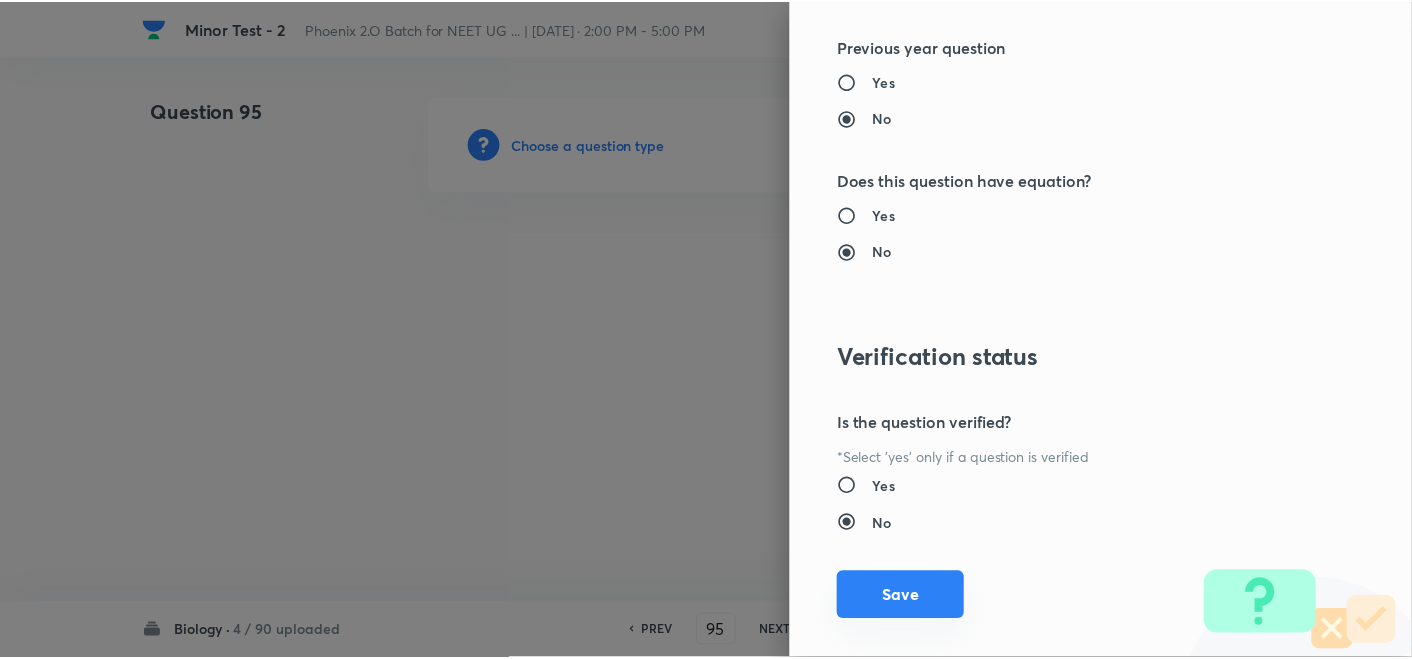 scroll, scrollTop: 2061, scrollLeft: 0, axis: vertical 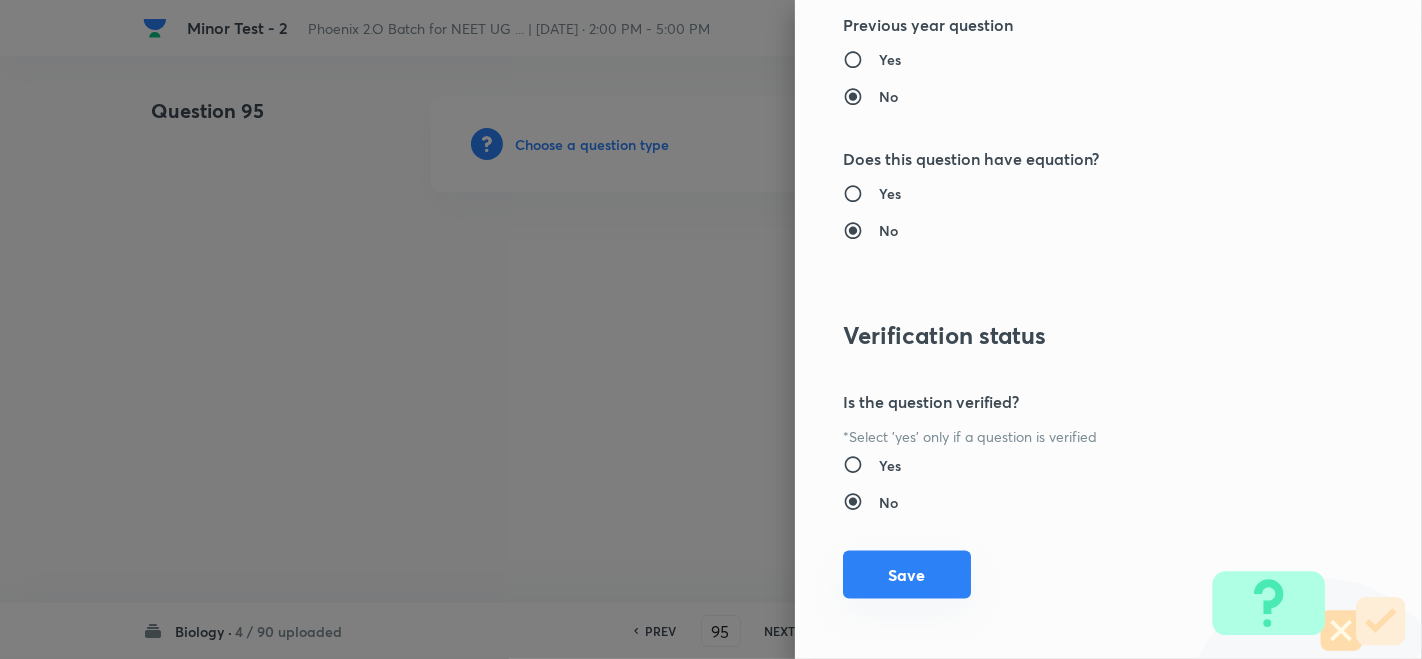click on "Save" at bounding box center [907, 575] 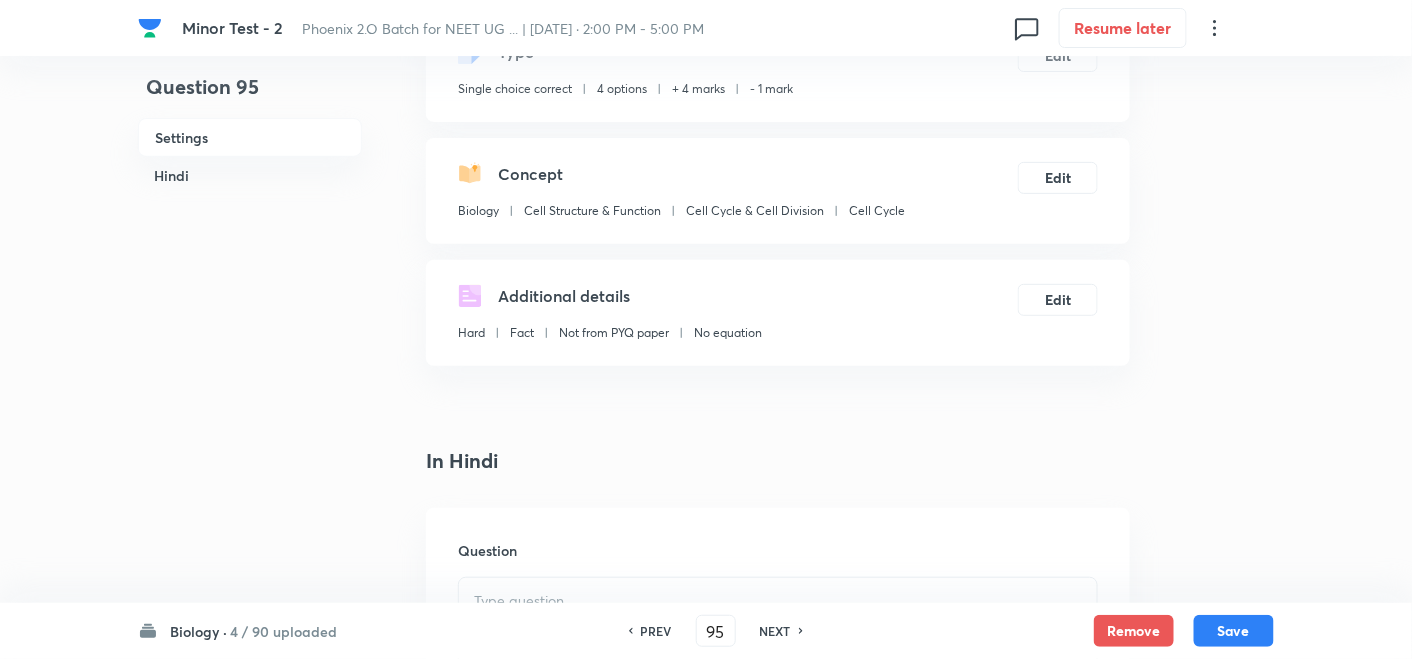 scroll, scrollTop: 333, scrollLeft: 0, axis: vertical 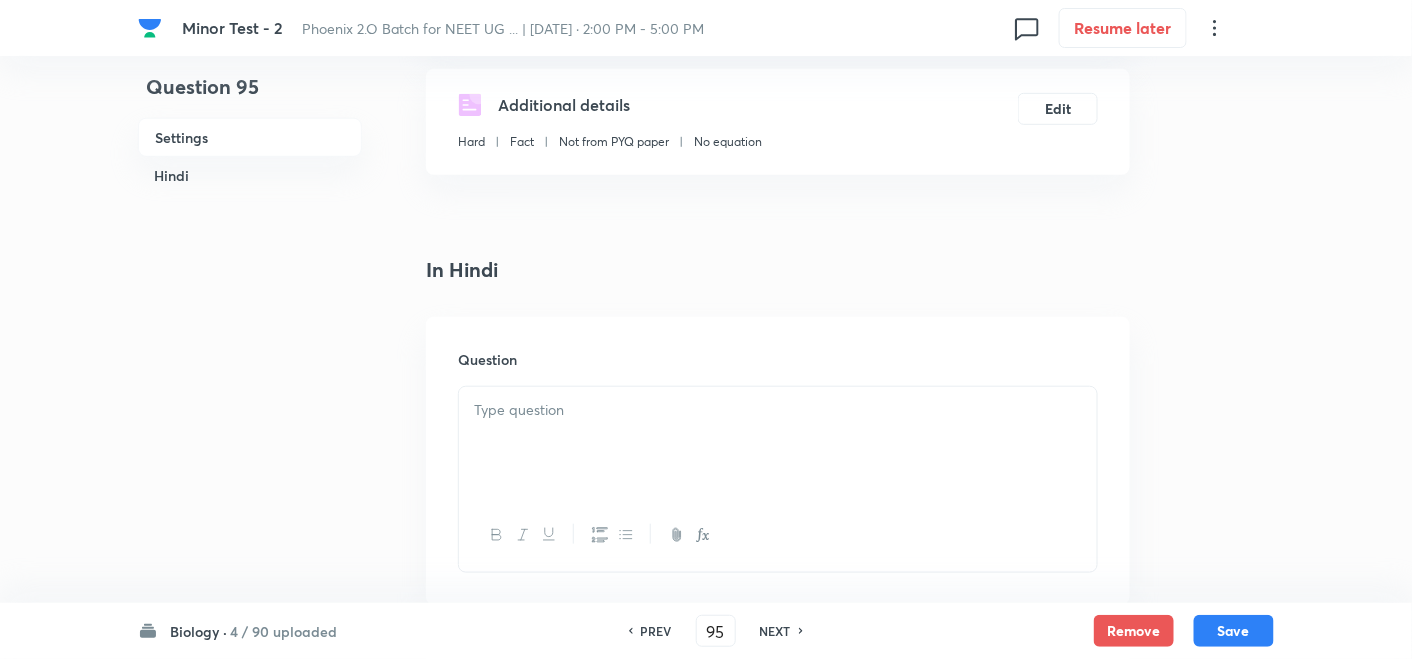 click at bounding box center (778, 443) 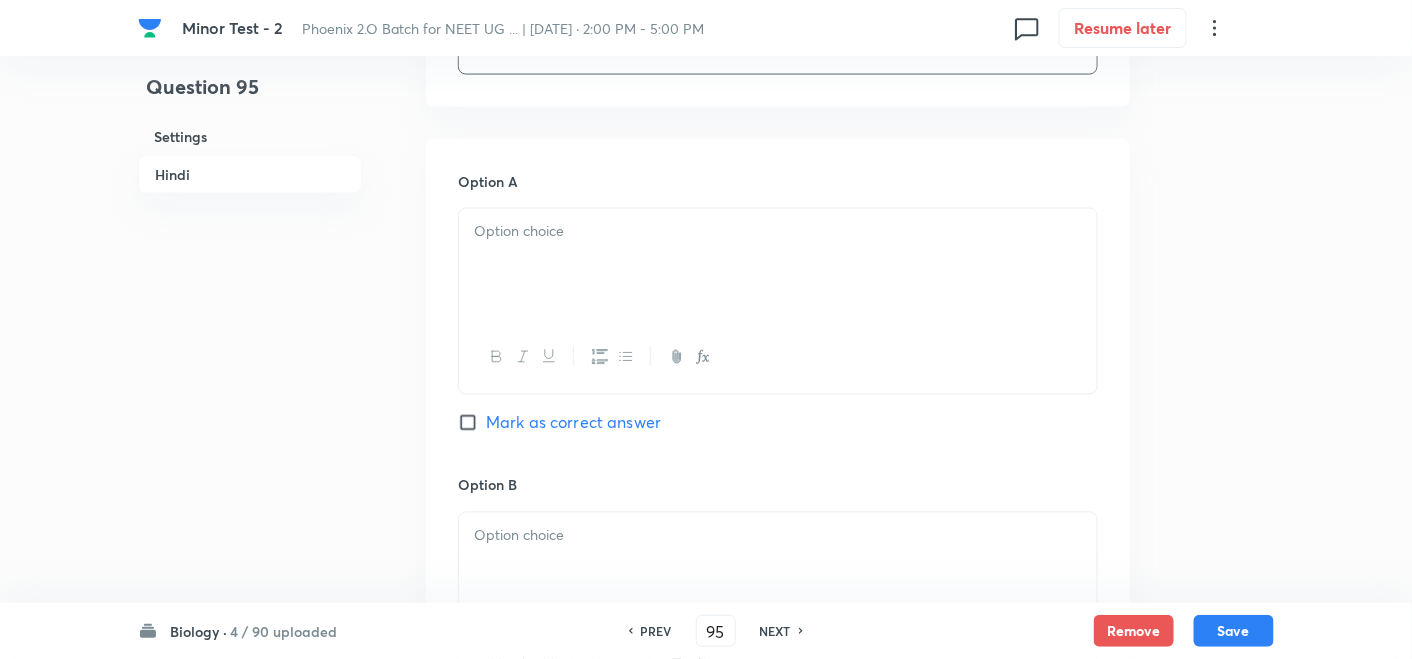 scroll, scrollTop: 1000, scrollLeft: 0, axis: vertical 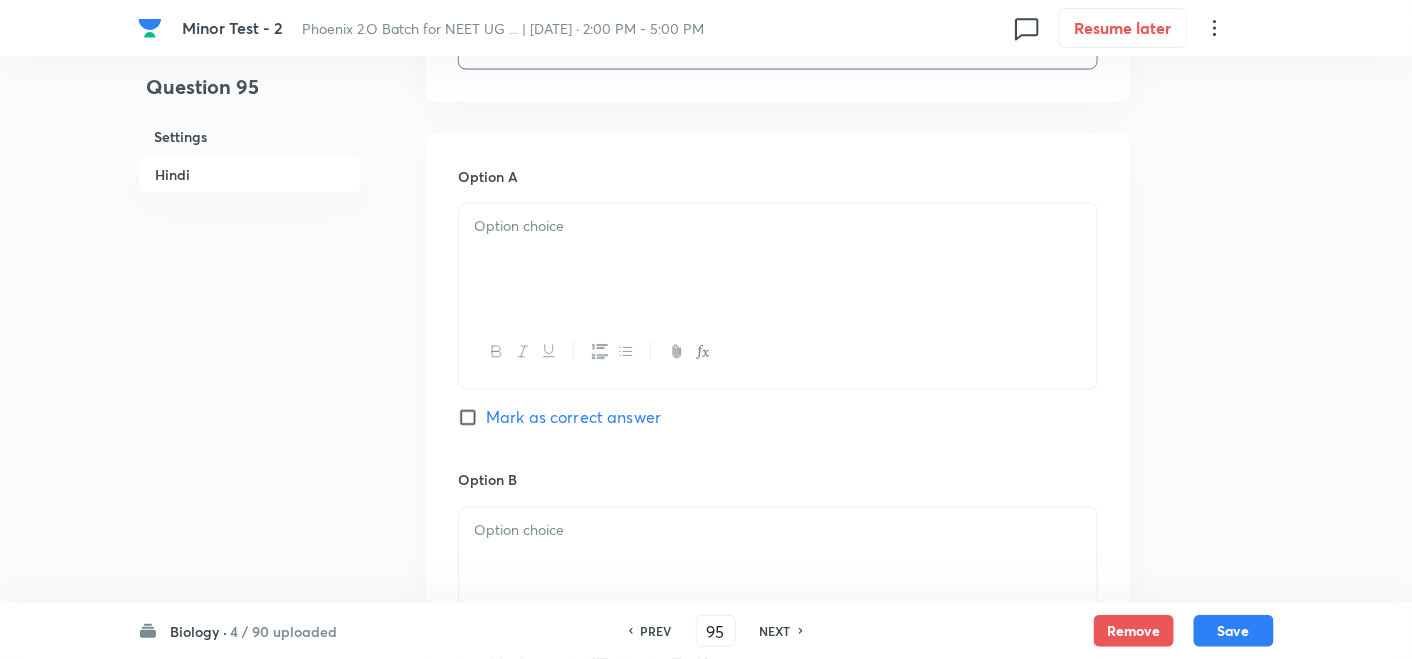 click at bounding box center (778, 260) 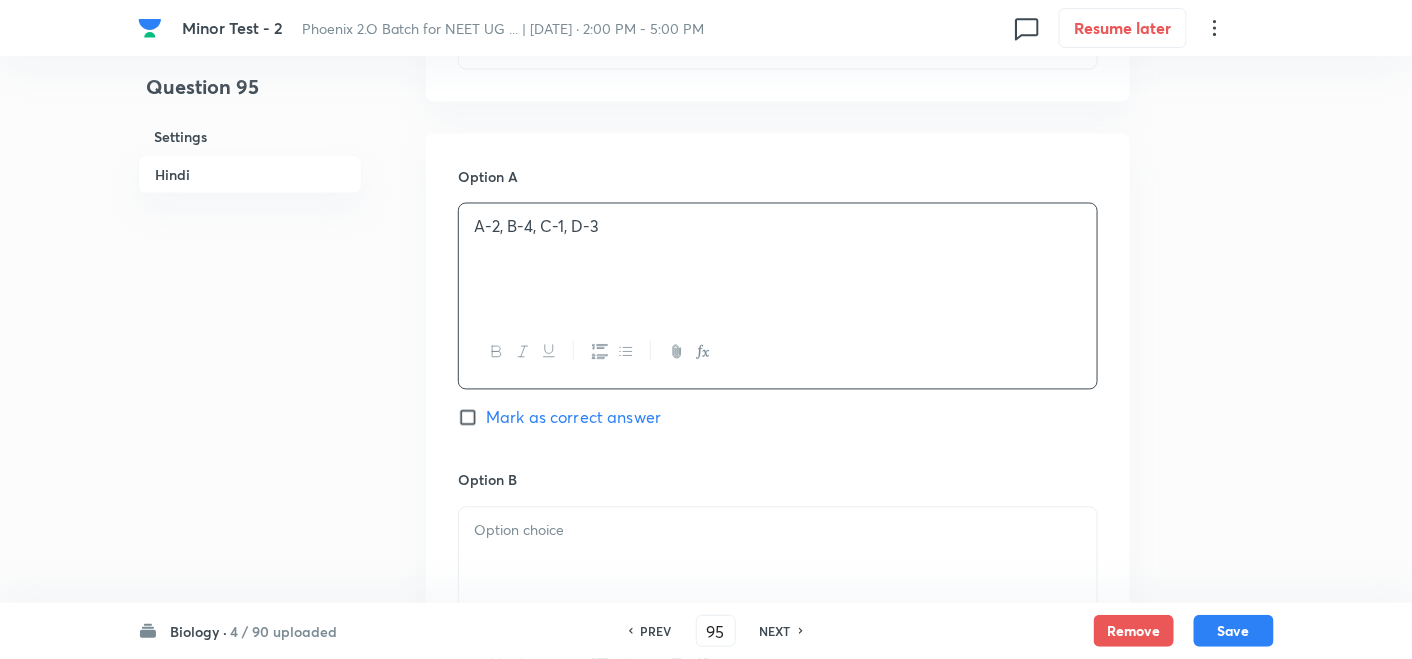 click at bounding box center (778, 531) 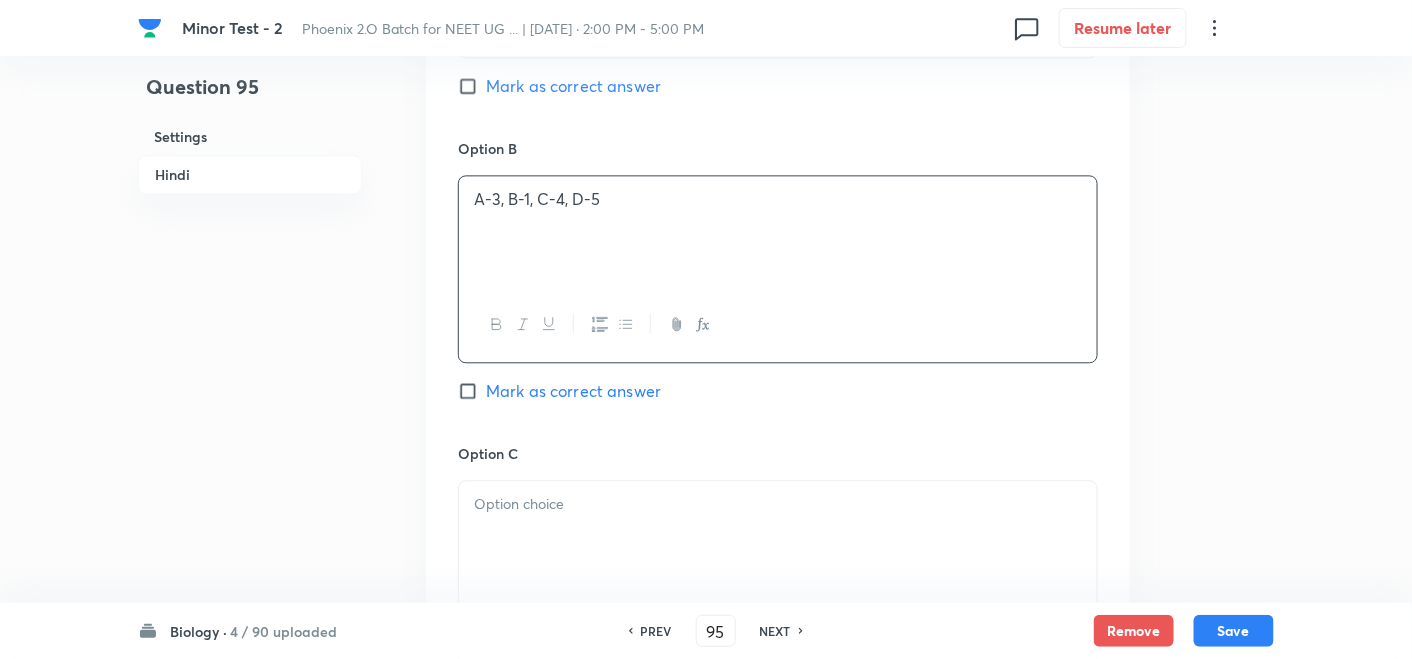 scroll, scrollTop: 1333, scrollLeft: 0, axis: vertical 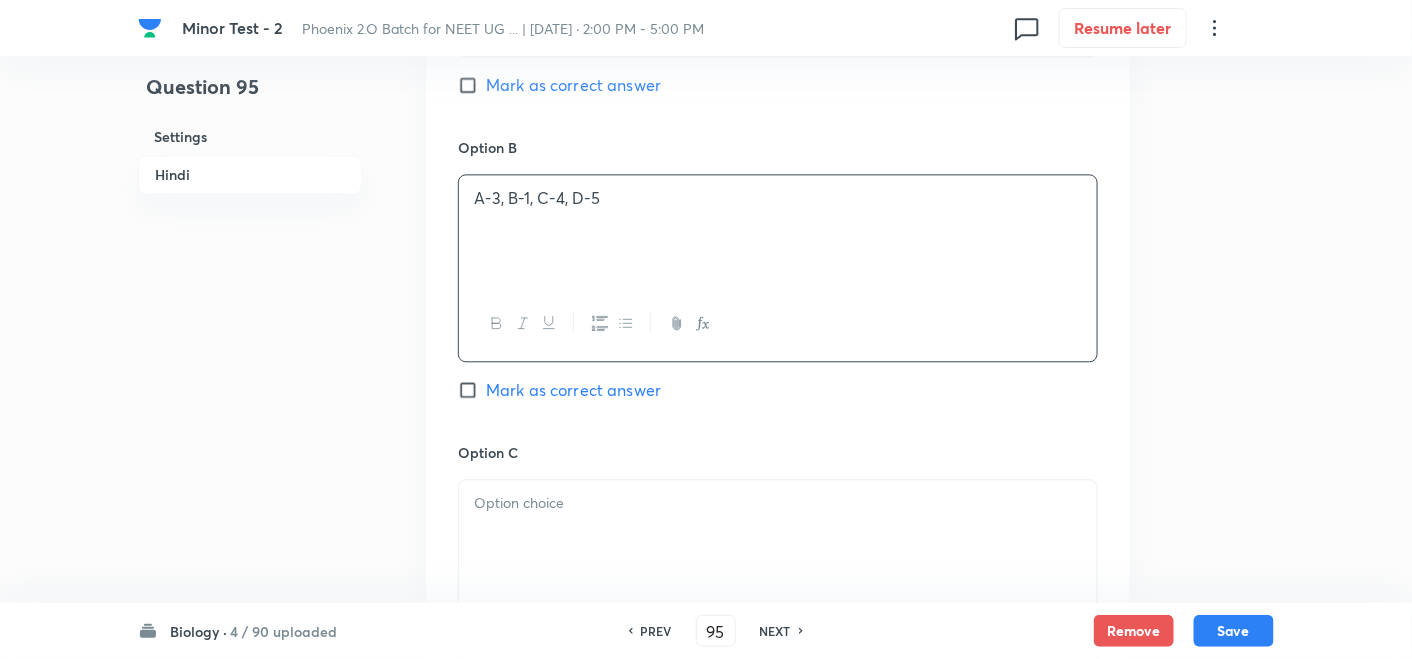 click at bounding box center (778, 536) 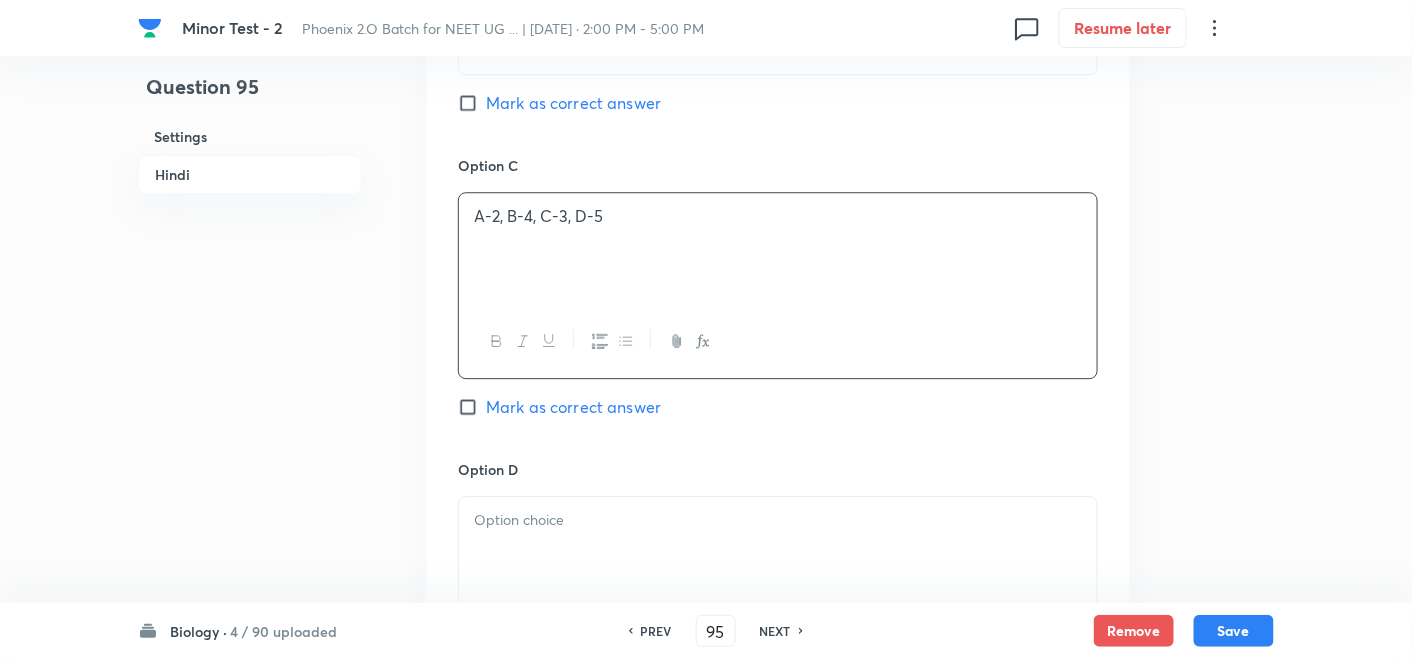 scroll, scrollTop: 1666, scrollLeft: 0, axis: vertical 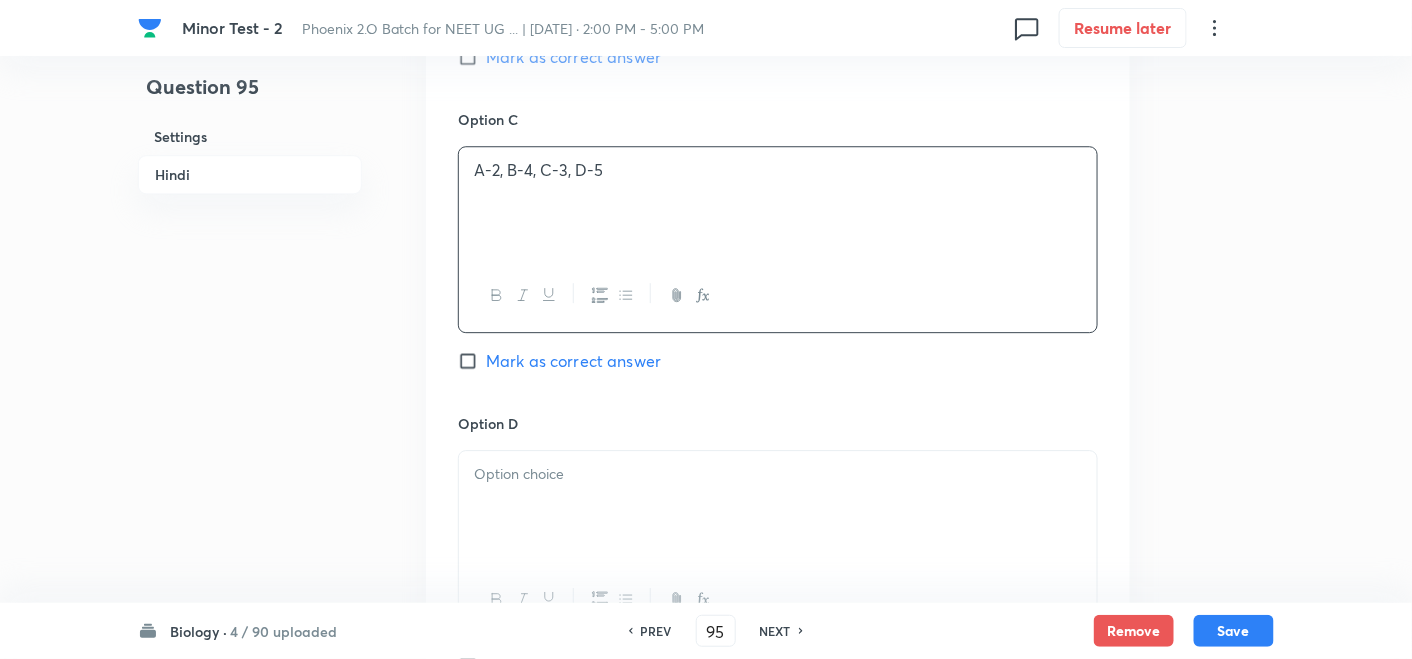 click on "Mark as correct answer" at bounding box center (573, 361) 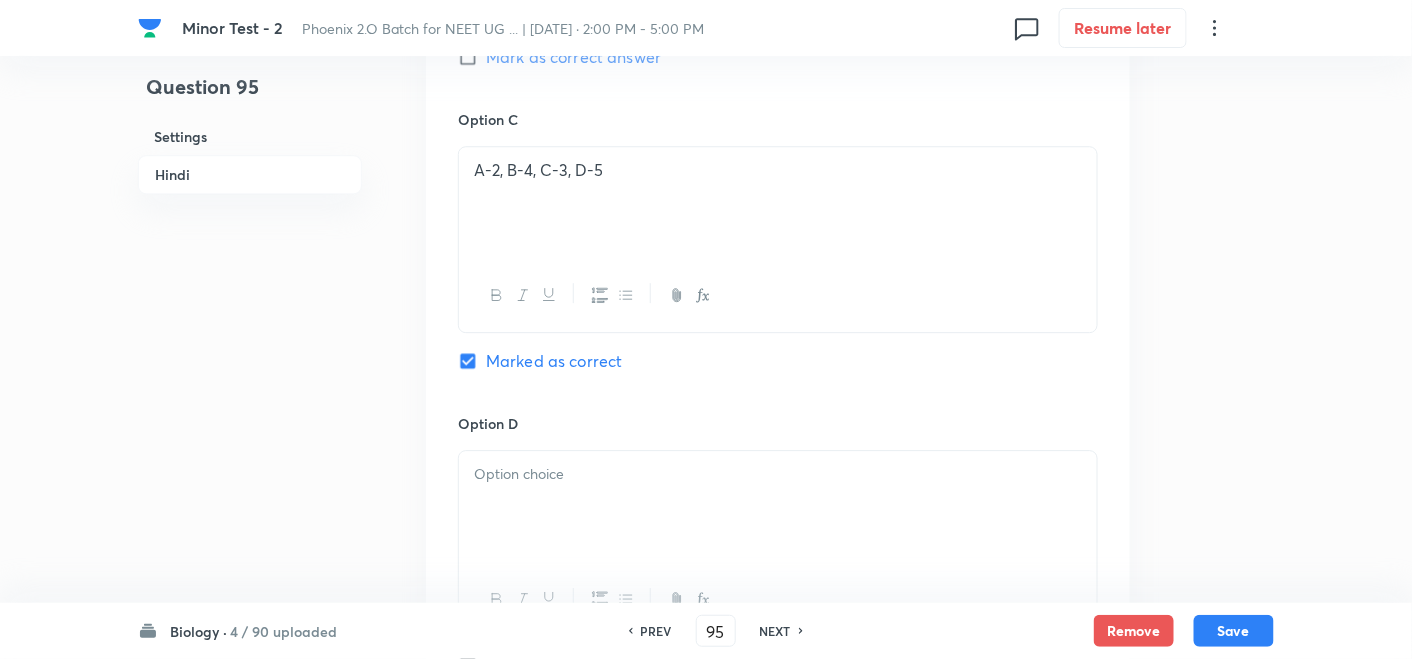 click at bounding box center [778, 474] 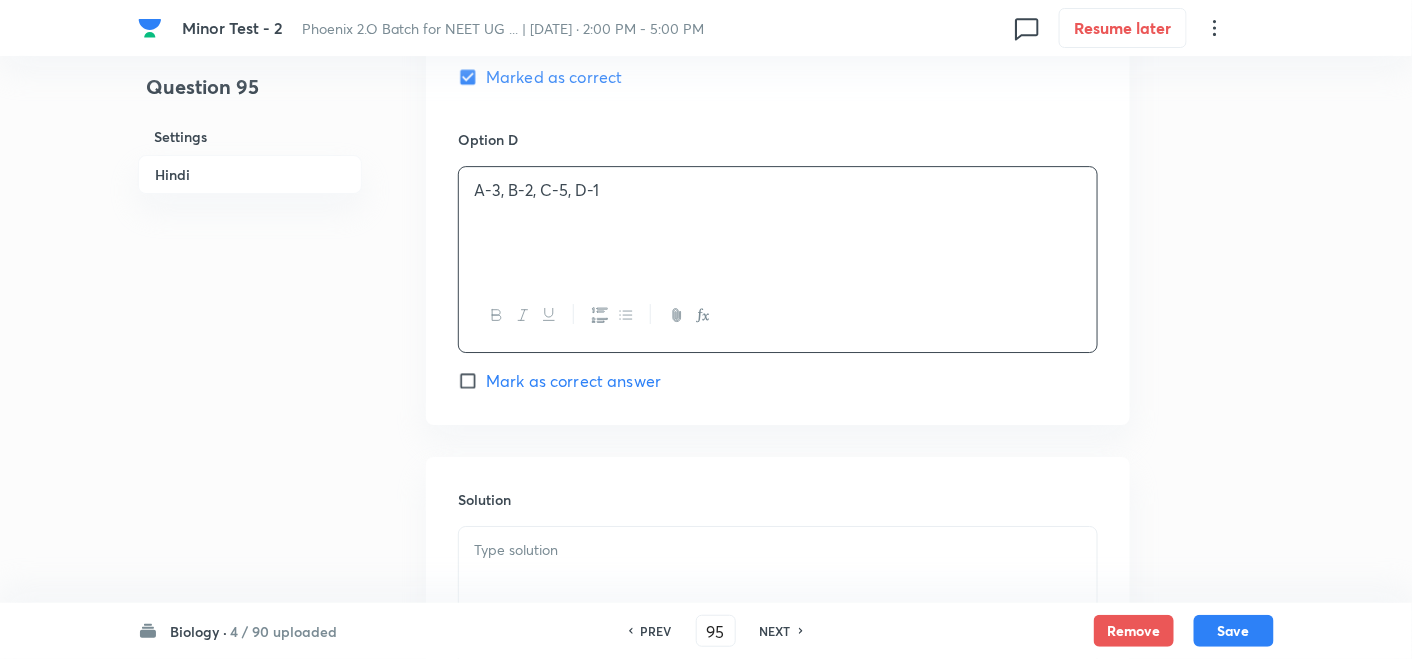 scroll, scrollTop: 2000, scrollLeft: 0, axis: vertical 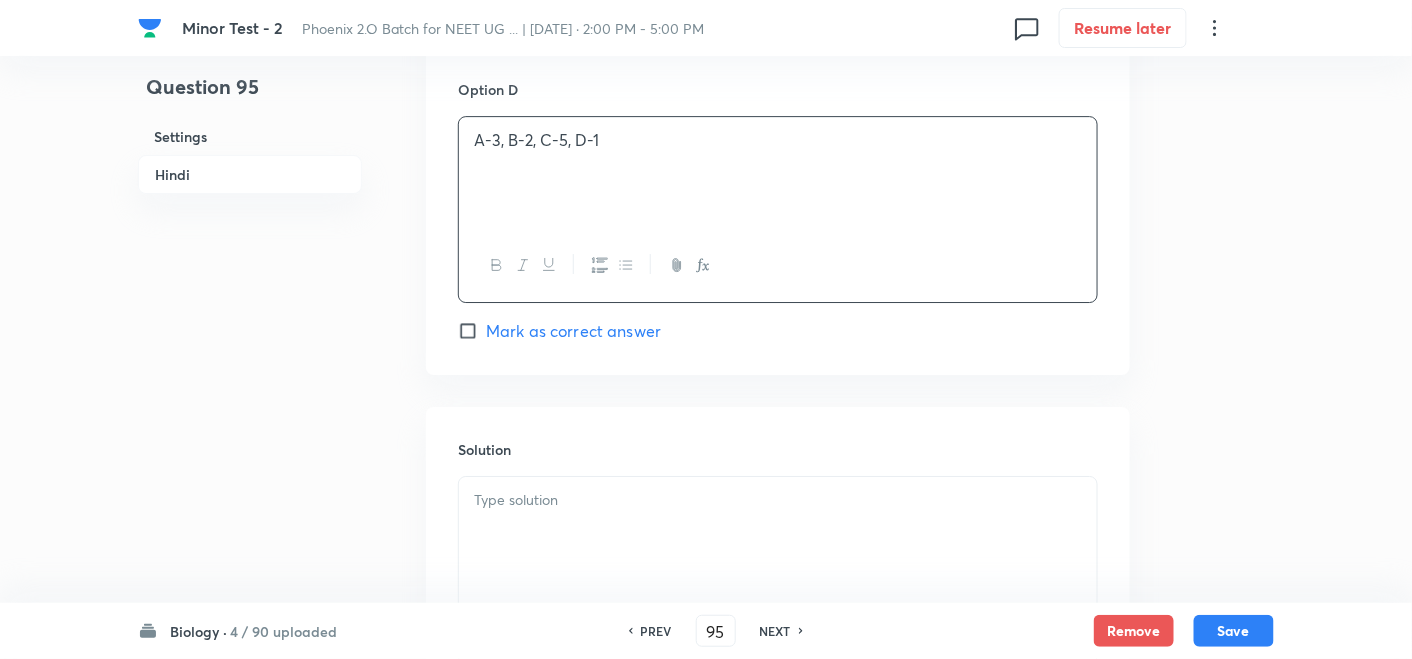 click at bounding box center [778, 533] 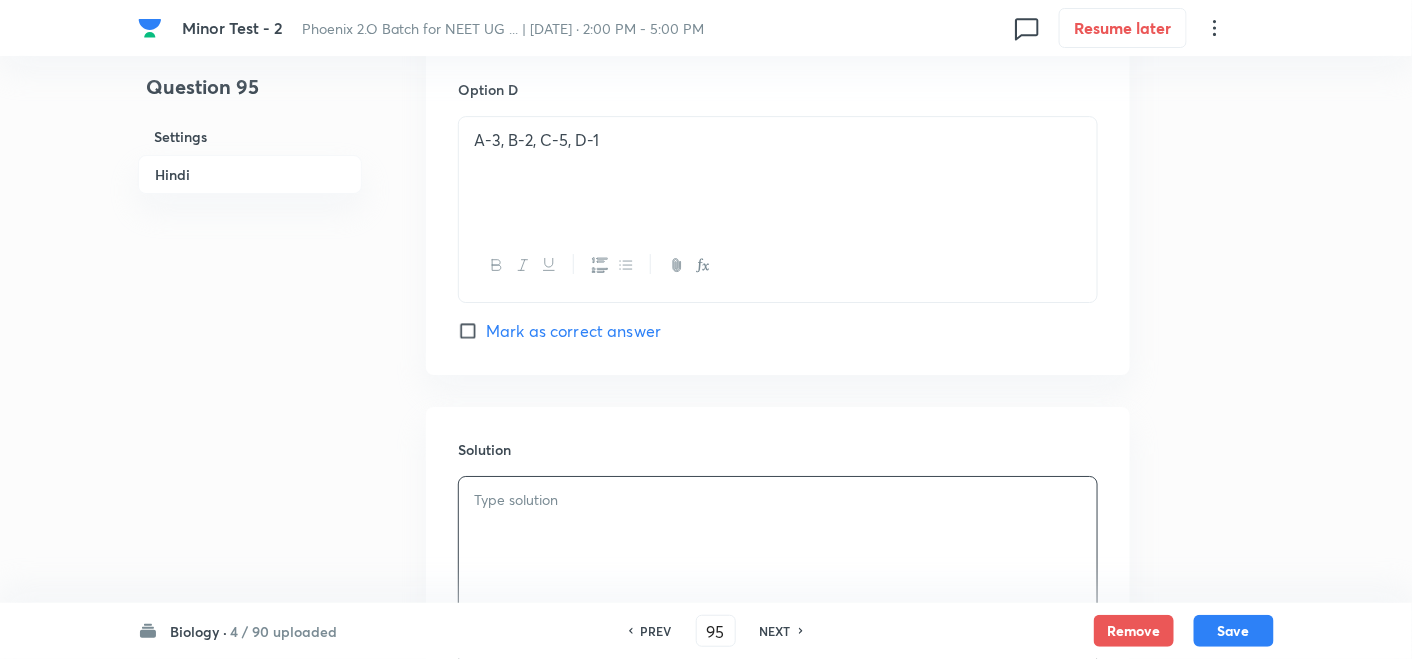 type 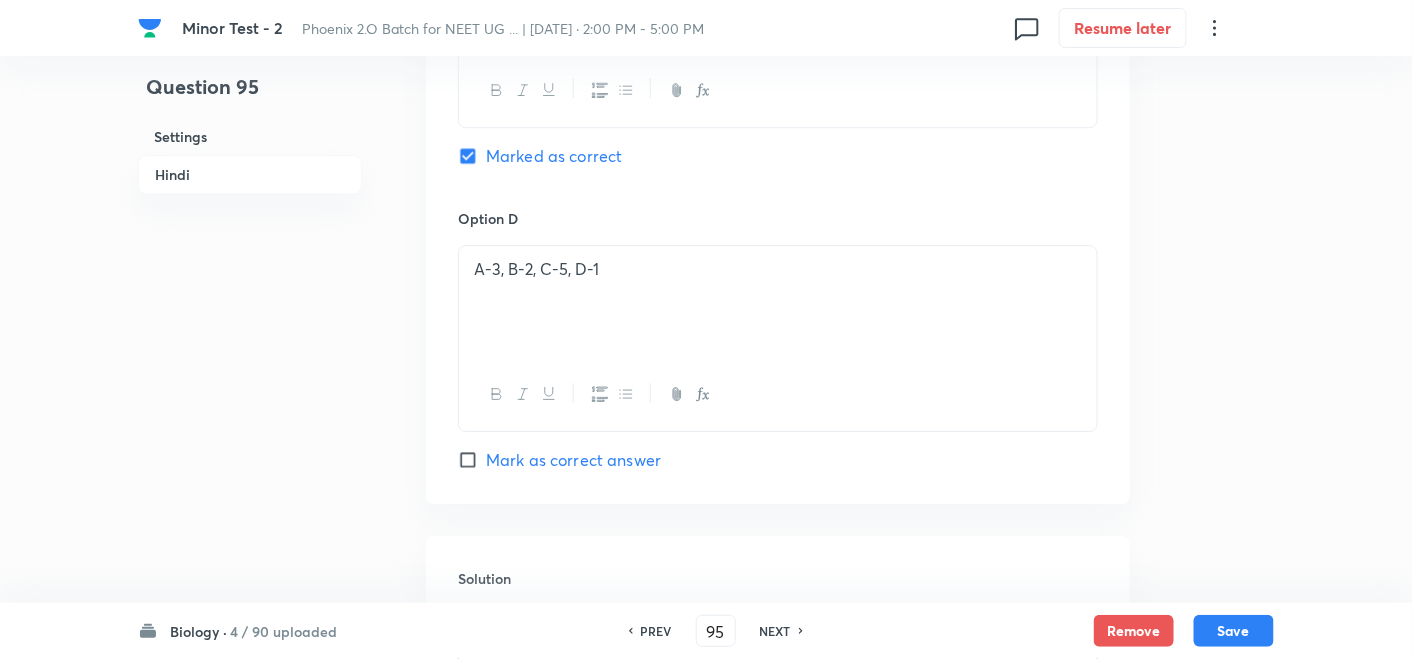 scroll, scrollTop: 1666, scrollLeft: 0, axis: vertical 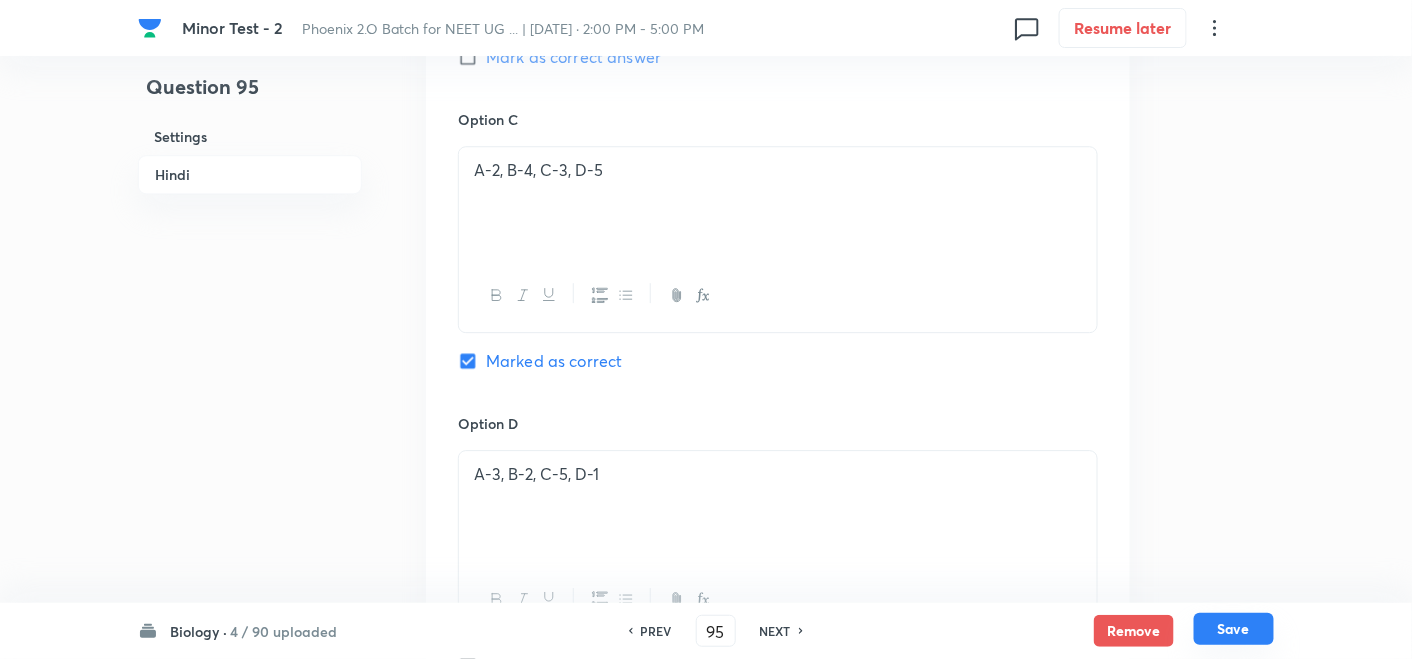 click on "Save" at bounding box center [1234, 629] 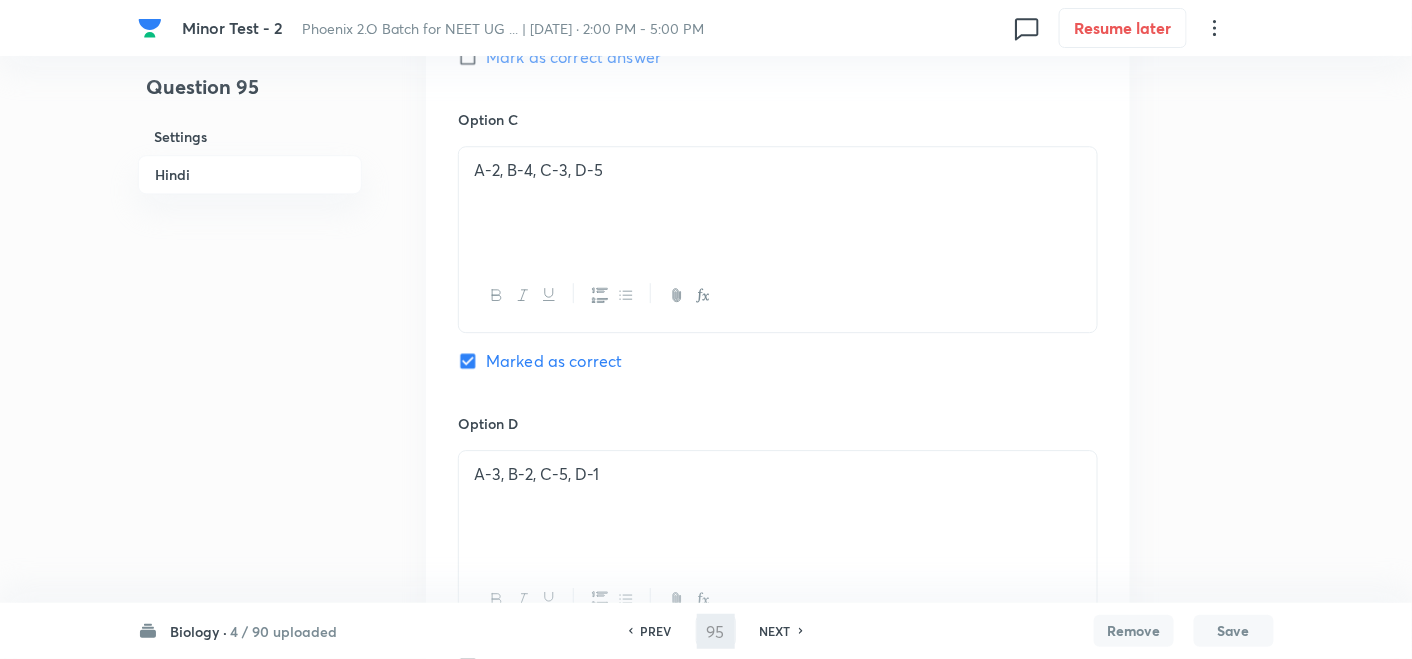 type on "96" 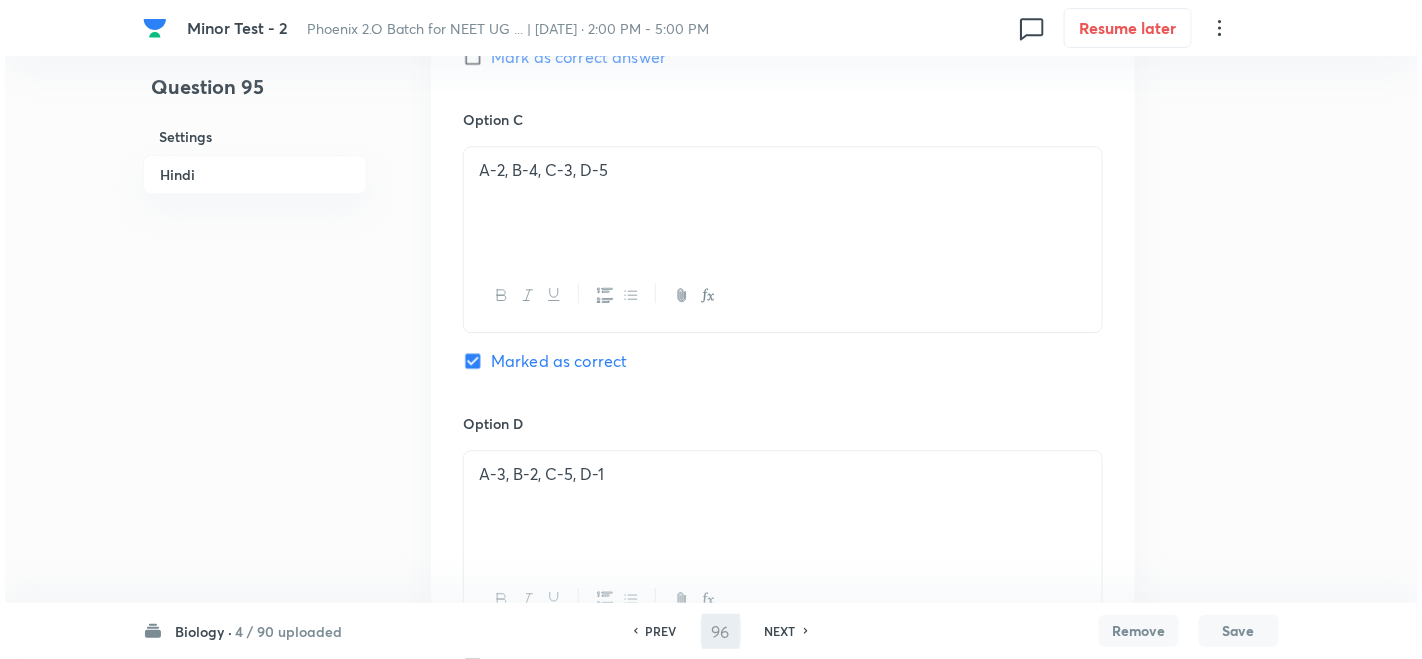 scroll, scrollTop: 0, scrollLeft: 0, axis: both 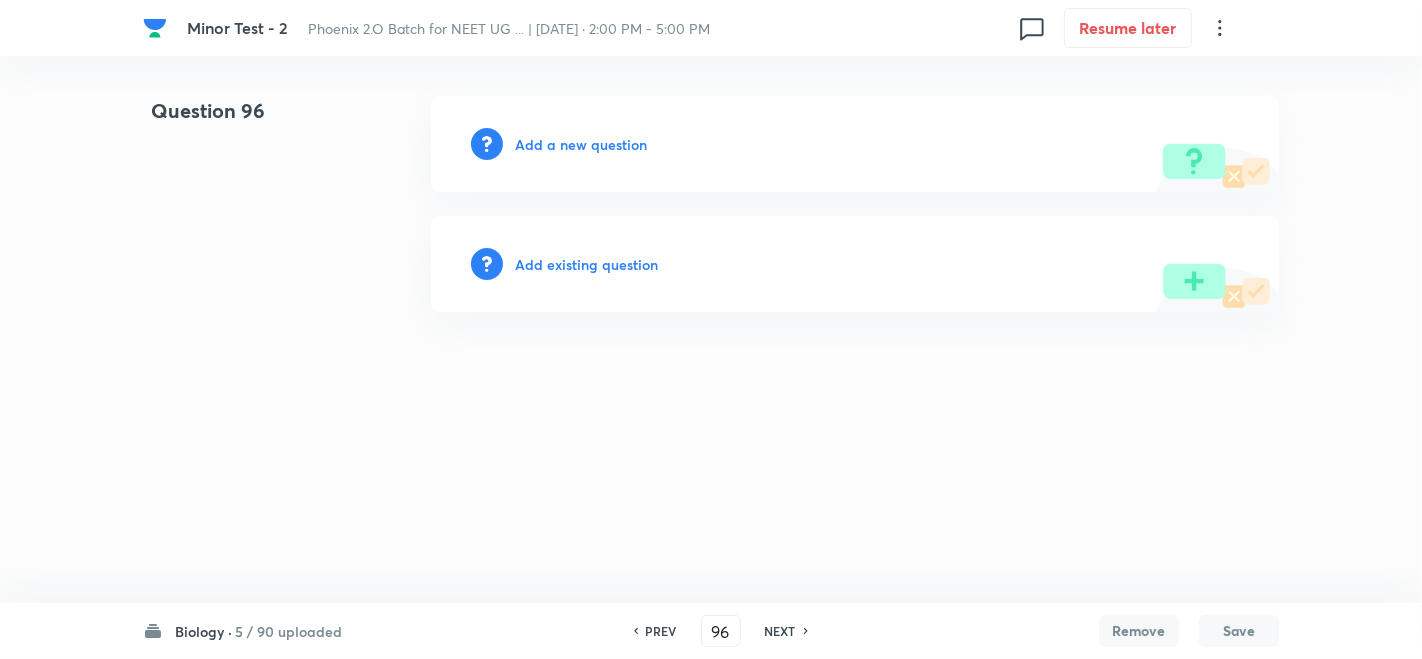 click on "Add a new question" at bounding box center [581, 144] 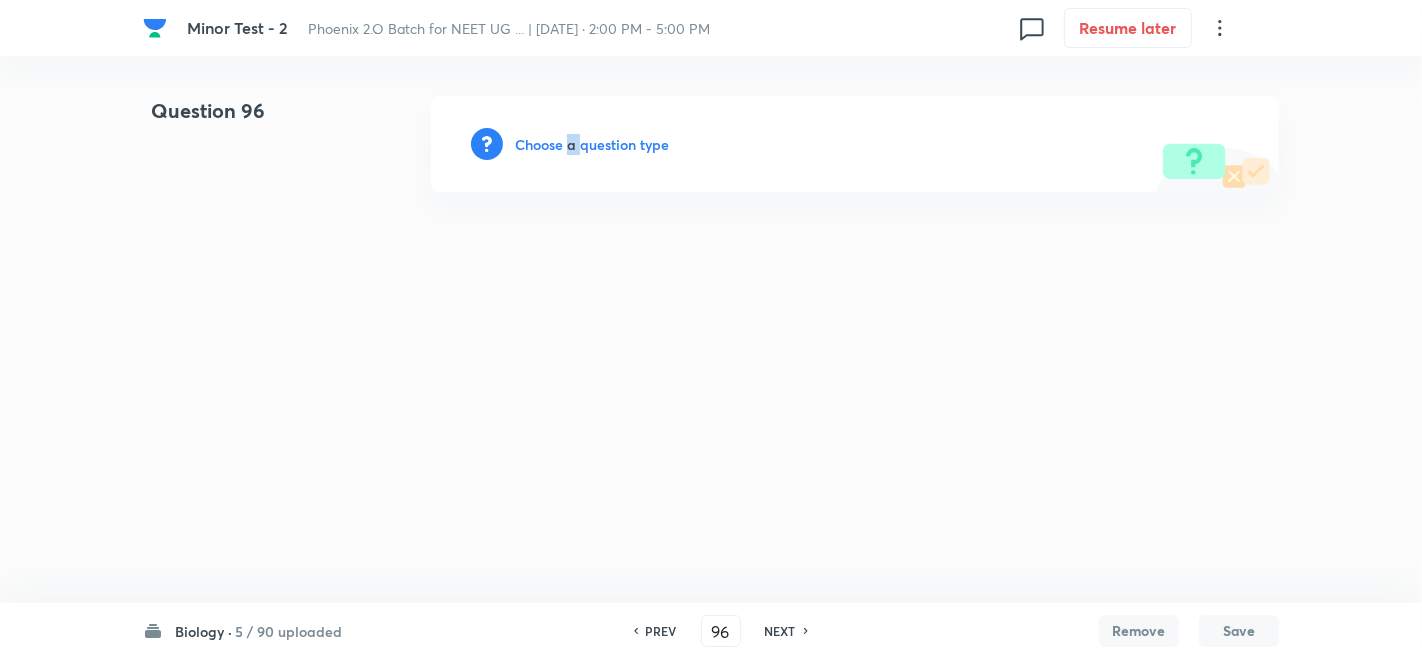 click on "Choose a question type" at bounding box center [592, 144] 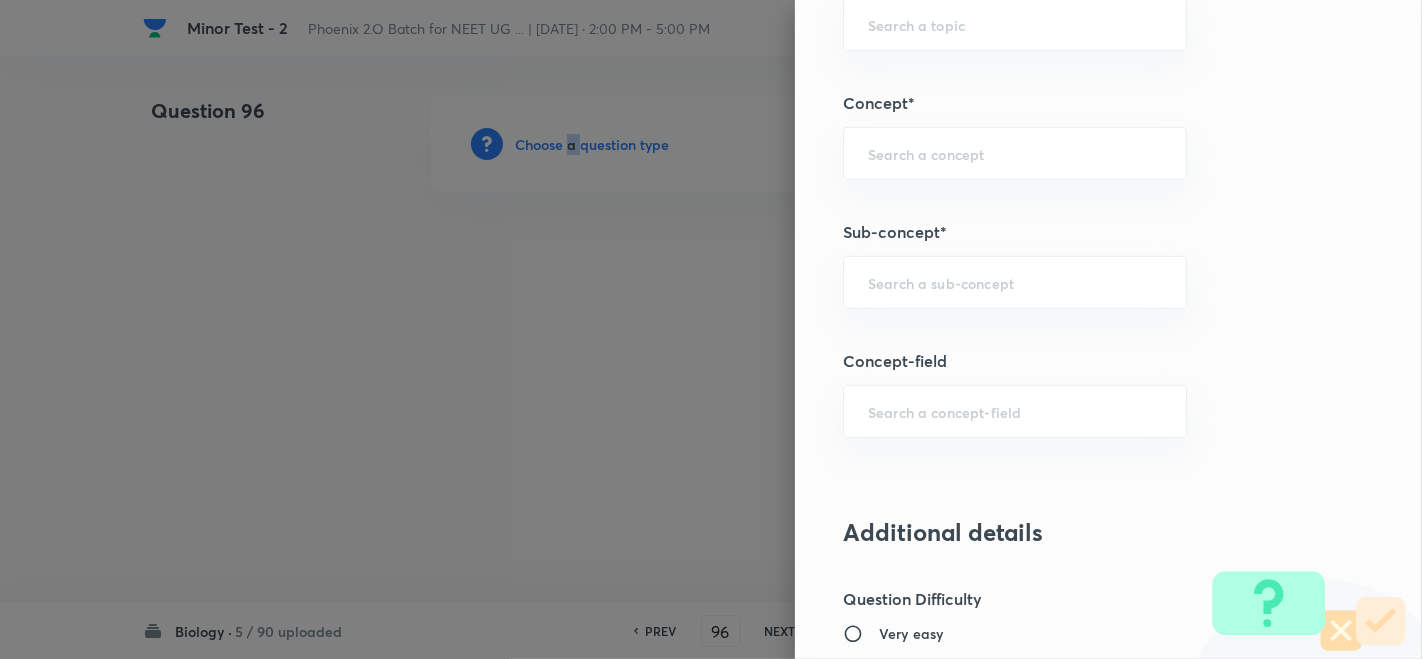scroll, scrollTop: 1222, scrollLeft: 0, axis: vertical 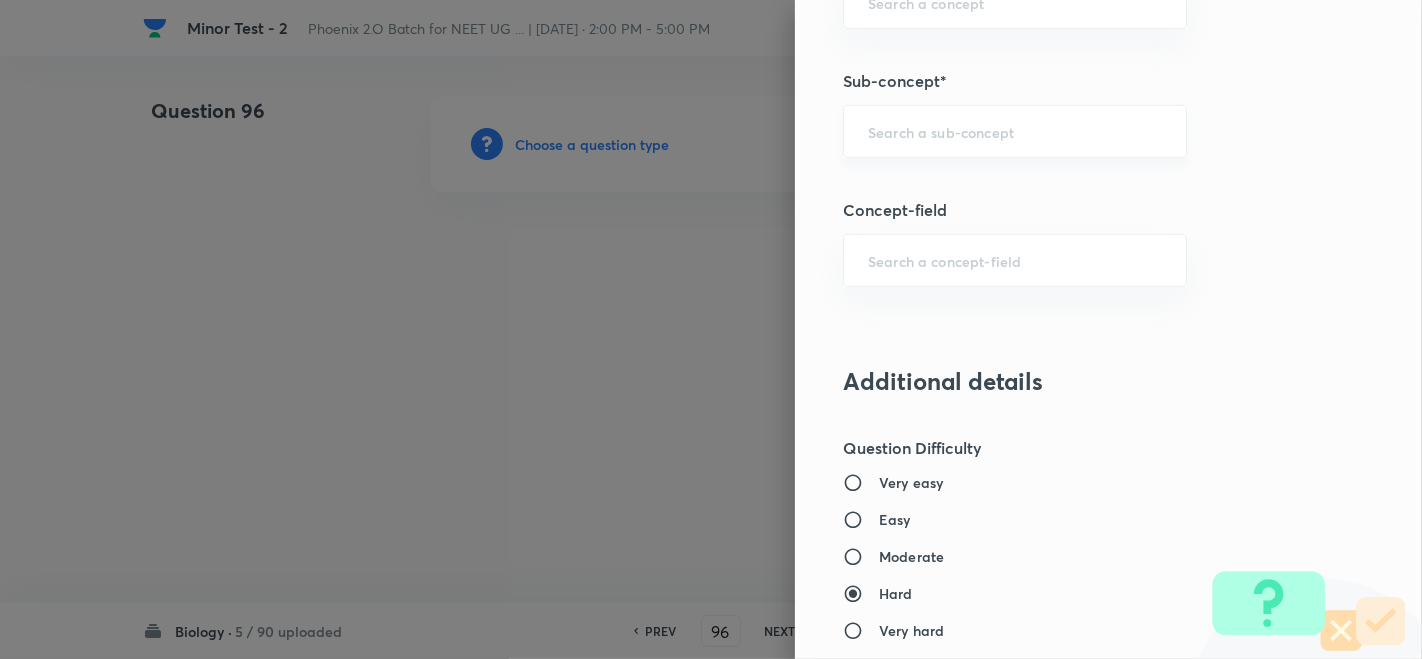 click at bounding box center [1015, 131] 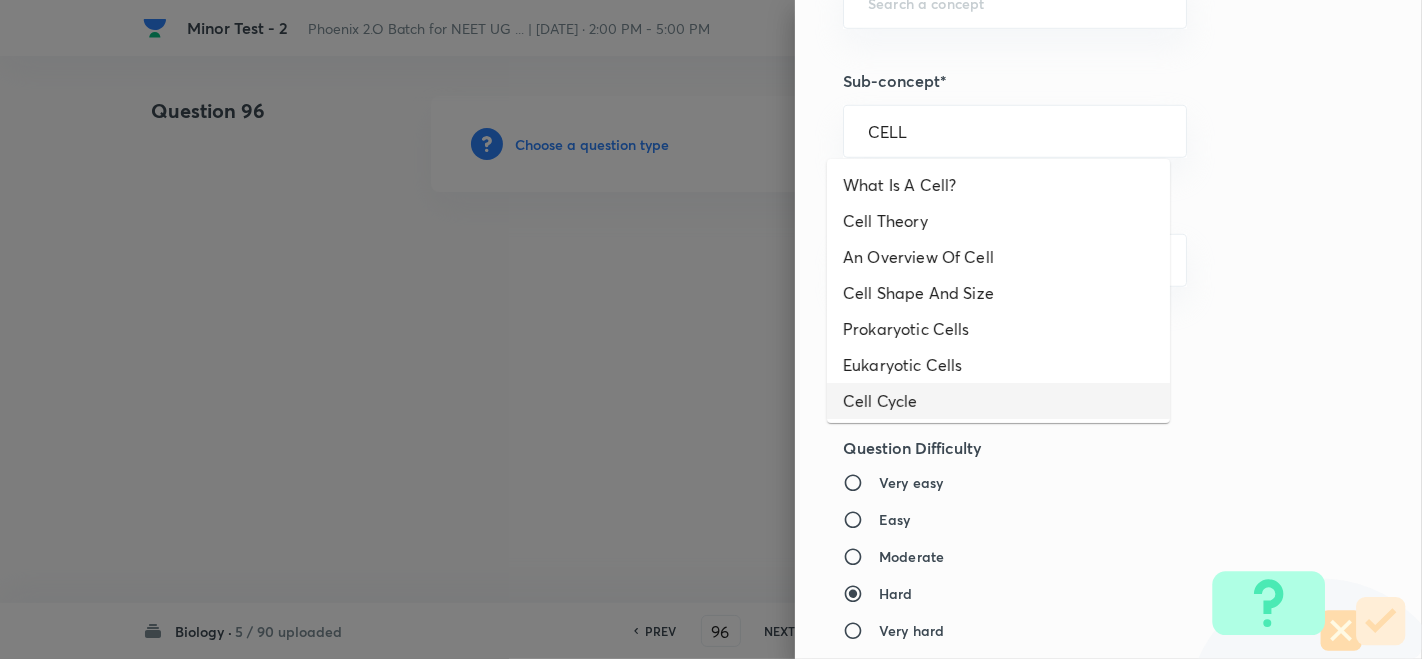 click on "Cell Cycle" at bounding box center [998, 401] 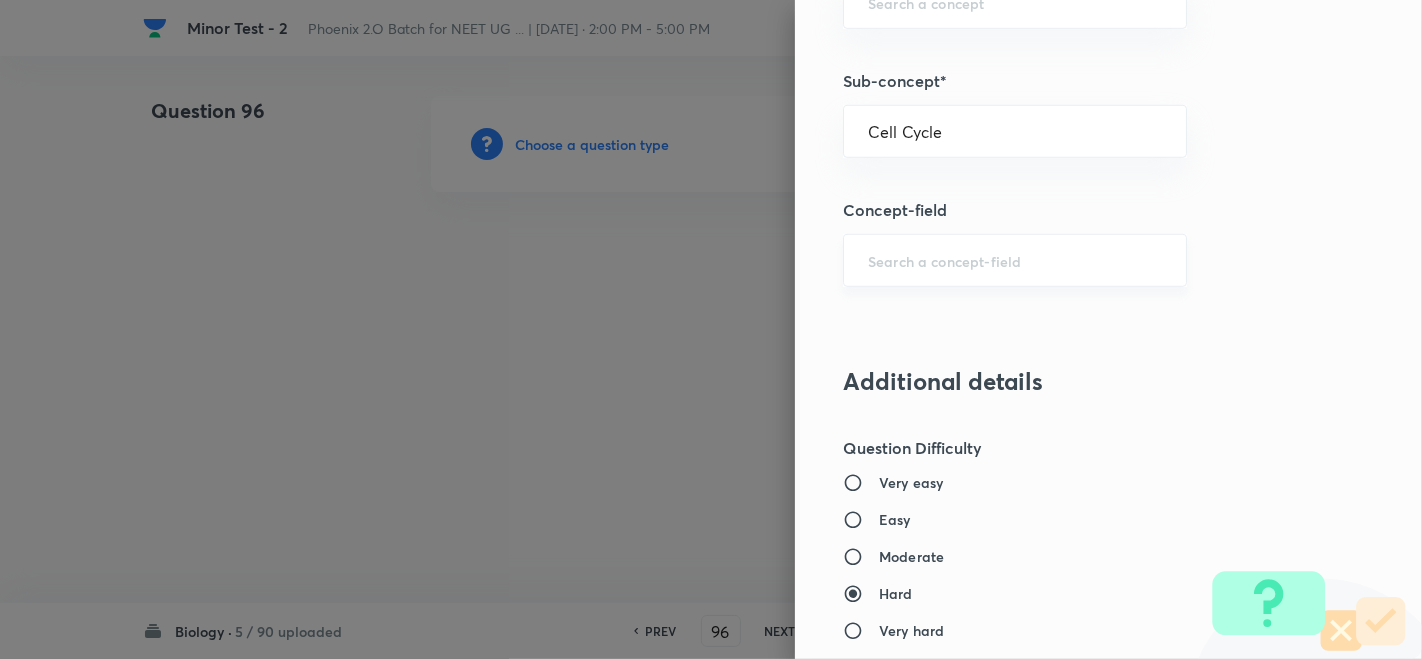 type on "Biology" 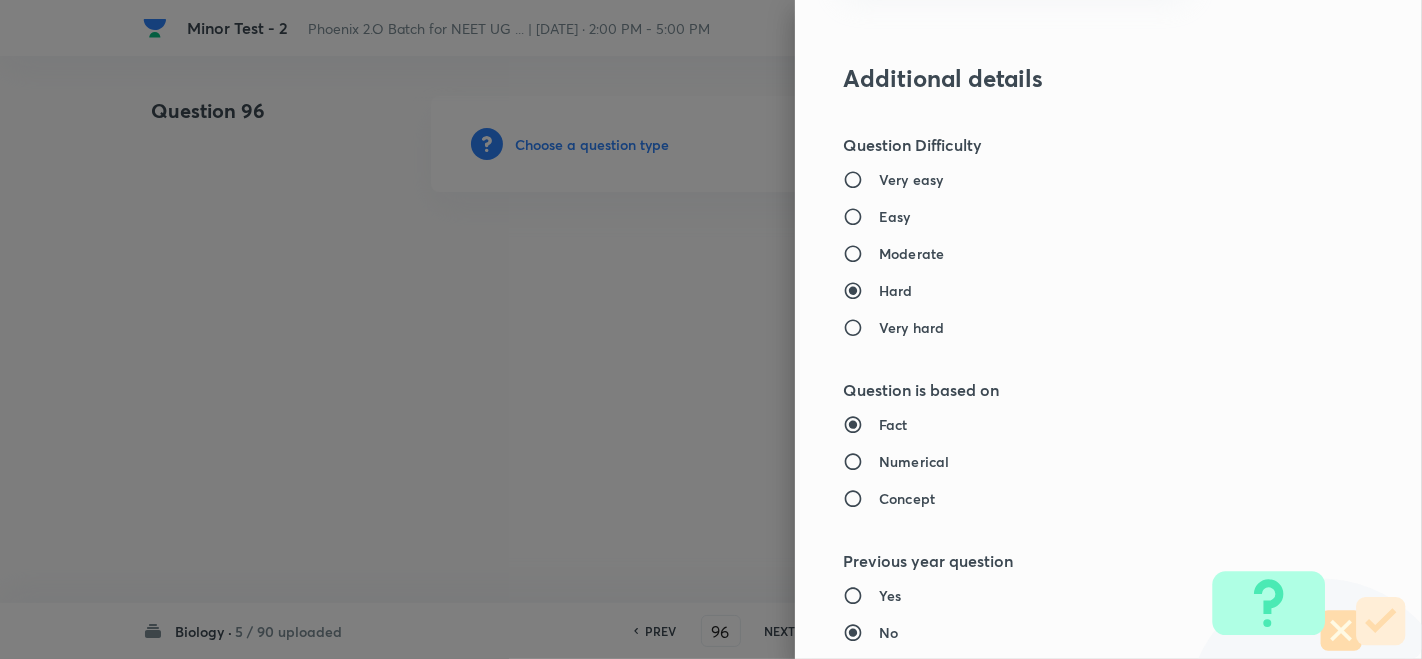 scroll, scrollTop: 1666, scrollLeft: 0, axis: vertical 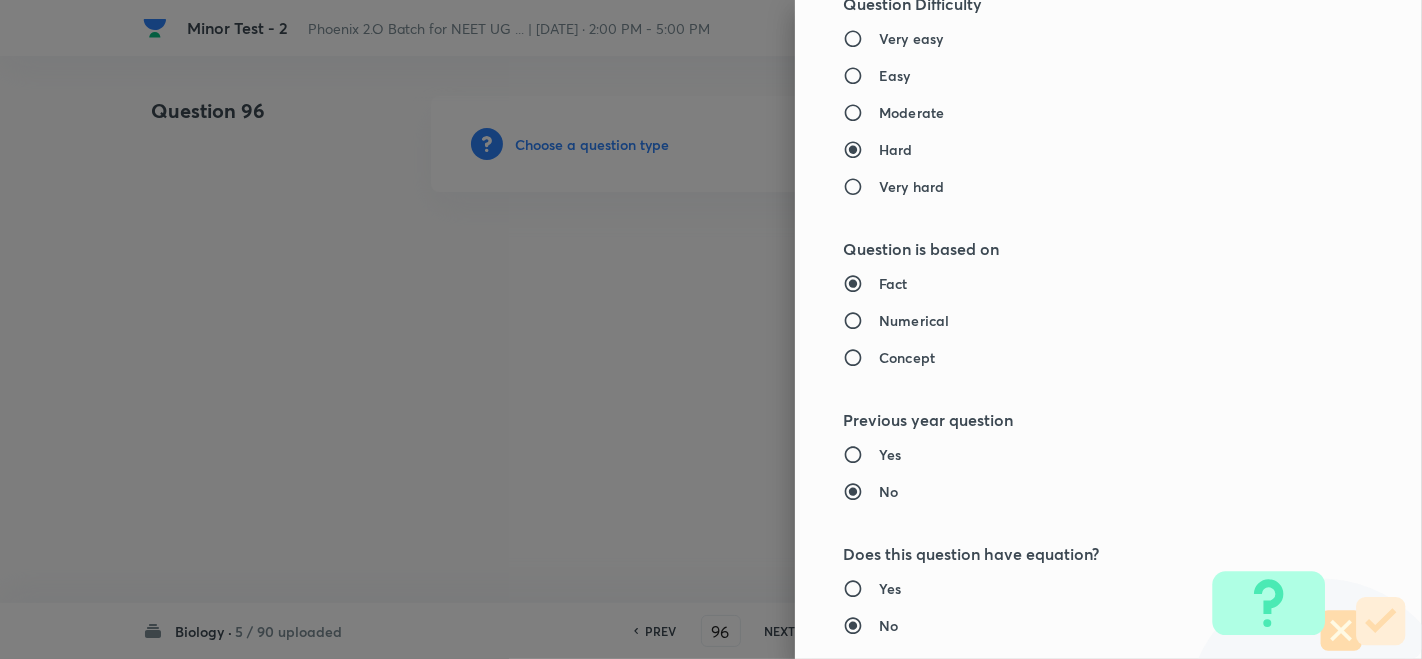 click on "Moderate" at bounding box center (911, 112) 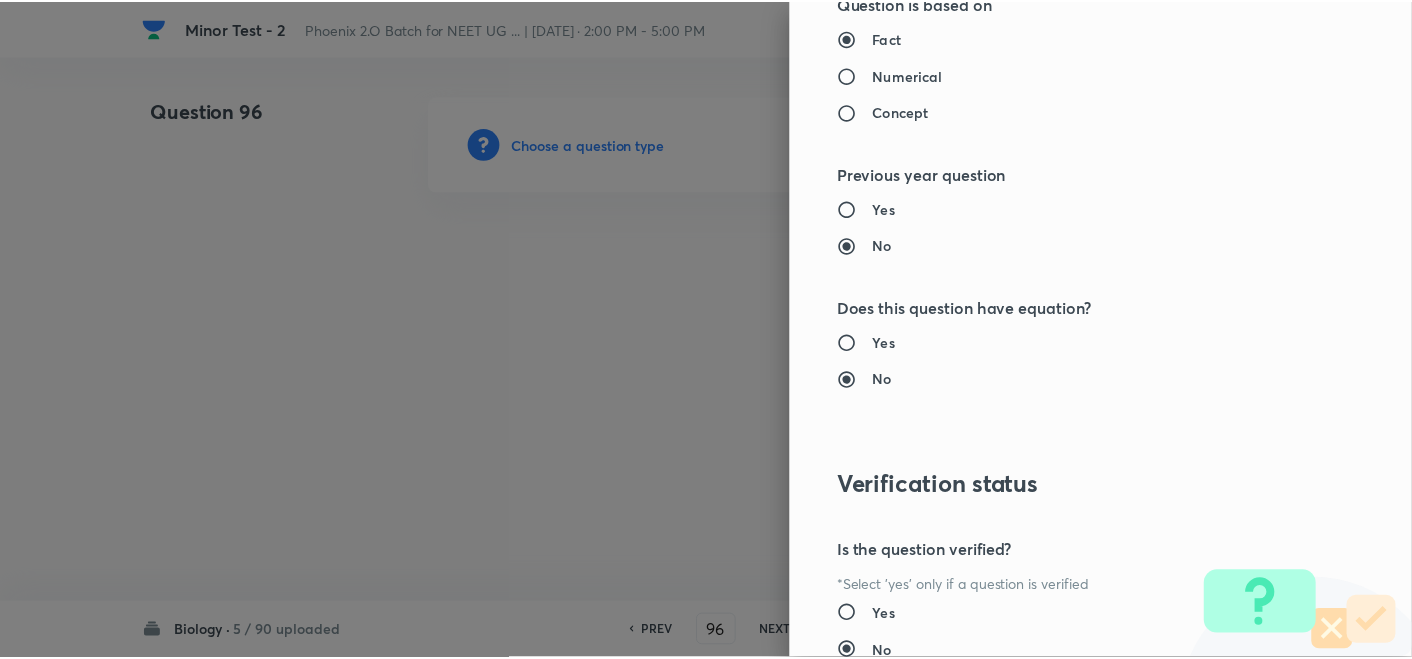 scroll, scrollTop: 2061, scrollLeft: 0, axis: vertical 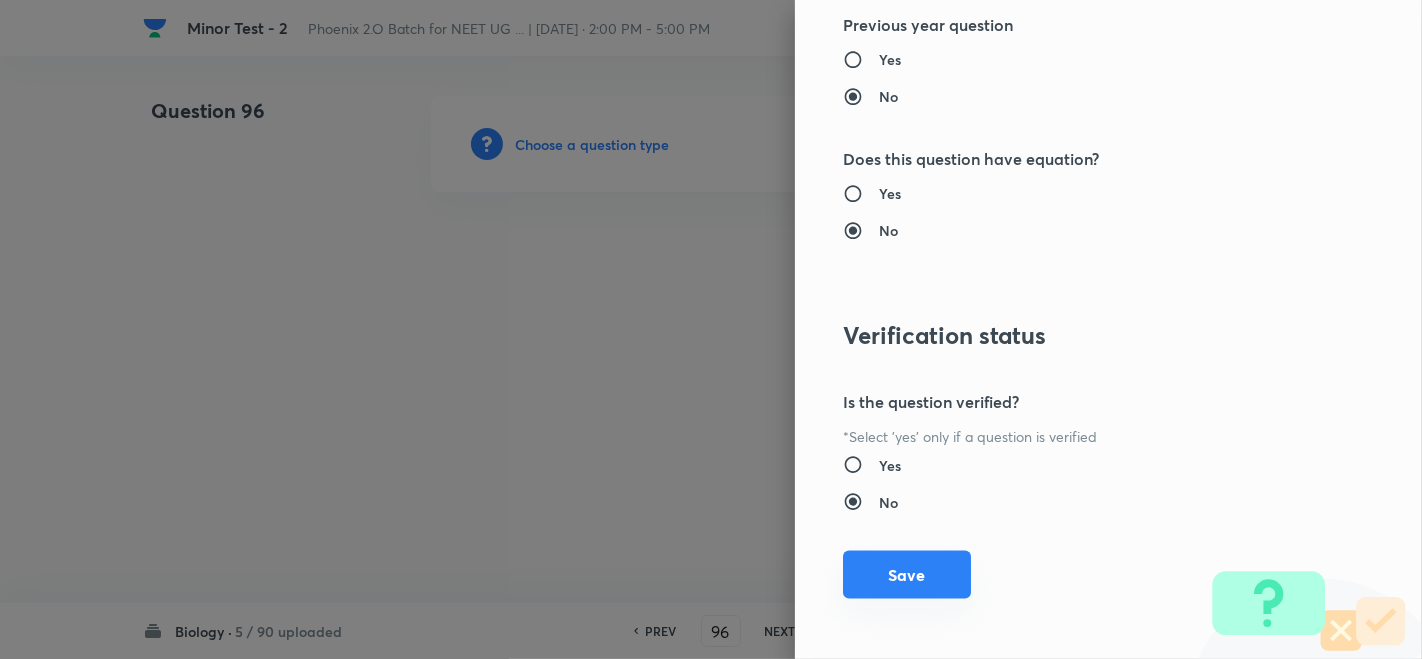 click on "Save" at bounding box center [907, 575] 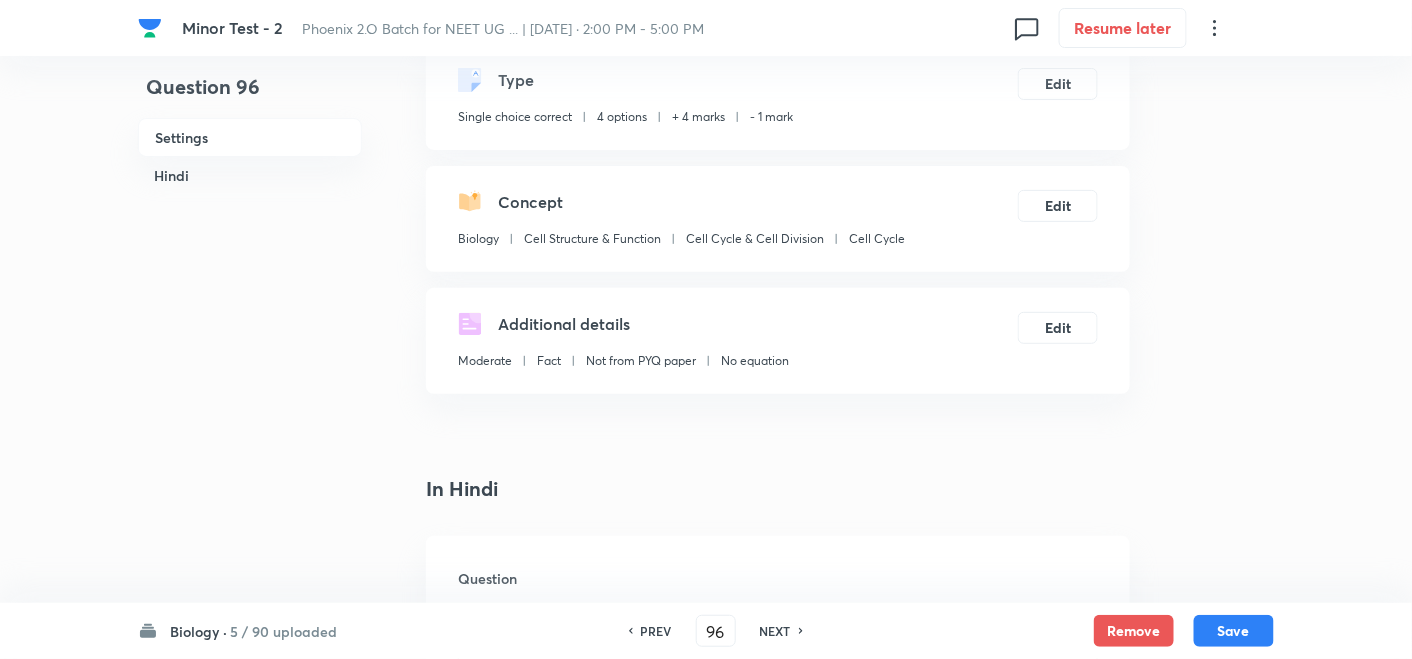 scroll, scrollTop: 333, scrollLeft: 0, axis: vertical 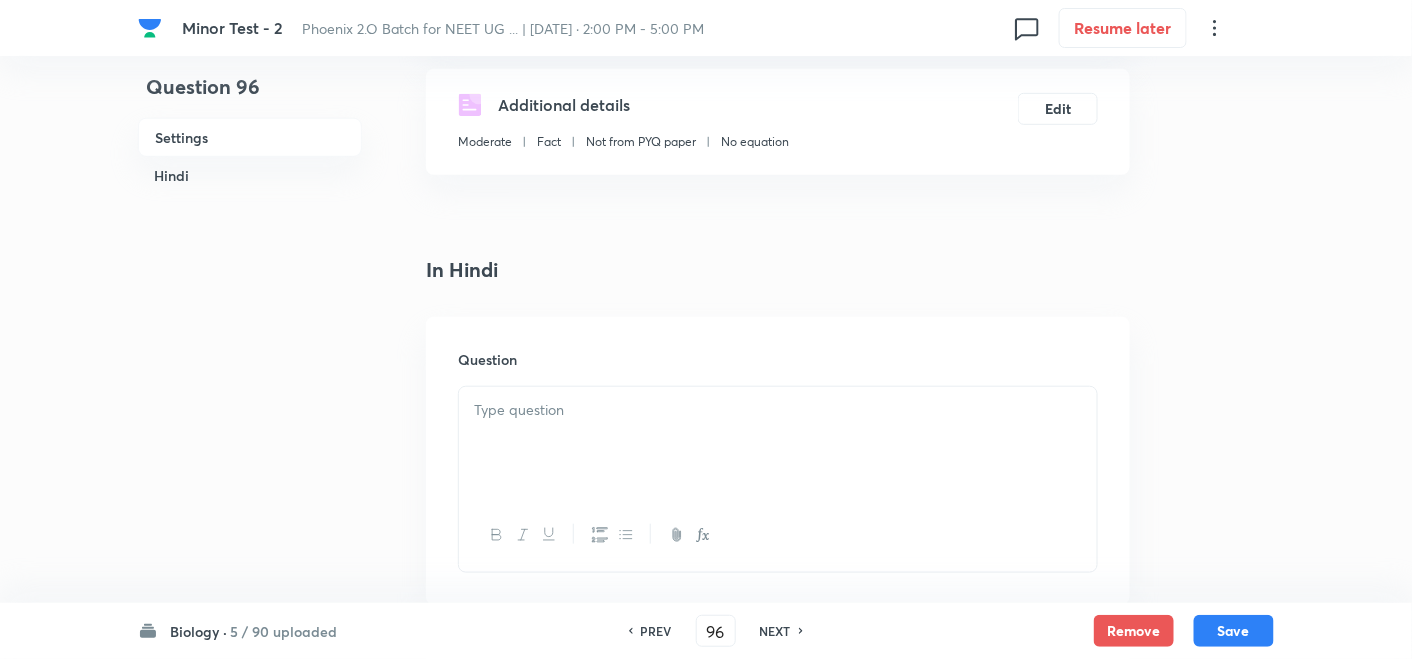 click at bounding box center (778, 410) 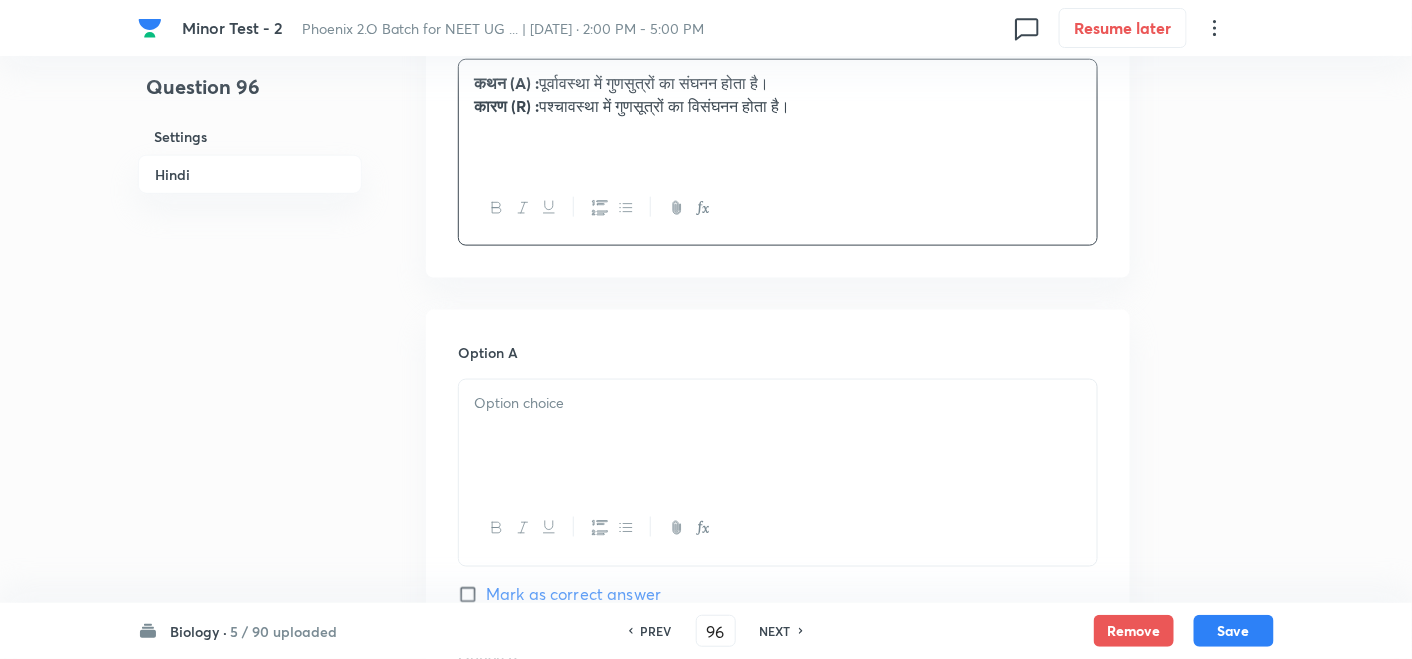 scroll, scrollTop: 666, scrollLeft: 0, axis: vertical 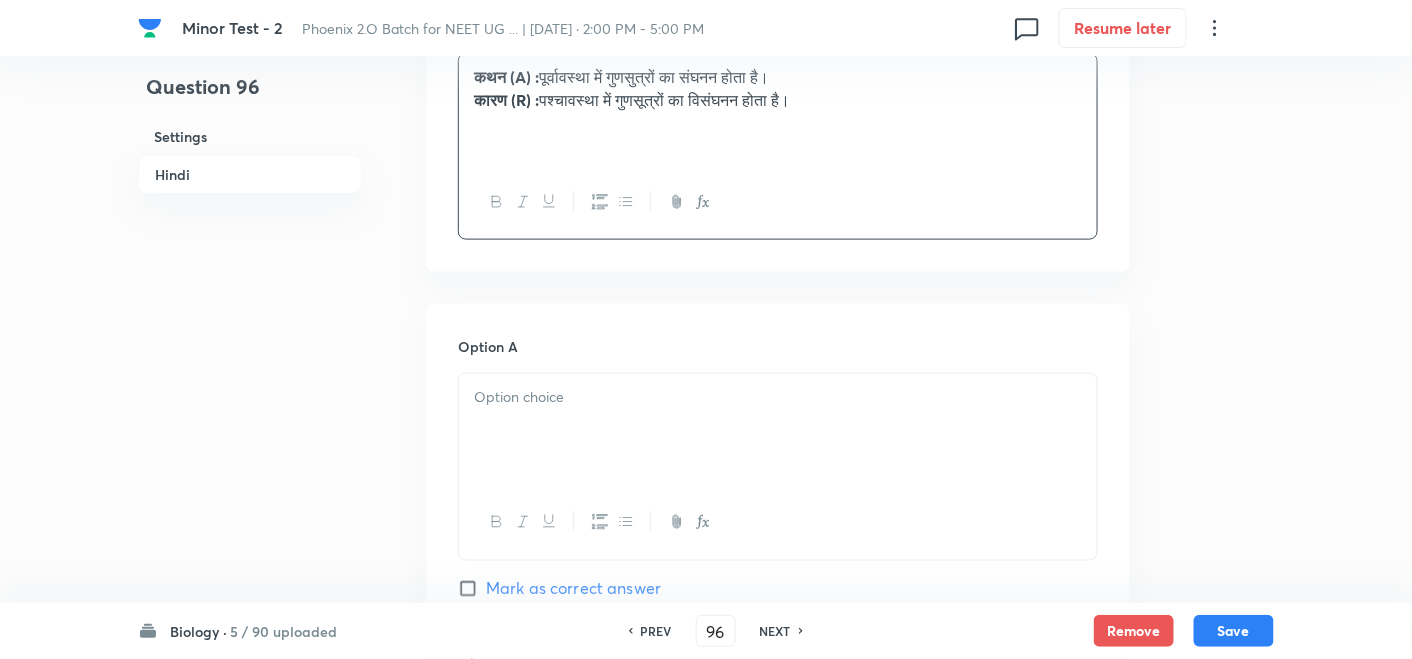click at bounding box center (778, 430) 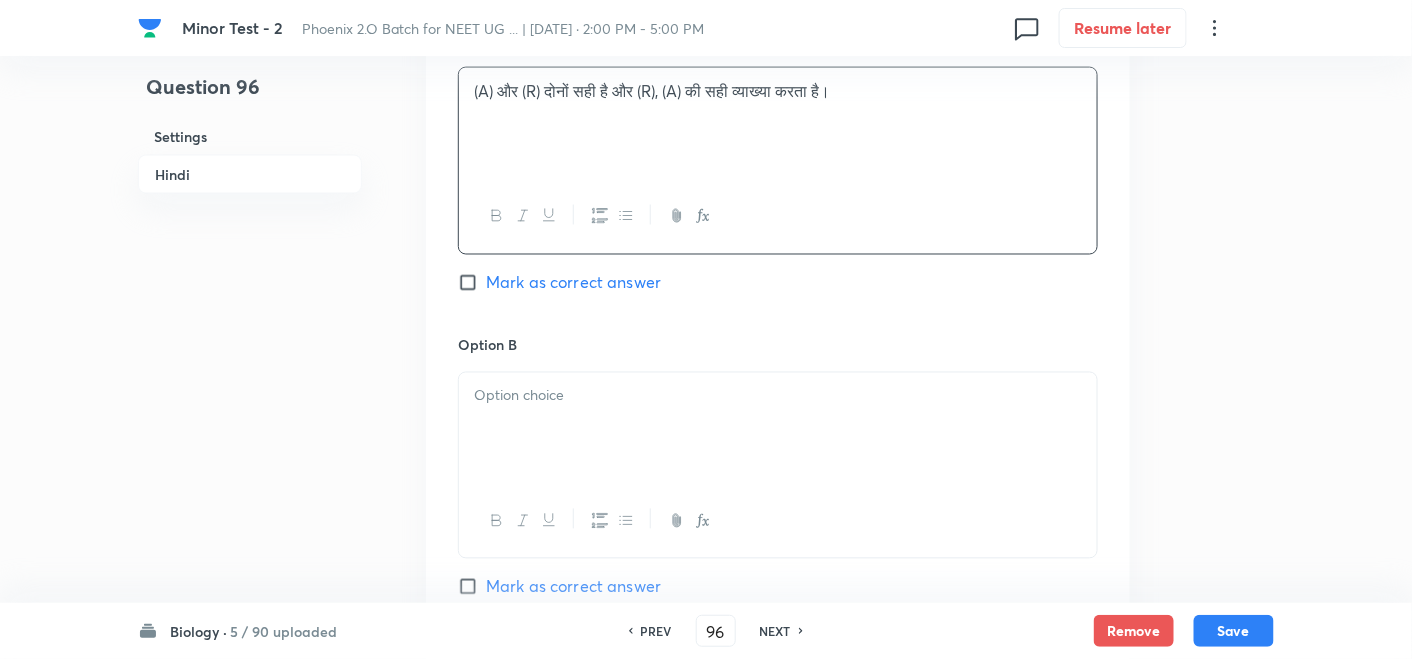 scroll, scrollTop: 1000, scrollLeft: 0, axis: vertical 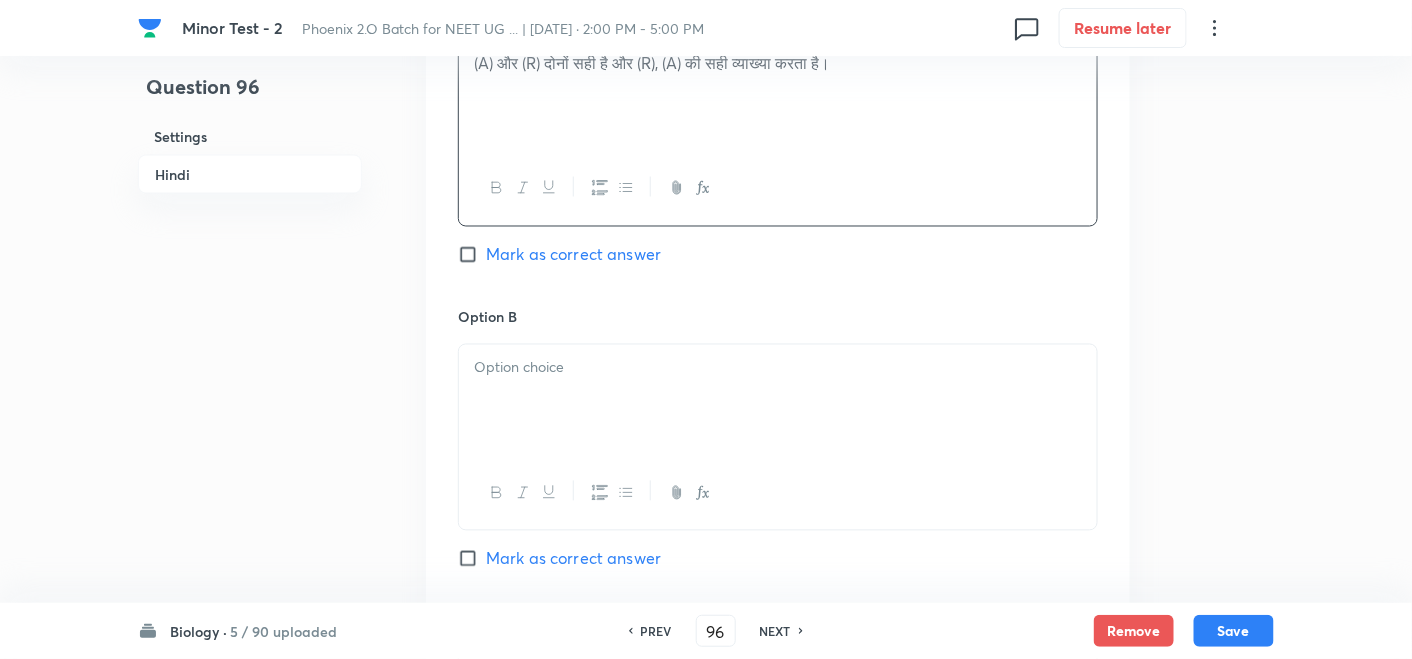 click at bounding box center (778, 401) 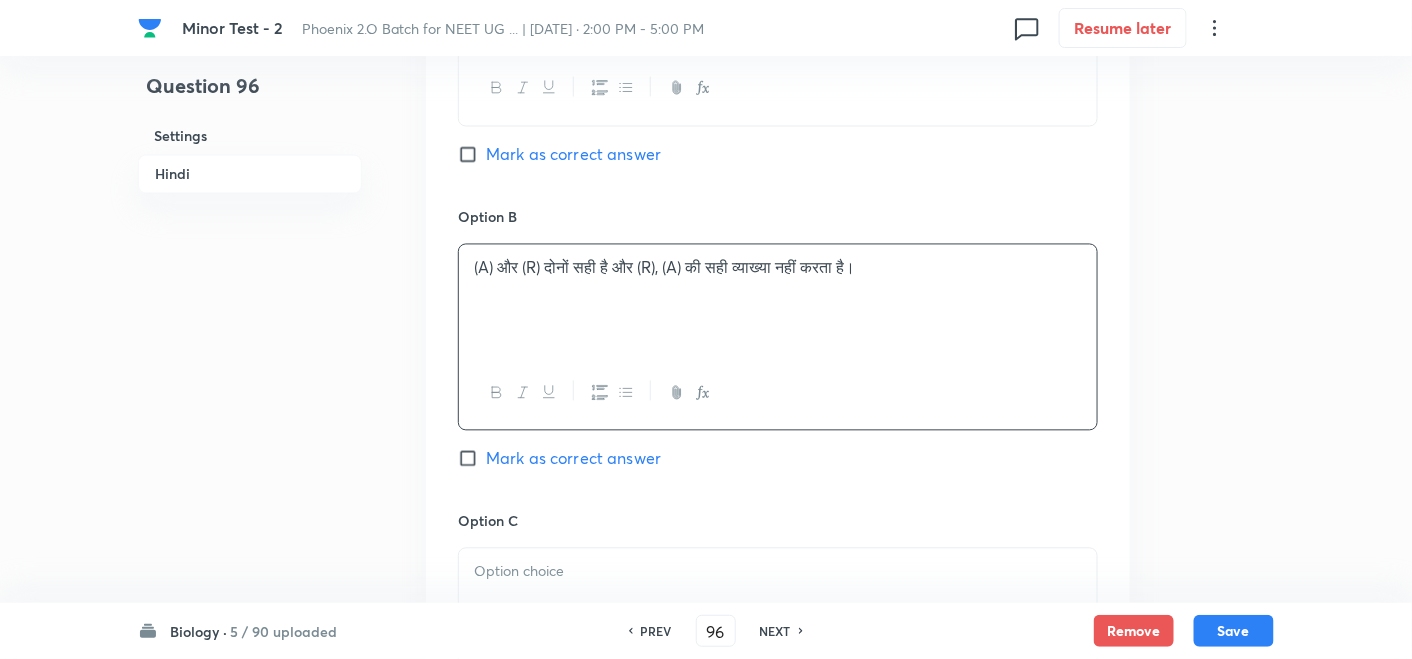 scroll, scrollTop: 1333, scrollLeft: 0, axis: vertical 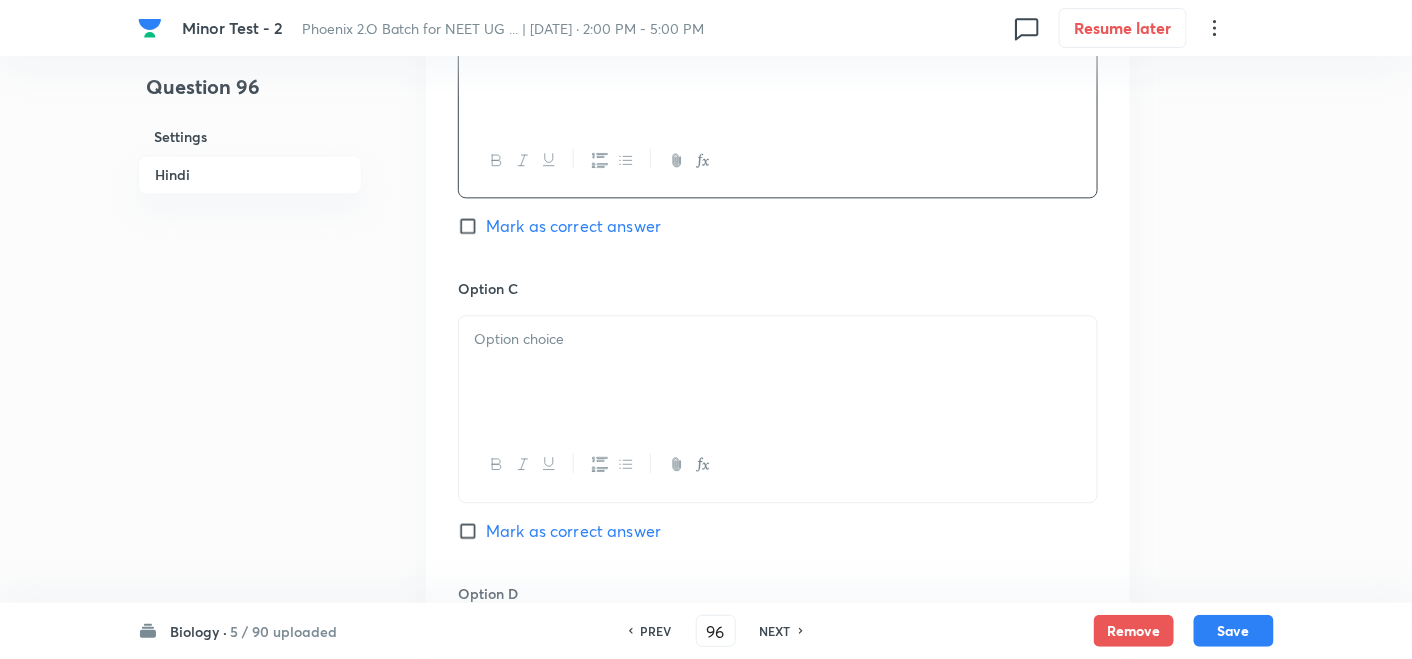 click at bounding box center [778, 372] 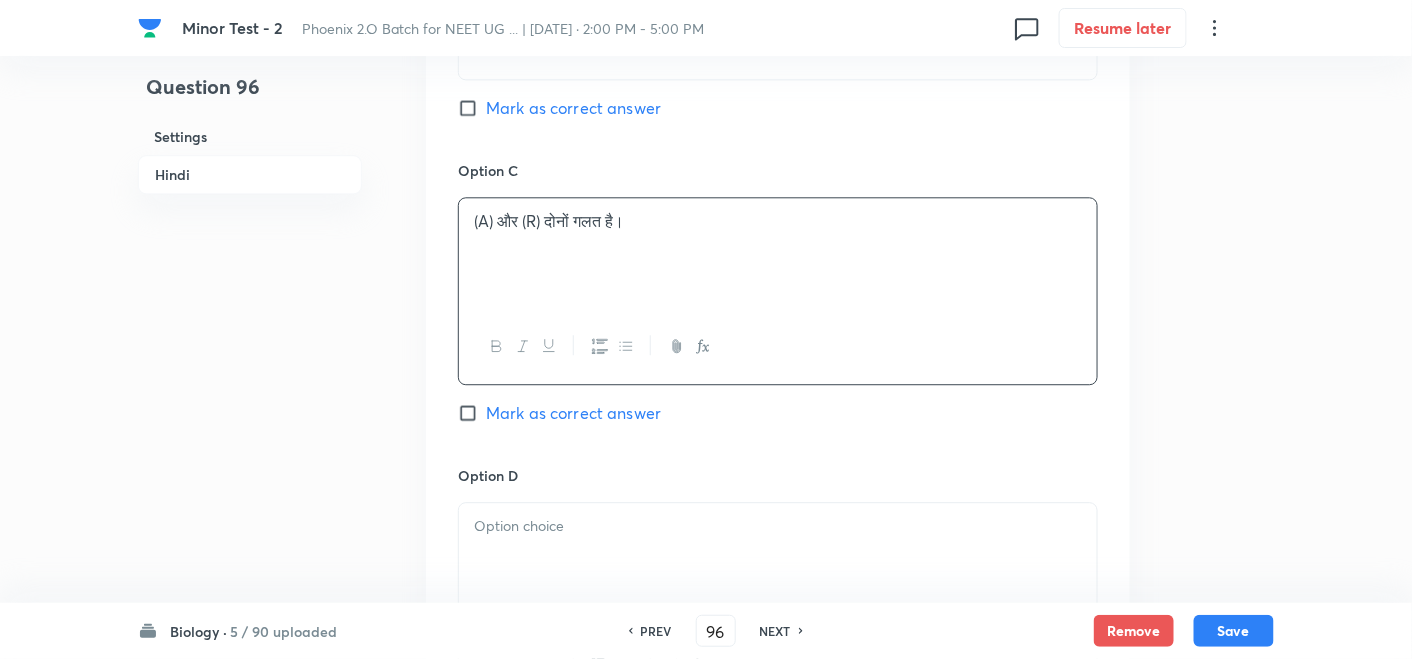 scroll, scrollTop: 1555, scrollLeft: 0, axis: vertical 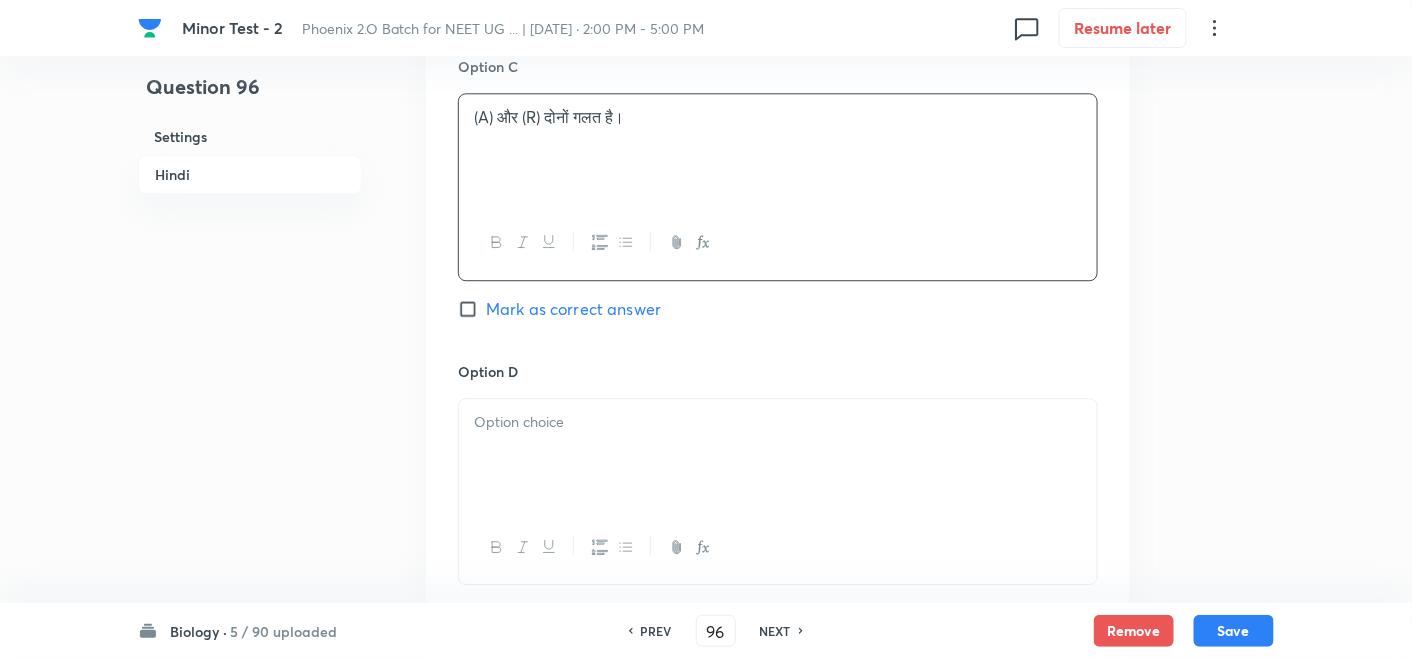 click at bounding box center (778, 422) 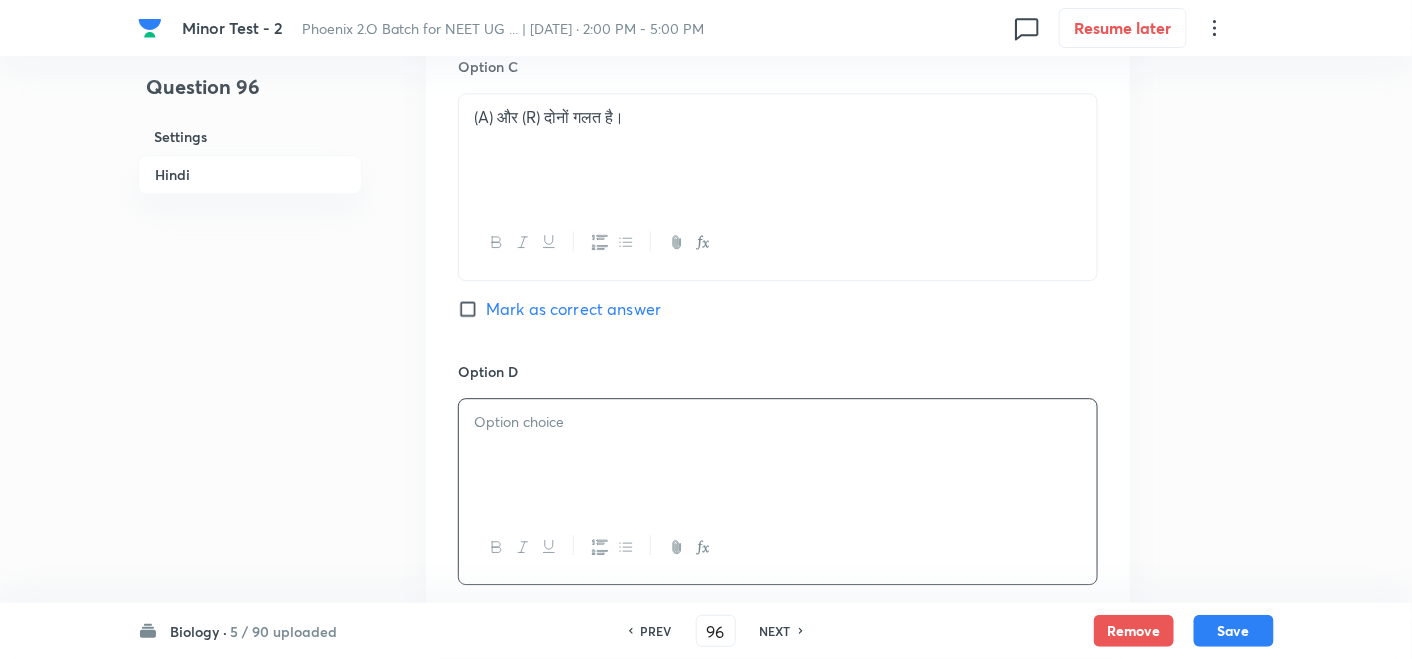 click at bounding box center [778, 455] 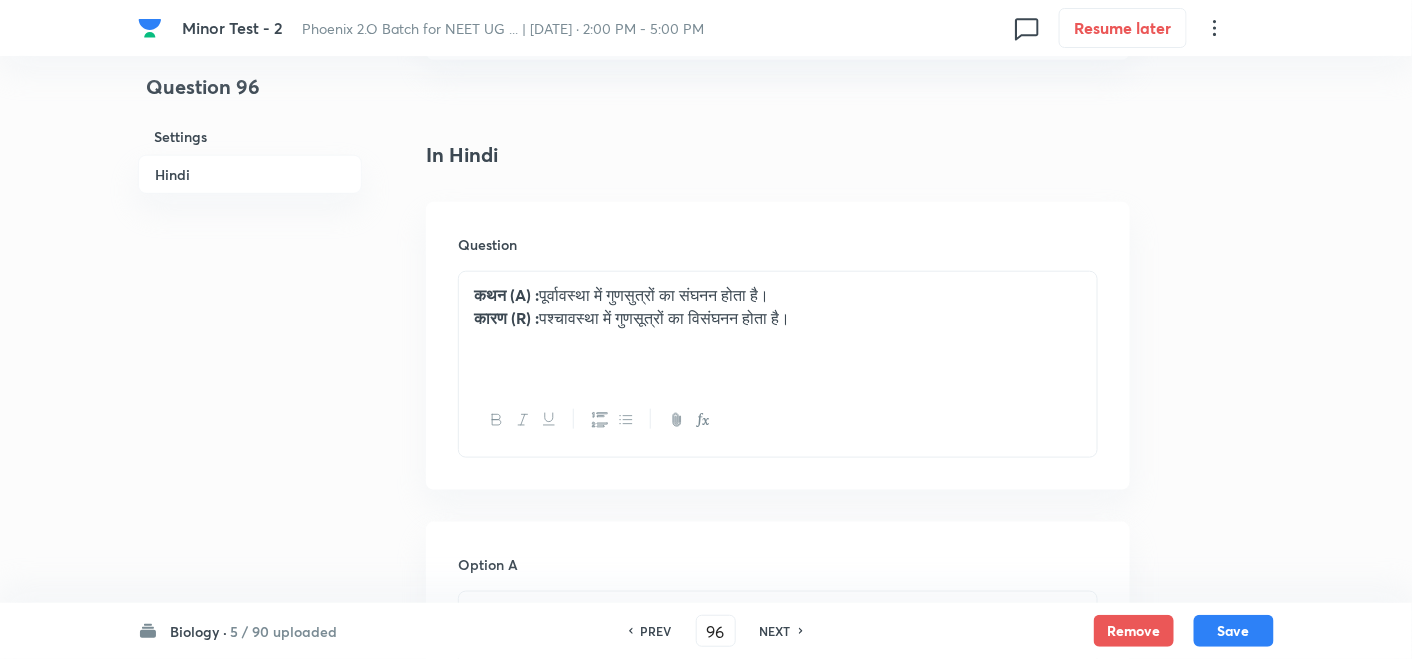 scroll, scrollTop: 444, scrollLeft: 0, axis: vertical 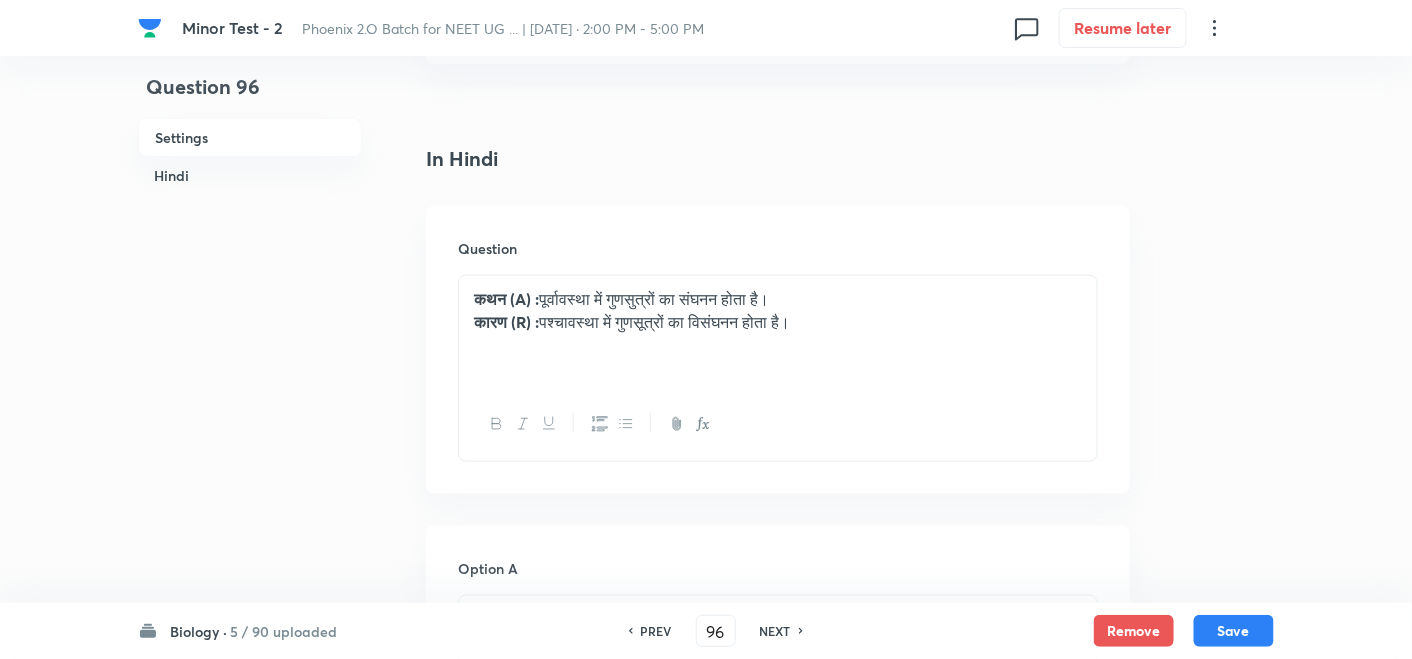 click on "कथन (A) :  पूर्वावस्था में गुणसुत्रों का संघनन होता है।" at bounding box center [778, 299] 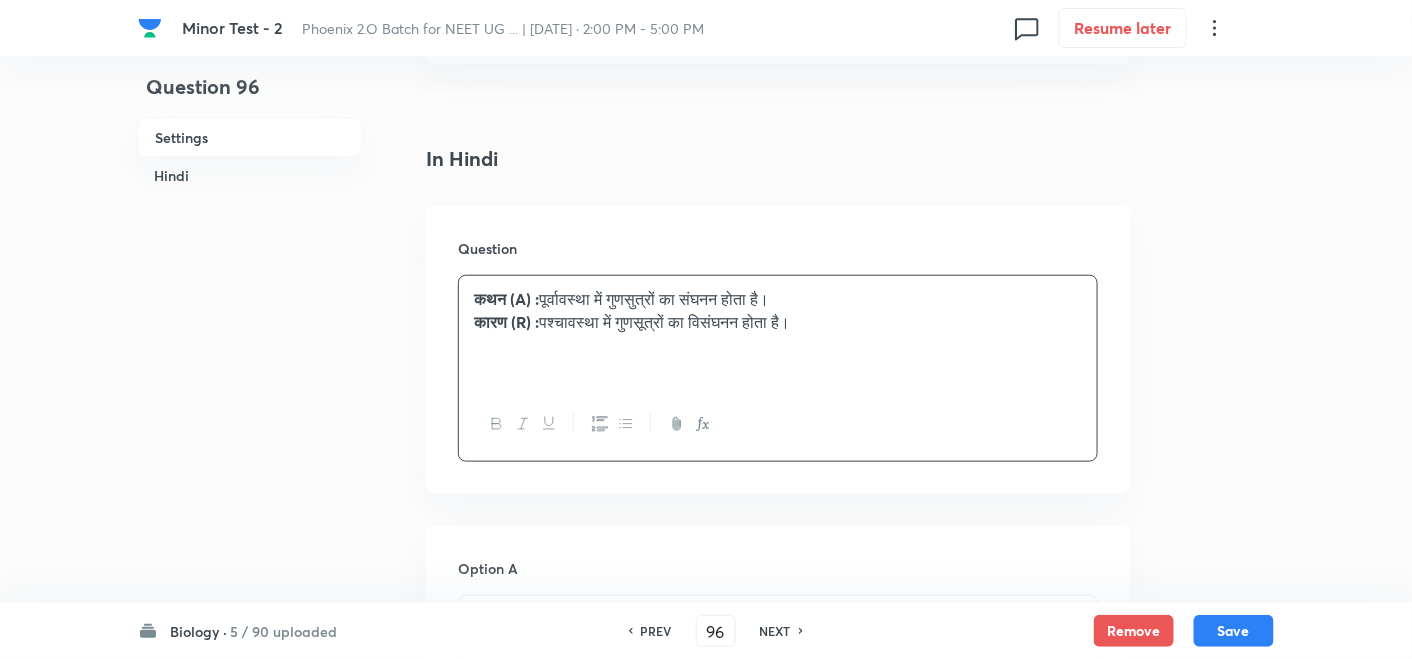type 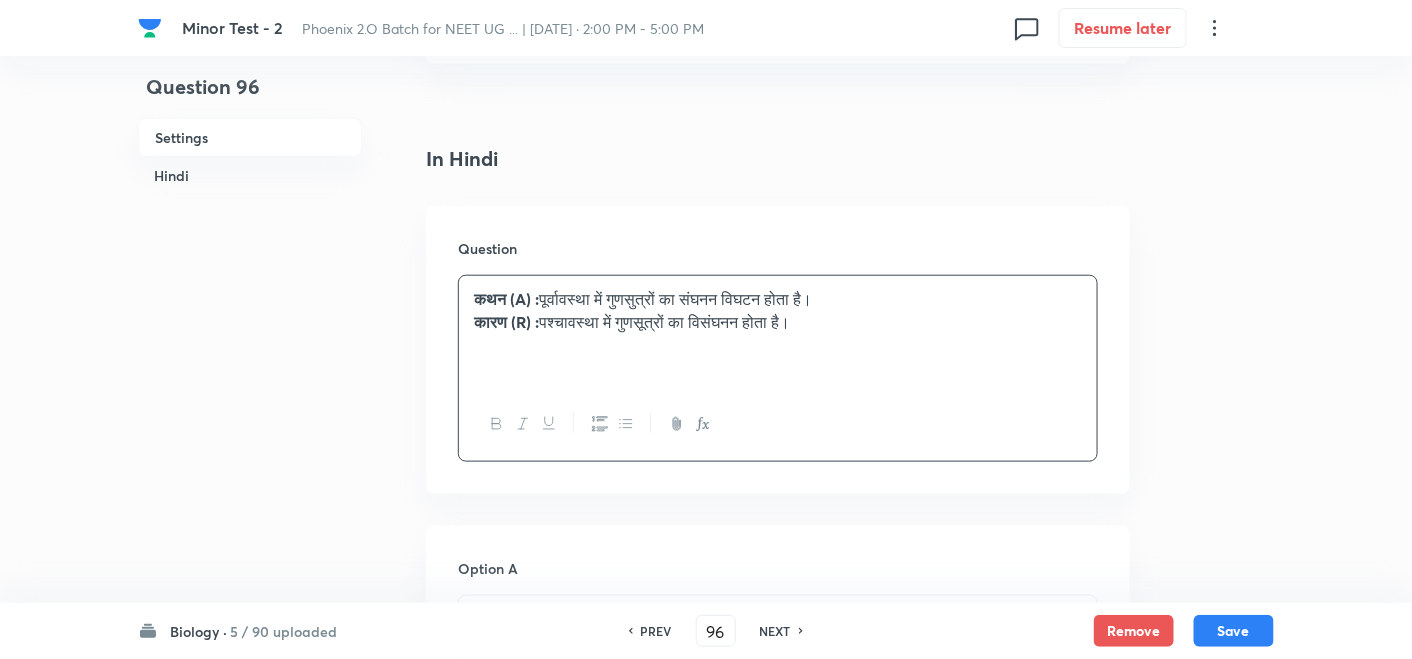 click on "कथन (A) :  पूर्वावस्था में गुणसुत्रों का संघनन विघटन होता है।" at bounding box center [778, 299] 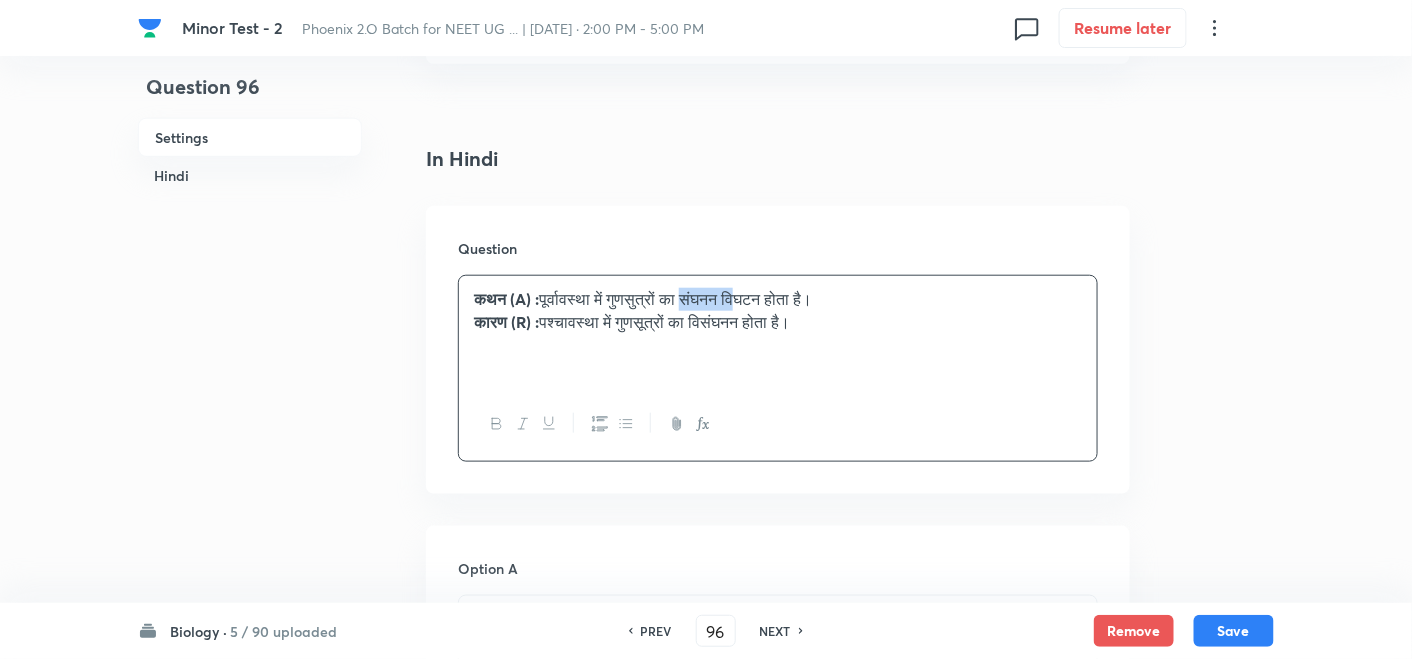 click on "कथन (A) :  पूर्वावस्था में गुणसुत्रों का संघनन विघटन होता है।" at bounding box center (778, 299) 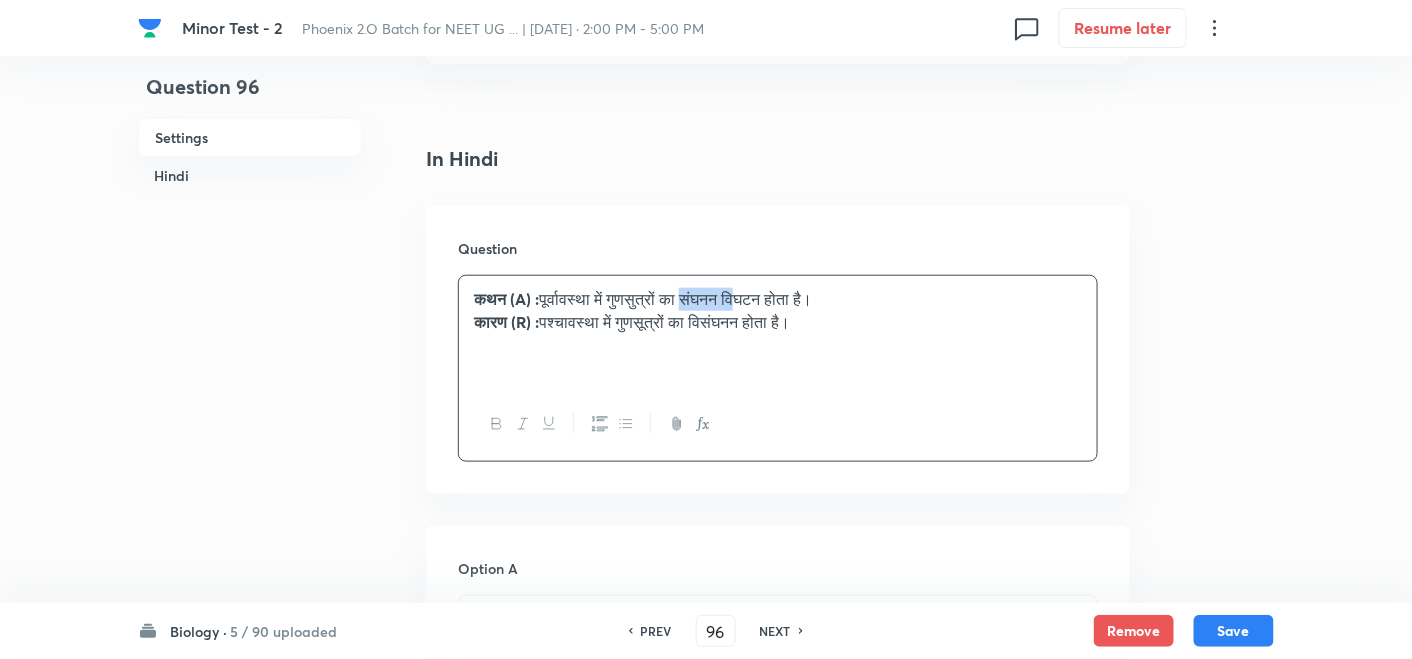 copy on "संघनन" 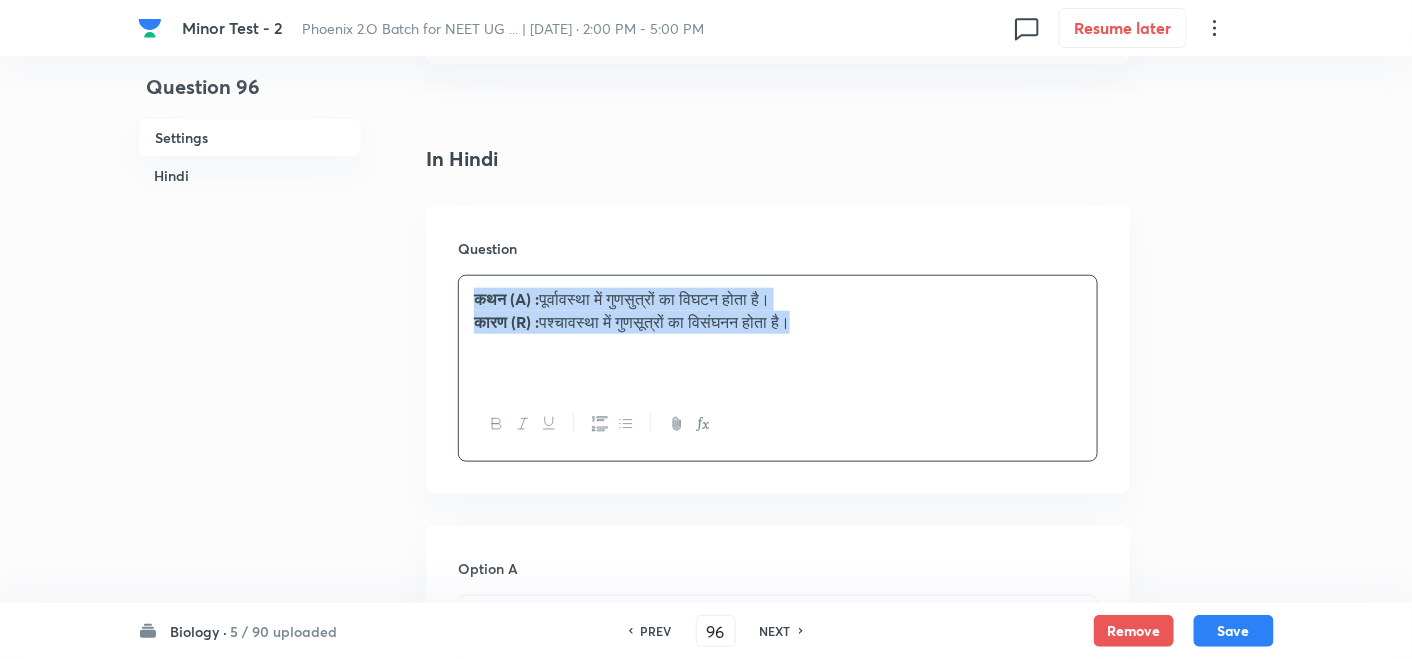 drag, startPoint x: 837, startPoint y: 330, endPoint x: 431, endPoint y: 287, distance: 408.27075 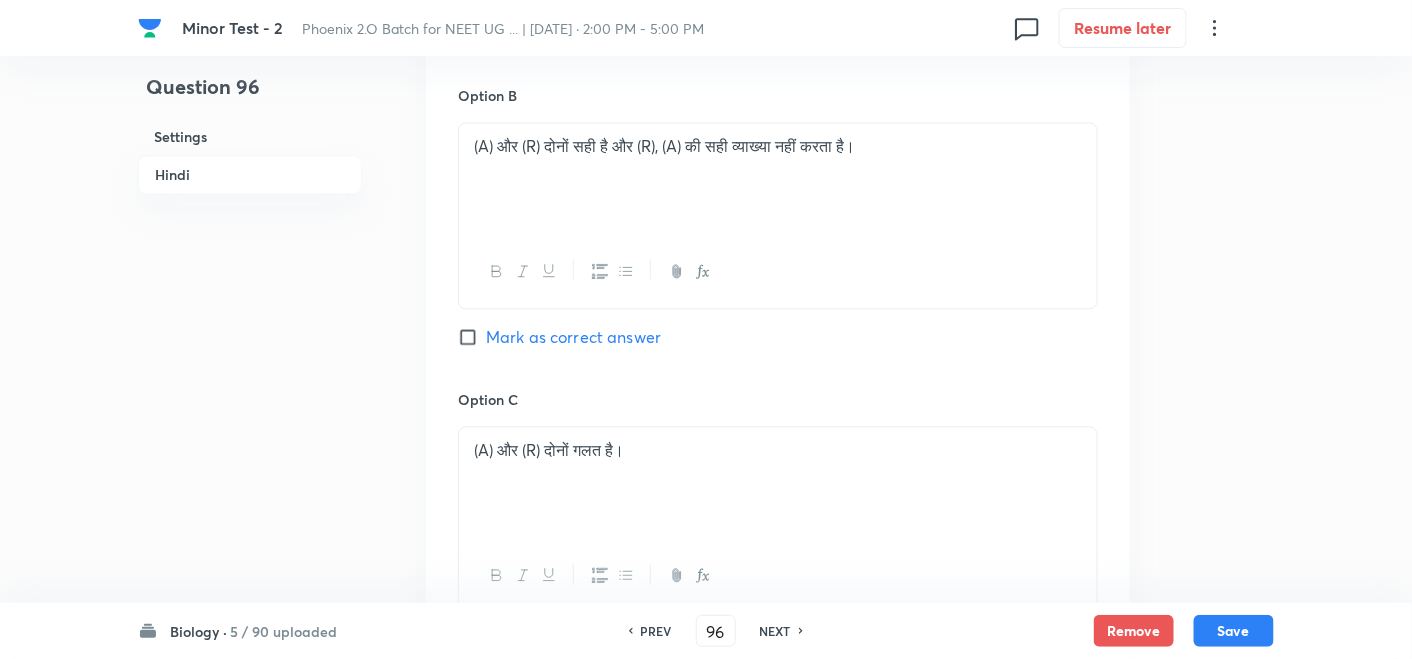 scroll, scrollTop: 1444, scrollLeft: 0, axis: vertical 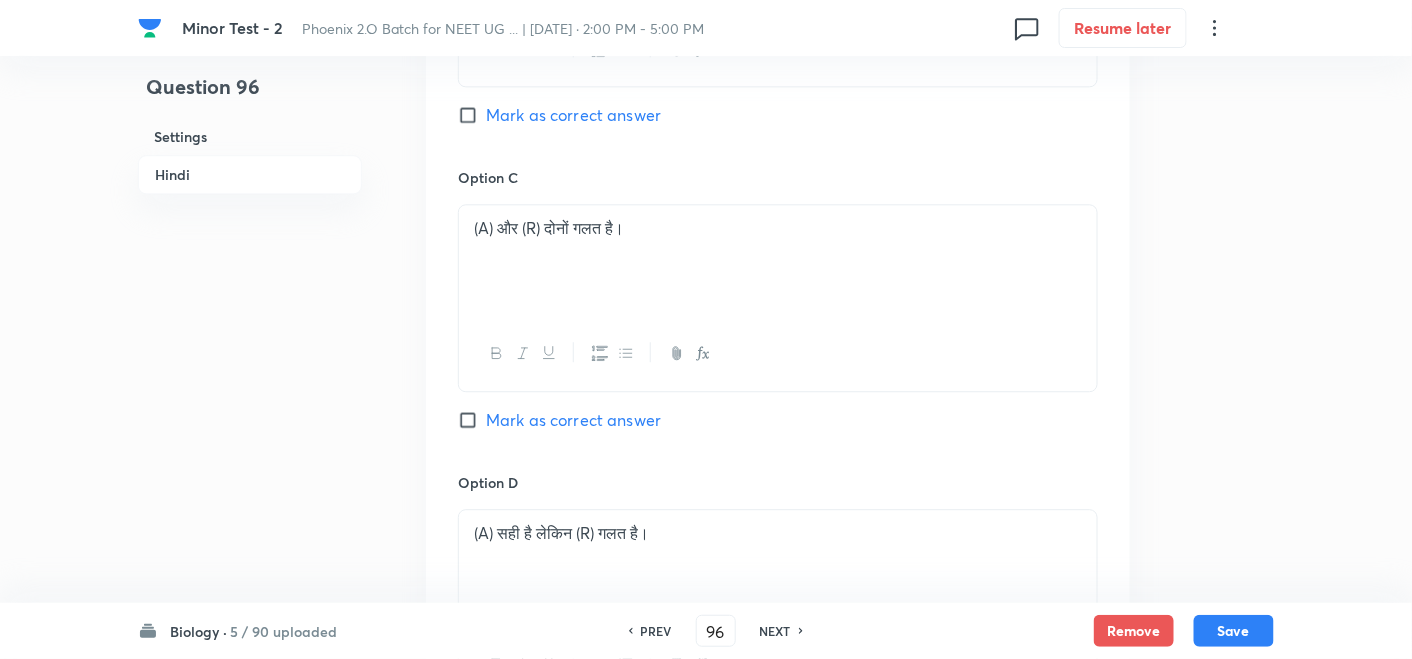 click on "Mark as correct answer" at bounding box center [573, 420] 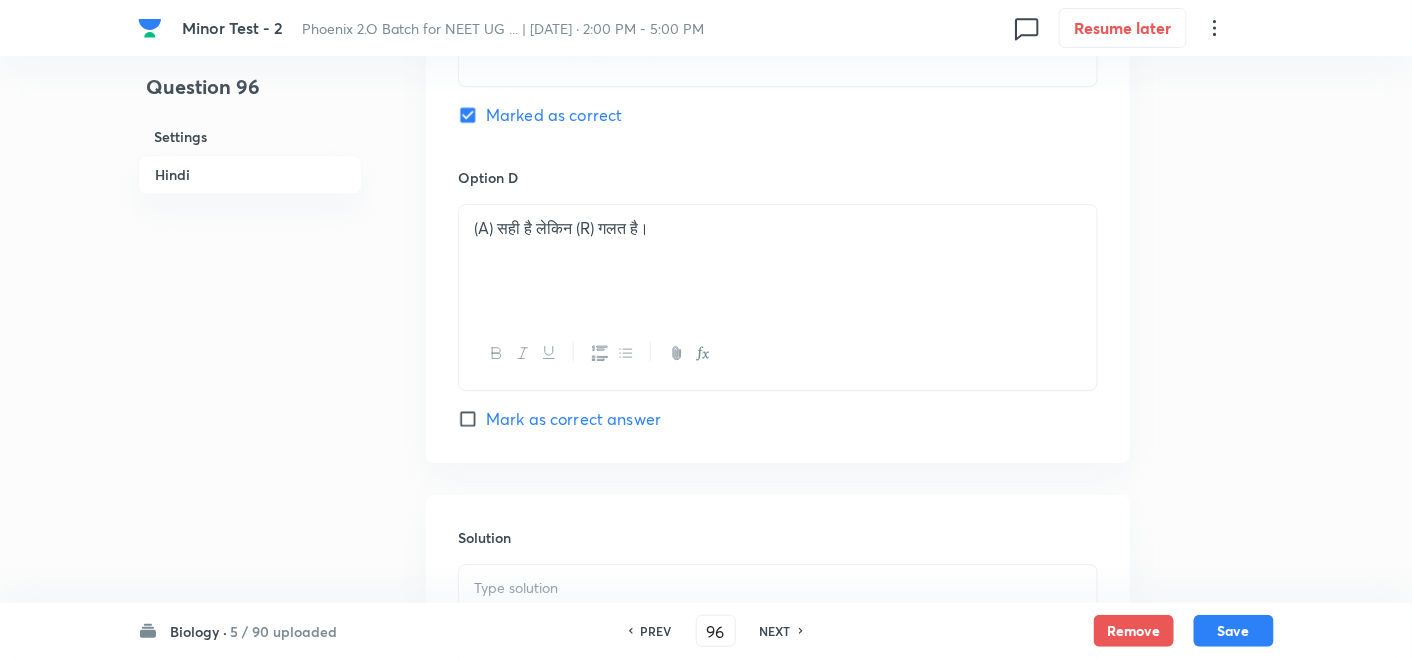 scroll, scrollTop: 1888, scrollLeft: 0, axis: vertical 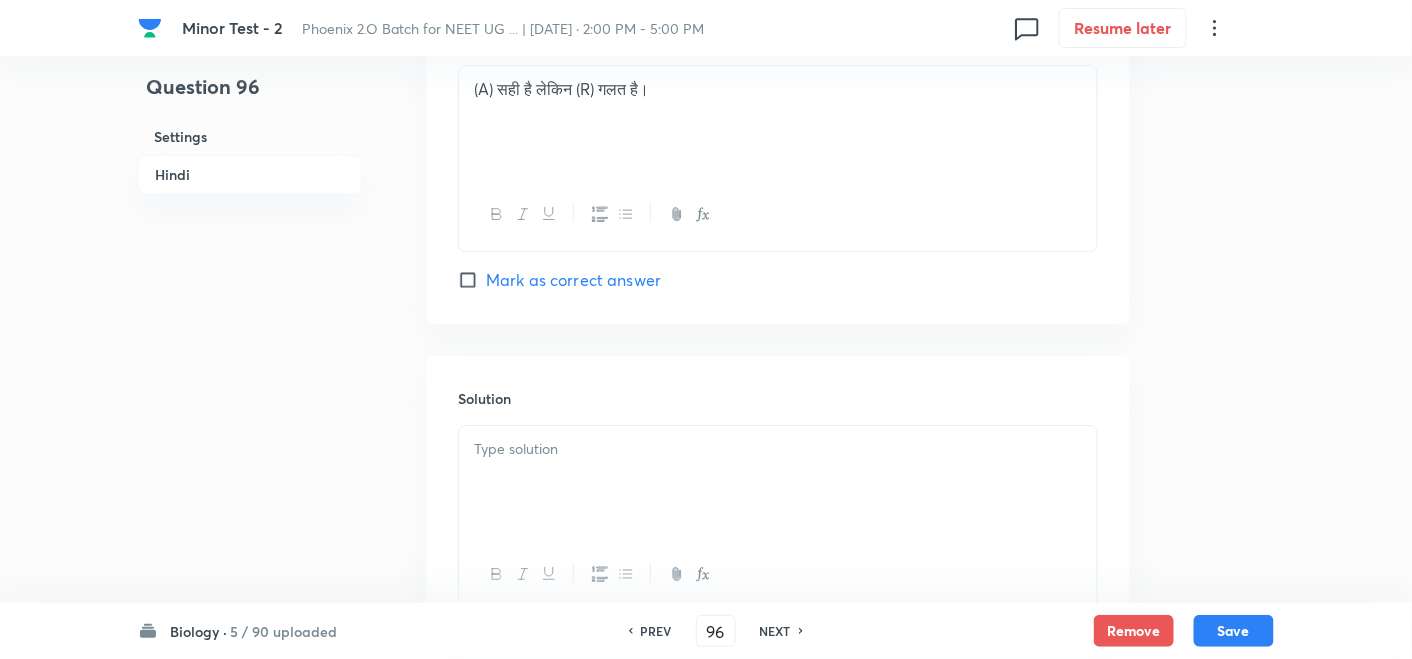 click at bounding box center [778, 482] 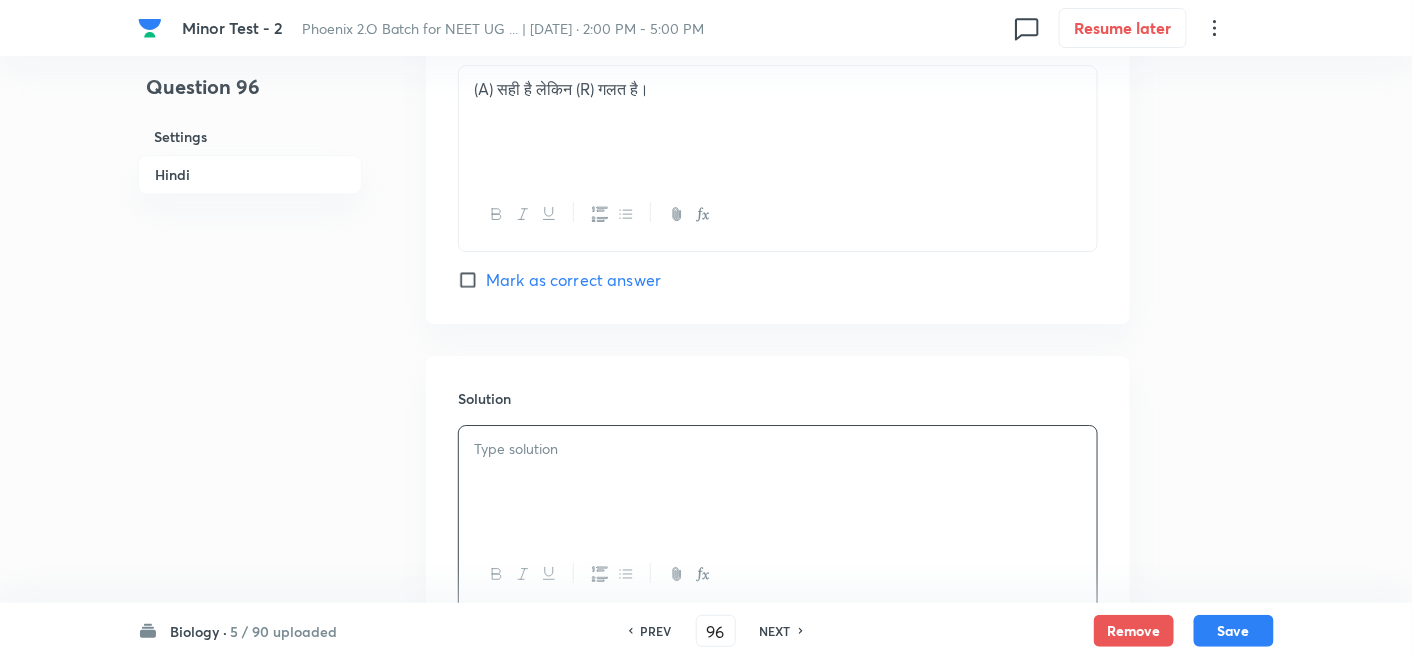 type 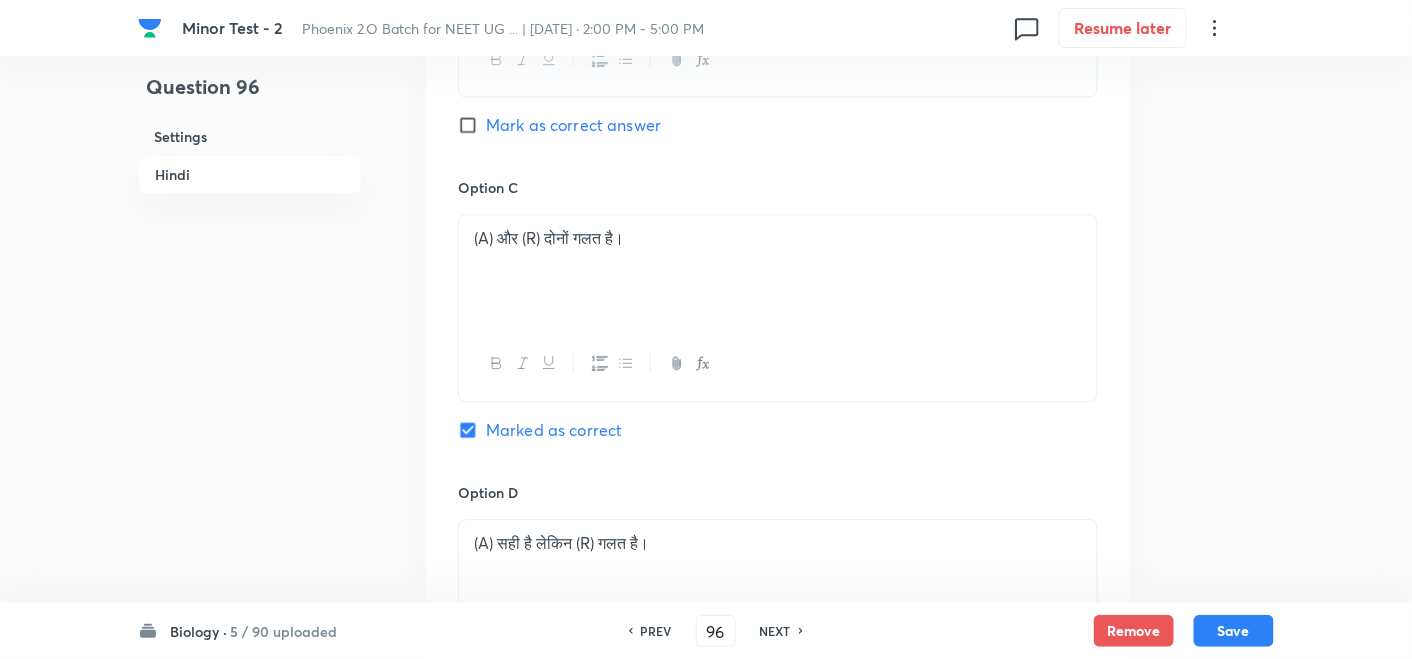 scroll, scrollTop: 1222, scrollLeft: 0, axis: vertical 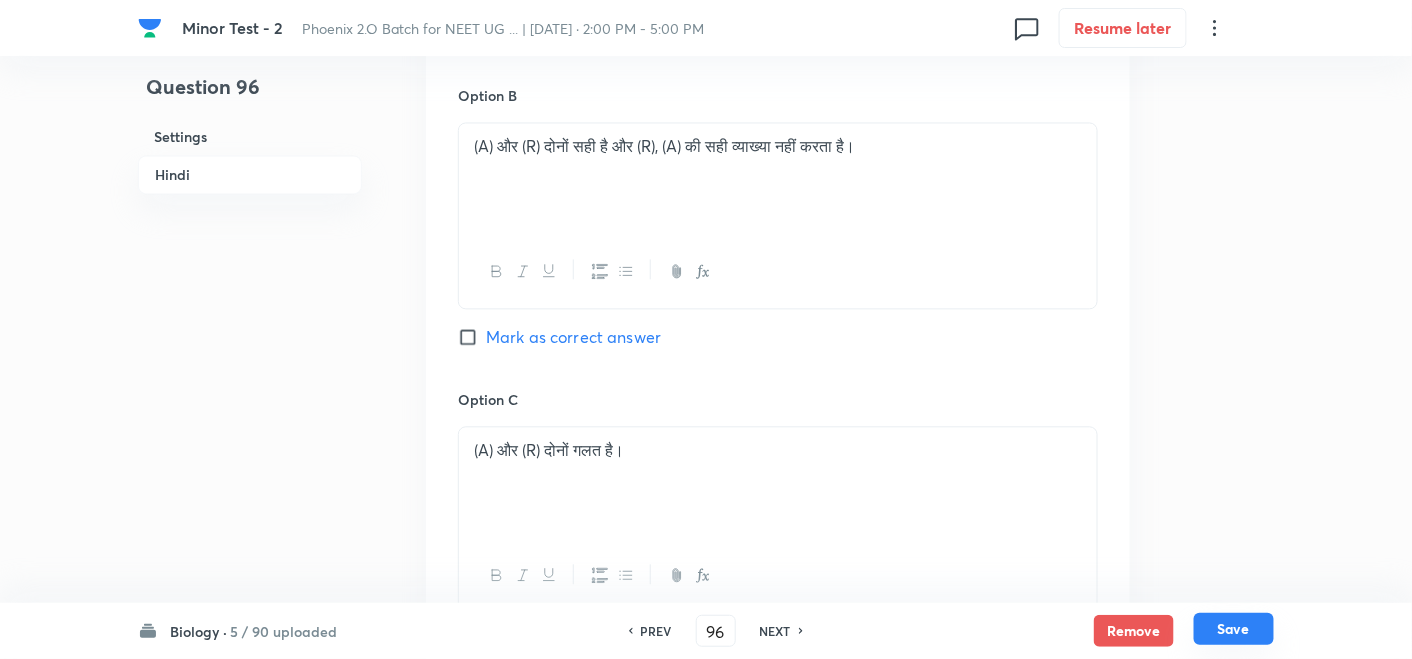 click on "Save" at bounding box center [1234, 629] 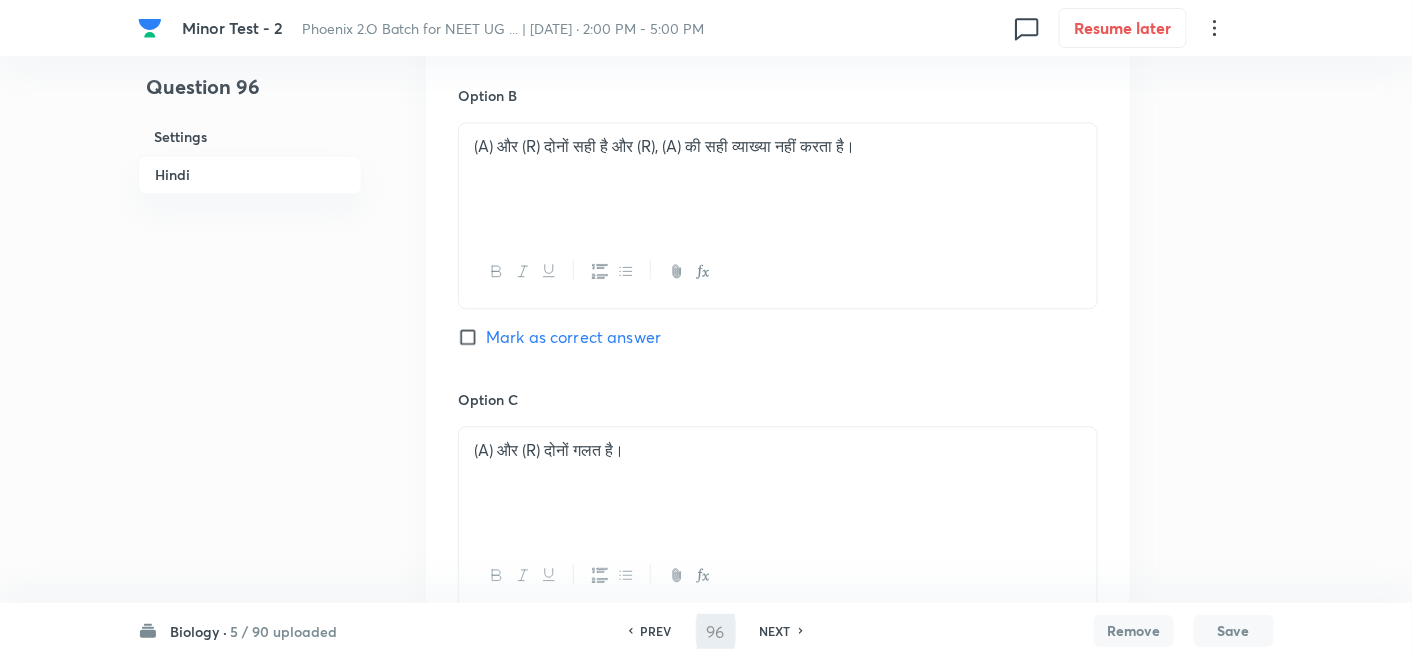 type on "97" 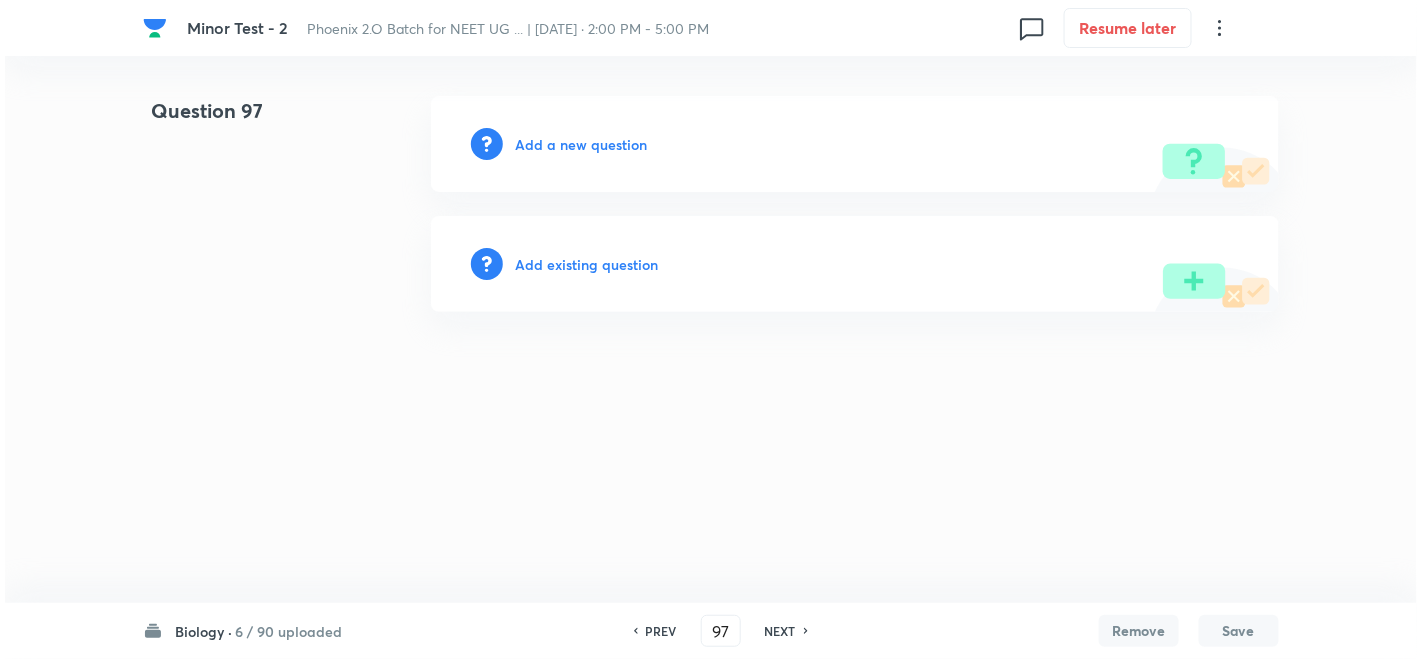 scroll, scrollTop: 0, scrollLeft: 0, axis: both 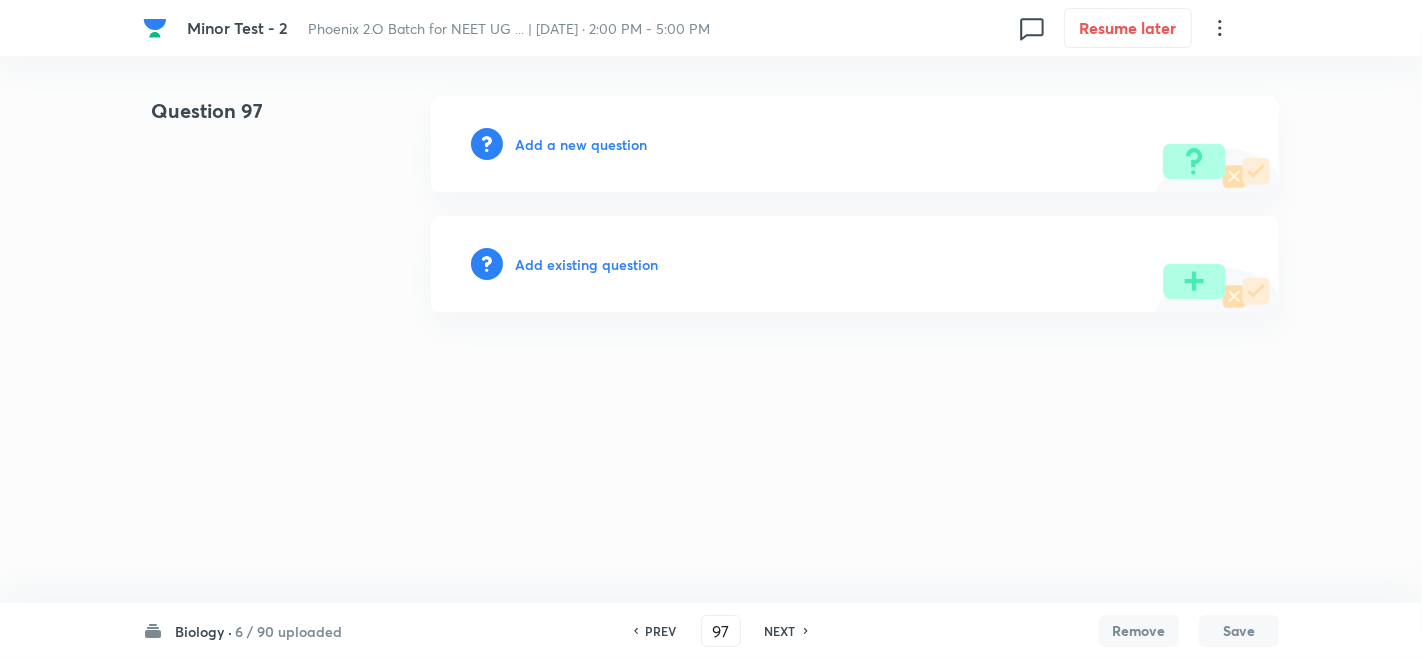 click on "Add a new question" at bounding box center (581, 144) 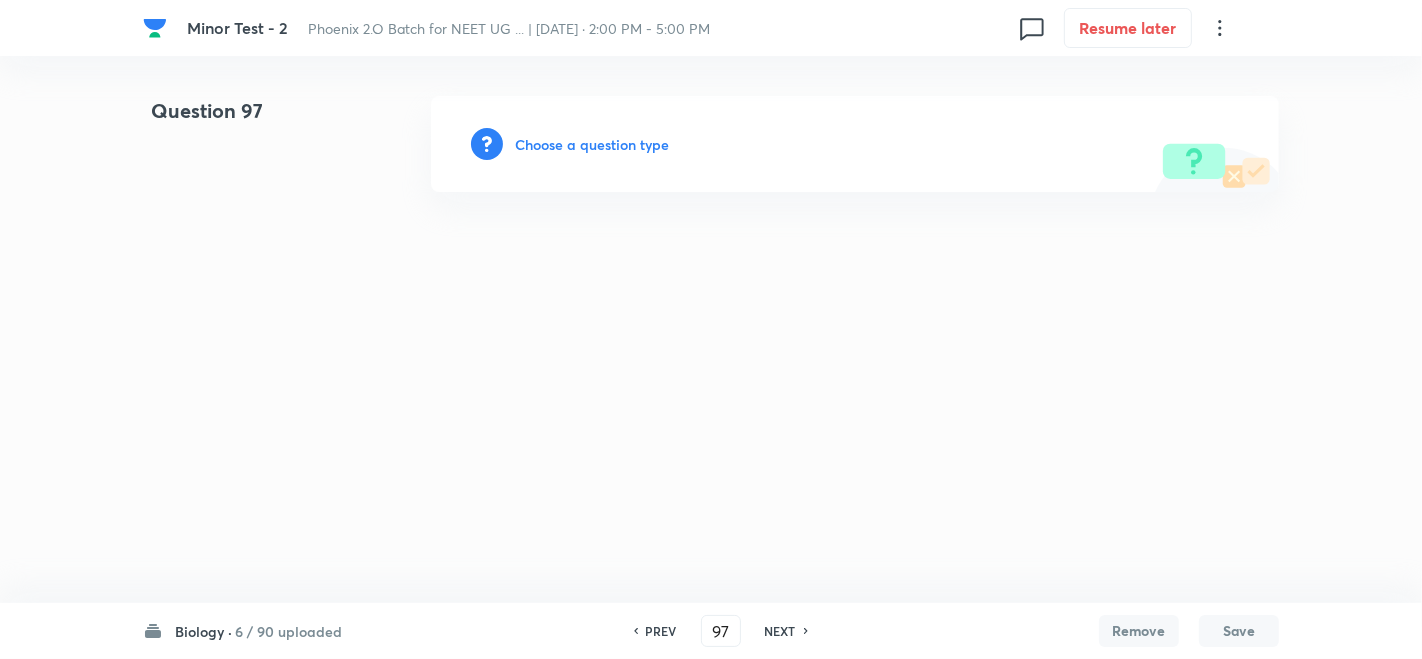 click on "Choose a question type" at bounding box center (592, 144) 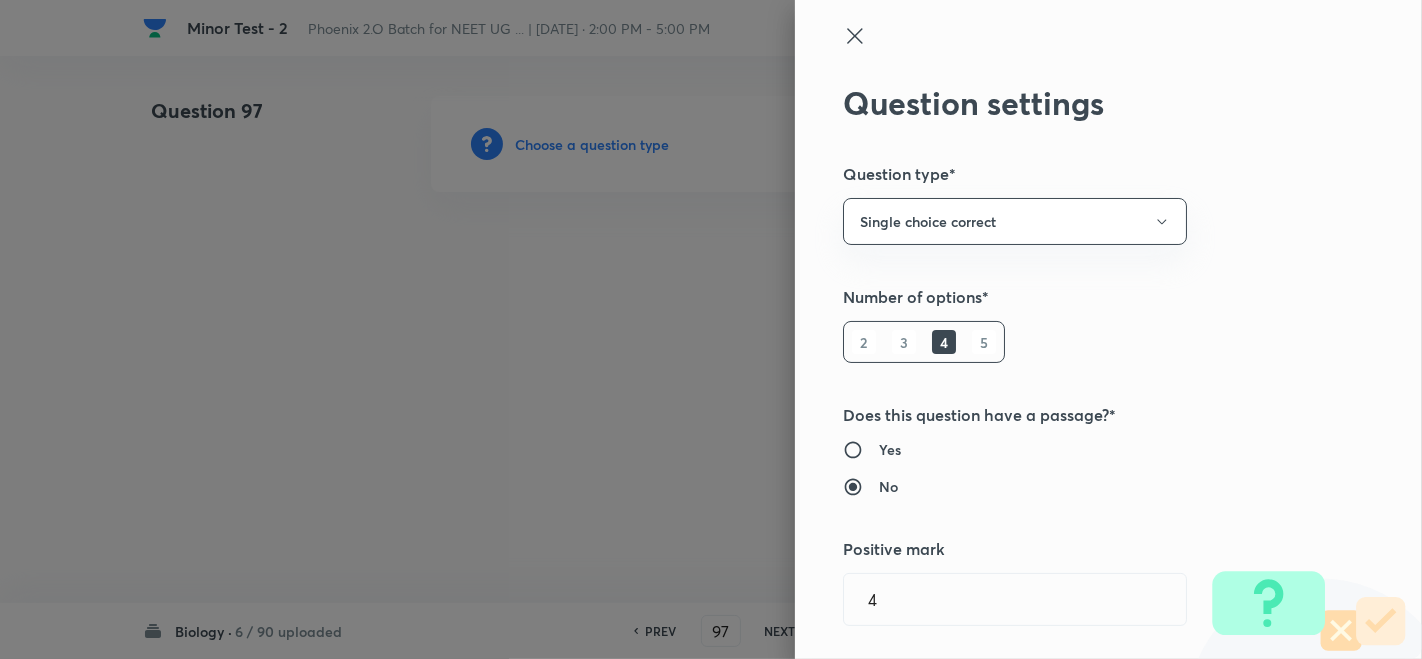 type 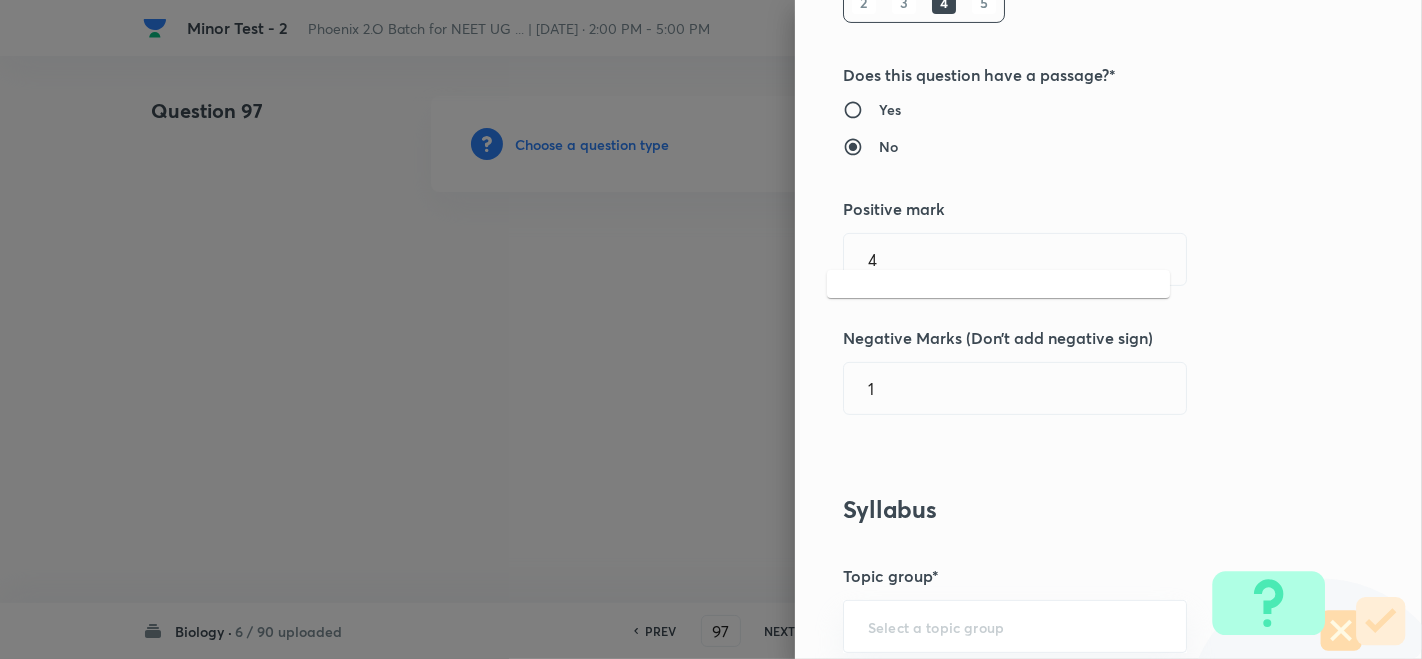 click at bounding box center [1015, 1013] 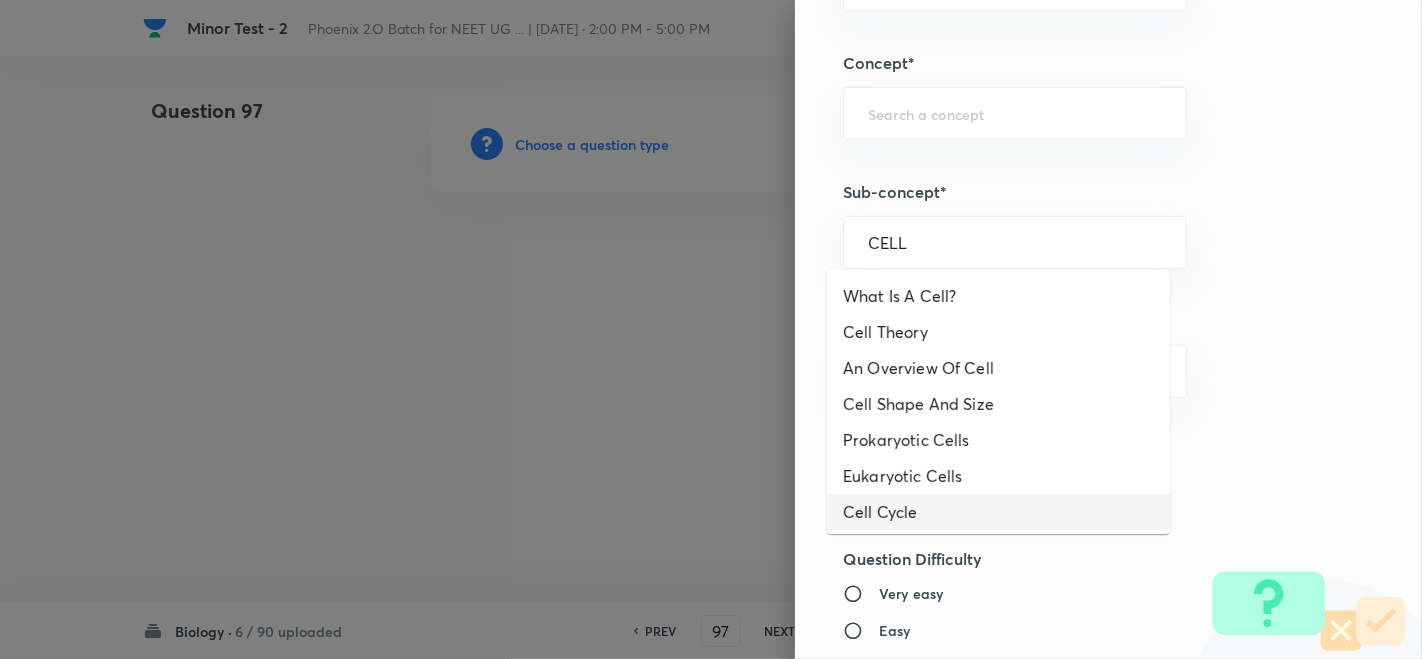 click on "Cell Cycle" at bounding box center [998, 512] 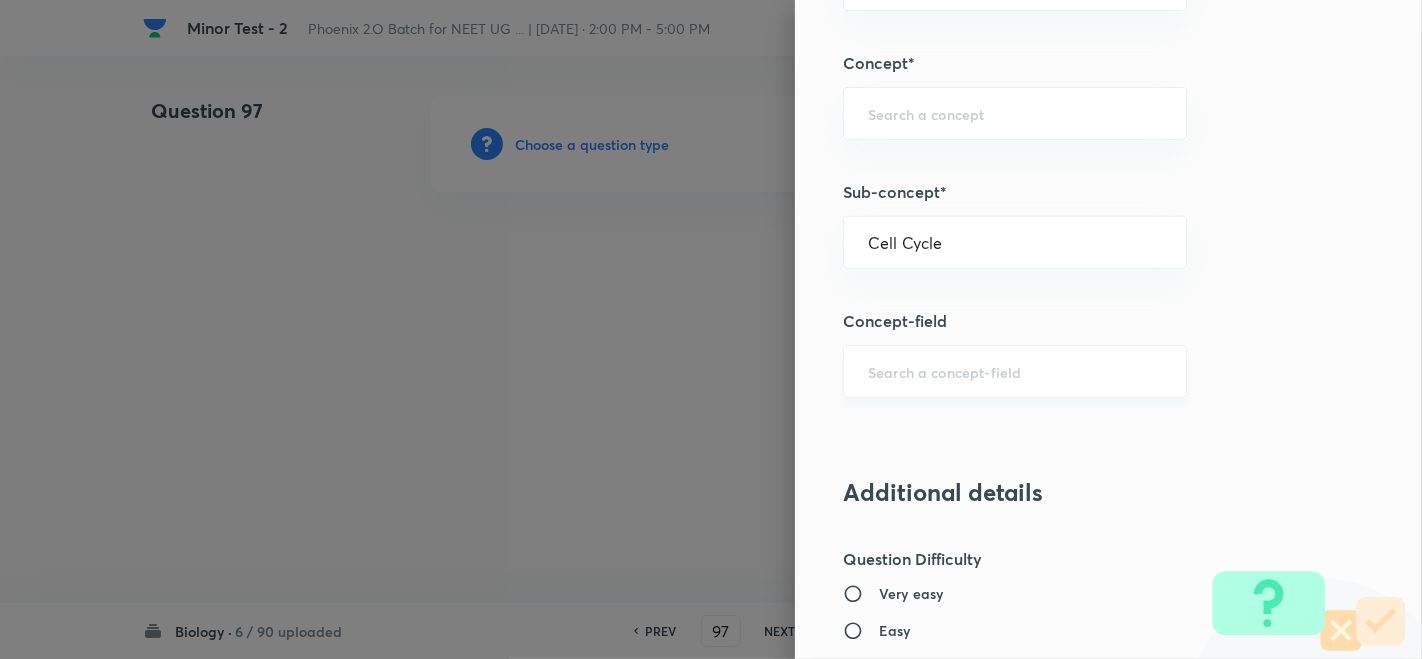 type on "Biology" 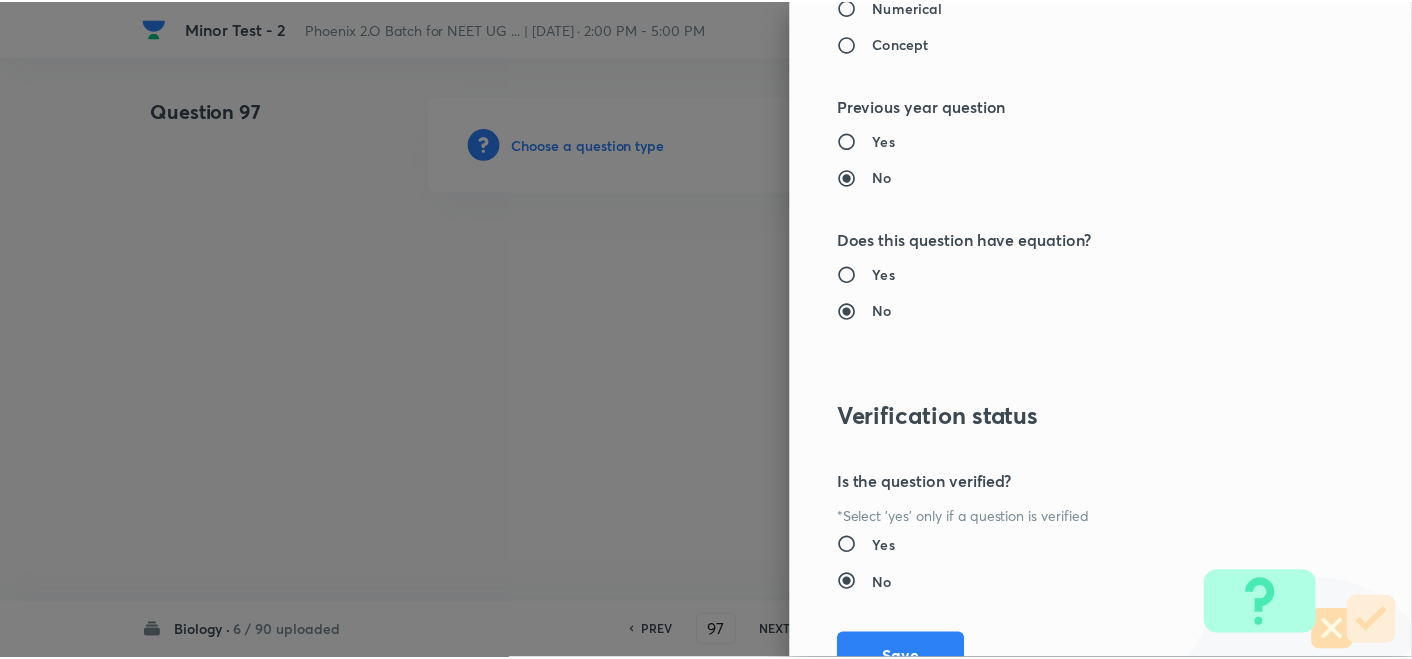scroll, scrollTop: 2061, scrollLeft: 0, axis: vertical 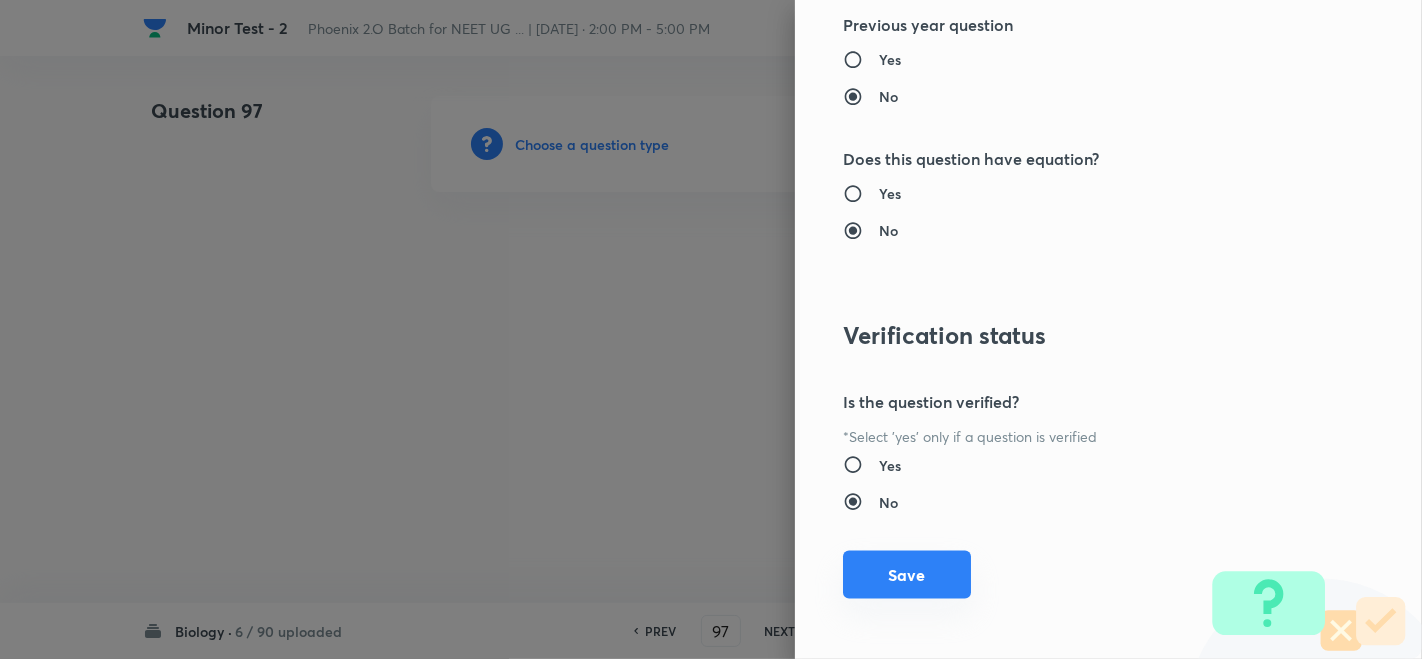 click on "Save" at bounding box center [907, 575] 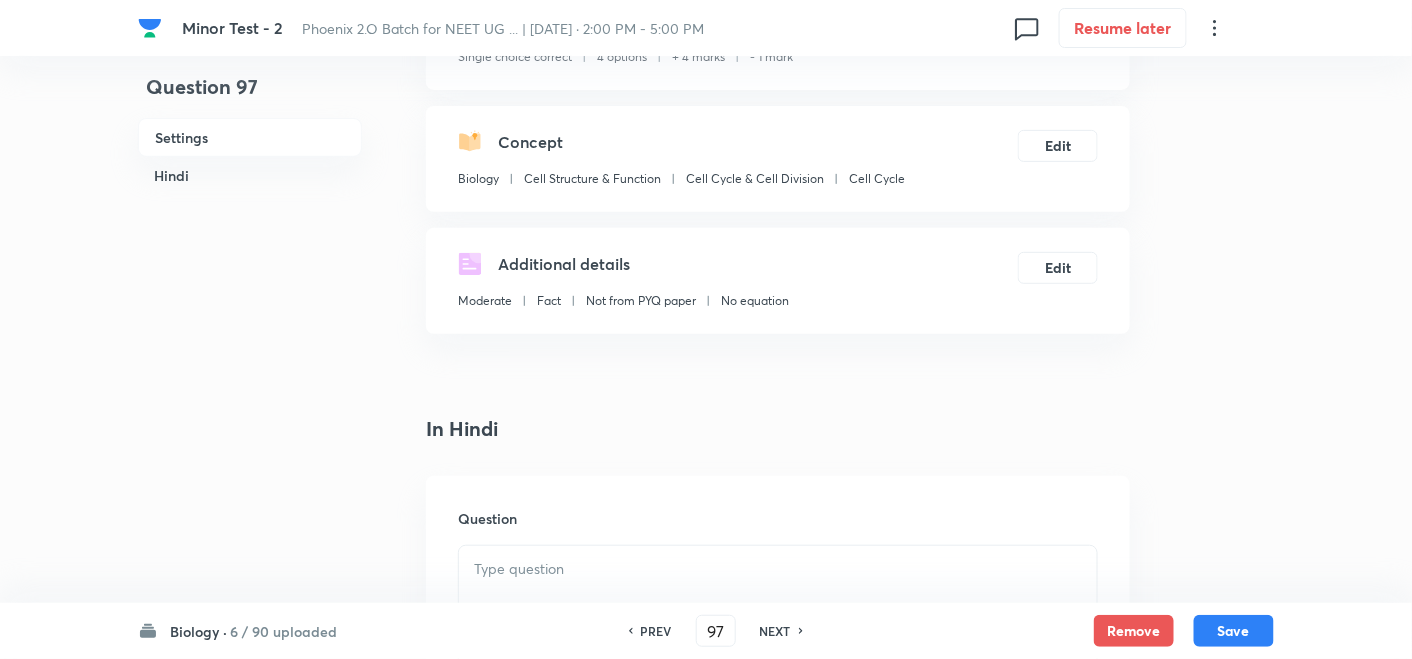 scroll, scrollTop: 444, scrollLeft: 0, axis: vertical 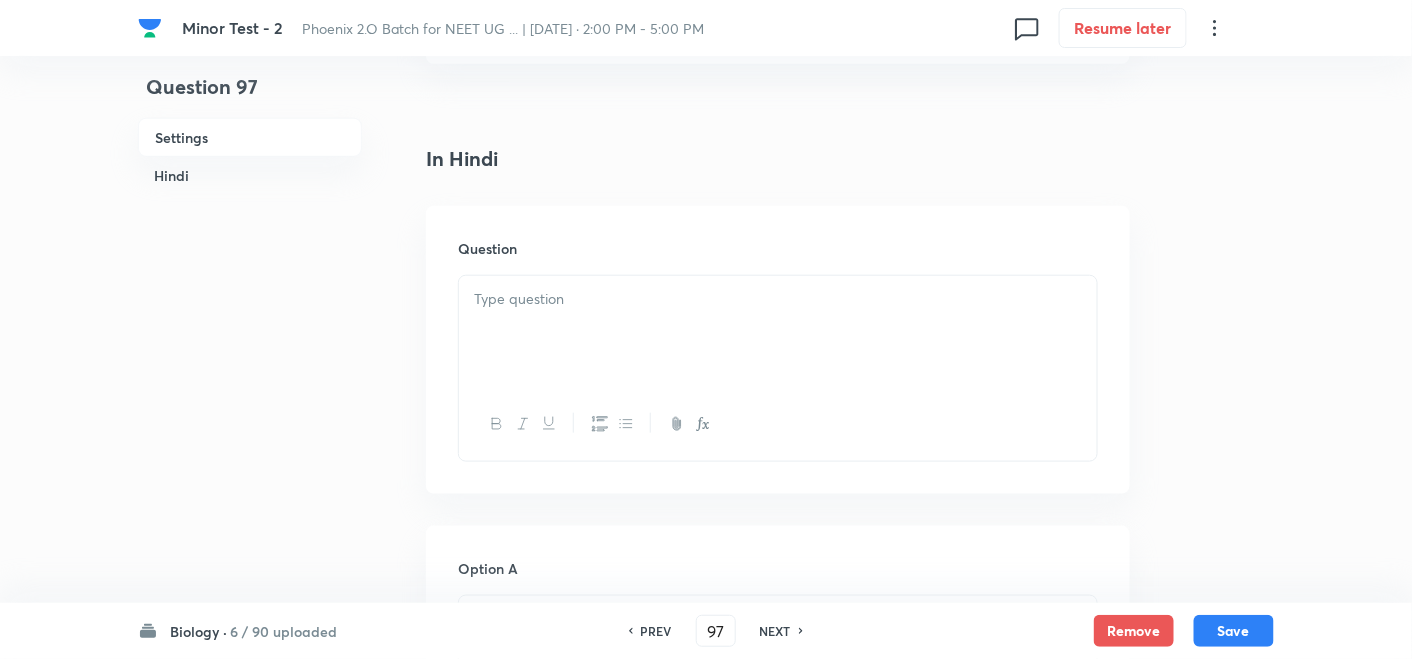 click at bounding box center [778, 332] 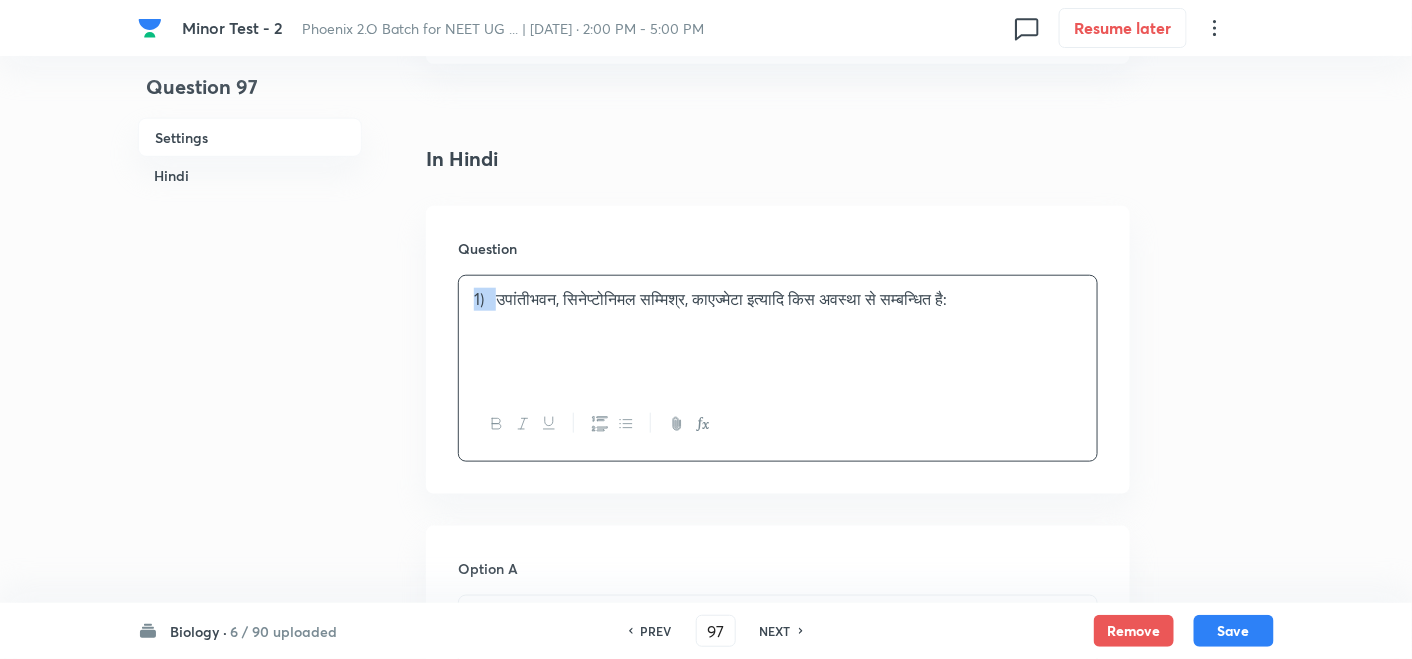 drag, startPoint x: 495, startPoint y: 301, endPoint x: 466, endPoint y: 299, distance: 29.068884 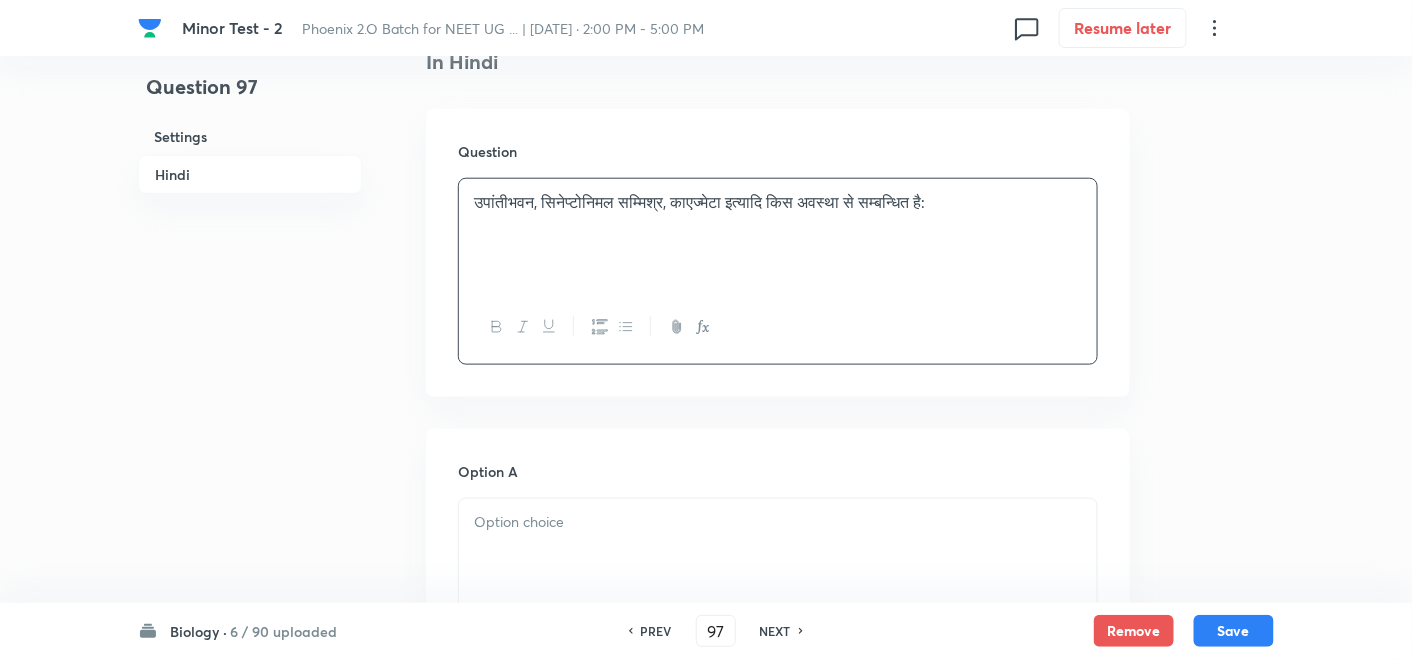 scroll, scrollTop: 666, scrollLeft: 0, axis: vertical 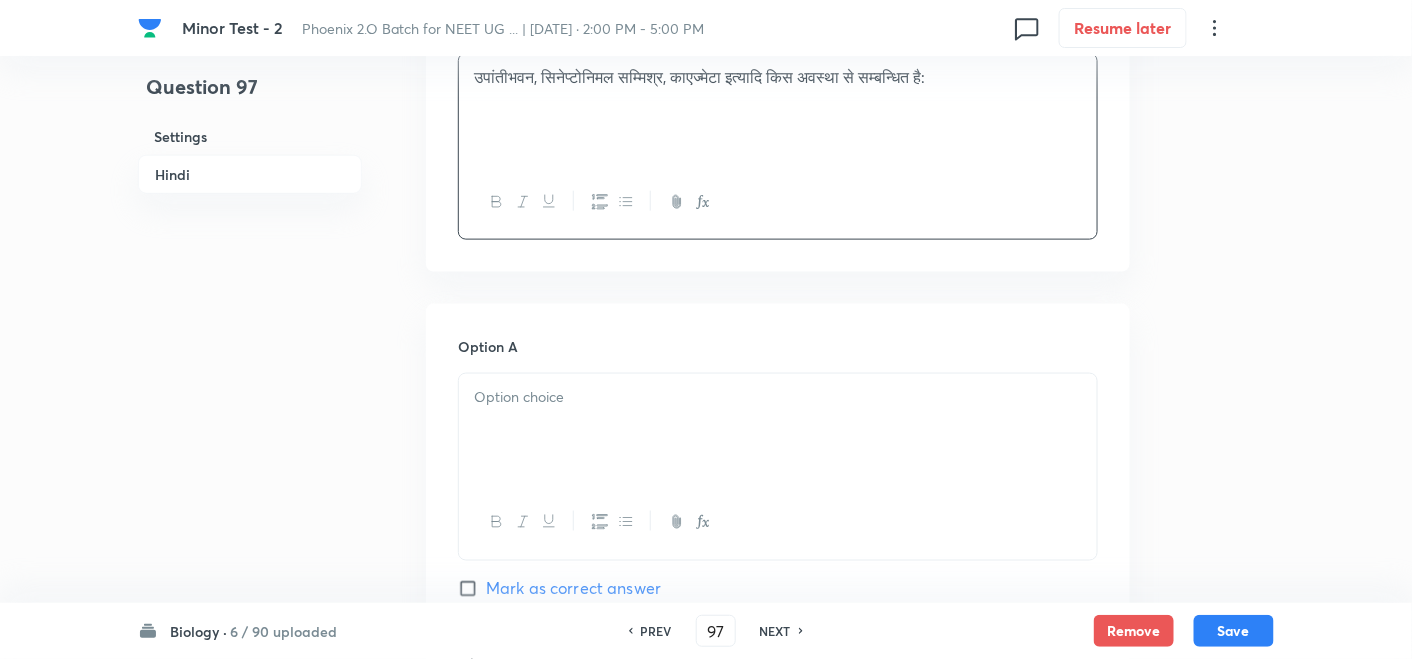 click at bounding box center (778, 397) 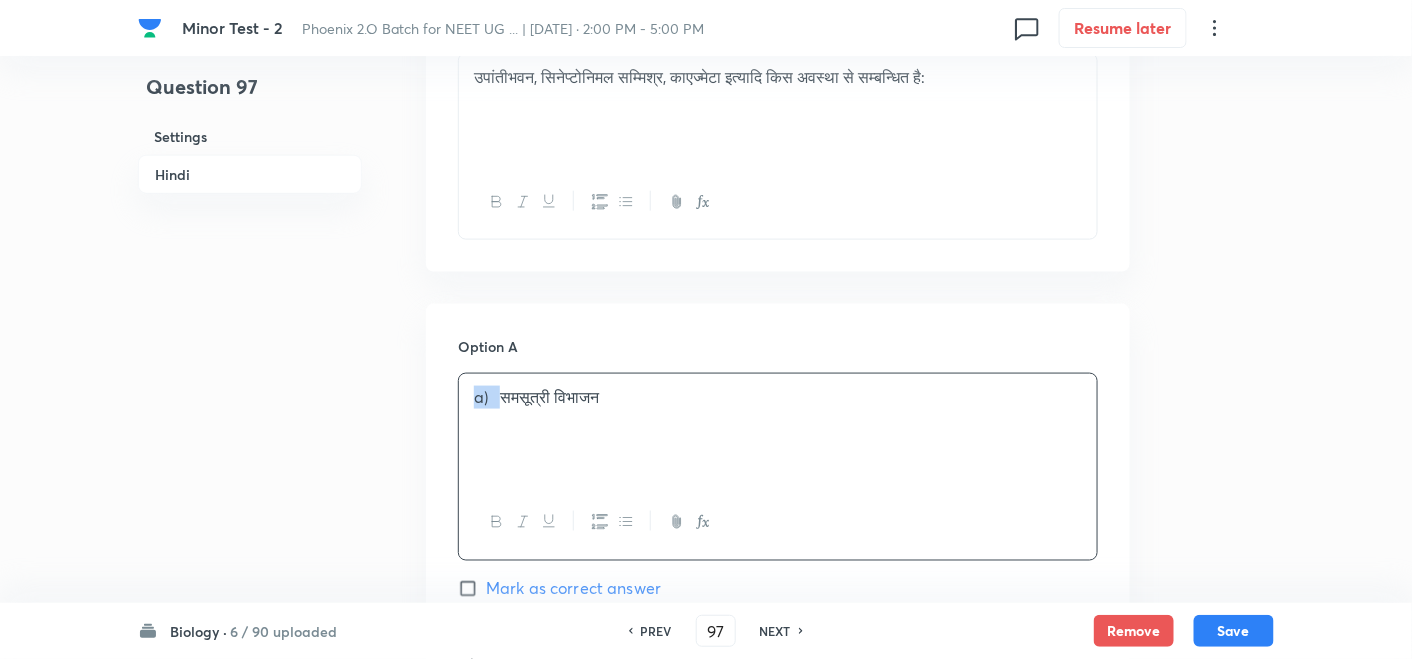 drag, startPoint x: 502, startPoint y: 399, endPoint x: 437, endPoint y: 392, distance: 65.37584 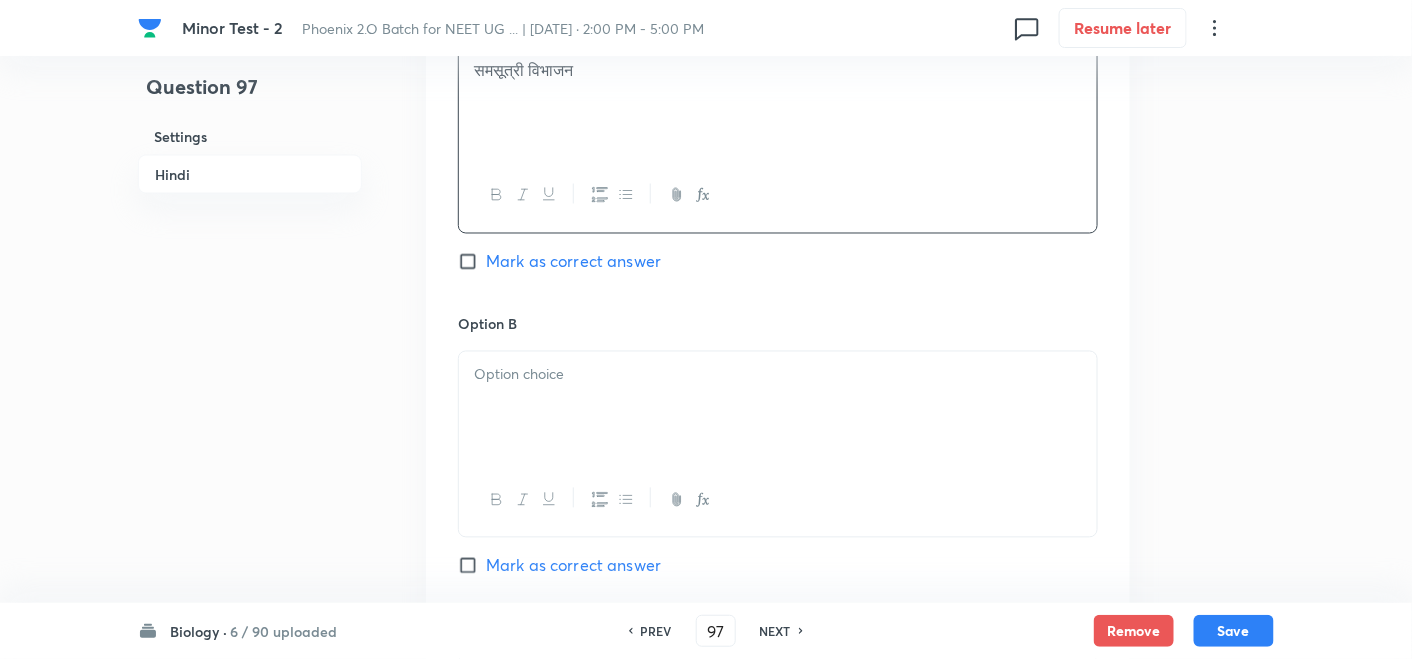 scroll, scrollTop: 1000, scrollLeft: 0, axis: vertical 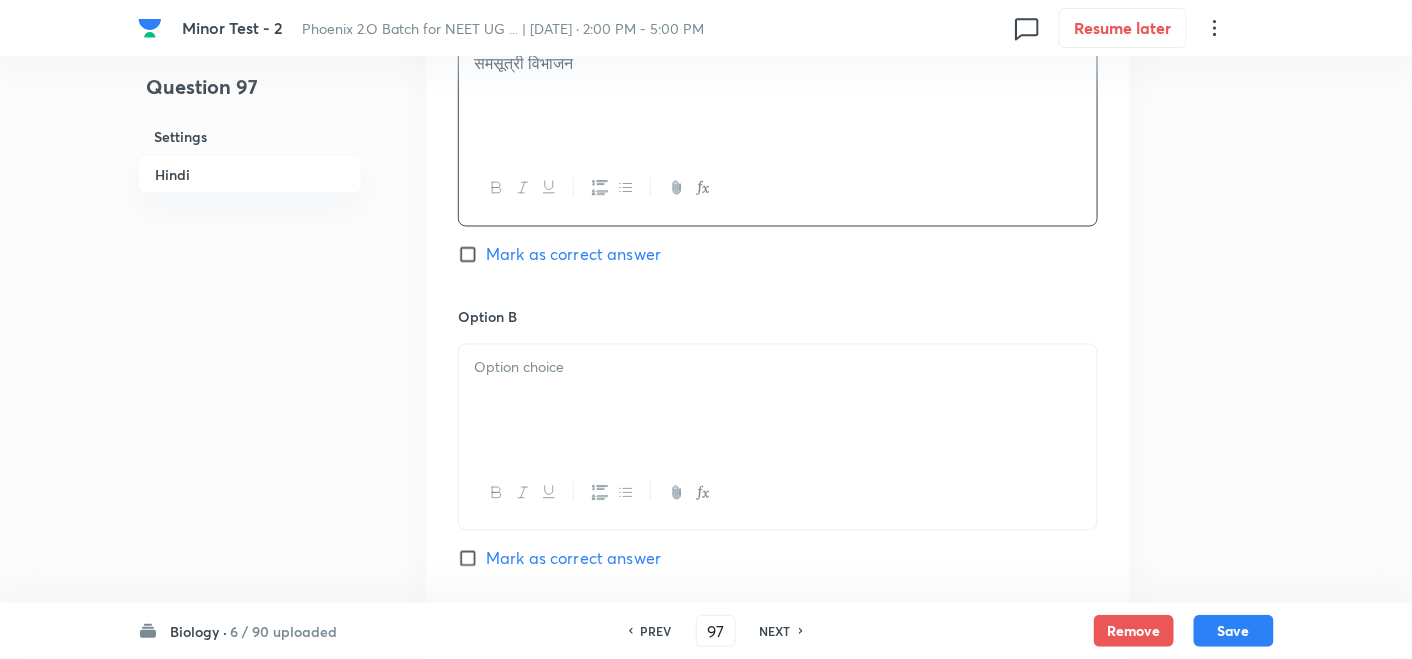 click at bounding box center (778, 401) 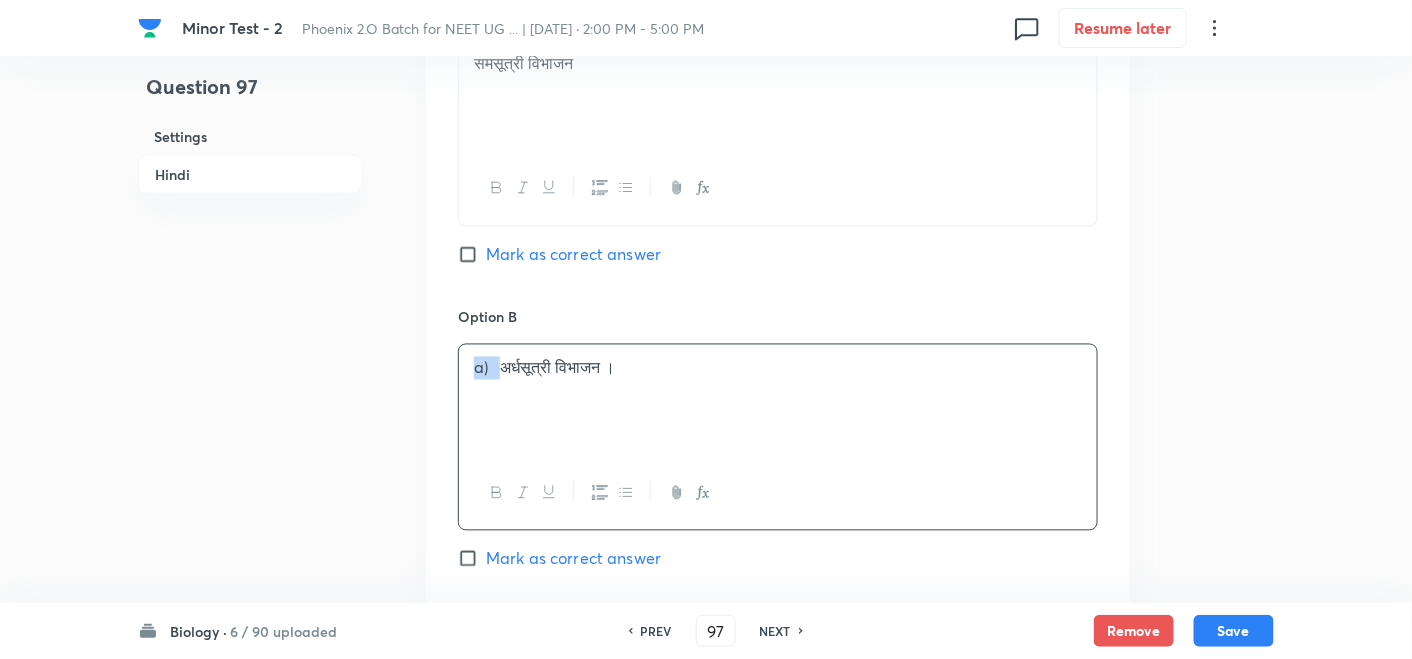 drag, startPoint x: 505, startPoint y: 373, endPoint x: 439, endPoint y: 375, distance: 66.0303 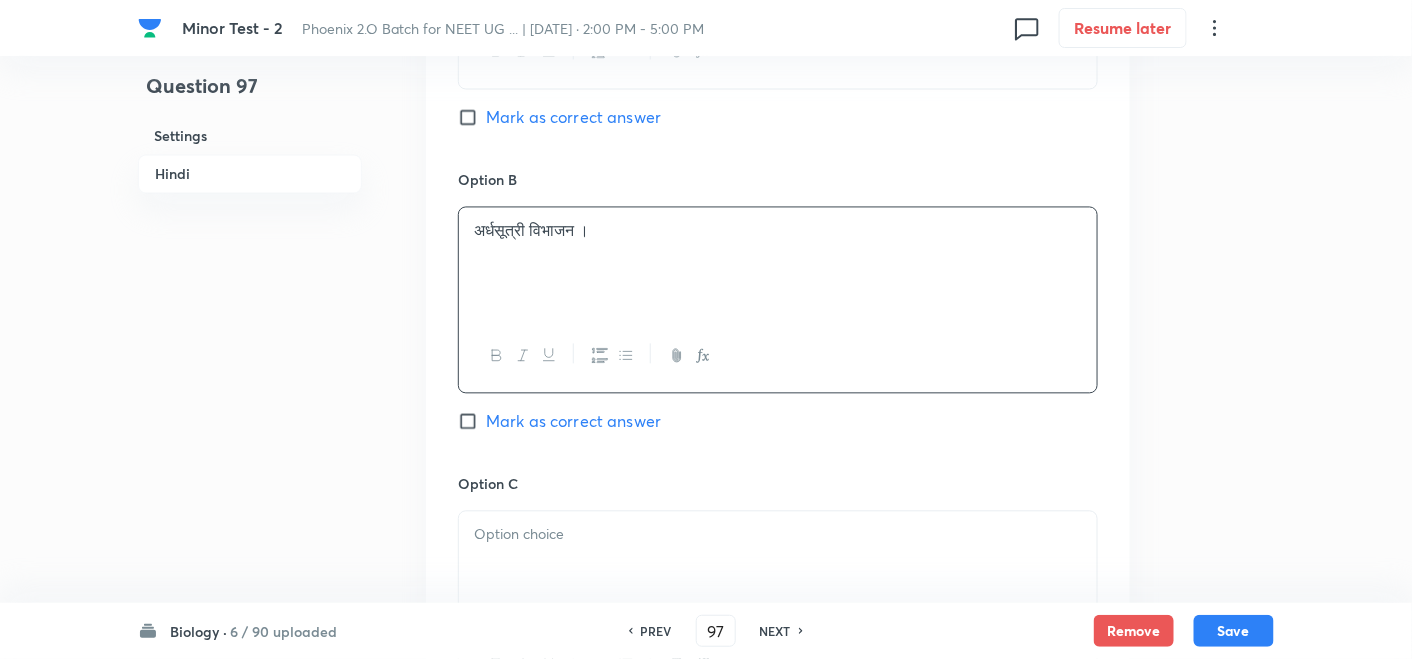 scroll, scrollTop: 1333, scrollLeft: 0, axis: vertical 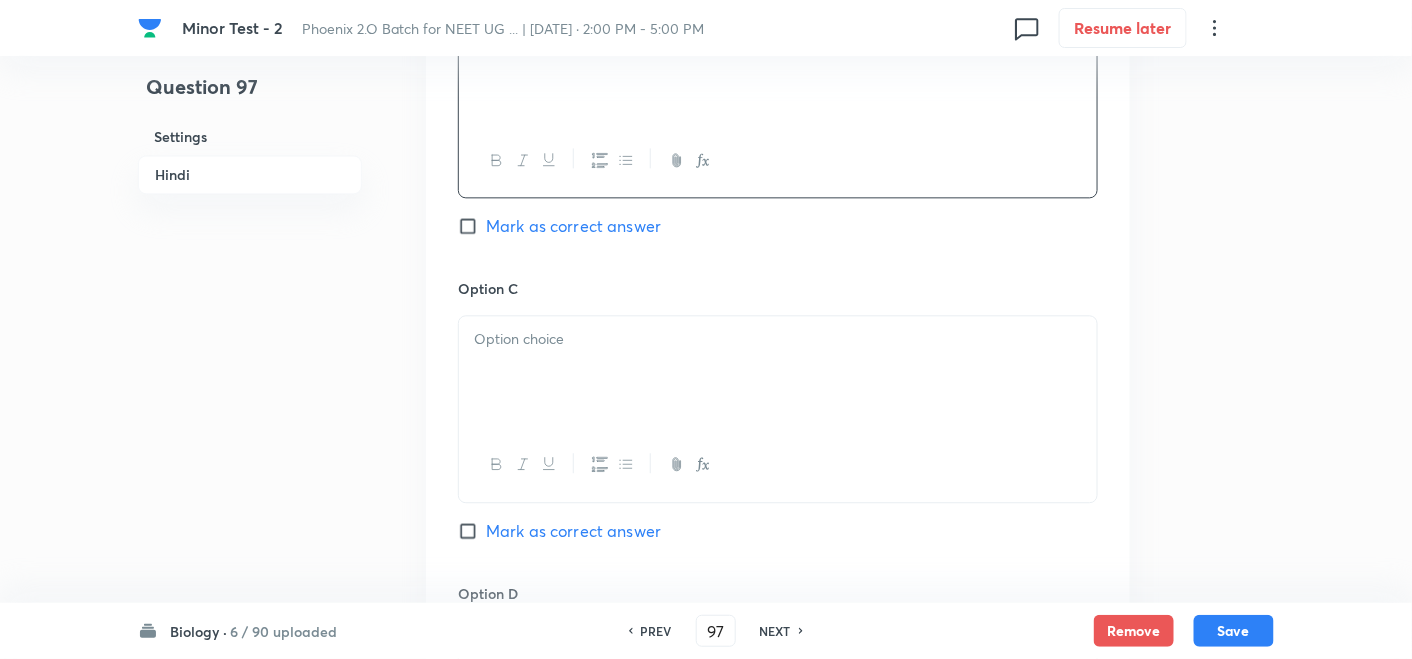click at bounding box center [778, 372] 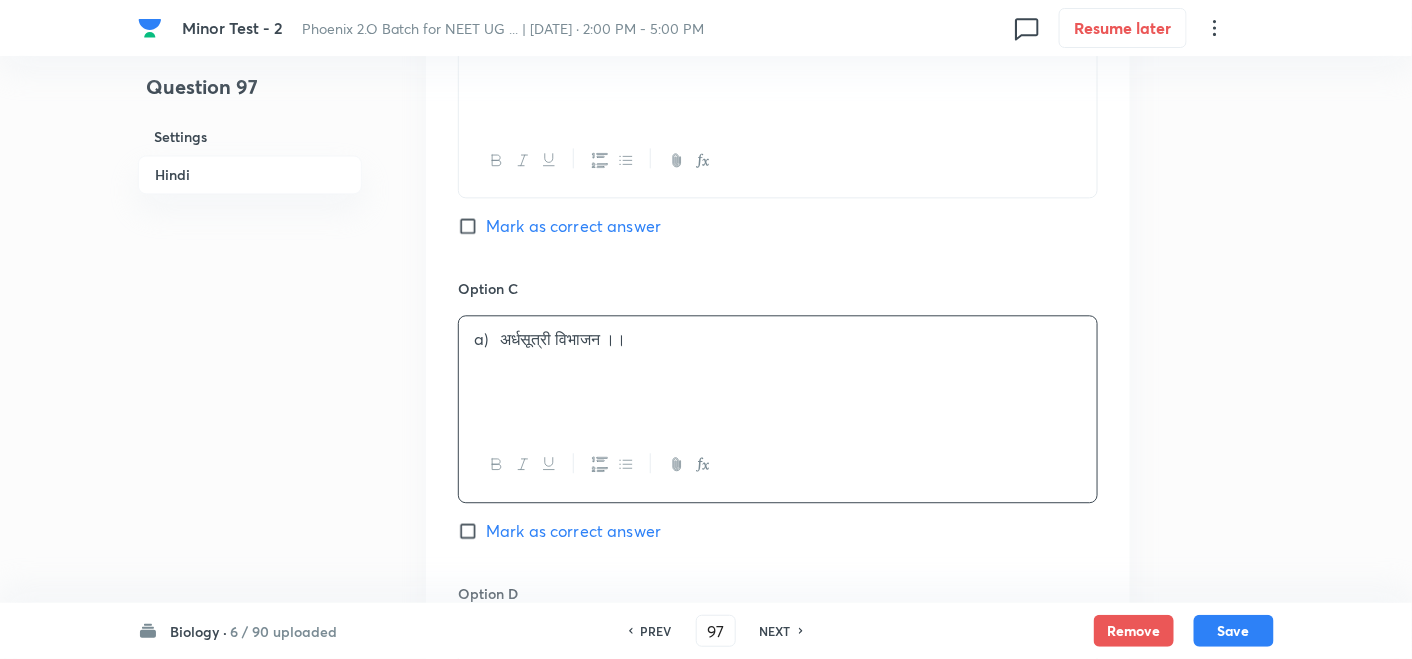 click on "a)   अर्धसूत्री विभाजन ।।" at bounding box center (778, 339) 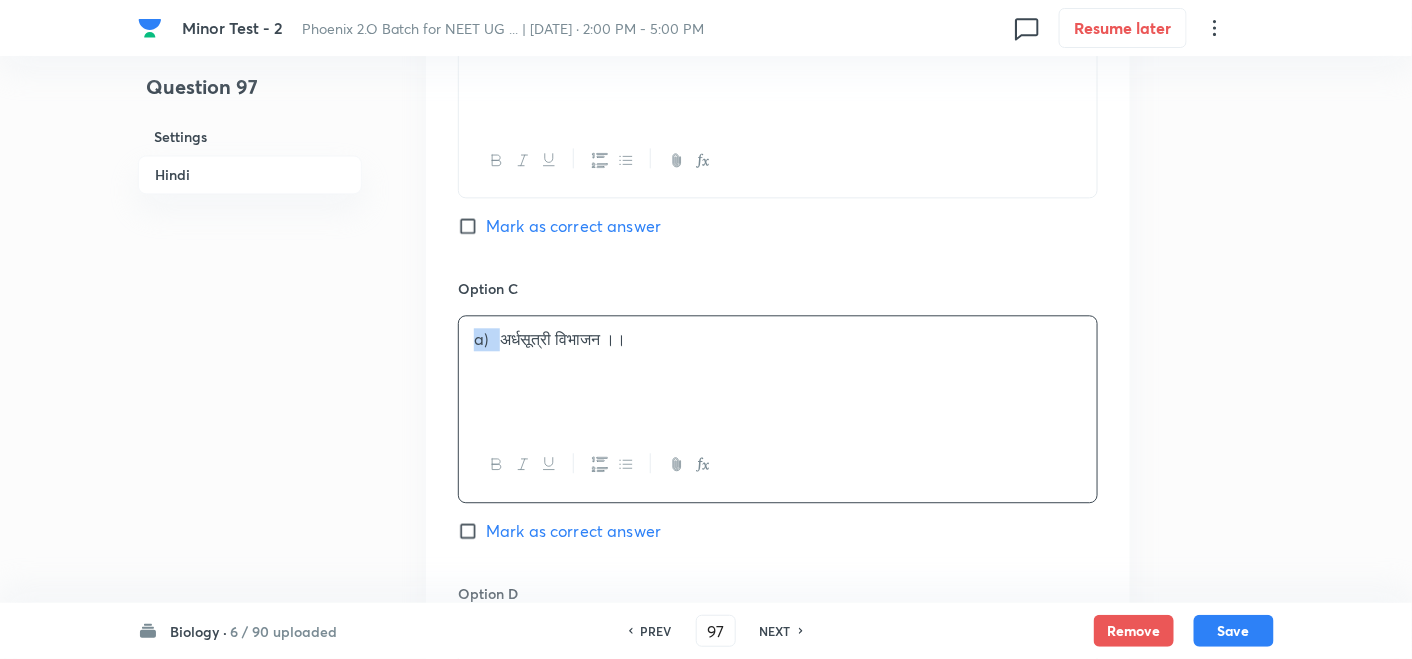 drag, startPoint x: 501, startPoint y: 344, endPoint x: 465, endPoint y: 331, distance: 38.27532 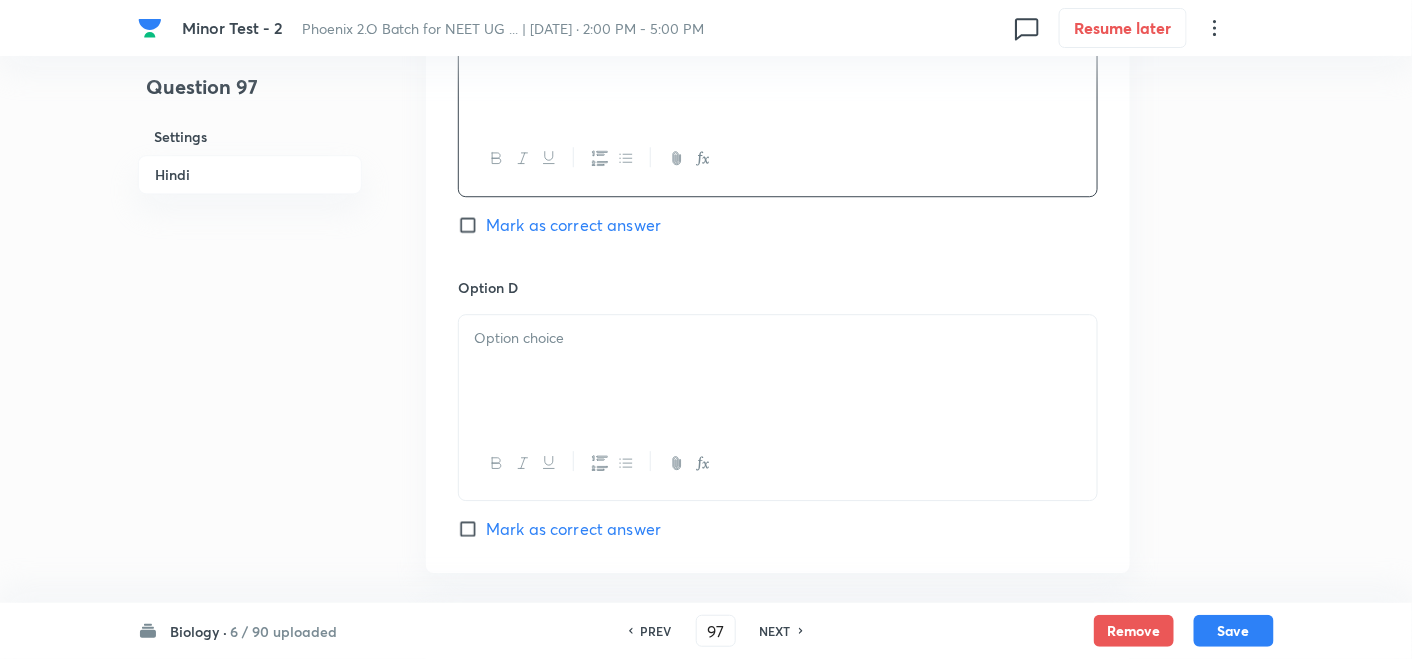scroll, scrollTop: 1666, scrollLeft: 0, axis: vertical 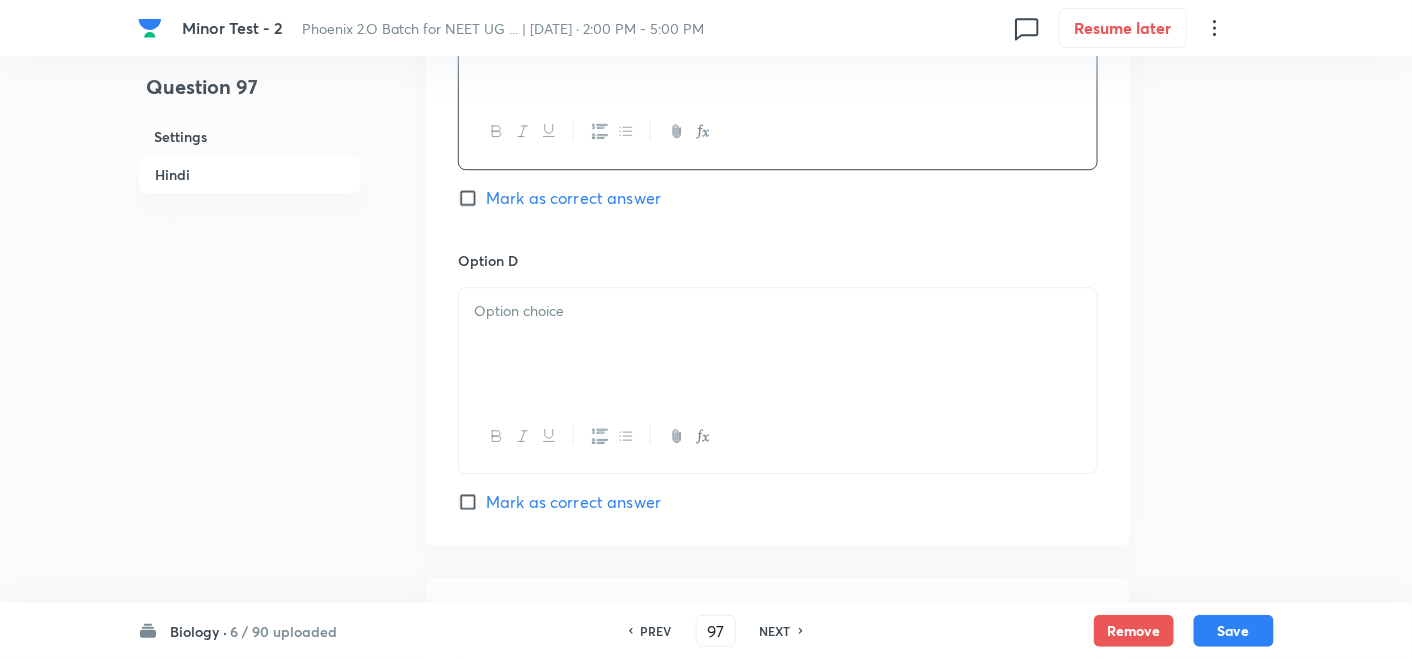 click on "Mark as correct answer" at bounding box center (573, 198) 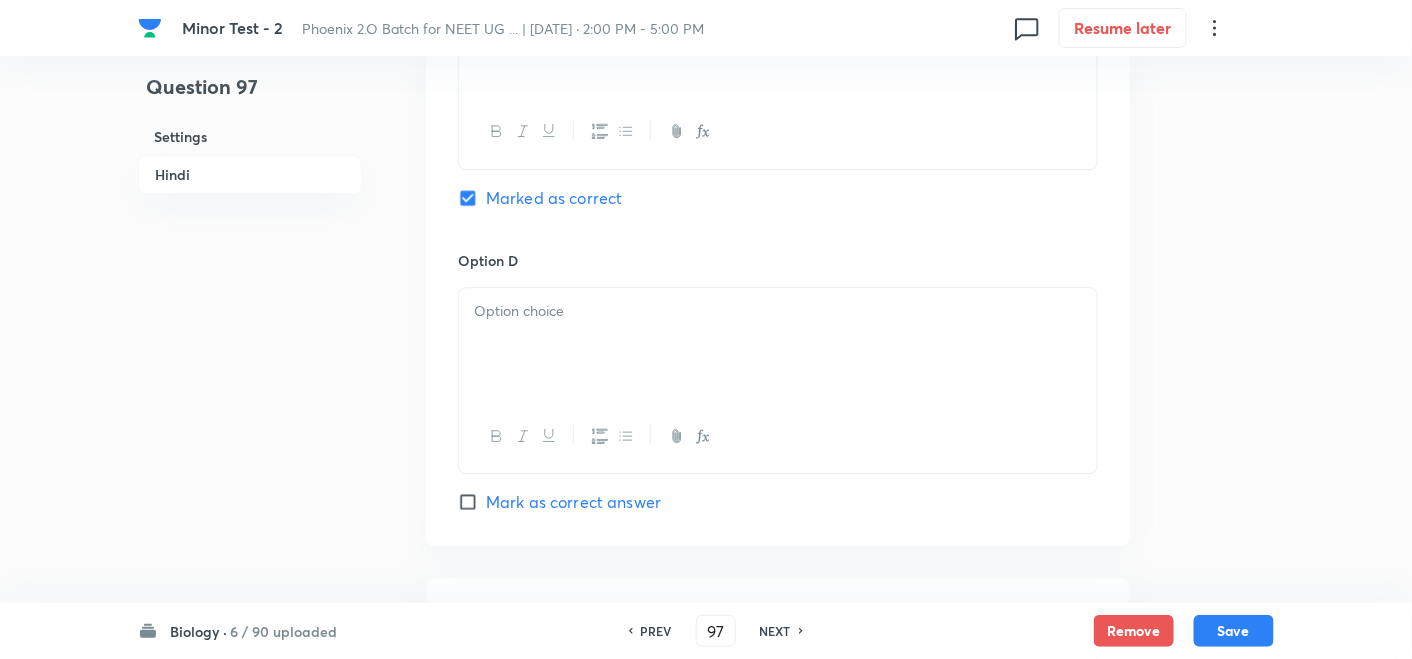 click at bounding box center (778, 344) 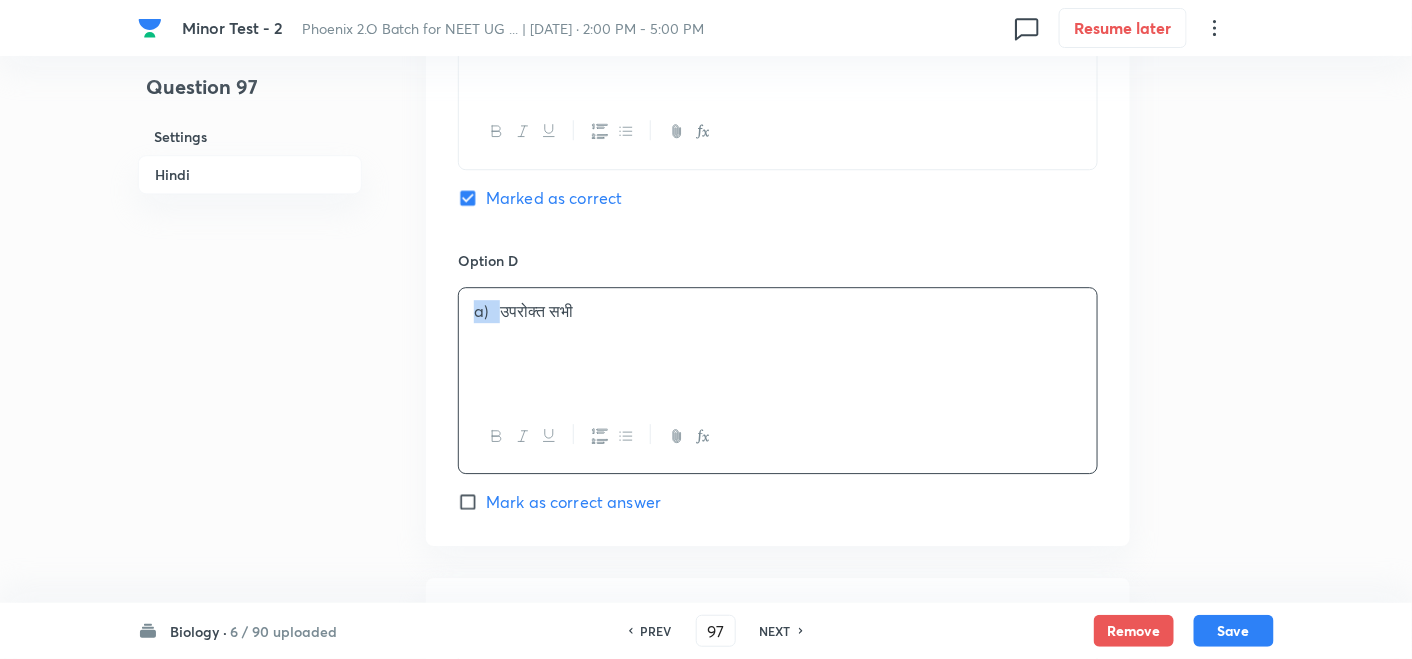 drag, startPoint x: 505, startPoint y: 319, endPoint x: 467, endPoint y: 295, distance: 44.94441 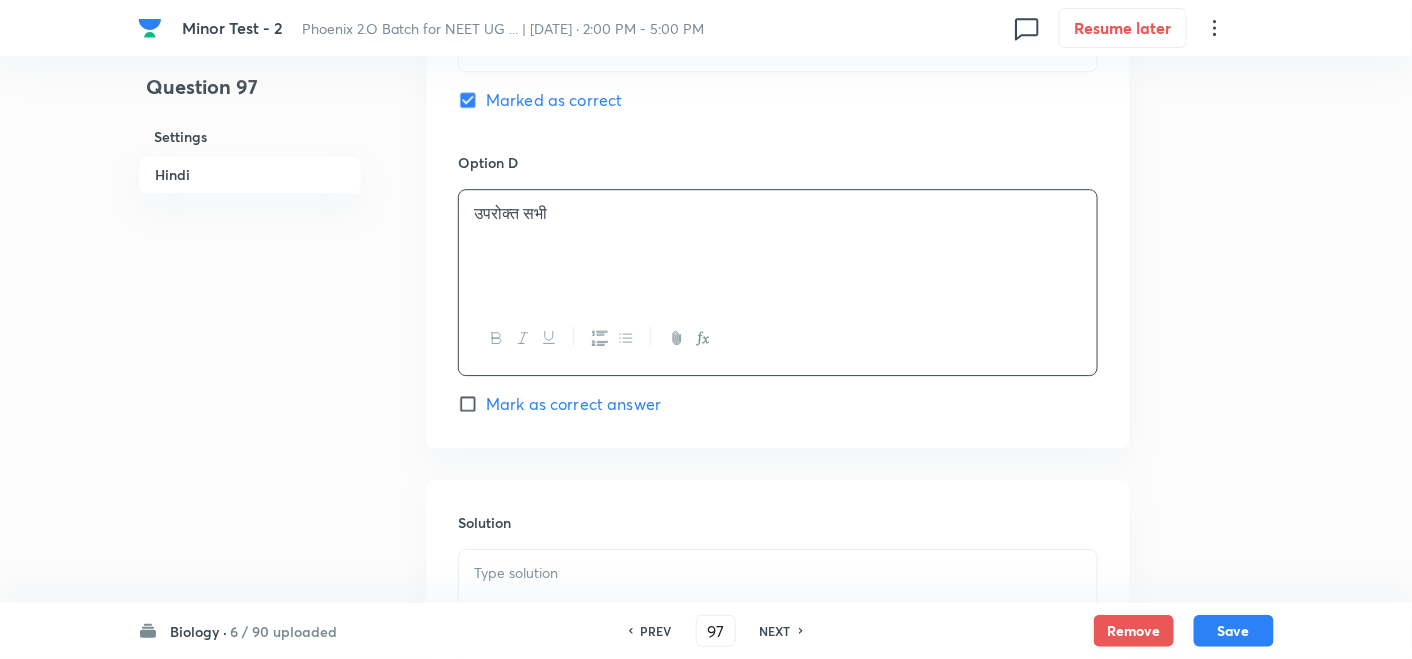 scroll, scrollTop: 1888, scrollLeft: 0, axis: vertical 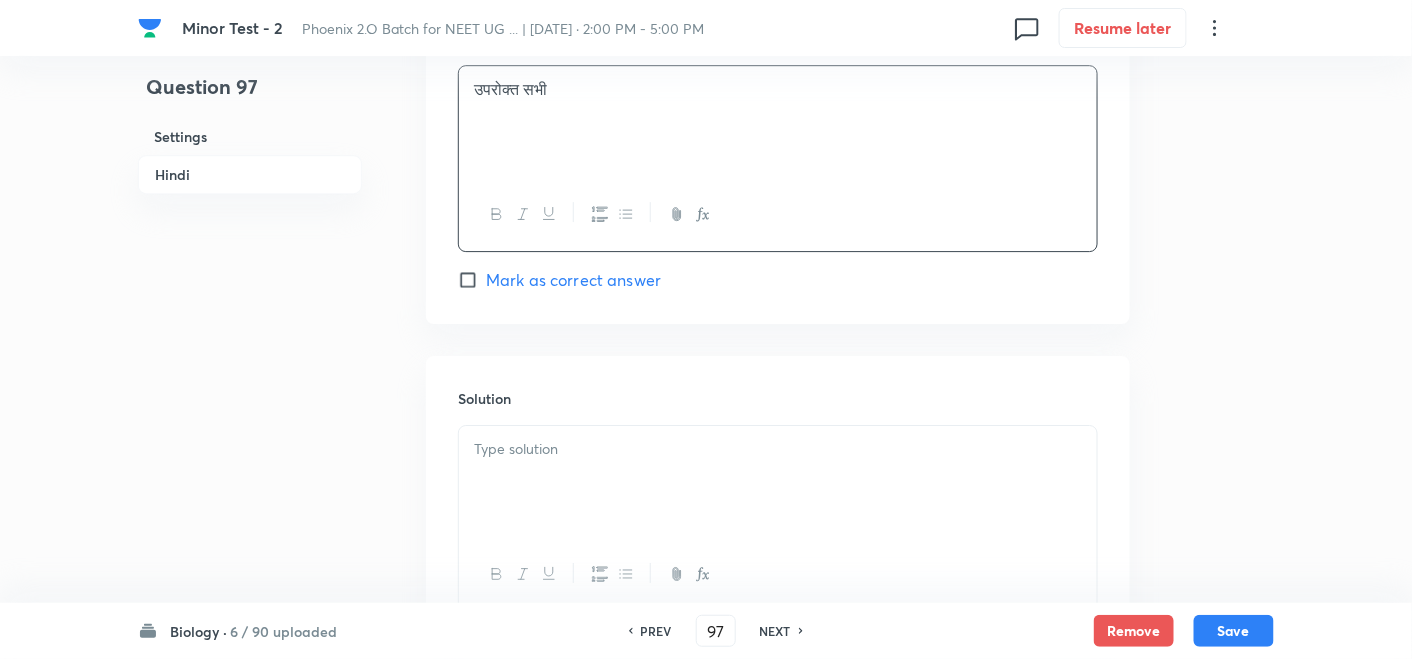 click at bounding box center (778, 449) 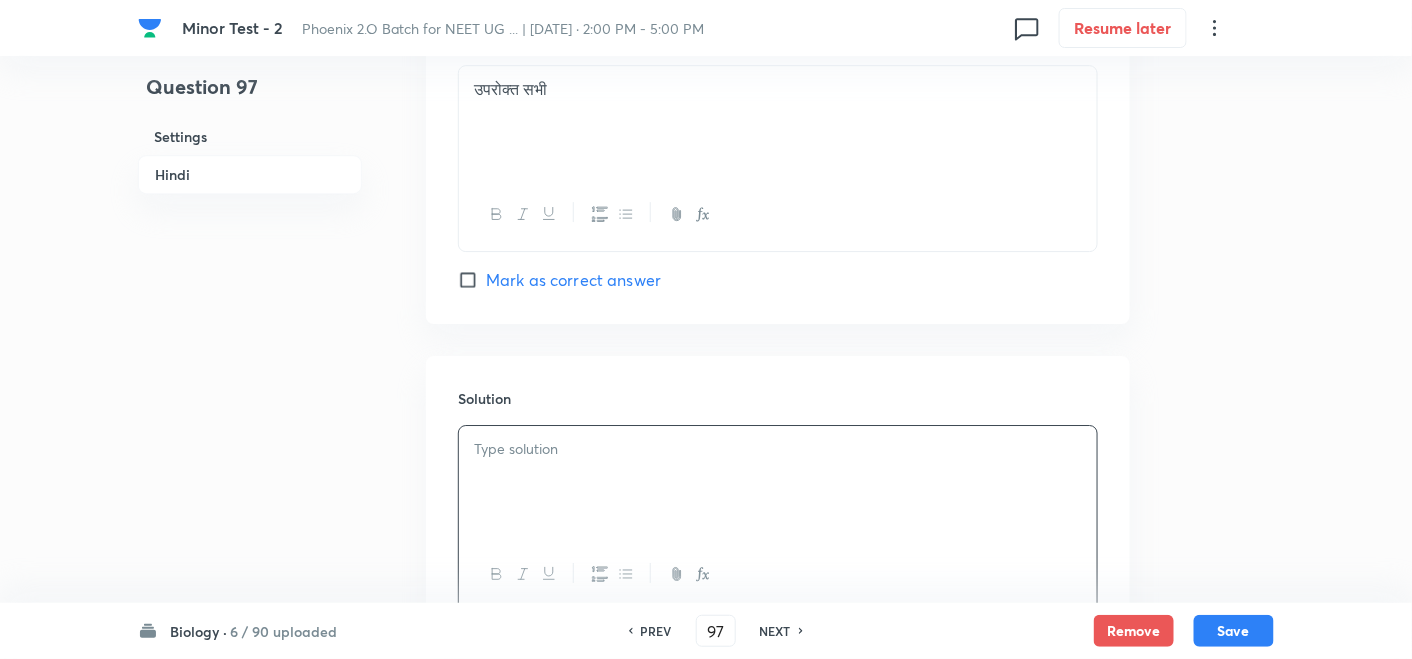 type 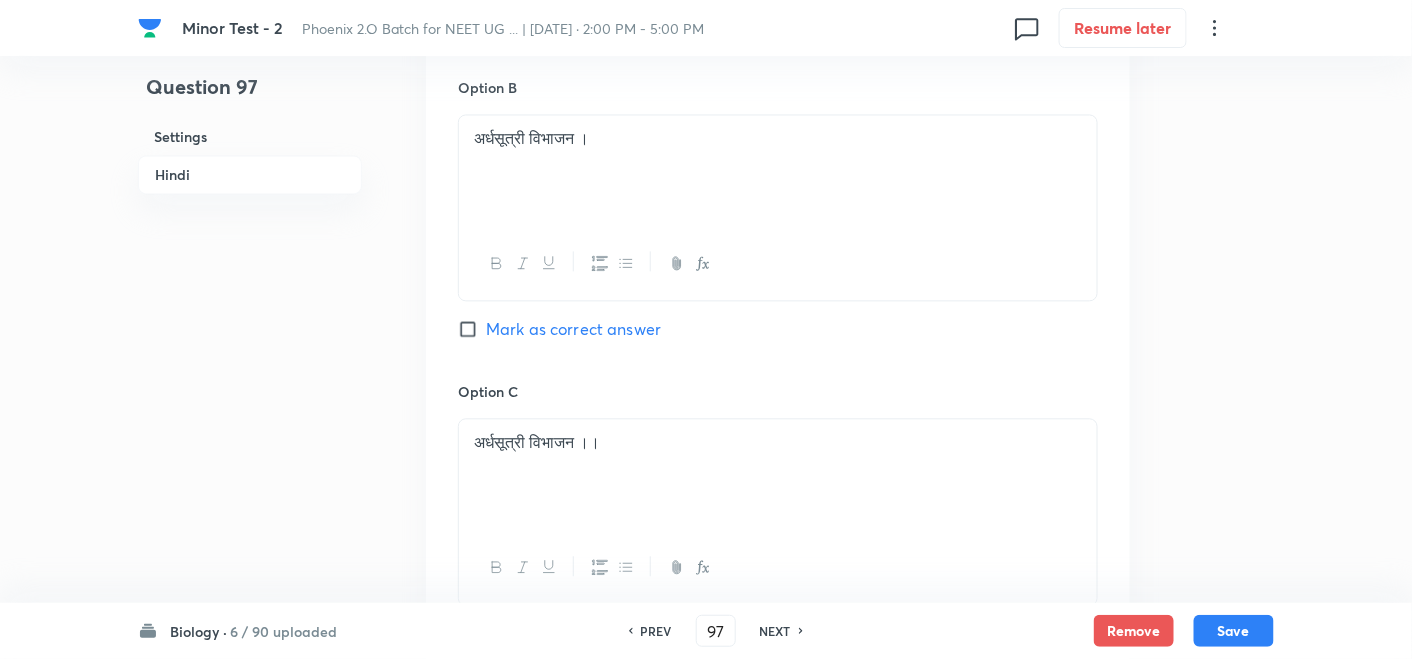 scroll, scrollTop: 1222, scrollLeft: 0, axis: vertical 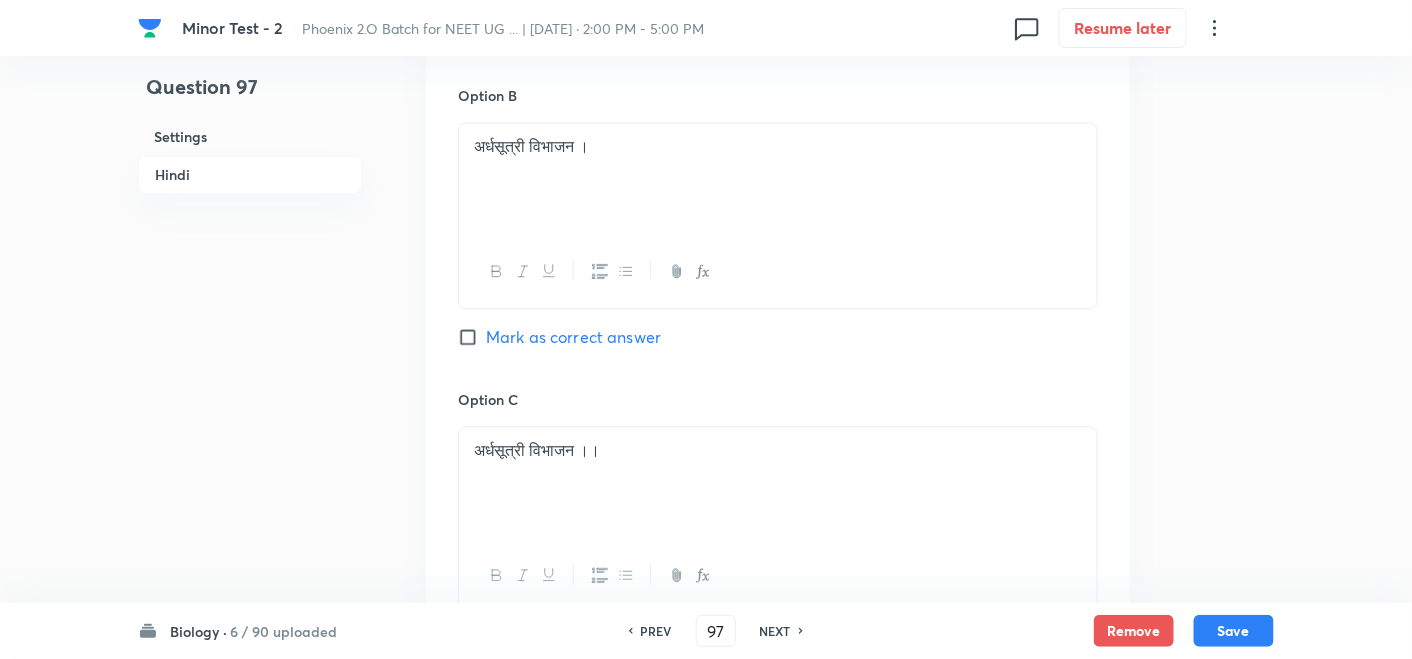 click on "Mark as correct answer" at bounding box center [573, 337] 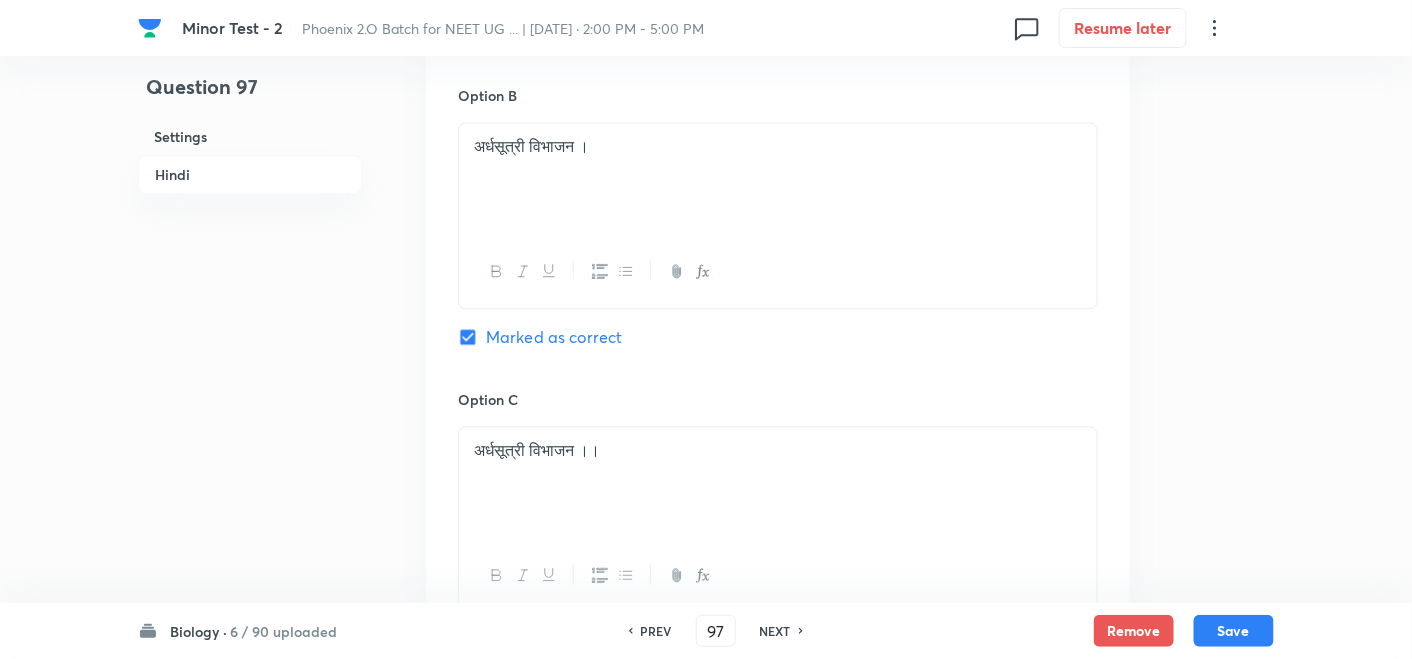 checkbox on "false" 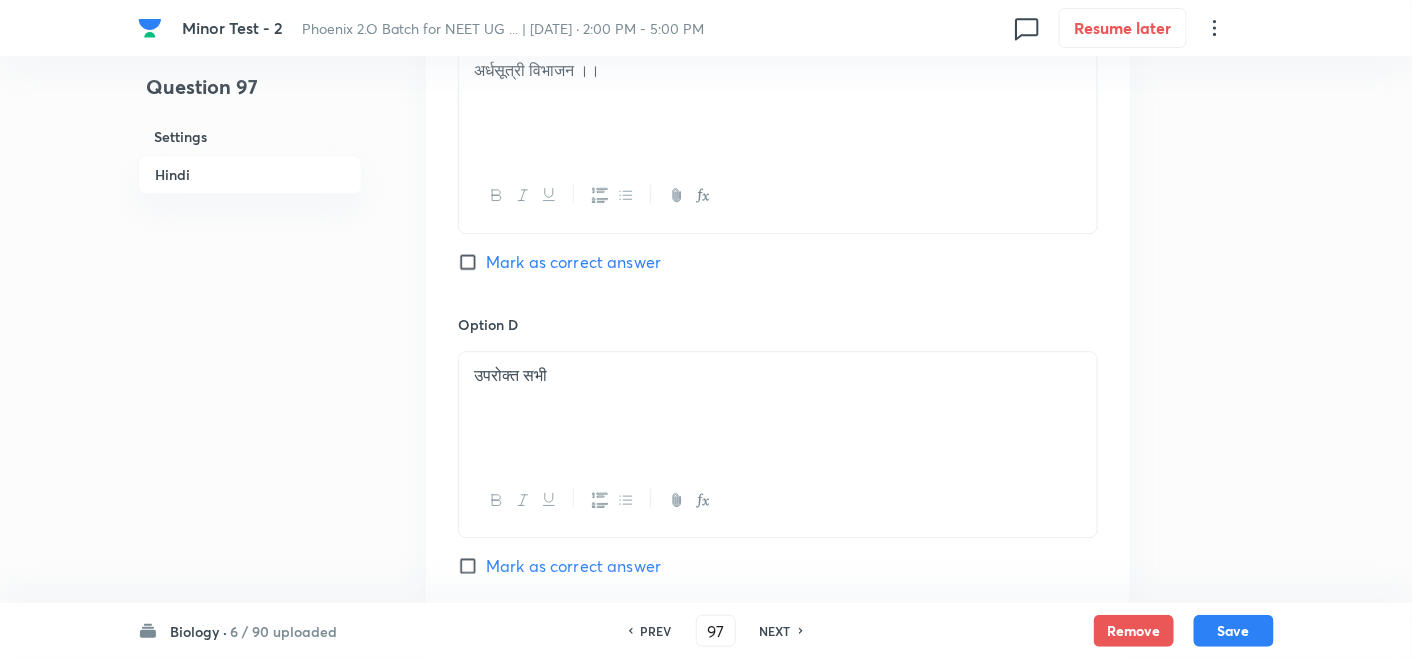 scroll, scrollTop: 1777, scrollLeft: 0, axis: vertical 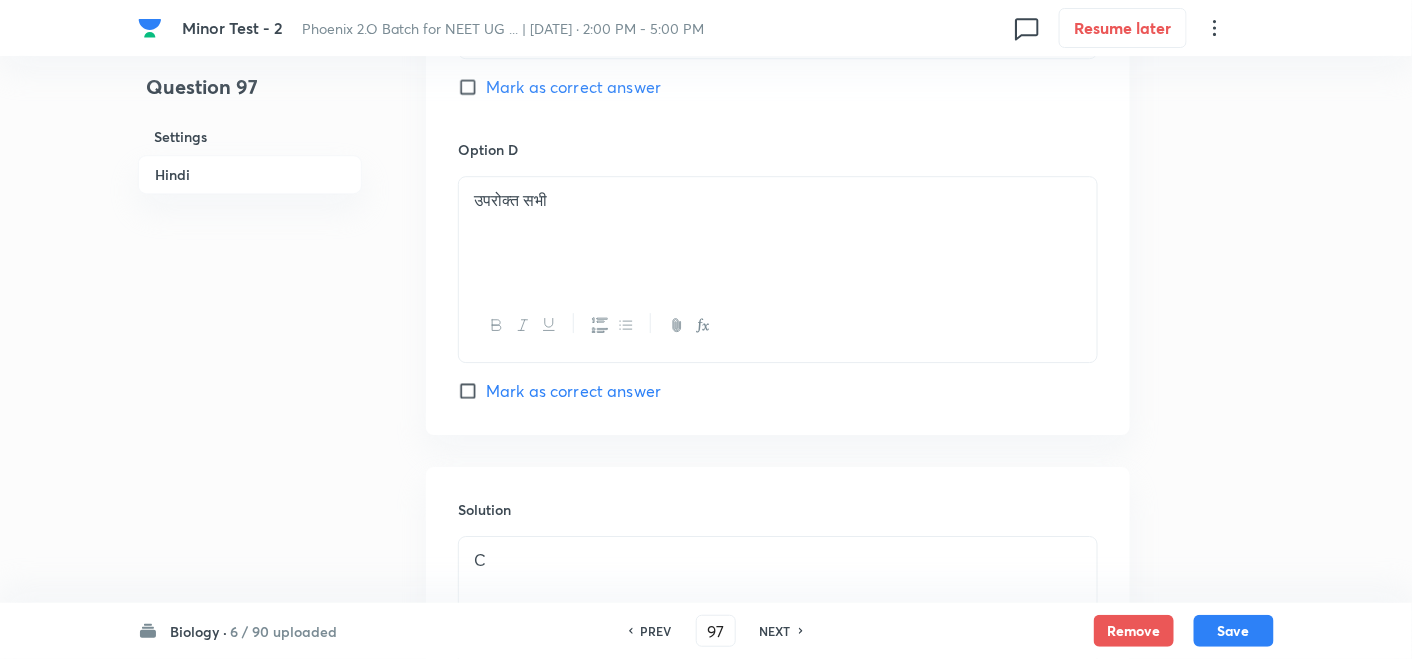 click on "C" at bounding box center (778, 560) 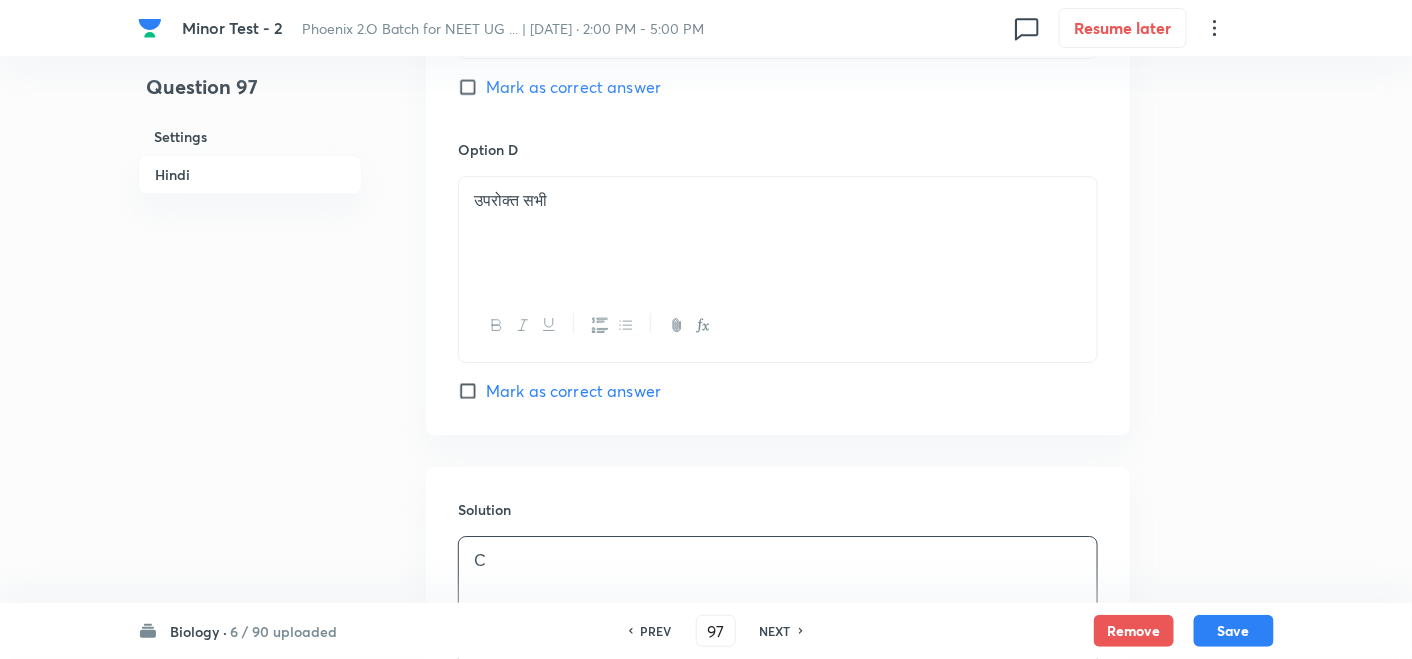 click on "C" at bounding box center [778, 560] 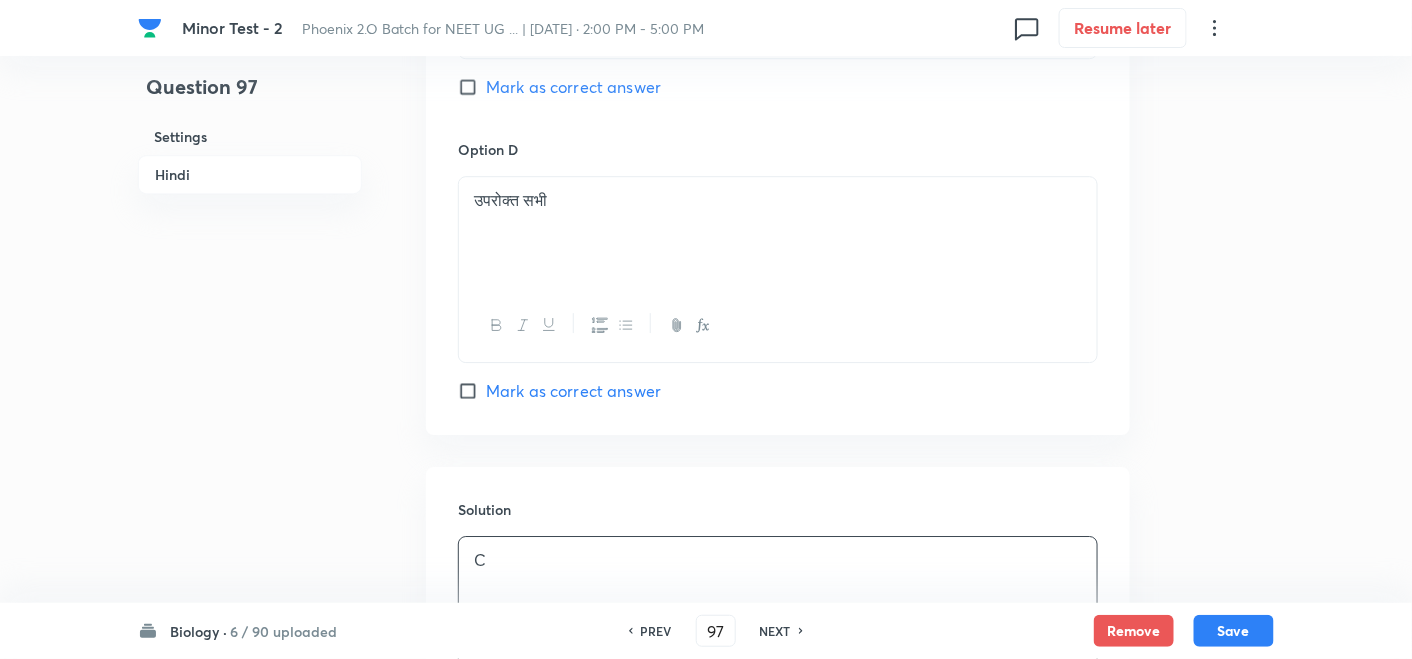 click on "C" at bounding box center (778, 560) 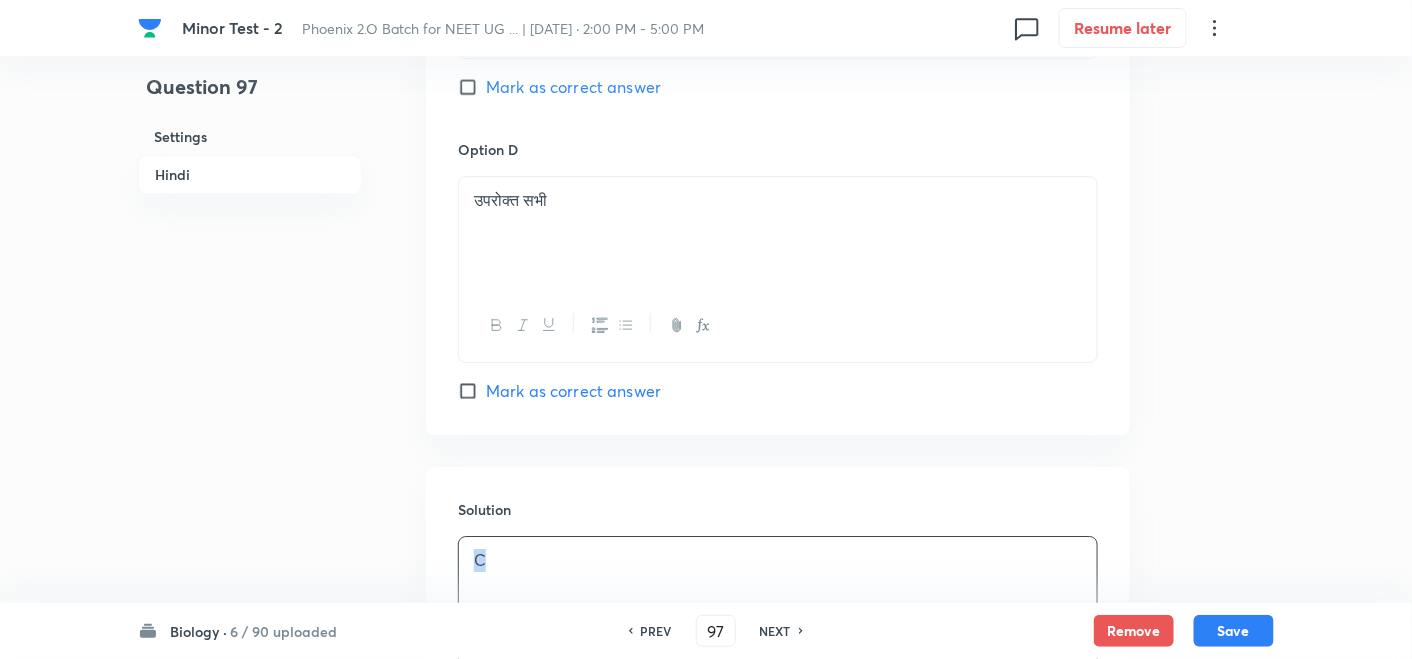 click on "C" at bounding box center (778, 560) 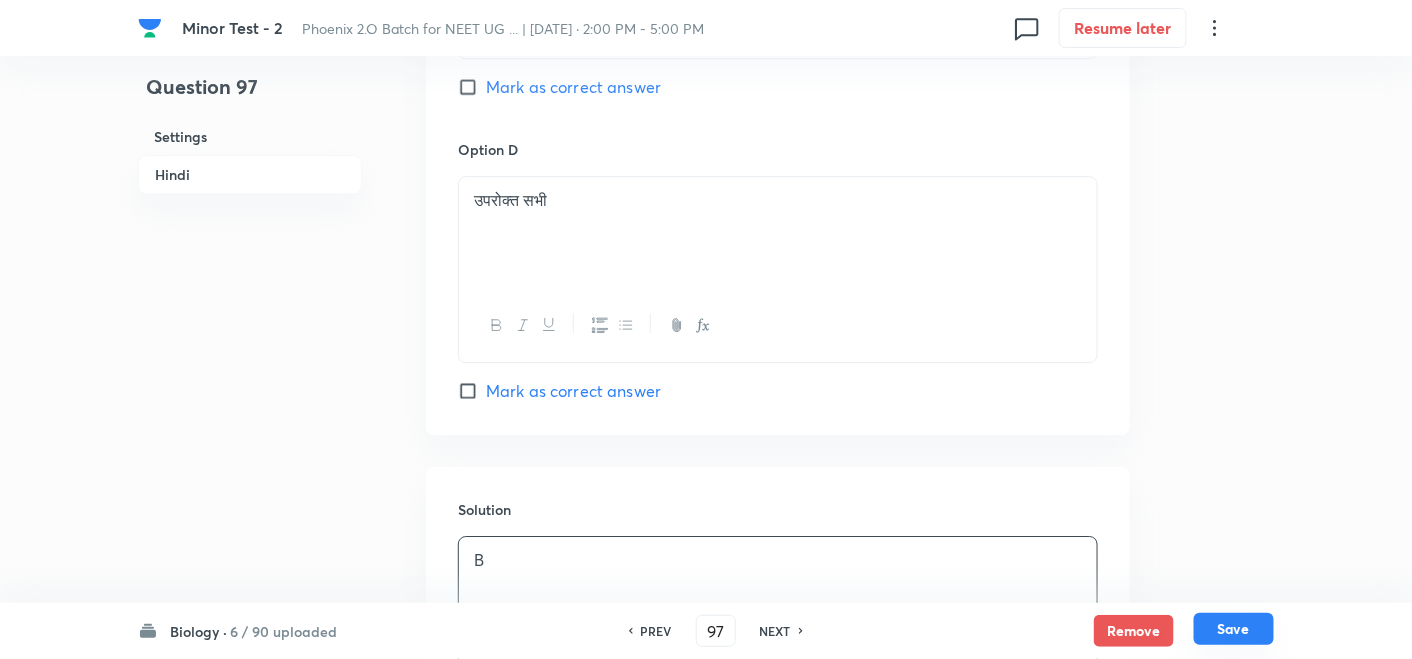 click on "Save" at bounding box center [1234, 629] 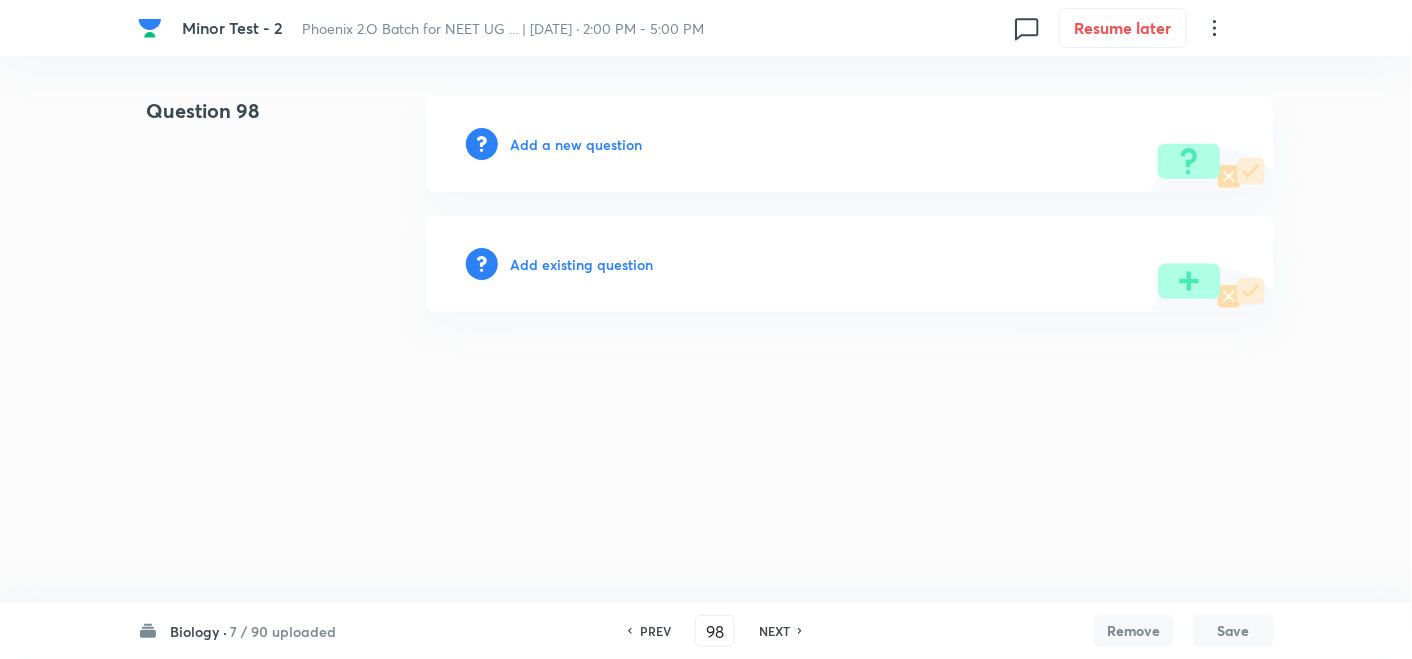 scroll, scrollTop: 0, scrollLeft: 0, axis: both 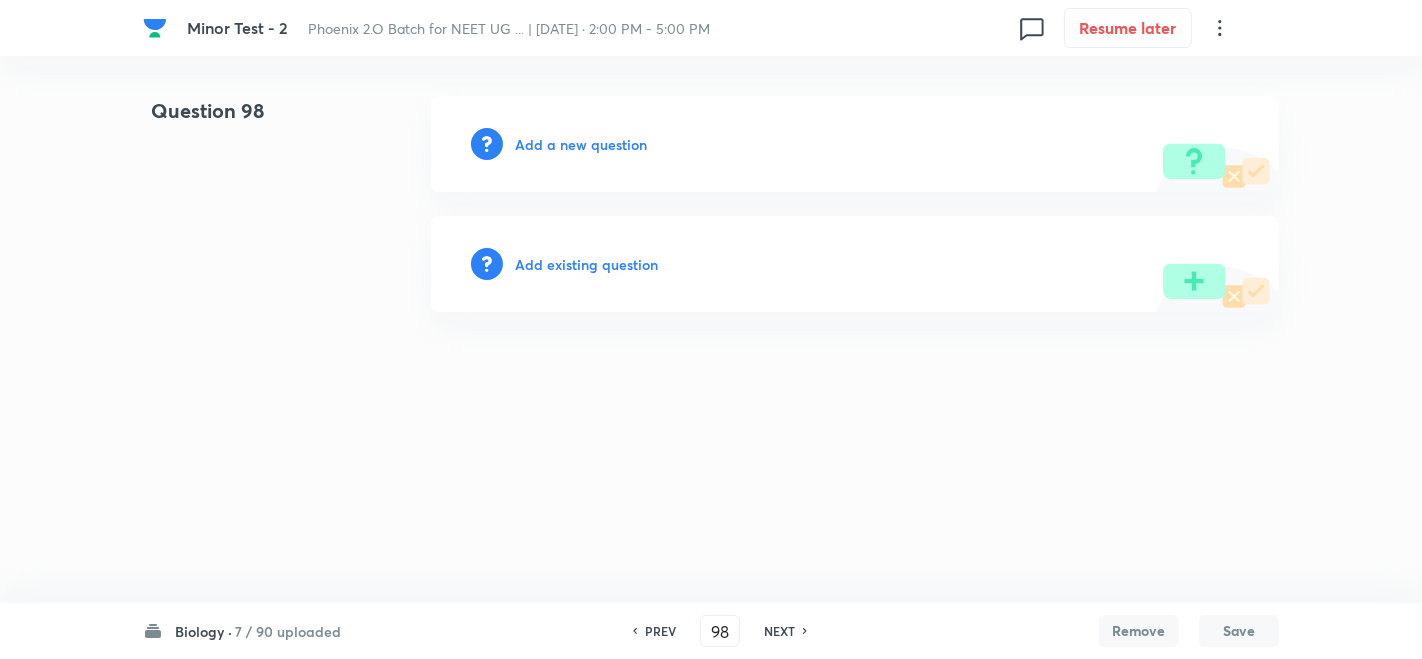 click on "PREV" at bounding box center (660, 631) 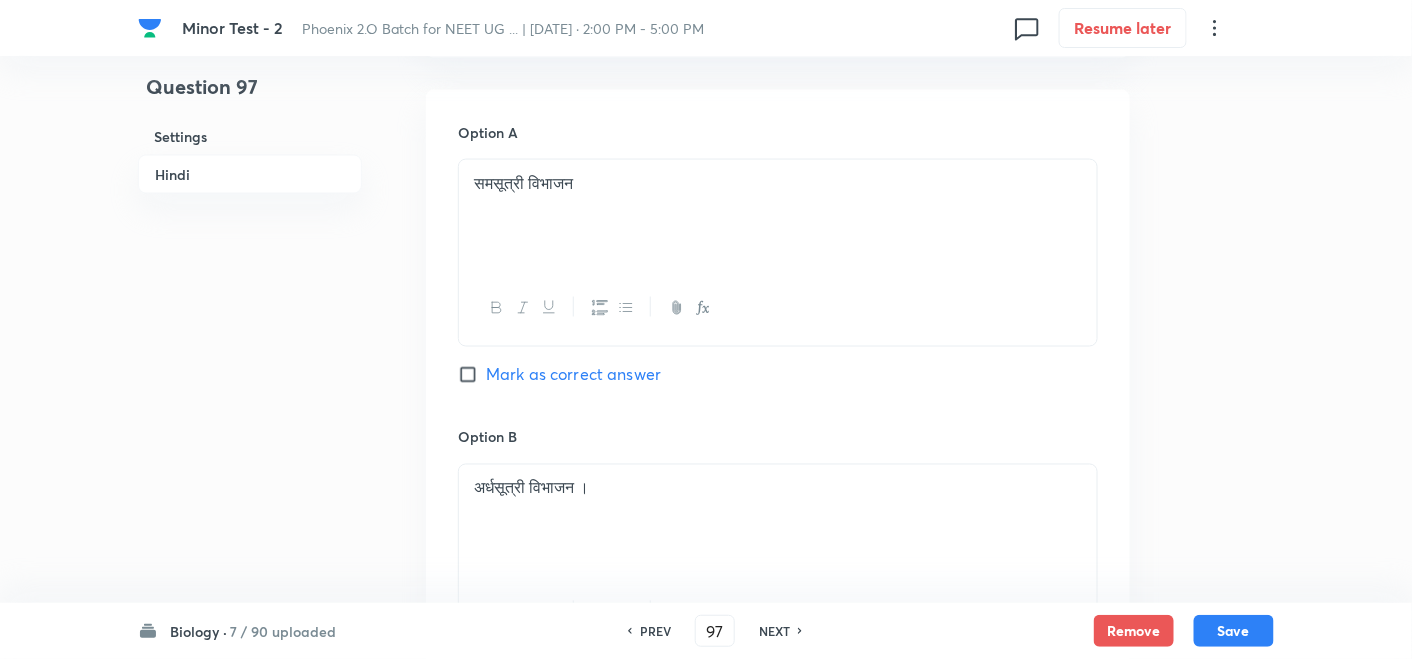 scroll, scrollTop: 888, scrollLeft: 0, axis: vertical 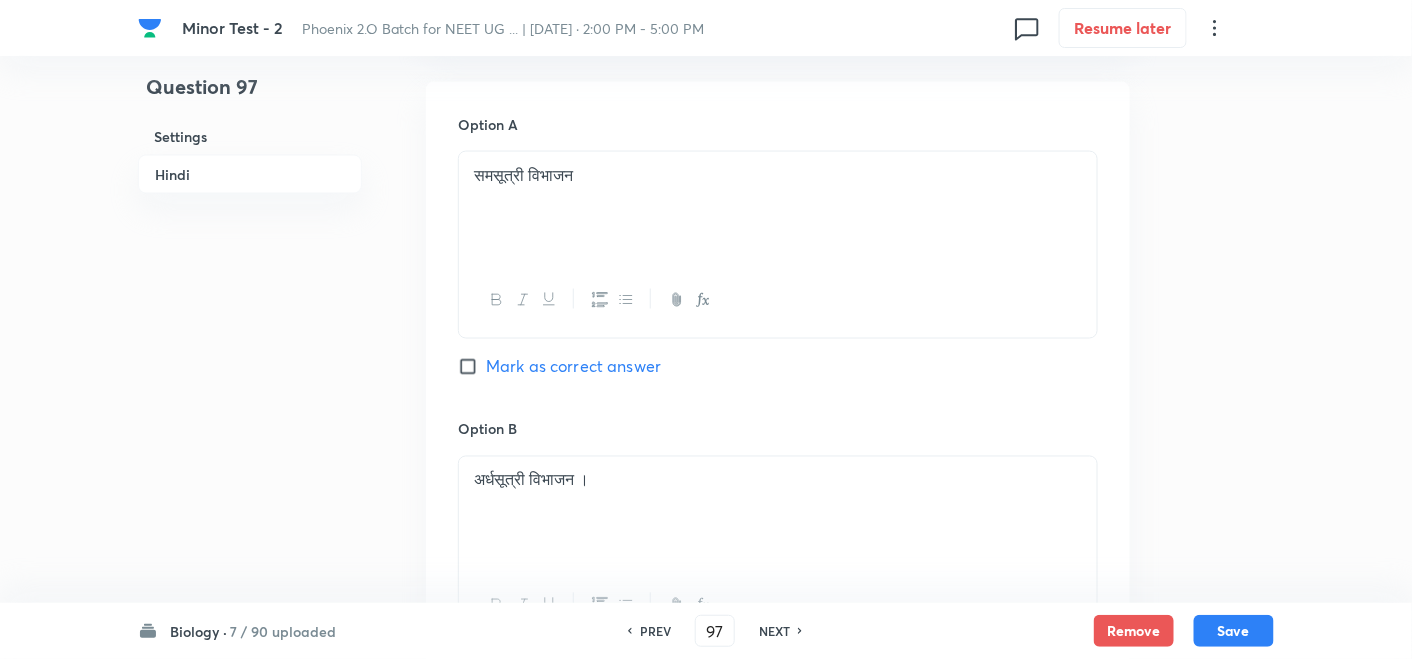 click on "NEXT" at bounding box center (774, 631) 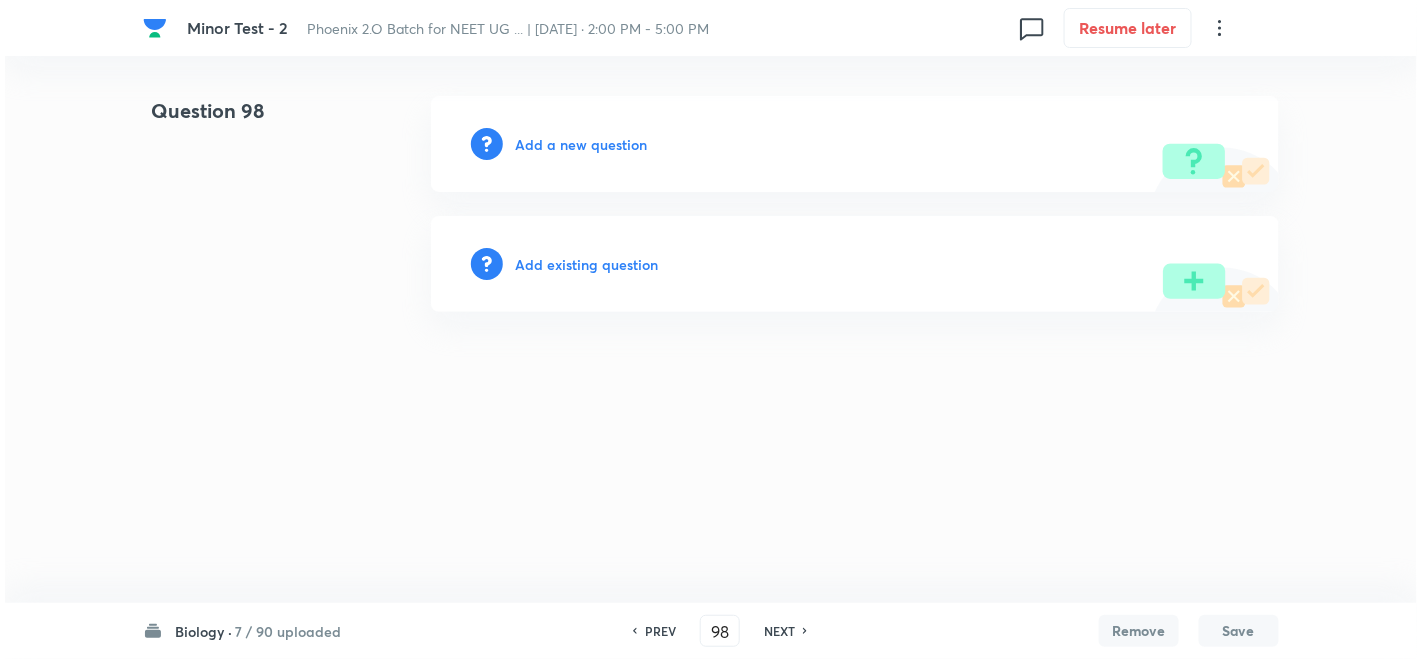 scroll, scrollTop: 0, scrollLeft: 0, axis: both 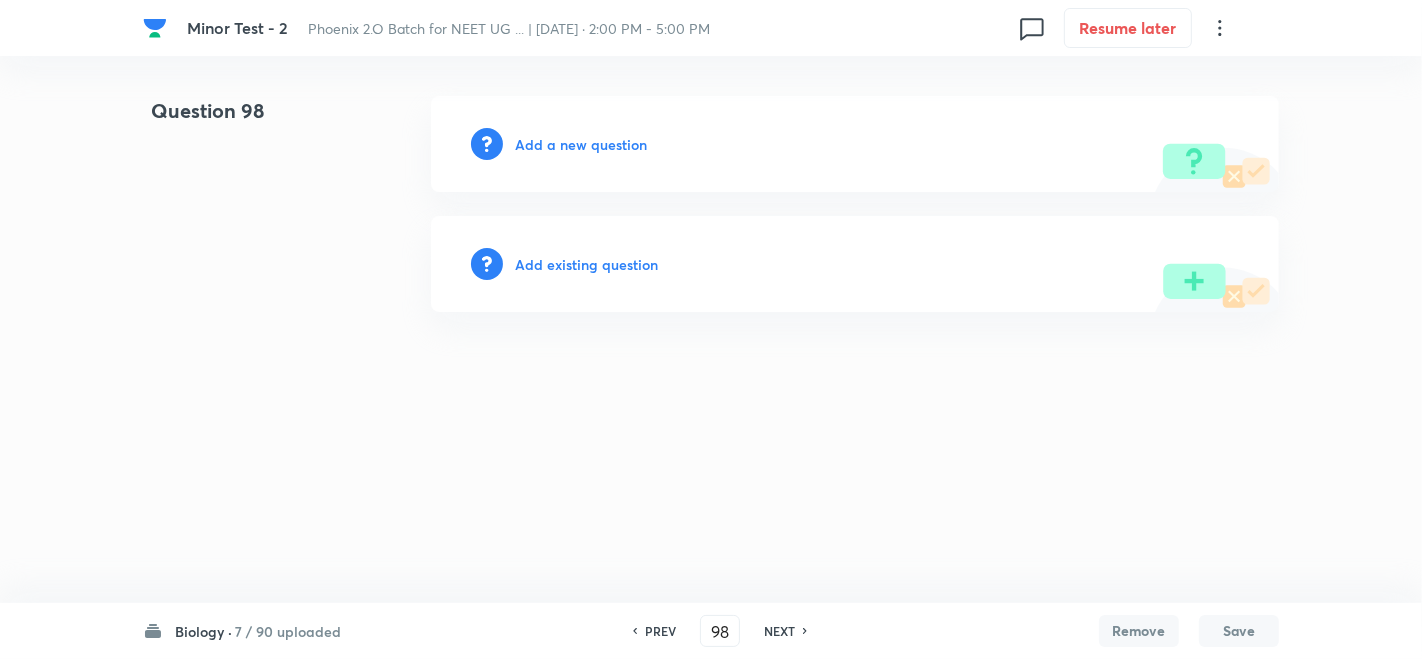 click on "Add a new question" at bounding box center [581, 144] 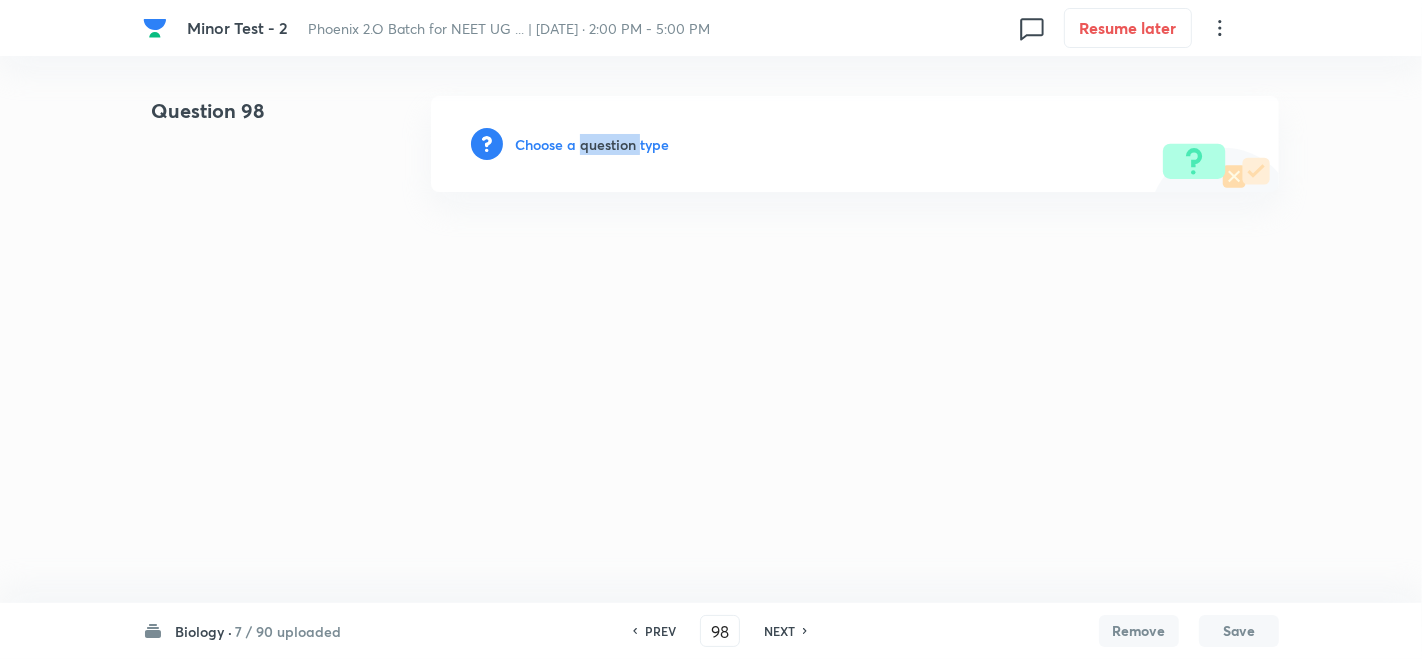 click on "Choose a question type" at bounding box center [592, 144] 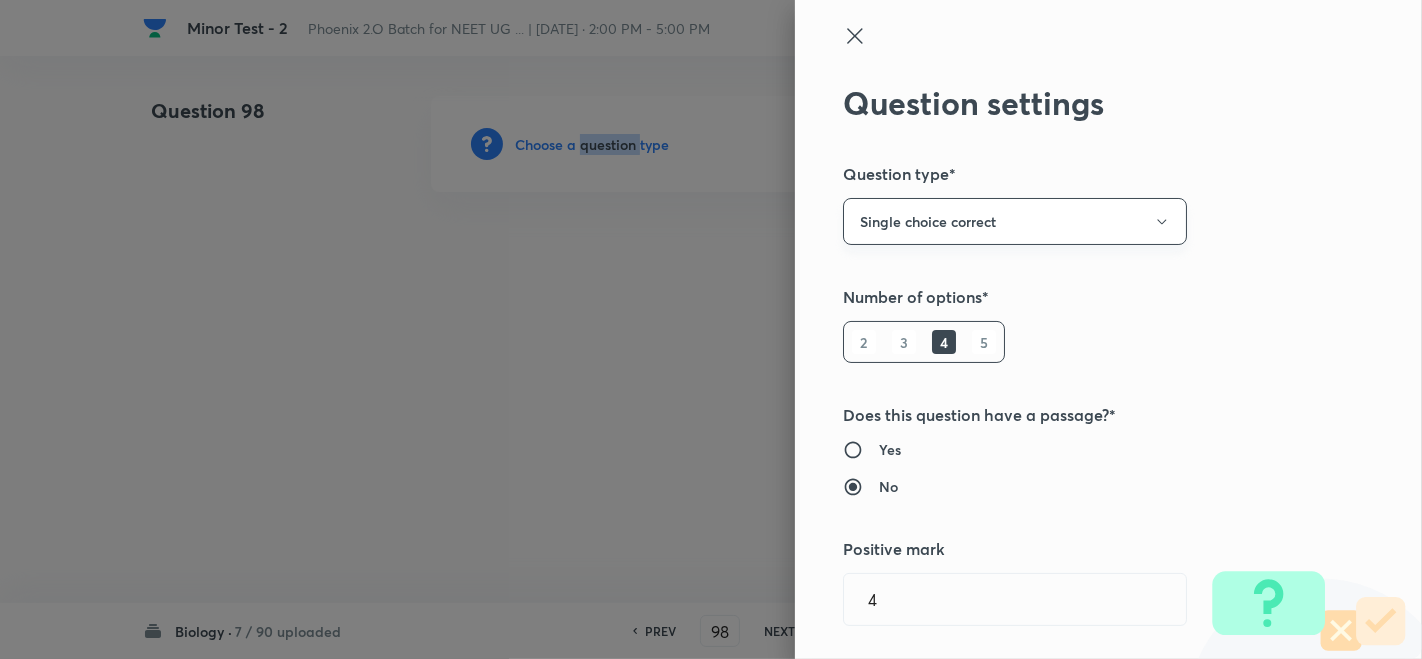 type 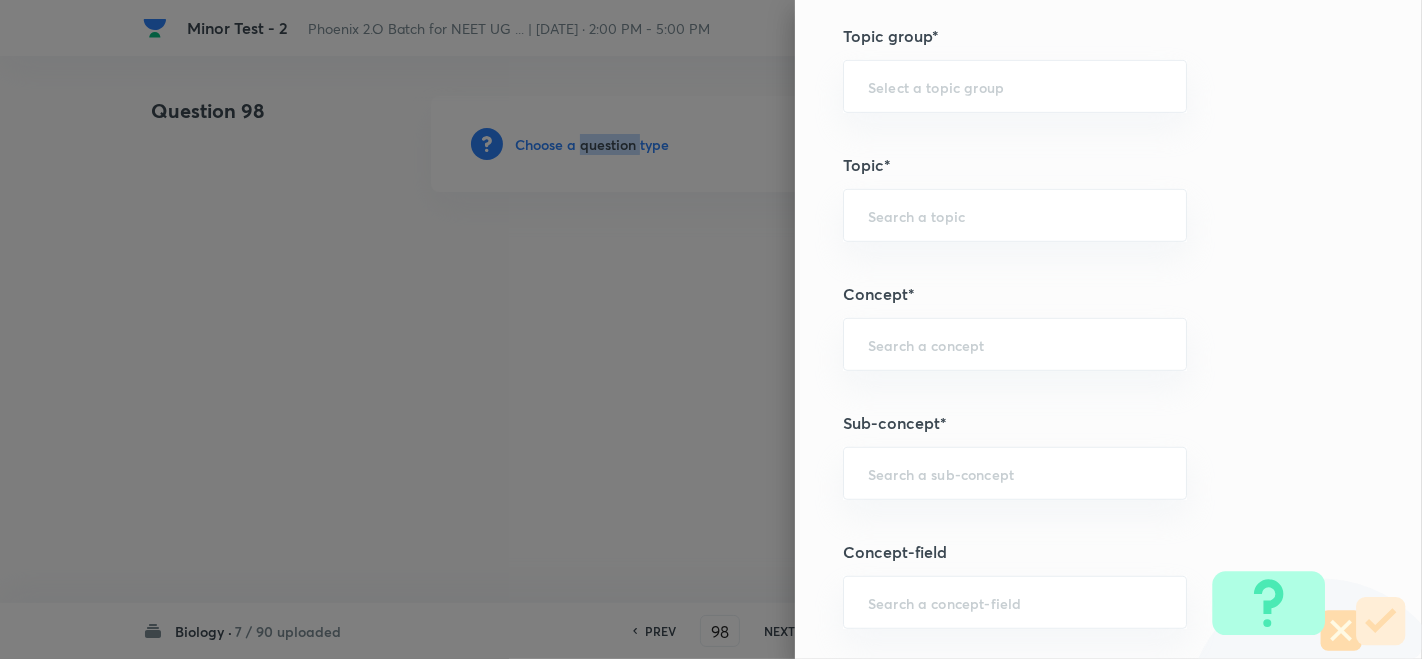 scroll, scrollTop: 888, scrollLeft: 0, axis: vertical 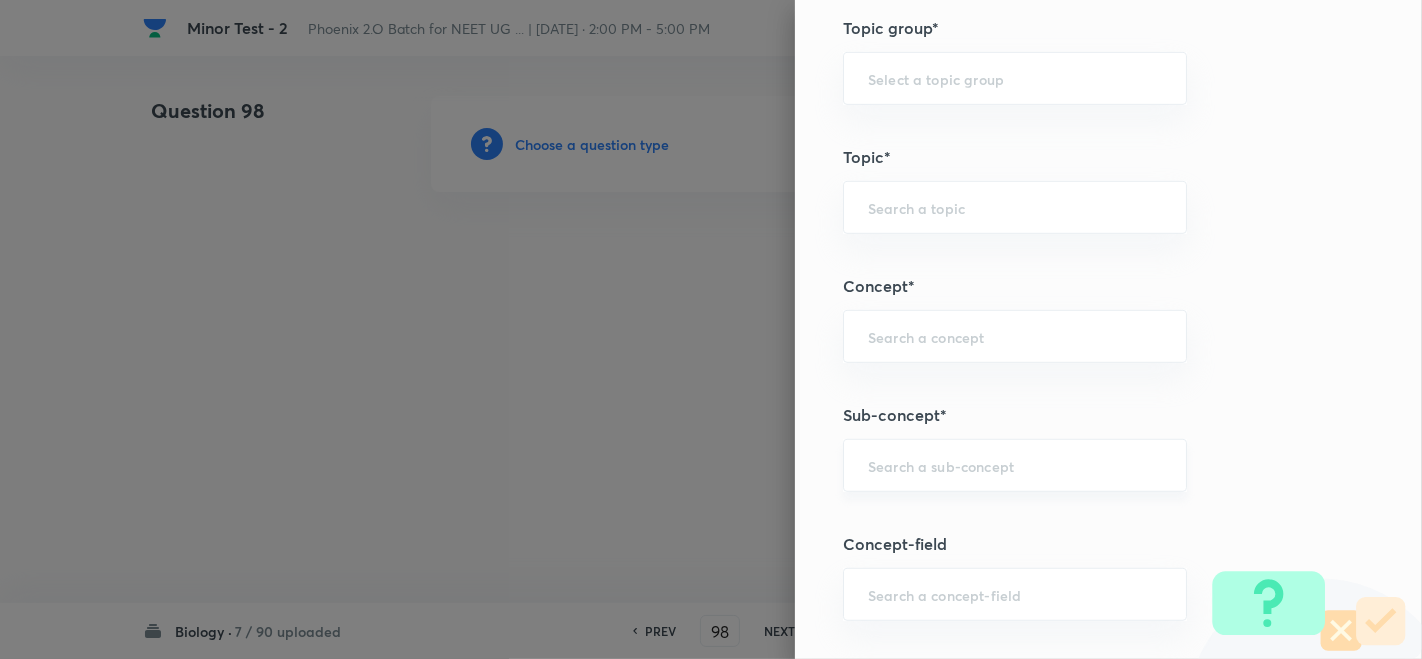 click at bounding box center [1015, 465] 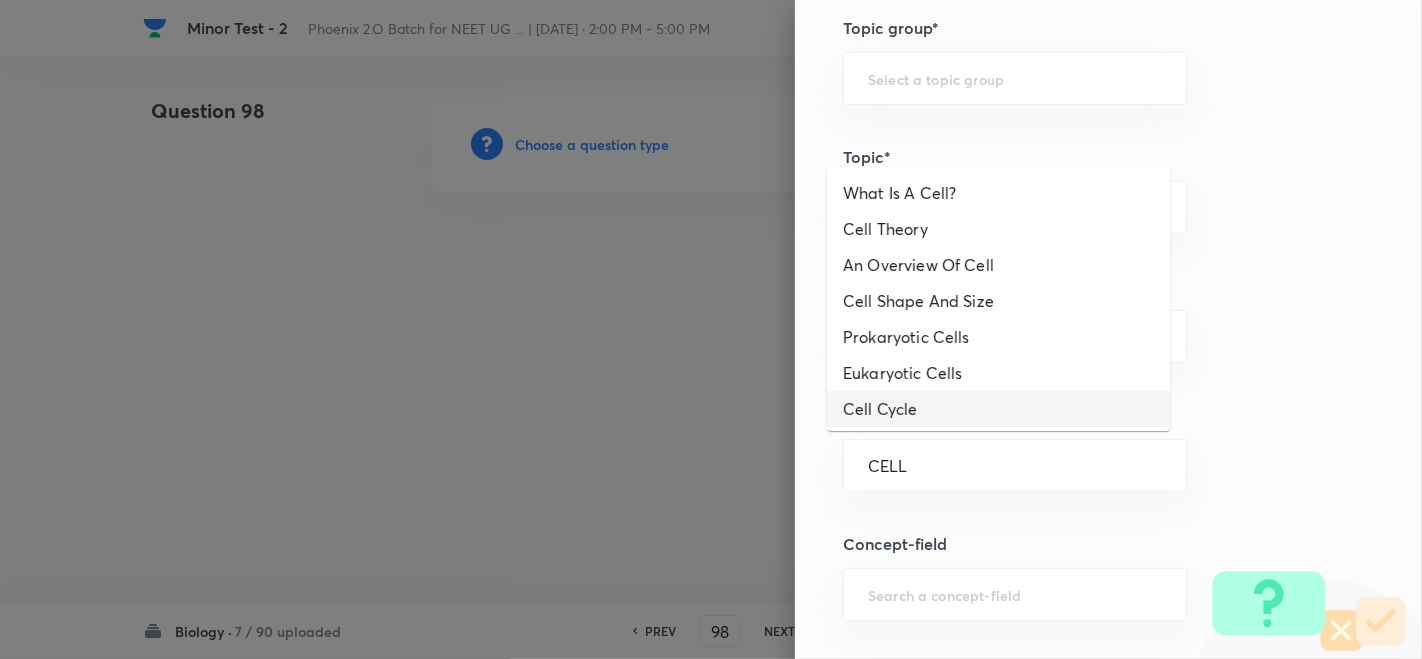 click on "Cell Cycle" at bounding box center [998, 409] 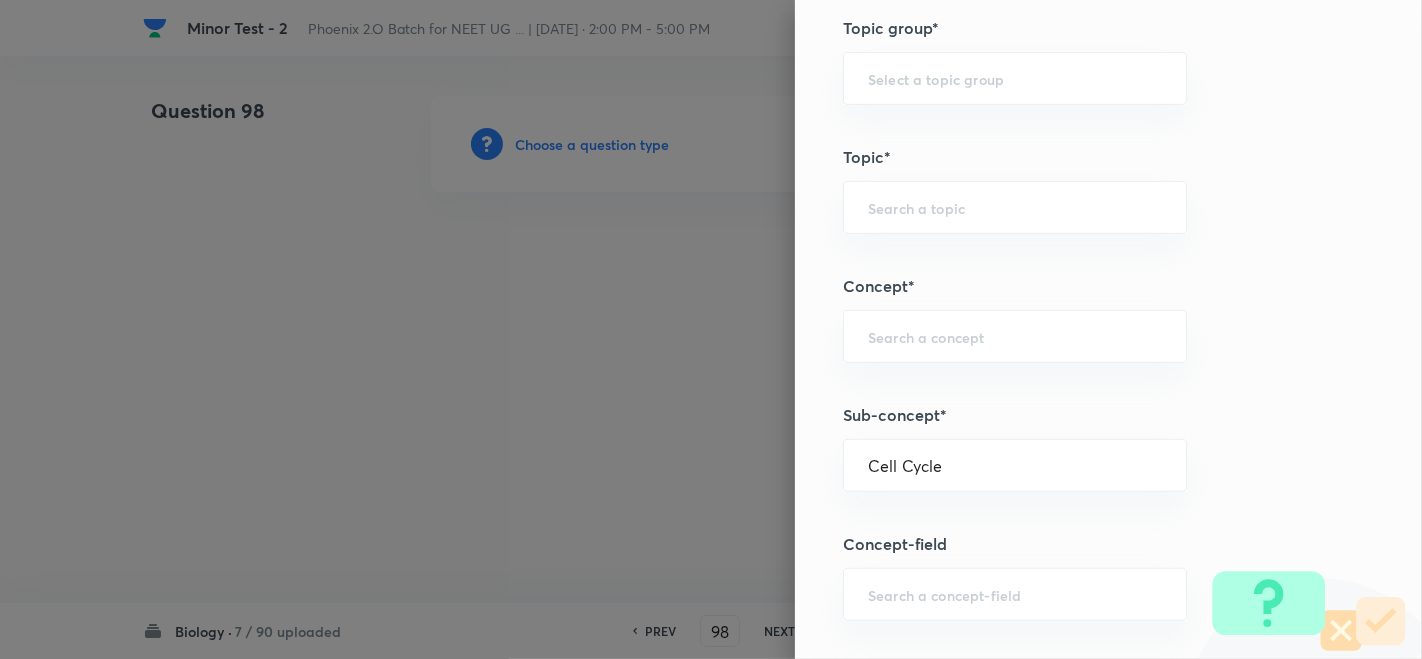 type on "Biology" 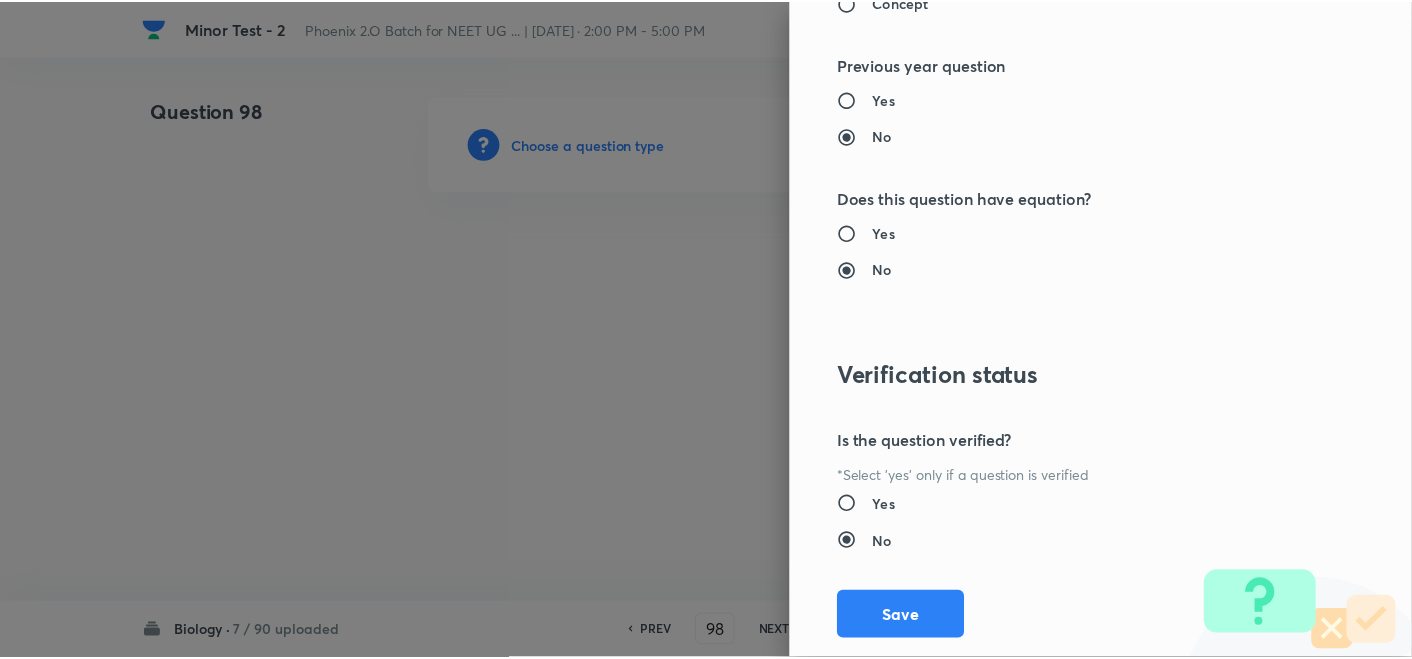 scroll, scrollTop: 2061, scrollLeft: 0, axis: vertical 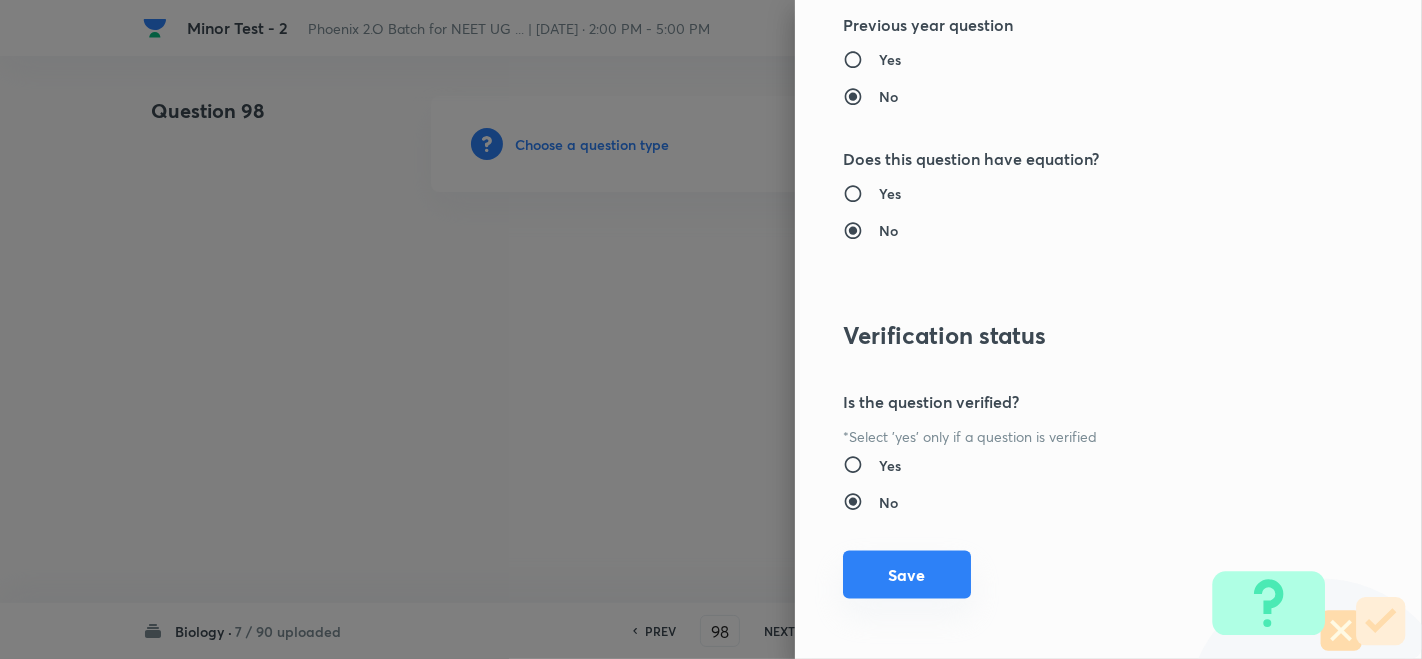 click on "Save" at bounding box center [907, 575] 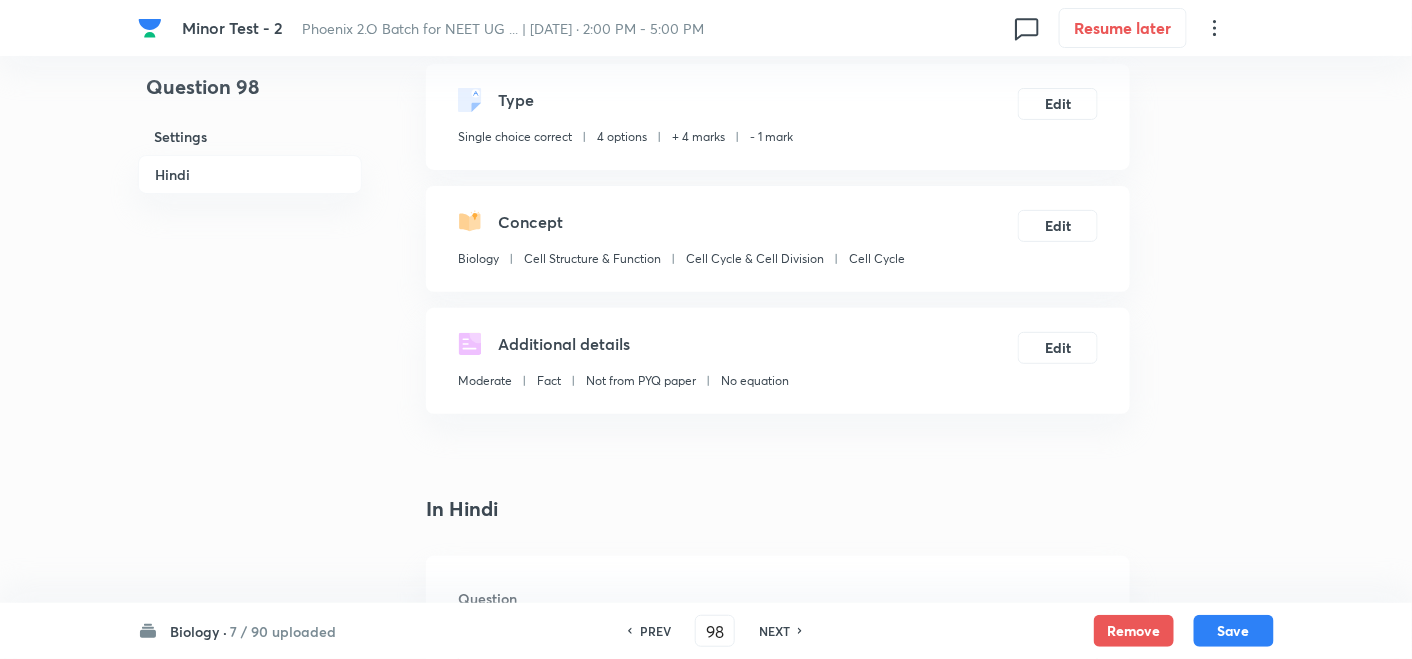scroll, scrollTop: 333, scrollLeft: 0, axis: vertical 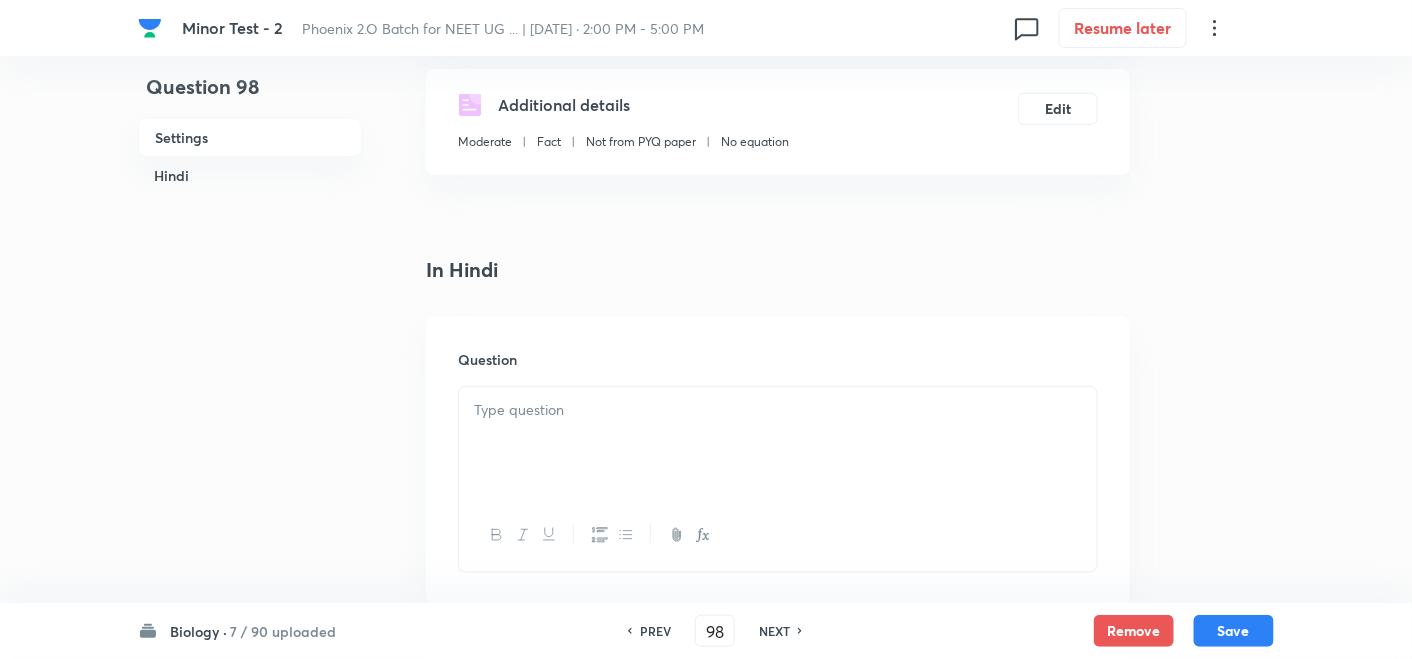 click at bounding box center [778, 443] 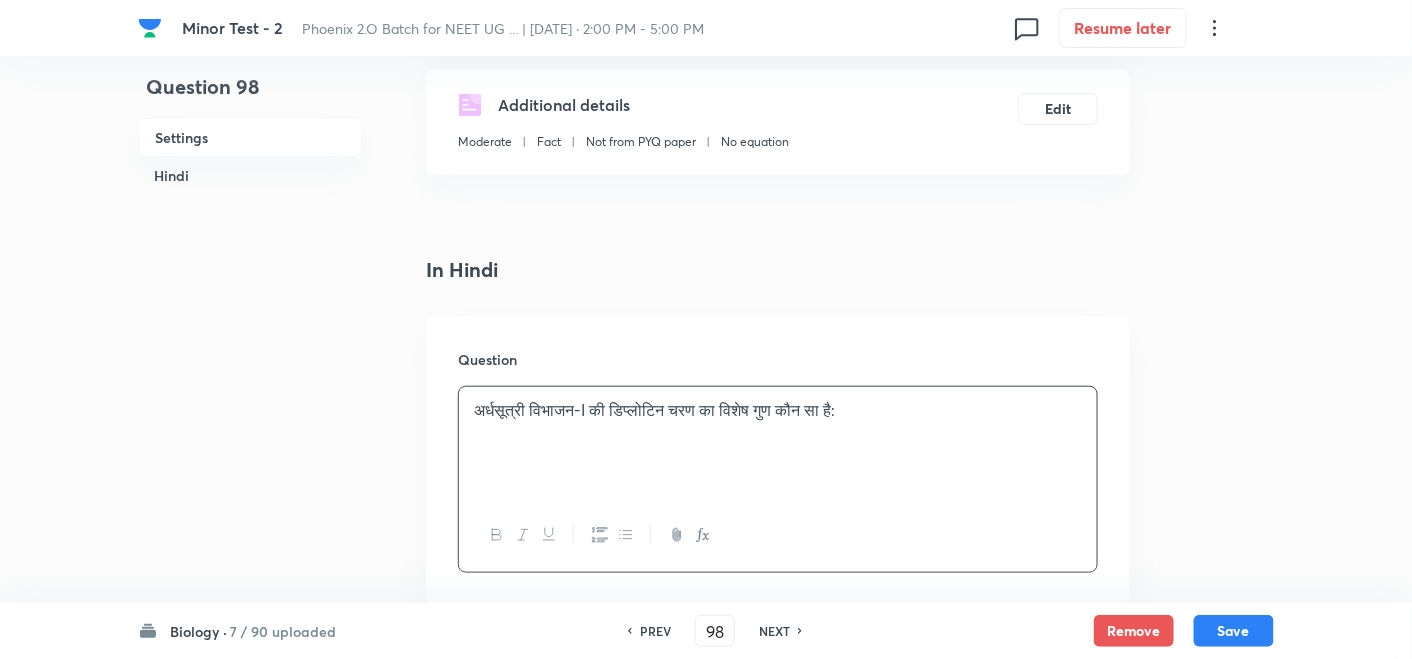 type 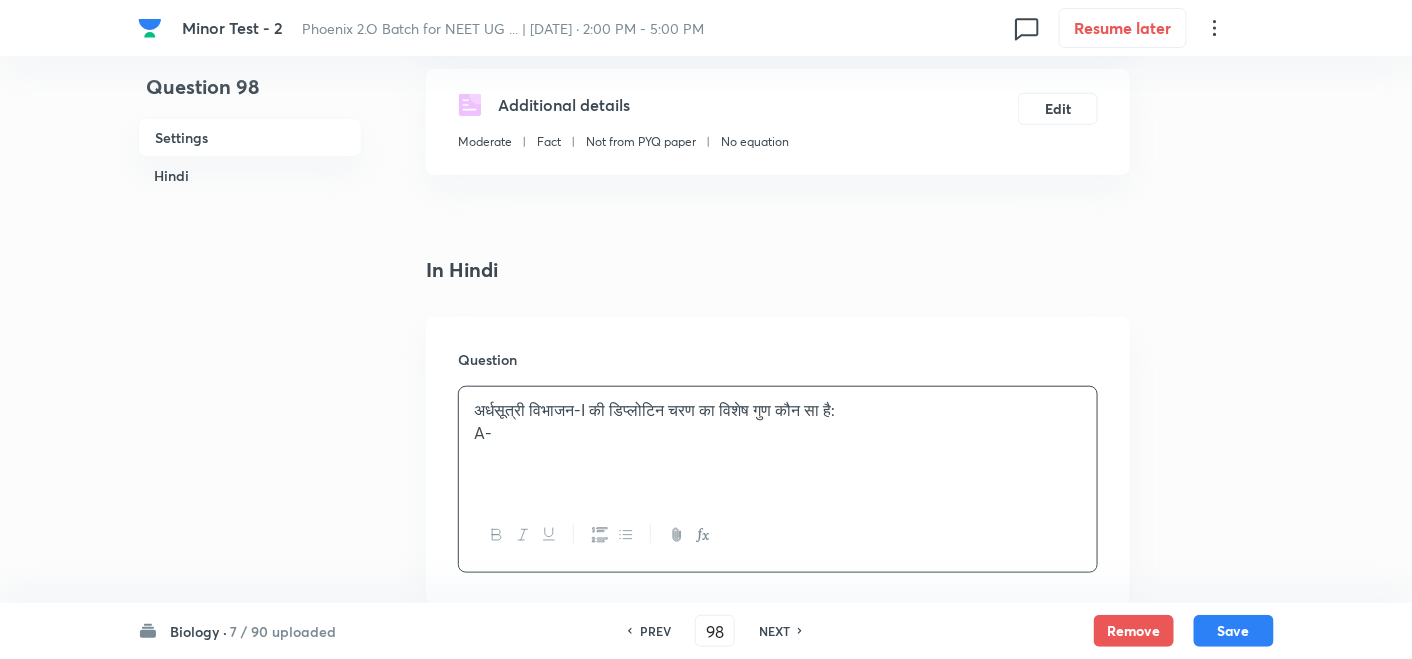 click on "अर्धसूत्री विभाजन-I की डिप्लोटिन चरण का विशेष गुण कौन सा है:  A-" at bounding box center (778, 443) 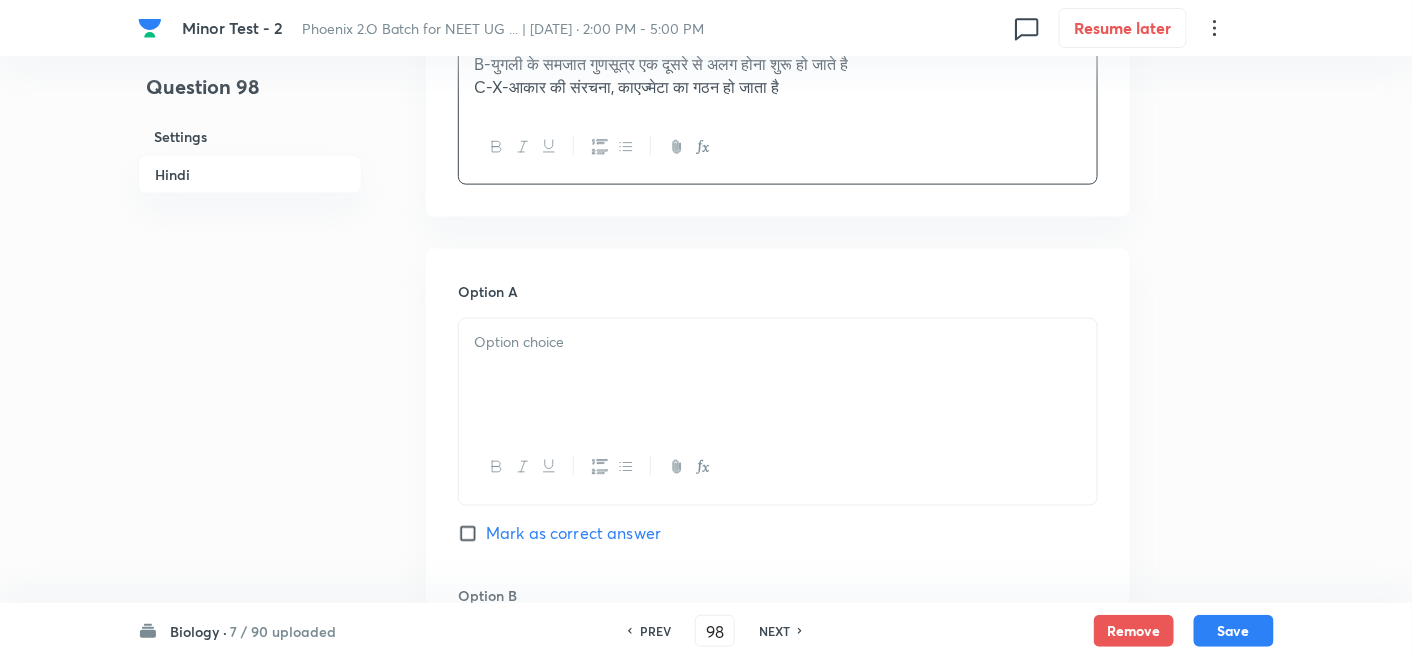 scroll, scrollTop: 777, scrollLeft: 0, axis: vertical 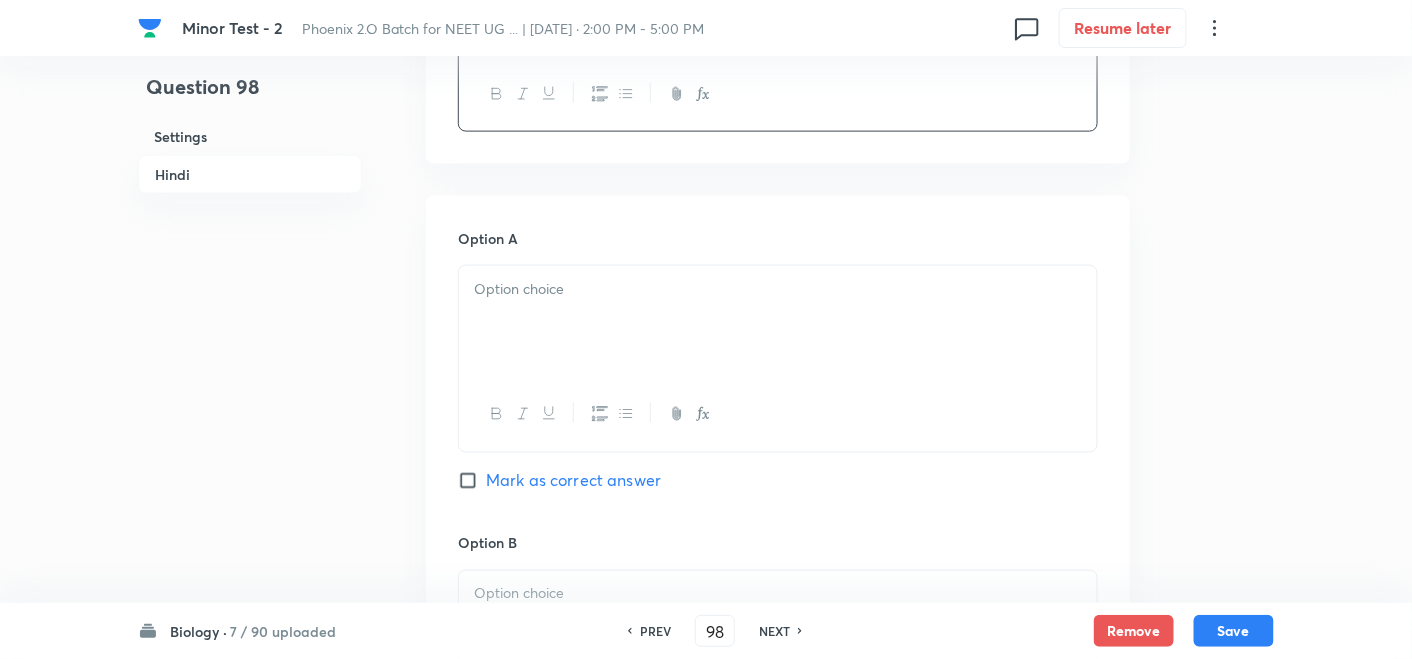 click at bounding box center [778, 322] 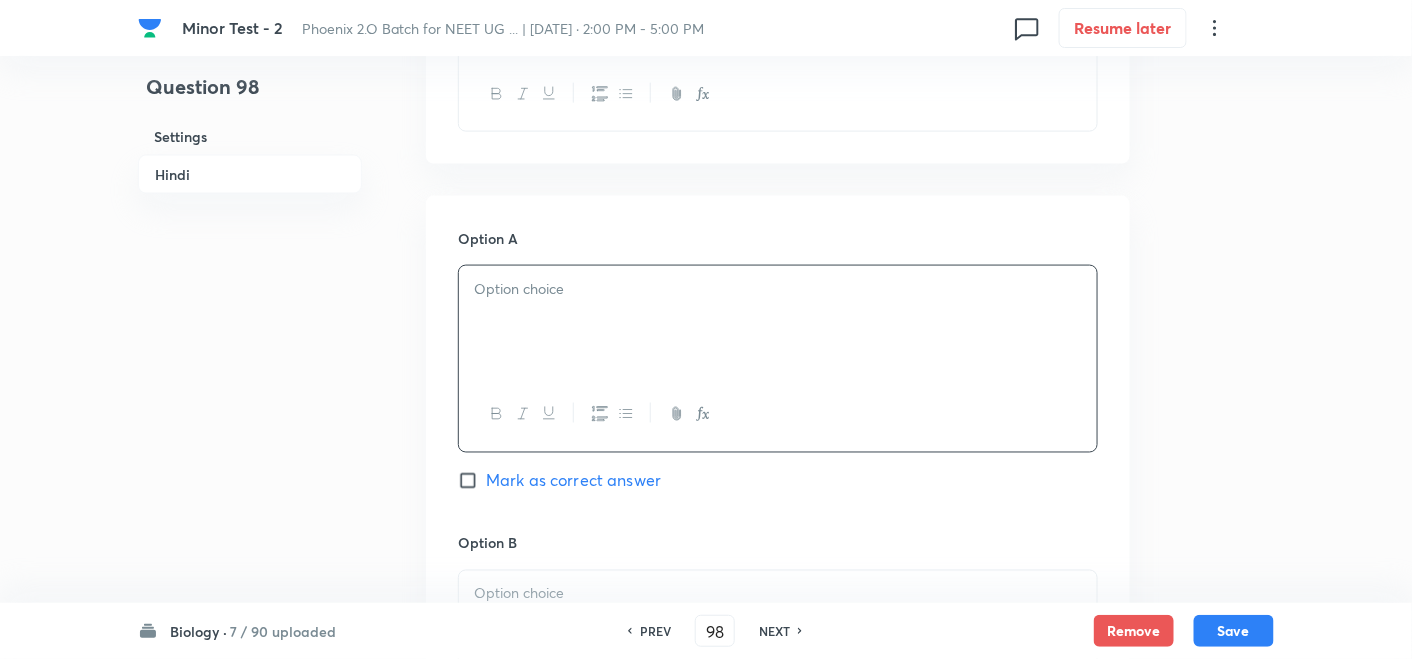 type 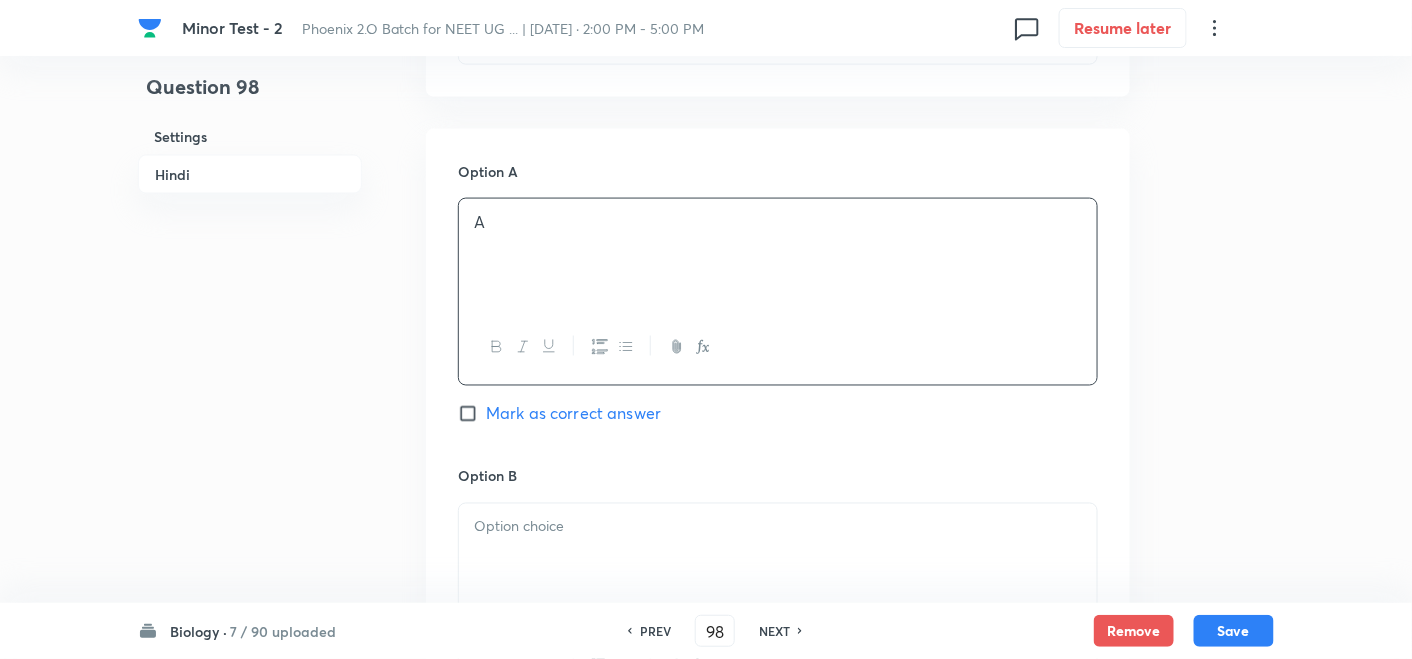 scroll, scrollTop: 888, scrollLeft: 0, axis: vertical 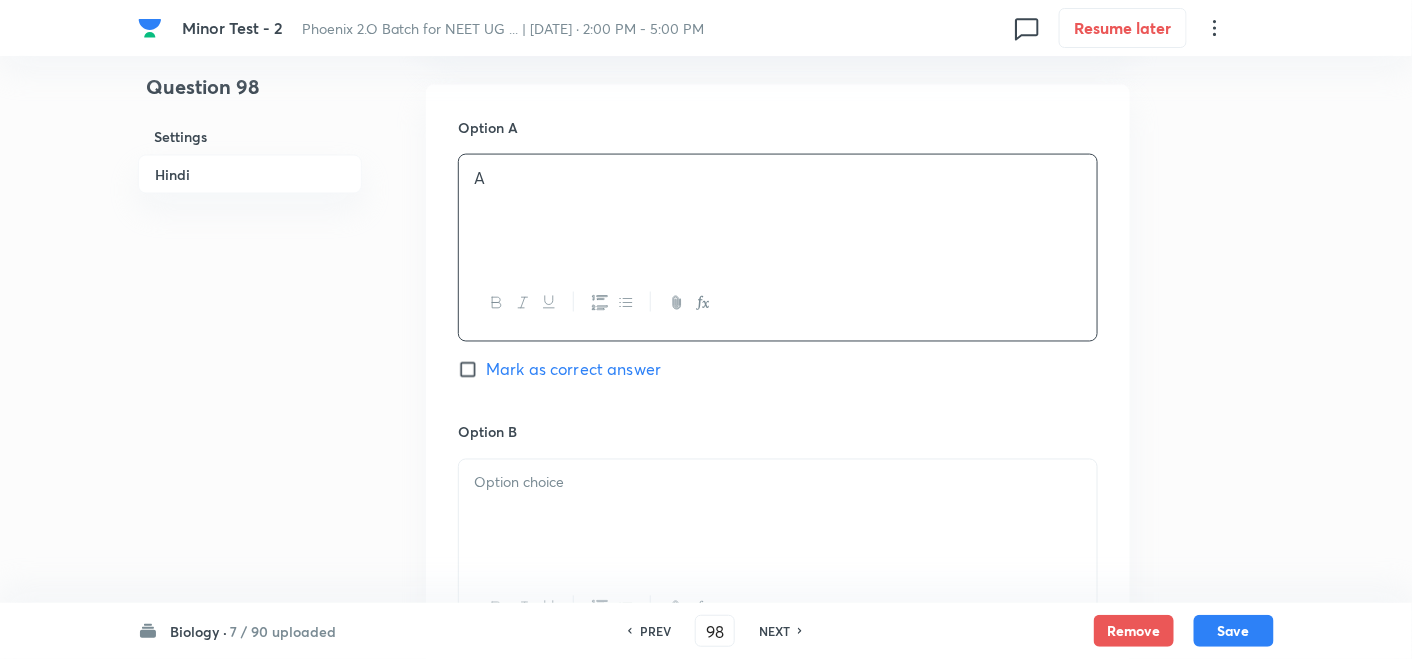 click at bounding box center (778, 483) 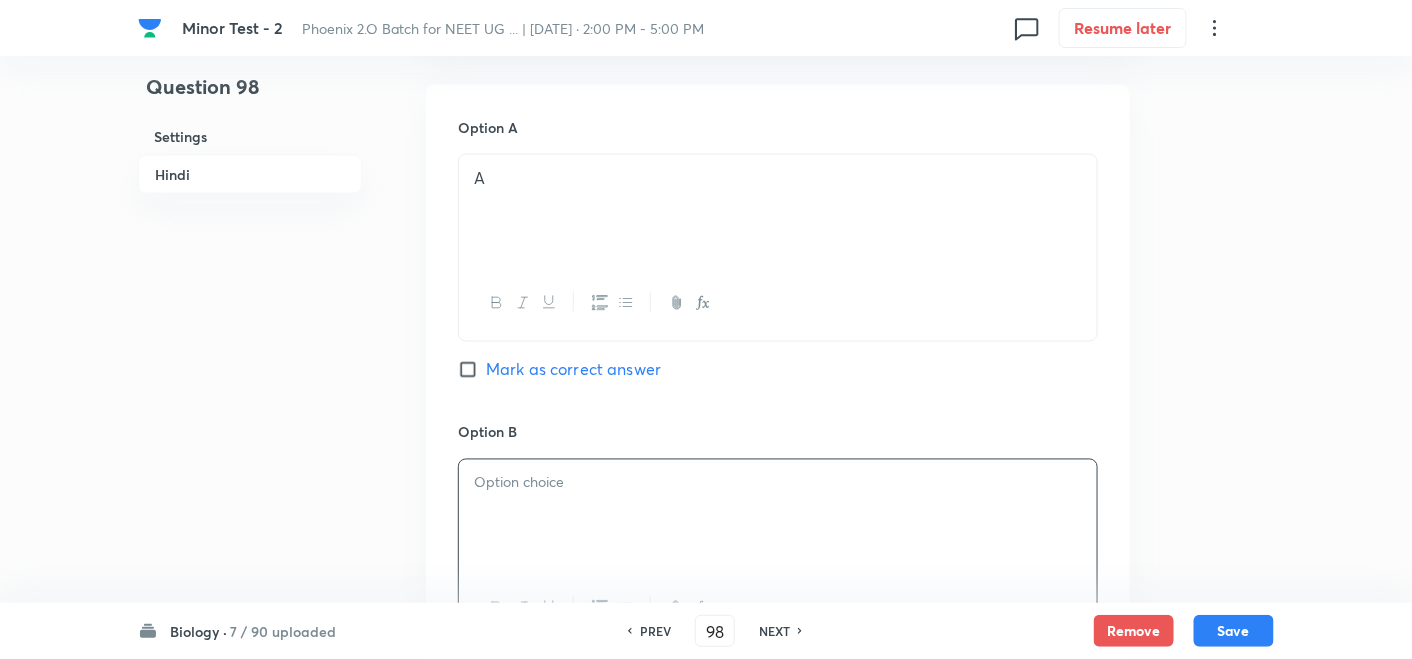 type 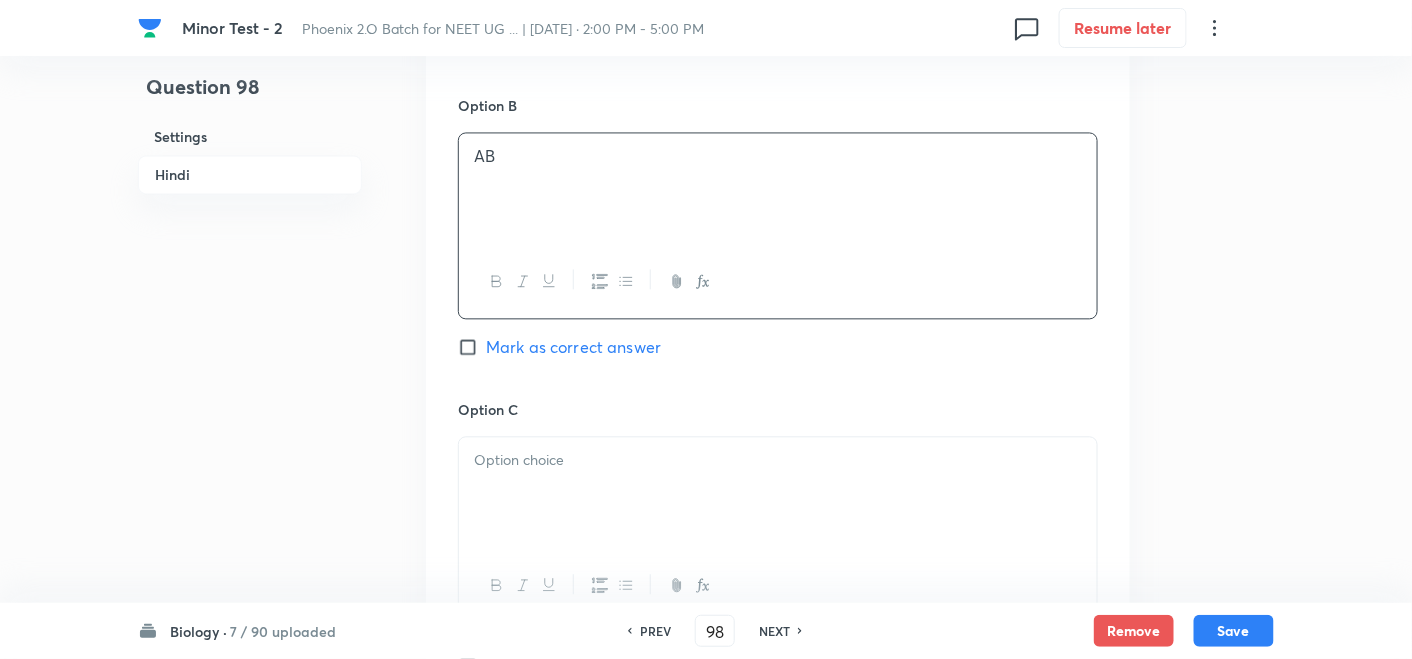 scroll, scrollTop: 1222, scrollLeft: 0, axis: vertical 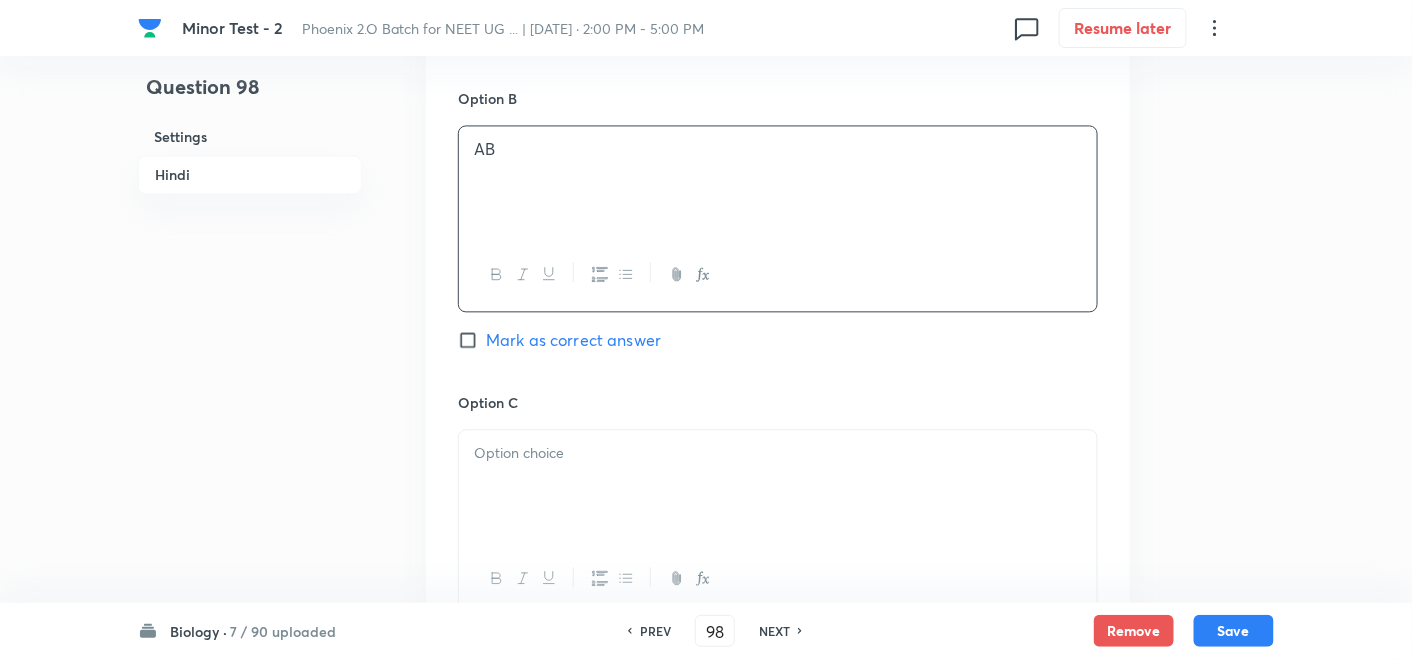 click at bounding box center [778, 486] 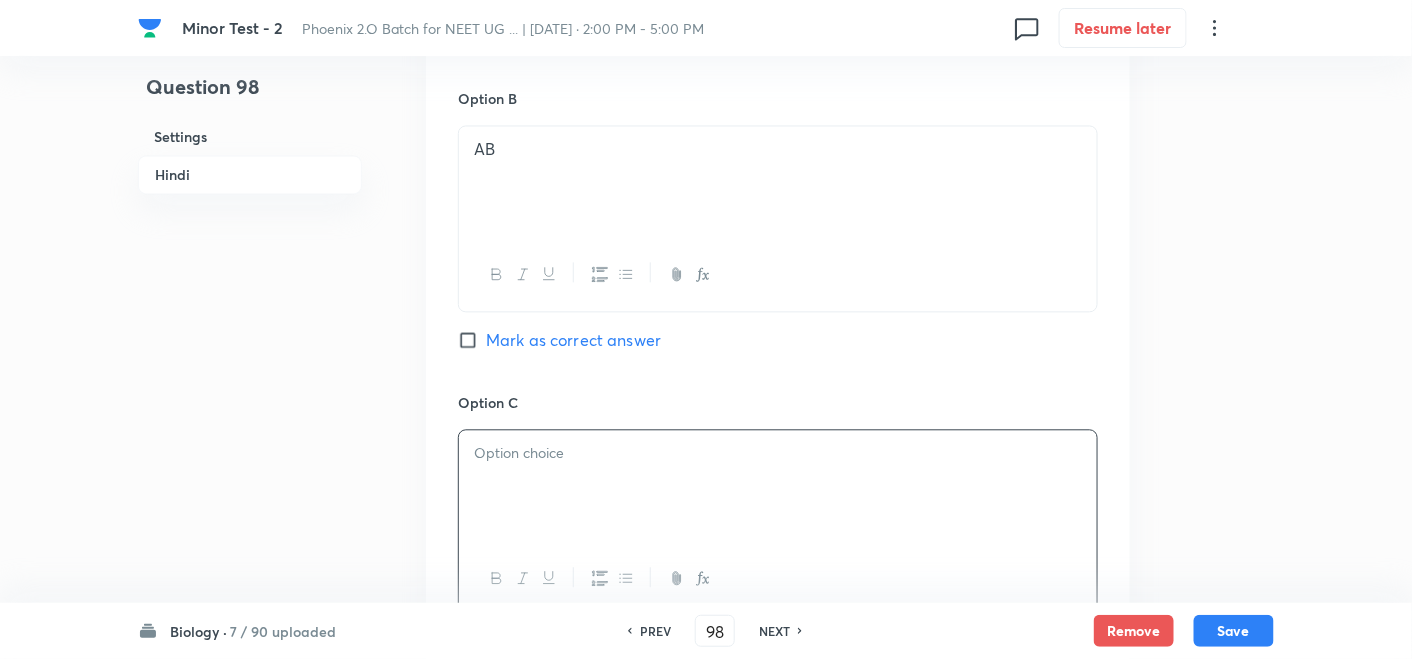 type 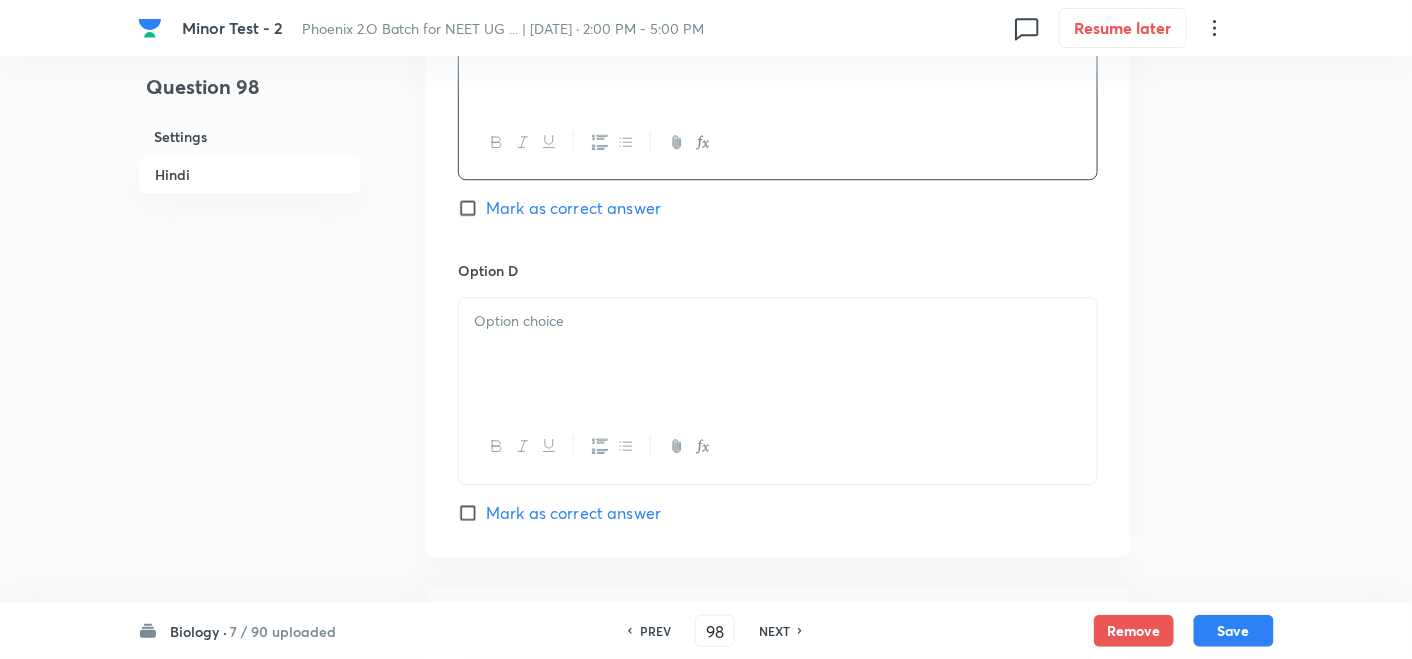 scroll, scrollTop: 1666, scrollLeft: 0, axis: vertical 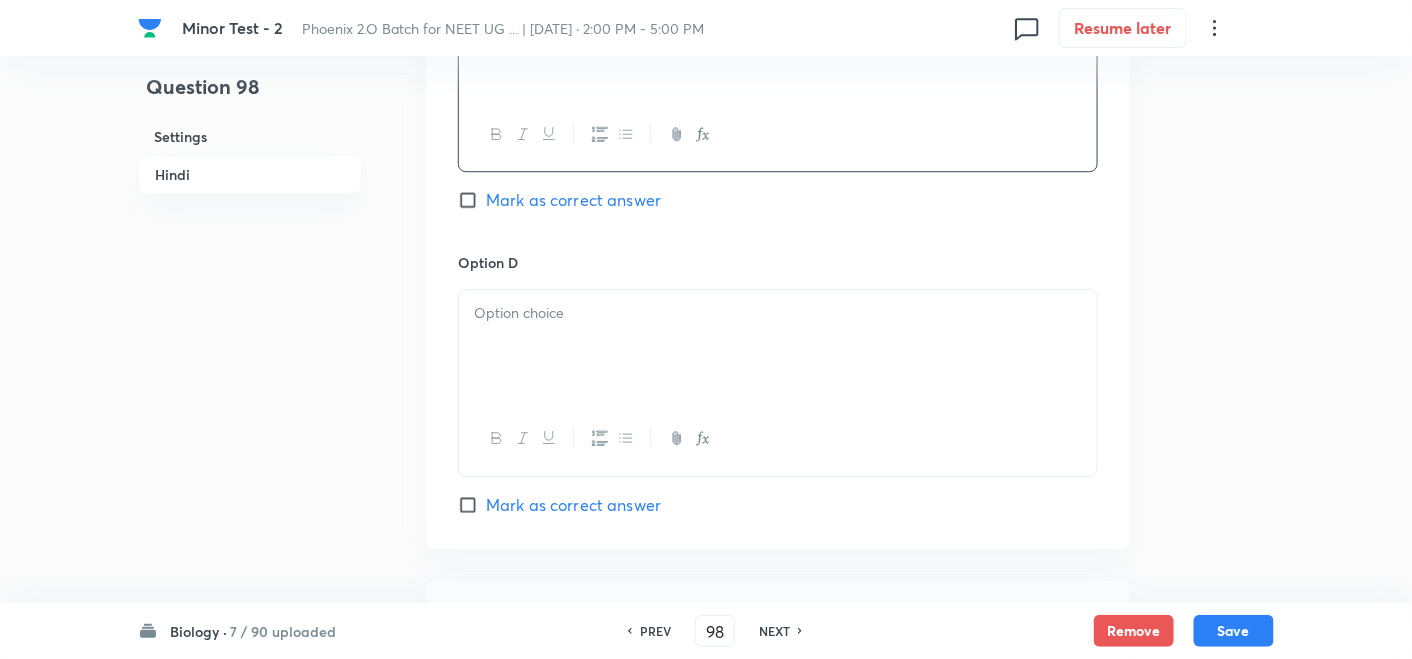 click at bounding box center [778, 346] 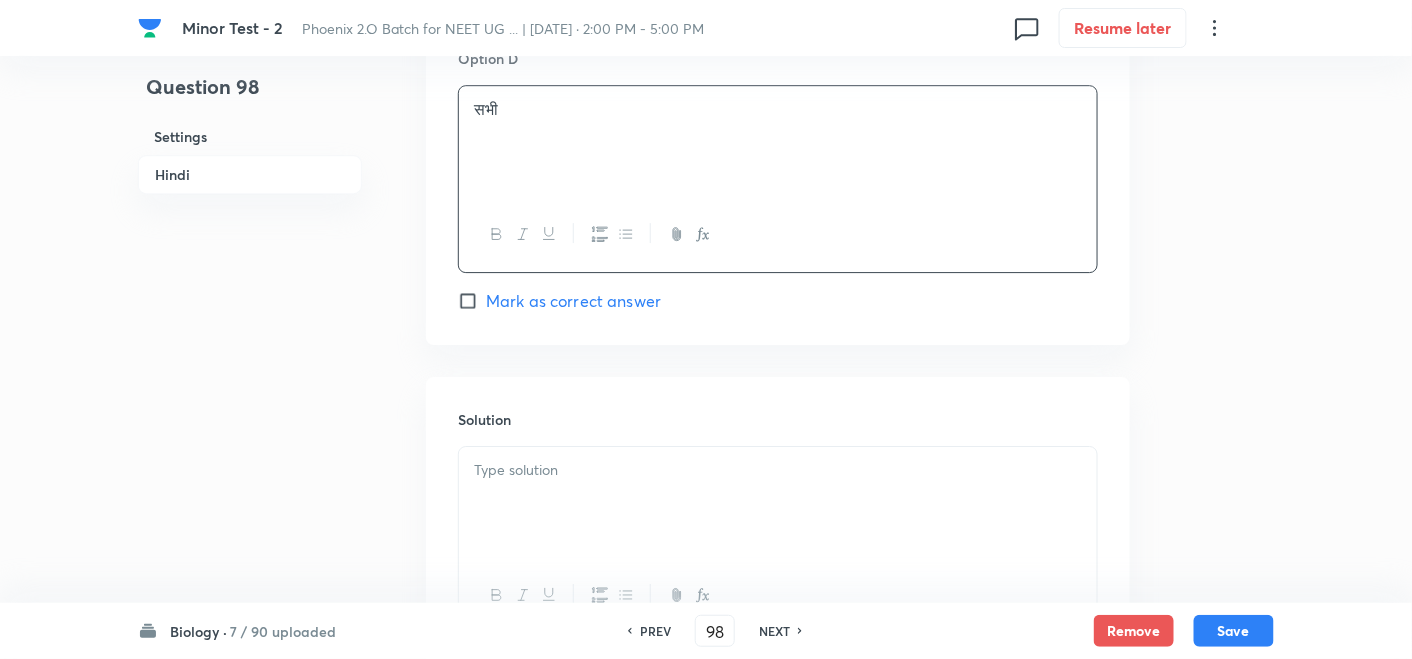 scroll, scrollTop: 1888, scrollLeft: 0, axis: vertical 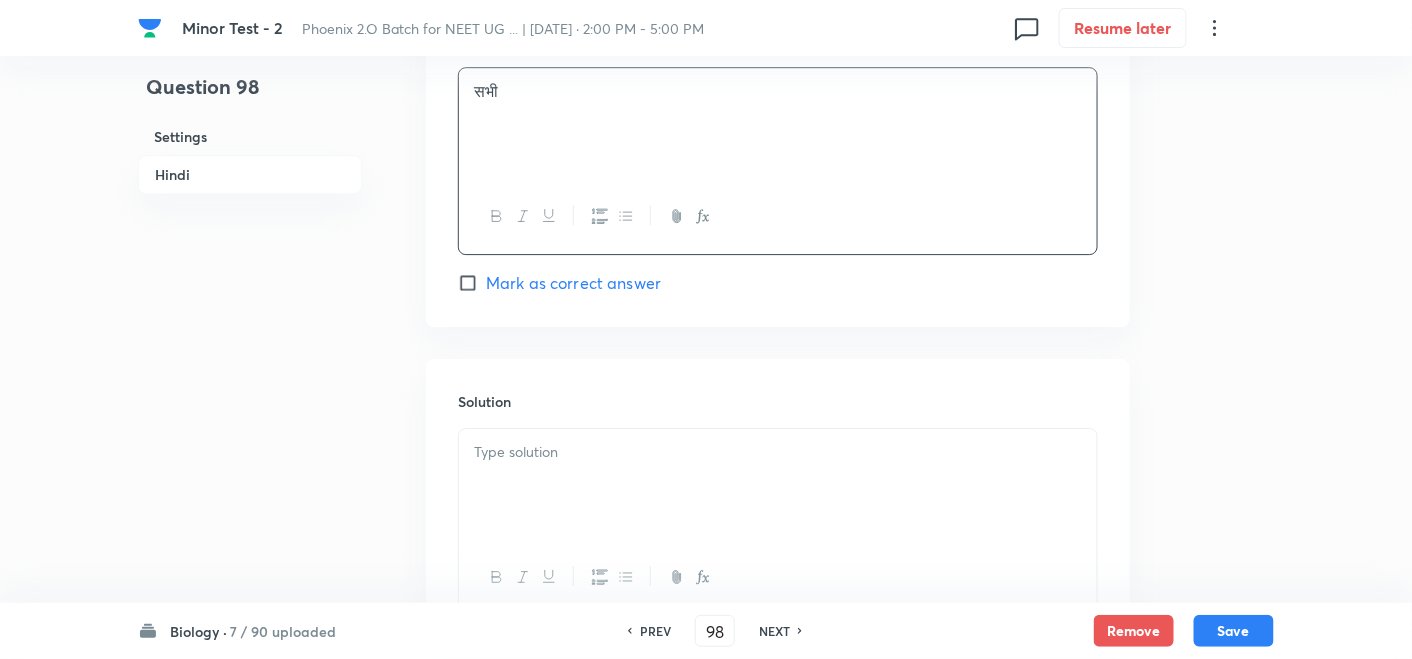 click on "Mark as correct answer" at bounding box center [472, 283] 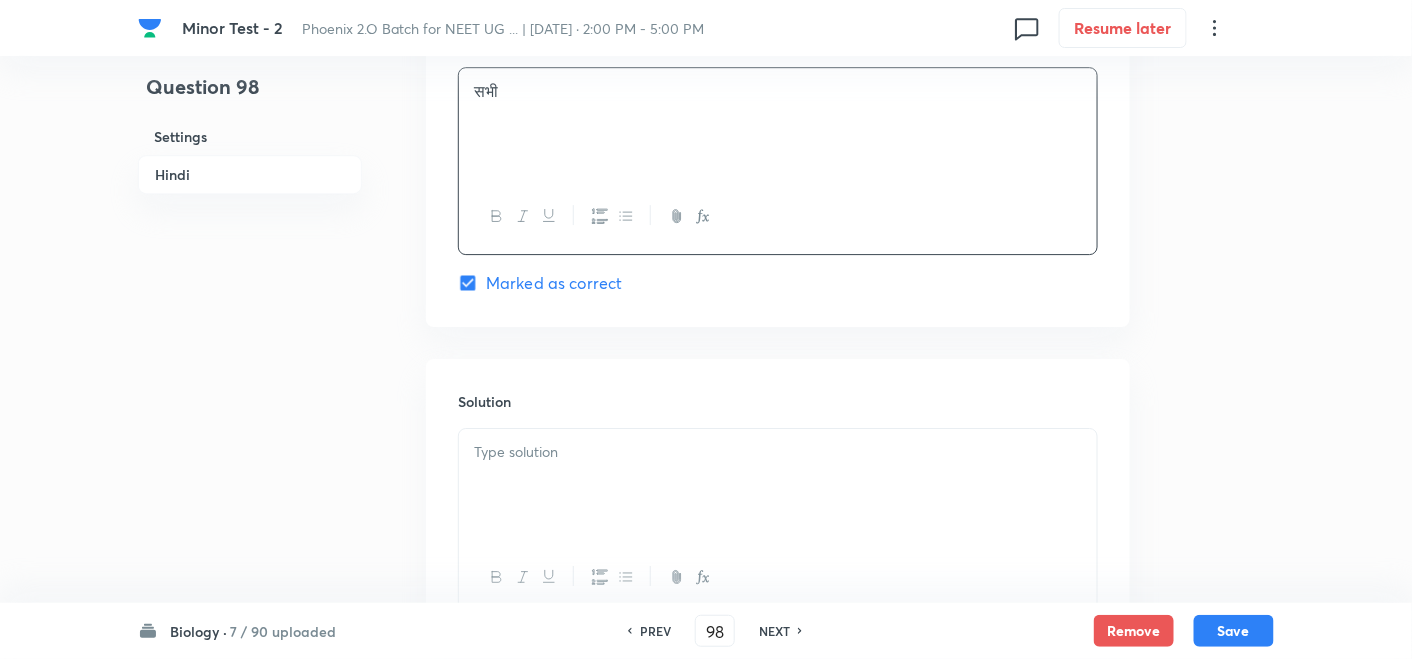 click at bounding box center [778, 485] 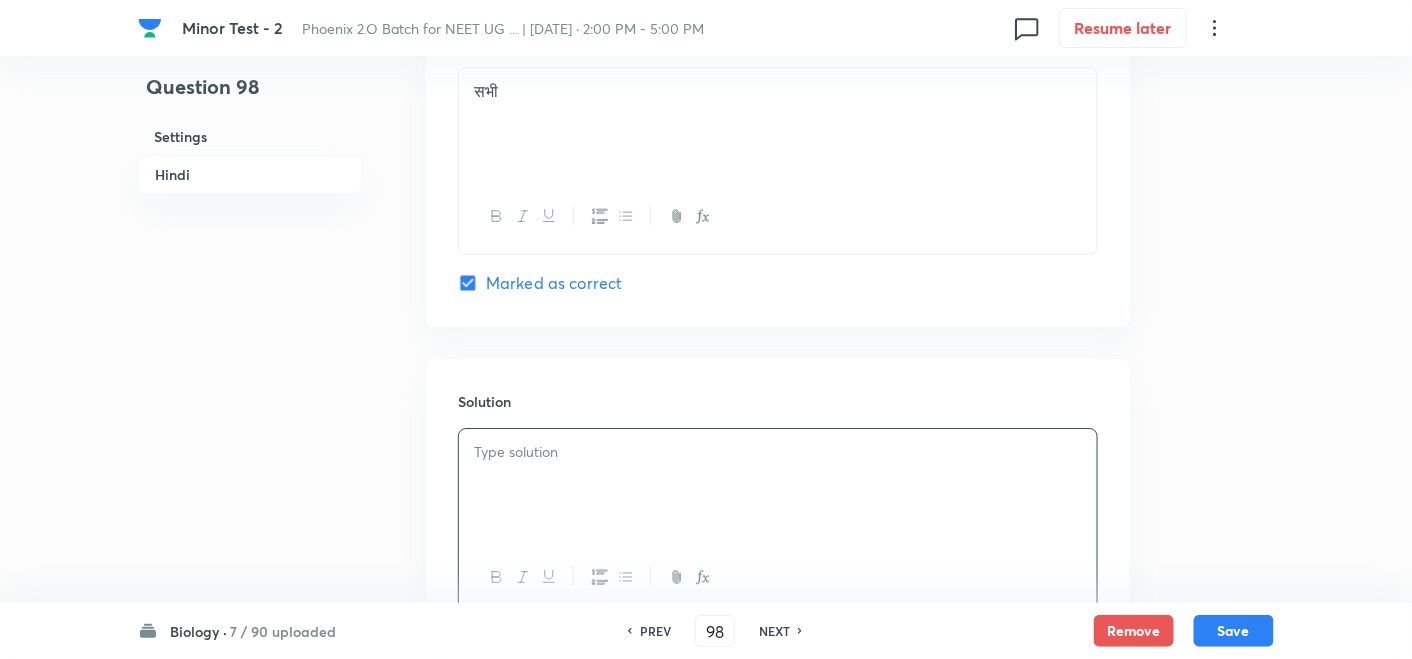 type 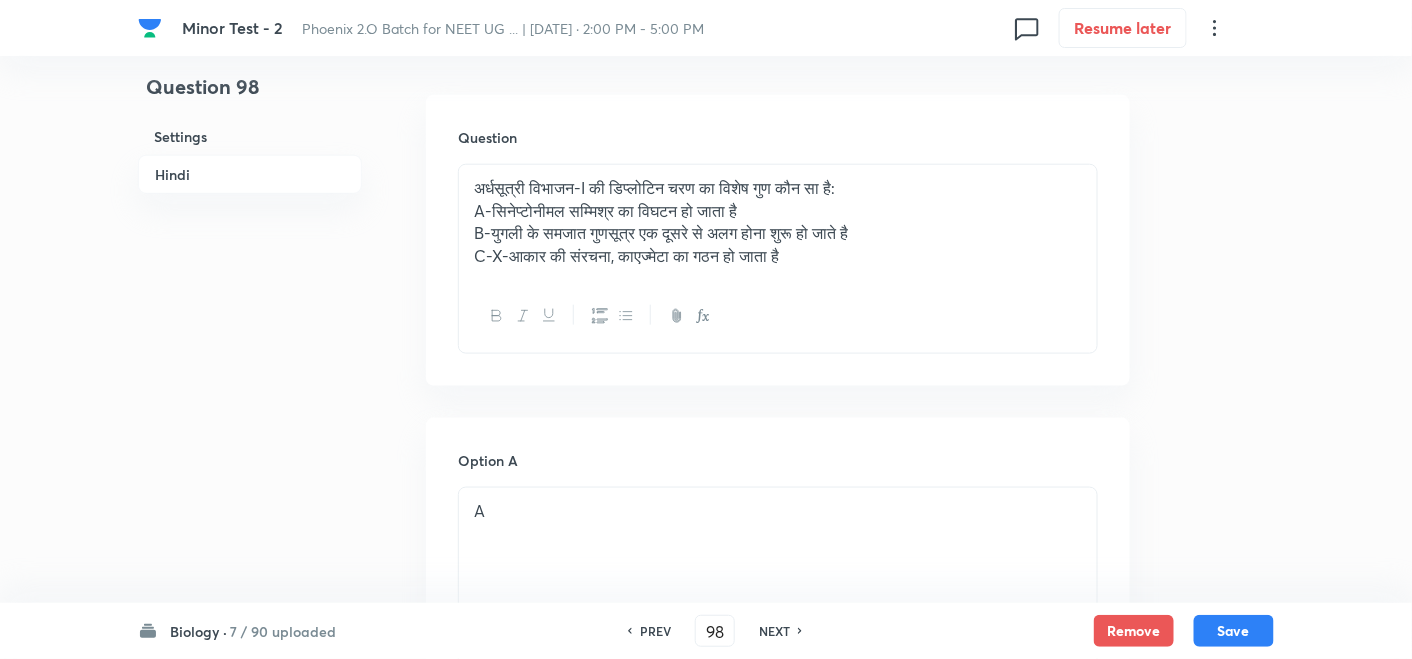 scroll, scrollTop: 666, scrollLeft: 0, axis: vertical 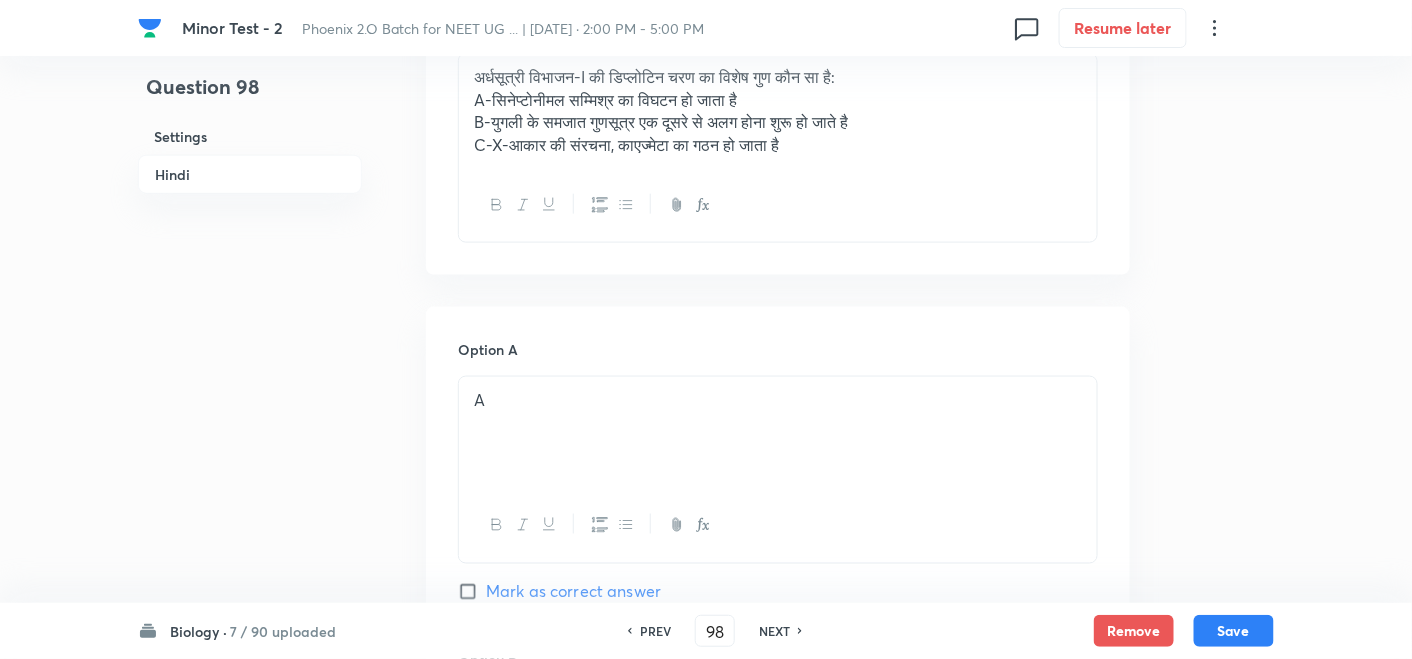 click on "A" at bounding box center (778, 433) 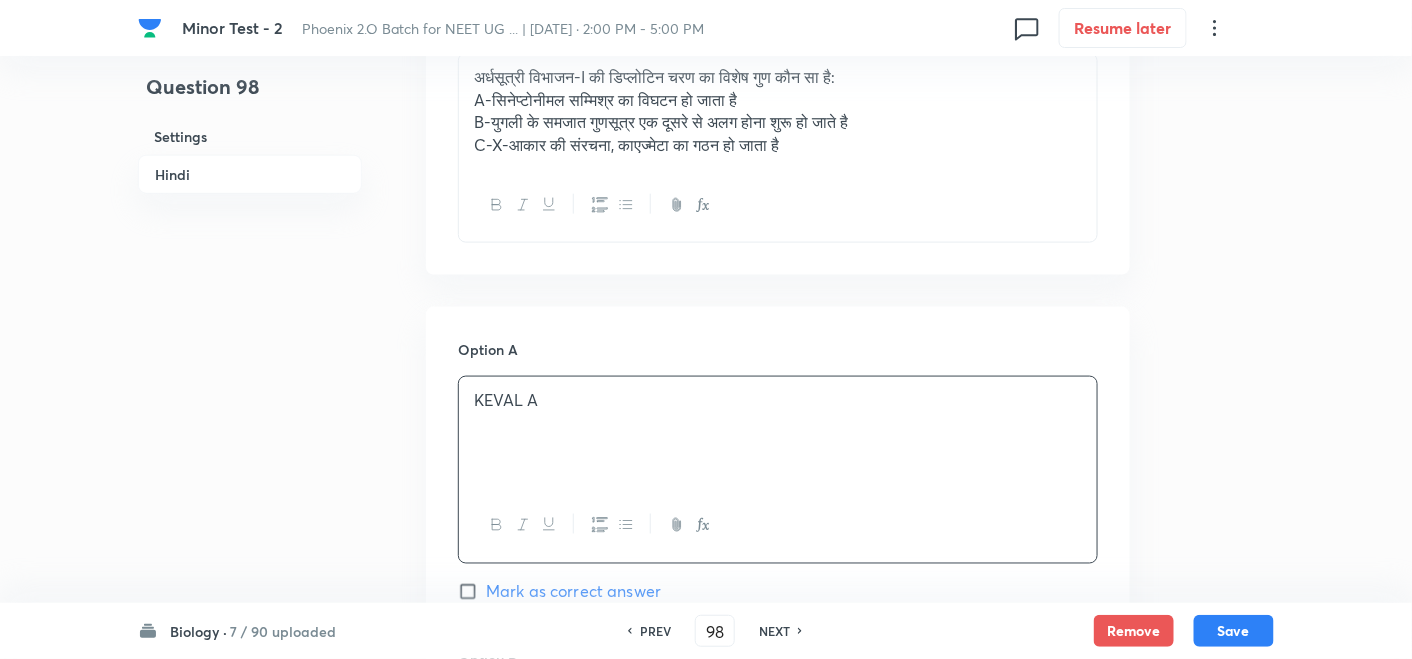 click on "KEVAL A" at bounding box center (778, 400) 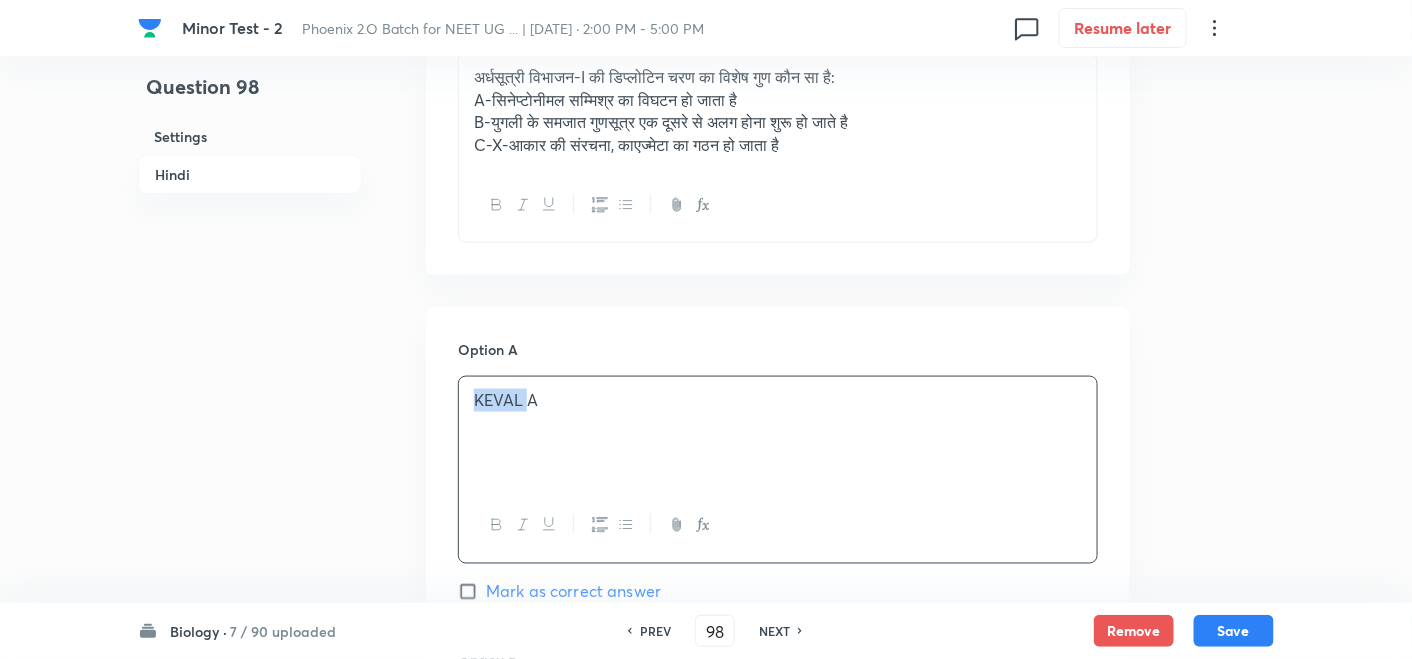 click on "KEVAL A" at bounding box center [778, 400] 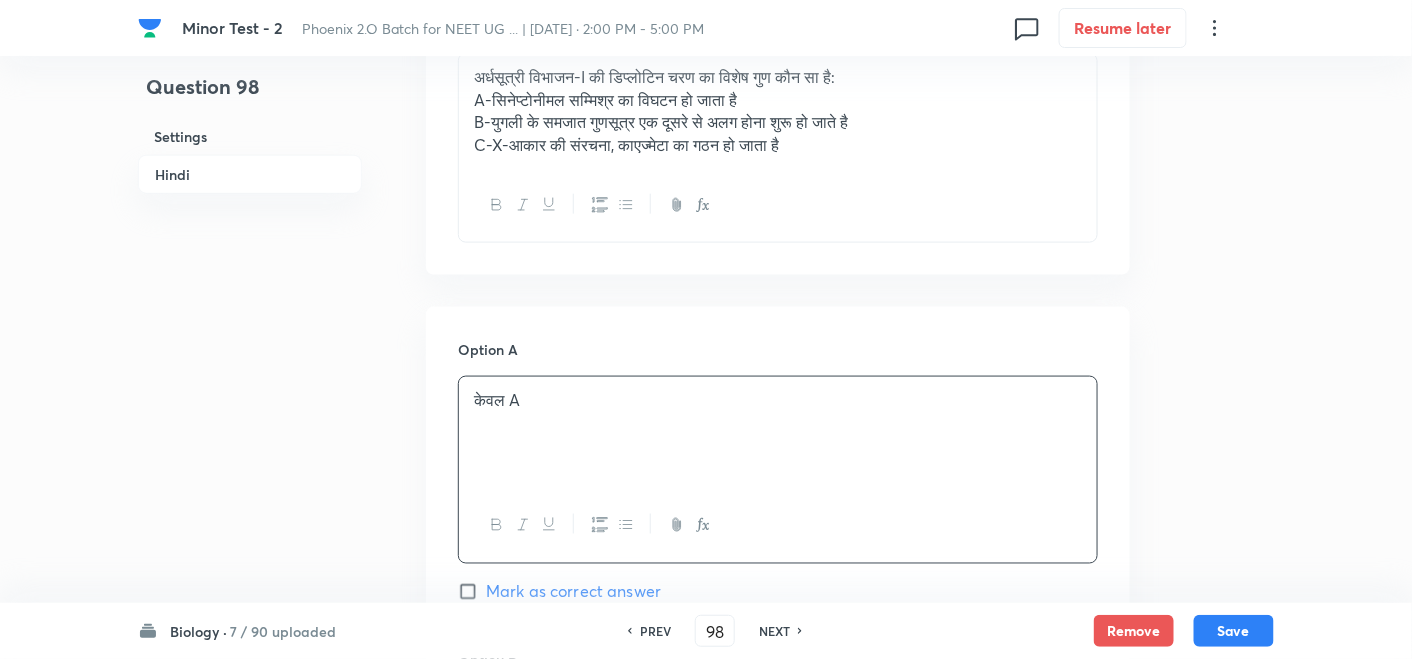 click on "केवल A" at bounding box center [778, 400] 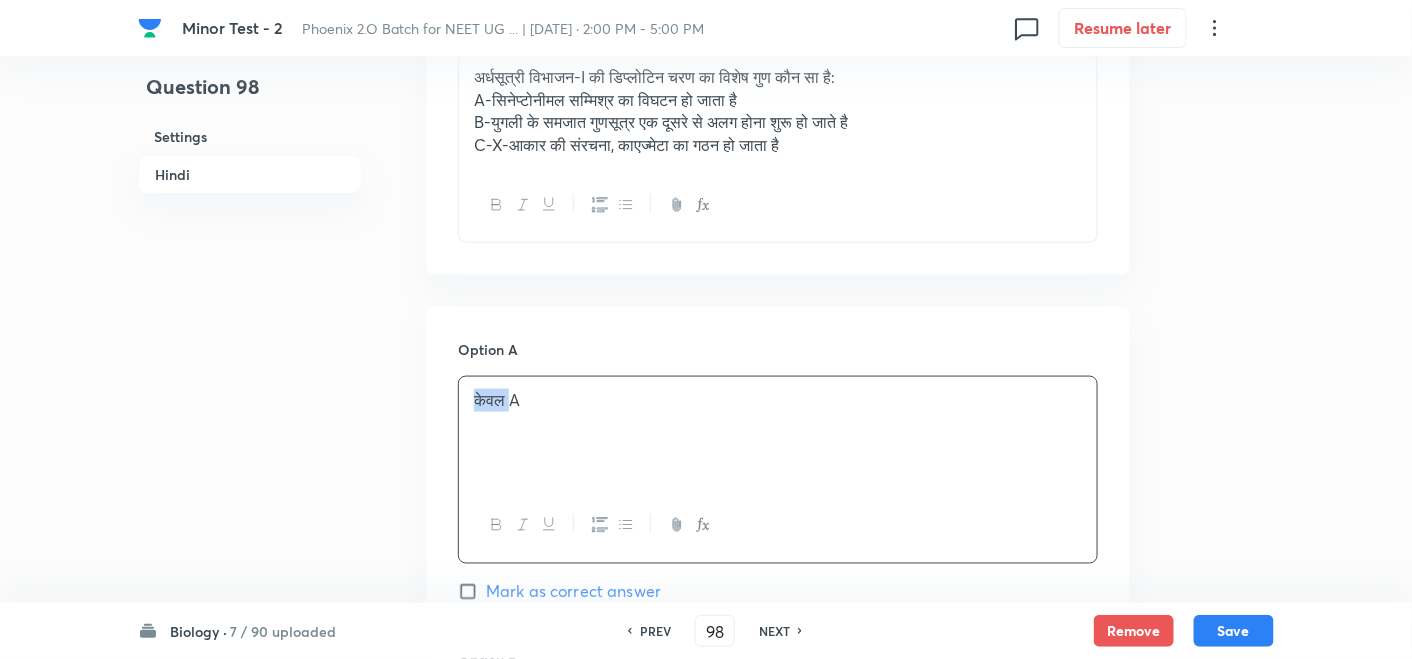click on "केवल A" at bounding box center [778, 400] 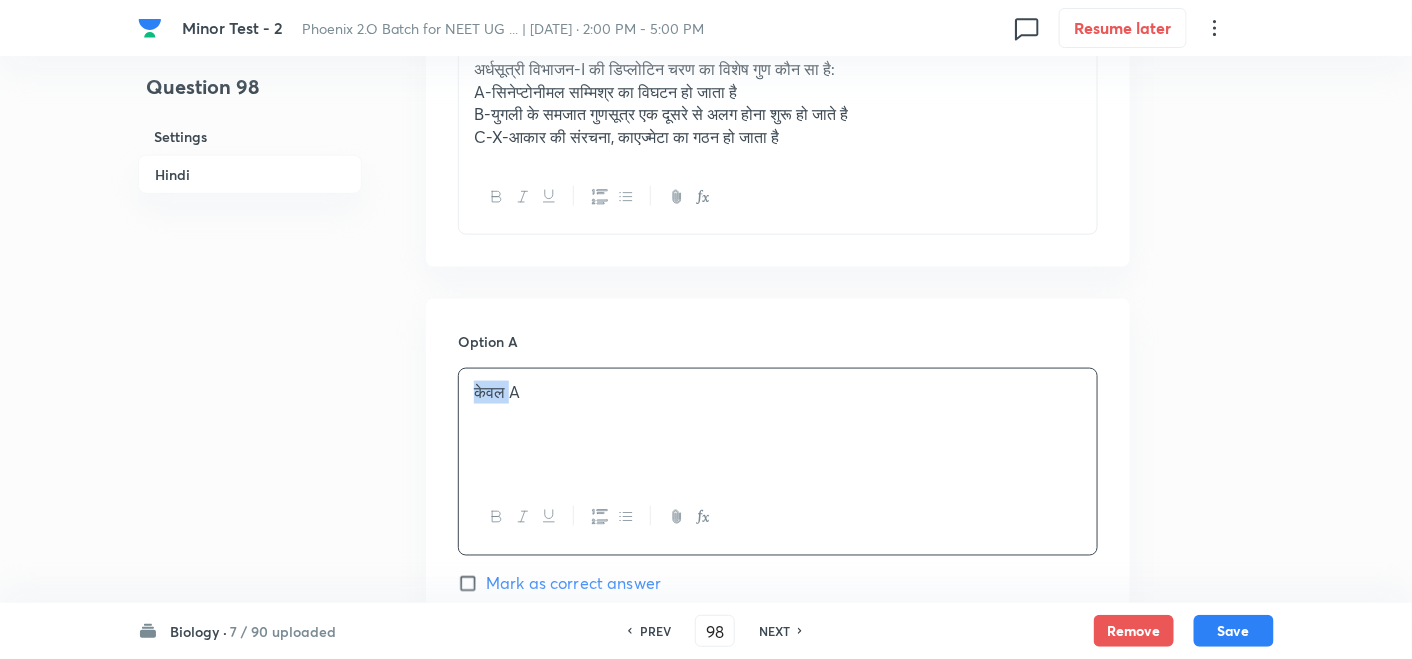 scroll, scrollTop: 1000, scrollLeft: 0, axis: vertical 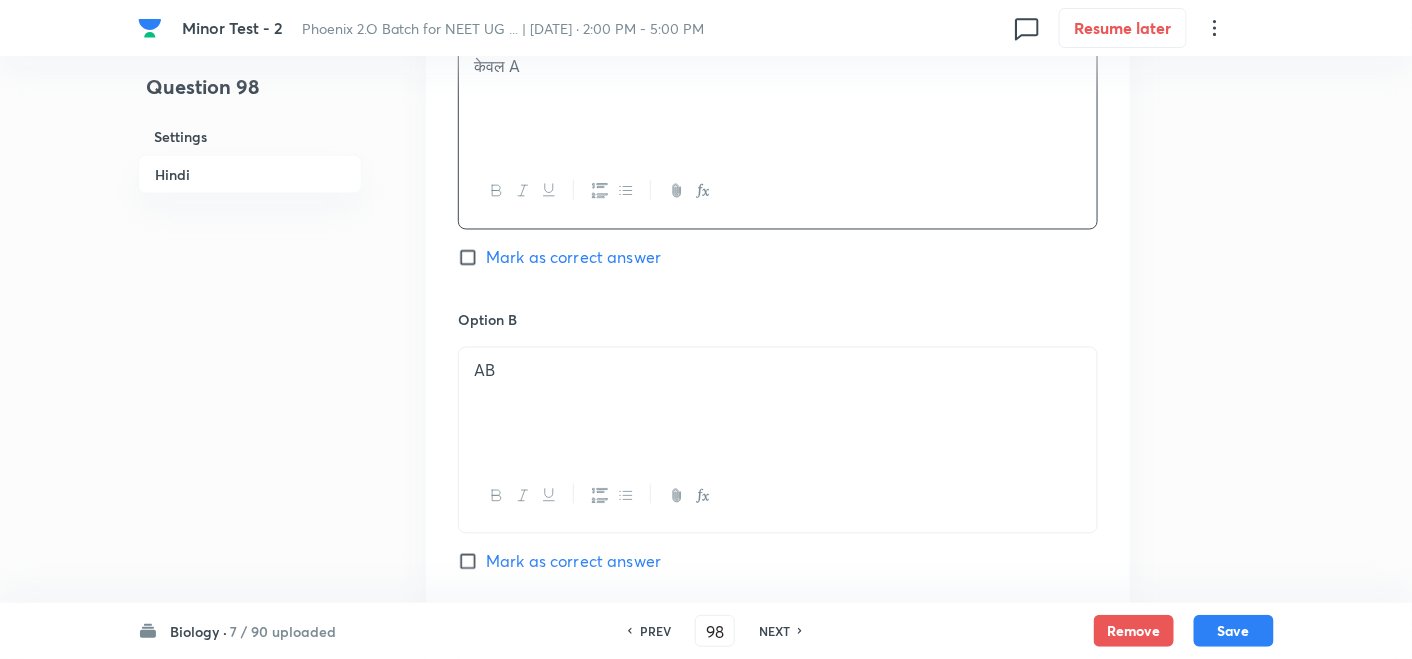 click on "AB" at bounding box center (778, 404) 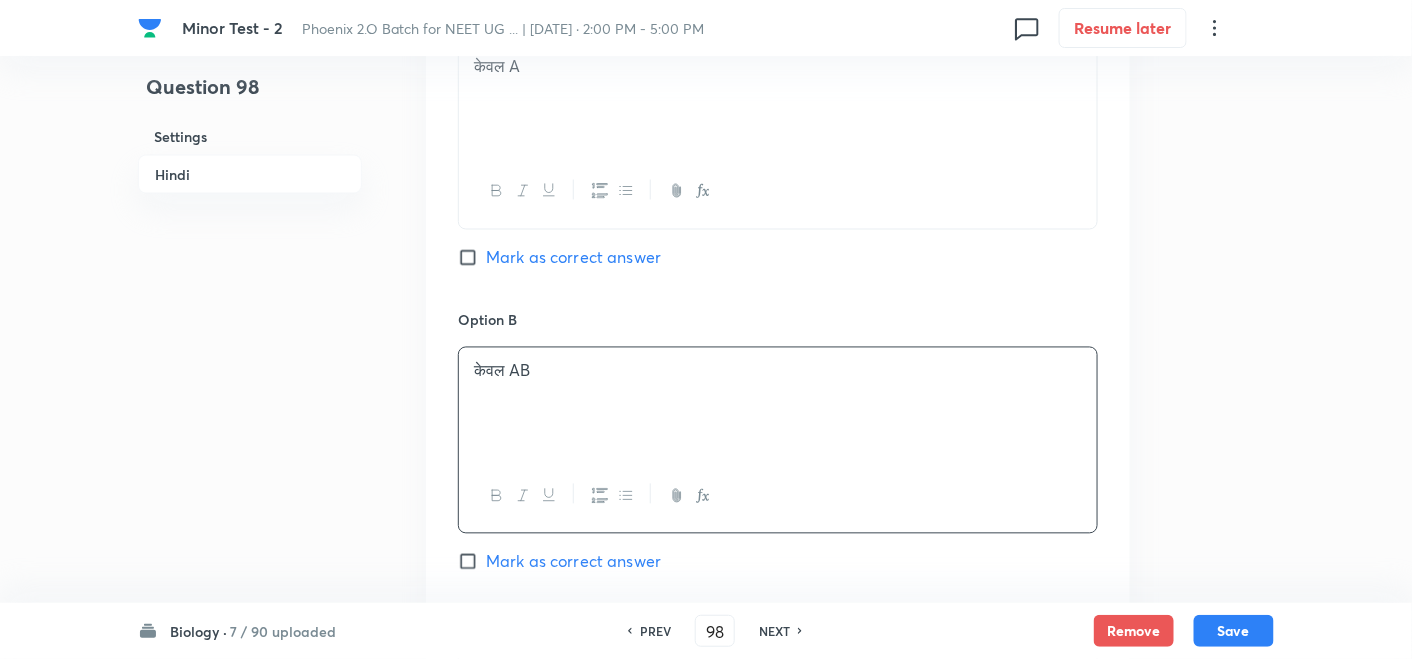 click on "केवल AB" at bounding box center [778, 371] 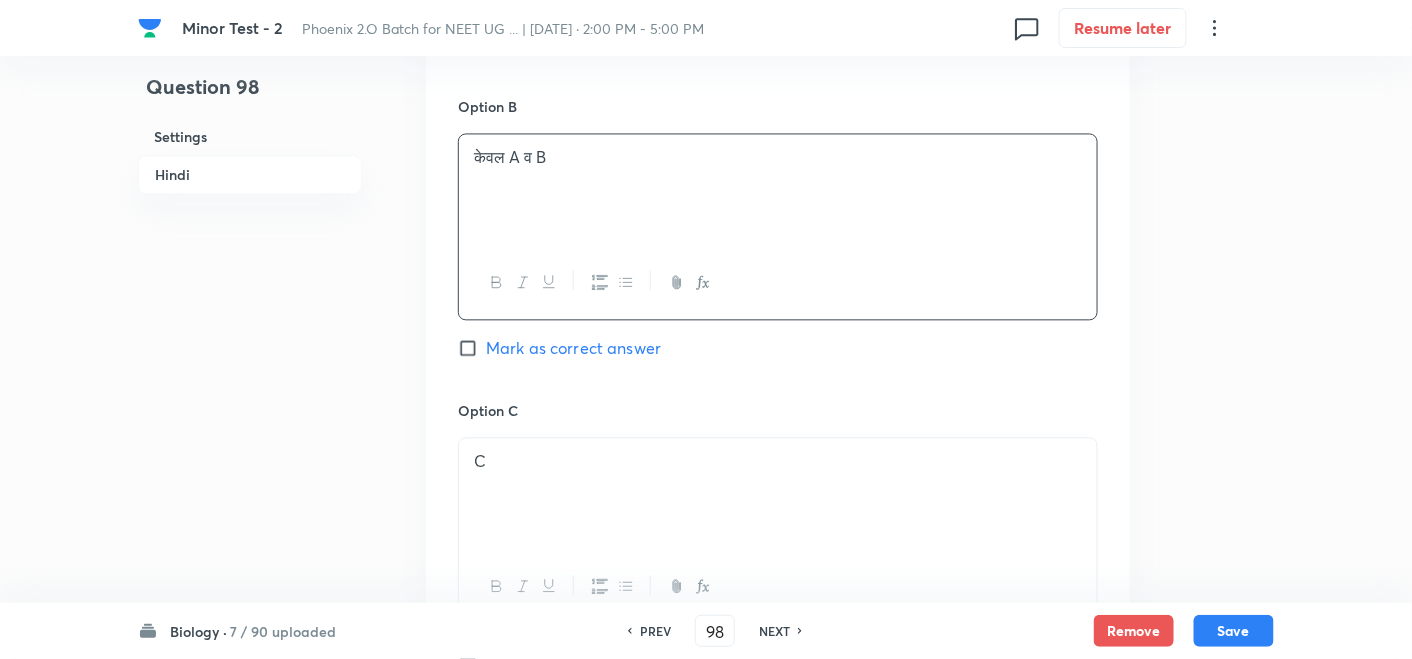 scroll, scrollTop: 1222, scrollLeft: 0, axis: vertical 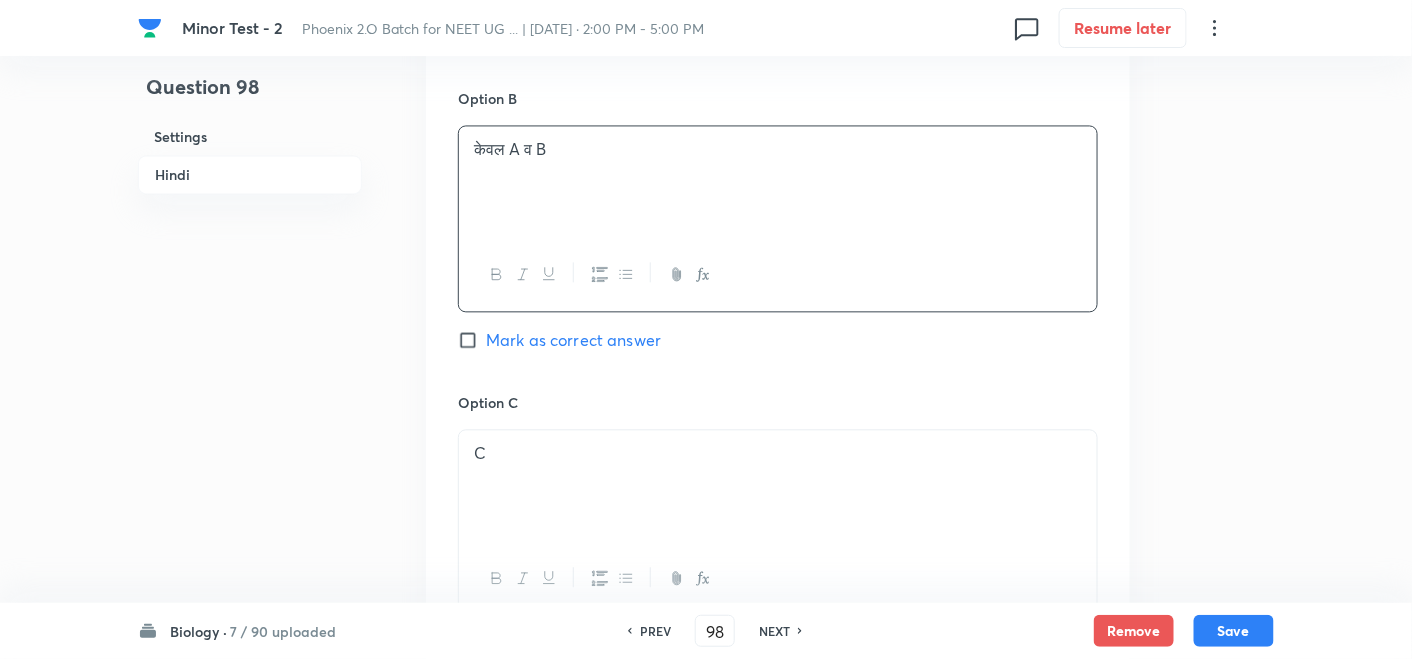 click on "C" at bounding box center [778, 453] 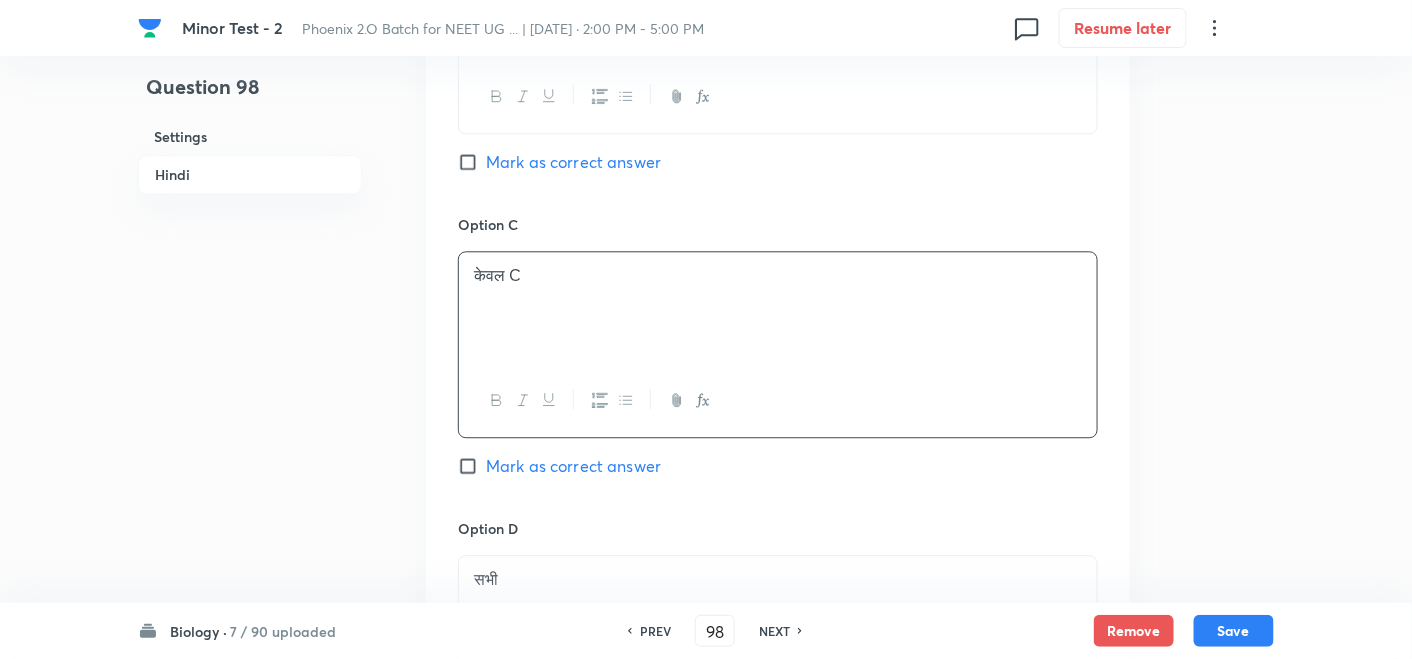 scroll, scrollTop: 1555, scrollLeft: 0, axis: vertical 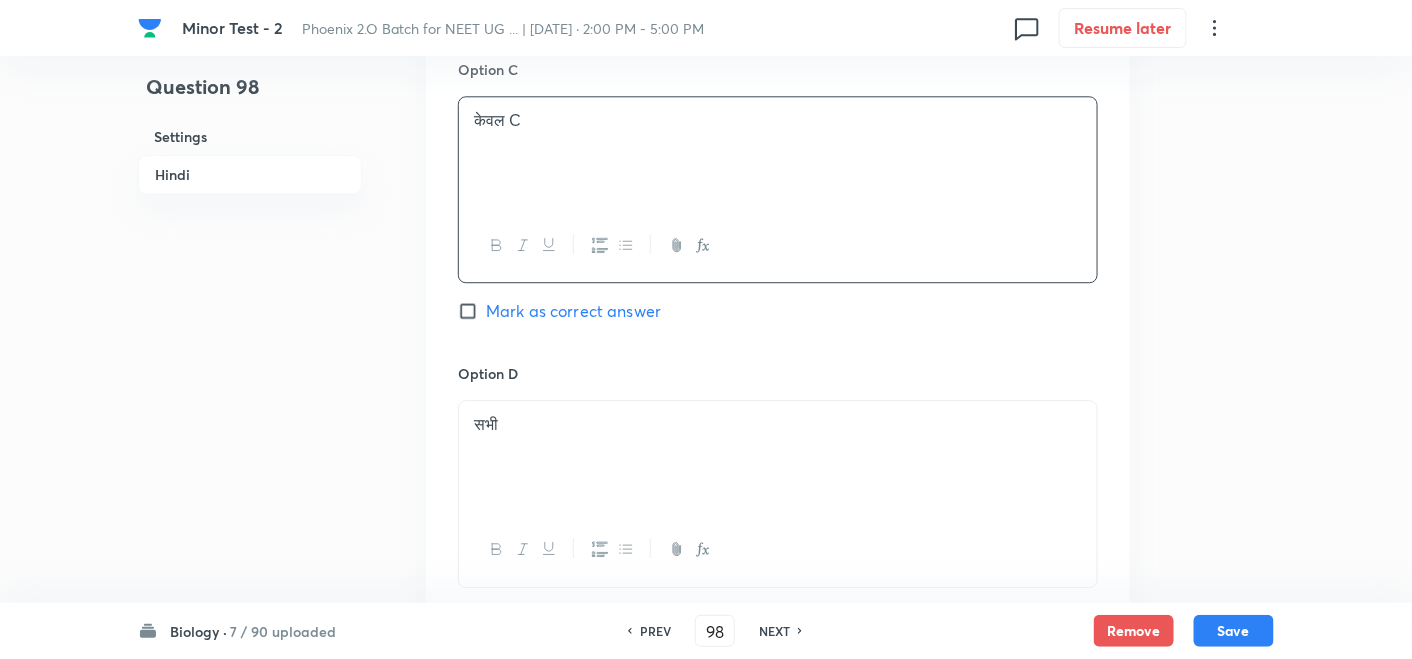 click on "सभी" at bounding box center [778, 457] 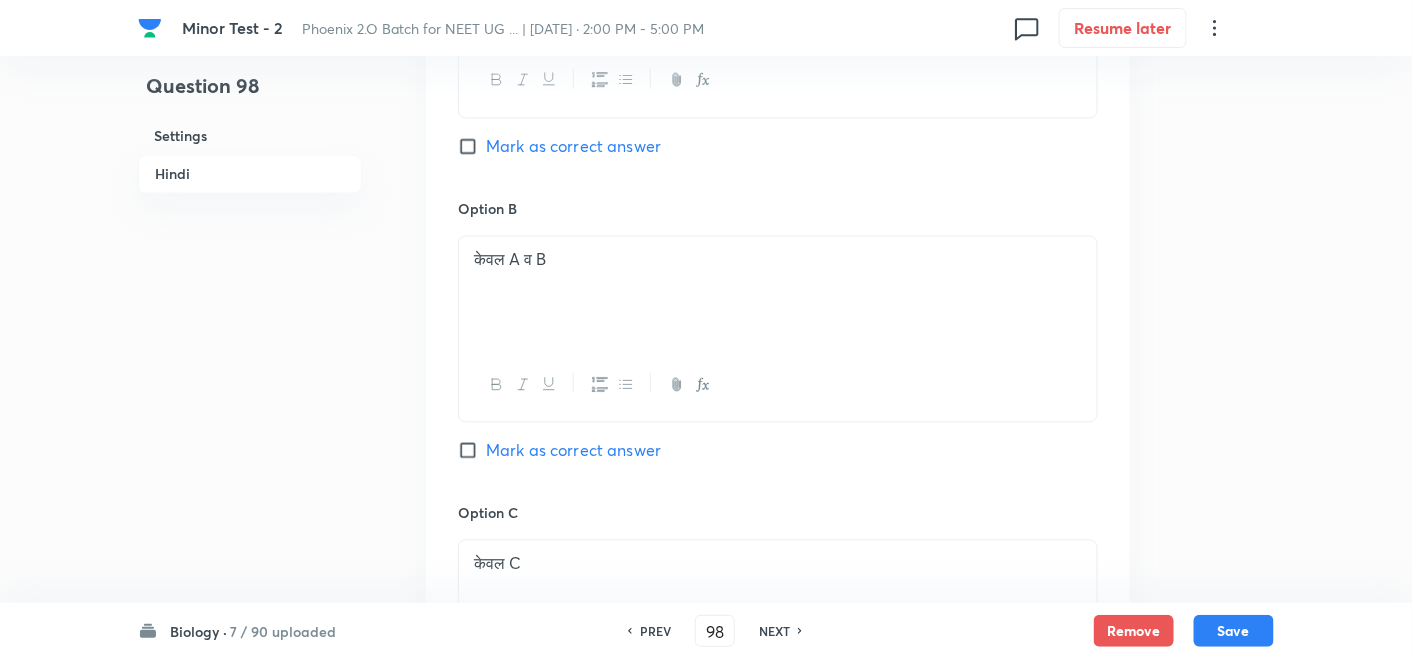 scroll, scrollTop: 1000, scrollLeft: 0, axis: vertical 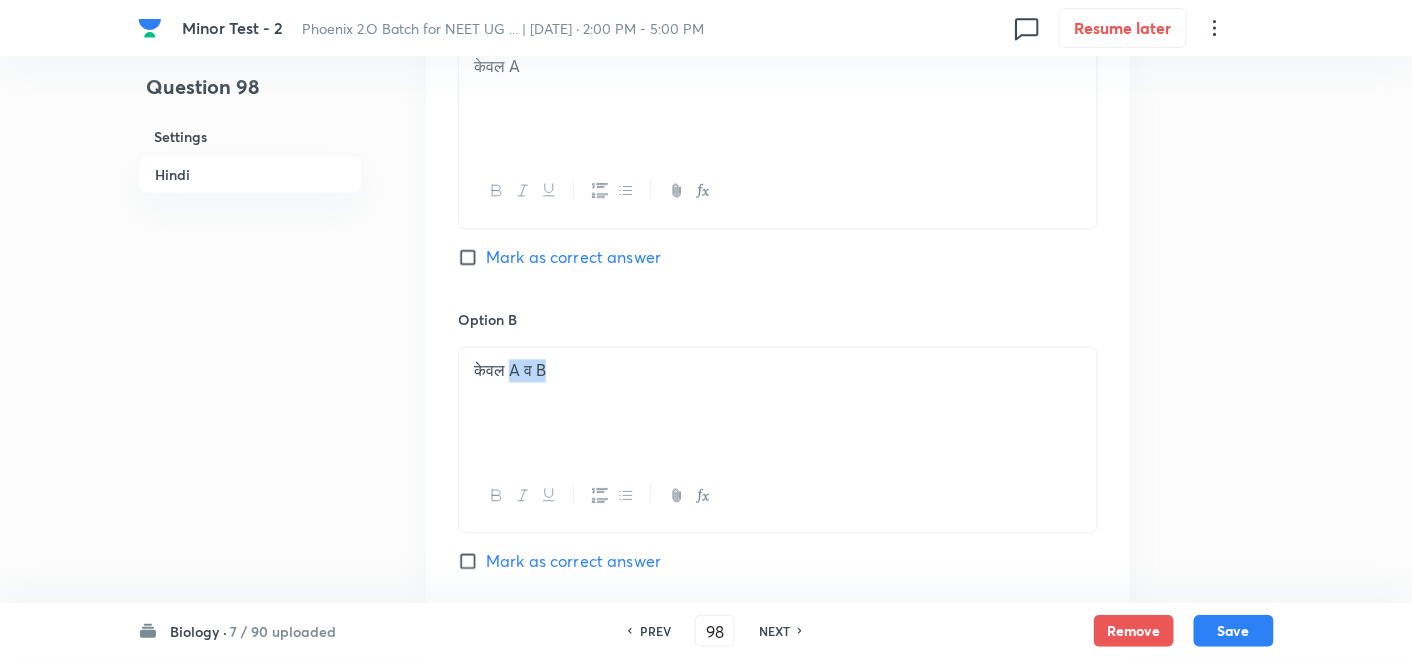drag, startPoint x: 567, startPoint y: 367, endPoint x: 514, endPoint y: 378, distance: 54.129475 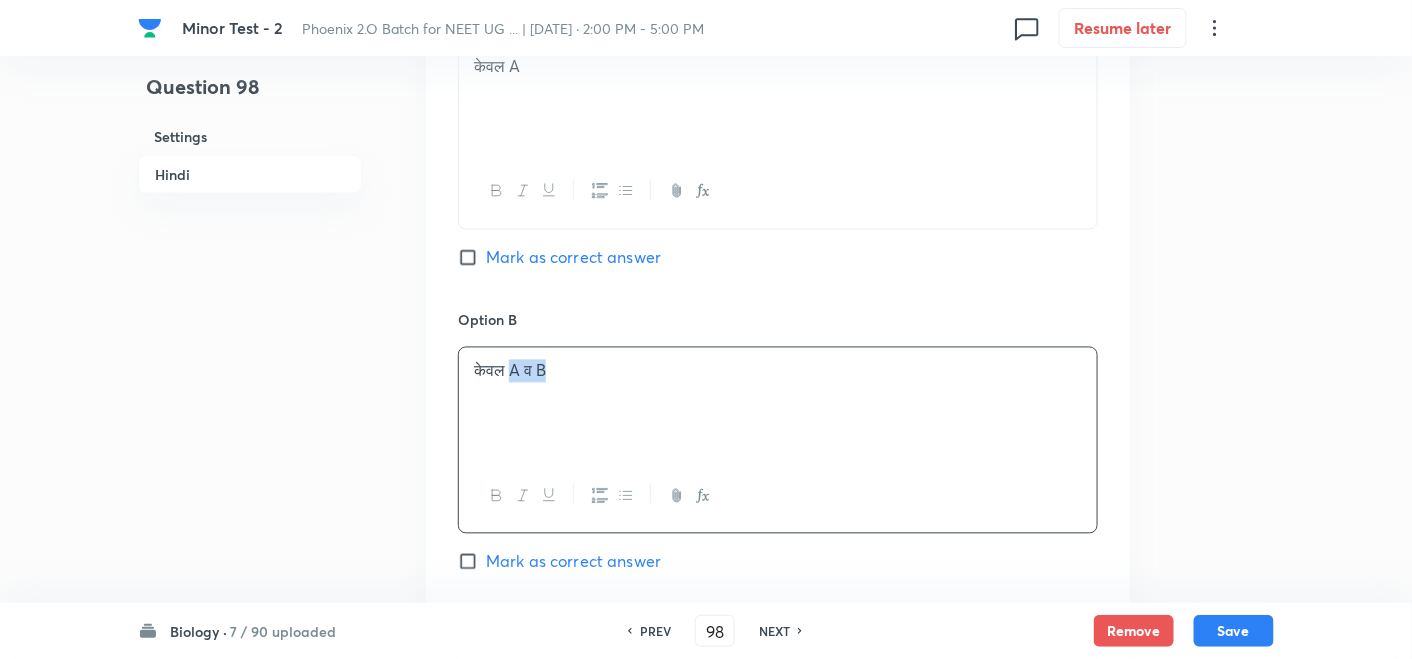copy on "A व B" 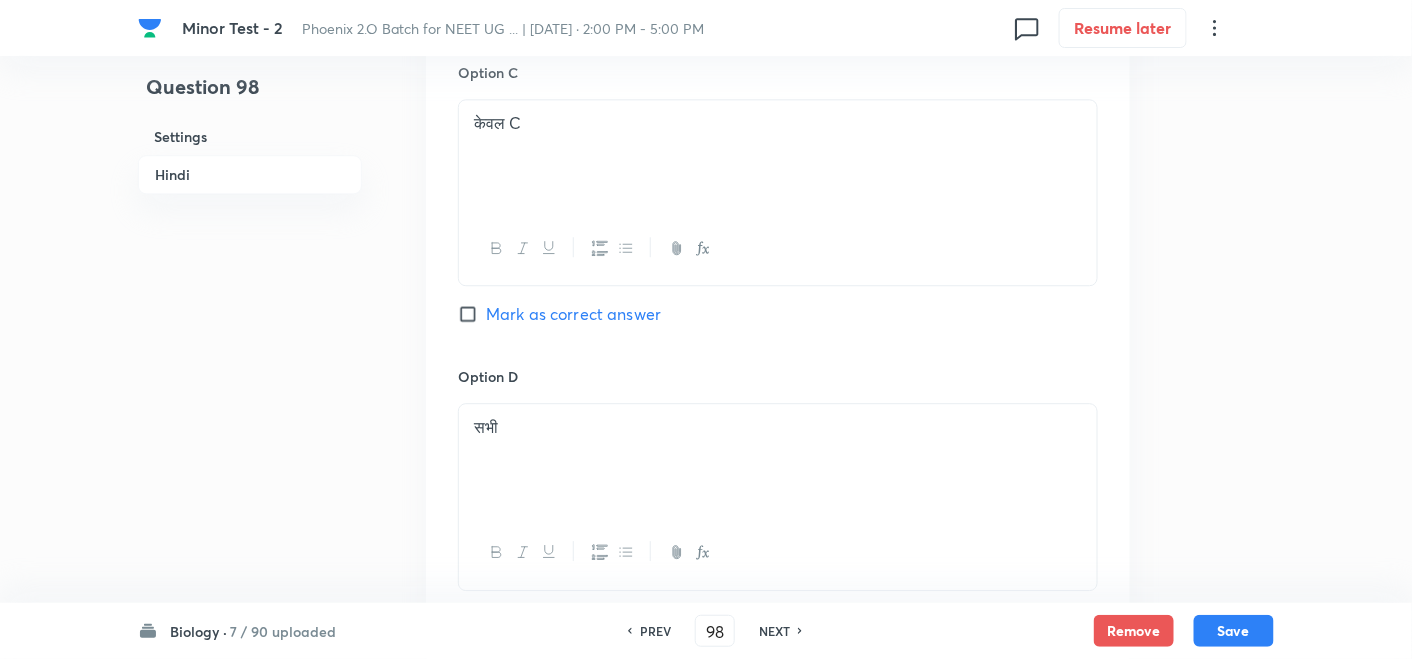 scroll, scrollTop: 1555, scrollLeft: 0, axis: vertical 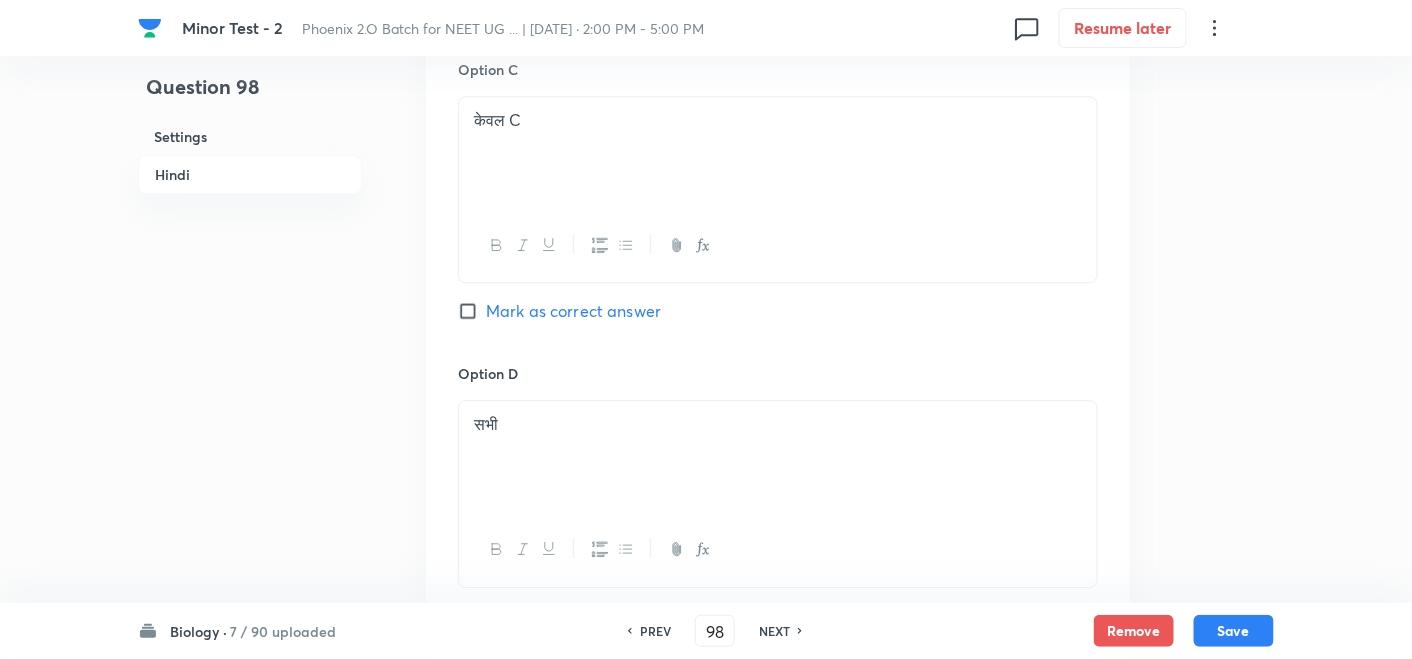 click on "सभी" at bounding box center [778, 457] 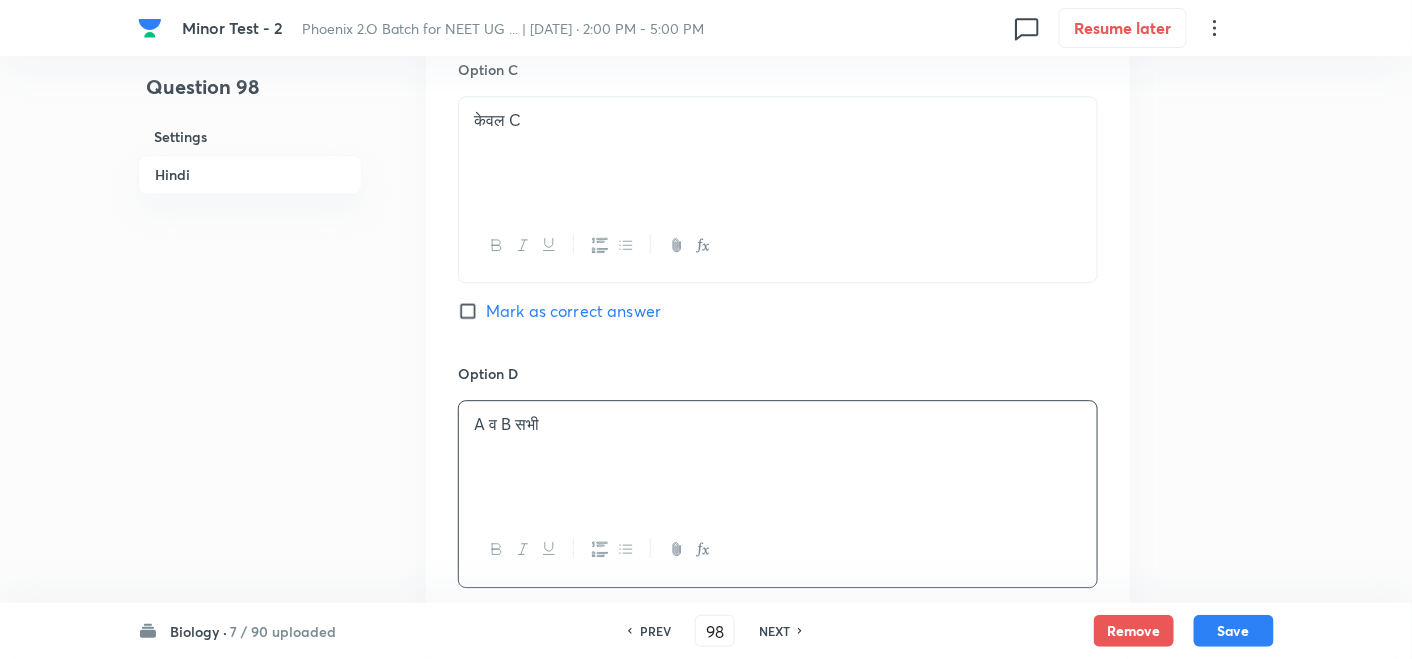 click on "A व B सभी" at bounding box center [778, 424] 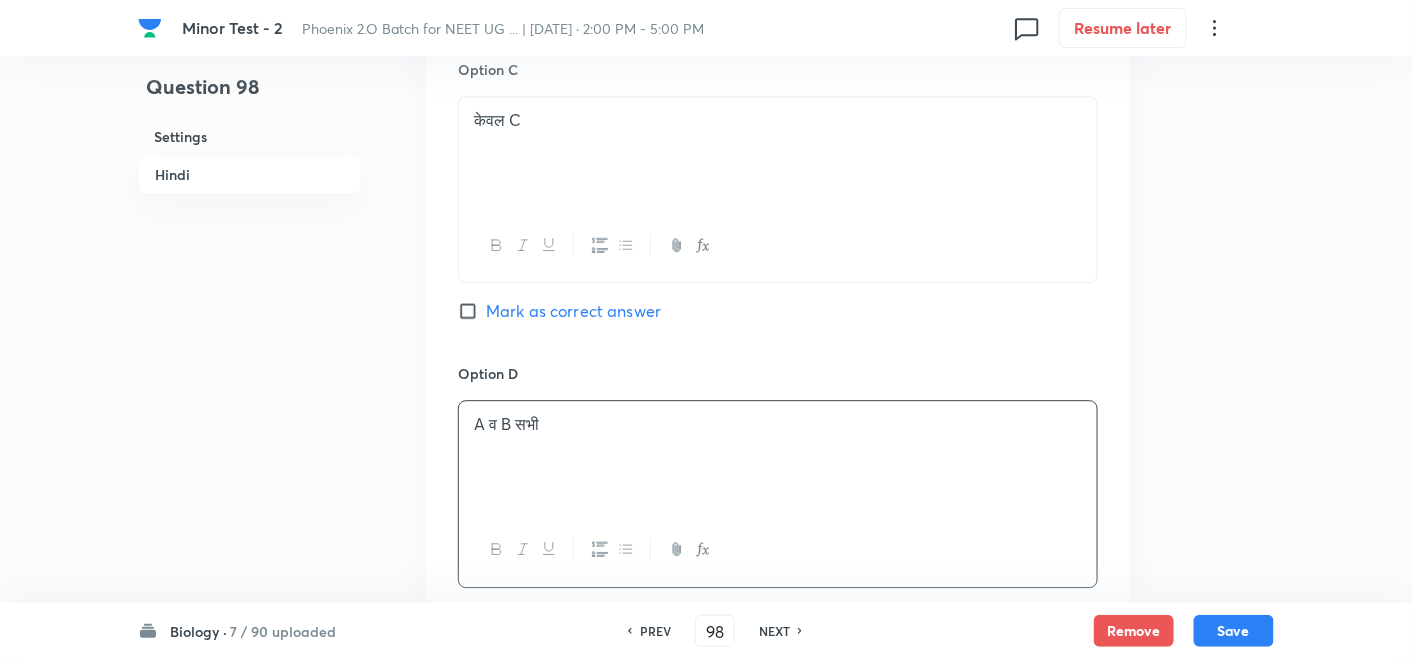 type 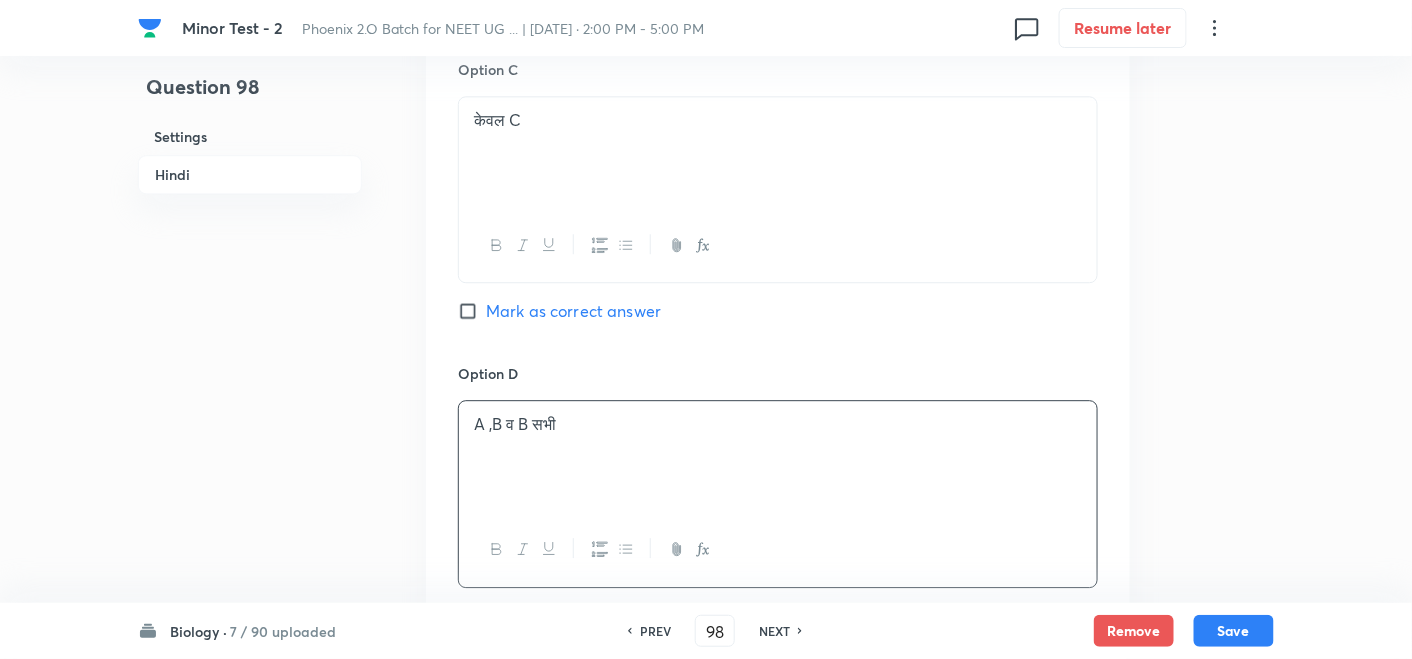 click on "A ,B व B सभी" at bounding box center (778, 424) 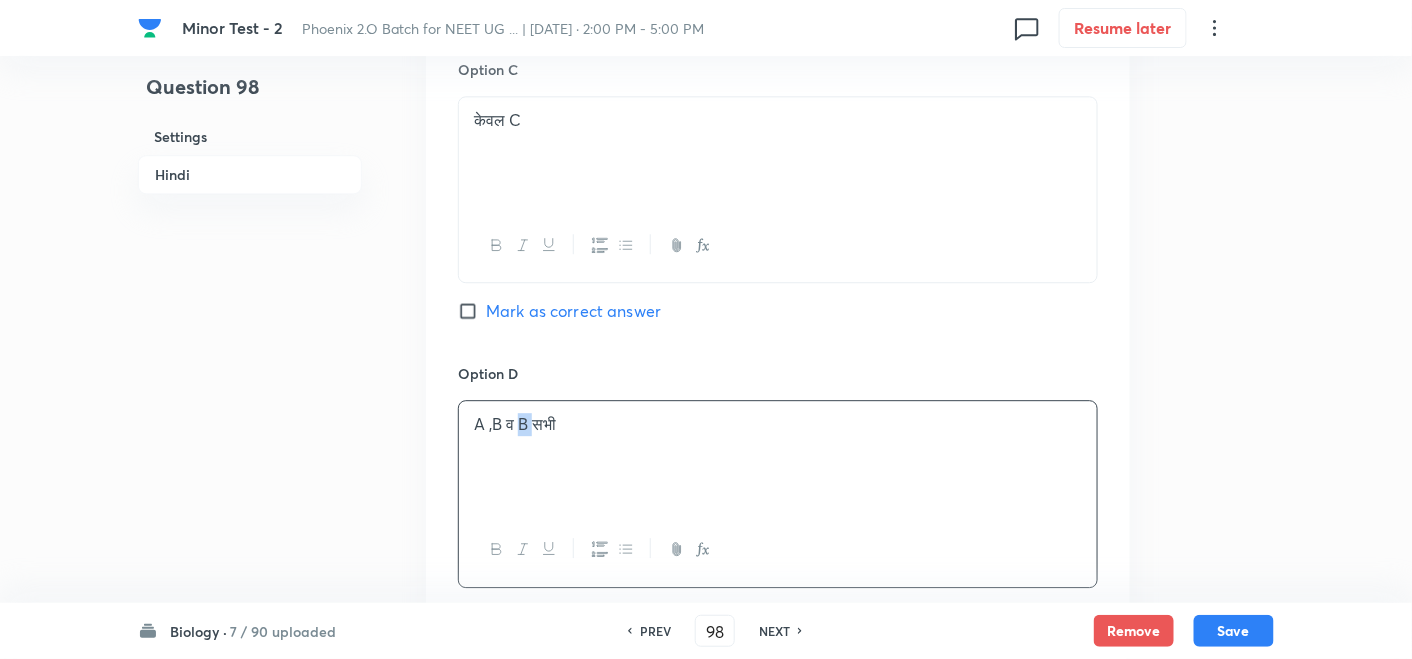 click on "A ,B व B सभी" at bounding box center (778, 424) 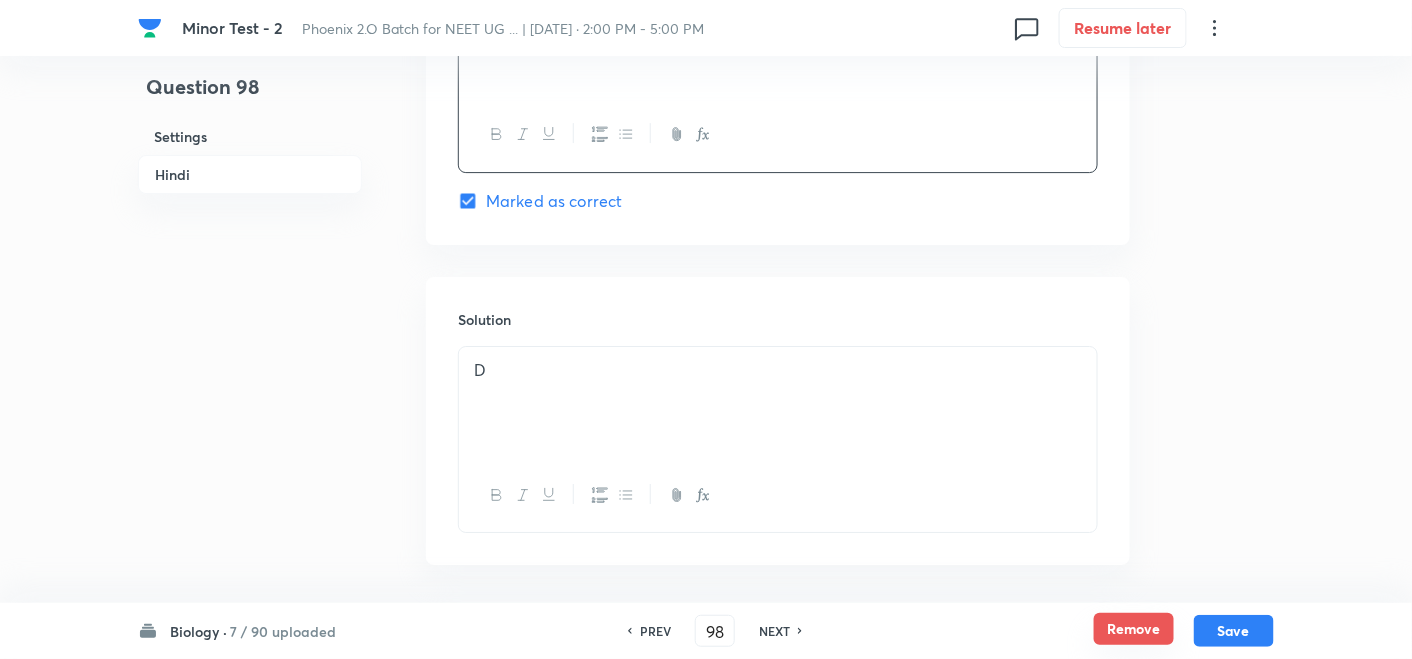 scroll, scrollTop: 2000, scrollLeft: 0, axis: vertical 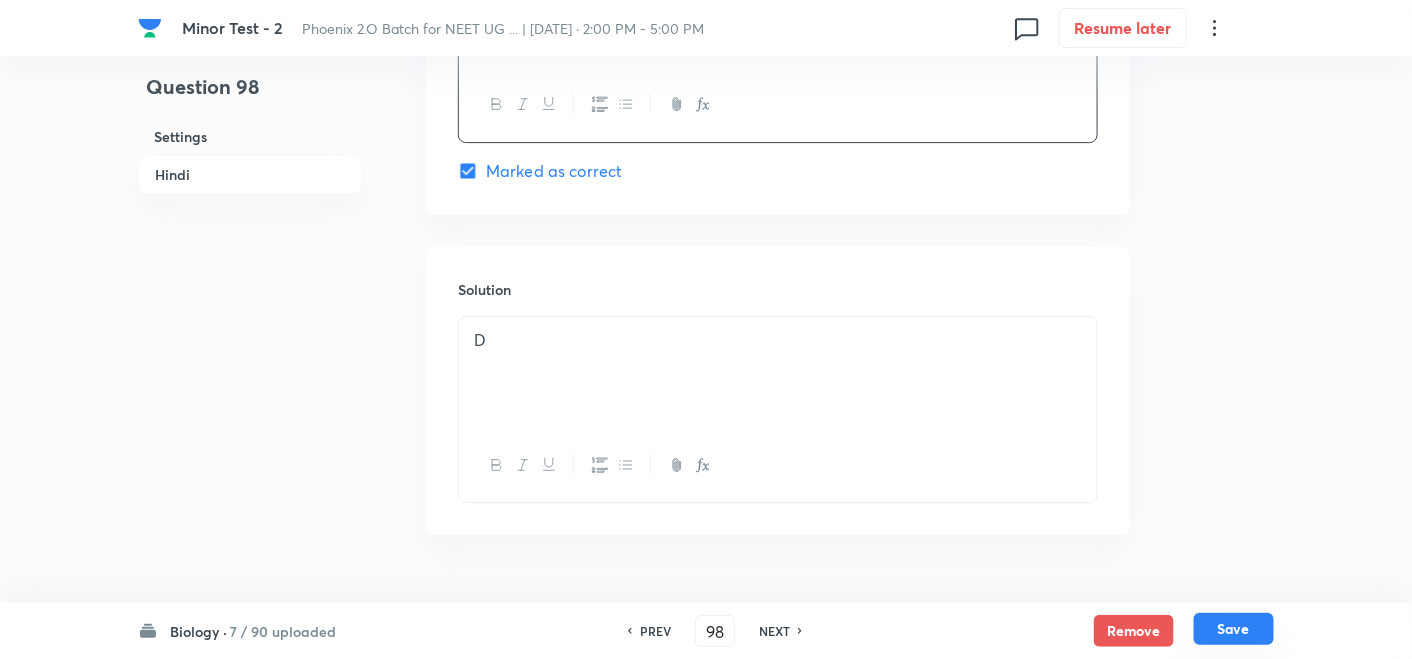 click on "Save" at bounding box center [1234, 629] 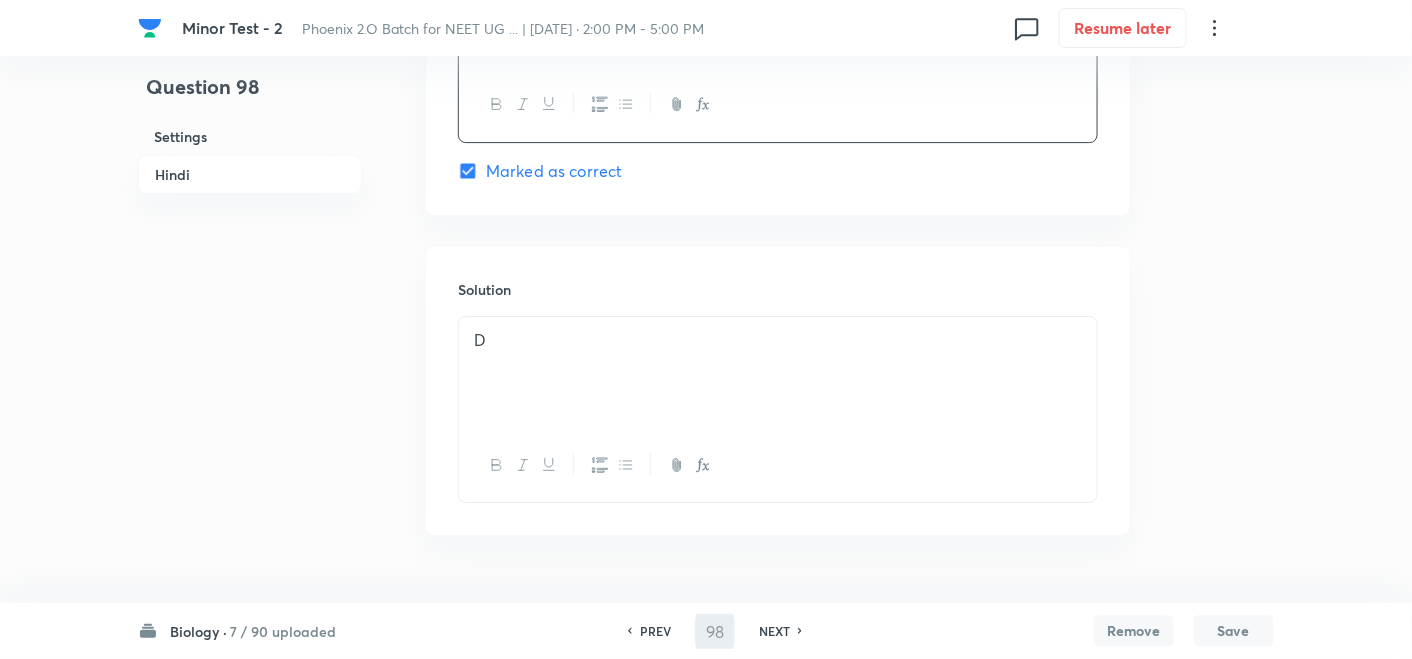 type on "99" 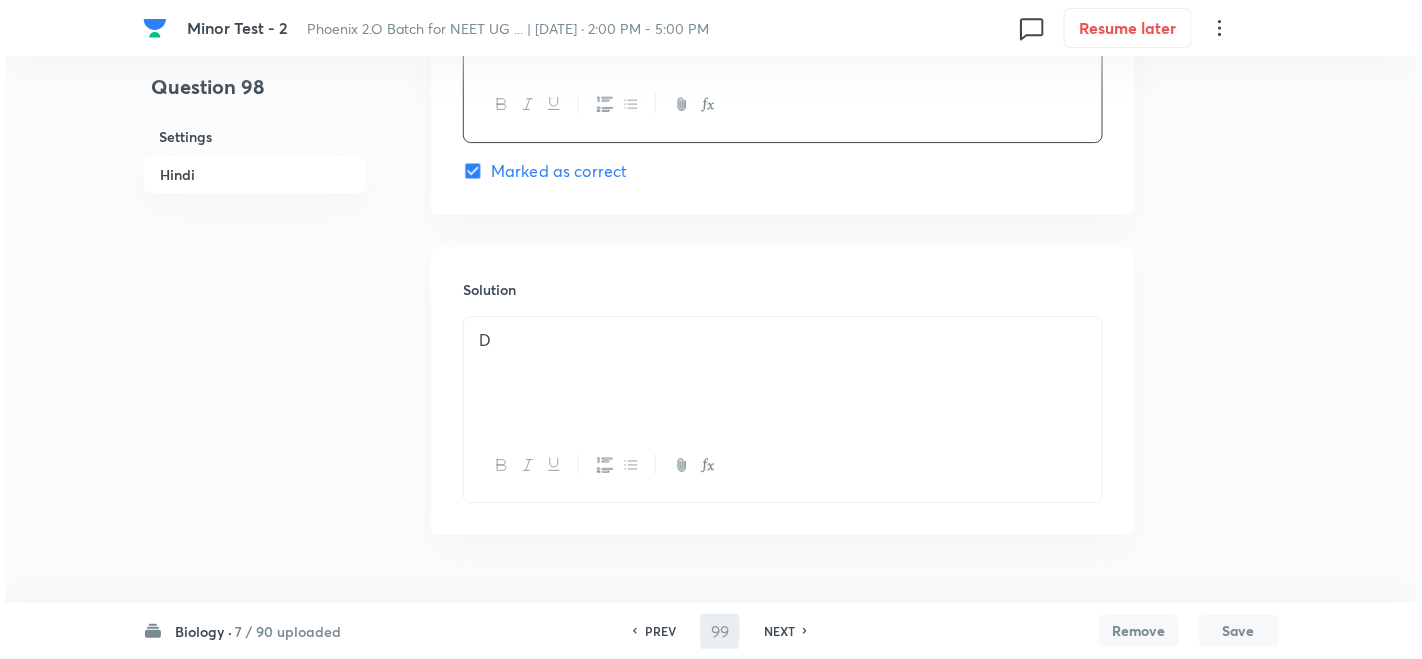 scroll, scrollTop: 0, scrollLeft: 0, axis: both 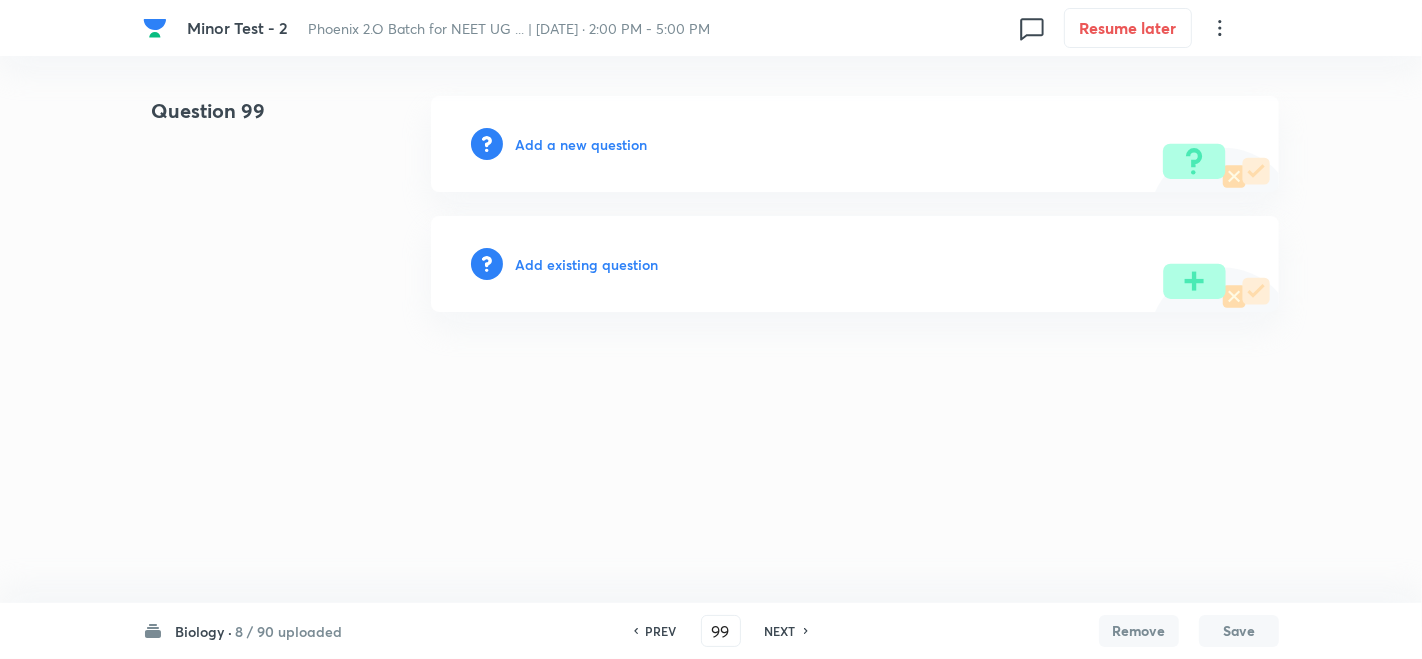 click on "Add a new question" at bounding box center (581, 144) 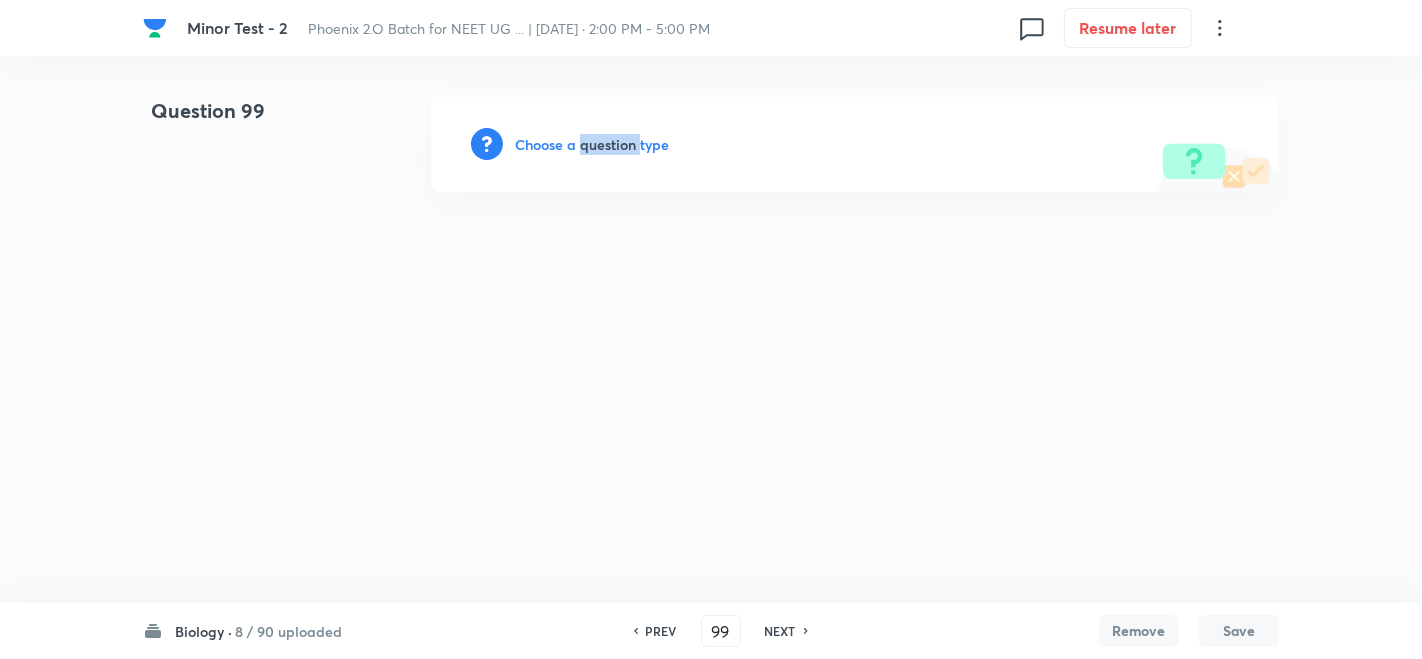click on "Choose a question type" at bounding box center (592, 144) 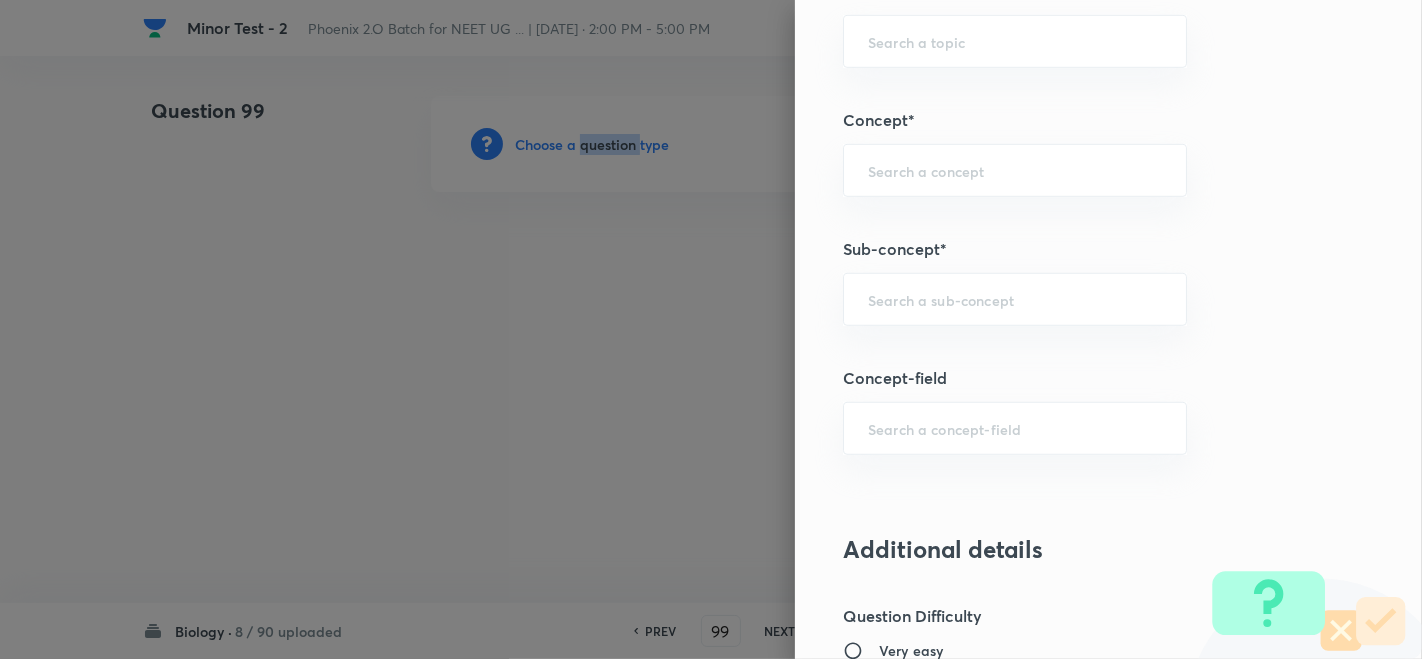 scroll, scrollTop: 1222, scrollLeft: 0, axis: vertical 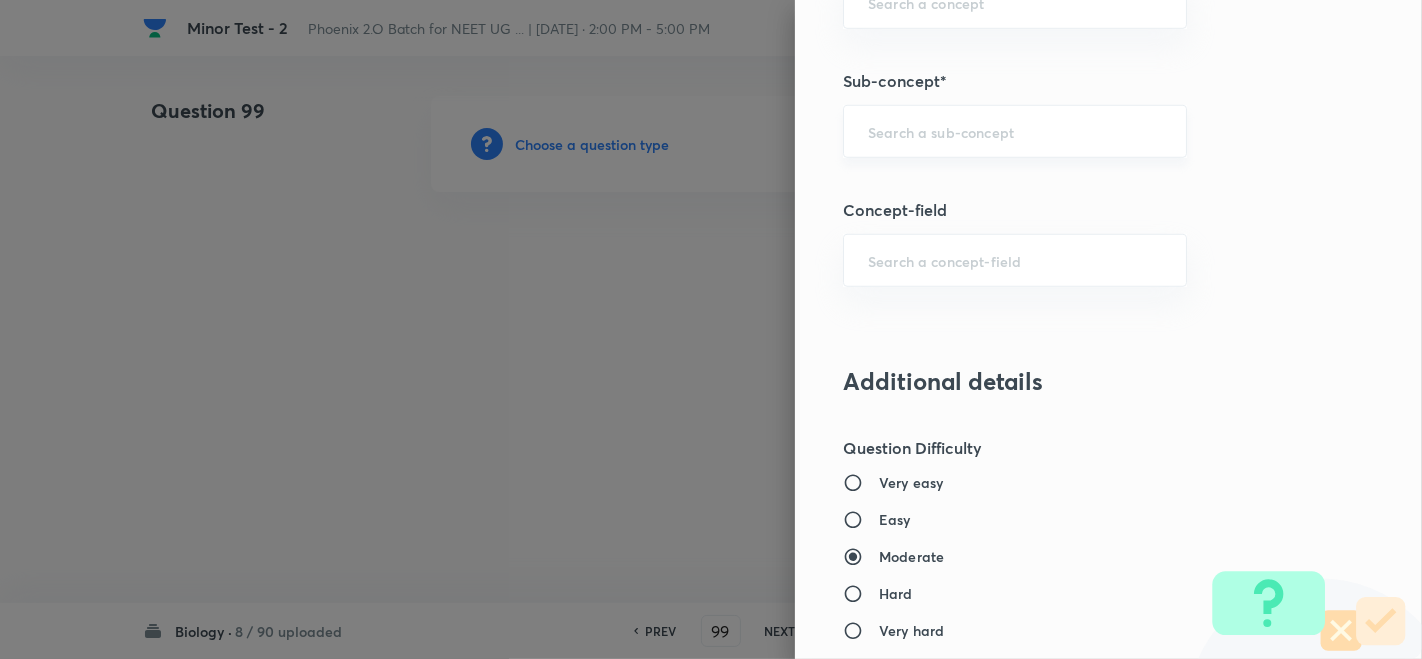 click at bounding box center (1015, 131) 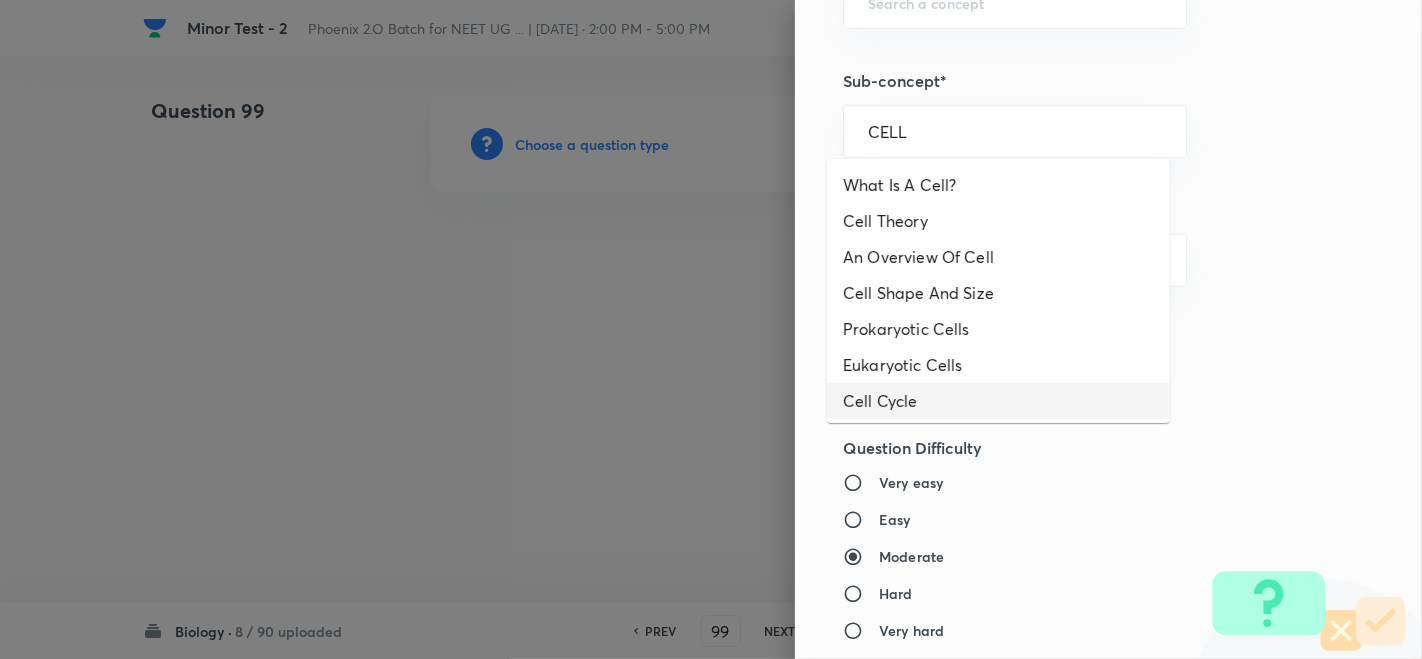 click on "Cell Cycle" at bounding box center [998, 401] 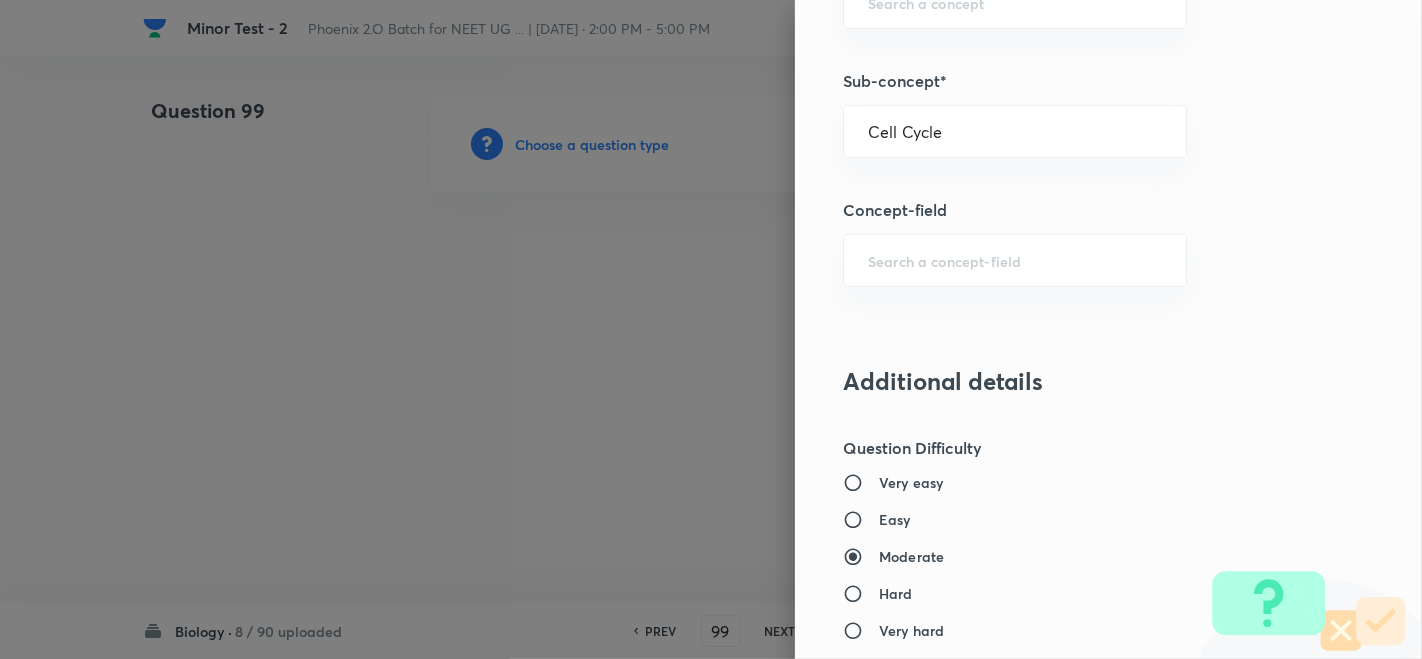 type on "Biology" 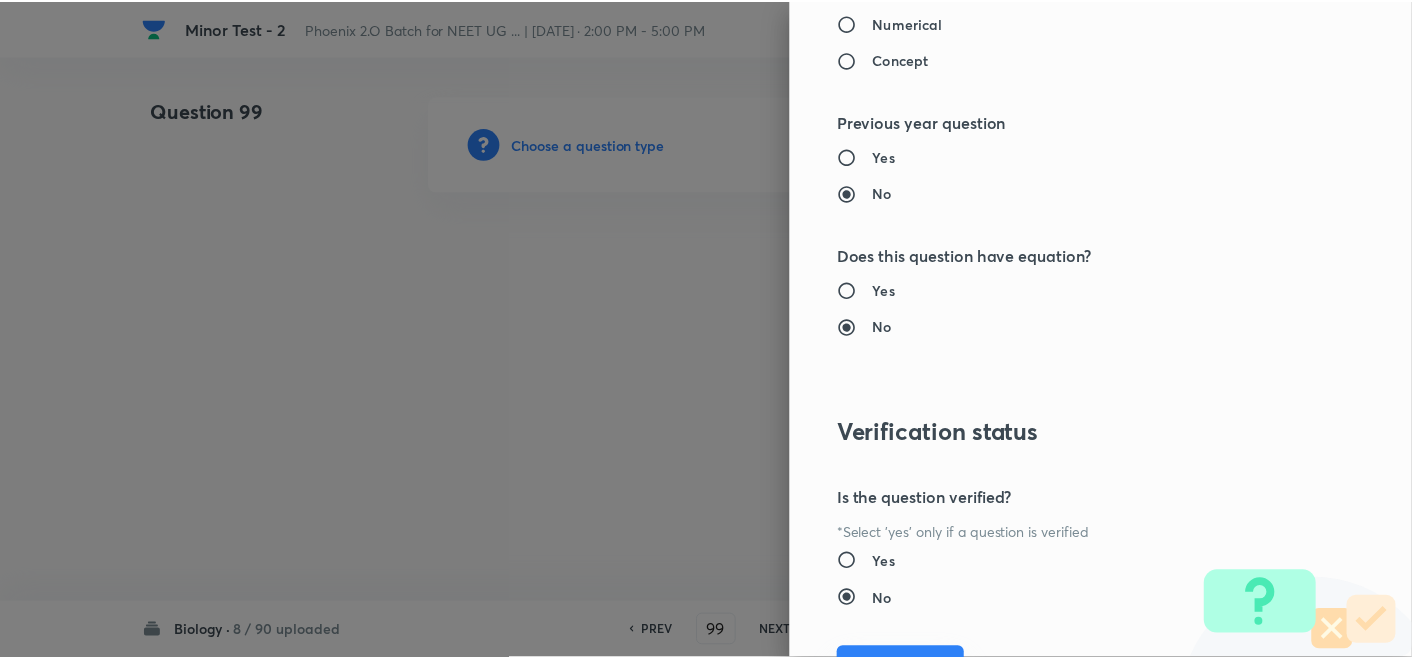 scroll, scrollTop: 2061, scrollLeft: 0, axis: vertical 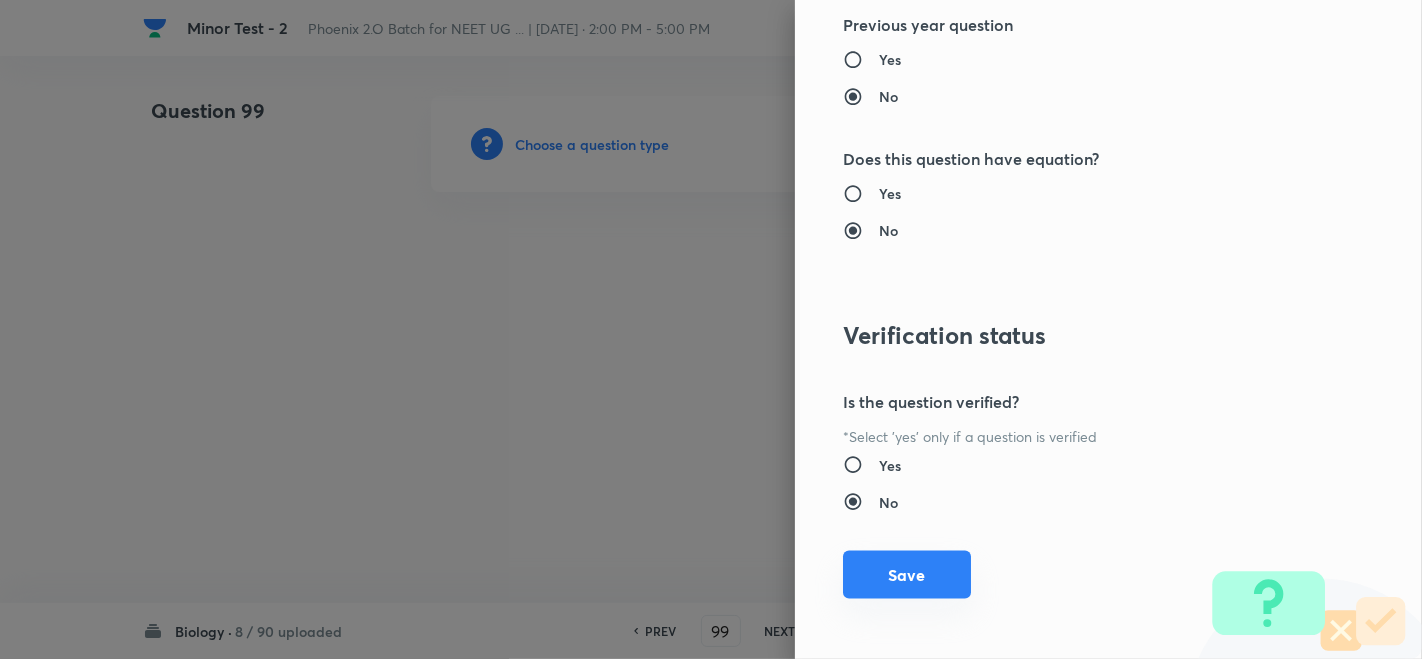 click on "Save" at bounding box center [907, 575] 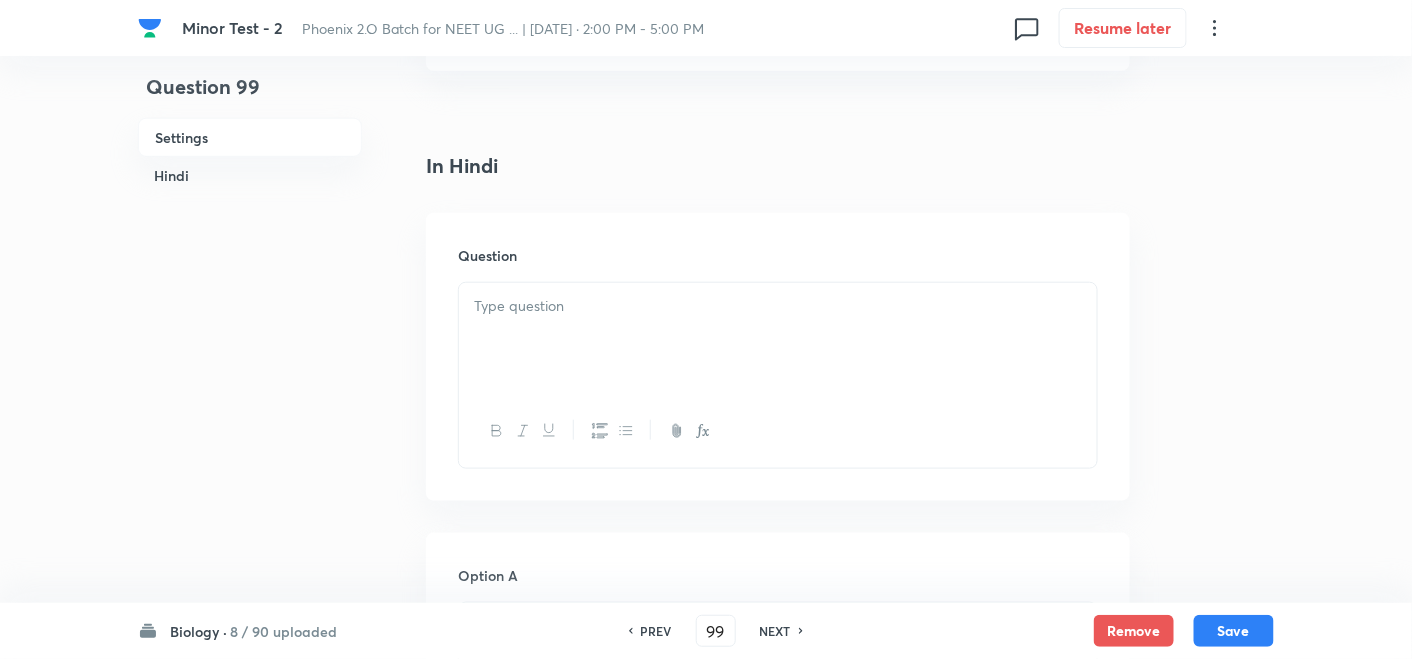 scroll, scrollTop: 444, scrollLeft: 0, axis: vertical 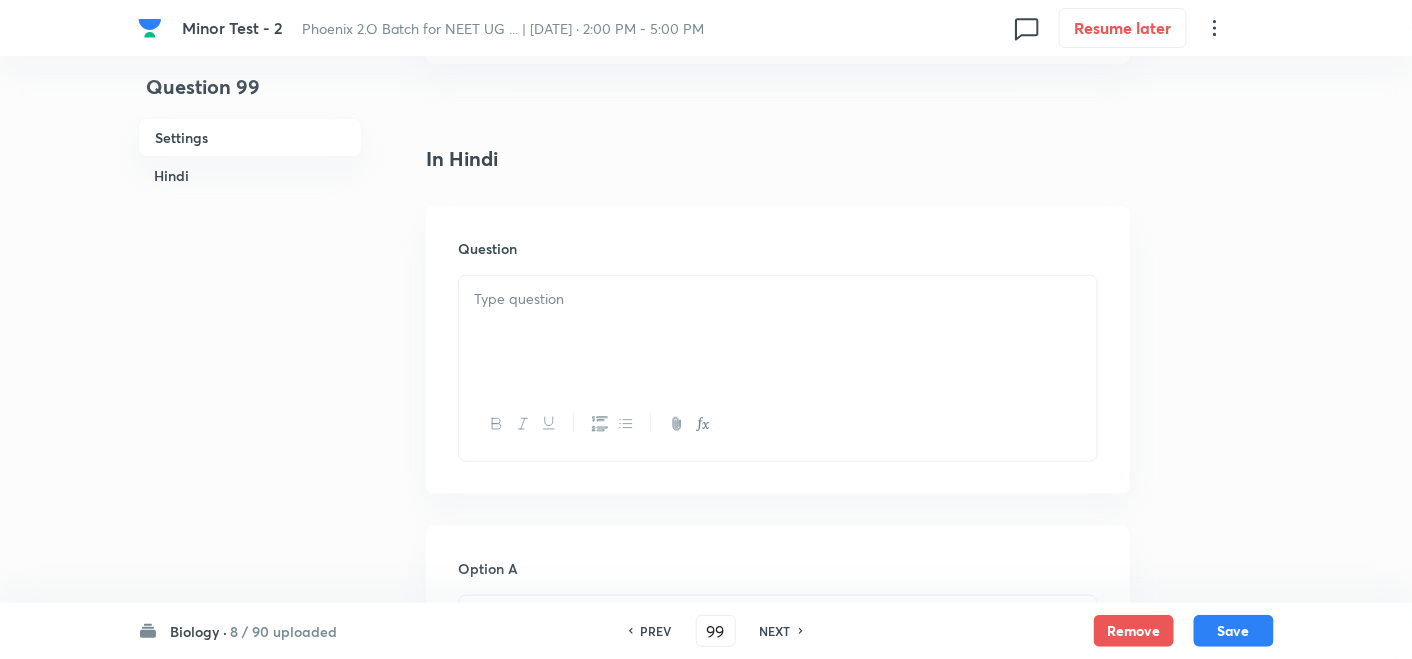 click at bounding box center (778, 332) 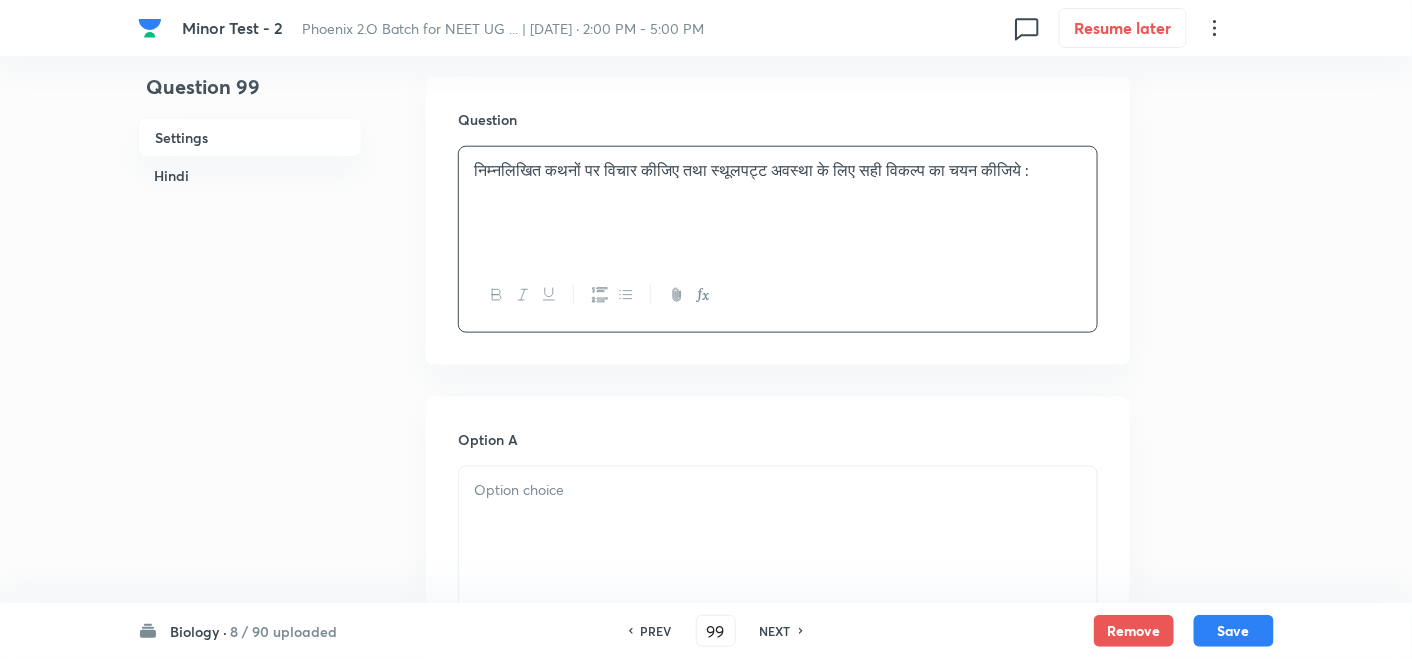 scroll, scrollTop: 777, scrollLeft: 0, axis: vertical 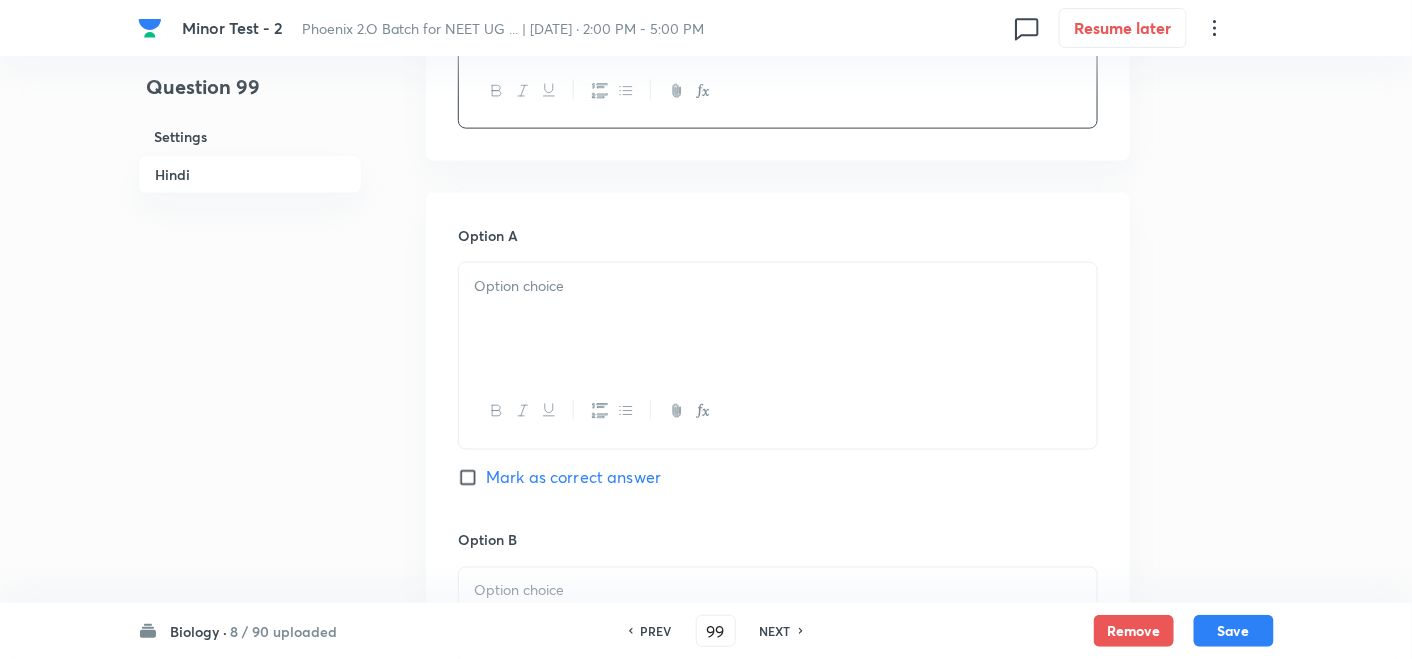 click at bounding box center (778, 319) 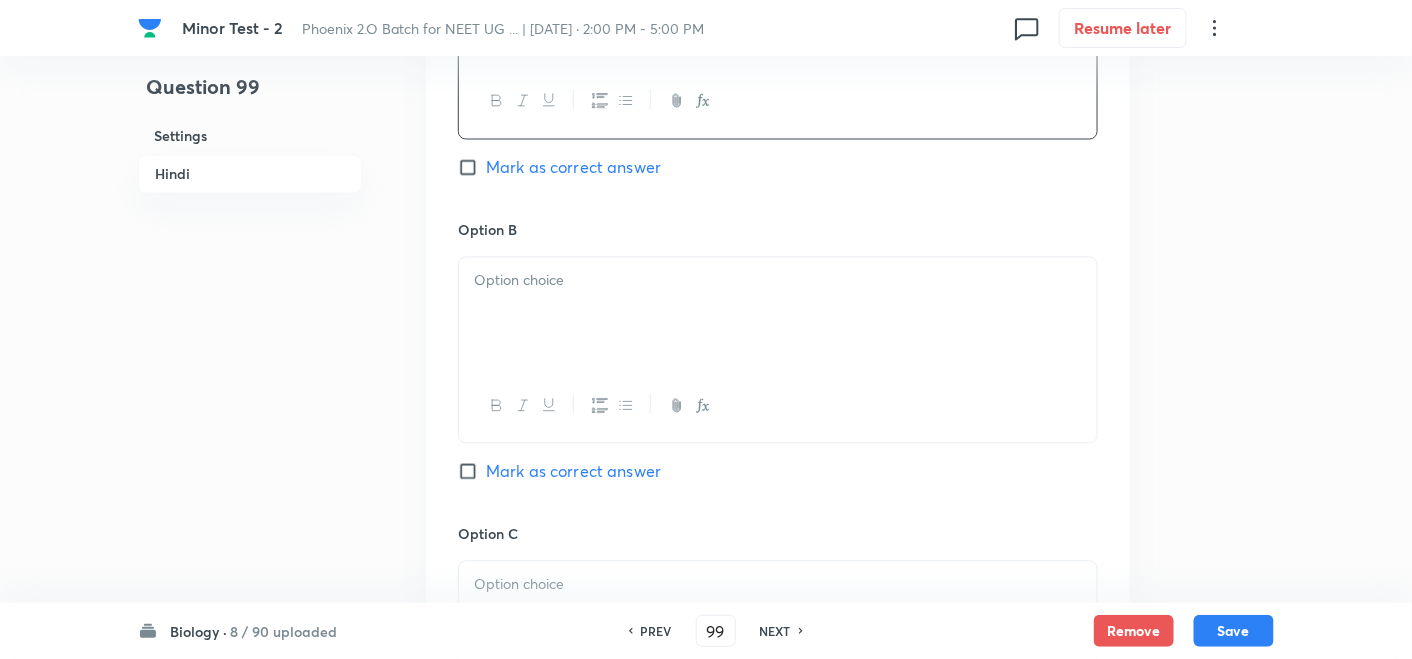 scroll, scrollTop: 1111, scrollLeft: 0, axis: vertical 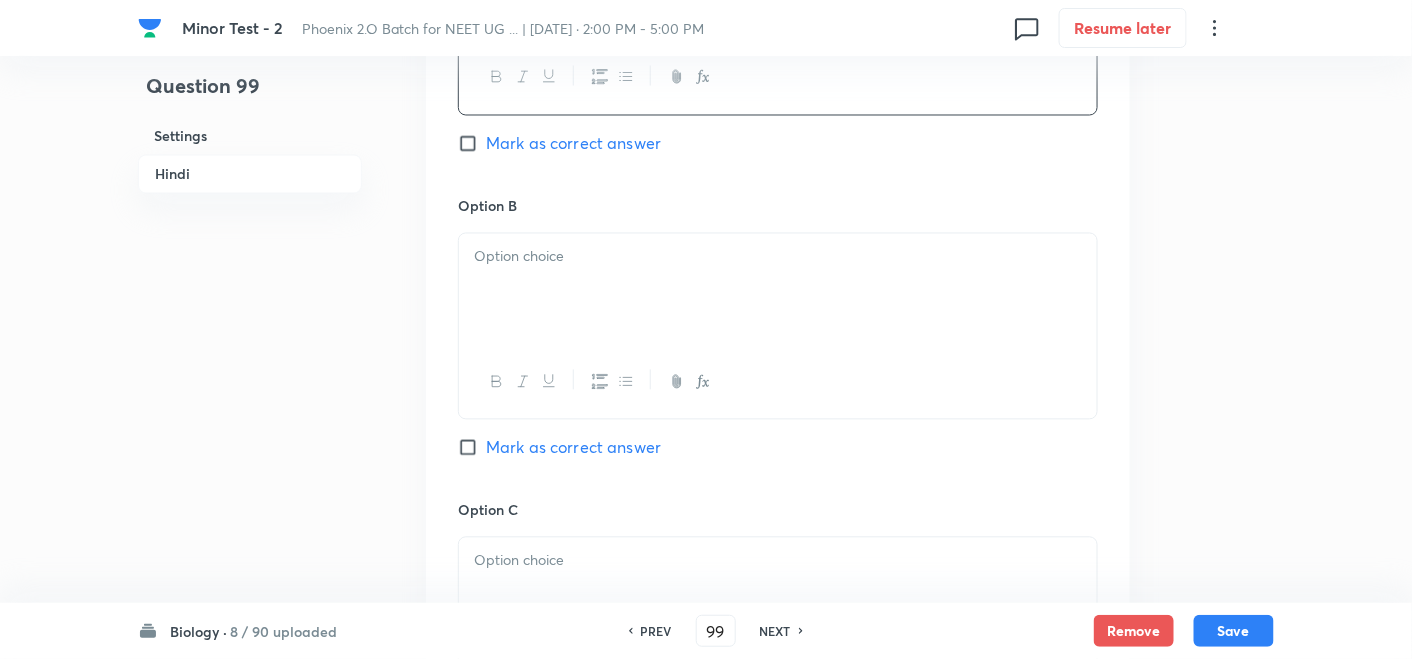 click at bounding box center [778, 257] 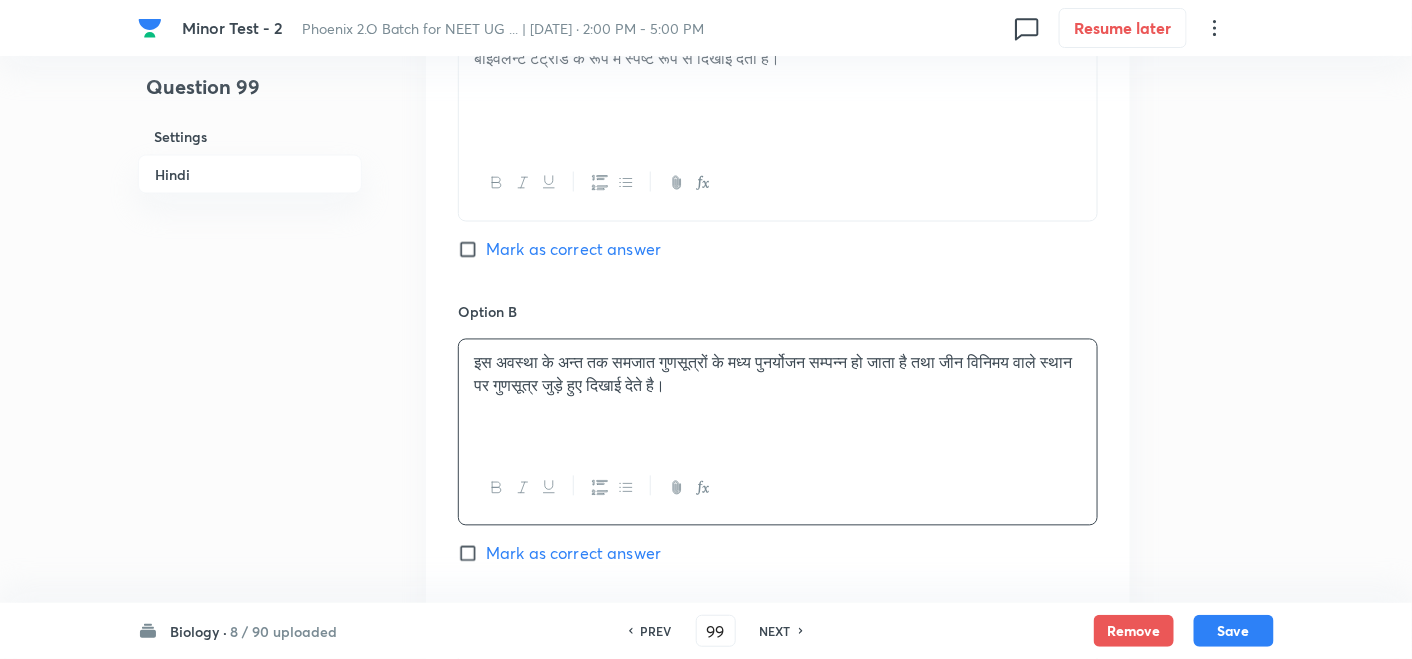 scroll, scrollTop: 1111, scrollLeft: 0, axis: vertical 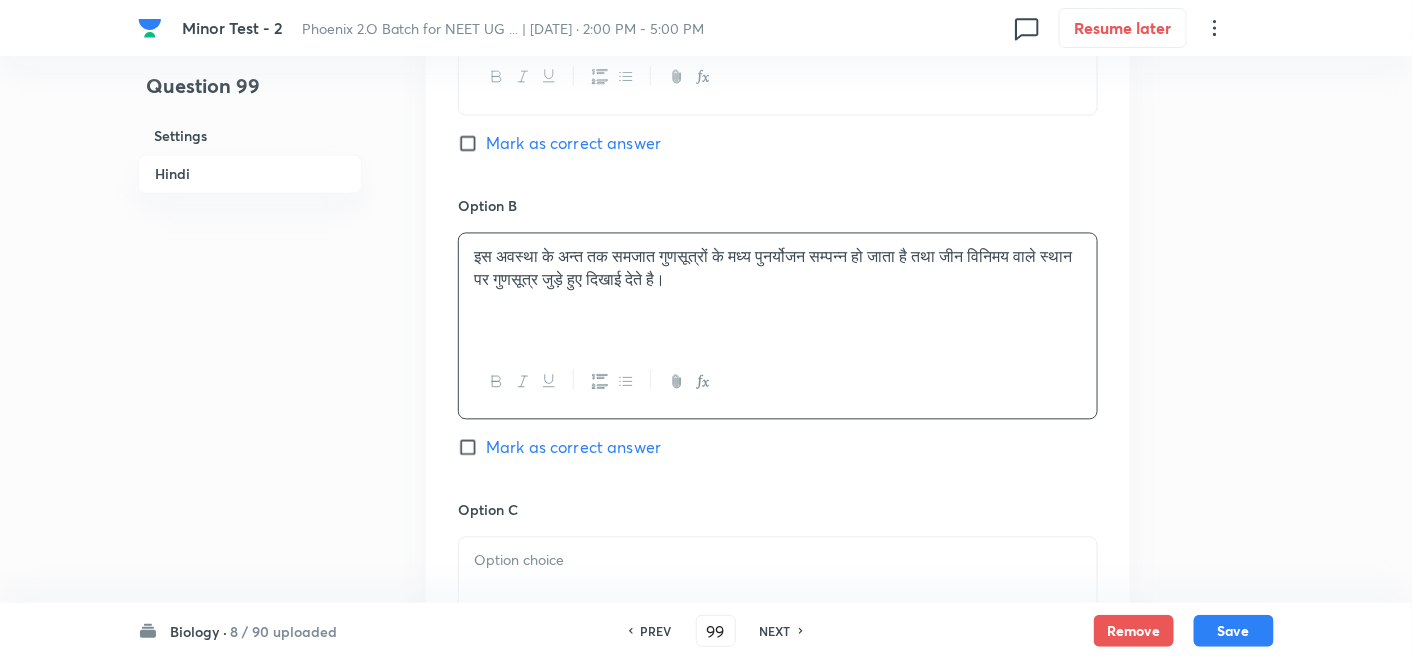 click at bounding box center [778, 561] 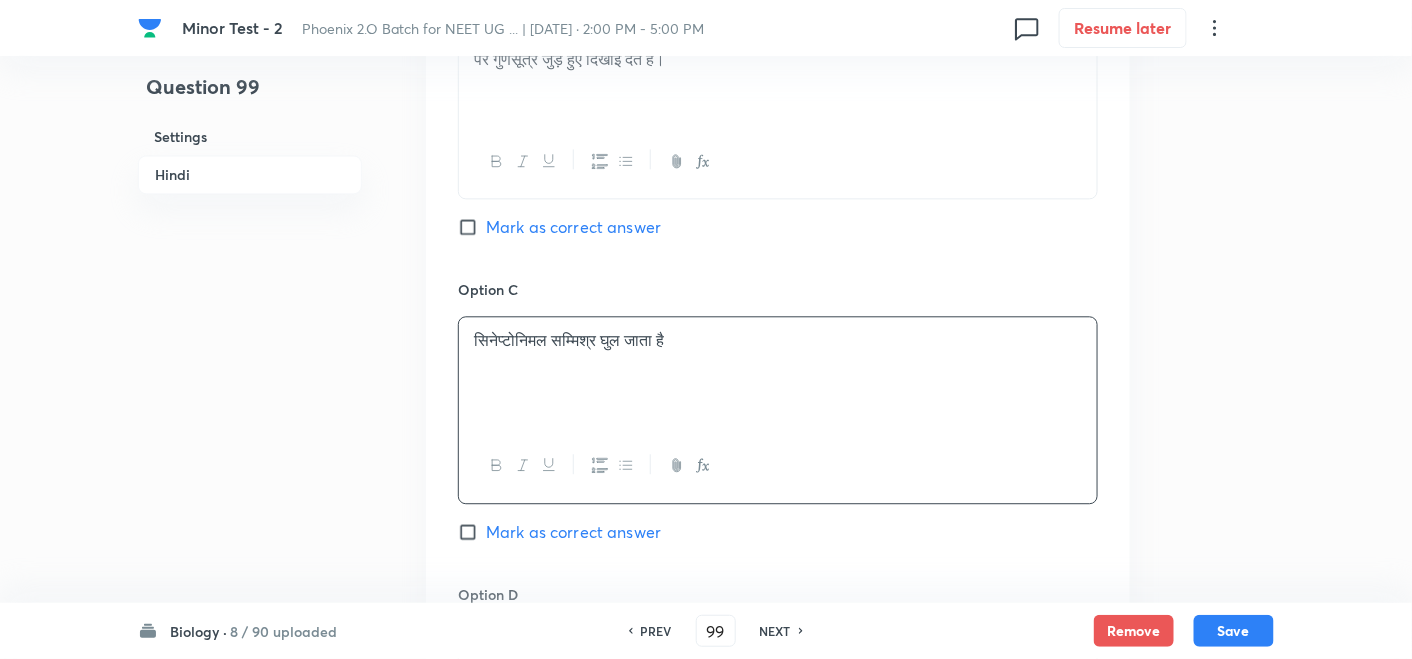 scroll, scrollTop: 1333, scrollLeft: 0, axis: vertical 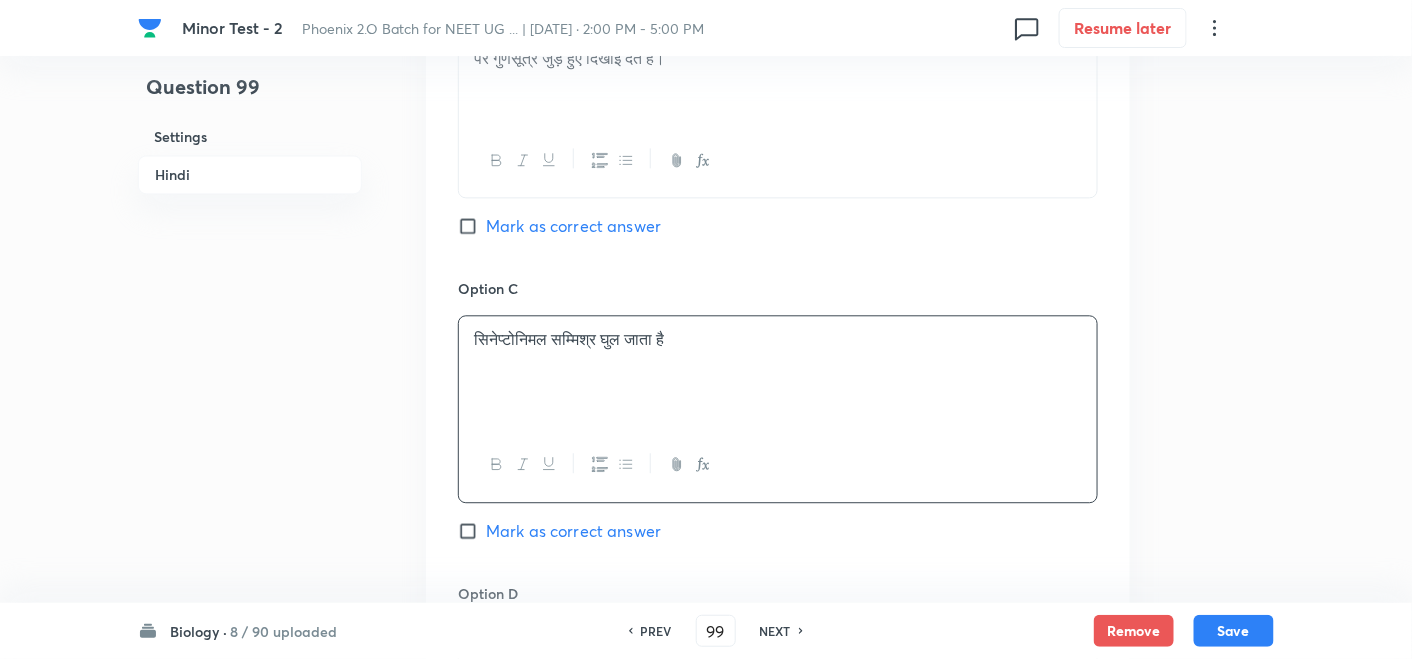 click on "Mark as correct answer" at bounding box center [573, 531] 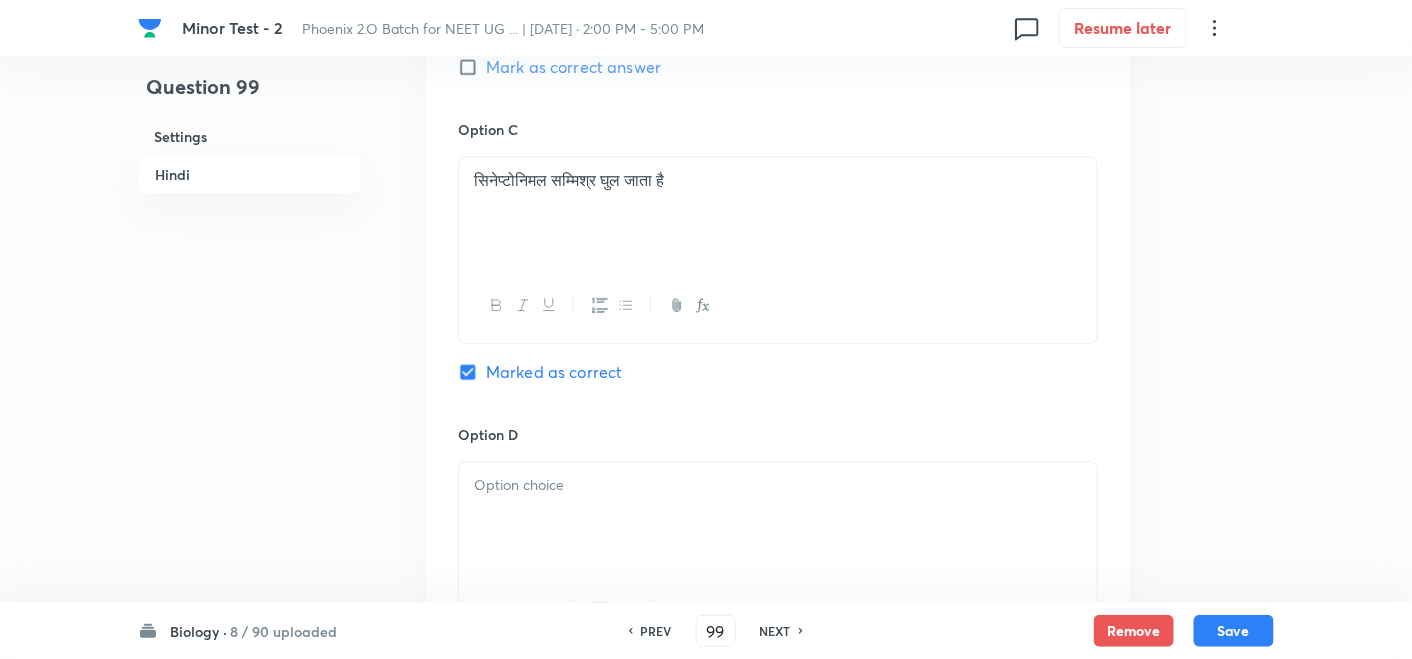 scroll, scrollTop: 1555, scrollLeft: 0, axis: vertical 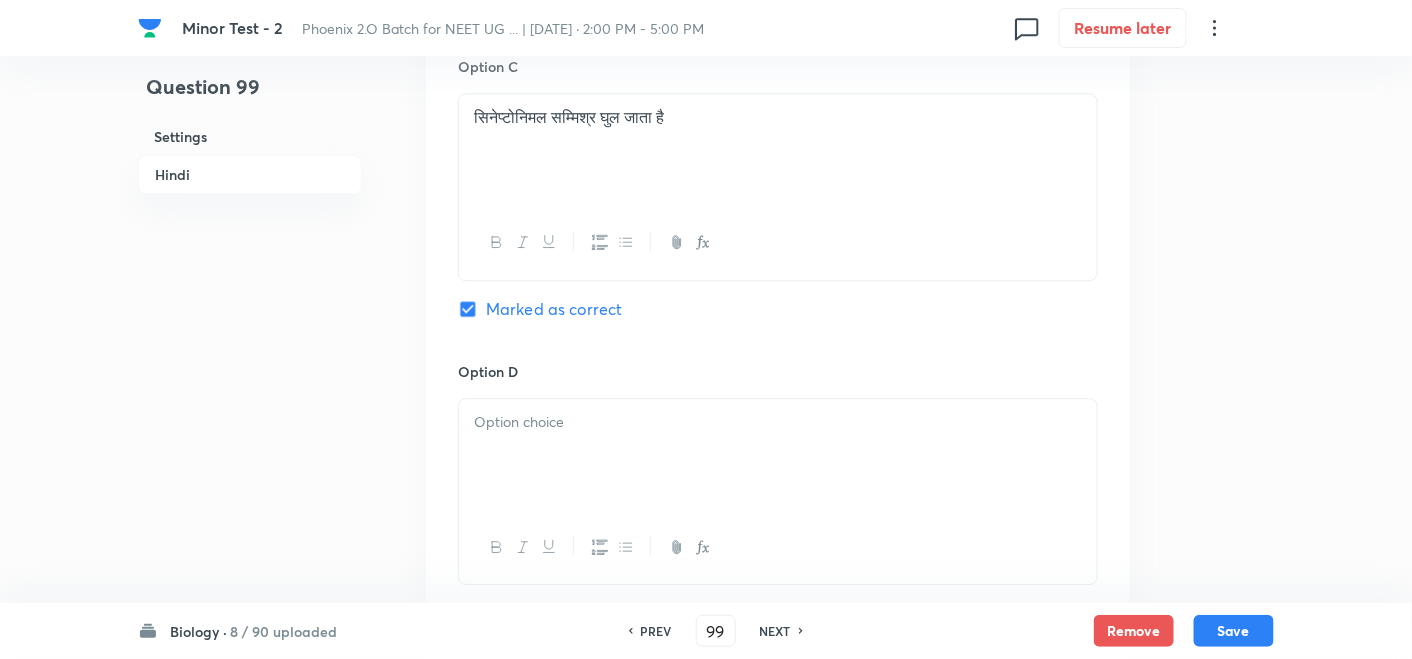 click at bounding box center (778, 455) 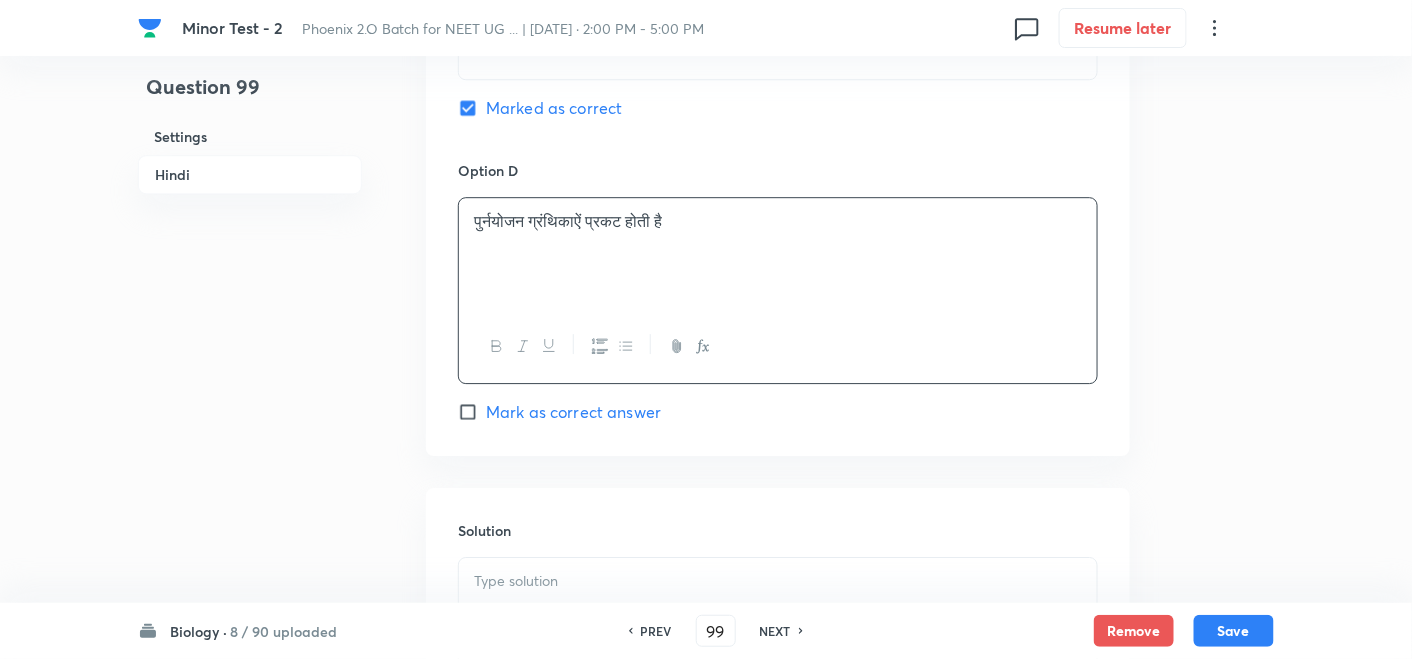 scroll, scrollTop: 1888, scrollLeft: 0, axis: vertical 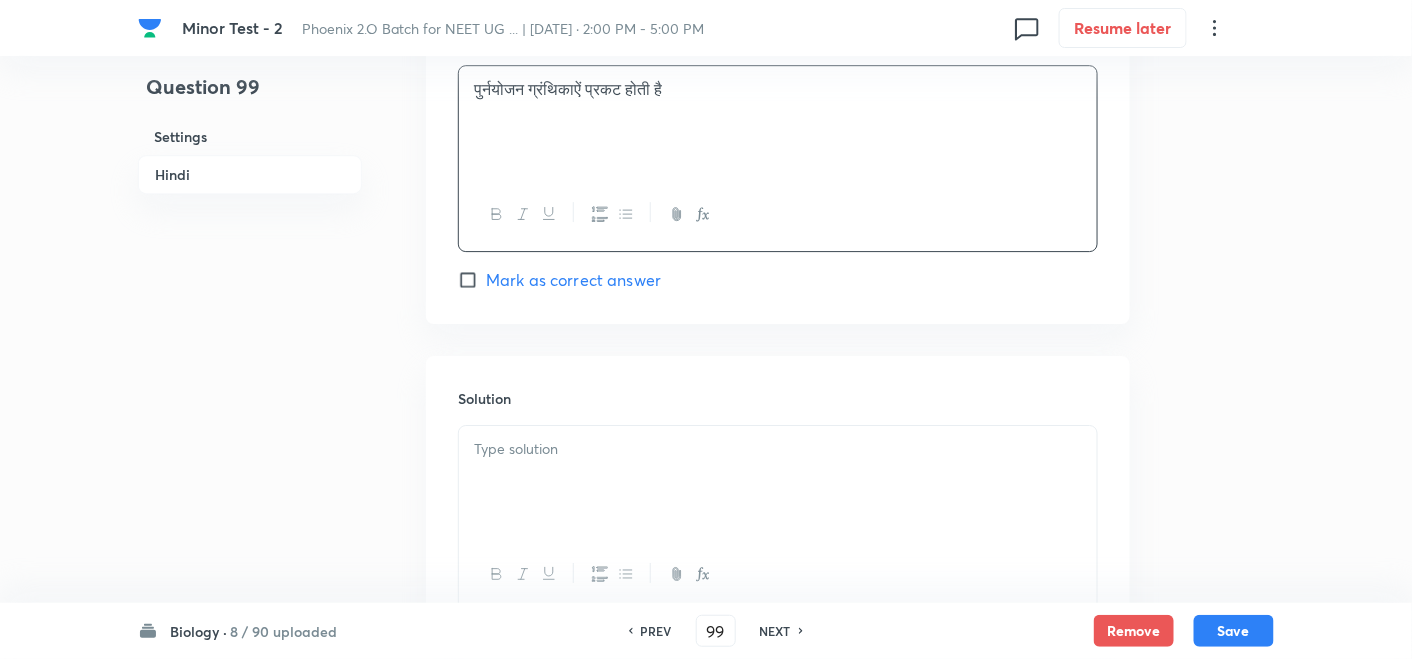 click at bounding box center (778, 482) 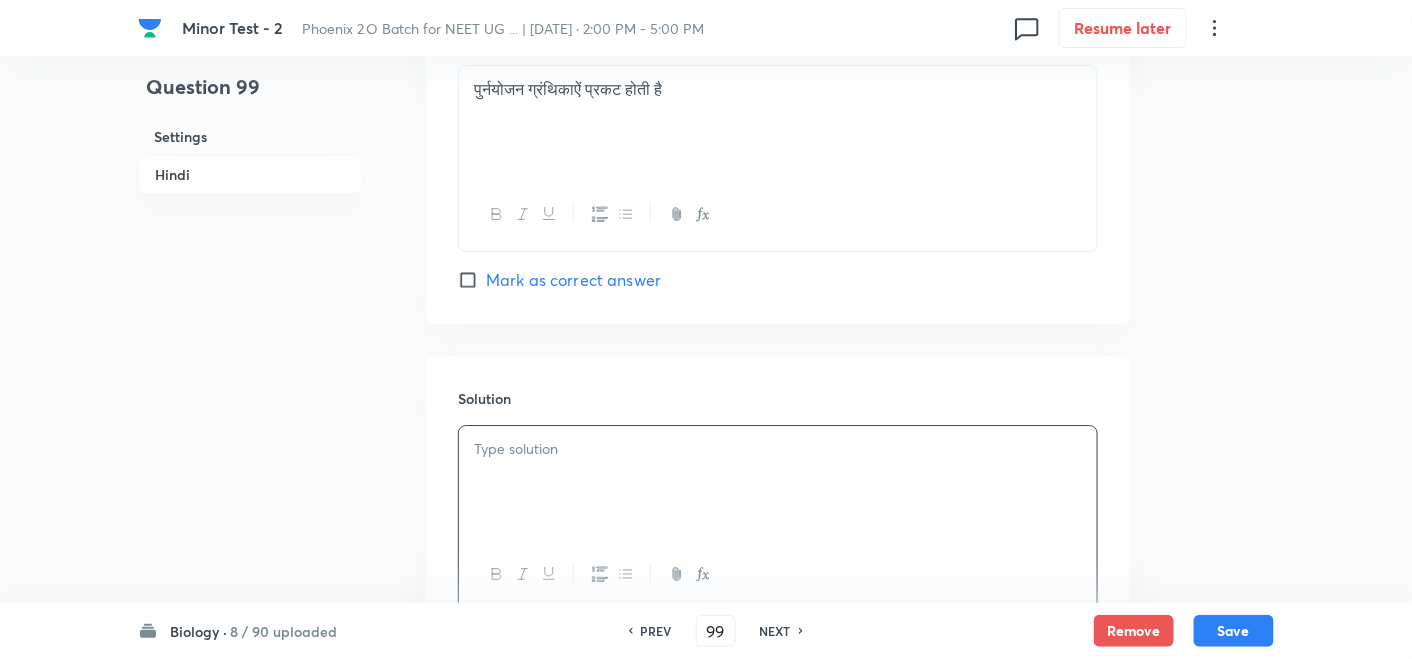 type 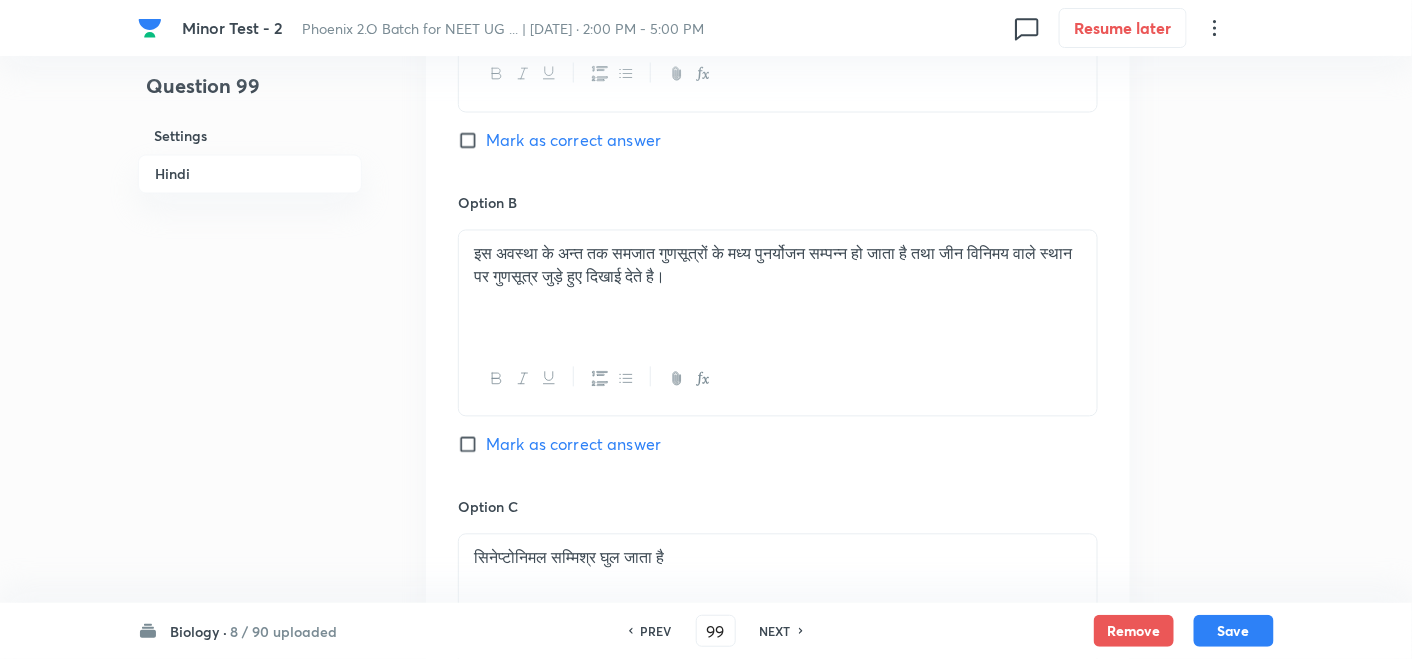 scroll, scrollTop: 1111, scrollLeft: 0, axis: vertical 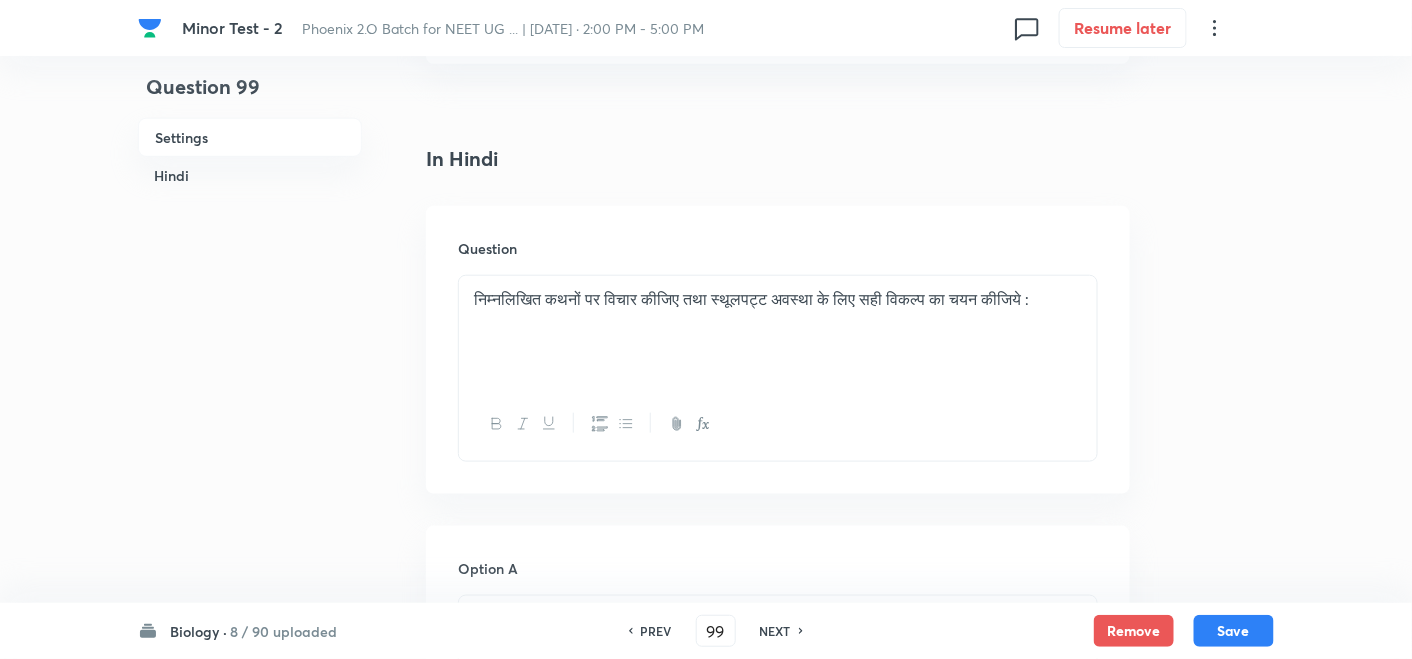 click on "निम्नलिखित कथनों पर विचार कीजिए तथा स्थूलपट्ट अवस्था के लिए सही विकल्प का चयन कीजिये :" at bounding box center (778, 299) 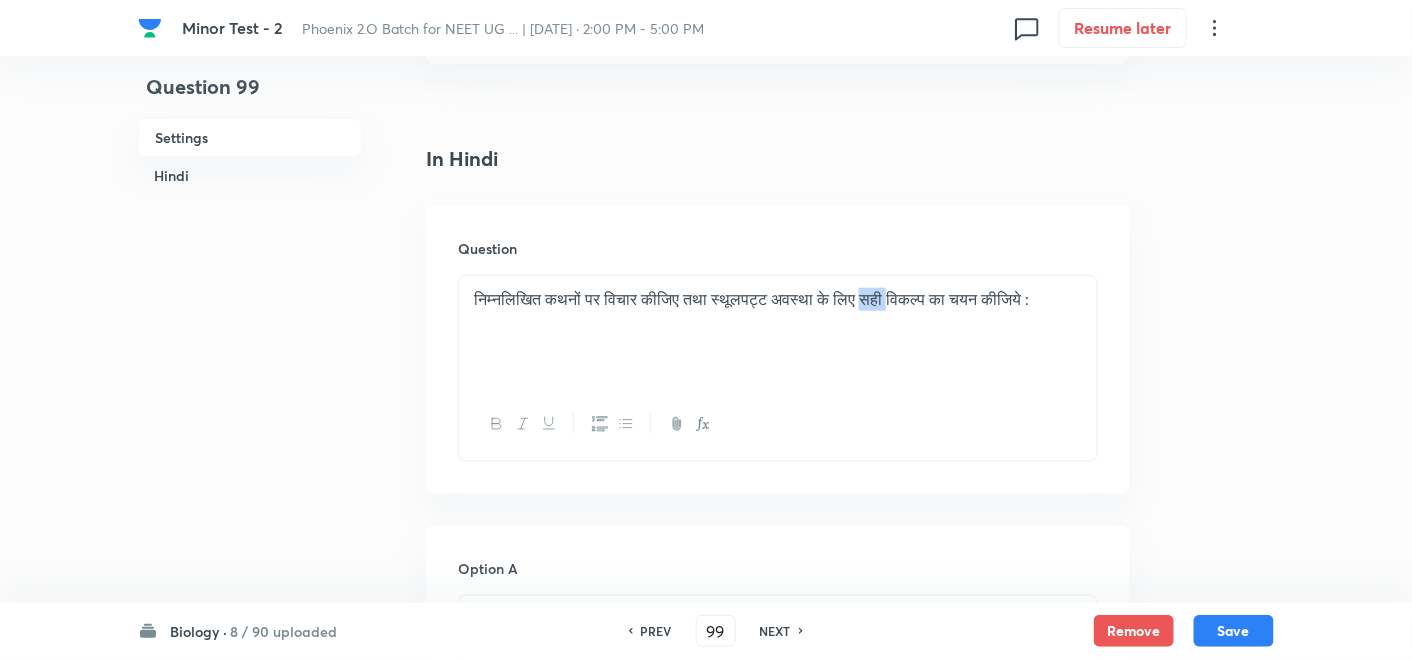 click on "निम्नलिखित कथनों पर विचार कीजिए तथा स्थूलपट्ट अवस्था के लिए सही विकल्प का चयन कीजिये :" at bounding box center (778, 299) 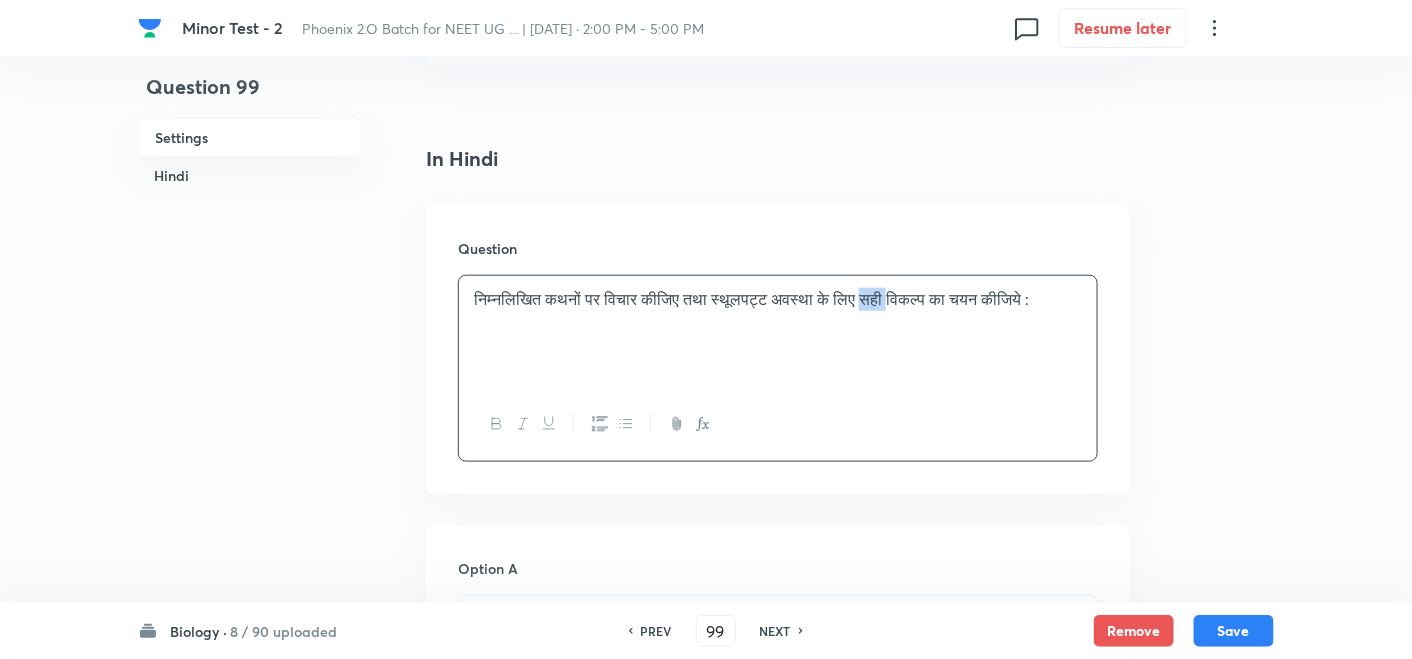 type 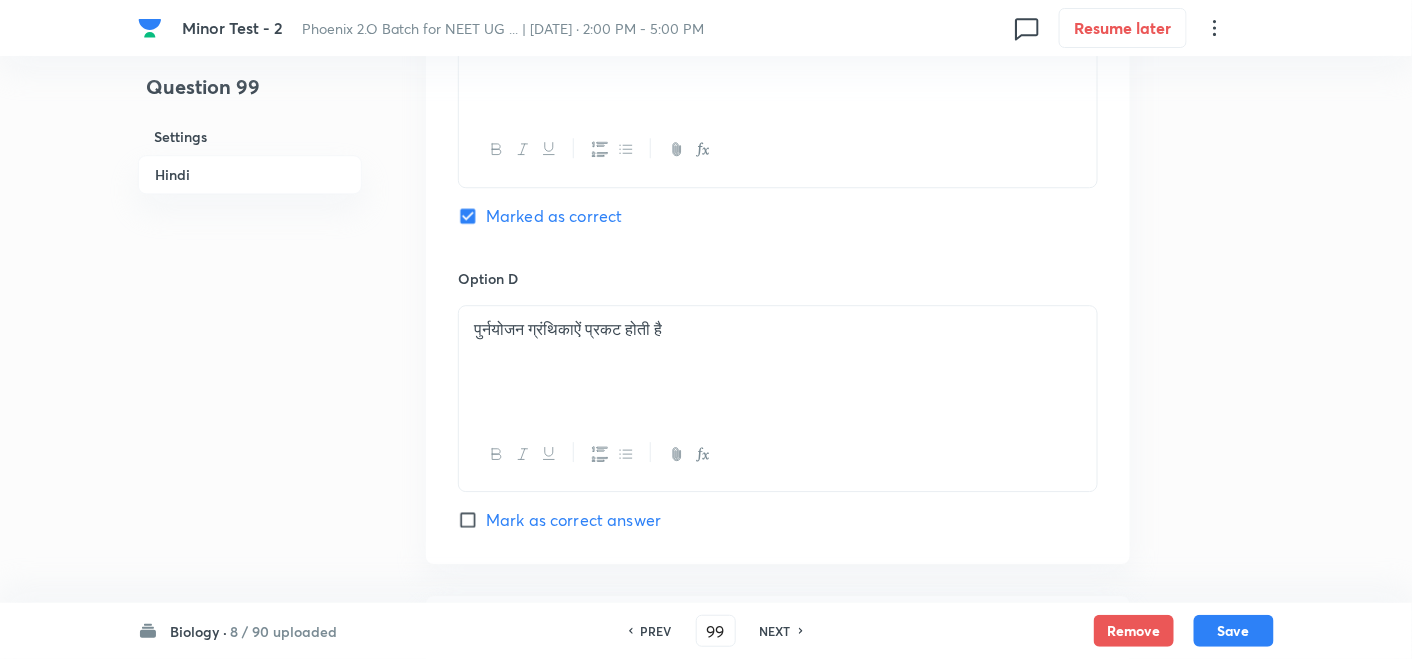 scroll, scrollTop: 1888, scrollLeft: 0, axis: vertical 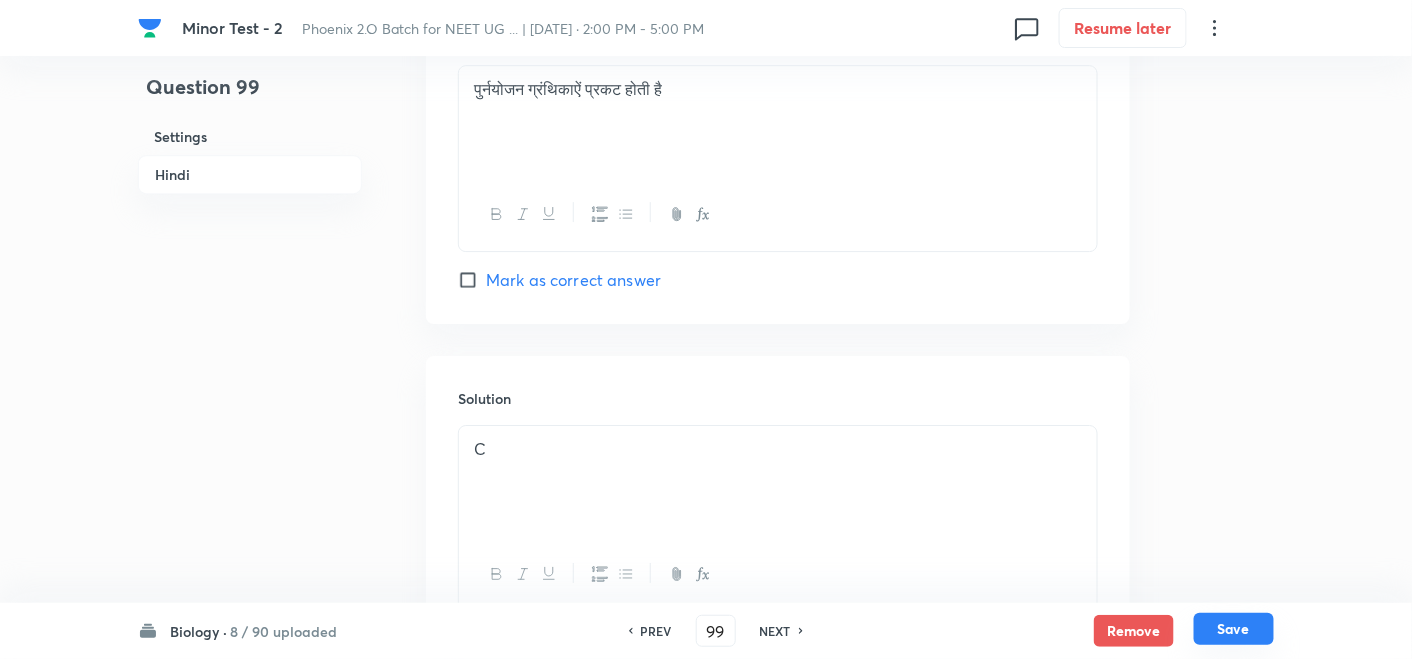 click on "Save" at bounding box center (1234, 629) 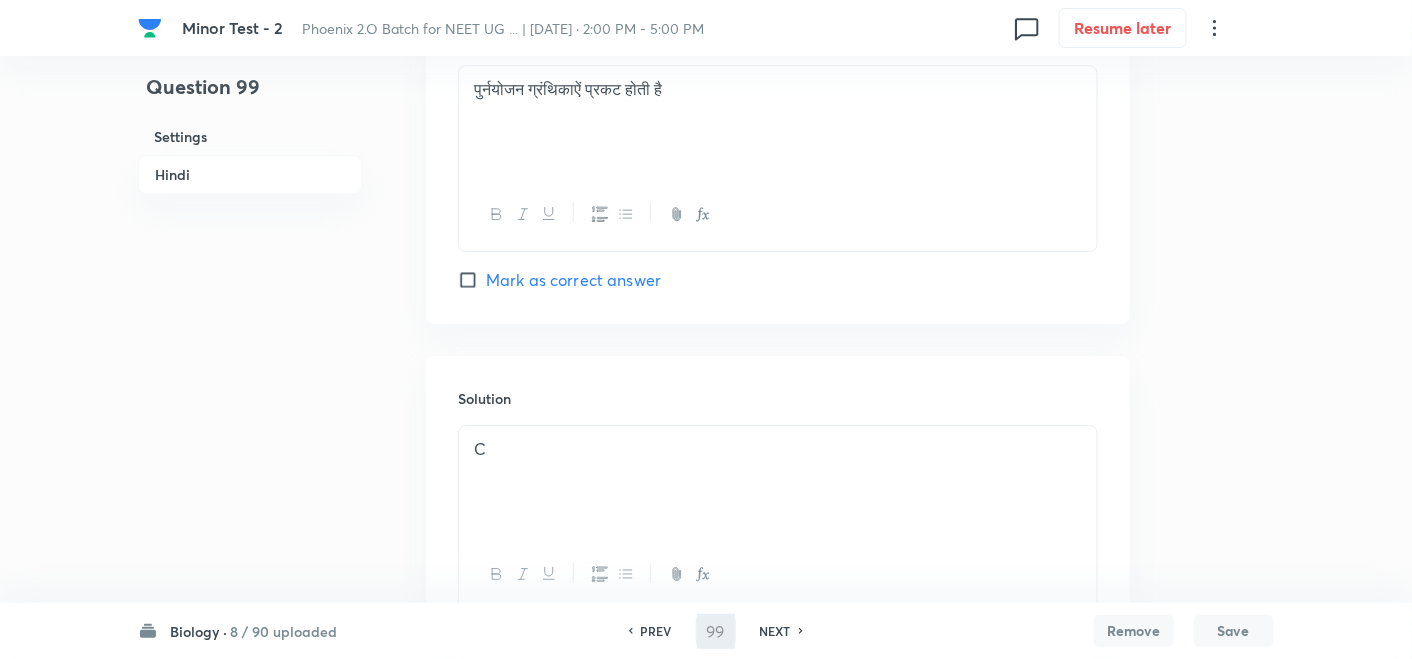 type on "100" 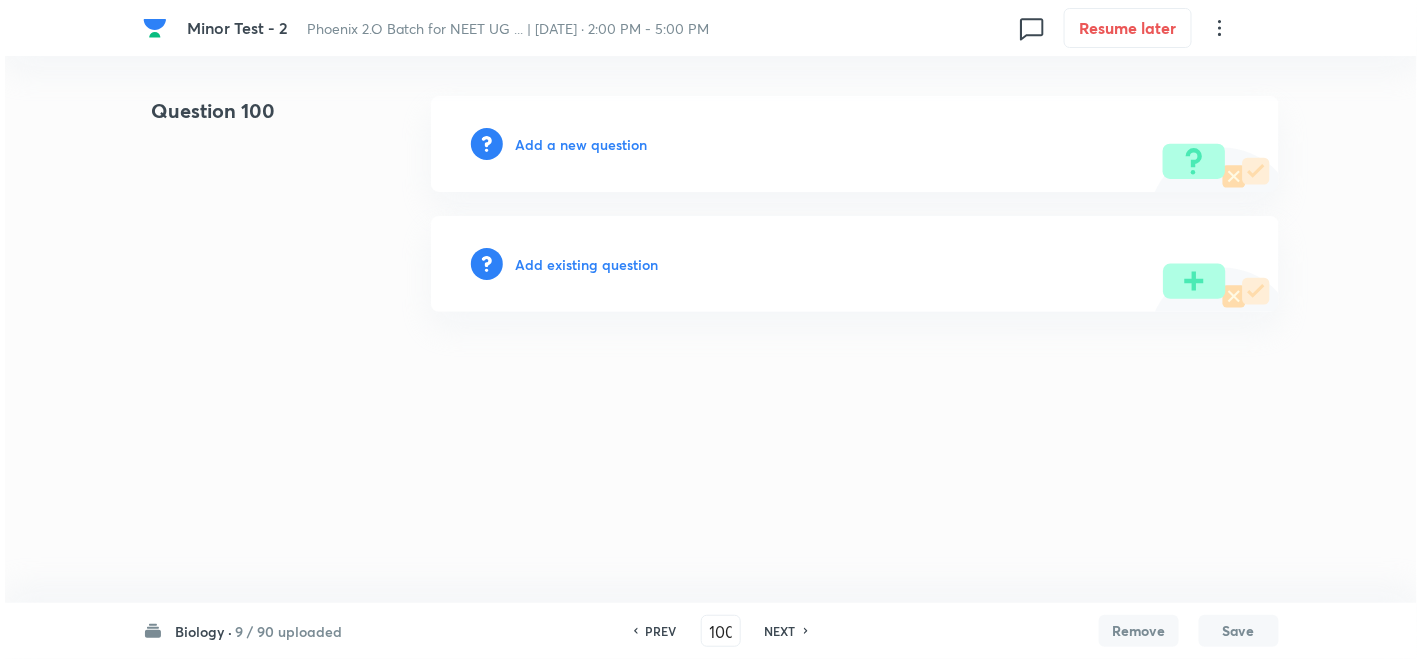scroll, scrollTop: 0, scrollLeft: 0, axis: both 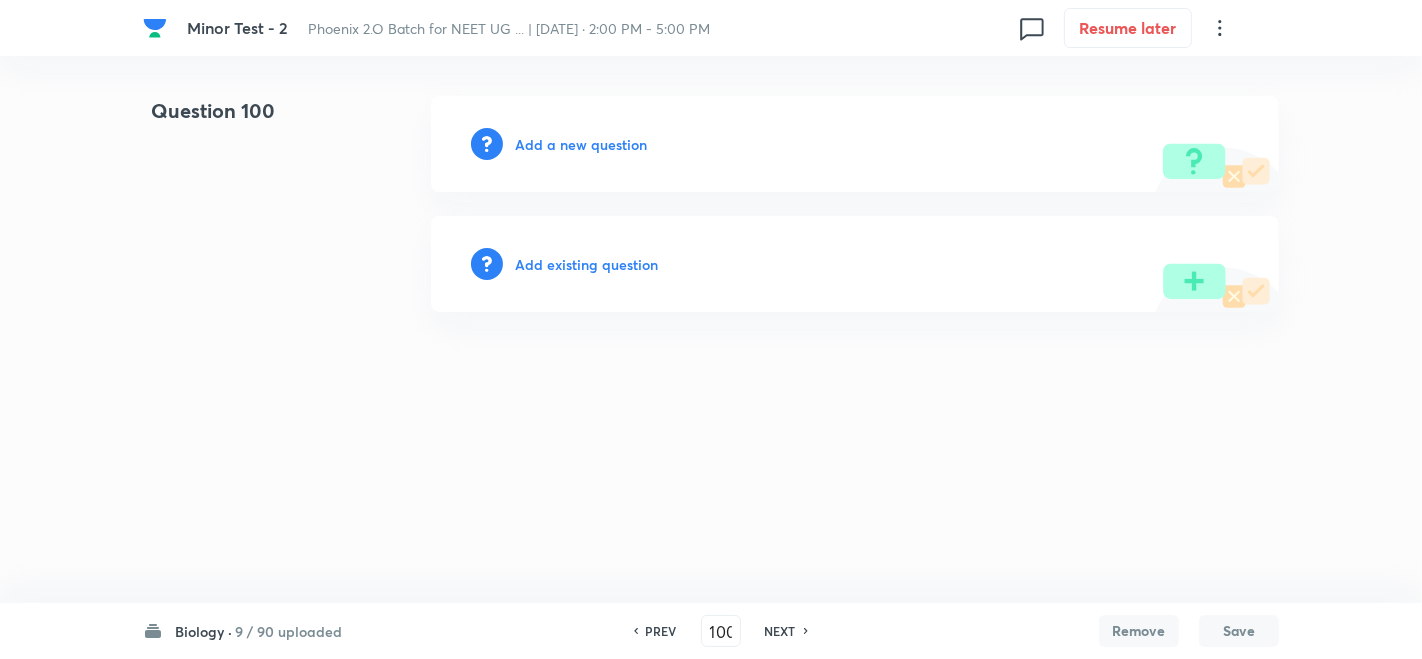 click on "Add a new question" at bounding box center [581, 144] 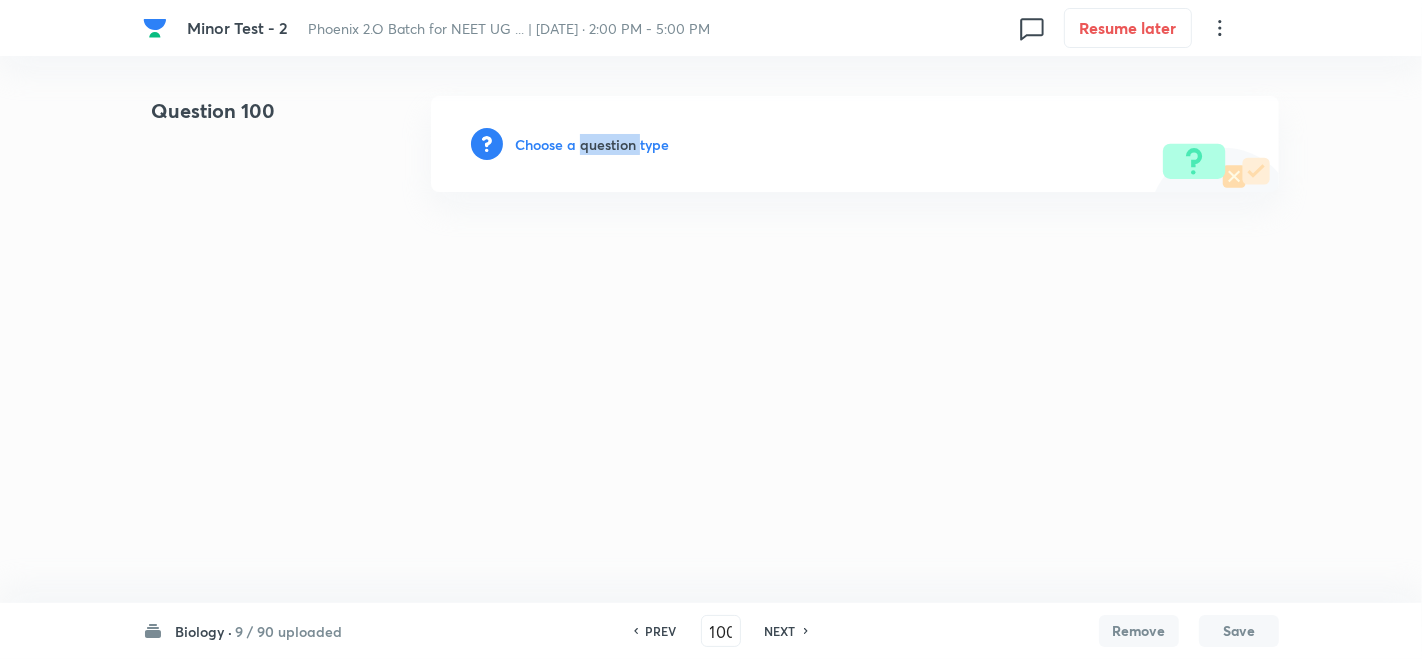 click on "Choose a question type" at bounding box center (592, 144) 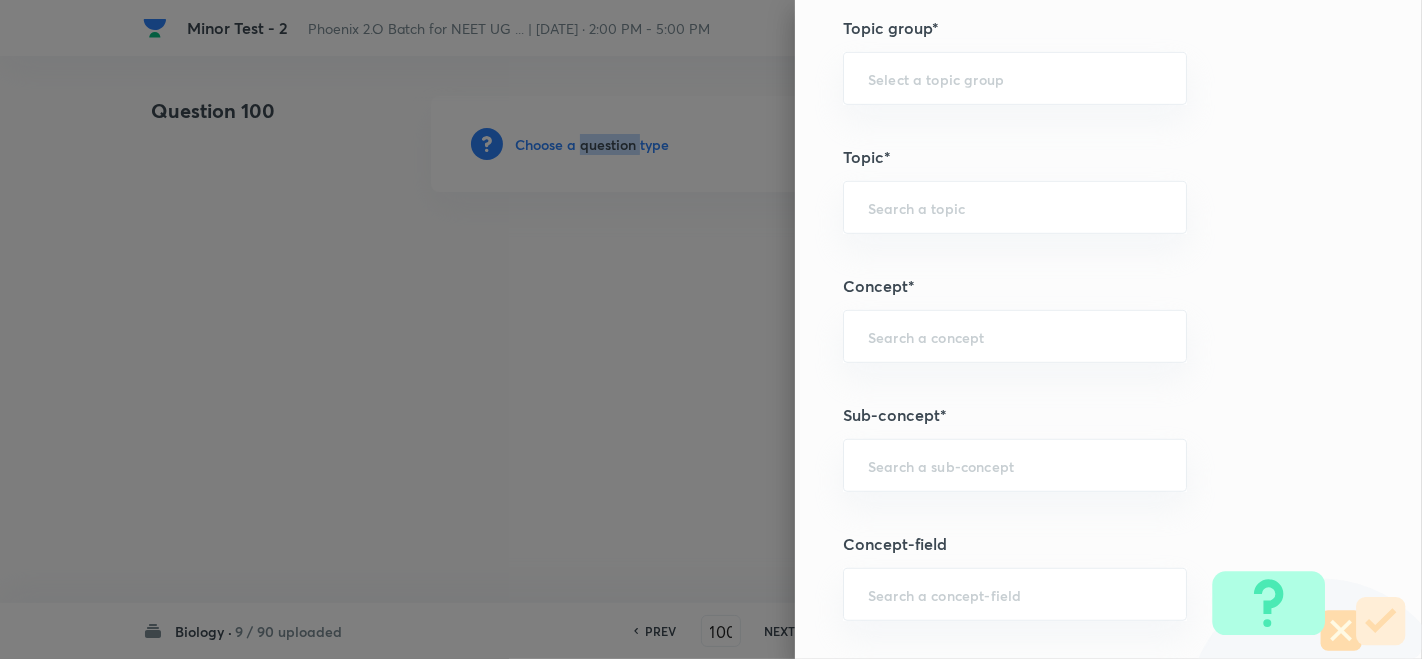 scroll, scrollTop: 1111, scrollLeft: 0, axis: vertical 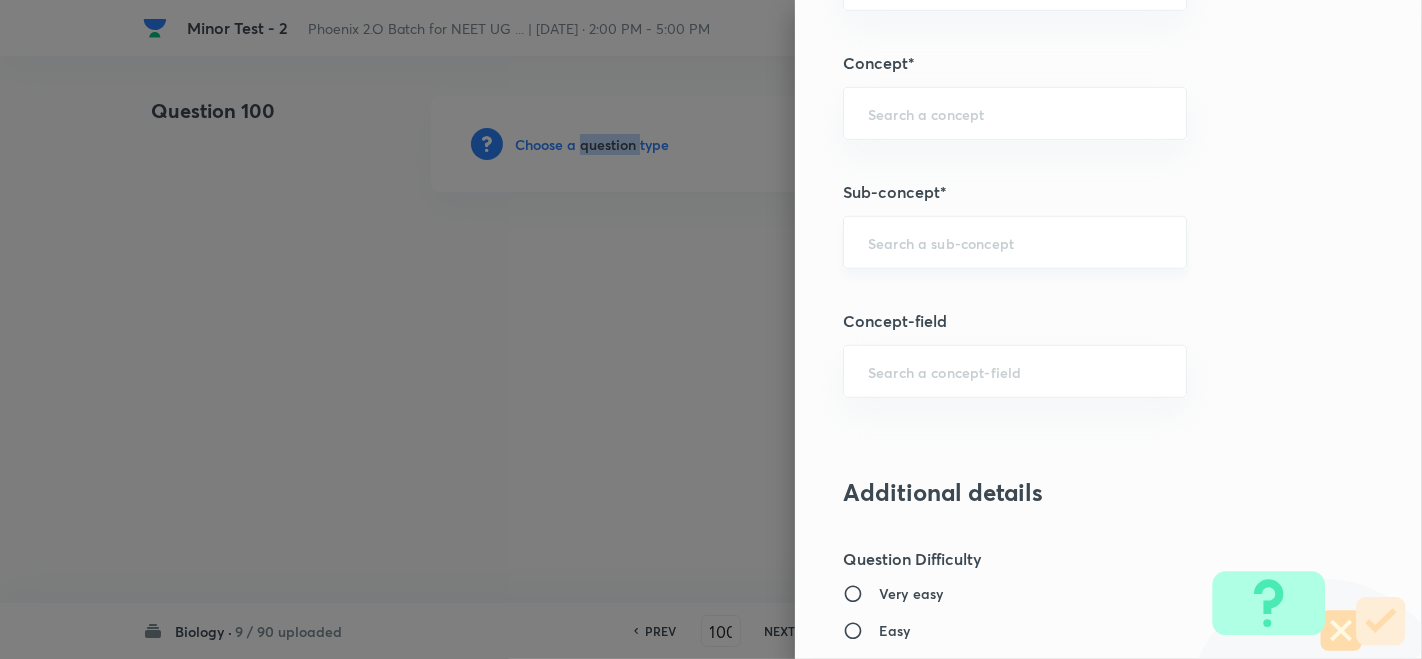click on "​" at bounding box center [1015, 242] 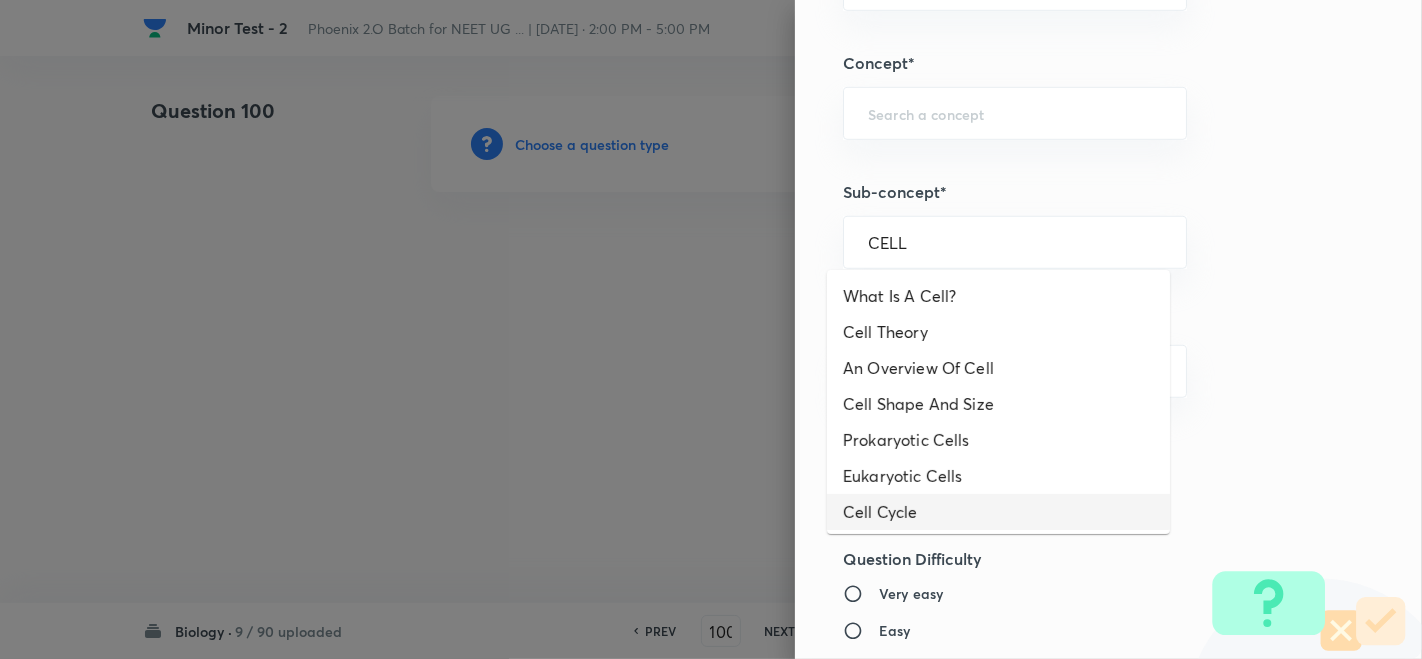 click on "Cell Cycle" at bounding box center (998, 512) 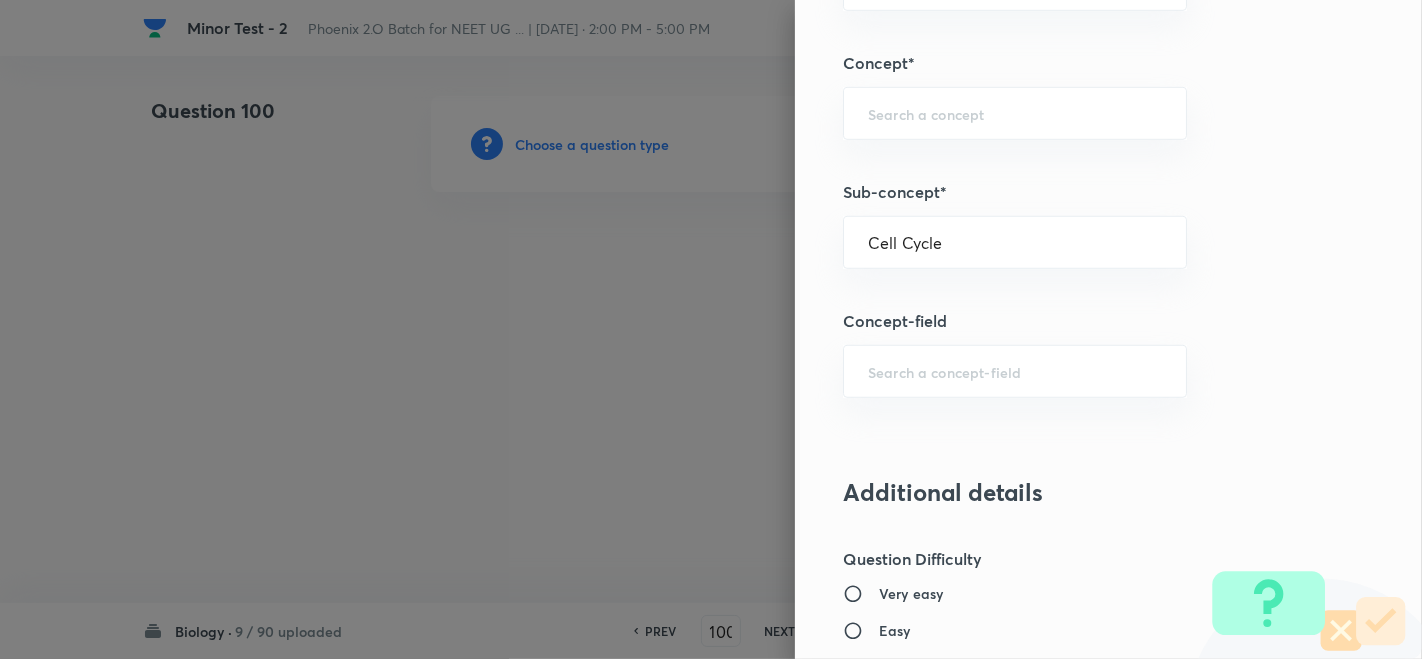type on "Biology" 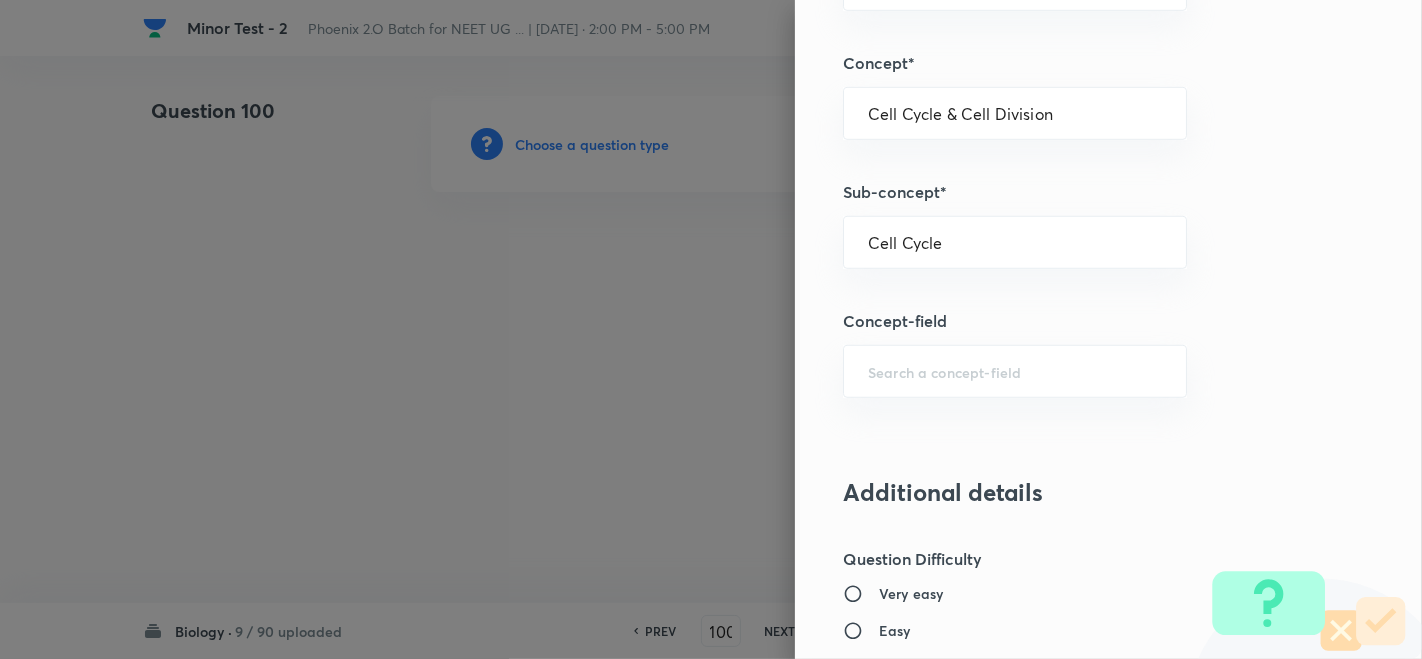scroll, scrollTop: 1444, scrollLeft: 0, axis: vertical 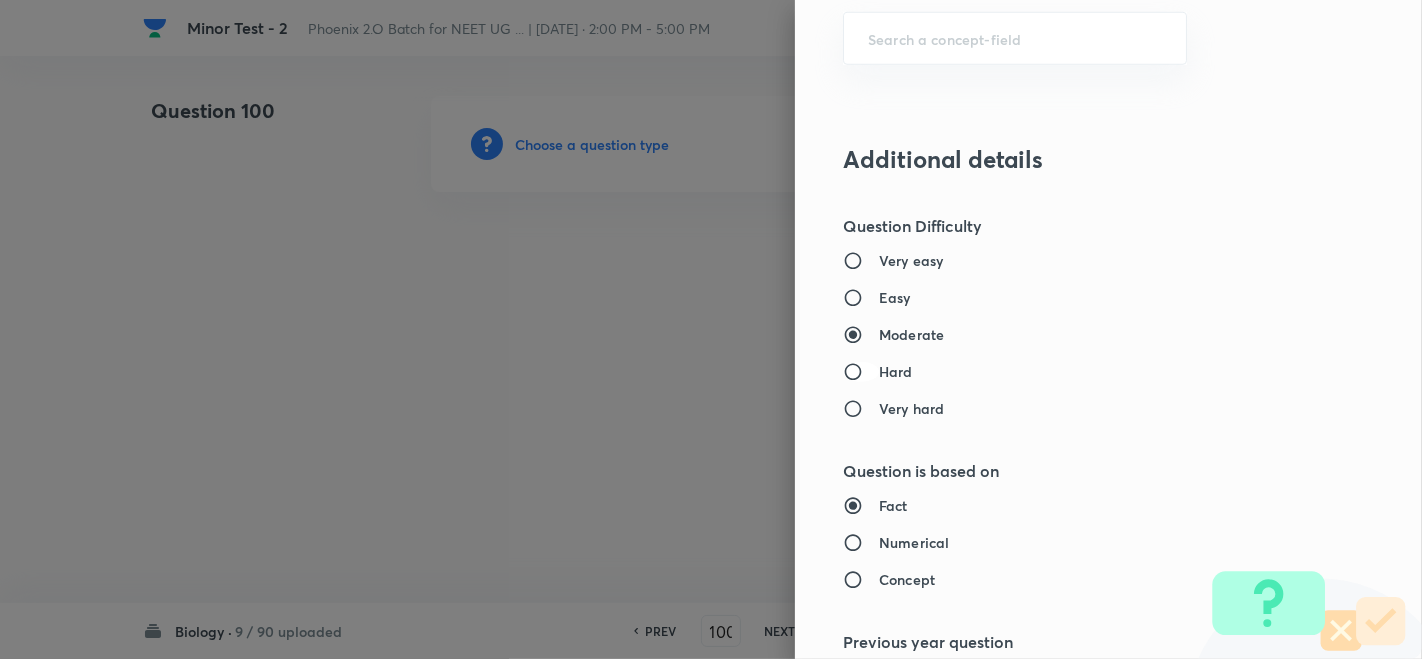 click on "Hard" at bounding box center [861, 372] 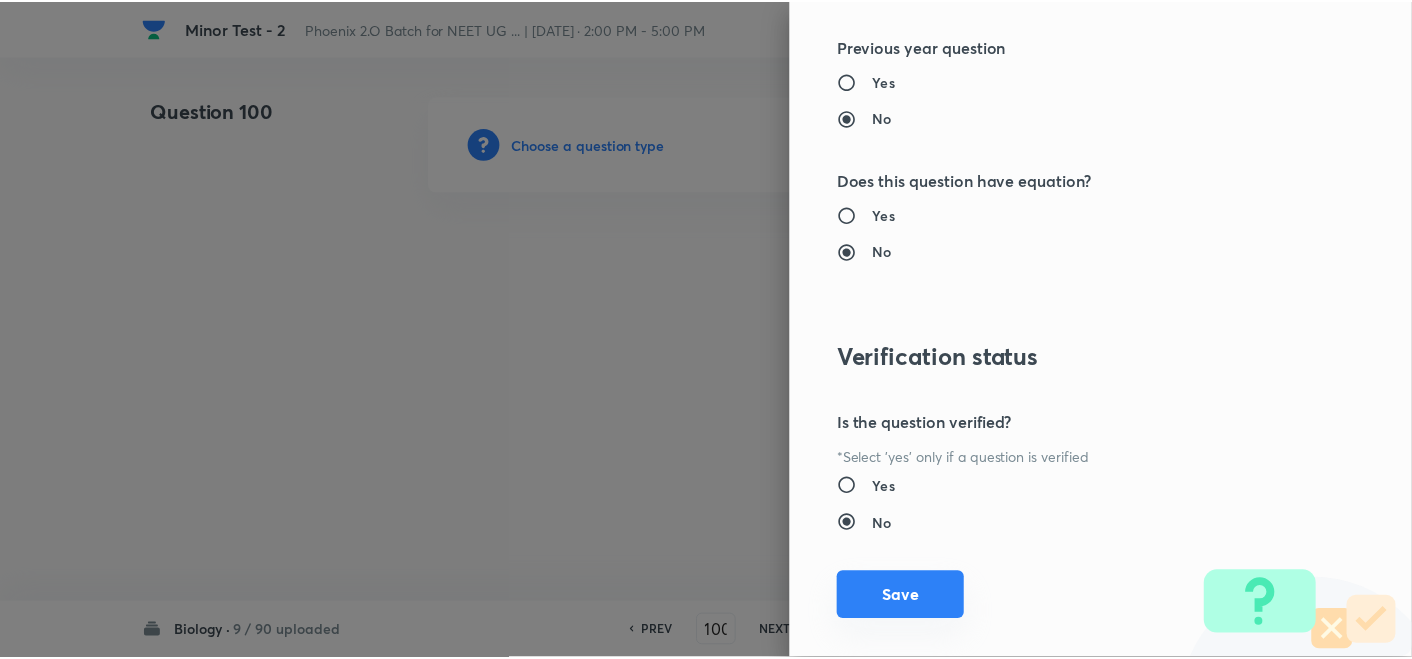 scroll, scrollTop: 2061, scrollLeft: 0, axis: vertical 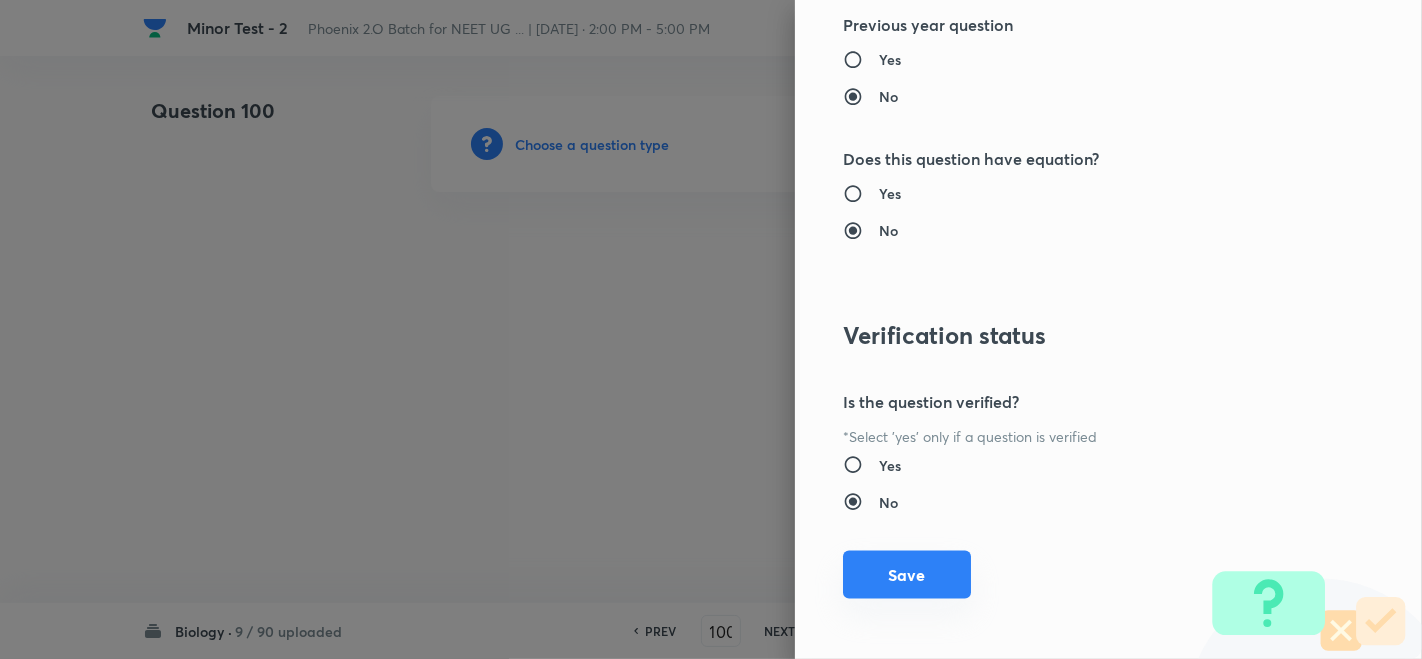 click on "Save" at bounding box center (907, 575) 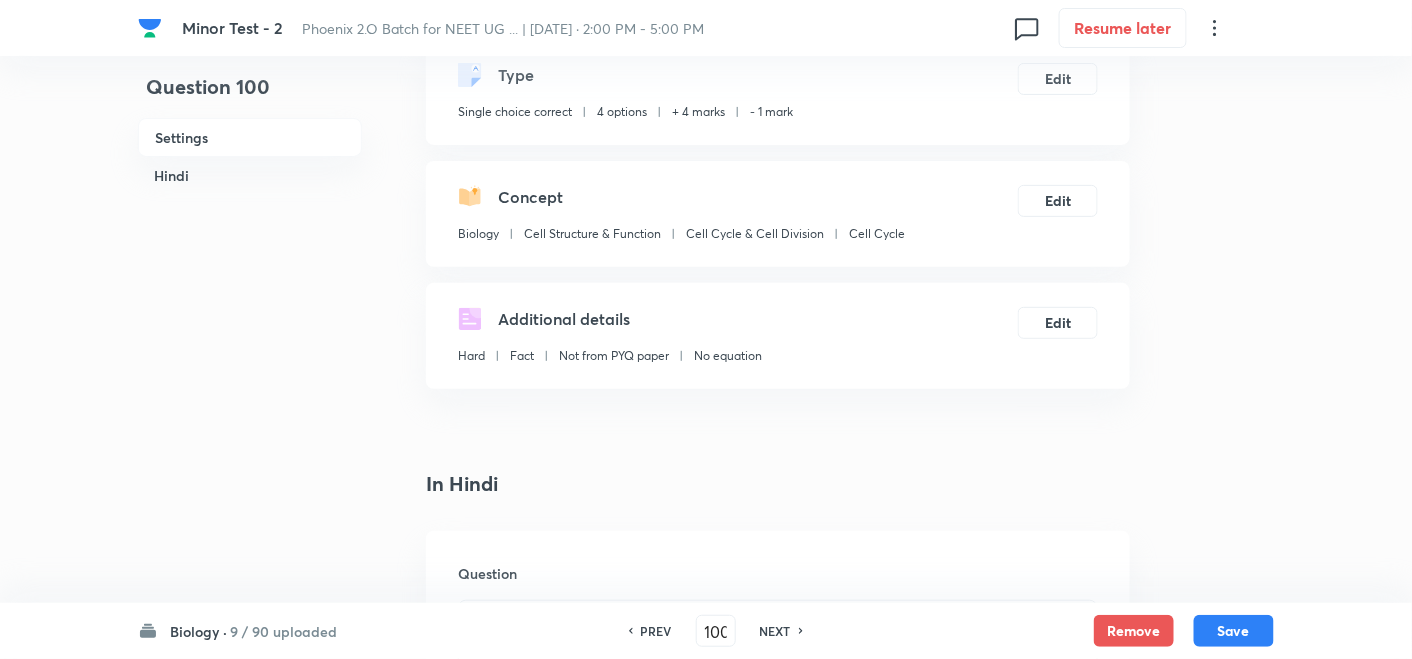 scroll, scrollTop: 333, scrollLeft: 0, axis: vertical 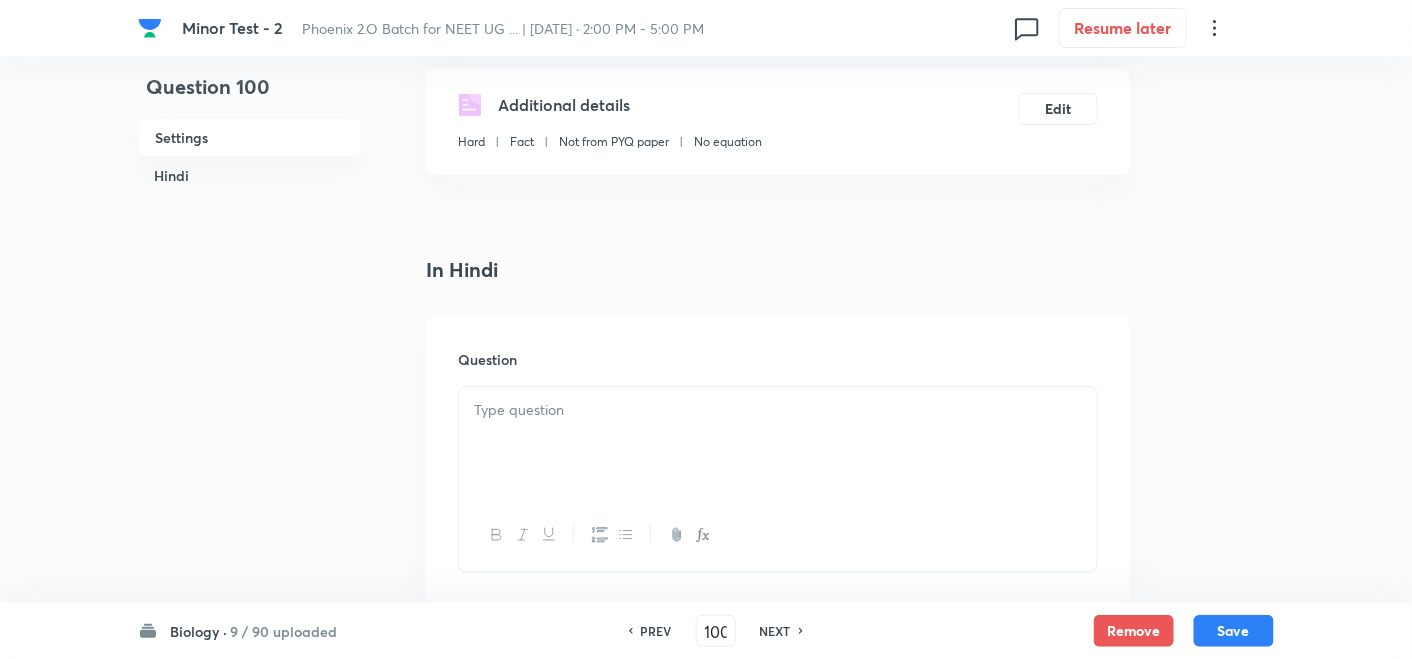 click at bounding box center (778, 443) 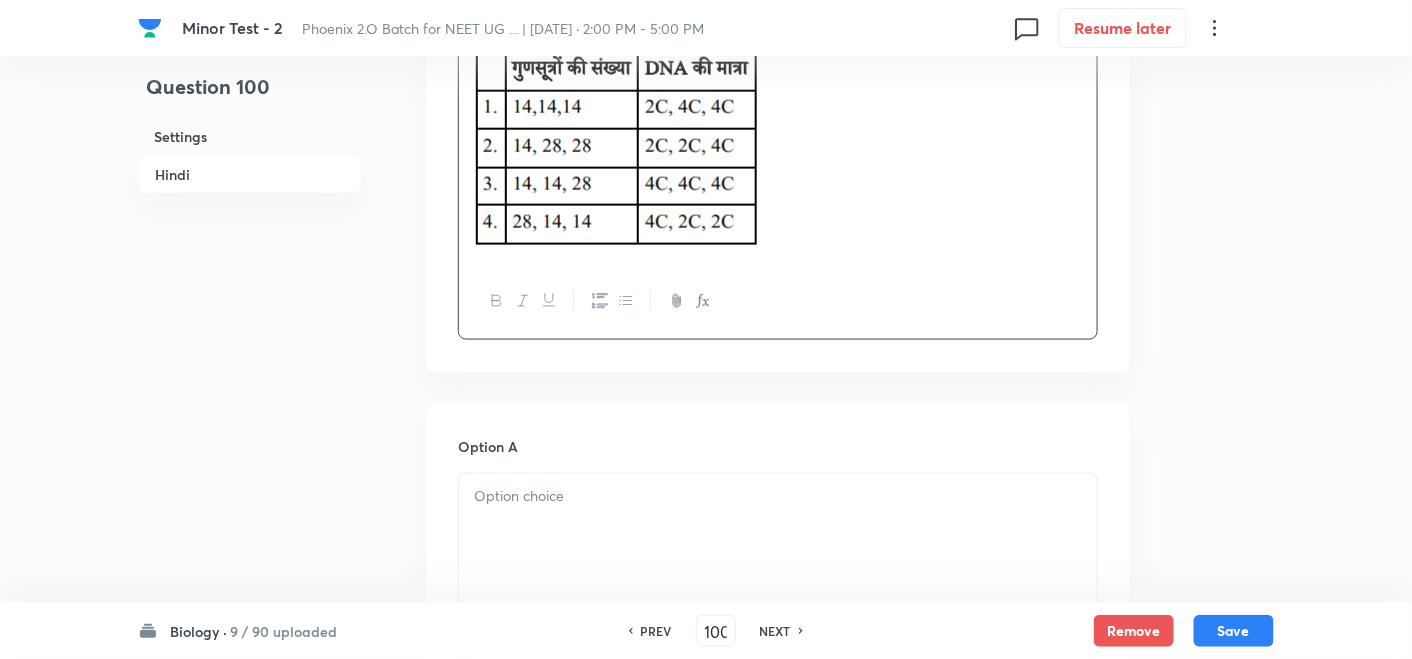 scroll, scrollTop: 777, scrollLeft: 0, axis: vertical 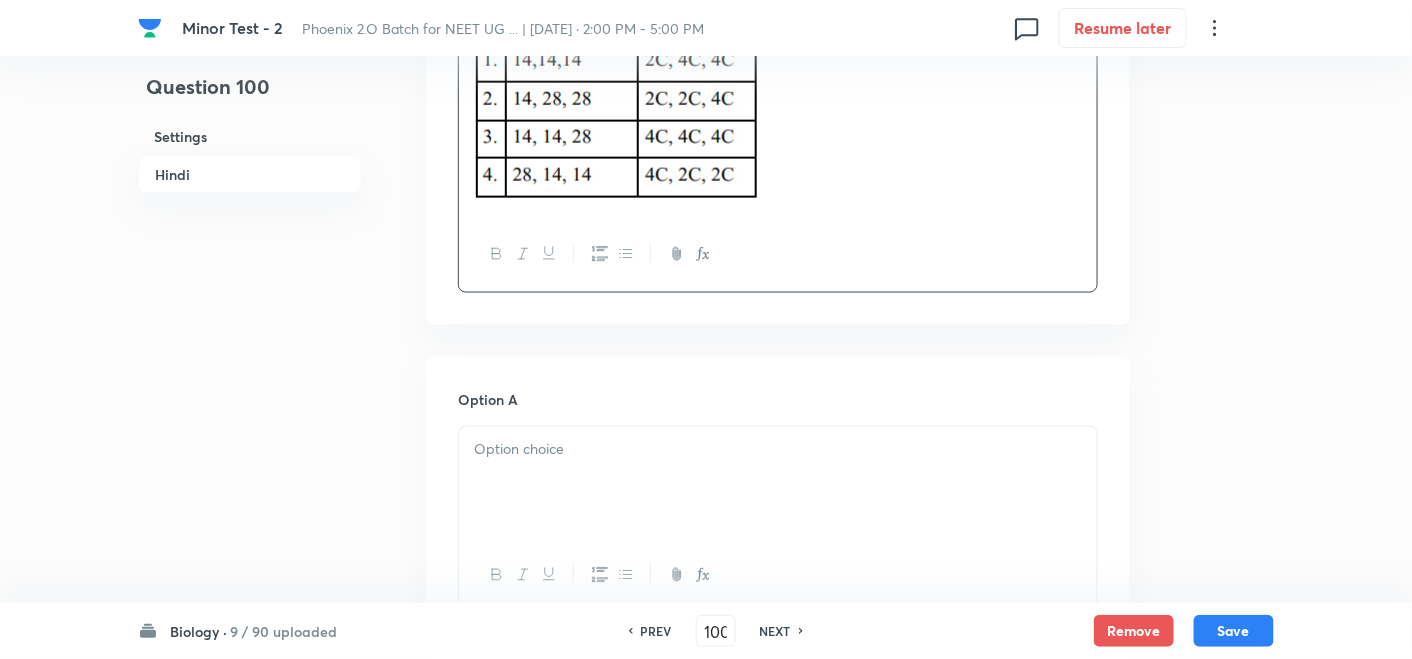 click at bounding box center (778, 483) 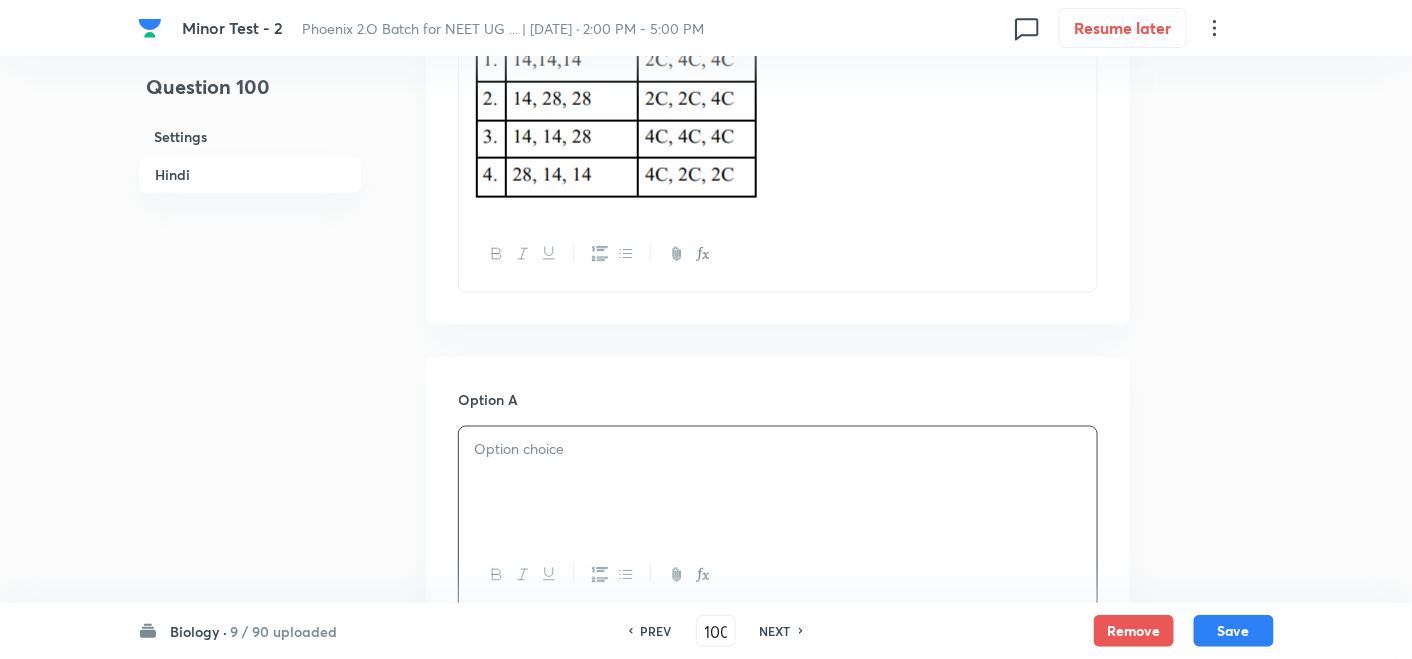 type 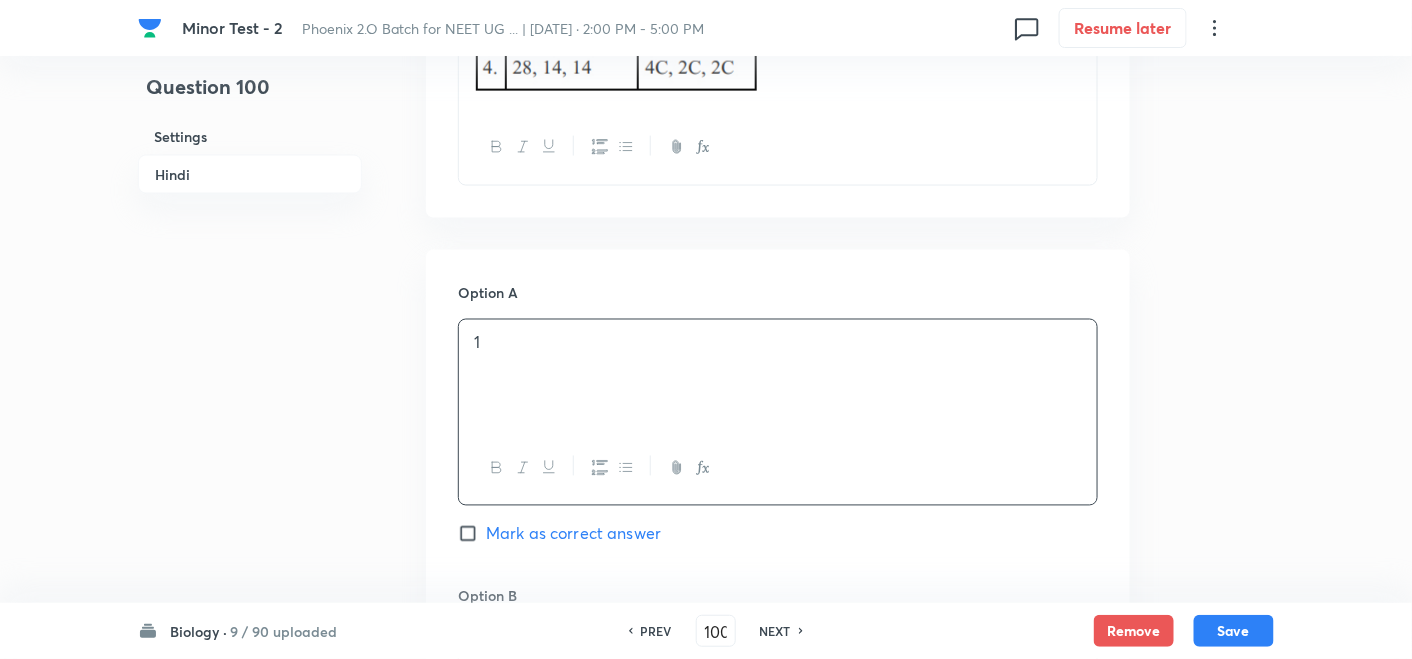 scroll, scrollTop: 1000, scrollLeft: 0, axis: vertical 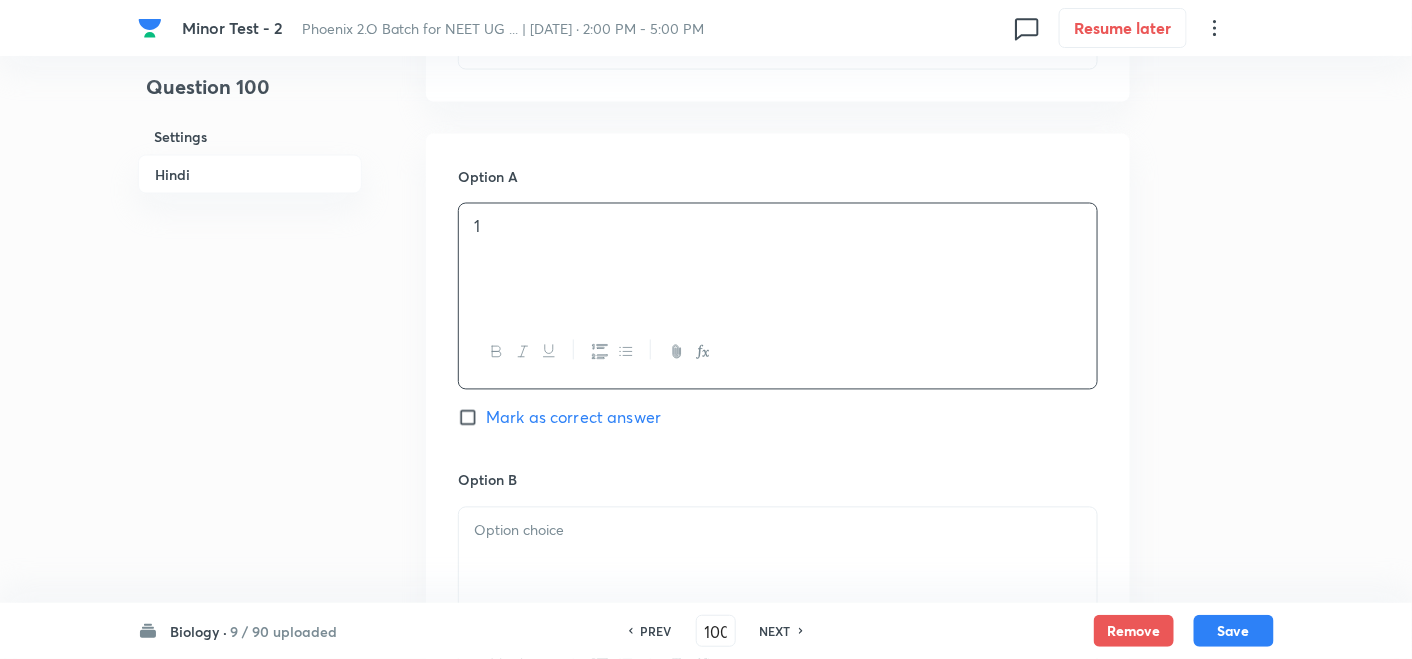 click at bounding box center [778, 531] 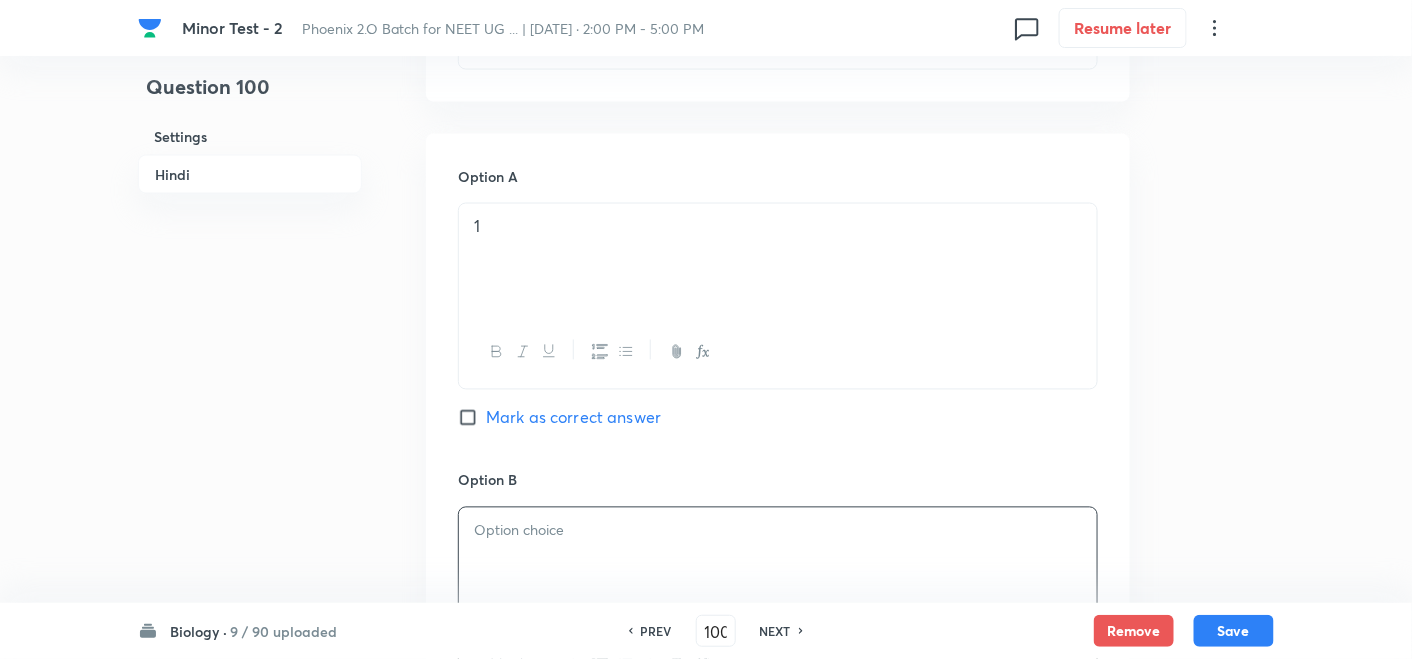 type 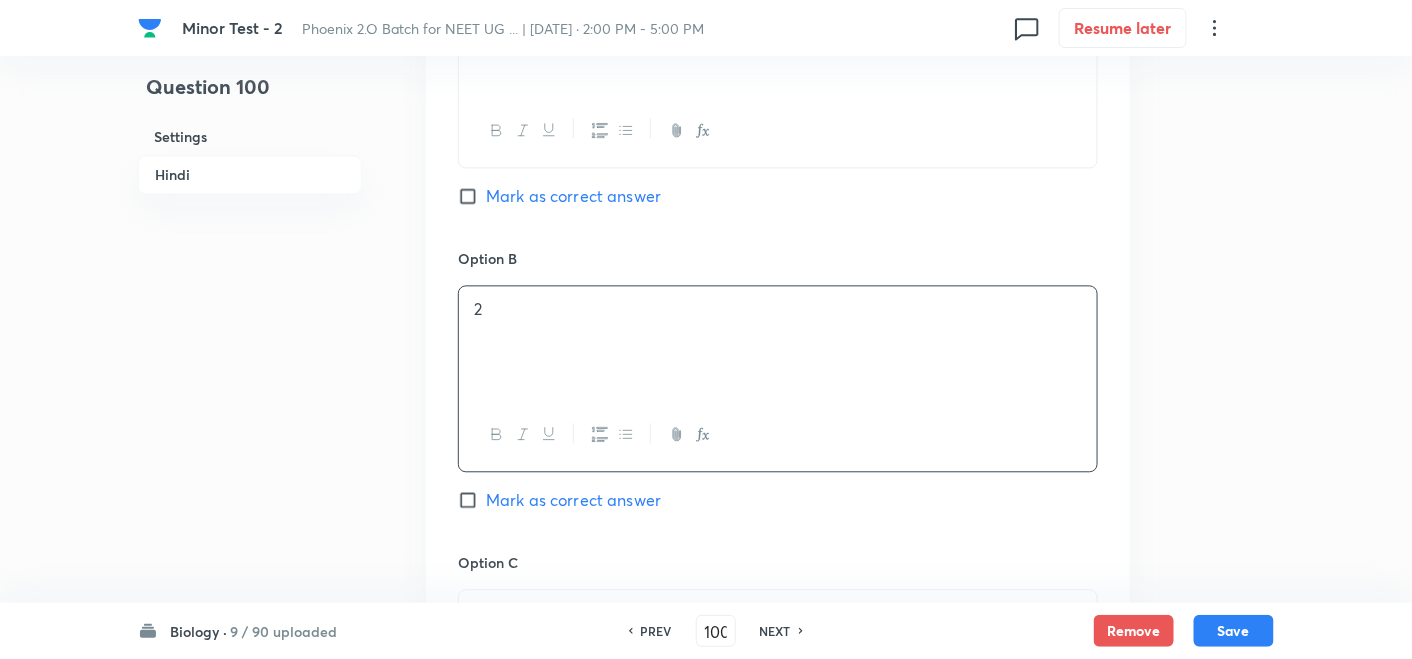 scroll, scrollTop: 1333, scrollLeft: 0, axis: vertical 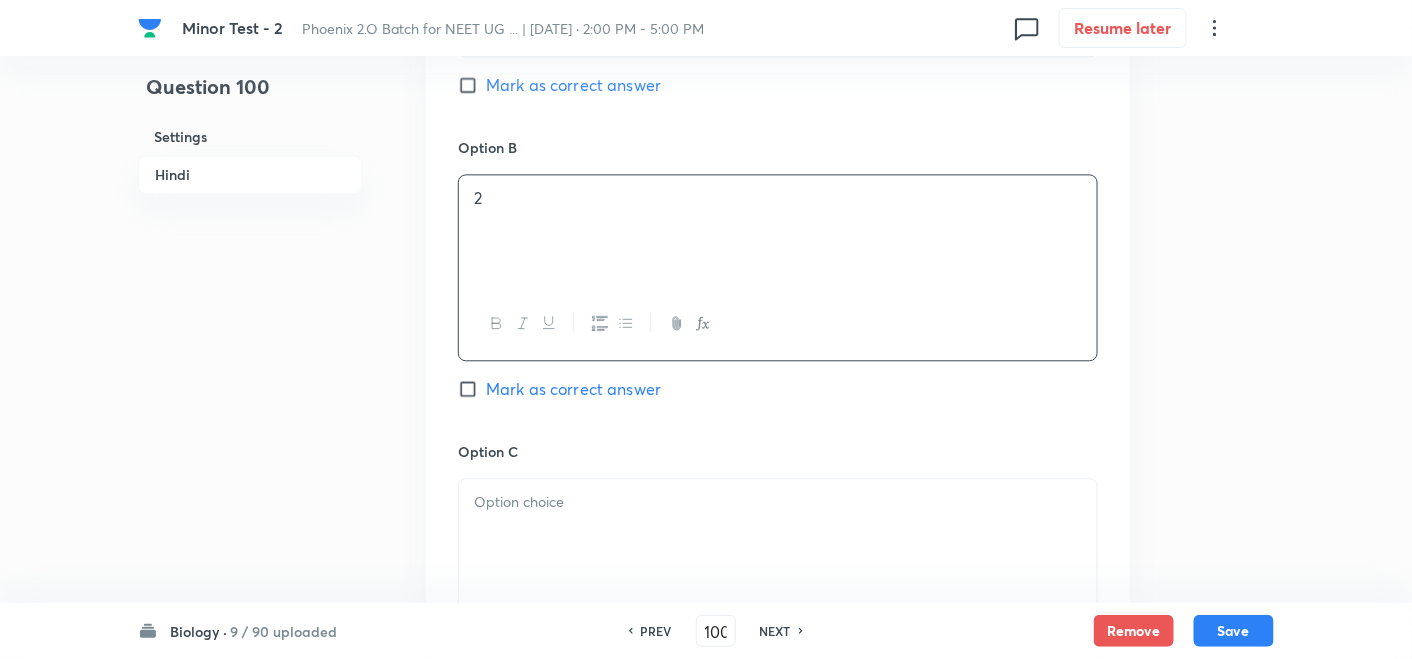 click at bounding box center [778, 535] 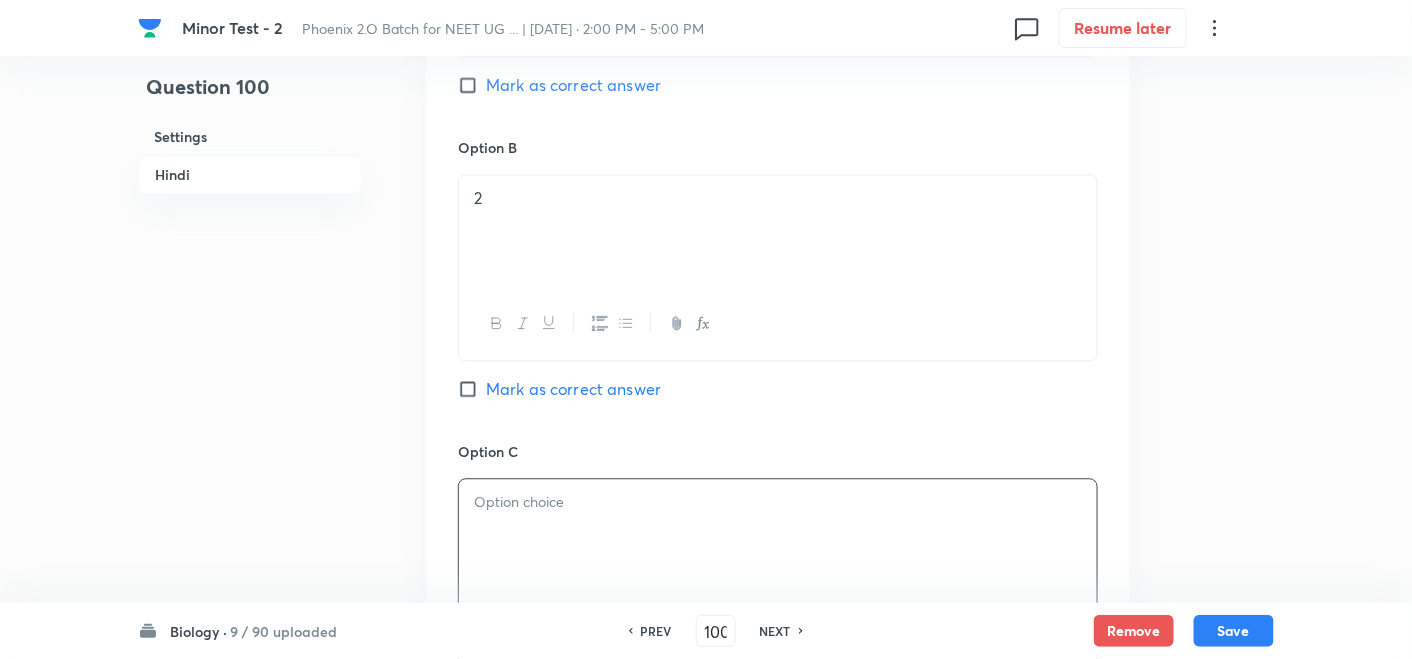 type 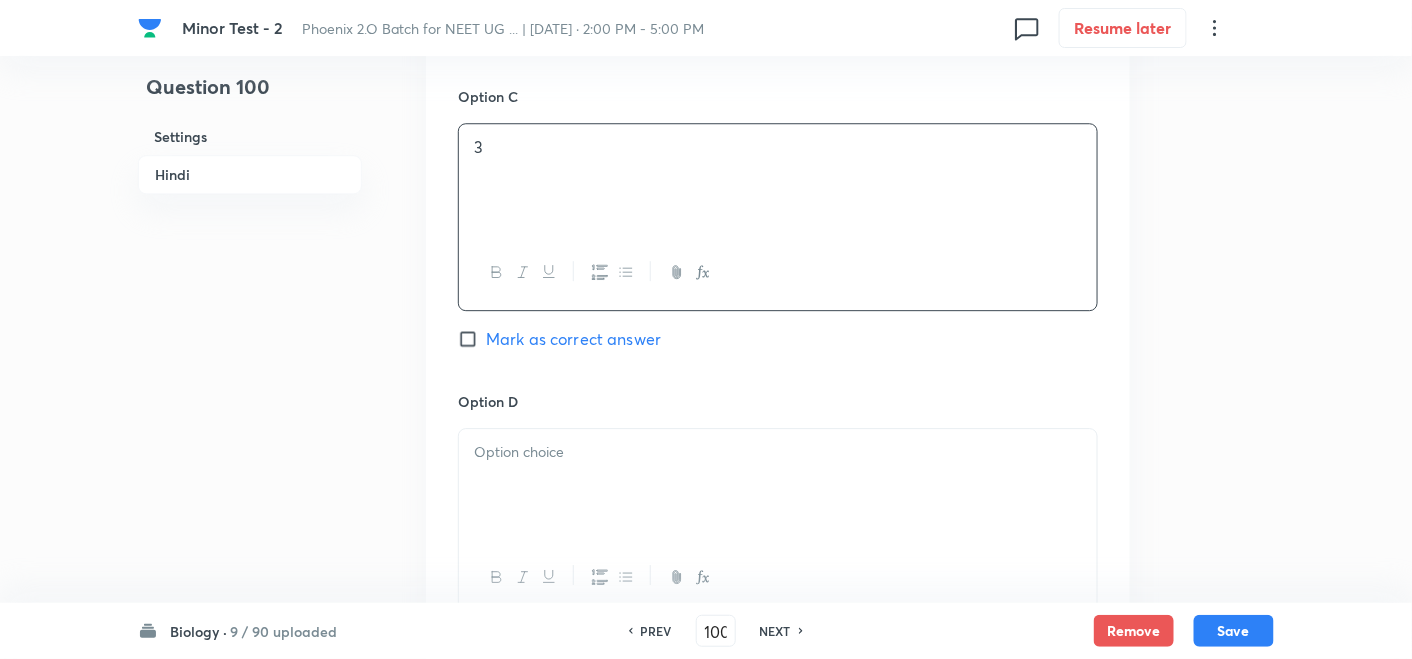 scroll, scrollTop: 1777, scrollLeft: 0, axis: vertical 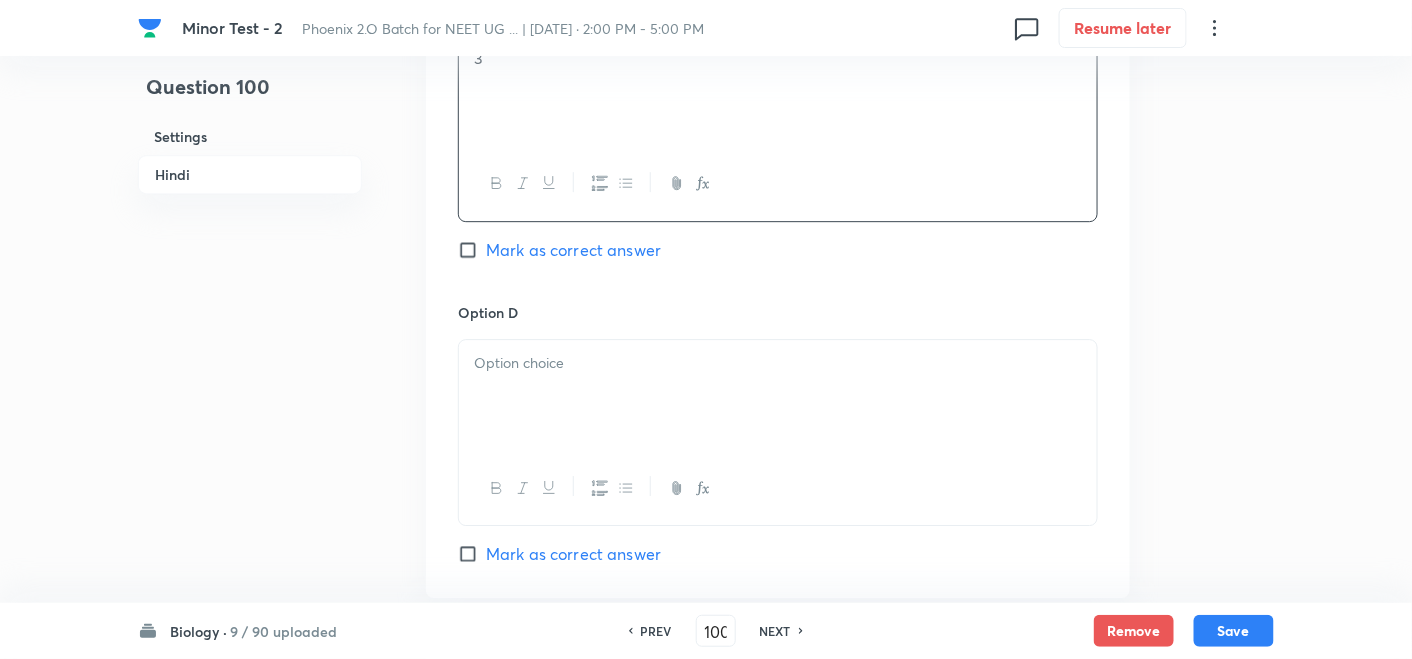 click at bounding box center [778, 396] 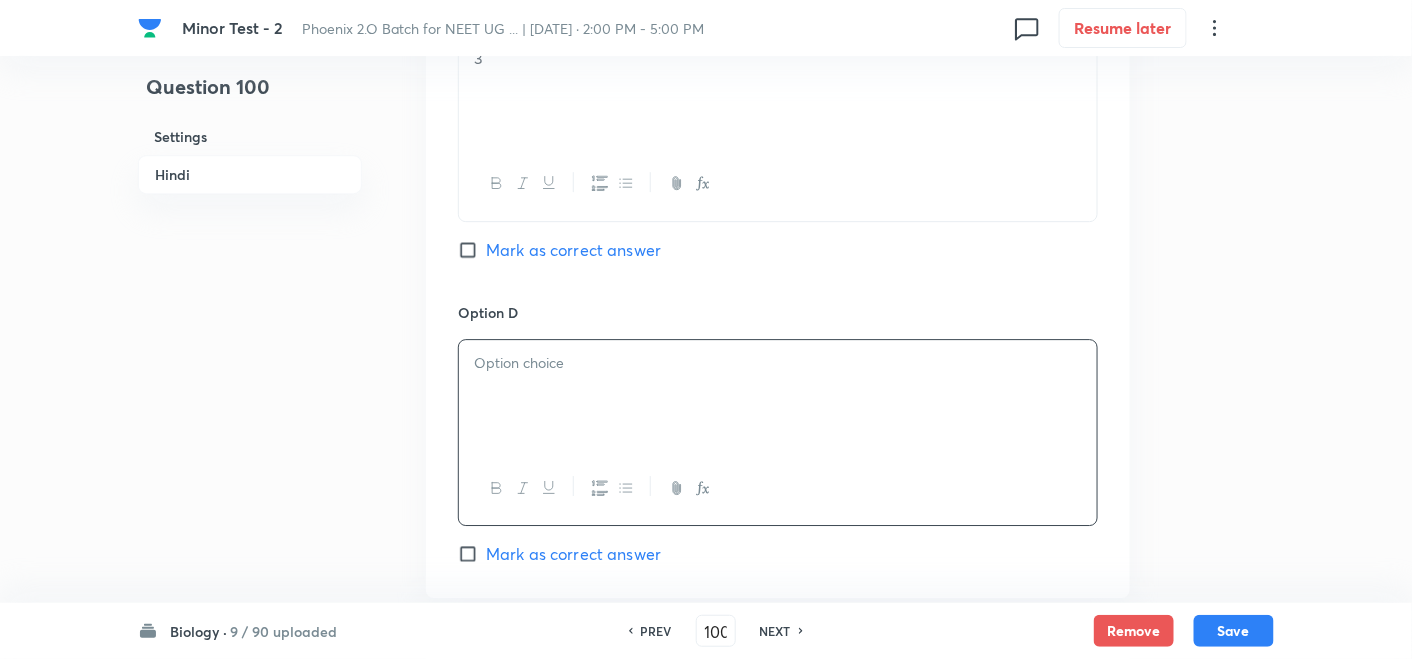 type 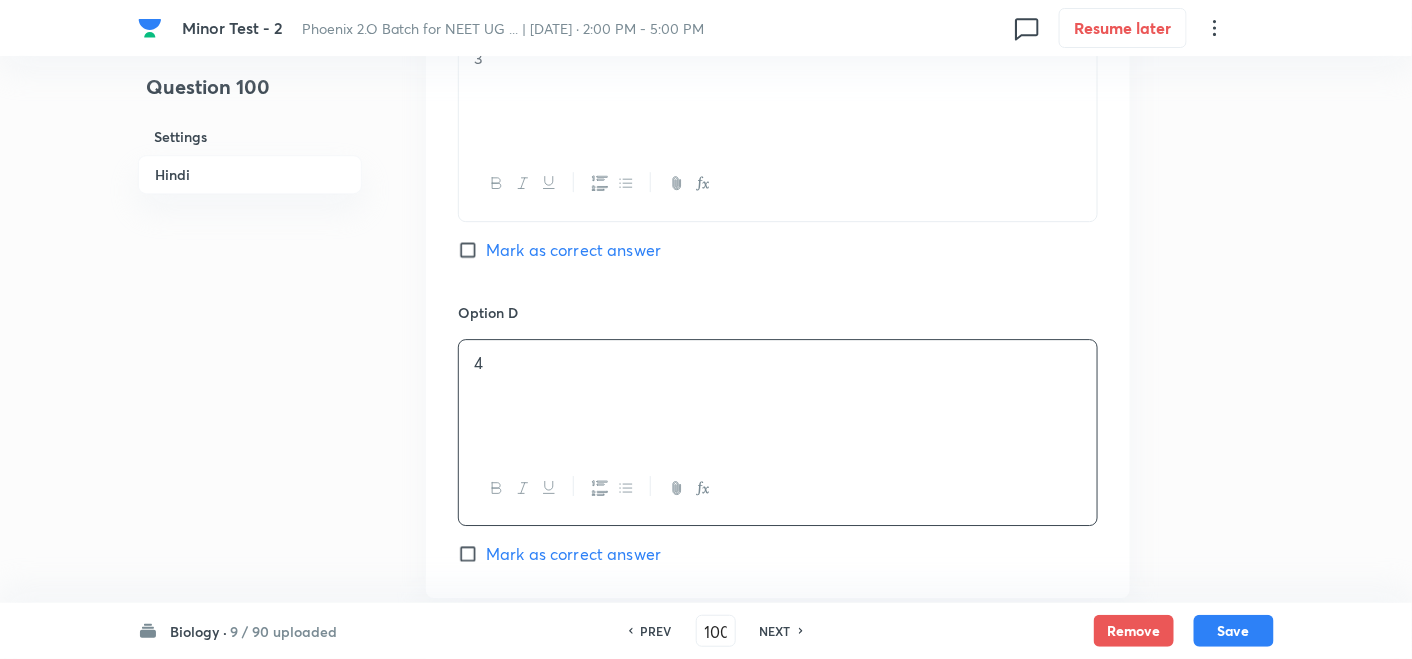 scroll, scrollTop: 2000, scrollLeft: 0, axis: vertical 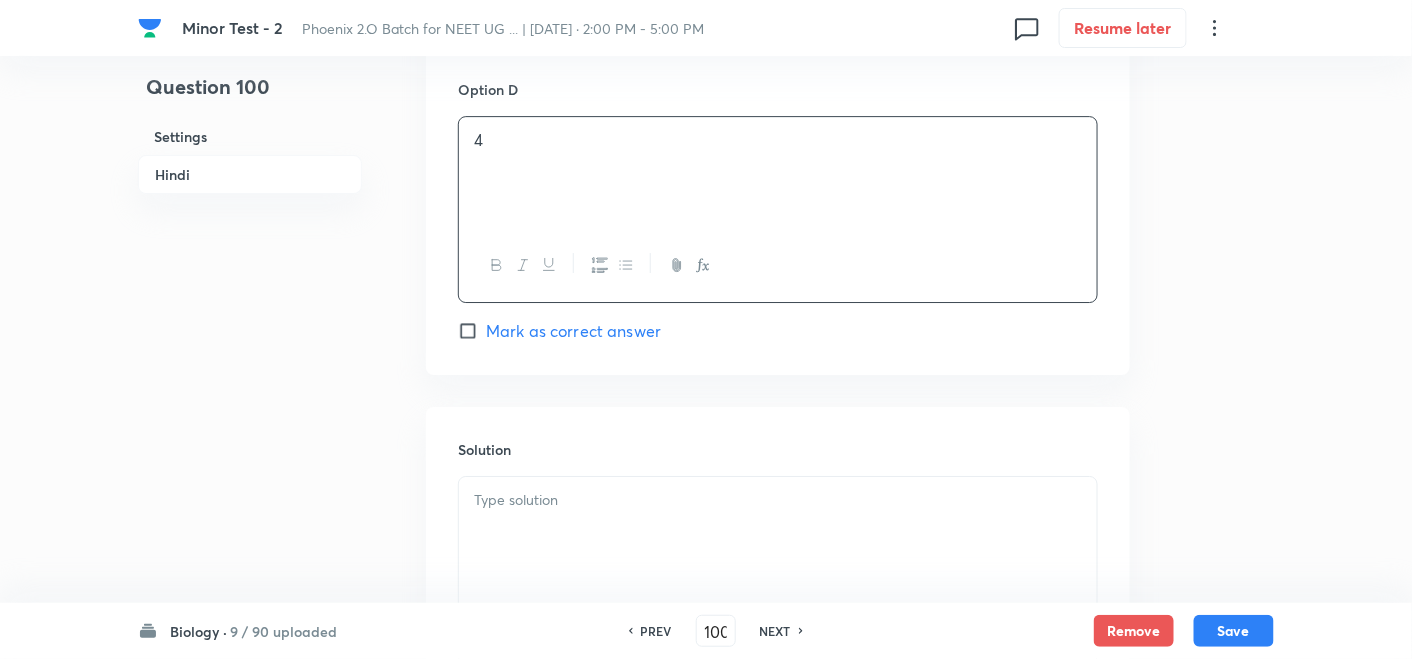 click at bounding box center (778, 500) 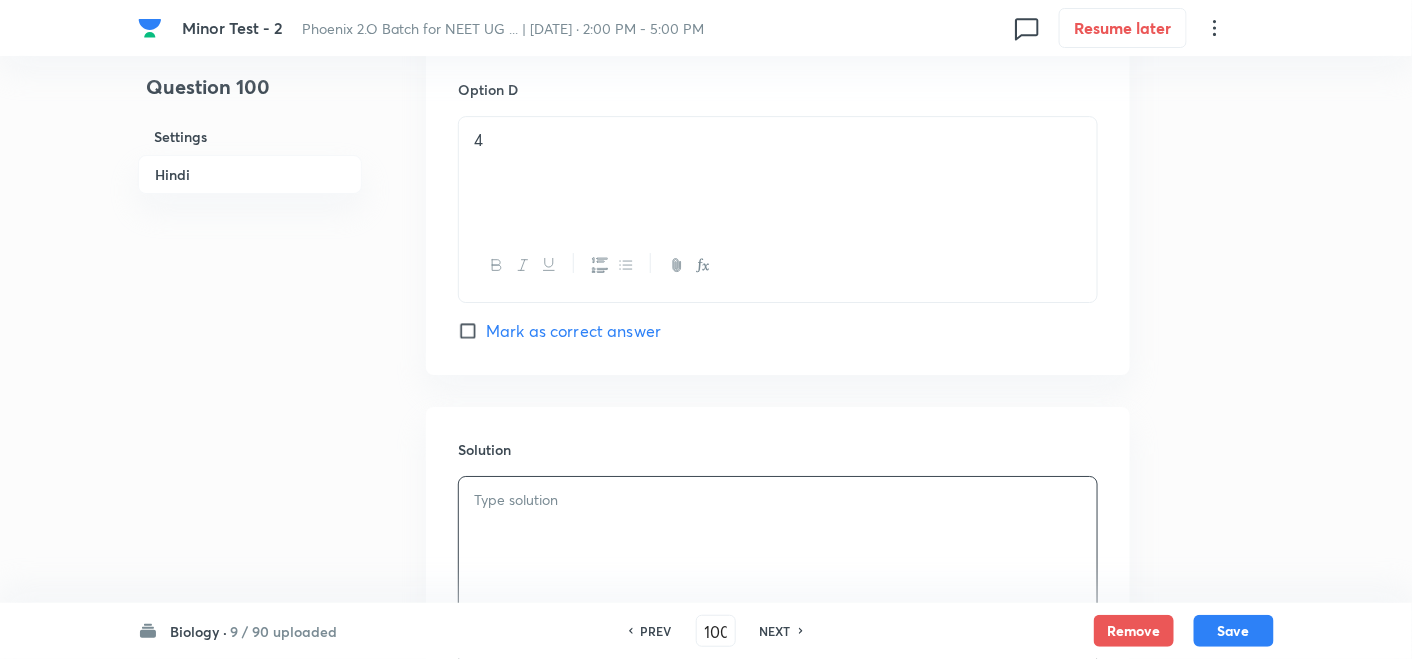 type 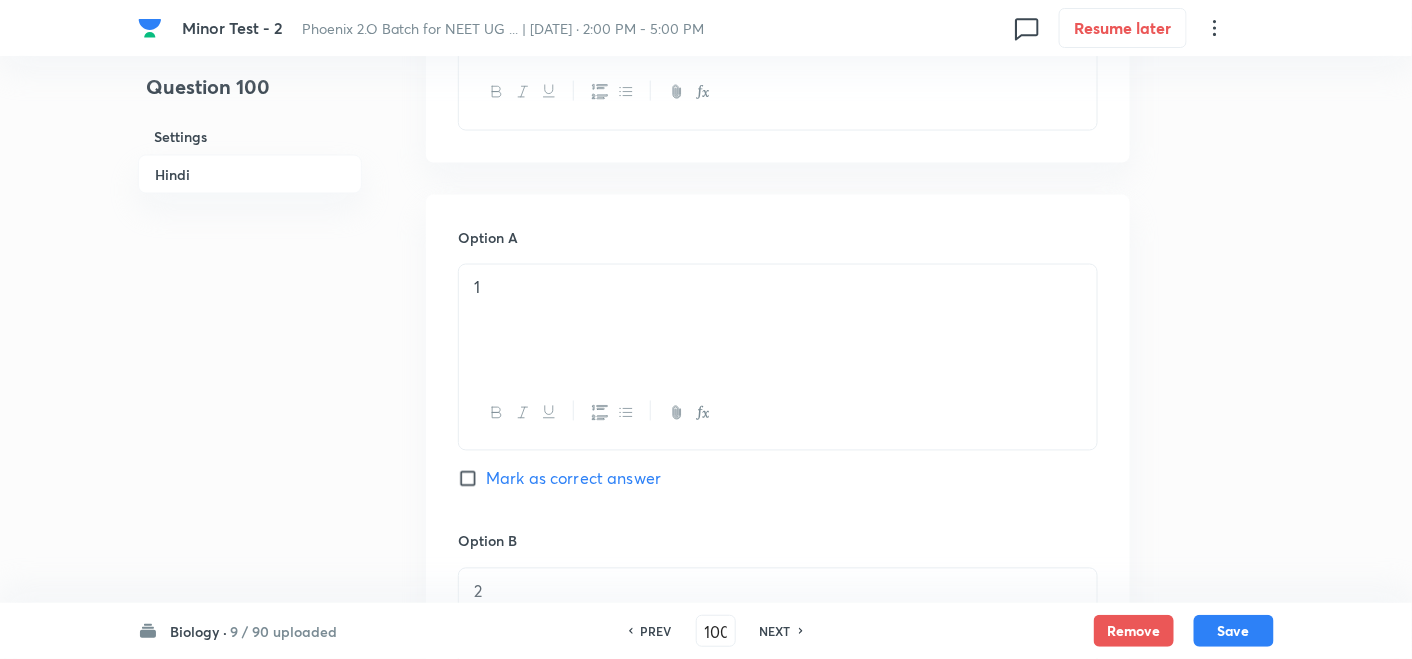 scroll, scrollTop: 888, scrollLeft: 0, axis: vertical 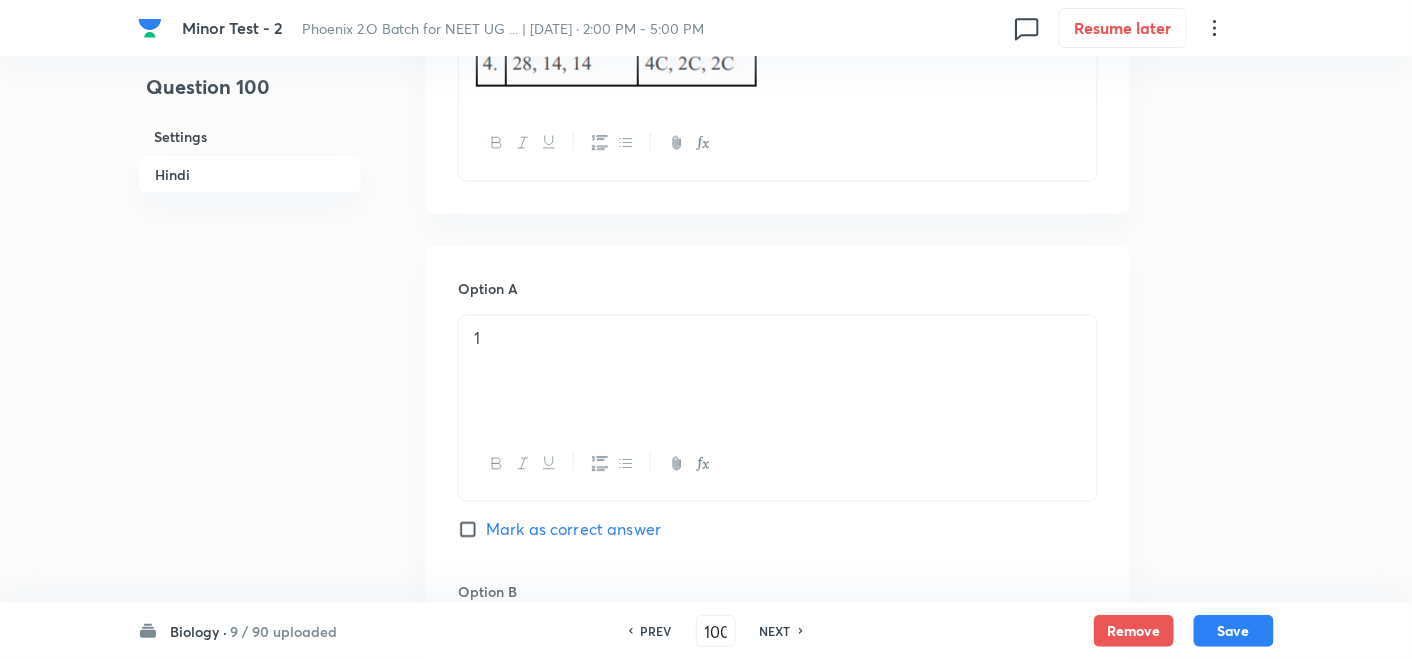 click on "Mark as correct answer" at bounding box center [573, 530] 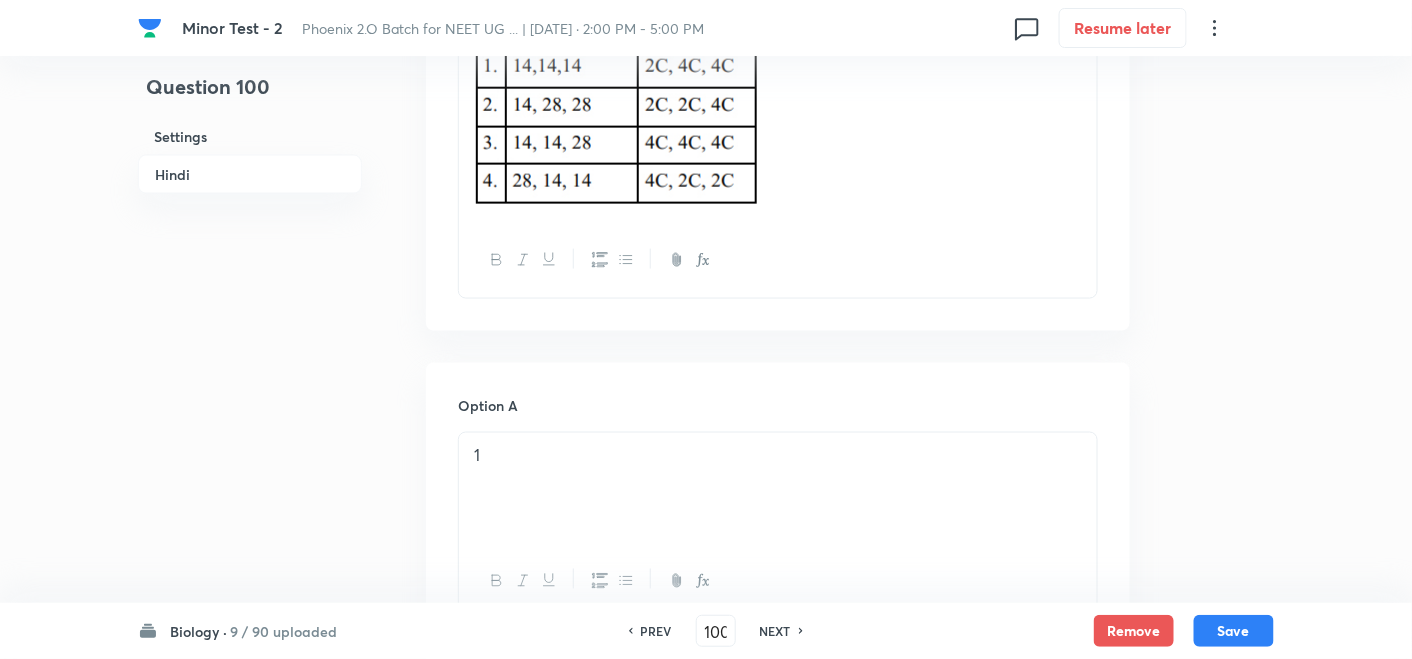 scroll, scrollTop: 777, scrollLeft: 0, axis: vertical 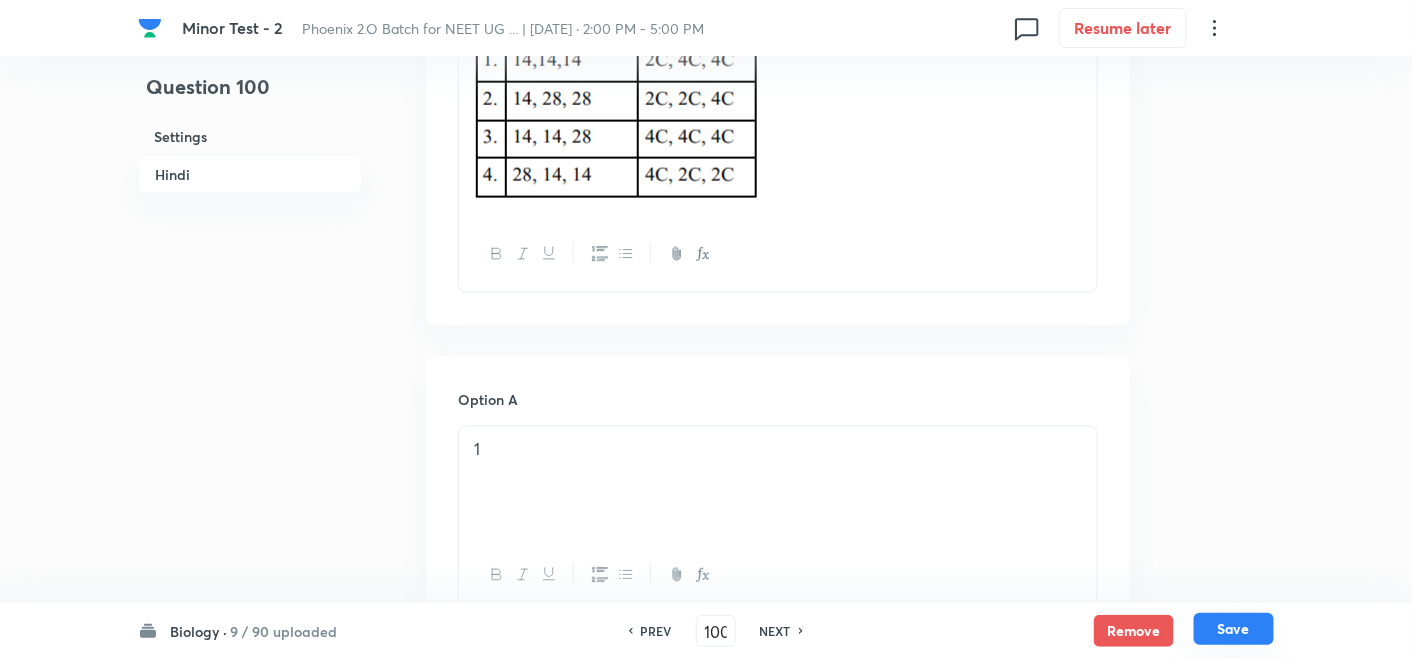 click on "Save" at bounding box center (1234, 629) 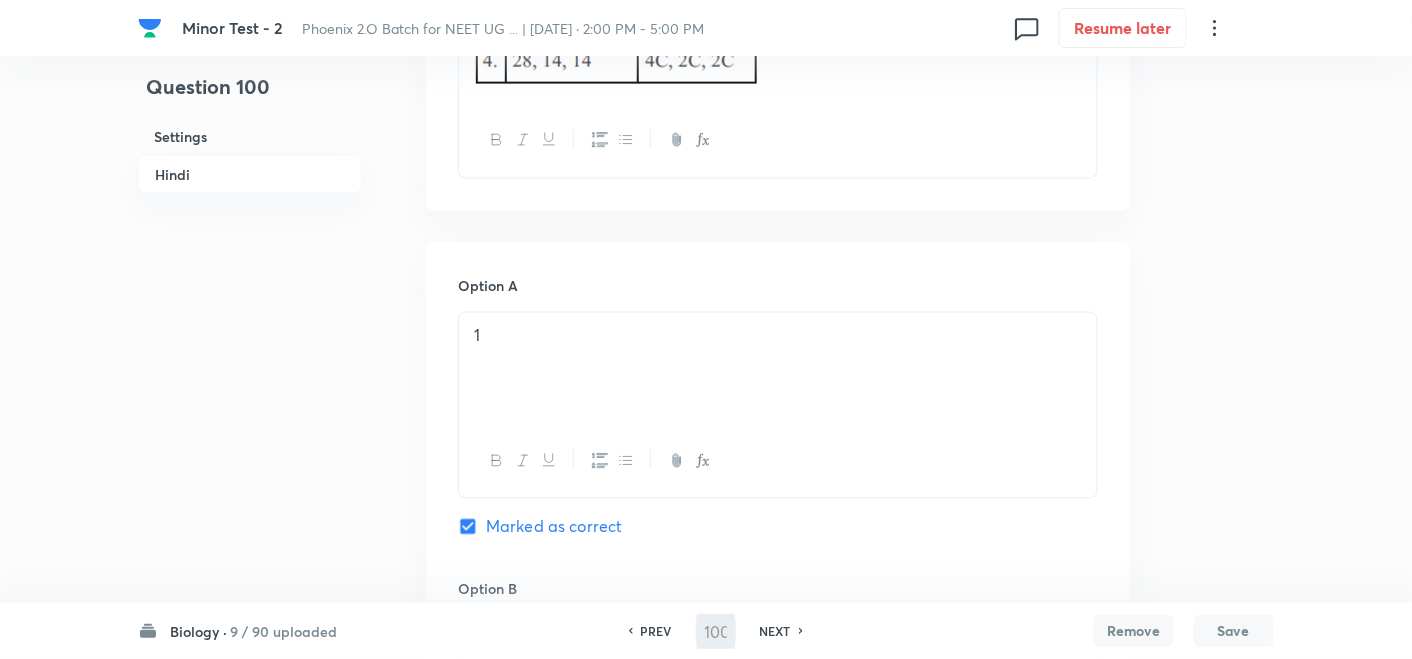 scroll, scrollTop: 1000, scrollLeft: 0, axis: vertical 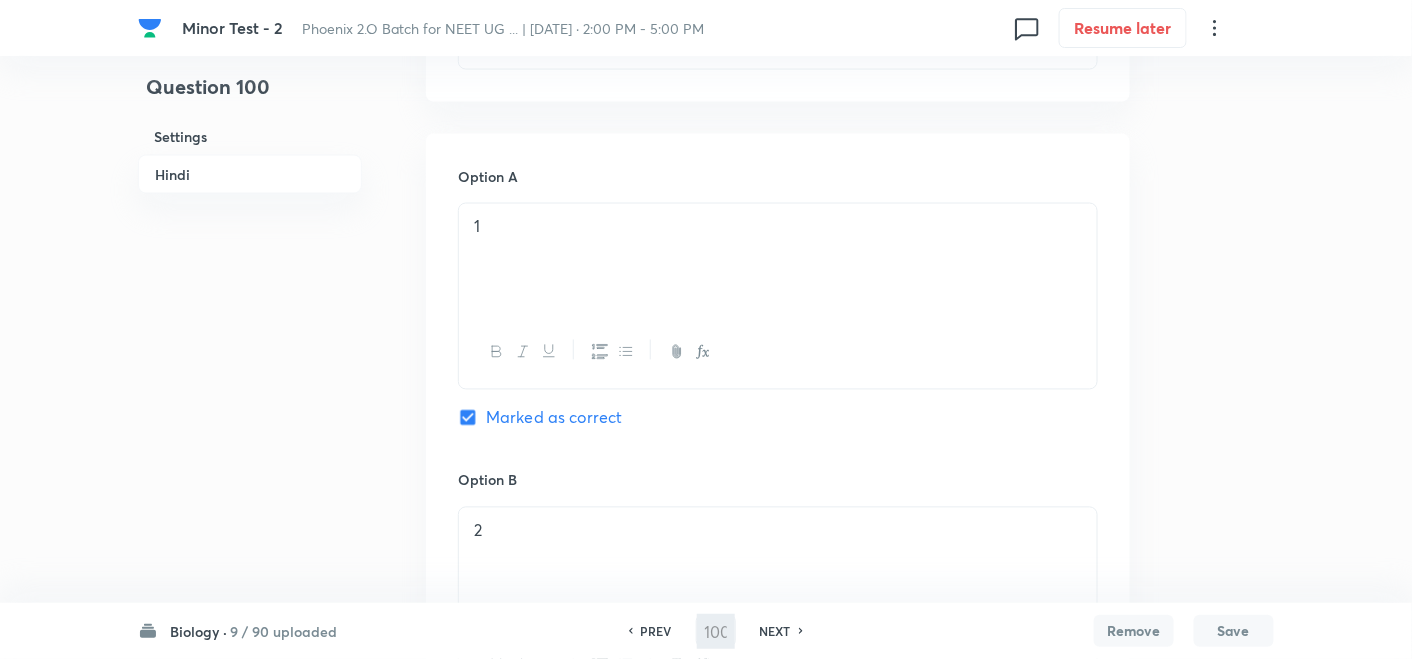 type on "101" 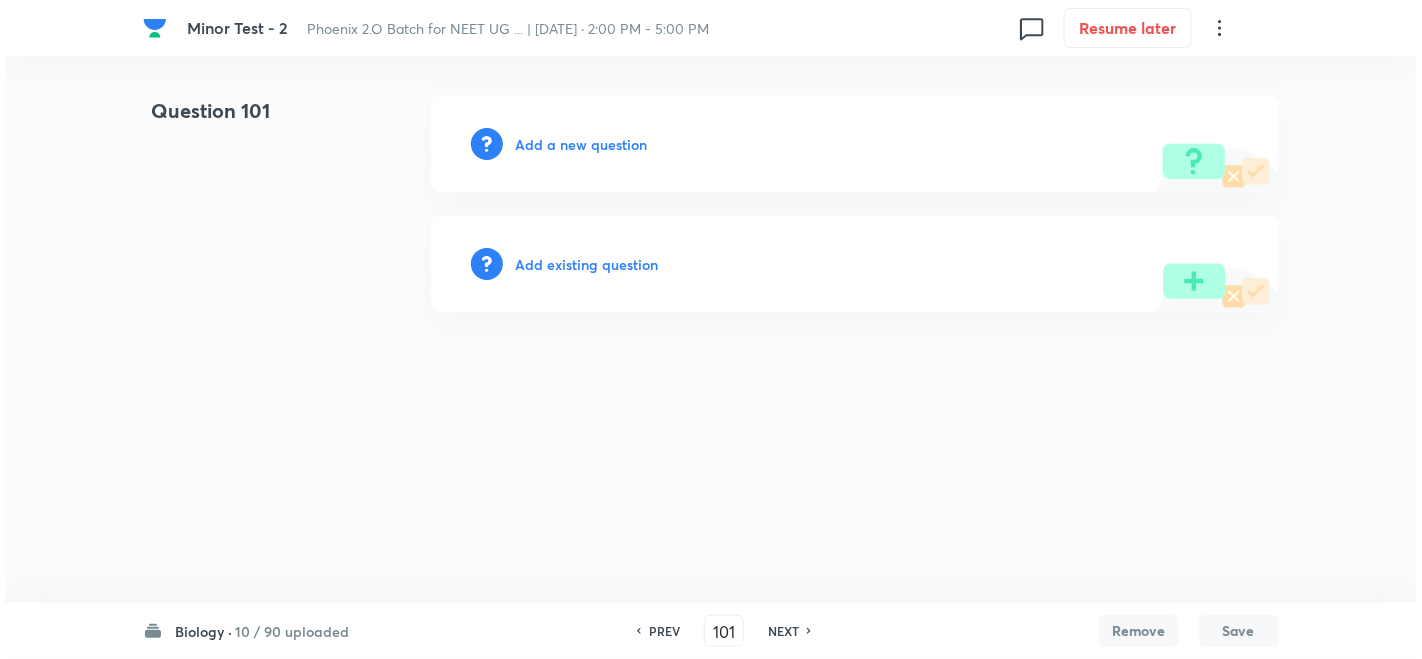 scroll, scrollTop: 0, scrollLeft: 0, axis: both 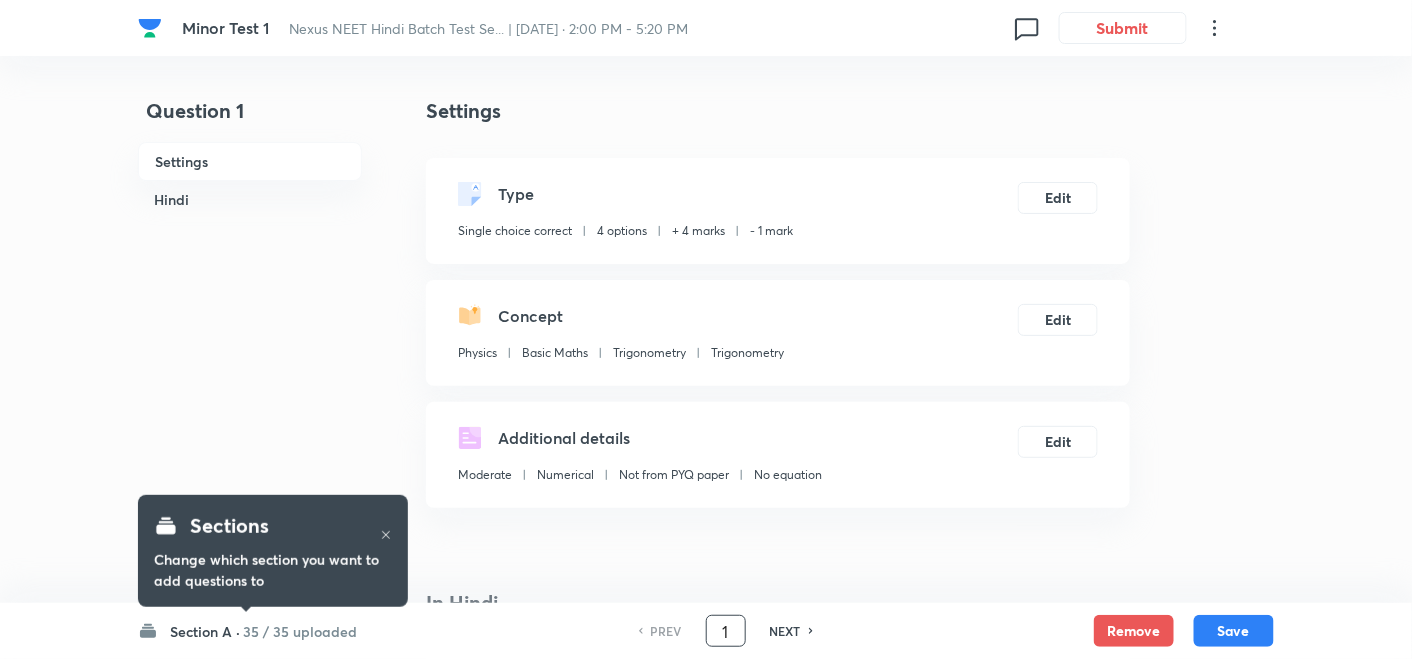 click on "1" at bounding box center (726, 631) 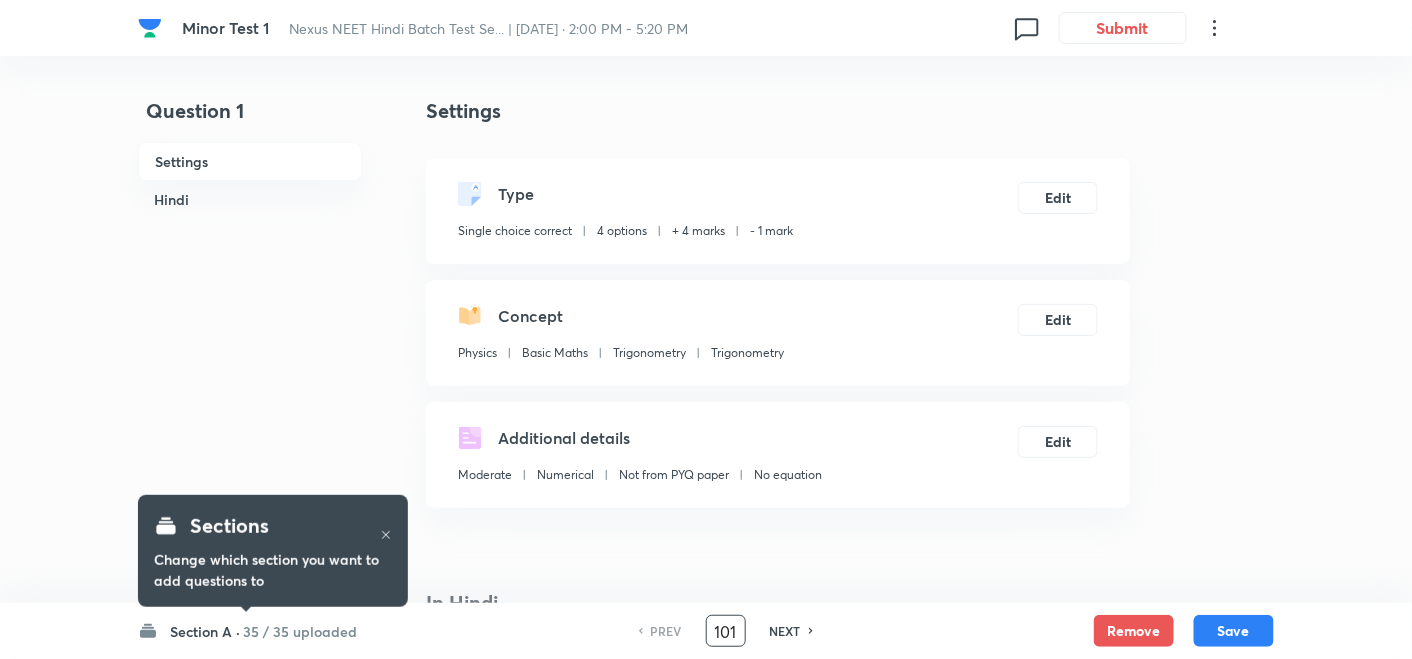 type on "101" 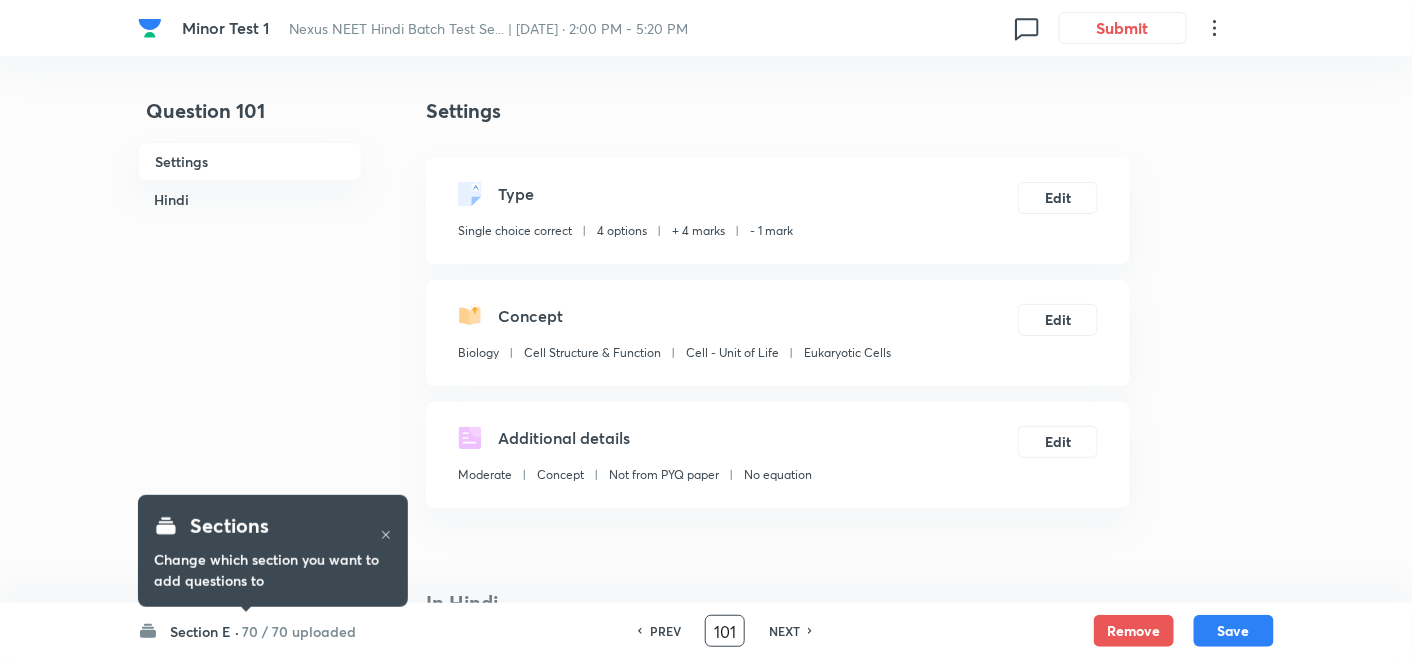 checkbox on "false" 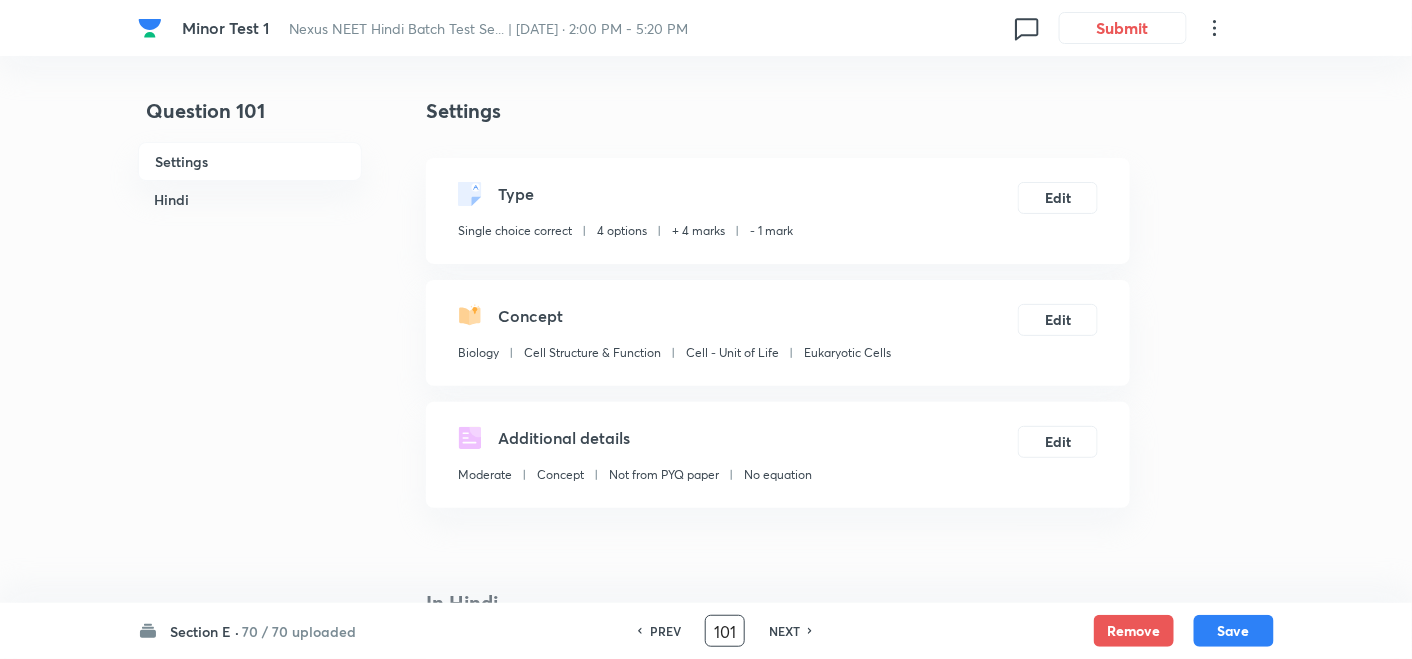 click on "NEXT" at bounding box center [784, 631] 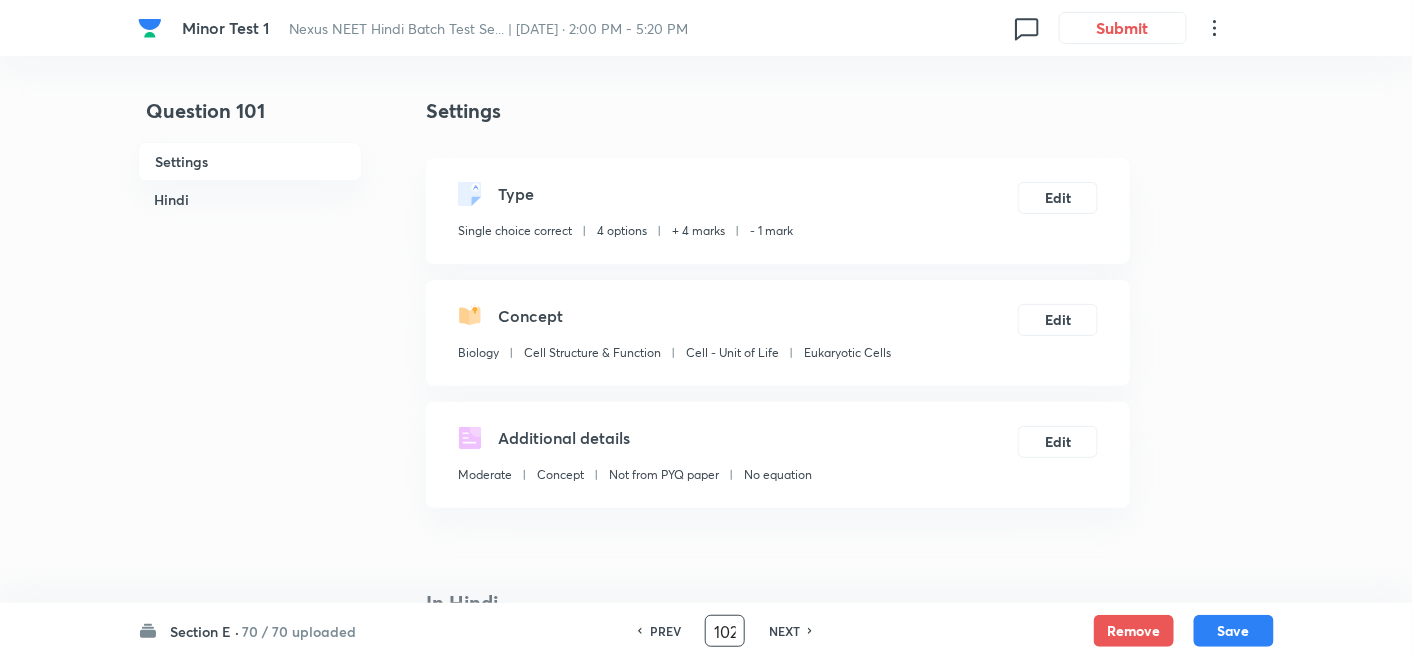 checkbox on "false" 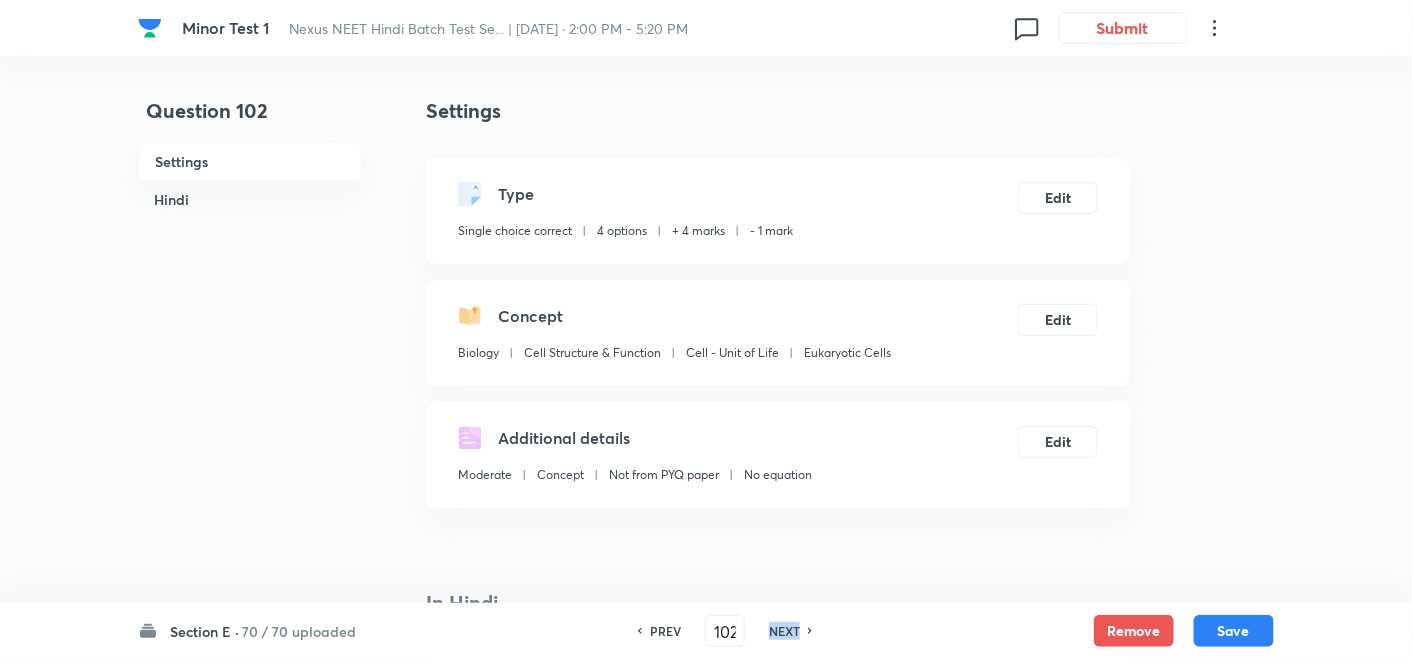 click on "NEXT" at bounding box center [784, 631] 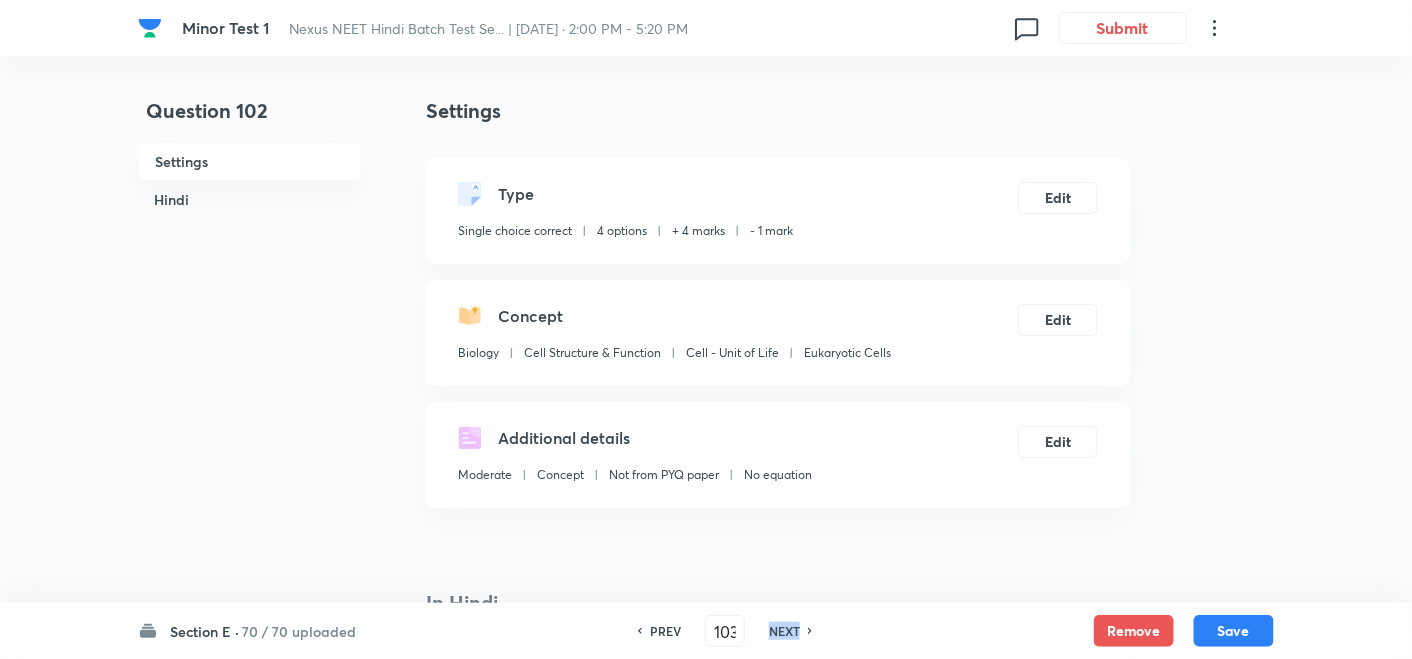 checkbox on "false" 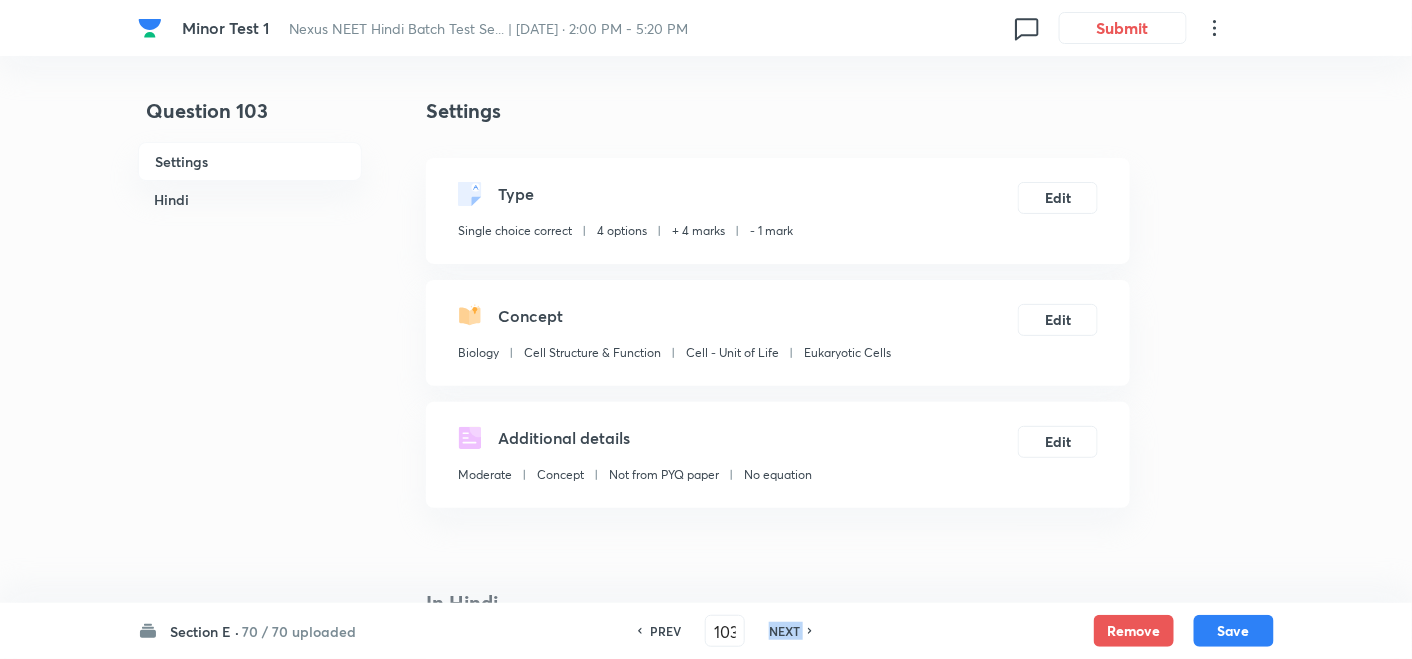 click on "NEXT" at bounding box center [784, 631] 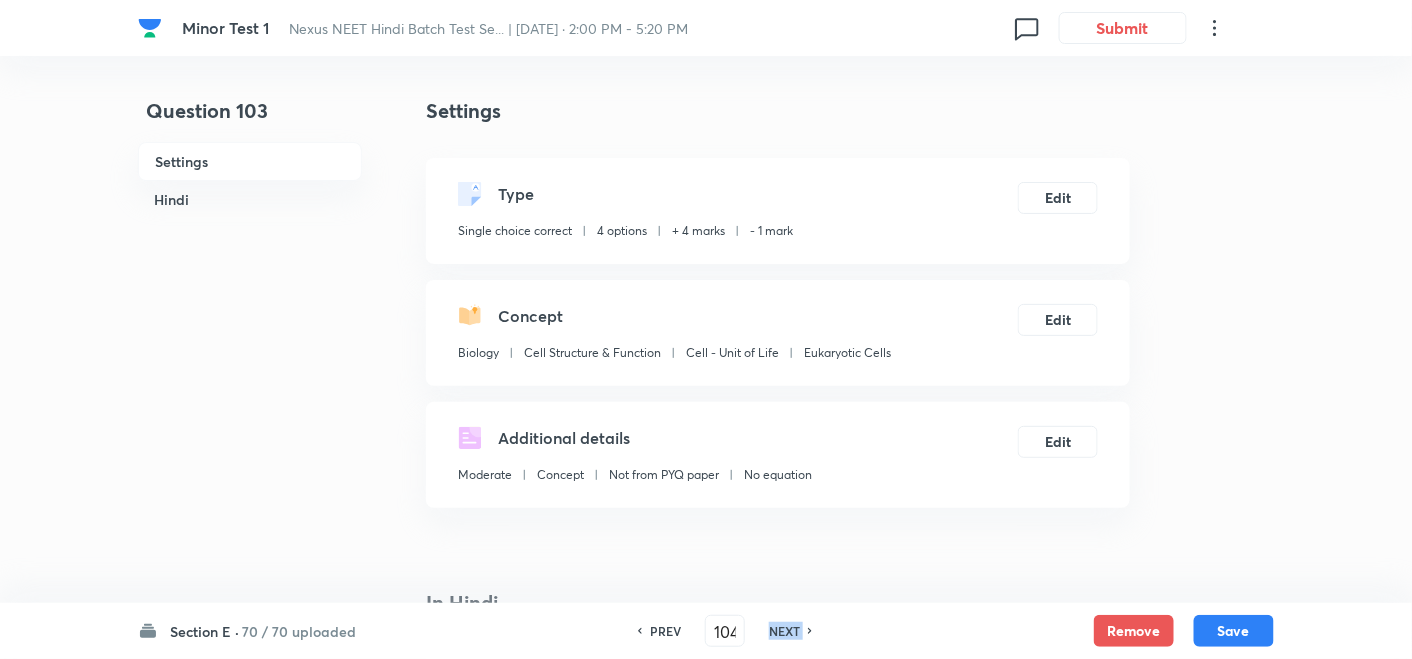 checkbox on "false" 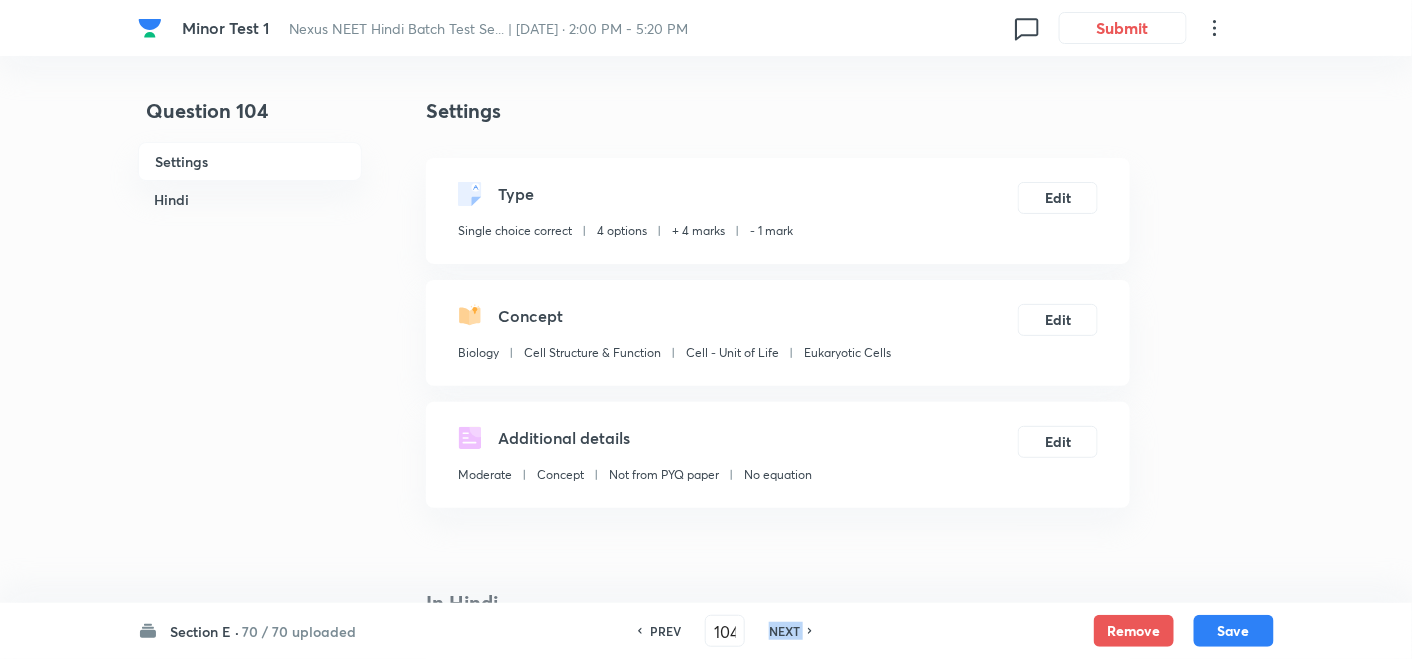 click on "NEXT" at bounding box center (784, 631) 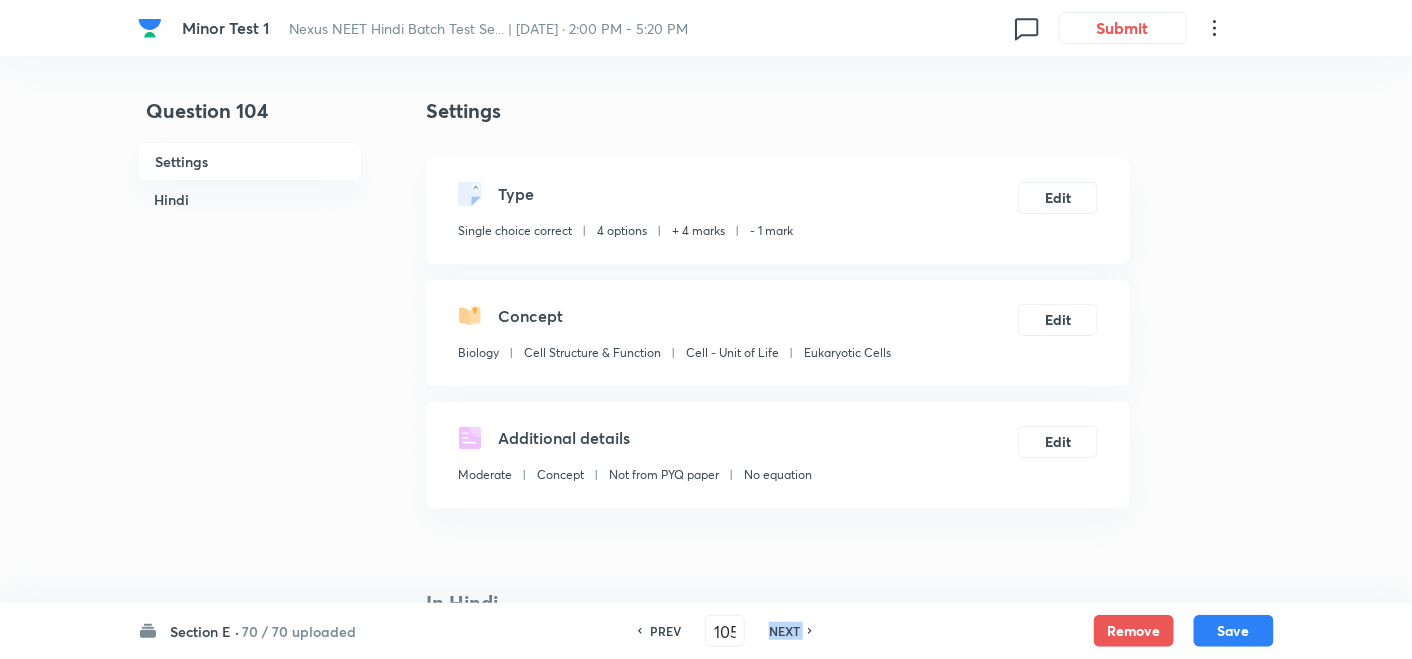 checkbox on "true" 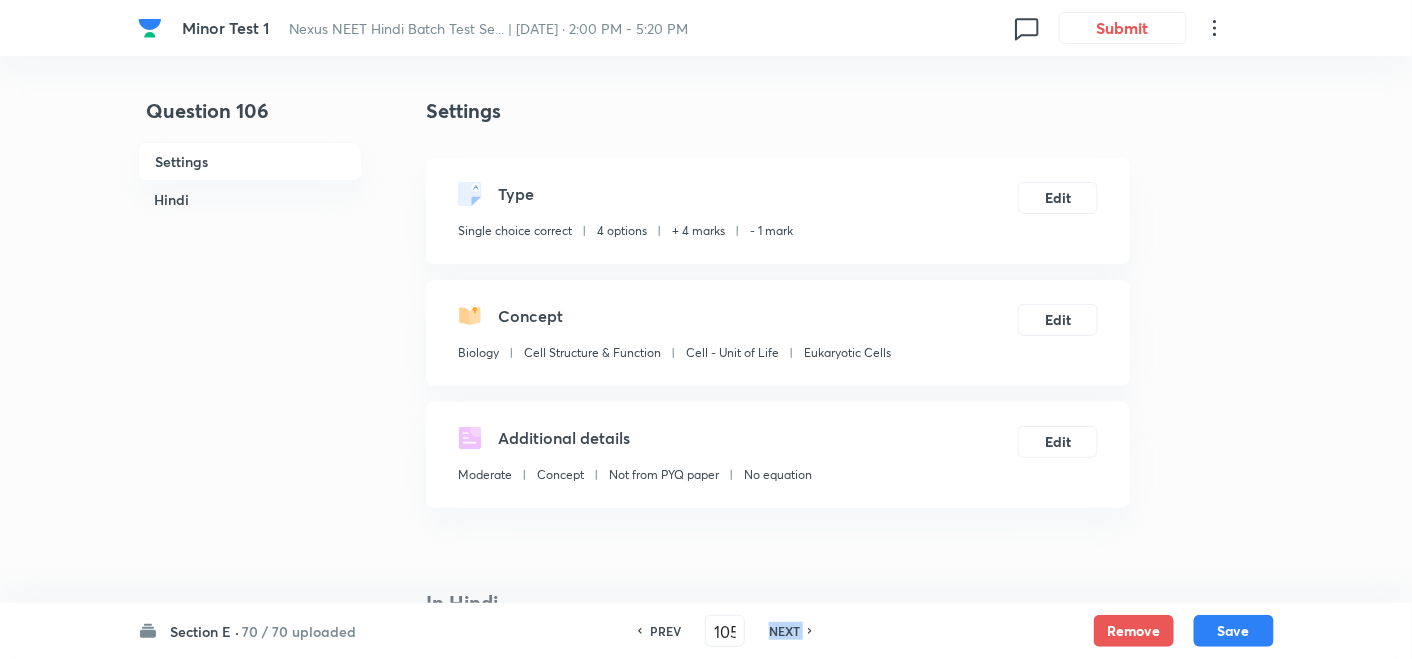 type on "106" 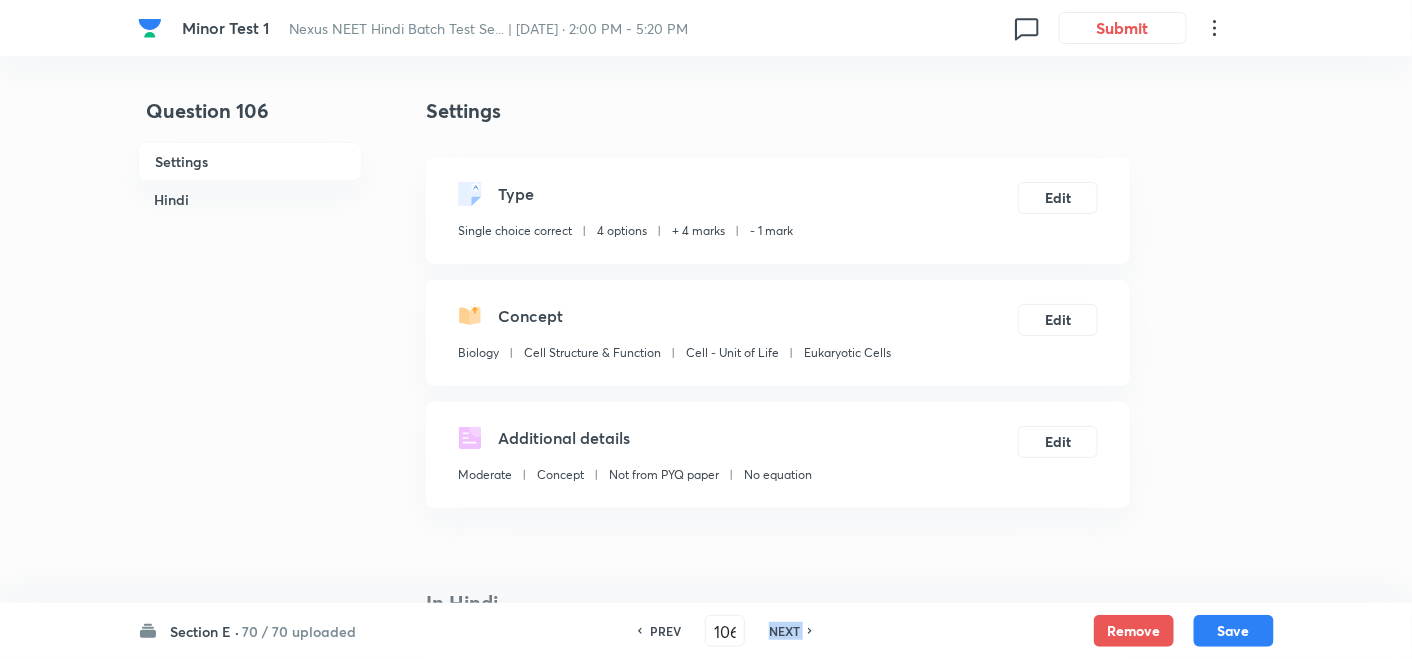 checkbox on "false" 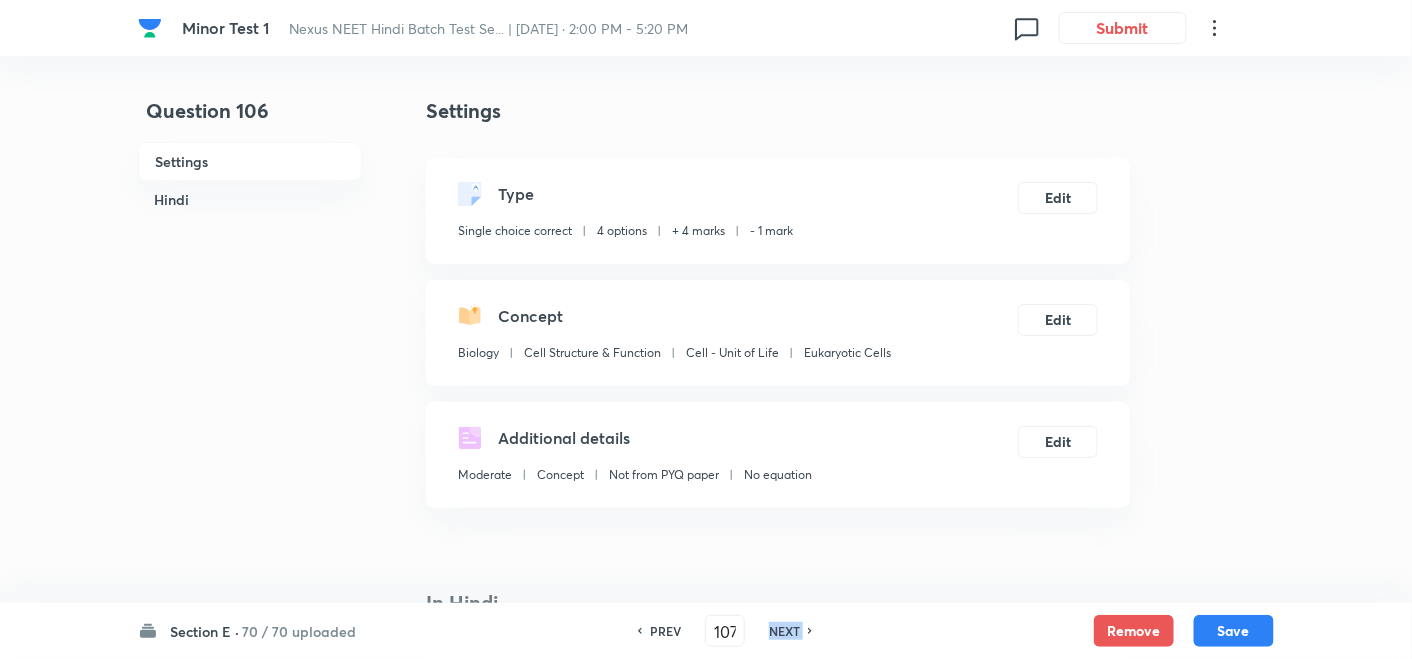 checkbox on "true" 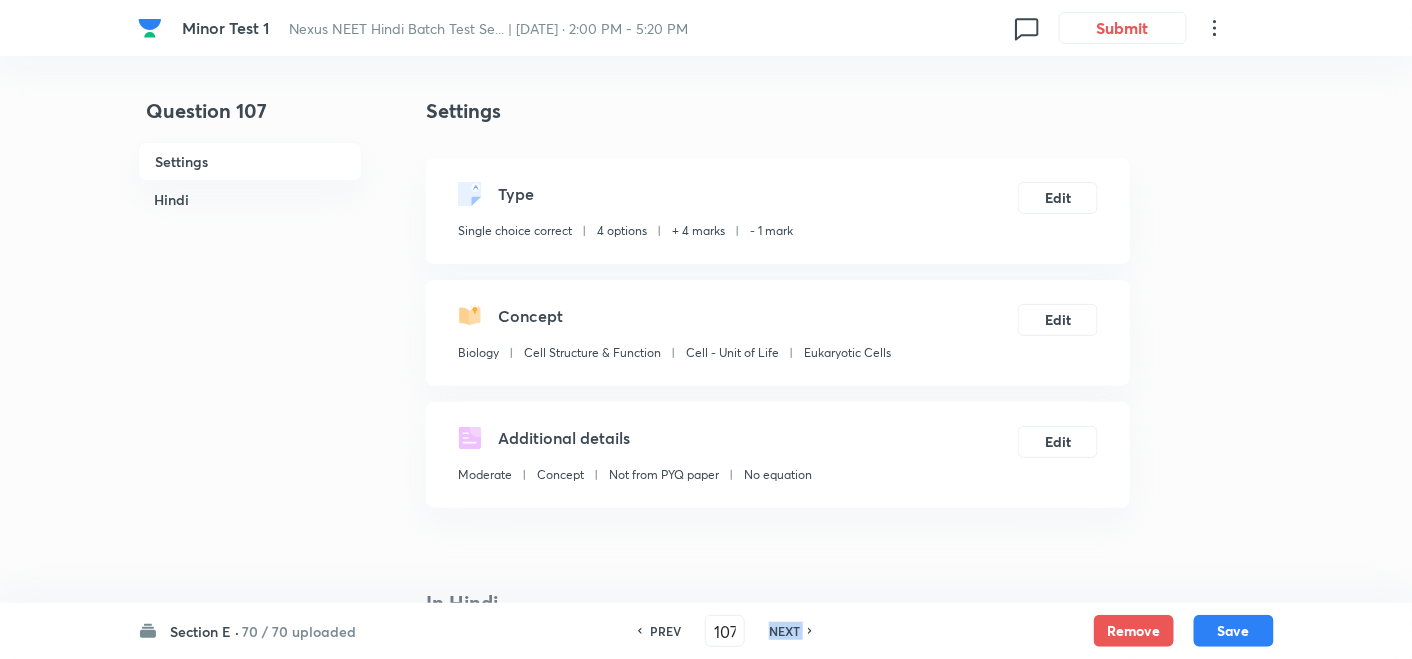 click on "NEXT" at bounding box center (784, 631) 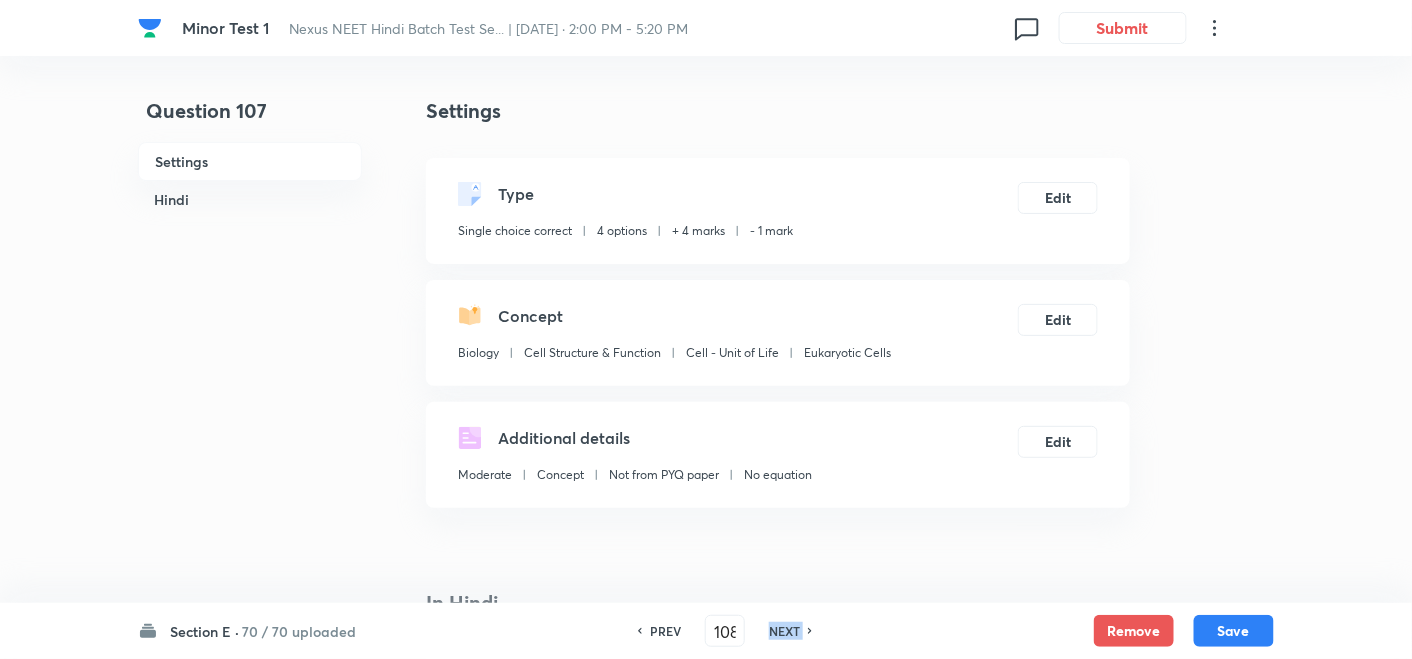 checkbox on "false" 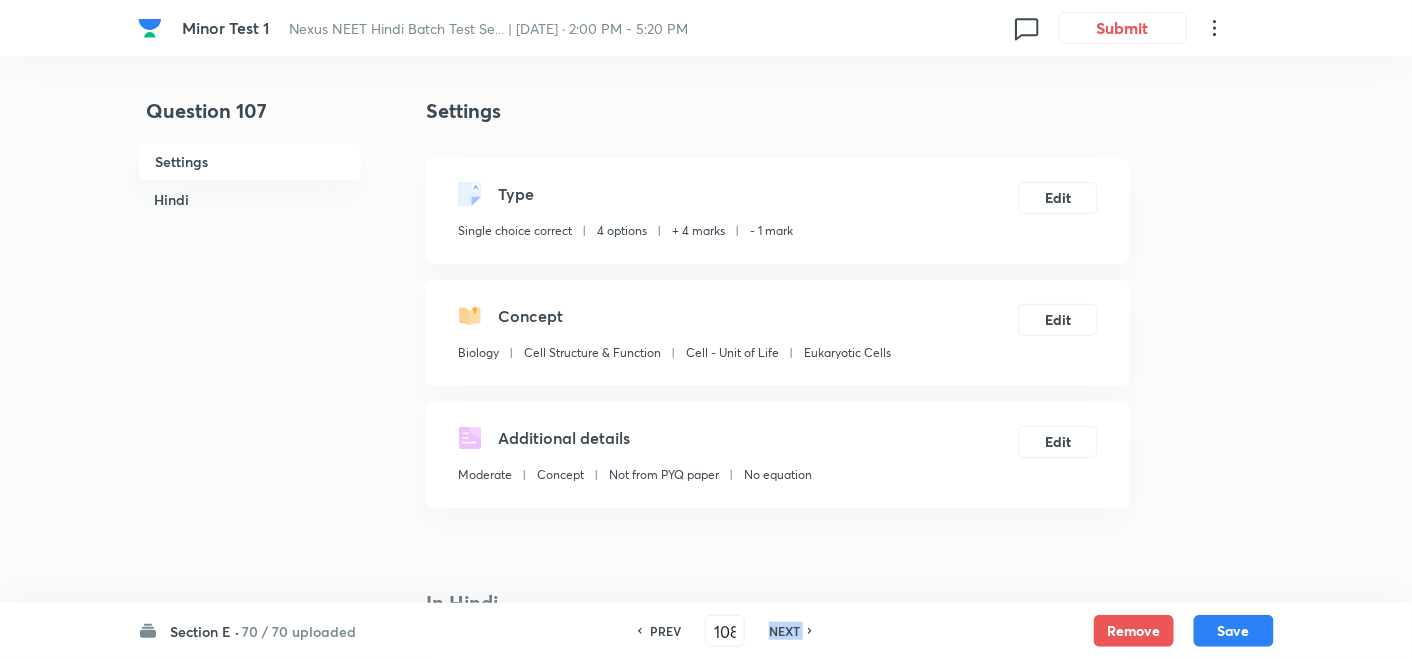 checkbox on "true" 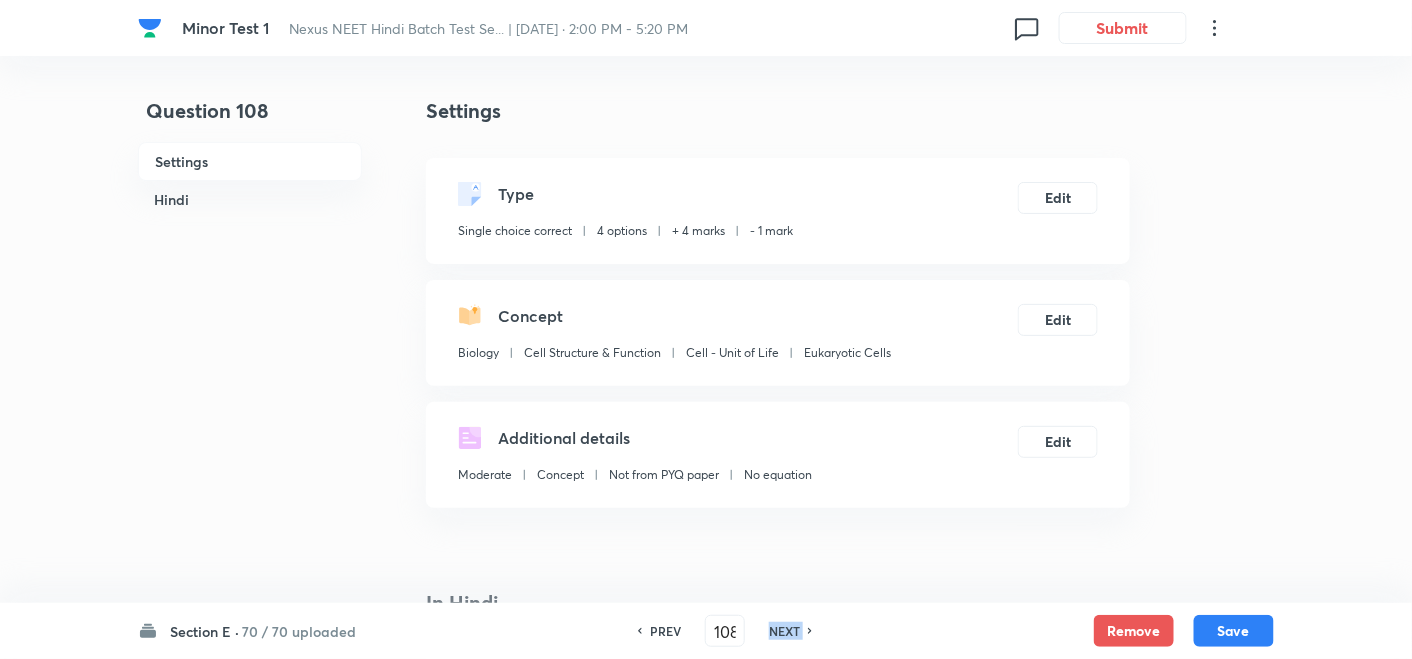 click on "NEXT" at bounding box center [784, 631] 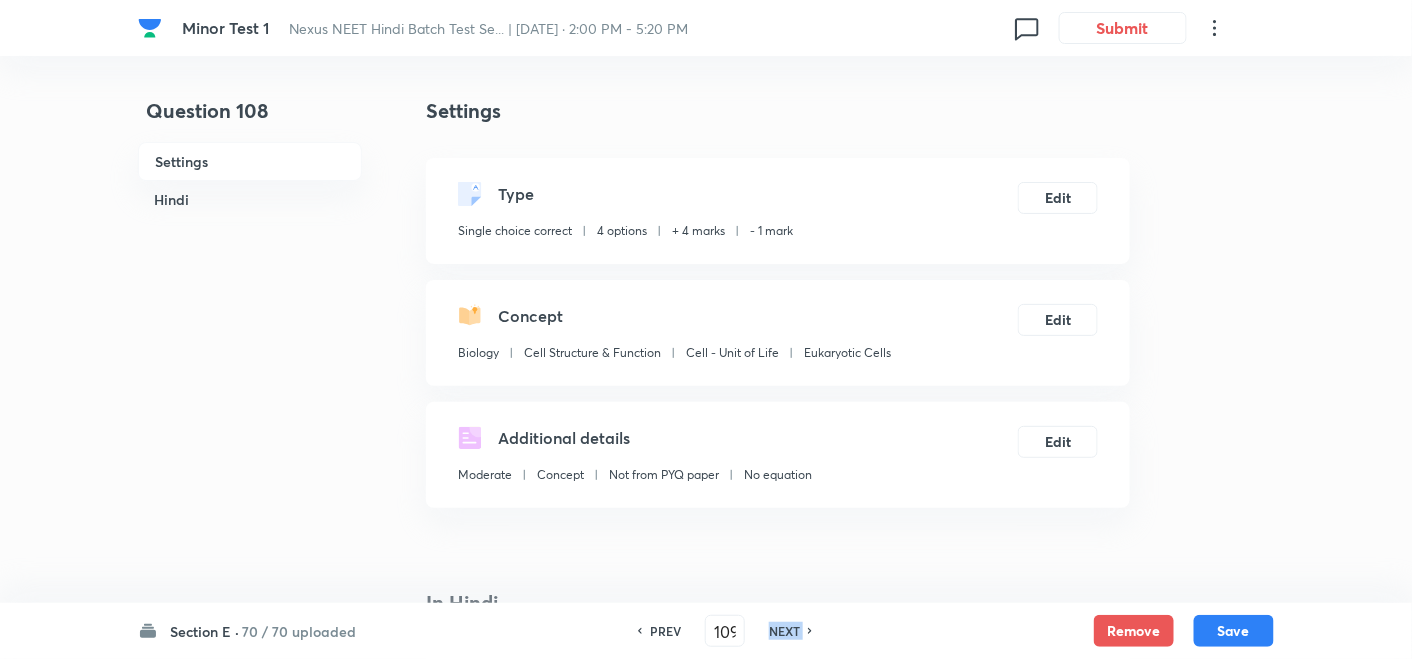 checkbox on "false" 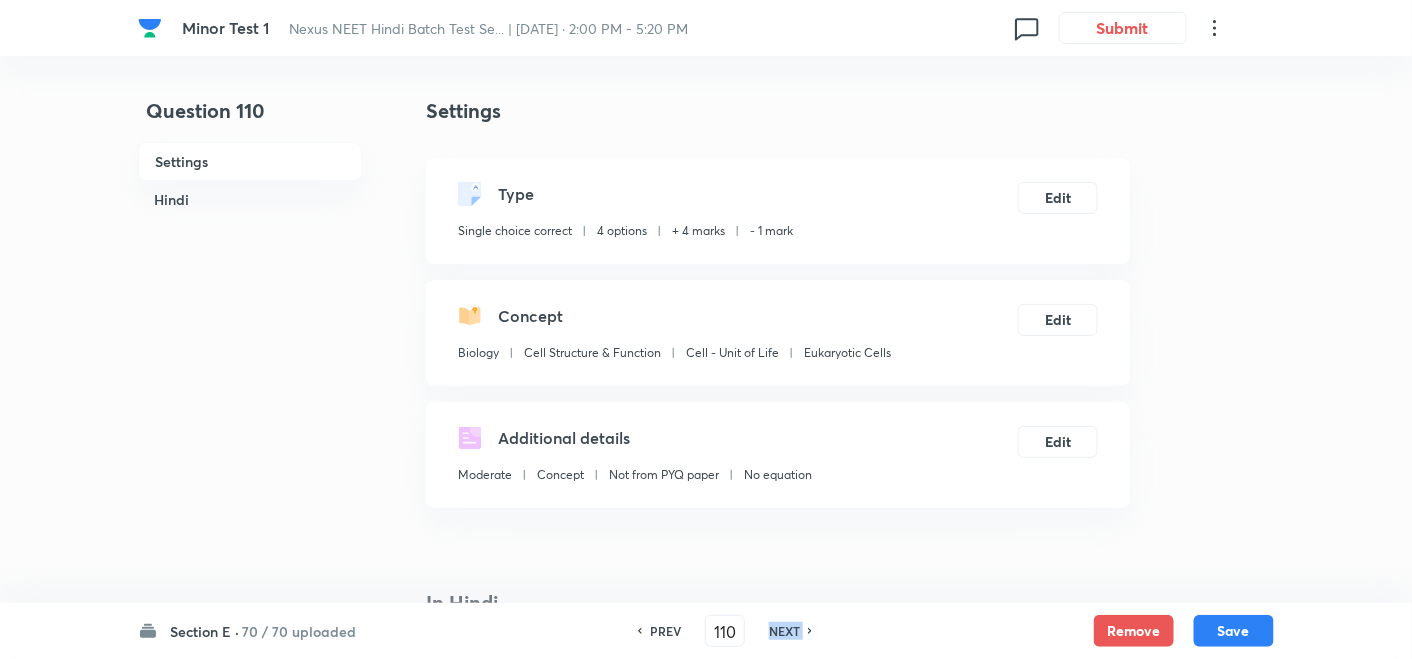 checkbox on "true" 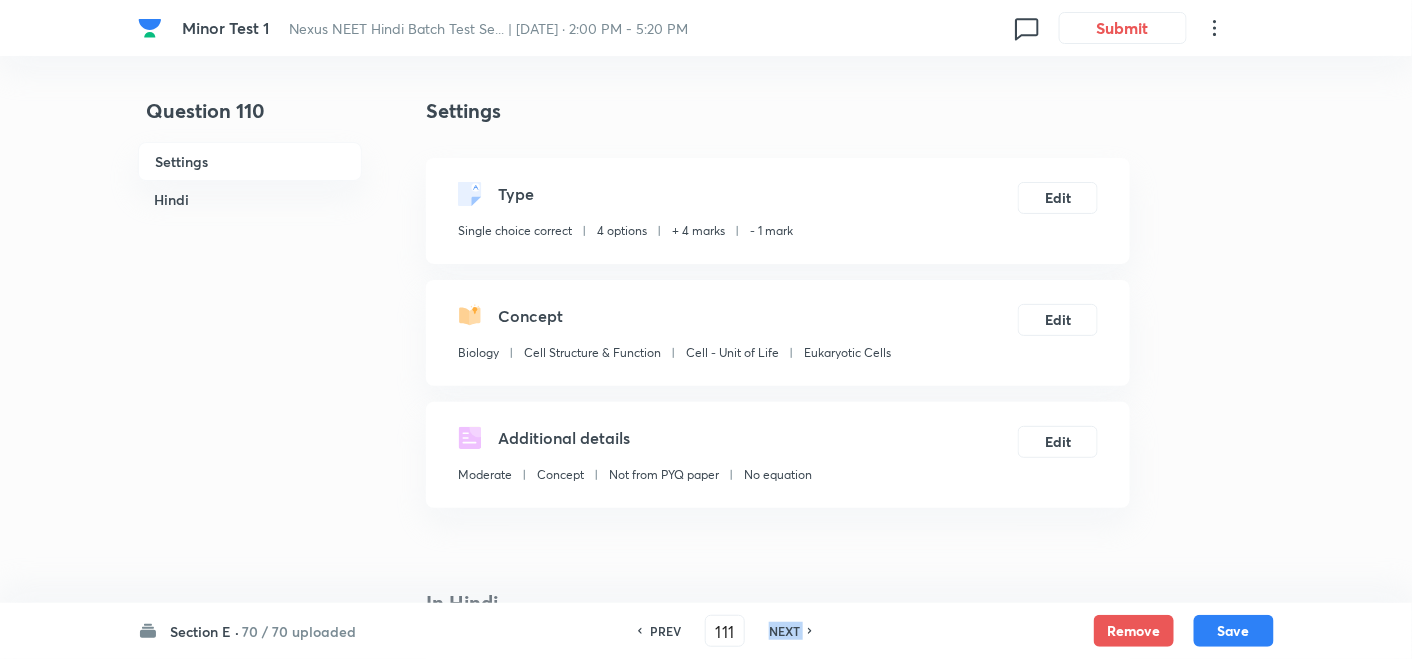 checkbox on "false" 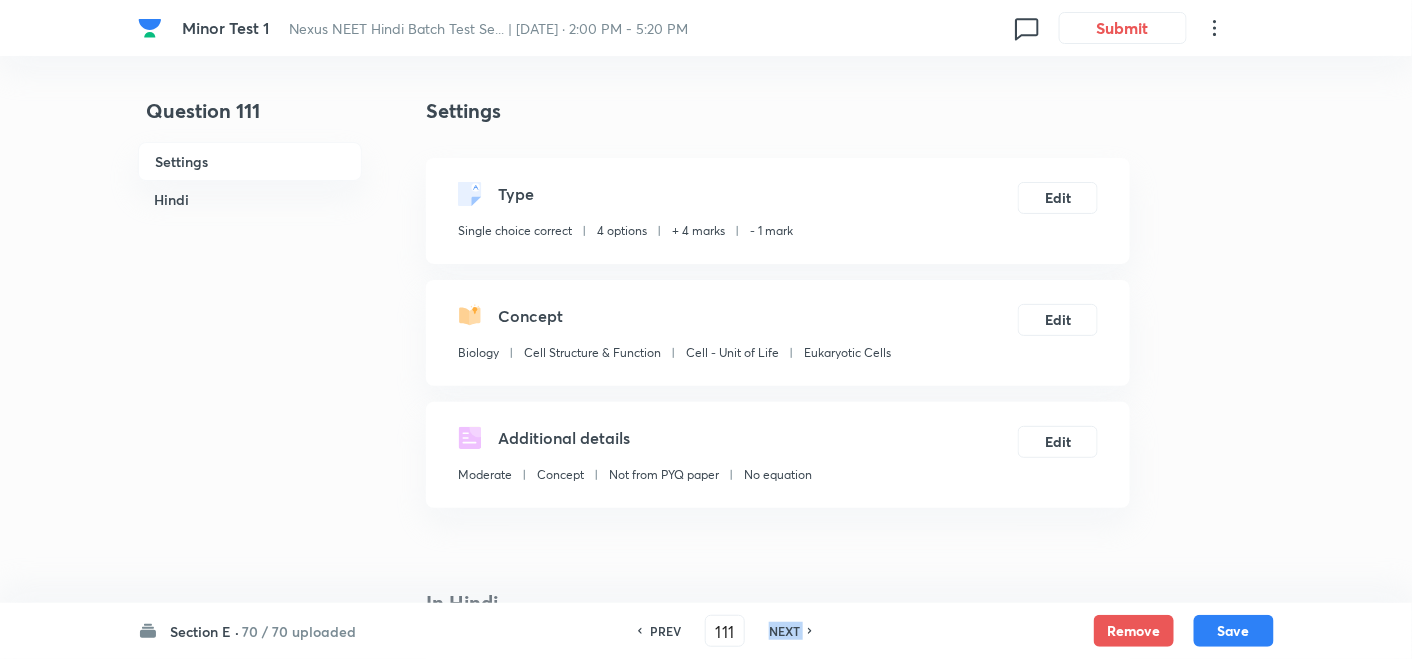 click on "NEXT" at bounding box center (784, 631) 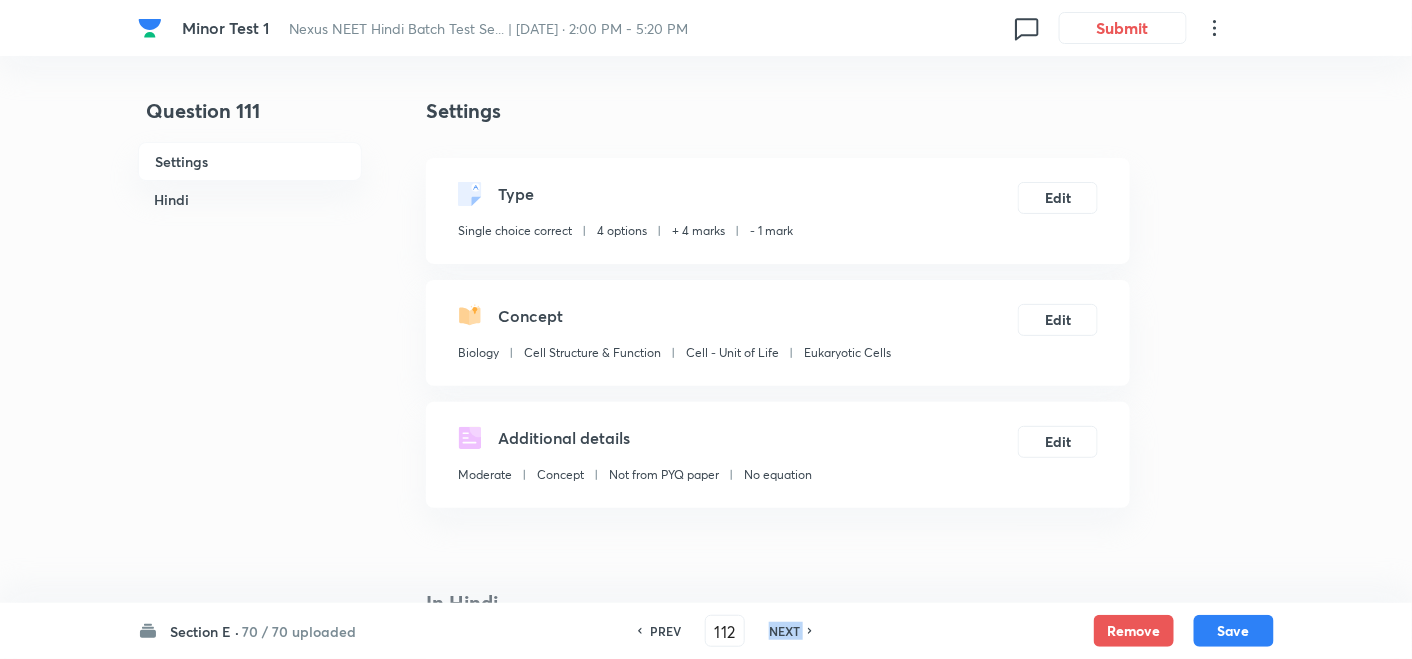 checkbox on "true" 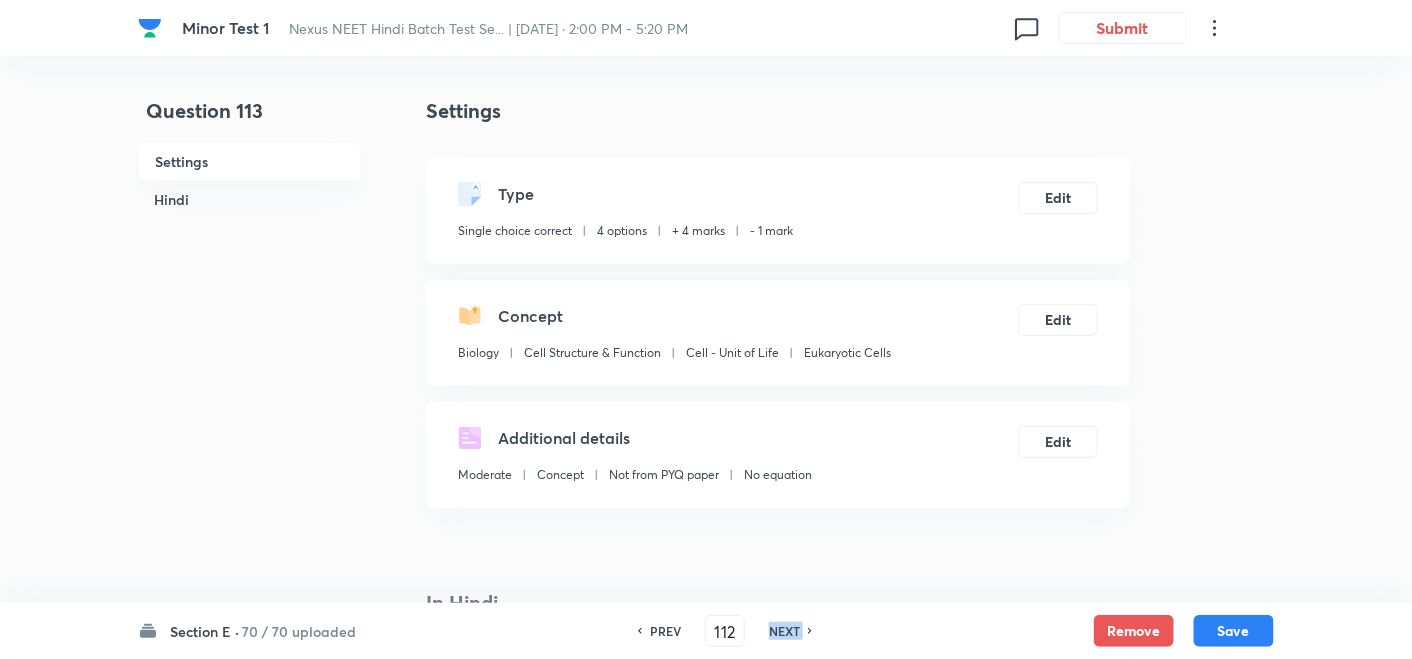 type on "113" 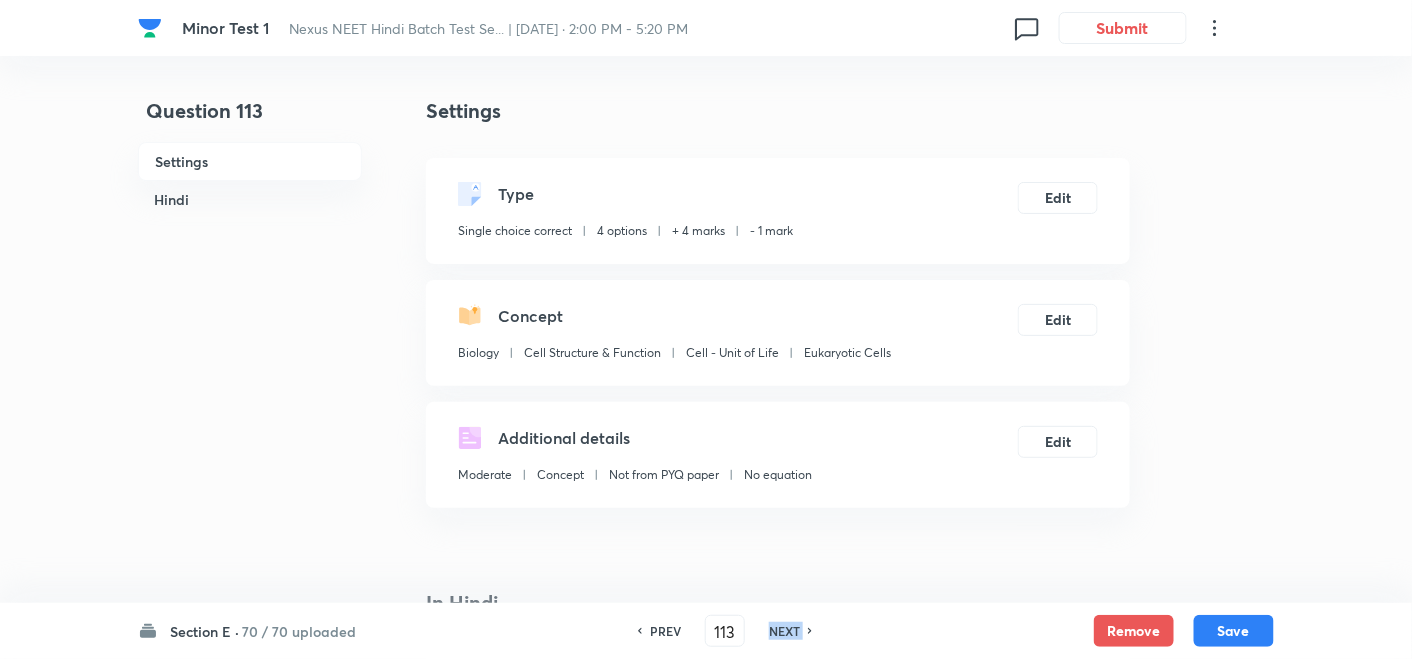 checkbox on "false" 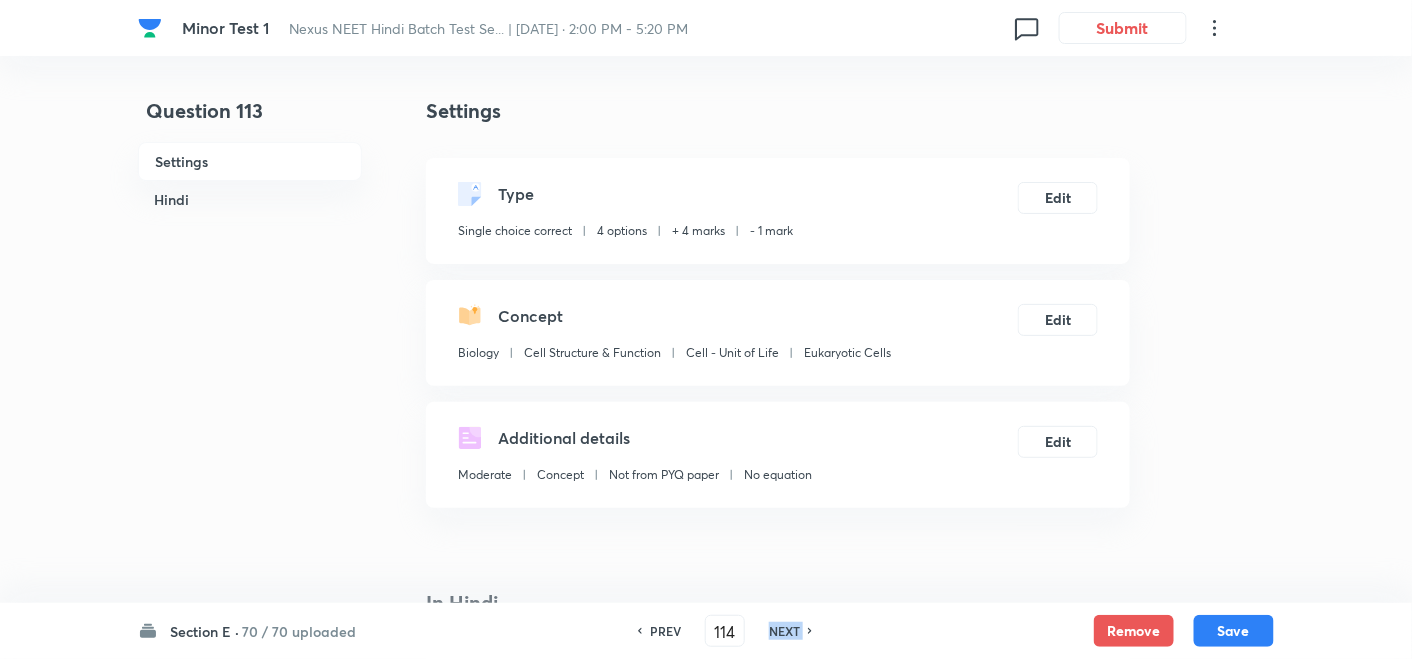 checkbox on "false" 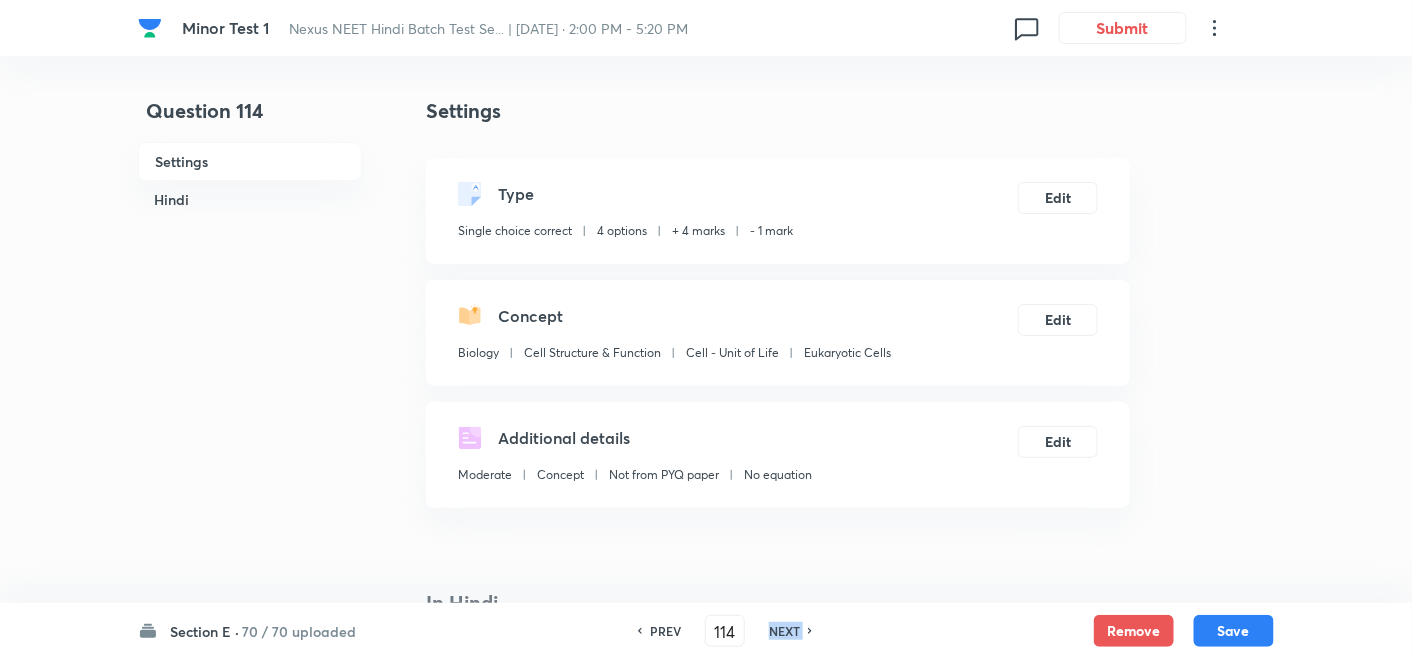 click on "NEXT" at bounding box center [784, 631] 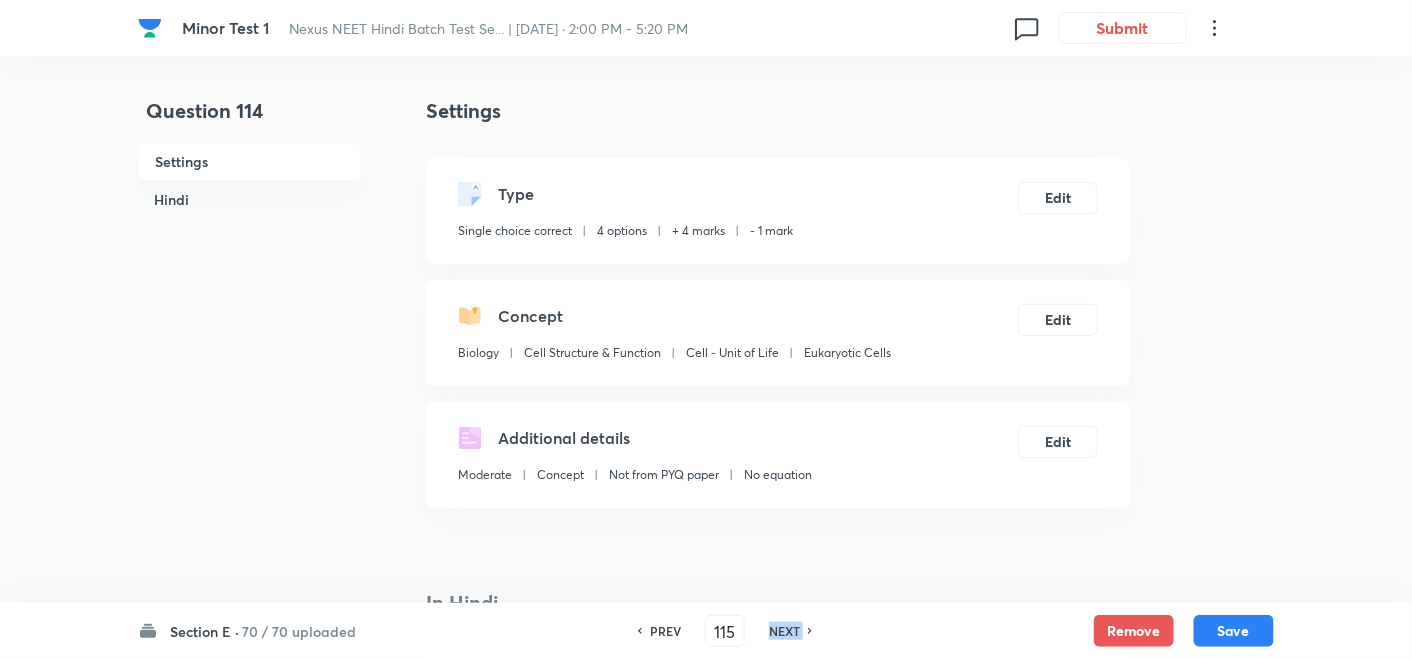 checkbox on "false" 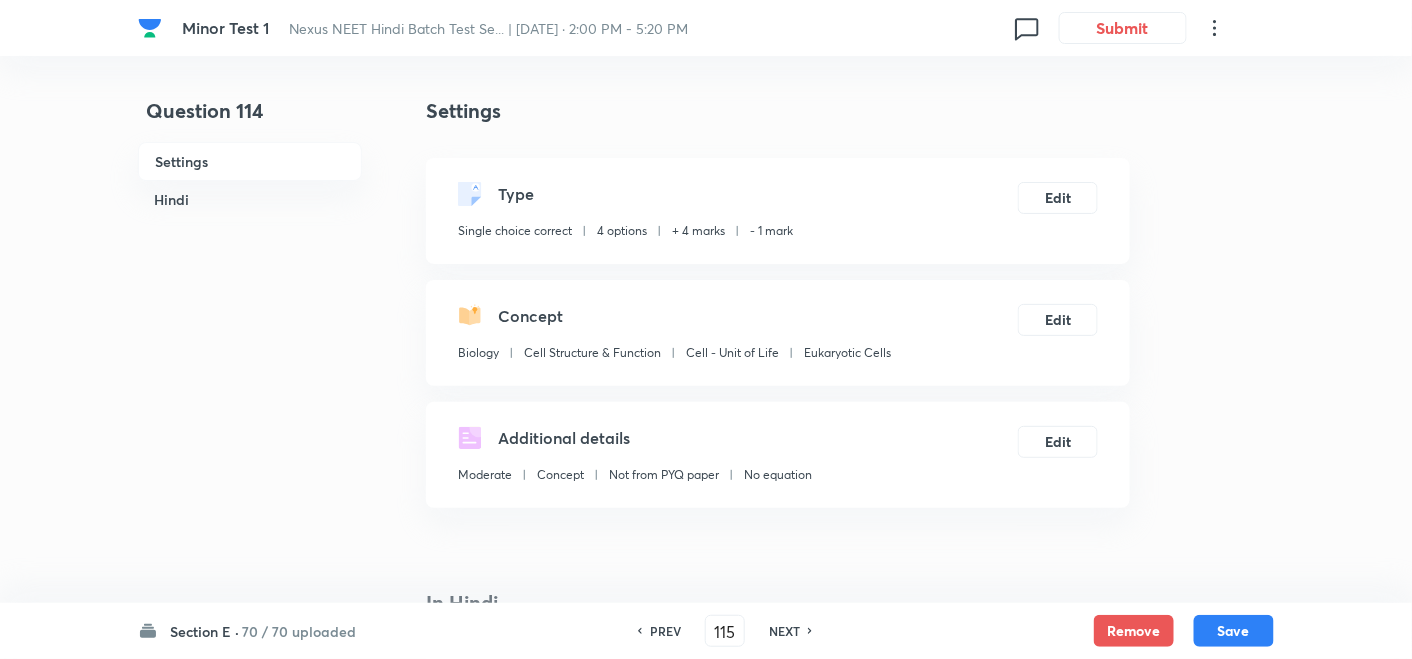 checkbox on "true" 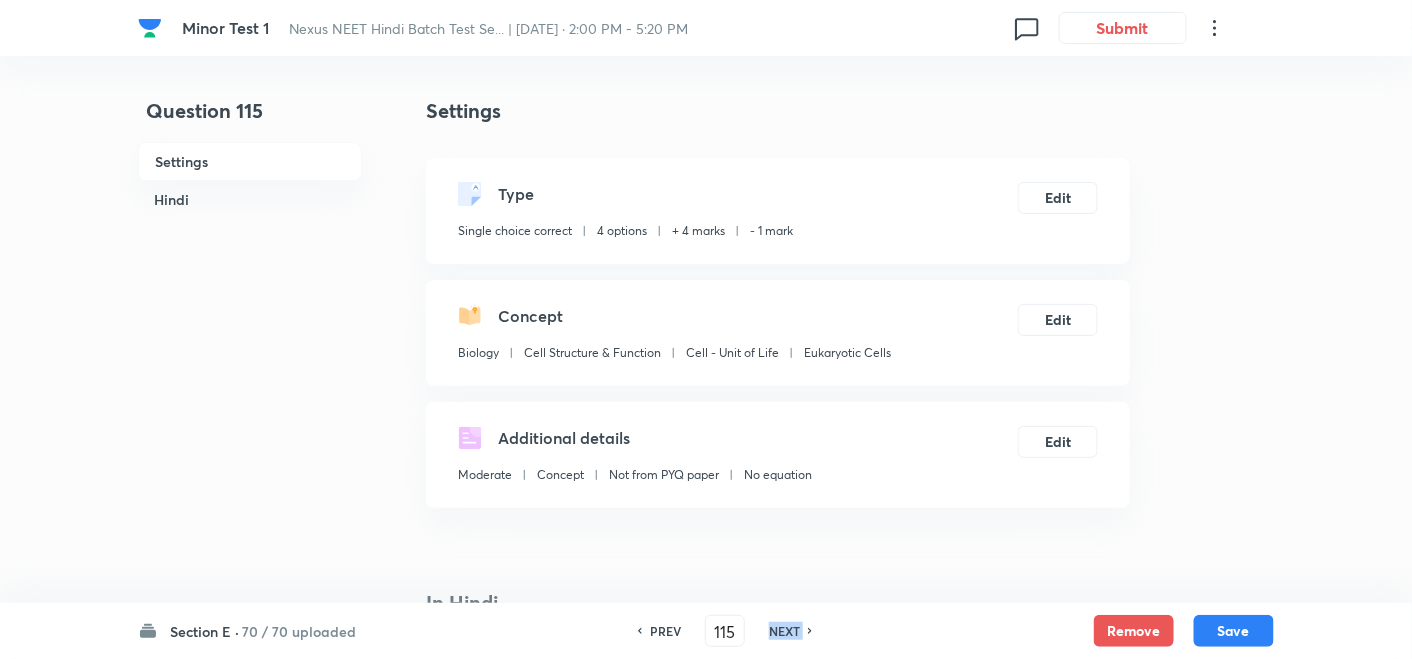 click on "NEXT" at bounding box center (784, 631) 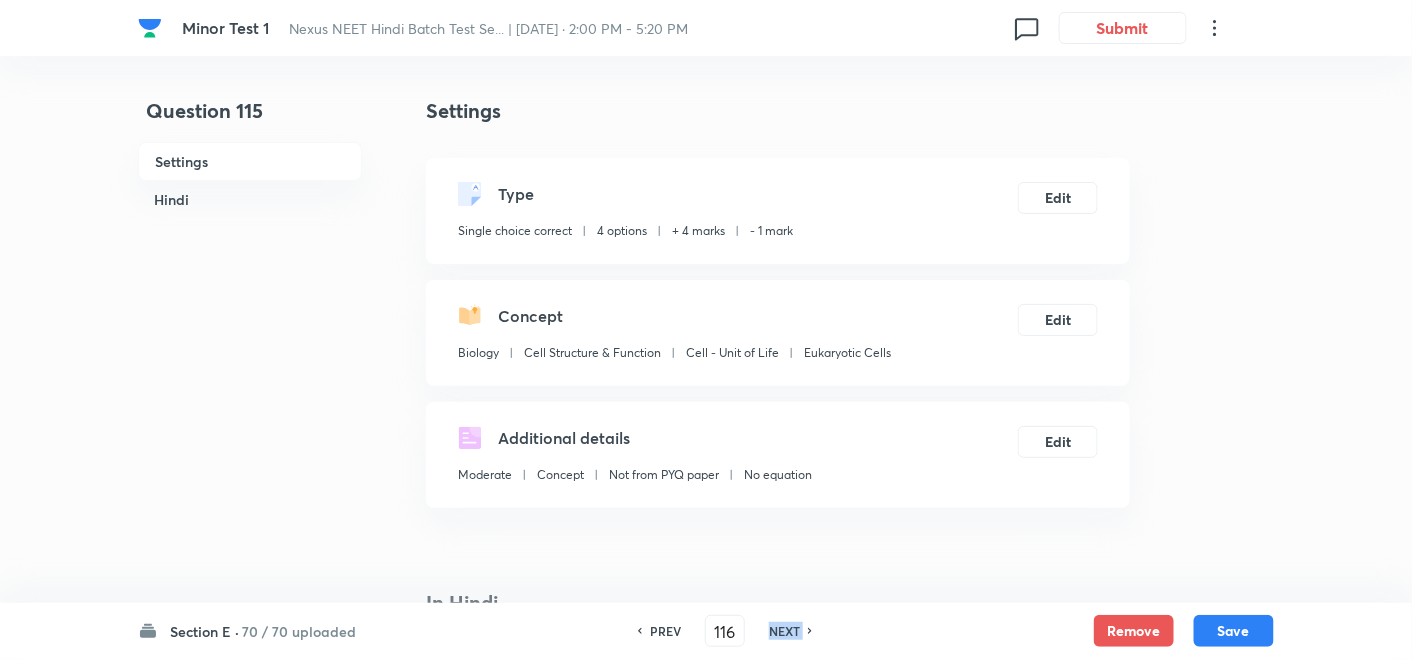 checkbox on "false" 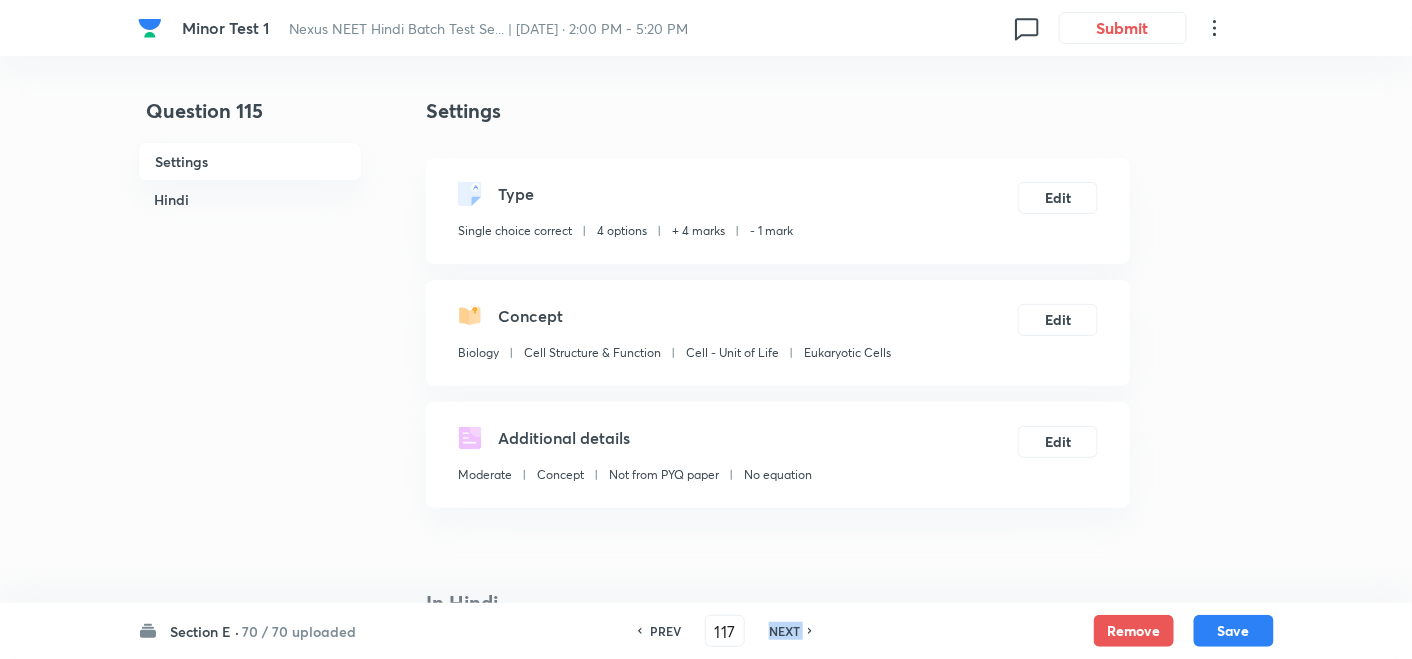 checkbox on "false" 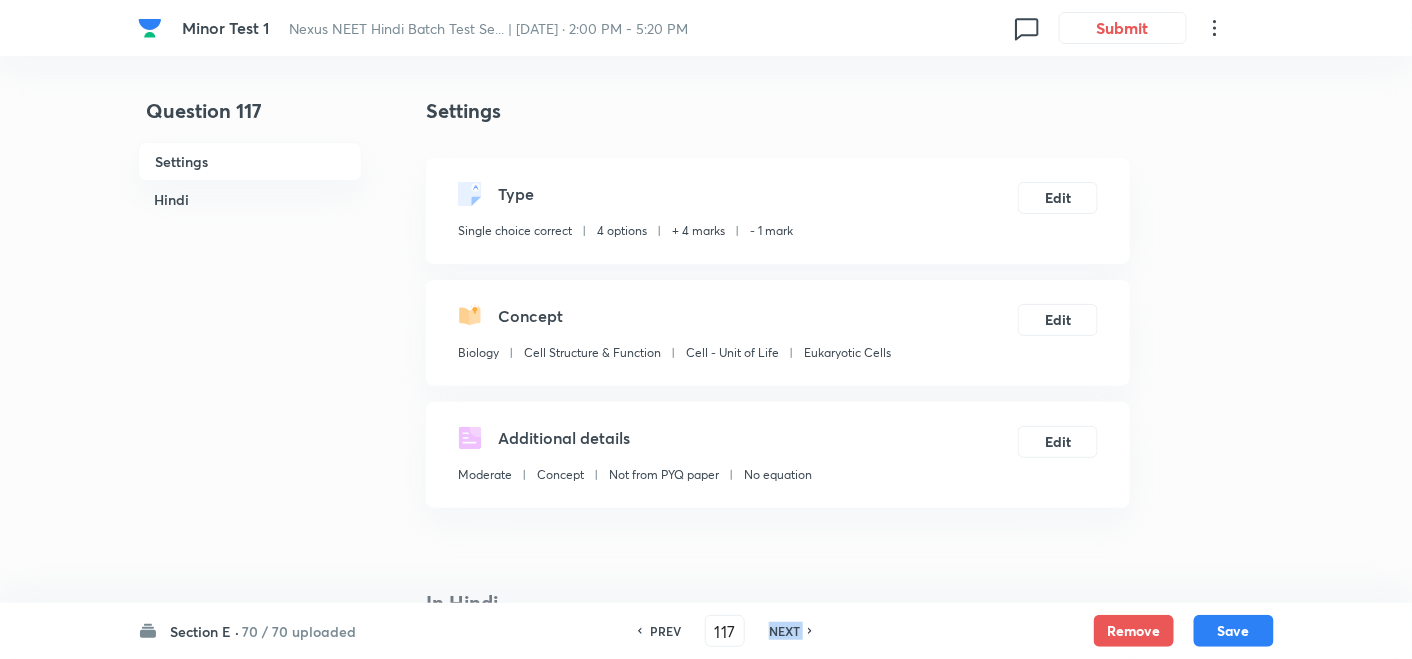 click on "NEXT" at bounding box center [784, 631] 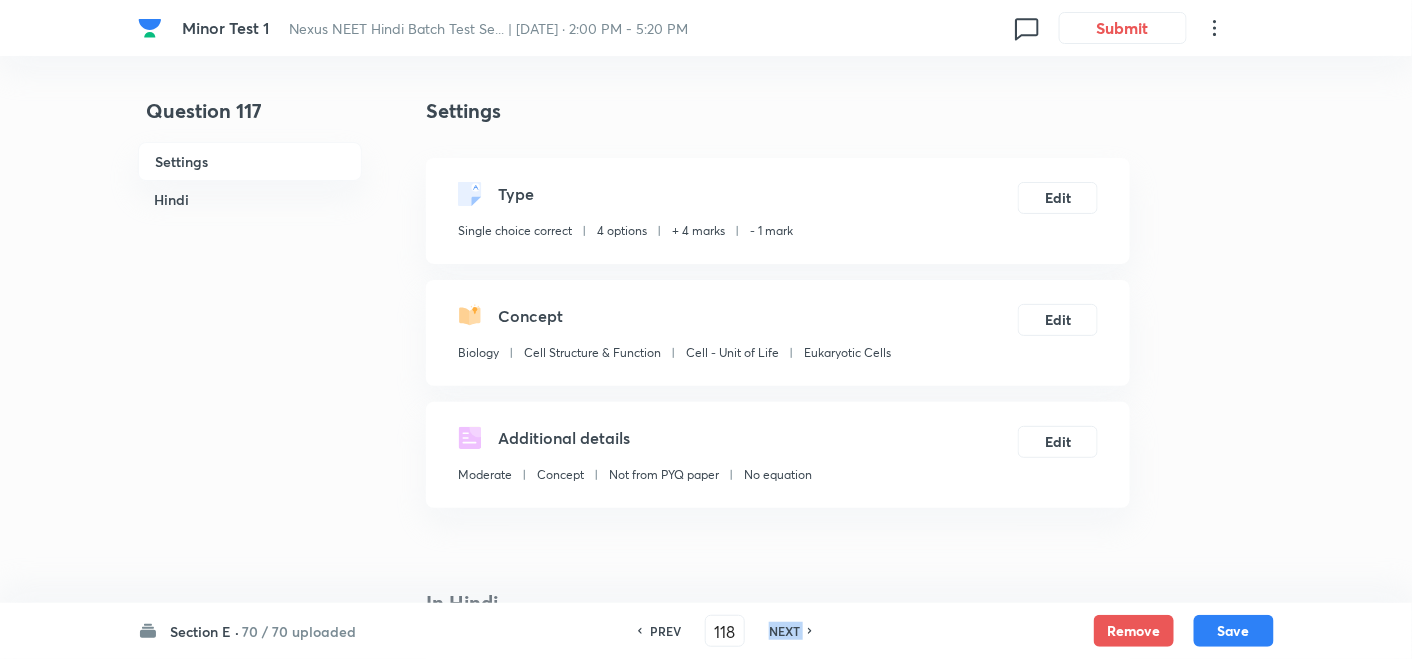 checkbox on "false" 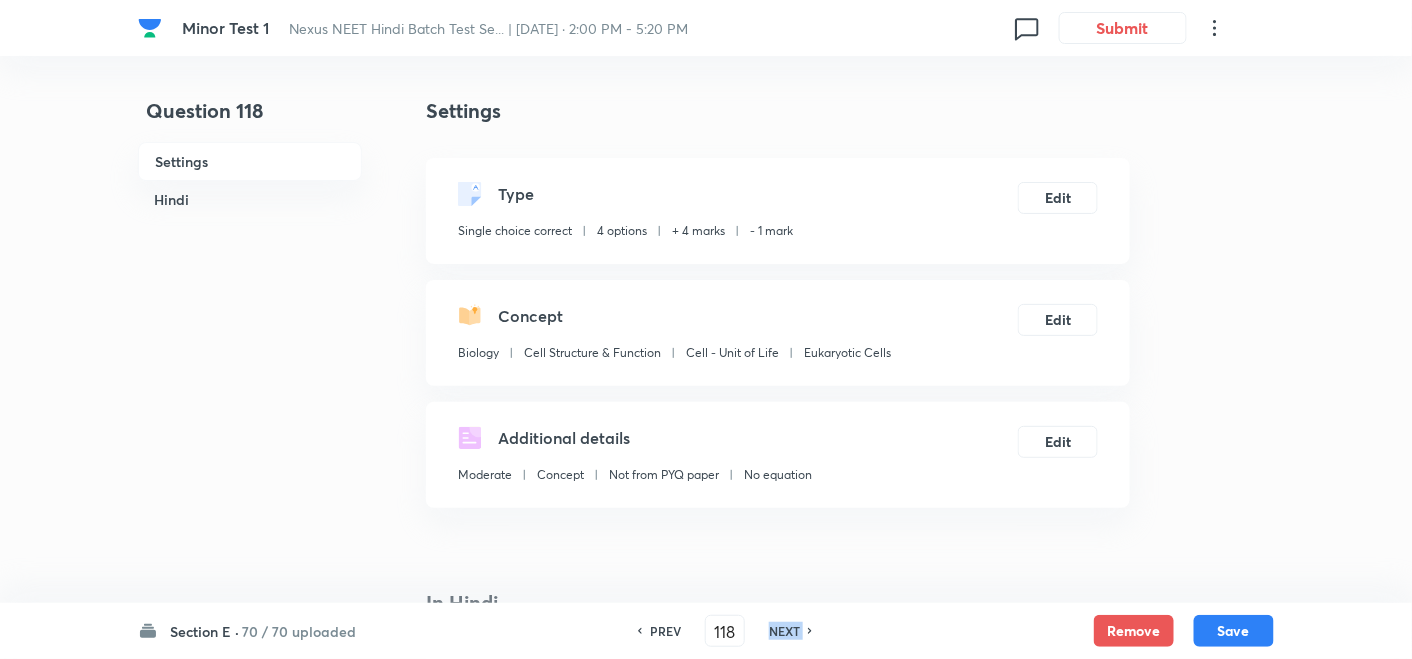 click on "NEXT" at bounding box center (784, 631) 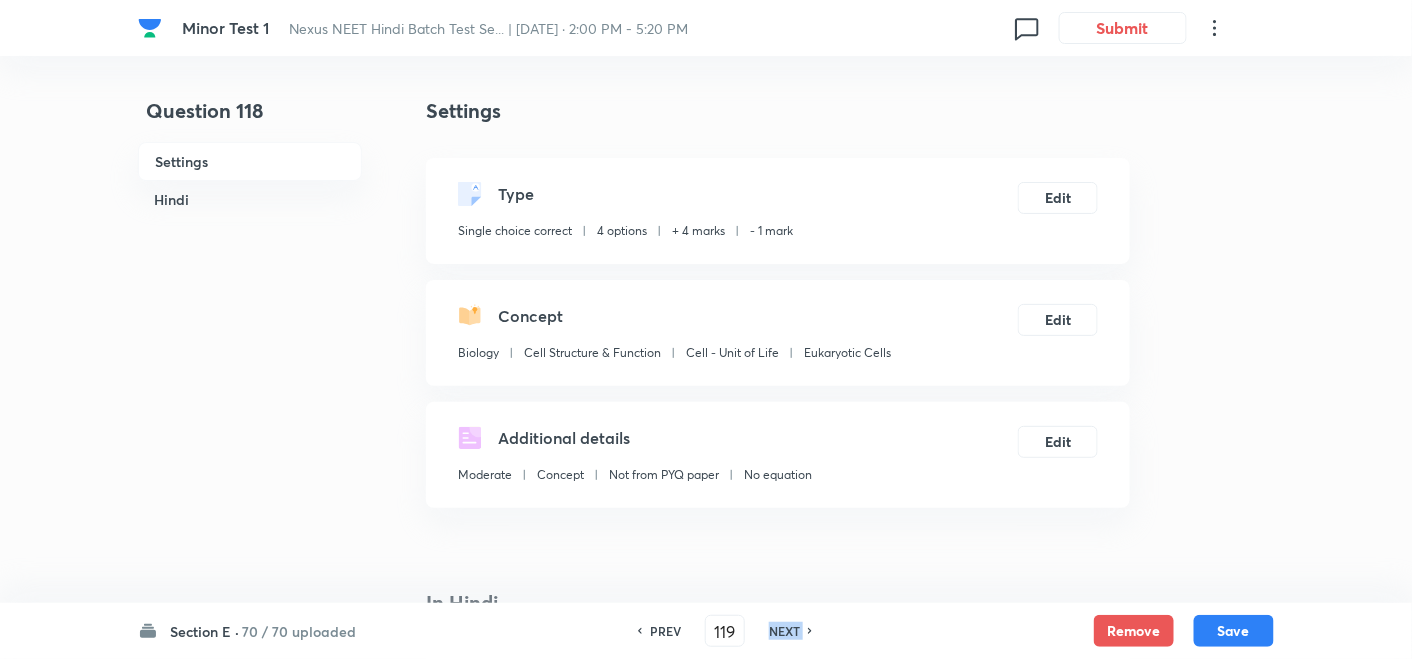 checkbox on "true" 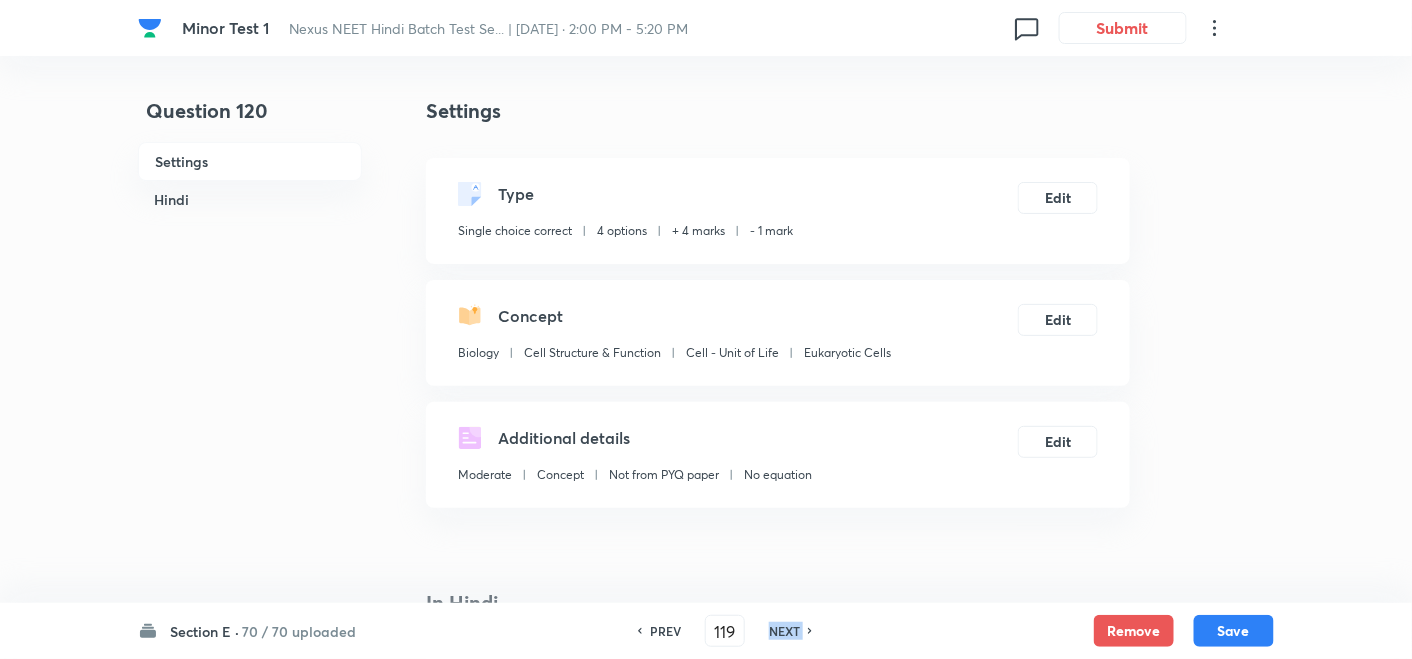 type on "120" 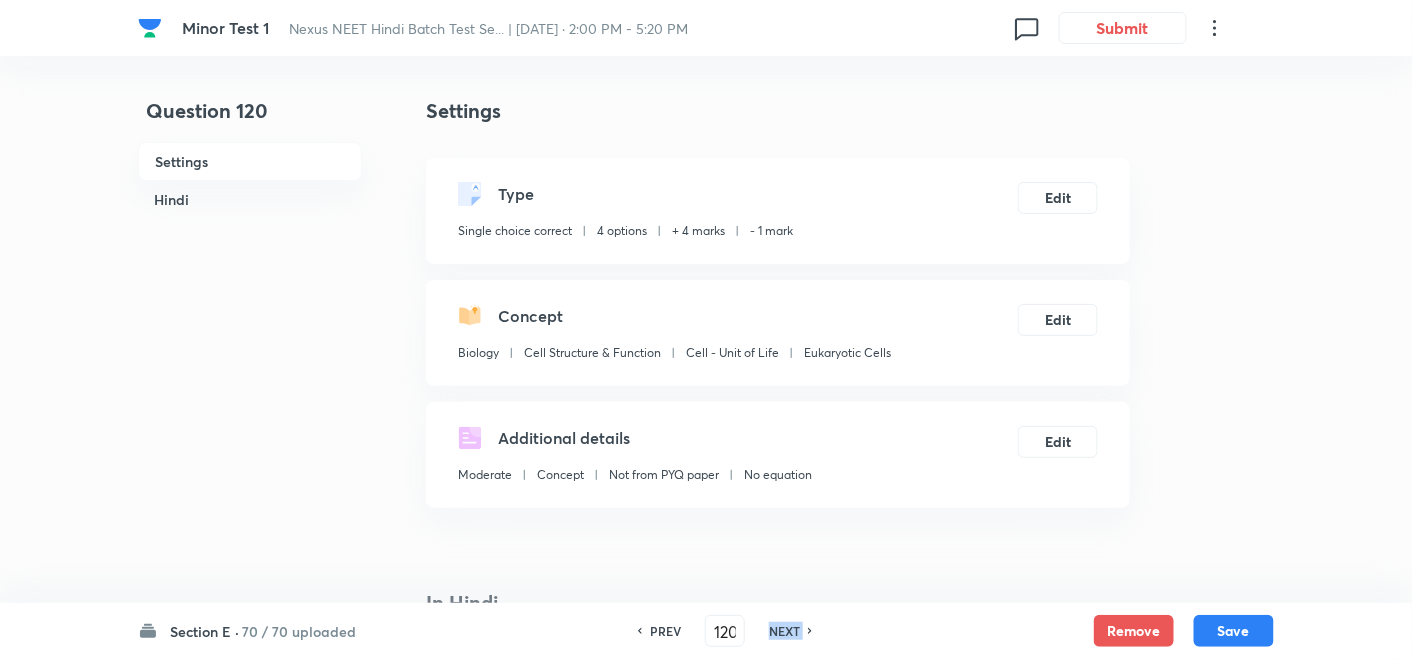 checkbox on "true" 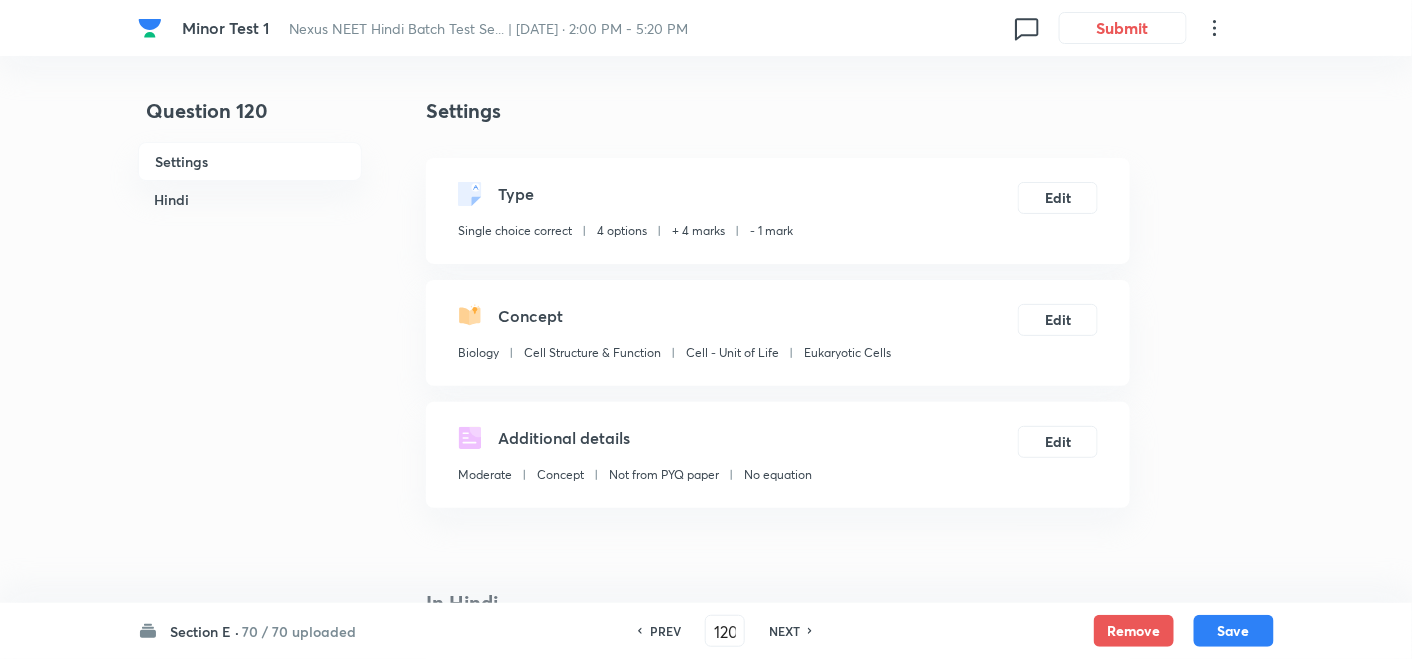 click on "NEXT" at bounding box center [784, 631] 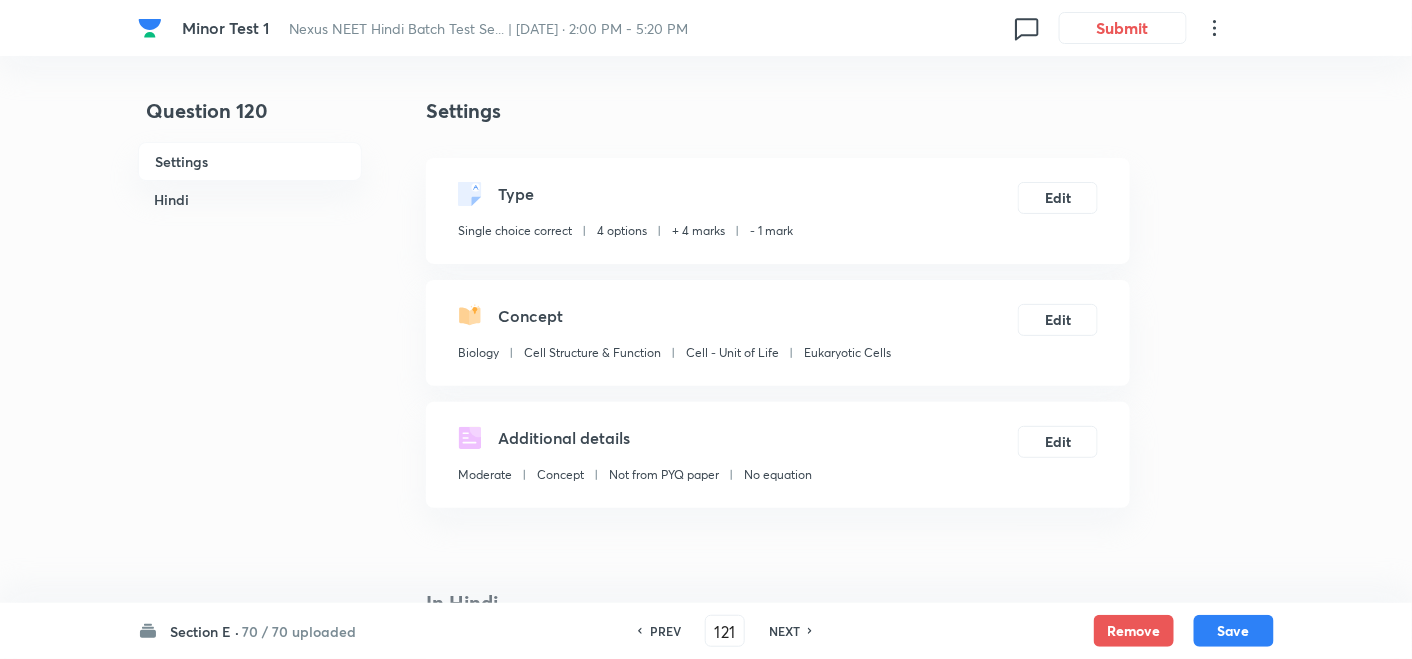 checkbox on "false" 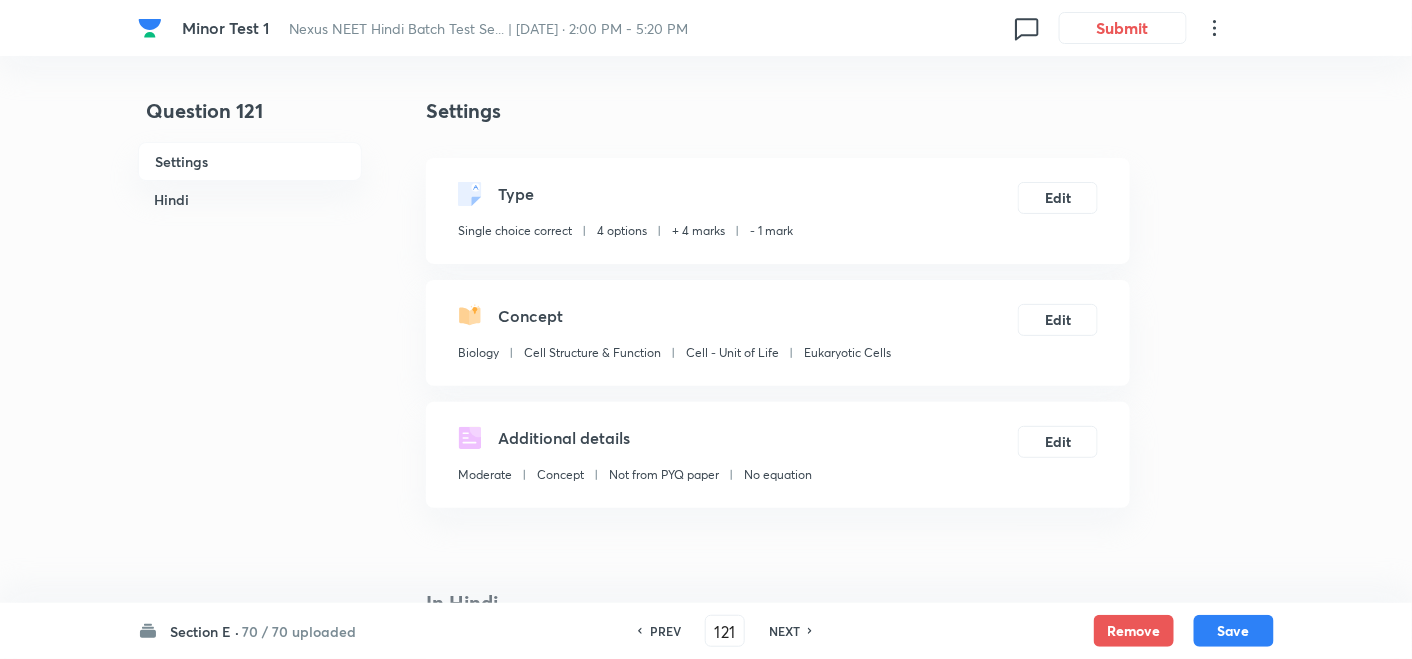 click on "NEXT" at bounding box center [784, 631] 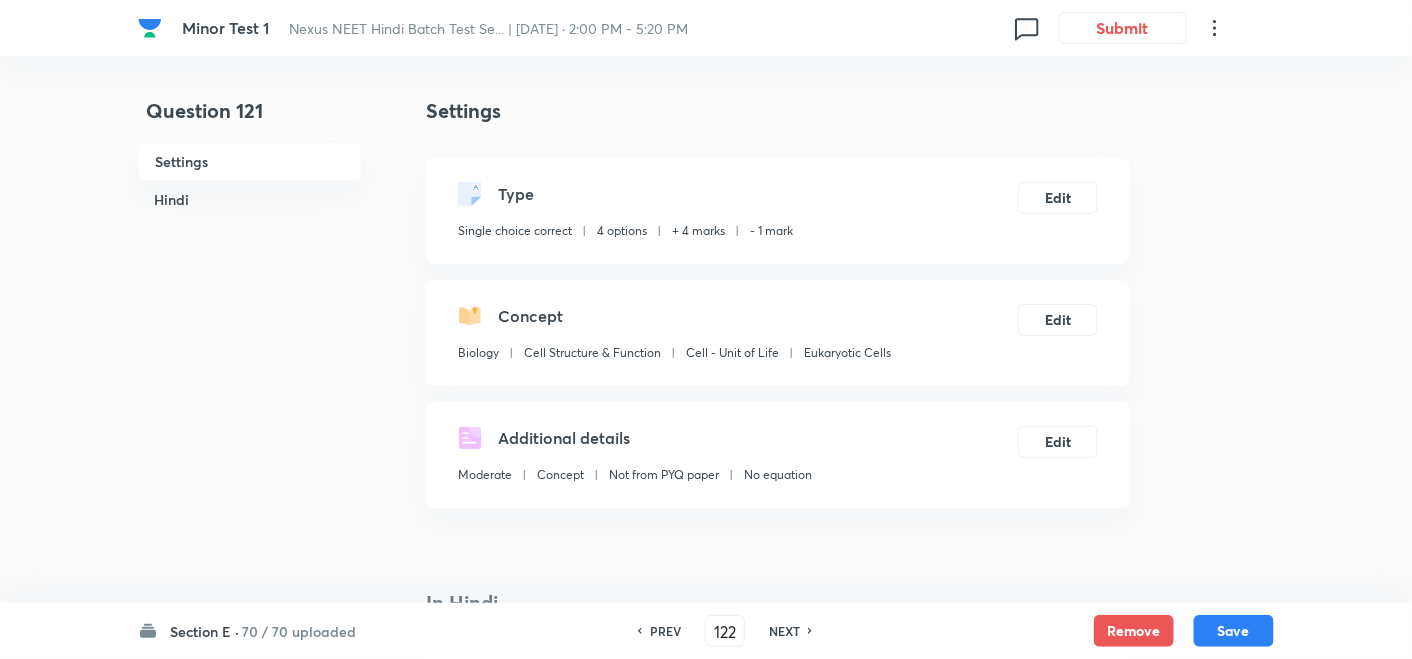 checkbox on "false" 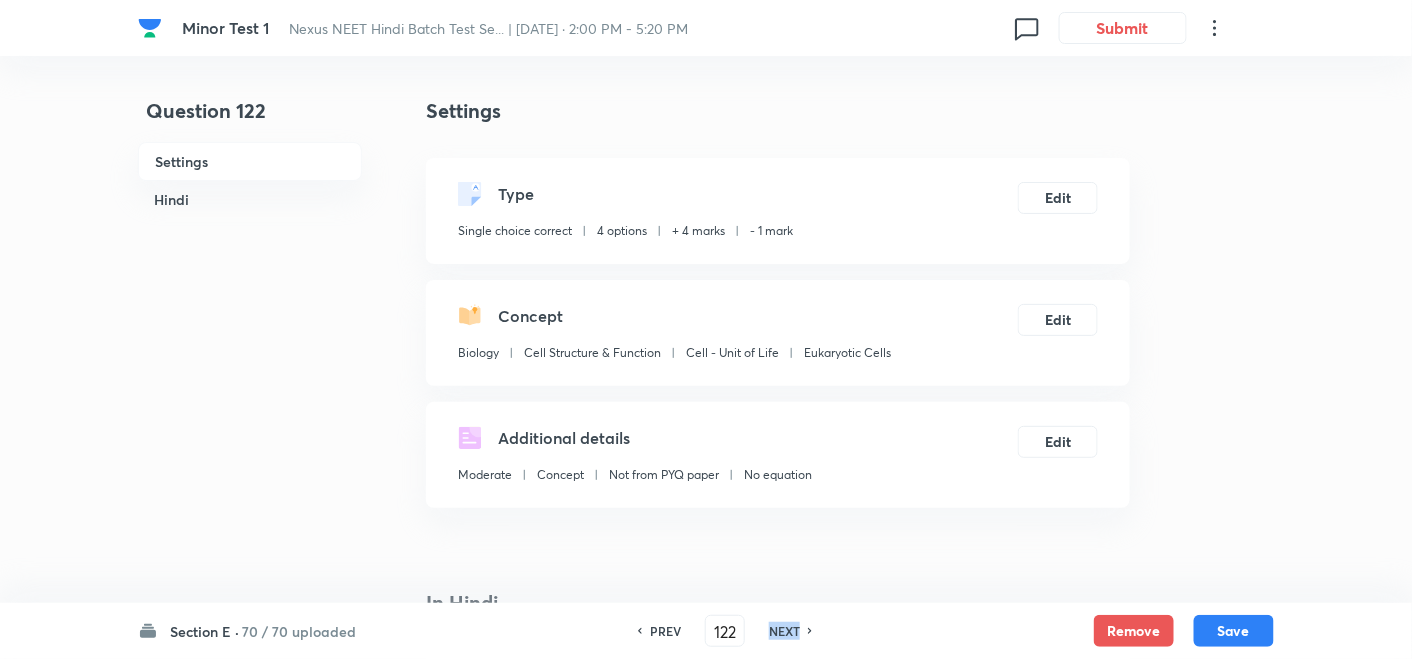 click on "NEXT" at bounding box center [784, 631] 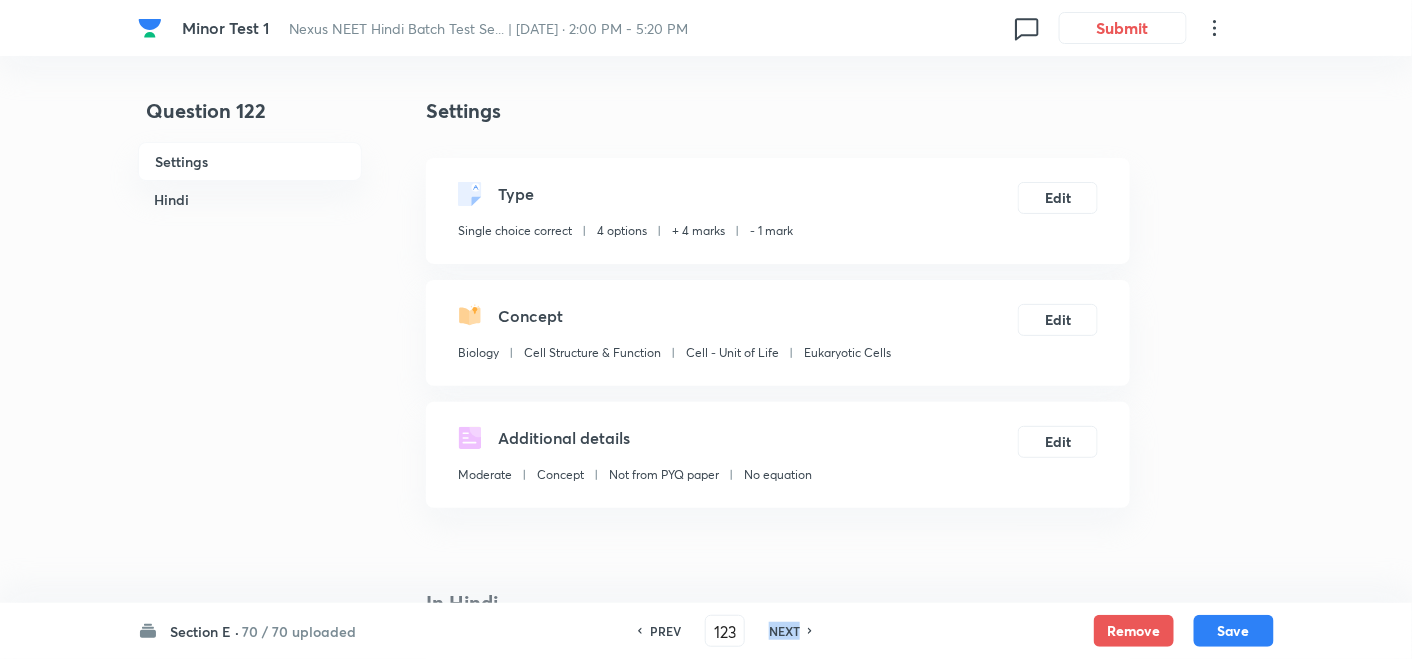 checkbox on "false" 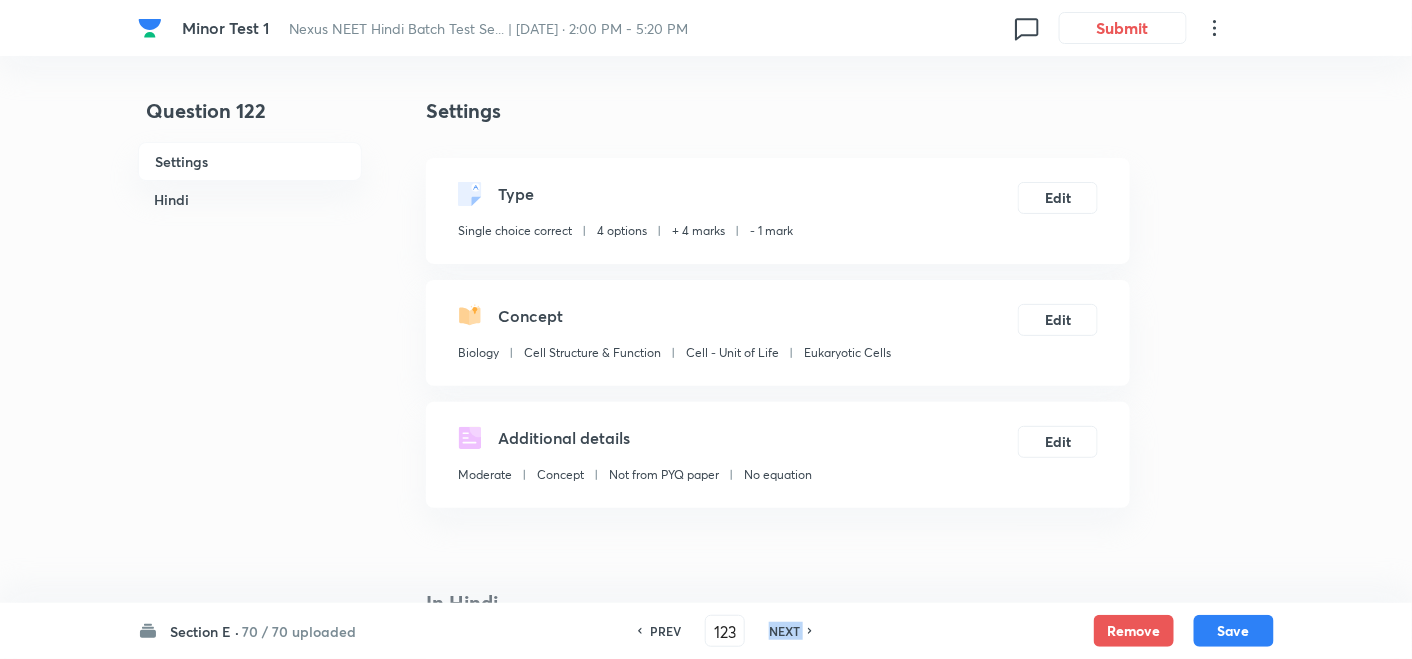 click on "NEXT" at bounding box center (784, 631) 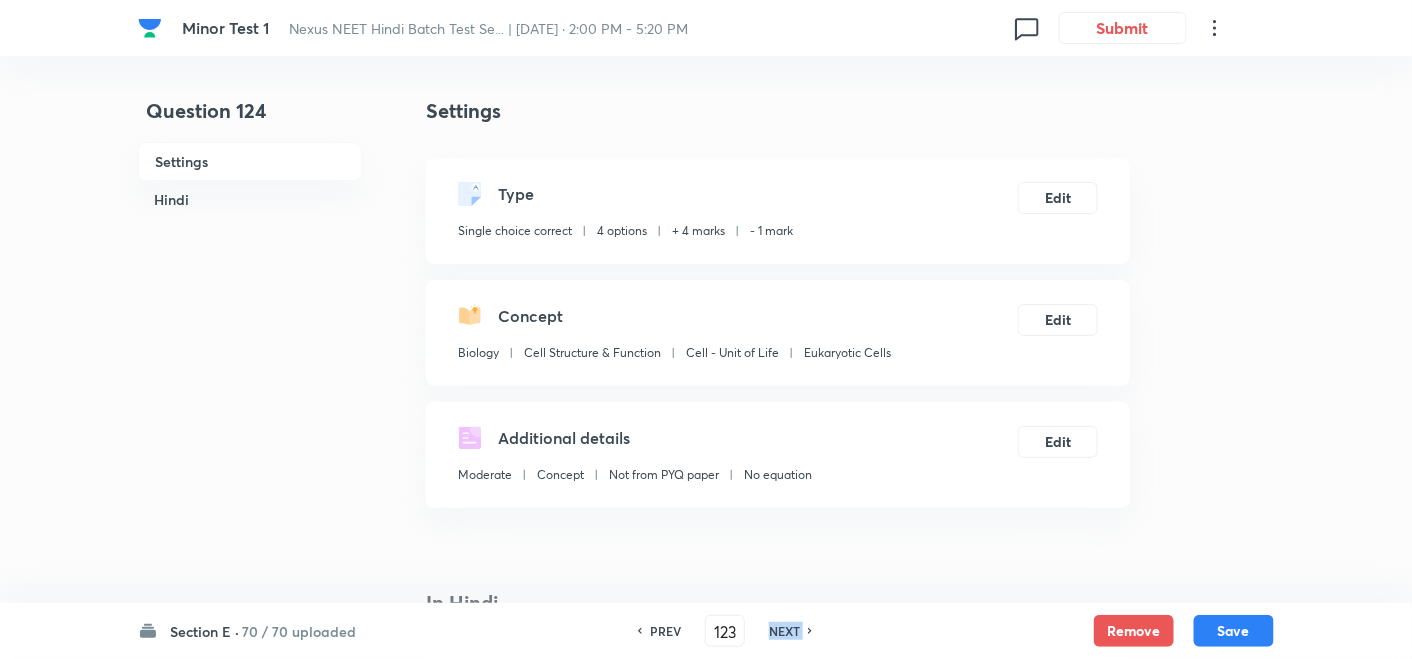 type on "124" 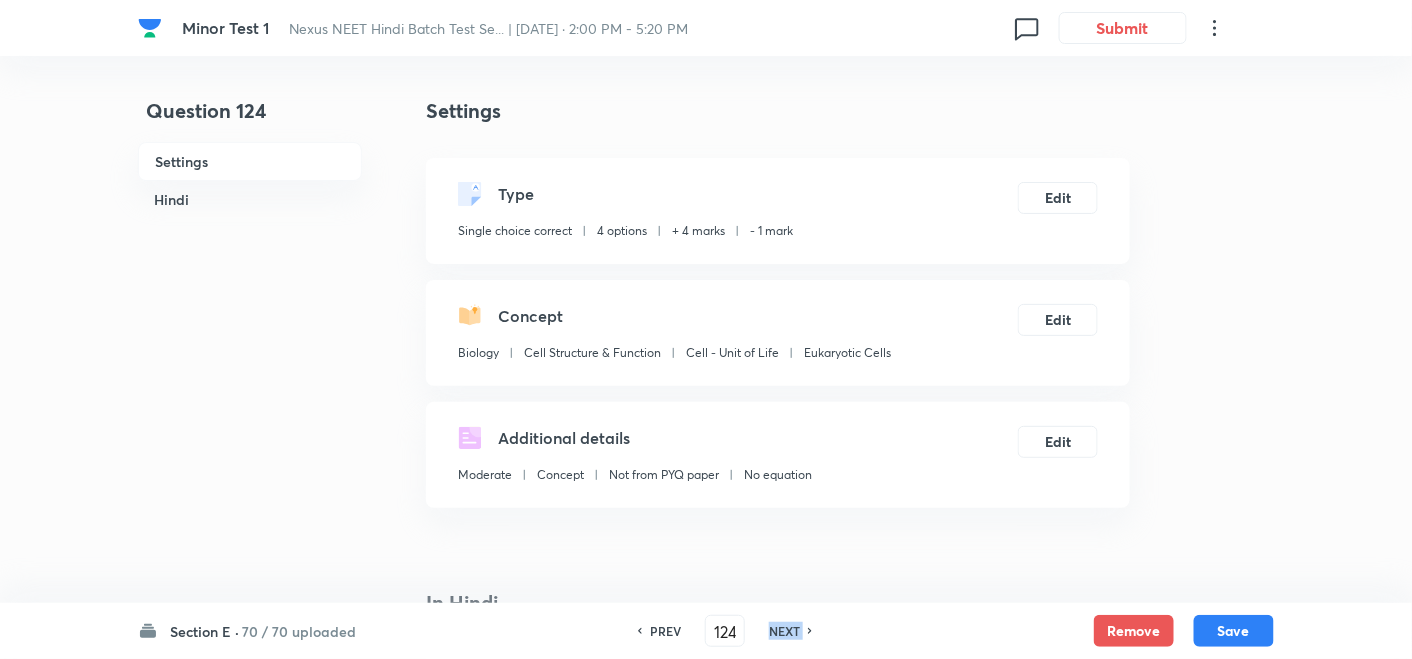checkbox on "true" 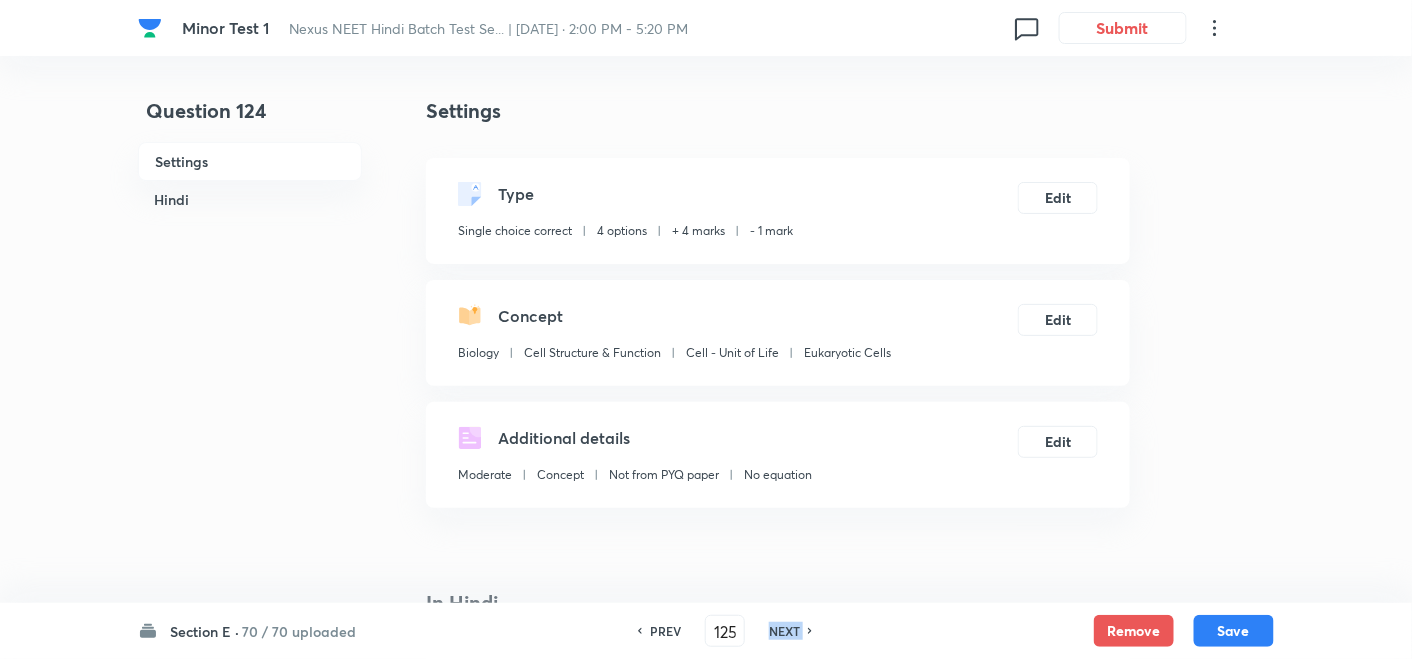 checkbox on "true" 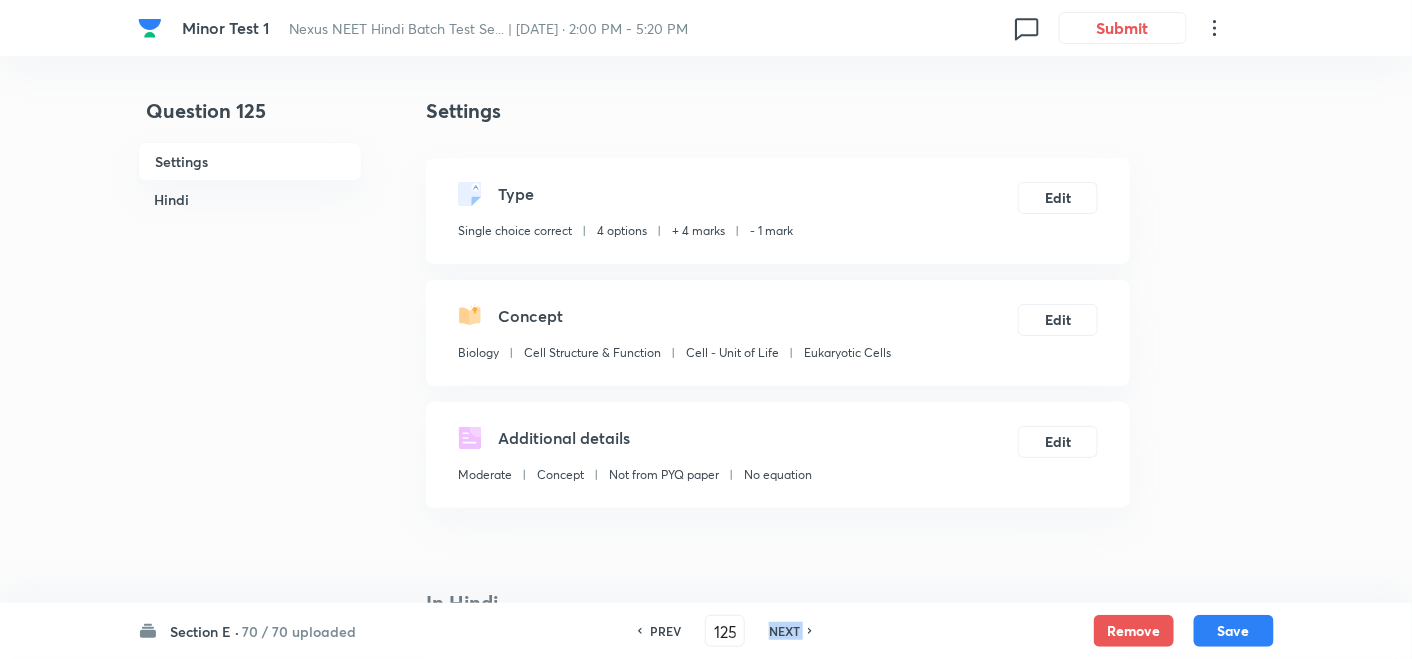 click on "NEXT" at bounding box center (784, 631) 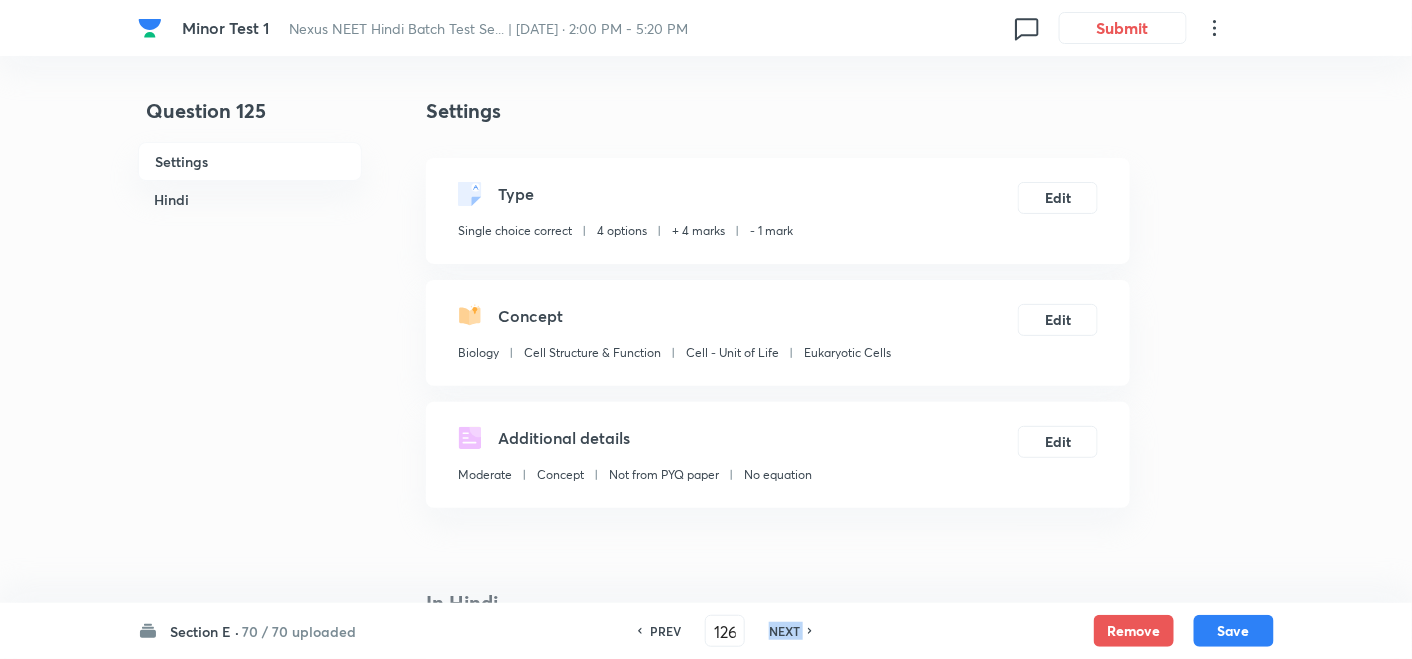 checkbox on "true" 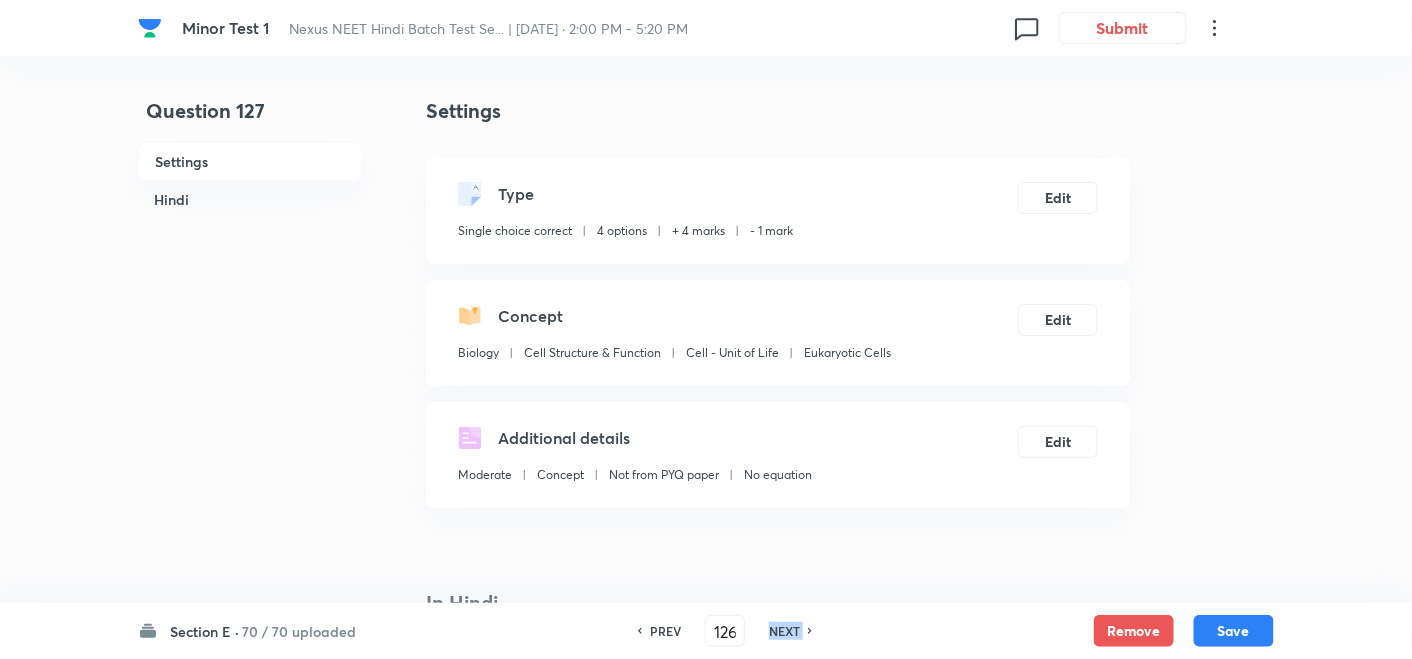 type on "127" 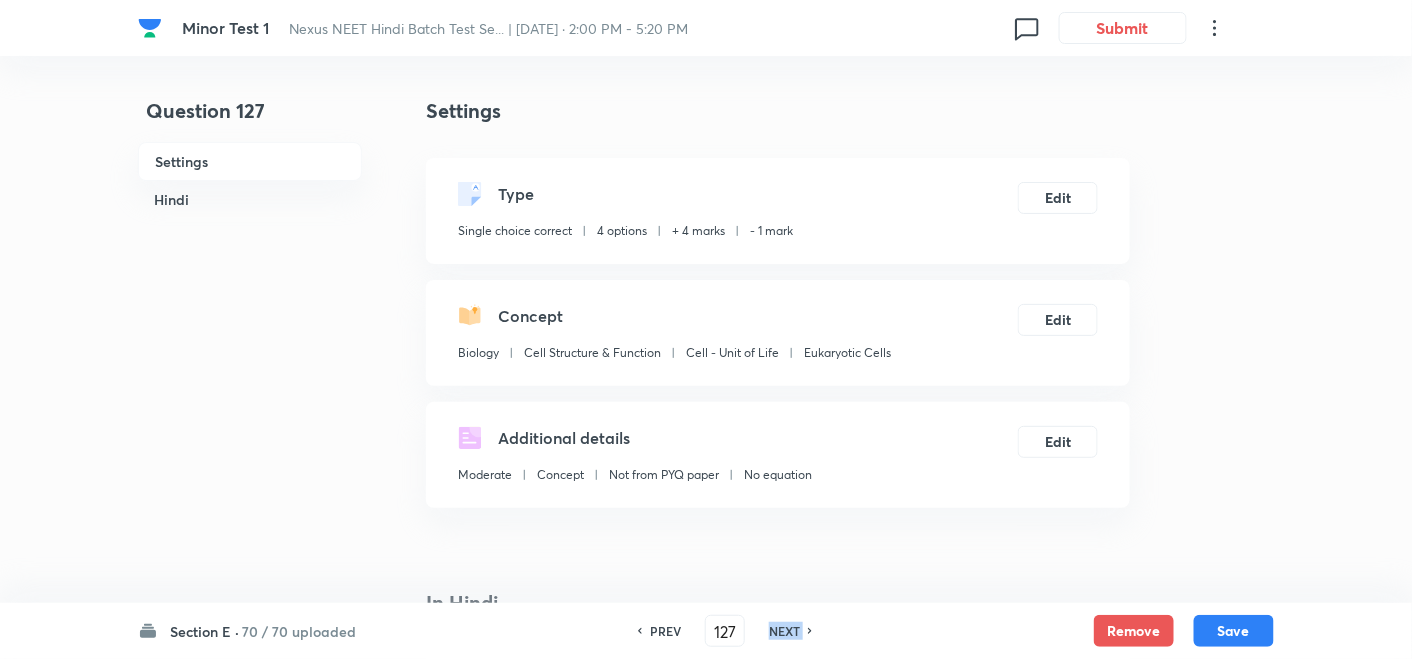 checkbox on "false" 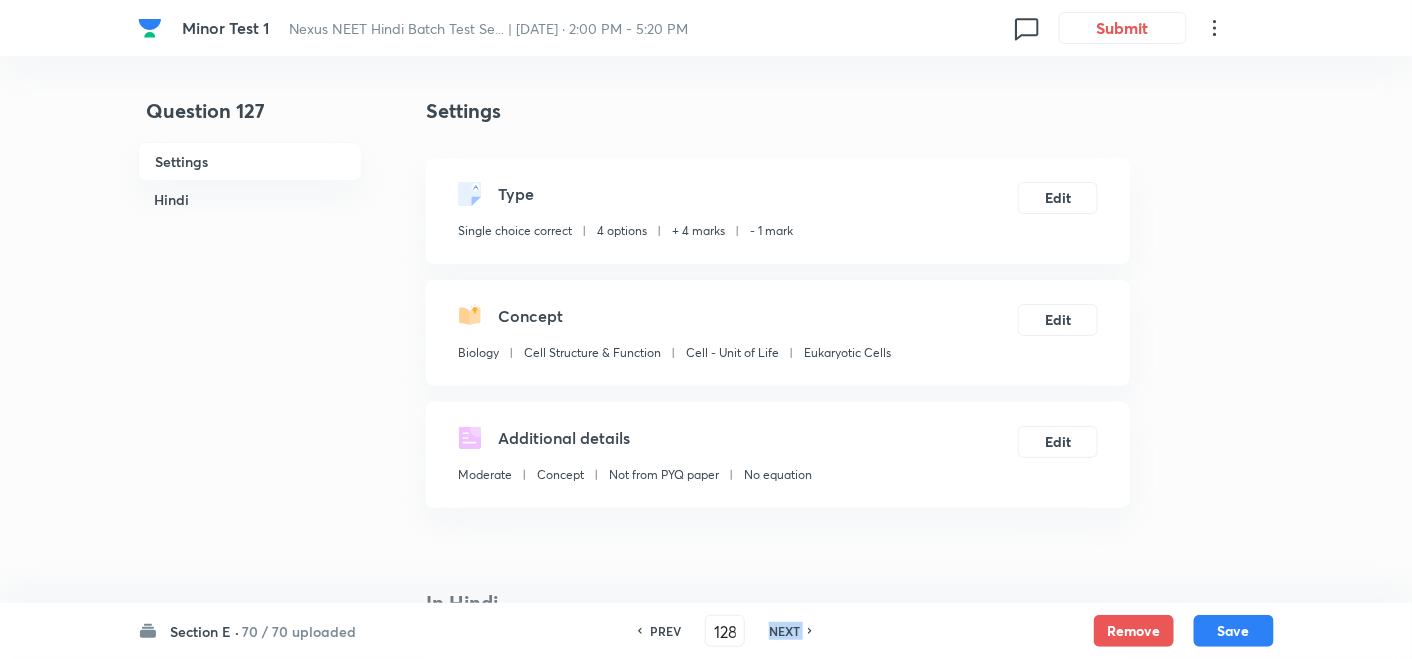checkbox on "false" 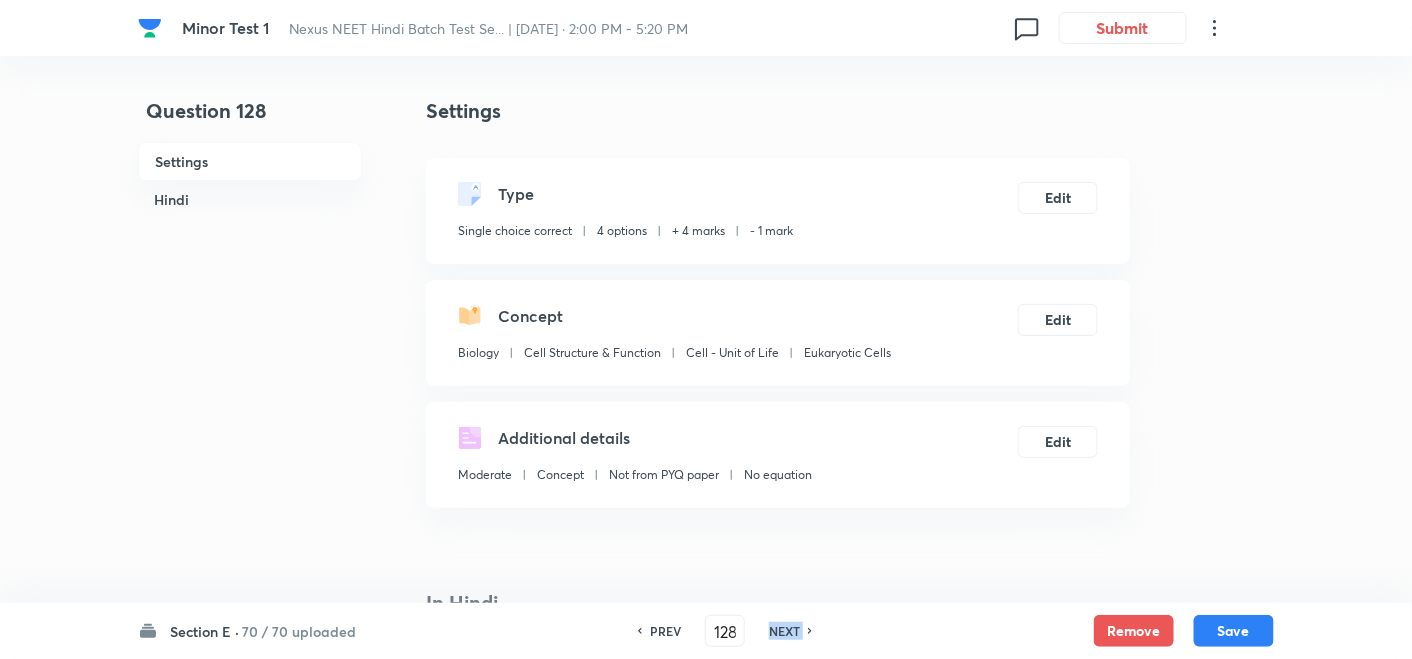 click on "NEXT" at bounding box center [784, 631] 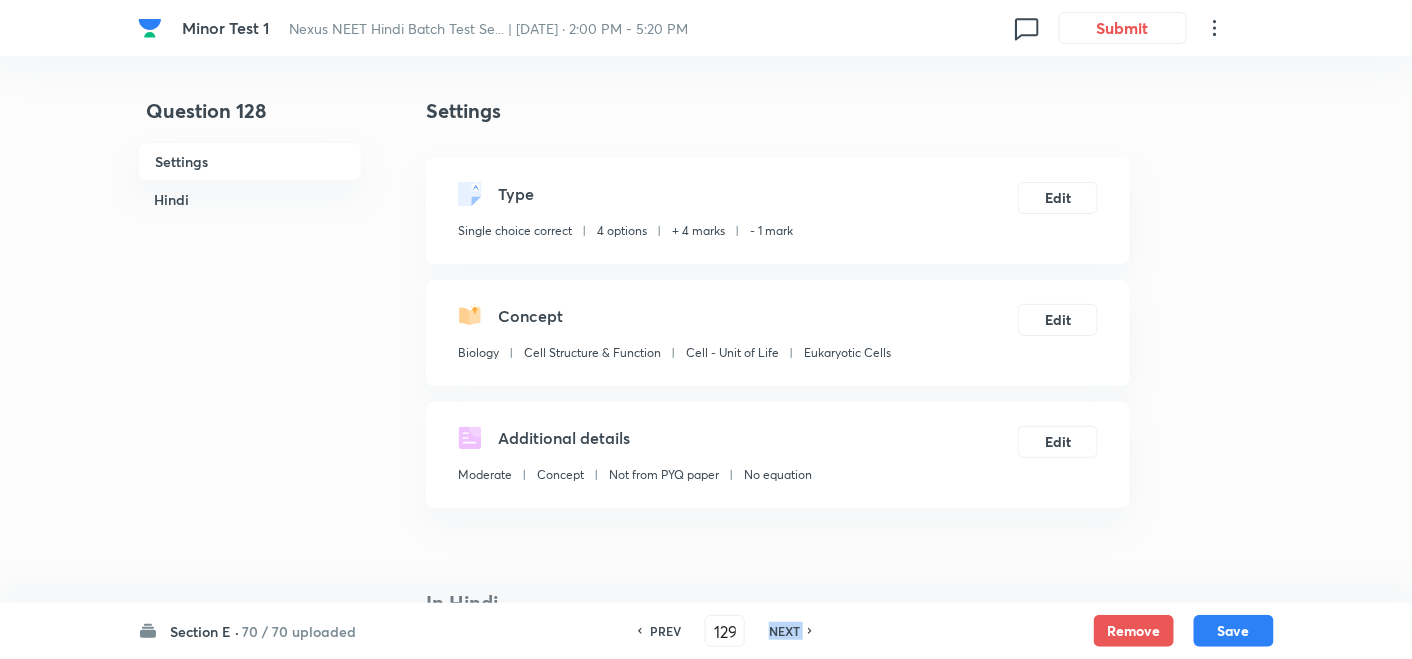 checkbox on "false" 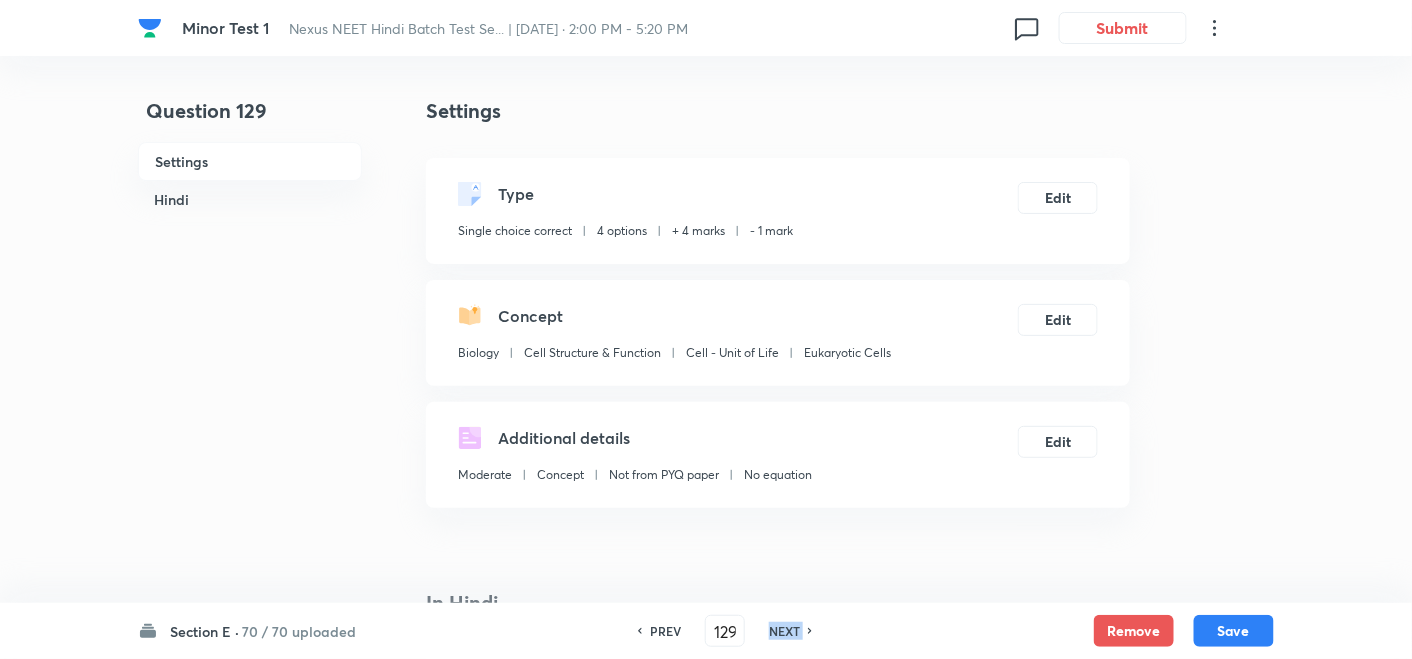 click on "NEXT" at bounding box center (784, 631) 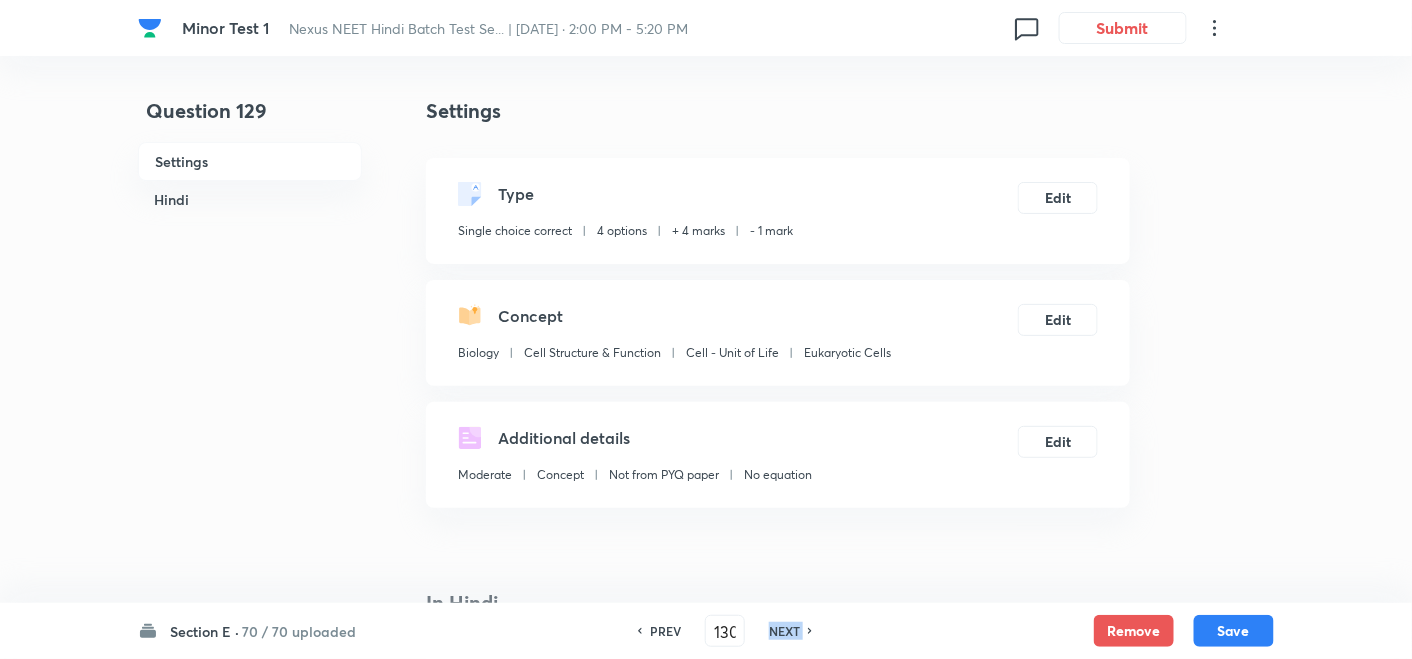 checkbox on "false" 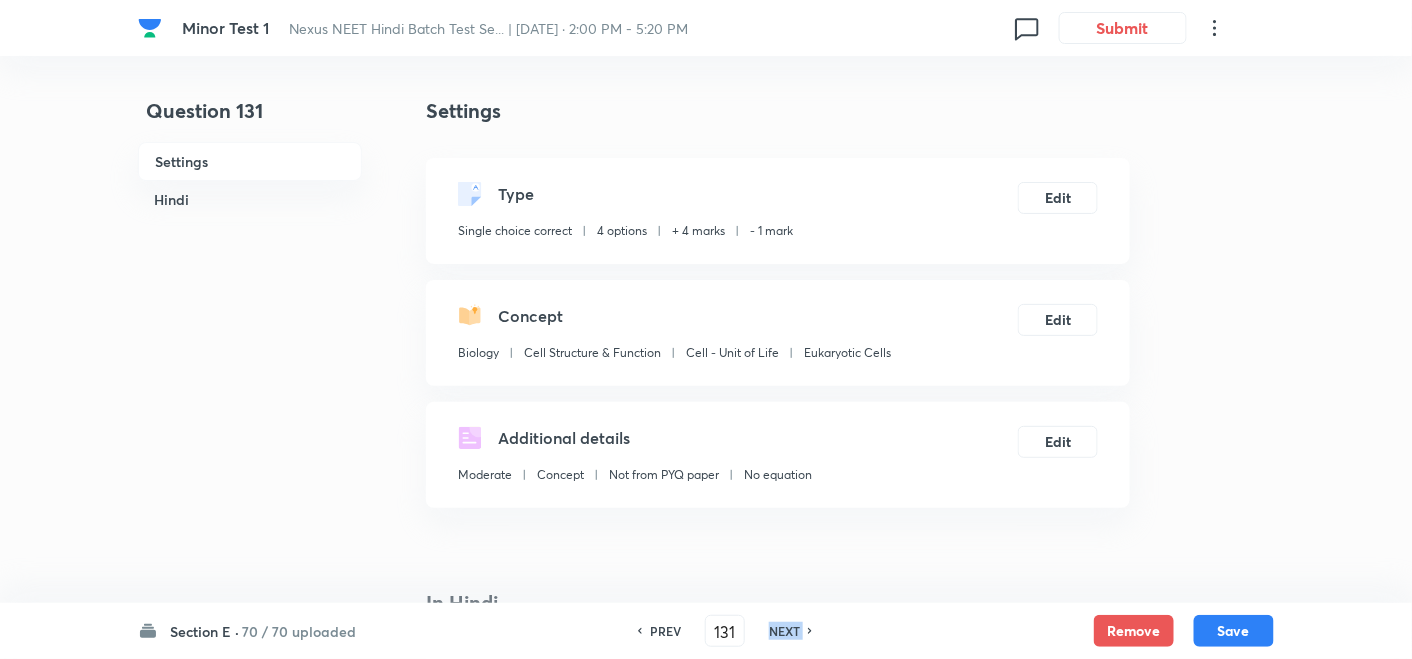 checkbox on "false" 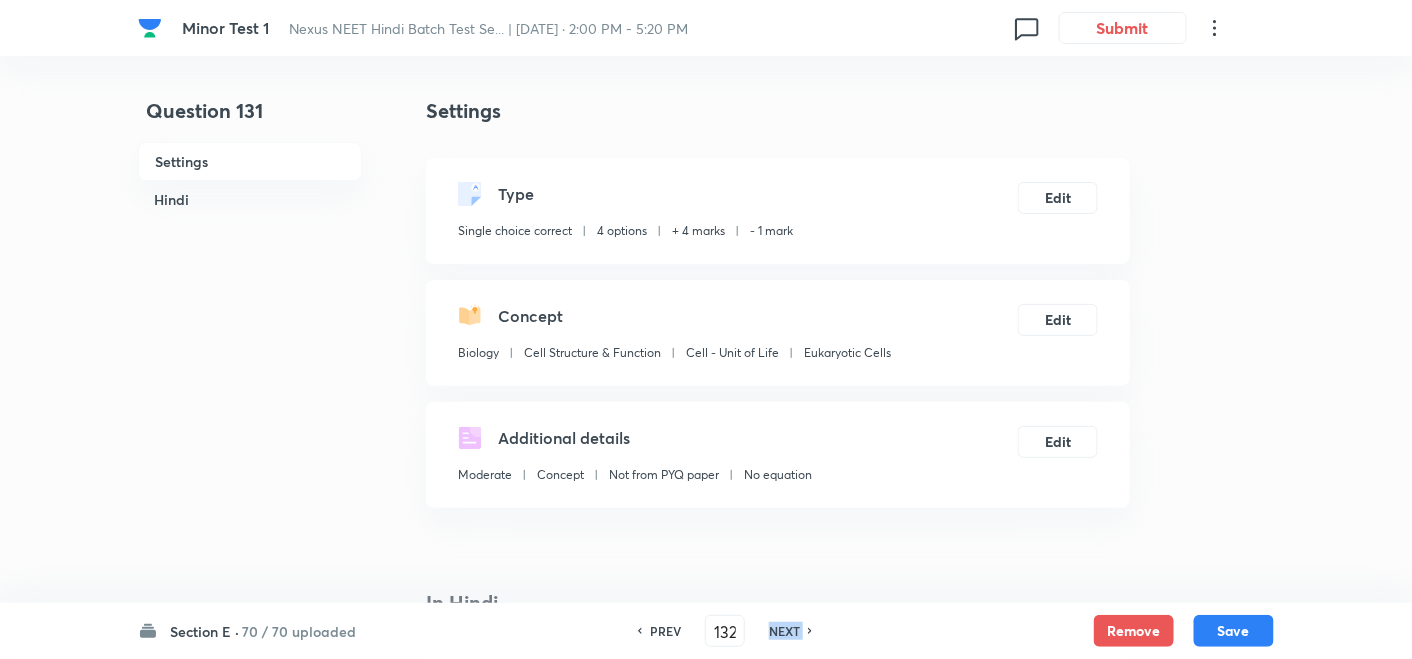 checkbox on "false" 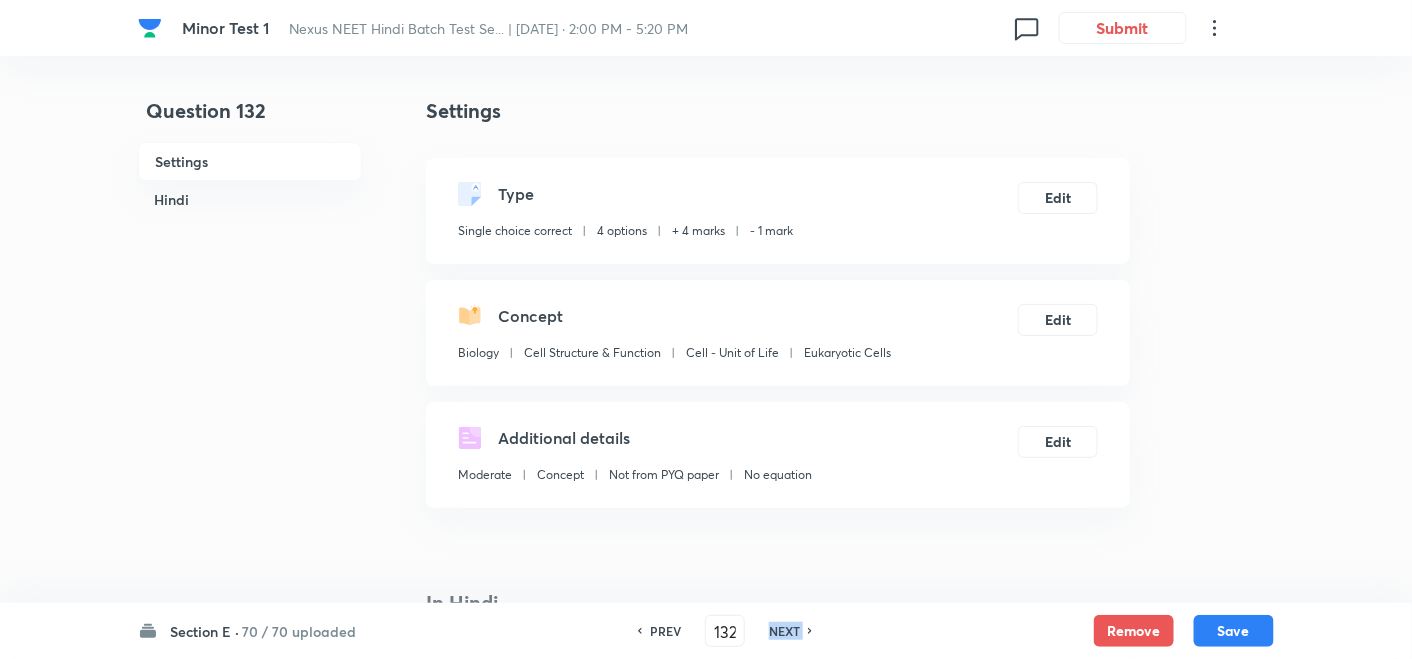click on "NEXT" at bounding box center (784, 631) 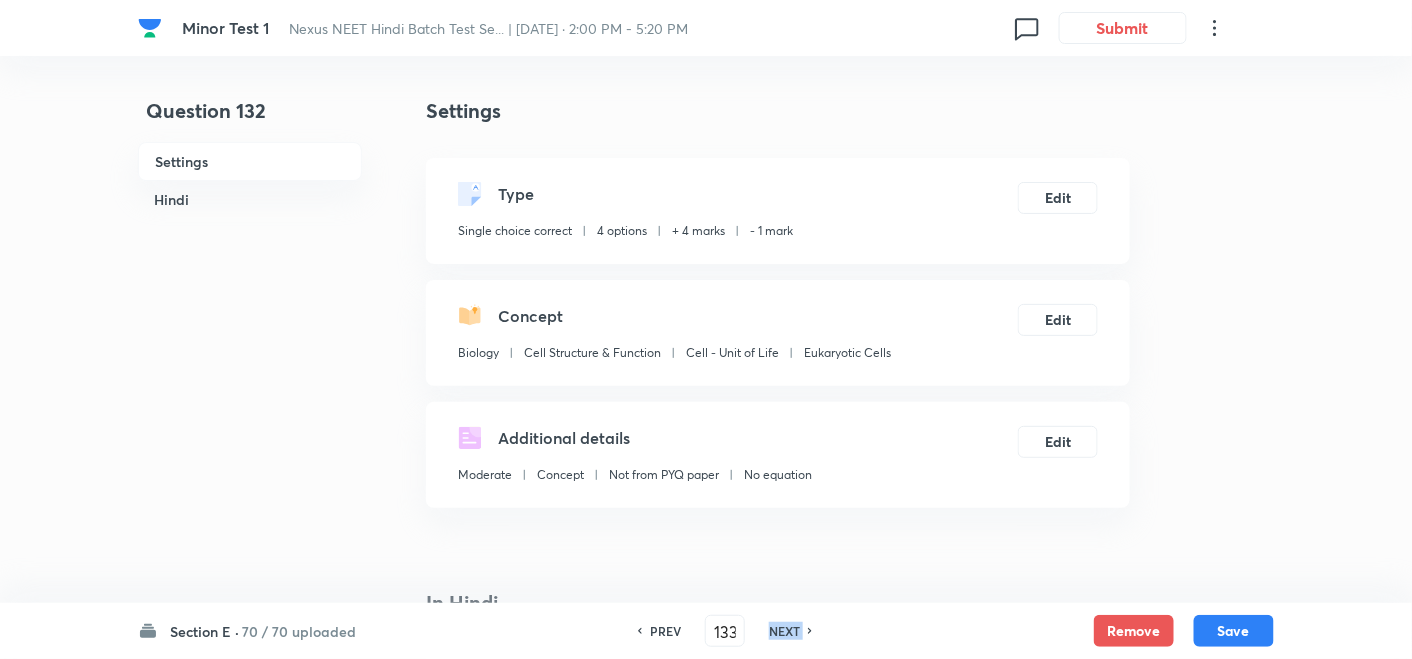 checkbox on "false" 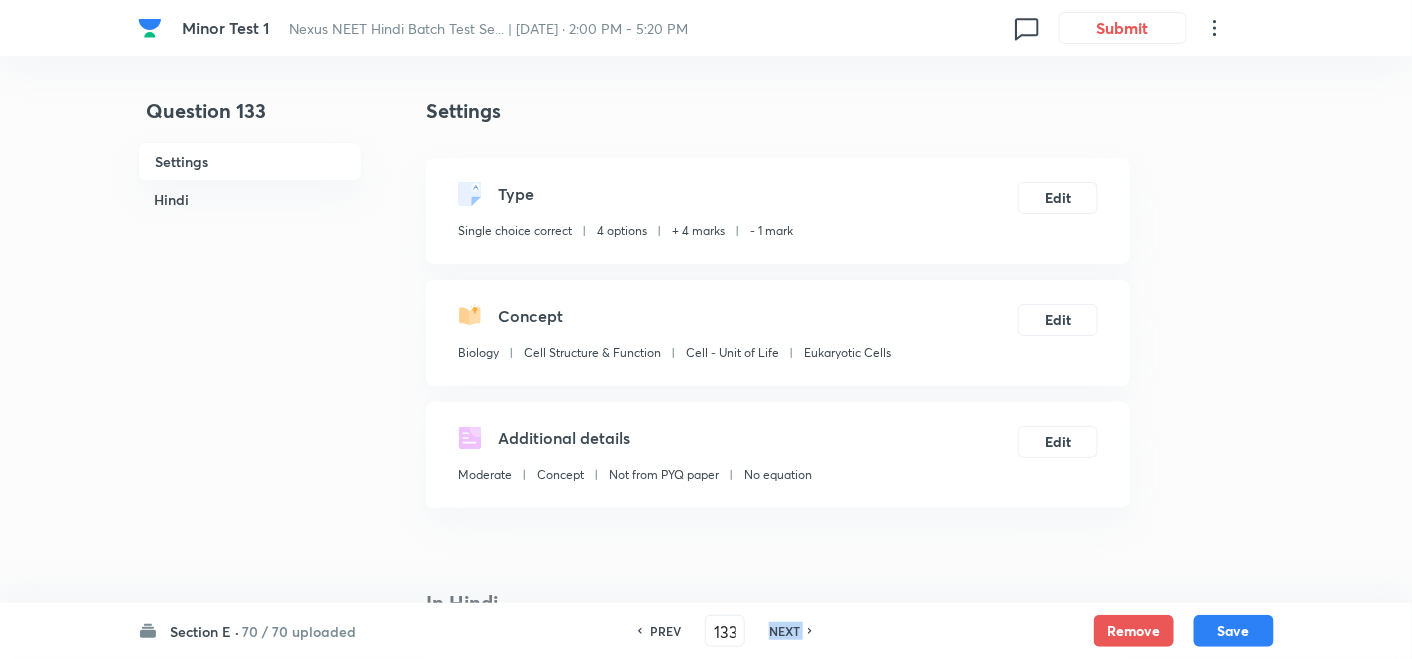 click on "NEXT" at bounding box center (784, 631) 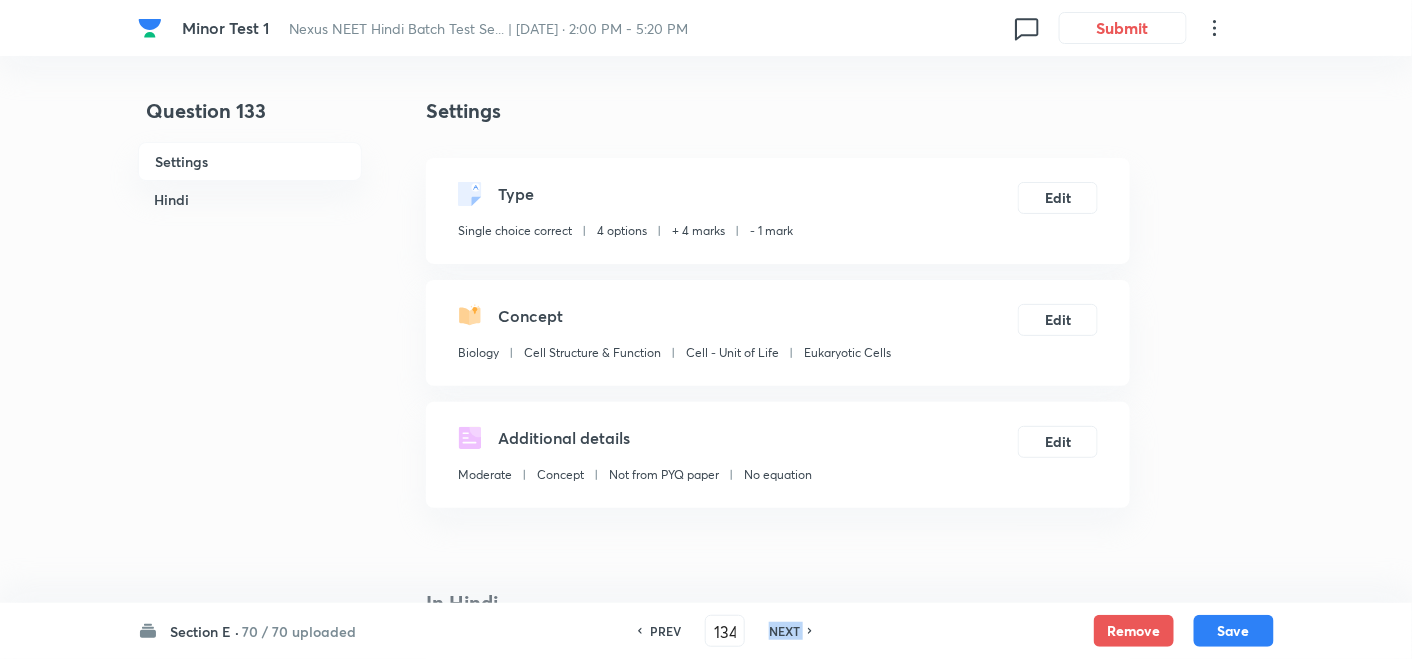 checkbox on "false" 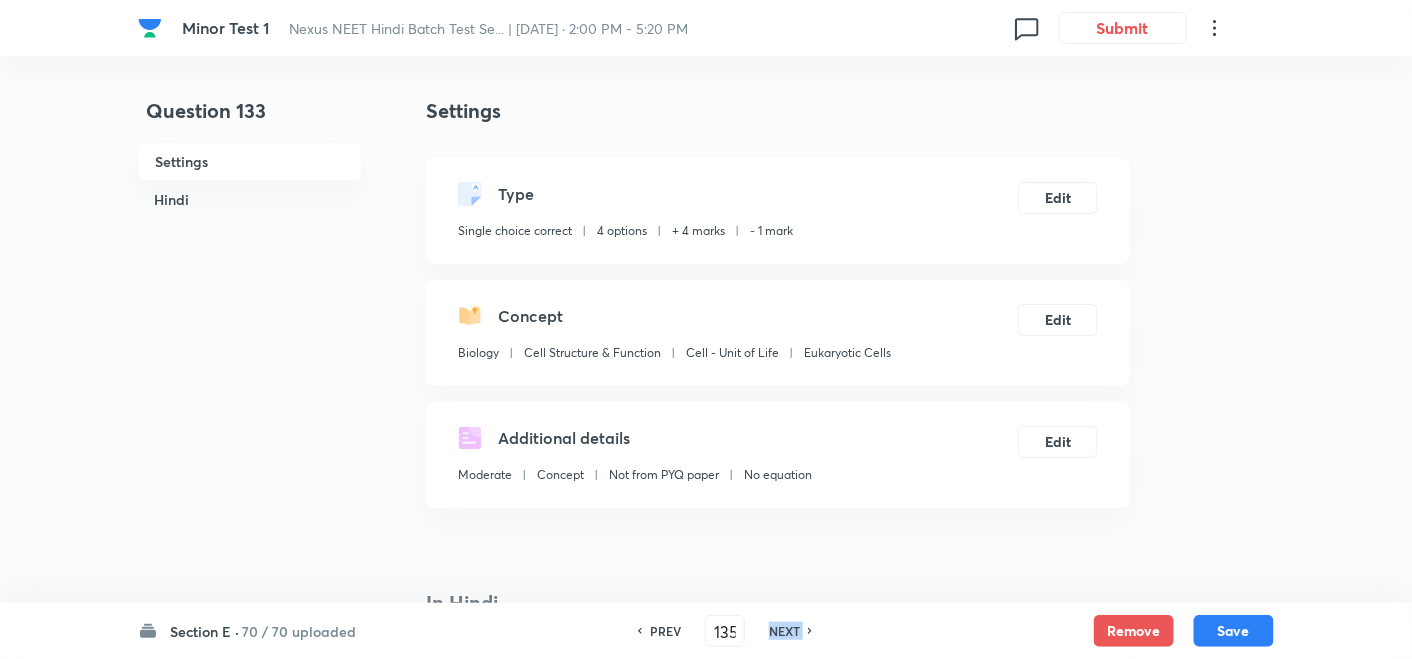 checkbox on "false" 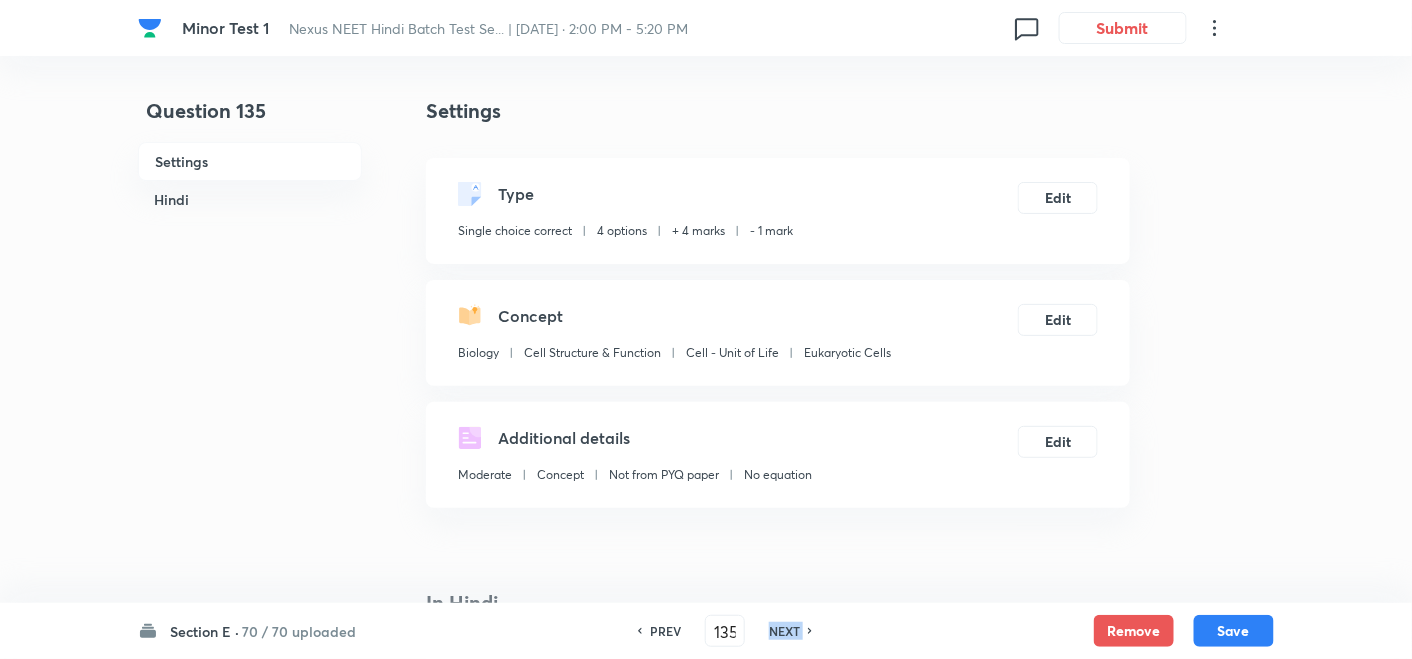 checkbox on "true" 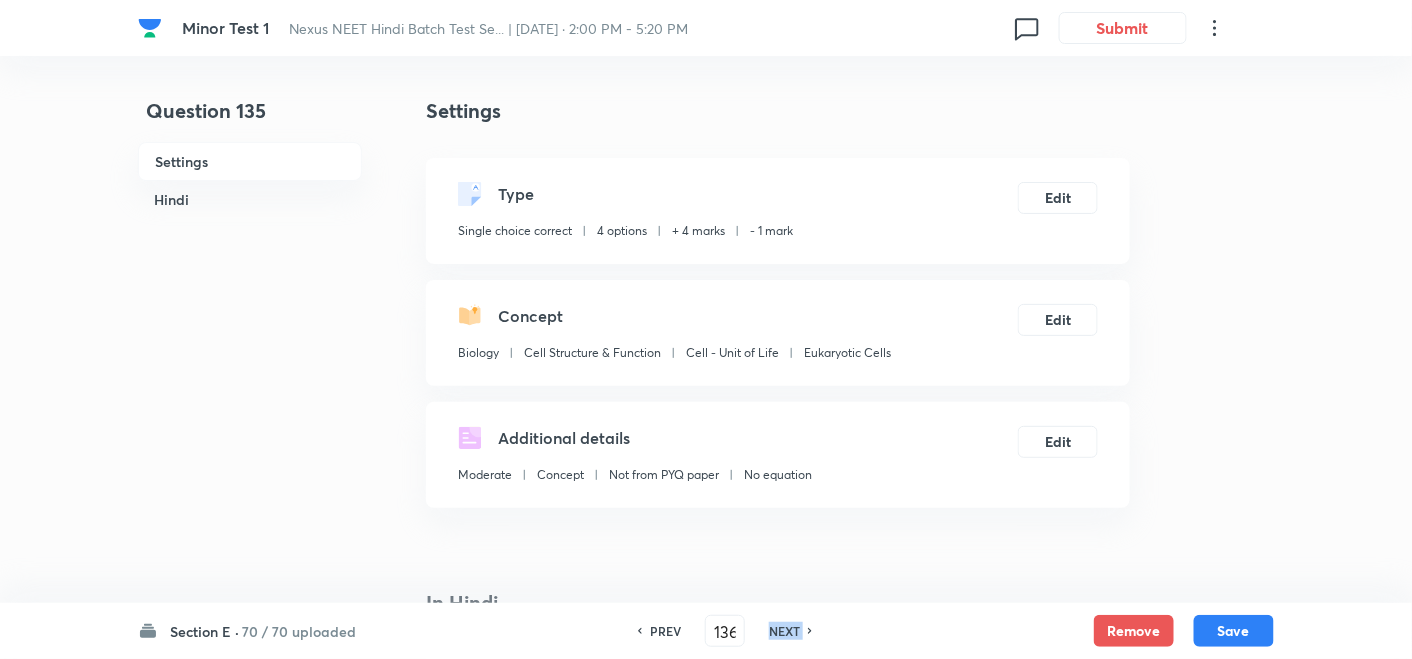 checkbox on "true" 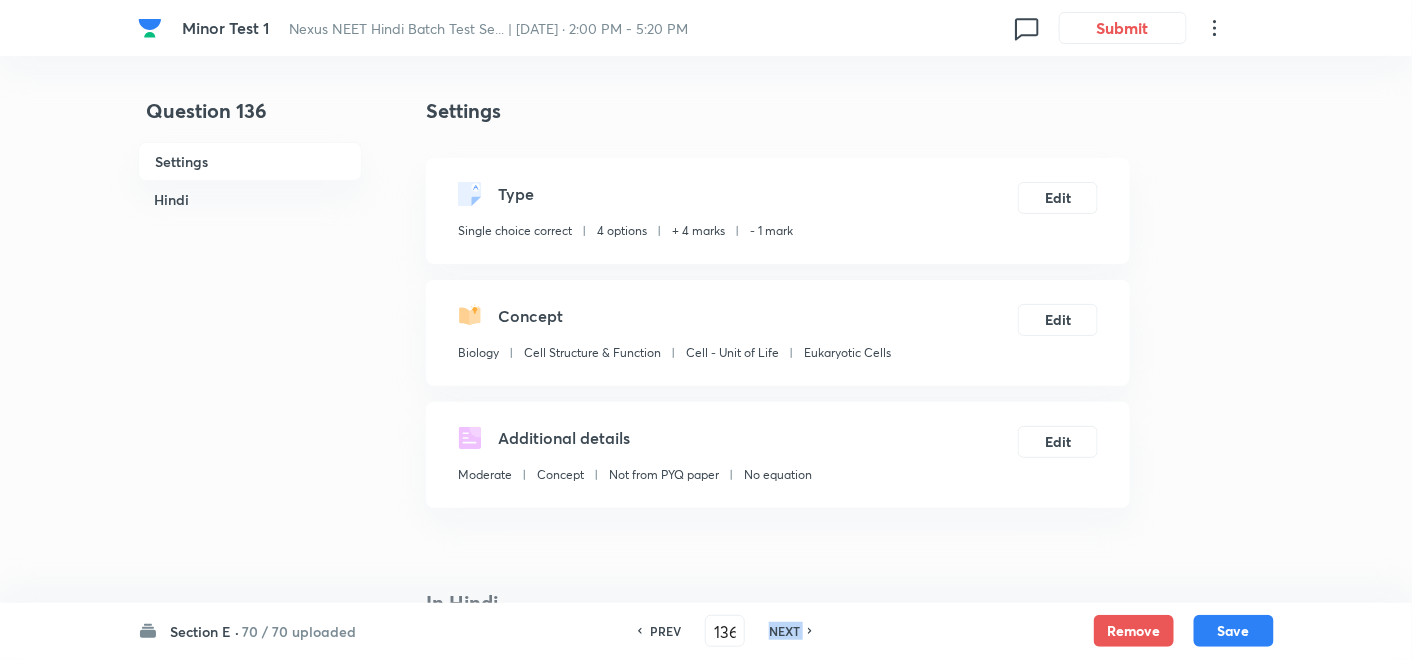 click on "NEXT" at bounding box center [784, 631] 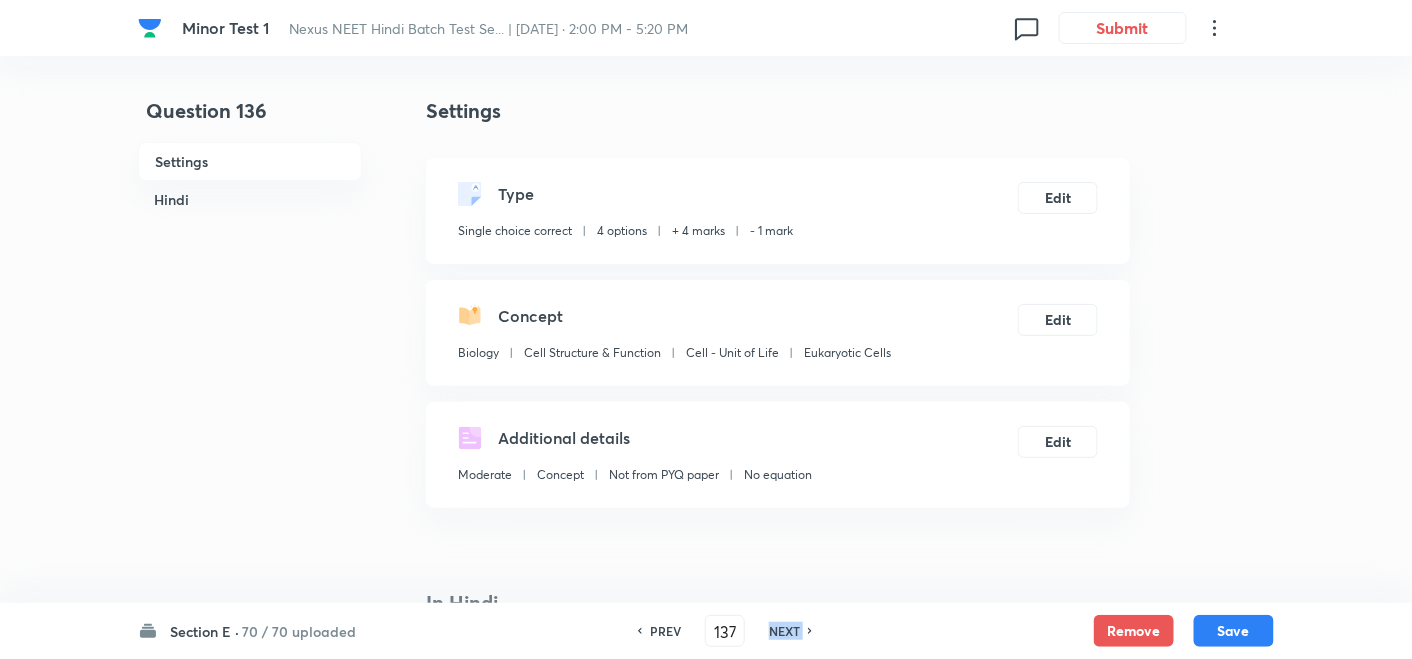 checkbox on "false" 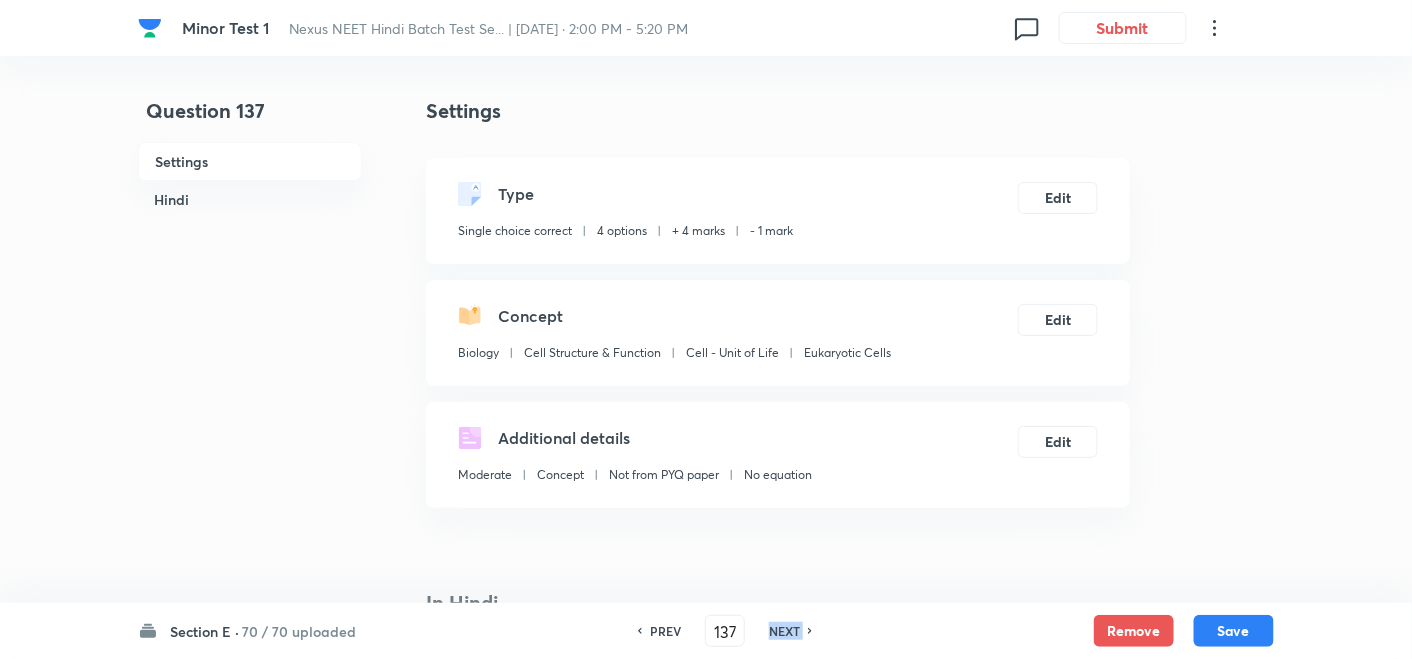 click on "NEXT" at bounding box center [784, 631] 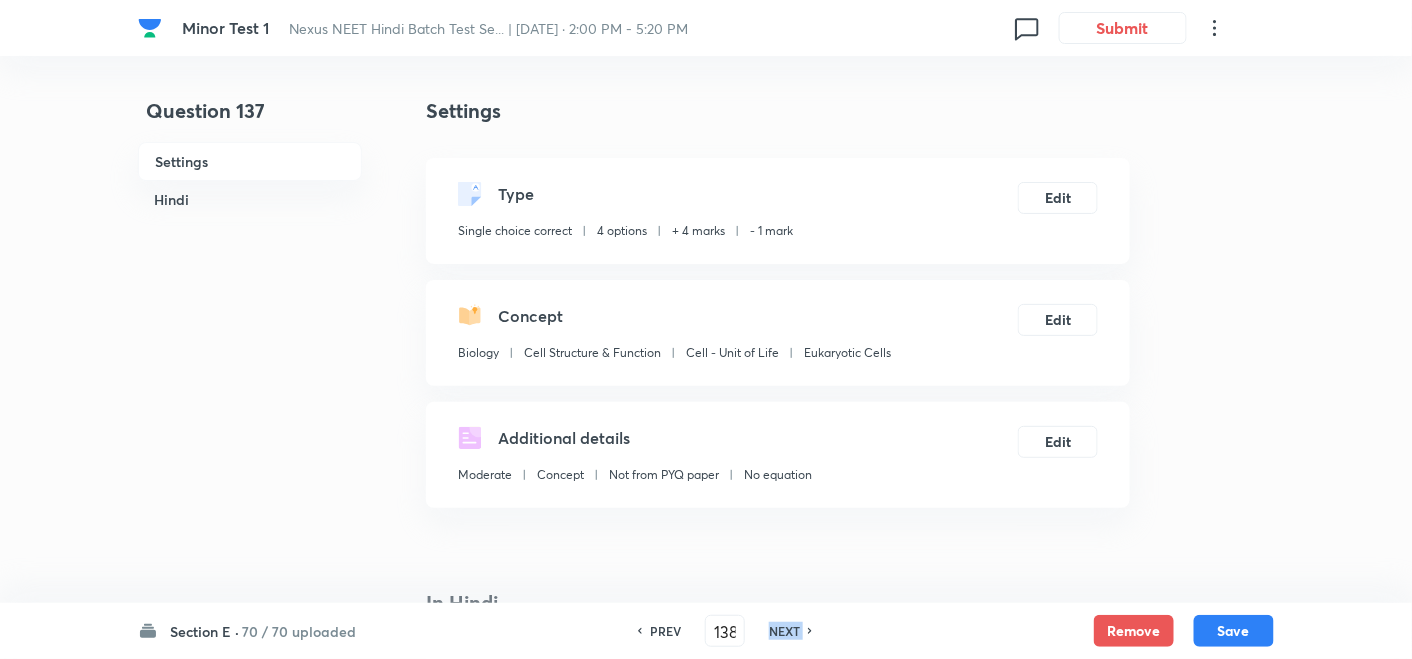 checkbox on "false" 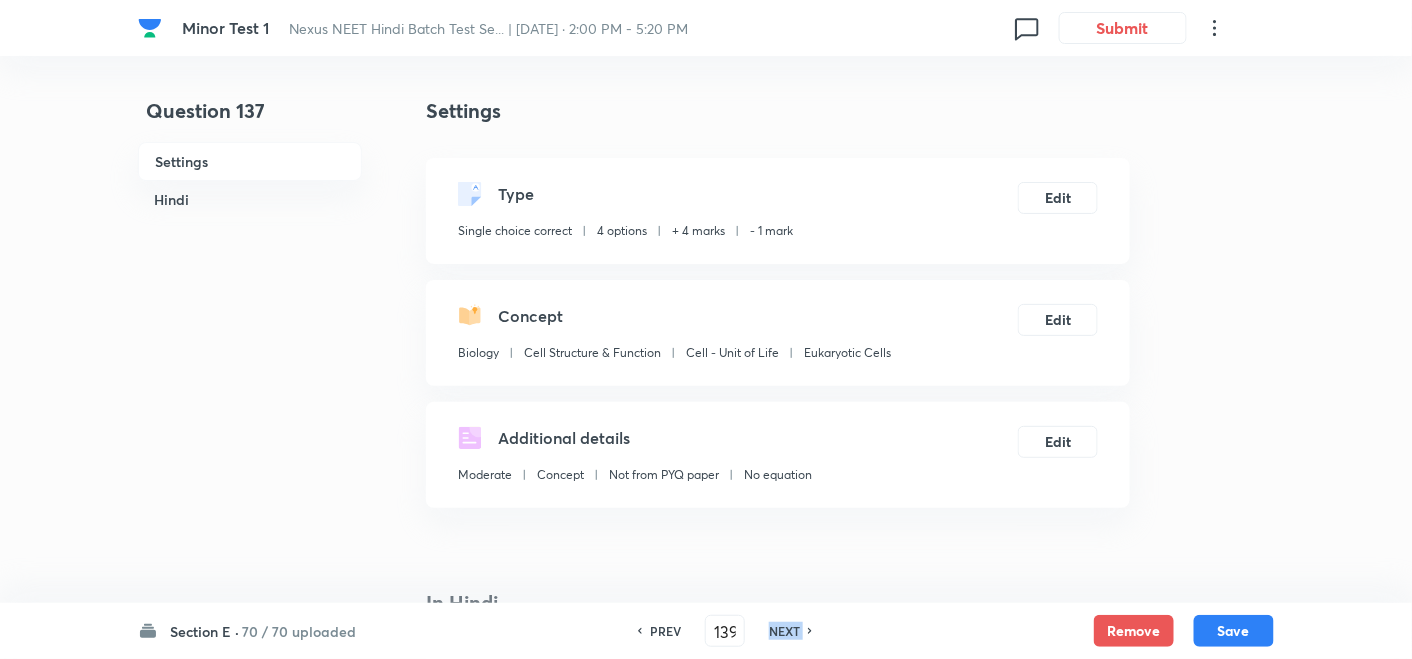 checkbox on "false" 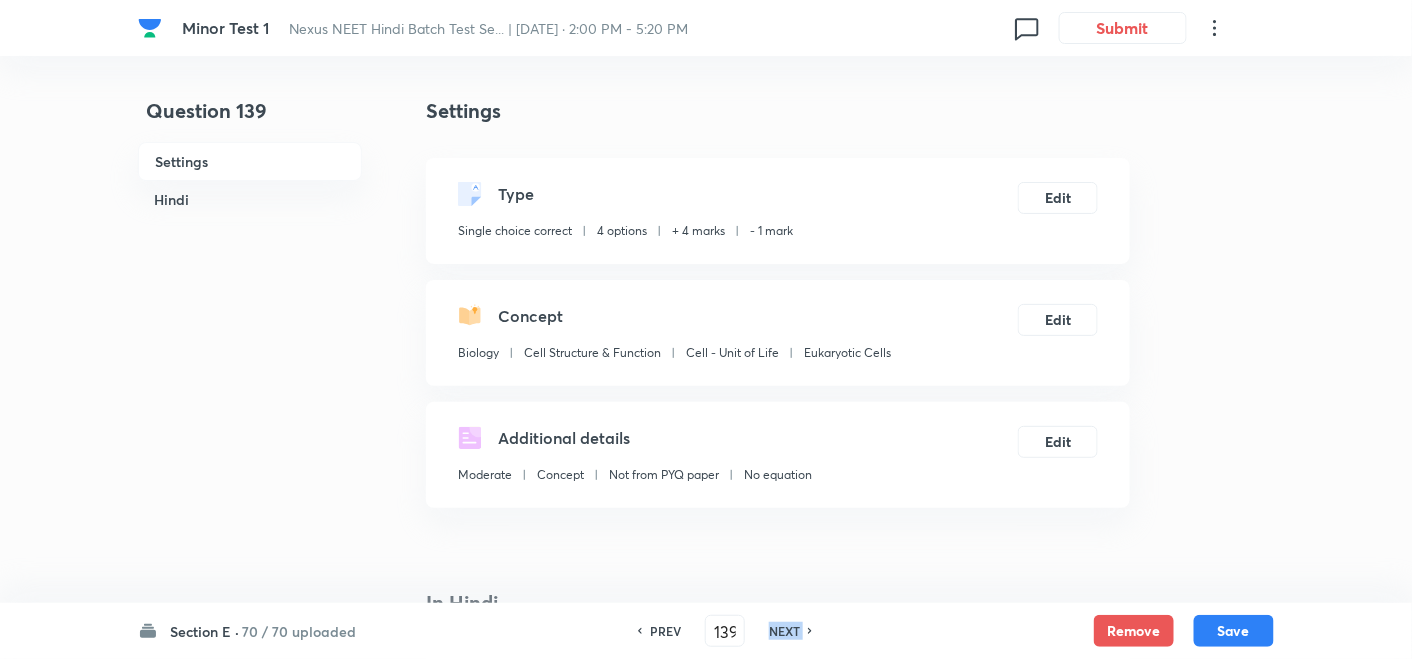 click on "NEXT" at bounding box center [784, 631] 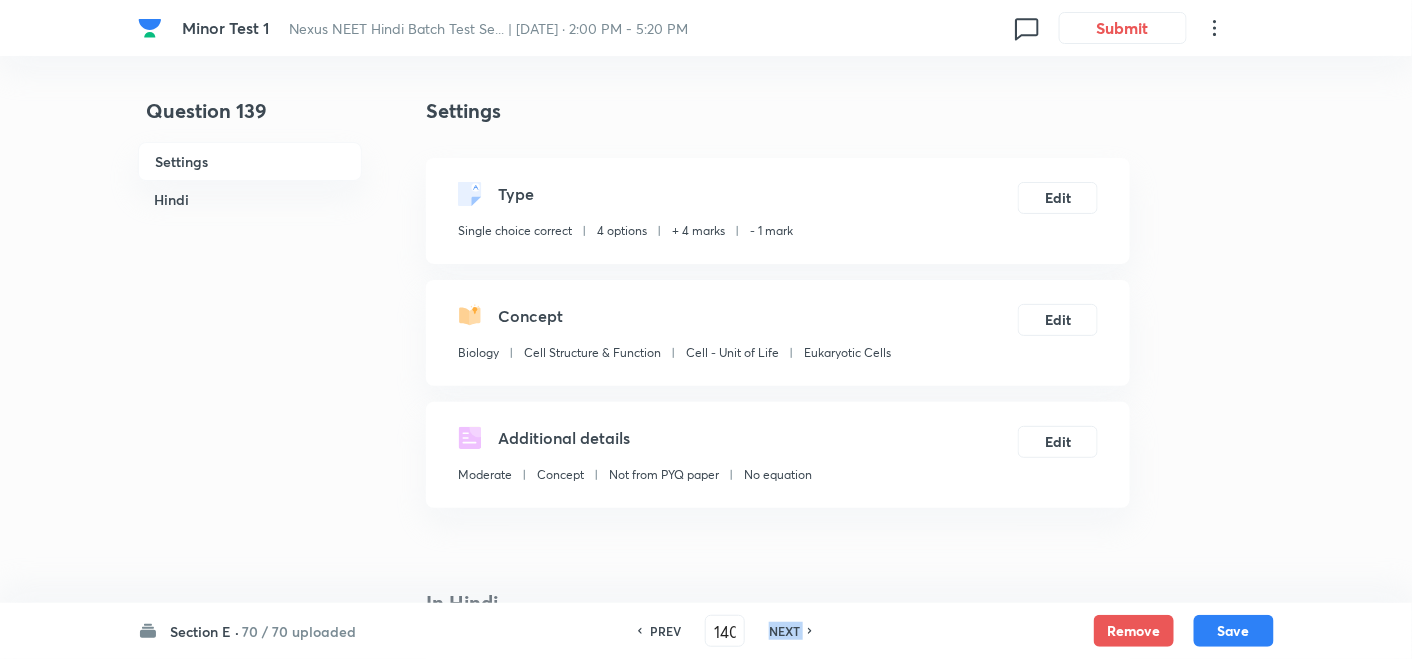 checkbox on "false" 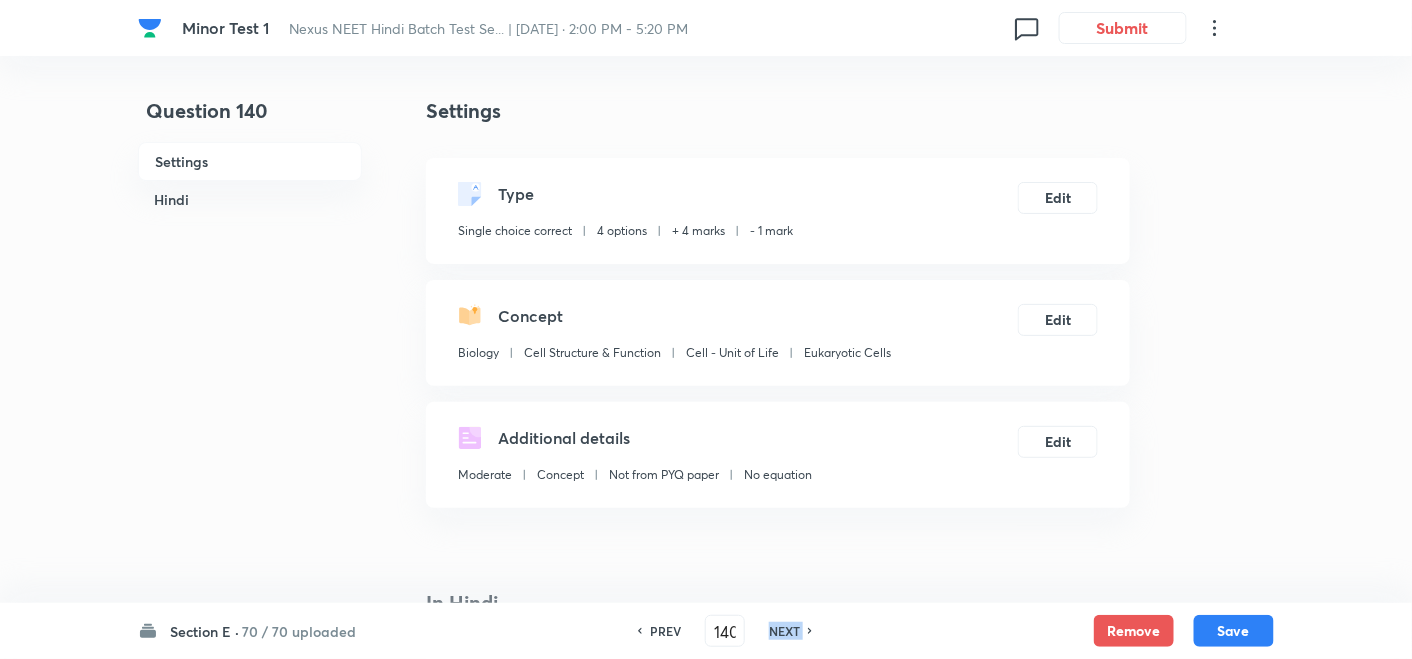 click on "NEXT" at bounding box center [784, 631] 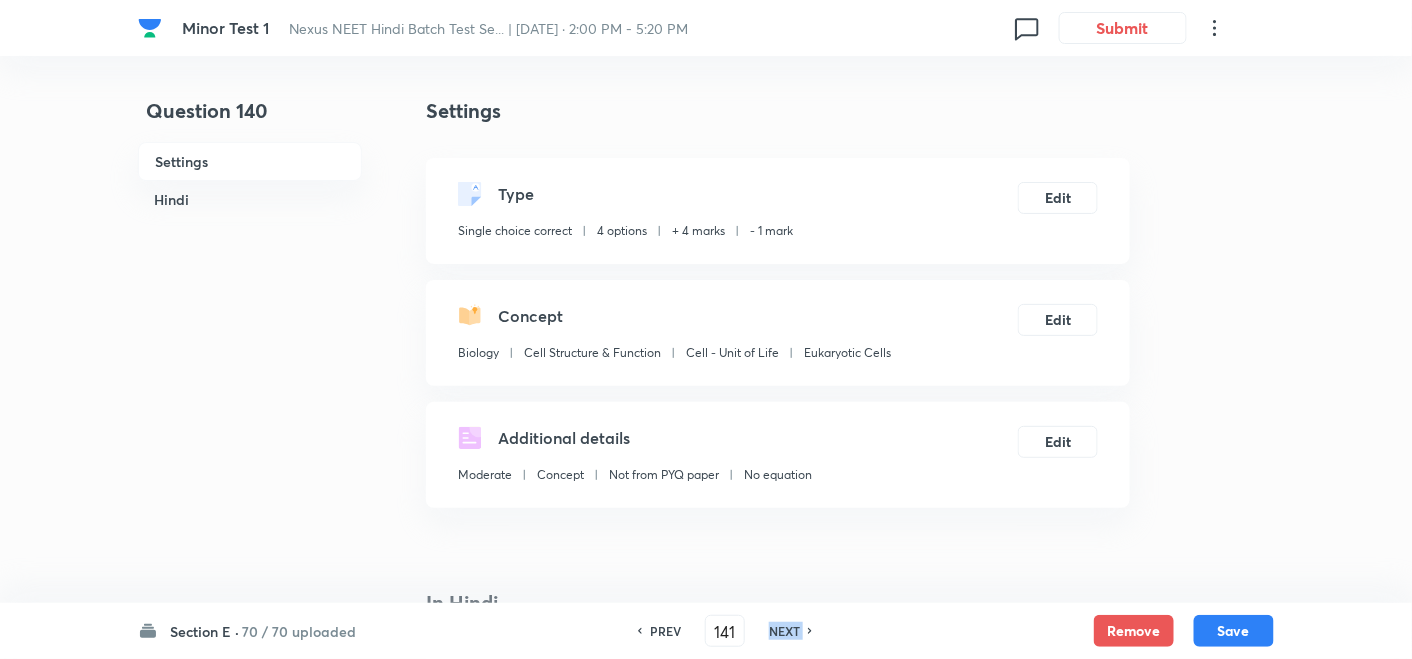 checkbox on "false" 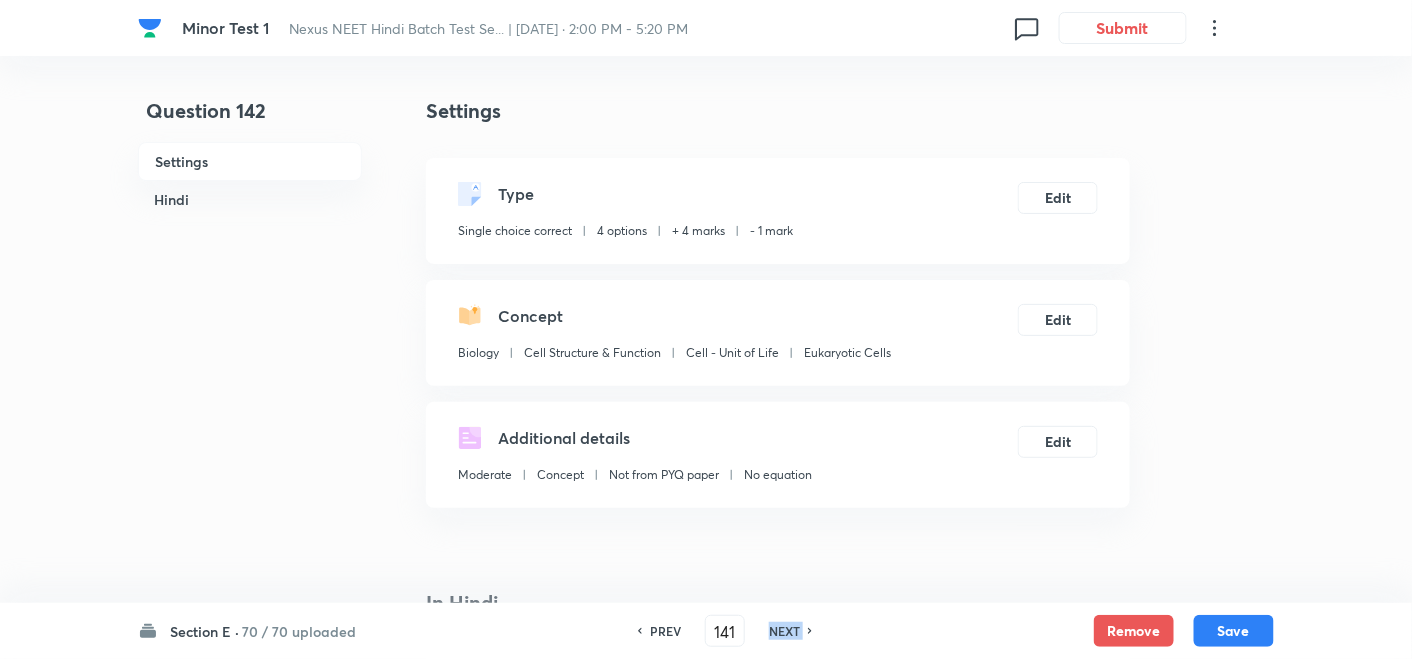 type on "142" 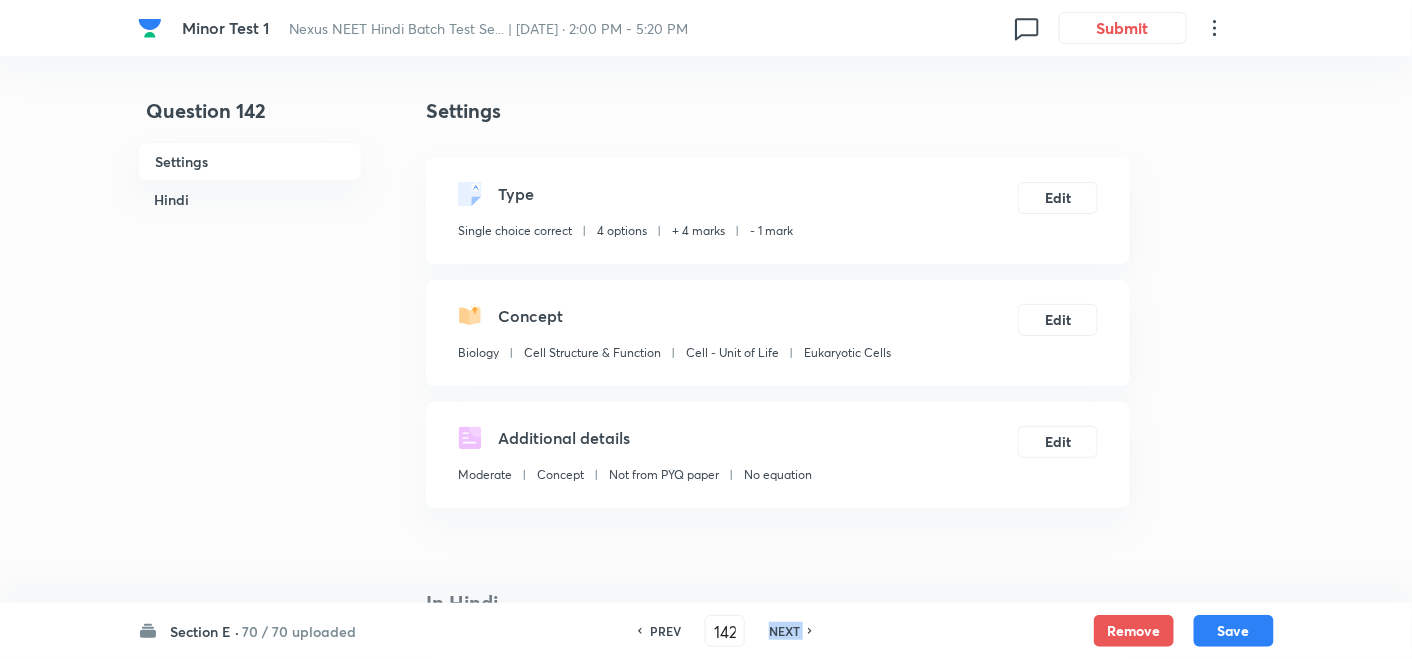 checkbox on "true" 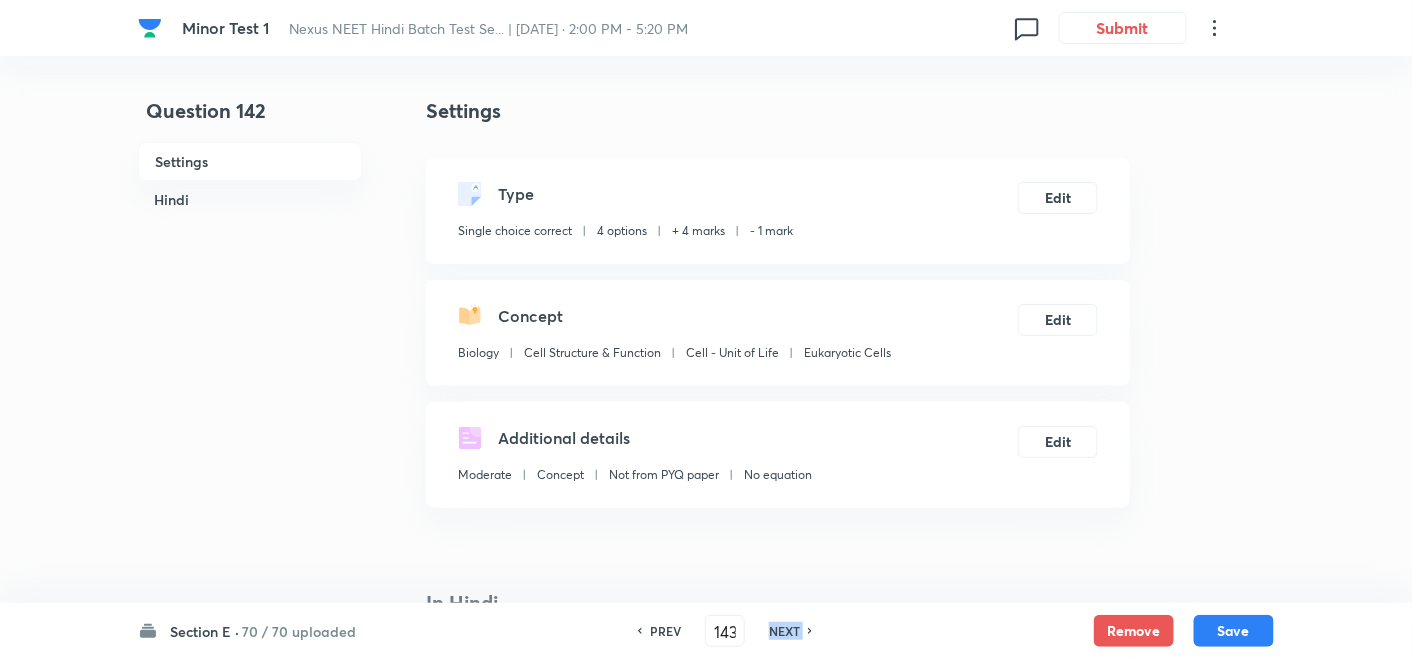 checkbox on "false" 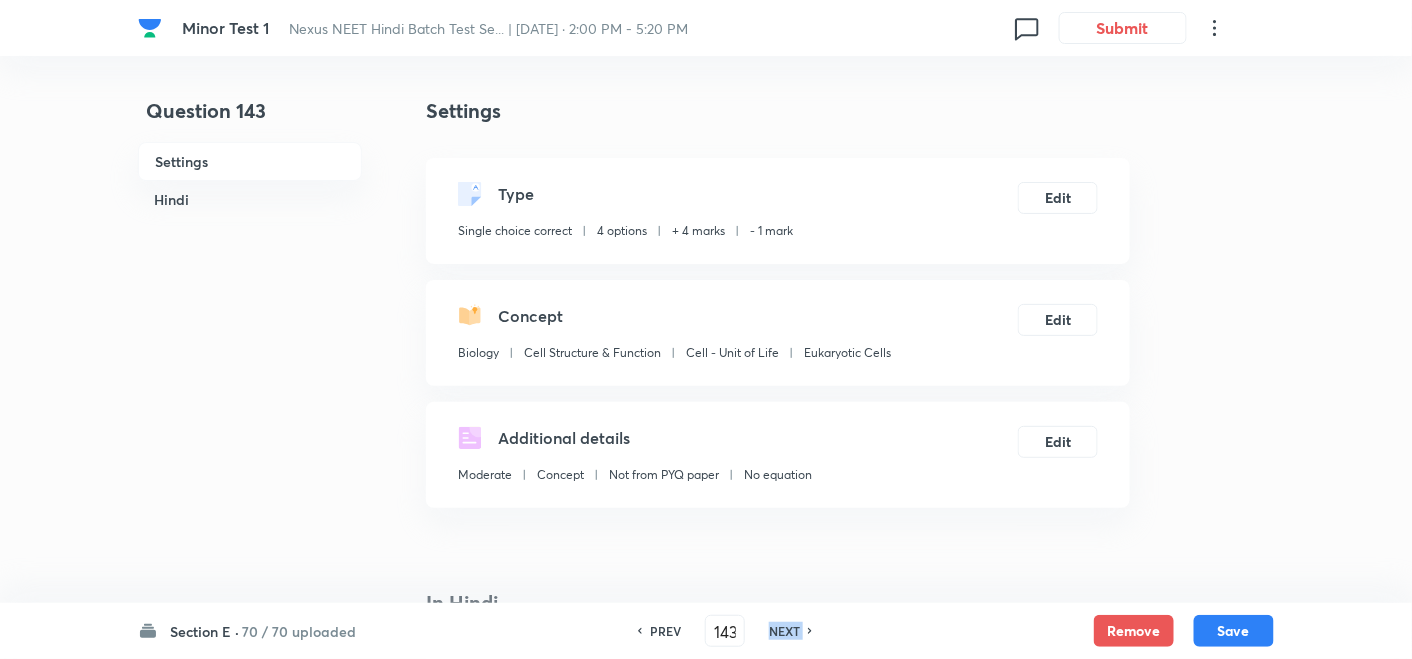 click on "NEXT" at bounding box center (784, 631) 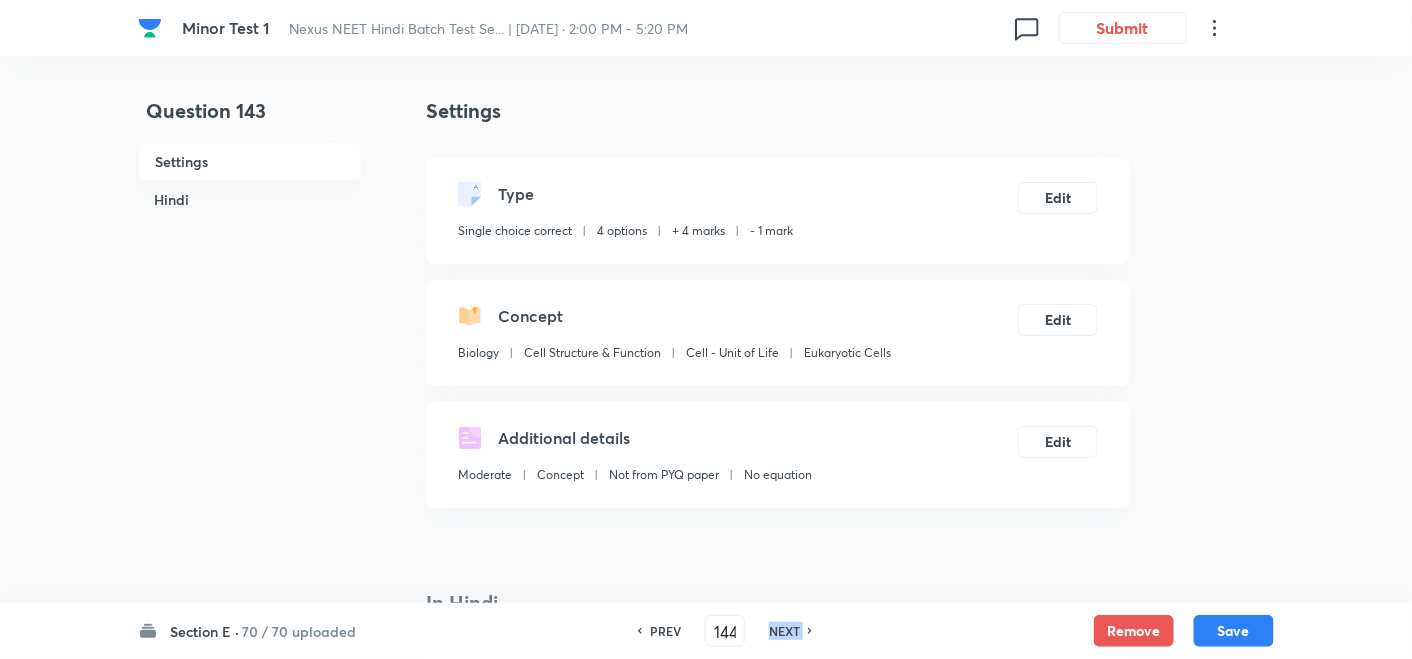 checkbox on "false" 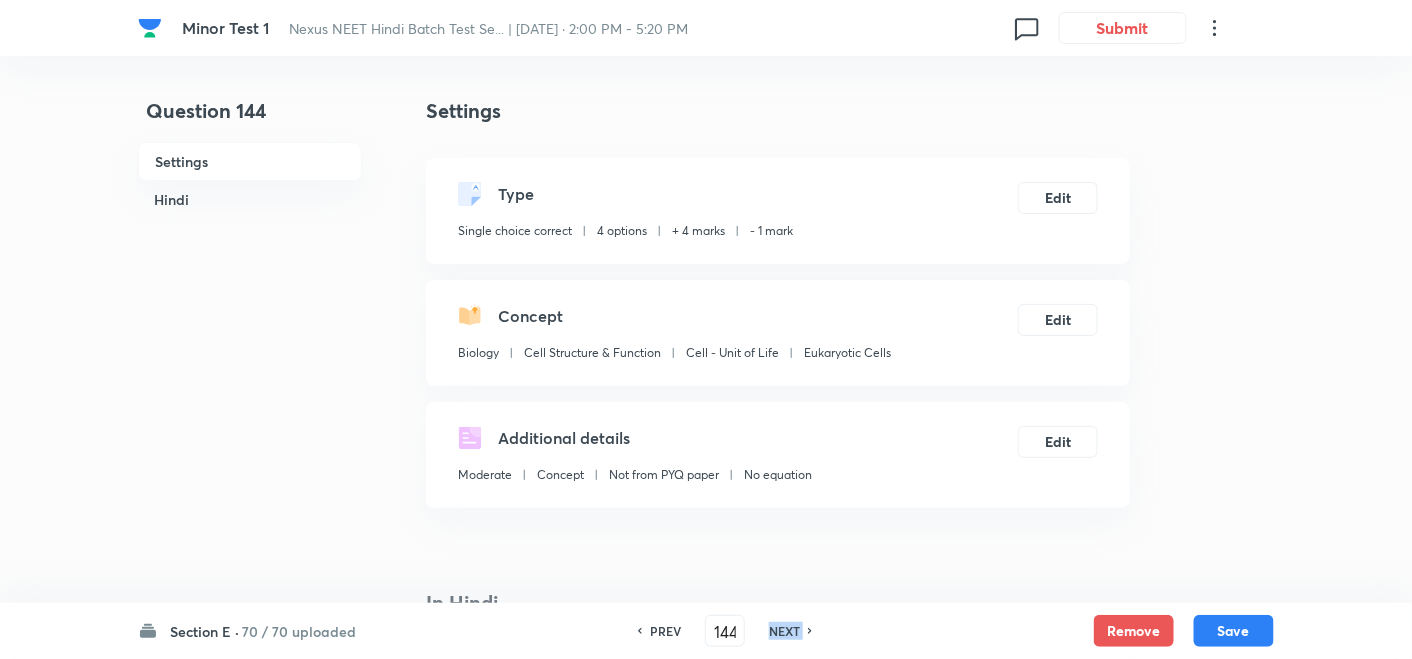 click on "NEXT" at bounding box center [784, 631] 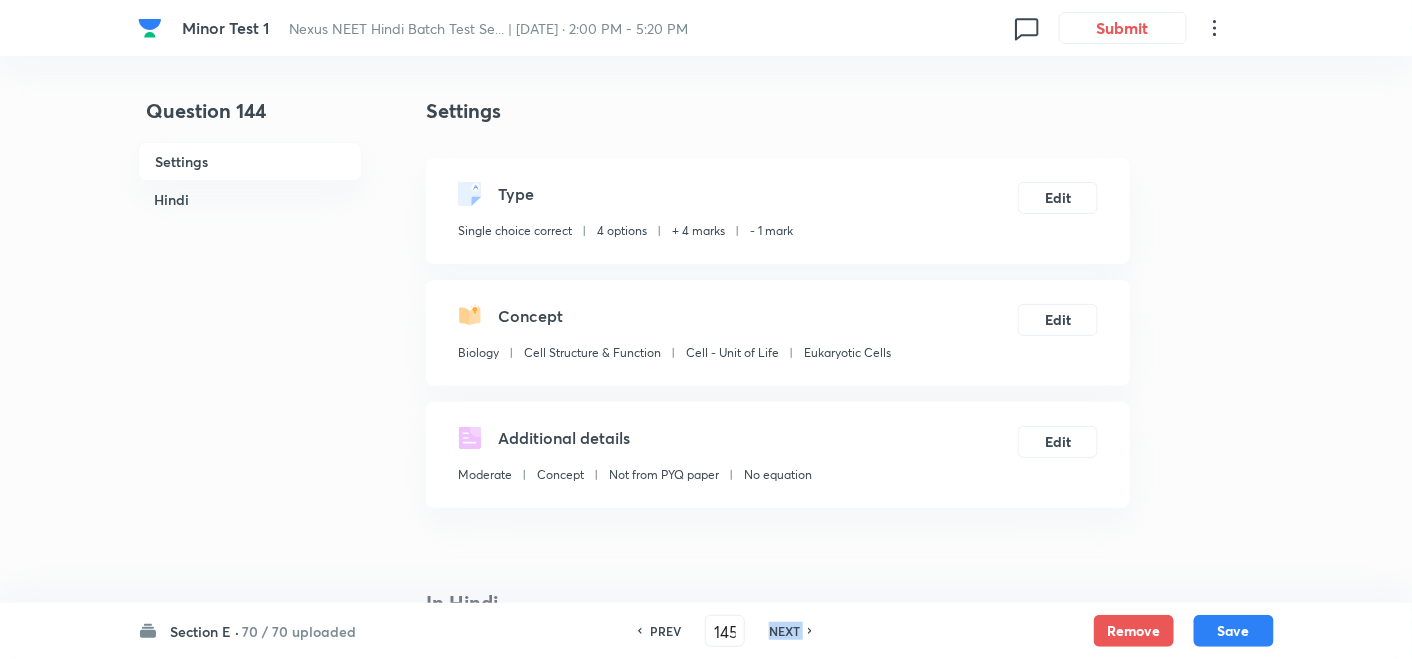 checkbox on "false" 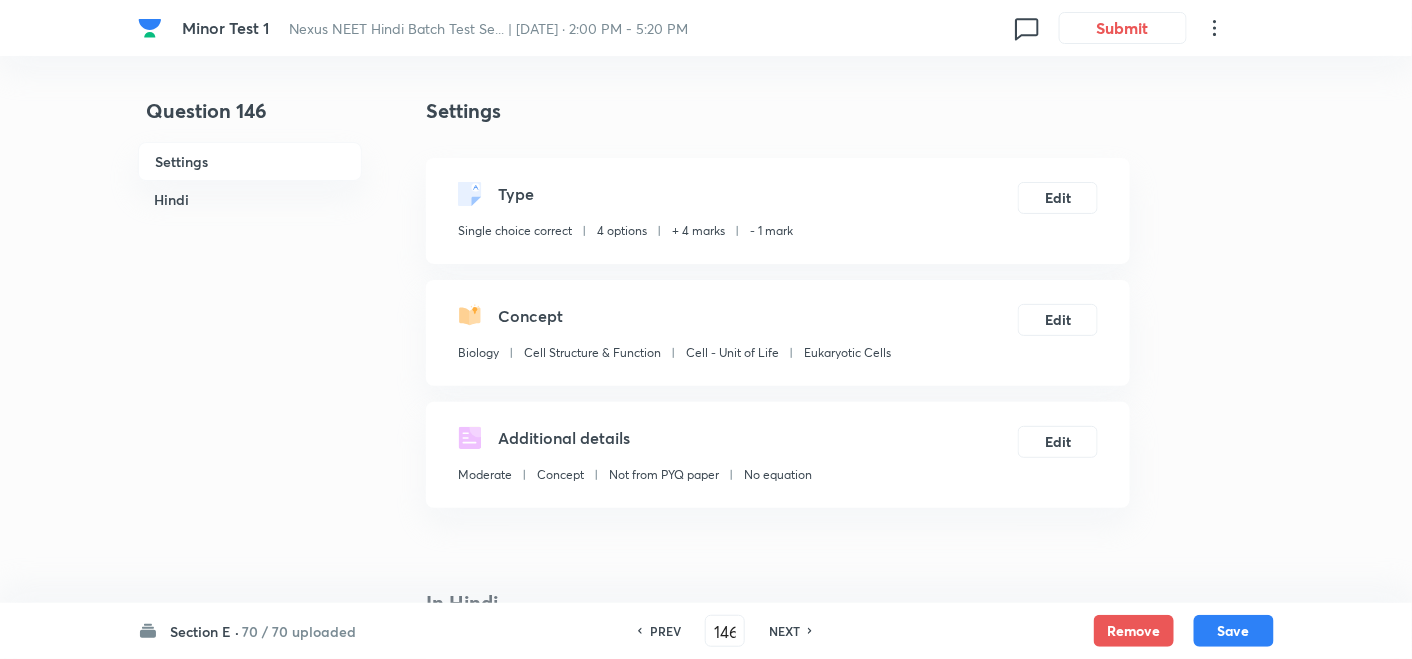 checkbox on "true" 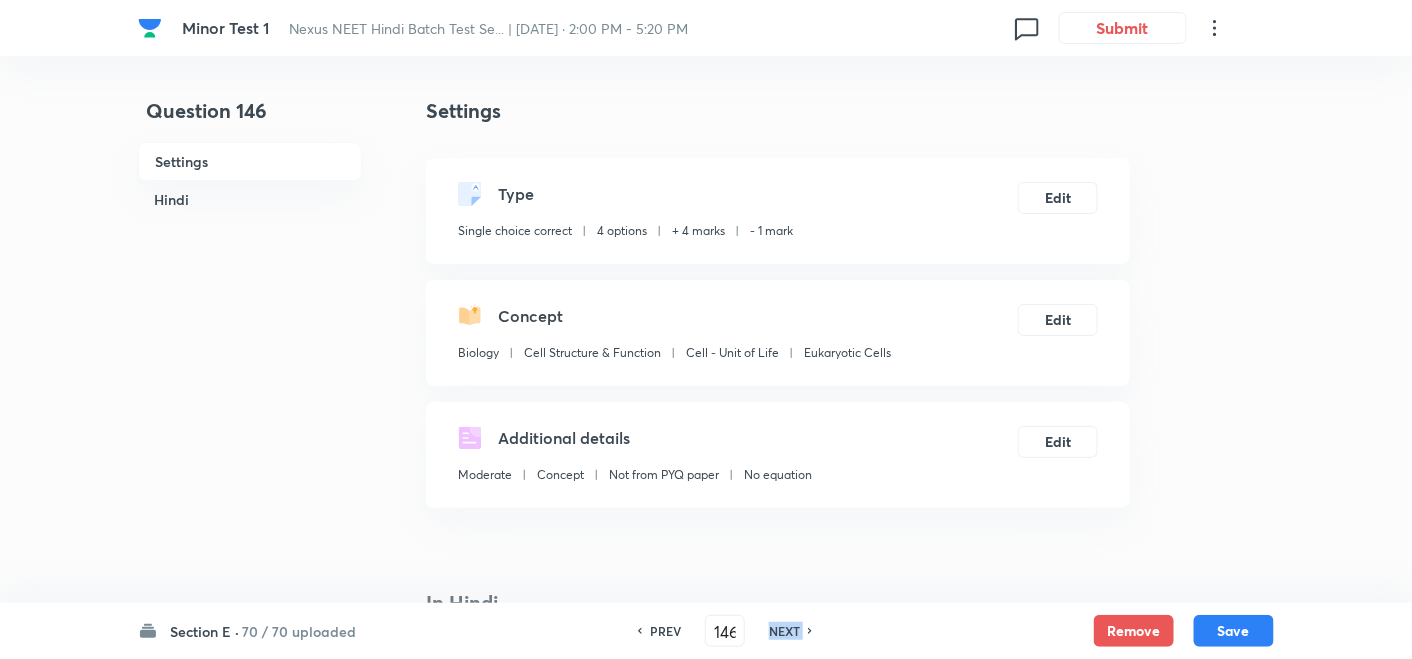 click on "NEXT" at bounding box center (784, 631) 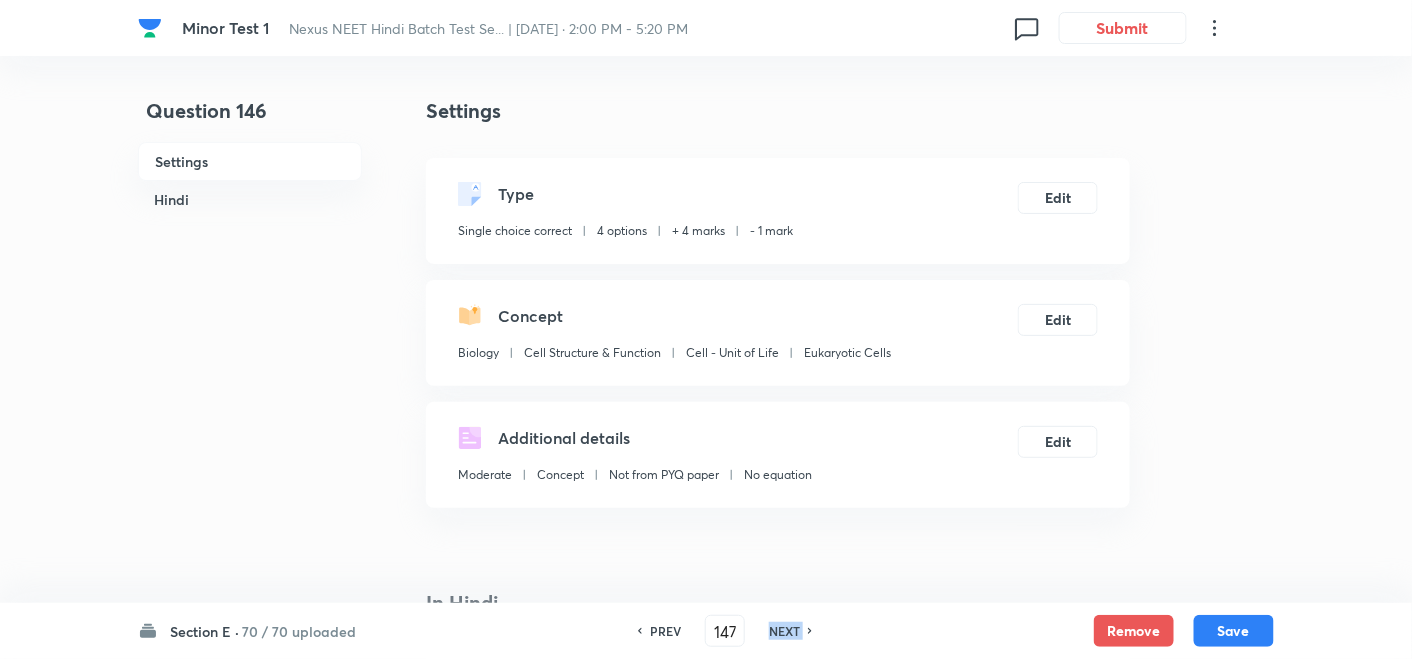 checkbox on "false" 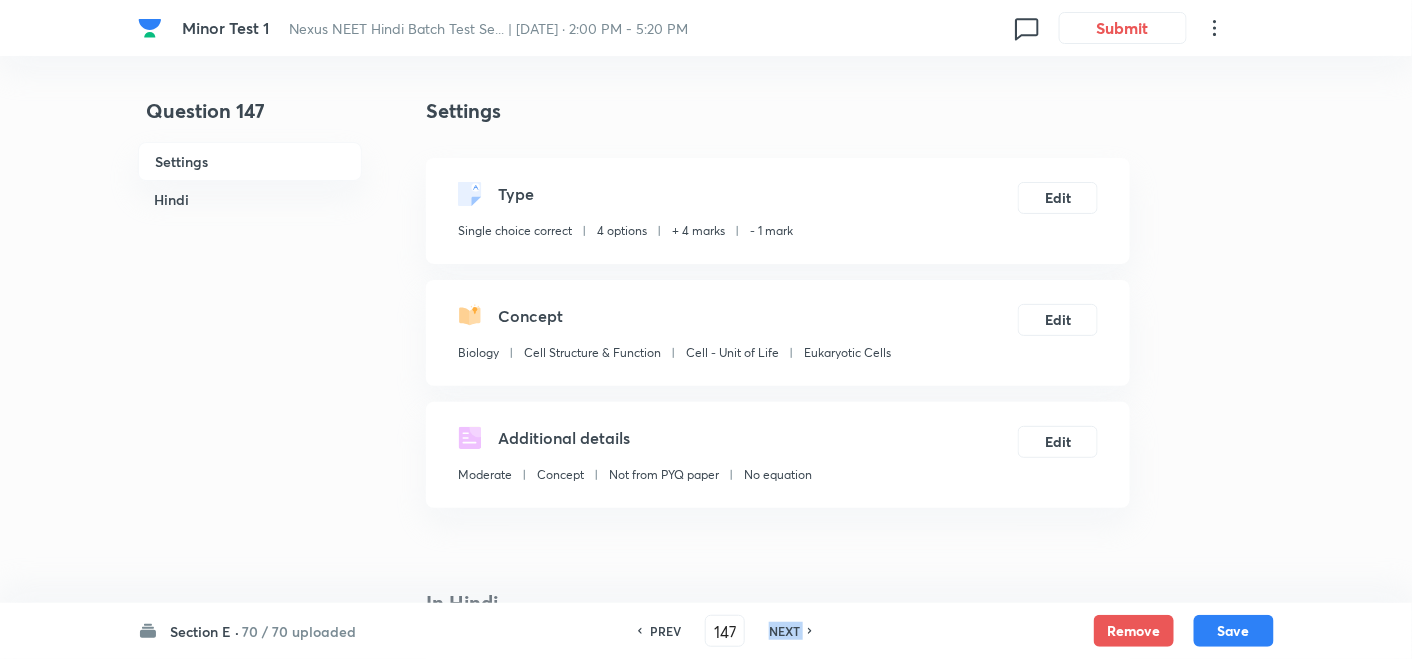 click on "NEXT" at bounding box center [784, 631] 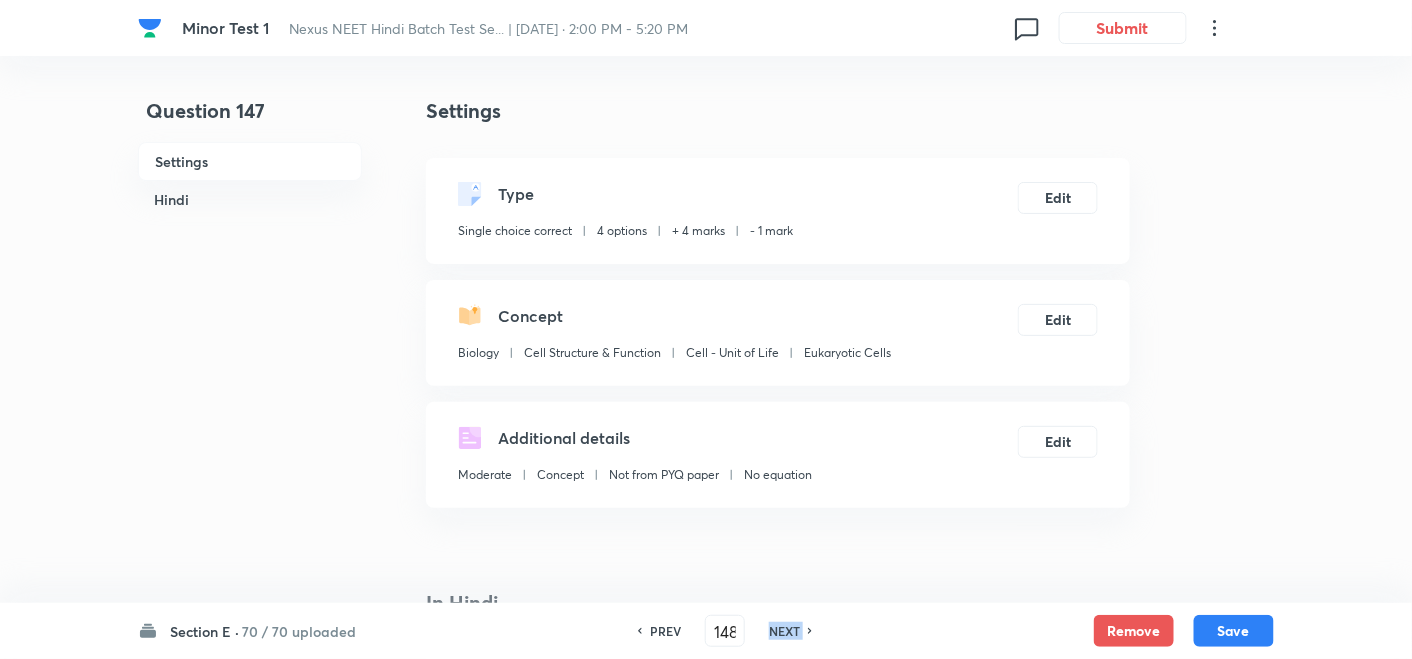 checkbox on "false" 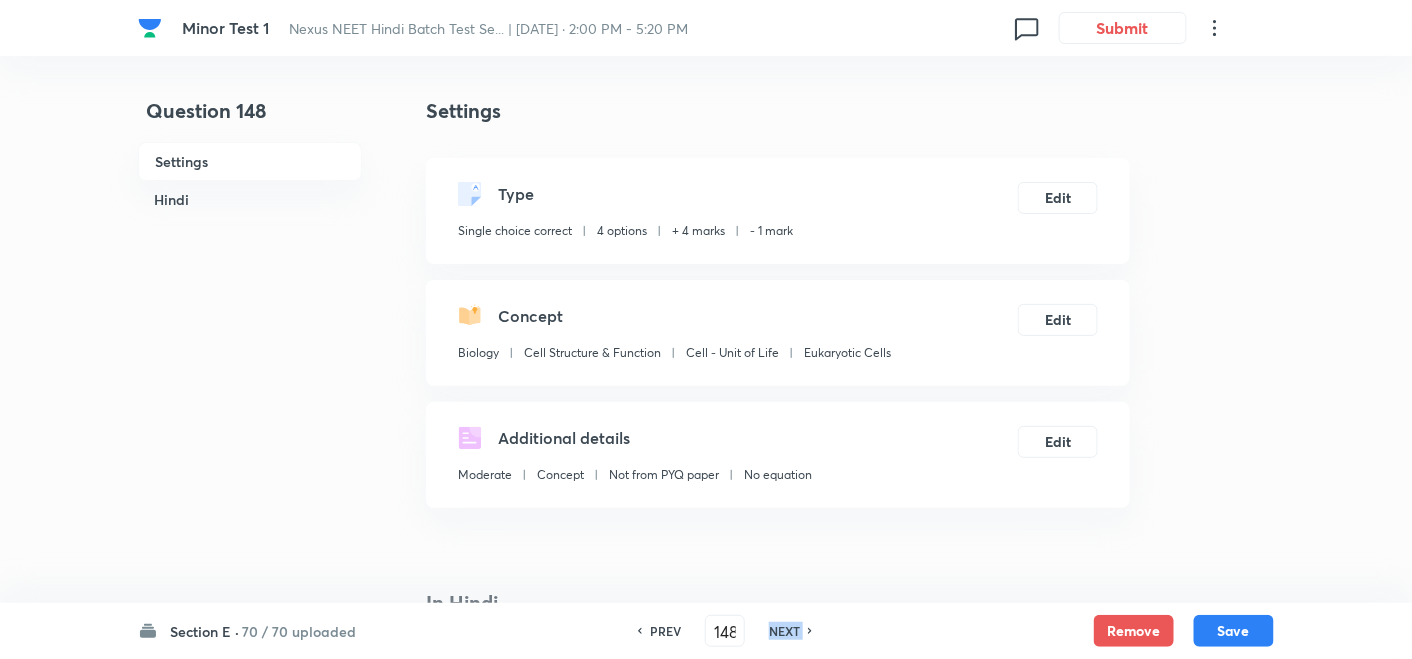 click on "NEXT" at bounding box center [784, 631] 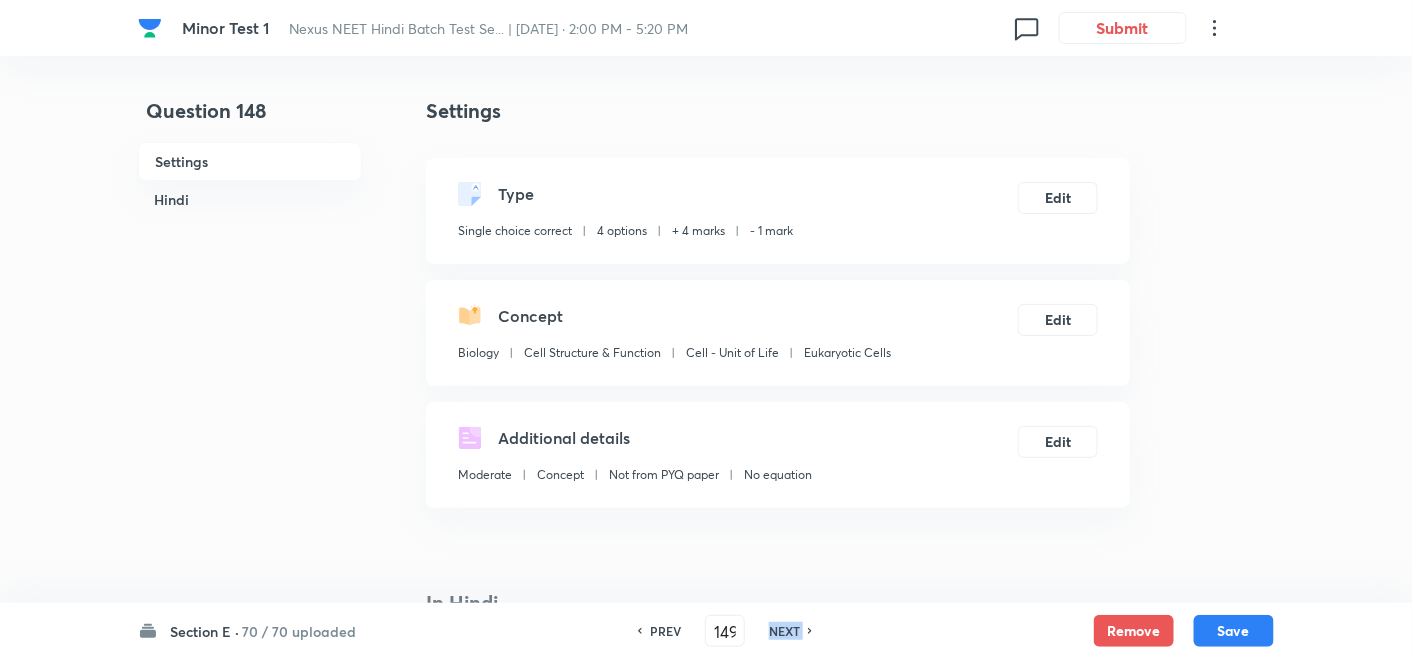 checkbox on "false" 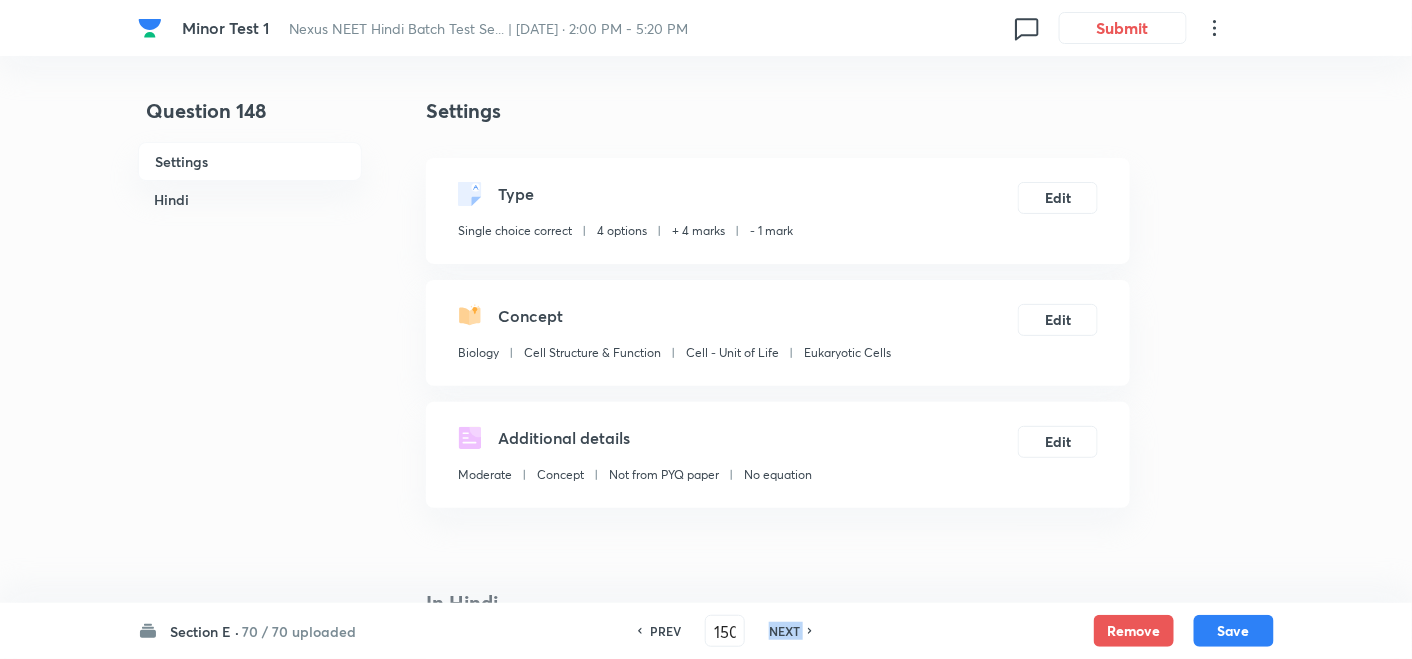 checkbox on "false" 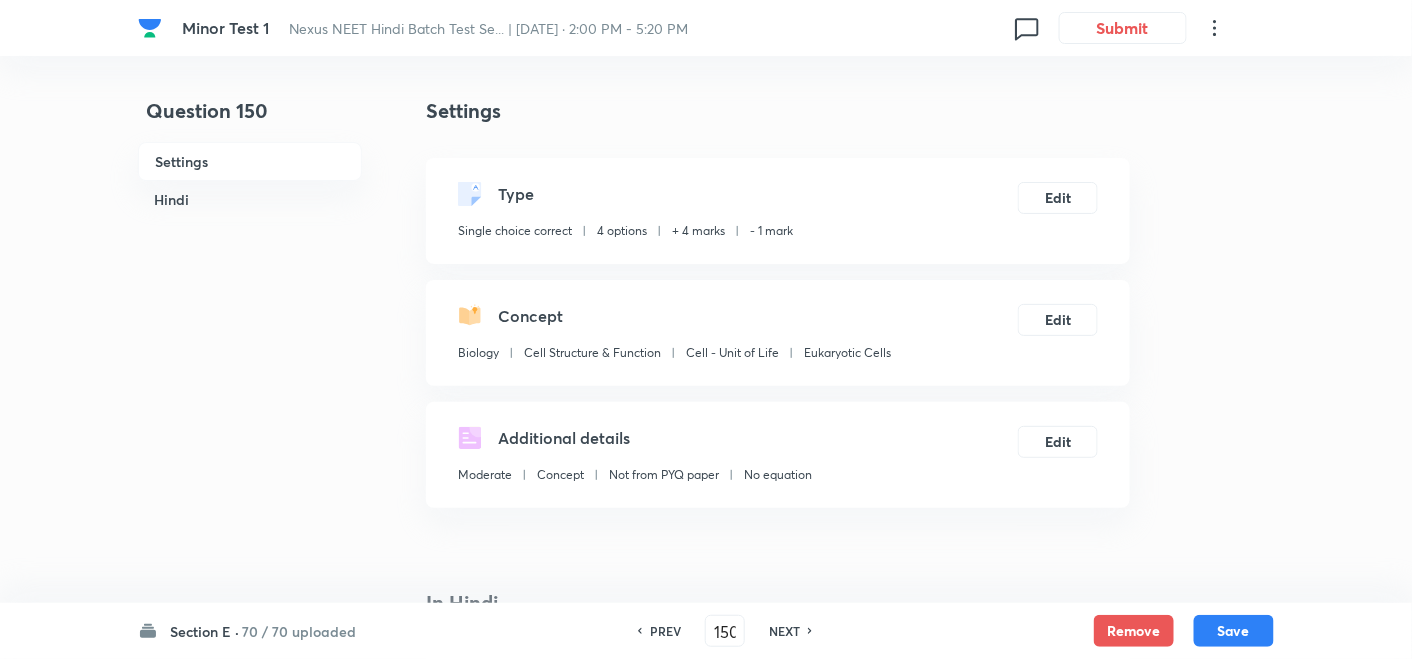 checkbox on "true" 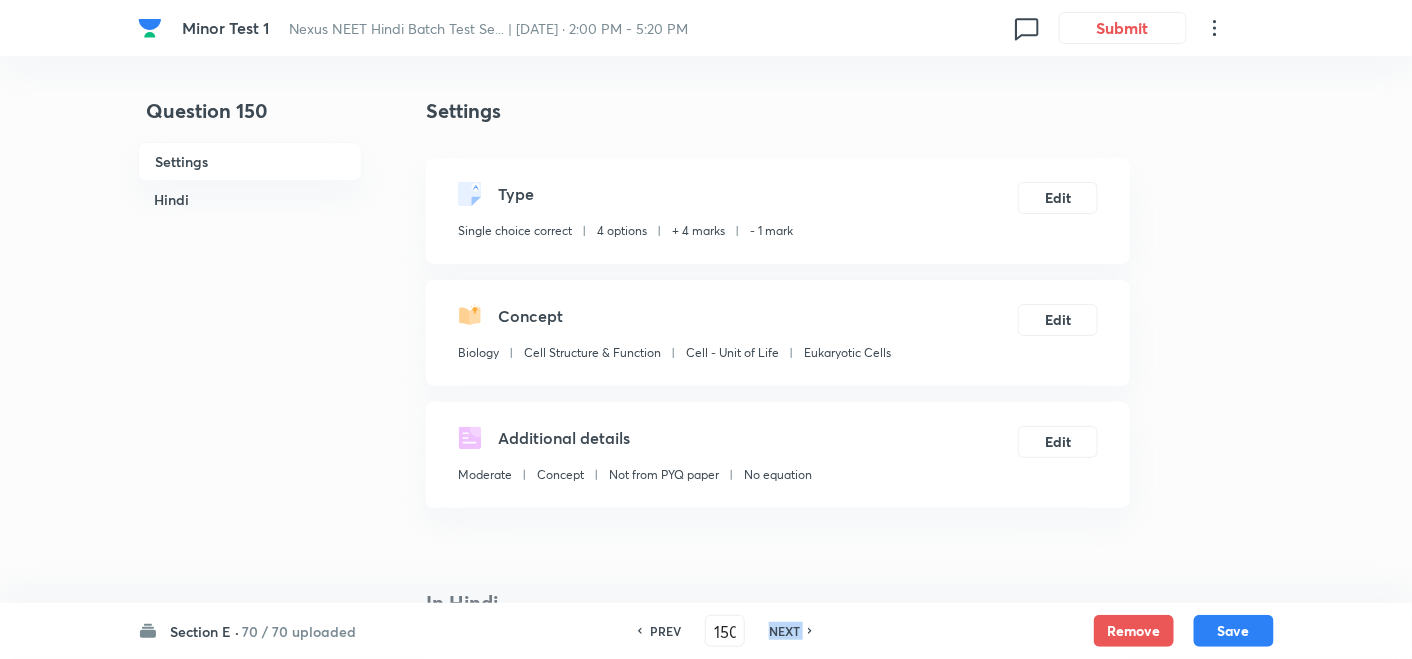 click on "NEXT" at bounding box center [784, 631] 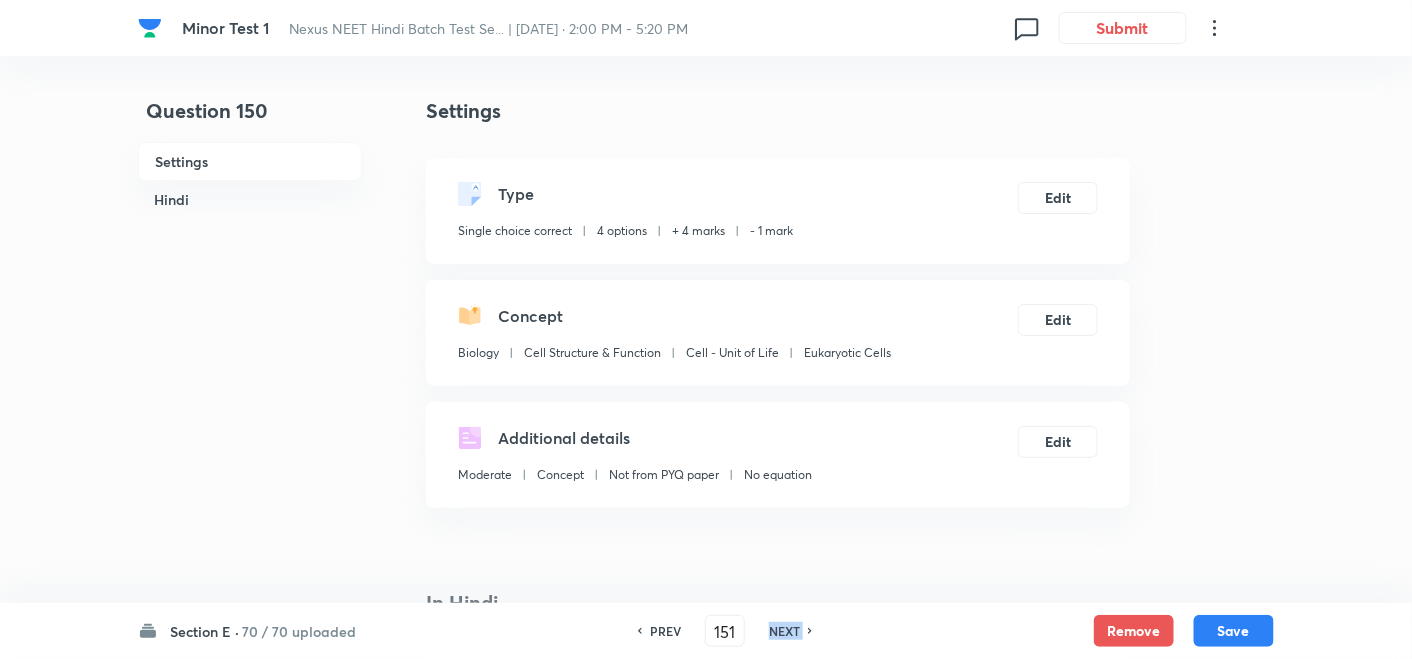 checkbox on "false" 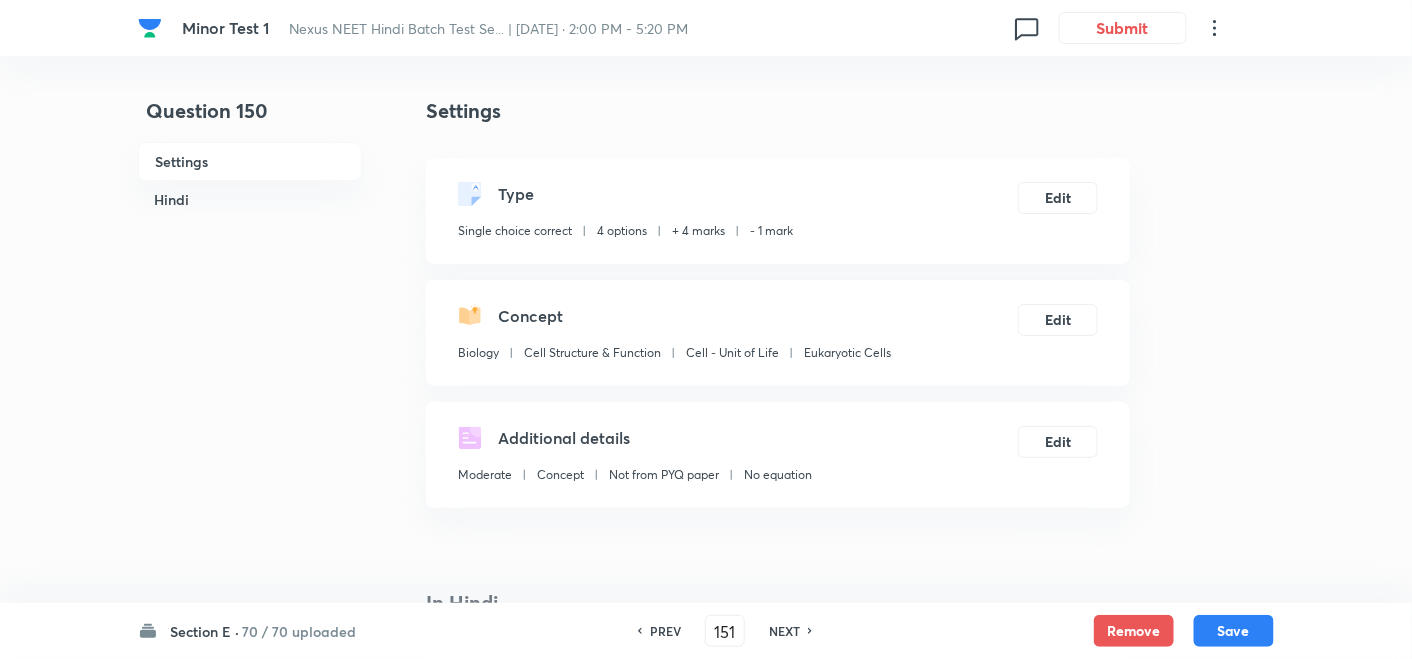 checkbox on "true" 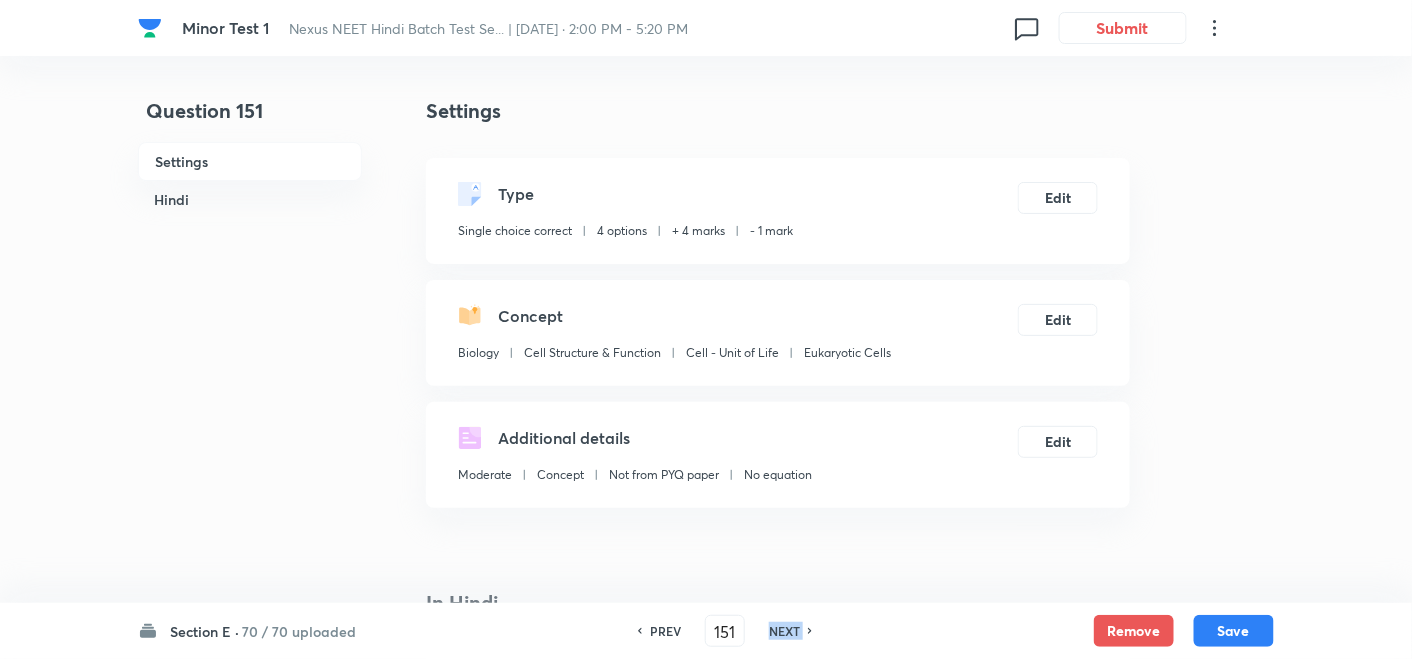 click on "NEXT" at bounding box center (784, 631) 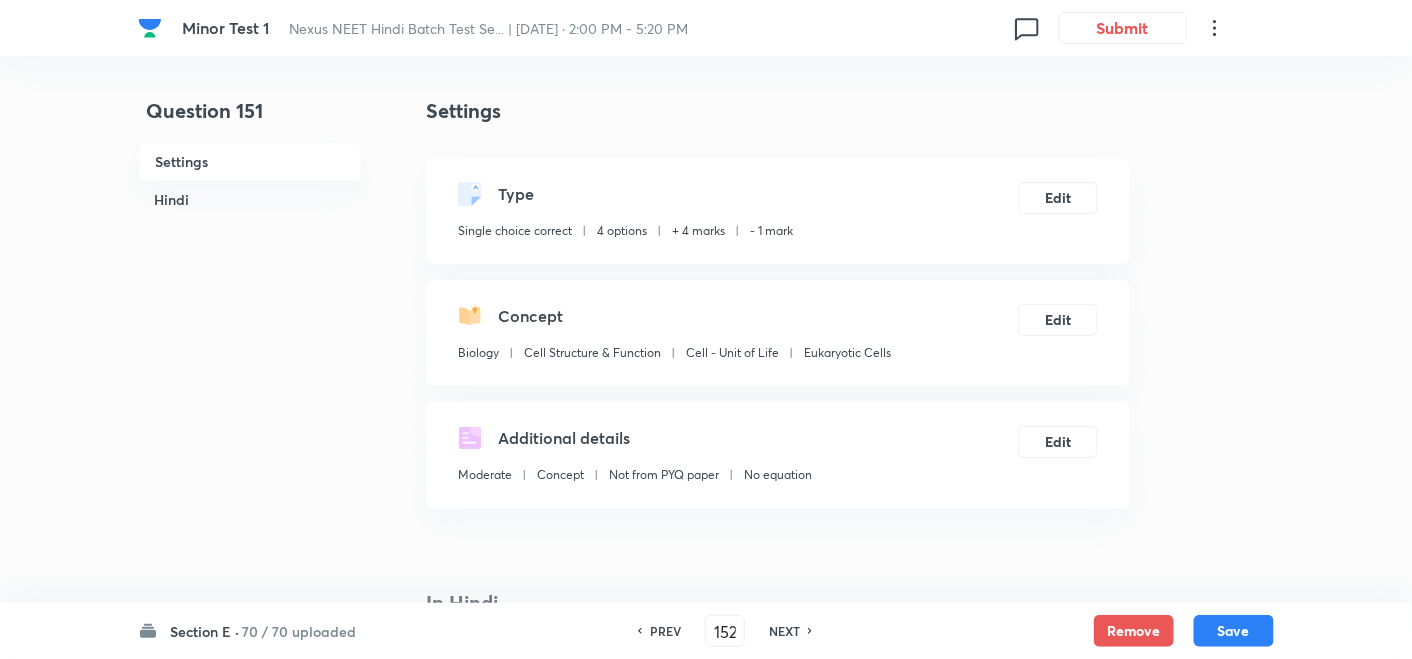 checkbox on "true" 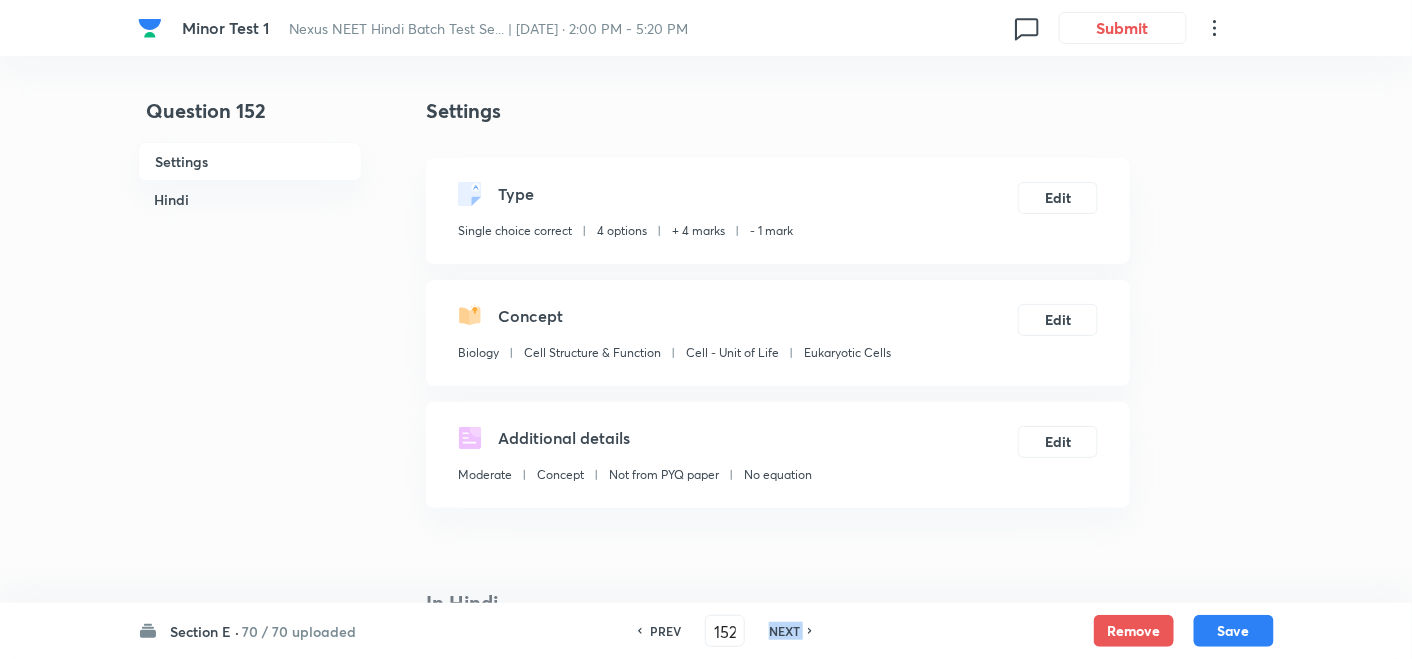 click on "NEXT" at bounding box center (784, 631) 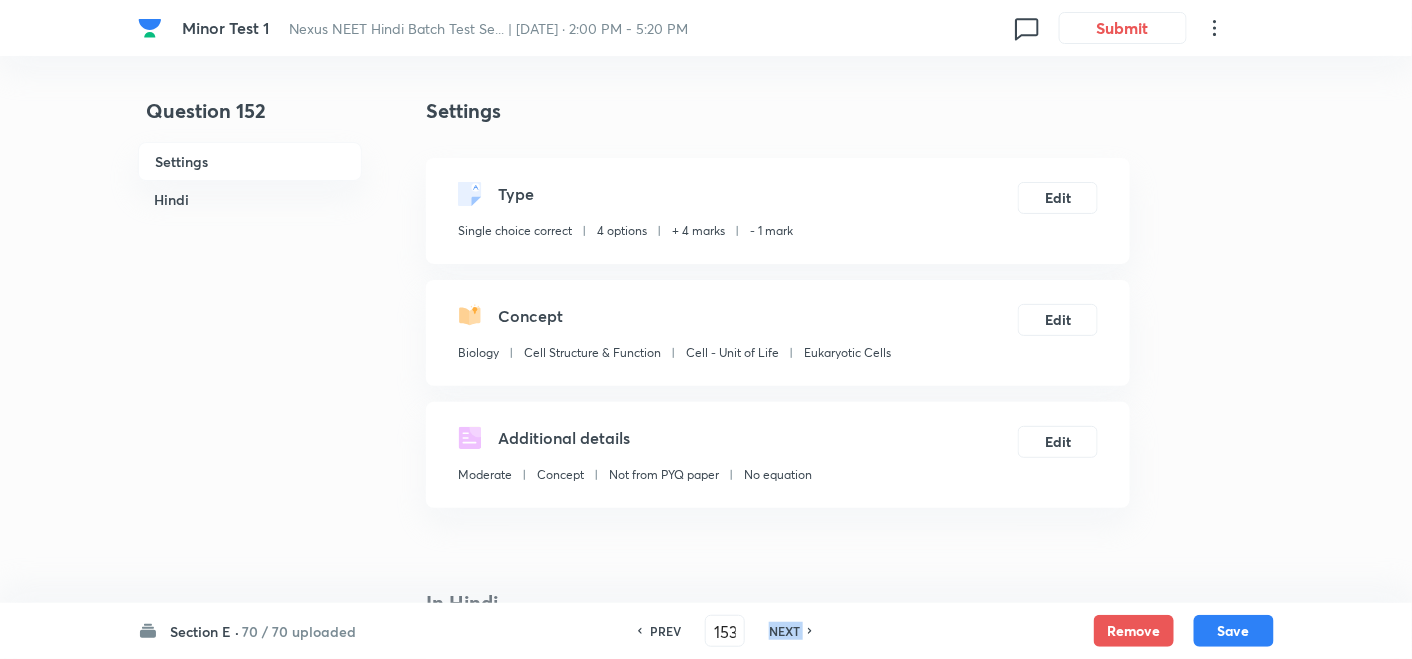 checkbox on "true" 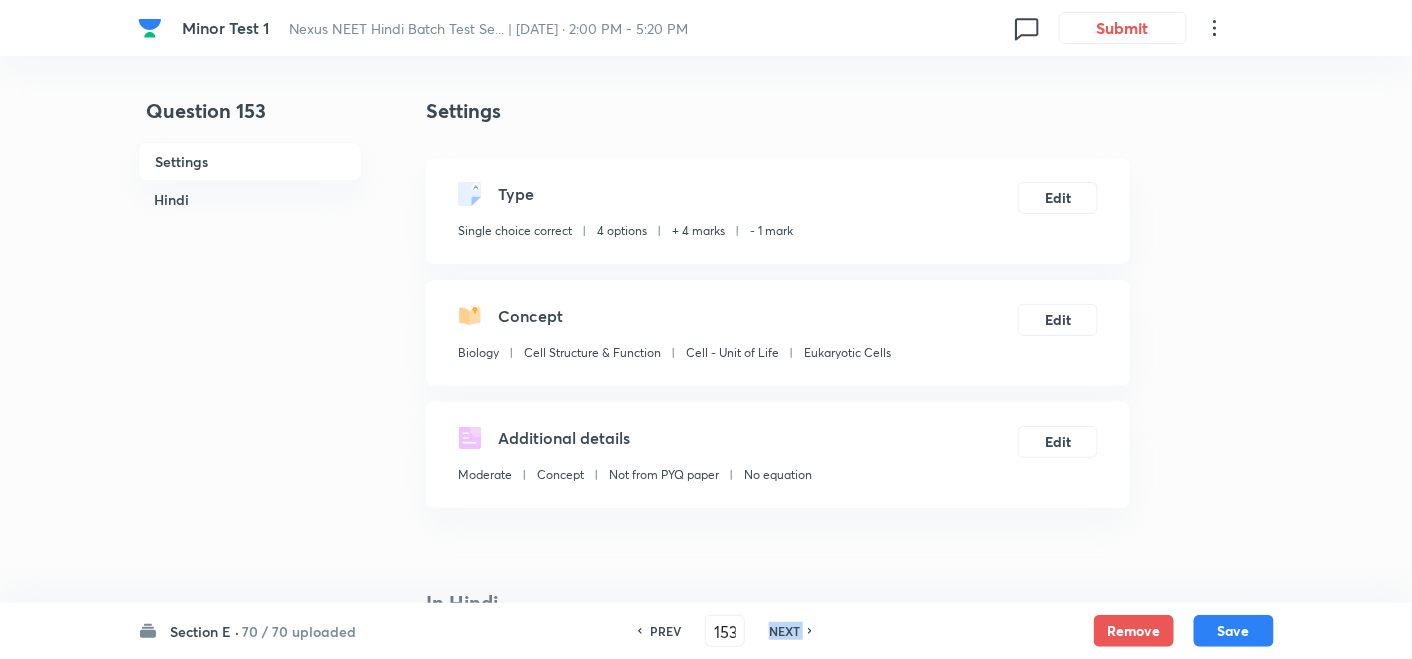 click on "NEXT" at bounding box center (784, 631) 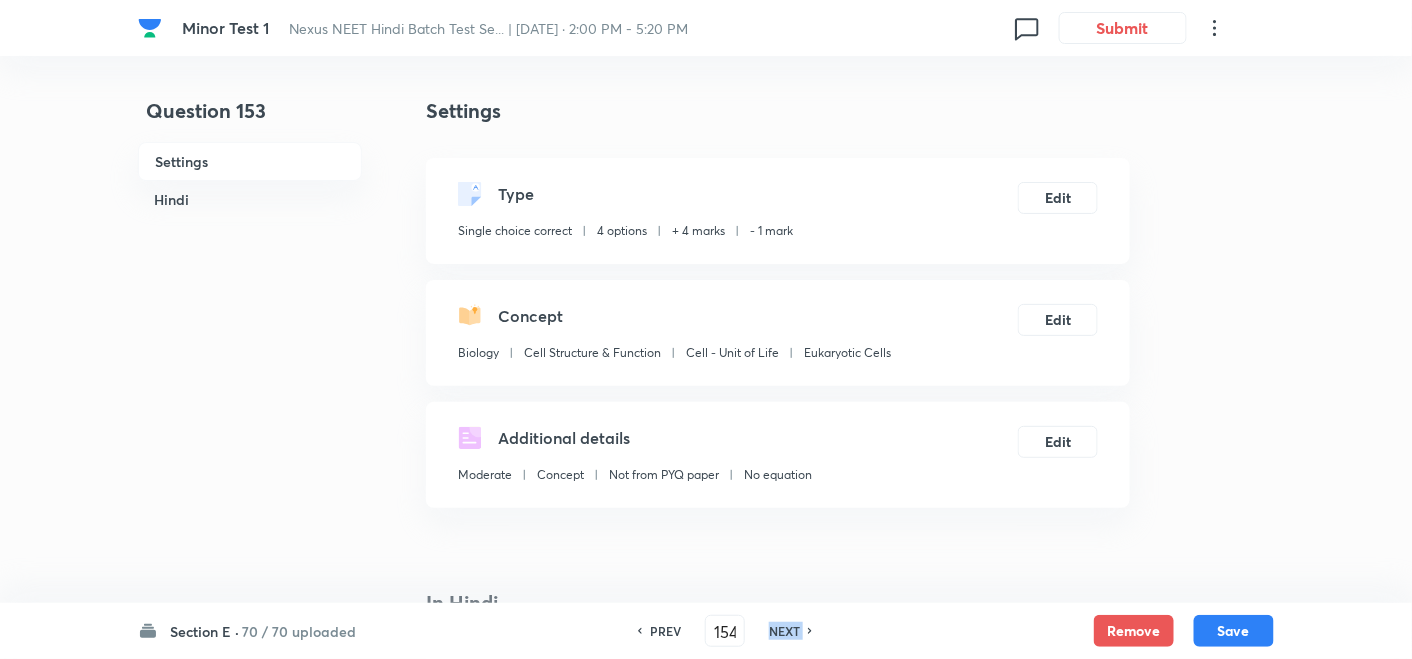 checkbox on "false" 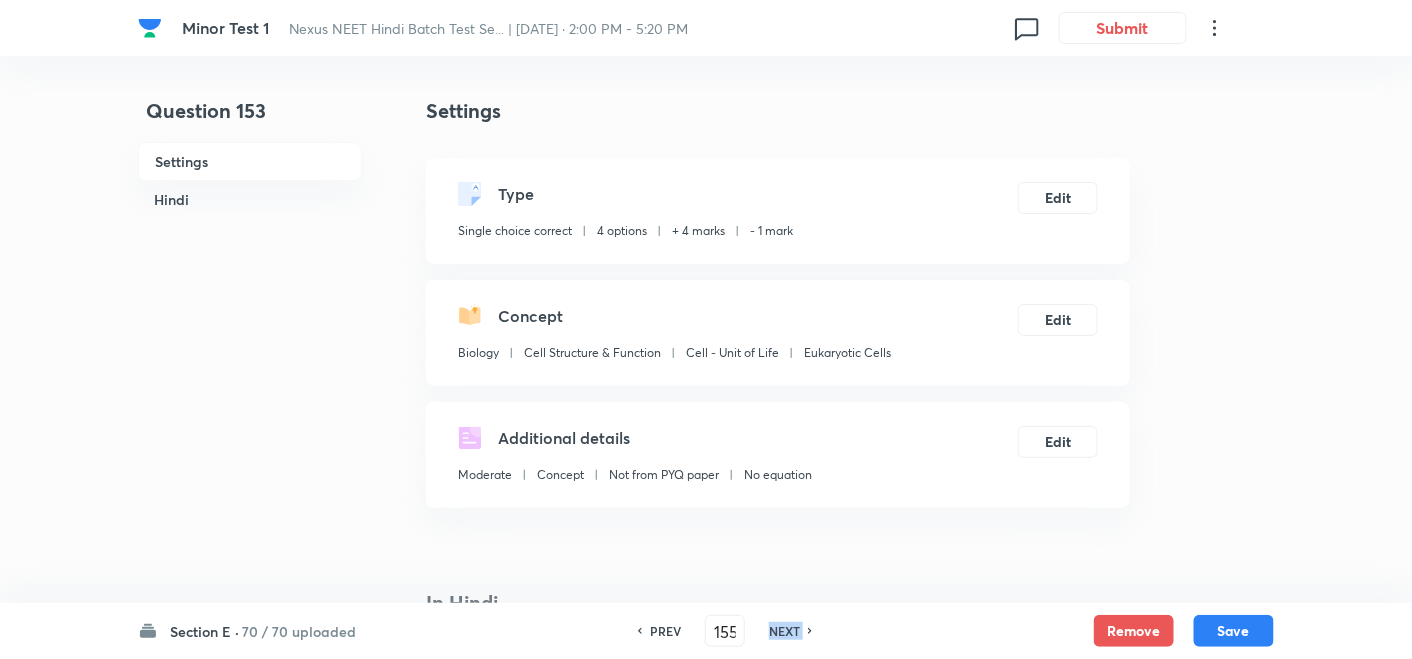 checkbox on "false" 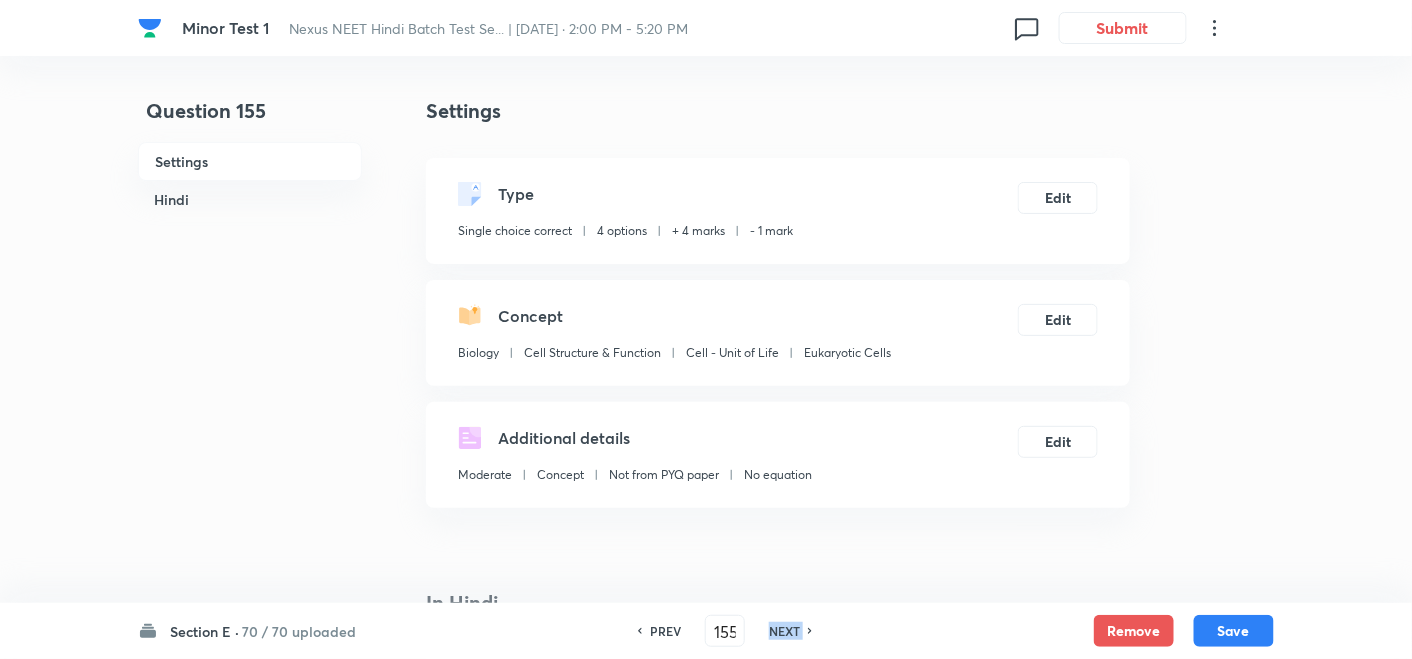 click on "NEXT" at bounding box center [784, 631] 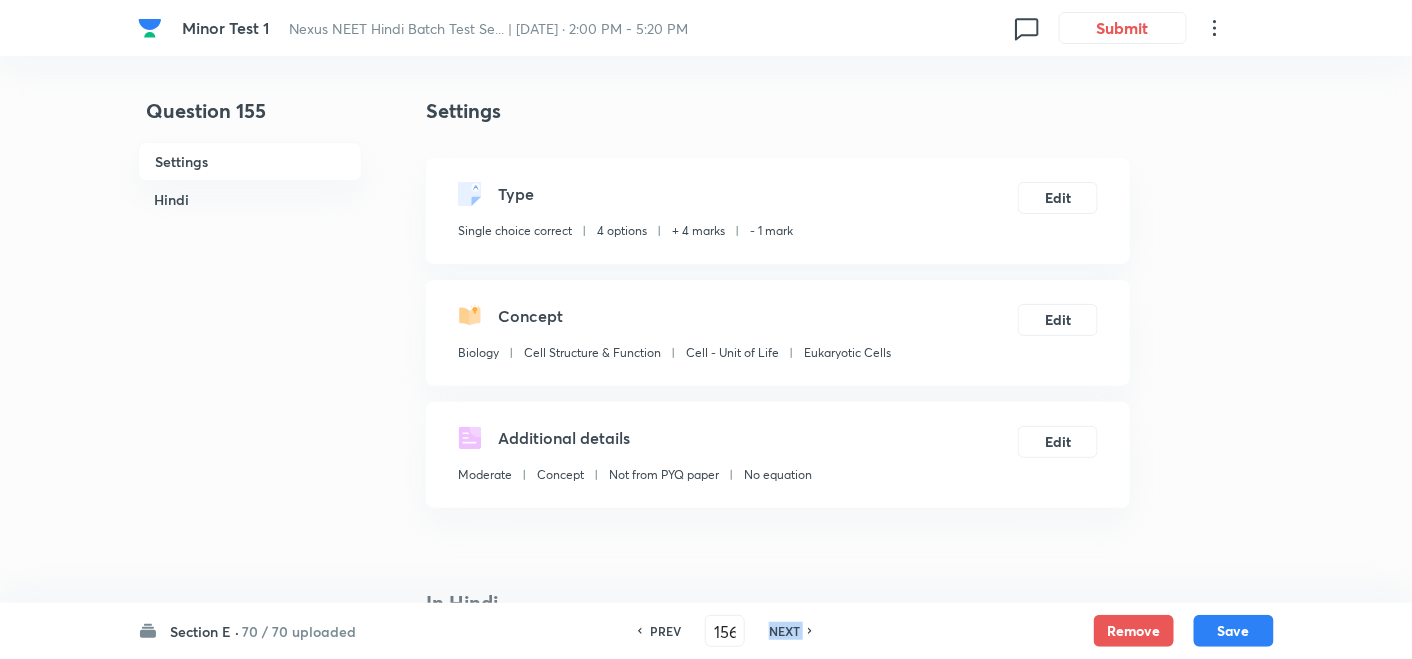 checkbox on "false" 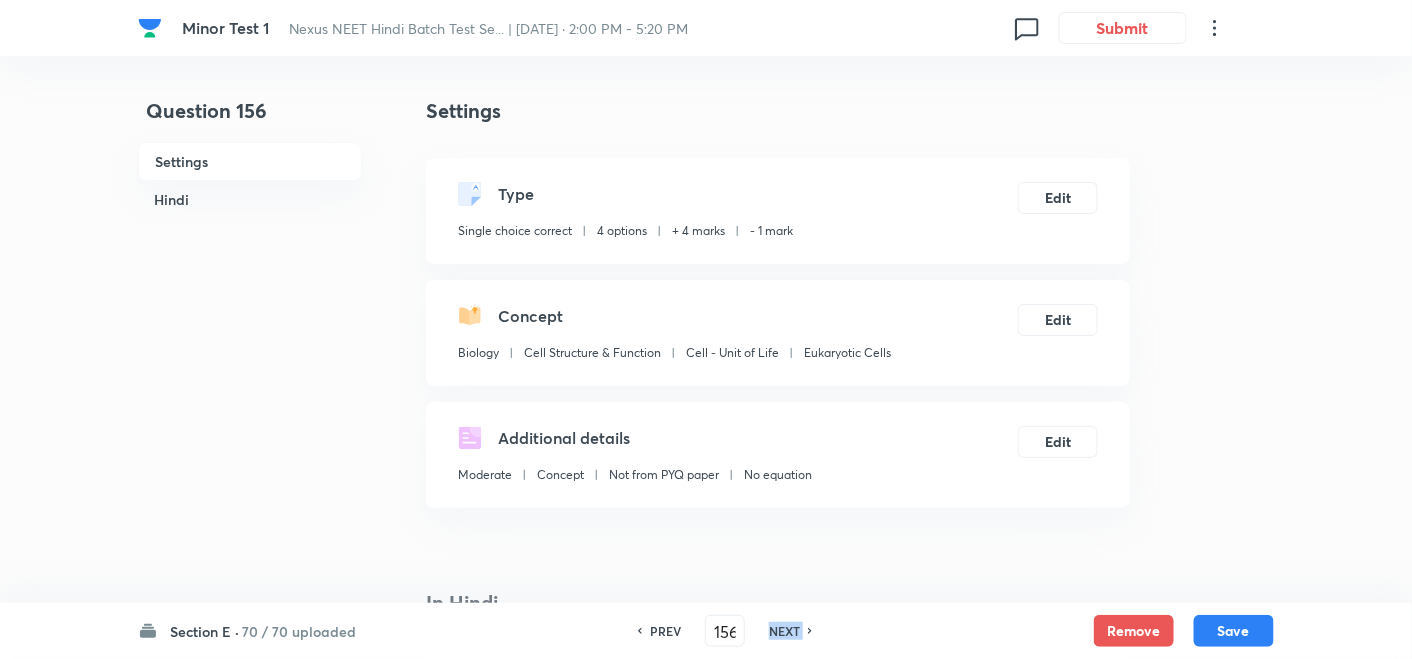 click on "NEXT" at bounding box center [784, 631] 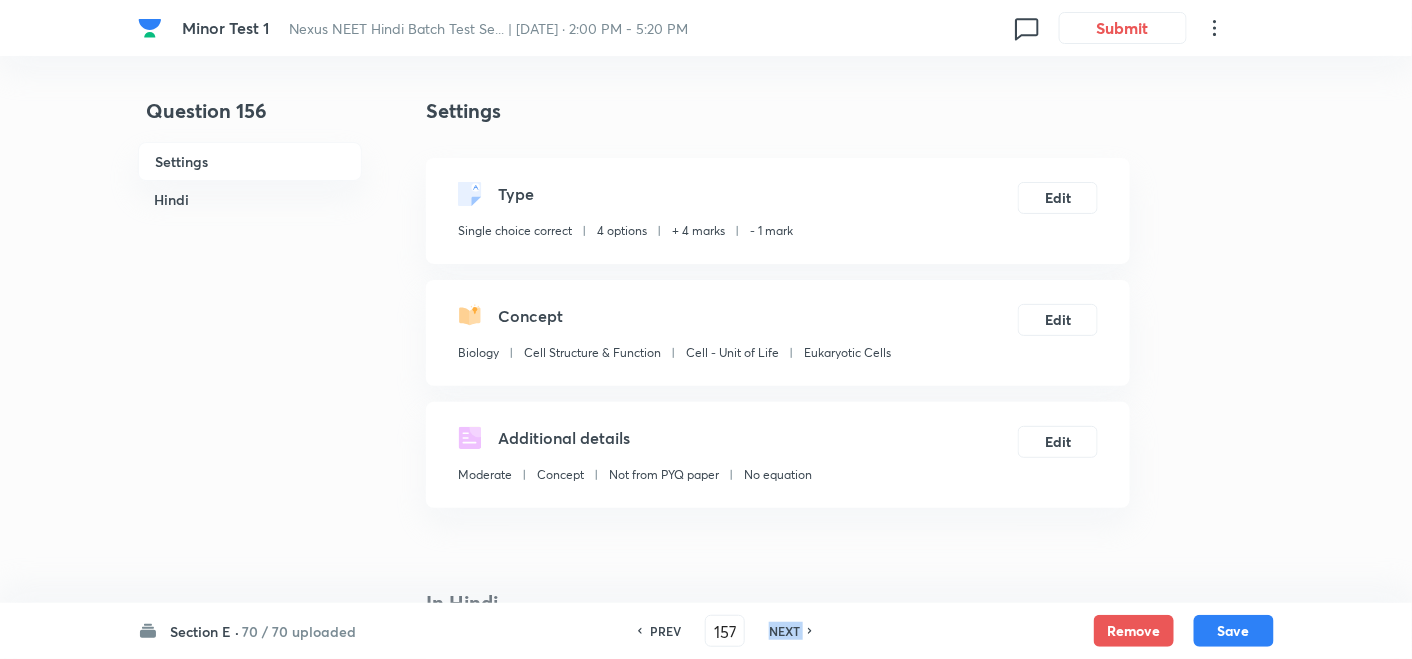 checkbox on "false" 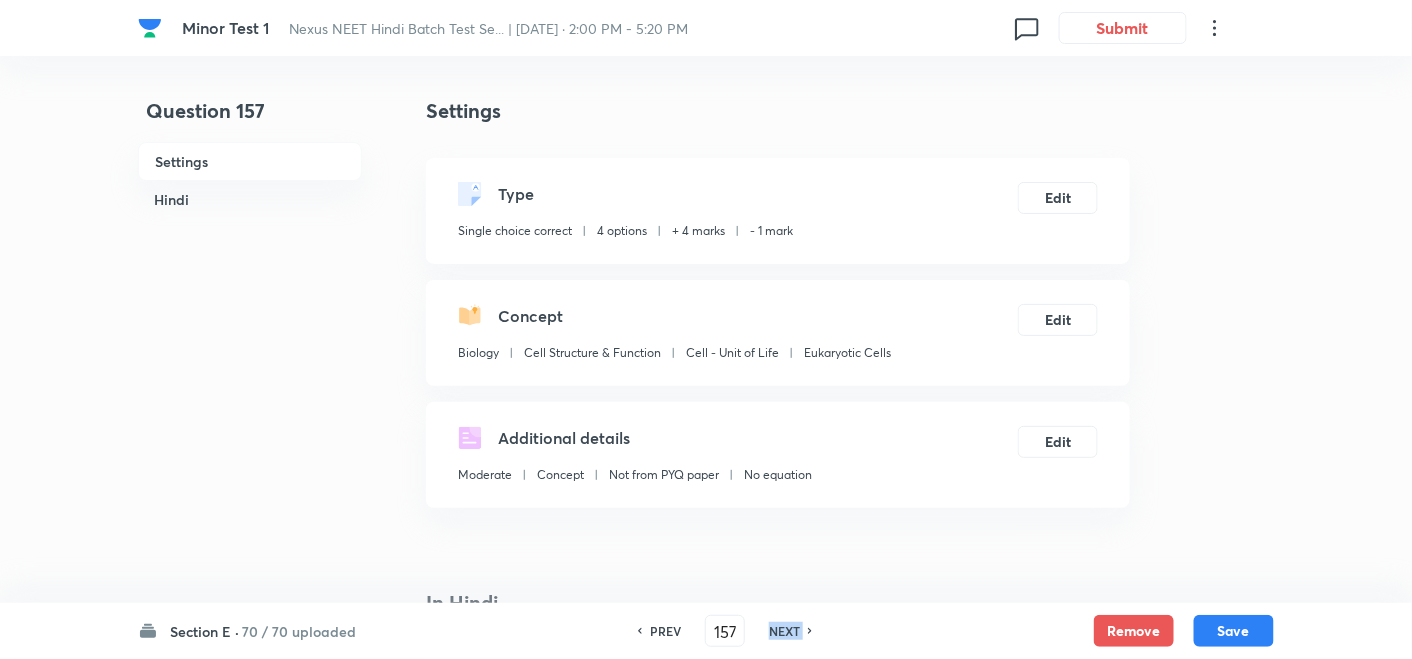 click on "NEXT" at bounding box center (784, 631) 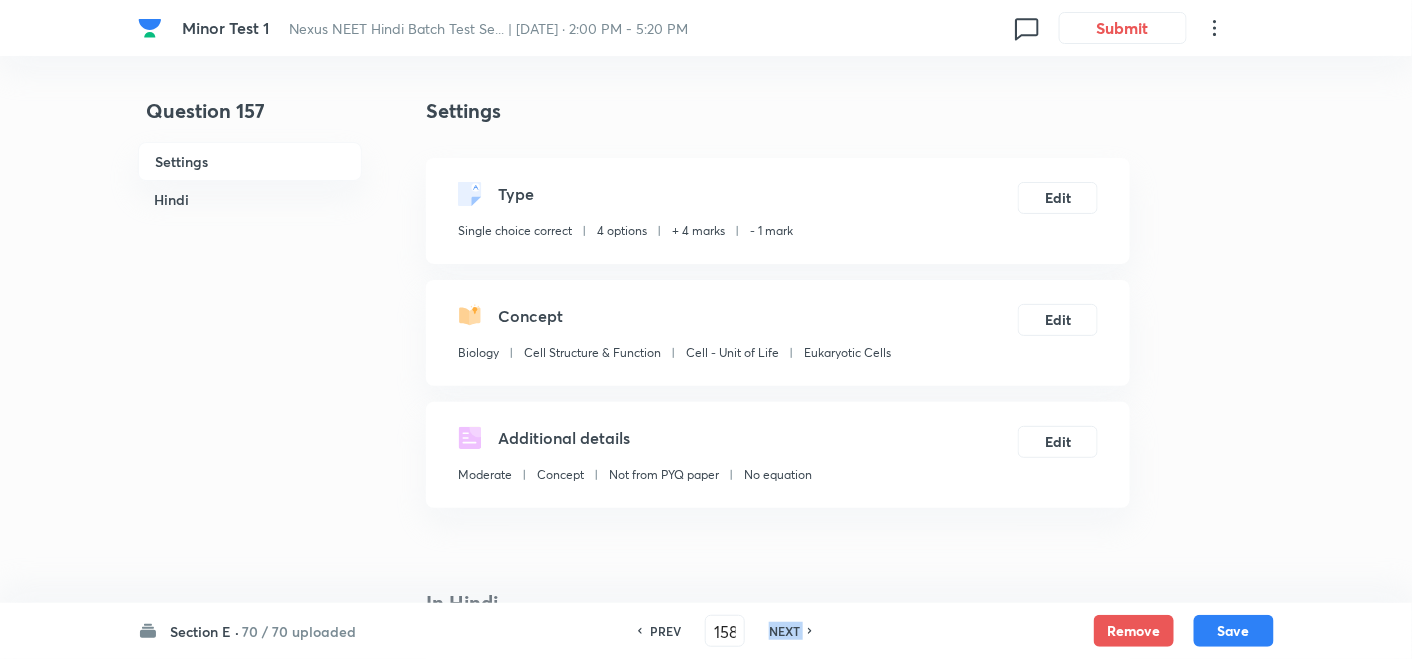 checkbox on "false" 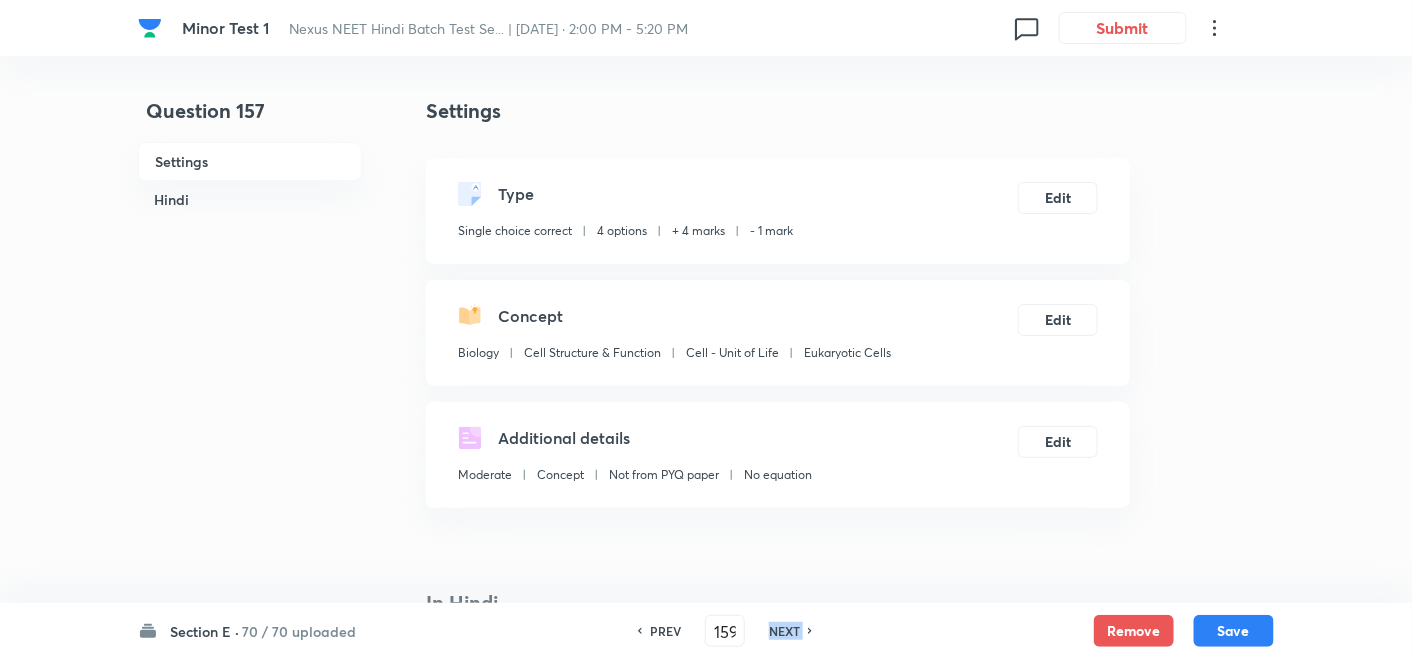 checkbox on "false" 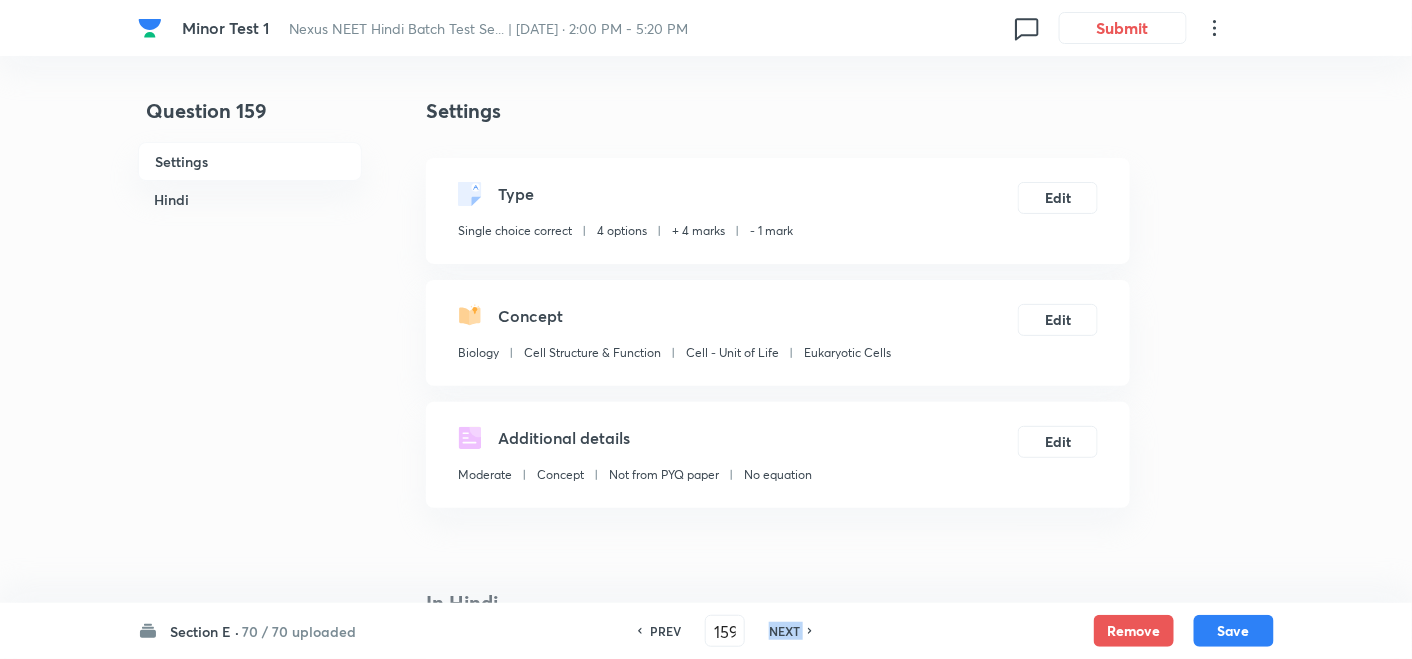checkbox on "true" 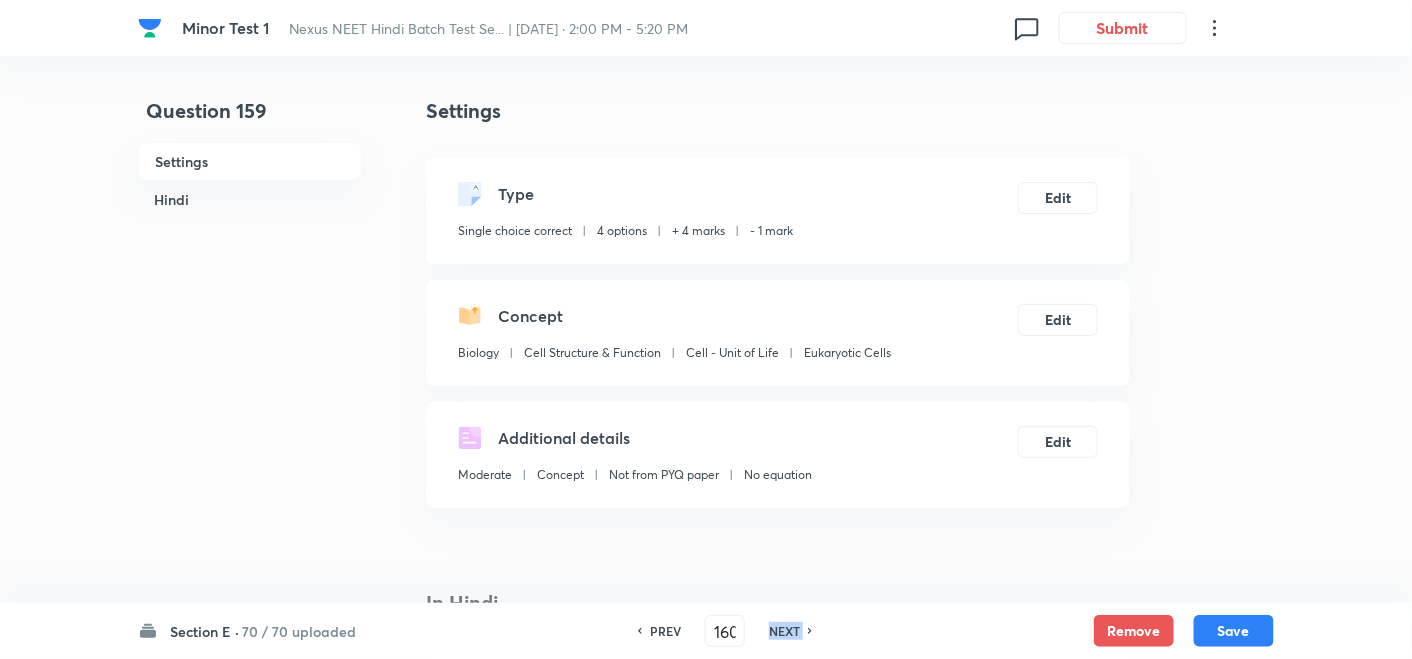 checkbox on "false" 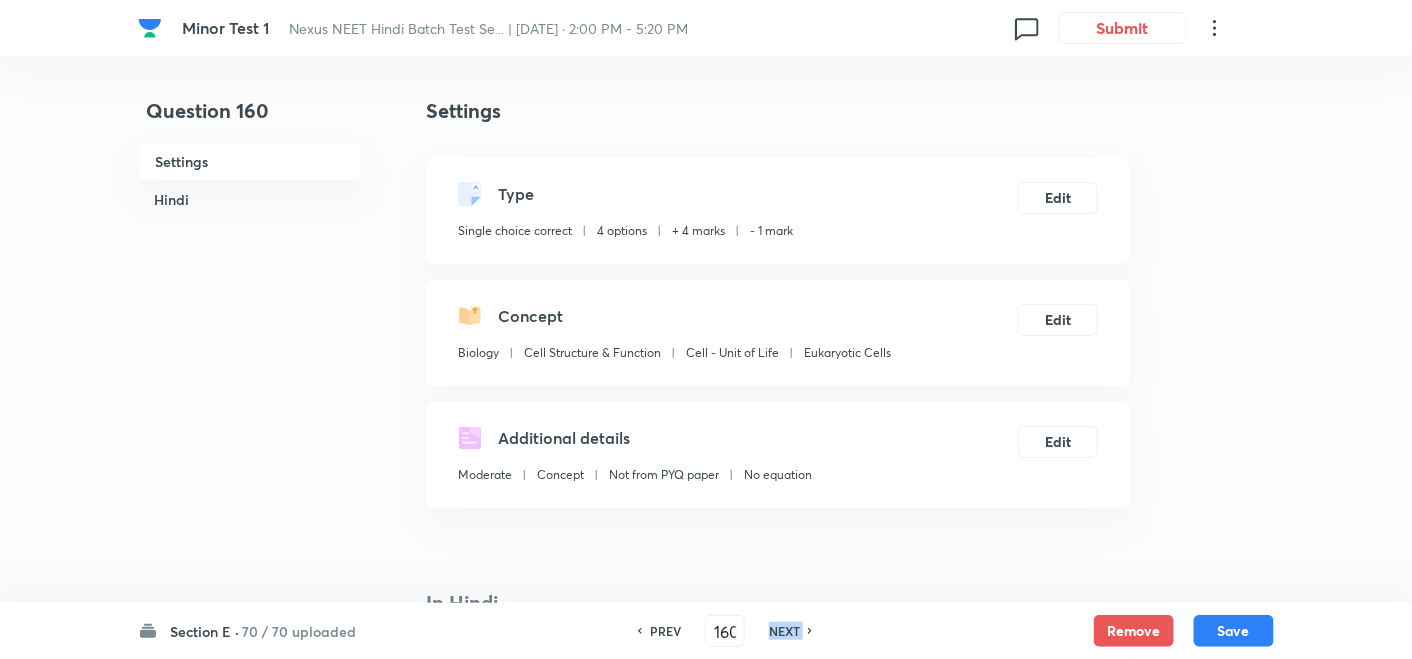 click on "NEXT" at bounding box center (784, 631) 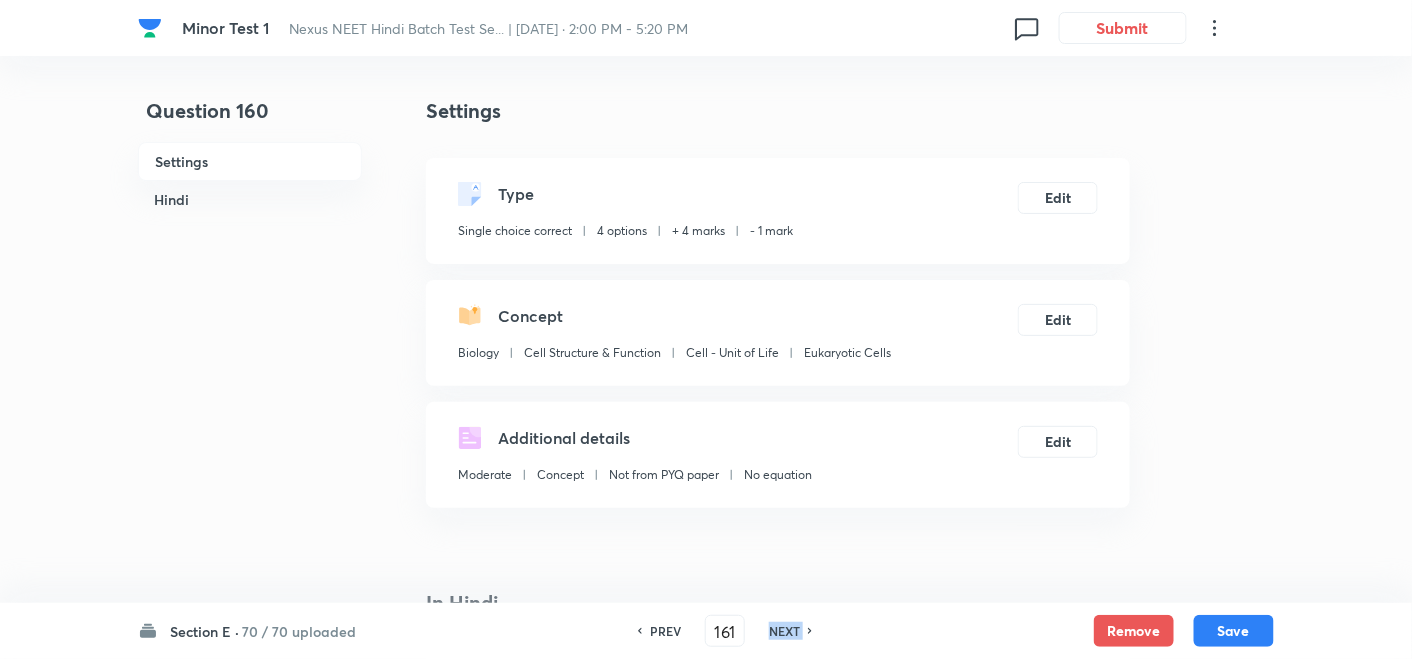checkbox on "true" 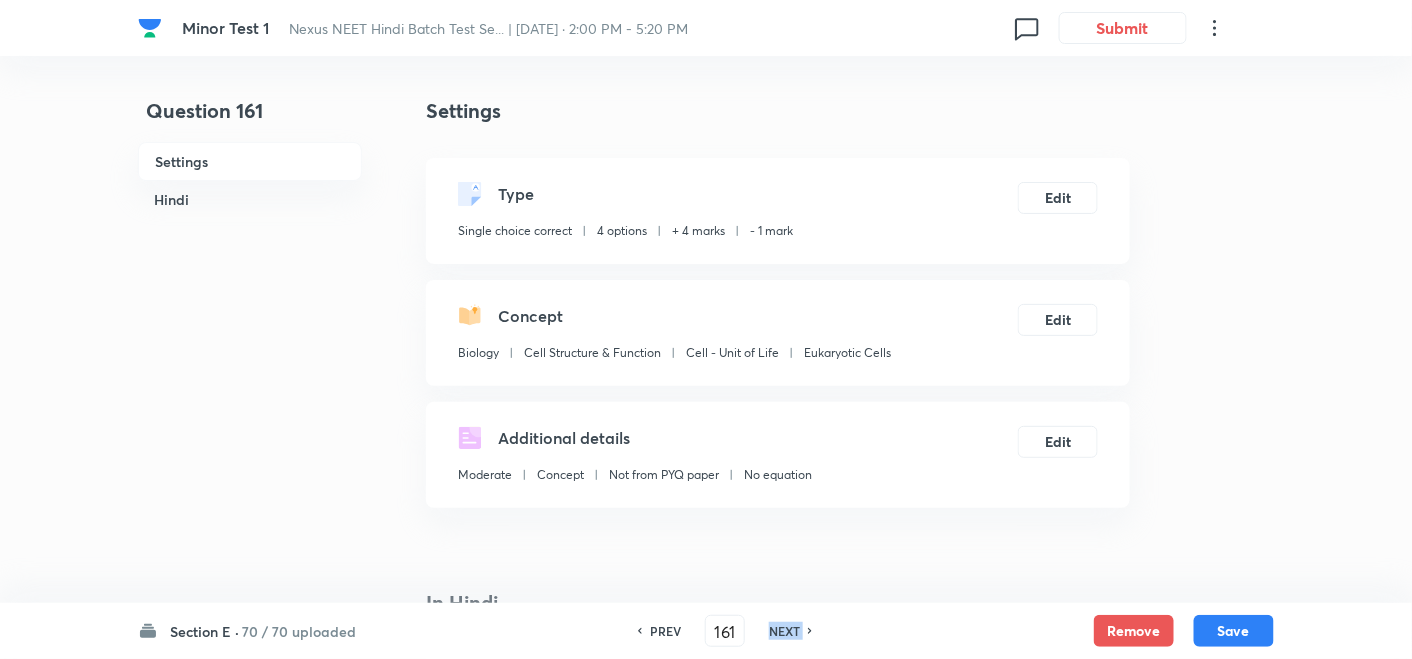 click on "NEXT" at bounding box center (784, 631) 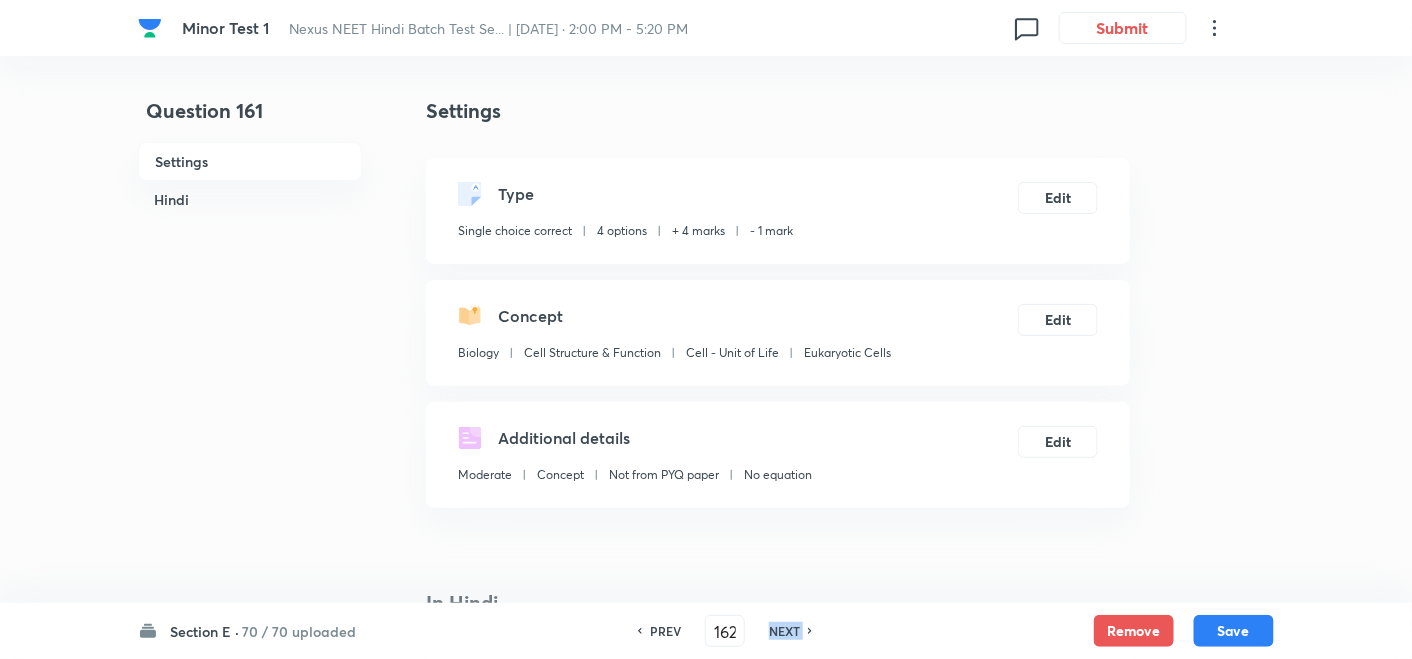 checkbox on "false" 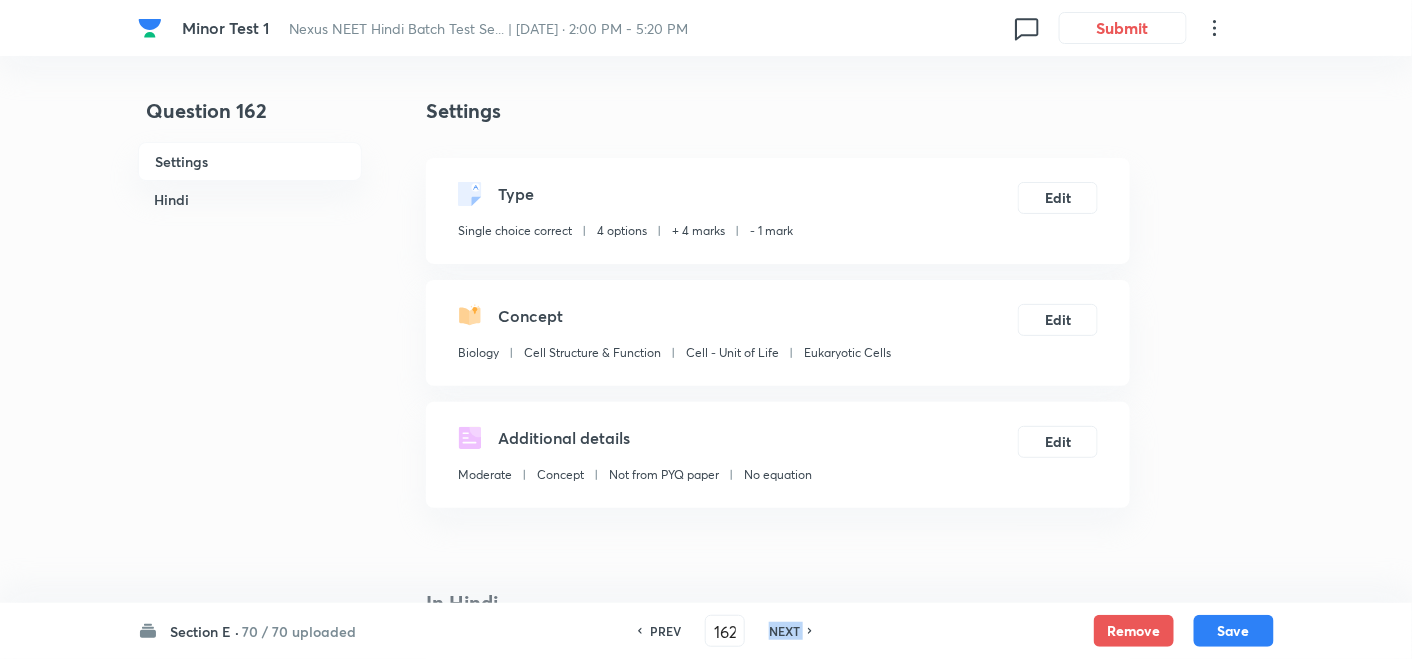 click on "NEXT" at bounding box center (784, 631) 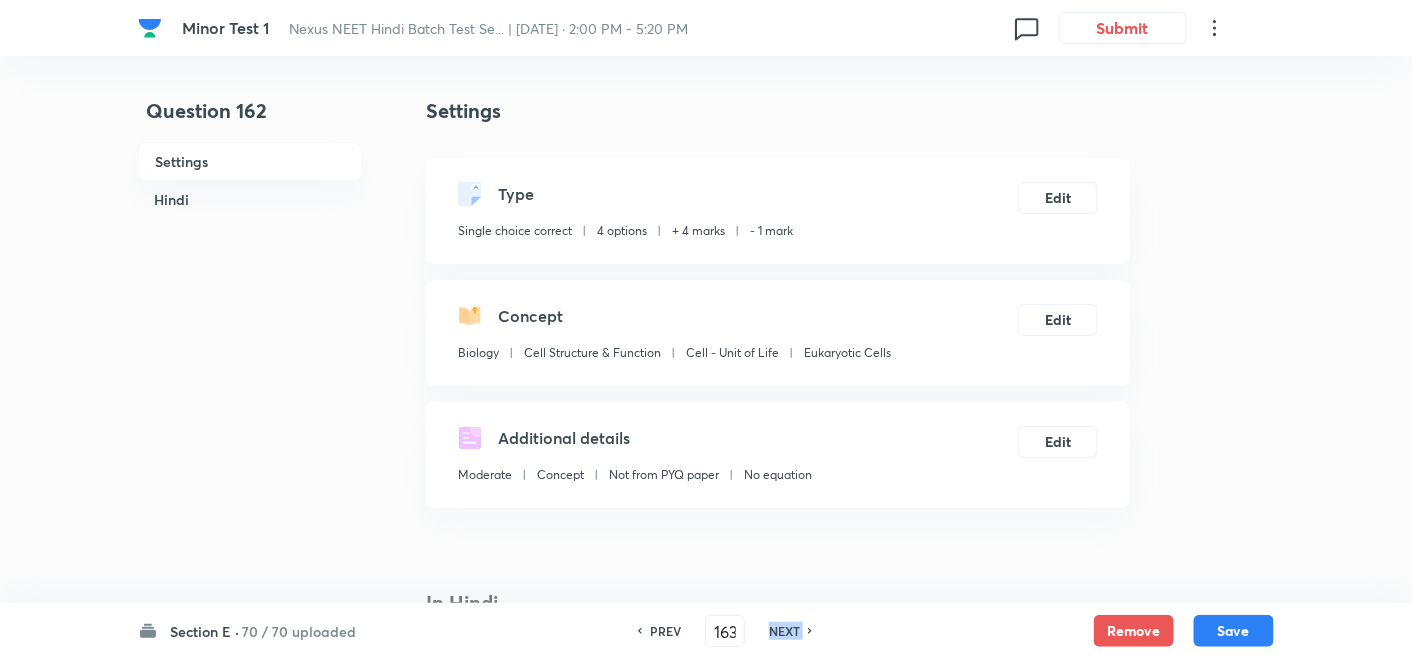 checkbox on "false" 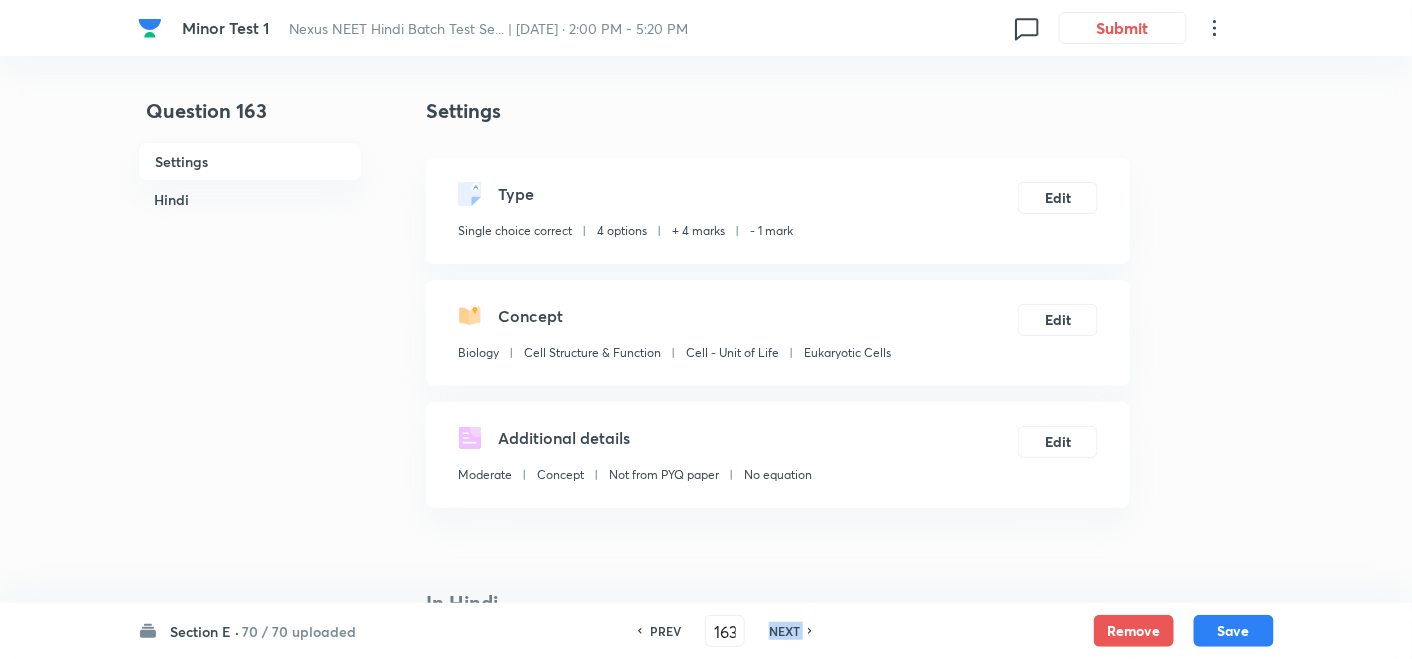 click on "NEXT" at bounding box center (784, 631) 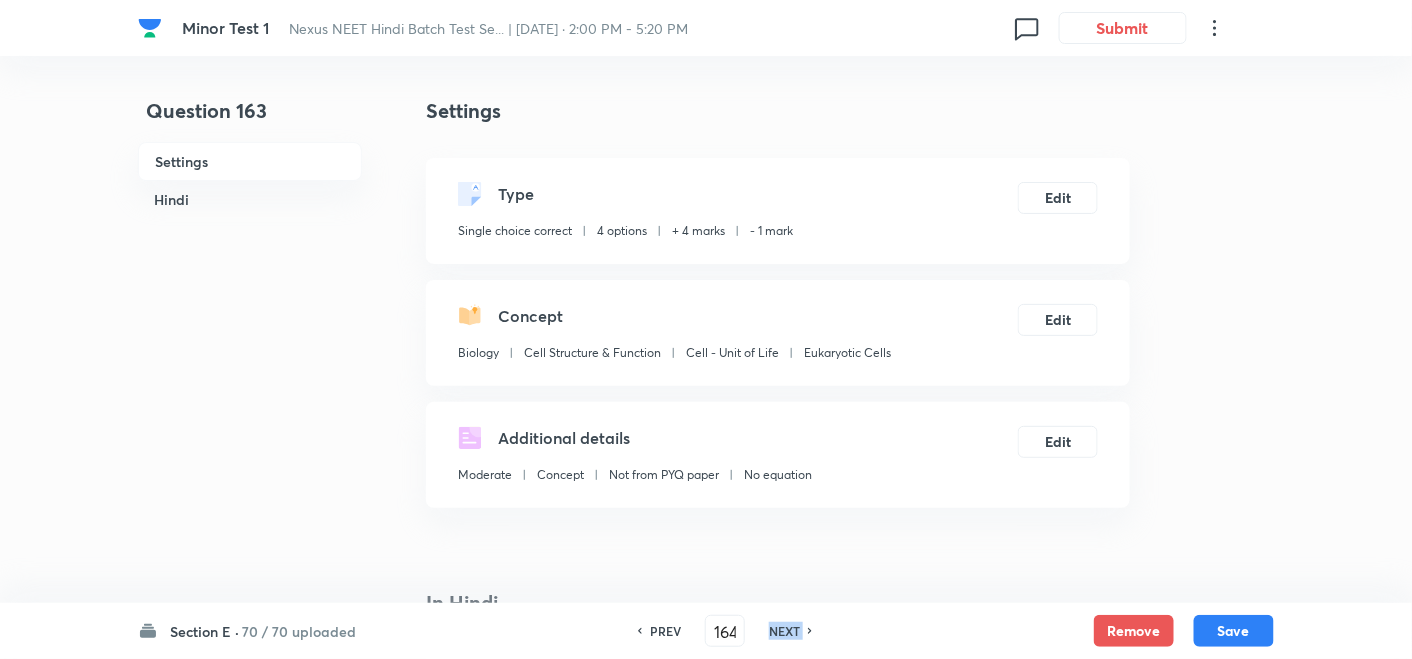 checkbox on "false" 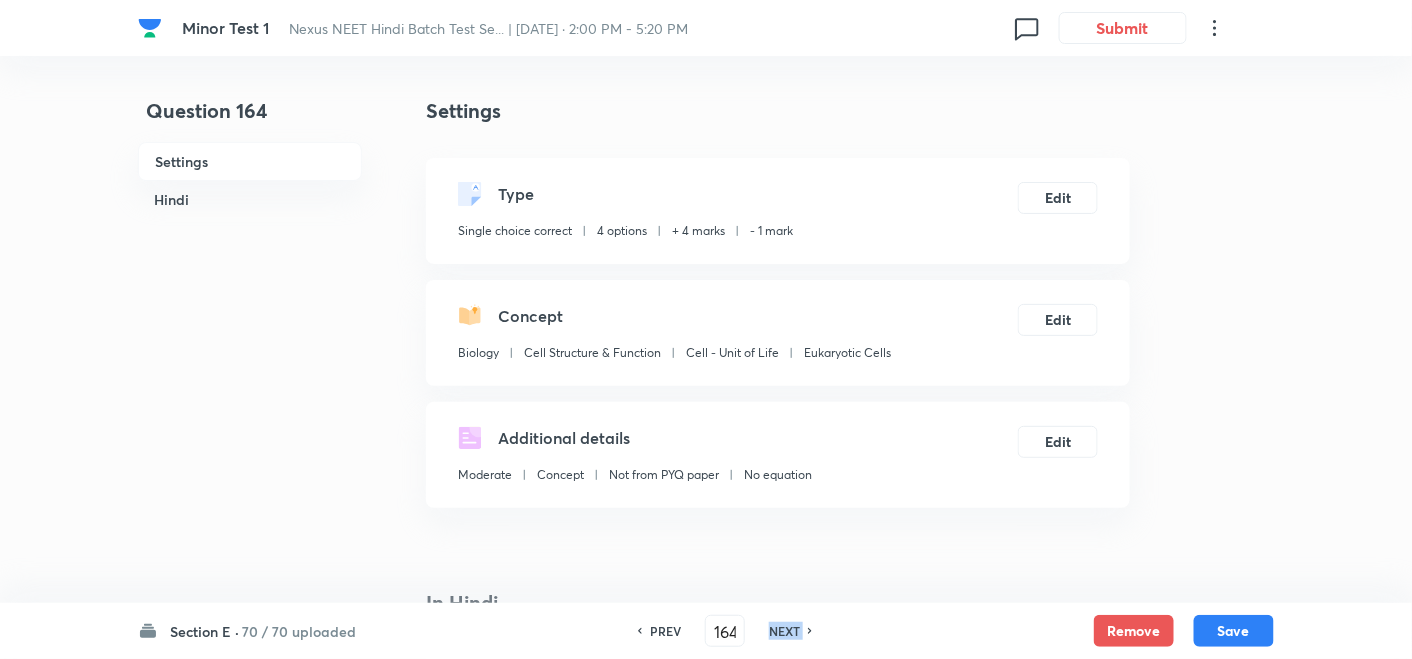 click on "NEXT" at bounding box center [784, 631] 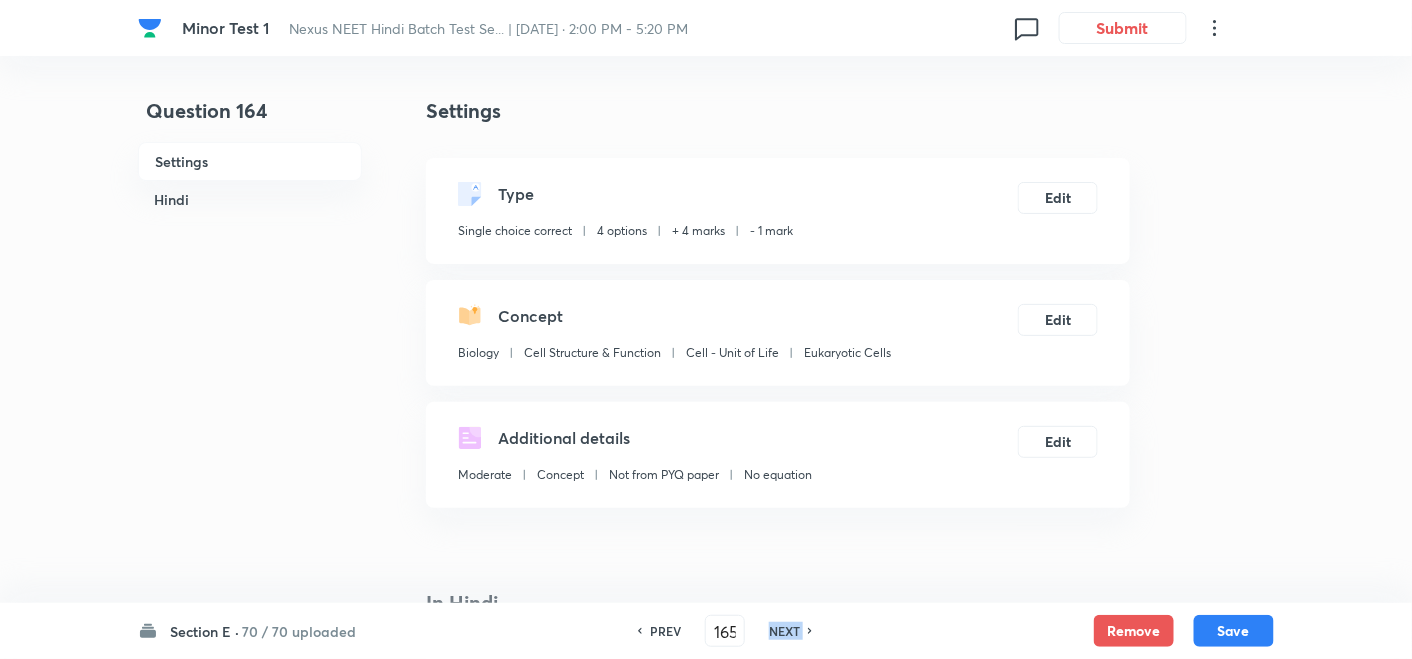 checkbox on "true" 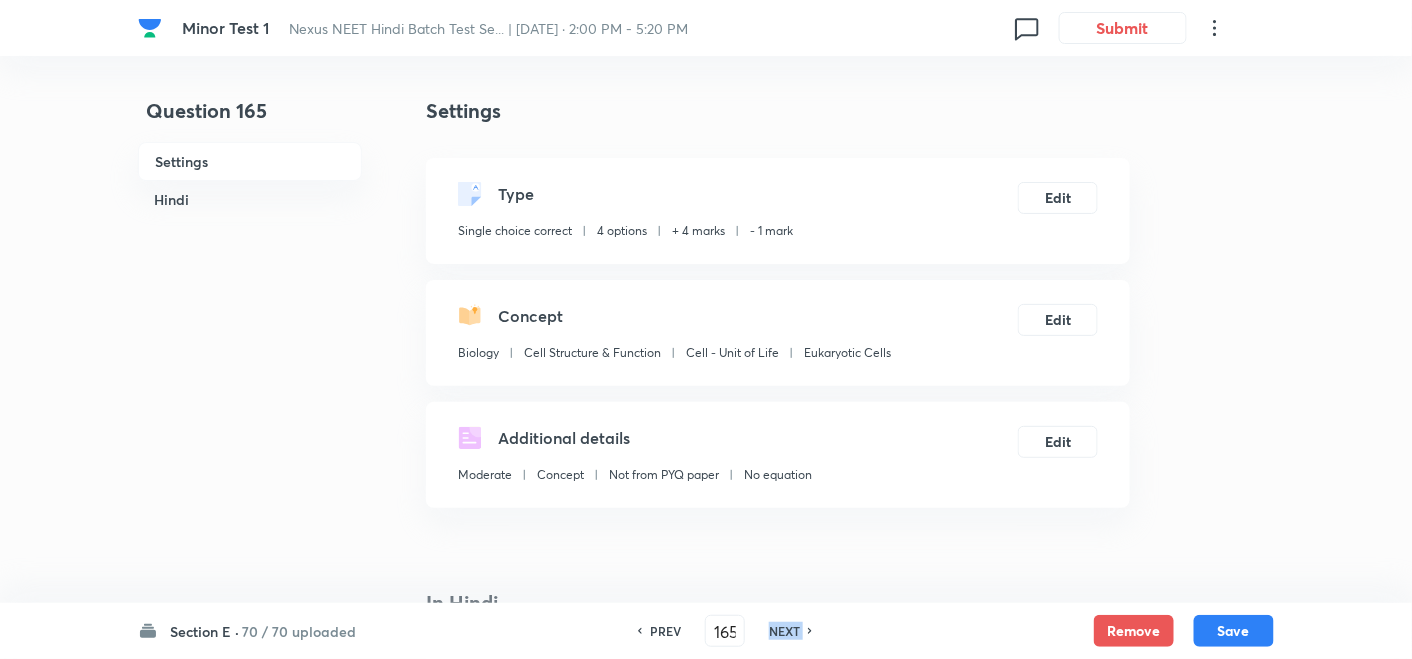 click on "NEXT" at bounding box center [784, 631] 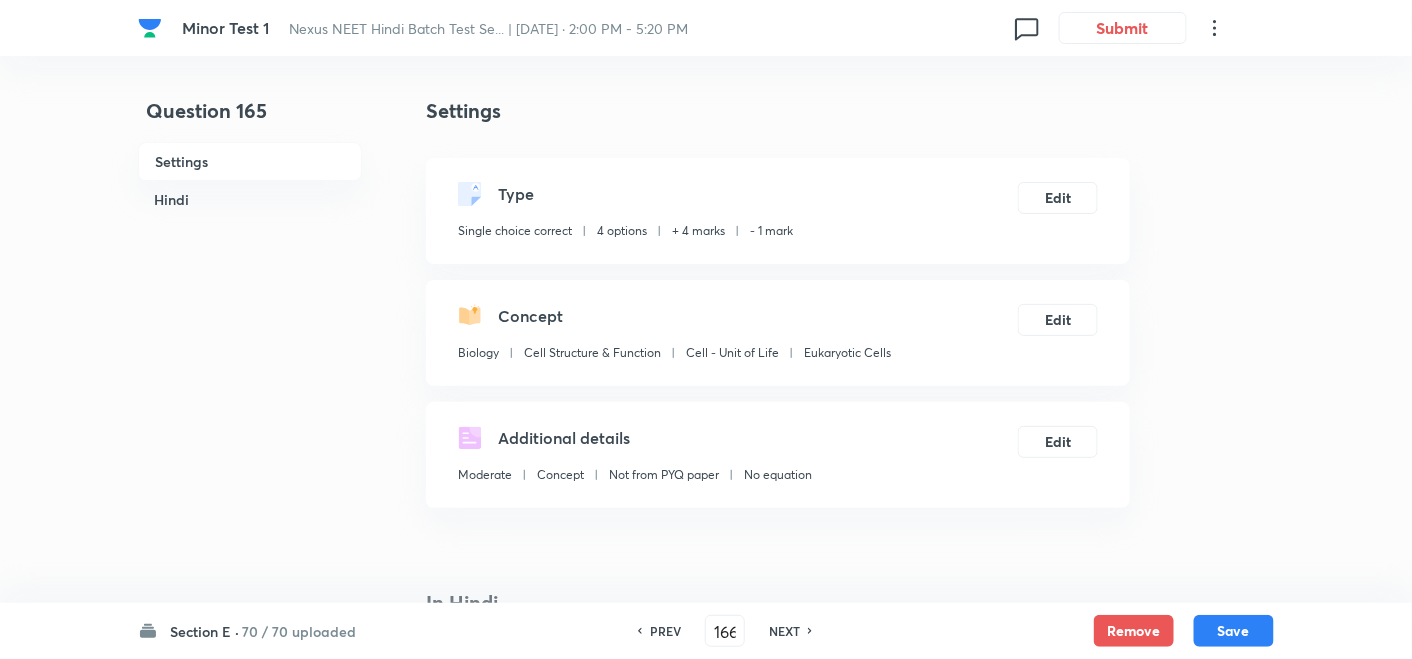 checkbox on "true" 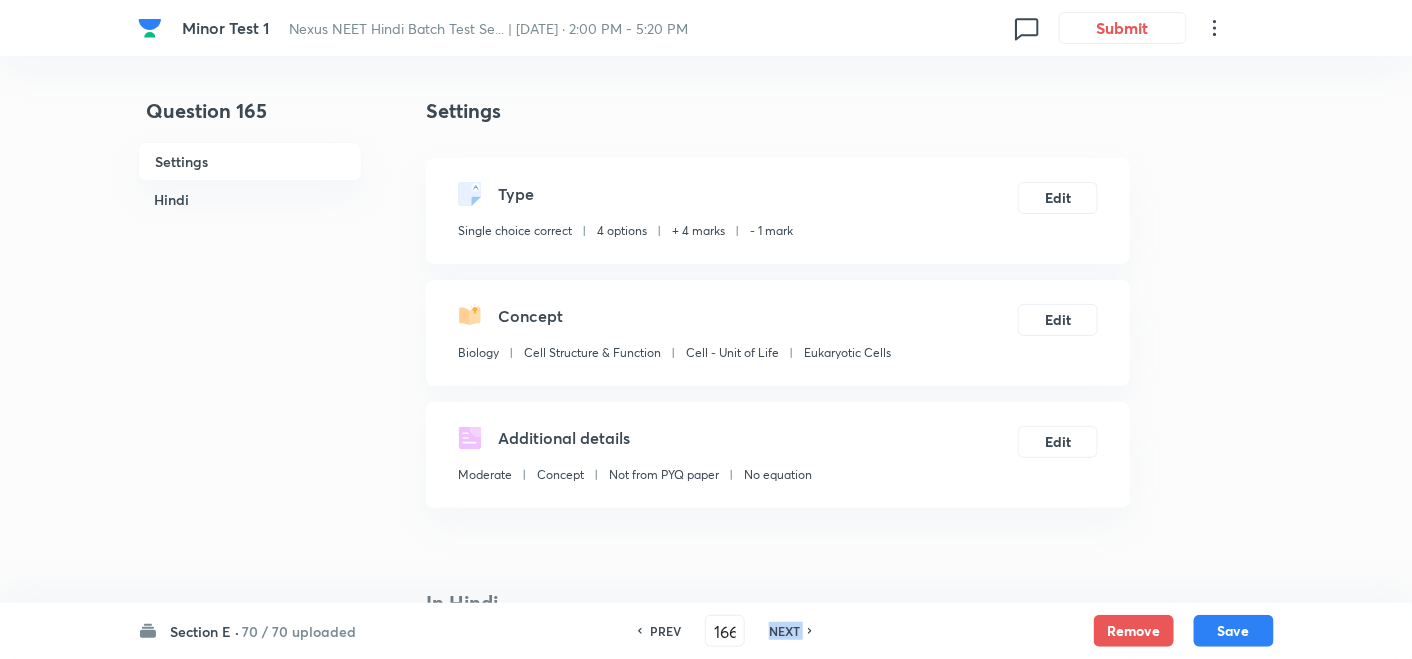 click on "NEXT" at bounding box center (784, 631) 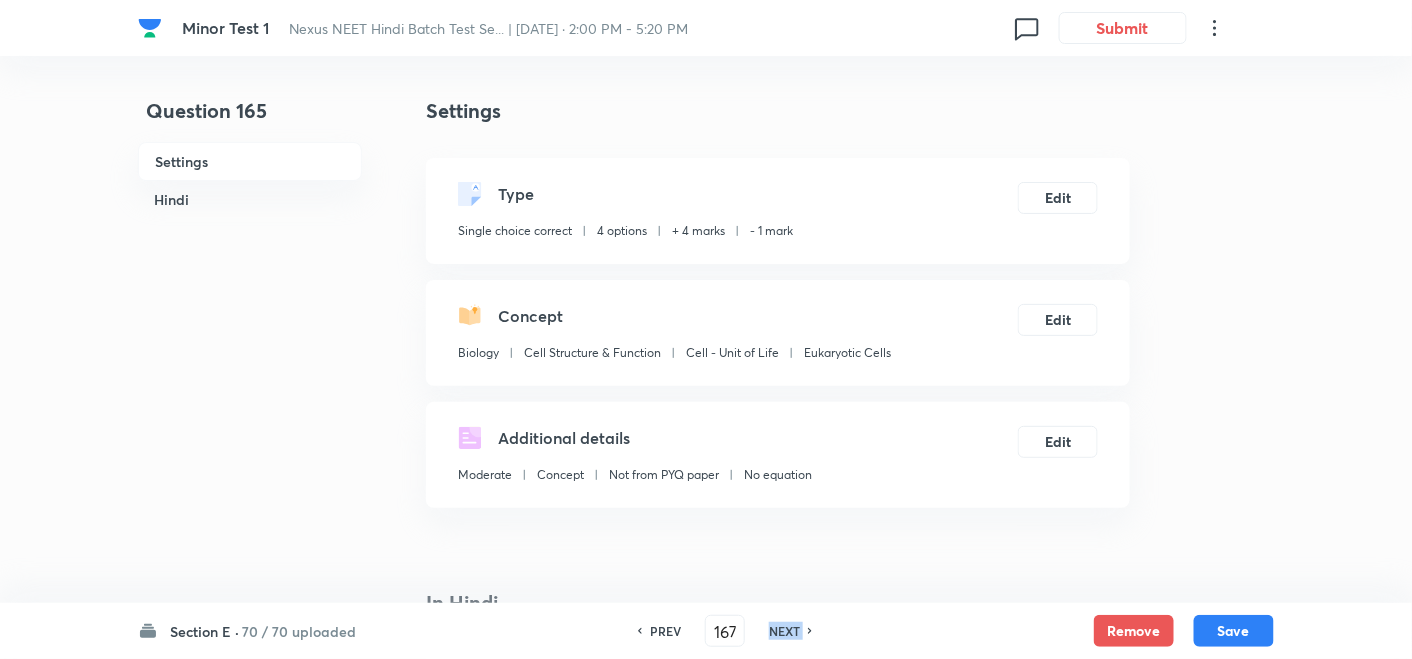 checkbox on "false" 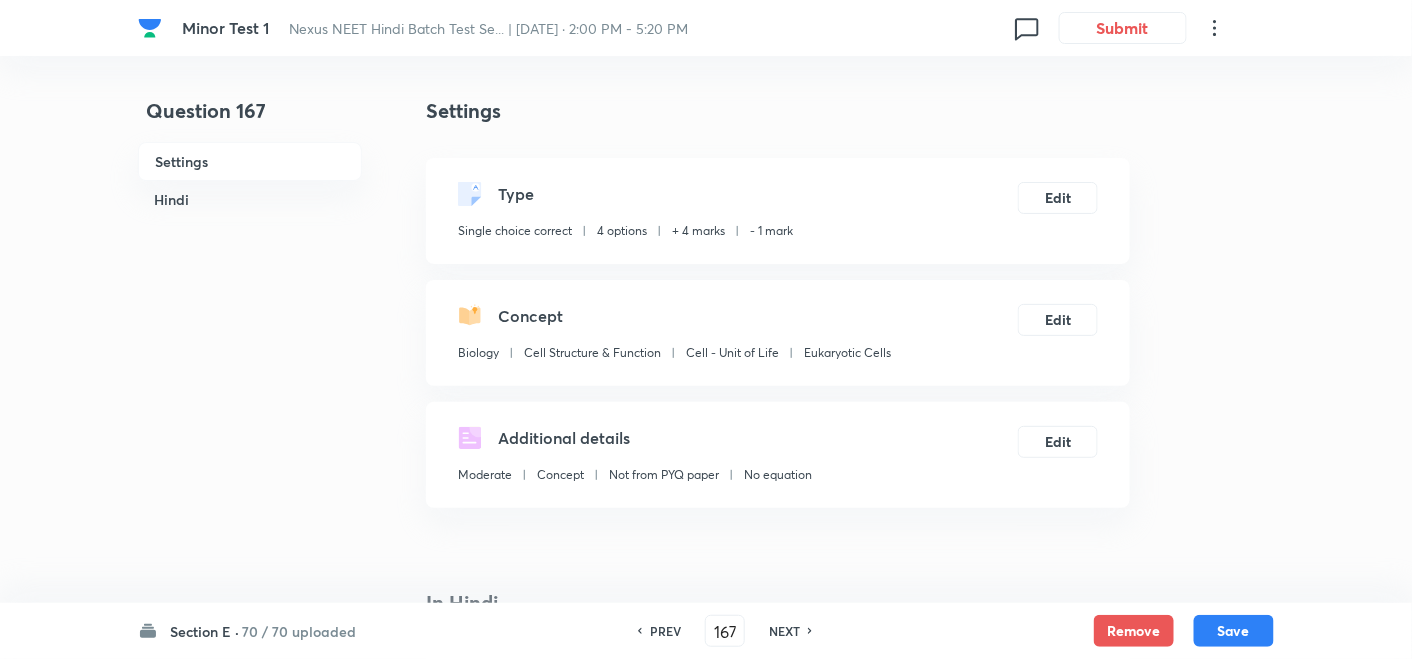 checkbox on "true" 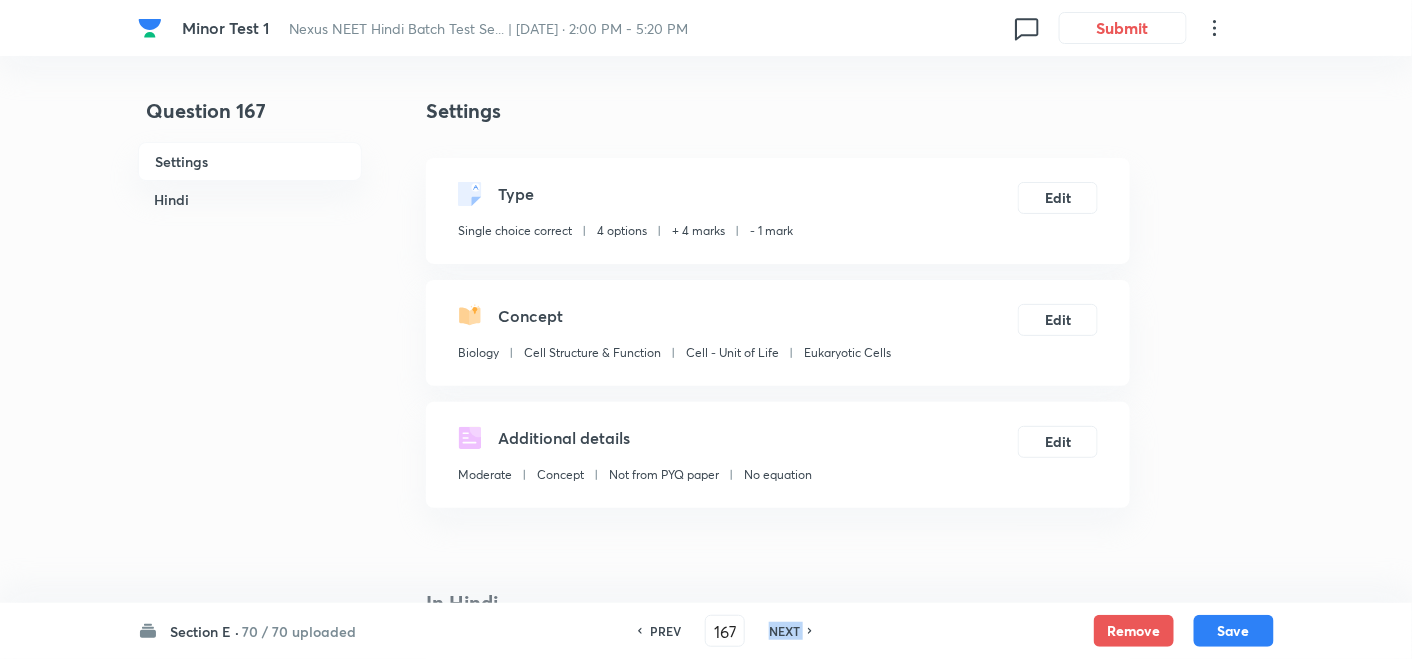 click on "NEXT" at bounding box center (784, 631) 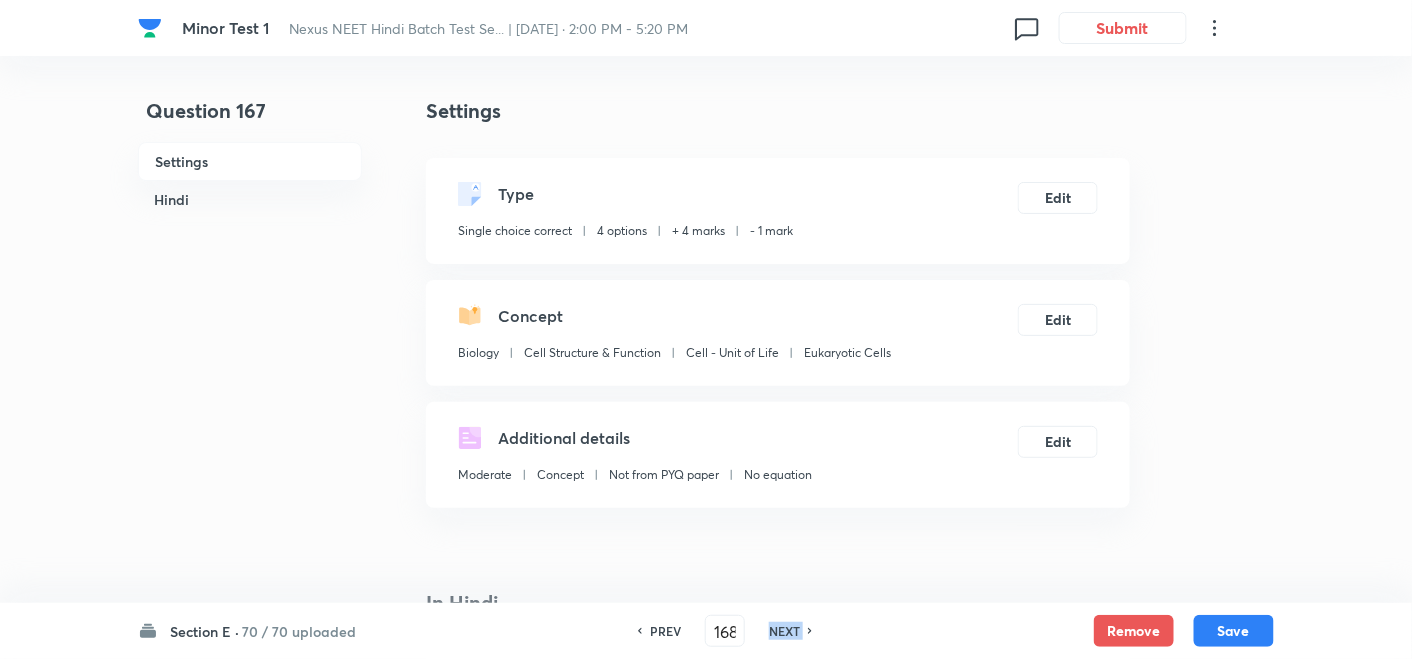 checkbox on "true" 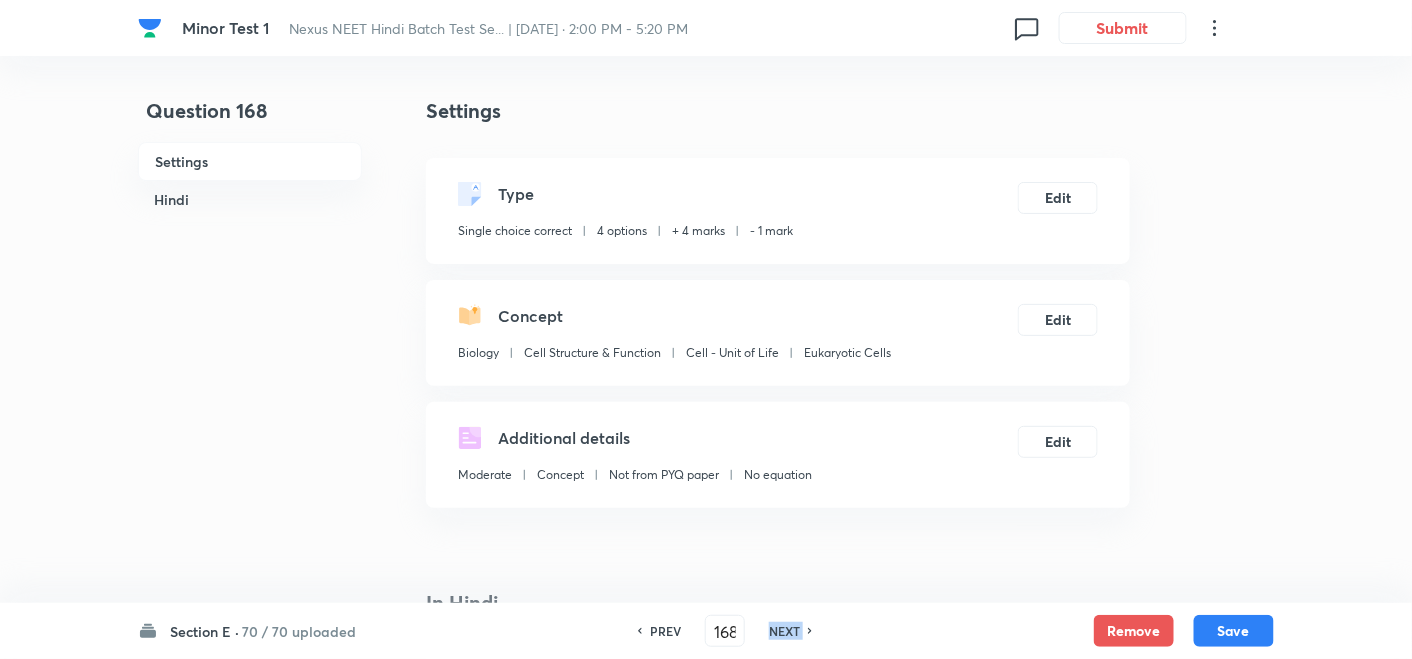 click on "NEXT" at bounding box center (784, 631) 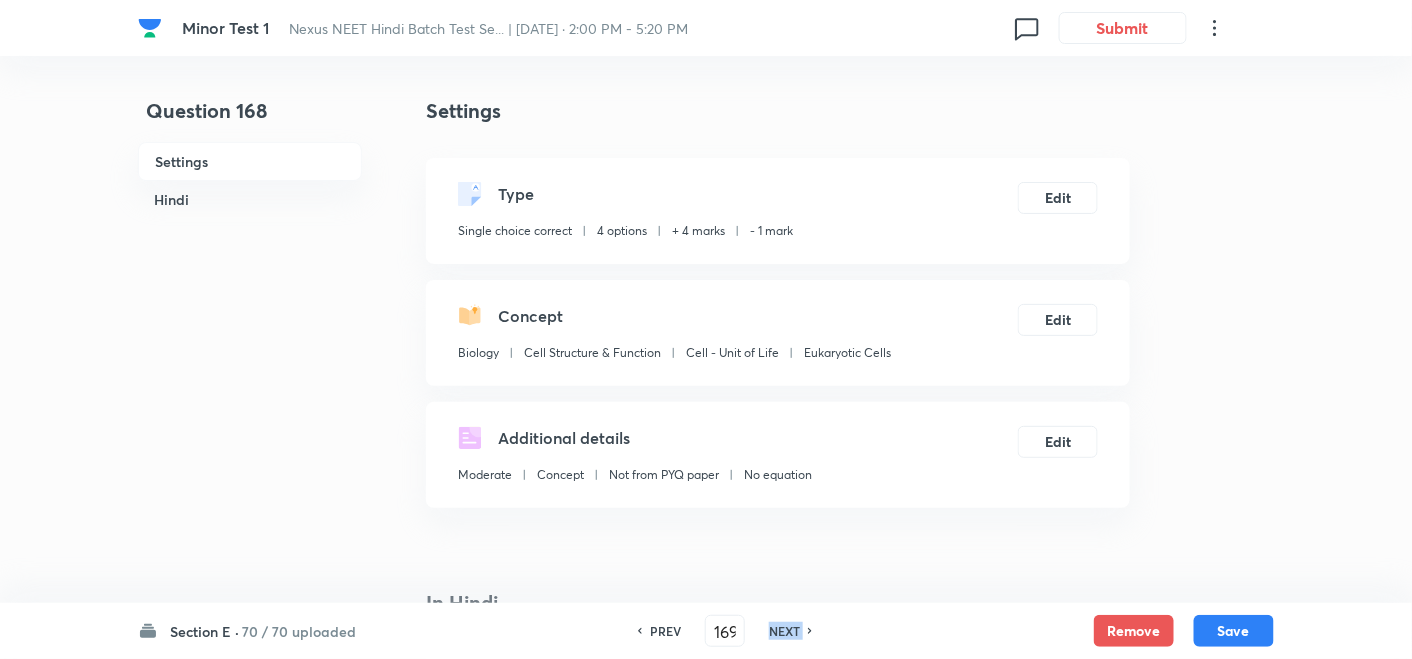 checkbox on "false" 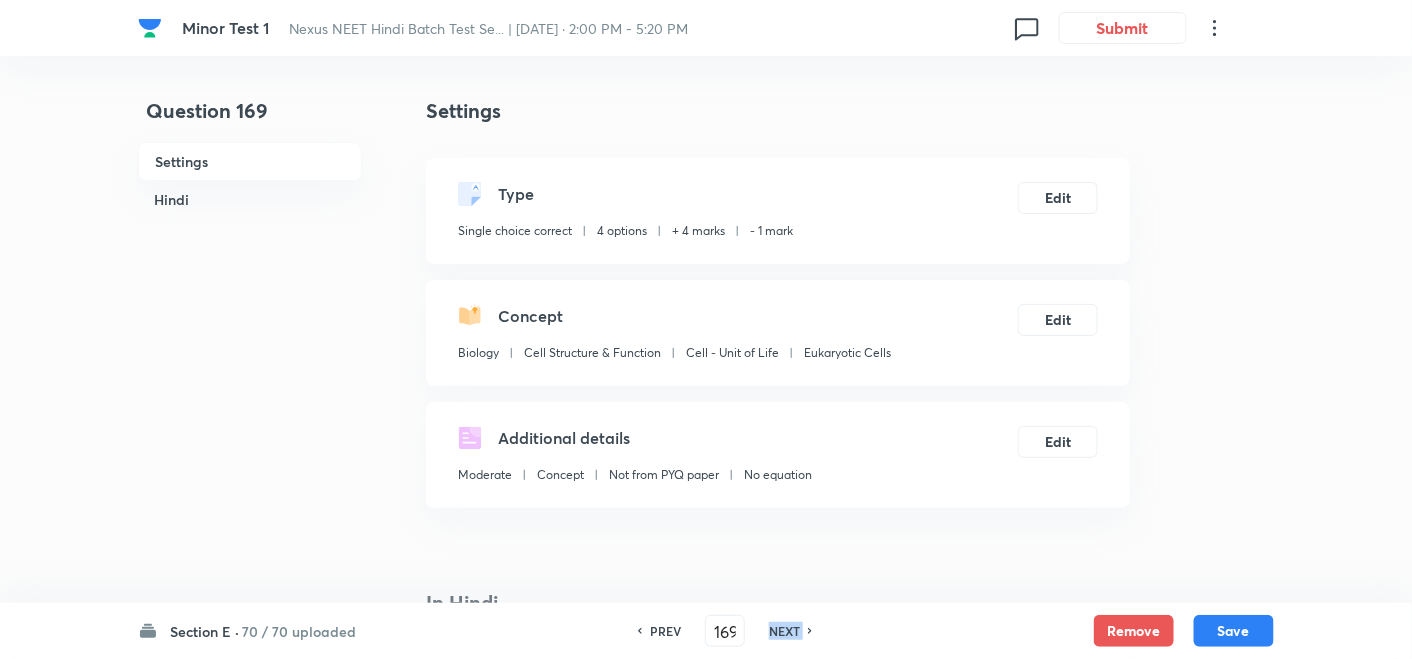 click on "NEXT" at bounding box center [784, 631] 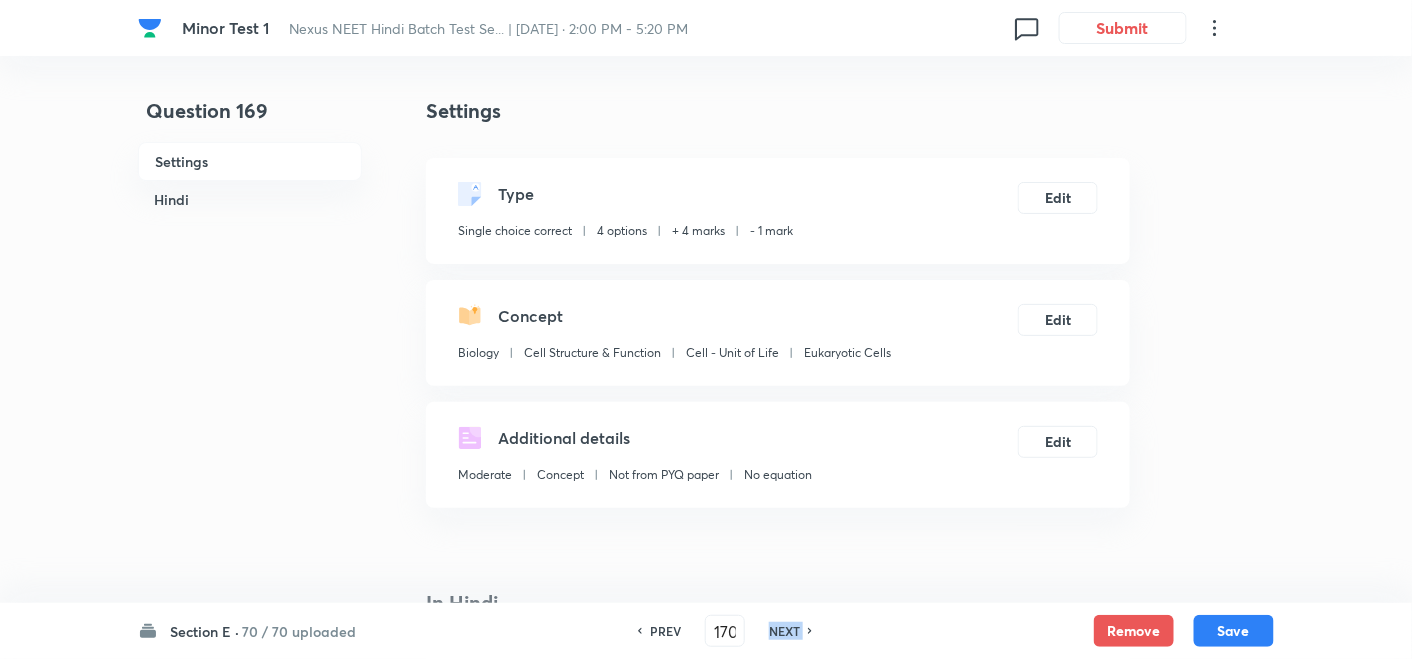 checkbox on "true" 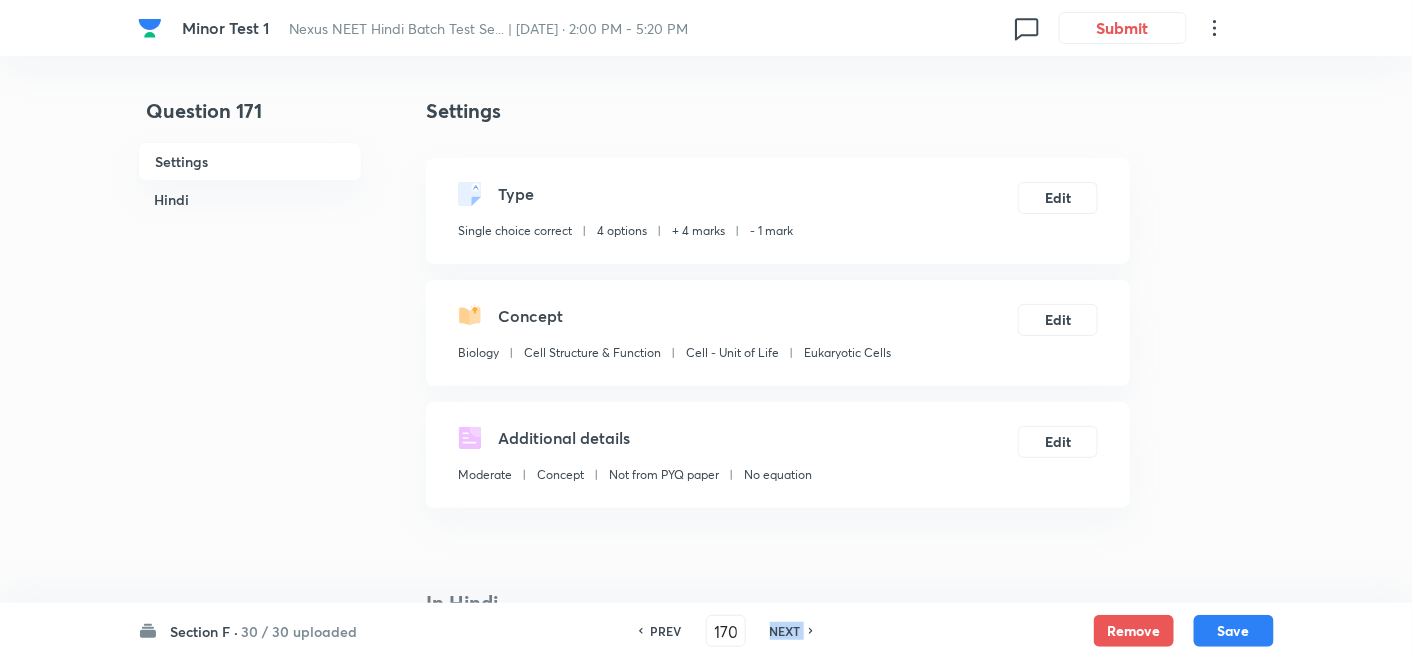 type on "171" 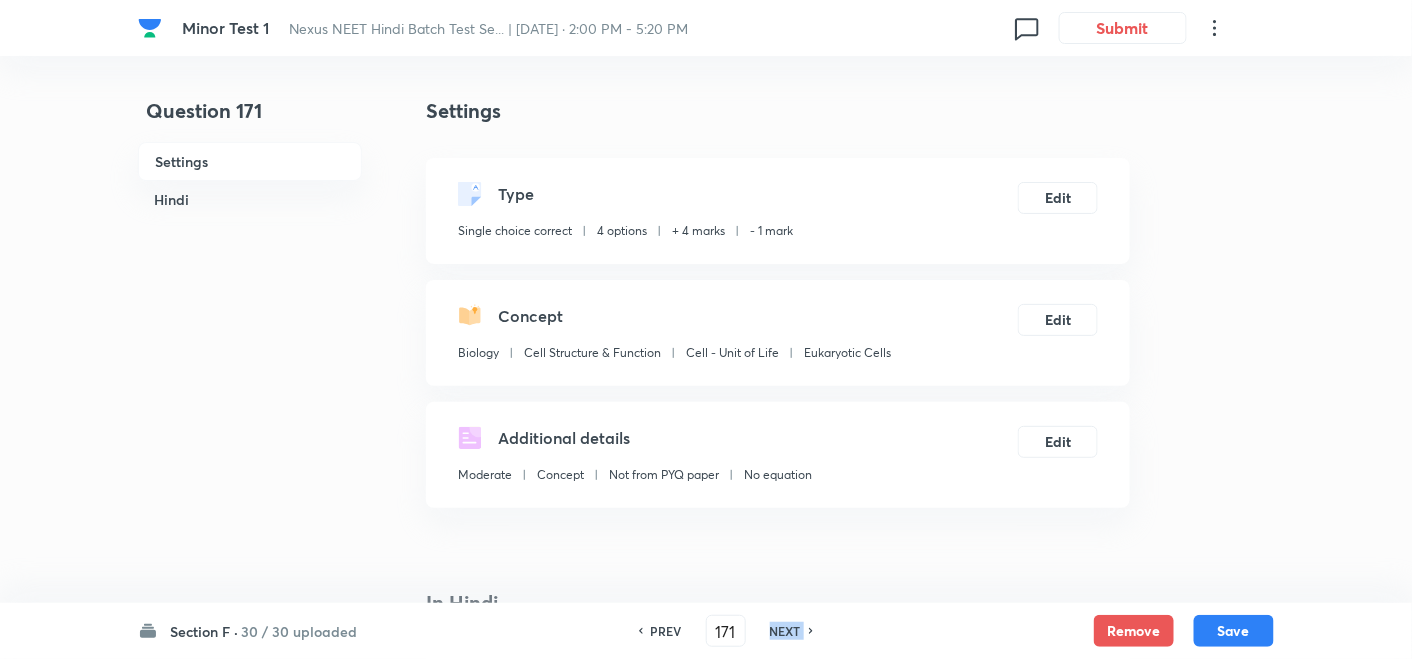 checkbox on "false" 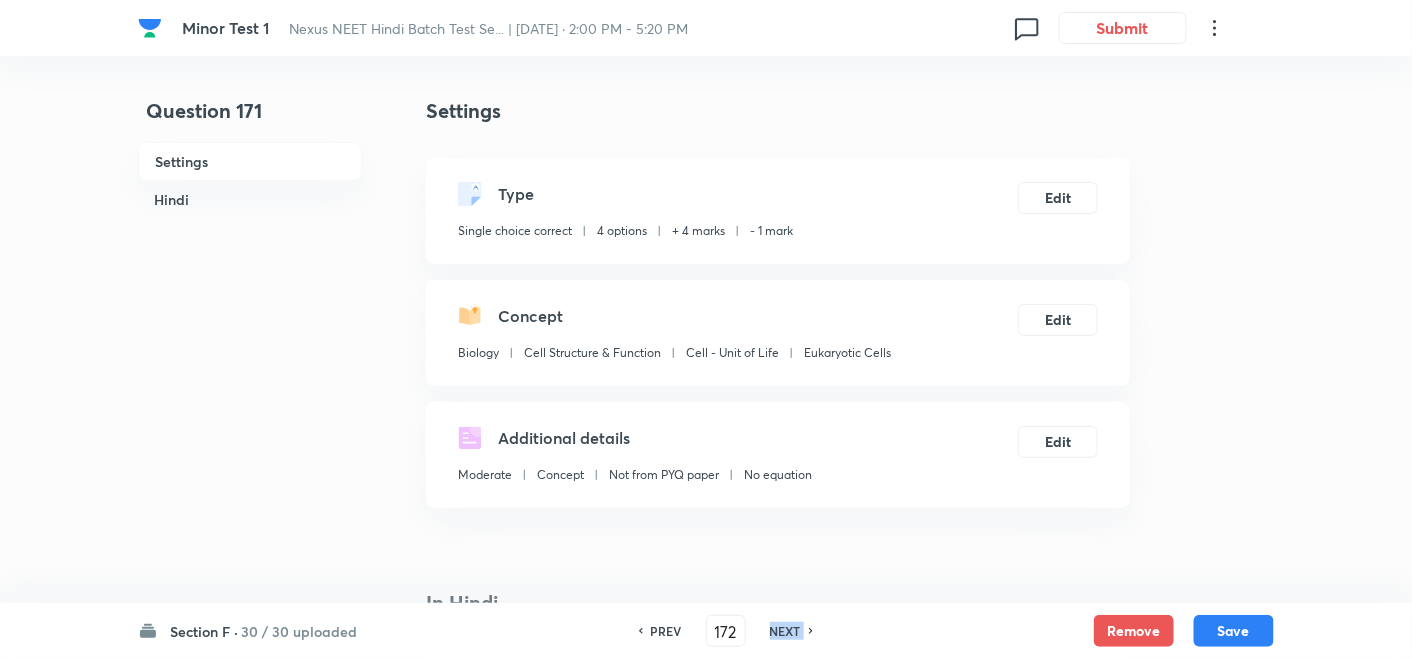 checkbox on "true" 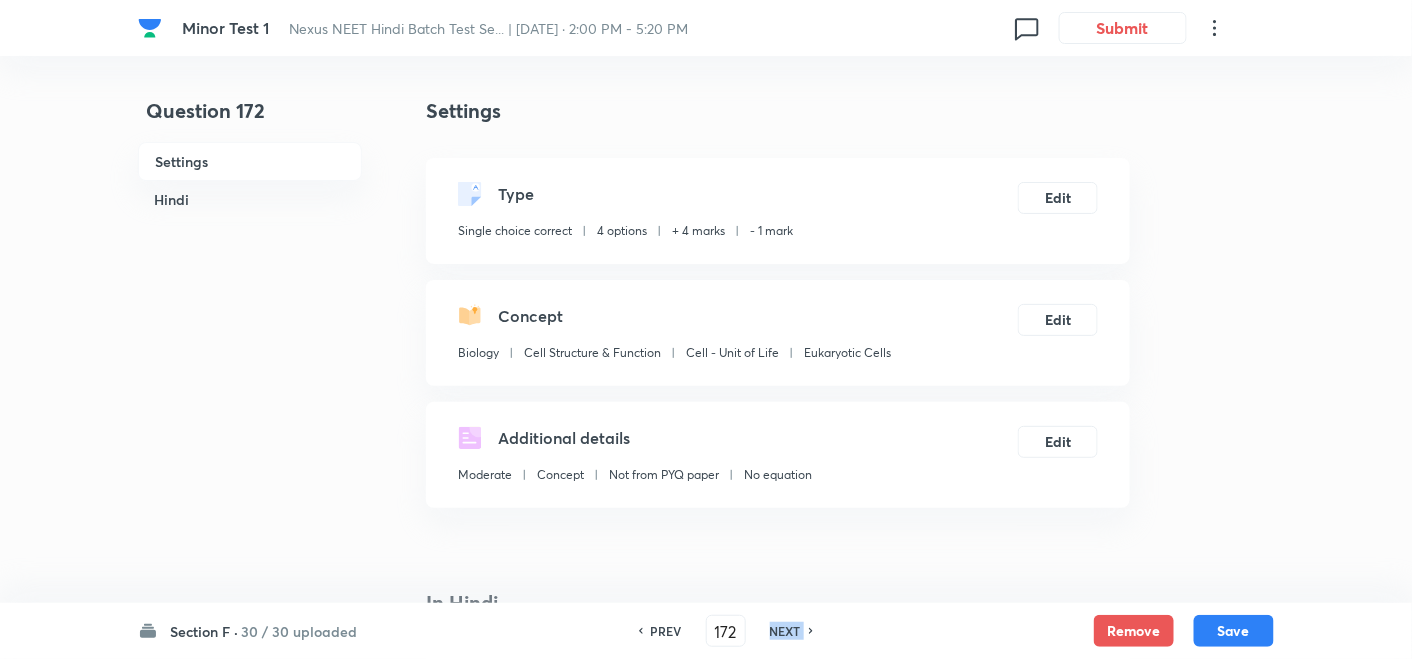 click on "NEXT" at bounding box center [785, 631] 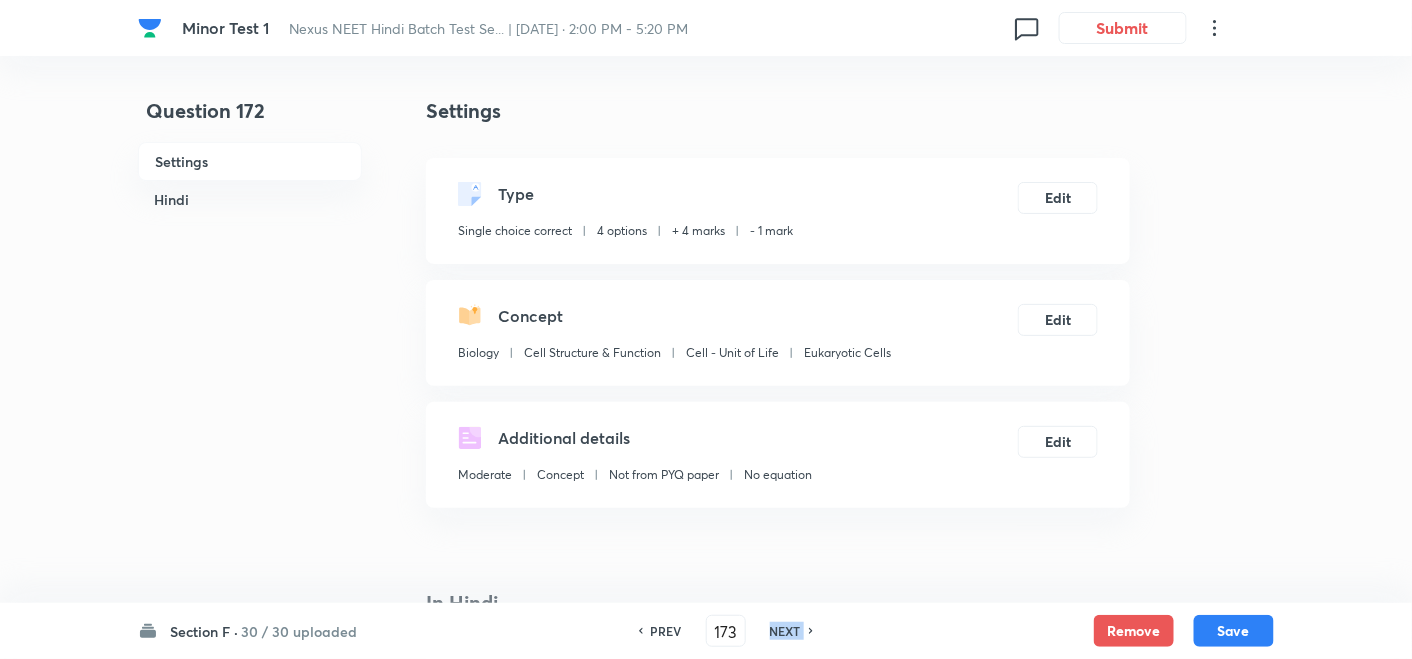 checkbox on "false" 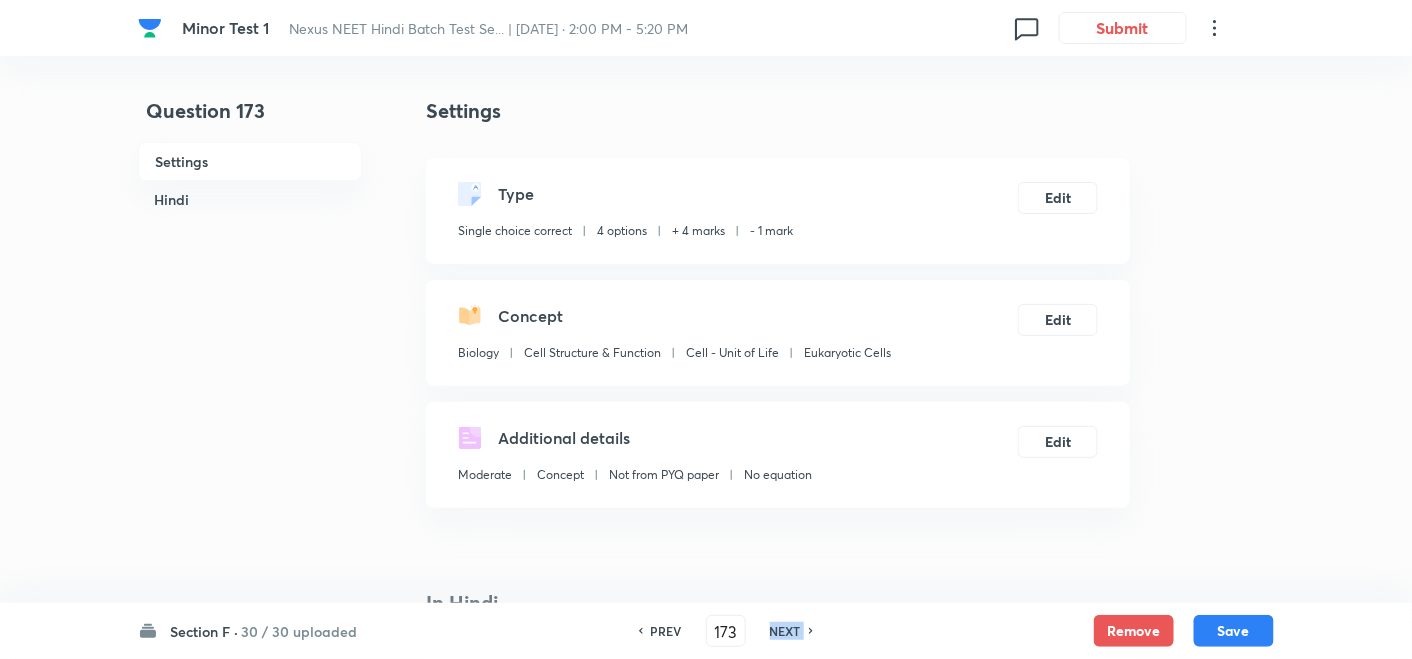 click on "NEXT" at bounding box center (785, 631) 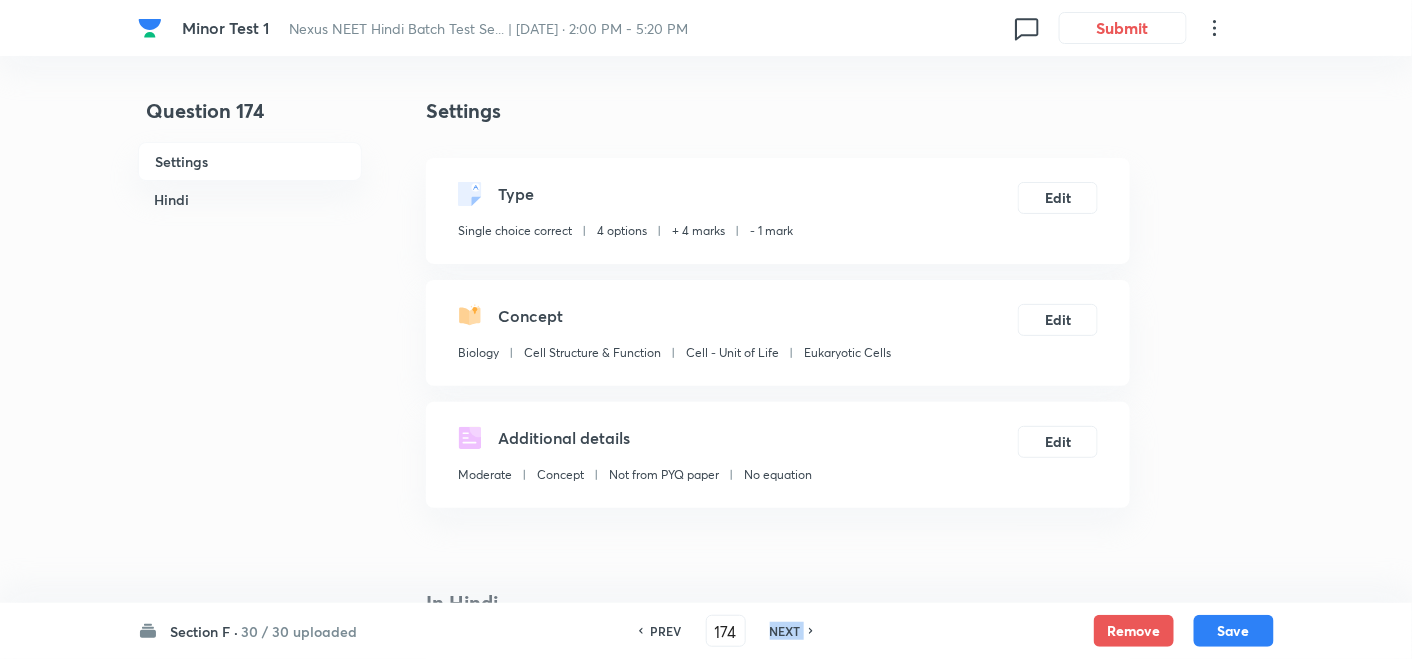 click on "NEXT" at bounding box center (785, 631) 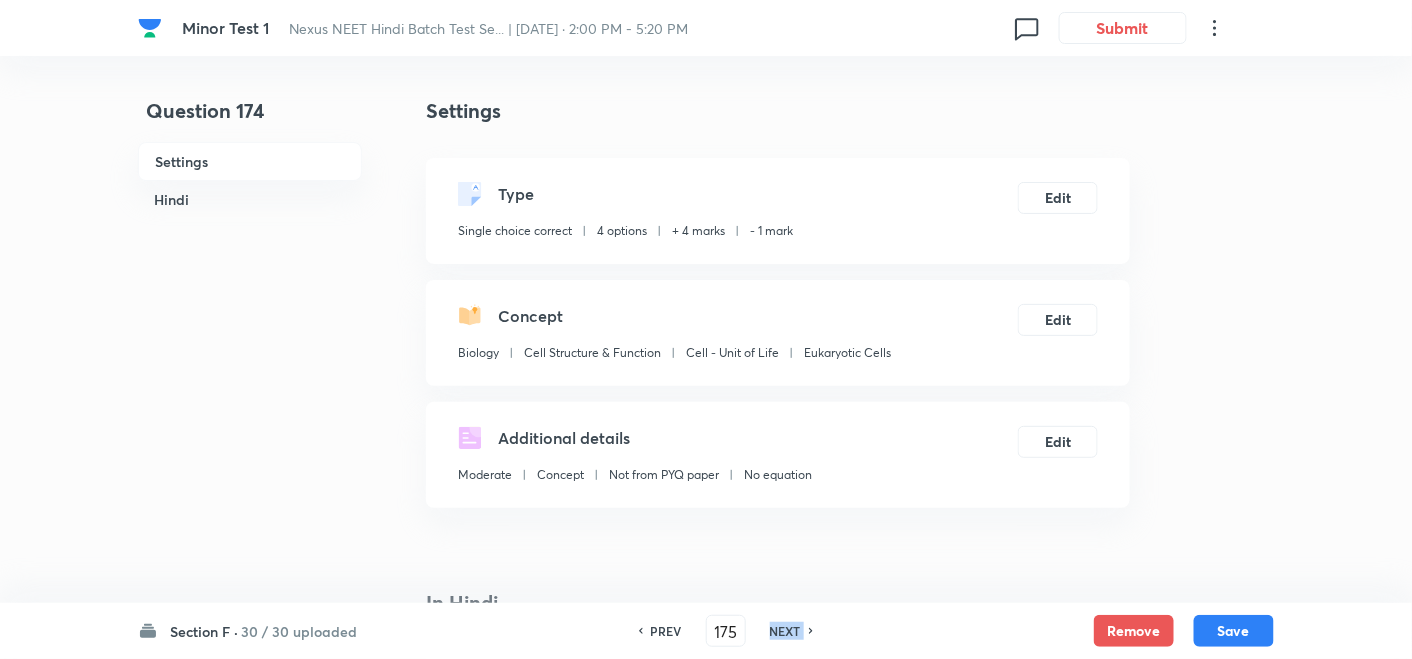 click on "NEXT" at bounding box center (785, 631) 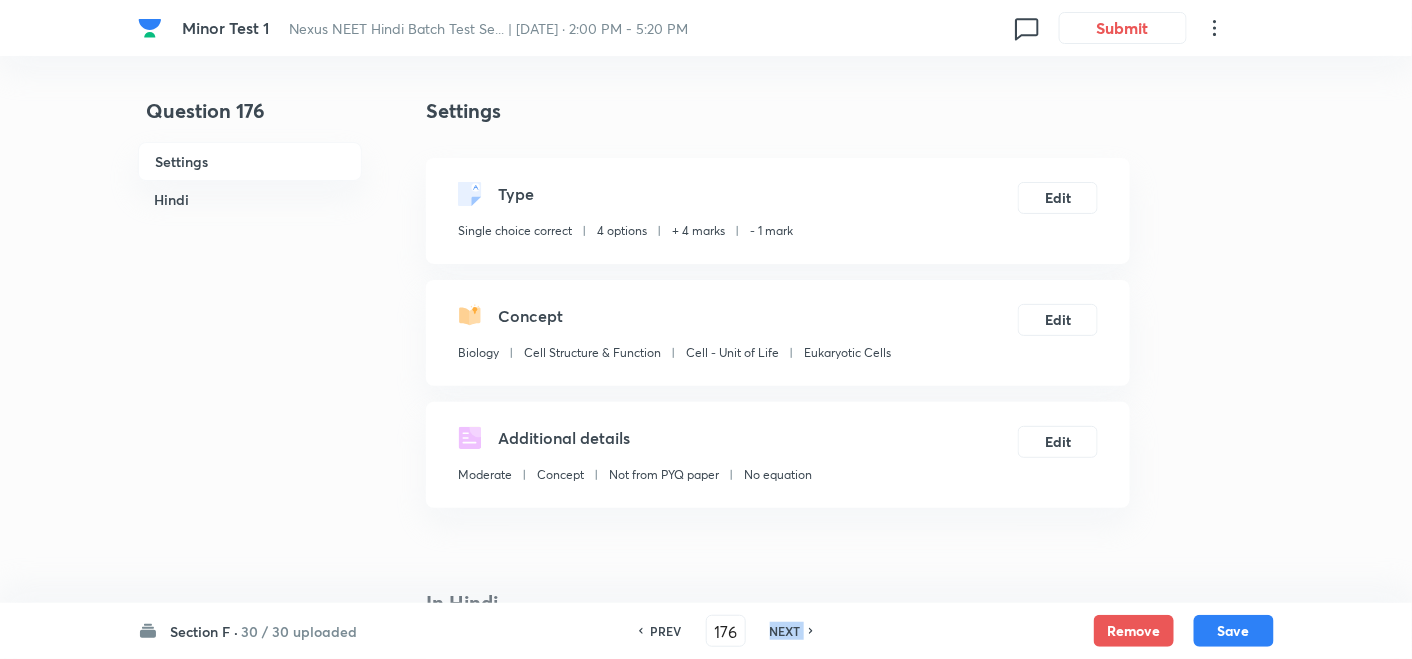 click on "NEXT" at bounding box center (785, 631) 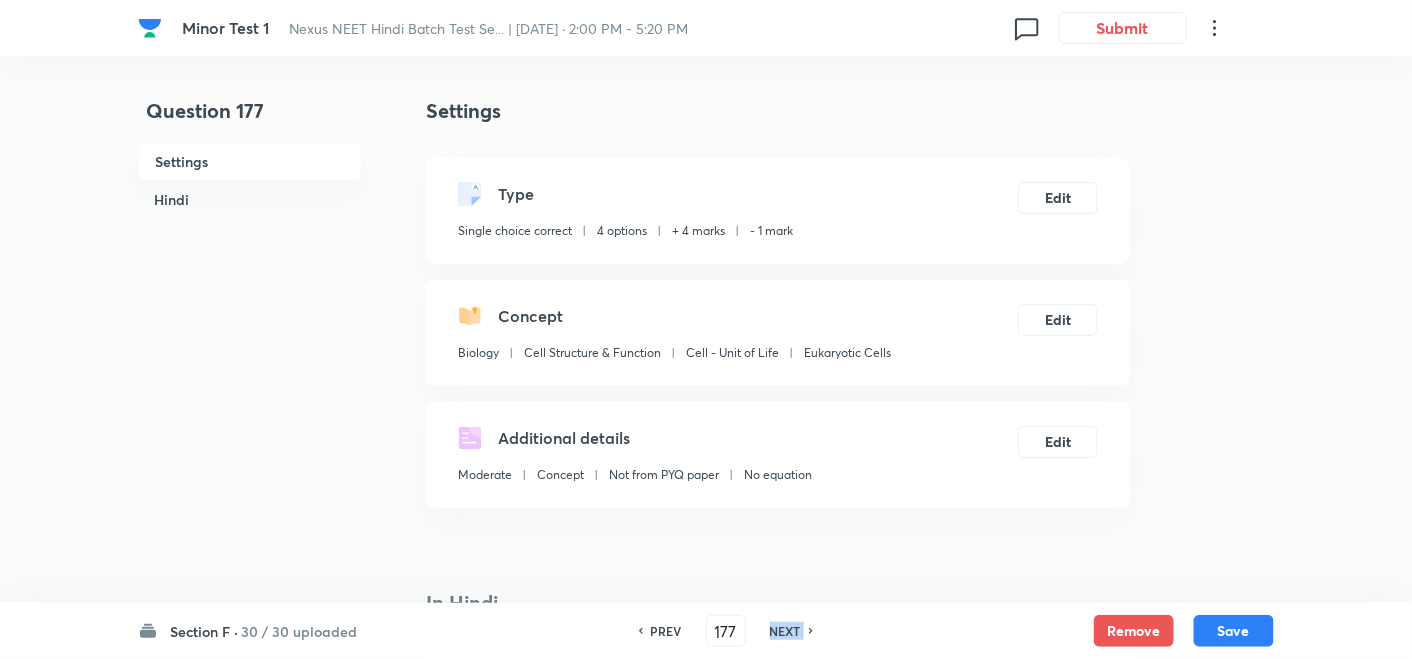 click on "NEXT" at bounding box center (785, 631) 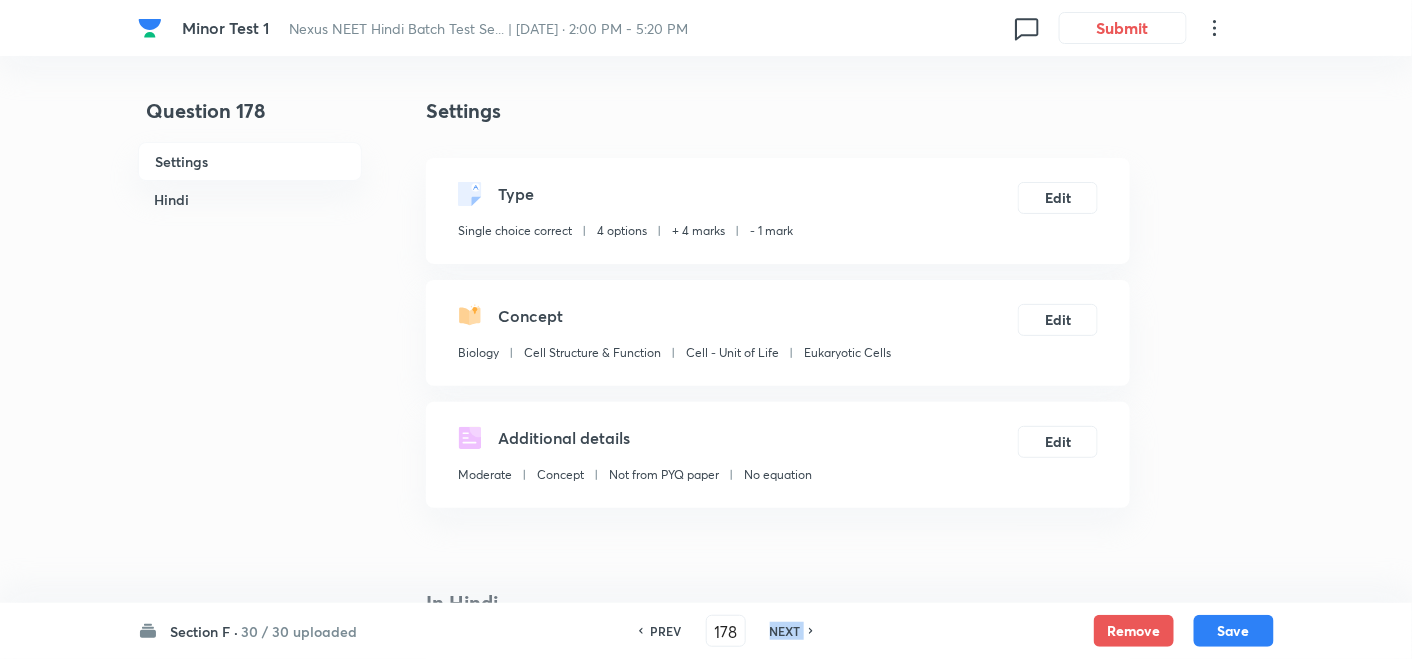 click on "NEXT" at bounding box center [785, 631] 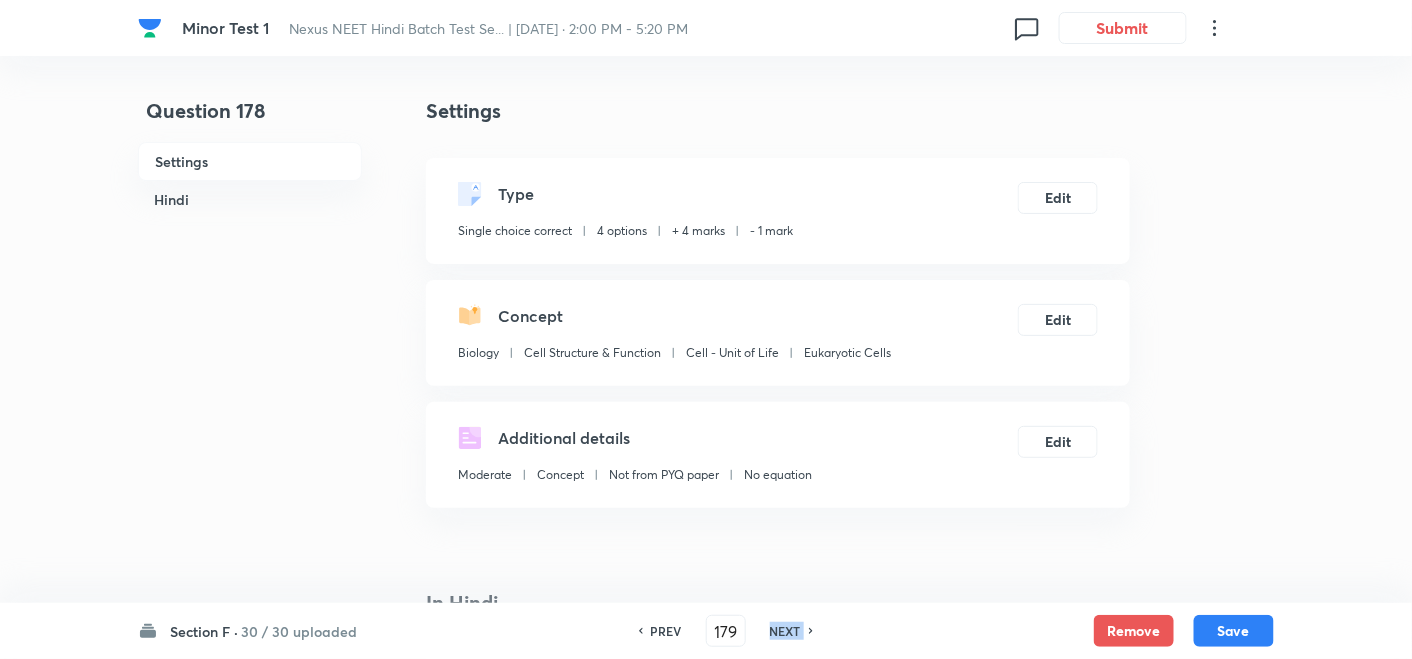 click on "NEXT" at bounding box center (785, 631) 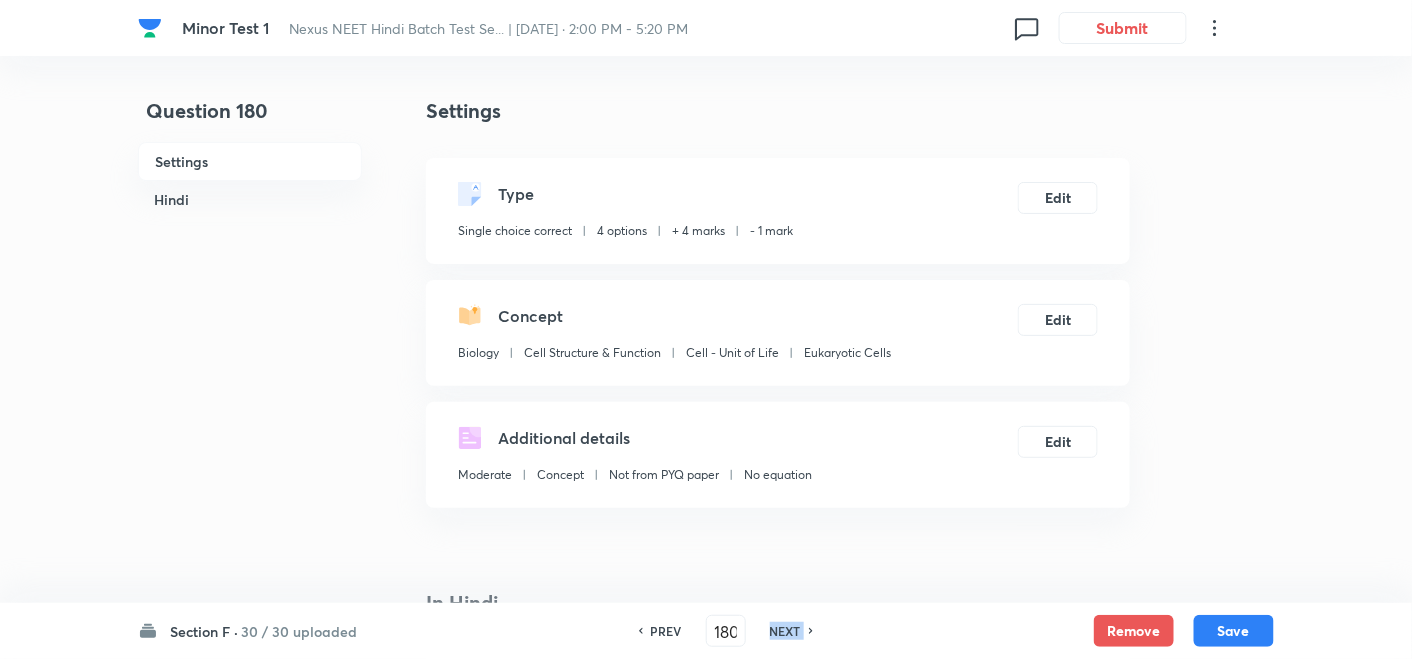 click on "NEXT" at bounding box center [785, 631] 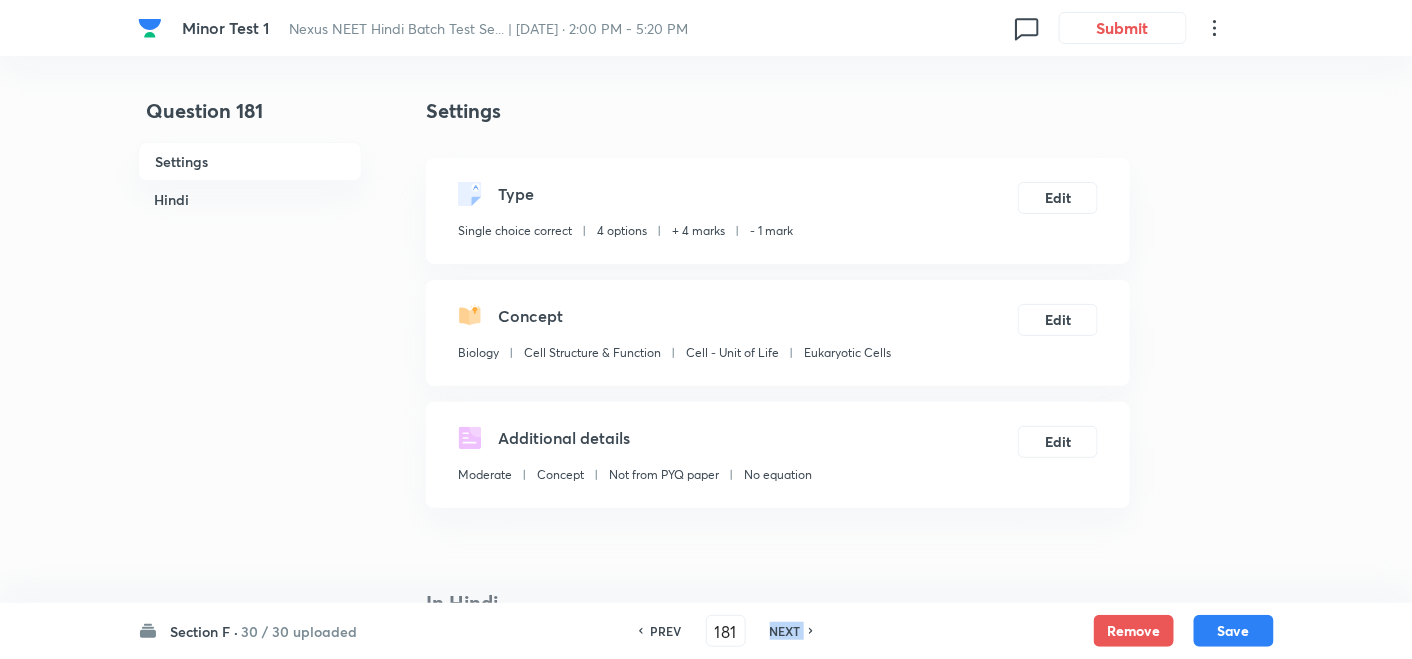 click on "NEXT" at bounding box center [785, 631] 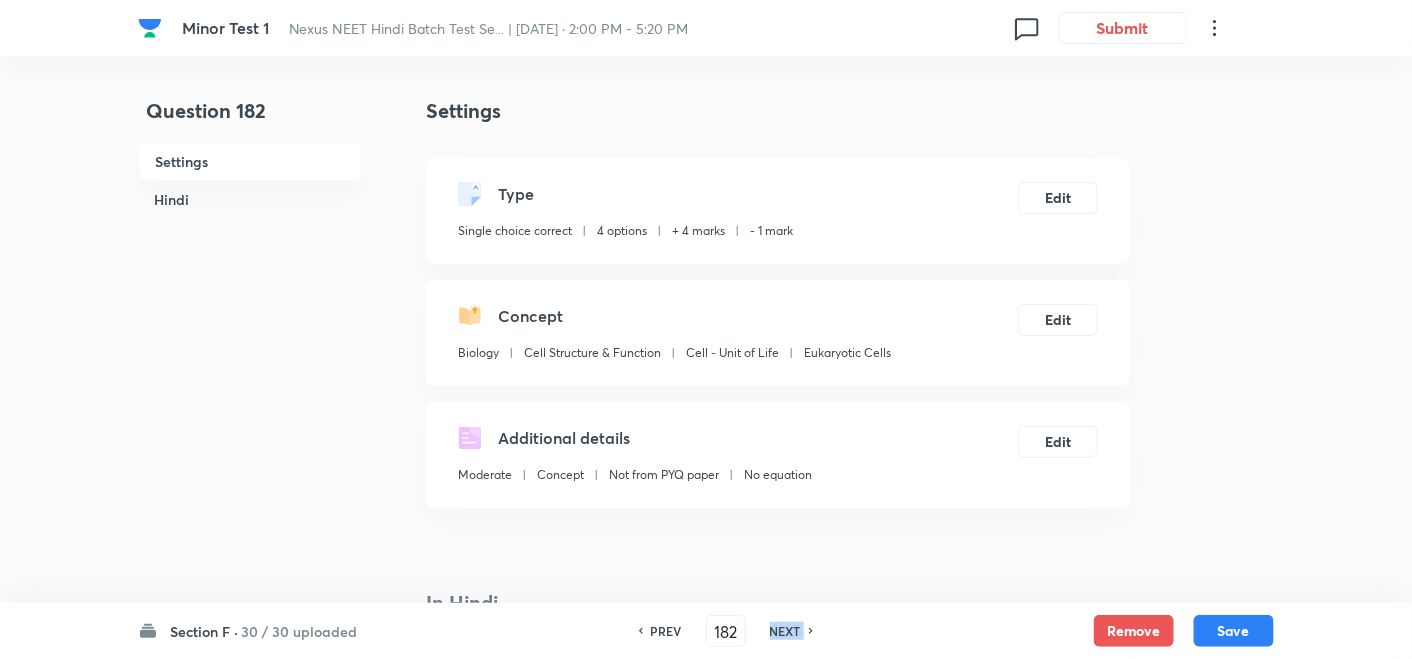 click on "NEXT" at bounding box center (785, 631) 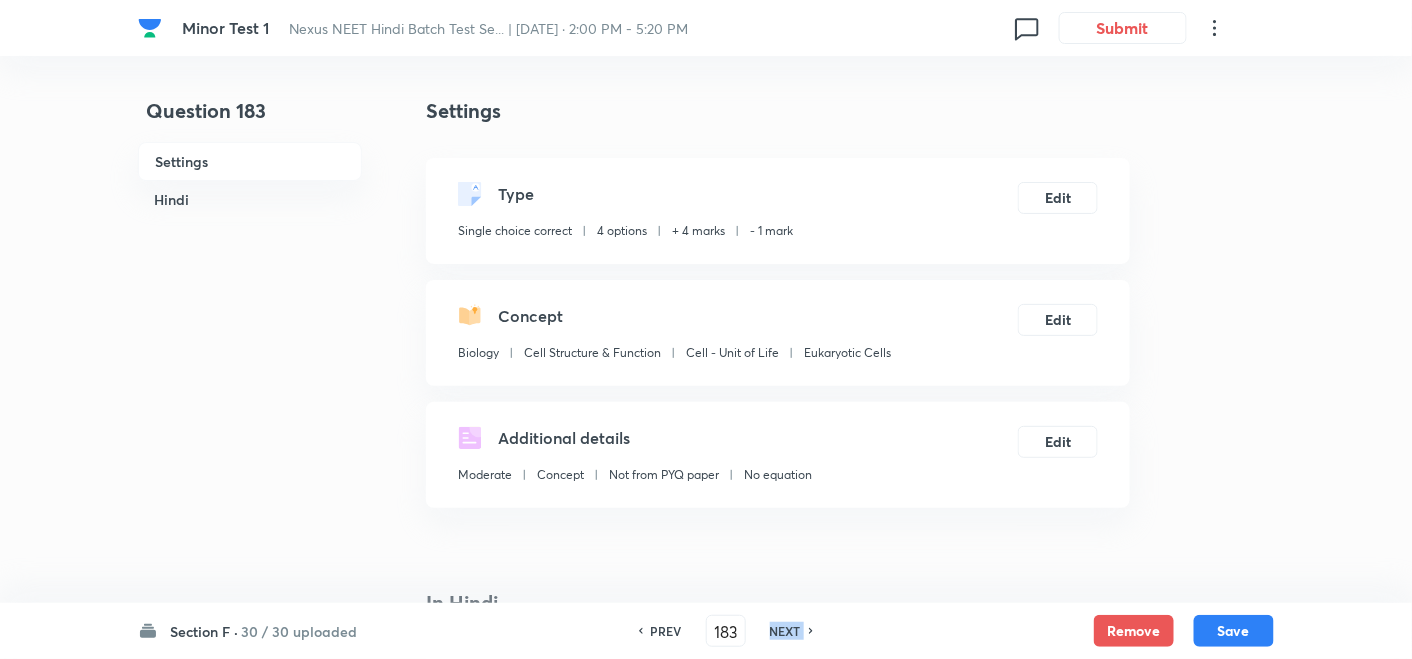 click on "NEXT" at bounding box center [785, 631] 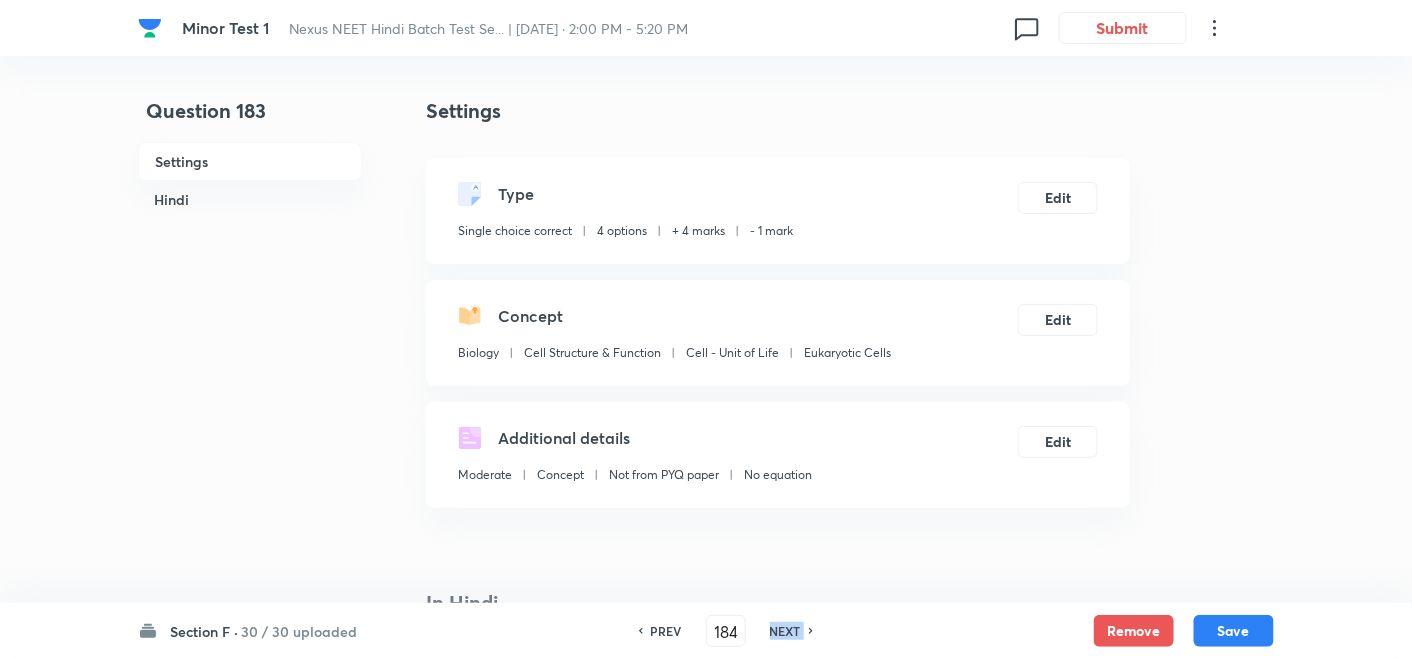 click on "NEXT" at bounding box center [785, 631] 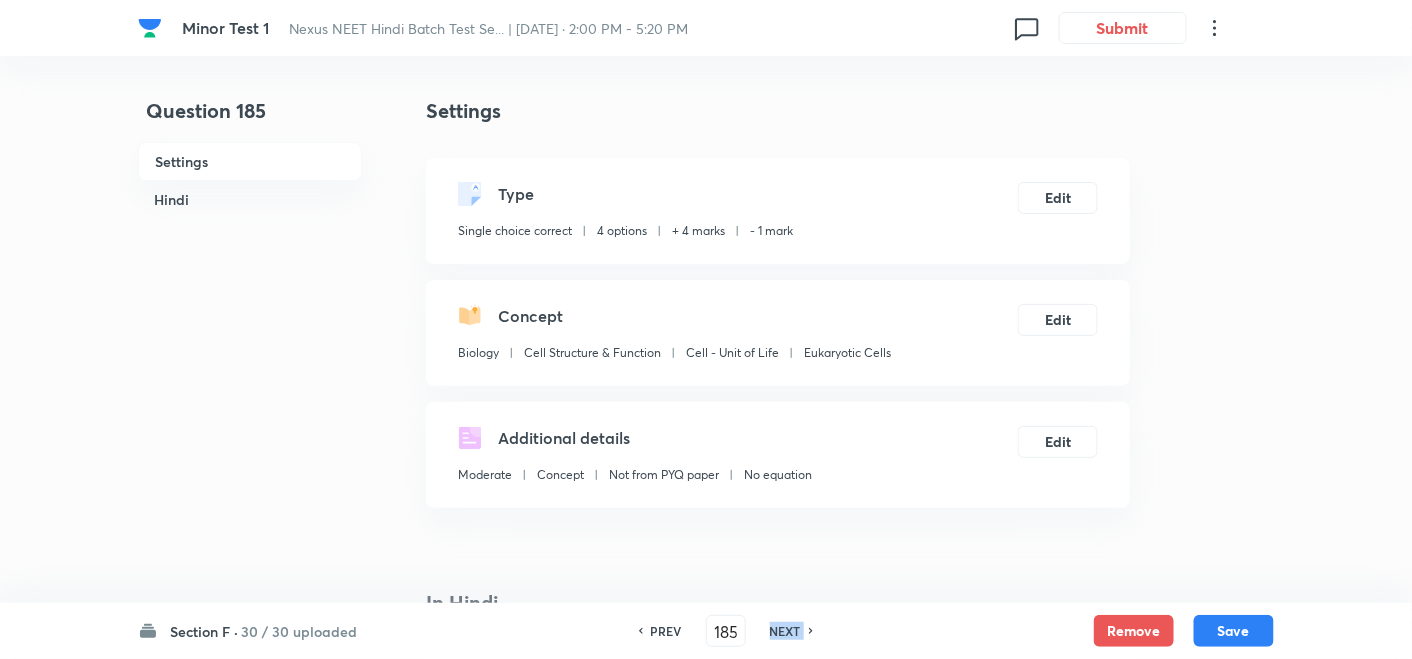 click on "NEXT" at bounding box center (785, 631) 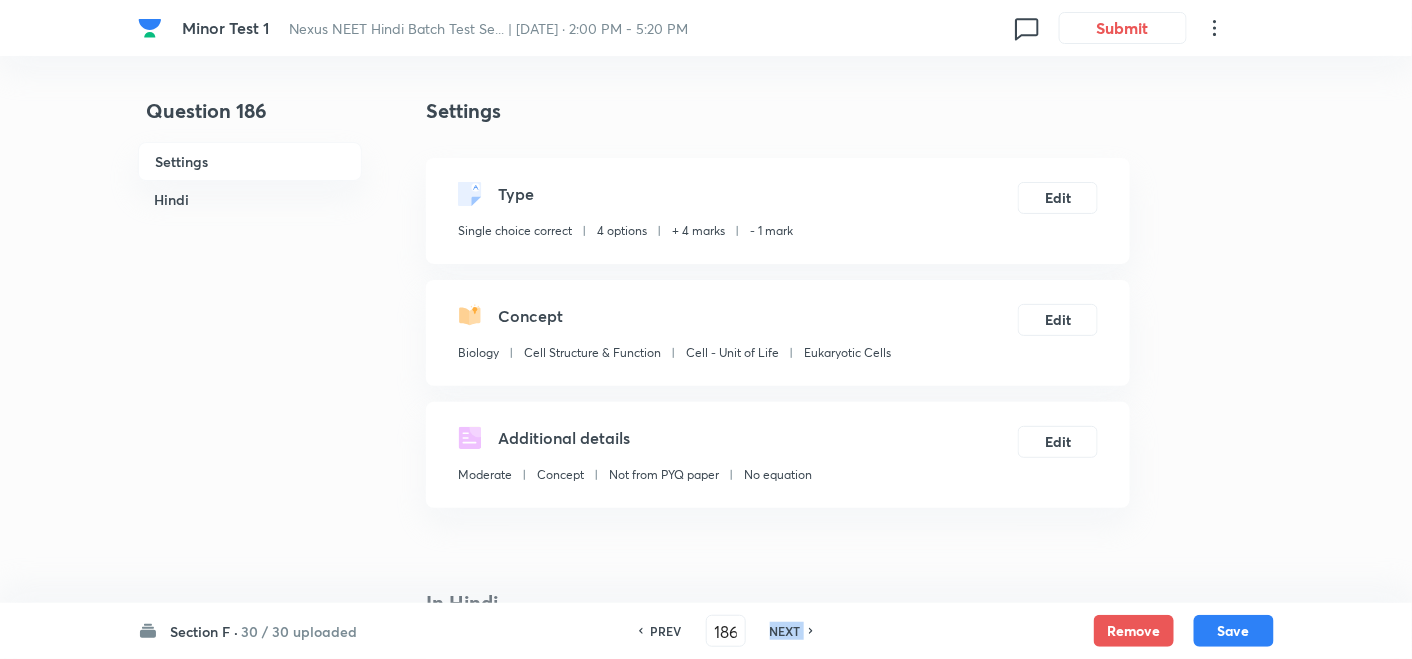 click on "NEXT" at bounding box center [785, 631] 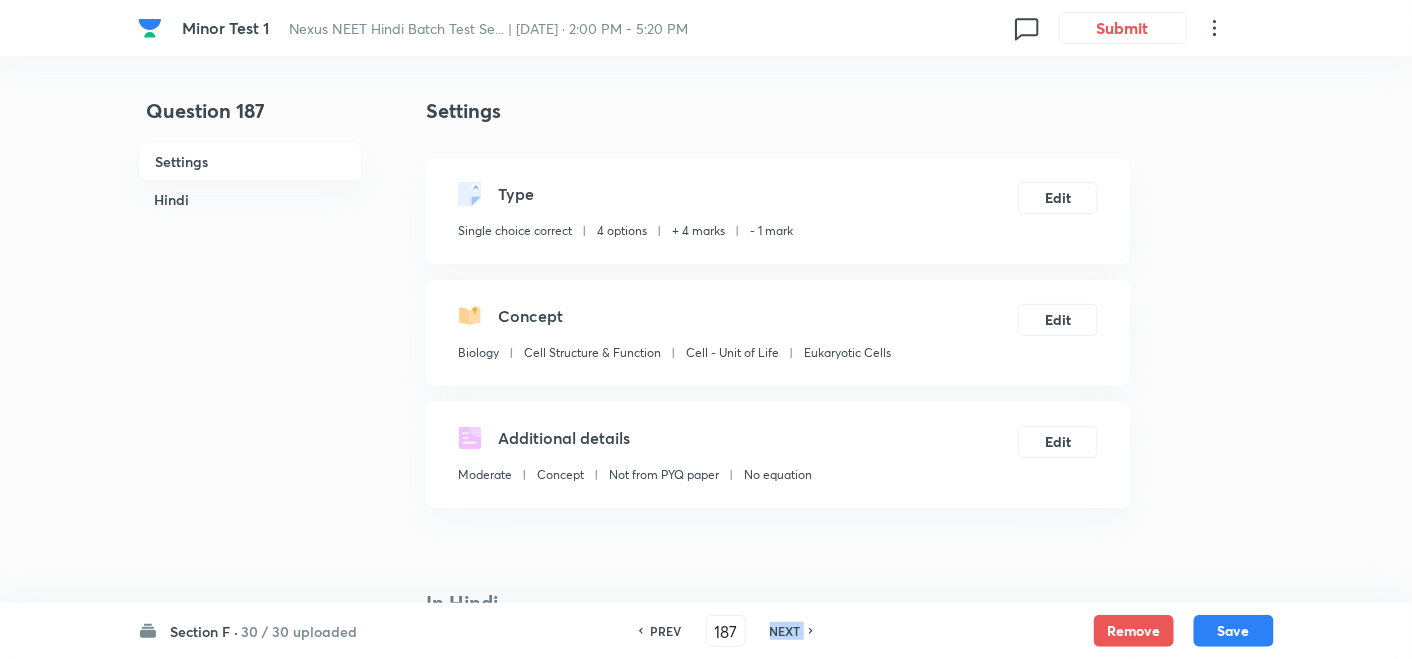 click on "NEXT" at bounding box center (785, 631) 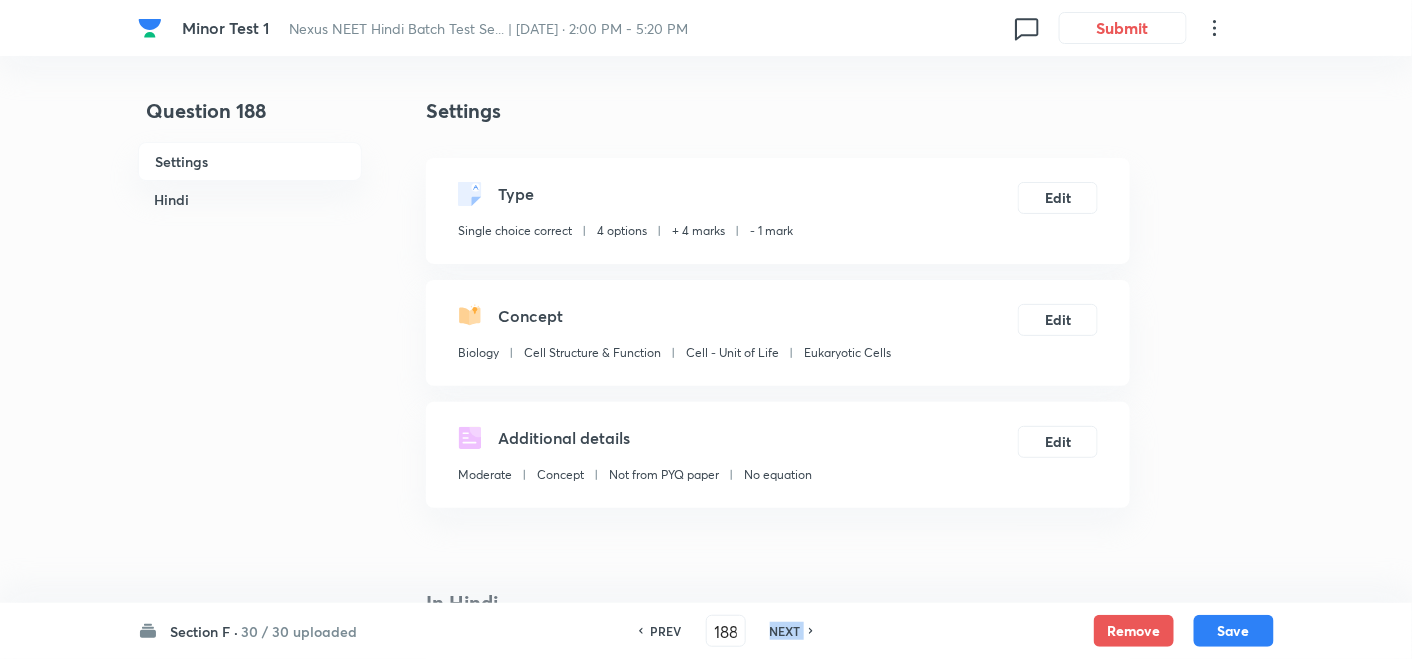 click on "NEXT" at bounding box center (785, 631) 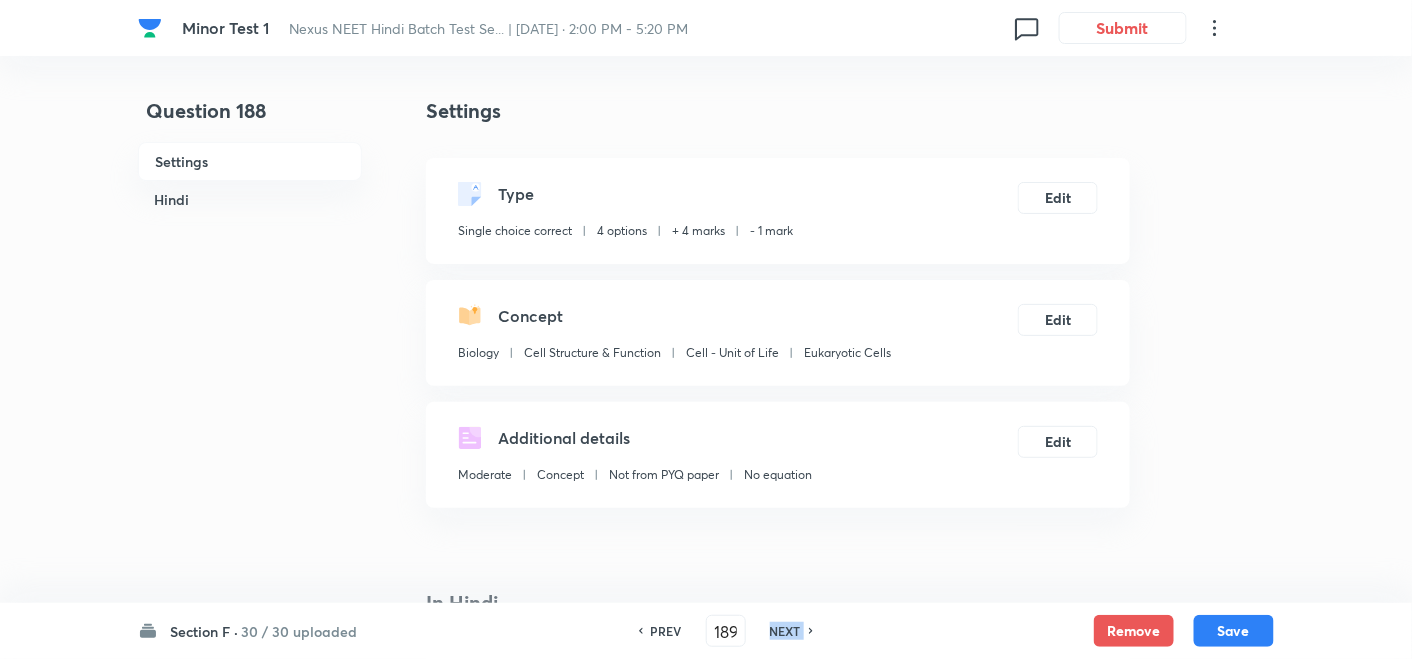 click on "NEXT" at bounding box center (785, 631) 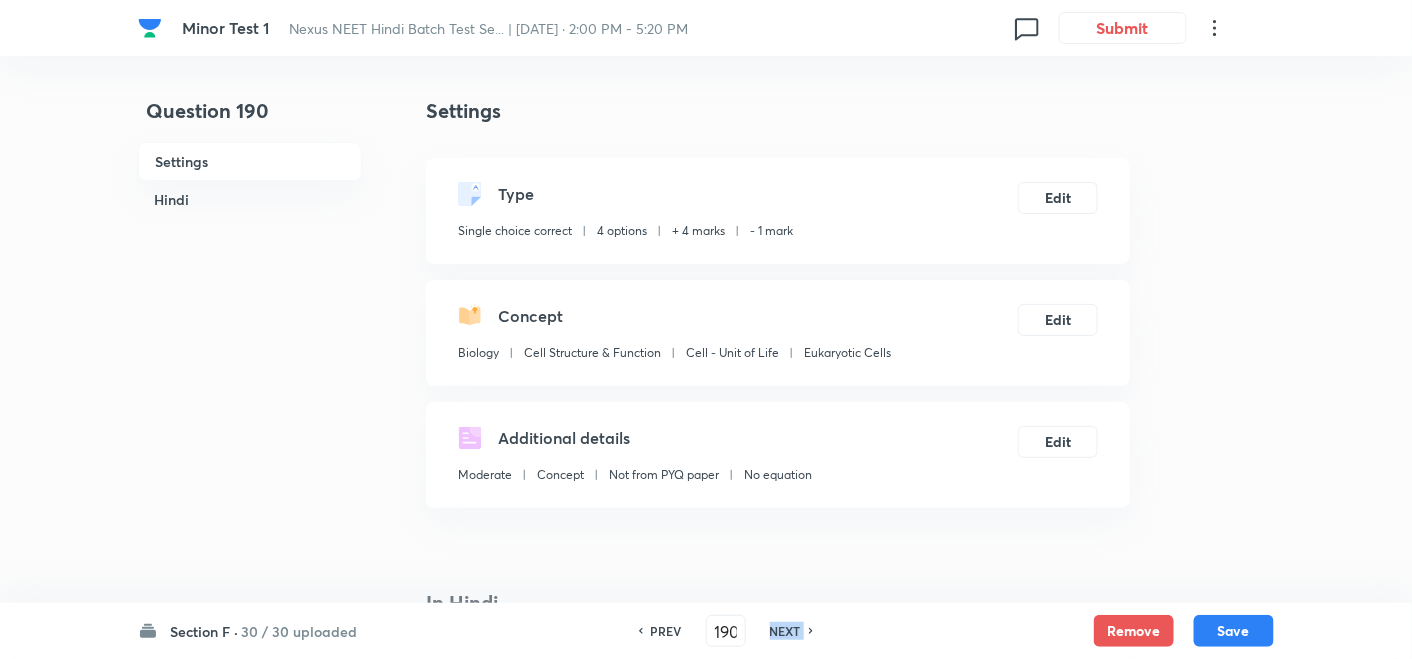 click on "NEXT" at bounding box center [785, 631] 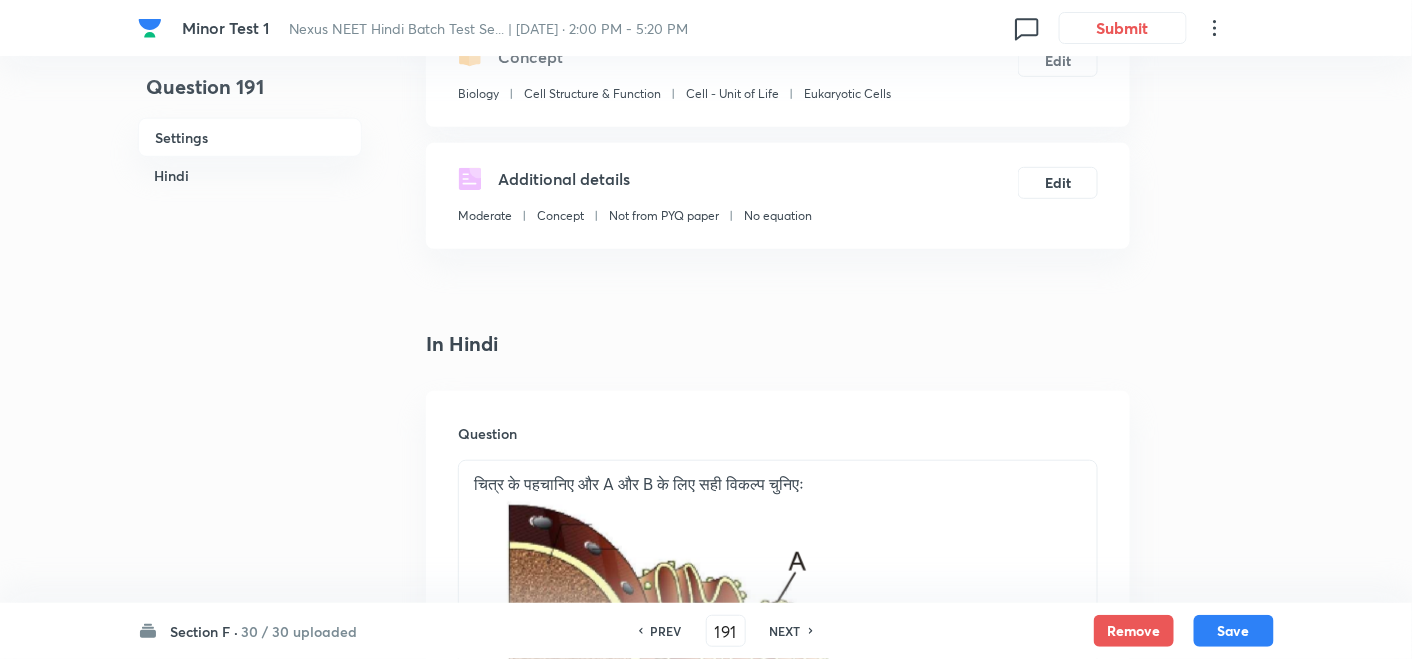 scroll, scrollTop: 444, scrollLeft: 0, axis: vertical 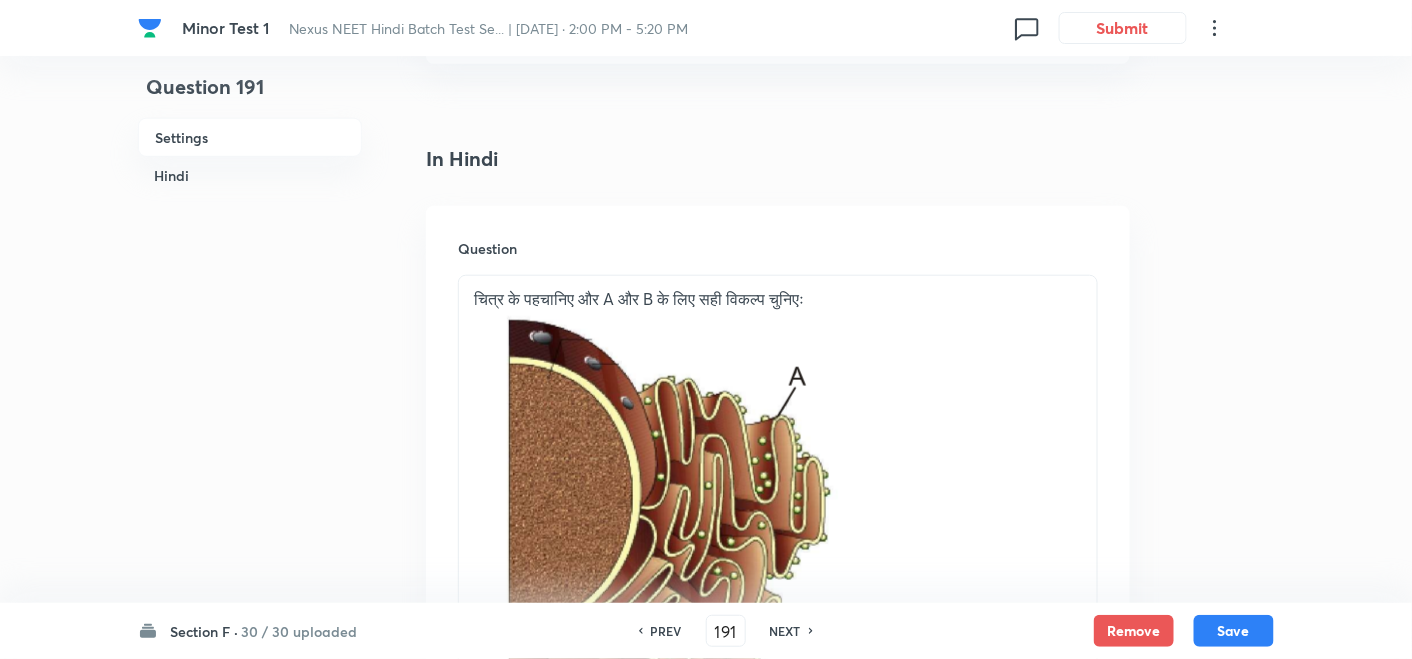 click on "NEXT" at bounding box center (785, 631) 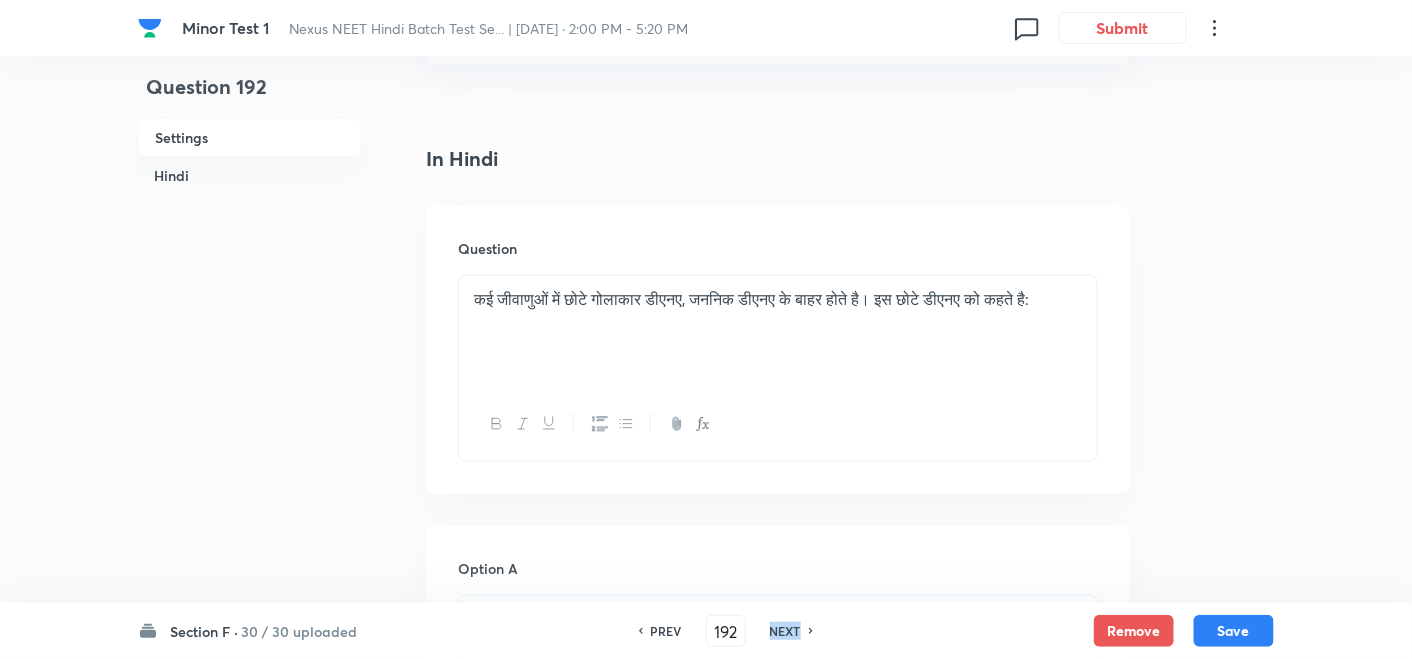 click on "NEXT" at bounding box center [785, 631] 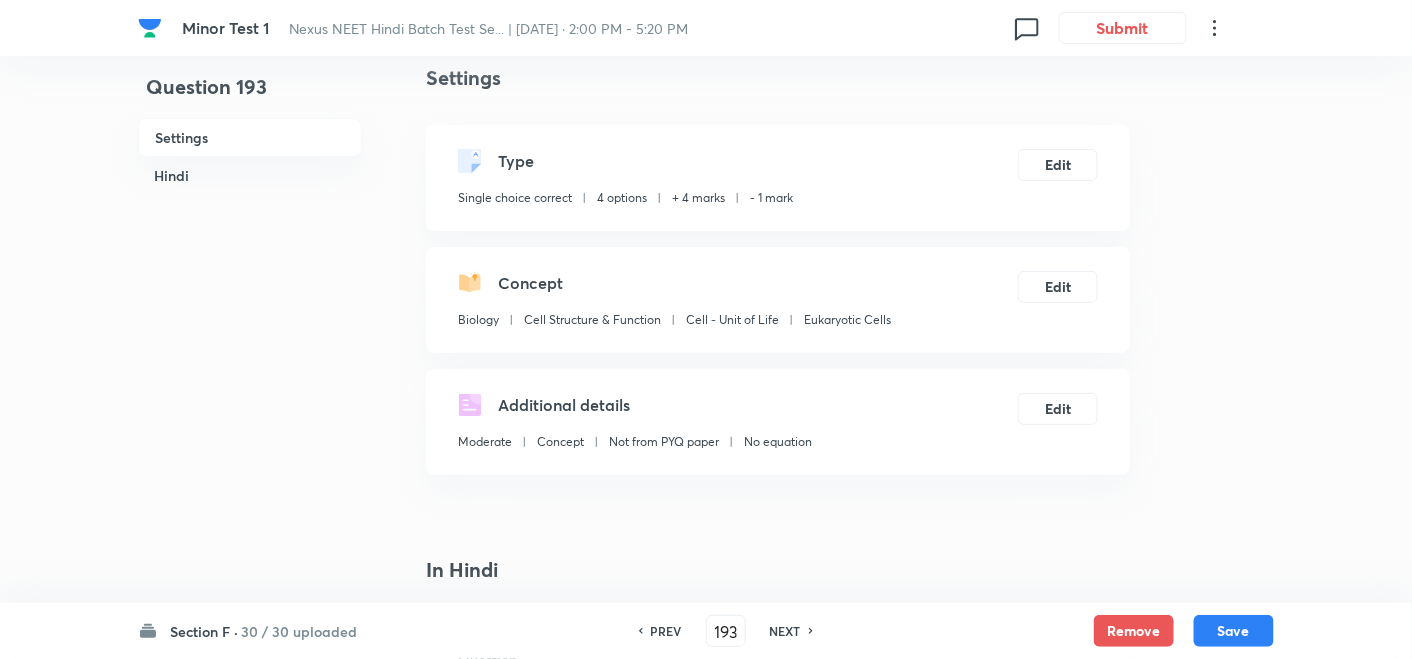 scroll, scrollTop: 0, scrollLeft: 0, axis: both 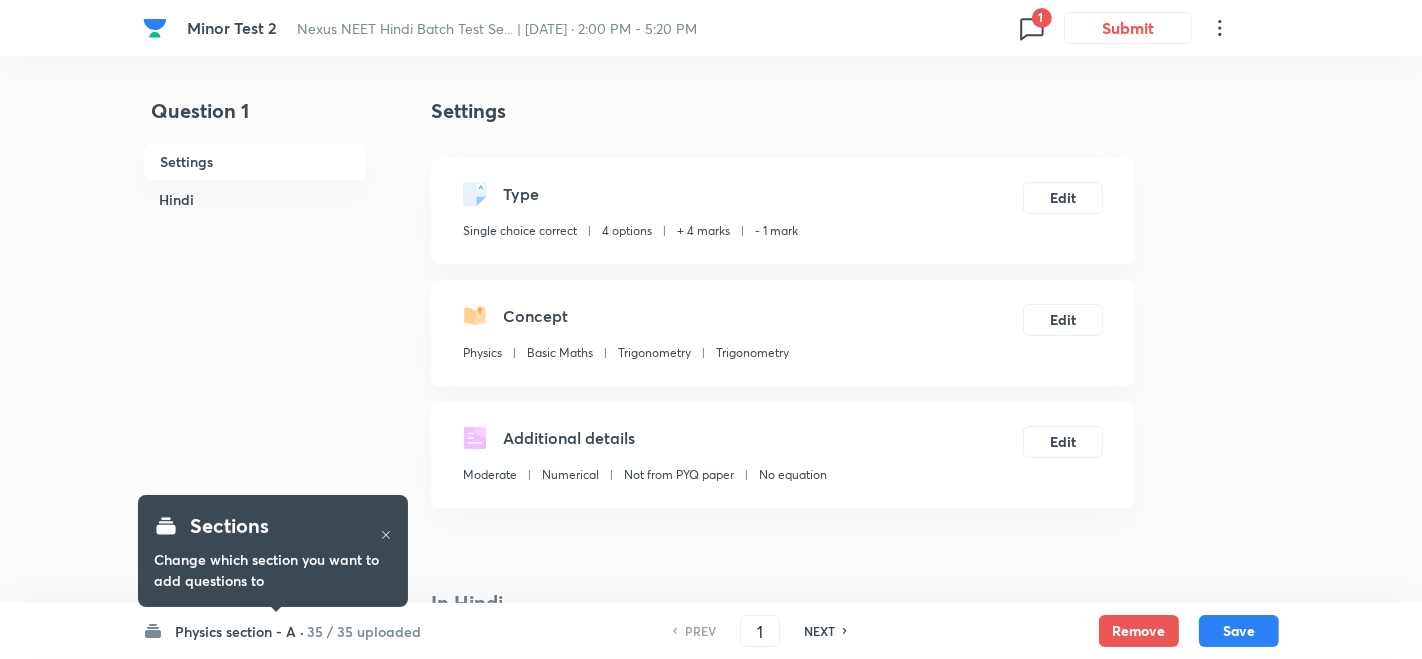 checkbox on "true" 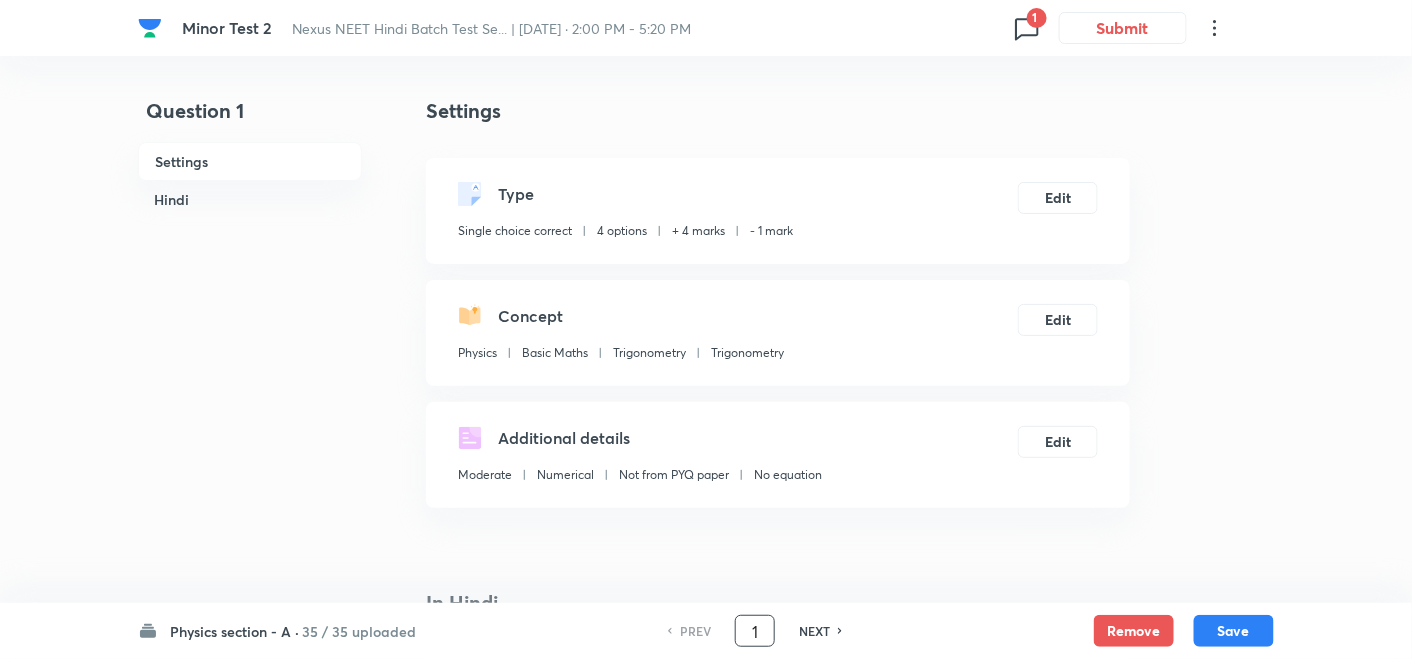 click on "1" at bounding box center (755, 631) 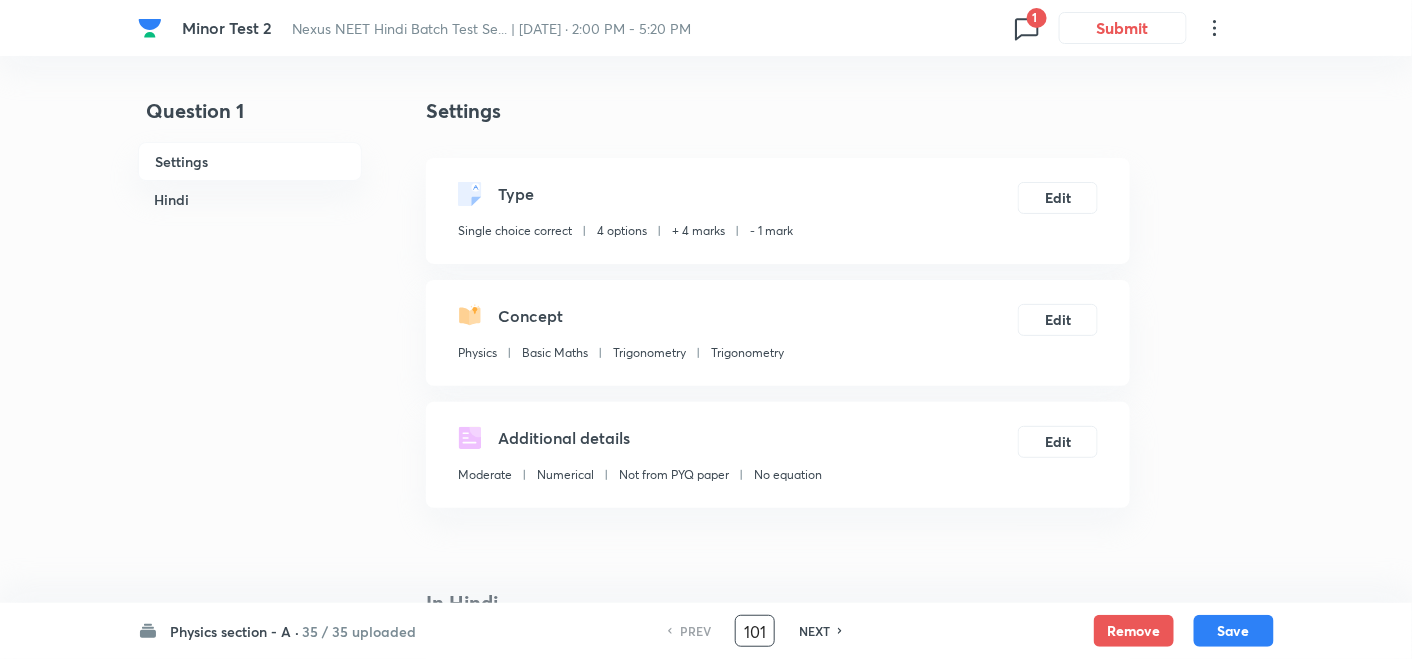 type on "101" 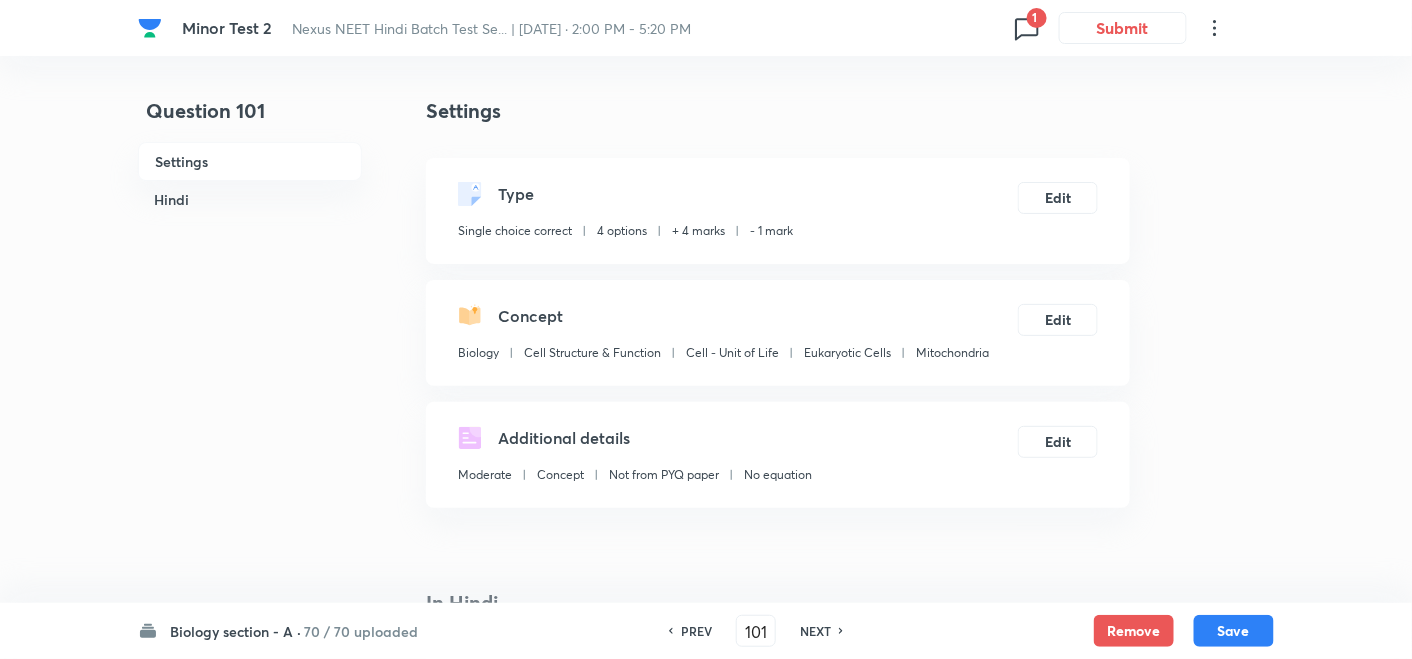 click on "NEXT" at bounding box center (815, 631) 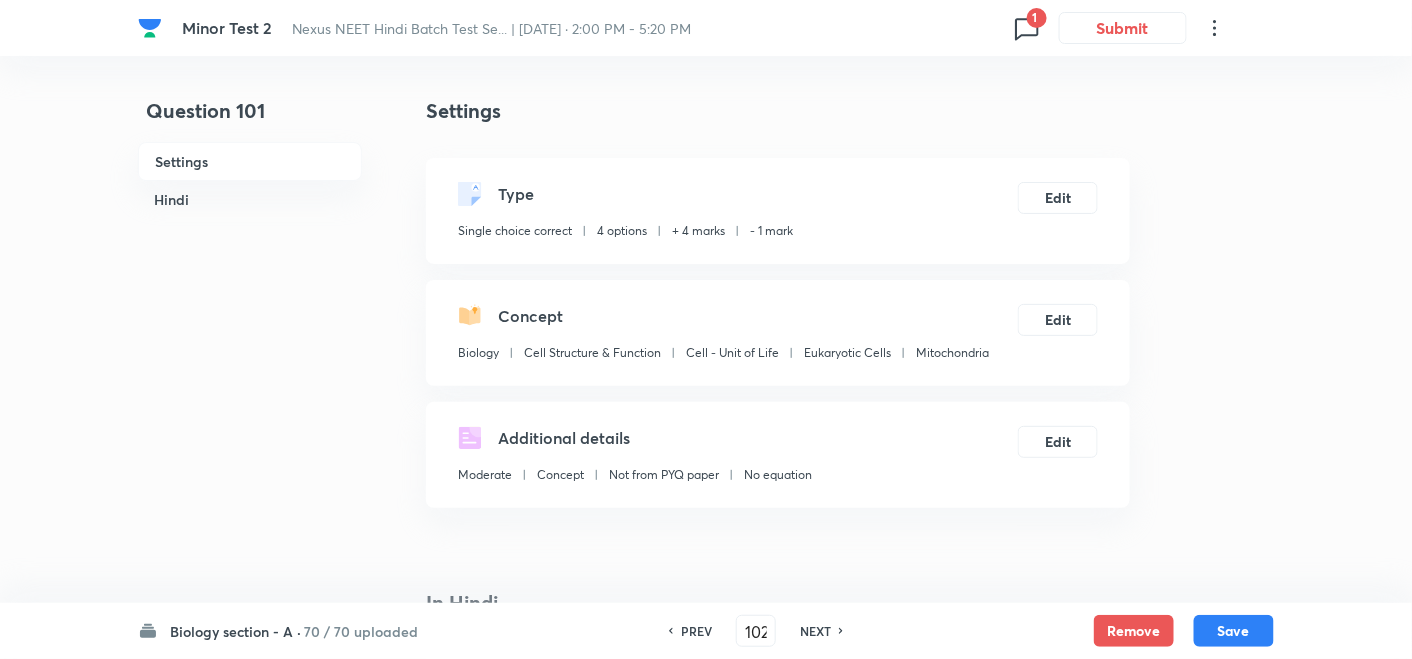 checkbox on "false" 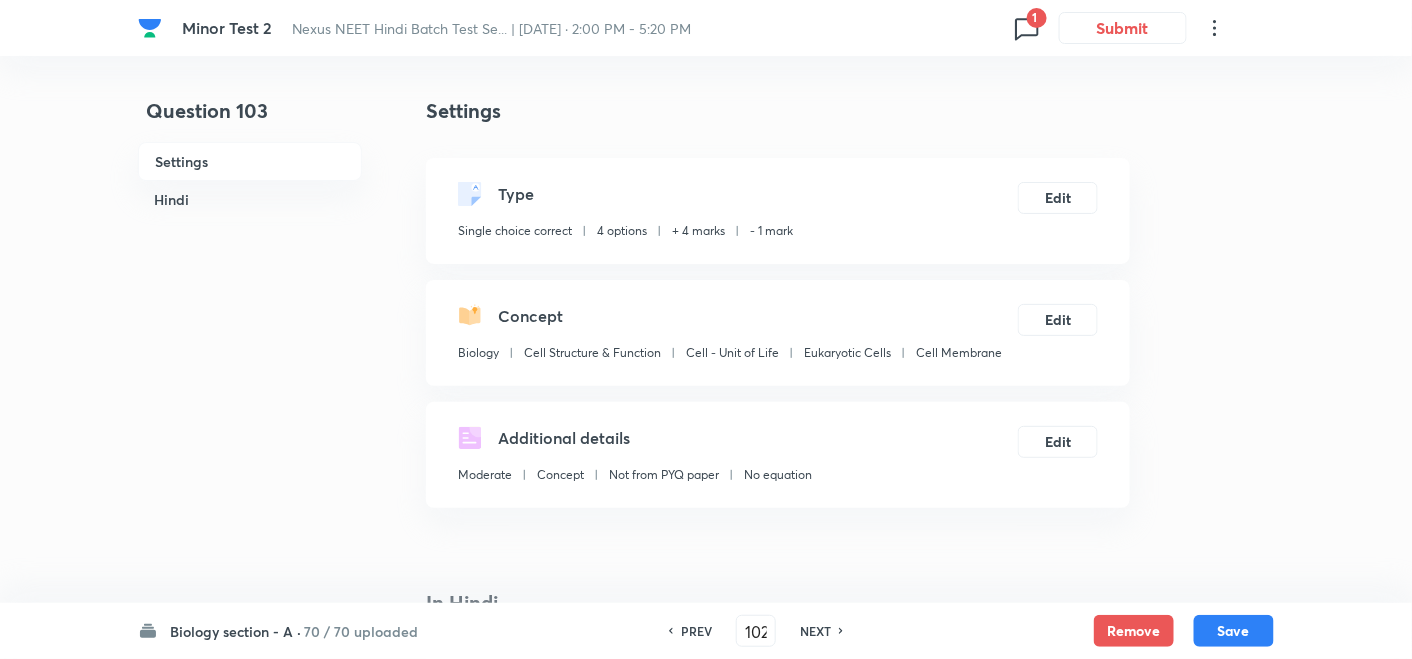 type on "103" 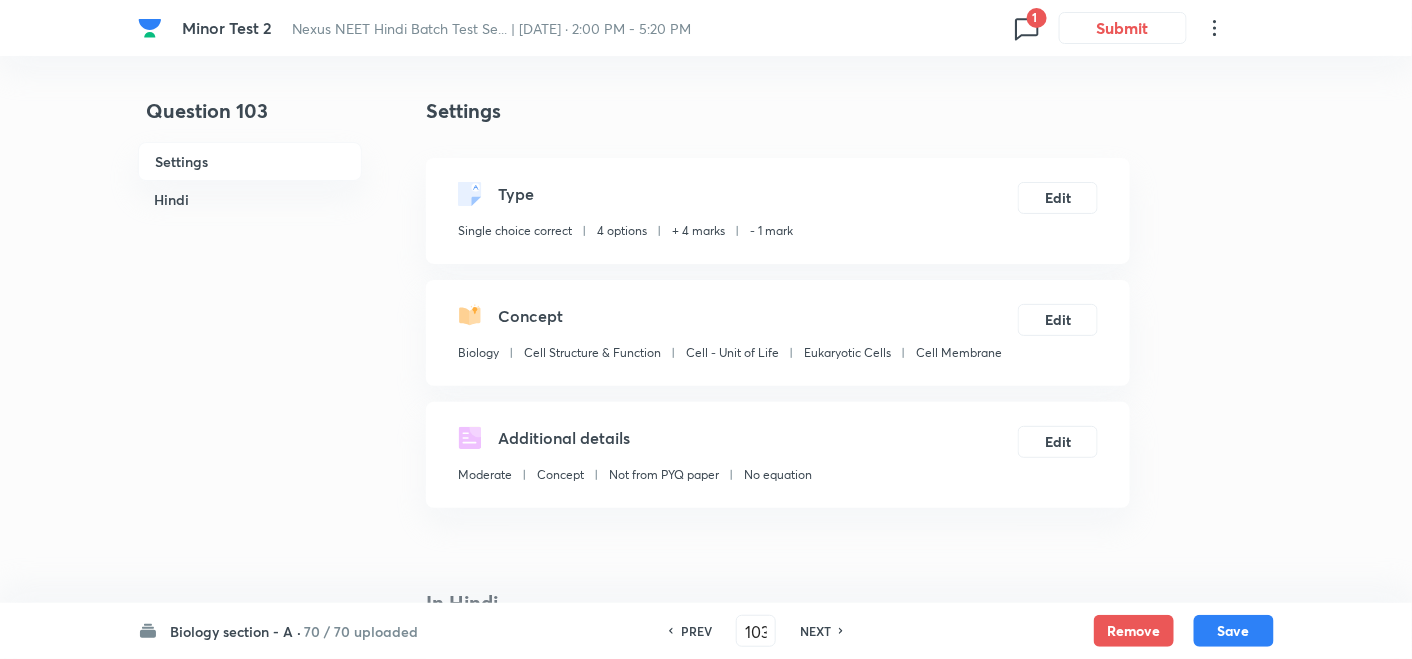 checkbox on "false" 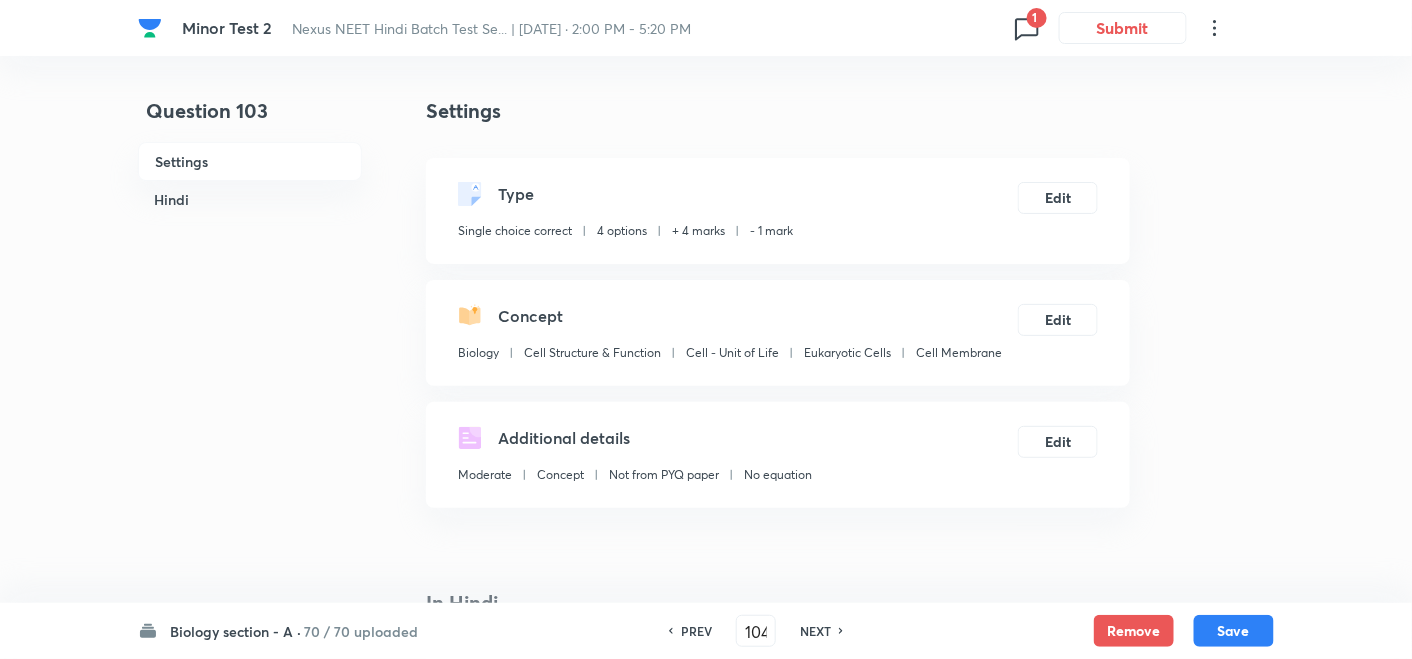 checkbox on "false" 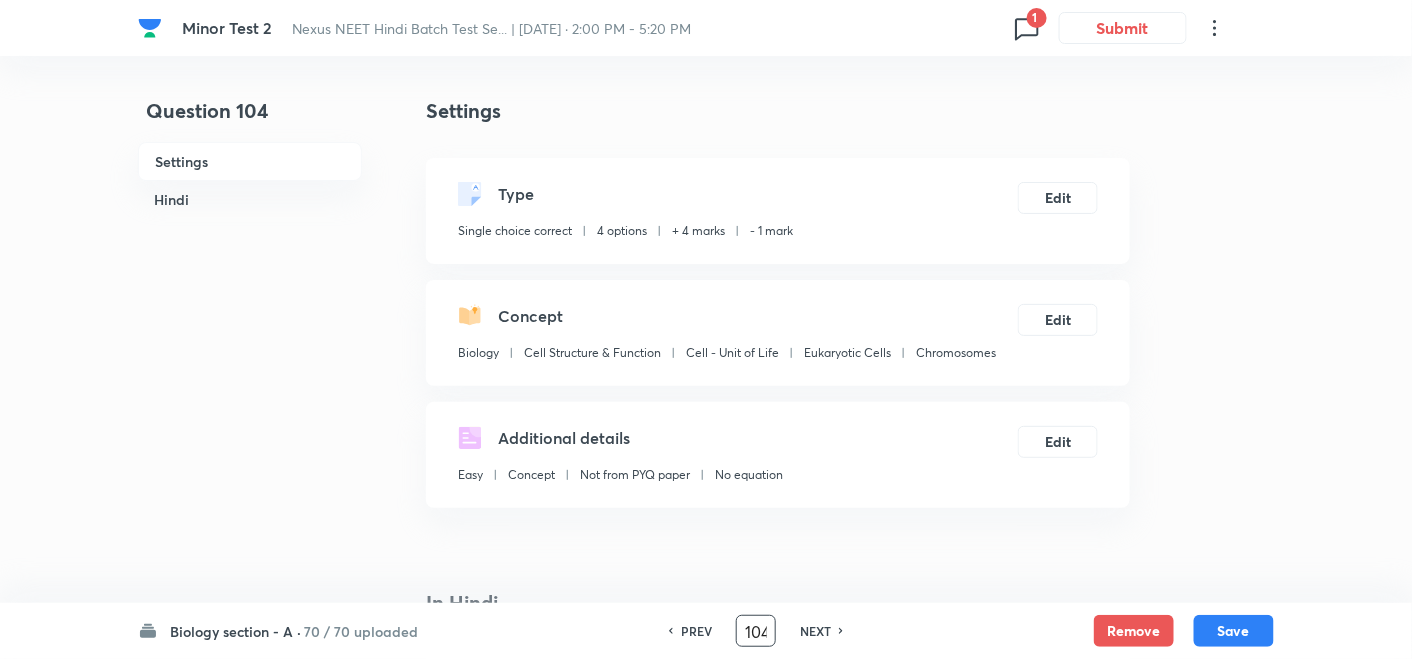 drag, startPoint x: 763, startPoint y: 624, endPoint x: 742, endPoint y: 630, distance: 21.84033 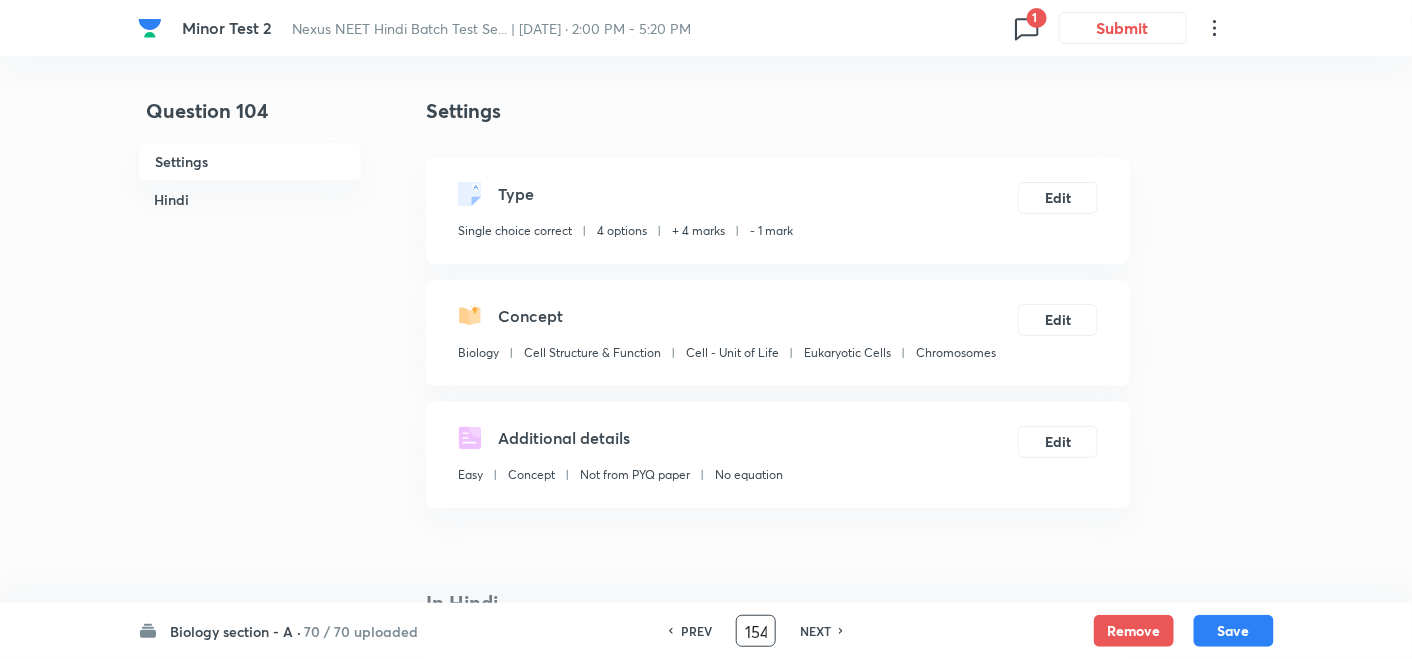 type on "154" 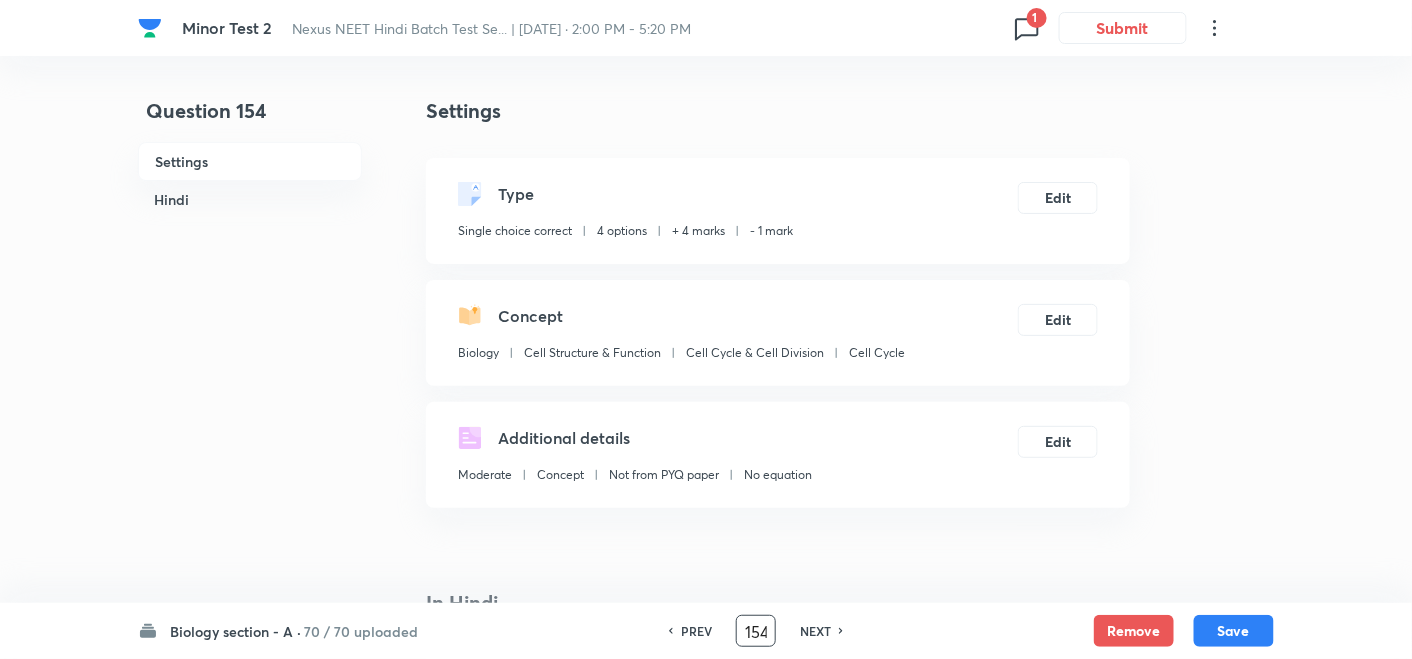 checkbox on "true" 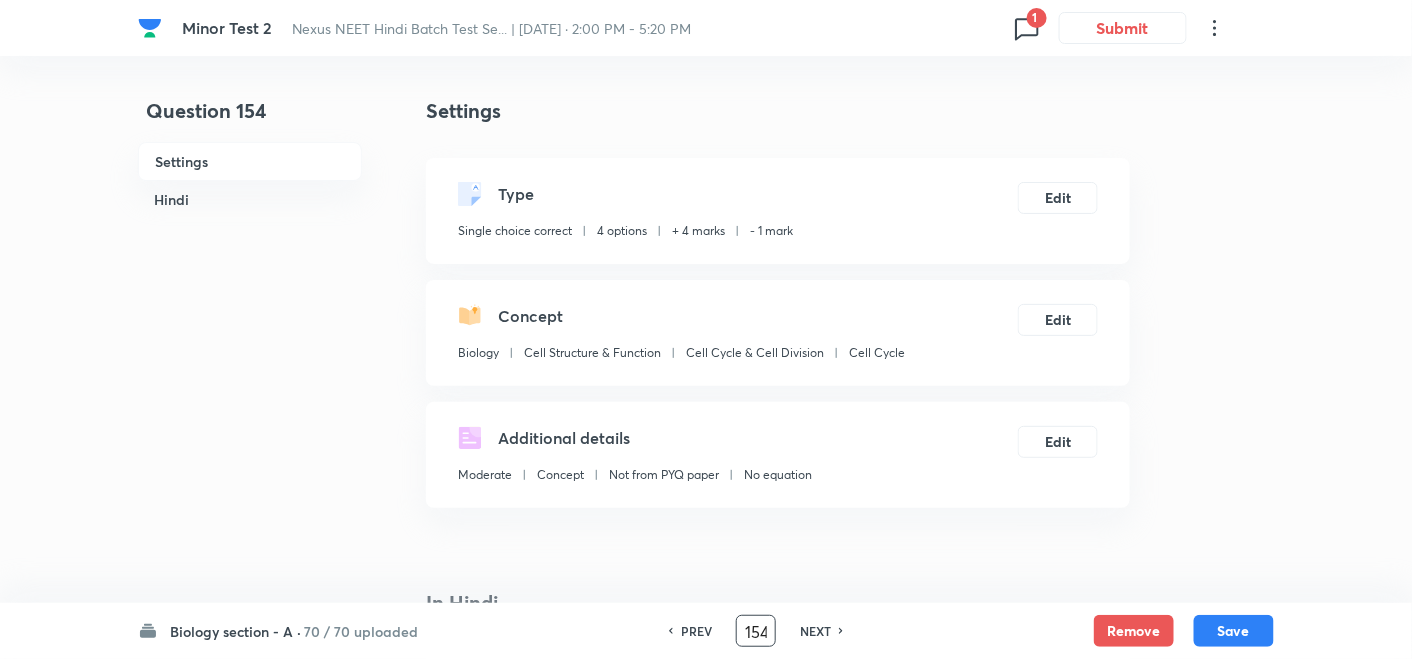 click on "PREV" at bounding box center (696, 631) 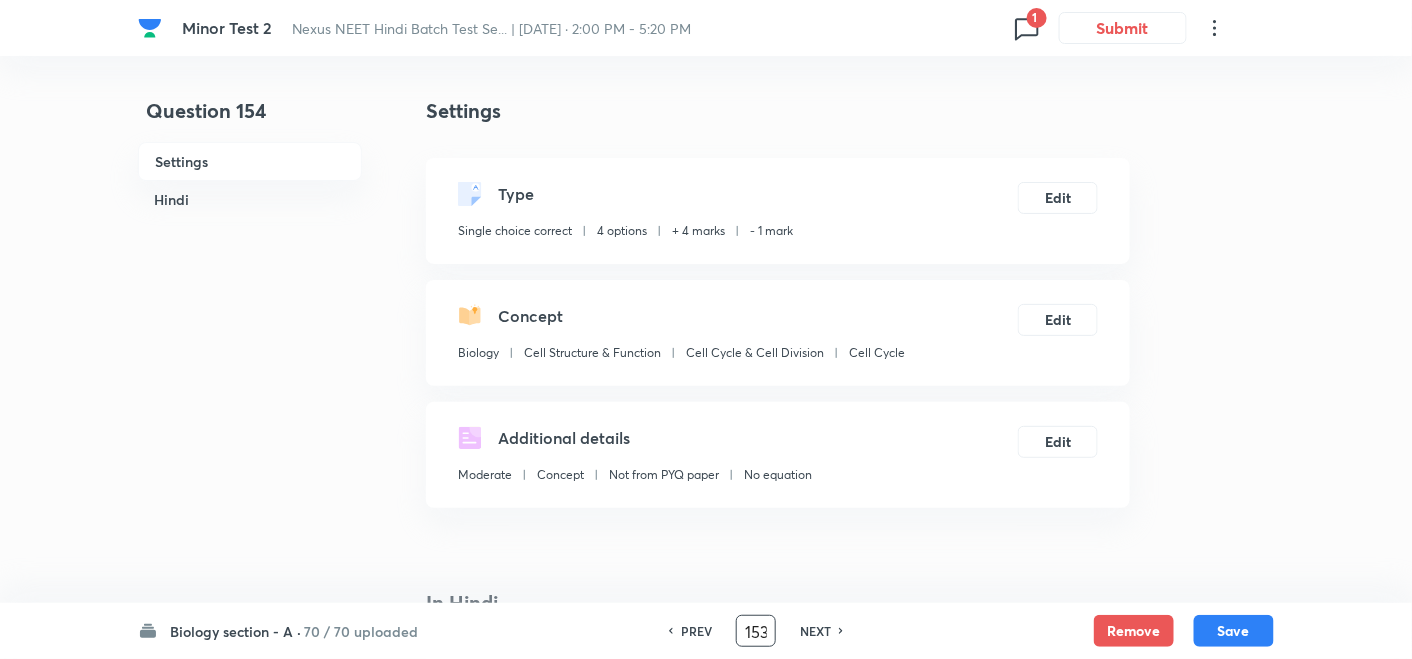 checkbox on "false" 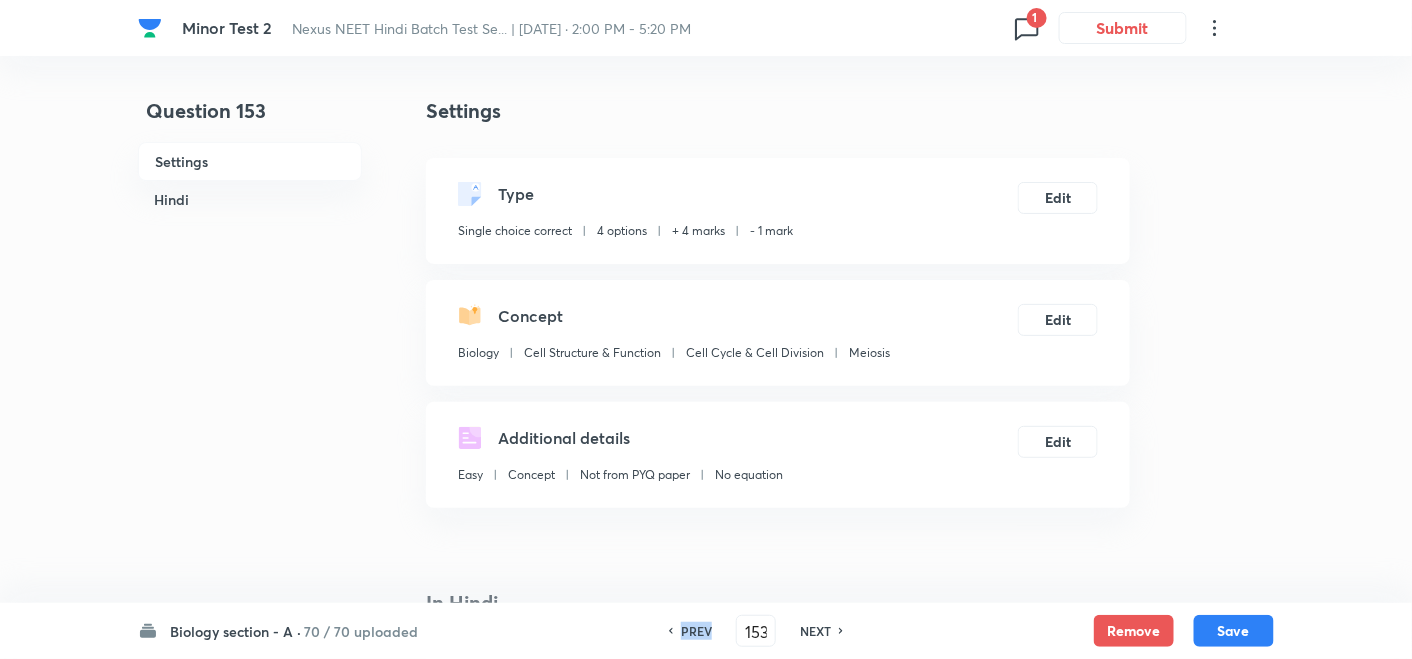 click on "PREV" at bounding box center [696, 631] 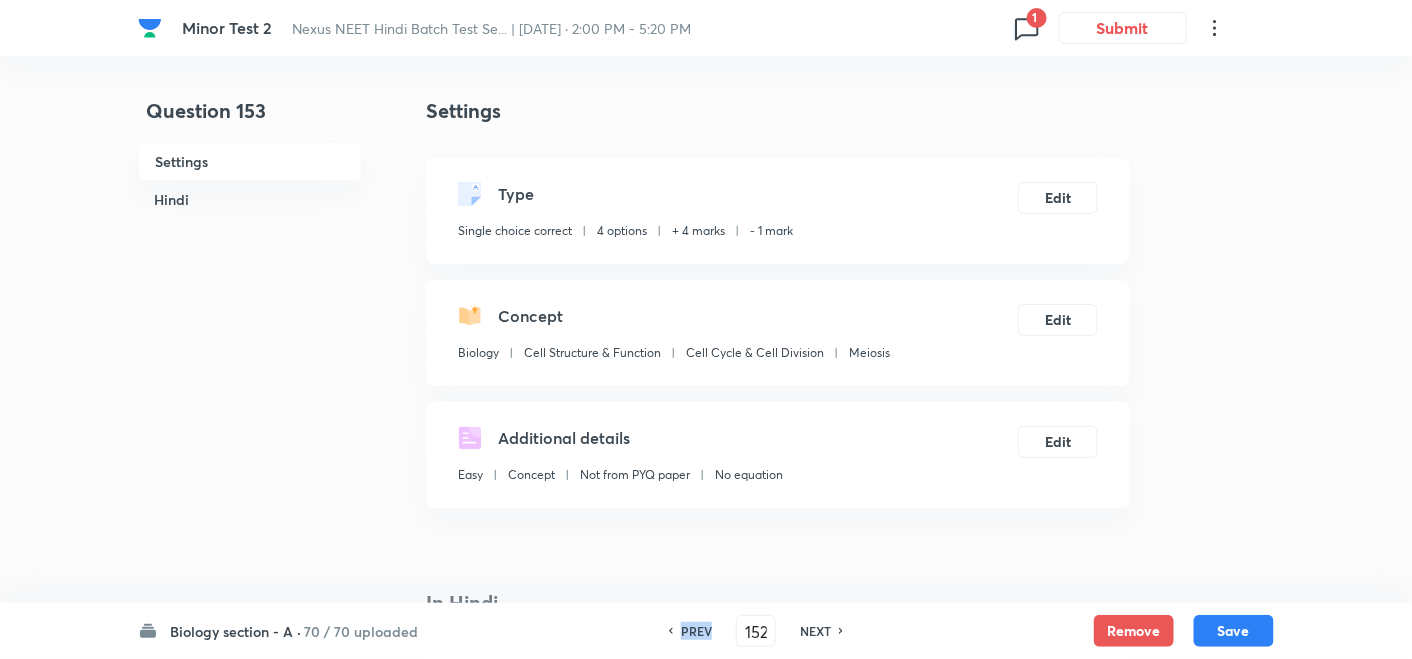 checkbox on "false" 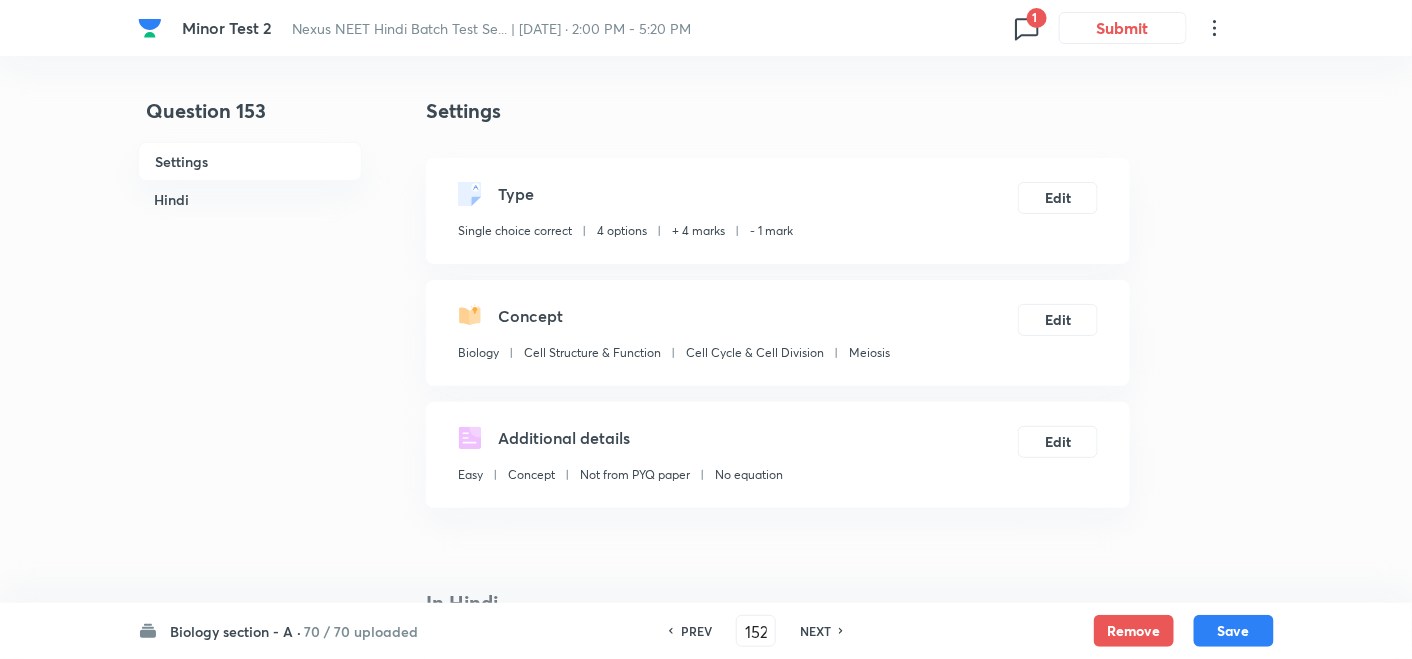checkbox on "true" 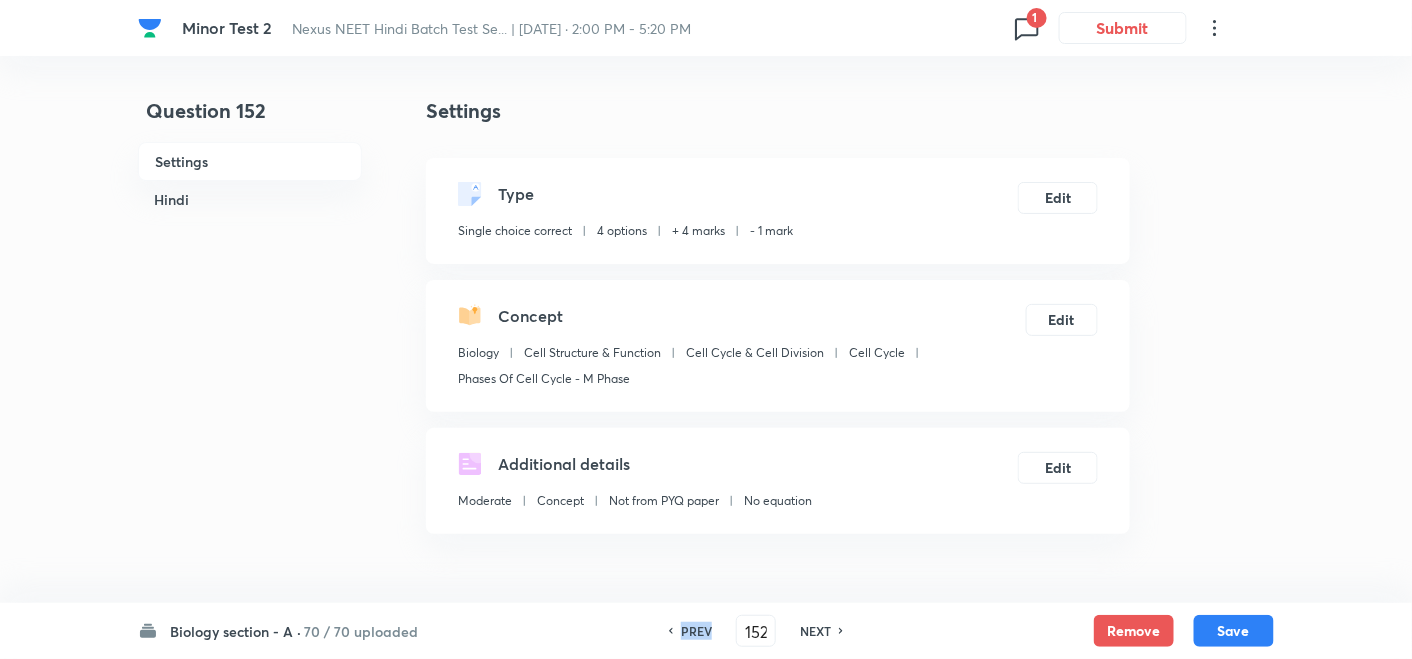 click on "PREV" at bounding box center (696, 631) 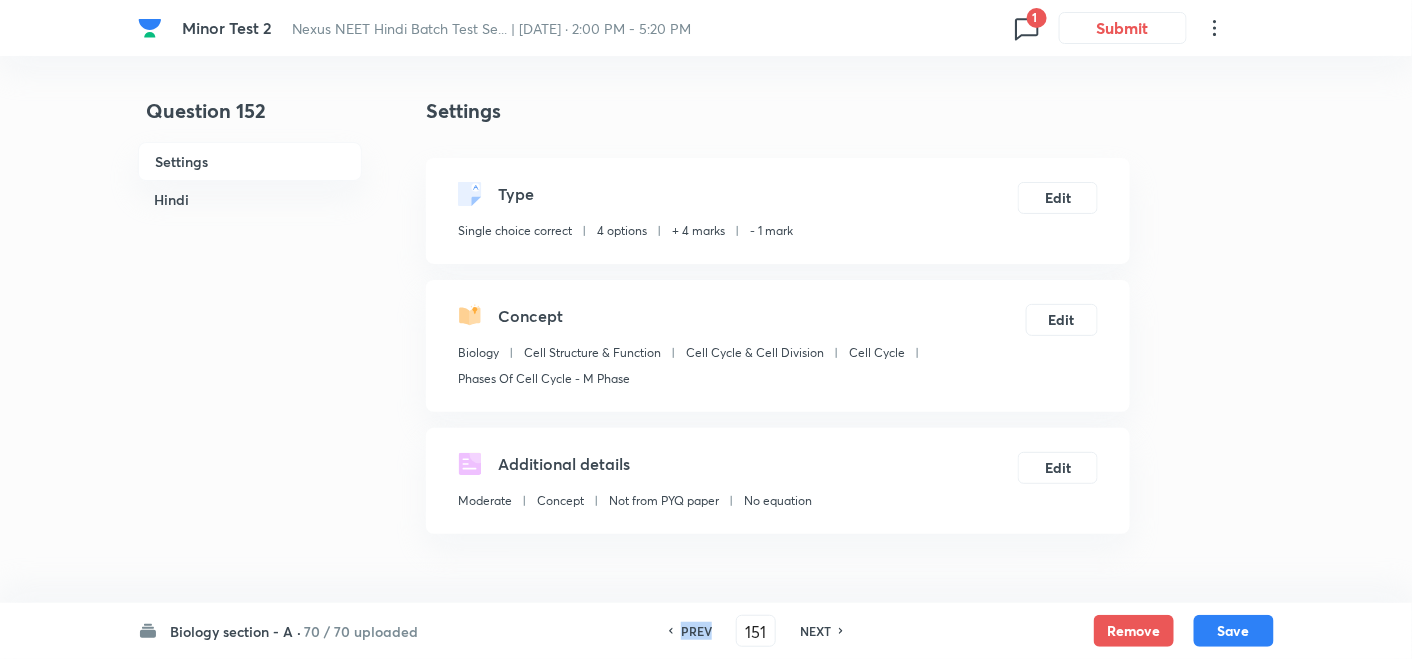 checkbox on "false" 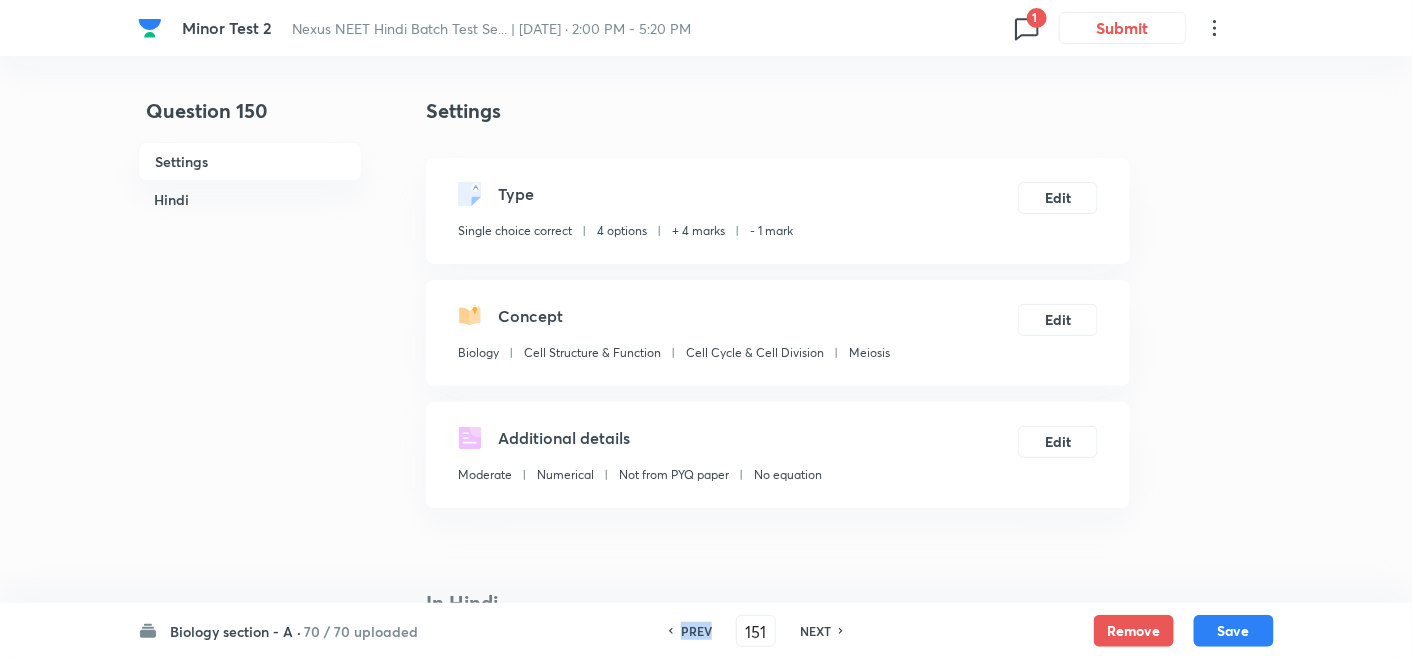 type on "150" 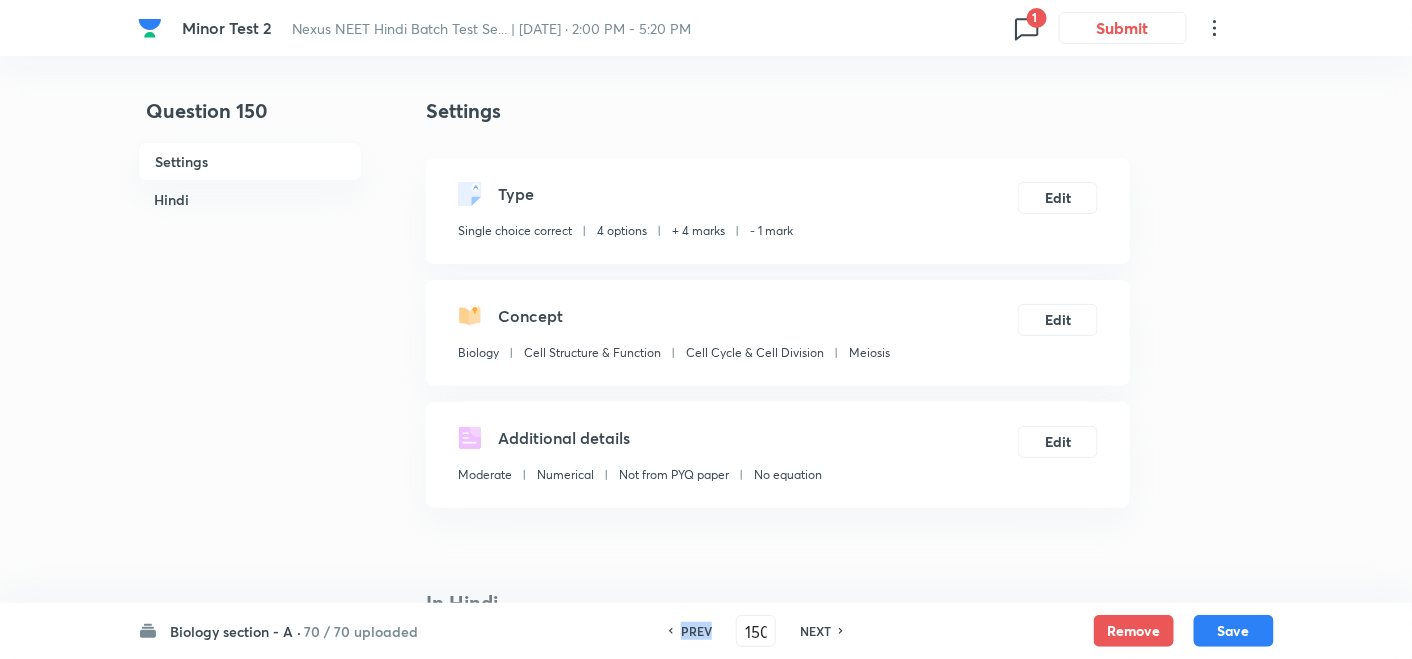 checkbox on "true" 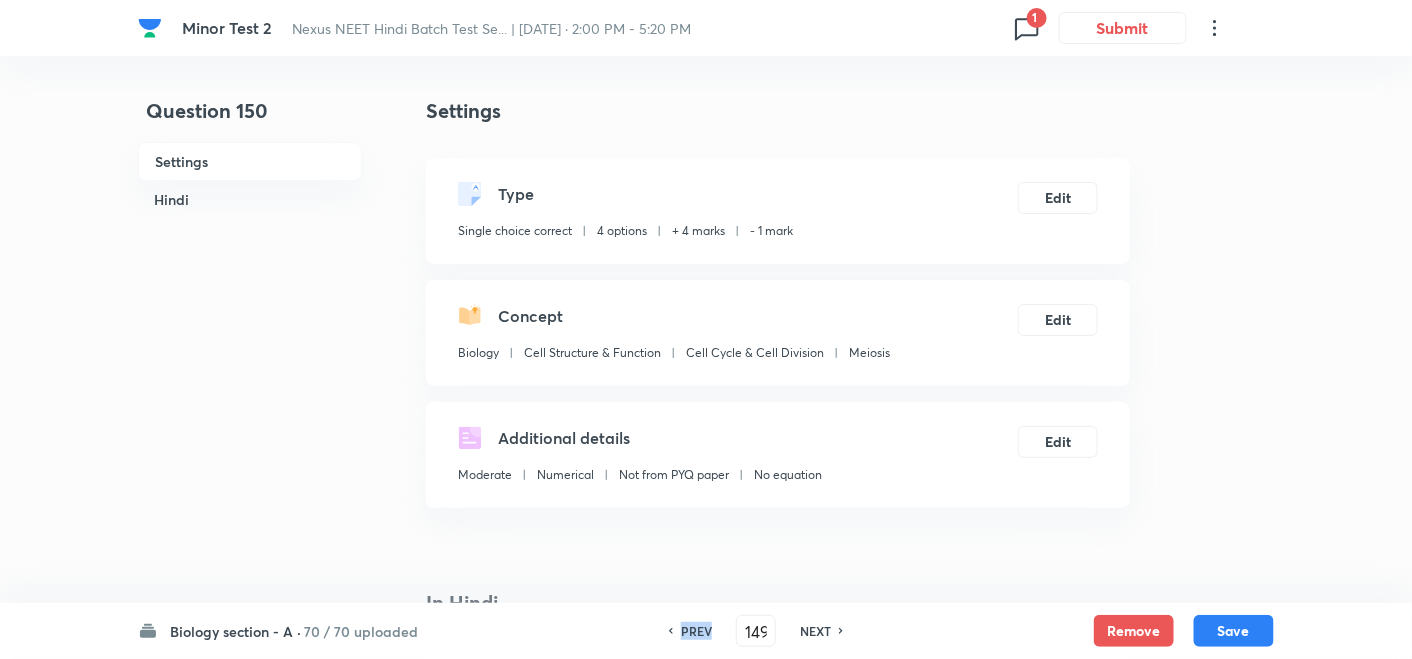 checkbox on "true" 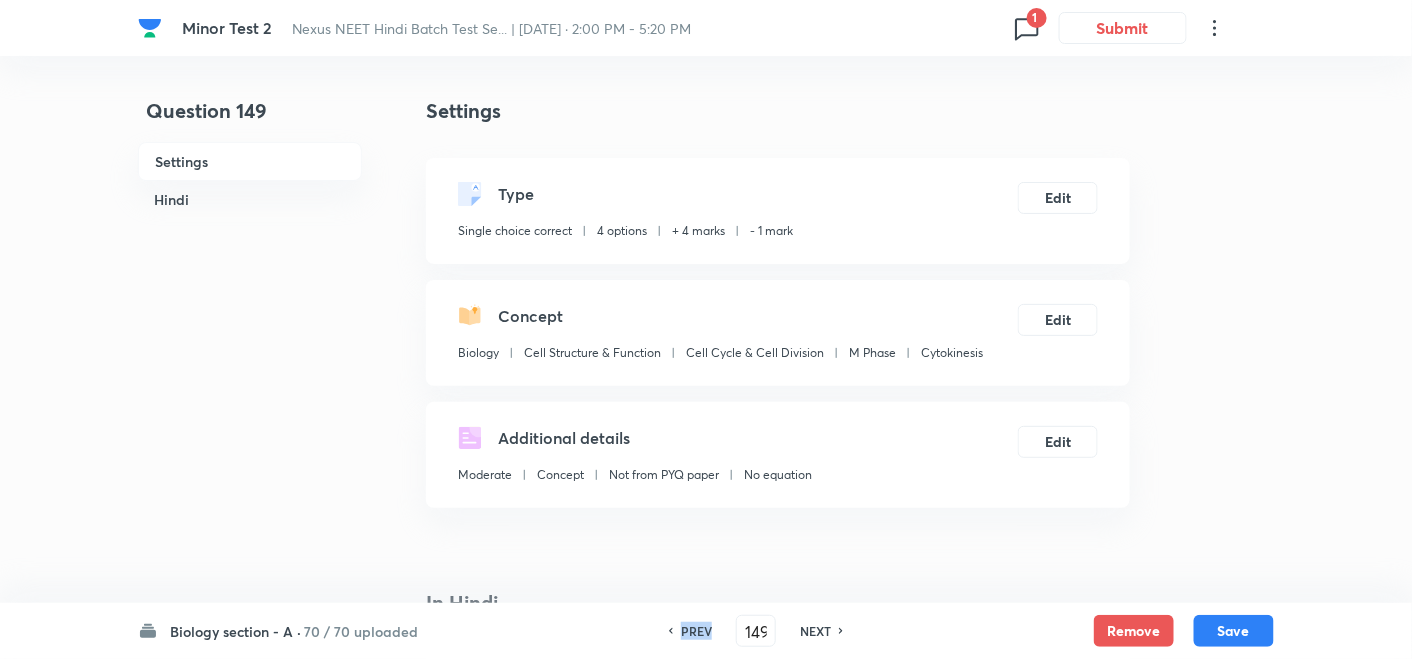click on "PREV" at bounding box center (696, 631) 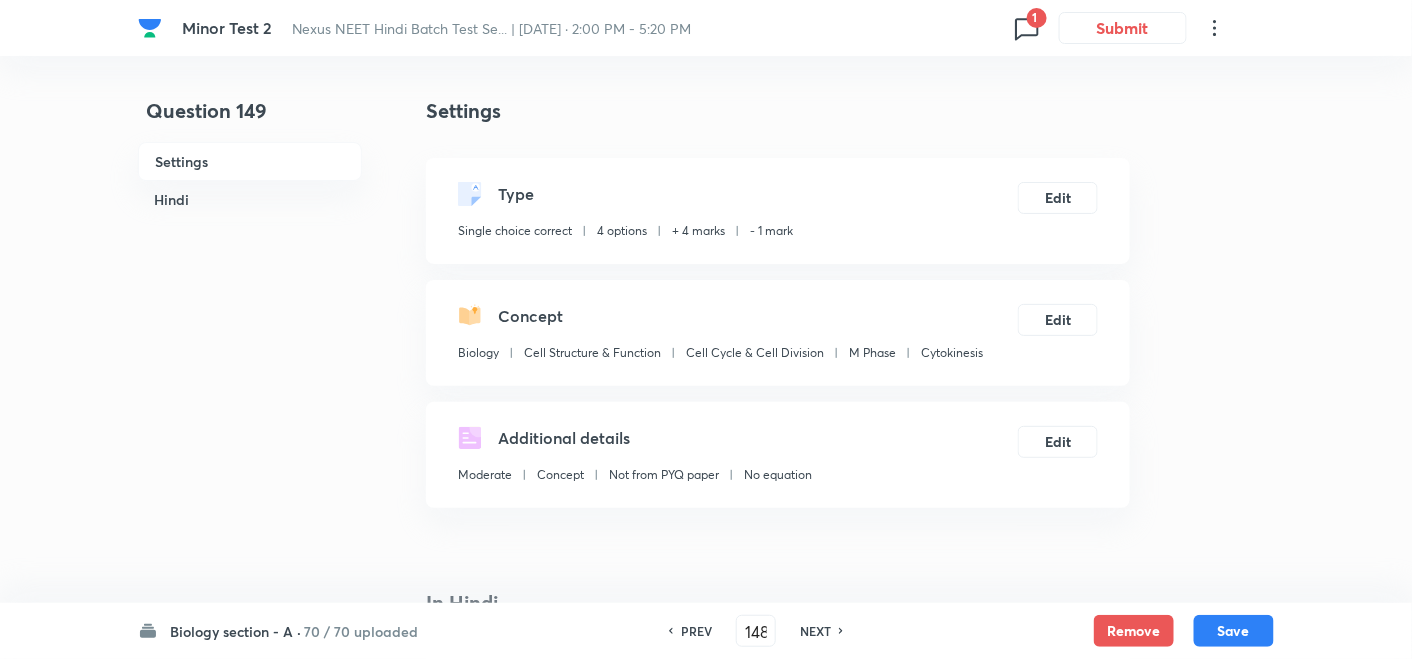 checkbox on "true" 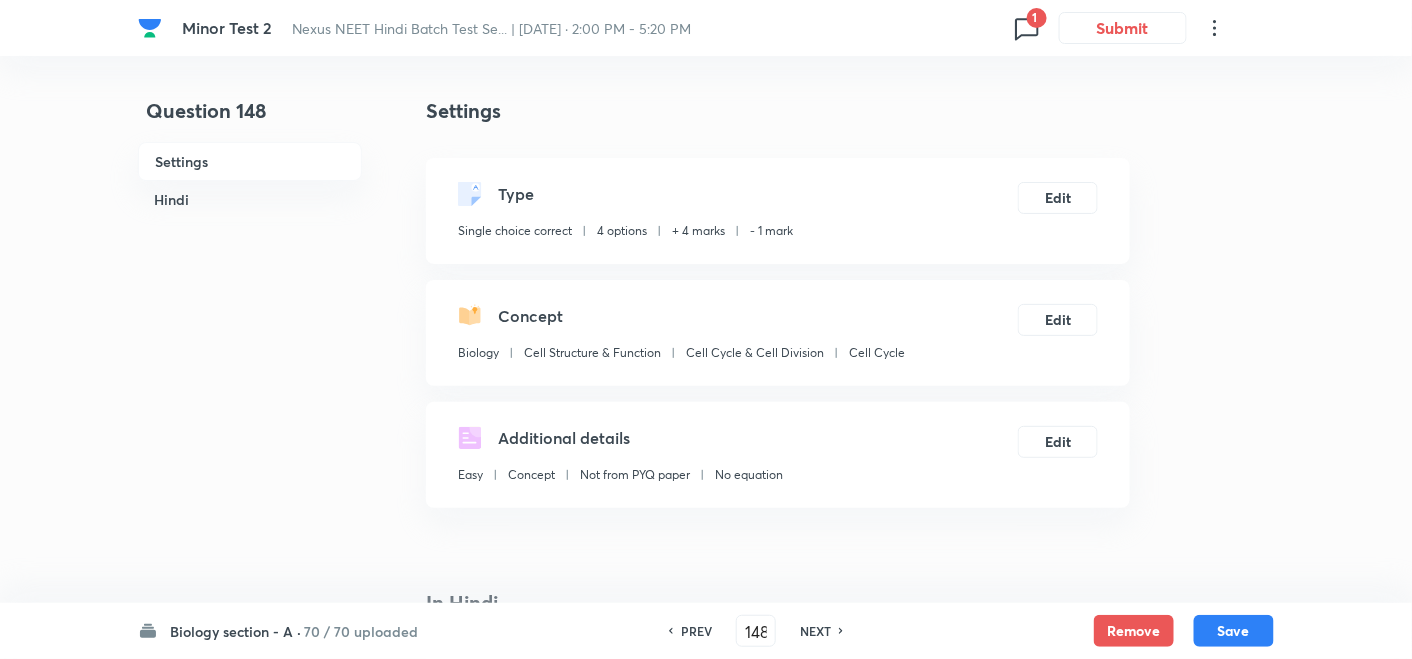 click on "PREV" at bounding box center [696, 631] 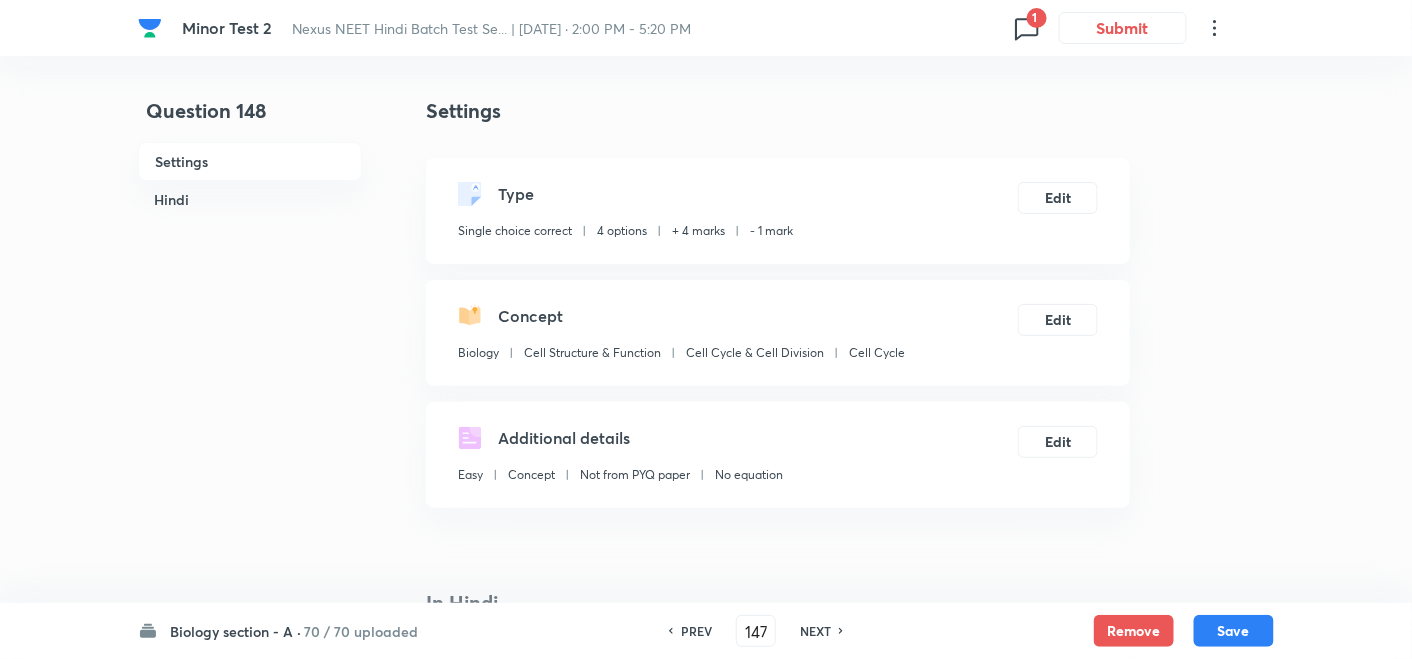 checkbox on "true" 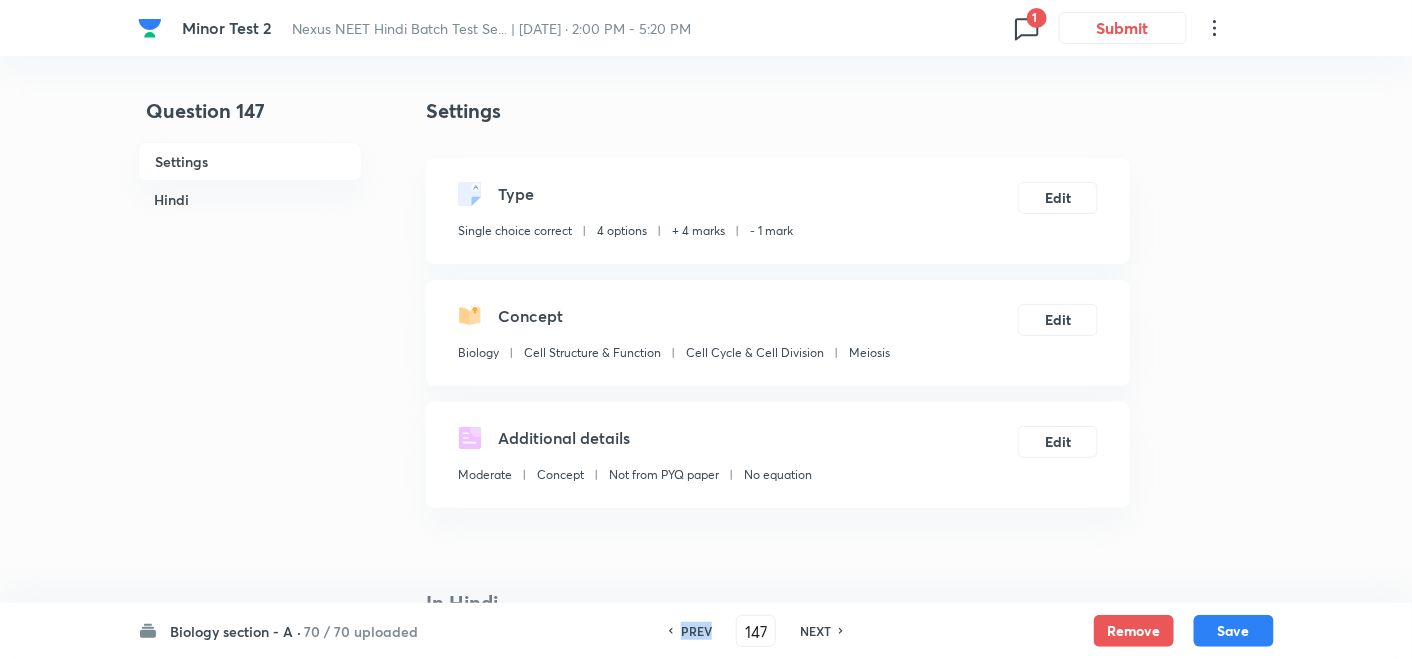 click on "PREV" at bounding box center (696, 631) 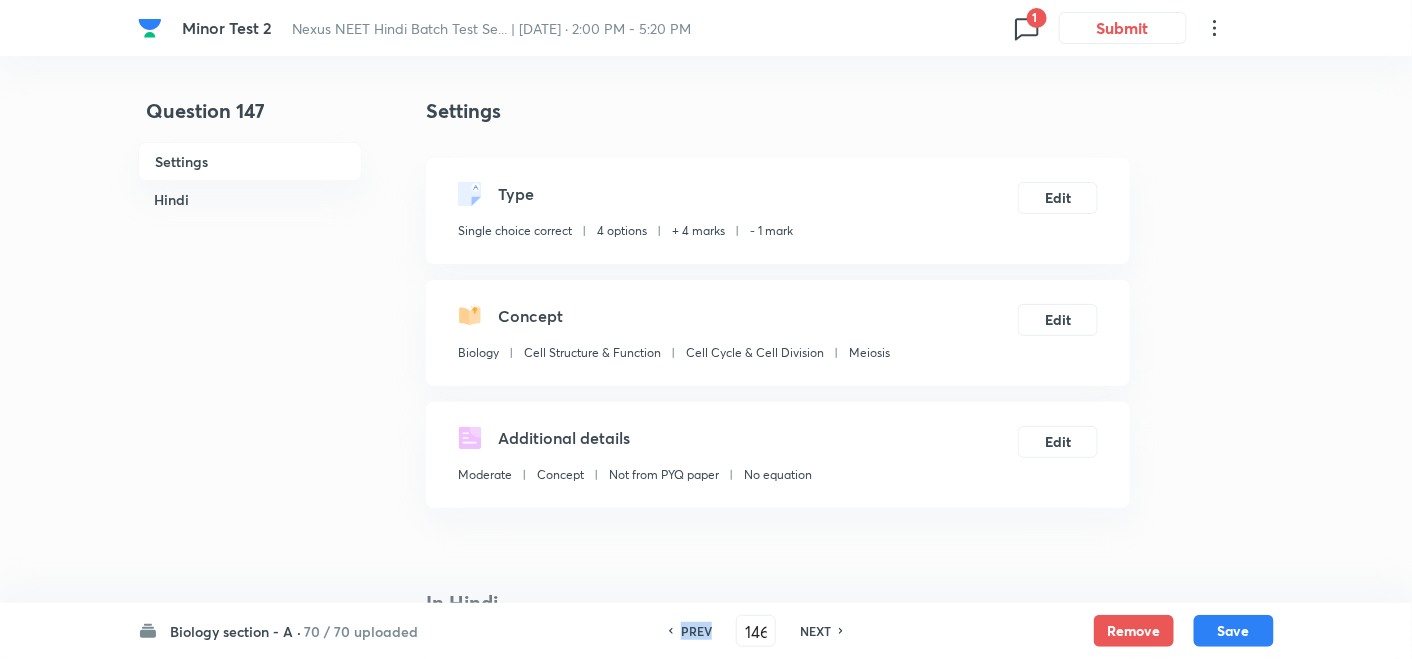 checkbox on "false" 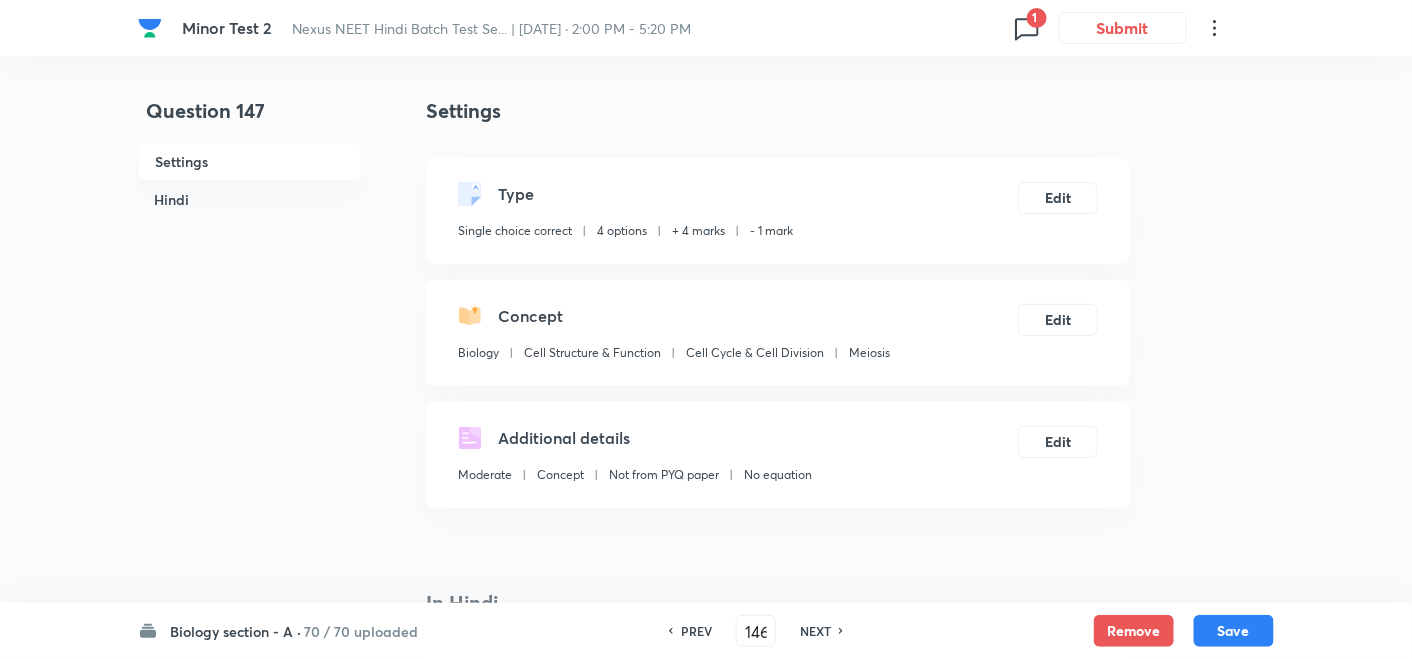 checkbox on "true" 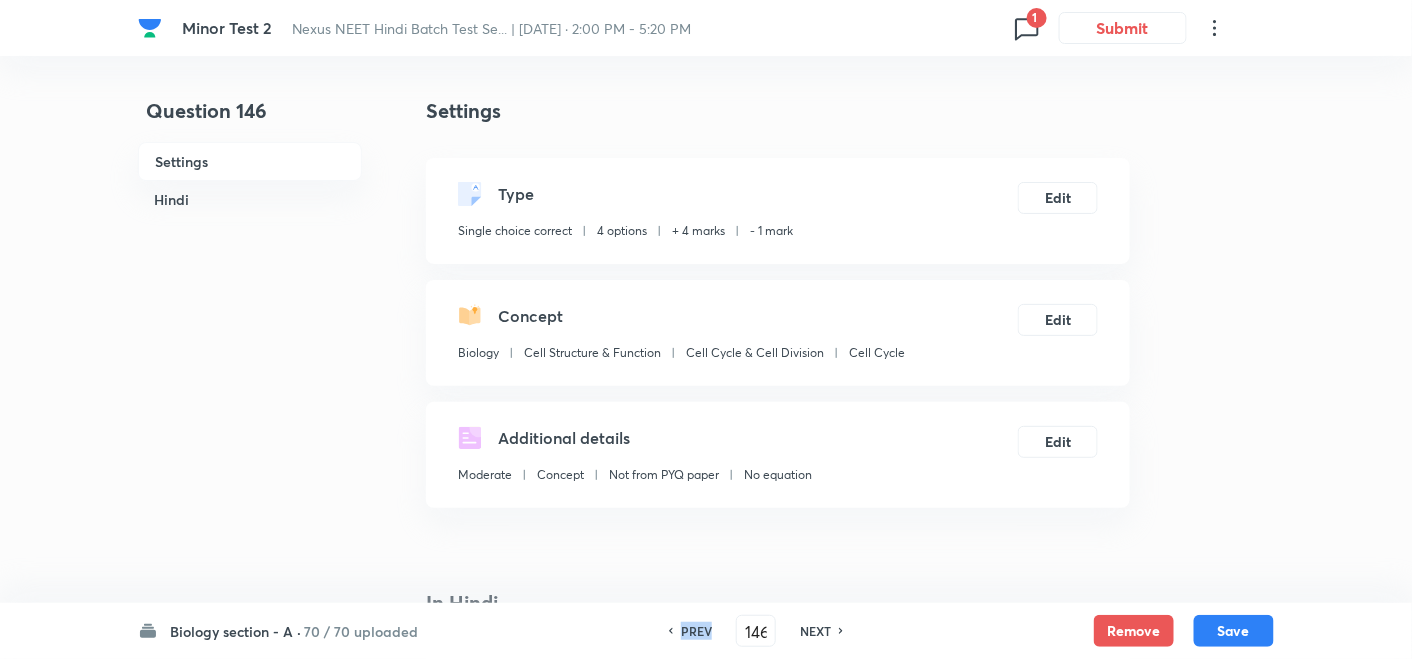 click on "PREV" at bounding box center (696, 631) 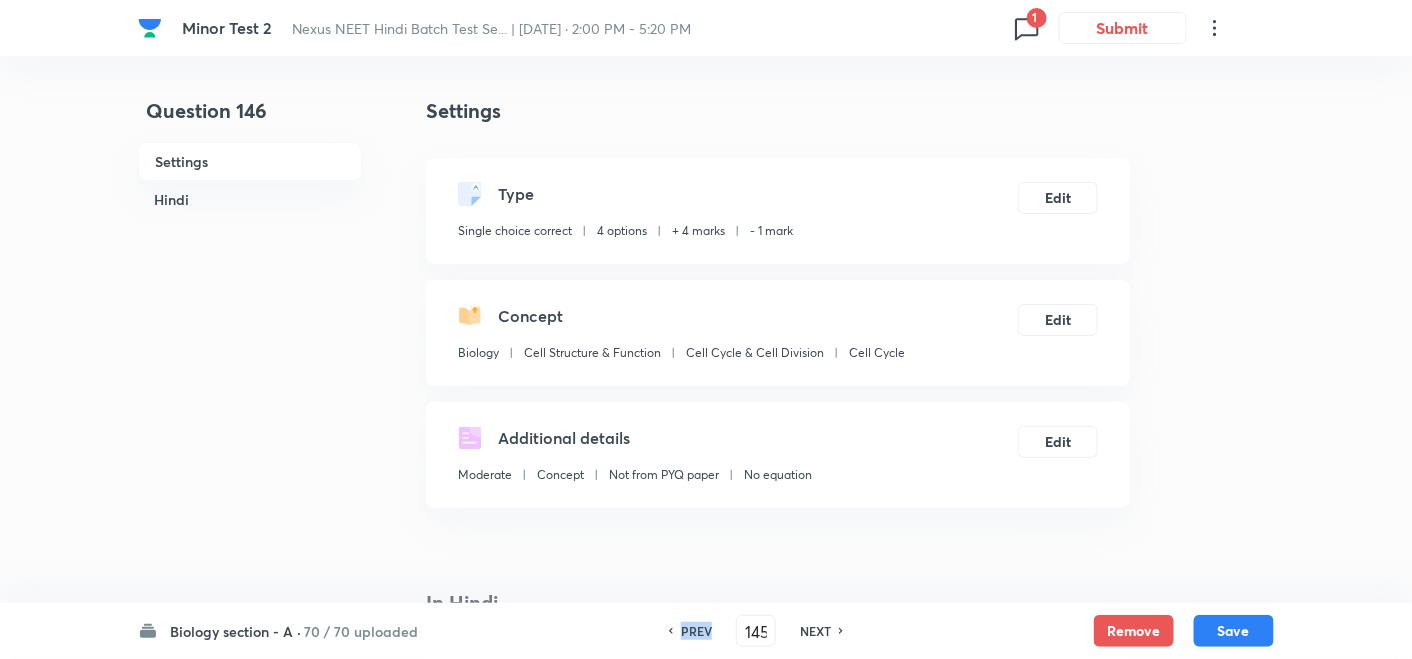 checkbox on "false" 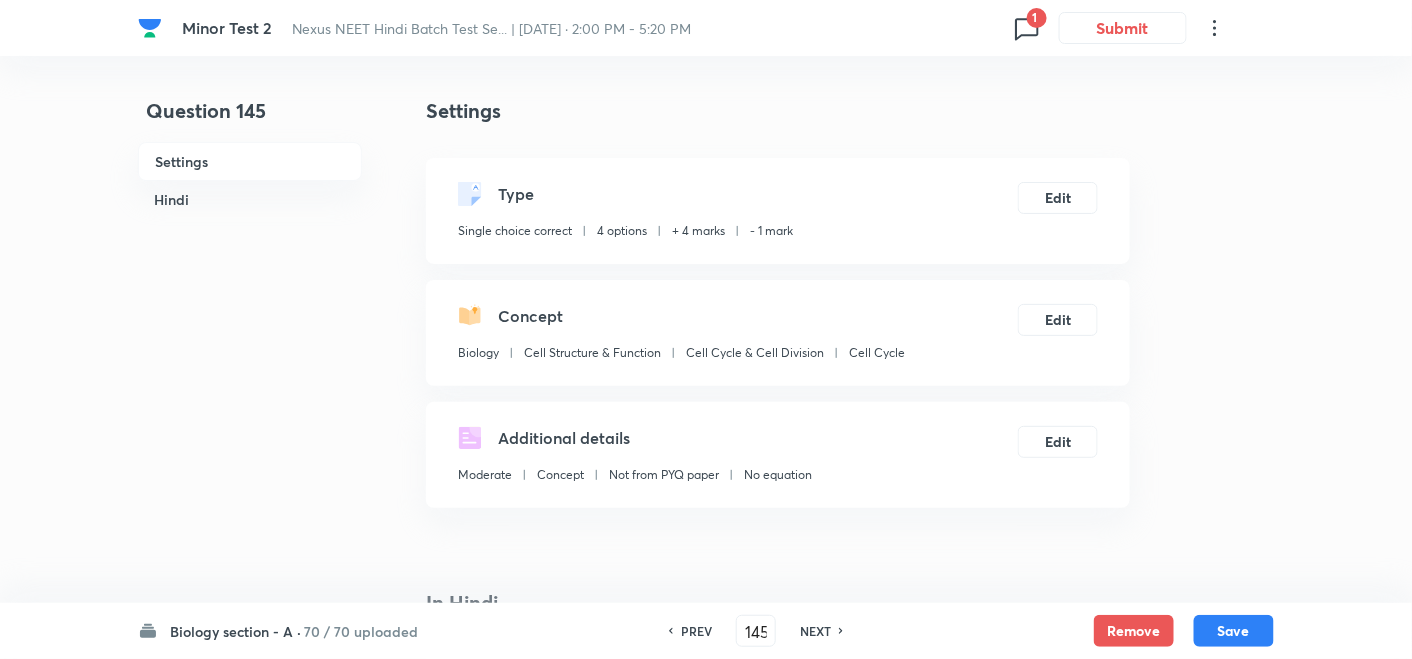 click on "PREV" at bounding box center [696, 631] 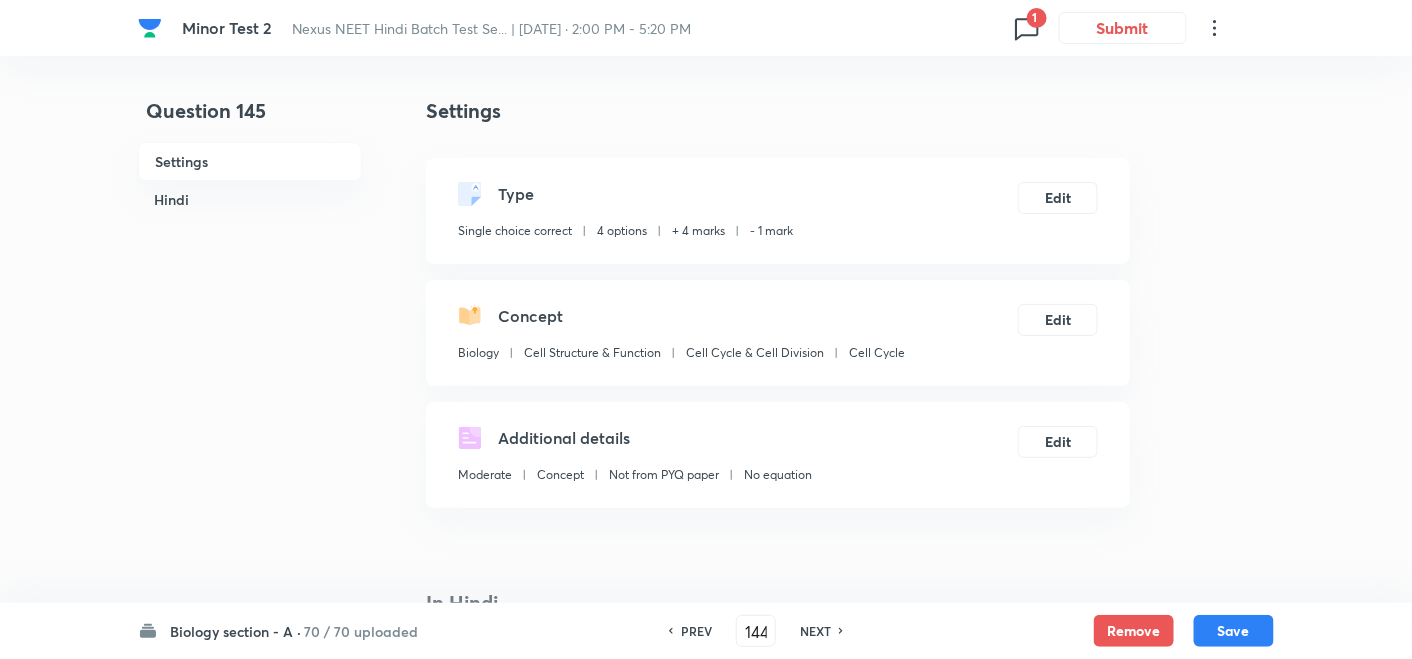 checkbox on "false" 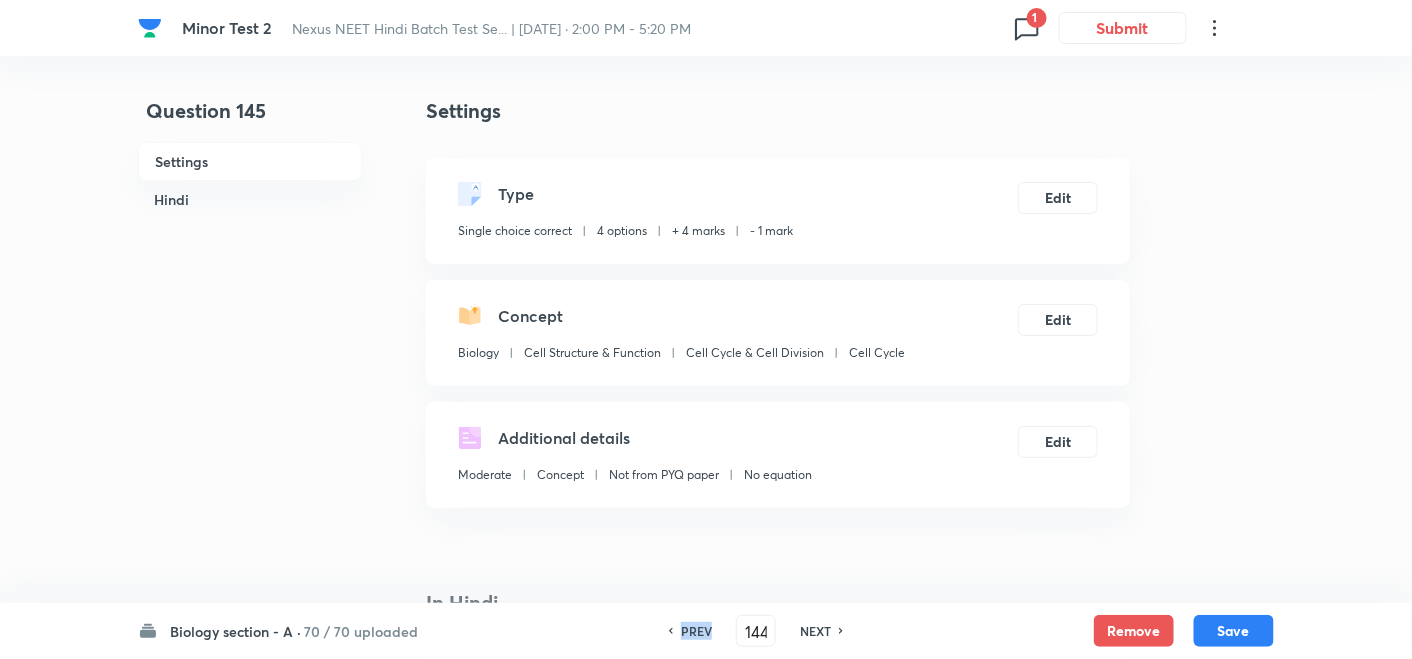 click on "PREV" at bounding box center [696, 631] 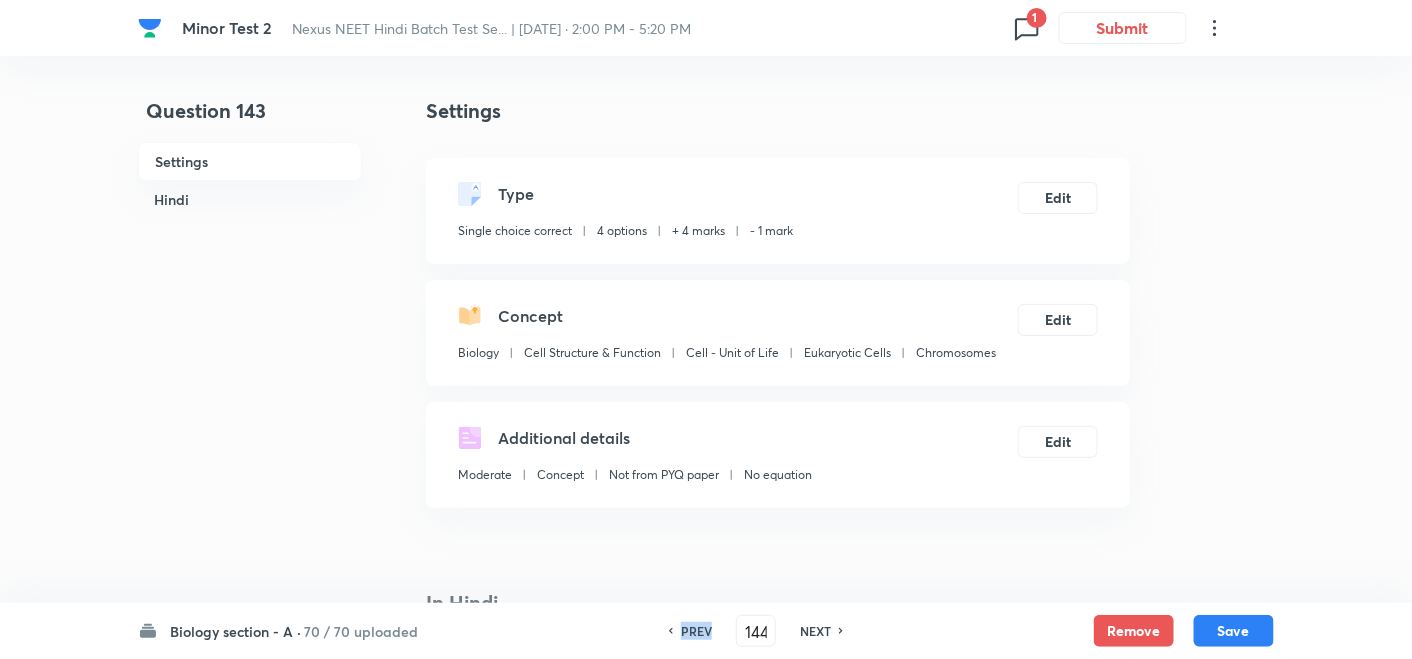 type on "143" 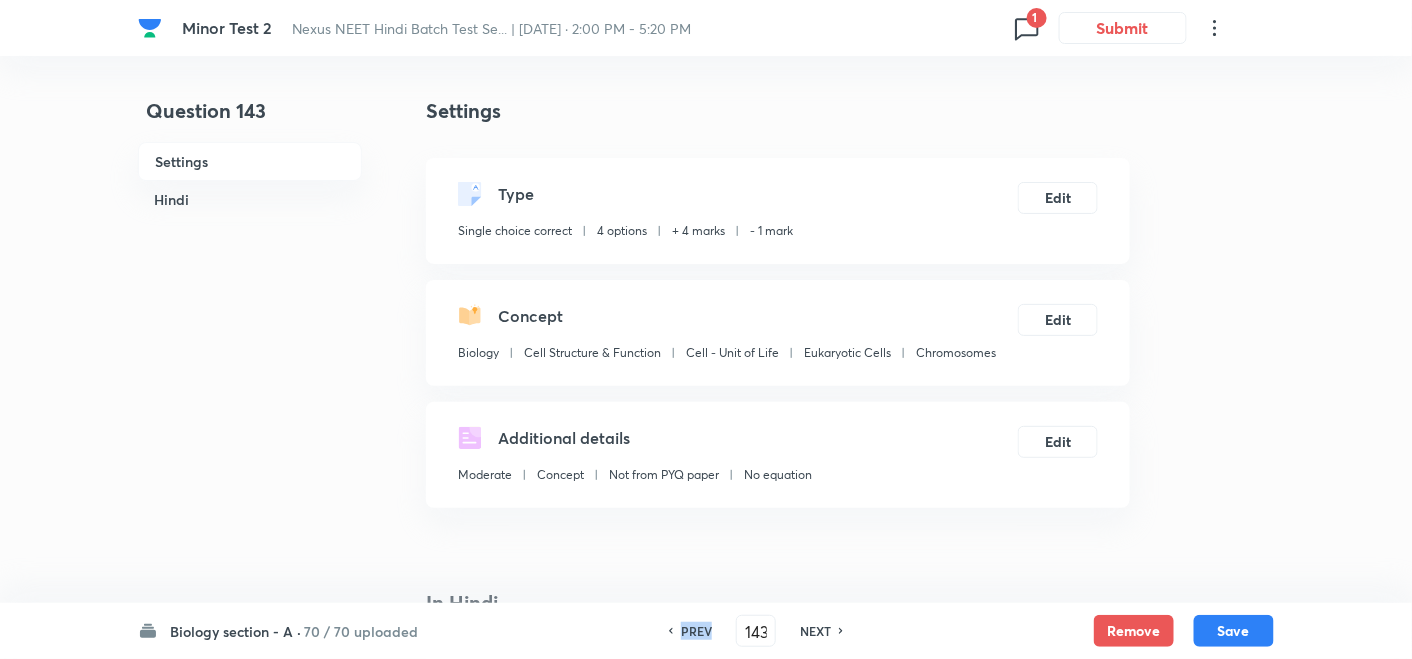 checkbox on "false" 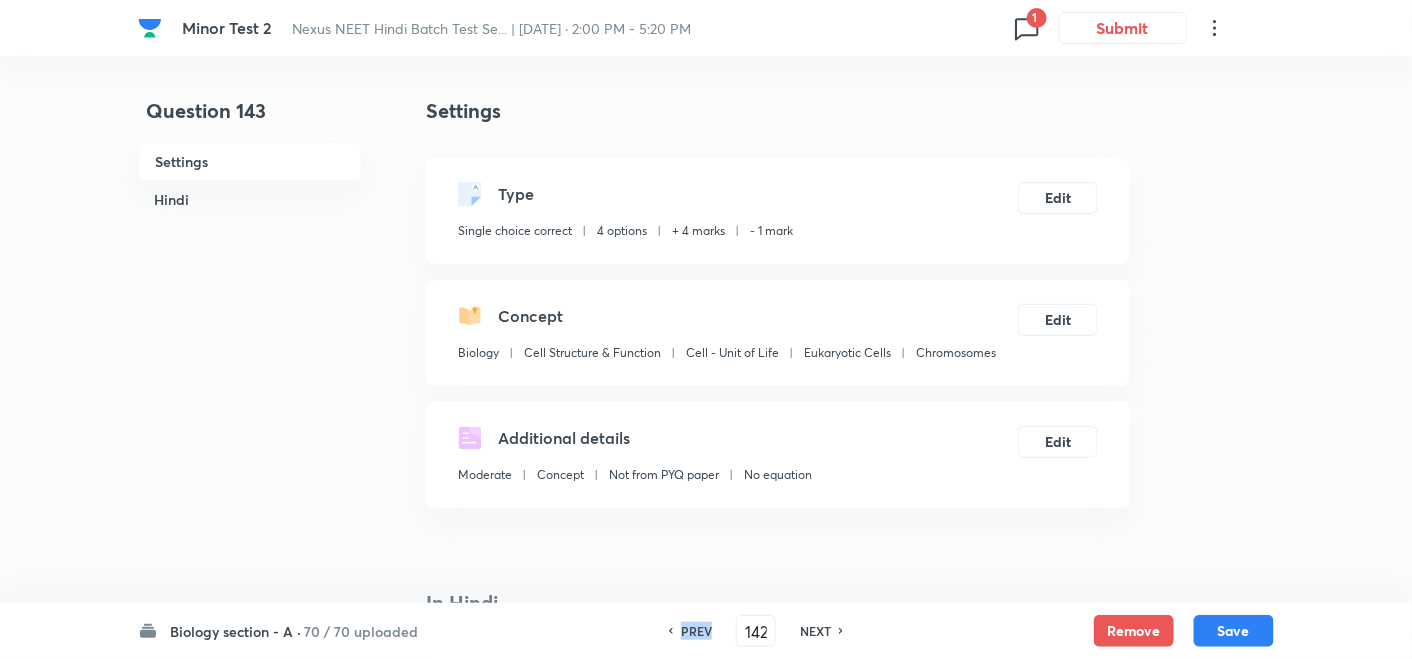 checkbox on "false" 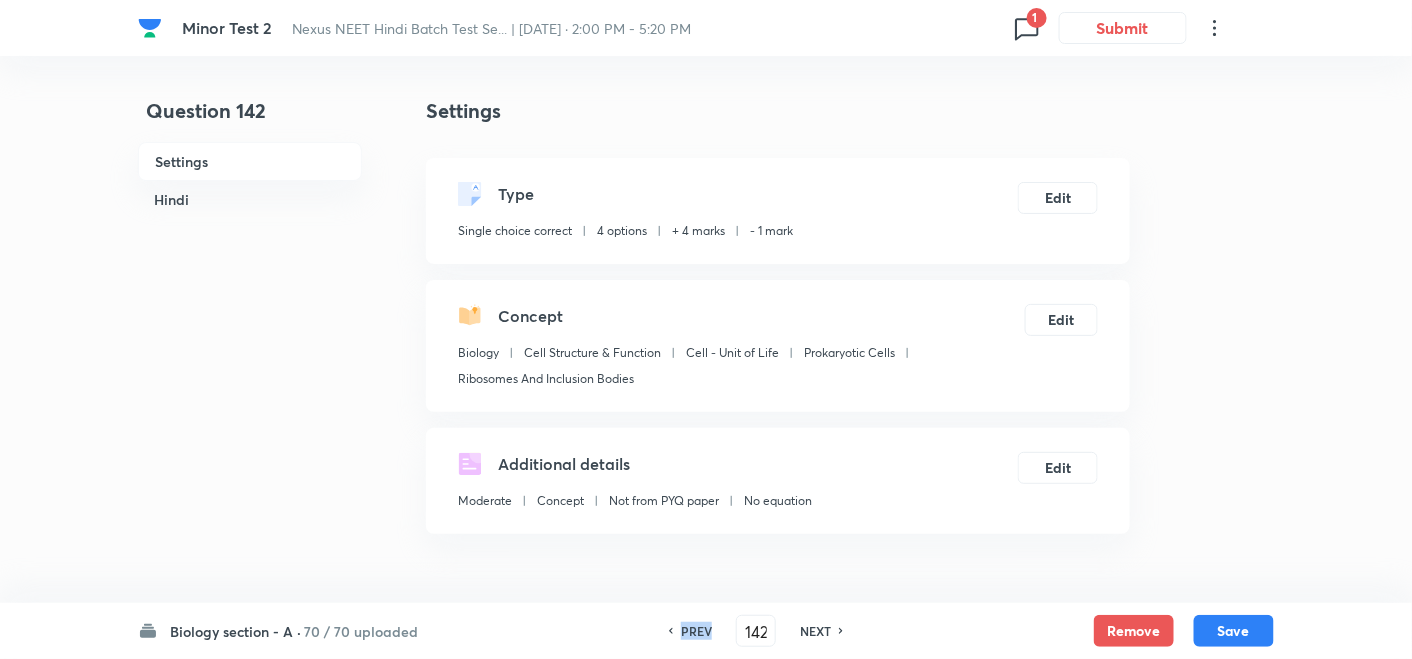 click on "PREV" at bounding box center (696, 631) 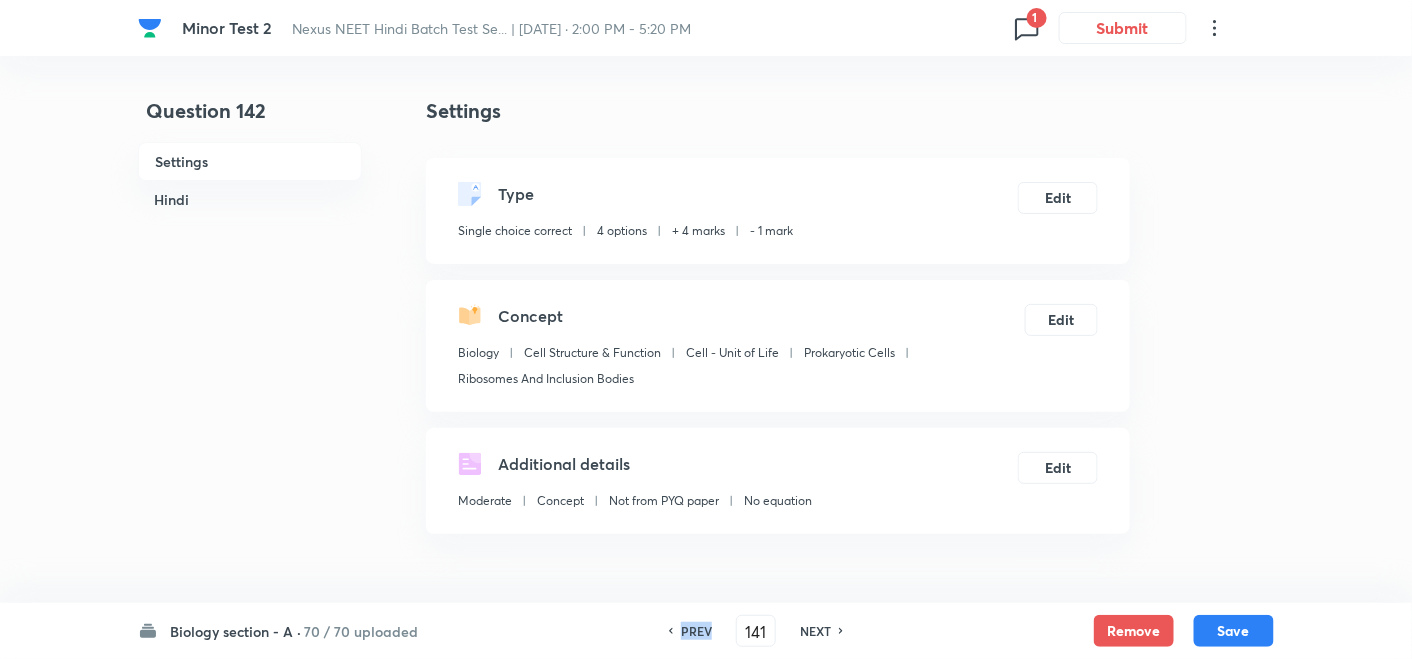 checkbox on "false" 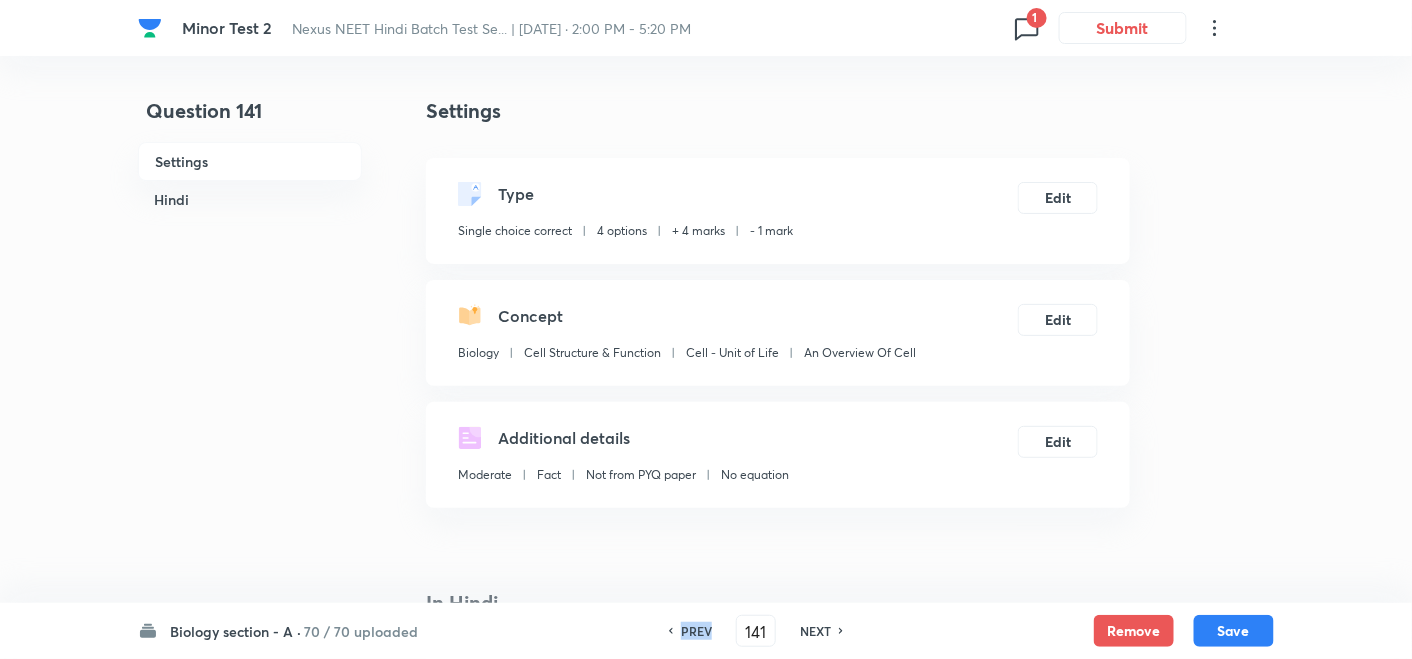 click on "PREV" at bounding box center [696, 631] 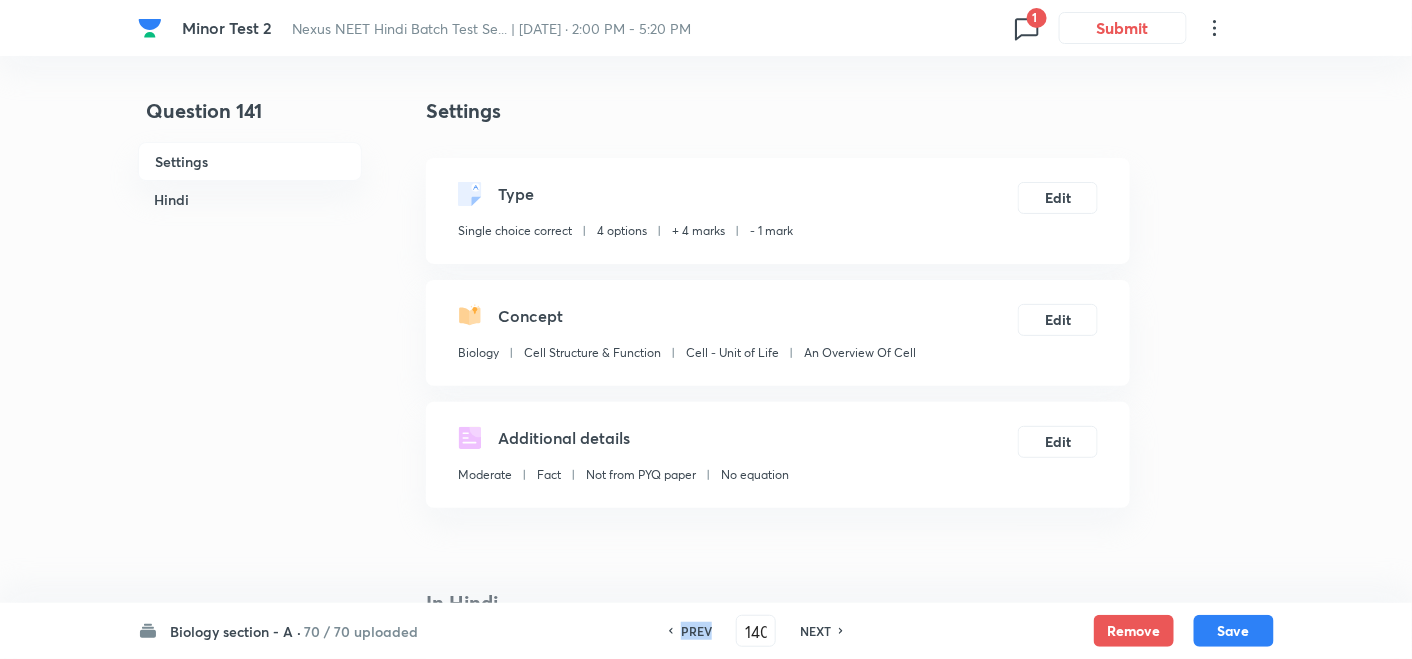 checkbox on "true" 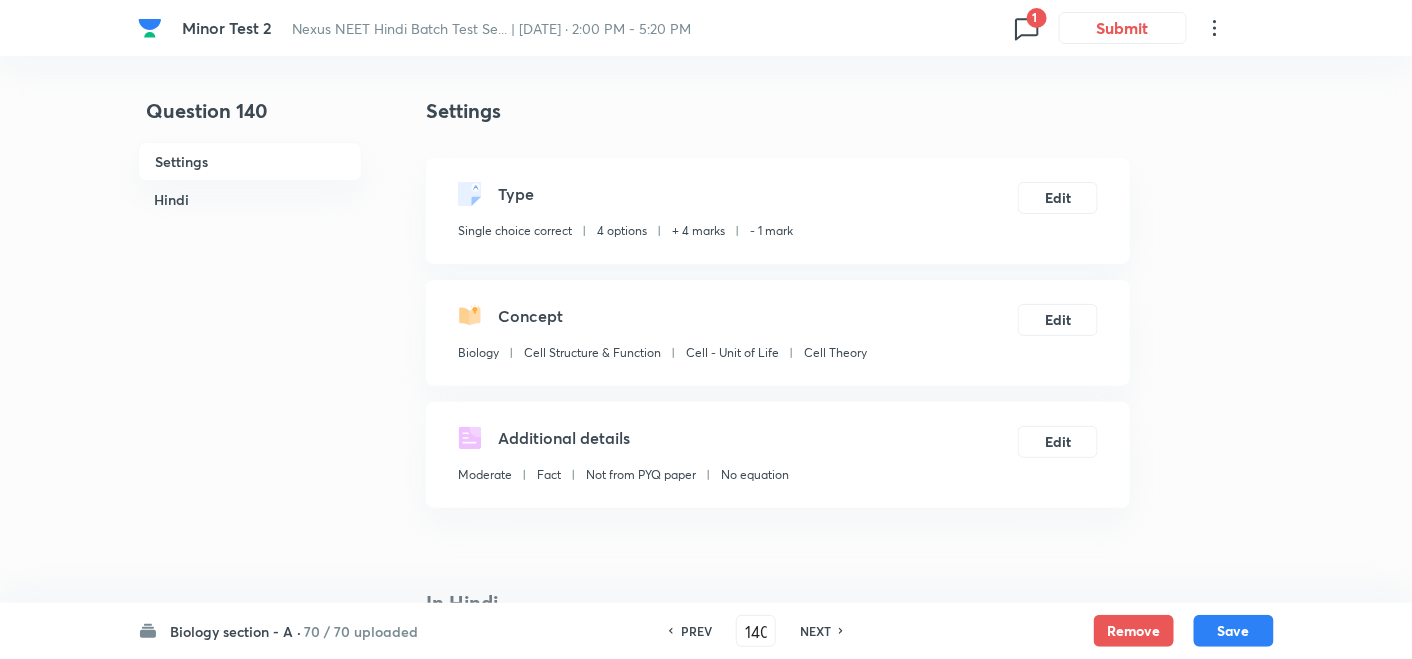 click on "PREV" at bounding box center [696, 631] 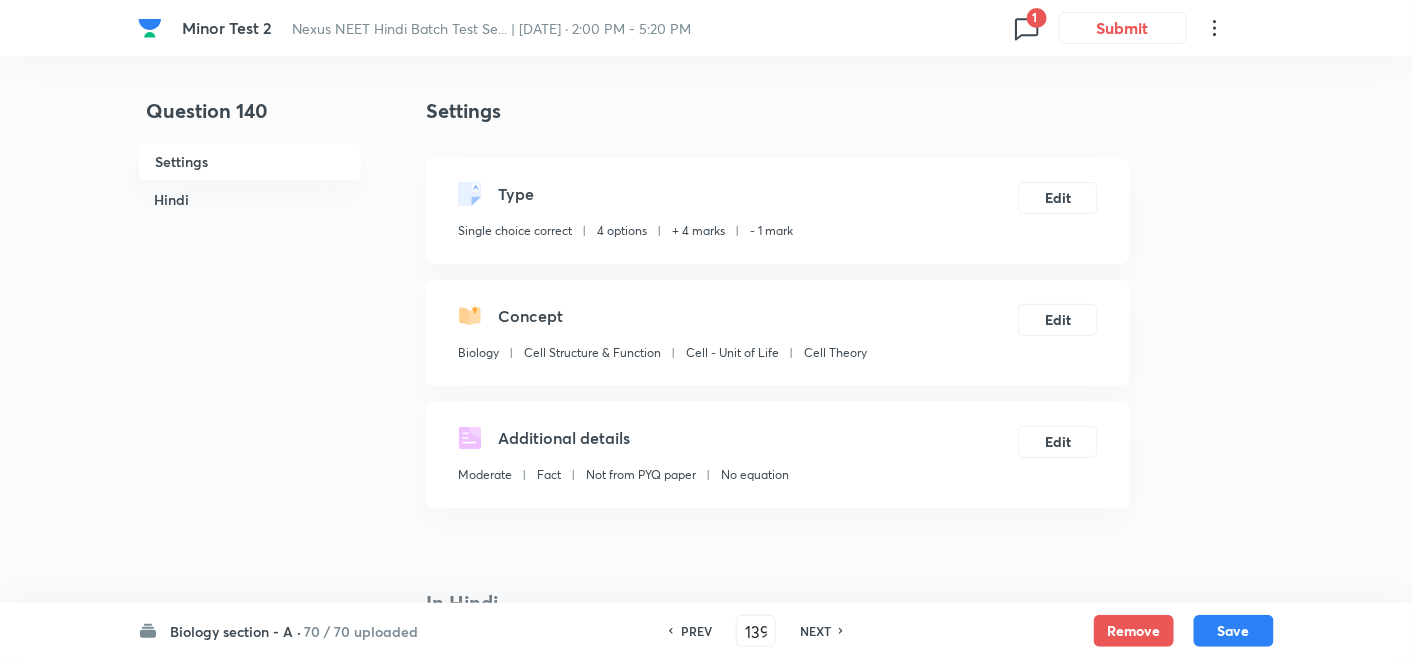 checkbox on "false" 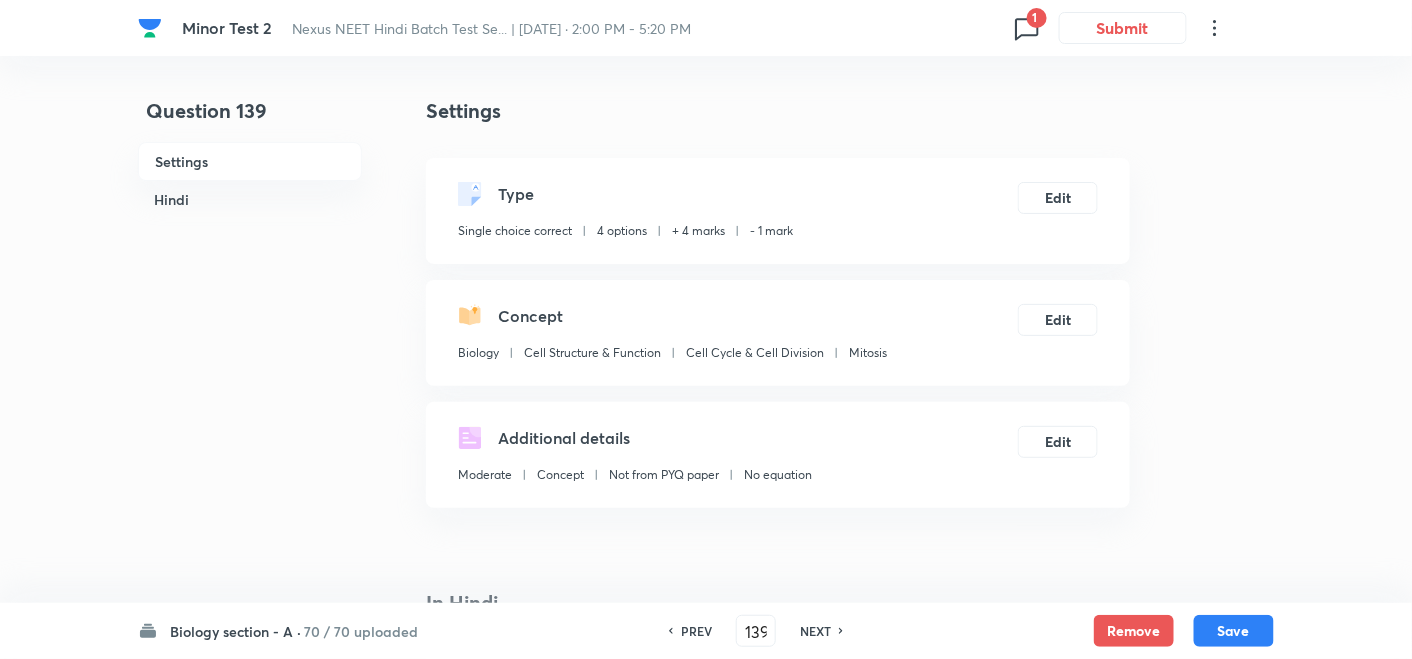 click on "PREV" at bounding box center (696, 631) 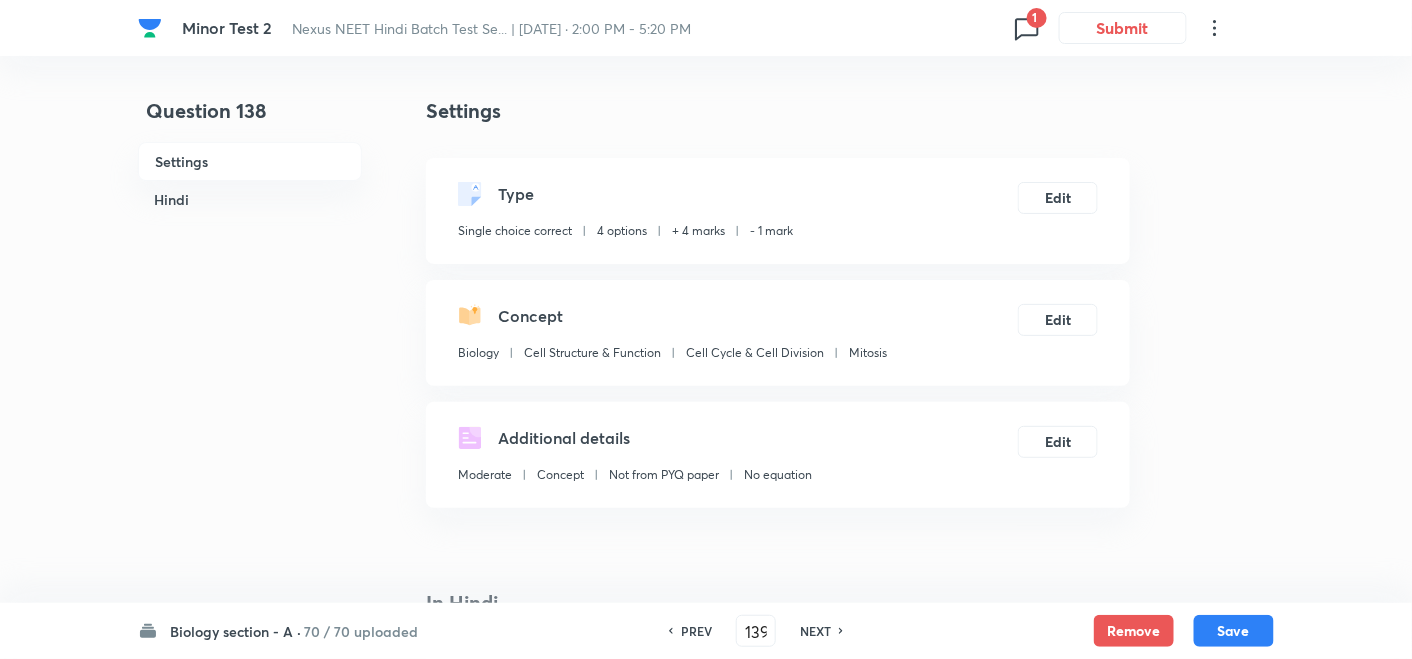 type on "138" 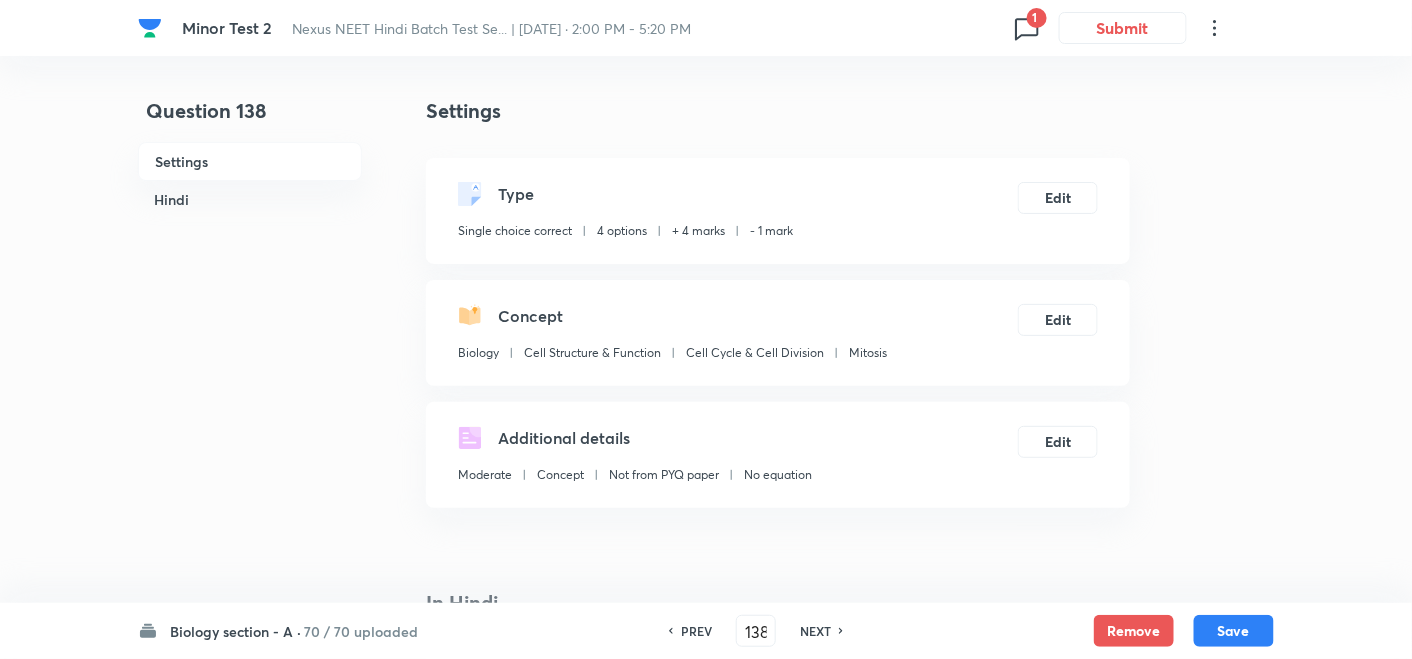 checkbox on "false" 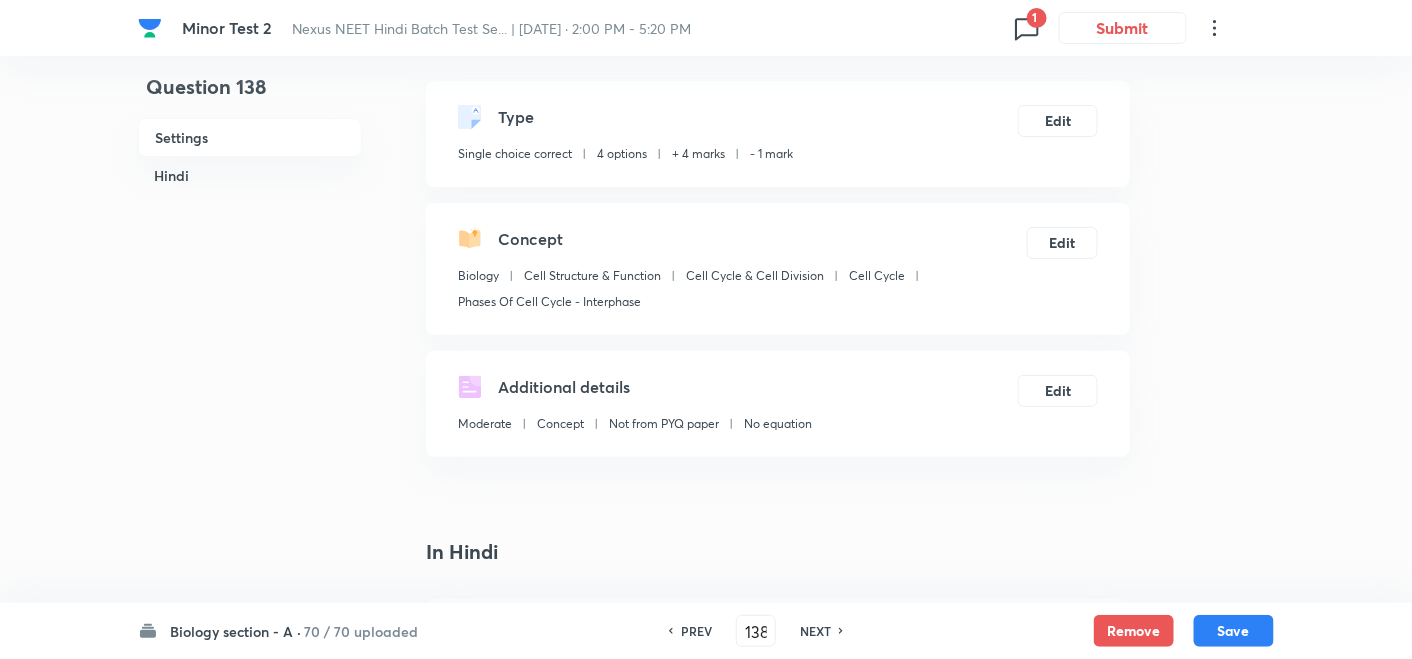 scroll, scrollTop: 0, scrollLeft: 0, axis: both 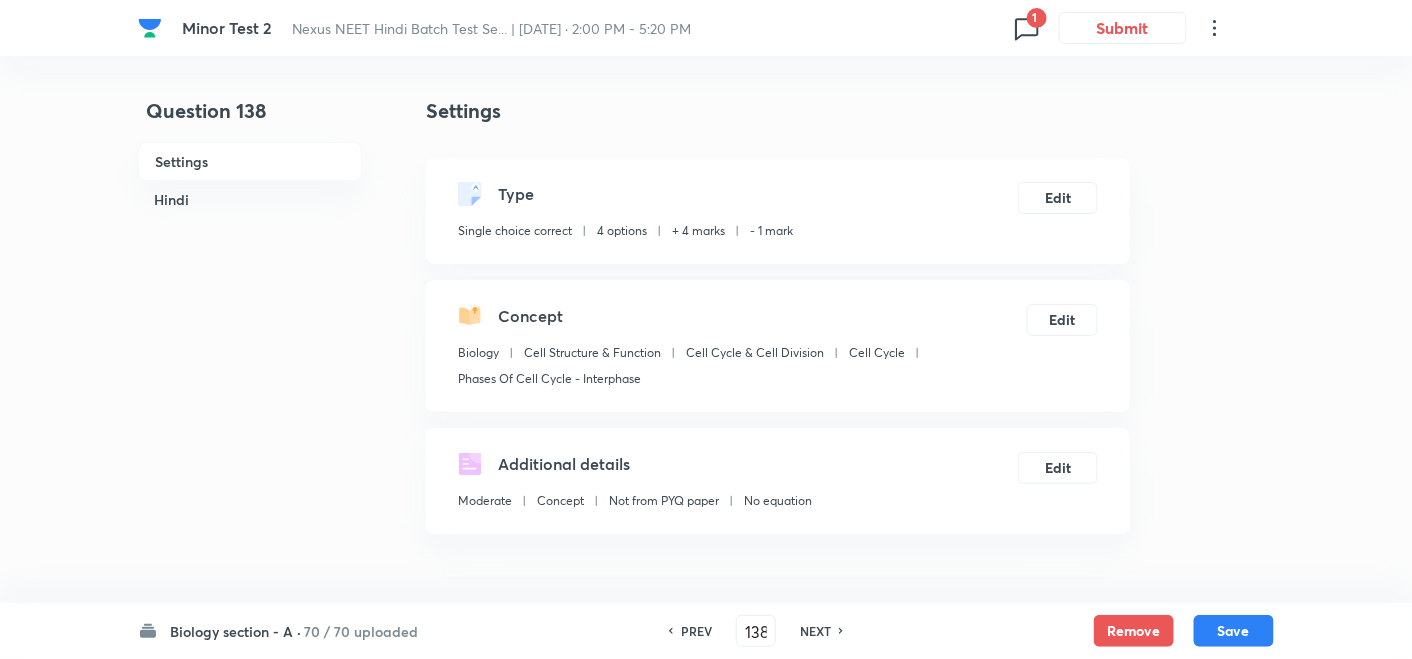 click on "PREV" at bounding box center [693, 631] 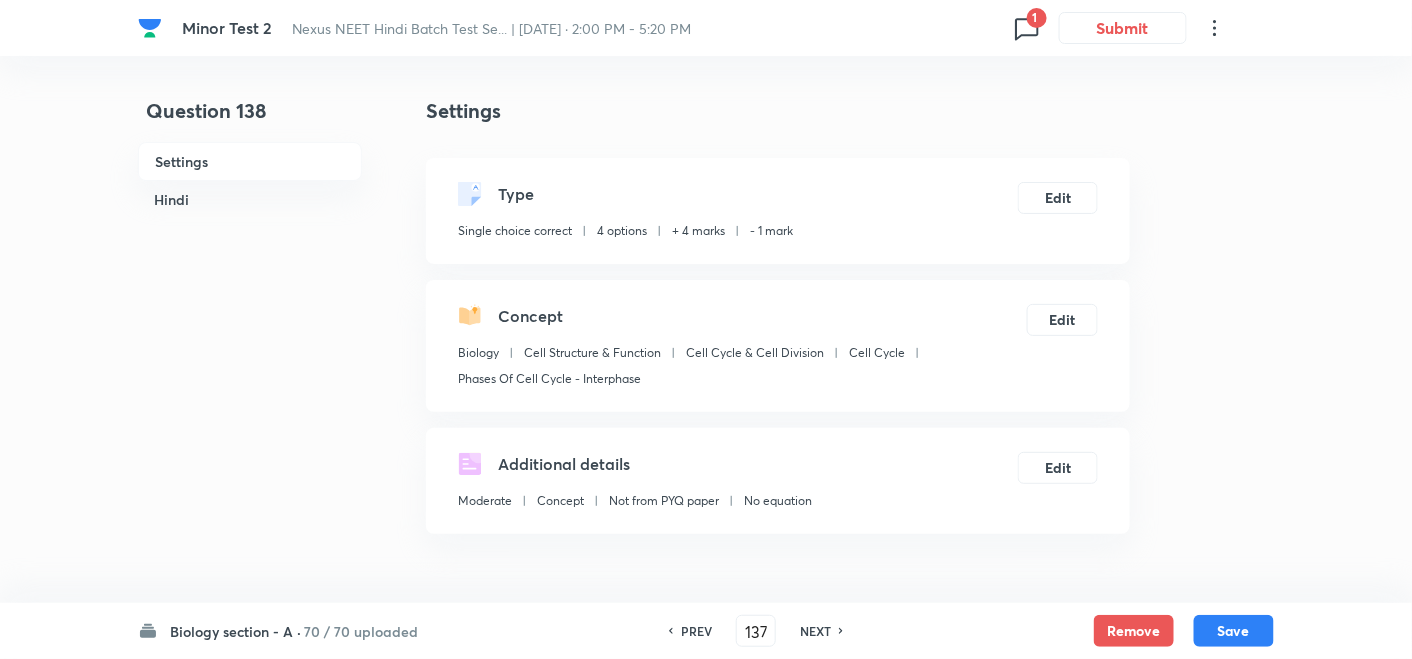 checkbox on "false" 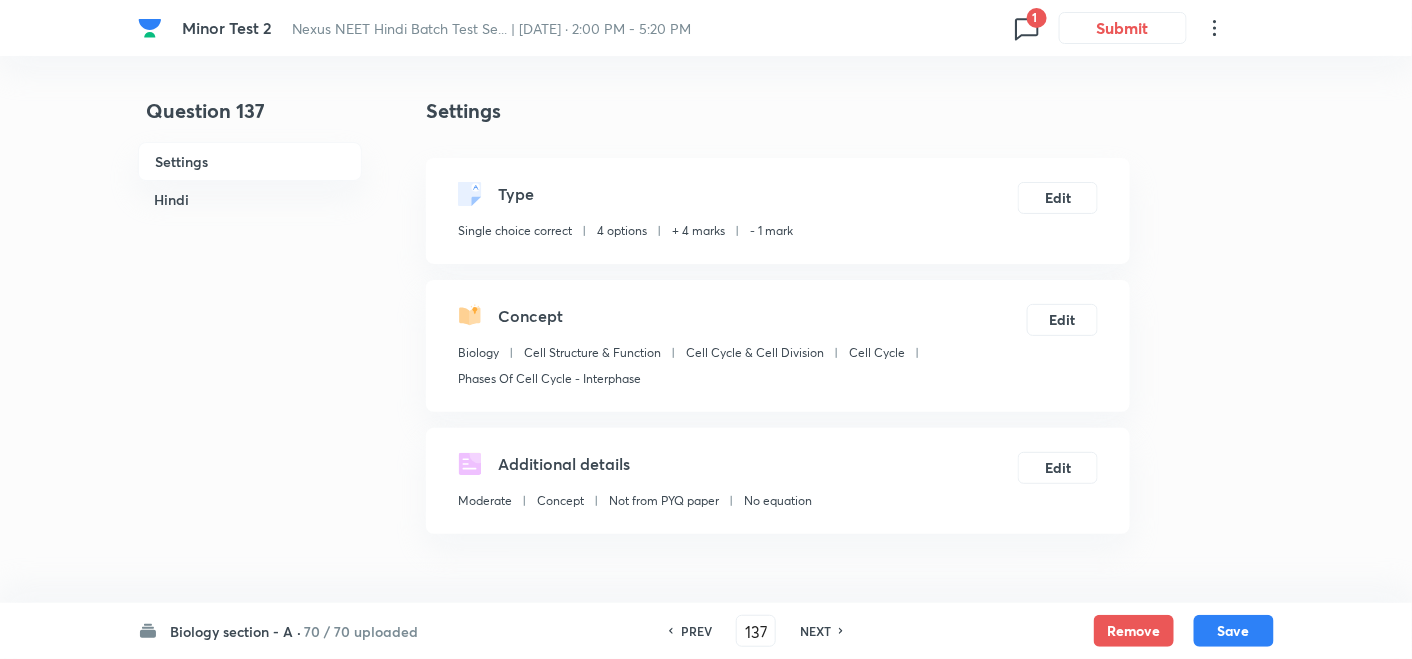 click on "PREV" at bounding box center (693, 631) 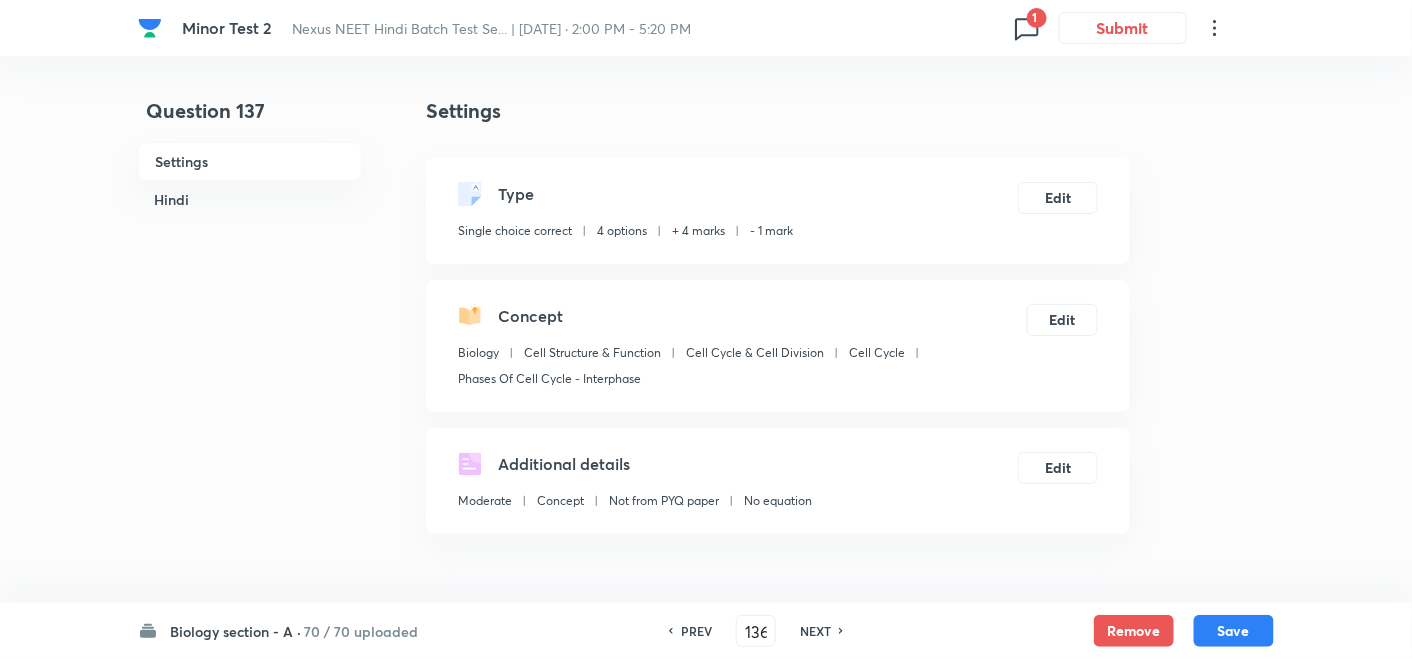 checkbox on "false" 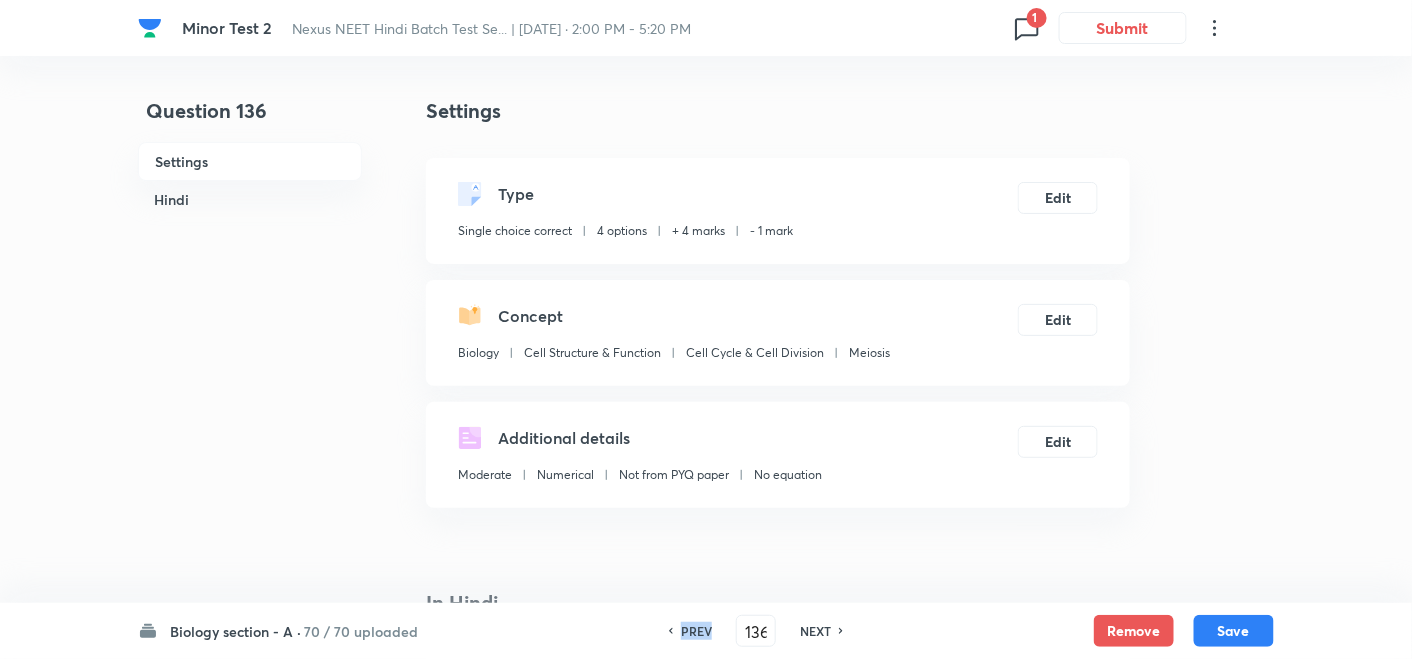 click on "PREV" at bounding box center (693, 631) 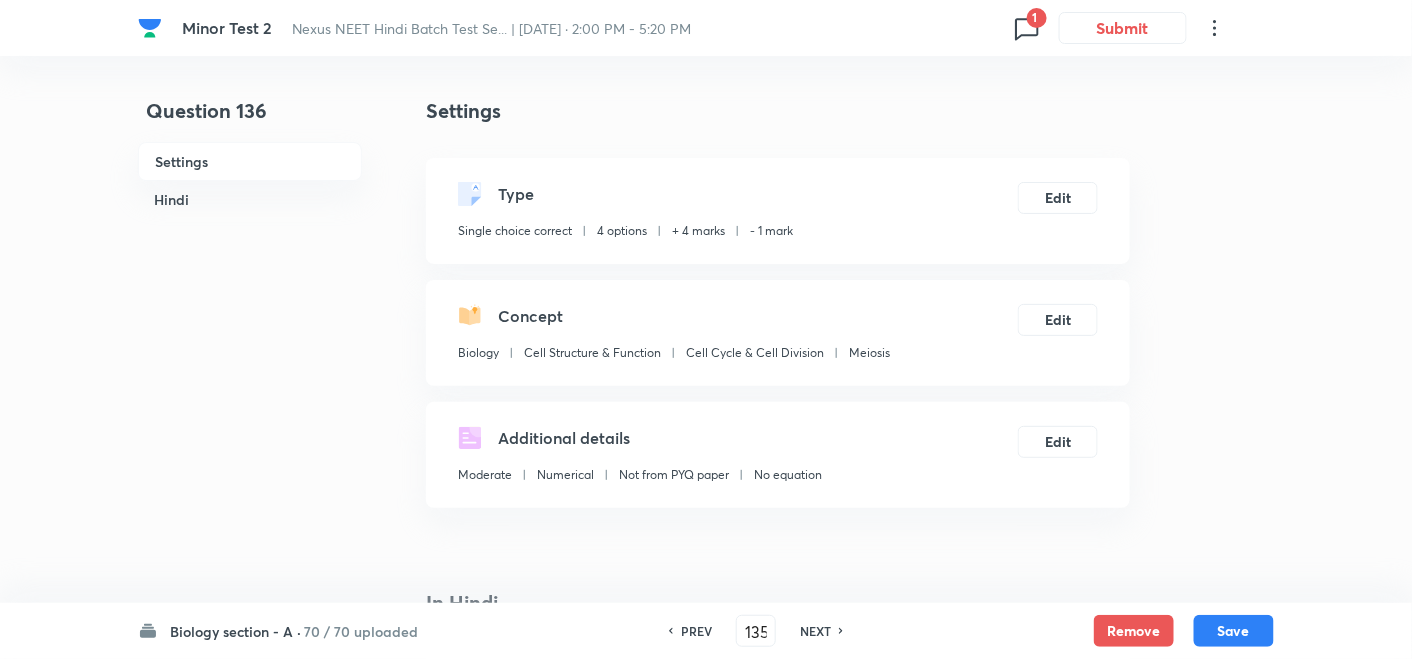 checkbox on "true" 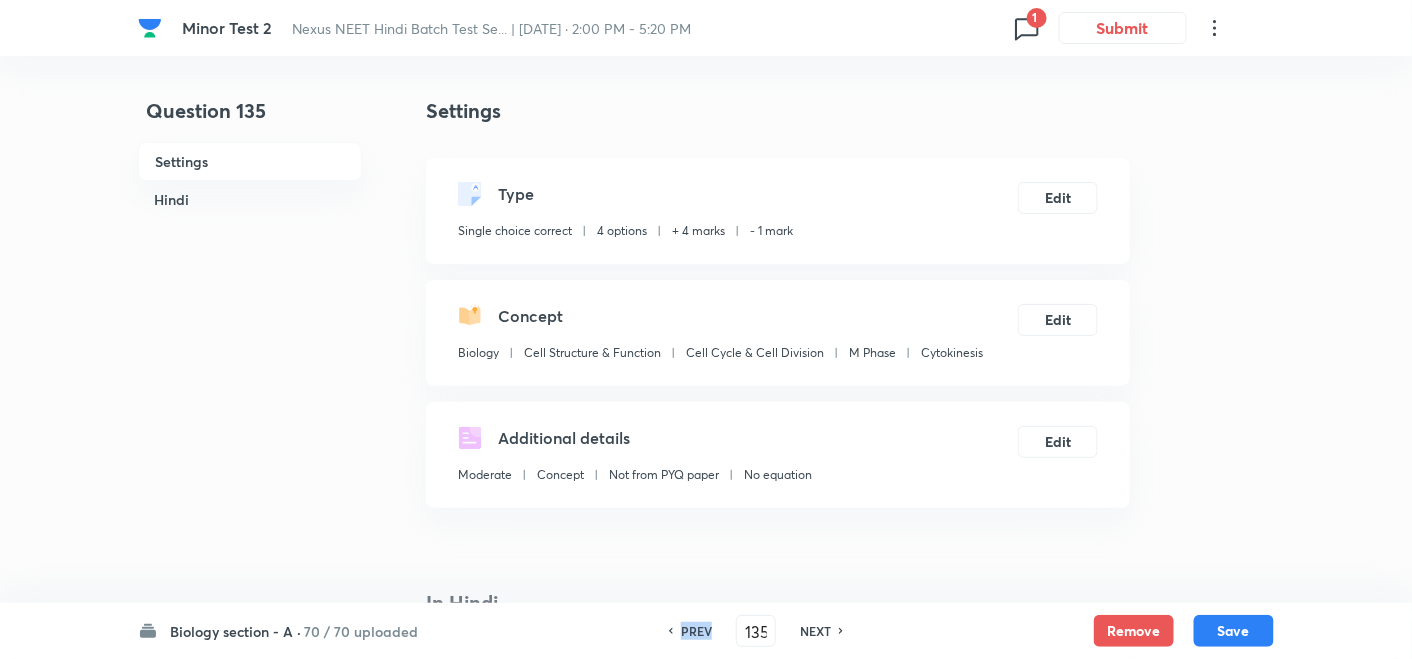click on "PREV" at bounding box center [693, 631] 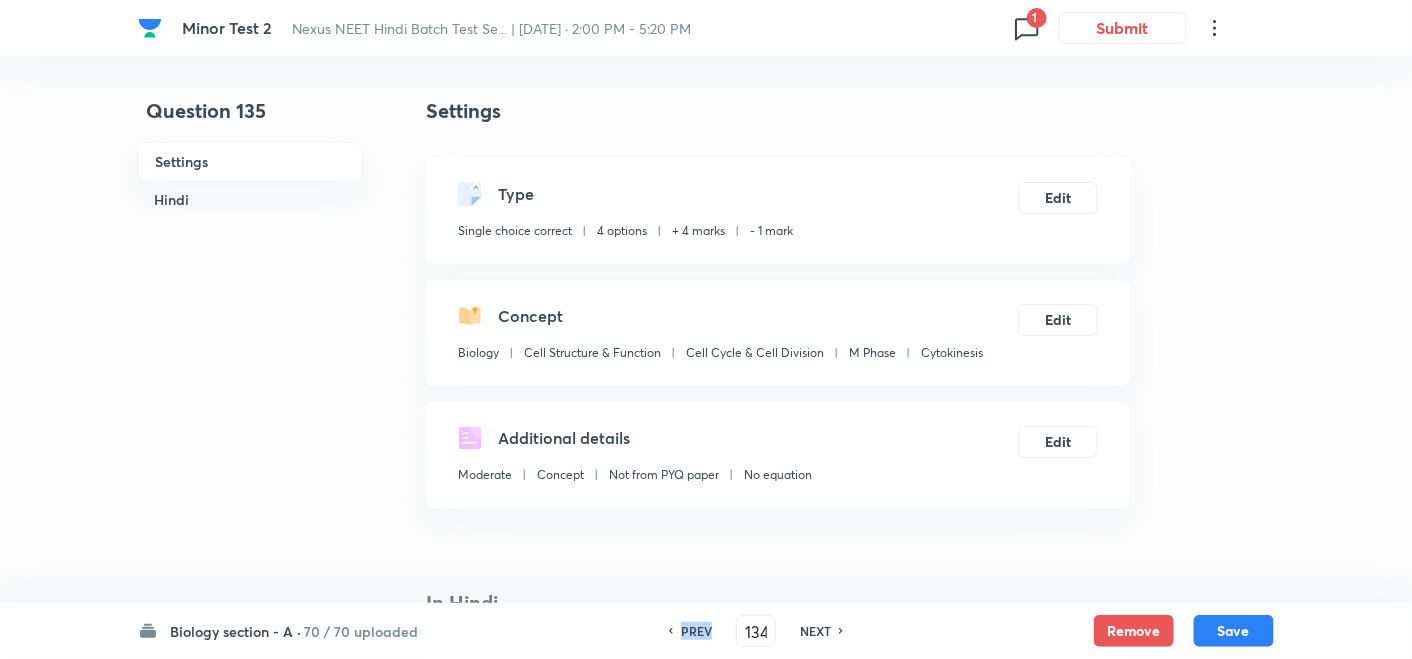 checkbox on "false" 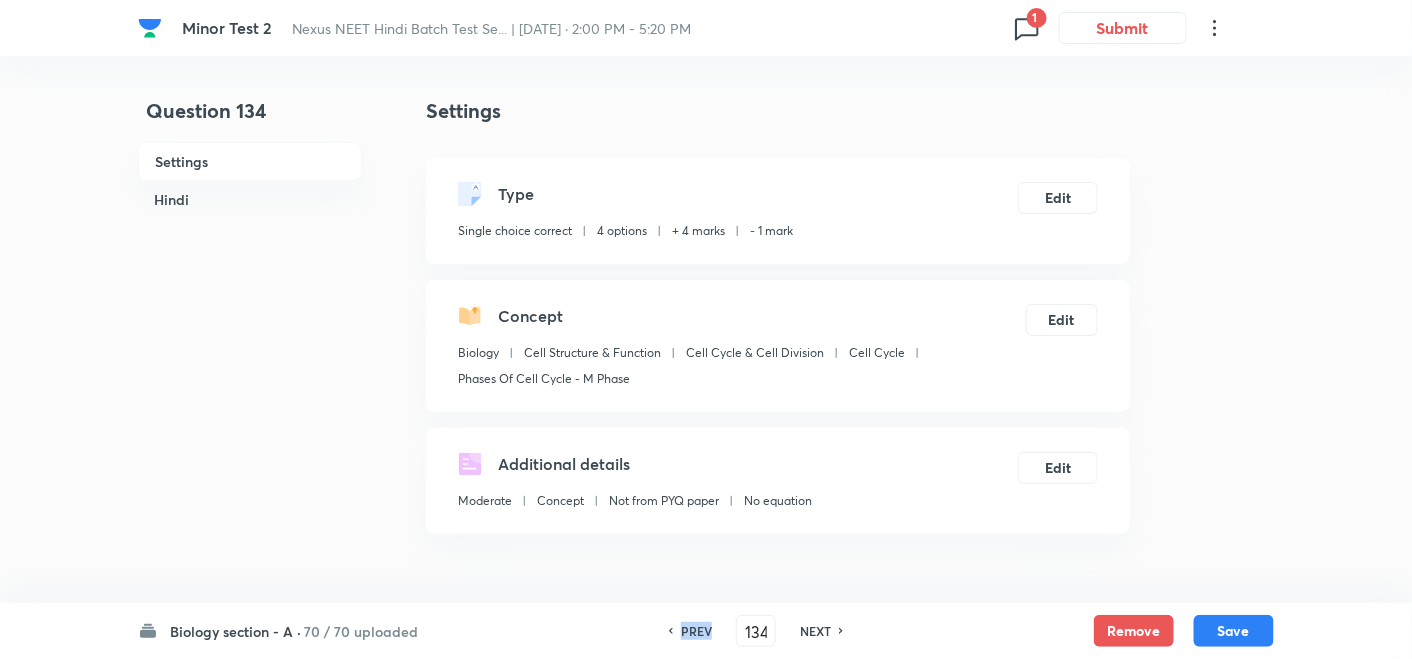 click on "PREV" at bounding box center [693, 631] 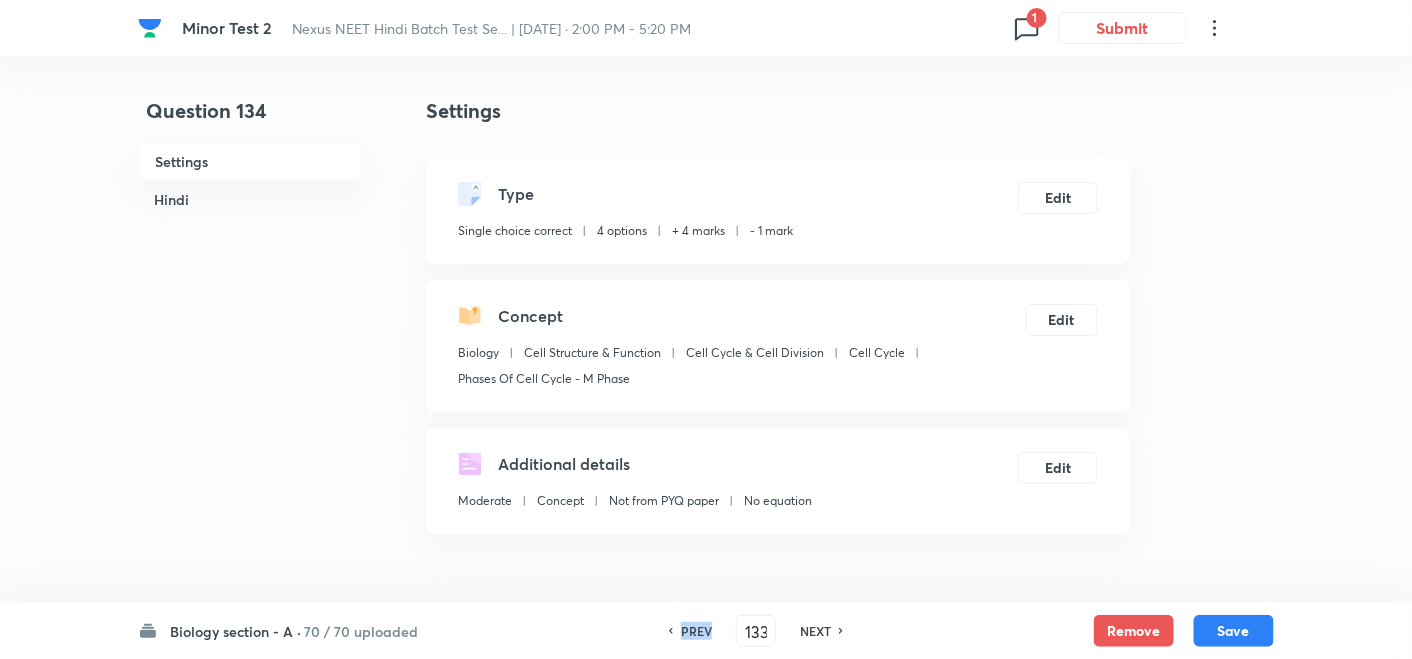 checkbox on "false" 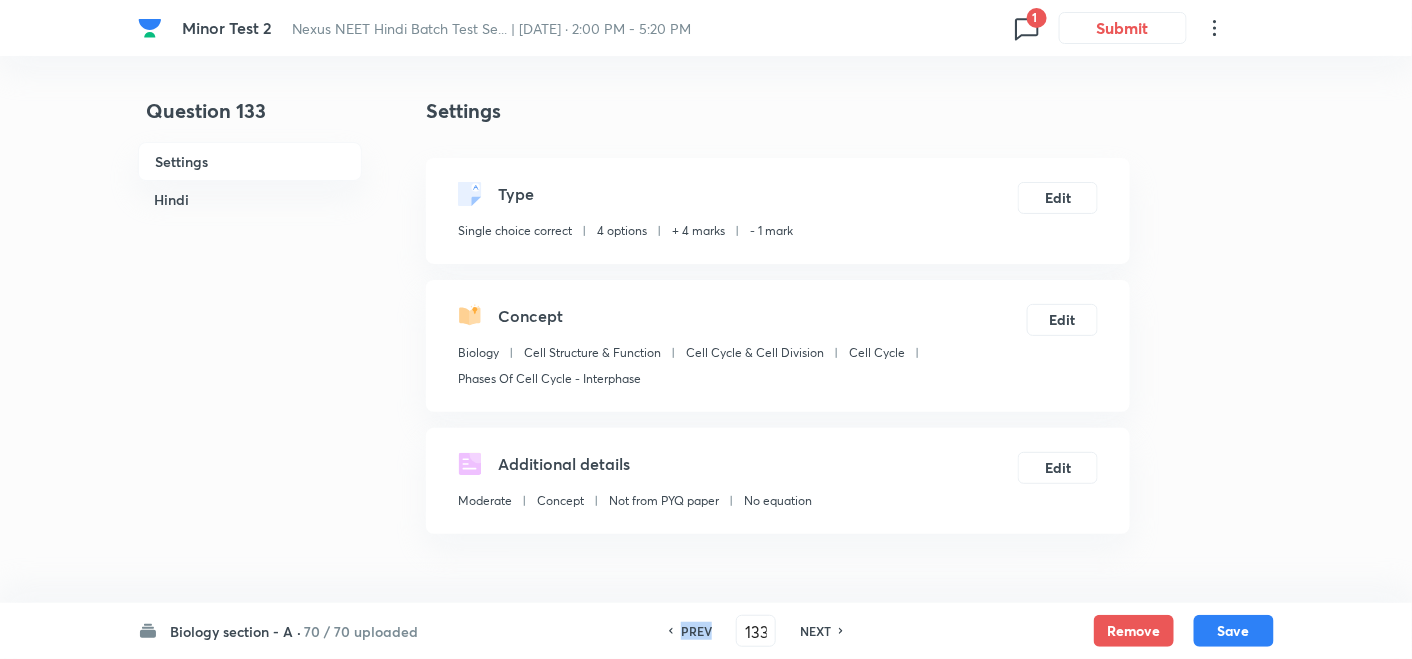 click on "PREV" at bounding box center (693, 631) 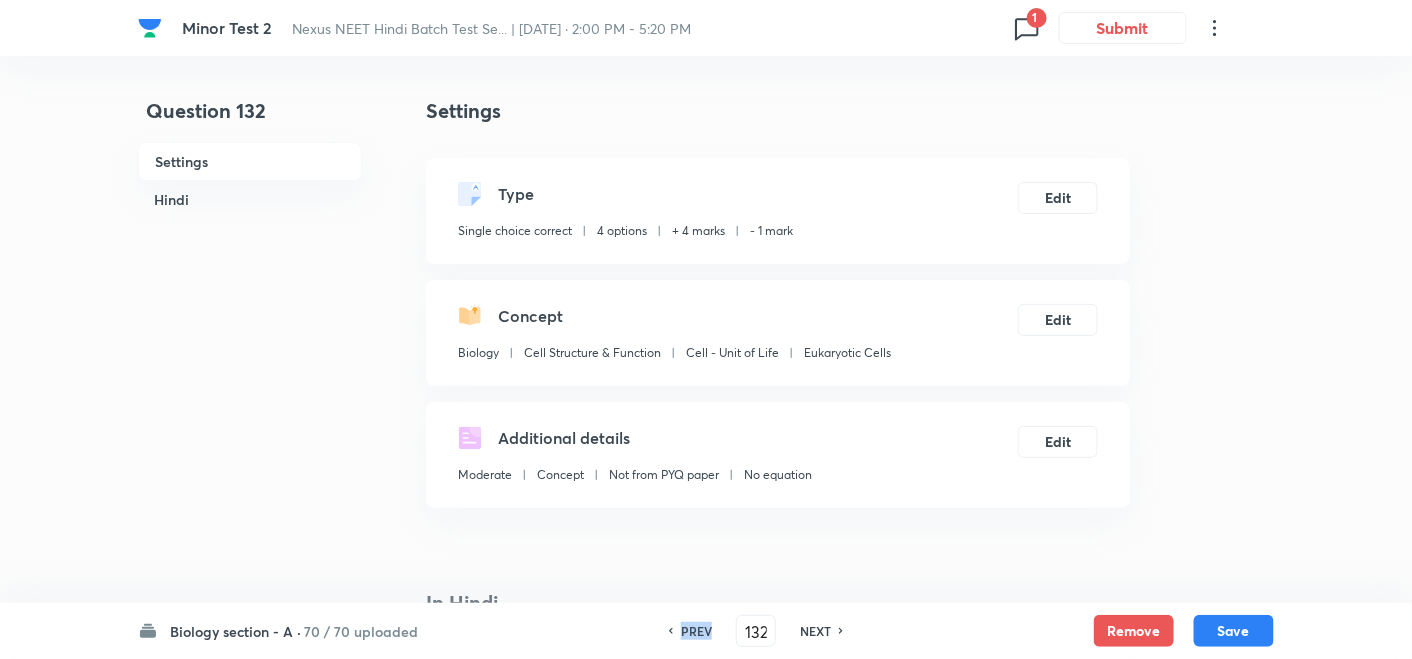 checkbox on "false" 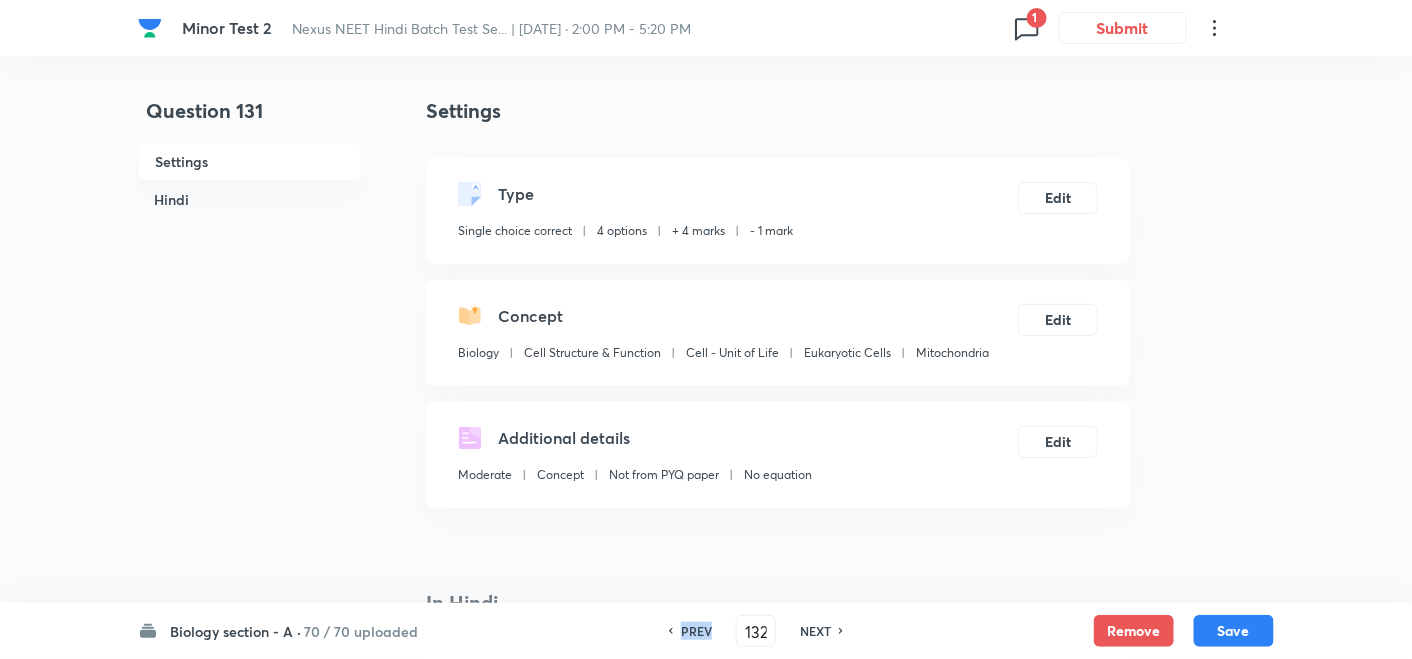 type on "131" 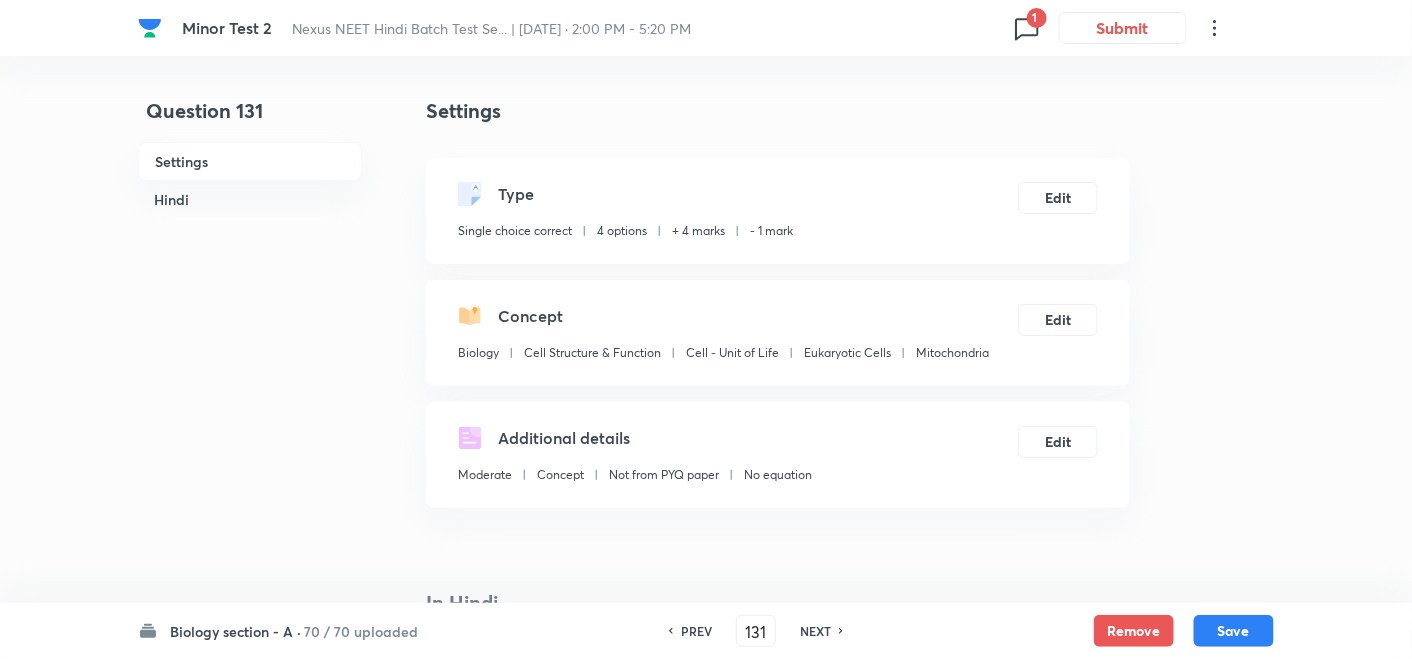 checkbox on "true" 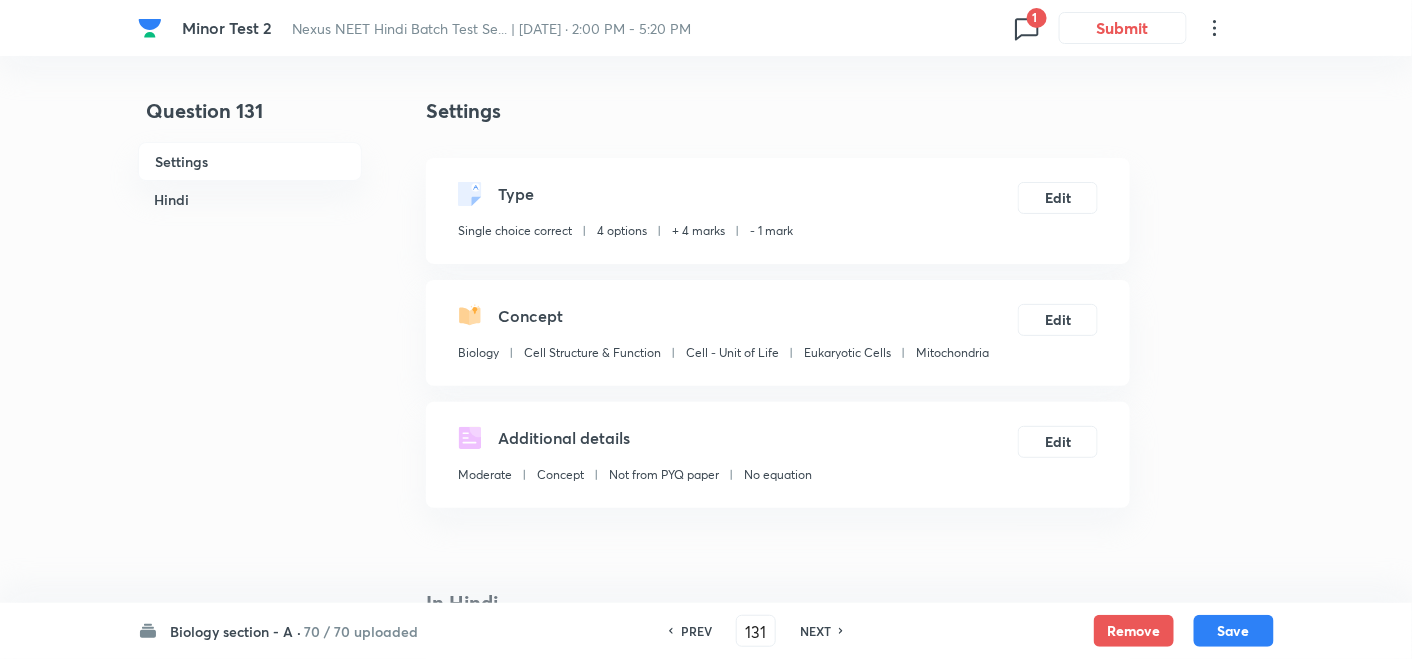 click on "PREV" at bounding box center (693, 631) 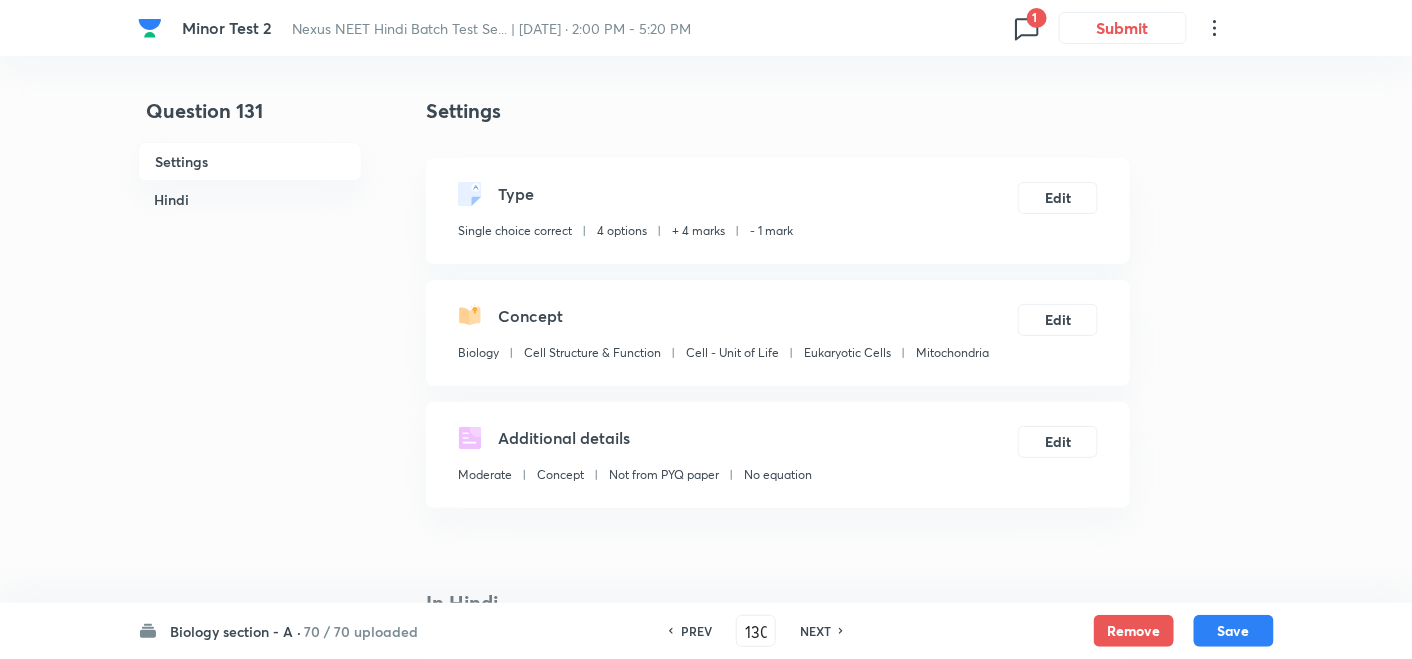 checkbox on "false" 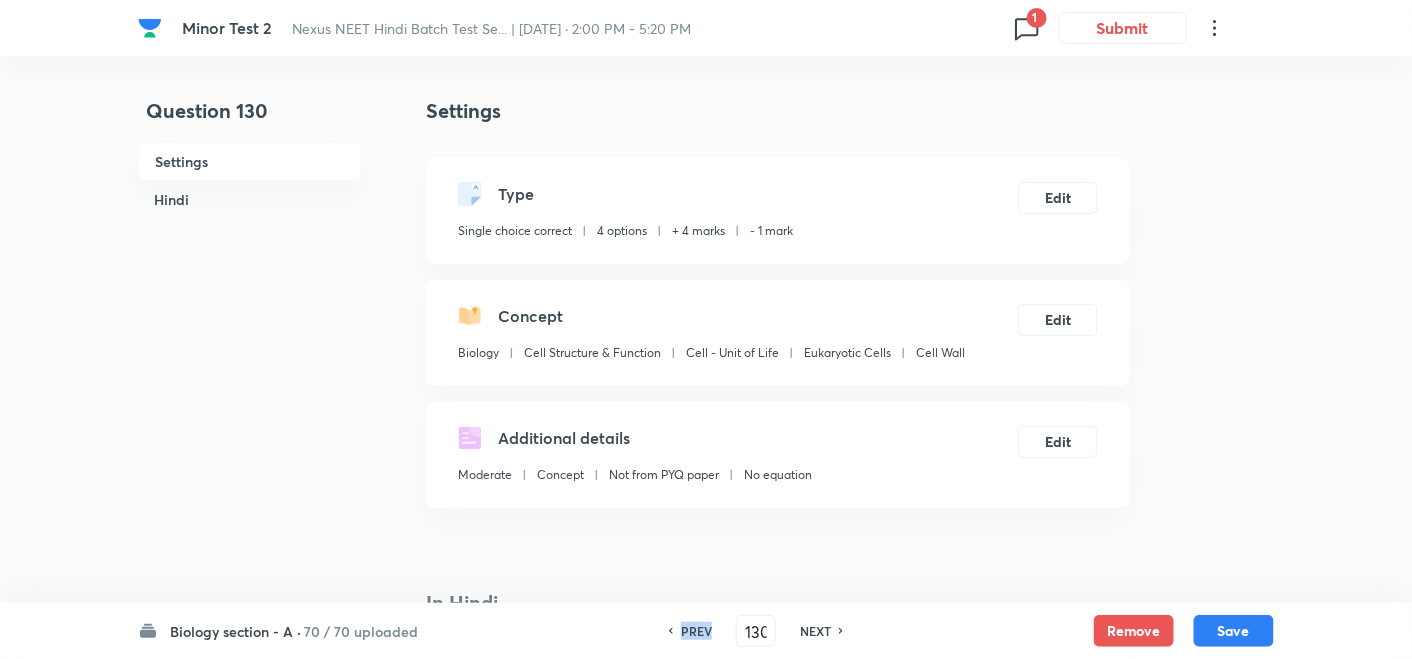 click on "PREV" at bounding box center [693, 631] 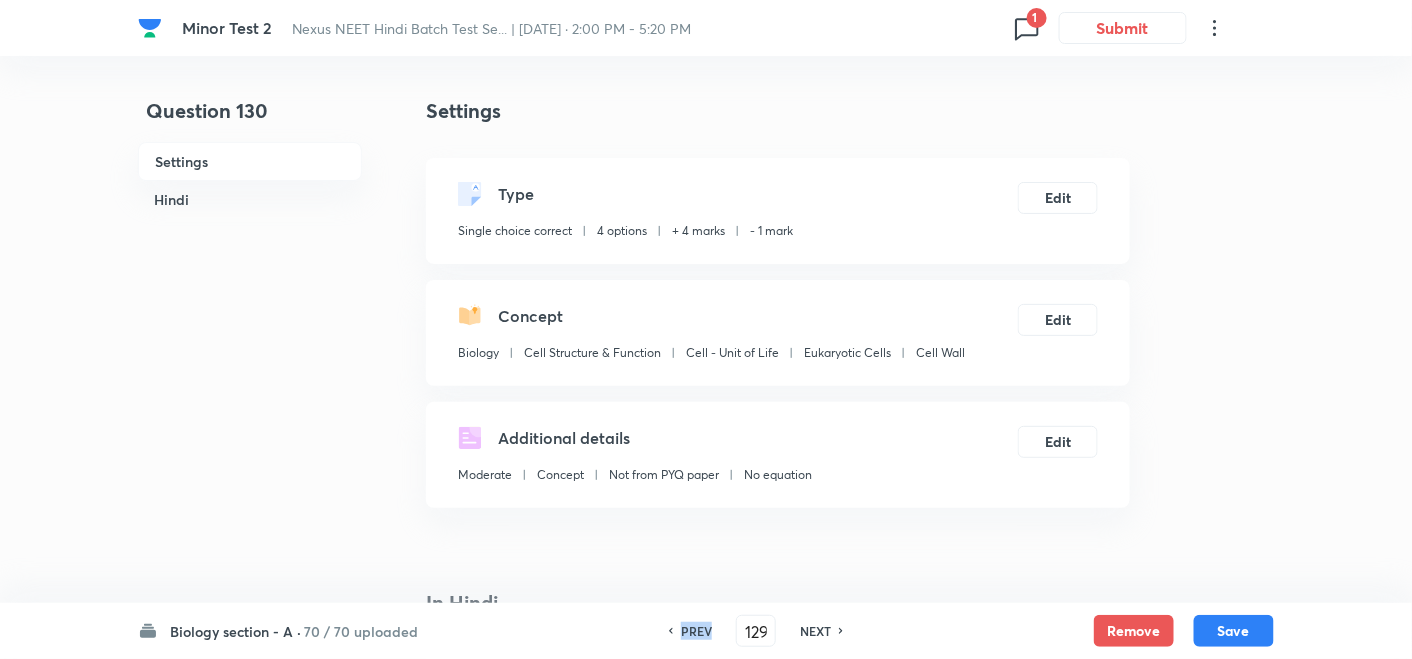 checkbox on "false" 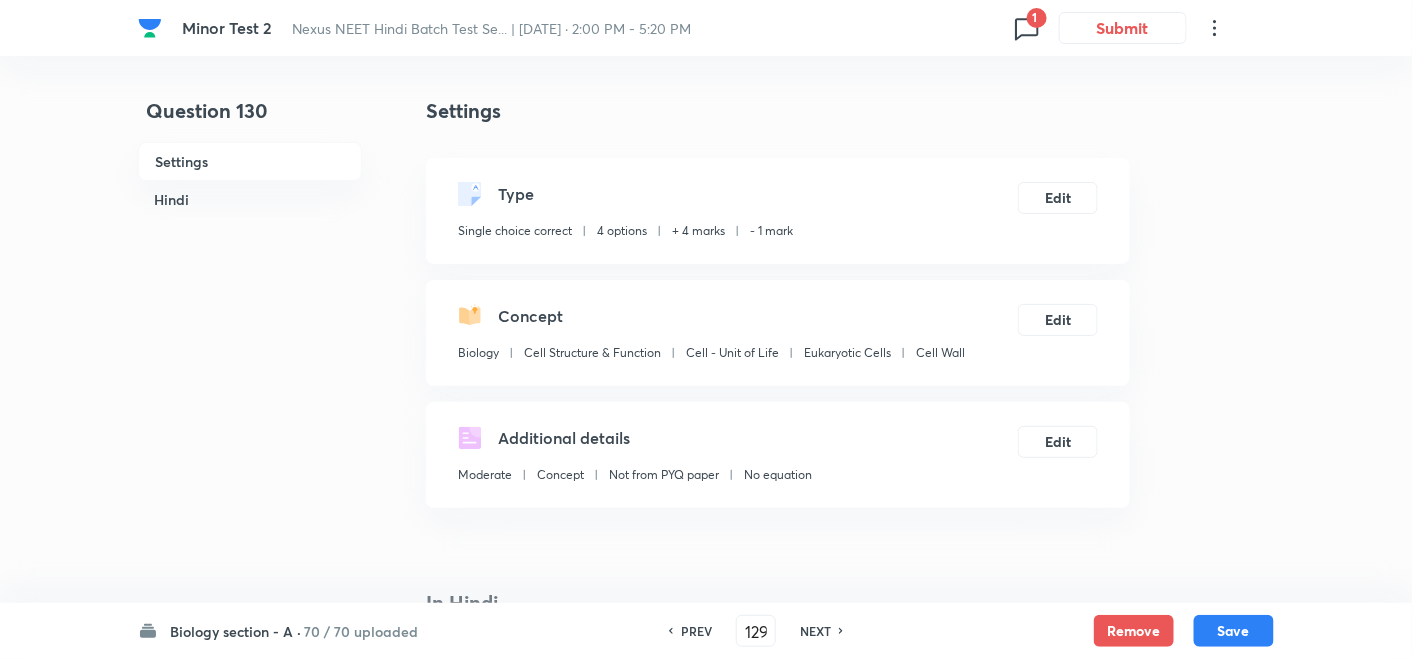 checkbox on "true" 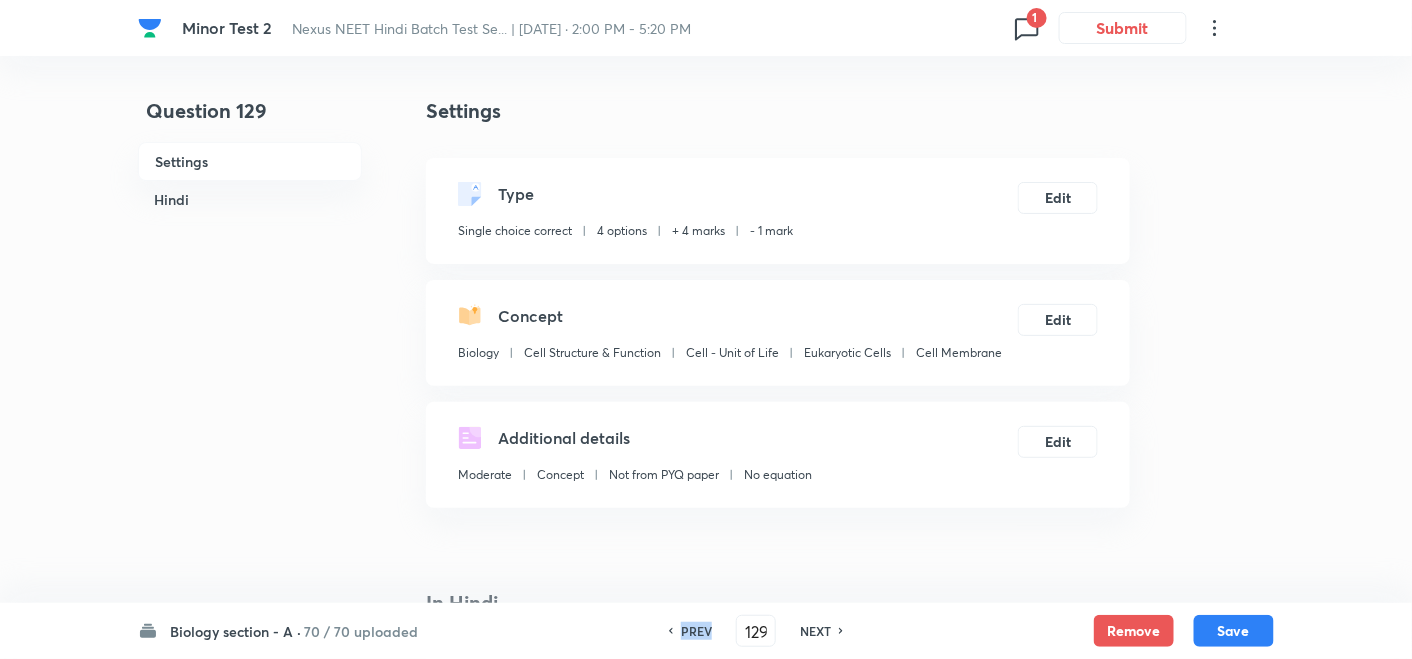 click on "PREV" at bounding box center (693, 631) 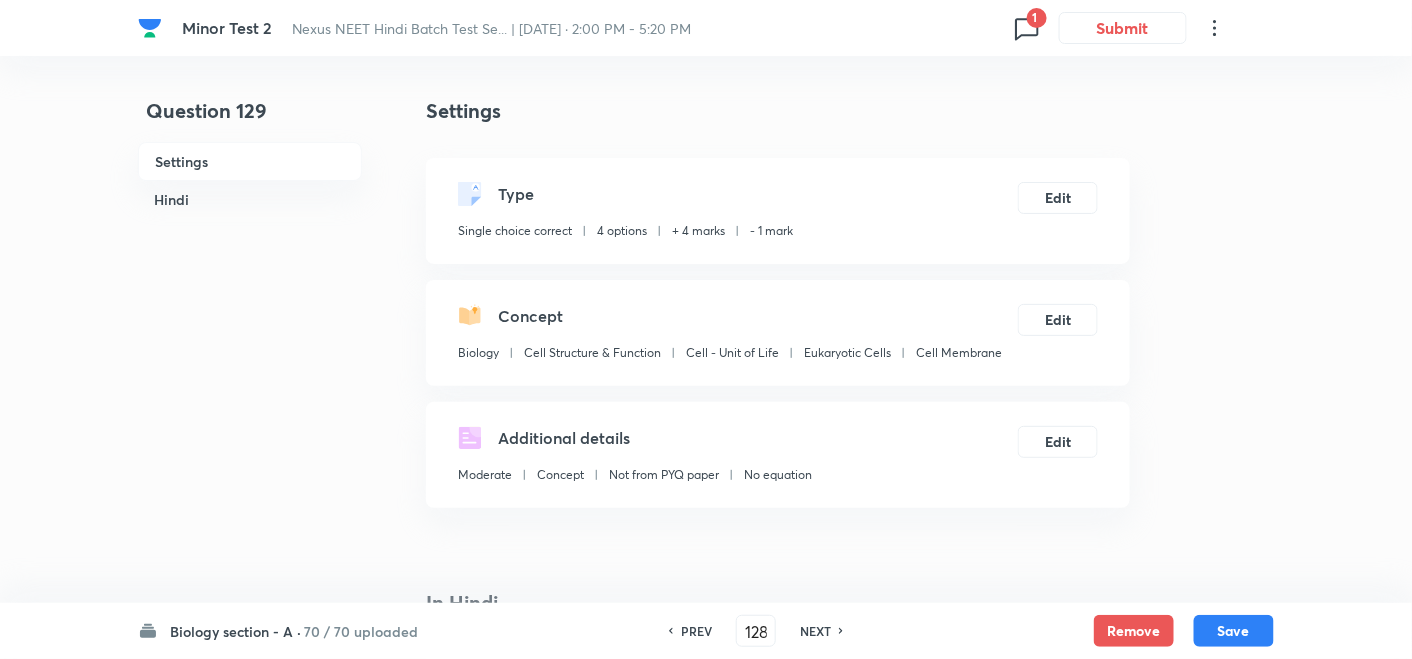 checkbox on "true" 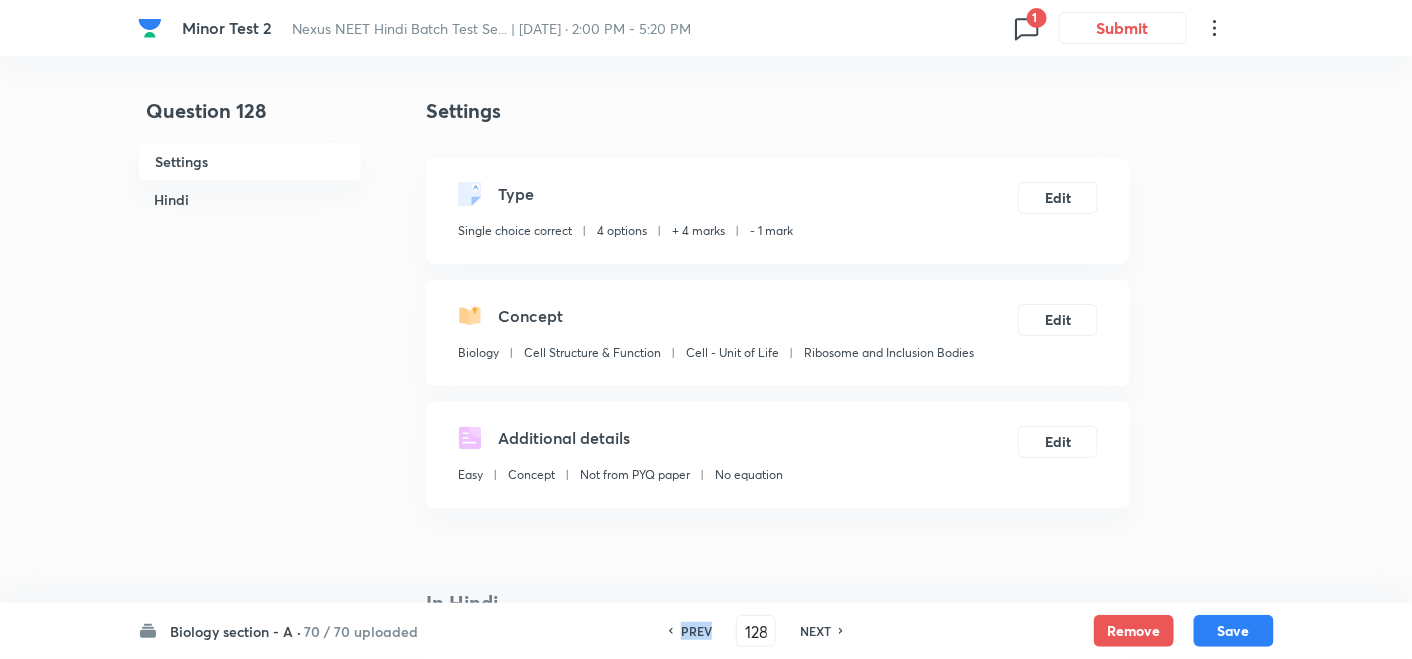 click on "PREV" at bounding box center (693, 631) 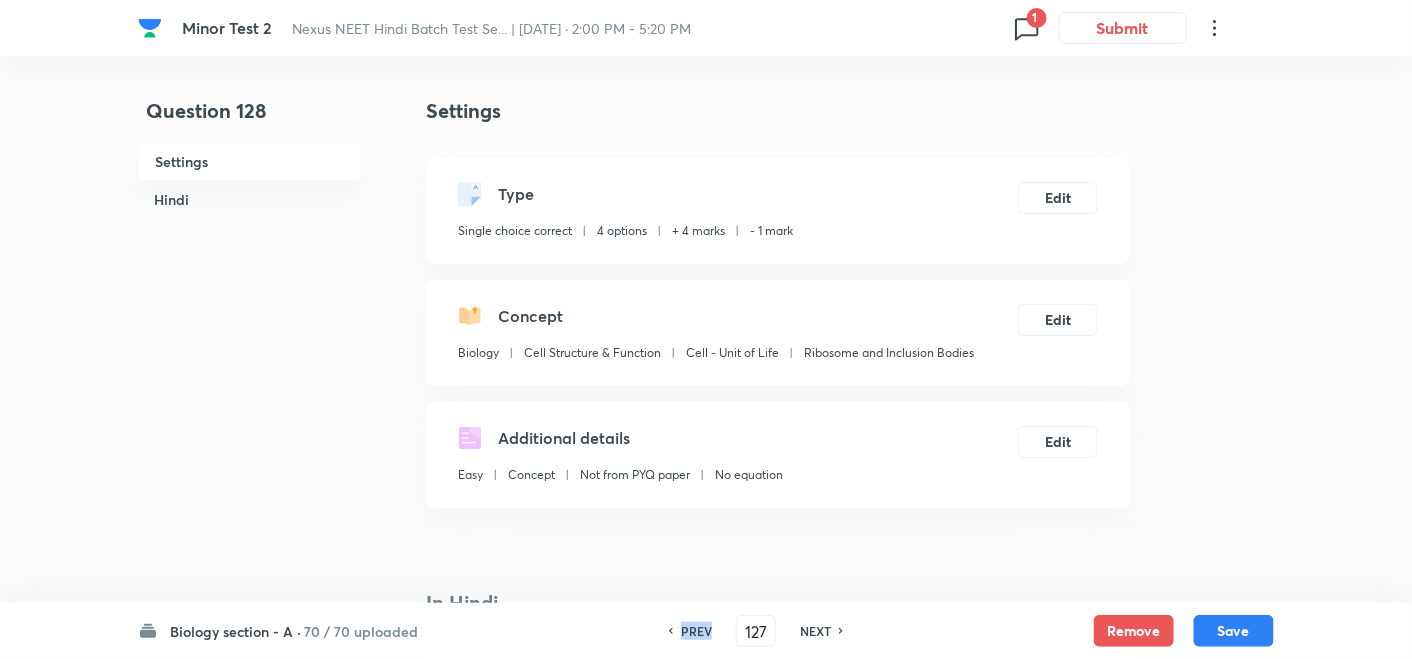 checkbox on "false" 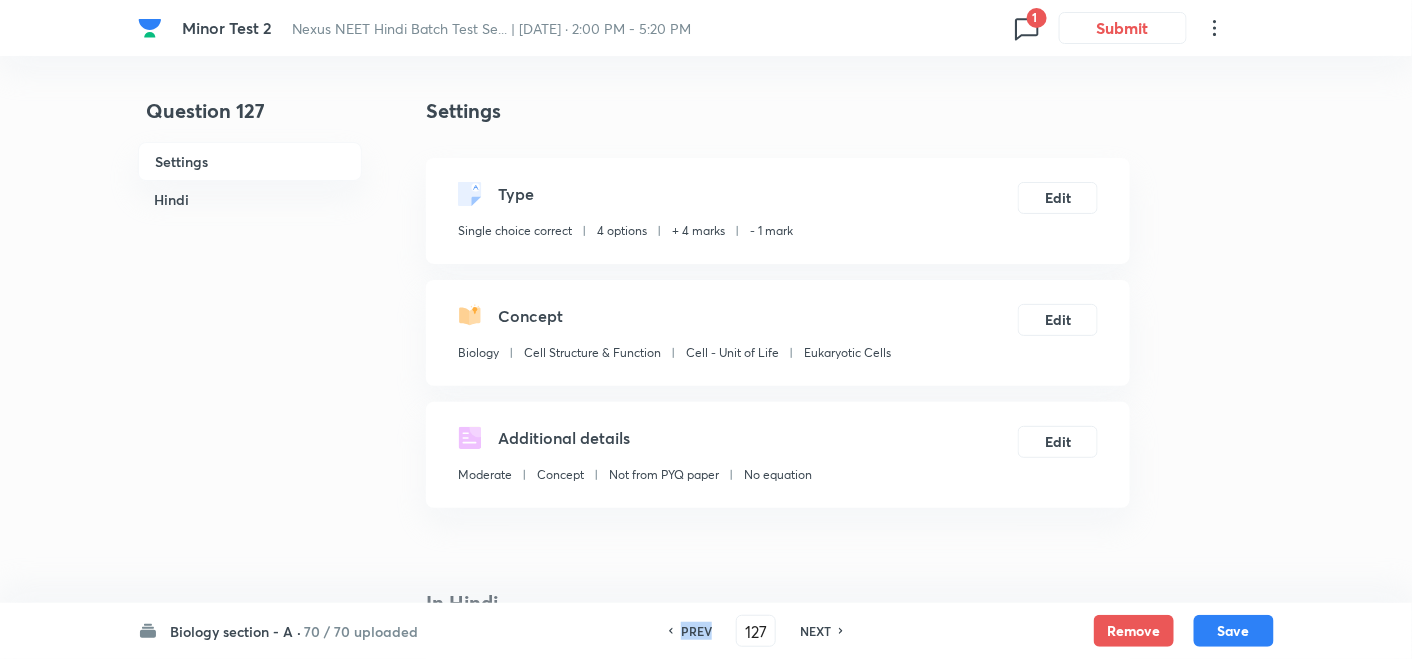 click on "PREV" at bounding box center [693, 631] 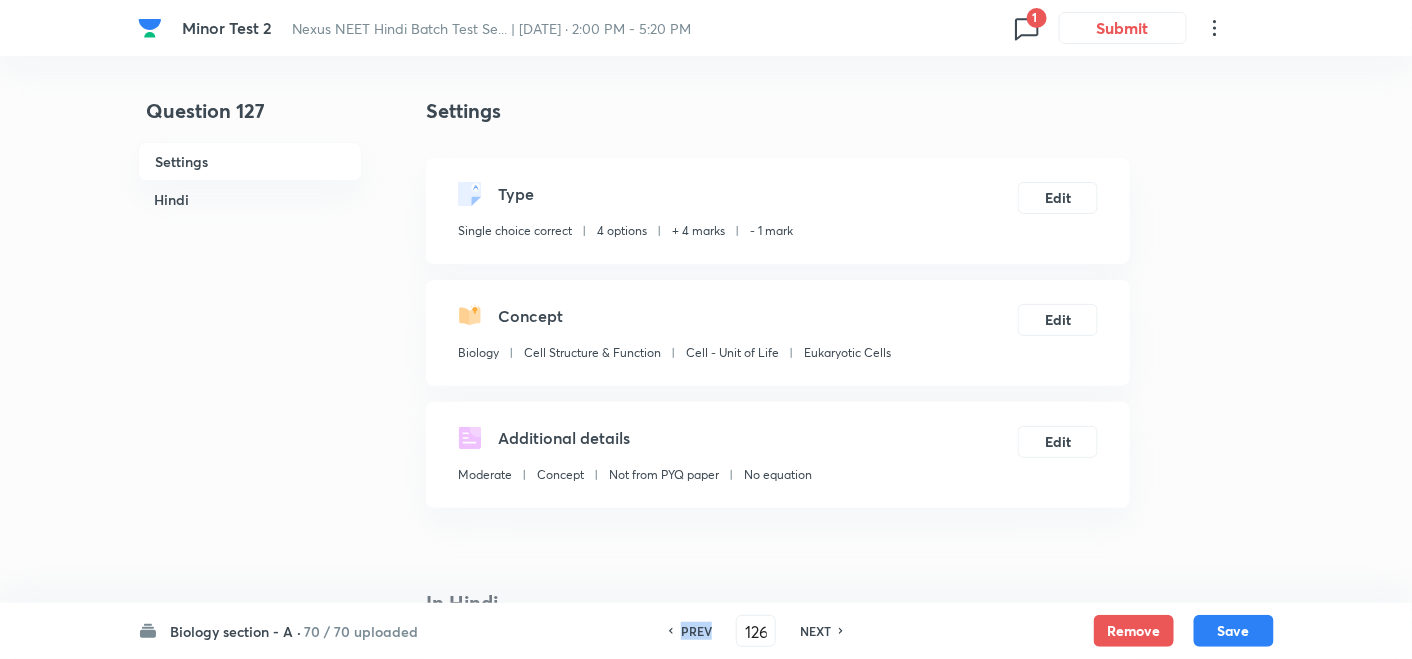 checkbox on "false" 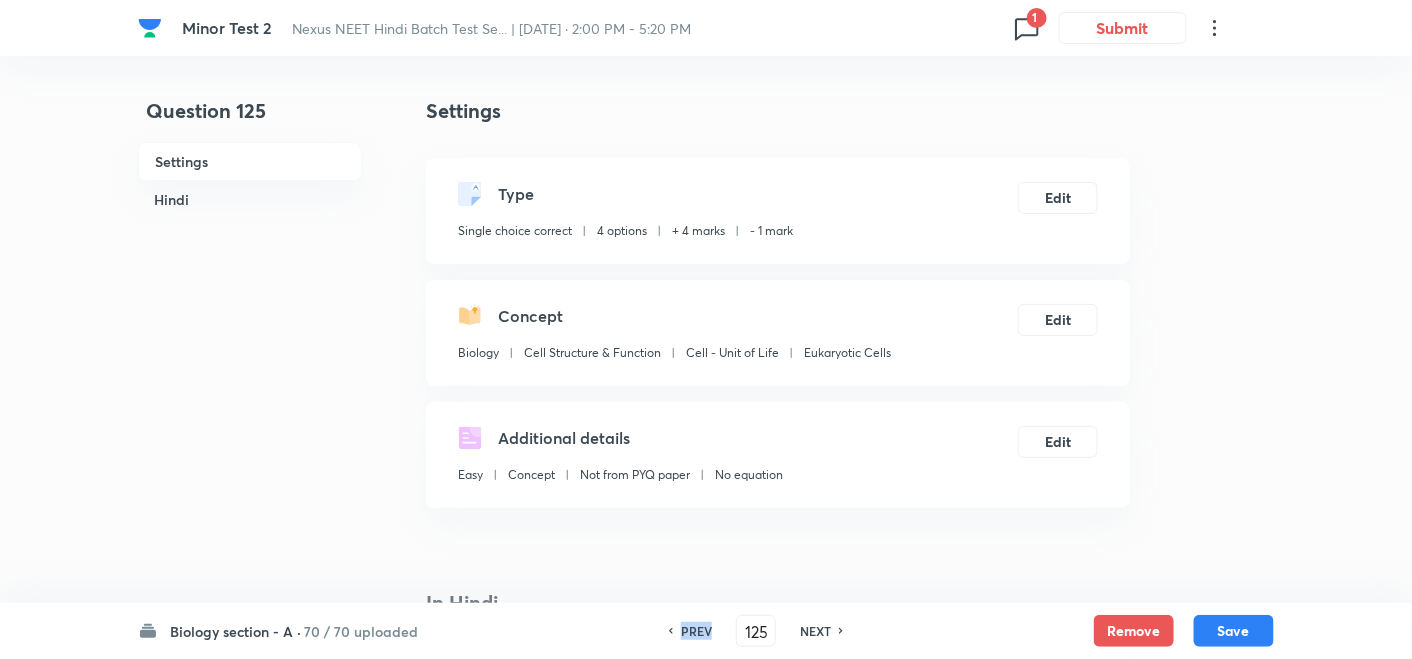 checkbox on "false" 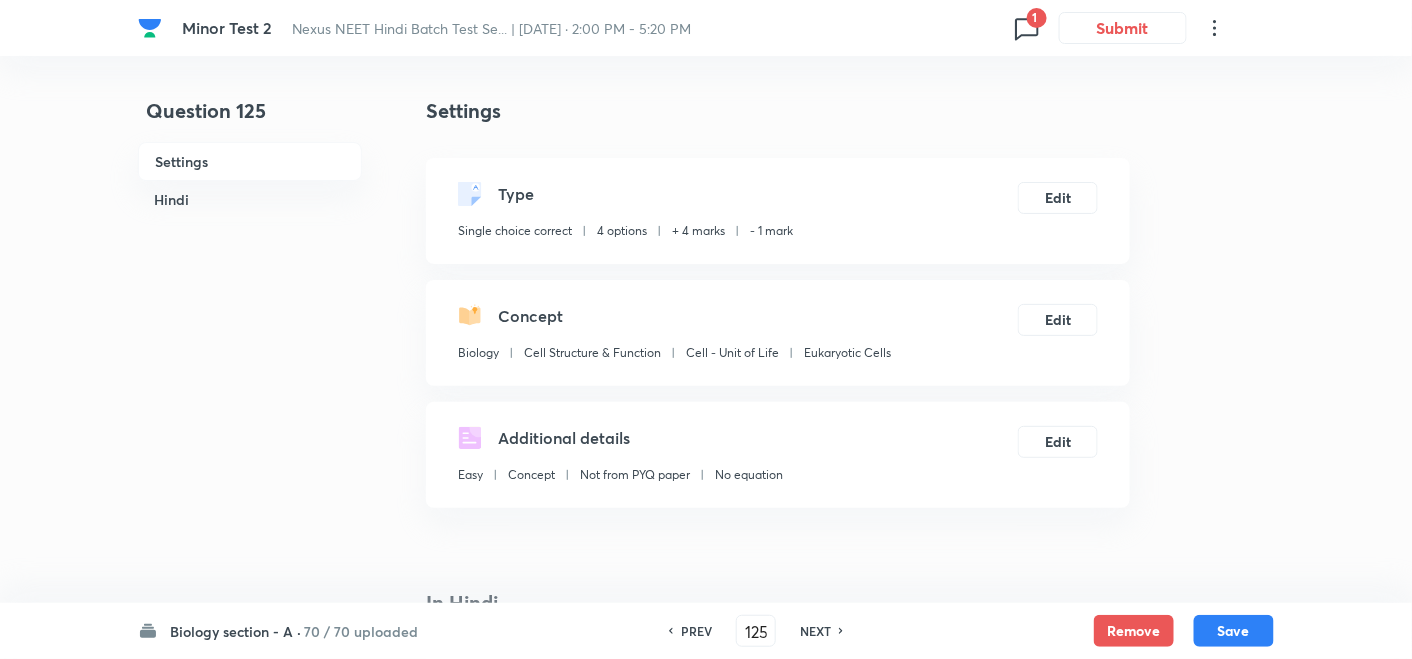 checkbox on "true" 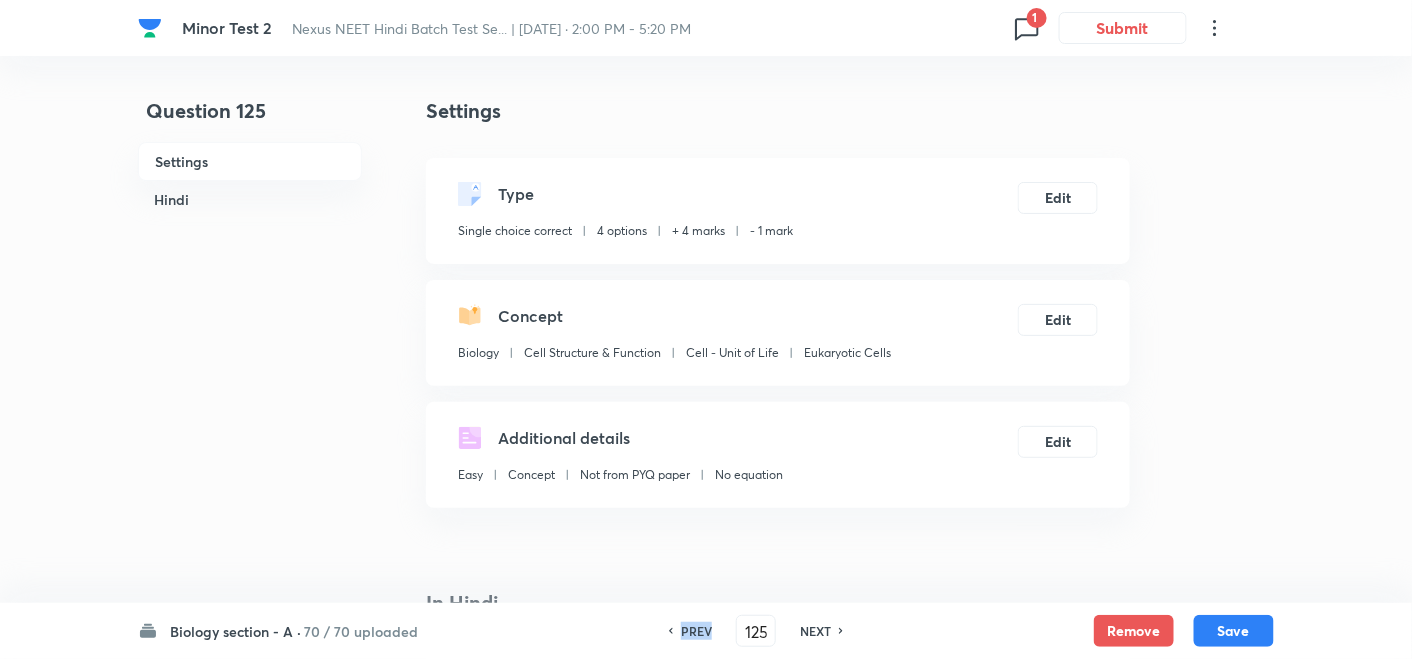 click on "PREV" at bounding box center (693, 631) 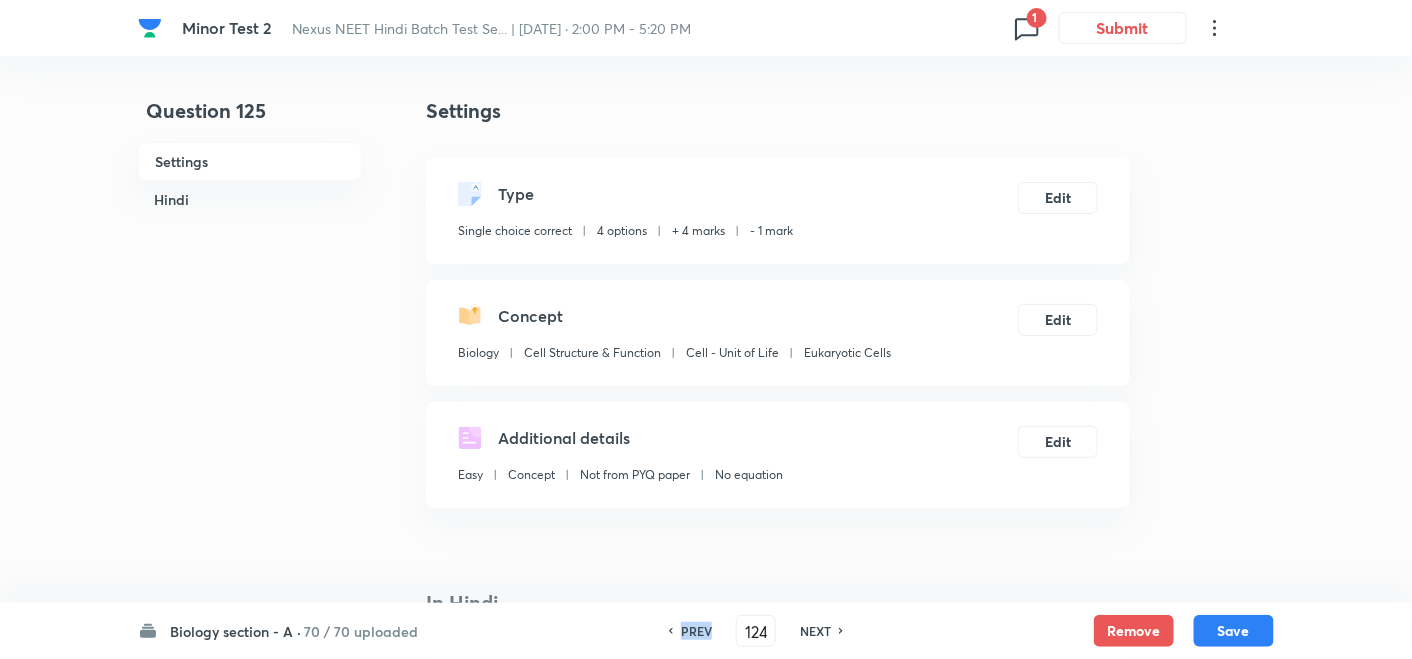 checkbox on "false" 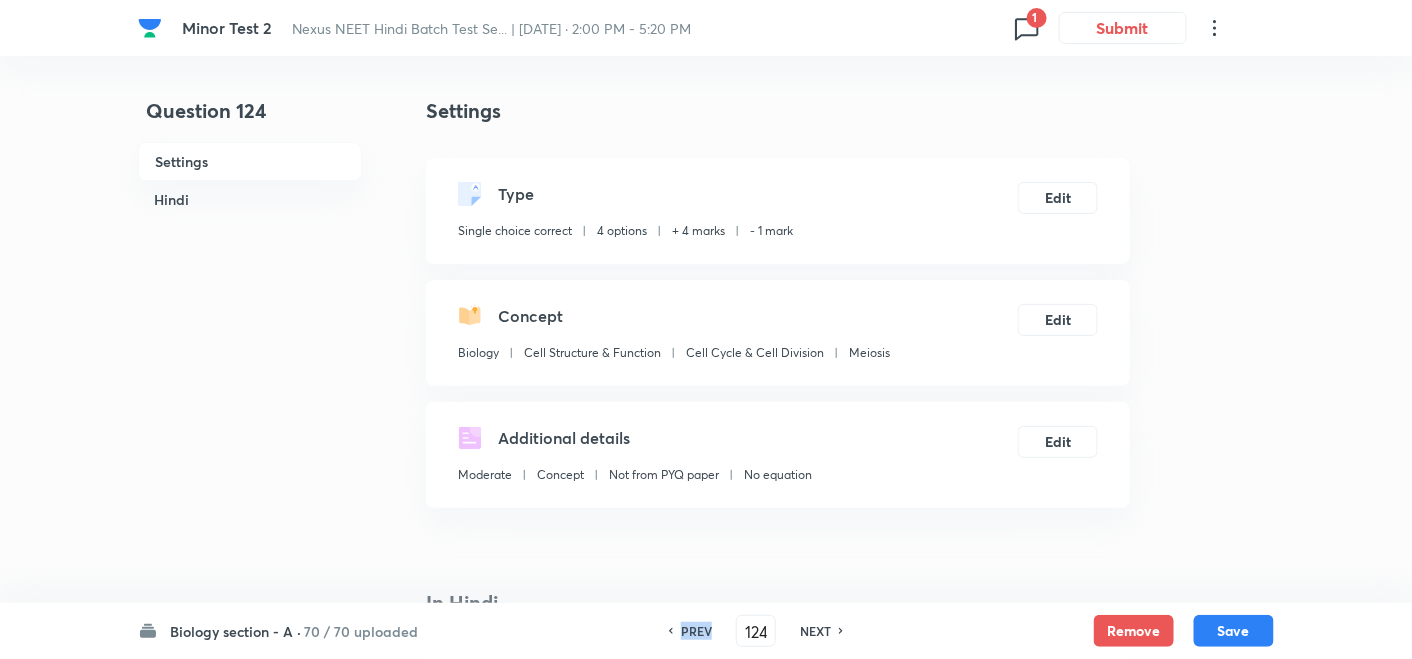 click on "PREV" at bounding box center [693, 631] 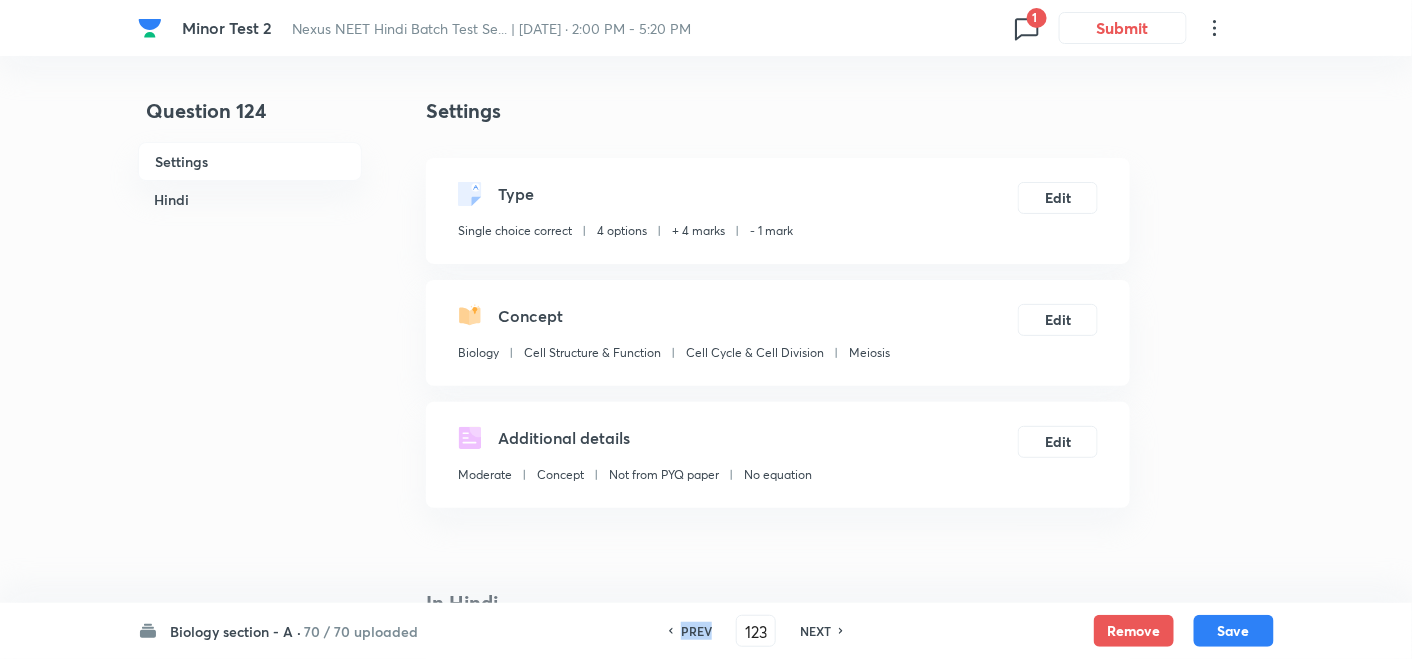 checkbox on "false" 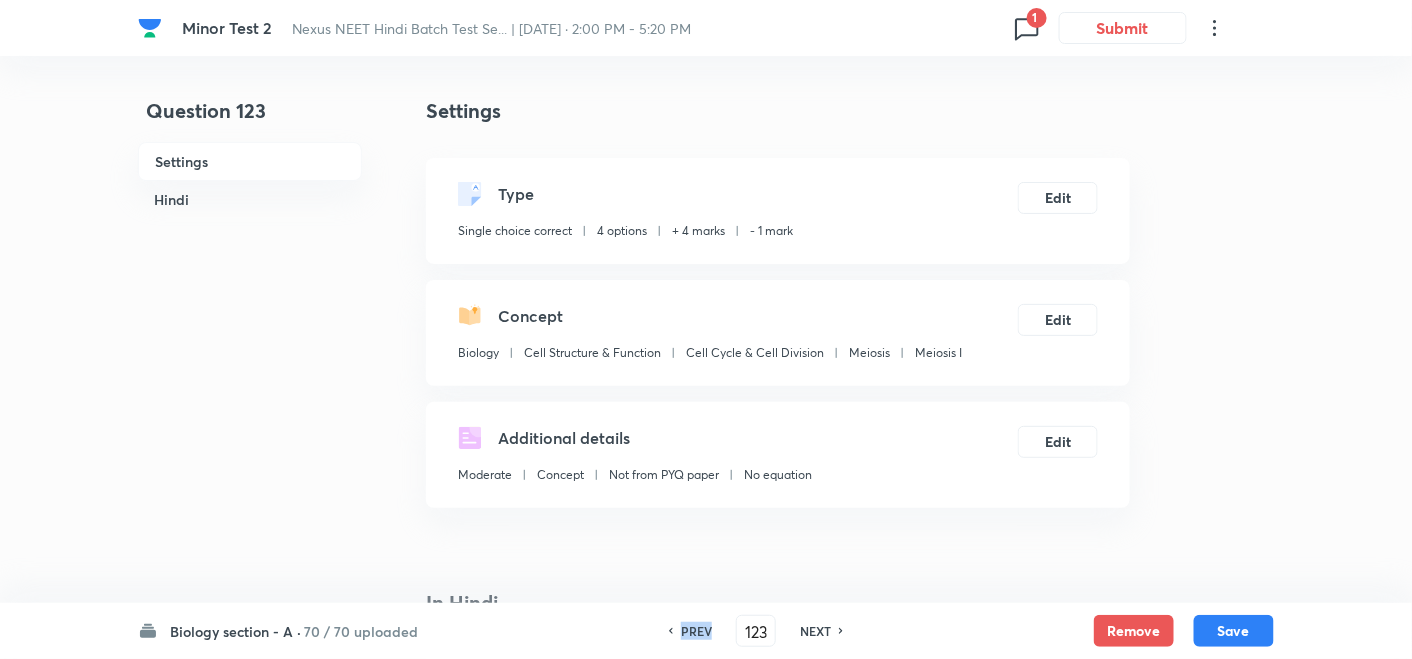 click on "PREV" at bounding box center (693, 631) 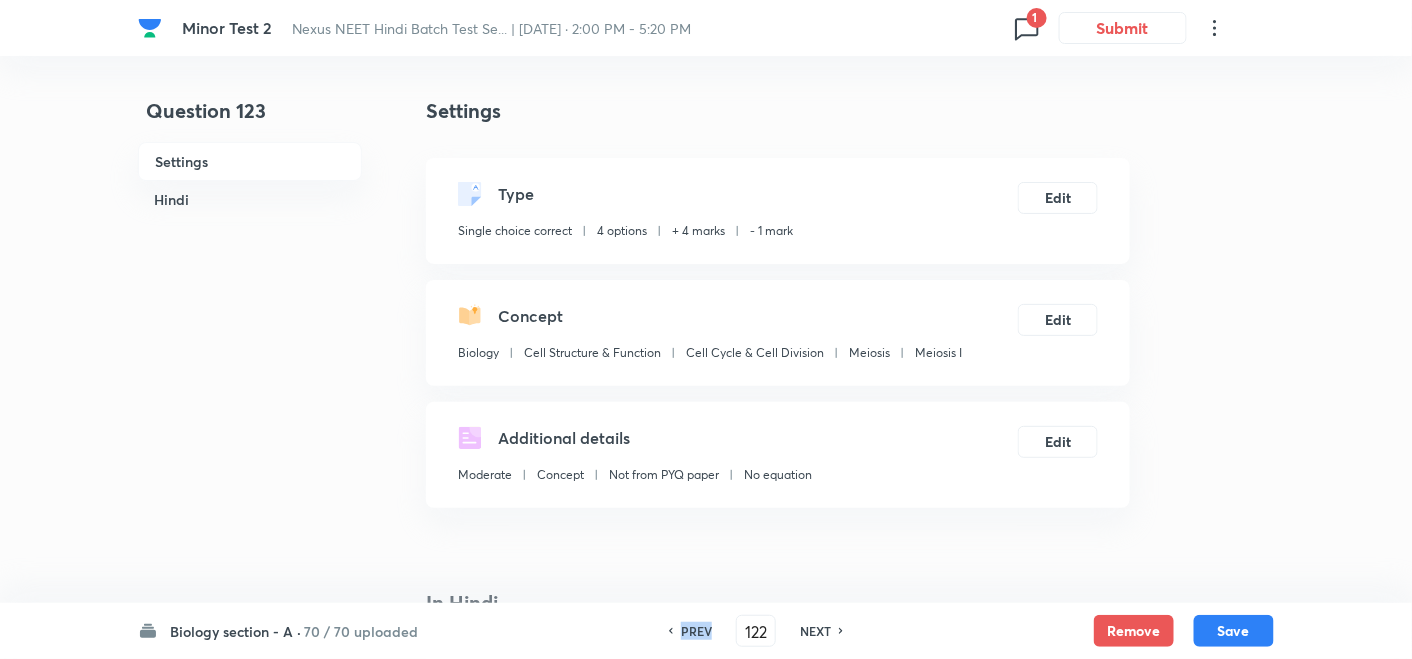 checkbox on "false" 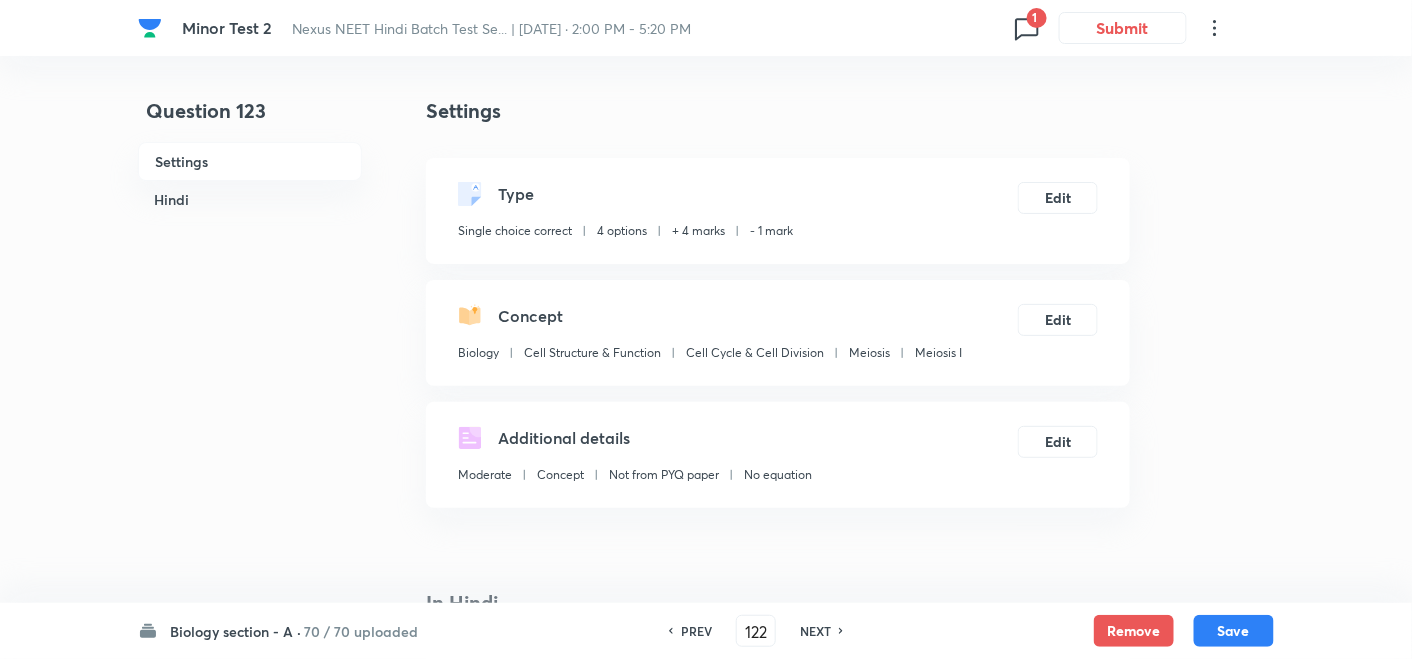 checkbox on "true" 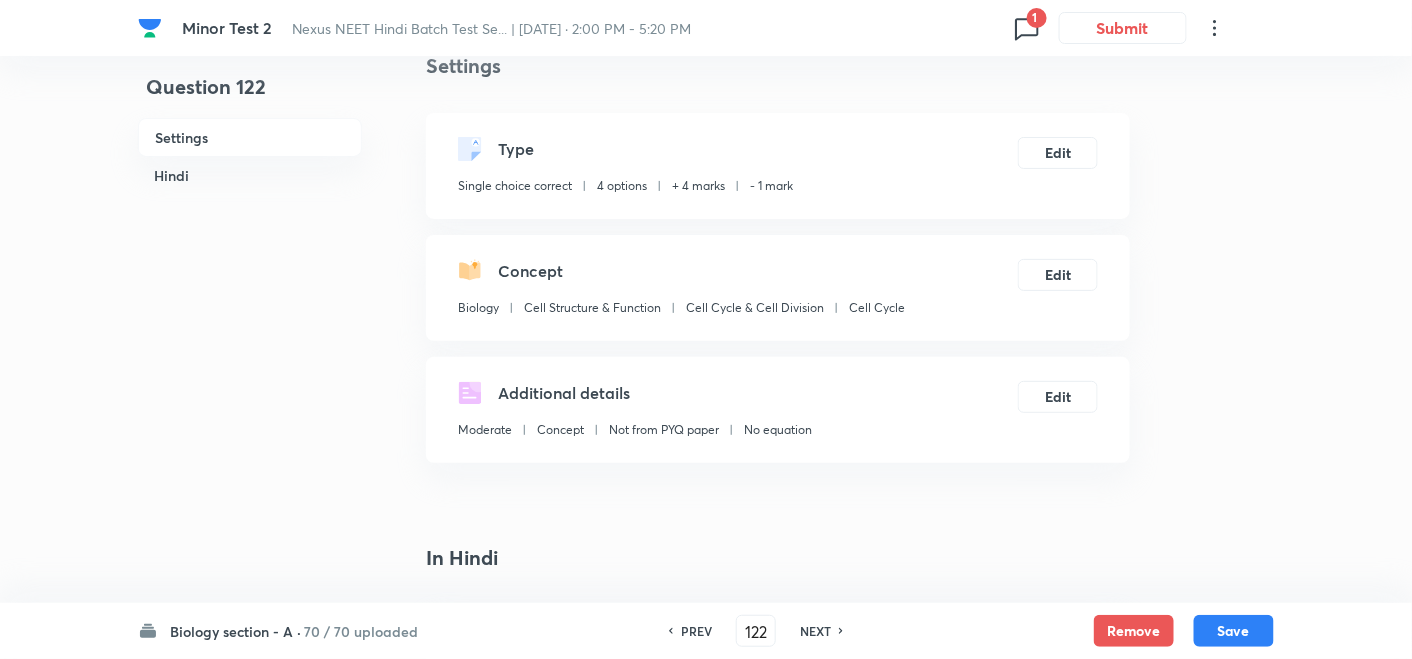 scroll, scrollTop: 0, scrollLeft: 0, axis: both 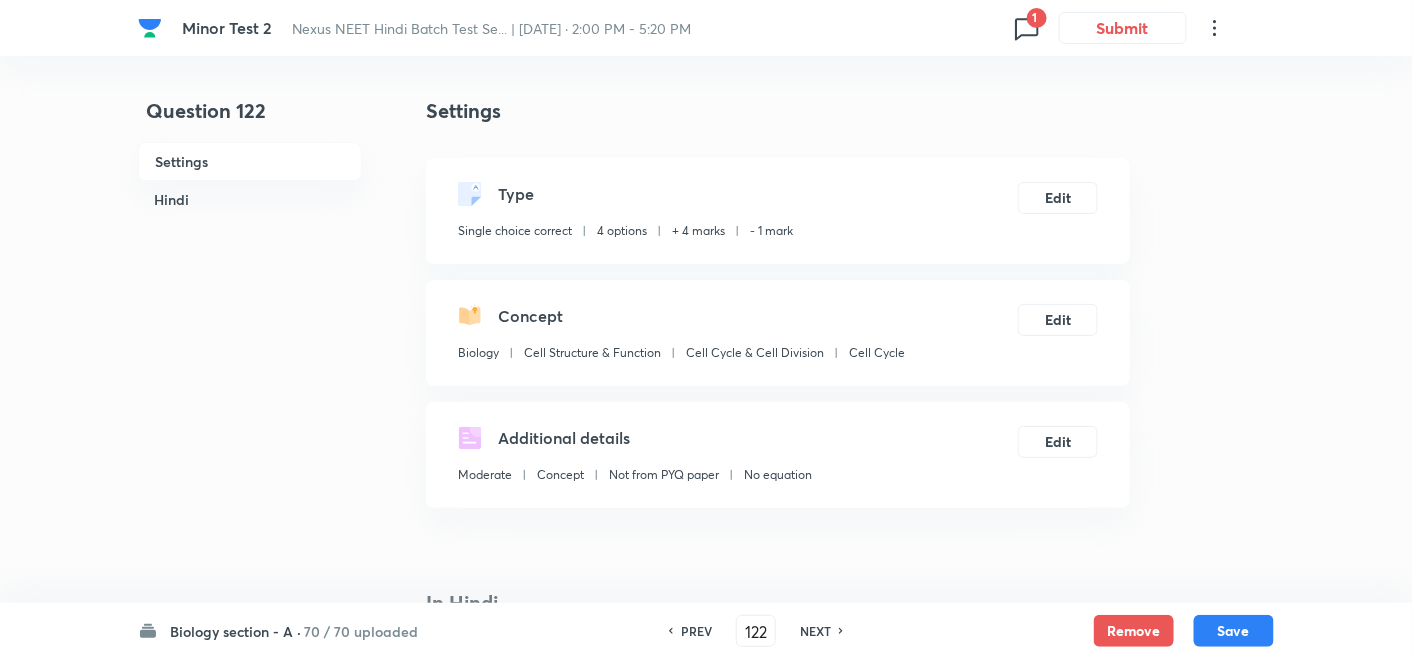 click on "NEXT" at bounding box center (815, 631) 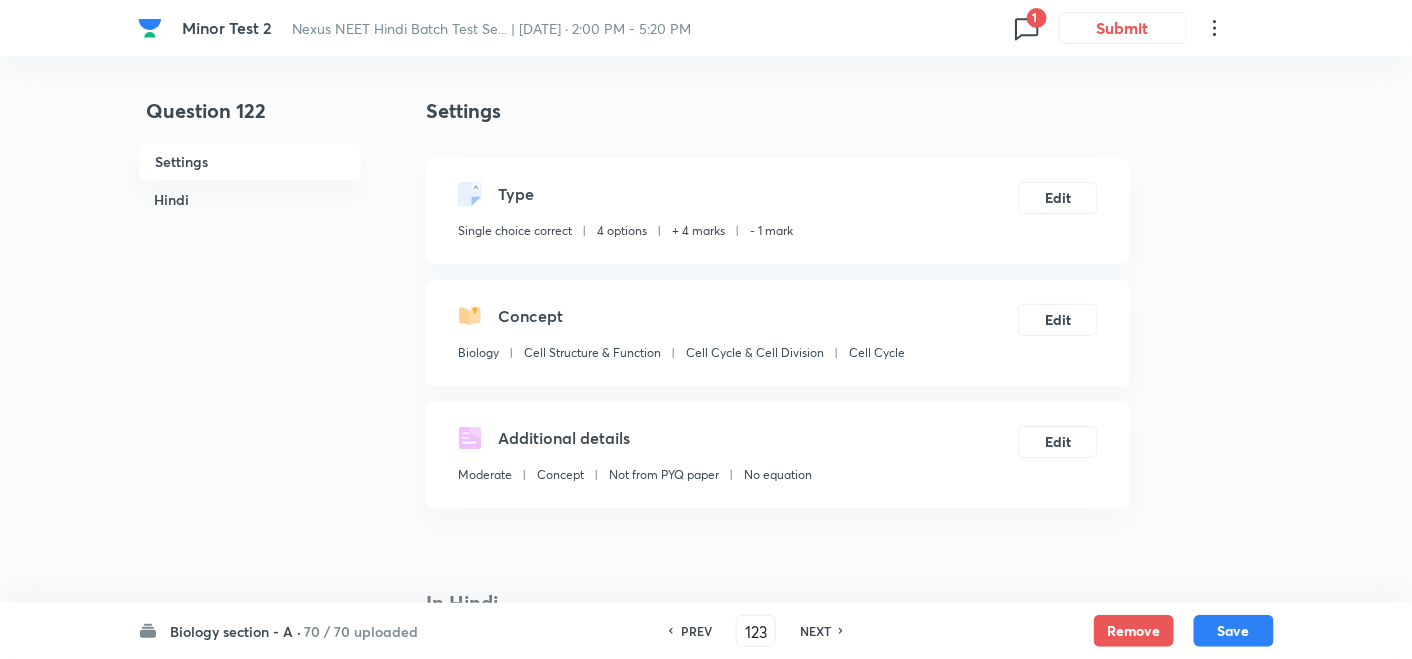 checkbox on "false" 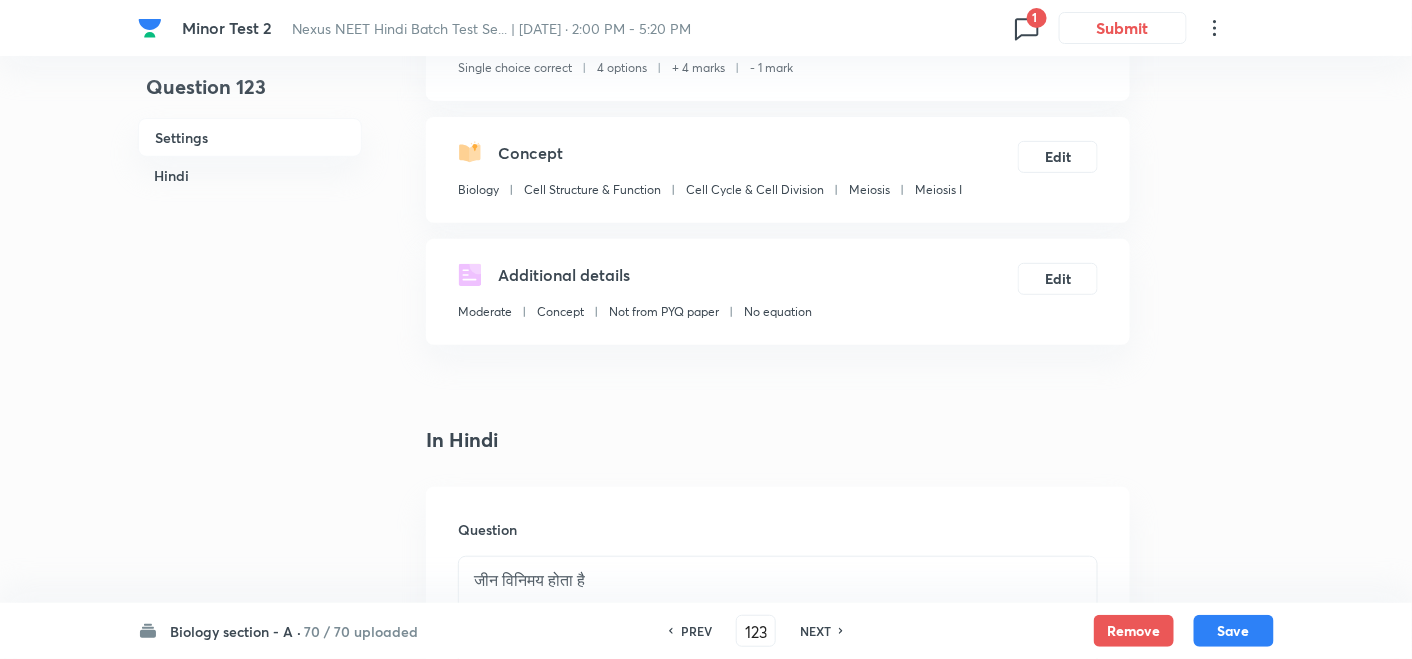 scroll, scrollTop: 333, scrollLeft: 0, axis: vertical 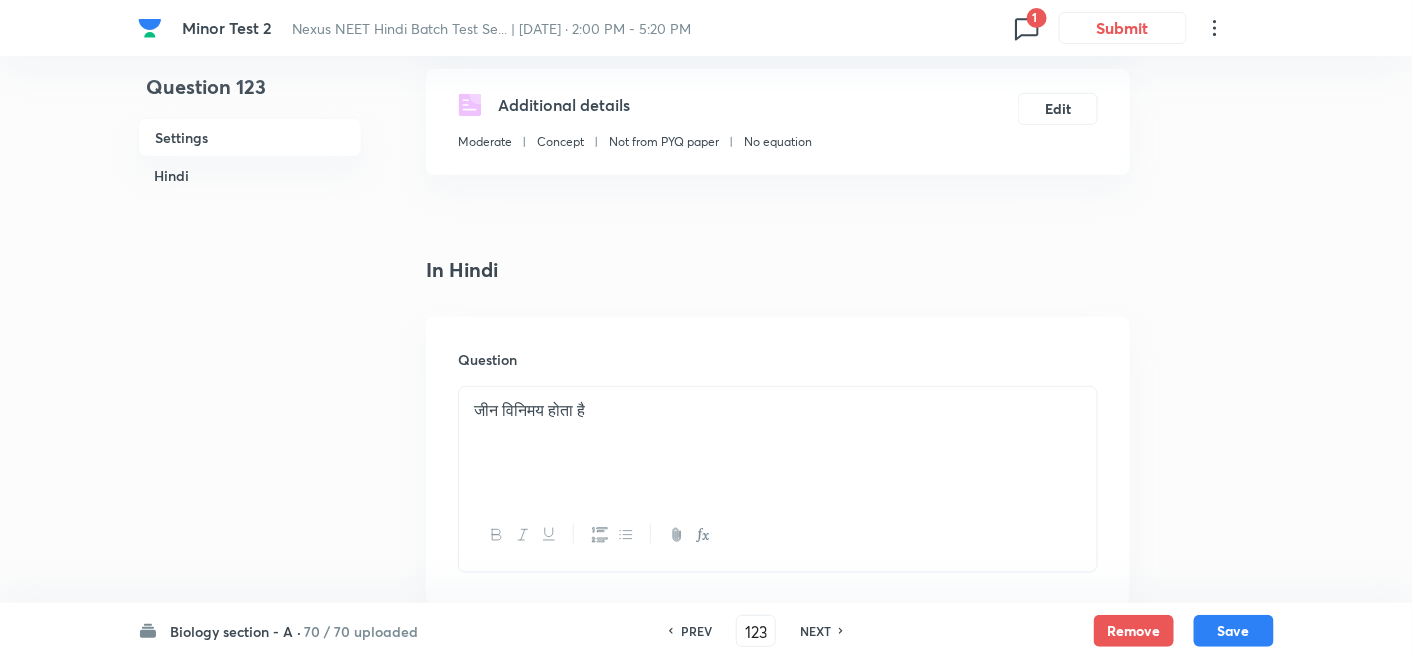 click on "NEXT" at bounding box center [815, 631] 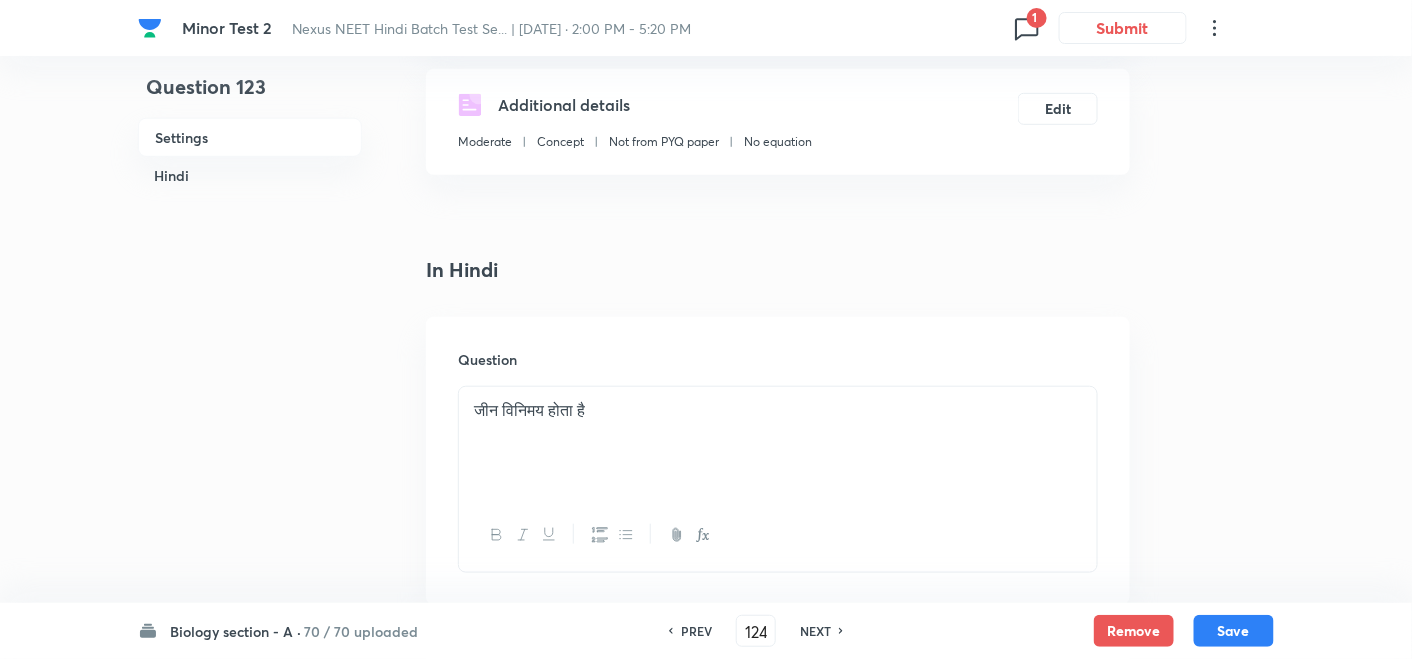 checkbox on "false" 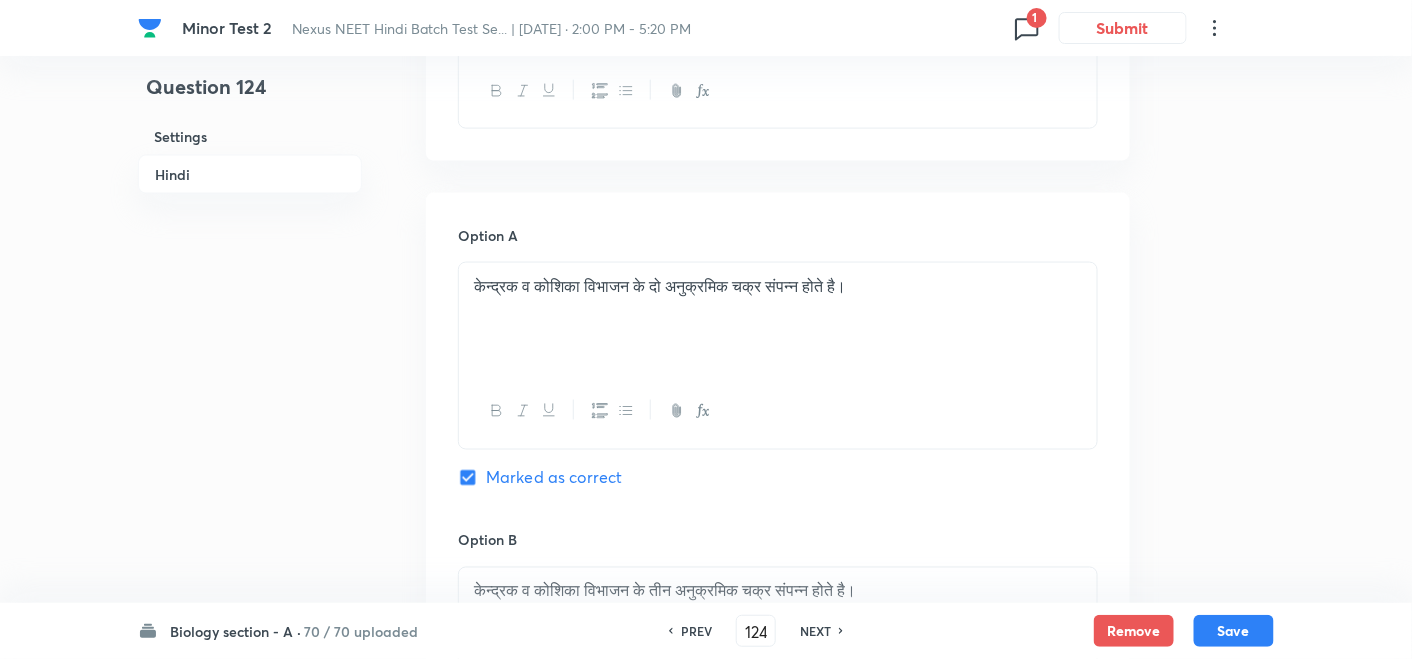 scroll, scrollTop: 333, scrollLeft: 0, axis: vertical 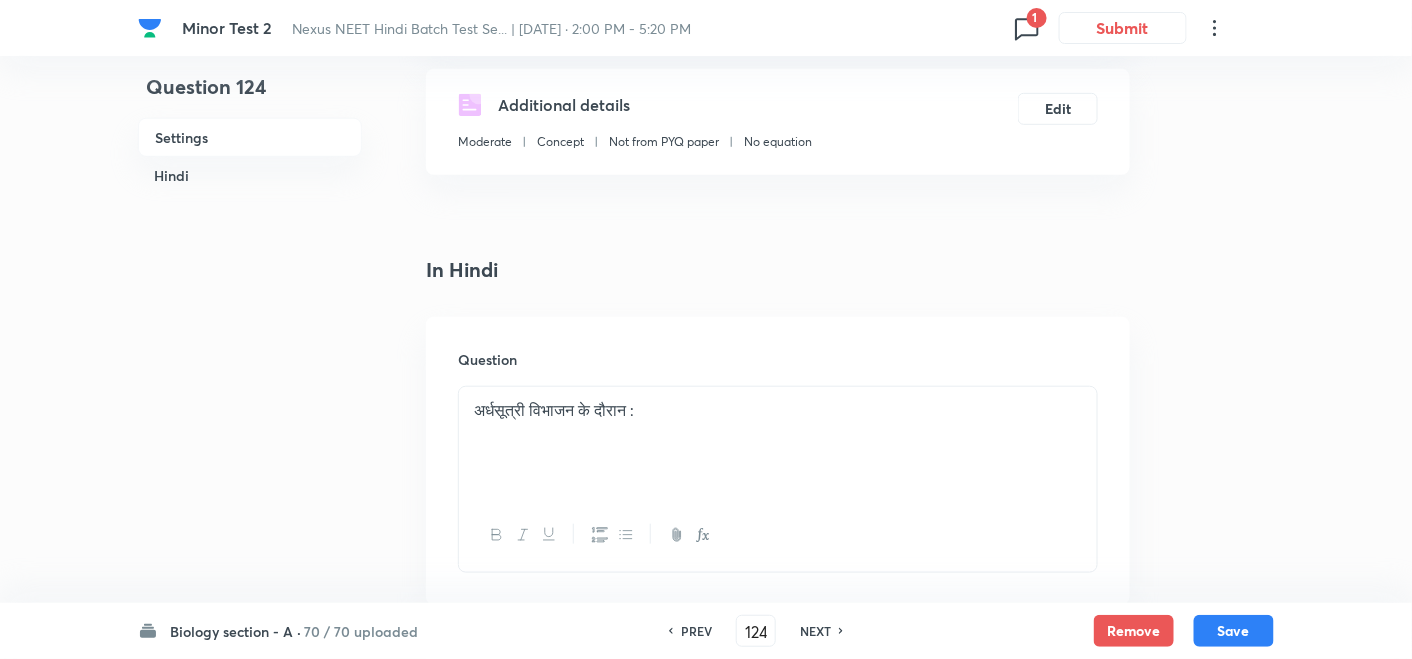 click on "NEXT" at bounding box center (815, 631) 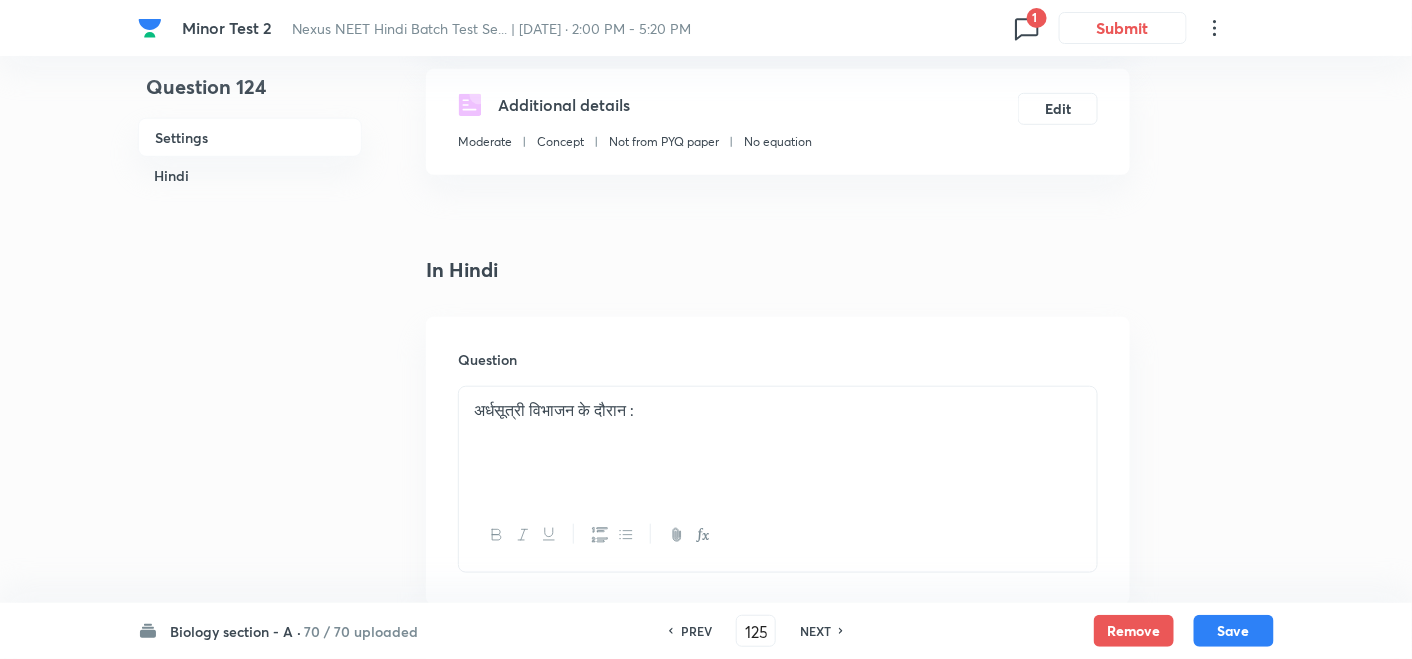 checkbox on "false" 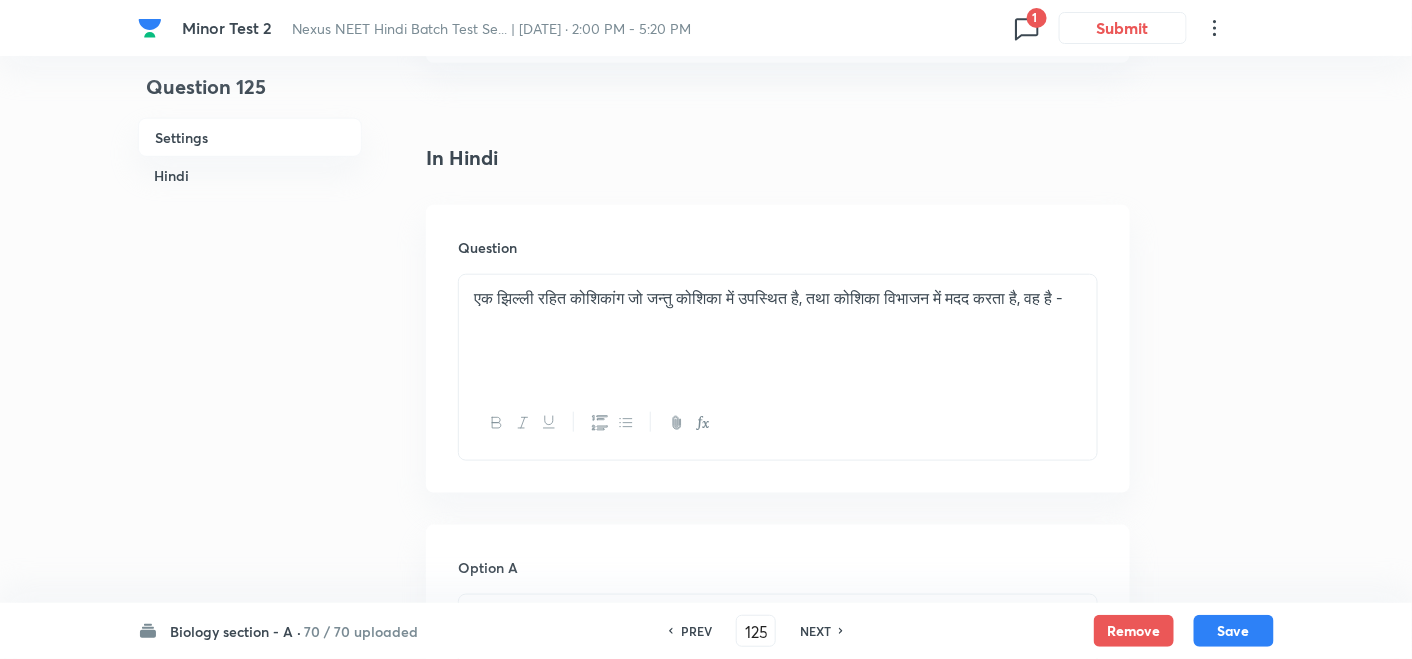 scroll, scrollTop: 444, scrollLeft: 0, axis: vertical 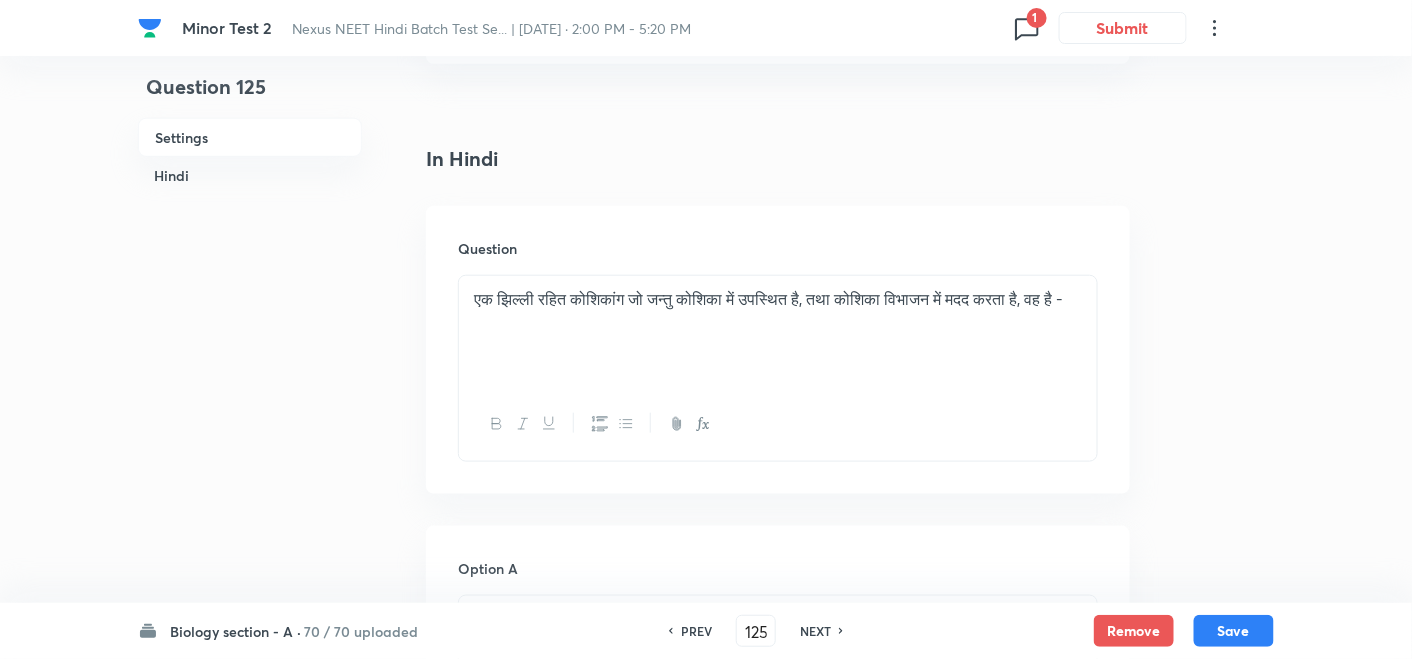 click on "NEXT" at bounding box center [815, 631] 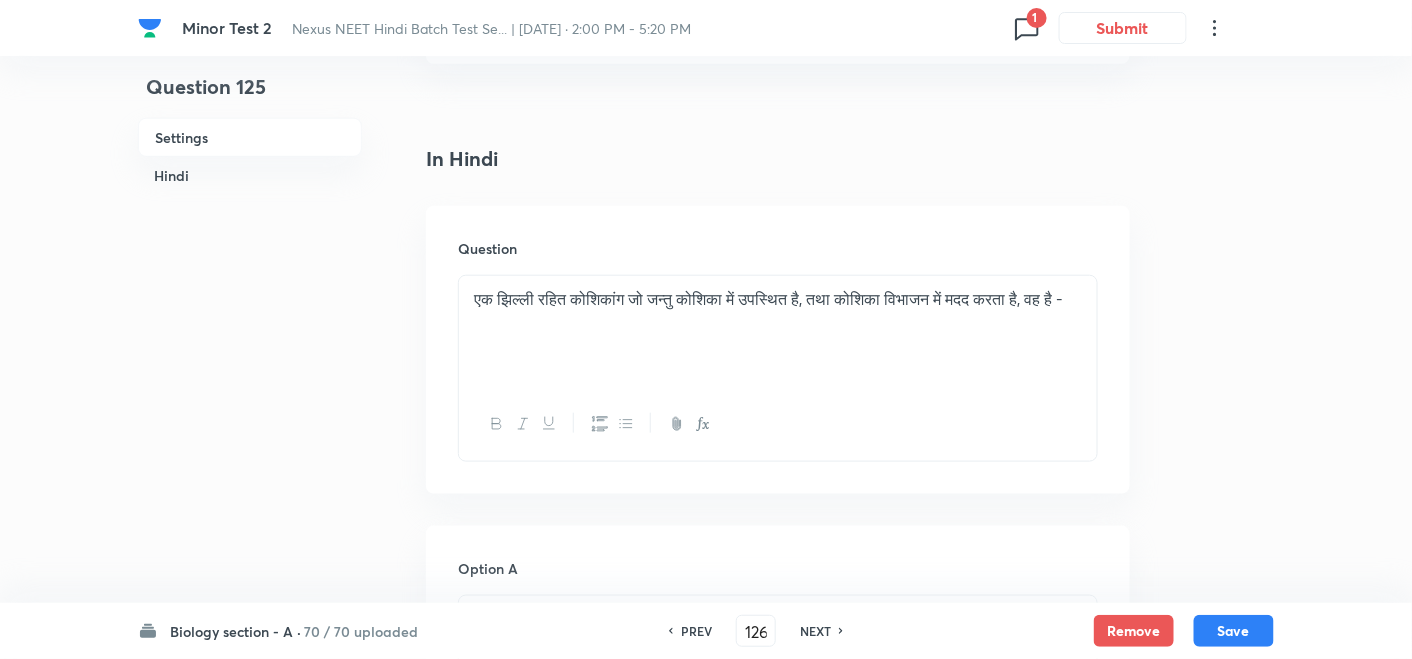 checkbox on "false" 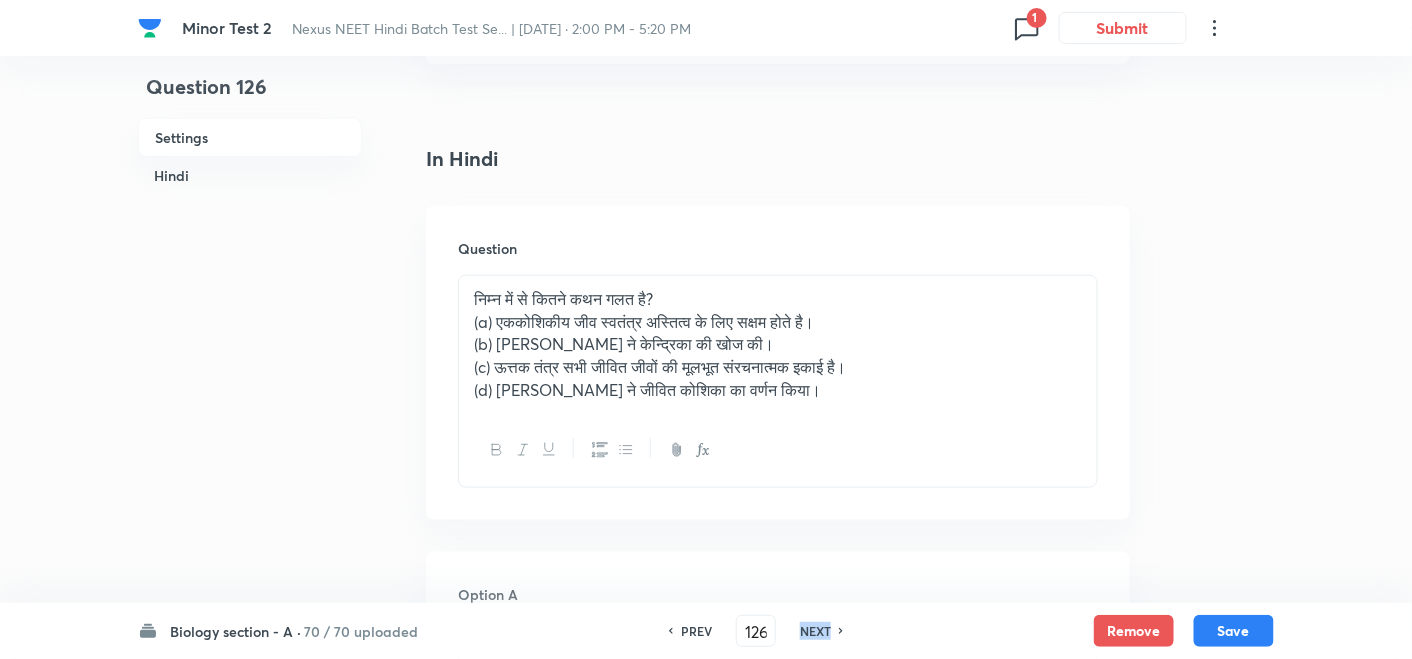 click on "NEXT" at bounding box center [815, 631] 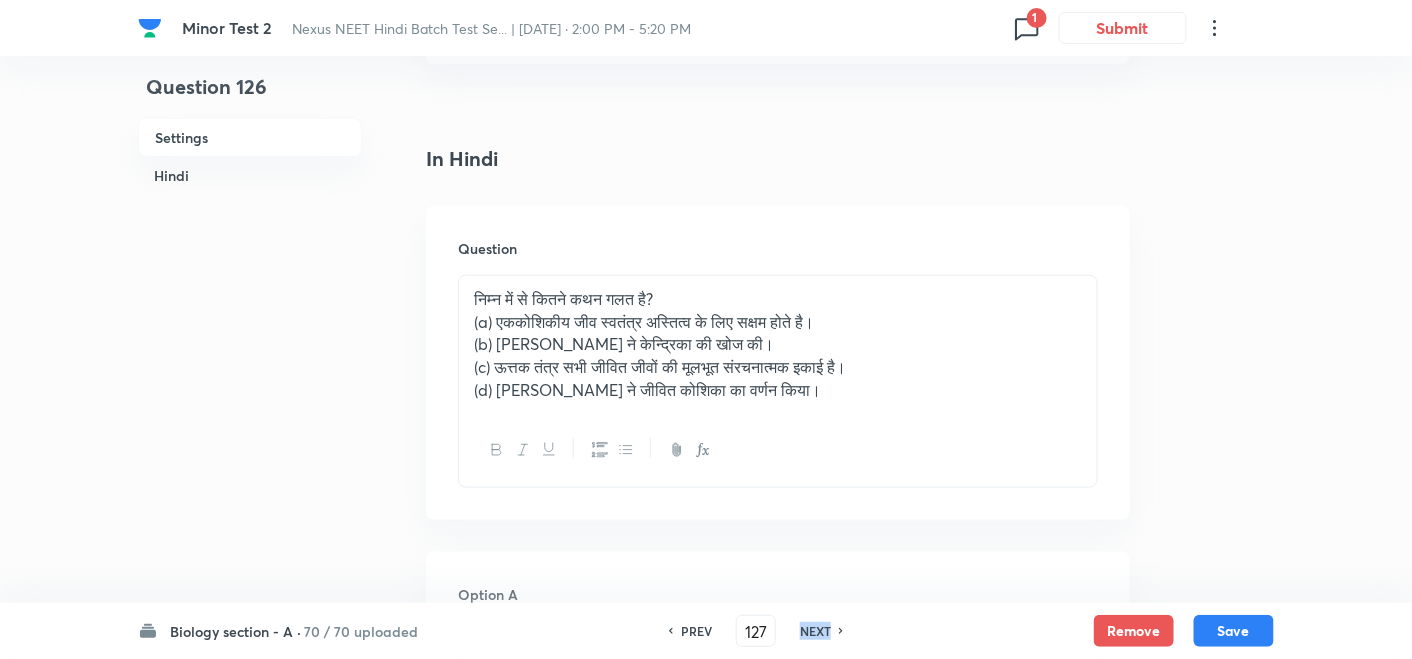 checkbox on "false" 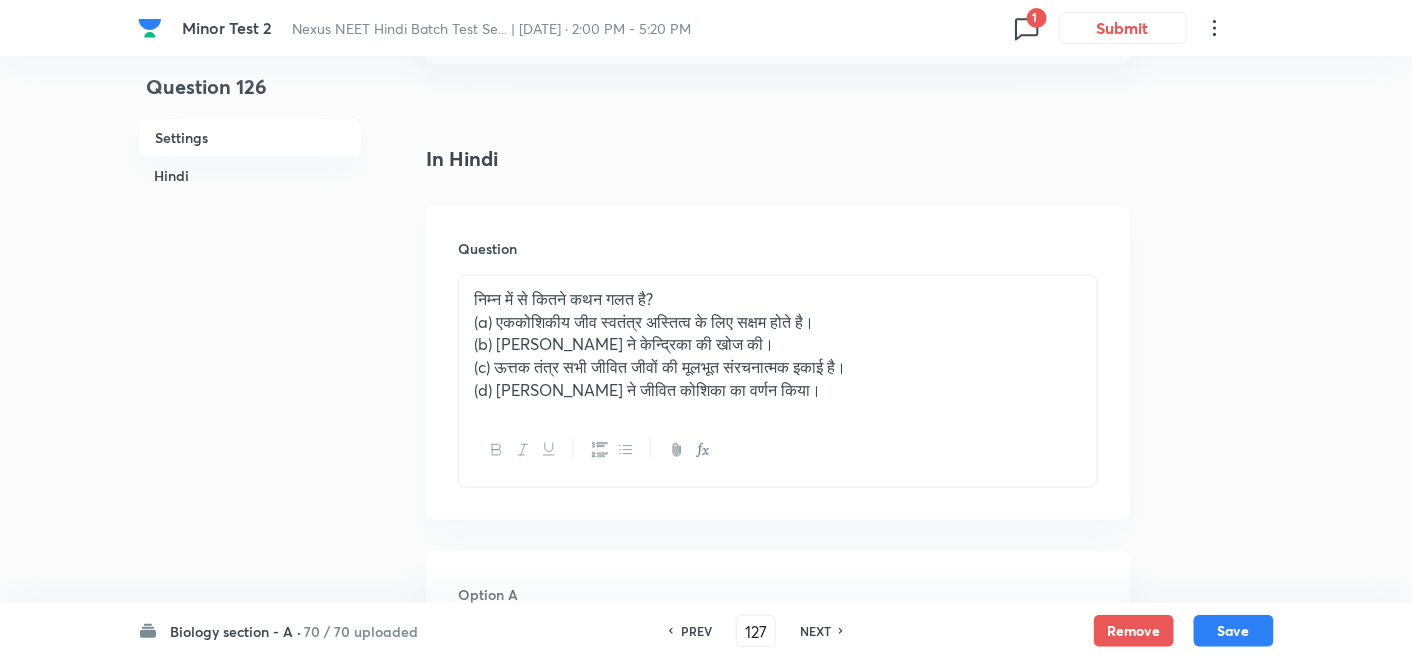 checkbox on "true" 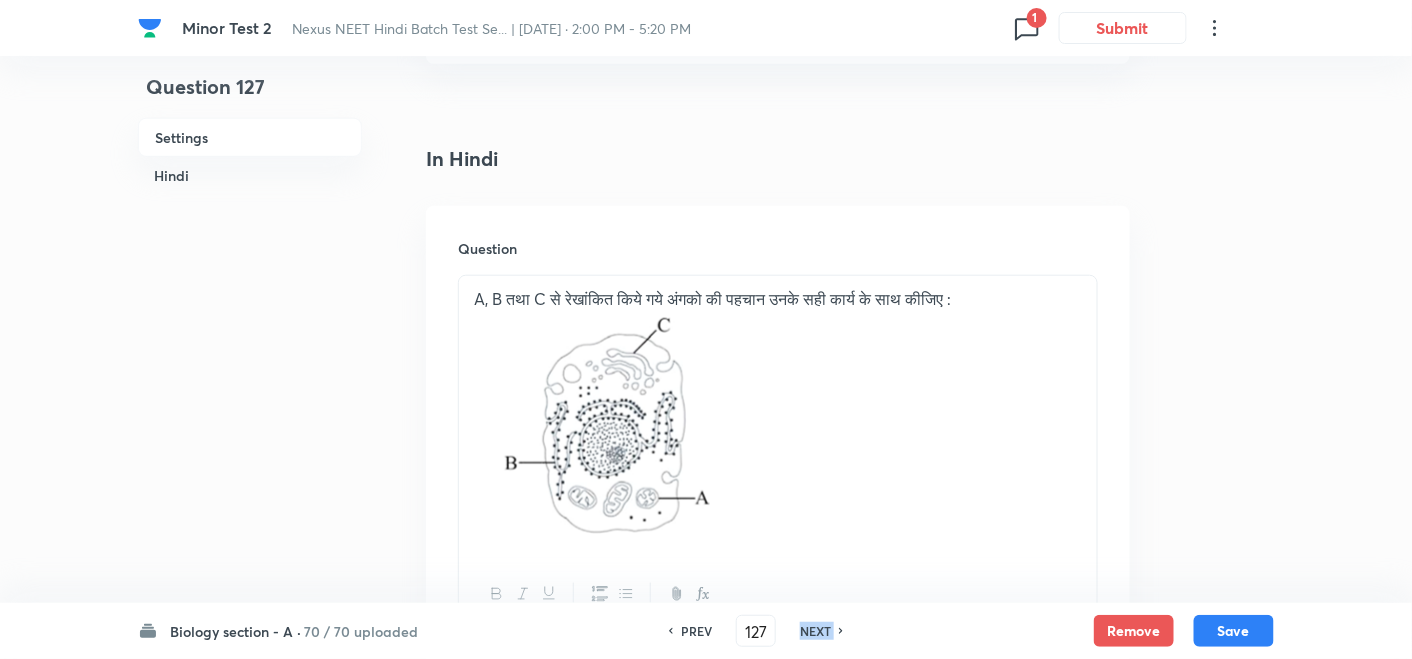click on "NEXT" at bounding box center (815, 631) 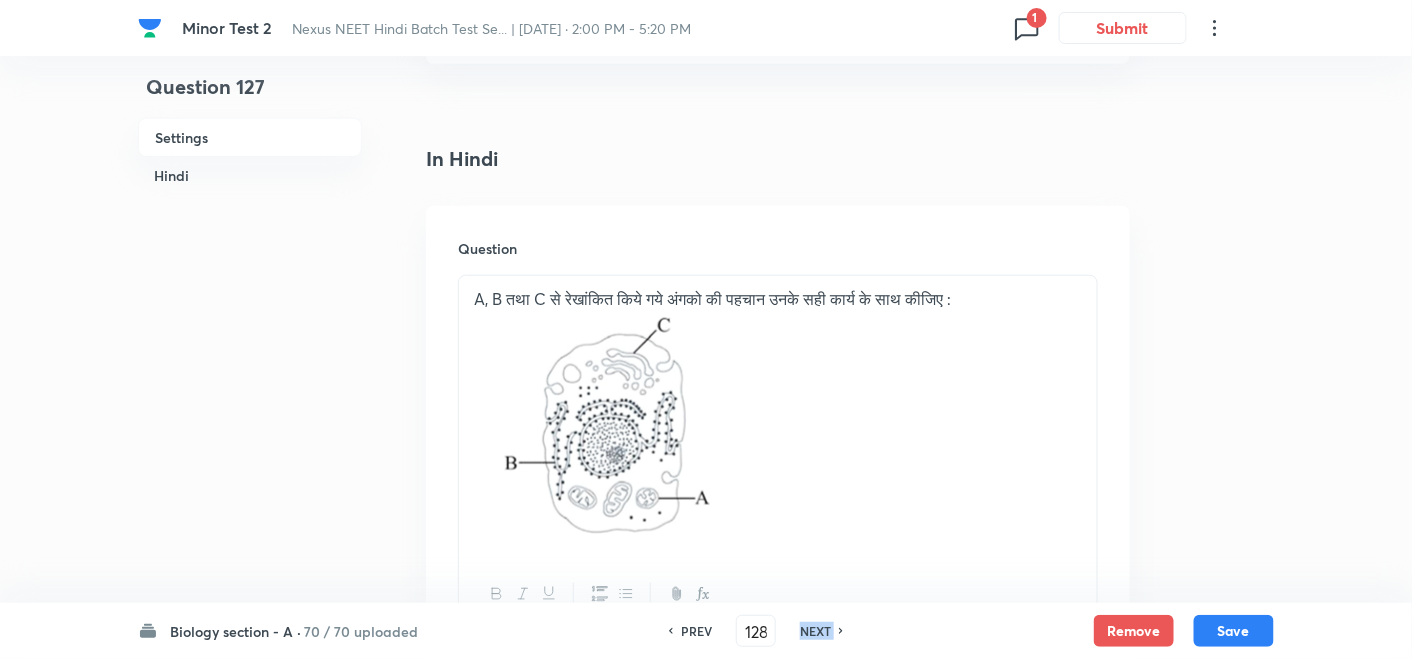 checkbox on "false" 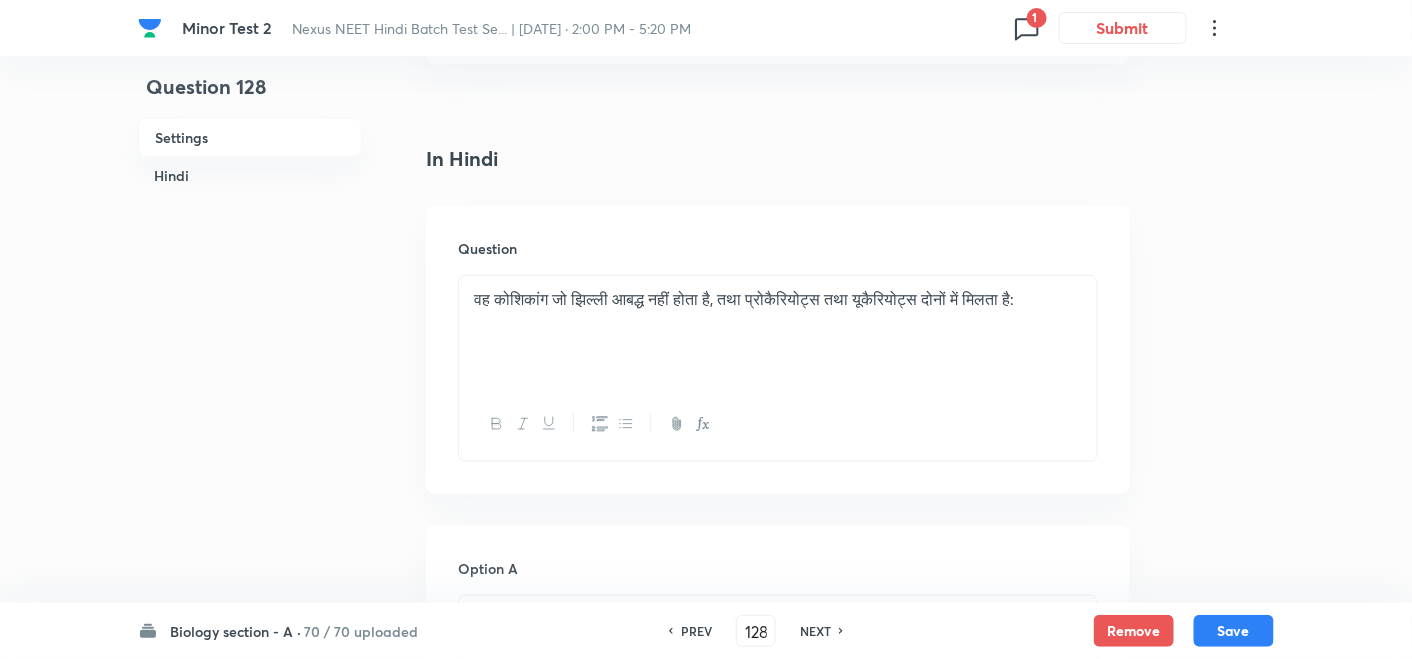 click on "PREV" at bounding box center [696, 631] 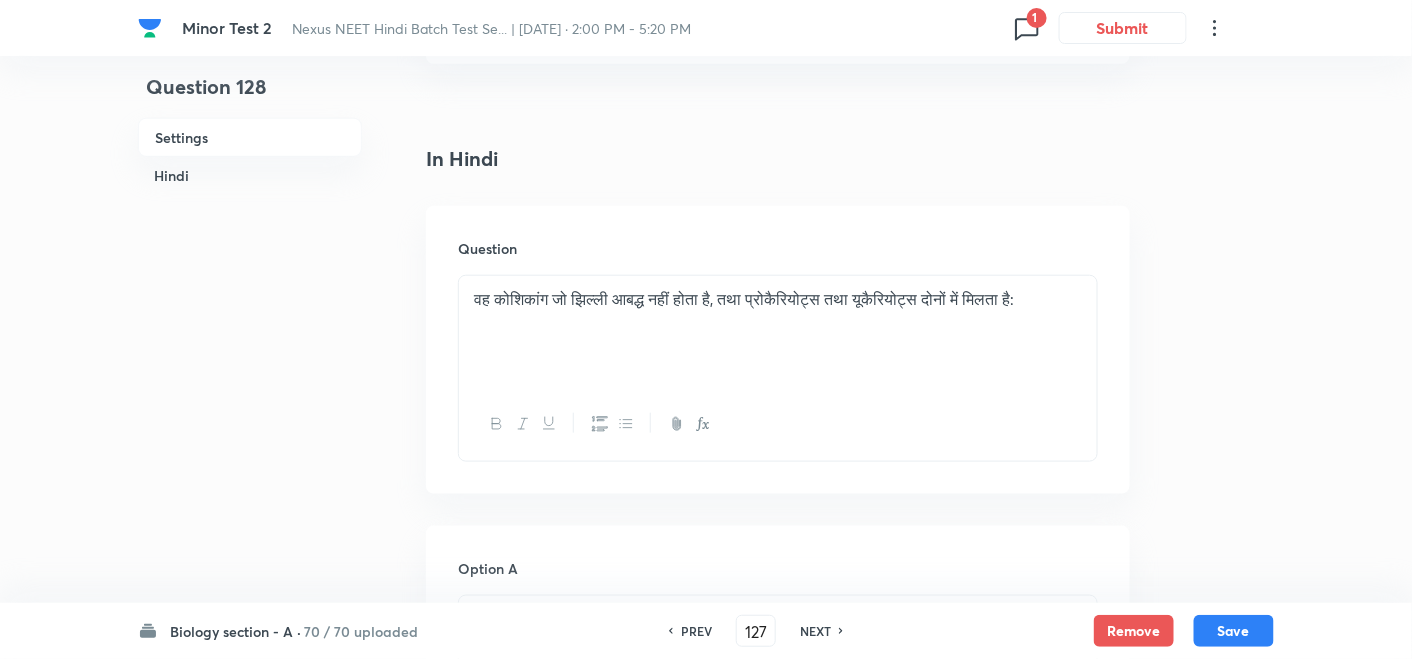 checkbox on "false" 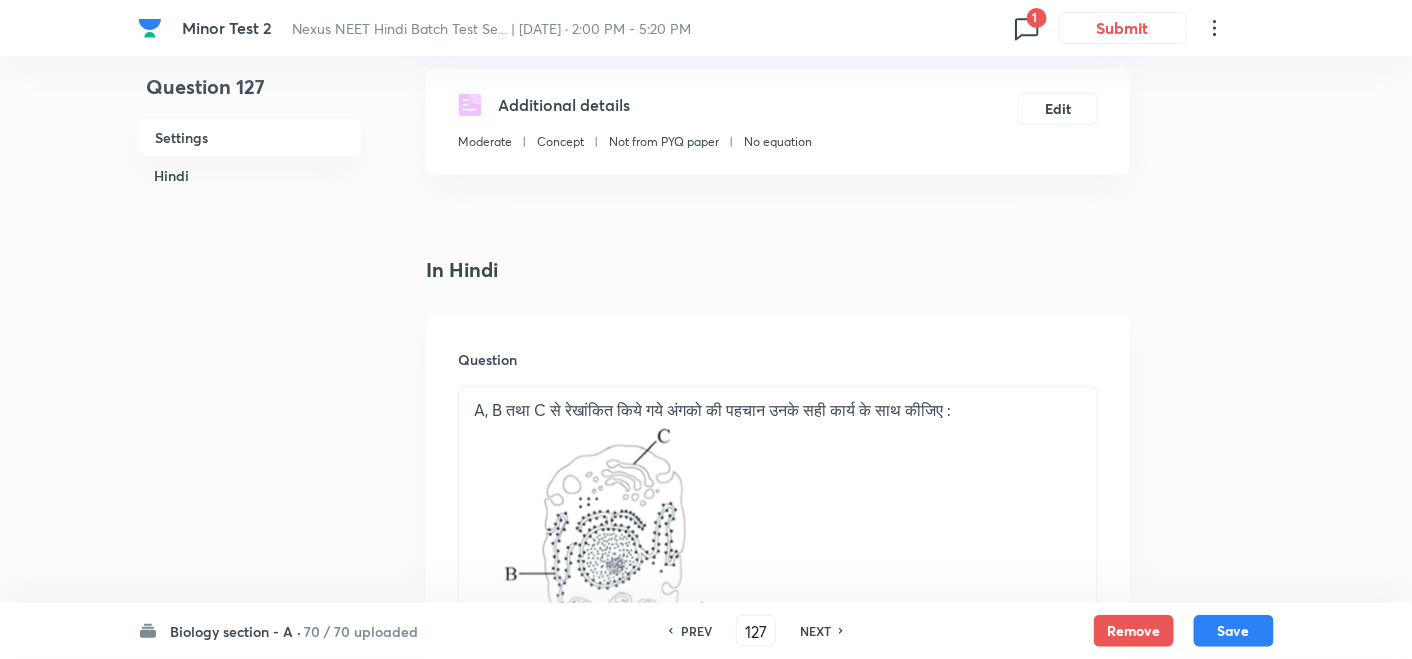 scroll, scrollTop: 111, scrollLeft: 0, axis: vertical 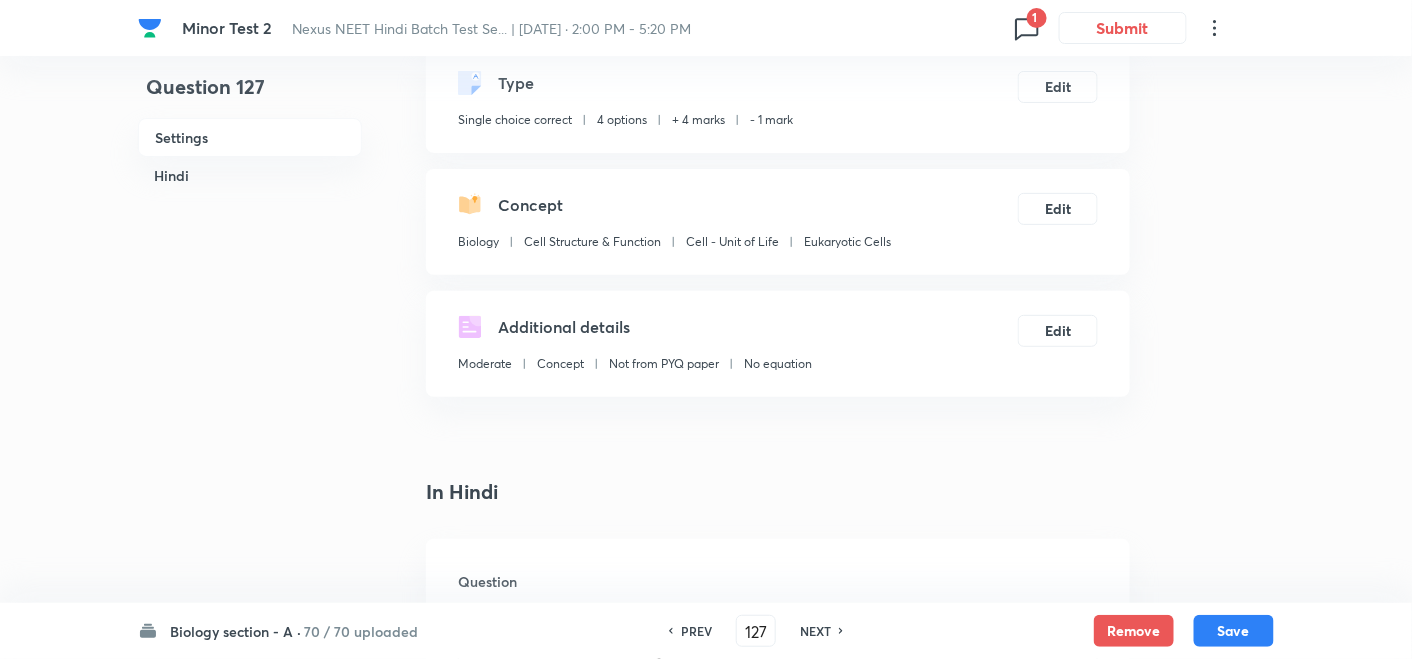 click on "NEXT" at bounding box center [818, 631] 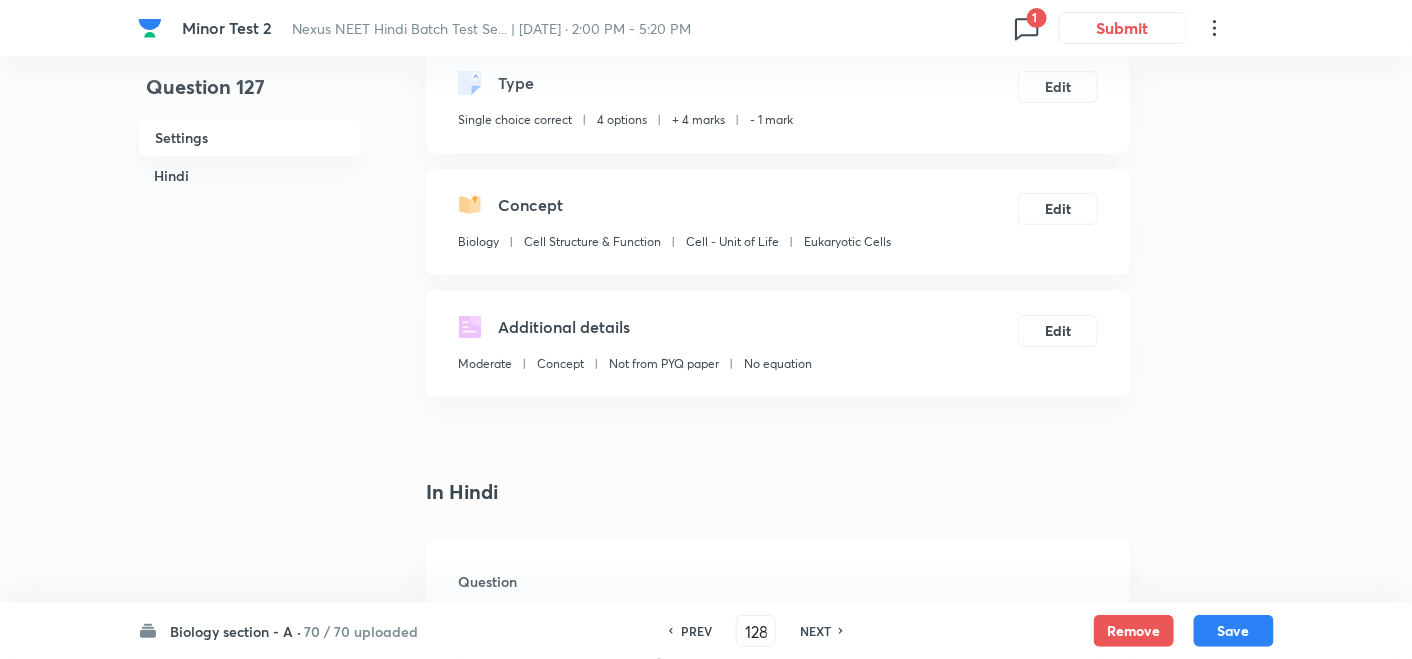 checkbox on "false" 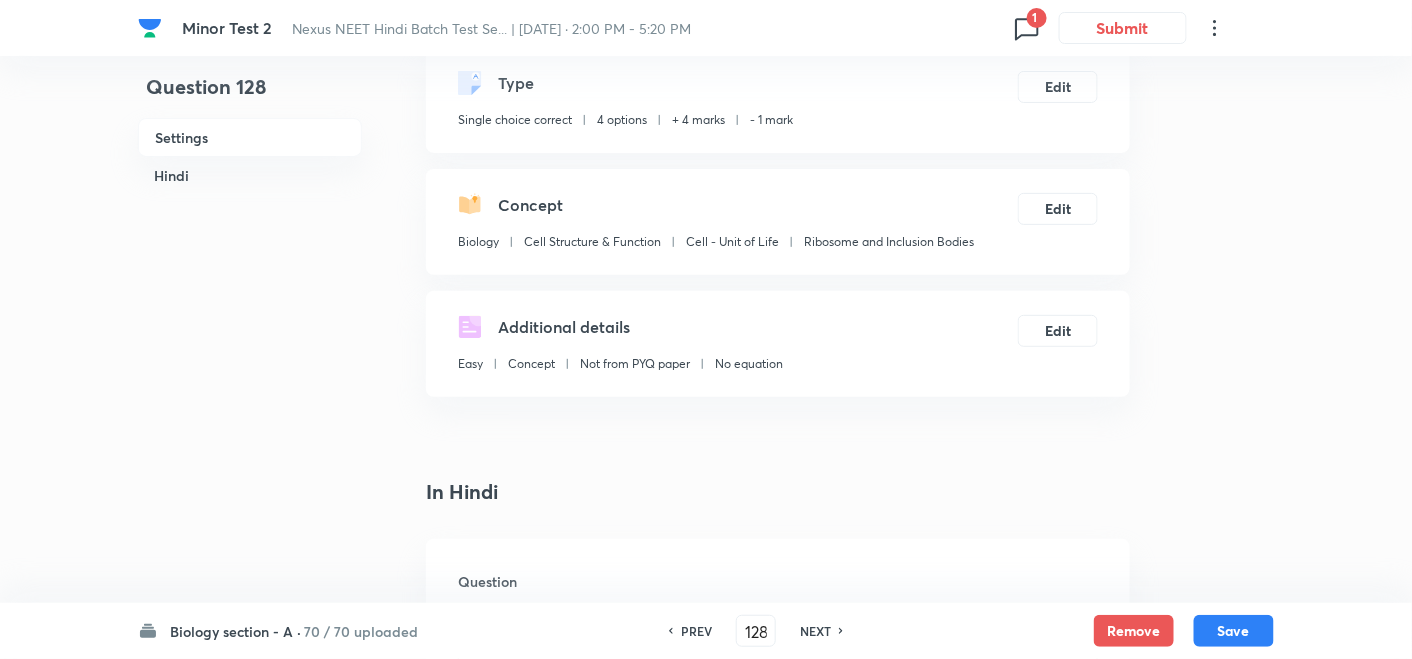 click on "NEXT" at bounding box center (818, 631) 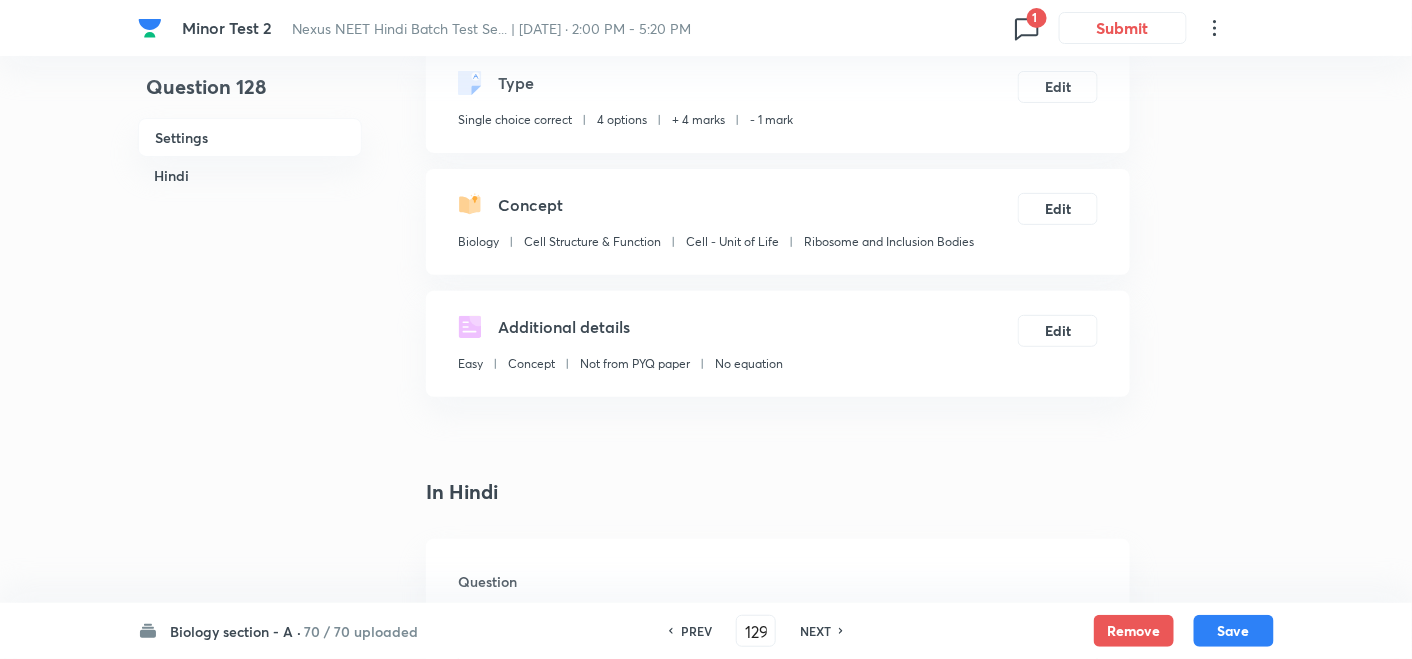 checkbox on "true" 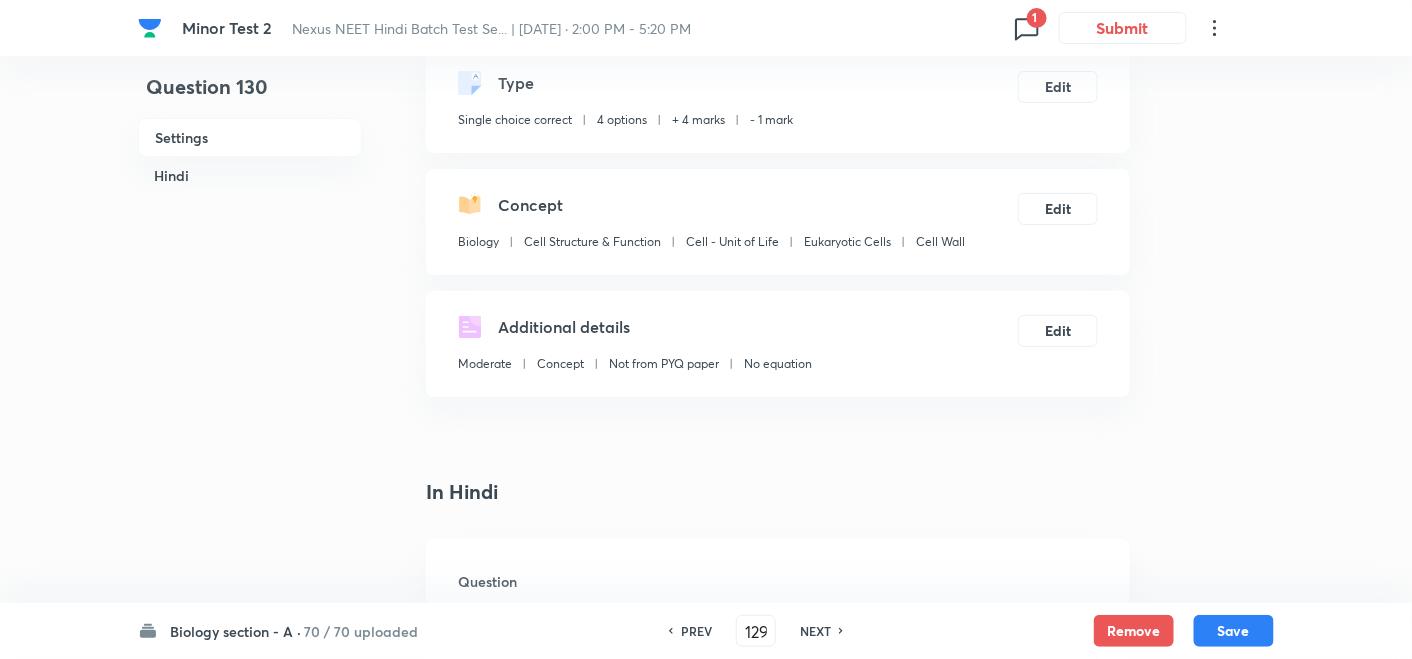type on "130" 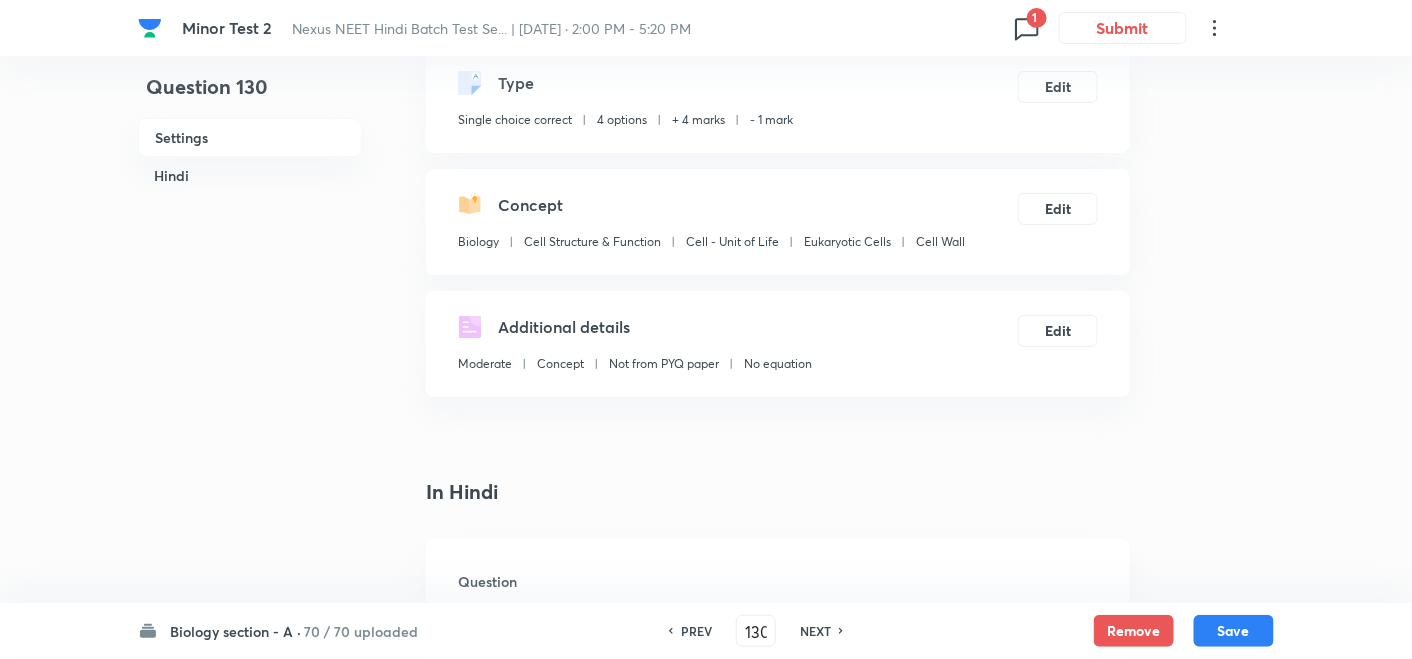 checkbox on "false" 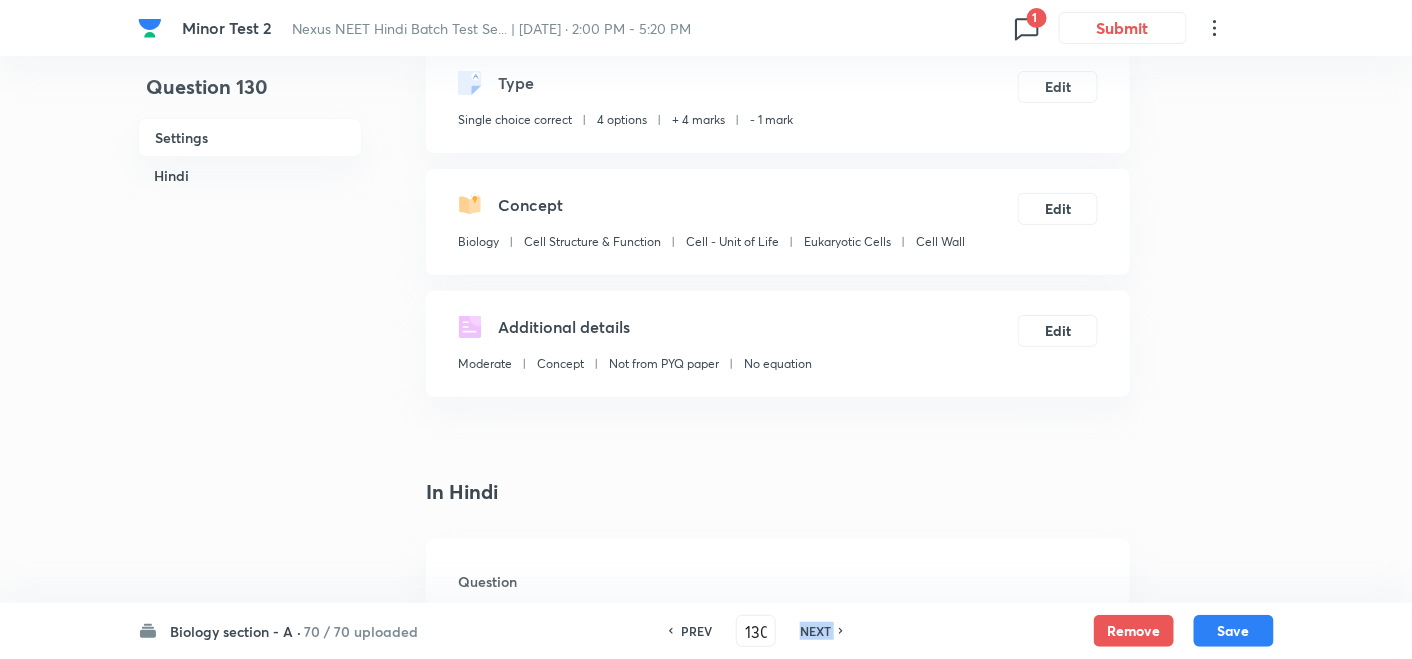 click on "NEXT" at bounding box center (818, 631) 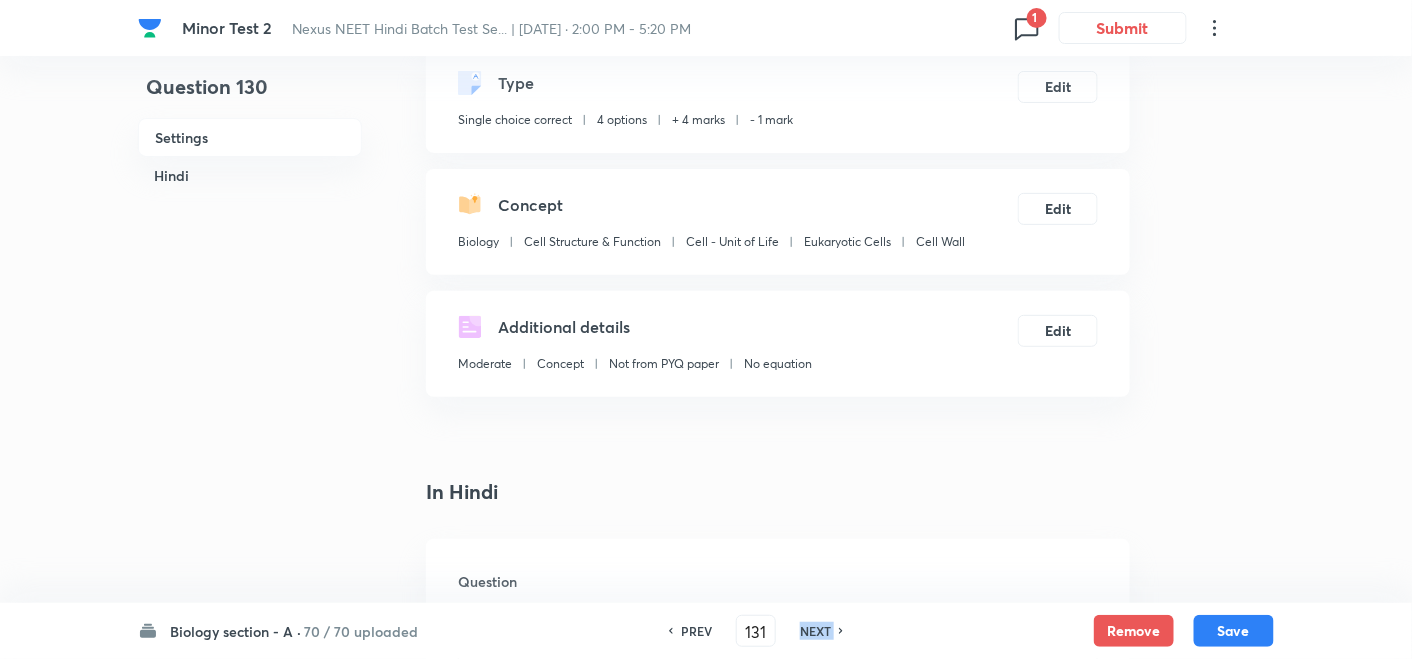 checkbox on "false" 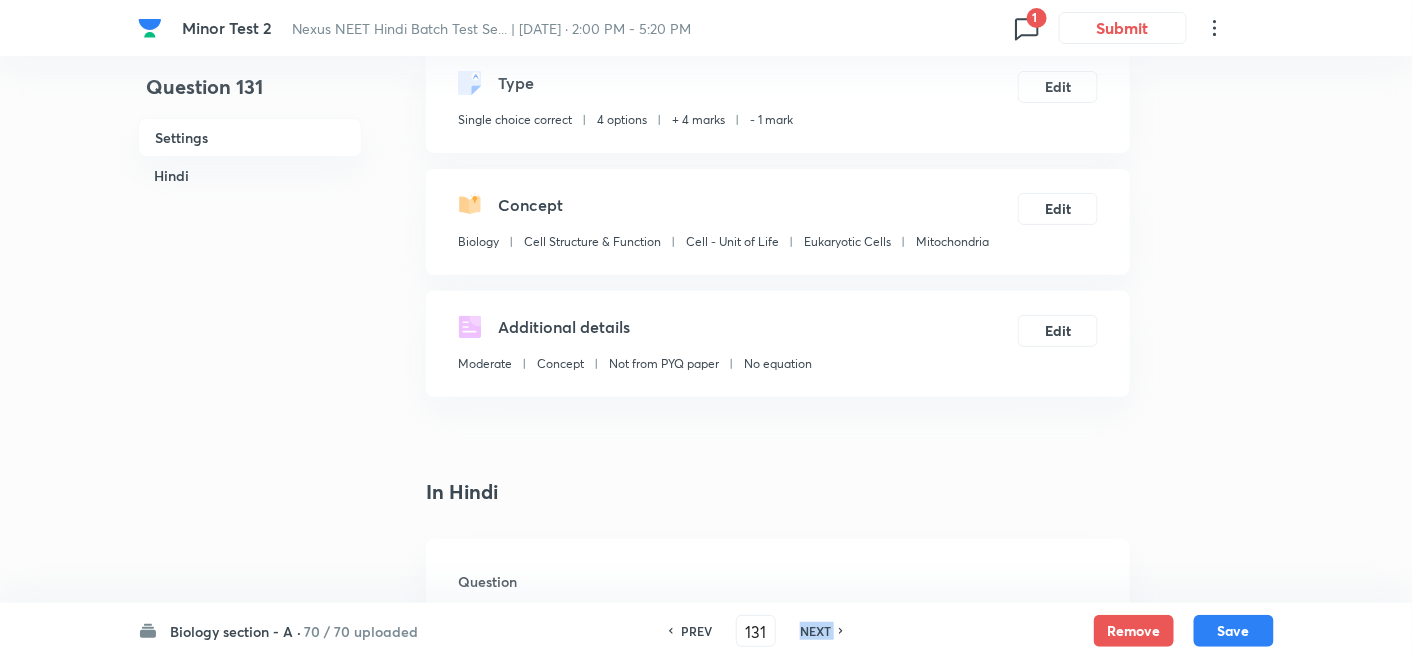 checkbox on "true" 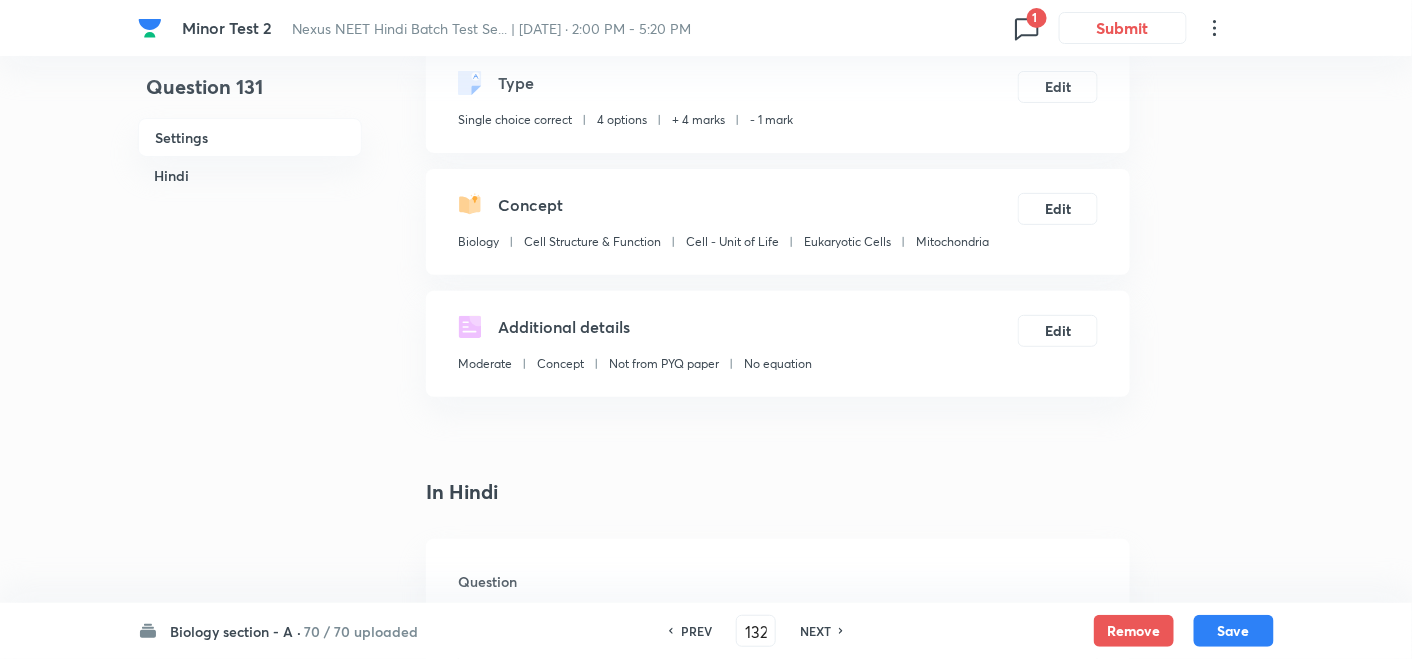 checkbox on "true" 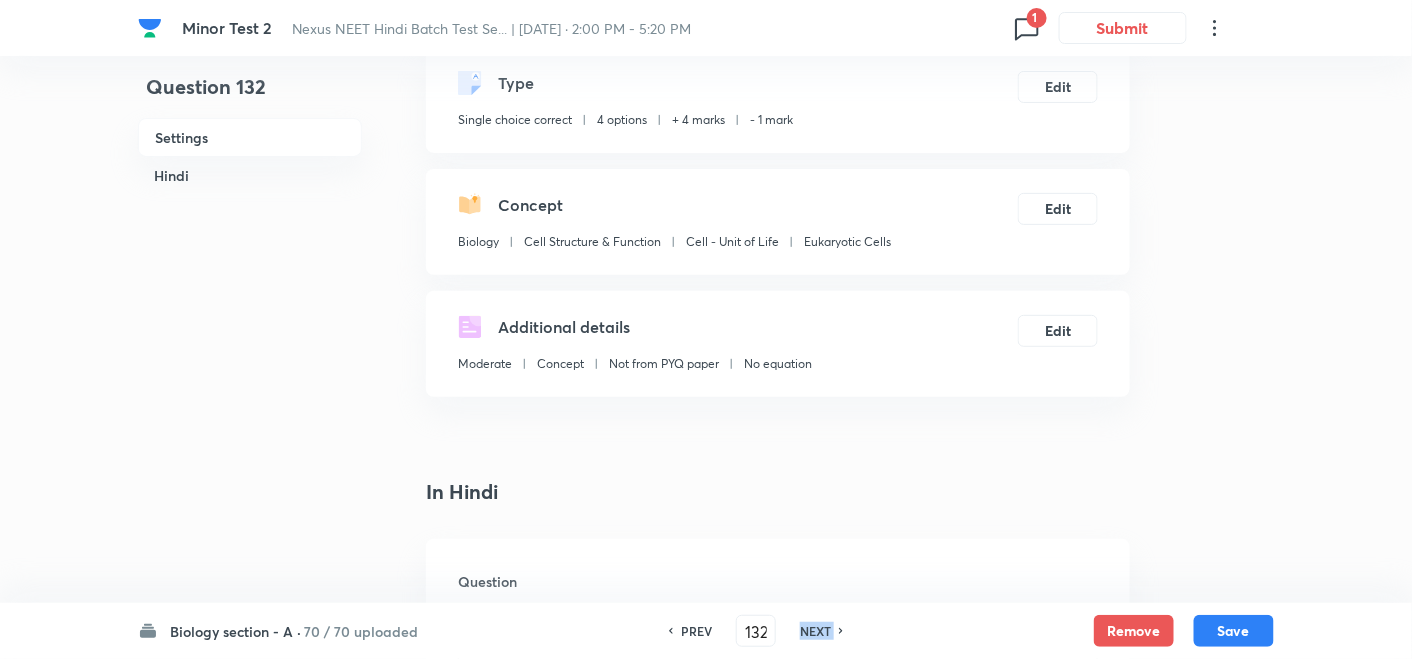 click on "NEXT" at bounding box center [818, 631] 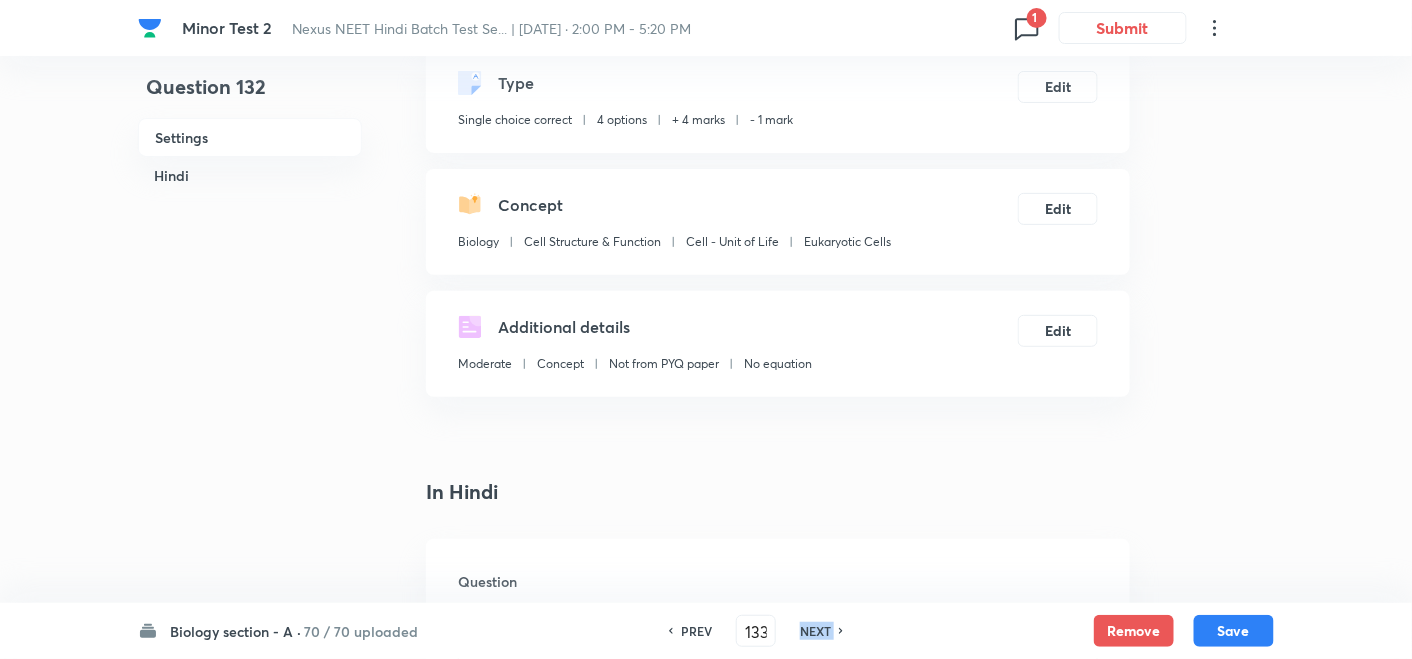 checkbox on "false" 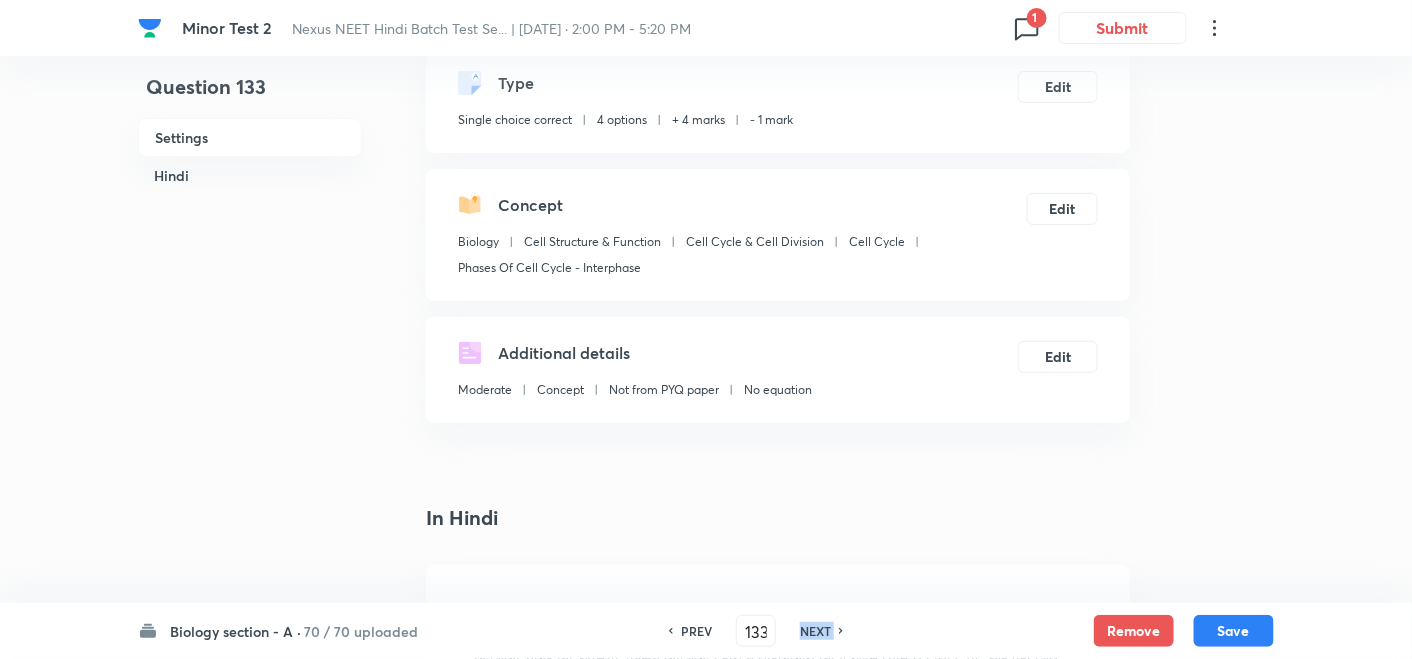 click on "NEXT" at bounding box center [818, 631] 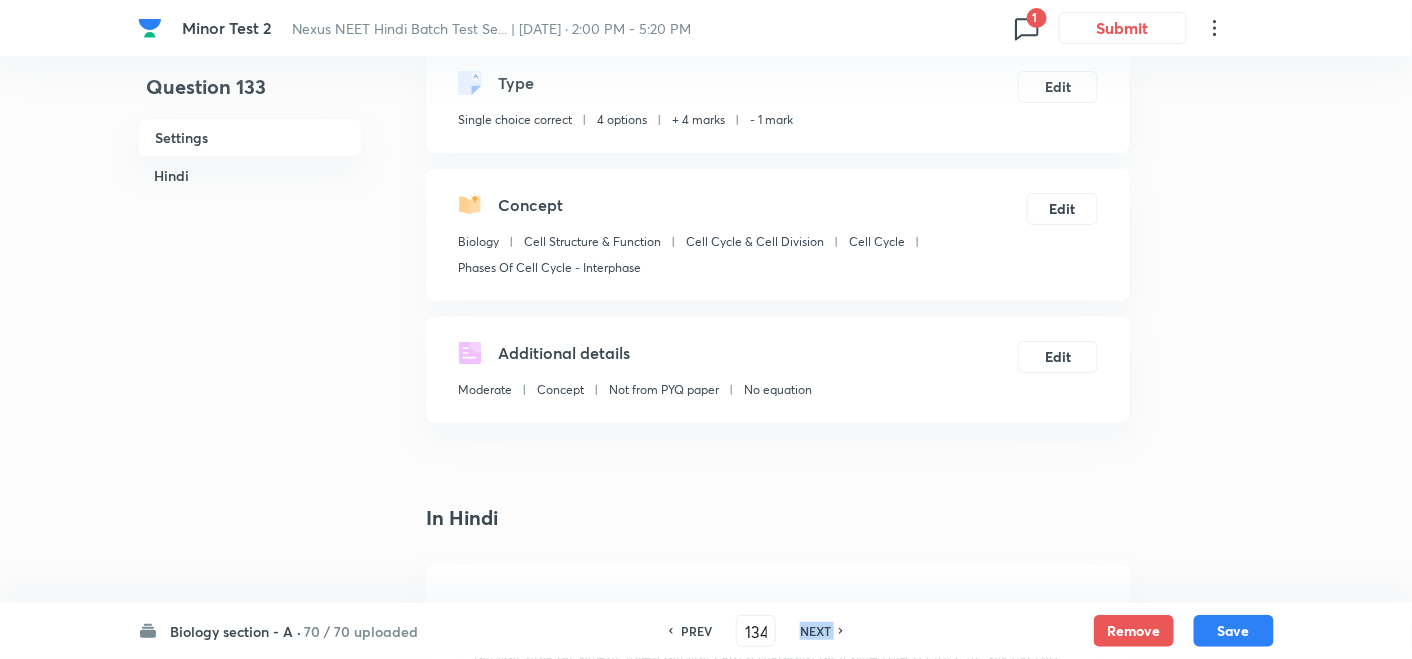 checkbox on "false" 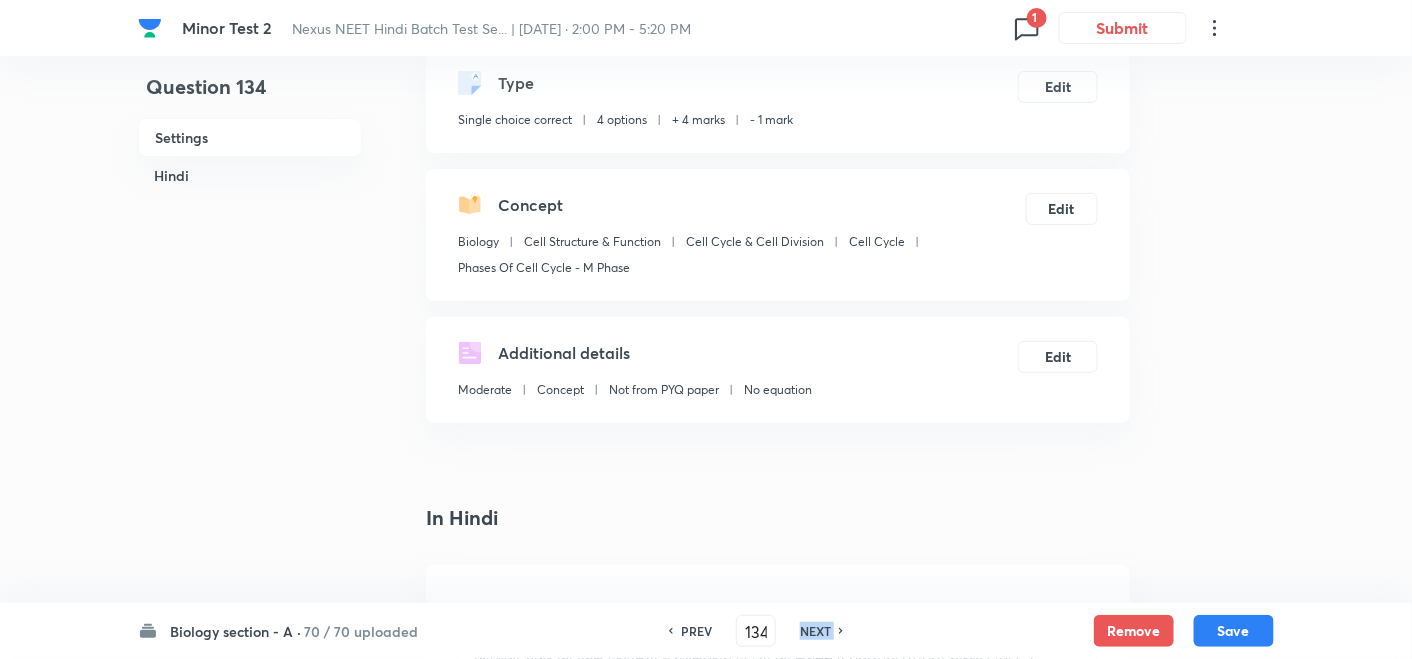 click on "NEXT" at bounding box center [818, 631] 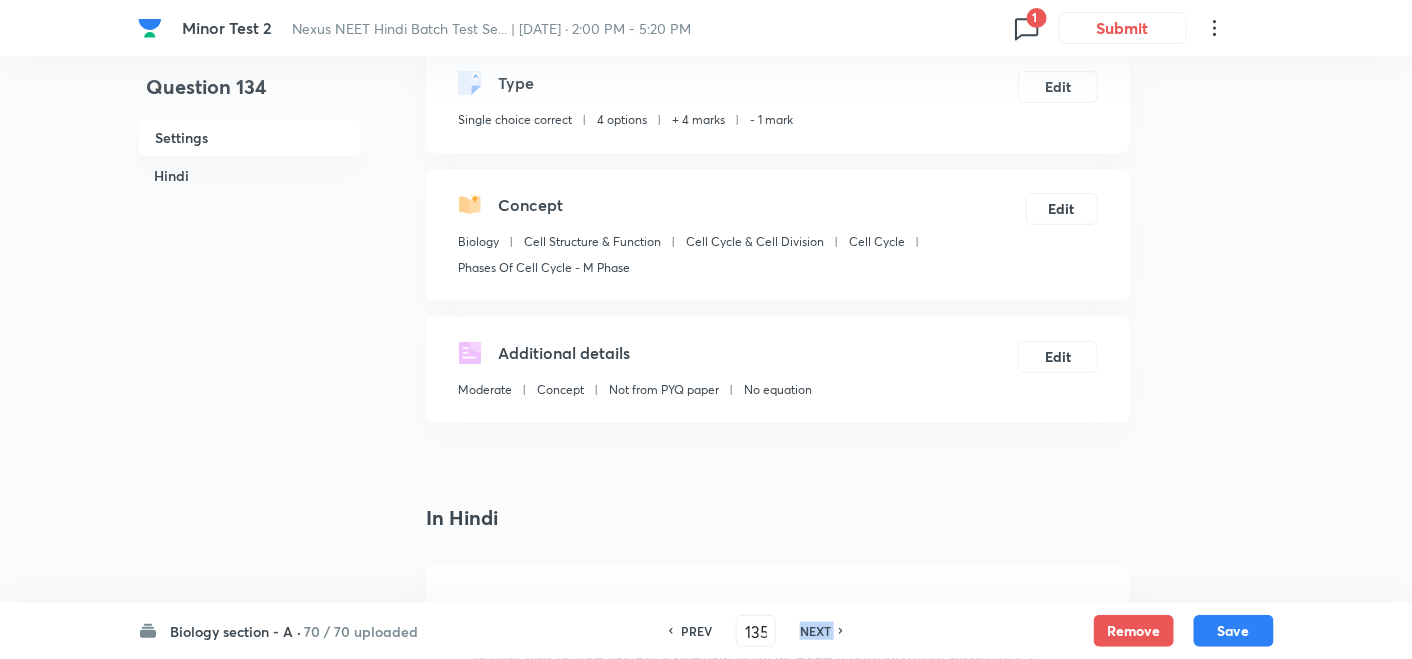 checkbox on "false" 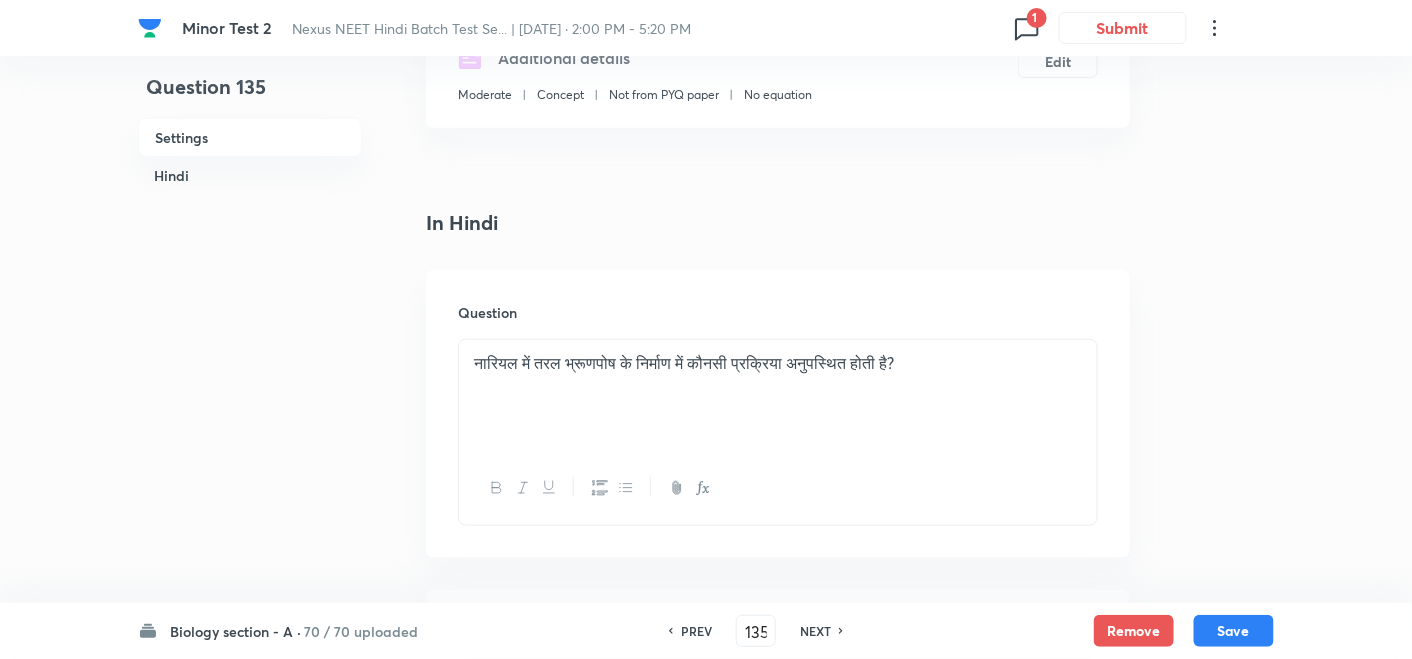scroll, scrollTop: 333, scrollLeft: 0, axis: vertical 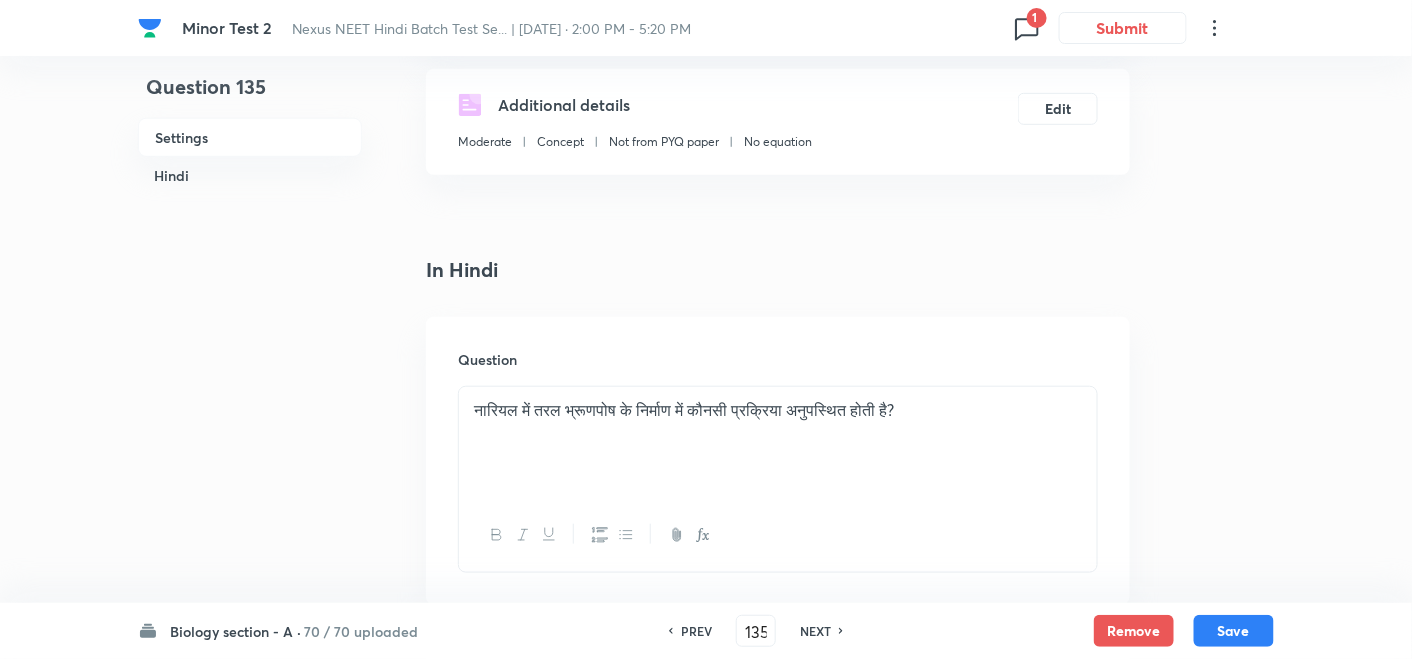 click on "NEXT" at bounding box center (815, 631) 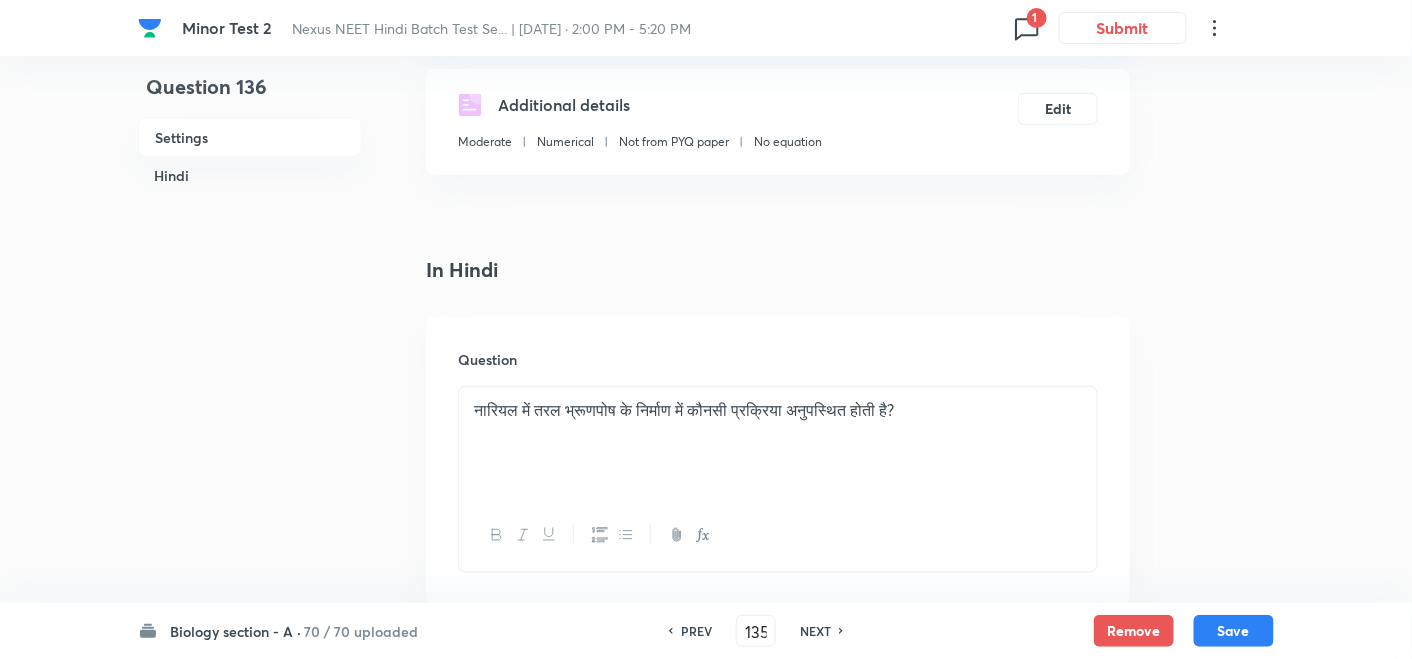 type on "136" 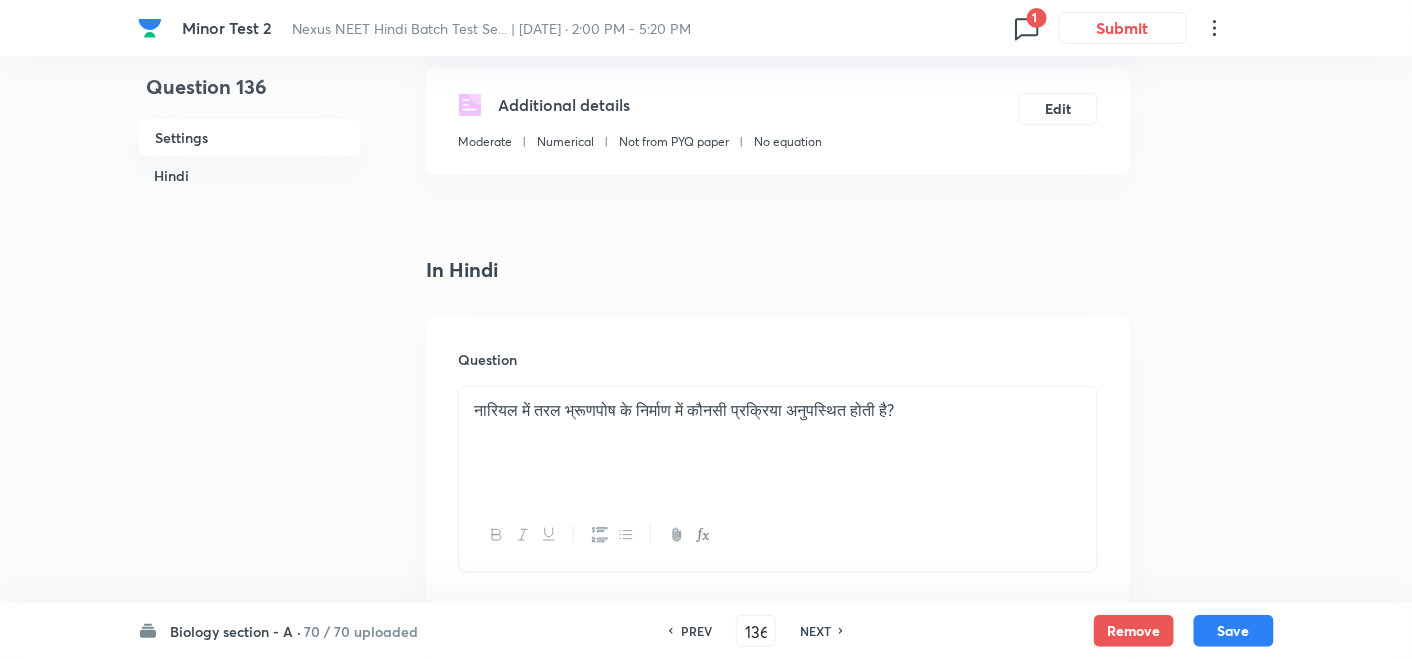 checkbox on "true" 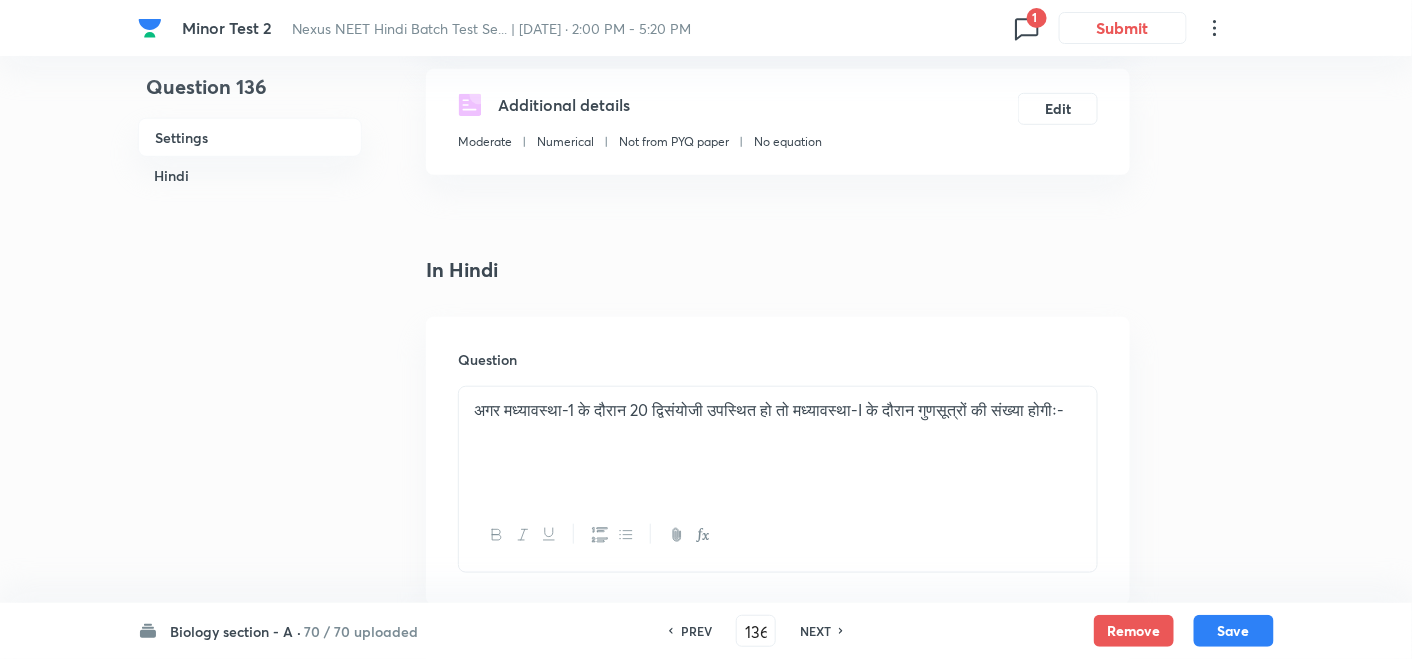 scroll, scrollTop: 444, scrollLeft: 0, axis: vertical 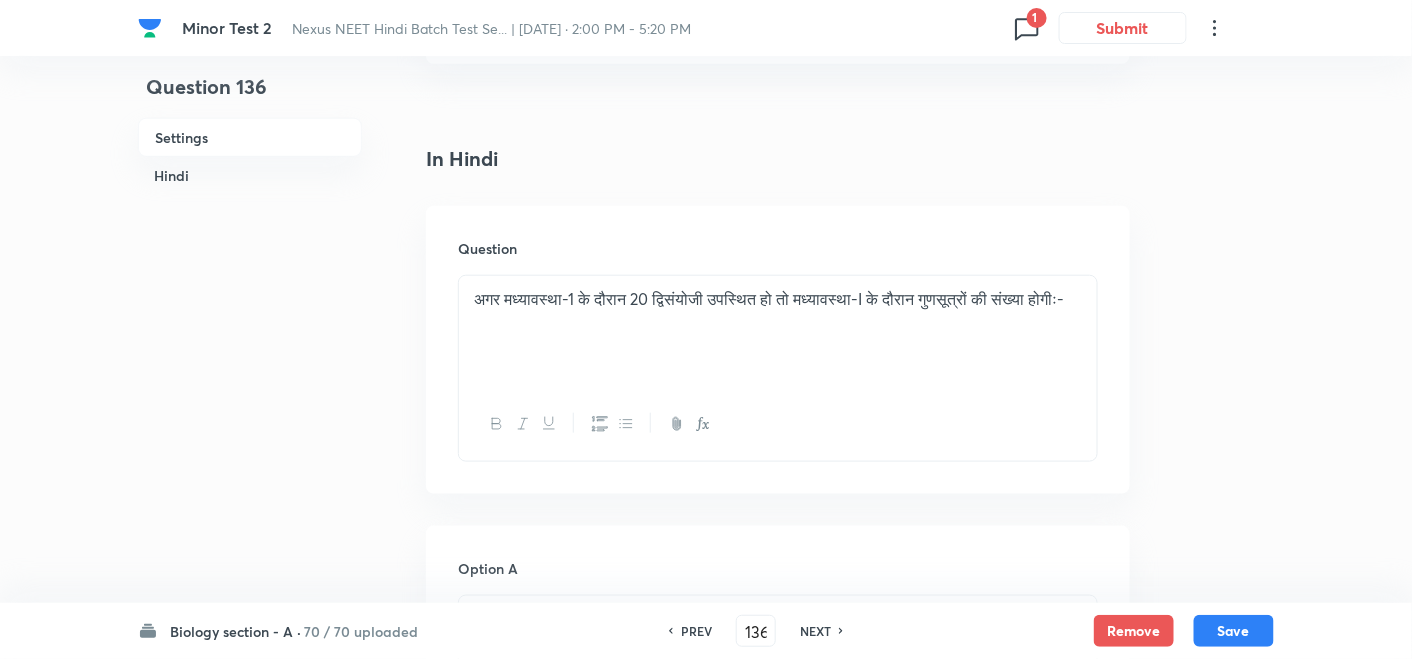click on "NEXT" at bounding box center [815, 631] 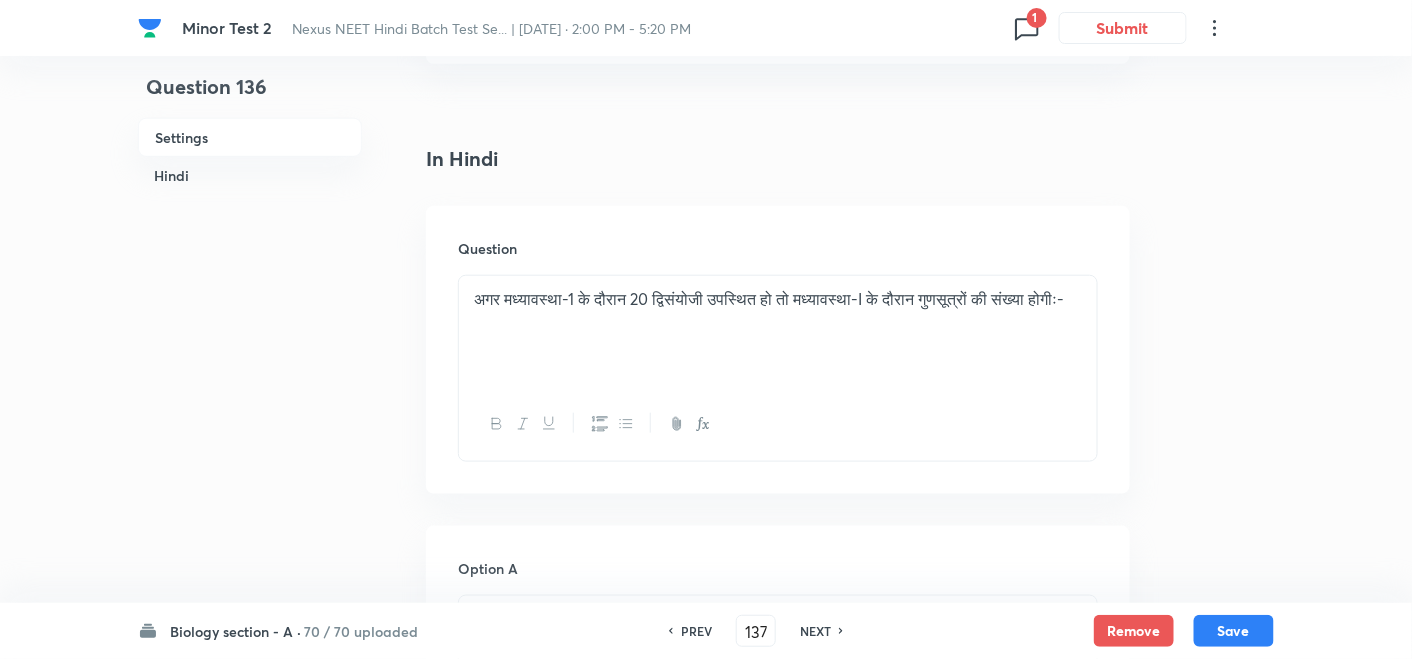 checkbox on "false" 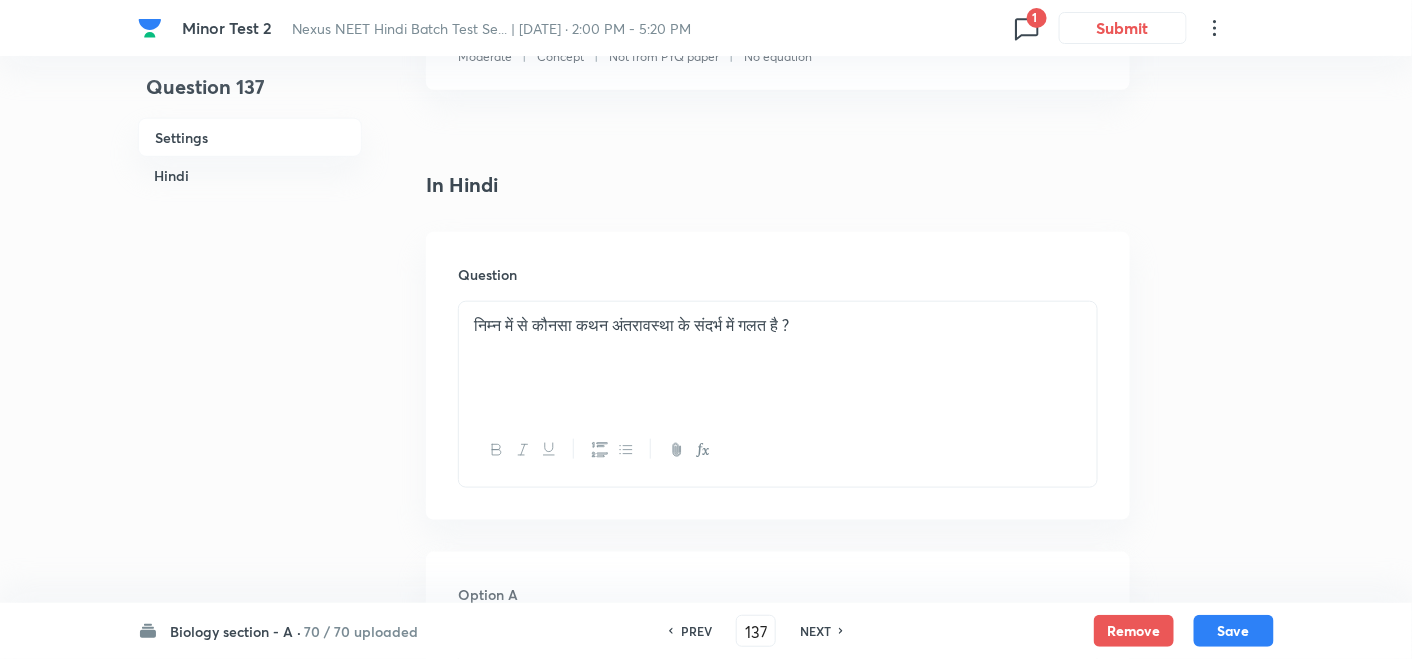 checkbox on "true" 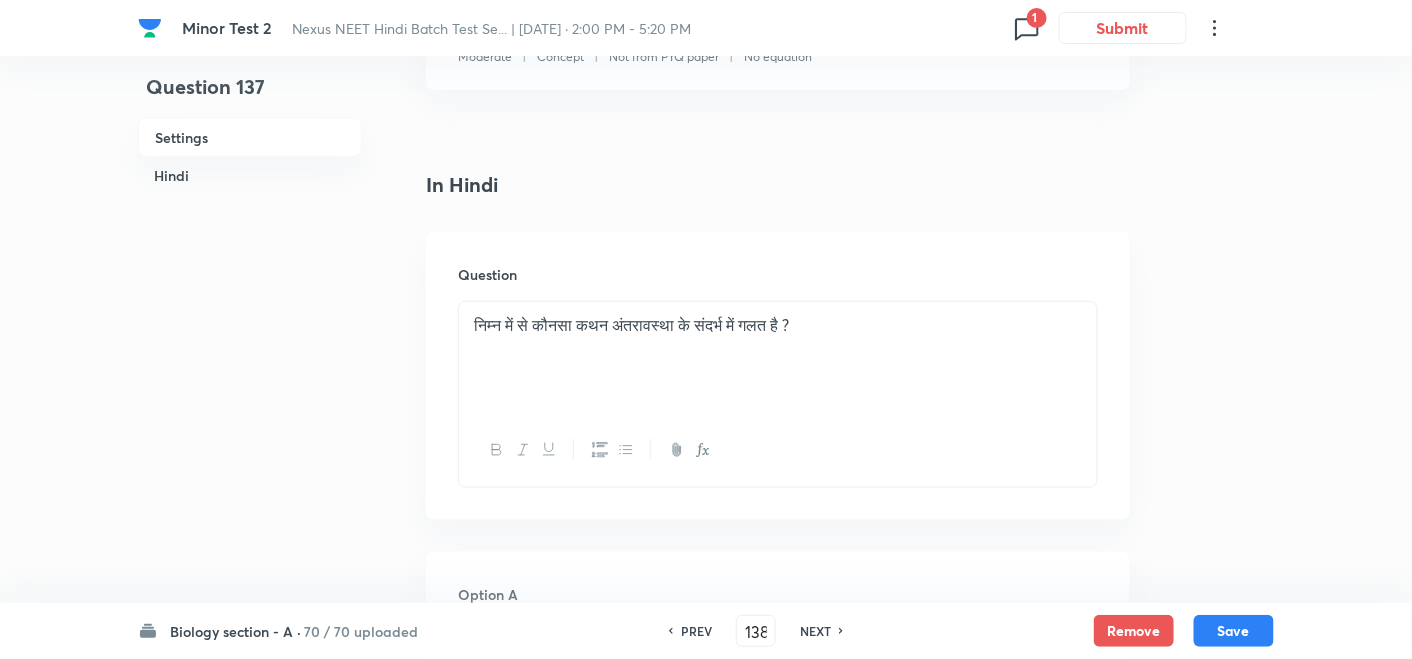 checkbox on "false" 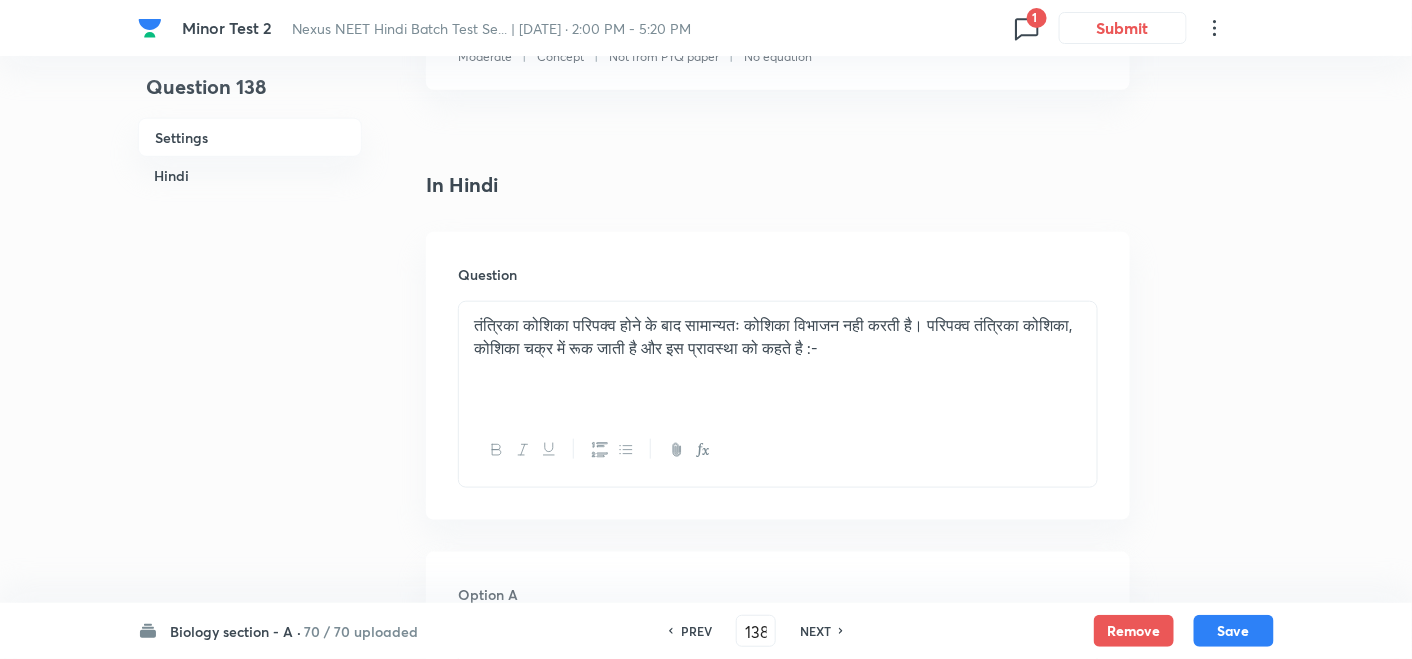 checkbox on "true" 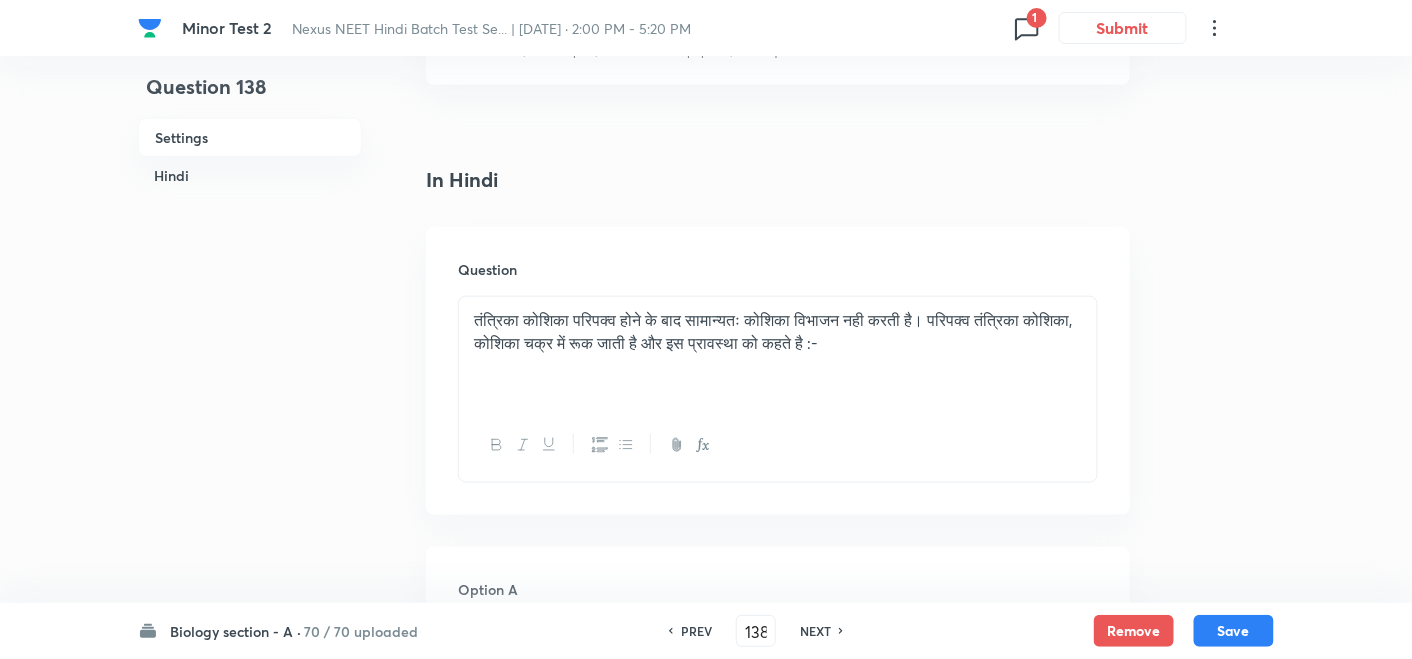 scroll, scrollTop: 444, scrollLeft: 0, axis: vertical 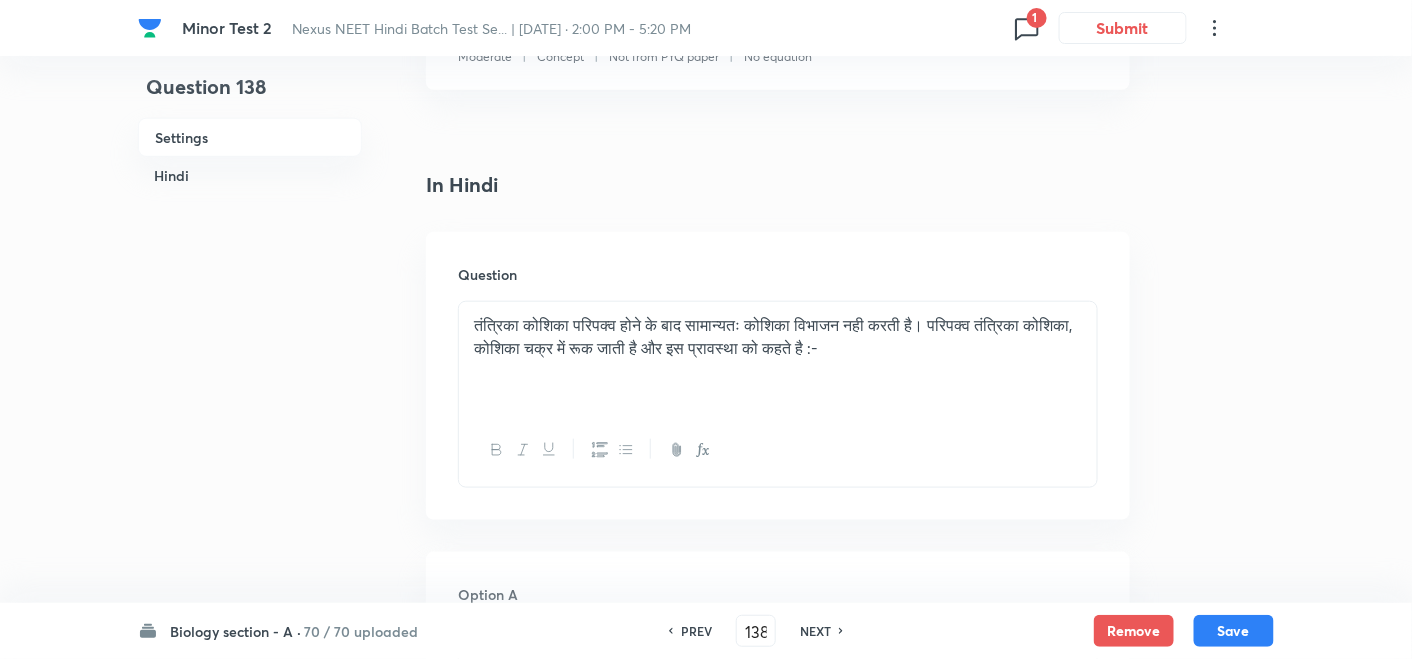 click on "NEXT" at bounding box center (815, 631) 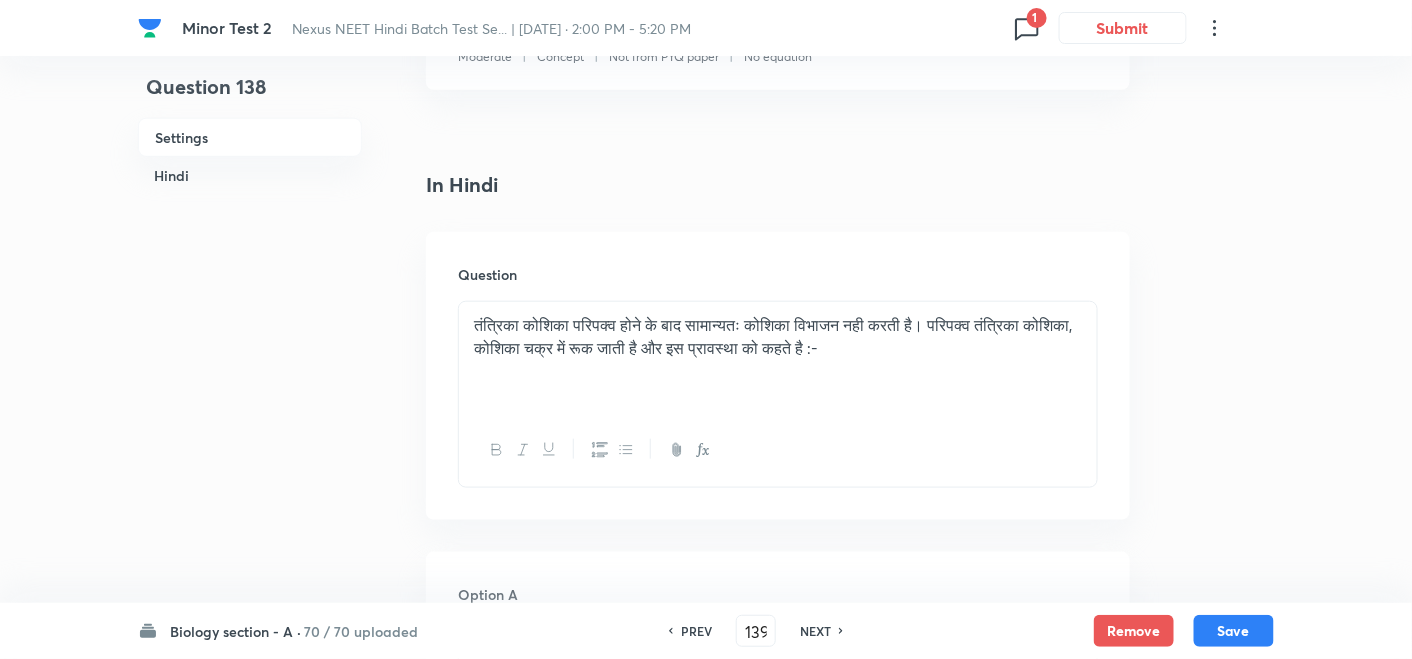 checkbox on "false" 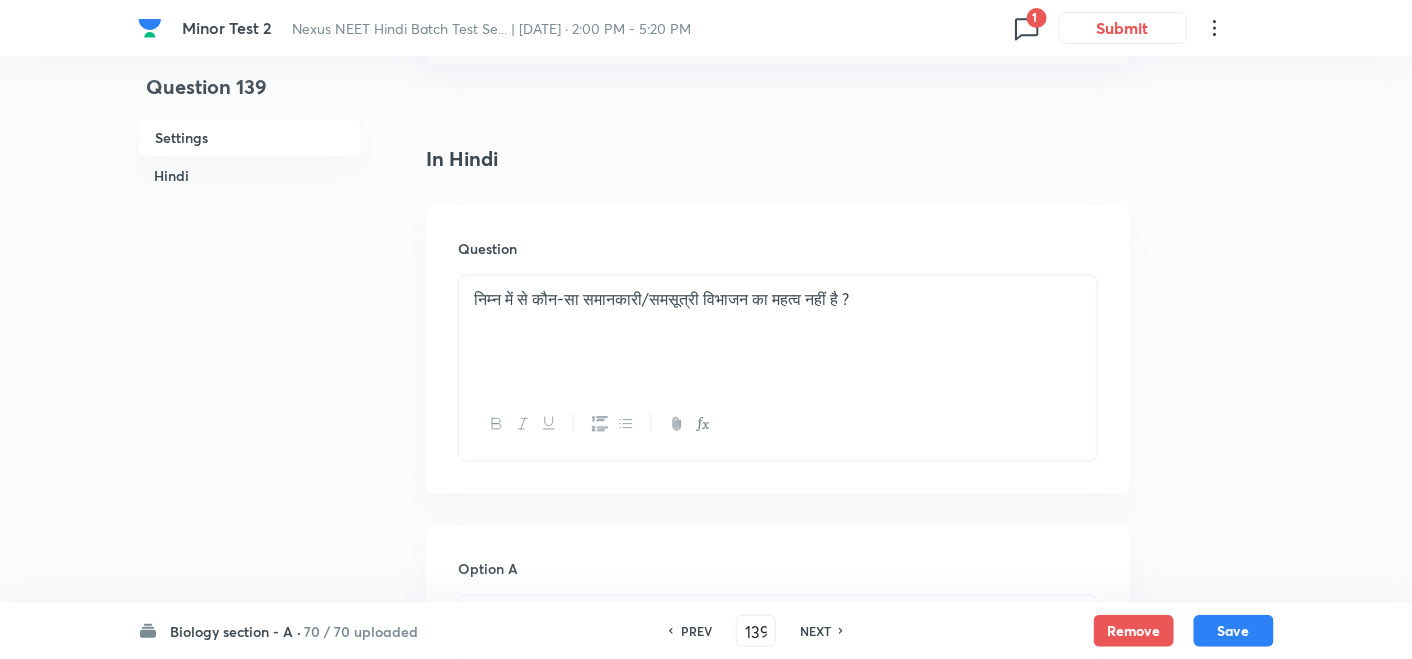click on "NEXT" at bounding box center [815, 631] 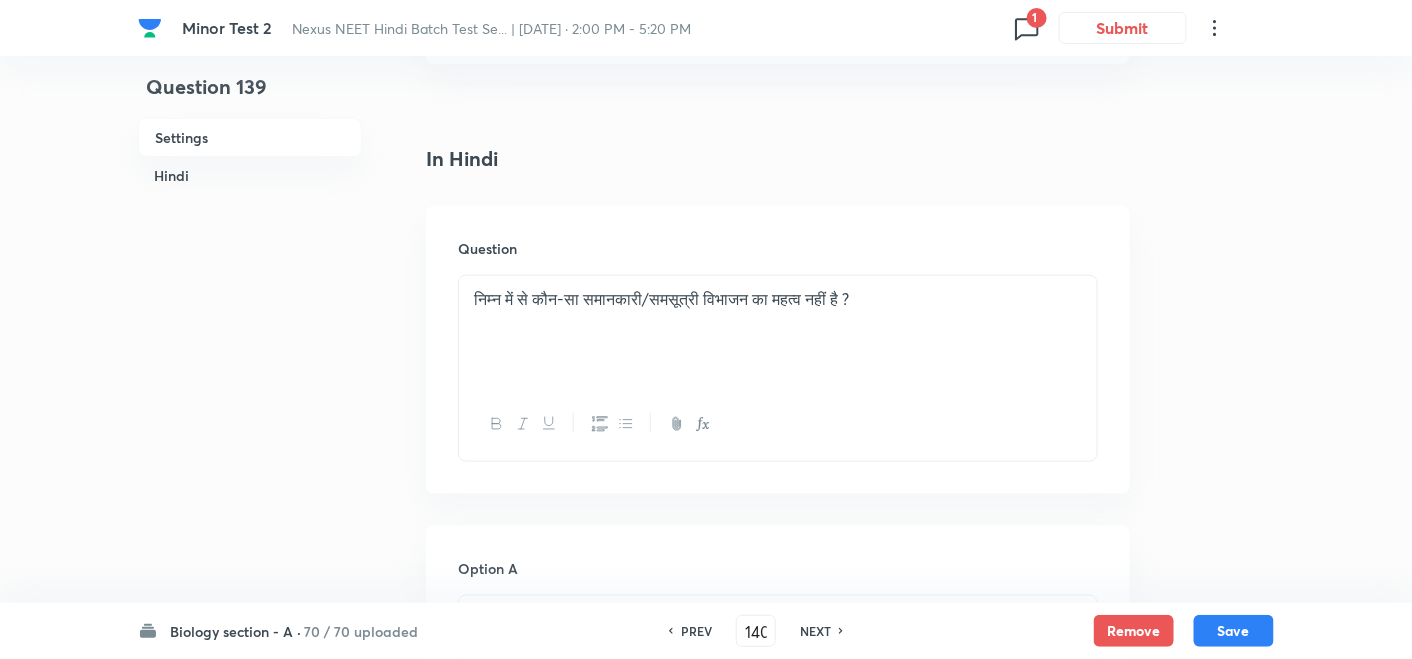 checkbox on "false" 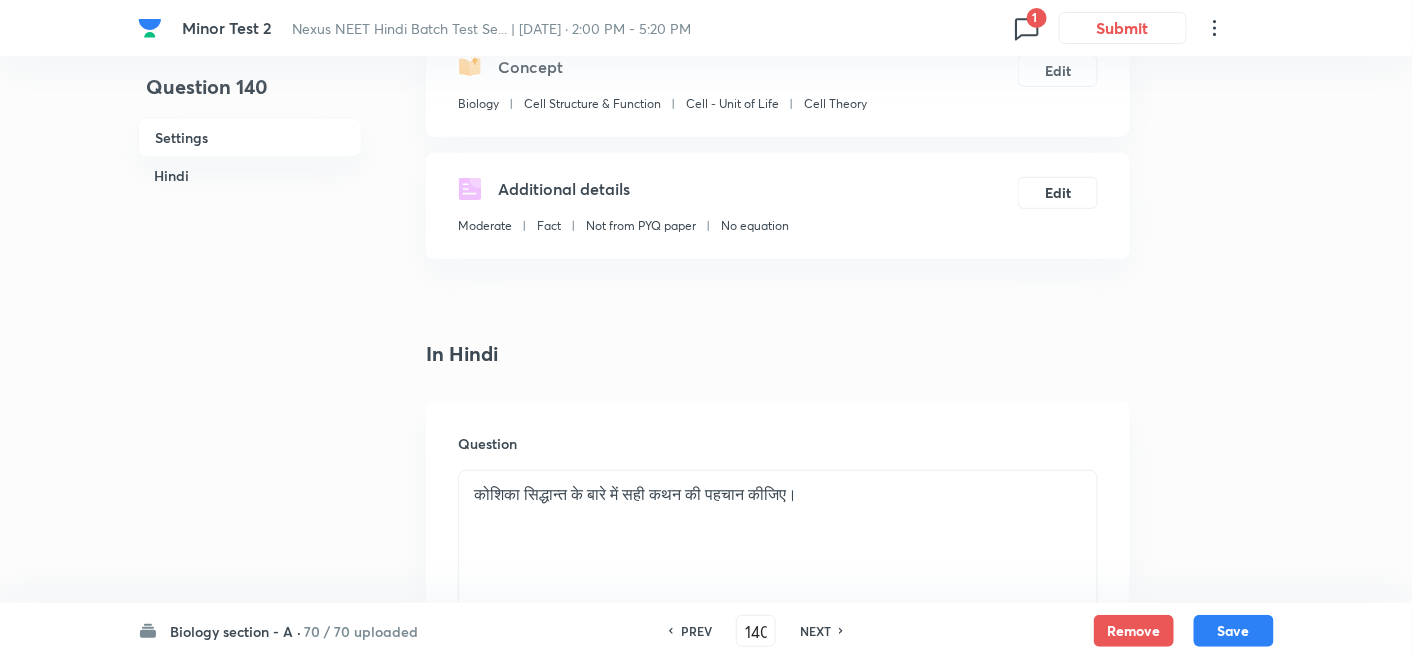 scroll, scrollTop: 111, scrollLeft: 0, axis: vertical 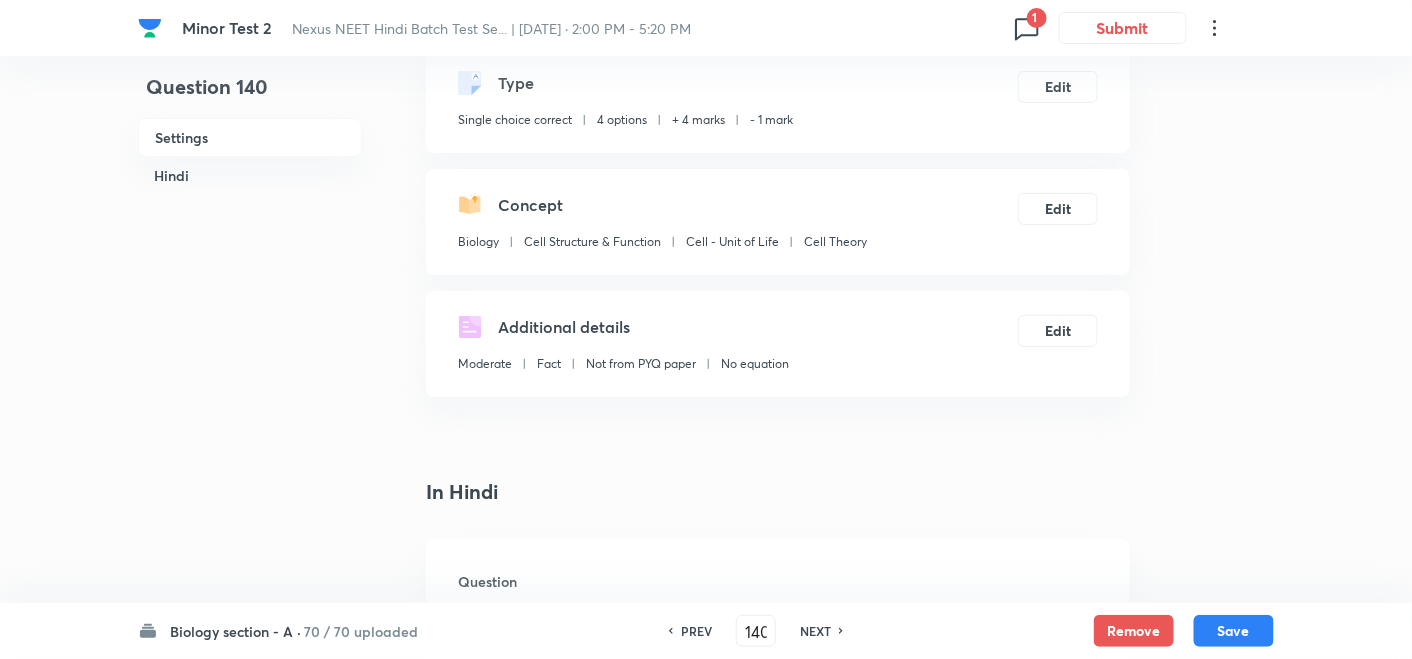 click on "NEXT" at bounding box center [815, 631] 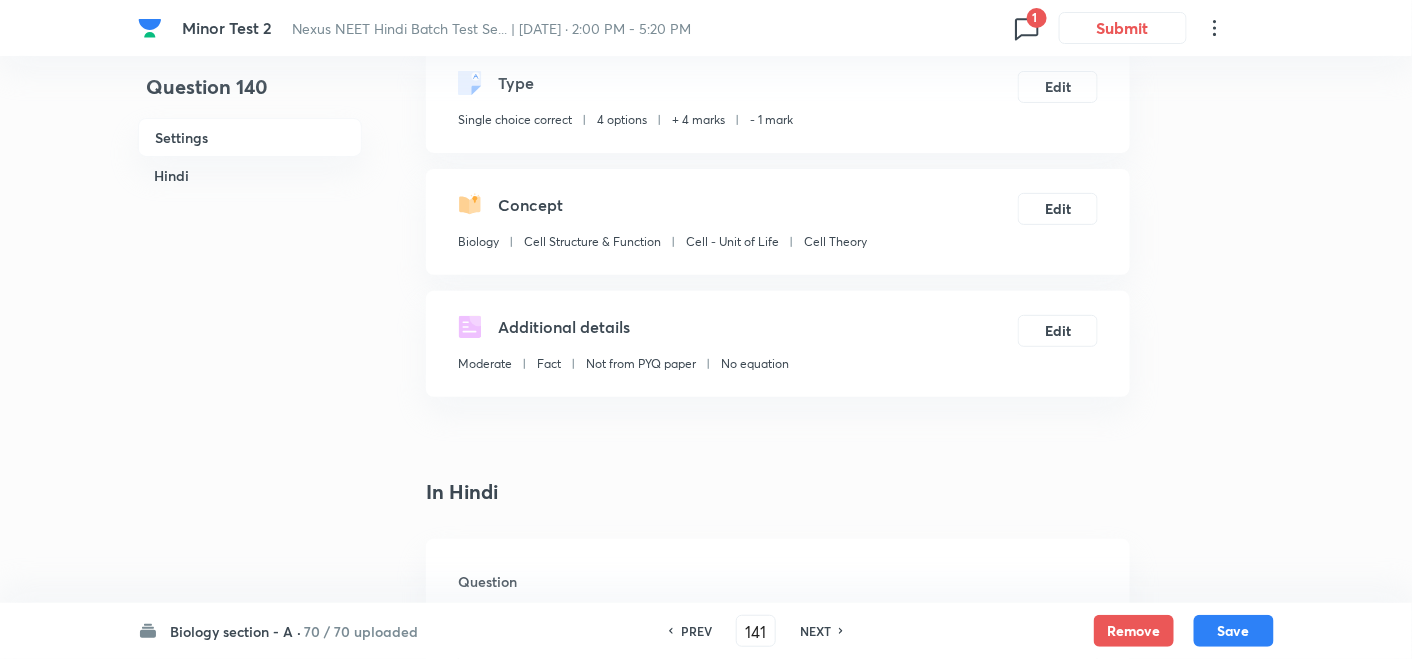 checkbox on "true" 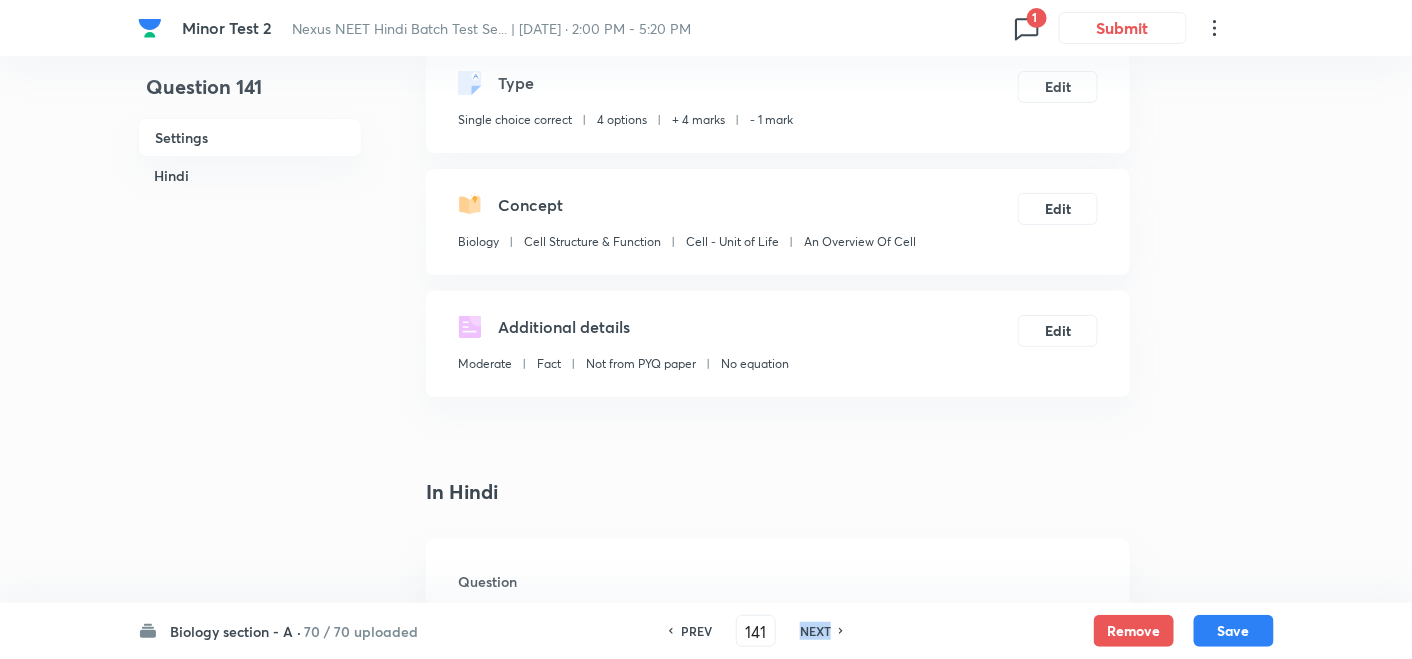 click on "NEXT" at bounding box center (815, 631) 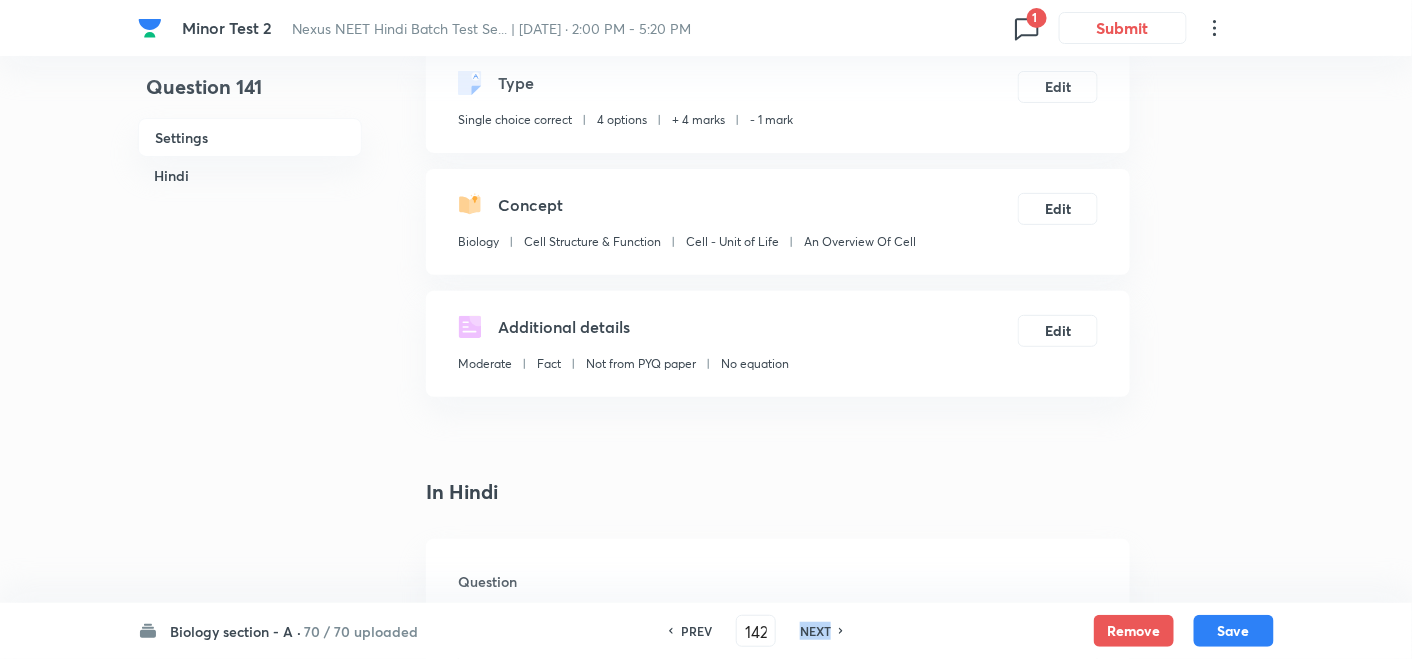 checkbox on "false" 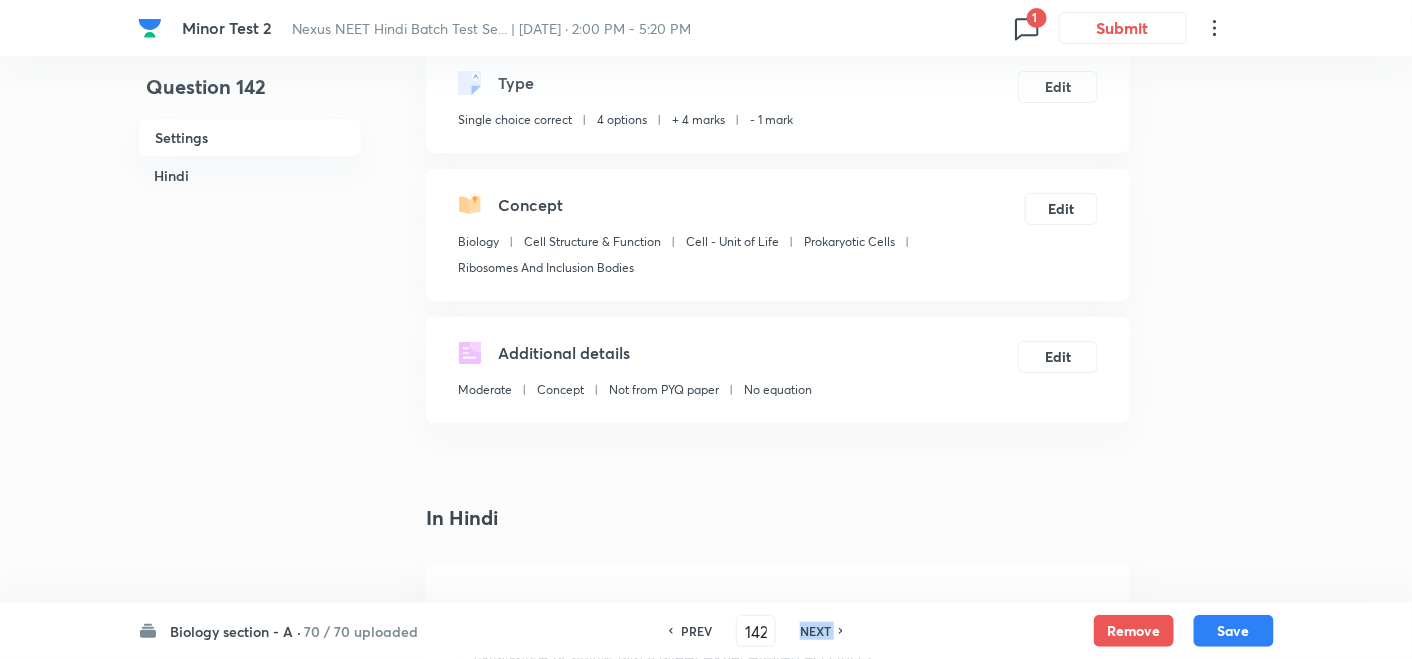 click on "NEXT" at bounding box center (815, 631) 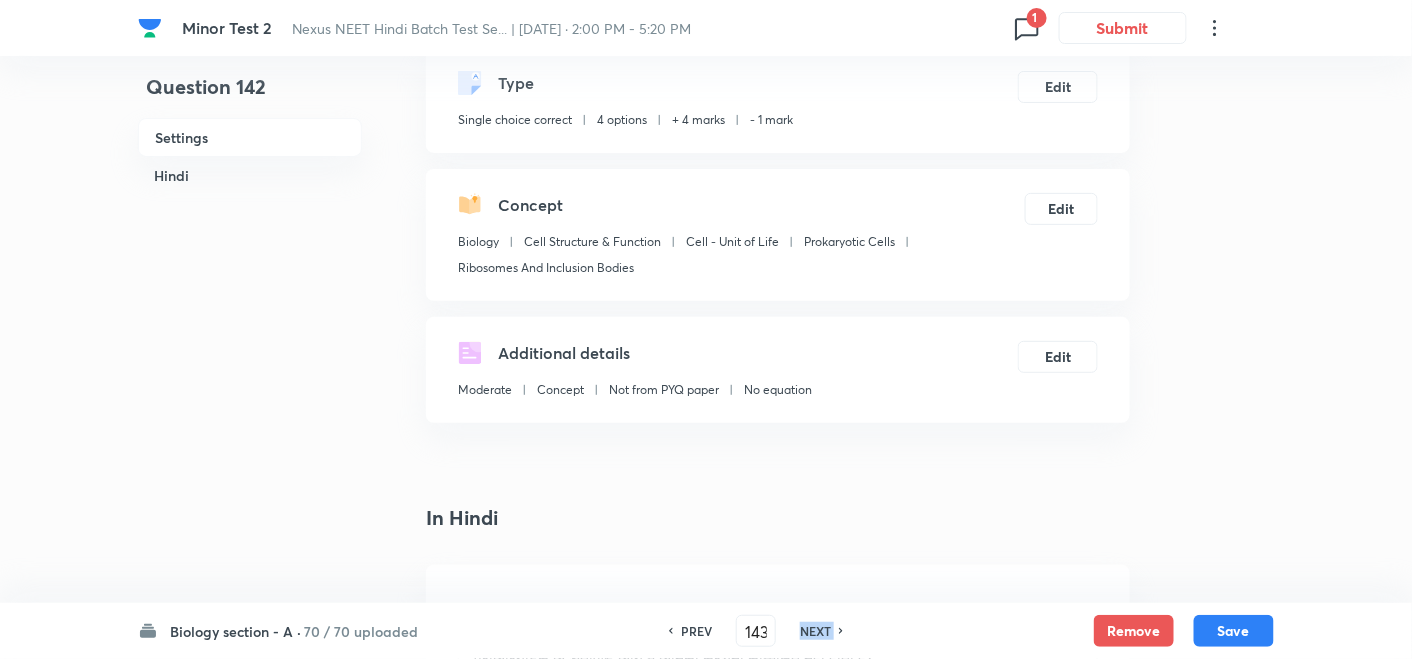 checkbox on "false" 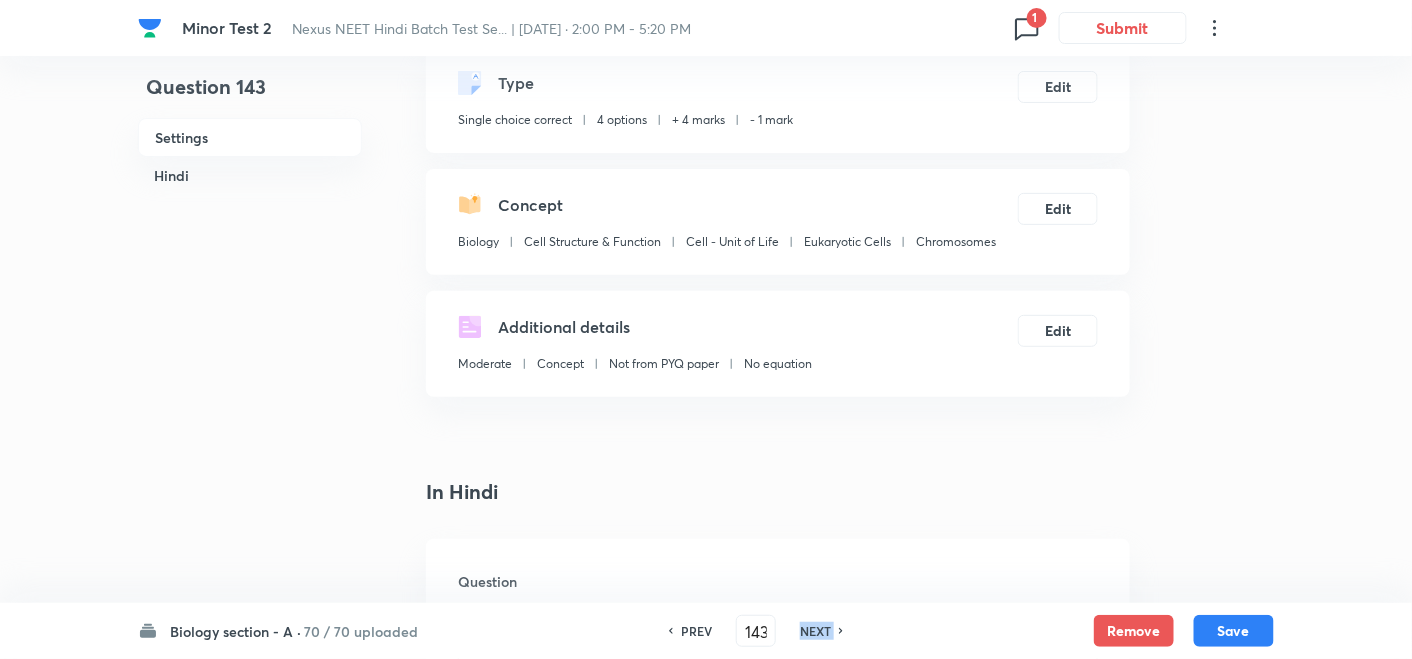 click on "NEXT" at bounding box center (815, 631) 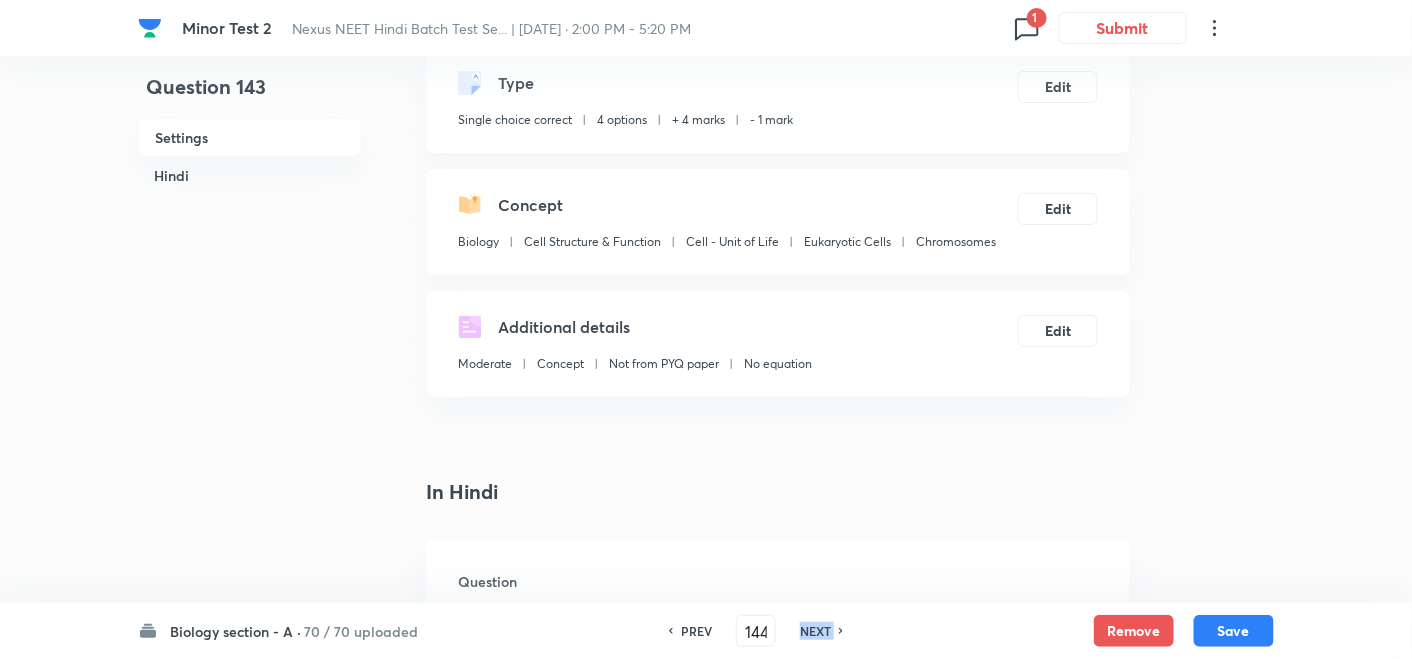 checkbox on "false" 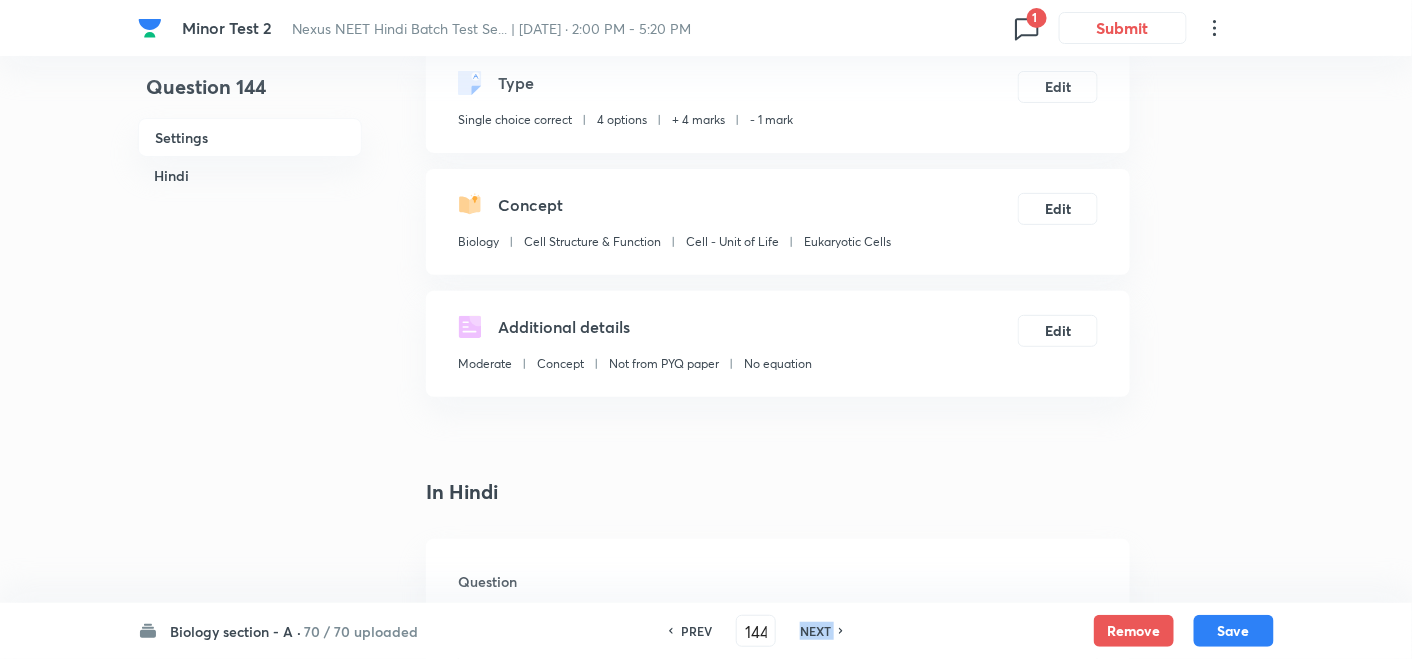 checkbox on "true" 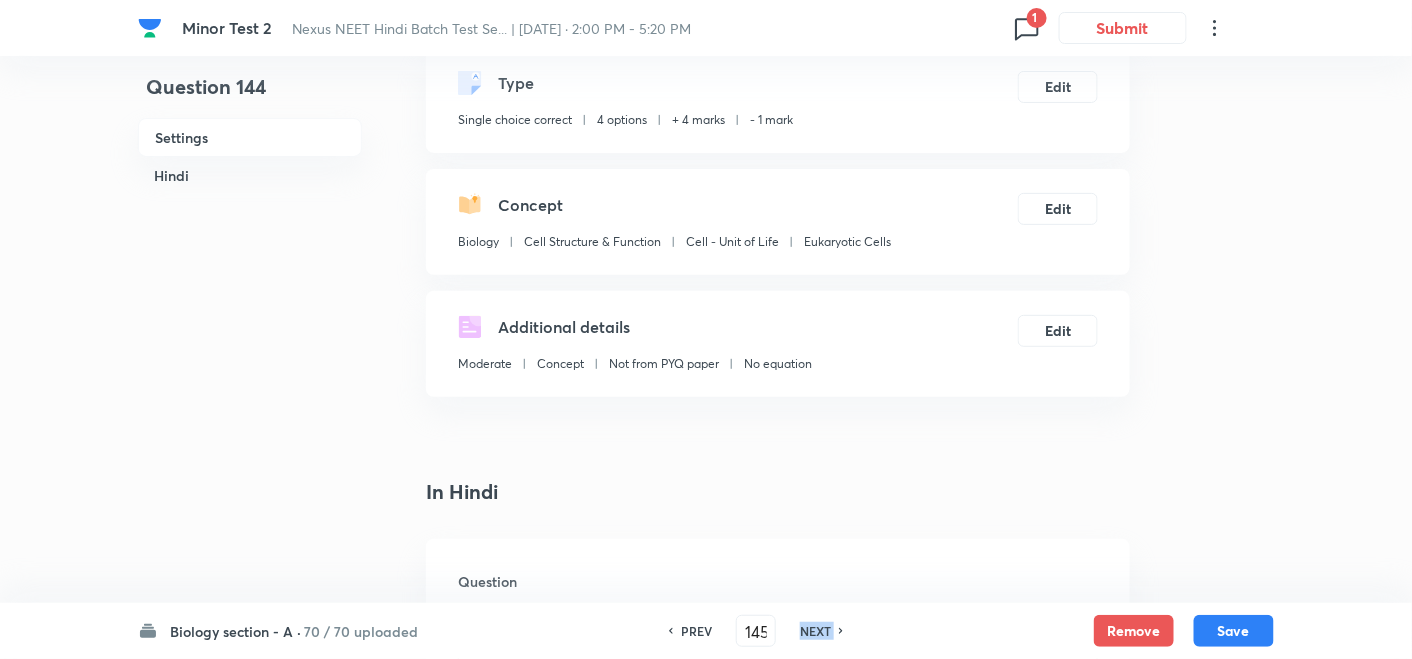 checkbox on "false" 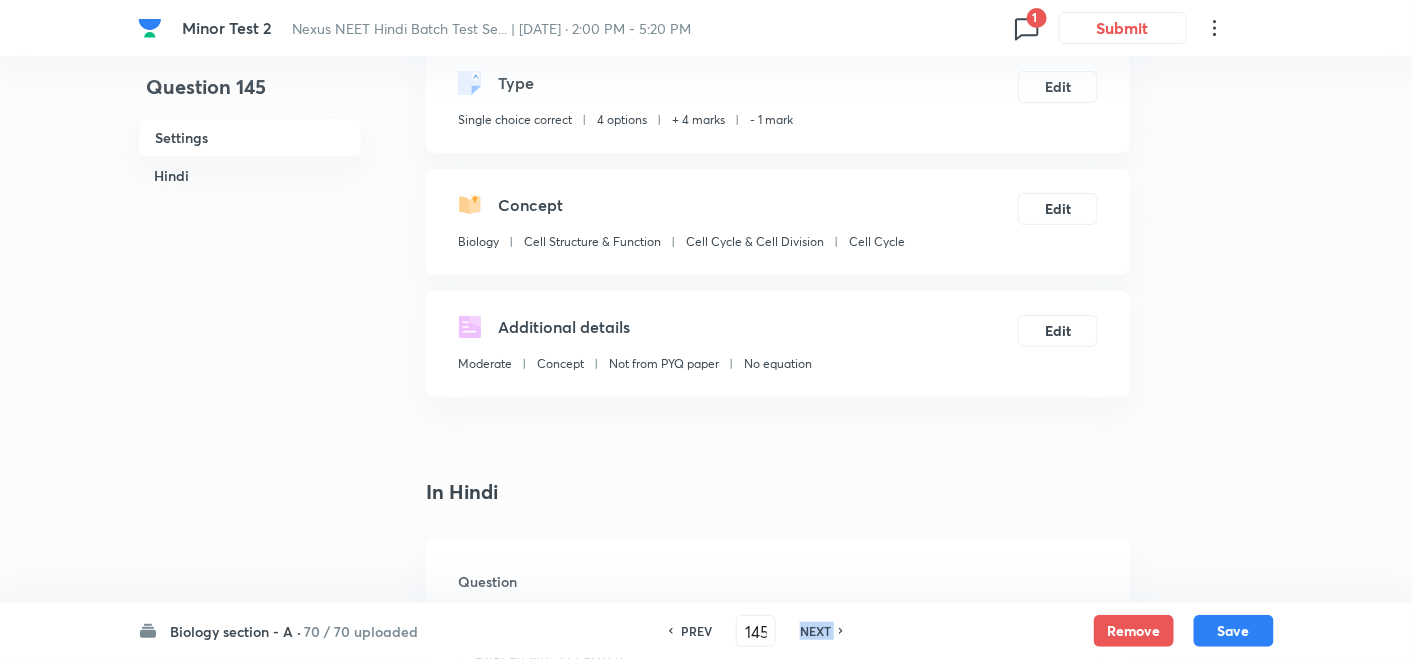 click on "NEXT" at bounding box center (815, 631) 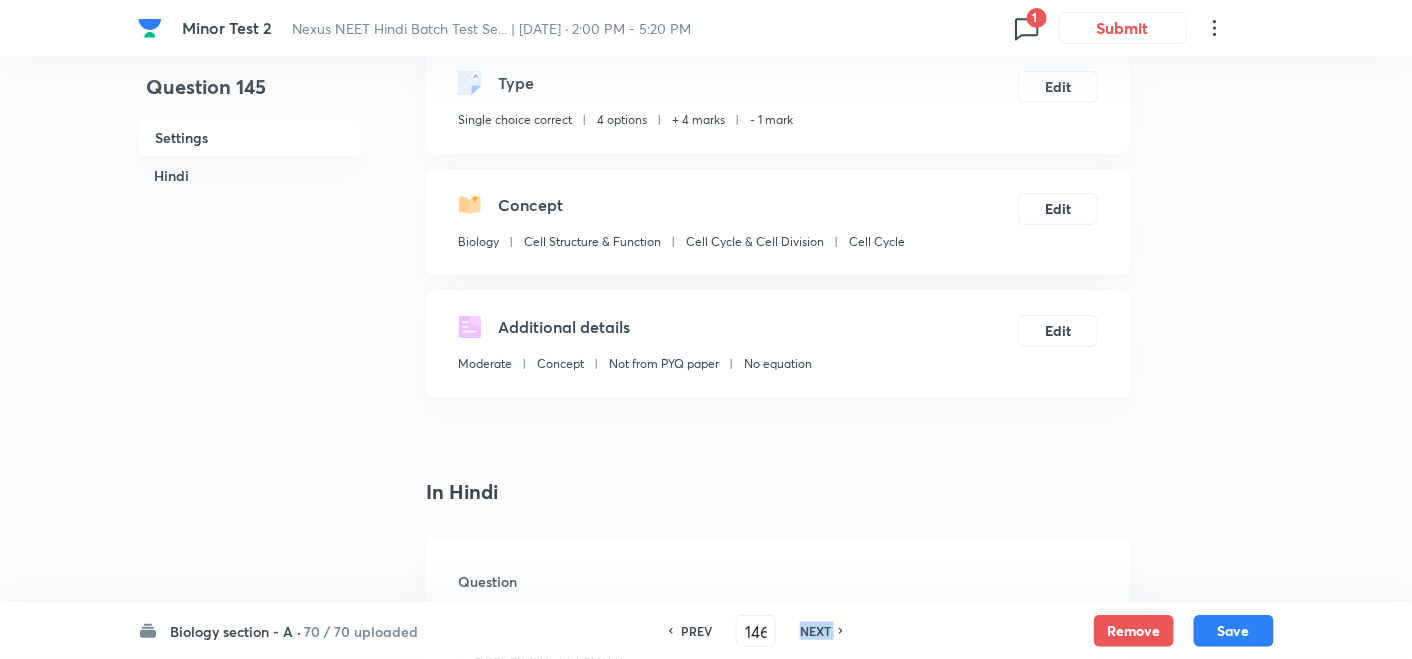 checkbox on "false" 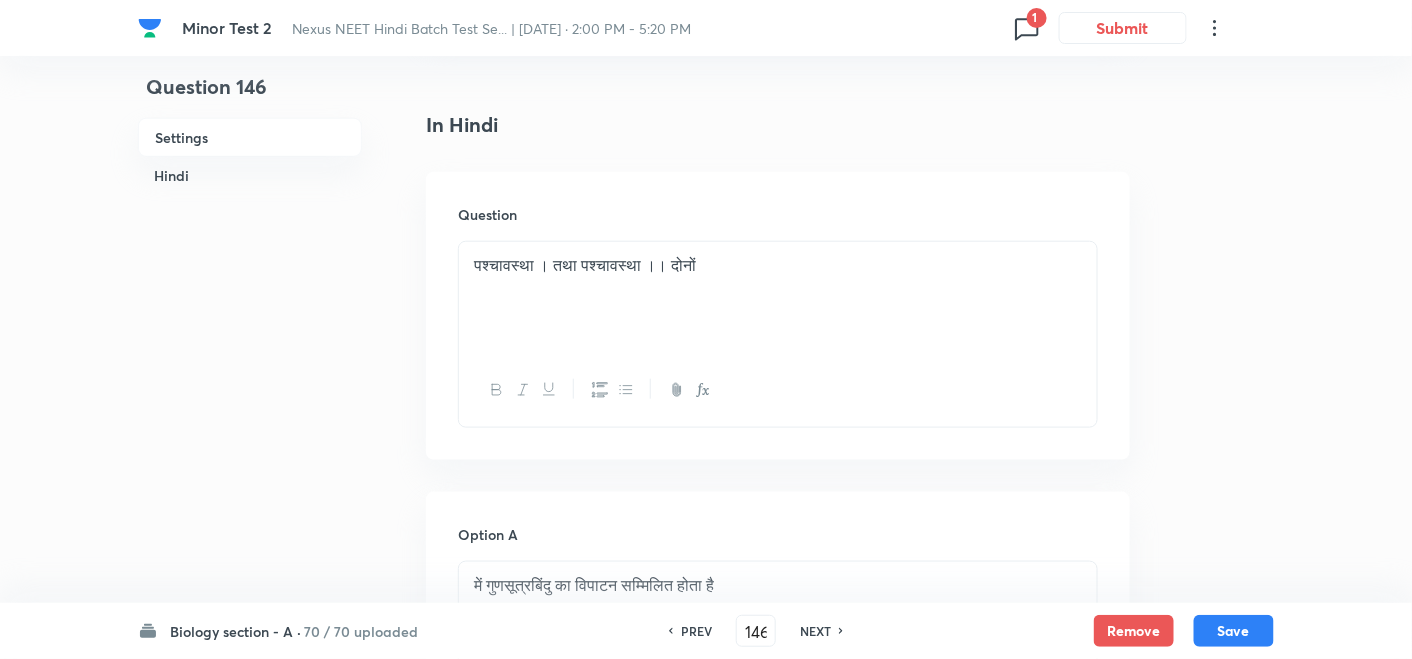 scroll, scrollTop: 444, scrollLeft: 0, axis: vertical 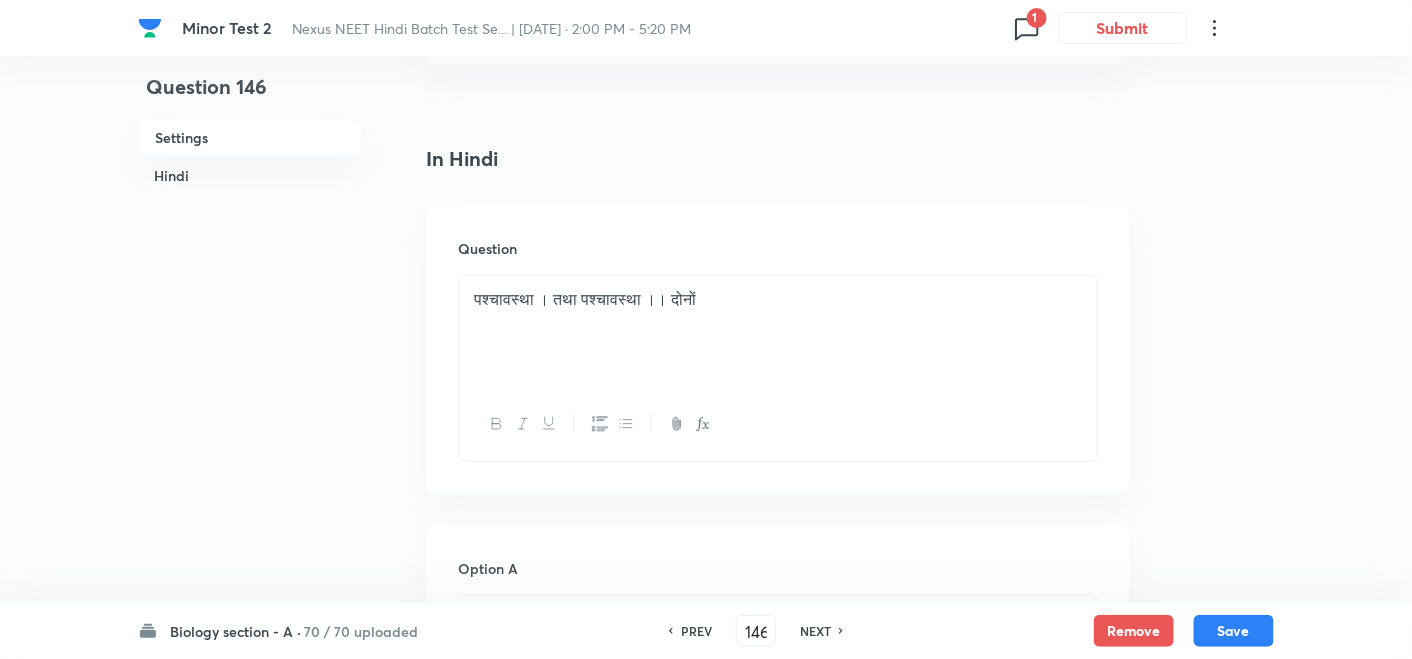 click on "NEXT" at bounding box center (815, 631) 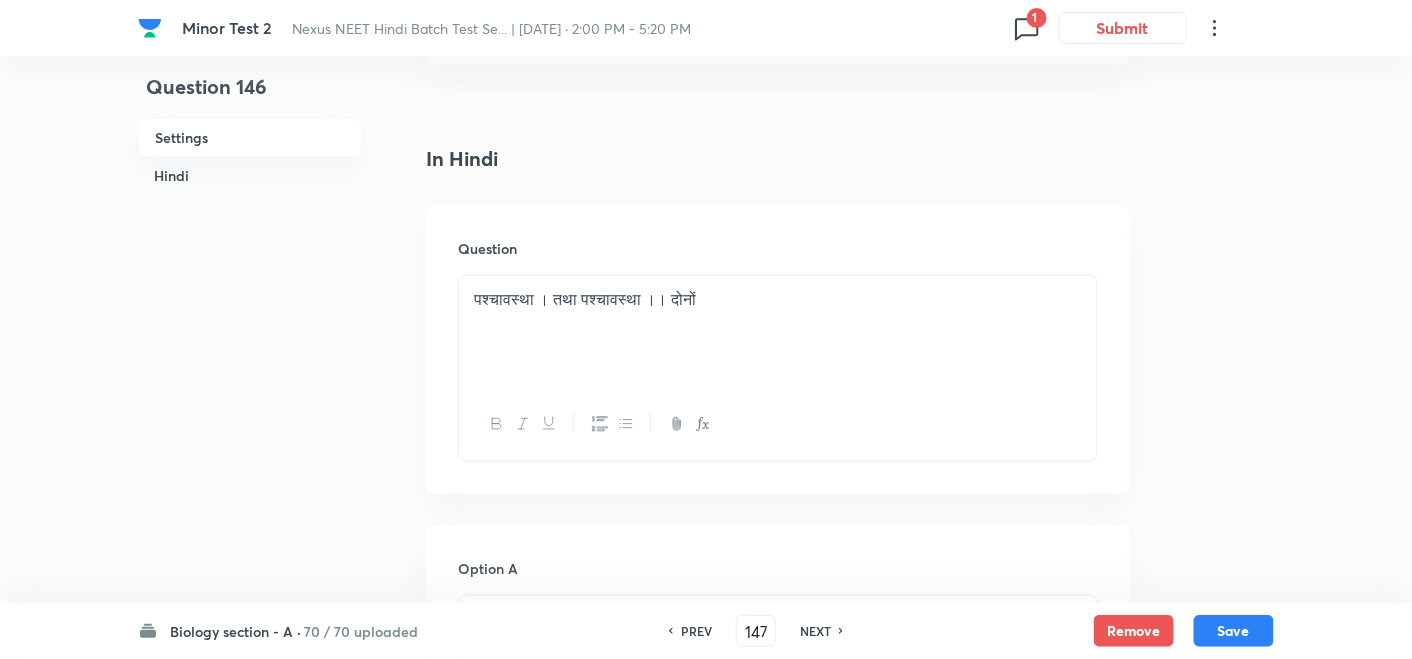 checkbox on "false" 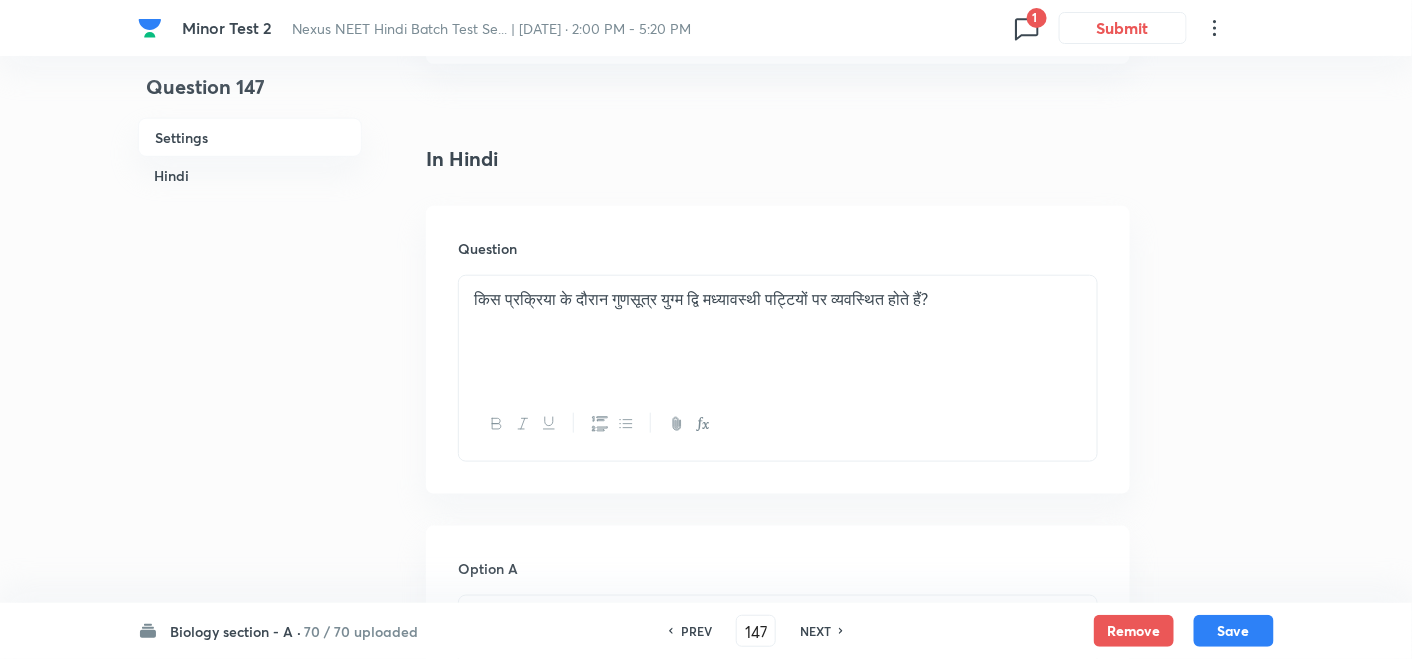 click on "NEXT" at bounding box center [815, 631] 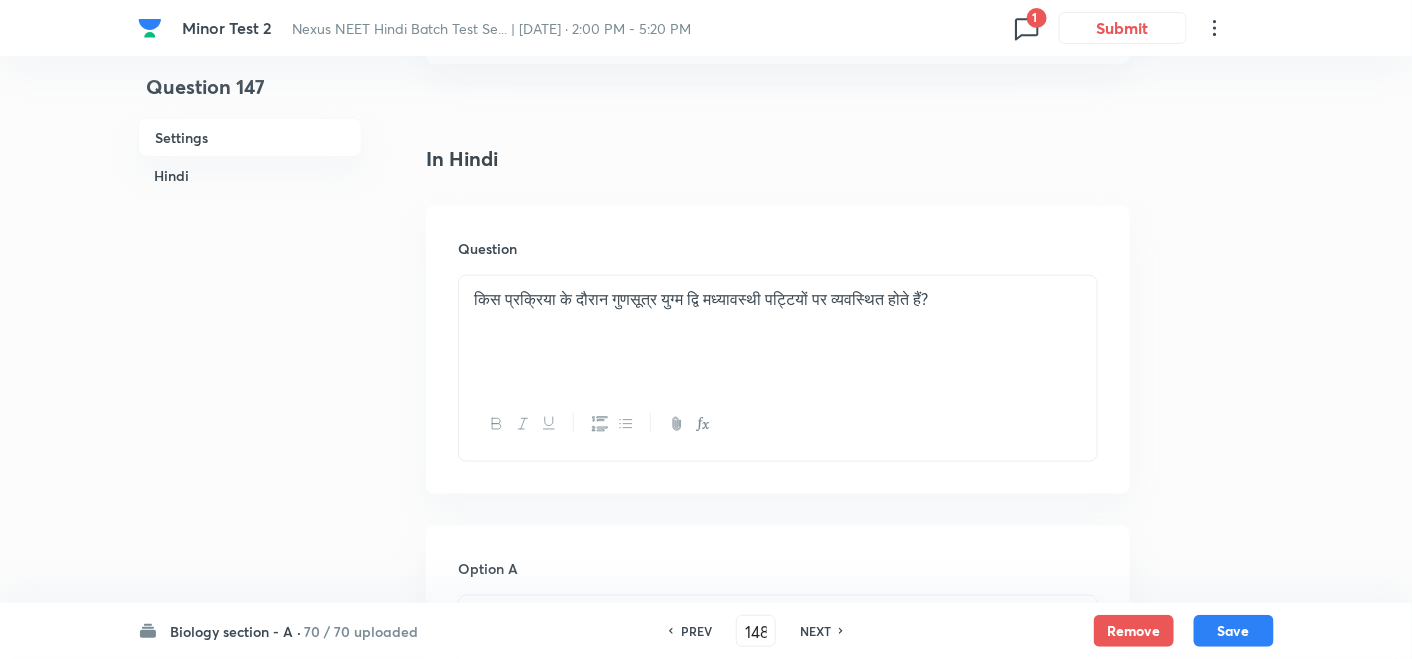 checkbox on "true" 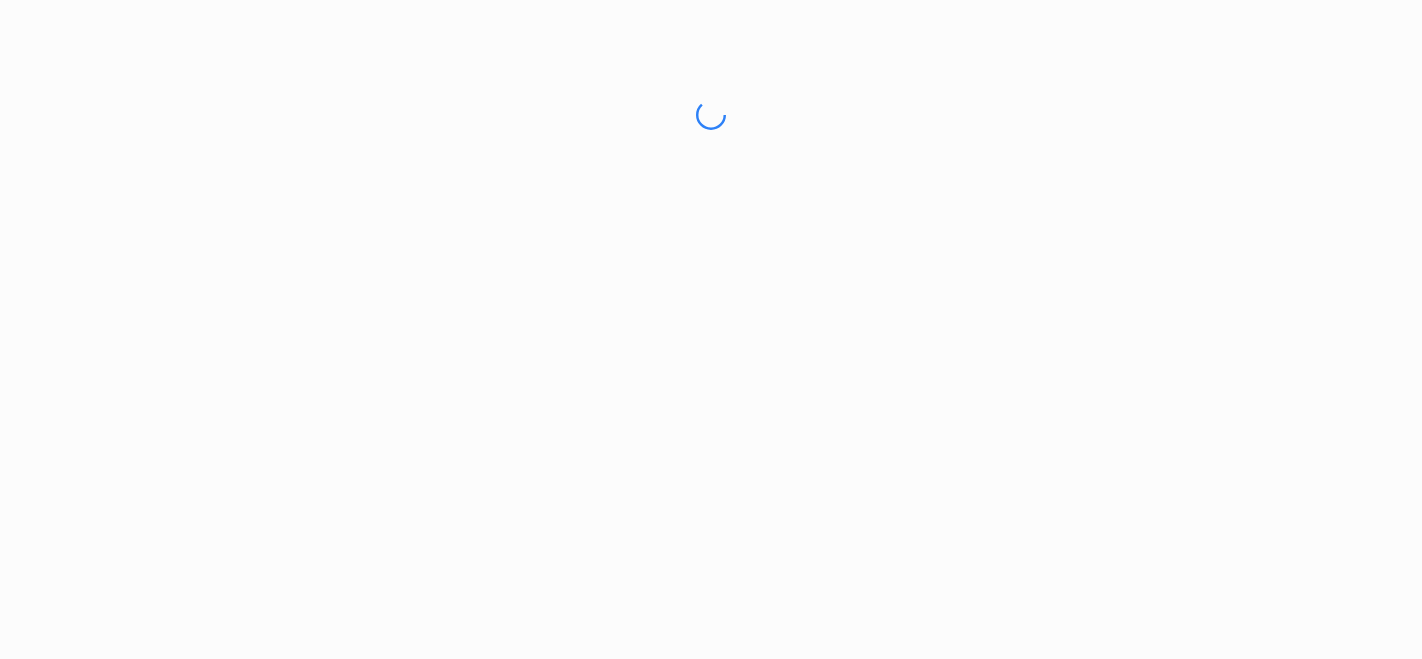 scroll, scrollTop: 0, scrollLeft: 0, axis: both 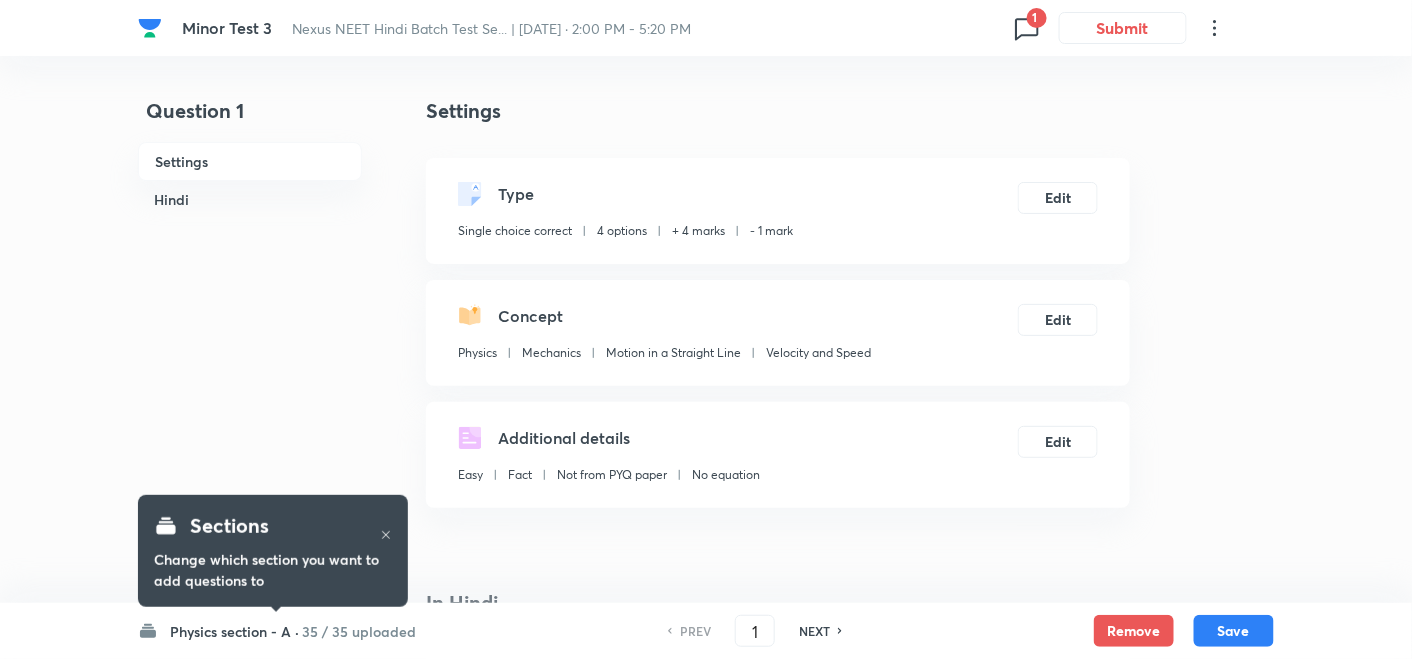 checkbox on "true" 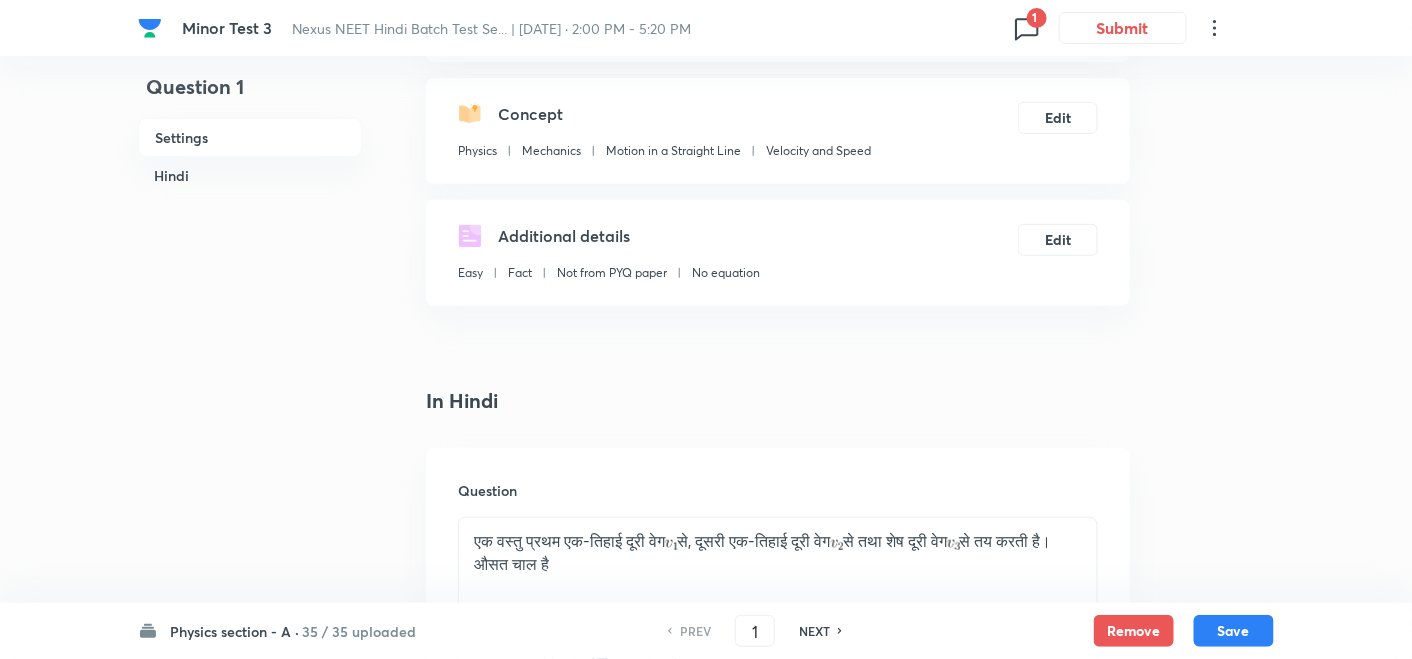 scroll, scrollTop: 111, scrollLeft: 0, axis: vertical 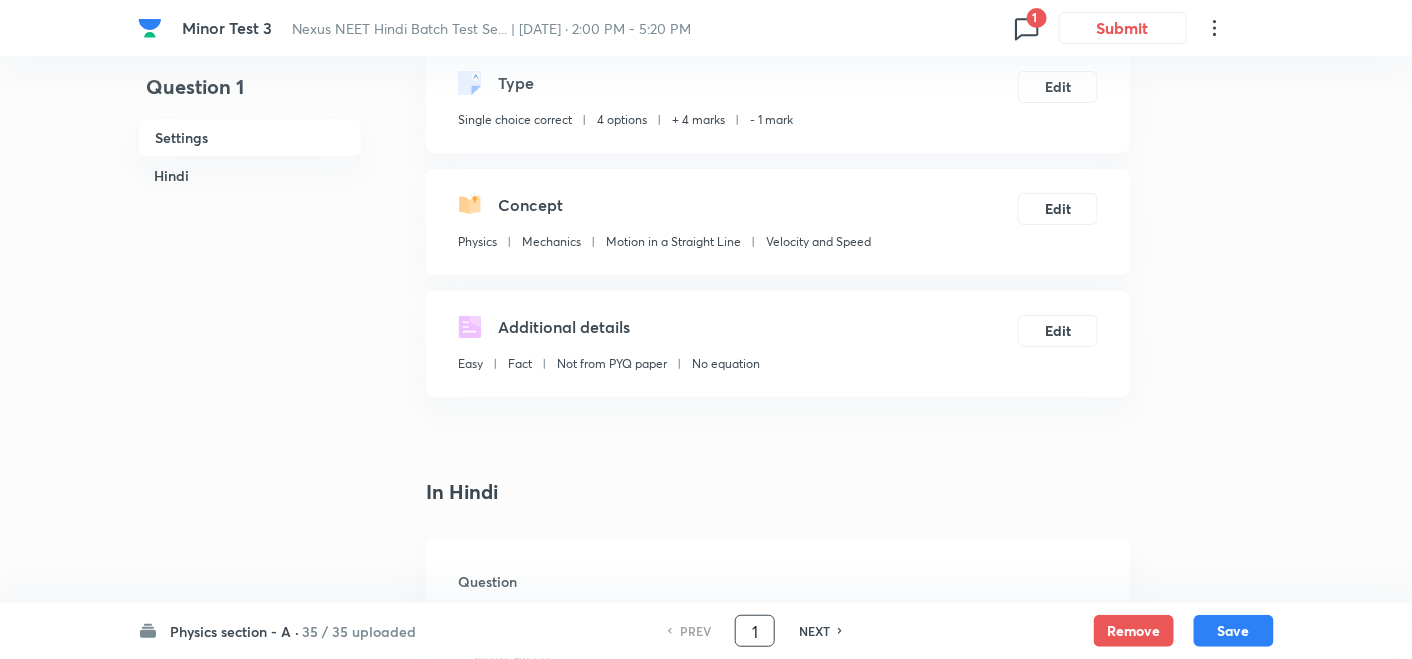 click on "1" at bounding box center (755, 631) 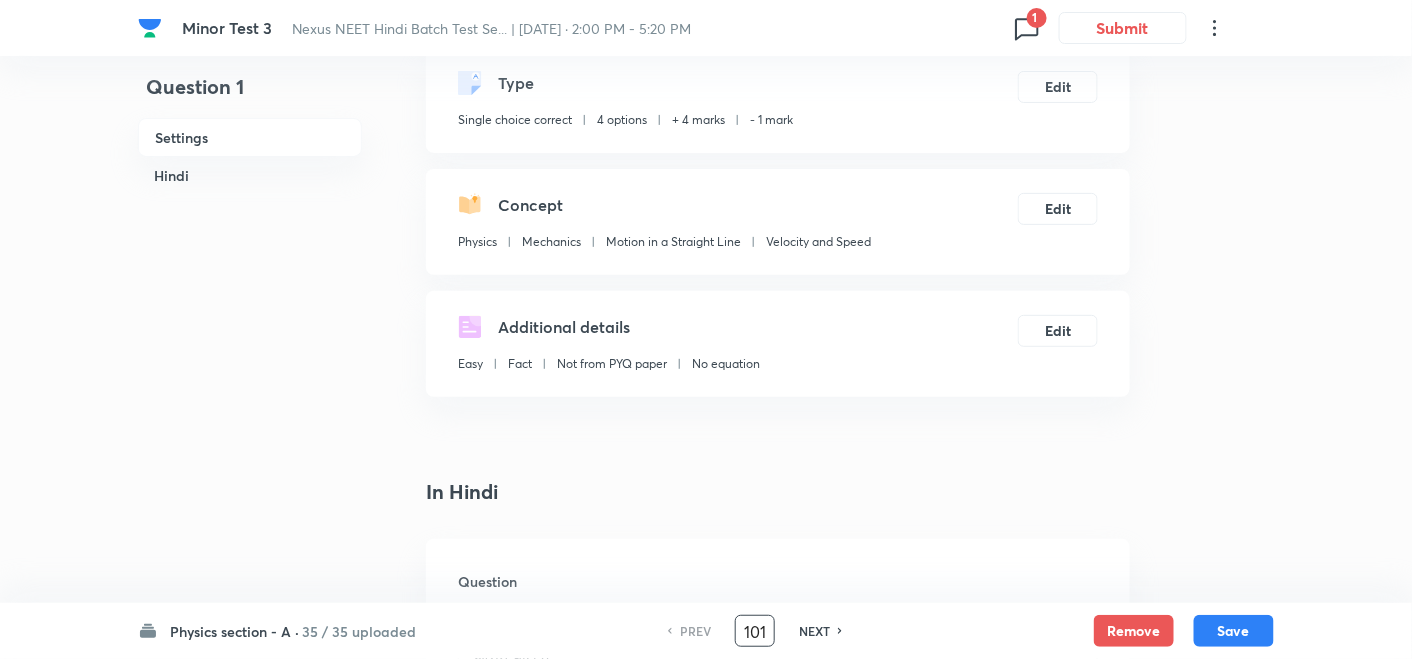type on "101" 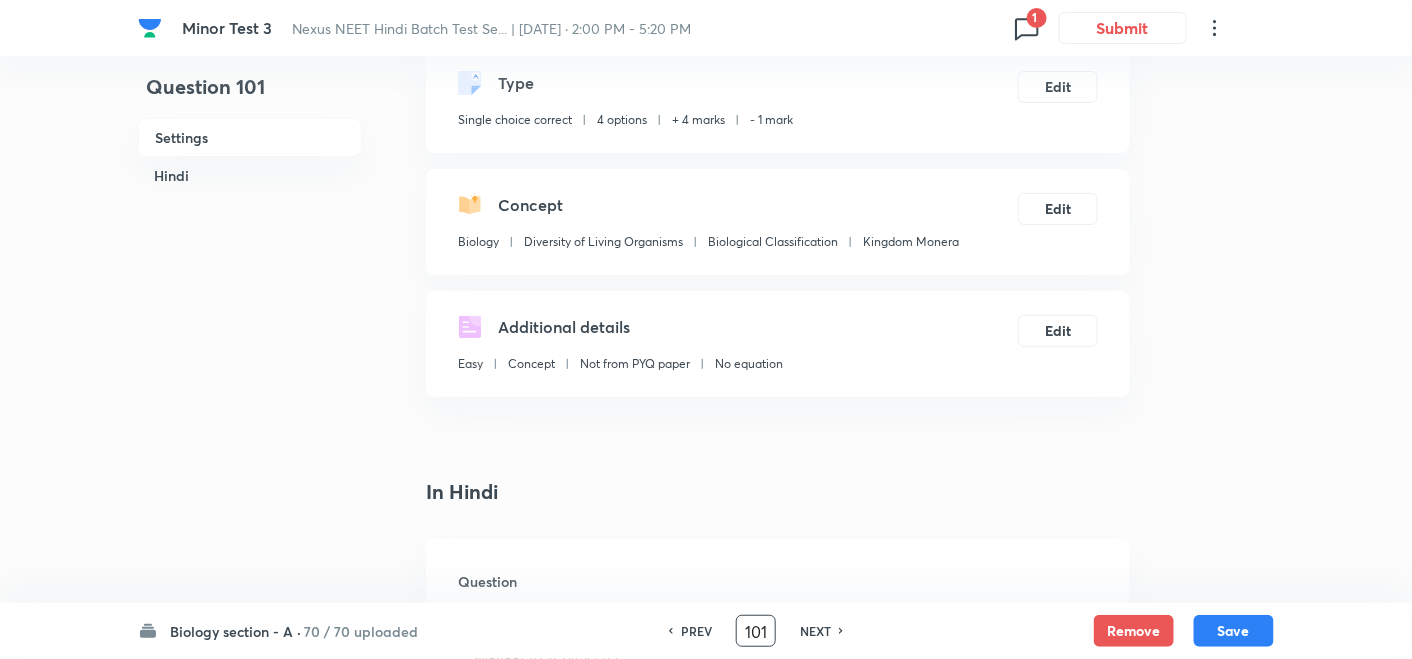 click on "NEXT" at bounding box center (815, 631) 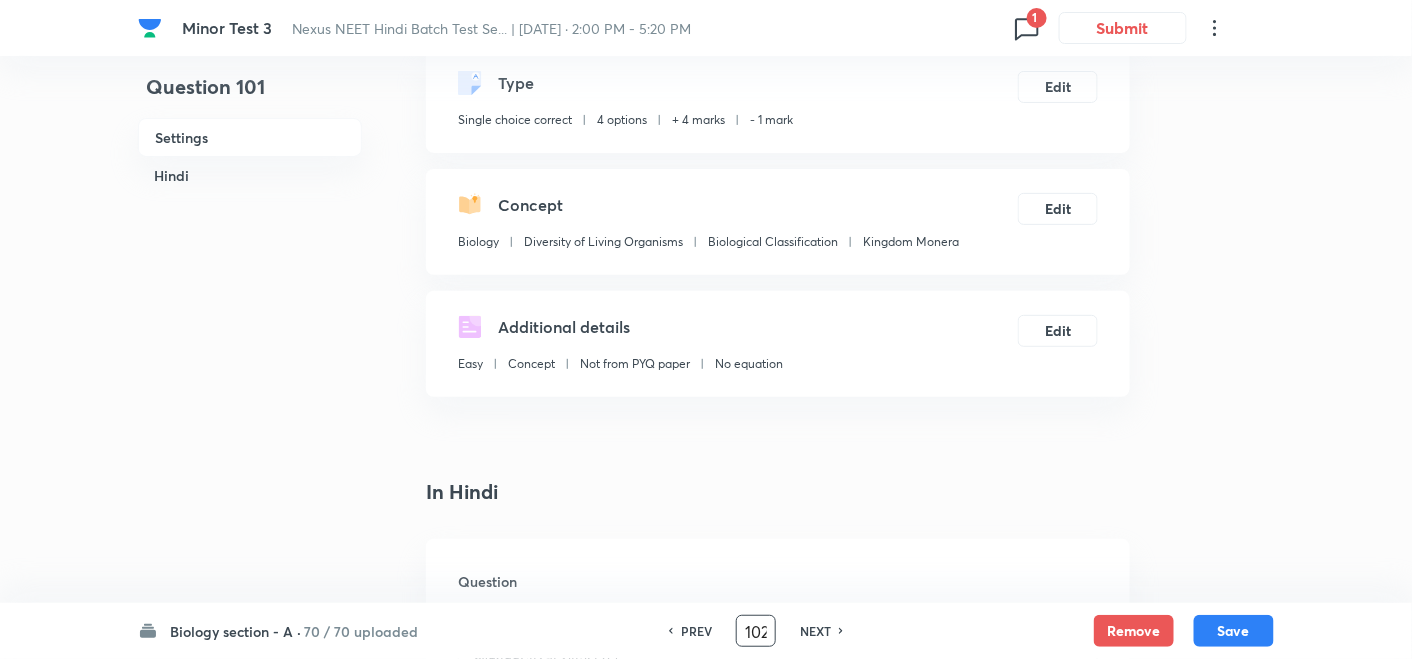 checkbox on "false" 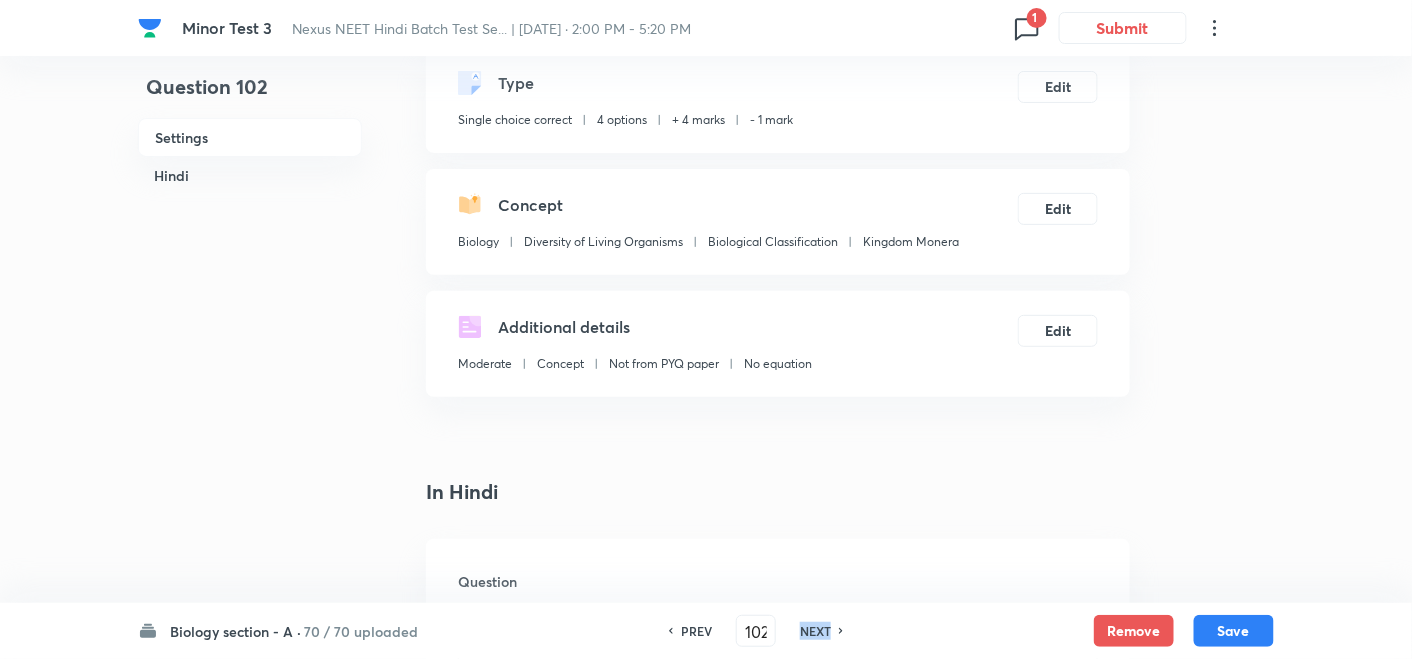 click on "NEXT" at bounding box center (815, 631) 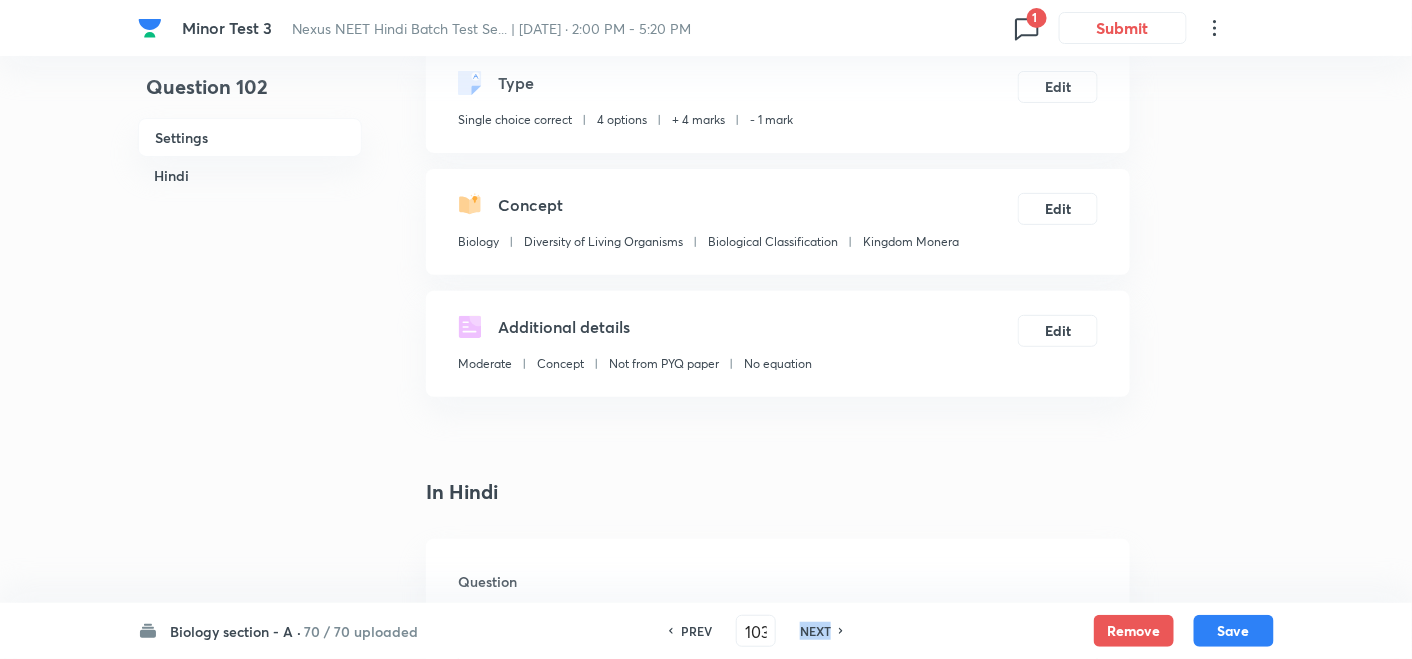 checkbox on "false" 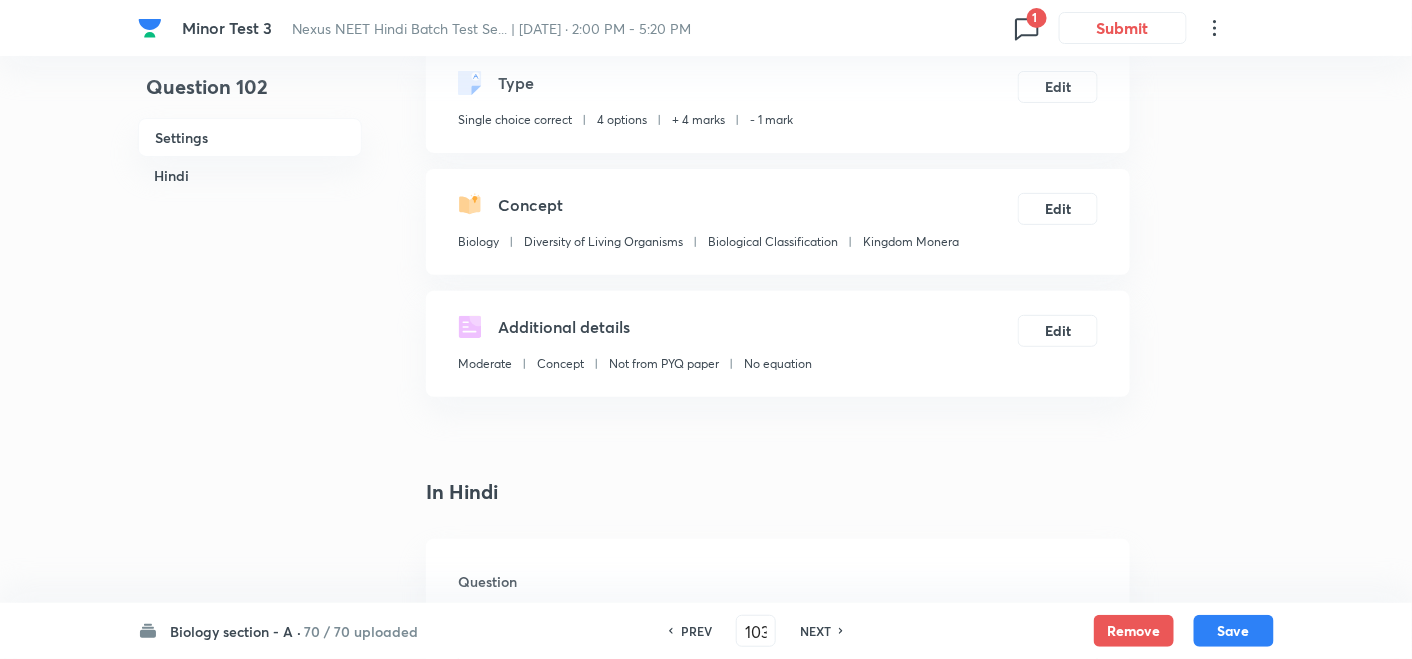 checkbox on "true" 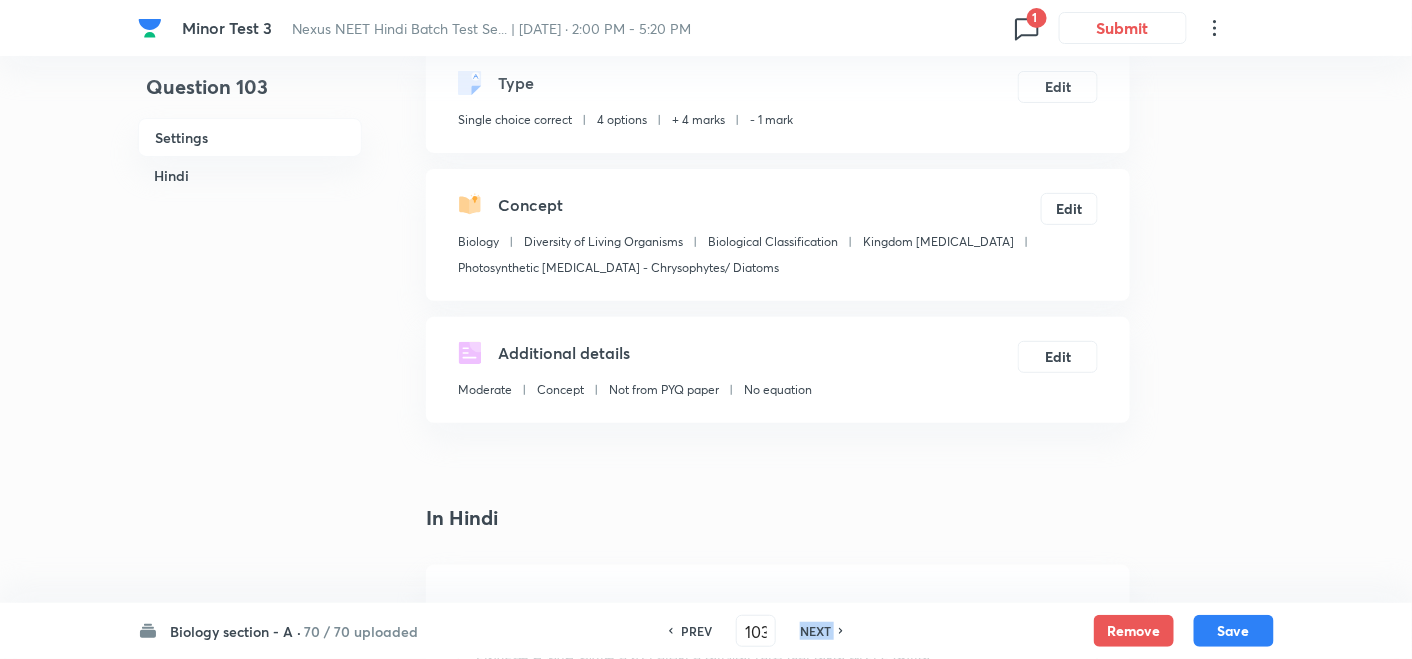 click on "NEXT" at bounding box center [815, 631] 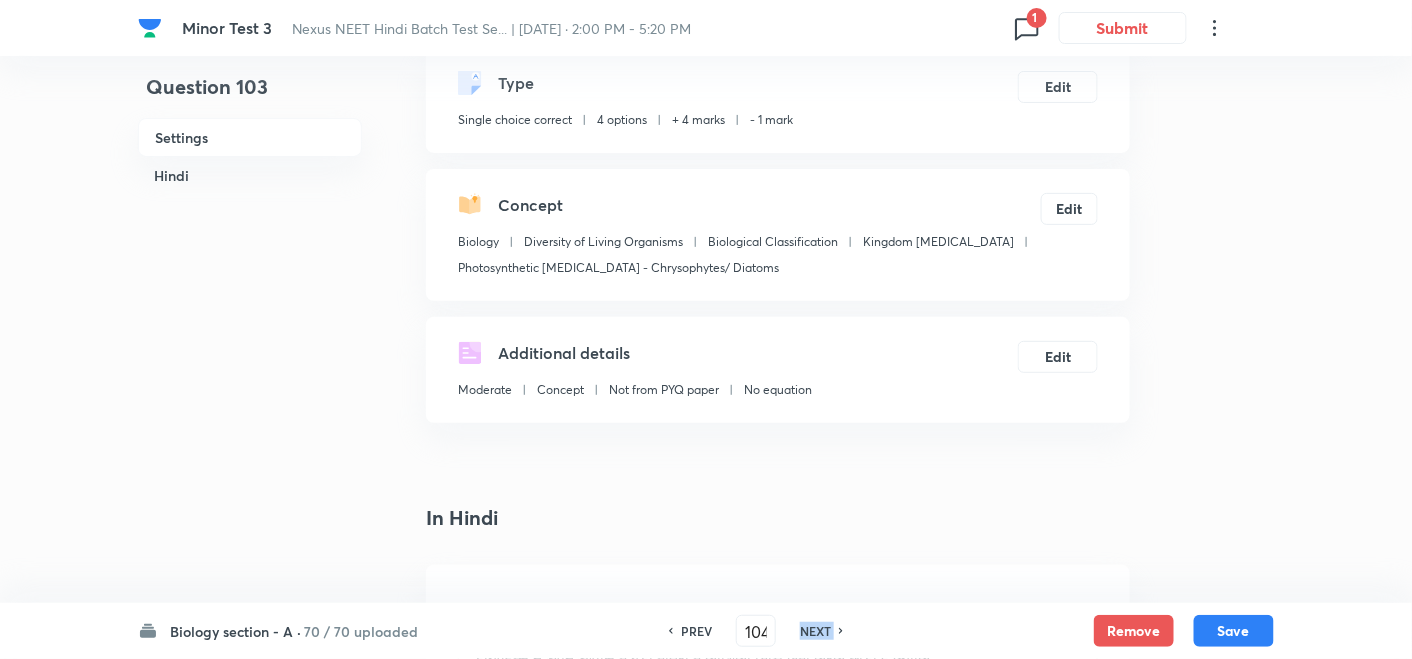 checkbox on "false" 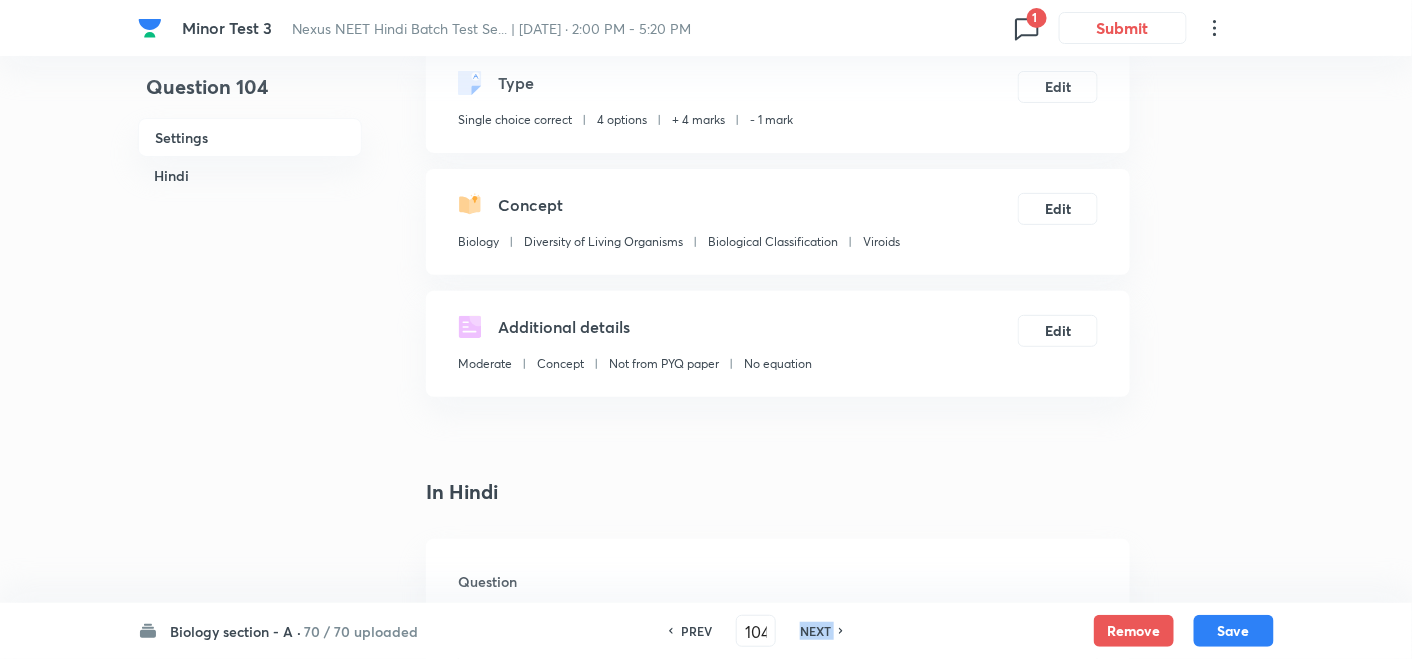 click on "NEXT" at bounding box center [815, 631] 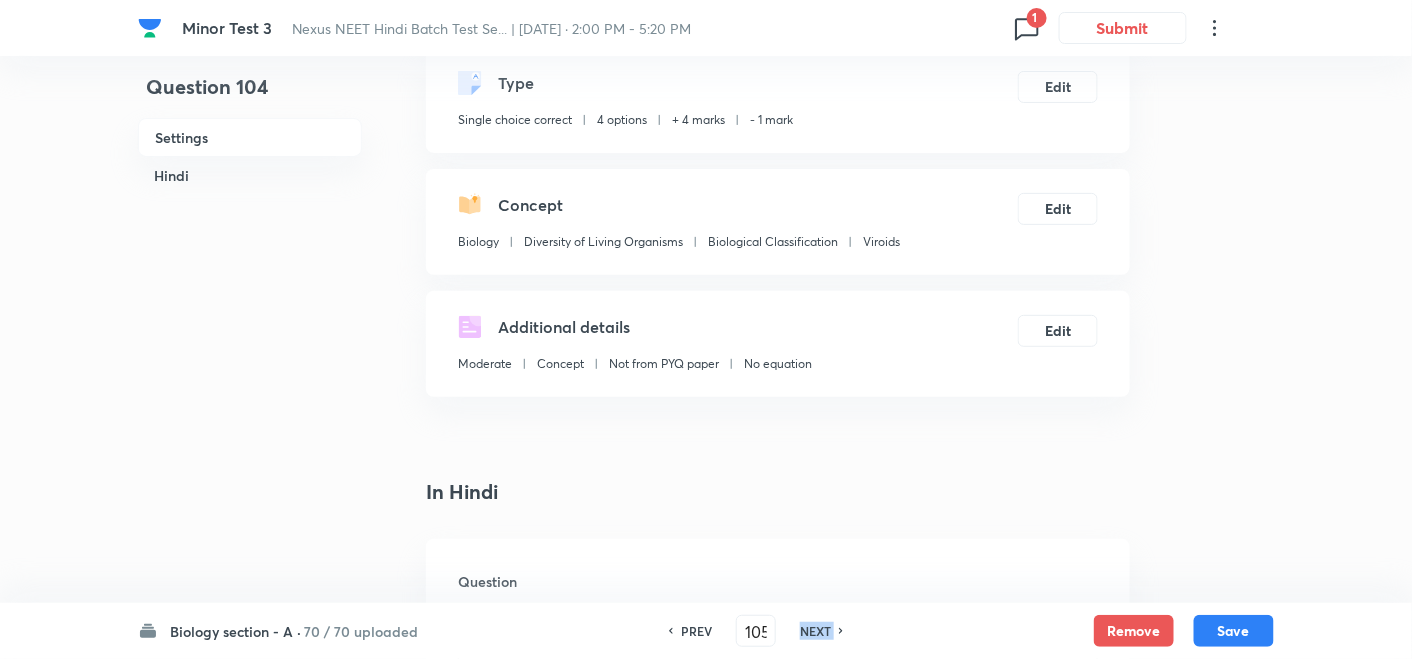 checkbox on "false" 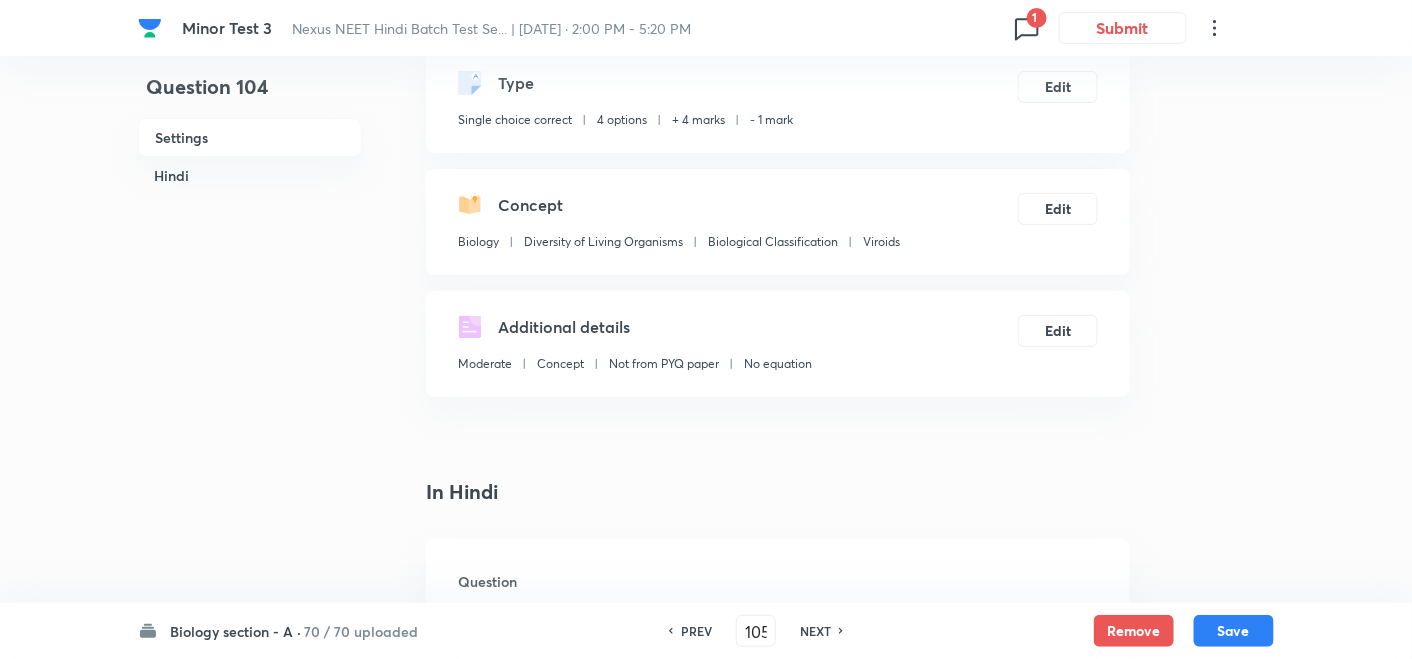 click on "NEXT" at bounding box center (815, 631) 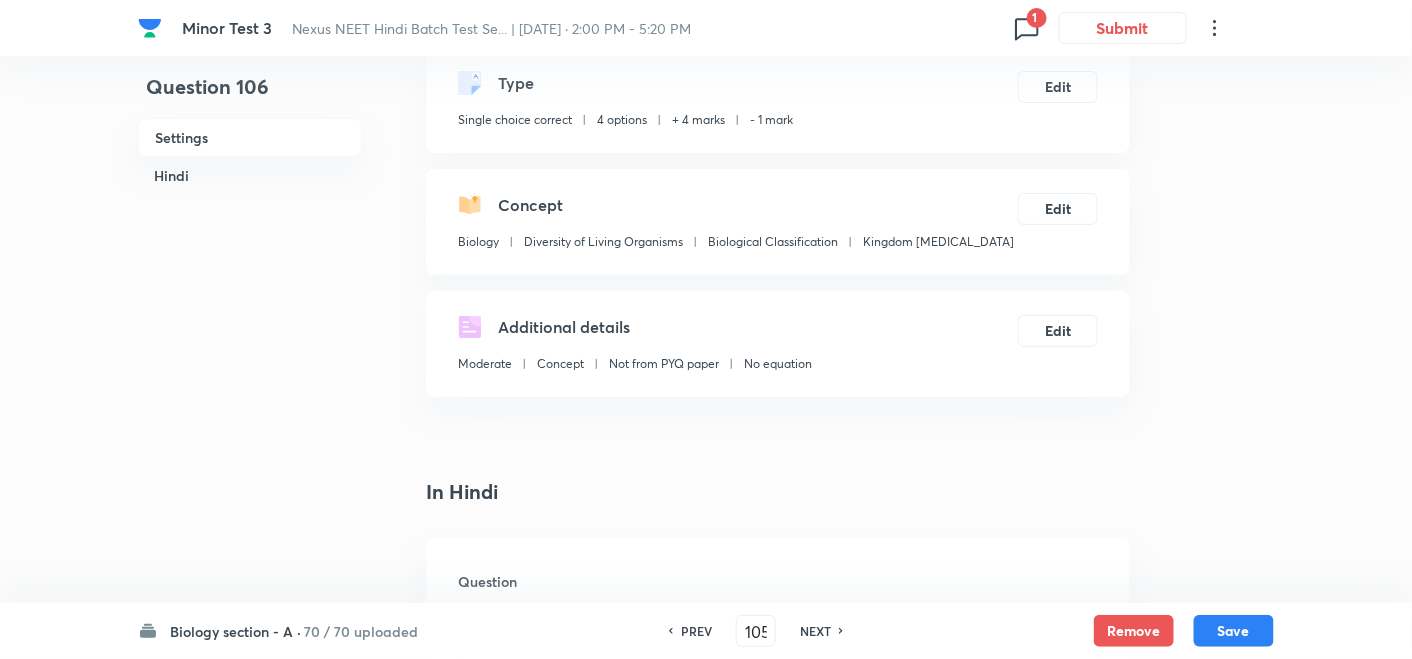 type on "106" 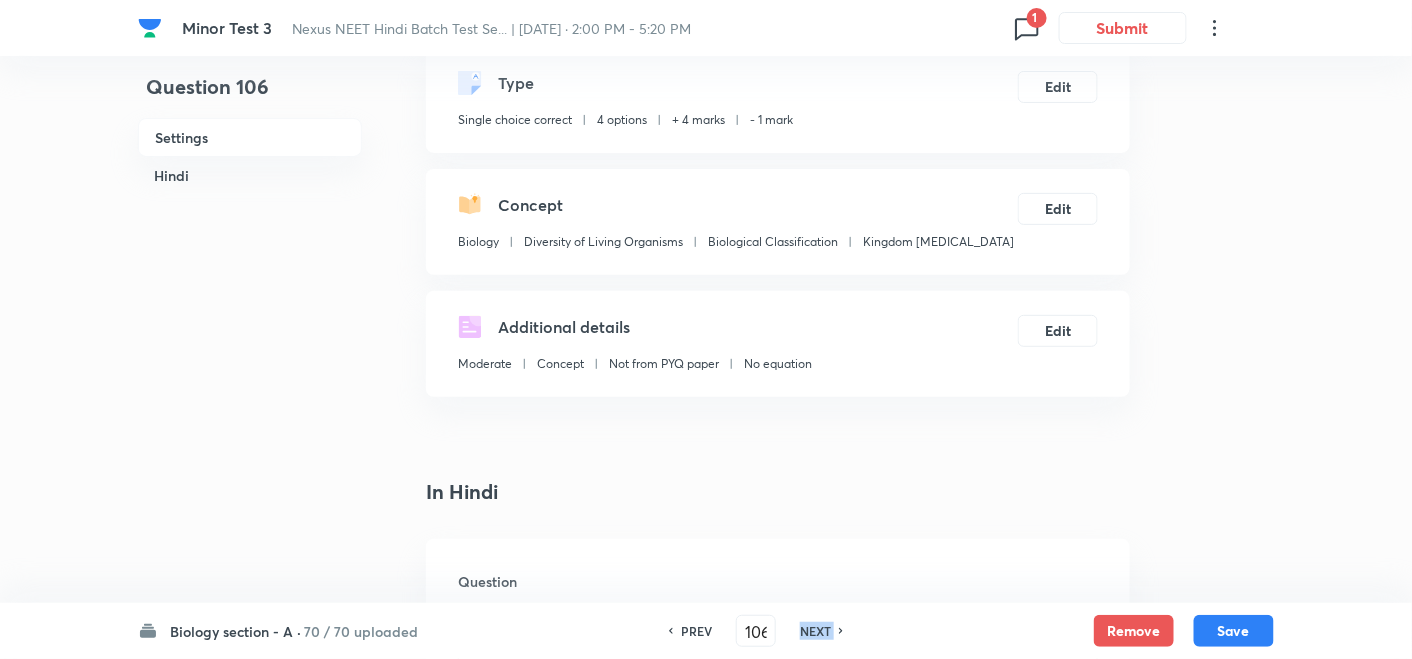 checkbox on "true" 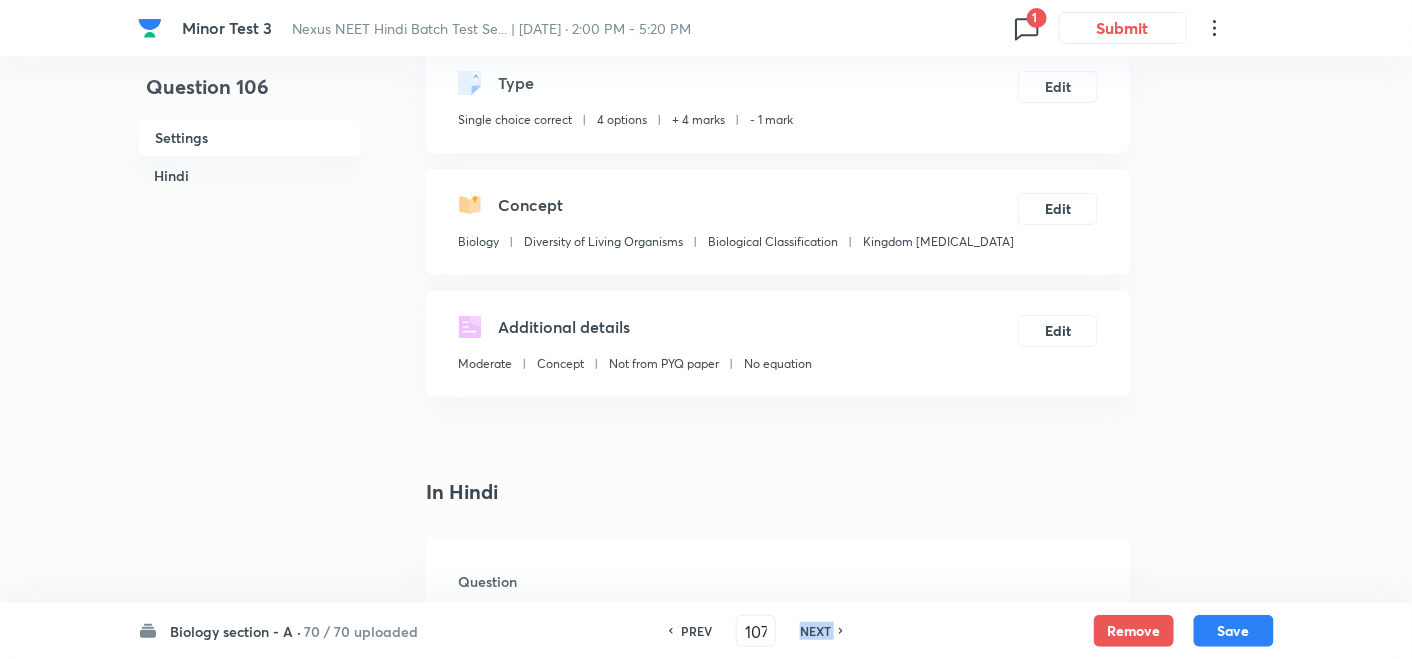 checkbox on "false" 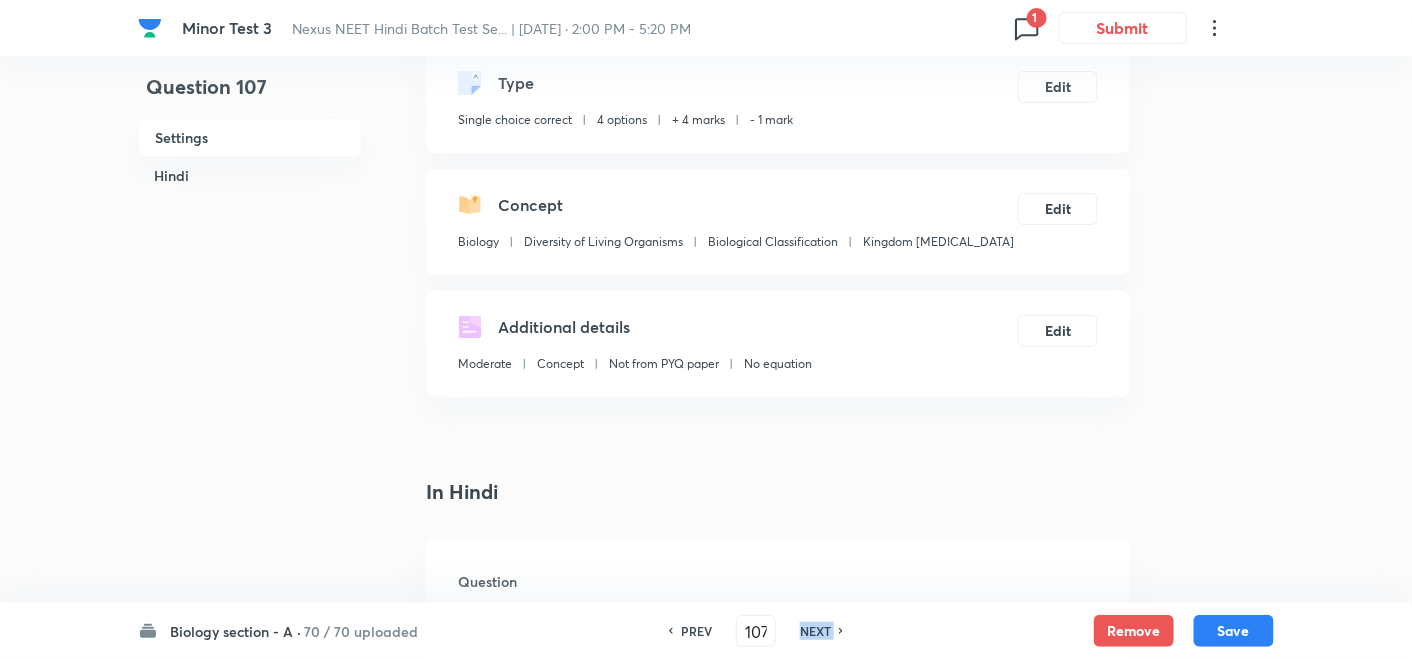 click on "NEXT" at bounding box center (815, 631) 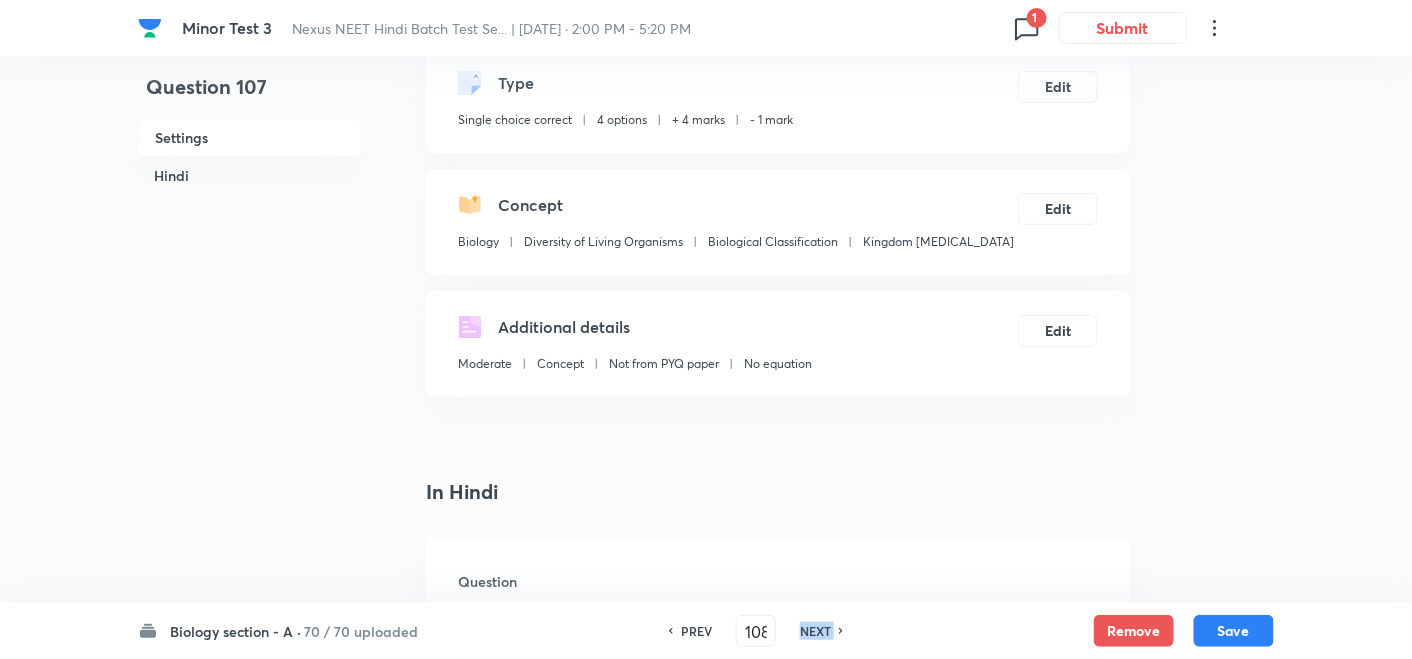 checkbox on "true" 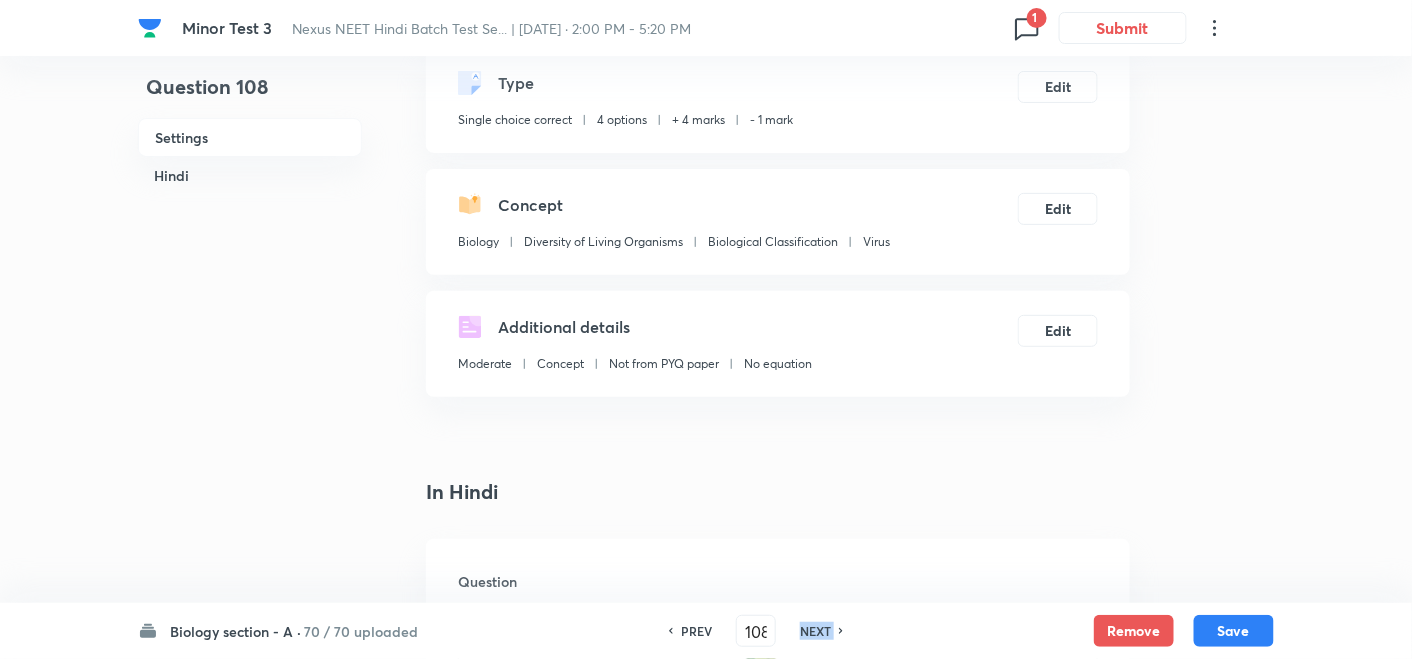 click on "NEXT" at bounding box center (815, 631) 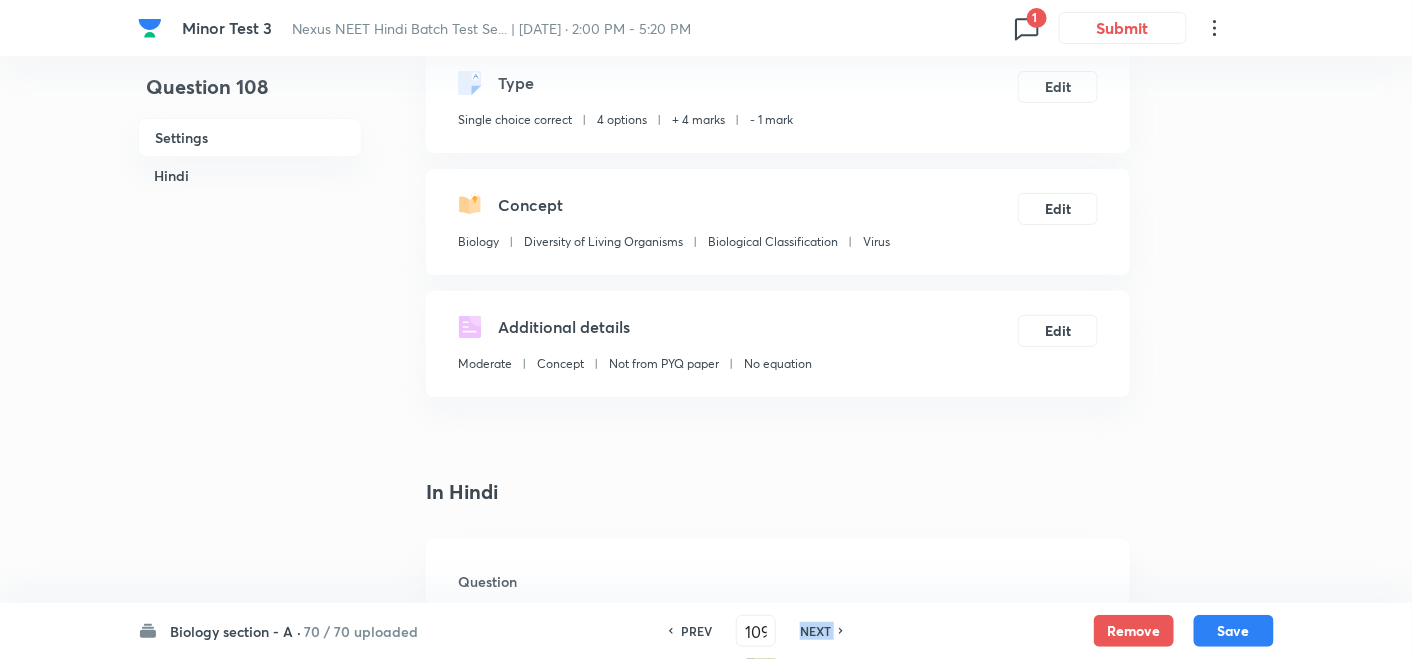 checkbox on "false" 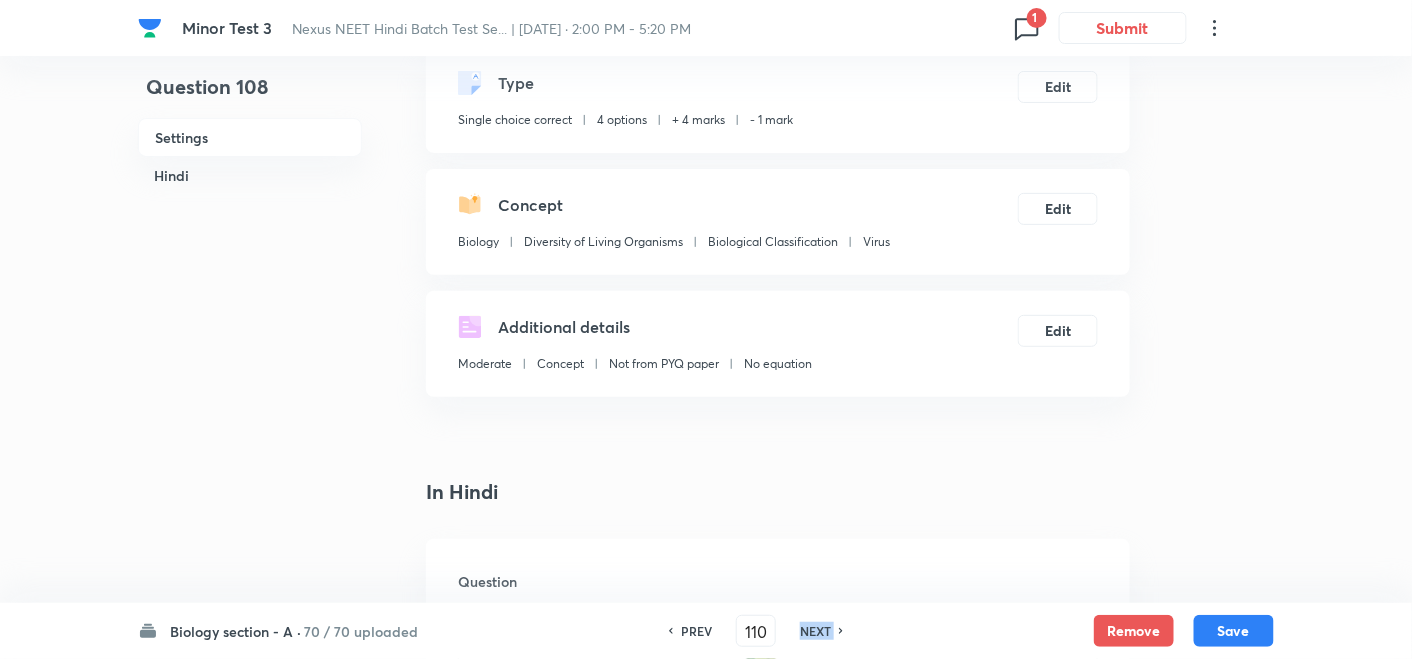 checkbox on "false" 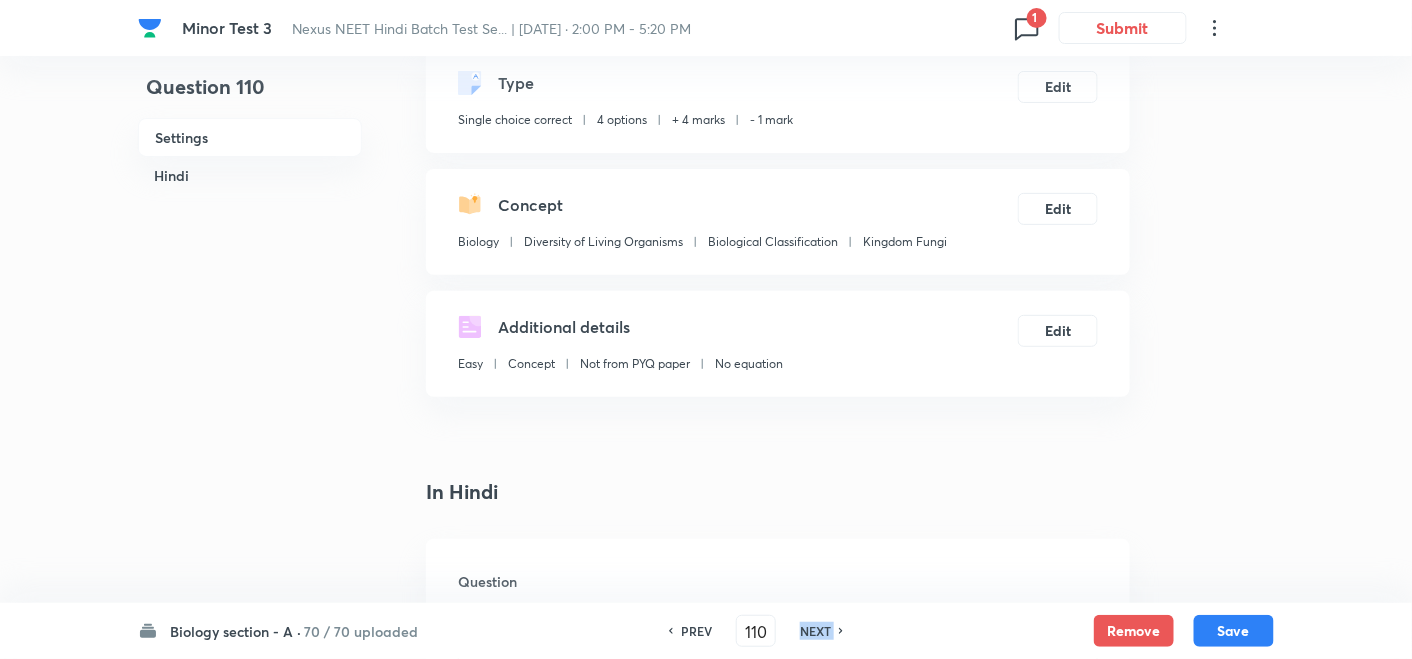 checkbox on "true" 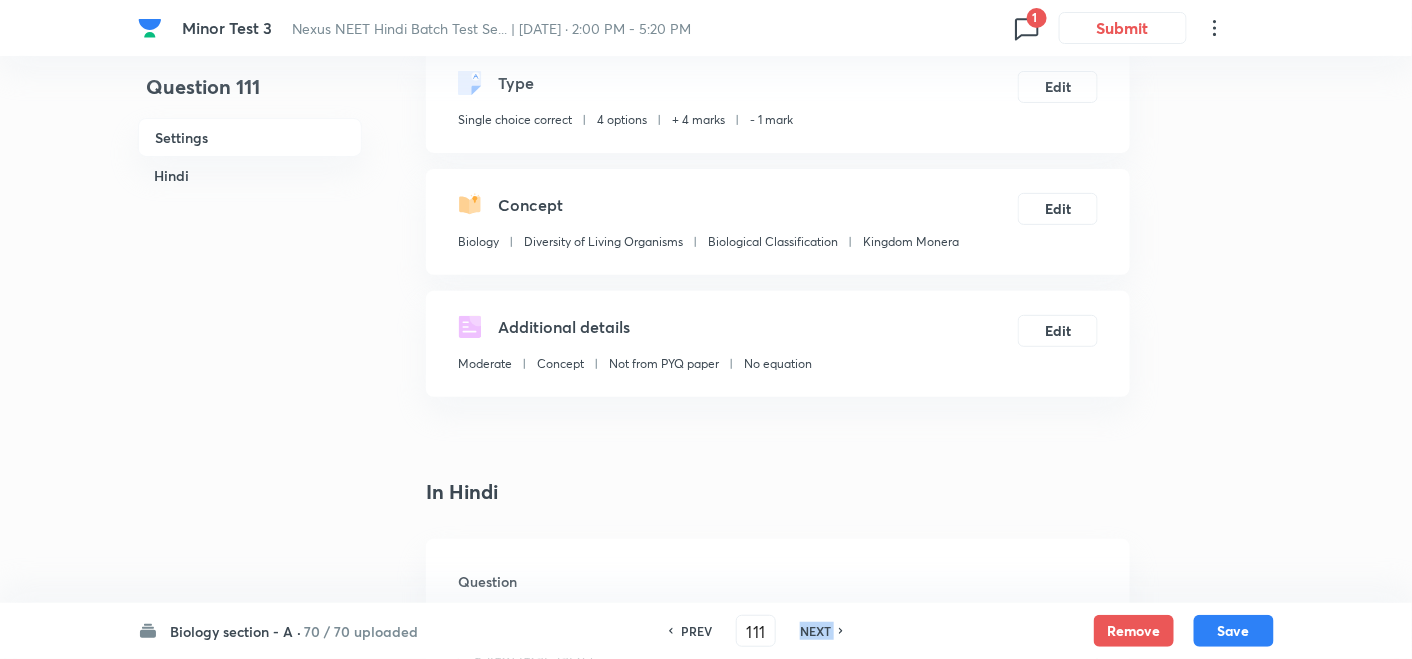 checkbox on "true" 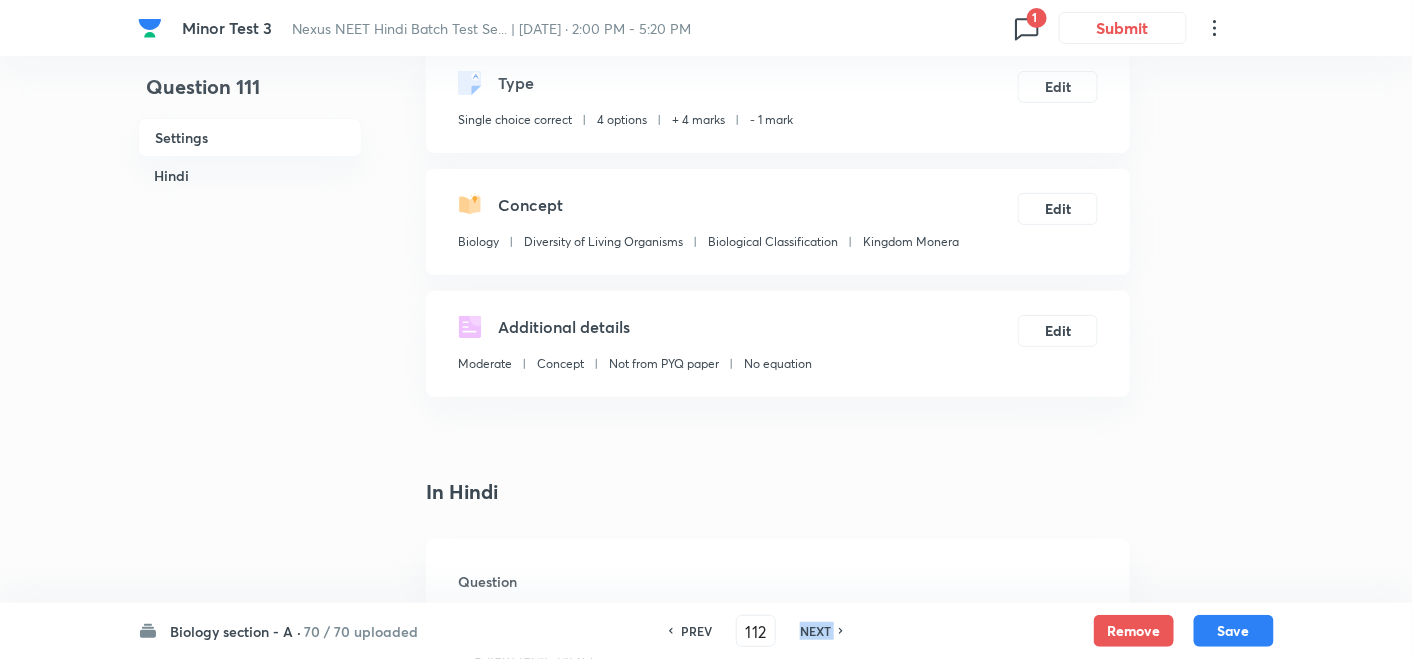 checkbox on "false" 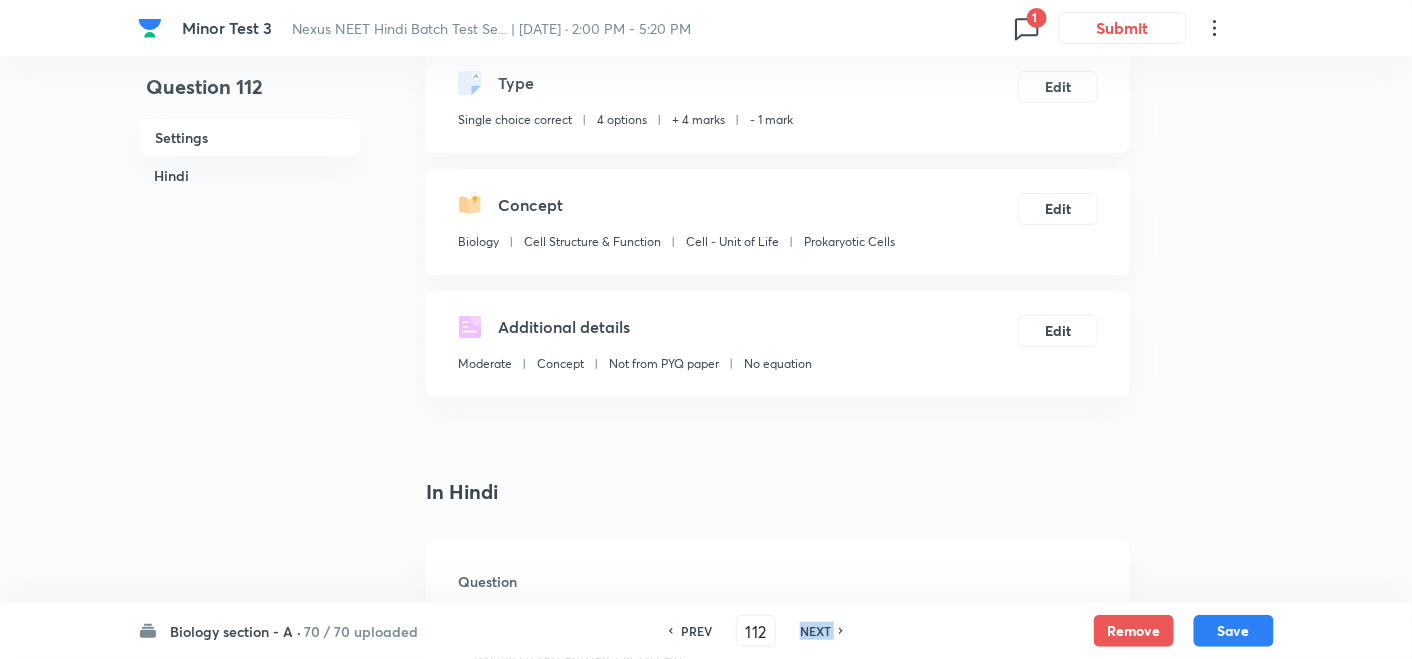 click on "NEXT" at bounding box center [815, 631] 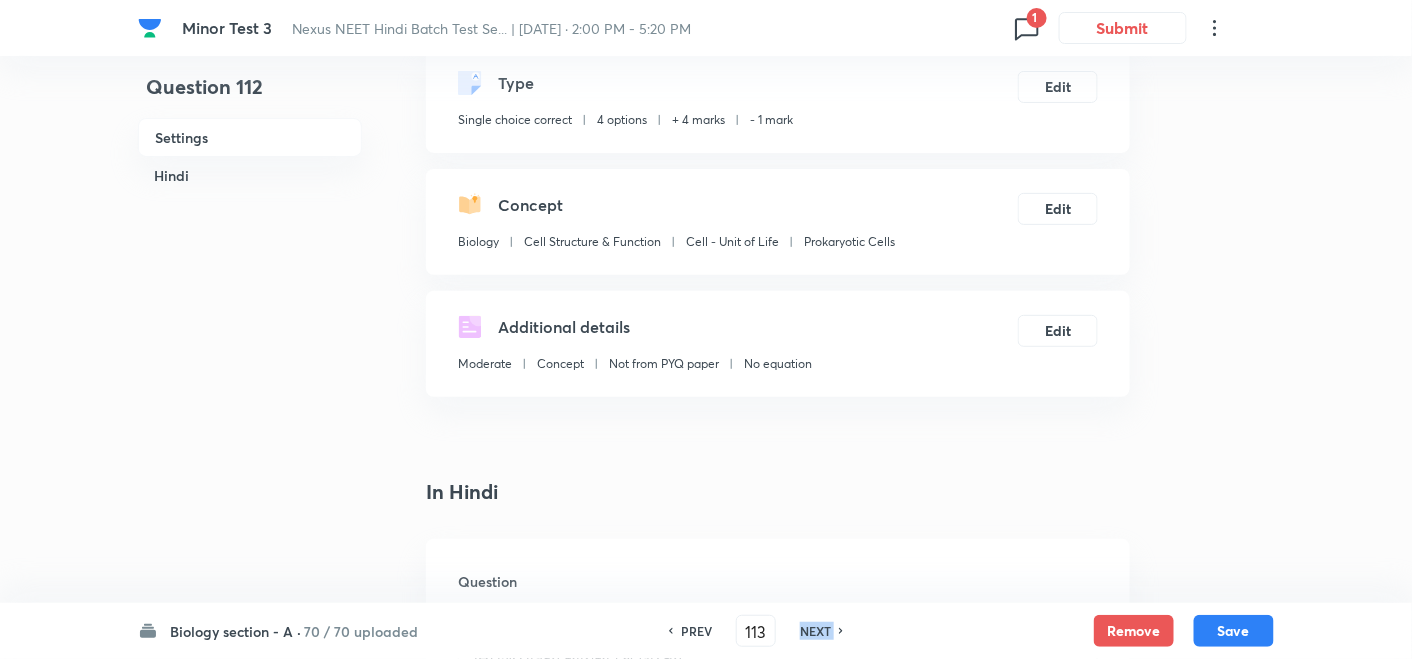 checkbox on "true" 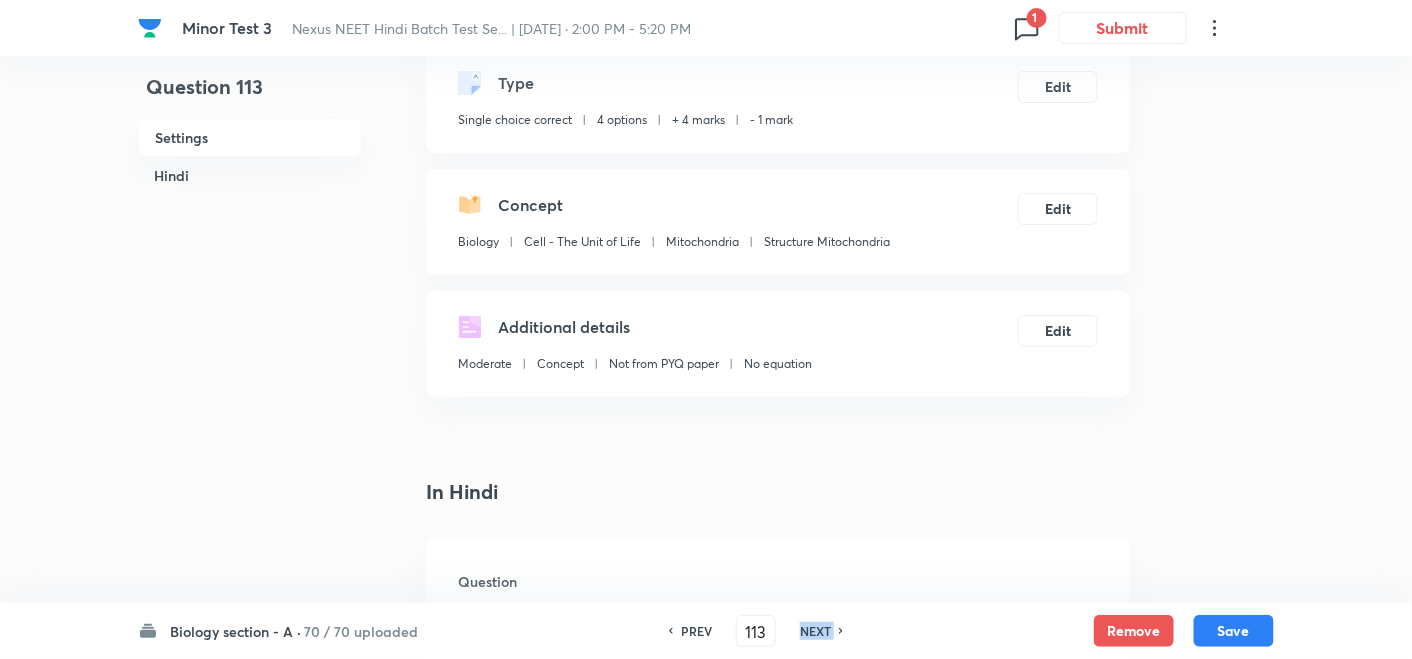 click on "NEXT" at bounding box center [815, 631] 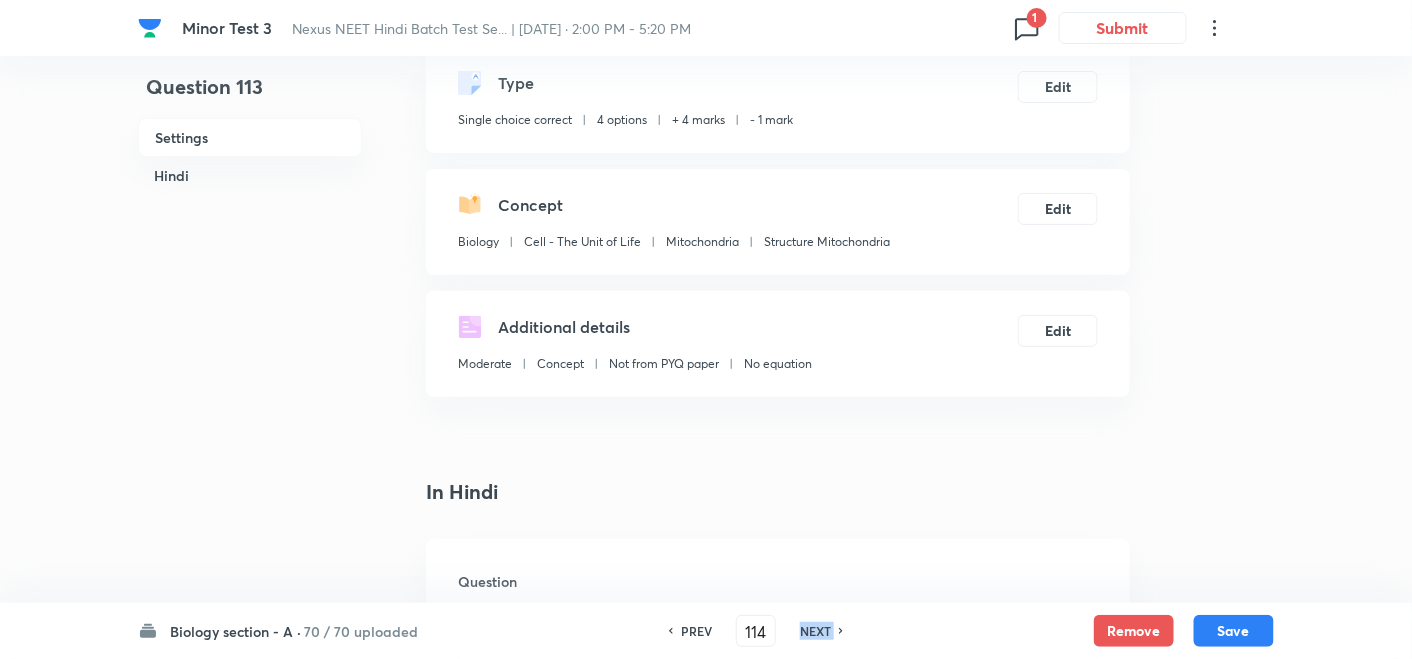 checkbox on "false" 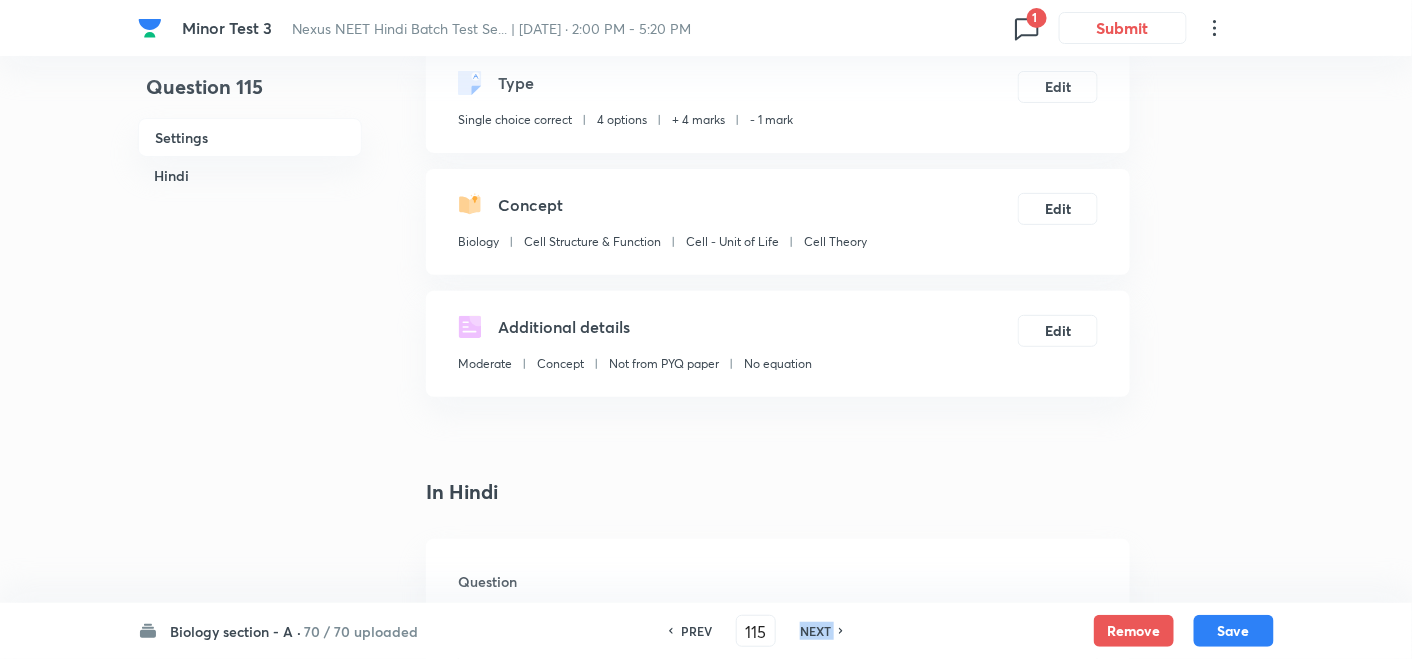 checkbox on "false" 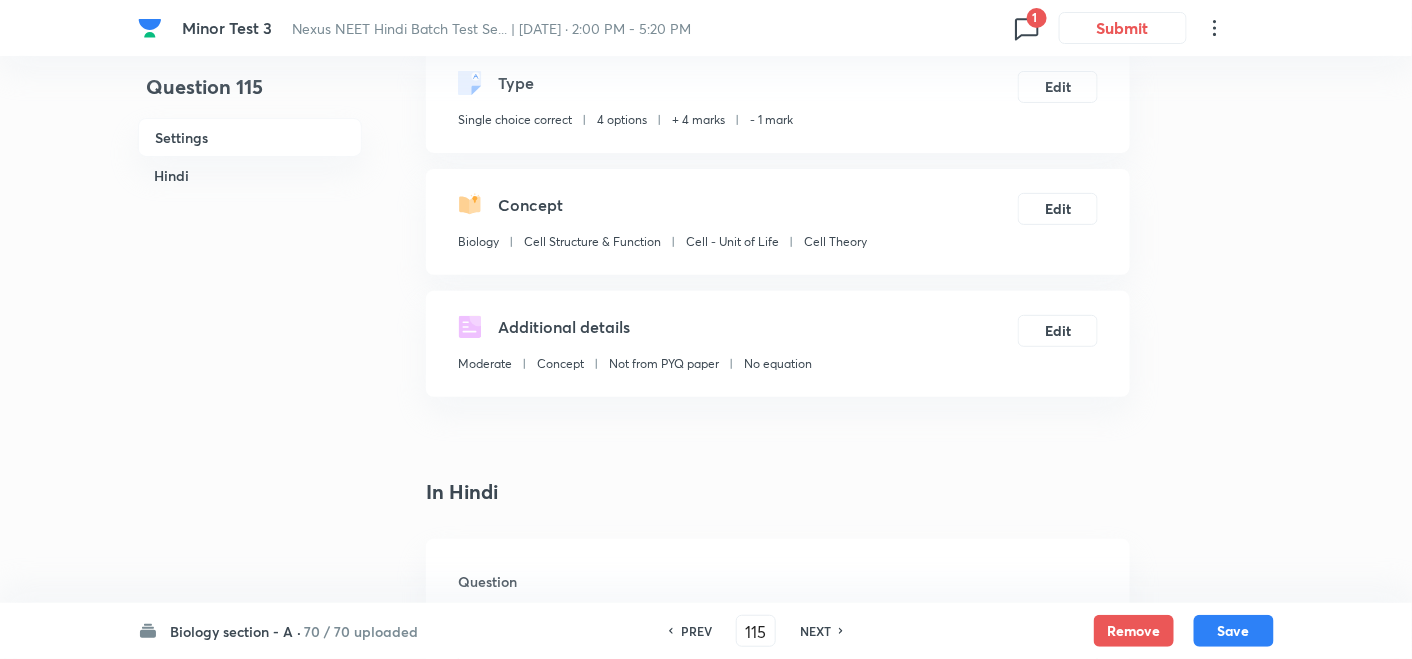 checkbox on "true" 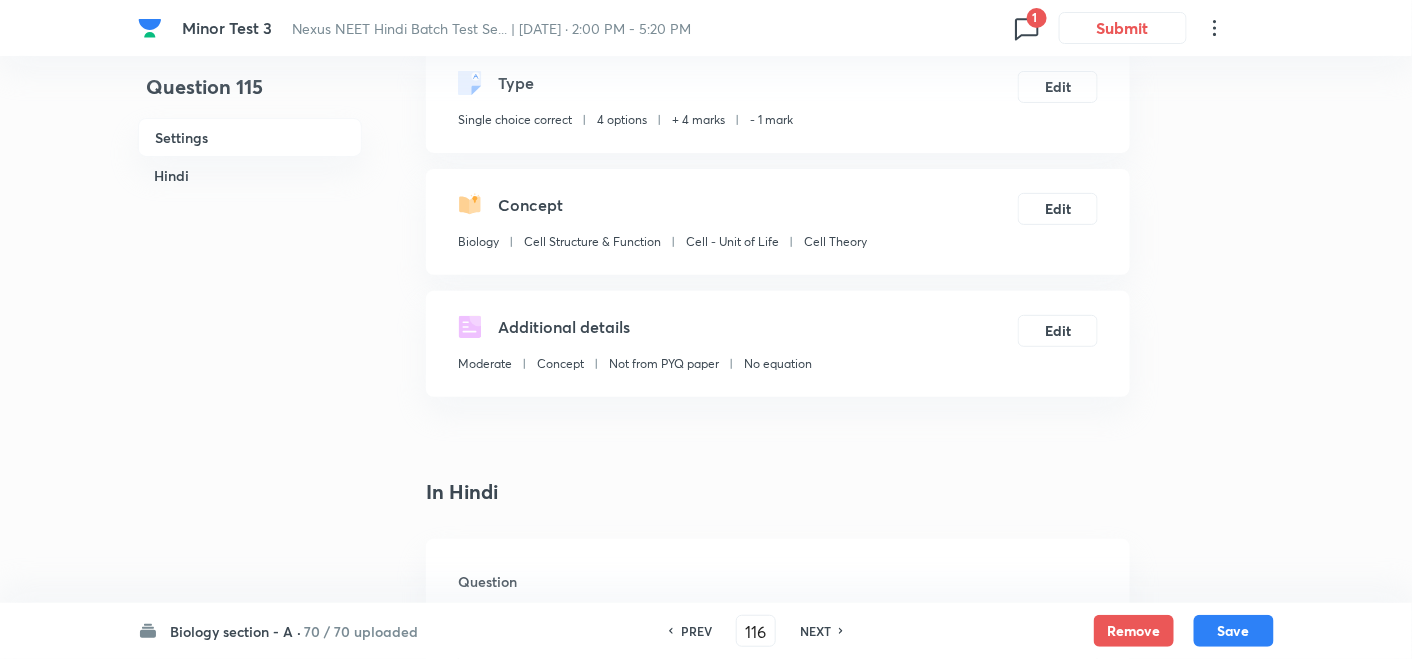 checkbox on "false" 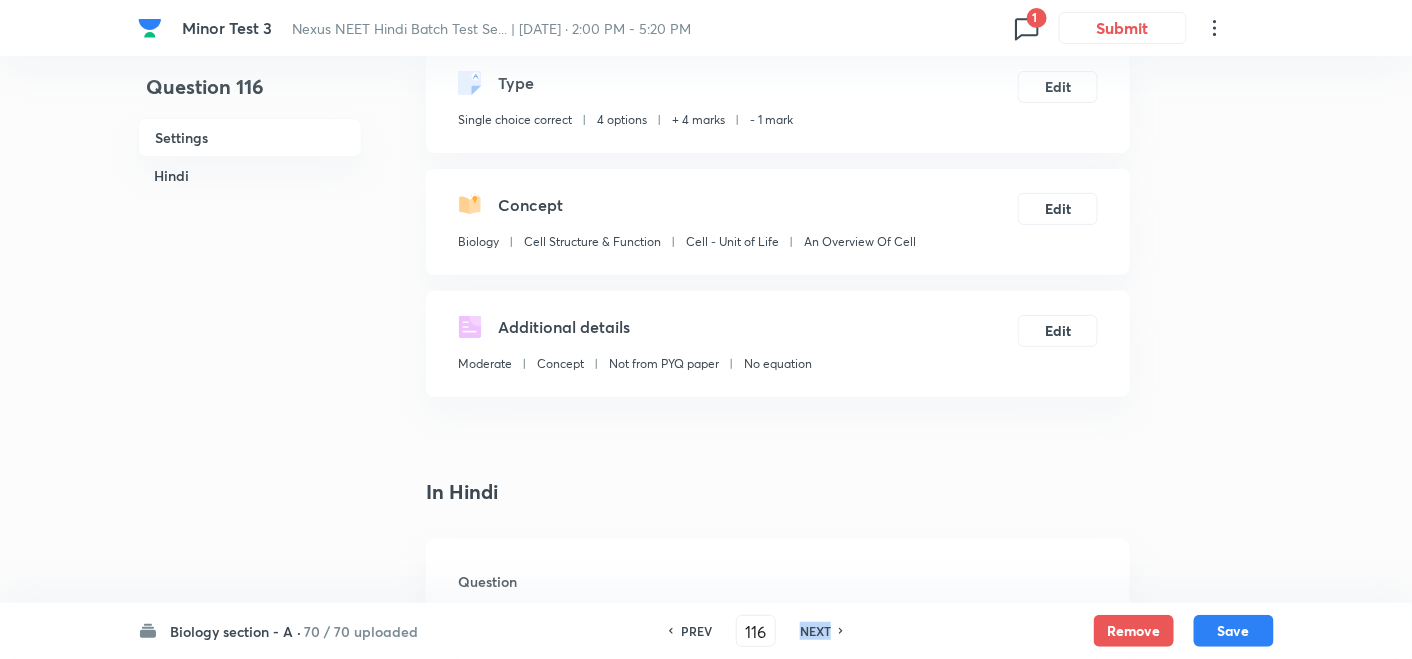 click on "NEXT" at bounding box center [815, 631] 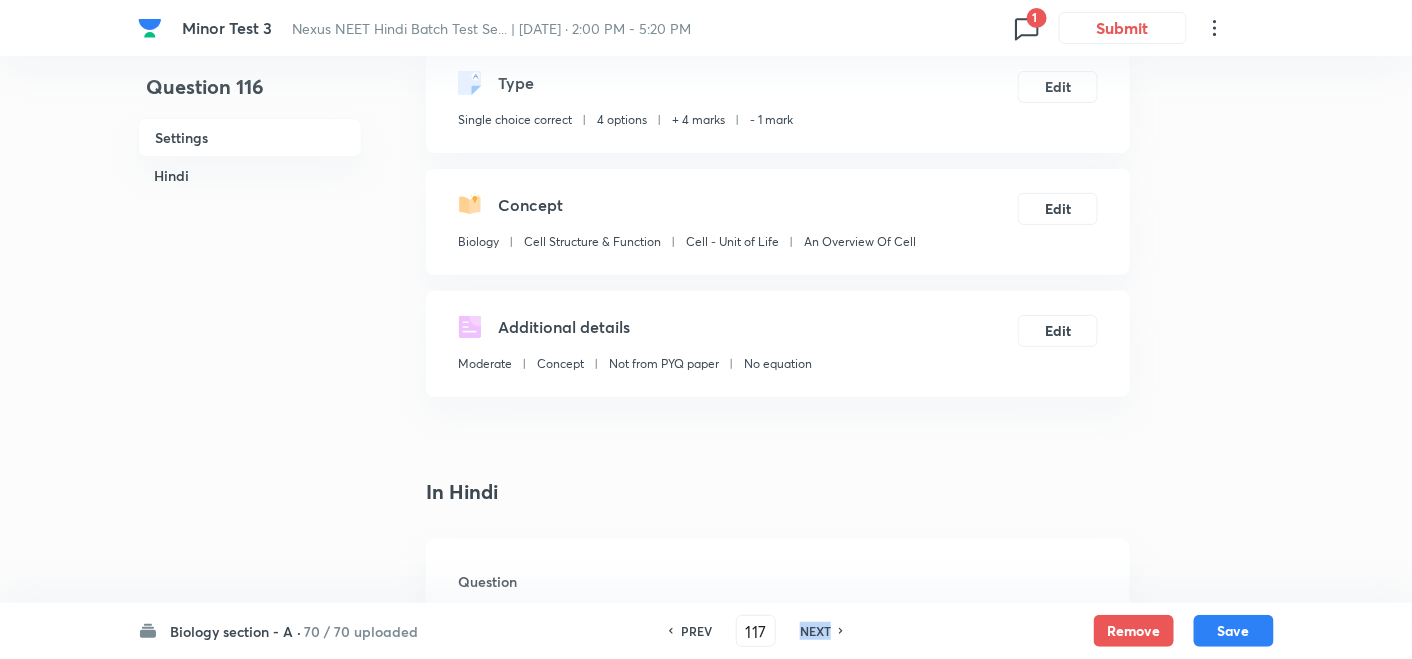 checkbox on "false" 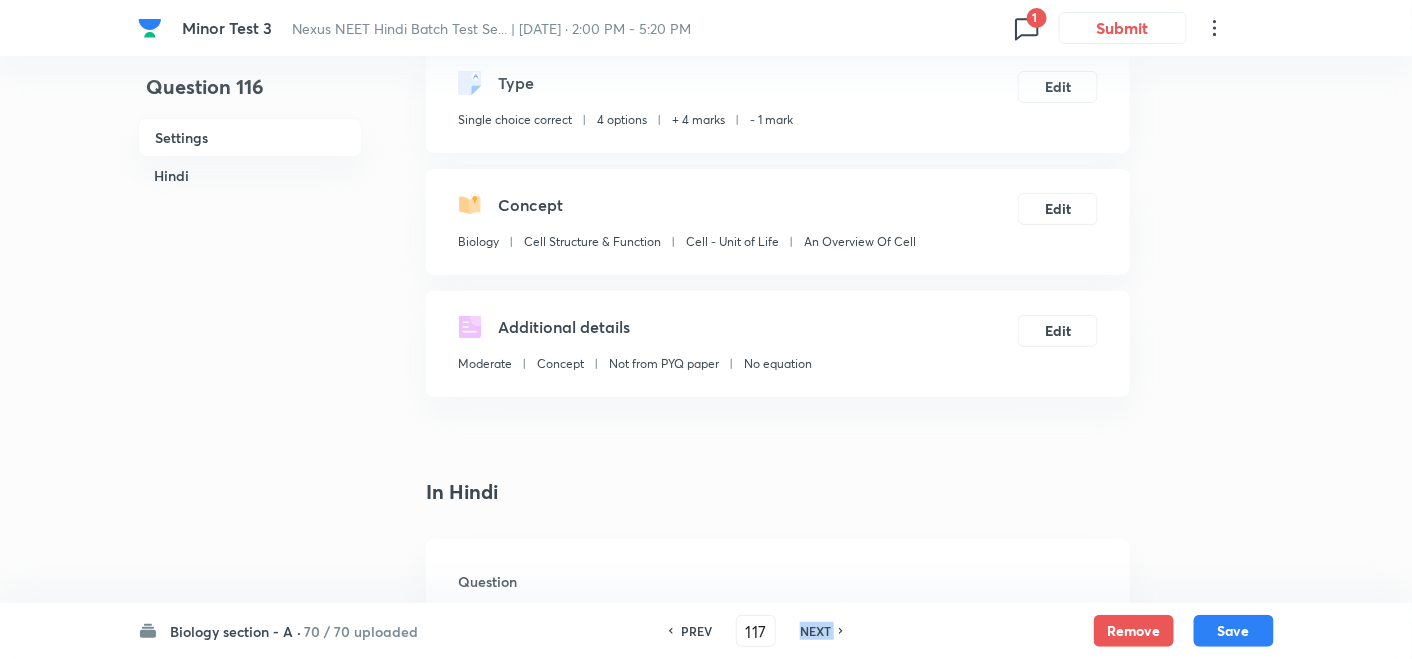 click on "NEXT" at bounding box center [815, 631] 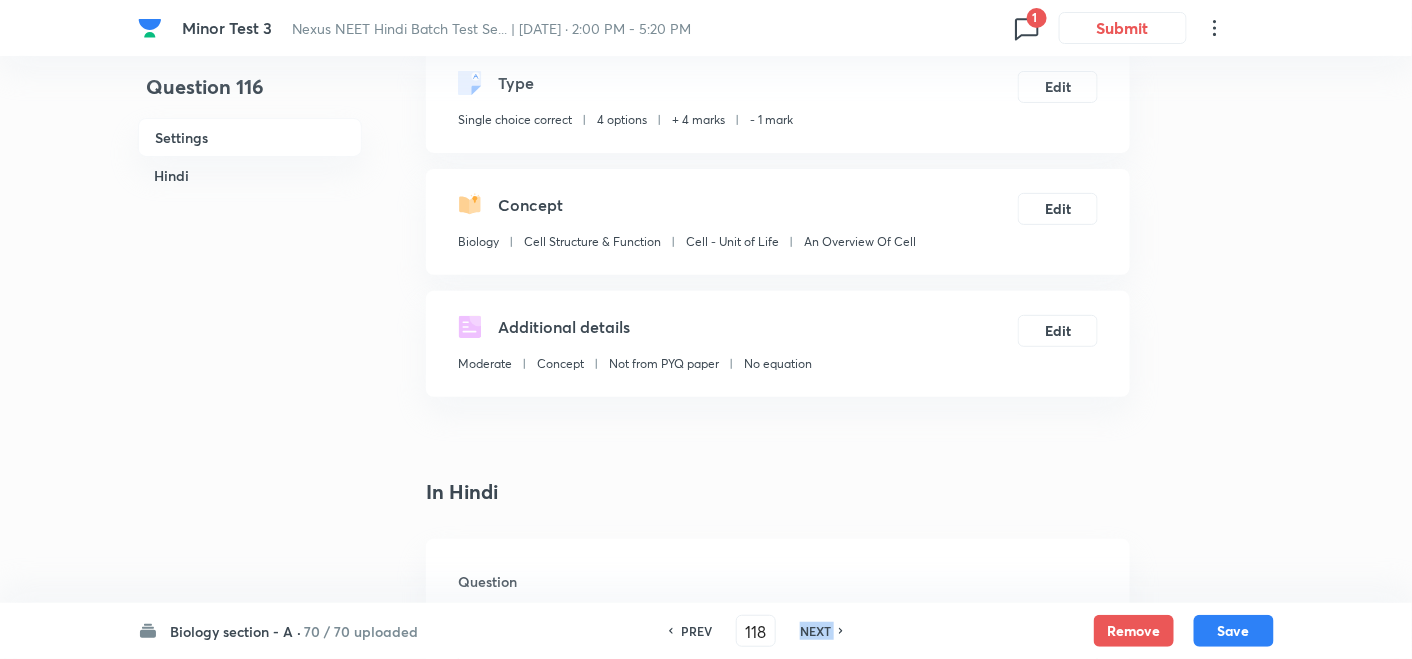 checkbox on "false" 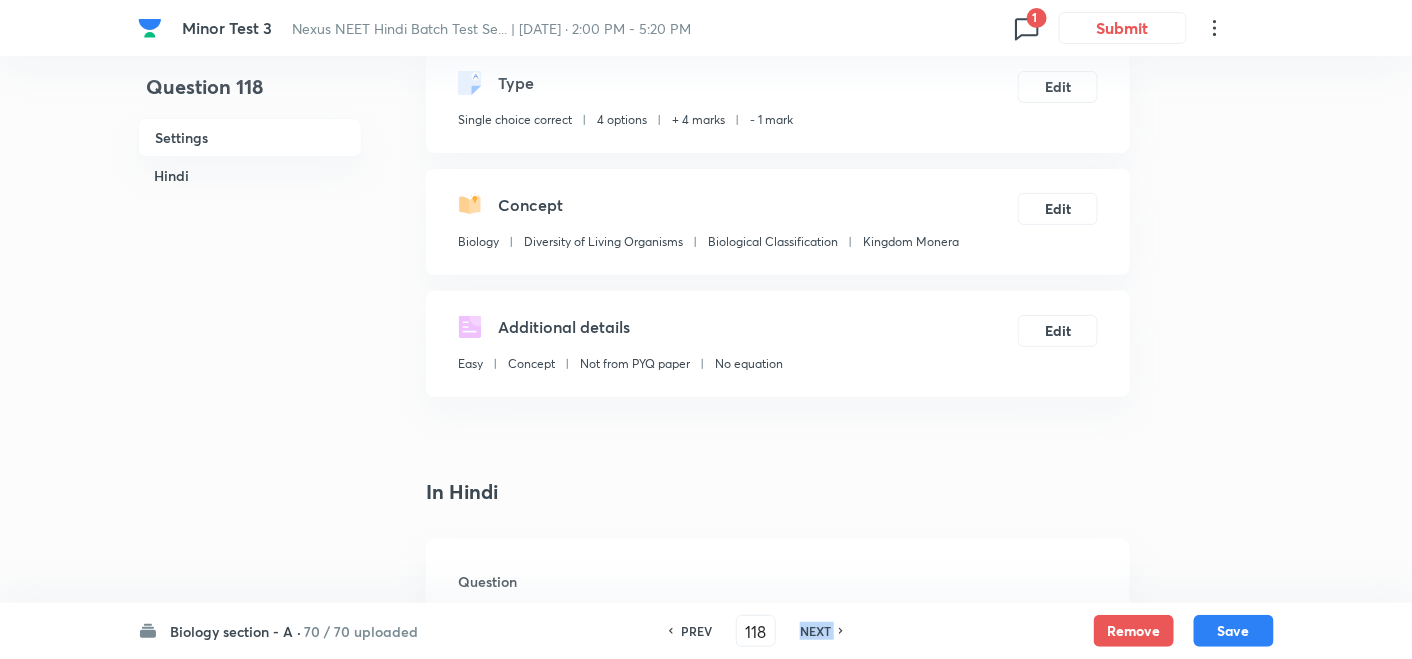click on "NEXT" at bounding box center (815, 631) 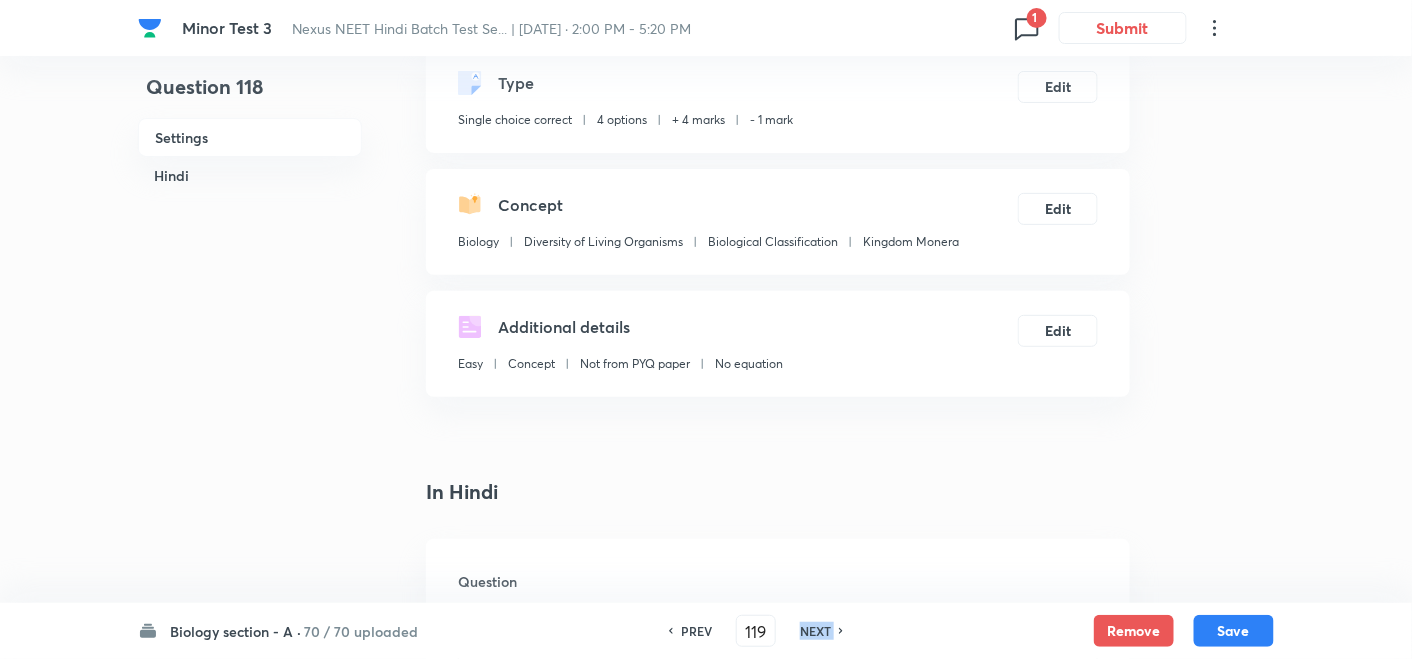 checkbox on "false" 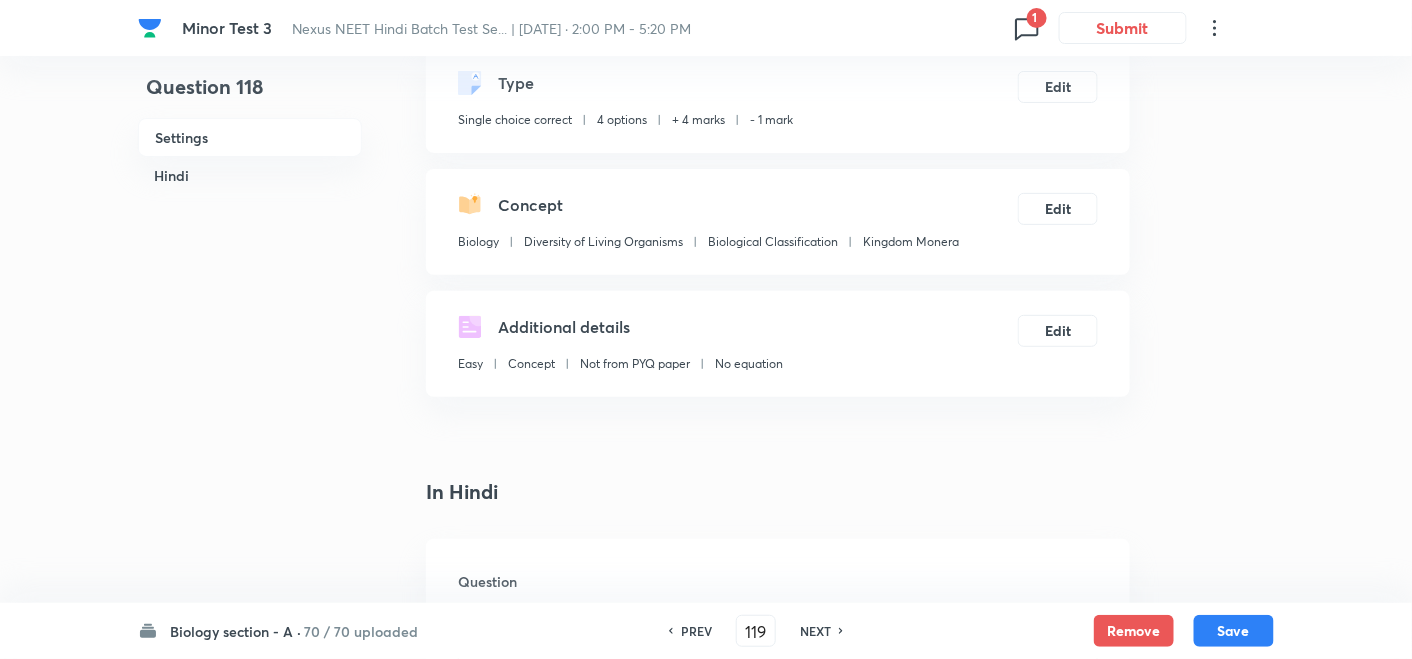 checkbox on "true" 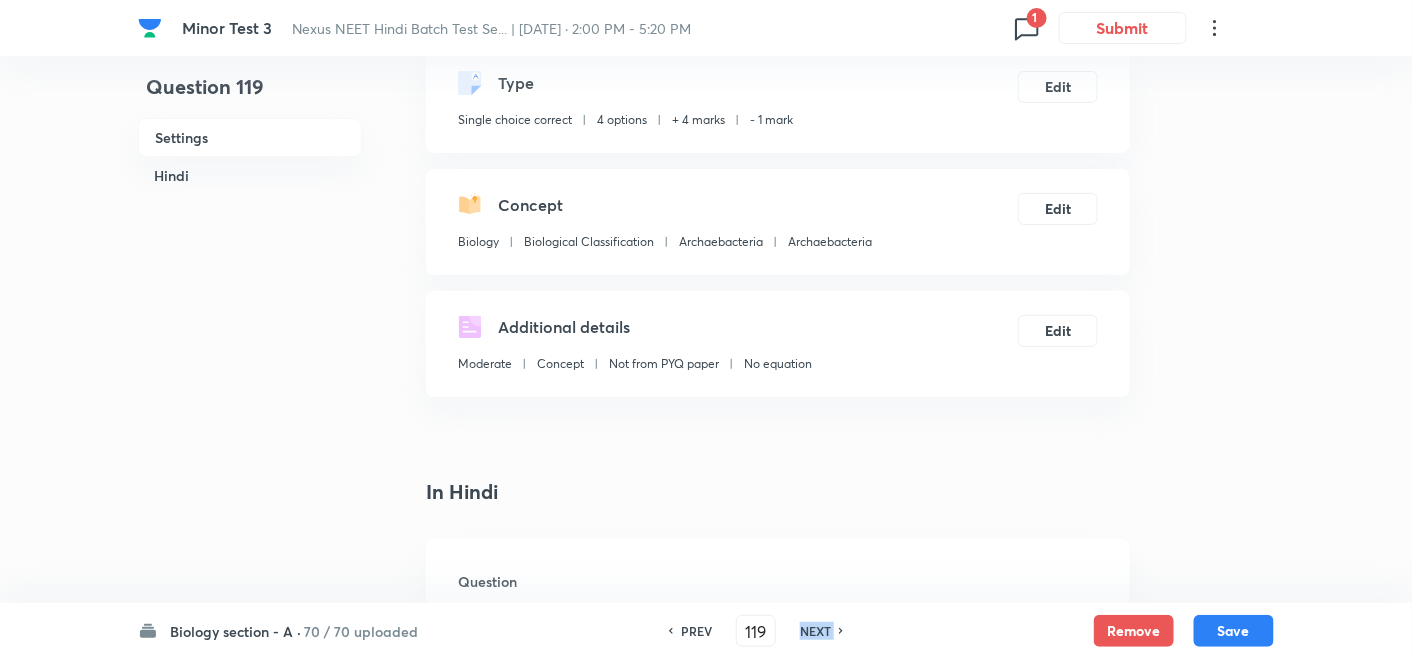 click on "NEXT" at bounding box center [815, 631] 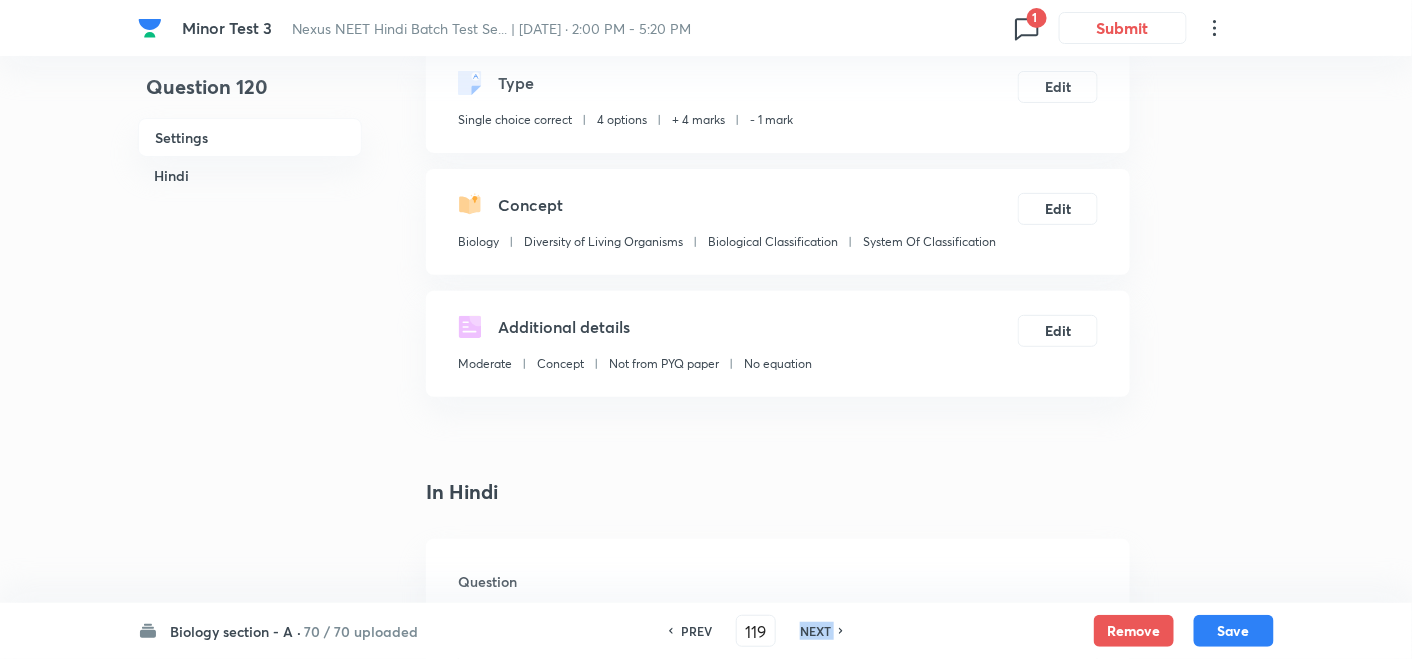 type on "120" 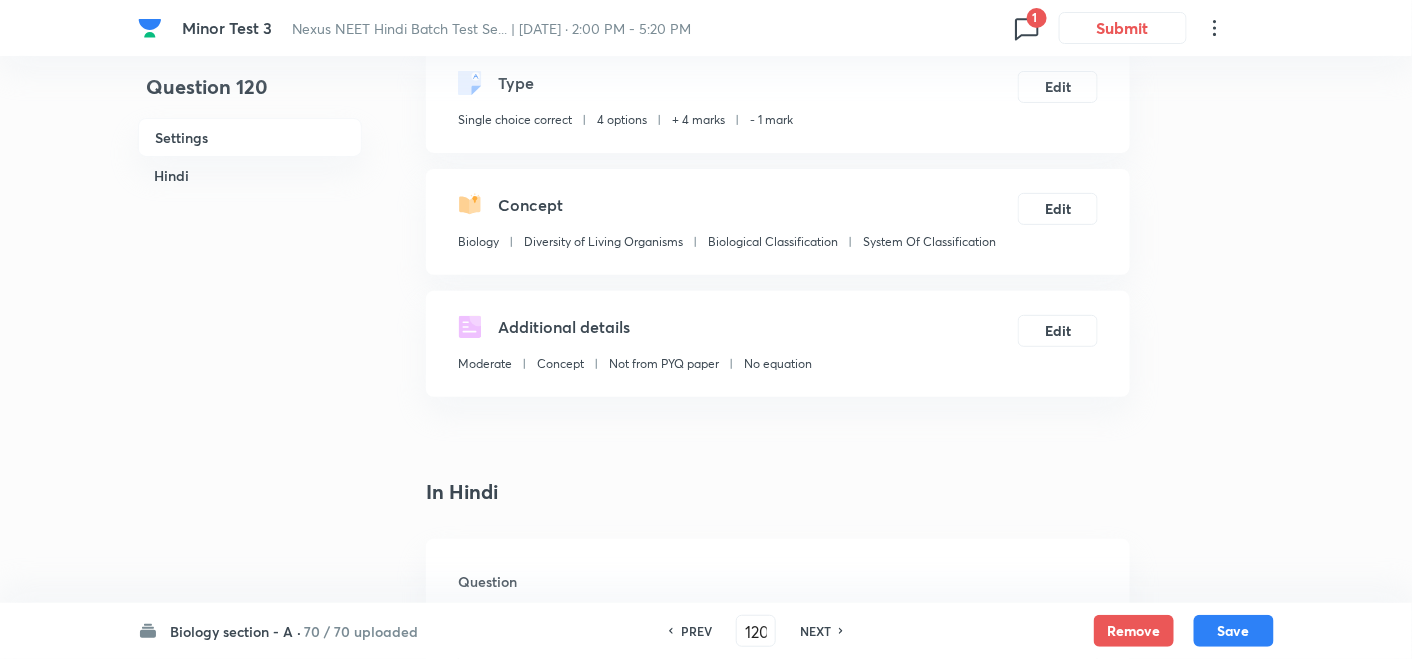 checkbox on "true" 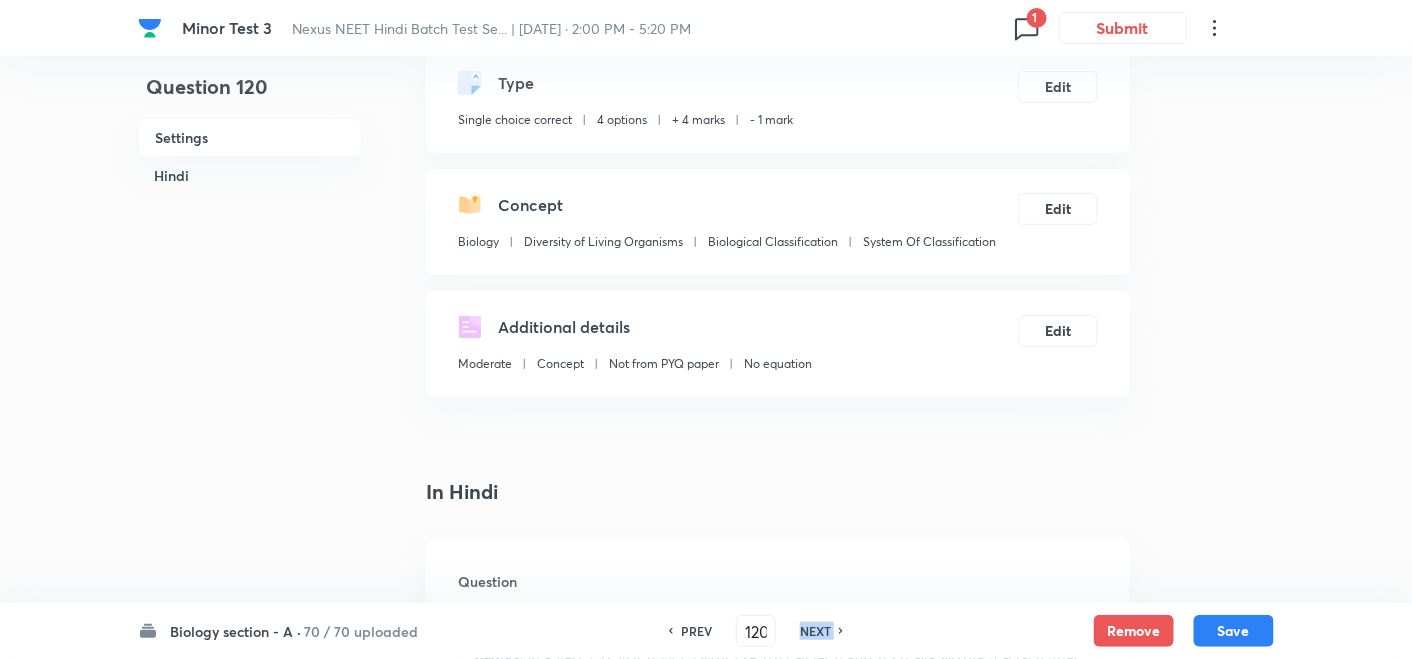 click on "NEXT" at bounding box center [815, 631] 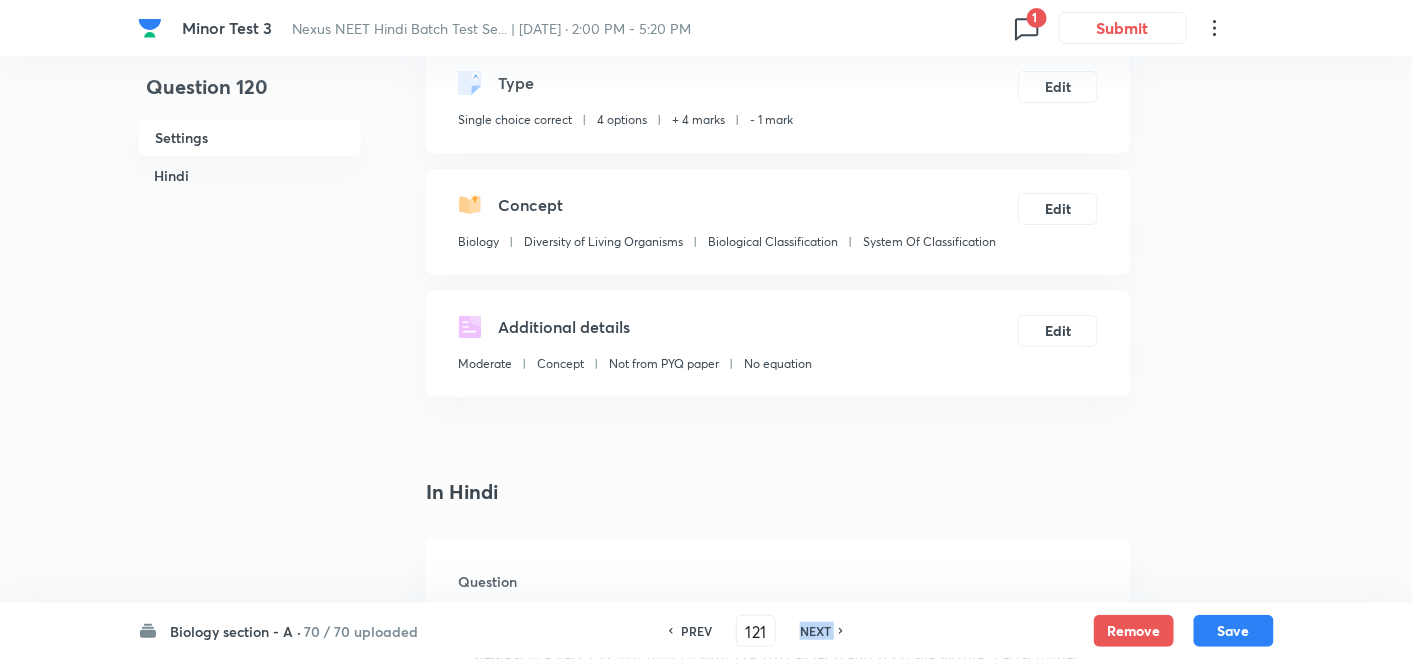 checkbox on "false" 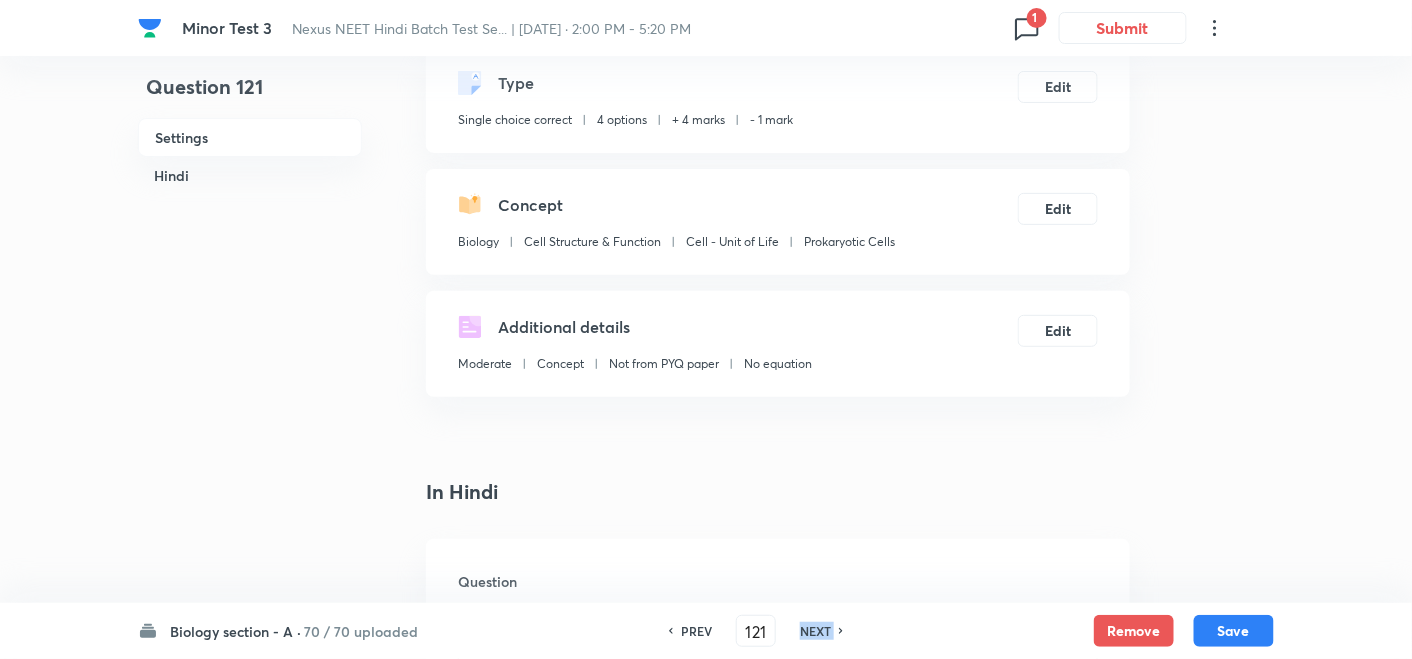 click on "NEXT" at bounding box center [815, 631] 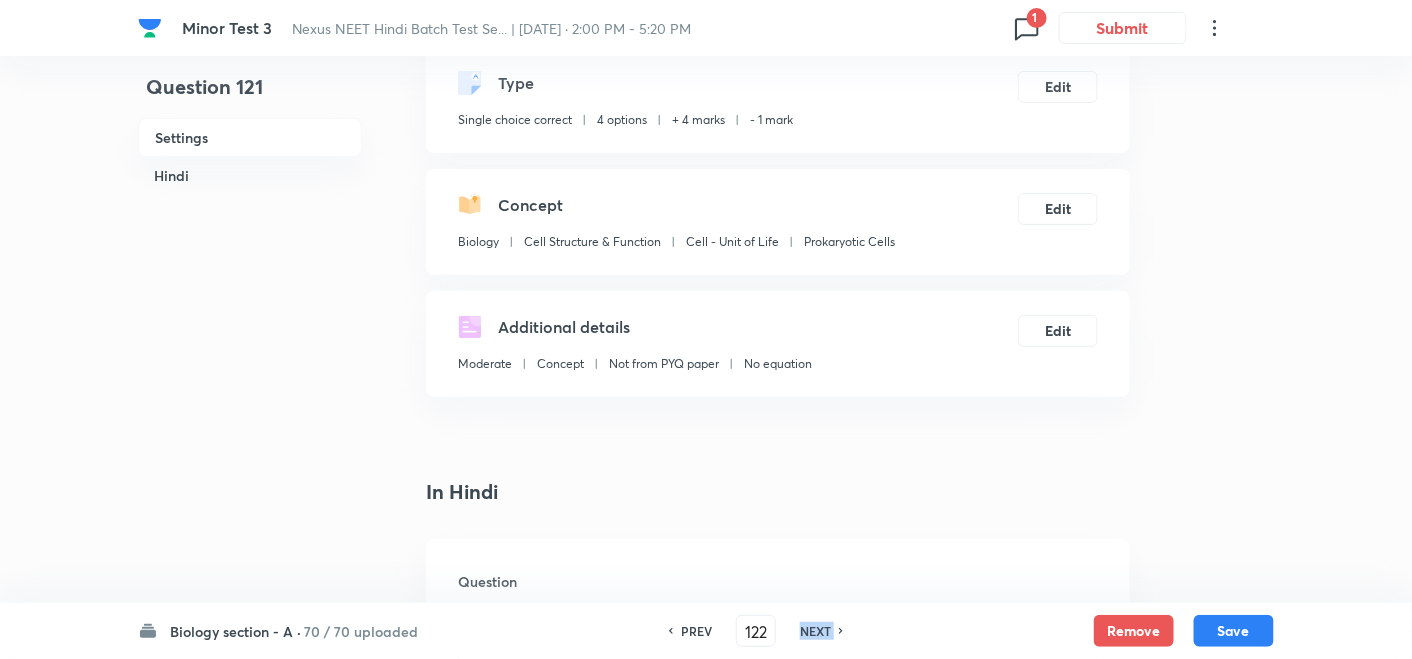 checkbox on "false" 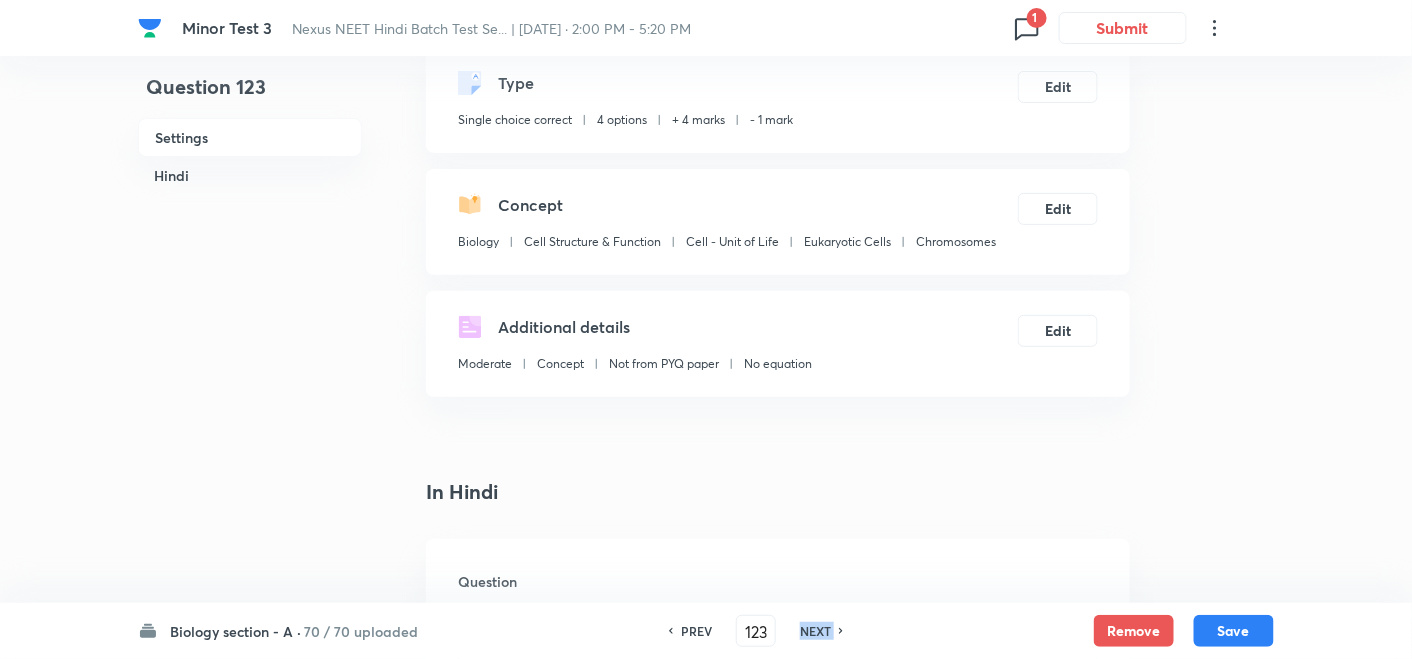 checkbox on "false" 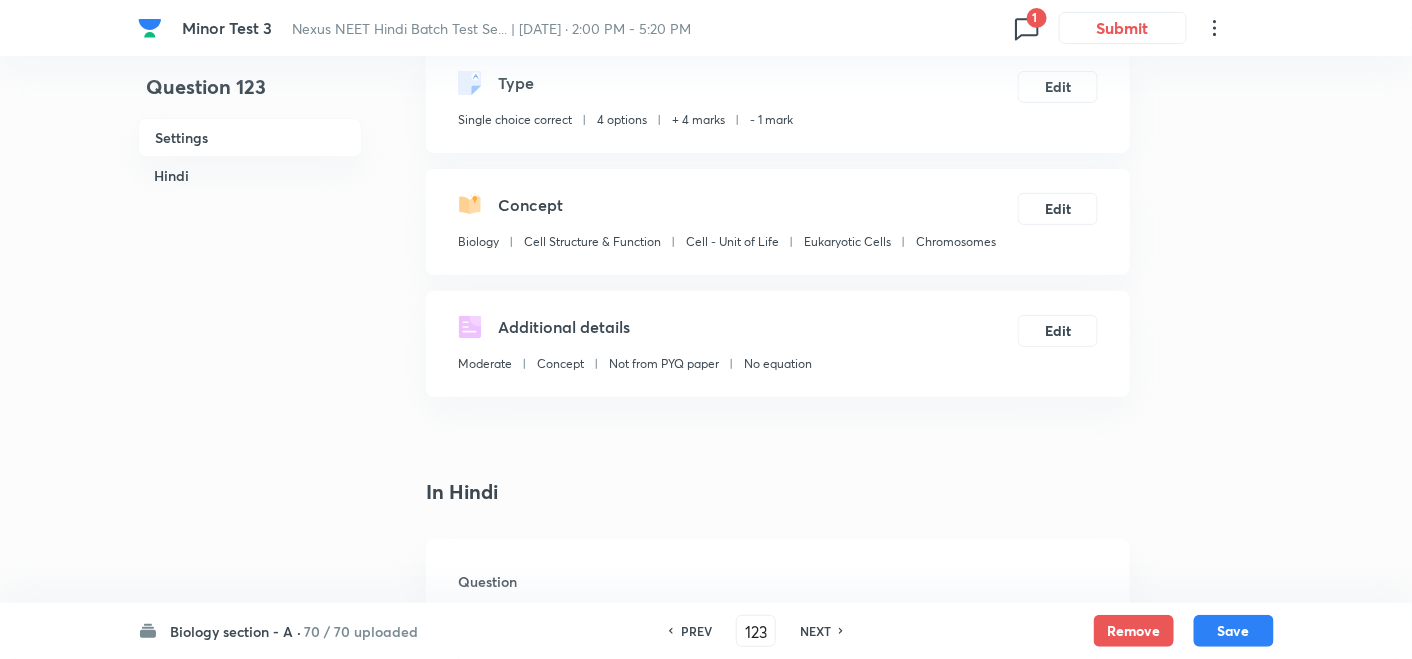 checkbox on "true" 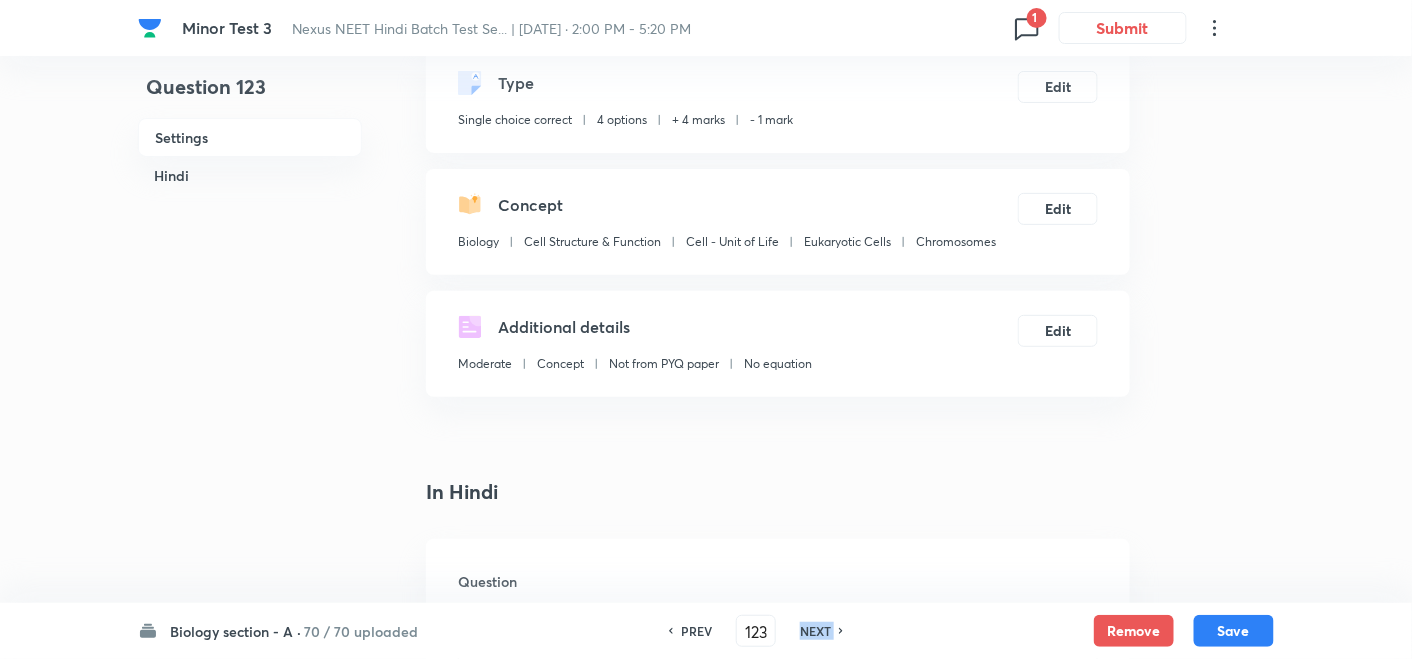 click on "NEXT" at bounding box center (815, 631) 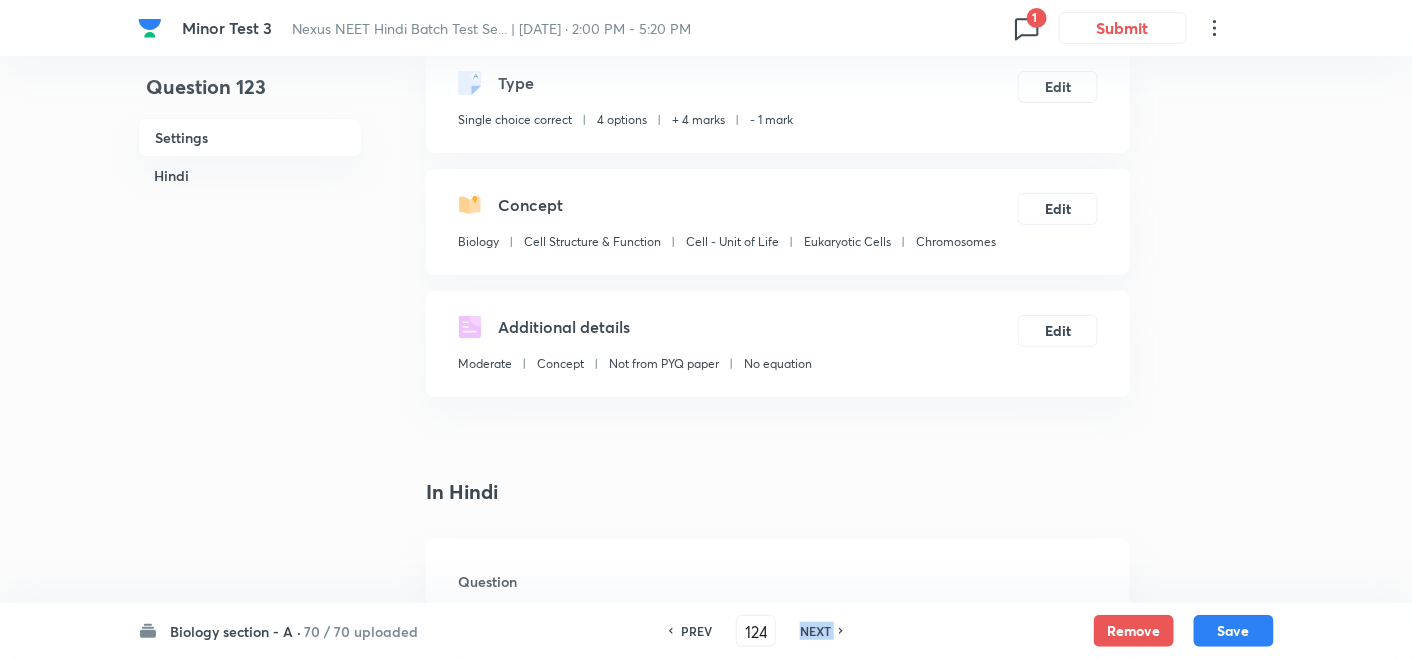 checkbox on "false" 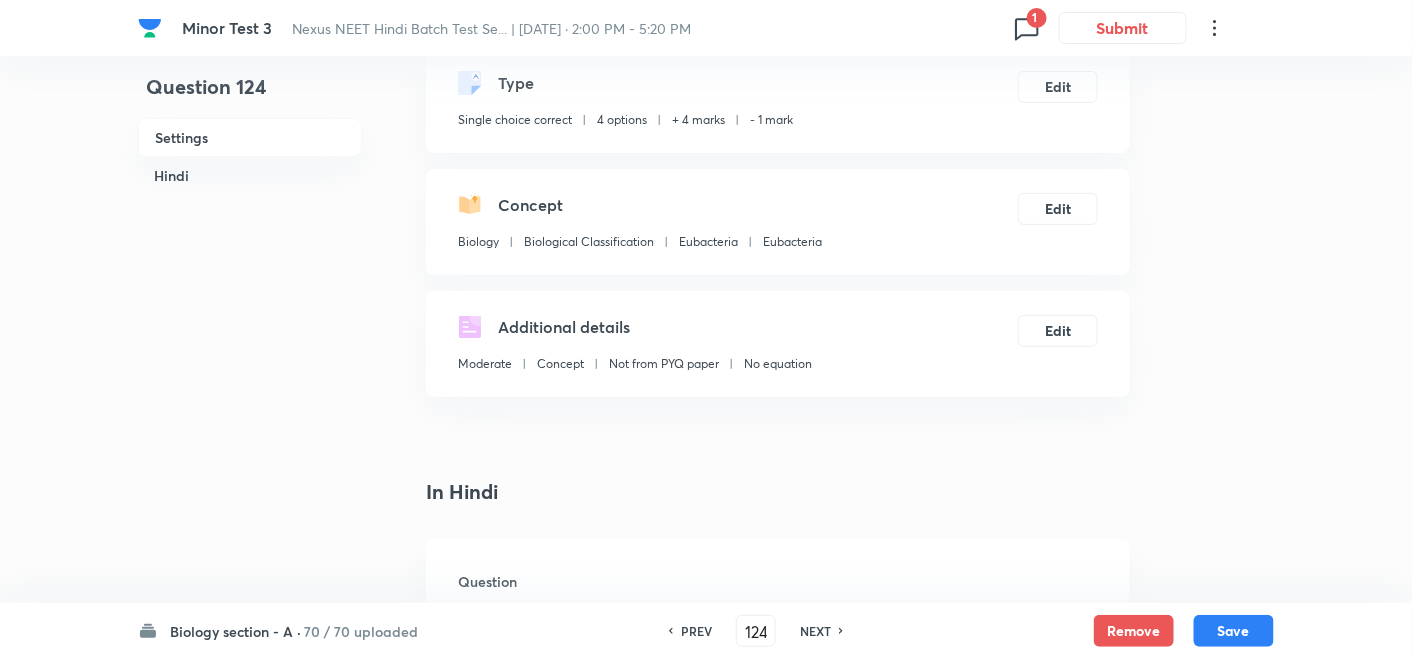 checkbox on "true" 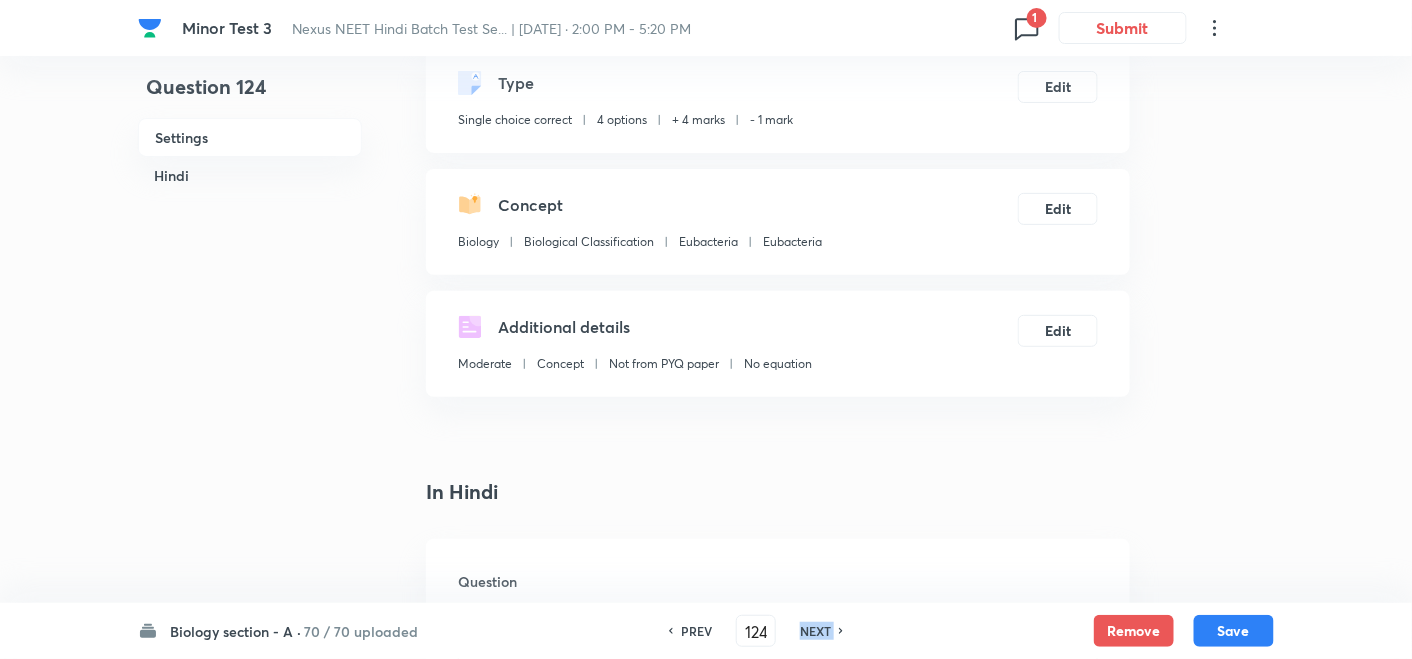click on "NEXT" at bounding box center [815, 631] 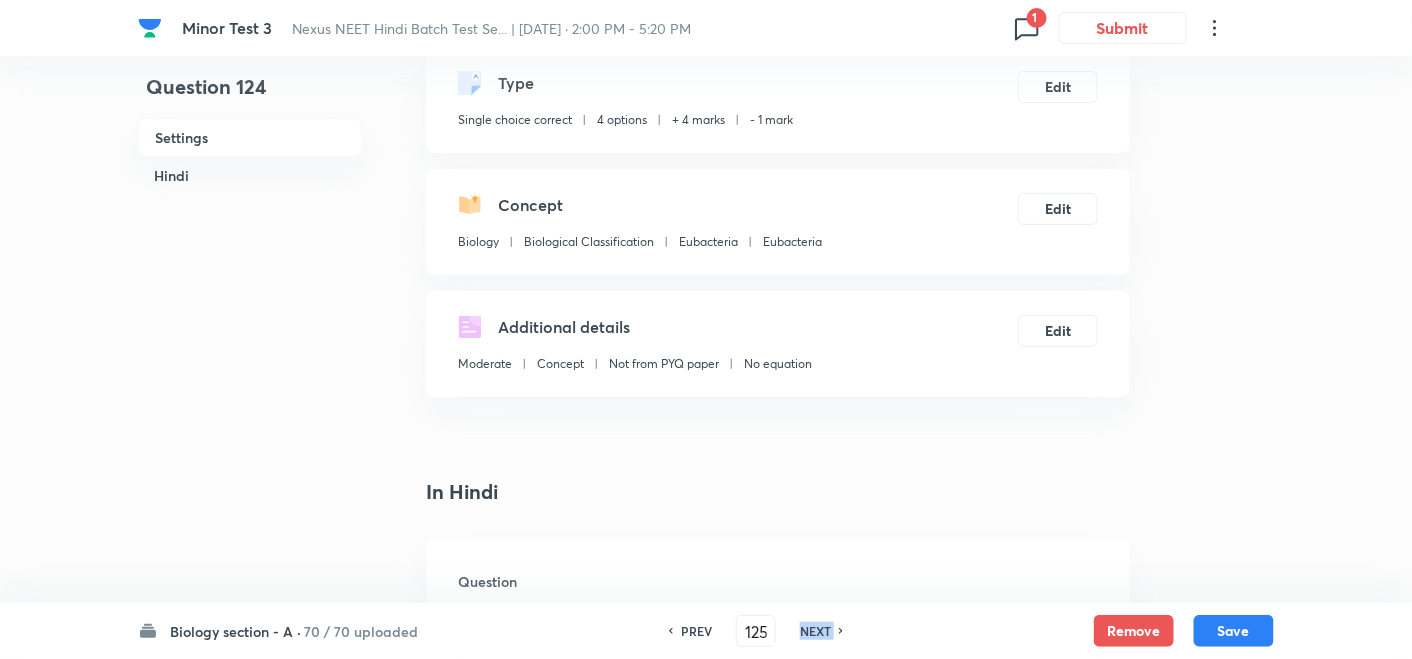 checkbox on "false" 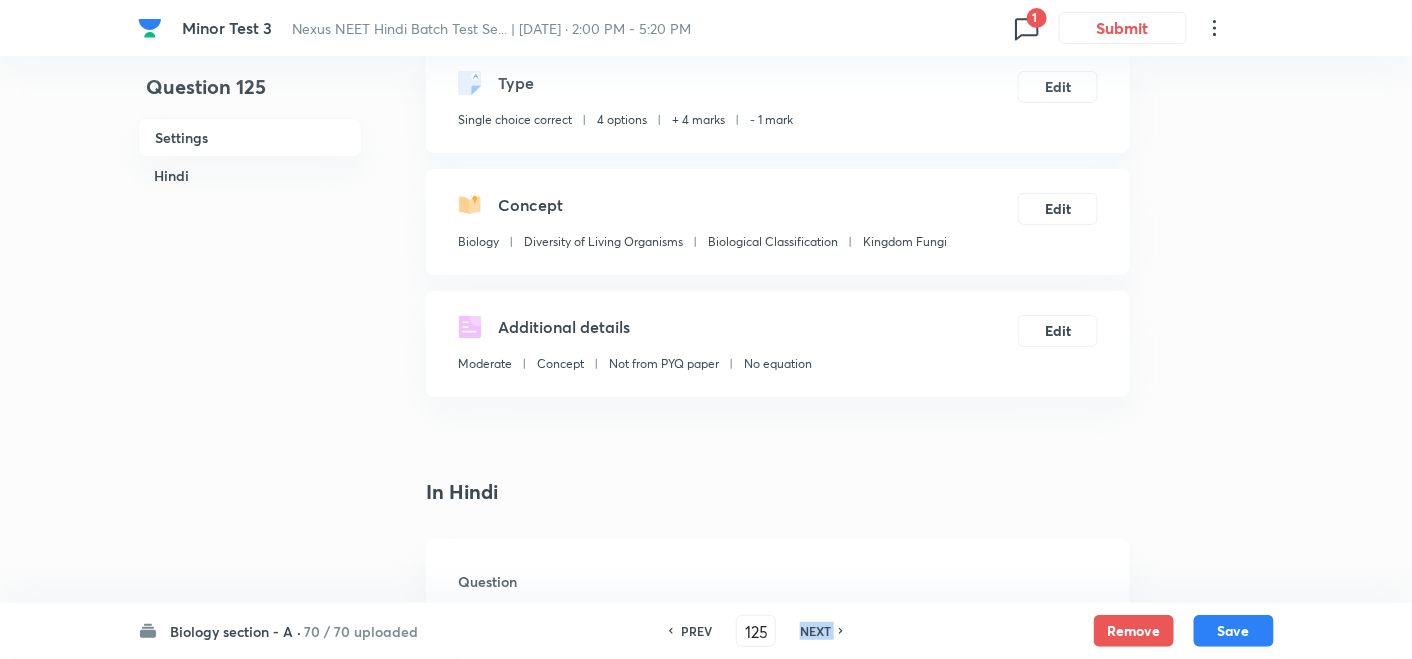 click on "NEXT" at bounding box center (815, 631) 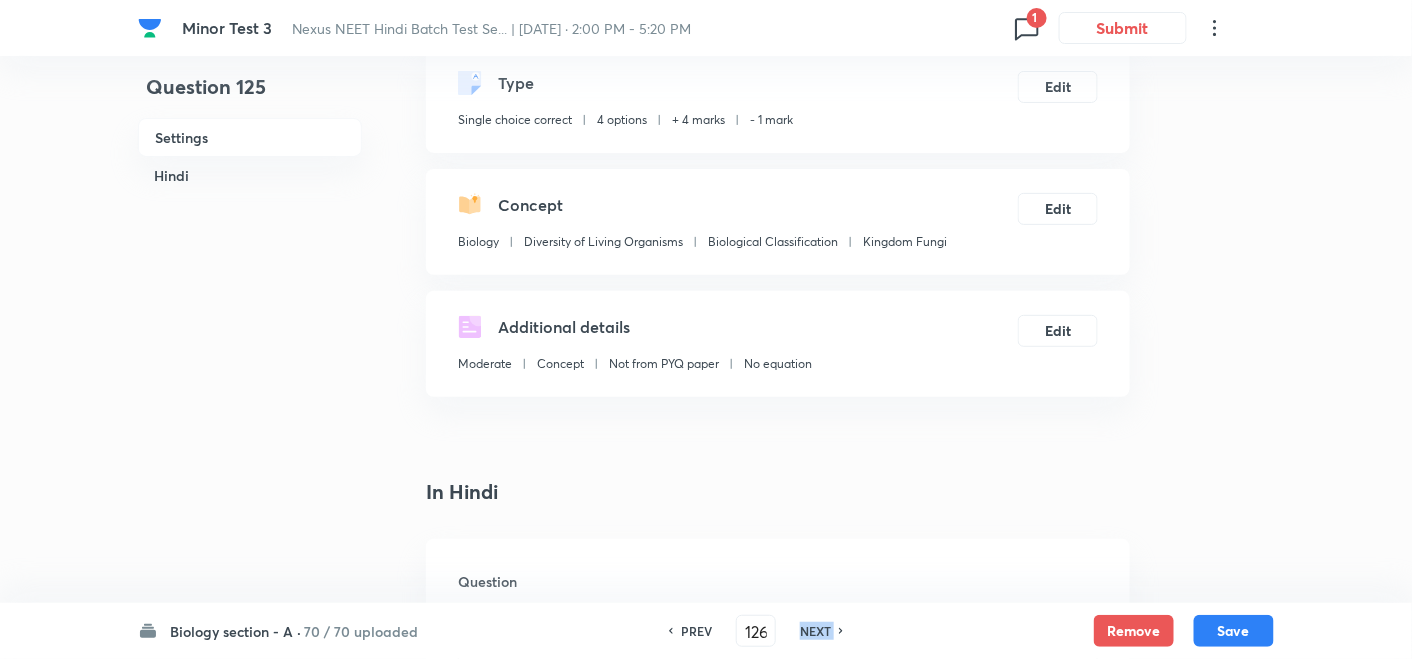 checkbox on "true" 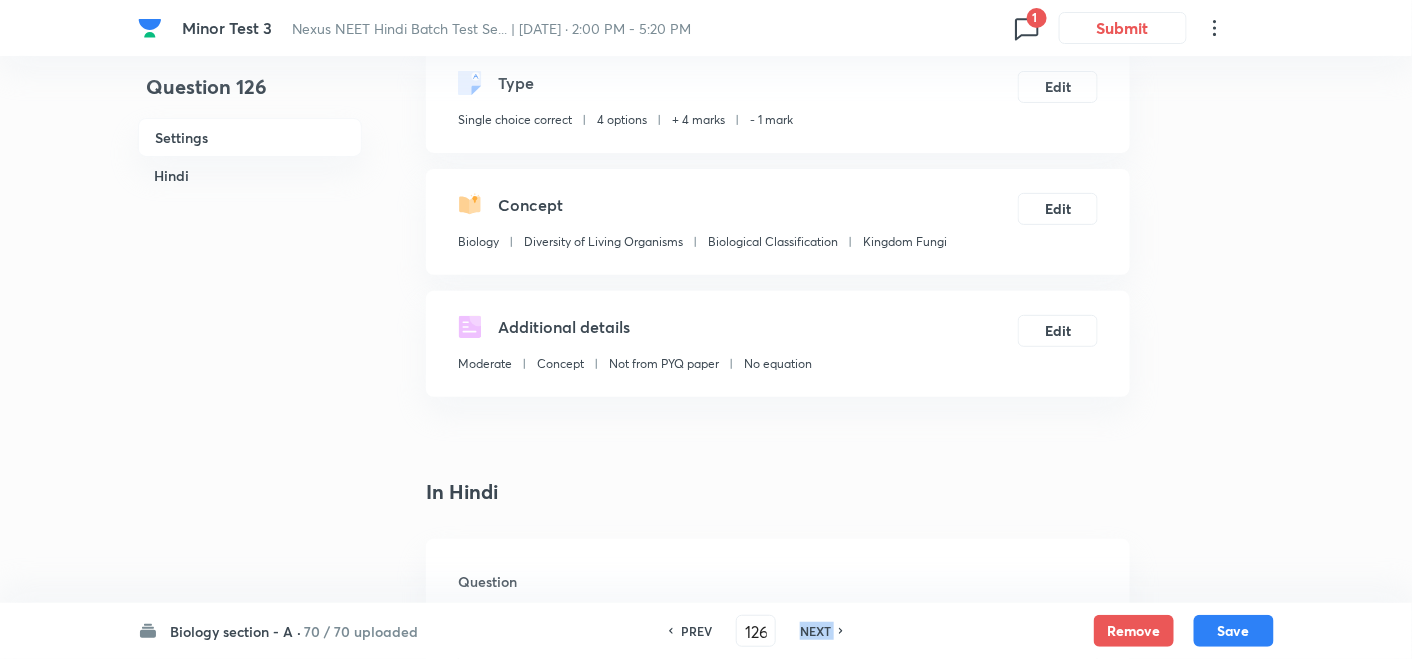 click on "NEXT" at bounding box center (815, 631) 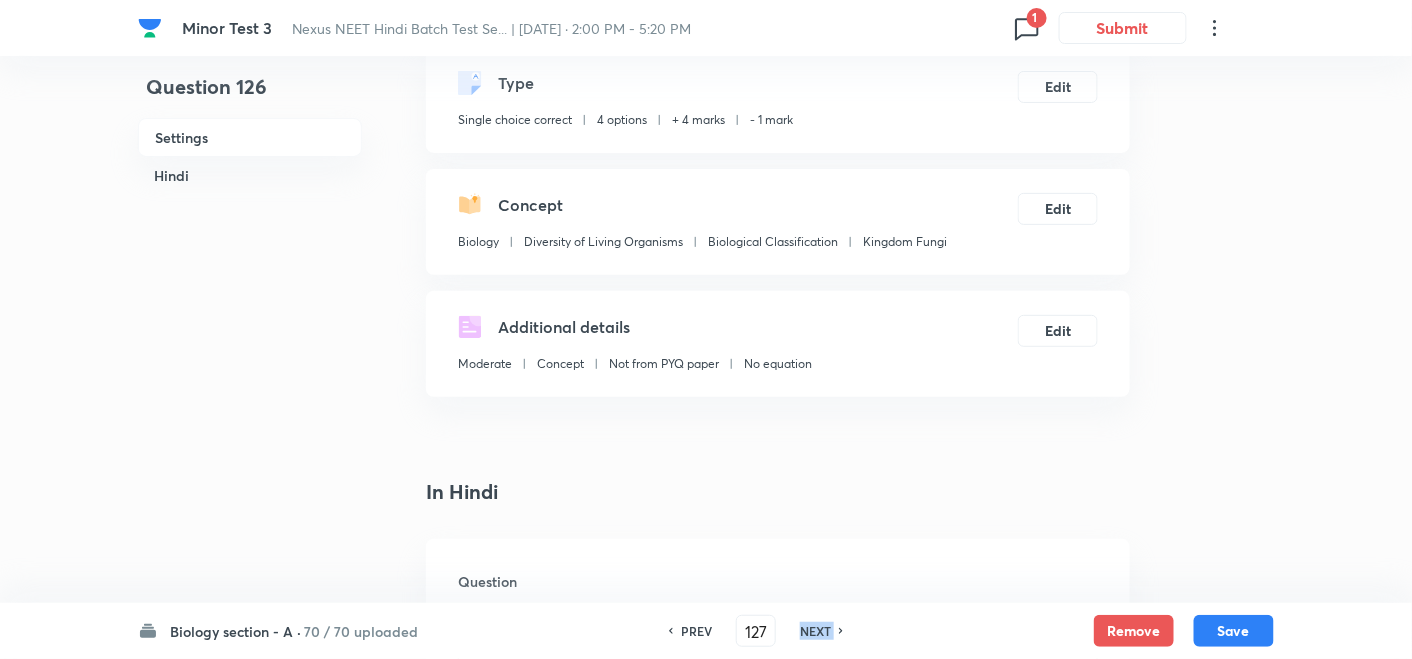checkbox on "false" 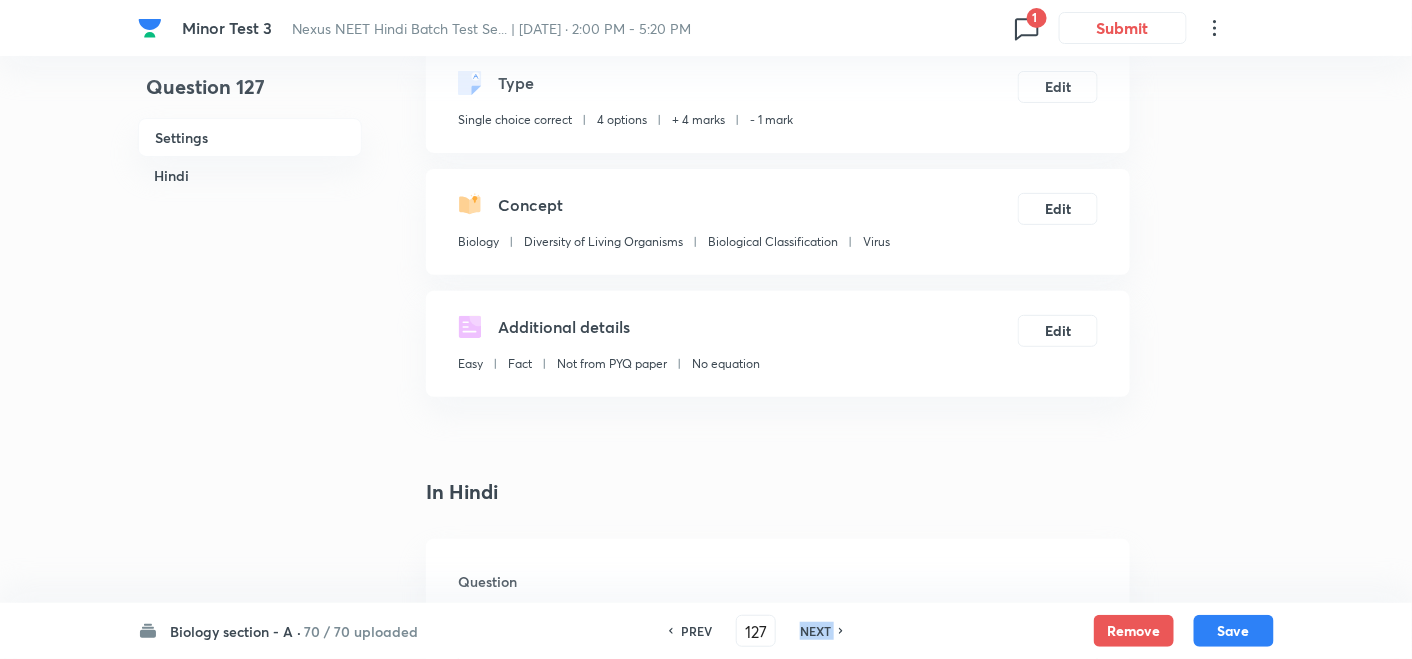 click on "NEXT" at bounding box center [815, 631] 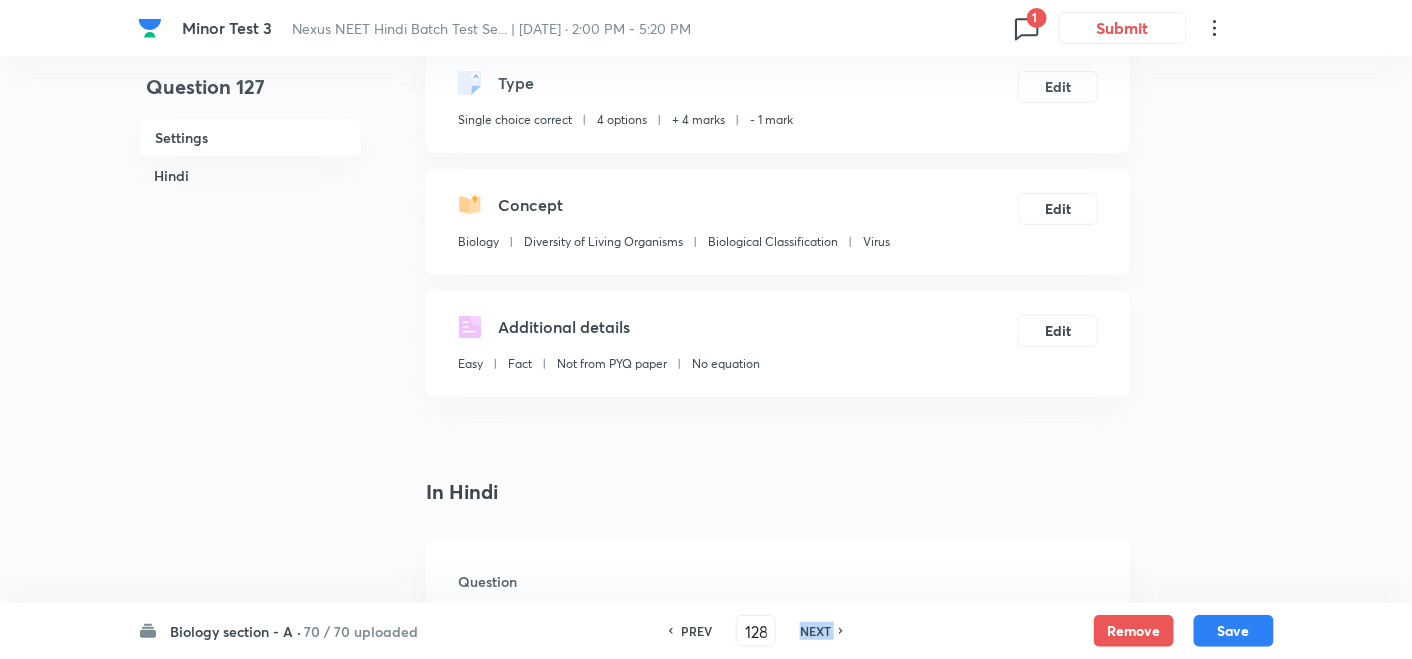 checkbox on "false" 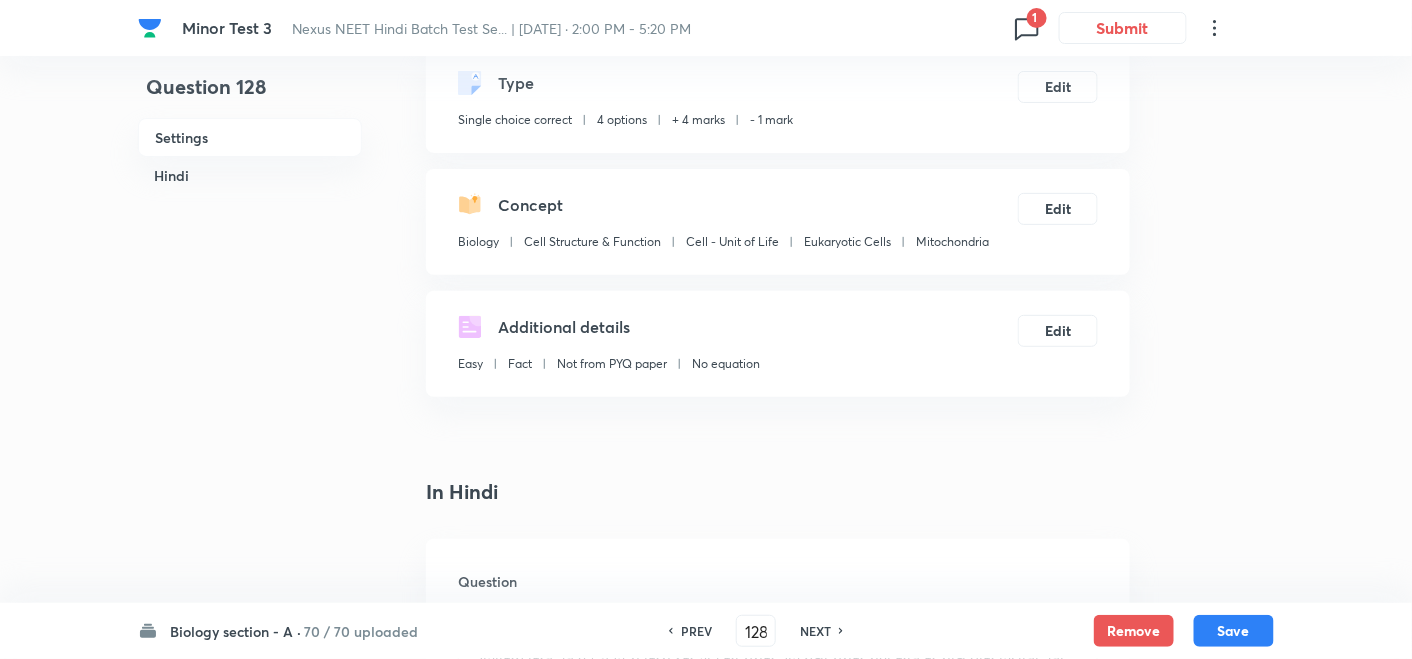 click on "NEXT" at bounding box center [815, 631] 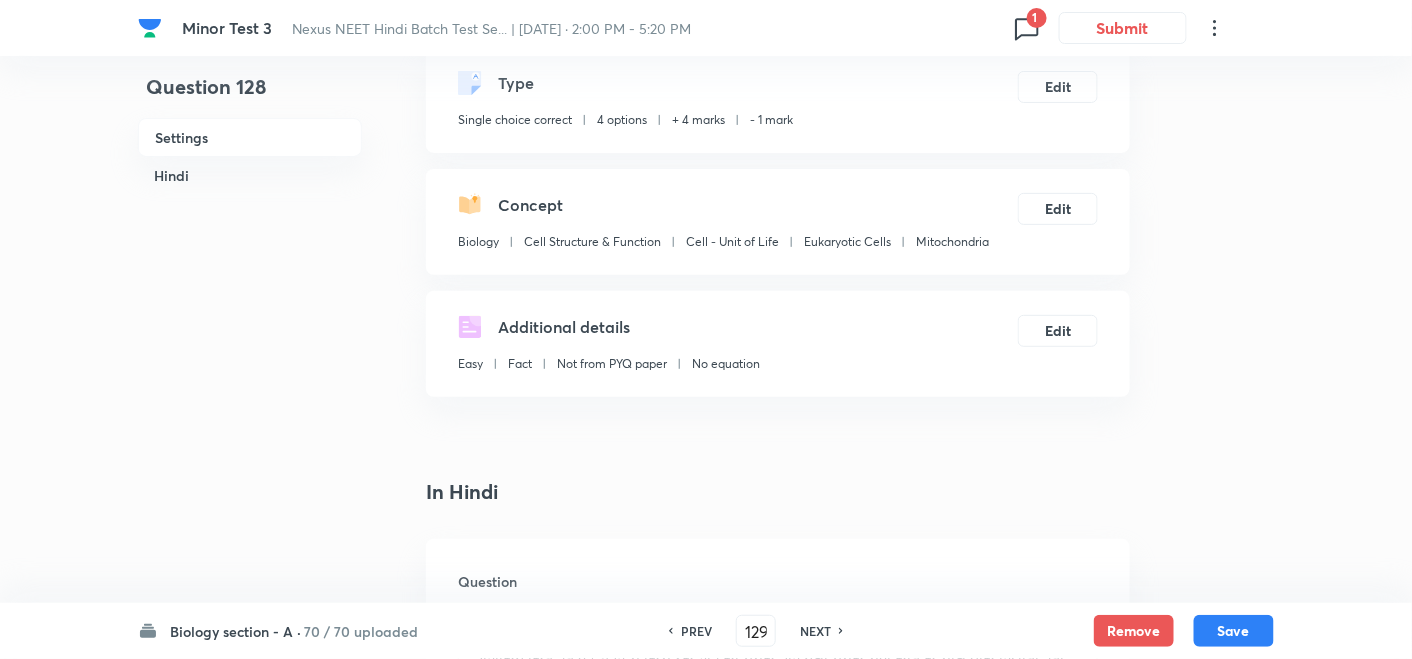 checkbox on "true" 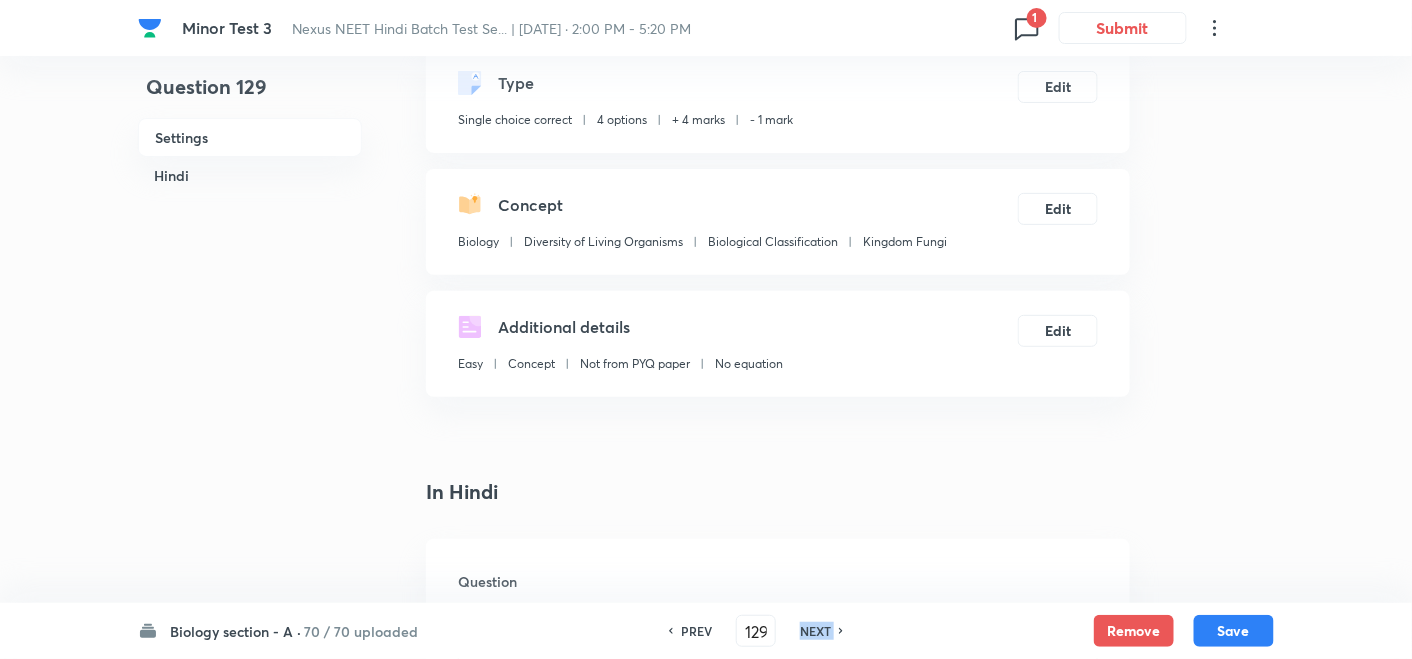 click on "NEXT" at bounding box center (815, 631) 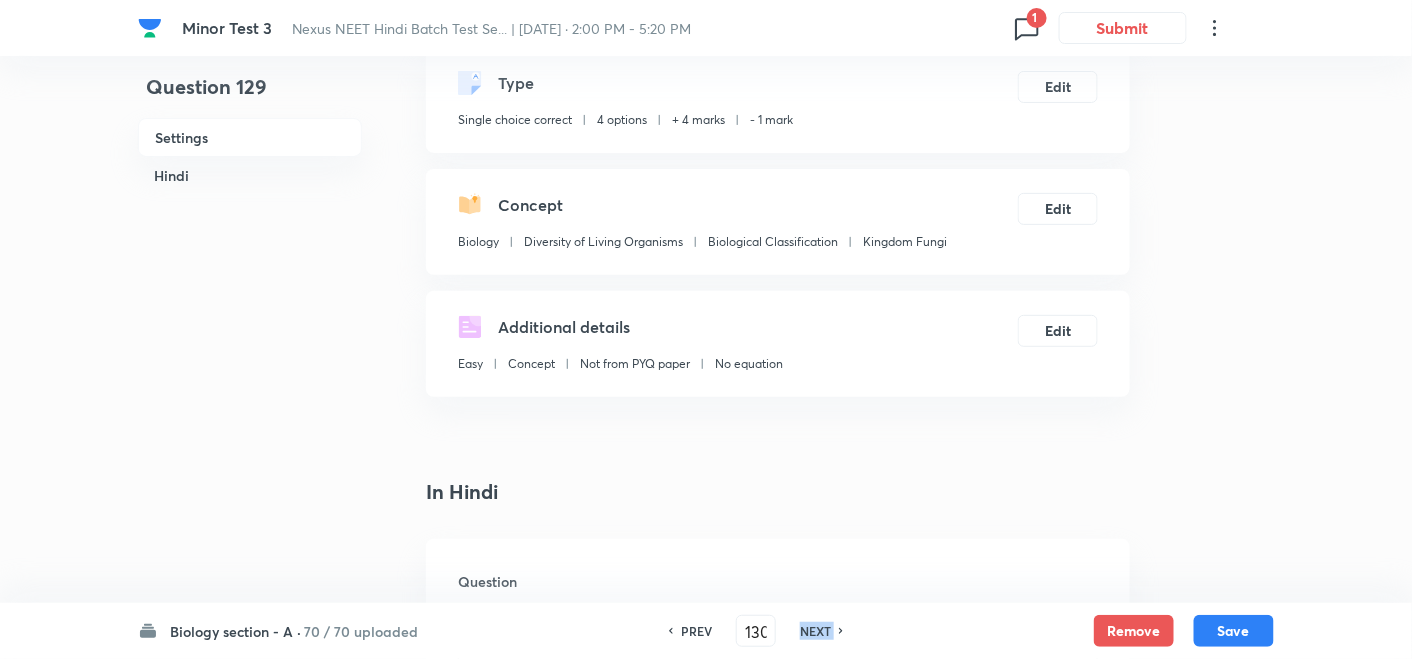 checkbox on "false" 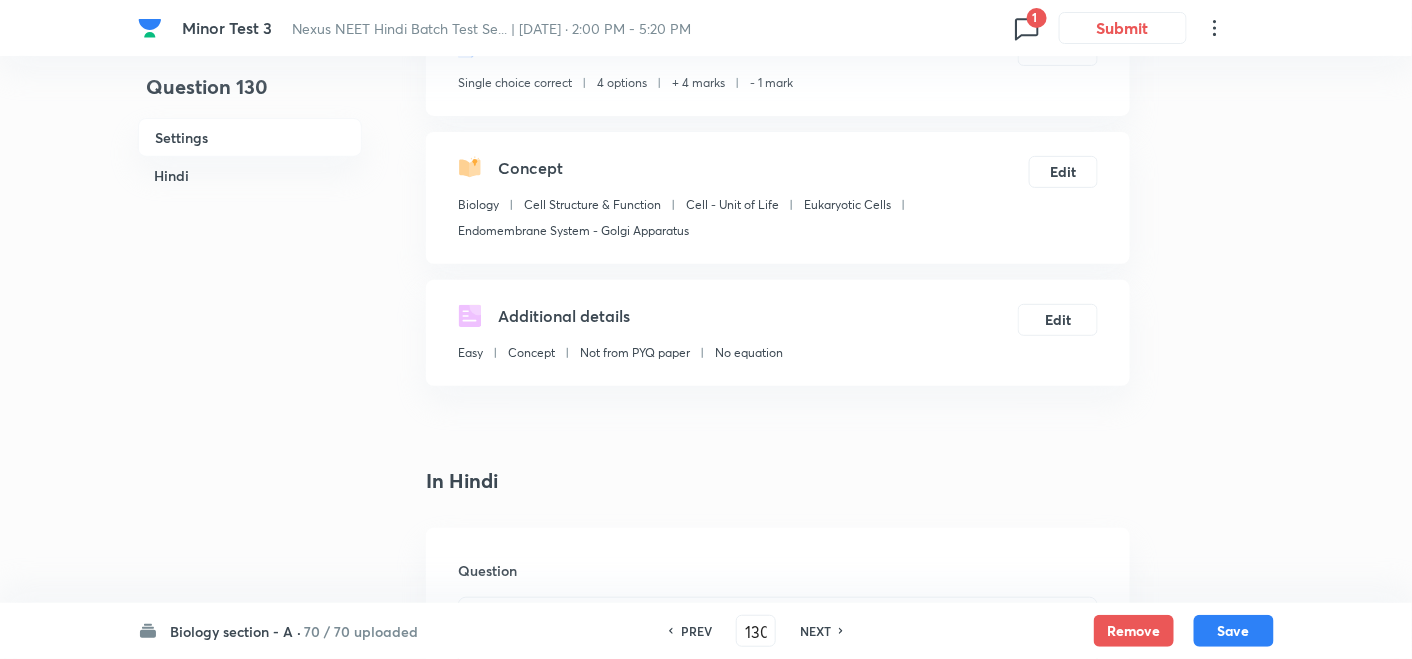 scroll, scrollTop: 0, scrollLeft: 0, axis: both 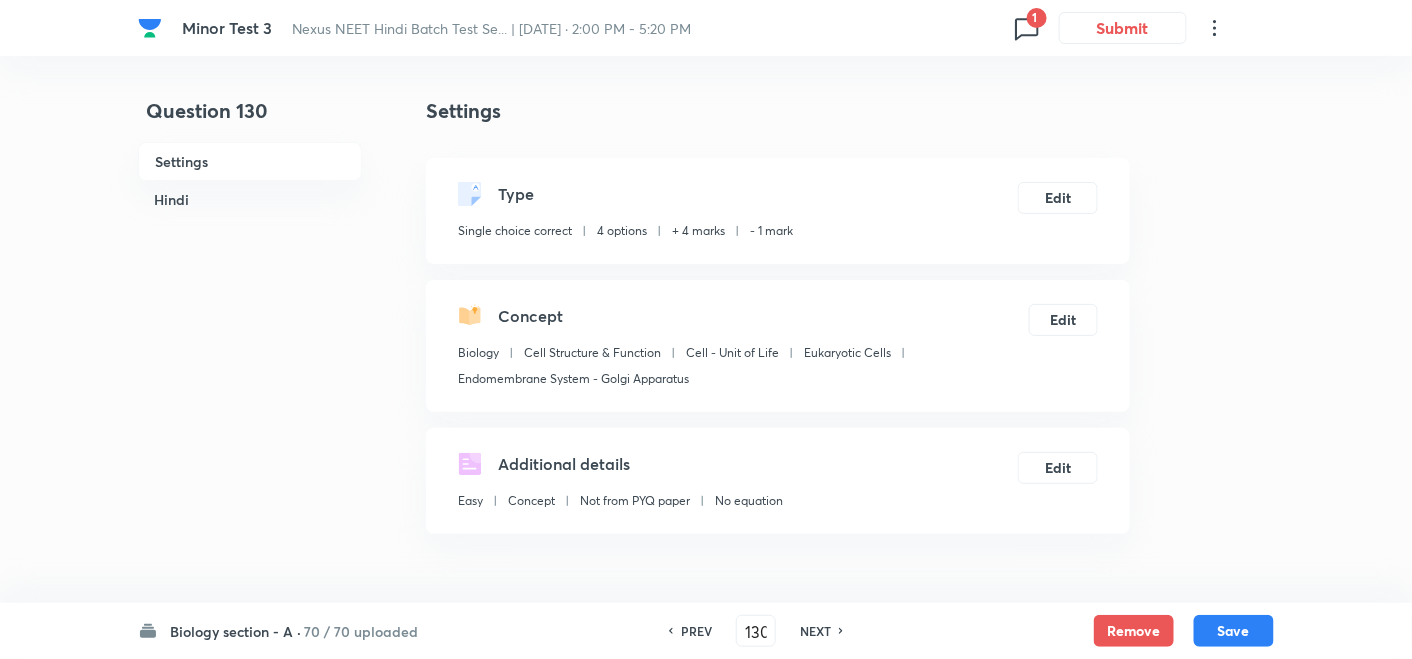 click on "NEXT" at bounding box center (815, 631) 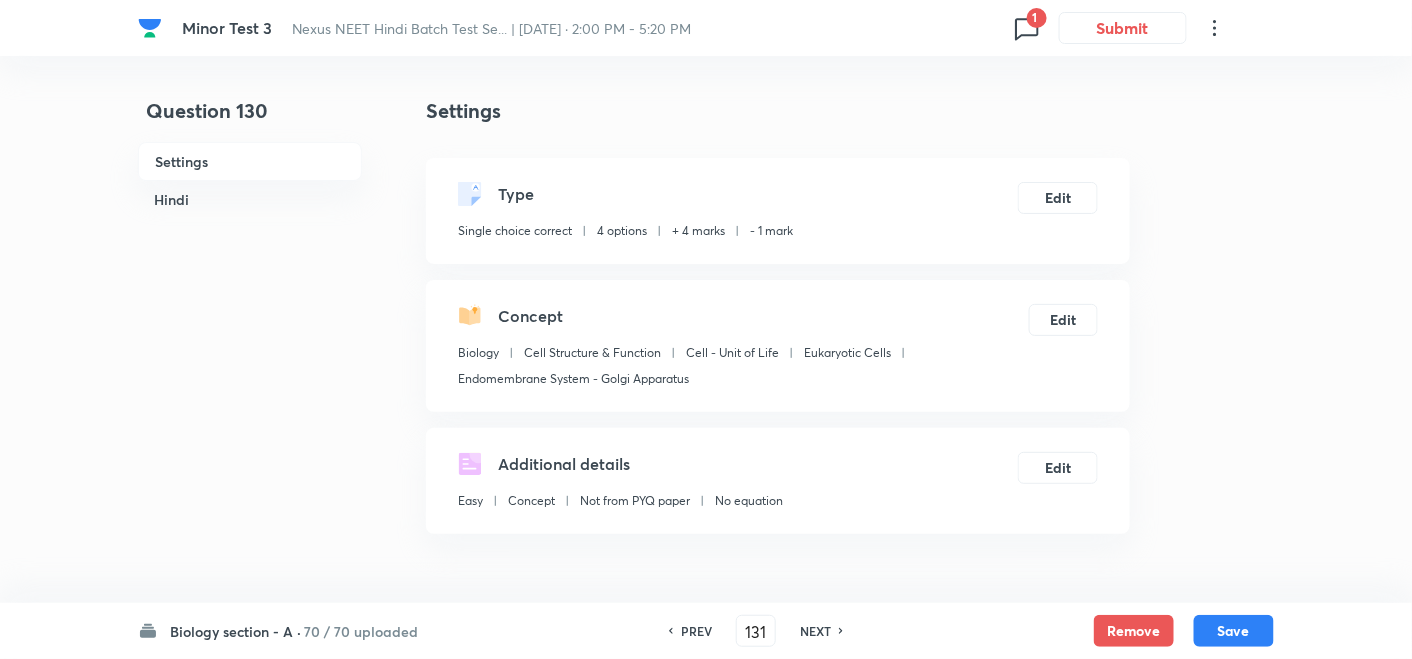 checkbox on "false" 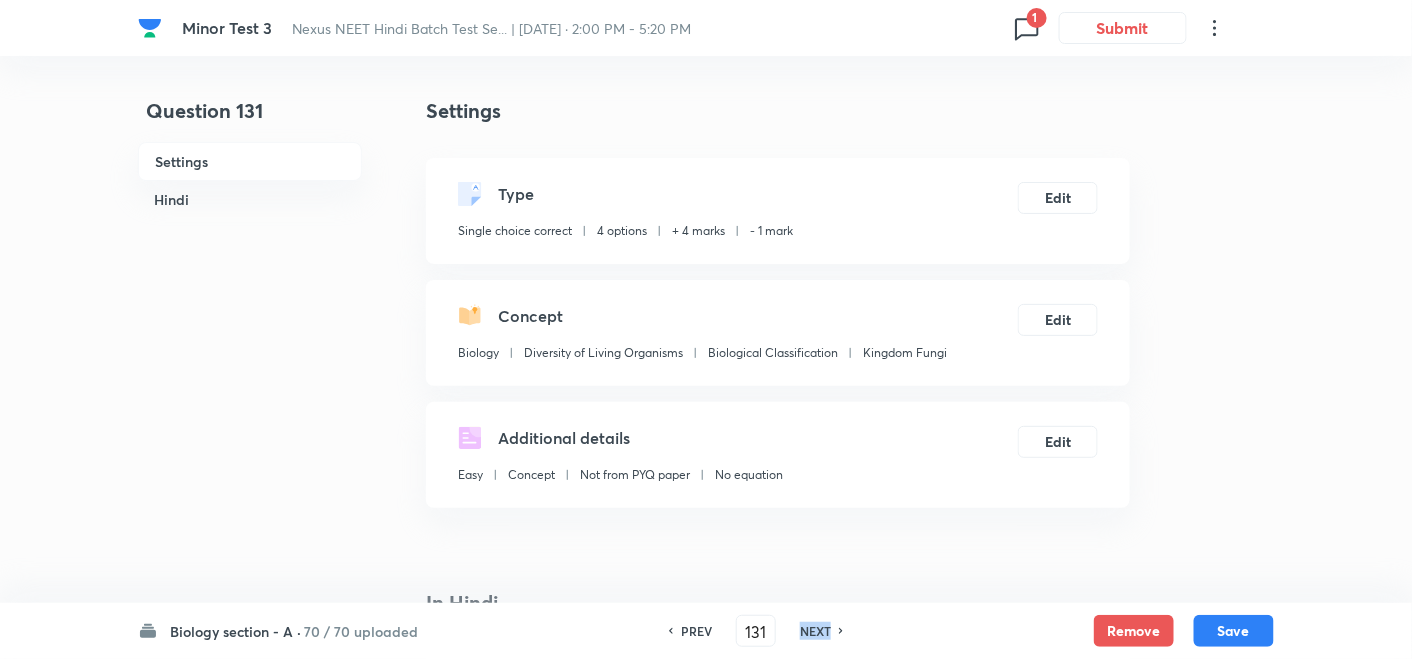 click on "NEXT" at bounding box center (815, 631) 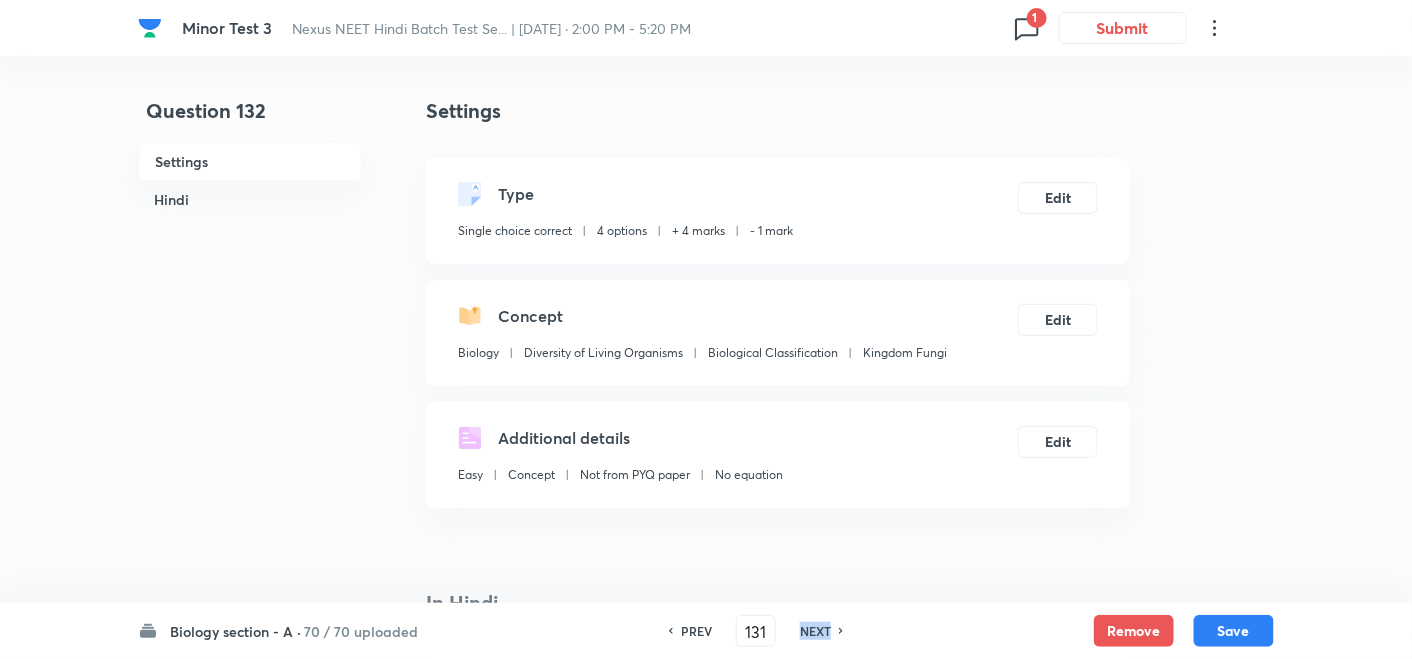 type on "132" 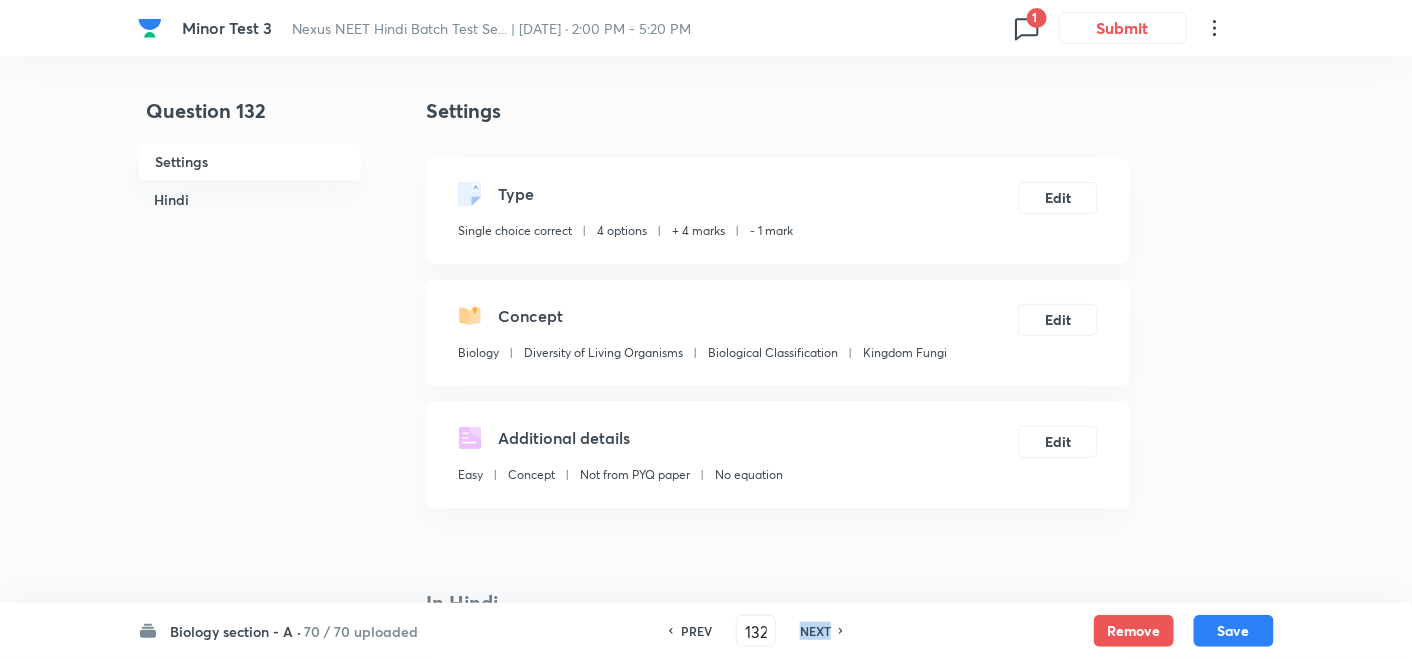 checkbox on "false" 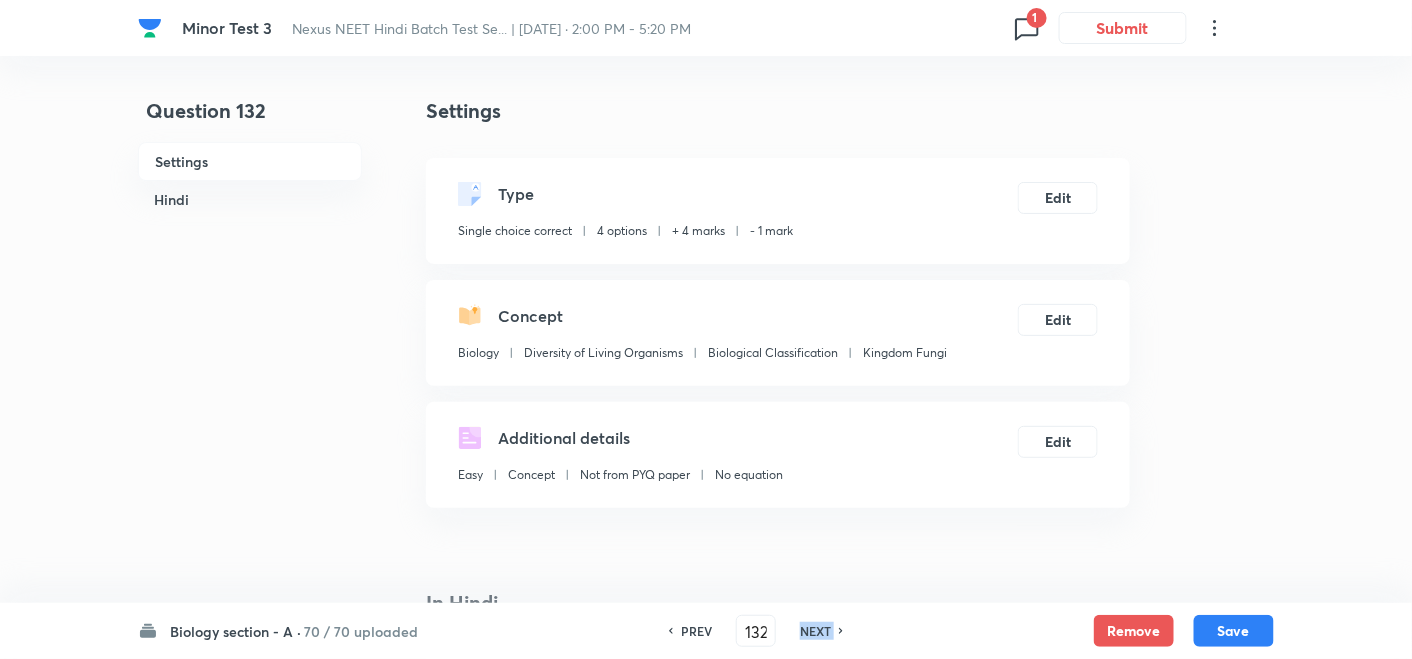 click on "NEXT" at bounding box center [815, 631] 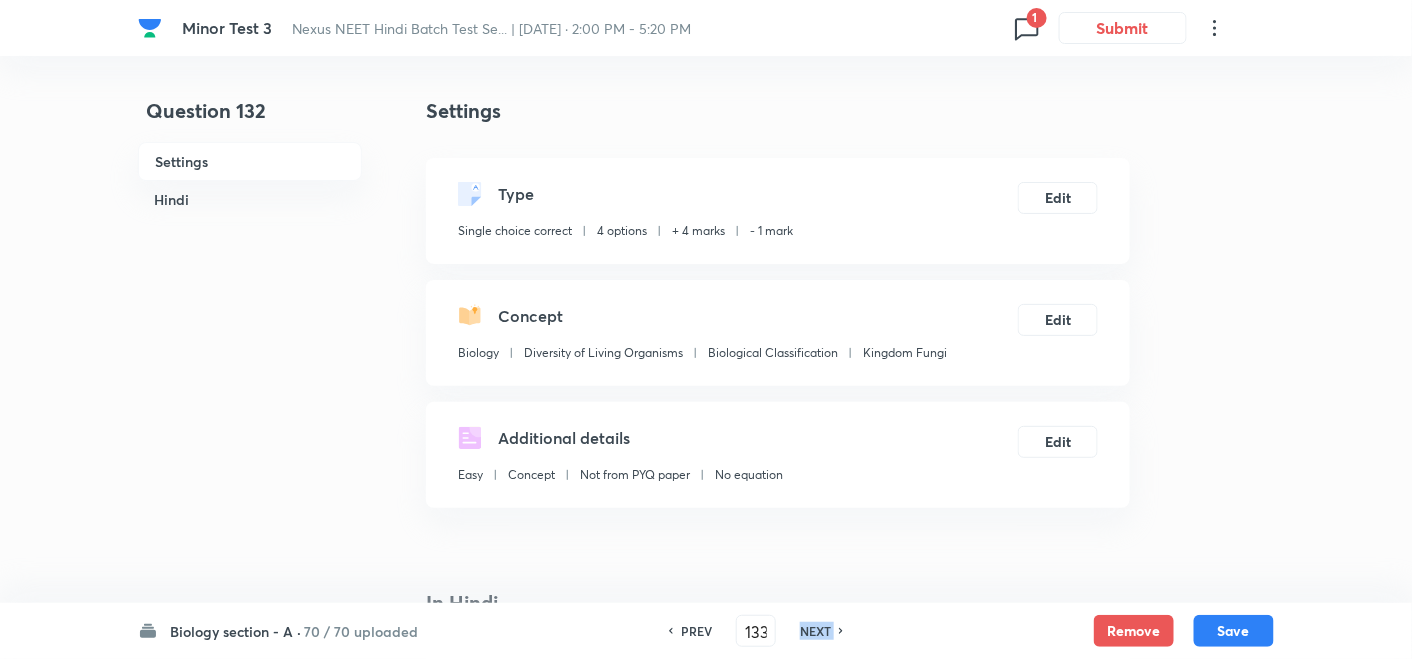 checkbox on "true" 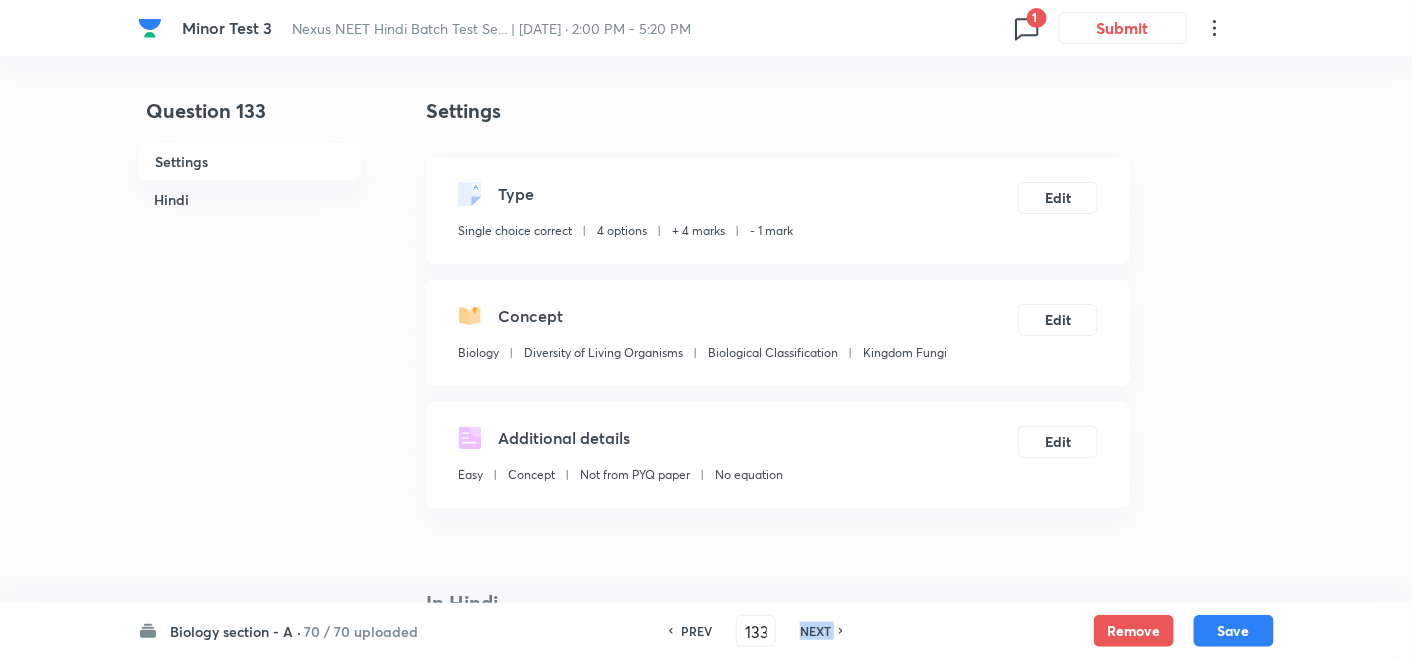 click on "NEXT" at bounding box center [815, 631] 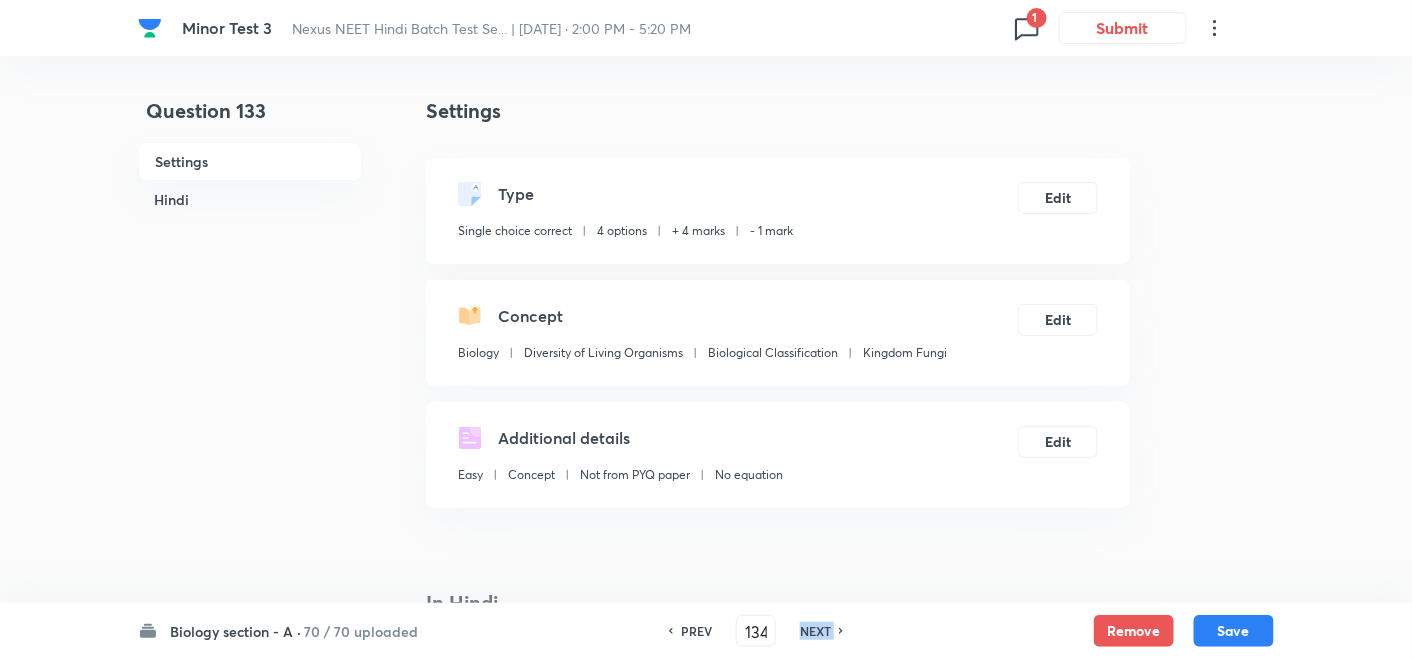 checkbox on "false" 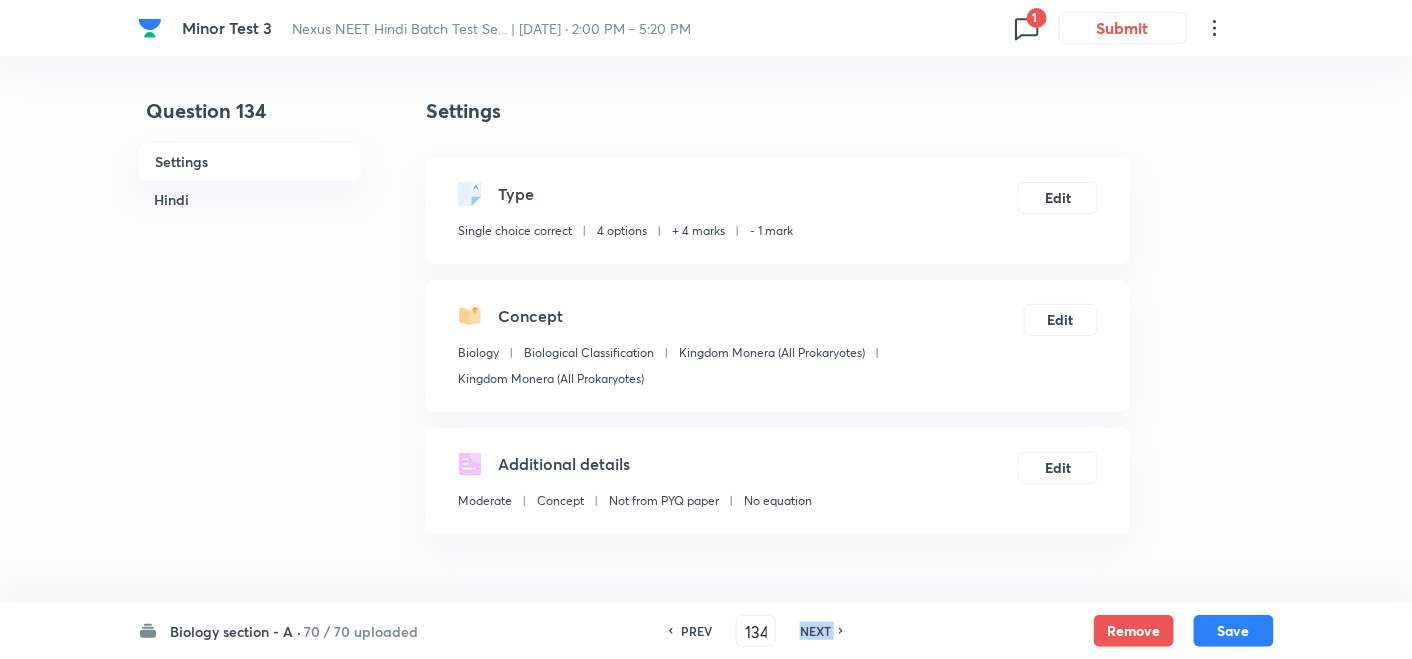 click on "NEXT" at bounding box center (815, 631) 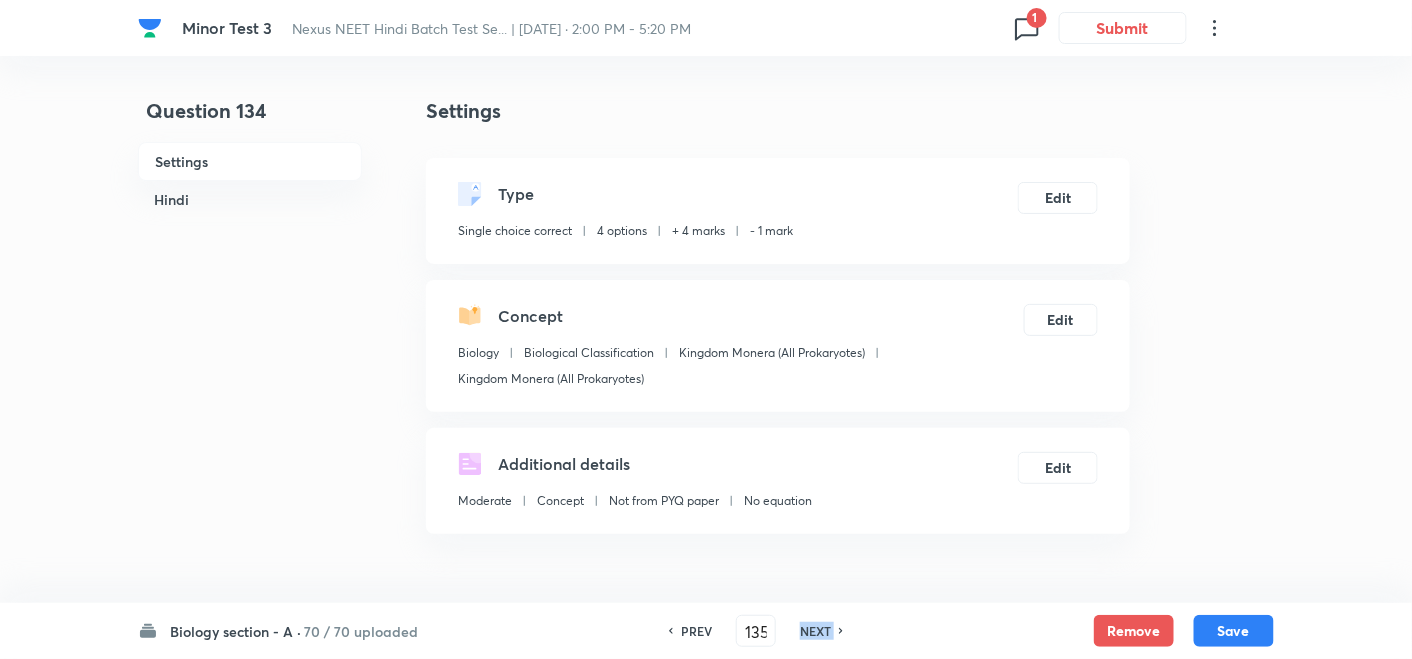 checkbox on "false" 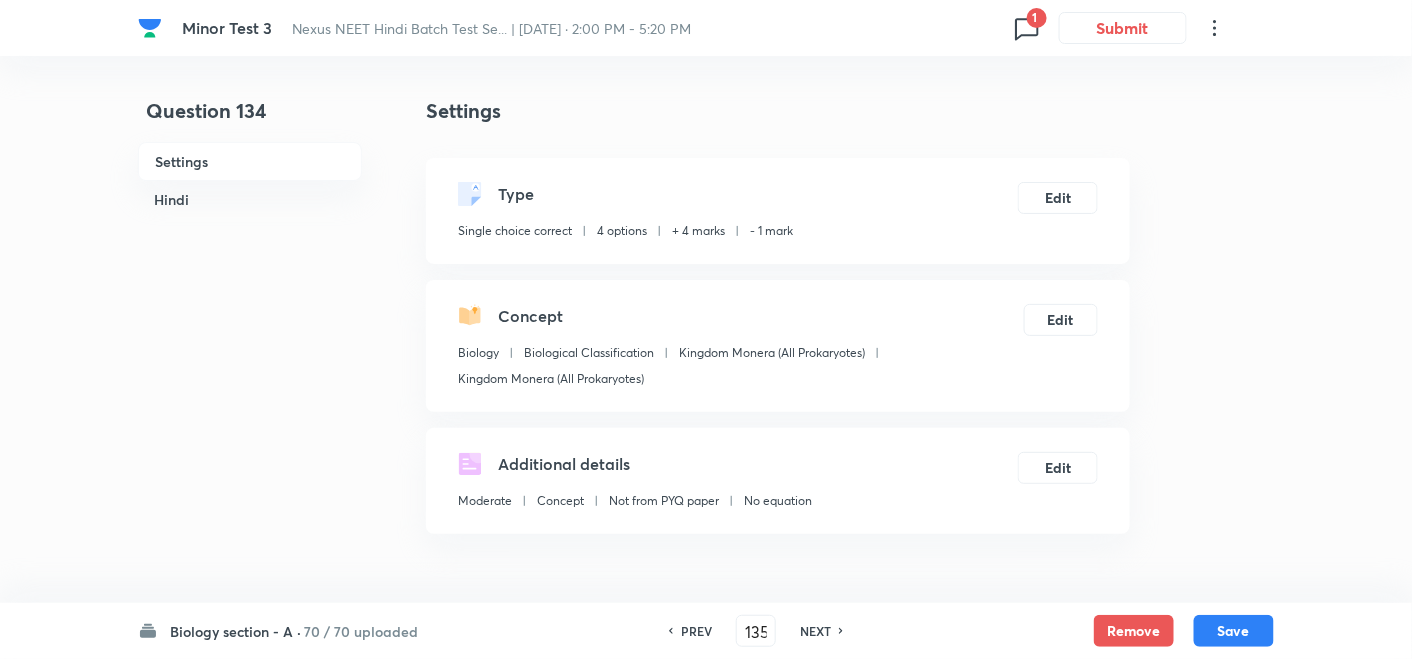 checkbox on "true" 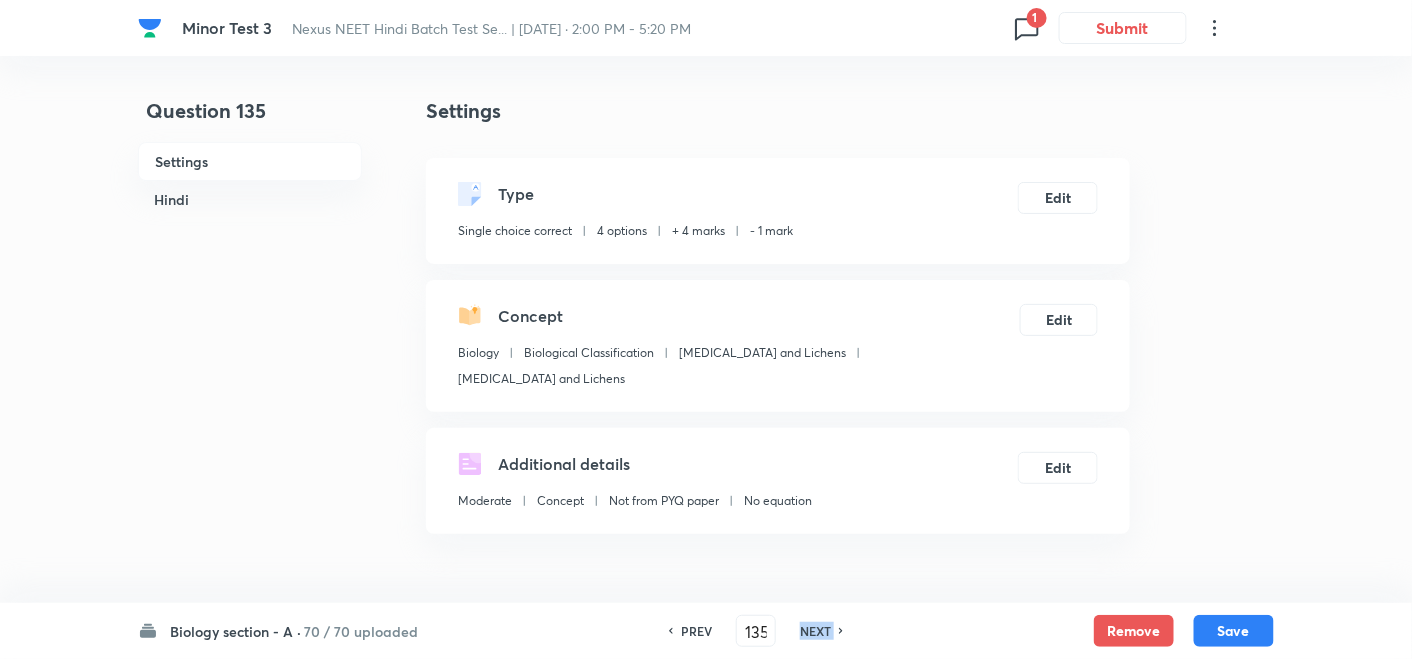 click on "NEXT" at bounding box center (815, 631) 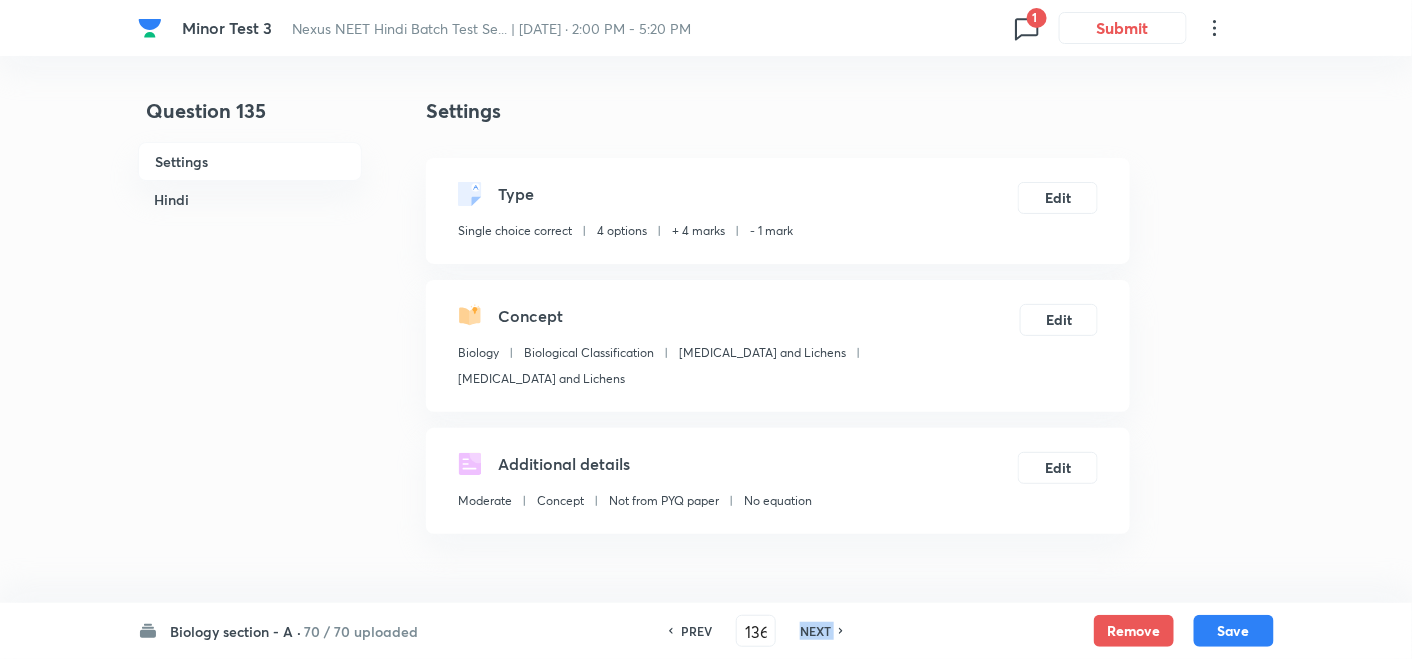 checkbox on "false" 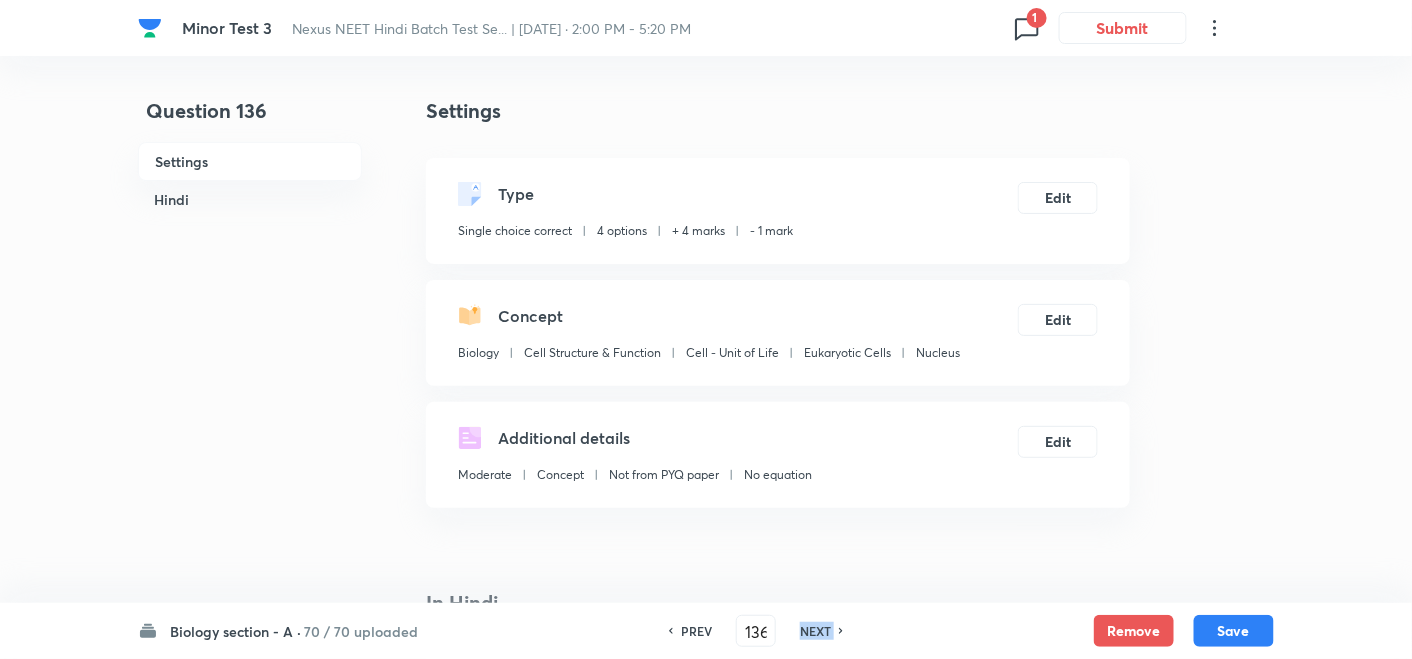 click on "NEXT" at bounding box center (815, 631) 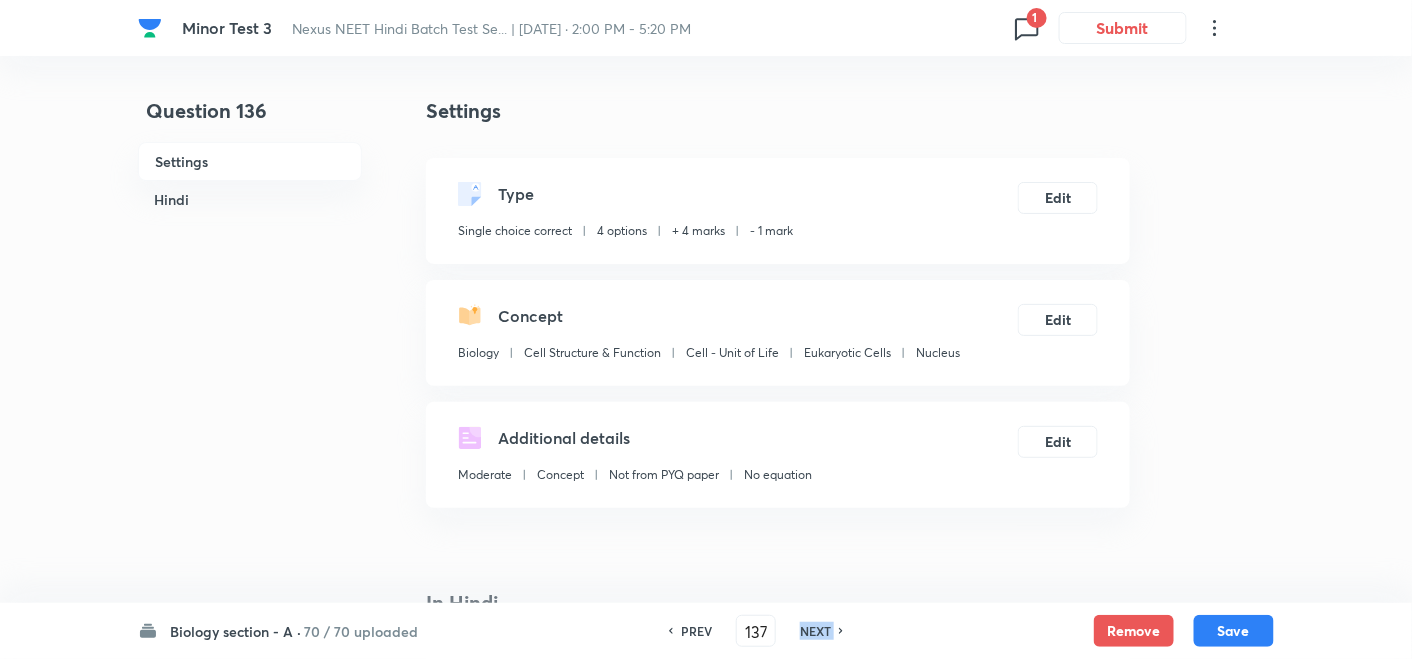 checkbox on "false" 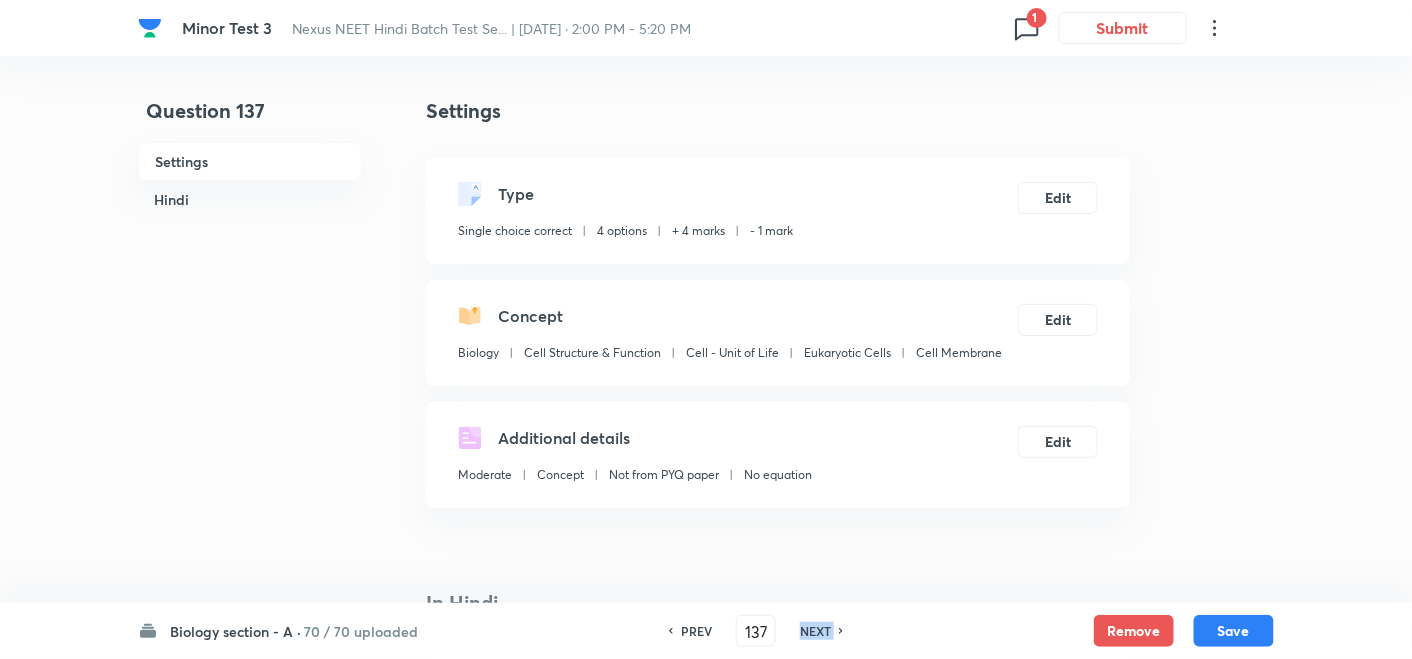 click on "NEXT" at bounding box center (815, 631) 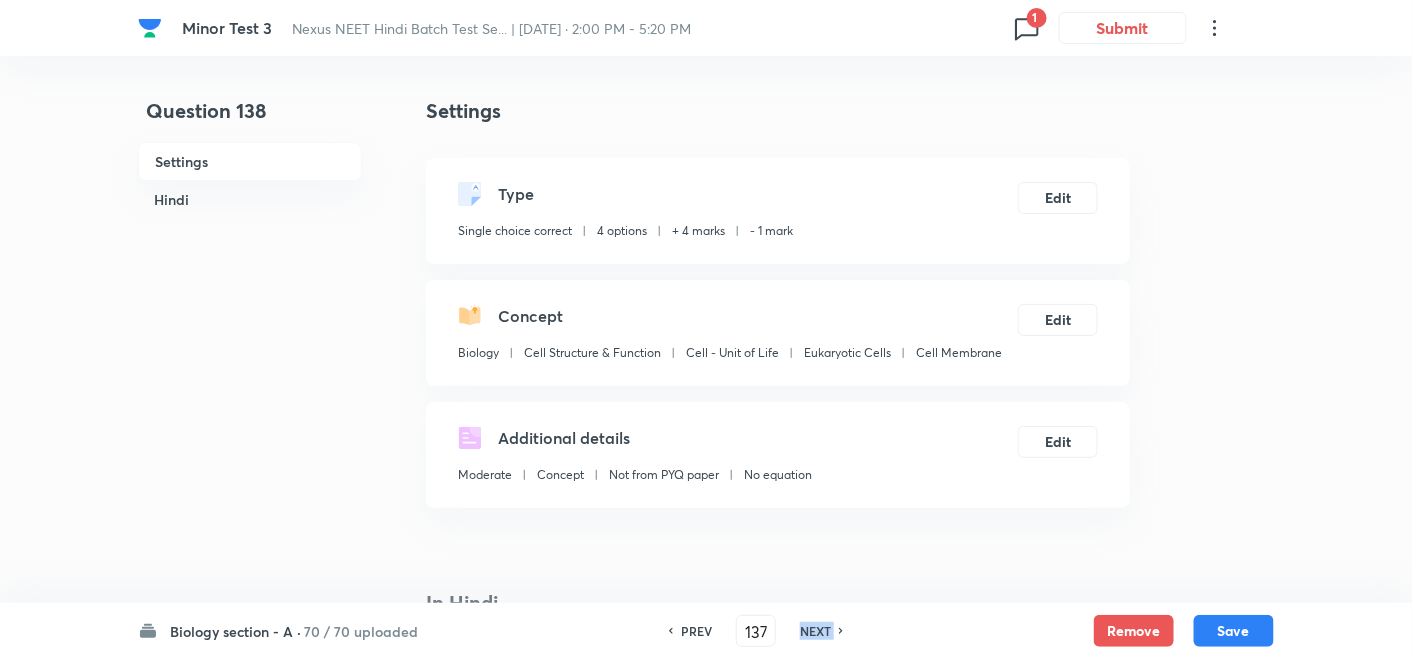 type on "138" 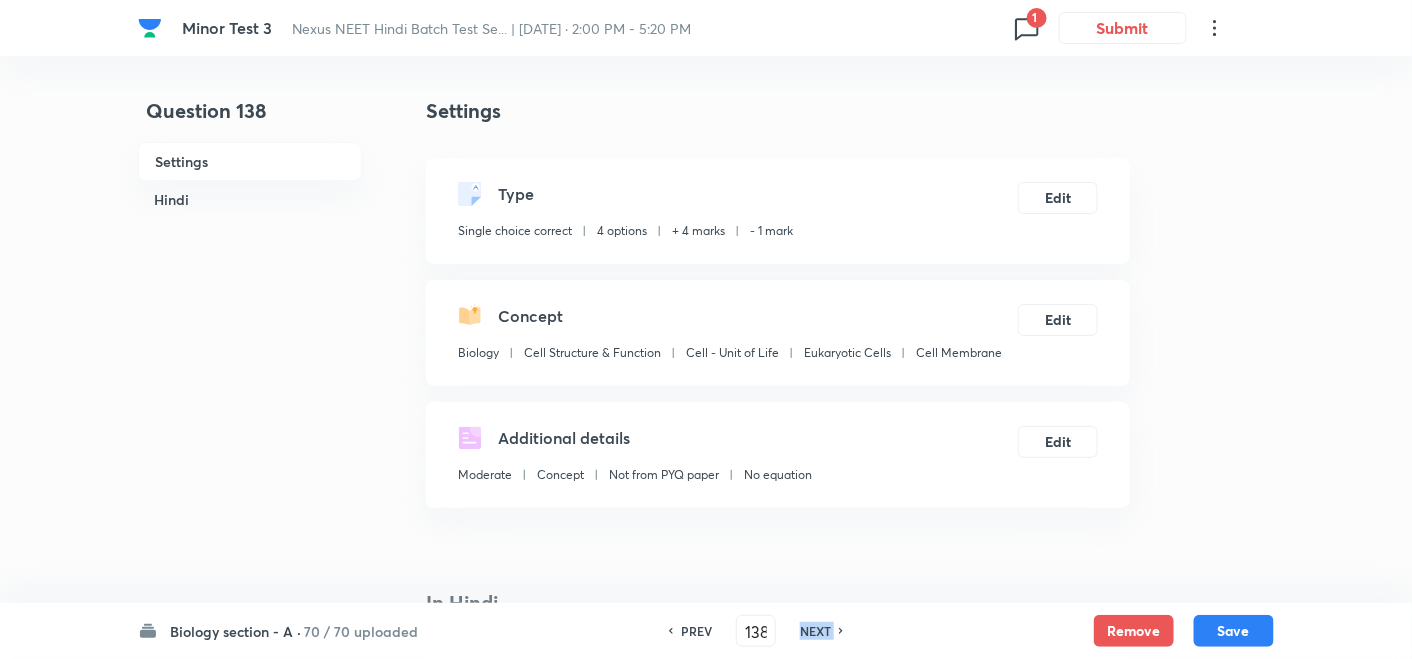 checkbox on "false" 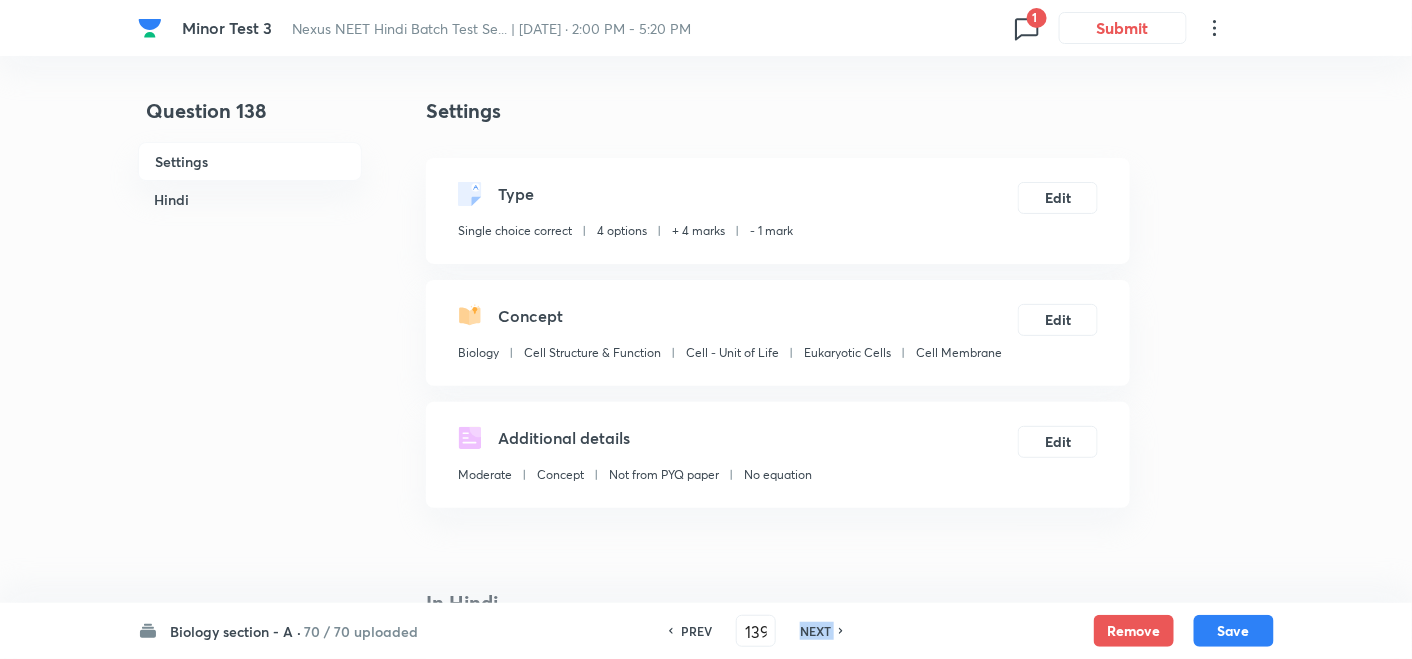 checkbox on "false" 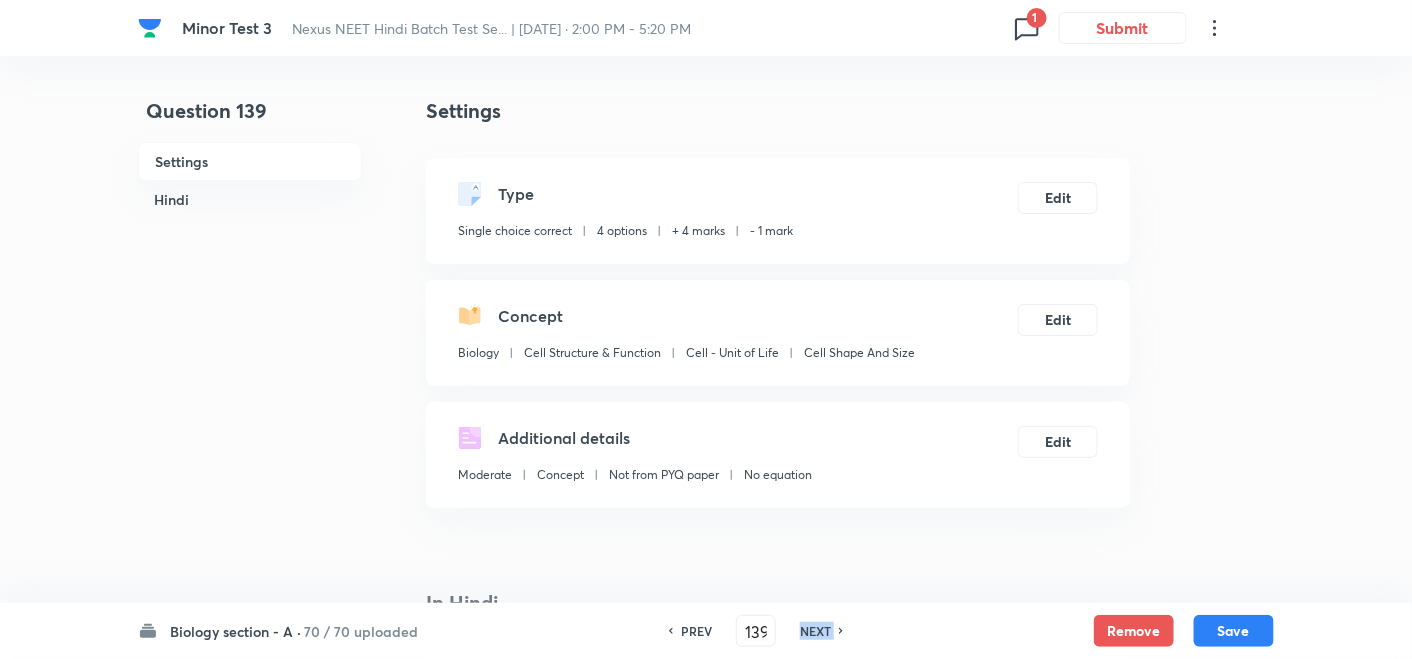 checkbox on "true" 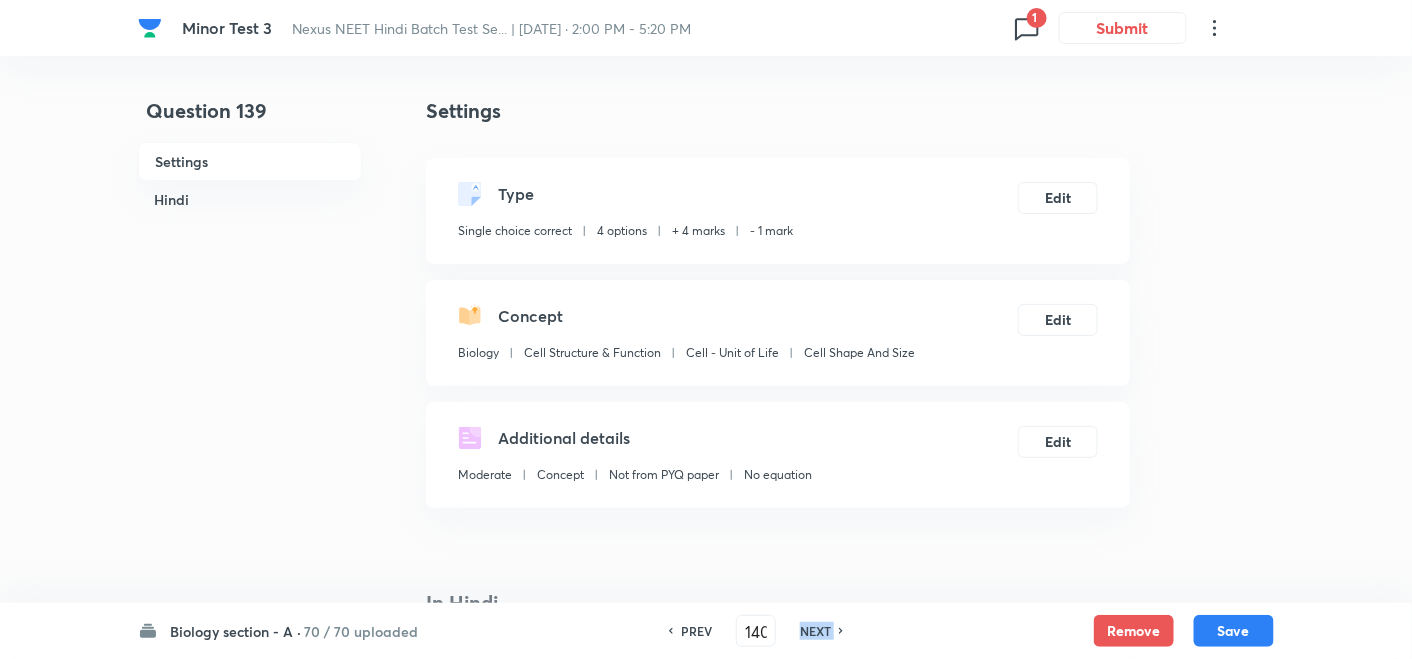 checkbox on "true" 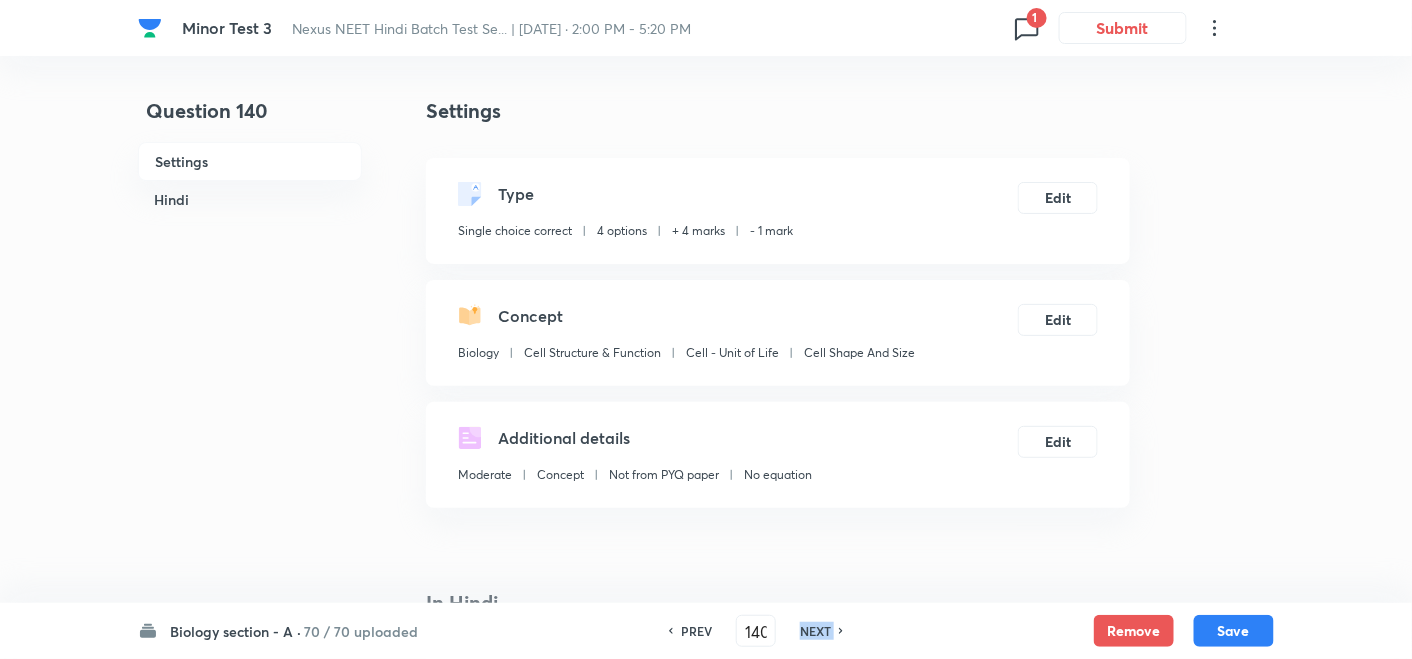click on "NEXT" at bounding box center [815, 631] 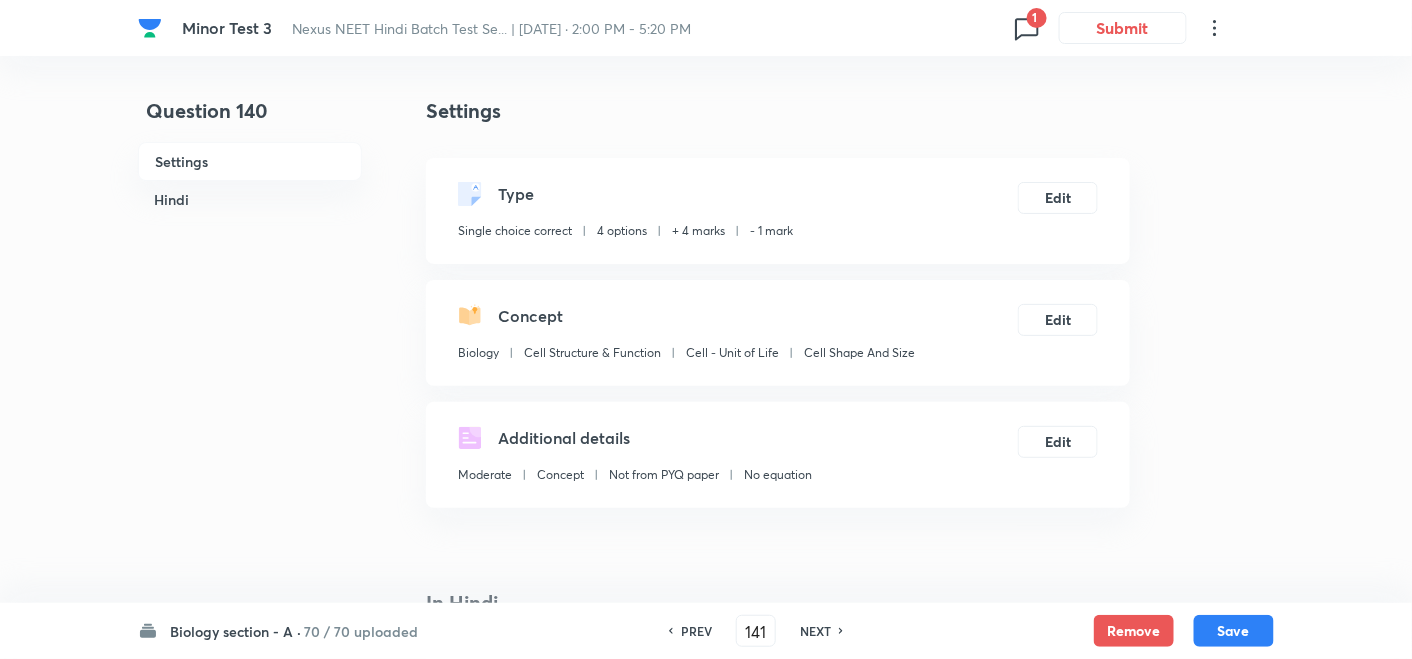 checkbox on "true" 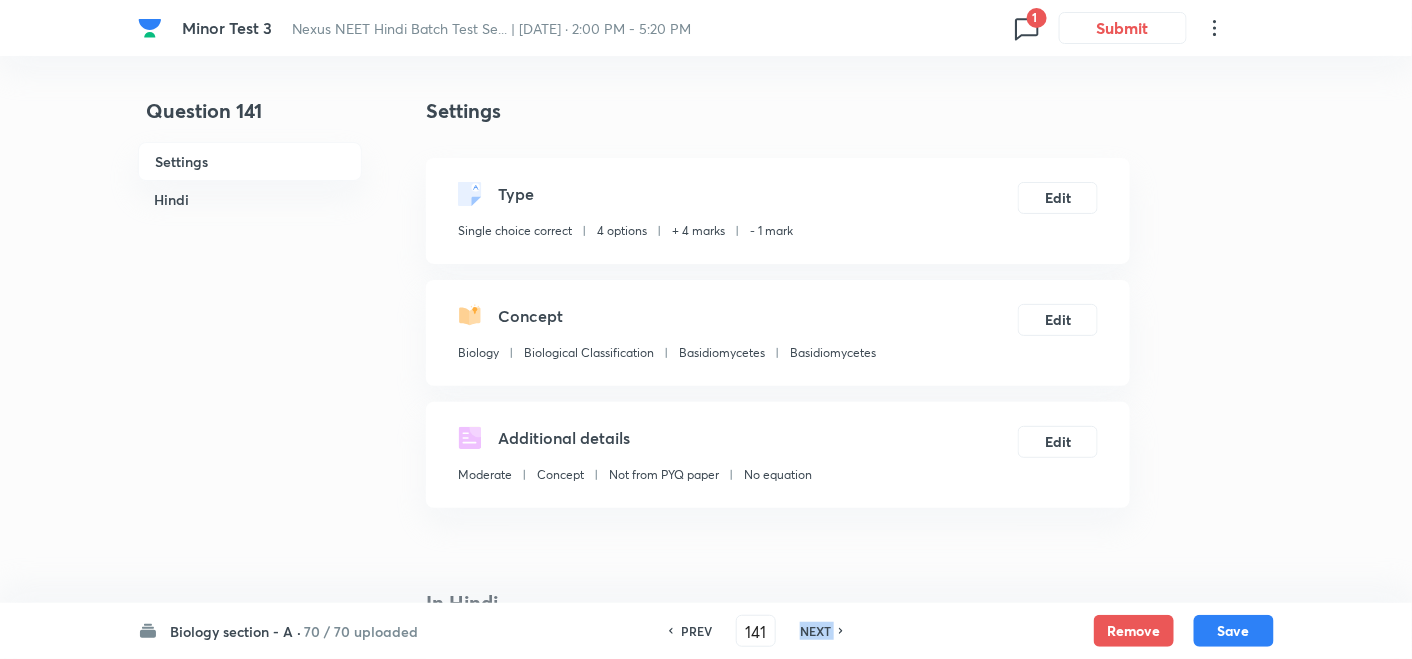 click on "NEXT" at bounding box center (815, 631) 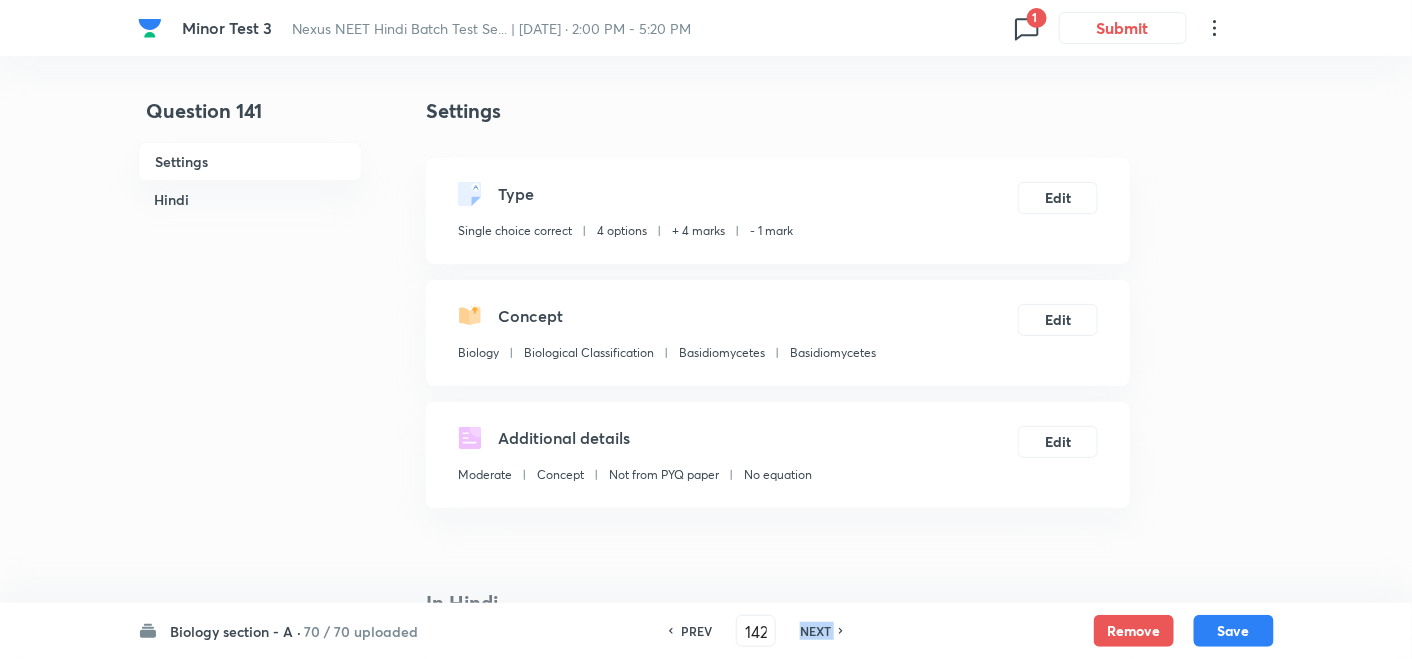 checkbox on "false" 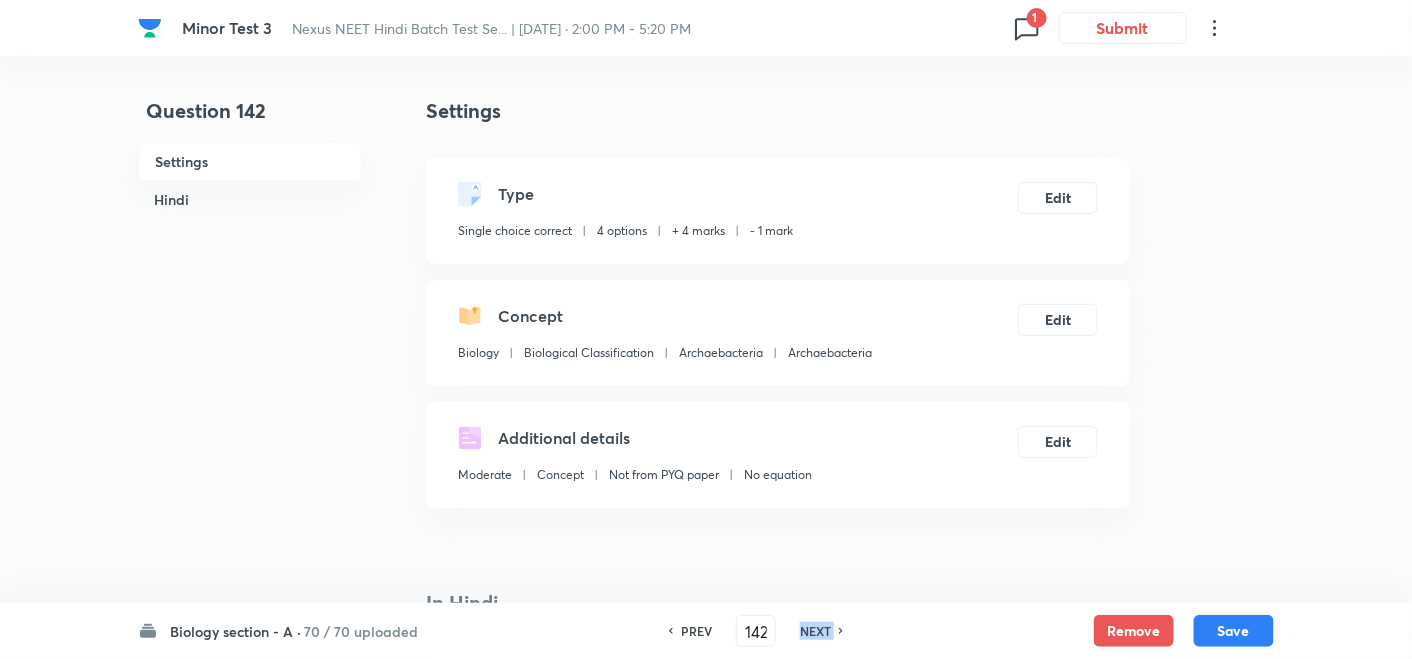 click on "NEXT" at bounding box center (815, 631) 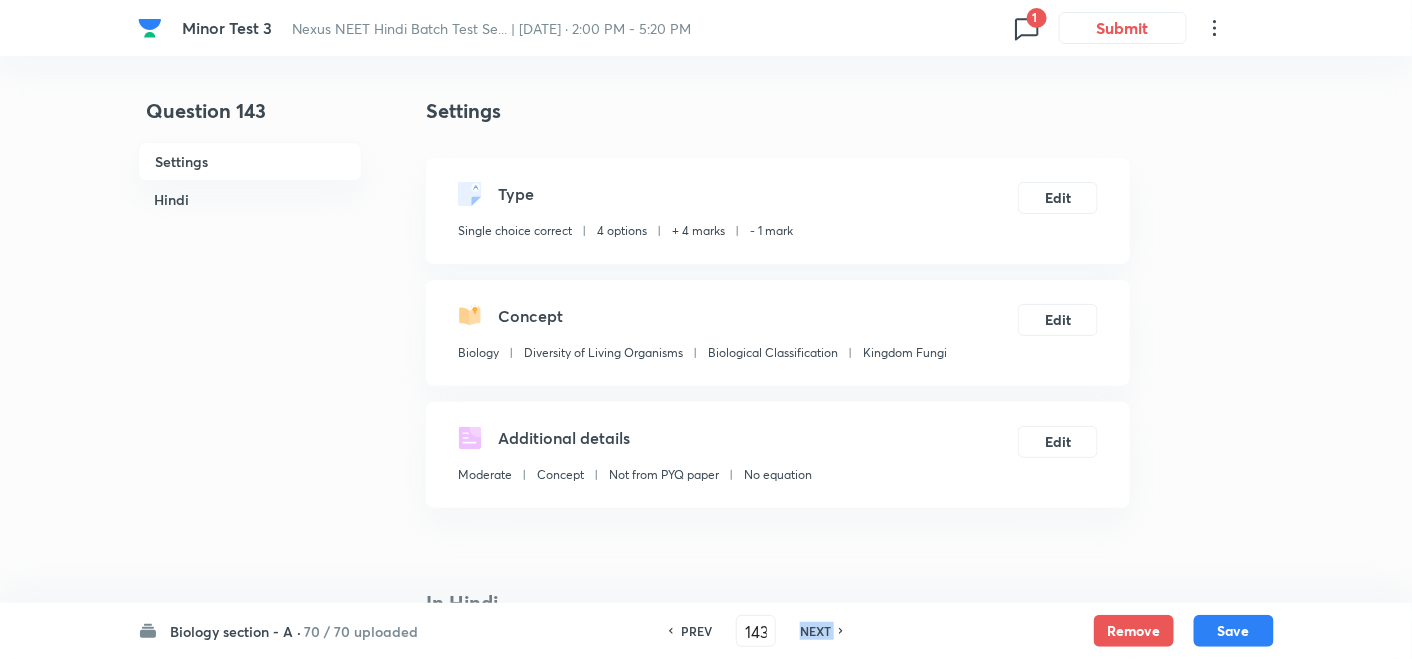 checkbox on "true" 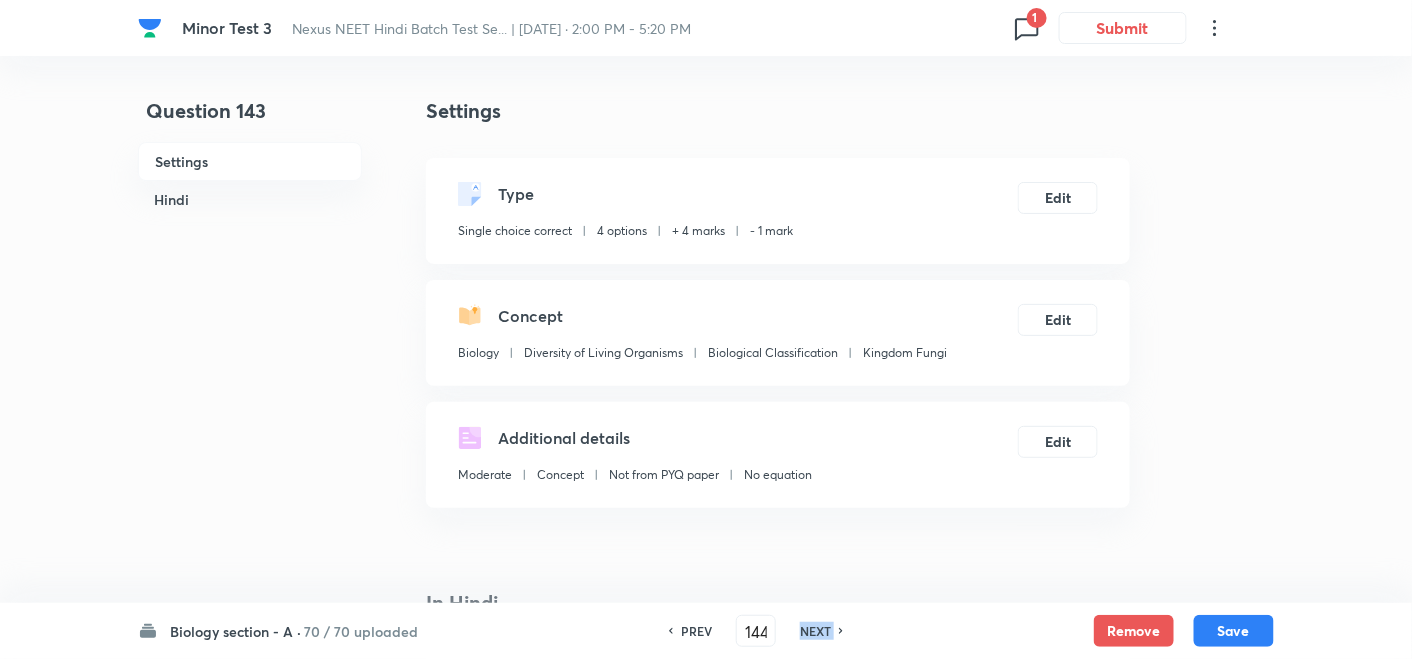 checkbox on "true" 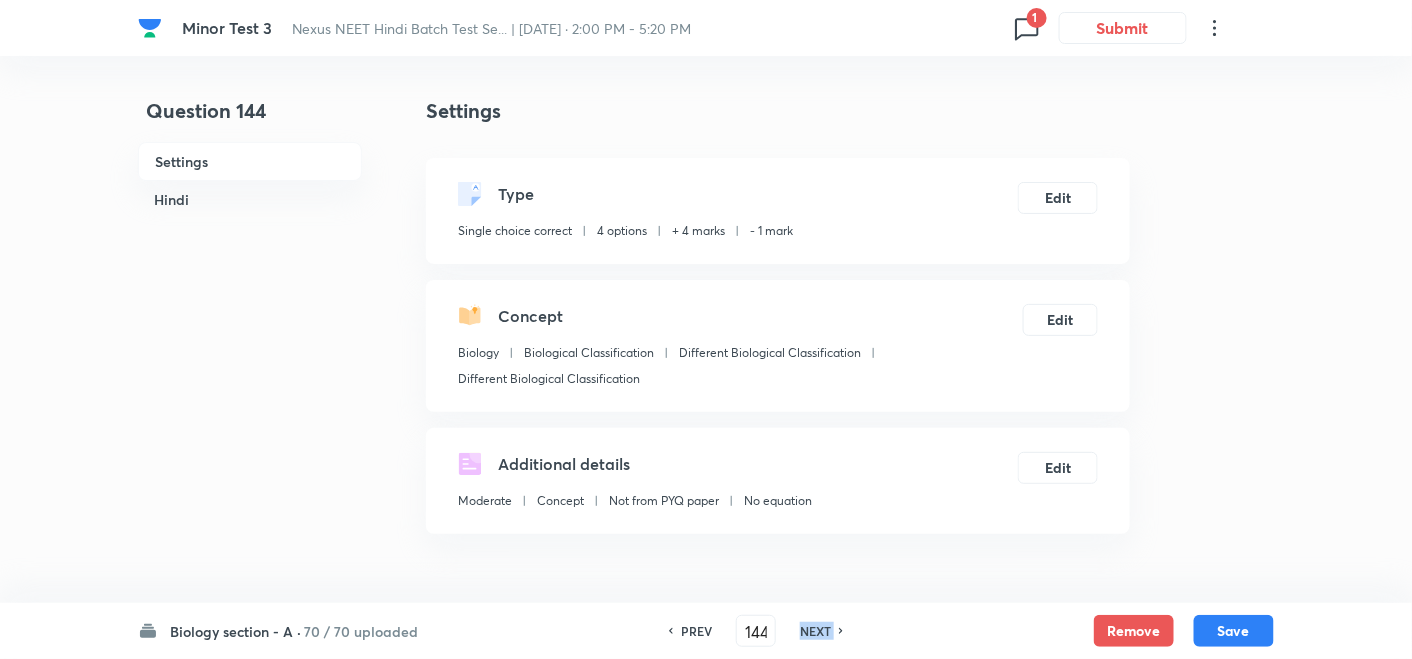 click on "NEXT" at bounding box center (815, 631) 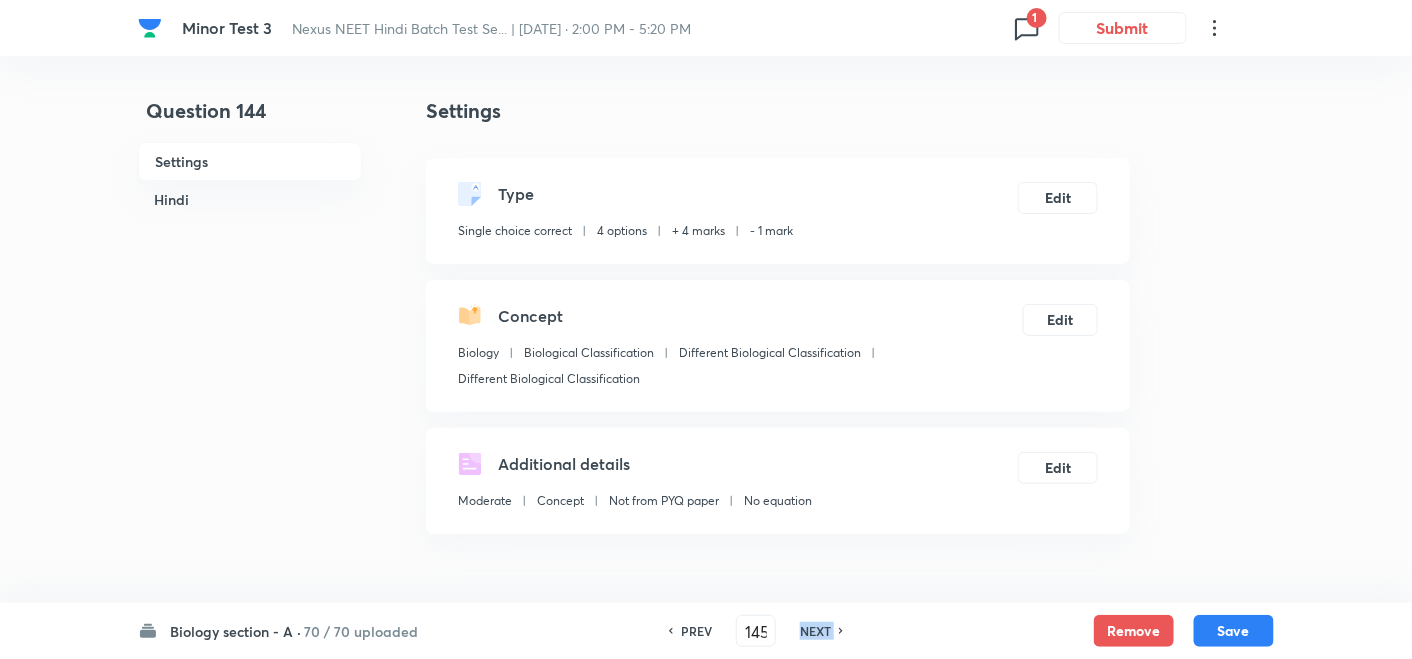 checkbox on "false" 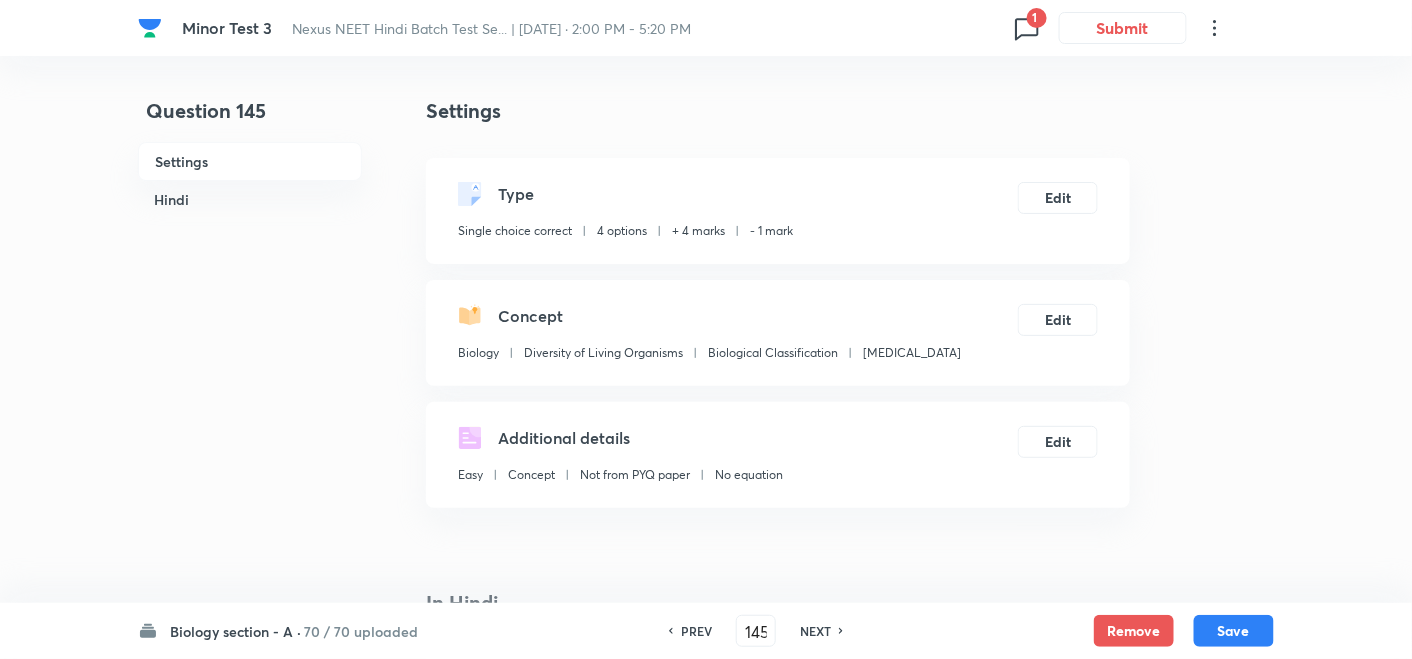 checkbox on "true" 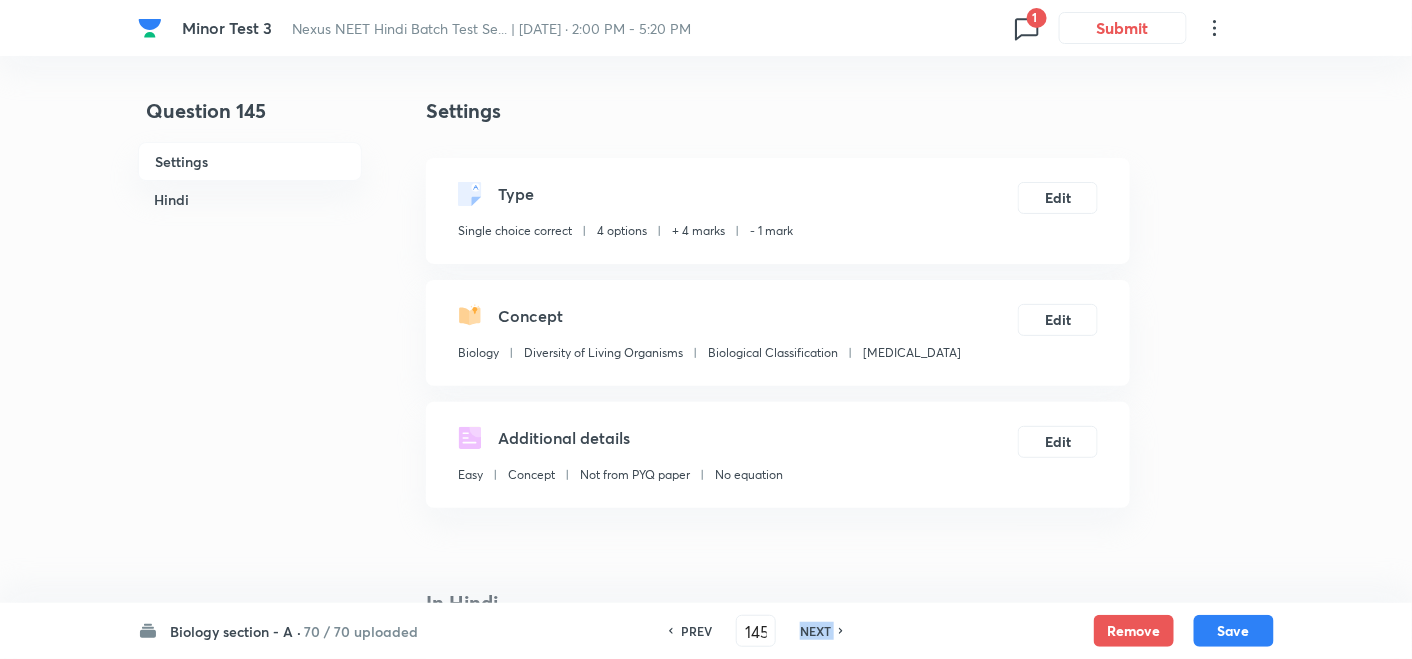 click on "NEXT" at bounding box center (815, 631) 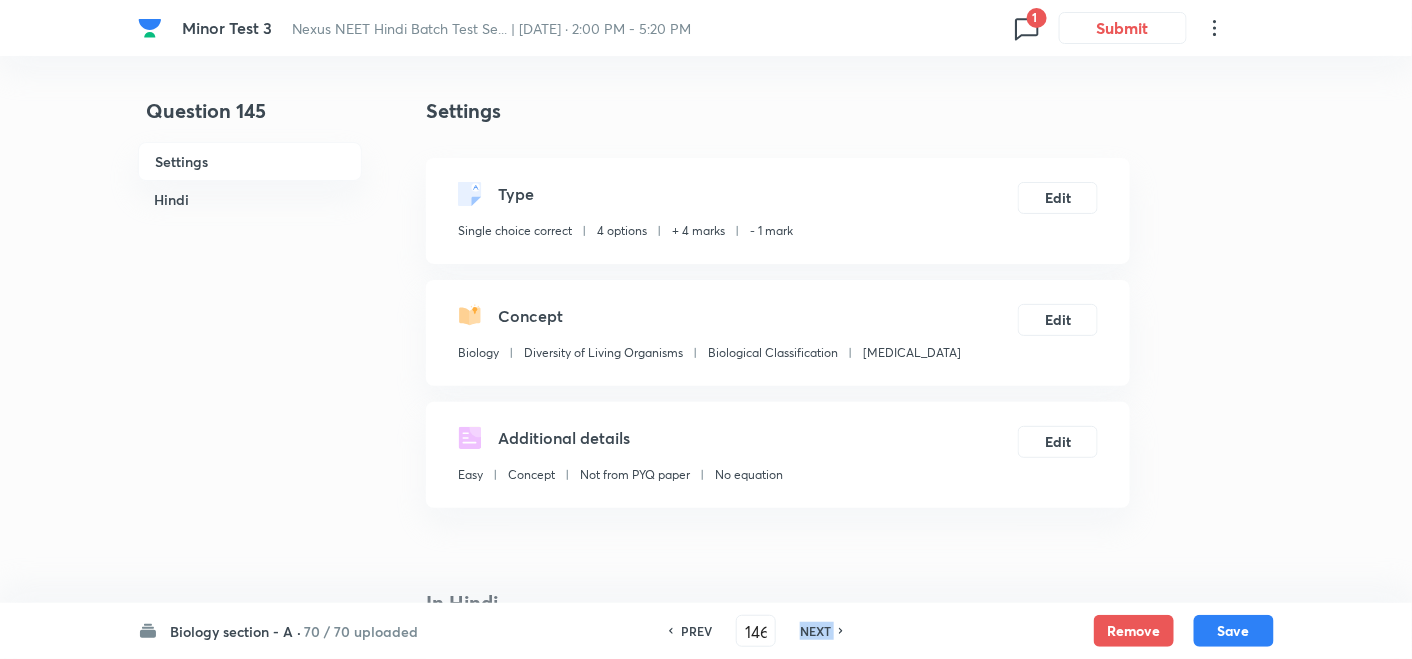 checkbox on "false" 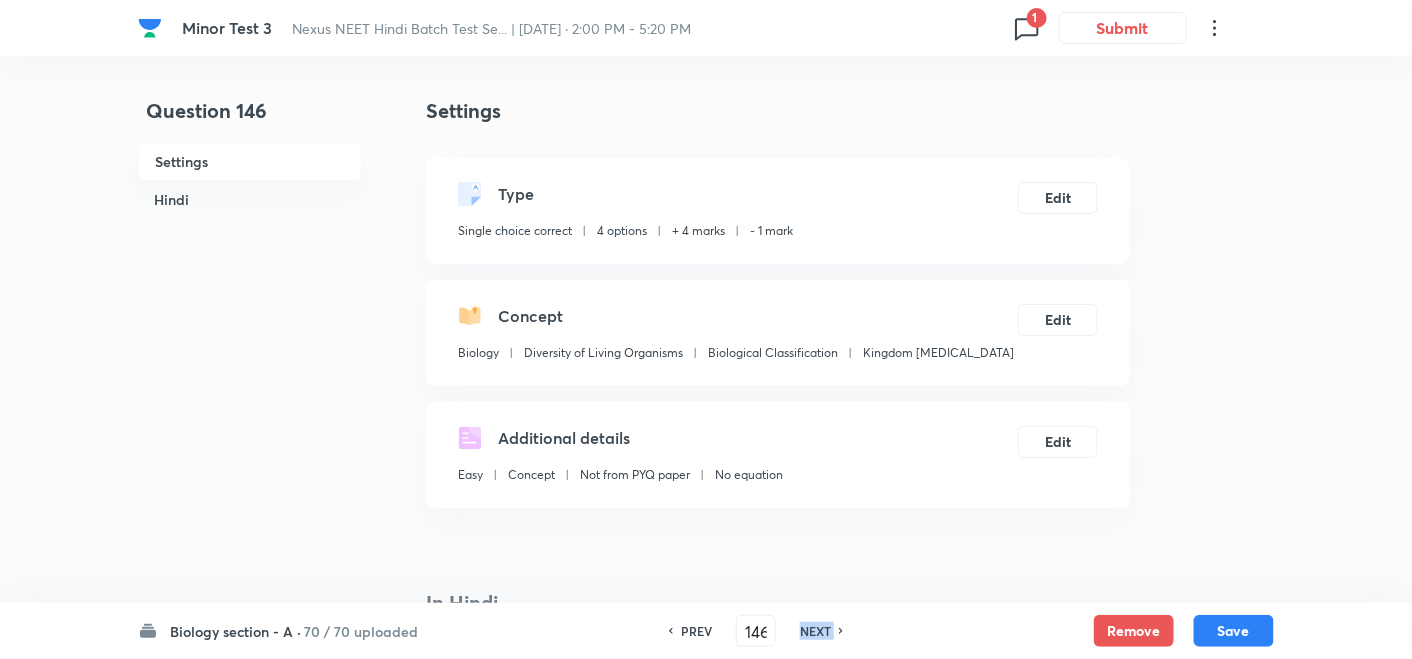 click on "NEXT" at bounding box center (815, 631) 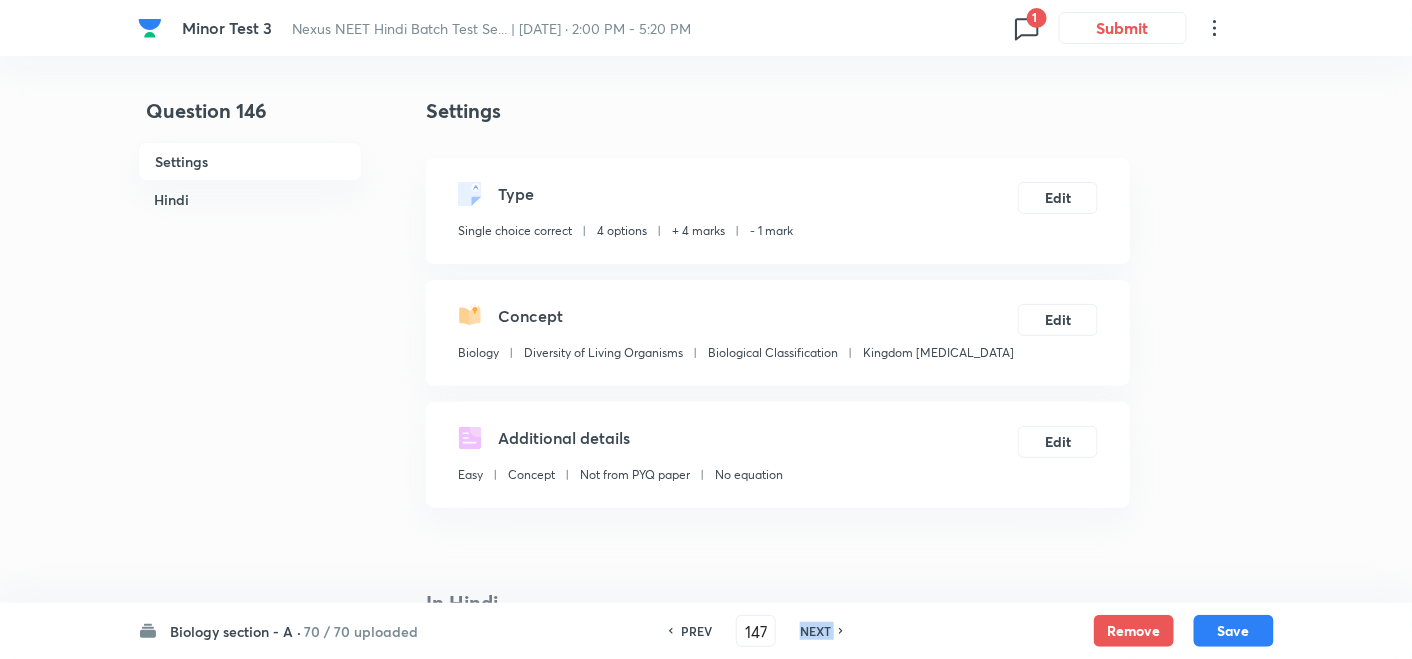 checkbox on "false" 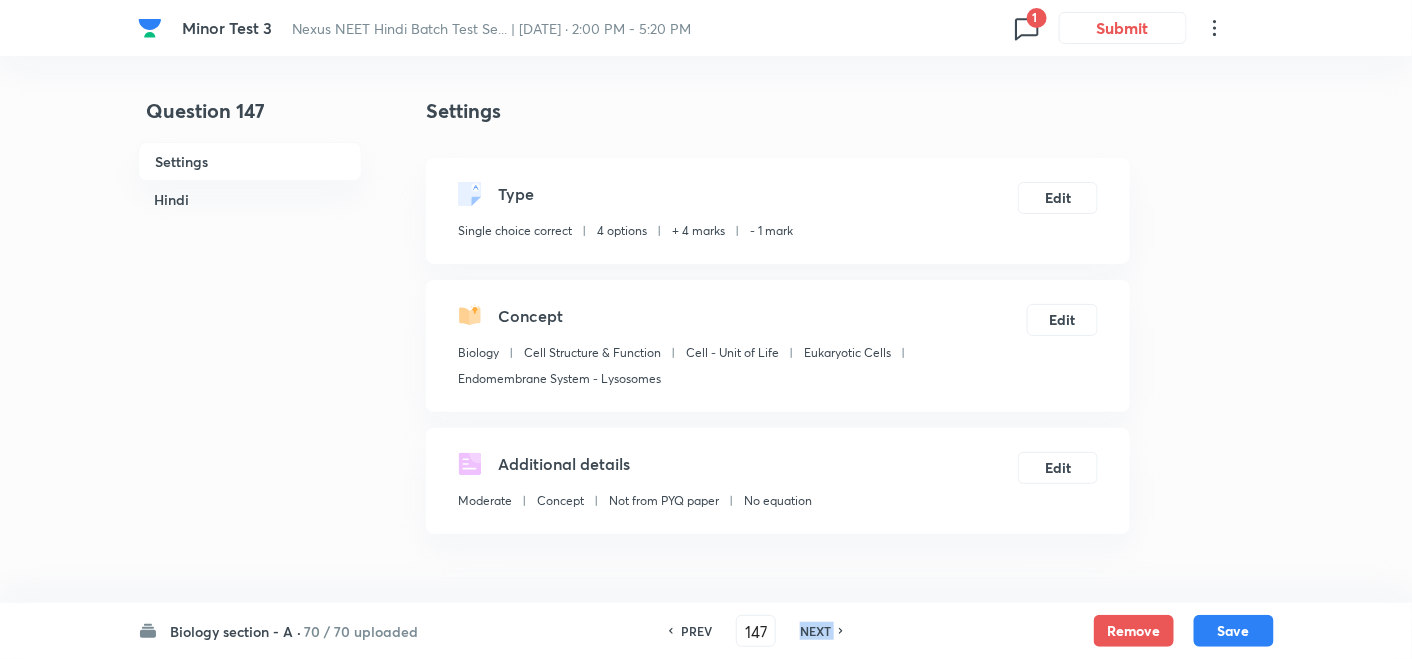 click on "NEXT" at bounding box center [815, 631] 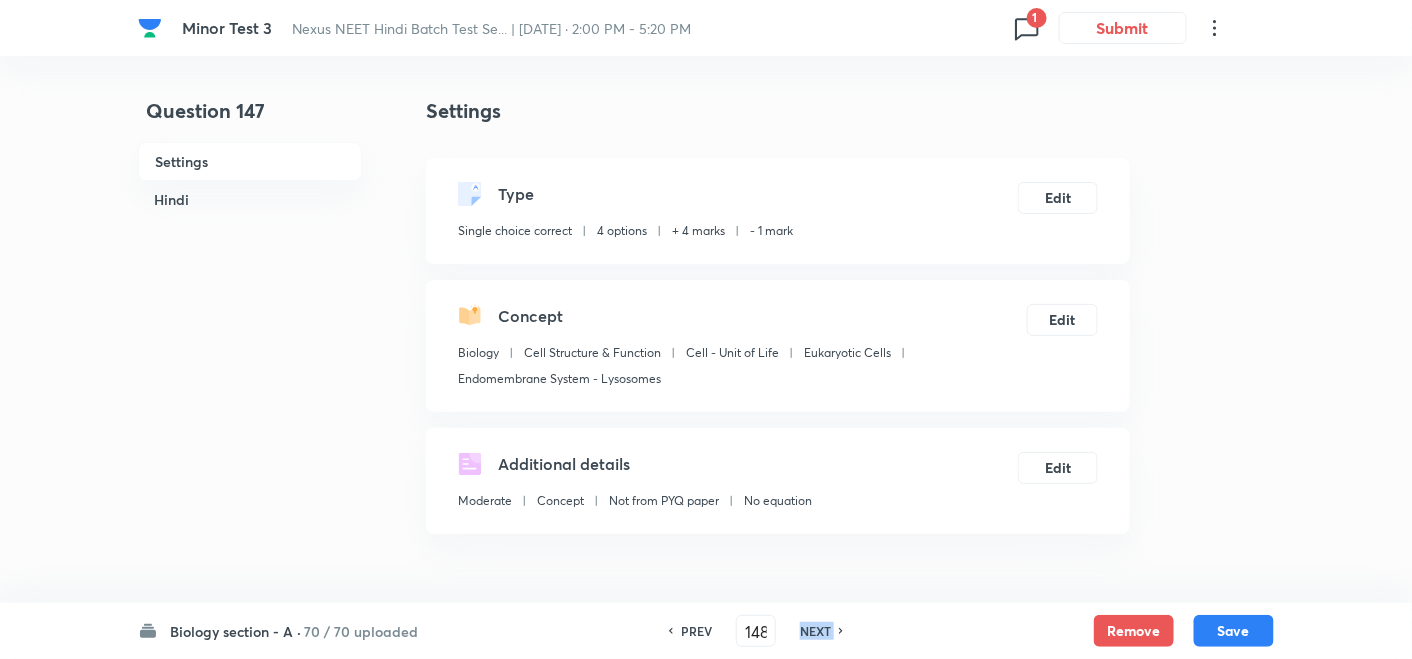 checkbox on "false" 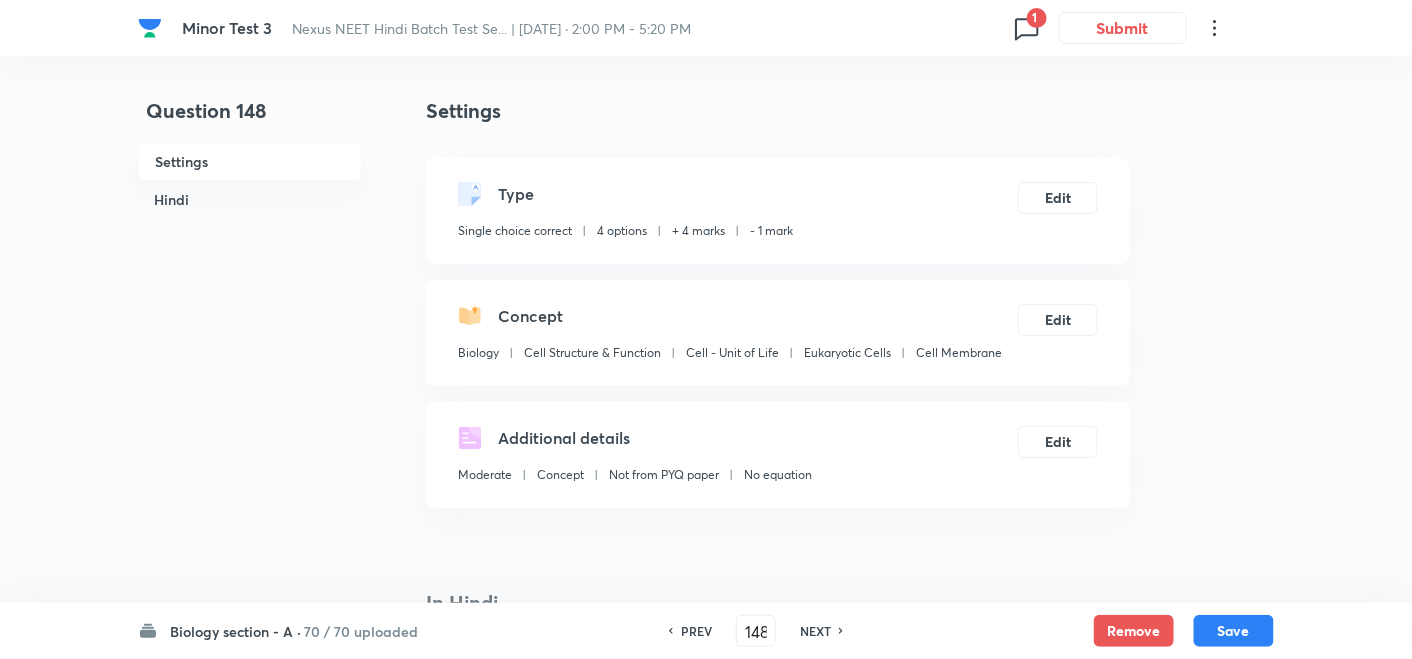 click on "NEXT" at bounding box center (815, 631) 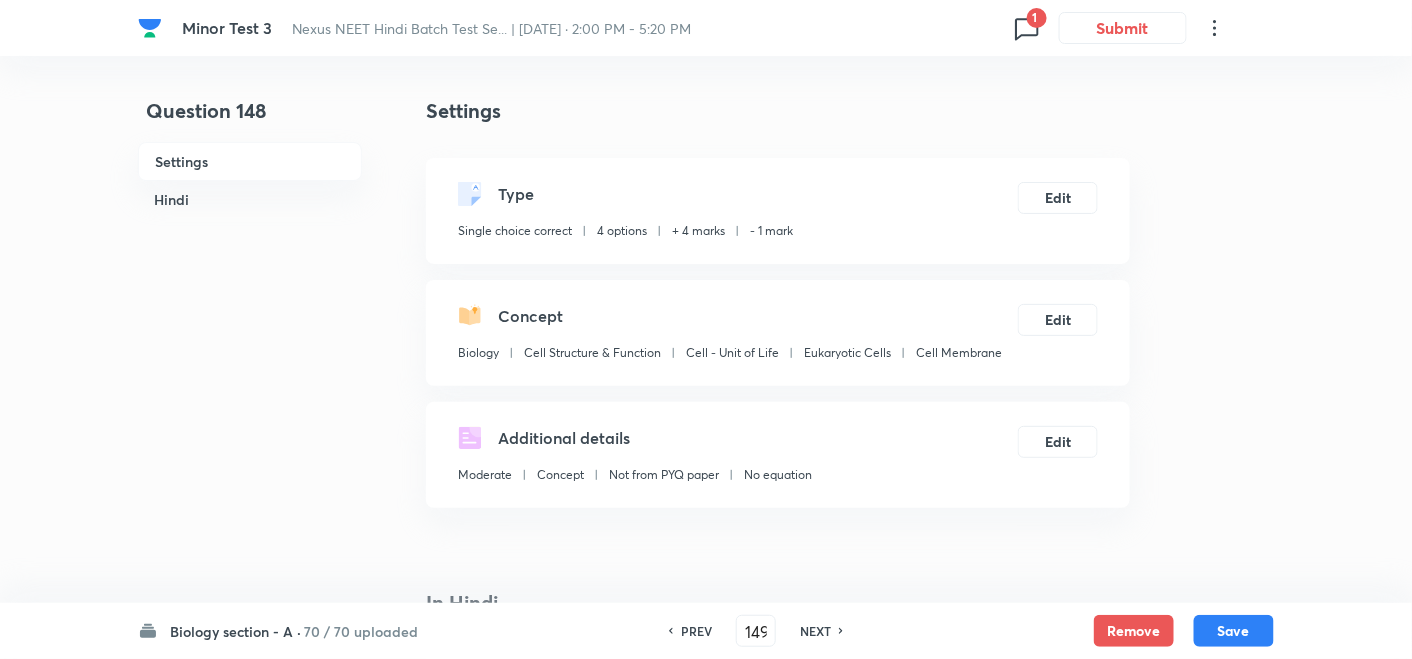 checkbox on "false" 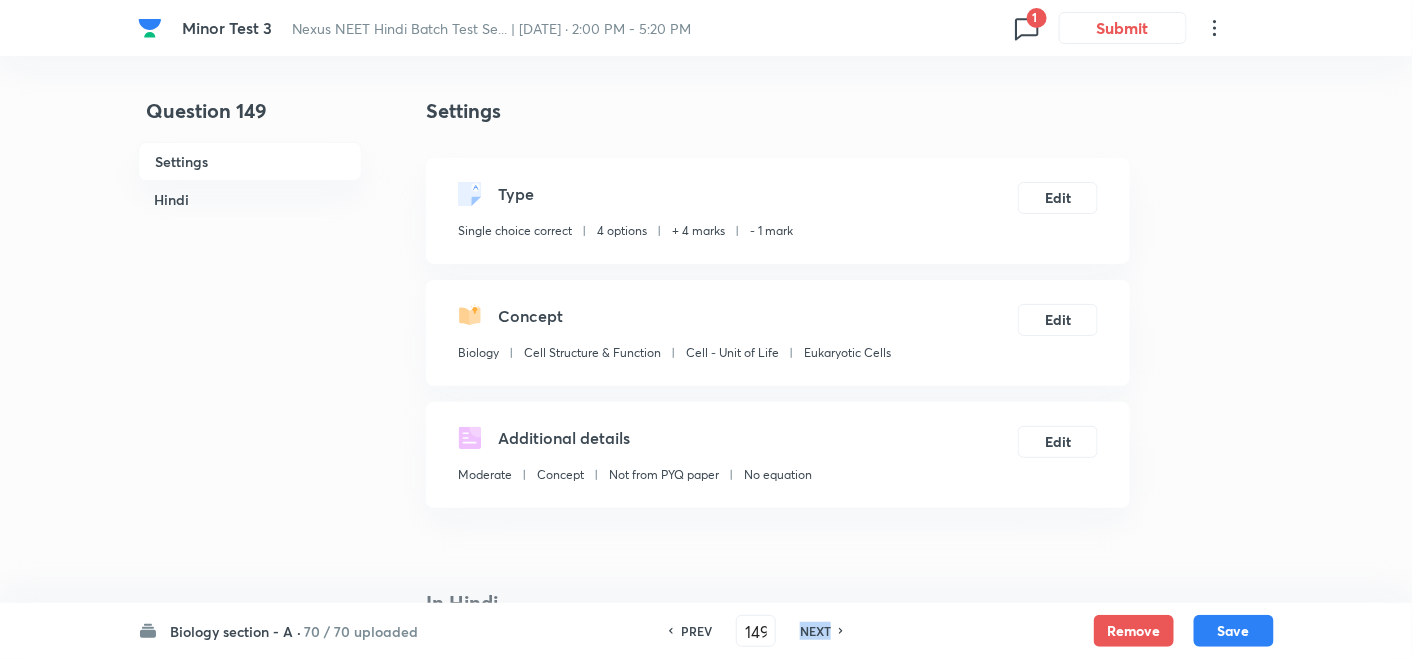 click on "NEXT" at bounding box center [815, 631] 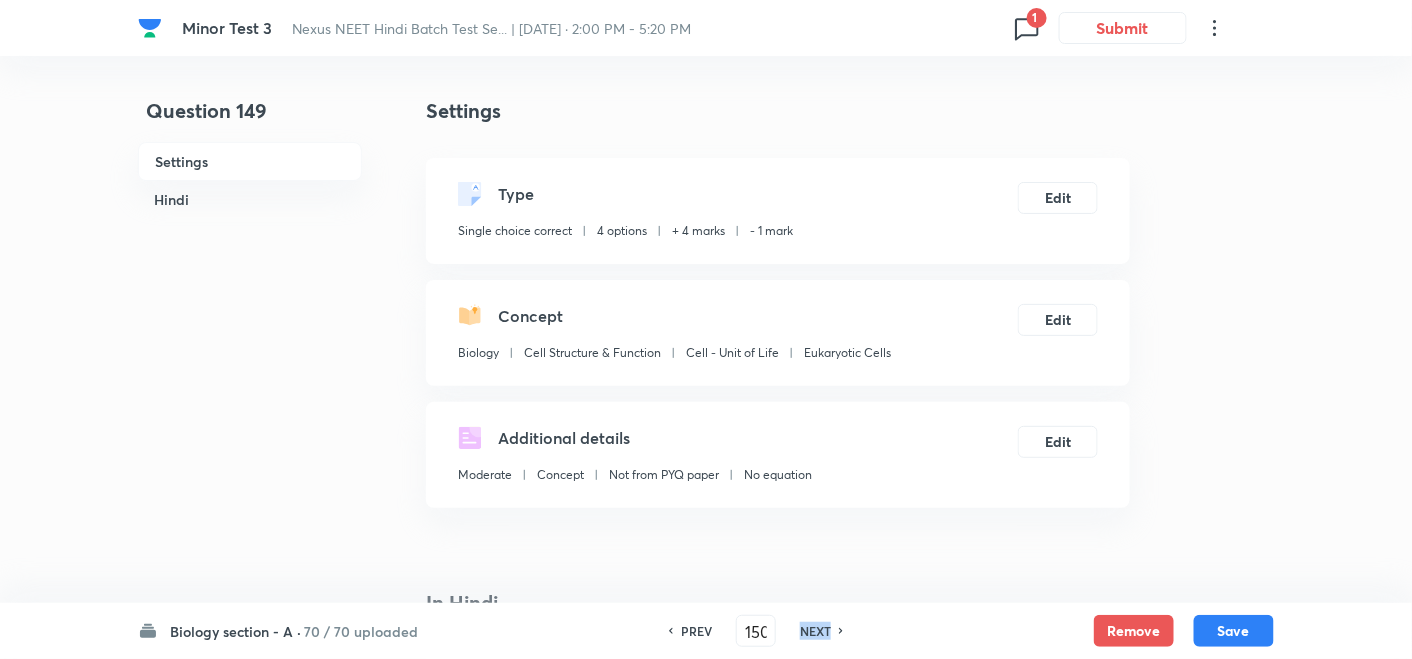 checkbox on "false" 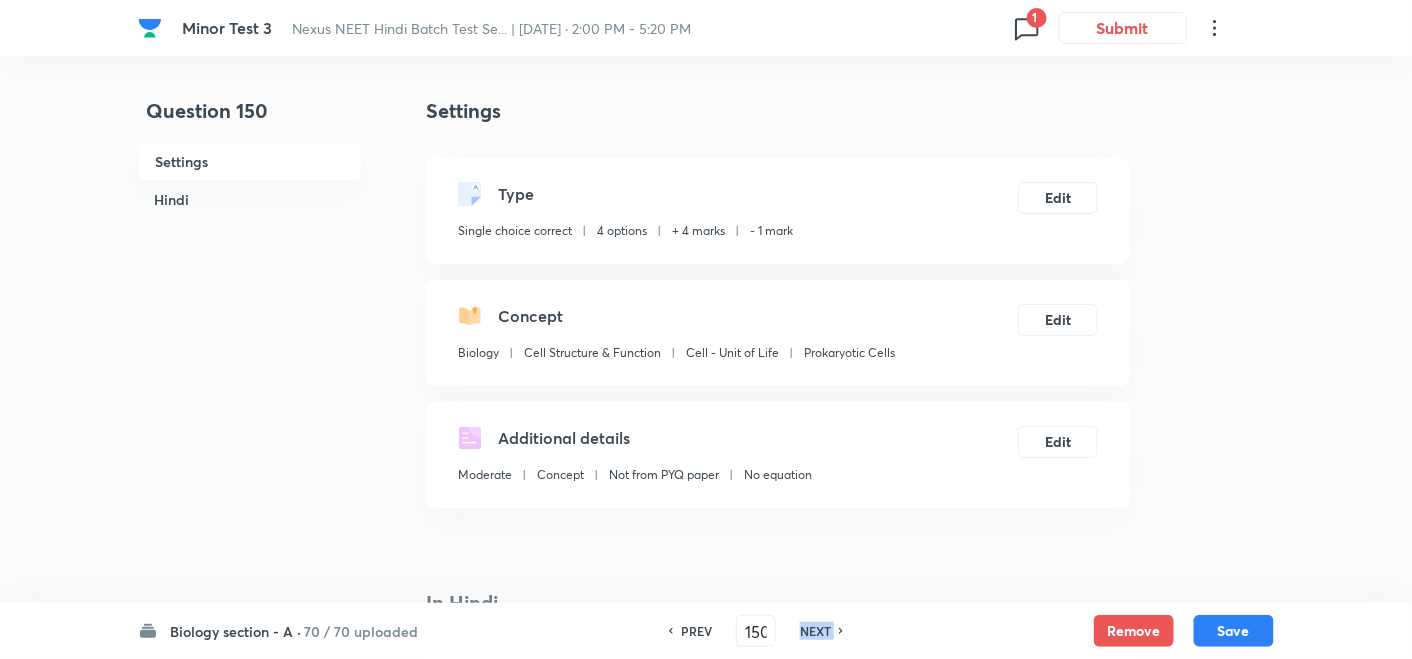 click on "NEXT" at bounding box center [815, 631] 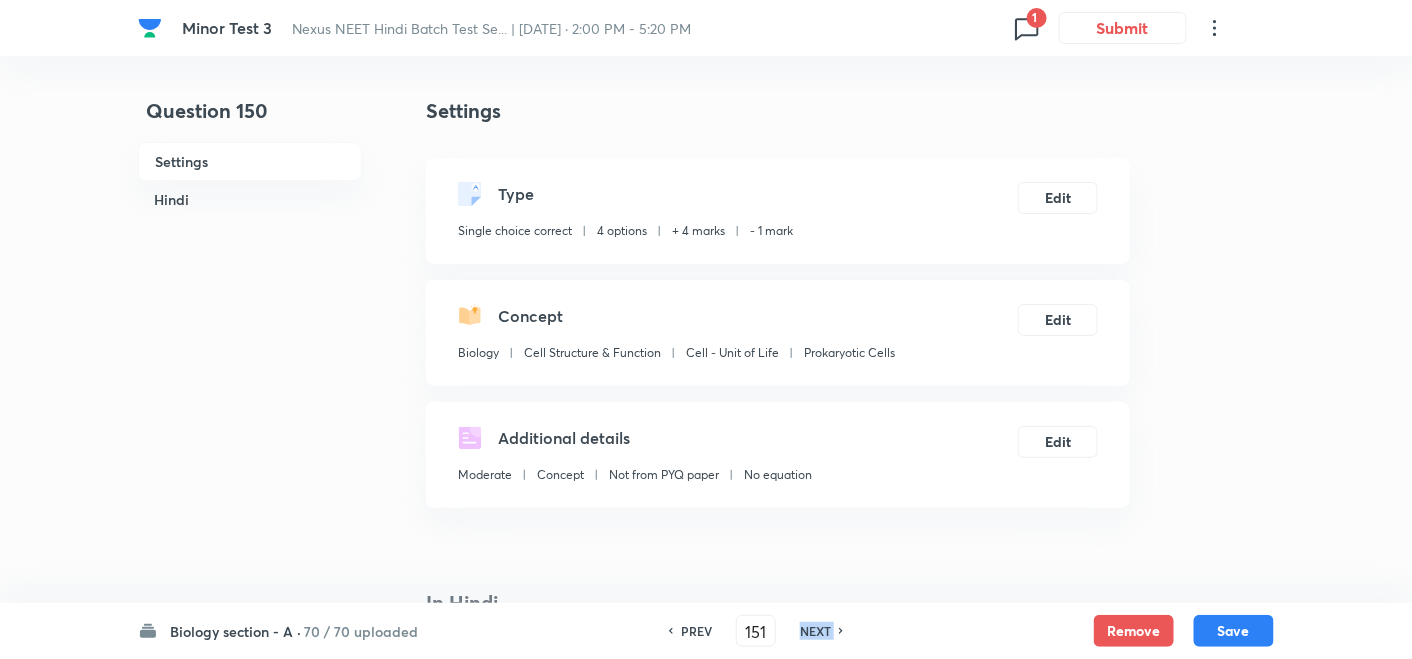 checkbox on "false" 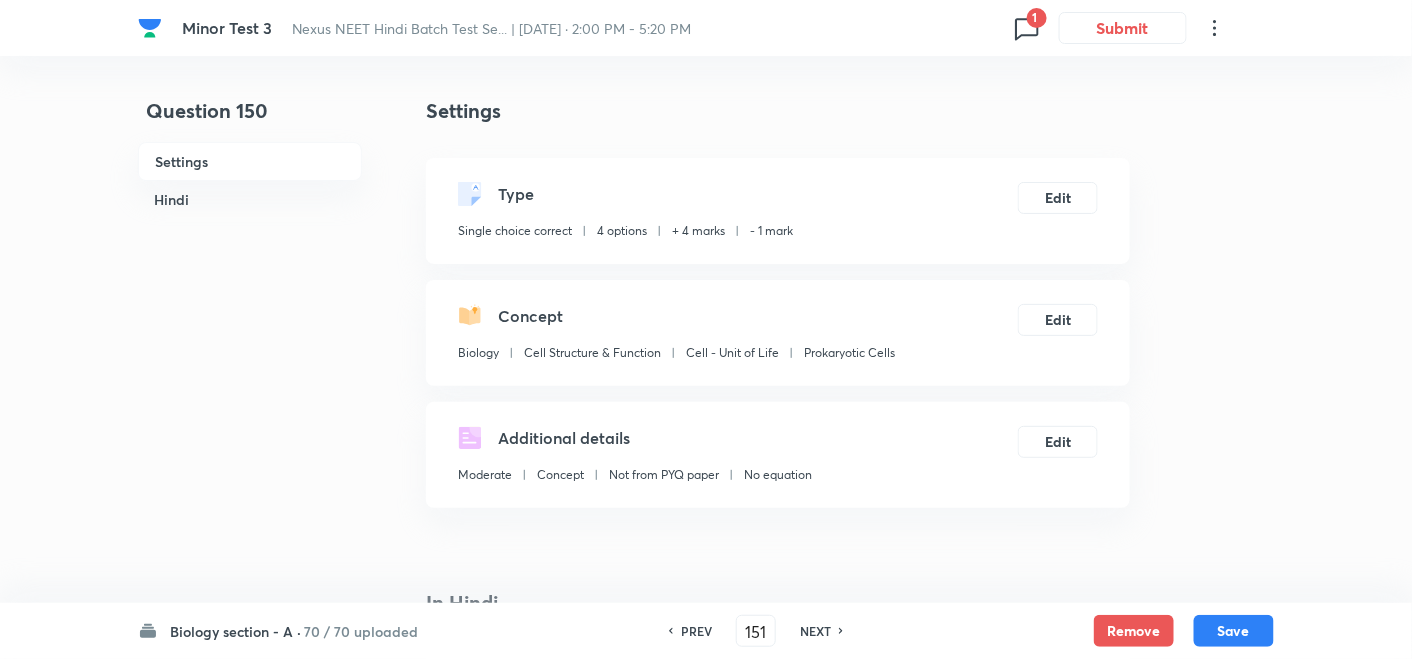 checkbox on "true" 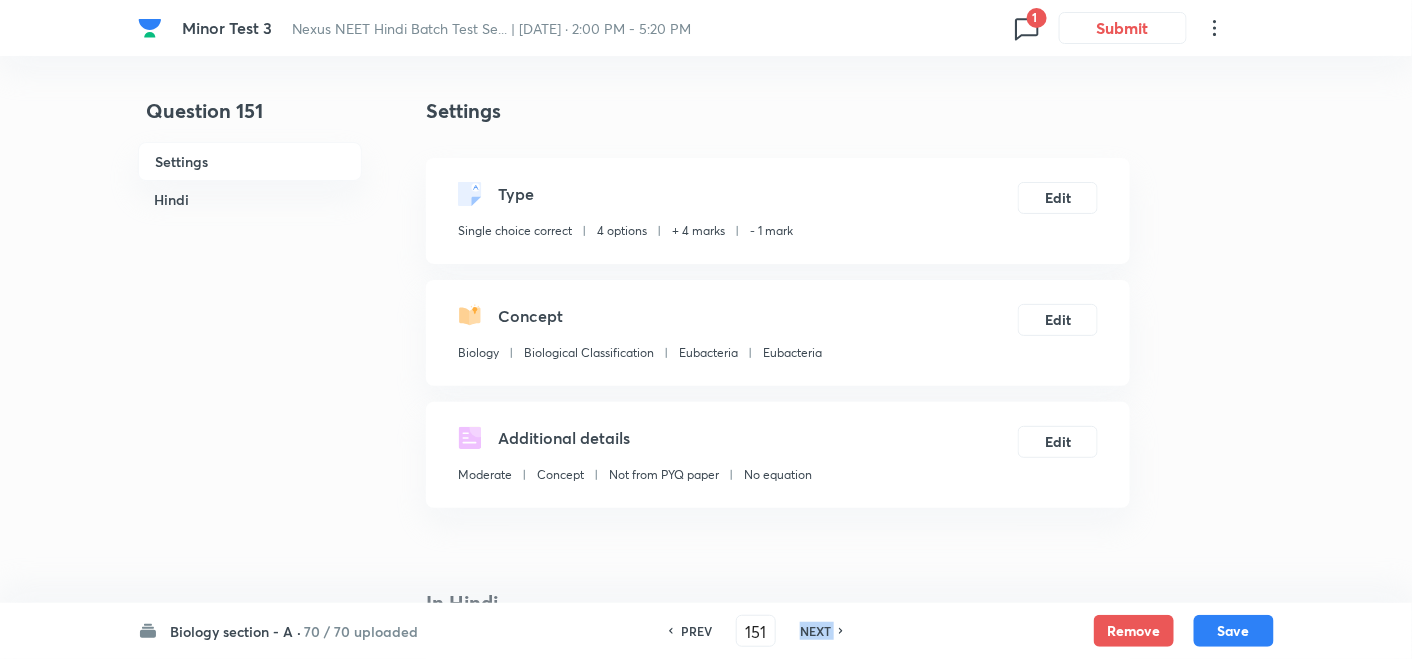 click on "NEXT" at bounding box center [815, 631] 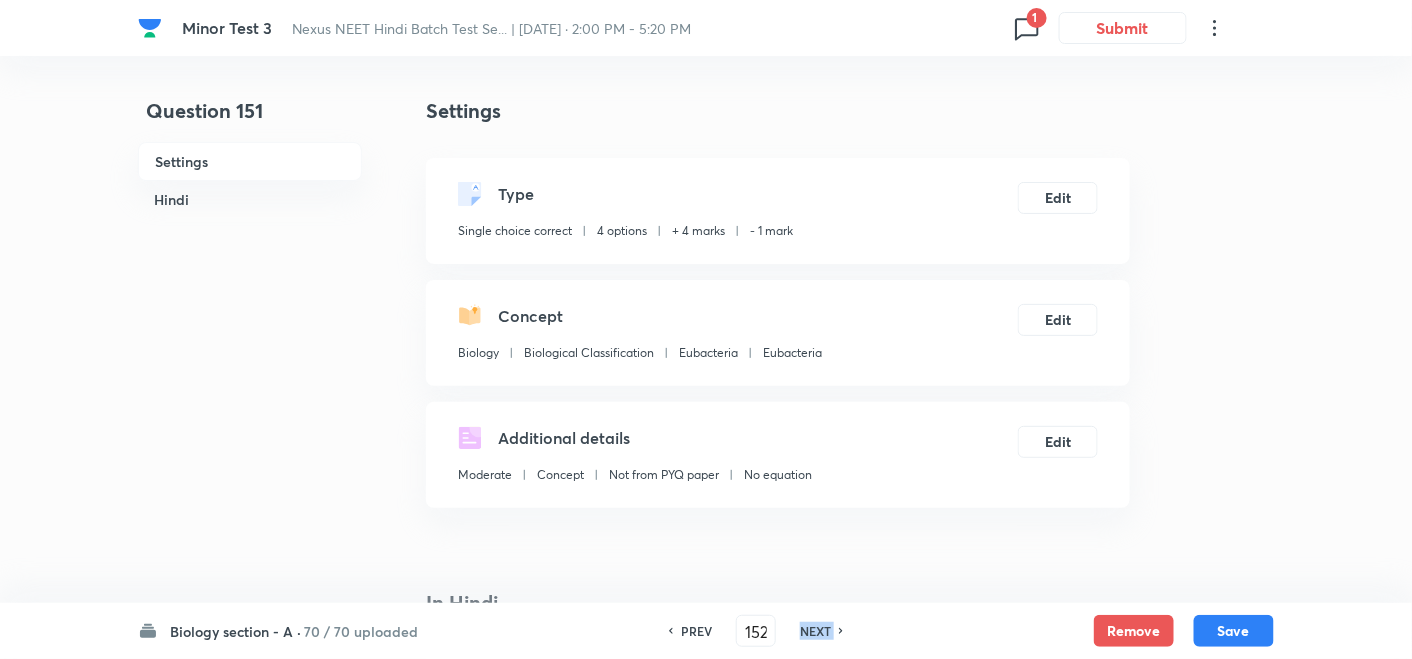 checkbox on "false" 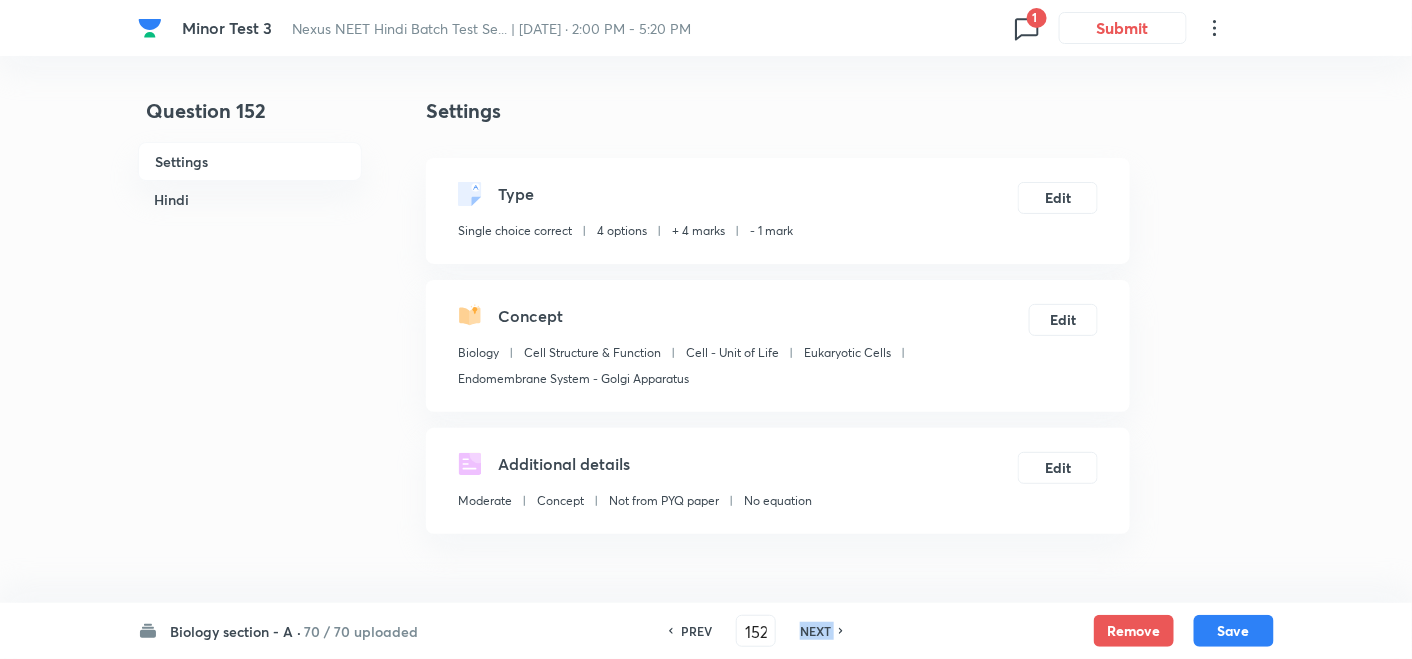 click on "NEXT" at bounding box center (815, 631) 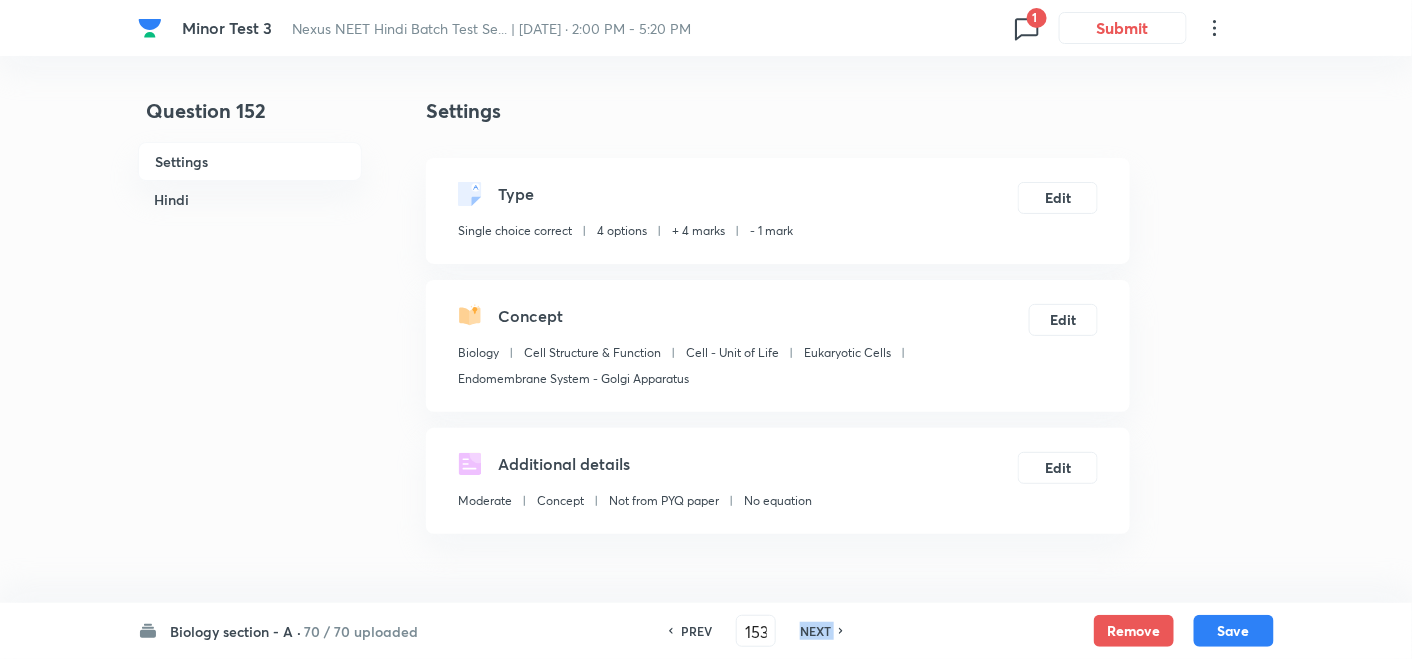 checkbox on "false" 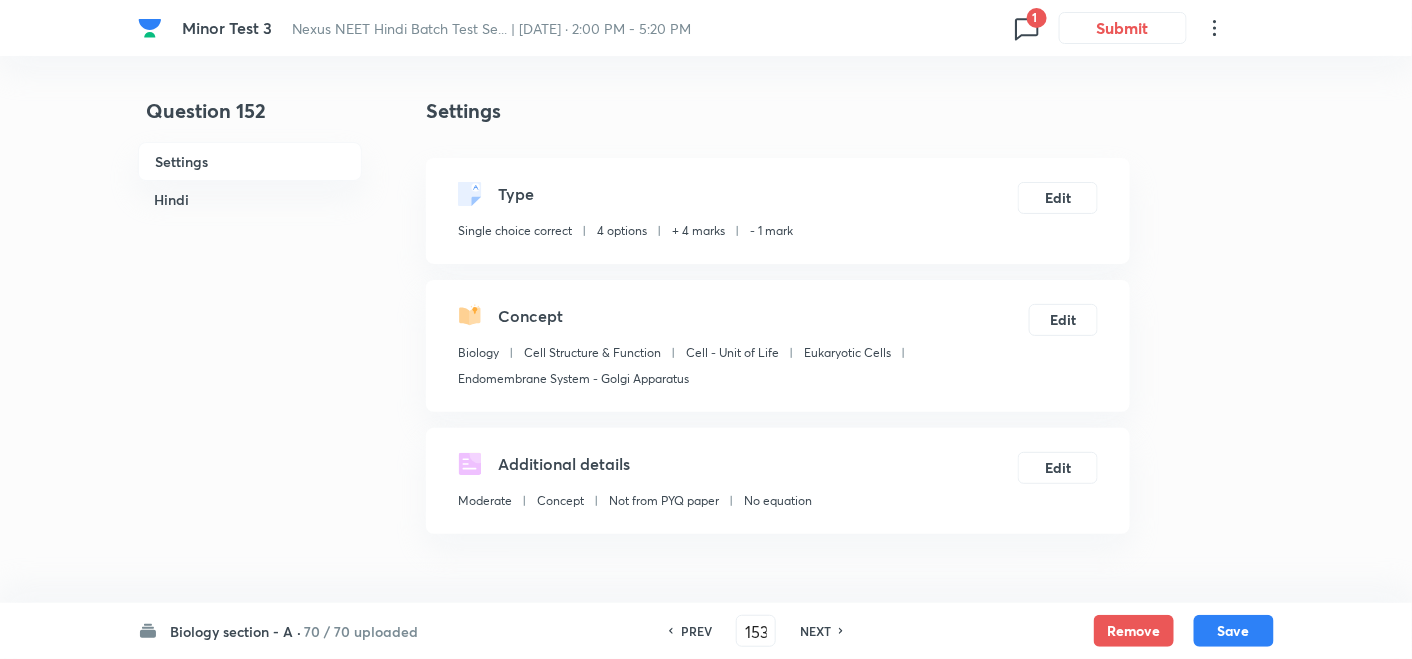 checkbox on "true" 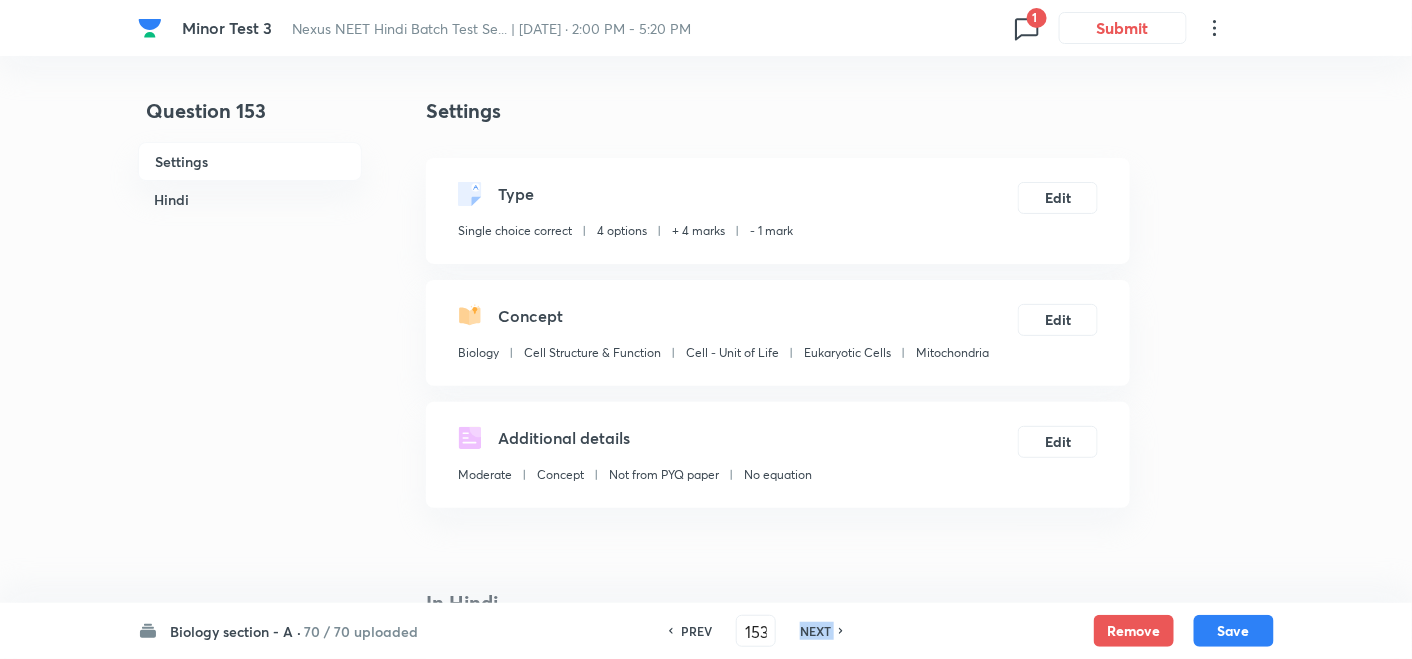 click on "NEXT" at bounding box center [815, 631] 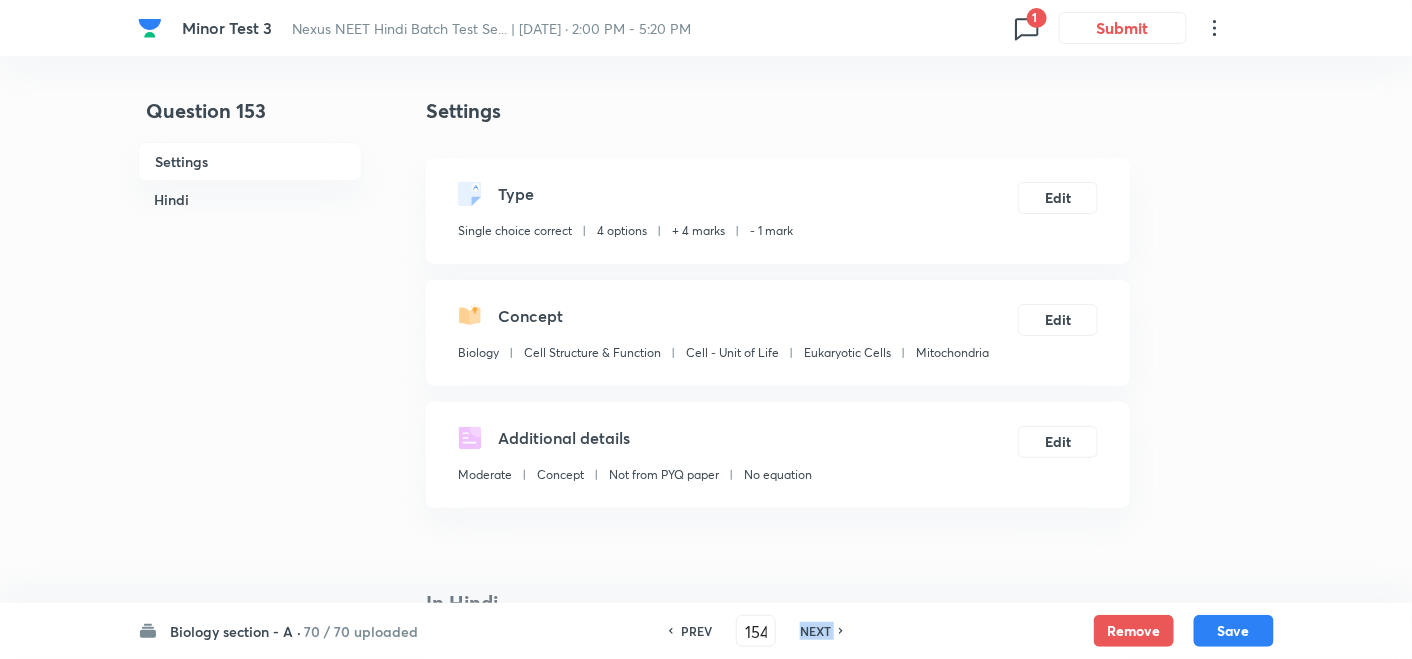 checkbox on "false" 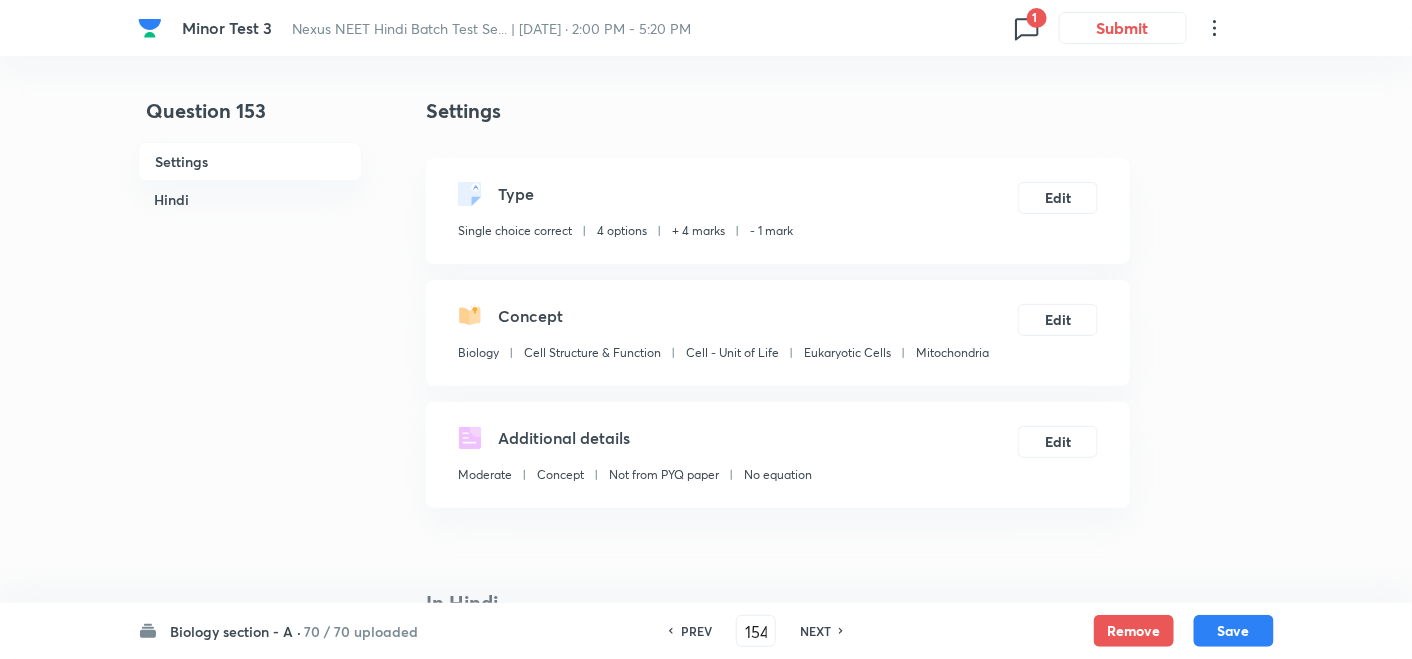 checkbox on "true" 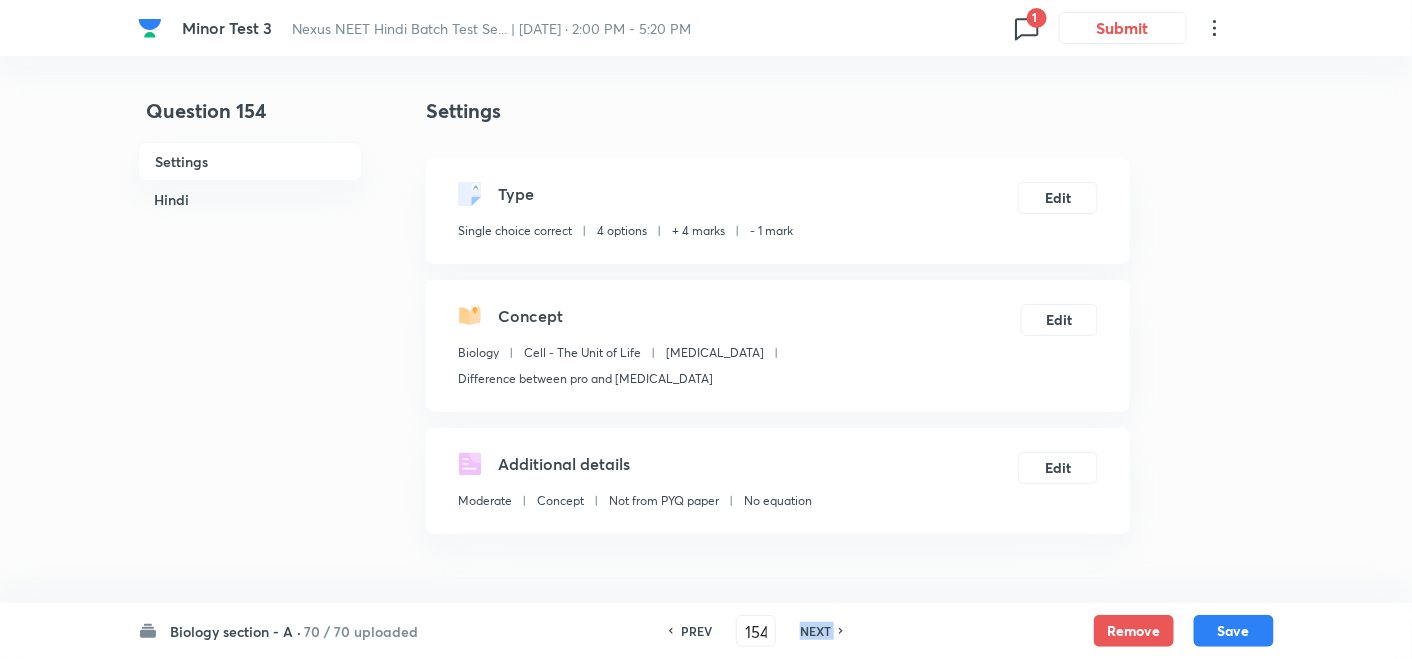 click on "NEXT" at bounding box center [815, 631] 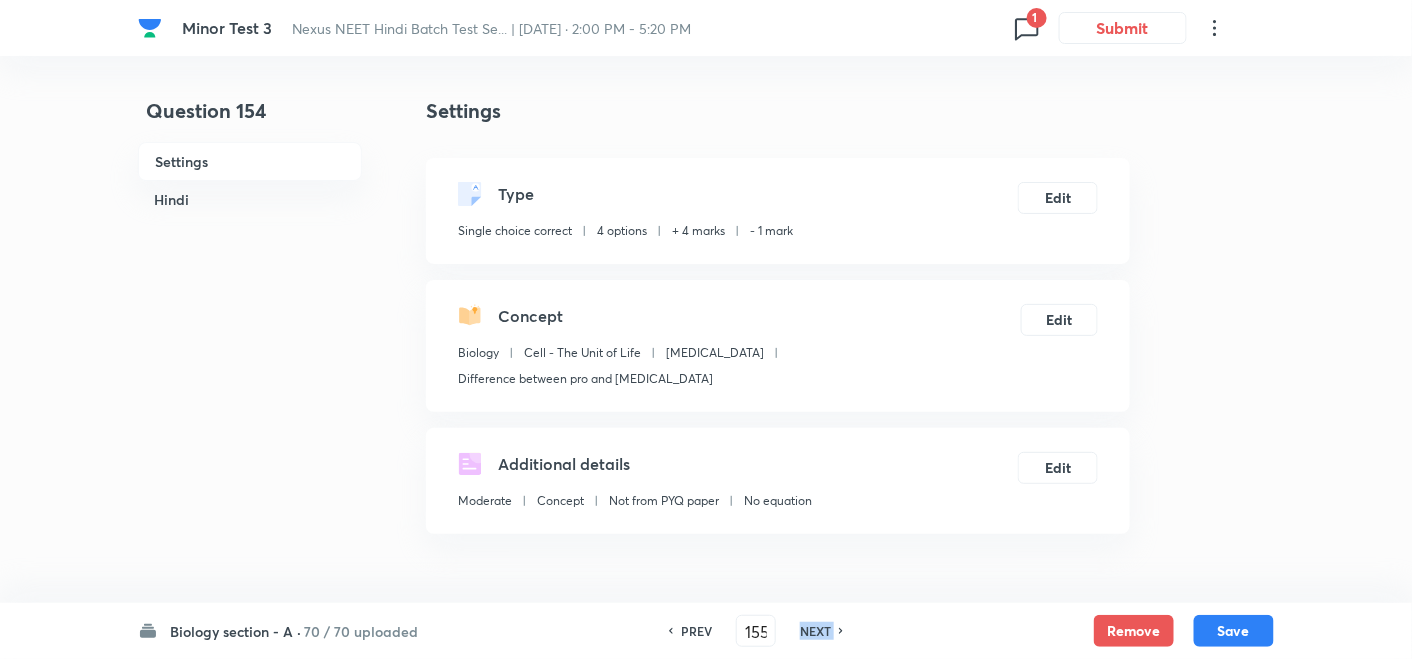 checkbox on "false" 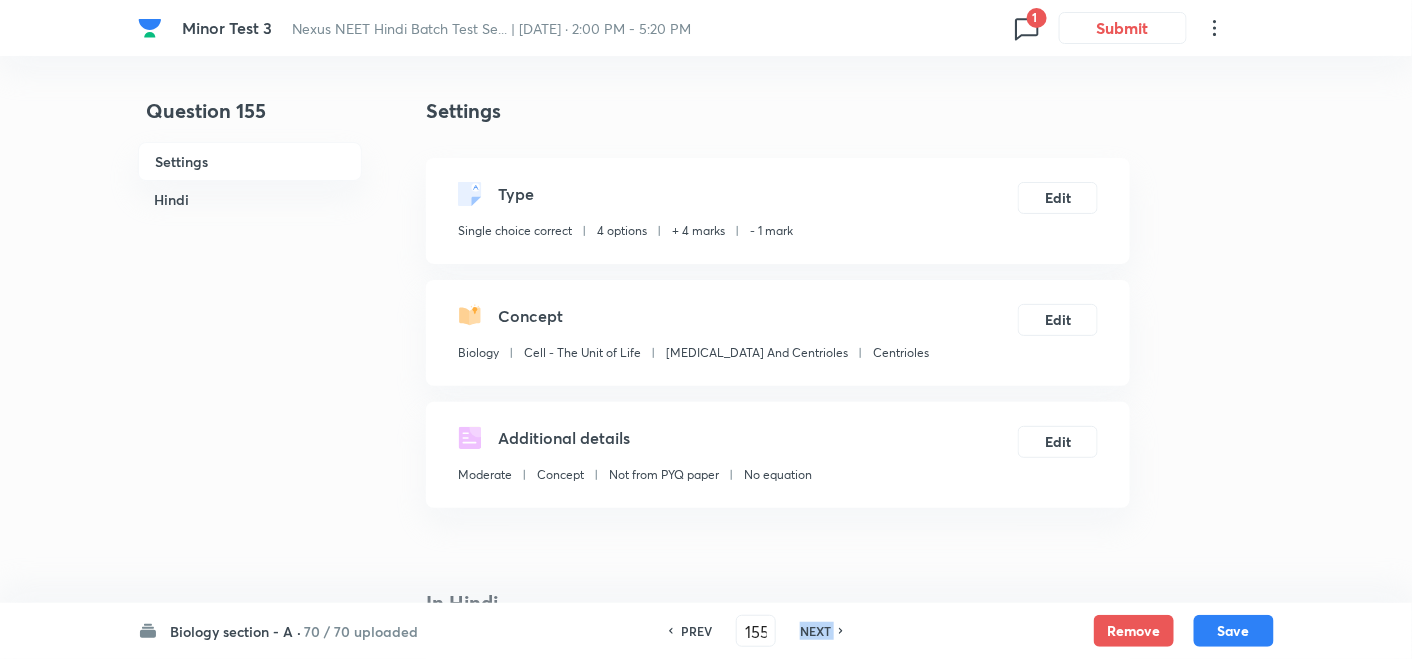 click on "NEXT" at bounding box center (815, 631) 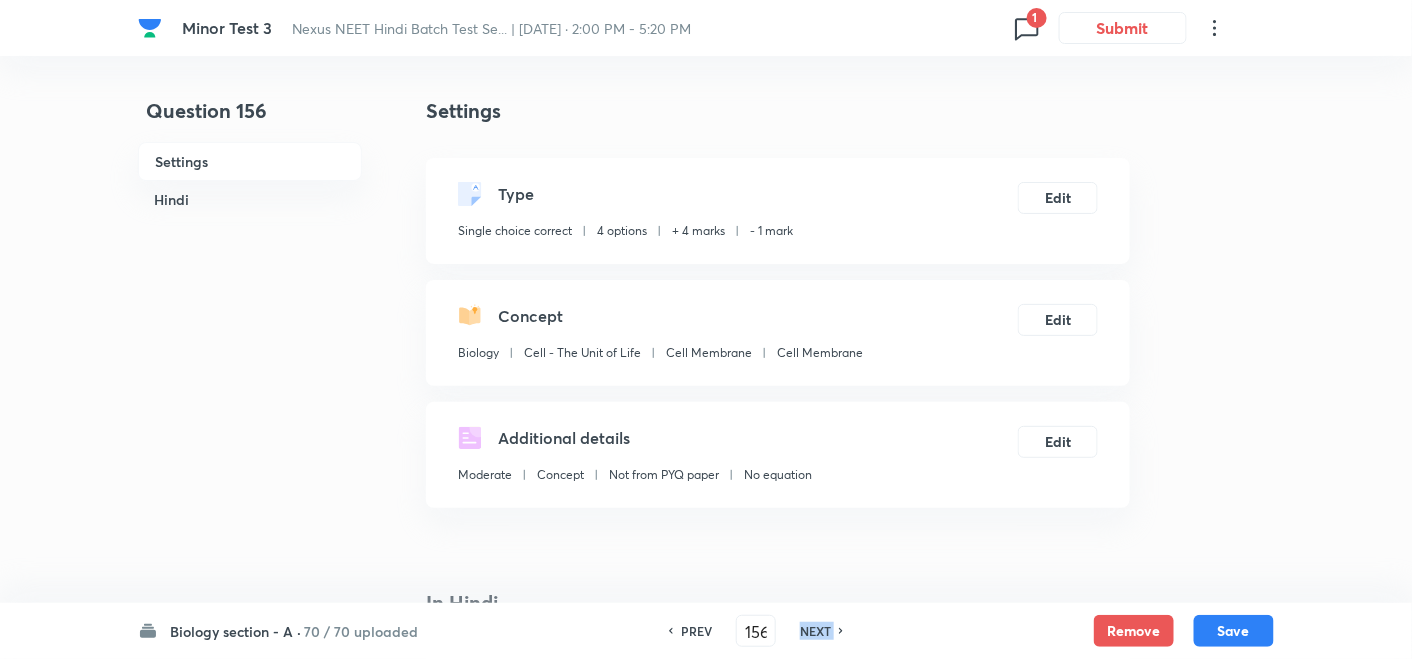 checkbox on "false" 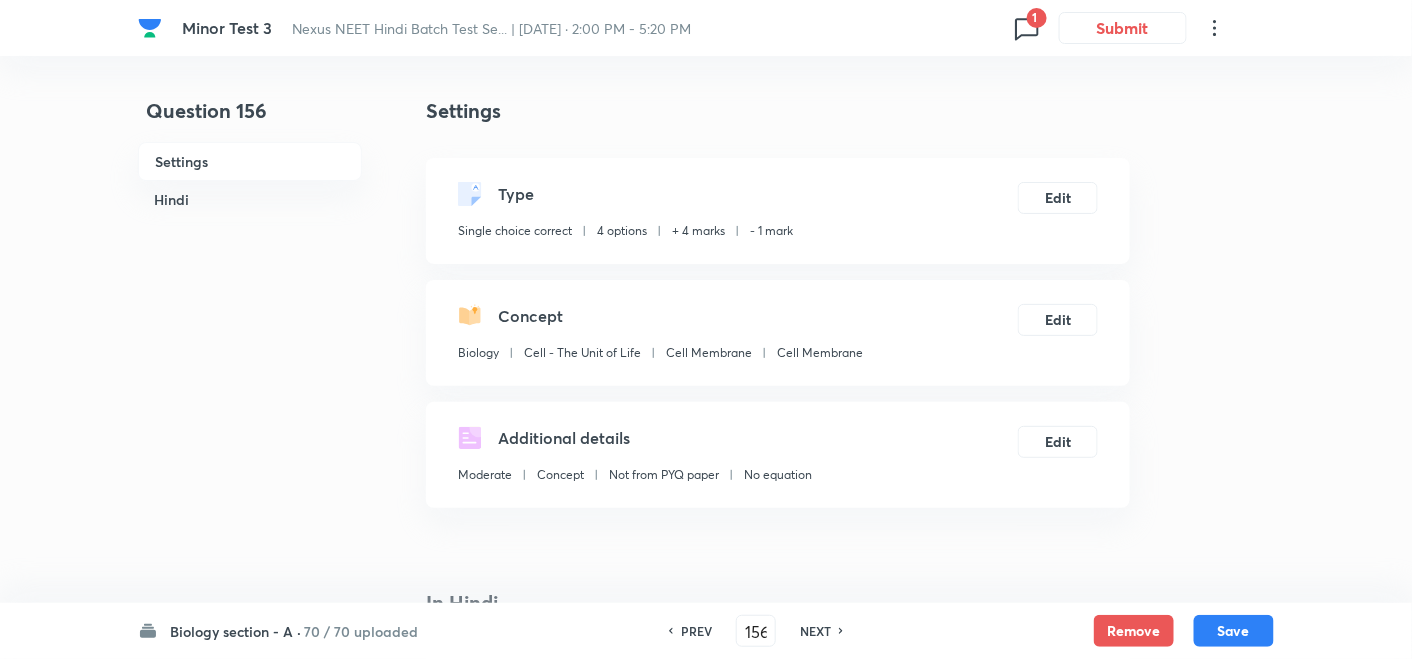 checkbox on "true" 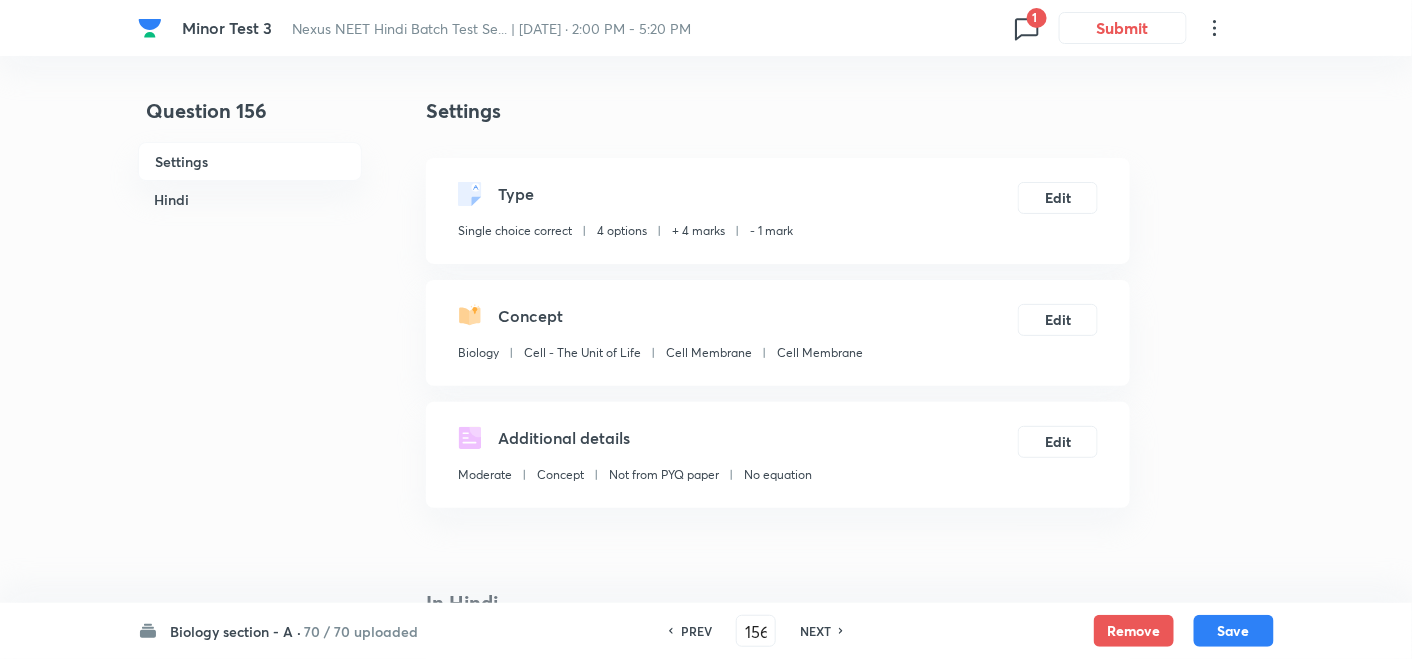 click on "NEXT" at bounding box center [815, 631] 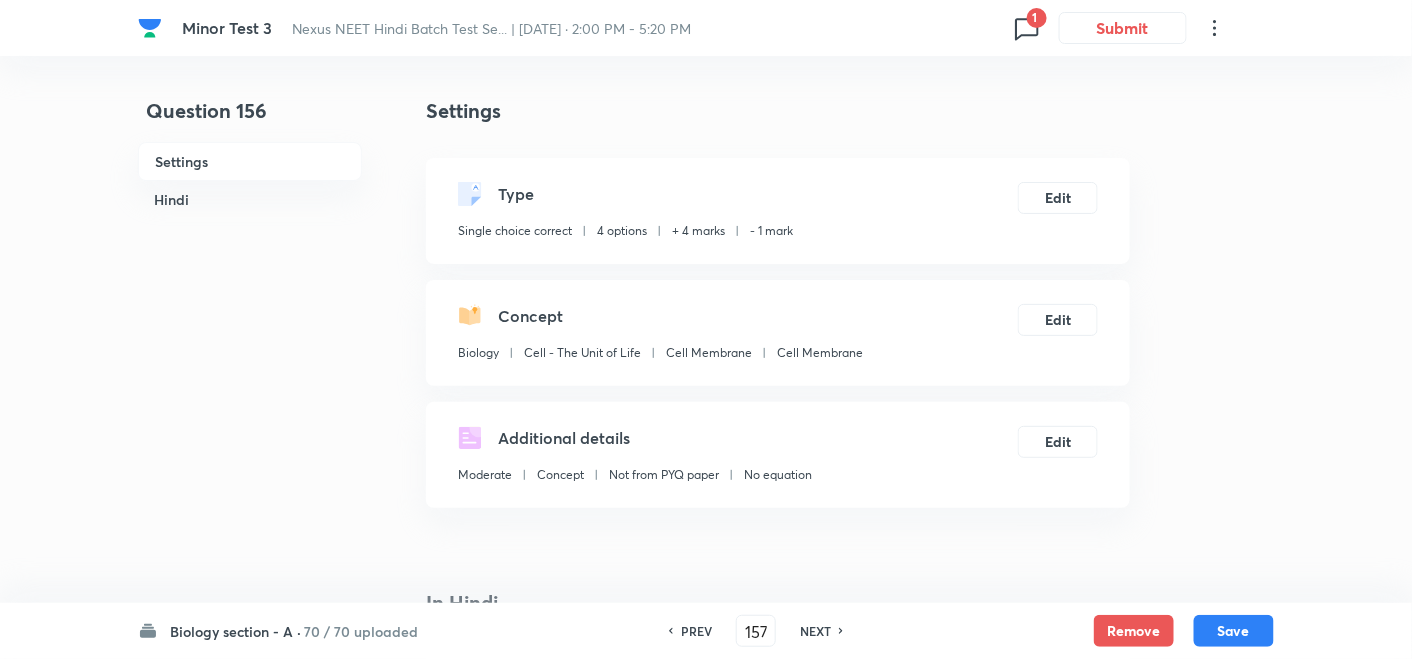 checkbox on "false" 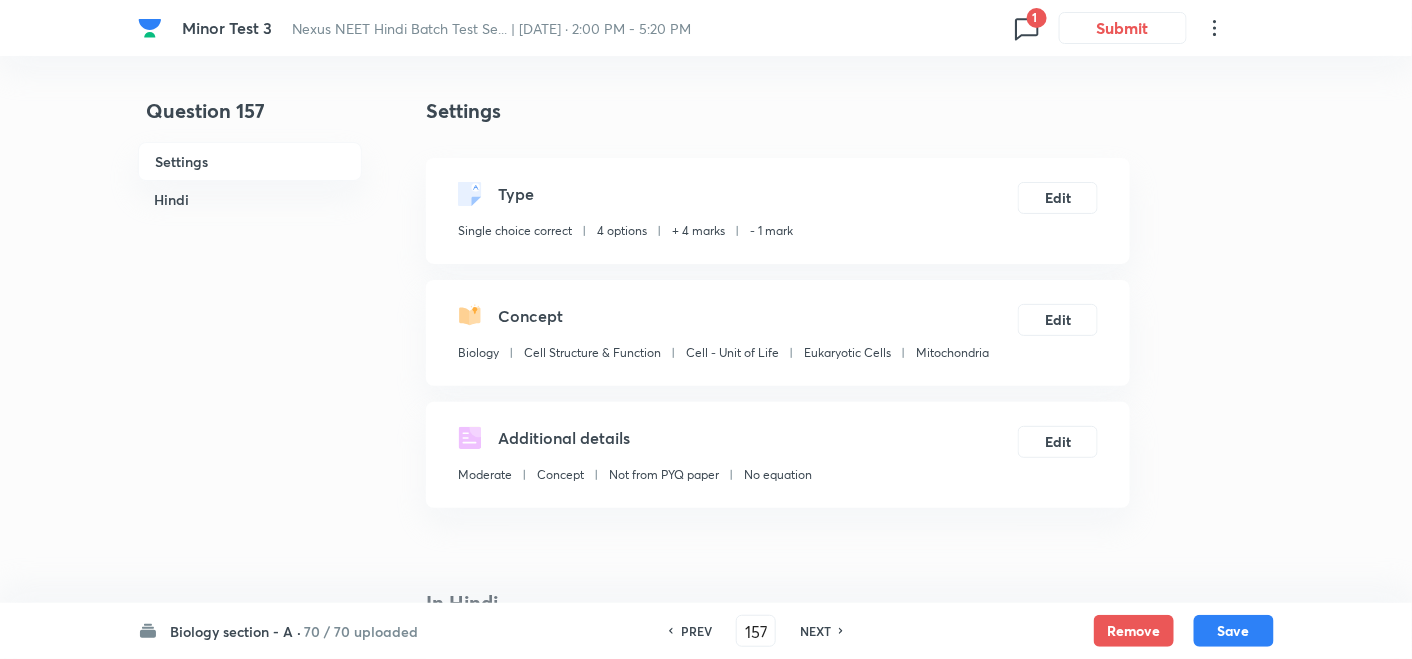 click on "NEXT" at bounding box center [815, 631] 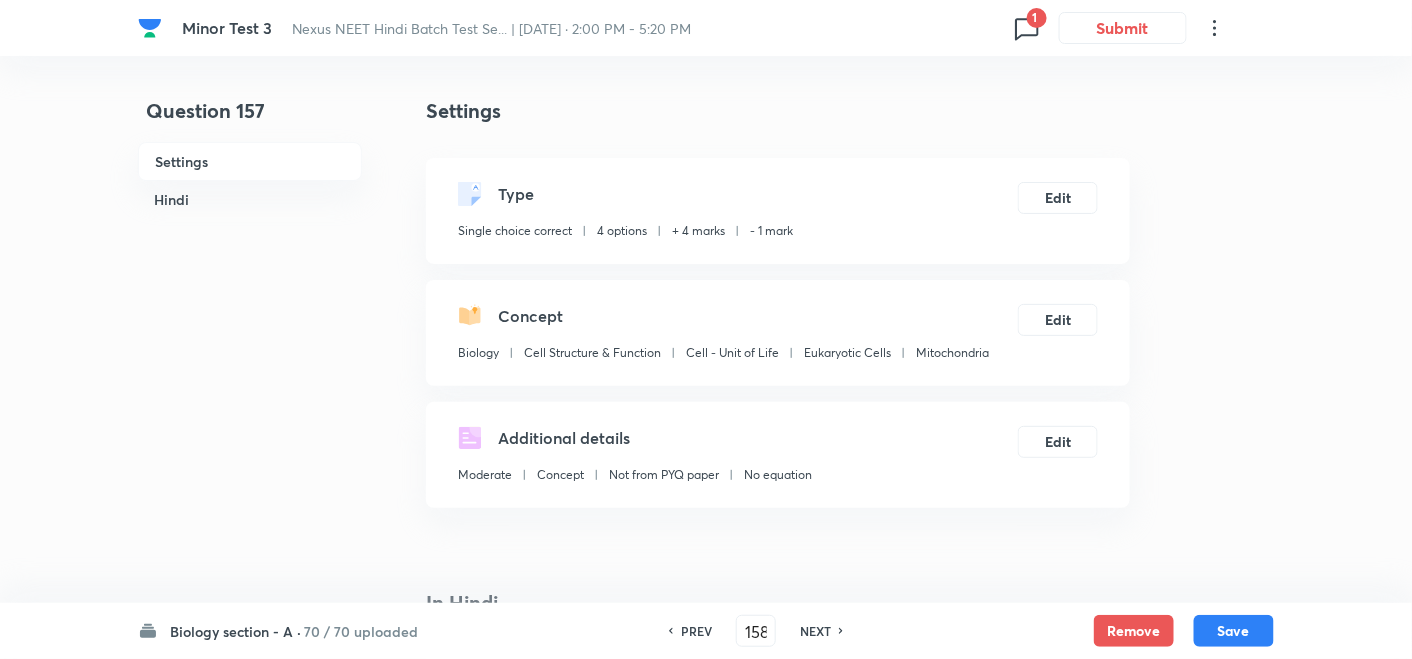 checkbox on "false" 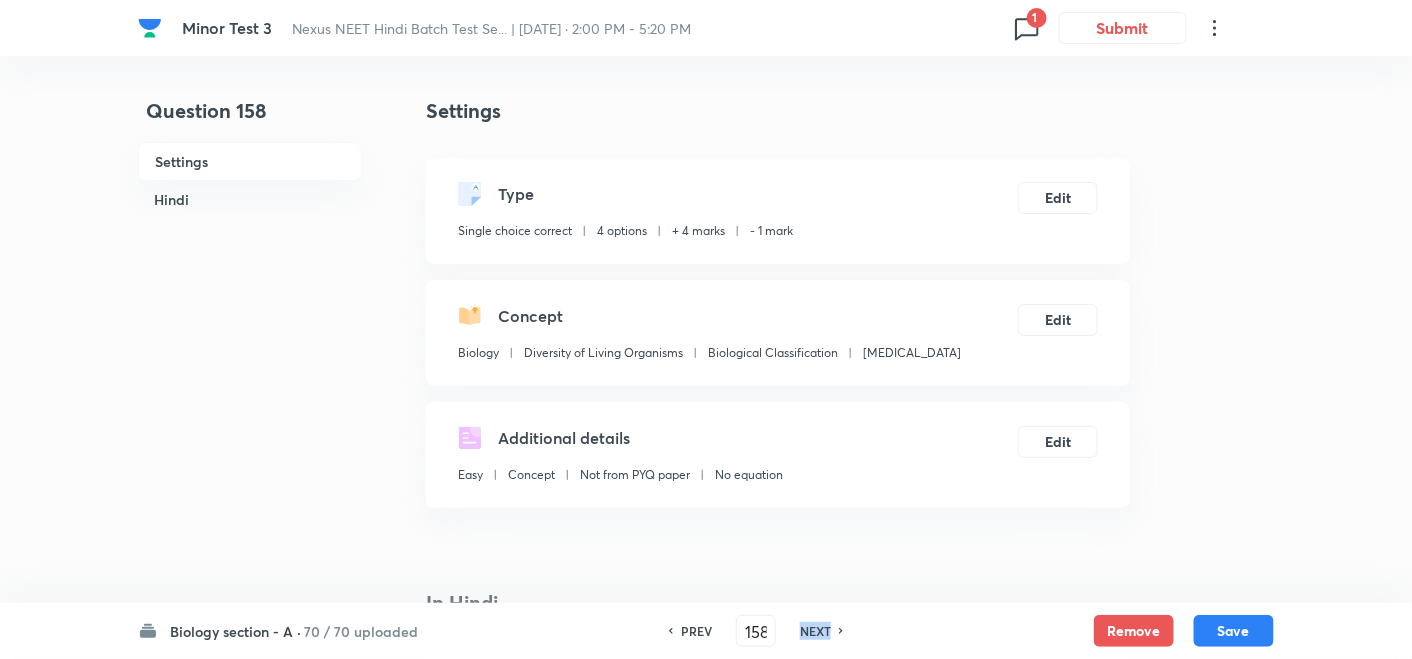 click on "NEXT" at bounding box center [815, 631] 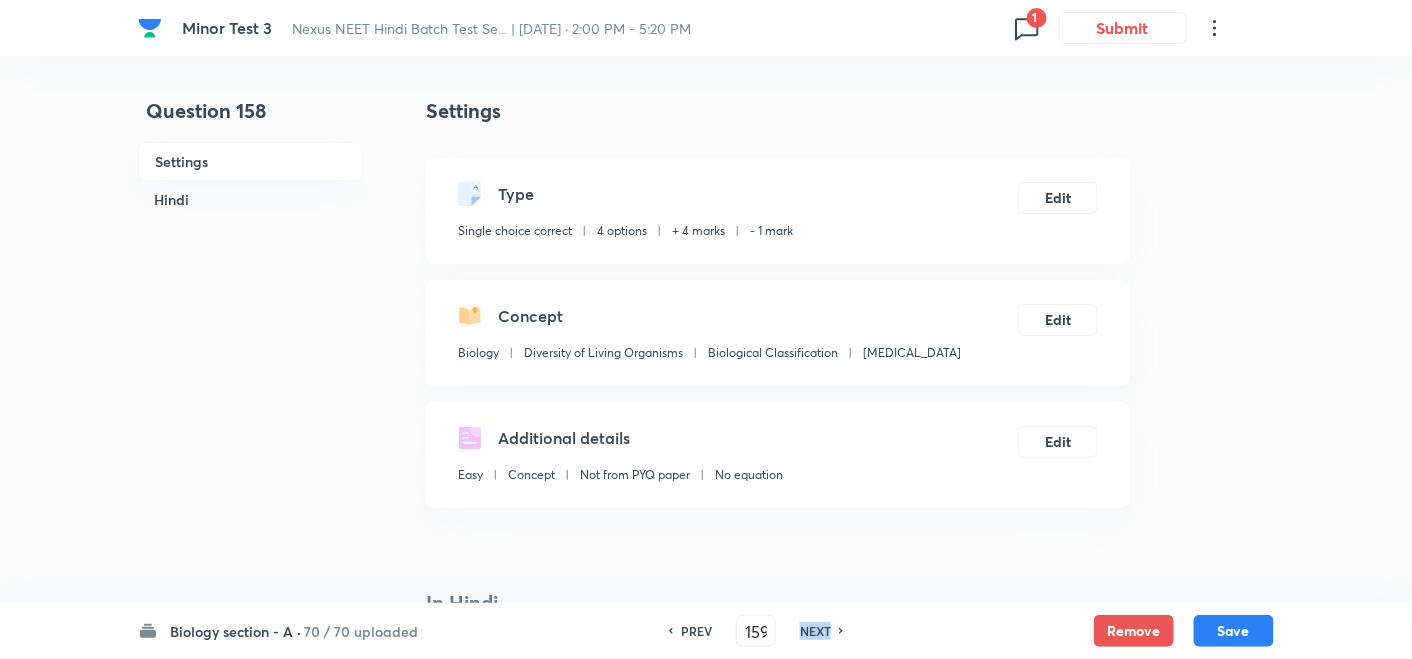 checkbox on "true" 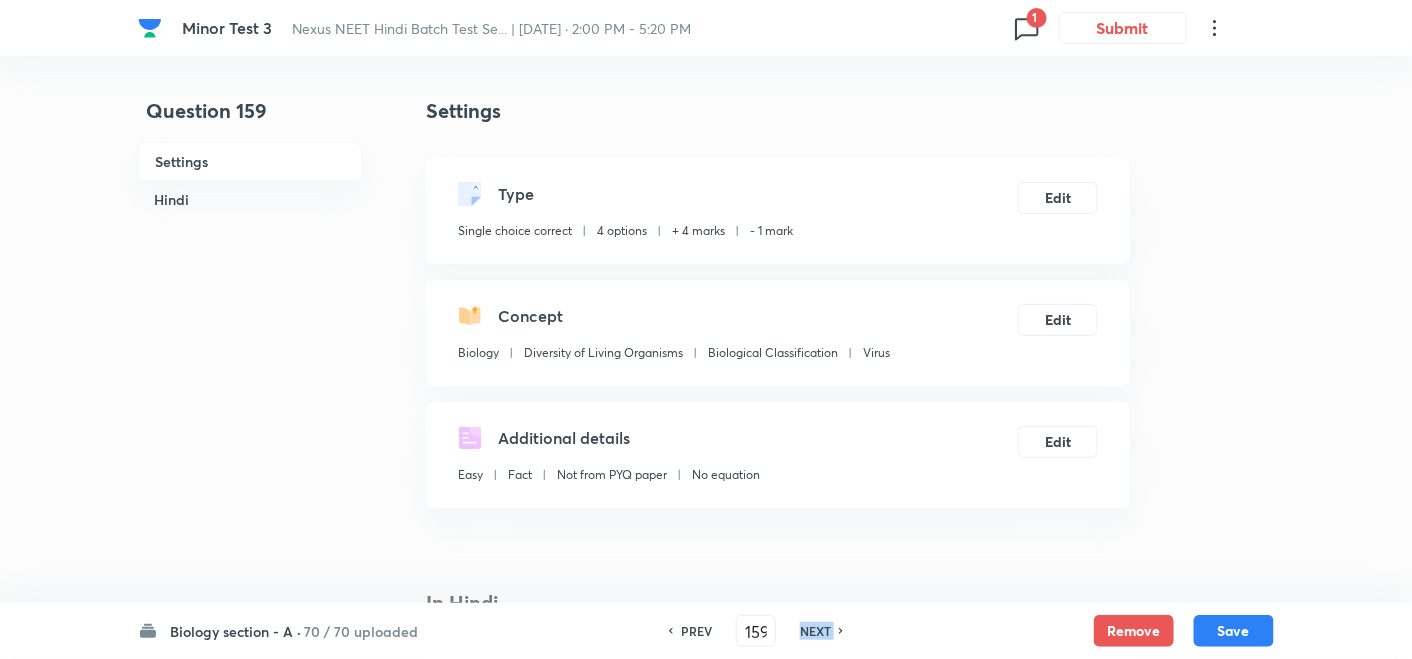 click on "NEXT" at bounding box center (815, 631) 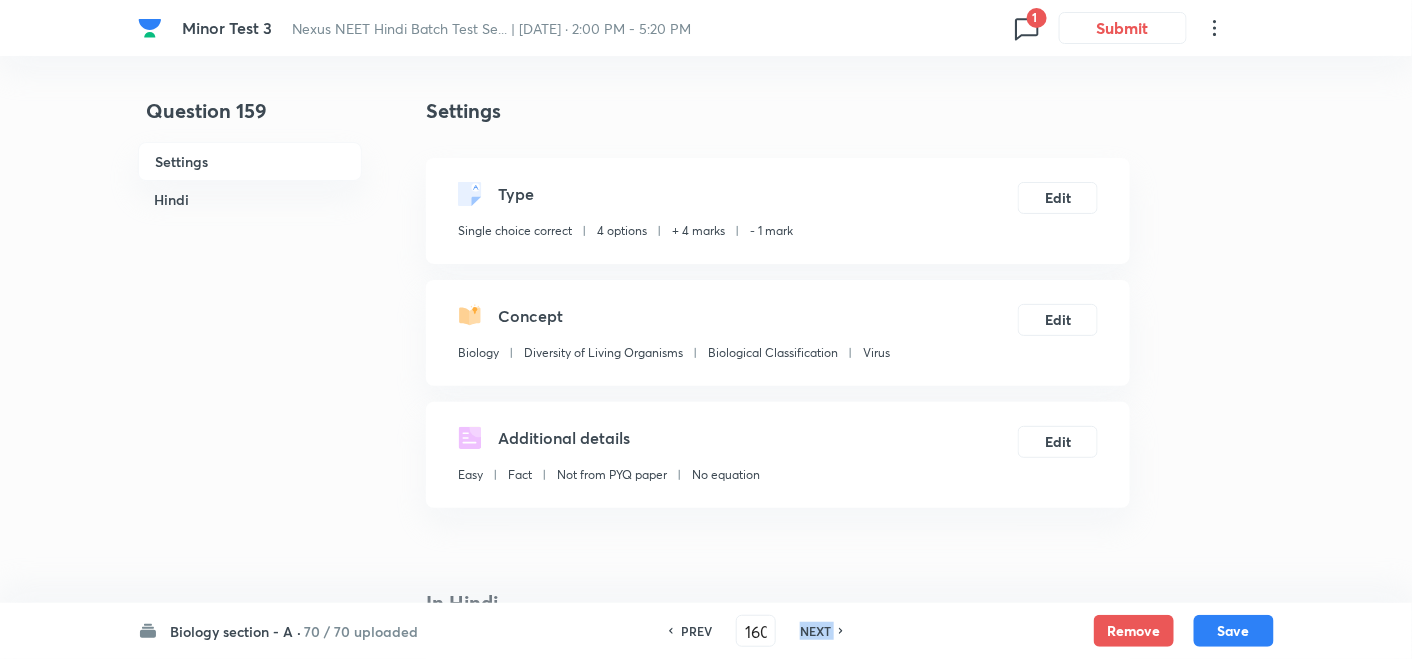 checkbox on "false" 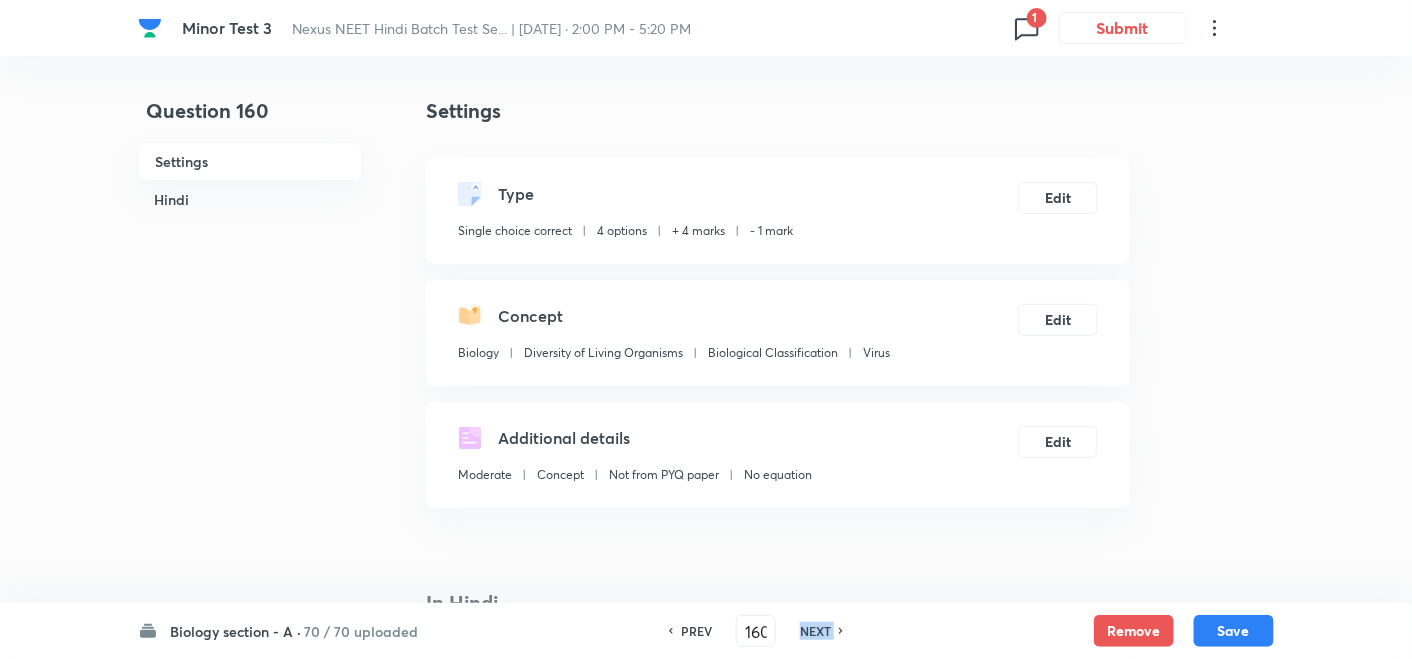 click on "NEXT" at bounding box center (815, 631) 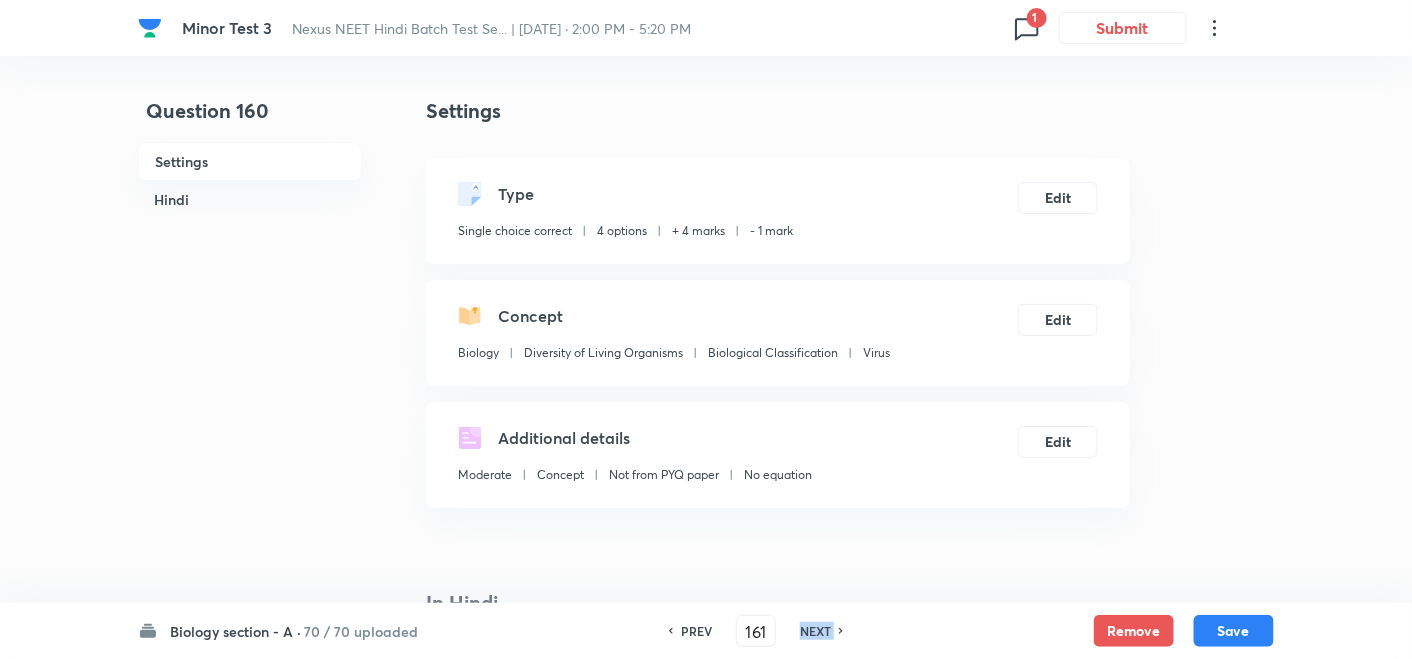 checkbox on "false" 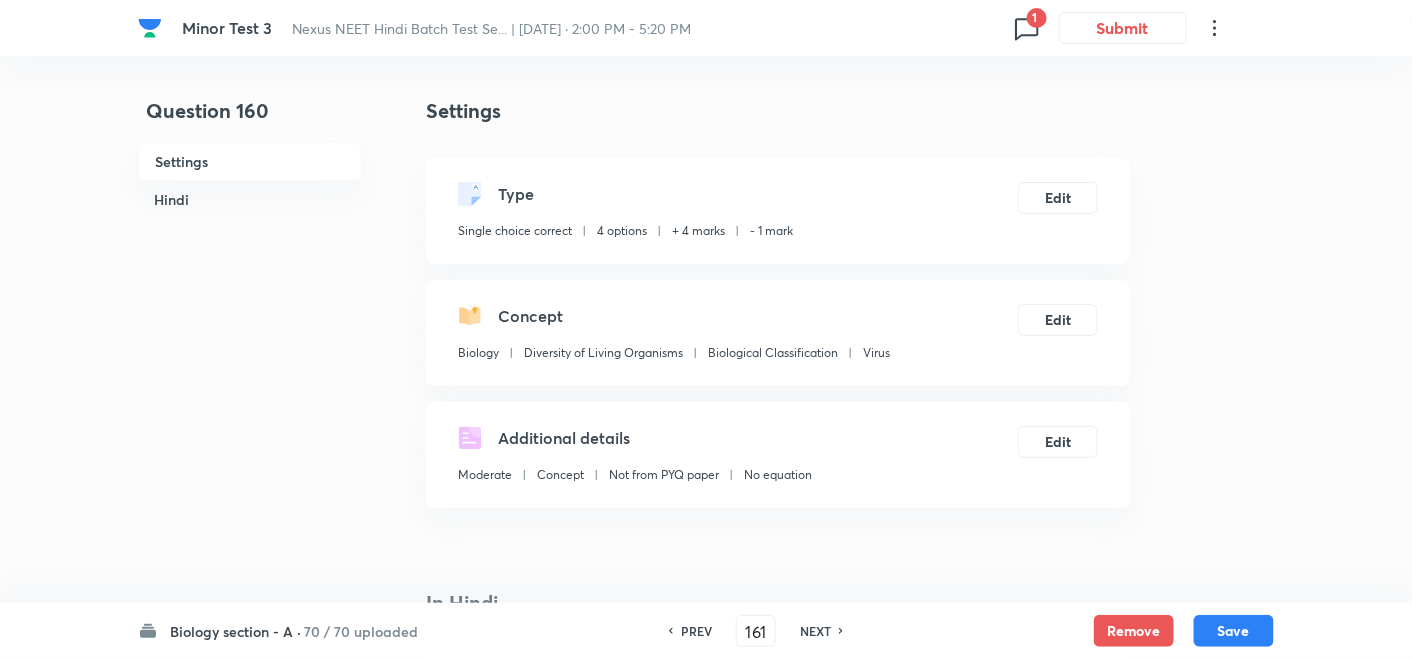 checkbox on "true" 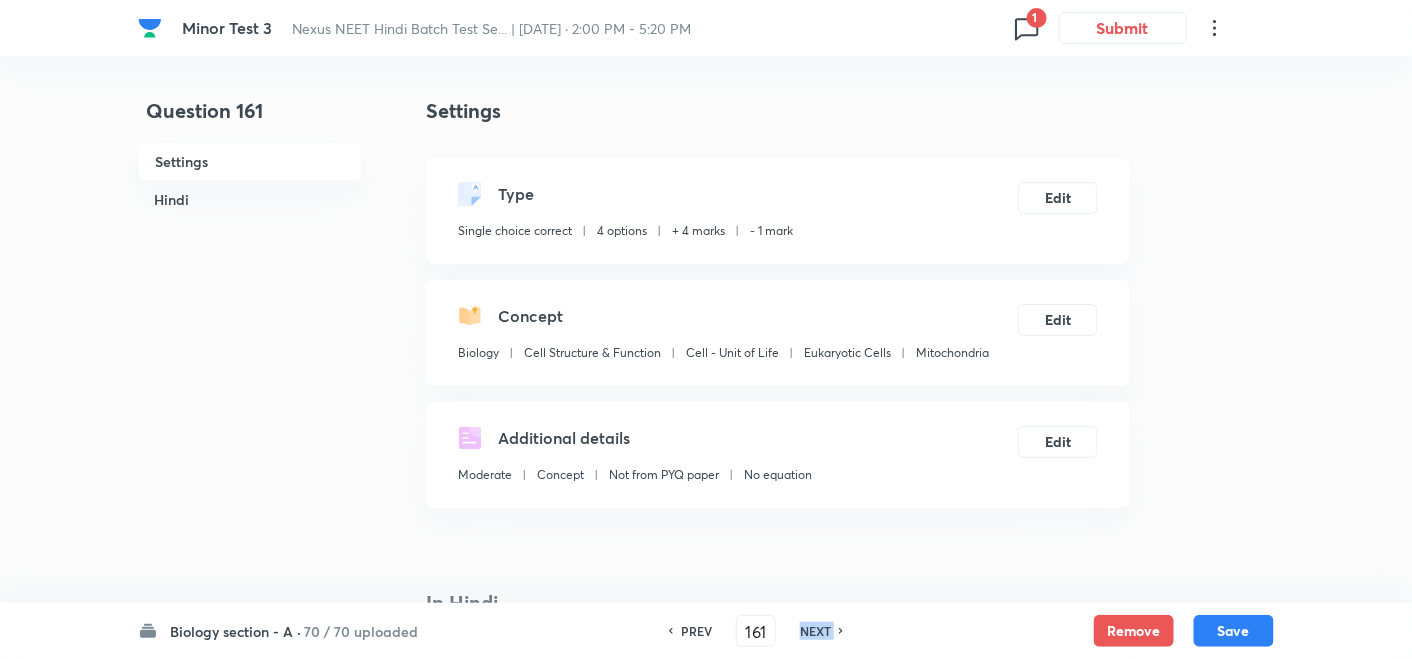 click on "NEXT" at bounding box center (815, 631) 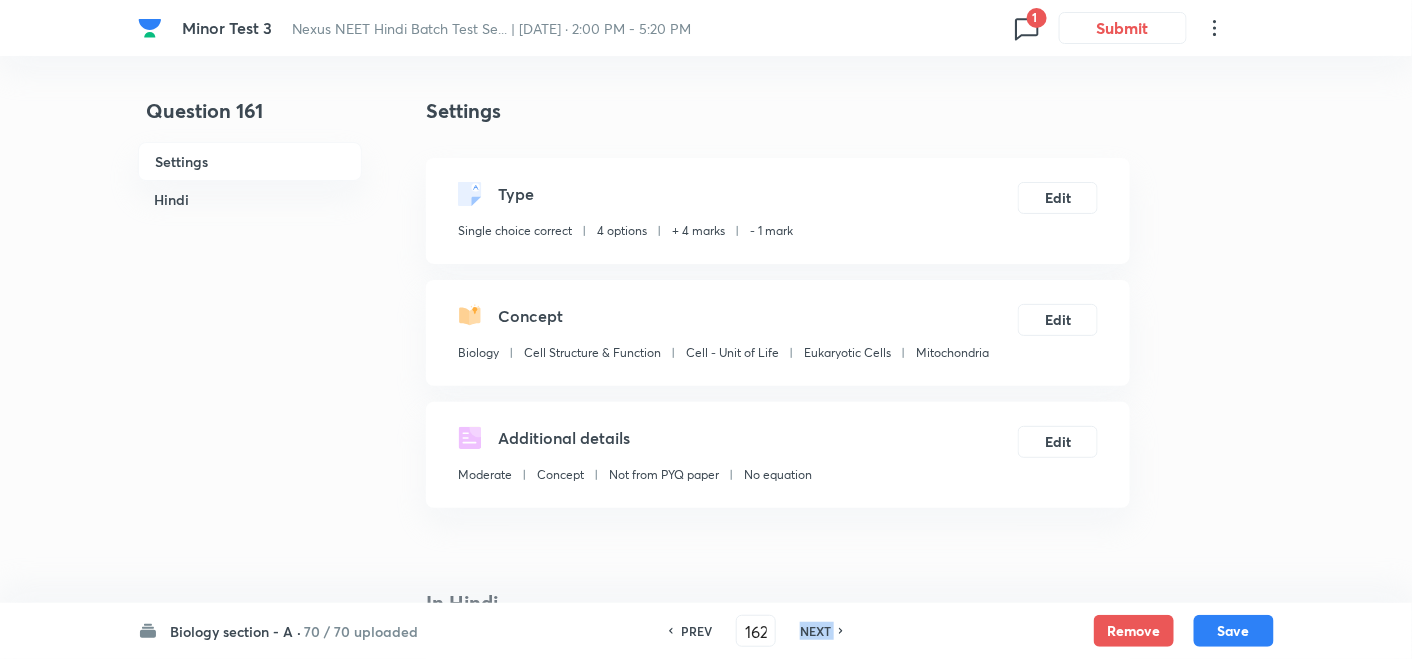 checkbox on "false" 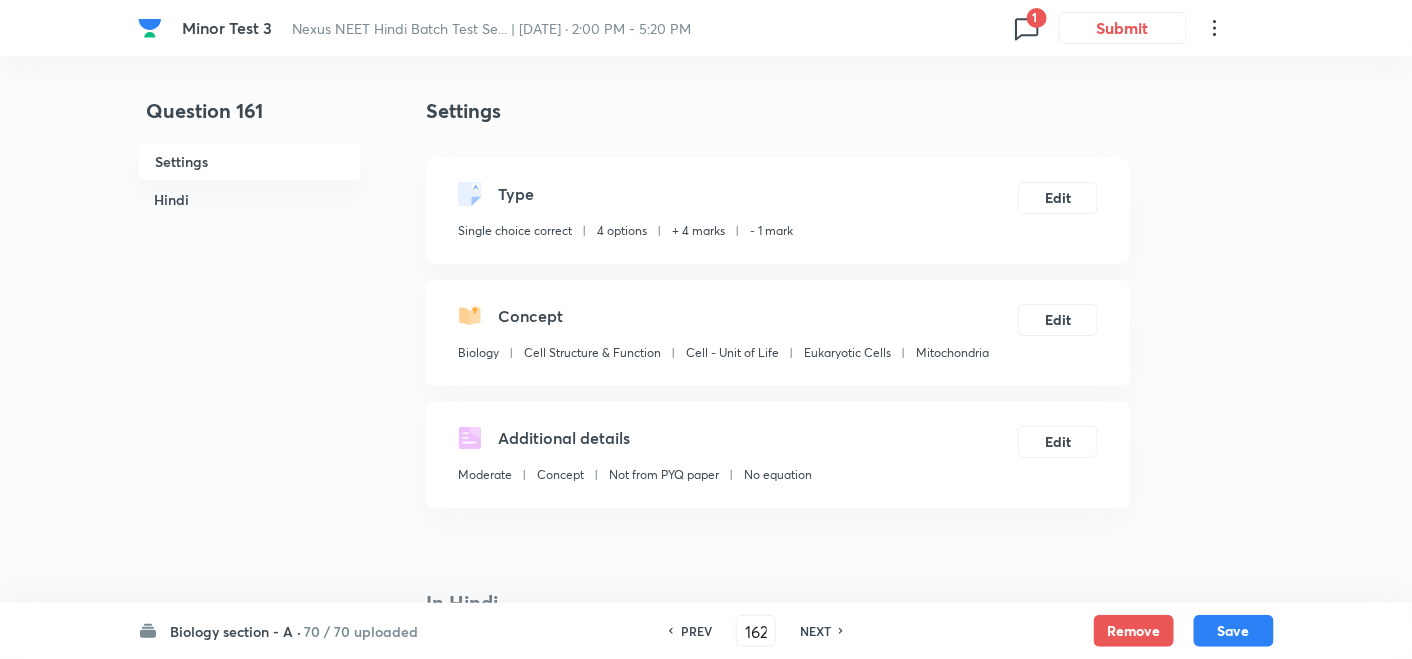 checkbox on "true" 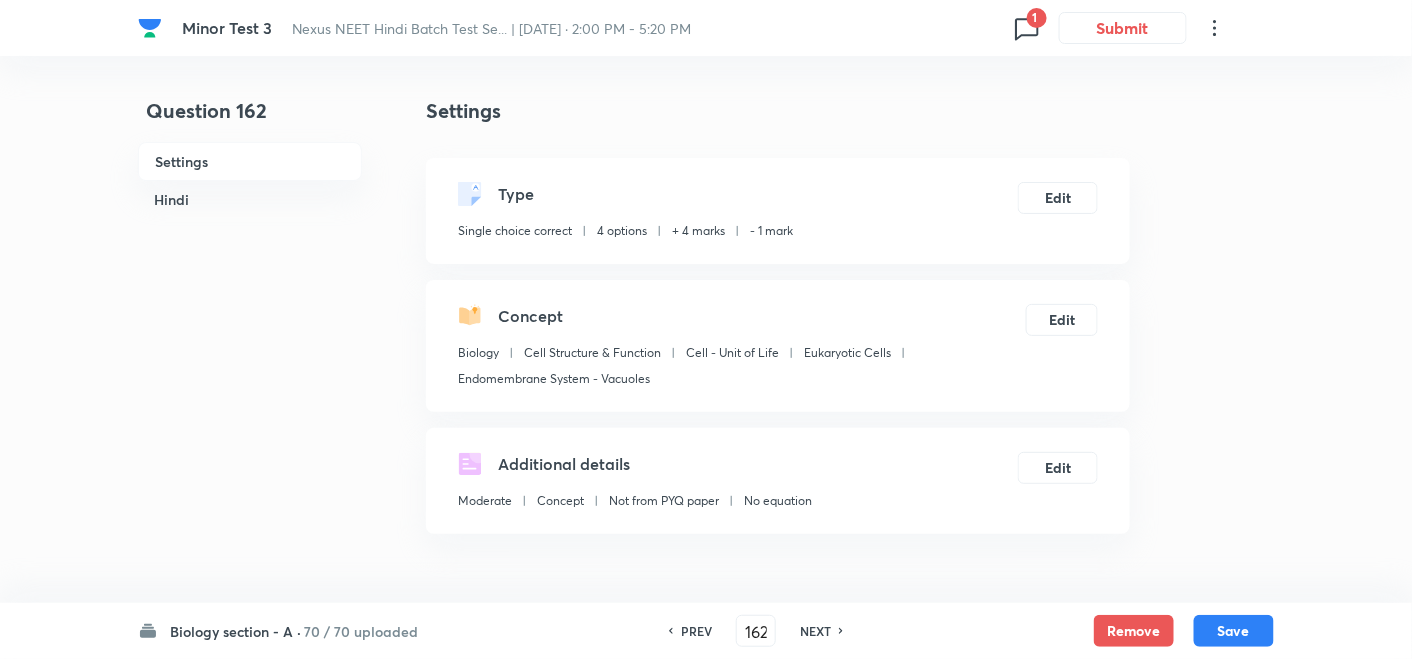 click on "NEXT" at bounding box center (815, 631) 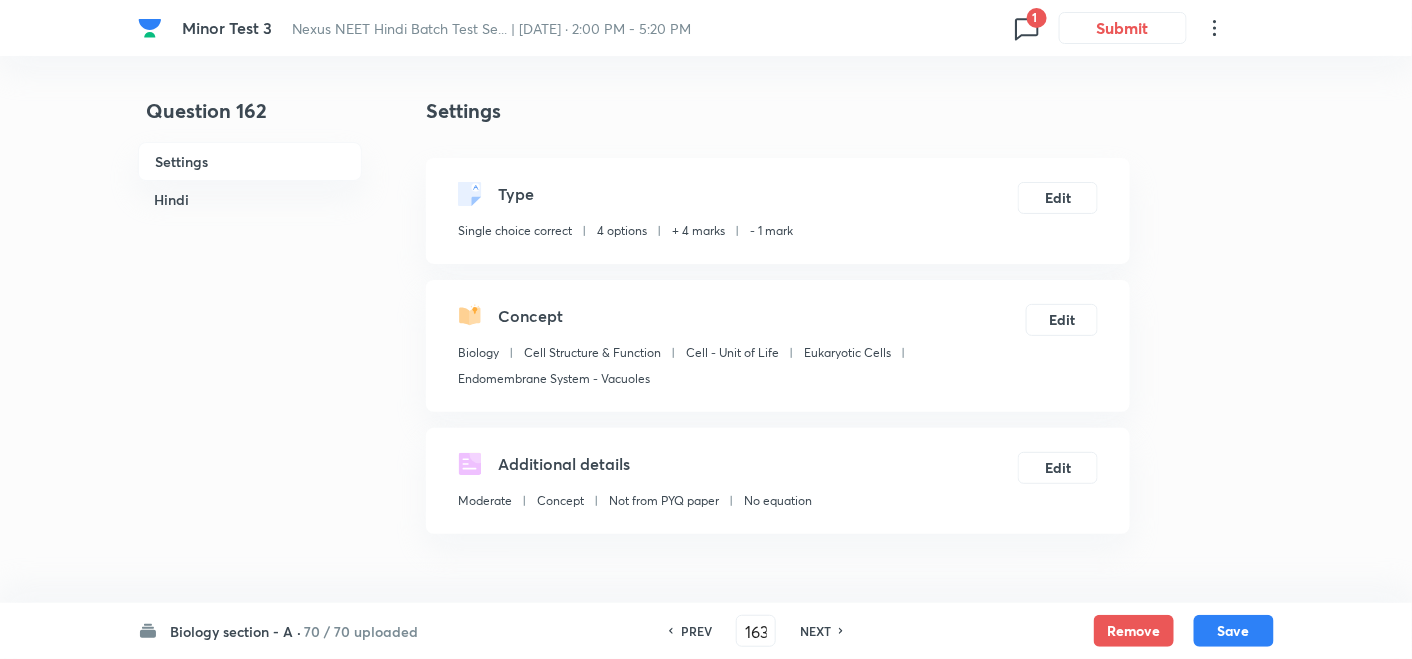 checkbox on "true" 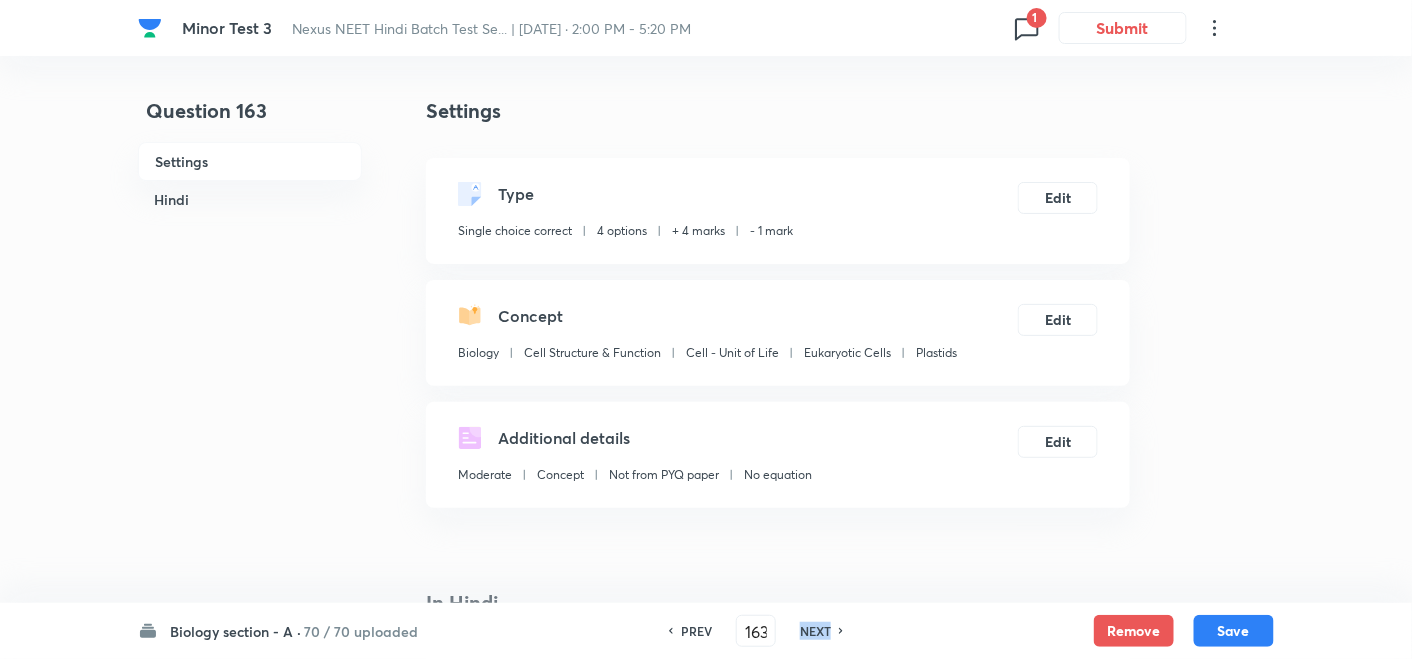 click on "NEXT" at bounding box center (815, 631) 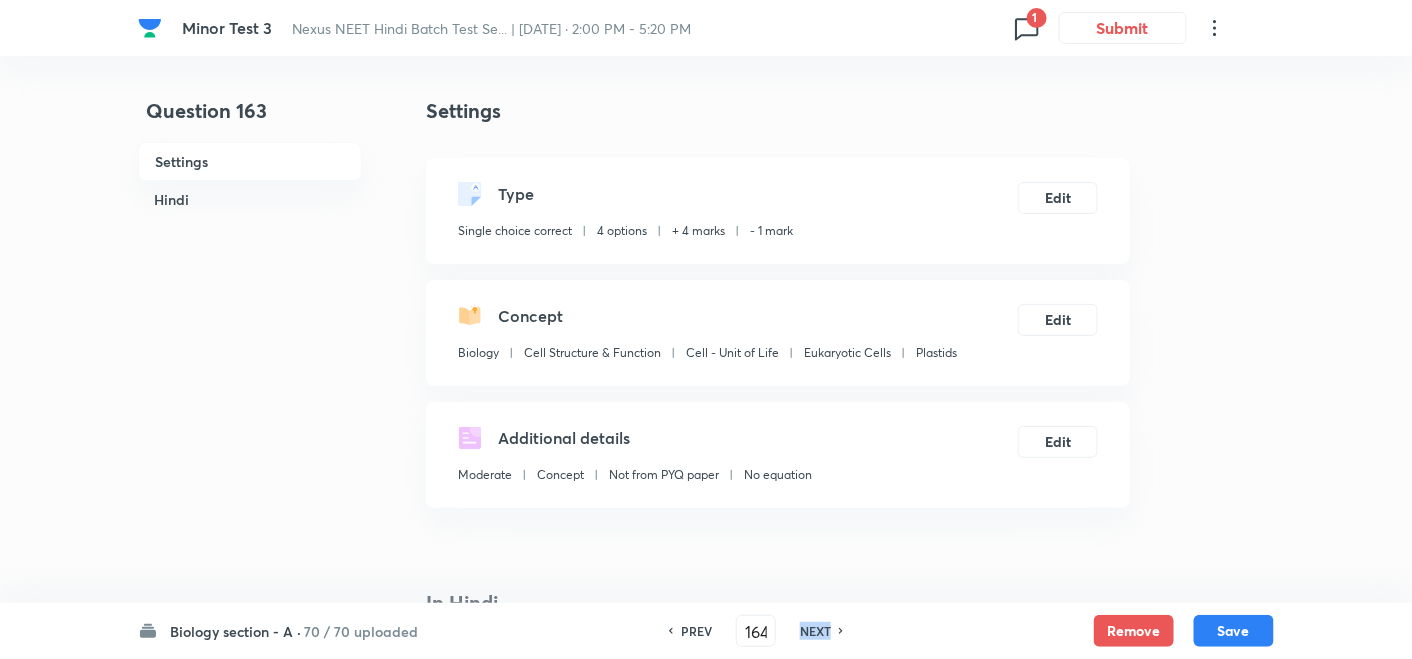 checkbox on "true" 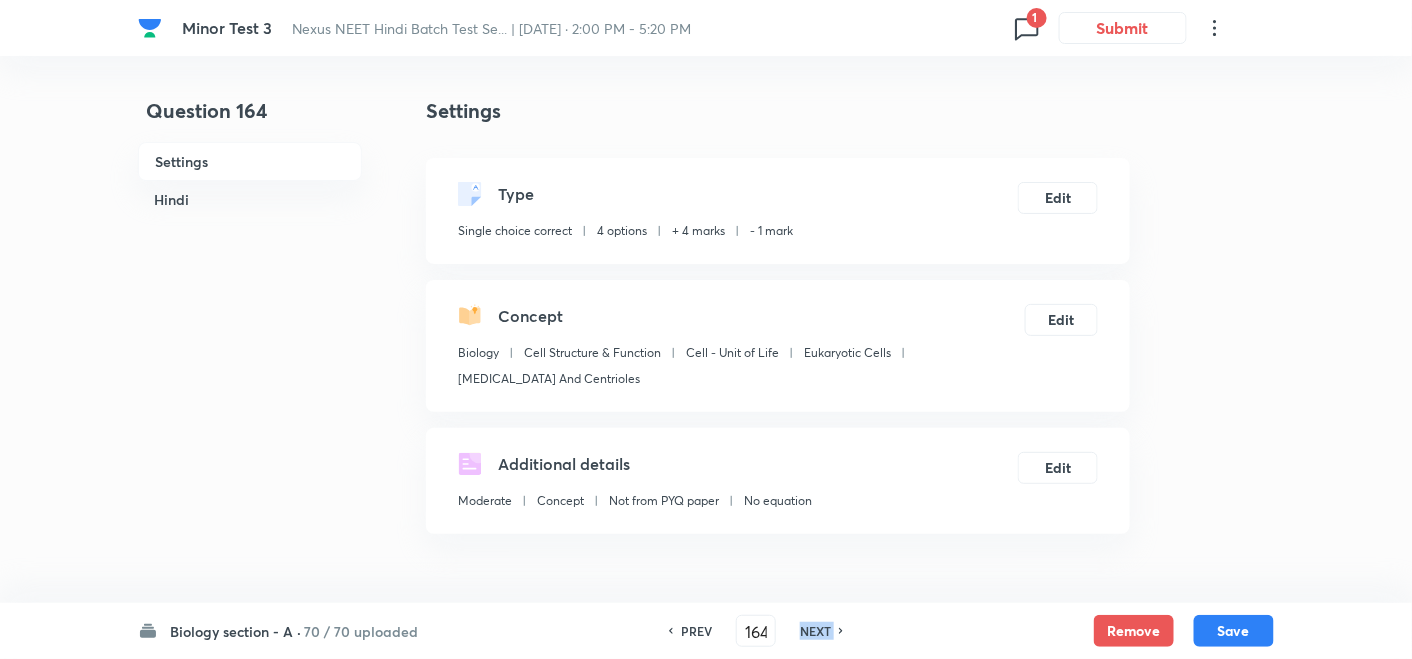 click on "NEXT" at bounding box center [815, 631] 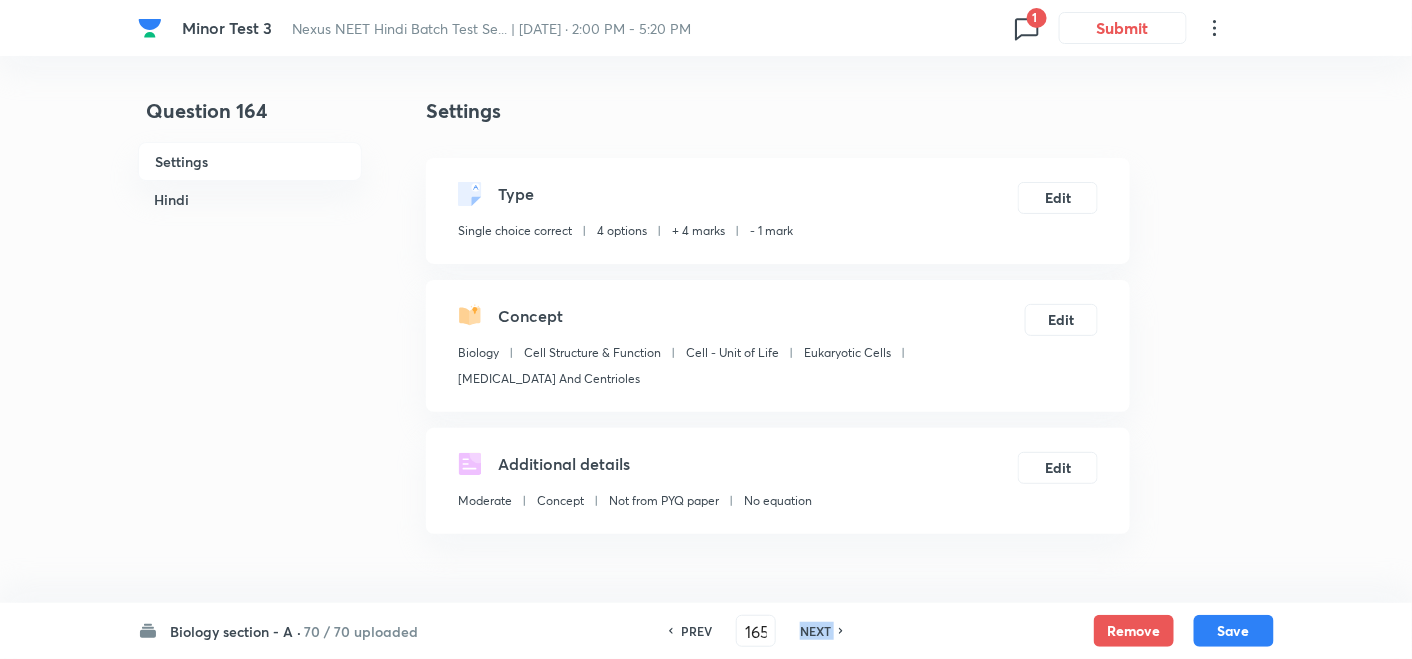 checkbox on "false" 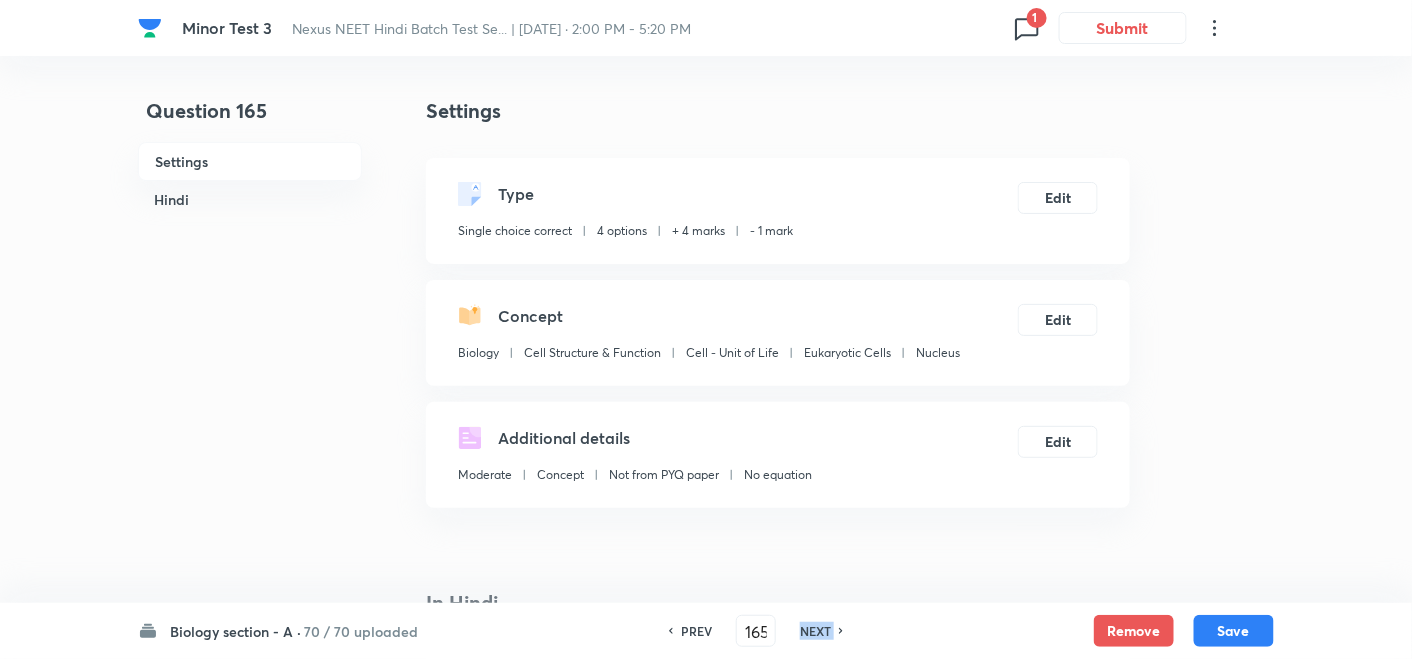 click on "NEXT" at bounding box center (815, 631) 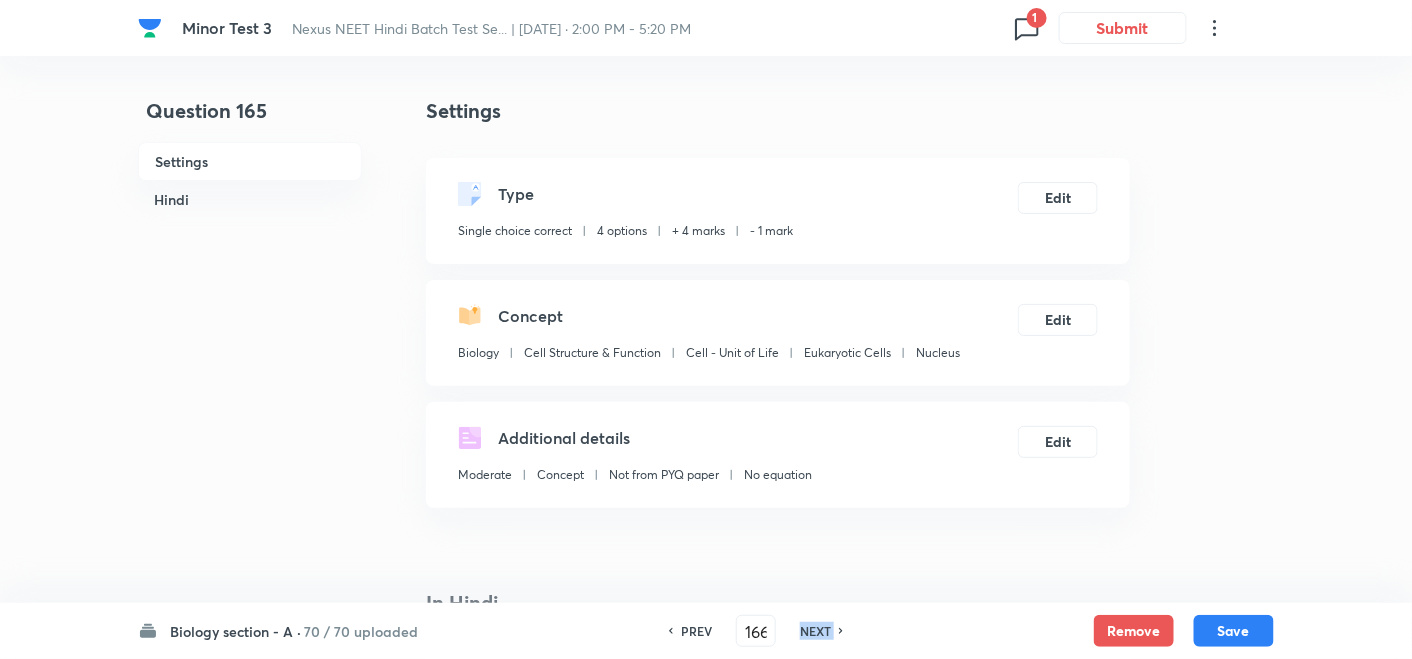 checkbox on "false" 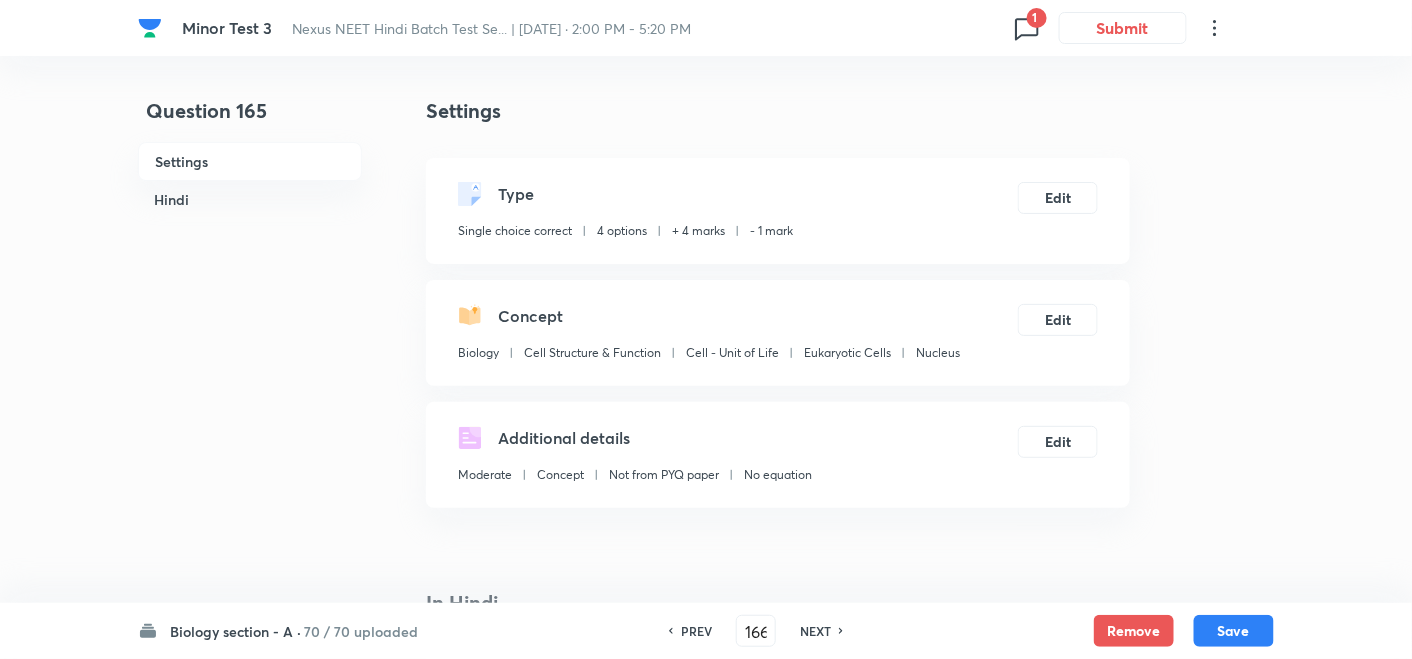 checkbox on "true" 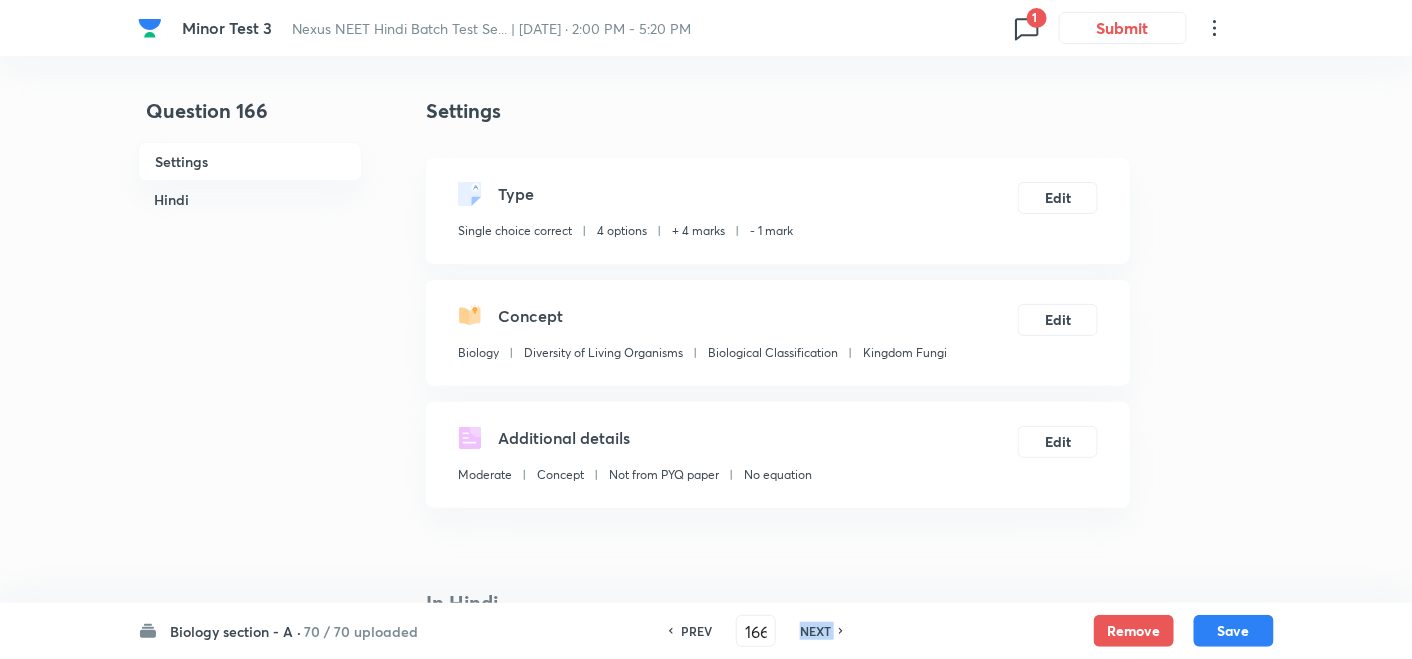 click on "NEXT" at bounding box center (815, 631) 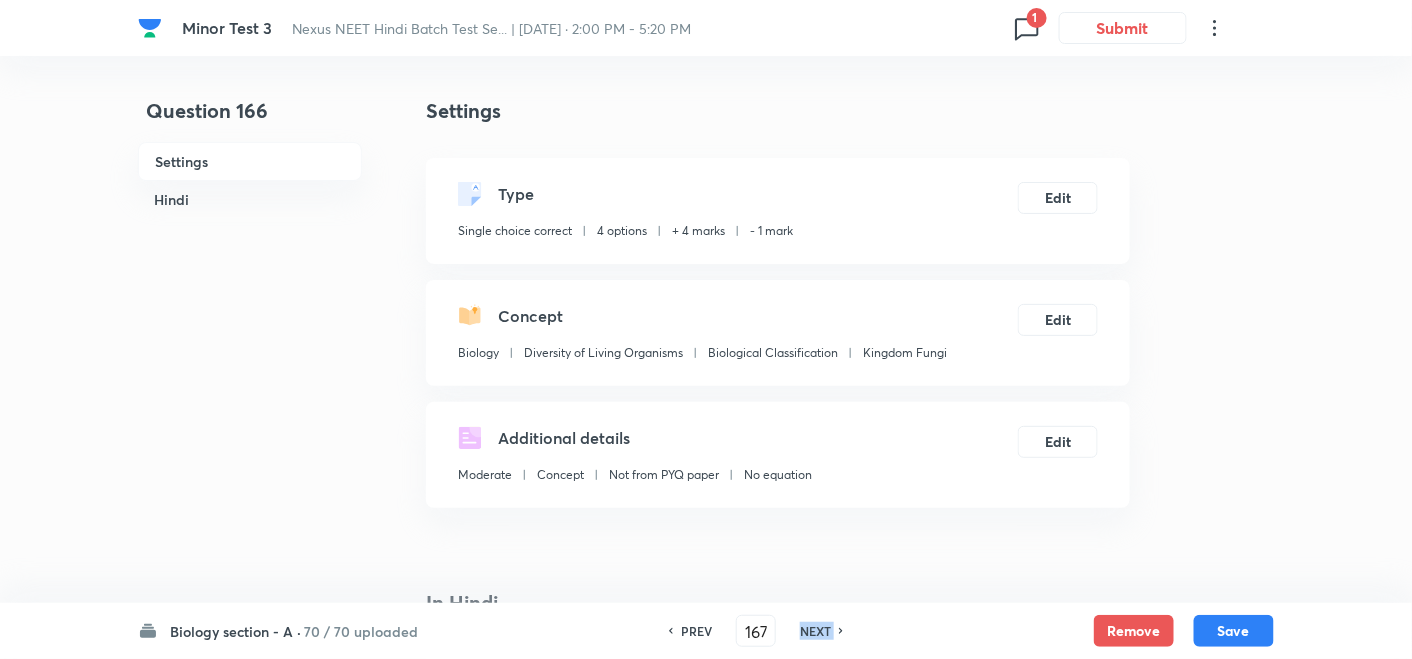 checkbox on "false" 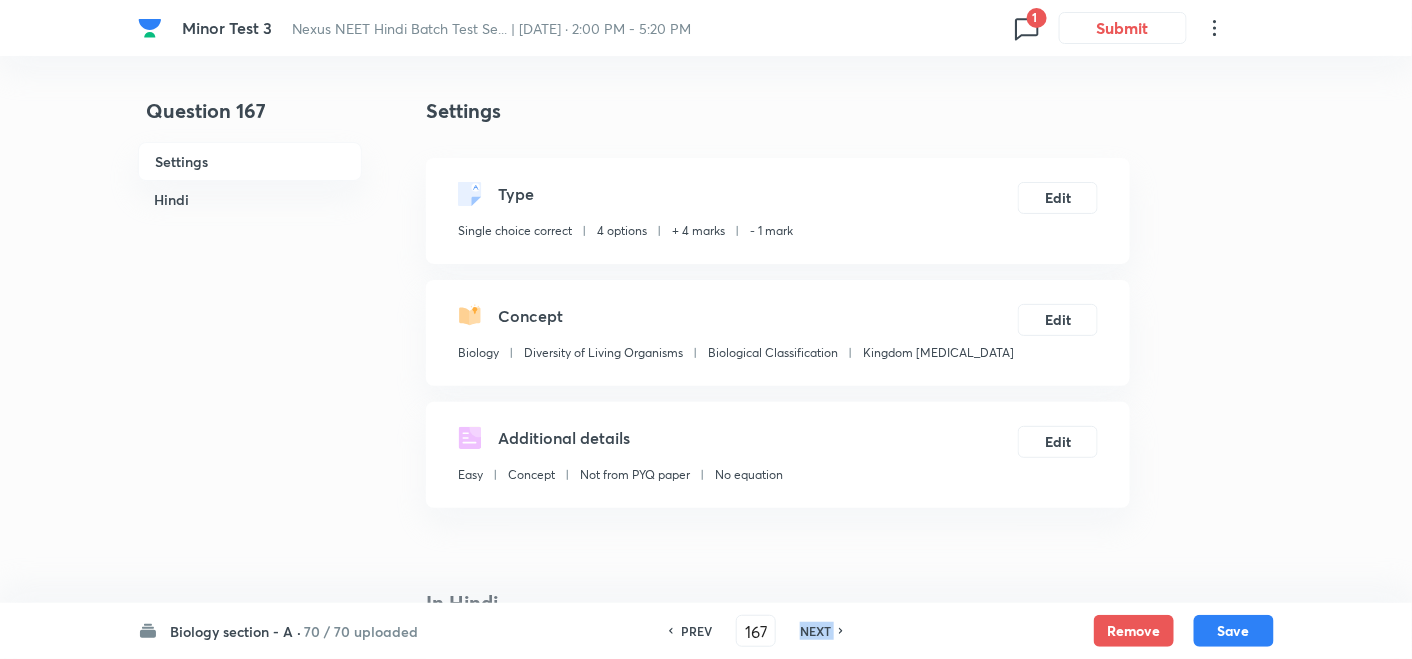 click on "NEXT" at bounding box center (815, 631) 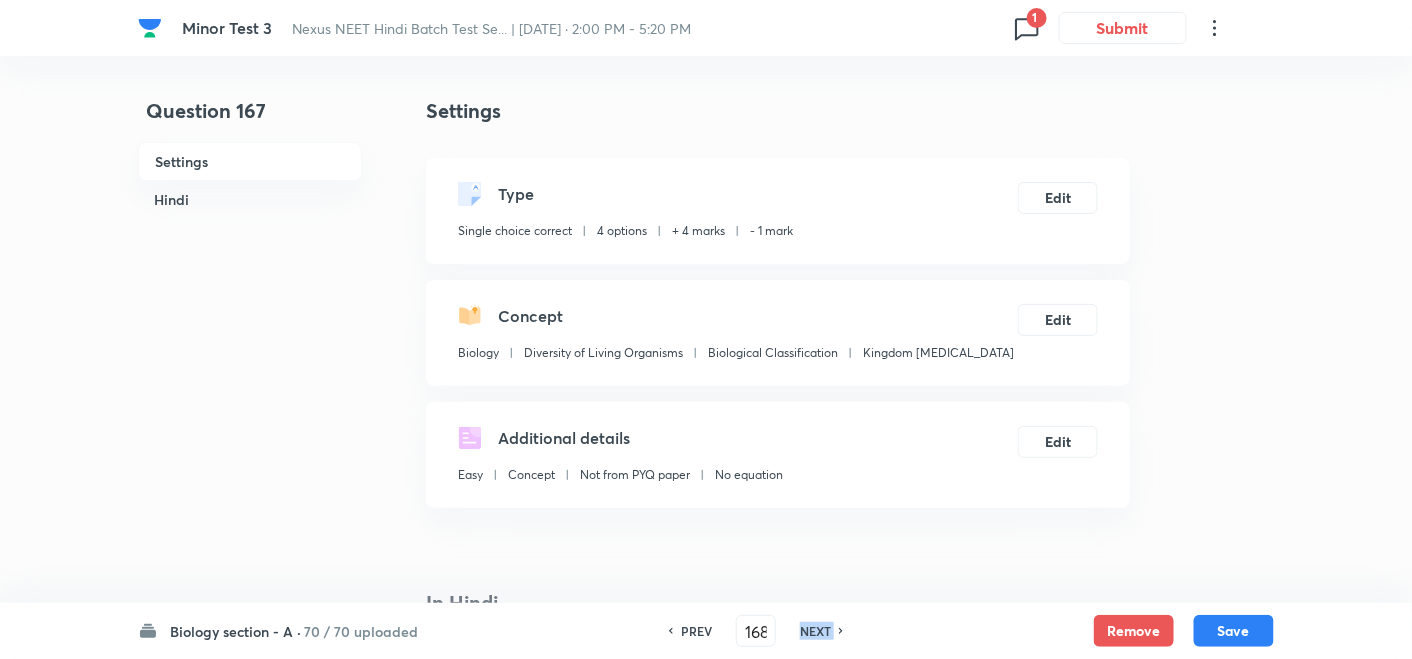 checkbox on "true" 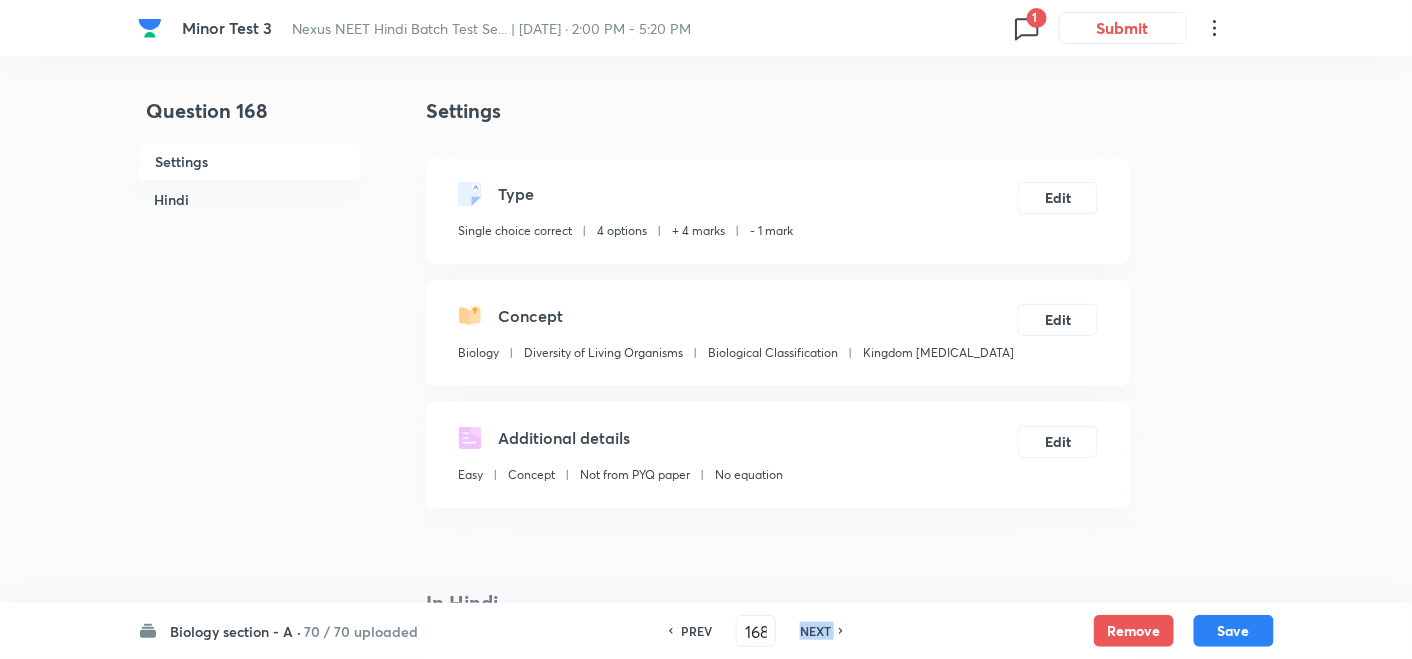 click on "NEXT" at bounding box center (815, 631) 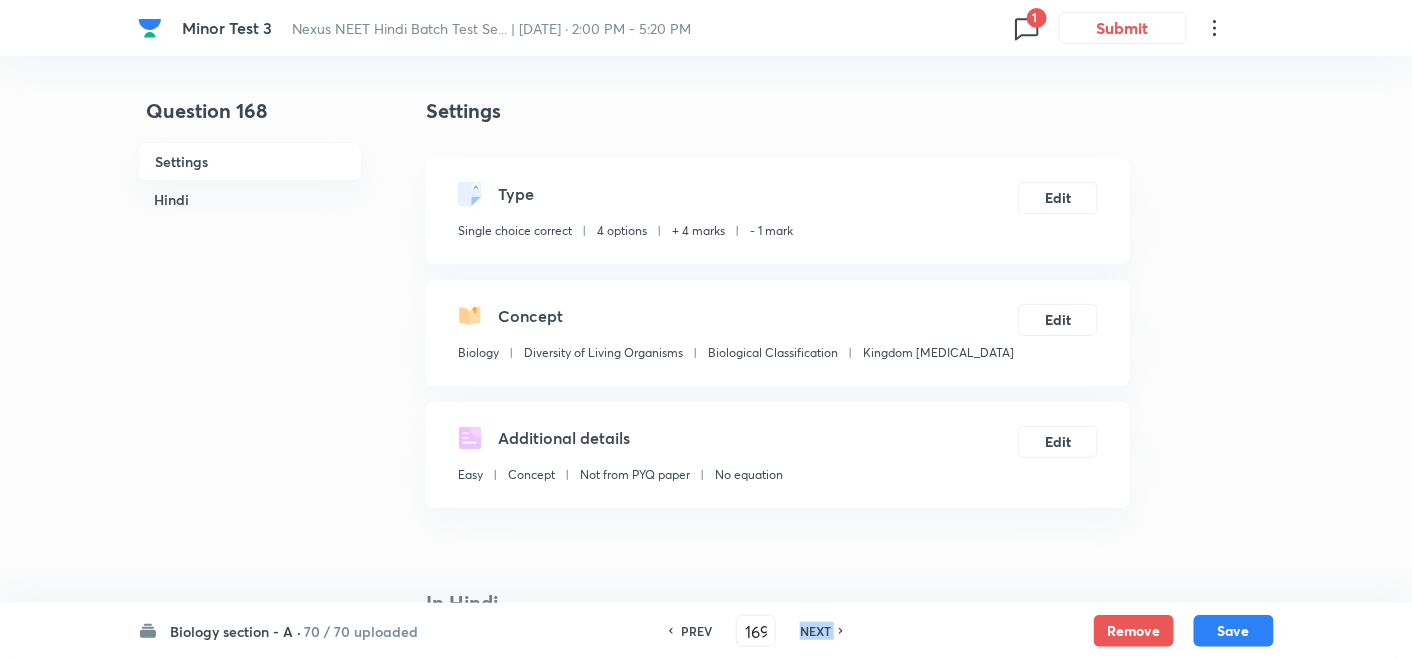 checkbox on "false" 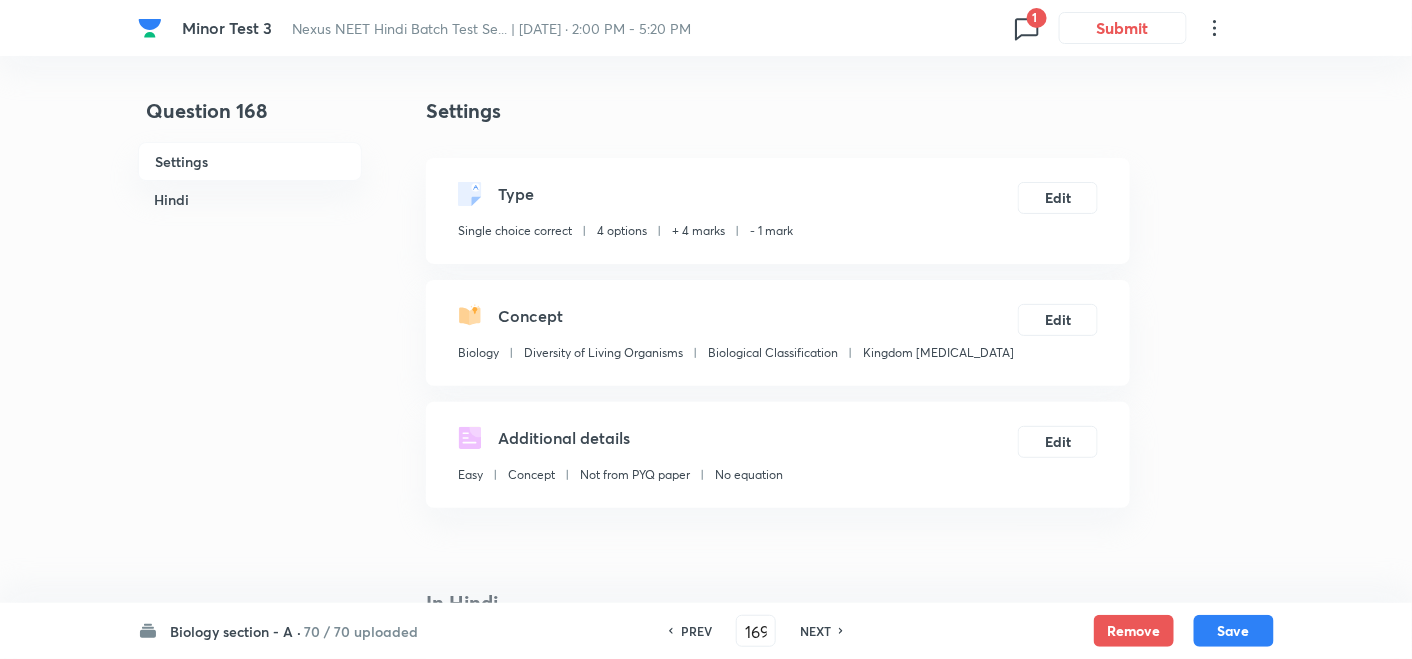 checkbox on "true" 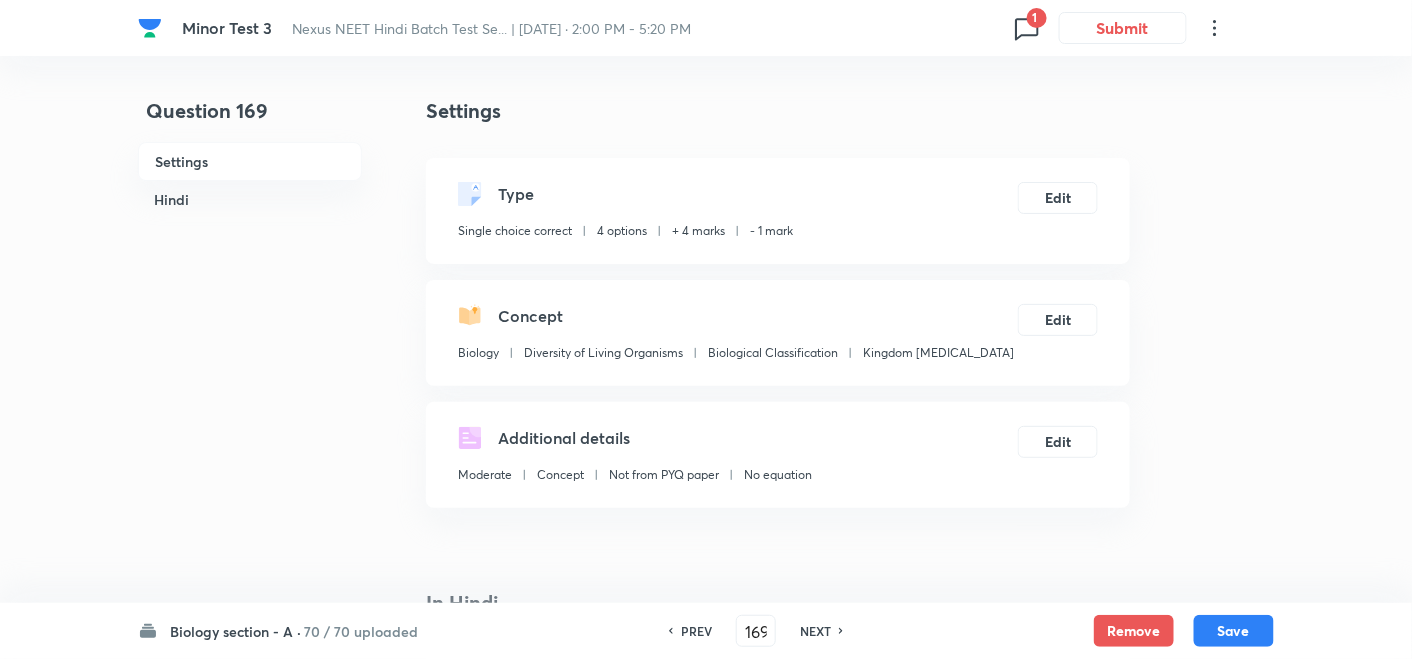 click on "NEXT" at bounding box center [815, 631] 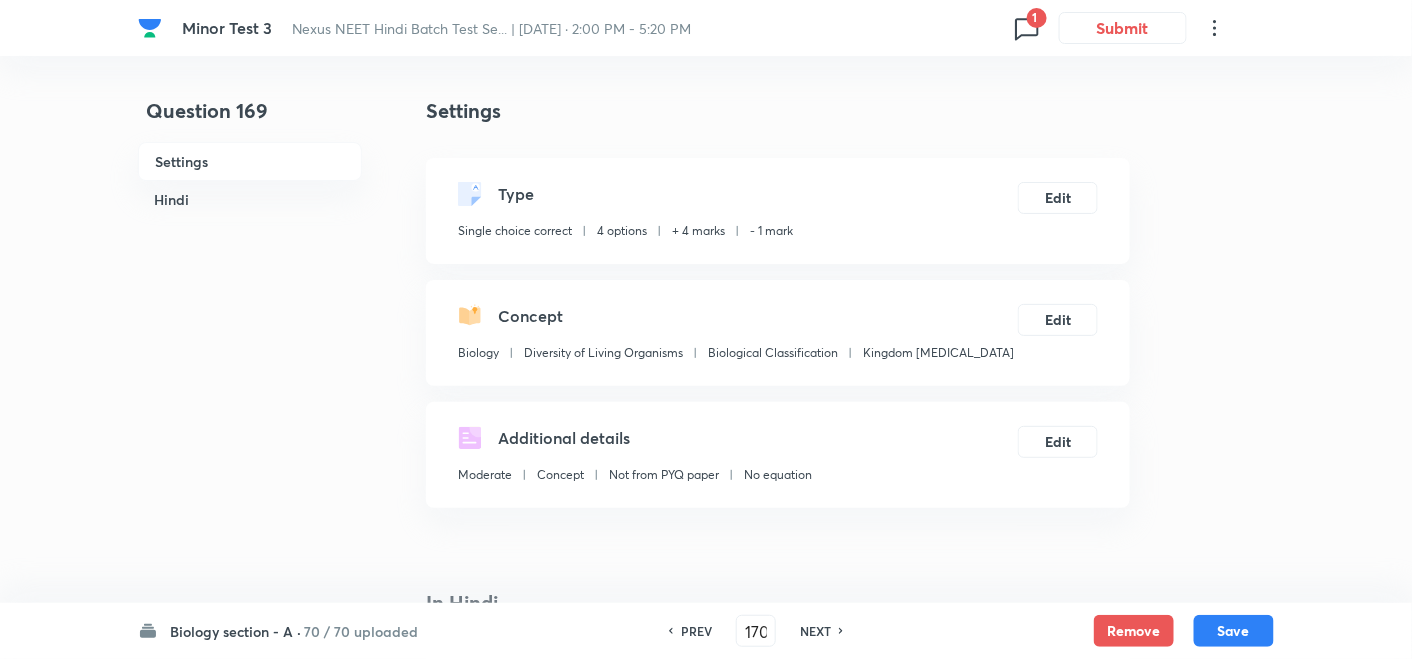 checkbox on "false" 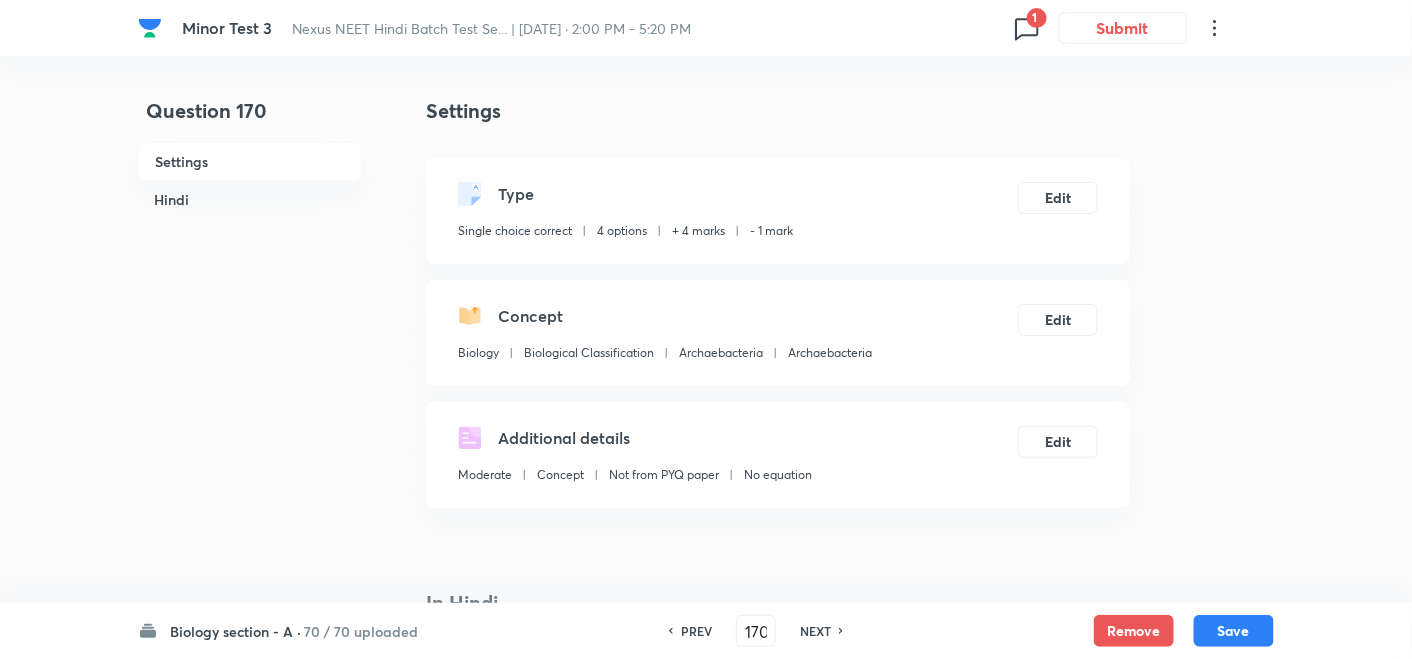 click on "NEXT" at bounding box center (815, 631) 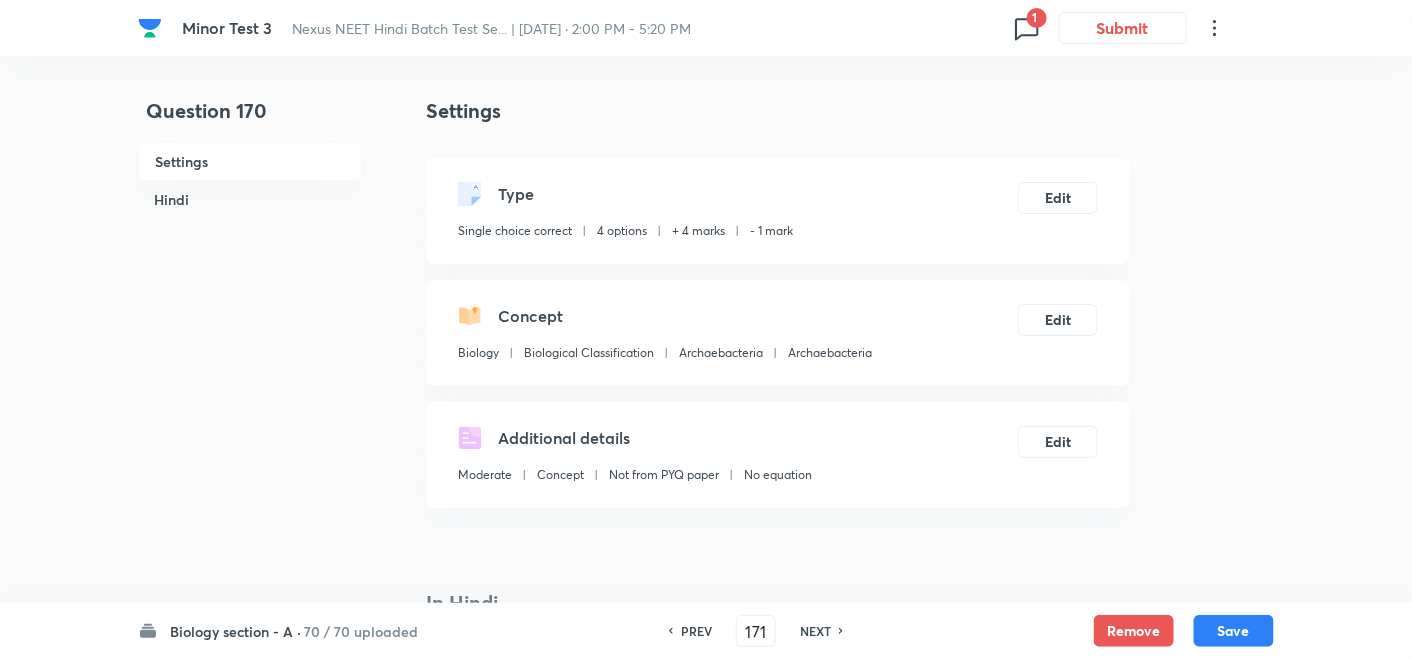 checkbox on "true" 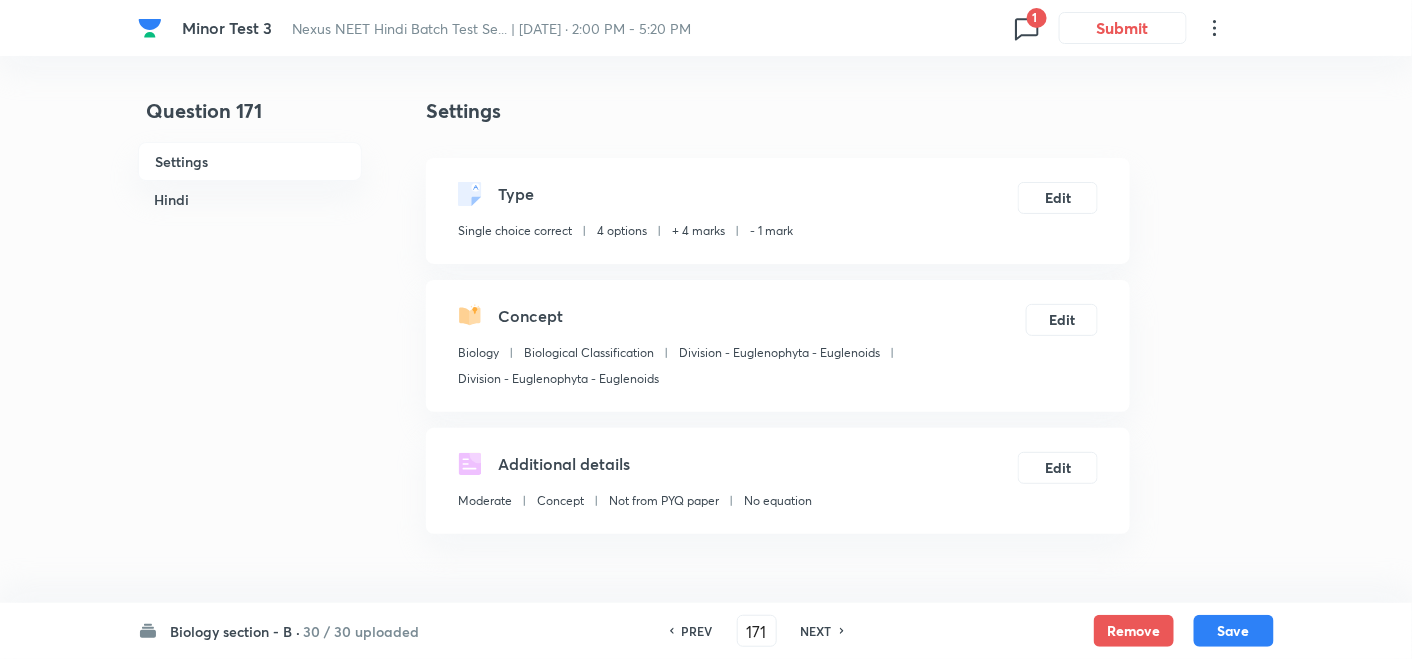 click on "NEXT" at bounding box center (816, 631) 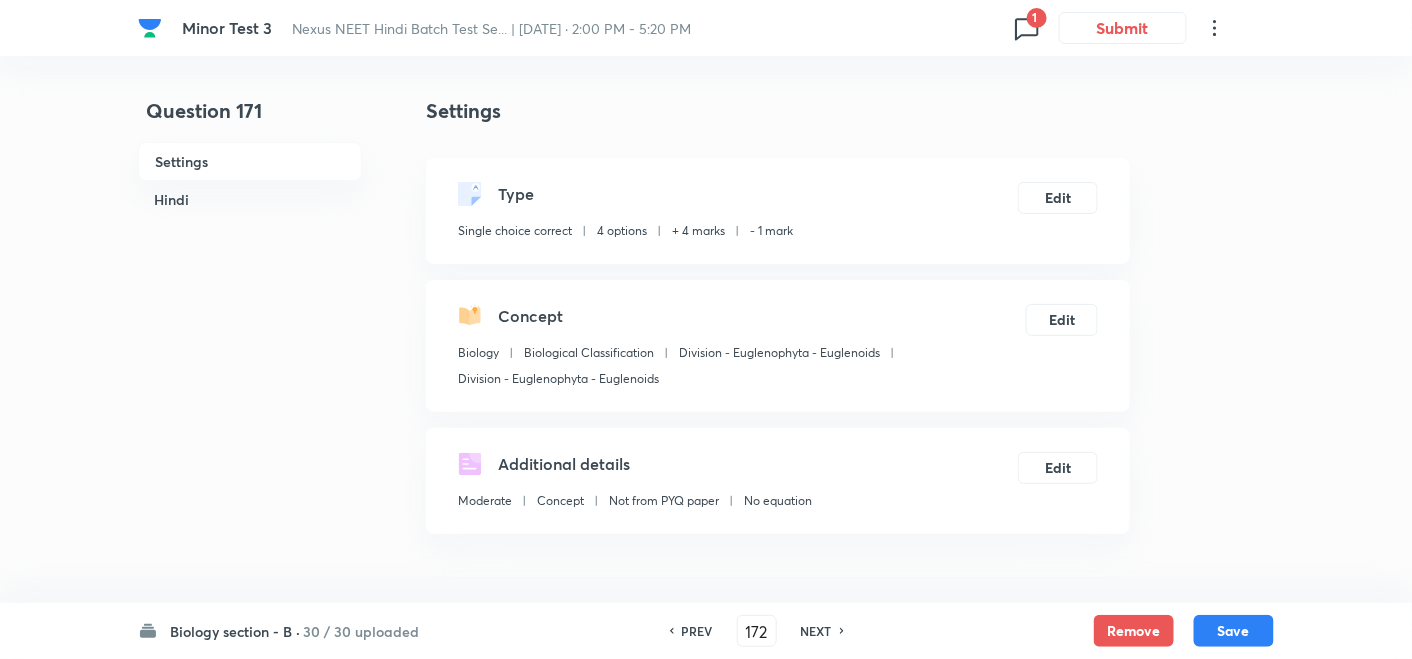 checkbox on "false" 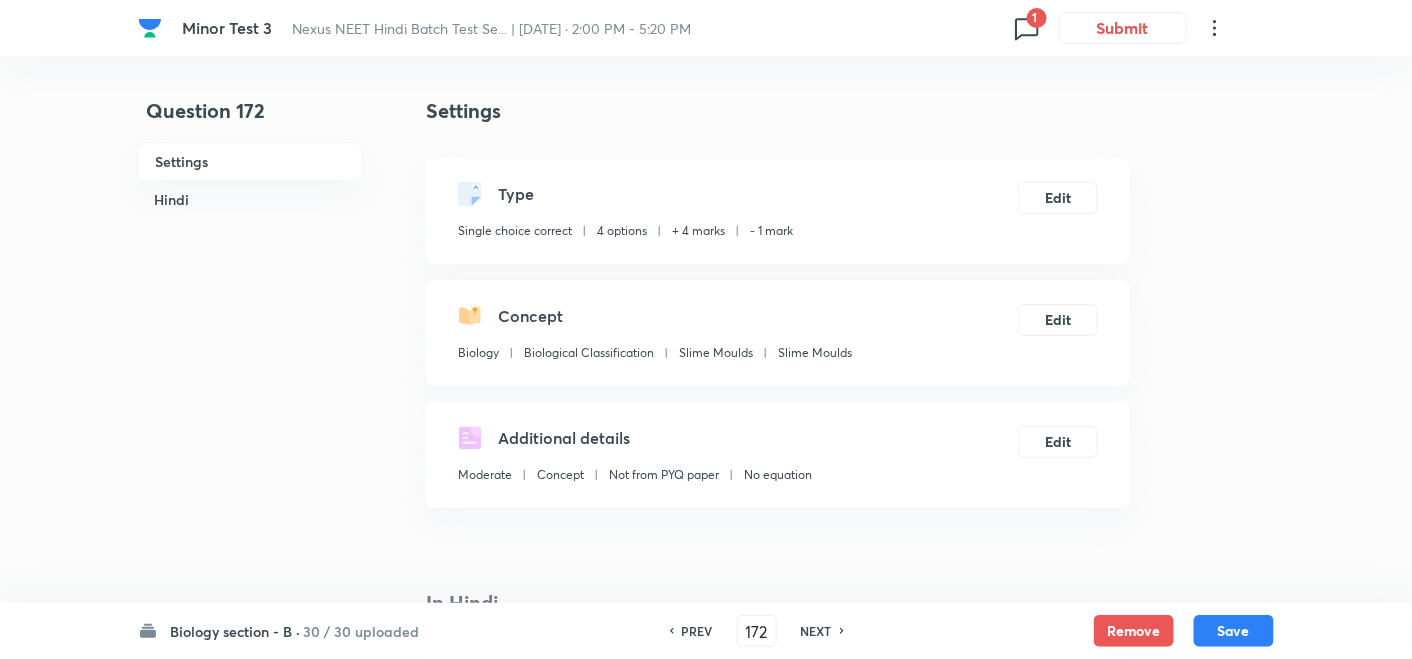 click on "NEXT" at bounding box center [816, 631] 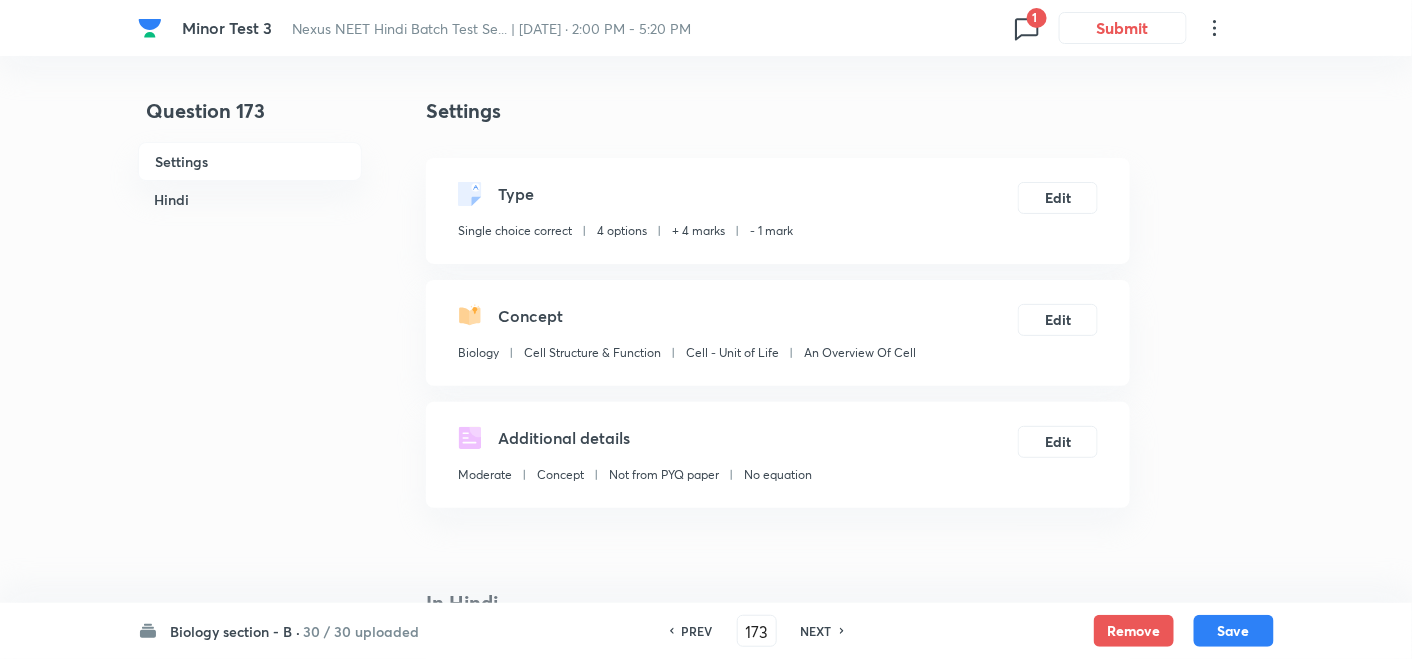 click on "NEXT" at bounding box center [816, 631] 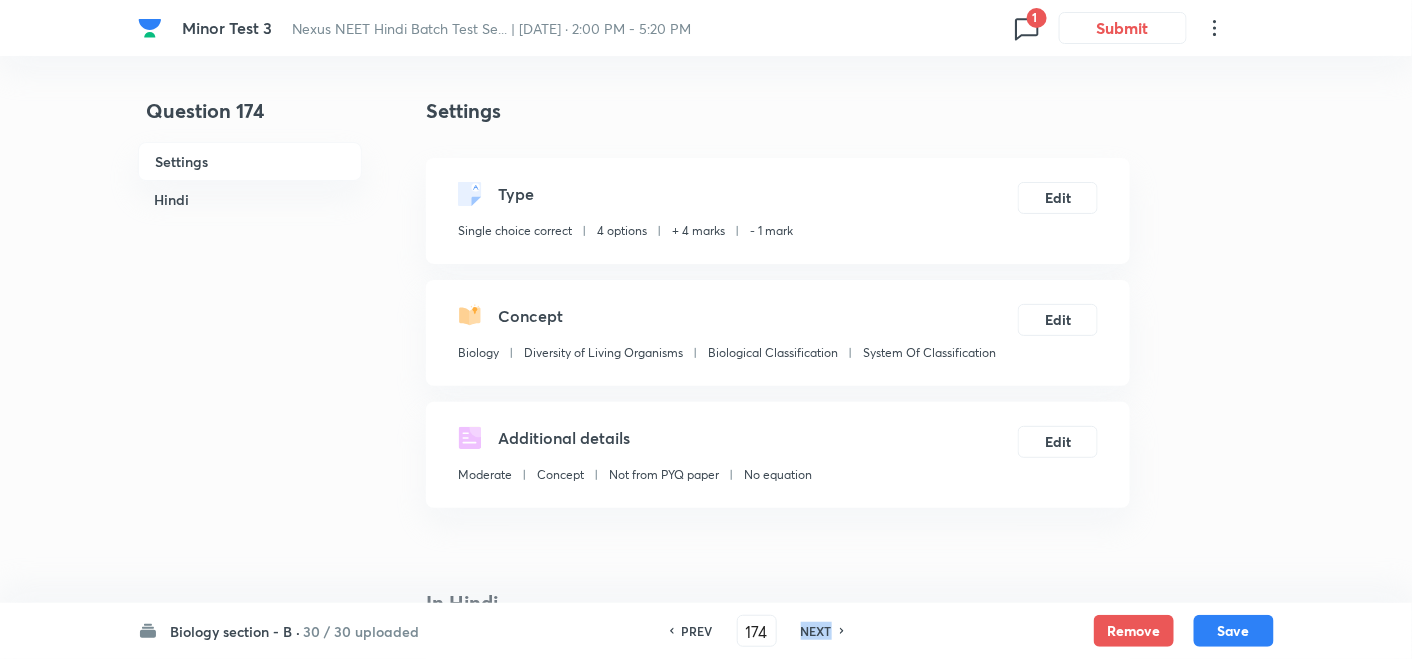 click on "NEXT" at bounding box center [816, 631] 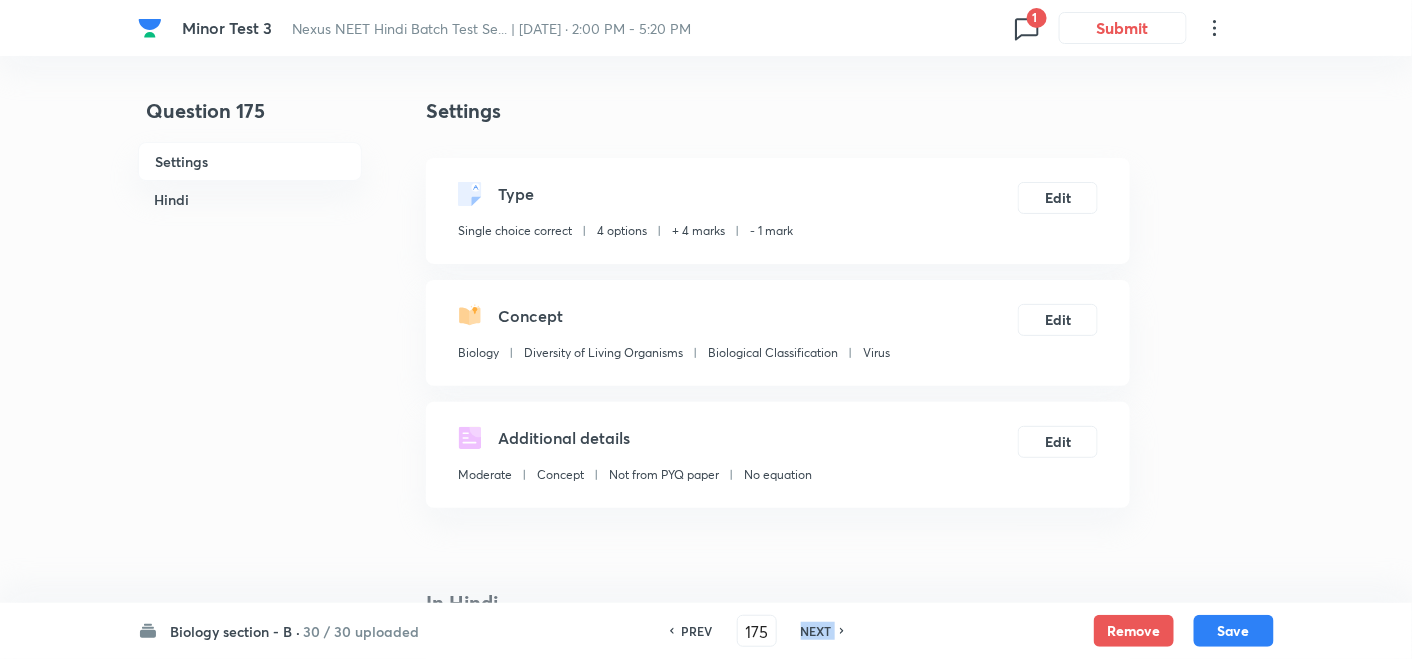 click on "NEXT" at bounding box center (816, 631) 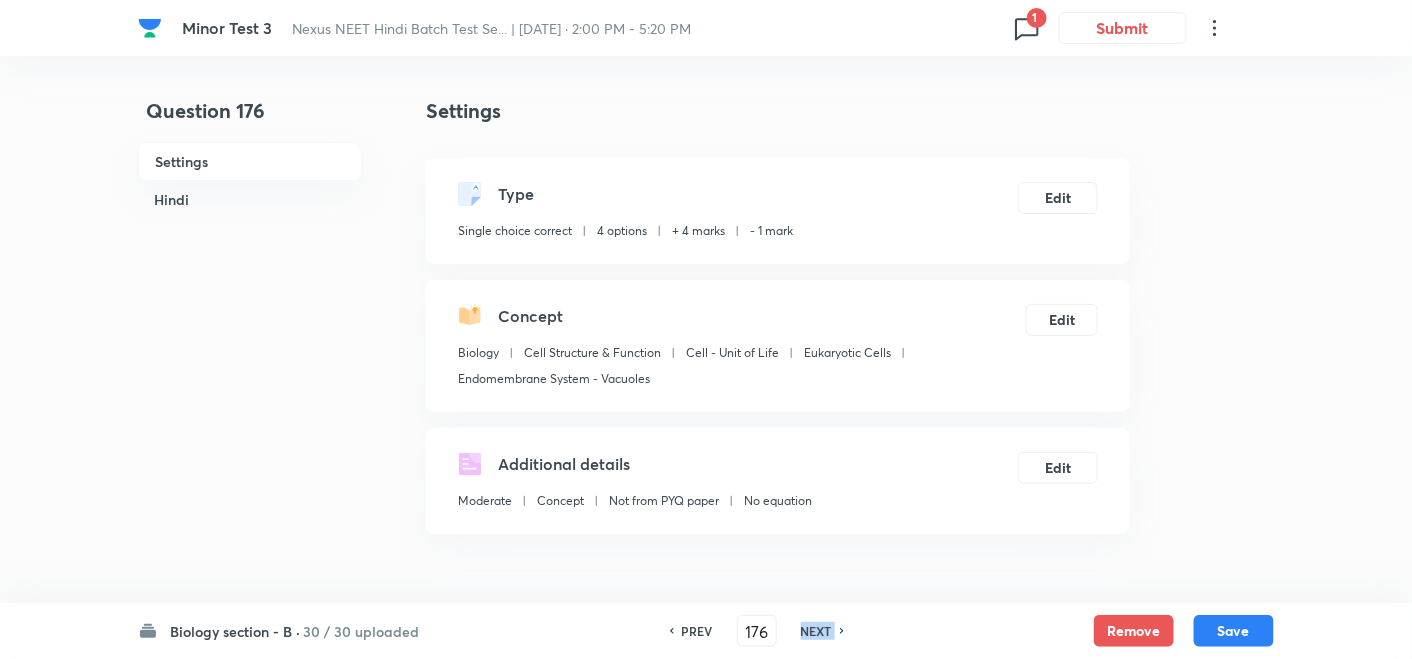 click on "NEXT" at bounding box center (816, 631) 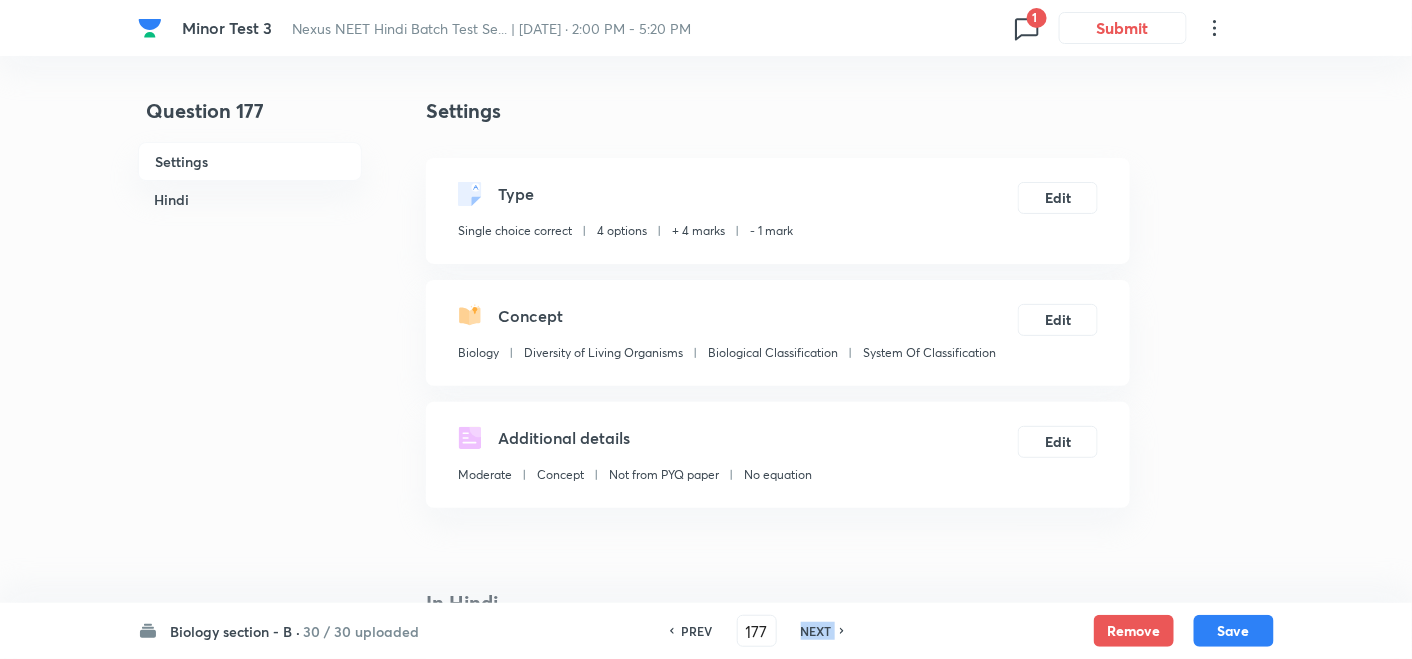 click on "NEXT" at bounding box center [816, 631] 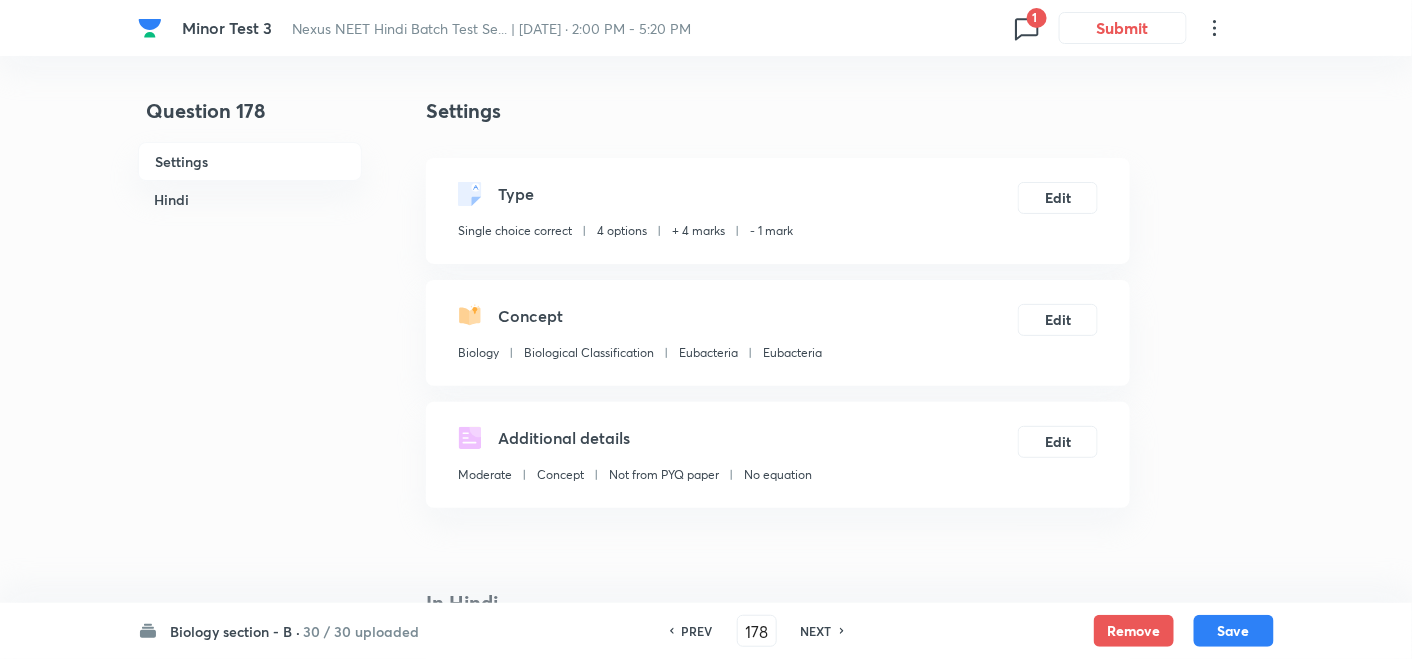 click on "NEXT" at bounding box center [816, 631] 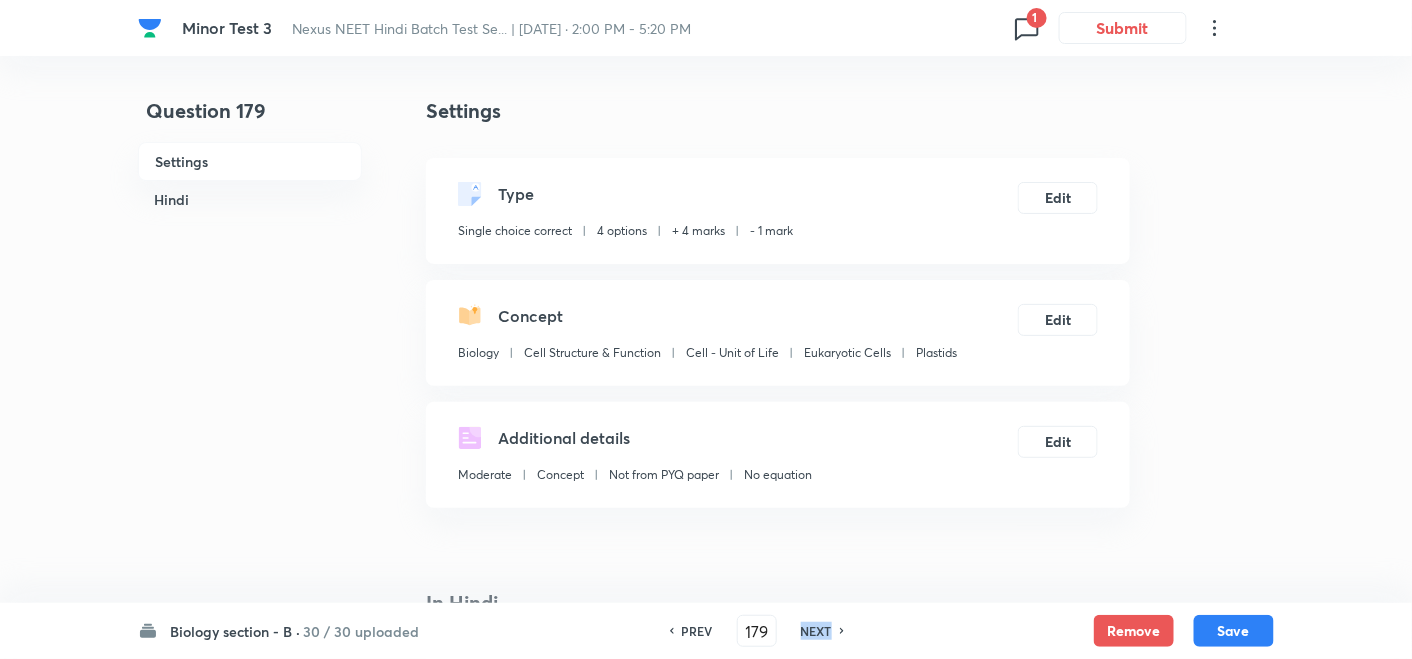 click on "NEXT" at bounding box center [816, 631] 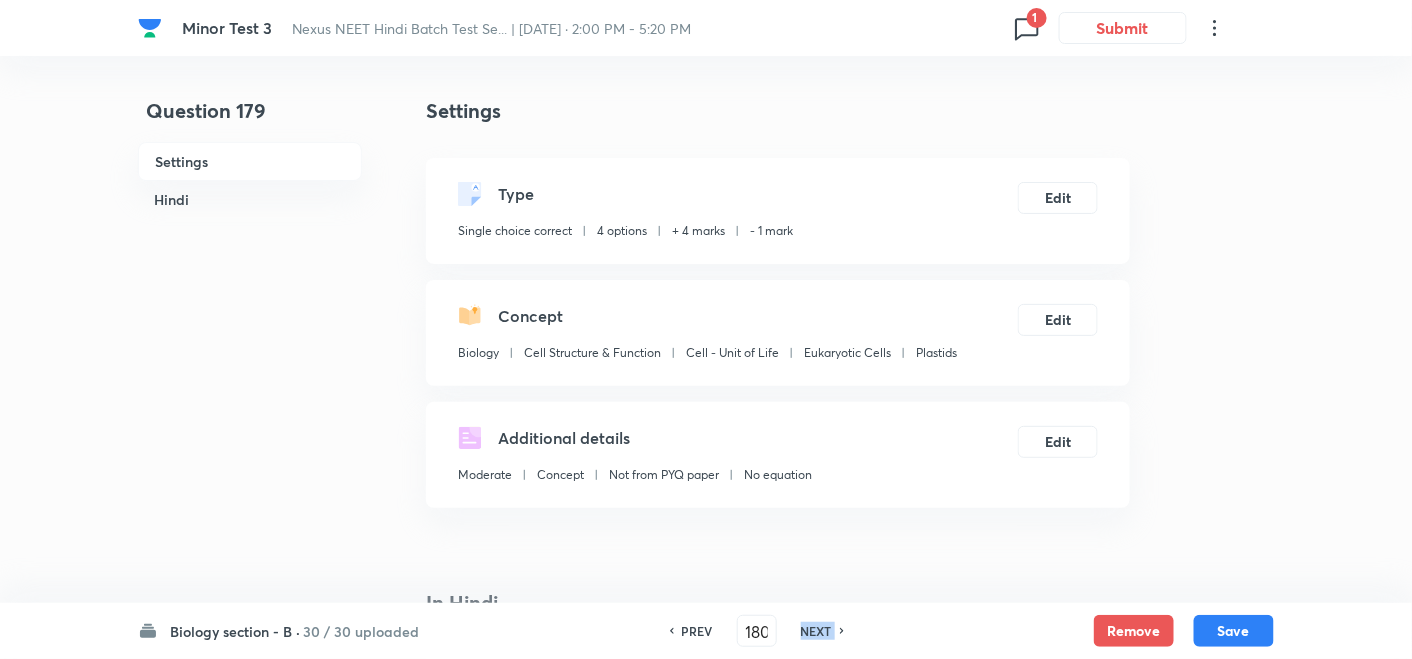 click on "NEXT" at bounding box center [816, 631] 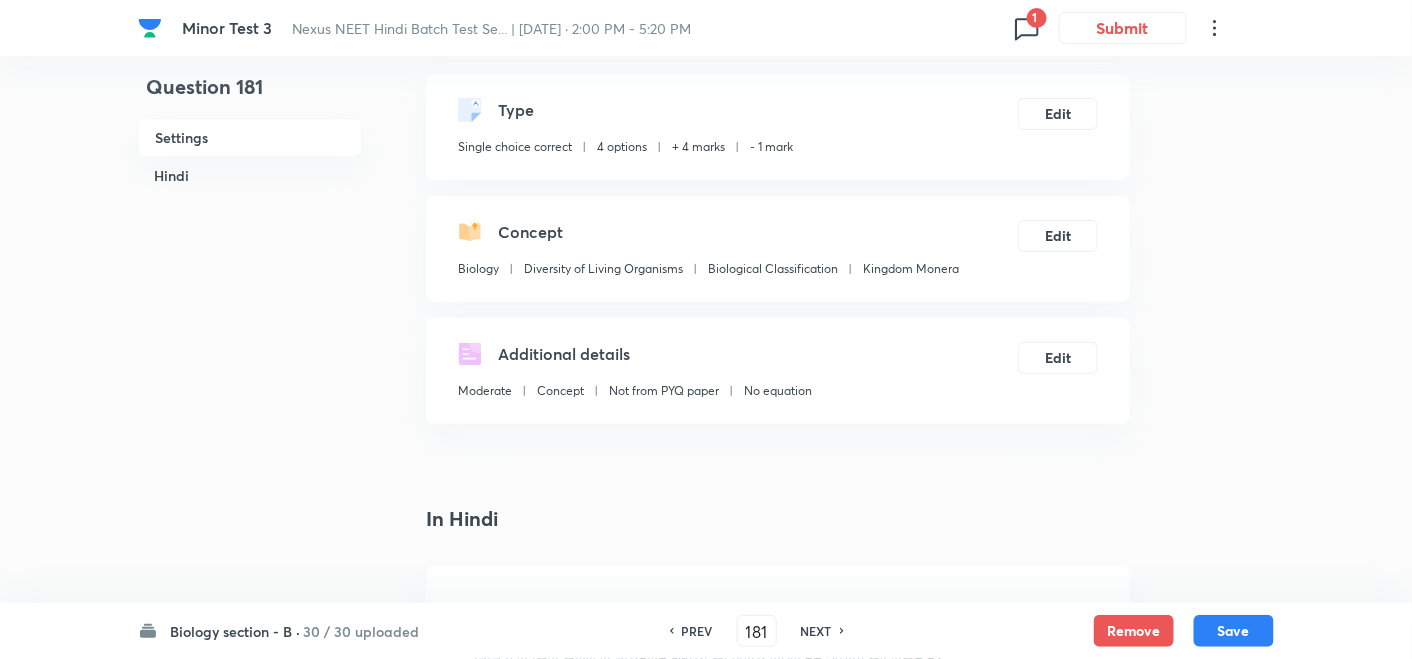 scroll, scrollTop: 333, scrollLeft: 0, axis: vertical 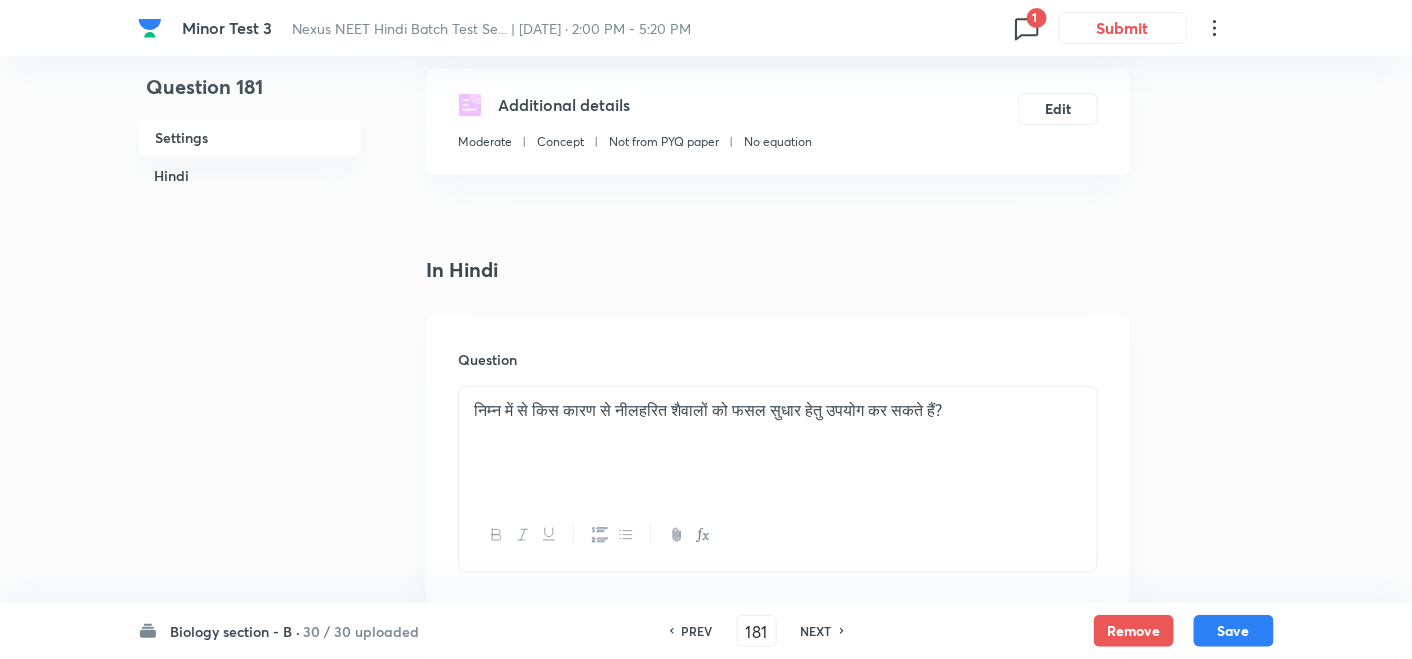click on "NEXT" at bounding box center [816, 631] 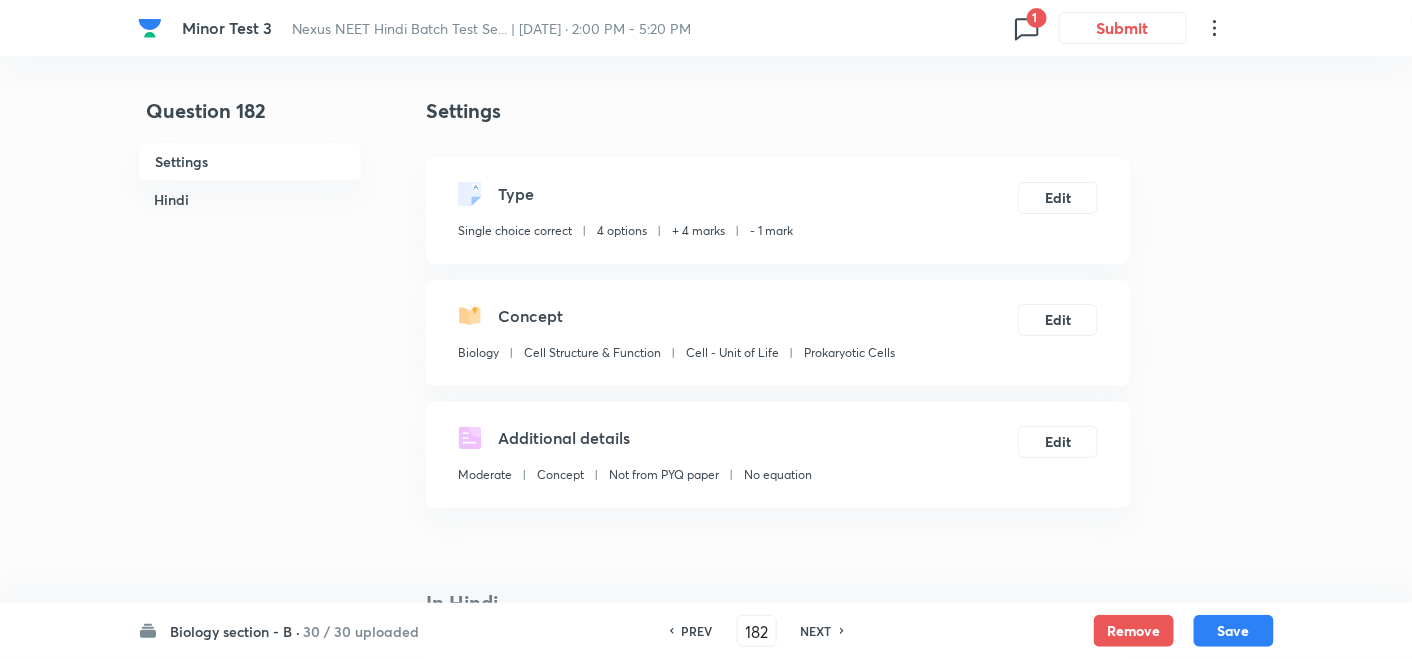 scroll, scrollTop: 0, scrollLeft: 0, axis: both 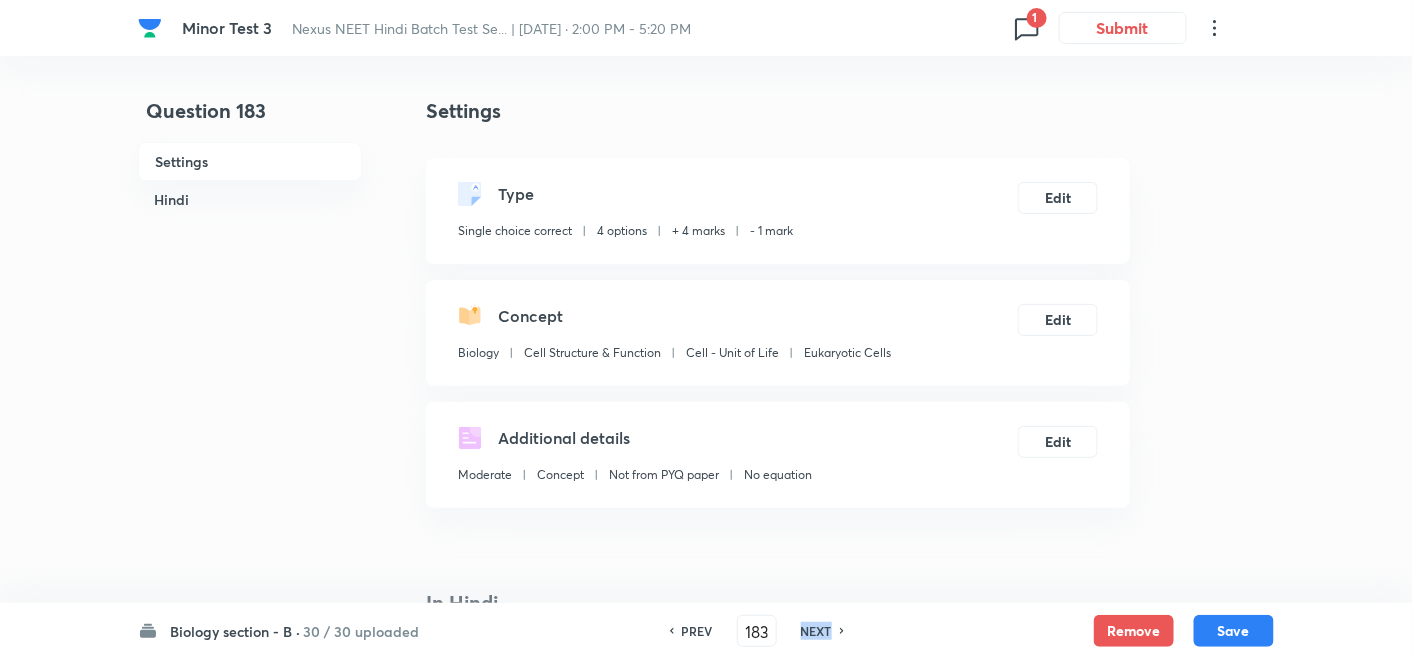 click on "NEXT" at bounding box center [816, 631] 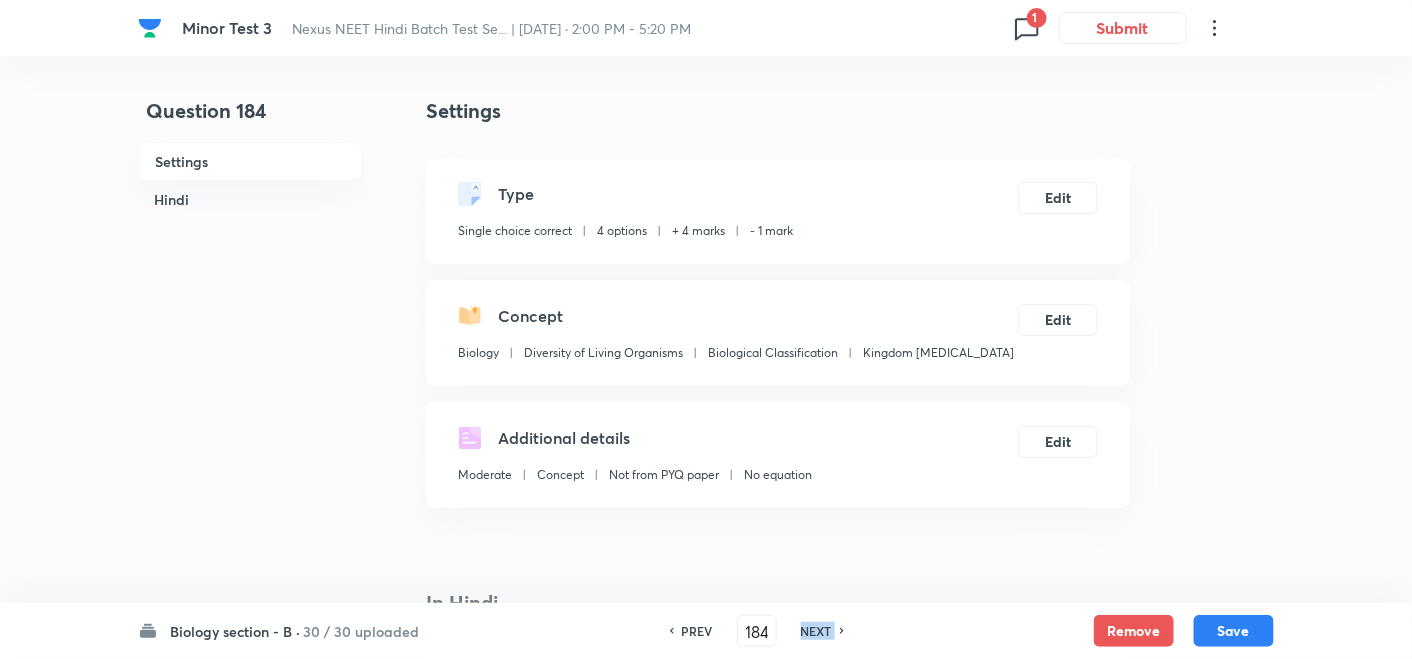 click on "NEXT" at bounding box center (816, 631) 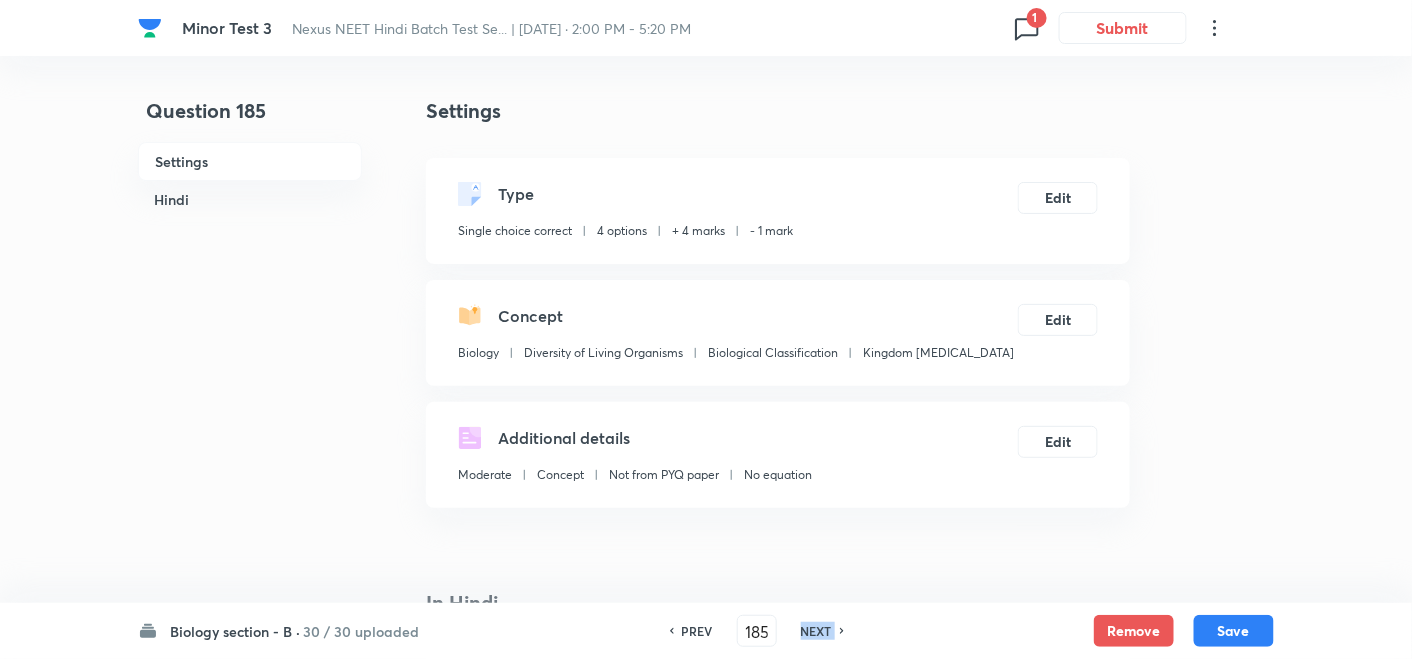 click on "NEXT" at bounding box center [816, 631] 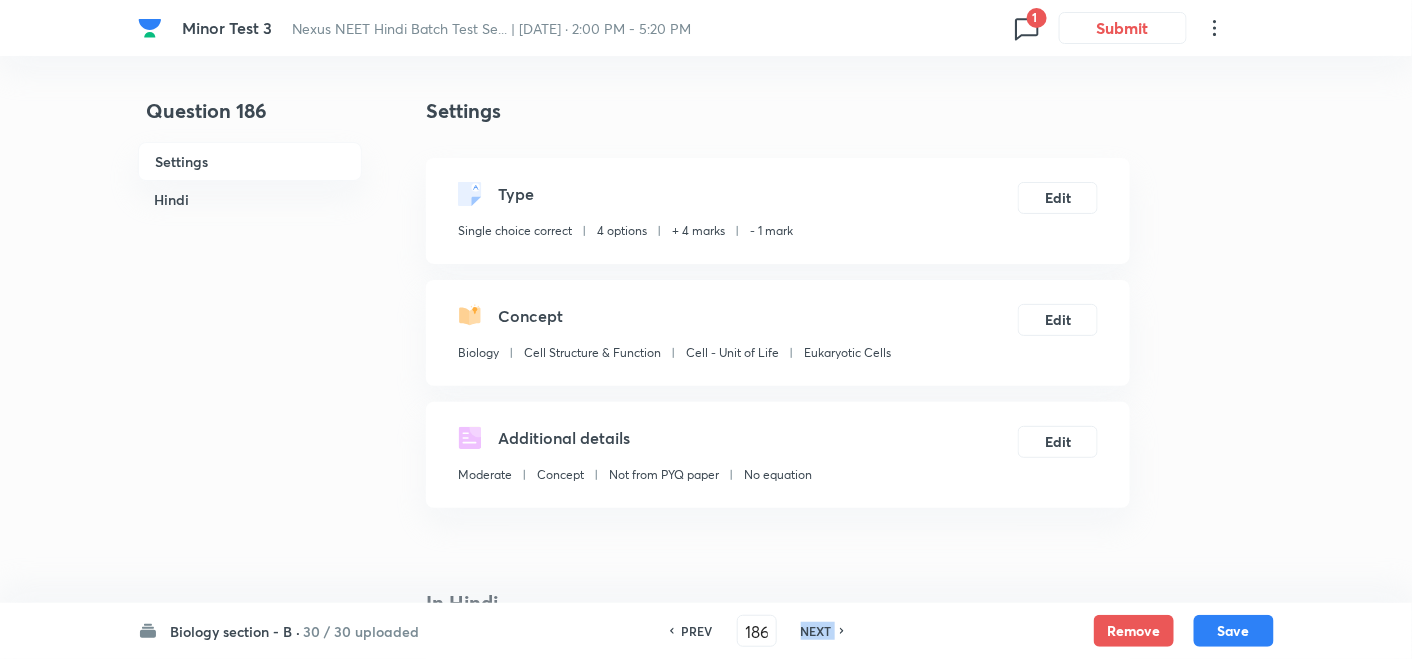 click on "NEXT" at bounding box center (816, 631) 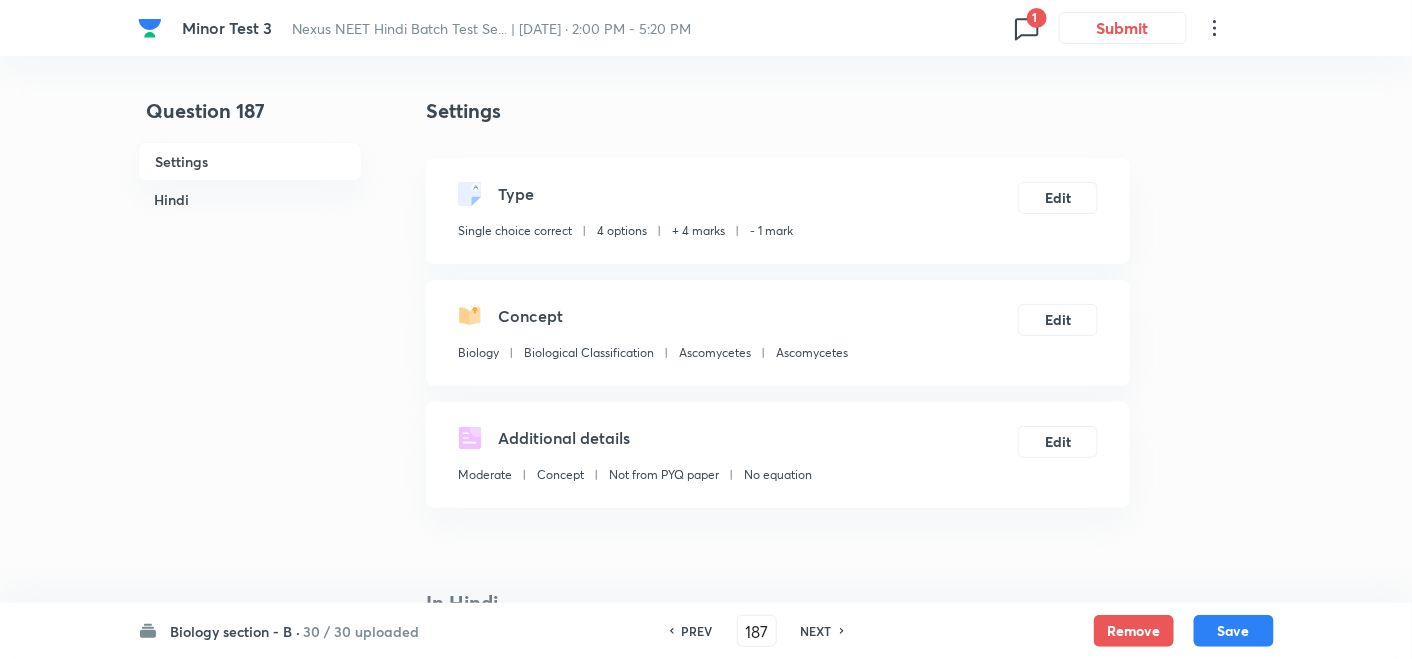 click on "NEXT" at bounding box center [816, 631] 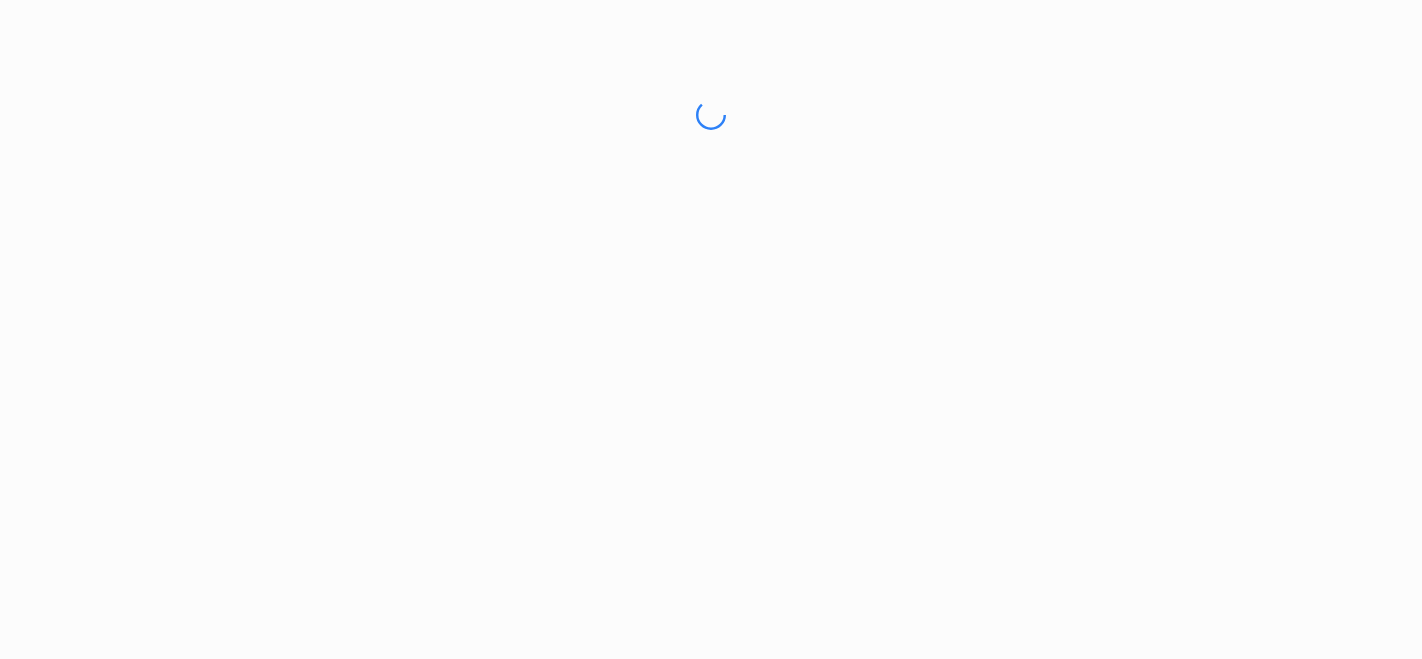 scroll, scrollTop: 0, scrollLeft: 0, axis: both 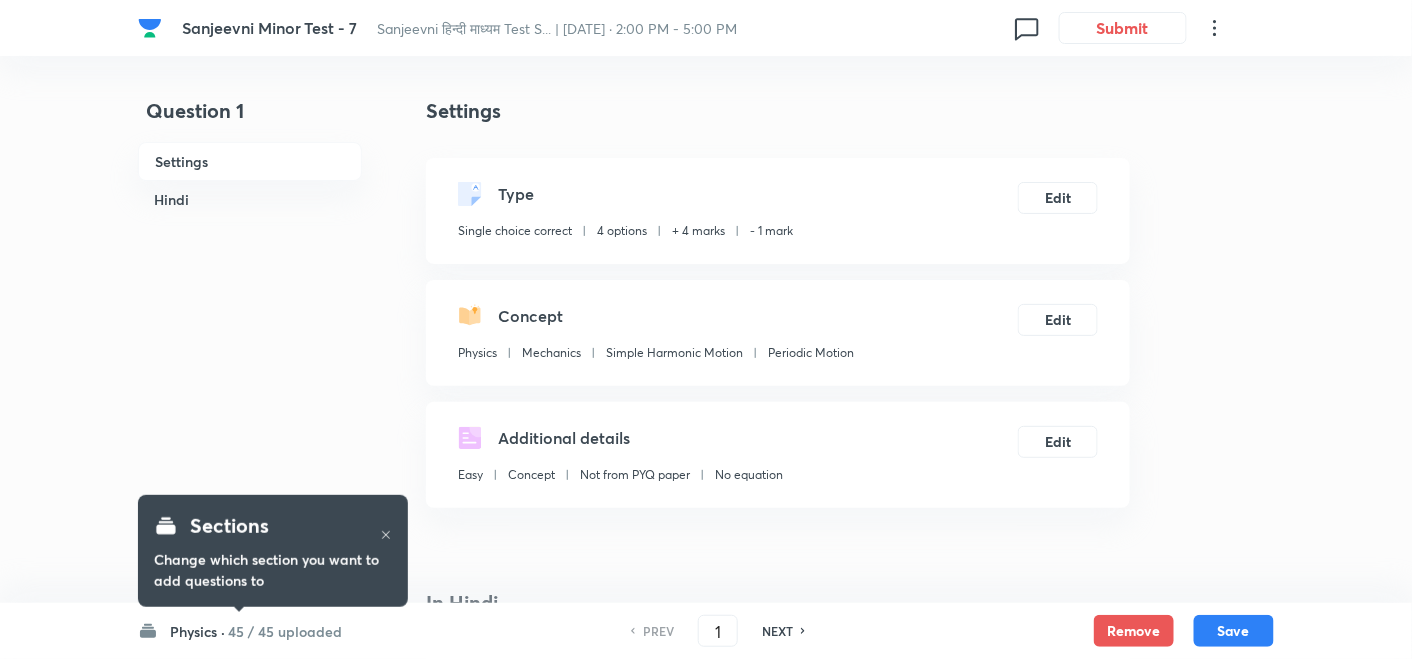 checkbox on "true" 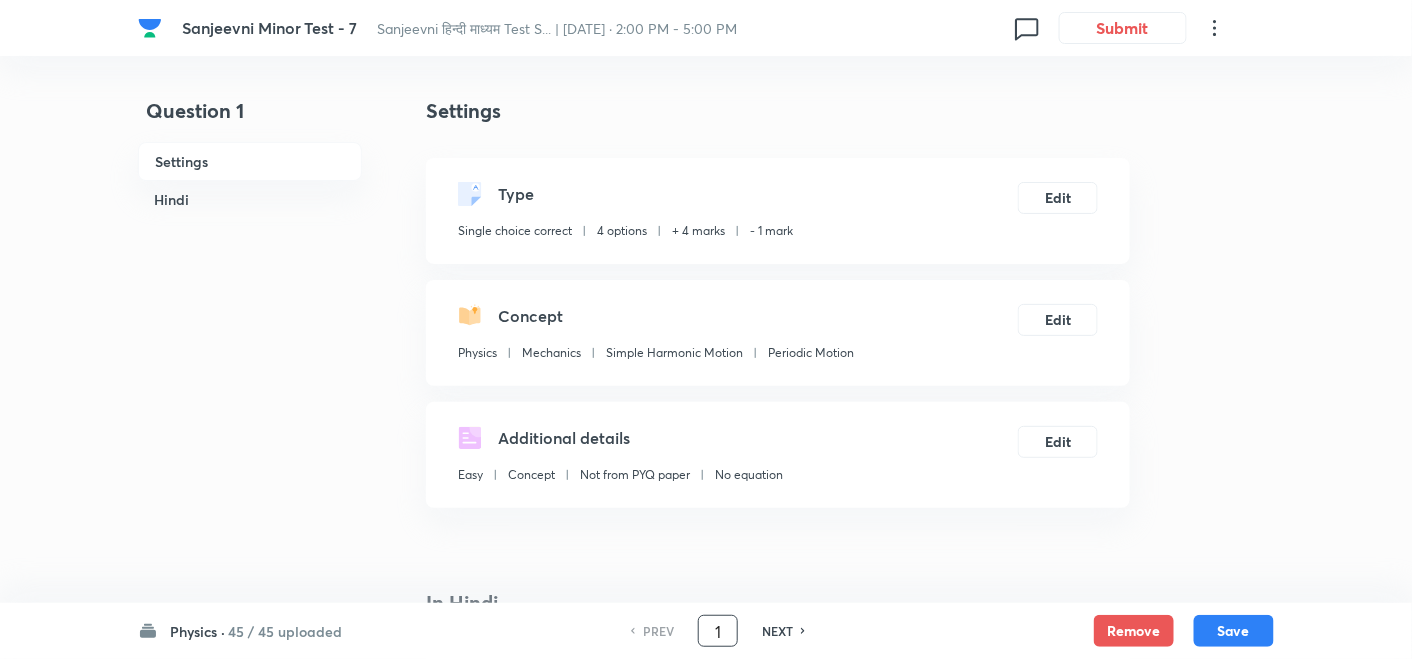 click on "1" at bounding box center [718, 631] 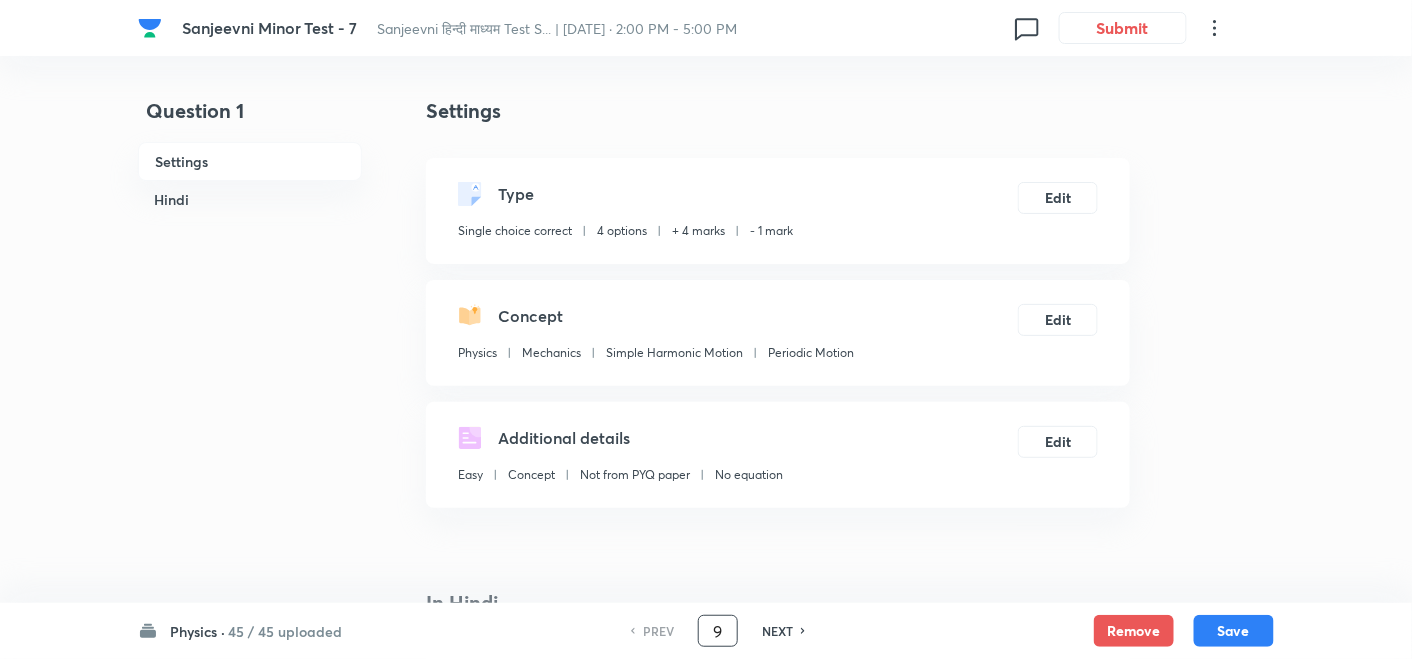 type on "9" 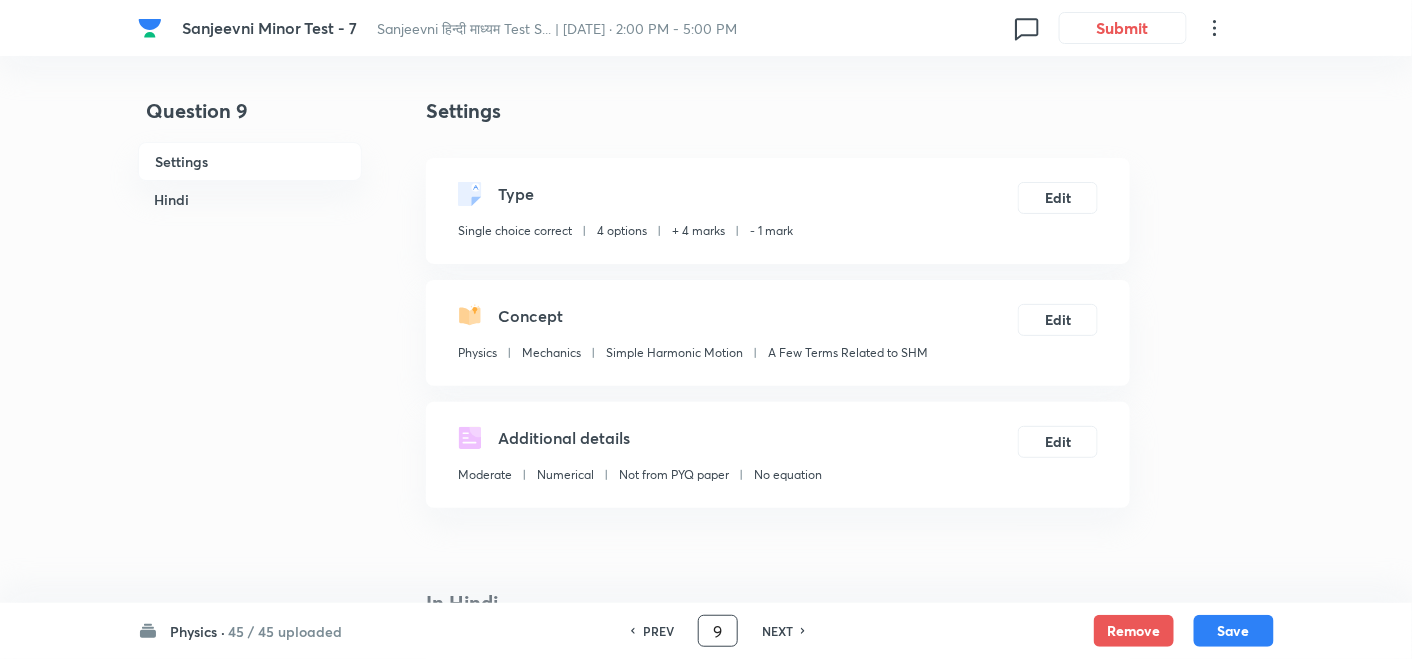 click on "9" at bounding box center [718, 631] 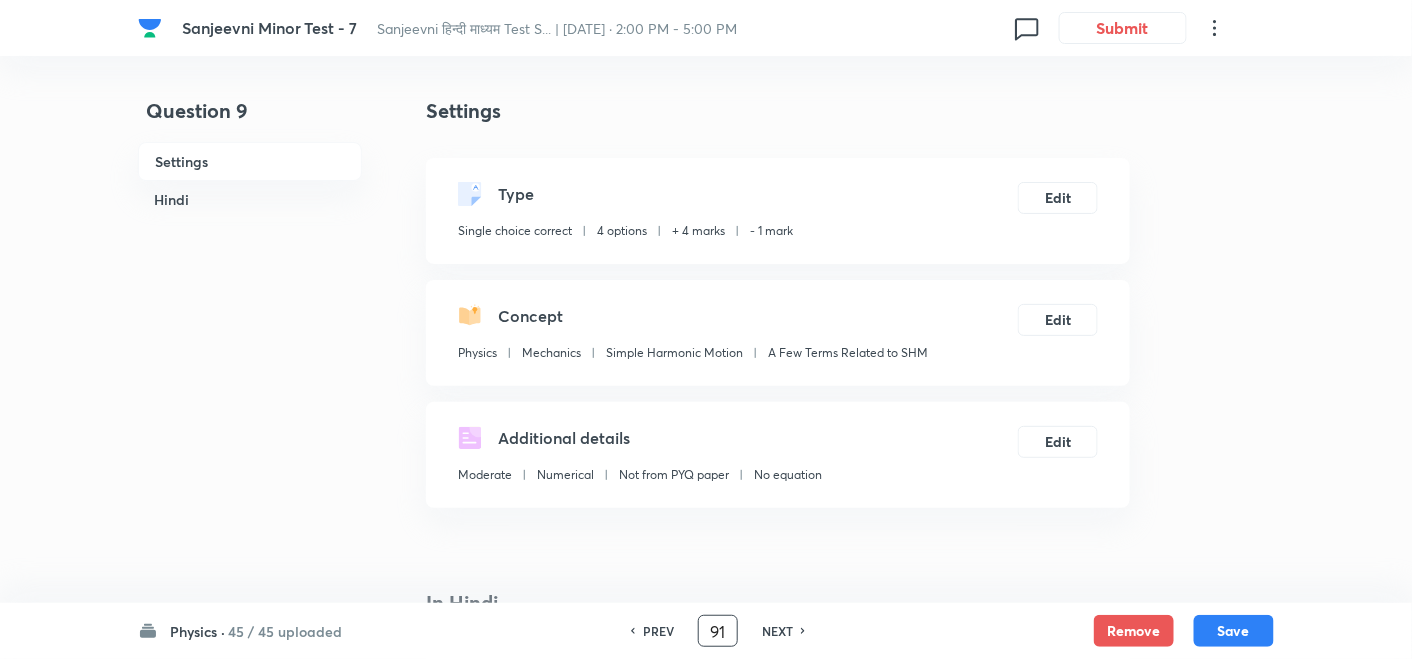 type on "91" 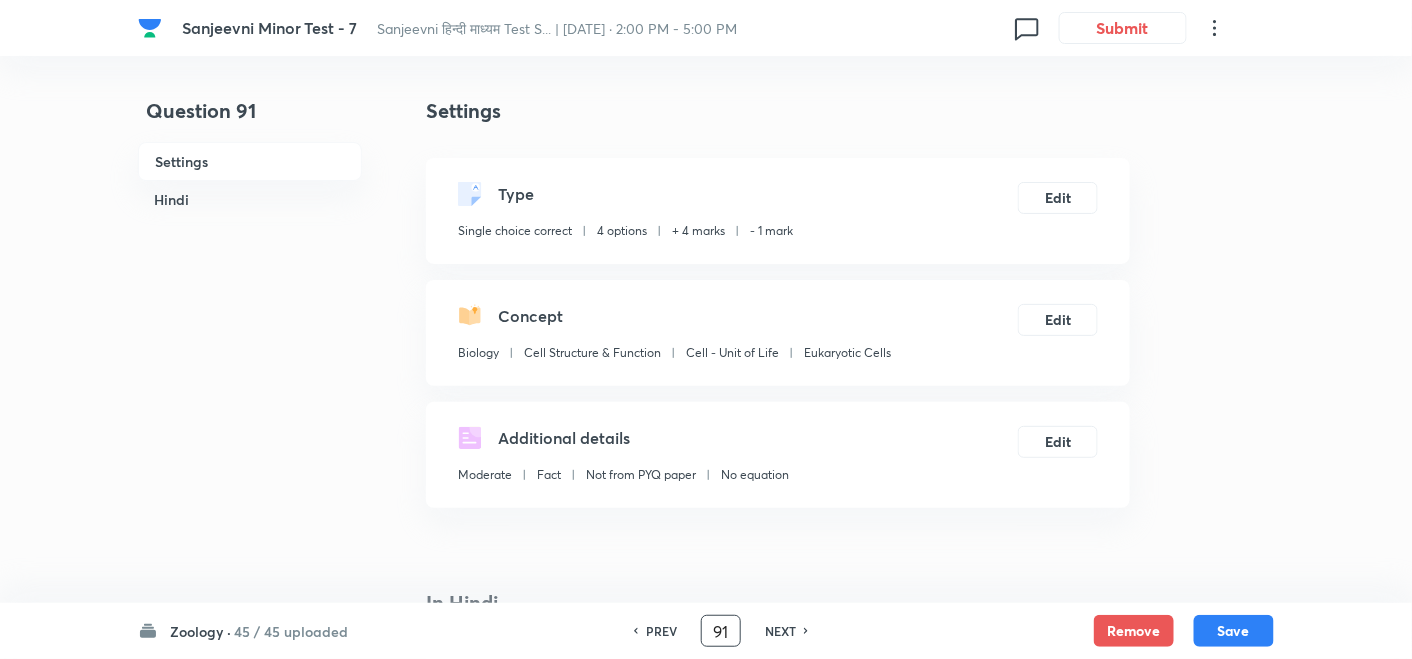 click on "NEXT" at bounding box center [780, 631] 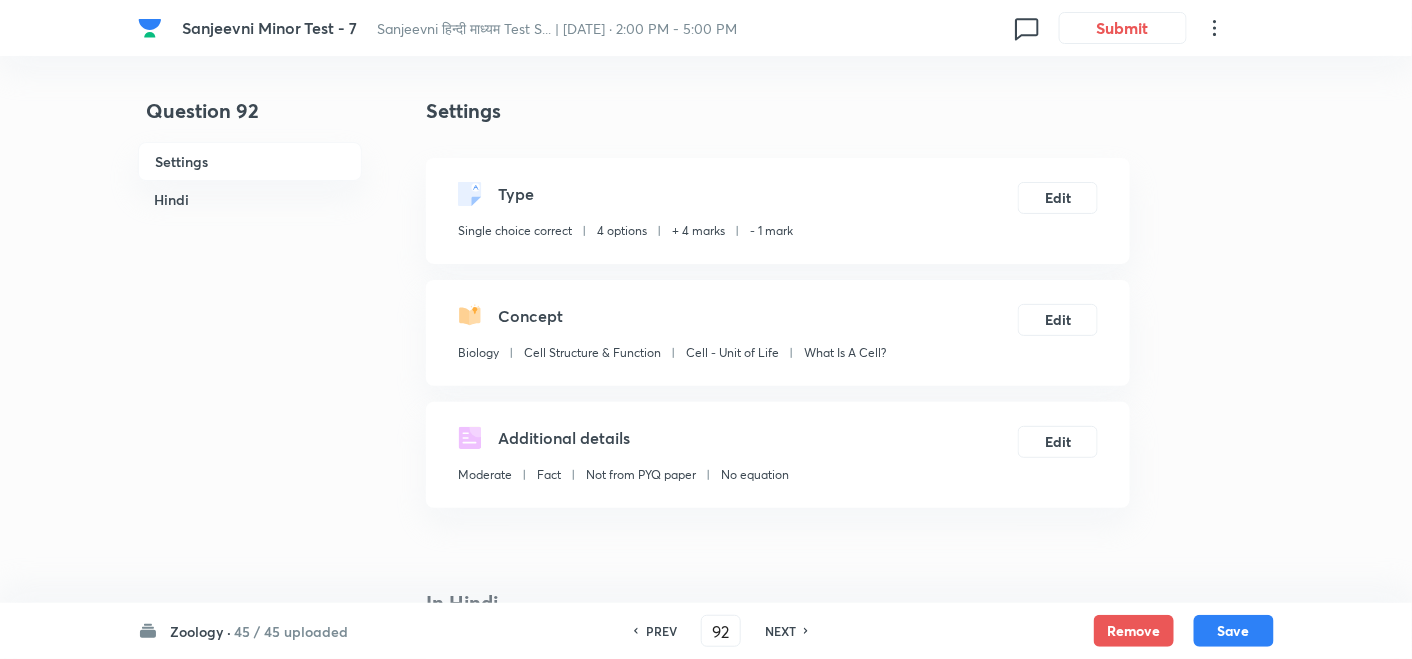 checkbox on "false" 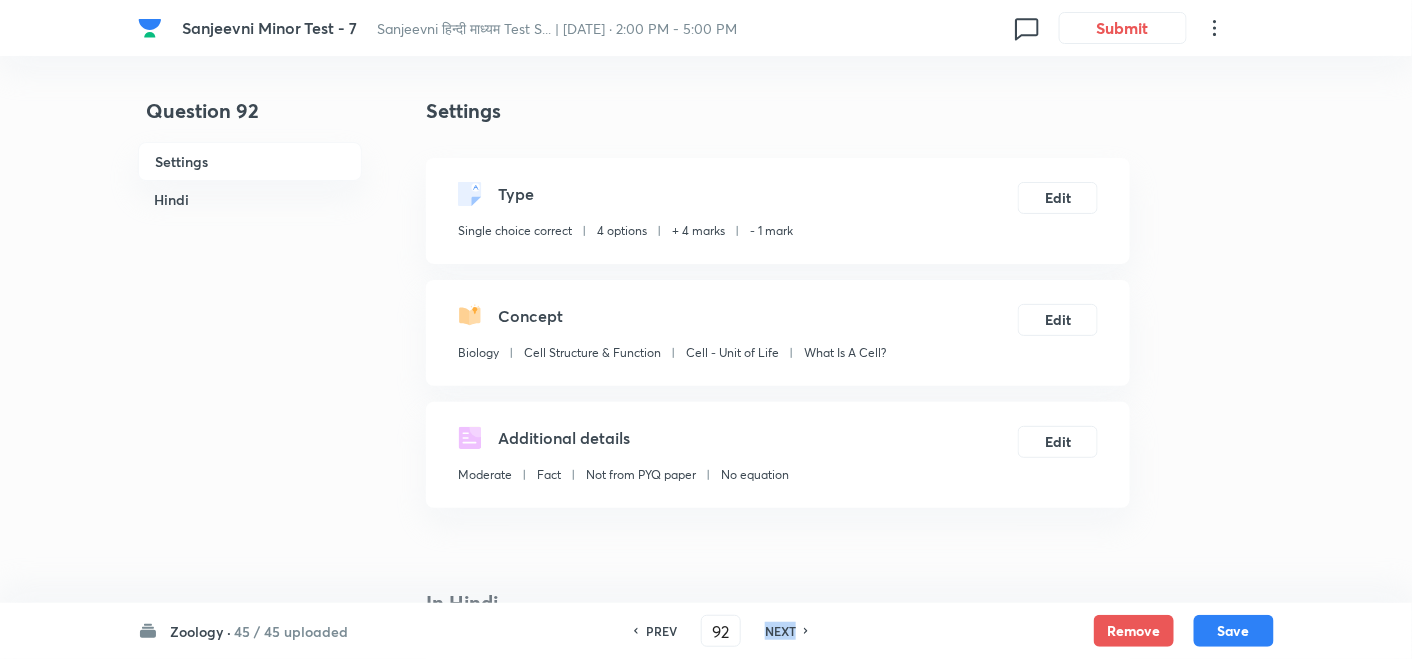 click on "NEXT" at bounding box center [780, 631] 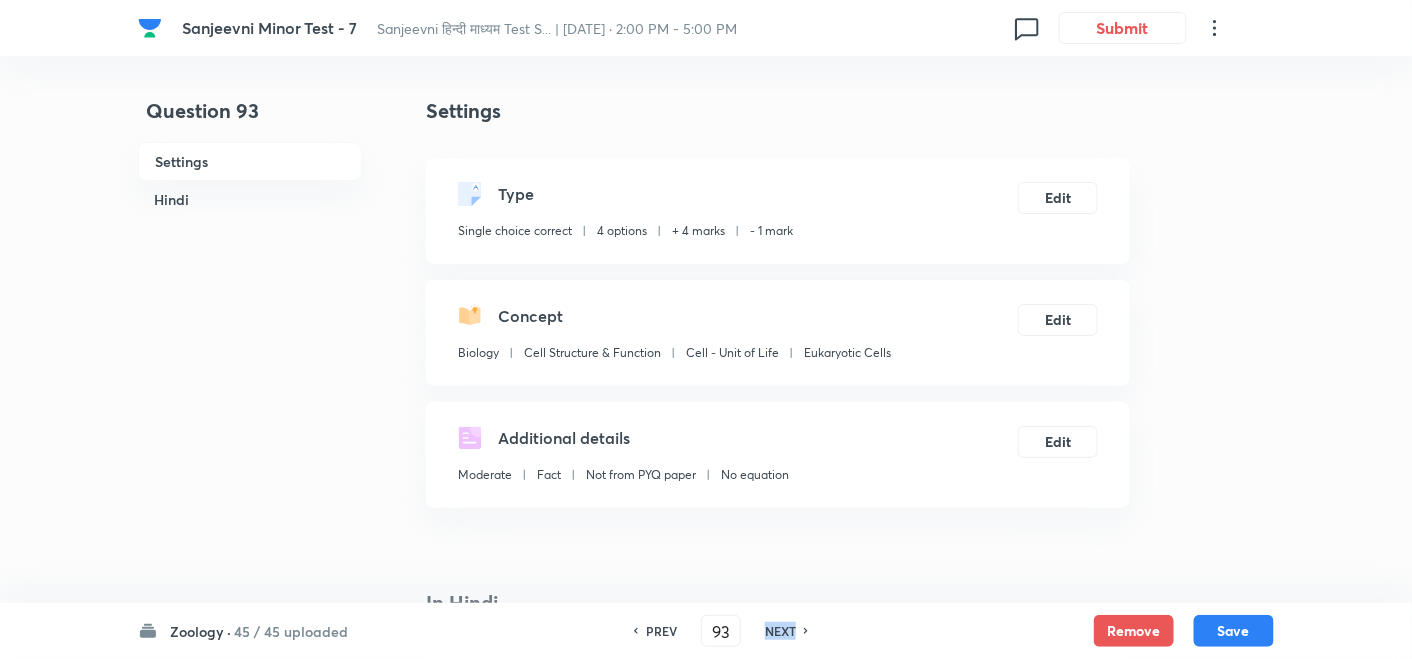 checkbox on "true" 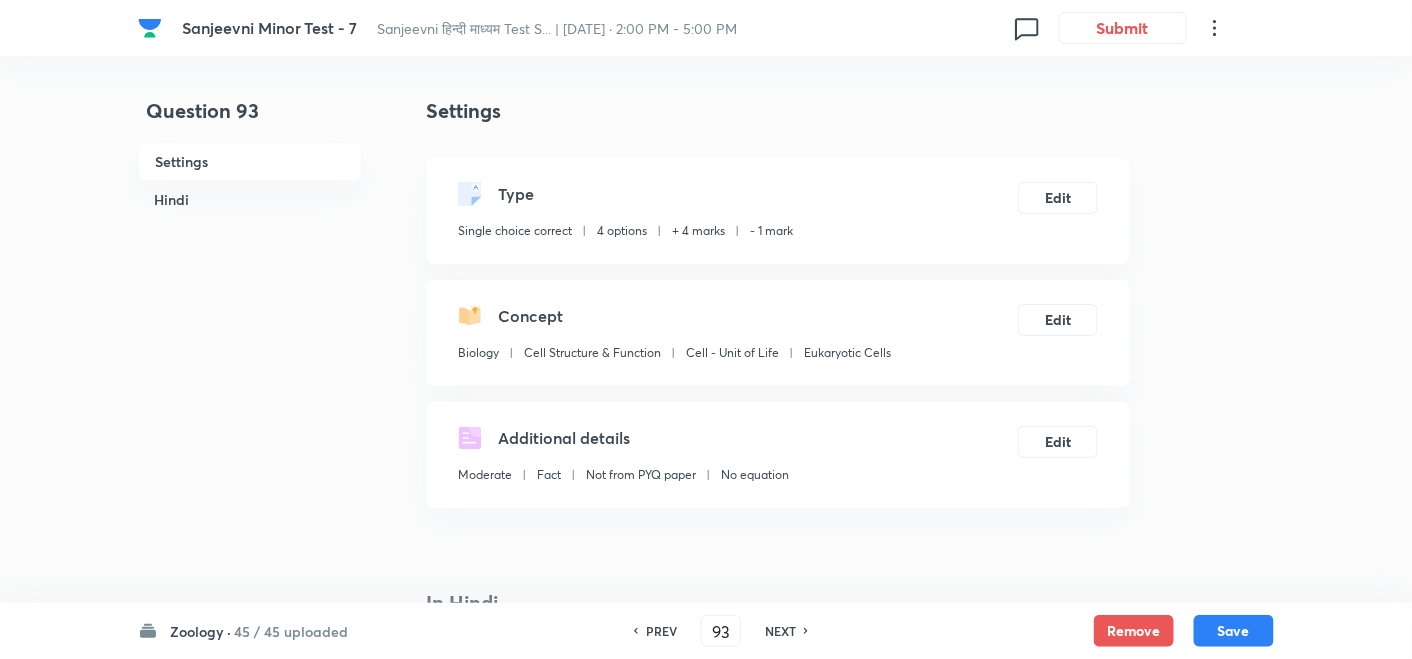 click on "NEXT" at bounding box center [780, 631] 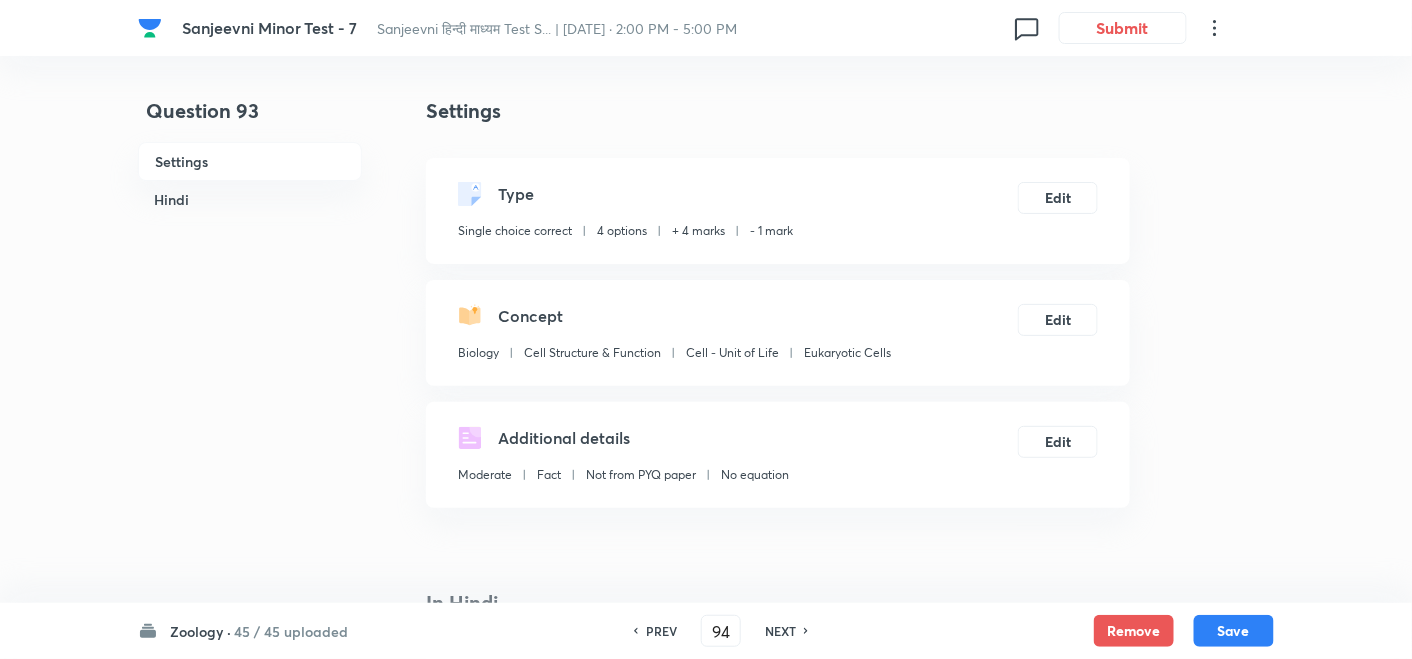 checkbox on "false" 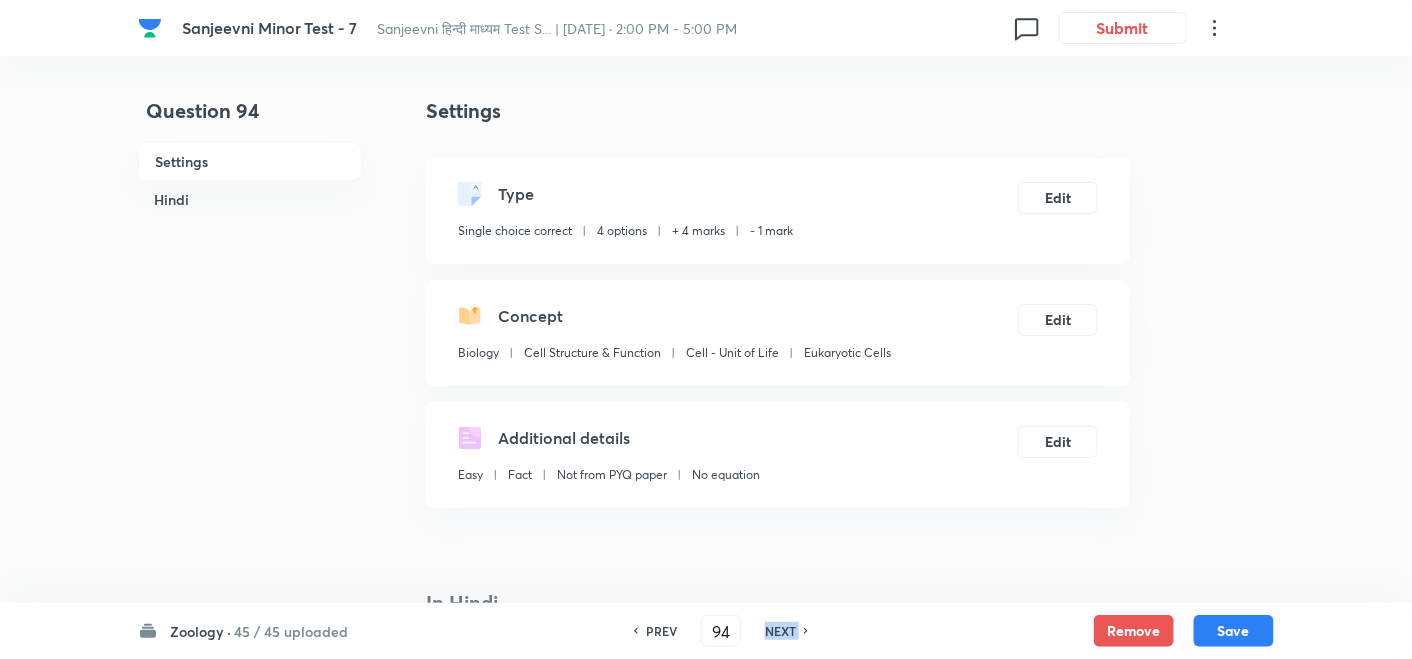 click on "NEXT" at bounding box center (780, 631) 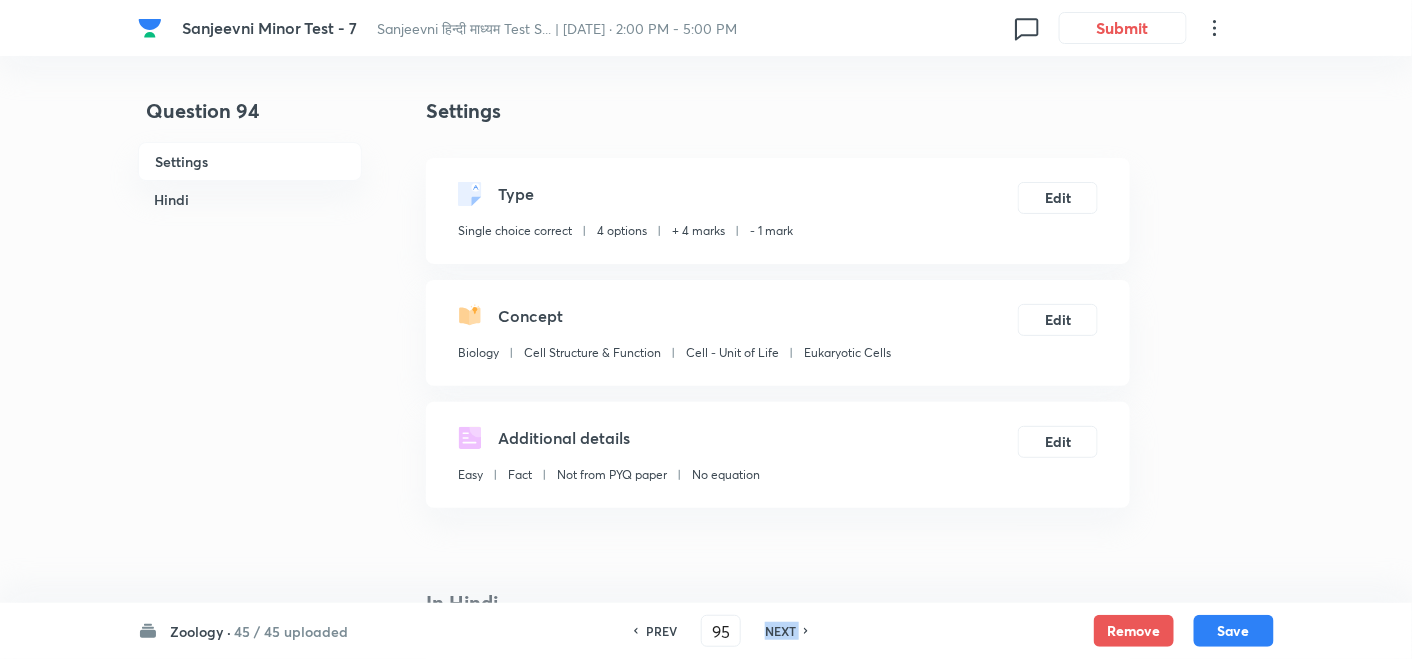 checkbox on "false" 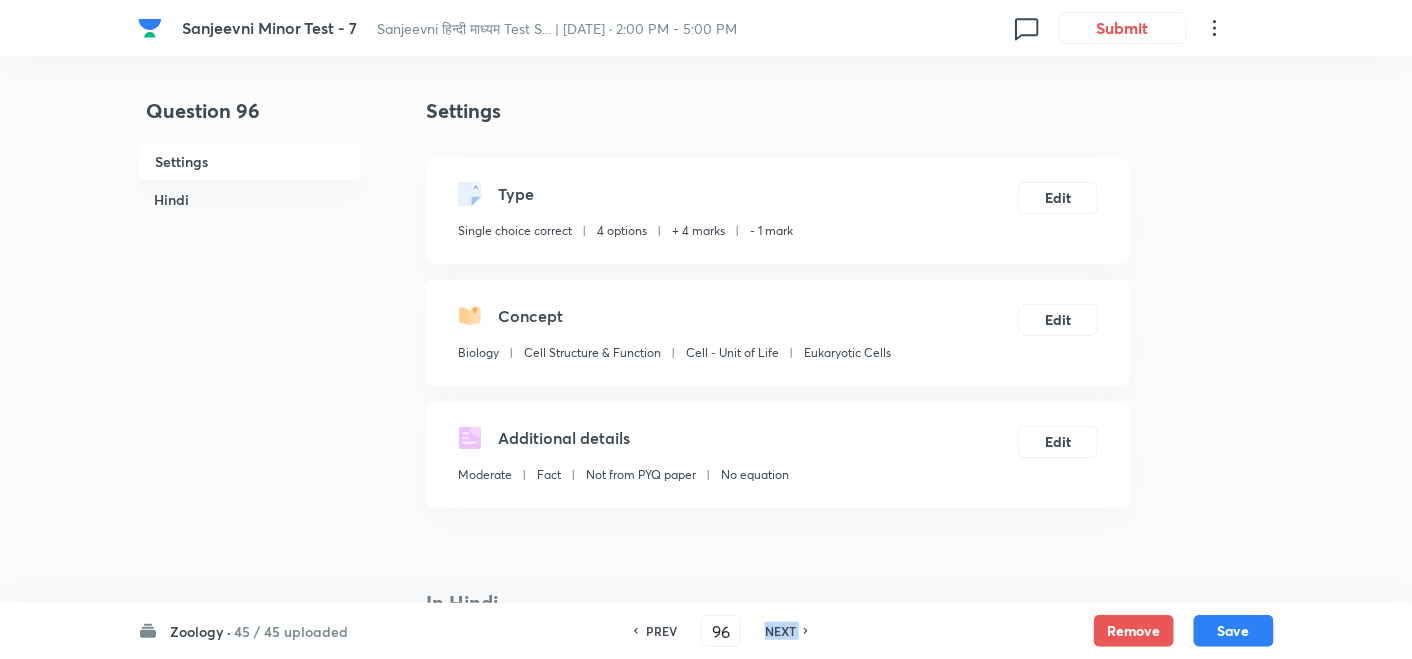 checkbox on "false" 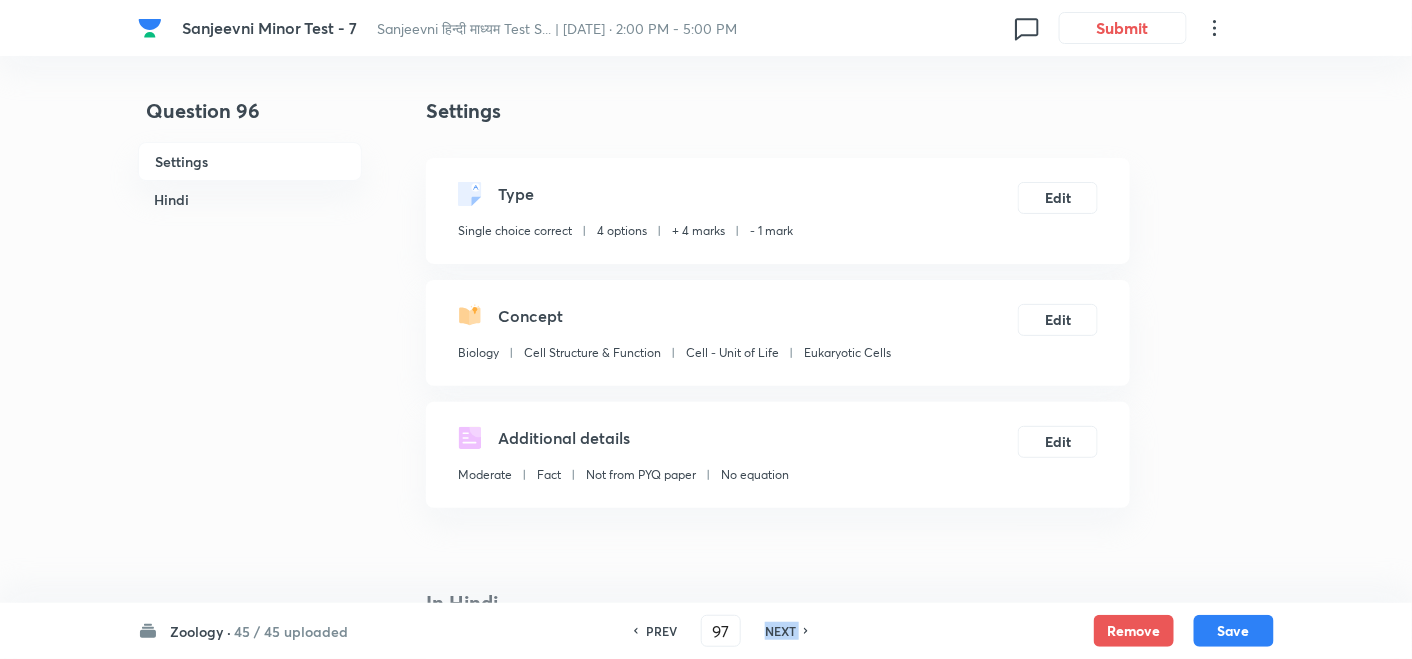 checkbox on "false" 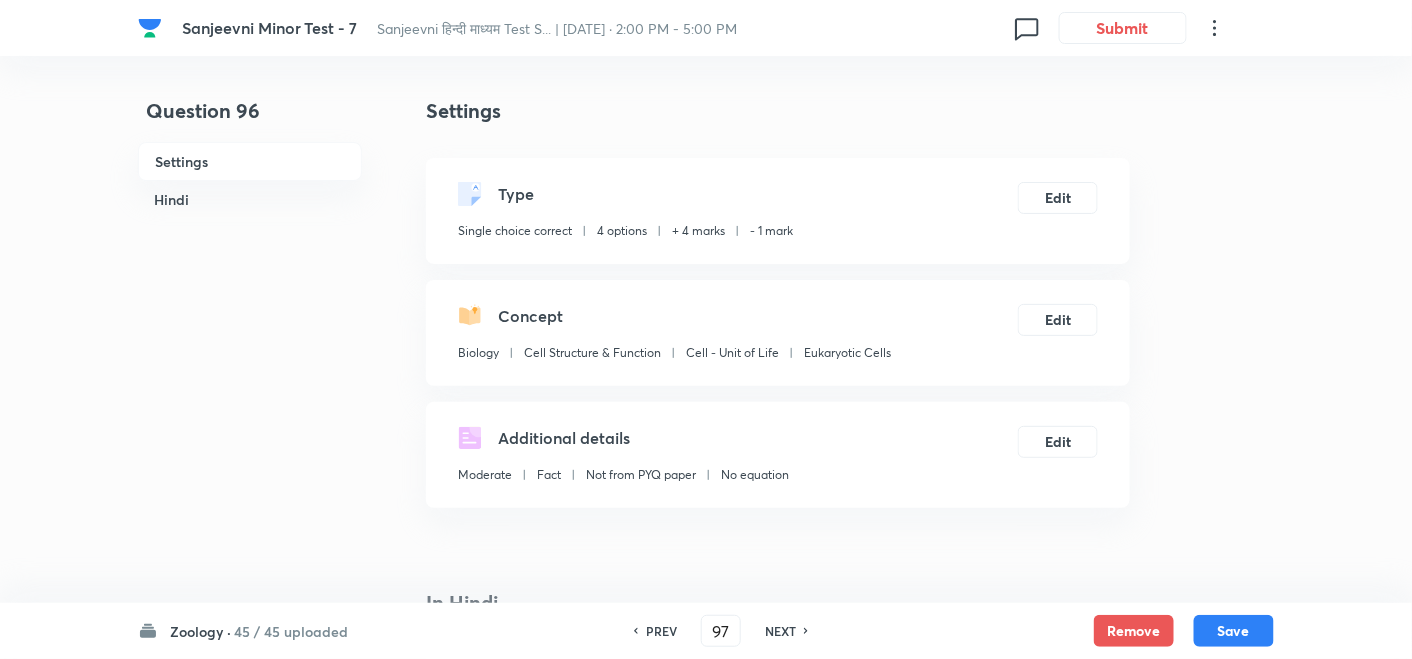 checkbox on "true" 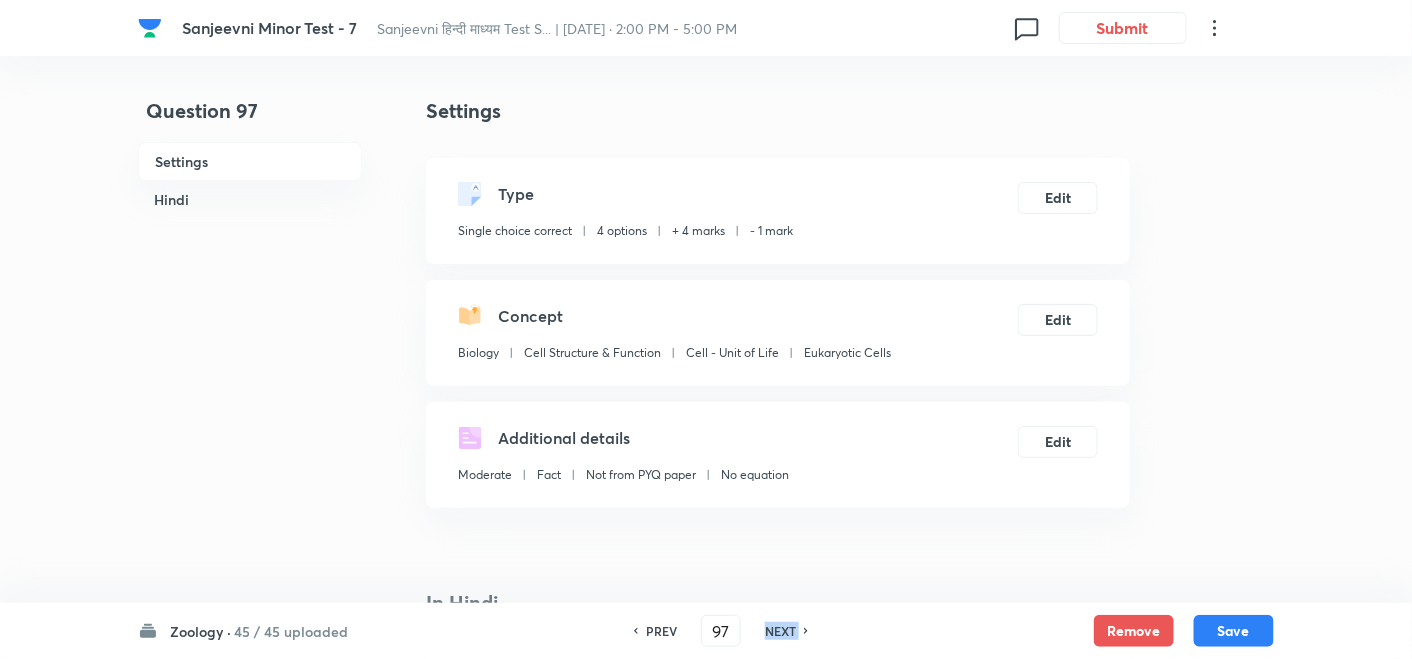 click on "NEXT" at bounding box center (780, 631) 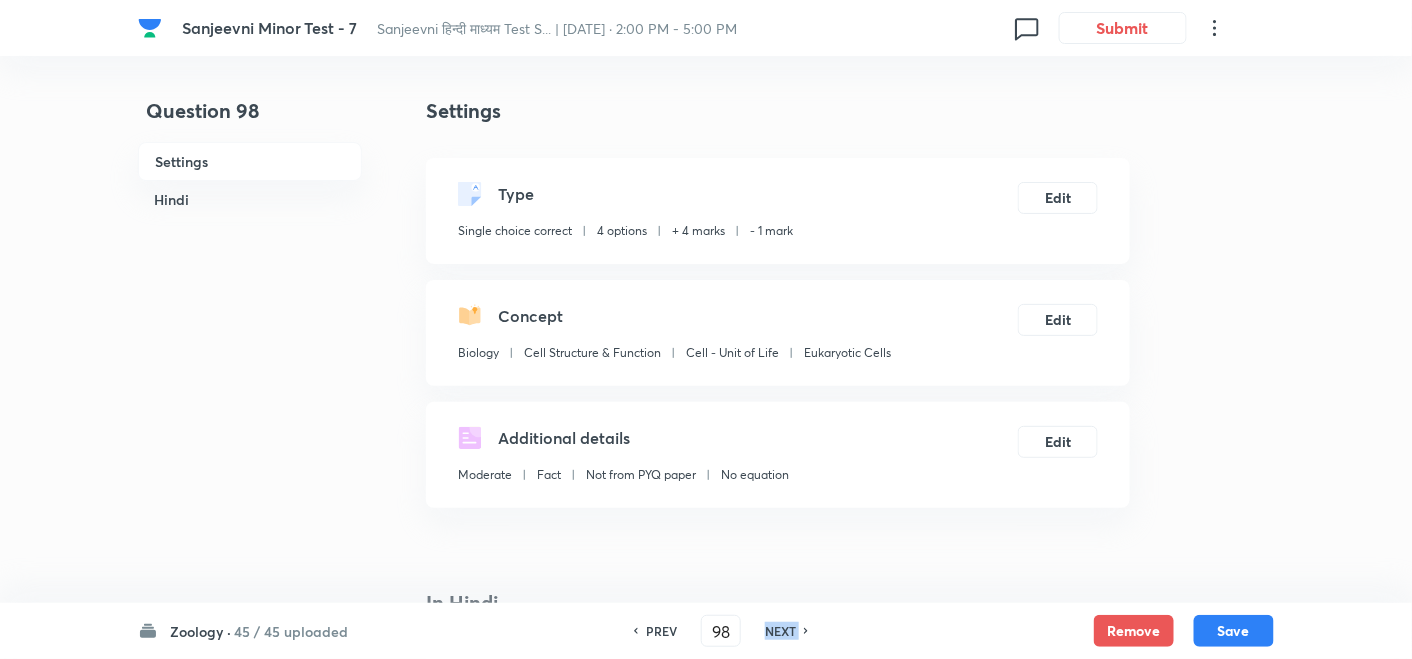 checkbox on "false" 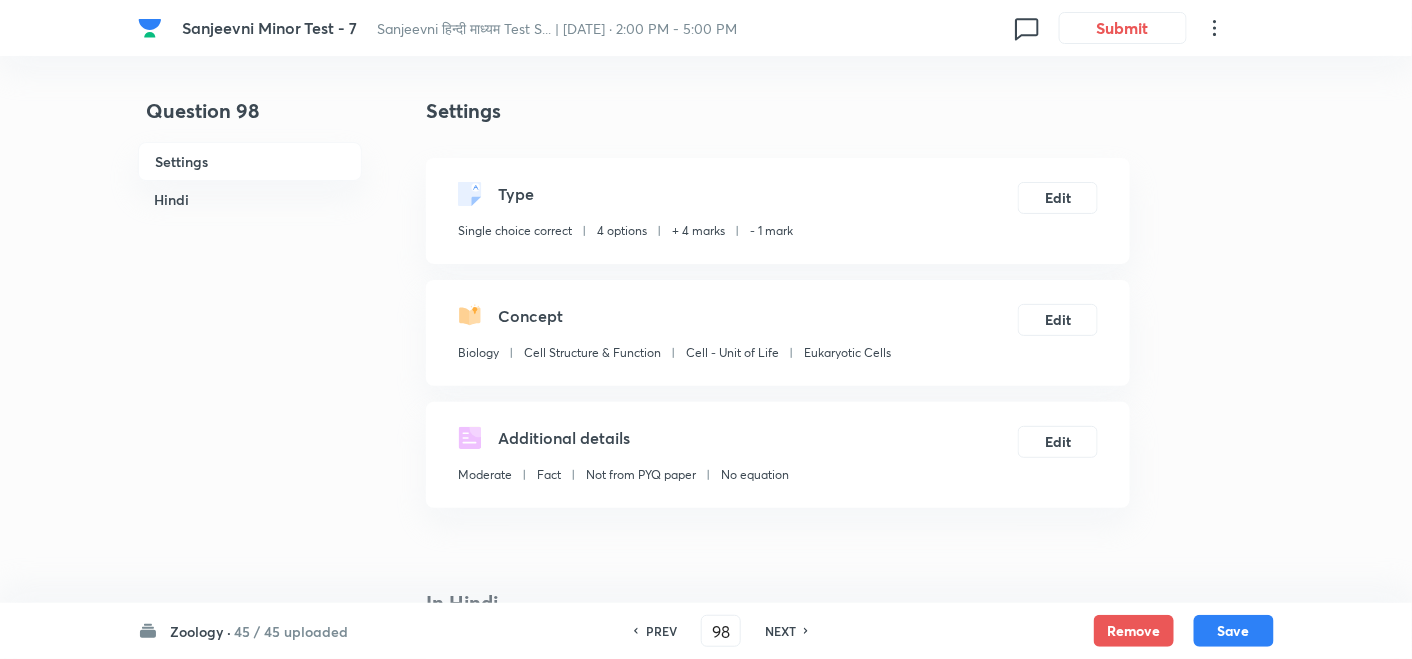 checkbox on "true" 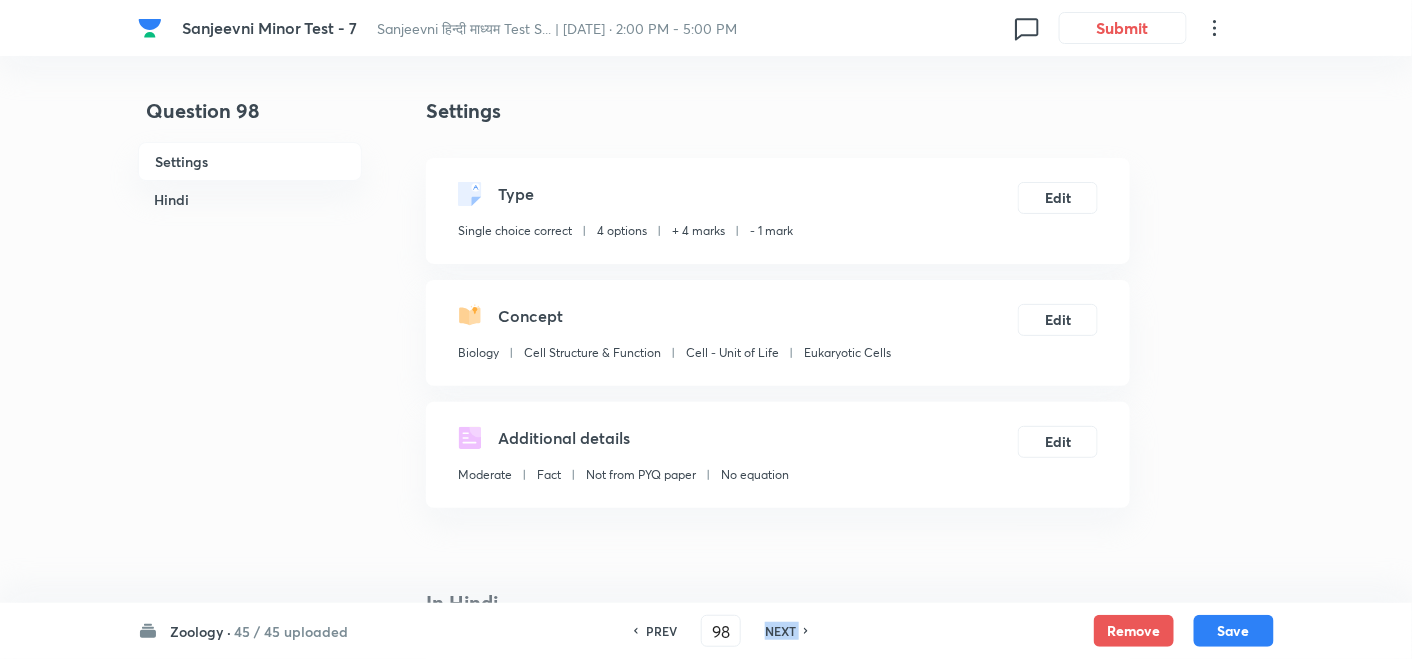 click on "NEXT" at bounding box center (780, 631) 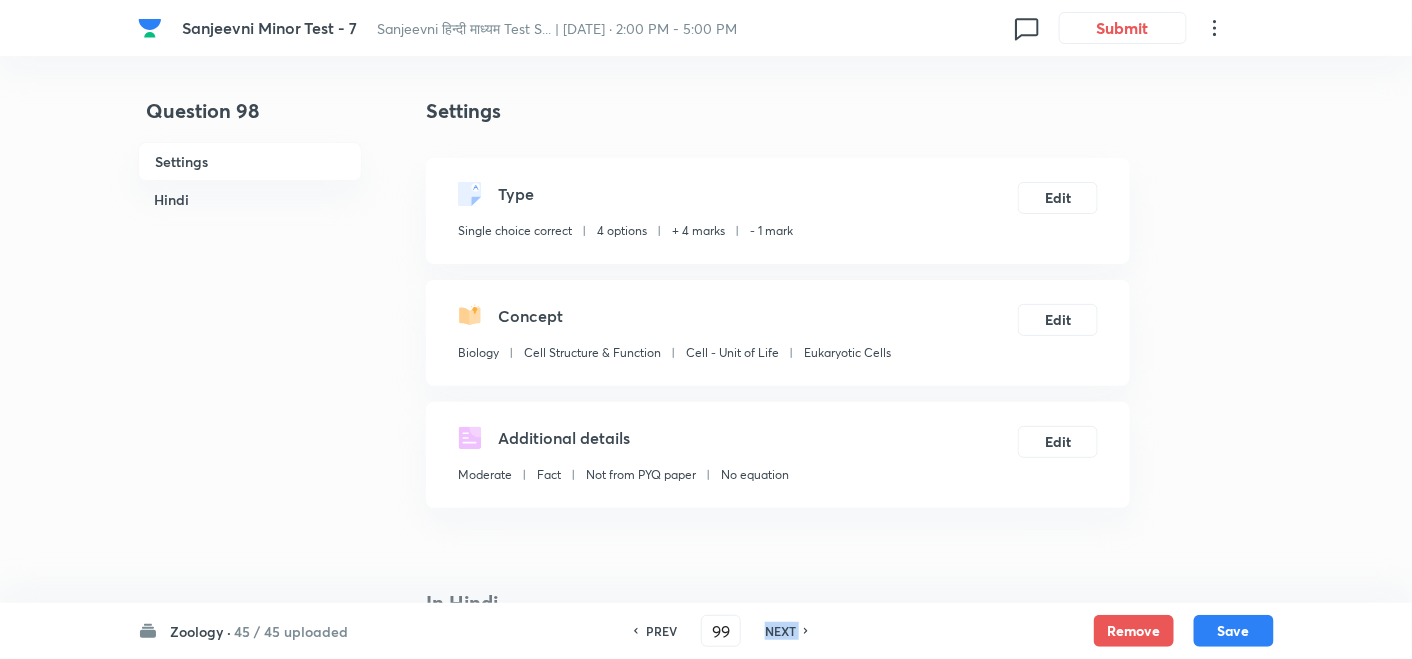 checkbox on "true" 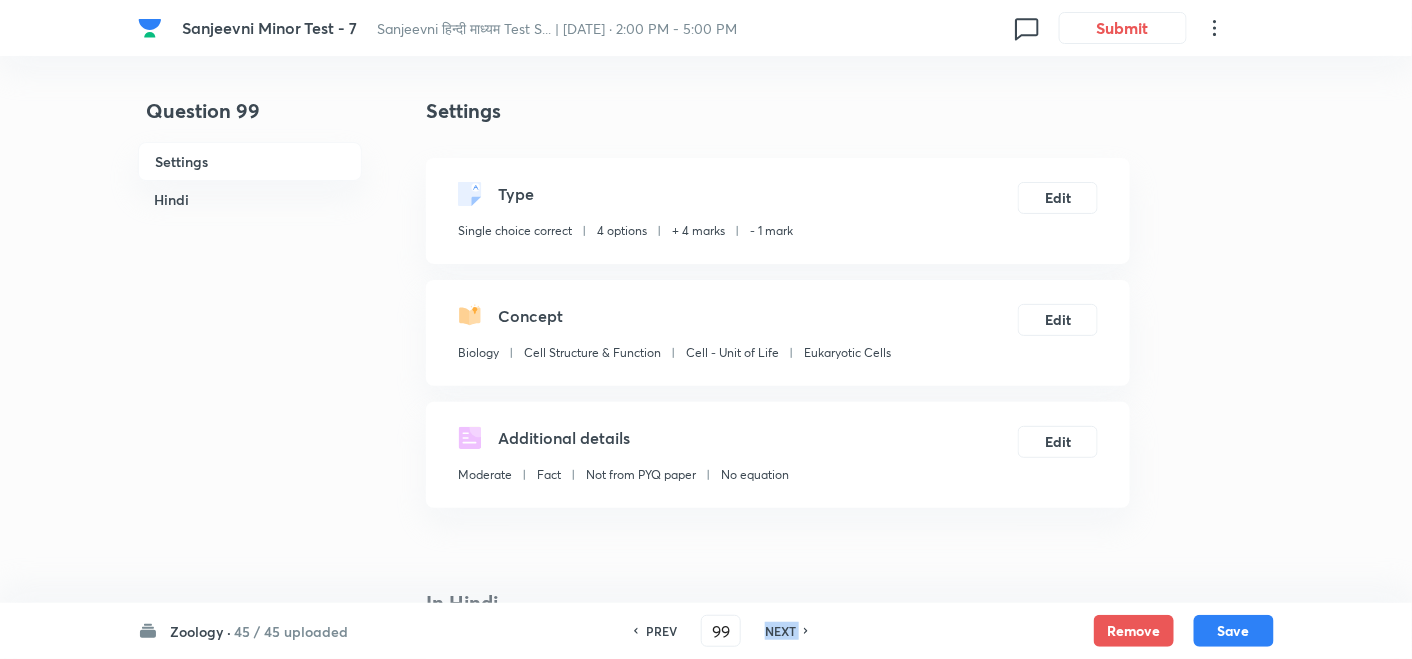 click on "NEXT" at bounding box center [780, 631] 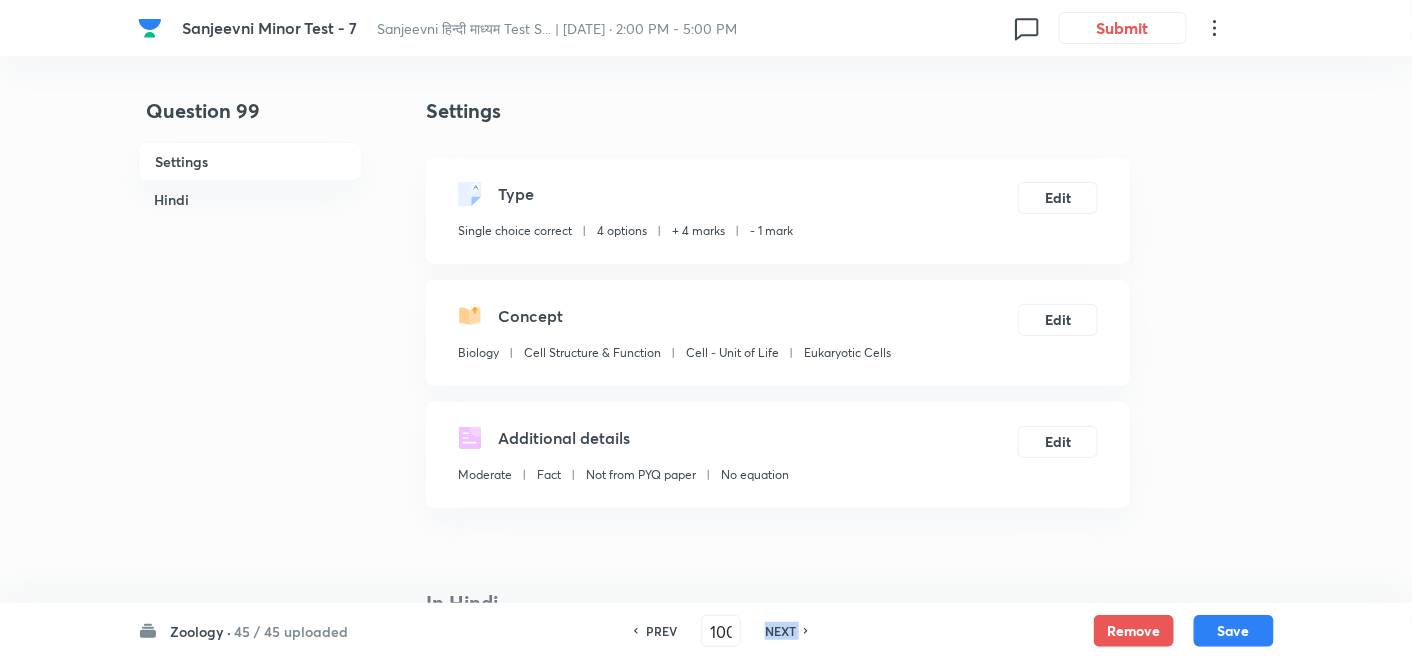 checkbox on "false" 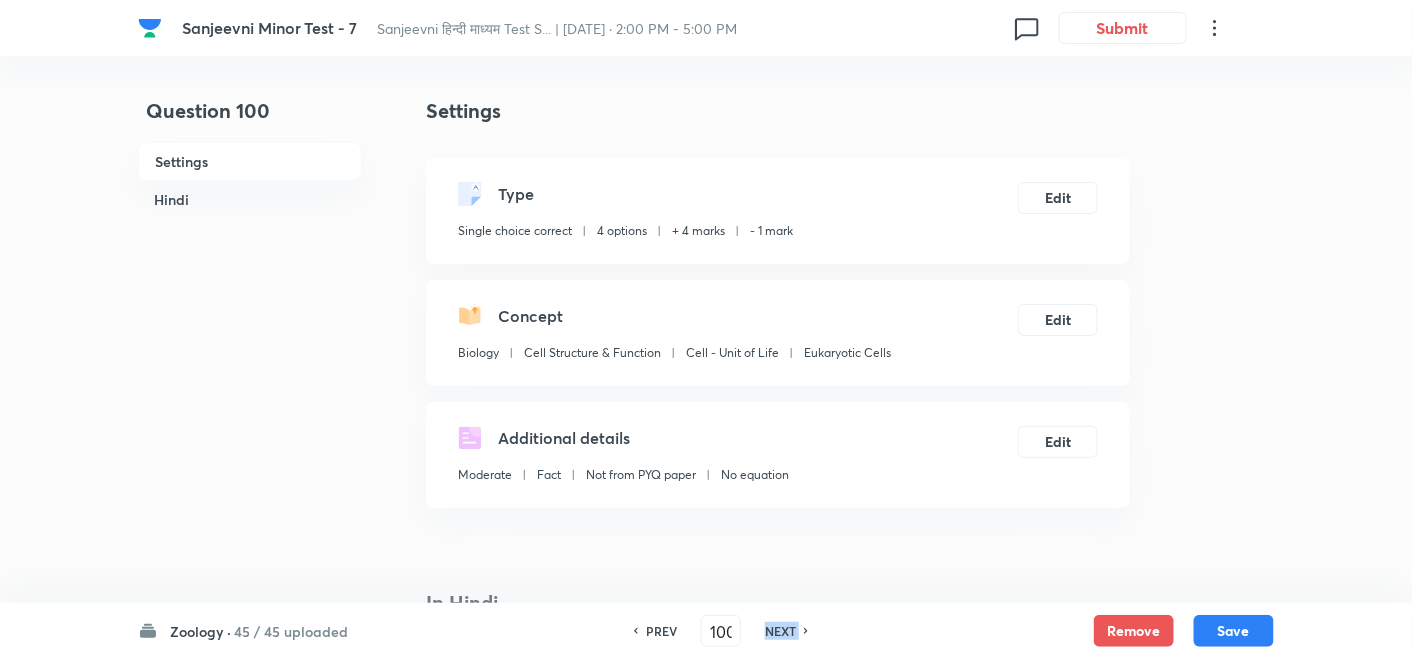 click on "NEXT" at bounding box center [780, 631] 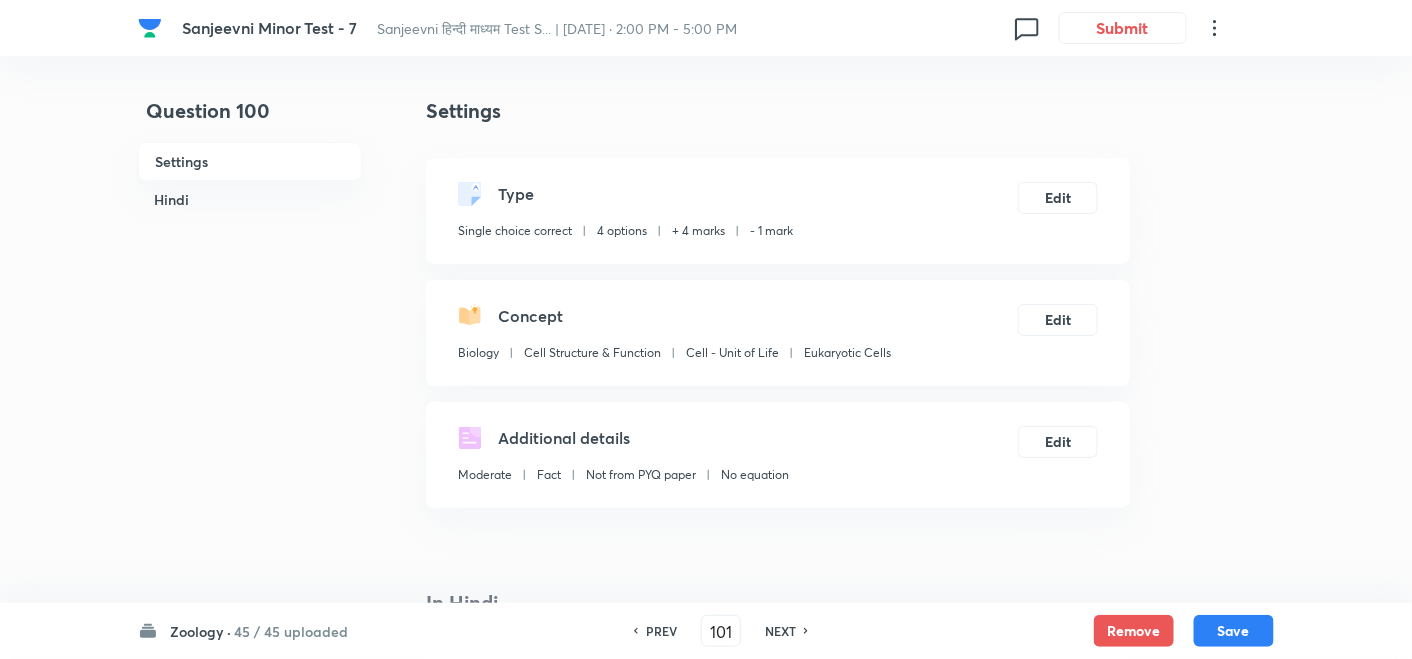 checkbox on "true" 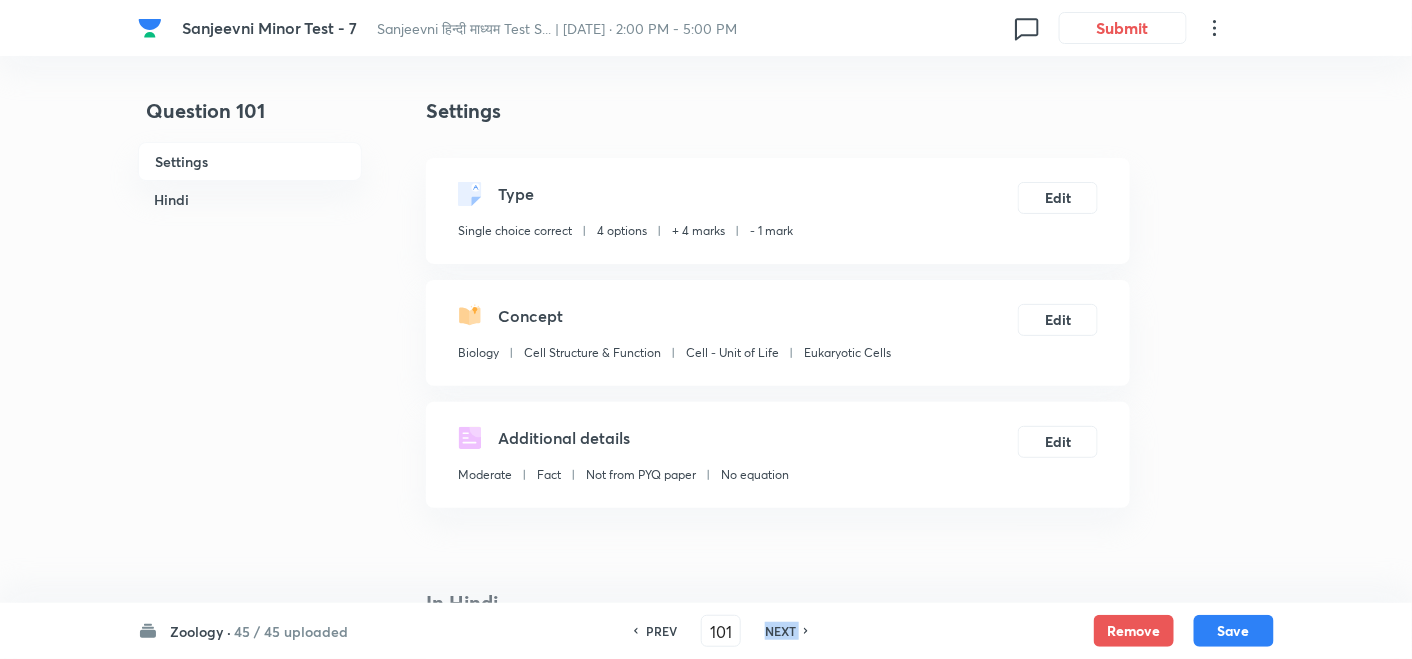 click on "NEXT" at bounding box center (780, 631) 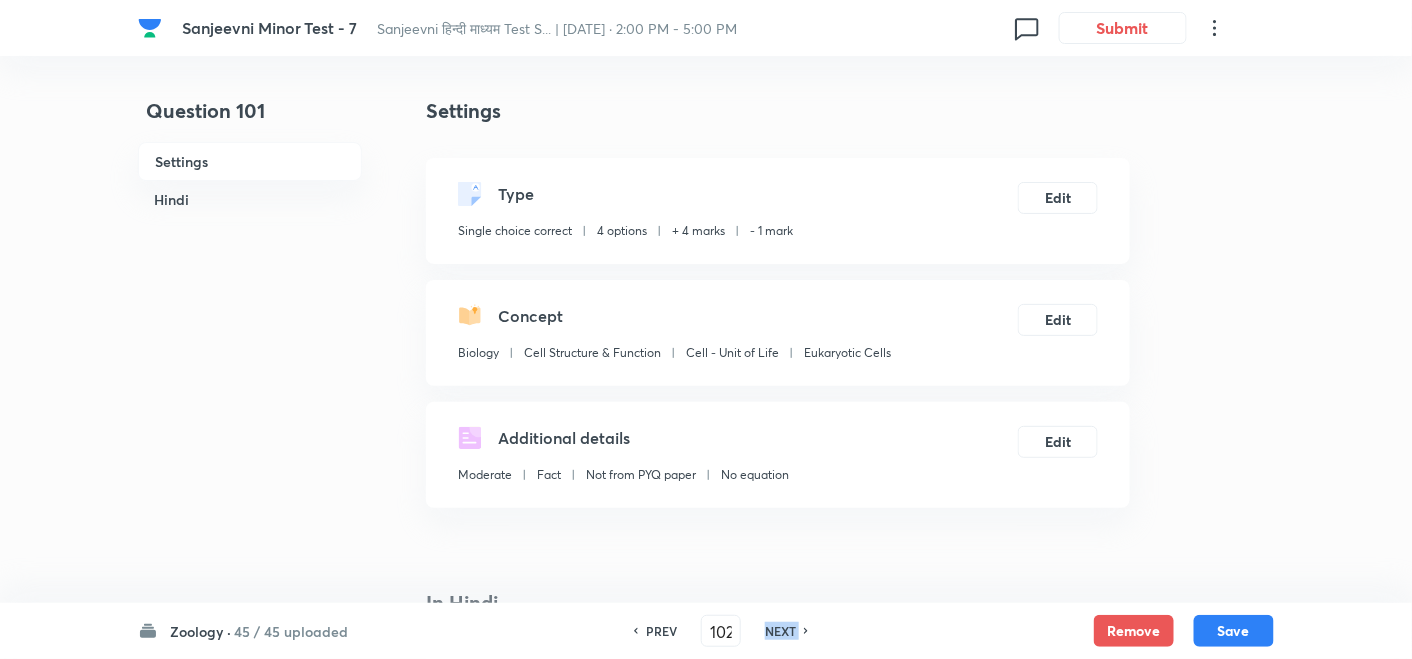 checkbox on "false" 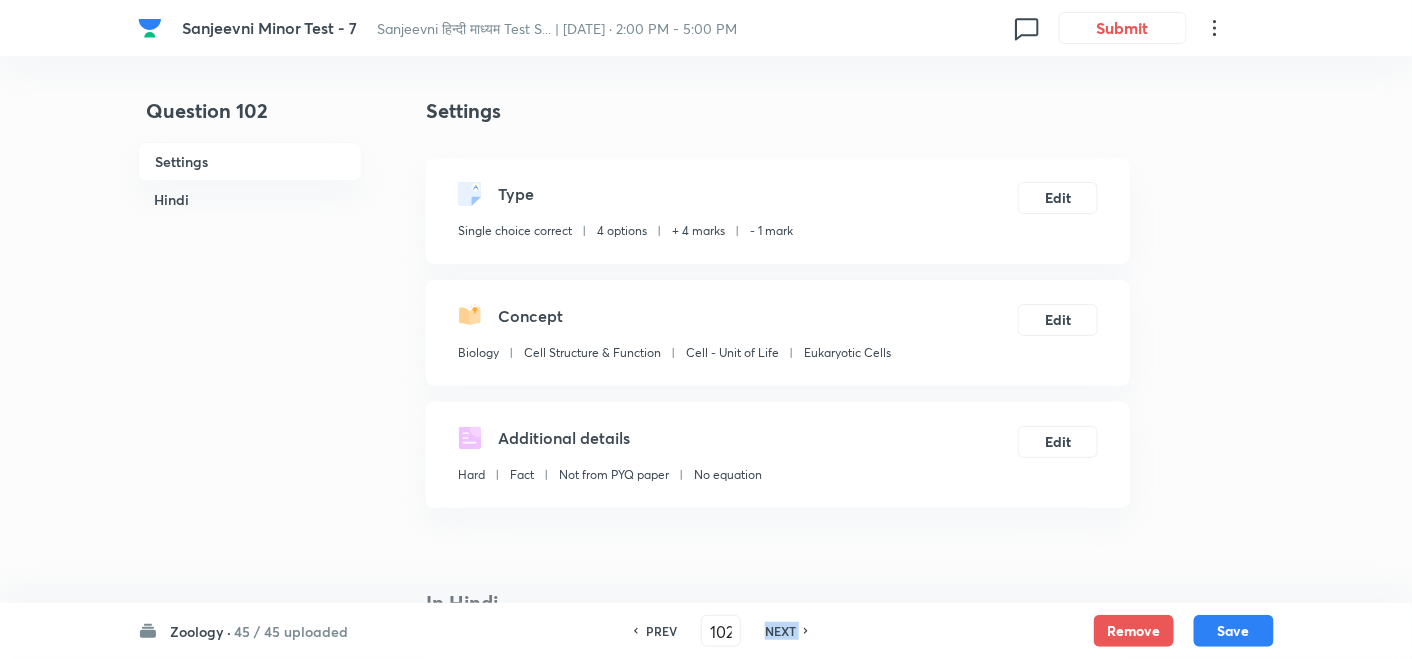 checkbox on "true" 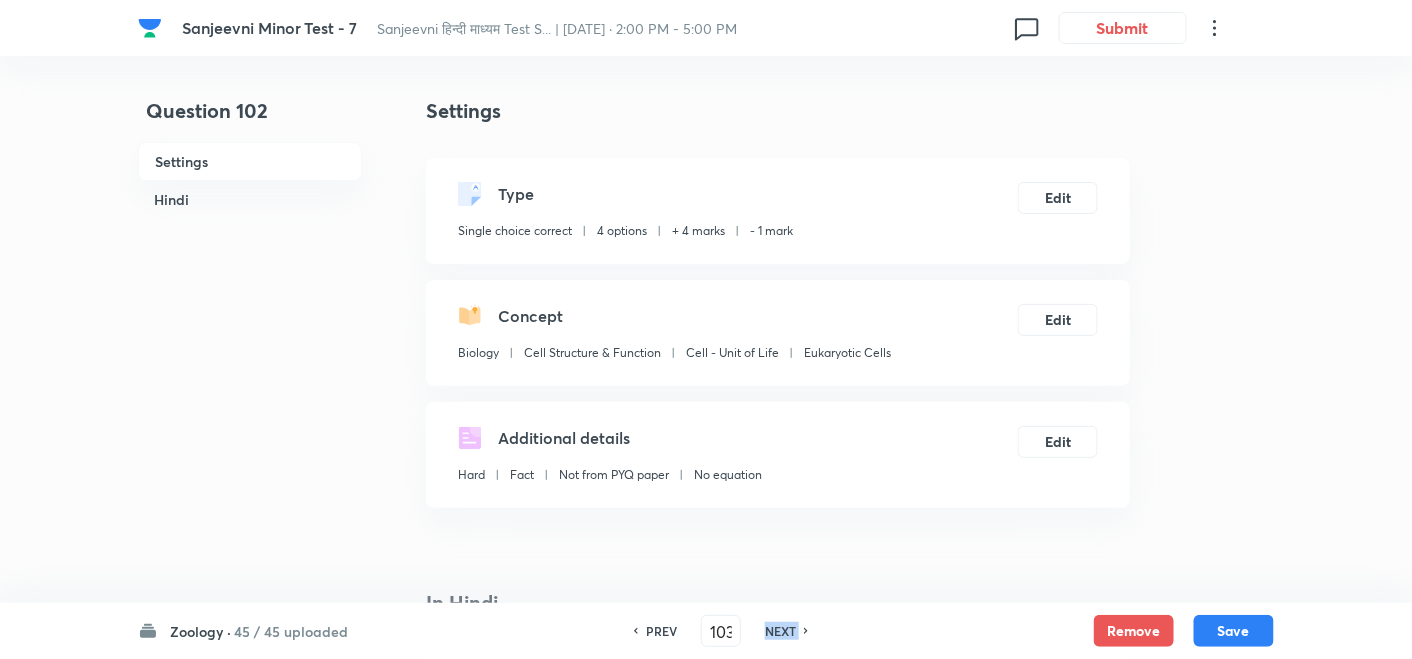 checkbox on "false" 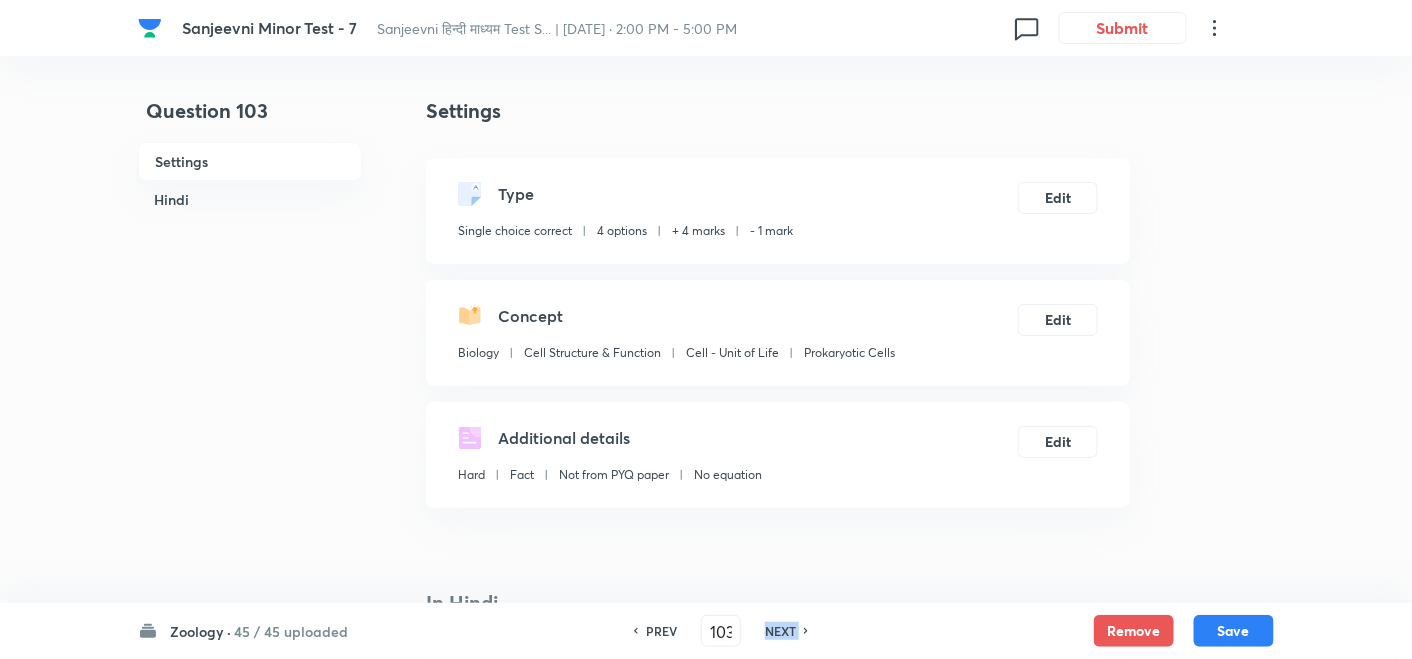 click on "NEXT" at bounding box center [780, 631] 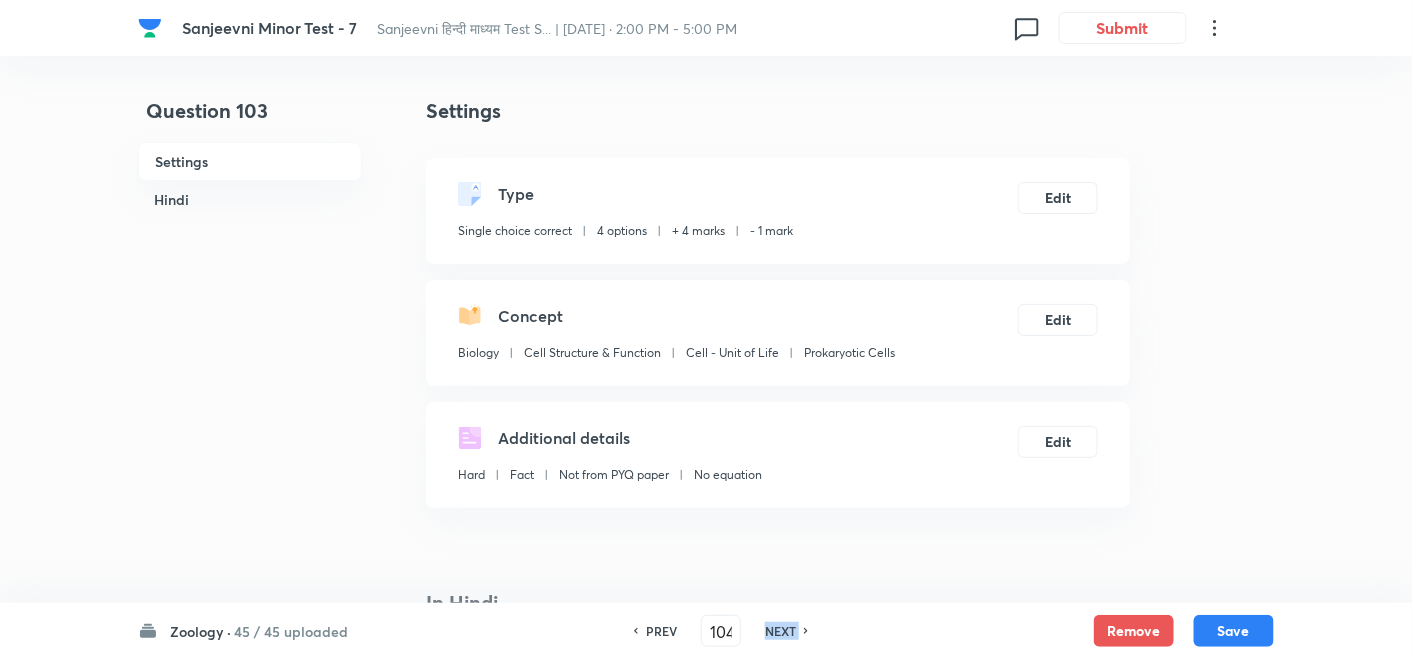 checkbox on "false" 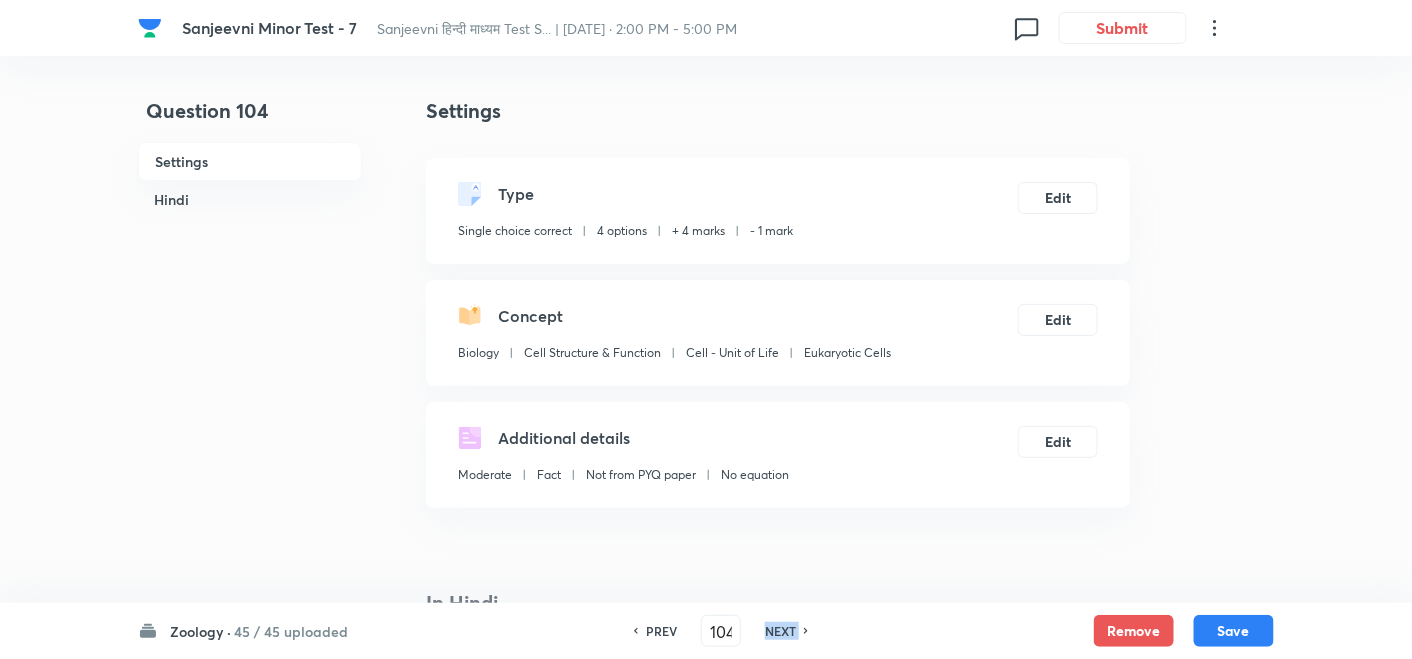 click on "NEXT" at bounding box center [780, 631] 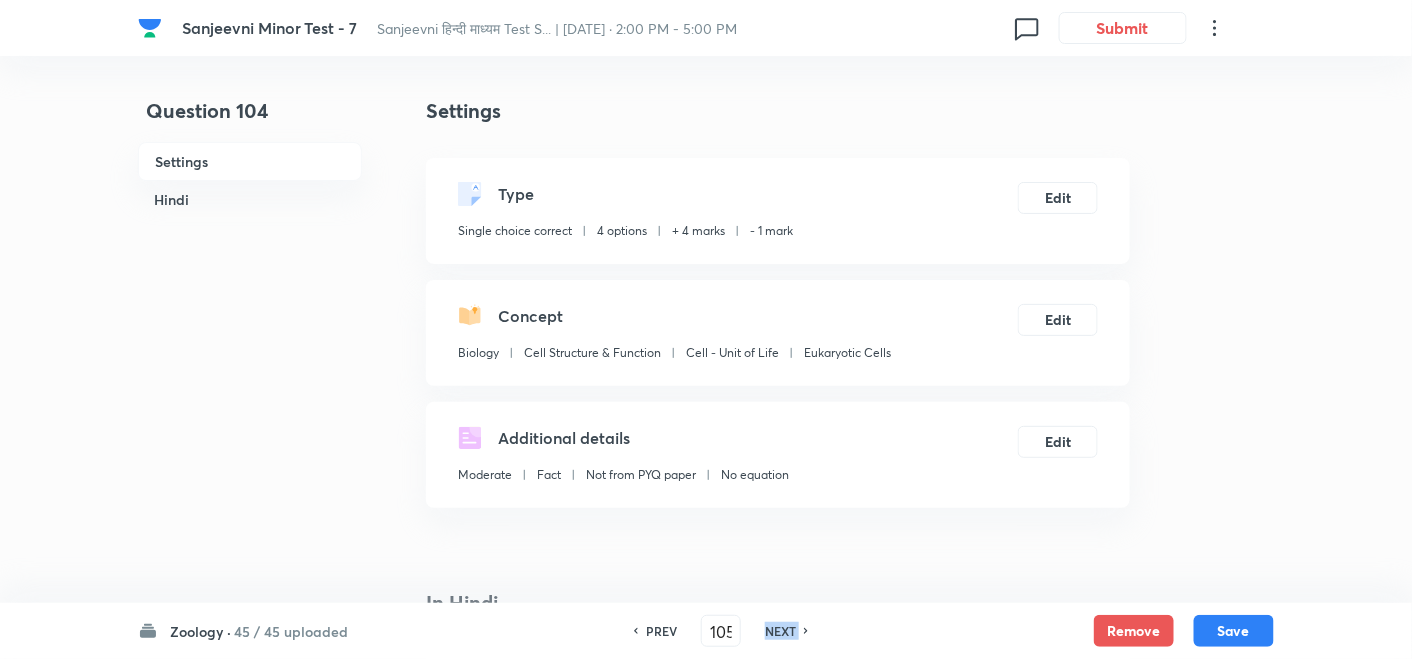 checkbox on "false" 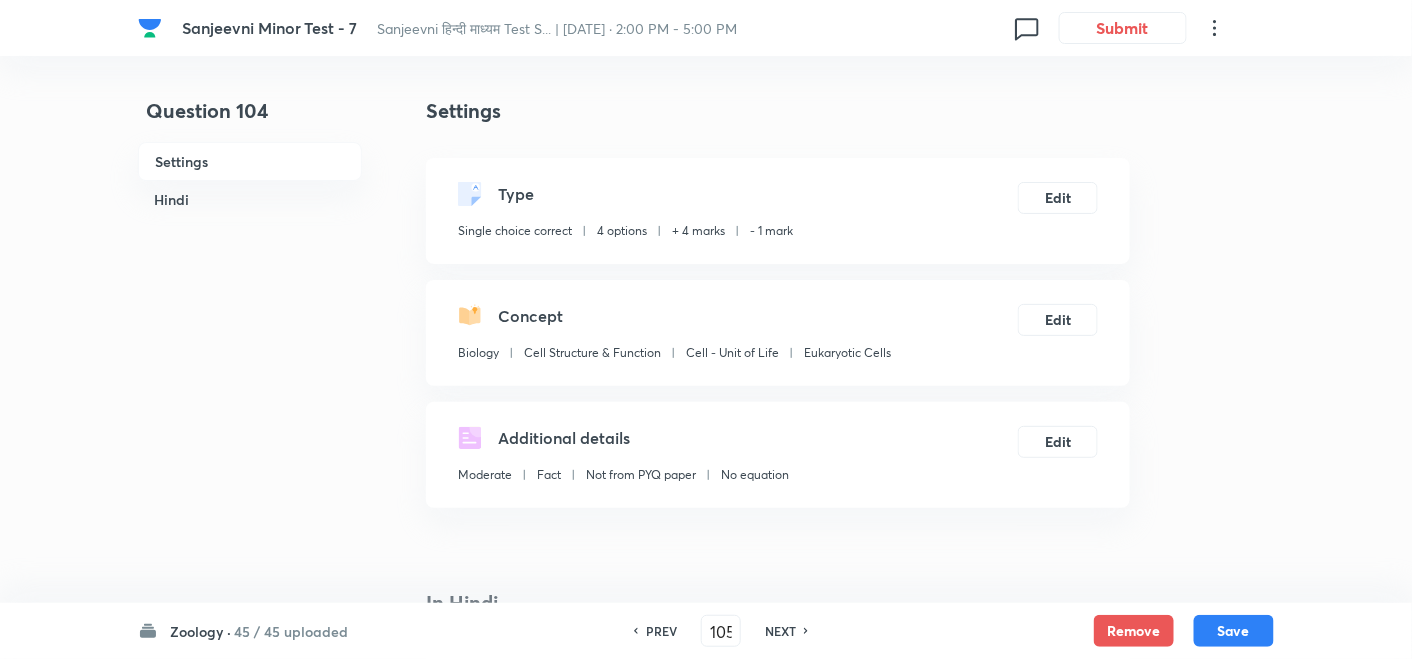 checkbox on "true" 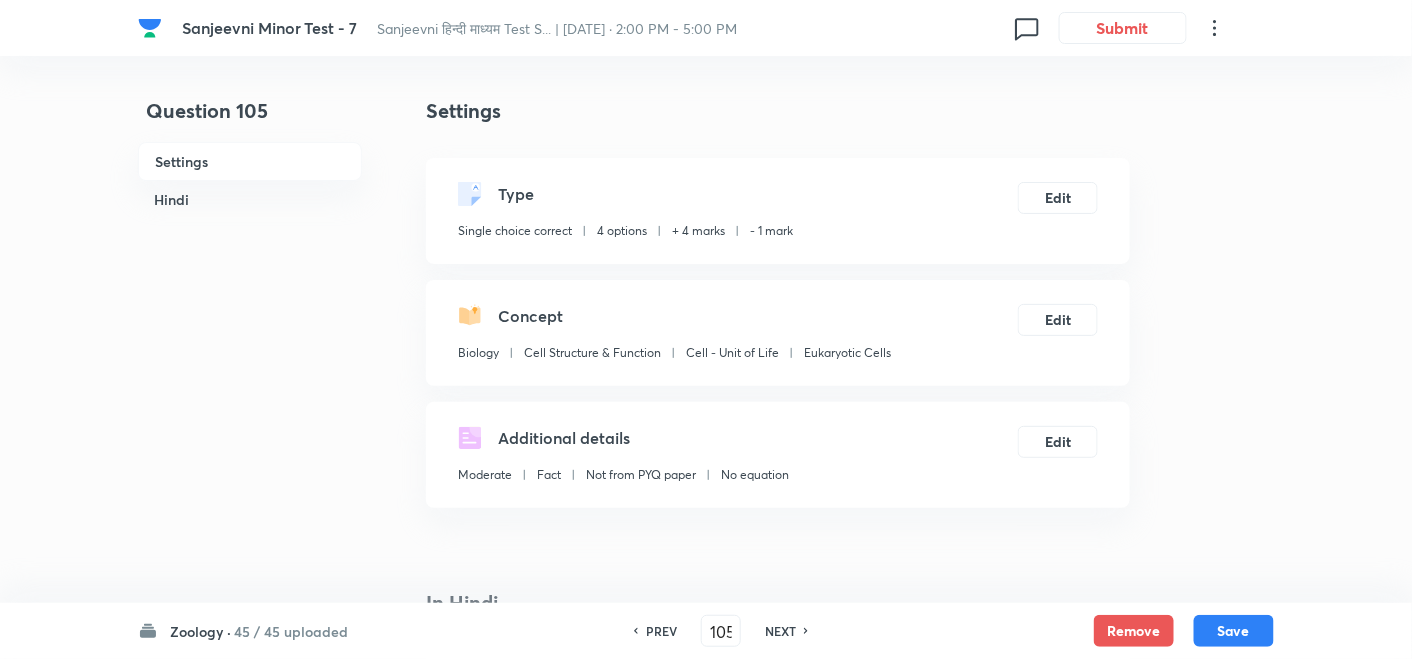 click on "NEXT" at bounding box center (780, 631) 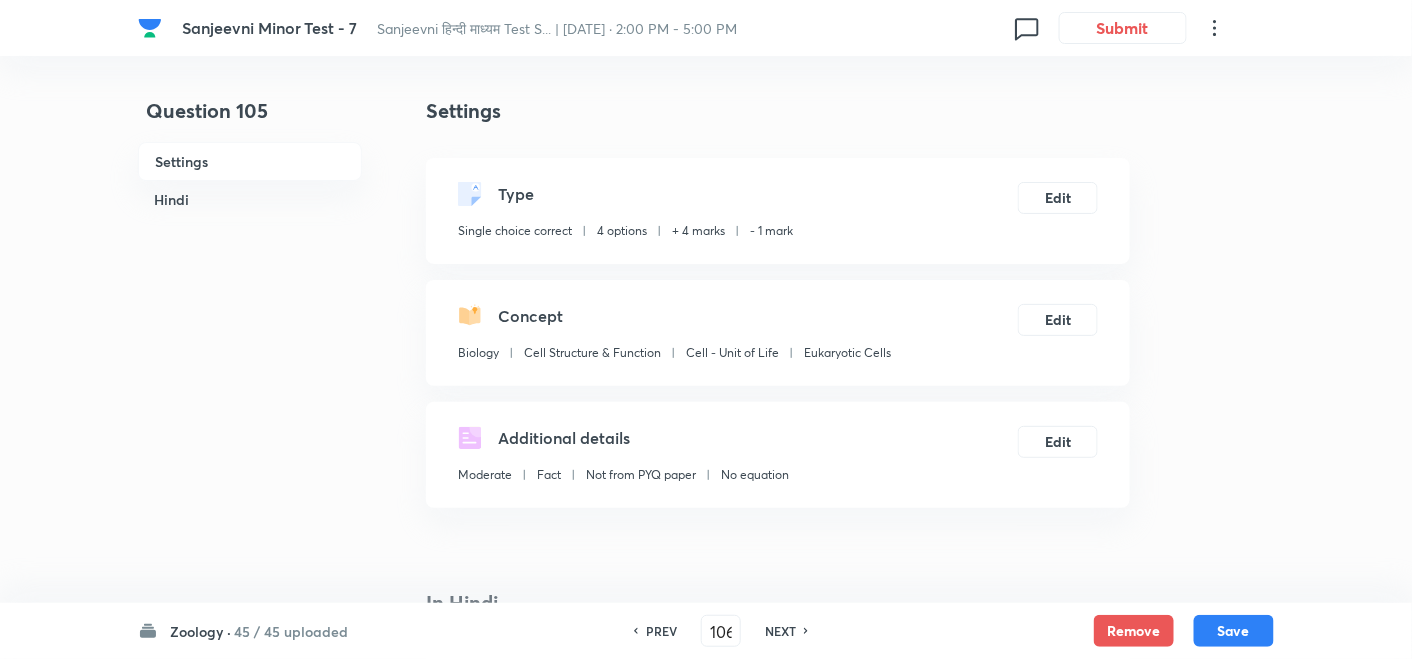 checkbox on "false" 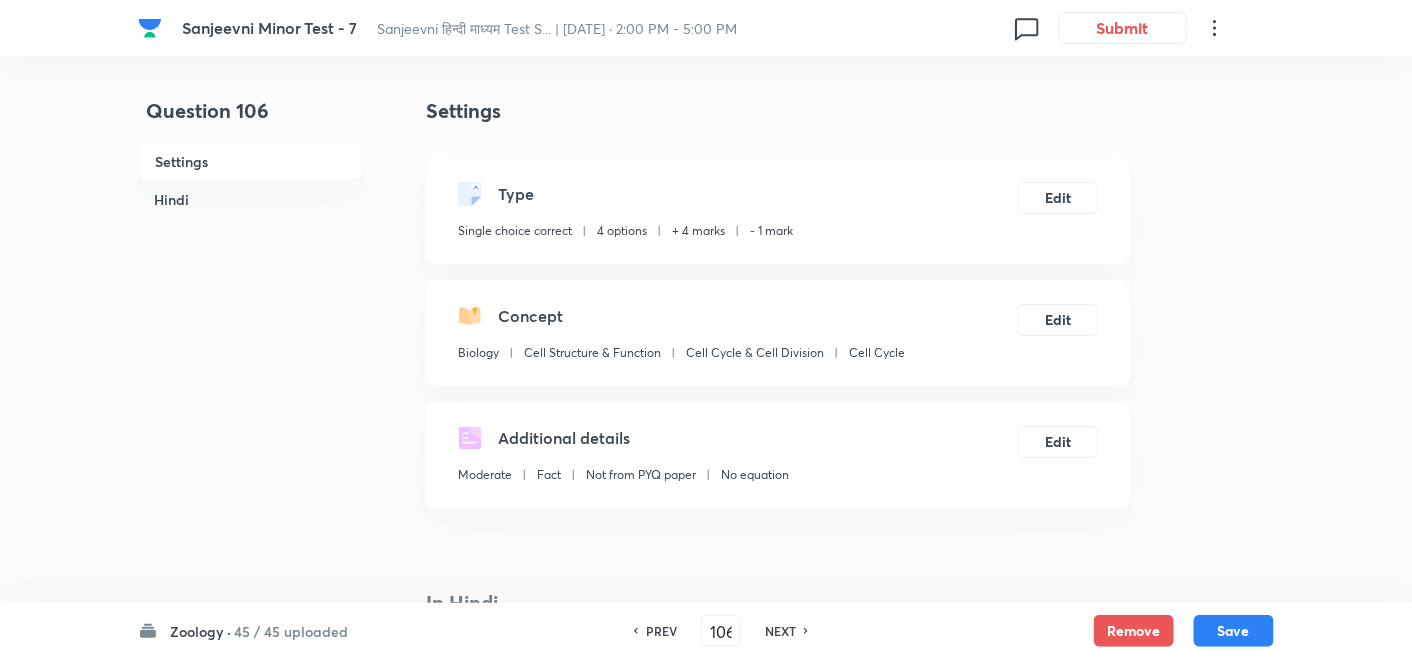 checkbox on "true" 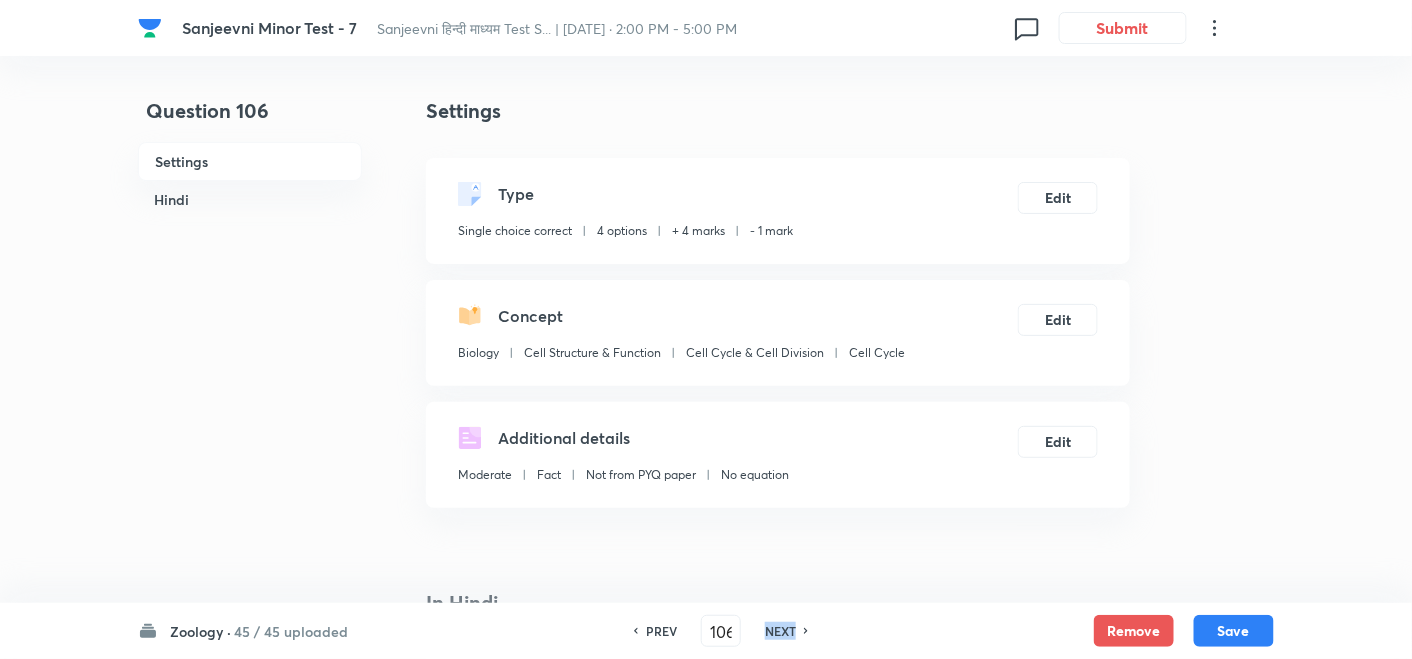 click on "NEXT" at bounding box center [780, 631] 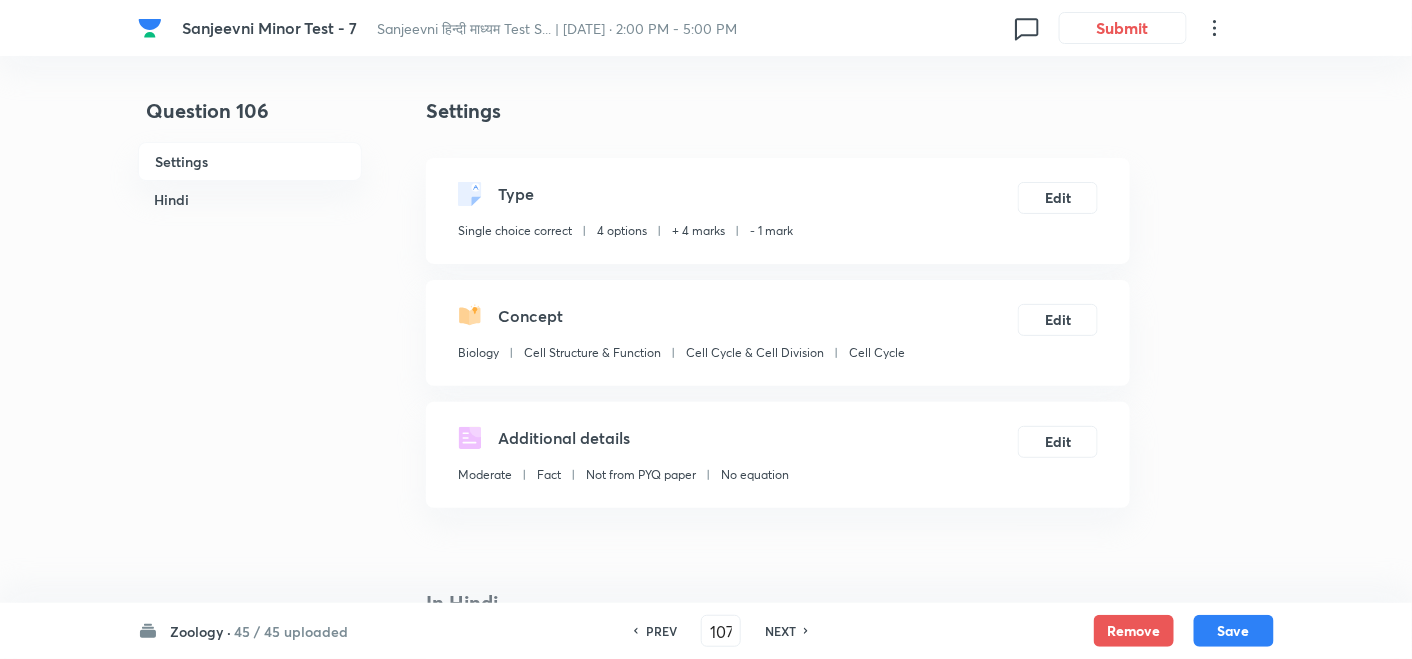 checkbox on "true" 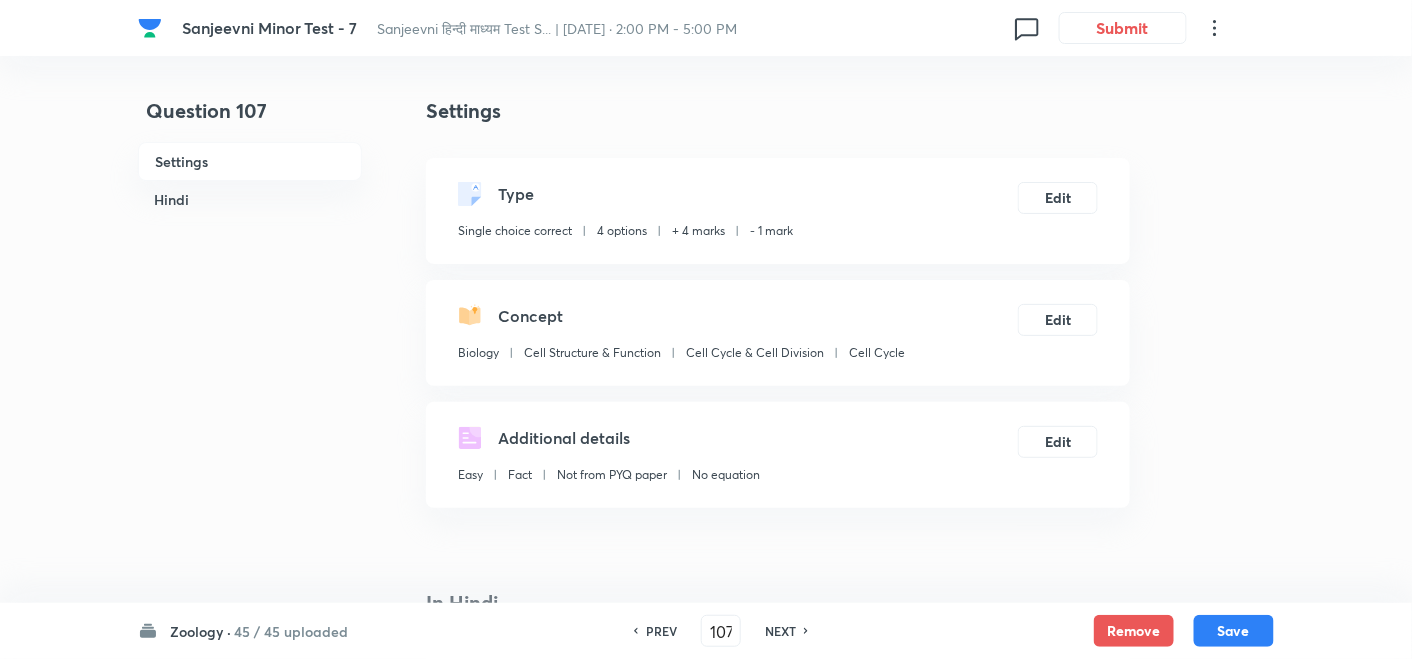 click on "NEXT" at bounding box center (780, 631) 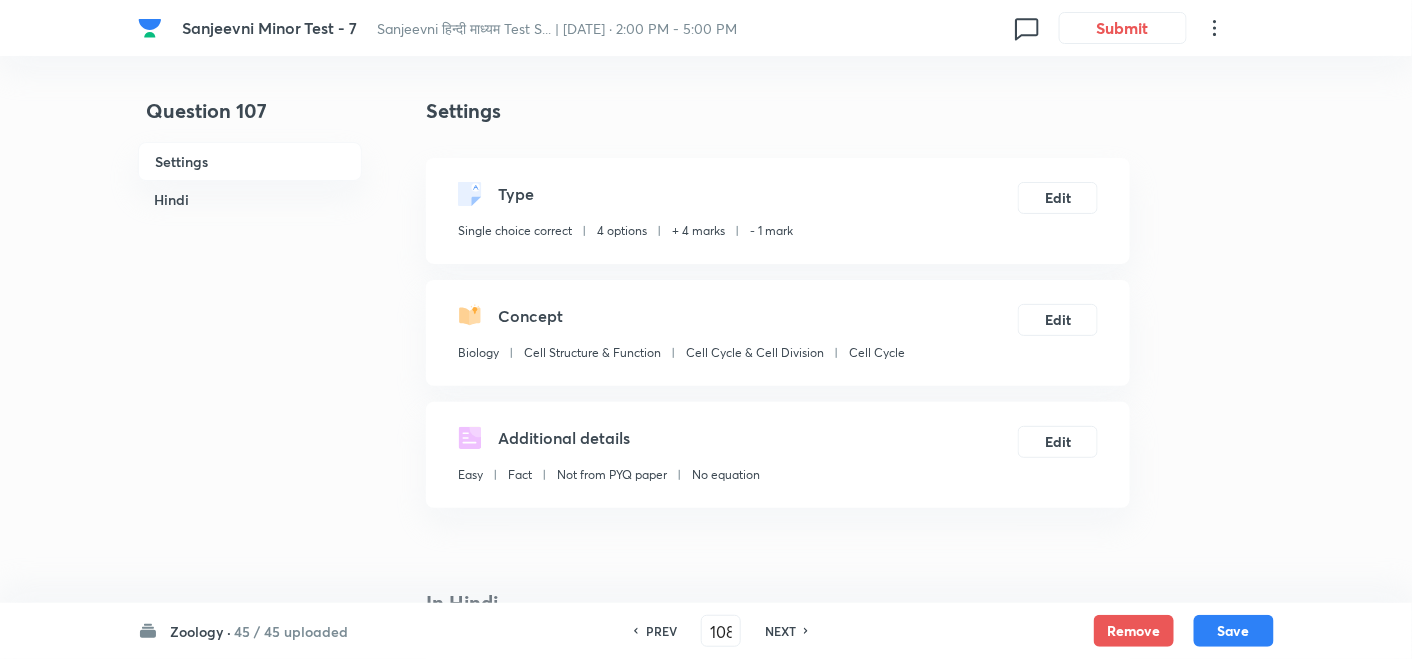 checkbox on "false" 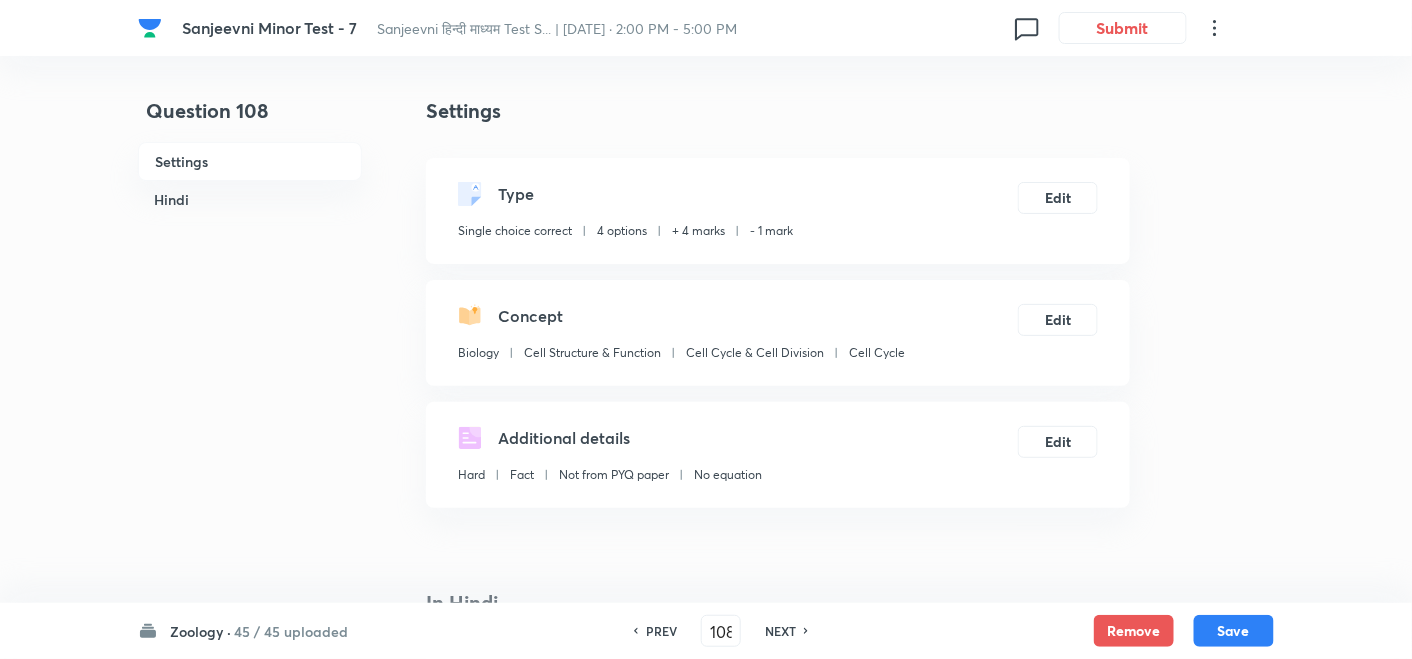 click on "NEXT" at bounding box center [780, 631] 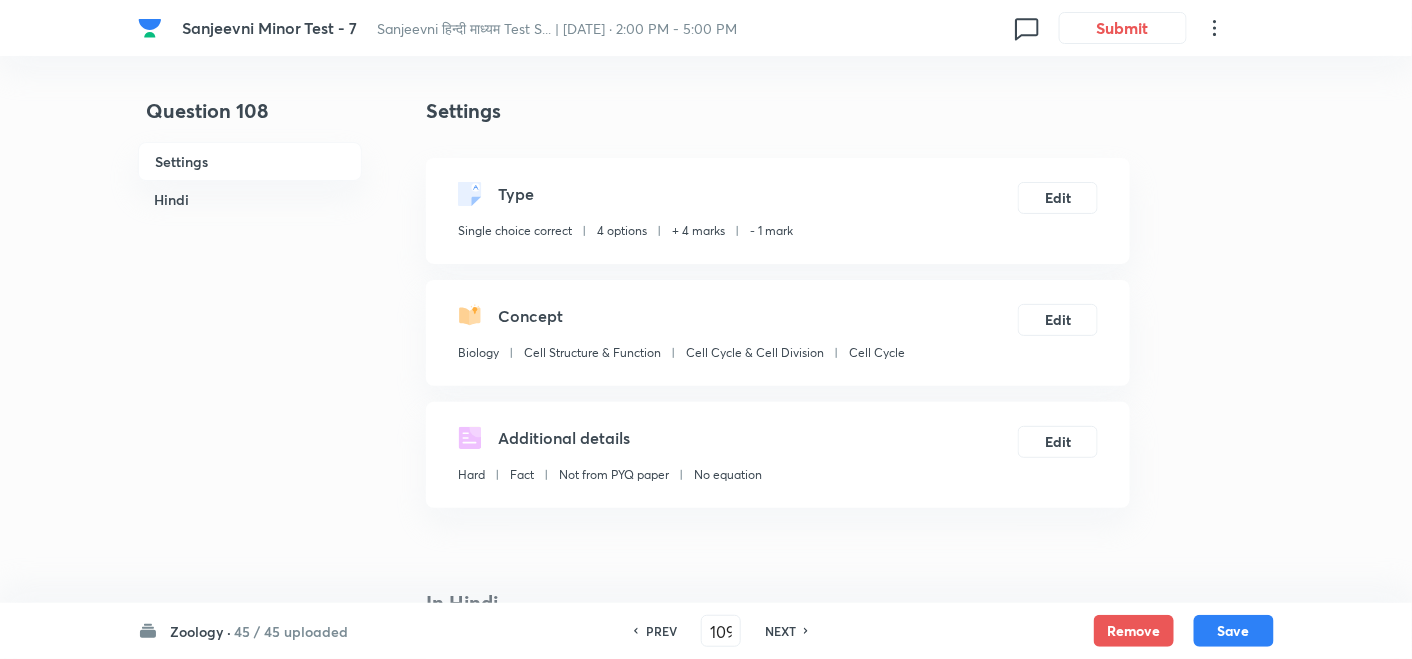 checkbox on "false" 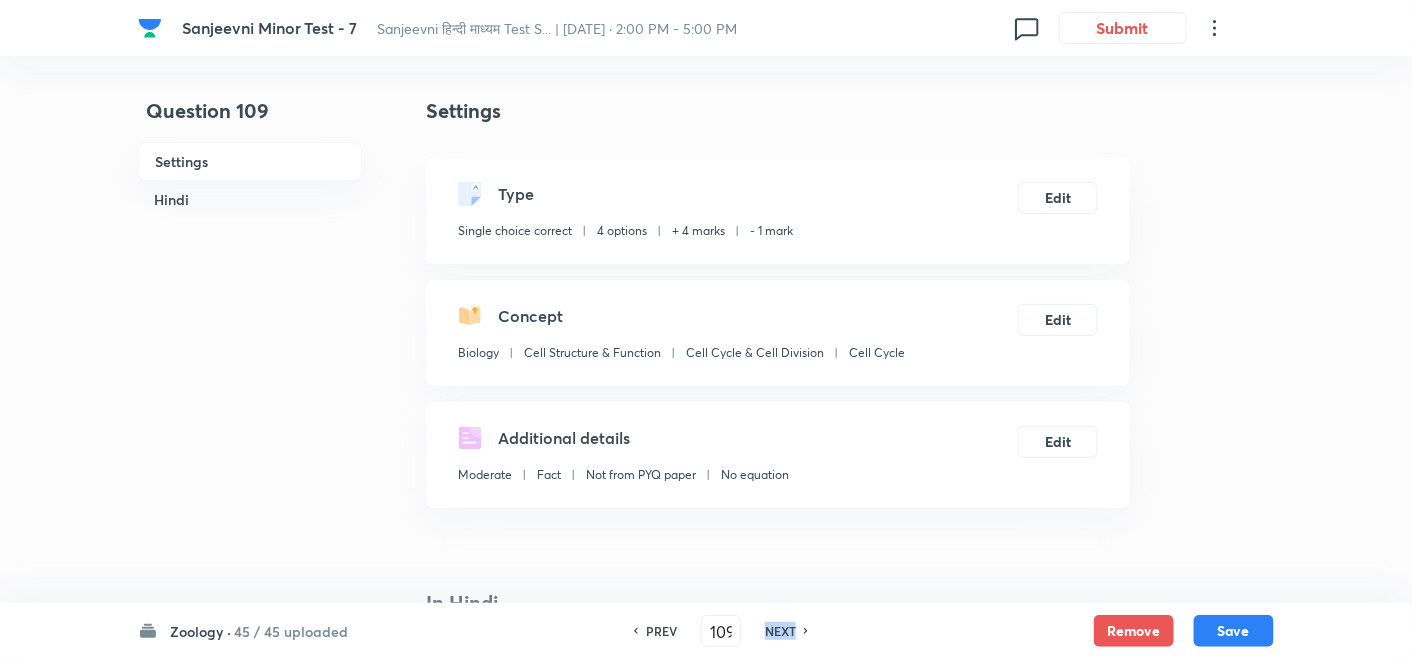 click on "NEXT" at bounding box center (780, 631) 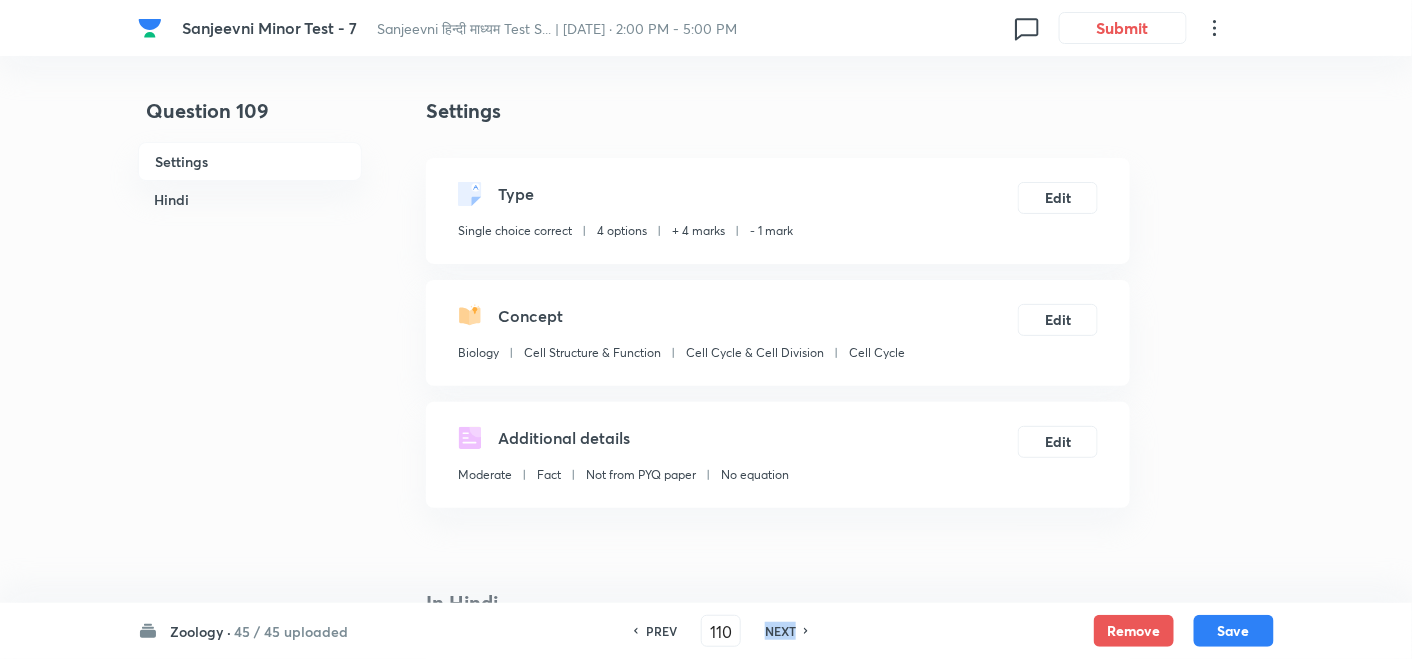 checkbox on "false" 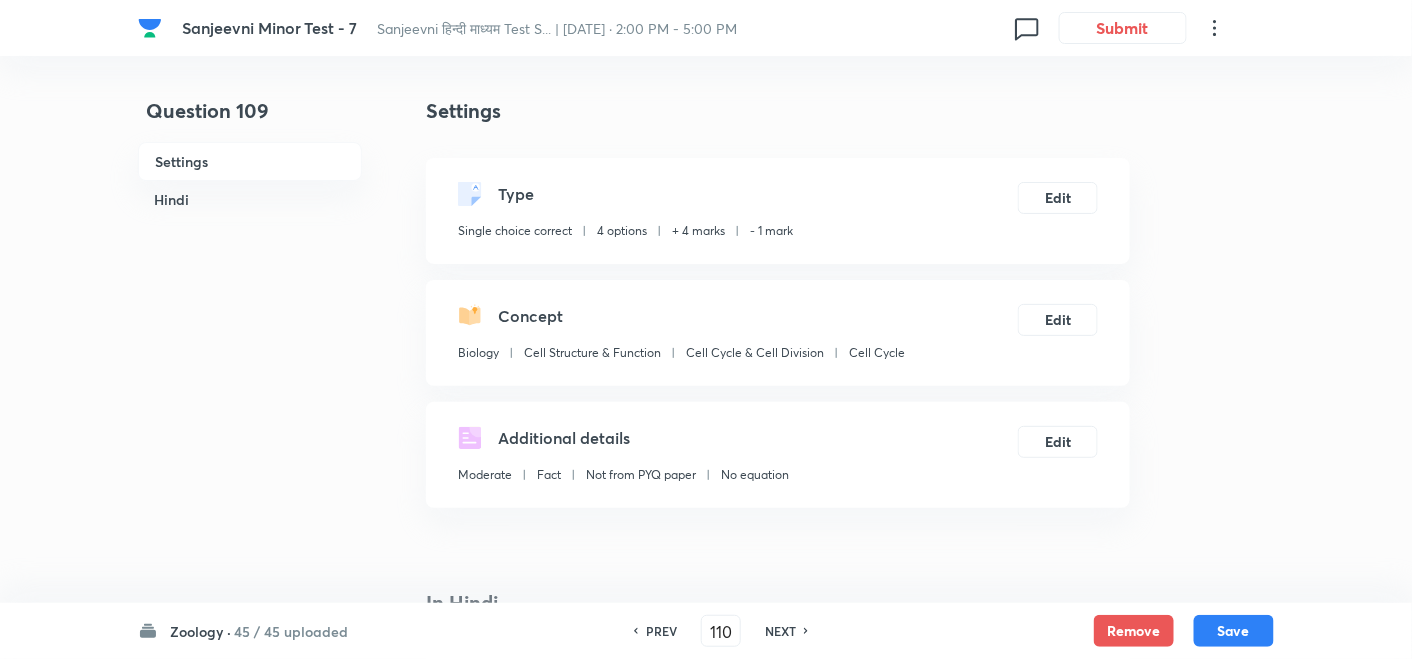 checkbox on "true" 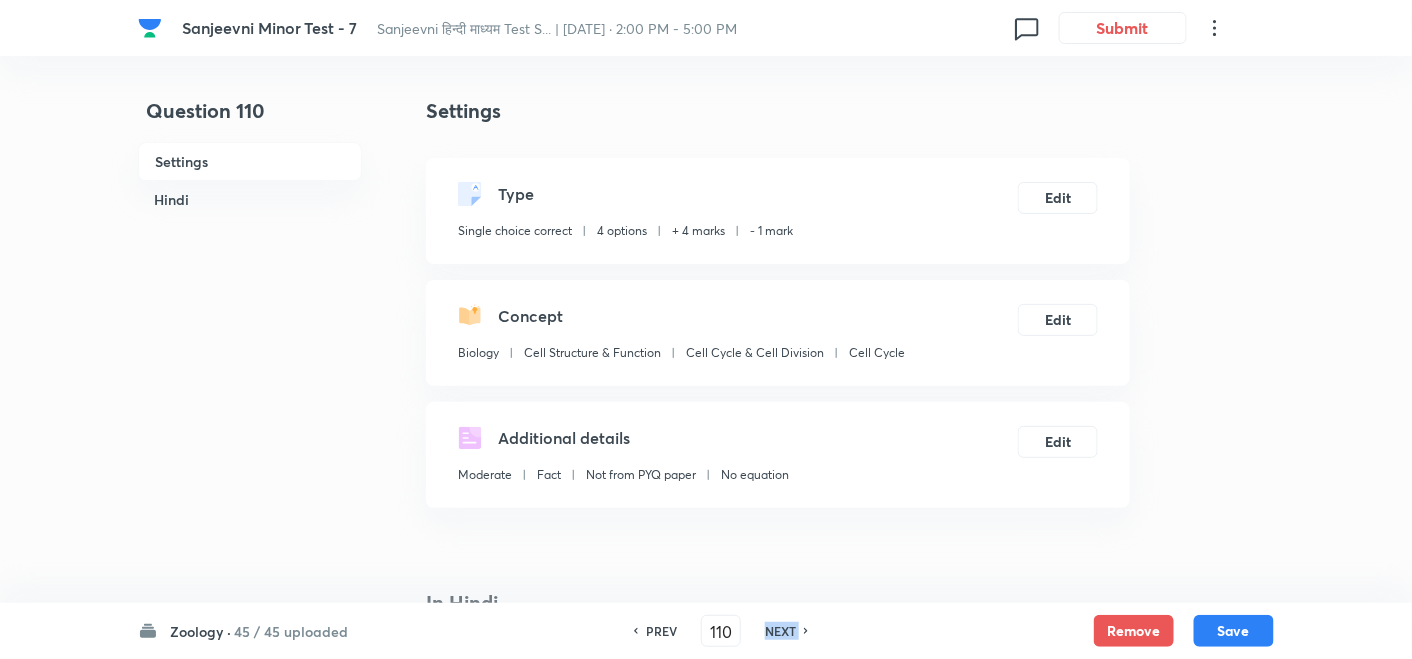 click on "NEXT" at bounding box center (780, 631) 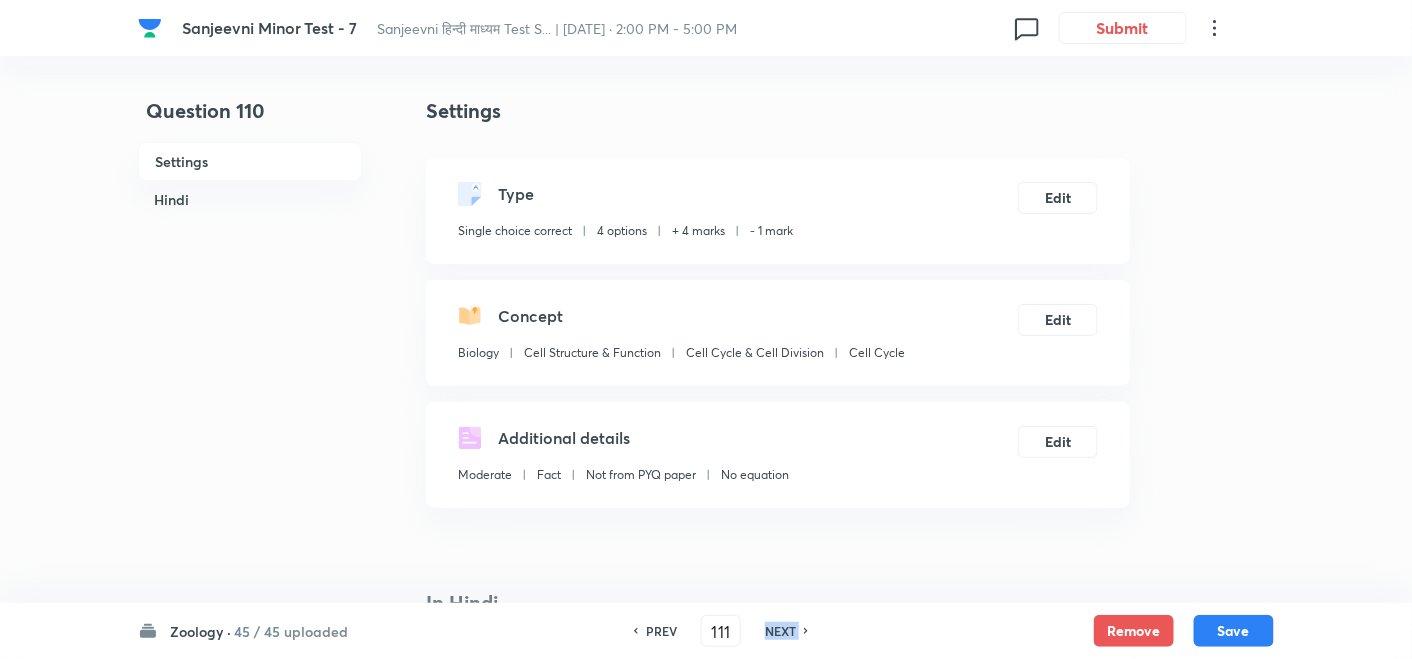checkbox on "false" 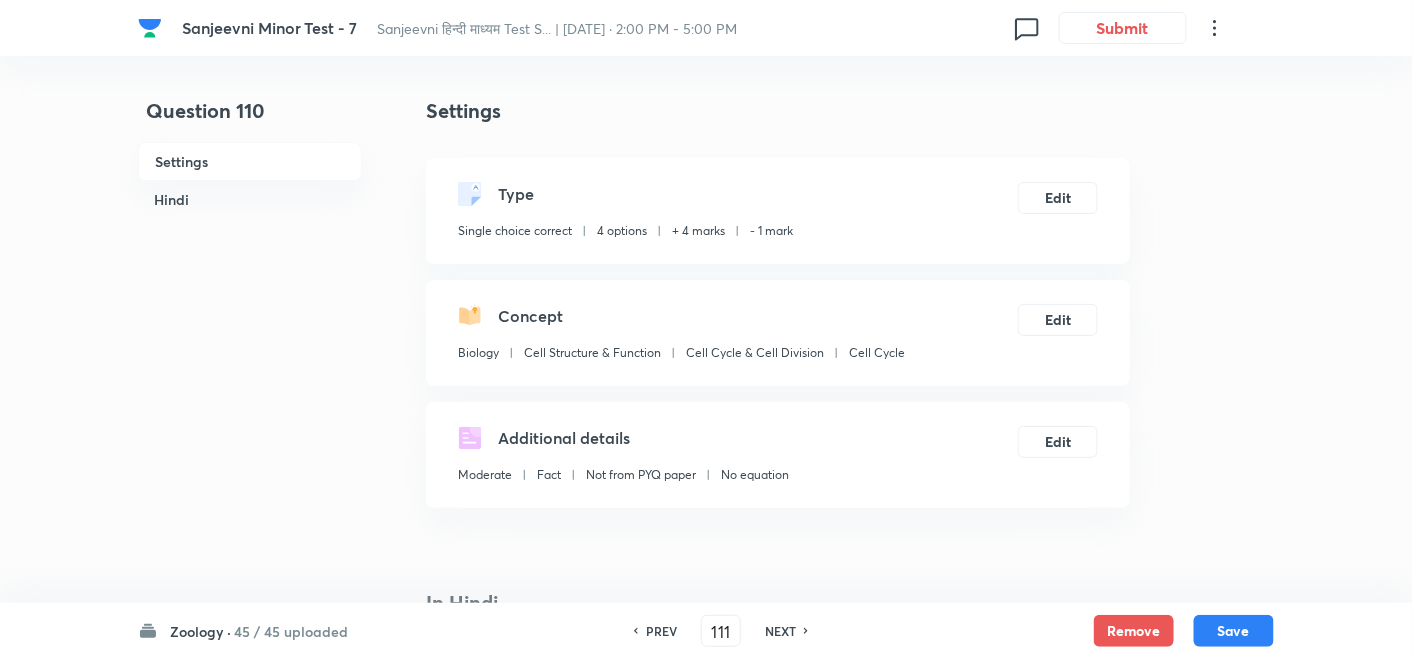 checkbox on "true" 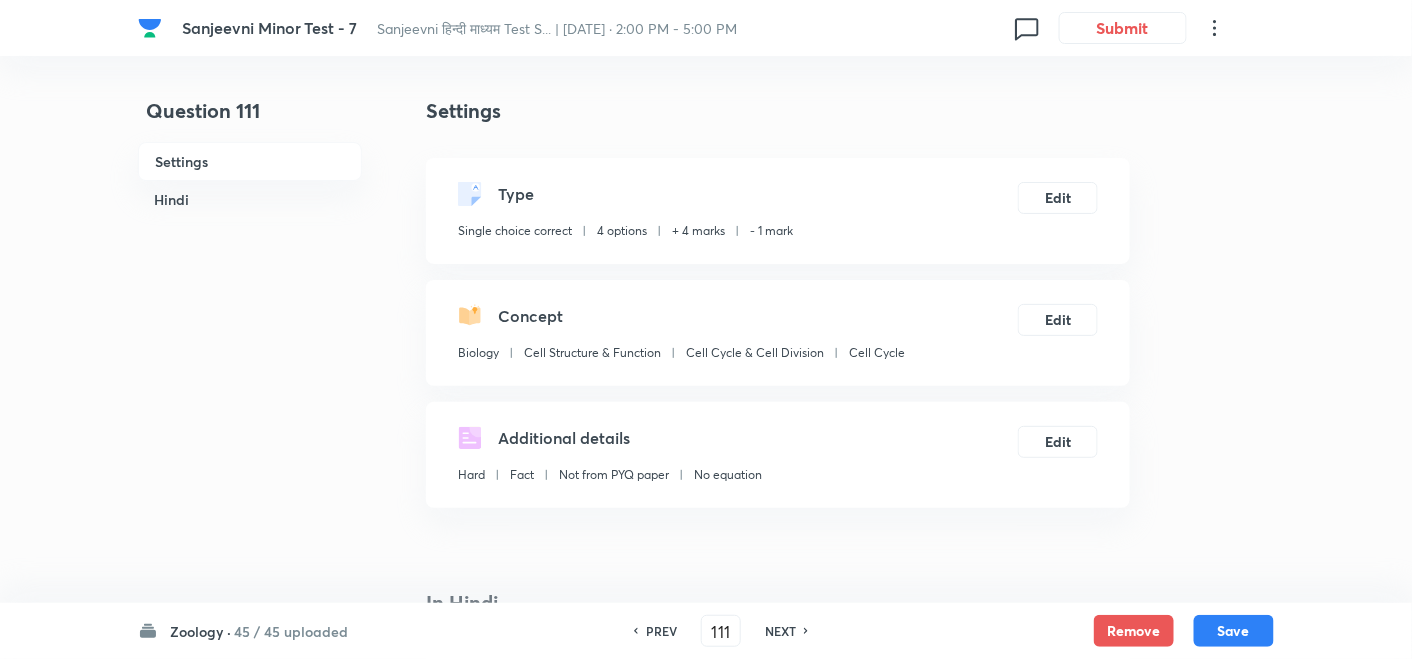 click on "NEXT" at bounding box center [780, 631] 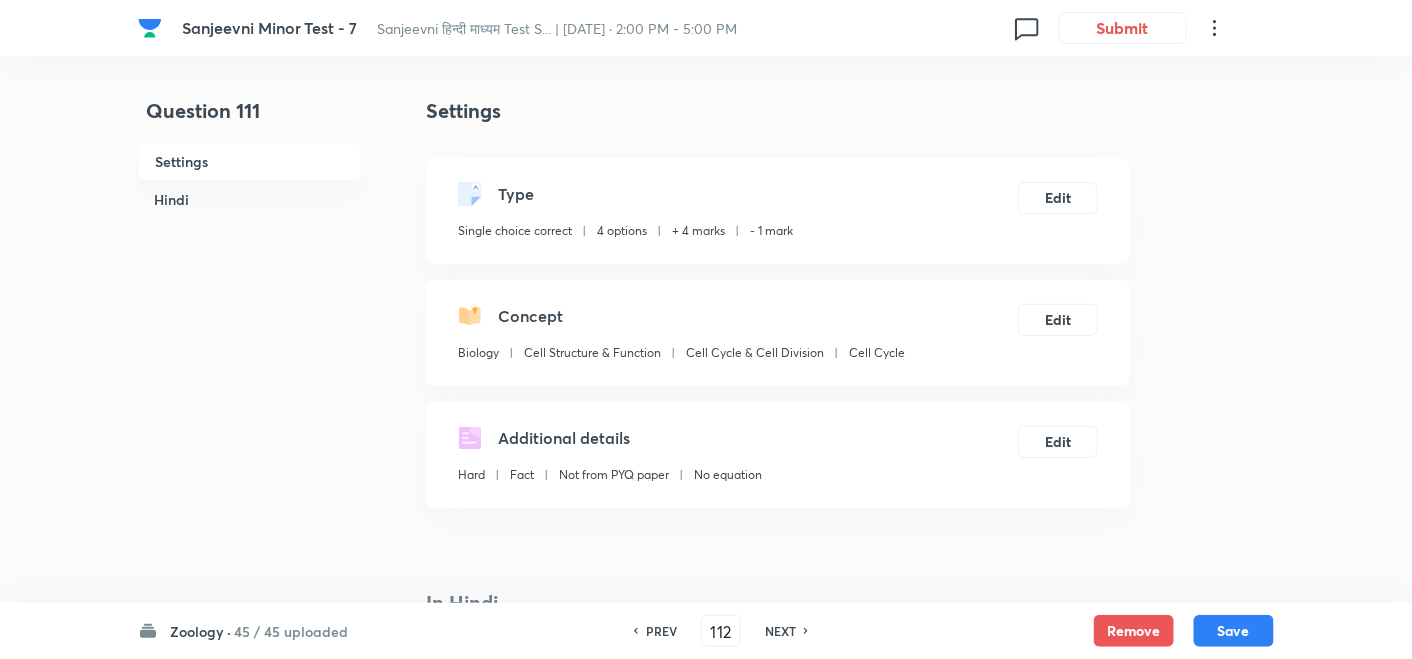 checkbox on "true" 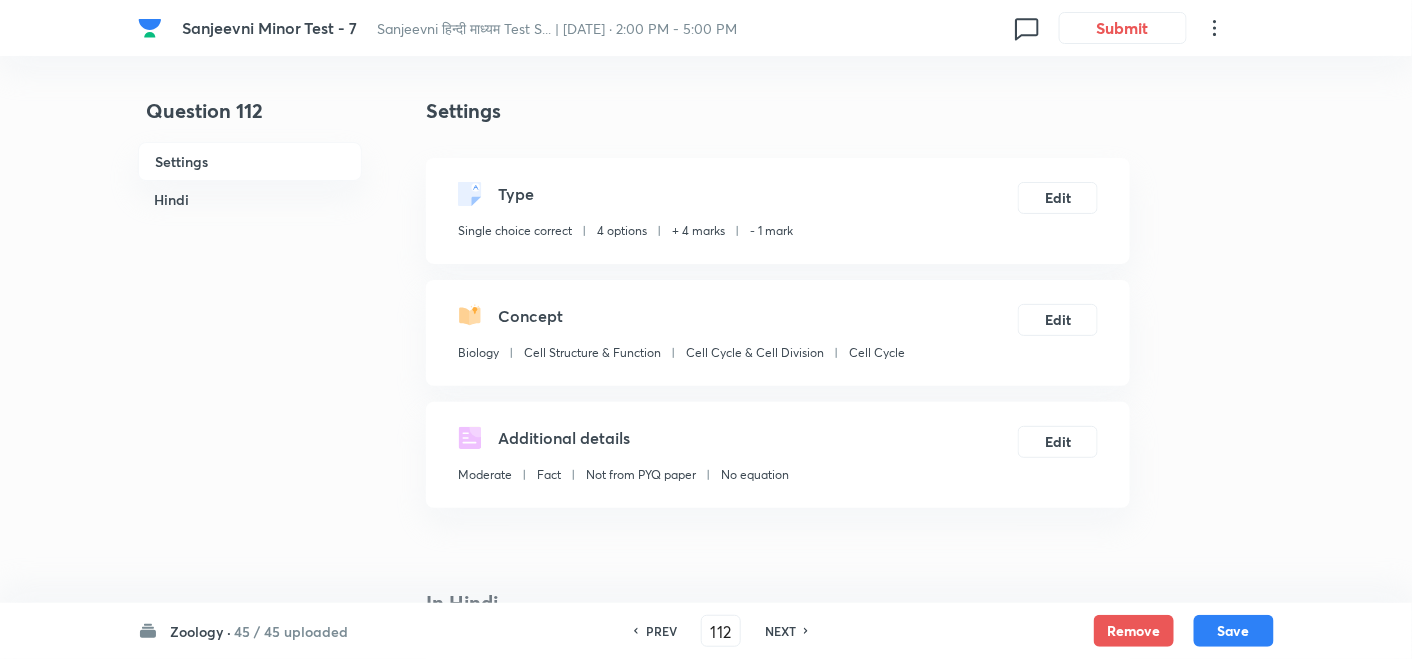 click on "PREV" at bounding box center [661, 631] 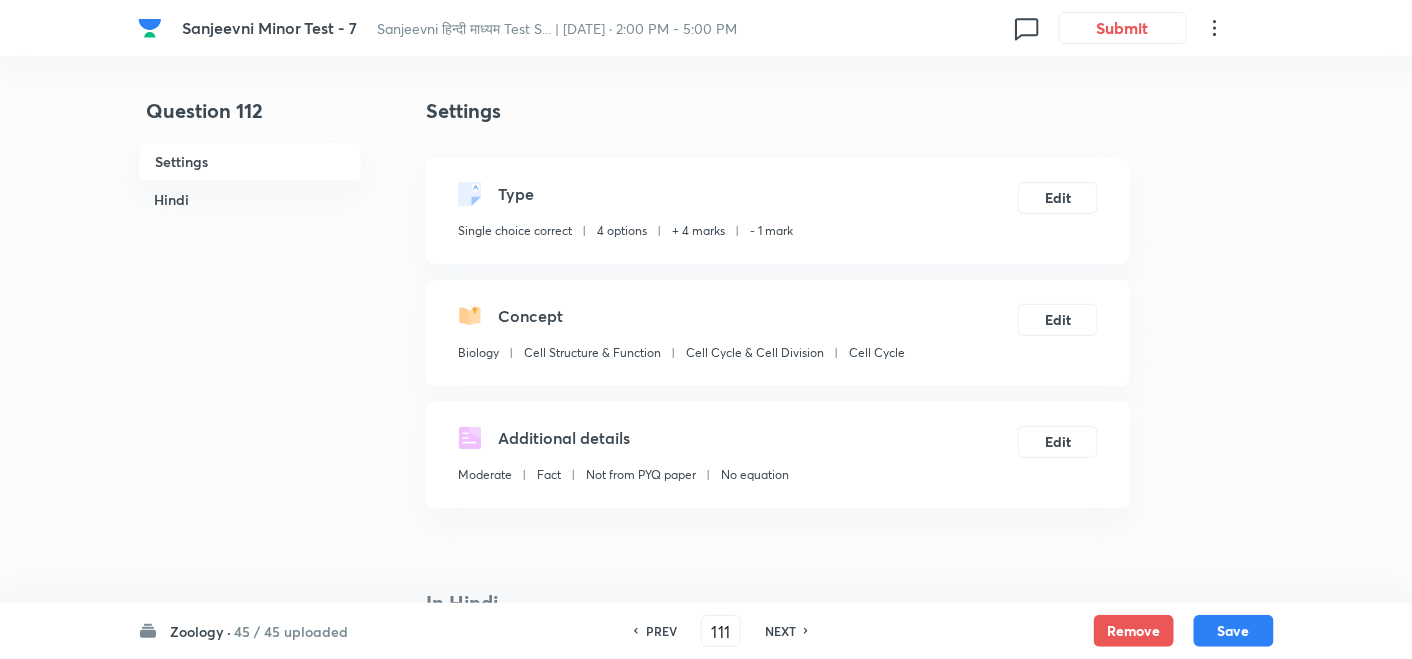 checkbox on "true" 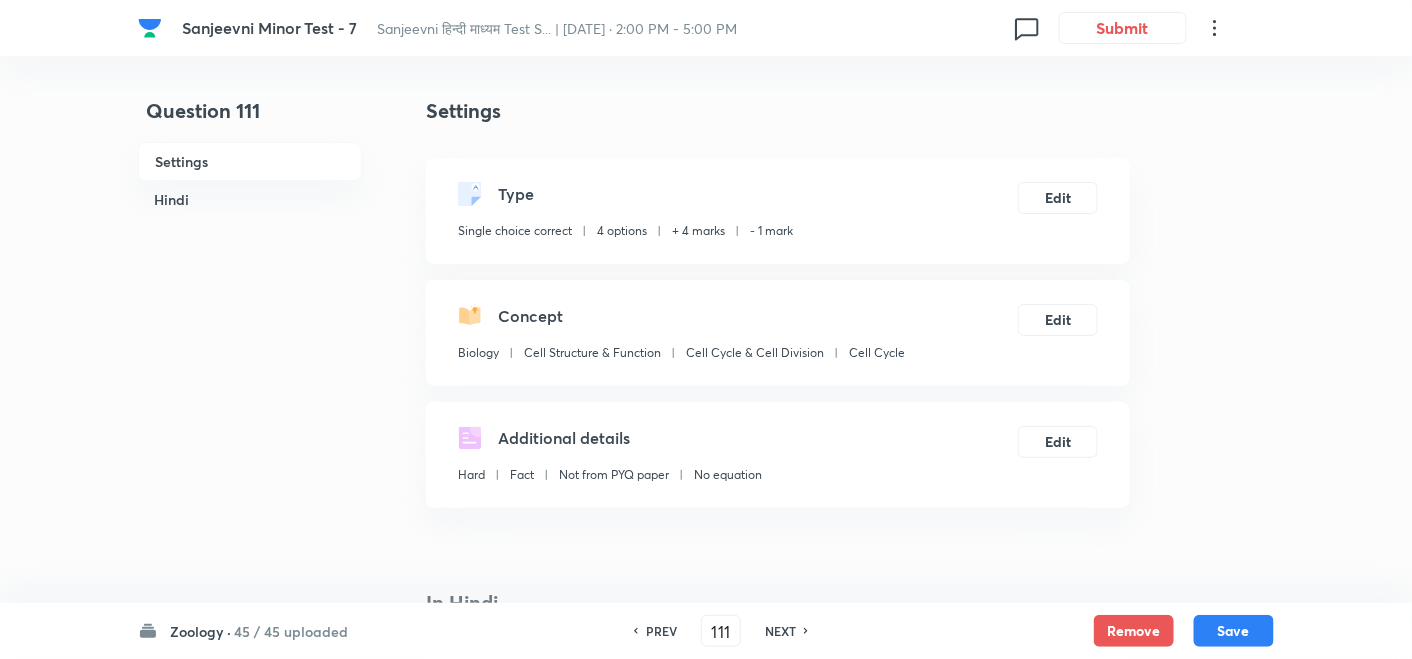 click on "PREV" at bounding box center (661, 631) 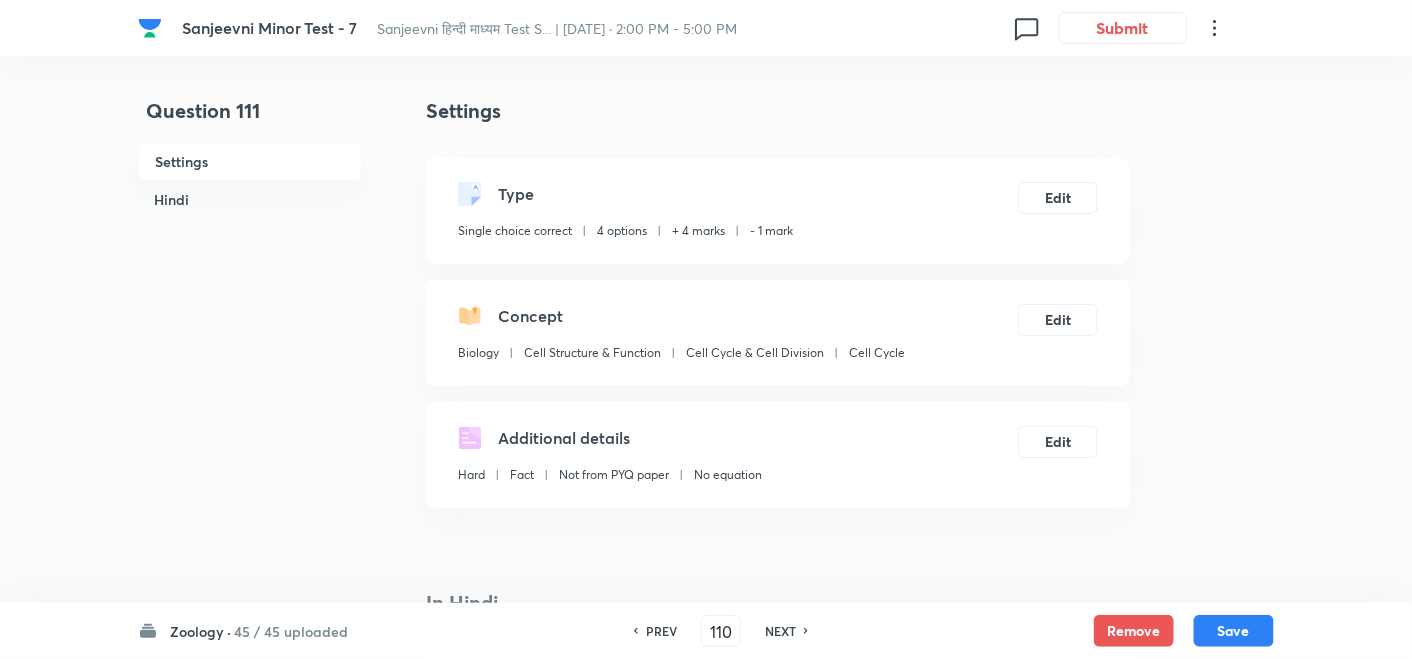 checkbox on "false" 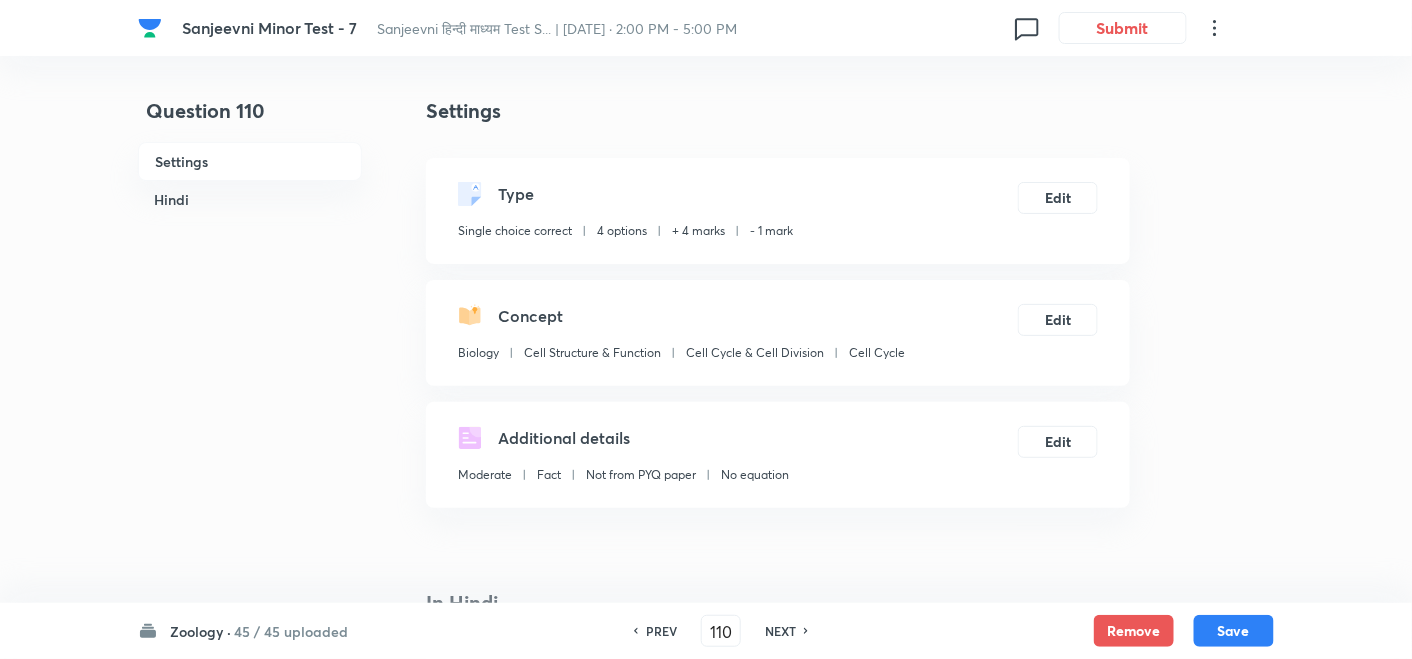 click on "PREV" at bounding box center [661, 631] 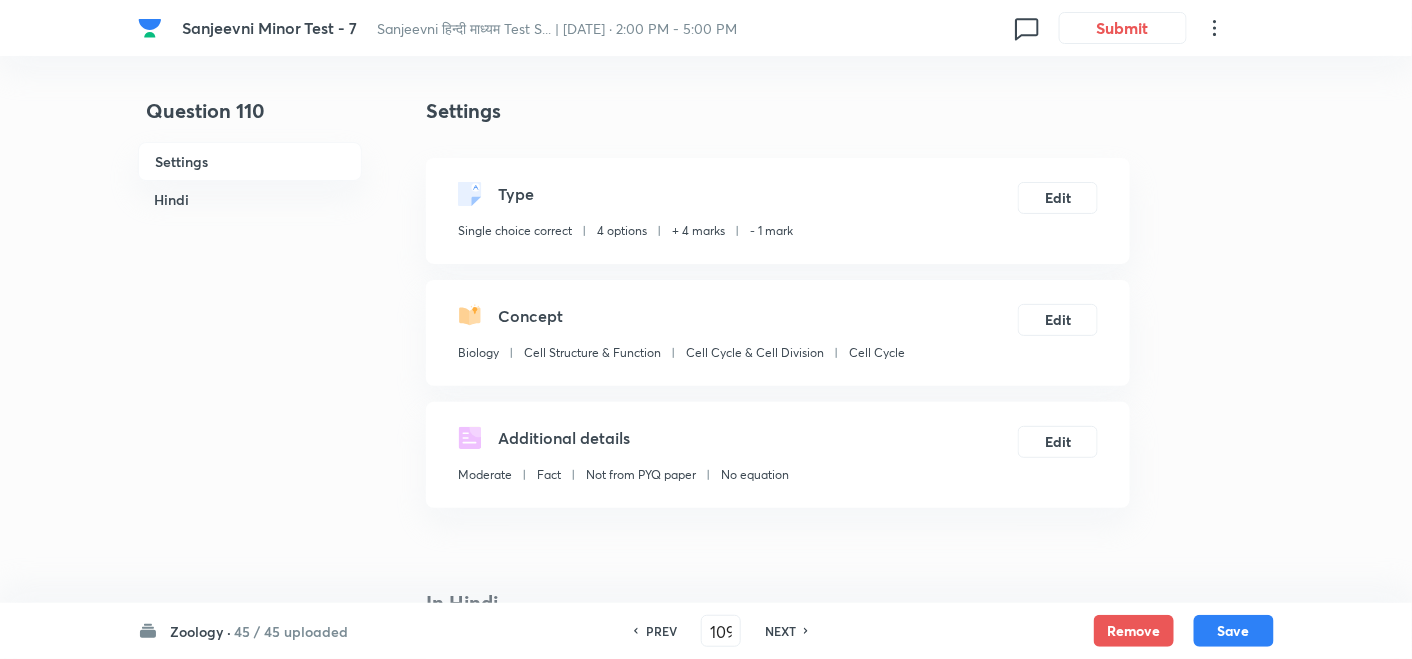 checkbox on "false" 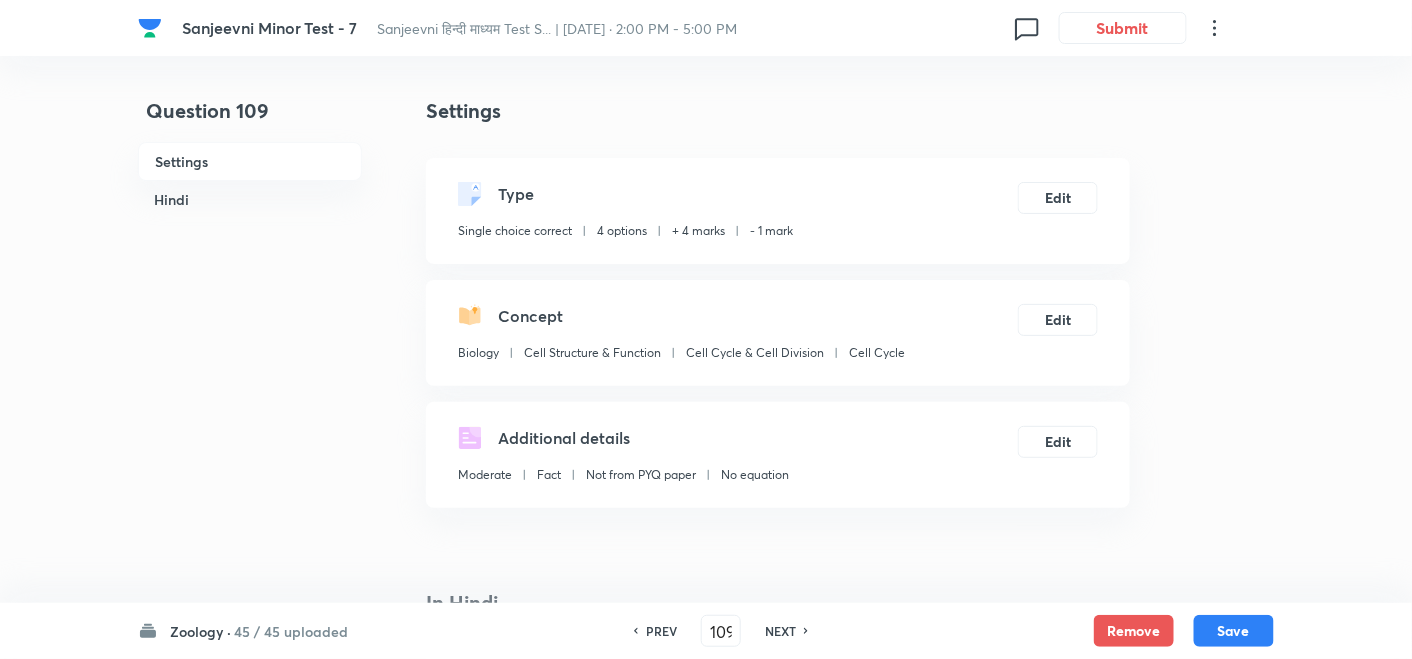 click on "PREV" at bounding box center (661, 631) 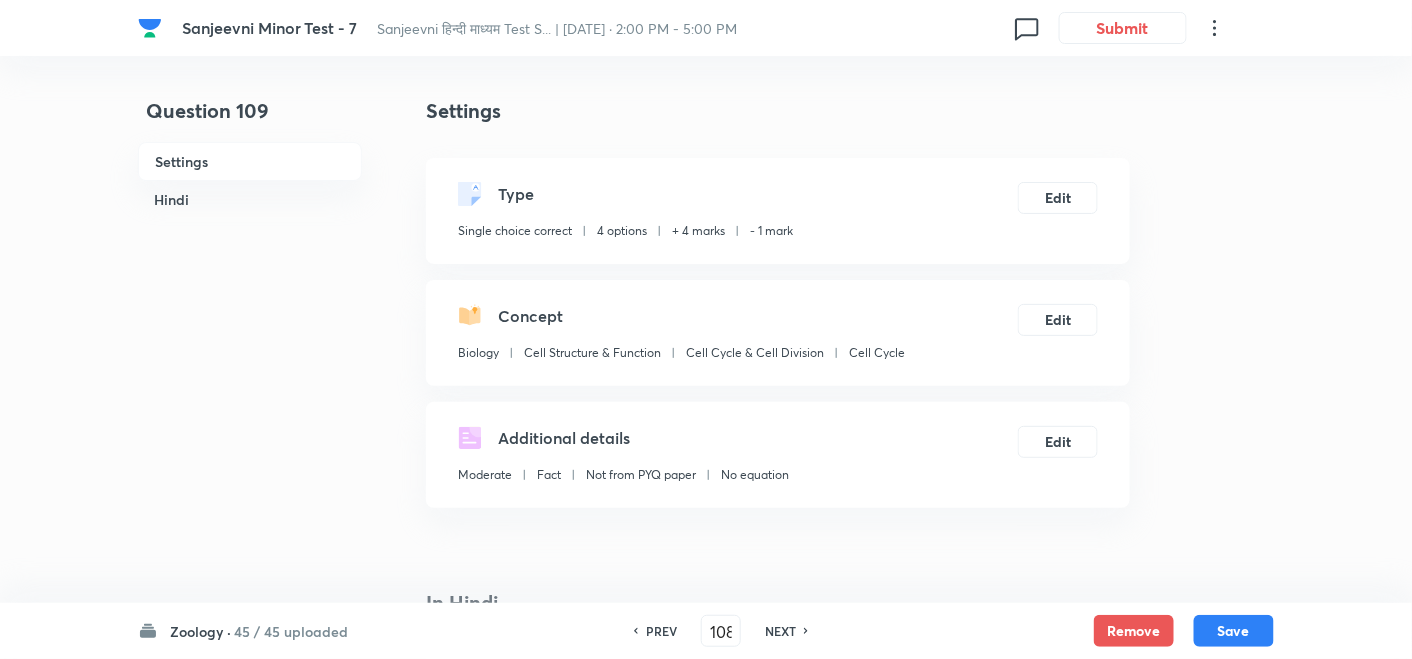 checkbox on "false" 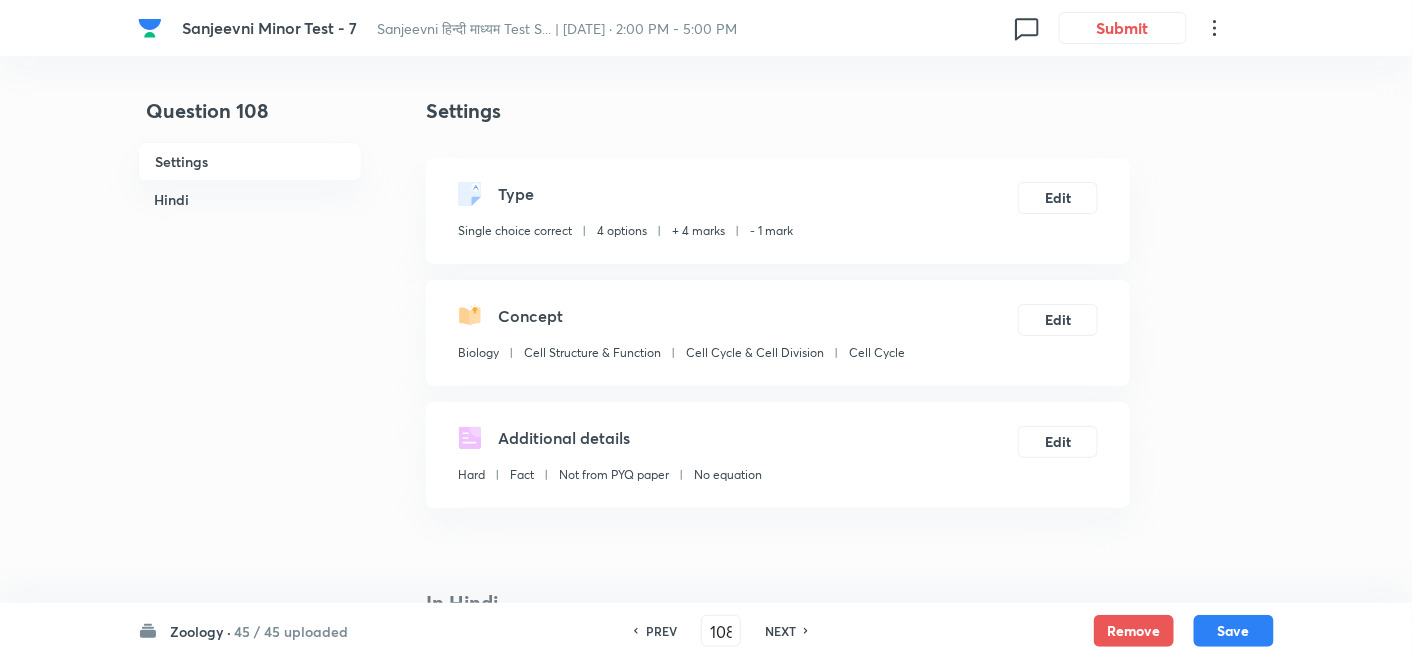 checkbox on "true" 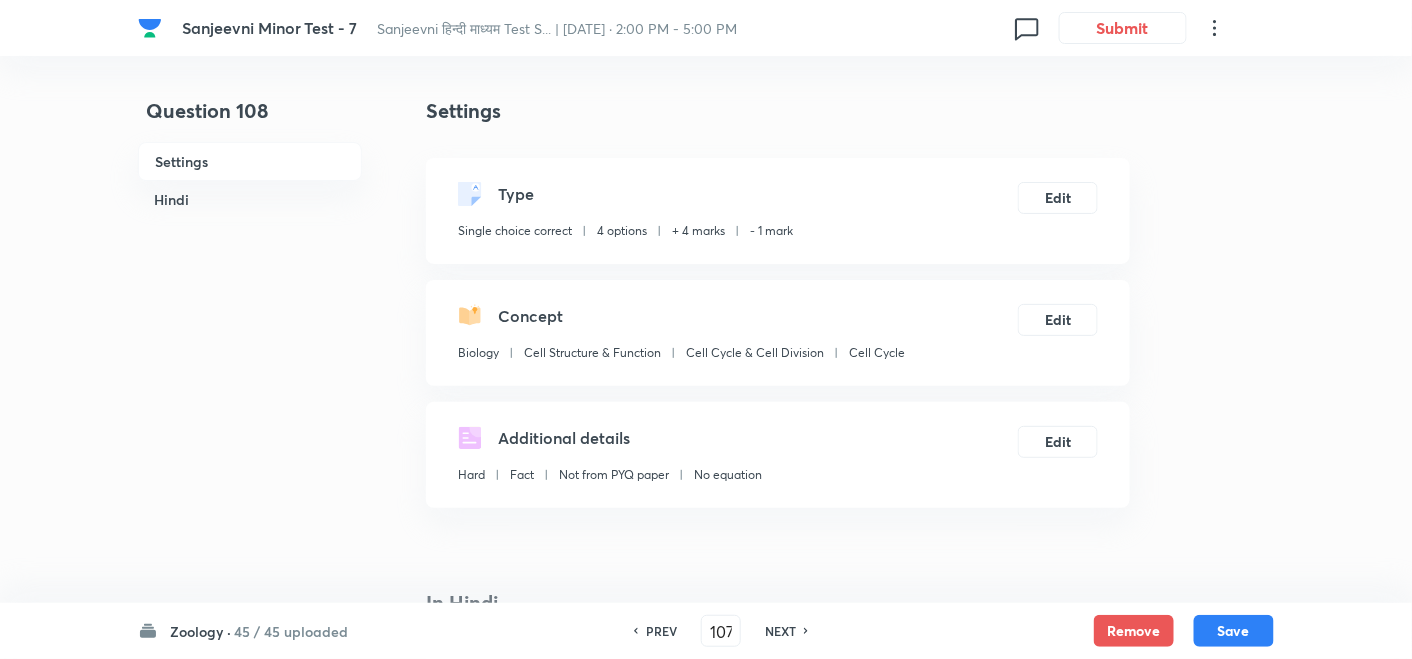 checkbox on "false" 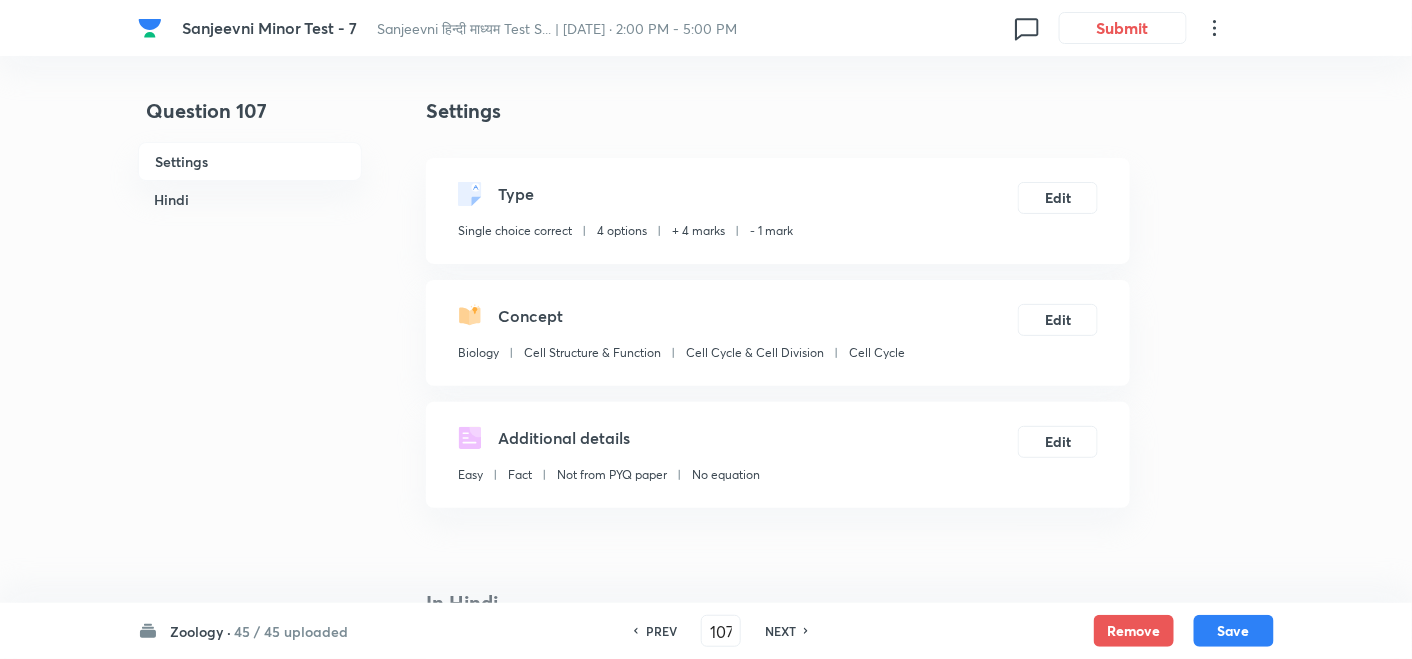 click on "PREV" at bounding box center (661, 631) 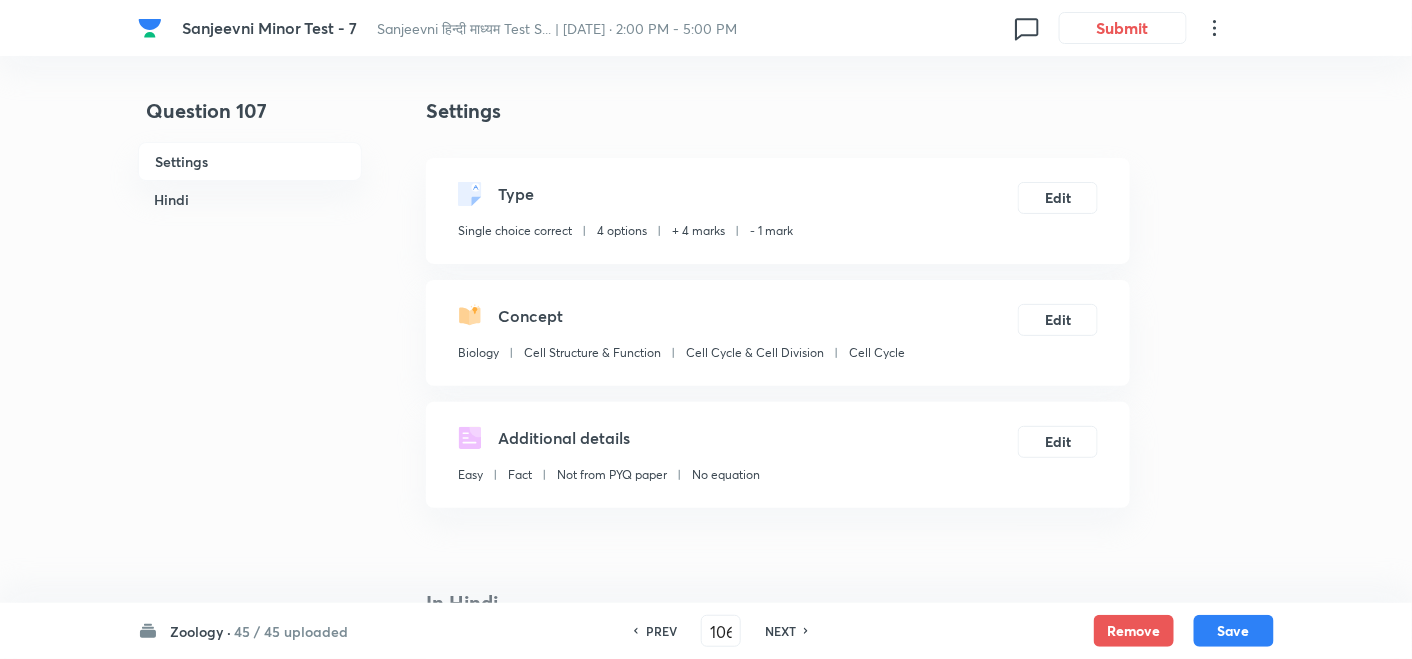 checkbox on "true" 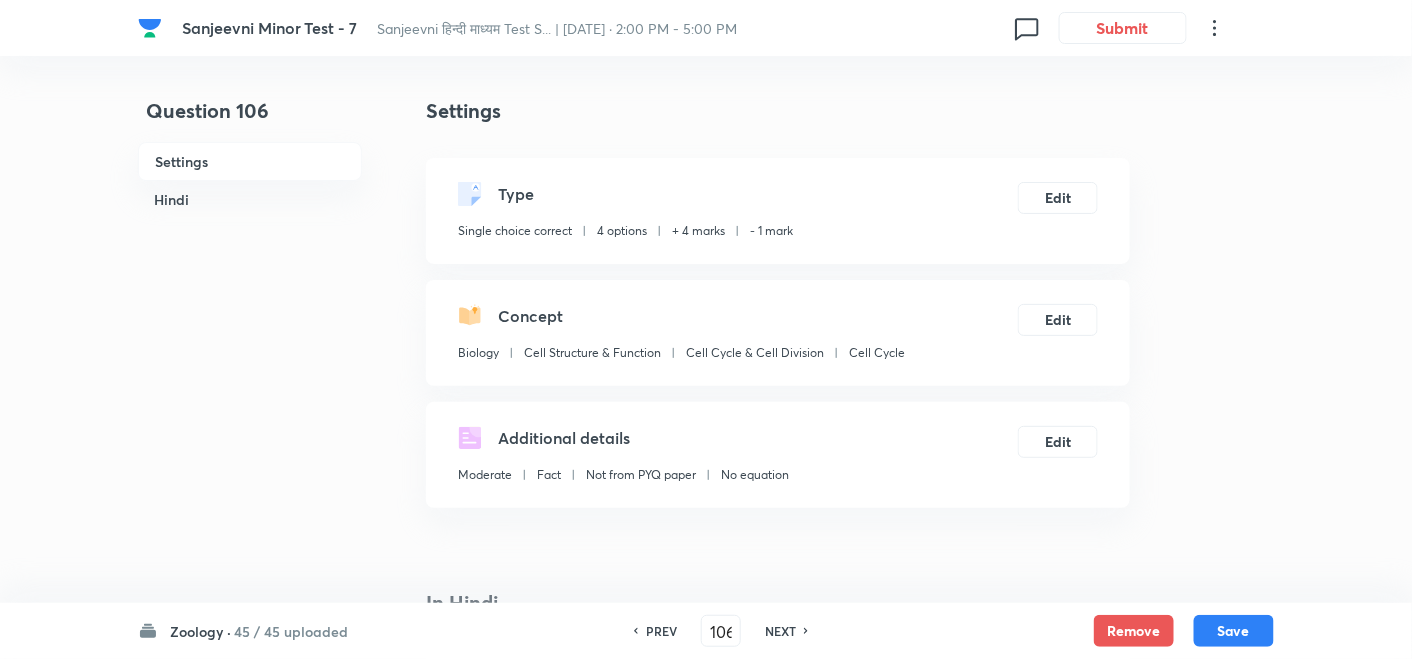 click on "PREV" at bounding box center (661, 631) 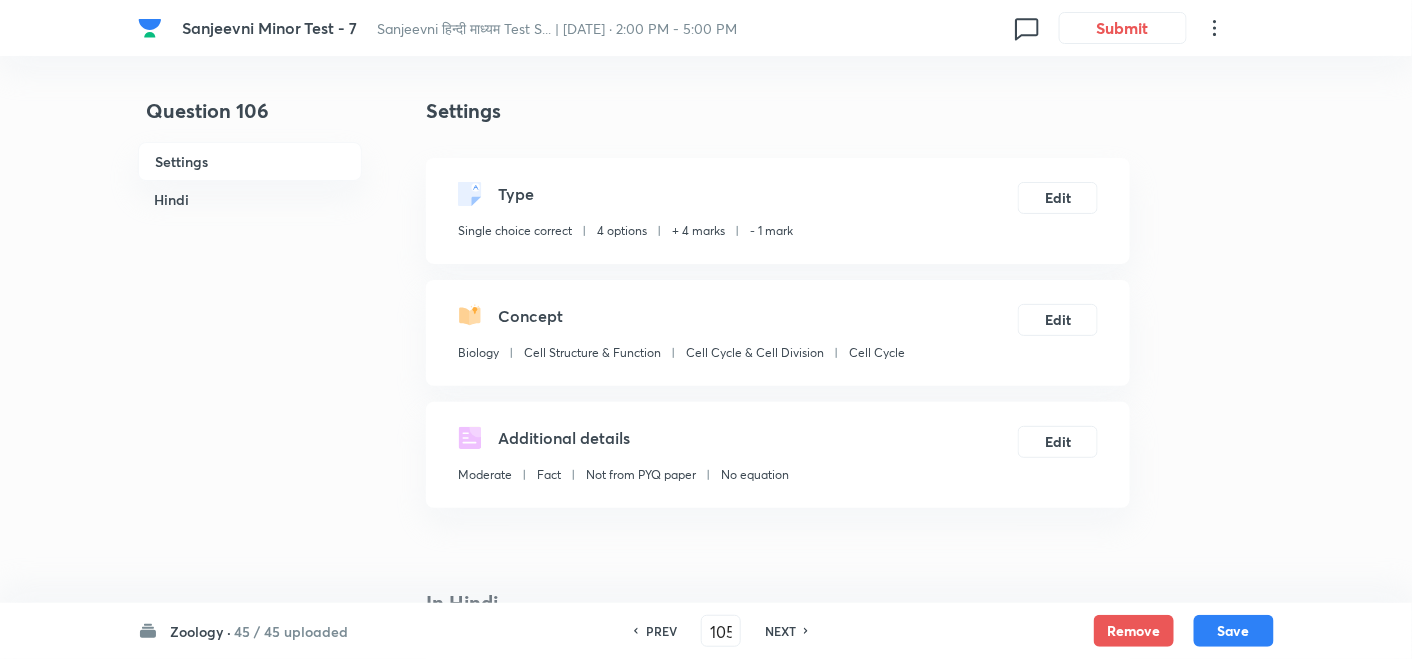 checkbox on "false" 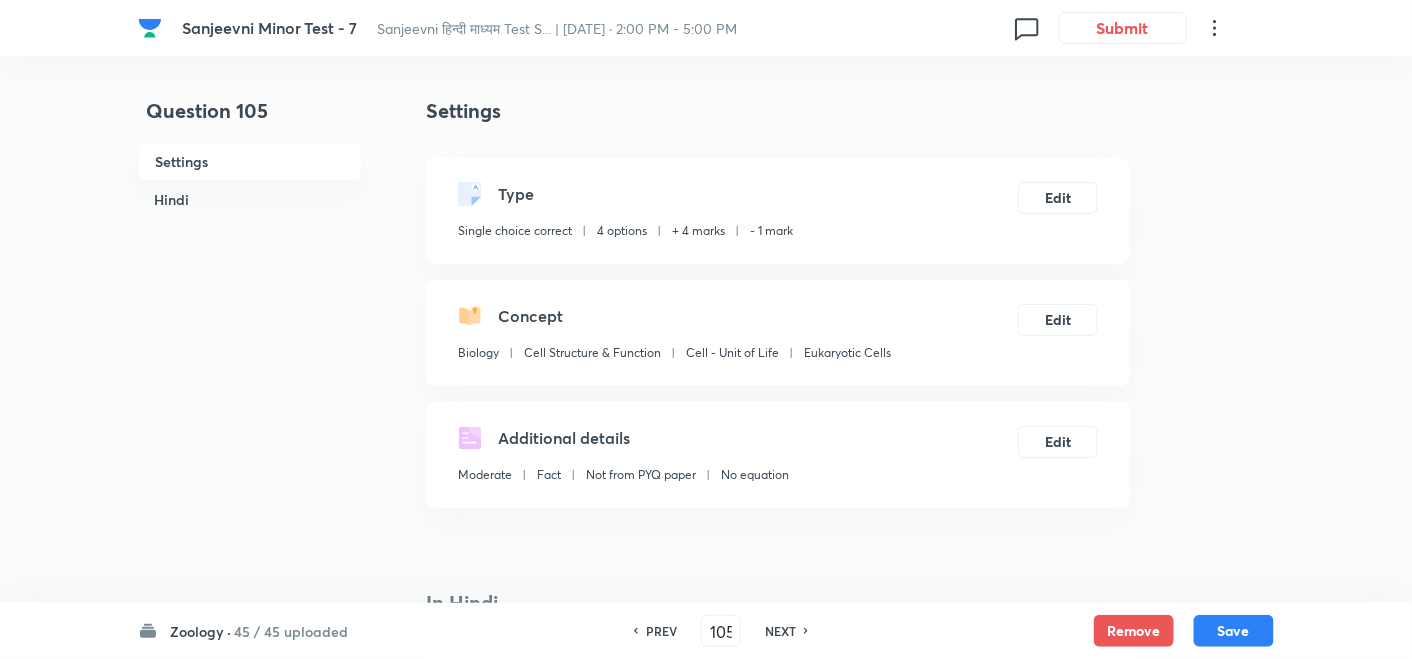 click on "PREV" at bounding box center (661, 631) 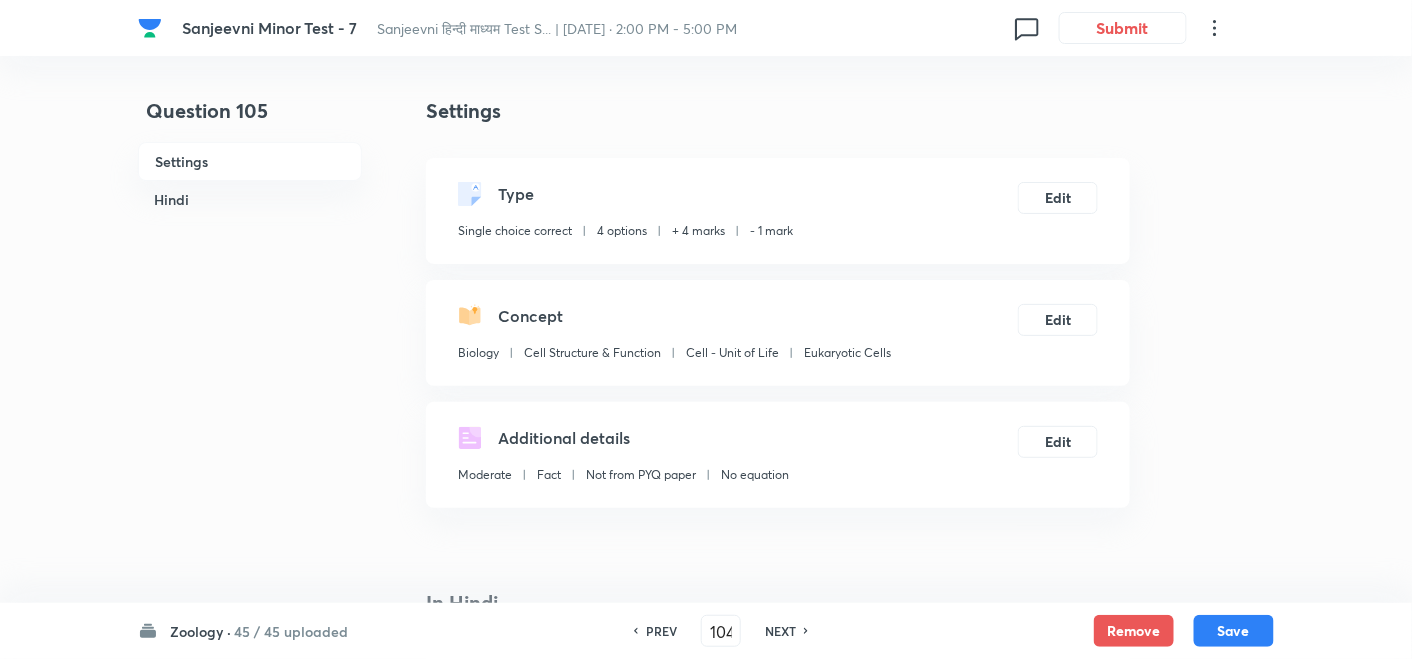 checkbox on "false" 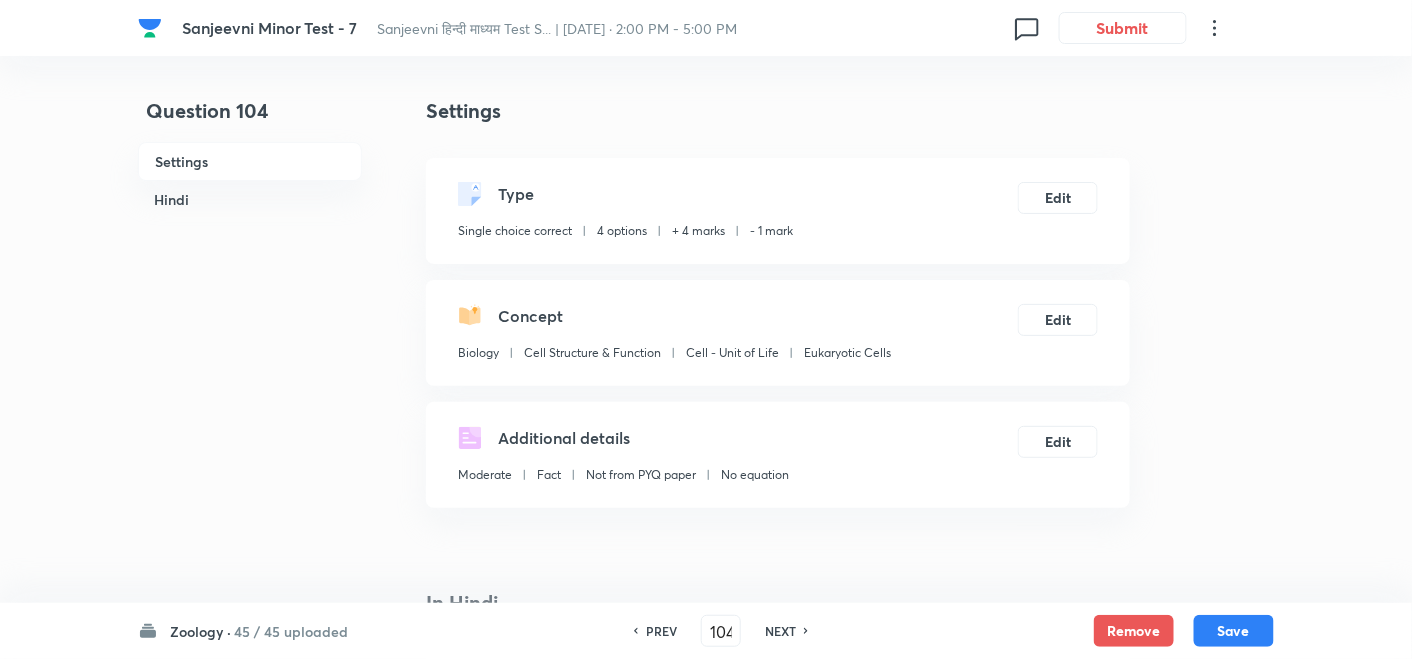 click on "NEXT" at bounding box center [780, 631] 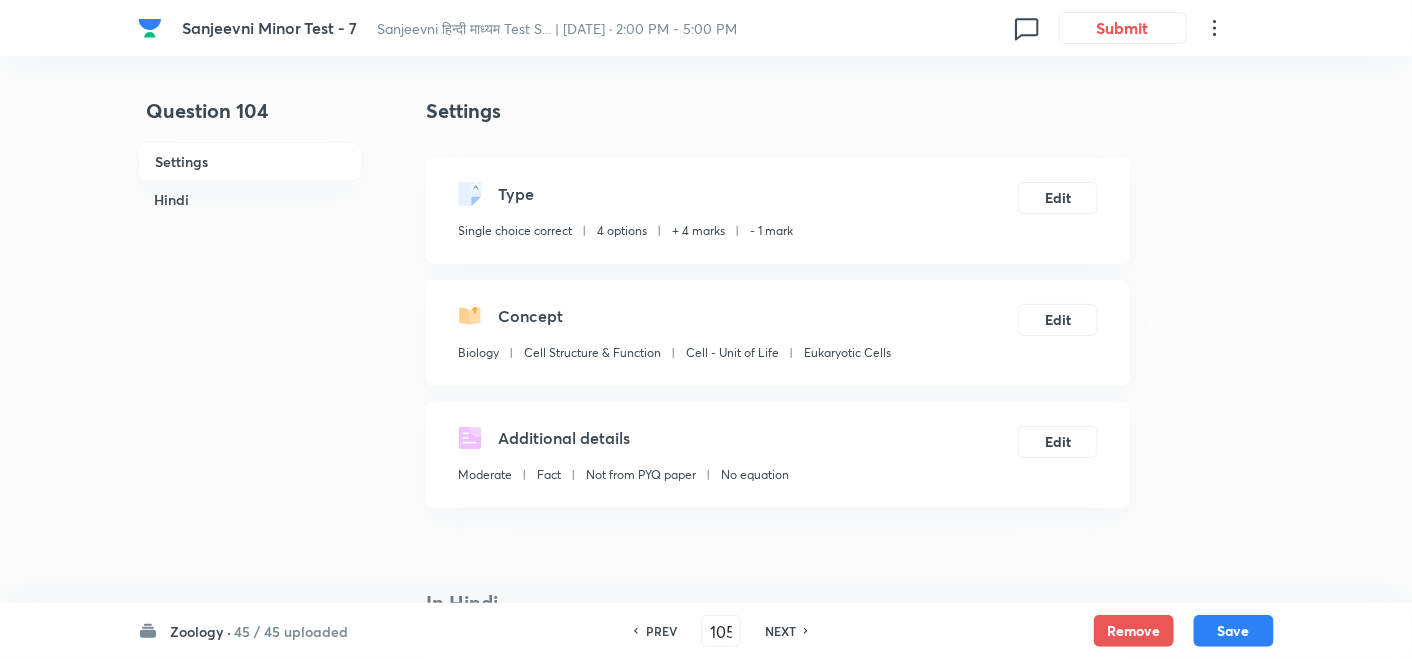 checkbox on "false" 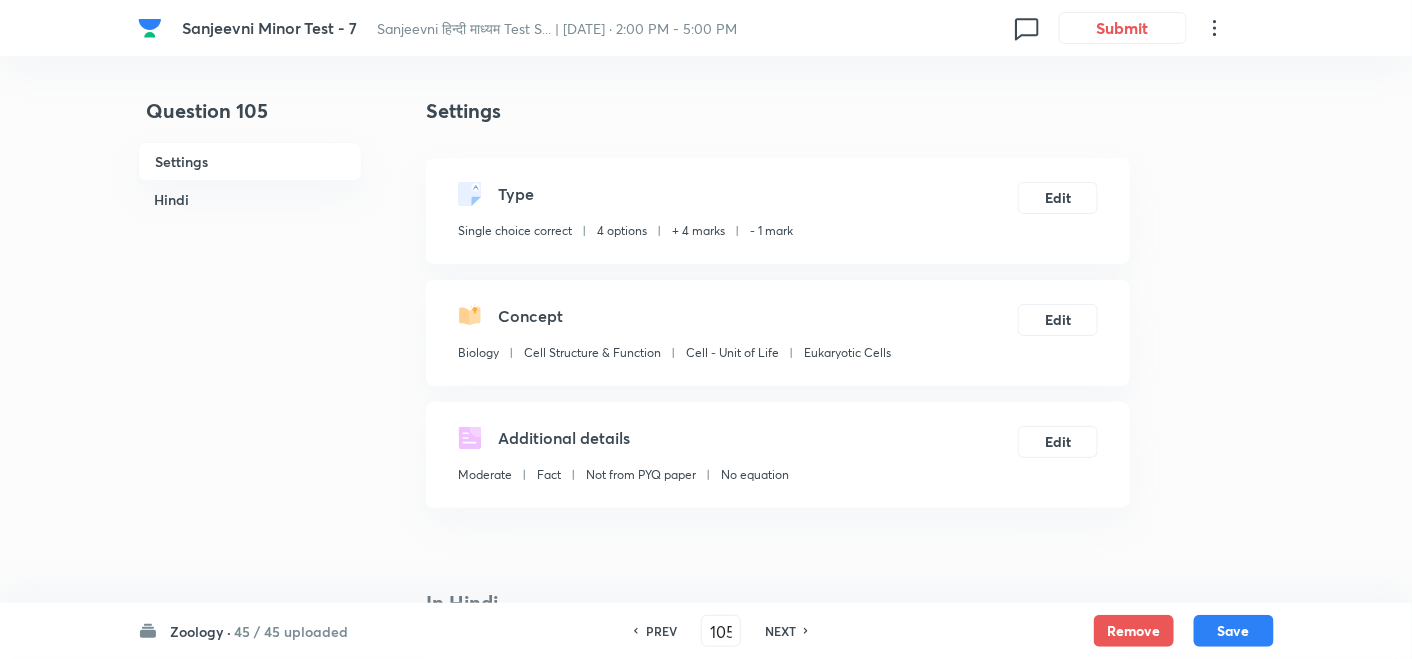 click on "NEXT" at bounding box center [780, 631] 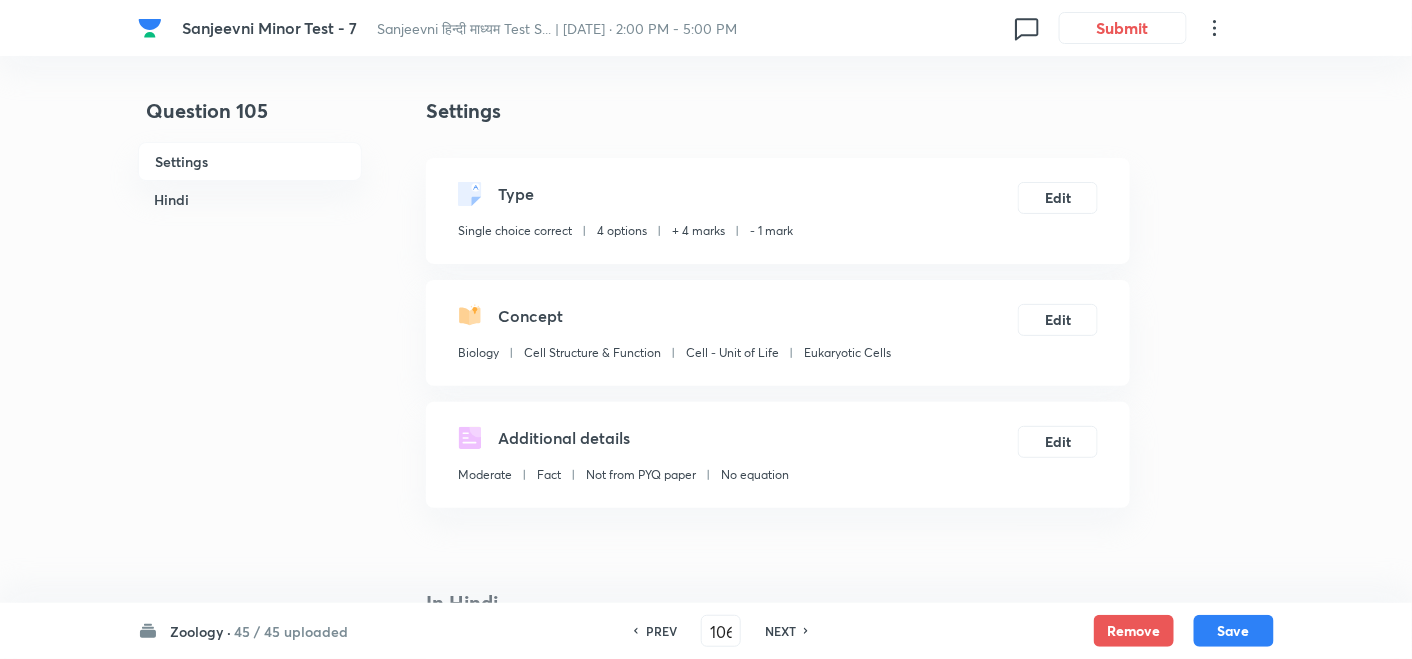 checkbox on "false" 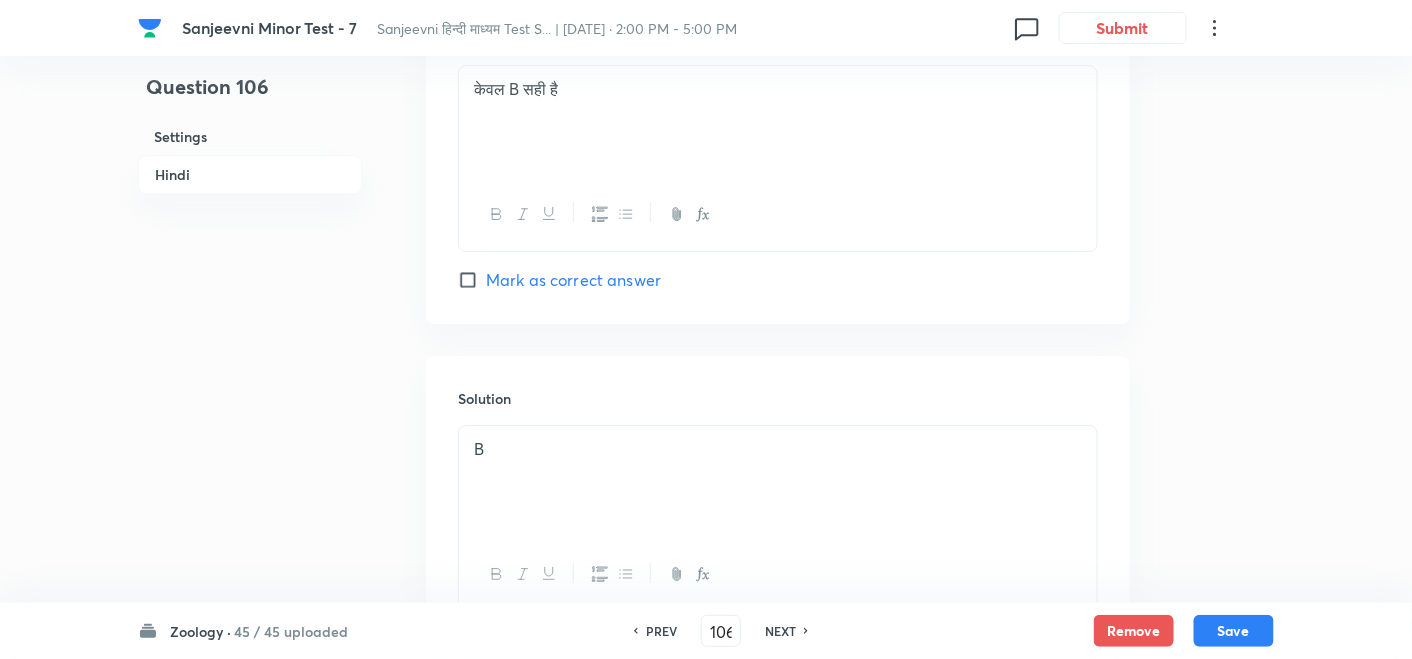 scroll, scrollTop: 1666, scrollLeft: 0, axis: vertical 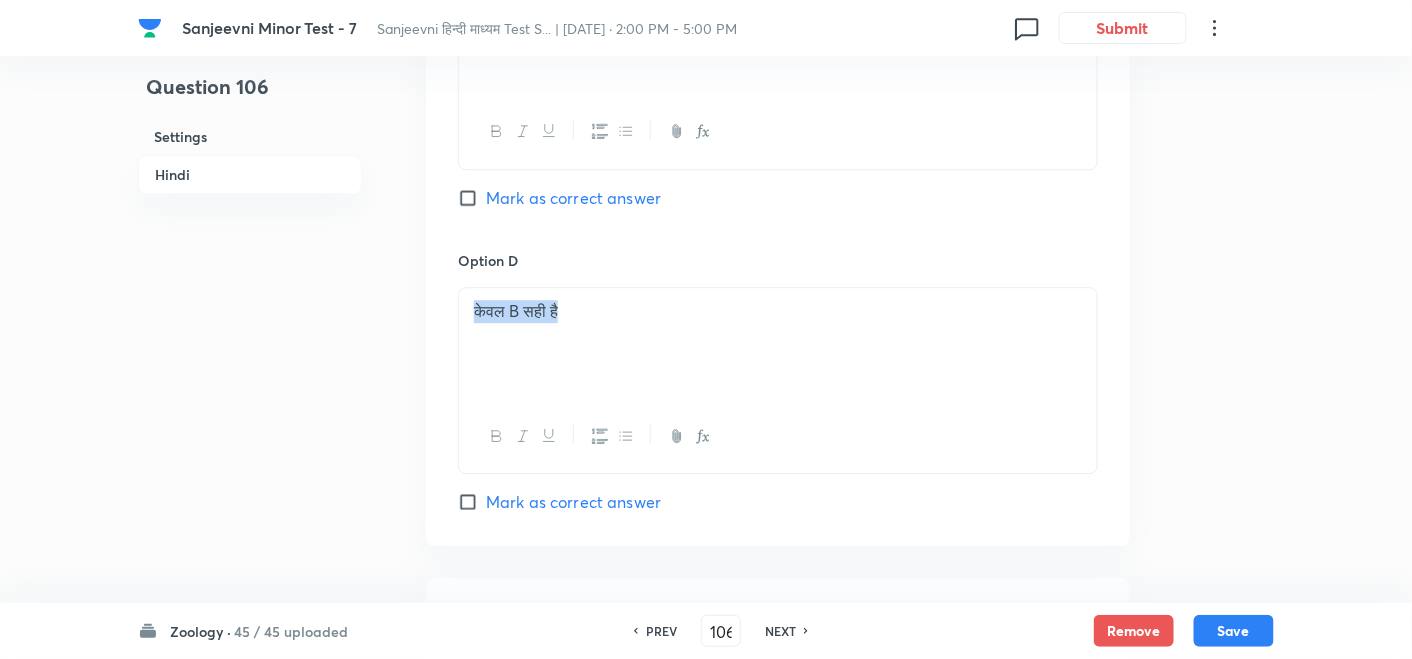 drag, startPoint x: 609, startPoint y: 326, endPoint x: 440, endPoint y: 321, distance: 169.07394 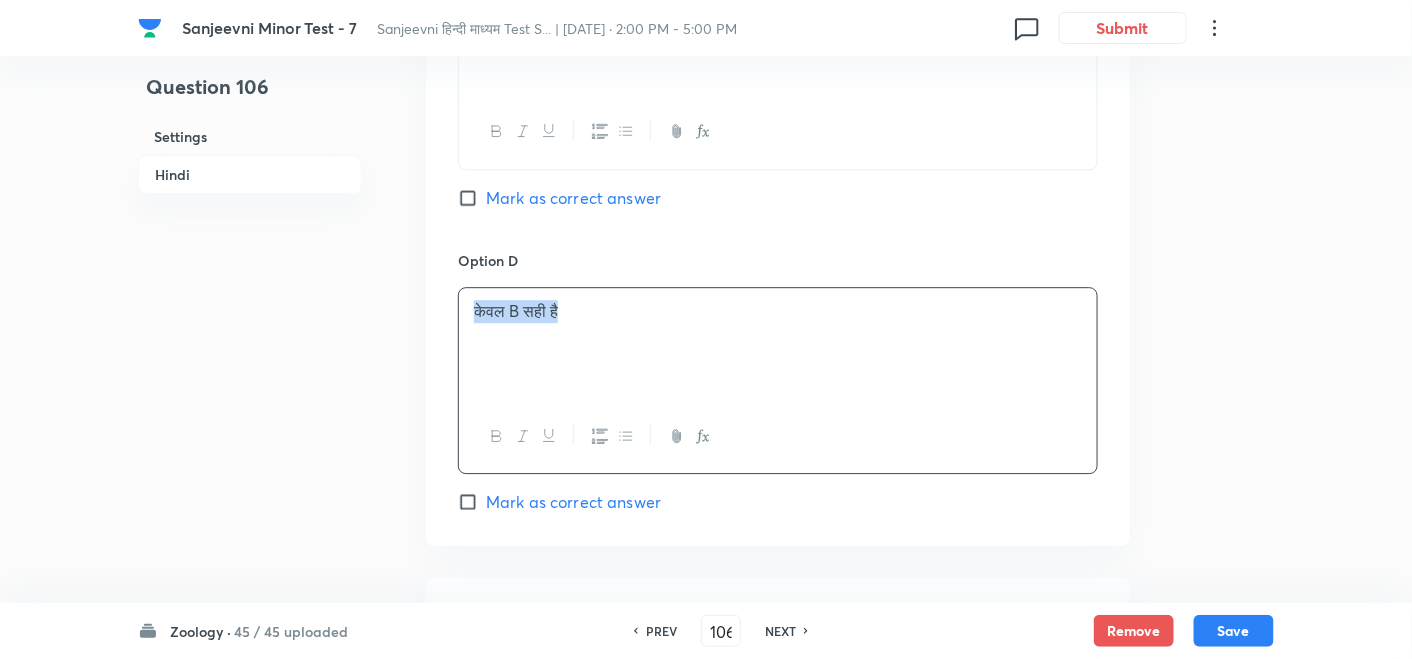 copy on "केवल B सही है" 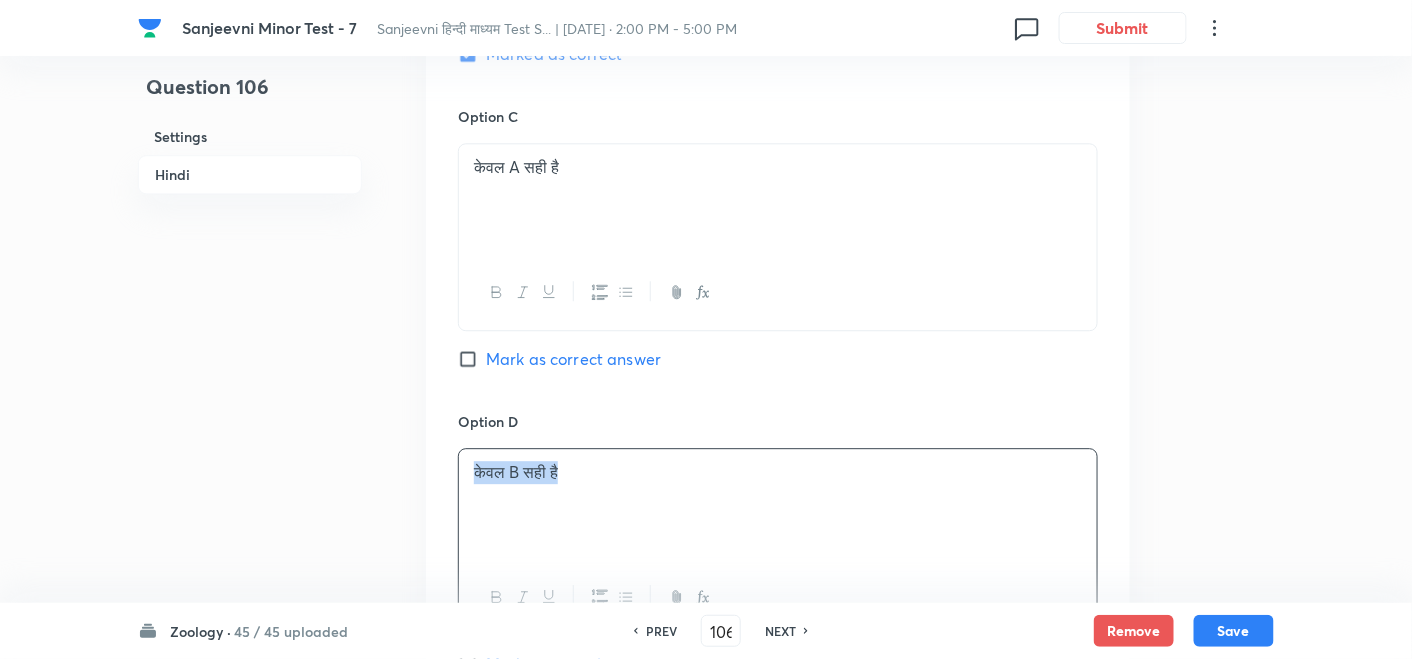 scroll, scrollTop: 1333, scrollLeft: 0, axis: vertical 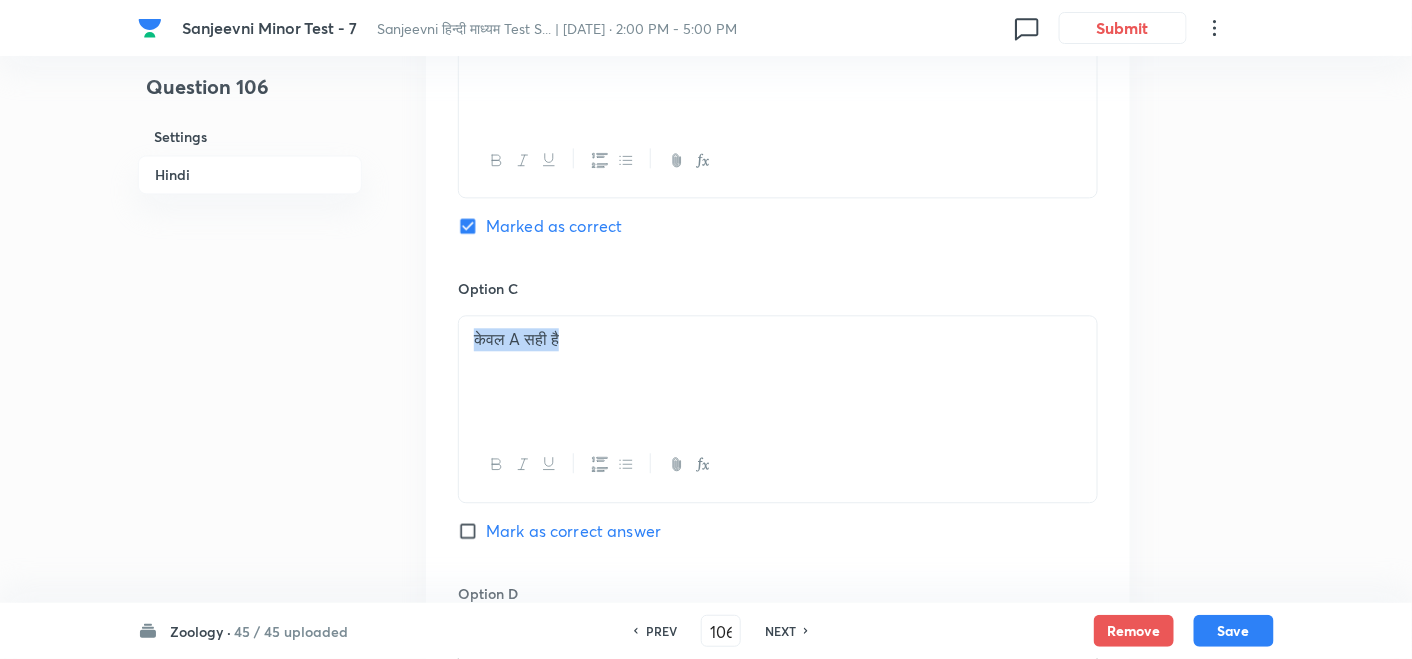 drag, startPoint x: 604, startPoint y: 341, endPoint x: 380, endPoint y: 350, distance: 224.18073 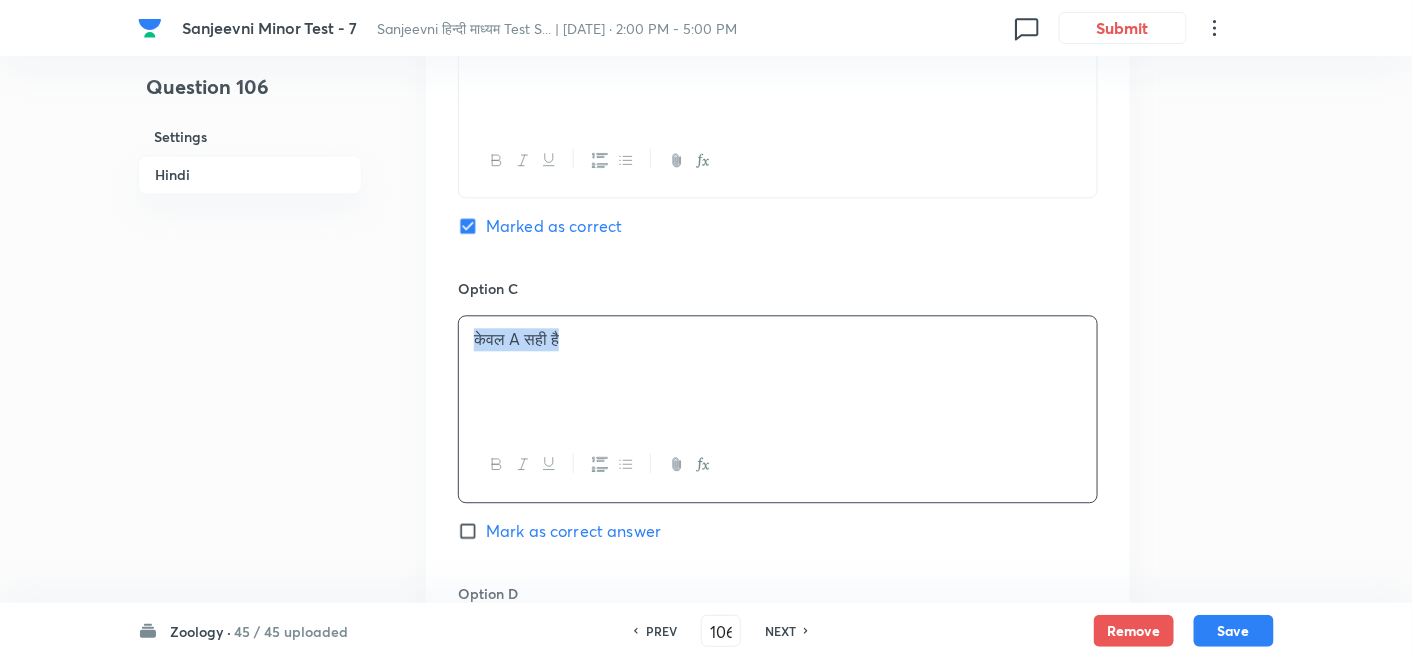 copy on "केवल A सही है" 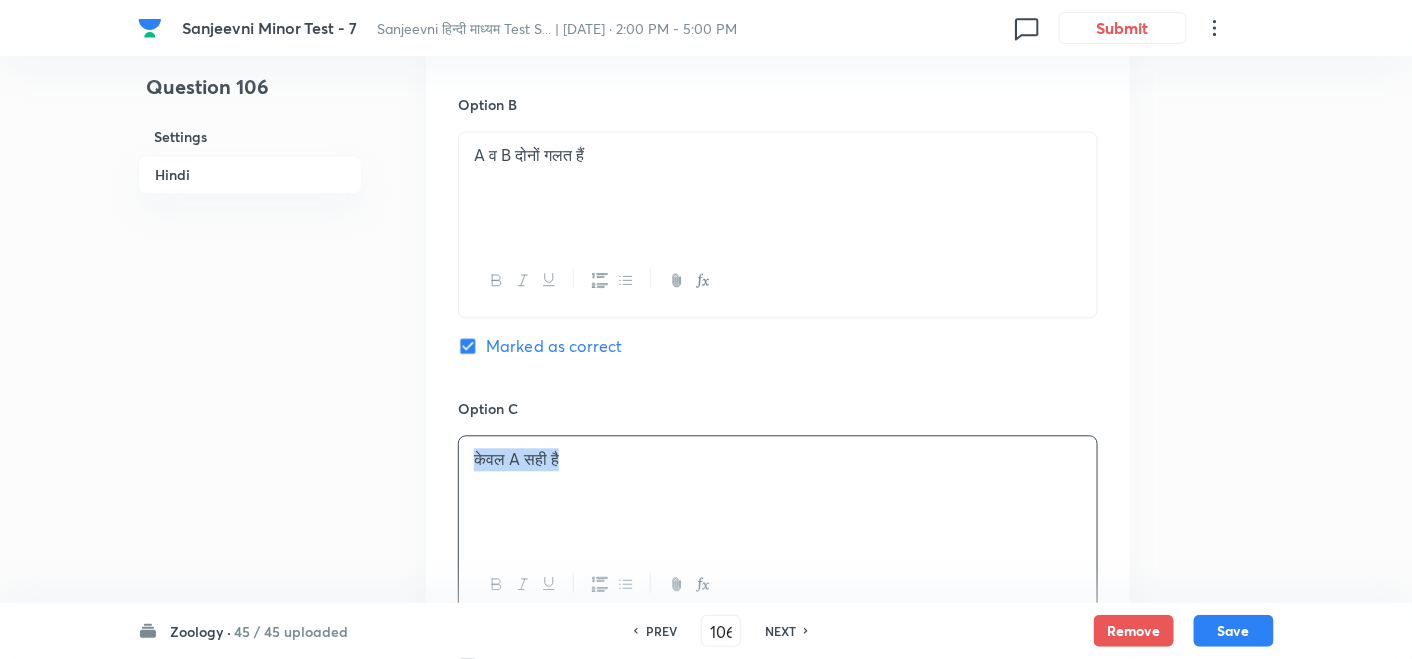 scroll, scrollTop: 1000, scrollLeft: 0, axis: vertical 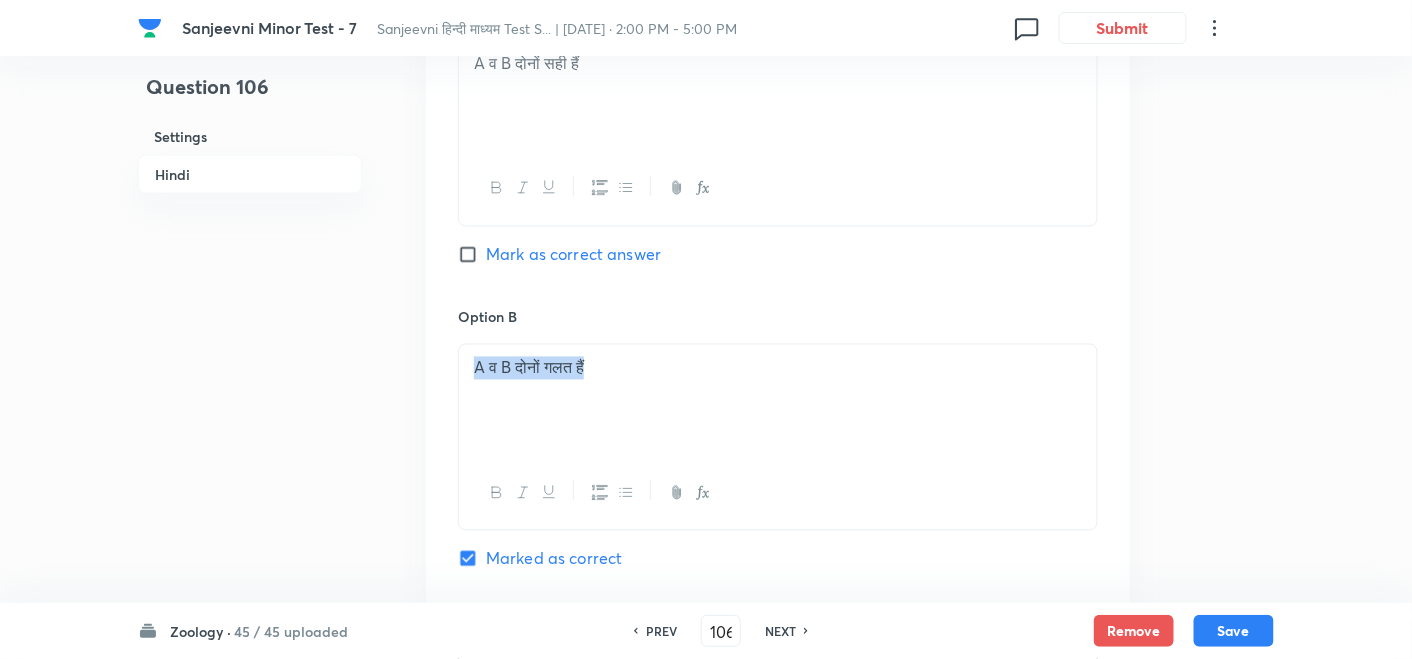 drag, startPoint x: 591, startPoint y: 372, endPoint x: 238, endPoint y: 372, distance: 353 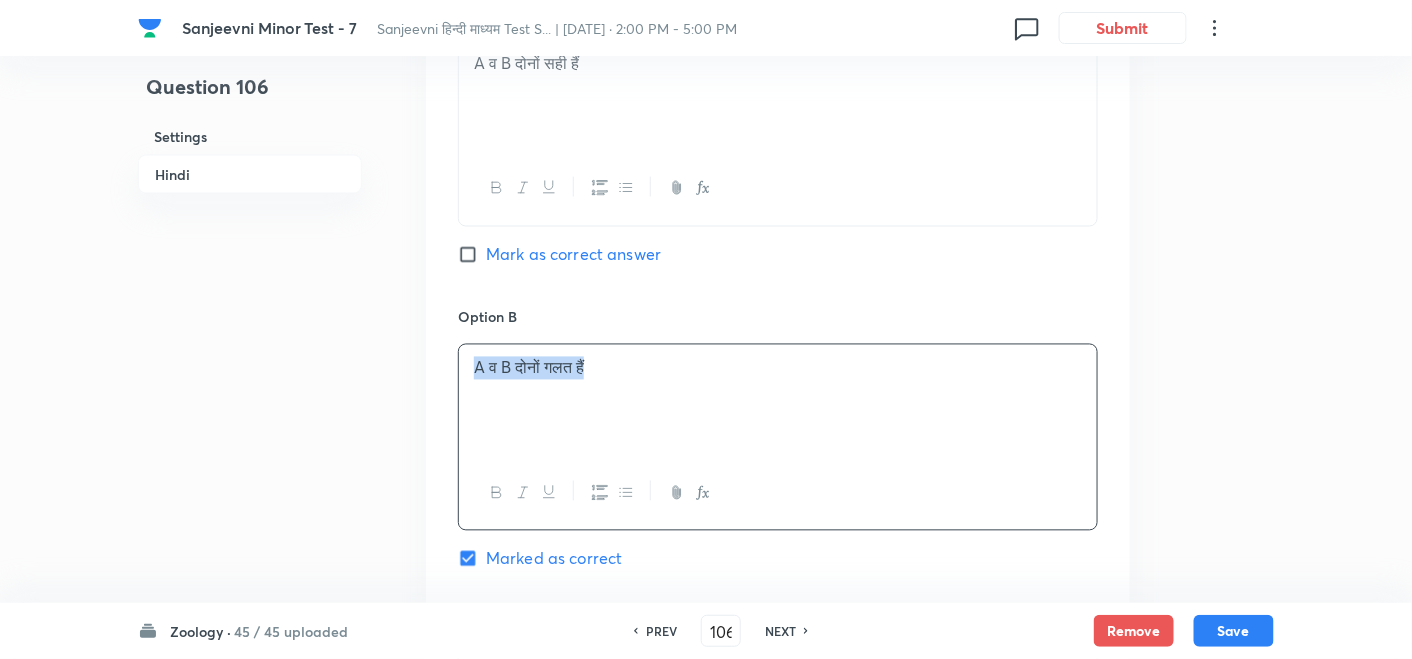 copy on "A व B दोनों गलत हैं" 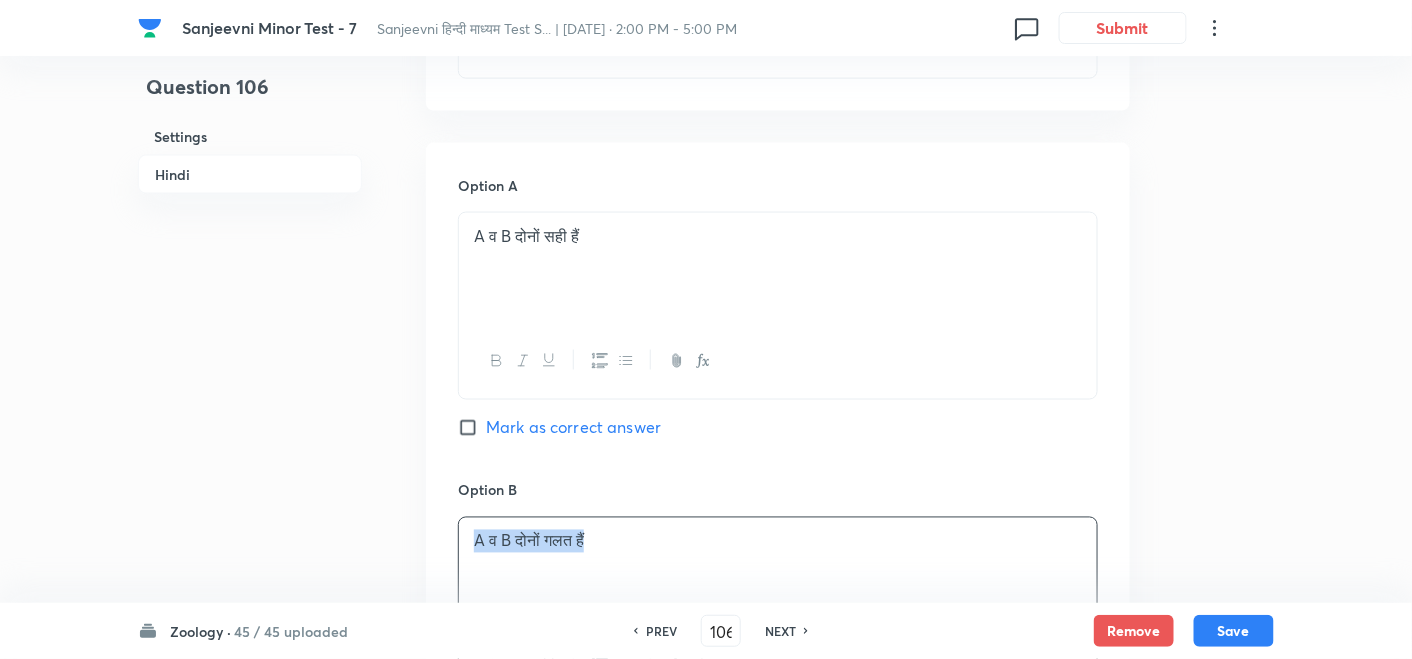 scroll, scrollTop: 666, scrollLeft: 0, axis: vertical 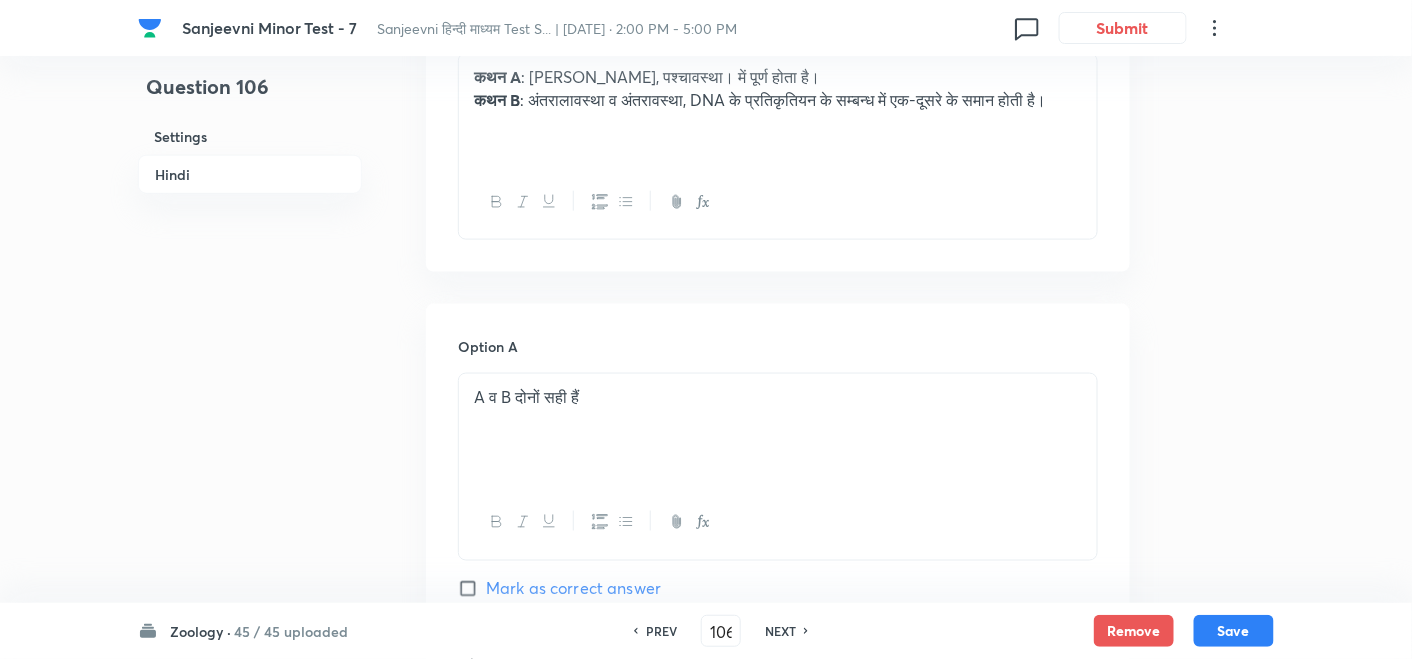 drag, startPoint x: 644, startPoint y: 413, endPoint x: 269, endPoint y: 414, distance: 375.00134 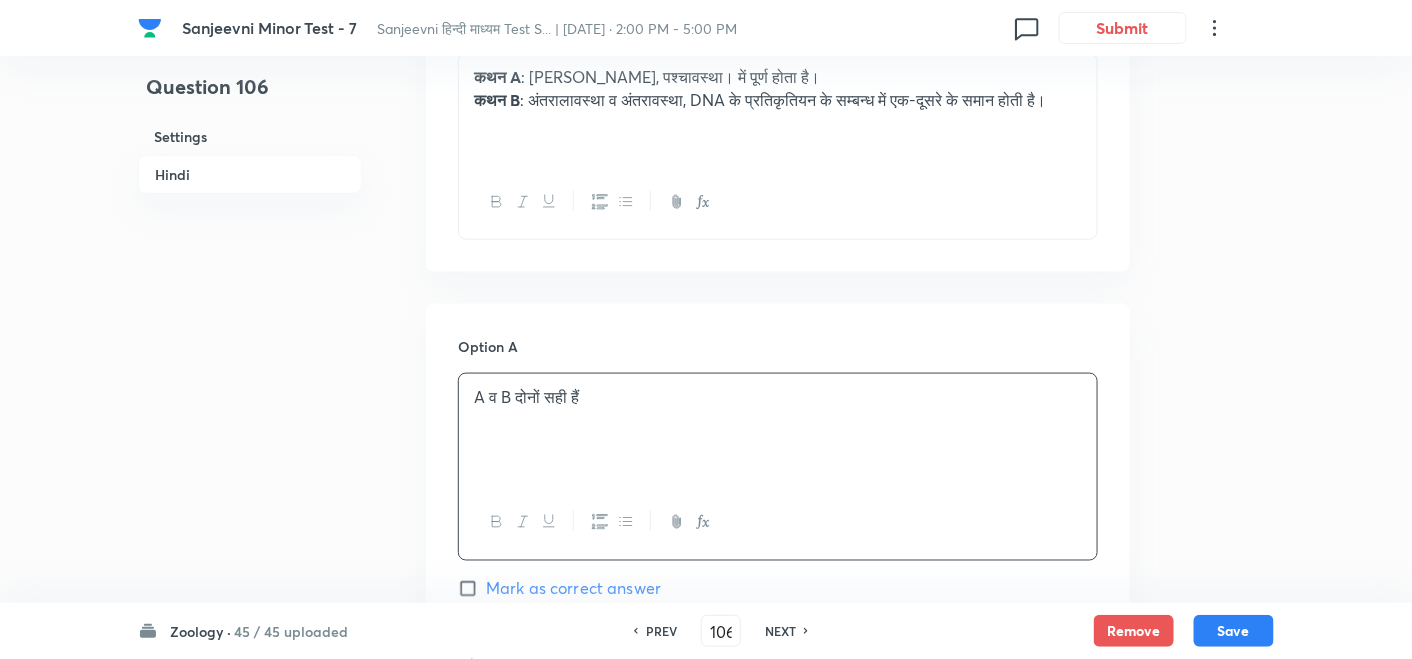 copy on "A व B दोनों सही हैं" 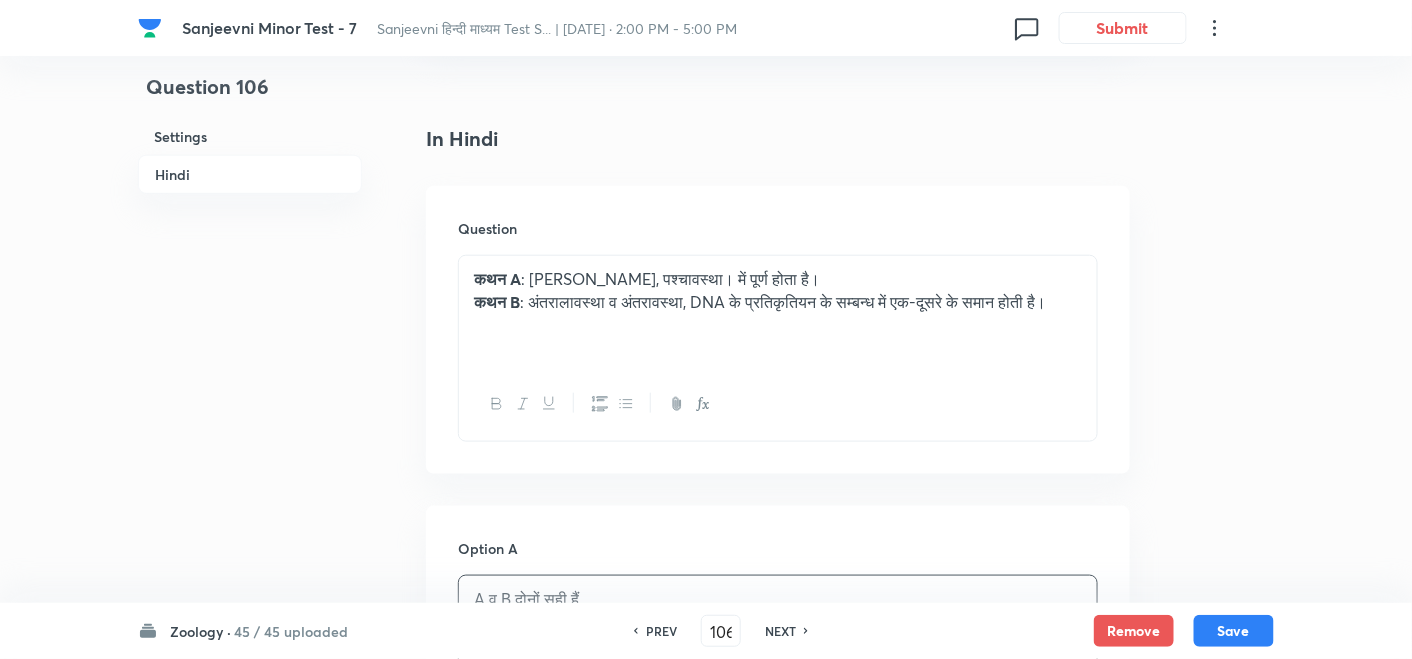 scroll, scrollTop: 444, scrollLeft: 0, axis: vertical 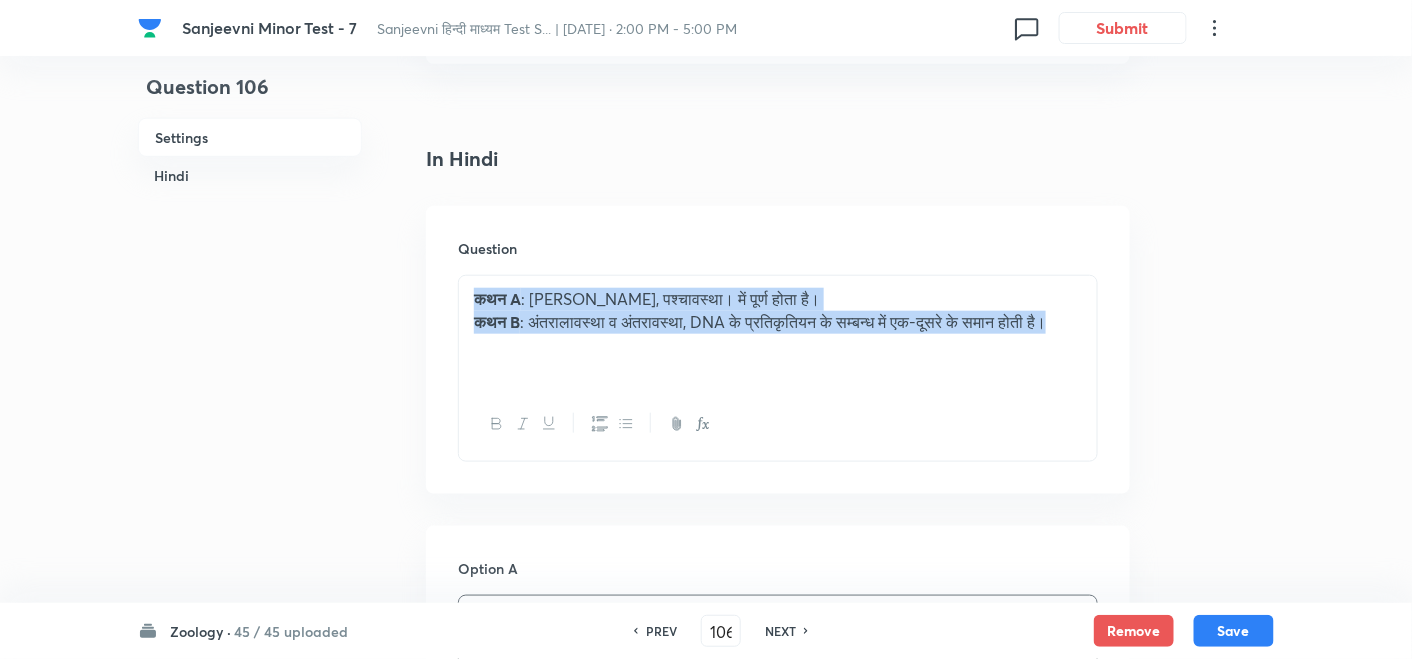 drag, startPoint x: 502, startPoint y: 358, endPoint x: 460, endPoint y: 273, distance: 94.81033 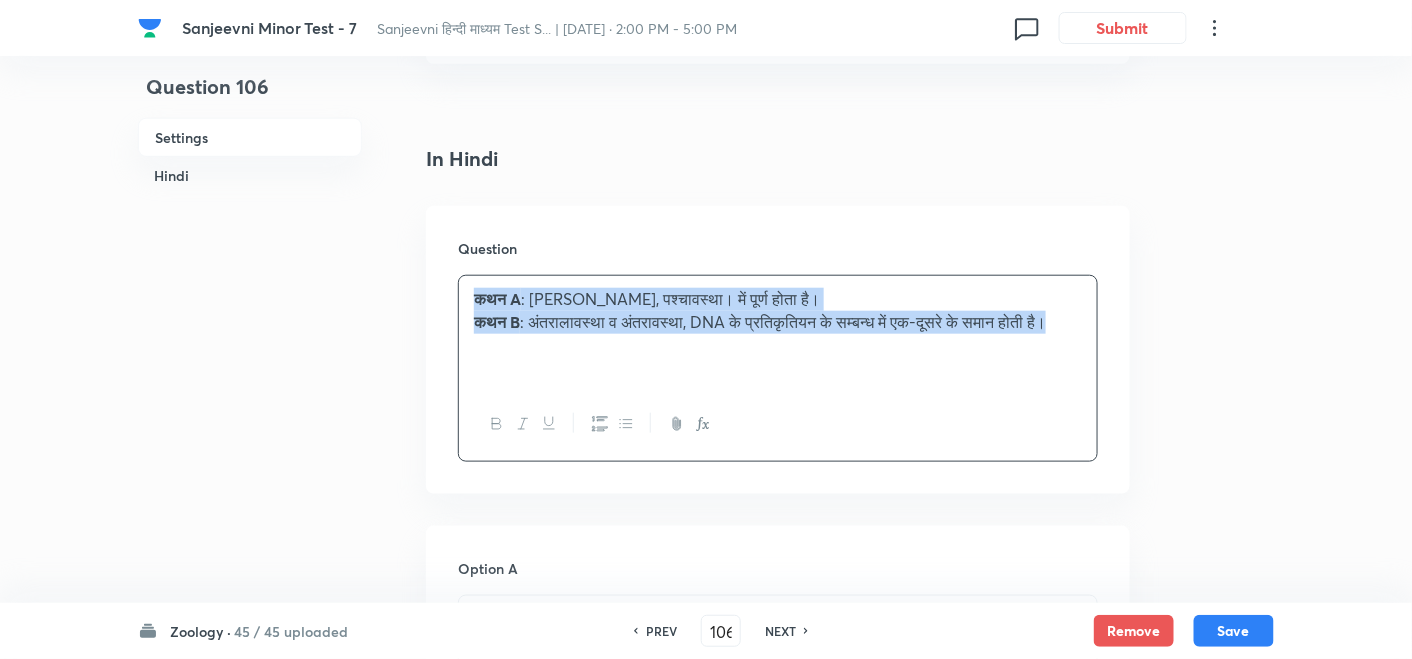 copy on "कथन A  : जीन विनिमय, पश्चावस्था। में पूर्ण होता है। कथन B  : अंतरालावस्था व अंतरावस्था, DNA के प्रतिकृतियन के सम्बन्ध में एक-दूसरे के समान होती है।" 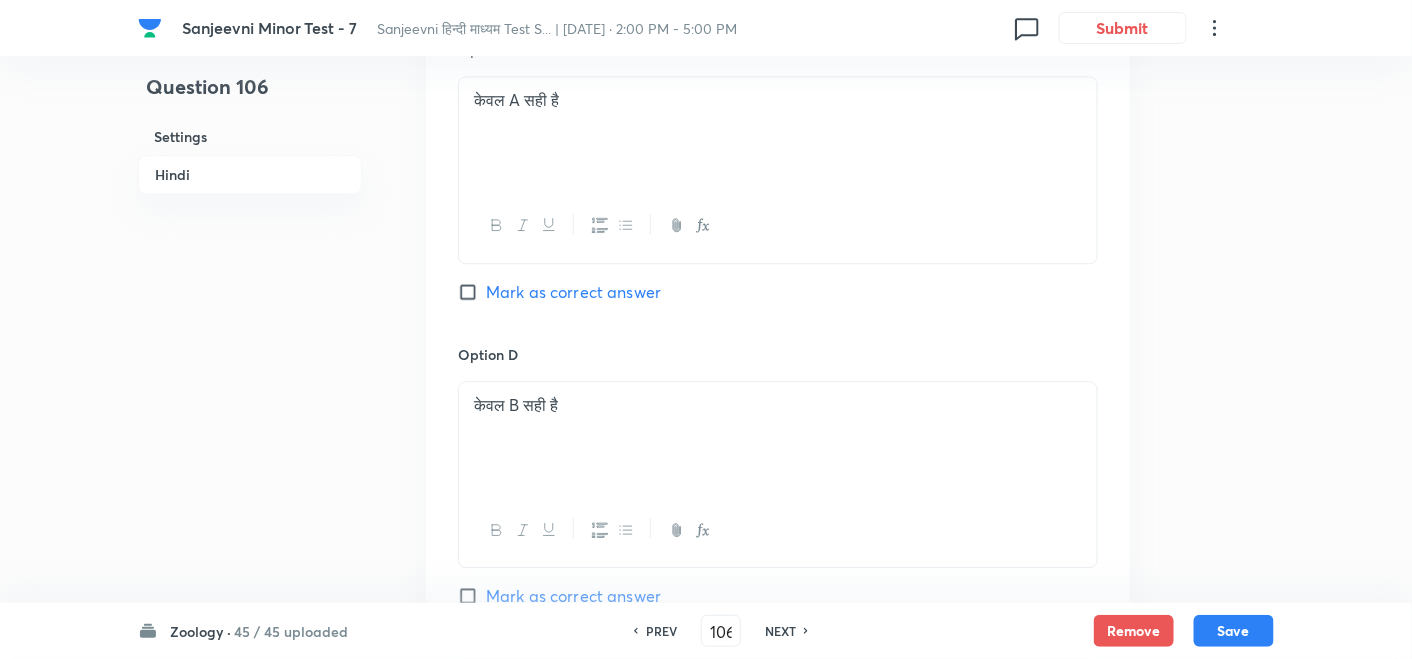 scroll, scrollTop: 1666, scrollLeft: 0, axis: vertical 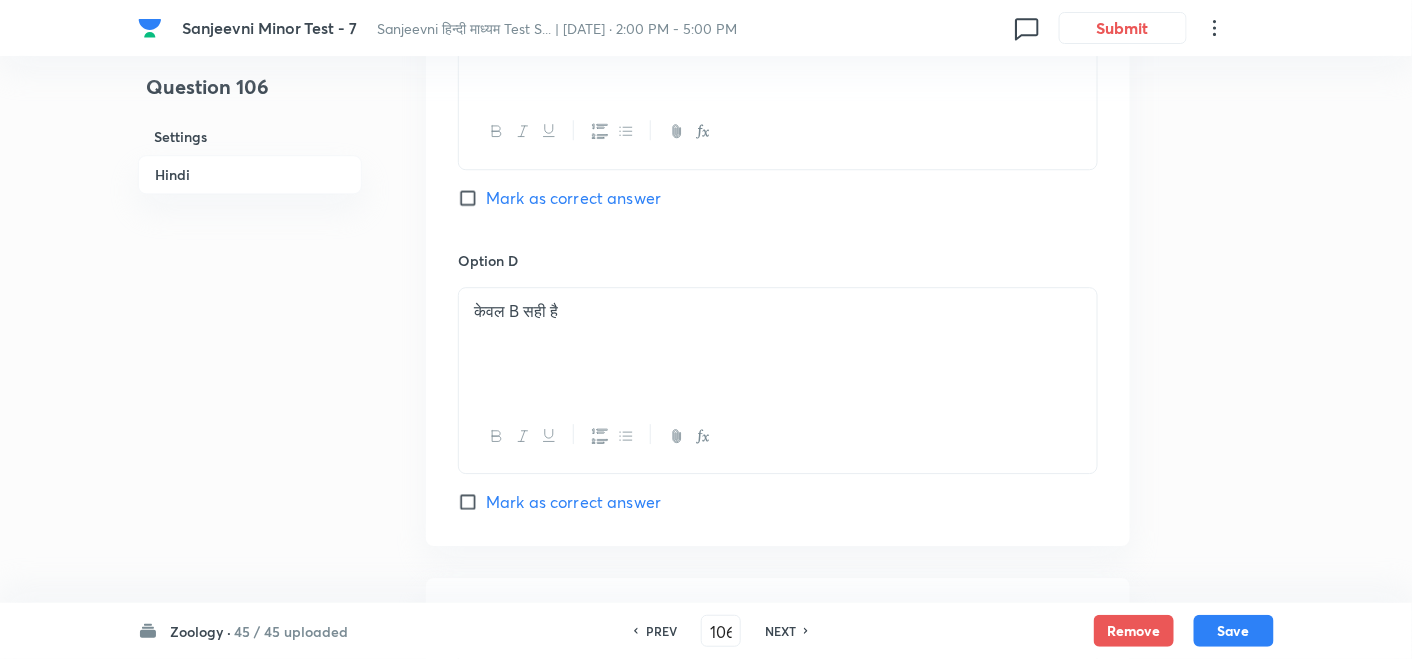 click on "NEXT" at bounding box center [780, 631] 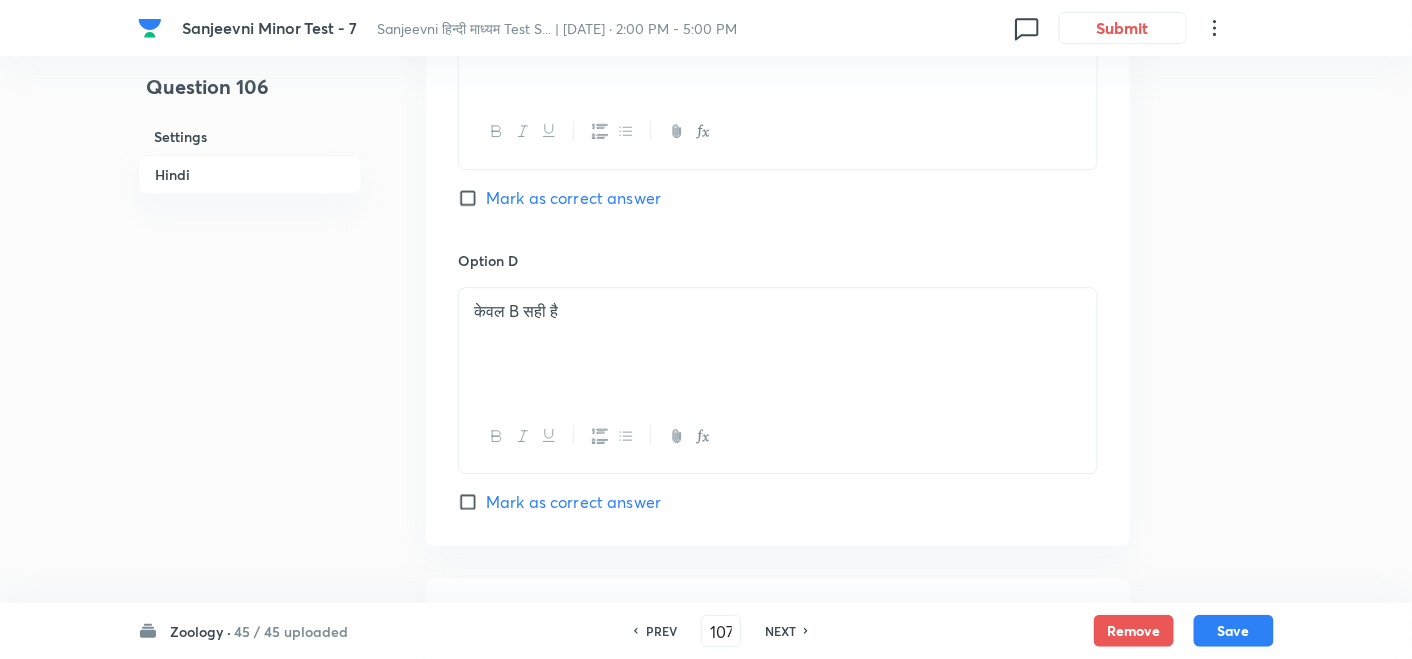 checkbox on "true" 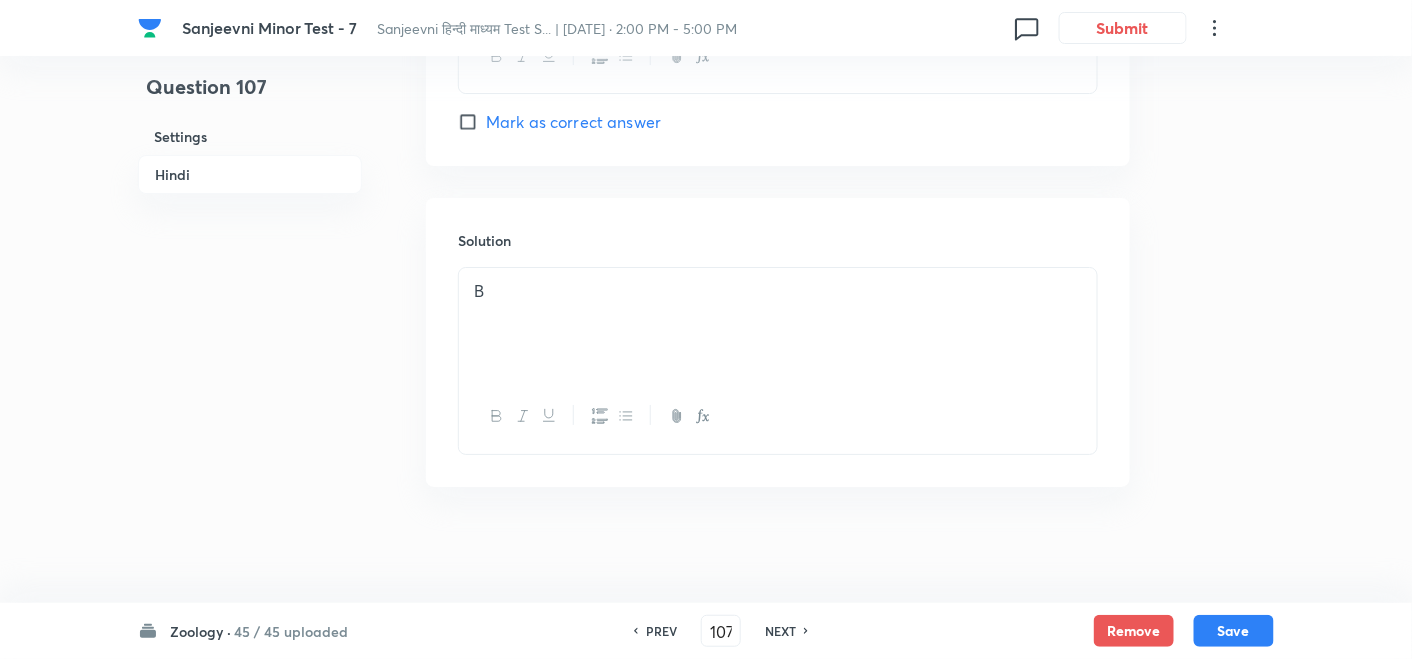 scroll, scrollTop: 1944, scrollLeft: 0, axis: vertical 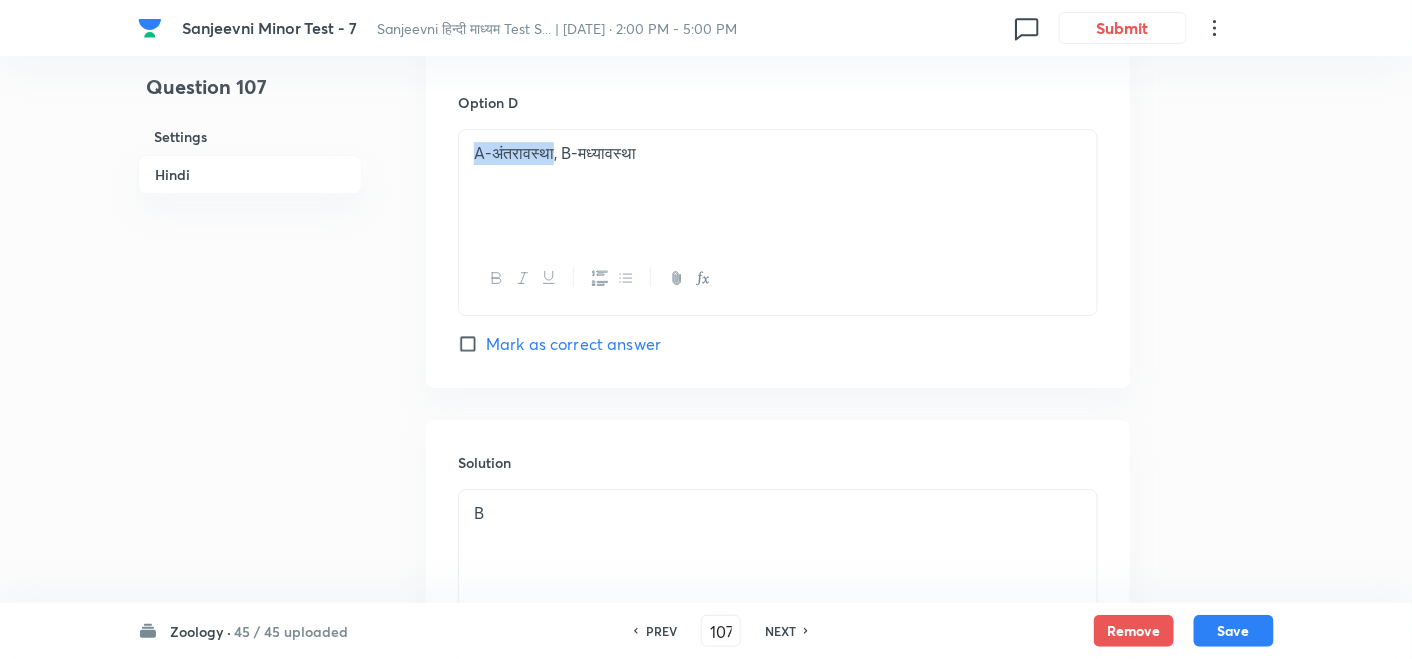 drag, startPoint x: 557, startPoint y: 150, endPoint x: 436, endPoint y: 164, distance: 121.80723 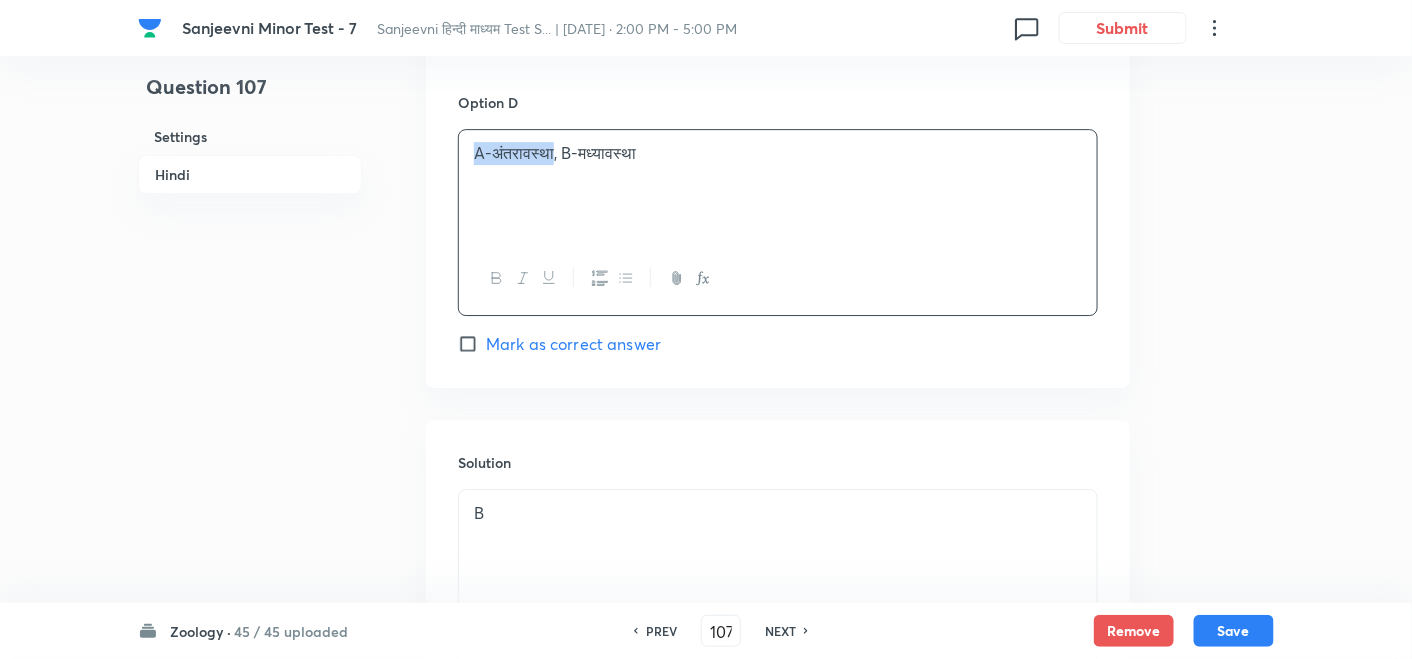 copy on "A-अंतरावस्था" 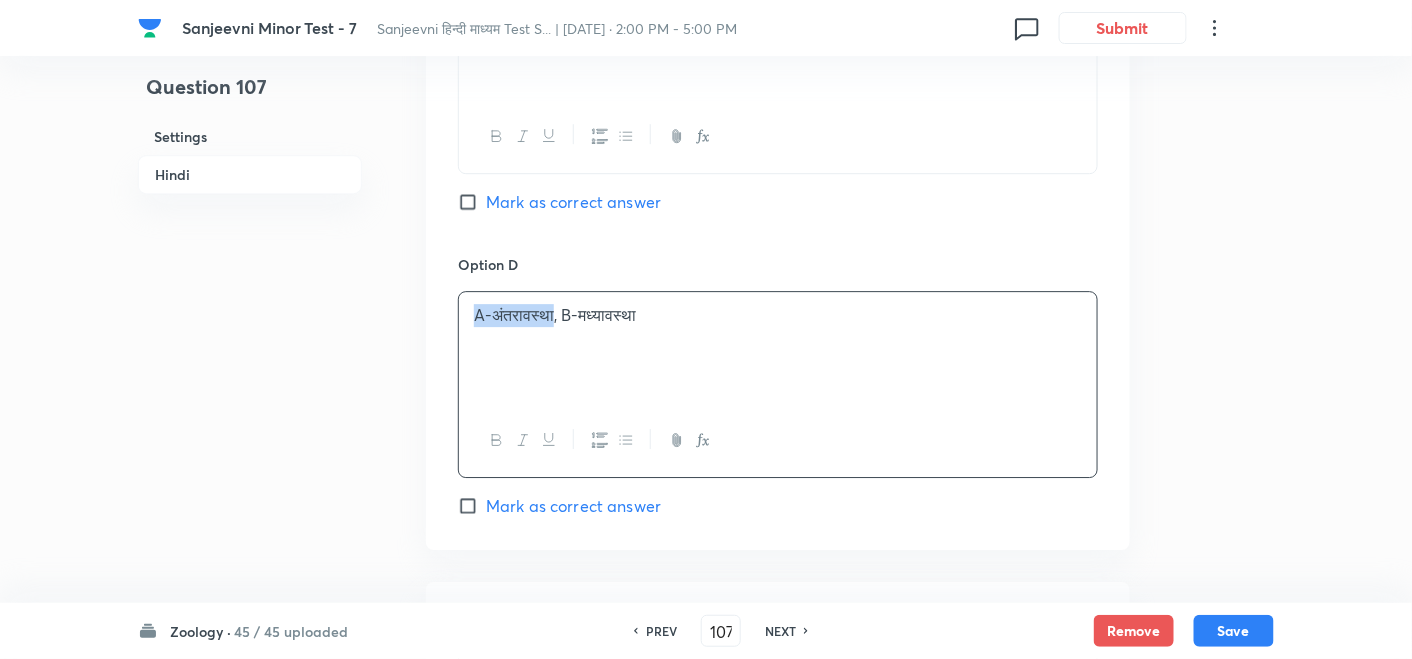 scroll, scrollTop: 1611, scrollLeft: 0, axis: vertical 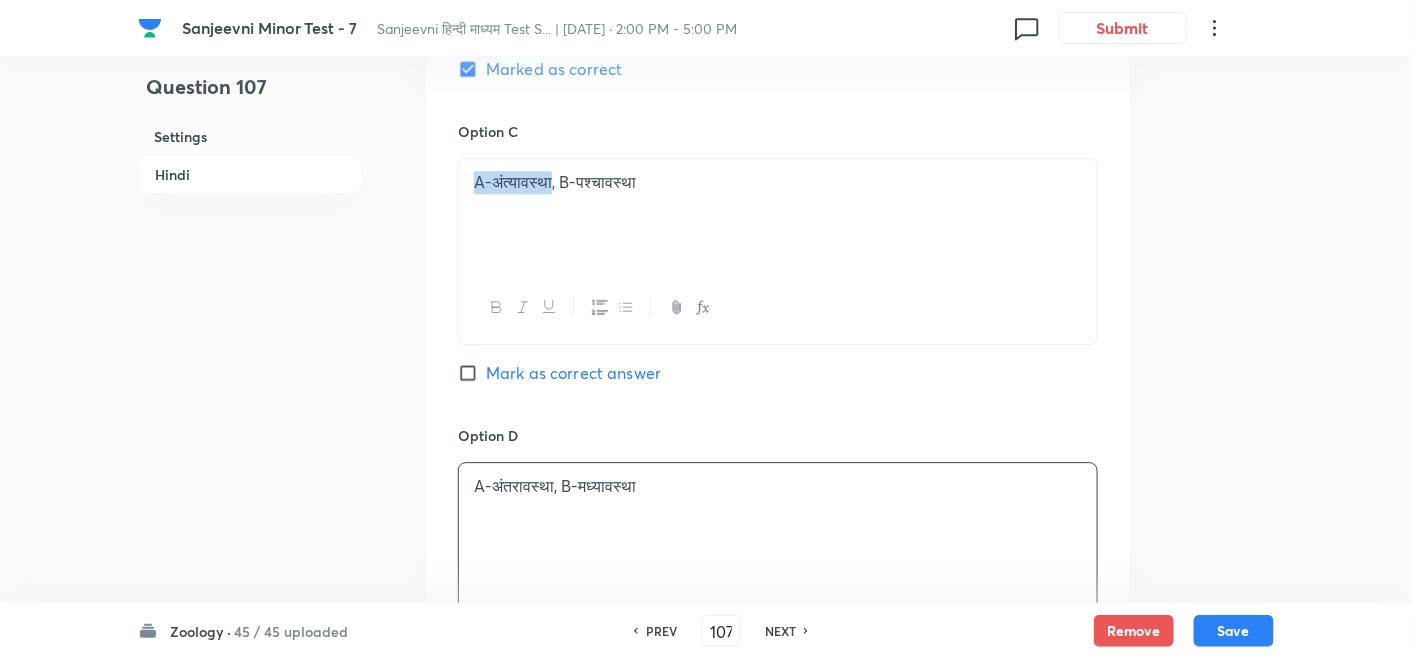 drag, startPoint x: 550, startPoint y: 179, endPoint x: 442, endPoint y: 195, distance: 109.17875 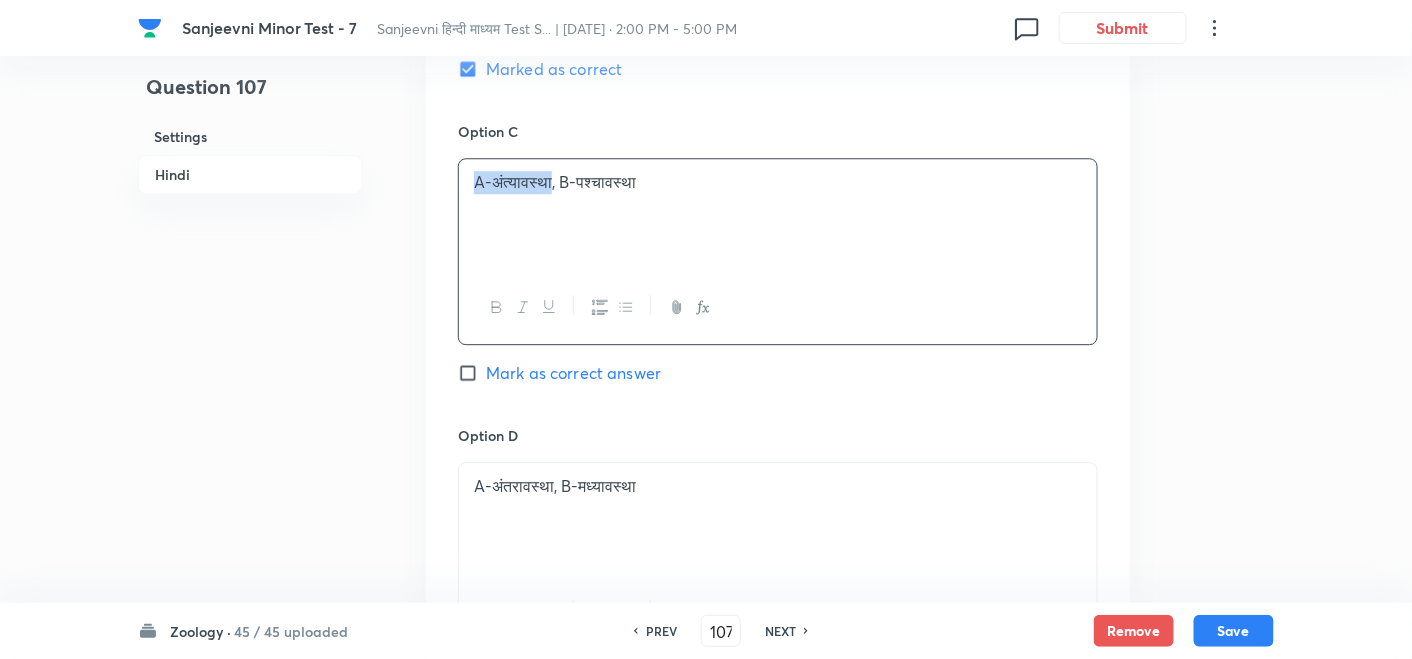 copy on "A-अंत्यावस्था" 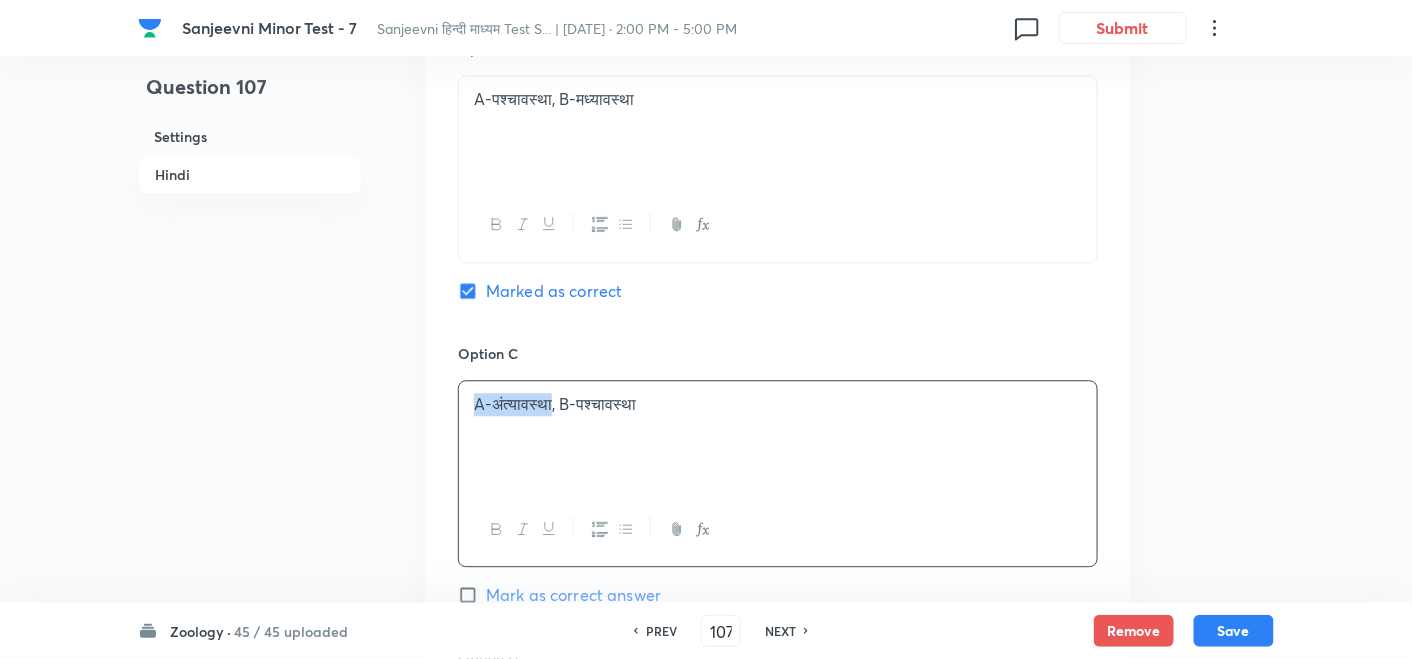 scroll, scrollTop: 1388, scrollLeft: 0, axis: vertical 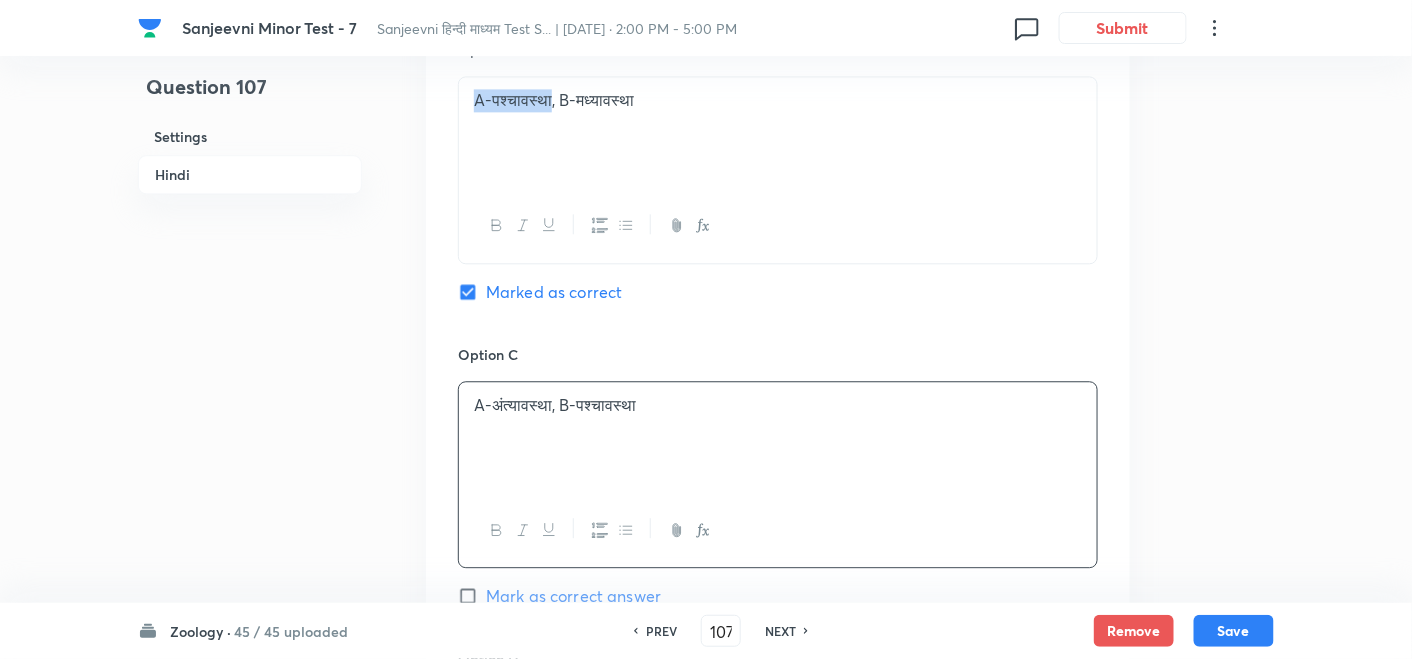 drag, startPoint x: 545, startPoint y: 95, endPoint x: 453, endPoint y: 107, distance: 92.779305 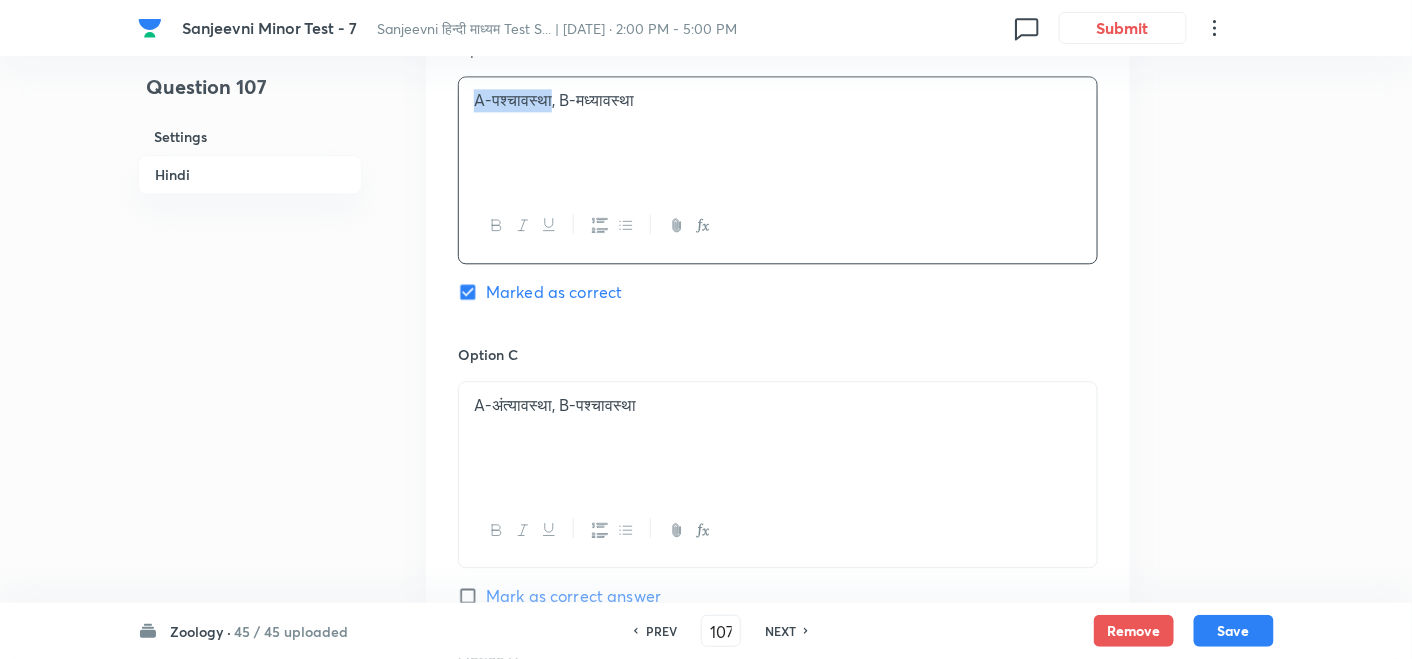 copy on "A-पश्चावस्था" 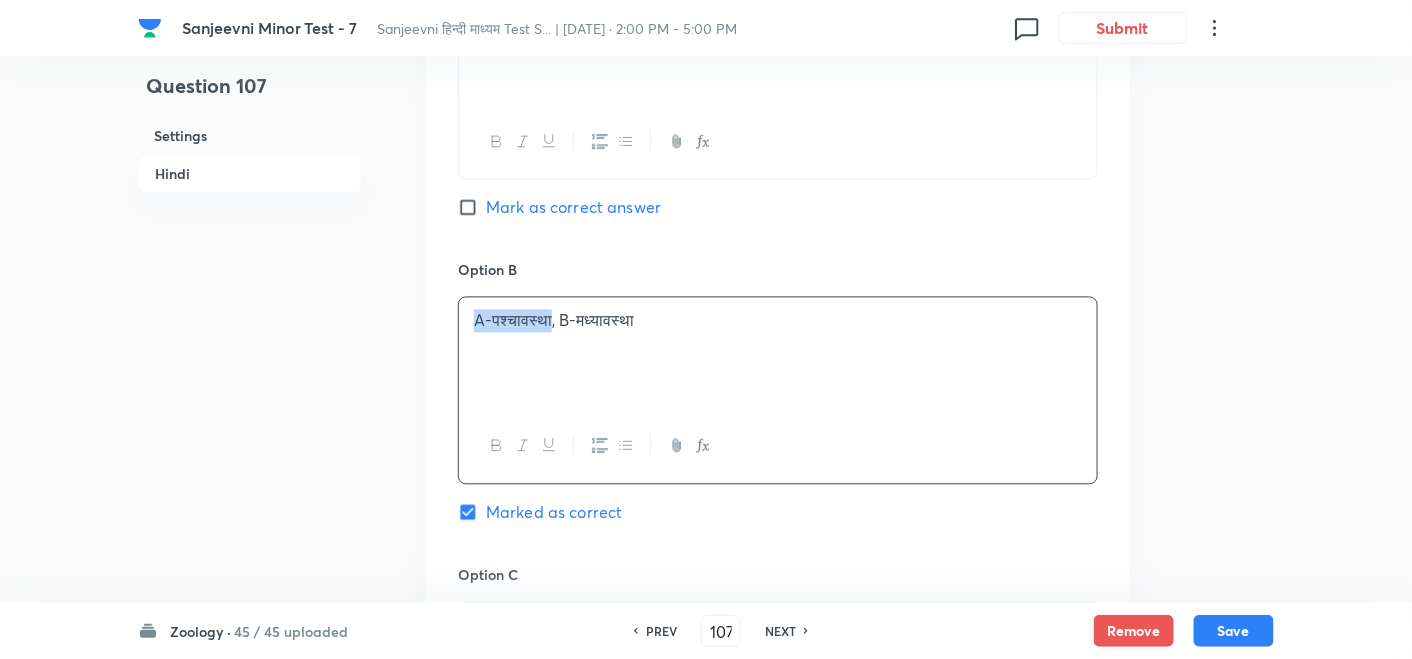 scroll, scrollTop: 1166, scrollLeft: 0, axis: vertical 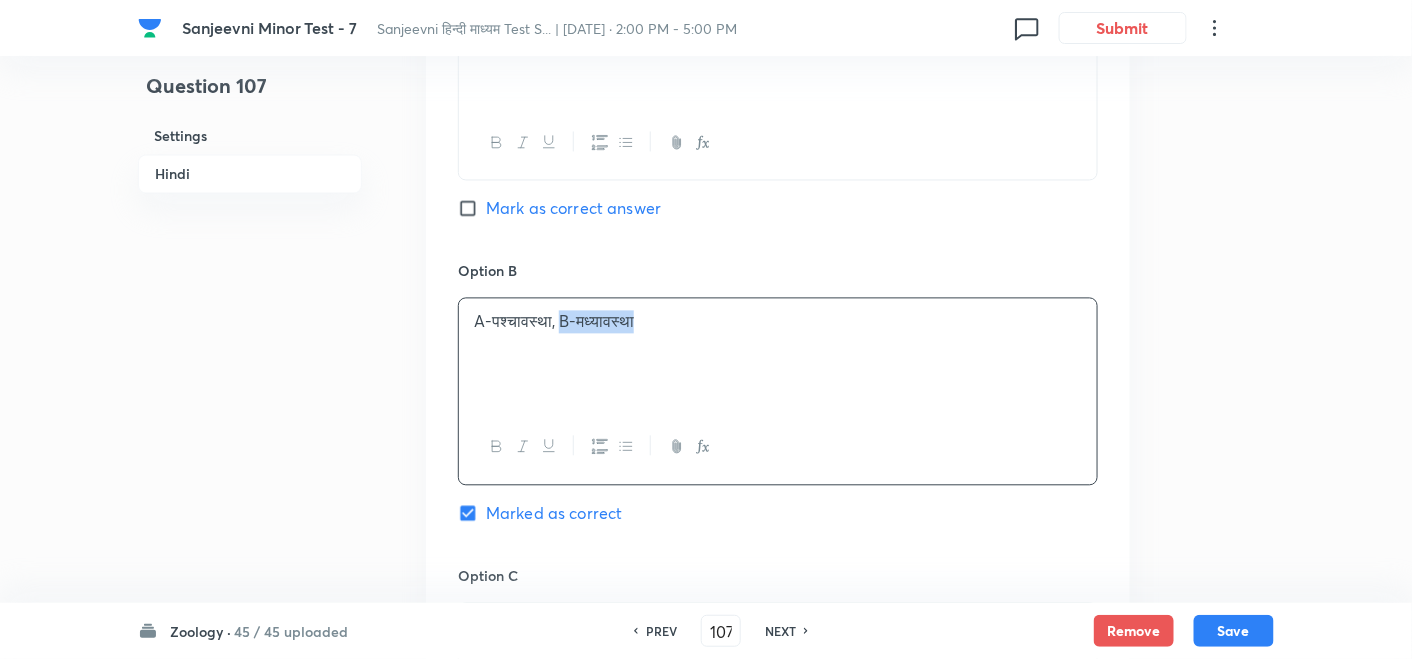 drag, startPoint x: 633, startPoint y: 323, endPoint x: 554, endPoint y: 324, distance: 79.00633 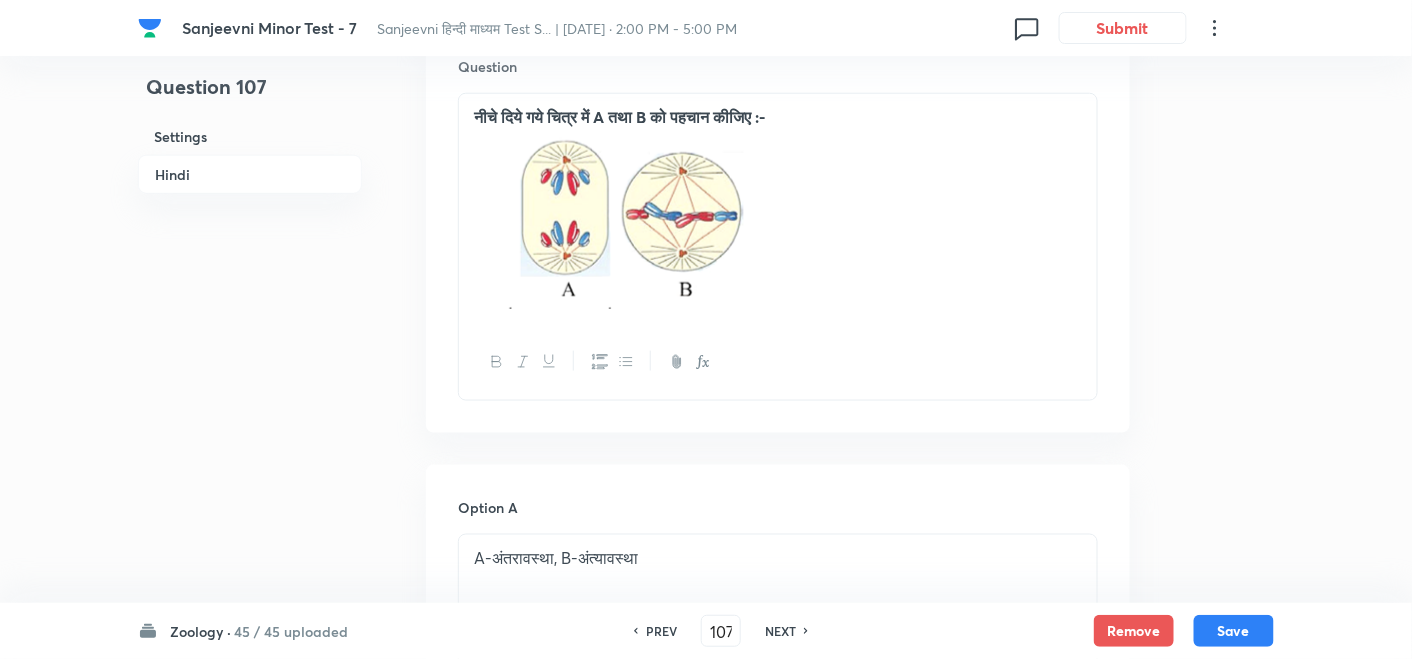 scroll, scrollTop: 500, scrollLeft: 0, axis: vertical 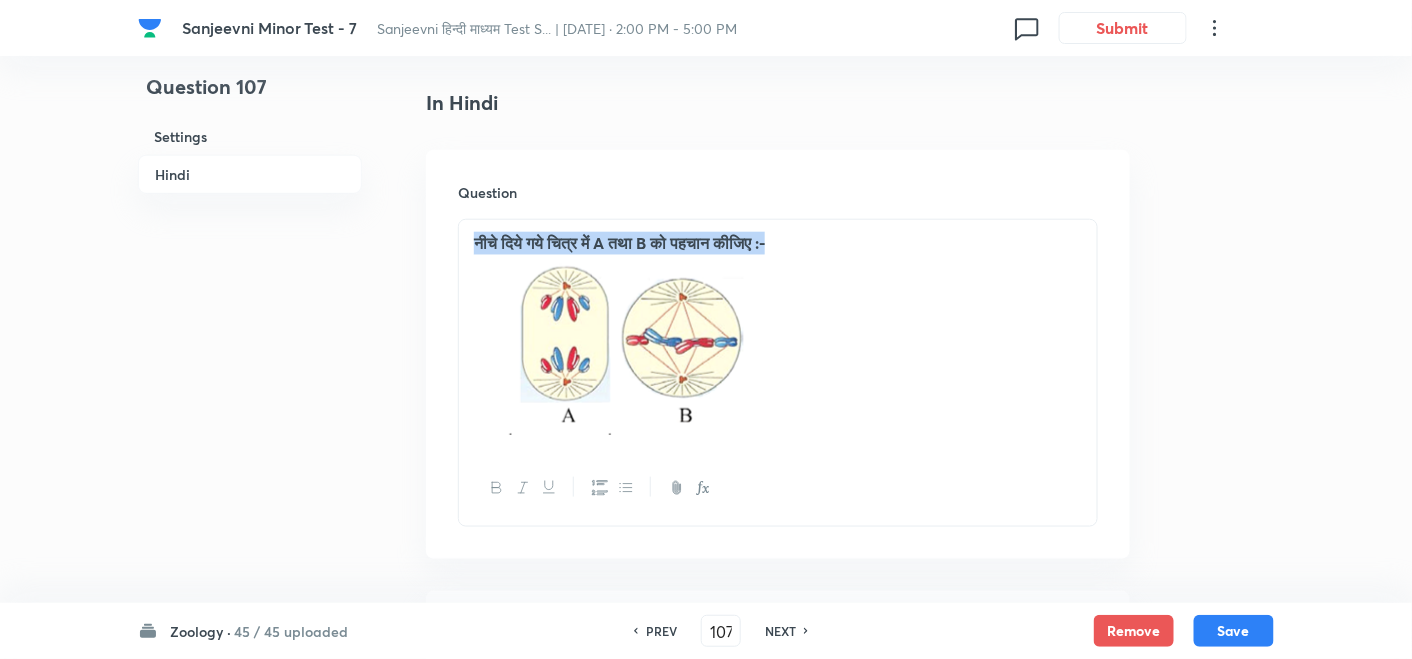 drag, startPoint x: 811, startPoint y: 246, endPoint x: 382, endPoint y: 244, distance: 429.00467 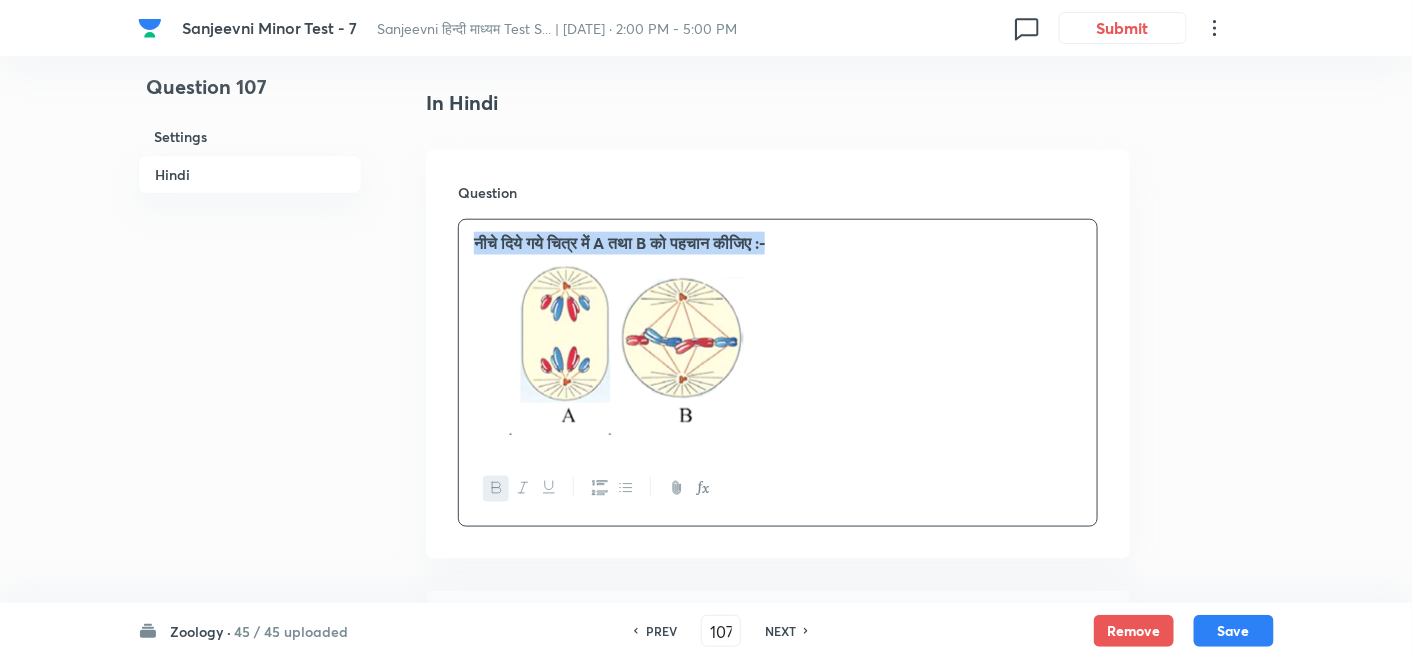 copy on "नीचे दिये गये चित्र में A तथा B को पहचान कीजिए :-" 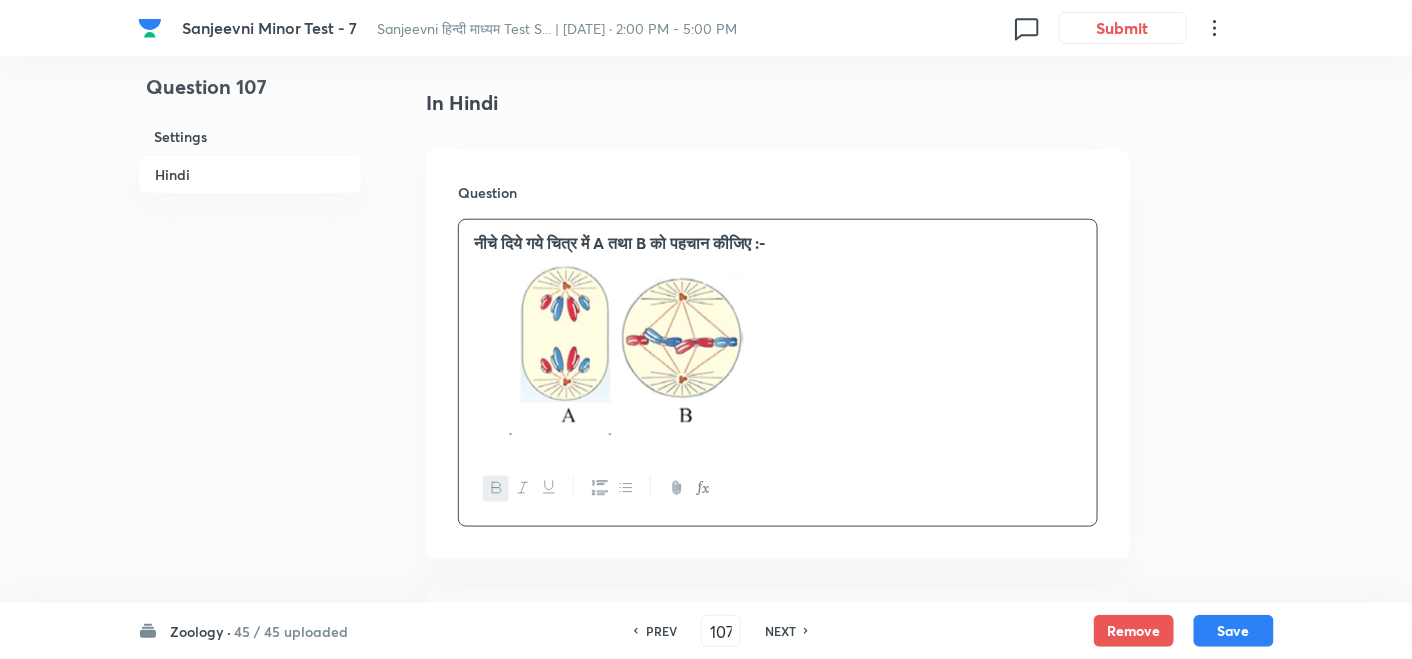 click at bounding box center (778, 348) 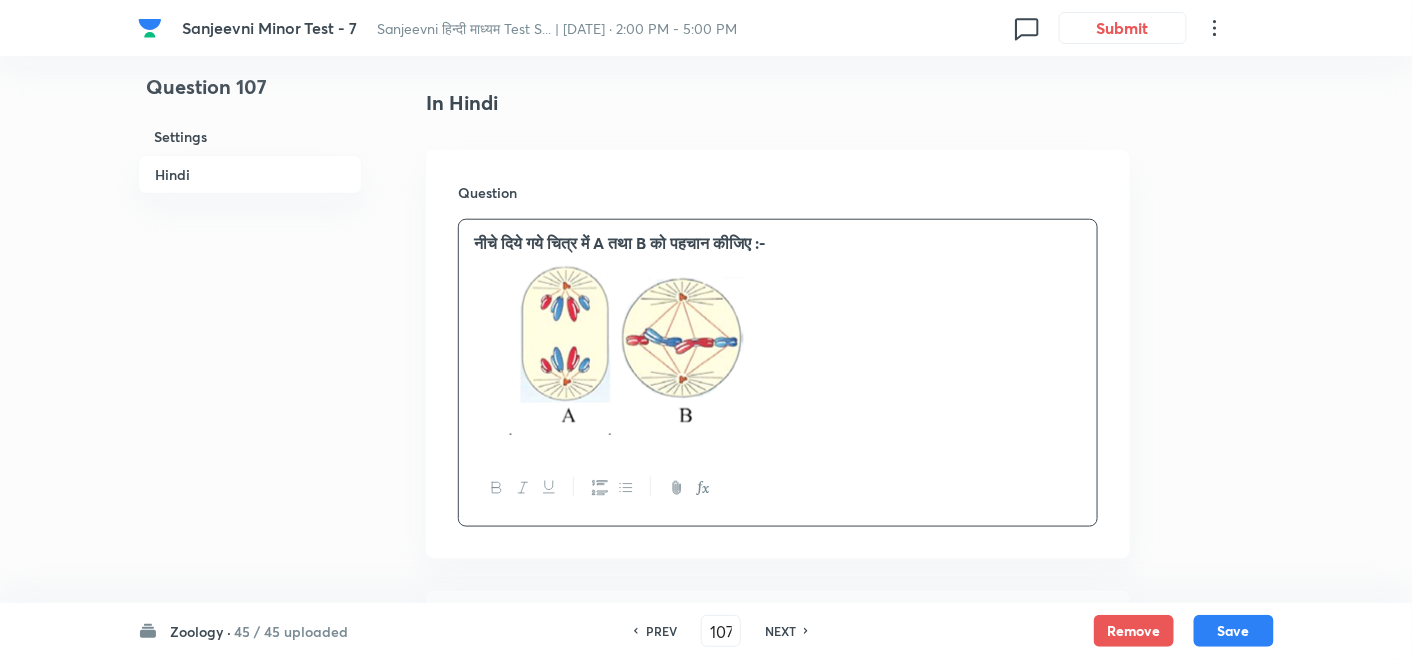 click on "NEXT" at bounding box center [780, 631] 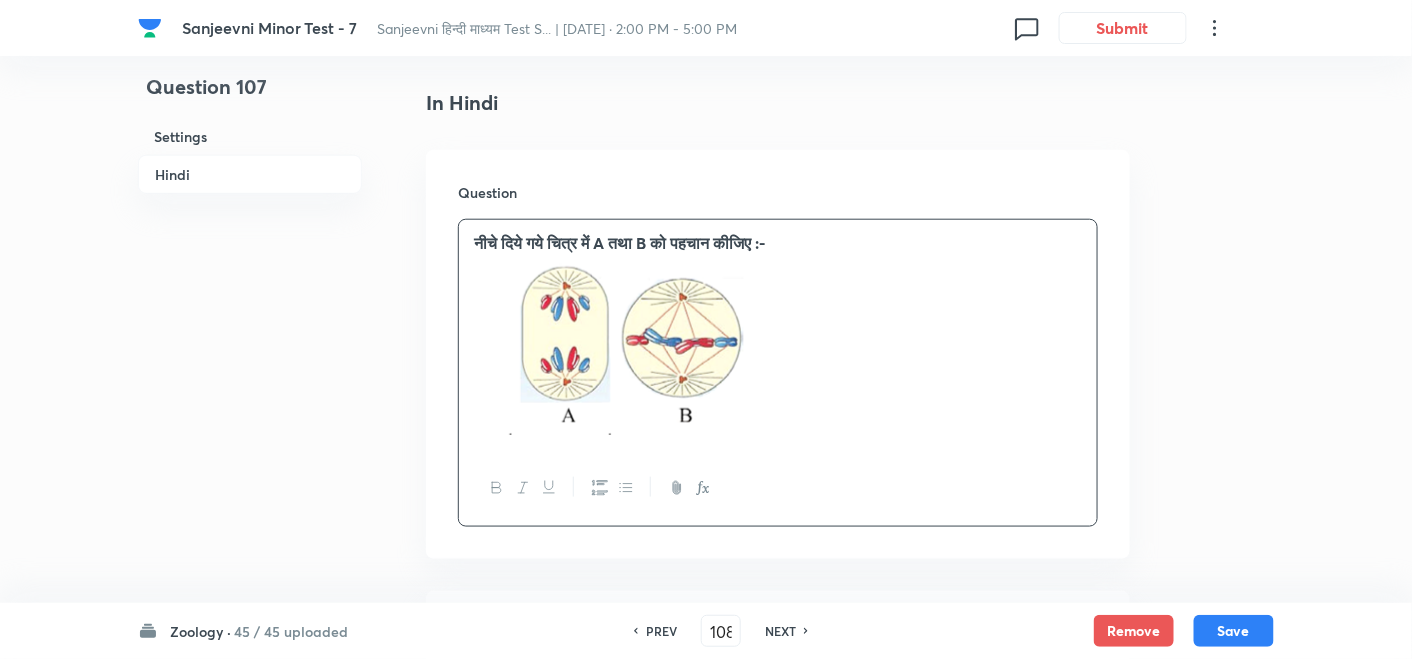 checkbox on "false" 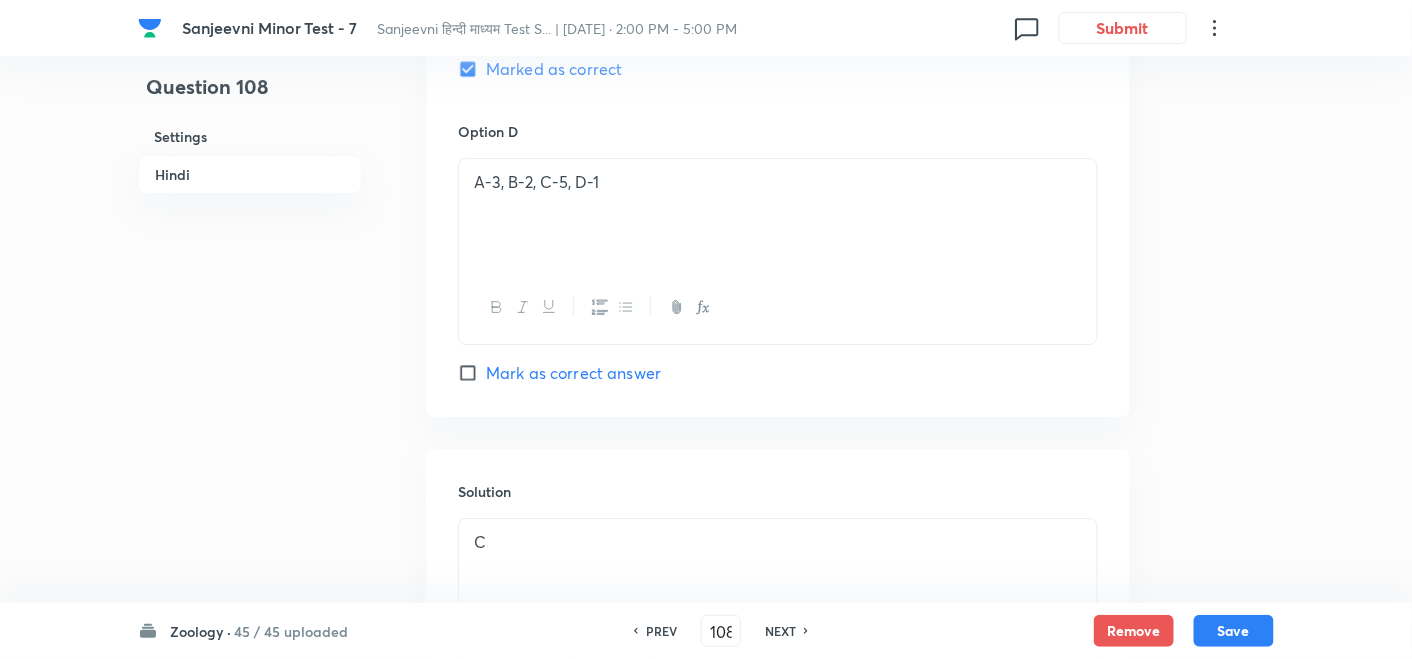 scroll, scrollTop: 1944, scrollLeft: 0, axis: vertical 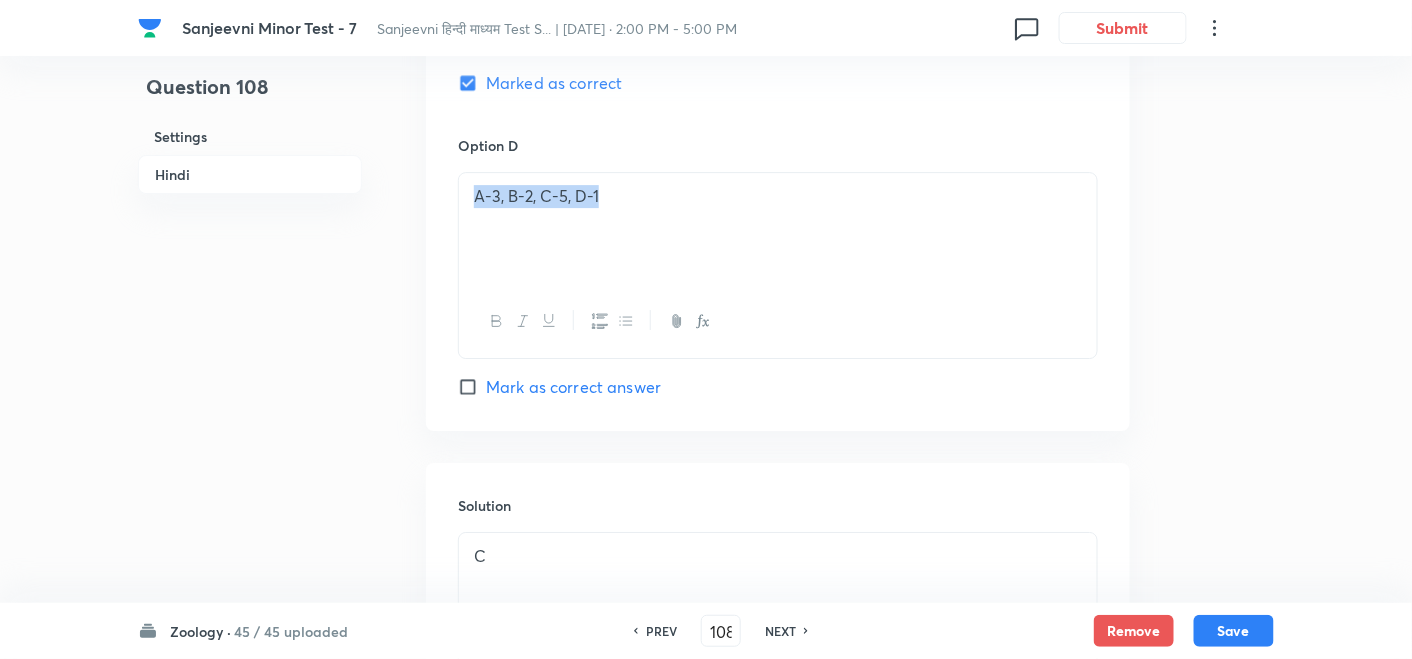 drag, startPoint x: 648, startPoint y: 210, endPoint x: 342, endPoint y: 190, distance: 306.6529 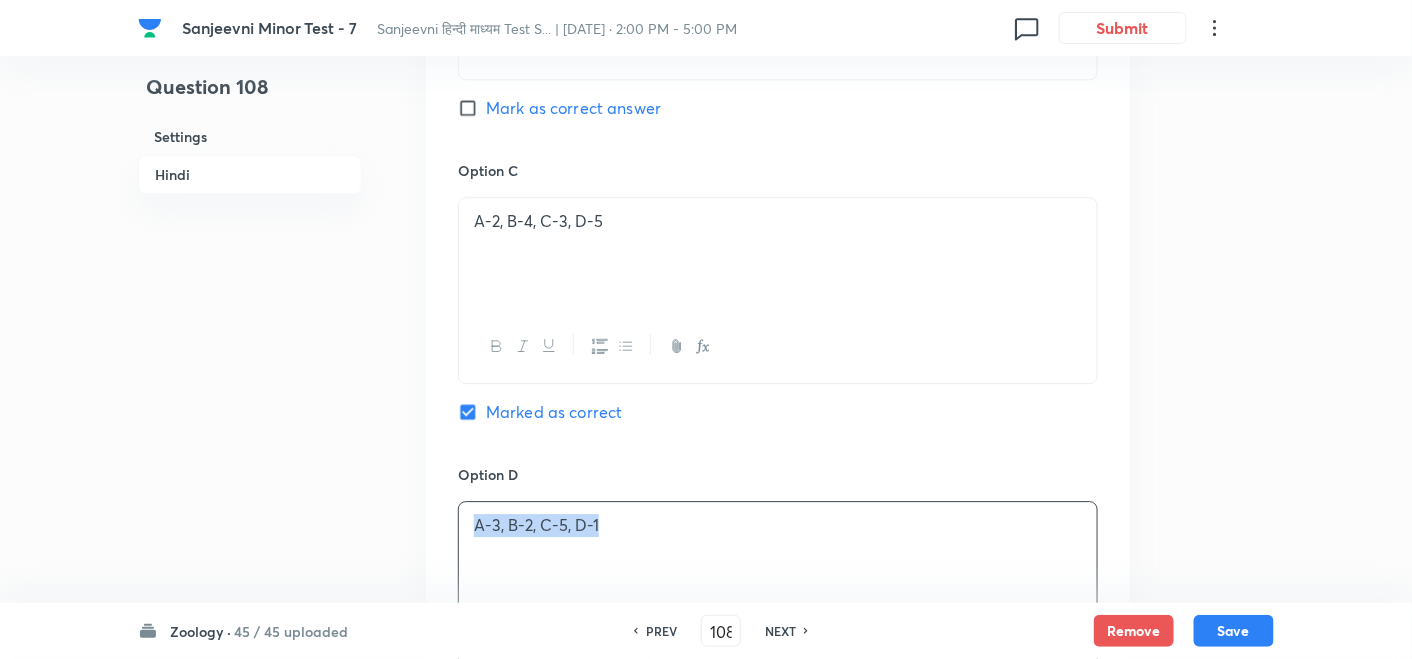 scroll, scrollTop: 1611, scrollLeft: 0, axis: vertical 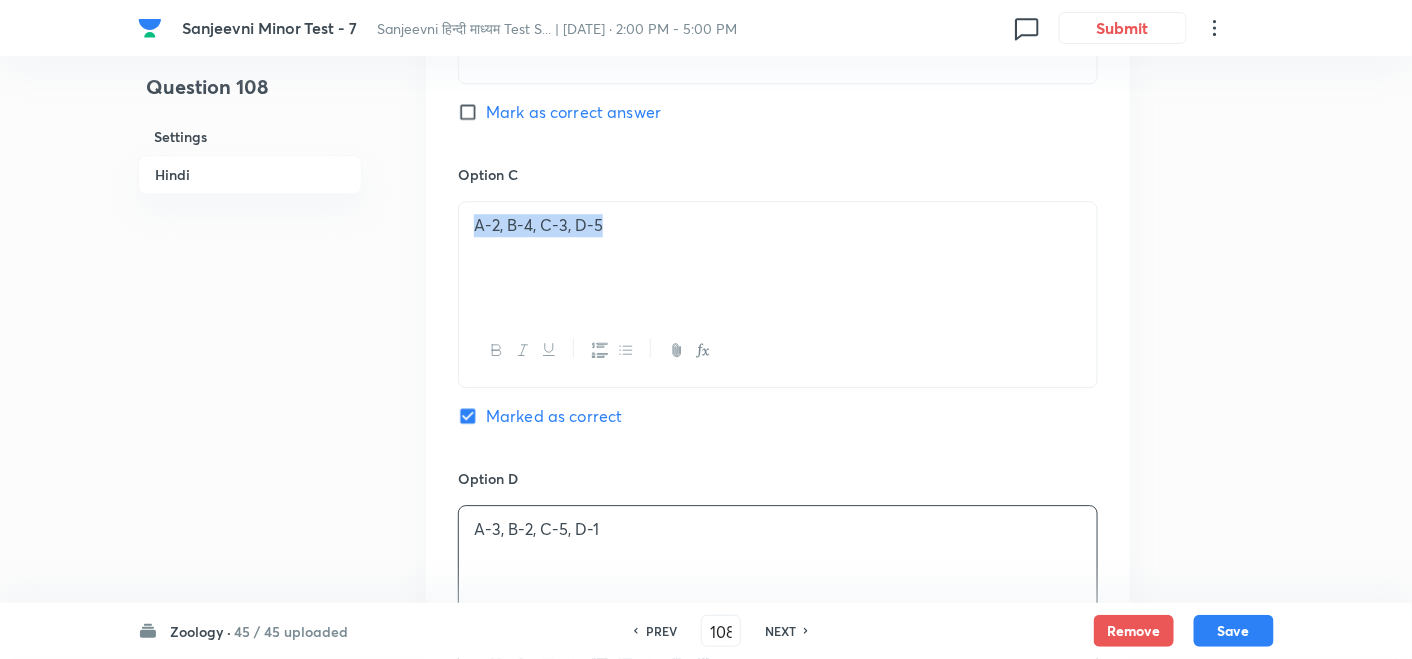 drag, startPoint x: 631, startPoint y: 237, endPoint x: 317, endPoint y: 260, distance: 314.84122 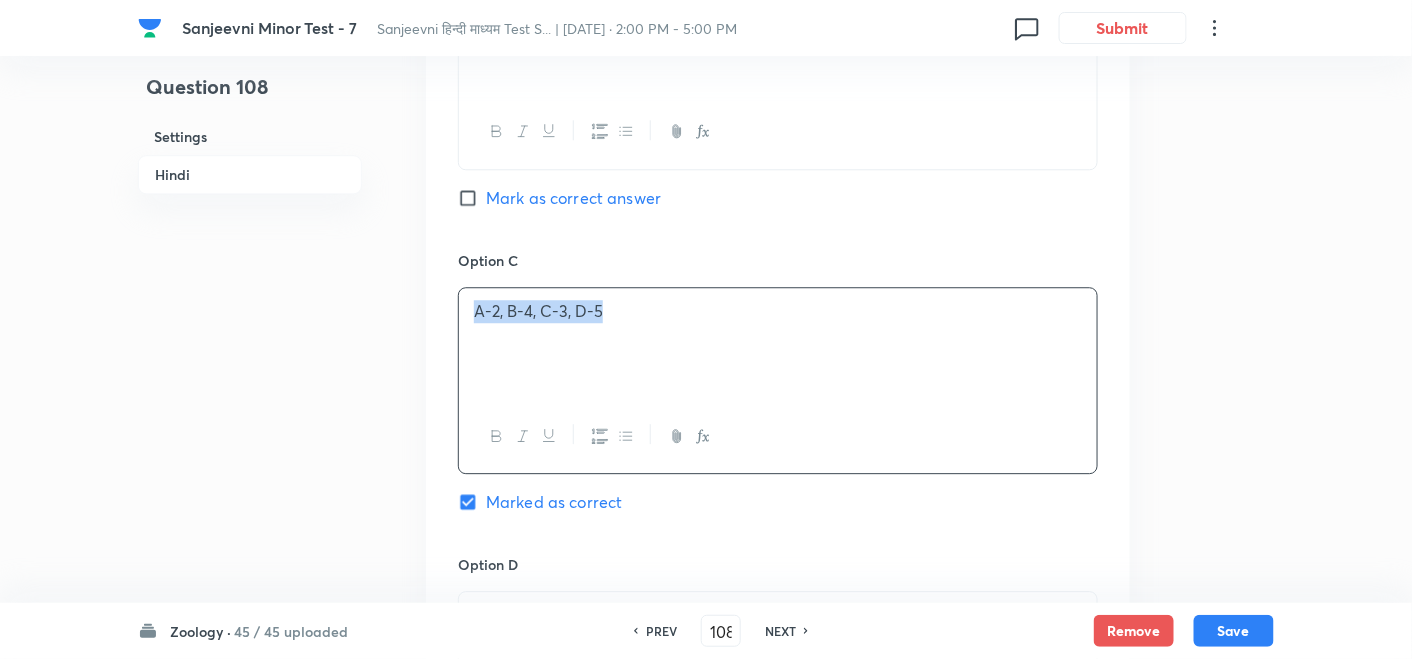 scroll, scrollTop: 1388, scrollLeft: 0, axis: vertical 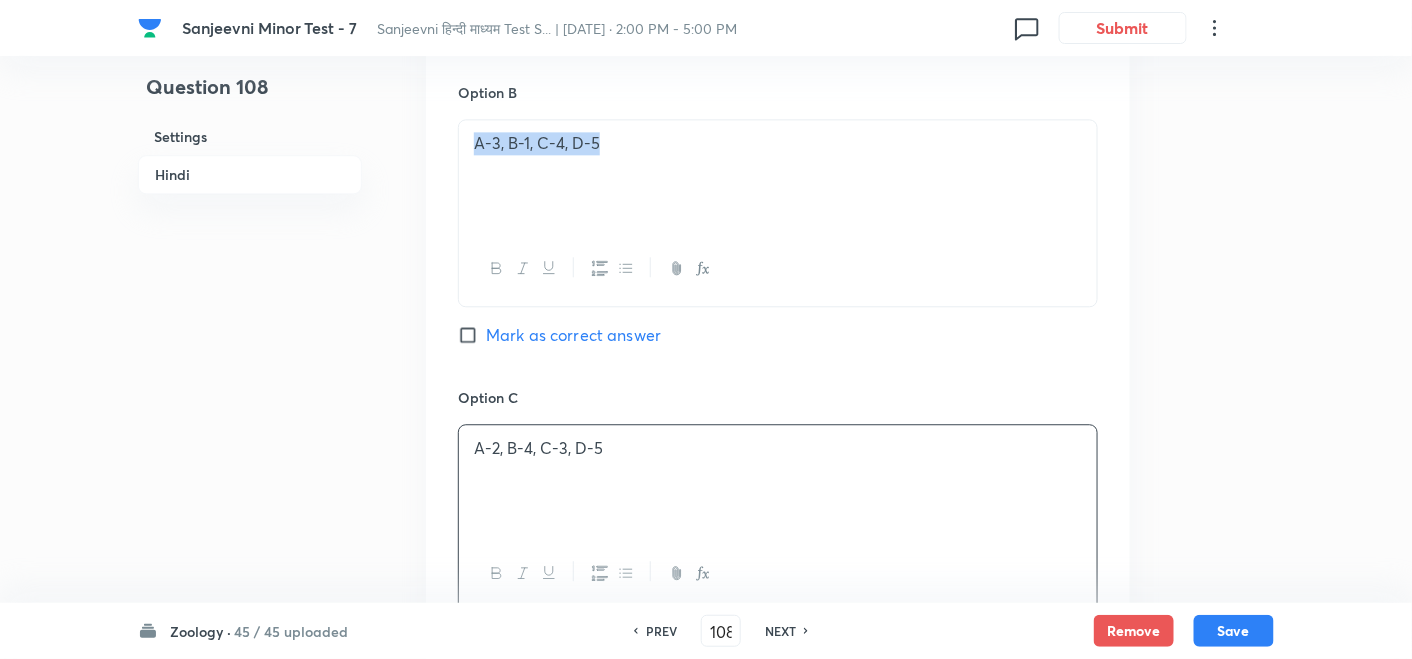 drag, startPoint x: 654, startPoint y: 164, endPoint x: 385, endPoint y: 155, distance: 269.1505 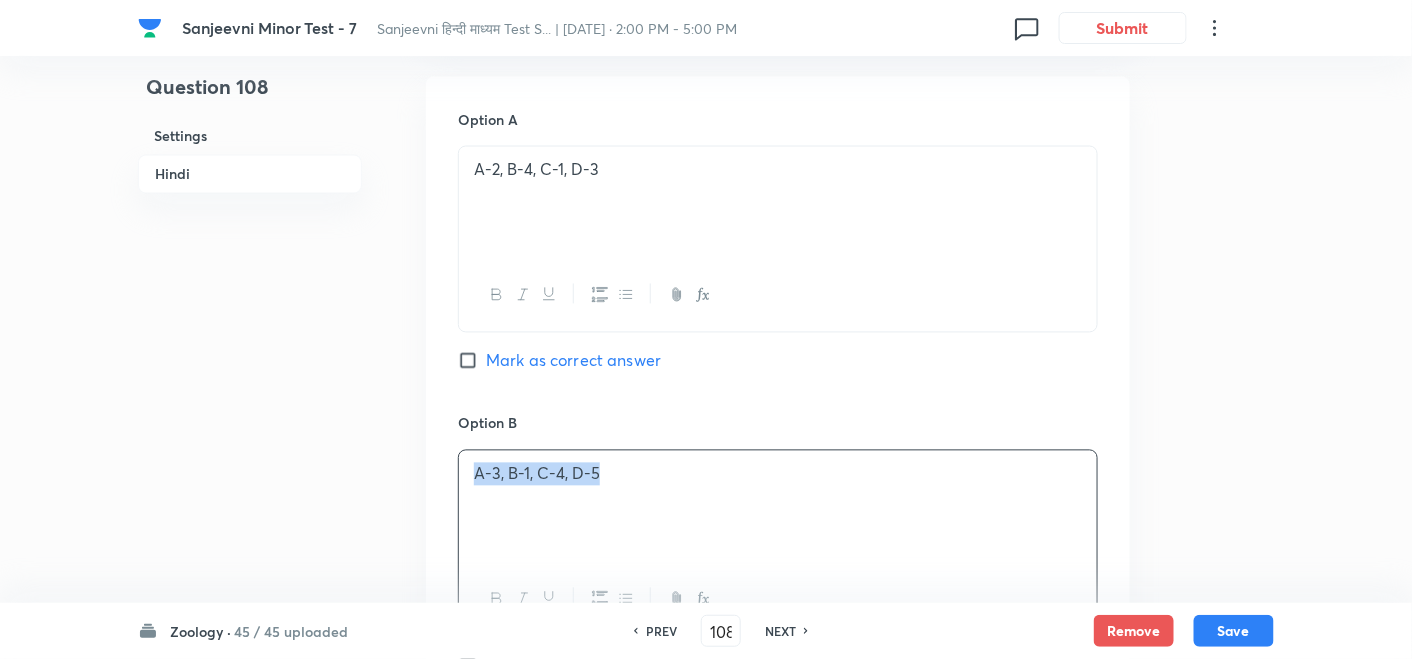 scroll, scrollTop: 1055, scrollLeft: 0, axis: vertical 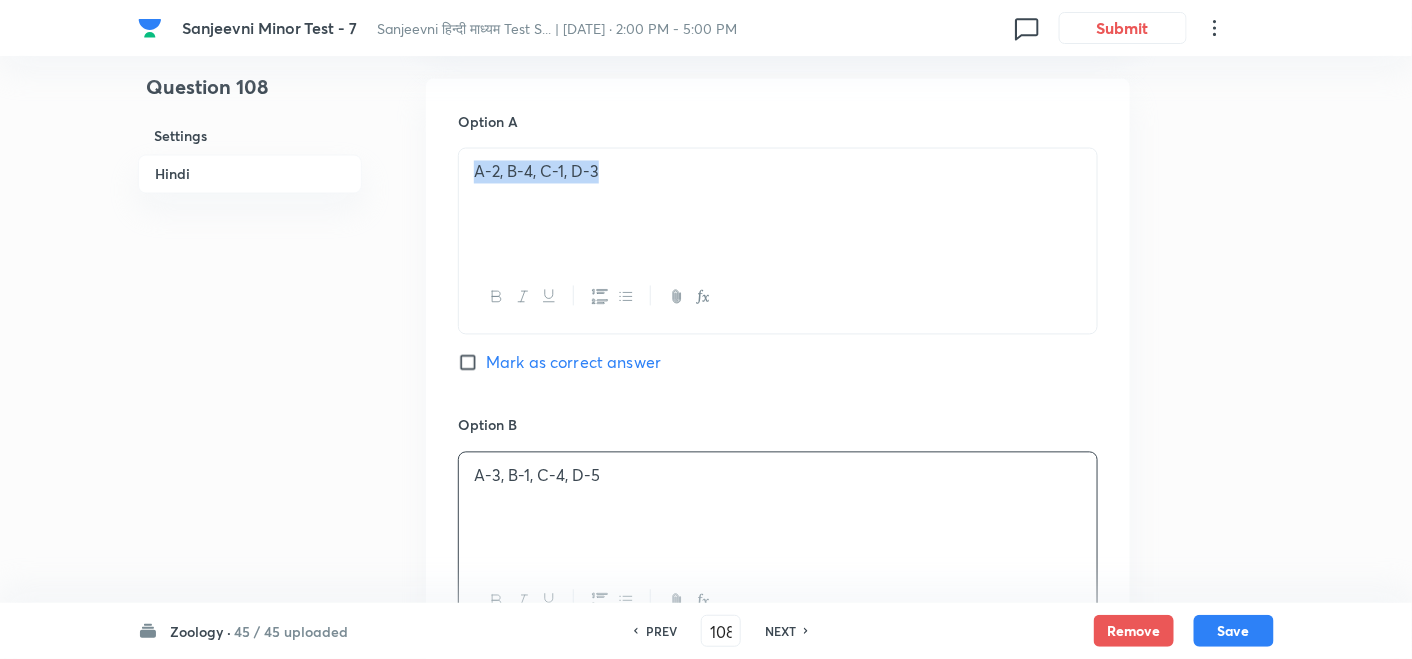 drag, startPoint x: 667, startPoint y: 190, endPoint x: 368, endPoint y: 186, distance: 299.02676 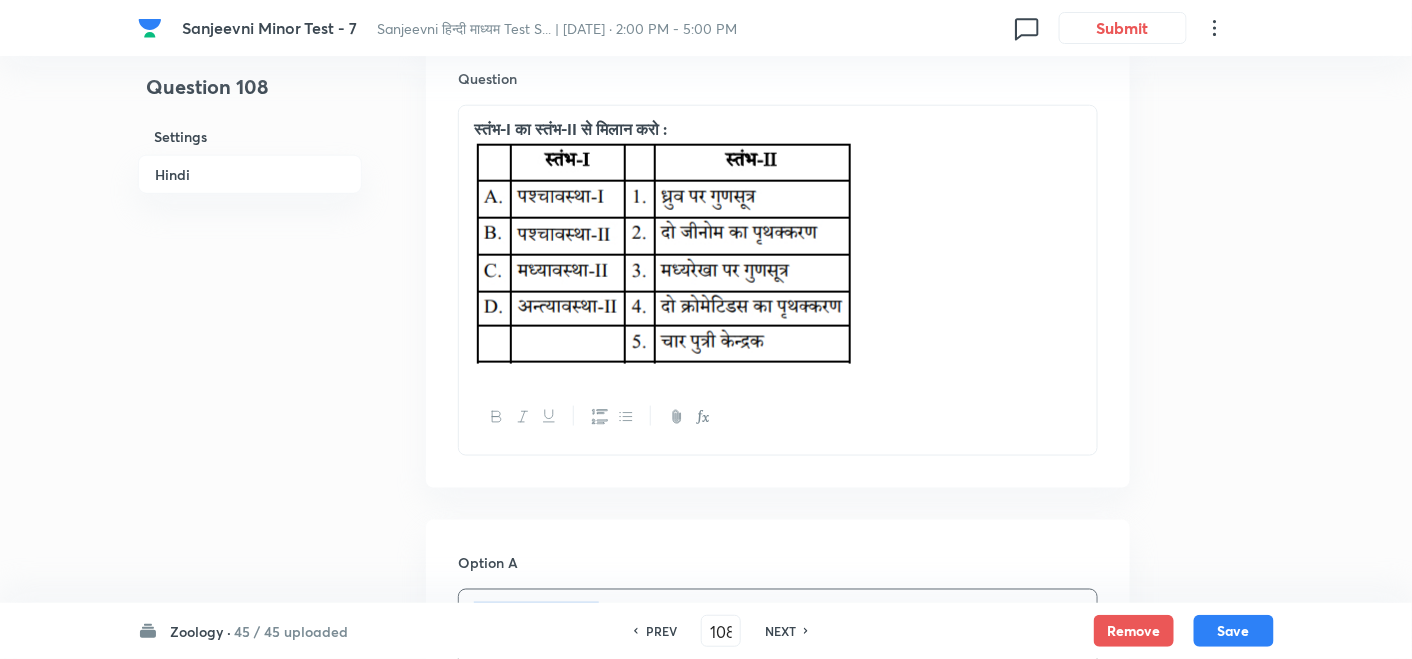 scroll, scrollTop: 611, scrollLeft: 0, axis: vertical 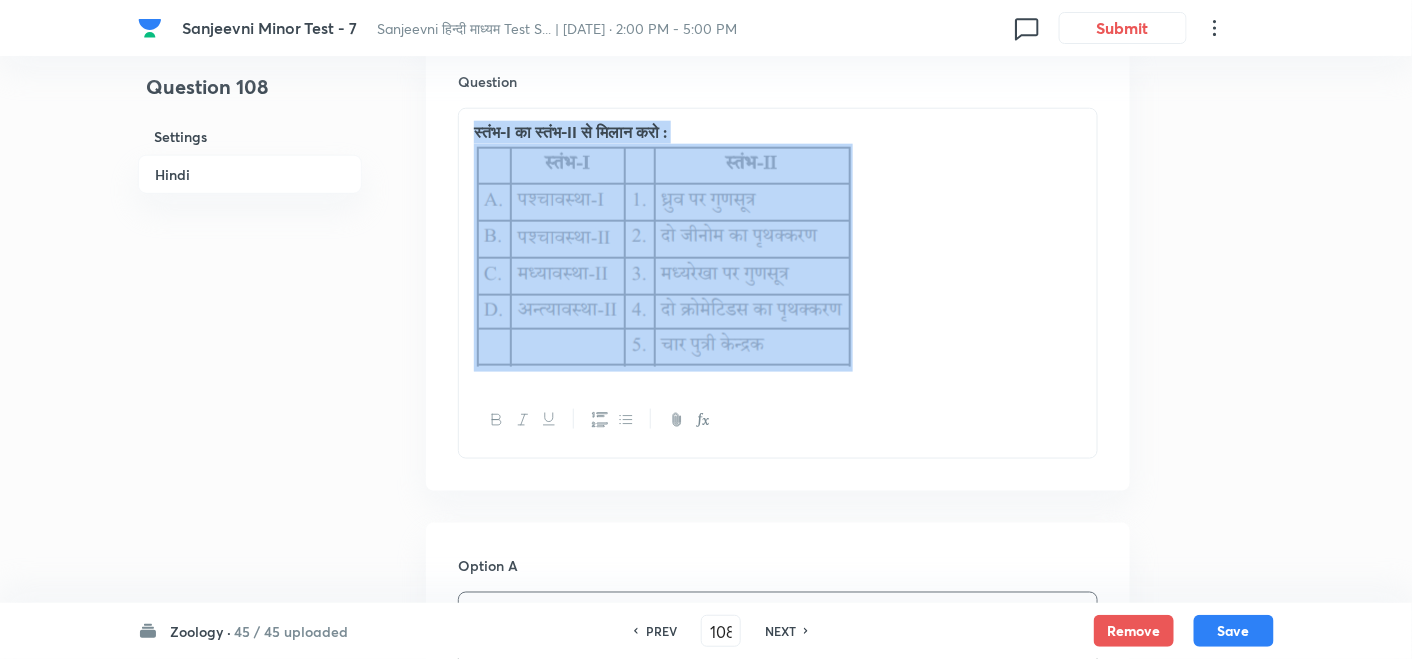 drag, startPoint x: 913, startPoint y: 313, endPoint x: 388, endPoint y: 115, distance: 561.09625 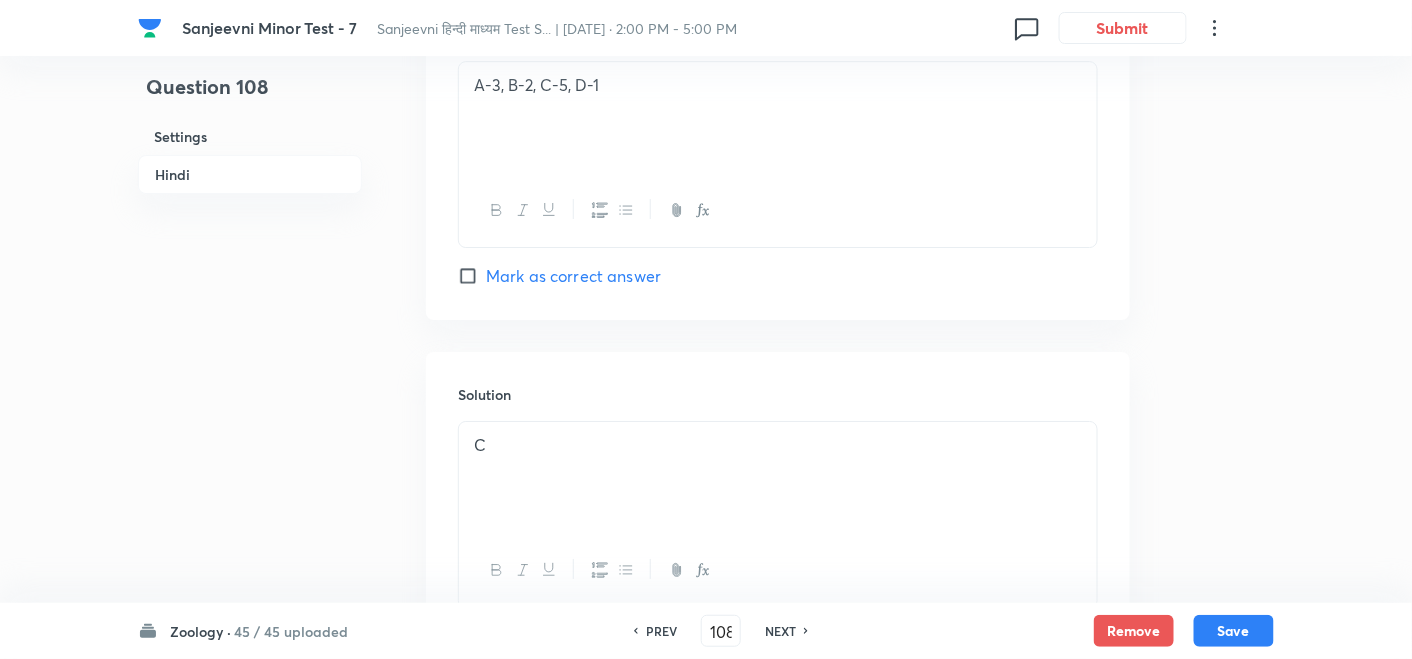 scroll, scrollTop: 2209, scrollLeft: 0, axis: vertical 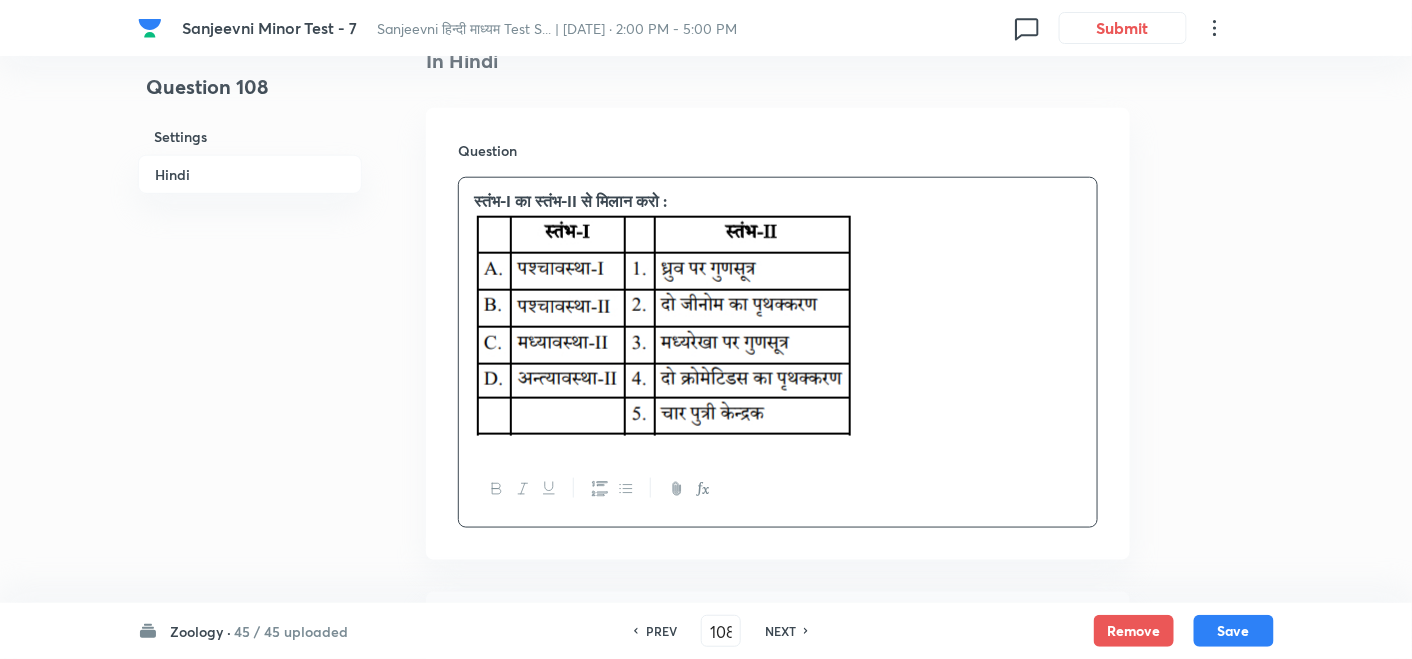click on "NEXT" at bounding box center [780, 631] 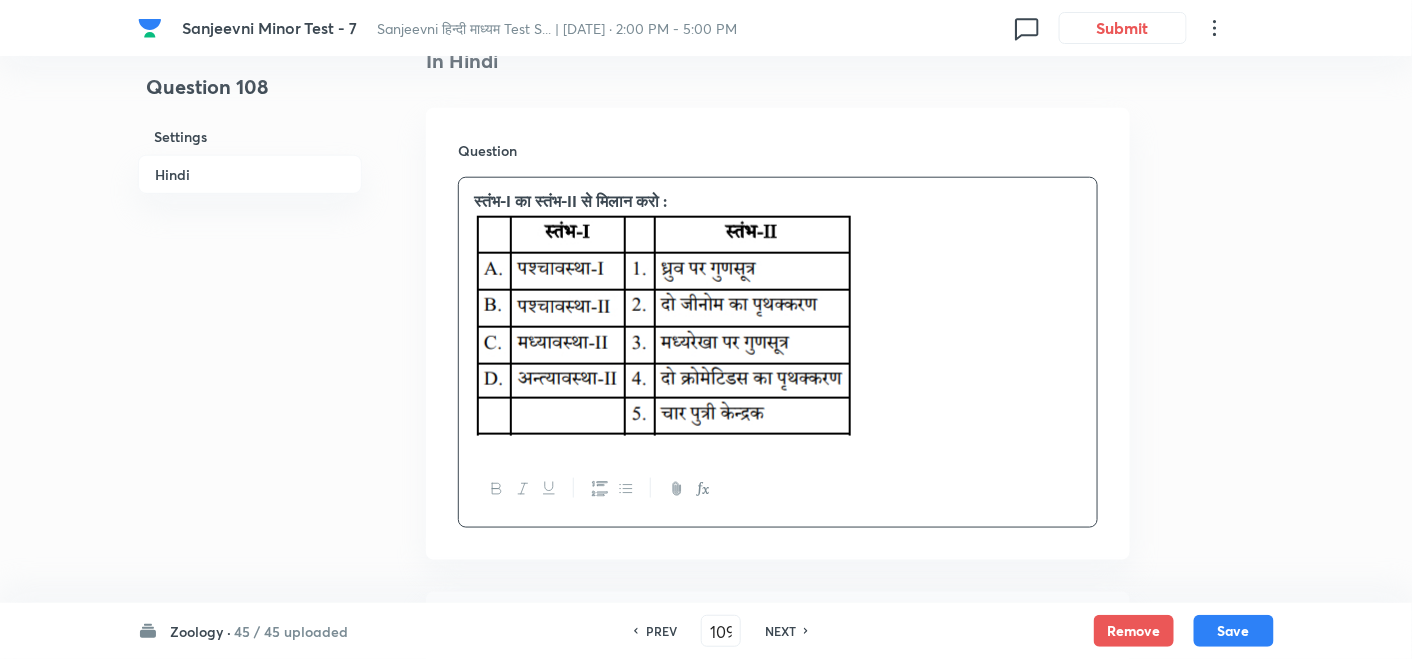 checkbox on "false" 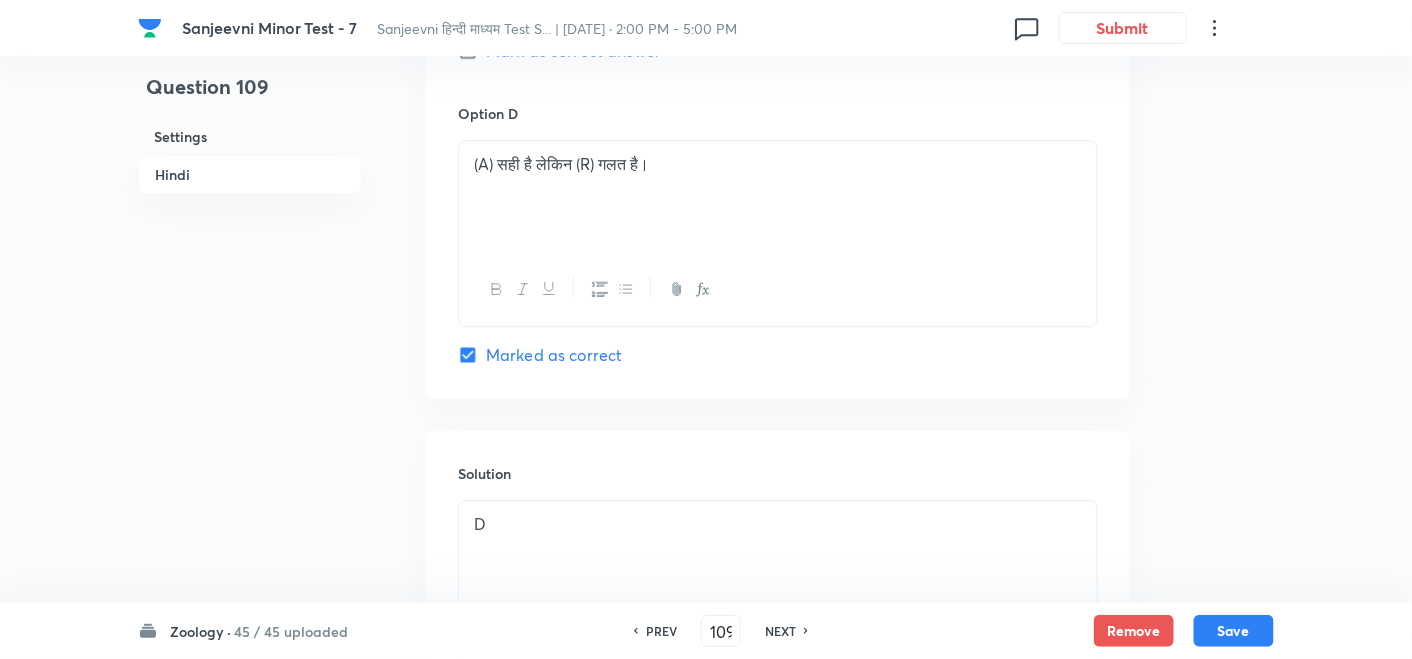 scroll, scrollTop: 1765, scrollLeft: 0, axis: vertical 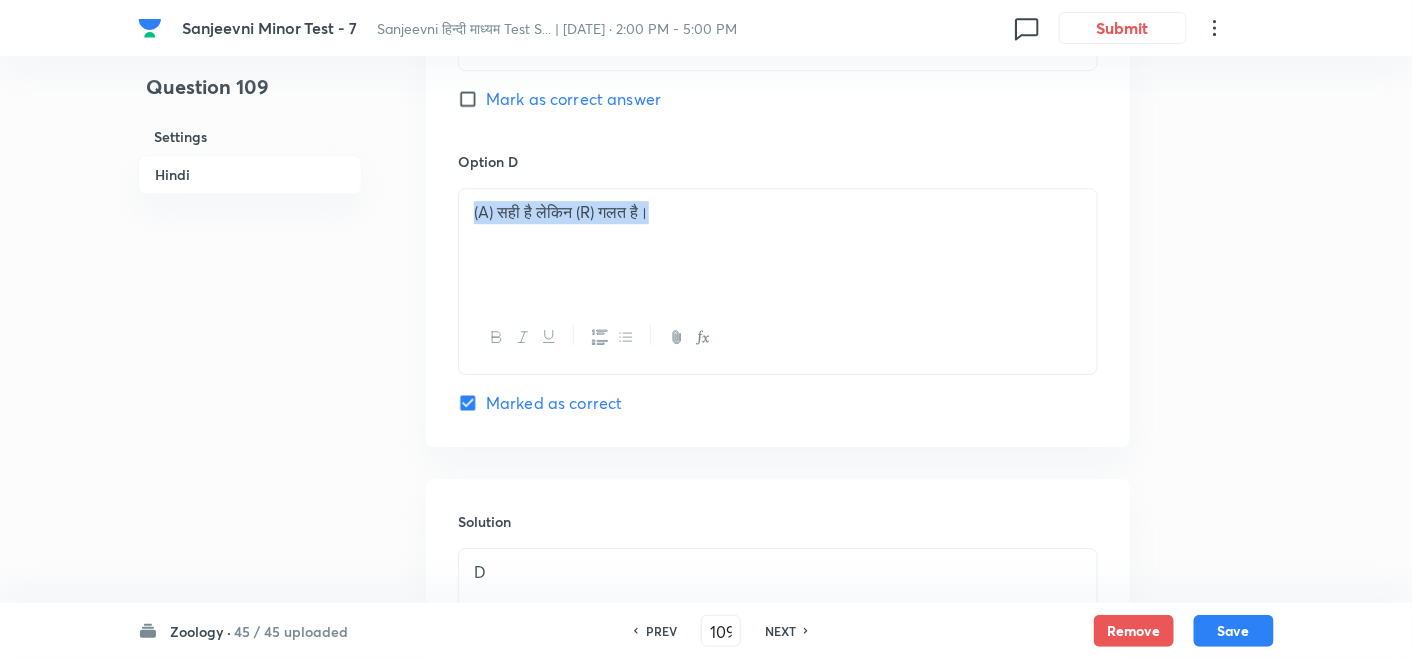 drag, startPoint x: 701, startPoint y: 210, endPoint x: 335, endPoint y: 228, distance: 366.44235 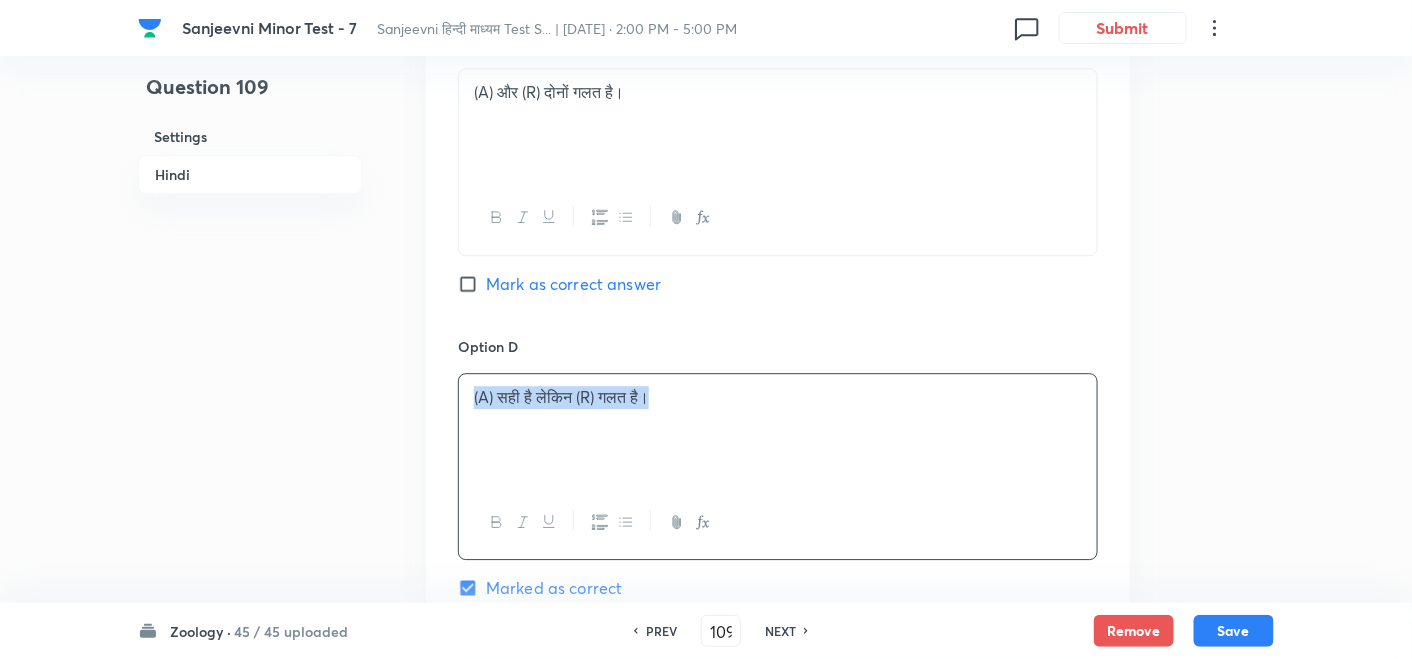 scroll, scrollTop: 1431, scrollLeft: 0, axis: vertical 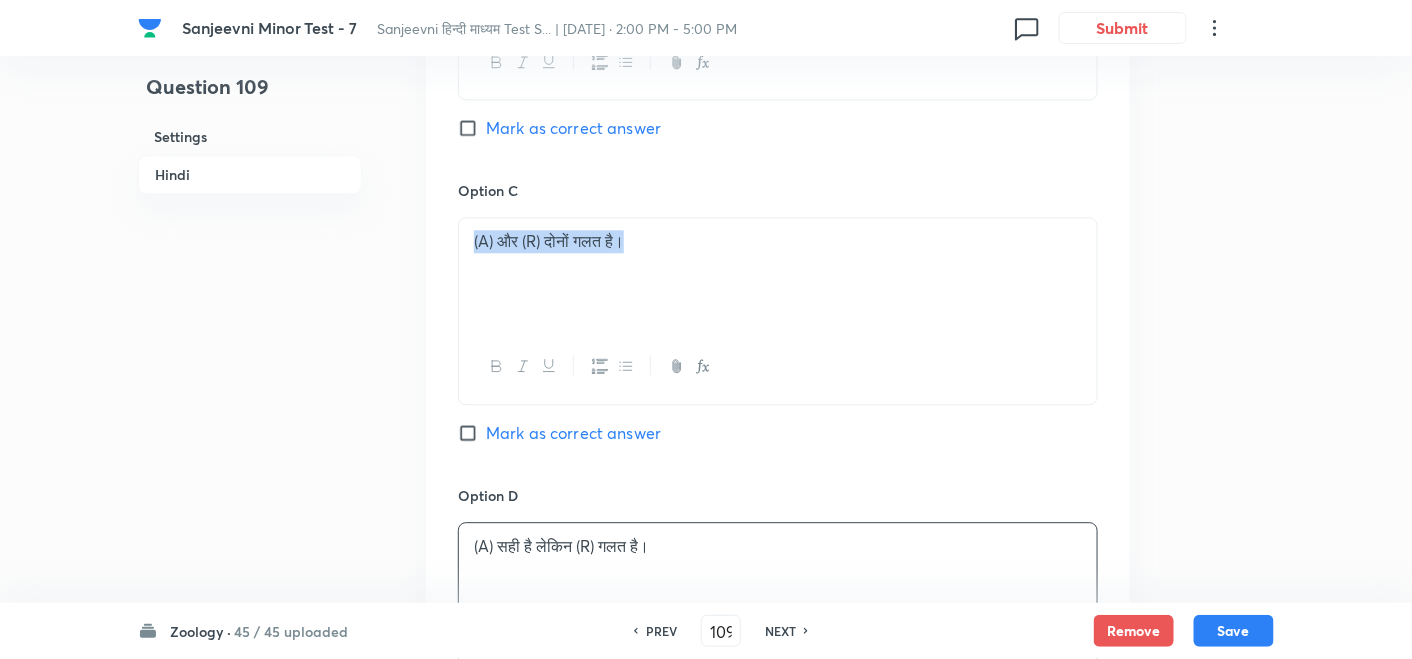 drag, startPoint x: 695, startPoint y: 241, endPoint x: 285, endPoint y: 238, distance: 410.011 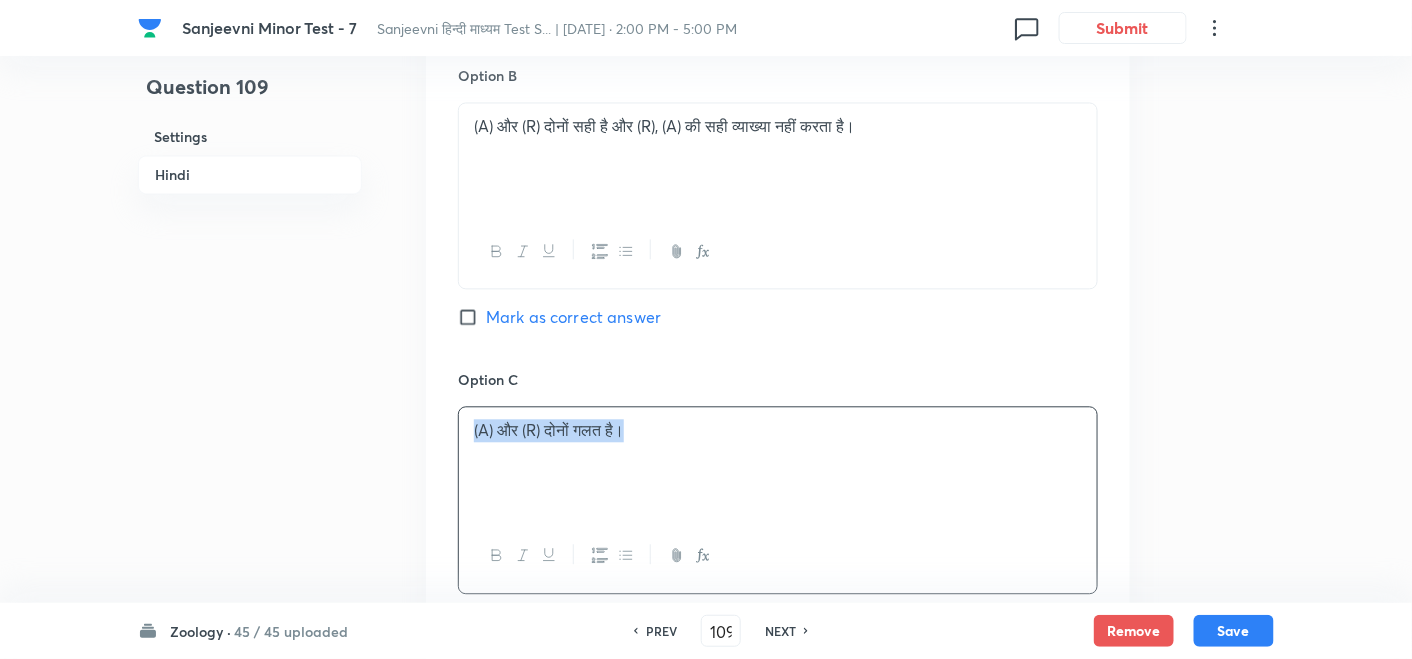 scroll, scrollTop: 1098, scrollLeft: 0, axis: vertical 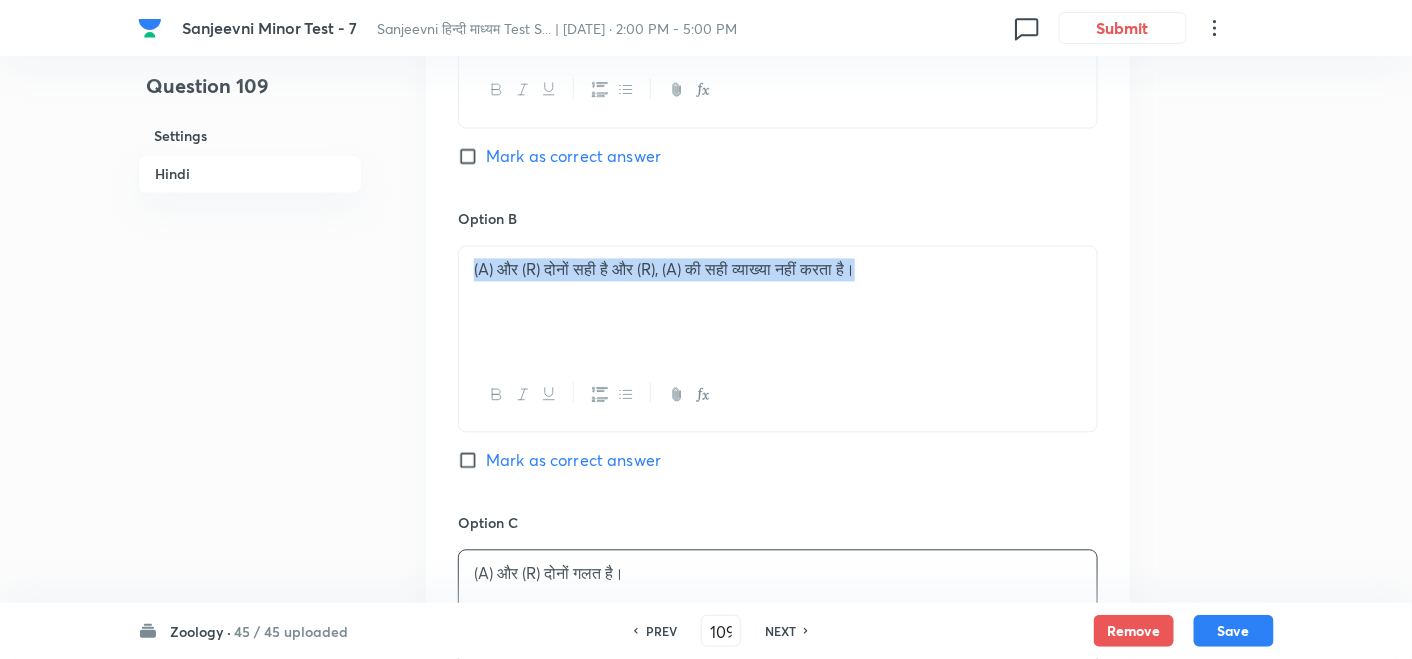 drag, startPoint x: 948, startPoint y: 278, endPoint x: 211, endPoint y: 263, distance: 737.15265 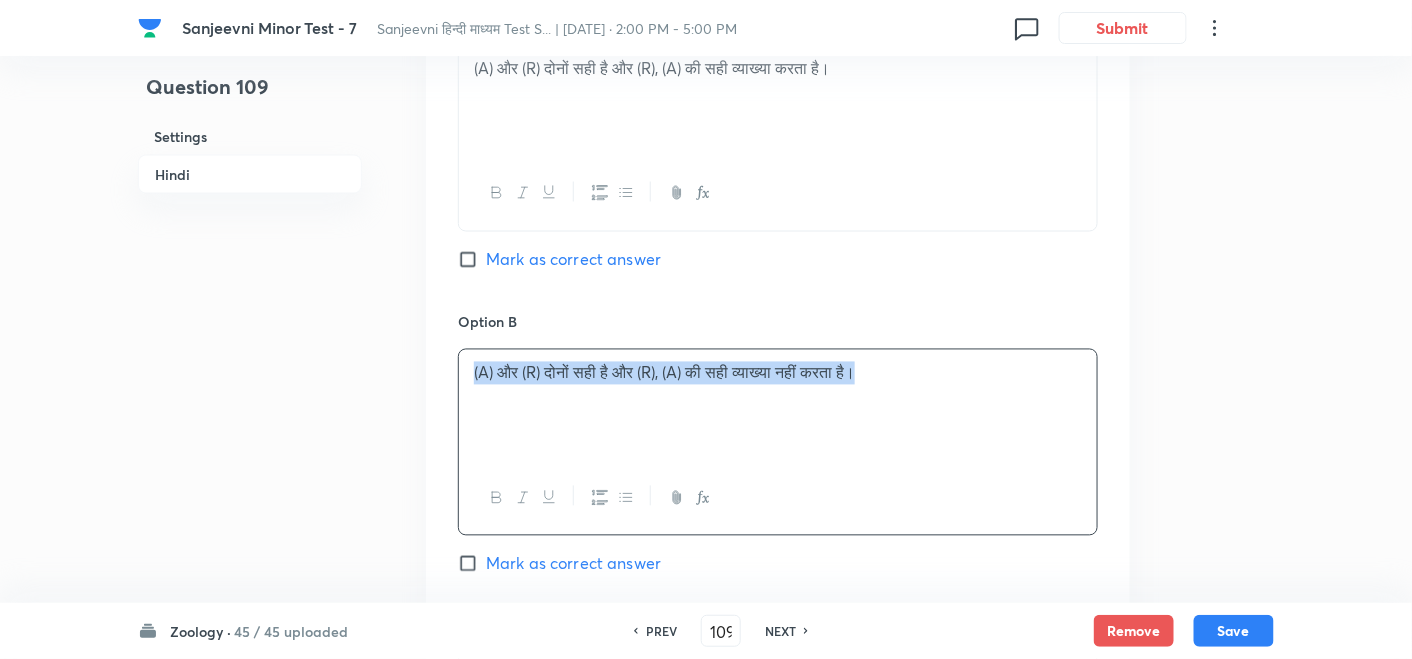 scroll, scrollTop: 765, scrollLeft: 0, axis: vertical 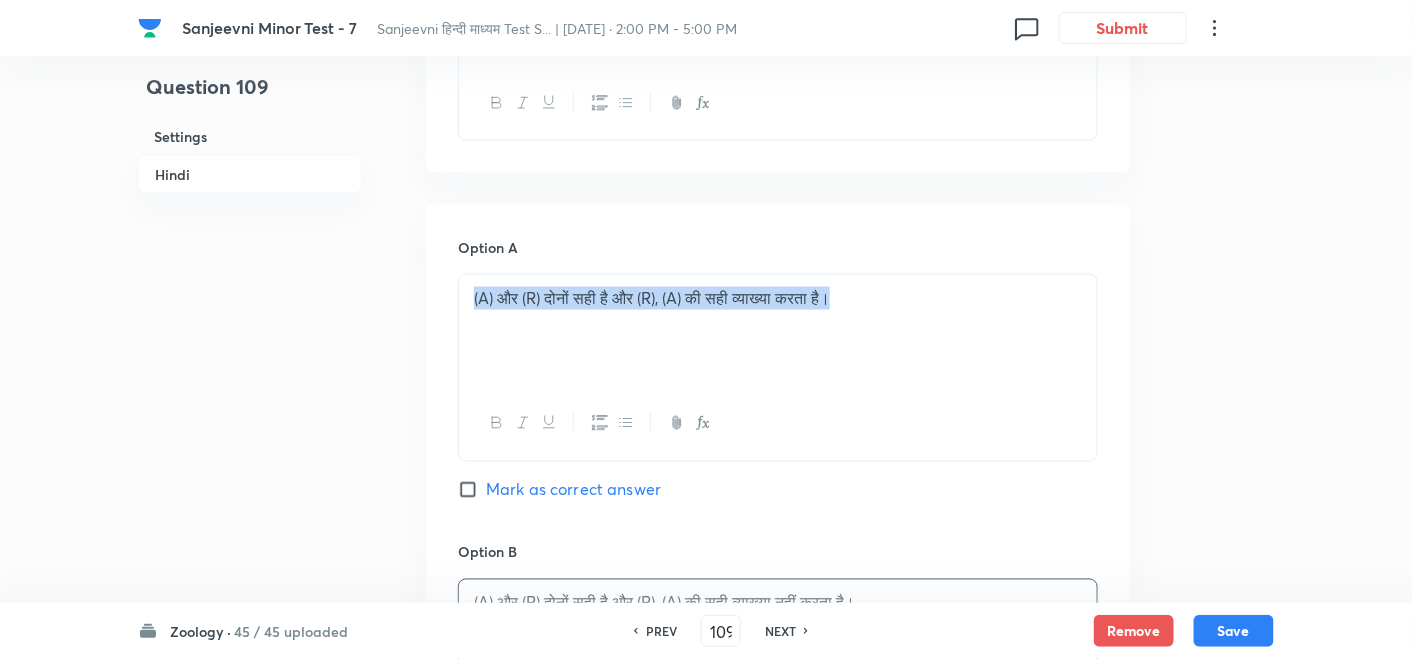 drag, startPoint x: 900, startPoint y: 301, endPoint x: 406, endPoint y: 305, distance: 494.0162 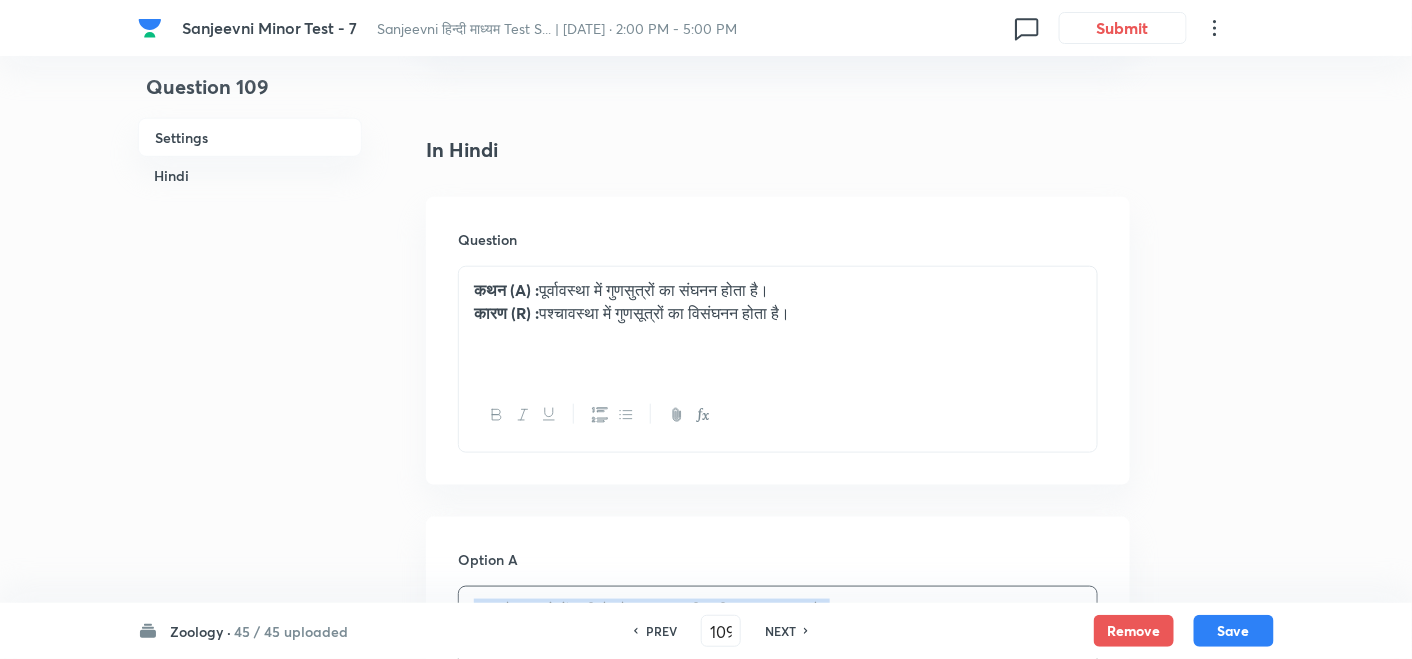 scroll, scrollTop: 431, scrollLeft: 0, axis: vertical 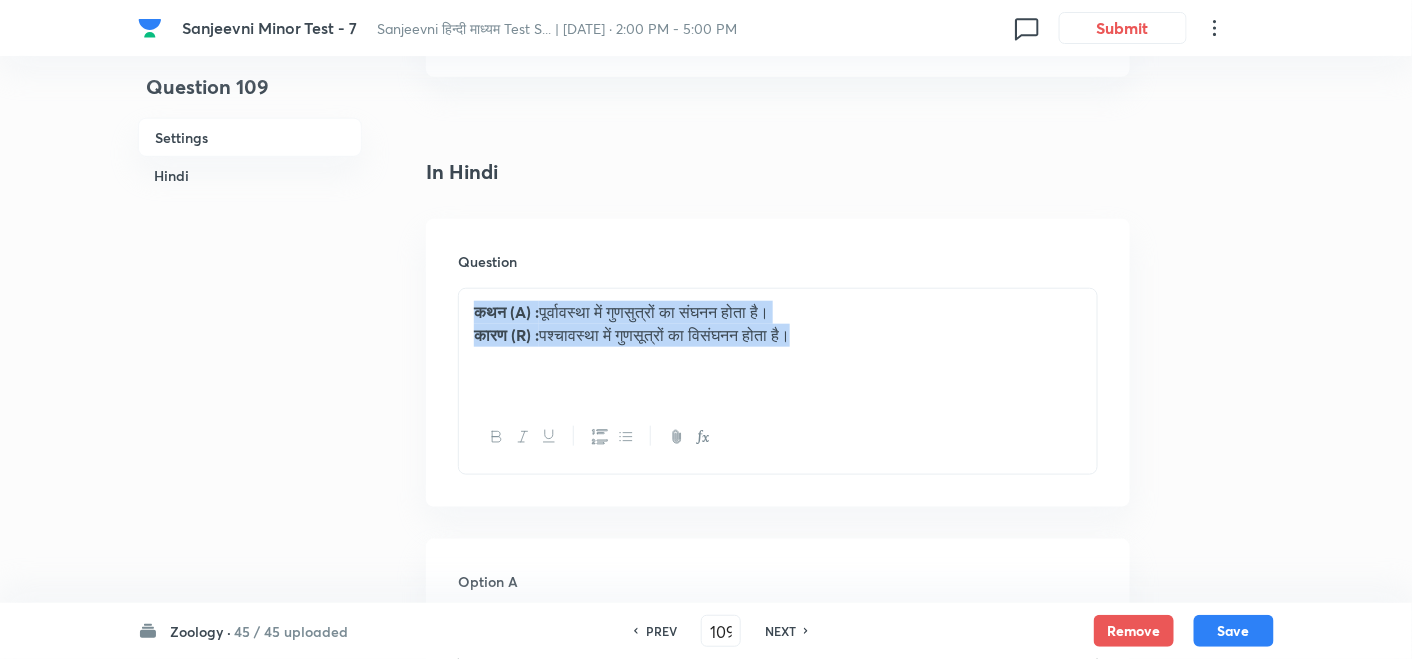 drag, startPoint x: 715, startPoint y: 340, endPoint x: 326, endPoint y: 276, distance: 394.2296 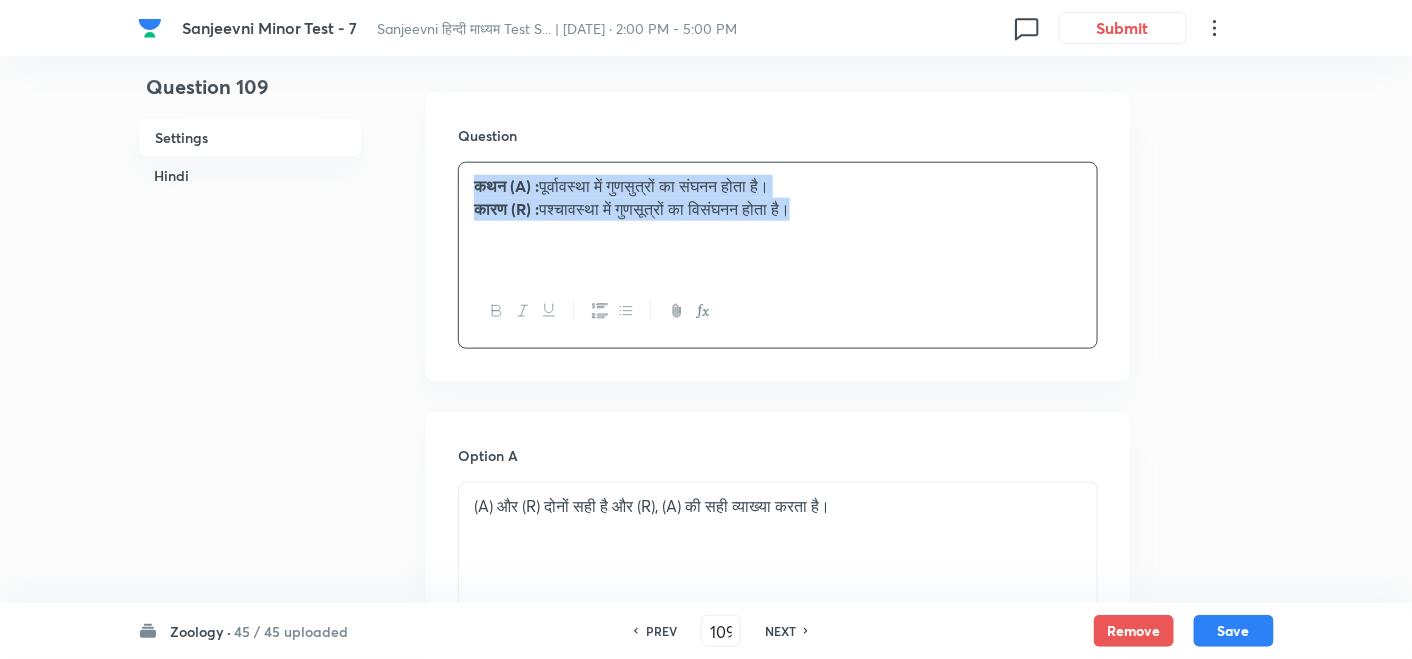 scroll, scrollTop: 320, scrollLeft: 0, axis: vertical 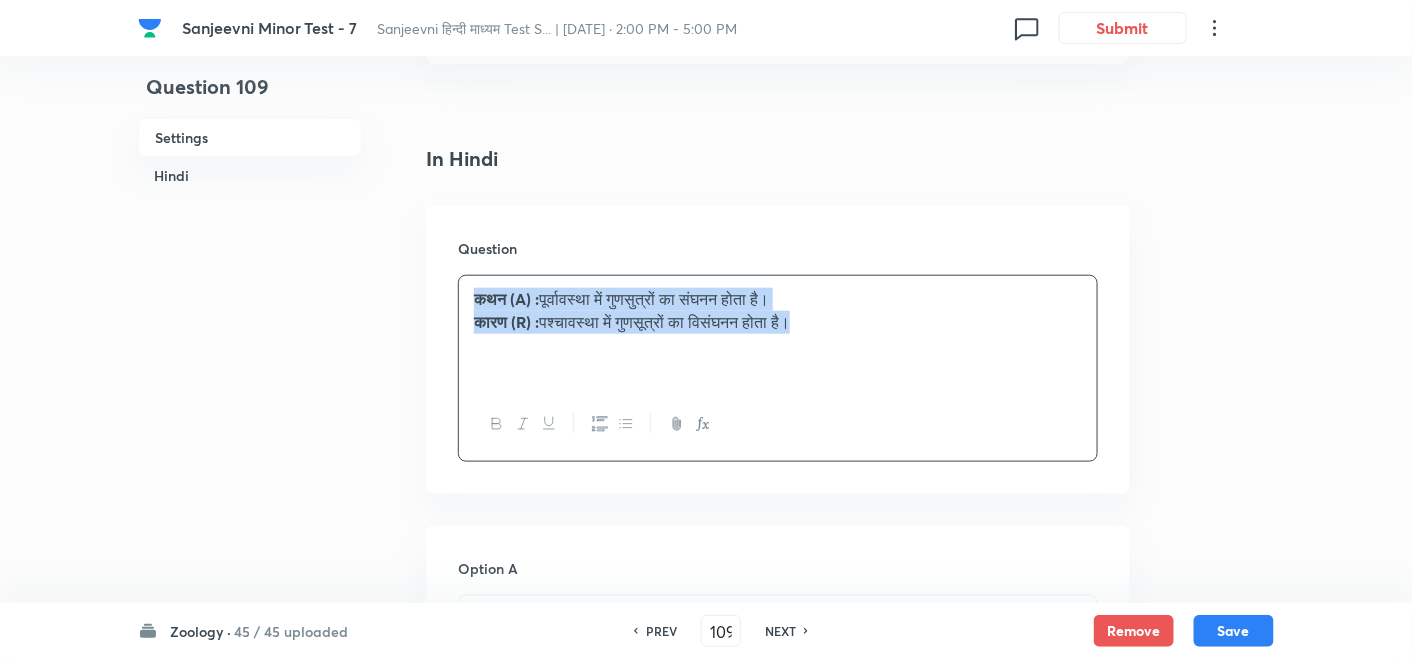 click on "कथन (A) :  पूर्वावस्था में गुणसुत्रों का संघनन होता है। कारण (R) :  पश्चावस्था में गुणसूत्रों का विसंघनन होता है।" at bounding box center (778, 332) 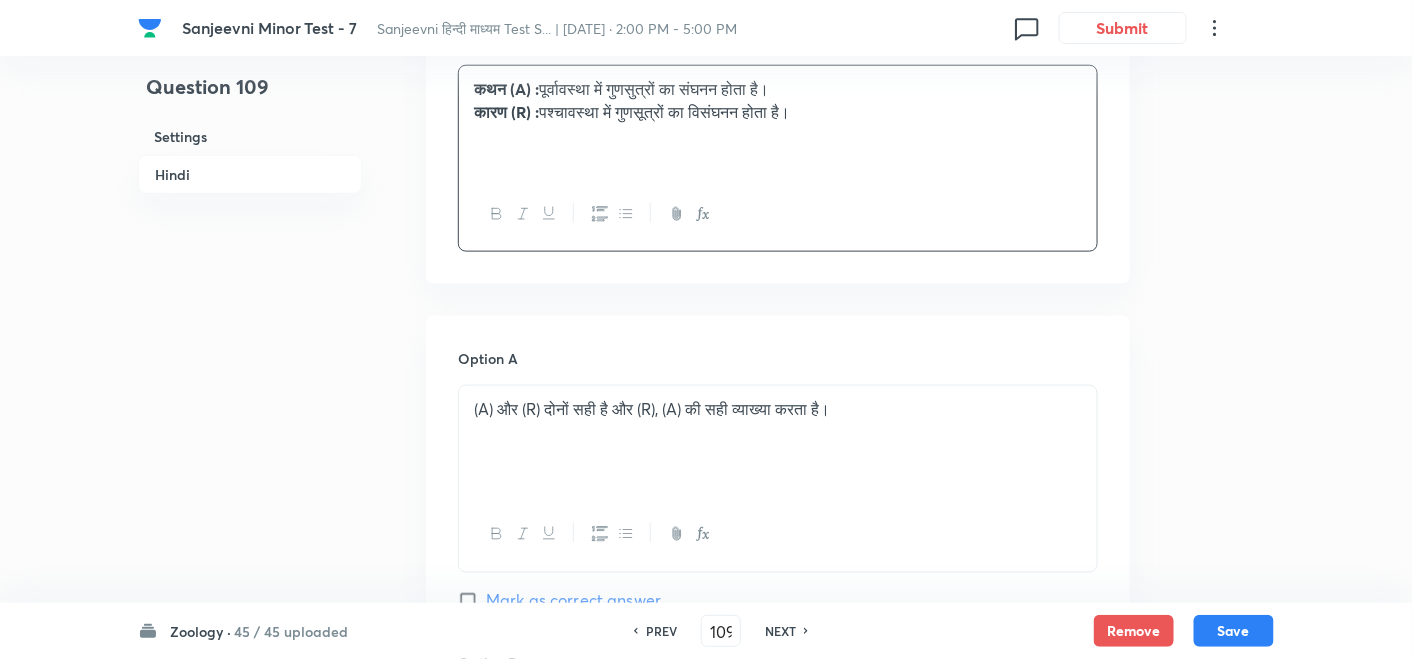 scroll, scrollTop: 444, scrollLeft: 0, axis: vertical 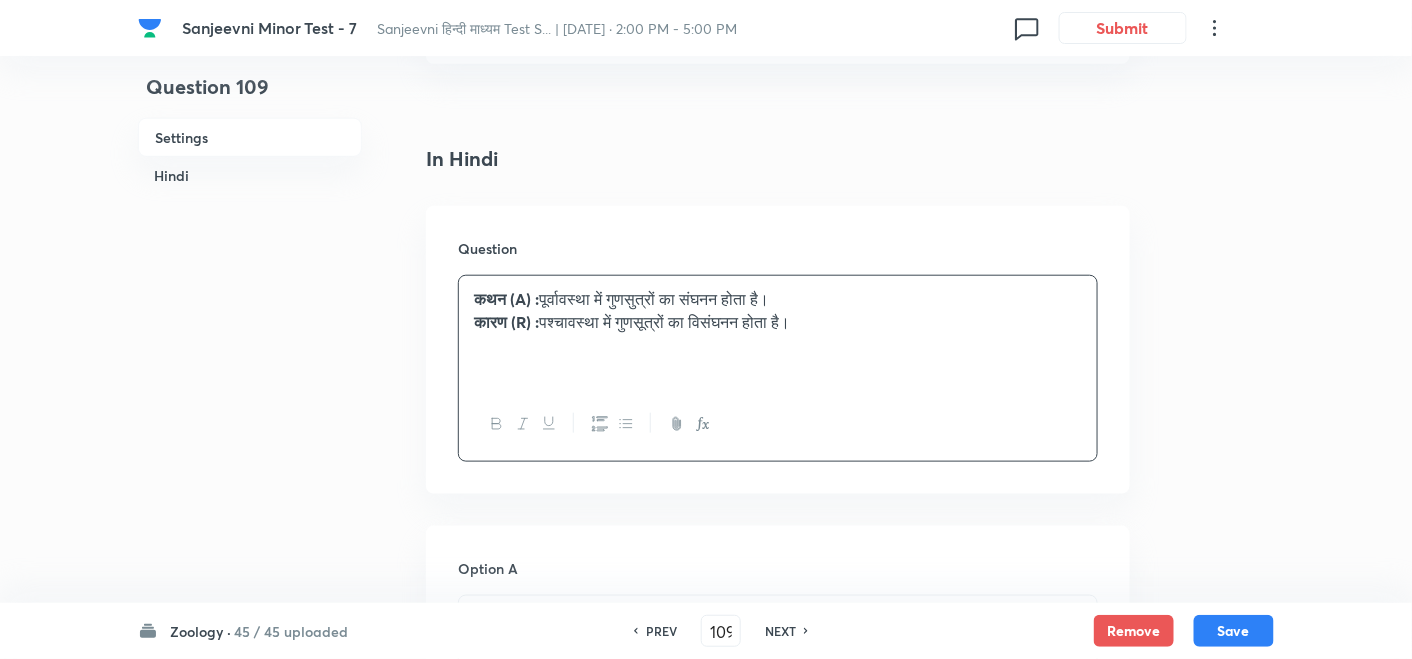 click on "NEXT" at bounding box center (780, 631) 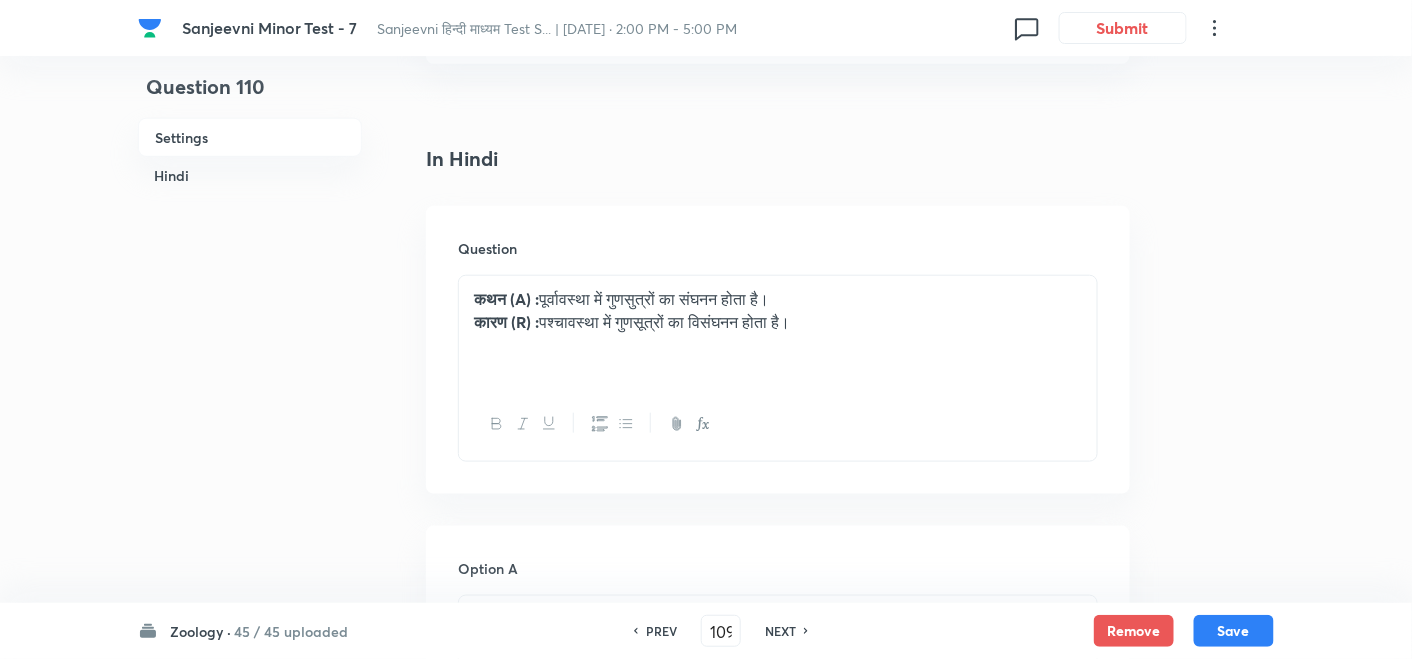 type on "110" 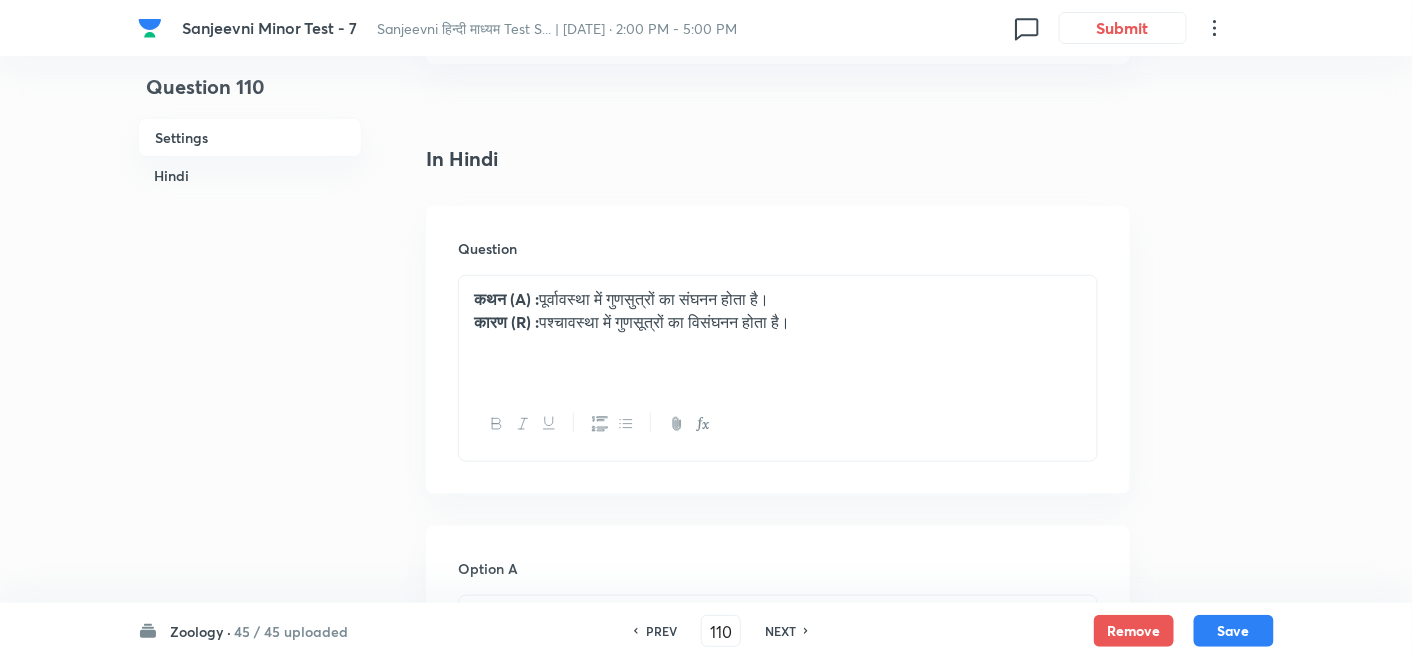 checkbox on "false" 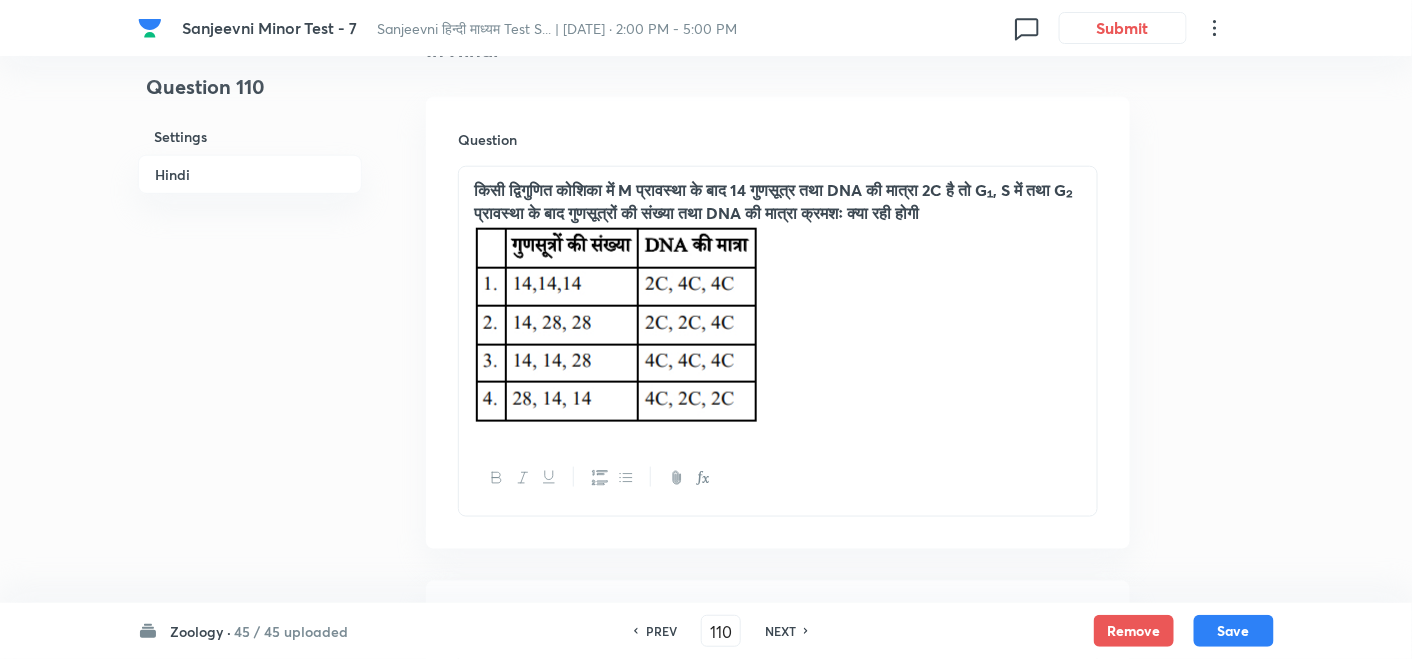 scroll, scrollTop: 542, scrollLeft: 0, axis: vertical 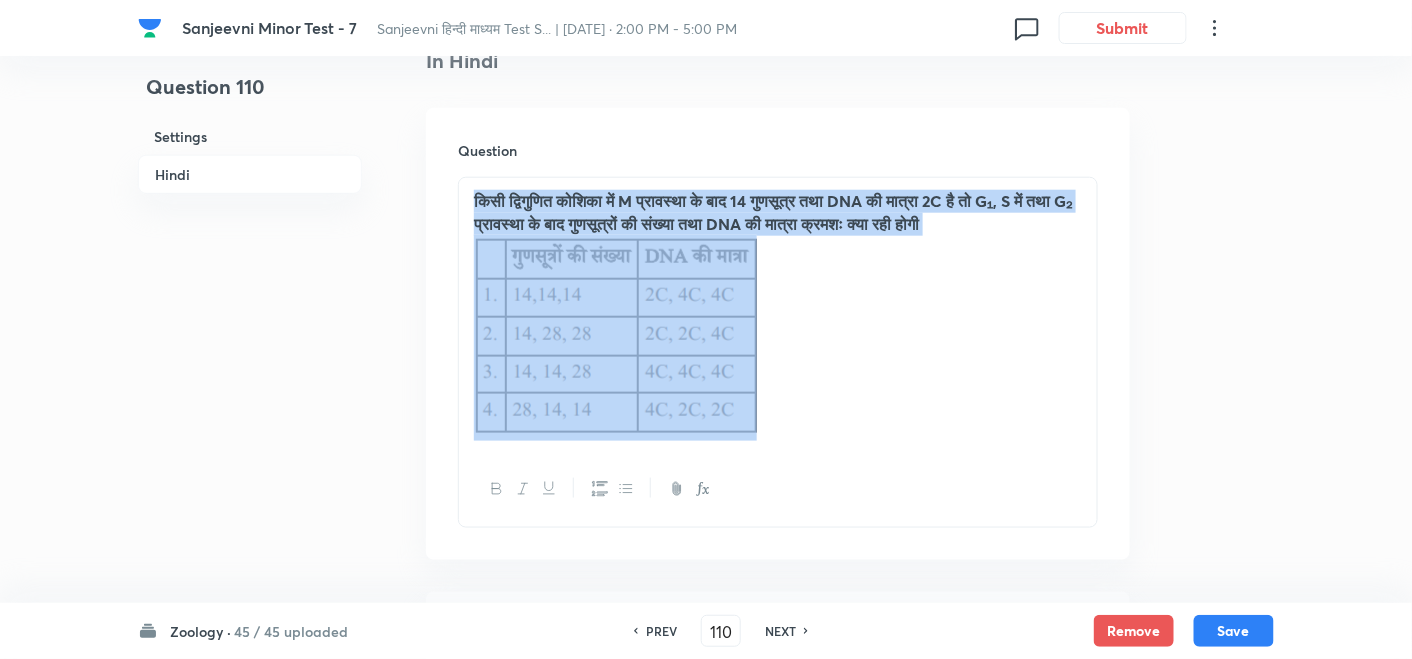drag, startPoint x: 815, startPoint y: 350, endPoint x: 477, endPoint y: 183, distance: 377.0053 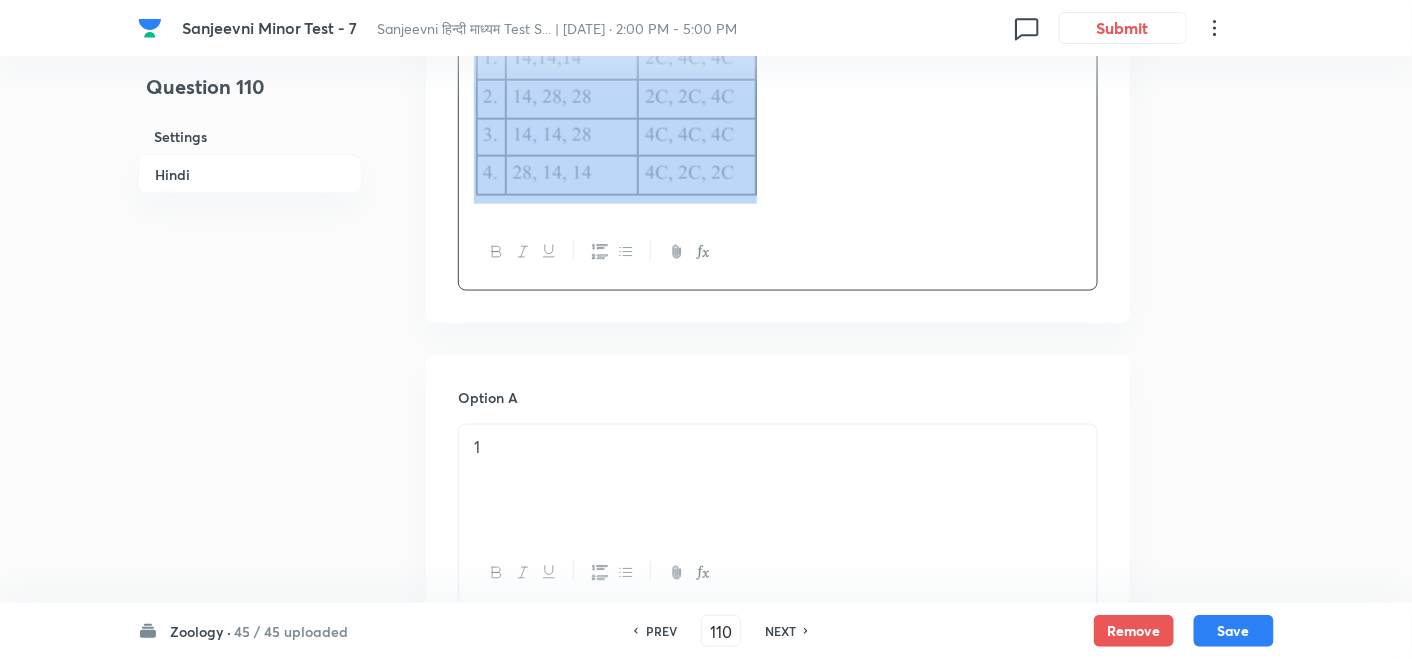 scroll, scrollTop: 654, scrollLeft: 0, axis: vertical 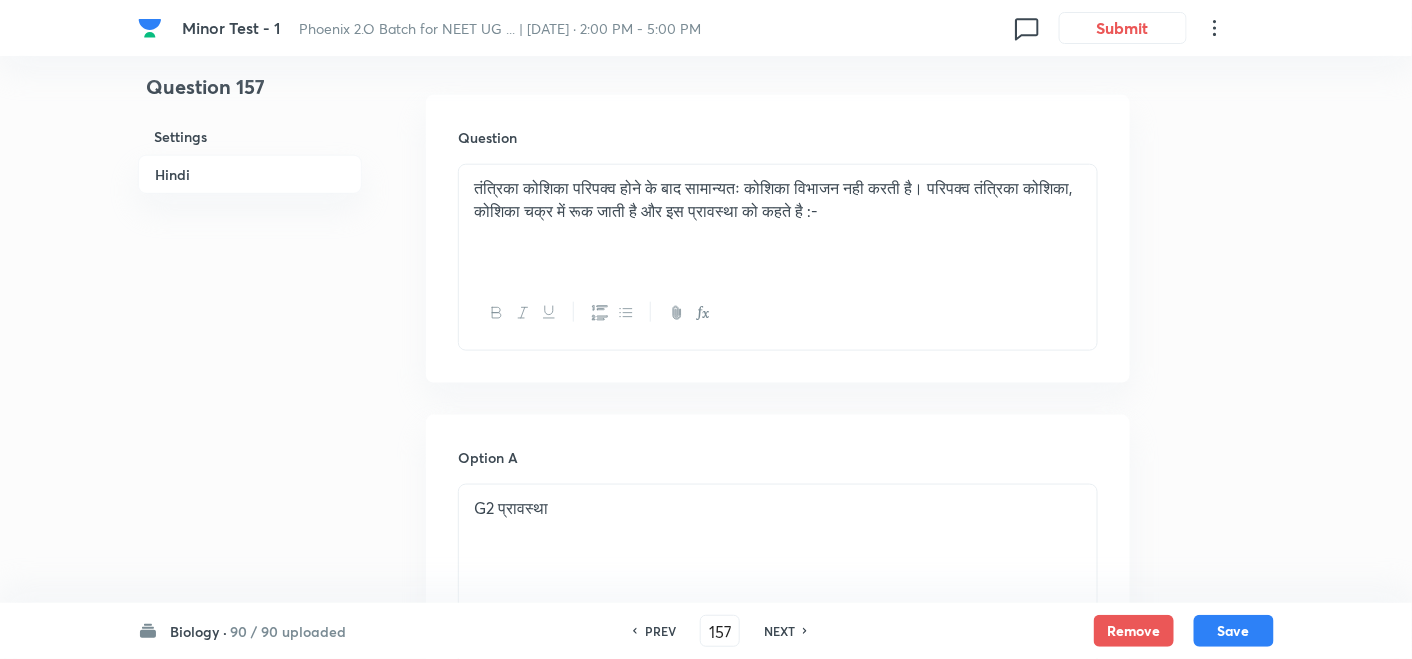 click on "NEXT" at bounding box center (779, 631) 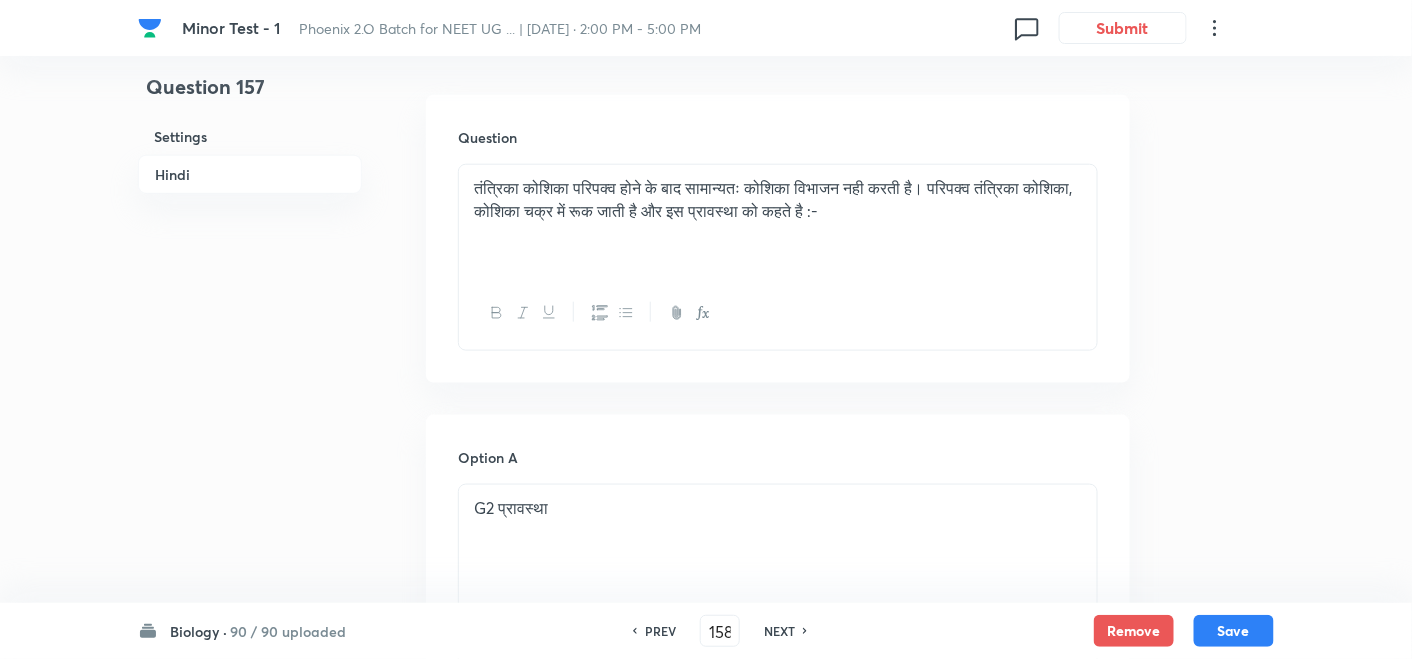 checkbox on "false" 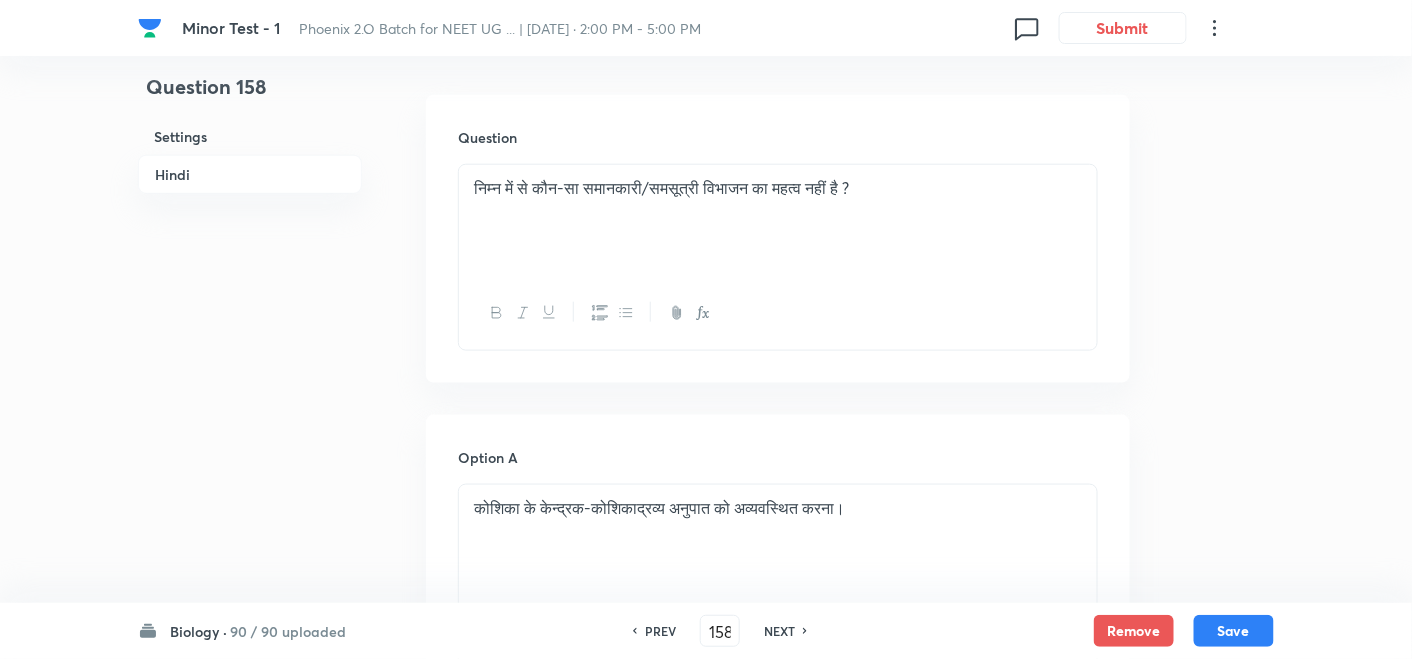 checkbox on "true" 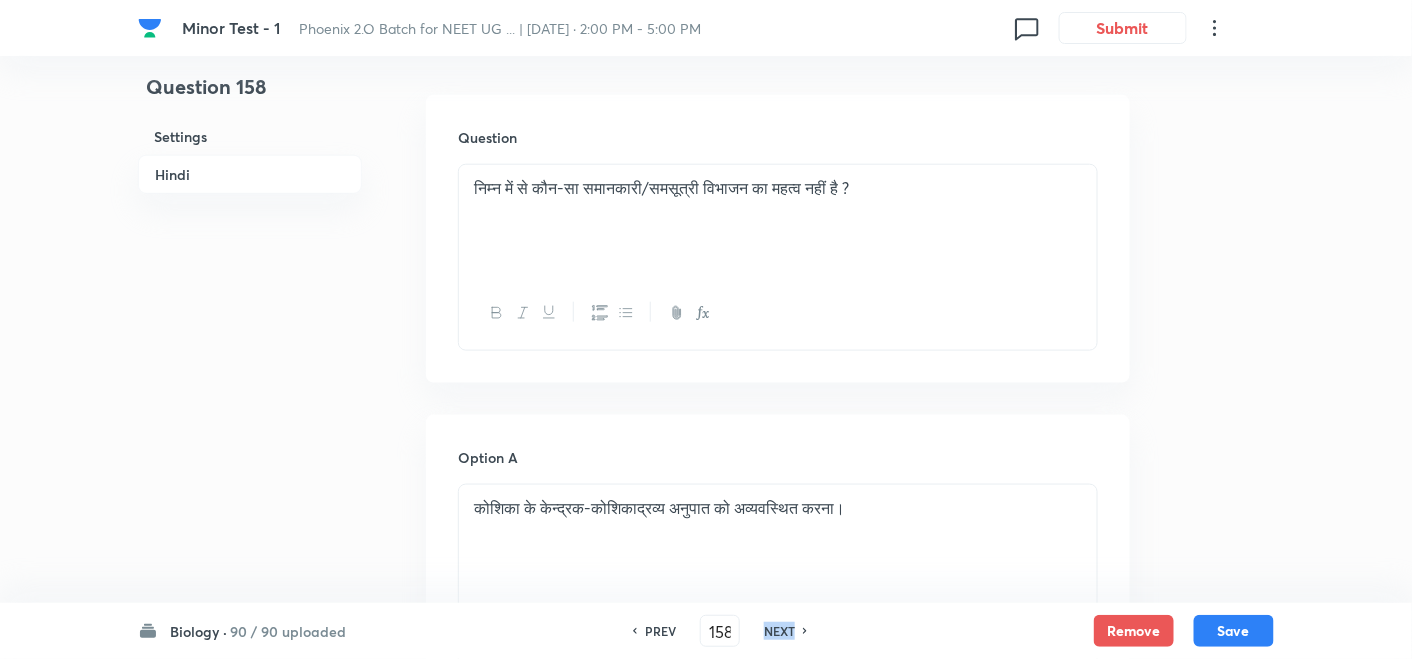 click on "NEXT" at bounding box center (779, 631) 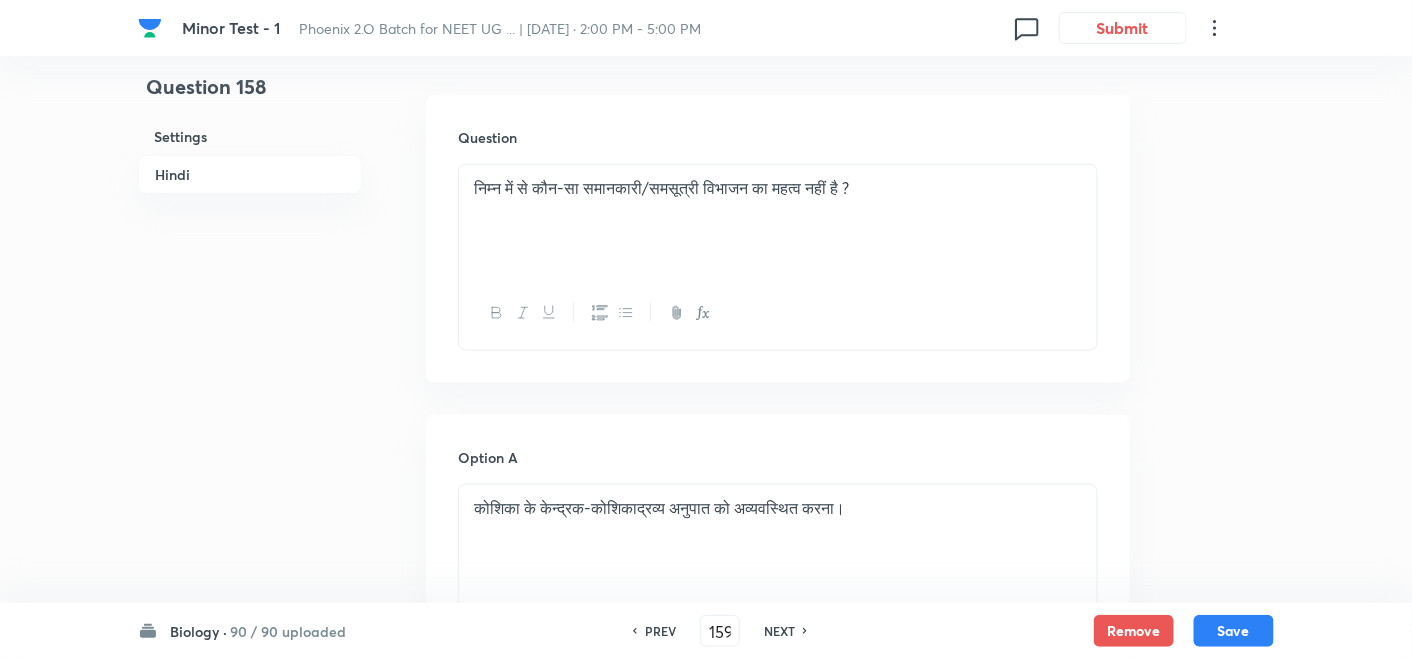 checkbox on "true" 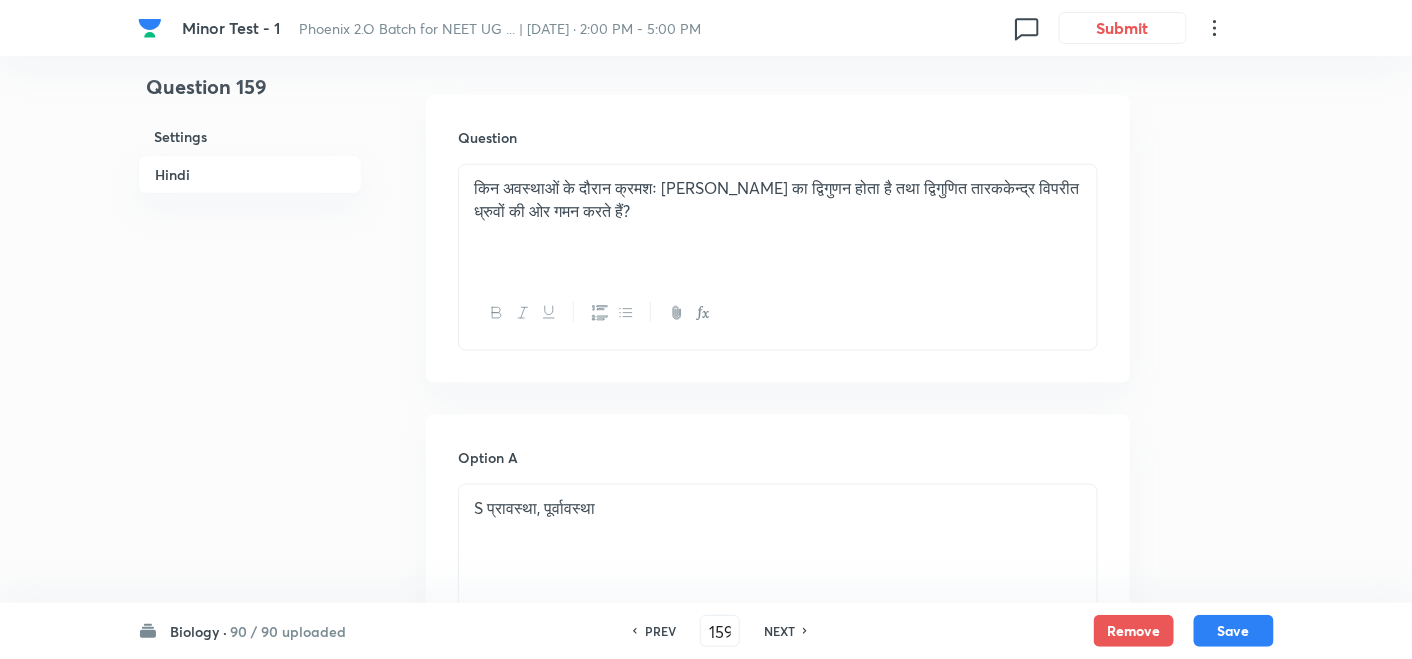 click on "NEXT" at bounding box center (779, 631) 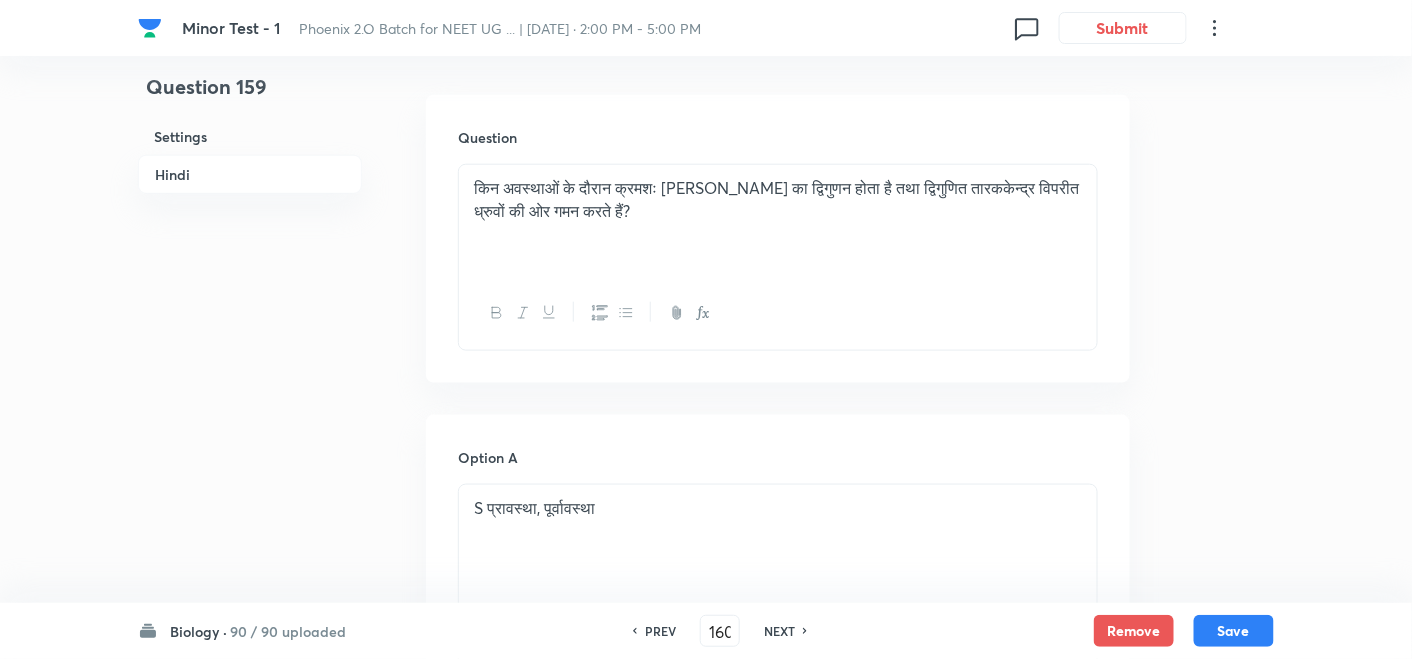 checkbox on "false" 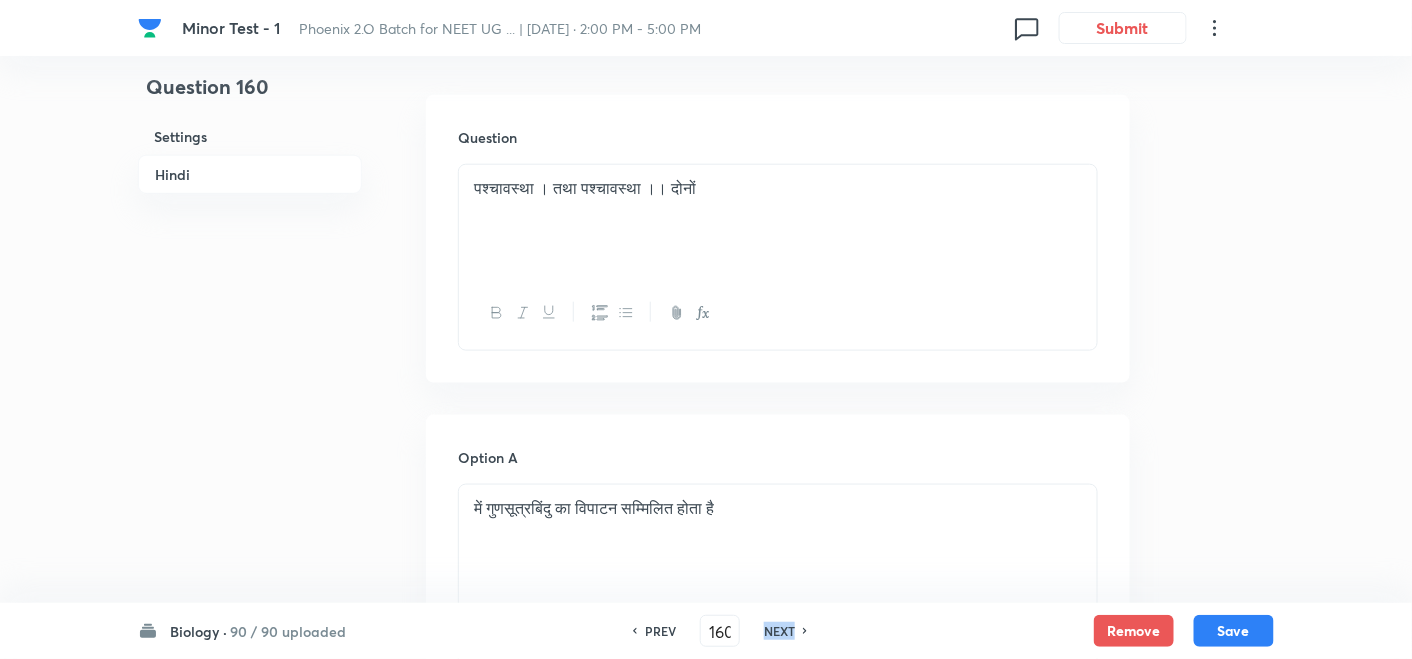 click on "NEXT" at bounding box center (779, 631) 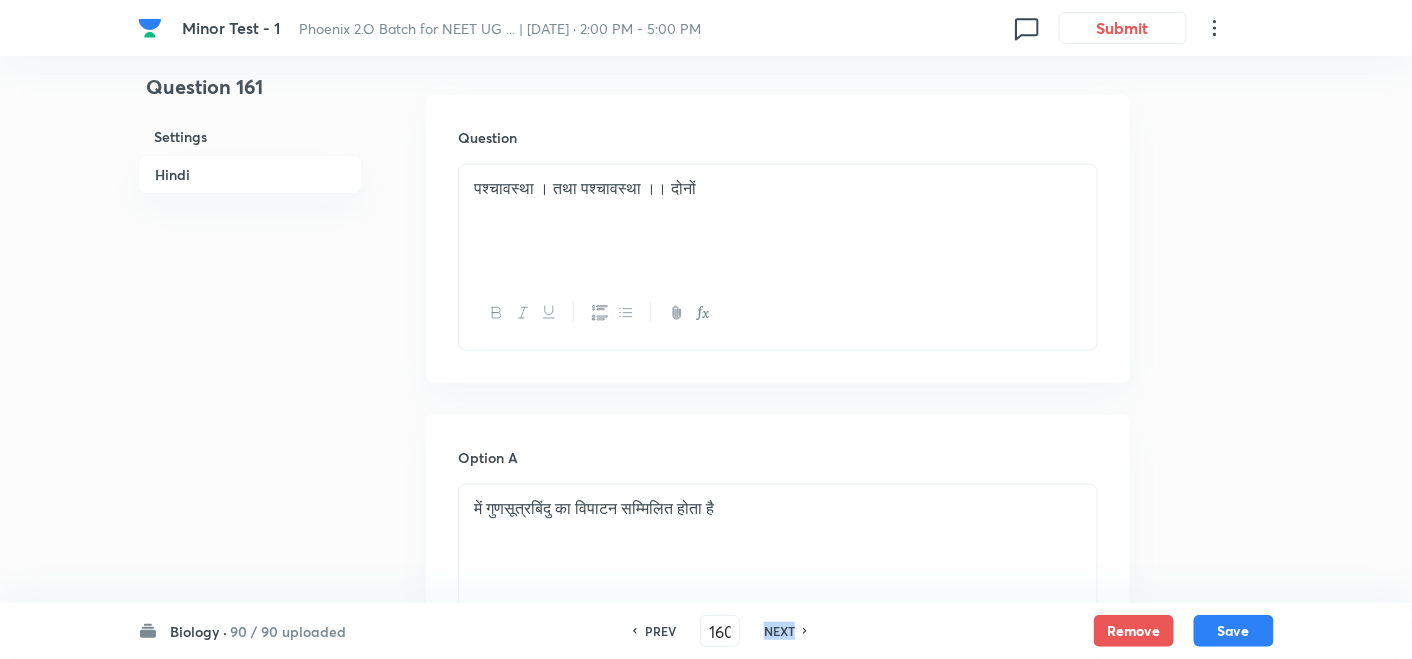 type on "161" 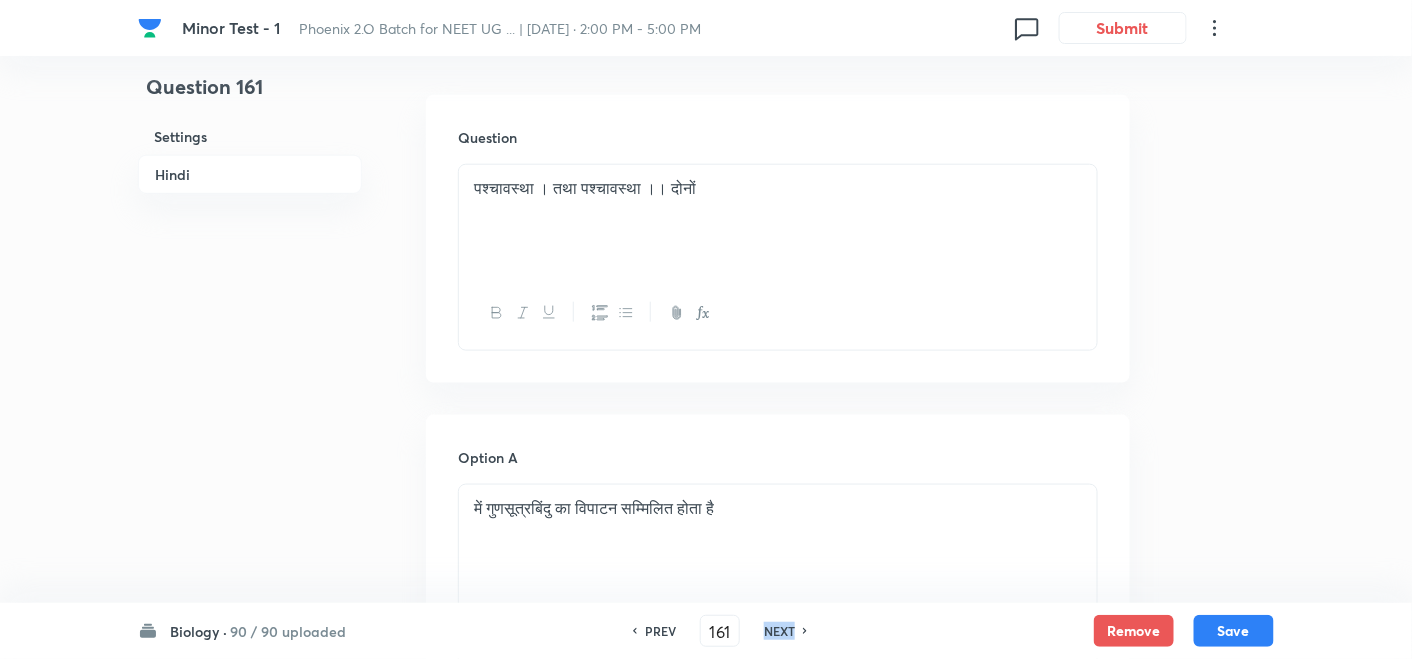 checkbox on "false" 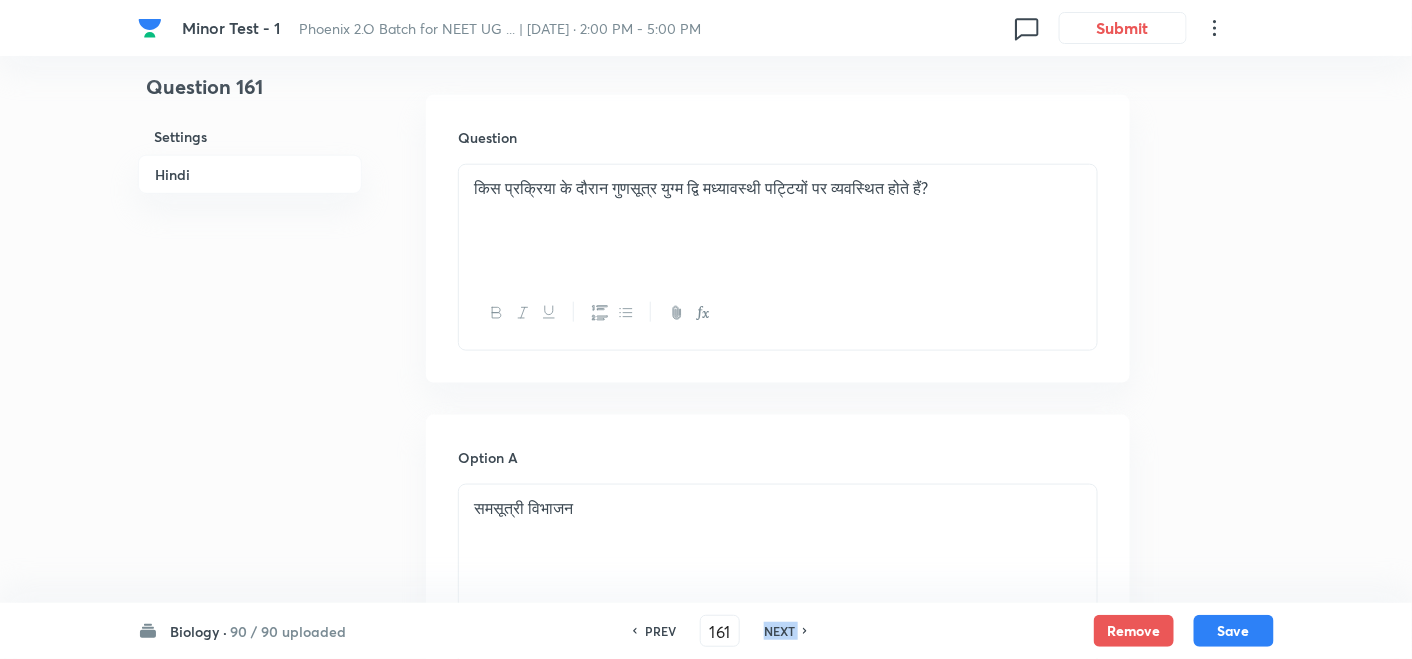 click on "NEXT" at bounding box center (779, 631) 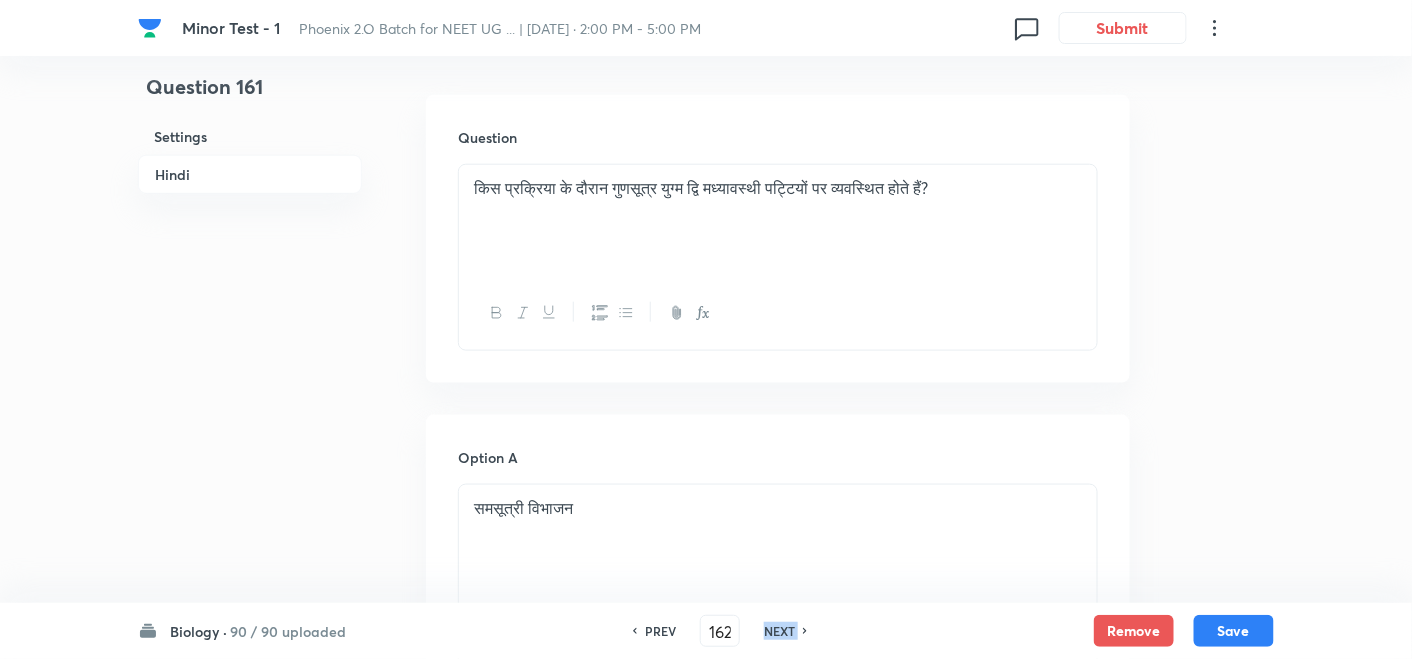 checkbox on "true" 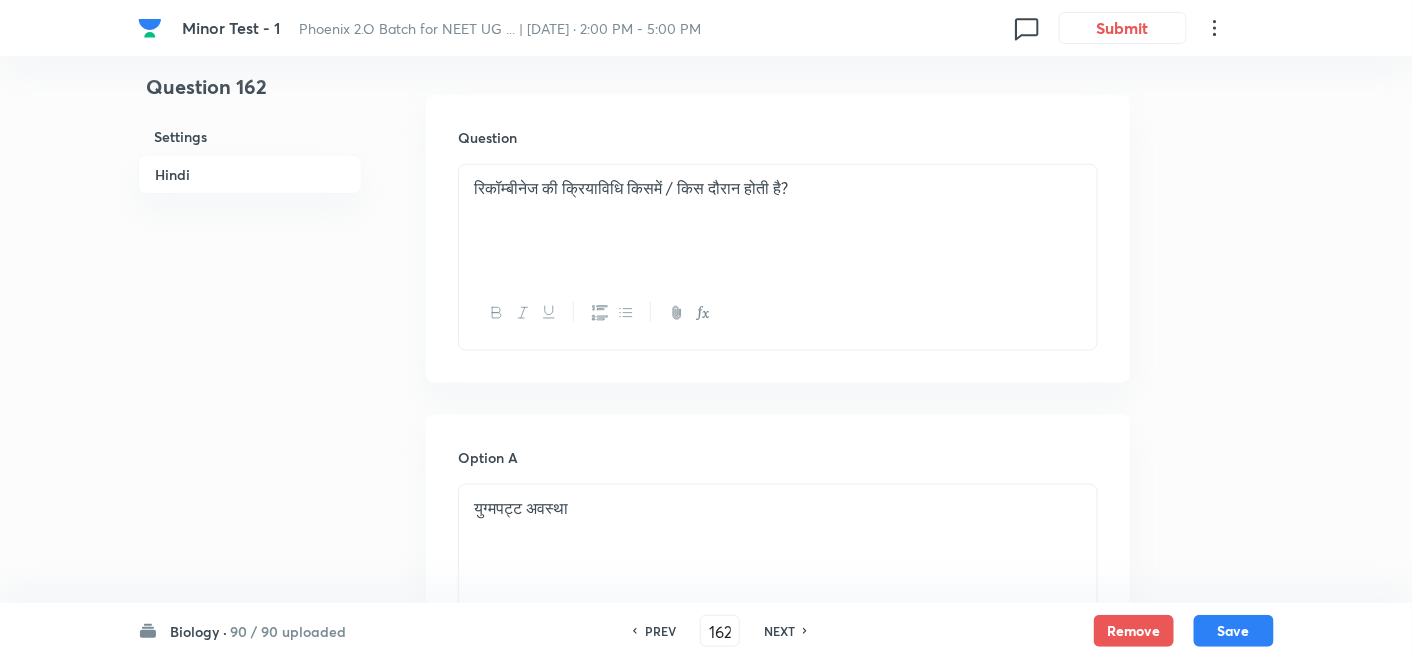 click on "NEXT" at bounding box center [779, 631] 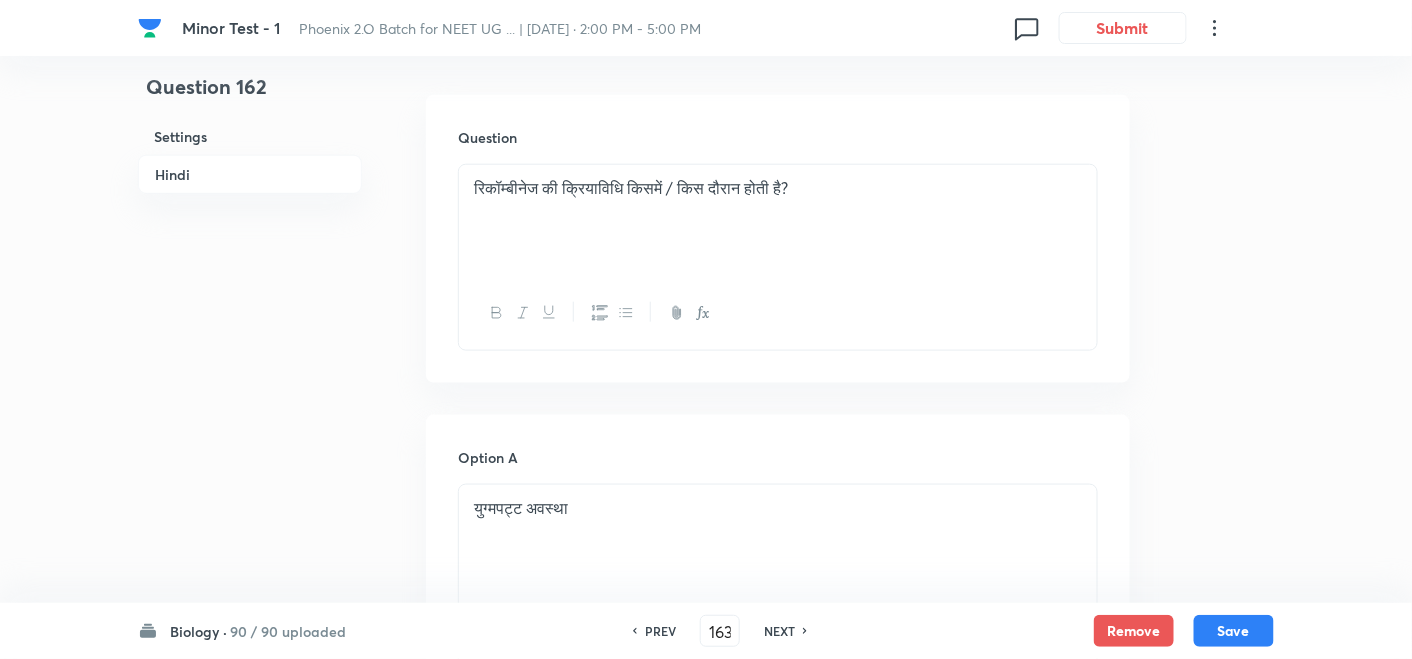 checkbox on "true" 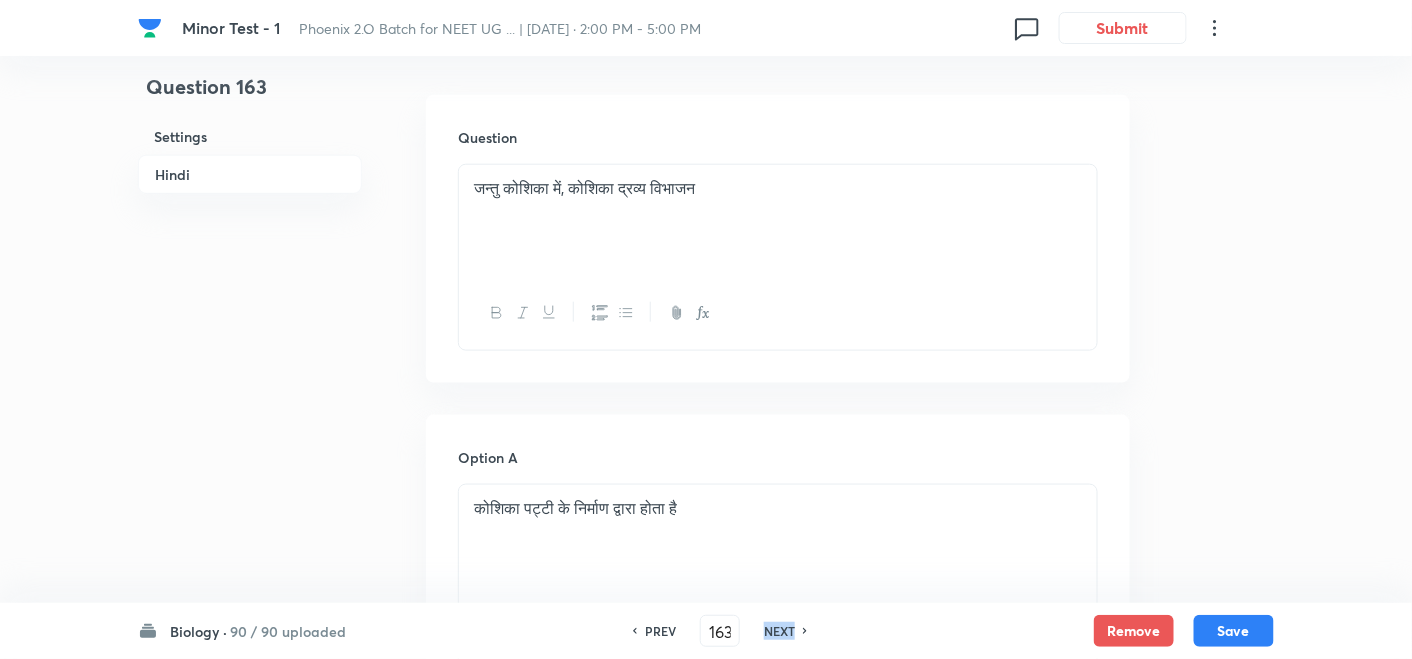 click on "NEXT" at bounding box center [779, 631] 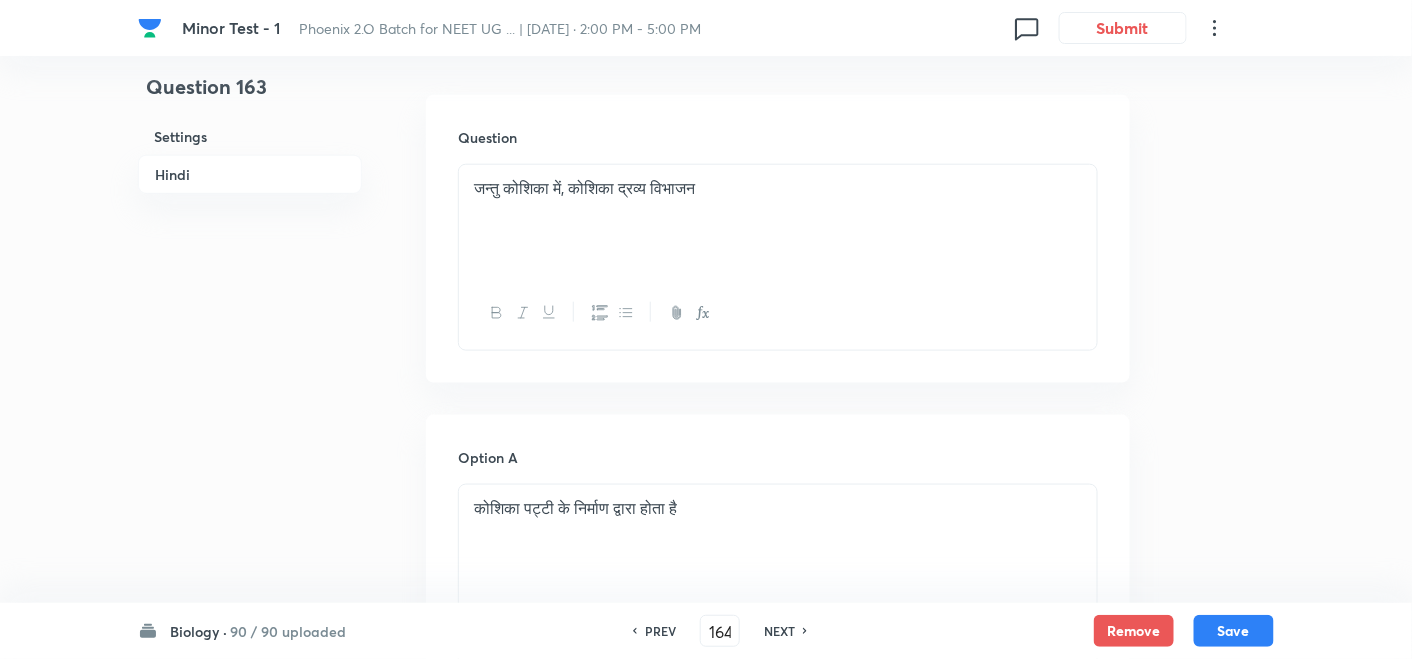 checkbox on "true" 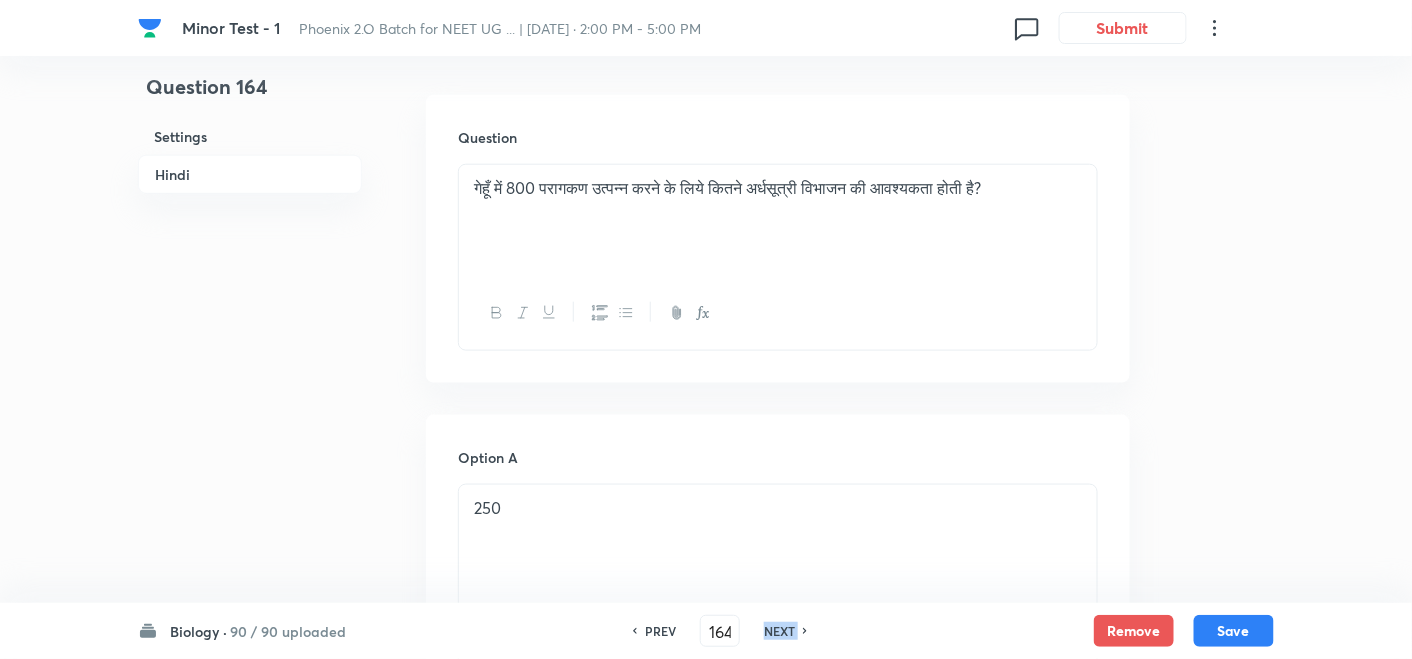 click on "NEXT" at bounding box center [779, 631] 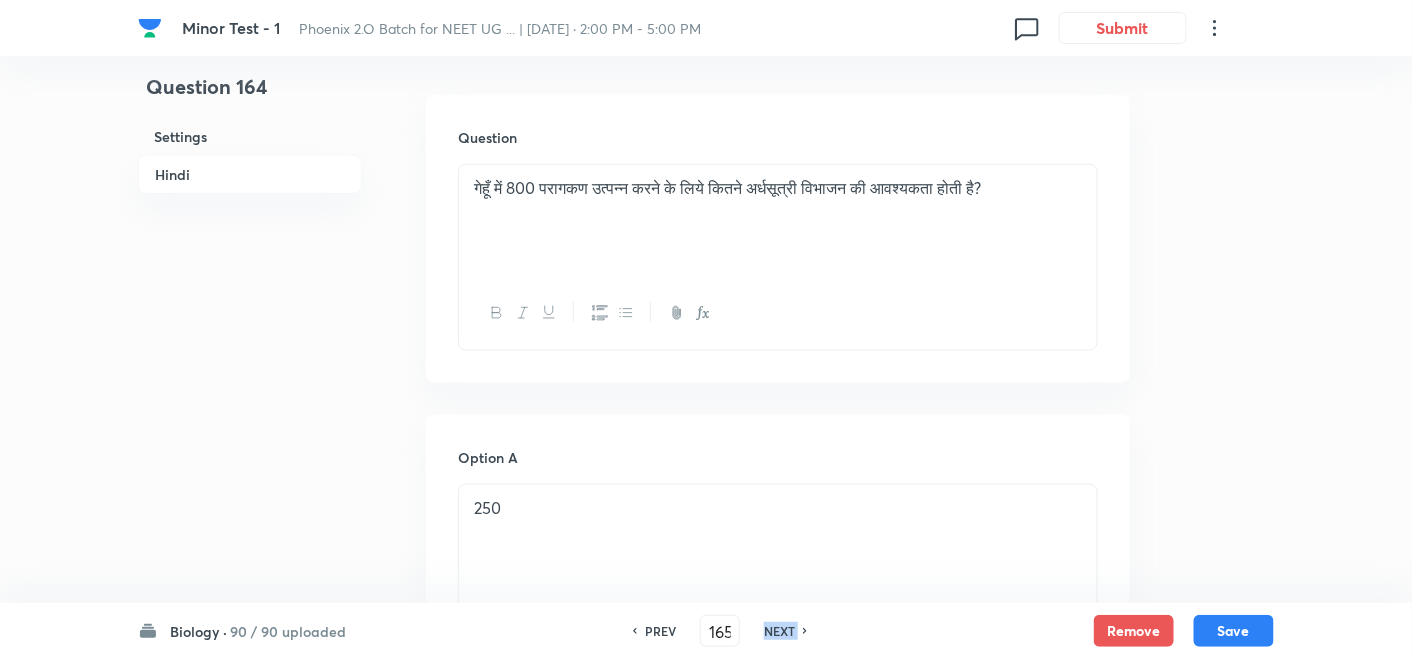 checkbox on "true" 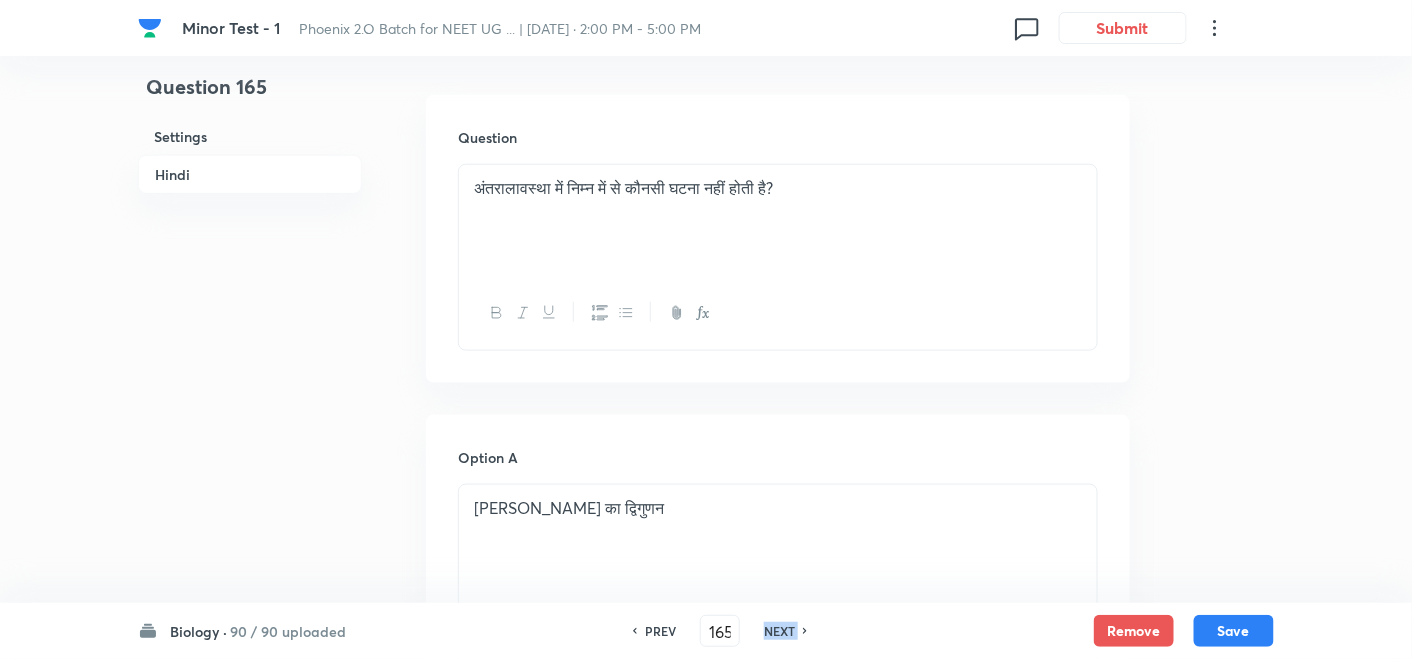 click on "NEXT" at bounding box center [779, 631] 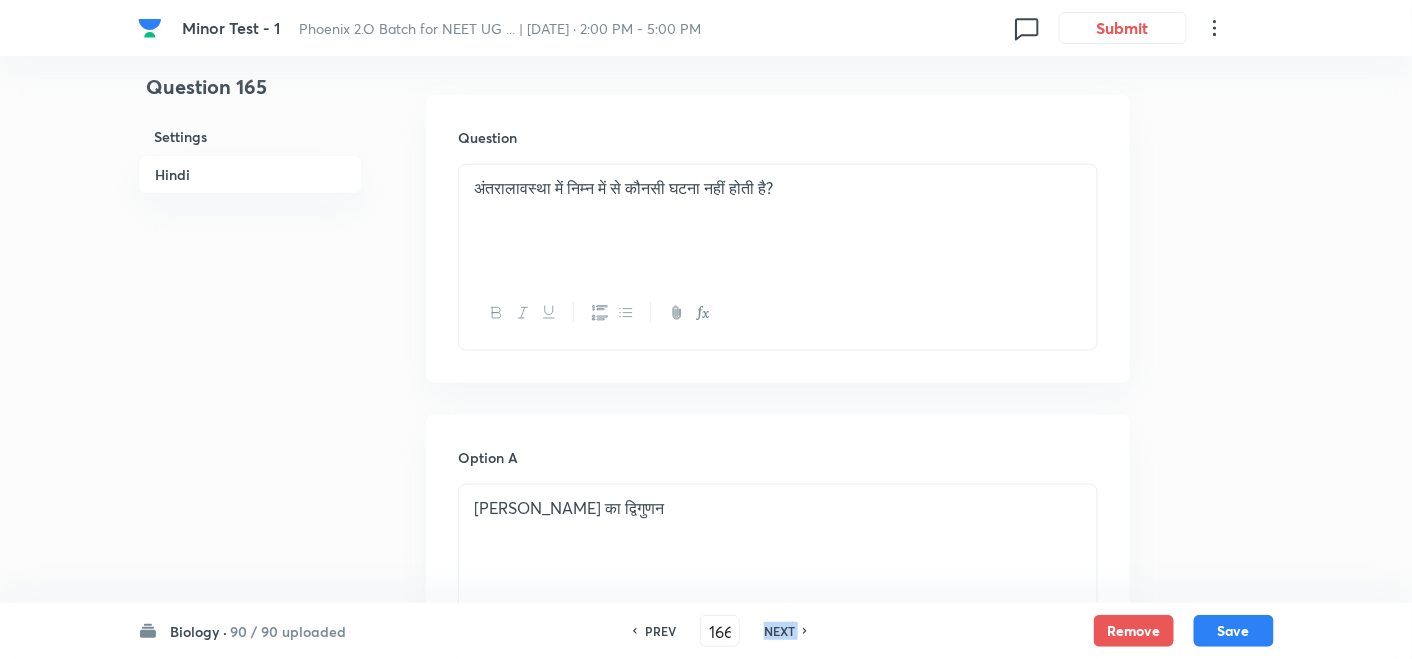 checkbox on "false" 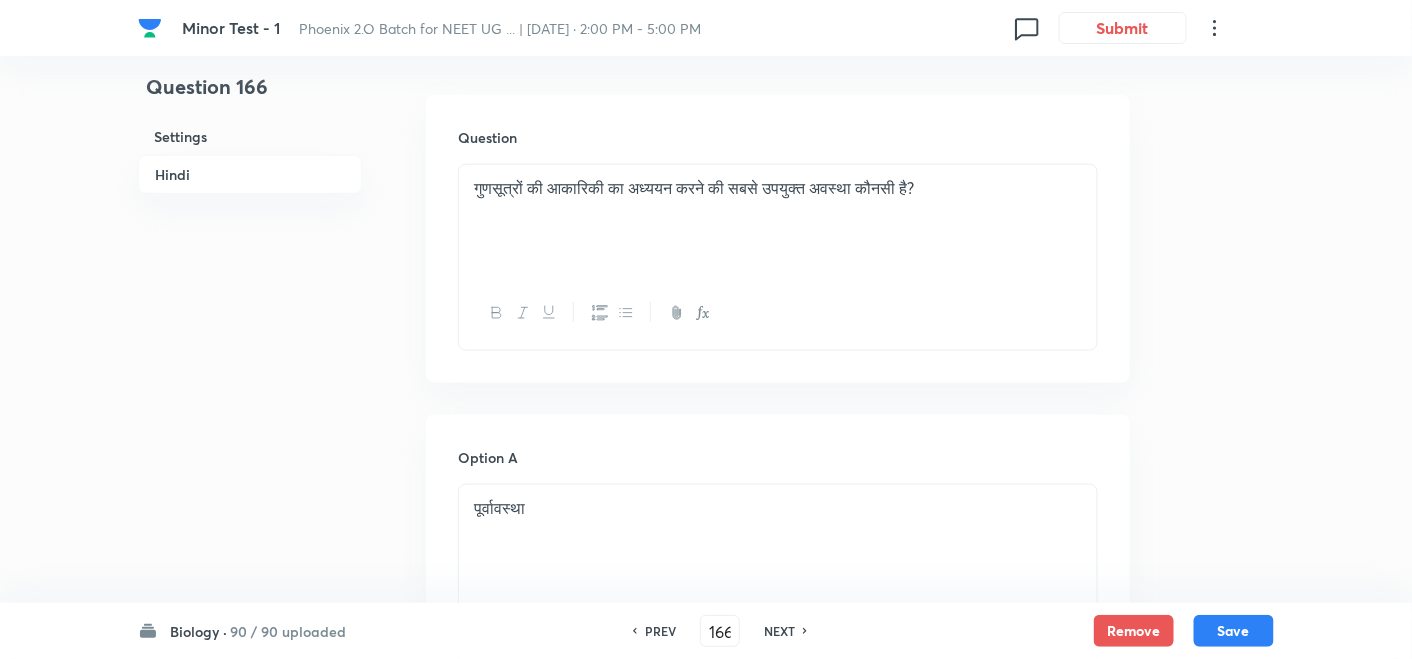 click on "NEXT" at bounding box center [779, 631] 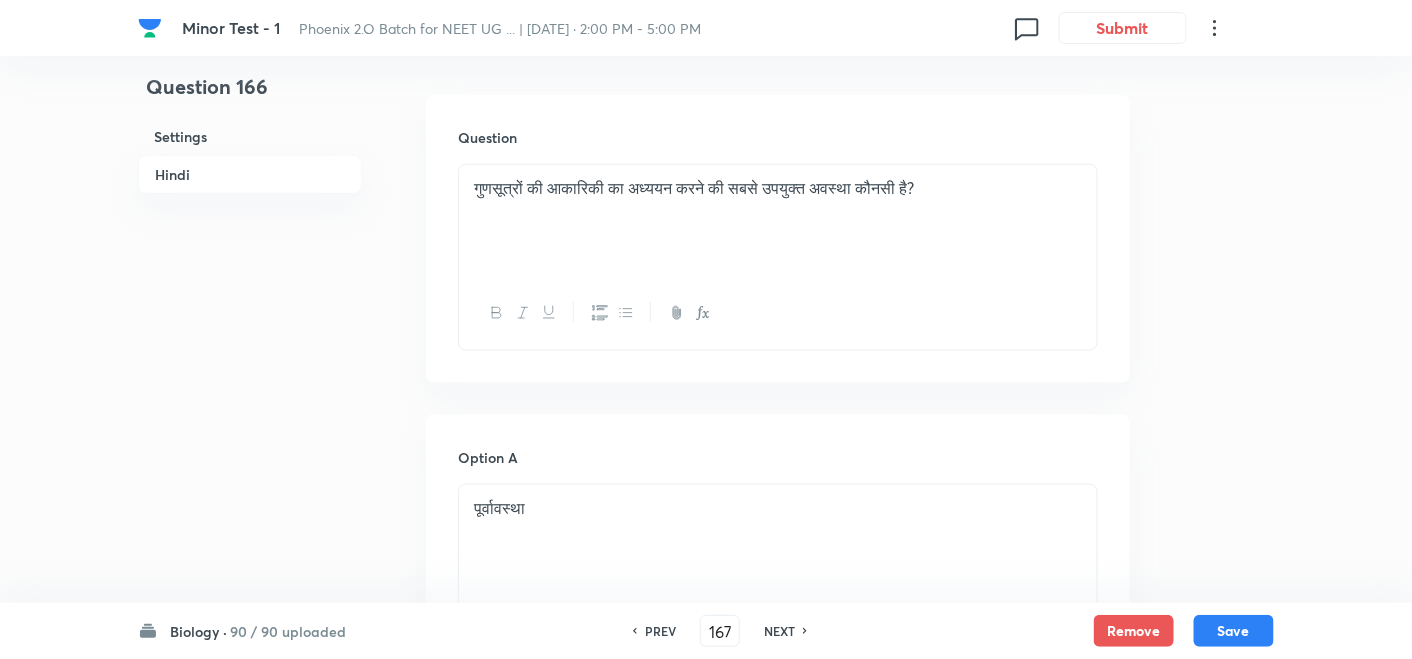 checkbox on "false" 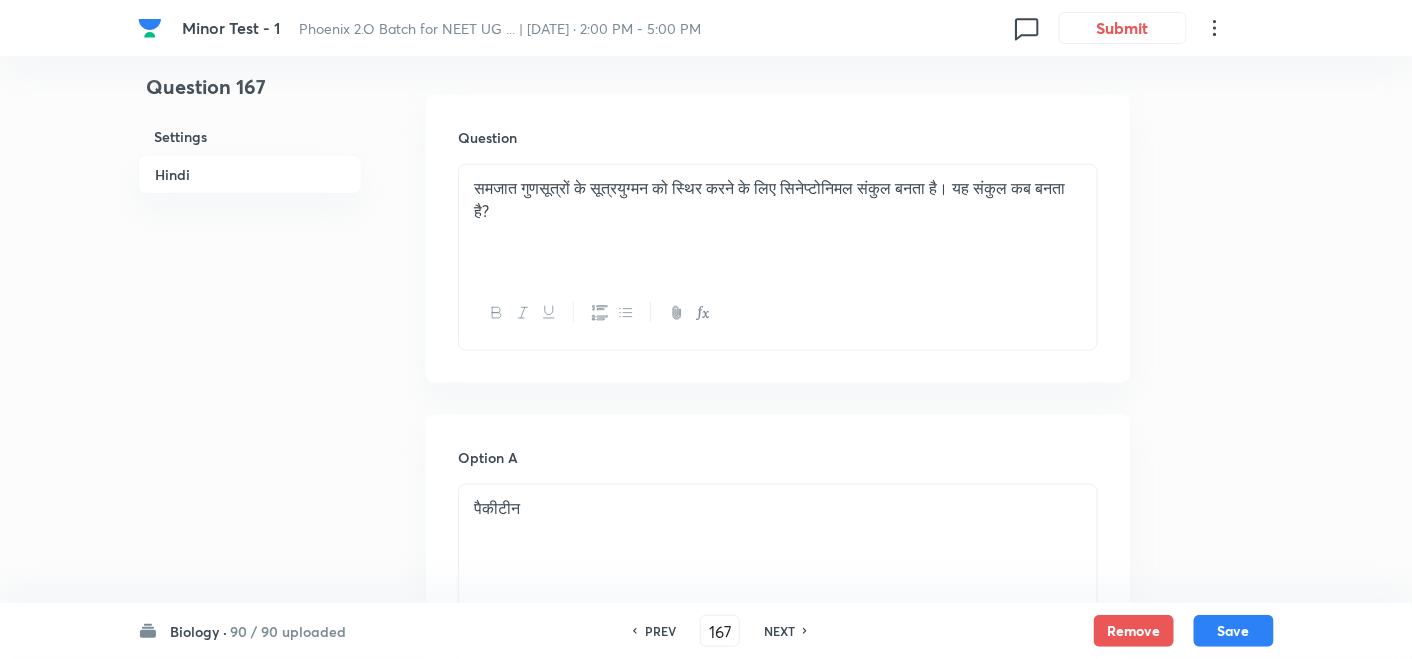 click on "NEXT" at bounding box center (779, 631) 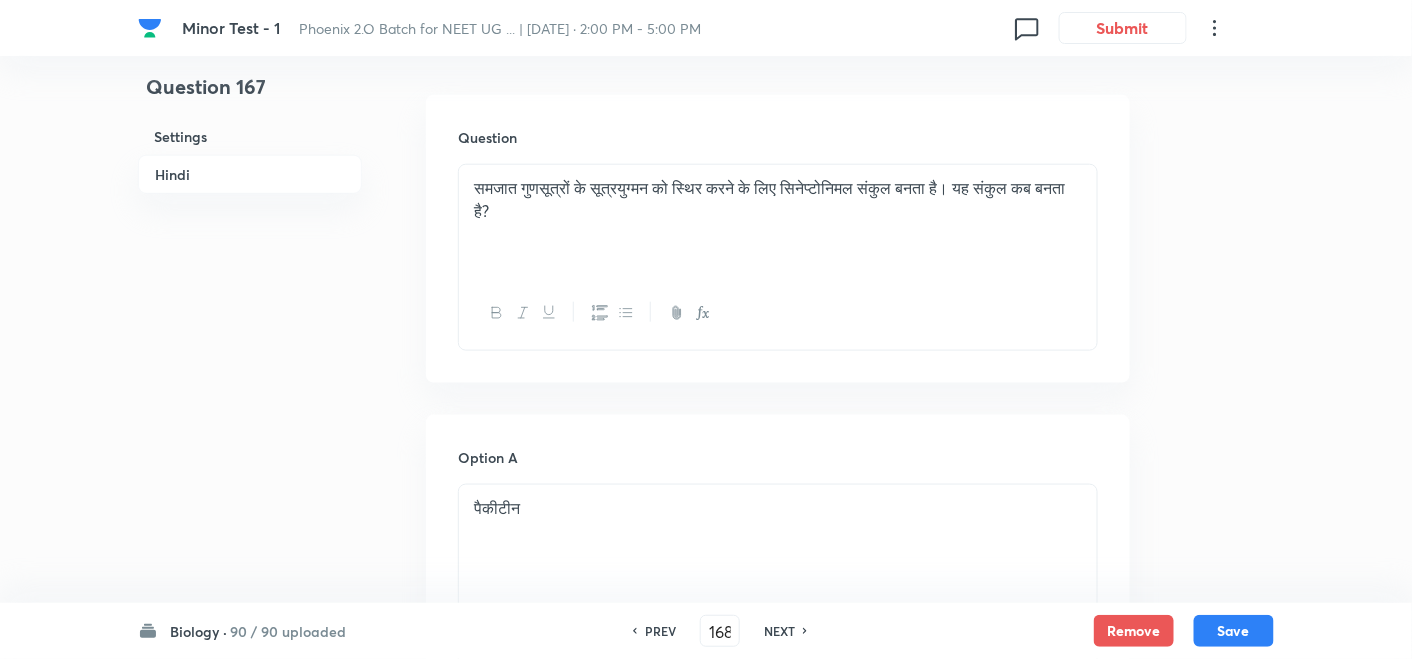 checkbox on "false" 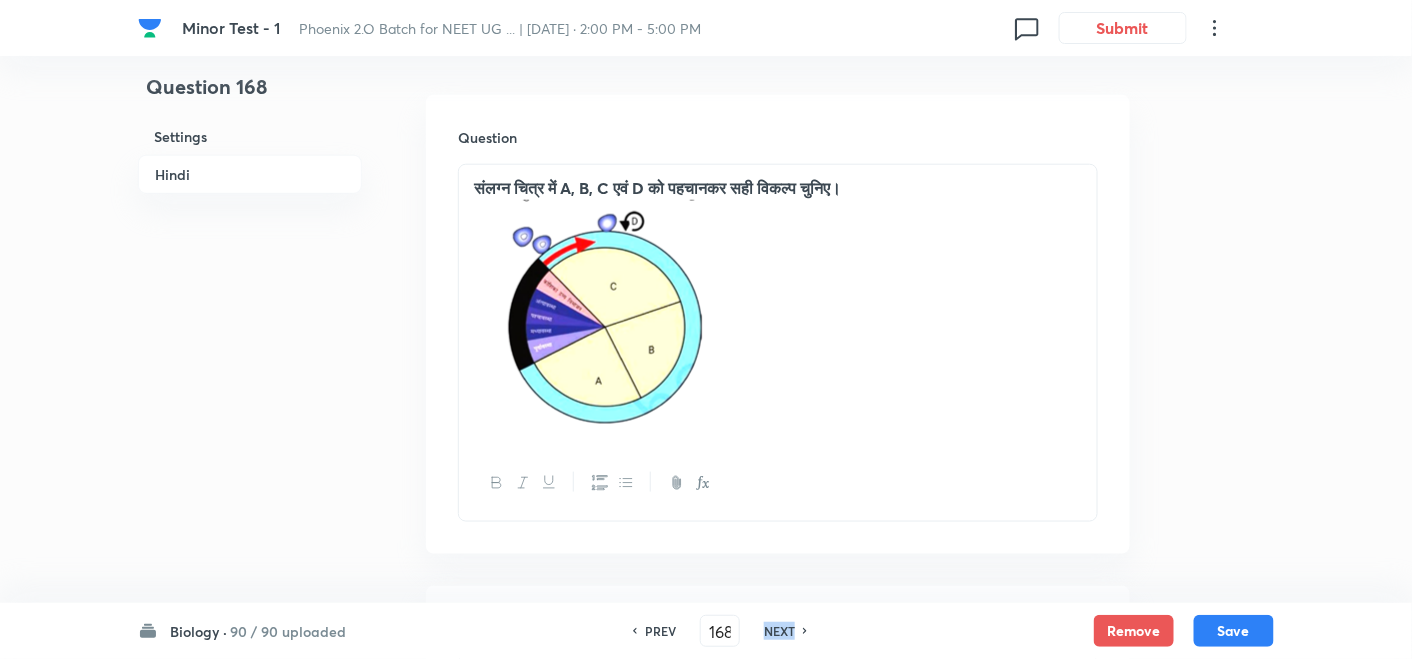 click on "NEXT" at bounding box center [779, 631] 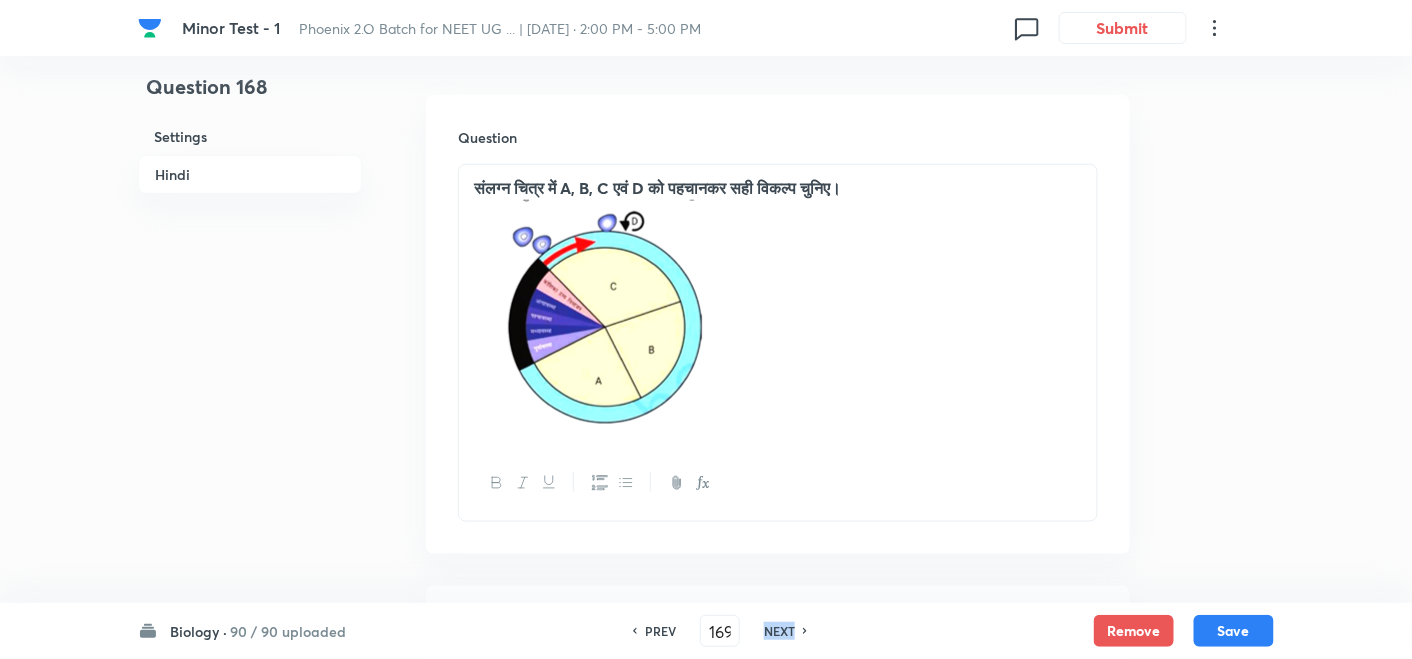 checkbox on "false" 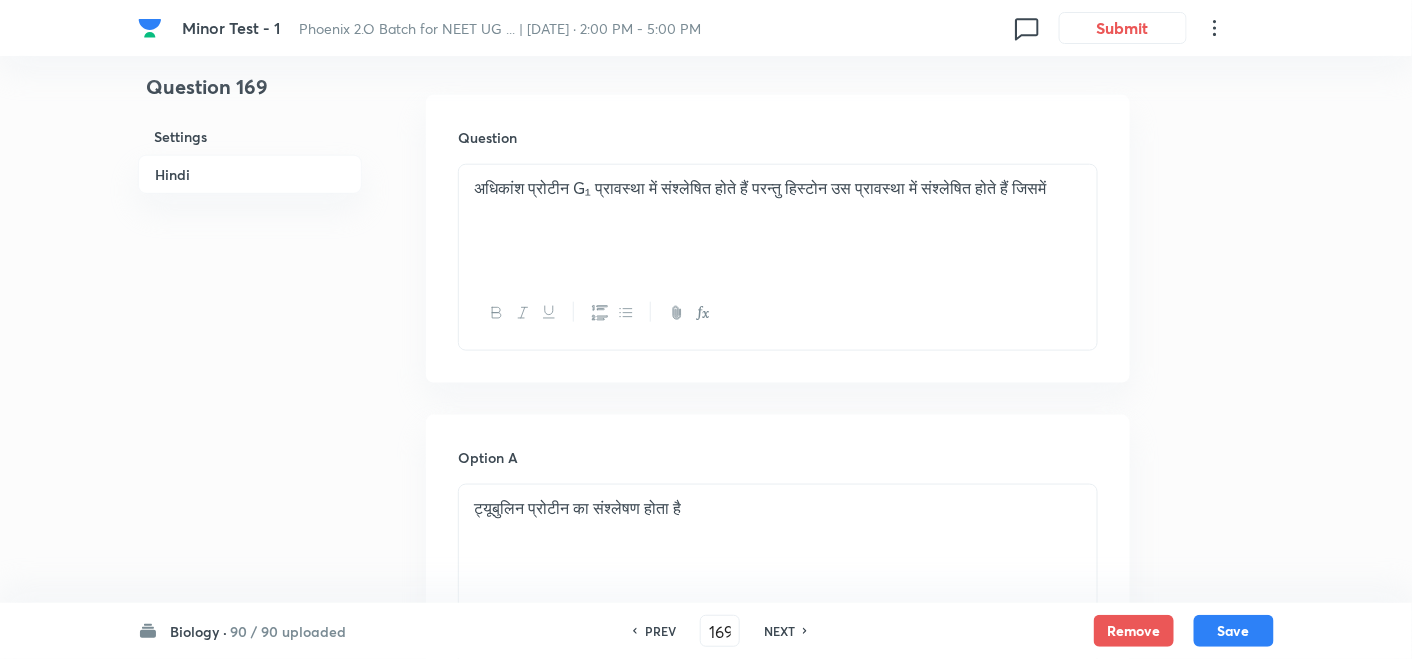 click on "PREV" at bounding box center (660, 631) 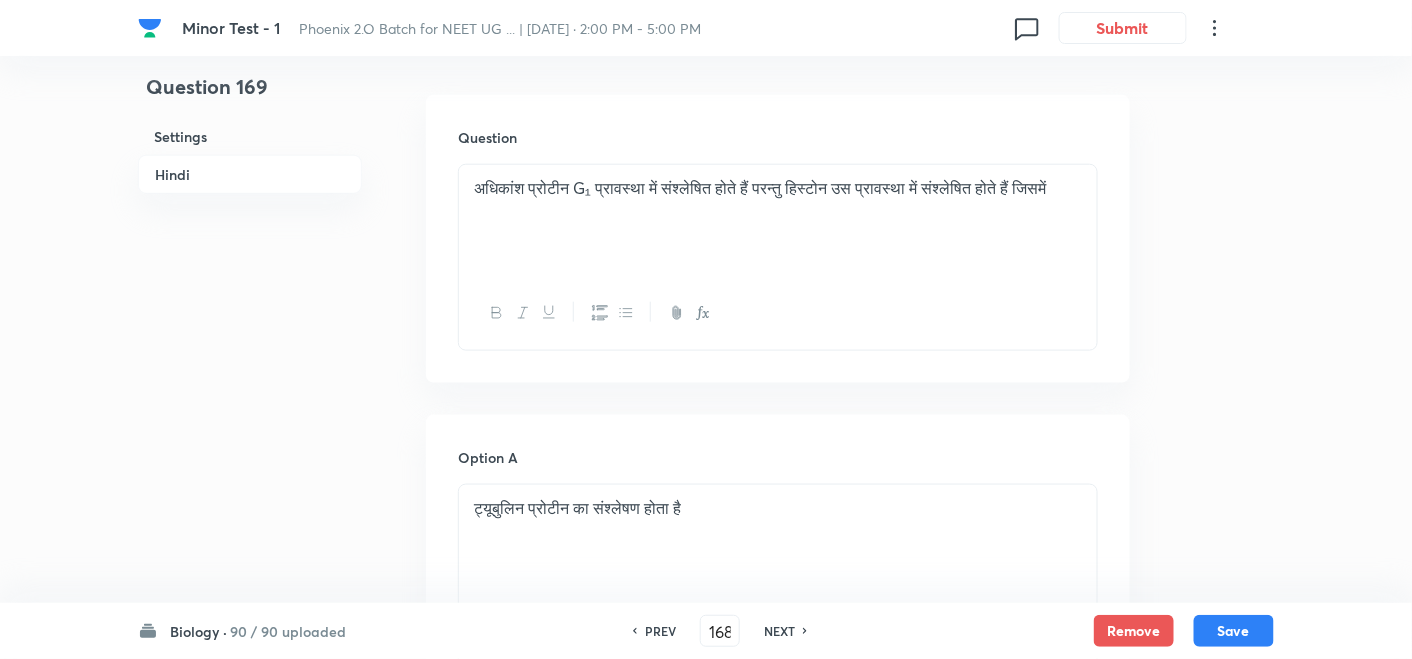 checkbox on "false" 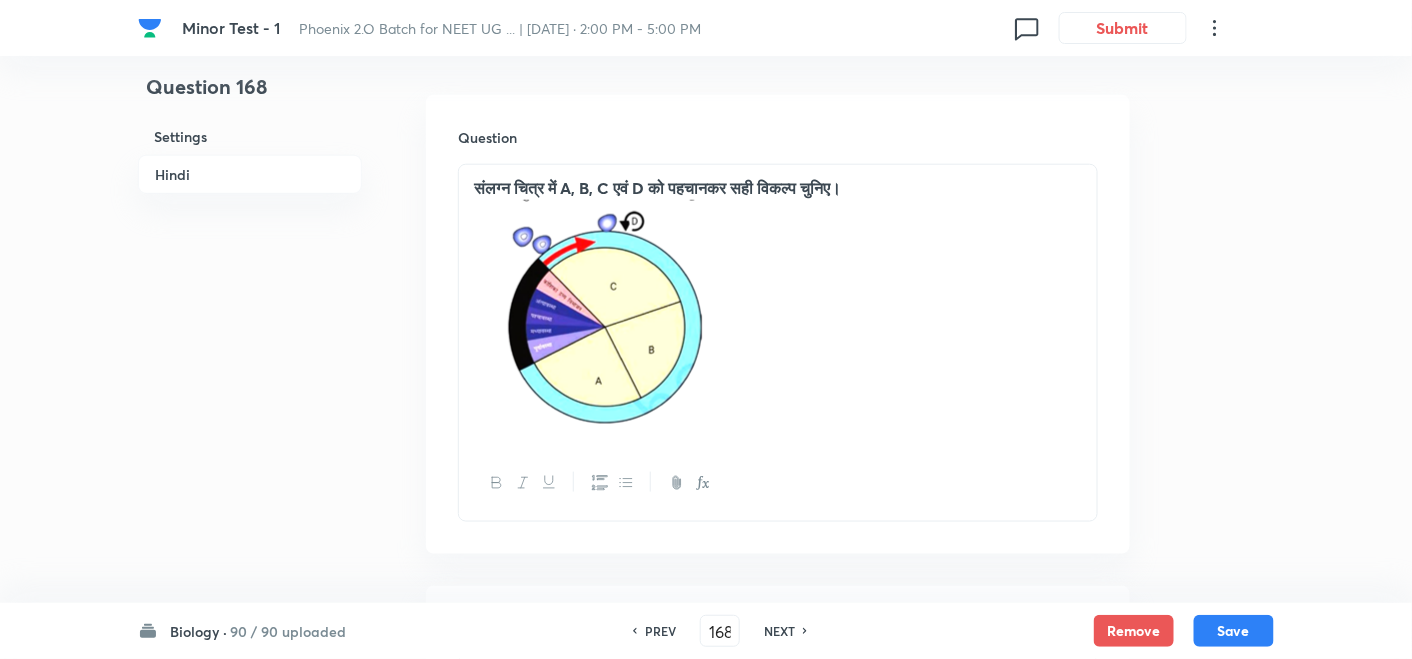 click on "NEXT" at bounding box center (779, 631) 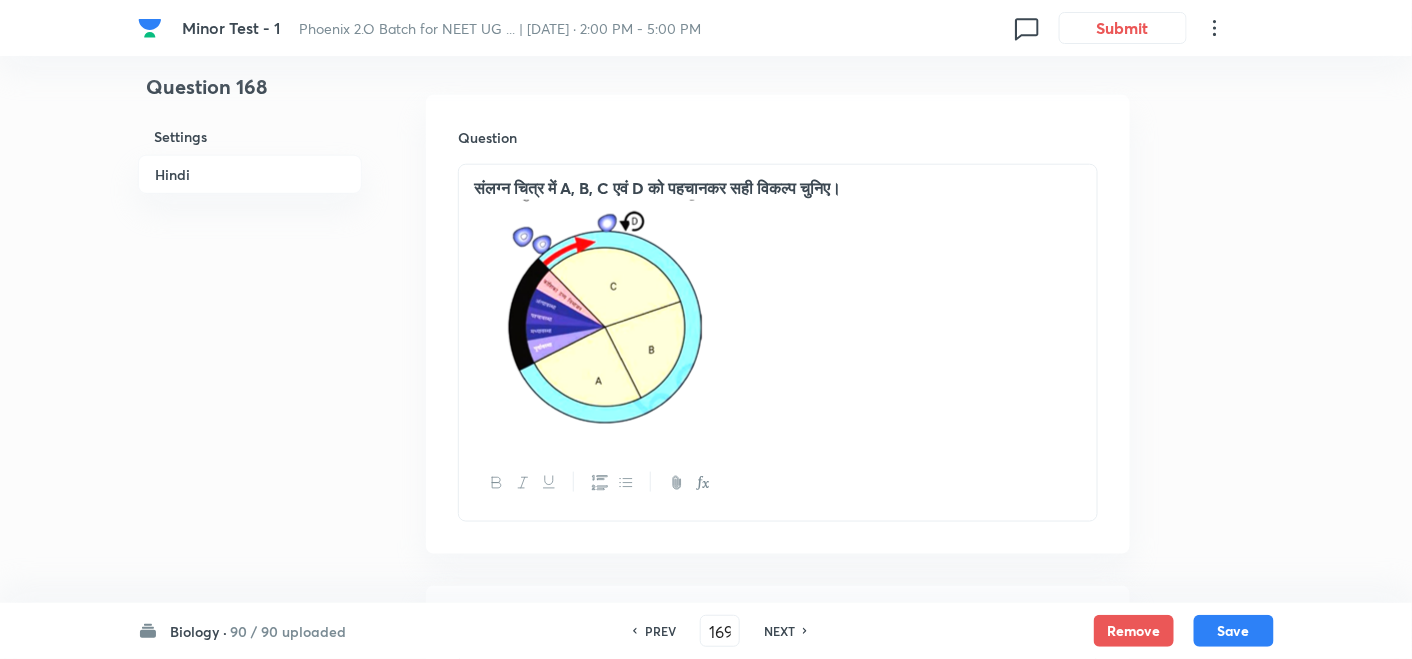 checkbox on "false" 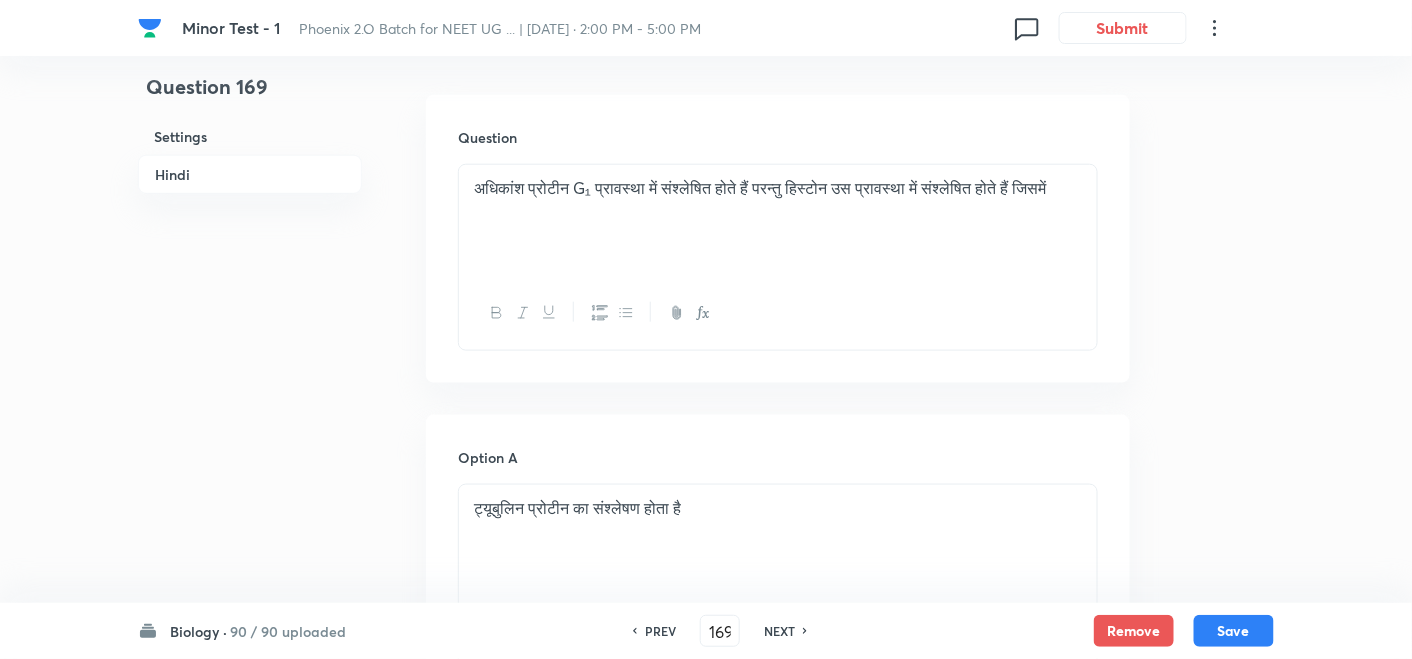 click on "NEXT" at bounding box center [779, 631] 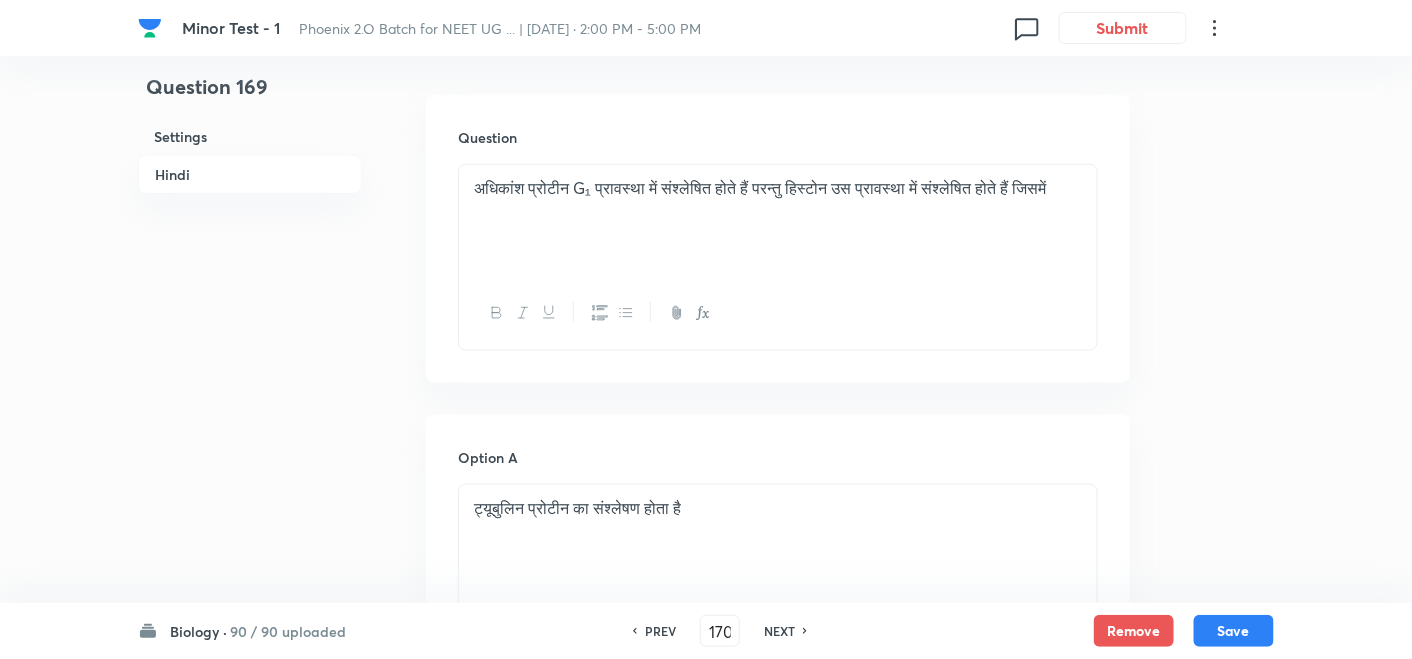 checkbox on "false" 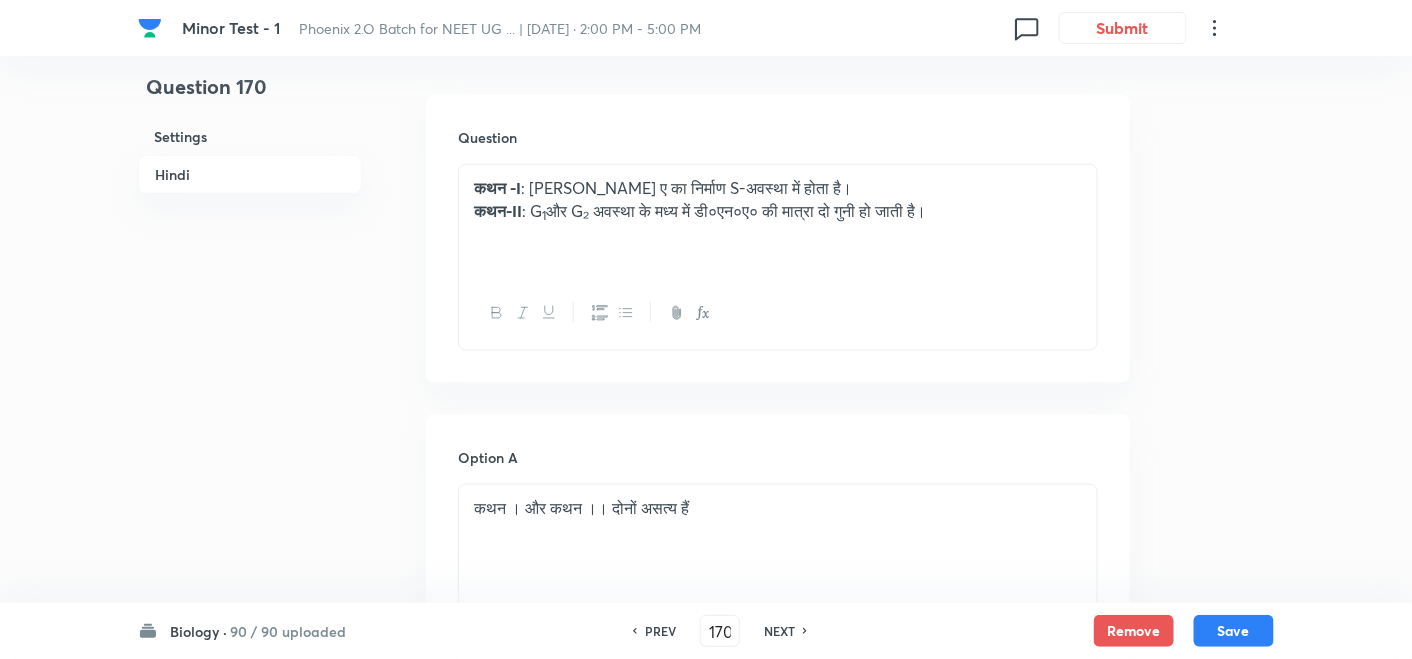 click on "NEXT" at bounding box center (779, 631) 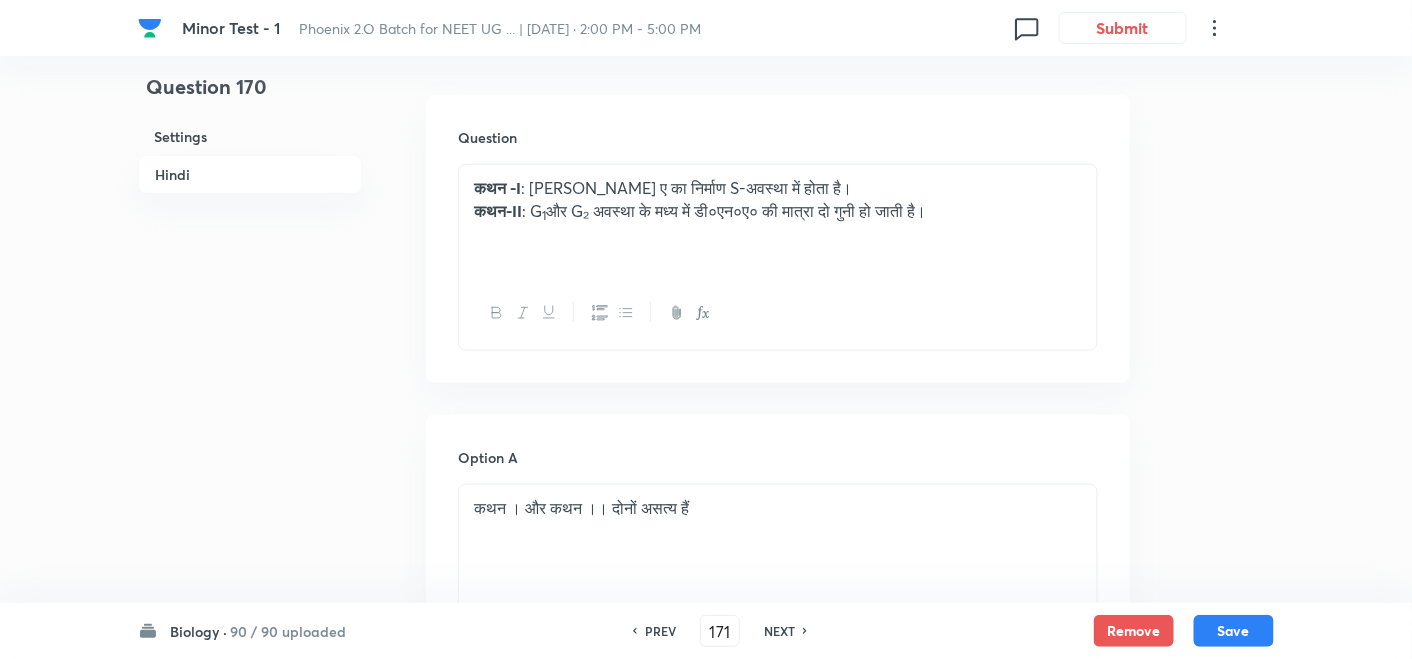 checkbox on "true" 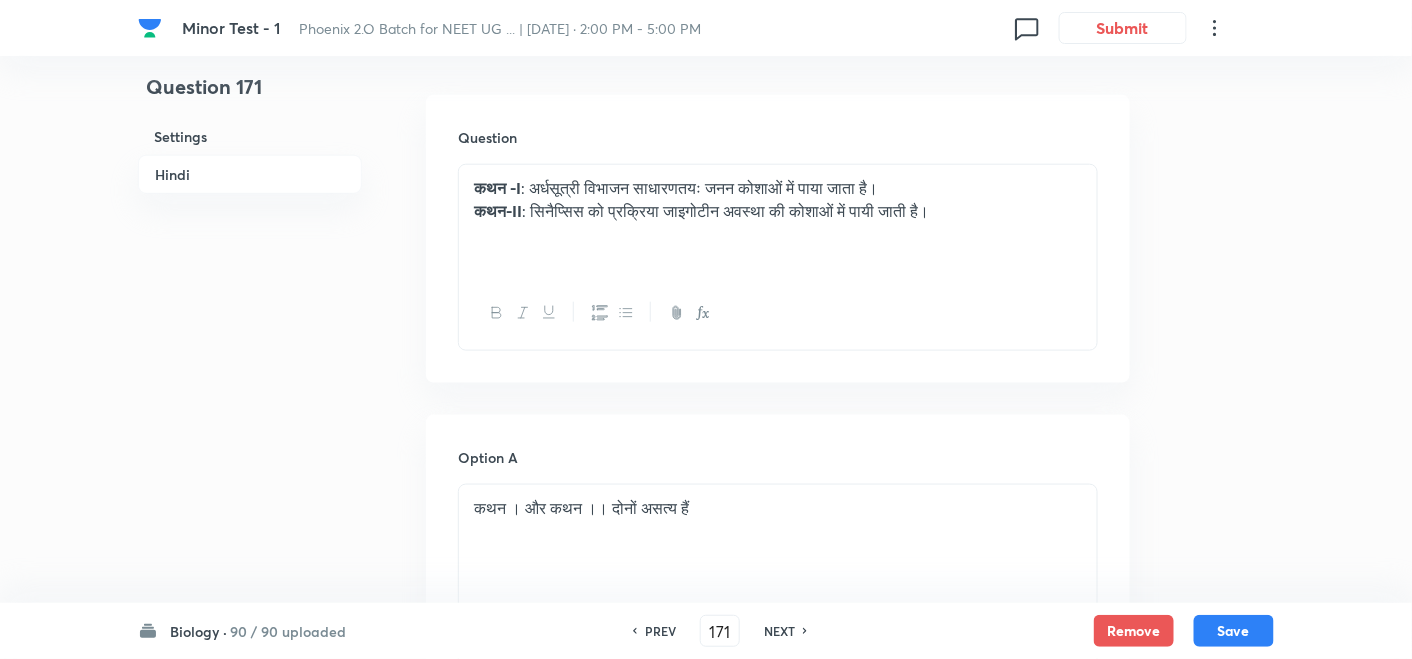 click on "NEXT" at bounding box center (779, 631) 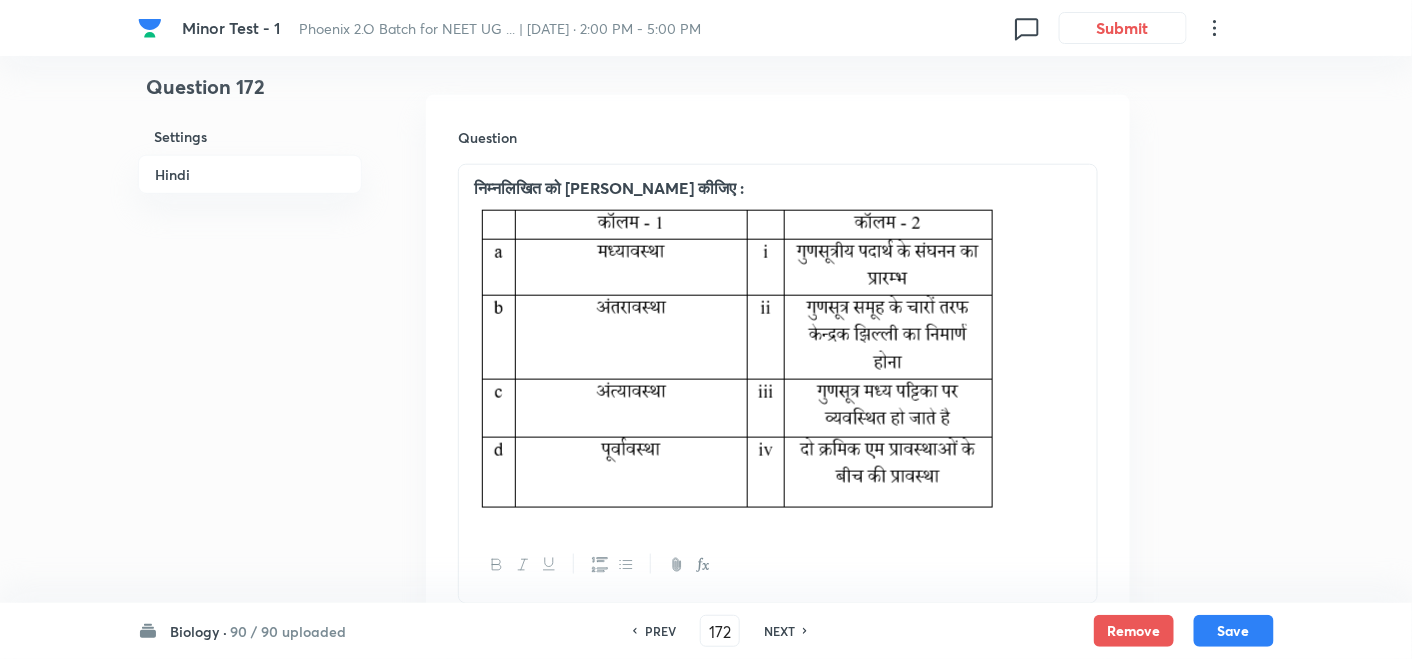 checkbox on "true" 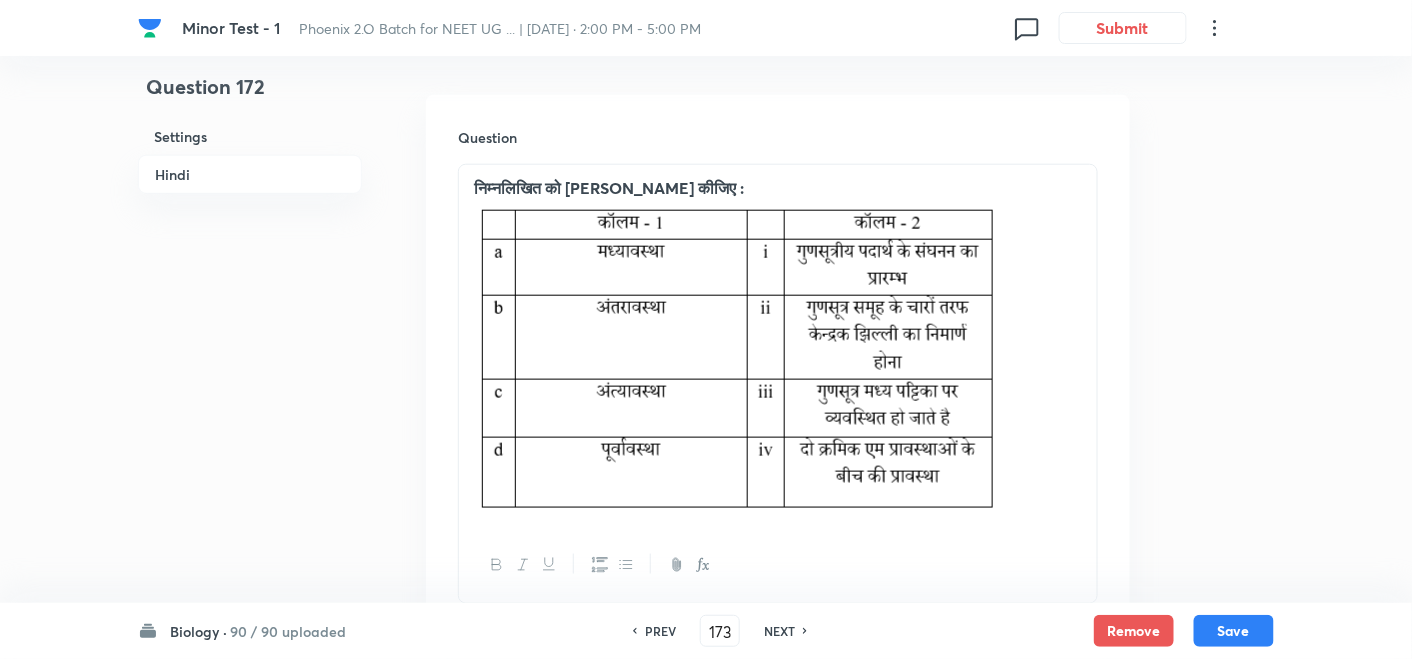 checkbox on "true" 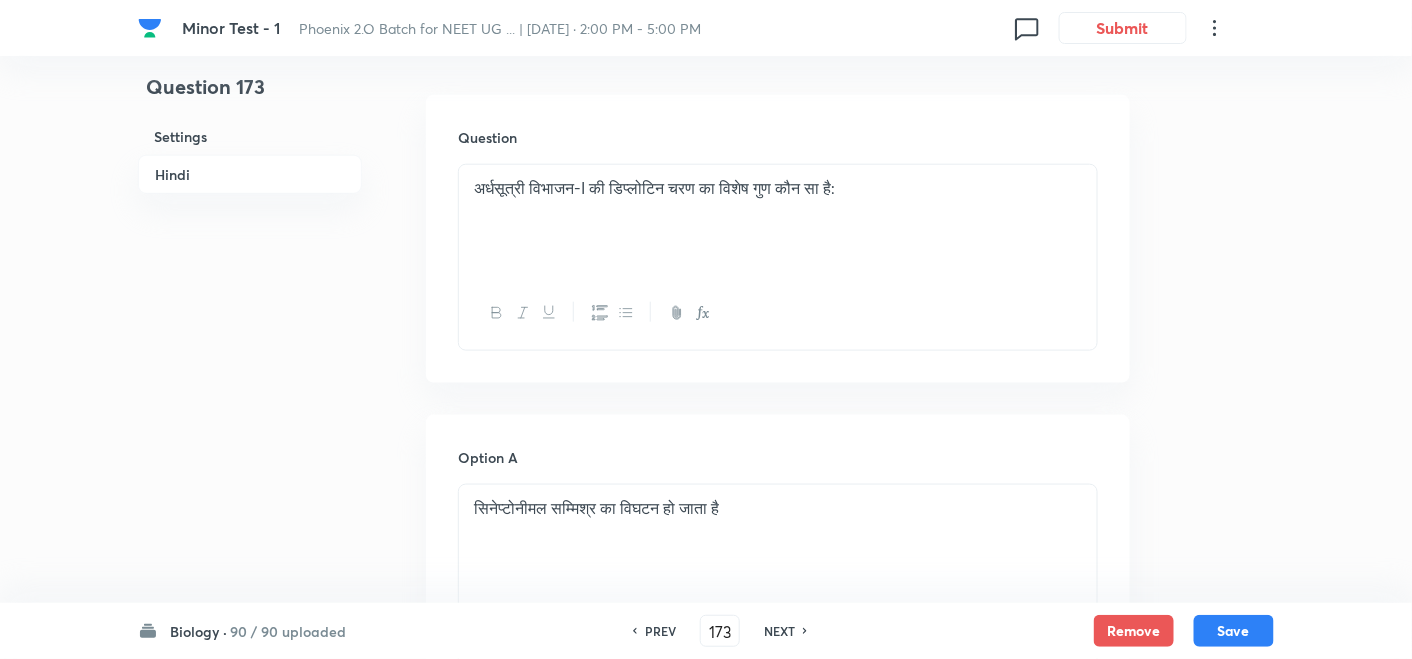 click on "NEXT" at bounding box center (779, 631) 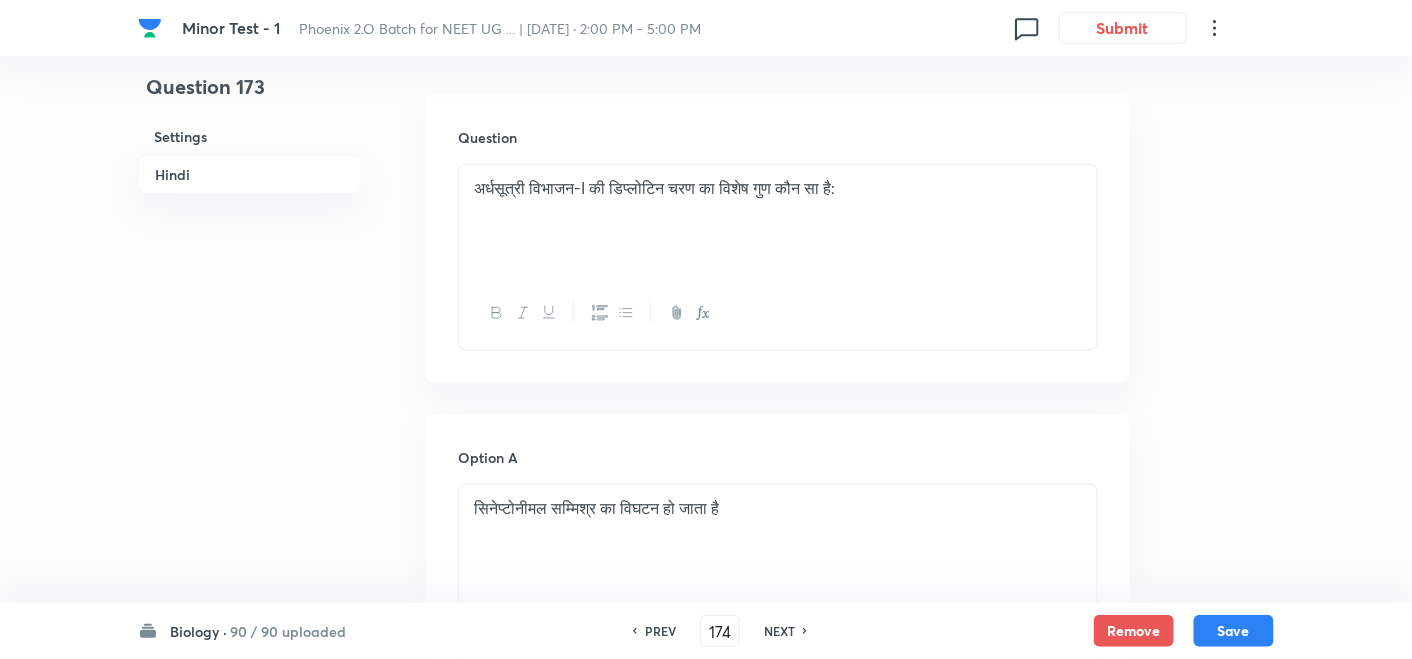 checkbox on "true" 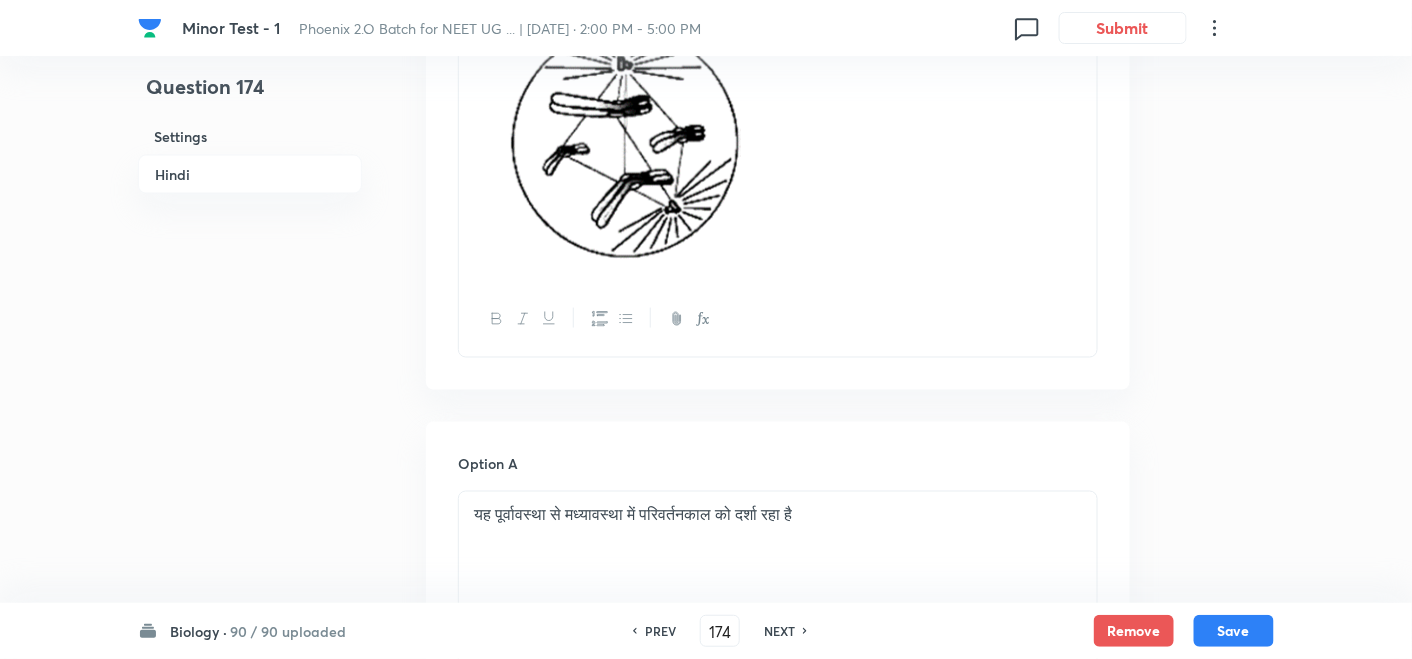 scroll, scrollTop: 555, scrollLeft: 0, axis: vertical 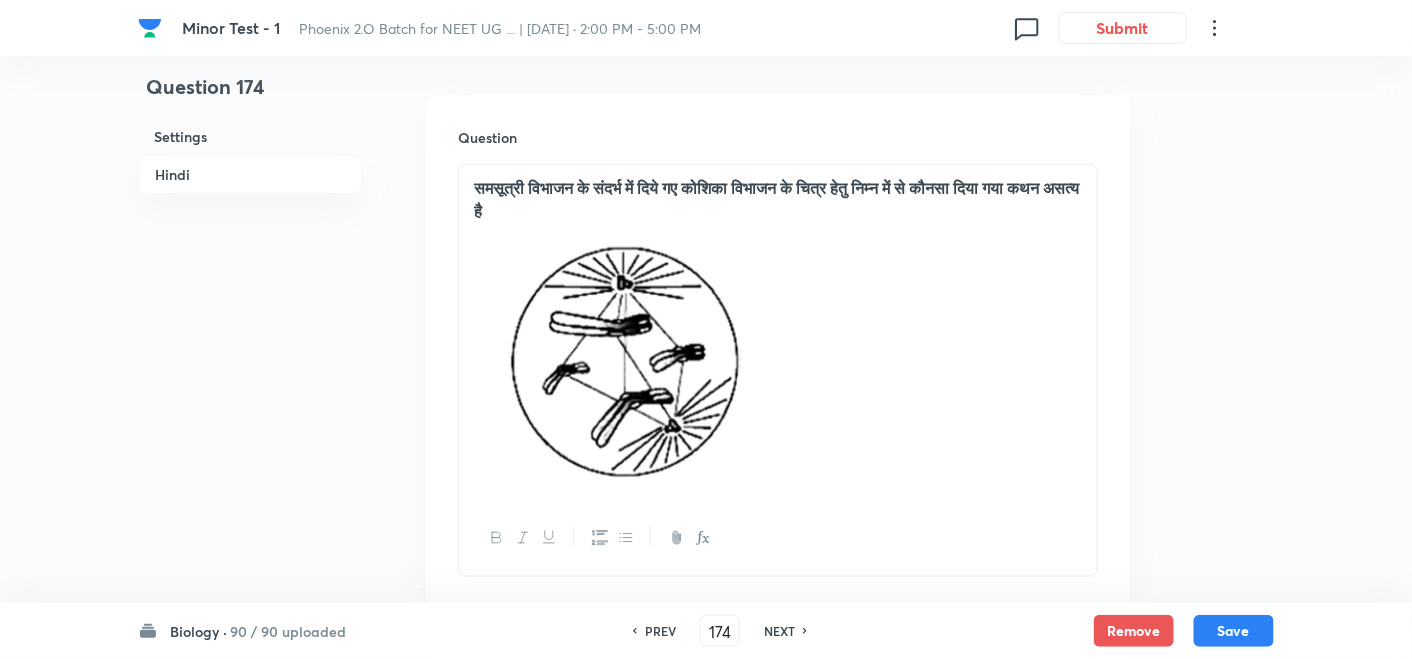 click on "NEXT" at bounding box center (779, 631) 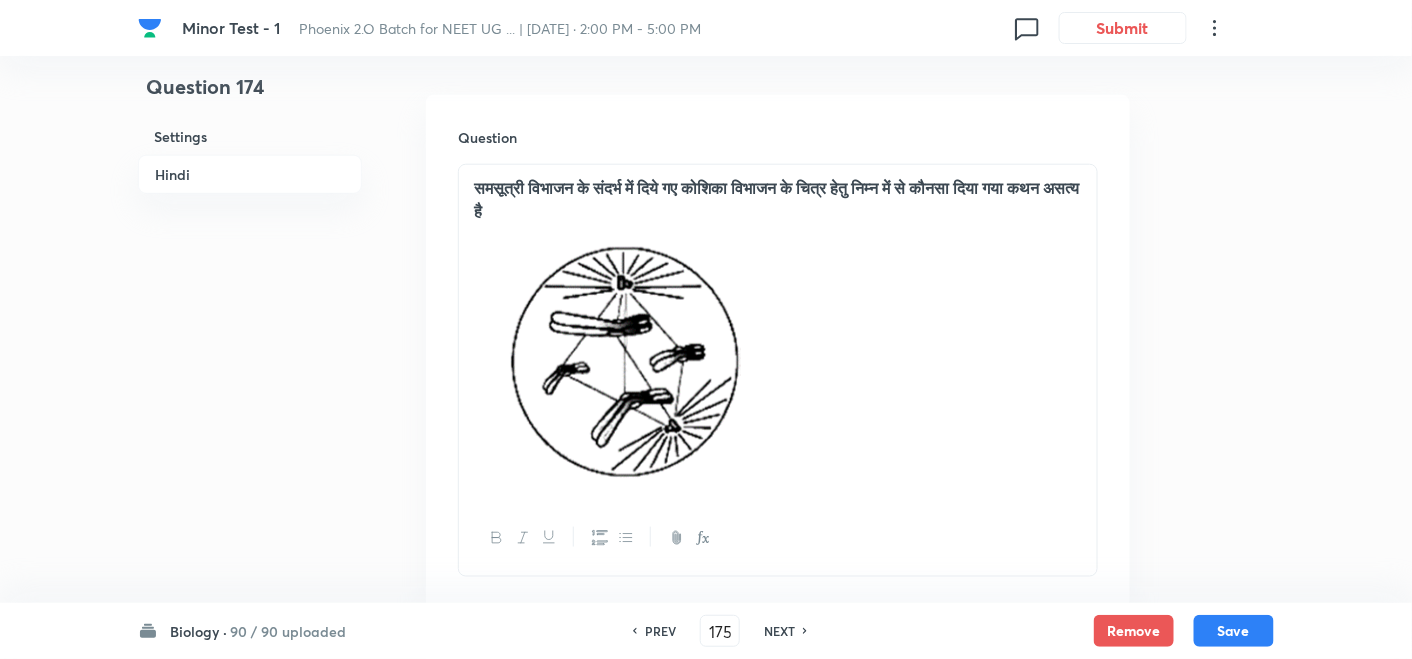 checkbox on "false" 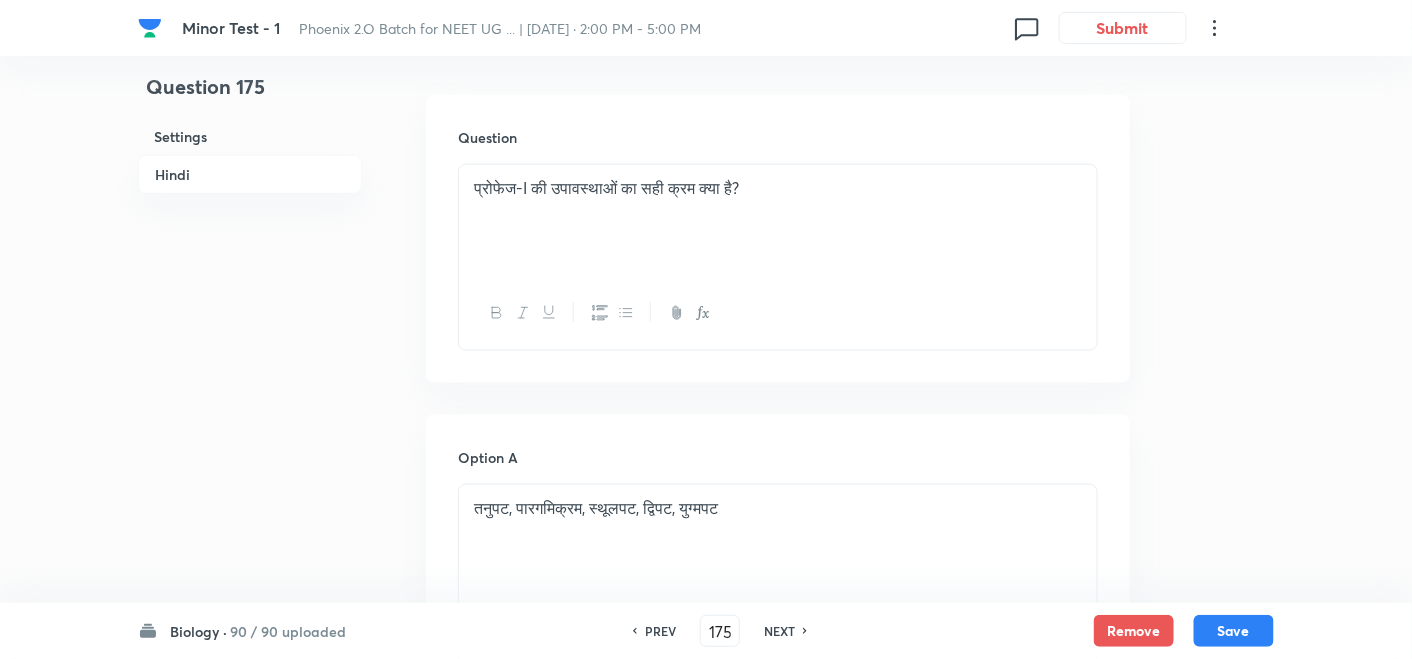 click on "NEXT" at bounding box center [779, 631] 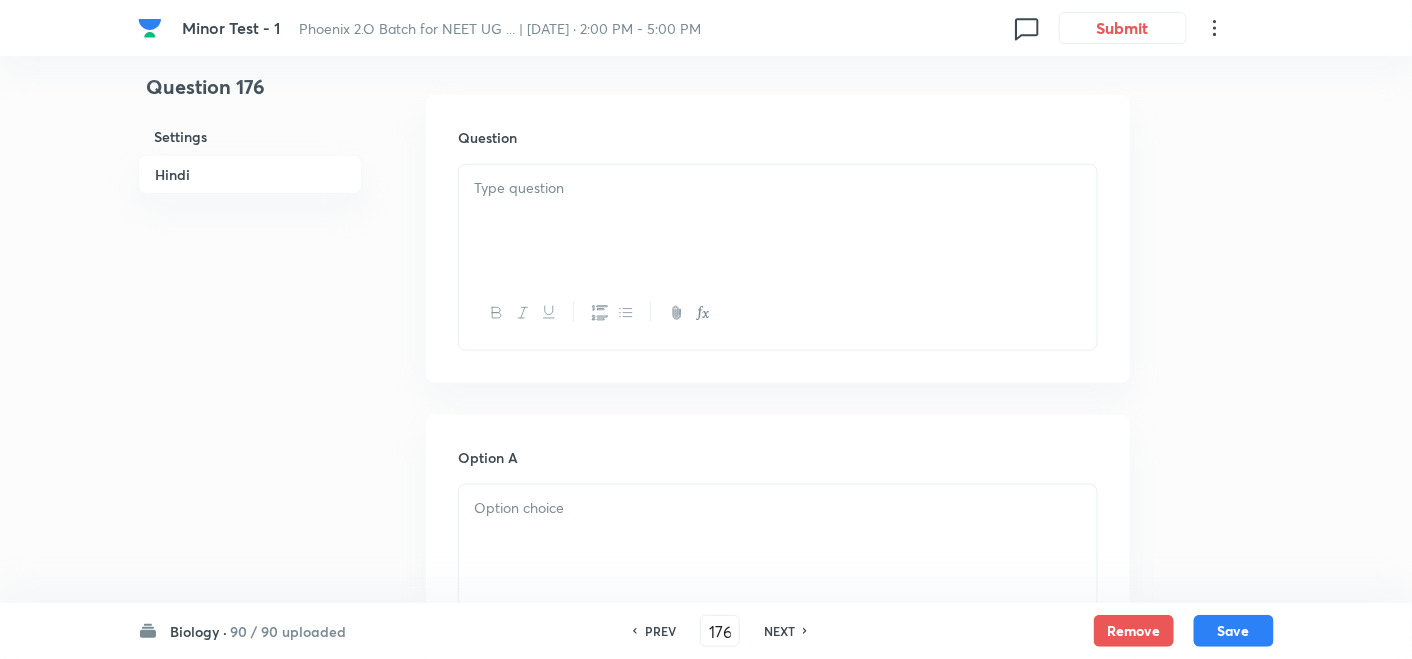 checkbox on "true" 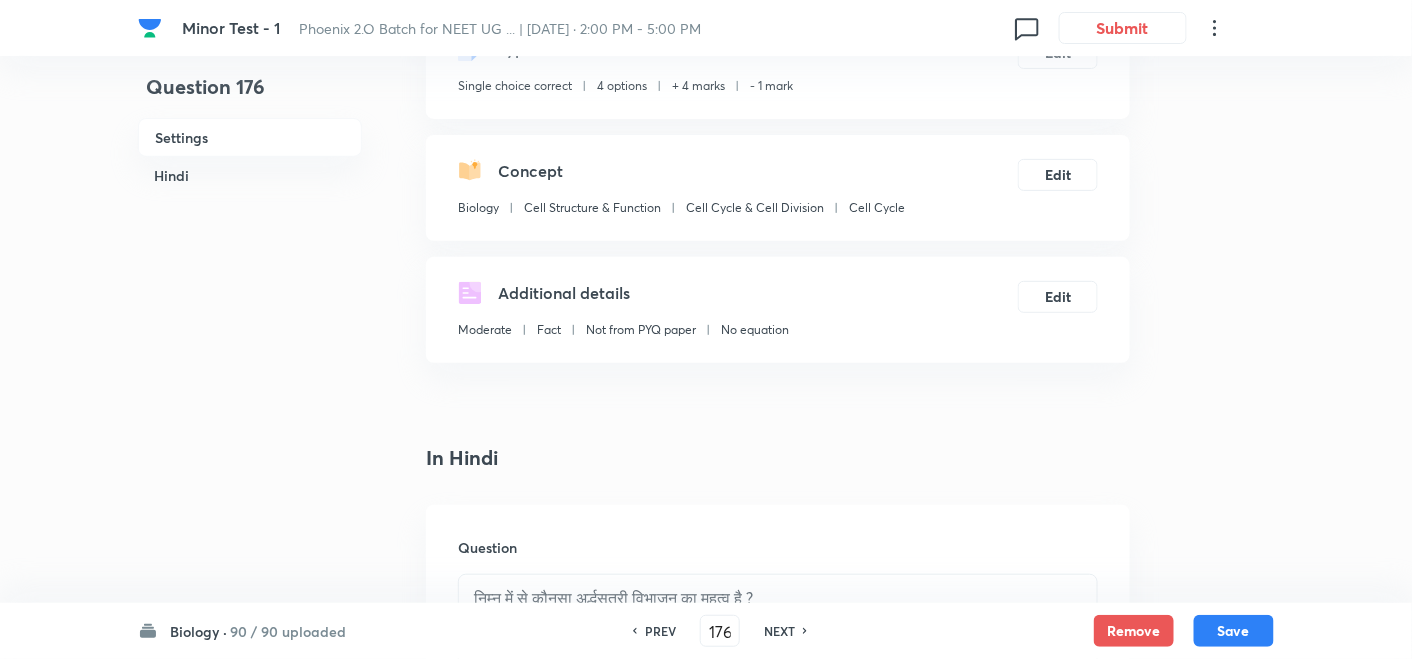 scroll, scrollTop: 444, scrollLeft: 0, axis: vertical 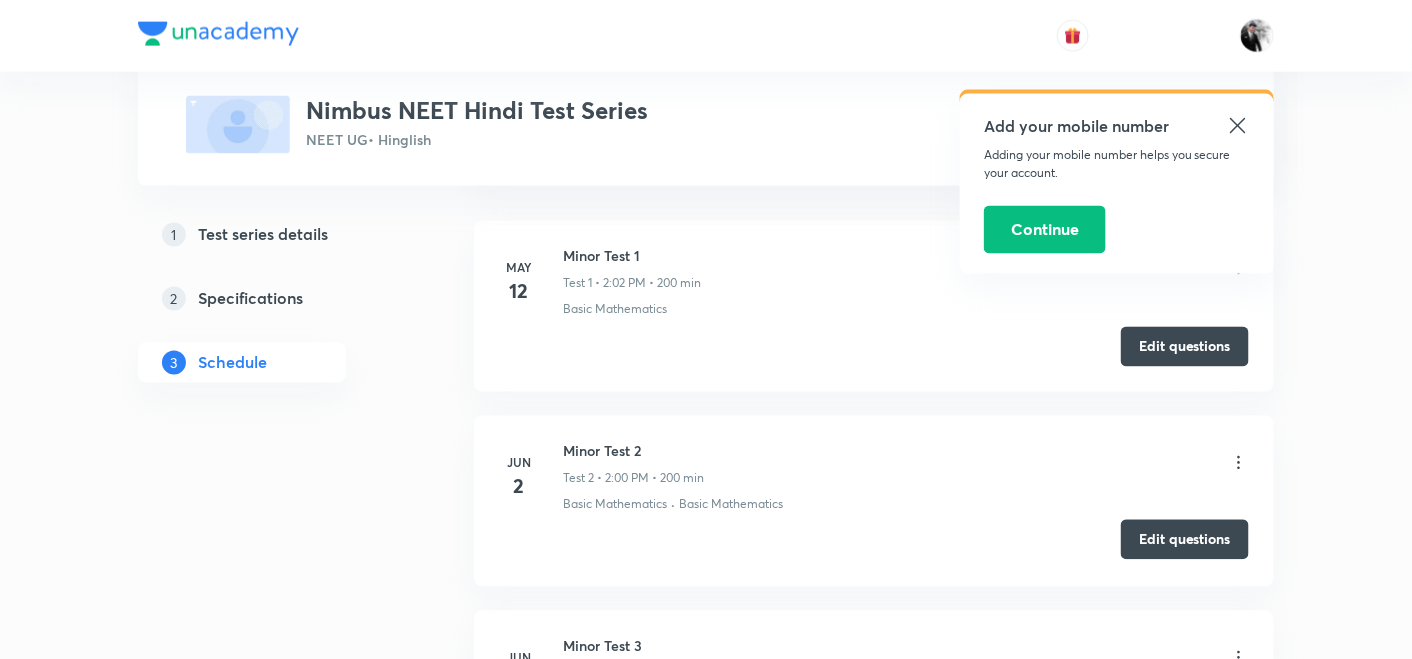click on "Edit questions" at bounding box center [1185, 540] 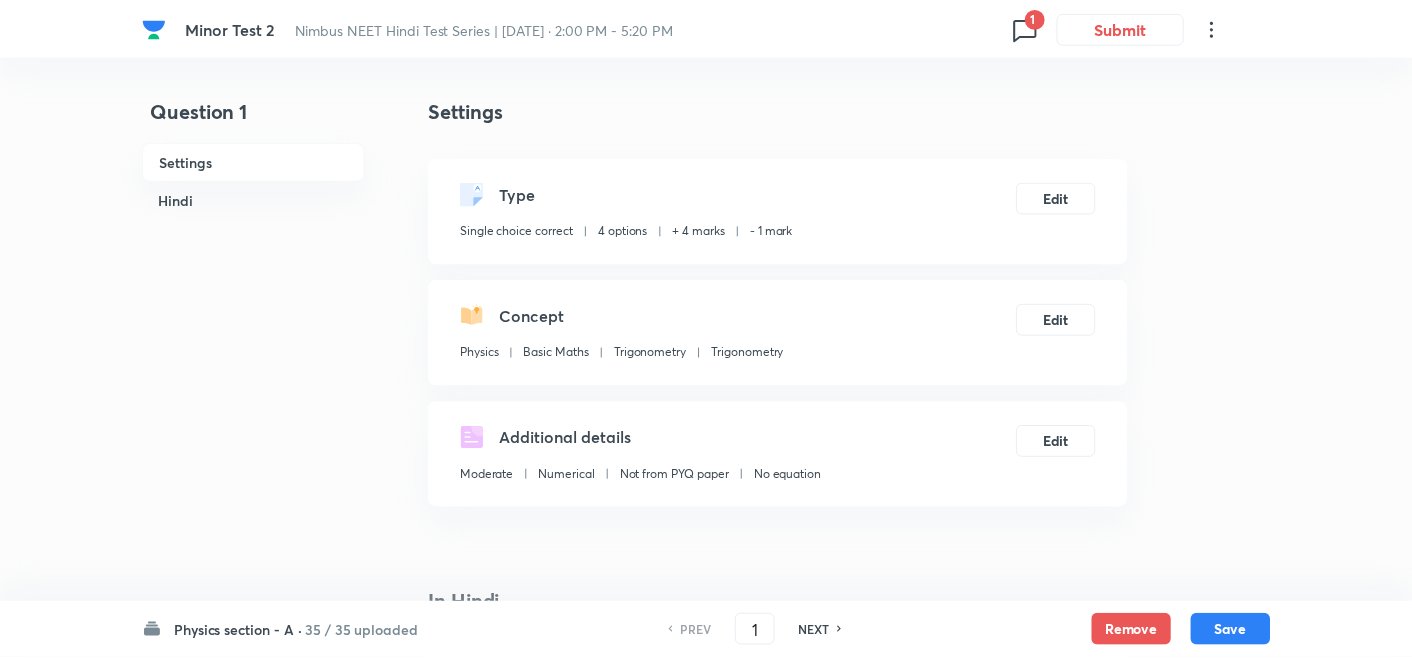 scroll, scrollTop: 0, scrollLeft: 0, axis: both 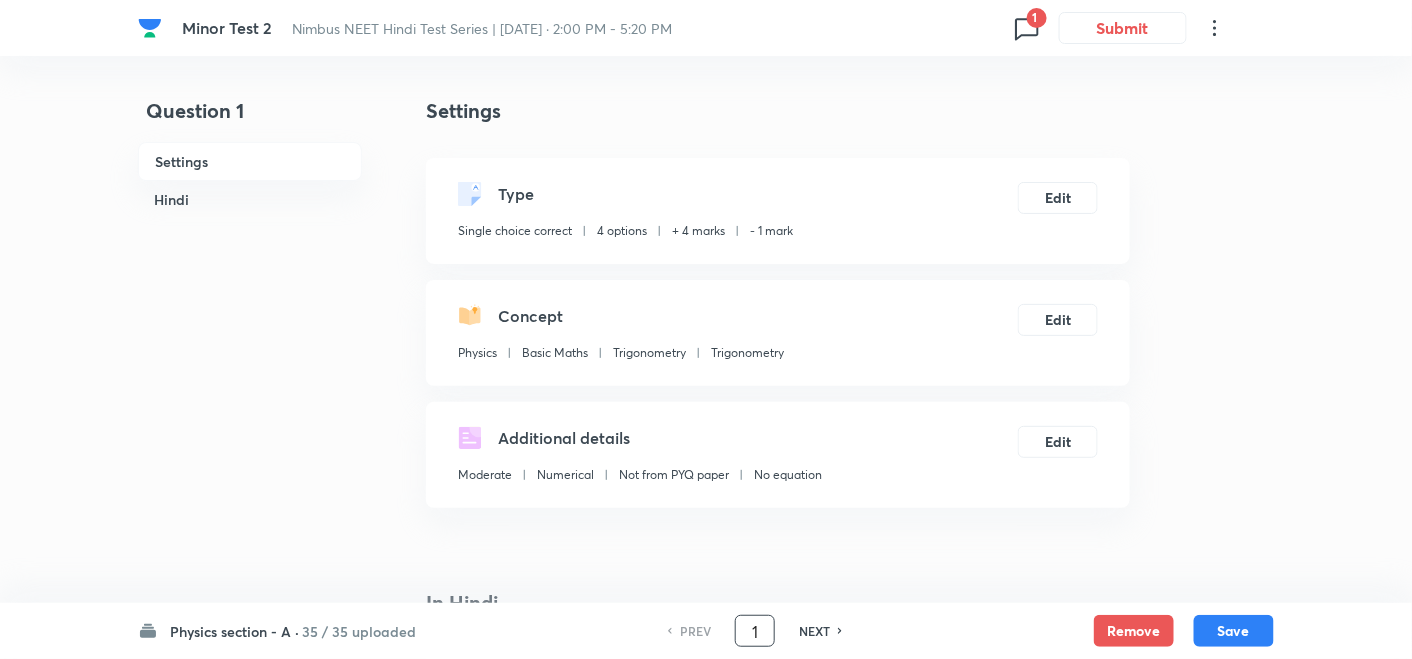 click on "1" at bounding box center (755, 631) 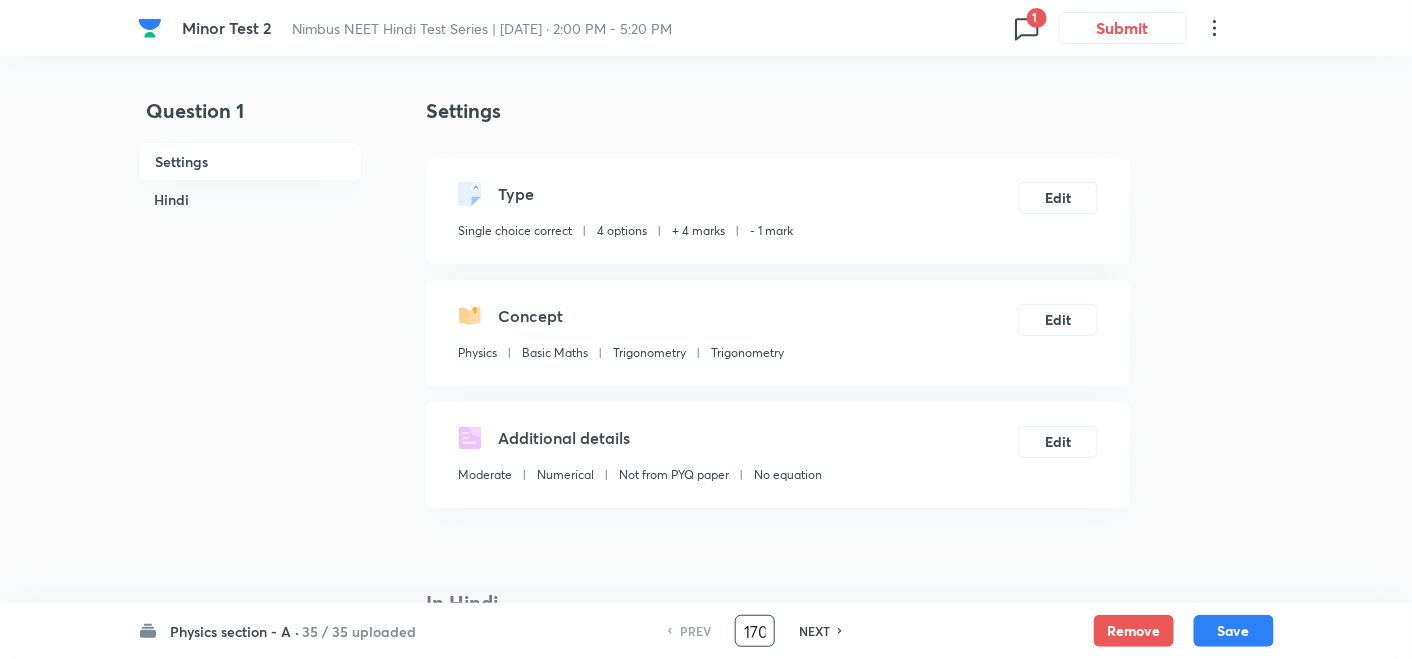 scroll, scrollTop: 0, scrollLeft: 0, axis: both 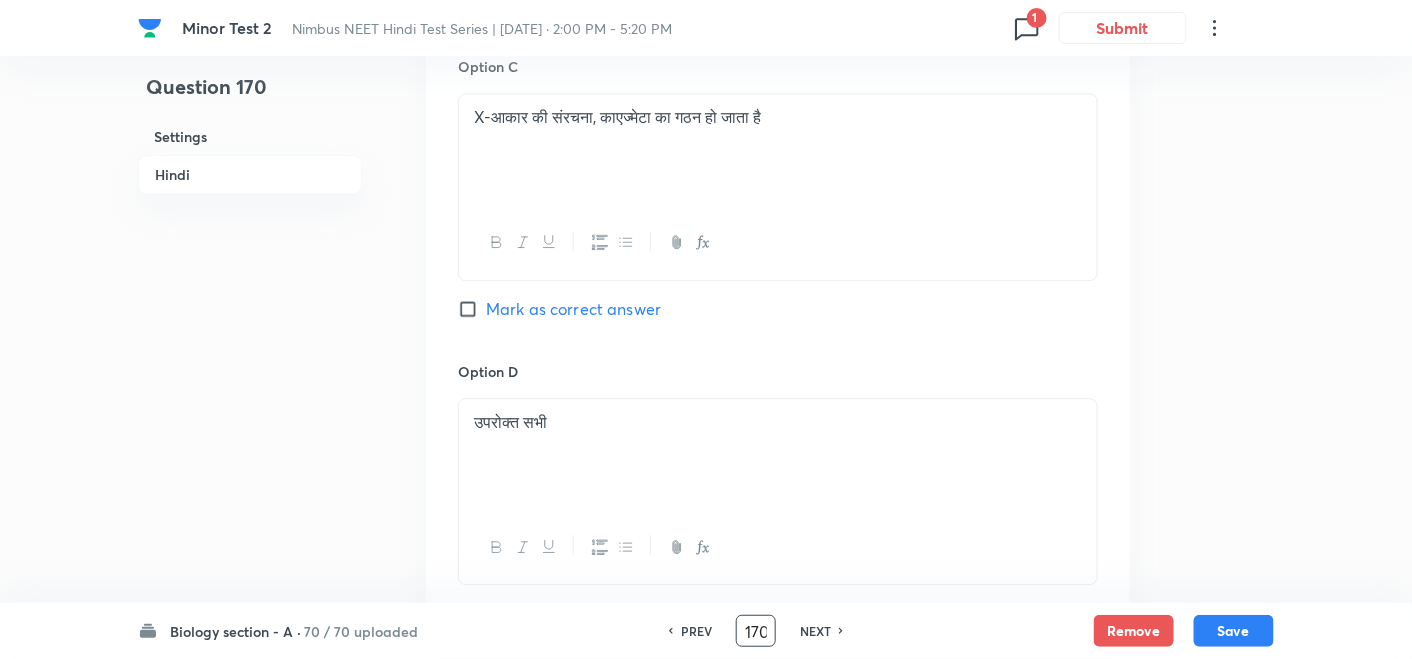 click on "उपरोक्त सभी" at bounding box center (778, 422) 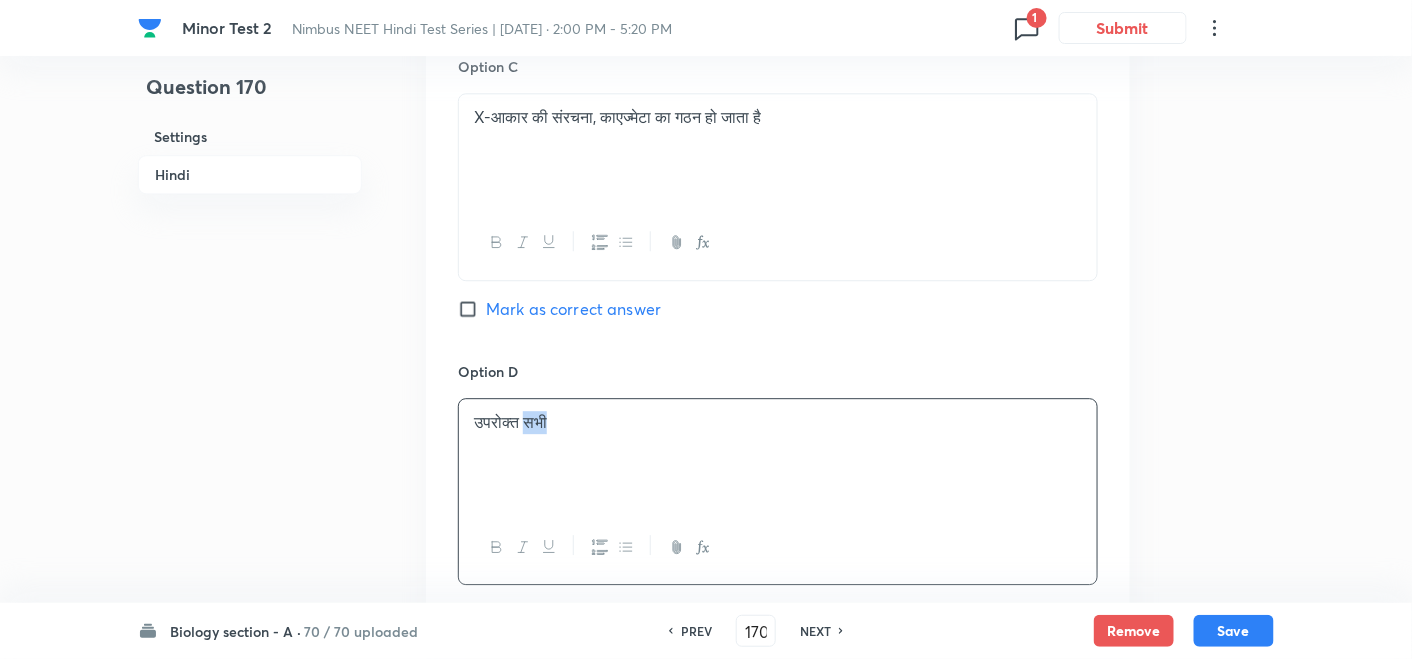 click on "उपरोक्त सभी" at bounding box center [778, 422] 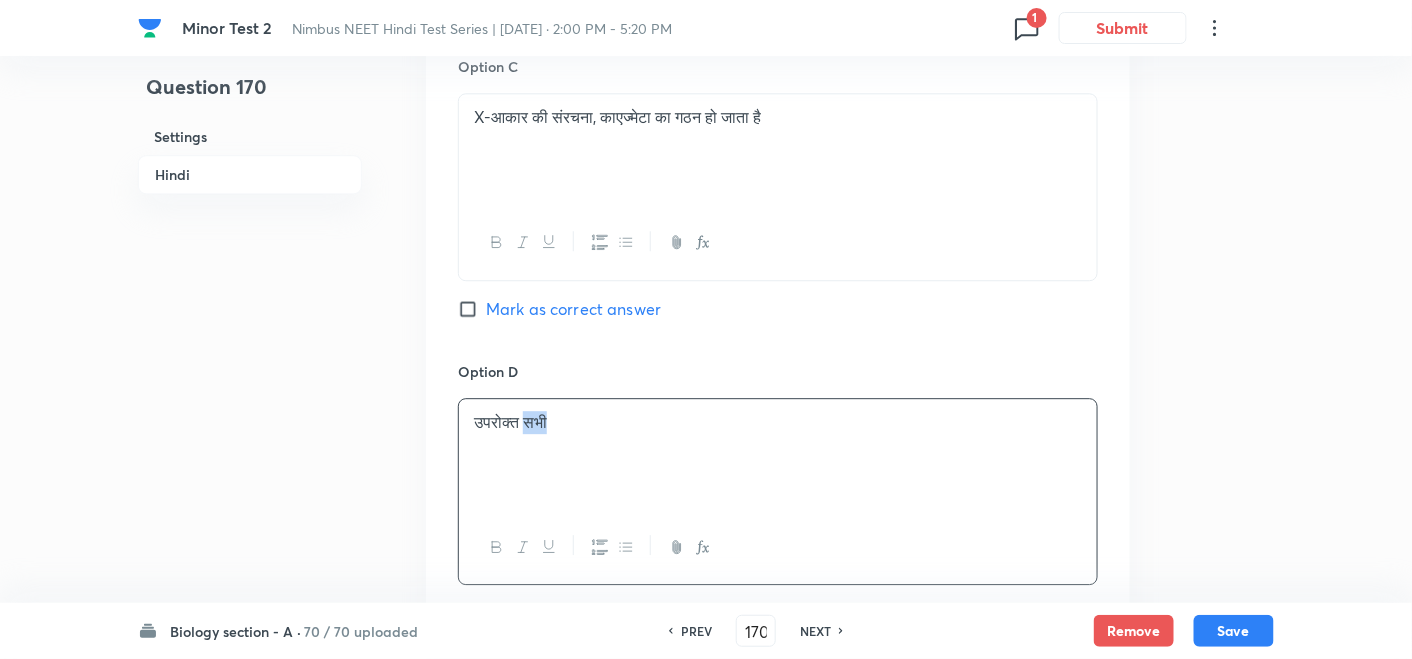 copy on "सभी" 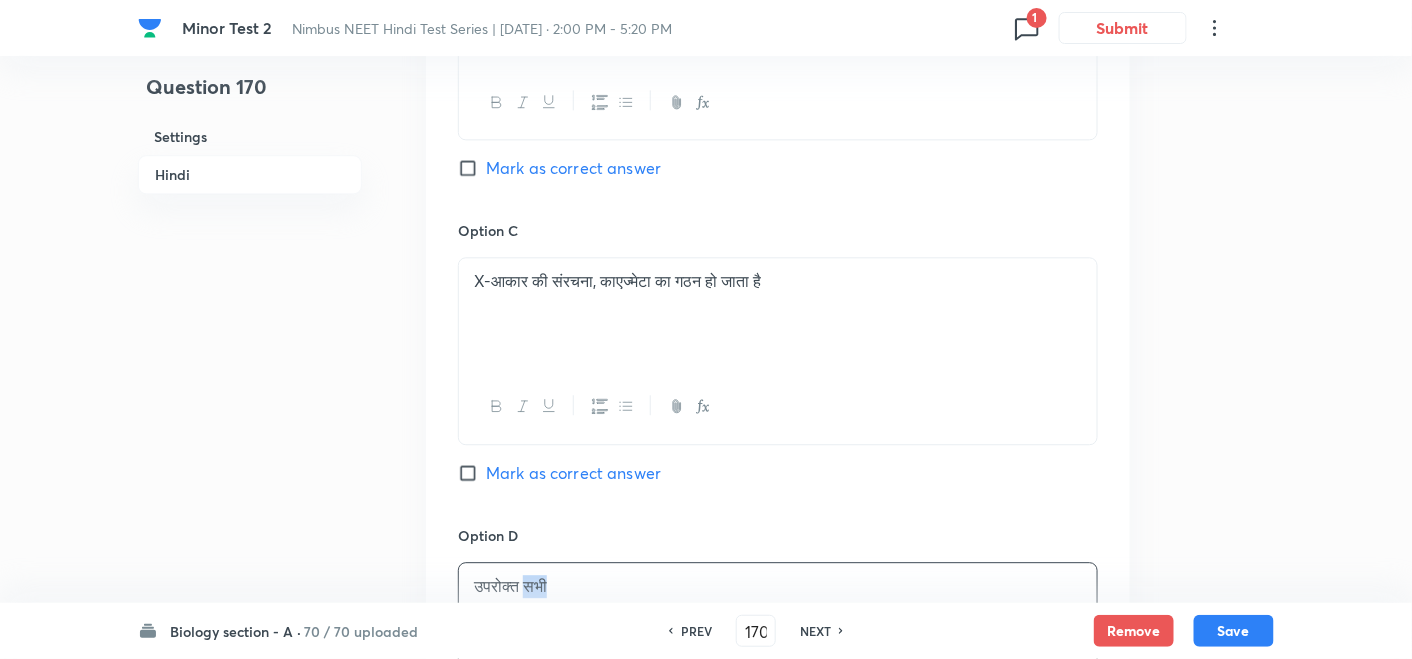 scroll, scrollTop: 1222, scrollLeft: 0, axis: vertical 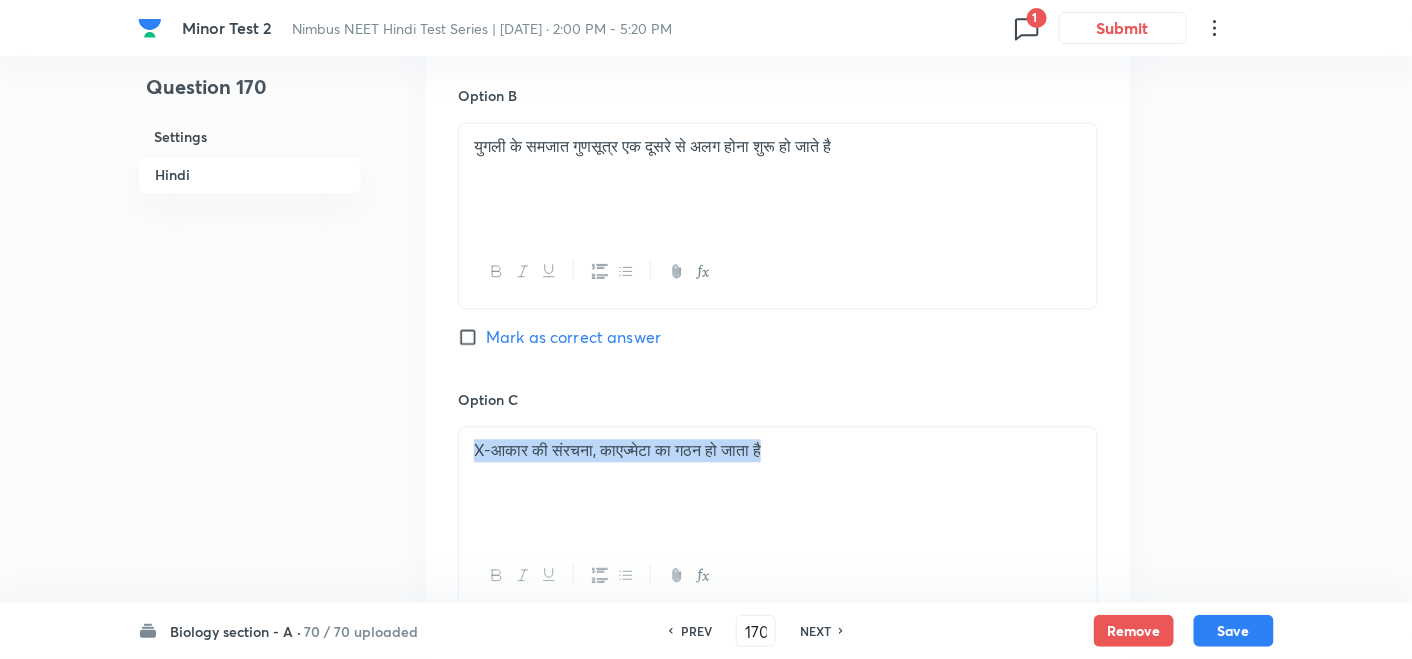 drag, startPoint x: 828, startPoint y: 461, endPoint x: 265, endPoint y: 456, distance: 563.0222 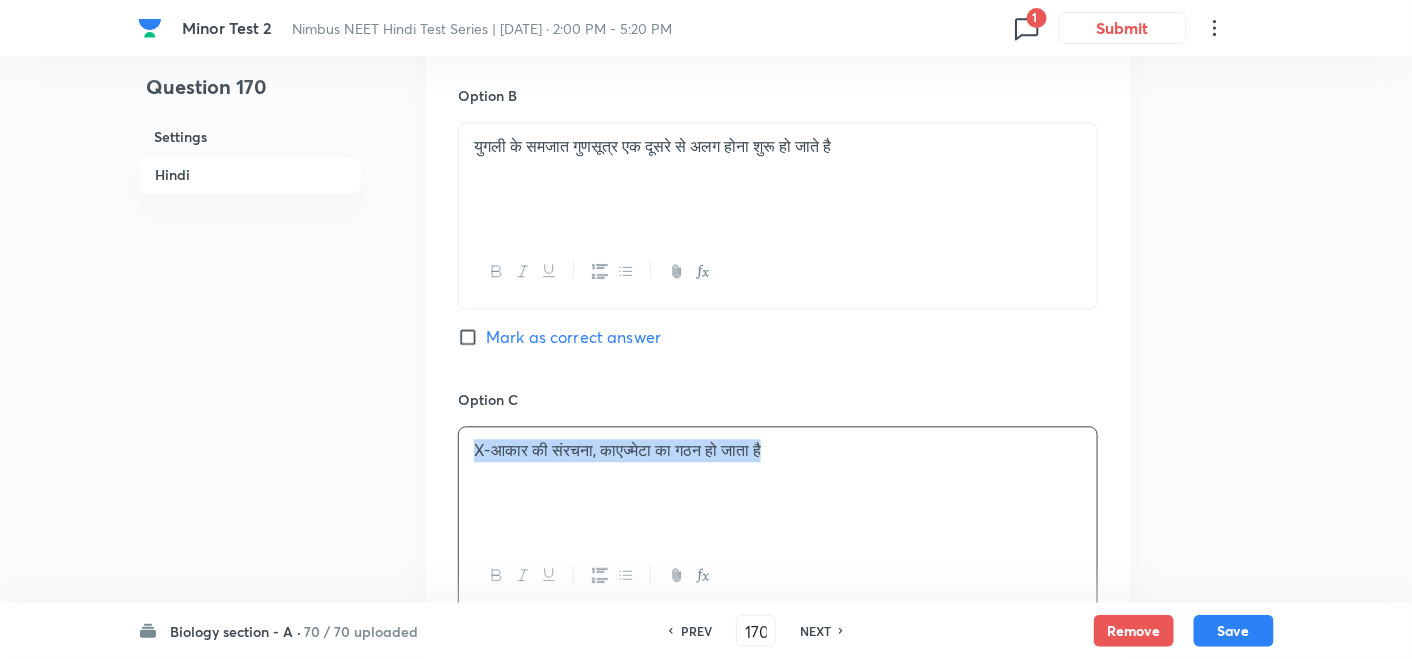 copy on "X-आकार की संरचना, काएज्मेटा का गठन हो जाता है" 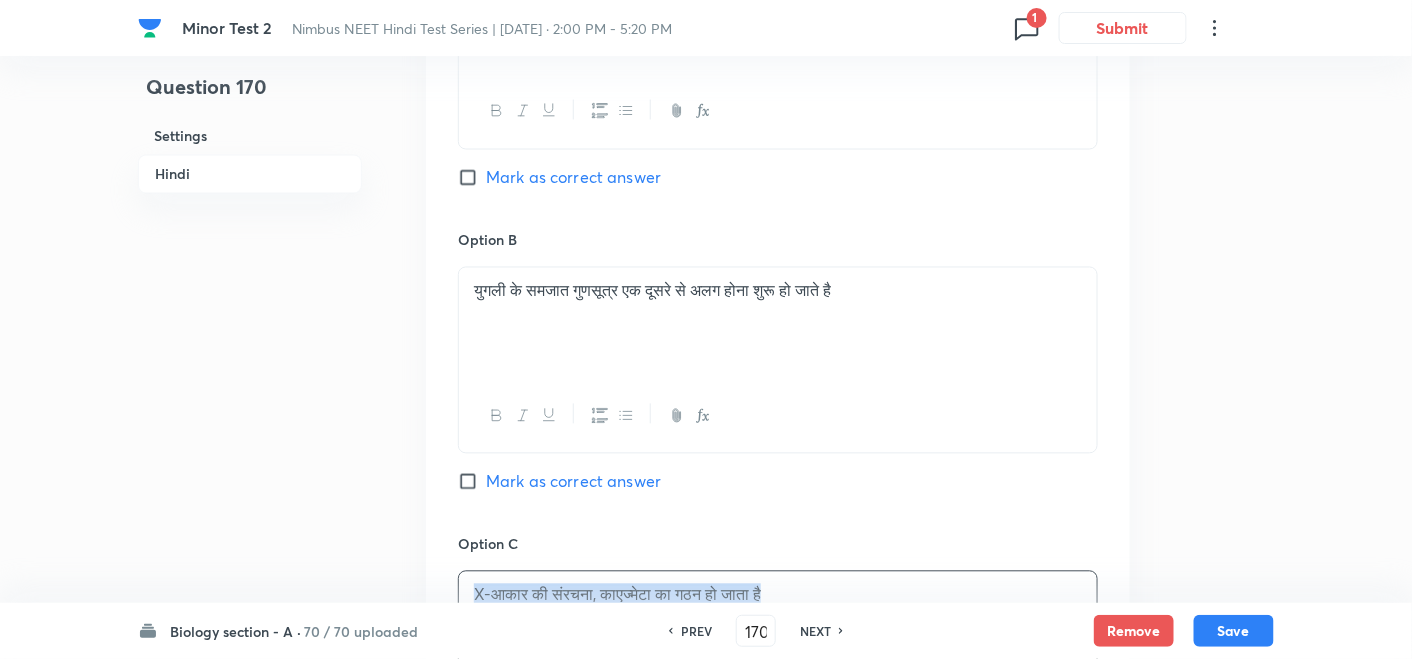 scroll, scrollTop: 1000, scrollLeft: 0, axis: vertical 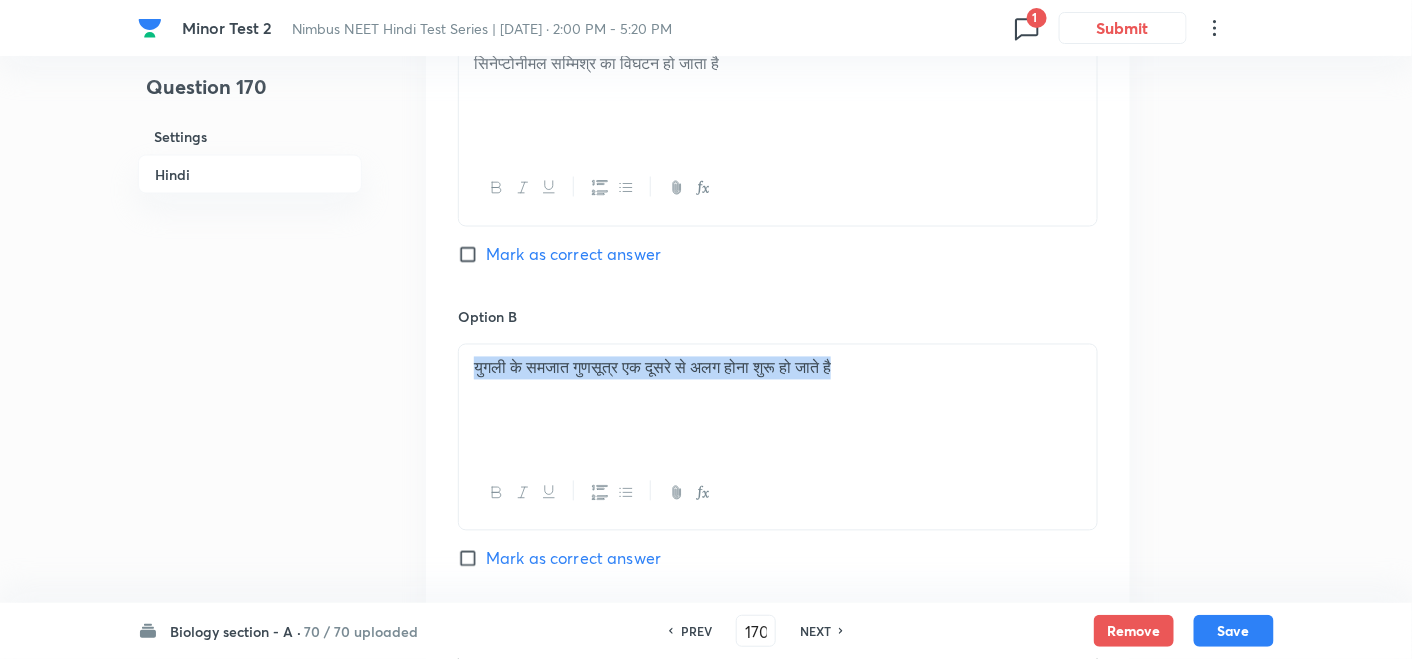 drag, startPoint x: 914, startPoint y: 384, endPoint x: 185, endPoint y: 397, distance: 729.1159 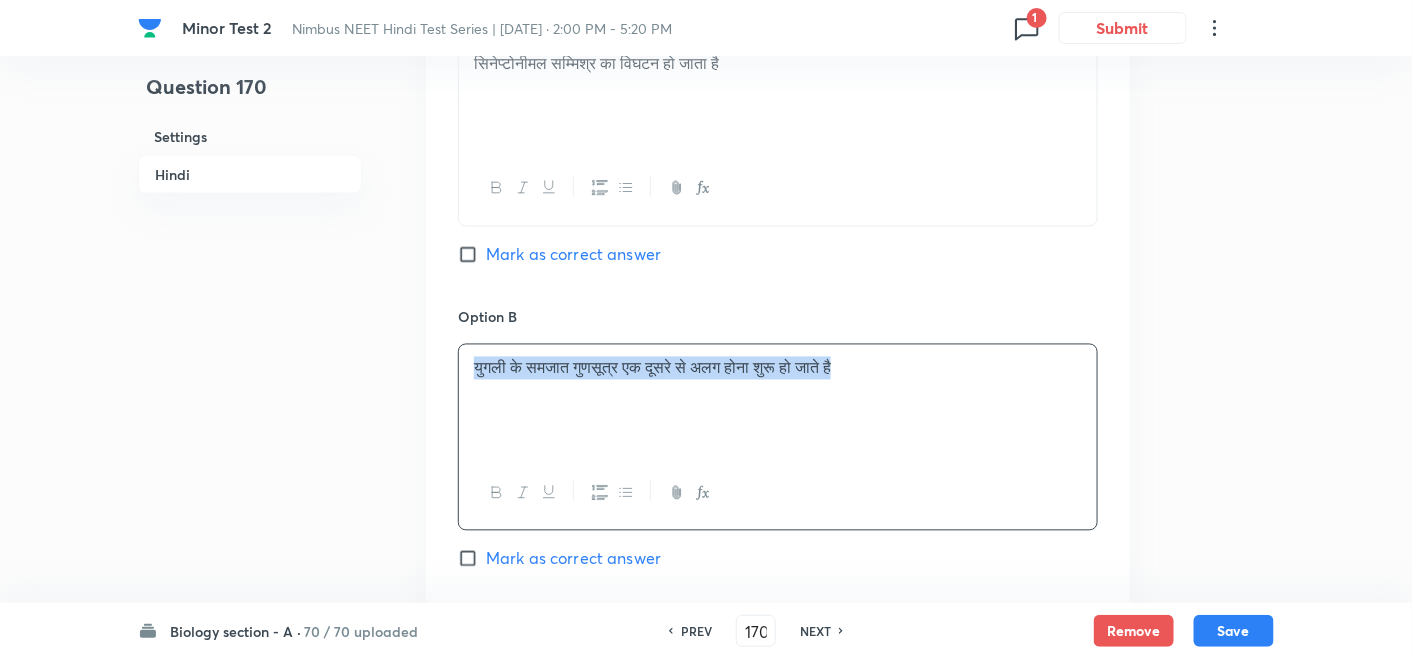 copy on "युगली के समजात गुणसूत्र एक दूसरे से अलग होना शुरू हो जाते है" 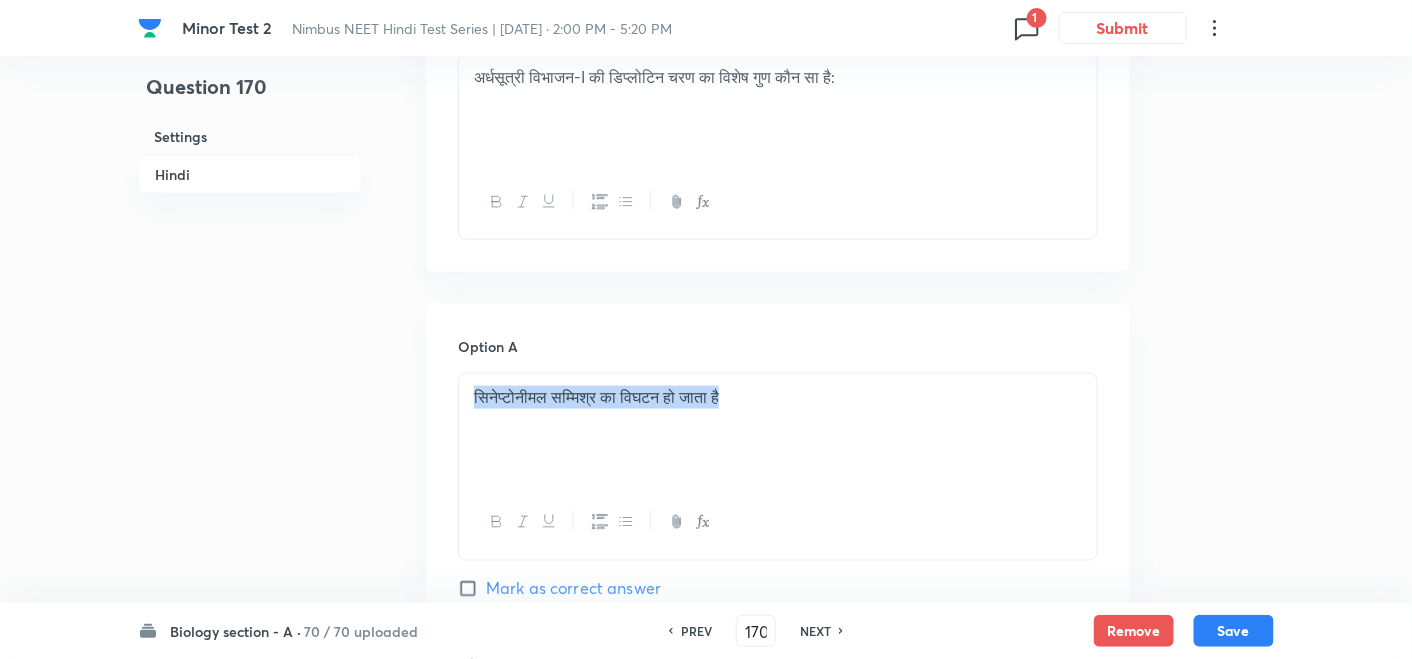 drag, startPoint x: 752, startPoint y: 397, endPoint x: 291, endPoint y: 403, distance: 461.03903 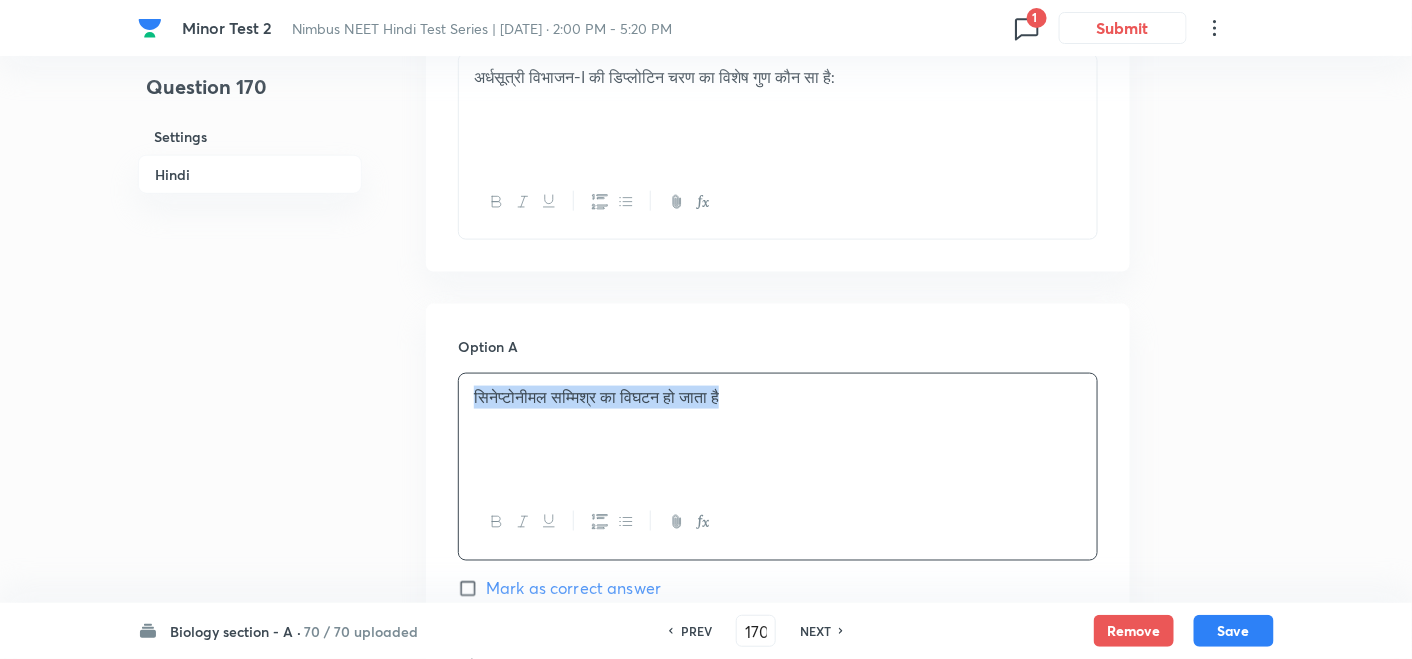 copy on "सिनेप्टोनीमल सम्मिश्र का विघटन हो जाता है" 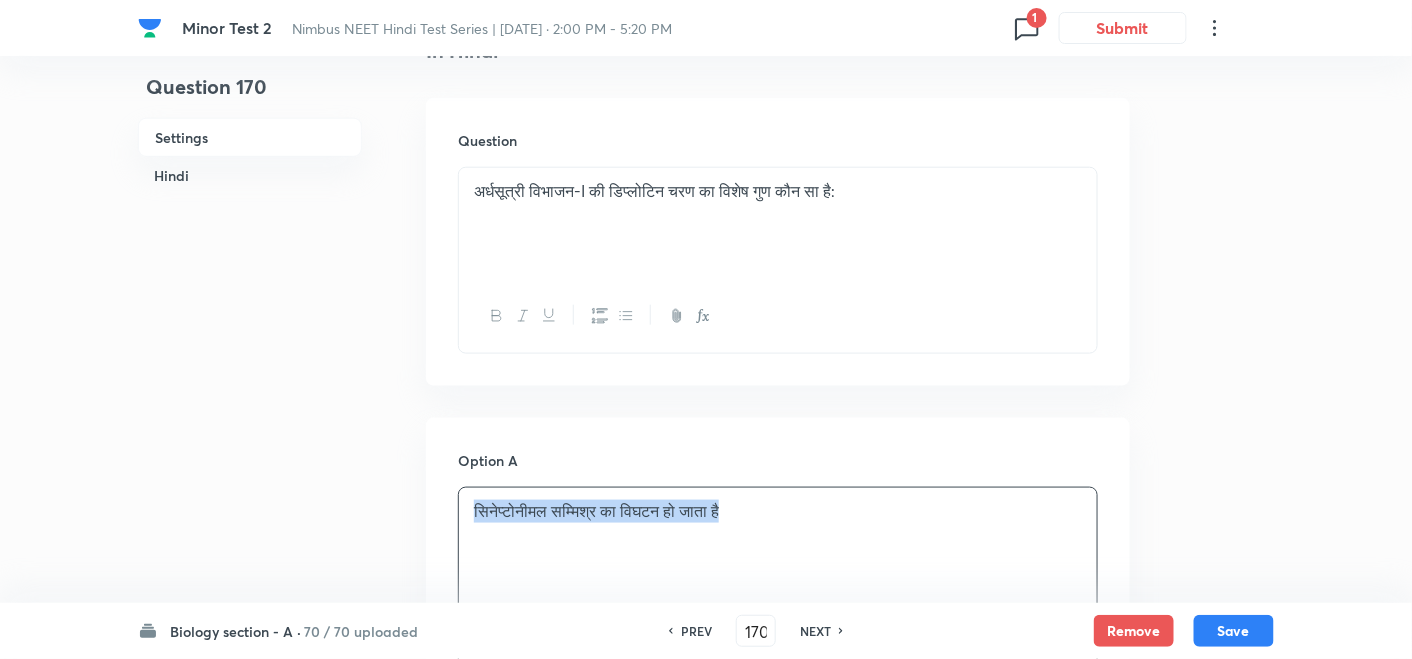 scroll, scrollTop: 444, scrollLeft: 0, axis: vertical 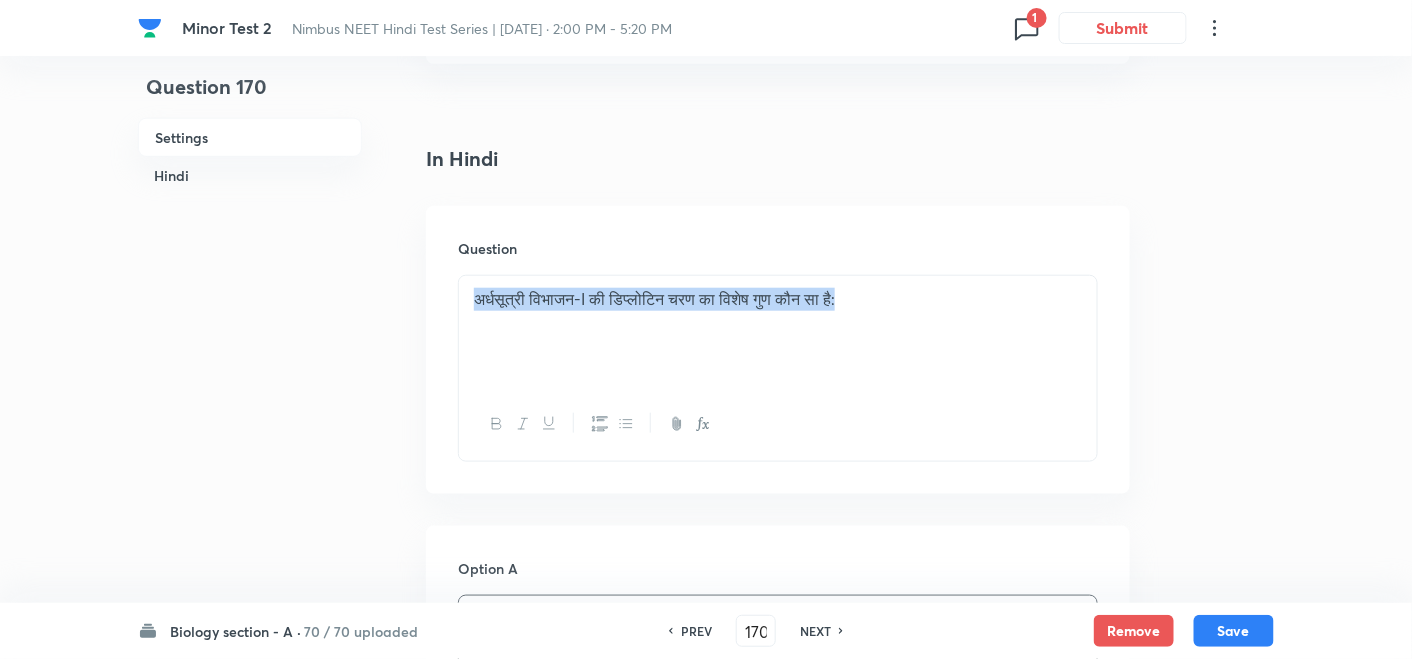 drag, startPoint x: 922, startPoint y: 311, endPoint x: 343, endPoint y: 302, distance: 579.06995 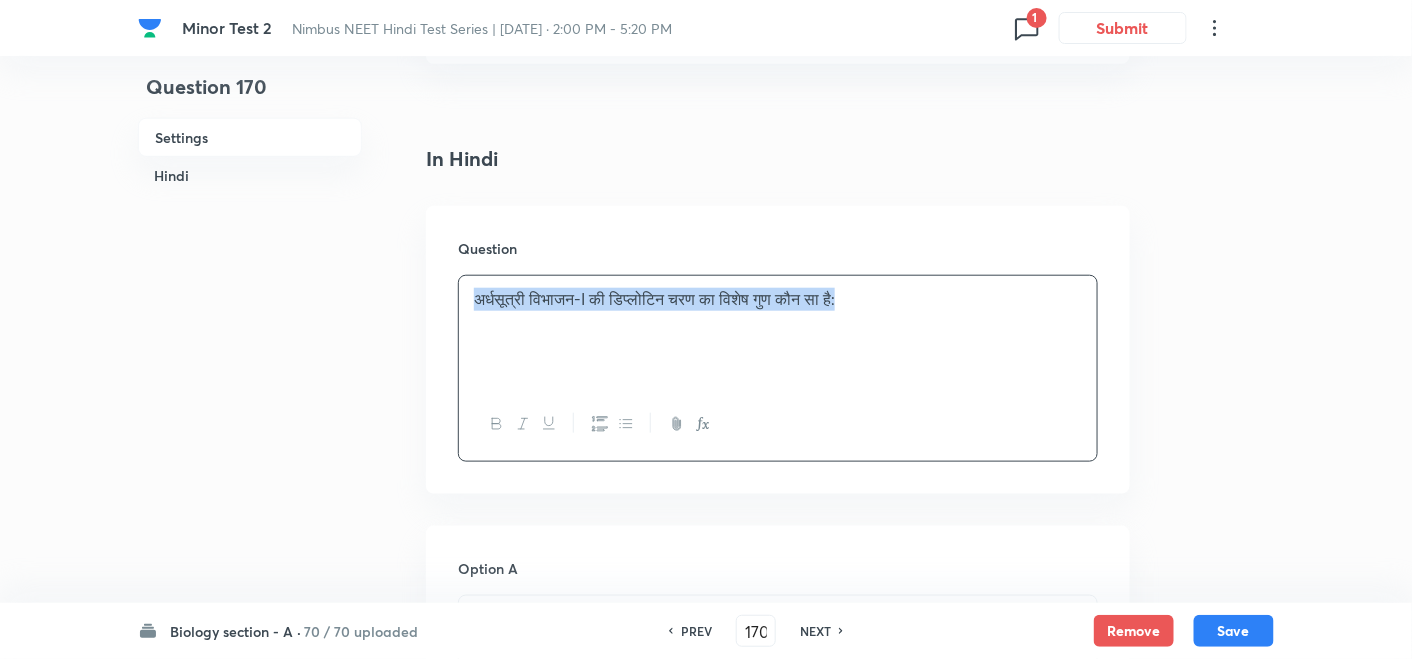 copy on "अर्धसूत्री विभाजन-I की डिप्लोटिन चरण का विशेष गुण कौन सा है:" 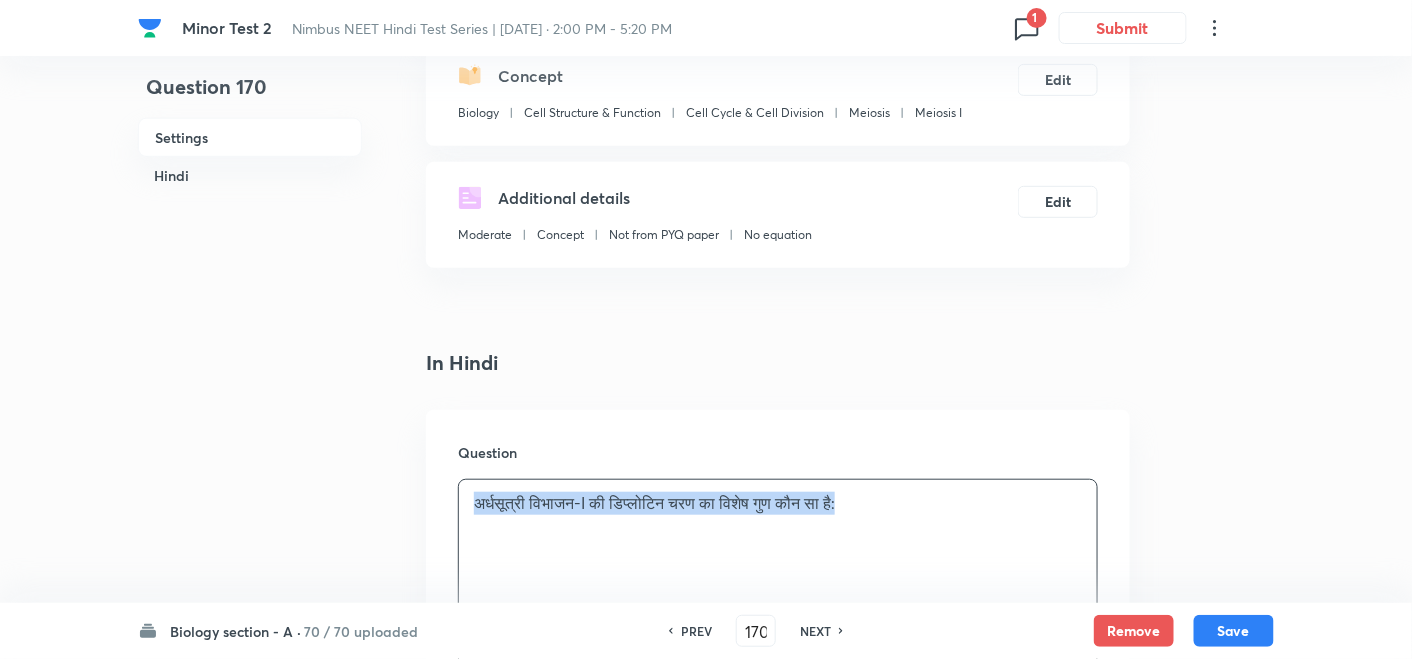 scroll, scrollTop: 222, scrollLeft: 0, axis: vertical 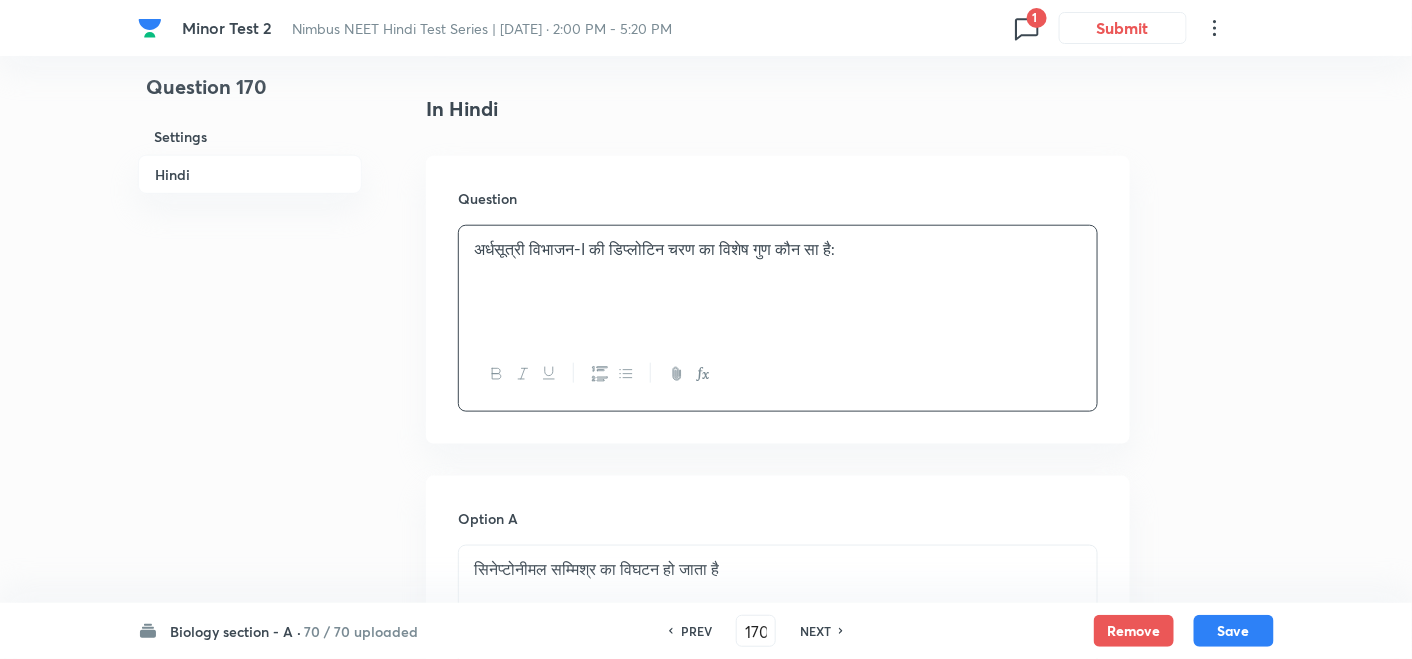 click on "NEXT" at bounding box center (815, 631) 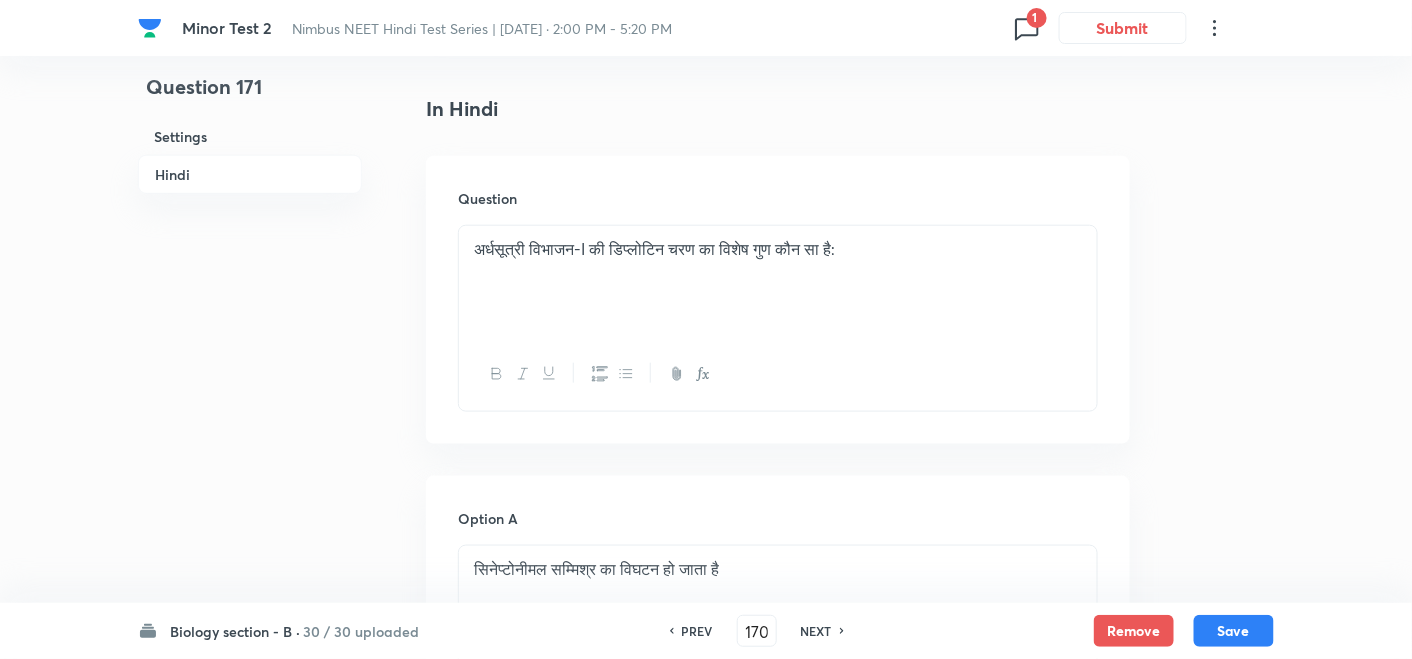 type on "171" 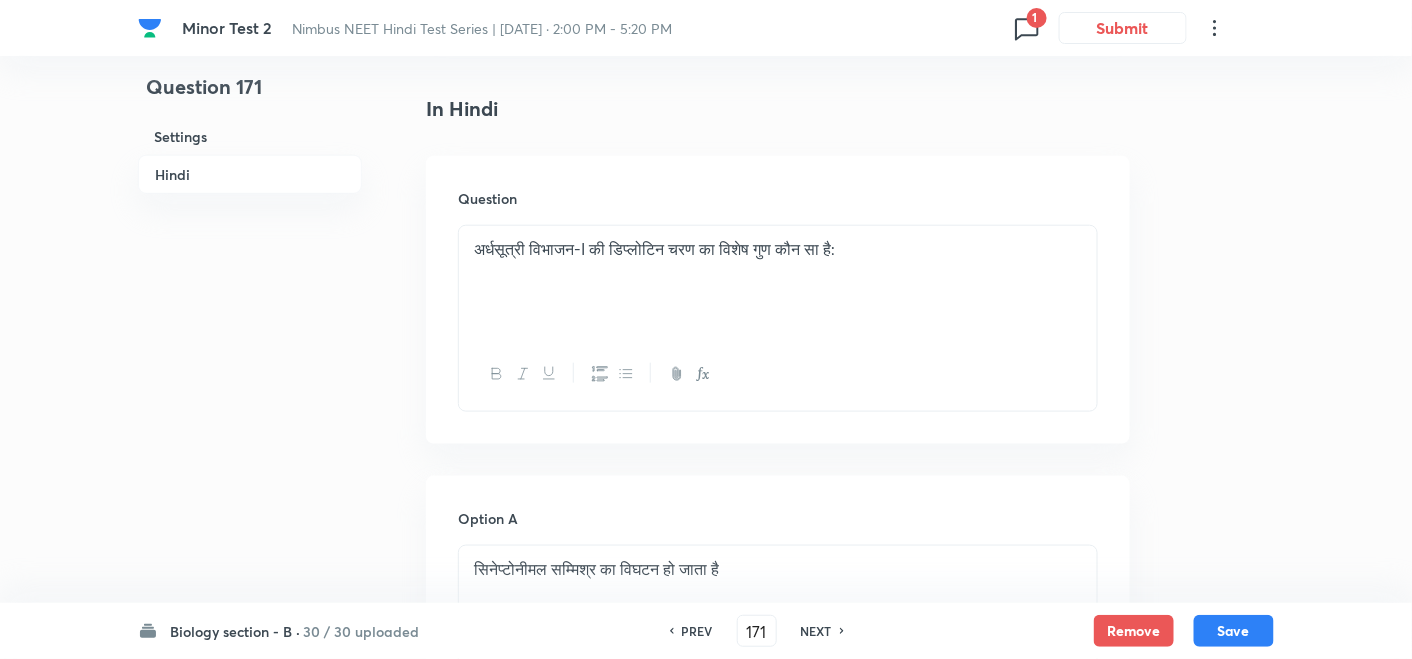 checkbox on "true" 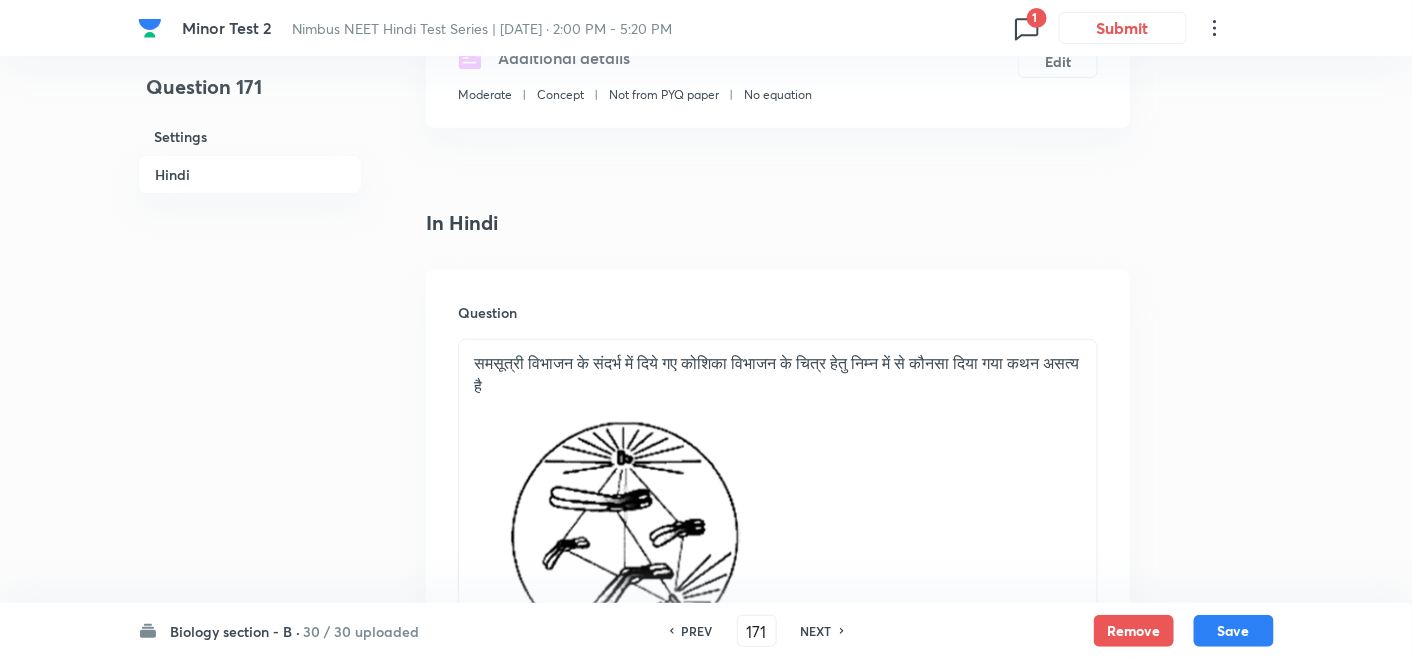 scroll, scrollTop: 605, scrollLeft: 0, axis: vertical 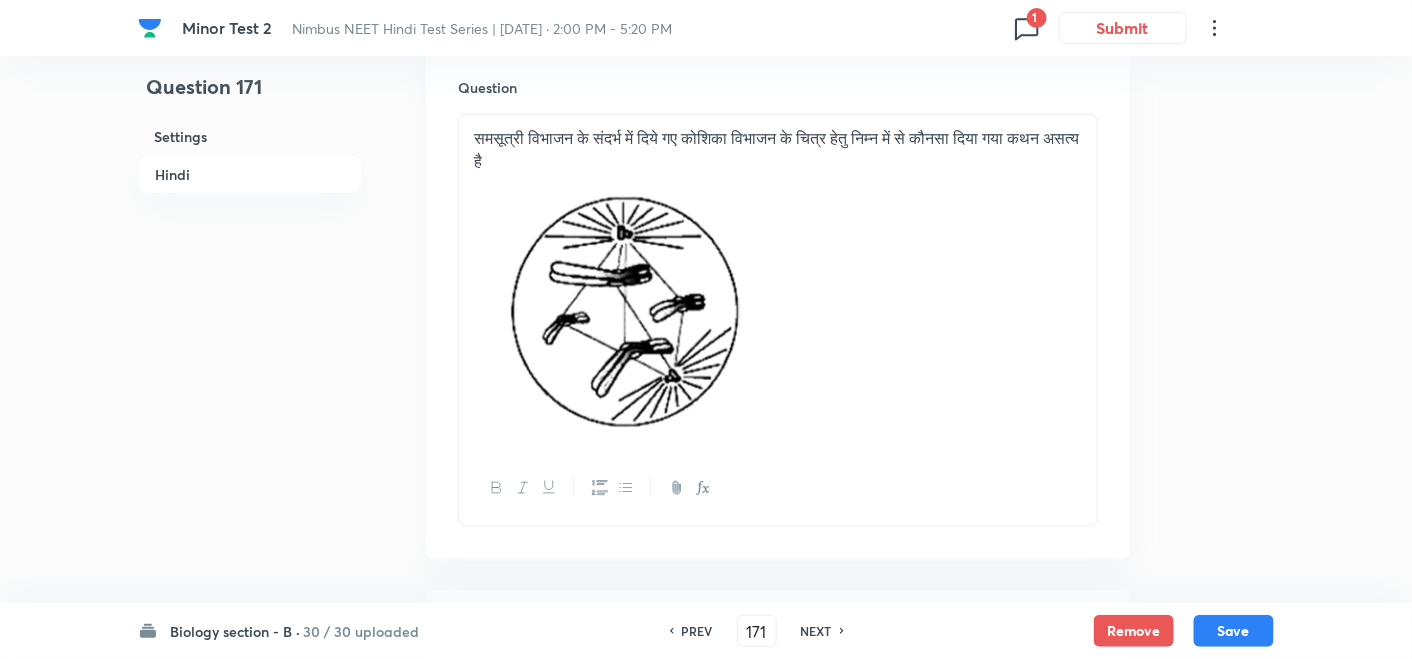 click on "NEXT" at bounding box center [816, 631] 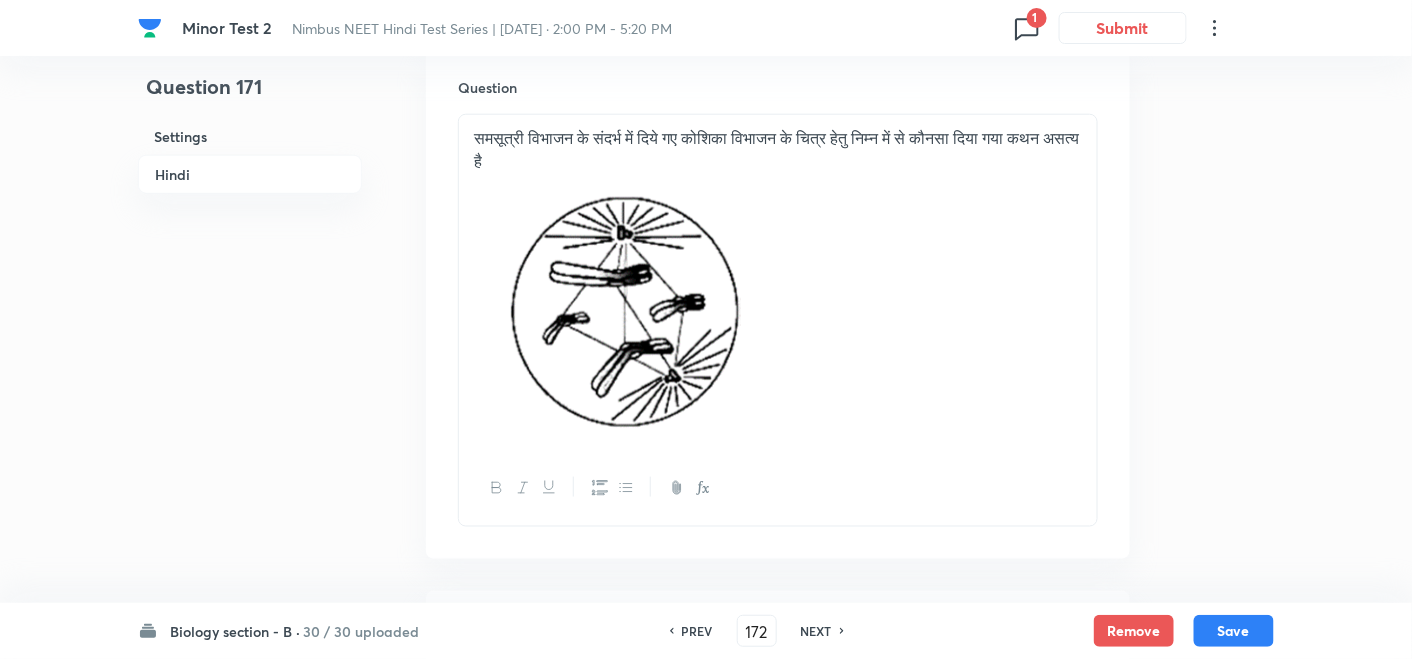 checkbox on "false" 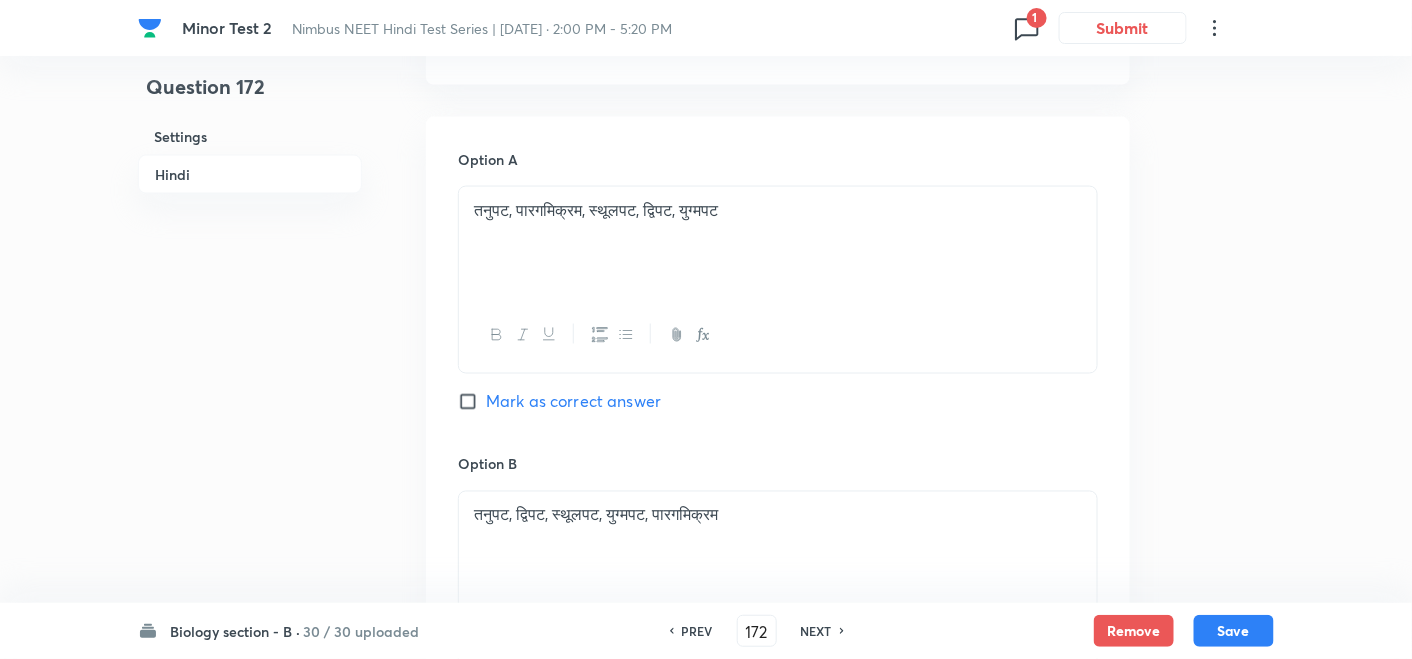 scroll, scrollTop: 827, scrollLeft: 0, axis: vertical 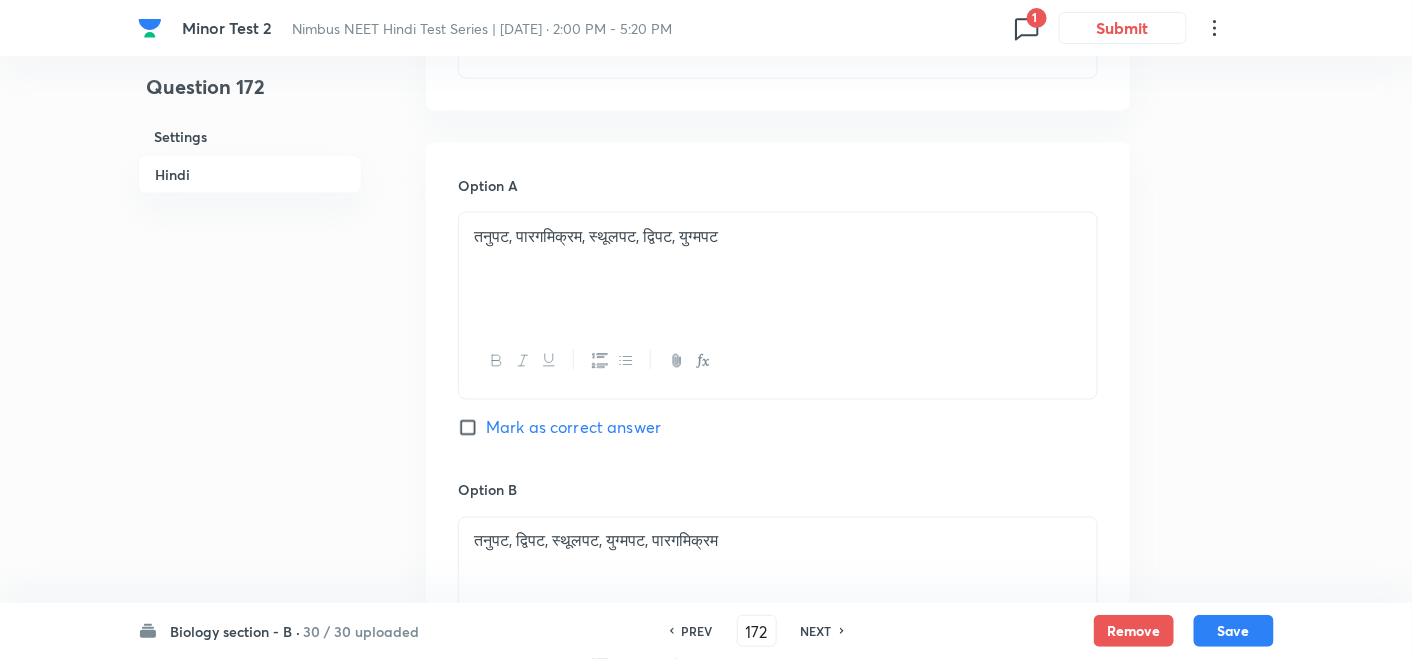 click on "NEXT" at bounding box center [816, 631] 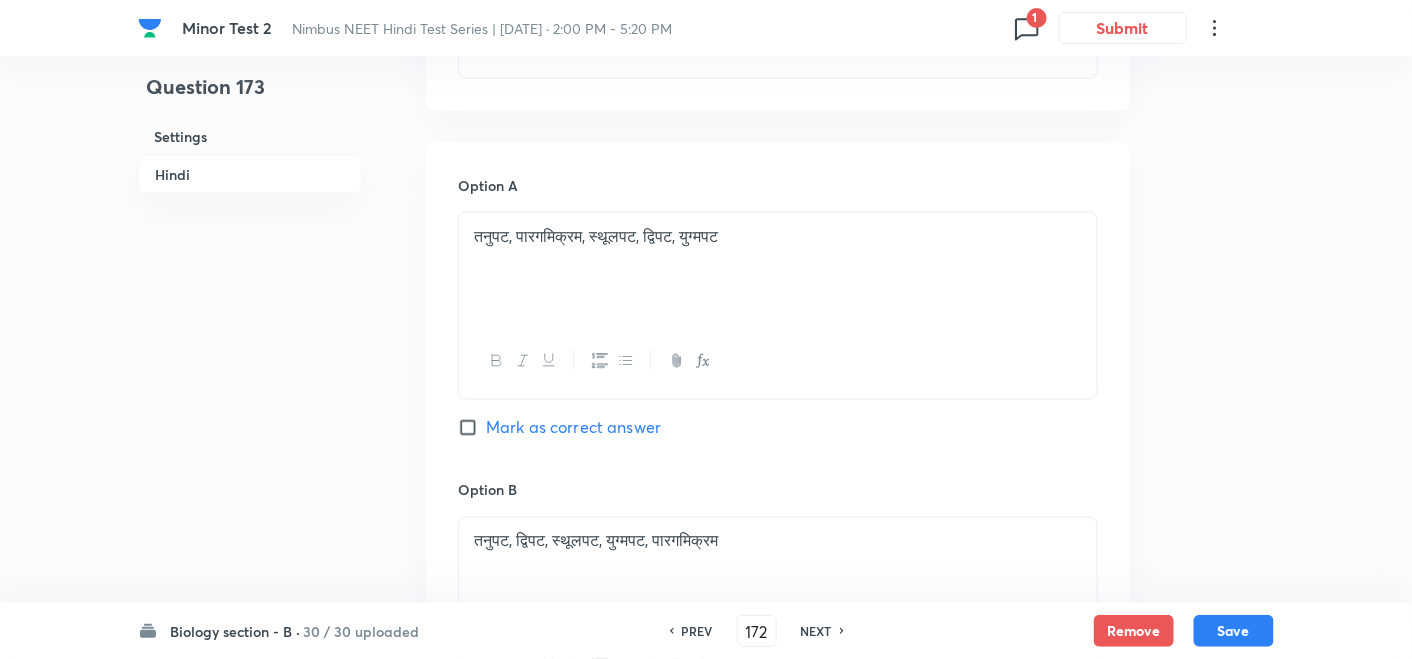 type on "173" 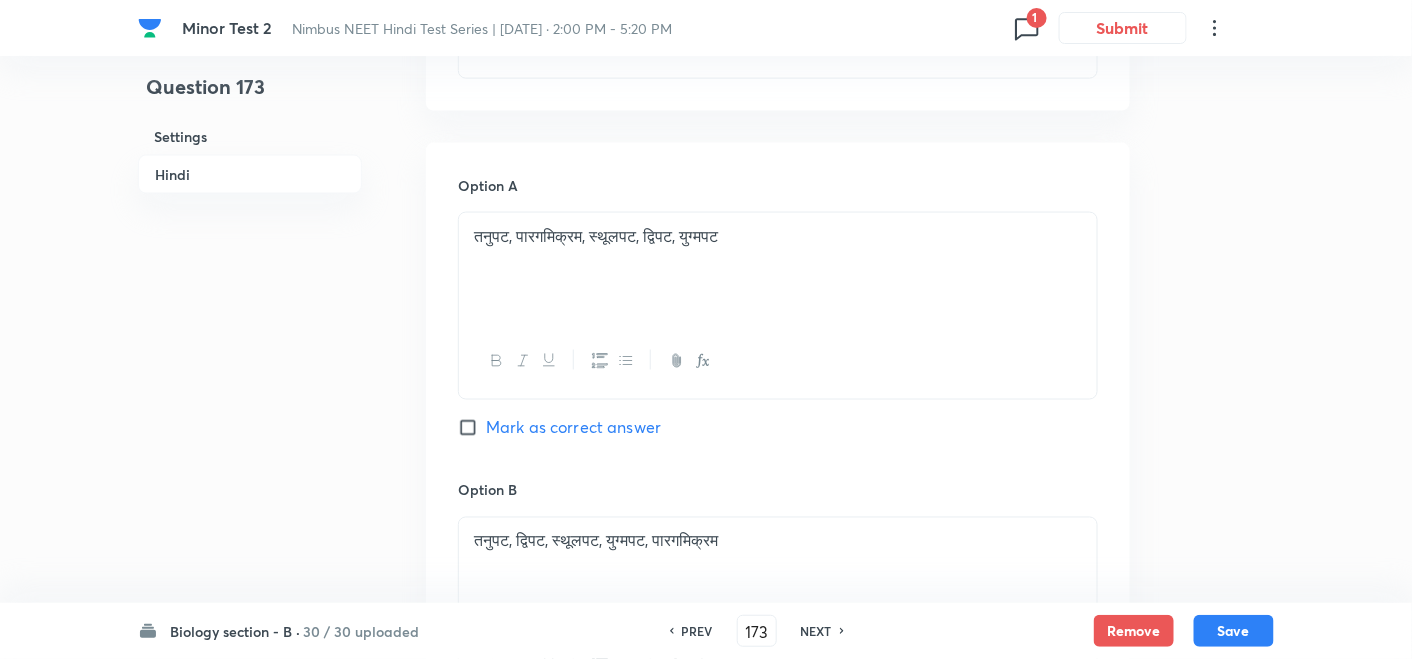 checkbox on "true" 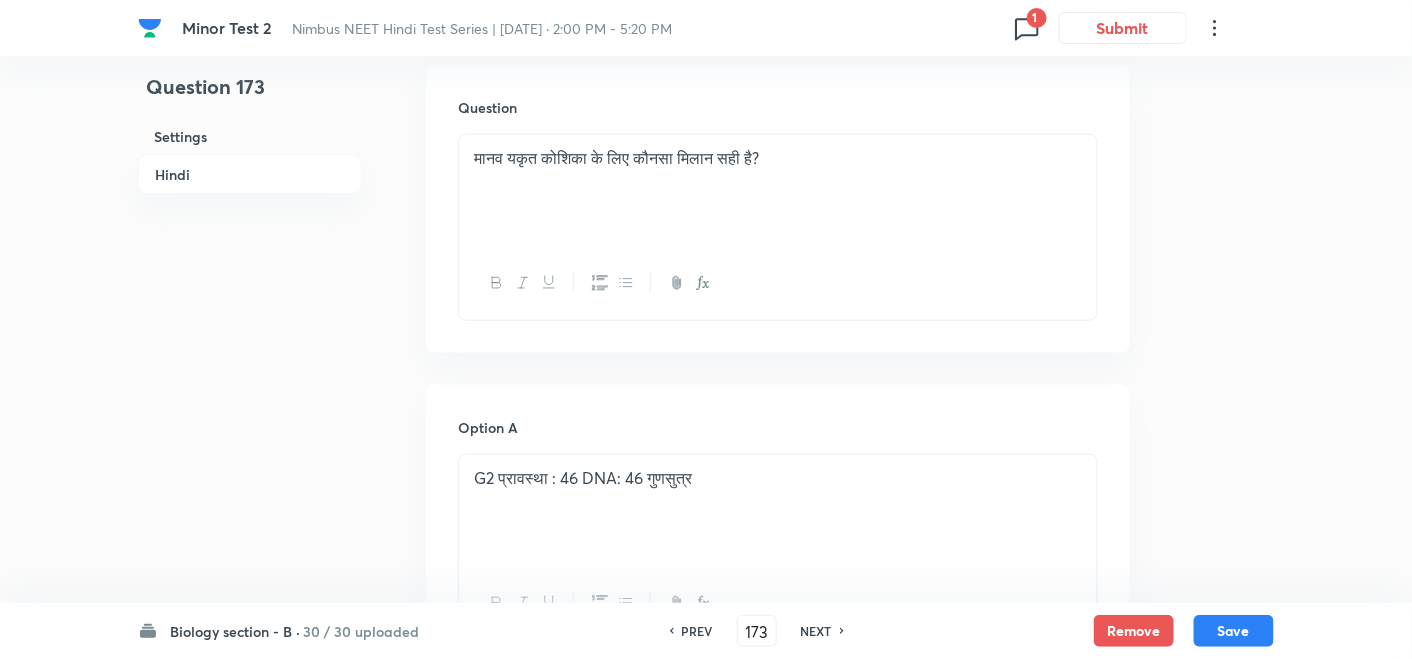 scroll, scrollTop: 605, scrollLeft: 0, axis: vertical 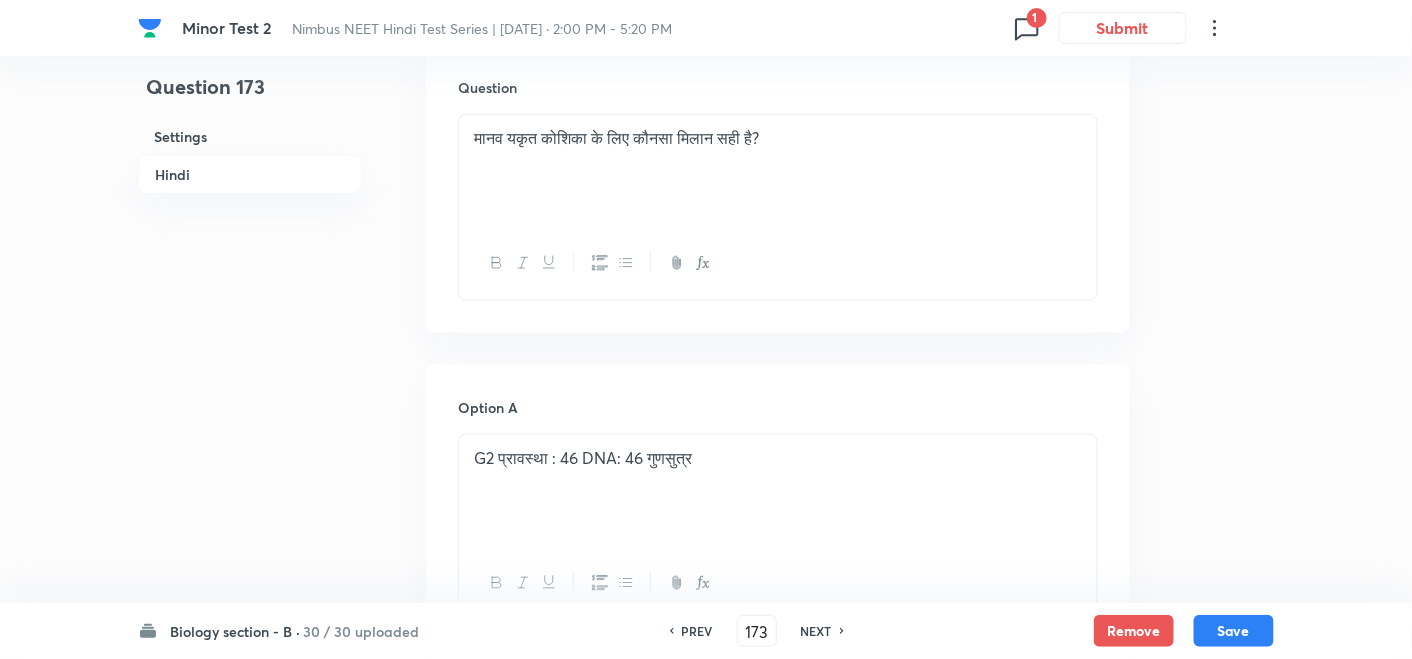 click on "NEXT" at bounding box center (816, 631) 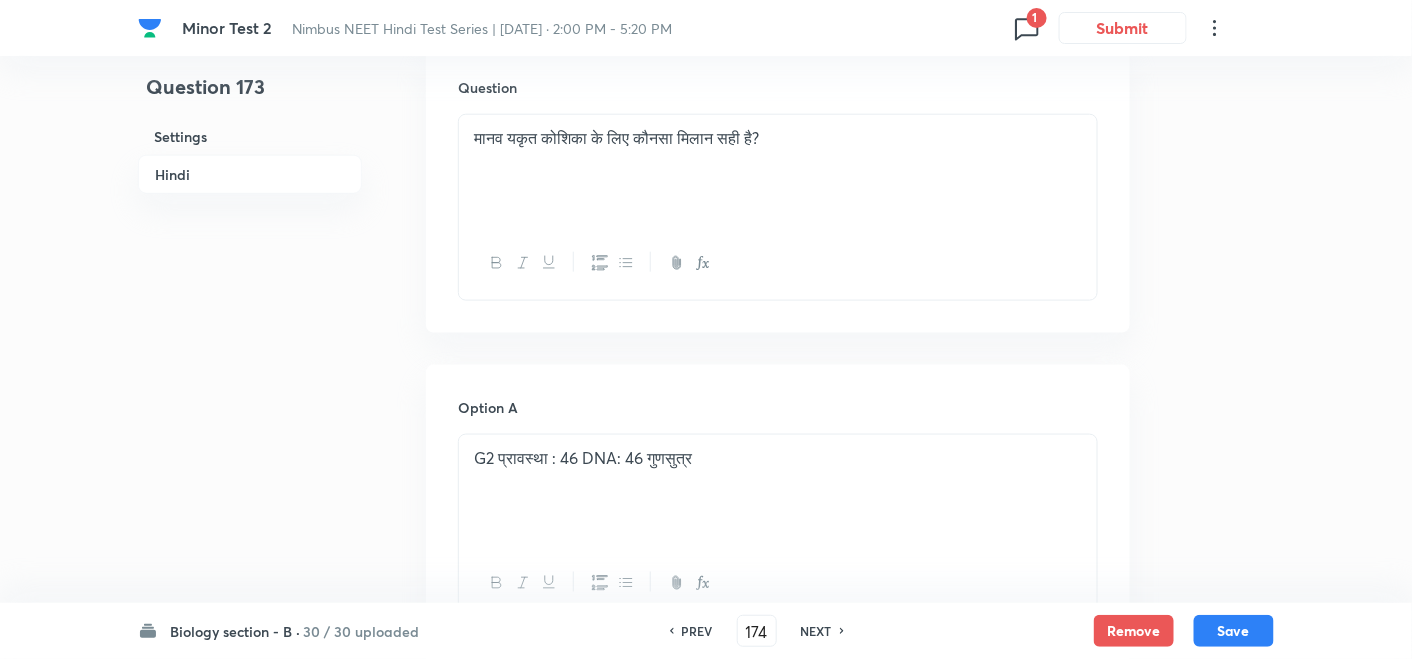 checkbox on "false" 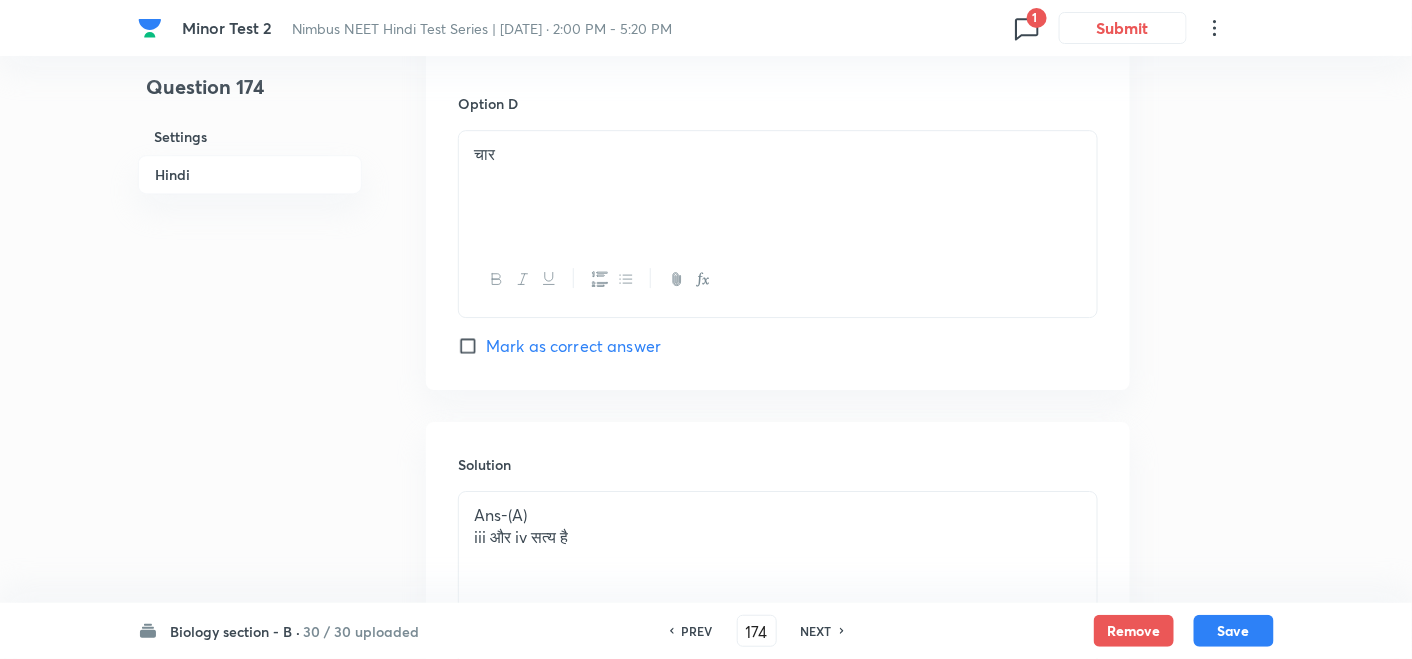 scroll, scrollTop: 1738, scrollLeft: 0, axis: vertical 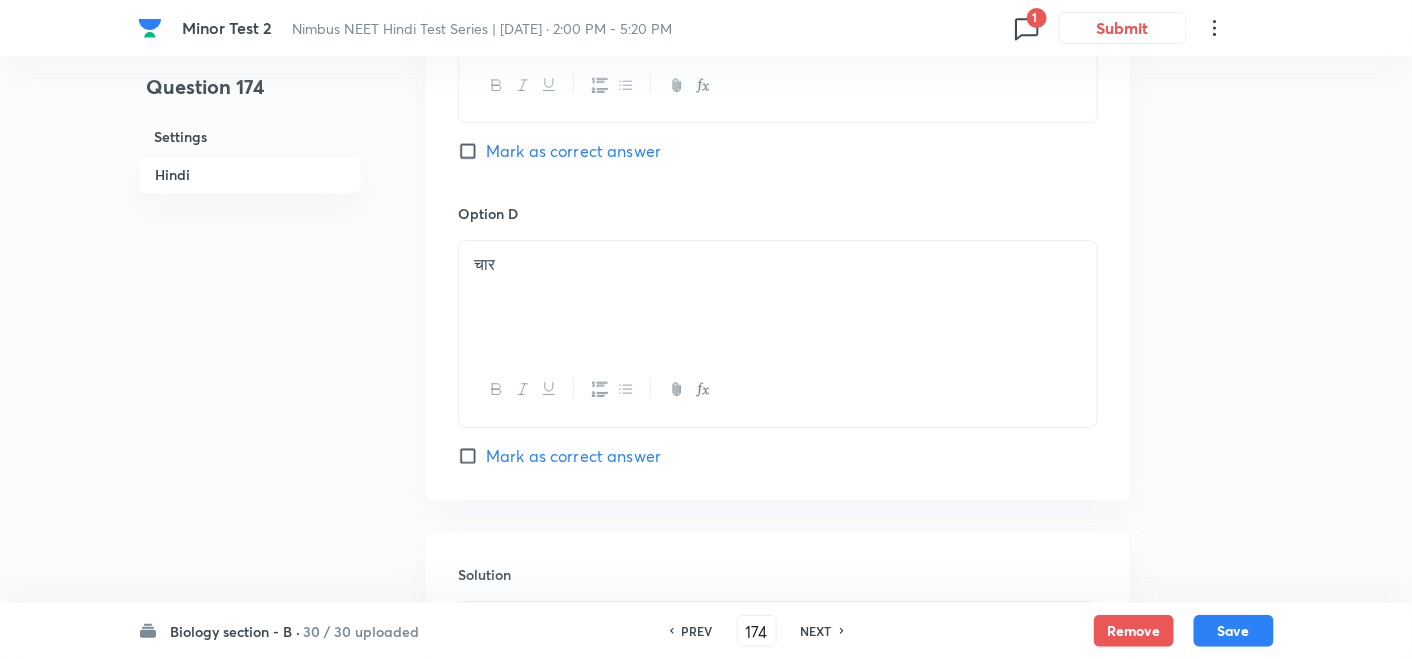 click on "चार" at bounding box center (778, 264) 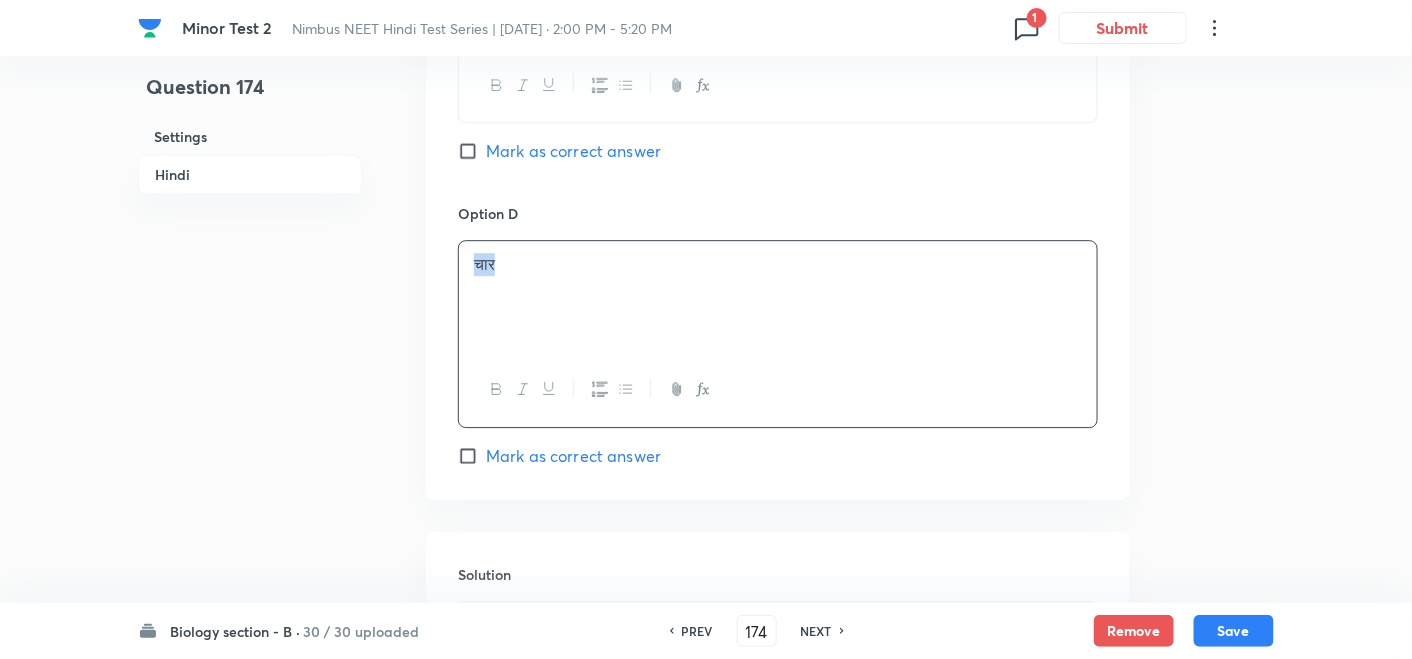 click on "चार" at bounding box center [778, 264] 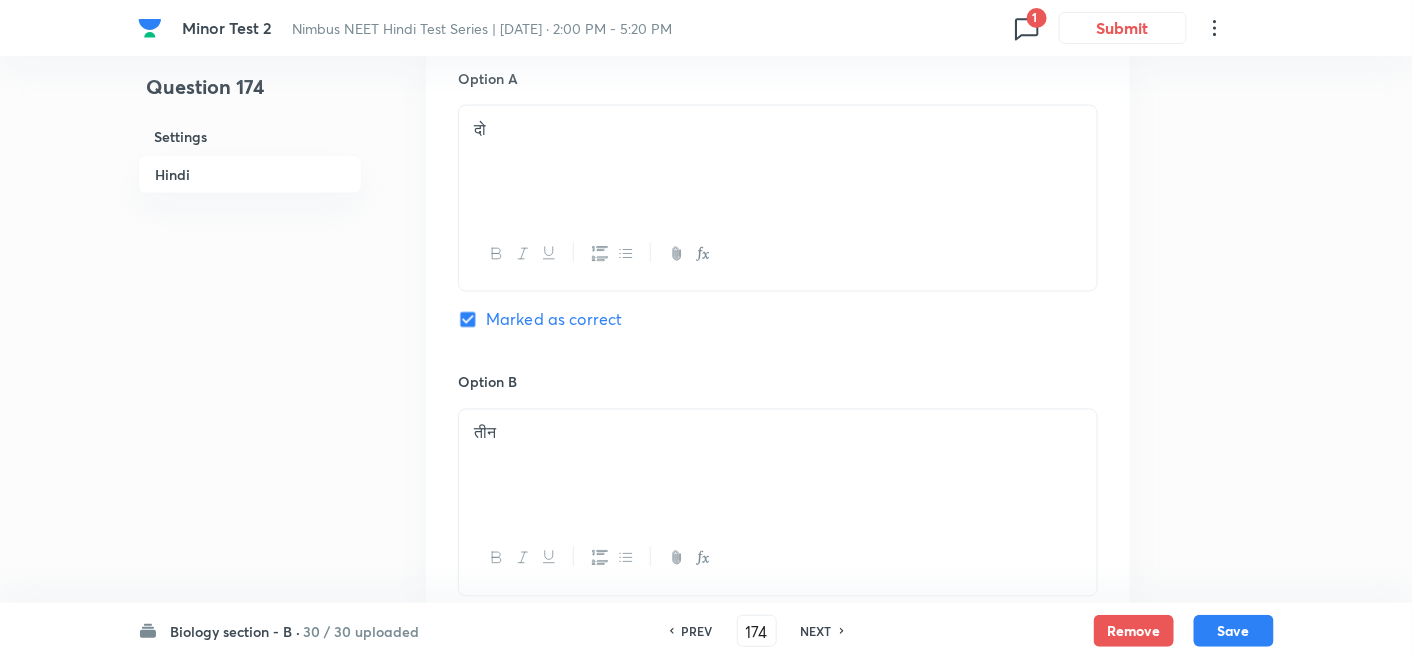 scroll, scrollTop: 294, scrollLeft: 0, axis: vertical 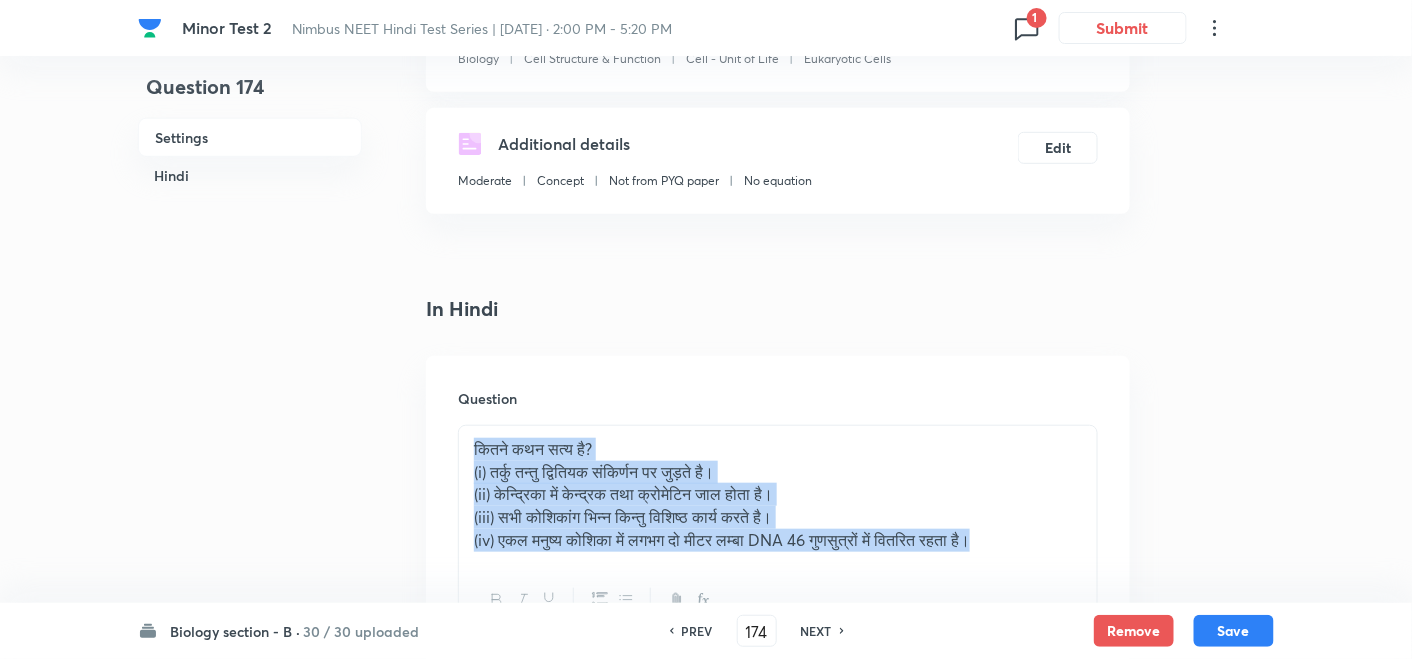 drag, startPoint x: 1022, startPoint y: 537, endPoint x: 421, endPoint y: 389, distance: 618.9548 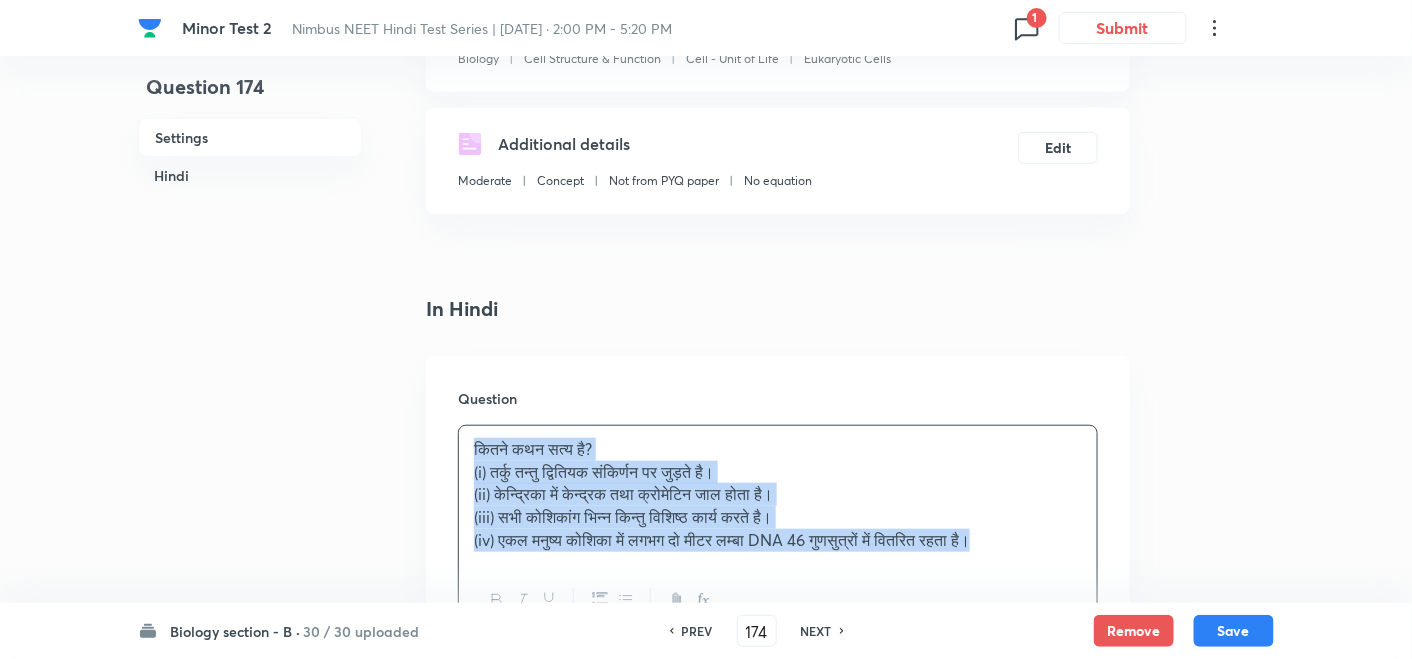 copy on "कितने कथन सत्य है? (i) तर्कु तन्तु द्वितियक संकिर्णन पर जुड़ते है। (ii) केन्द्रिका में केन्द्रक तथा क्रोमेटिन जाल होता है। (iii) सभी कोशिकांग भिन्न किन्तु विशिष्ठ कार्य करते है। (iv) एकल मनुष्य कोशिका में लगभग दो मीटर लम्बा DNA 46 गुणसुत्रों में वितरित रहता है।" 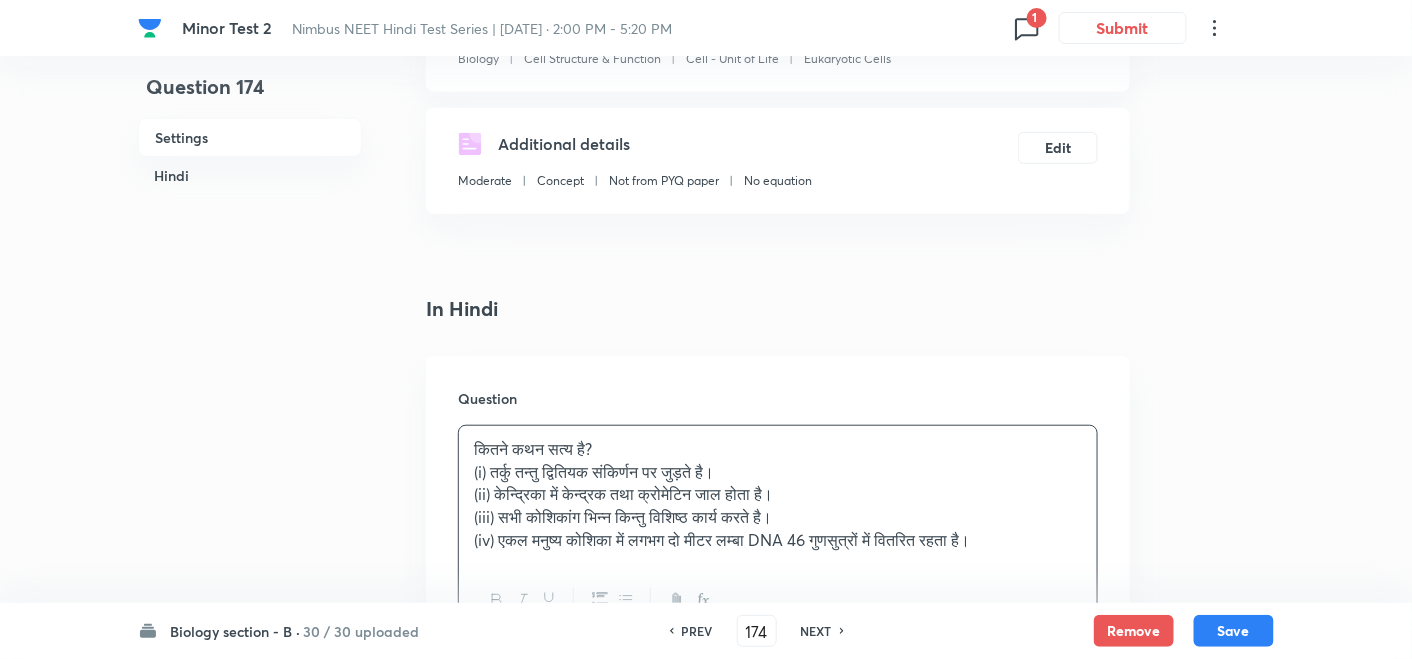 click on "NEXT" at bounding box center (816, 631) 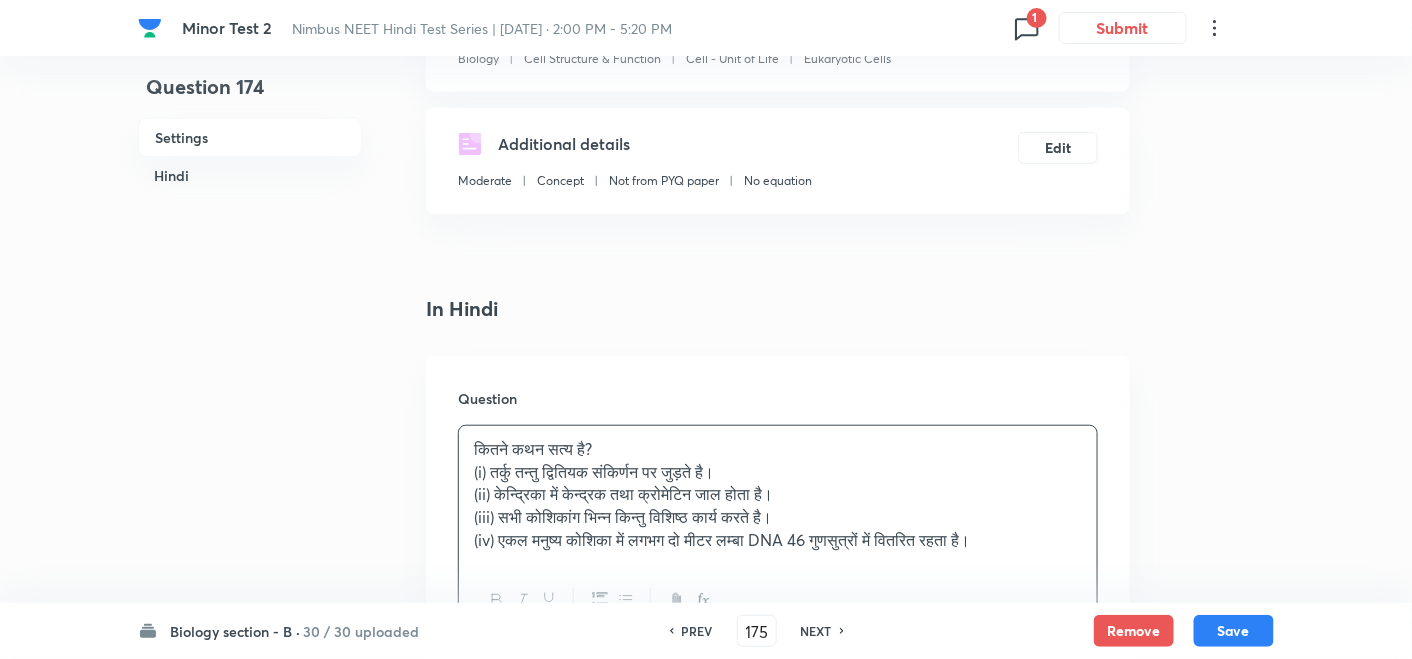 checkbox on "false" 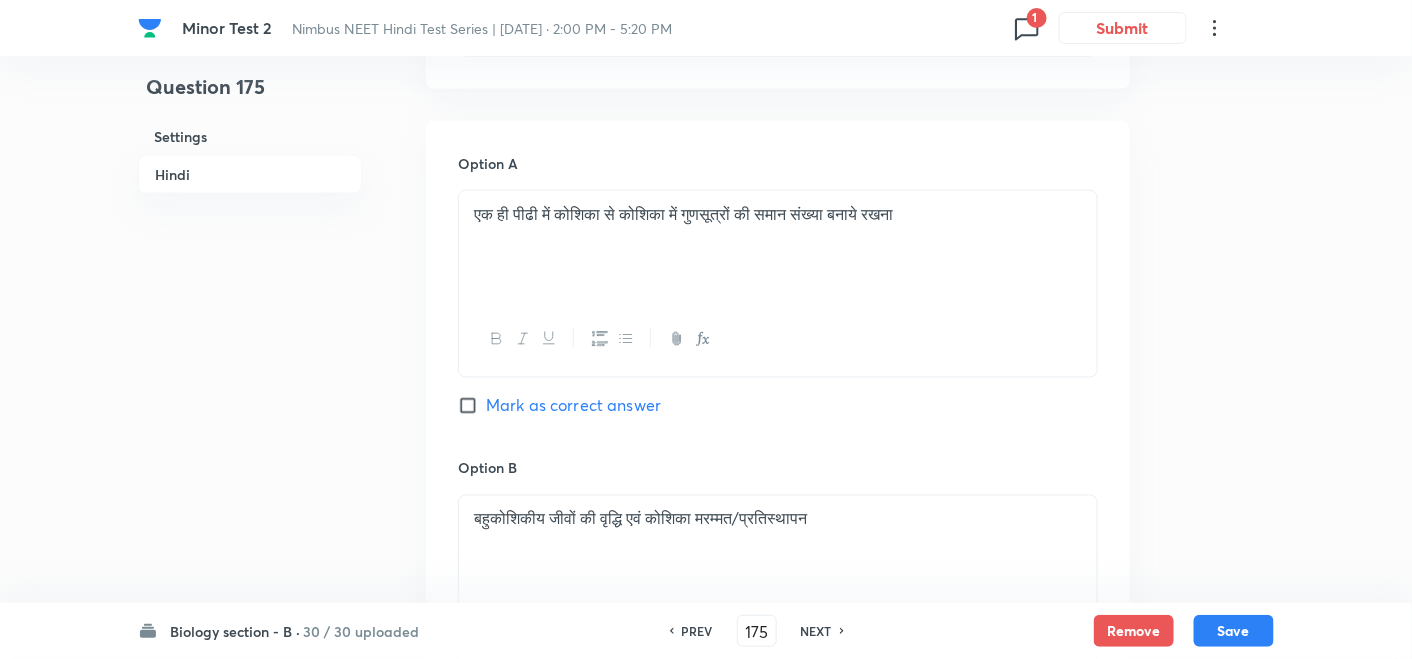 scroll, scrollTop: 516, scrollLeft: 0, axis: vertical 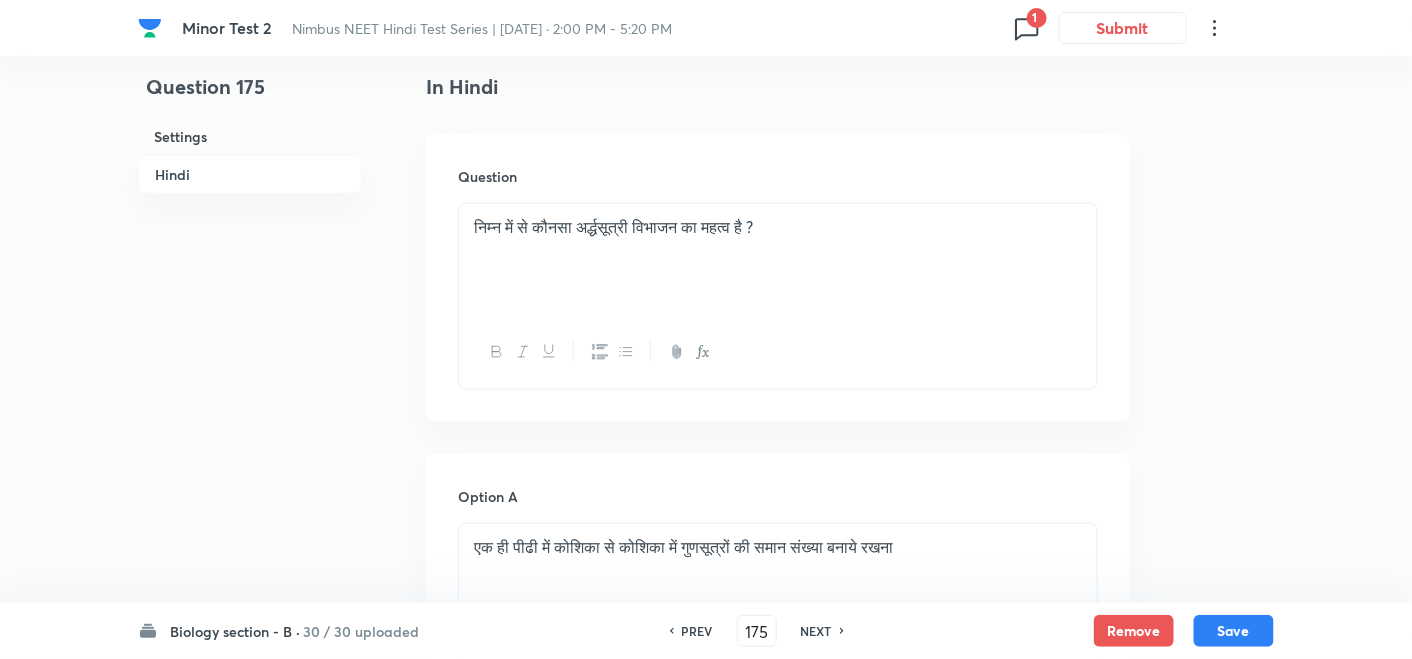 click on "NEXT" at bounding box center (816, 631) 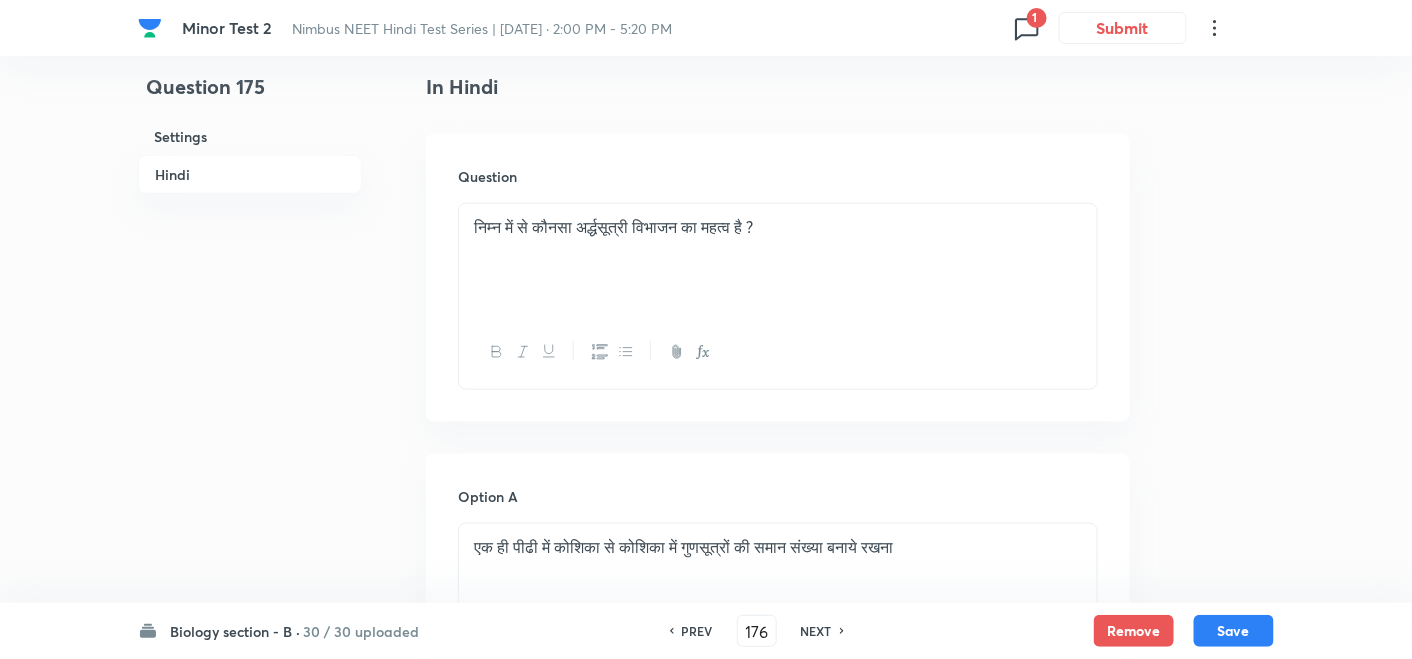 checkbox on "false" 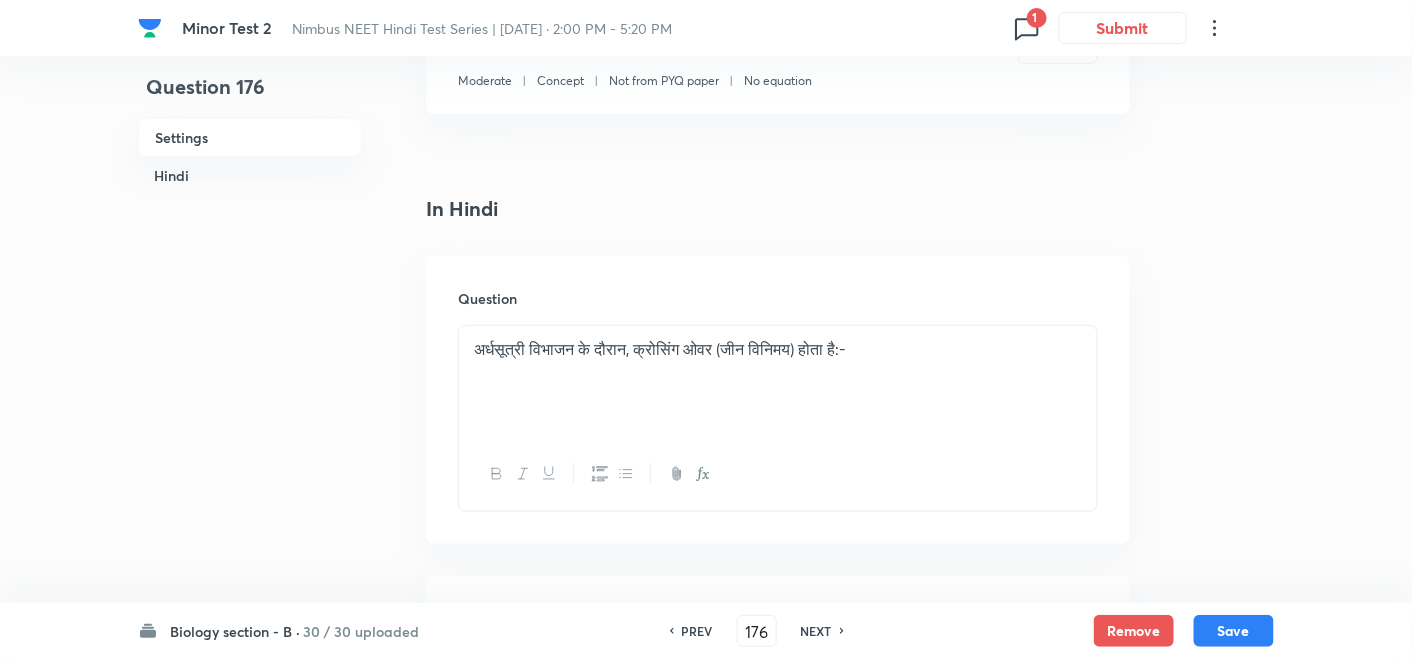 scroll, scrollTop: 294, scrollLeft: 0, axis: vertical 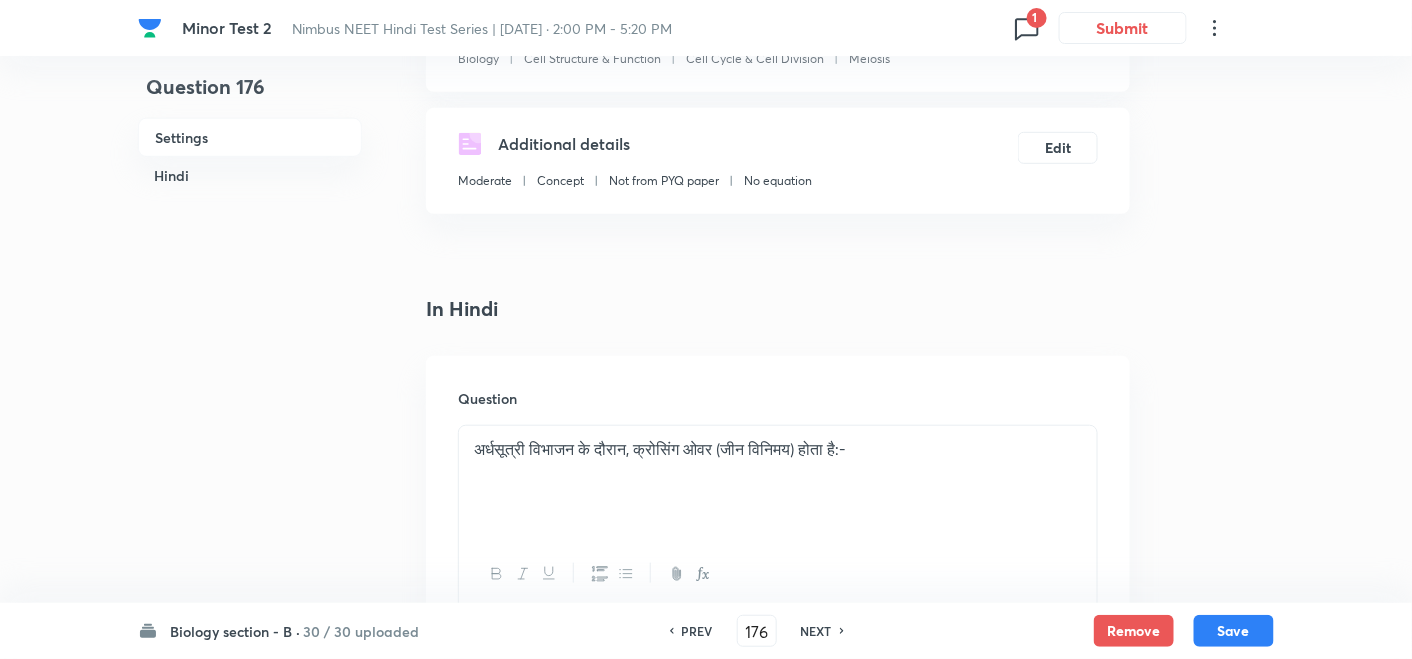 click on "NEXT" at bounding box center (816, 631) 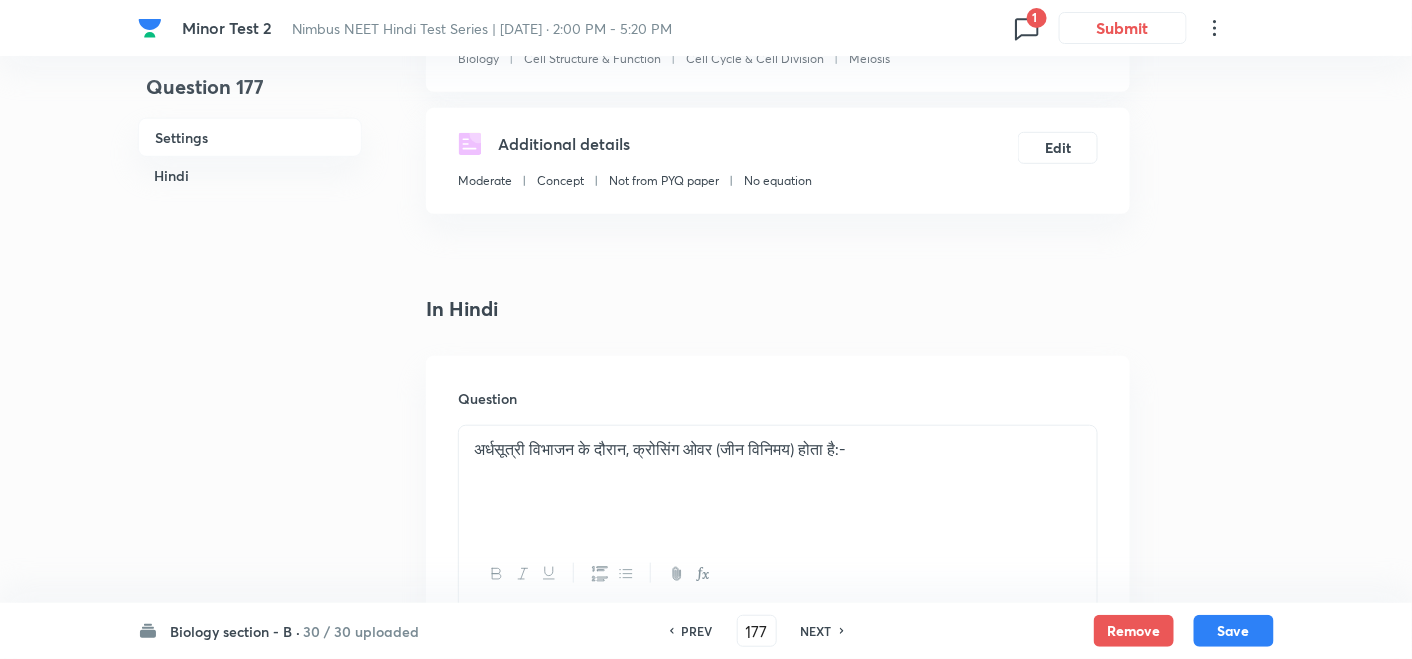 checkbox on "false" 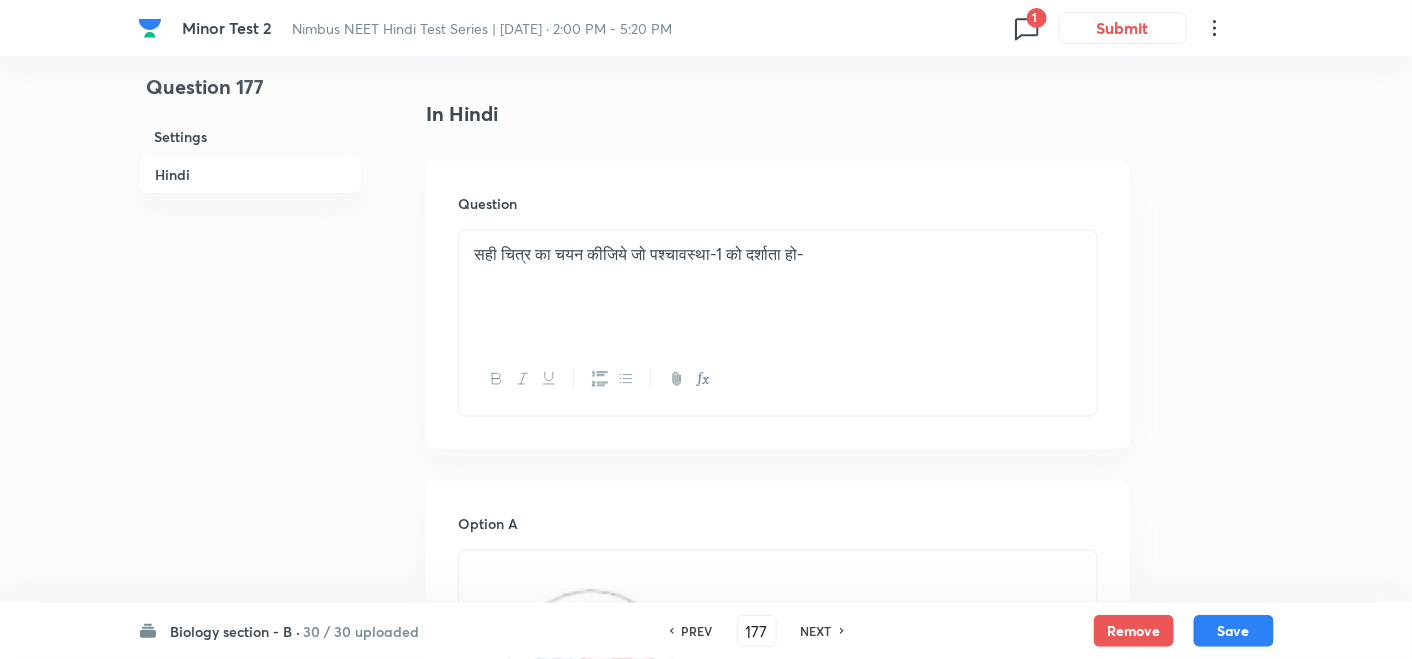 scroll, scrollTop: 294, scrollLeft: 0, axis: vertical 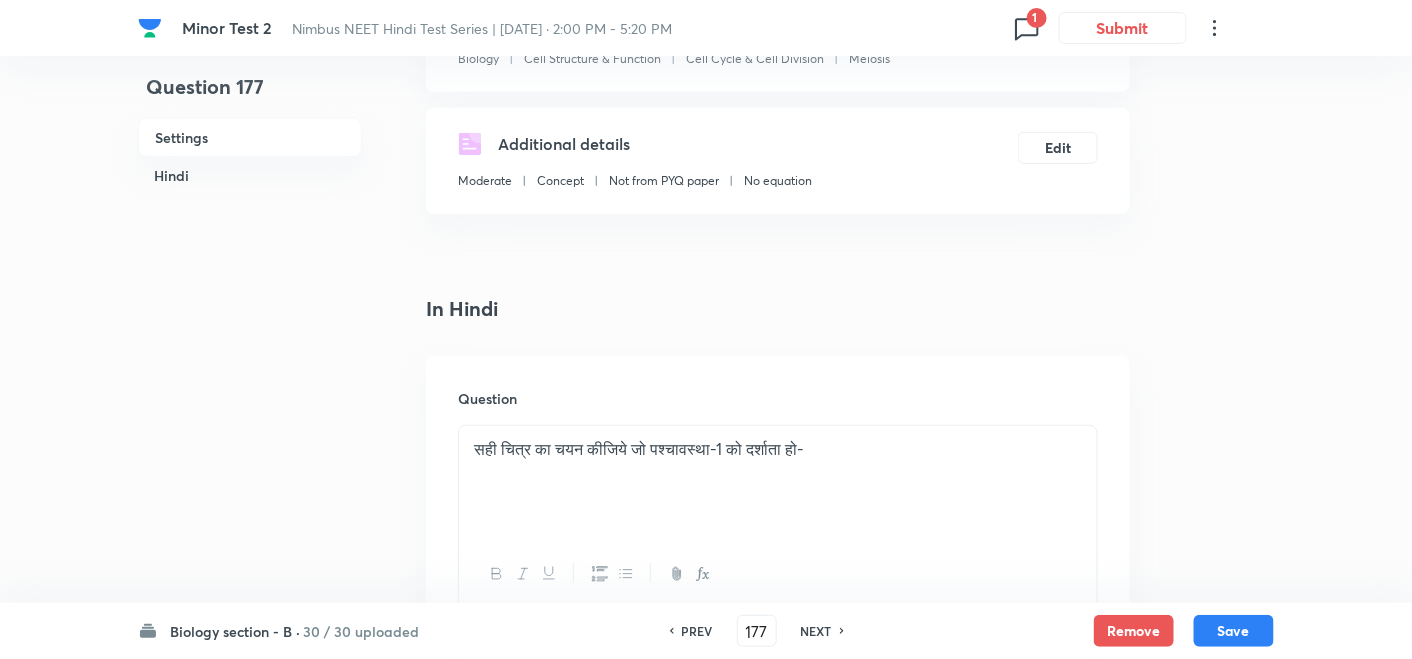 click on "NEXT" at bounding box center [816, 631] 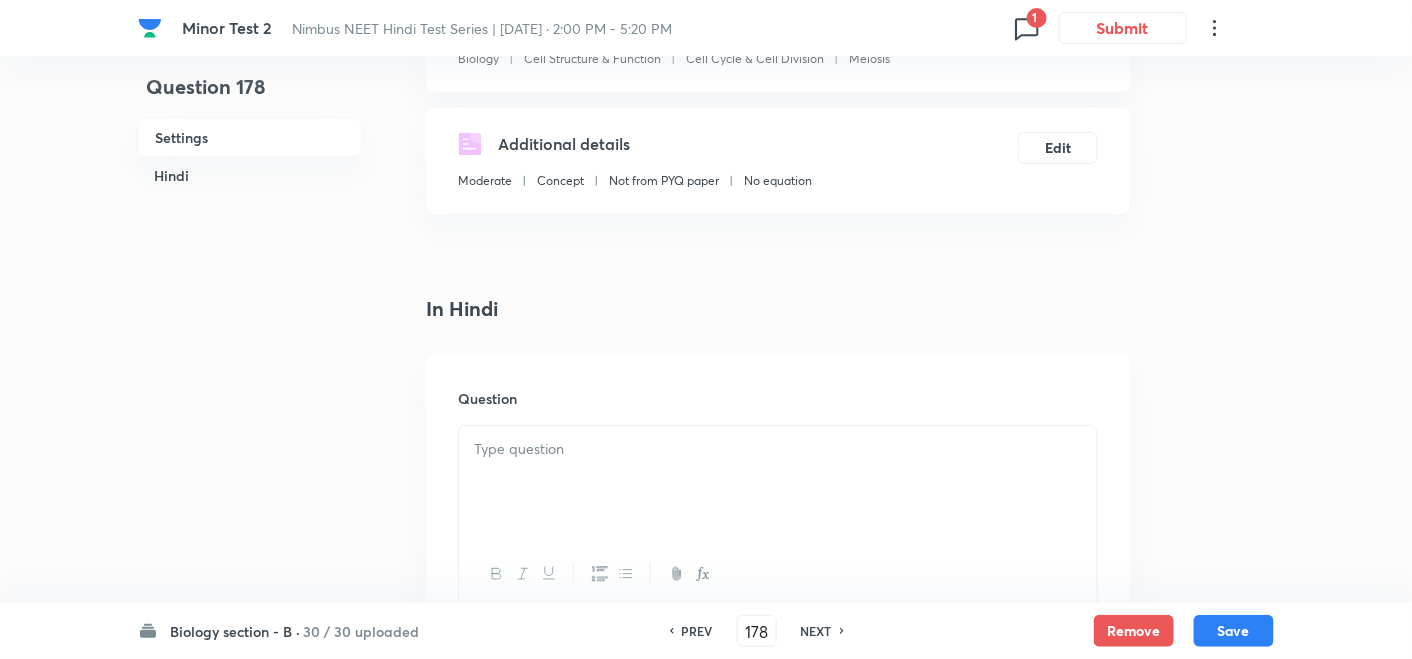 checkbox on "false" 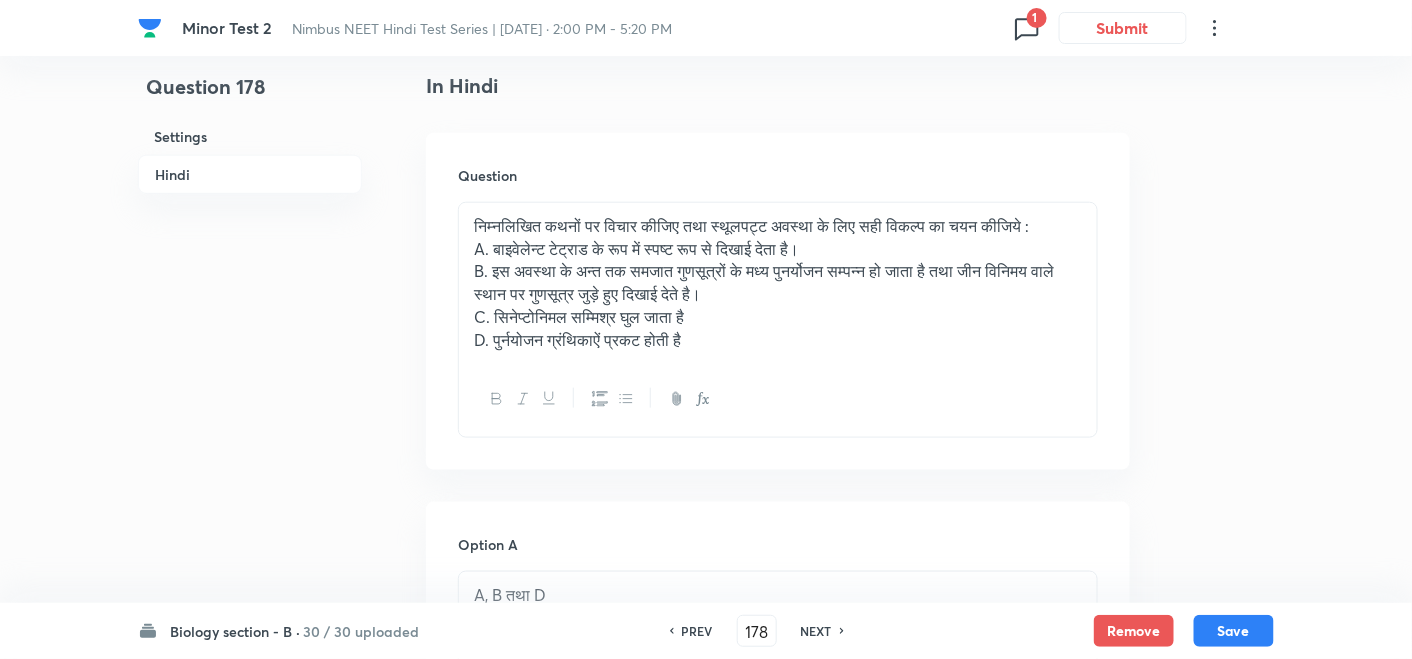 scroll, scrollTop: 516, scrollLeft: 0, axis: vertical 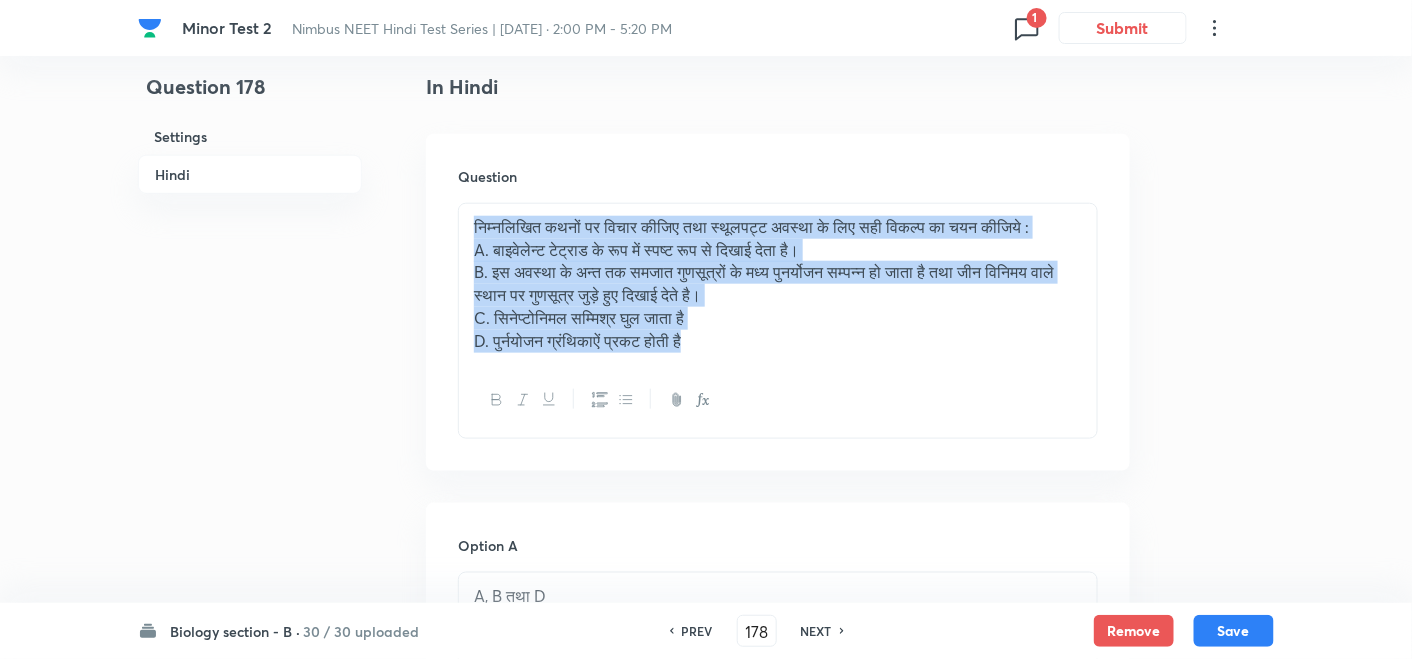 drag, startPoint x: 697, startPoint y: 333, endPoint x: 471, endPoint y: 218, distance: 253.57642 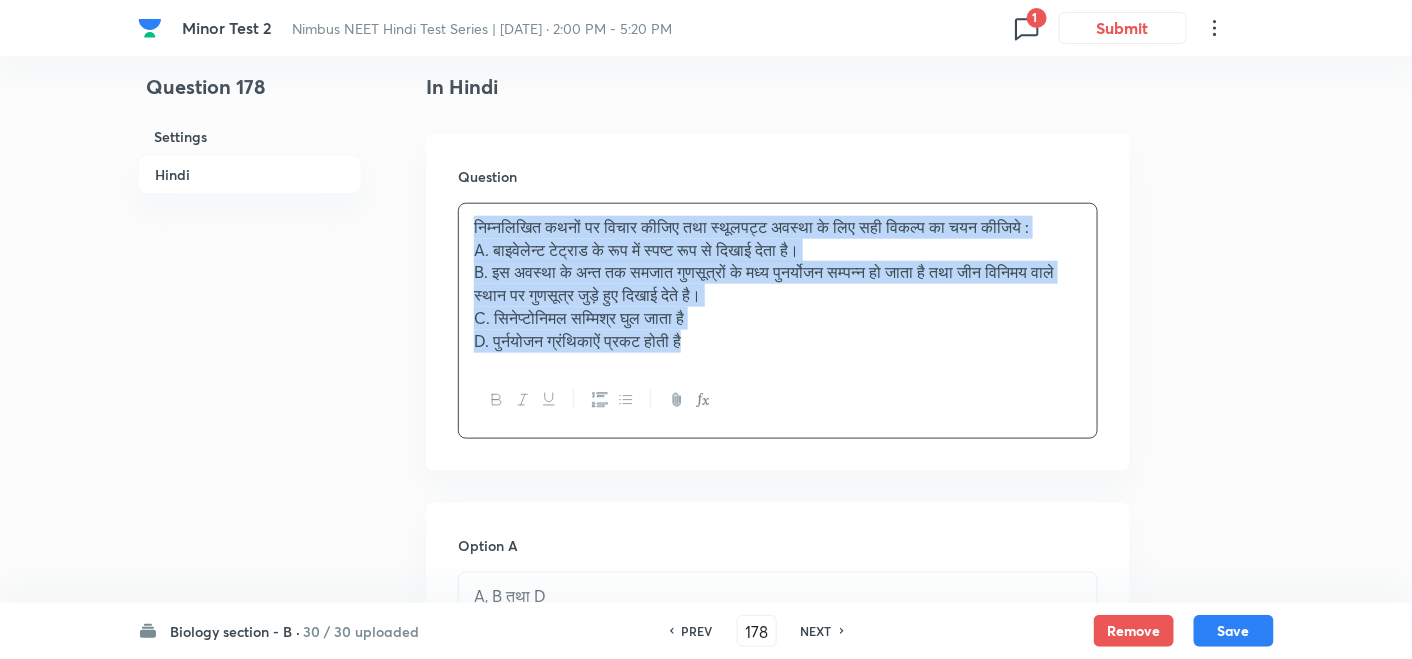 copy on "निम्नलिखित कथनों पर विचार कीजिए तथा स्थूलपट्ट अवस्था के लिए सही विकल्प का चयन कीजिये : A. बाइवेलेन्ट टेट्राड के रूप में स्पष्ट रूप से दिखाई देता है। B. इस अवस्था के अन्त तक समजात गुणसूत्रों के मध्य पुनर्योजन सम्पन्न हो जाता है तथा जीन विनिमय वाले स्थान पर गुणसूत्र जुड़े हुए दिखाई देते है। C. सिनेप्टोनिमल सम्मिश्र घुल जाता है D. पुर्नयोजन ग्रंथिकाऐं प्रकट होती है" 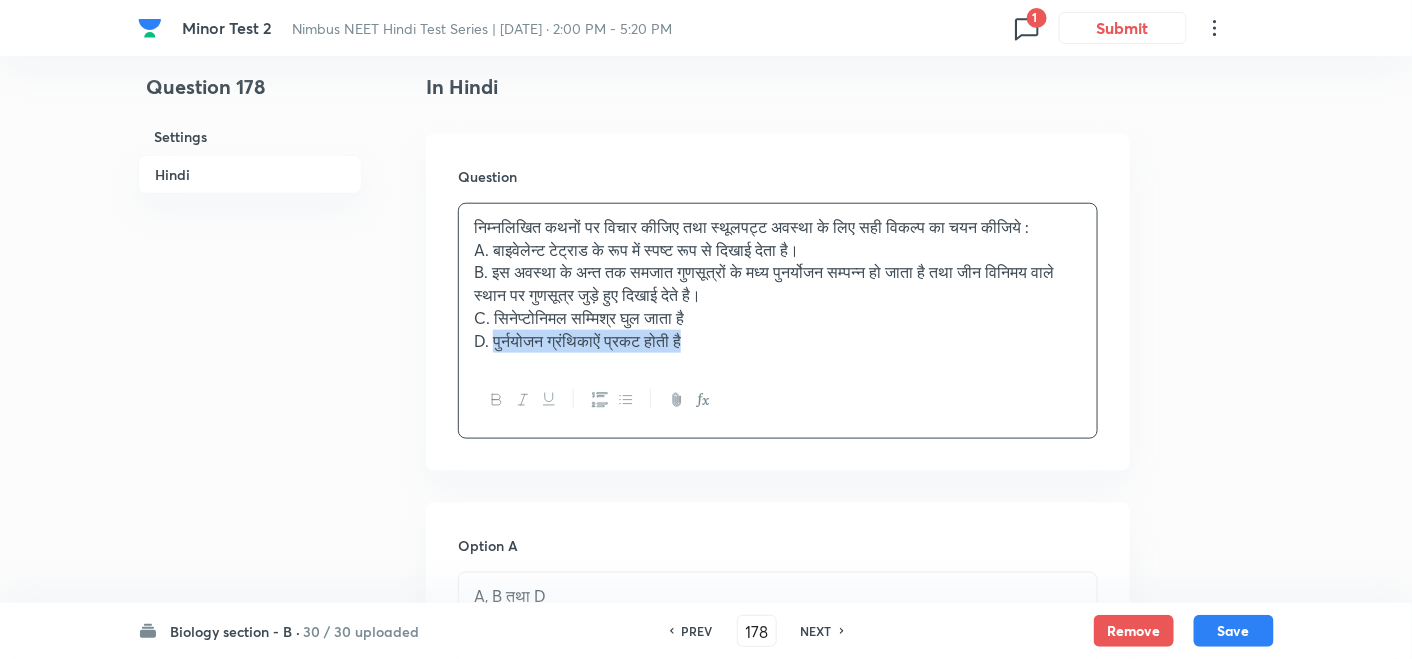 drag, startPoint x: 694, startPoint y: 337, endPoint x: 497, endPoint y: 351, distance: 197.49684 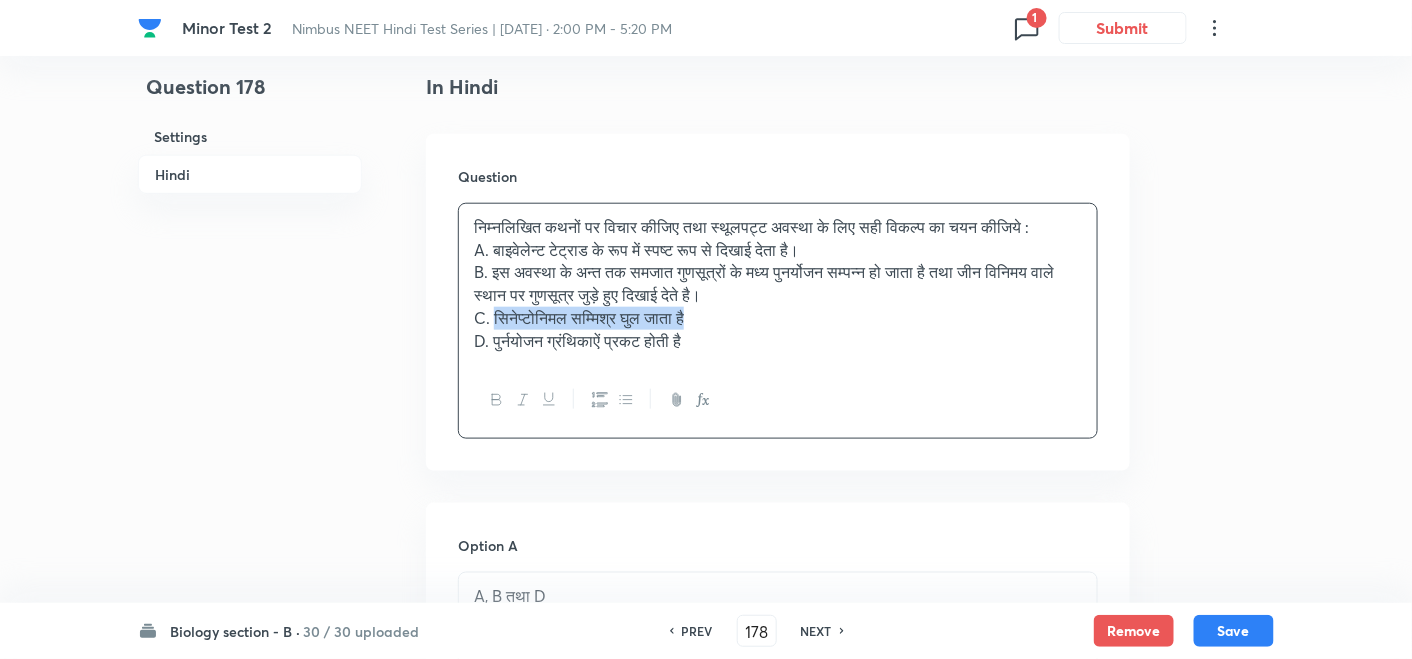 drag, startPoint x: 693, startPoint y: 315, endPoint x: 500, endPoint y: 327, distance: 193.3727 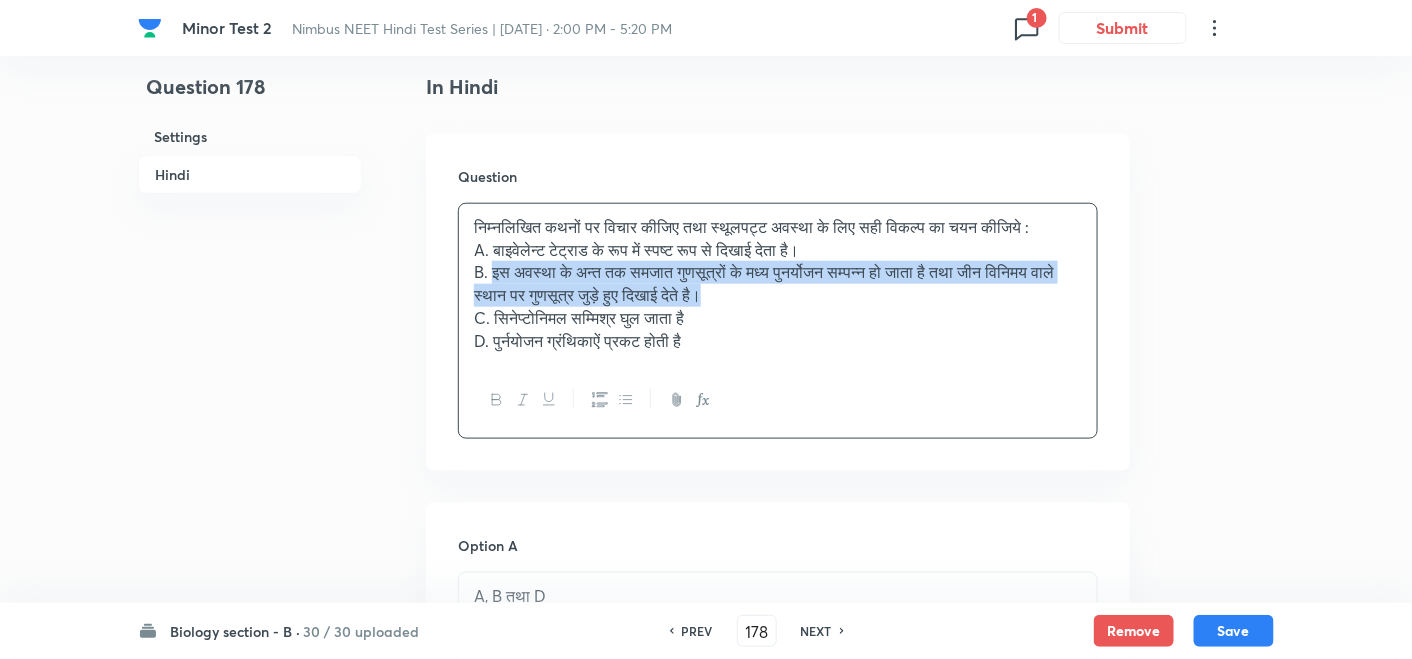 drag, startPoint x: 751, startPoint y: 300, endPoint x: 494, endPoint y: 281, distance: 257.7014 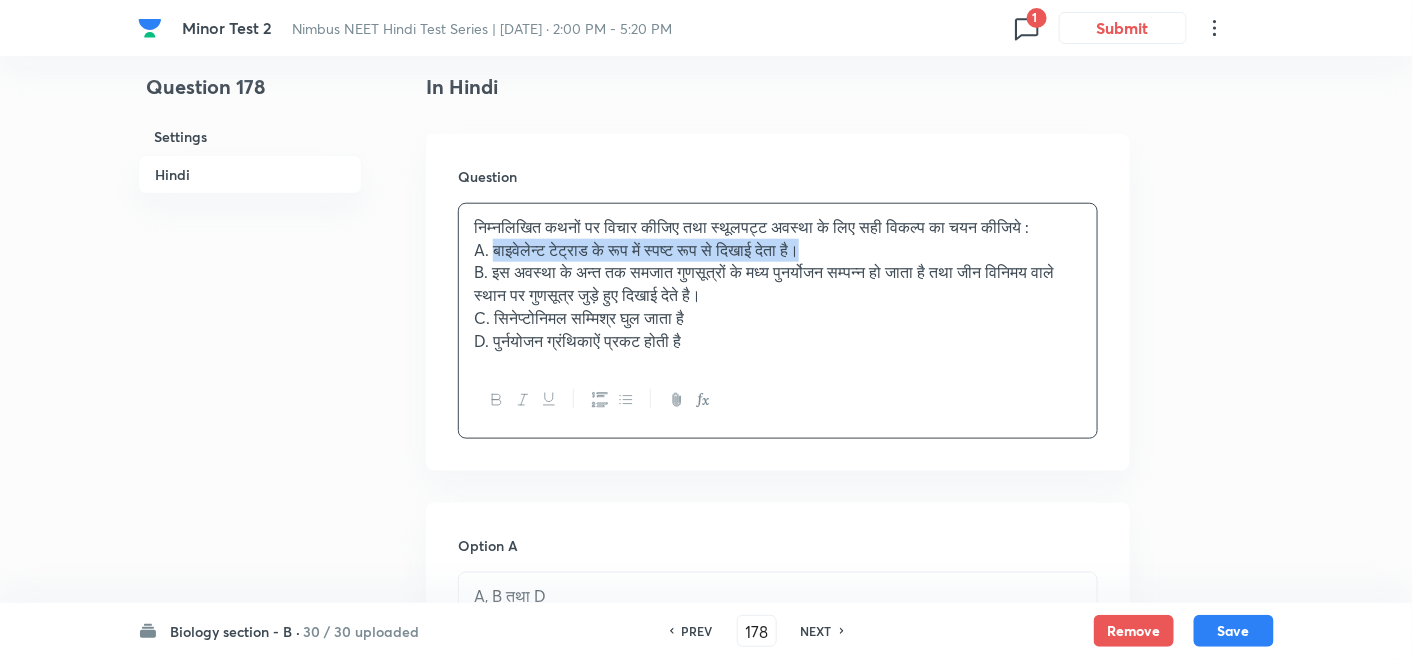 drag, startPoint x: 840, startPoint y: 245, endPoint x: 499, endPoint y: 245, distance: 341 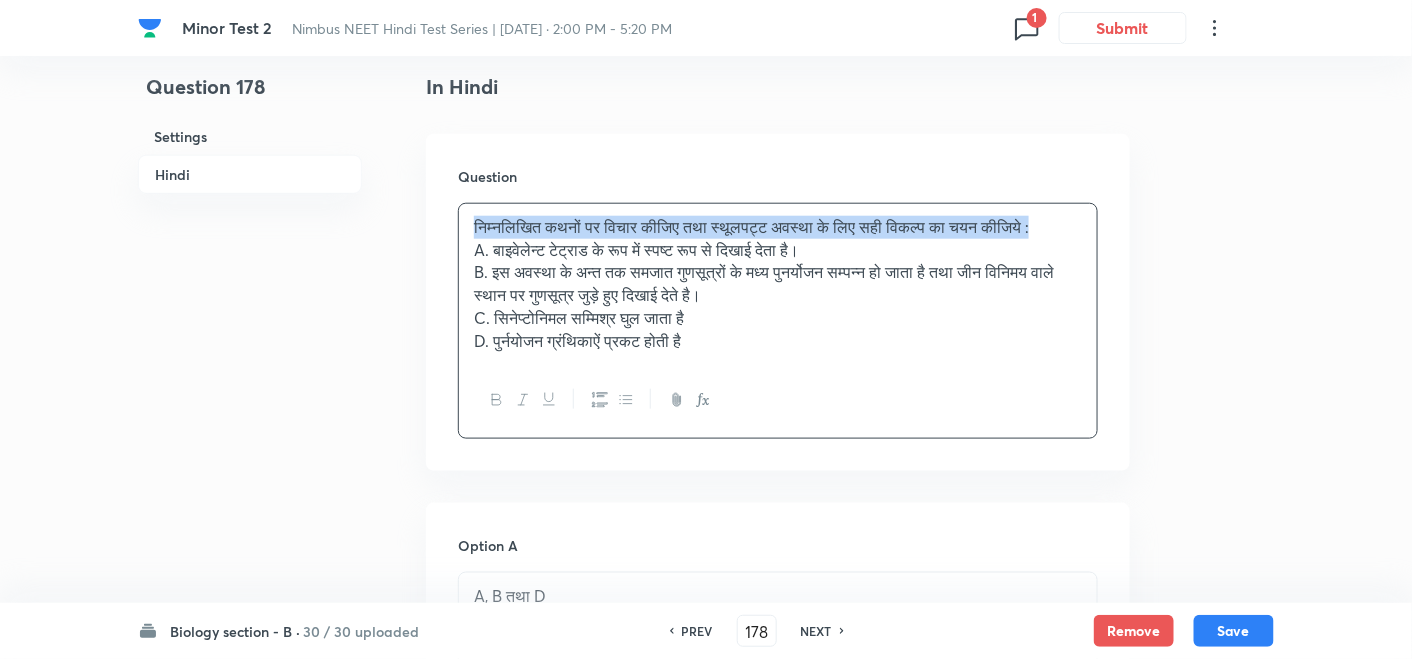 drag, startPoint x: 1071, startPoint y: 225, endPoint x: 470, endPoint y: 186, distance: 602.26404 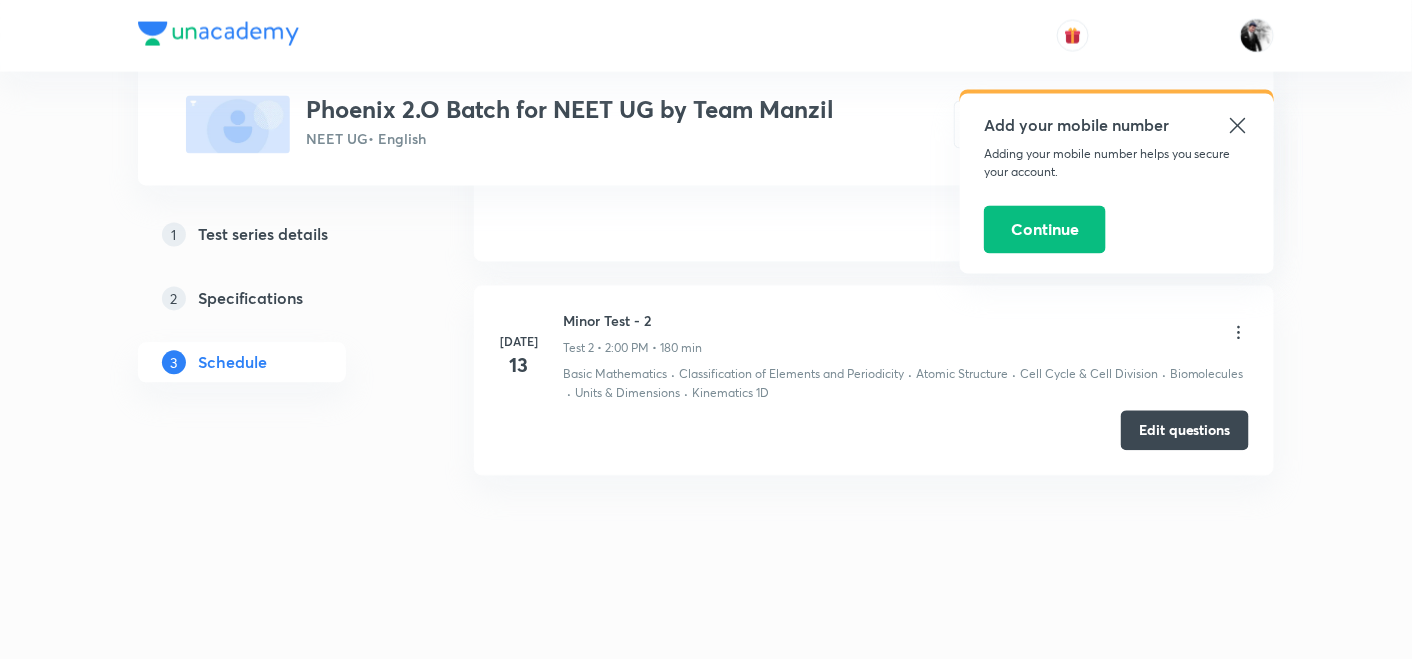 scroll, scrollTop: 1148, scrollLeft: 0, axis: vertical 